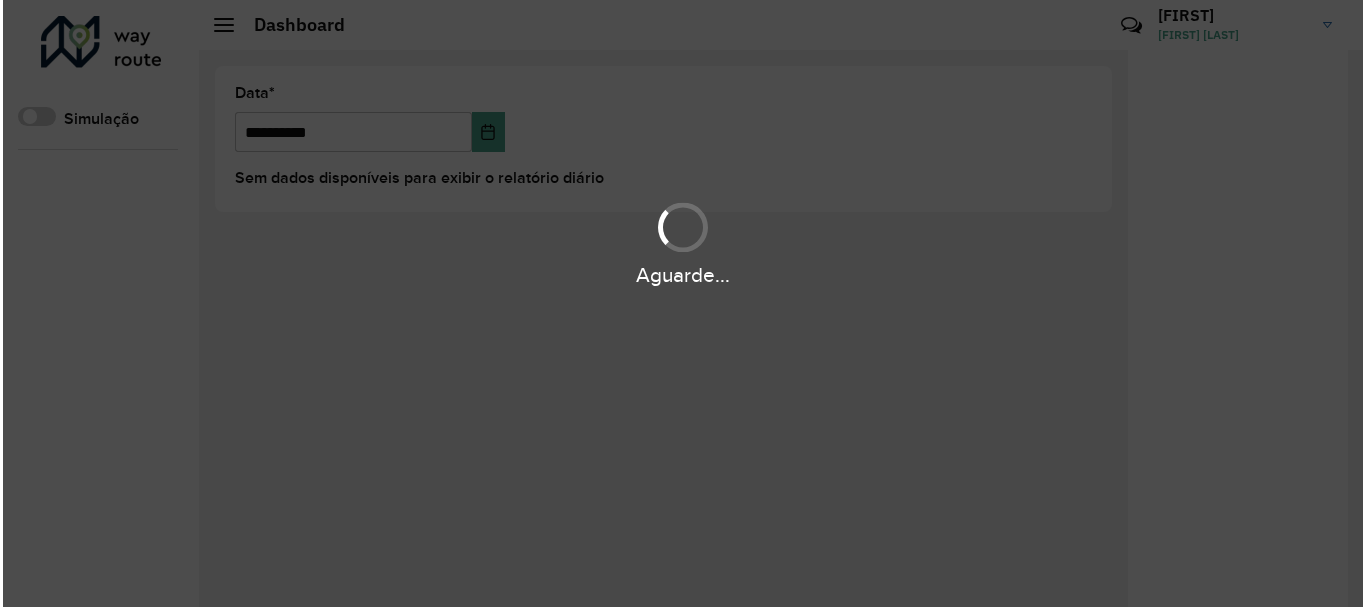 scroll, scrollTop: 0, scrollLeft: 0, axis: both 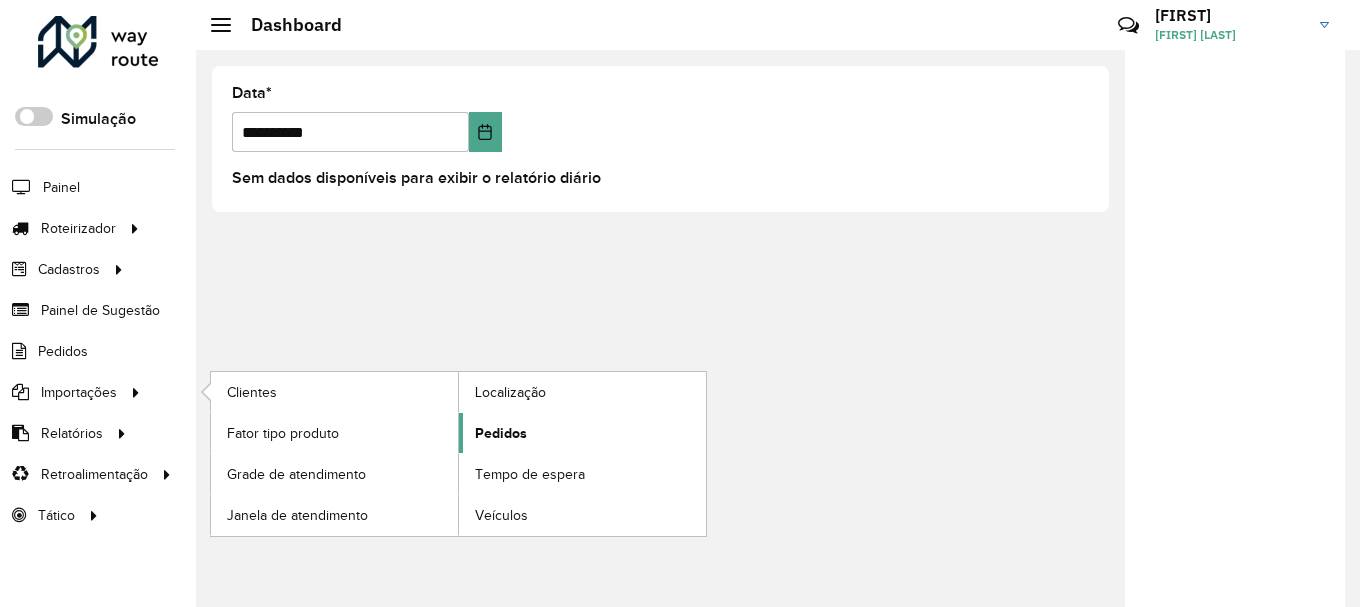 click on "Pedidos" 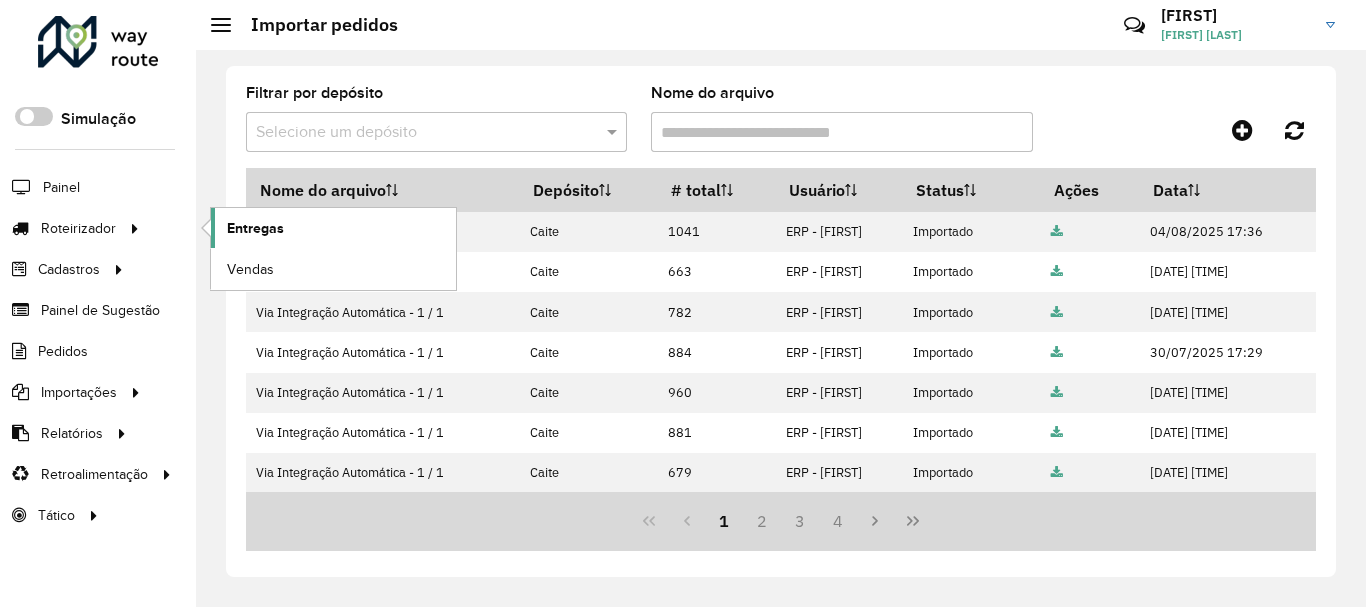 click on "Entregas" 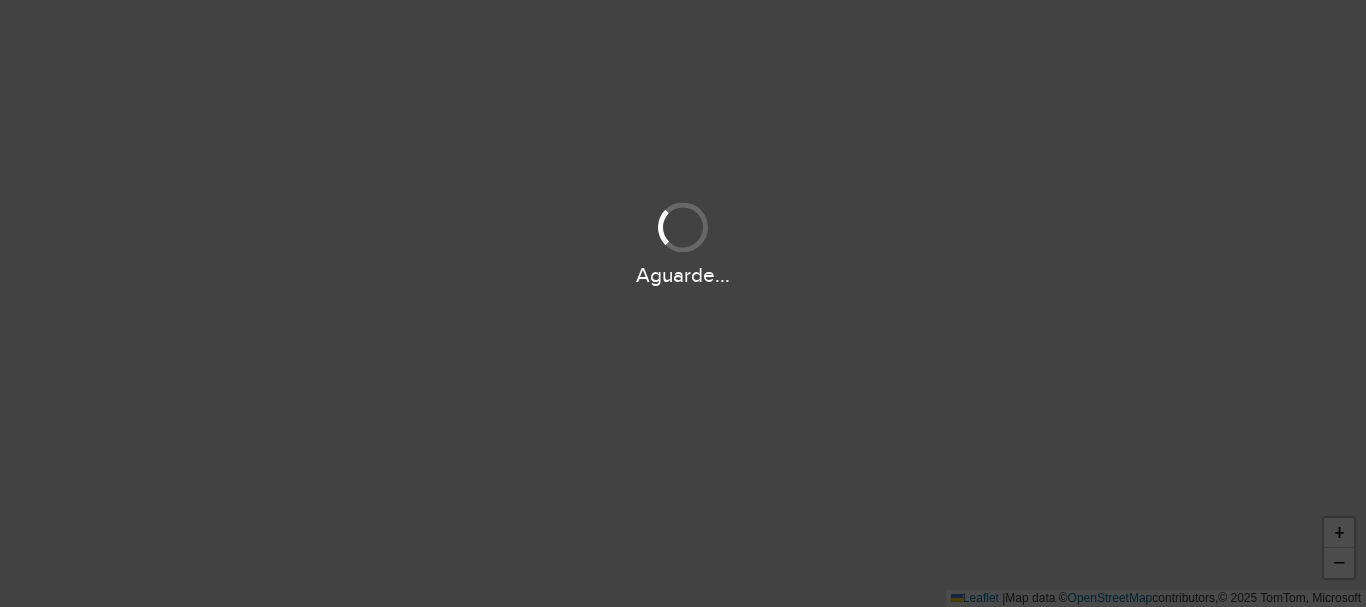 scroll, scrollTop: 0, scrollLeft: 0, axis: both 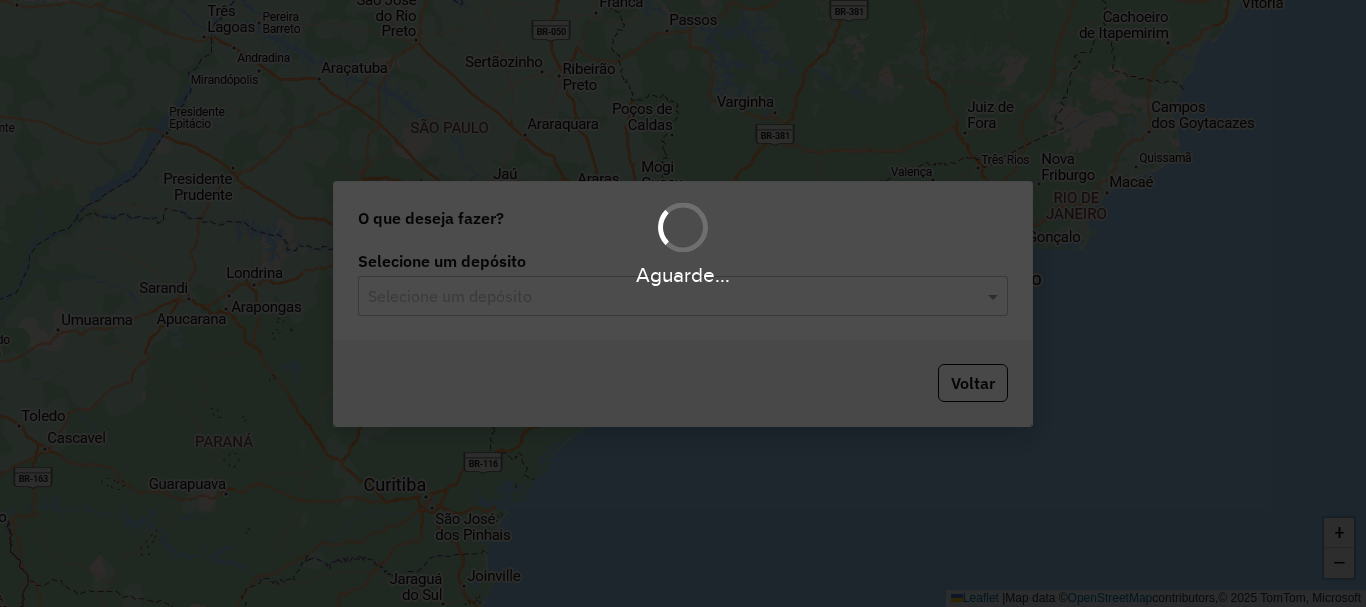 click on "Aguarde..." at bounding box center [683, 303] 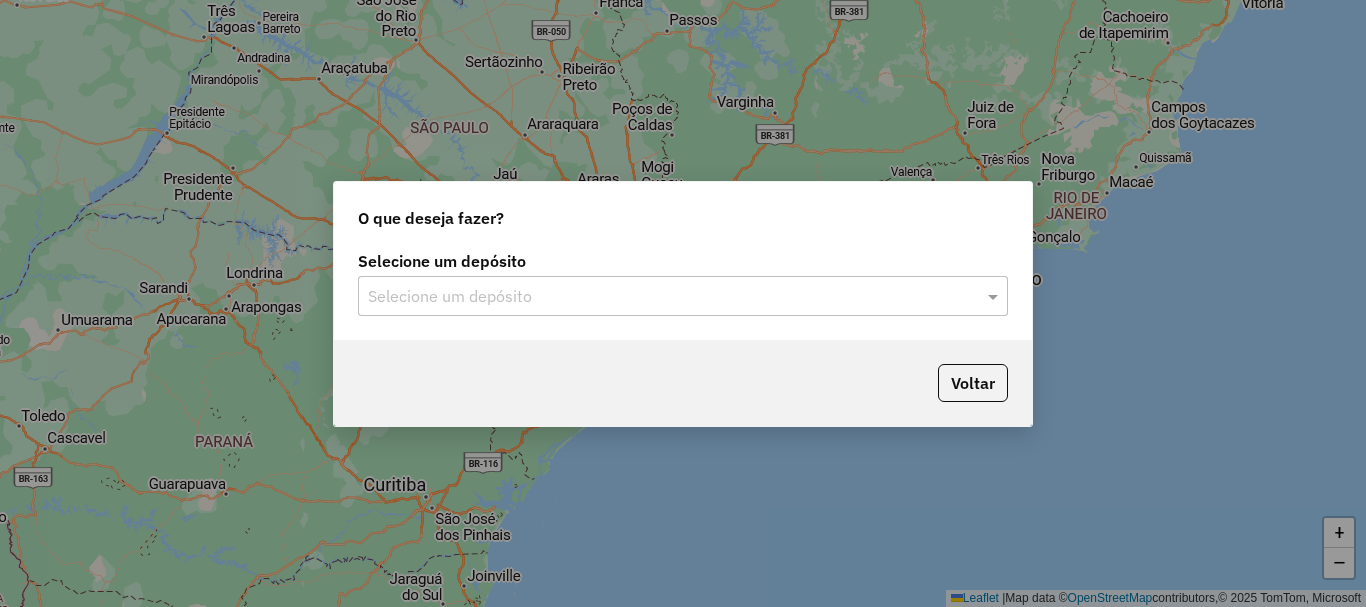 click 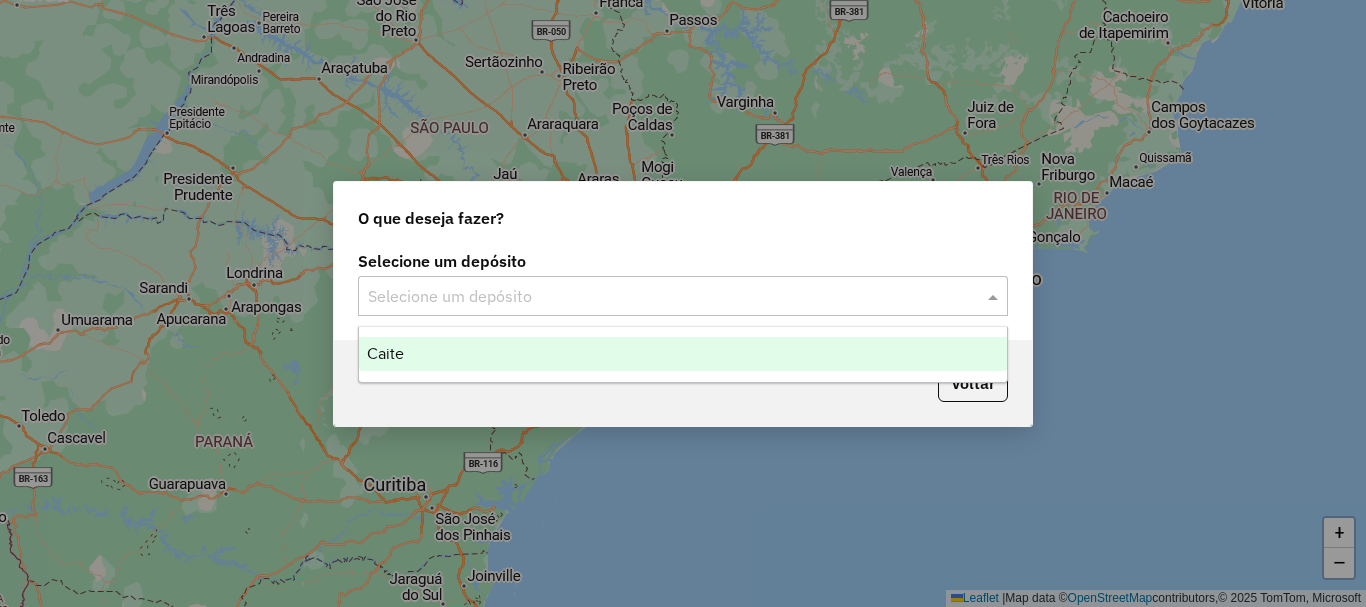 click on "Caite" at bounding box center [683, 354] 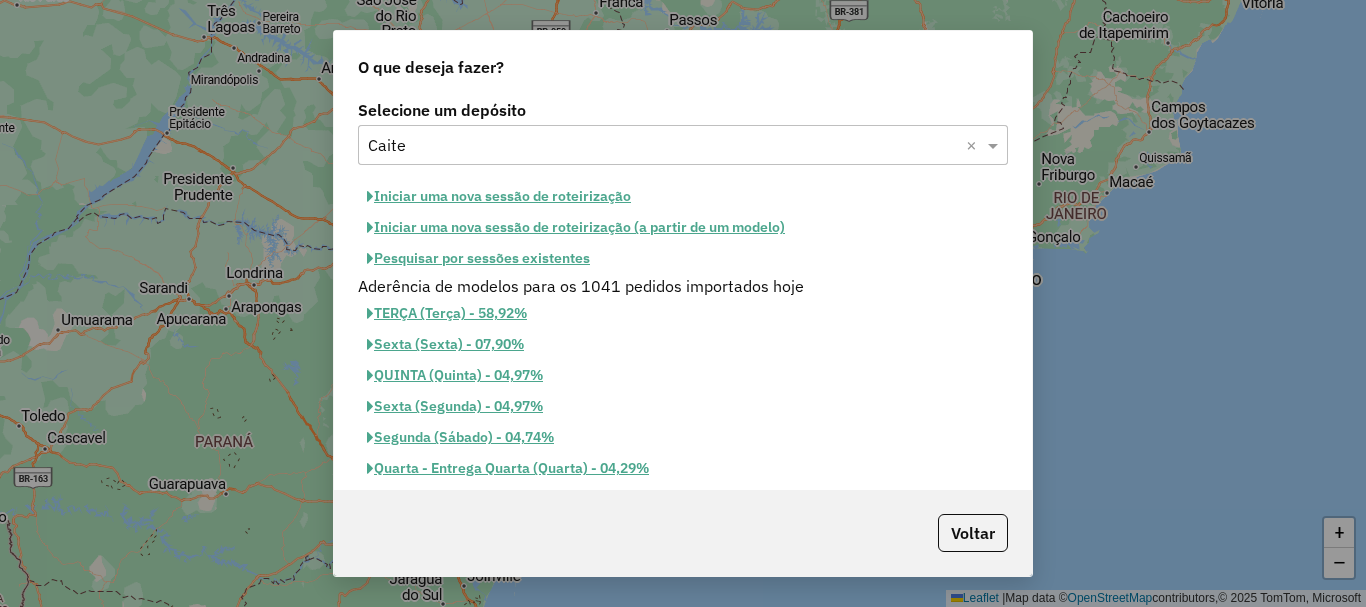 click on "TERÇA (Terça) - 58,92%" 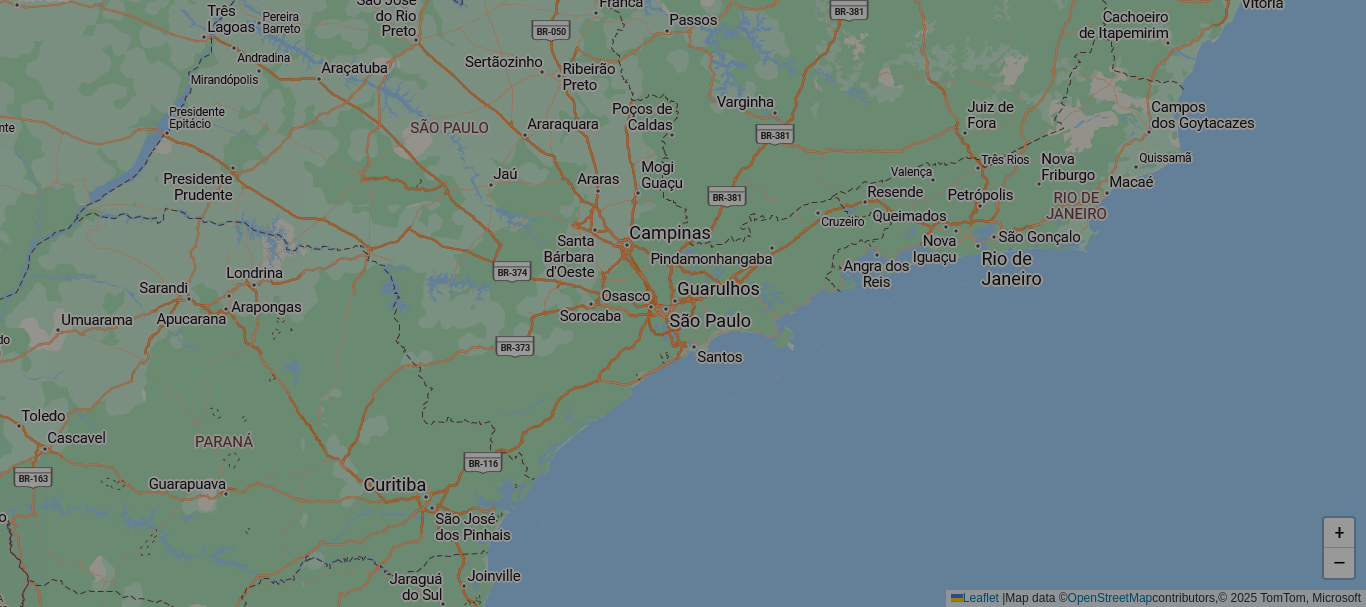 select 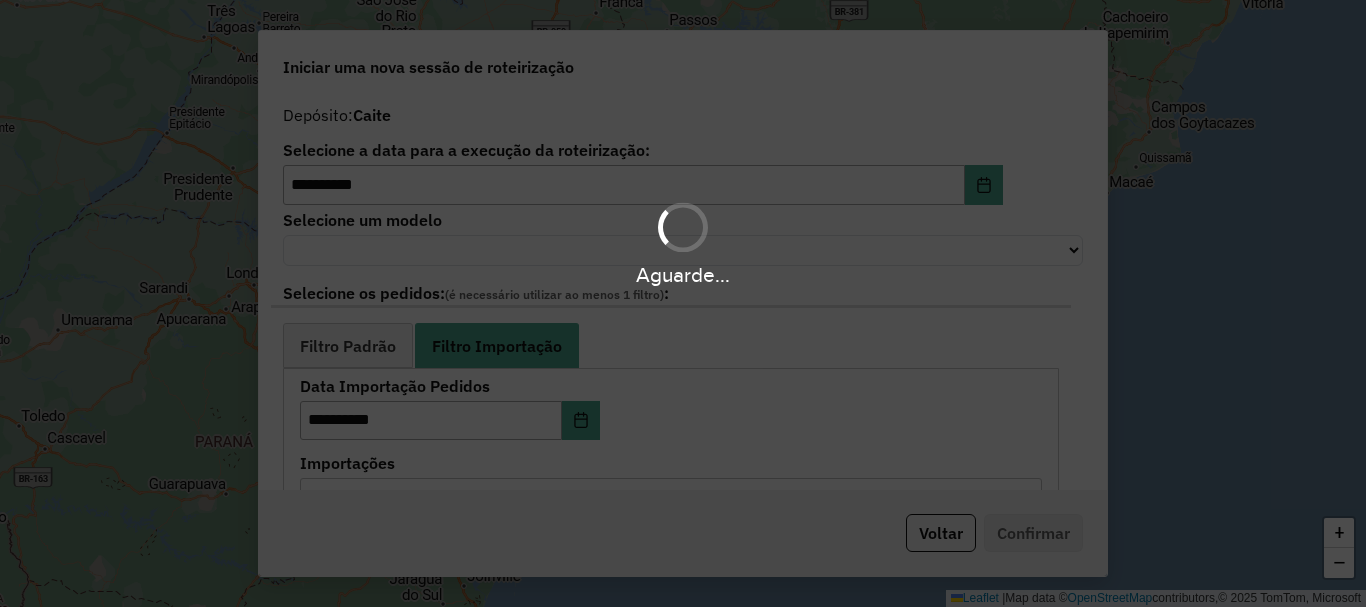 click on "Aguarde..." at bounding box center (683, 303) 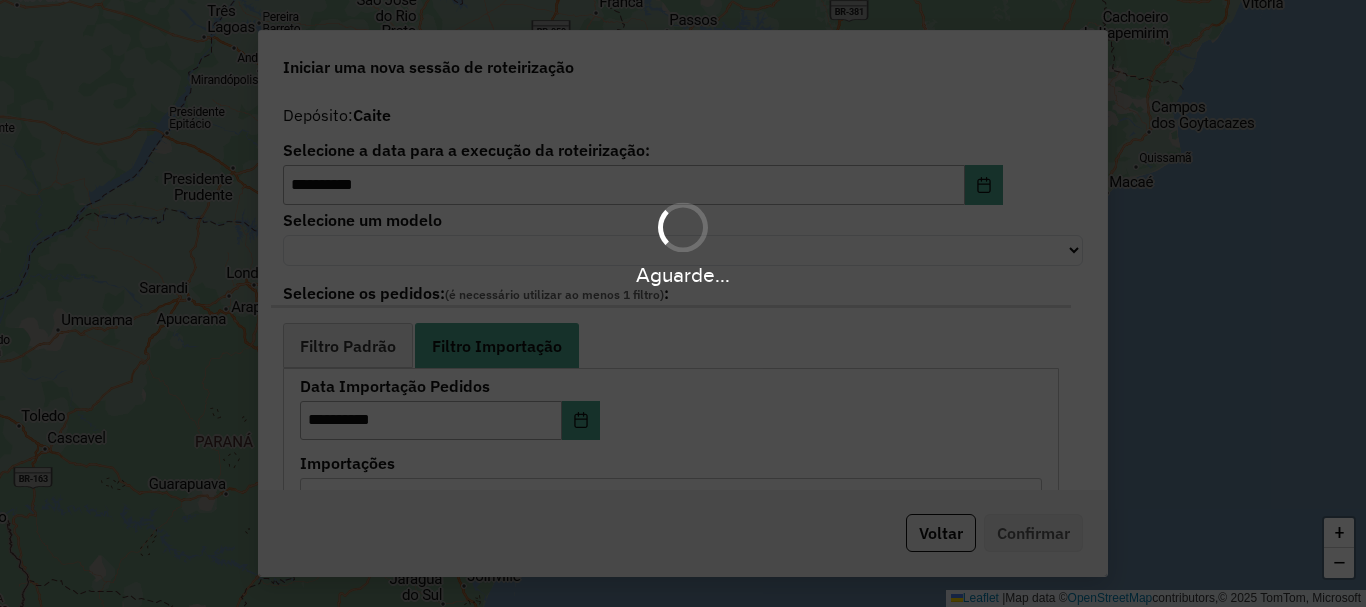 select on "******" 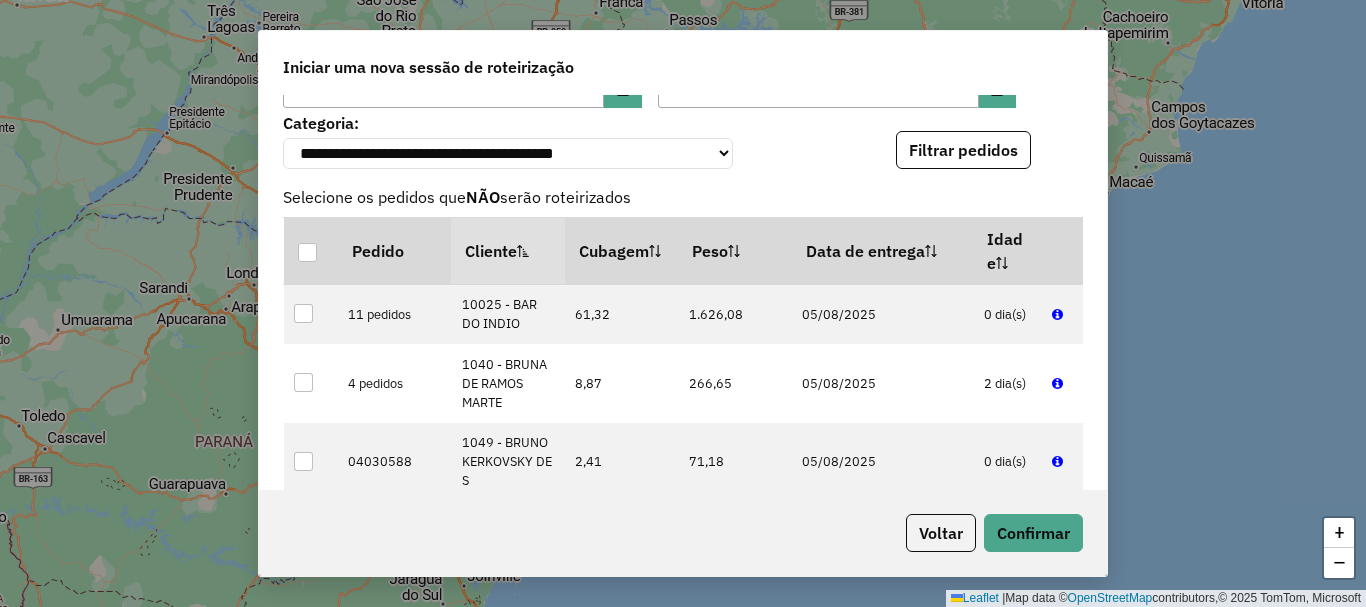 scroll, scrollTop: 500, scrollLeft: 0, axis: vertical 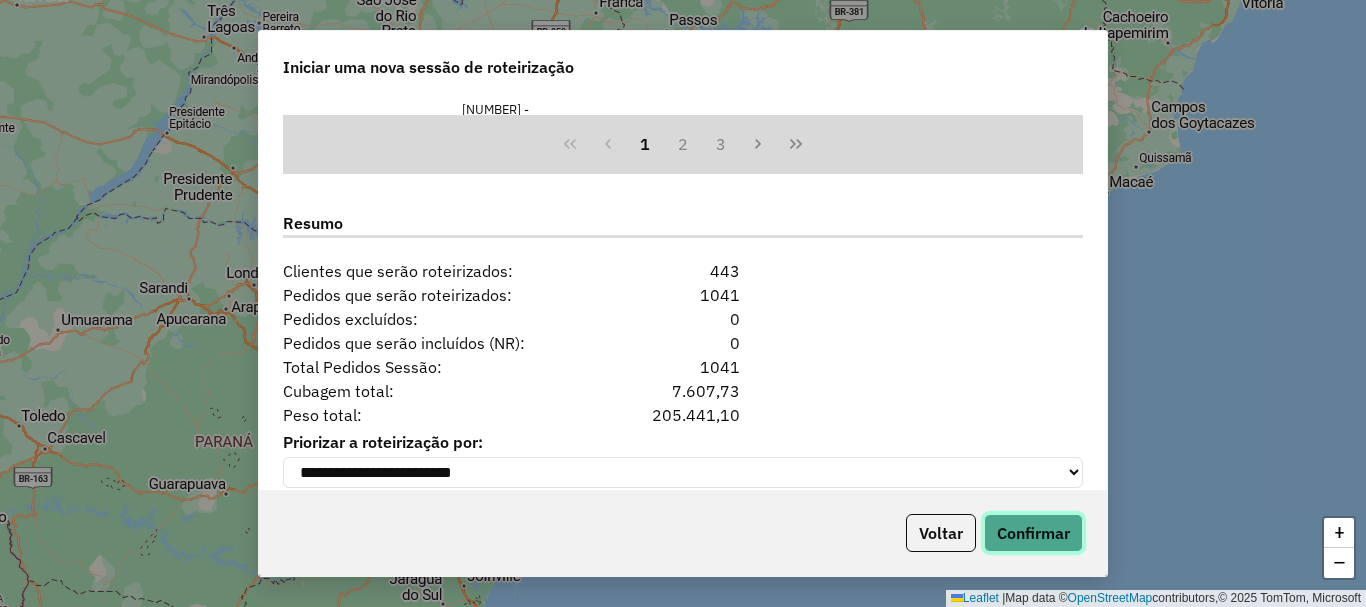 click on "Confirmar" 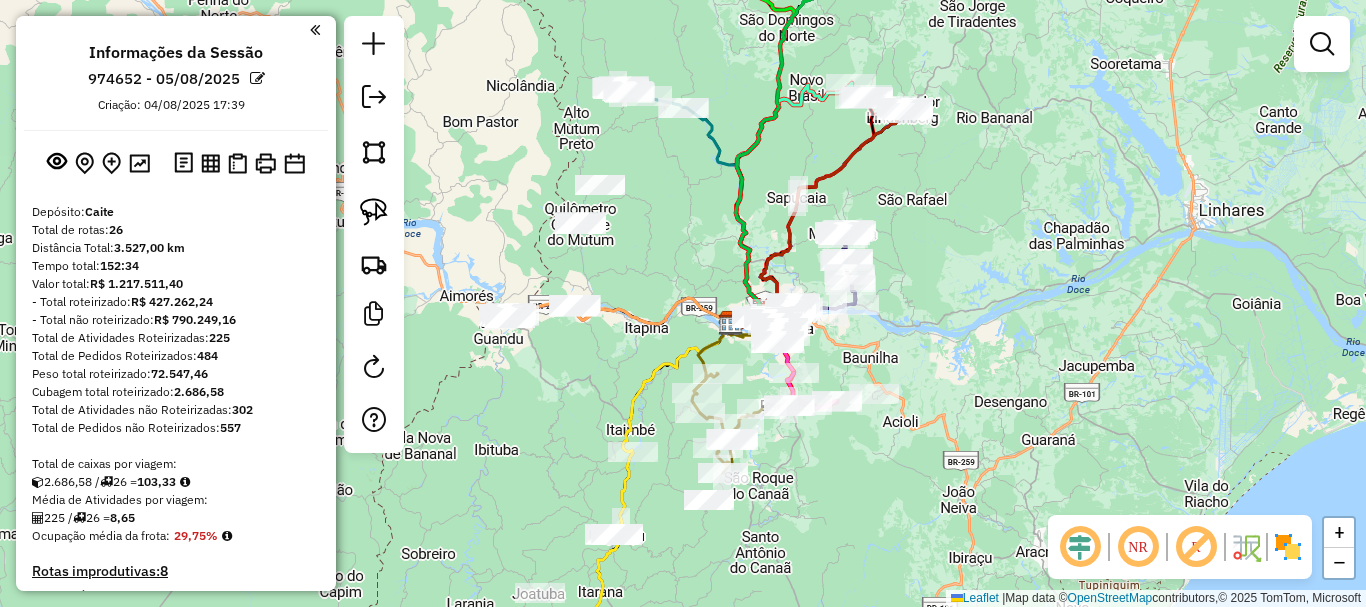 drag, startPoint x: 903, startPoint y: 213, endPoint x: 957, endPoint y: 240, distance: 60.373837 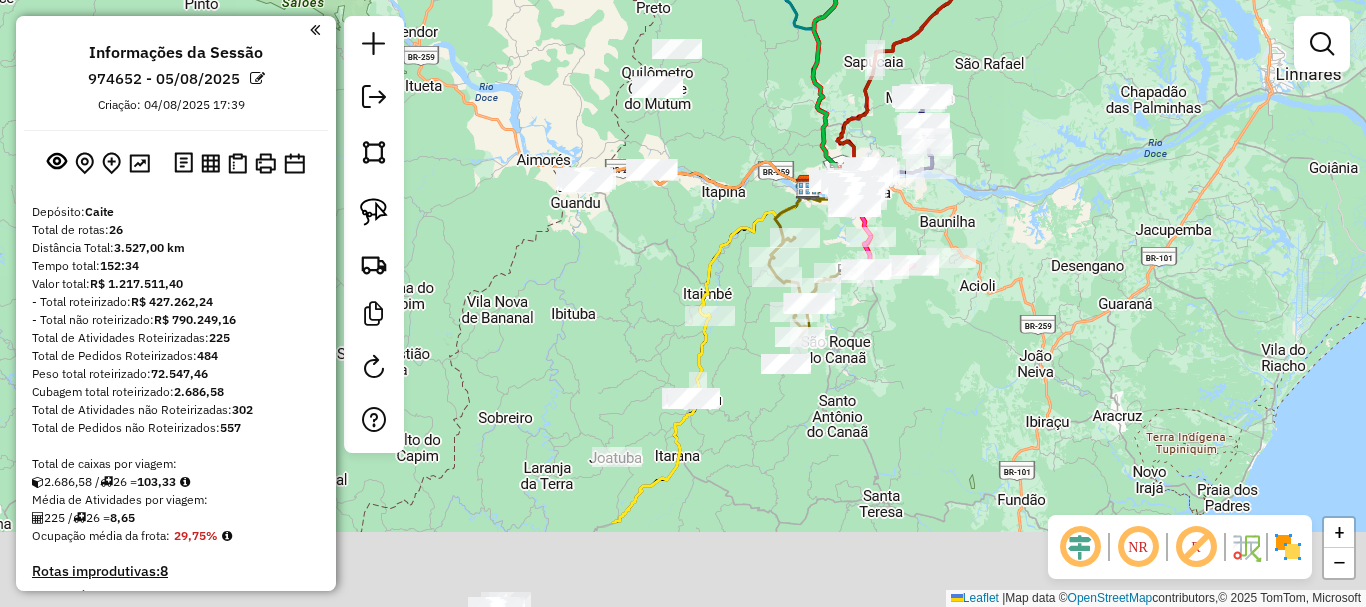 drag, startPoint x: 899, startPoint y: 440, endPoint x: 969, endPoint y: 296, distance: 160.11246 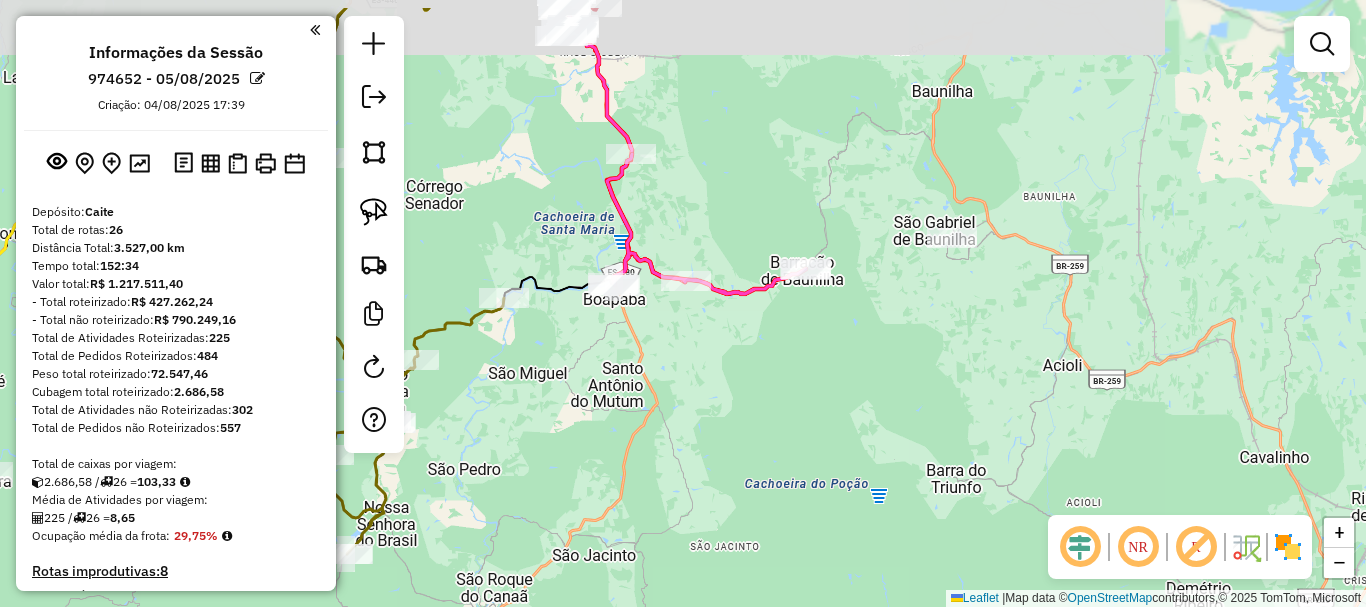 drag, startPoint x: 875, startPoint y: 294, endPoint x: 717, endPoint y: 363, distance: 172.4094 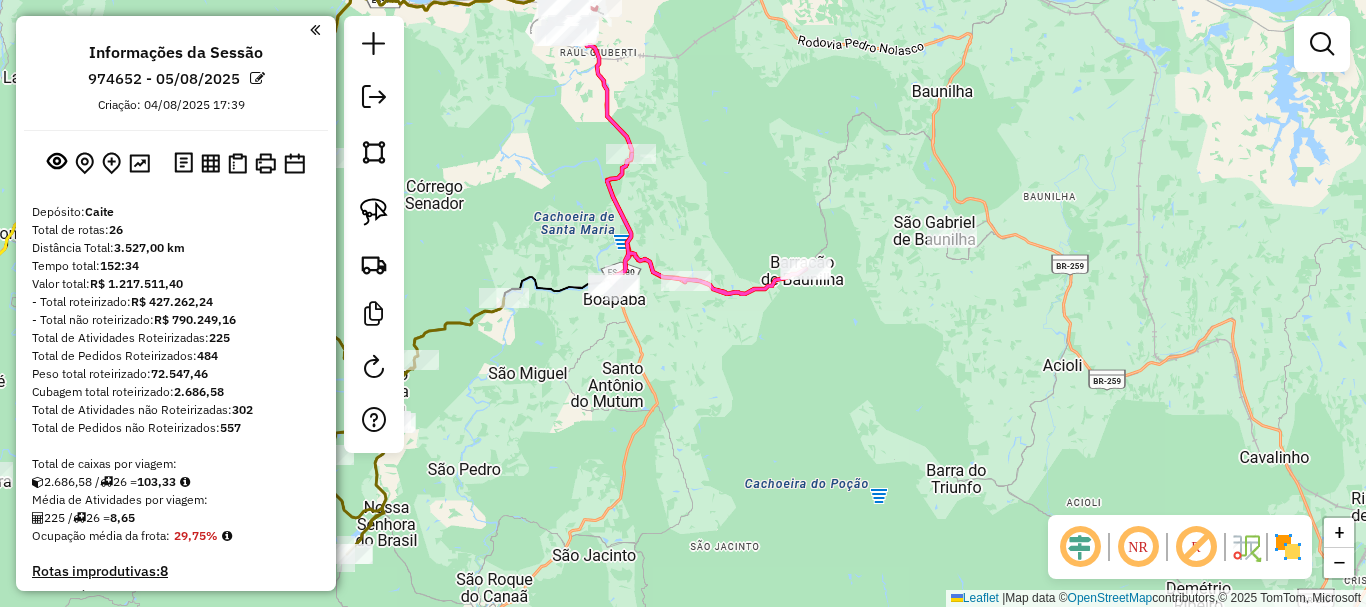 click on "Rota [NUMBER] - Placa [PLATE]  [NUMBER] - [BRAND] [BRAND] Janela de atendimento Grade de atendimento Capacidade Transportadoras Veículos Cliente Pedidos  Rotas Selecione os dias de semana para filtrar as janelas de atendimento  Seg   Ter   Qua   Qui   Sex   Sáb   Dom  Informe o período da janela de atendimento: De: Até:  Filtrar exatamente a janela do cliente  Considerar janela de atendimento padrão  Selecione os dias de semana para filtrar as grades de atendimento  Seg   Ter   Qua   Qui   Sex   Sáb   Dom   Considerar clientes sem dia de atendimento cadastrado  Clientes fora do dia de atendimento selecionado Filtrar as atividades entre os valores definidos abaixo:  Peso mínimo:   Peso máximo:   Cubagem mínima:   Cubagem máxima:   De:   Até:  Filtrar as atividades entre o tempo de atendimento definido abaixo:  De:   Até:   Considerar capacidade total dos clientes não roteirizados Transportadora: Selecione um ou mais itens Tipo de veículo: Selecione um ou mais itens Veículo: Selecione um ou mais itens" 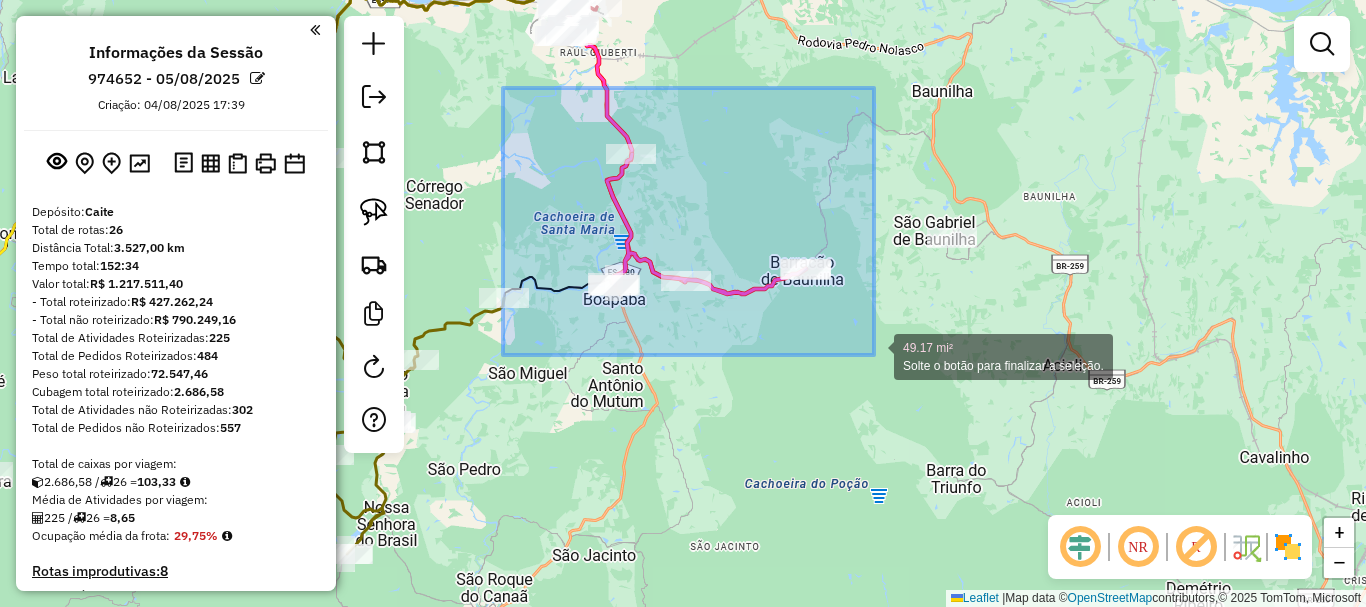 drag, startPoint x: 503, startPoint y: 88, endPoint x: 874, endPoint y: 355, distance: 457.08862 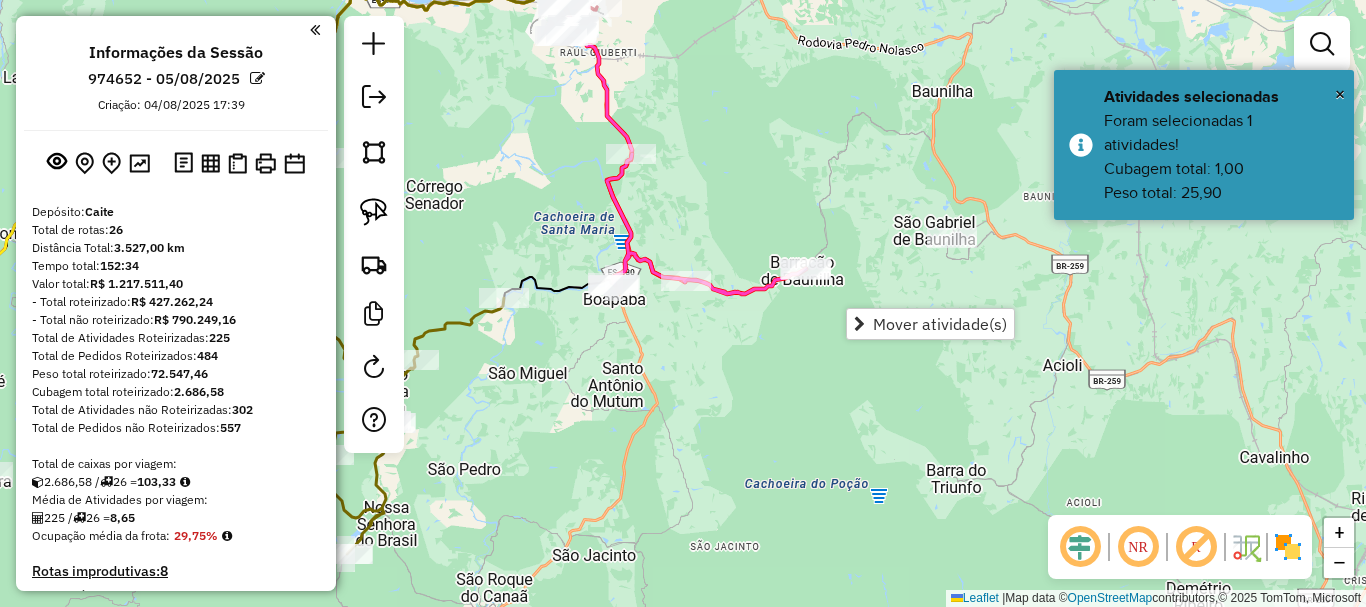 click on "Rota [NUMBER] - Placa [PLATE]  [NUMBER] - [BRAND] [BRAND] Janela de atendimento Grade de atendimento Capacidade Transportadoras Veículos Cliente Pedidos  Rotas Selecione os dias de semana para filtrar as janelas de atendimento  Seg   Ter   Qua   Qui   Sex   Sáb   Dom  Informe o período da janela de atendimento: De: Até:  Filtrar exatamente a janela do cliente  Considerar janela de atendimento padrão  Selecione os dias de semana para filtrar as grades de atendimento  Seg   Ter   Qua   Qui   Sex   Sáb   Dom   Considerar clientes sem dia de atendimento cadastrado  Clientes fora do dia de atendimento selecionado Filtrar as atividades entre os valores definidos abaixo:  Peso mínimo:   Peso máximo:   Cubagem mínima:   Cubagem máxima:   De:   Até:  Filtrar as atividades entre o tempo de atendimento definido abaixo:  De:   Até:   Considerar capacidade total dos clientes não roteirizados Transportadora: Selecione um ou mais itens Tipo de veículo: Selecione um ou mais itens Veículo: Selecione um ou mais itens" 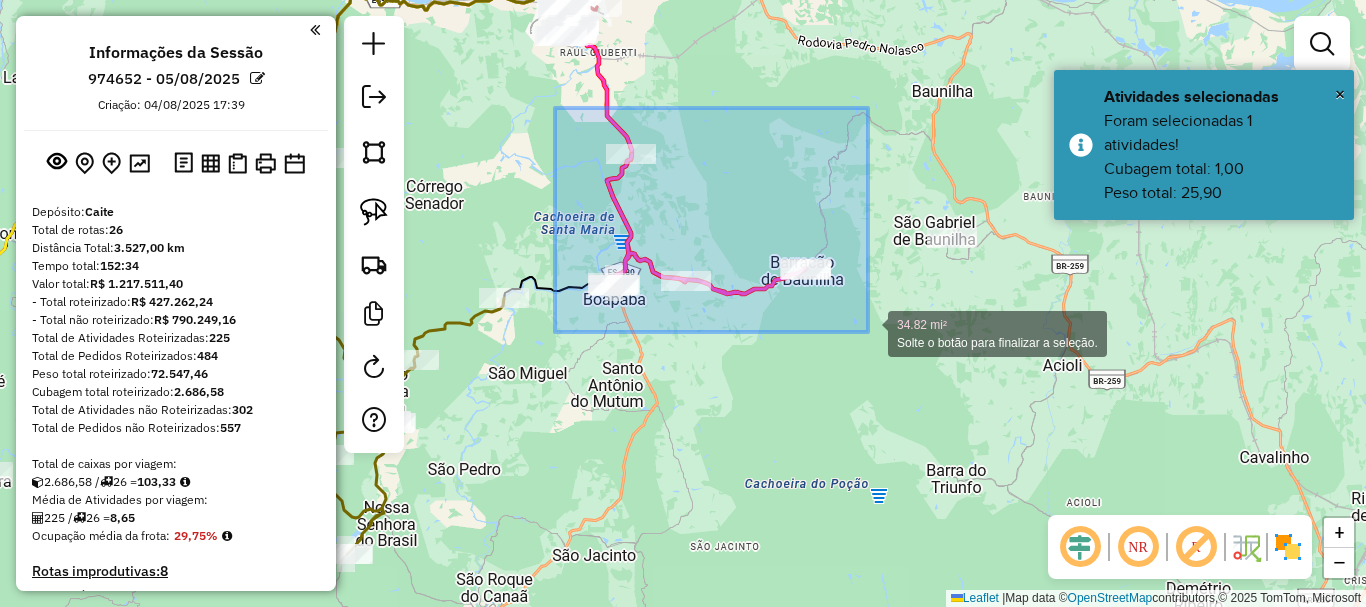 drag, startPoint x: 568, startPoint y: 108, endPoint x: 871, endPoint y: 334, distance: 378.0013 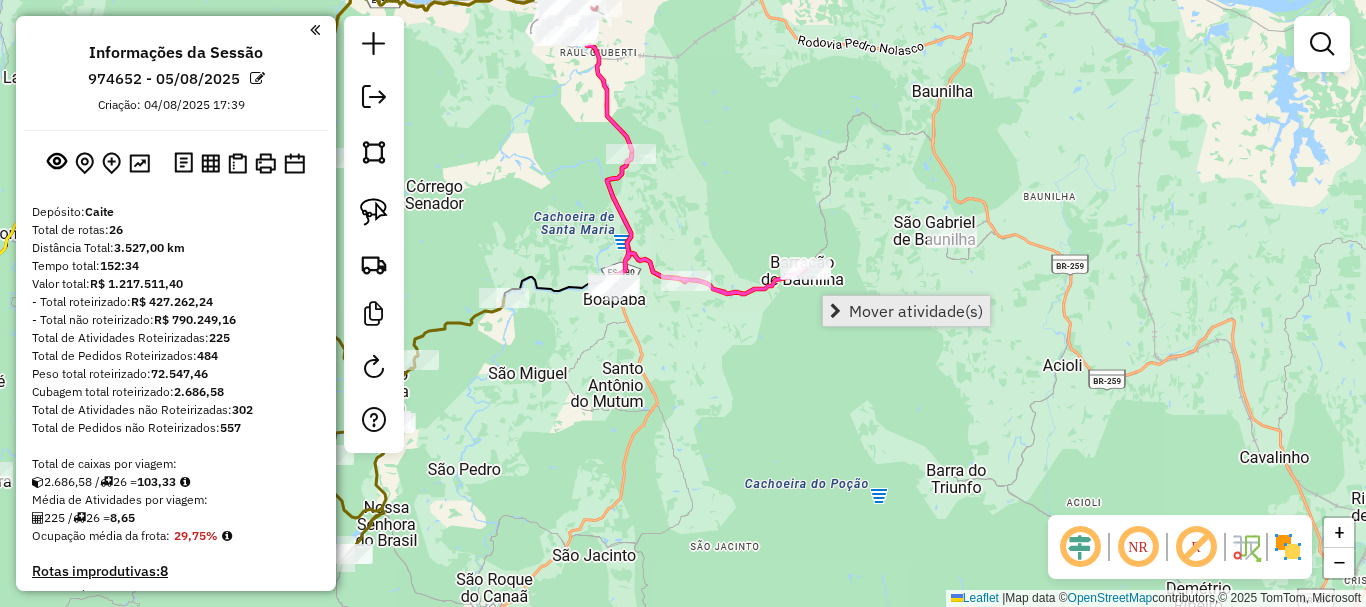 click on "Mover atividade(s)" at bounding box center [916, 311] 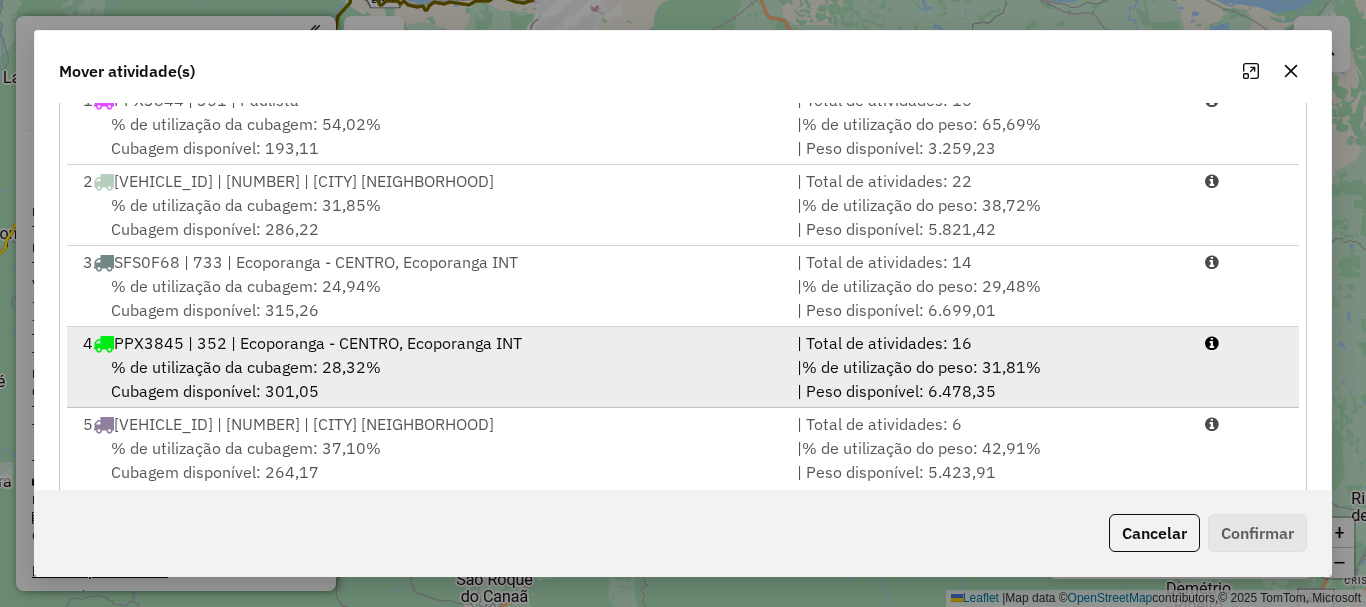 scroll, scrollTop: 397, scrollLeft: 0, axis: vertical 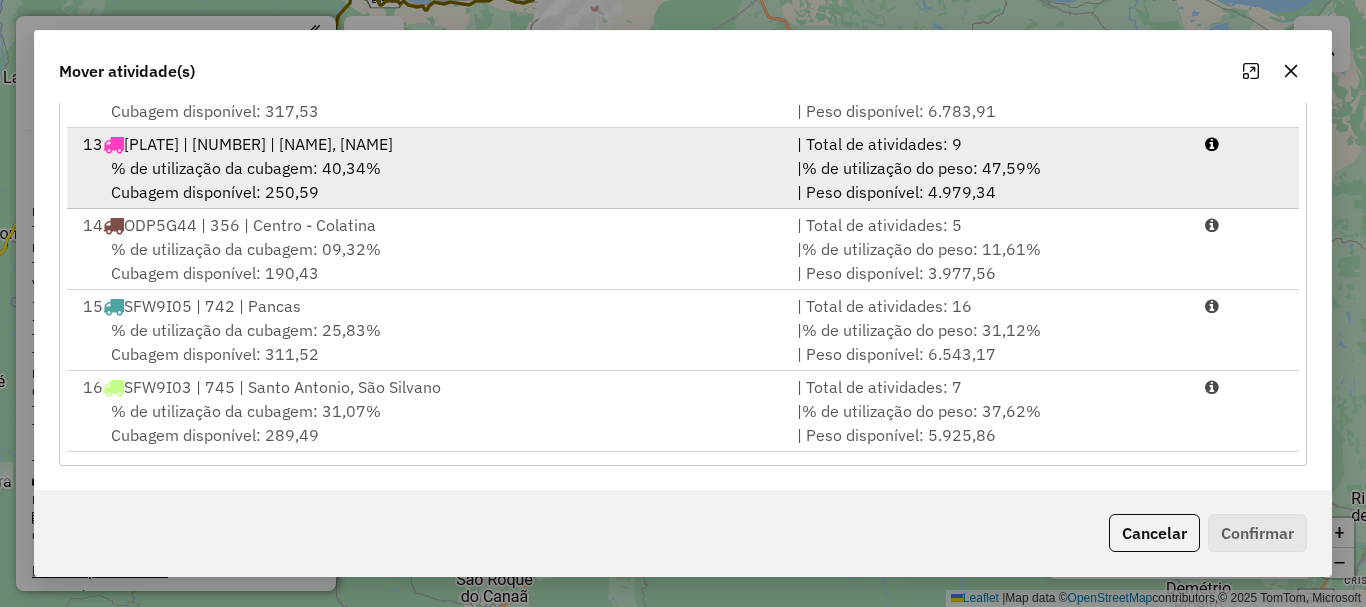click on "% de utilização da cubagem: 40,34%  Cubagem disponível: 250,59" at bounding box center [428, 180] 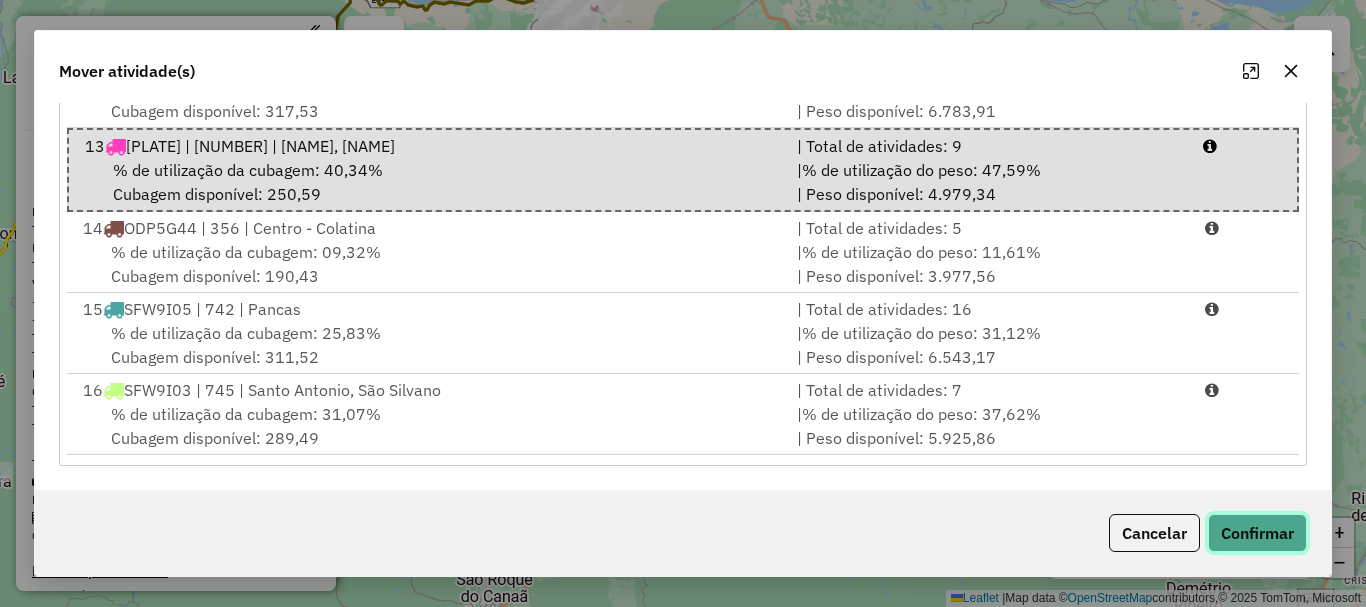 click on "Confirmar" 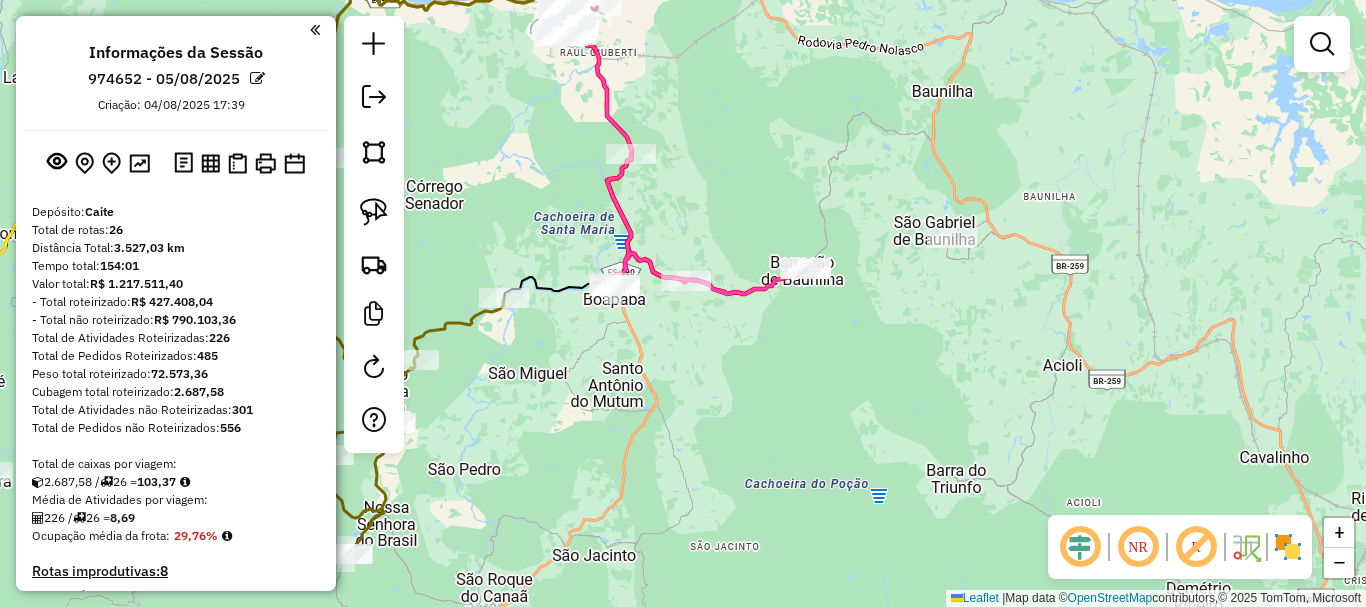 scroll, scrollTop: 0, scrollLeft: 0, axis: both 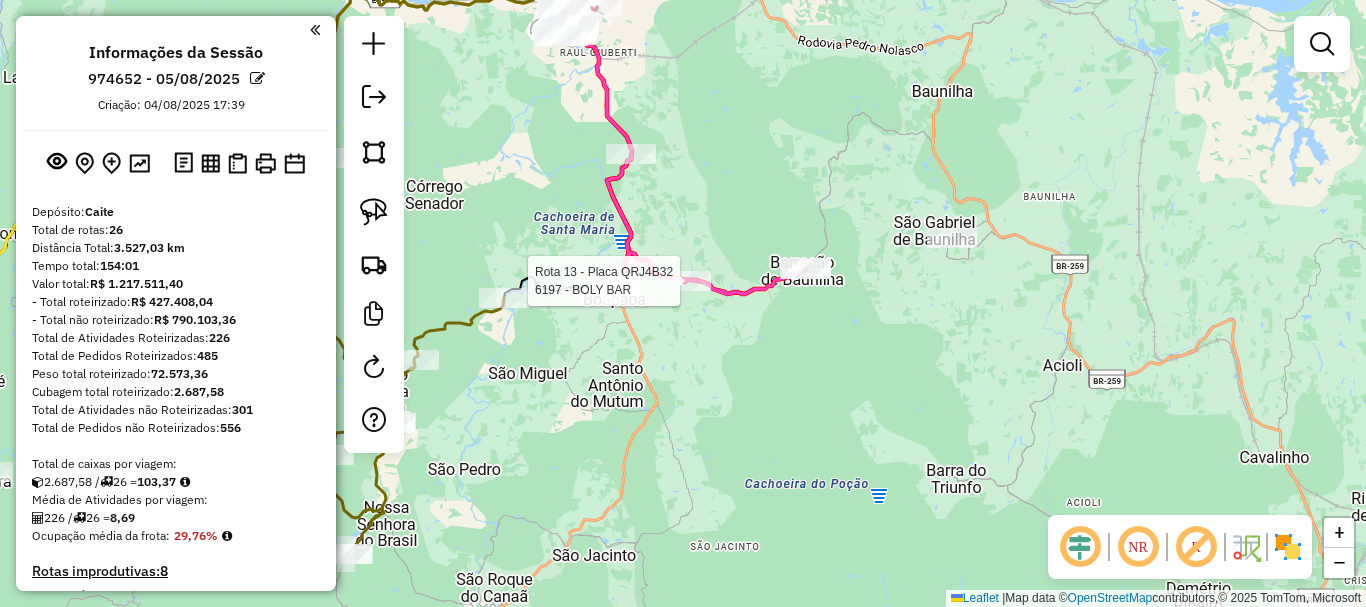 select on "**********" 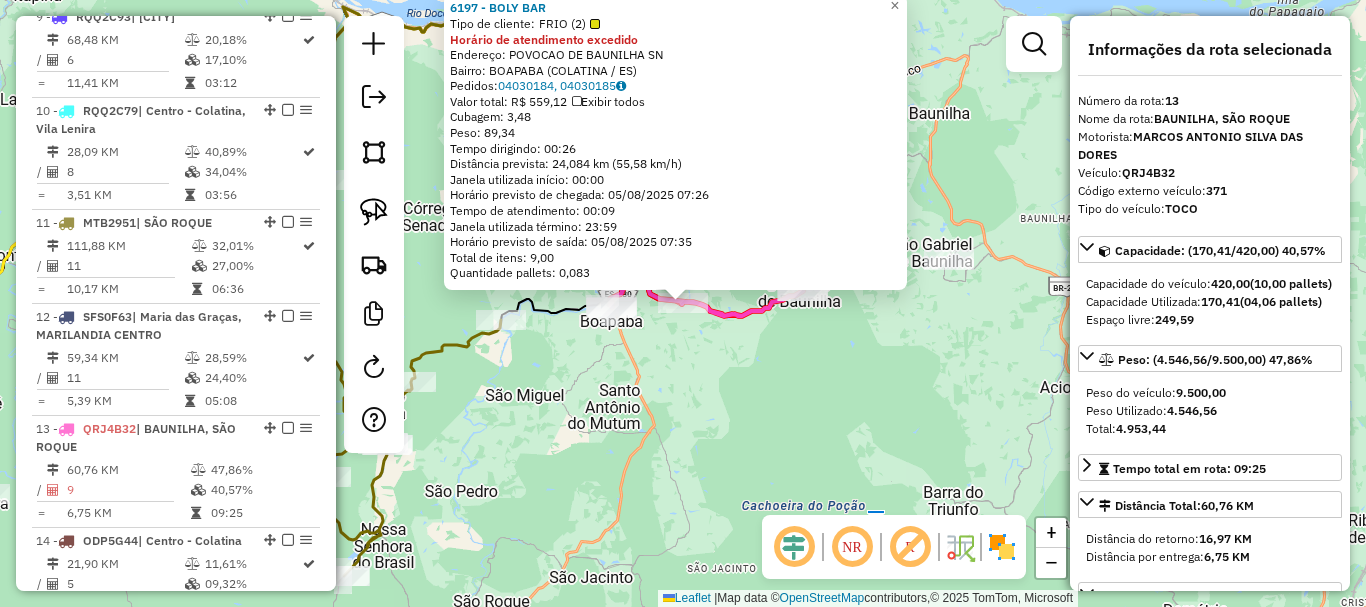 scroll, scrollTop: 2089, scrollLeft: 0, axis: vertical 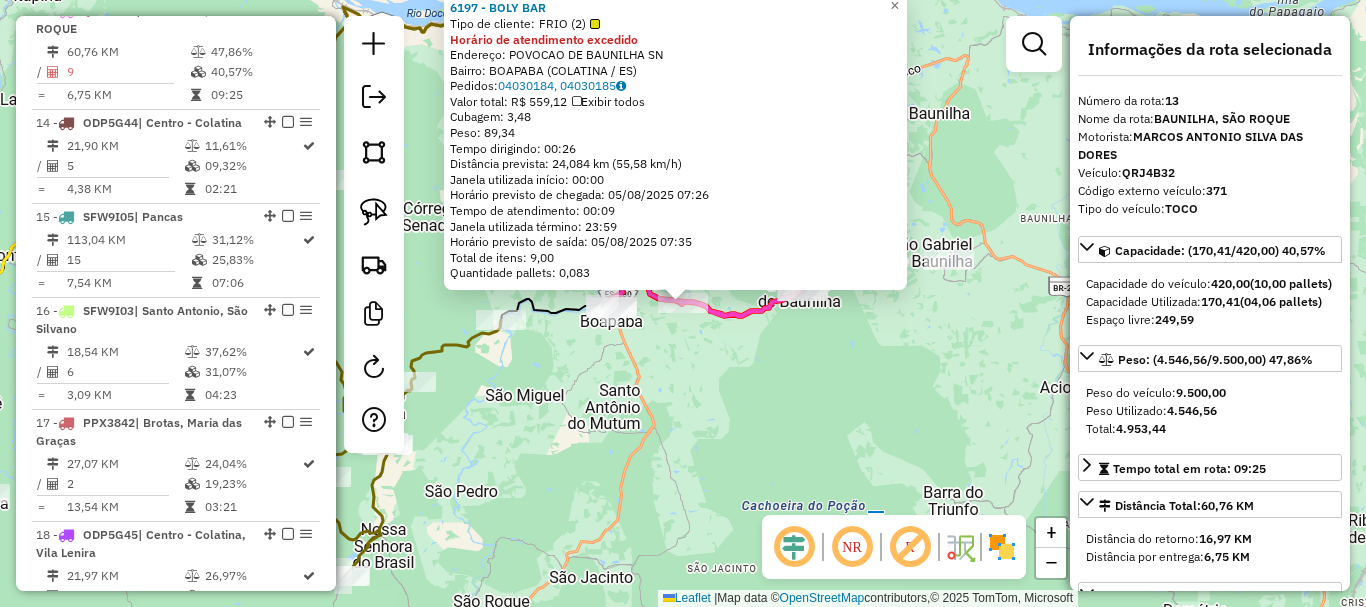 click on "[NUMBER] - [NAME] [LAST]  Tipo de cliente:   FRIO ([NUMBER])  Horário de atendimento excedido  Endereço: [NAME] [LAST] [LAST] SN   Bairro: [NAME] ([CITY] / ES)   Pedidos: [ORDER_ID], [ORDER_ID]   Valor total: [CURRENCY] [PRICE]   Exibir todos   Cubagem: [PRICE] Peso: [PRICE] Tempo dirigindo: [TIME] Distância prevista: [DISTANCE] km ([SPEED] km/h)   Janela utilizada início: [TIME] Horário previsto de chegada: [DATE] [TIME] Tempo de atendimento: [TIME] Janela utilizada término: [TIME] Horário previsto de saída: [DATE] [TIME] Total de itens: [PRICE] Quantidade pallets: [PRICE]  × Janela de atendimento Grade de atendimento Capacidade Transportadoras Veículos Cliente Pedidos  Rotas Selecione os dias de semana para filtrar as janelas de atendimento  Seg   Ter   Qua   Qui   Sex   Sáb   Dom  Informe o período da janela de atendimento: De: Até:  Filtrar exatamente a janela do cliente  Considerar janela de atendimento padrão  Selecione os dias de semana para filtrar as grades de atendimento  Seg   Ter   Qua   Qui   Sex   Sáb" 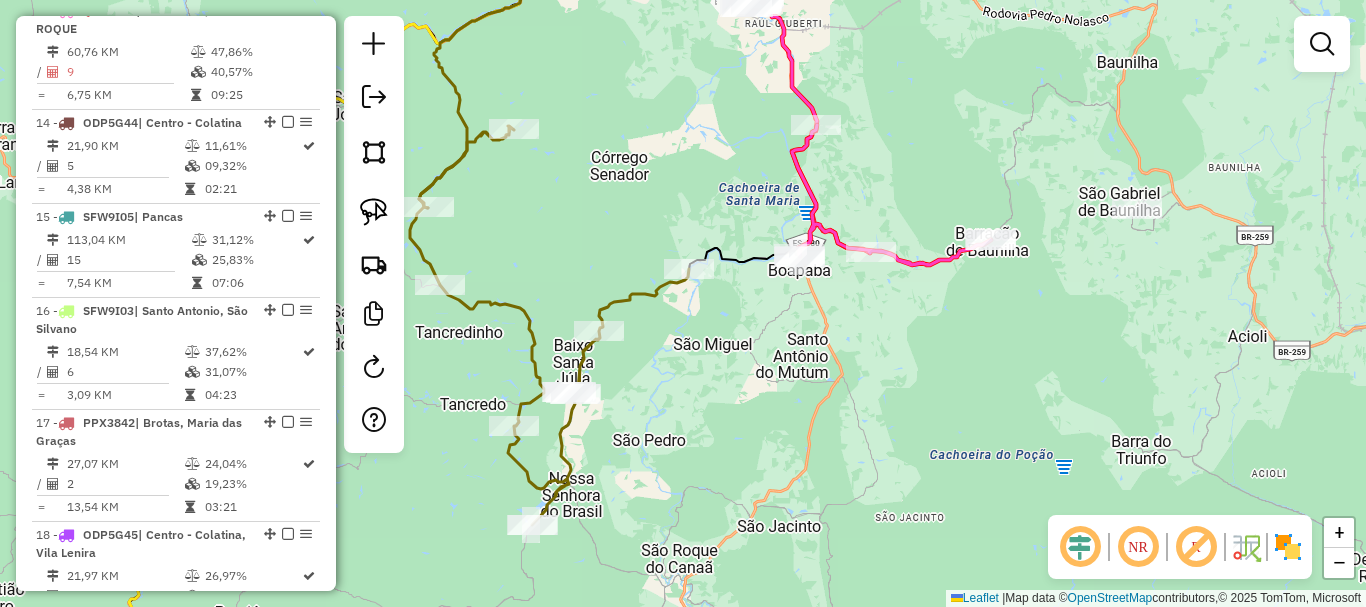 drag, startPoint x: 636, startPoint y: 378, endPoint x: 821, endPoint y: 285, distance: 207.06038 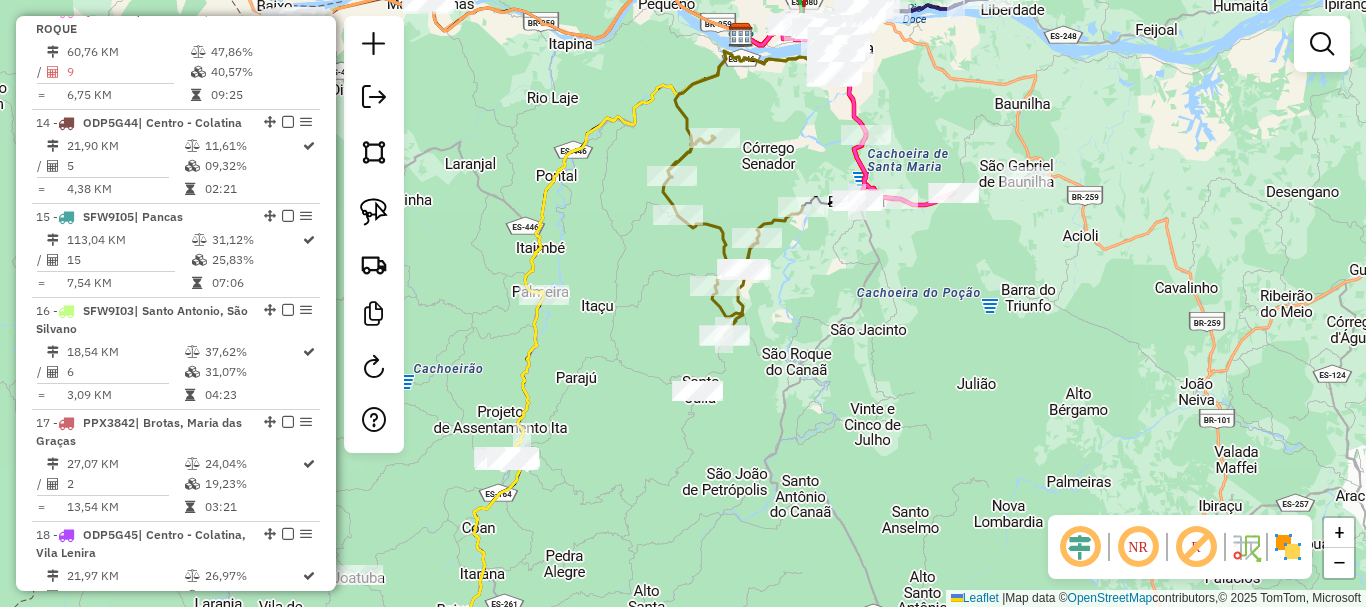 click on "Rota [NUMBER] - Placa [PLATE]  [NUMBER] - [FIRST] [LAST] Janela de atendimento Grade de atendimento Capacidade Transportadoras Veículos Cliente Pedidos  Rotas Selecione os dias de semana para filtrar as janelas de atendimento  Seg   Ter   Qua   Qui   Sex   Sáb   Dom  Informe o período da janela de atendimento: De: Até:  Filtrar exatamente a janela do cliente  Considerar janela de atendimento padrão  Selecione os dias de semana para filtrar as grades de atendimento  Seg   Ter   Qua   Qui   Sex   Sáb   Dom   Considerar clientes sem dia de atendimento cadastrado  Clientes fora do dia de atendimento selecionado Filtrar as atividades entre os valores definidos abaixo:  Peso mínimo:   Peso máximo:   Cubagem mínima:   Cubagem máxima:   De:   Até:  Filtrar as atividades entre o tempo de atendimento definido abaixo:  De:   Até:   Considerar capacidade total dos clientes não roteirizados Transportadora: Selecione um ou mais itens Tipo de veículo: Selecione um ou mais itens Veículo: Selecione um ou mais itens De:" 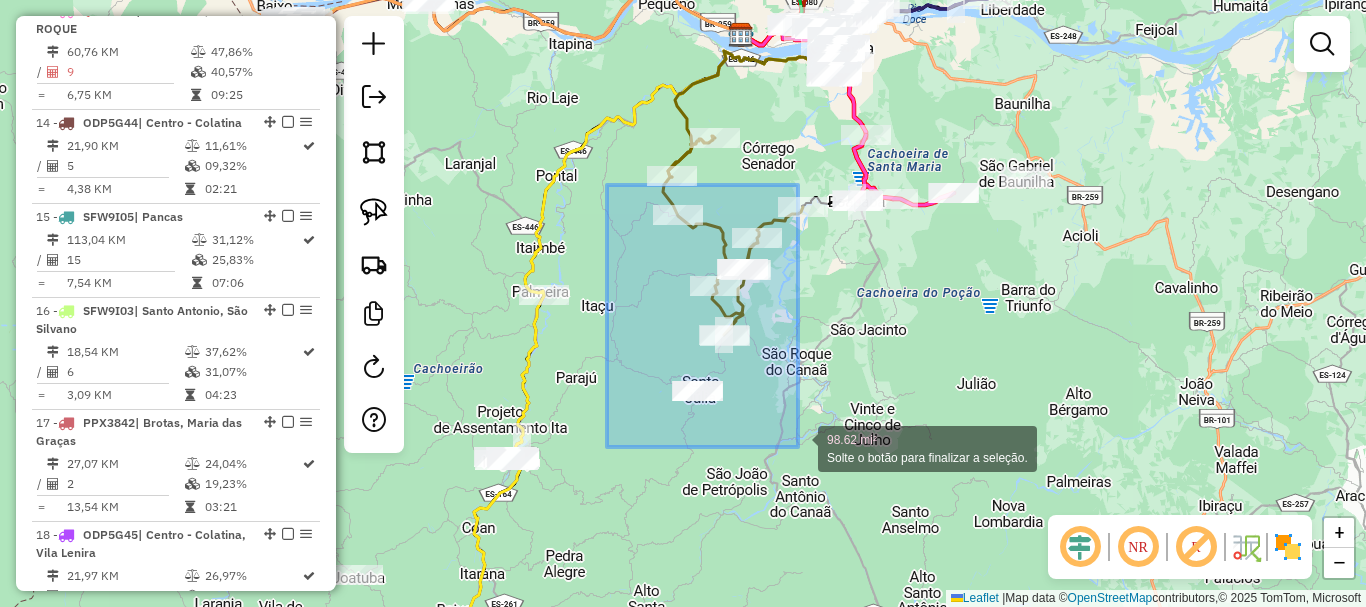 drag, startPoint x: 607, startPoint y: 185, endPoint x: 703, endPoint y: 208, distance: 98.71677 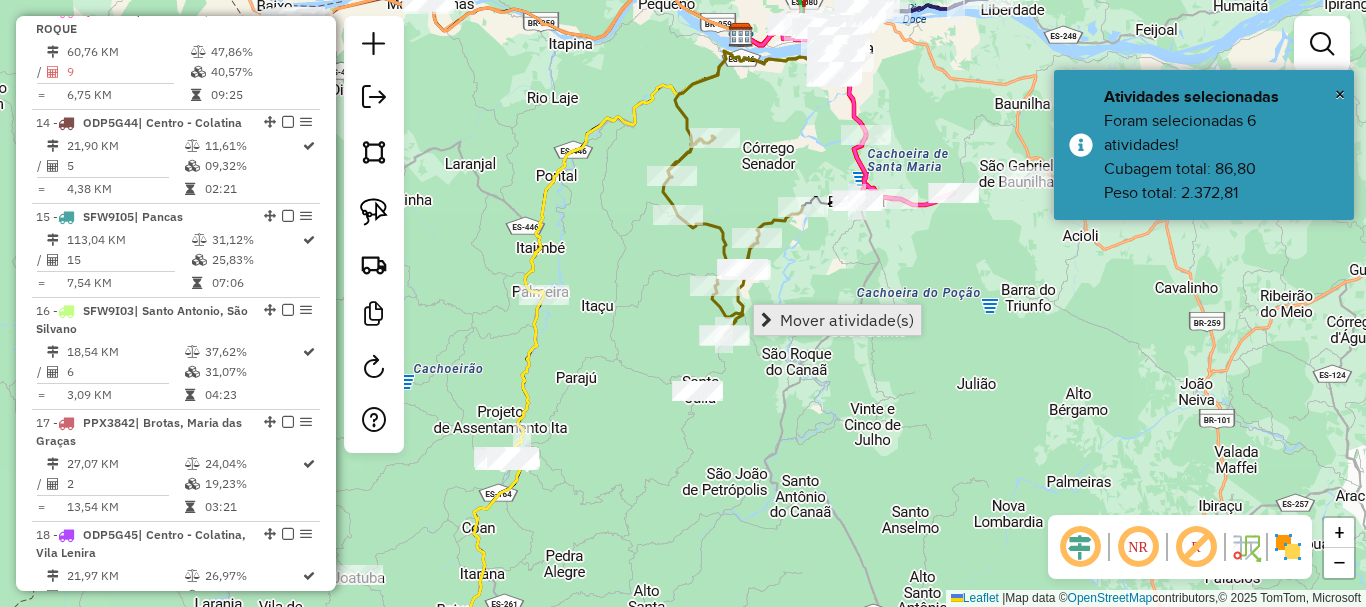 click on "Mover atividade(s)" at bounding box center (847, 320) 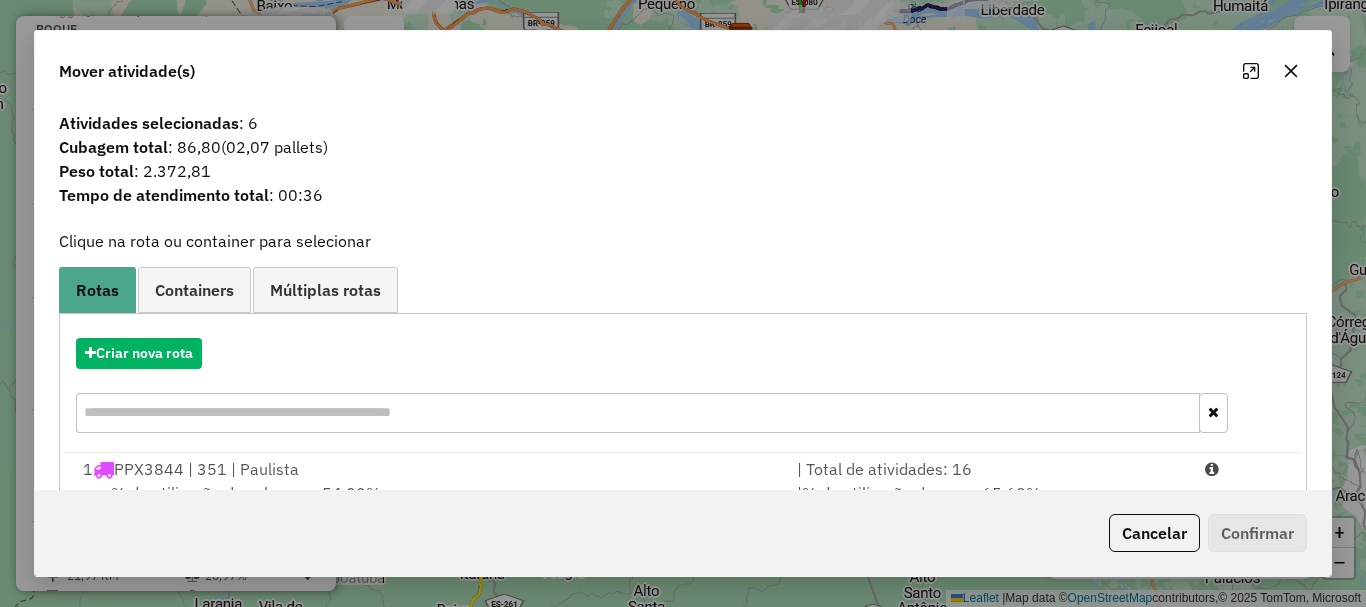 scroll, scrollTop: 397, scrollLeft: 0, axis: vertical 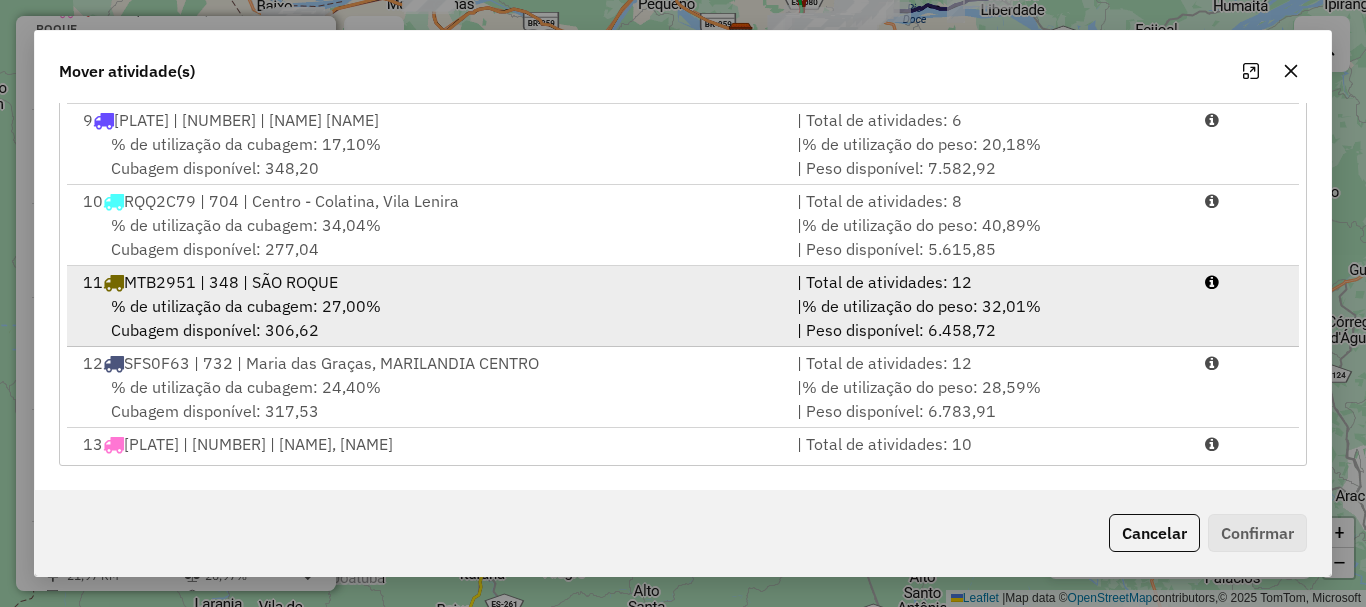 click on "% de utilização da cubagem: 27,00%  Cubagem disponível: 306,62" at bounding box center (428, 318) 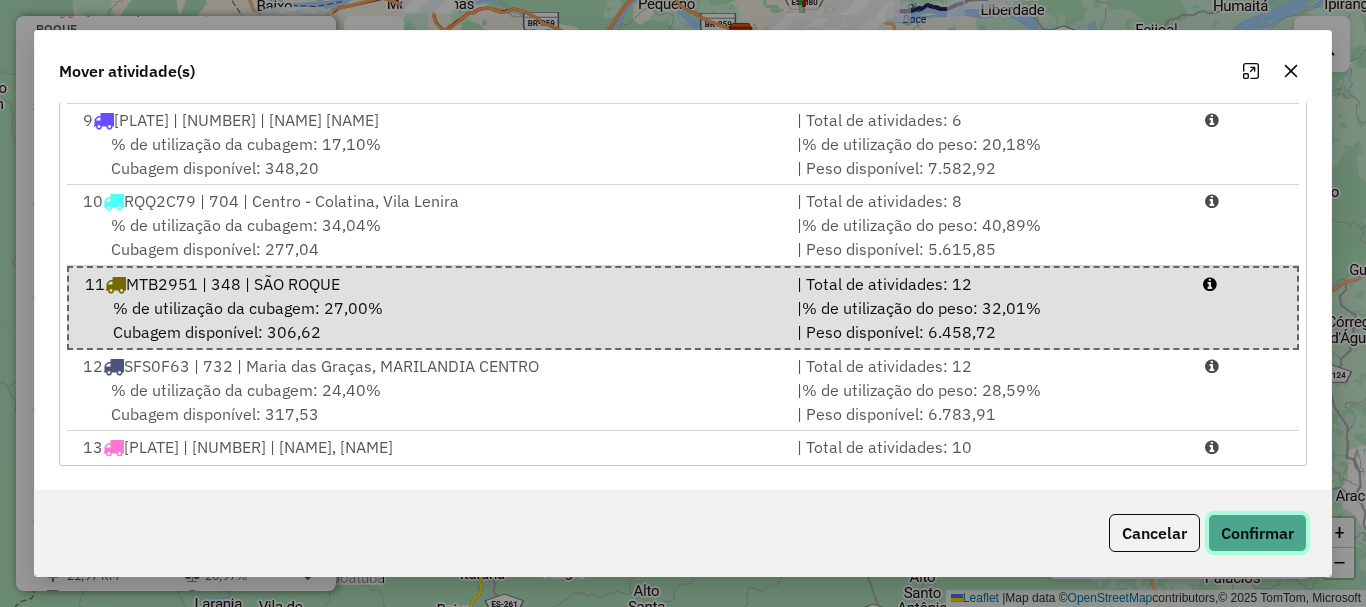 click on "Confirmar" 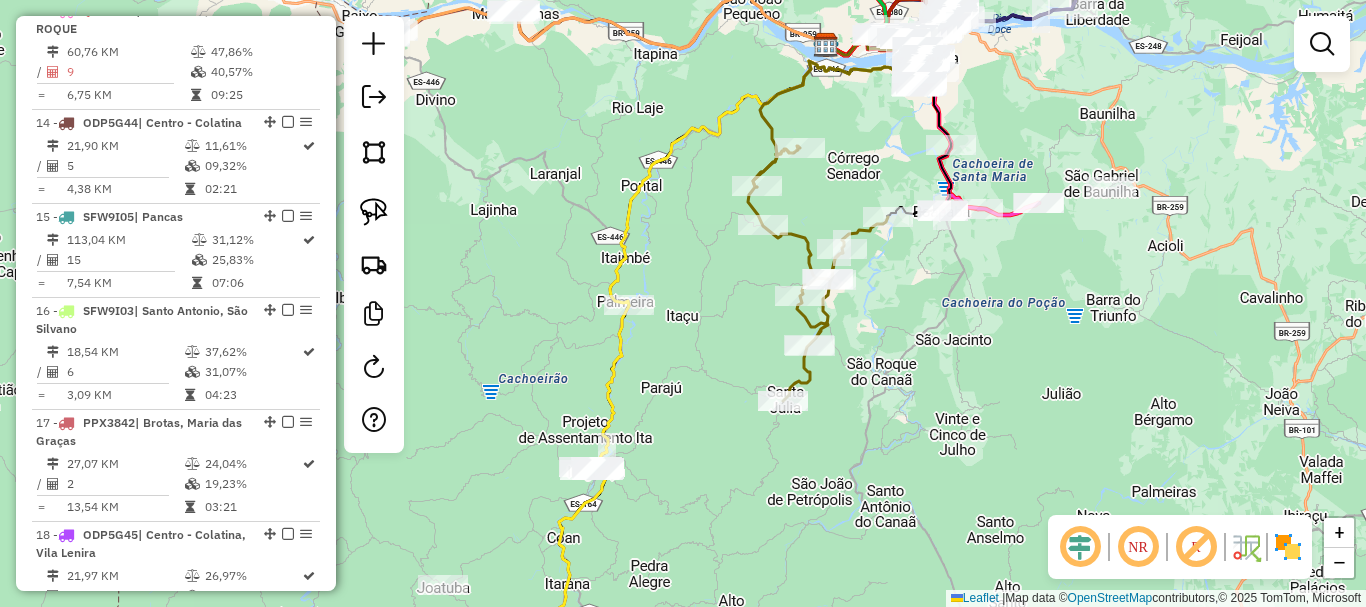drag, startPoint x: 896, startPoint y: 378, endPoint x: 970, endPoint y: 388, distance: 74.672615 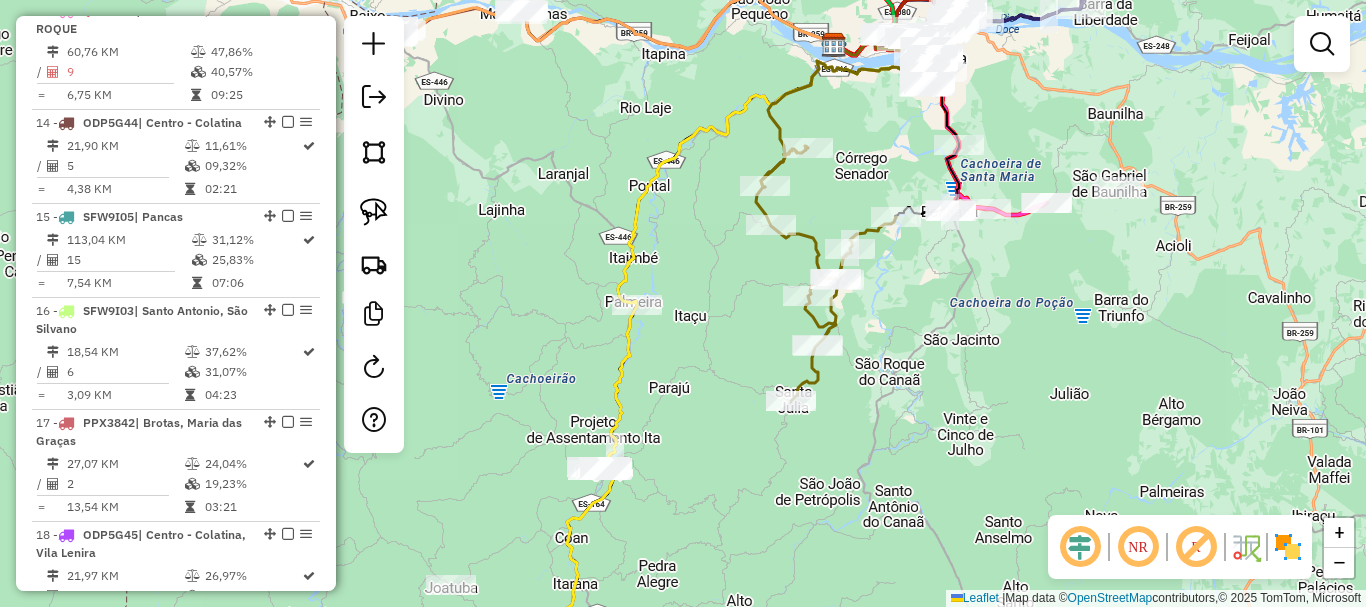 drag, startPoint x: 948, startPoint y: 405, endPoint x: 1068, endPoint y: 201, distance: 236.677 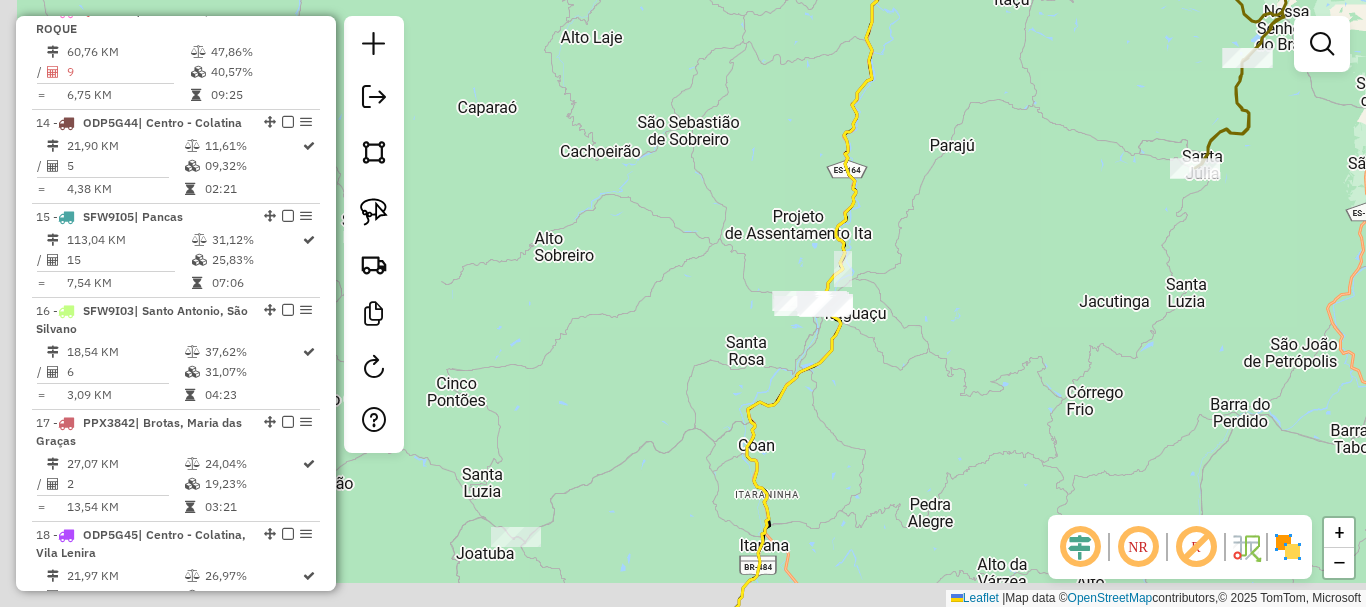 drag, startPoint x: 836, startPoint y: 474, endPoint x: 856, endPoint y: 146, distance: 328.6092 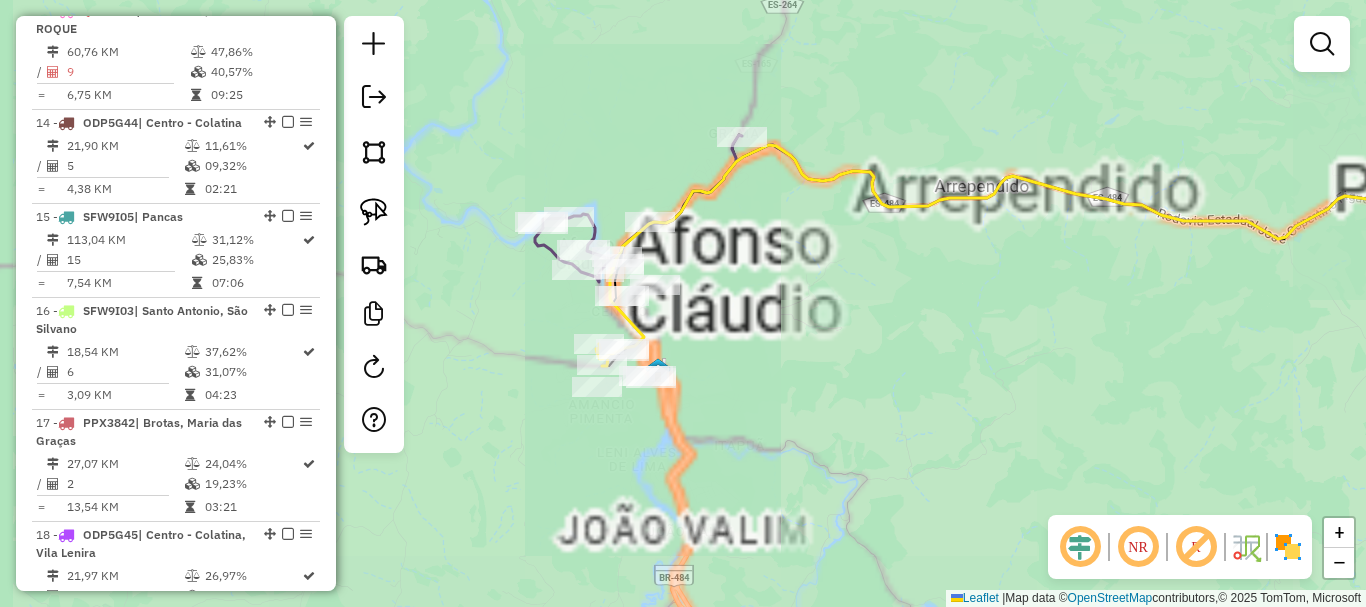 drag, startPoint x: 698, startPoint y: 295, endPoint x: 752, endPoint y: 263, distance: 62.76942 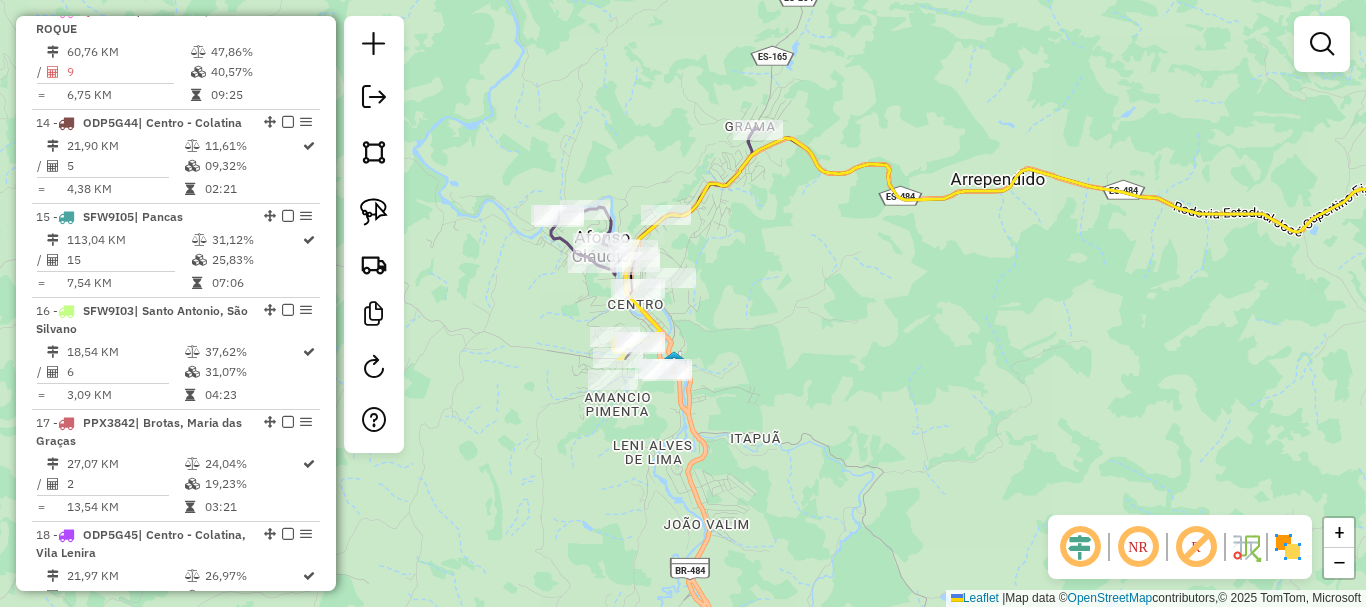 drag, startPoint x: 808, startPoint y: 364, endPoint x: 862, endPoint y: 326, distance: 66.0303 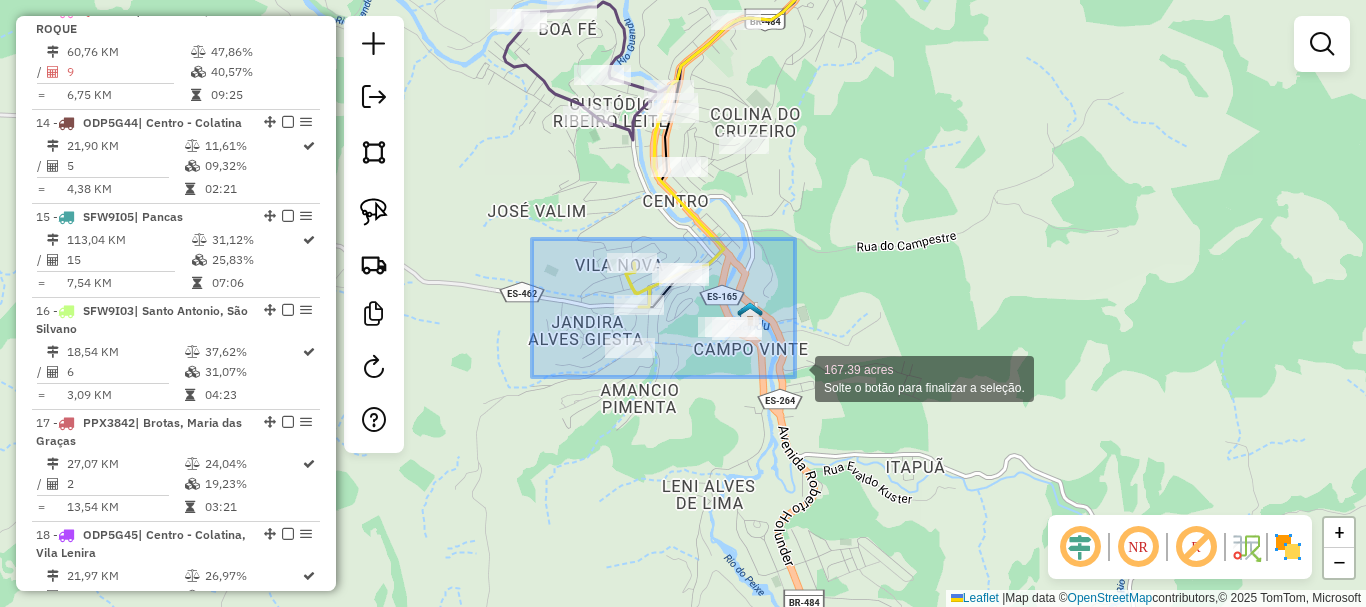 drag, startPoint x: 557, startPoint y: 237, endPoint x: 804, endPoint y: 379, distance: 284.90875 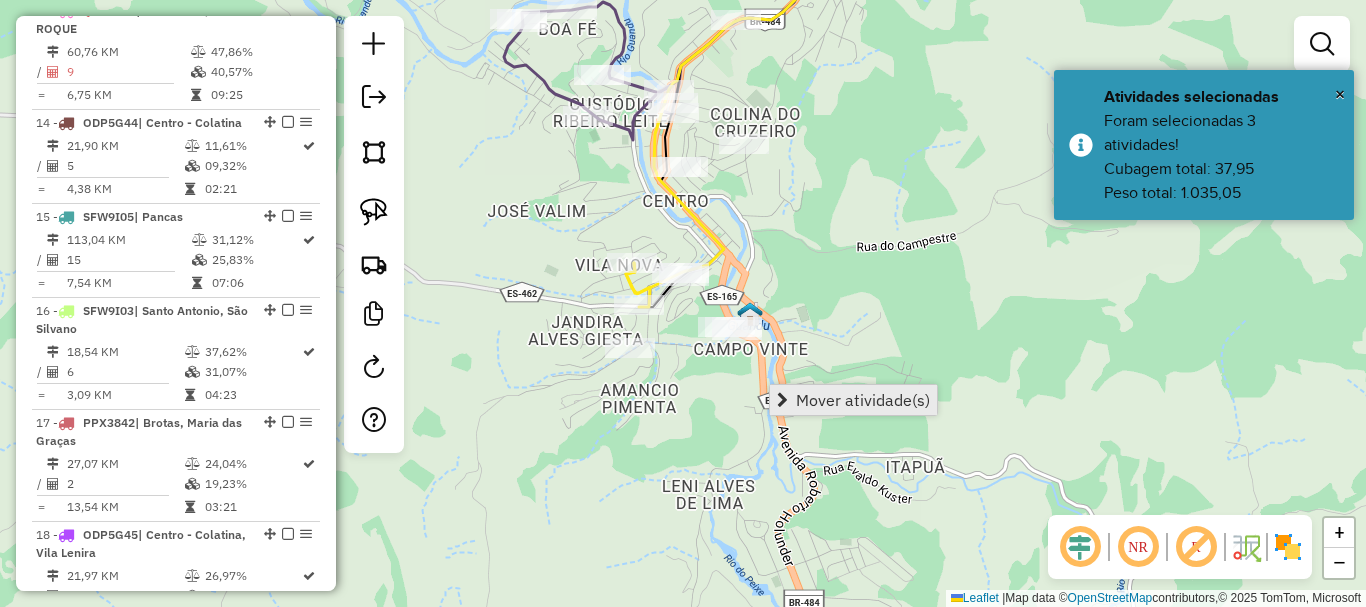 click on "Mover atividade(s)" at bounding box center [863, 400] 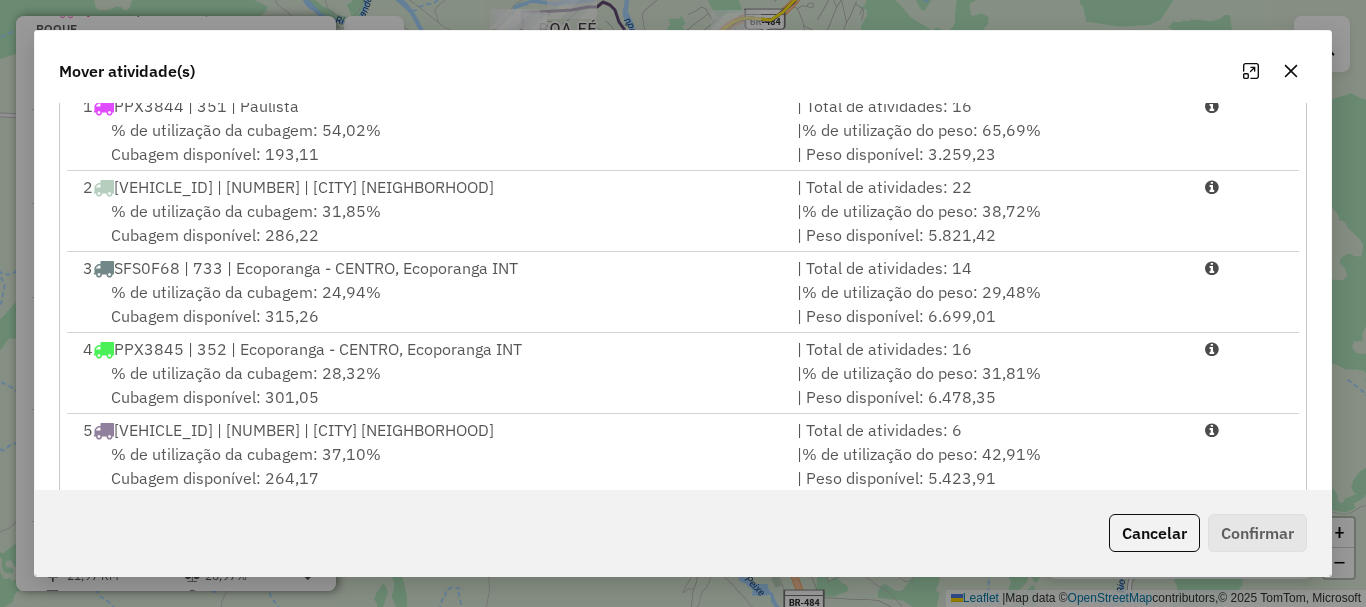 scroll, scrollTop: 397, scrollLeft: 0, axis: vertical 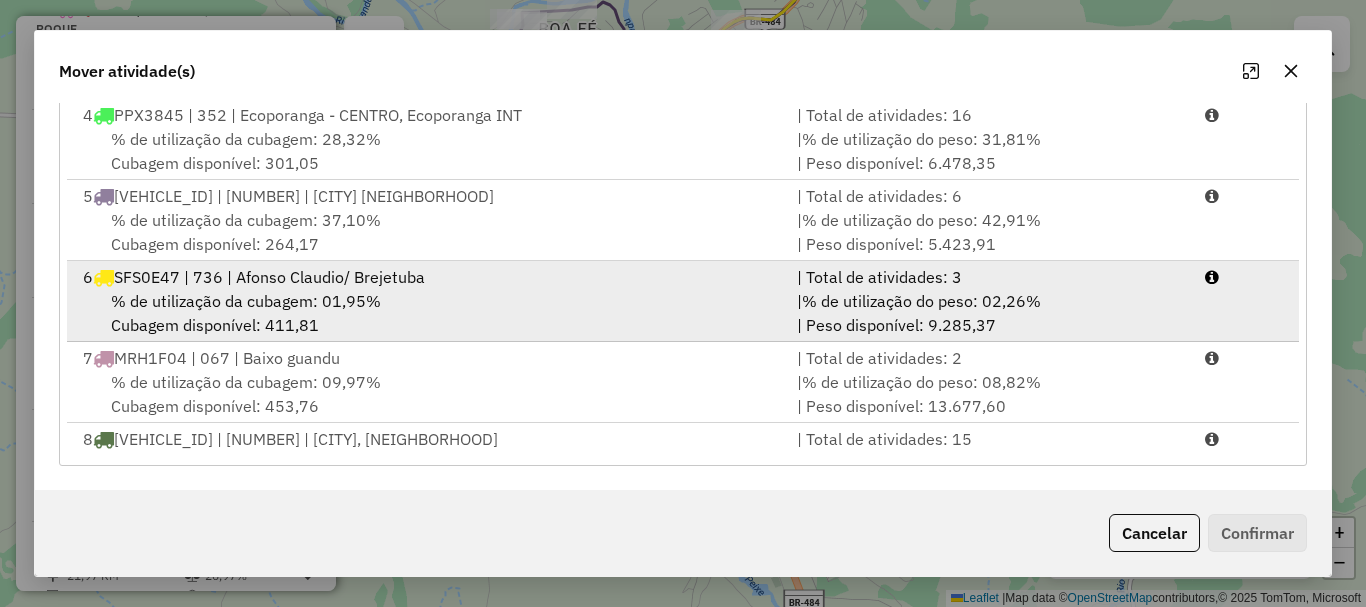 click on "% de utilização da cubagem: 01,95%  Cubagem disponível: 411,81" at bounding box center (428, 313) 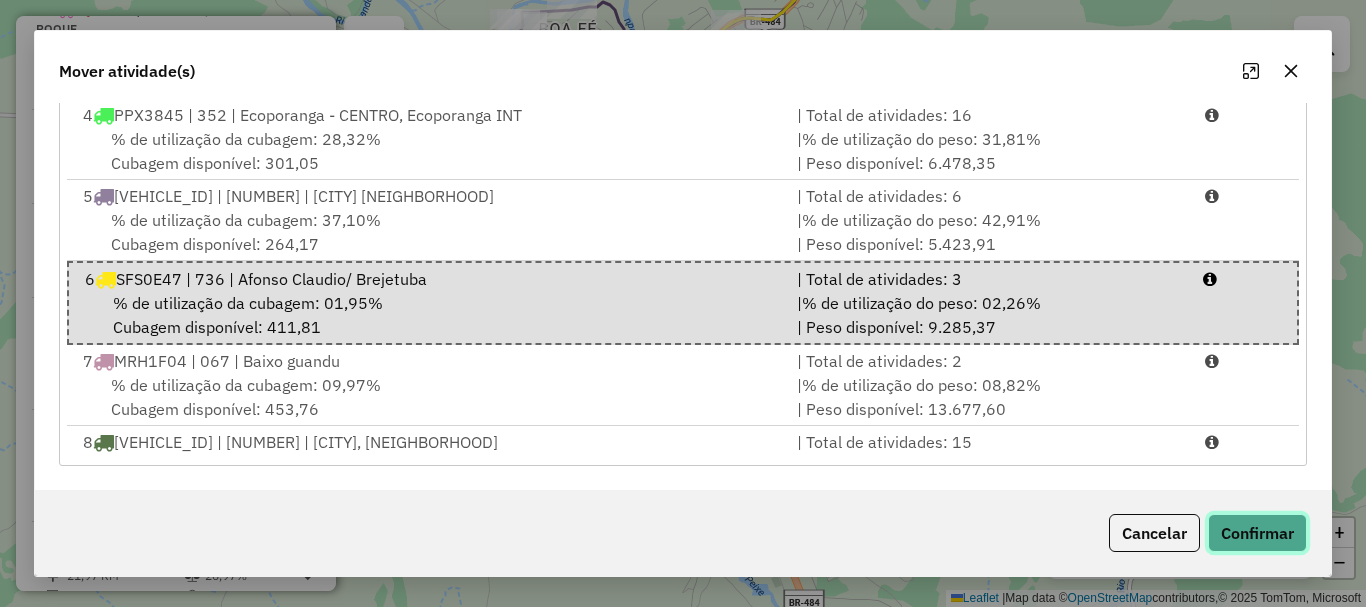 click on "Confirmar" 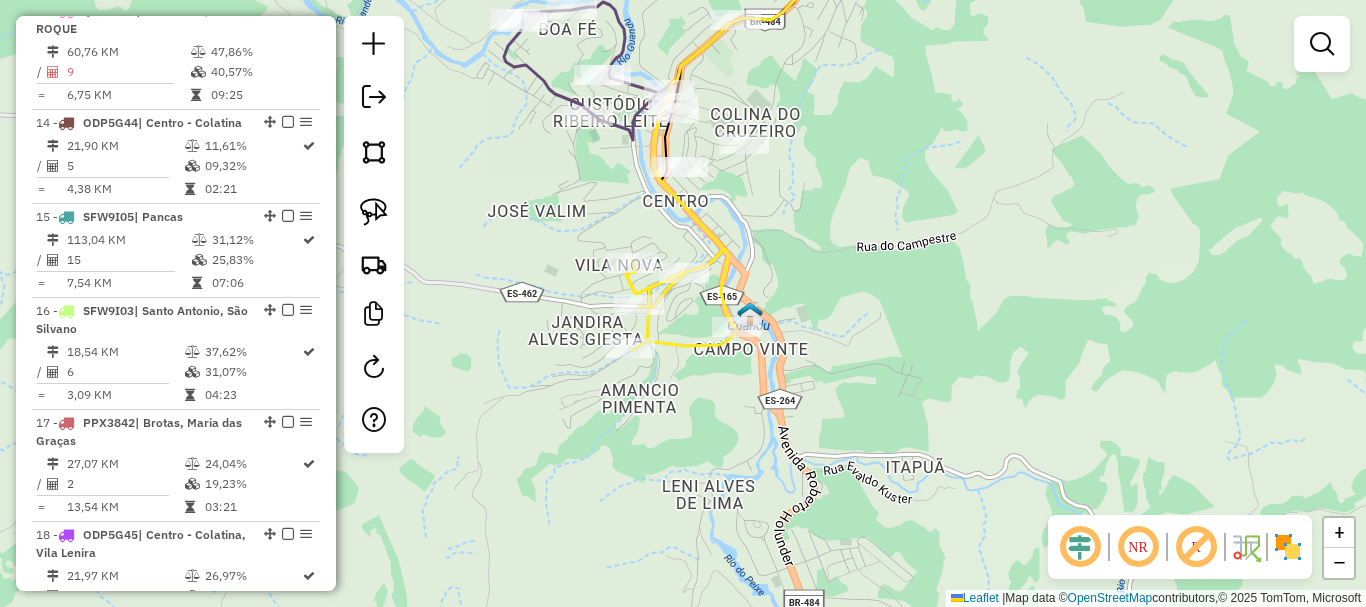 scroll, scrollTop: 0, scrollLeft: 0, axis: both 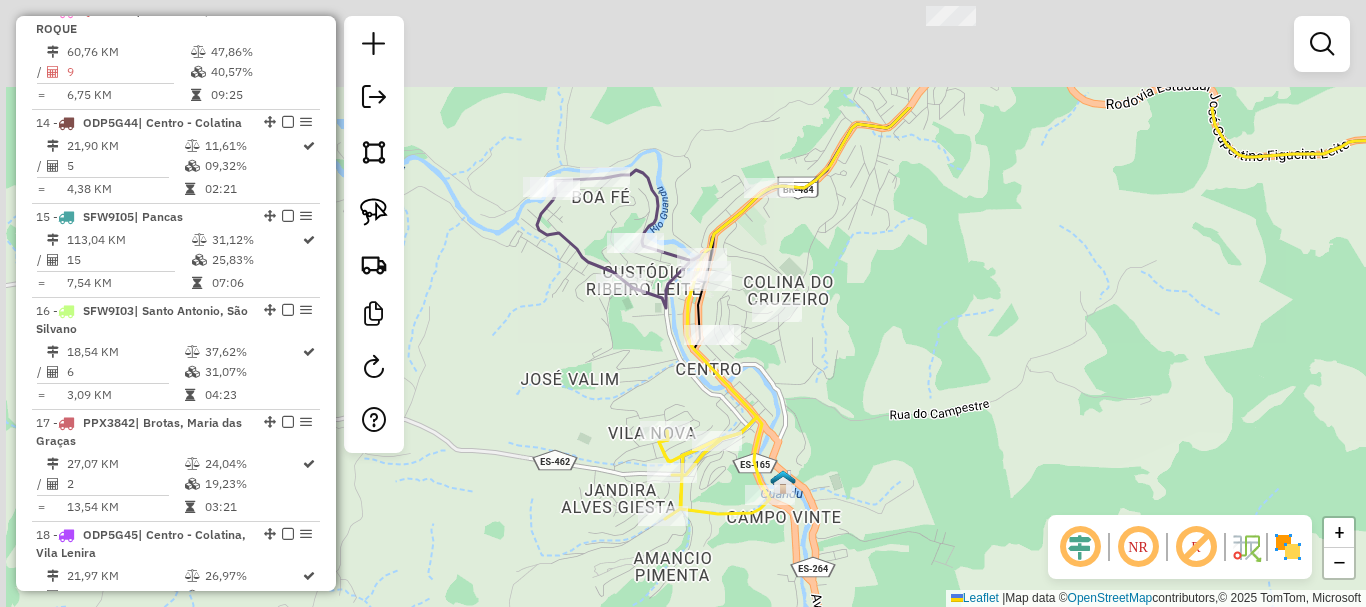 drag, startPoint x: 833, startPoint y: 252, endPoint x: 760, endPoint y: 377, distance: 144.75496 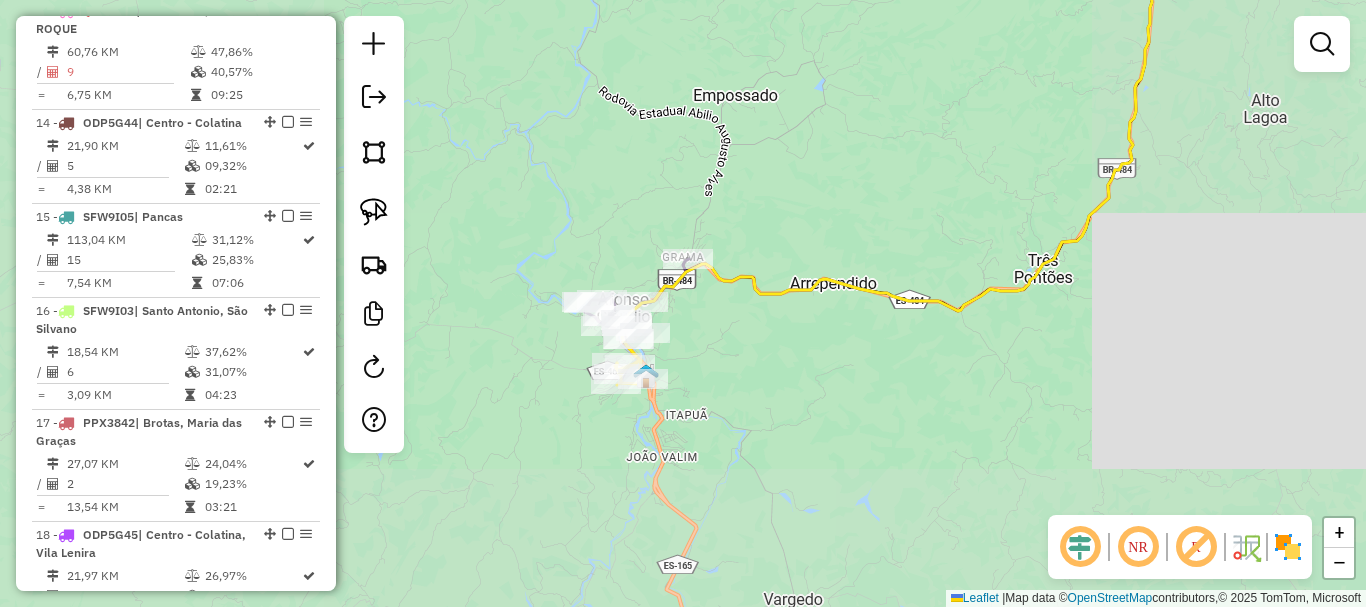 drag, startPoint x: 534, startPoint y: 221, endPoint x: 564, endPoint y: 222, distance: 30.016663 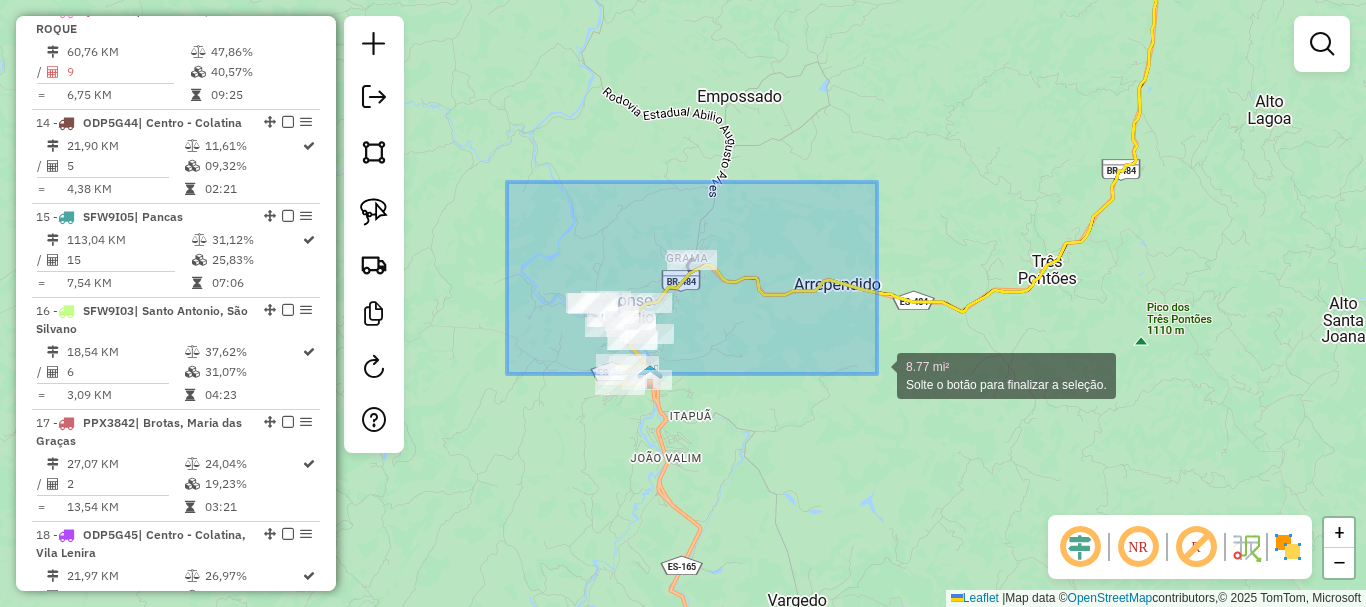 drag, startPoint x: 507, startPoint y: 182, endPoint x: 877, endPoint y: 374, distance: 416.8501 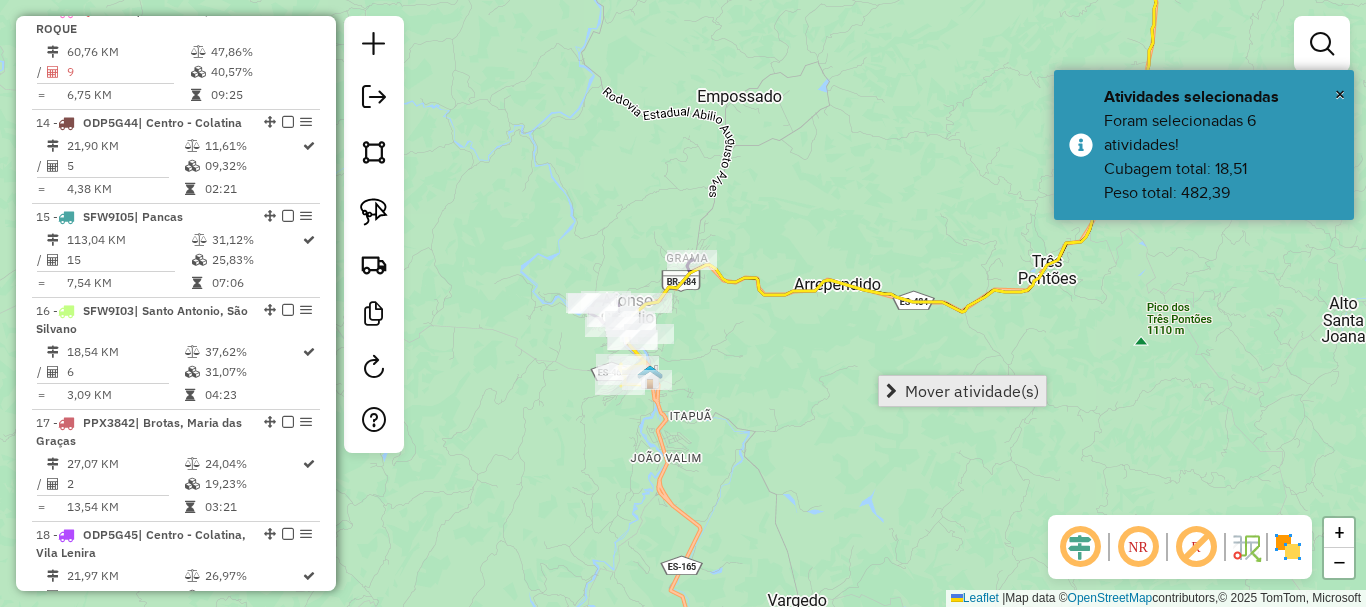 click on "Mover atividade(s)" at bounding box center [972, 391] 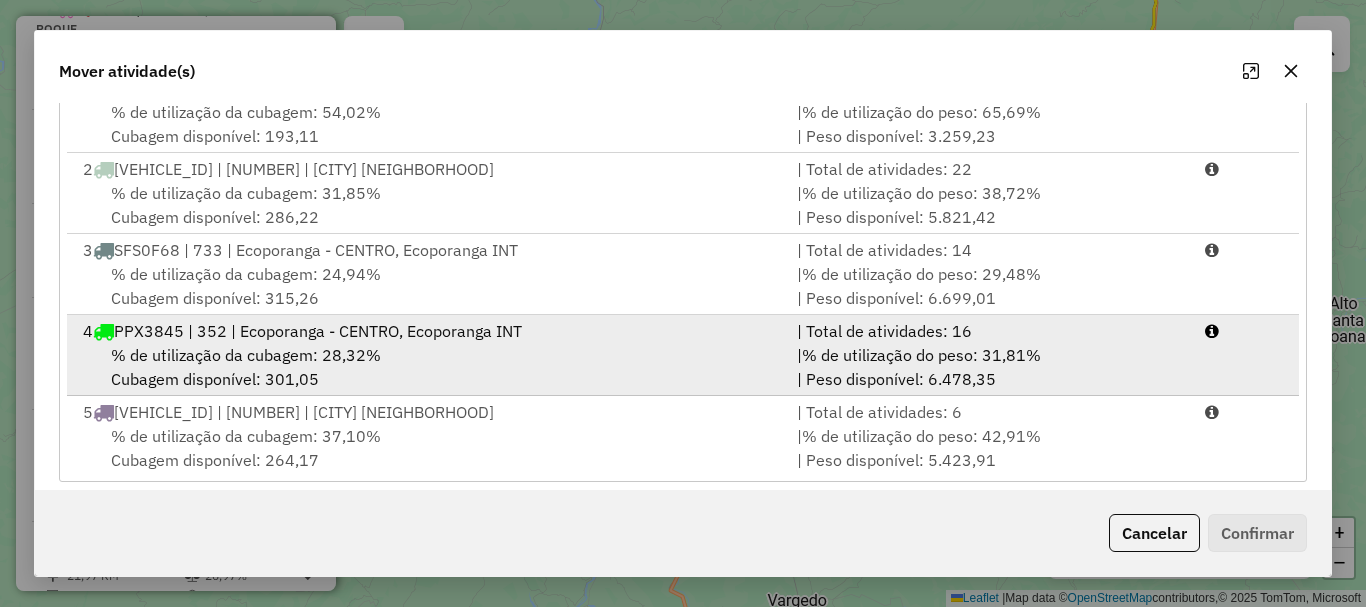 scroll, scrollTop: 397, scrollLeft: 0, axis: vertical 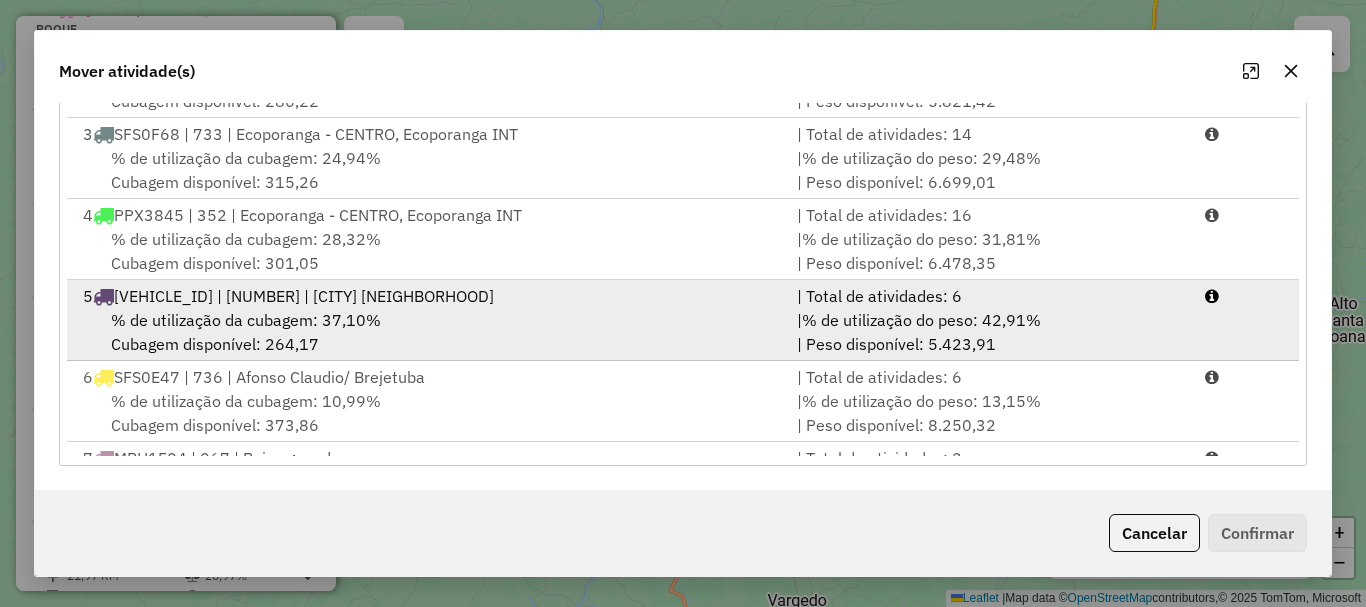 click on "% de utilização da cubagem: 37,10%  Cubagem disponível: 264,17" at bounding box center (428, 332) 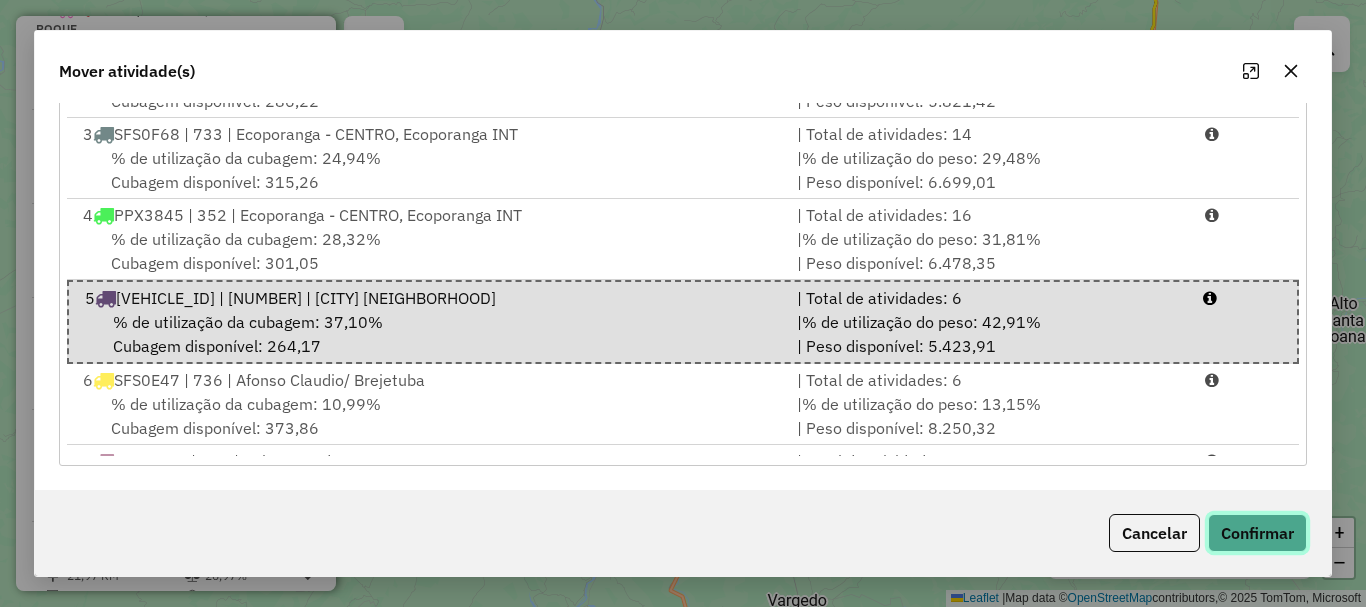 click on "Confirmar" 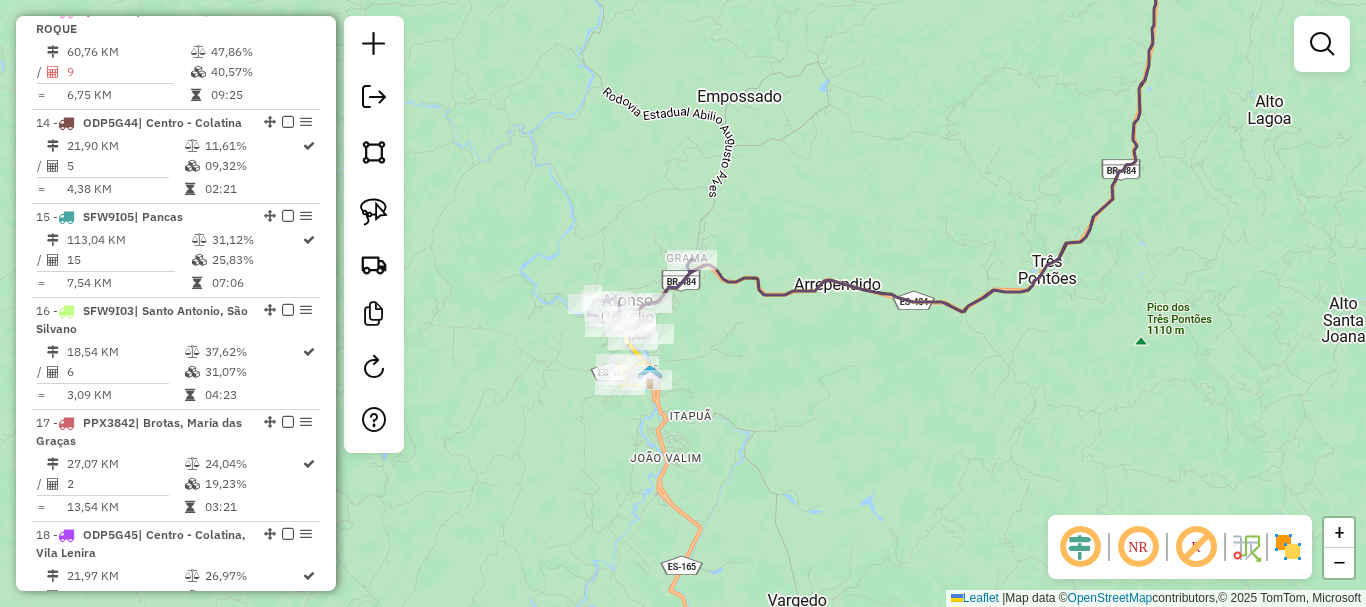 scroll, scrollTop: 0, scrollLeft: 0, axis: both 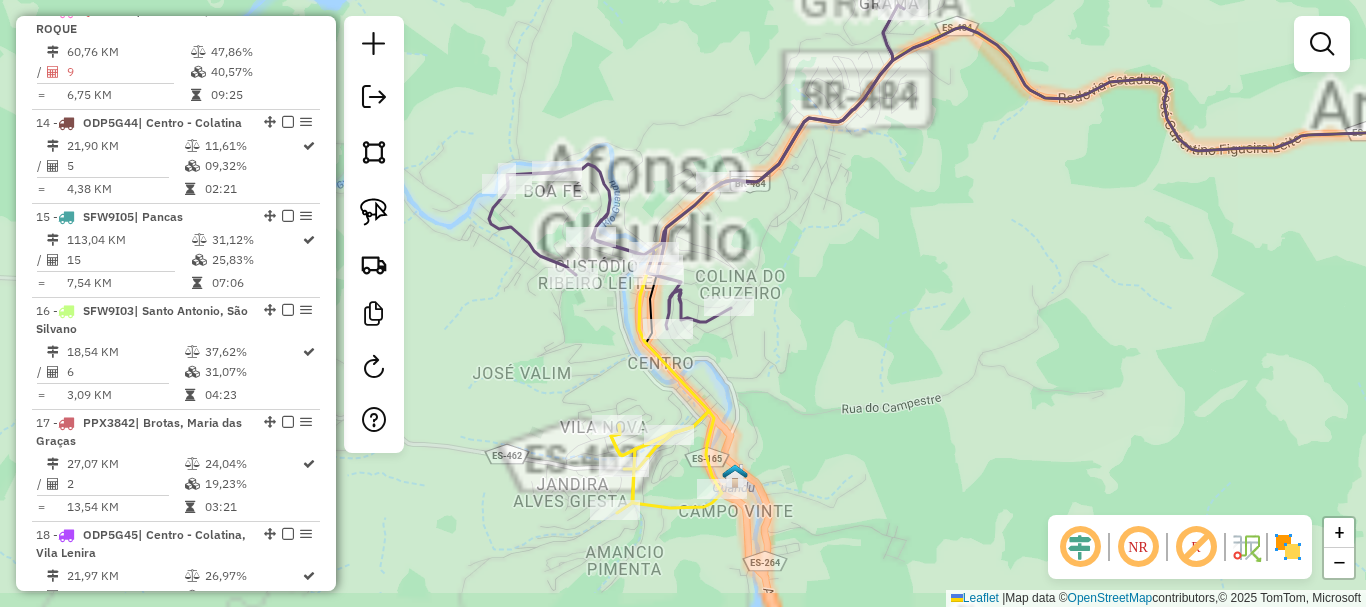 drag, startPoint x: 791, startPoint y: 273, endPoint x: 803, endPoint y: 267, distance: 13.416408 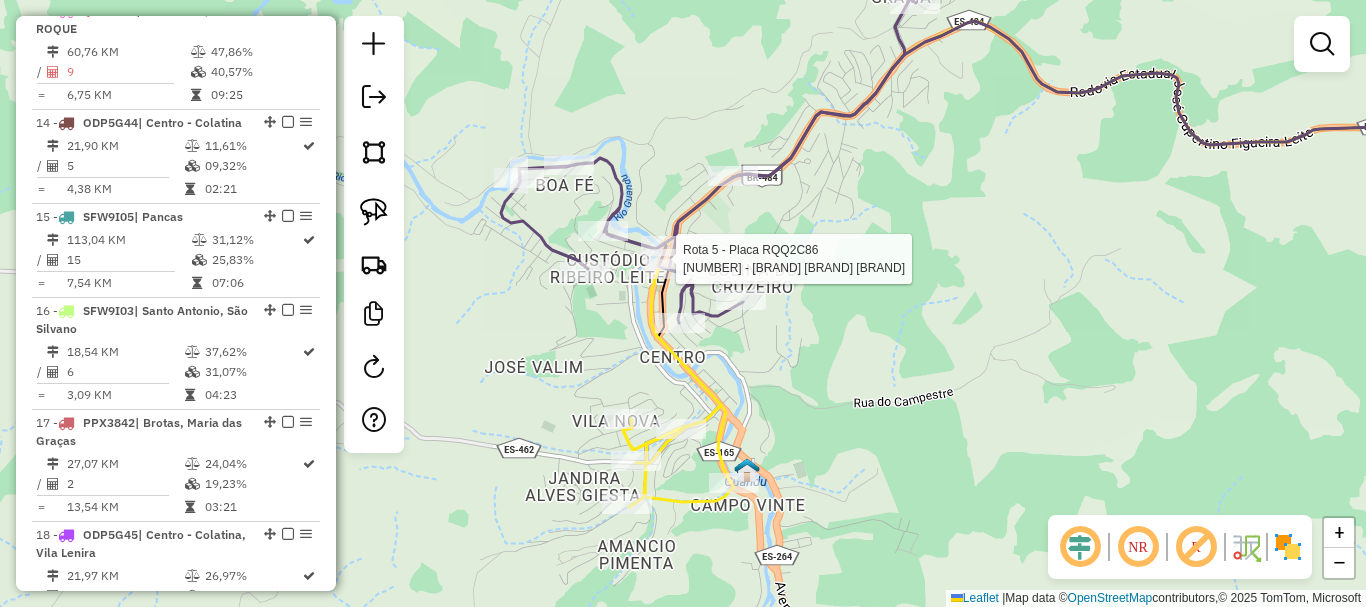 select on "**********" 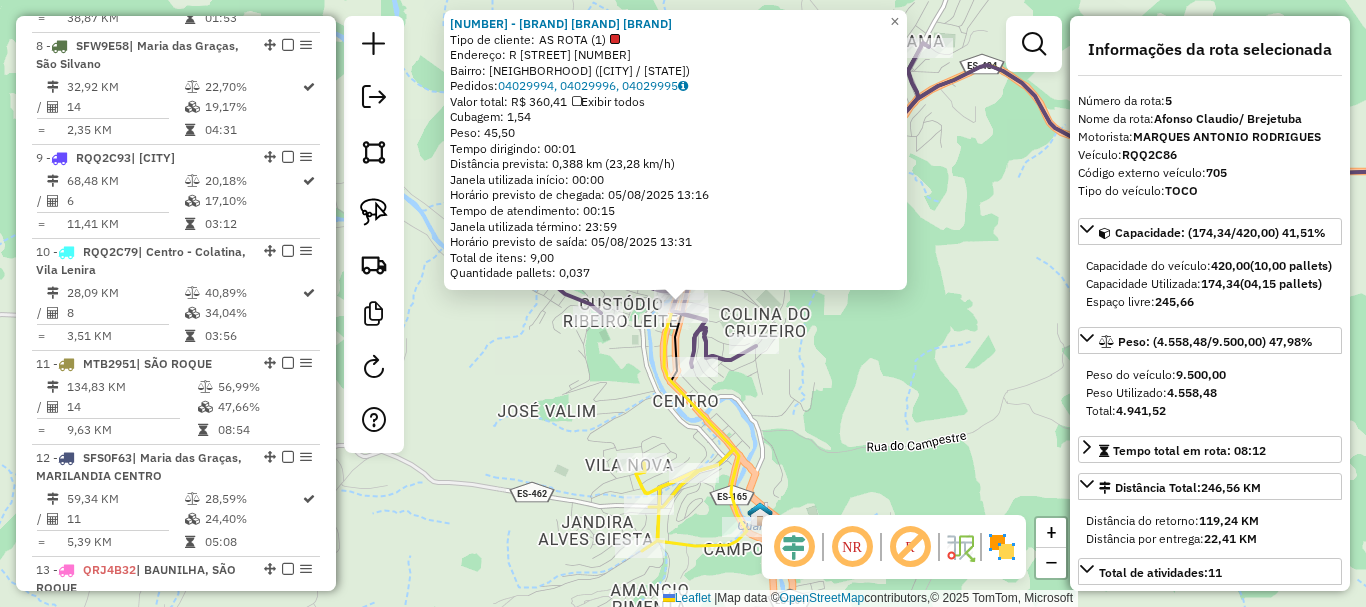 scroll, scrollTop: 1229, scrollLeft: 0, axis: vertical 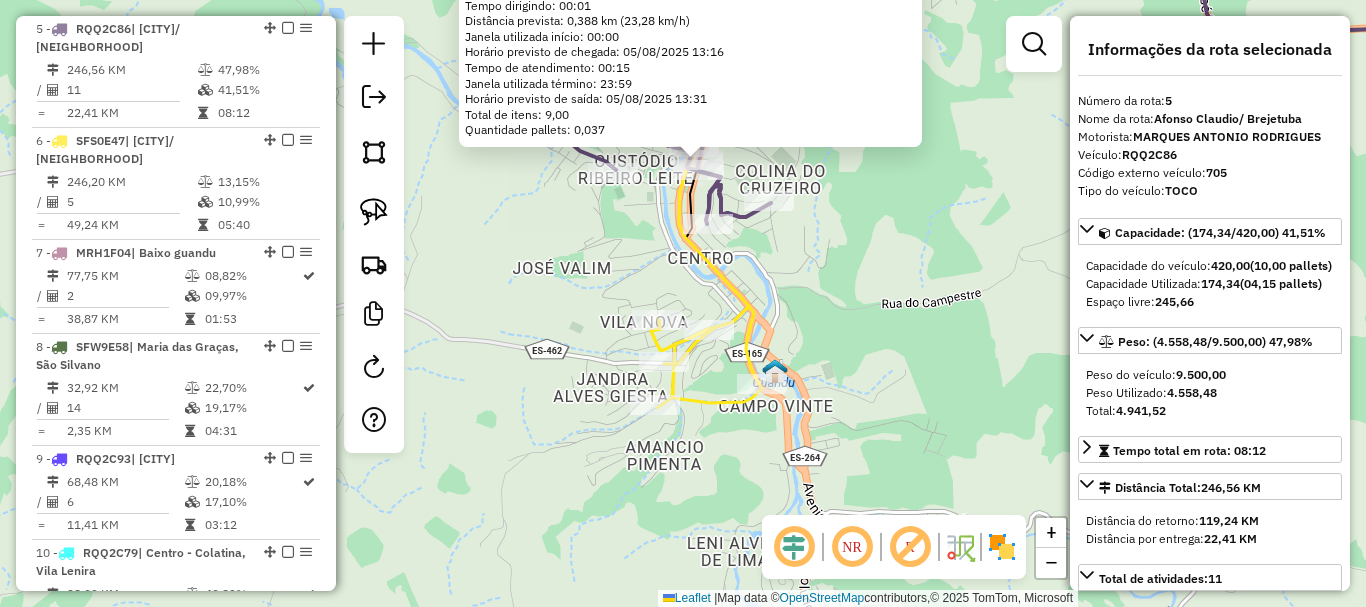 drag, startPoint x: 923, startPoint y: 372, endPoint x: 923, endPoint y: 251, distance: 121 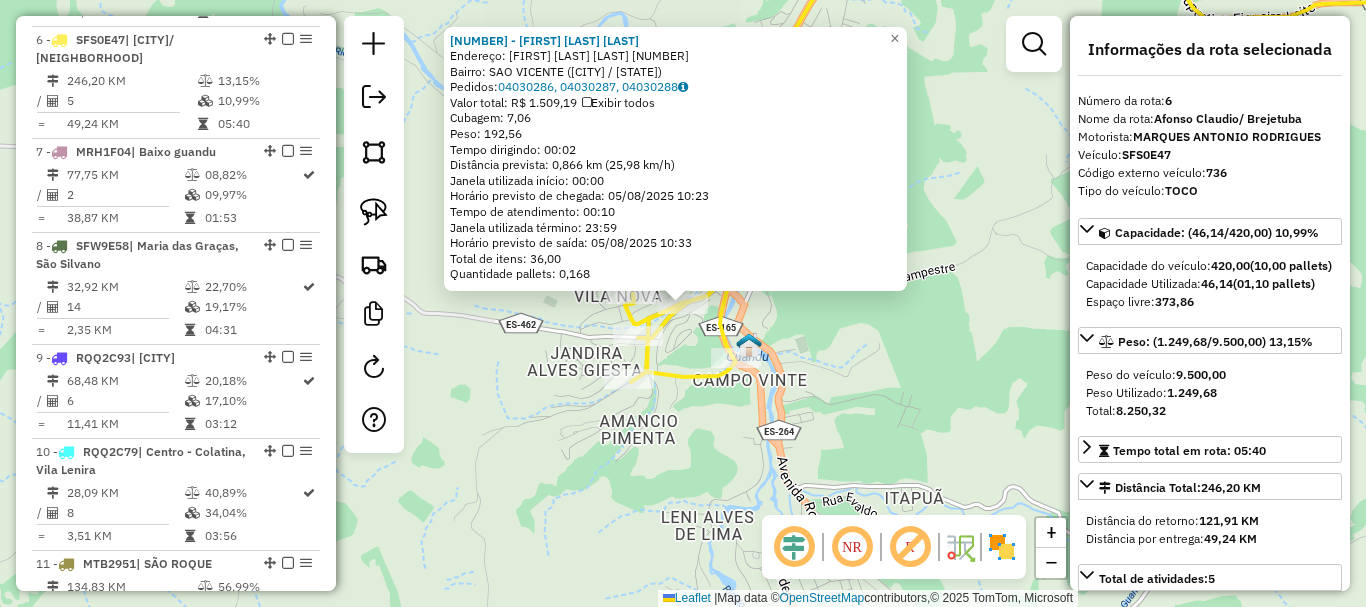 scroll, scrollTop: 1341, scrollLeft: 0, axis: vertical 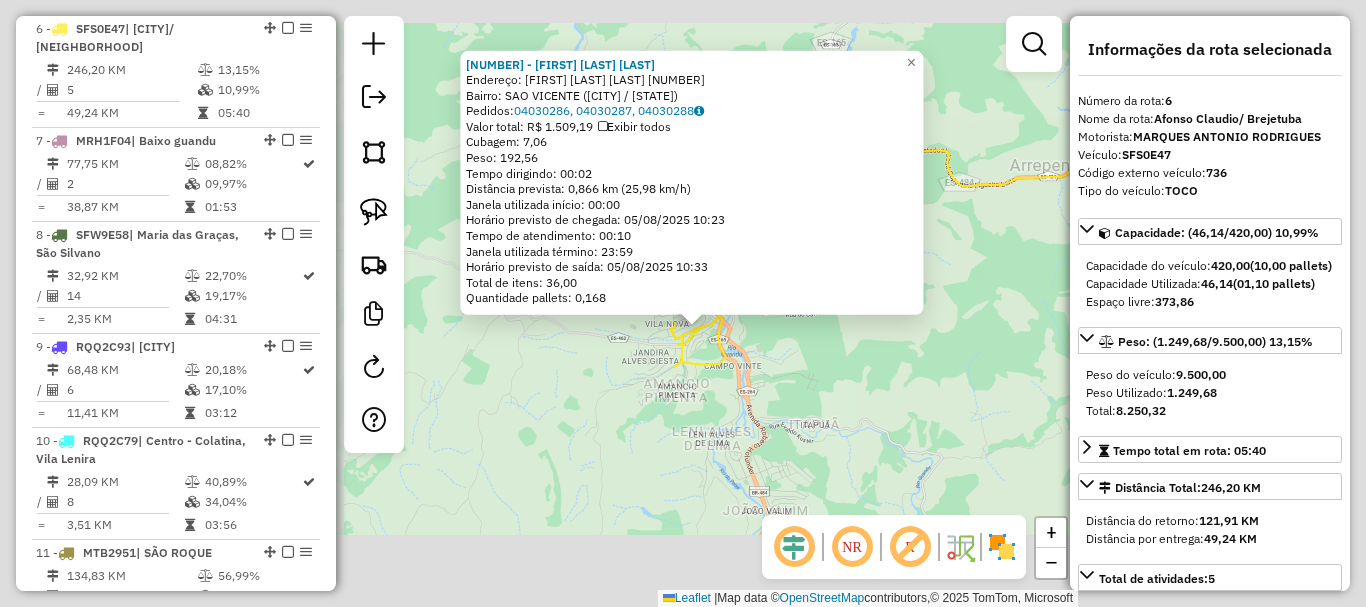 click on "Rota [NUMBER] - Placa [PLATE]  [NUMBER] - [BRAND] [BRAND]  [NUMBER] - [FIRST] [LAST]  Endereço:  [STREET] [NUMBER]   Bairro: [NEIGHBORHOOD] ([CITY] / [STATE])   Pedidos:  [ORDER_ID], [ORDER_ID], [ORDER_ID]   Valor total: R$ 1.509,19   Exibir todos   Cubagem: 7,06  Peso: 192,56  Tempo dirigindo: 00:02   Distância prevista: 0,866 km (25,98 km/h)   Janela utilizada início: 00:00   Horário previsto de chegada: 05/08/2025 10:23   Tempo de atendimento: 00:10   Janela utilizada término: 23:59   Horário previsto de saída: 05/08/2025 10:33   Total de itens: 36,00   Quantidade pallets: 0,168  × Janela de atendimento Grade de atendimento Capacidade Transportadoras Veículos Cliente Pedidos  Rotas Selecione os dias de semana para filtrar as janelas de atendimento  Seg   Ter   Qua   Qui   Sex   Sáb   Dom  Informe o período da janela de atendimento: De: Até:  Filtrar exatamente a janela do cliente  Considerar janela de atendimento padrão  Selecione os dias de semana para filtrar as grades de atendimento  Seg  +" 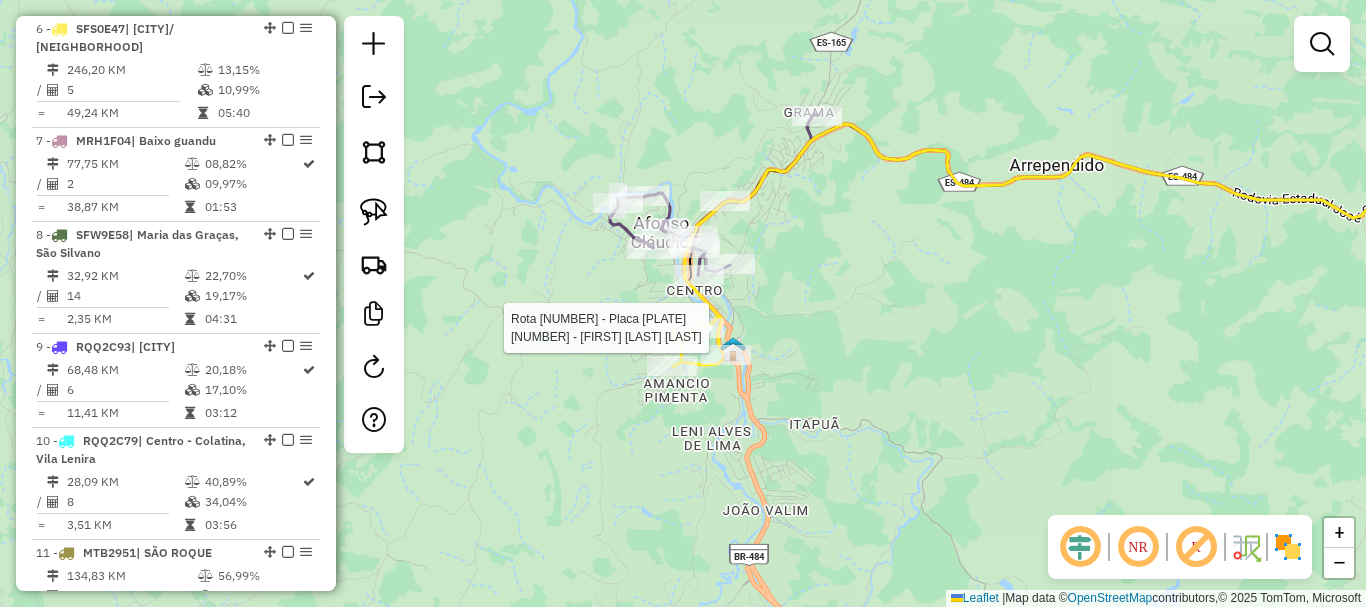select on "**********" 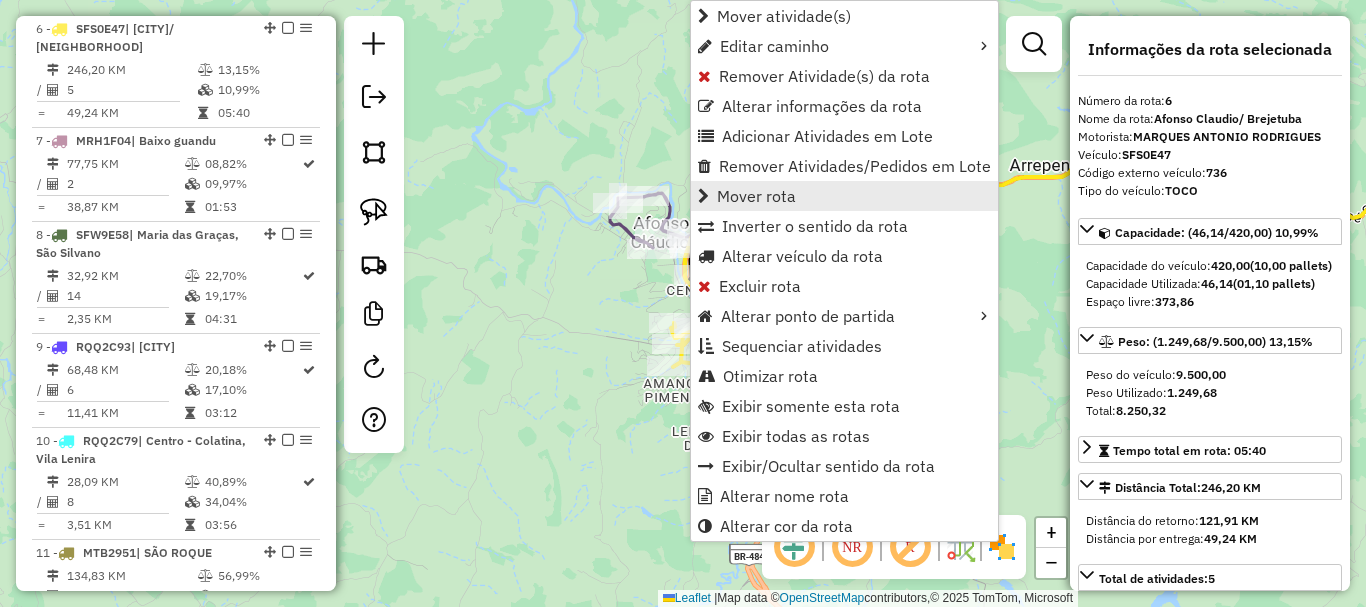 click on "Mover rota" at bounding box center [756, 196] 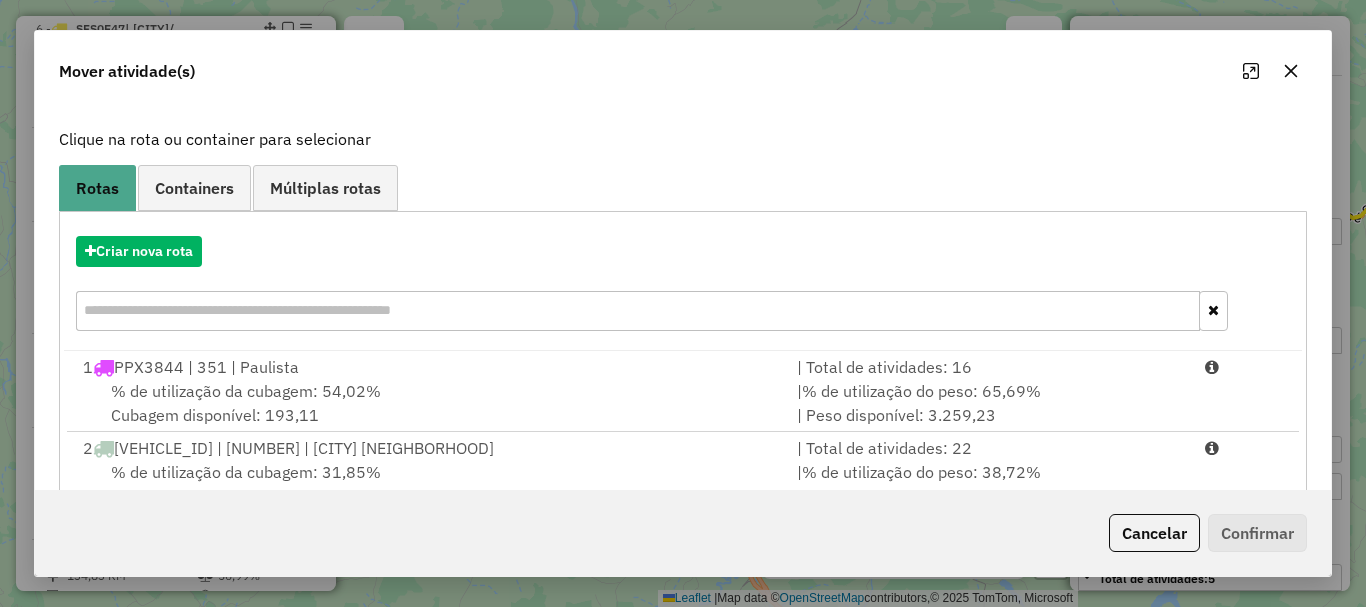 scroll, scrollTop: 400, scrollLeft: 0, axis: vertical 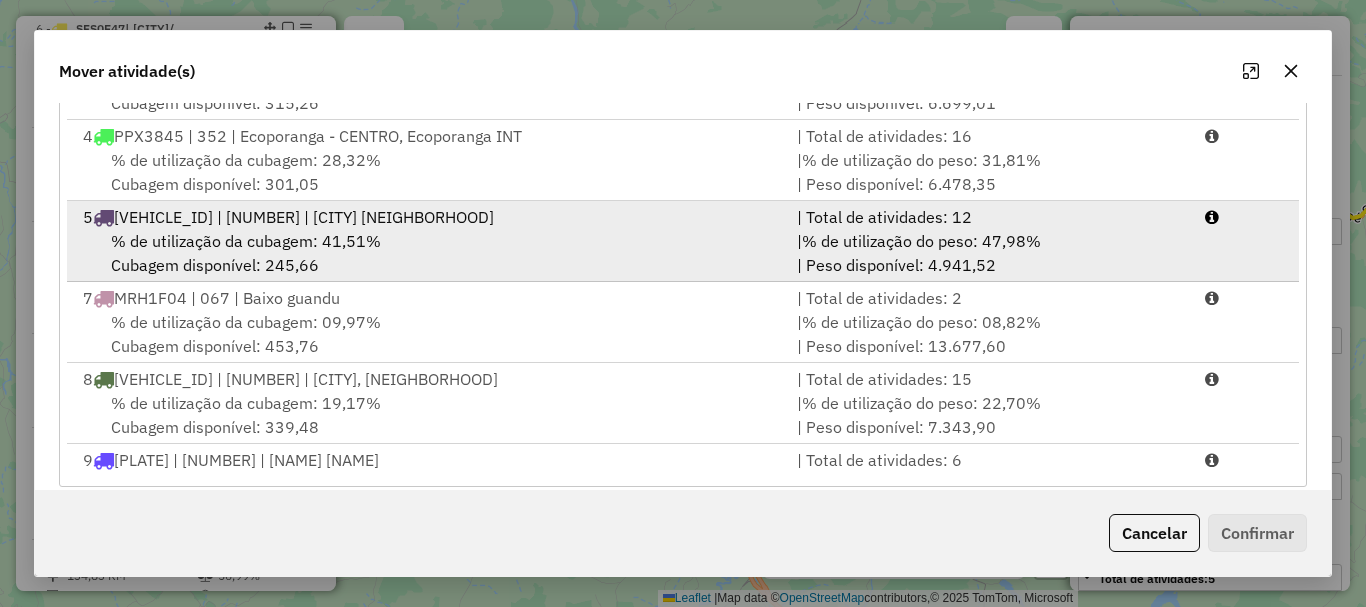 click on "% de utilização da cubagem: 41,51%  Cubagem disponível: 245,66" at bounding box center (428, 253) 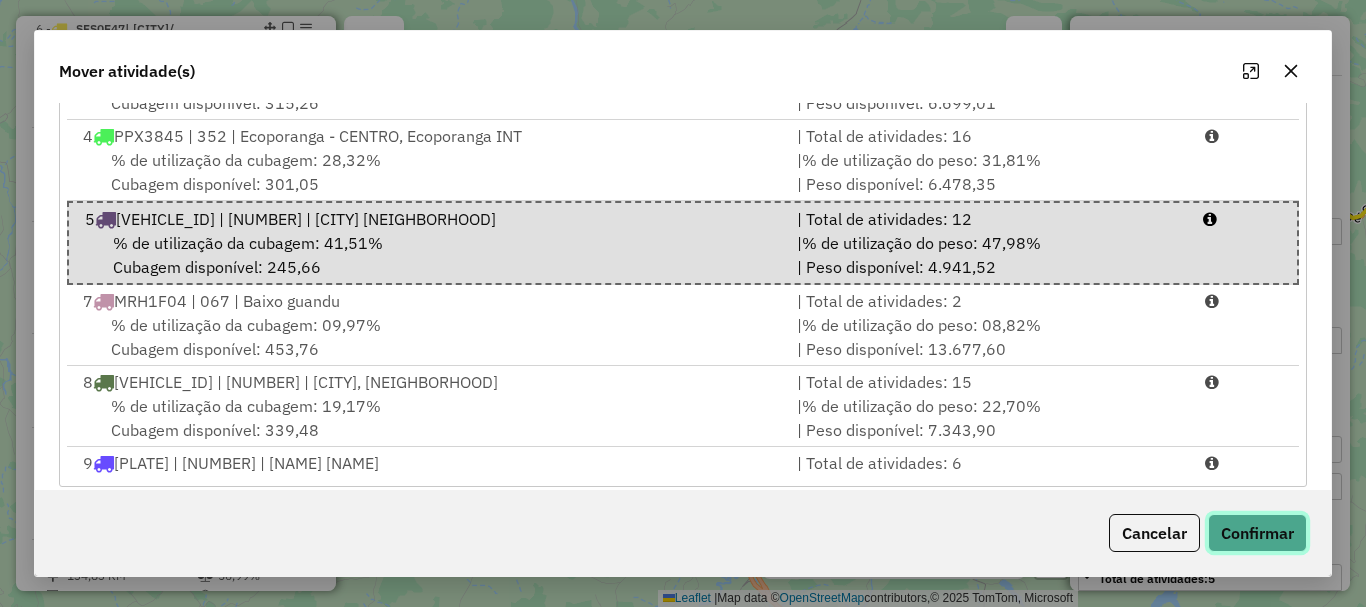 click on "Confirmar" 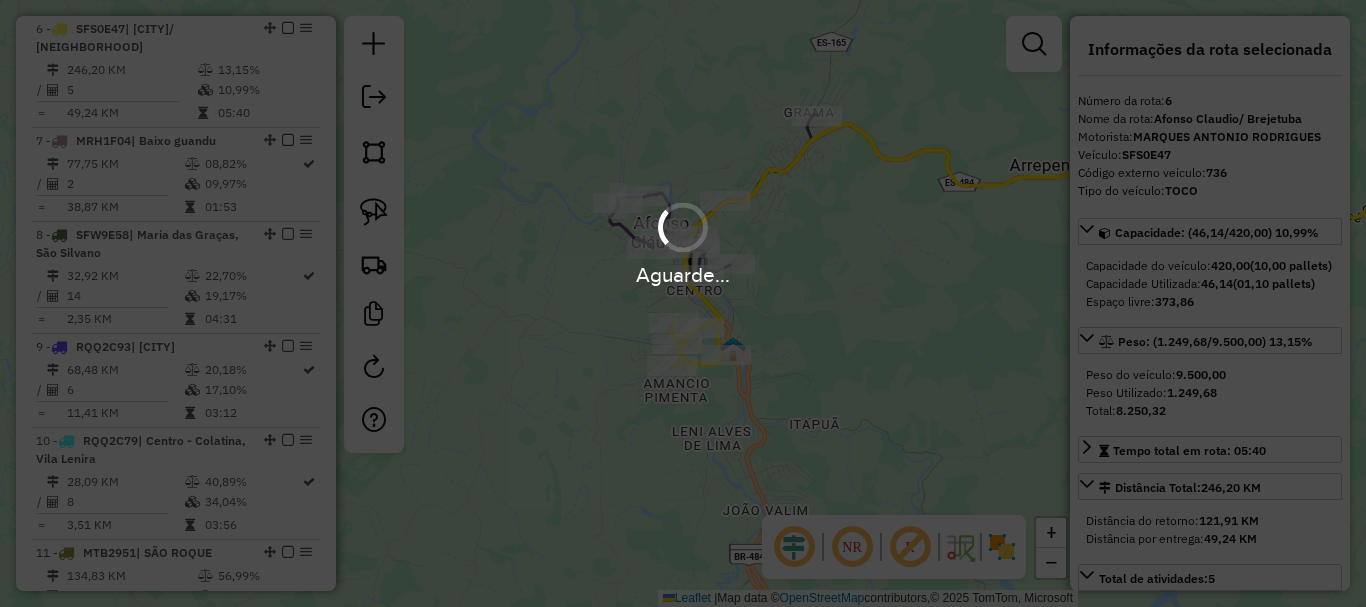 scroll, scrollTop: 0, scrollLeft: 0, axis: both 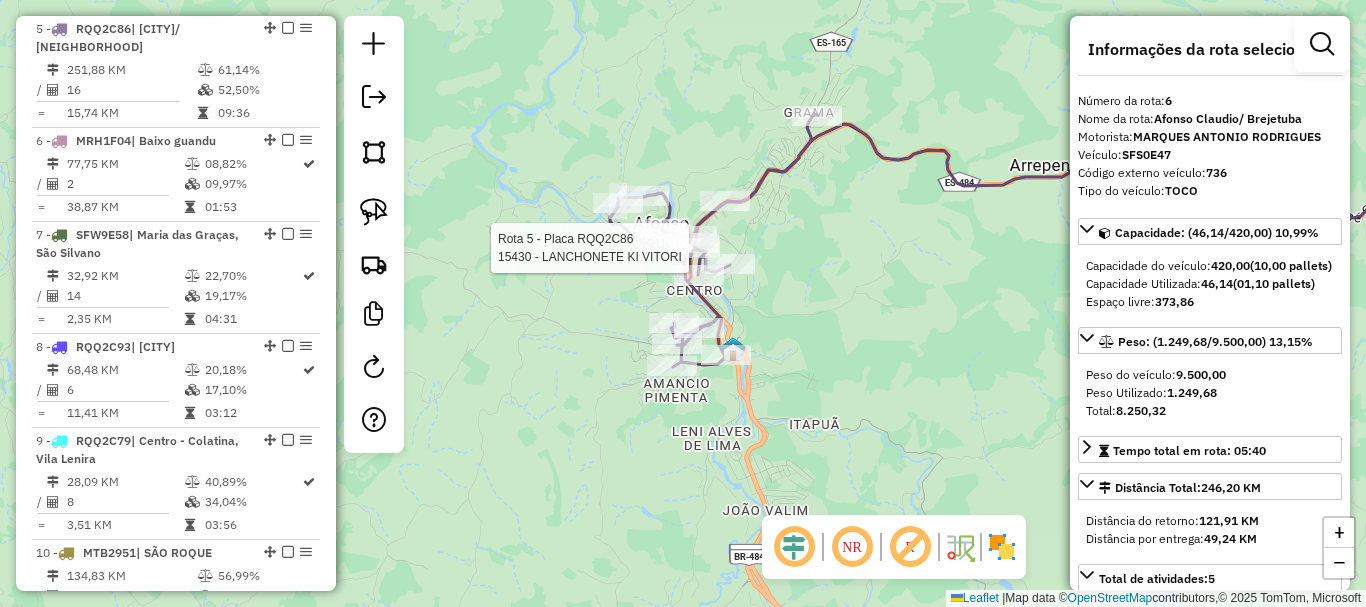 click 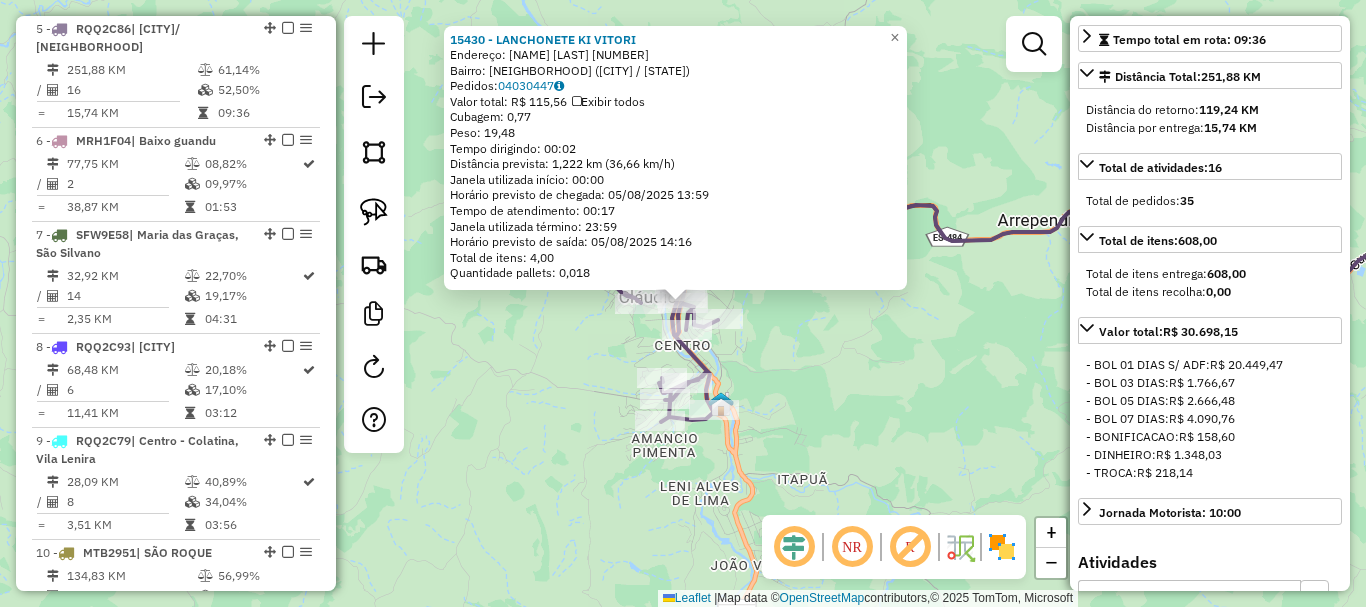 scroll, scrollTop: 600, scrollLeft: 0, axis: vertical 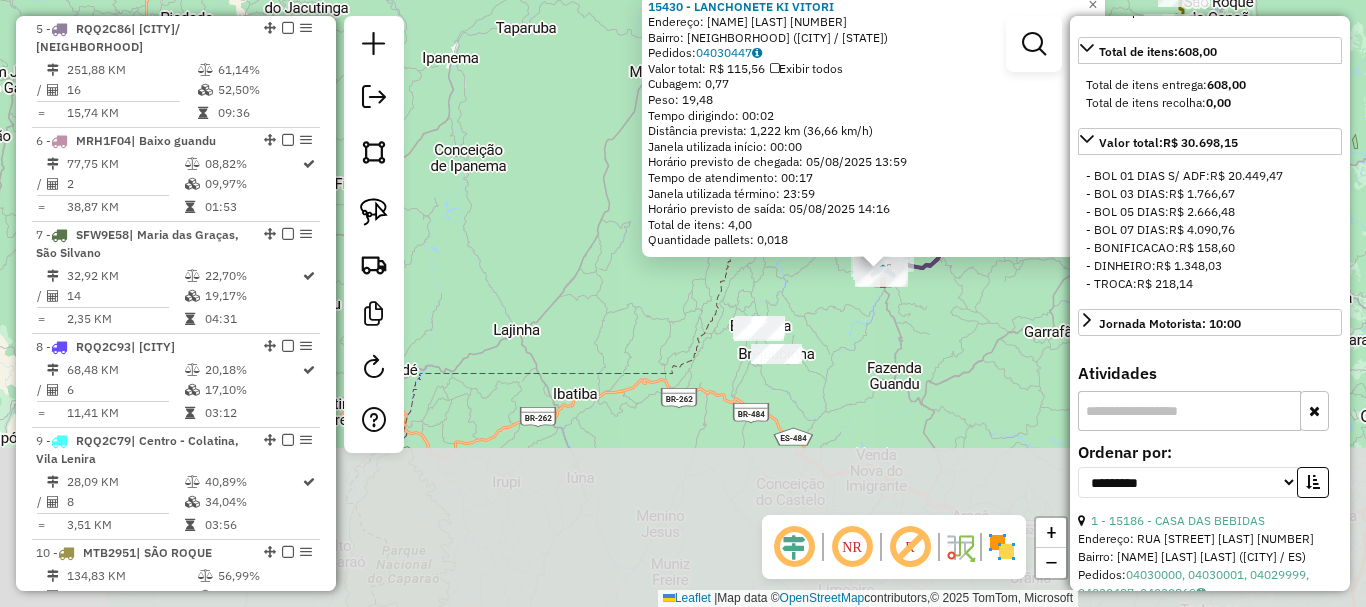 drag, startPoint x: 873, startPoint y: 481, endPoint x: 802, endPoint y: 310, distance: 185.15399 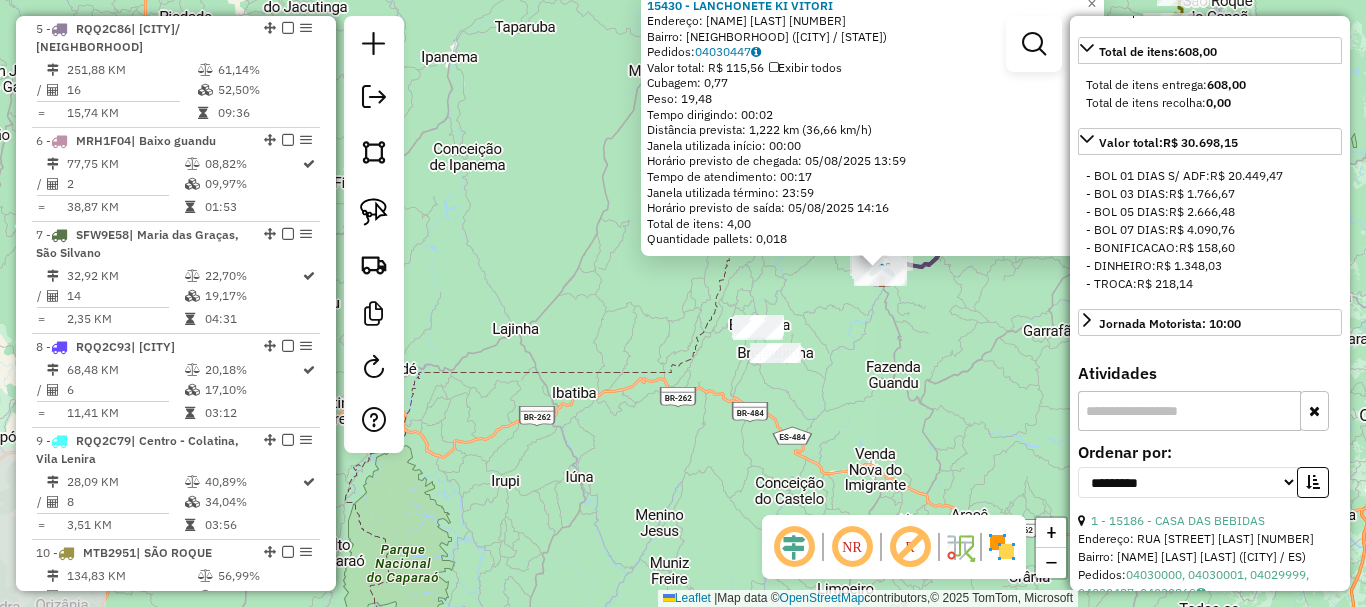 click on "[NUMBER] - [BUSINESS_NAME]  Endereço:  [STREET] [NUMBER]   Bairro: [NEIGHBORHOOD] ([CITY] / [STATE])   Pedidos:  [ORDER_ID]   Valor total: [CURRENCY] [AMOUNT]   Exibir todos   Cubagem: [CUBAGE]  Peso: [WEIGHT]  Tempo dirigindo: [TIME]   Distância prevista: [DISTANCE] km ([SPEED] km/h)   Janela utilizada início: [TIME]   Horário previsto de chegada: [DATE] [TIME]   Tempo de atendimento: [TIME]   Janela utilizada término: [TIME]   Horário previsto de saída: [DATE] [TIME]   Total de itens: [ITEMS]   Quantidade pallets: [PALLETS]  × Janela de atendimento Grade de atendimento Capacidade Transportadoras Veículos Cliente Pedidos  Rotas Selecione os dias de semana para filtrar as janelas de atendimento  Seg   Ter   Qua   Qui   Sex   Sáb   Dom  Informe o período da janela de atendimento: De: [TIME] Até: [TIME]  Filtrar exatamente a janela do cliente  Considerar janela de atendimento padrão  Selecione os dias de semana para filtrar as grades de atendimento  Seg   Ter   Qua   Qui   Sex   Sáb   Dom   Considerar clientes sem dia de atendimento cadastrado De: [TIME]" 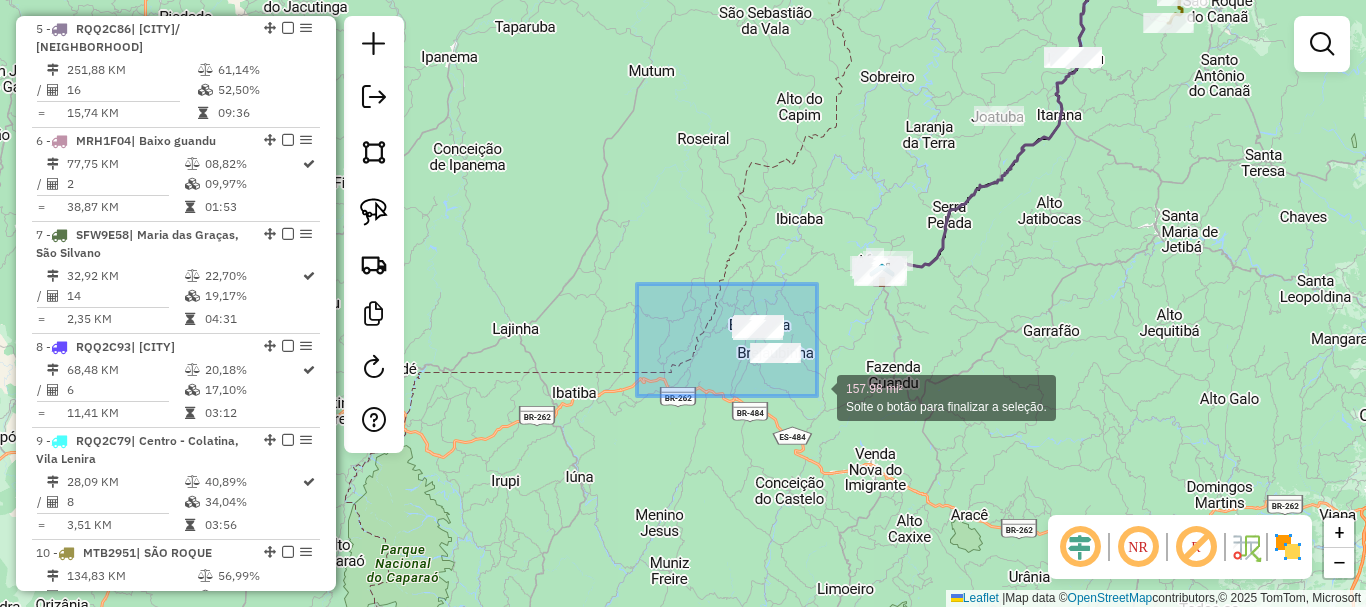 drag, startPoint x: 637, startPoint y: 284, endPoint x: 817, endPoint y: 396, distance: 212 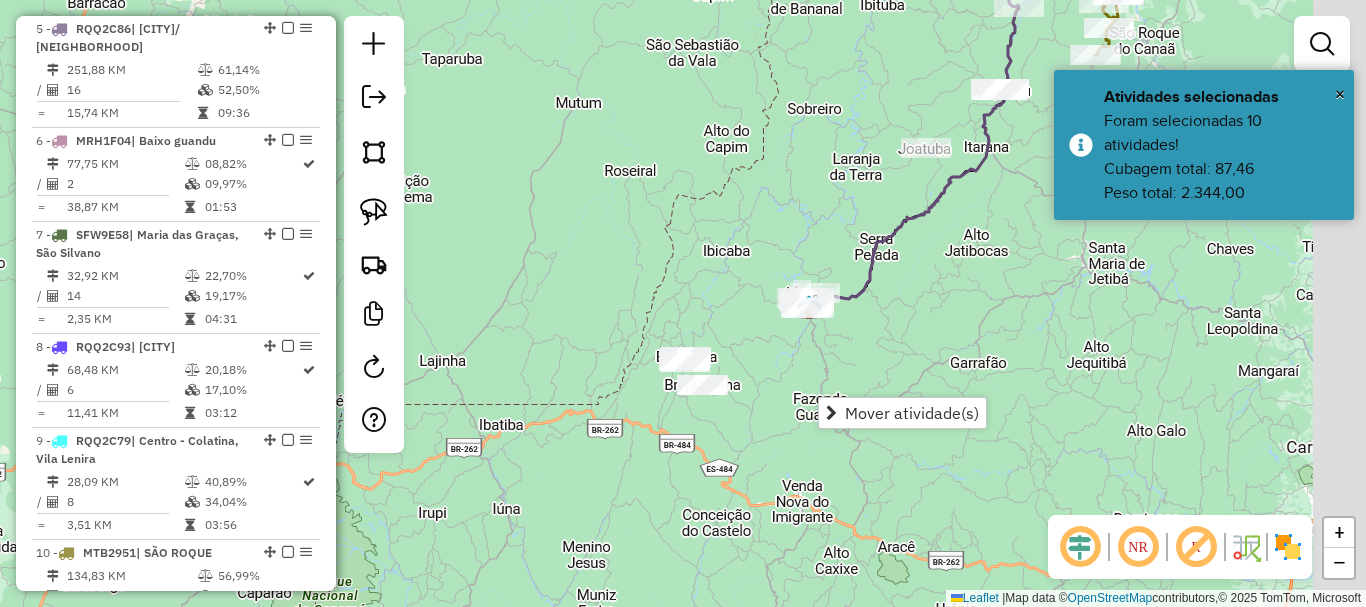 drag, startPoint x: 810, startPoint y: 175, endPoint x: 576, endPoint y: 298, distance: 264.35773 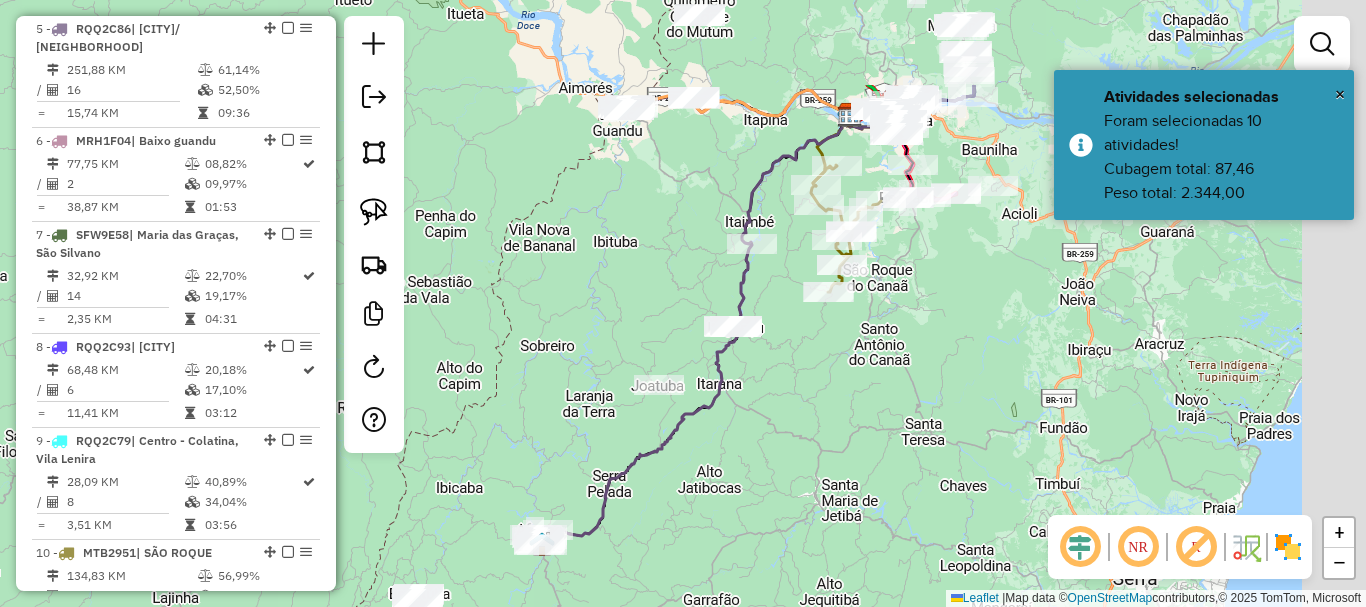 drag, startPoint x: 694, startPoint y: 245, endPoint x: 588, endPoint y: 391, distance: 180.42172 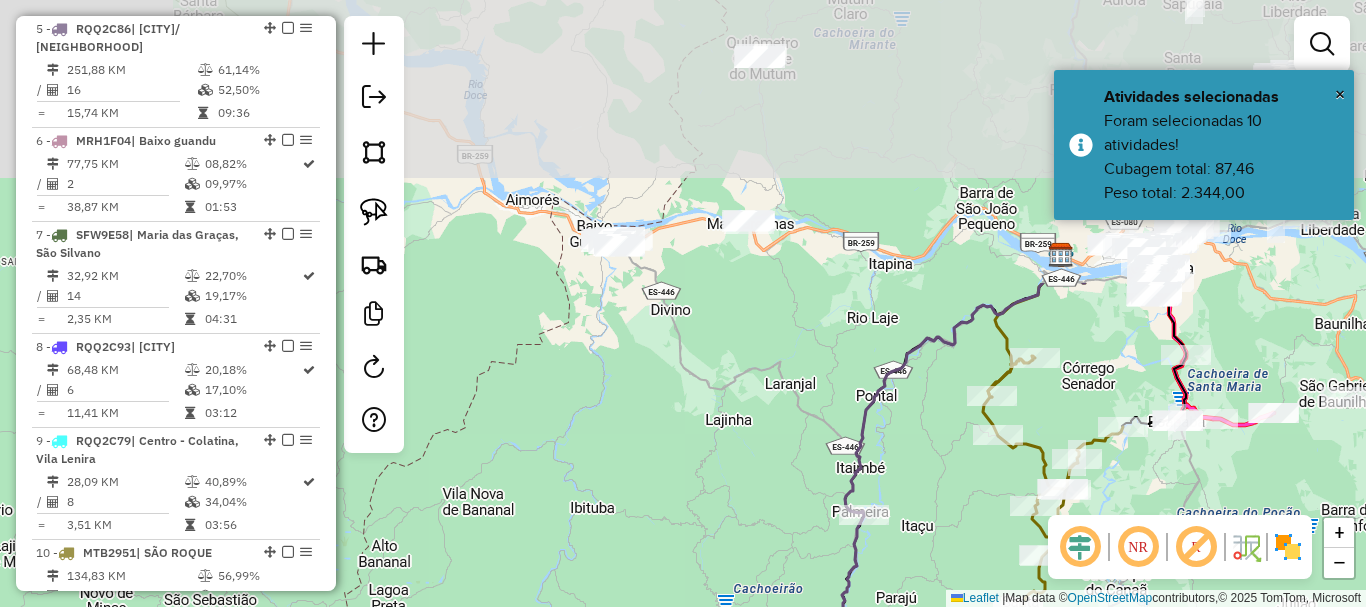 drag, startPoint x: 614, startPoint y: 204, endPoint x: 729, endPoint y: 548, distance: 362.71338 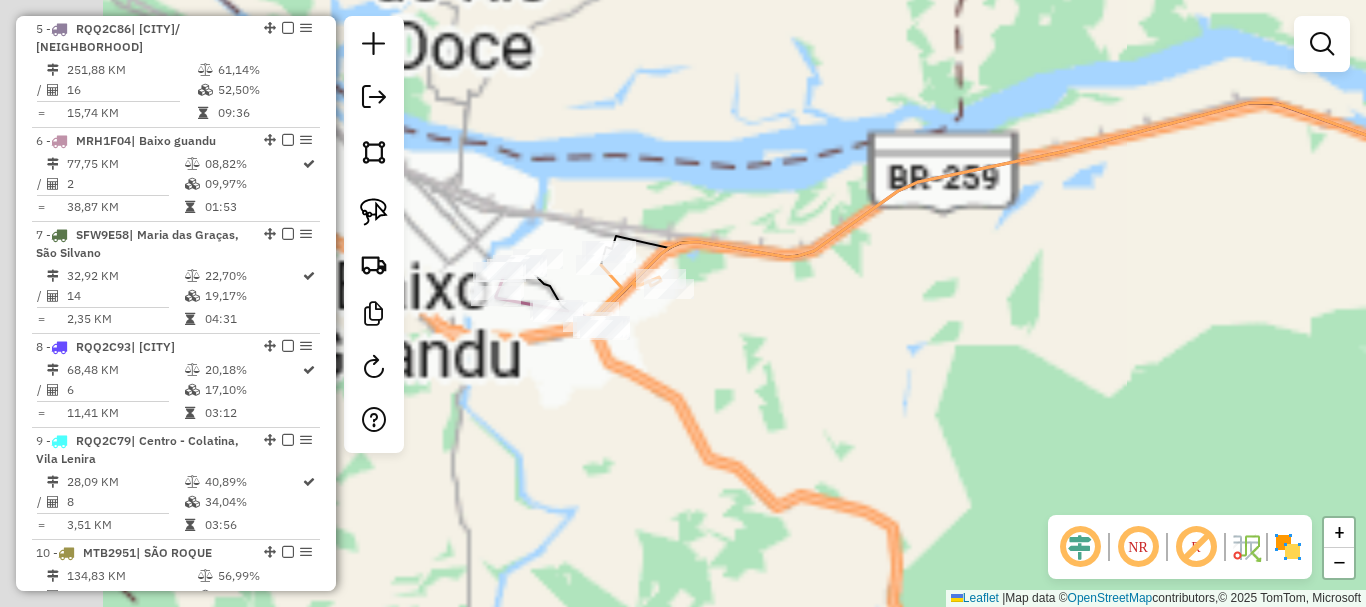 drag, startPoint x: 774, startPoint y: 292, endPoint x: 875, endPoint y: 314, distance: 103.36827 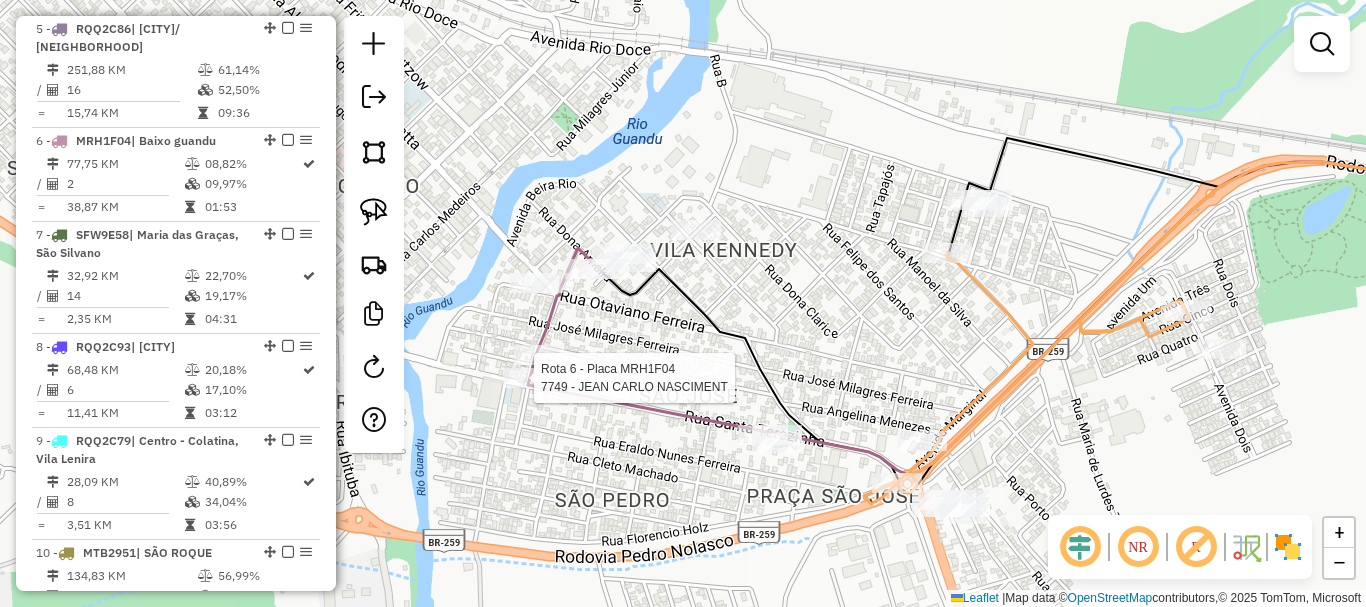 select on "**********" 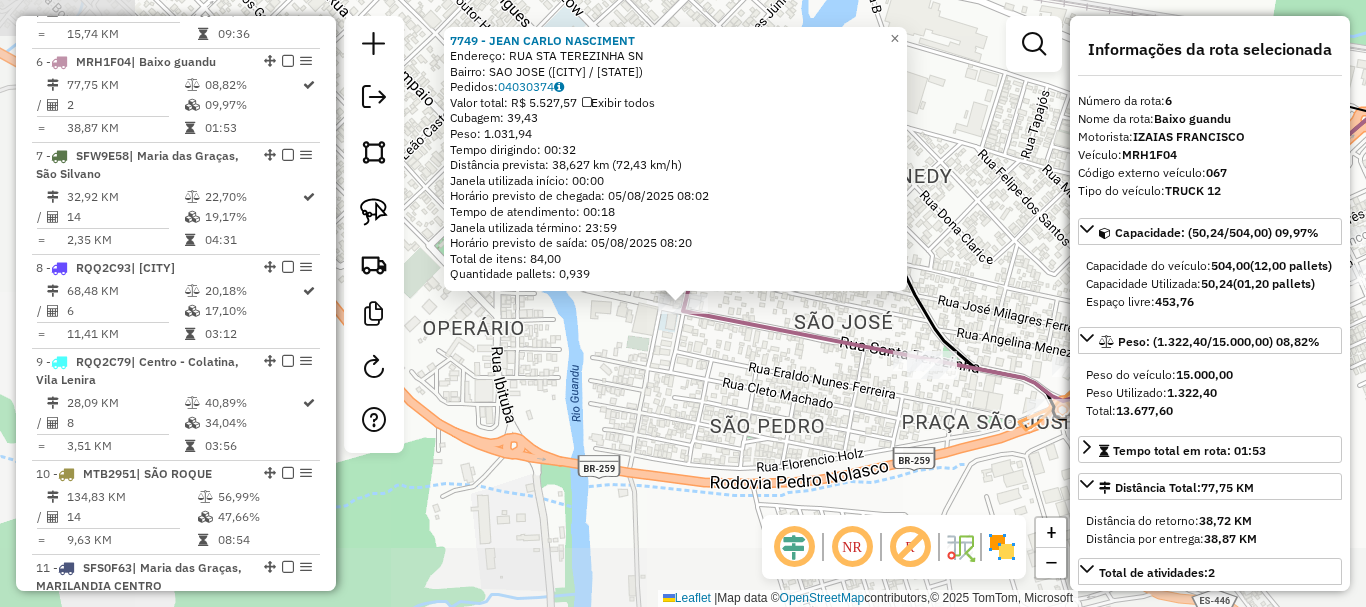 scroll, scrollTop: 1341, scrollLeft: 0, axis: vertical 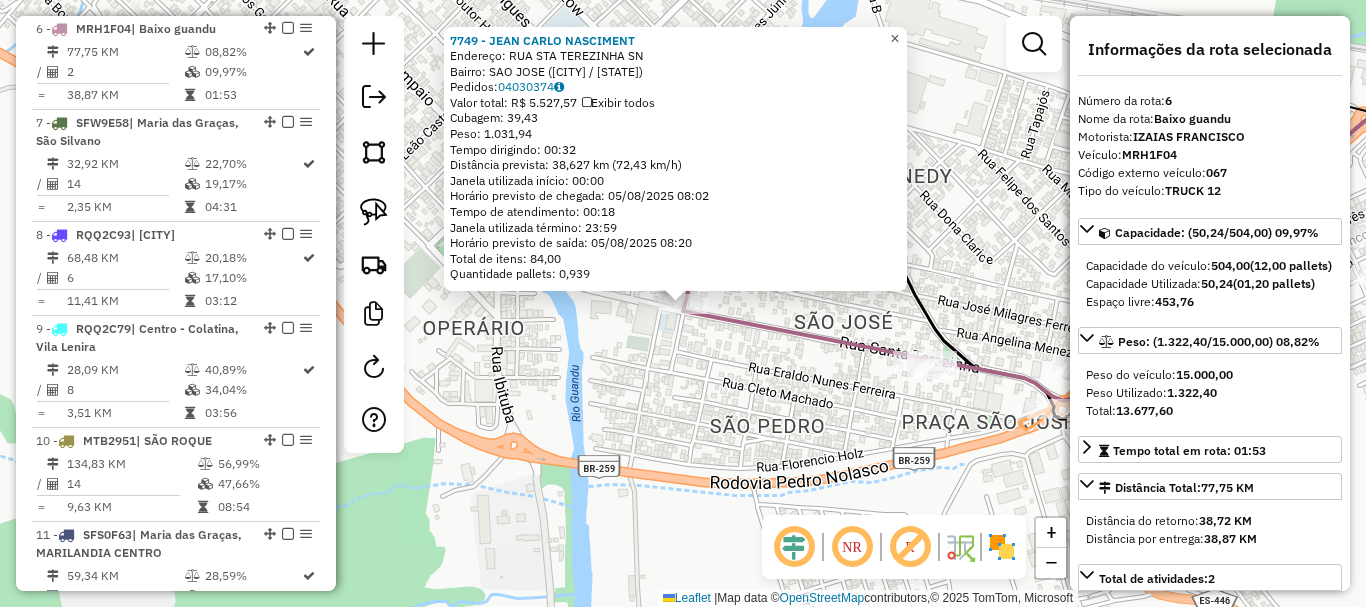 click on "×" 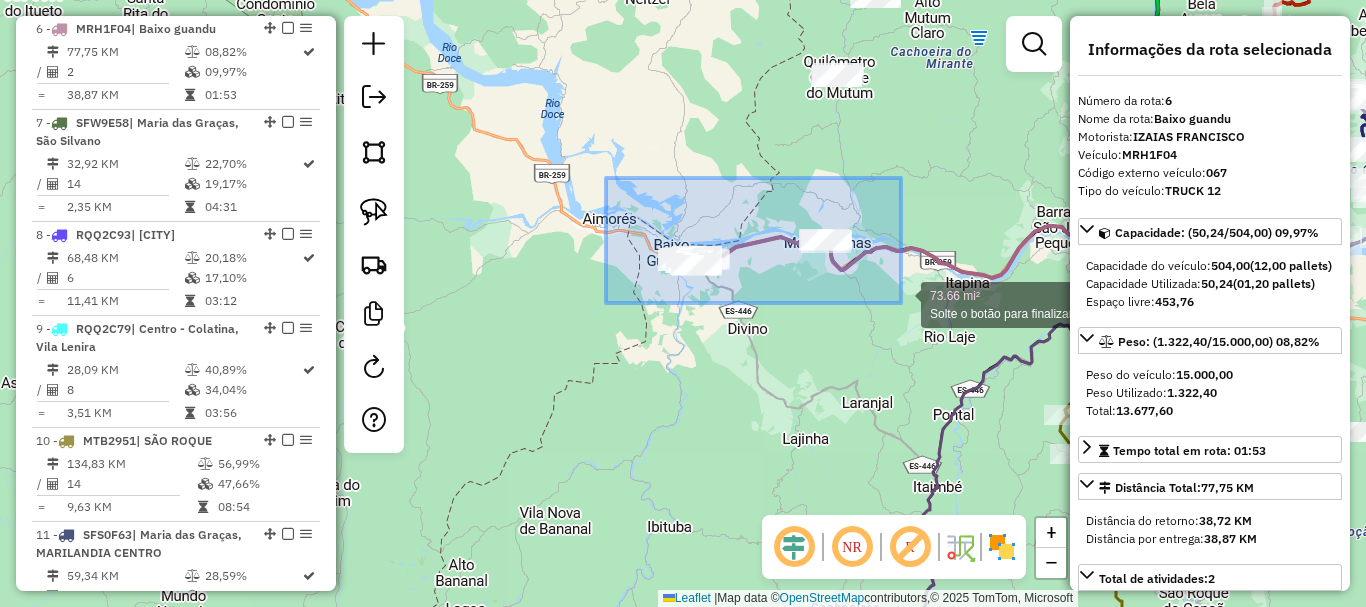drag, startPoint x: 611, startPoint y: 178, endPoint x: 907, endPoint y: 304, distance: 321.70172 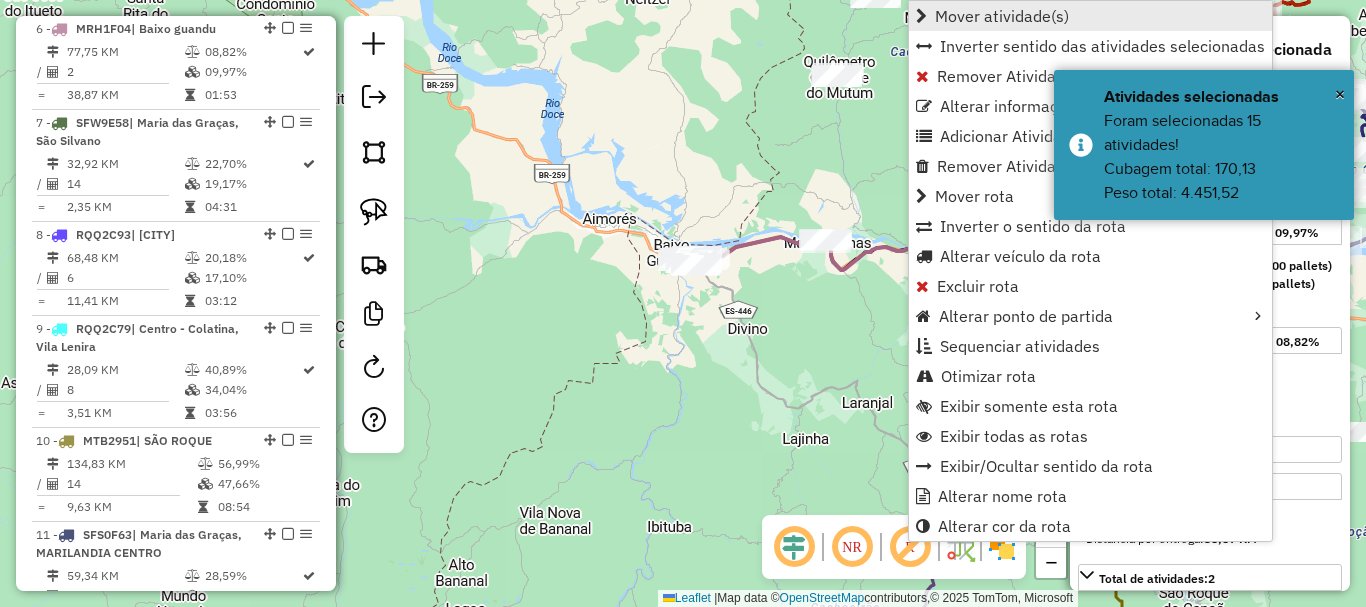 click on "Mover atividade(s)" at bounding box center [1002, 16] 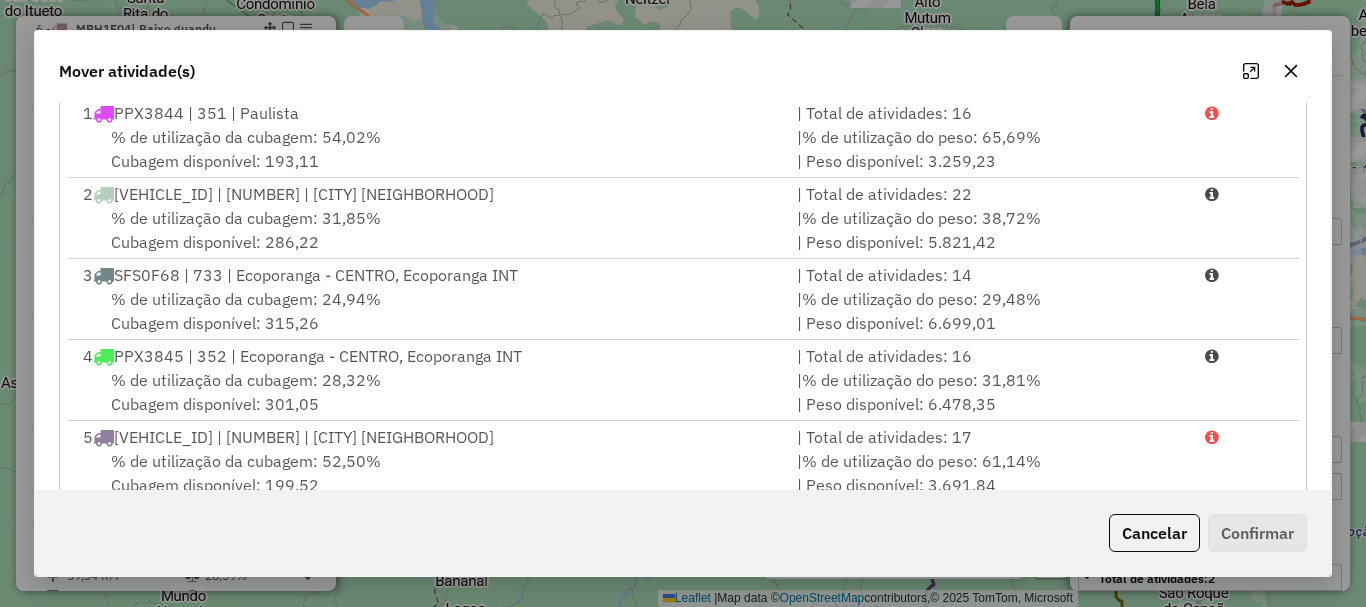 scroll, scrollTop: 397, scrollLeft: 0, axis: vertical 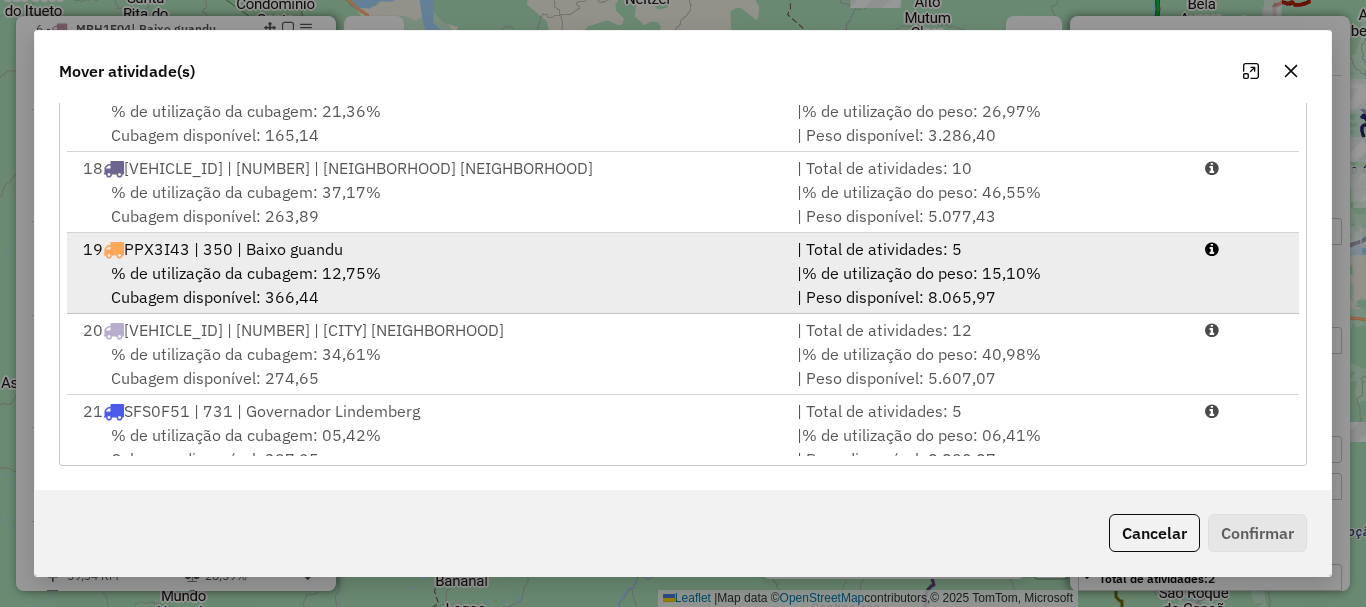 click on "% de utilização da cubagem: 12,75%" at bounding box center (246, 273) 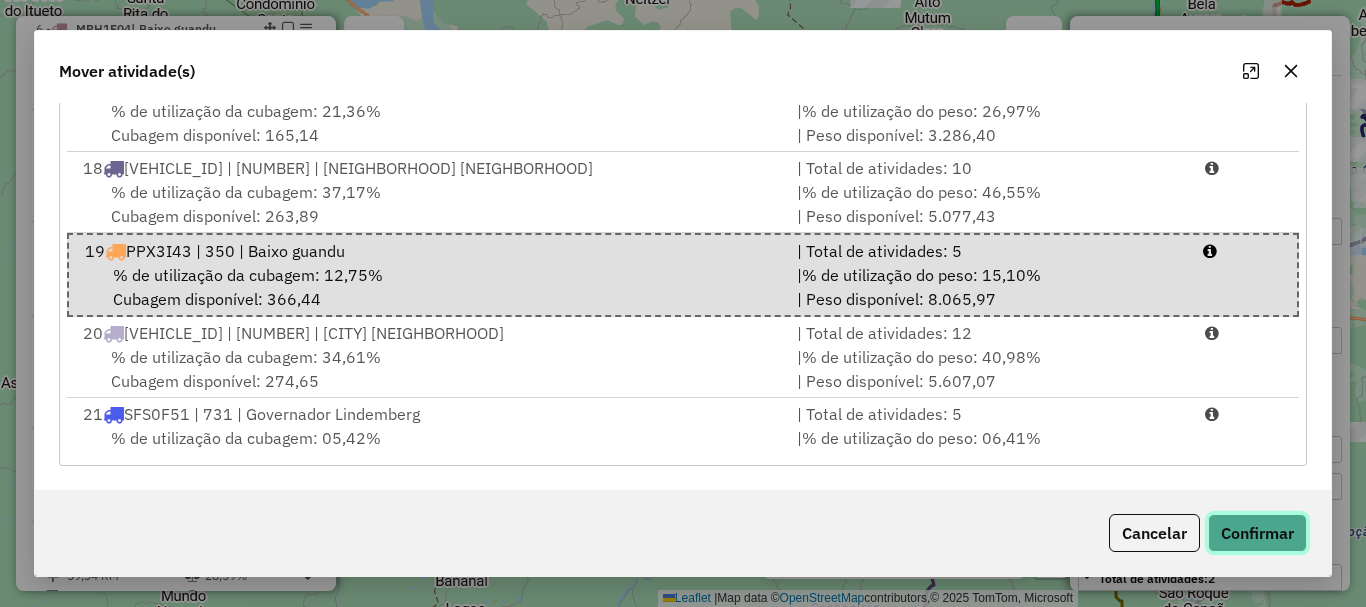 click on "Confirmar" 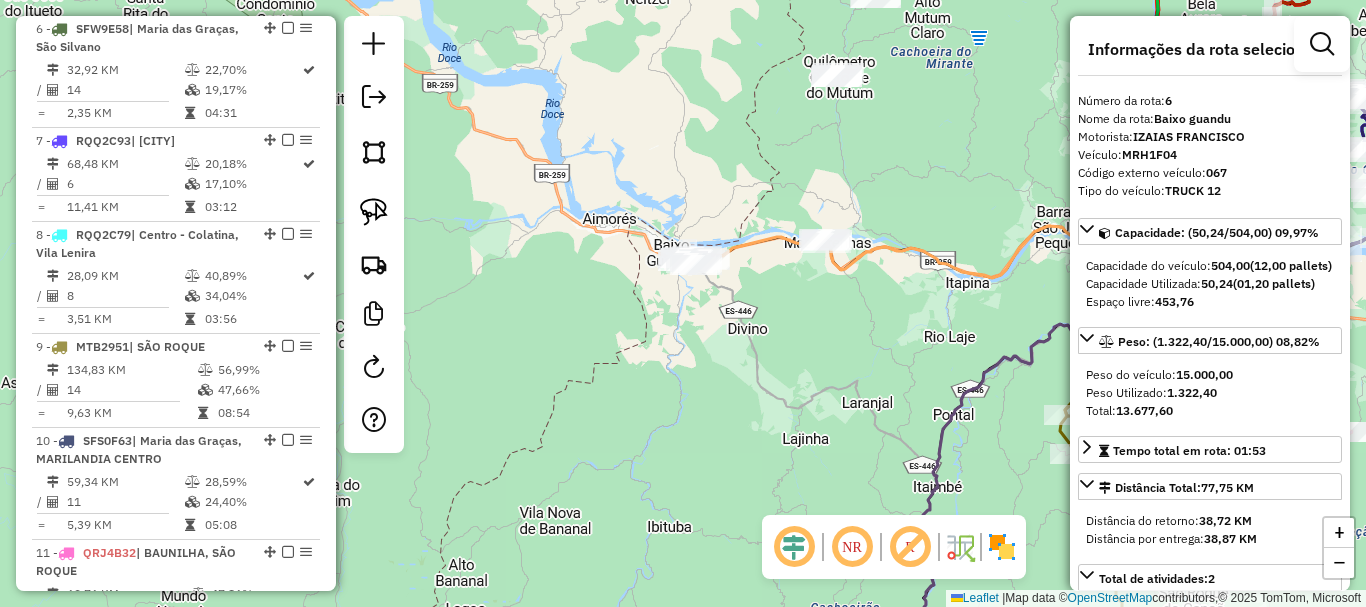 scroll, scrollTop: 0, scrollLeft: 0, axis: both 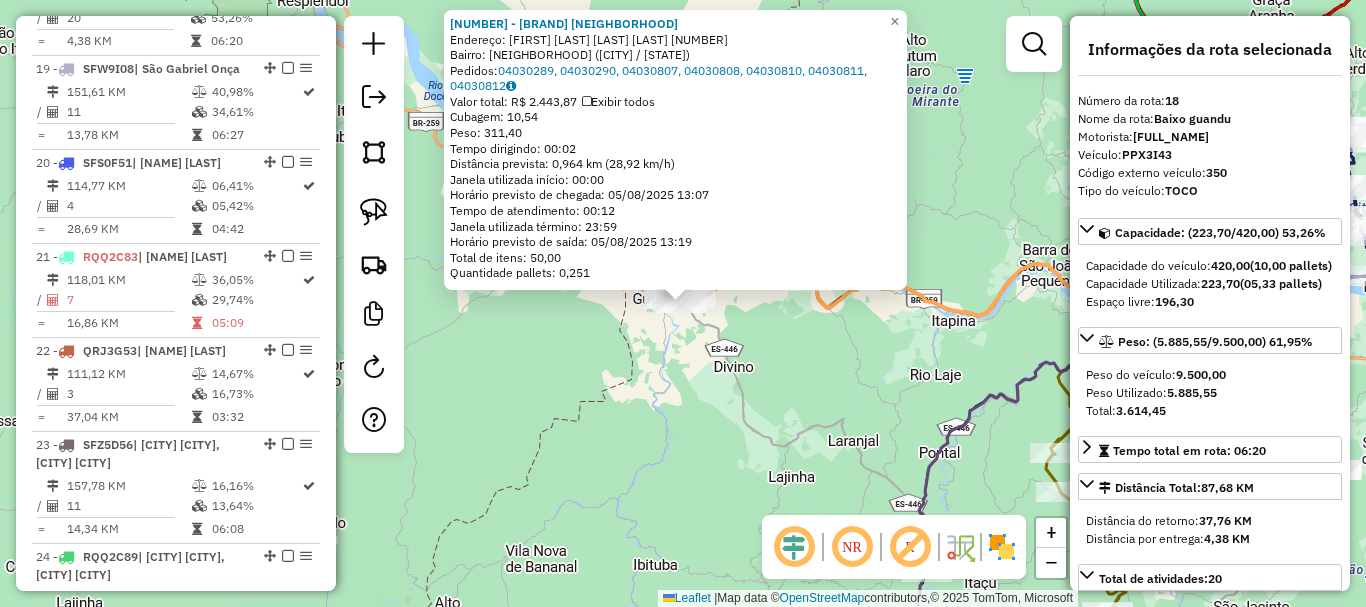 click on "[NUMBER] - [BUSINESS_NAME]  Endereço:  [STREET] [NUMBER]   Bairro: [NEIGHBORHOOD] ([CITY] / [STATE])   Pedidos:  [ORDER_IDS]   Valor total: [CURRENCY] [AMOUNT]   Exibir todos   Cubagem: [CUBAGE]  Peso: [WEIGHT]  Tempo dirigindo: [TIME]   Distância prevista: [DISTANCE] km ([SPEED] km/h)   Janela utilizada início: [TIME]   Horário previsto de chegada: [DATE] [TIME]   Tempo de atendimento: [TIME]   Janela utilizada término: [TIME]   Horário previsto de saída: [DATE] [TIME]   Total de itens: [ITEMS]   Quantidade pallets: [PALLETS]  × Janela de atendimento Grade de atendimento Capacidade Transportadoras Veículos Cliente Pedidos  Rotas Selecione os dias de semana para filtrar as janelas de atendimento  Seg   Ter   Qua   Qui   Sex   Sáb   Dom  Informe o período da janela de atendimento: De: [TIME] Até: [TIME]  Filtrar exatamente a janela do cliente  Considerar janela de atendimento padrão  Selecione os dias de semana para filtrar as grades de atendimento  Seg   Ter   Qua" 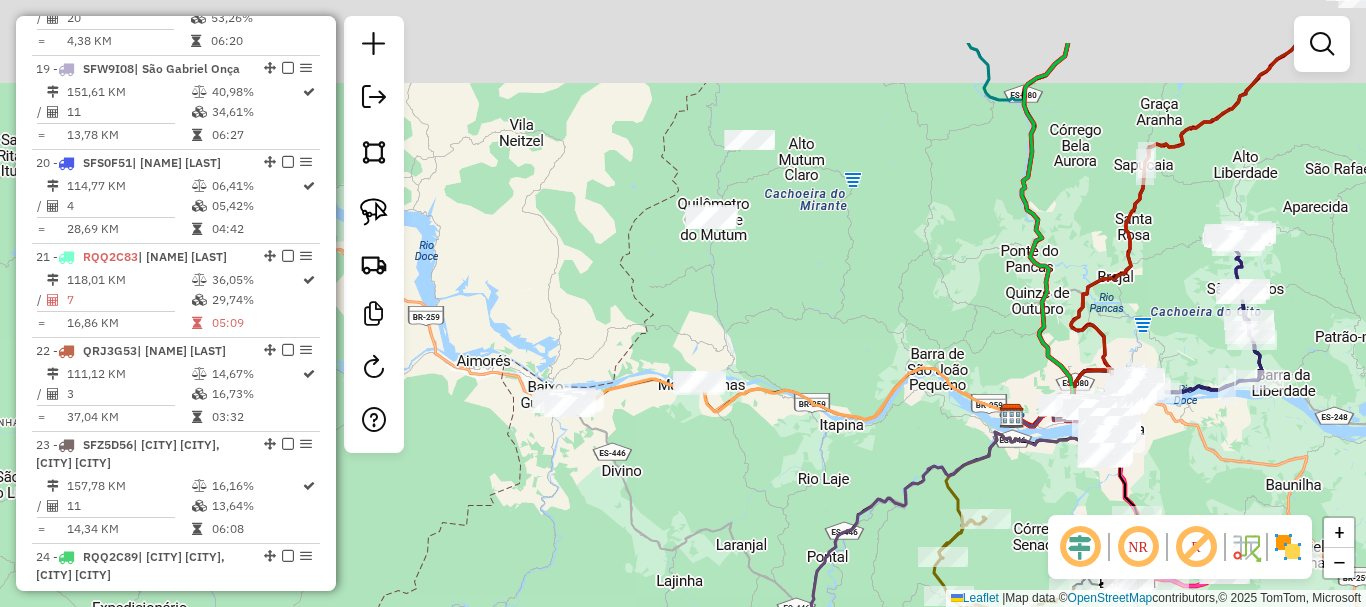 drag, startPoint x: 804, startPoint y: 377, endPoint x: 653, endPoint y: 503, distance: 196.66469 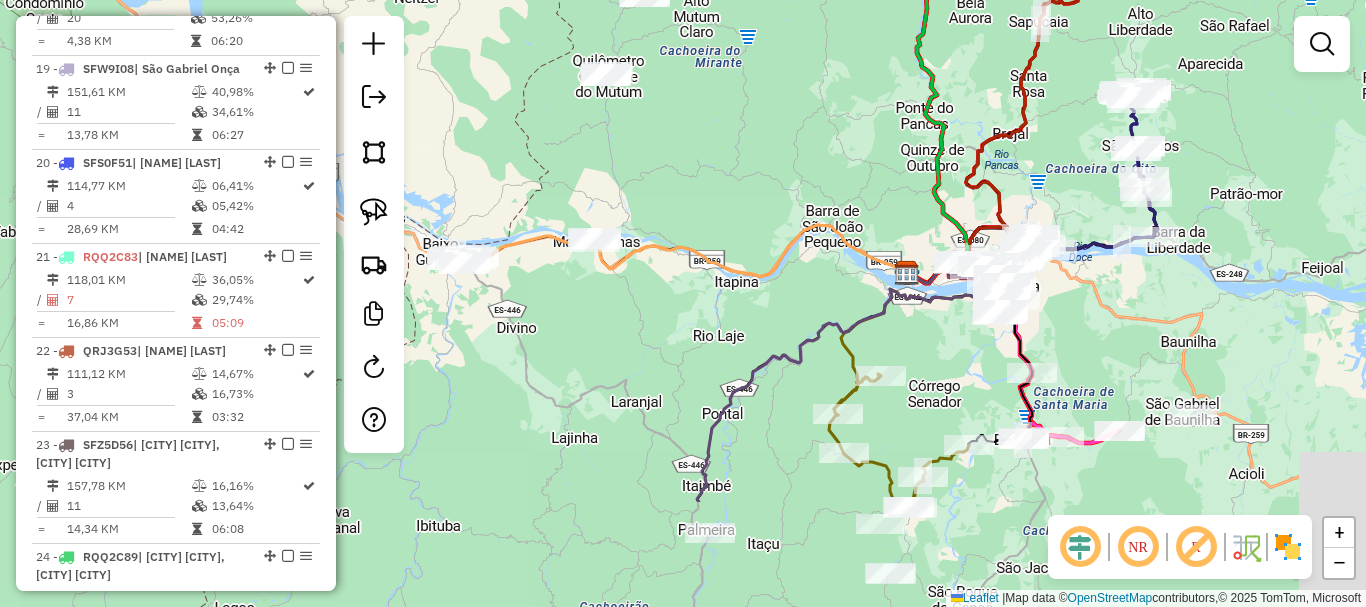 drag, startPoint x: 702, startPoint y: 361, endPoint x: 583, endPoint y: 193, distance: 205.87617 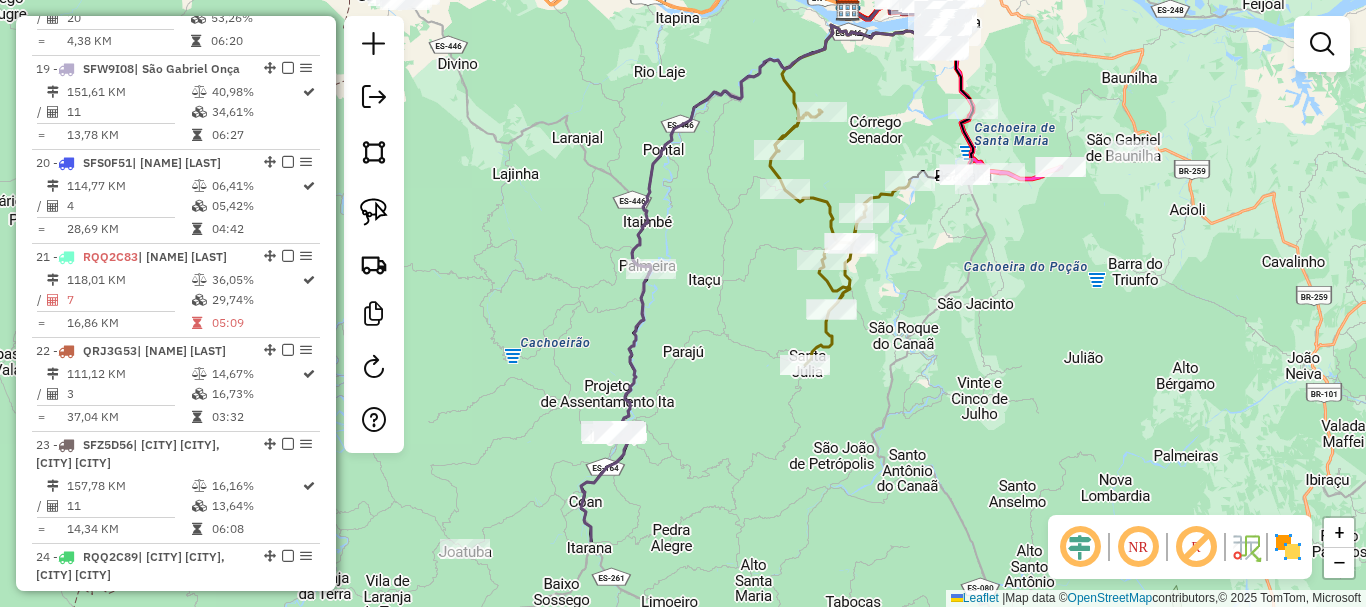 drag, startPoint x: 738, startPoint y: 394, endPoint x: 771, endPoint y: 275, distance: 123.49089 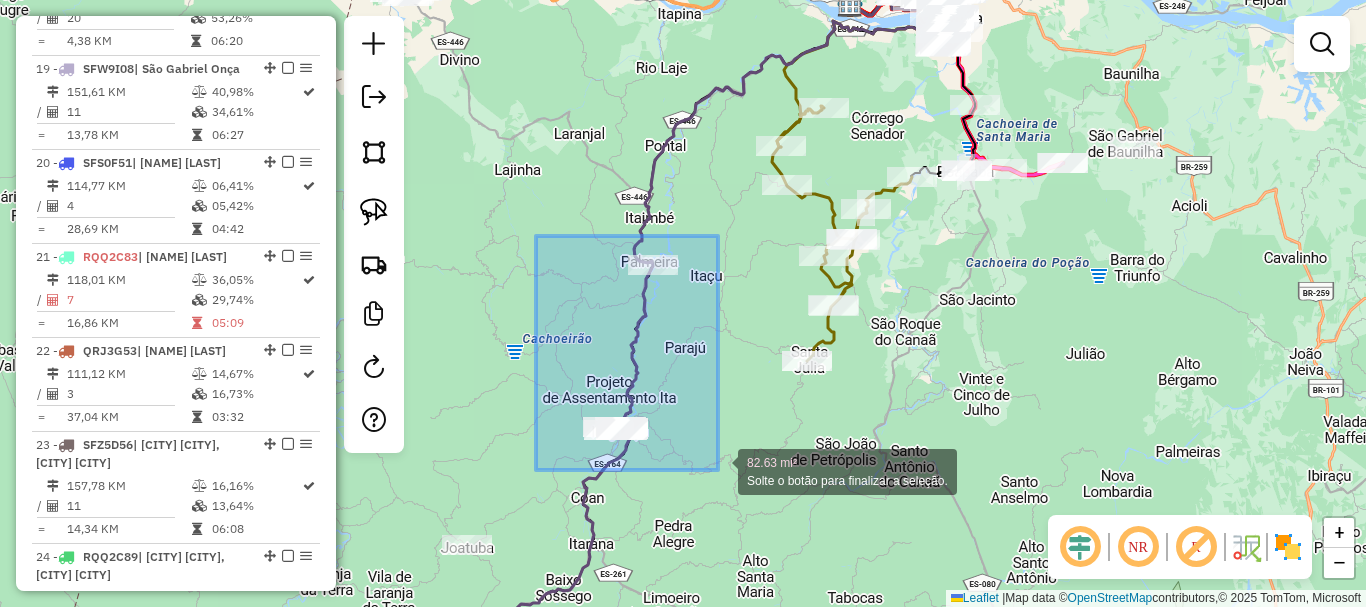 drag, startPoint x: 536, startPoint y: 236, endPoint x: 725, endPoint y: 477, distance: 306.27112 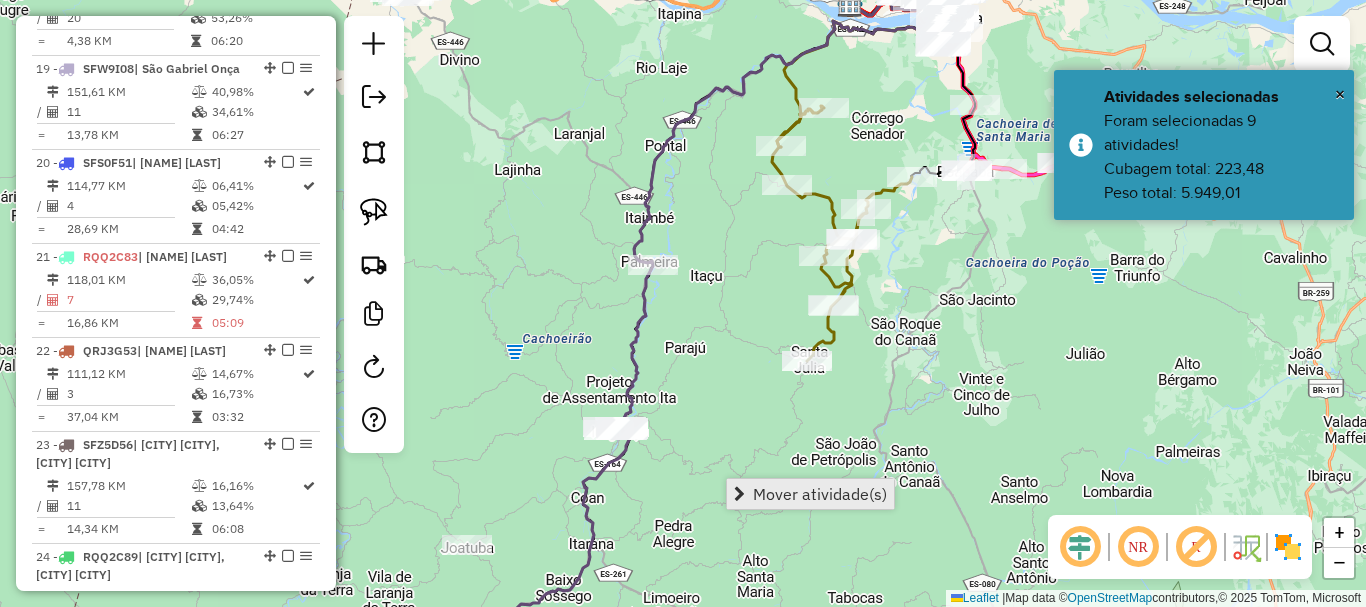 click on "Mover atividade(s)" at bounding box center (820, 494) 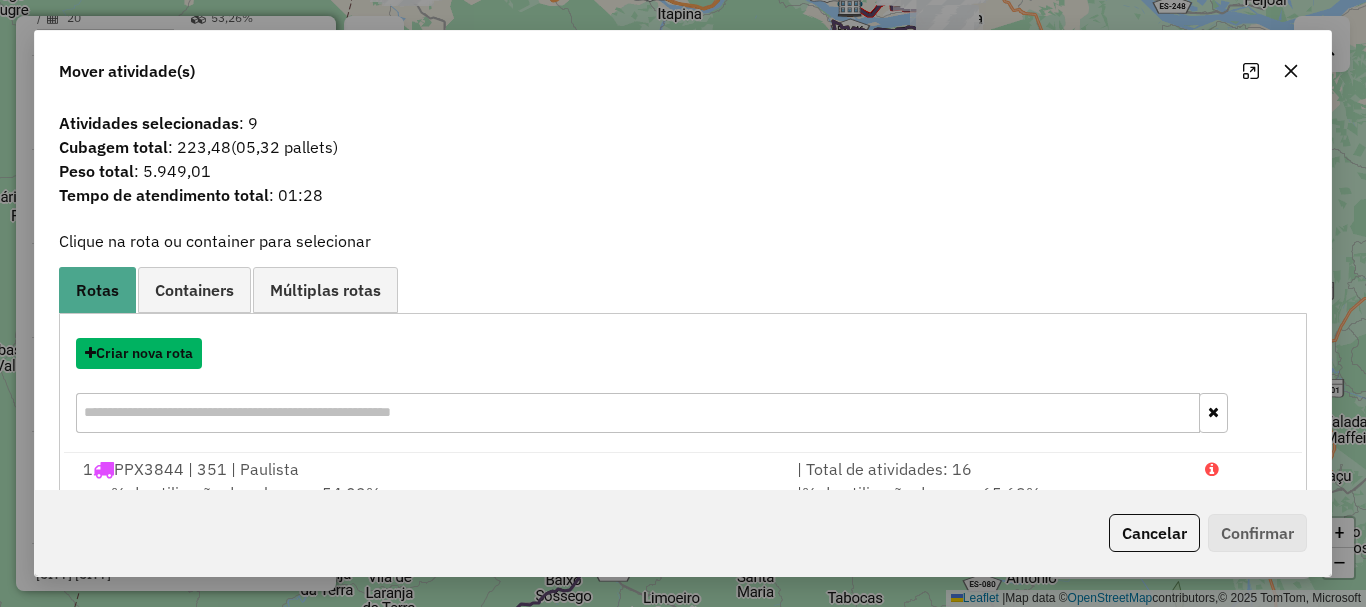click on "Criar nova rota" at bounding box center (139, 353) 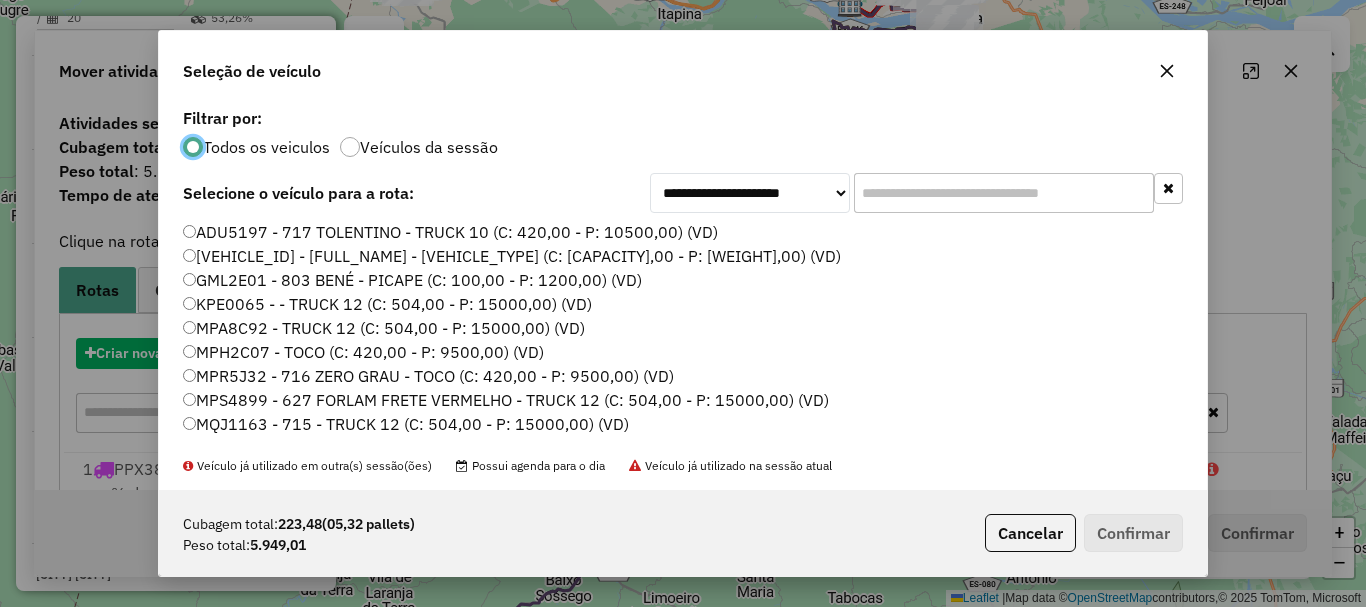 scroll, scrollTop: 11, scrollLeft: 6, axis: both 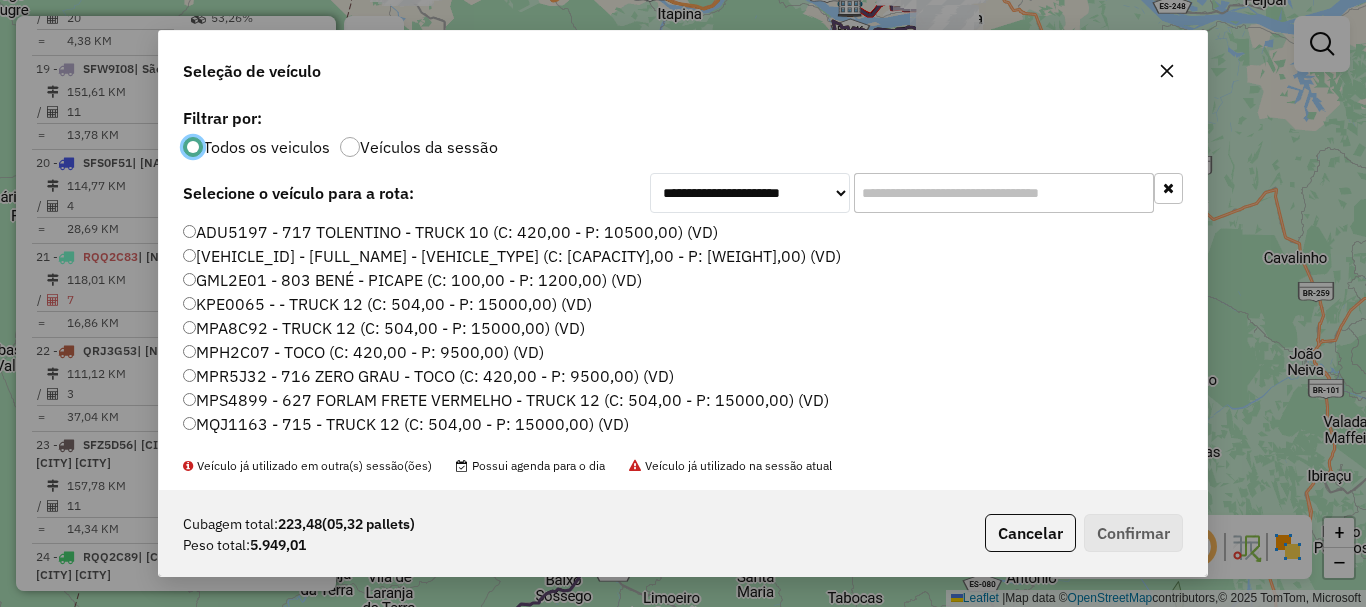 click 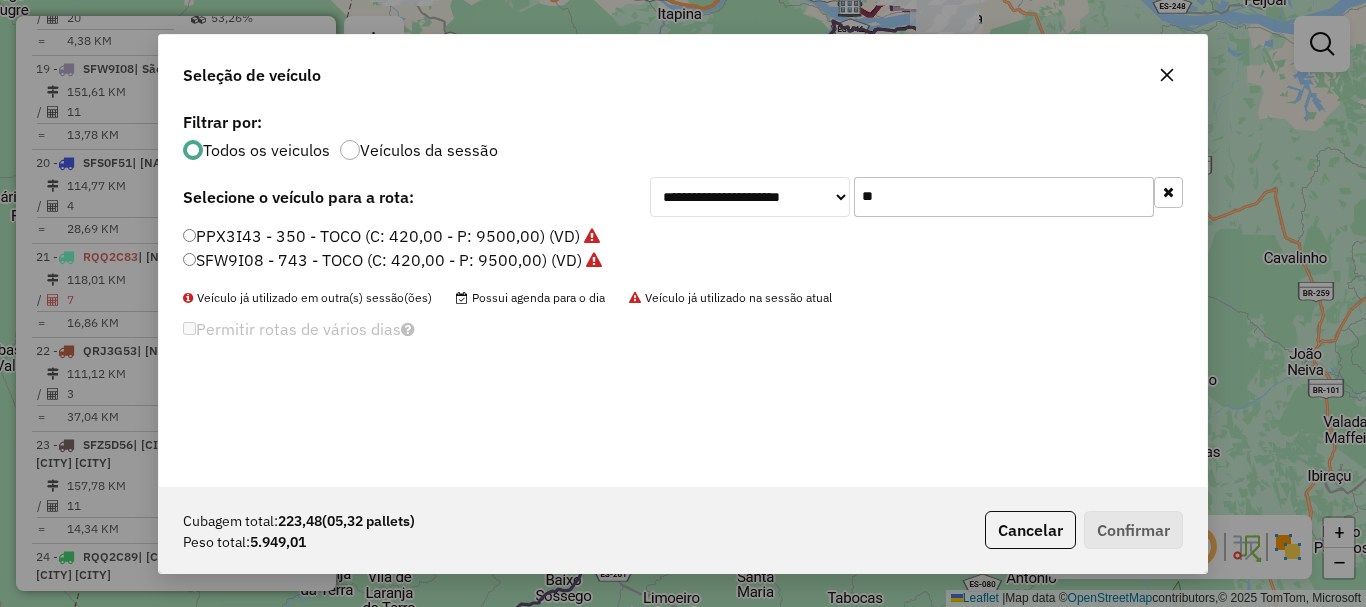 type on "**" 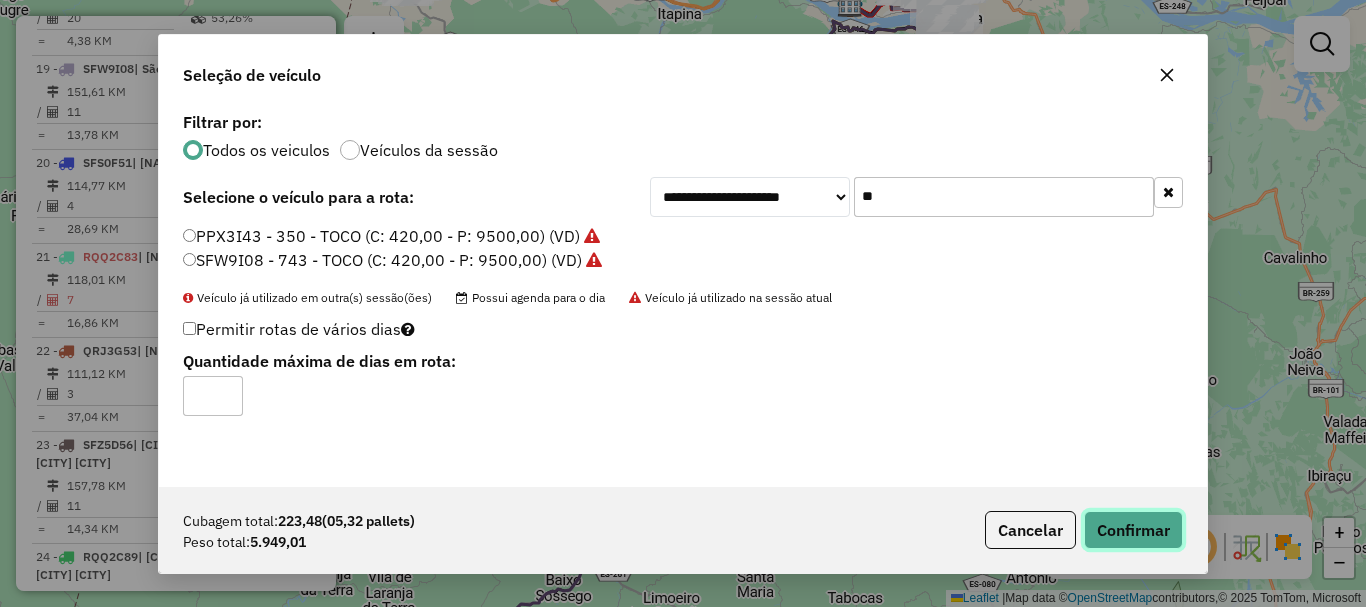 click on "Confirmar" 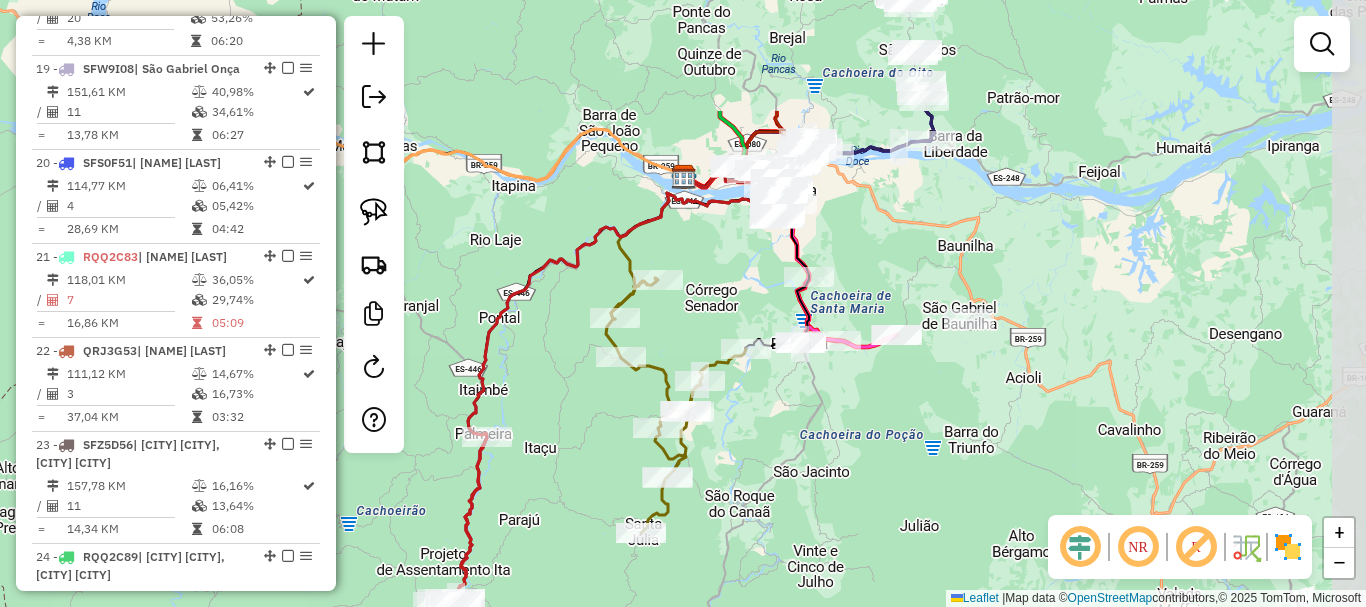 drag, startPoint x: 1028, startPoint y: 242, endPoint x: 866, endPoint y: 405, distance: 229.81079 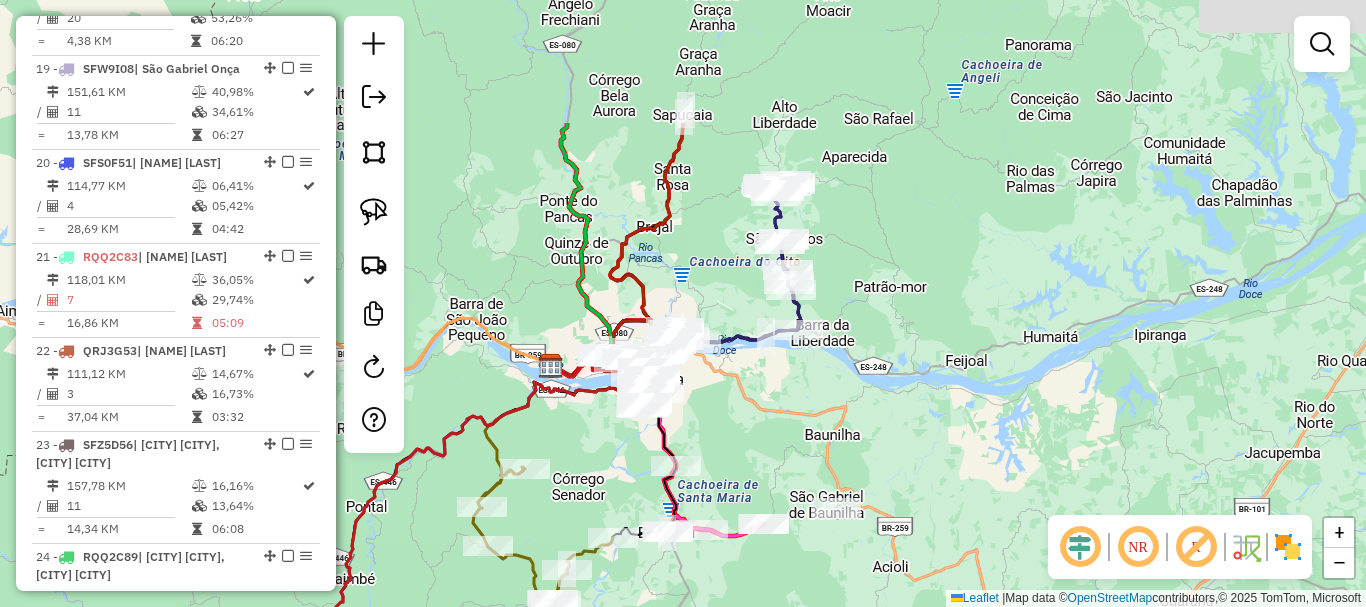 drag, startPoint x: 1007, startPoint y: 179, endPoint x: 876, endPoint y: 364, distance: 226.6848 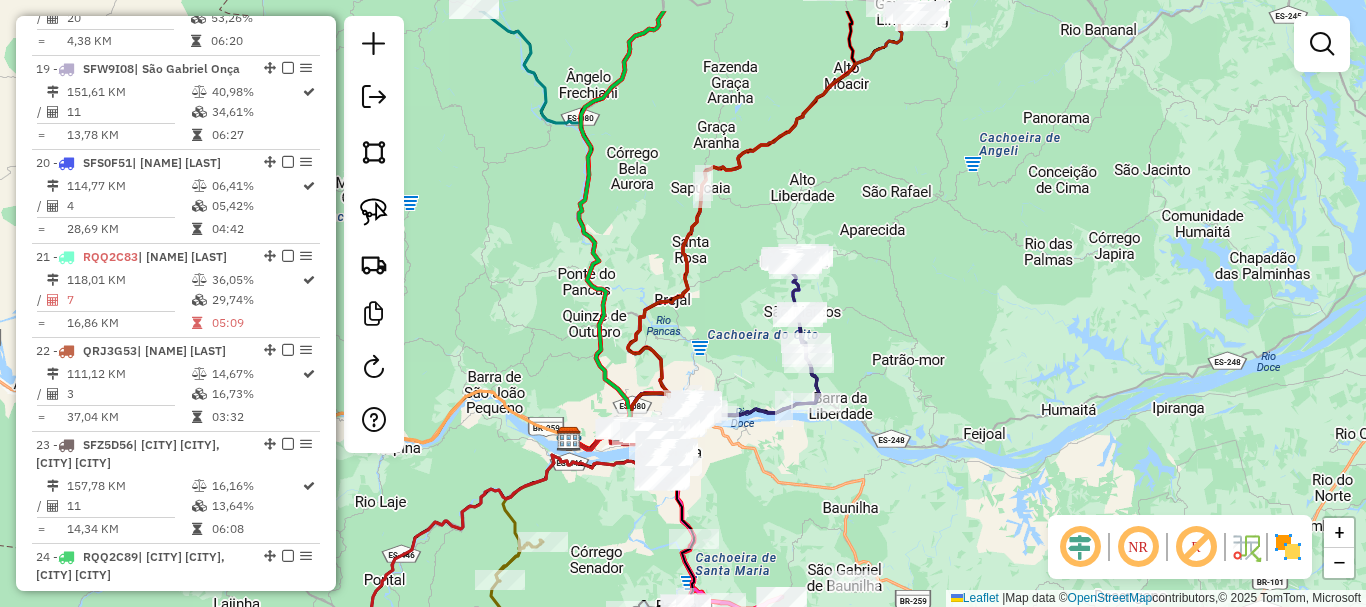 drag, startPoint x: 880, startPoint y: 239, endPoint x: 899, endPoint y: 324, distance: 87.09765 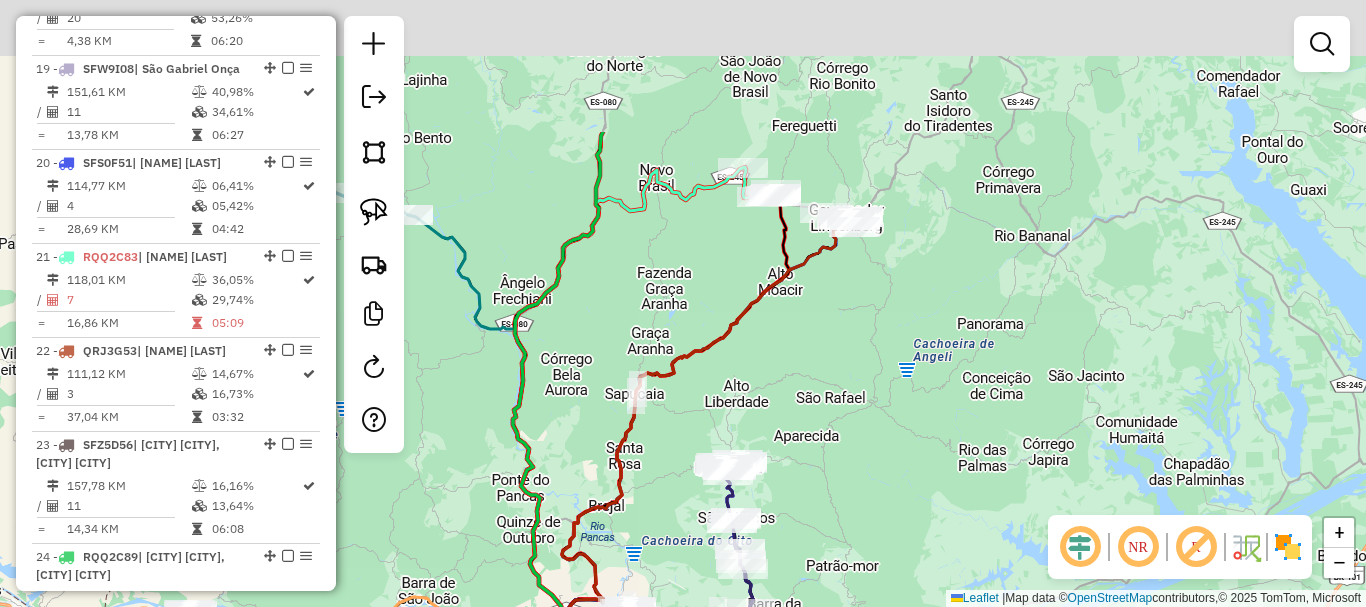 drag, startPoint x: 905, startPoint y: 190, endPoint x: 838, endPoint y: 383, distance: 204.2988 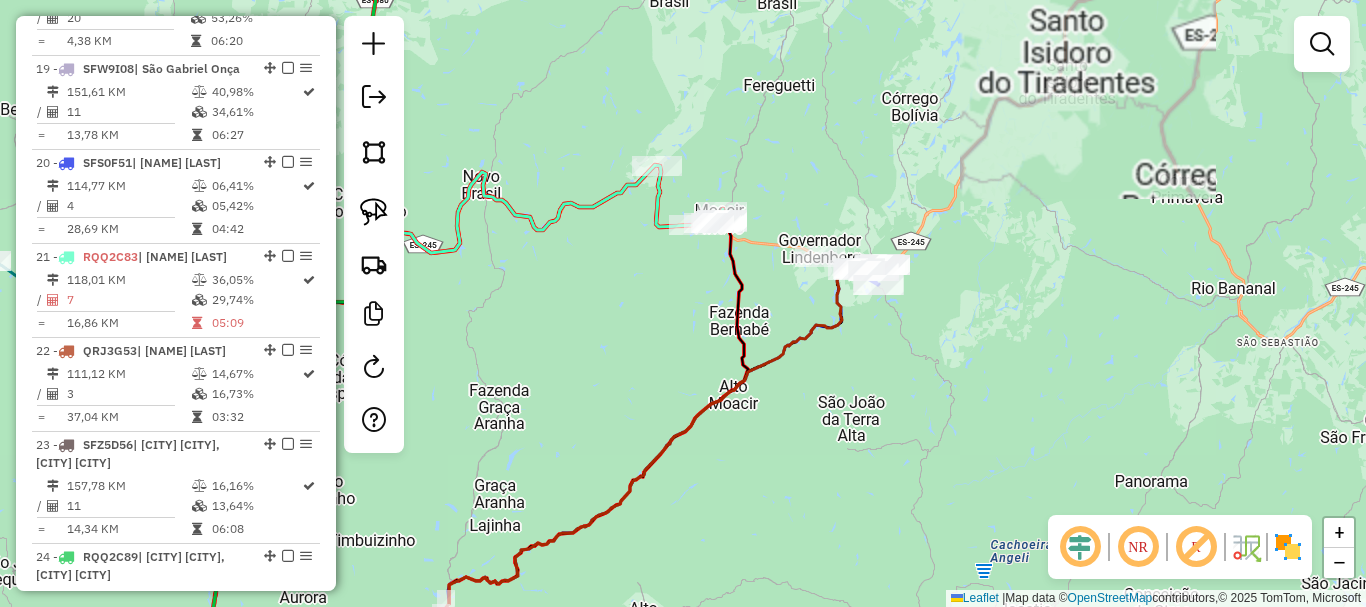 drag, startPoint x: 785, startPoint y: 185, endPoint x: 718, endPoint y: 244, distance: 89.27486 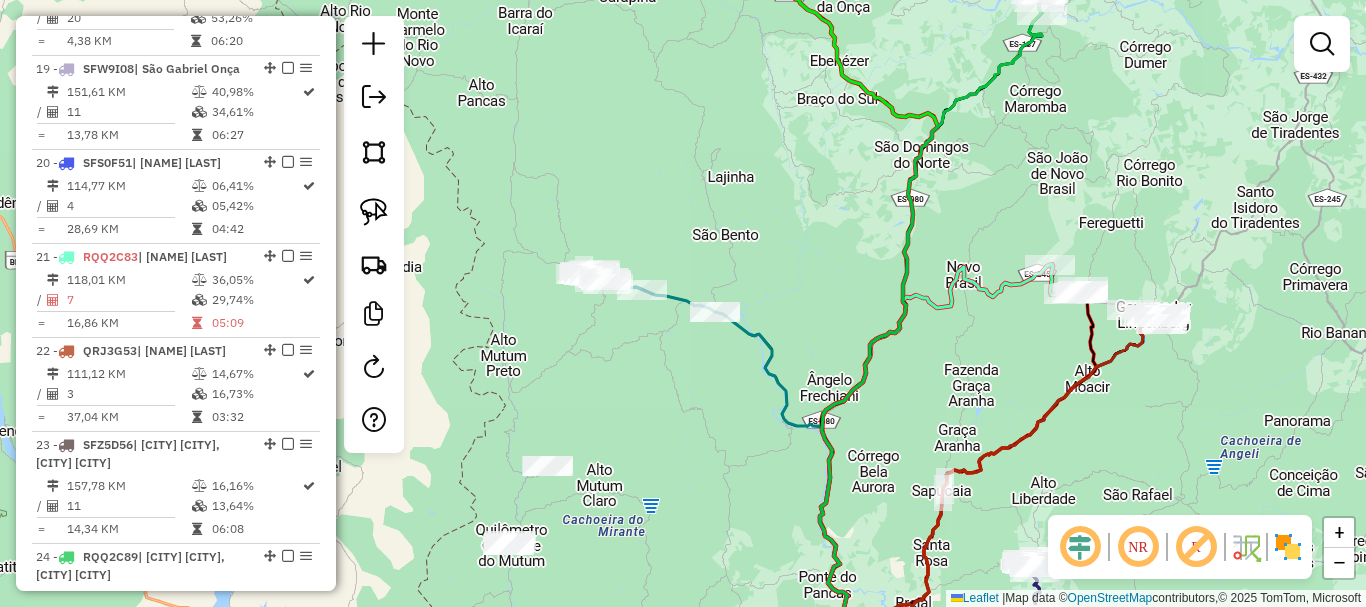 click on "Janela de atendimento Grade de atendimento Capacidade Transportadoras Veículos Cliente Pedidos  Rotas Selecione os dias de semana para filtrar as janelas de atendimento  Seg   Ter   Qua   Qui   Sex   Sáb   Dom  Informe o período da janela de atendimento: De: Até:  Filtrar exatamente a janela do cliente  Considerar janela de atendimento padrão  Selecione os dias de semana para filtrar as grades de atendimento  Seg   Ter   Qua   Qui   Sex   Sáb   Dom   Considerar clientes sem dia de atendimento cadastrado  Clientes fora do dia de atendimento selecionado Filtrar as atividades entre os valores definidos abaixo:  Peso mínimo:   Peso máximo:   Cubagem mínima:   Cubagem máxima:   De:   Até:  Filtrar as atividades entre o tempo de atendimento definido abaixo:  De:   Até:   Considerar capacidade total dos clientes não roteirizados Transportadora: Selecione um ou mais itens Tipo de veículo: Selecione um ou mais itens Veículo: Selecione um ou mais itens Motorista: Selecione um ou mais itens Nome: Rótulo:" 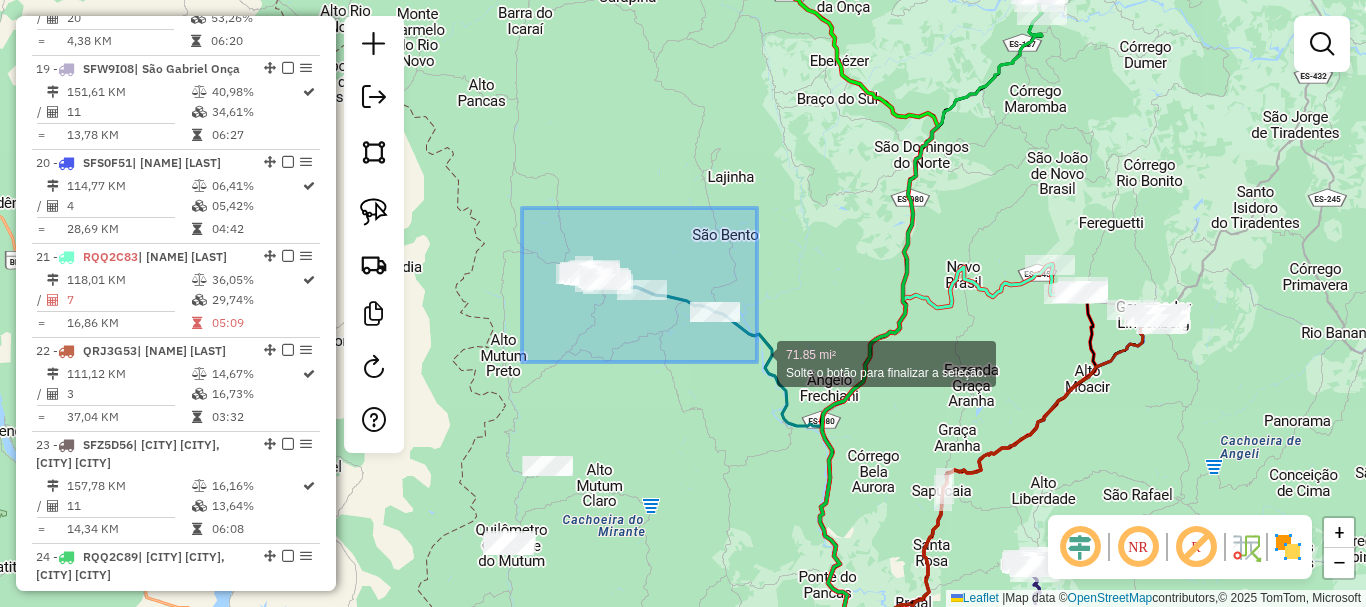 drag, startPoint x: 522, startPoint y: 208, endPoint x: 761, endPoint y: 362, distance: 284.31848 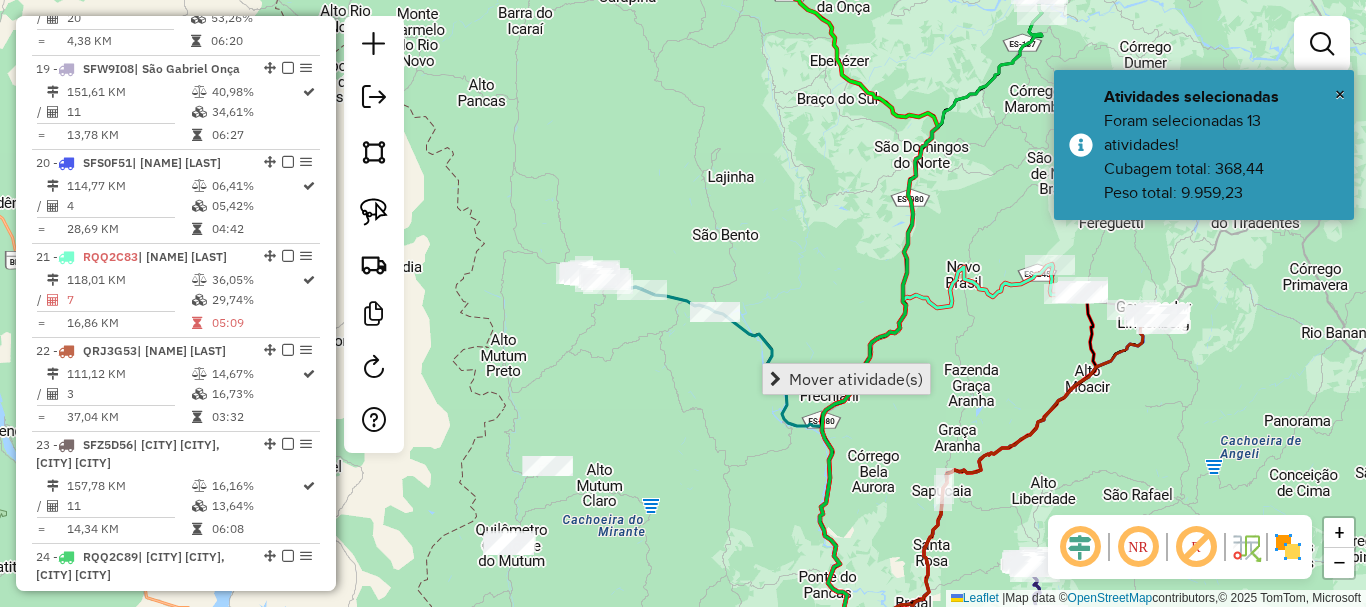 click on "Mover atividade(s)" at bounding box center [856, 379] 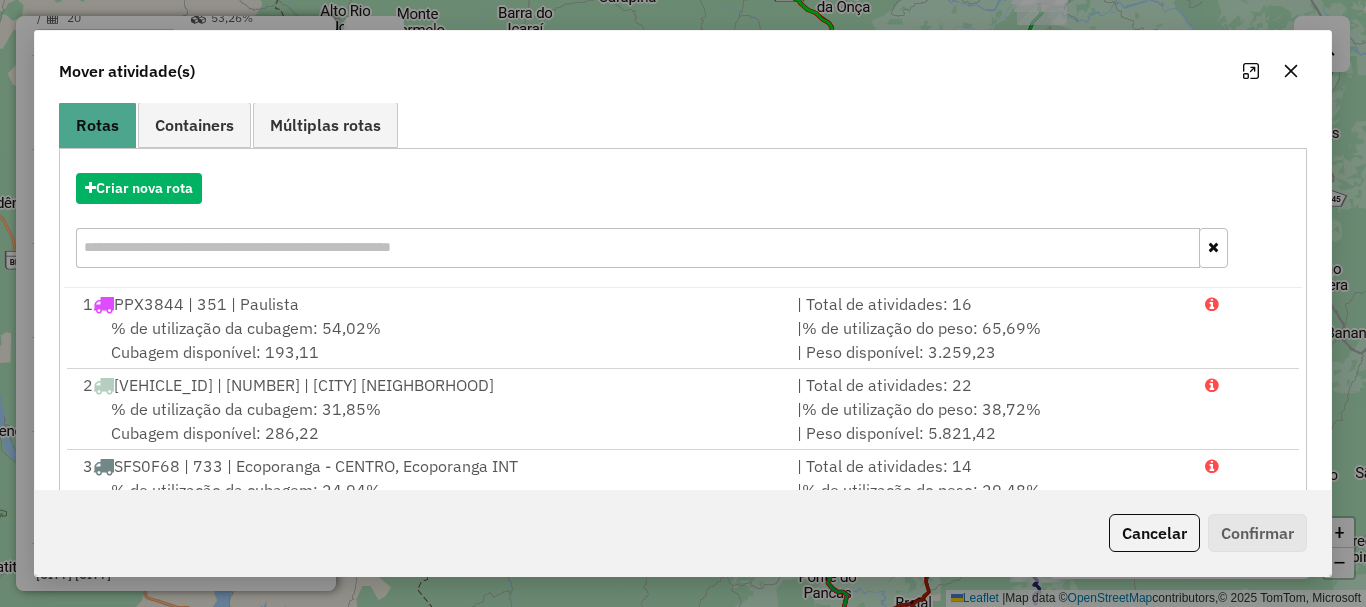 scroll, scrollTop: 300, scrollLeft: 0, axis: vertical 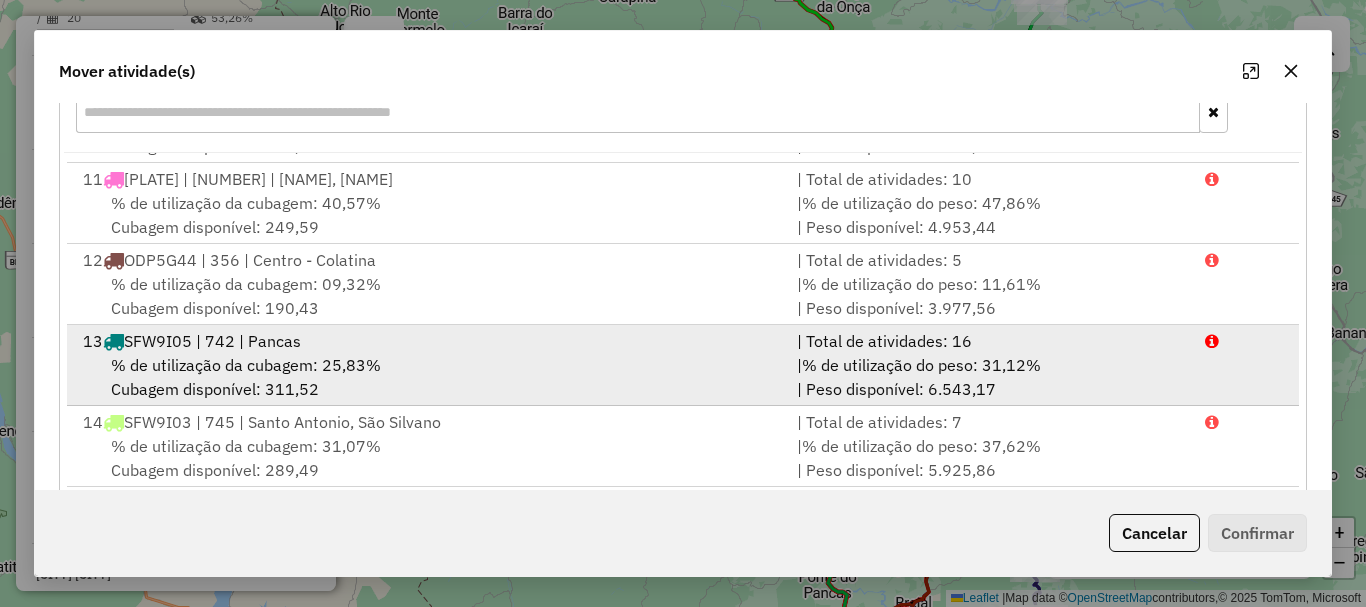 click on "% de utilização da cubagem: 25,83%  Cubagem disponível: 311,52" at bounding box center [428, 377] 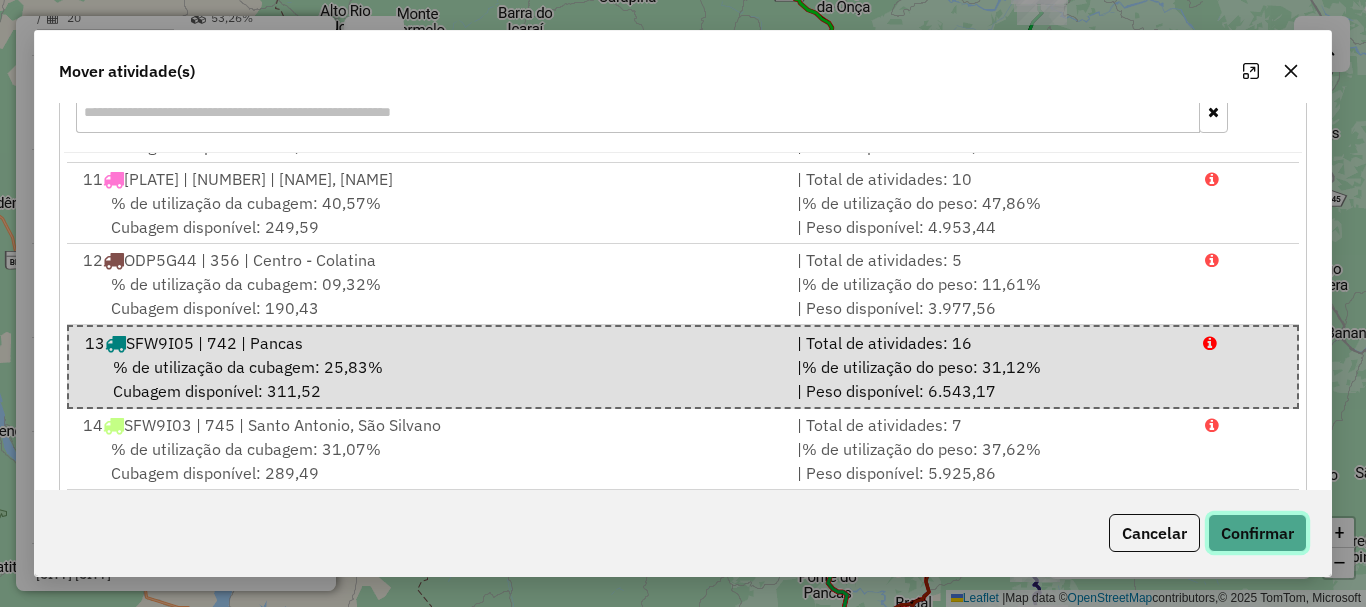 click on "Confirmar" 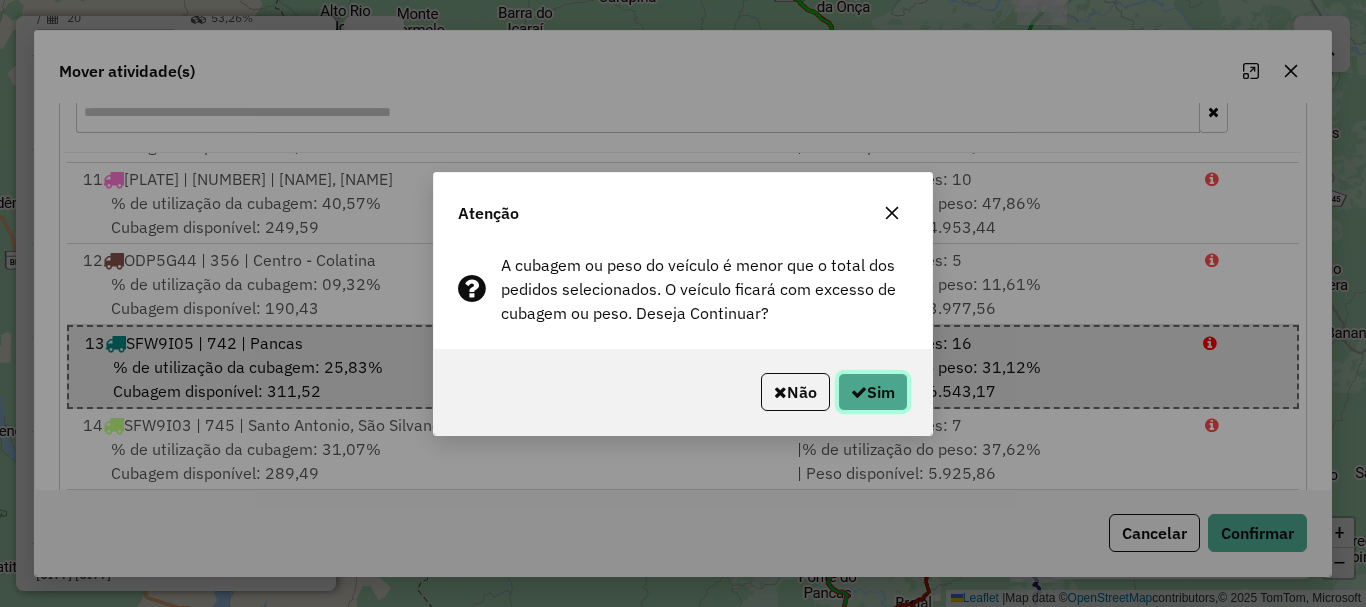 click on "Sim" 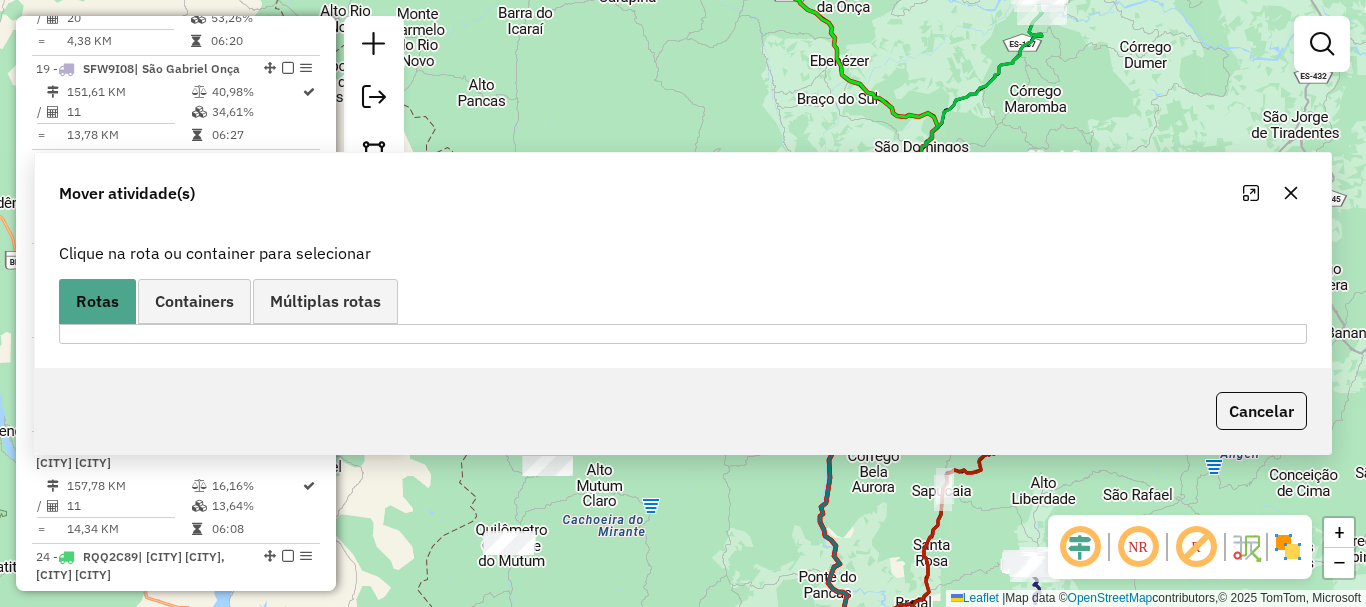 scroll, scrollTop: 0, scrollLeft: 0, axis: both 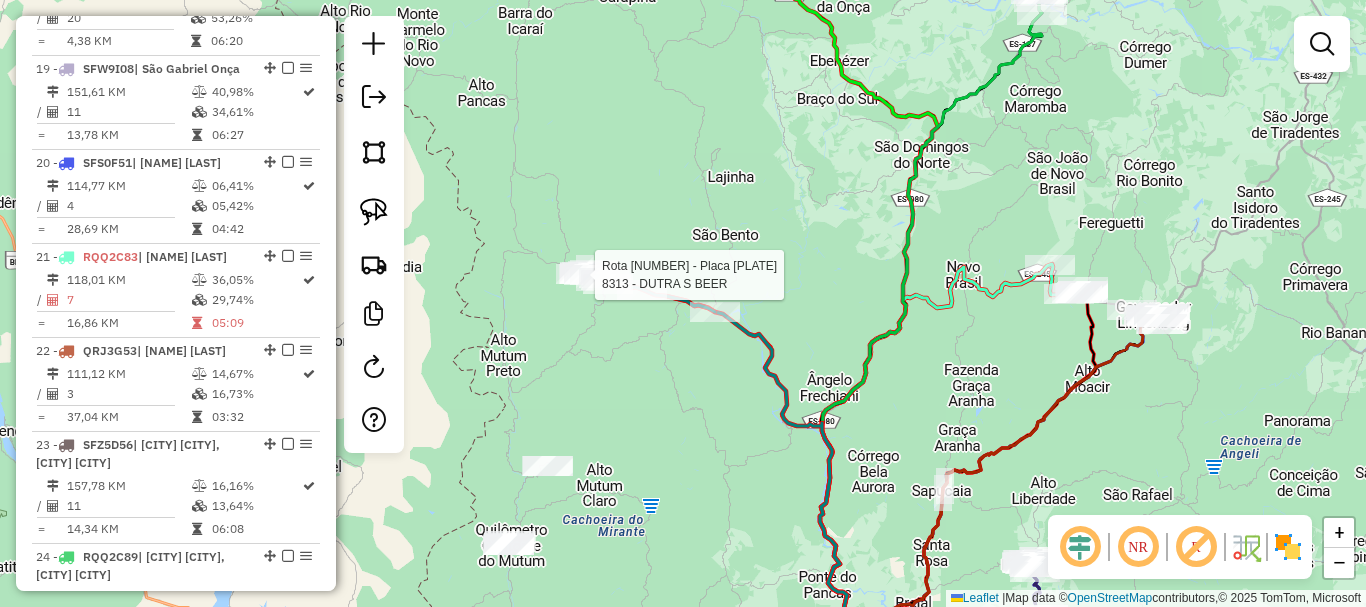 select on "**********" 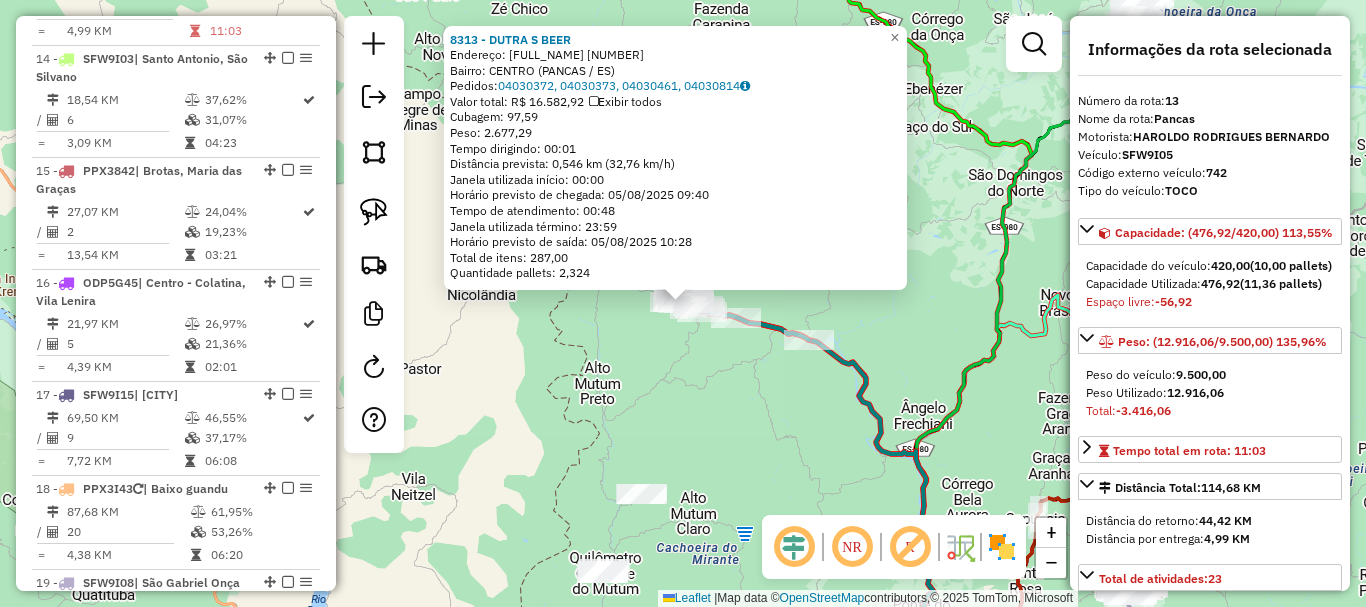 scroll, scrollTop: 2107, scrollLeft: 0, axis: vertical 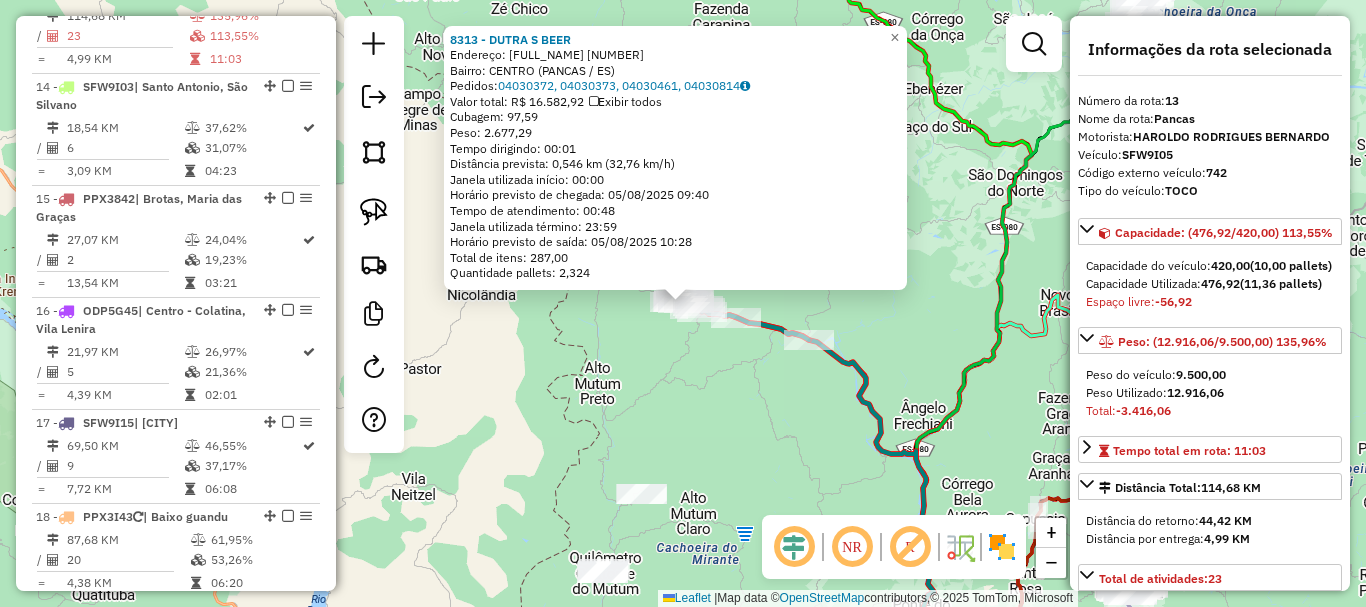 drag, startPoint x: 832, startPoint y: 448, endPoint x: 785, endPoint y: 219, distance: 233.77339 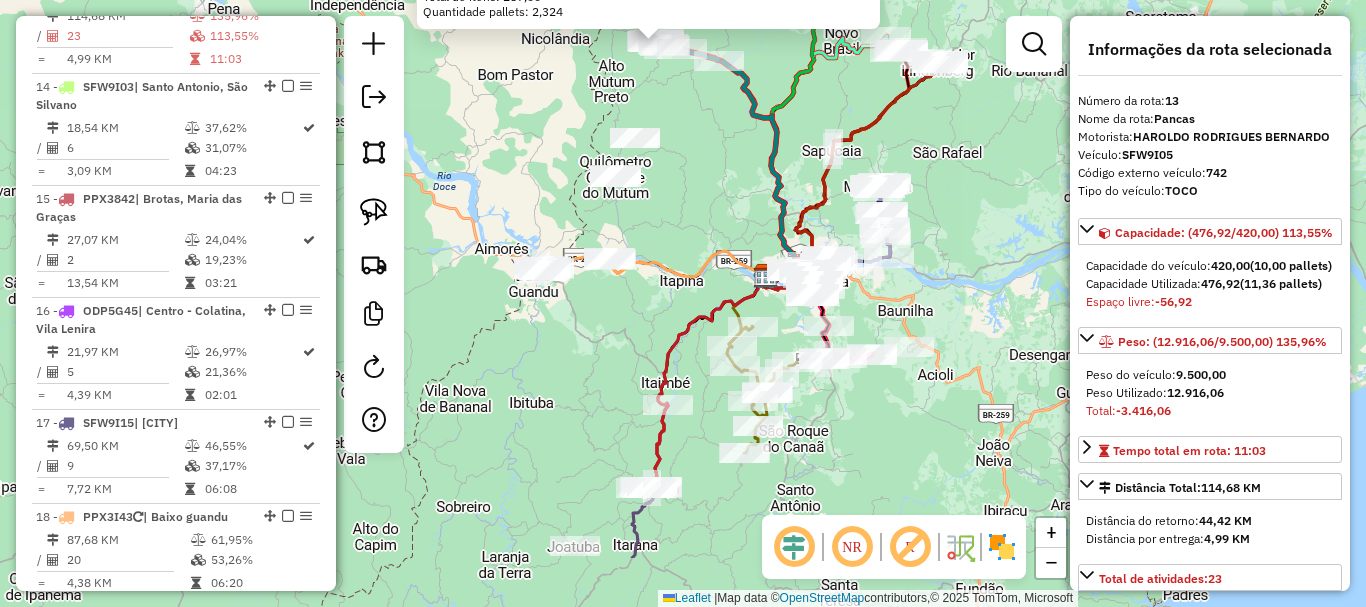 drag, startPoint x: 705, startPoint y: 157, endPoint x: 666, endPoint y: 99, distance: 69.89278 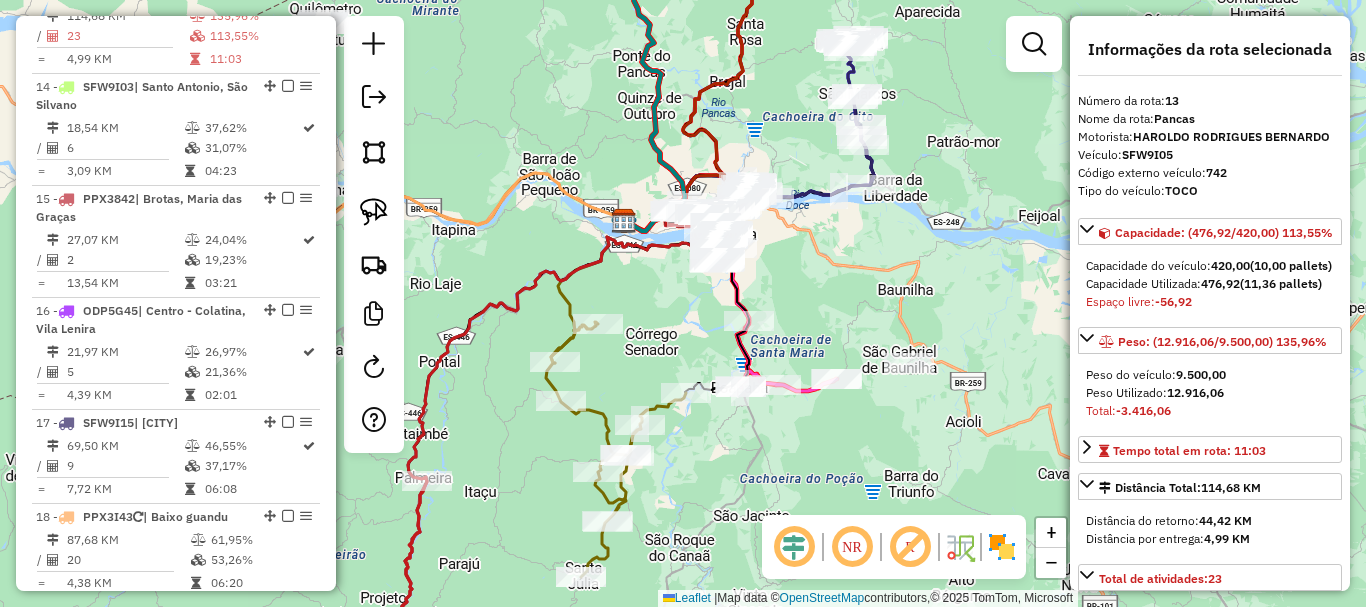 drag, startPoint x: 952, startPoint y: 174, endPoint x: 761, endPoint y: 339, distance: 252.40048 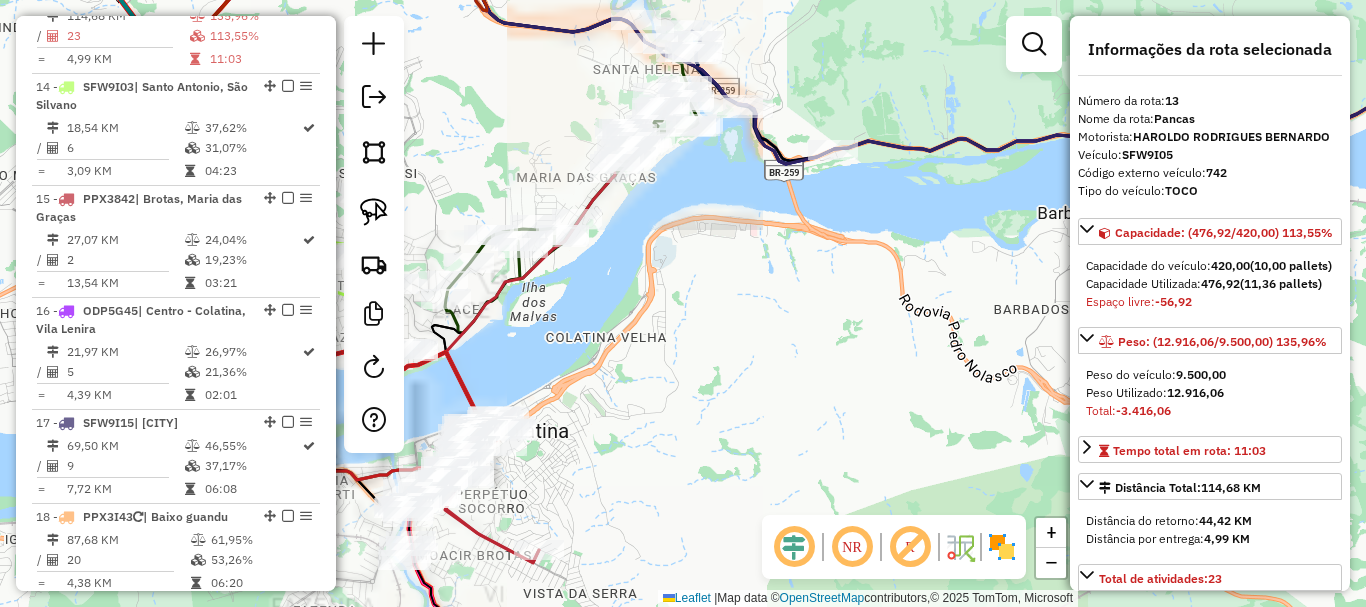 drag, startPoint x: 728, startPoint y: 290, endPoint x: 853, endPoint y: 324, distance: 129.5415 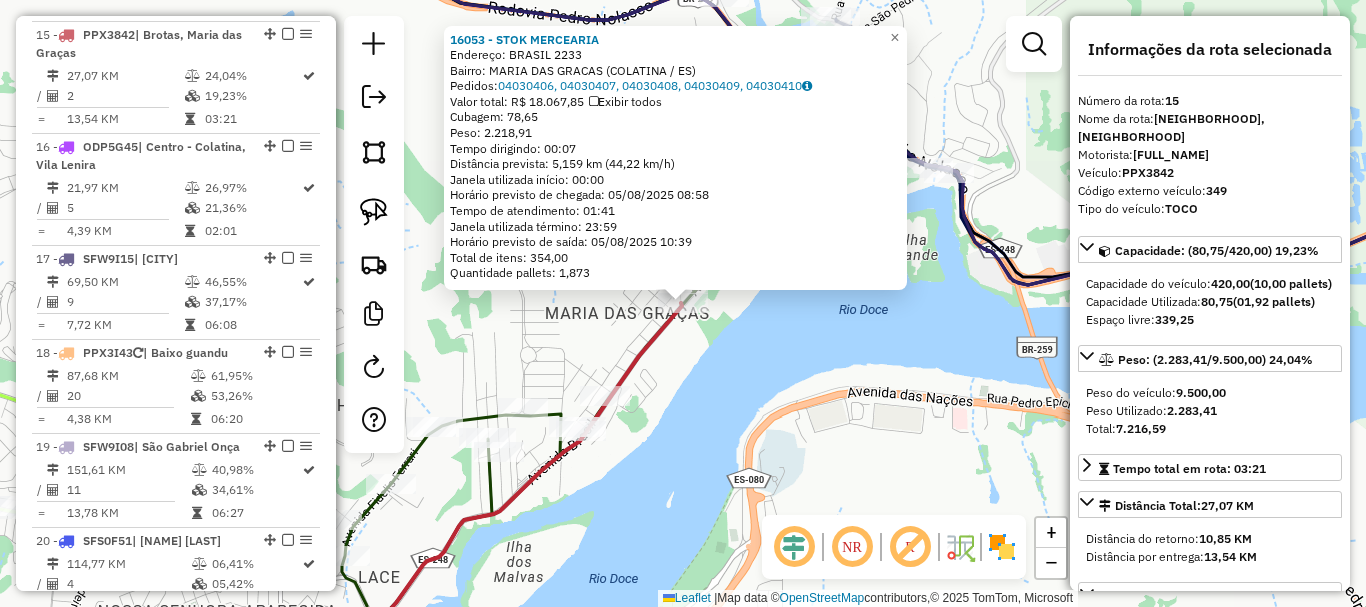 scroll, scrollTop: 2313, scrollLeft: 0, axis: vertical 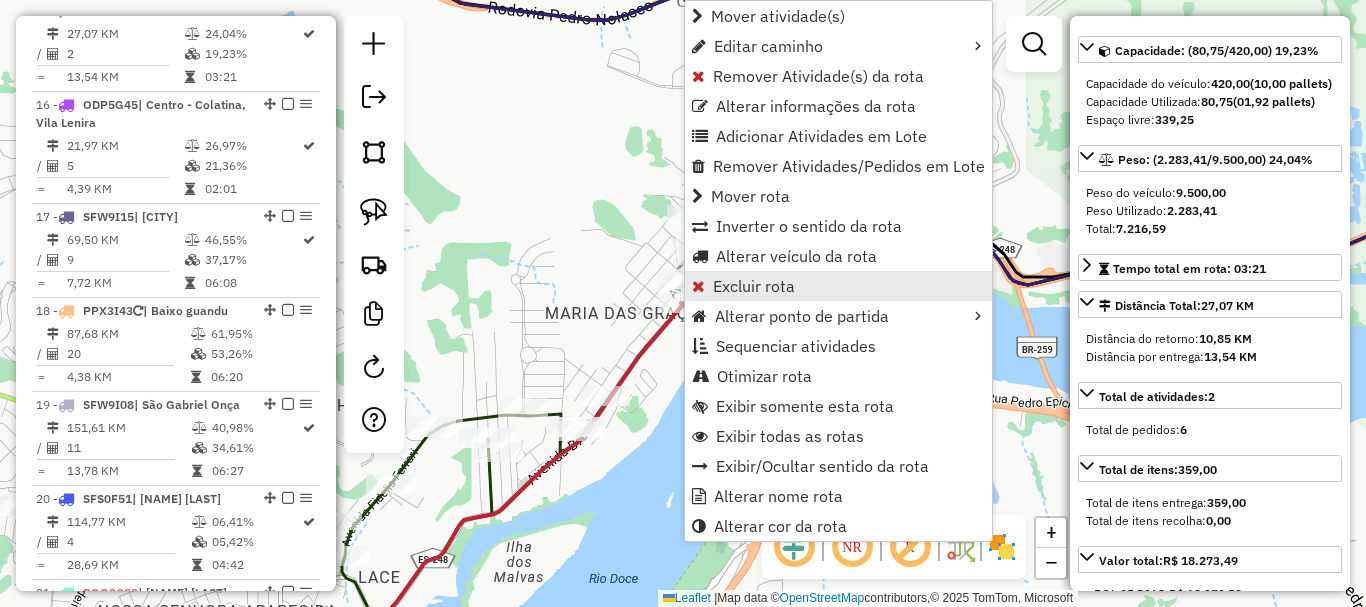 click on "Excluir rota" at bounding box center [754, 286] 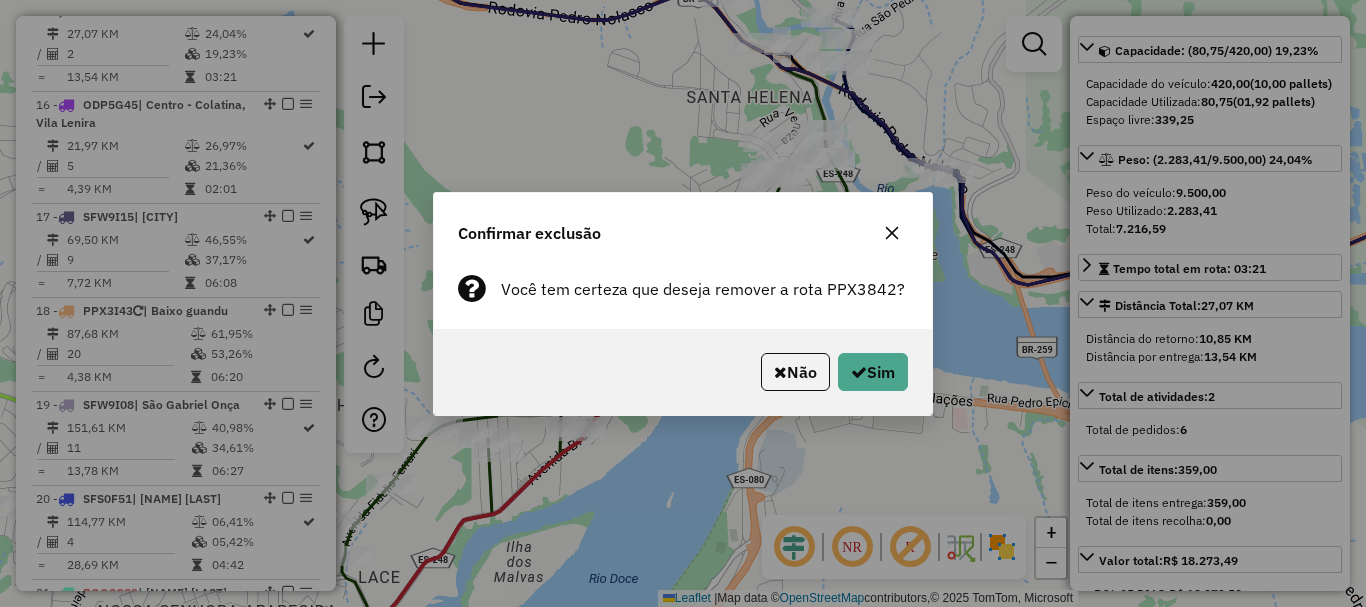 click on "Não   Sim" 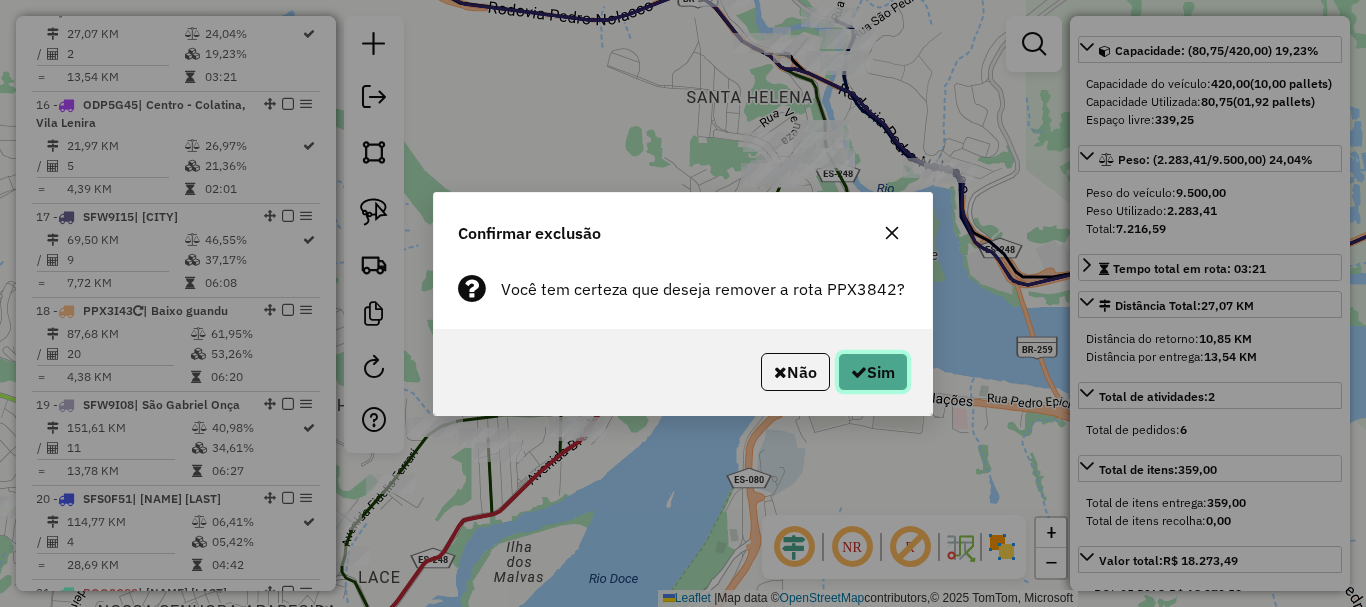 click on "Sim" 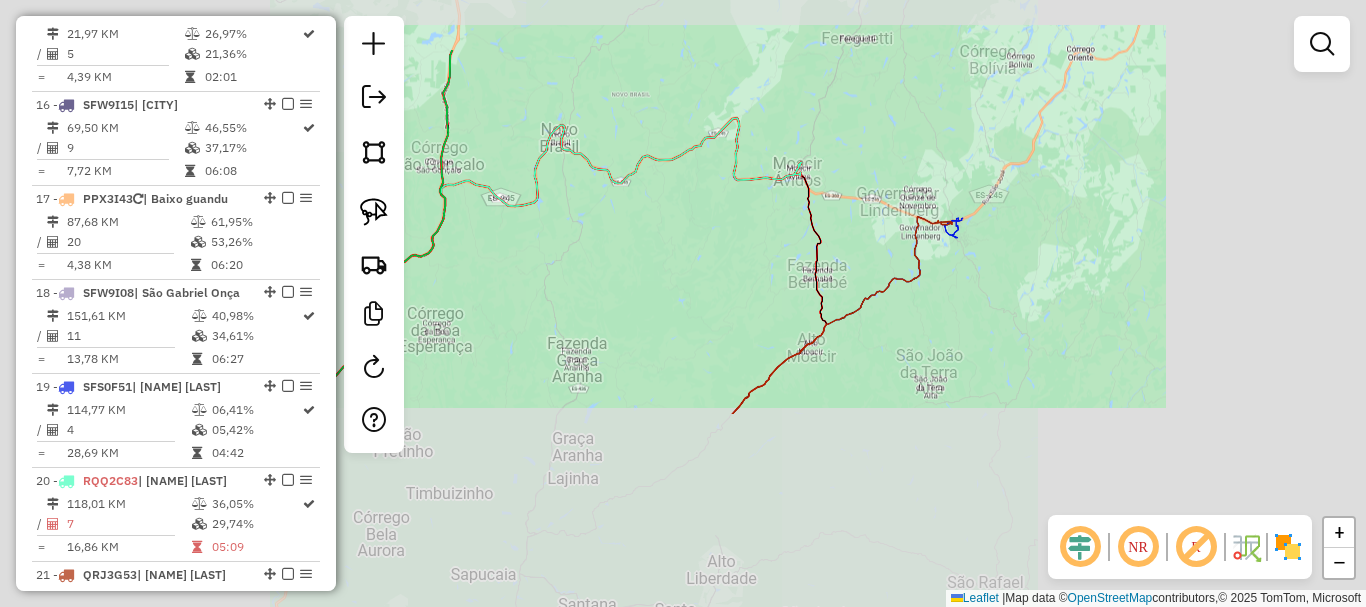 click on "Rota 20 - Placa RQQ2C83  3289 - ANDERSON DA SILVA SA Janela de atendimento Grade de atendimento Capacidade Transportadoras Veículos Cliente Pedidos  Rotas Selecione os dias de semana para filtrar as janelas de atendimento  Seg   Ter   Qua   Qui   Sex   Sáb   Dom  Informe o período da janela de atendimento: De: Até:  Filtrar exatamente a janela do cliente  Considerar janela de atendimento padrão  Selecione os dias de semana para filtrar as grades de atendimento  Seg   Ter   Qua   Qui   Sex   Sáb   Dom   Considerar clientes sem dia de atendimento cadastrado  Clientes fora do dia de atendimento selecionado Filtrar as atividades entre os valores definidos abaixo:  Peso mínimo:   Peso máximo:   Cubagem mínima:   Cubagem máxima:   De:   Até:  Filtrar as atividades entre o tempo de atendimento definido abaixo:  De:   Até:   Considerar capacidade total dos clientes não roteirizados Transportadora: Selecione um ou mais itens Tipo de veículo: Selecione um ou mais itens Veículo: Selecione um ou mais itens" 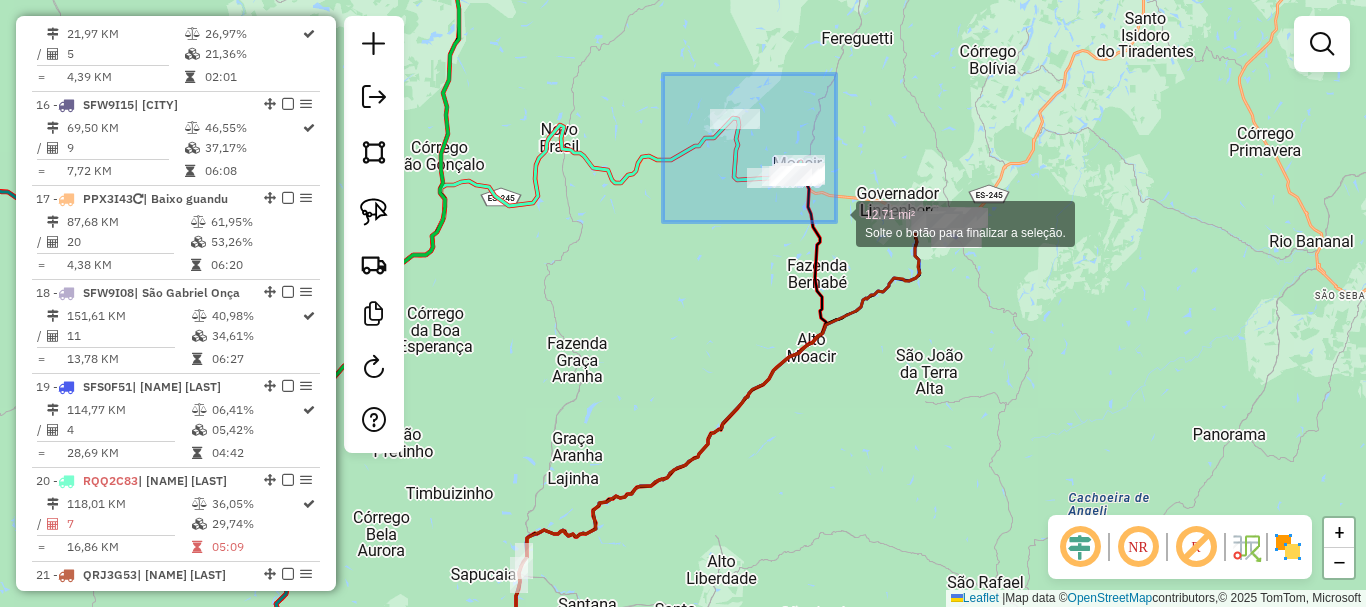 drag, startPoint x: 665, startPoint y: 73, endPoint x: 836, endPoint y: 222, distance: 226.80829 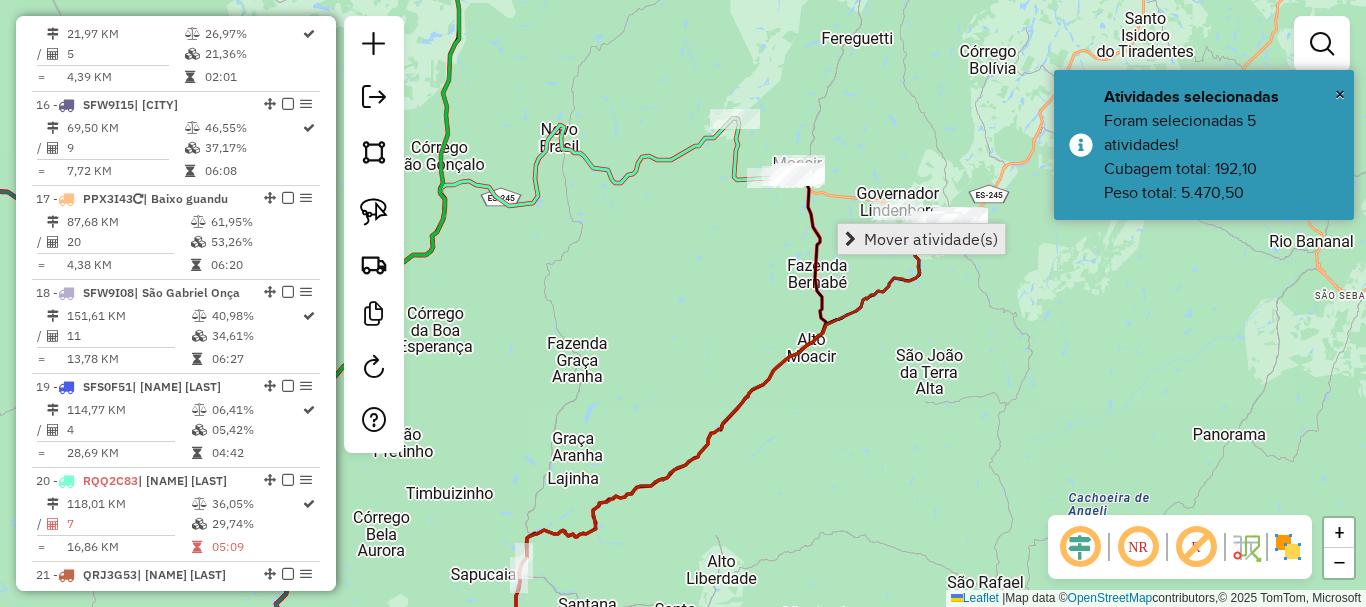 click on "Mover atividade(s)" at bounding box center (931, 239) 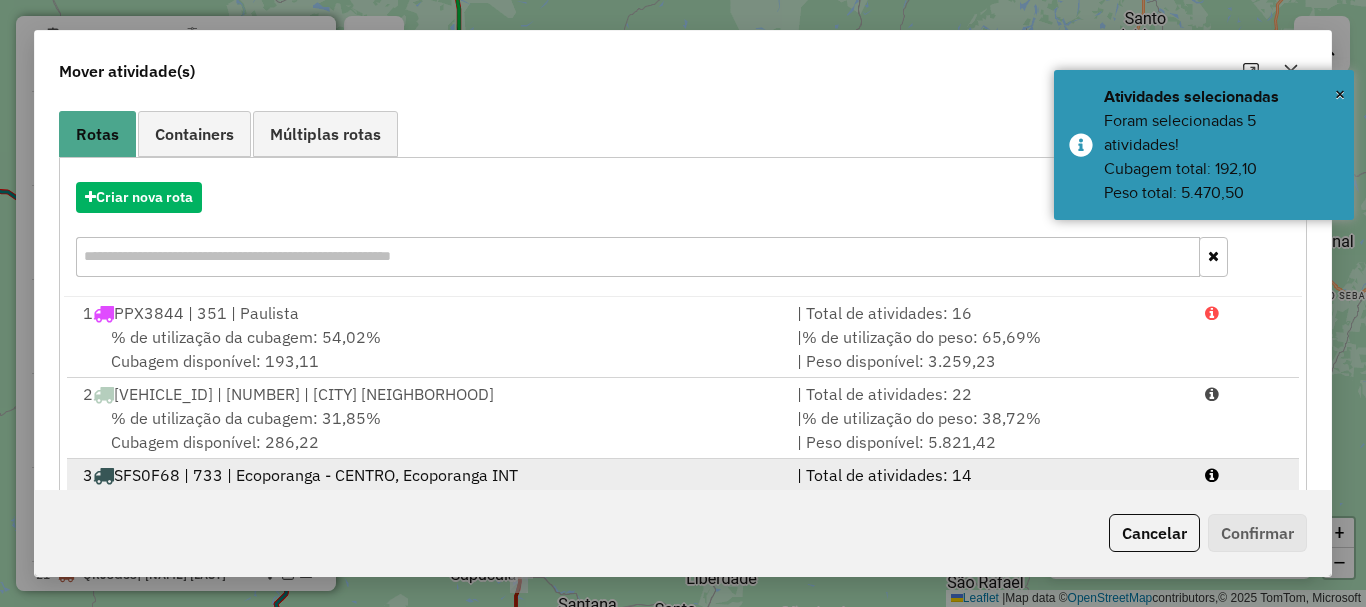 scroll, scrollTop: 397, scrollLeft: 0, axis: vertical 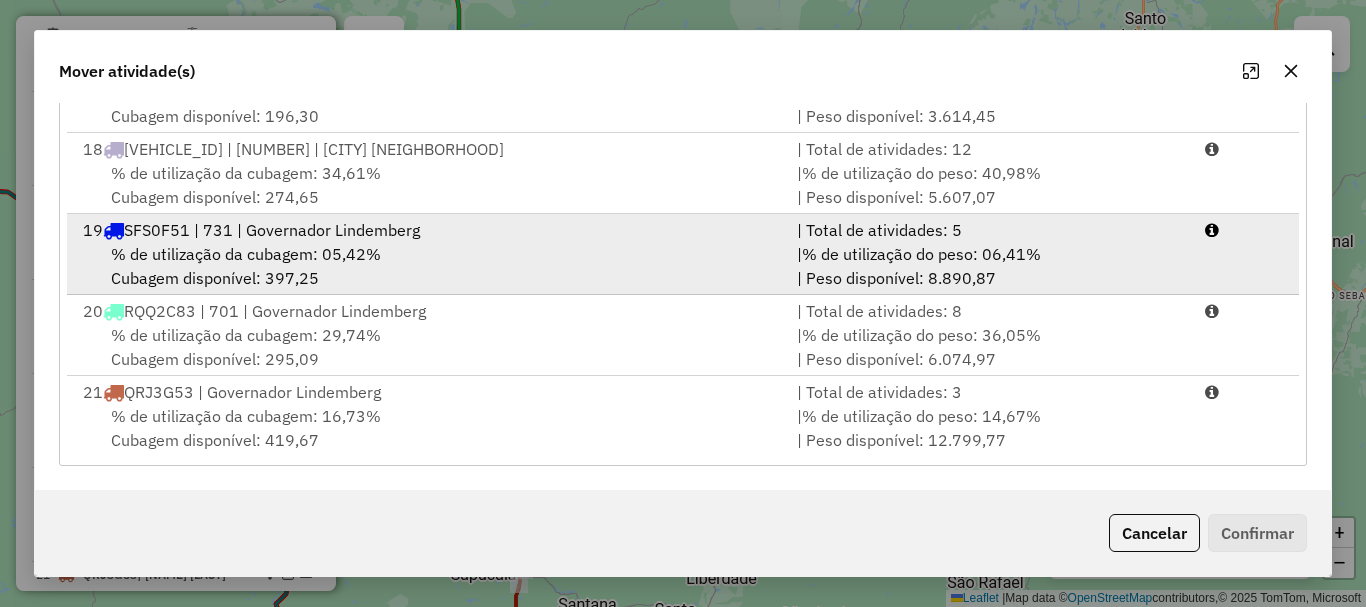 click on "% de utilização da cubagem: 05,42%  Cubagem disponível: 397,25" at bounding box center (428, 266) 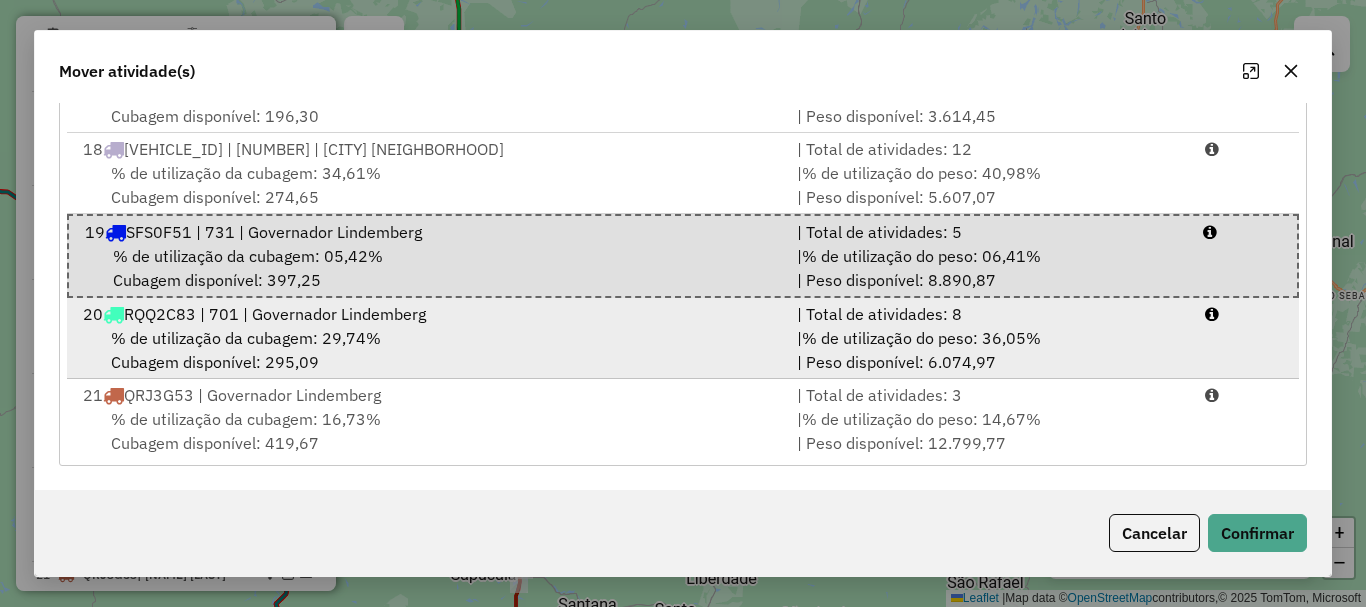 click on "RQQ2C83 | 701 | Governador Lindemberg" at bounding box center [275, 314] 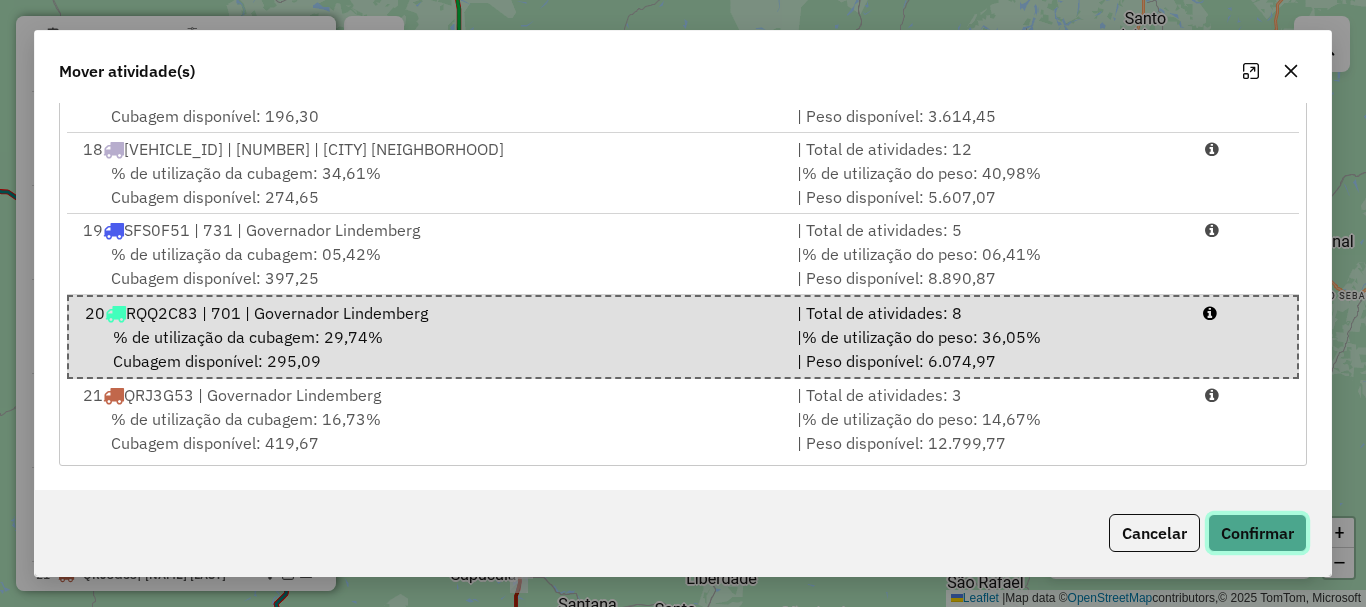 click on "Confirmar" 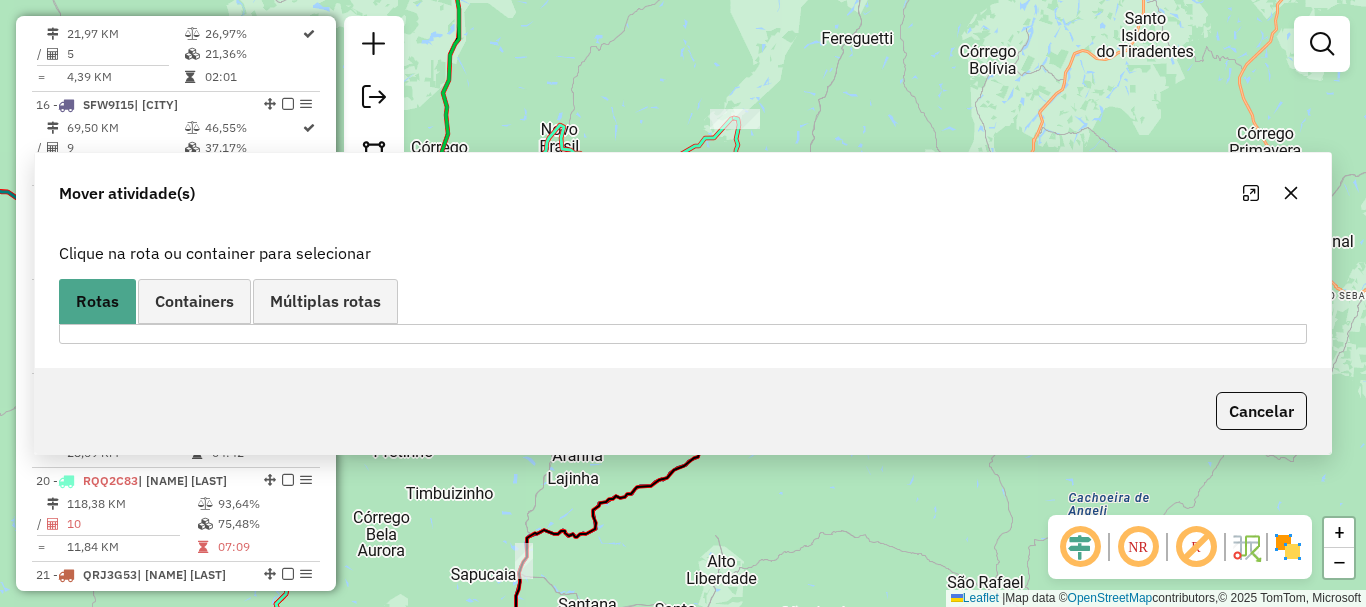 scroll, scrollTop: 0, scrollLeft: 0, axis: both 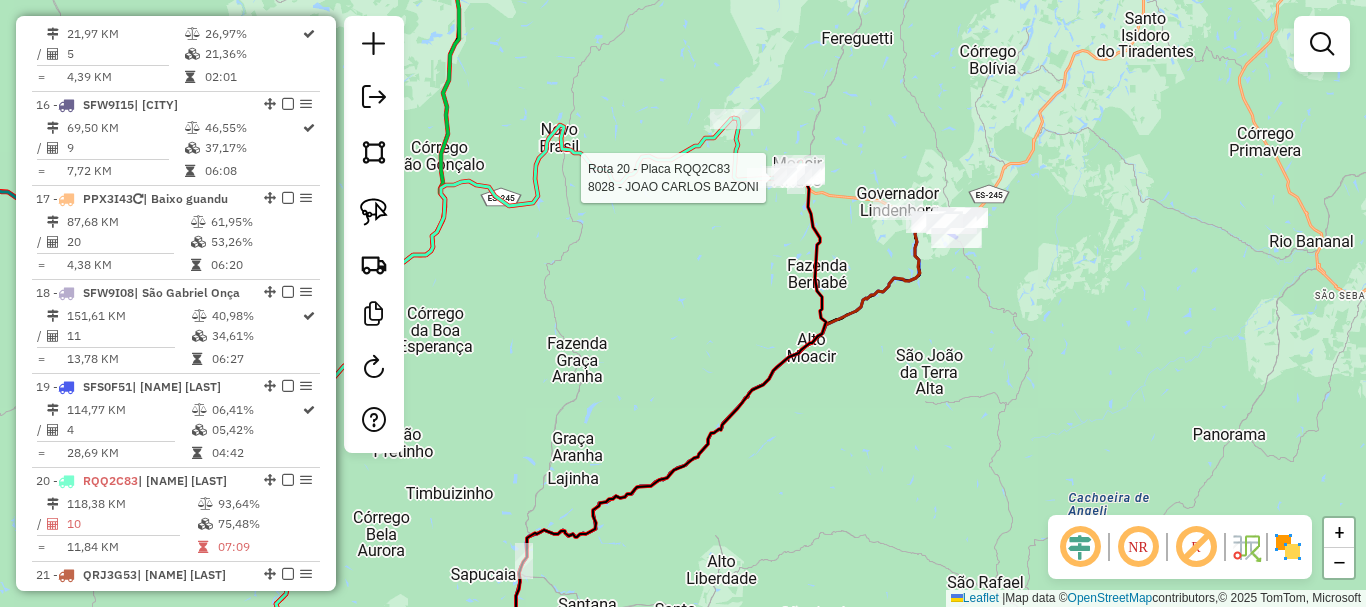 select on "**********" 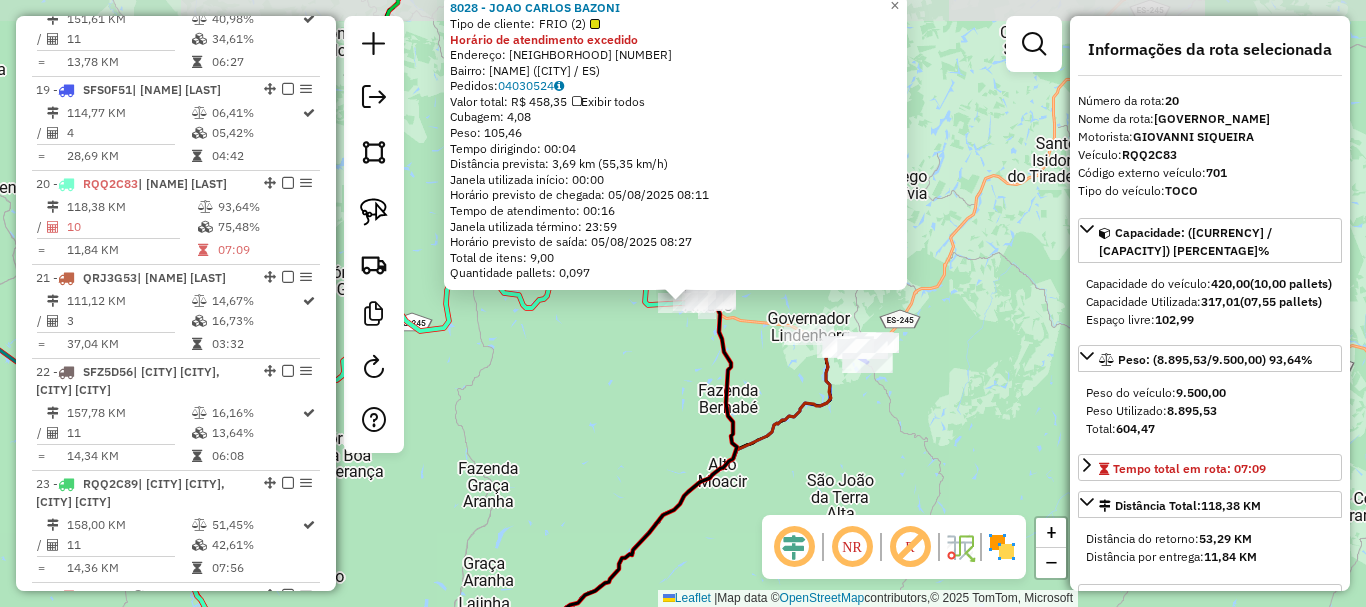 scroll, scrollTop: 2855, scrollLeft: 0, axis: vertical 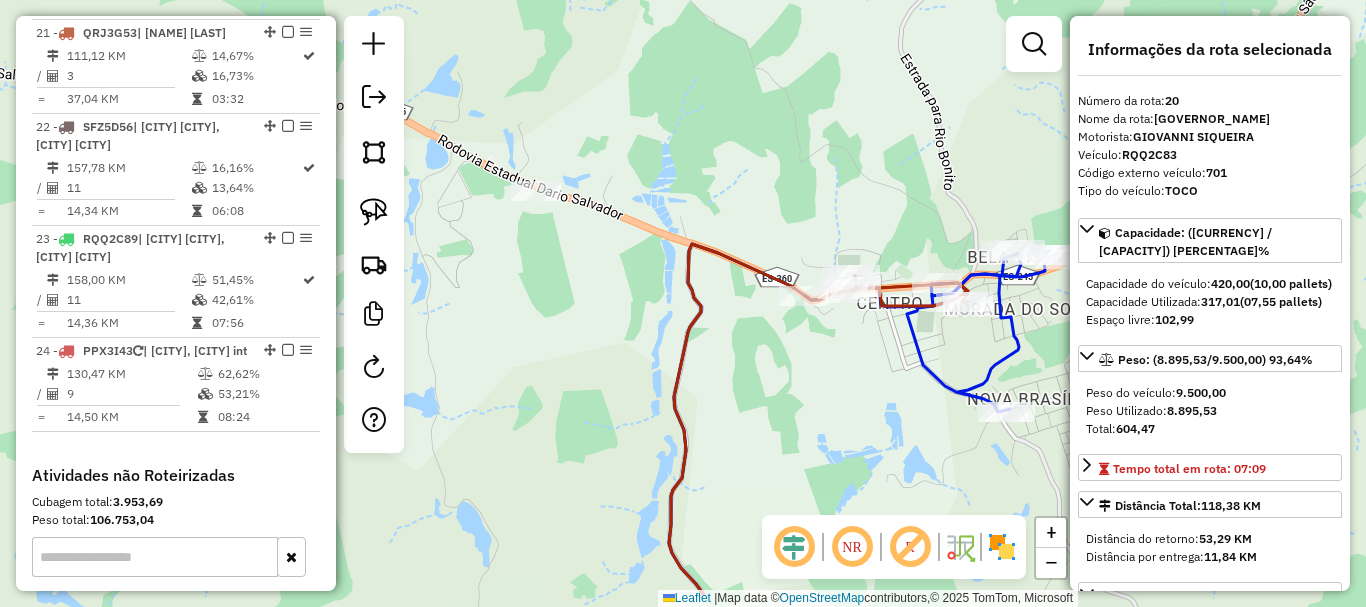 drag, startPoint x: 882, startPoint y: 208, endPoint x: 772, endPoint y: 136, distance: 131.46863 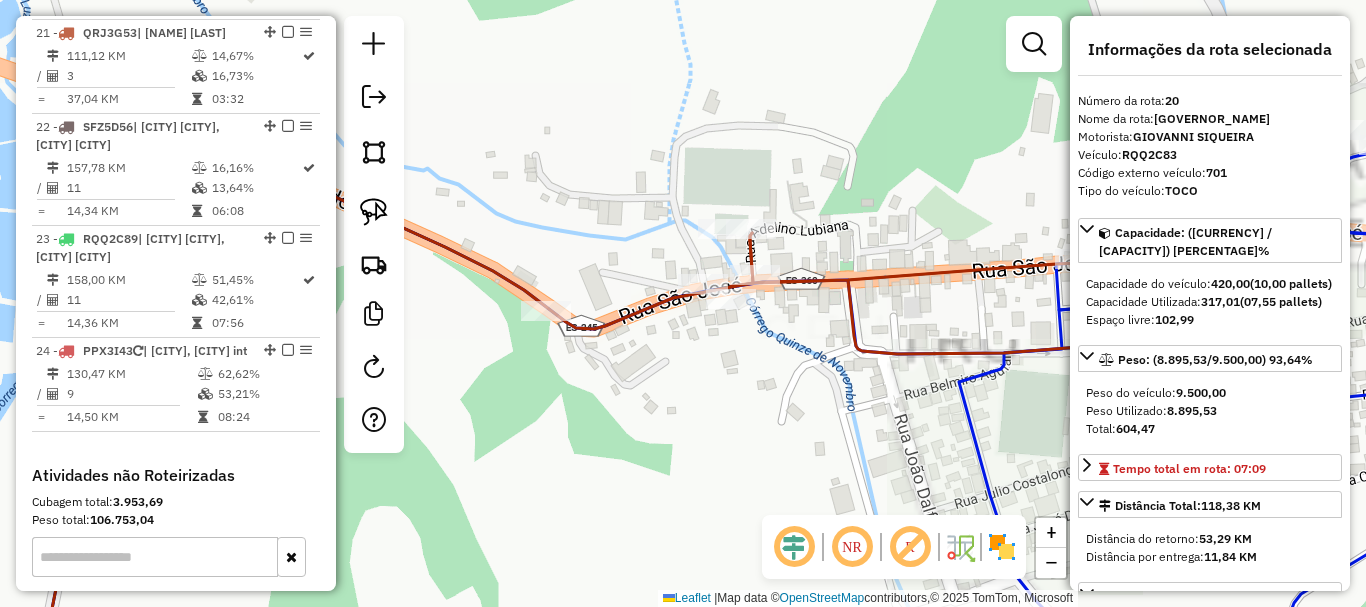 drag, startPoint x: 802, startPoint y: 150, endPoint x: 487, endPoint y: 40, distance: 333.65402 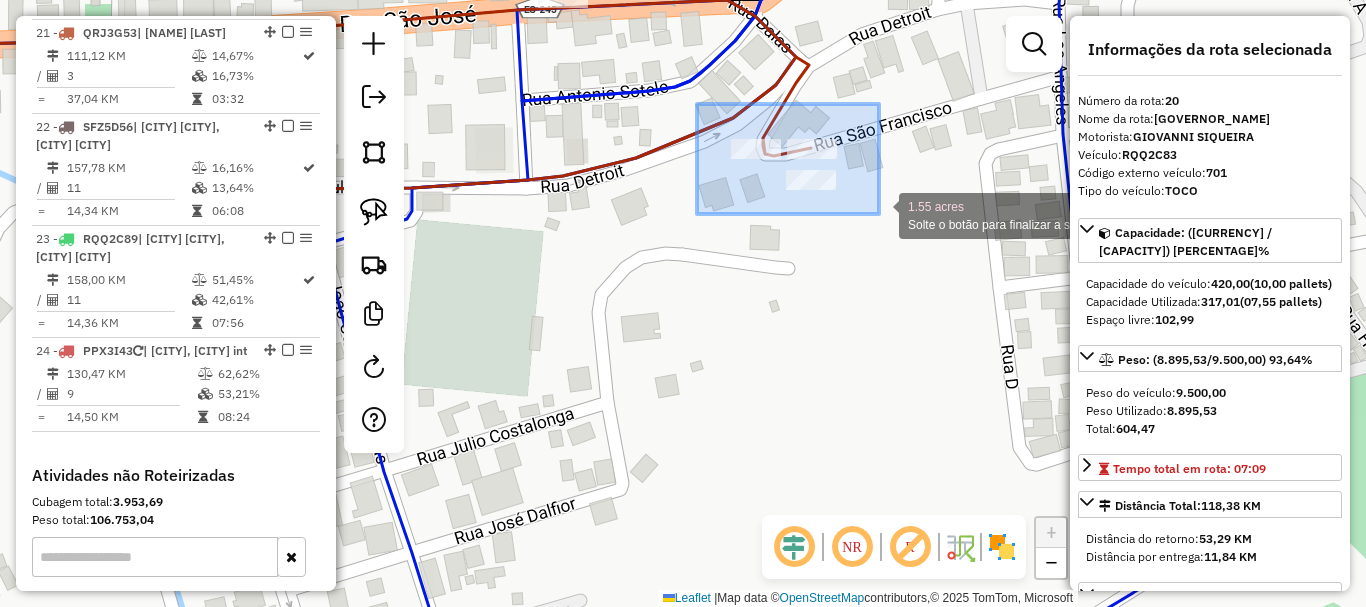 drag, startPoint x: 697, startPoint y: 104, endPoint x: 879, endPoint y: 214, distance: 212.65935 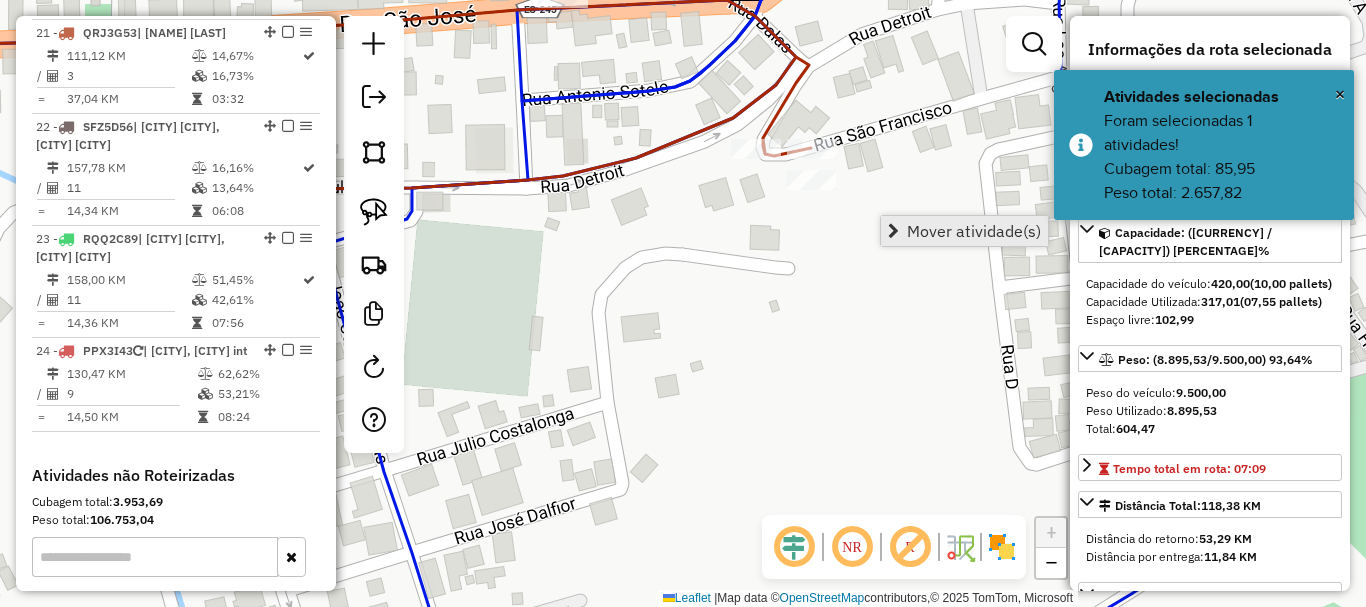click on "Mover atividade(s)" at bounding box center [974, 231] 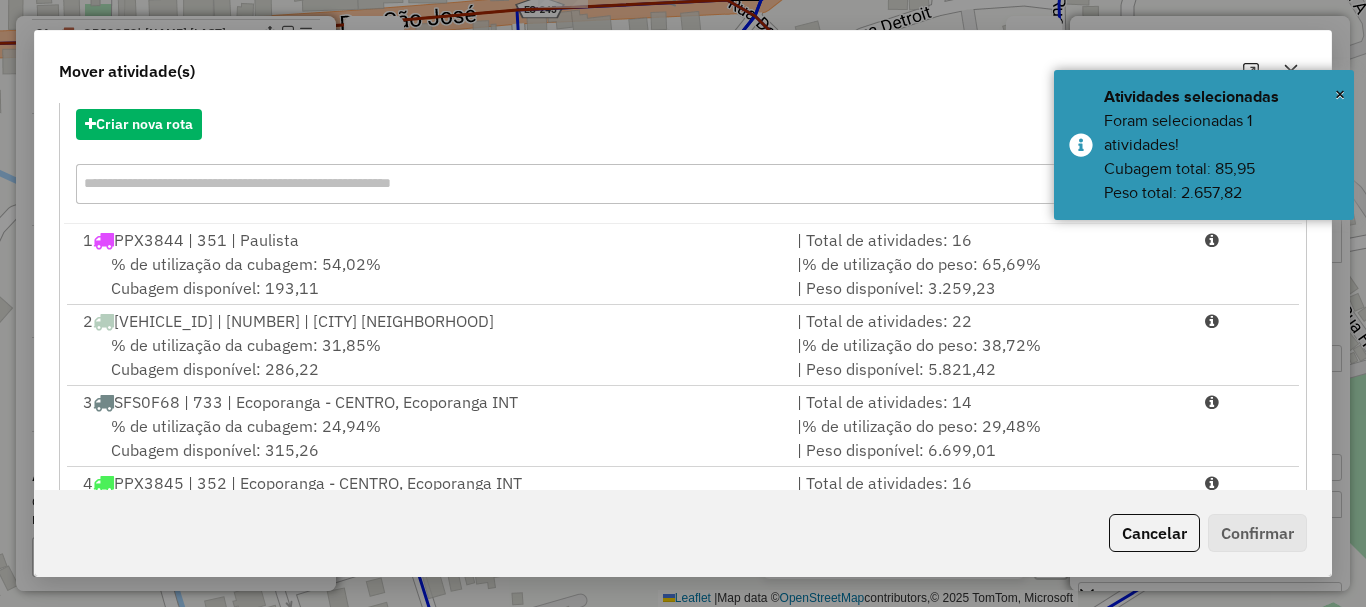 scroll, scrollTop: 397, scrollLeft: 0, axis: vertical 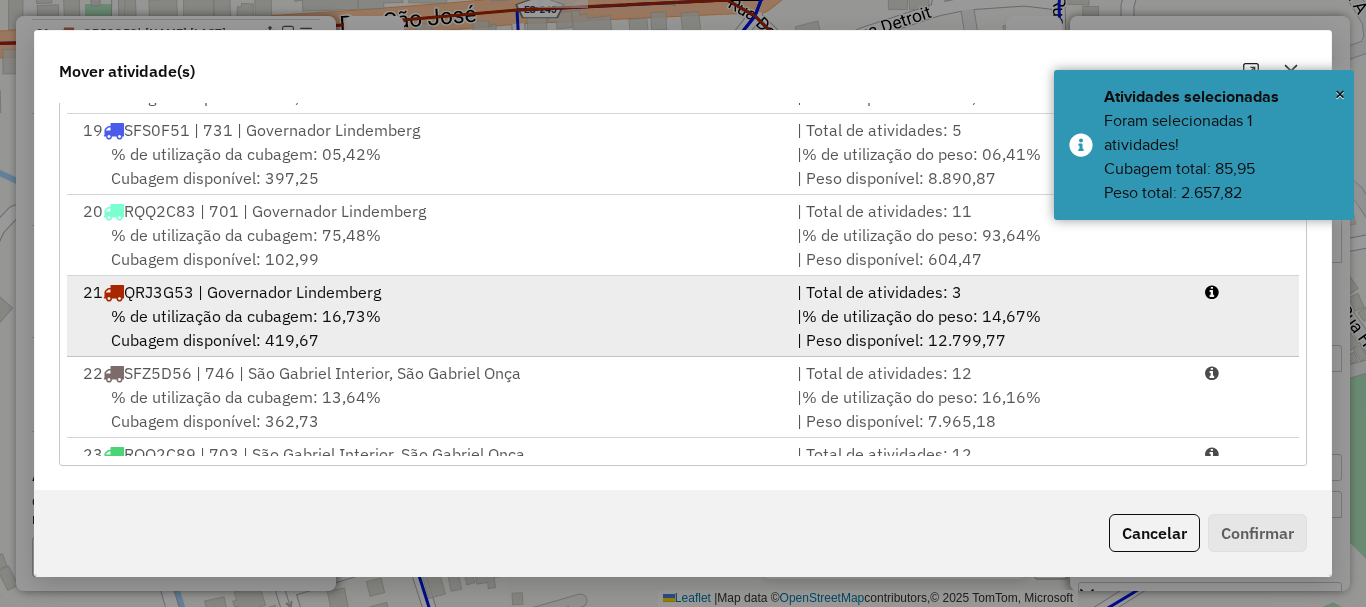 click on "% de utilização da cubagem: 16,73%  Cubagem disponível: 419,67" at bounding box center [428, 328] 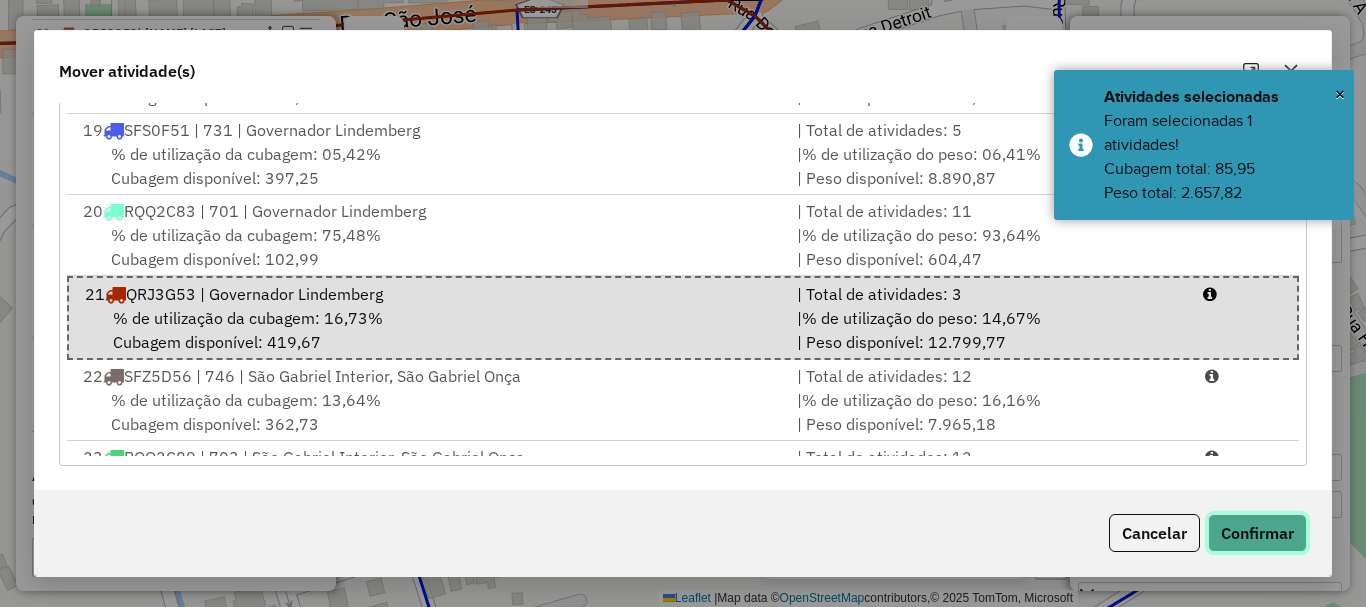 click on "Confirmar" 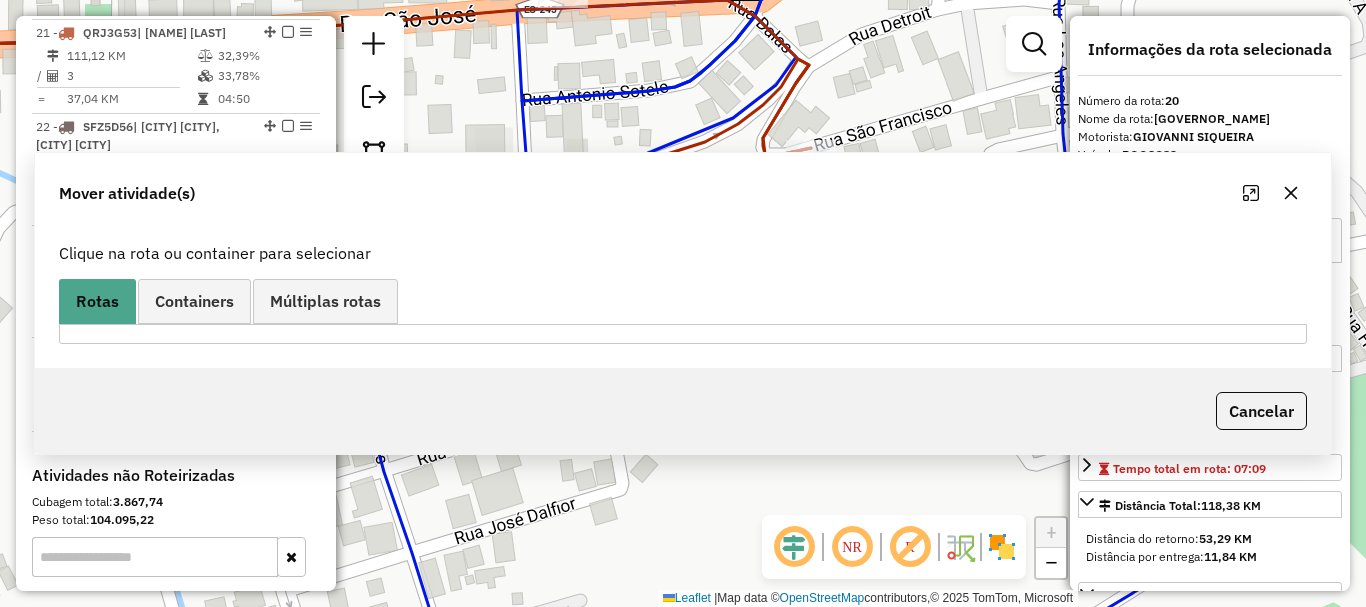 scroll, scrollTop: 0, scrollLeft: 0, axis: both 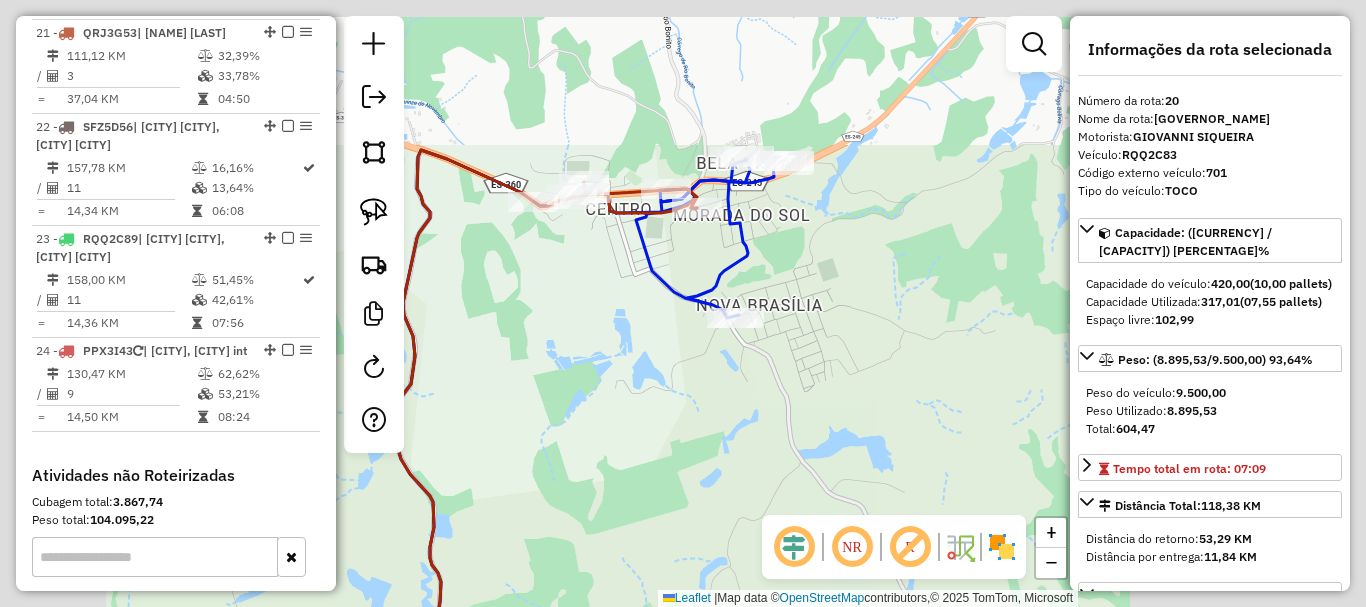 click on "Janela de atendimento Grade de atendimento Capacidade Transportadoras Veículos Cliente Pedidos  Rotas Selecione os dias de semana para filtrar as janelas de atendimento  Seg   Ter   Qua   Qui   Sex   Sáb   Dom  Informe o período da janela de atendimento: De: Até:  Filtrar exatamente a janela do cliente  Considerar janela de atendimento padrão  Selecione os dias de semana para filtrar as grades de atendimento  Seg   Ter   Qua   Qui   Sex   Sáb   Dom   Considerar clientes sem dia de atendimento cadastrado  Clientes fora do dia de atendimento selecionado Filtrar as atividades entre os valores definidos abaixo:  Peso mínimo:   Peso máximo:   Cubagem mínima:   Cubagem máxima:   De:   Até:  Filtrar as atividades entre o tempo de atendimento definido abaixo:  De:   Até:   Considerar capacidade total dos clientes não roteirizados Transportadora: Selecione um ou mais itens Tipo de veículo: Selecione um ou mais itens Veículo: Selecione um ou mais itens Motorista: Selecione um ou mais itens Nome: Rótulo:" 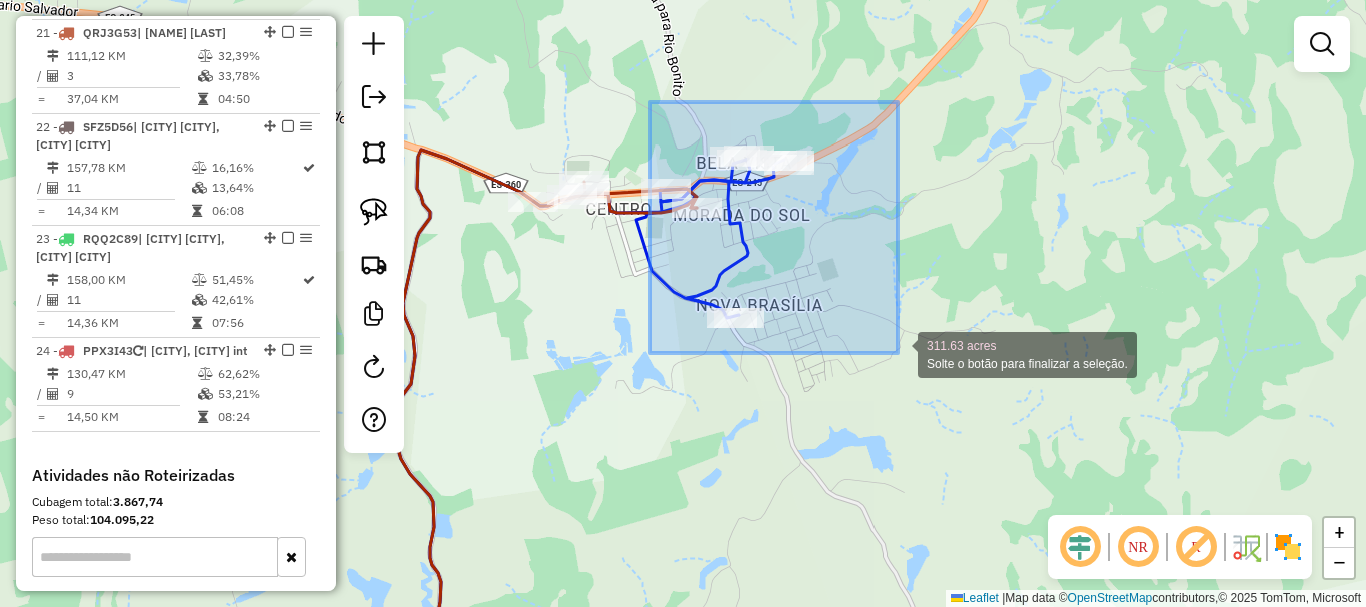 drag, startPoint x: 650, startPoint y: 102, endPoint x: 898, endPoint y: 353, distance: 352.85266 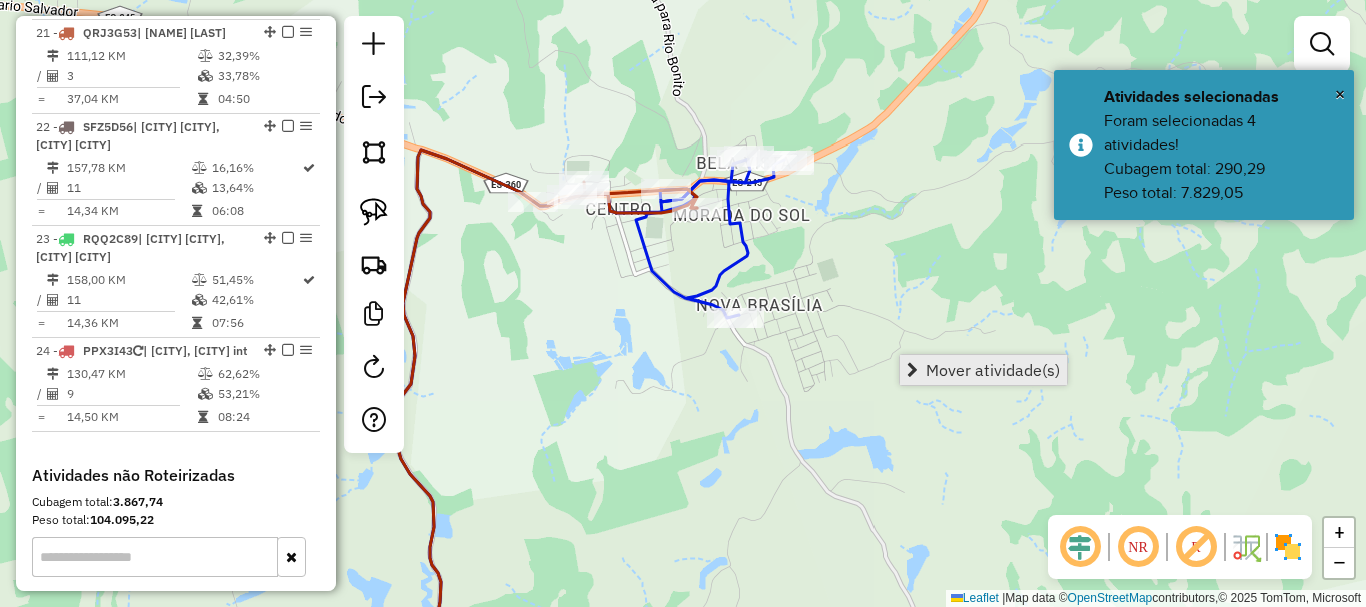 click on "Mover atividade(s)" at bounding box center (983, 370) 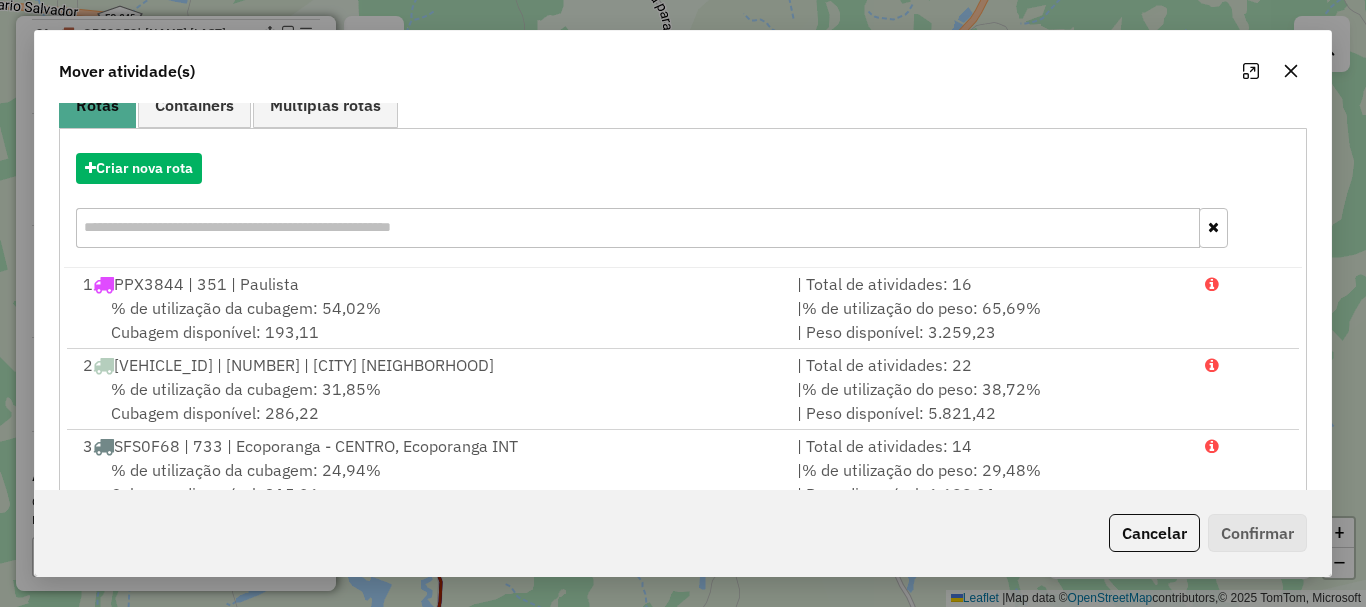 scroll, scrollTop: 397, scrollLeft: 0, axis: vertical 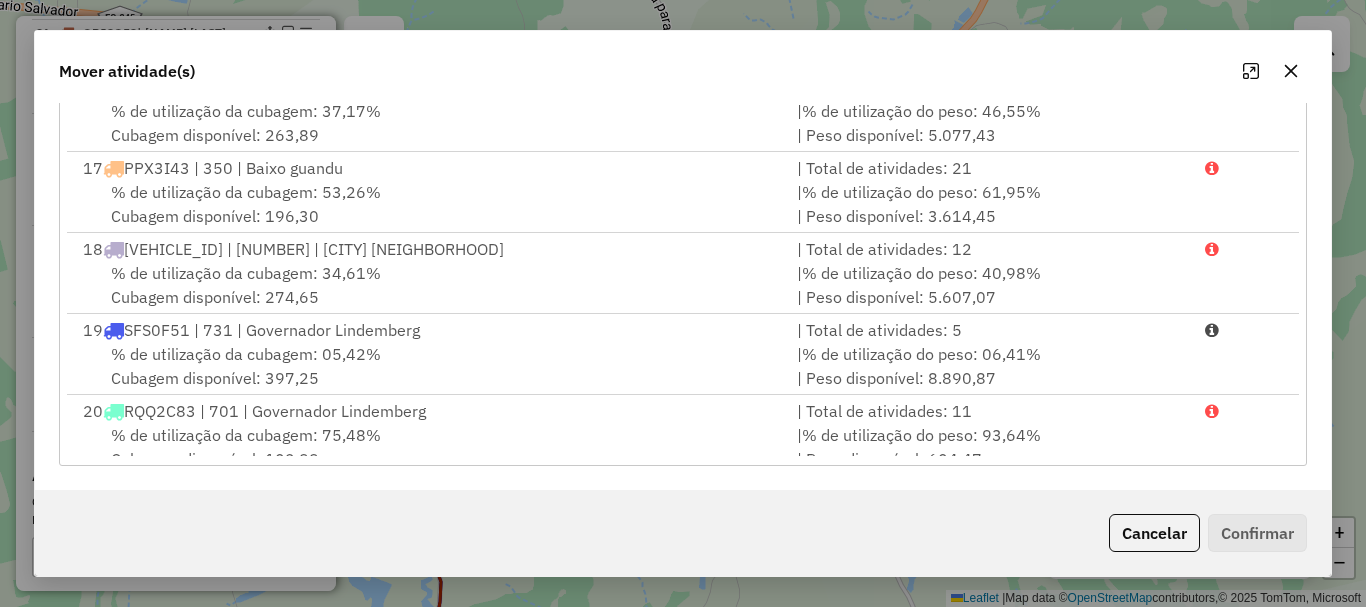 click on "SFS0F51 | 731 | Governador Lindemberg" at bounding box center [272, 330] 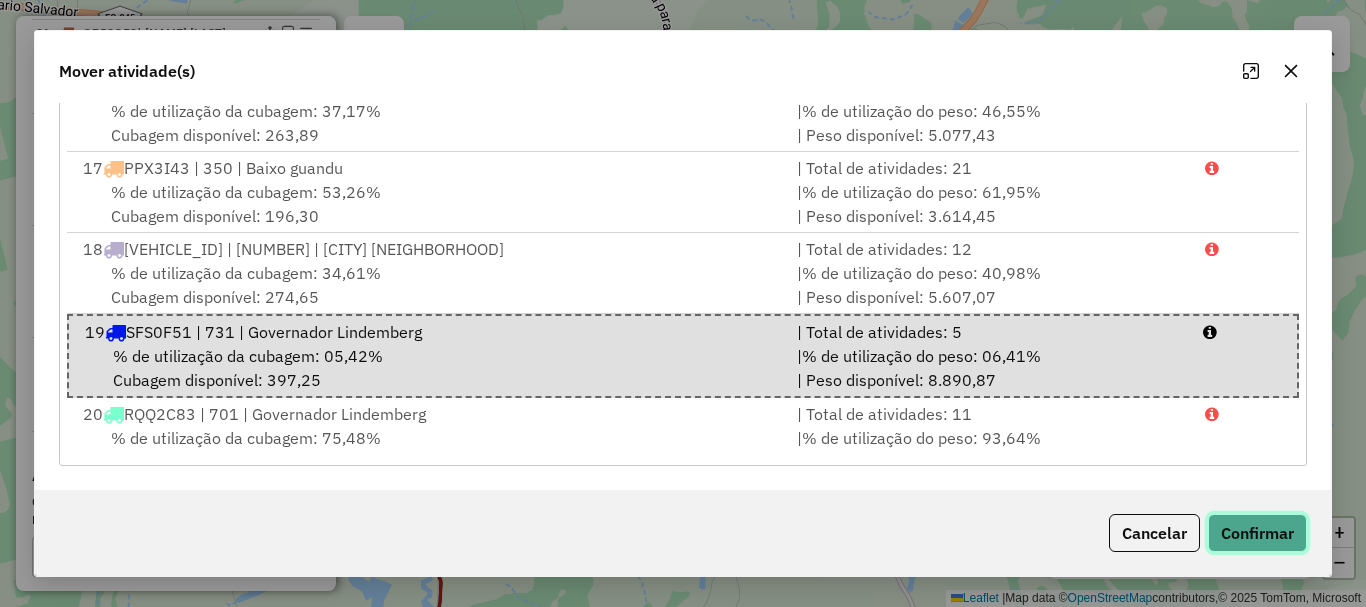 click on "Confirmar" 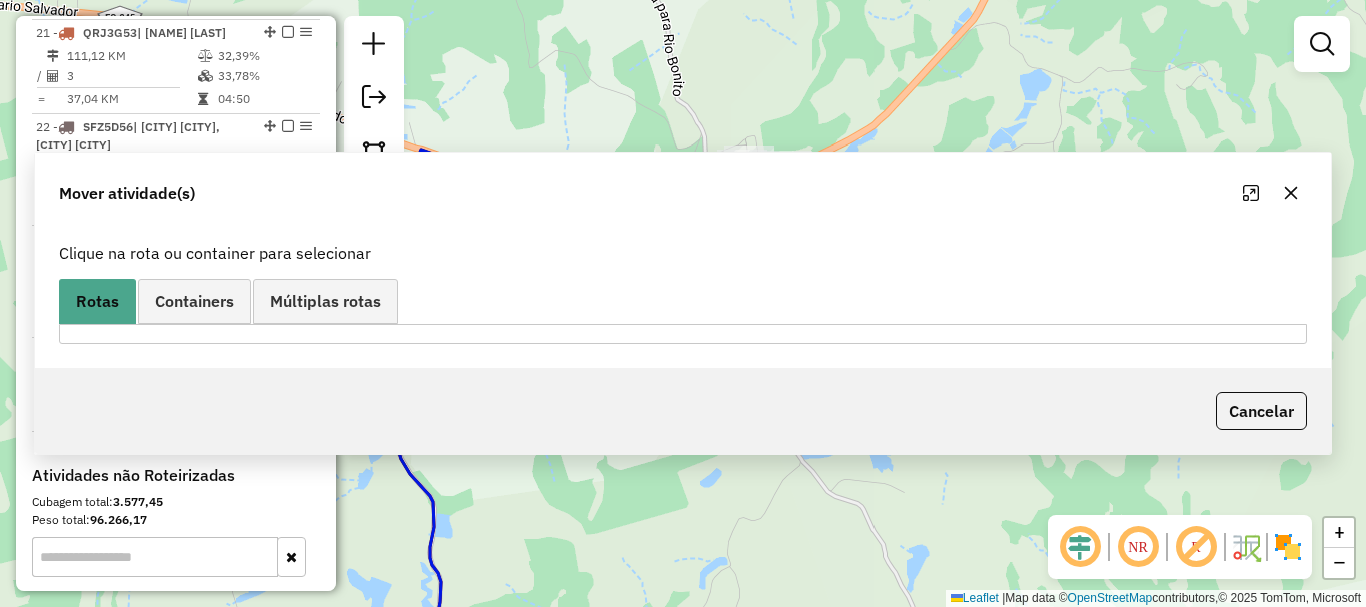 scroll, scrollTop: 0, scrollLeft: 0, axis: both 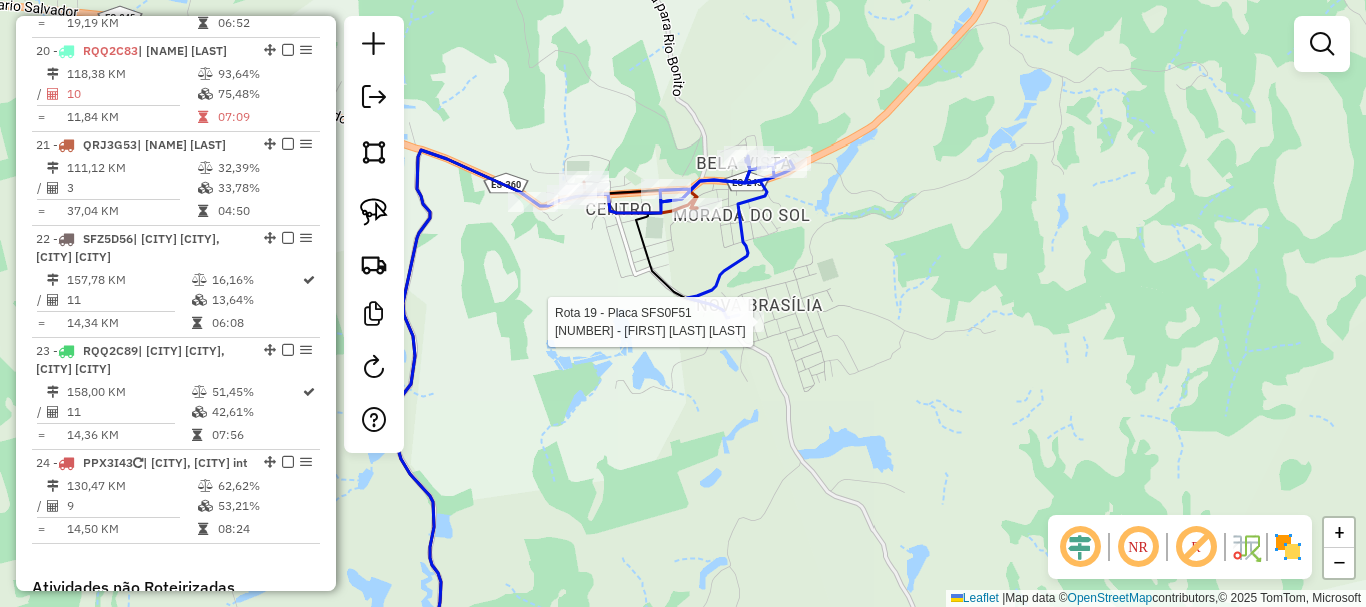 select on "**********" 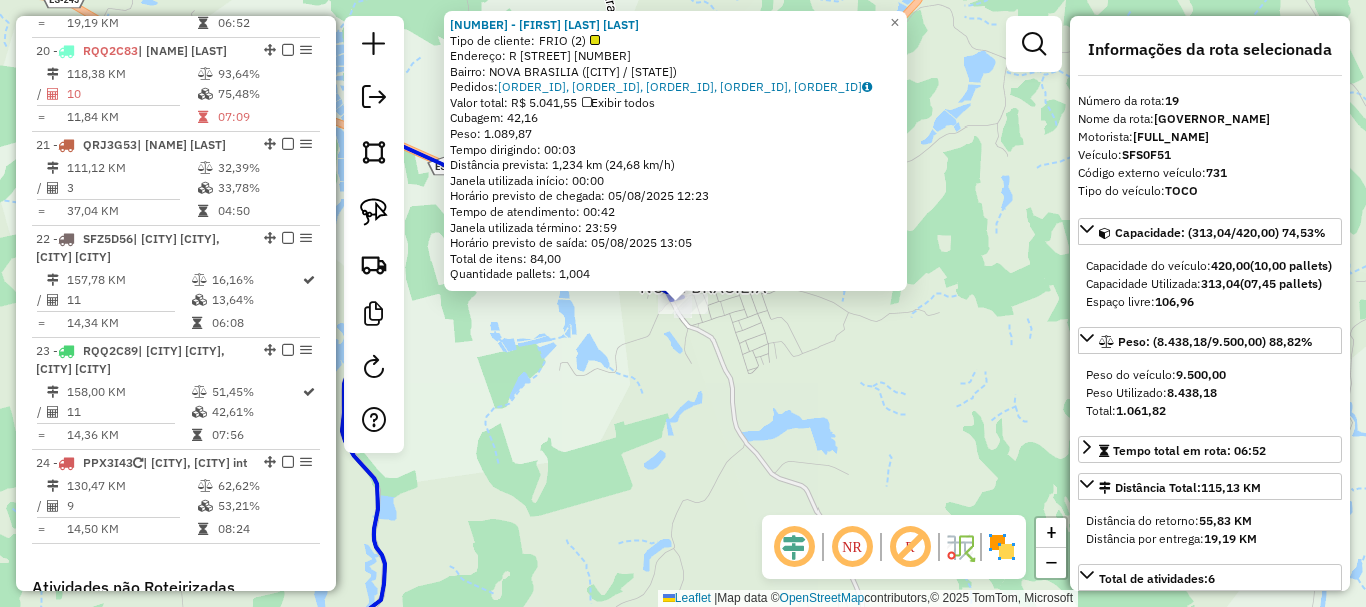 click on "882 - VALTEIR ANTONIO PAZO  Tipo de cliente:   FRIO (2)   Endereço: R   AUGUSTA CAMPOS                417   Bairro: NOVA BRASILIA (GOVERNADOR LIND / ES)   Pedidos:  04030086, 04030088, 04030377, 04030700, 04030336   Valor total: R$ 5.041,55   Exibir todos   Cubagem: 42,16  Peso: 1.089,87  Tempo dirigindo: 00:03   Distância prevista: 1,234 km (24,68 km/h)   Janela utilizada início: 00:00   Horário previsto de chegada: 05/08/2025 12:23   Tempo de atendimento: 00:42   Janela utilizada término: 23:59   Horário previsto de saída: 05/08/2025 13:05   Total de itens: 84,00   Quantidade pallets: 1,004  × Janela de atendimento Grade de atendimento Capacidade Transportadoras Veículos Cliente Pedidos  Rotas Selecione os dias de semana para filtrar as janelas de atendimento  Seg   Ter   Qua   Qui   Sex   Sáb   Dom  Informe o período da janela de atendimento: De: Até:  Filtrar exatamente a janela do cliente  Considerar janela de atendimento padrão   Seg   Ter   Qua   Qui   Sex   Sáb   Dom   Peso mínimo:  De:" 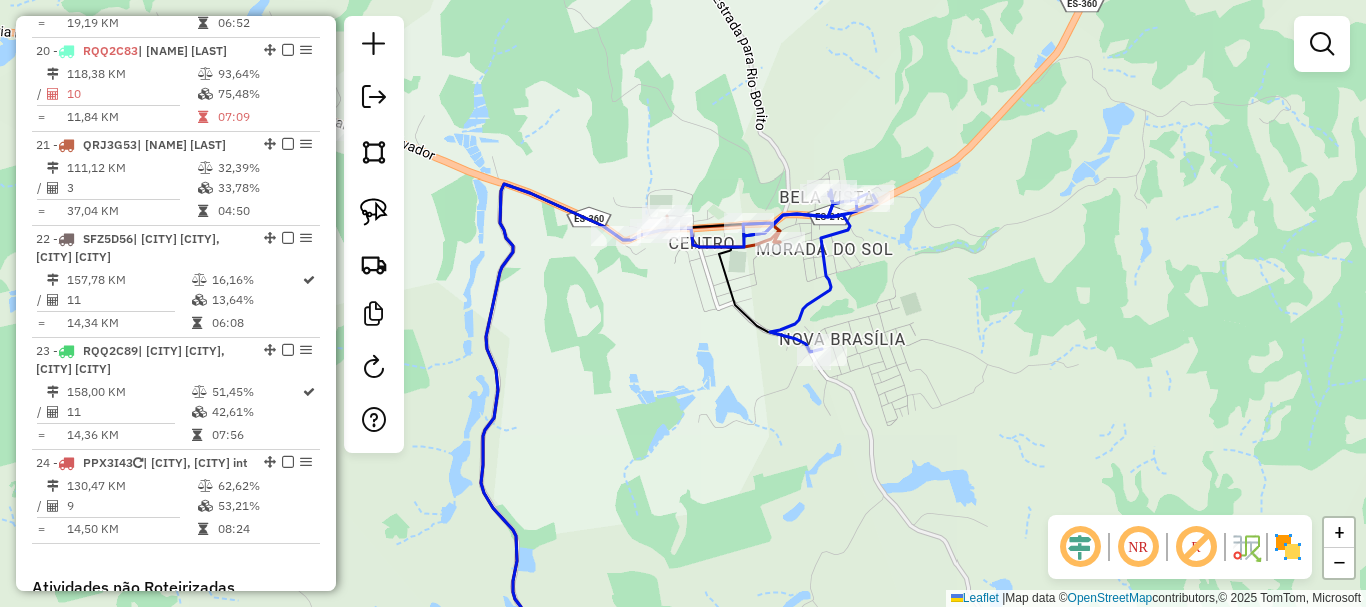 drag, startPoint x: 632, startPoint y: 375, endPoint x: 786, endPoint y: 436, distance: 165.64117 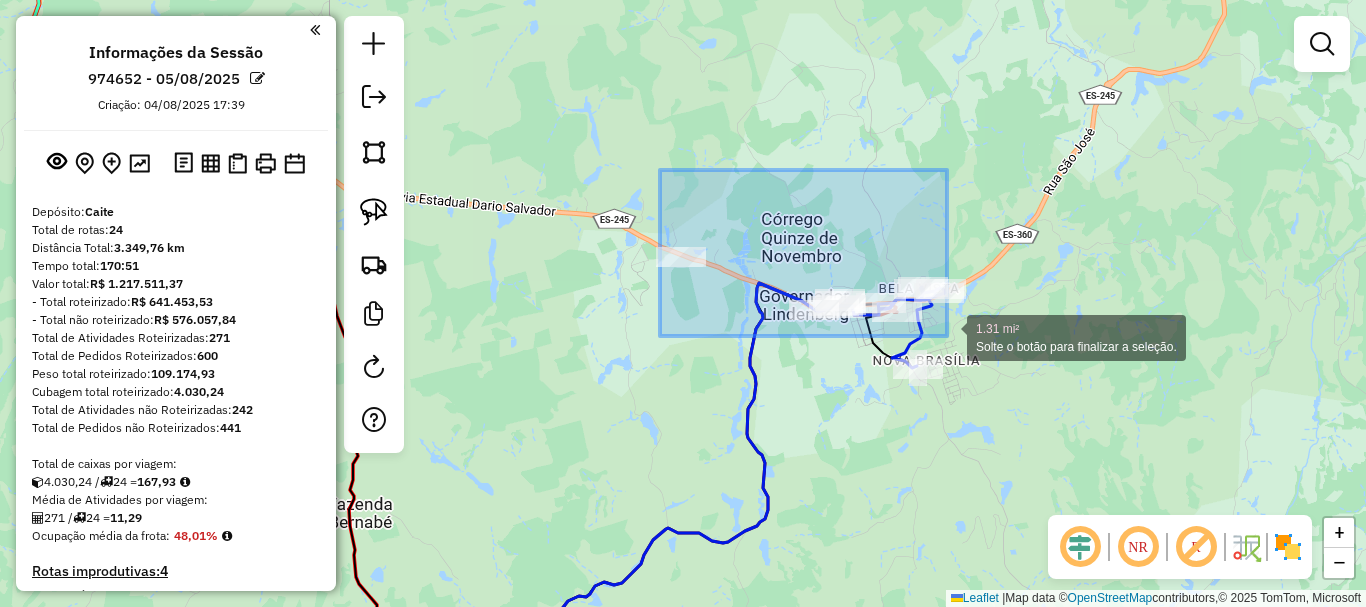 scroll, scrollTop: 0, scrollLeft: 0, axis: both 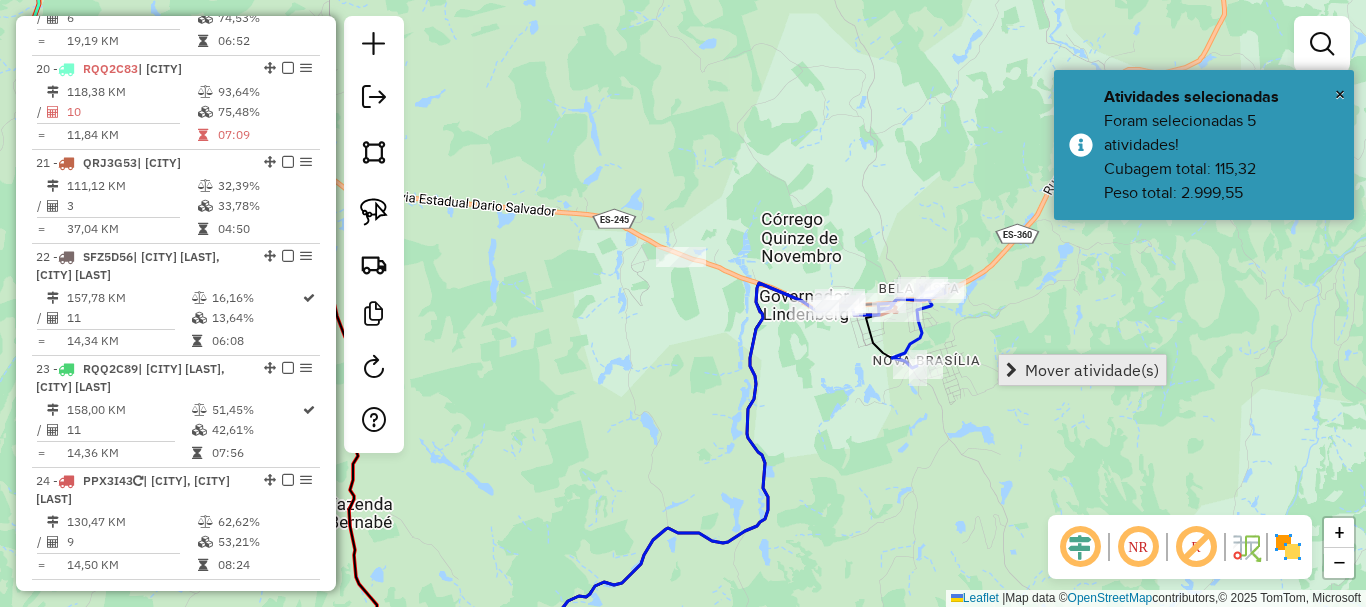 click on "Mover atividade(s)" at bounding box center [1092, 370] 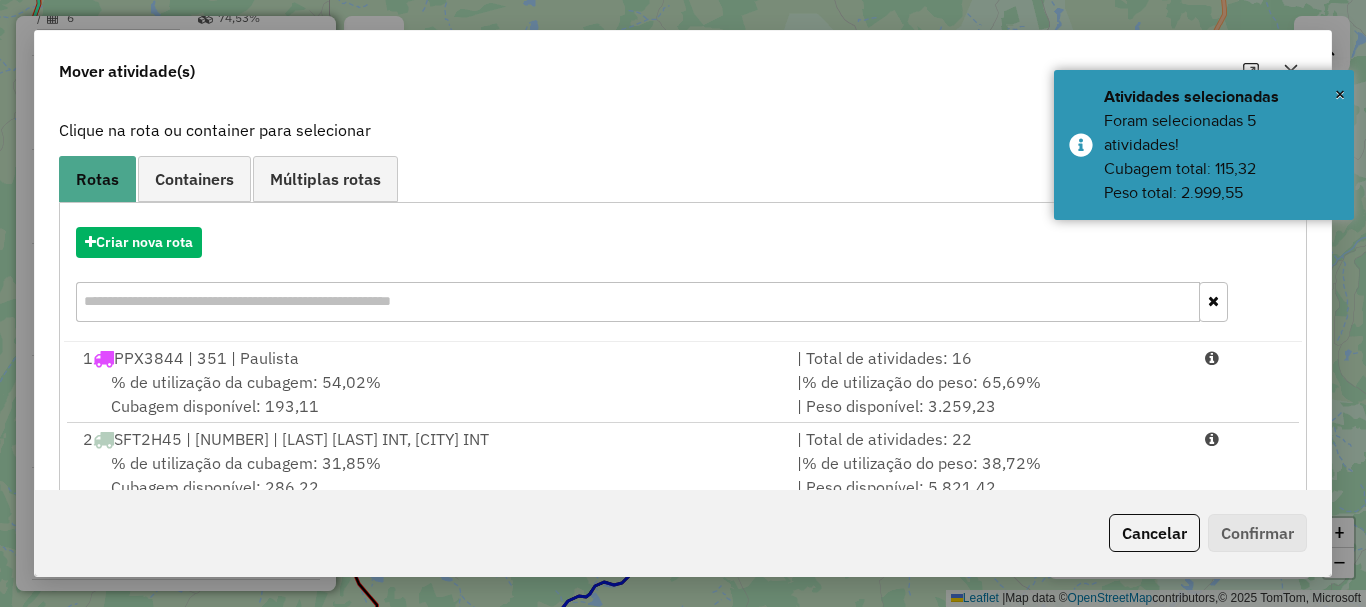 scroll, scrollTop: 397, scrollLeft: 0, axis: vertical 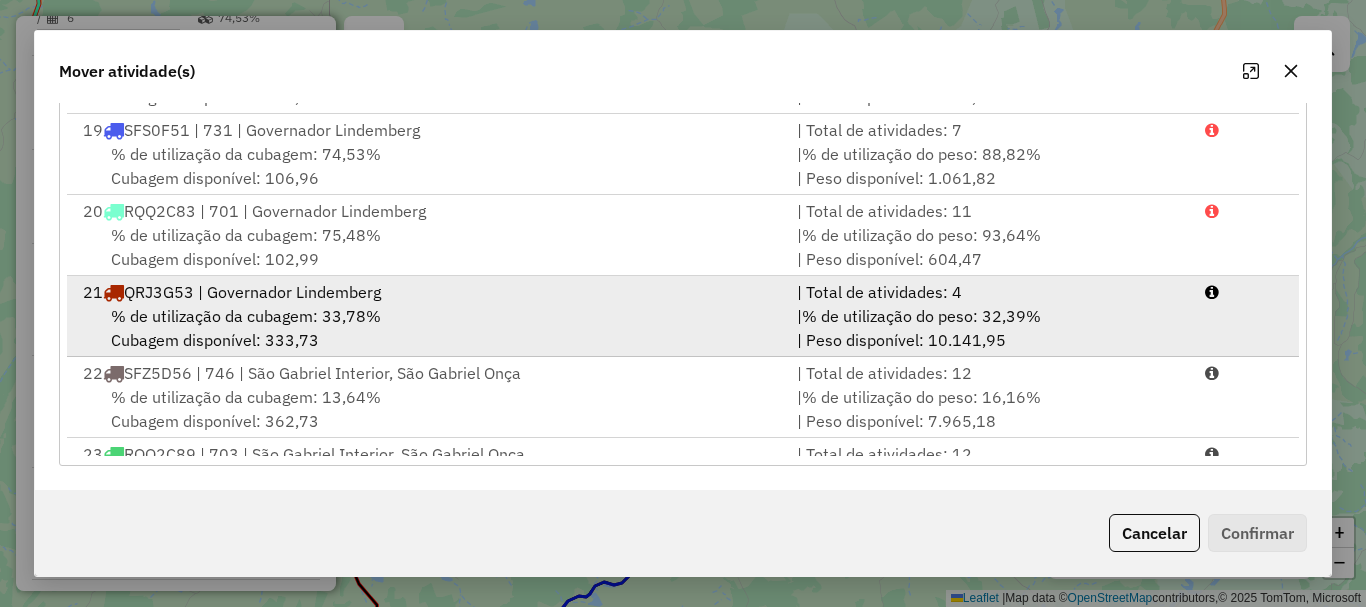 click on "% de utilização da cubagem: 33,78%" at bounding box center (246, 316) 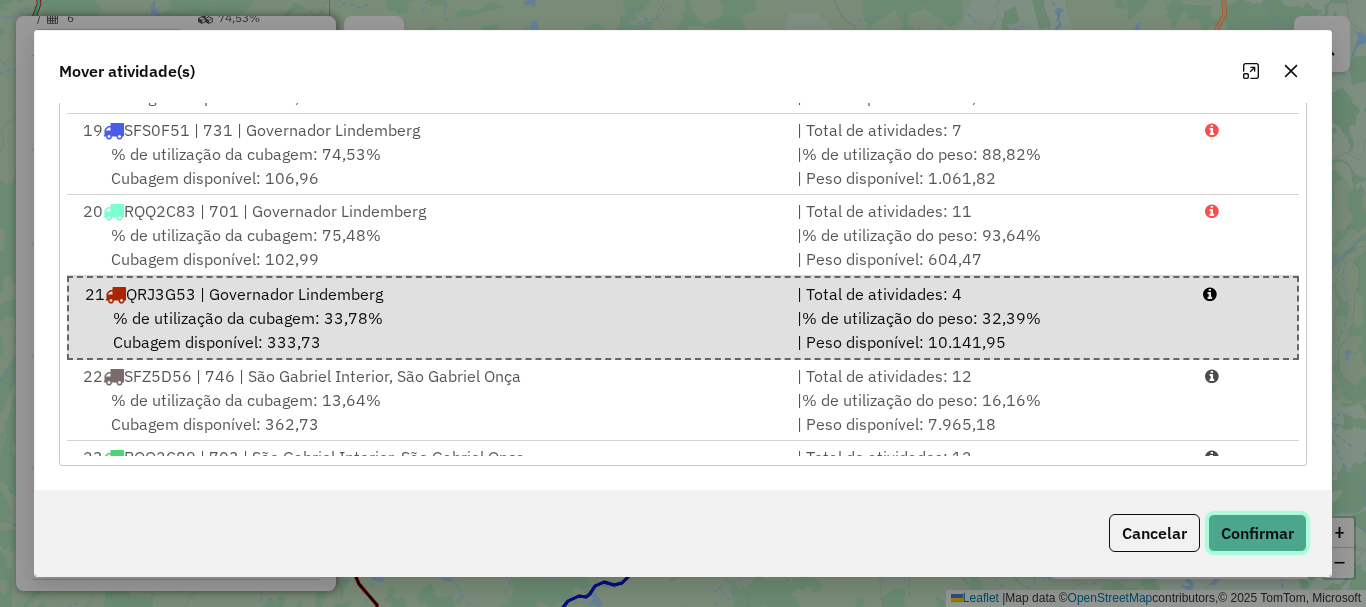 click on "Confirmar" 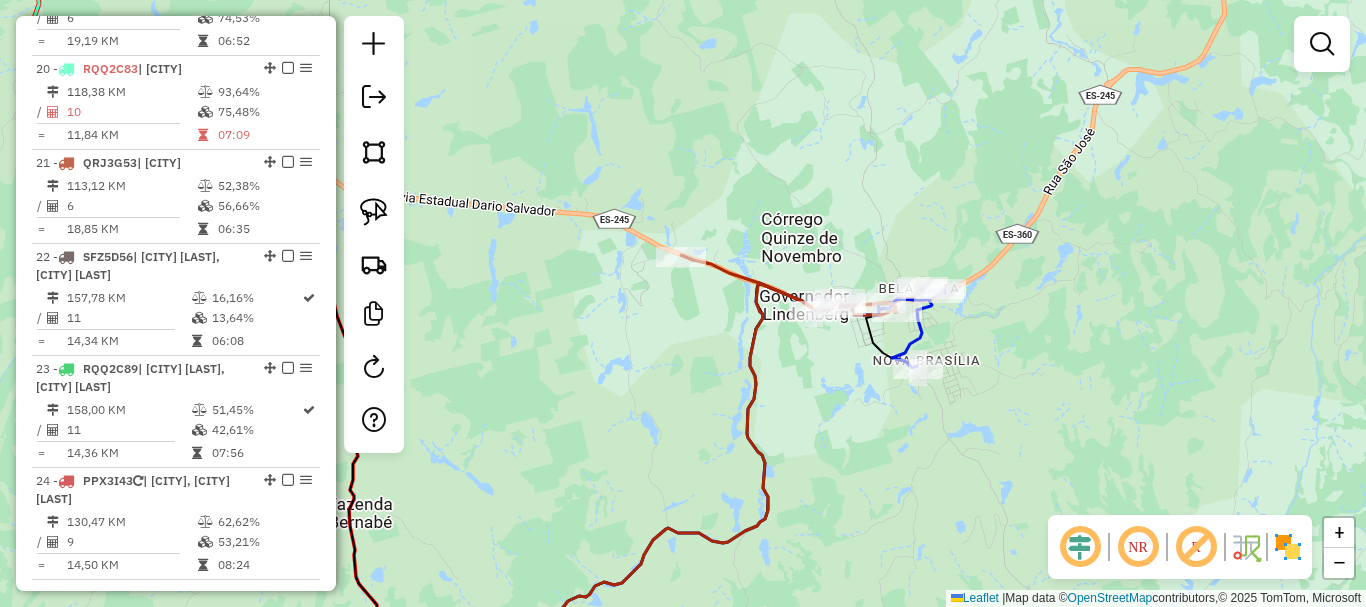 scroll, scrollTop: 0, scrollLeft: 0, axis: both 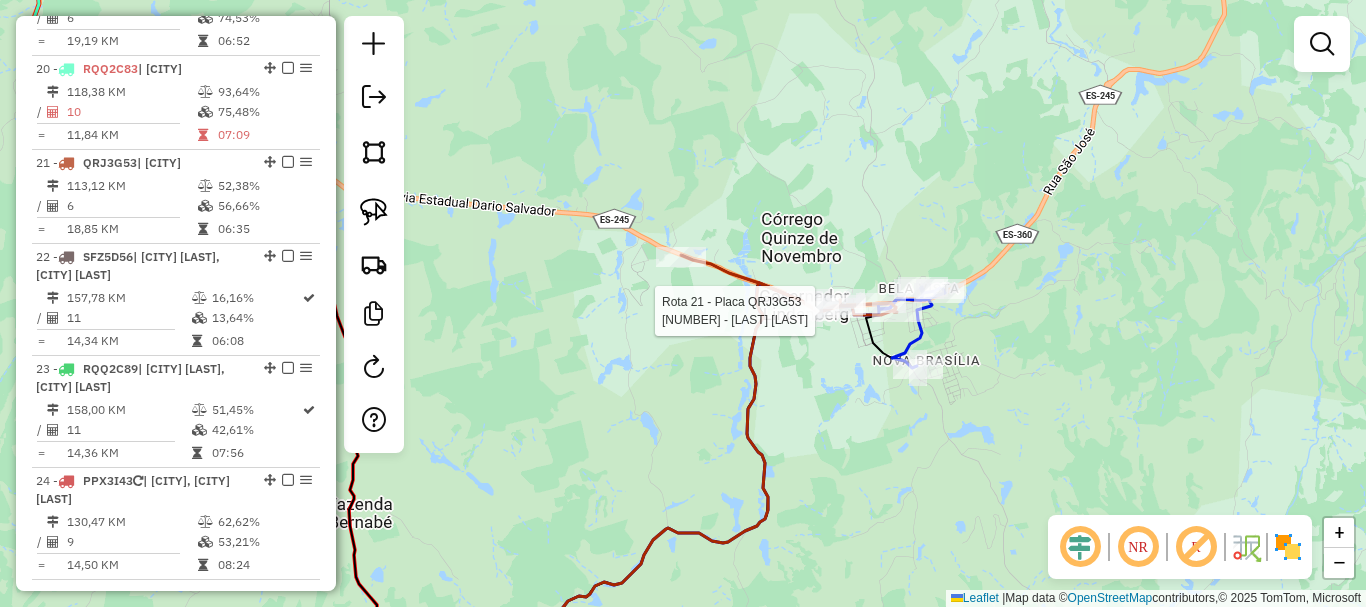 select on "**********" 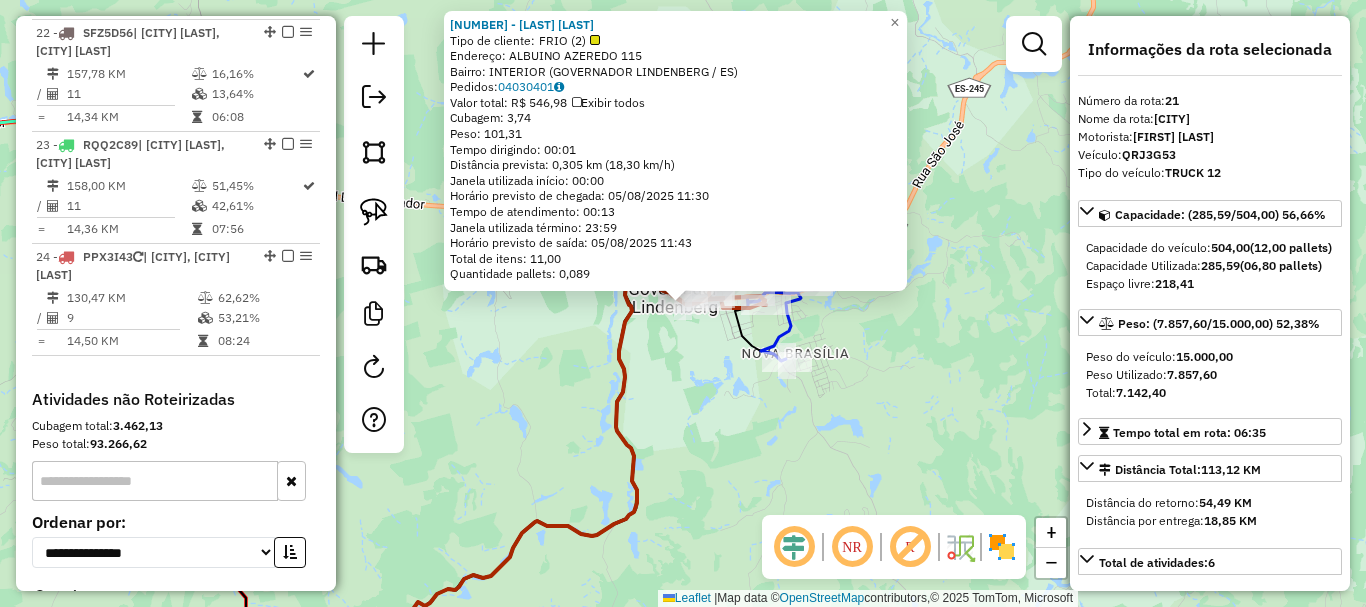 scroll, scrollTop: 2967, scrollLeft: 0, axis: vertical 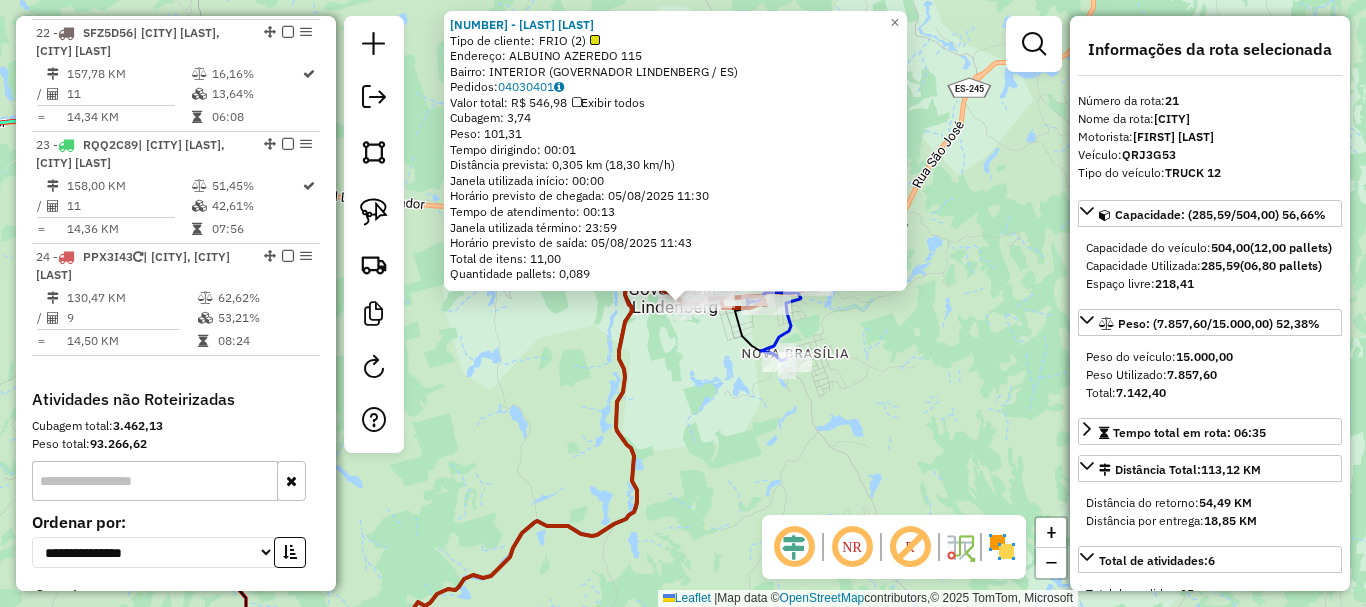 click on "Rota 19 - Placa SFS0F51  882 - VALTEIR ANTONIO PAZO 246 - BAR DO RENATO  Tipo de cliente:   FRIO (2)   Endereço:  ALBUINO AZEREDO 115   Bairro: INTERIOR (GOVERNADOR LINDENBERG / ES)   Pedidos:  04030401   Valor total: R$ 546,98   Exibir todos   Cubagem: 3,74  Peso: 101,31  Tempo dirigindo: 00:01   Distância prevista: 0,305 km (18,30 km/h)   Janela utilizada início: 00:00   Horário previsto de chegada: 05/08/2025 11:30   Tempo de atendimento: 00:13   Janela utilizada término: 23:59   Horário previsto de saída: 05/08/2025 11:43   Total de itens: 11,00   Quantidade pallets: 0,089  × Janela de atendimento Grade de atendimento Capacidade Transportadoras Veículos Cliente Pedidos  Rotas Selecione os dias de semana para filtrar as janelas de atendimento  Seg   Ter   Qua   Qui   Sex   Sáb   Dom  Informe o período da janela de atendimento: De: Até:  Filtrar exatamente a janela do cliente  Considerar janela de atendimento padrão  Selecione os dias de semana para filtrar as grades de atendimento  Seg   Ter" 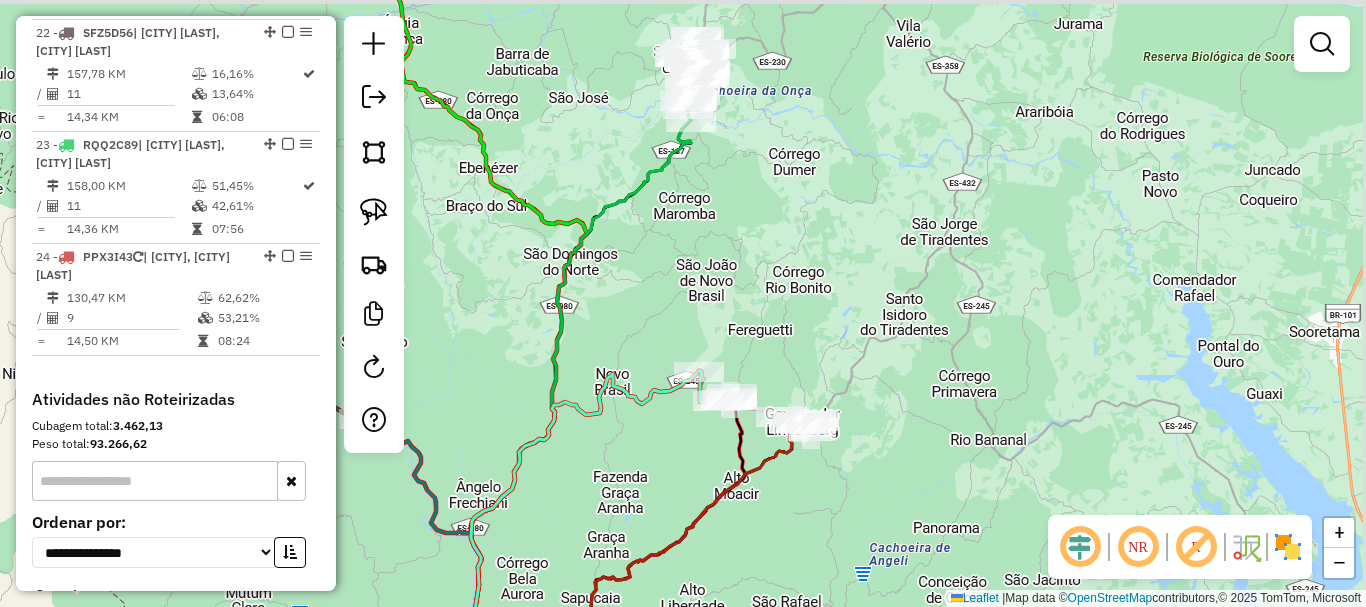 drag, startPoint x: 809, startPoint y: 187, endPoint x: 776, endPoint y: 420, distance: 235.3253 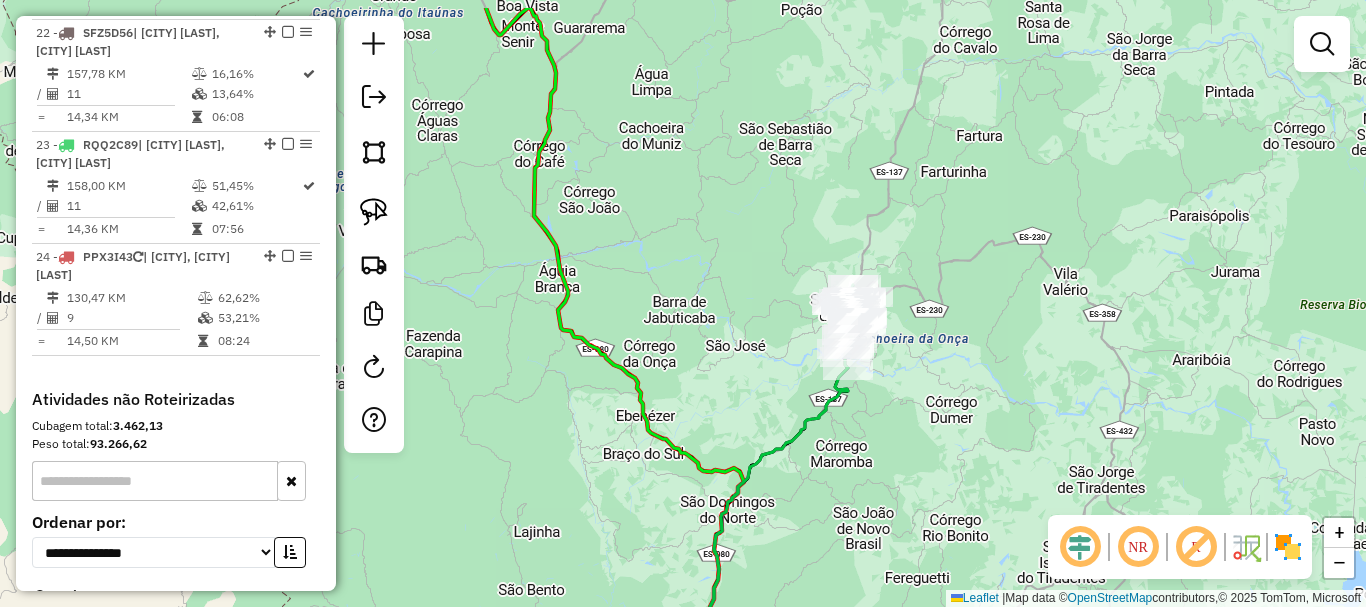 drag, startPoint x: 748, startPoint y: 268, endPoint x: 933, endPoint y: 337, distance: 197.44873 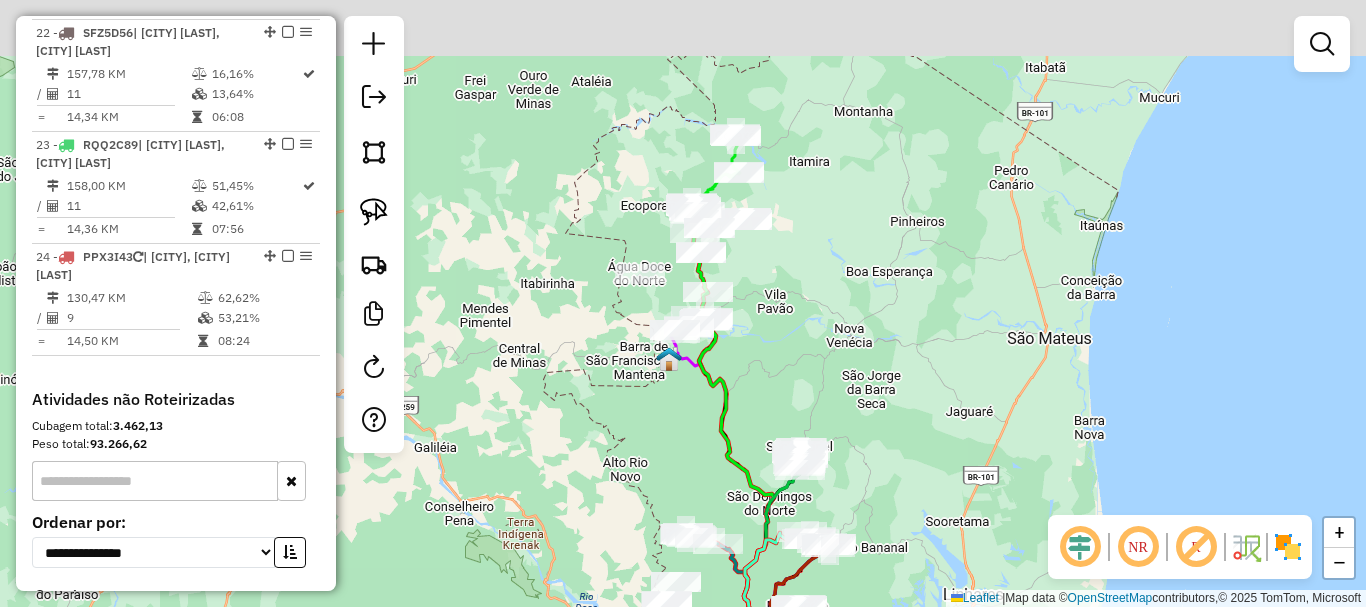 drag, startPoint x: 761, startPoint y: 218, endPoint x: 773, endPoint y: 367, distance: 149.48244 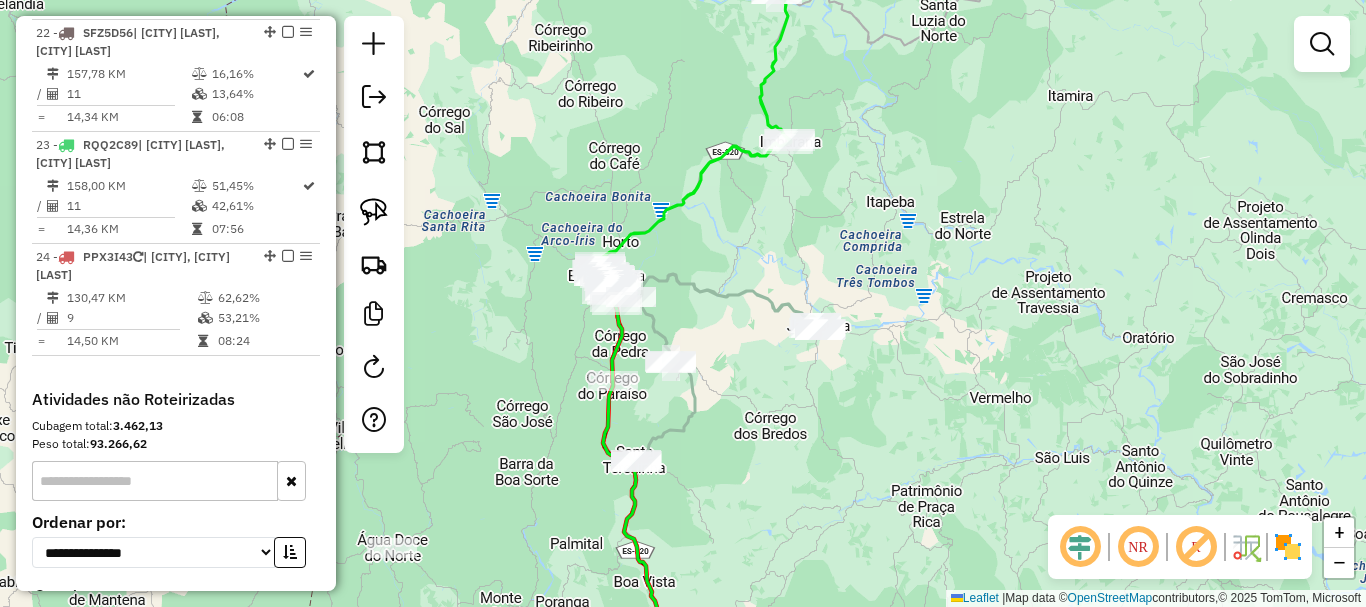drag, startPoint x: 799, startPoint y: 362, endPoint x: 794, endPoint y: 152, distance: 210.05951 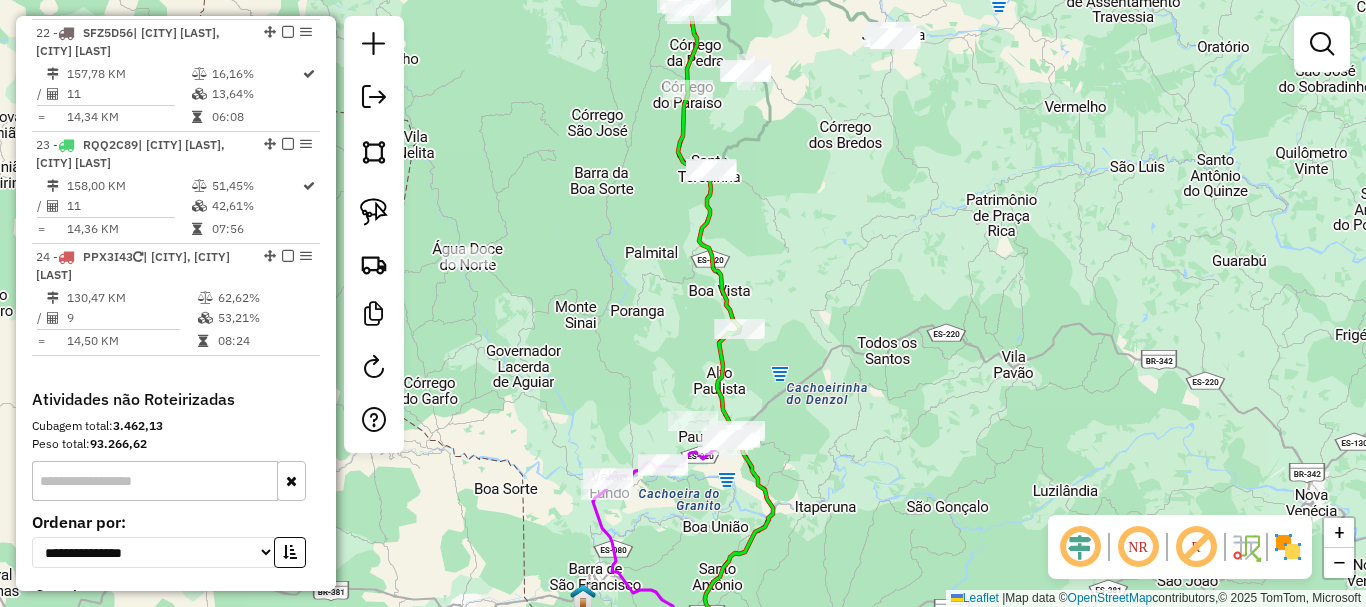 drag, startPoint x: 847, startPoint y: 357, endPoint x: 861, endPoint y: 324, distance: 35.846897 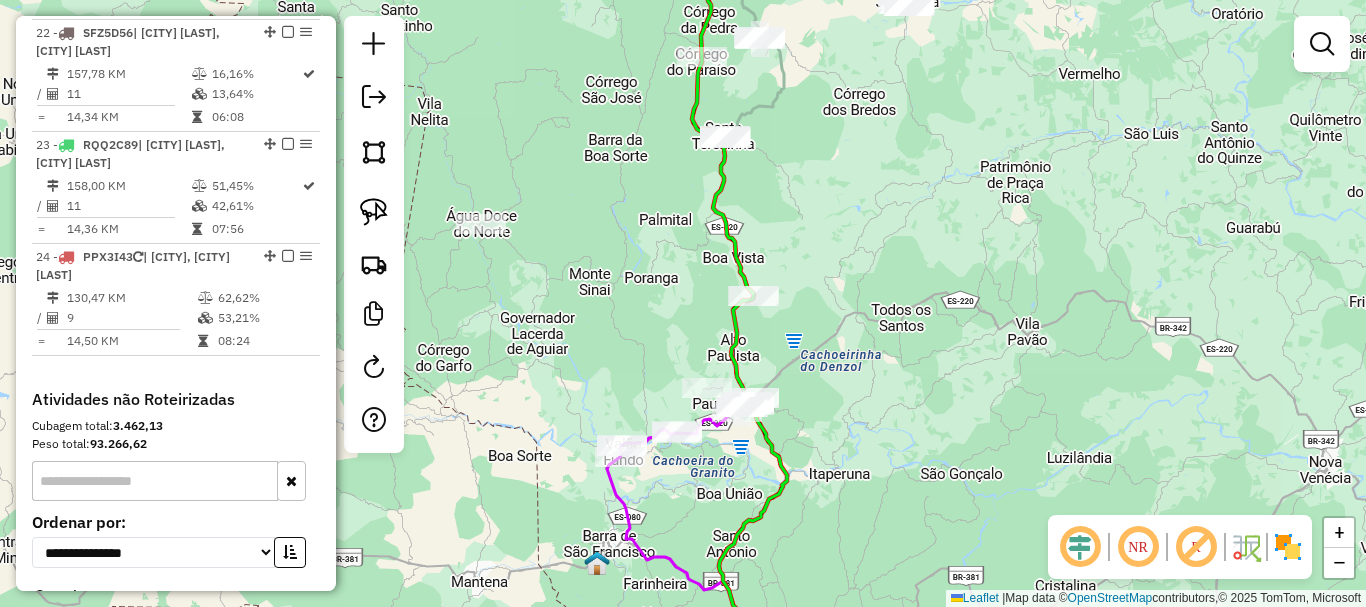 drag, startPoint x: 650, startPoint y: 366, endPoint x: 692, endPoint y: 347, distance: 46.09772 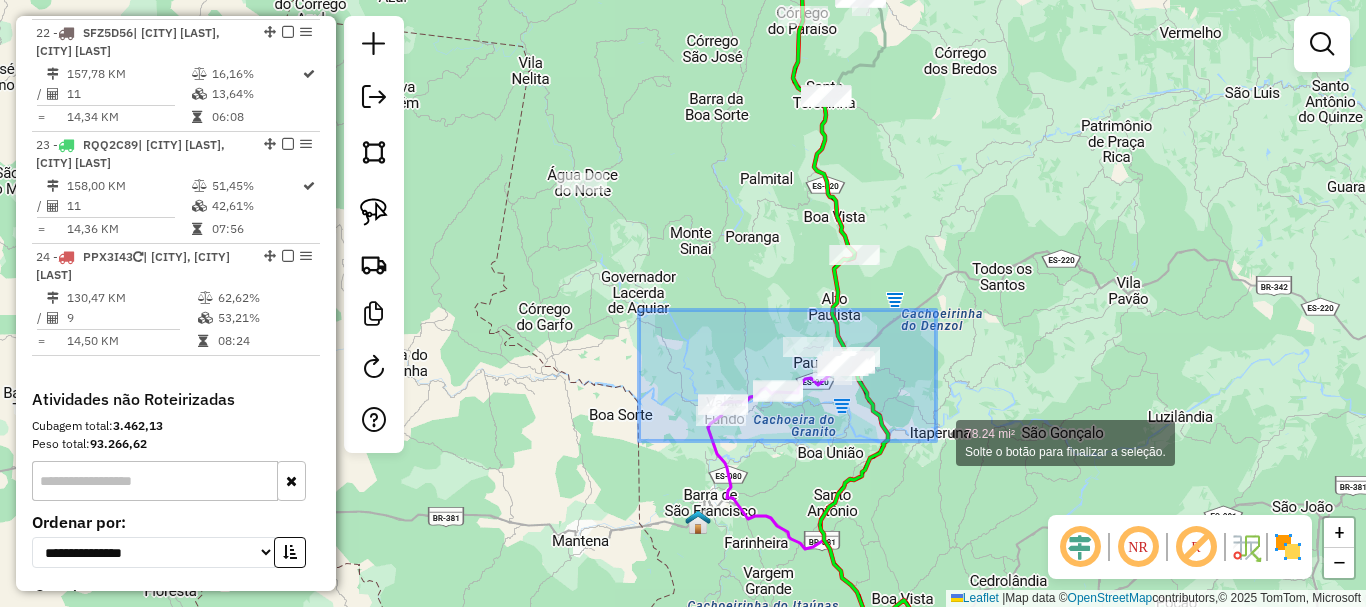 drag, startPoint x: 639, startPoint y: 310, endPoint x: 937, endPoint y: 441, distance: 325.52264 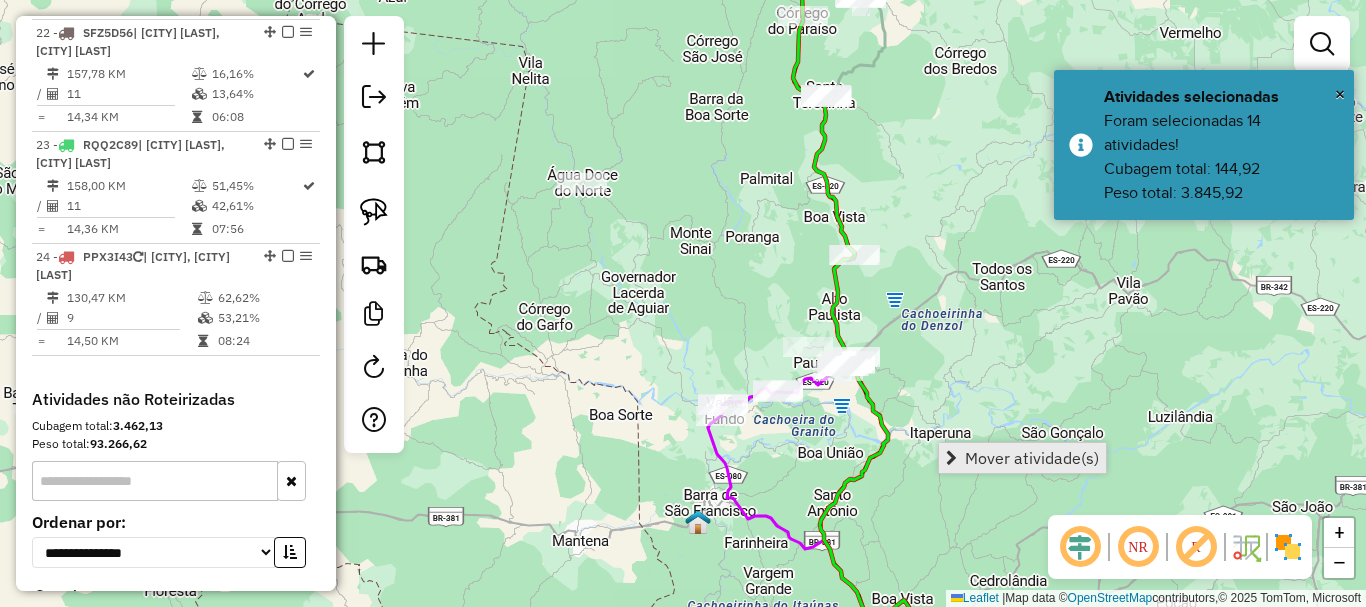 click on "Mover atividade(s)" at bounding box center [1032, 458] 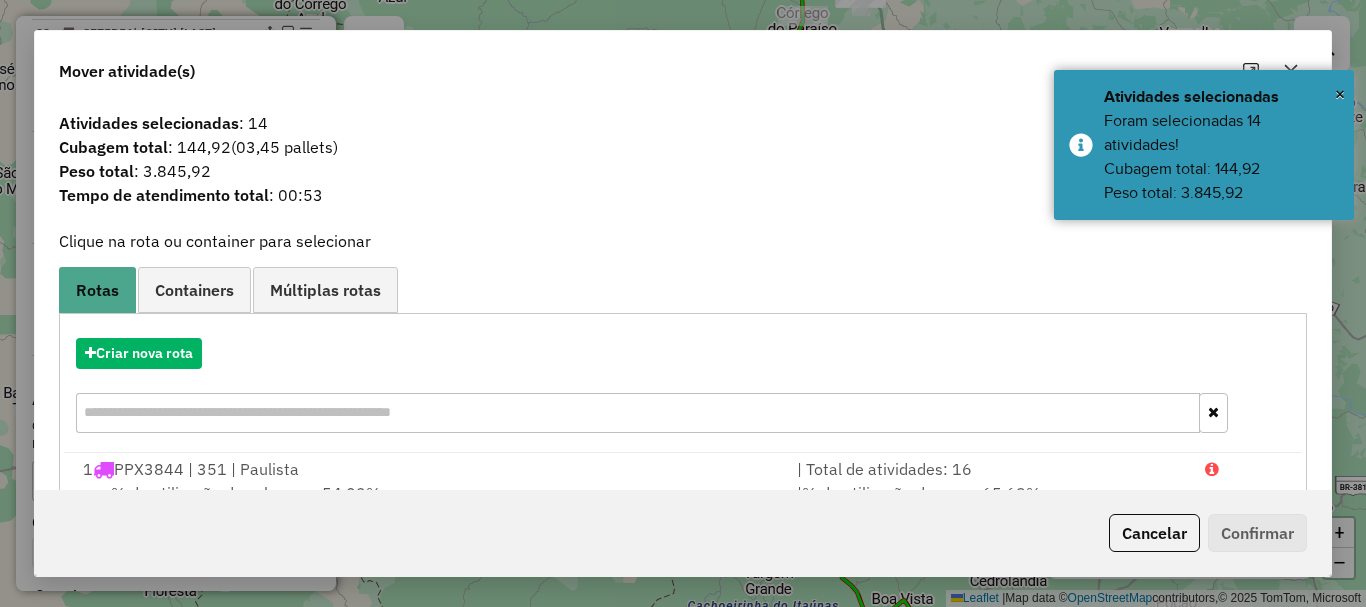 click on "1   PPX3844 | 351 | Paulista" at bounding box center (428, 469) 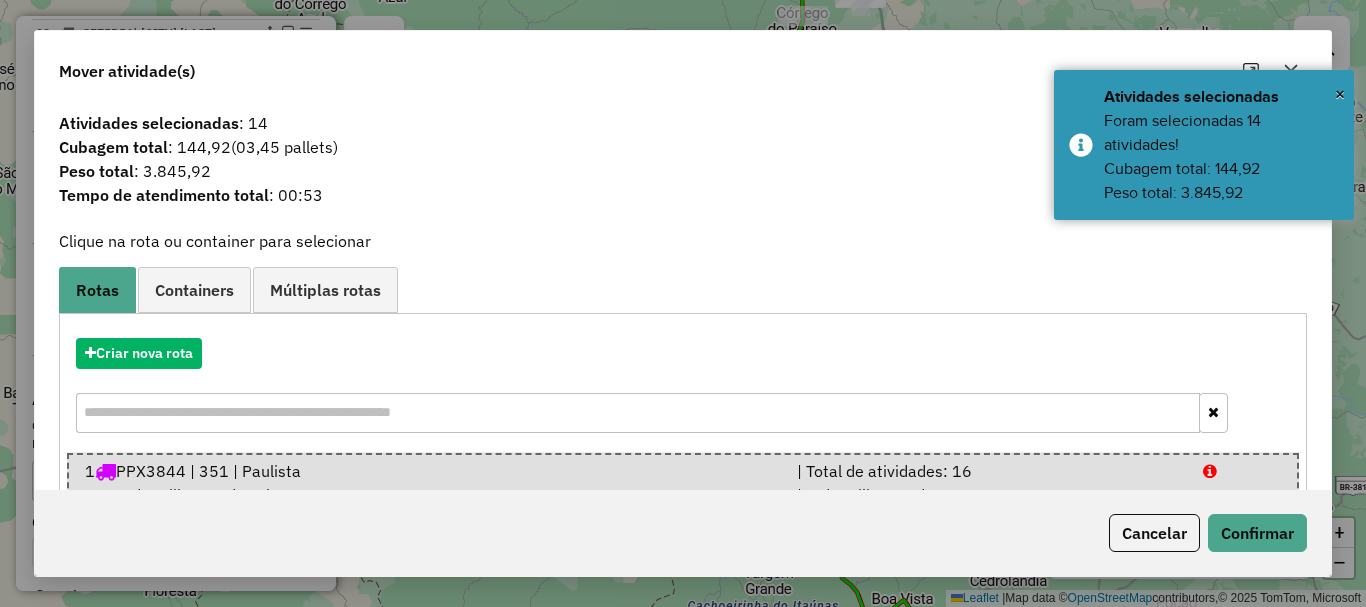 click on "Cancelar   Confirmar" 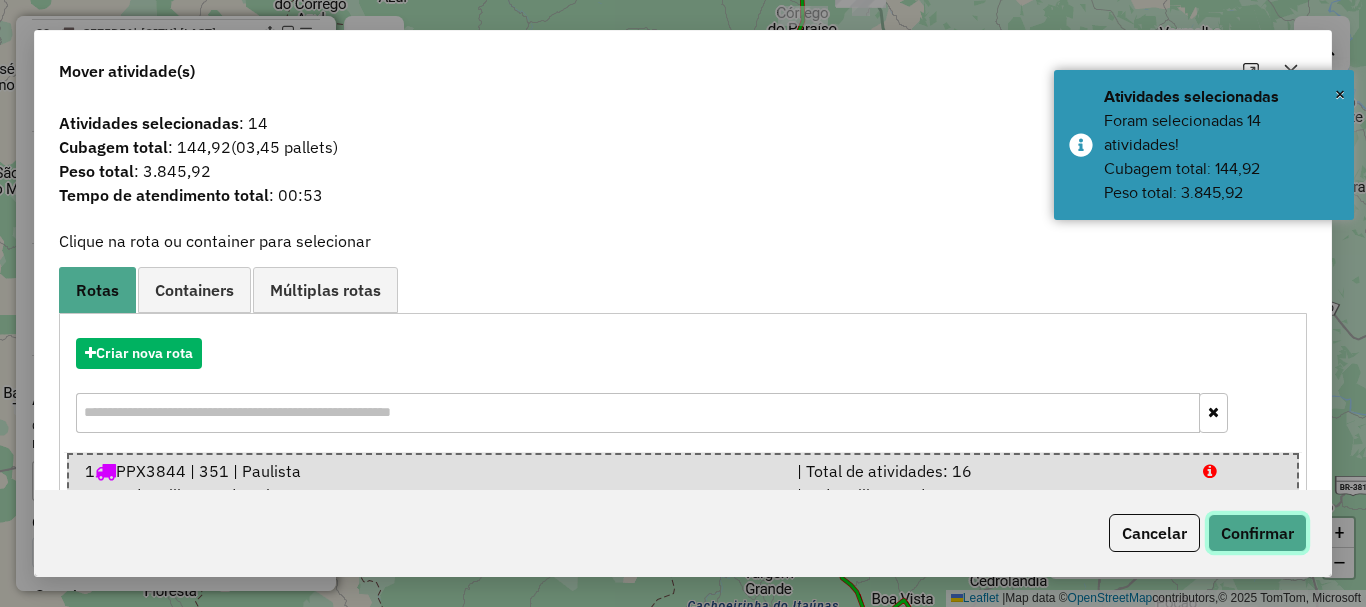 click on "Confirmar" 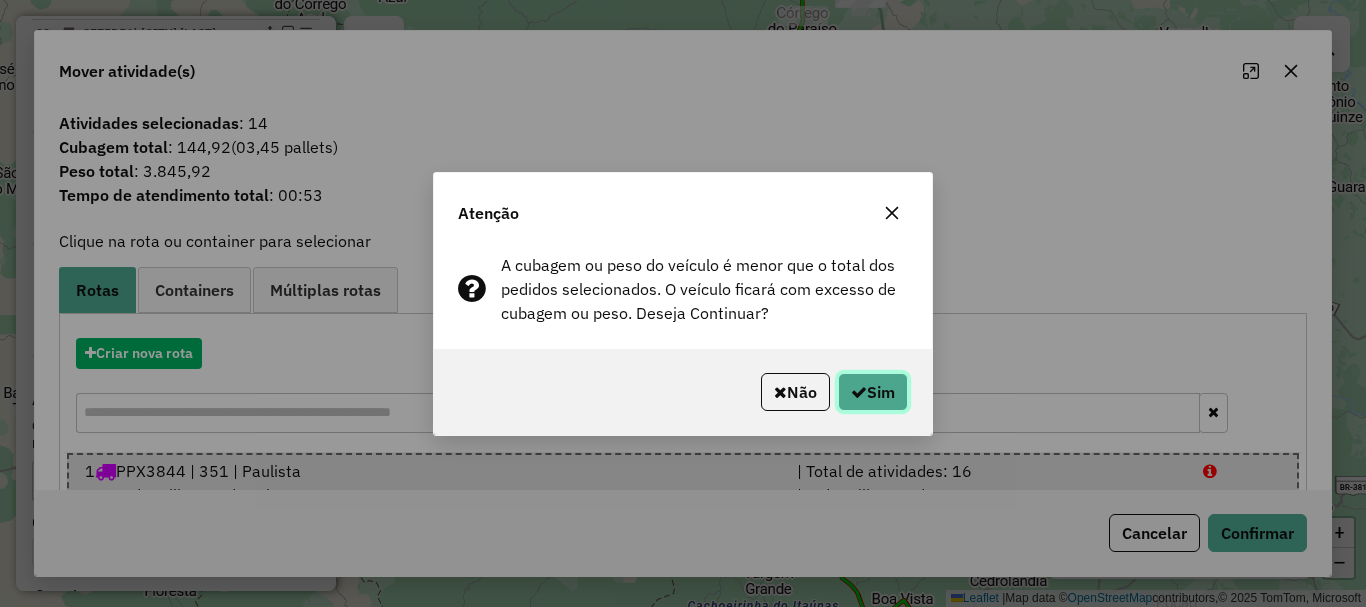 click 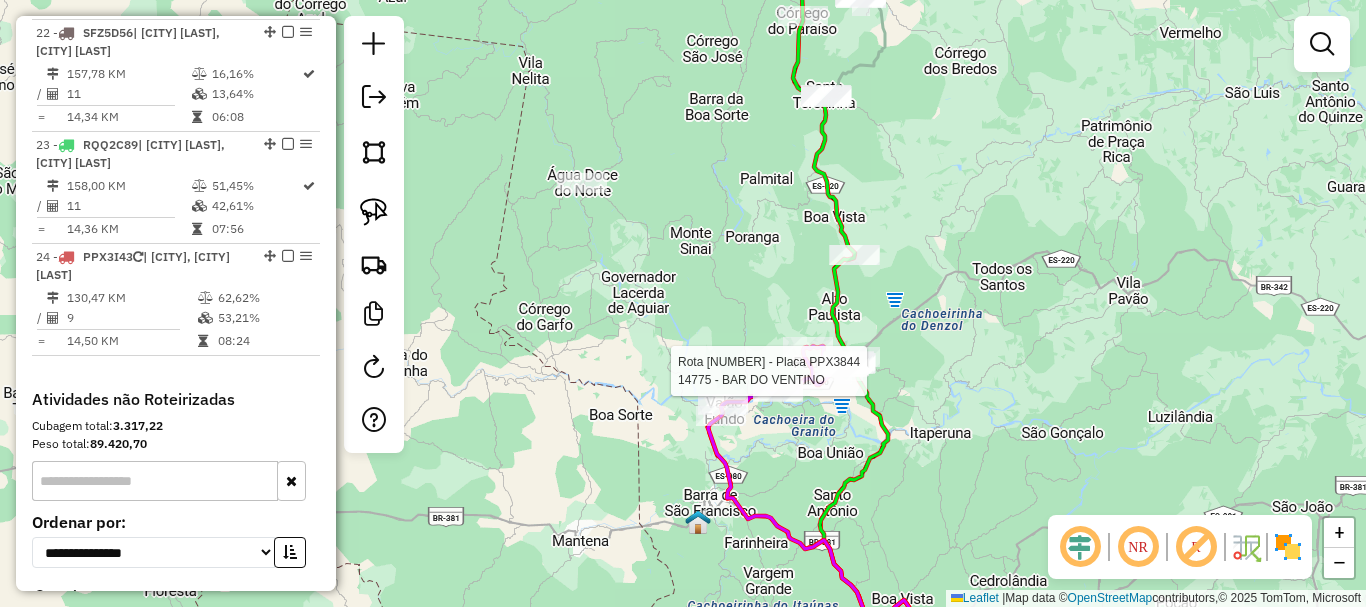 select on "**********" 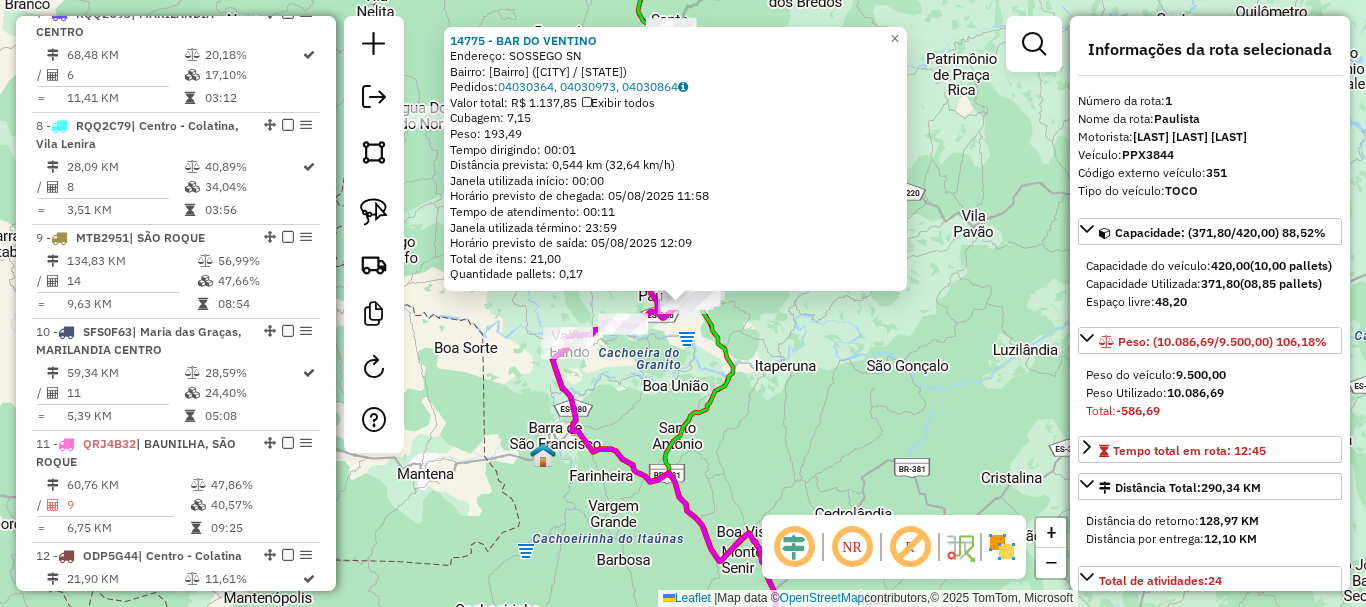 scroll, scrollTop: 799, scrollLeft: 0, axis: vertical 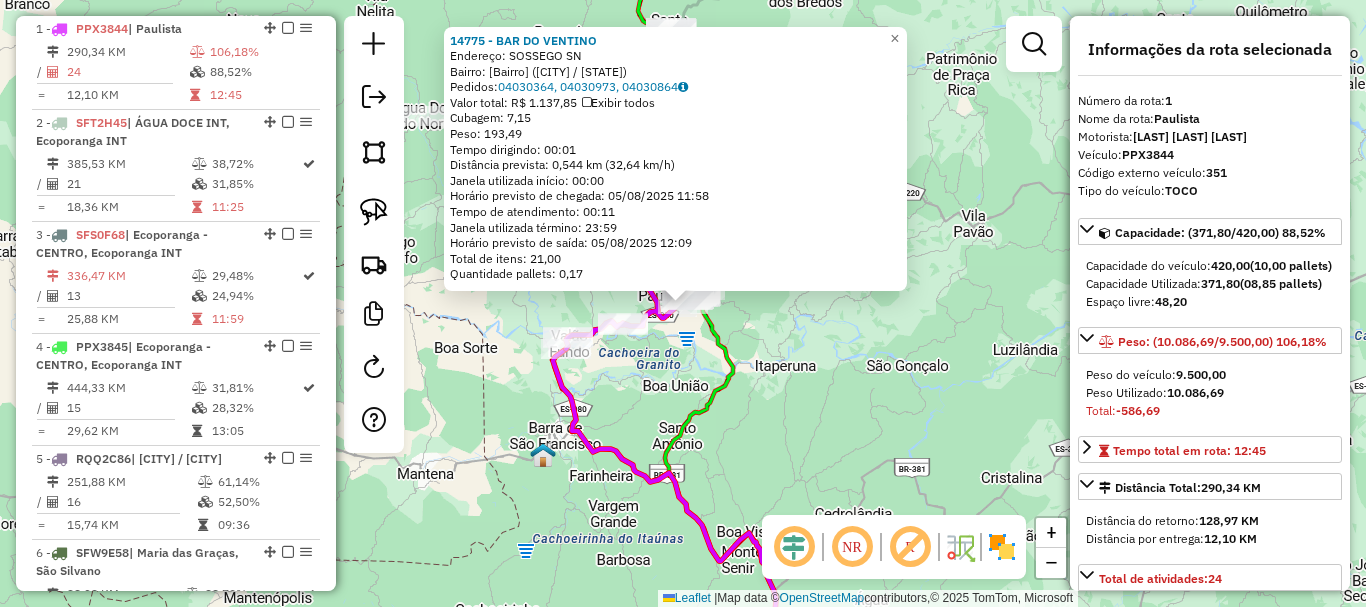 click on "14775 - BAR DO VENTINO  Endereço:  SOSSEGO SN   Bairro: VILA PAULISTA (BARRA DE SAO FRANCISCO / ES)   Pedidos:  04030364, 04030973, 04030864   Valor total: R$ 1.137,85   Exibir todos   Cubagem: 7,15  Peso: 193,49  Tempo dirigindo: 00:01   Distância prevista: 0,544 km (32,64 km/h)   Janela utilizada início: 00:00   Horário previsto de chegada: 05/08/2025 11:58   Tempo de atendimento: 00:11   Janela utilizada término: 23:59   Horário previsto de saída: 05/08/2025 12:09   Total de itens: 21,00   Quantidade pallets: 0,17  × Janela de atendimento Grade de atendimento Capacidade Transportadoras Veículos Cliente Pedidos  Rotas Selecione os dias de semana para filtrar as janelas de atendimento  Seg   Ter   Qua   Qui   Sex   Sáb   Dom  Informe o período da janela de atendimento: De: Até:  Filtrar exatamente a janela do cliente  Considerar janela de atendimento padrão  Selecione os dias de semana para filtrar as grades de atendimento  Seg   Ter   Qua   Qui   Sex   Sáb   Dom   Peso mínimo:   De:   Até:" 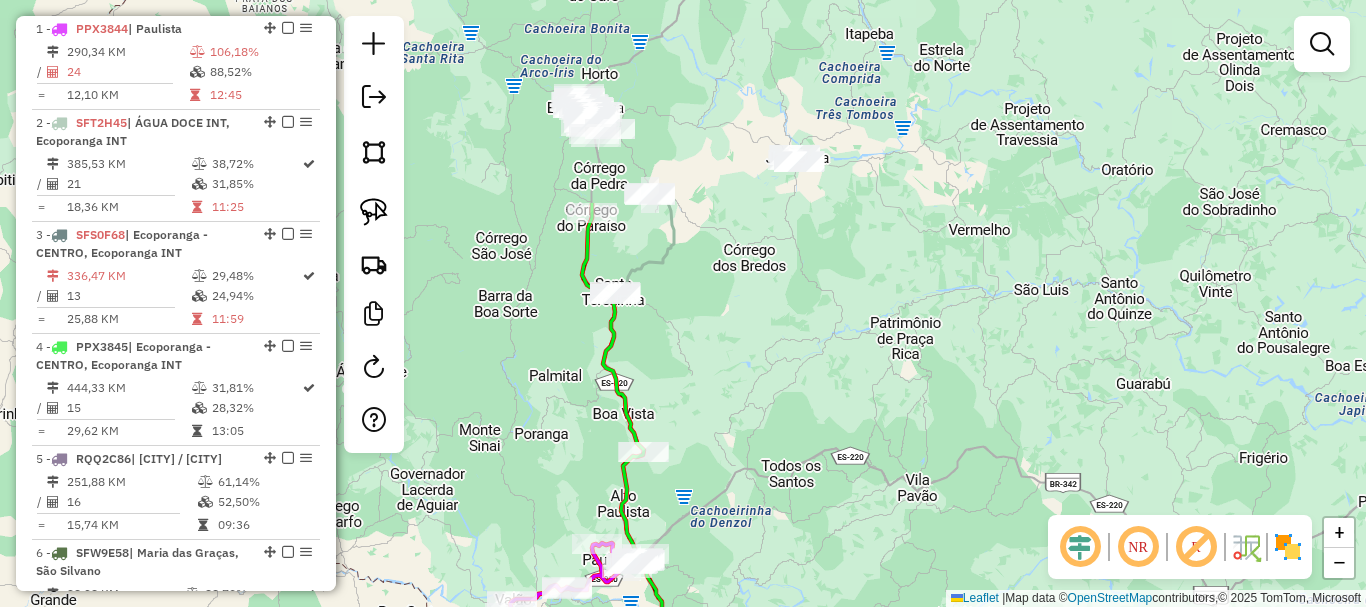 drag, startPoint x: 896, startPoint y: 175, endPoint x: 835, endPoint y: 457, distance: 288.5221 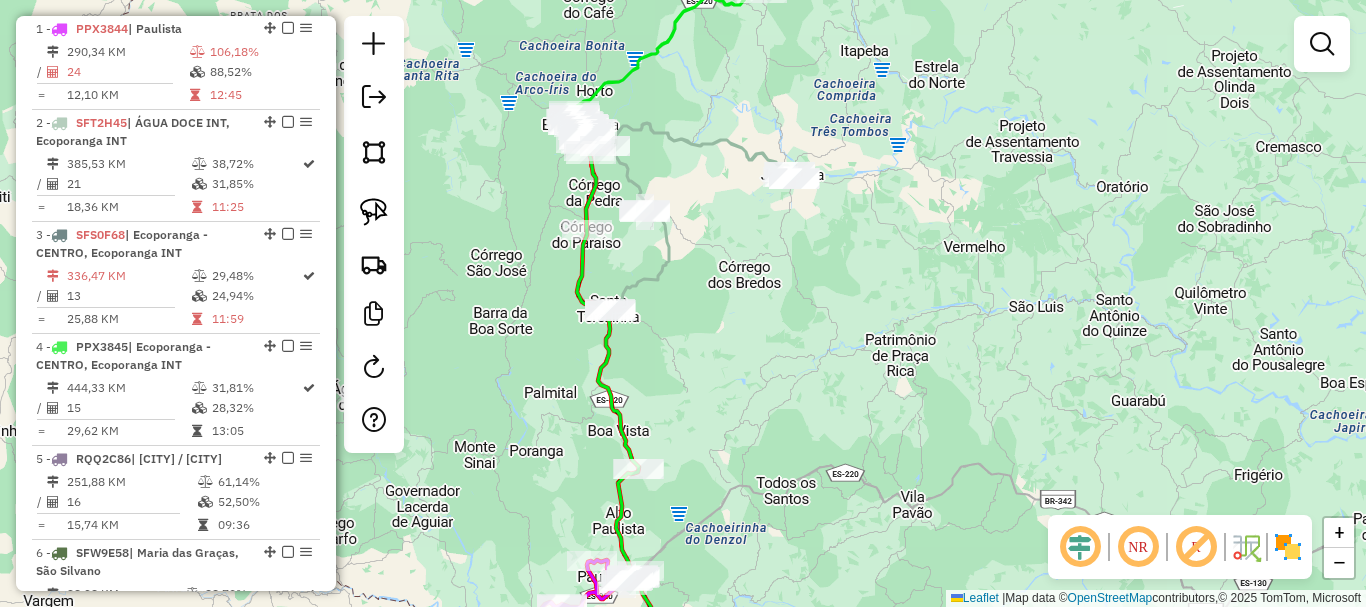 drag, startPoint x: 830, startPoint y: 421, endPoint x: 848, endPoint y: 411, distance: 20.59126 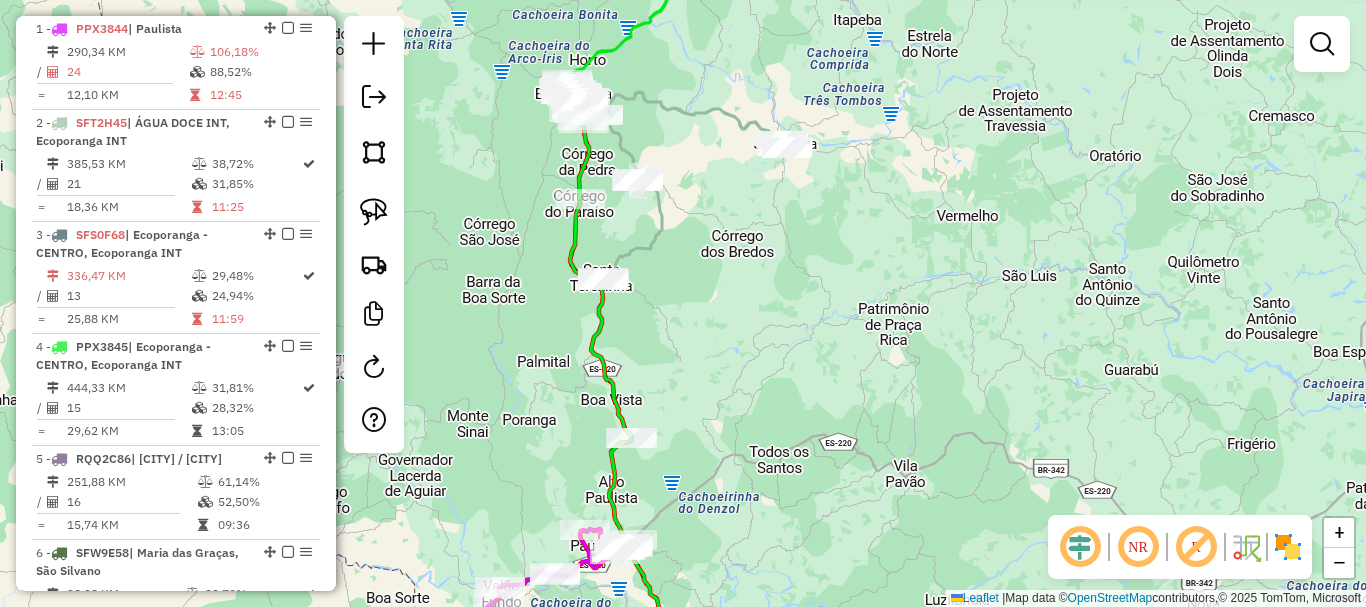click on "Janela de atendimento Grade de atendimento Capacidade Transportadoras Veículos Cliente Pedidos  Rotas Selecione os dias de semana para filtrar as janelas de atendimento  Seg   Ter   Qua   Qui   Sex   Sáb   Dom  Informe o período da janela de atendimento: De: Até:  Filtrar exatamente a janela do cliente  Considerar janela de atendimento padrão  Selecione os dias de semana para filtrar as grades de atendimento  Seg   Ter   Qua   Qui   Sex   Sáb   Dom   Considerar clientes sem dia de atendimento cadastrado  Clientes fora do dia de atendimento selecionado Filtrar as atividades entre os valores definidos abaixo:  Peso mínimo:   Peso máximo:   Cubagem mínima:   Cubagem máxima:   De:   Até:  Filtrar as atividades entre o tempo de atendimento definido abaixo:  De:   Até:   Considerar capacidade total dos clientes não roteirizados Transportadora: Selecione um ou mais itens Tipo de veículo: Selecione um ou mais itens Veículo: Selecione um ou mais itens Motorista: Selecione um ou mais itens Nome: Rótulo:" 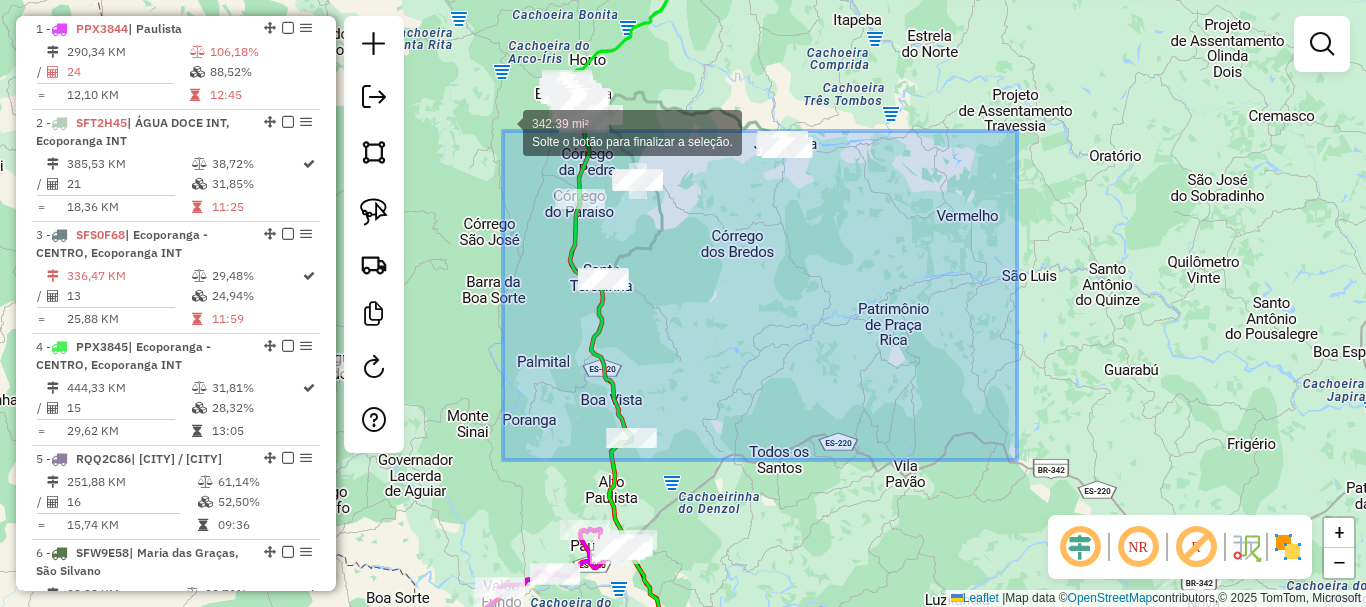 drag, startPoint x: 1017, startPoint y: 460, endPoint x: 503, endPoint y: 131, distance: 610.2762 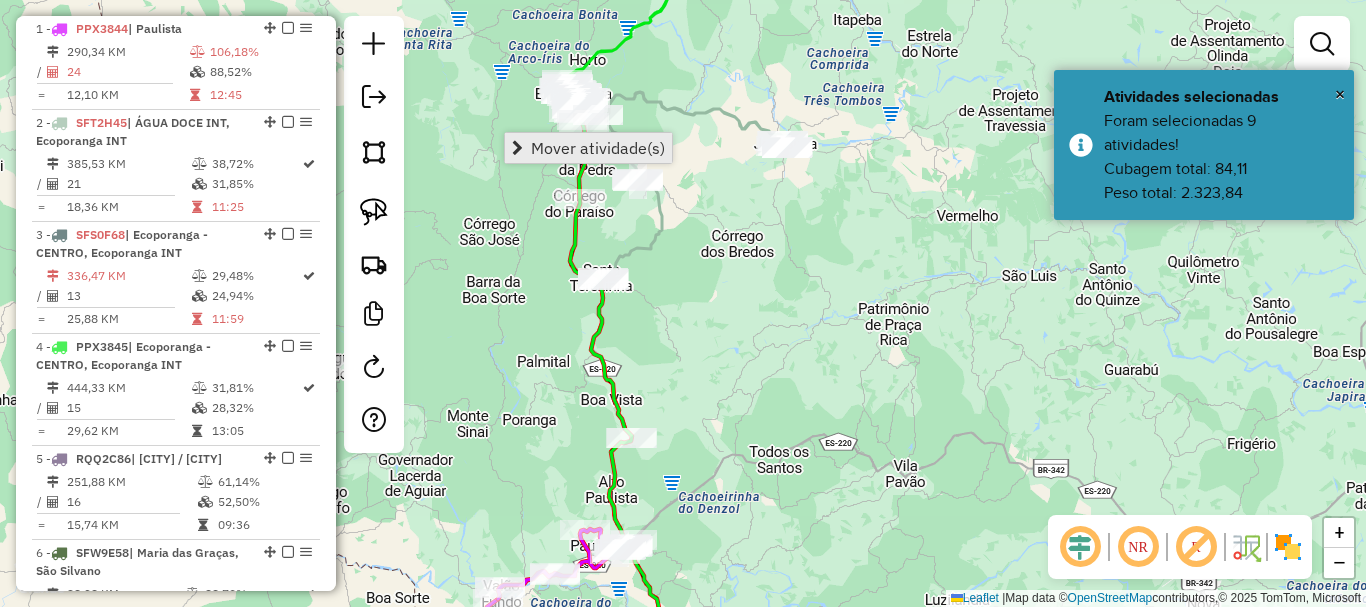 click on "Mover atividade(s)" at bounding box center [598, 148] 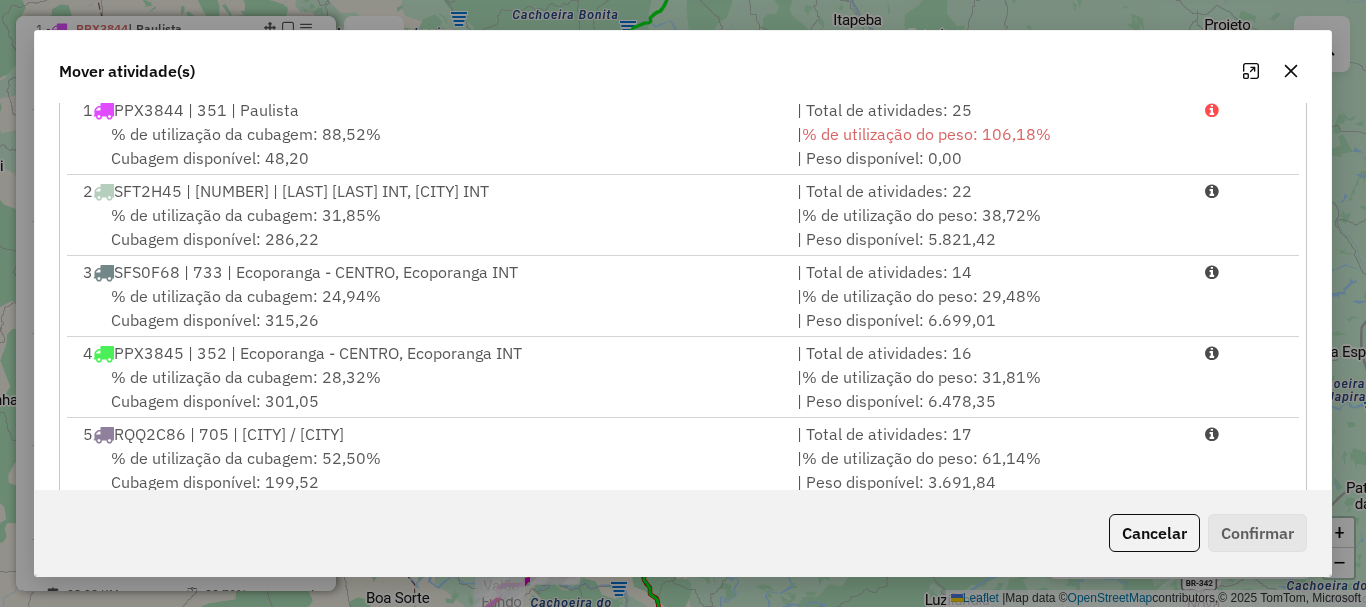 scroll, scrollTop: 397, scrollLeft: 0, axis: vertical 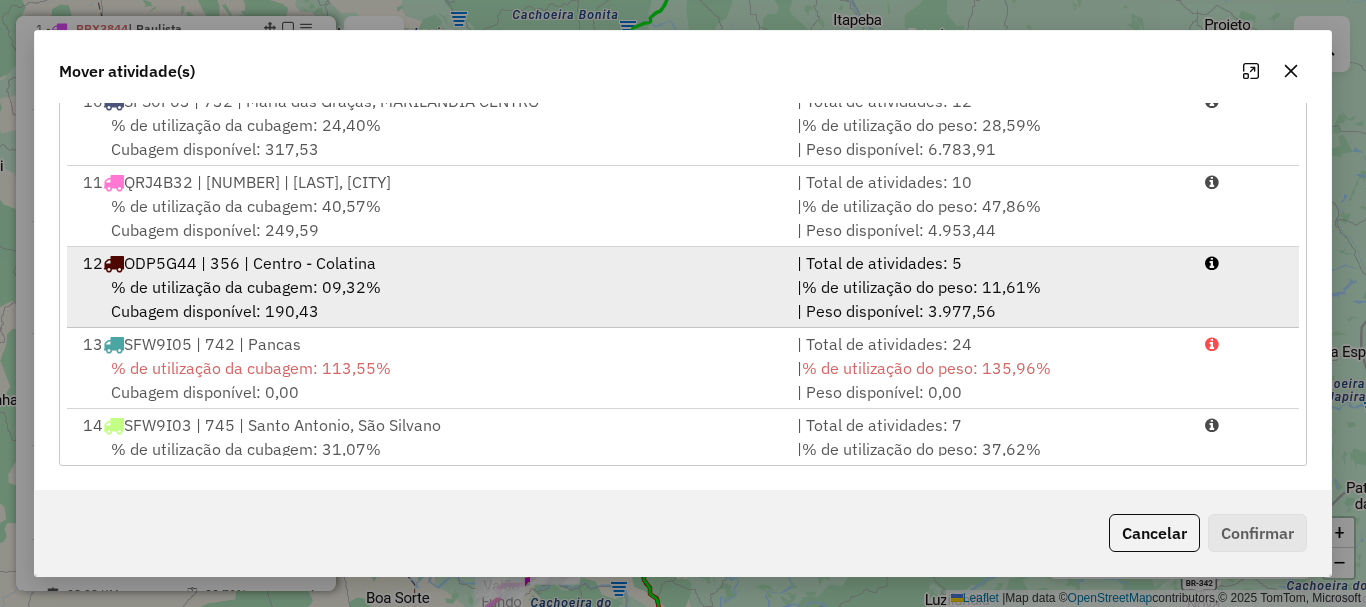 click on "% de utilização da cubagem: 09,32%" at bounding box center [246, 287] 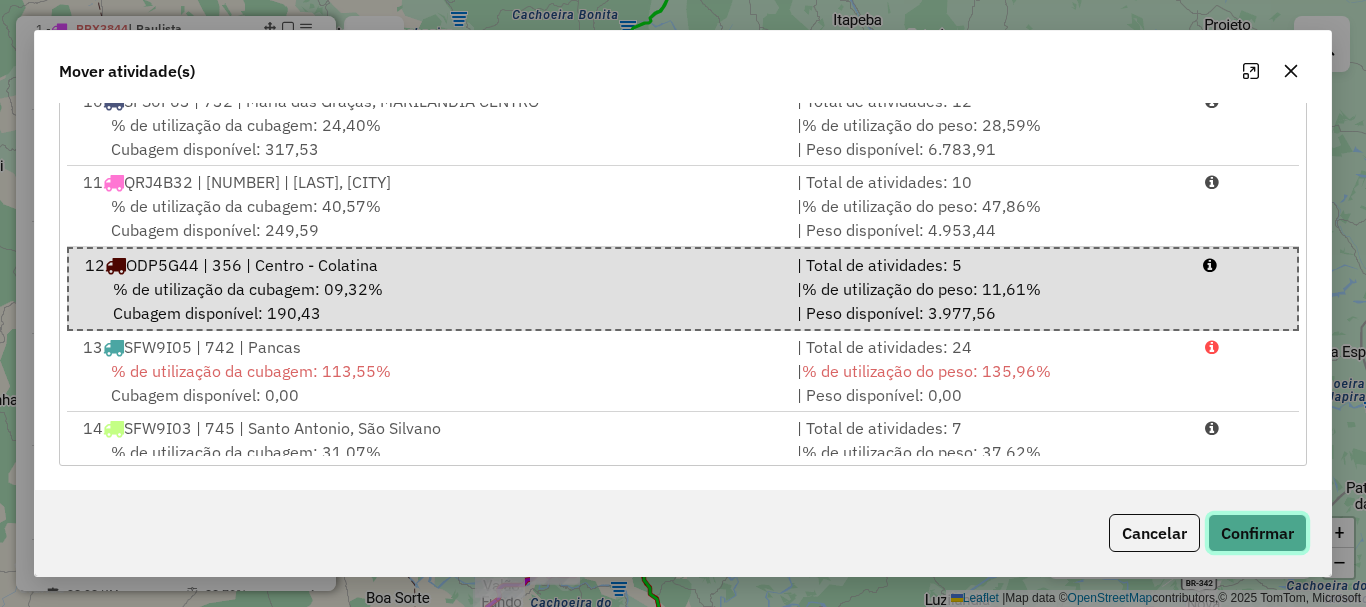 click on "Confirmar" 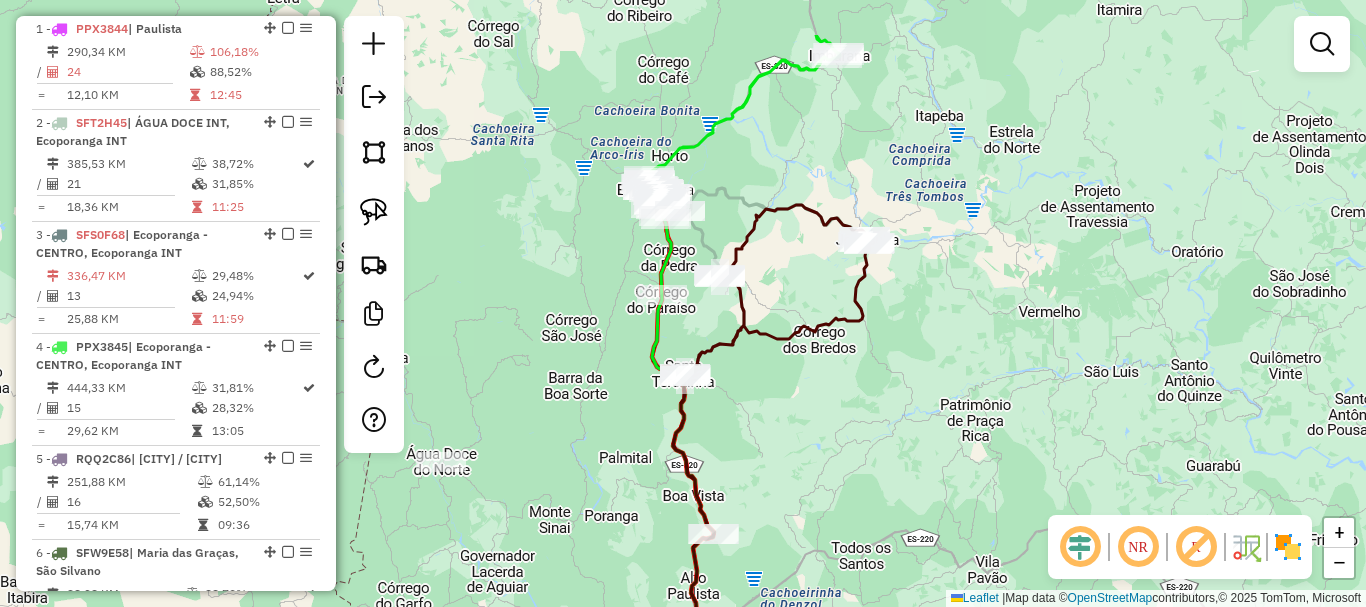 drag, startPoint x: 738, startPoint y: 298, endPoint x: 823, endPoint y: 397, distance: 130.48372 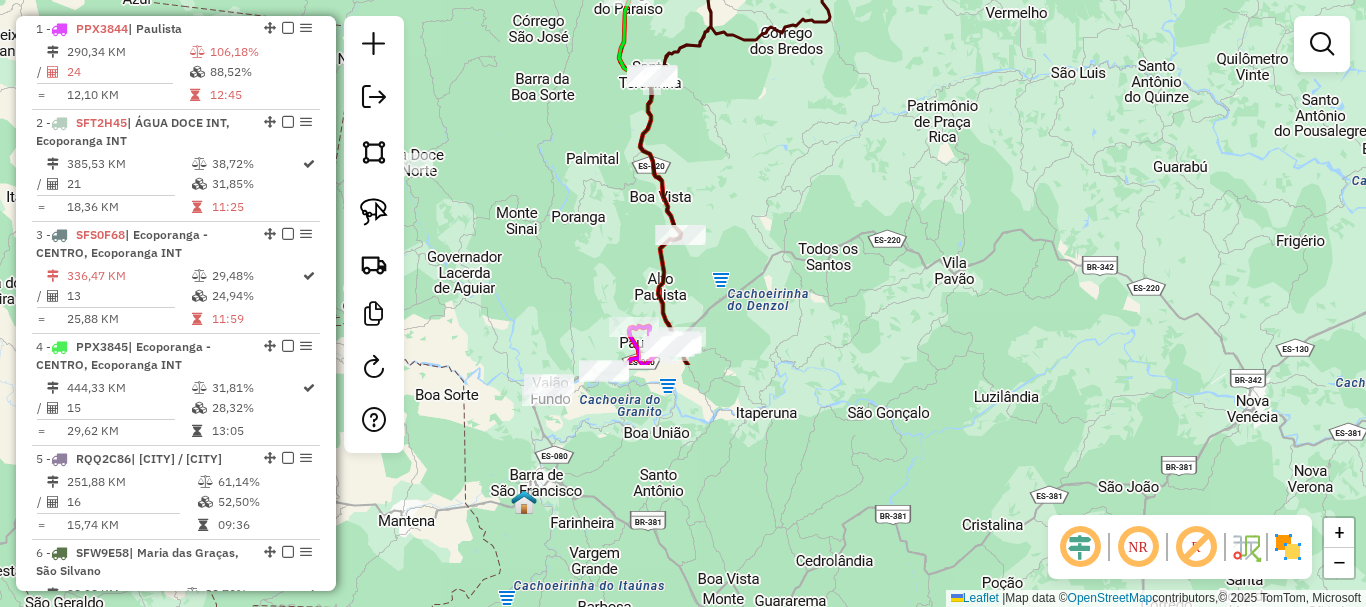drag, startPoint x: 817, startPoint y: 316, endPoint x: 771, endPoint y: 90, distance: 230.63391 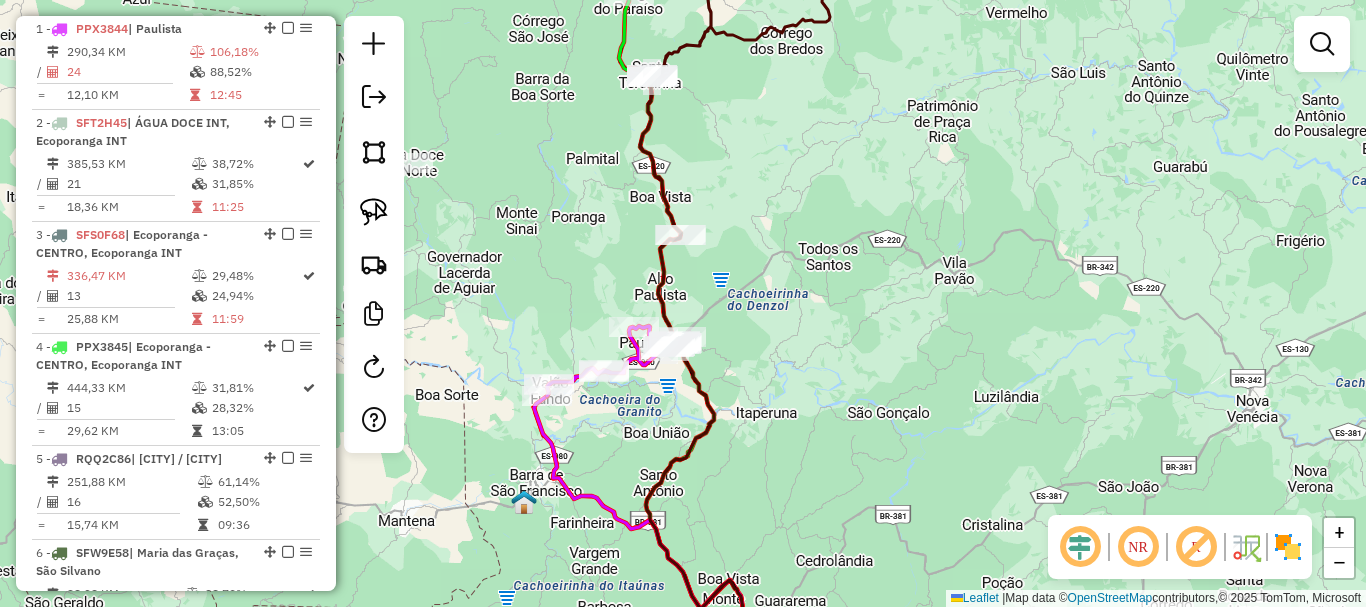 drag, startPoint x: 771, startPoint y: 109, endPoint x: 737, endPoint y: 302, distance: 195.97194 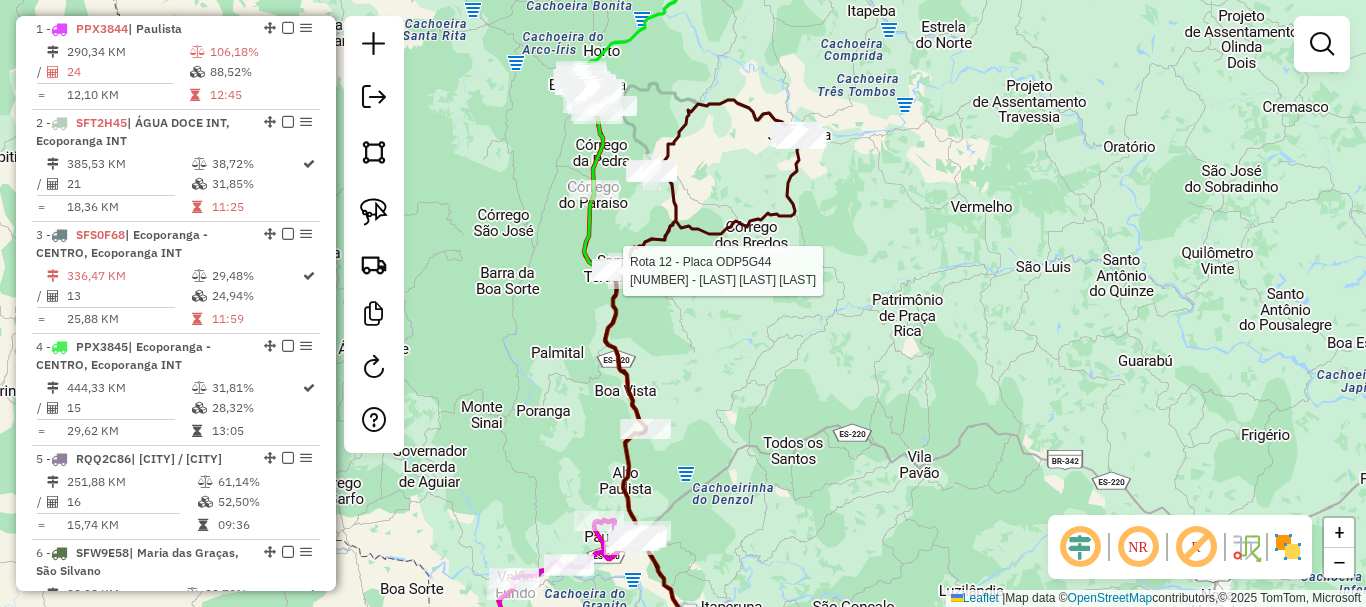 select on "**********" 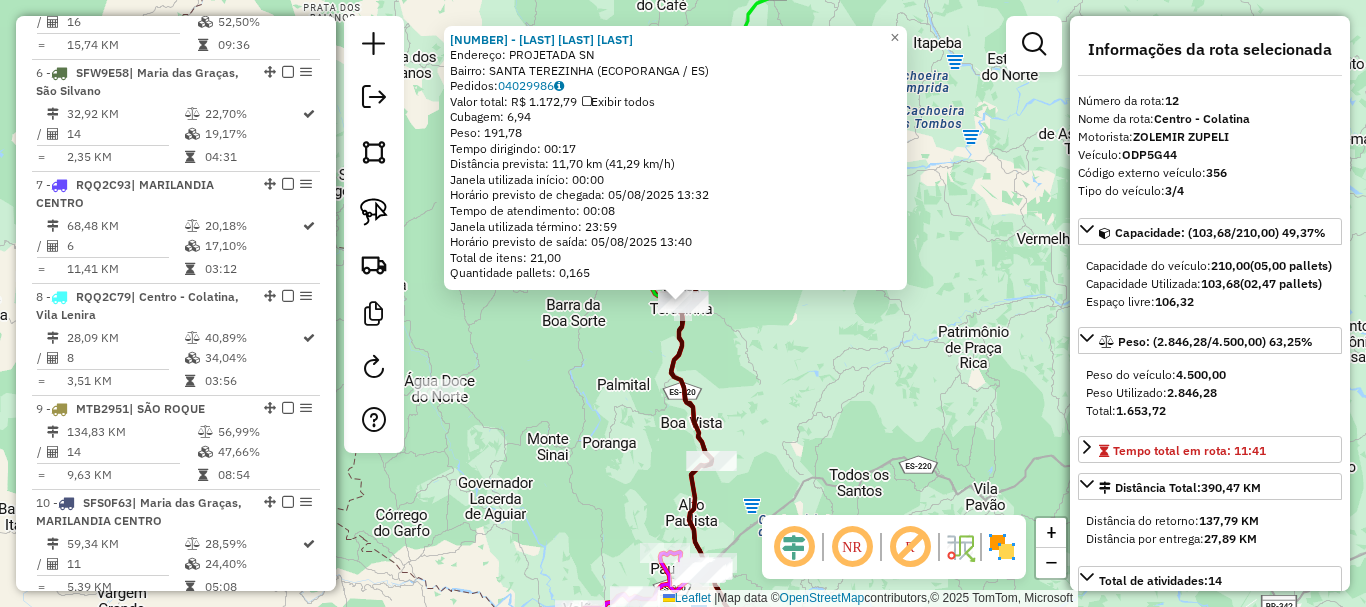scroll, scrollTop: 1995, scrollLeft: 0, axis: vertical 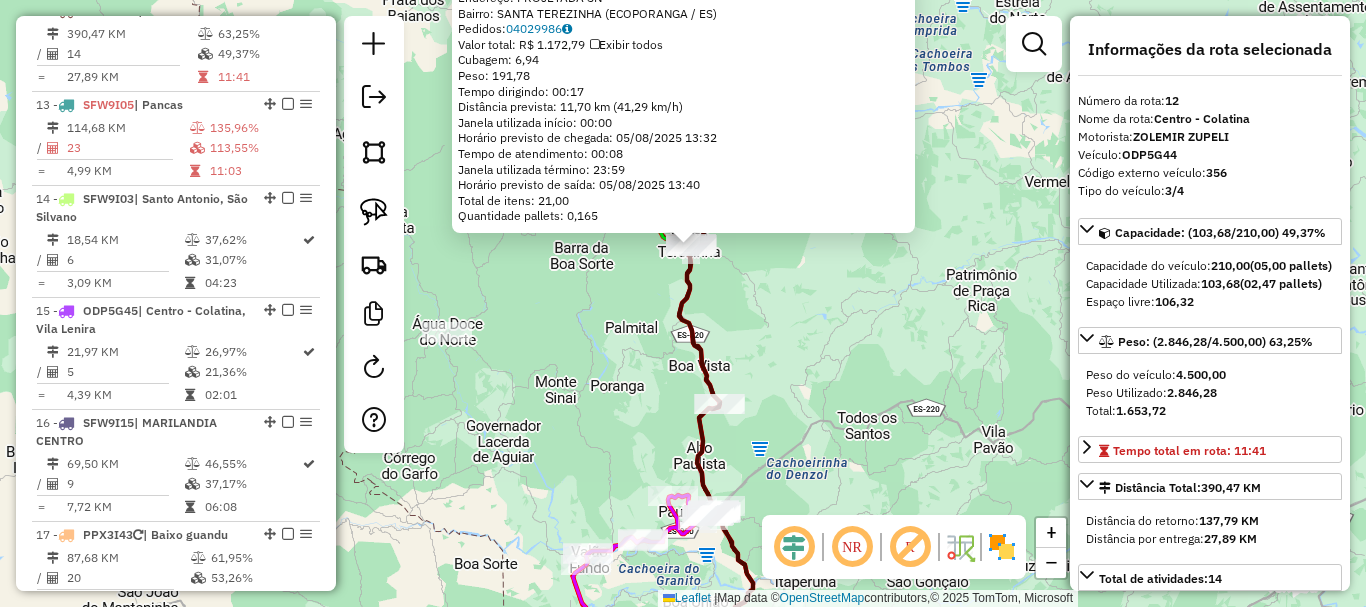drag, startPoint x: 879, startPoint y: 311, endPoint x: 858, endPoint y: 261, distance: 54.230988 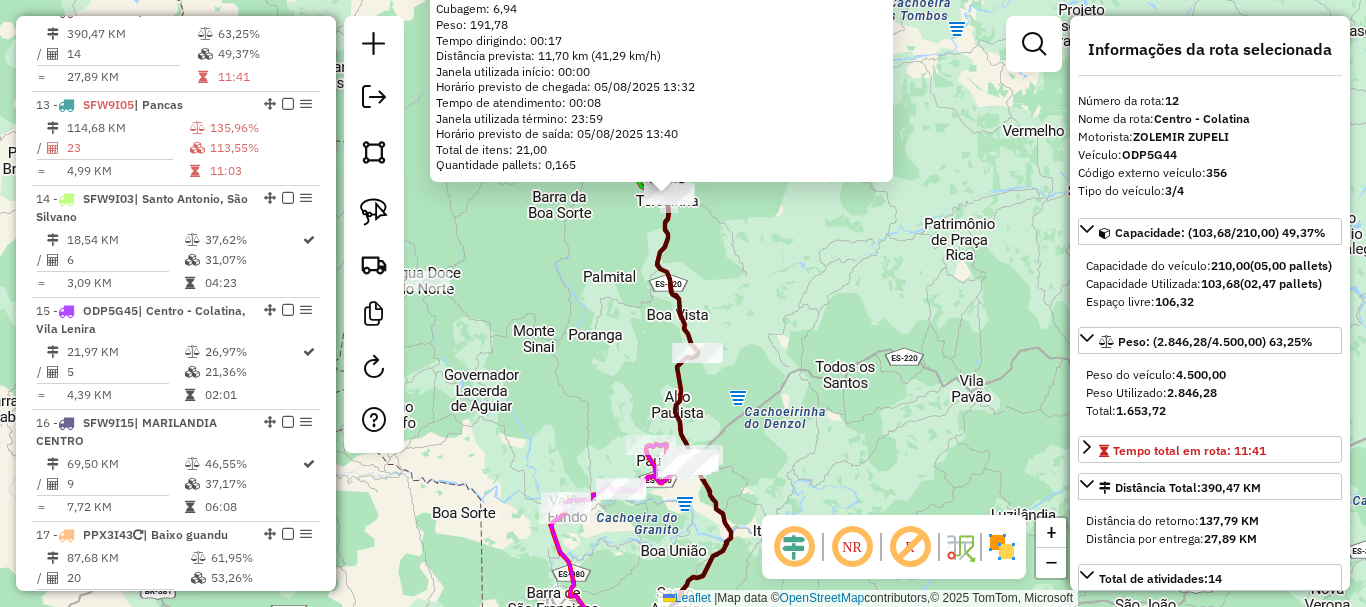 click on "7359 - CIRLENY VIEIRA DE JE  Endereço:  PROJETADA SN   Bairro: SANTA TEREZINHA (ECOPORANGA / ES)   Pedidos:  04029986   Valor total: R$ 1.172,79   Exibir todos   Cubagem: 6,94  Peso: 191,78  Tempo dirigindo: 00:17   Distância prevista: 11,70 km (41,29 km/h)   Janela utilizada início: 00:00   Horário previsto de chegada: 05/08/2025 13:32   Tempo de atendimento: 00:08   Janela utilizada término: 23:59   Horário previsto de saída: 05/08/2025 13:40   Total de itens: 21,00   Quantidade pallets: 0,165  × Janela de atendimento Grade de atendimento Capacidade Transportadoras Veículos Cliente Pedidos  Rotas Selecione os dias de semana para filtrar as janelas de atendimento  Seg   Ter   Qua   Qui   Sex   Sáb   Dom  Informe o período da janela de atendimento: De: Até:  Filtrar exatamente a janela do cliente  Considerar janela de atendimento padrão  Selecione os dias de semana para filtrar as grades de atendimento  Seg   Ter   Qua   Qui   Sex   Sáb   Dom   Clientes fora do dia de atendimento selecionado De:" 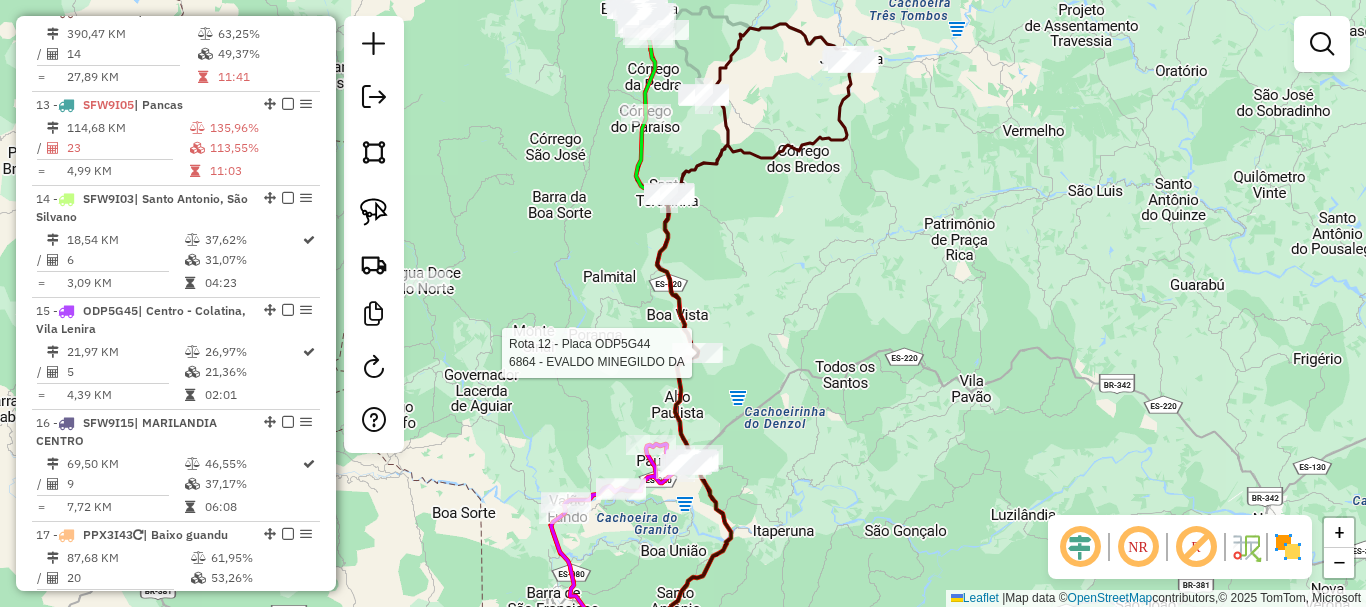select on "**********" 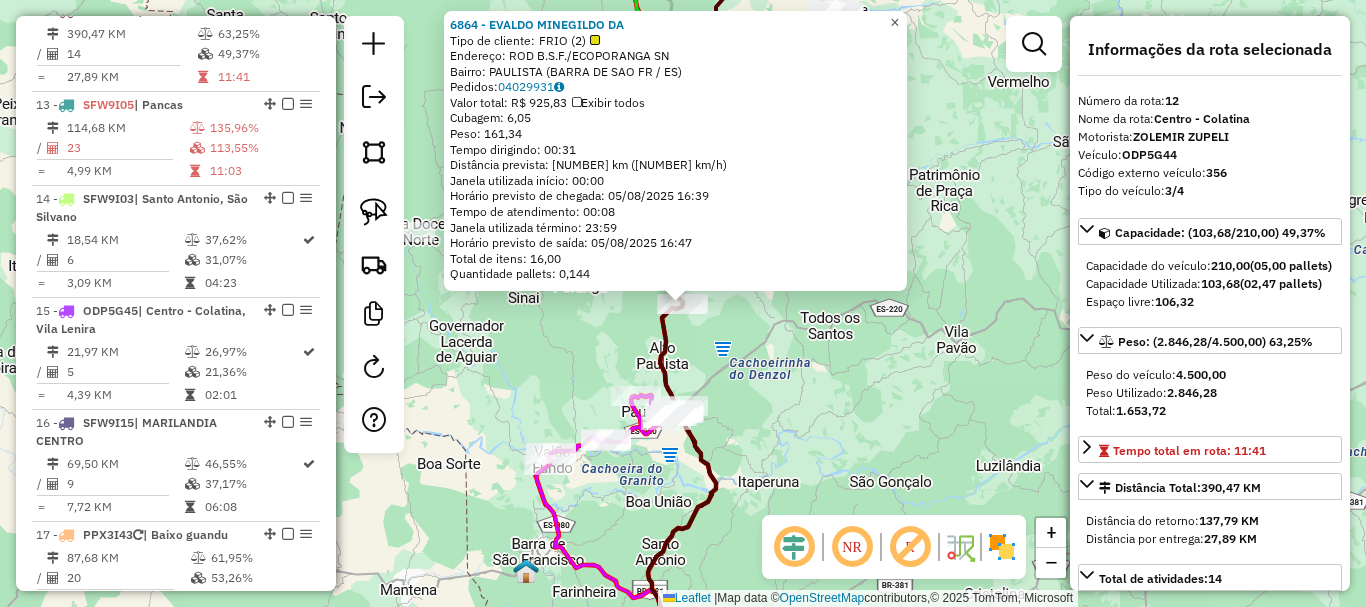 click on "×" 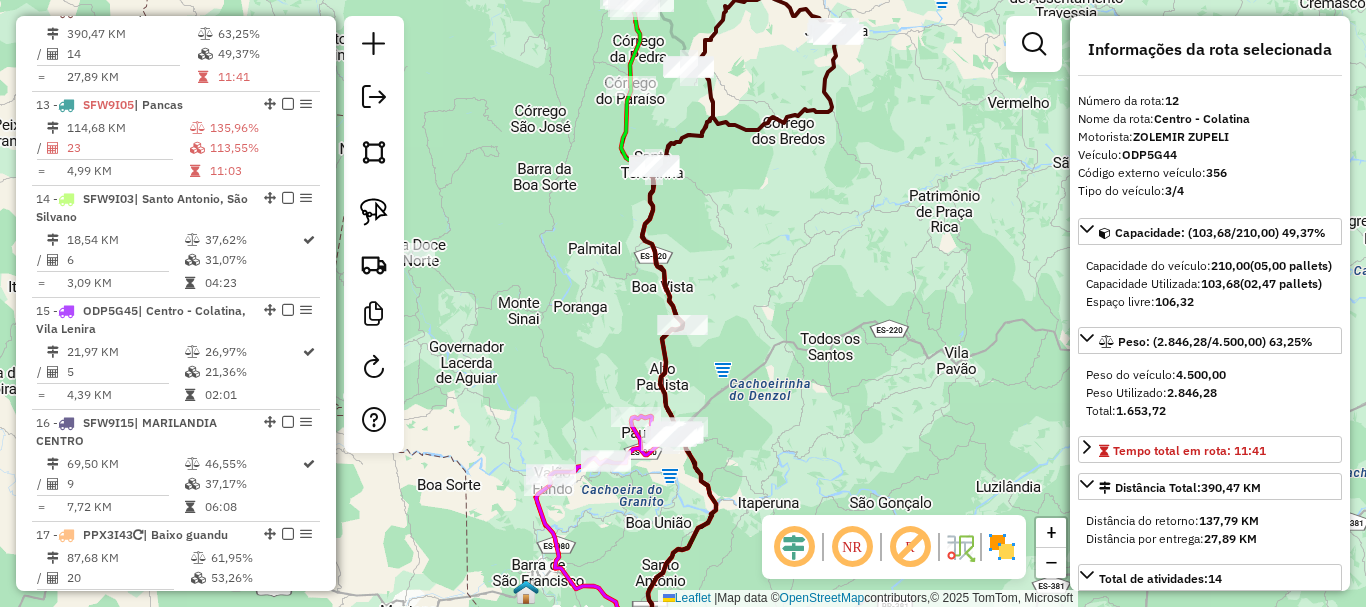 drag, startPoint x: 896, startPoint y: 79, endPoint x: 853, endPoint y: 213, distance: 140.73024 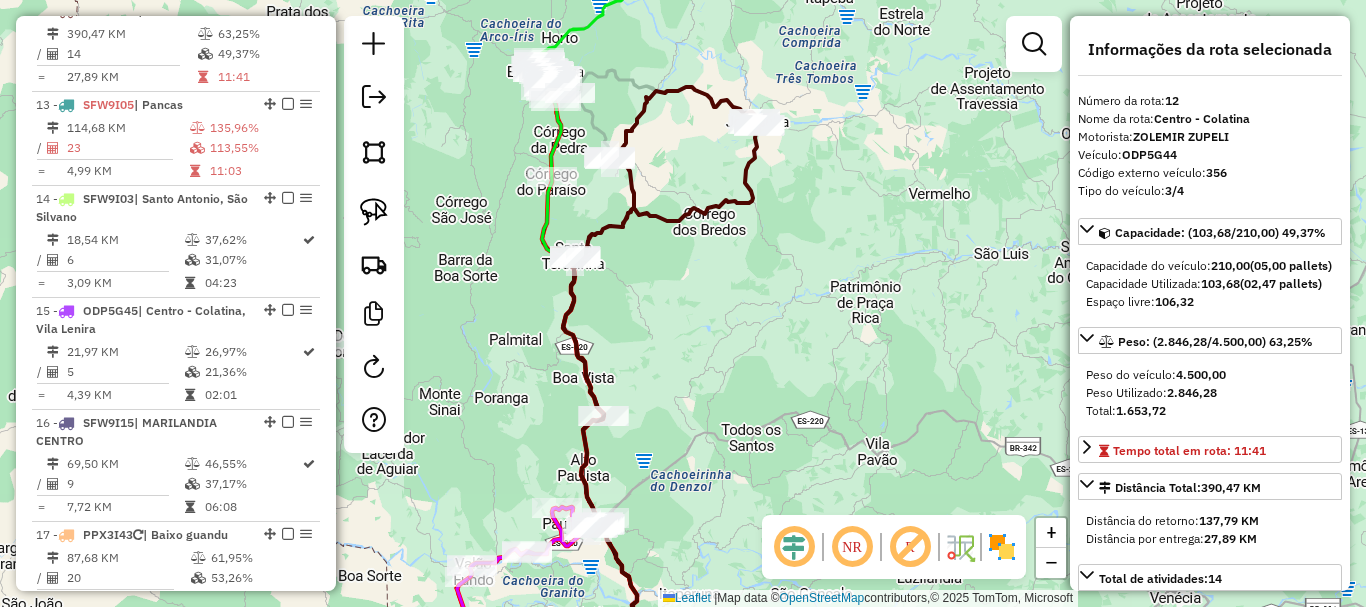 drag, startPoint x: 792, startPoint y: 381, endPoint x: 739, endPoint y: 344, distance: 64.63745 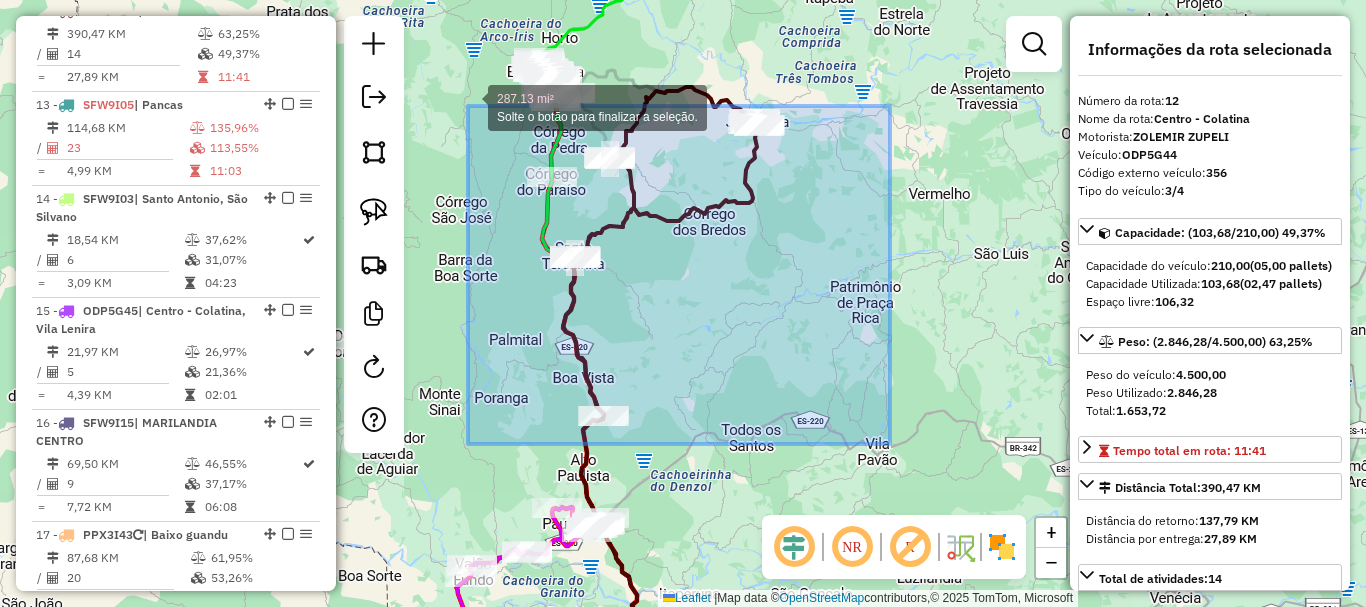 drag, startPoint x: 890, startPoint y: 444, endPoint x: 468, endPoint y: 106, distance: 540.67365 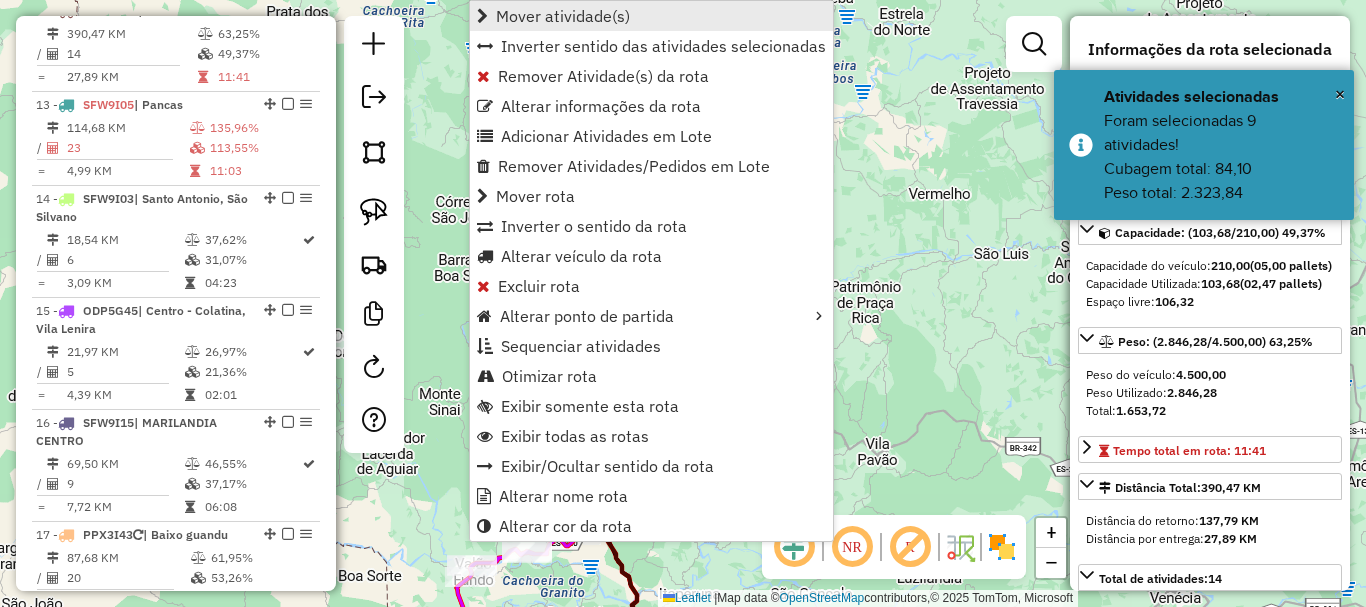 click on "Mover atividade(s)" at bounding box center (563, 16) 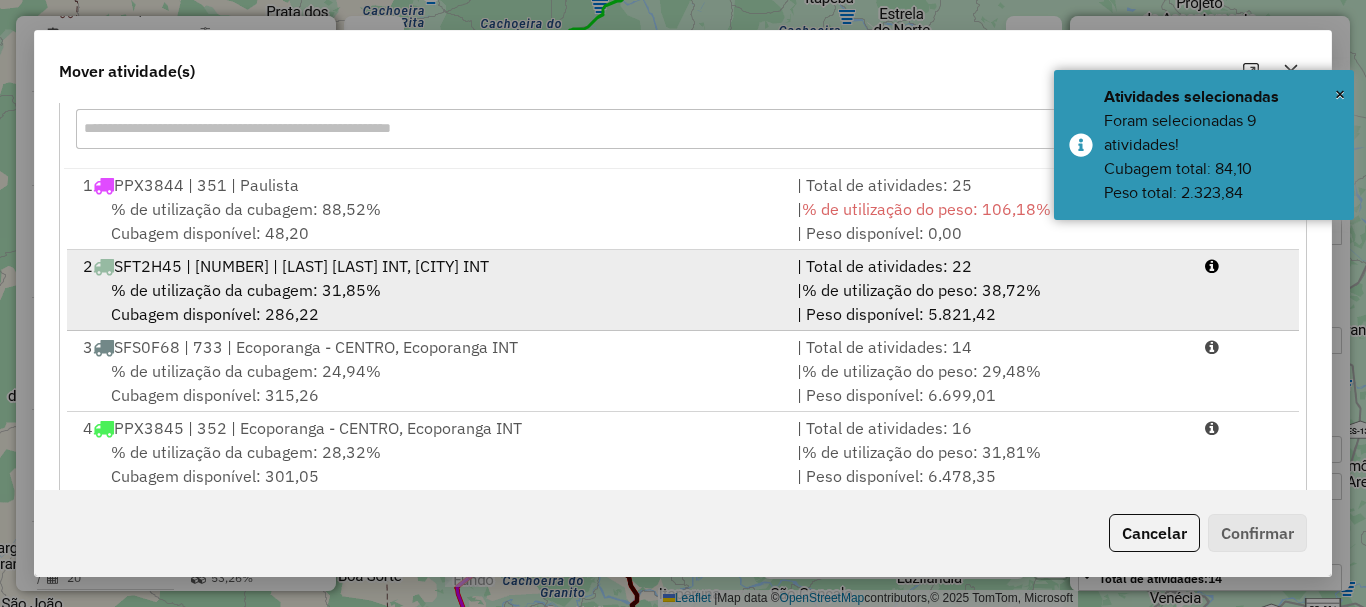 scroll, scrollTop: 300, scrollLeft: 0, axis: vertical 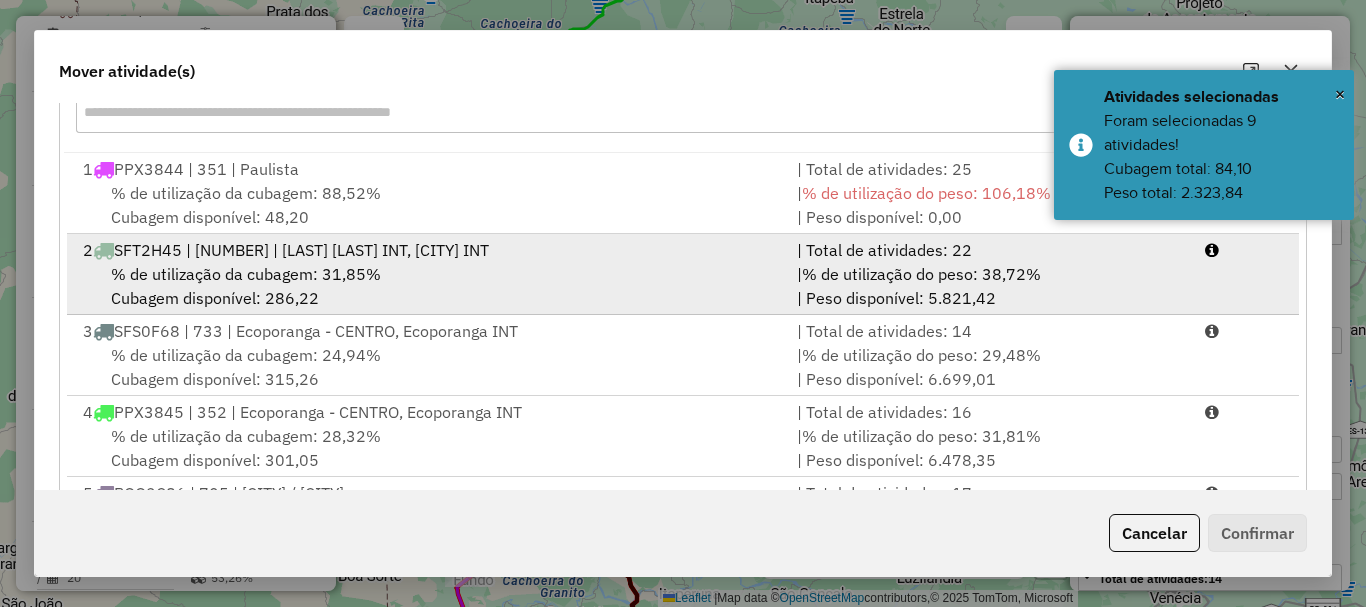 click on "% de utilização da cubagem: 31,85%  Cubagem disponível: 286,22" at bounding box center [428, 286] 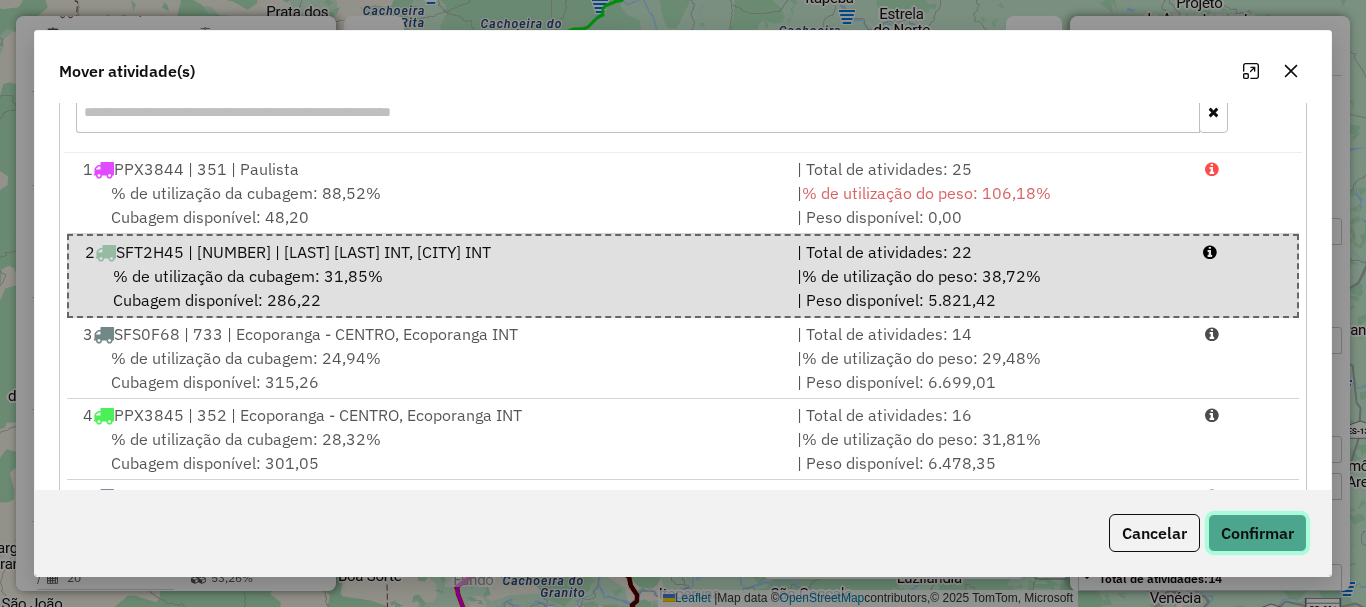 click on "Confirmar" 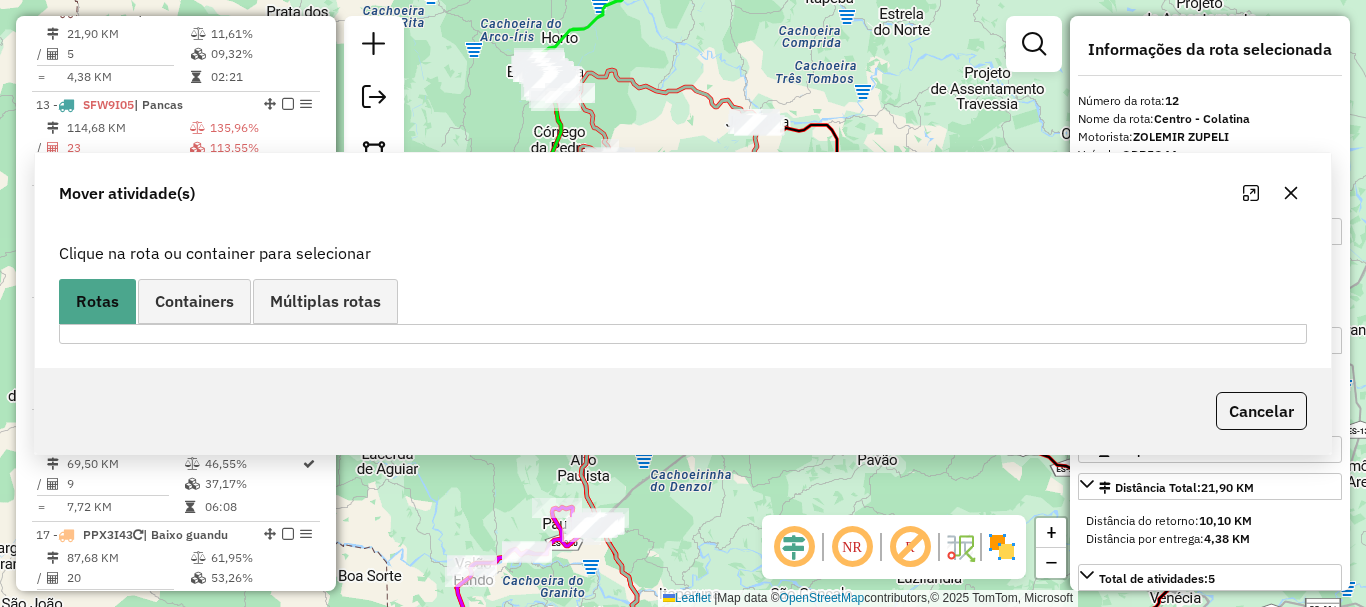 scroll, scrollTop: 0, scrollLeft: 0, axis: both 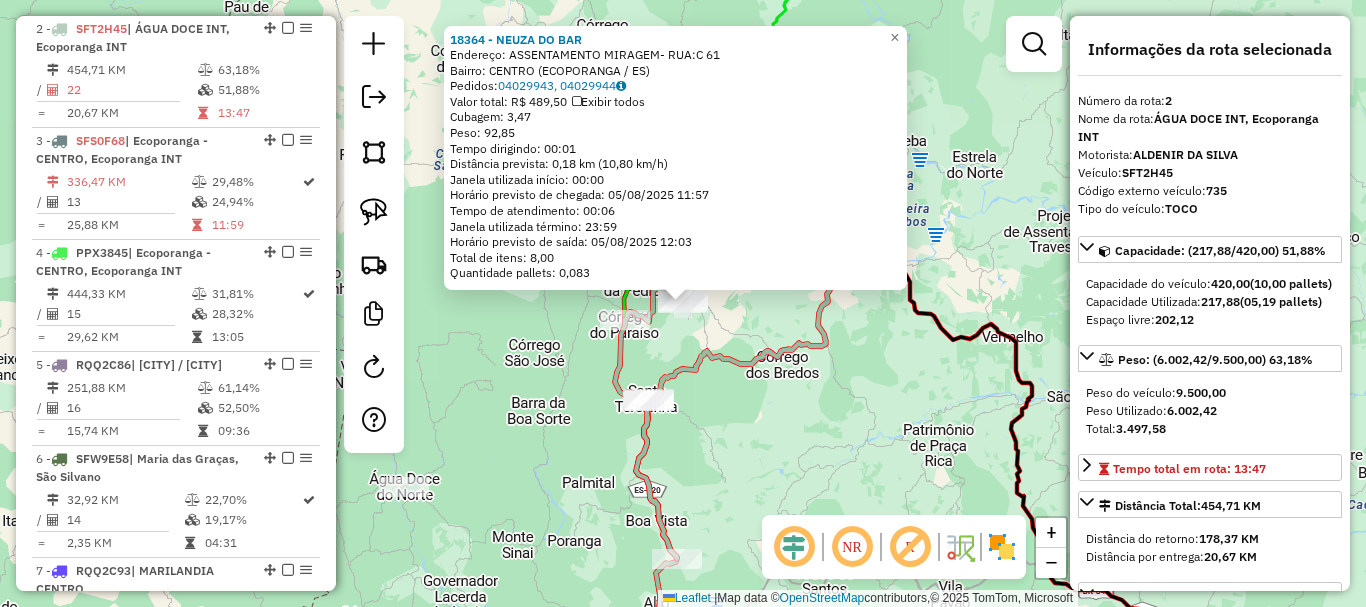 click on "18364 - NEUZA DO BAR  Endereço:  ASSENTAMENTO MIRAGEM- RUA:C 61   Bairro: CENTRO (ECOPORANGA / ES)   Pedidos:  04029943, 04029944   Valor total: R$ 489,50   Exibir todos   Cubagem: 3,47  Peso: 92,85  Tempo dirigindo: 00:01   Distância prevista: 0,18 km (10,80 km/h)   Janela utilizada início: 00:00   Horário previsto de chegada: 05/08/2025 11:57   Tempo de atendimento: 00:06   Janela utilizada término: 23:59   Horário previsto de saída: 05/08/2025 12:03   Total de itens: 8,00   Quantidade pallets: 0,083  × Janela de atendimento Grade de atendimento Capacidade Transportadoras Veículos Cliente Pedidos  Rotas Selecione os dias de semana para filtrar as janelas de atendimento  Seg   Ter   Qua   Qui   Sex   Sáb   Dom  Informe o período da janela de atendimento: De: Até:  Filtrar exatamente a janela do cliente  Considerar janela de atendimento padrão  Selecione os dias de semana para filtrar as grades de atendimento  Seg   Ter   Qua   Qui   Sex   Sáb   Dom   Peso mínimo:   Peso máximo:   De:   Até:" 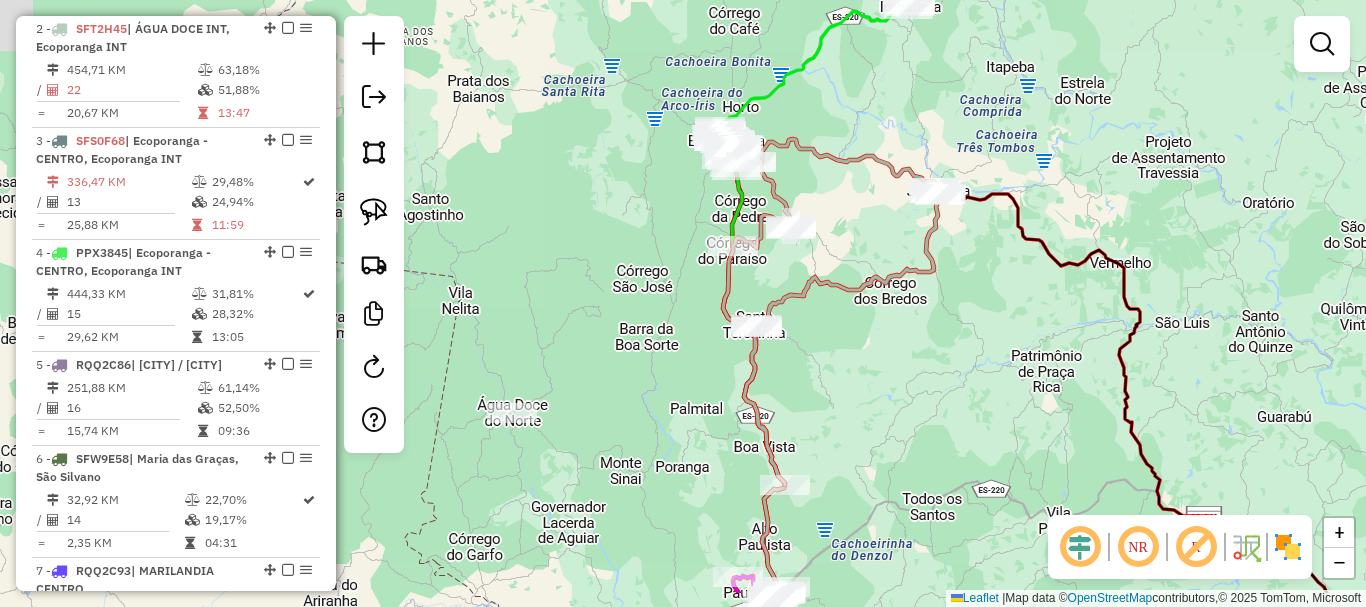 drag, startPoint x: 927, startPoint y: 361, endPoint x: 960, endPoint y: 299, distance: 70.23532 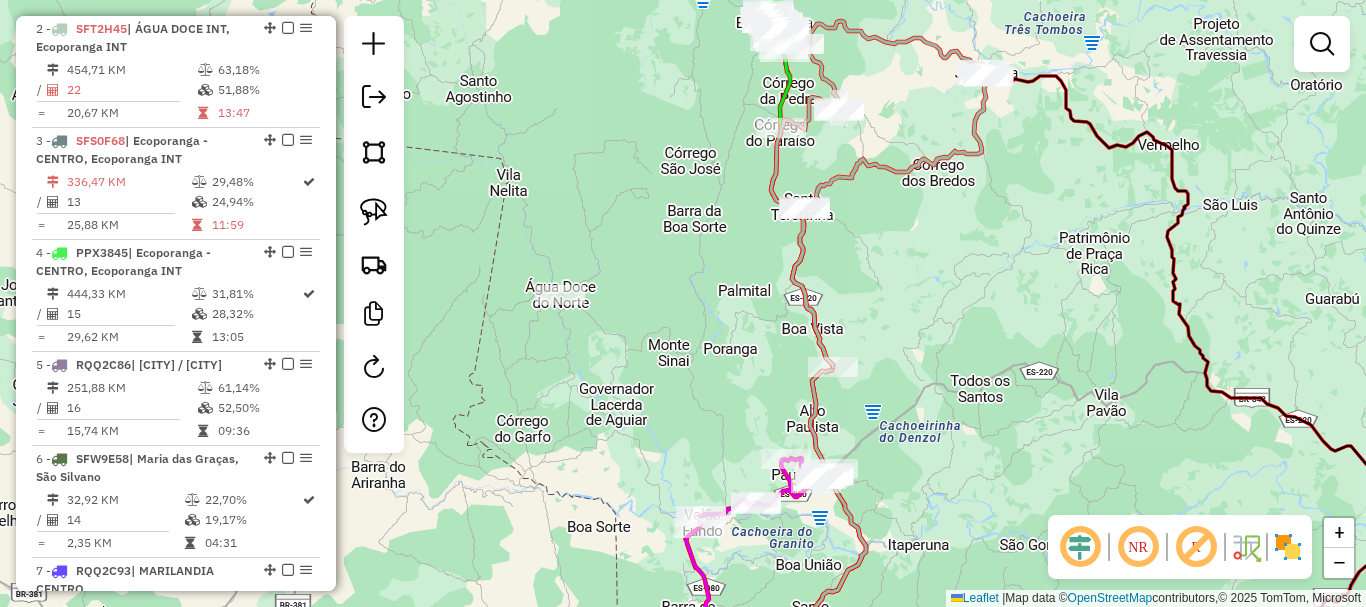drag, startPoint x: 943, startPoint y: 319, endPoint x: 942, endPoint y: 259, distance: 60.00833 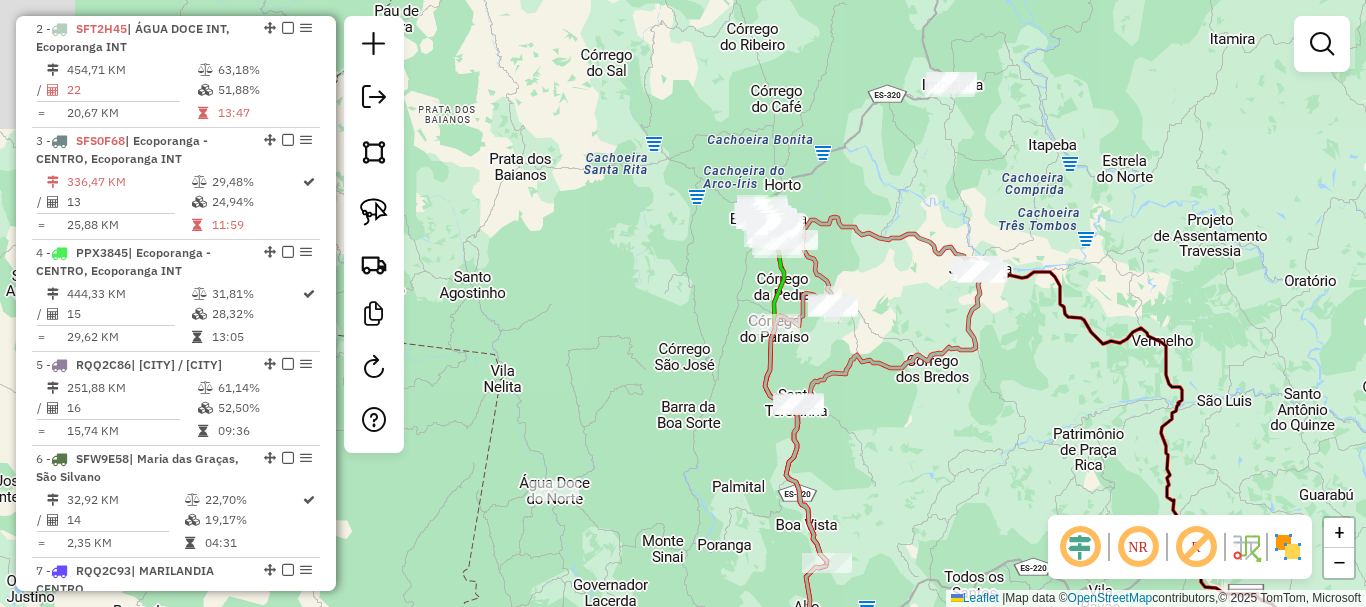 drag, startPoint x: 946, startPoint y: 233, endPoint x: 941, endPoint y: 489, distance: 256.04883 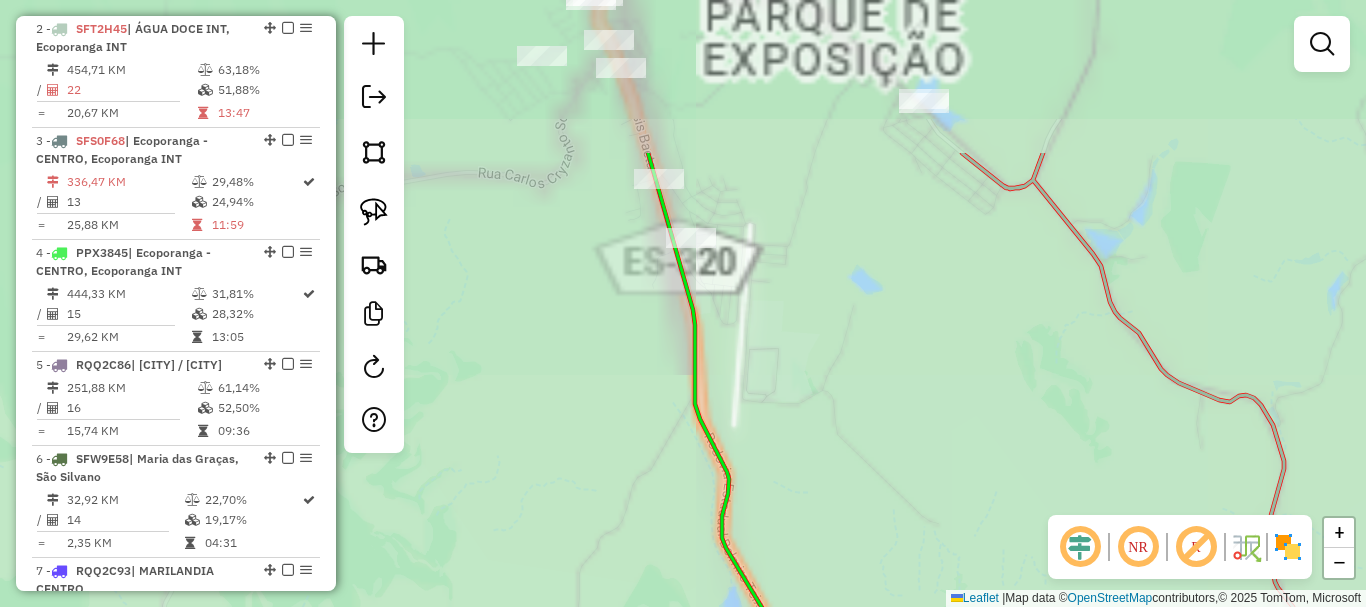 drag, startPoint x: 768, startPoint y: 212, endPoint x: 877, endPoint y: 390, distance: 208.7223 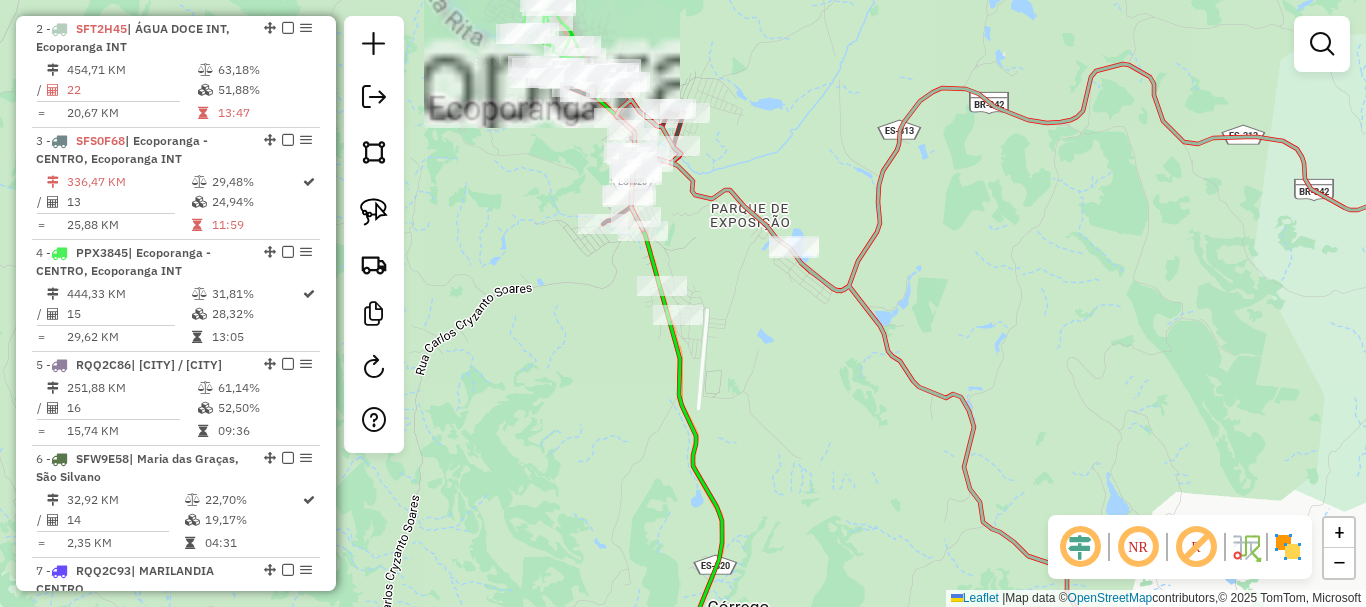 drag, startPoint x: 883, startPoint y: 358, endPoint x: 774, endPoint y: 270, distance: 140.08926 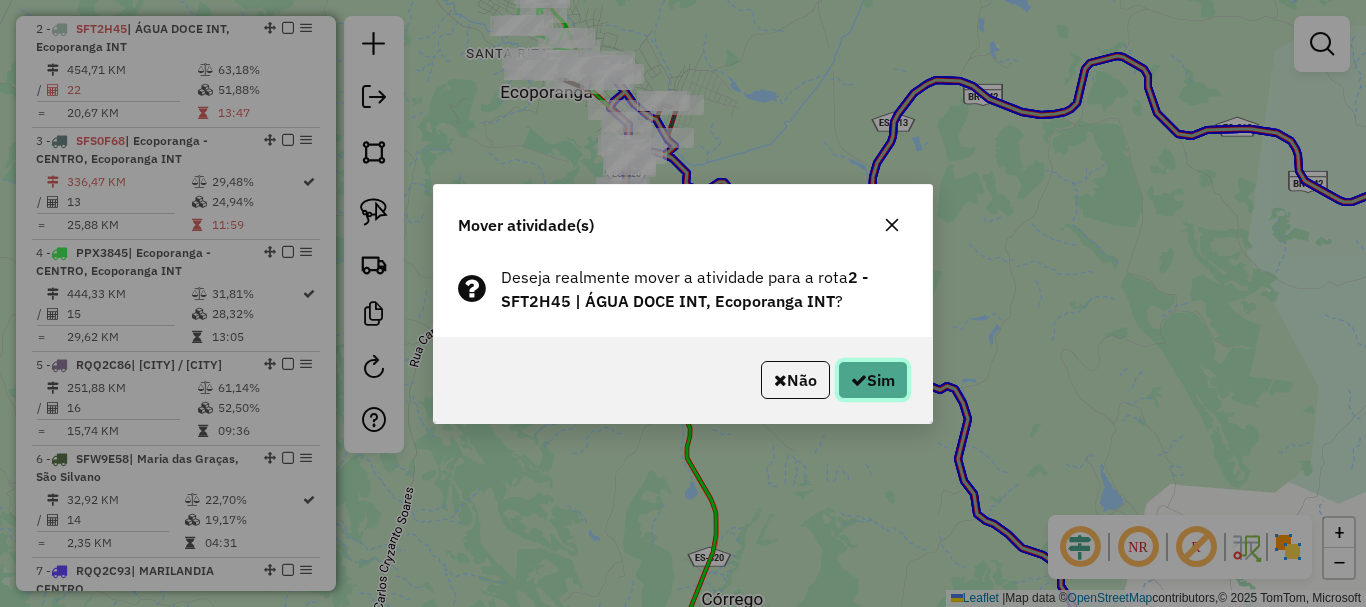 click on "Sim" 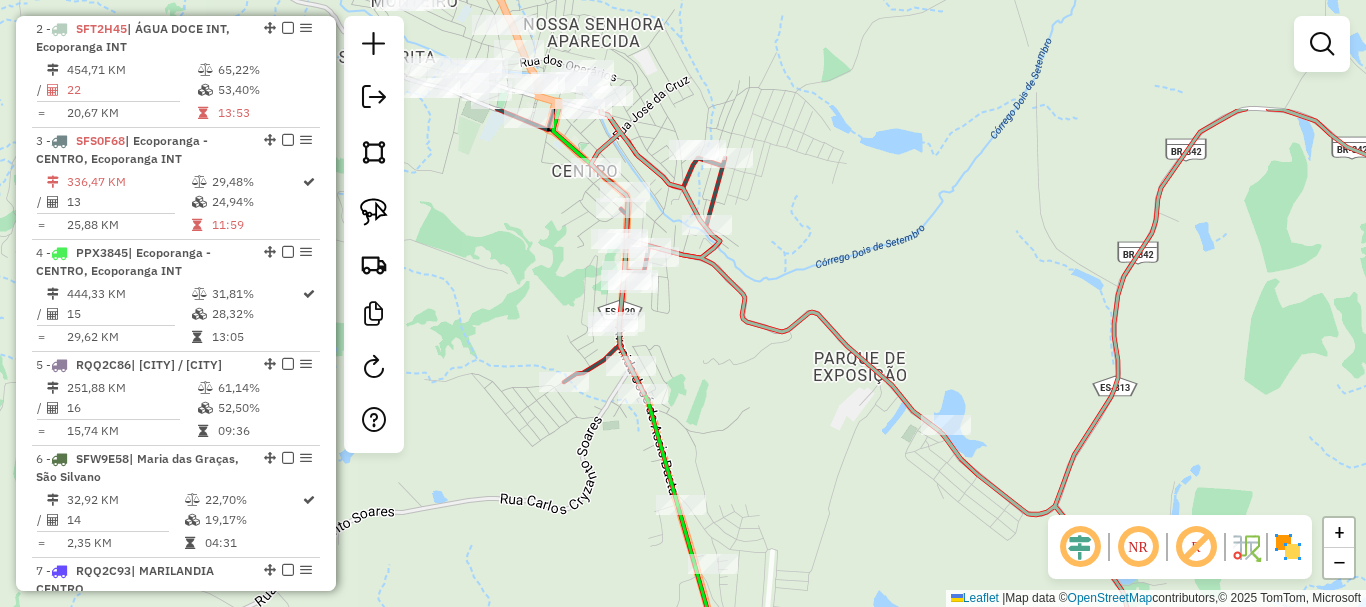 drag, startPoint x: 714, startPoint y: 261, endPoint x: 688, endPoint y: 352, distance: 94.641426 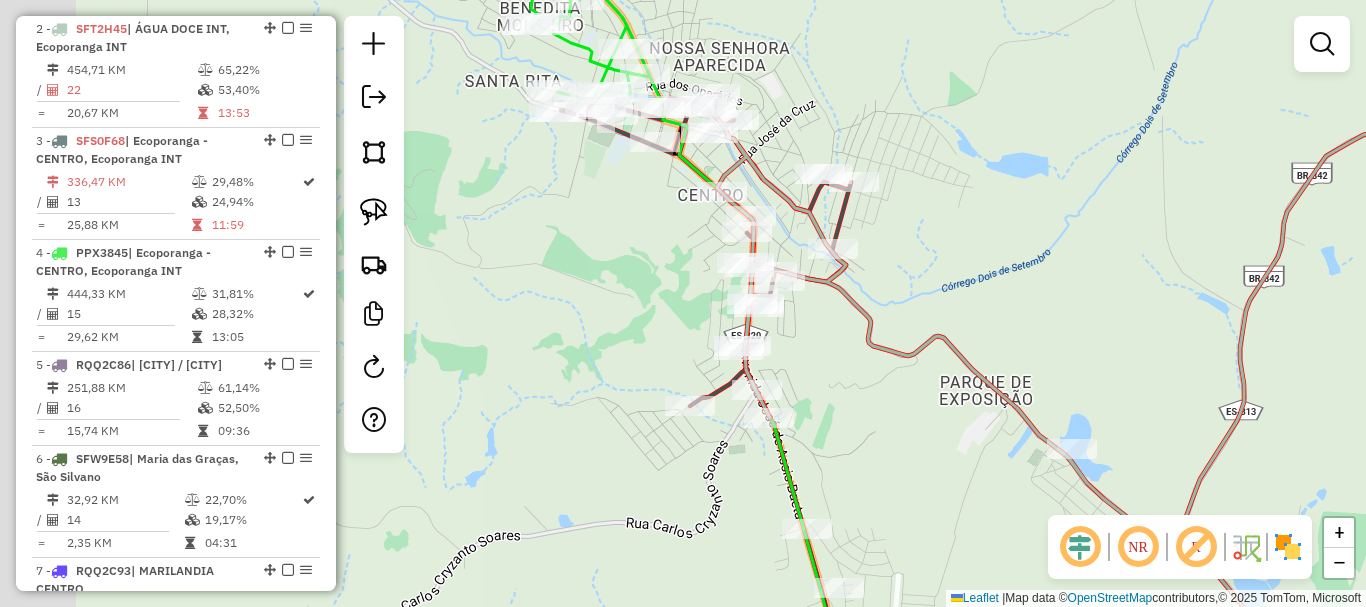 drag, startPoint x: 729, startPoint y: 353, endPoint x: 821, endPoint y: 353, distance: 92 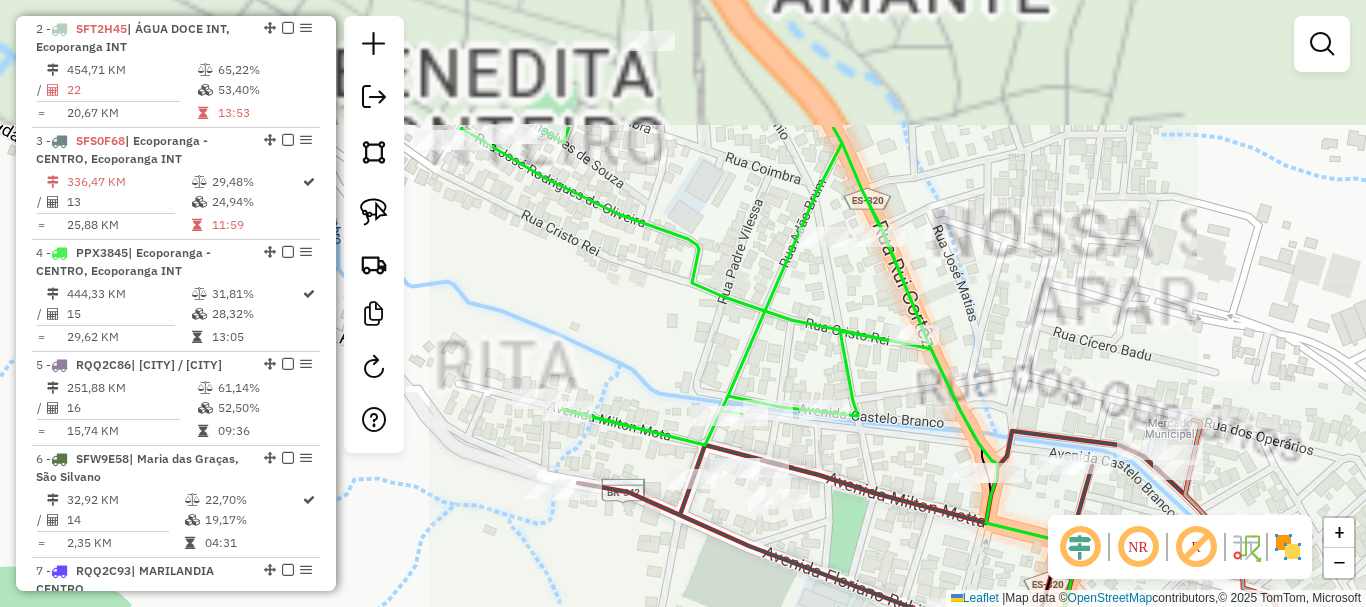 drag, startPoint x: 669, startPoint y: 448, endPoint x: 766, endPoint y: 525, distance: 123.84668 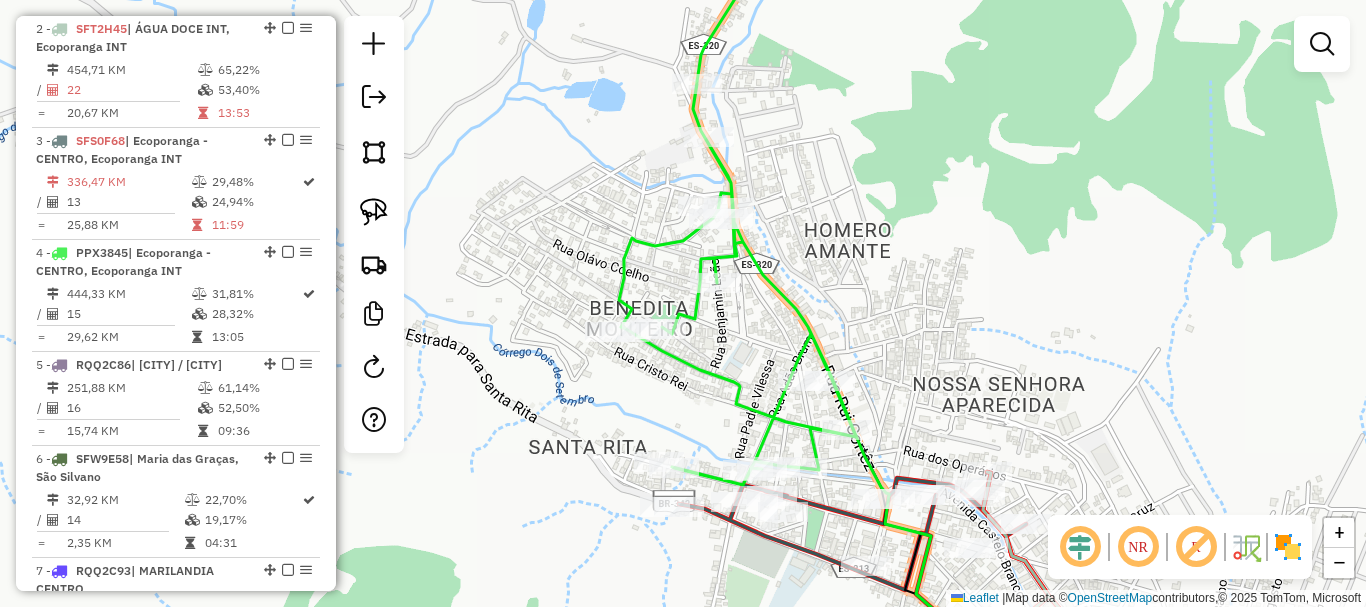 click on "Janela de atendimento Grade de atendimento Capacidade Transportadoras Veículos Cliente Pedidos  Rotas Selecione os dias de semana para filtrar as janelas de atendimento  Seg   Ter   Qua   Qui   Sex   Sáb   Dom  Informe o período da janela de atendimento: De: Até:  Filtrar exatamente a janela do cliente  Considerar janela de atendimento padrão  Selecione os dias de semana para filtrar as grades de atendimento  Seg   Ter   Qua   Qui   Sex   Sáb   Dom   Considerar clientes sem dia de atendimento cadastrado  Clientes fora do dia de atendimento selecionado Filtrar as atividades entre os valores definidos abaixo:  Peso mínimo:   Peso máximo:   Cubagem mínima:   Cubagem máxima:   De:   Até:  Filtrar as atividades entre o tempo de atendimento definido abaixo:  De:   Até:   Considerar capacidade total dos clientes não roteirizados Transportadora: Selecione um ou mais itens Tipo de veículo: Selecione um ou mais itens Veículo: Selecione um ou mais itens Motorista: Selecione um ou mais itens Nome: Rótulo:" 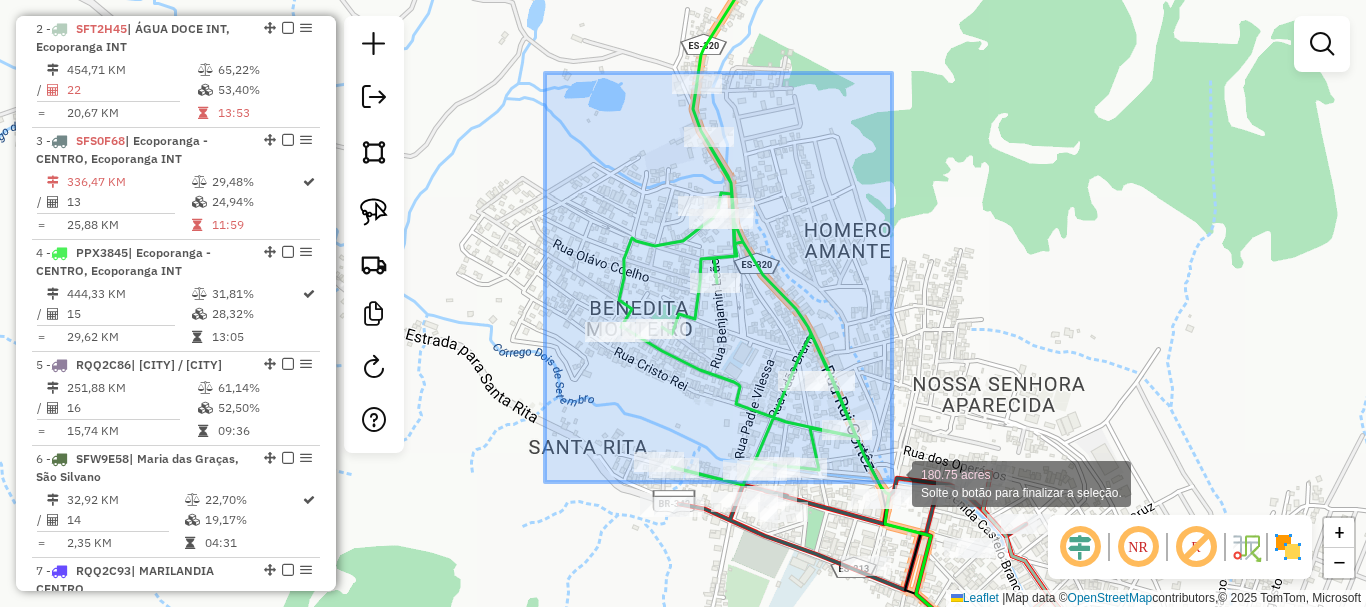 drag, startPoint x: 575, startPoint y: 86, endPoint x: 892, endPoint y: 482, distance: 507.2524 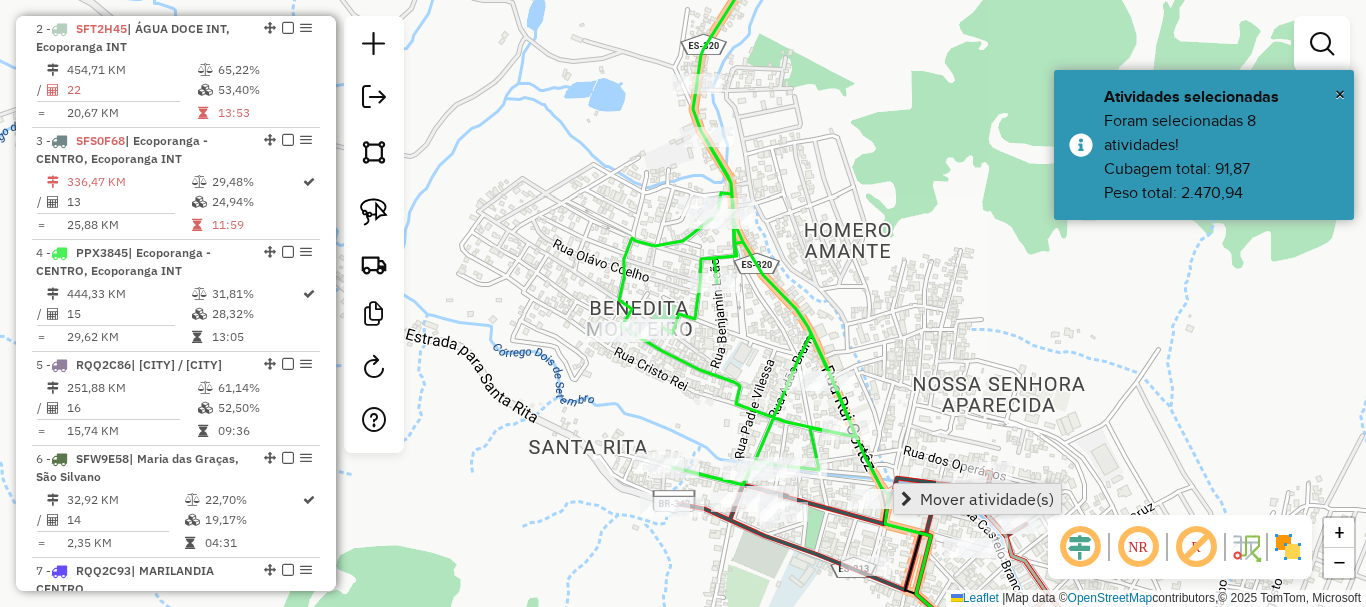 click on "Mover atividade(s)" at bounding box center [987, 499] 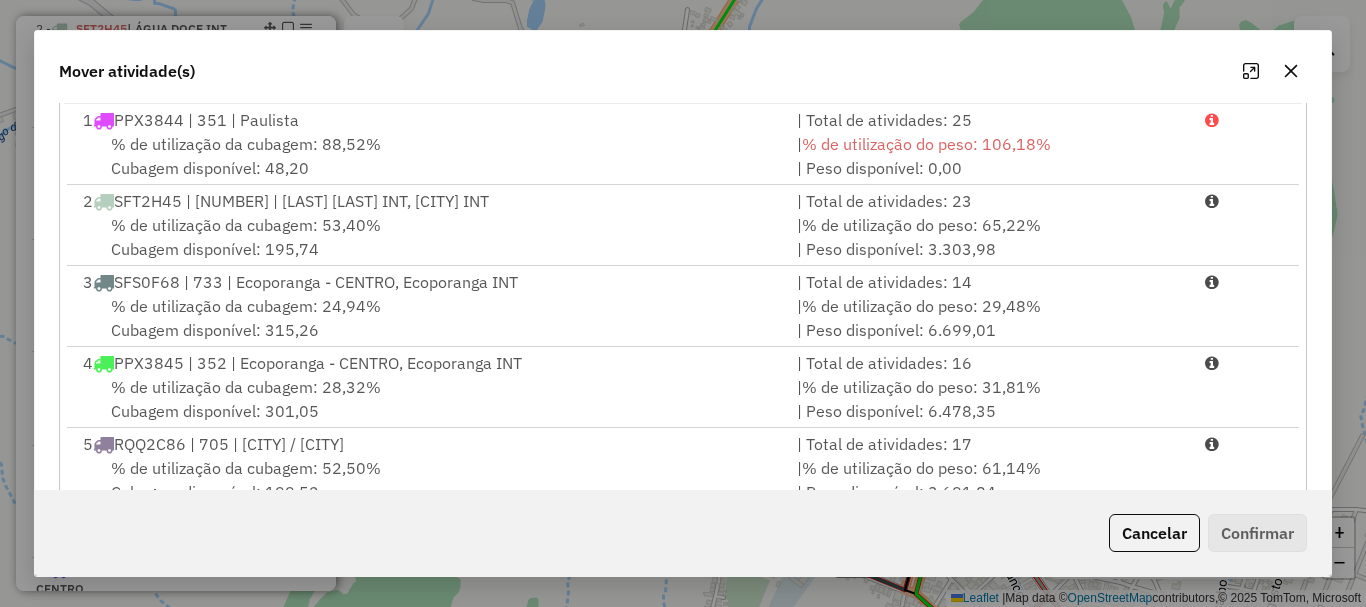 scroll, scrollTop: 297, scrollLeft: 0, axis: vertical 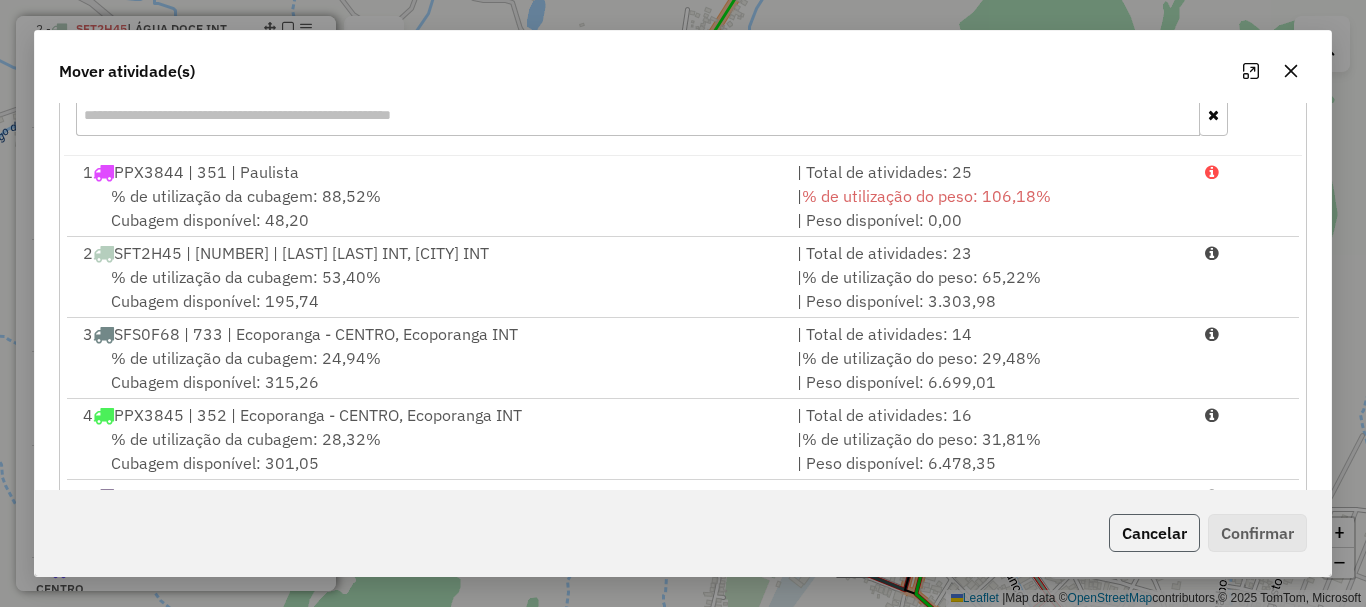 click on "Cancelar" 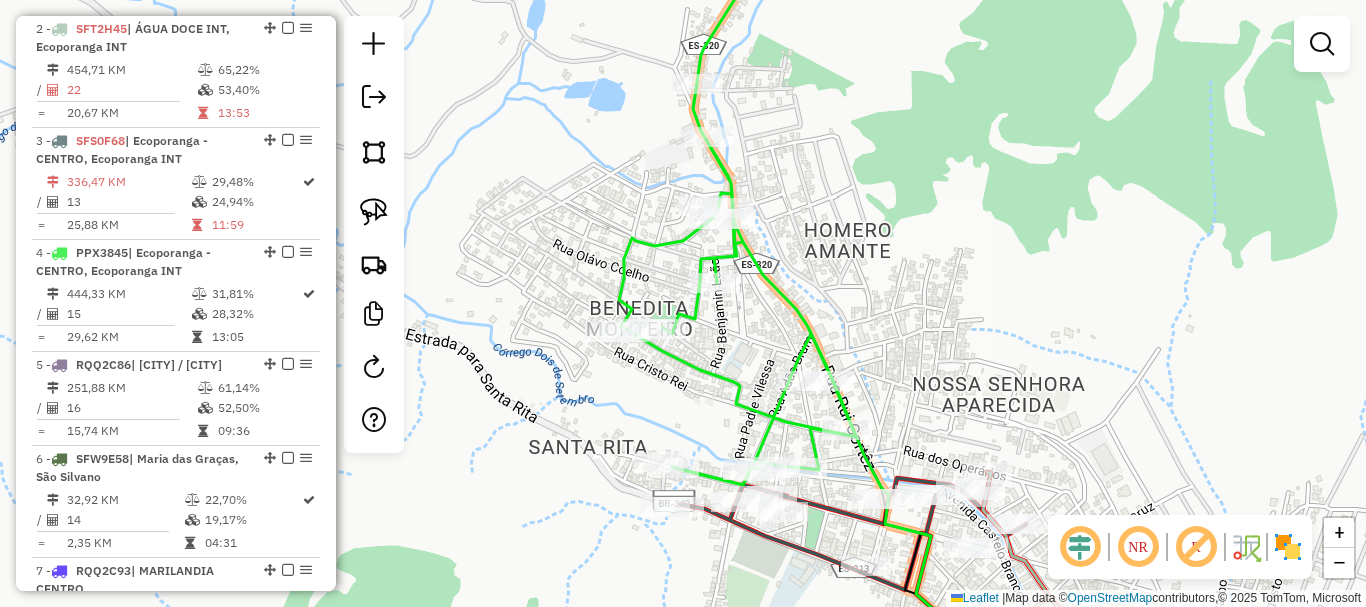 drag, startPoint x: 574, startPoint y: 137, endPoint x: 535, endPoint y: 107, distance: 49.20366 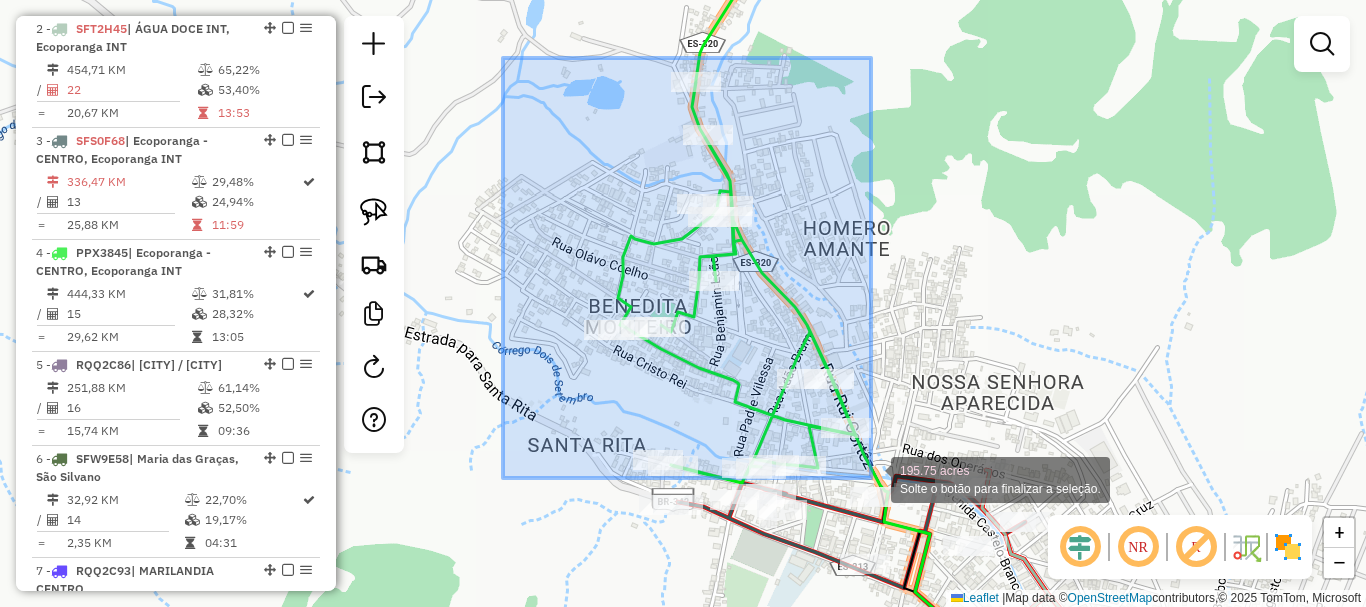 drag, startPoint x: 520, startPoint y: 58, endPoint x: 871, endPoint y: 478, distance: 547.3582 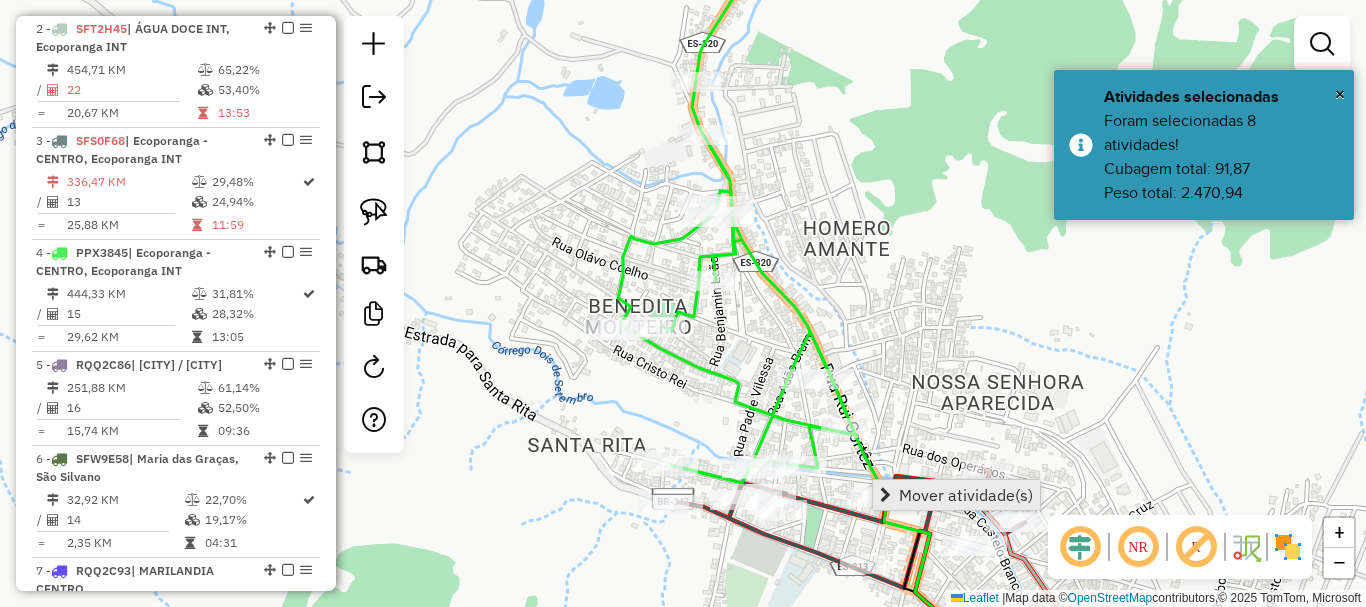 click on "Mover atividade(s)" at bounding box center (956, 495) 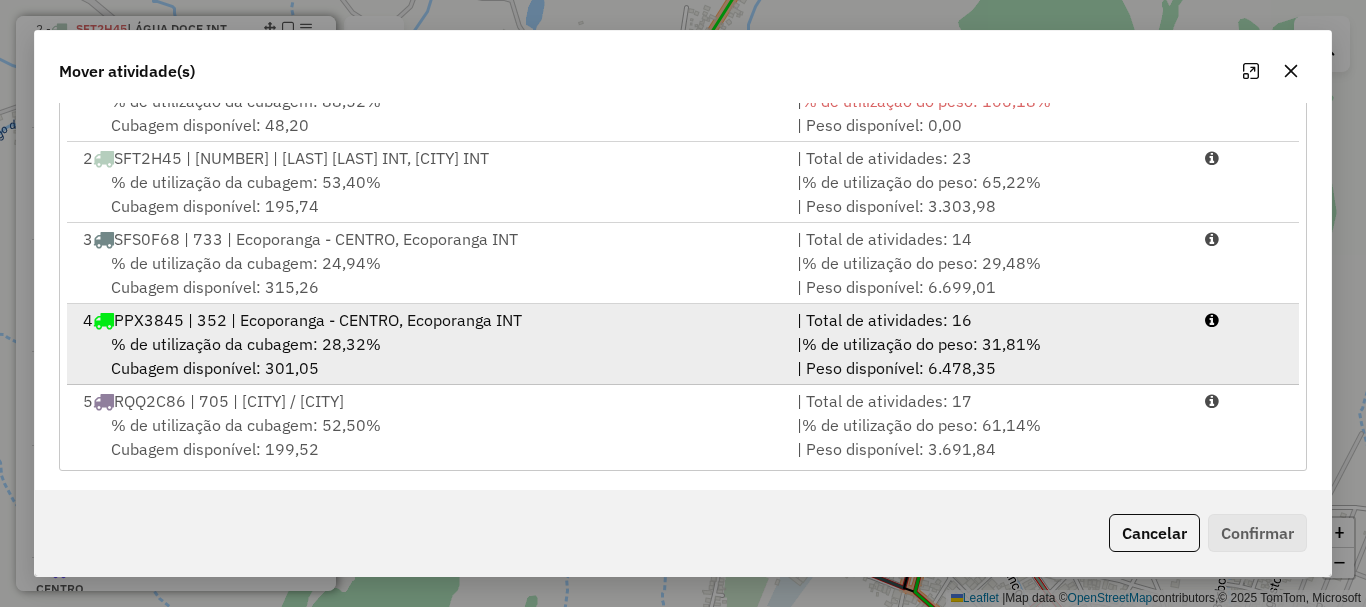 scroll, scrollTop: 397, scrollLeft: 0, axis: vertical 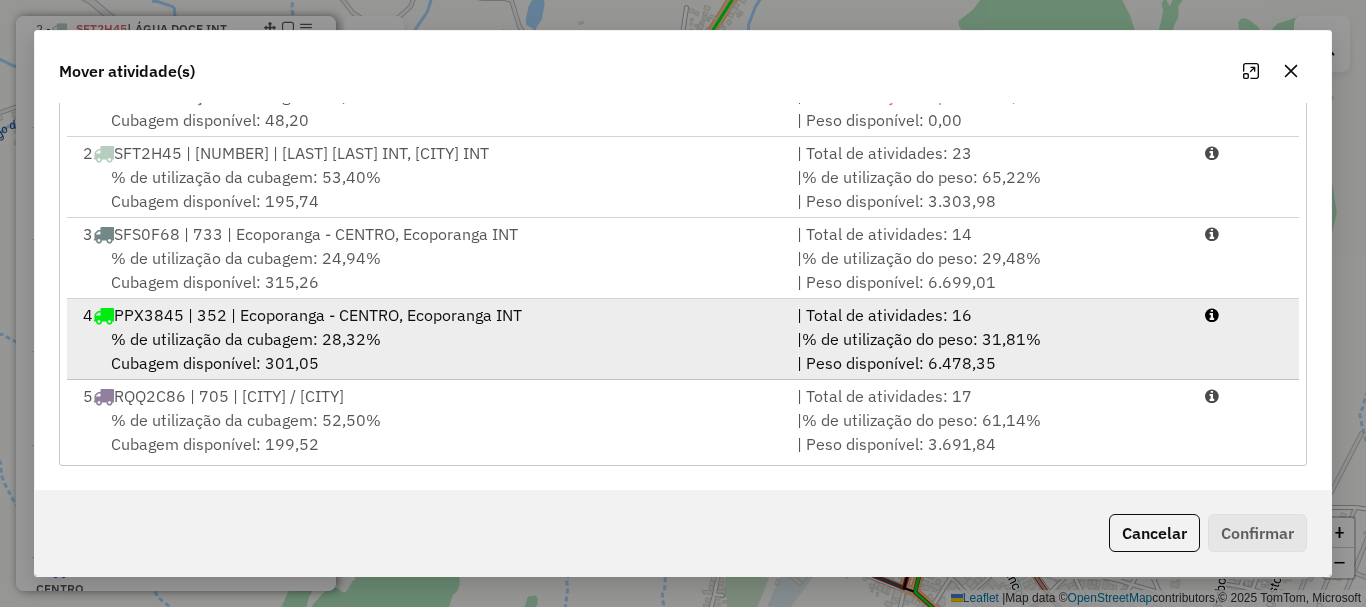 click on "% de utilização da cubagem: 28,32%" at bounding box center (246, 339) 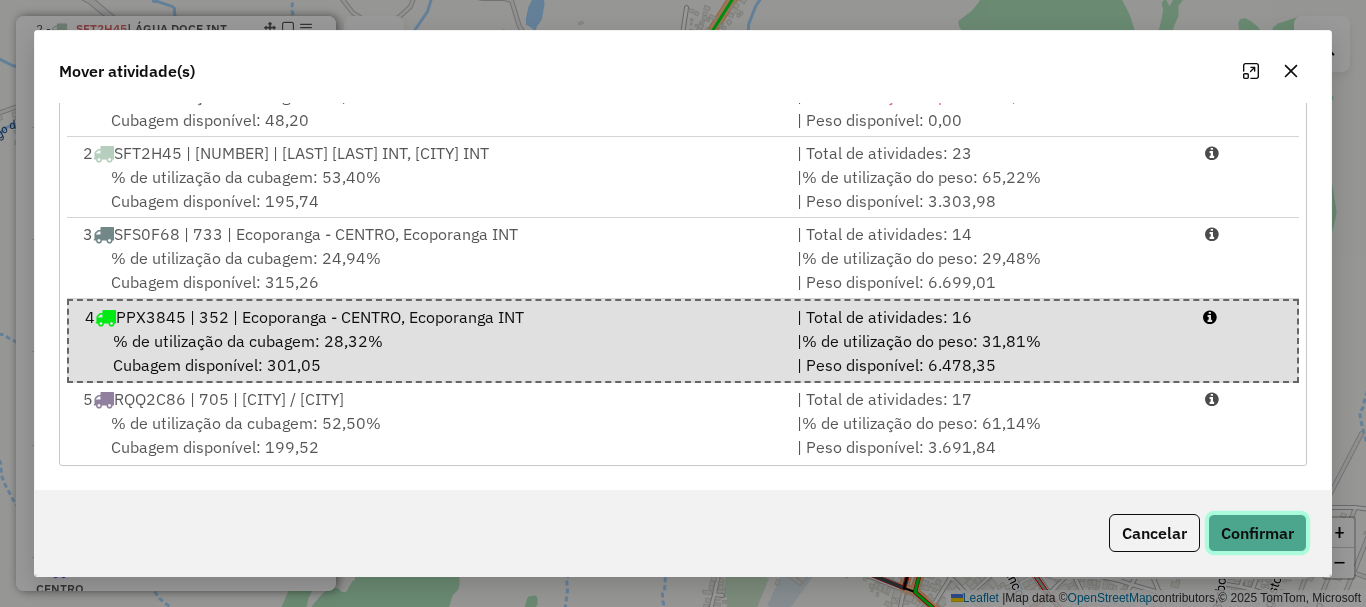 click on "Confirmar" 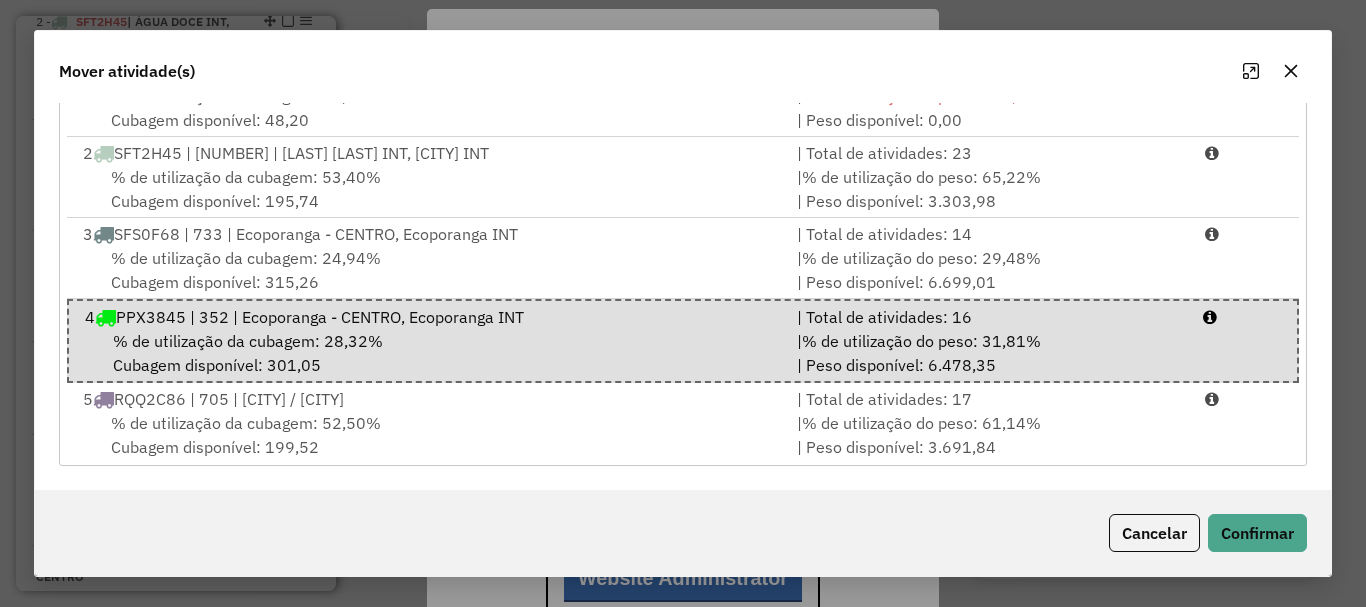 scroll, scrollTop: 0, scrollLeft: 0, axis: both 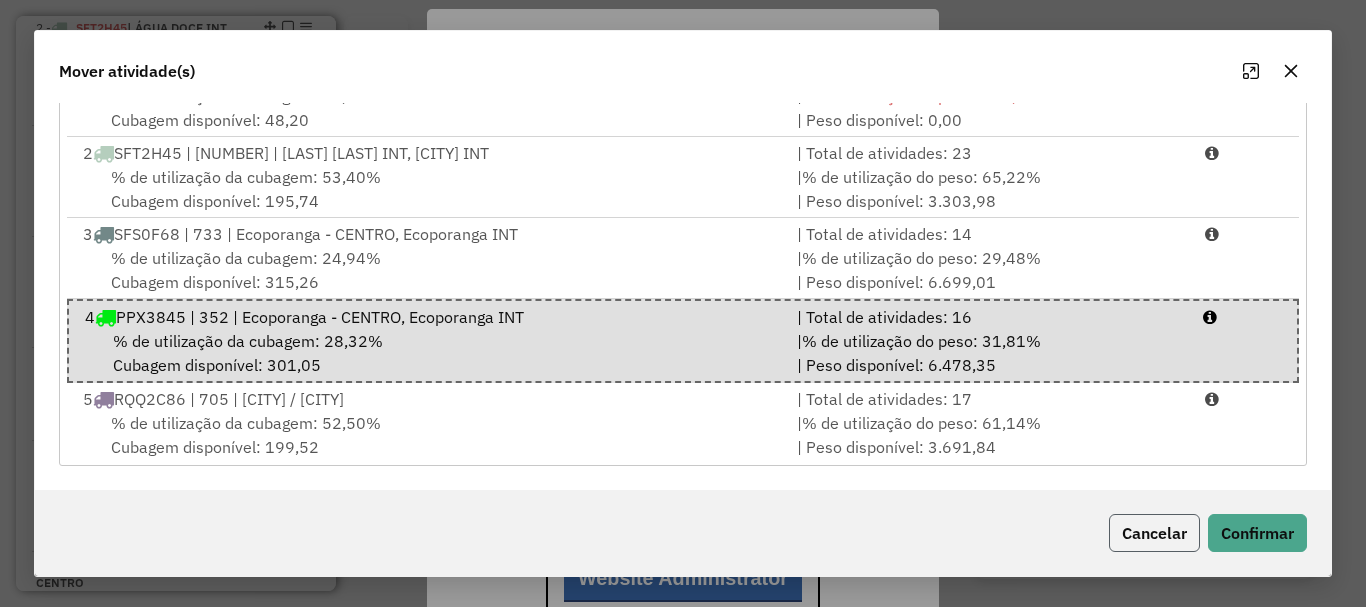 click on "Cancelar" 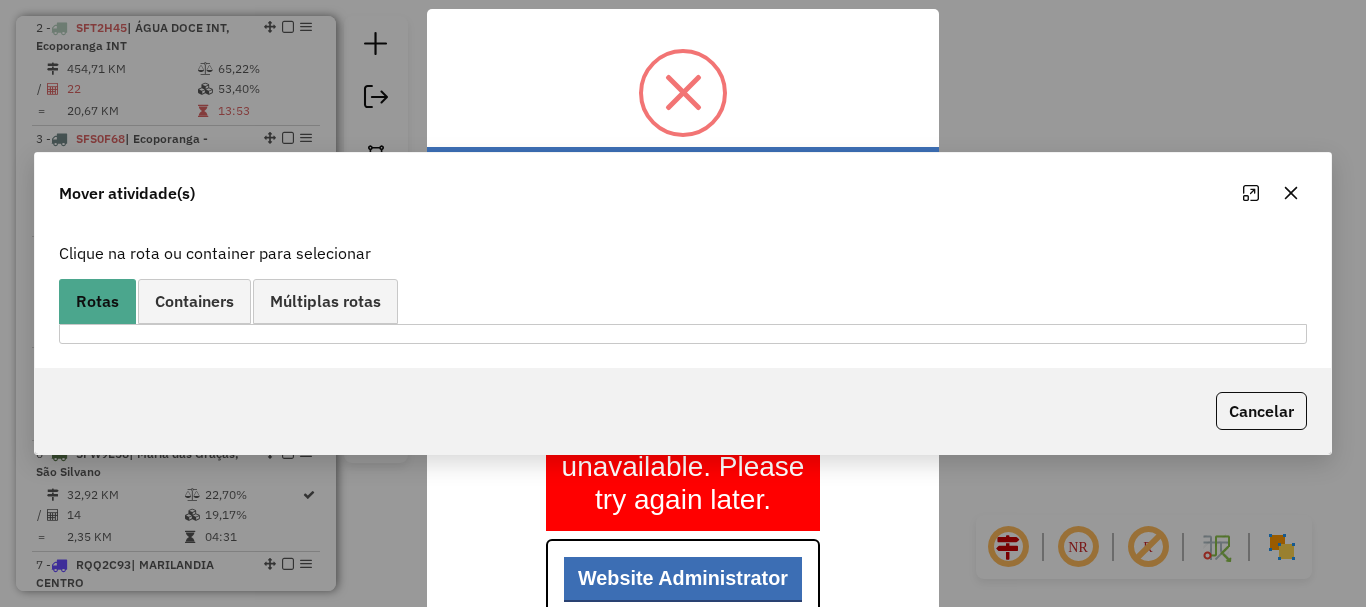 scroll, scrollTop: 0, scrollLeft: 0, axis: both 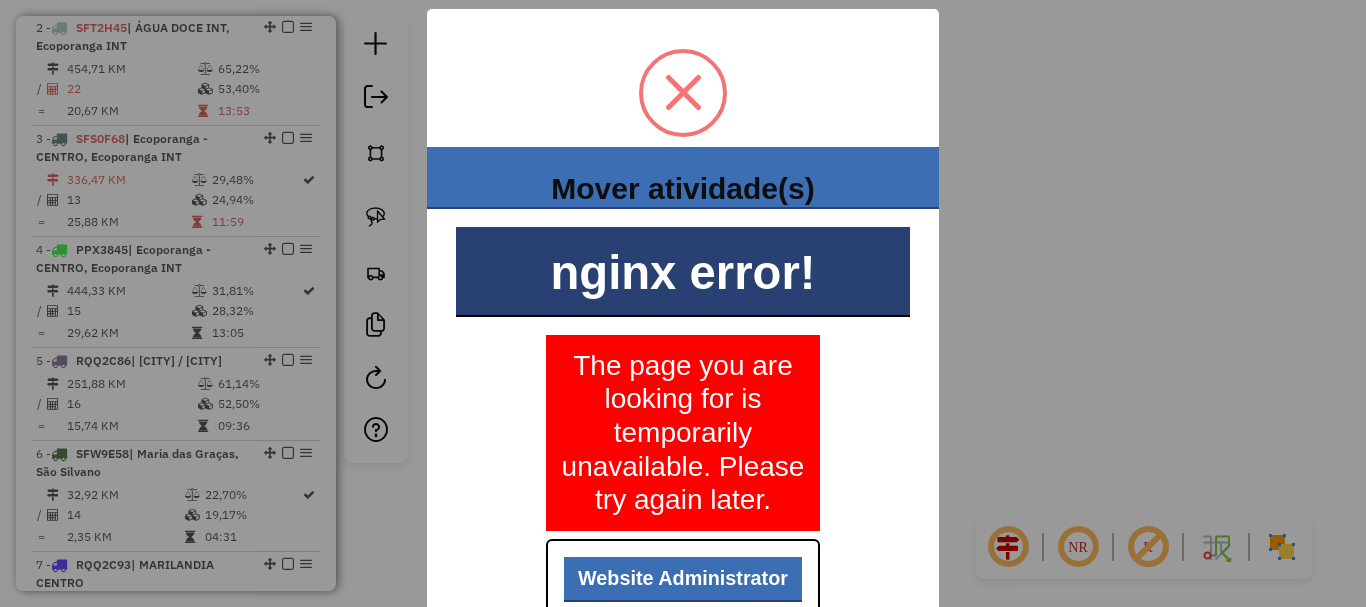click at bounding box center (683, 93) 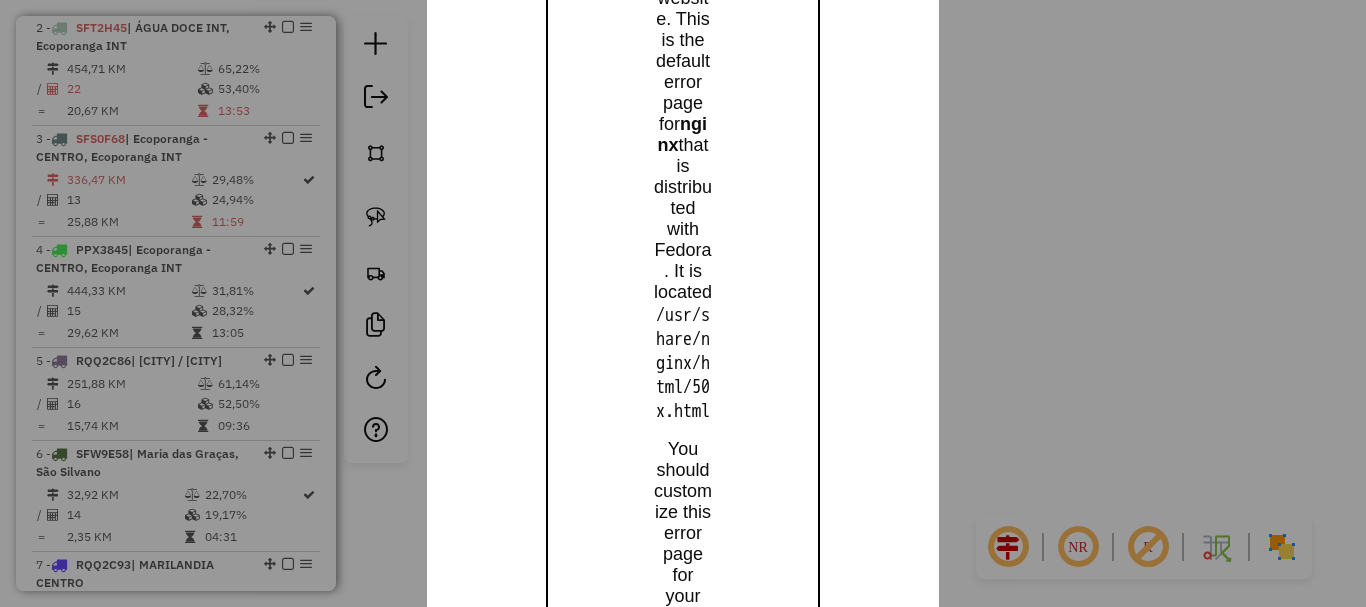 click on "×
Mover atividade(s)
The page is temporarily unavailable
nginx error!
The page you are looking for is temporarily unavailable.  Please try again later.
Website Administrator
Something has triggered an error on your
website.  This is the default error page for
nginx  that is distributed with
Fedora.  It is located
/usr/share/nginx/html/50x.html
You should customize this error page for your own
site or edit the  error_page  directive in
the  nginx  configuration file
/etc/nginx/nginx.conf .
OK No Cancel" at bounding box center [683, 303] 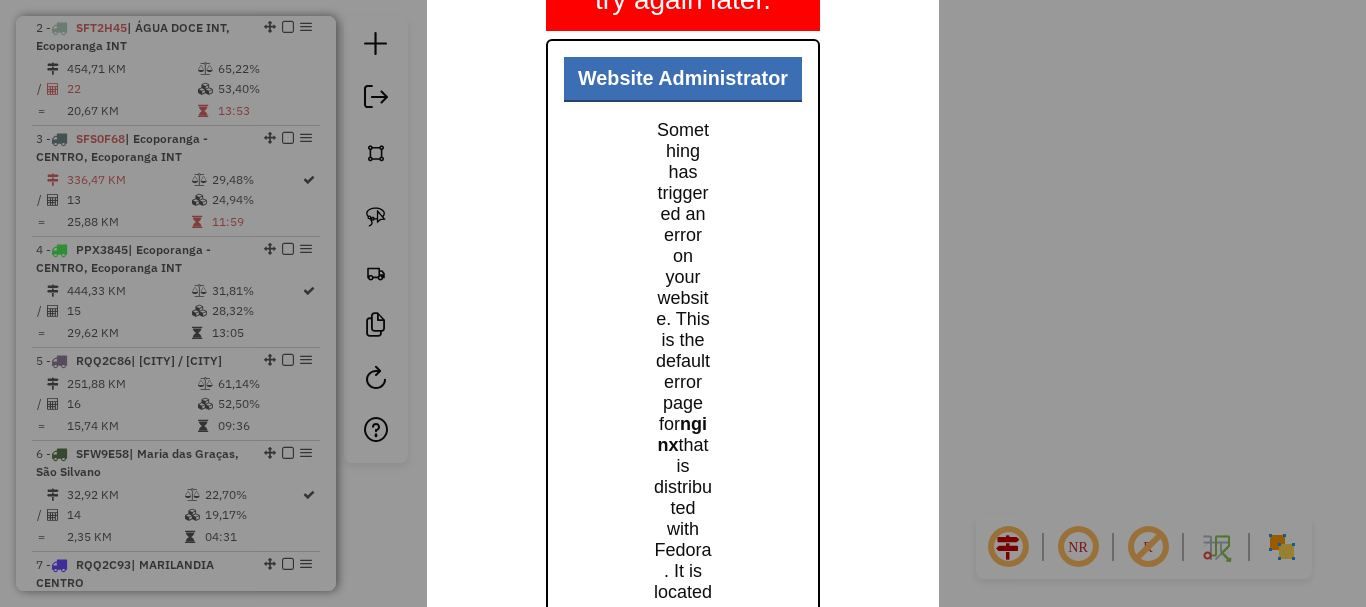 scroll, scrollTop: 400, scrollLeft: 0, axis: vertical 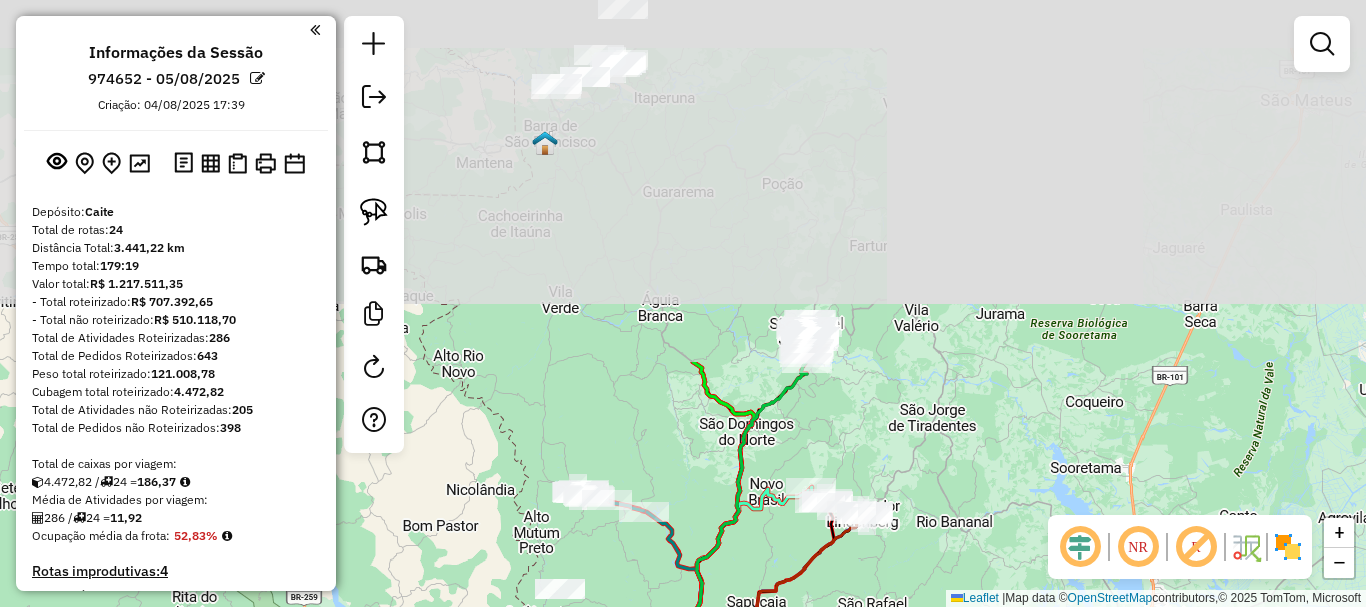 drag, startPoint x: 967, startPoint y: 99, endPoint x: 839, endPoint y: 418, distance: 343.72226 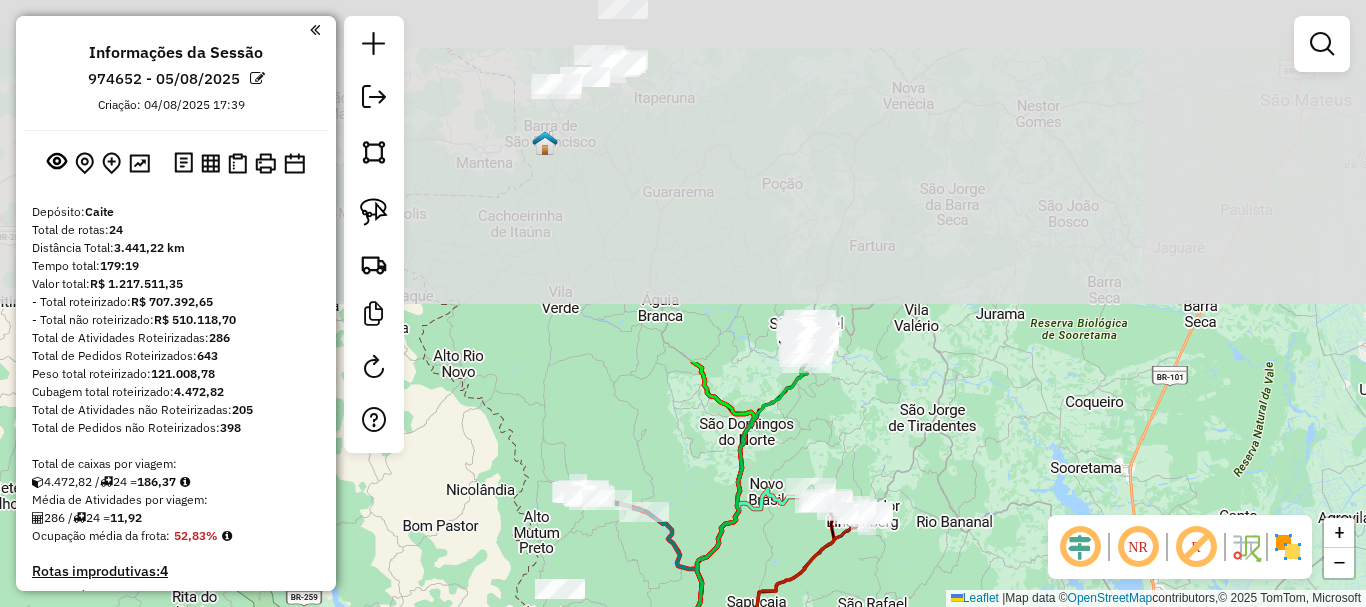 click on "Janela de atendimento Grade de atendimento Capacidade Transportadoras Veículos Cliente Pedidos  Rotas Selecione os dias de semana para filtrar as janelas de atendimento  Seg   Ter   Qua   Qui   Sex   Sáb   Dom  Informe o período da janela de atendimento: De: Até:  Filtrar exatamente a janela do cliente  Considerar janela de atendimento padrão  Selecione os dias de semana para filtrar as grades de atendimento  Seg   Ter   Qua   Qui   Sex   Sáb   Dom   Considerar clientes sem dia de atendimento cadastrado  Clientes fora do dia de atendimento selecionado Filtrar as atividades entre os valores definidos abaixo:  Peso mínimo:   Peso máximo:   Cubagem mínima:   Cubagem máxima:   De:   Até:  Filtrar as atividades entre o tempo de atendimento definido abaixo:  De:   Até:   Considerar capacidade total dos clientes não roteirizados Transportadora: Selecione um ou mais itens Tipo de veículo: Selecione um ou mais itens Veículo: Selecione um ou mais itens Motorista: Selecione um ou mais itens Nome: Rótulo:" 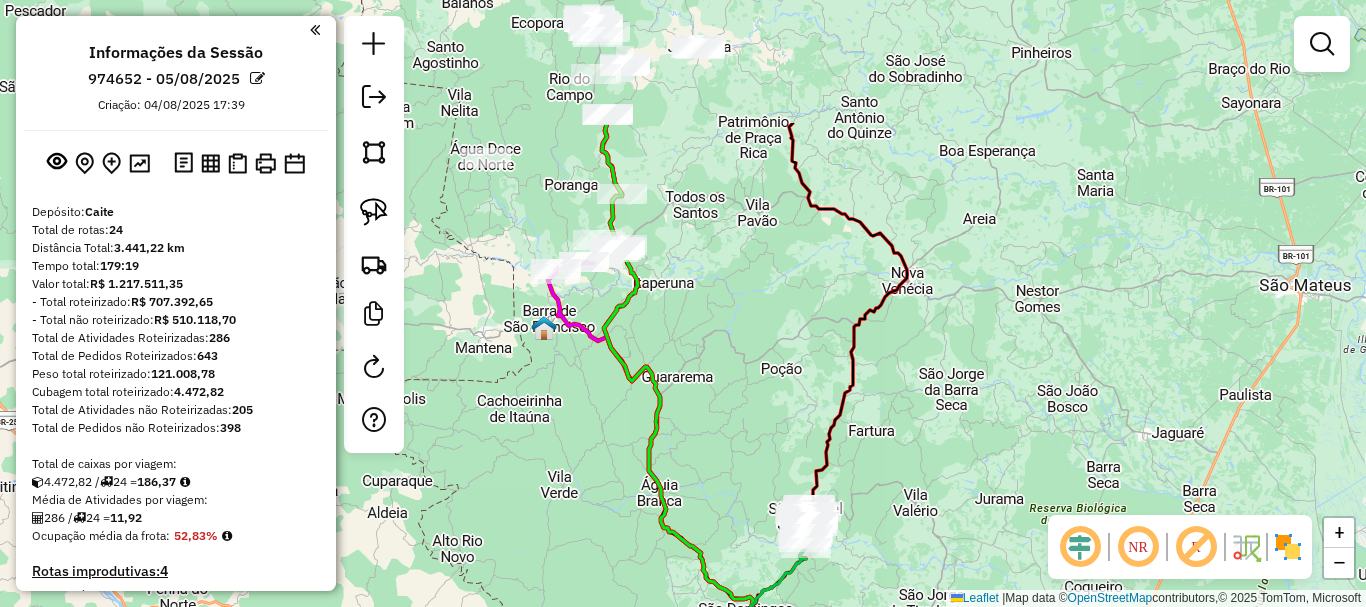 drag, startPoint x: 782, startPoint y: 206, endPoint x: 782, endPoint y: 494, distance: 288 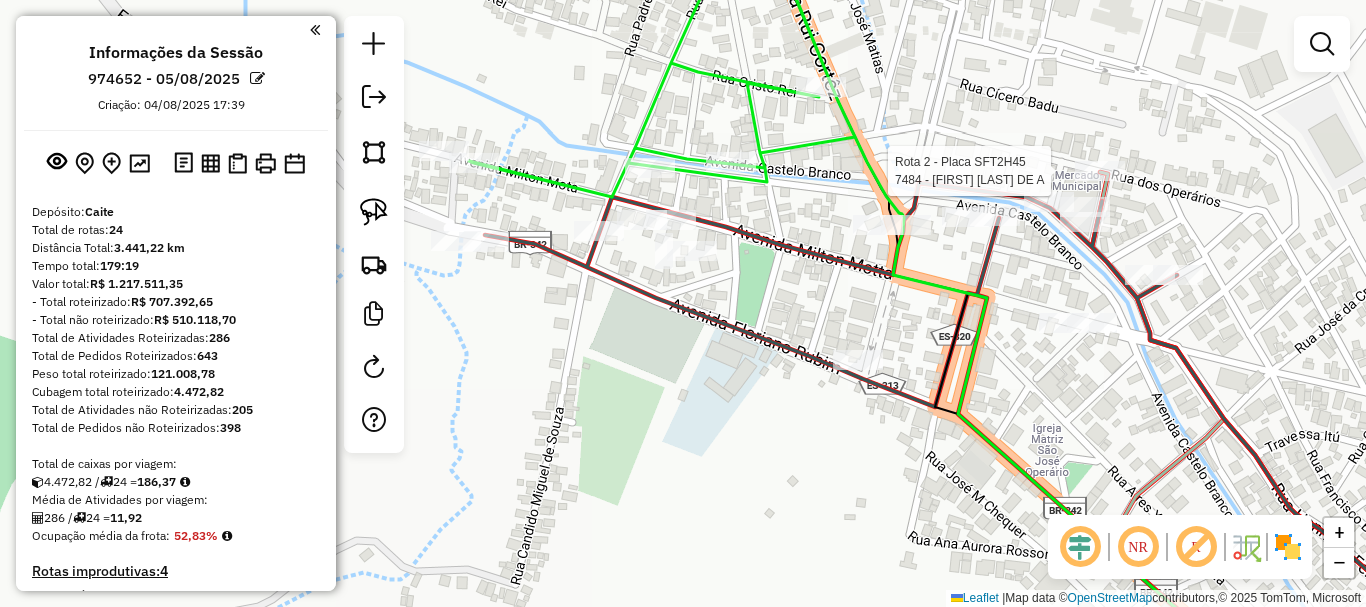 select on "**********" 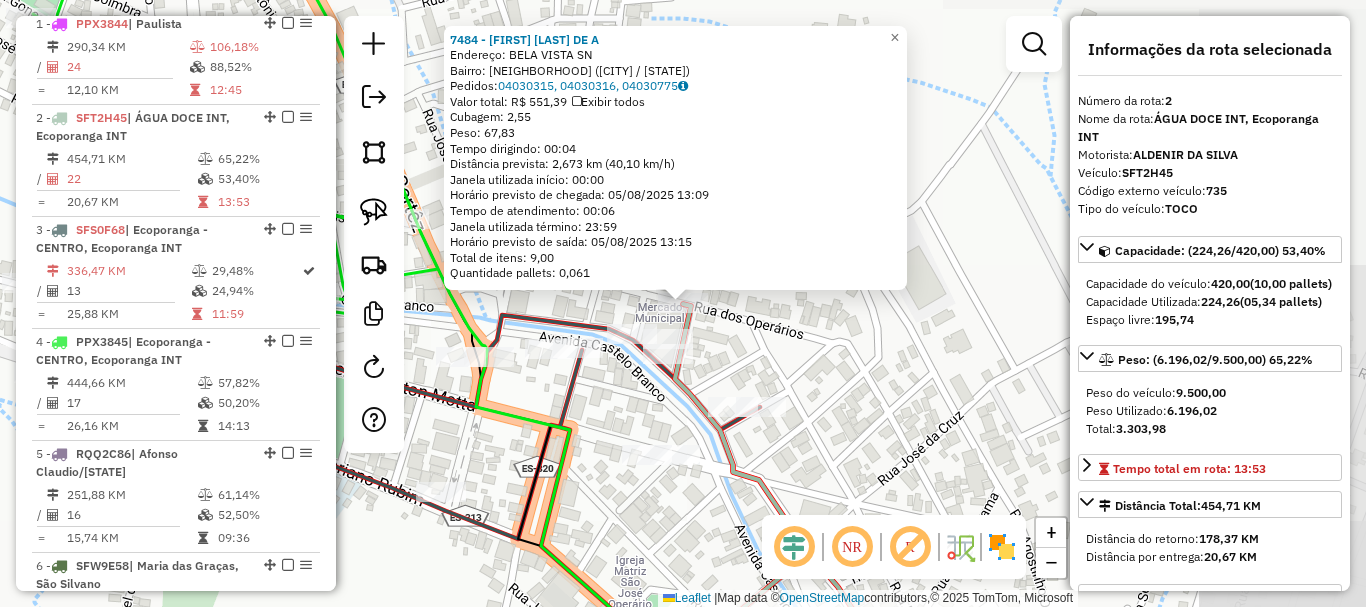 scroll, scrollTop: 893, scrollLeft: 0, axis: vertical 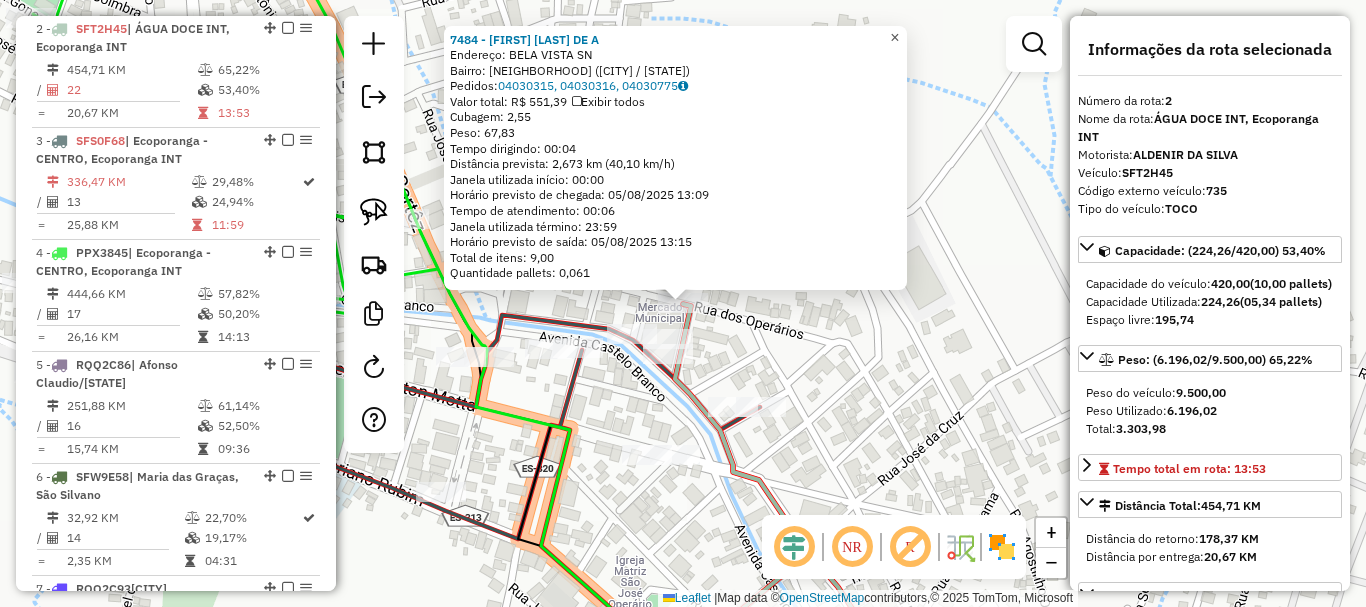click on "×" 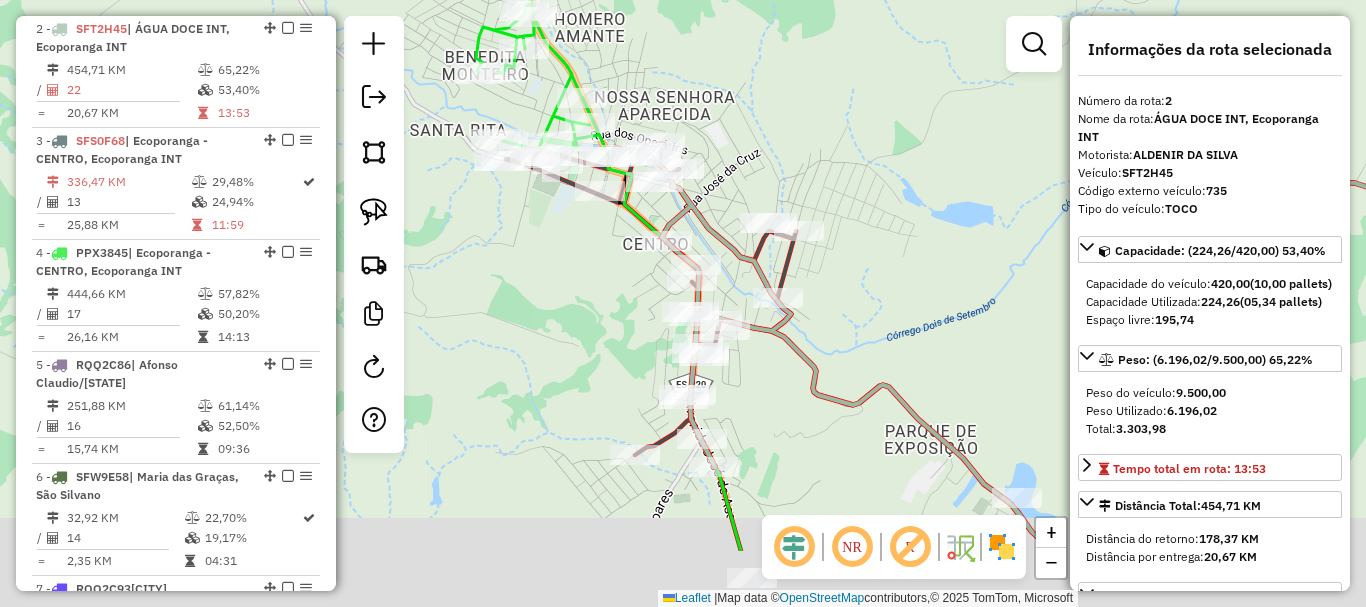 drag, startPoint x: 804, startPoint y: 203, endPoint x: 802, endPoint y: 132, distance: 71.02816 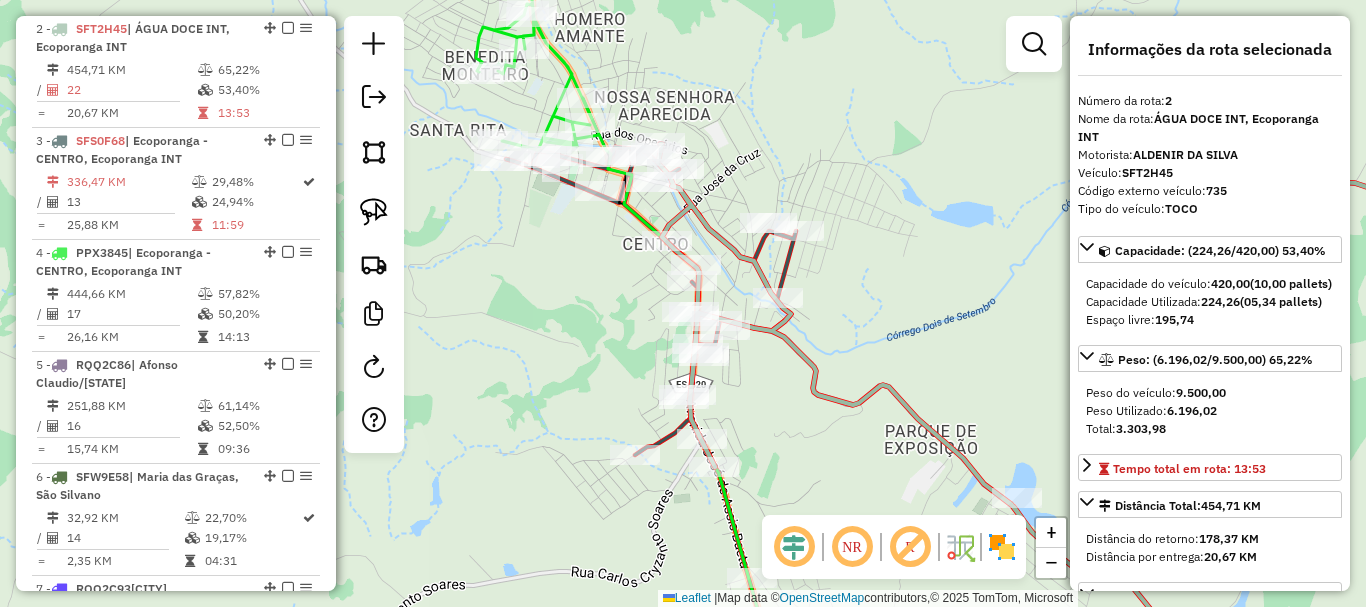 drag, startPoint x: 545, startPoint y: 303, endPoint x: 577, endPoint y: 294, distance: 33.24154 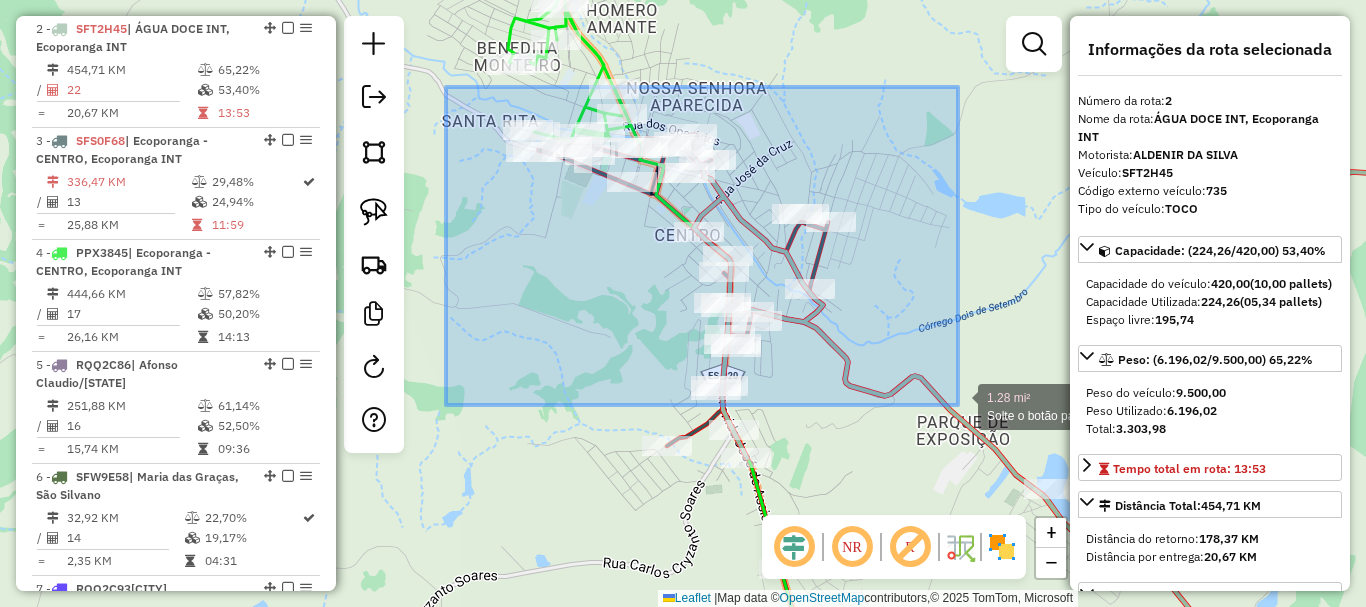 drag, startPoint x: 446, startPoint y: 87, endPoint x: 958, endPoint y: 405, distance: 602.71716 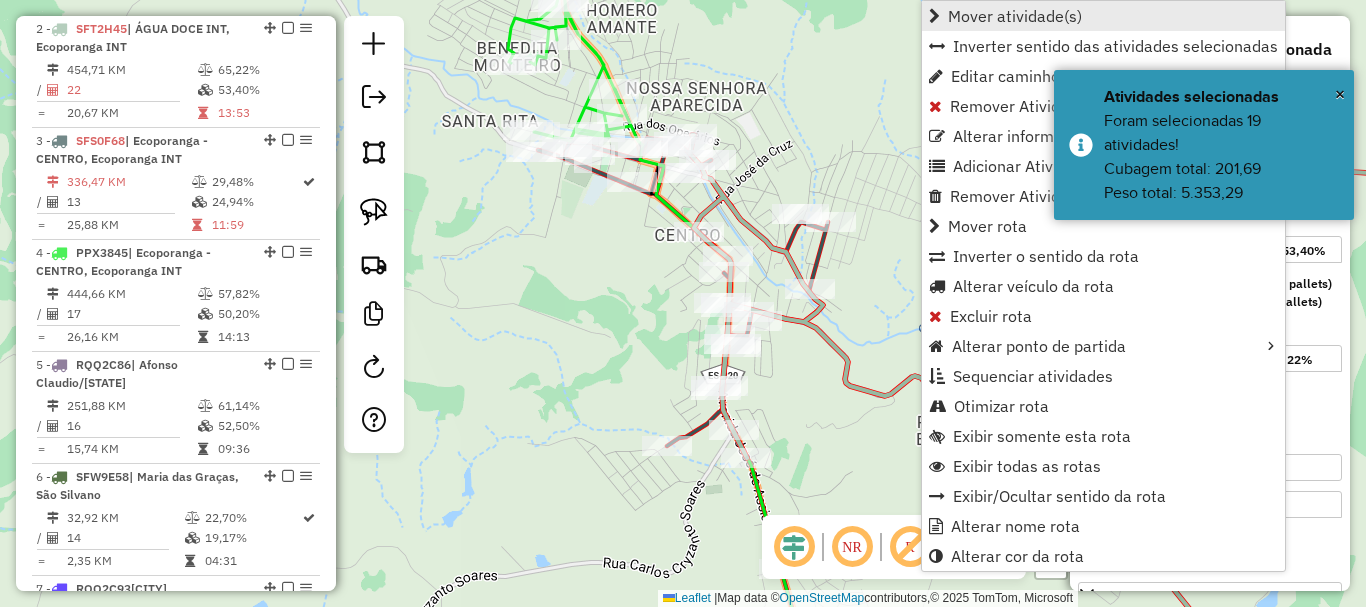 click on "Mover atividade(s)" at bounding box center (1015, 16) 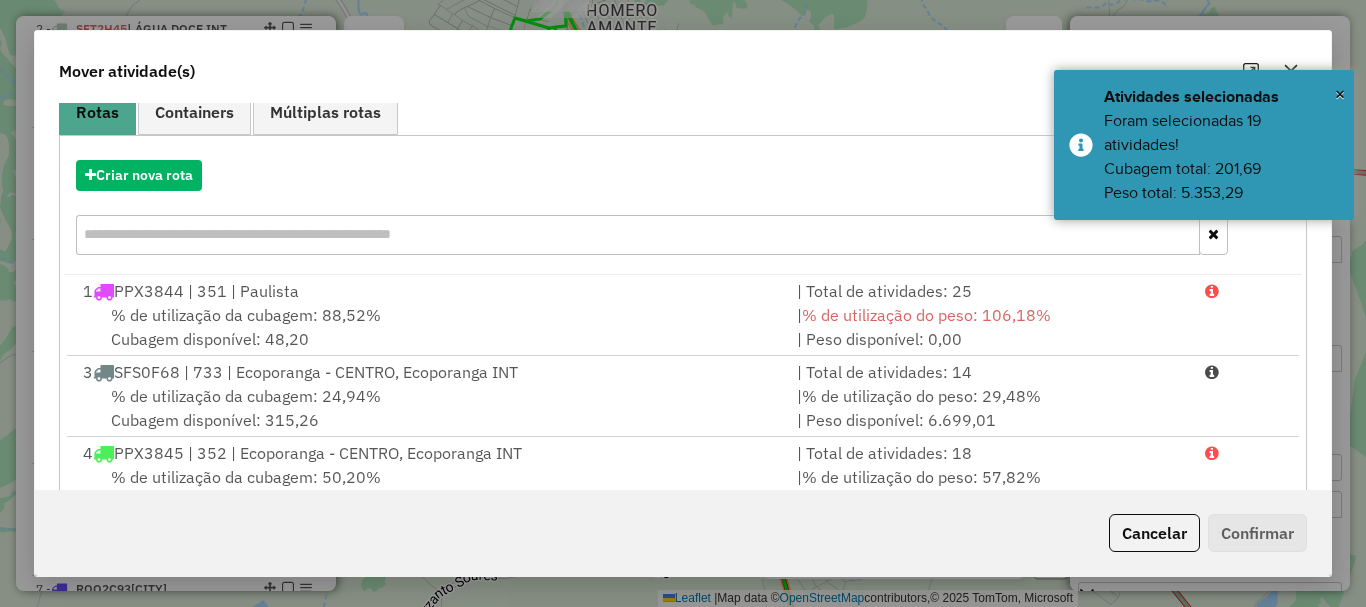 scroll, scrollTop: 397, scrollLeft: 0, axis: vertical 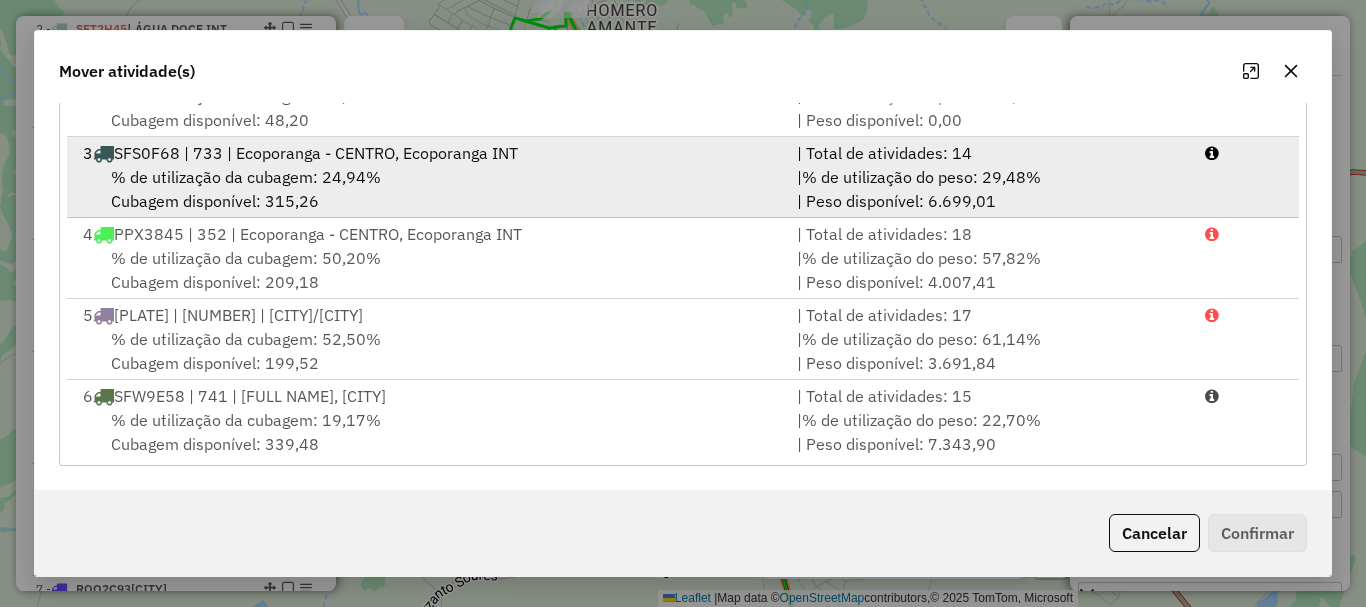 click on "% de utilização da cubagem: 24,94%  Cubagem disponível: 315,26" at bounding box center (428, 189) 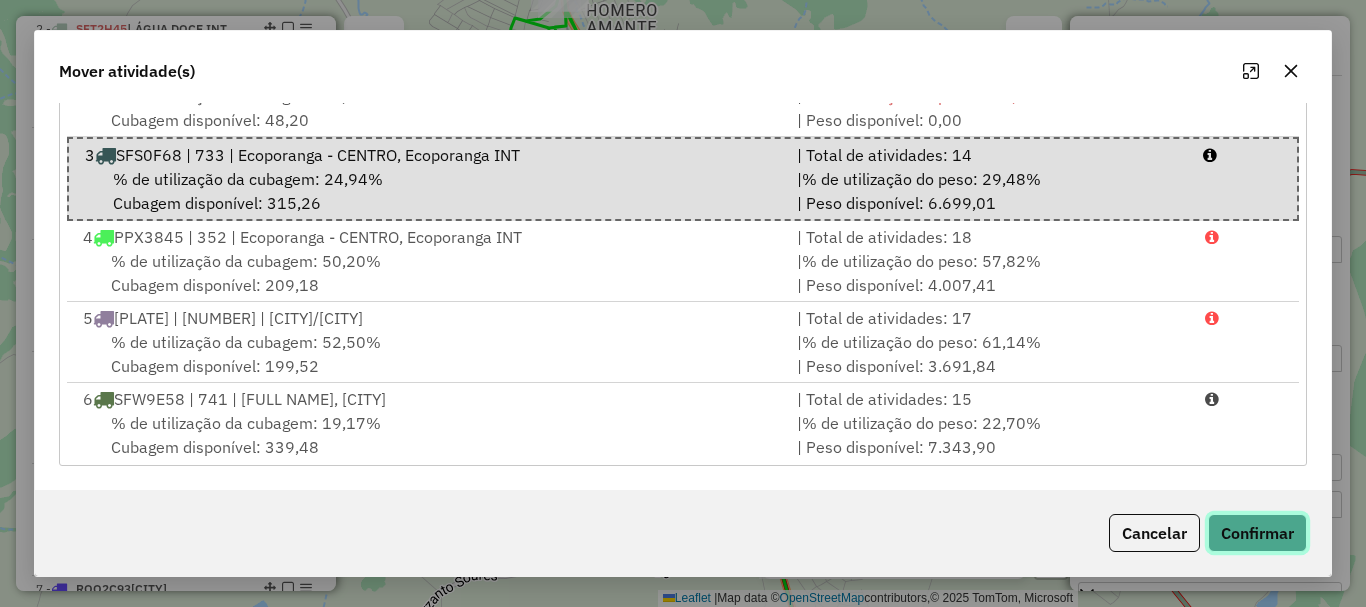 click on "Confirmar" 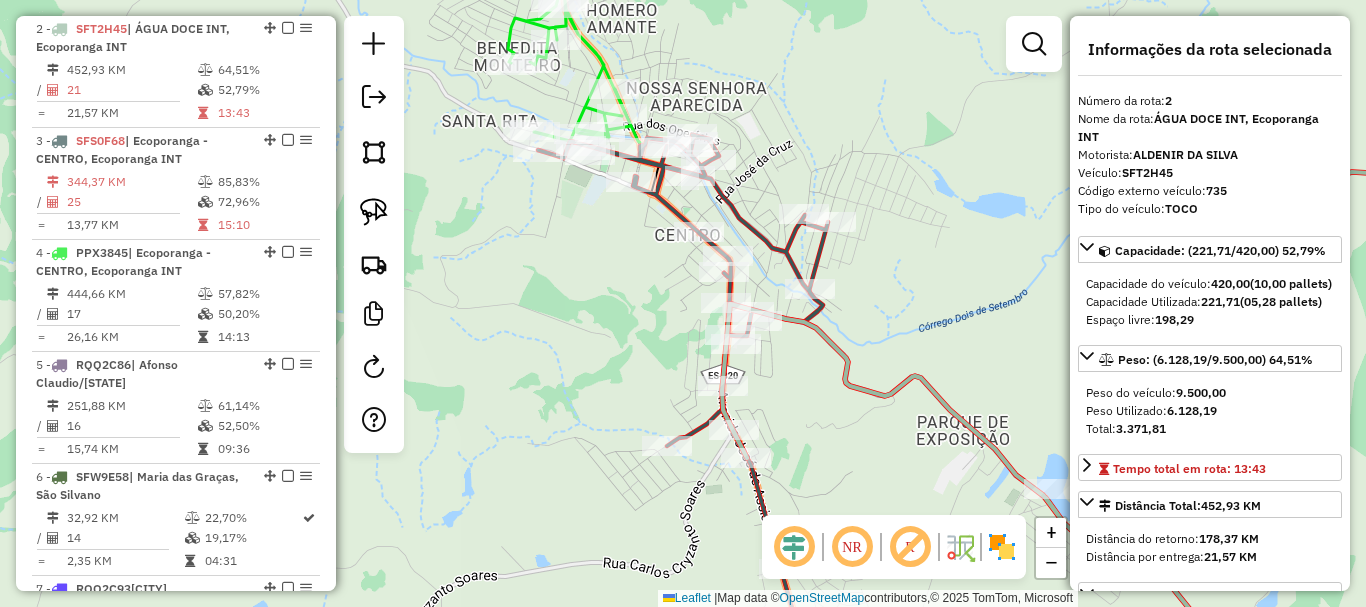scroll, scrollTop: 0, scrollLeft: 0, axis: both 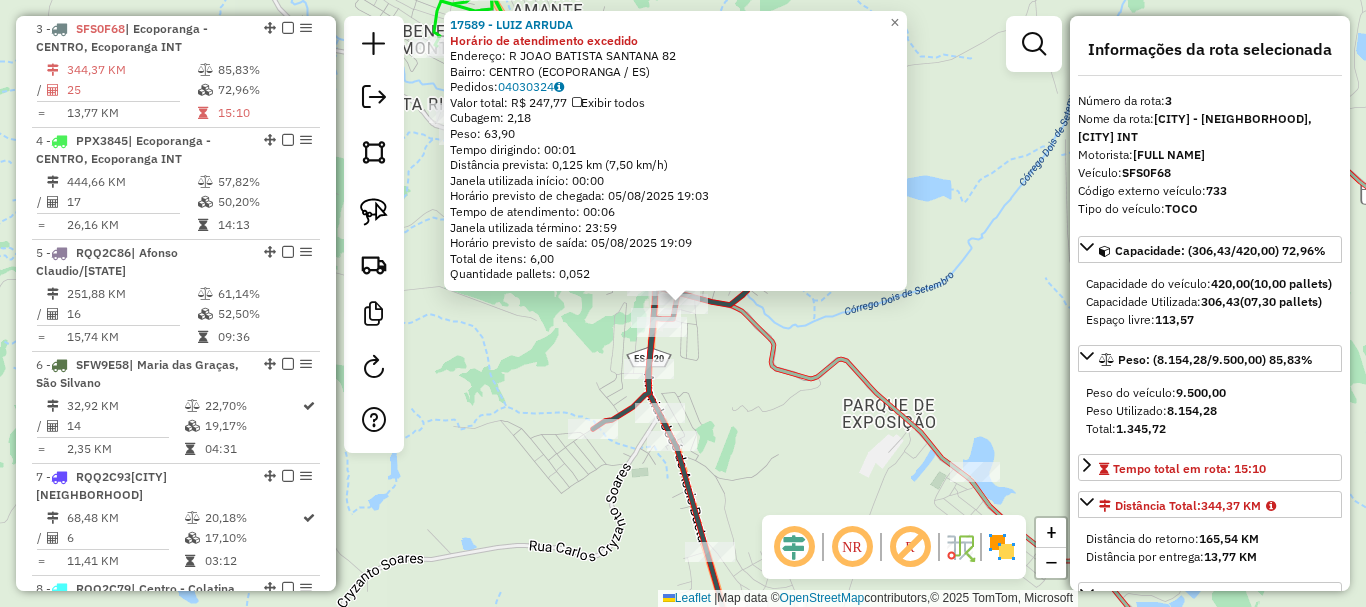 click on "17589 - LUIZ ARRUDA Horário de atendimento excedido  Endereço:  R JOAO BATISTA SANTANA 82   Bairro: CENTRO (ECOPORANGA / ES)   Pedidos:  04030324   Valor total: R$ 247,77   Exibir todos   Cubagem: 2,18  Peso: 63,90  Tempo dirigindo: 00:01   Distância prevista: 0,125 km (7,50 km/h)   Janela utilizada início: 00:00   Horário previsto de chegada: 05/08/2025 19:03   Tempo de atendimento: 00:06   Janela utilizada término: 23:59   Horário previsto de saída: 05/08/2025 19:09   Total de itens: 6,00   Quantidade pallets: 0,052  × Janela de atendimento Grade de atendimento Capacidade Transportadoras Veículos Cliente Pedidos  Rotas Selecione os dias de semana para filtrar as janelas de atendimento  Seg   Ter   Qua   Qui   Sex   Sáb   Dom  Informe o período da janela de atendimento: De: Até:  Filtrar exatamente a janela do cliente  Considerar janela de atendimento padrão  Selecione os dias de semana para filtrar as grades de atendimento  Seg   Ter   Qua   Qui   Sex   Sáb   Dom   Peso mínimo:   De:   De:" 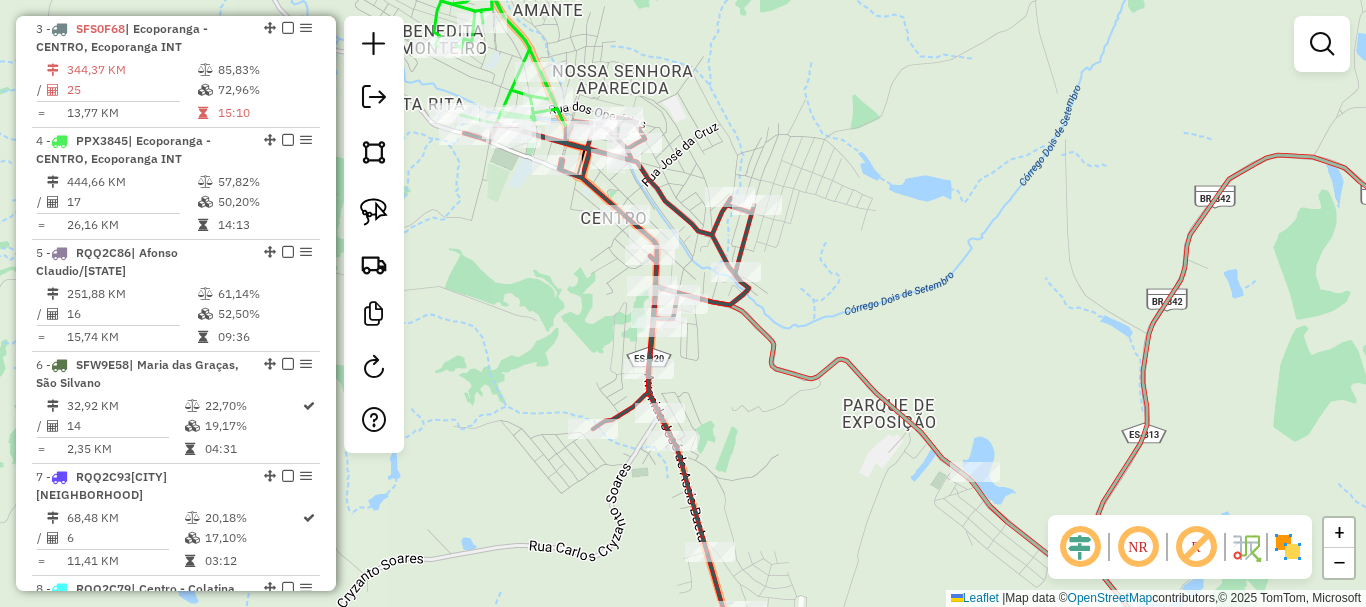 drag, startPoint x: 543, startPoint y: 369, endPoint x: 579, endPoint y: 422, distance: 64.070274 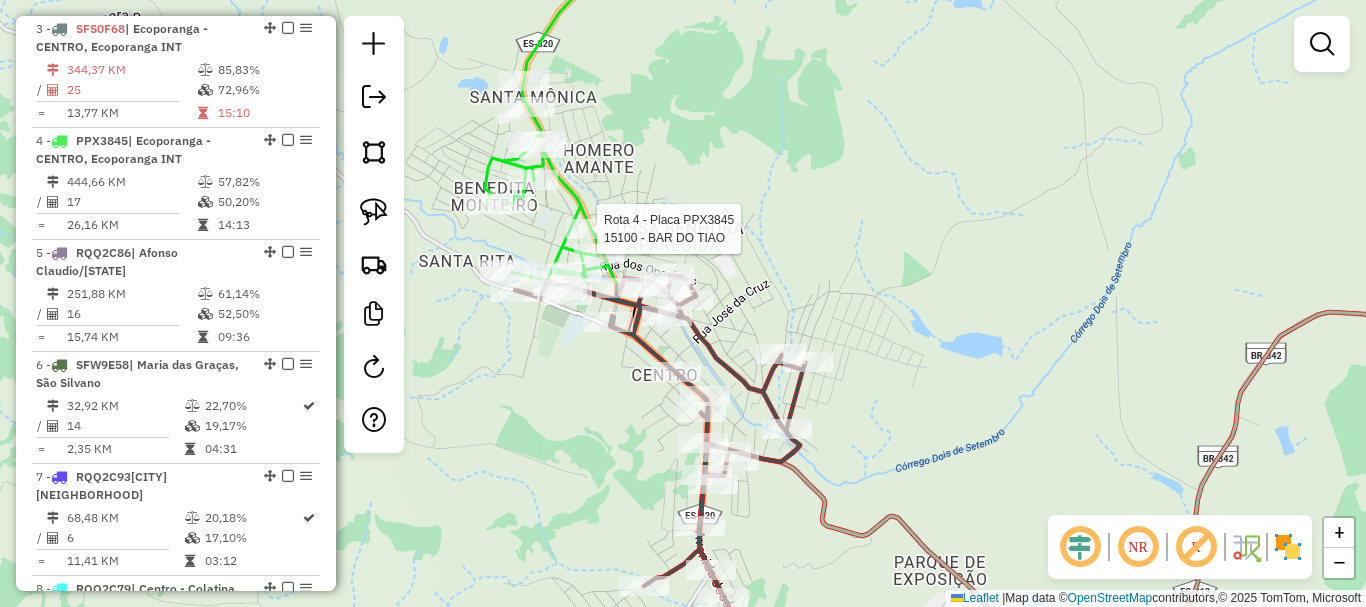 select on "**********" 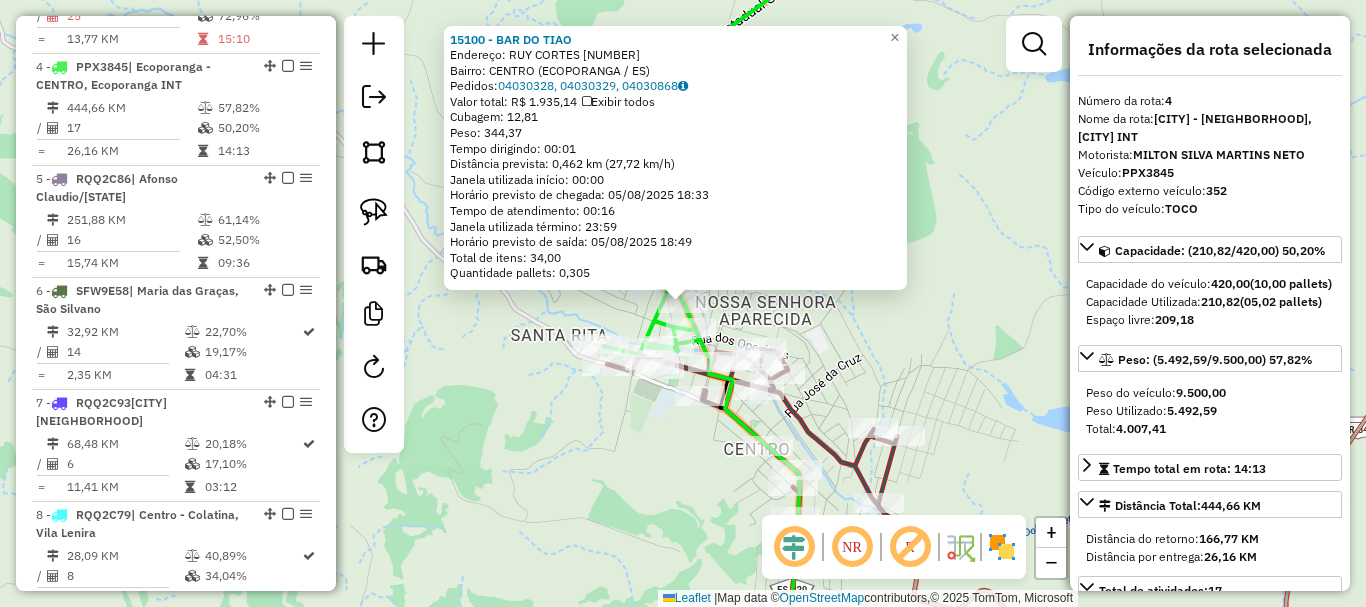 scroll, scrollTop: 1117, scrollLeft: 0, axis: vertical 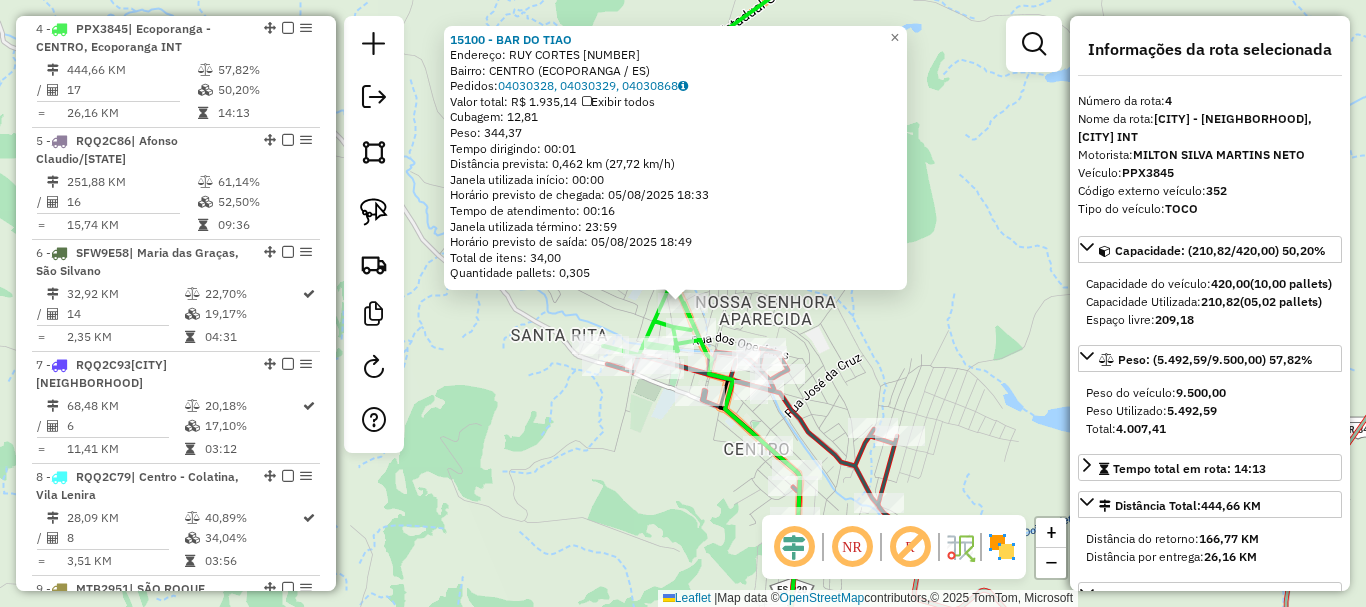 click on "Rota 3 - Placa SFS0F68  16335 - BAR REST BRASA GRILL 15100 - BAR DO TIAO  Endereço:  RUY CORTES 269   Bairro: CENTRO (ECOPORANGA / ES)   Pedidos:  04030328, 04030329, 04030868   Valor total: R$ 1.935,14   Exibir todos   Cubagem: 12,81  Peso: 344,37  Tempo dirigindo: 00:01   Distância prevista: 0,462 km (27,72 km/h)   Janela utilizada início: 00:00   Horário previsto de chegada: 05/08/2025 18:33   Tempo de atendimento: 00:16   Janela utilizada término: 23:59   Horário previsto de saída: 05/08/2025 18:49   Total de itens: 34,00   Quantidade pallets: 0,305  × Janela de atendimento Grade de atendimento Capacidade Transportadoras Veículos Cliente Pedidos  Rotas Selecione os dias de semana para filtrar as janelas de atendimento  Seg   Ter   Qua   Qui   Sex   Sáb   Dom  Informe o período da janela de atendimento: De: Até:  Filtrar exatamente a janela do cliente  Considerar janela de atendimento padrão  Selecione os dias de semana para filtrar as grades de atendimento  Seg   Ter   Qua   Qui   Sex   Sáb" 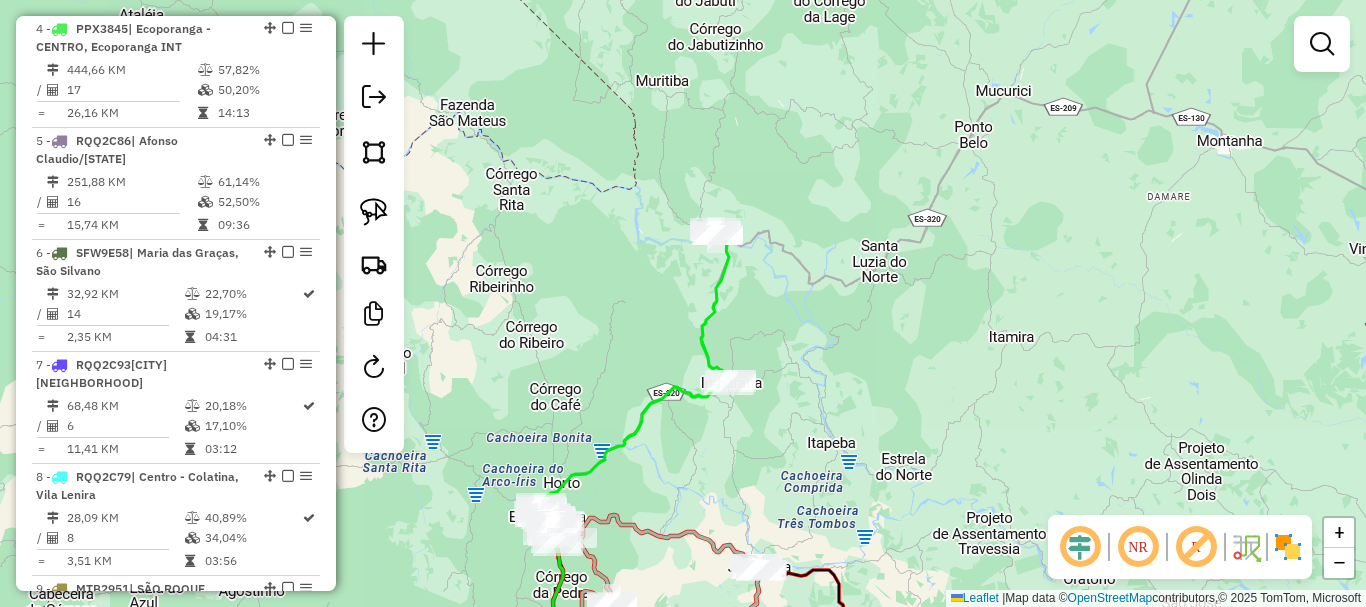 click on "Rota 4 - Placa PPX3845  7623 - JM BAR Janela de atendimento Grade de atendimento Capacidade Transportadoras Veículos Cliente Pedidos  Rotas Selecione os dias de semana para filtrar as janelas de atendimento  Seg   Ter   Qua   Qui   Sex   Sáb   Dom  Informe o período da janela de atendimento: De: Até:  Filtrar exatamente a janela do cliente  Considerar janela de atendimento padrão  Selecione os dias de semana para filtrar as grades de atendimento  Seg   Ter   Qua   Qui   Sex   Sáb   Dom   Considerar clientes sem dia de atendimento cadastrado  Clientes fora do dia de atendimento selecionado Filtrar as atividades entre os valores definidos abaixo:  Peso mínimo:   Peso máximo:   Cubagem mínima:   Cubagem máxima:   De:   Até:  Filtrar as atividades entre o tempo de atendimento definido abaixo:  De:   Até:   Considerar capacidade total dos clientes não roteirizados Transportadora: Selecione um ou mais itens Tipo de veículo: Selecione um ou mais itens Veículo: Selecione um ou mais itens Motorista: De:" 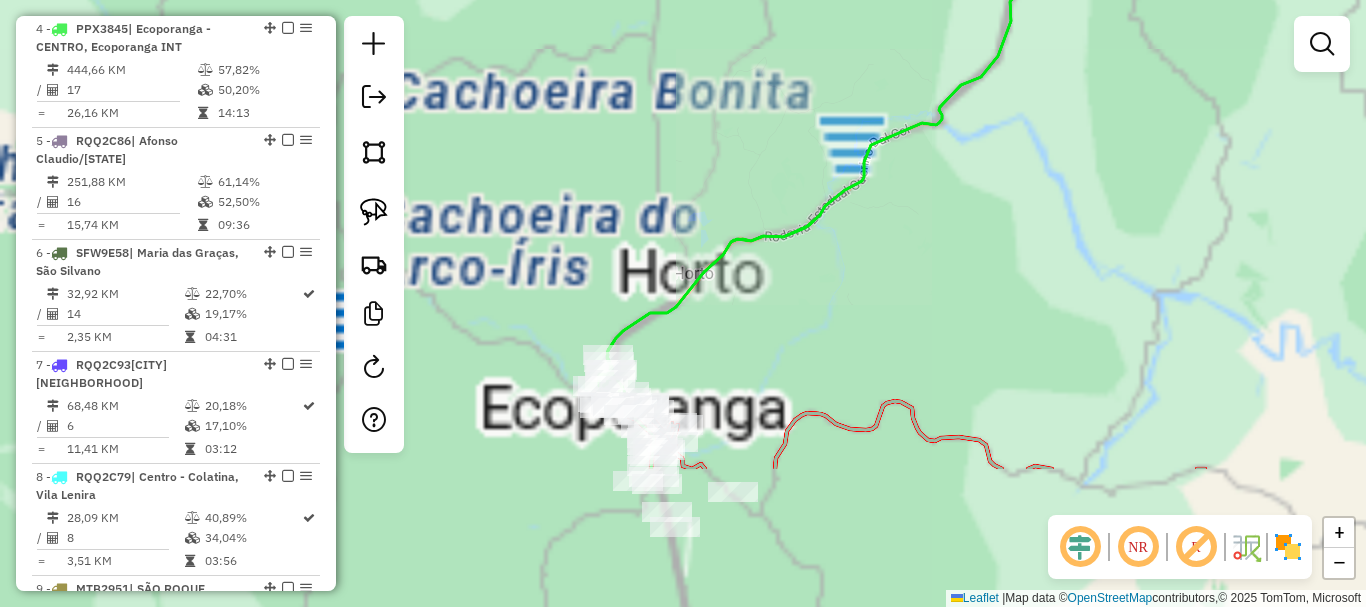 click on "Janela de atendimento Grade de atendimento Capacidade Transportadoras Veículos Cliente Pedidos  Rotas Selecione os dias de semana para filtrar as janelas de atendimento  Seg   Ter   Qua   Qui   Sex   Sáb   Dom  Informe o período da janela de atendimento: De: Até:  Filtrar exatamente a janela do cliente  Considerar janela de atendimento padrão  Selecione os dias de semana para filtrar as grades de atendimento  Seg   Ter   Qua   Qui   Sex   Sáb   Dom   Considerar clientes sem dia de atendimento cadastrado  Clientes fora do dia de atendimento selecionado Filtrar as atividades entre os valores definidos abaixo:  Peso mínimo:   Peso máximo:   Cubagem mínima:   Cubagem máxima:   De:   Até:  Filtrar as atividades entre o tempo de atendimento definido abaixo:  De:   Até:   Considerar capacidade total dos clientes não roteirizados Transportadora: Selecione um ou mais itens Tipo de veículo: Selecione um ou mais itens Veículo: Selecione um ou mais itens Motorista: Selecione um ou mais itens Nome: Rótulo:" 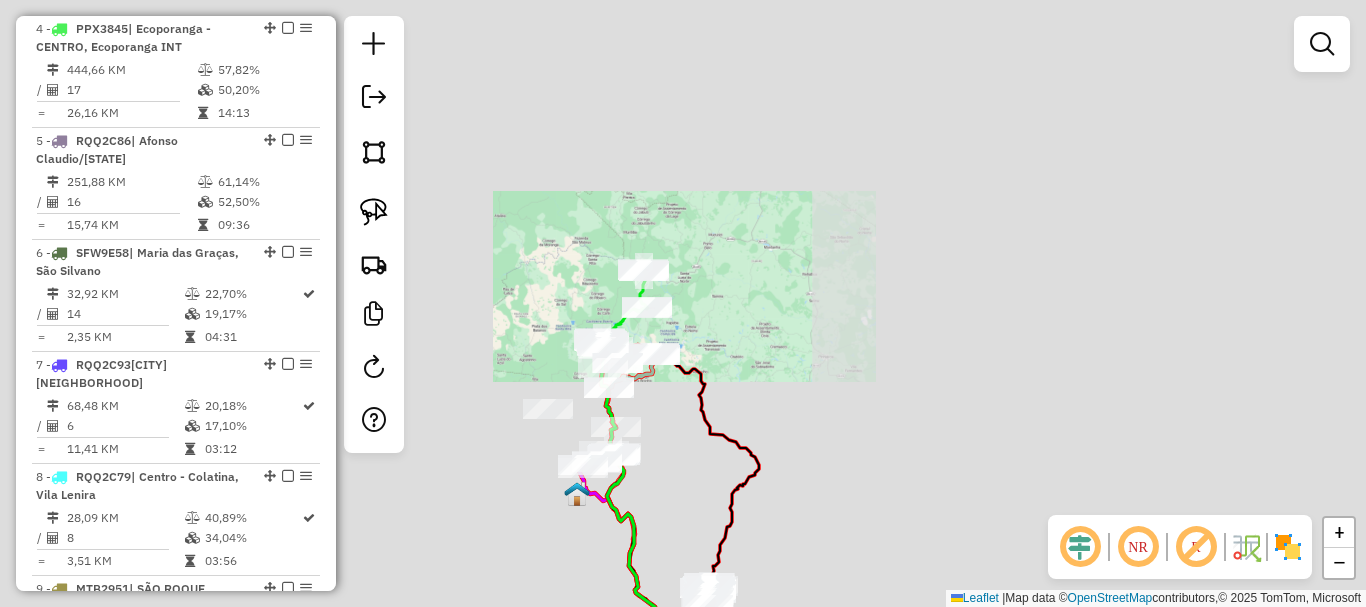 click on "Janela de atendimento Grade de atendimento Capacidade Transportadoras Veículos Cliente Pedidos  Rotas Selecione os dias de semana para filtrar as janelas de atendimento  Seg   Ter   Qua   Qui   Sex   Sáb   Dom  Informe o período da janela de atendimento: De: Até:  Filtrar exatamente a janela do cliente  Considerar janela de atendimento padrão  Selecione os dias de semana para filtrar as grades de atendimento  Seg   Ter   Qua   Qui   Sex   Sáb   Dom   Considerar clientes sem dia de atendimento cadastrado  Clientes fora do dia de atendimento selecionado Filtrar as atividades entre os valores definidos abaixo:  Peso mínimo:   Peso máximo:   Cubagem mínima:   Cubagem máxima:   De:   Até:  Filtrar as atividades entre o tempo de atendimento definido abaixo:  De:   Até:   Considerar capacidade total dos clientes não roteirizados Transportadora: Selecione um ou mais itens Tipo de veículo: Selecione um ou mais itens Veículo: Selecione um ou mais itens Motorista: Selecione um ou mais itens Nome: Rótulo:" 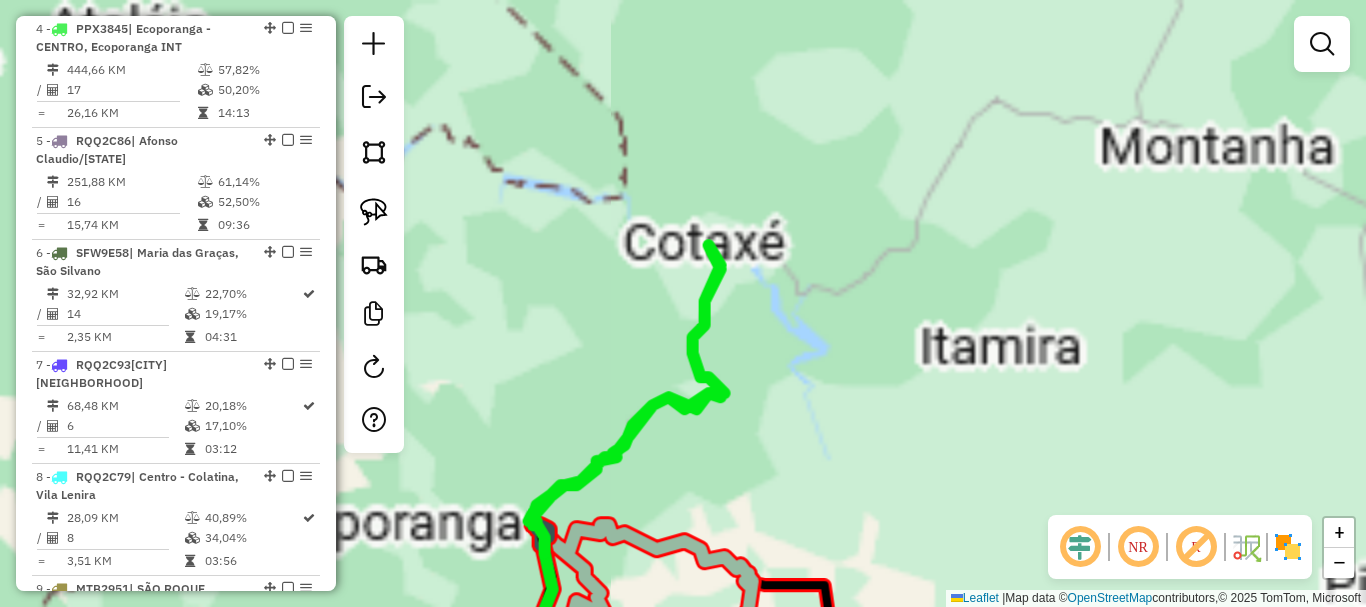 click on "Janela de atendimento Grade de atendimento Capacidade Transportadoras Veículos Cliente Pedidos  Rotas Selecione os dias de semana para filtrar as janelas de atendimento  Seg   Ter   Qua   Qui   Sex   Sáb   Dom  Informe o período da janela de atendimento: De: Até:  Filtrar exatamente a janela do cliente  Considerar janela de atendimento padrão  Selecione os dias de semana para filtrar as grades de atendimento  Seg   Ter   Qua   Qui   Sex   Sáb   Dom   Considerar clientes sem dia de atendimento cadastrado  Clientes fora do dia de atendimento selecionado Filtrar as atividades entre os valores definidos abaixo:  Peso mínimo:   Peso máximo:   Cubagem mínima:   Cubagem máxima:   De:   Até:  Filtrar as atividades entre o tempo de atendimento definido abaixo:  De:   Até:   Considerar capacidade total dos clientes não roteirizados Transportadora: Selecione um ou mais itens Tipo de veículo: Selecione um ou mais itens Veículo: Selecione um ou mais itens Motorista: Selecione um ou mais itens Nome: Rótulo:" 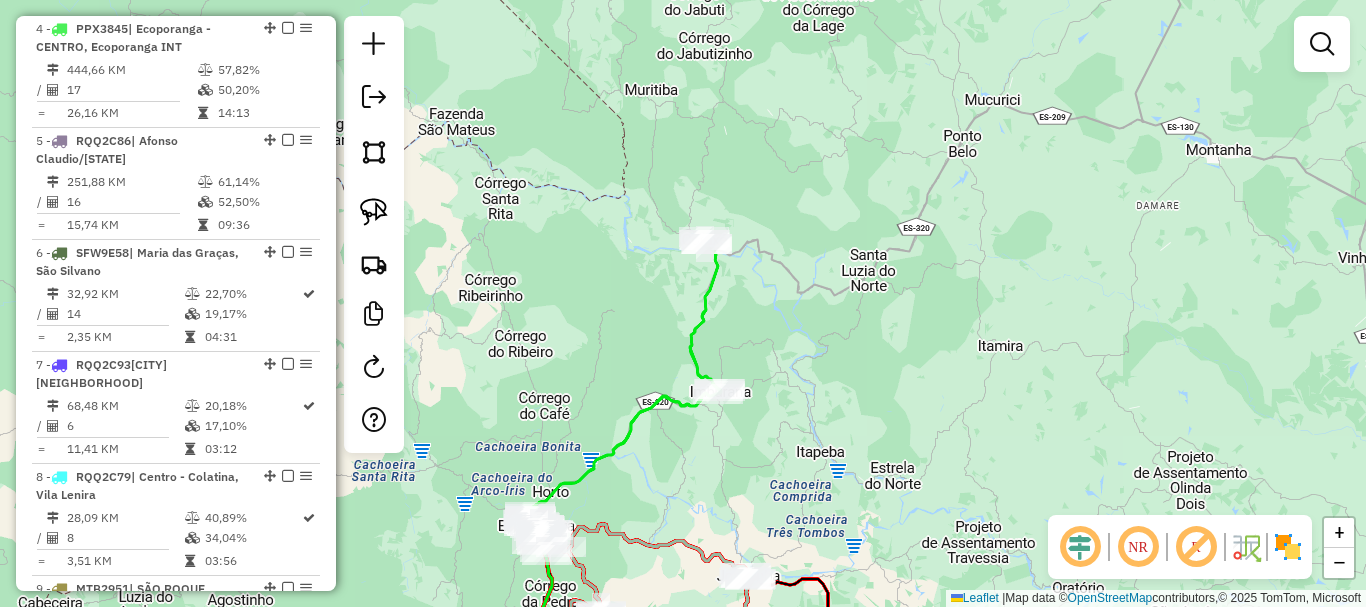 drag, startPoint x: 593, startPoint y: 233, endPoint x: 616, endPoint y: 173, distance: 64.25729 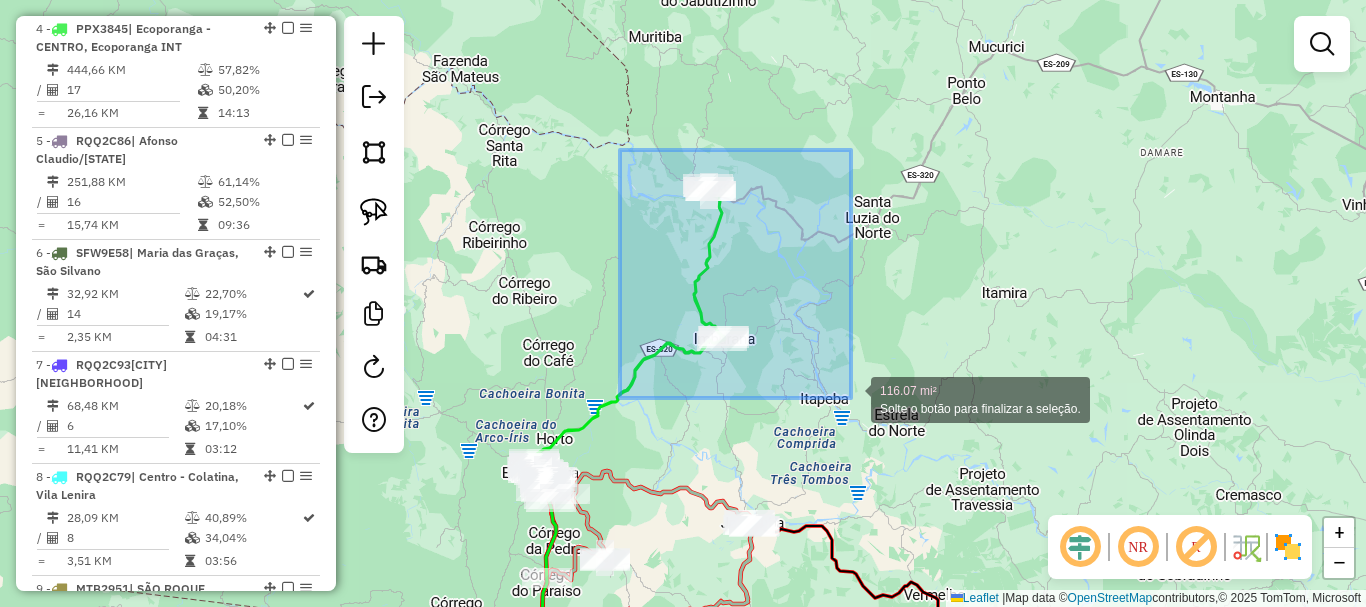 drag, startPoint x: 620, startPoint y: 150, endPoint x: 851, endPoint y: 398, distance: 338.9174 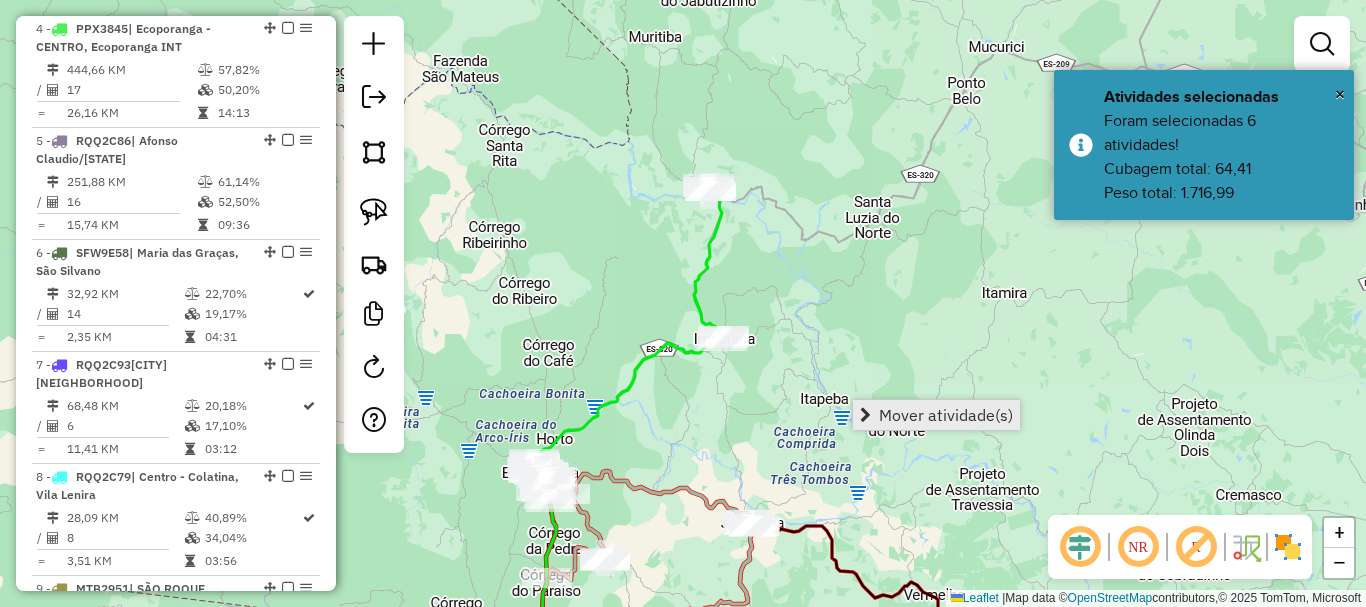 click on "Mover atividade(s)" at bounding box center [946, 415] 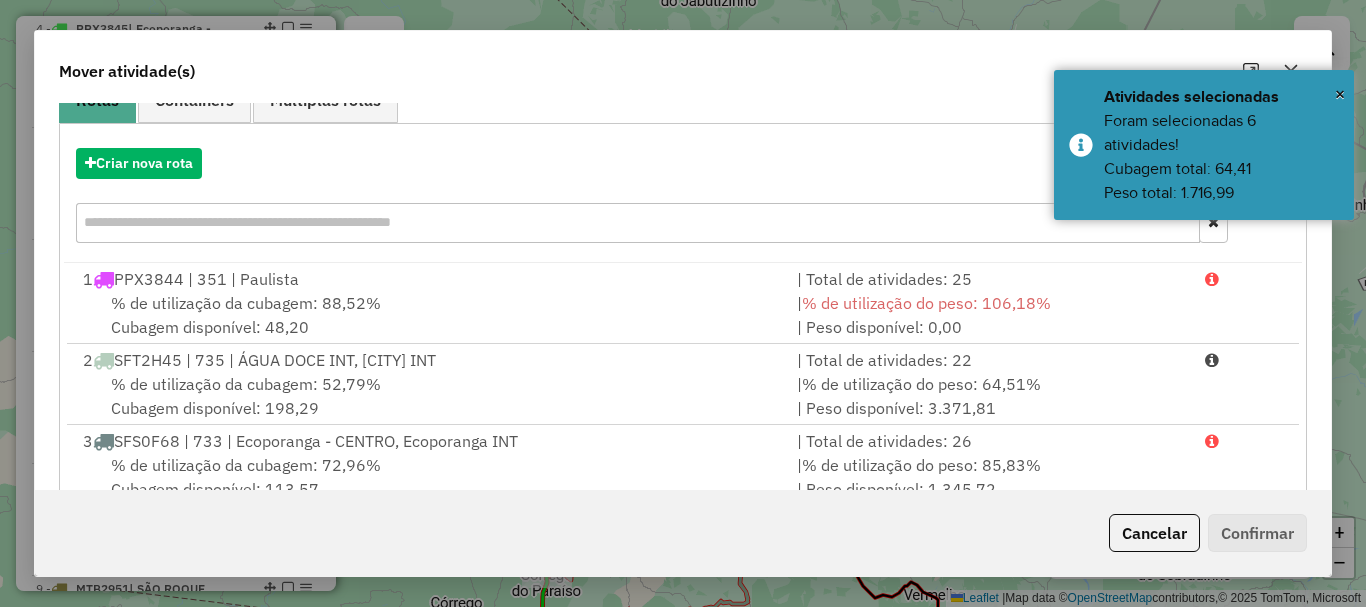 scroll, scrollTop: 397, scrollLeft: 0, axis: vertical 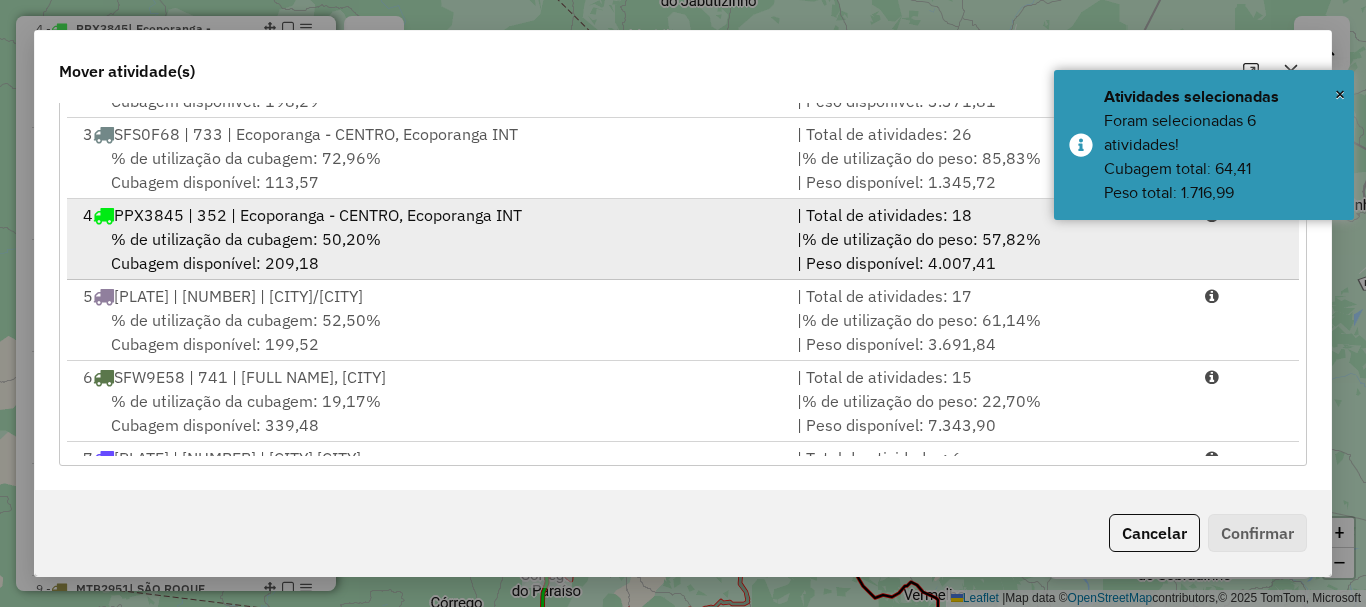 click on "% de utilização da cubagem: 50,20%  Cubagem disponível: 209,18" at bounding box center [428, 251] 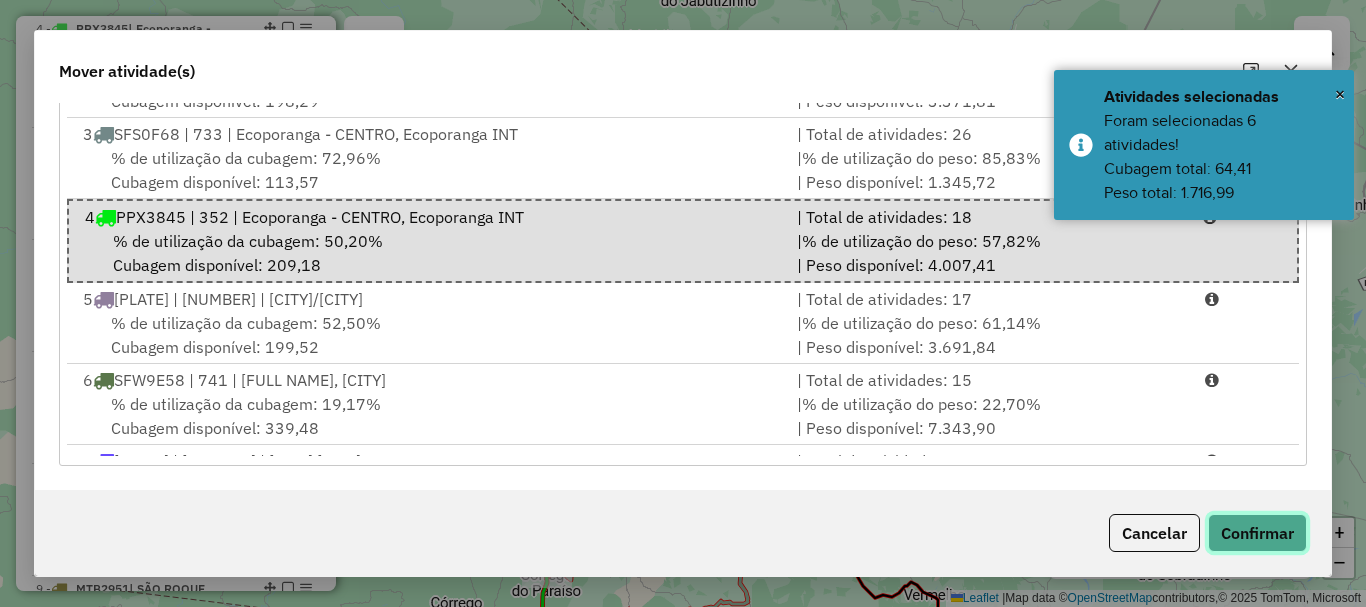 click on "Confirmar" 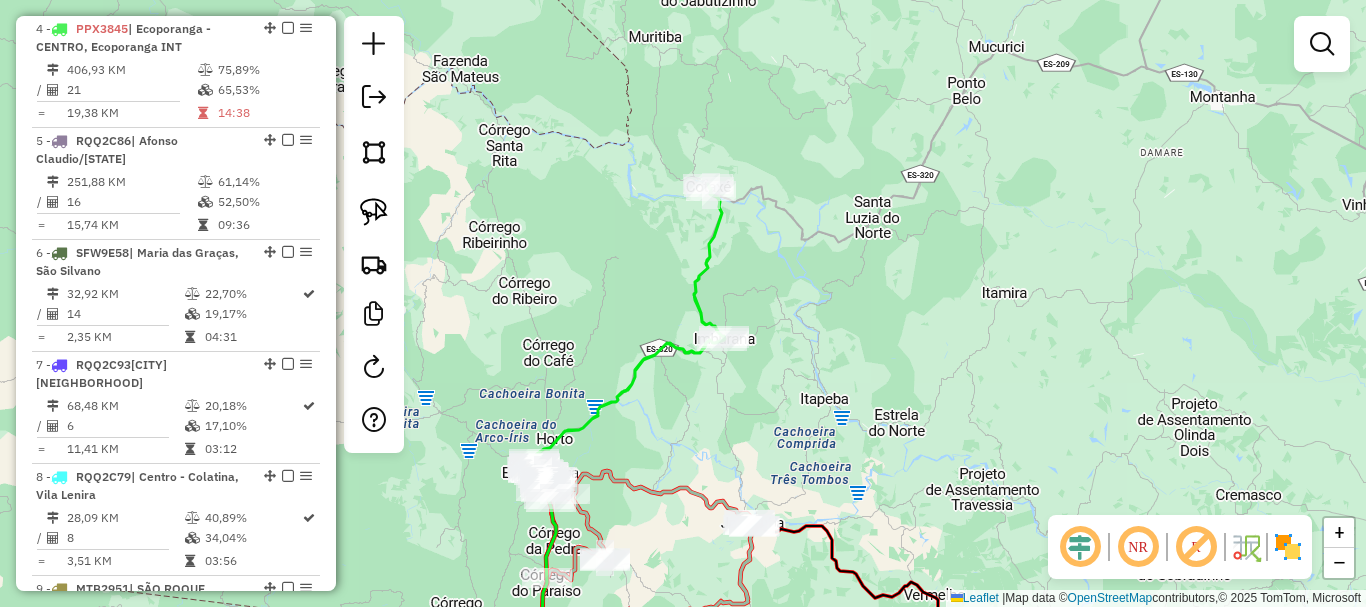 scroll, scrollTop: 0, scrollLeft: 0, axis: both 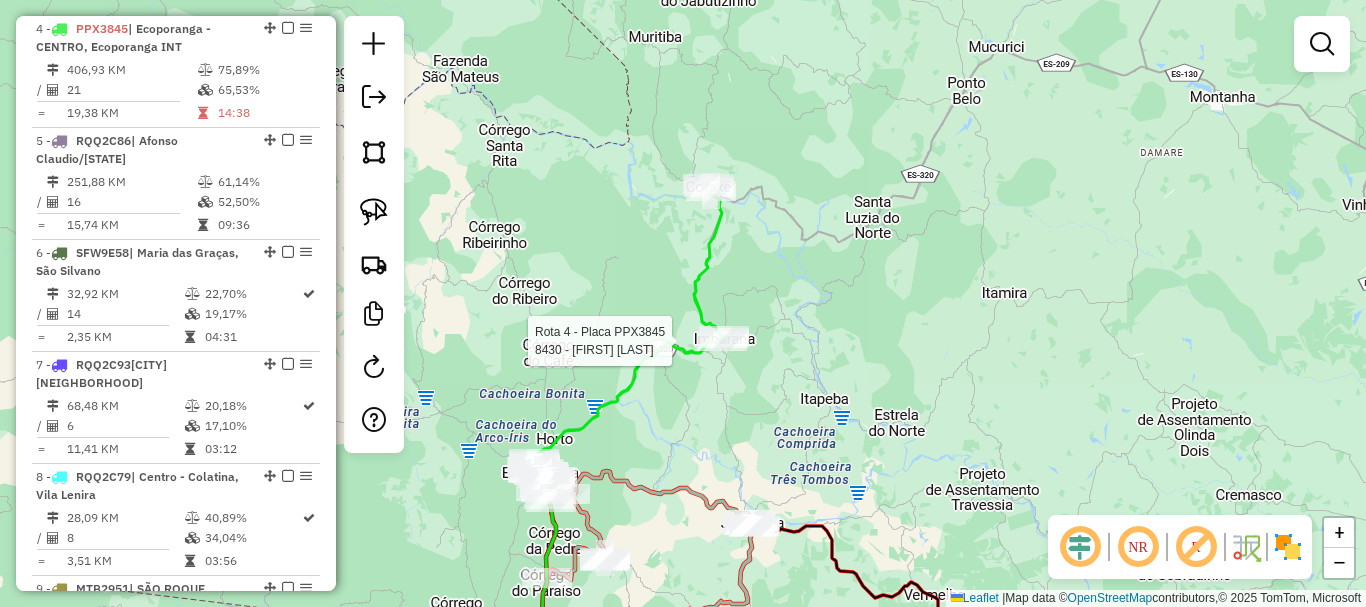 select on "**********" 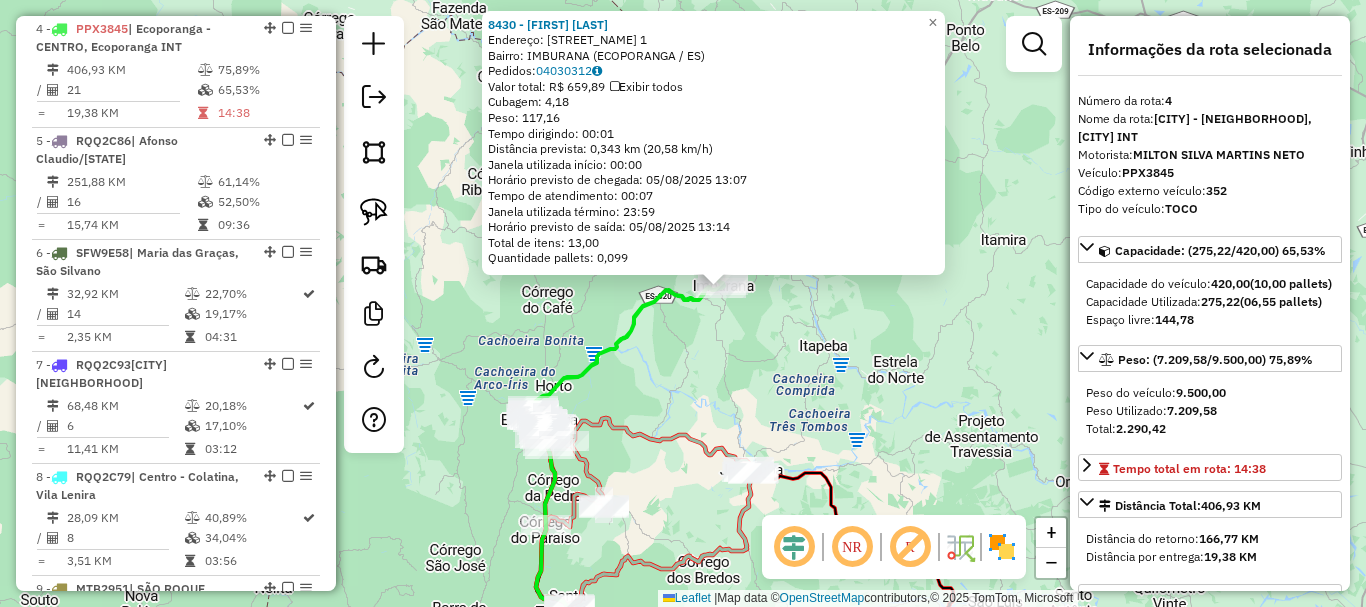 drag, startPoint x: 783, startPoint y: 398, endPoint x: 829, endPoint y: 297, distance: 110.98198 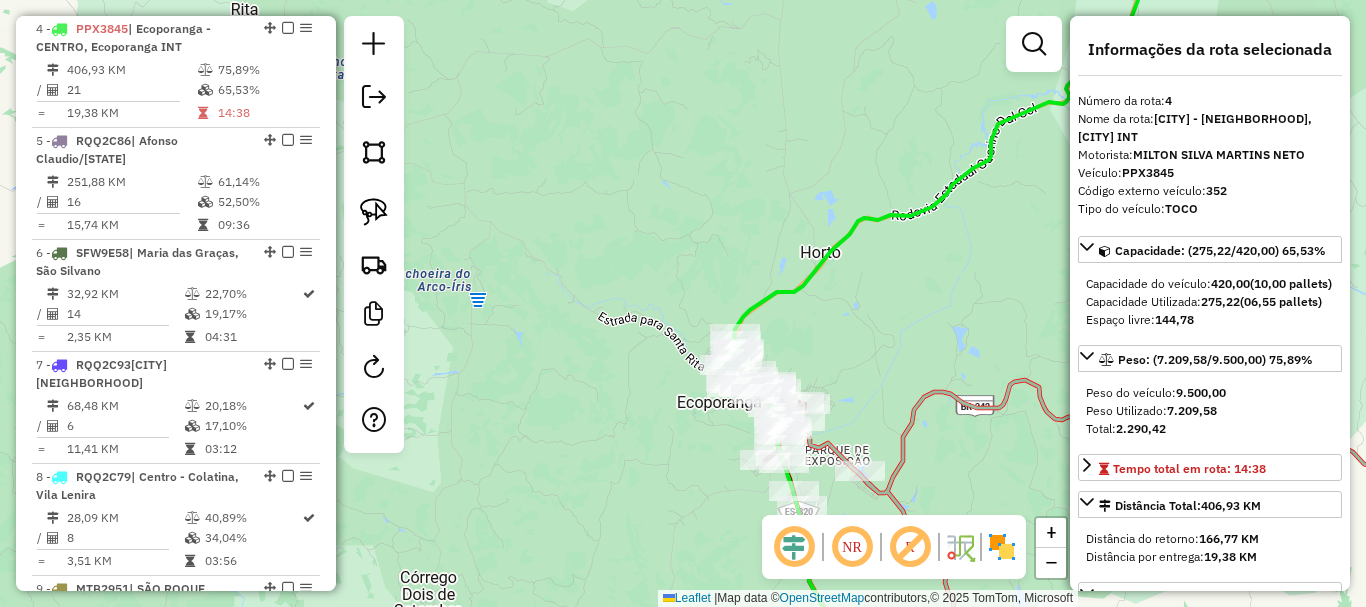 drag, startPoint x: 653, startPoint y: 420, endPoint x: 562, endPoint y: 258, distance: 185.80904 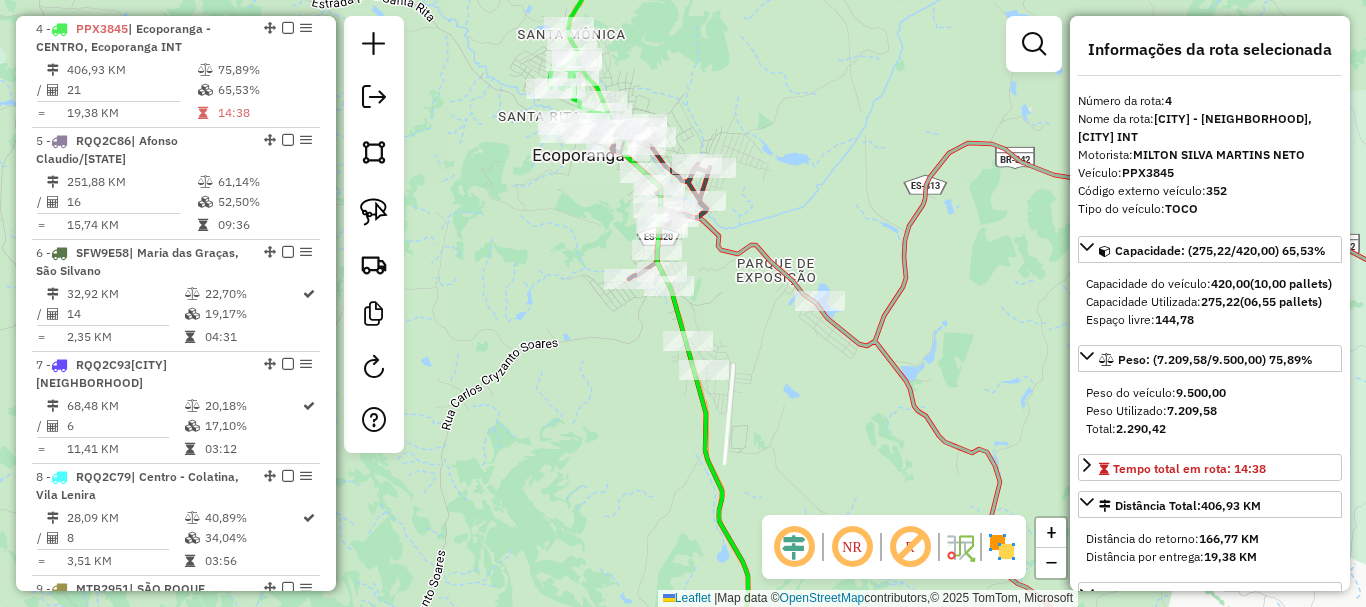 drag, startPoint x: 795, startPoint y: 342, endPoint x: 727, endPoint y: 346, distance: 68.117546 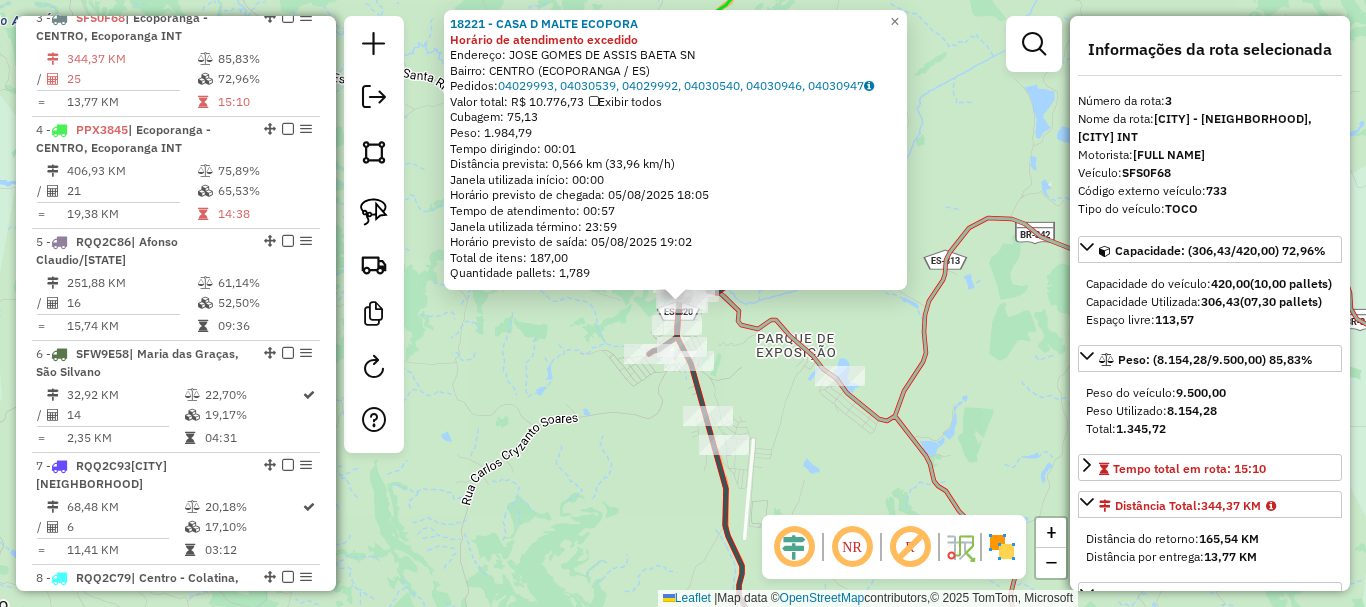 scroll, scrollTop: 1005, scrollLeft: 0, axis: vertical 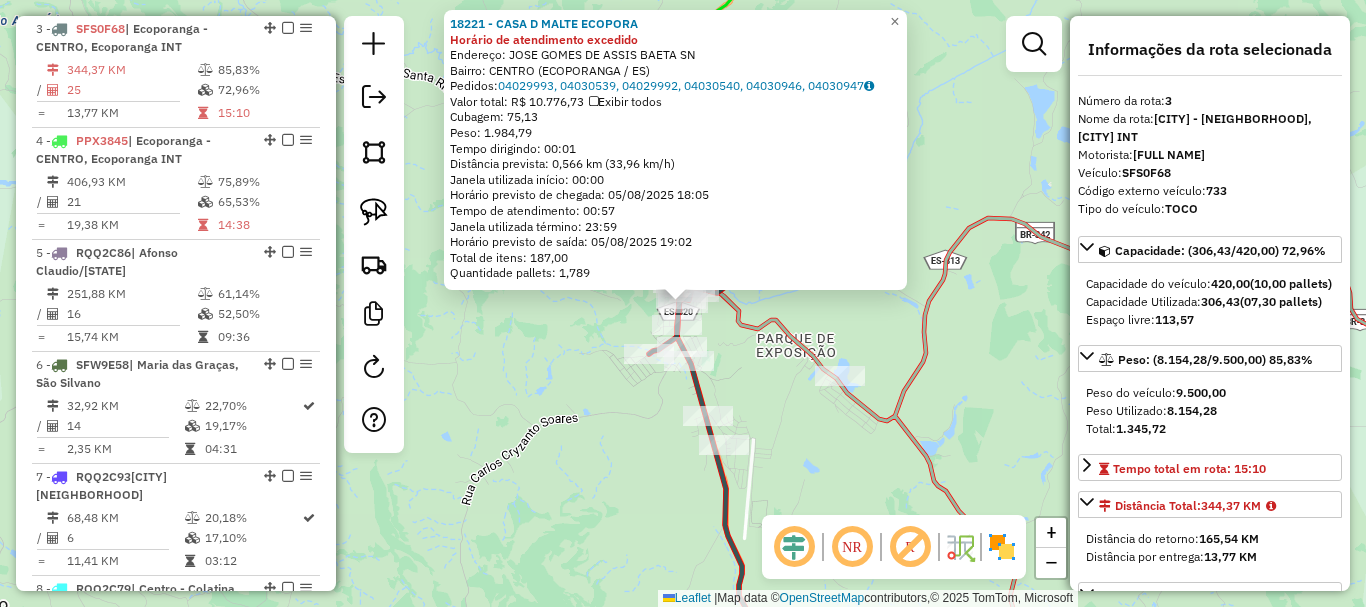 click on "18221 - CASA D MALTE ECOPORA Horário de atendimento excedido  Endereço:  JOSE GOMES DE ASSIS BAETA SN   Bairro: CENTRO (ECOPORANGA / ES)   Pedidos:  04029993, 04030539, 04029992, 04030540, 04030946, 04030947   Valor total: R$ 10.776,73   Exibir todos   Cubagem: 75,13  Peso: 1.984,79  Tempo dirigindo: 00:01   Distância prevista: 0,566 km (33,96 km/h)   Janela utilizada início: 00:00   Horário previsto de chegada: 05/08/2025 18:05   Tempo de atendimento: 00:57   Janela utilizada término: 23:59   Horário previsto de saída: 05/08/2025 19:02   Total de itens: 187,00   Quantidade pallets: 1,789  × Janela de atendimento Grade de atendimento Capacidade Transportadoras Veículos Cliente Pedidos  Rotas Selecione os dias de semana para filtrar as janelas de atendimento  Seg   Ter   Qua   Qui   Sex   Sáb   Dom  Informe o período da janela de atendimento: De: Até:  Filtrar exatamente a janela do cliente  Considerar janela de atendimento padrão  Selecione os dias de semana para filtrar as grades de atendimento" 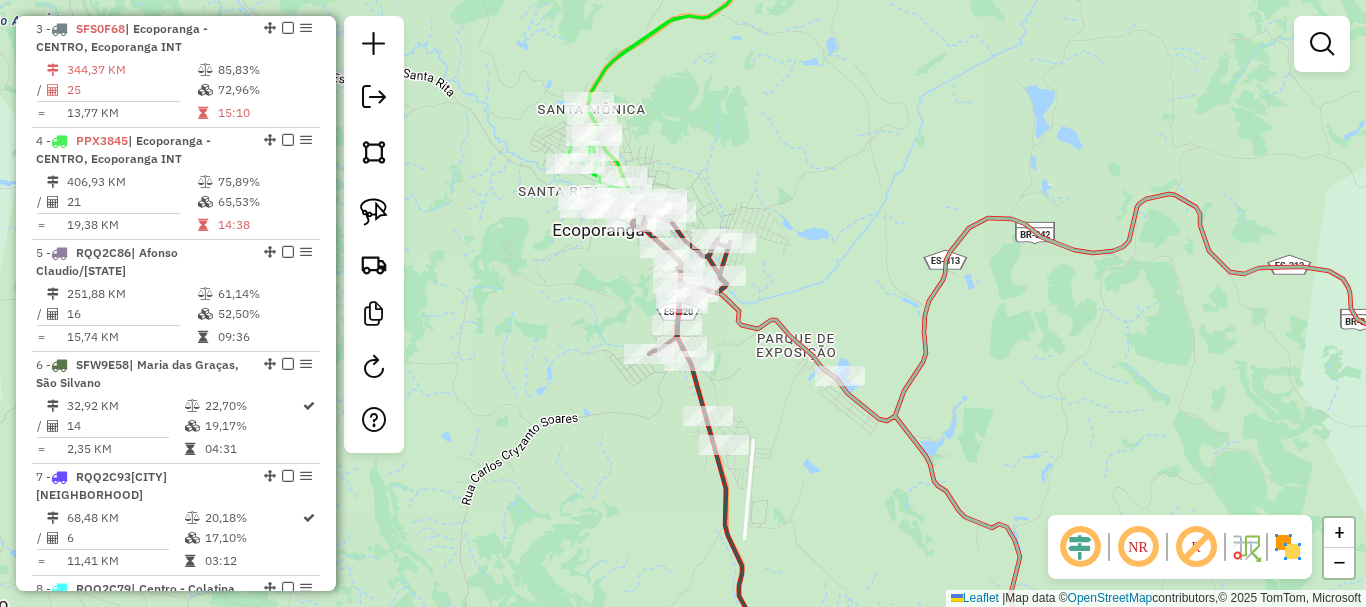 drag, startPoint x: 714, startPoint y: 180, endPoint x: 597, endPoint y: 1, distance: 213.84573 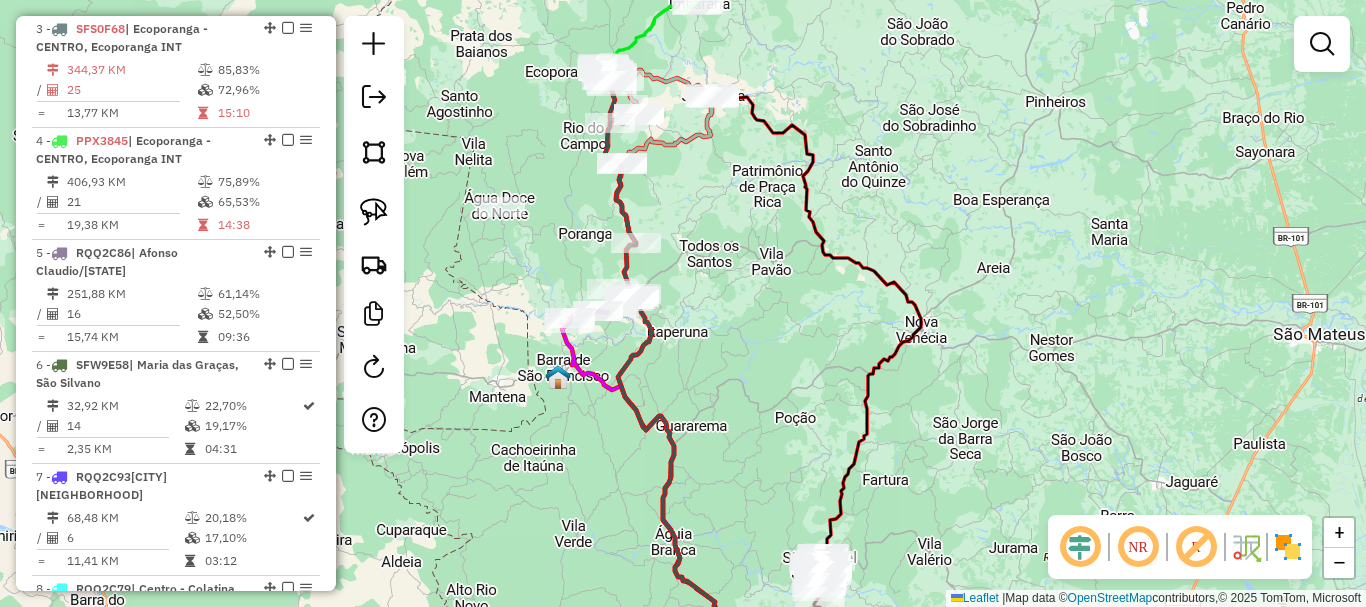 drag, startPoint x: 690, startPoint y: 329, endPoint x: 709, endPoint y: 267, distance: 64.84597 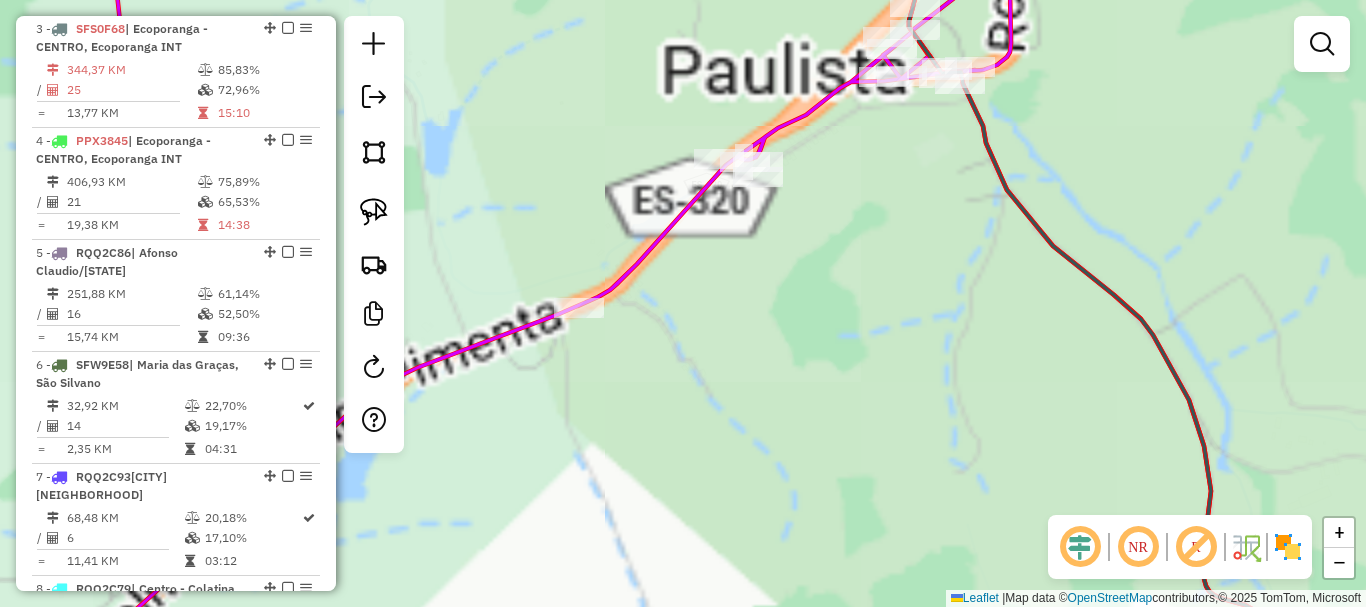 drag, startPoint x: 767, startPoint y: 351, endPoint x: 755, endPoint y: 369, distance: 21.633308 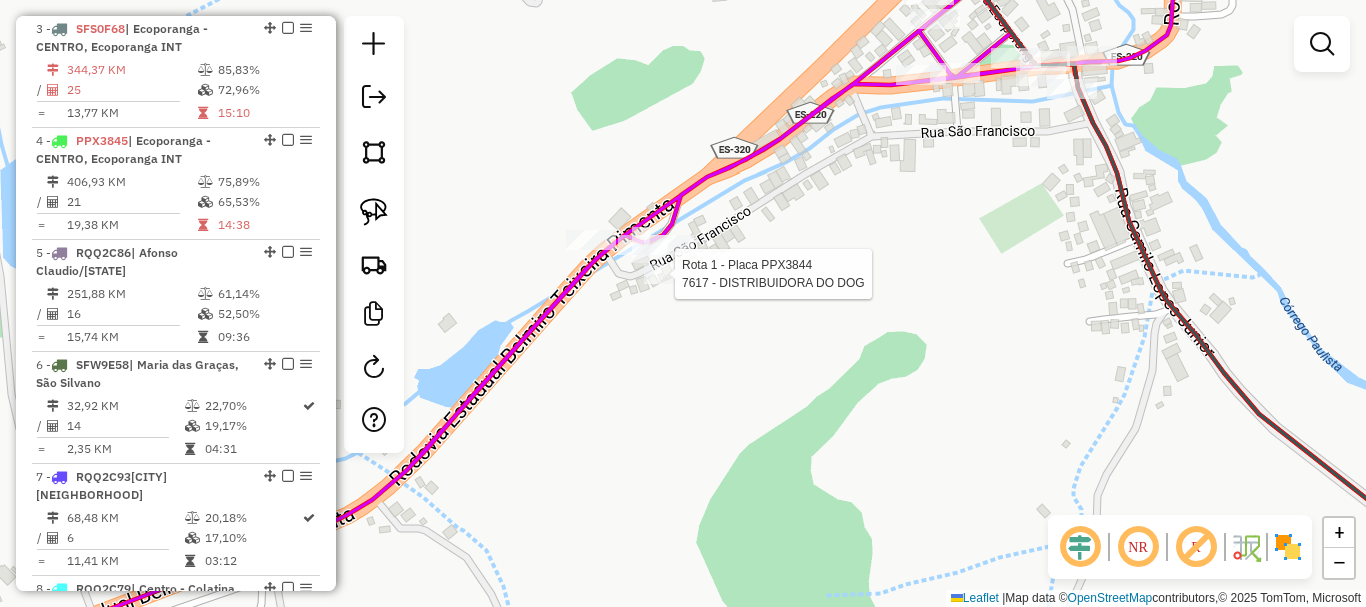 select on "**********" 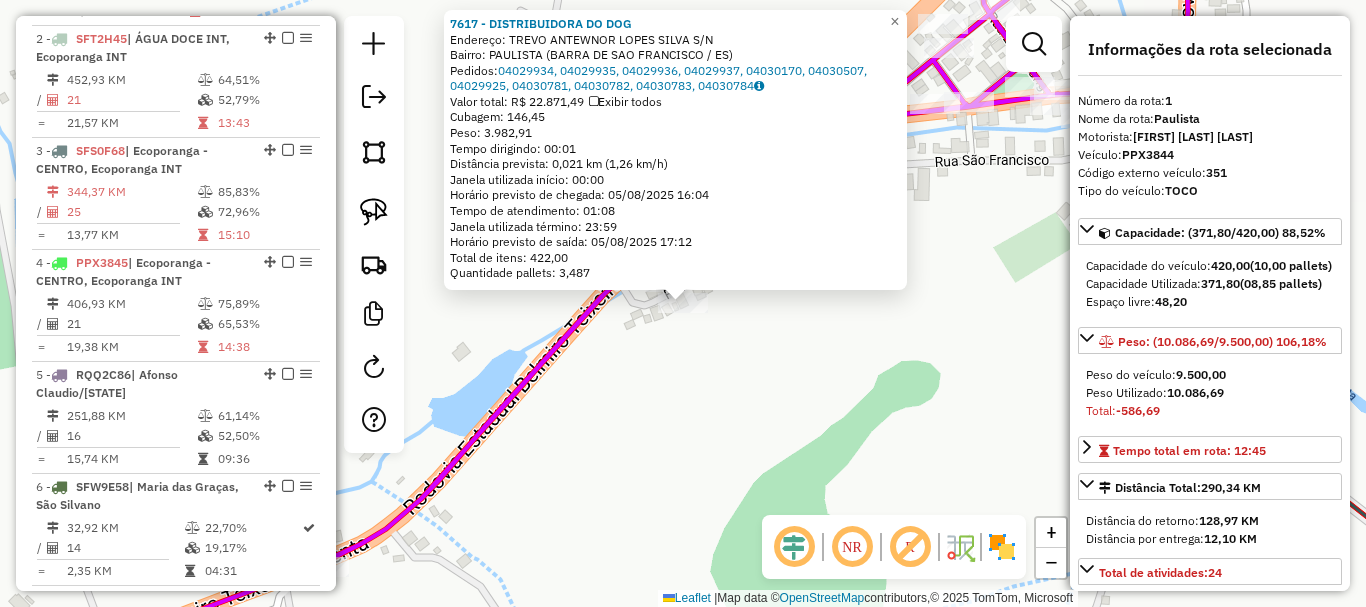 scroll, scrollTop: 799, scrollLeft: 0, axis: vertical 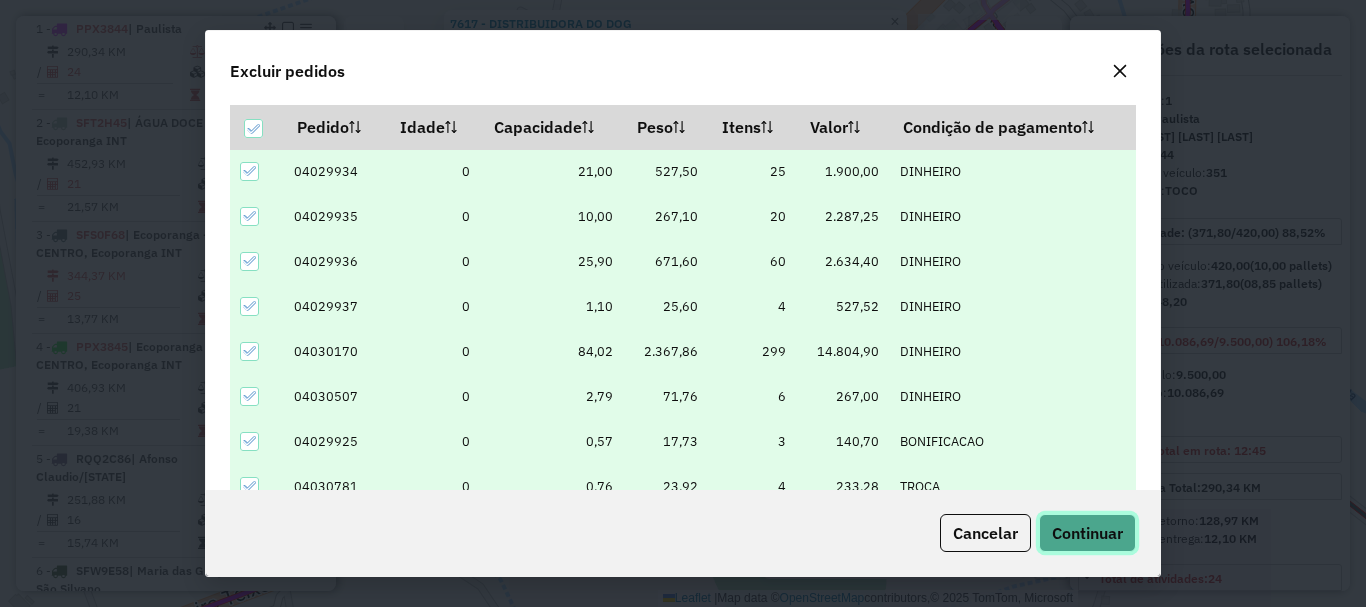 click on "Continuar" 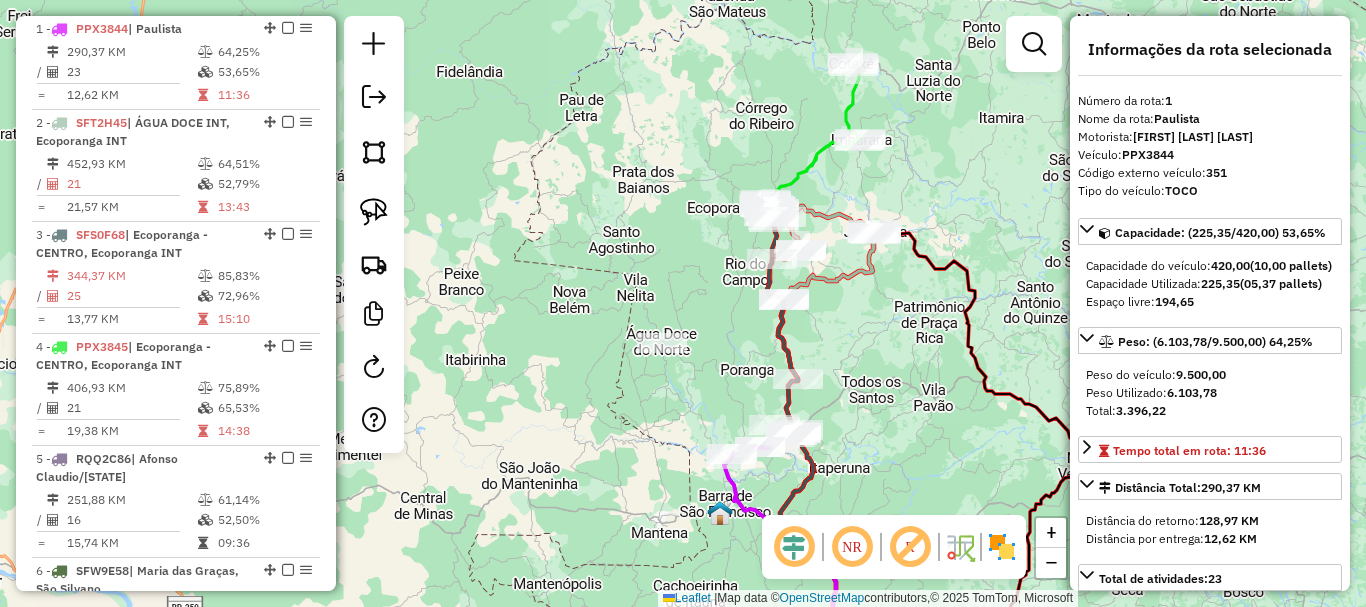 drag, startPoint x: 823, startPoint y: 314, endPoint x: 790, endPoint y: 266, distance: 58.249462 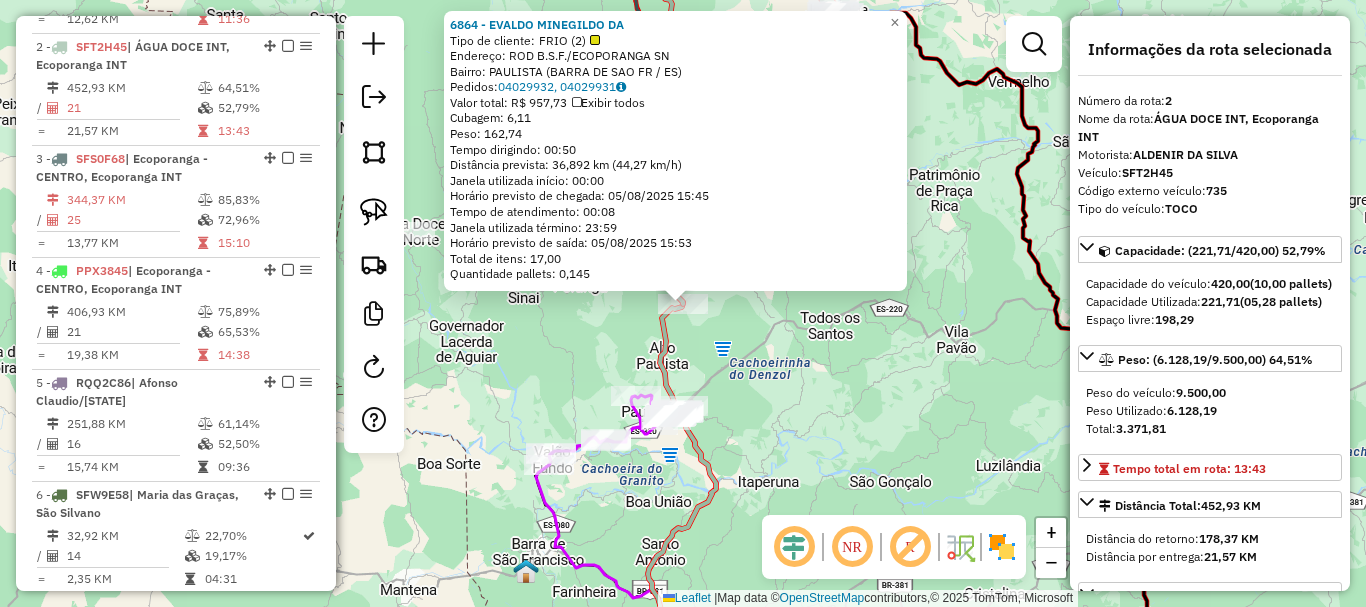 scroll, scrollTop: 893, scrollLeft: 0, axis: vertical 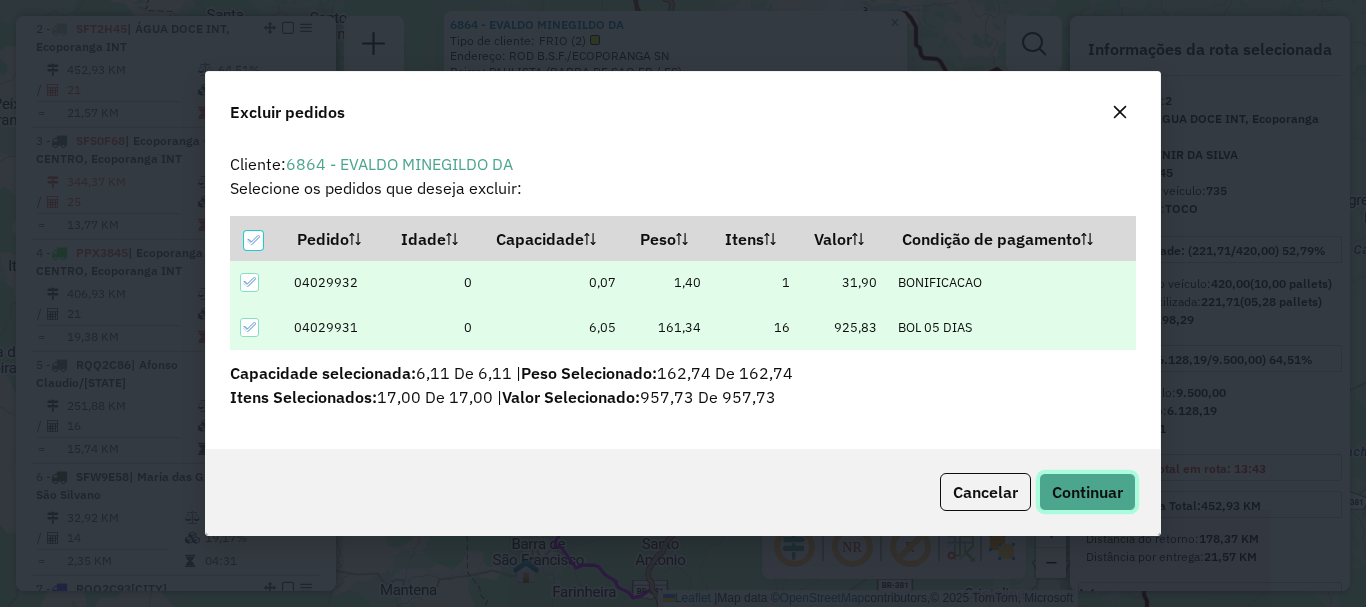 click on "Continuar" 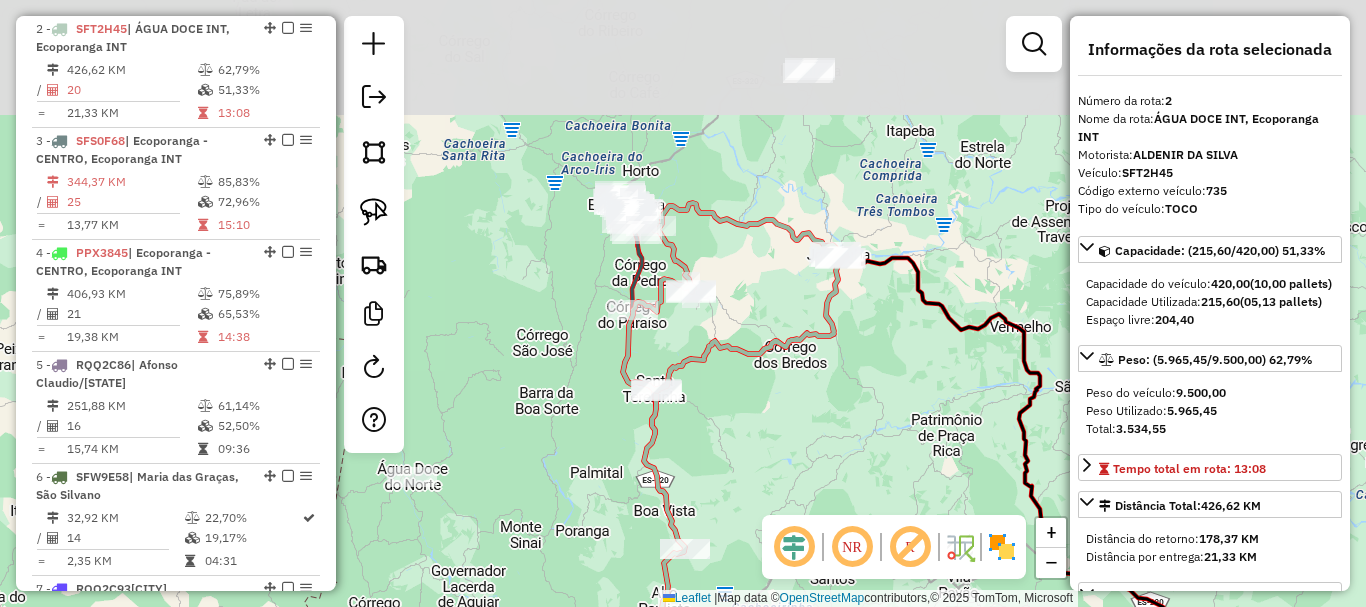 drag, startPoint x: 800, startPoint y: 381, endPoint x: 793, endPoint y: 417, distance: 36.67424 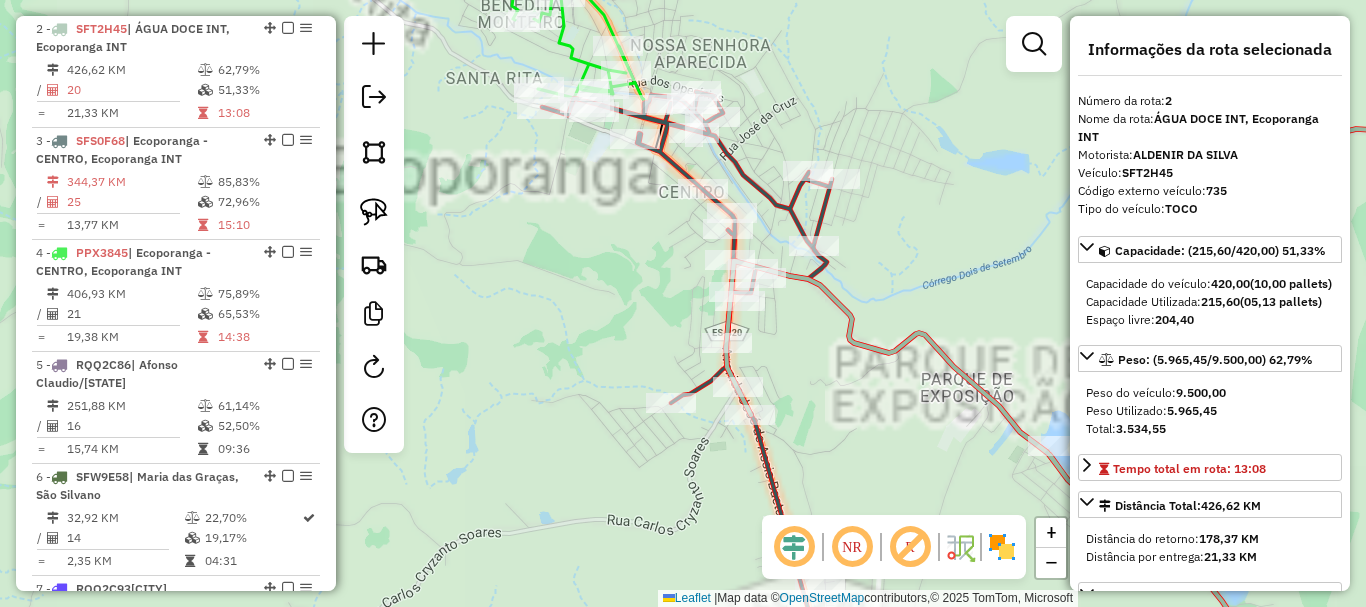 drag, startPoint x: 890, startPoint y: 394, endPoint x: 710, endPoint y: 165, distance: 291.27478 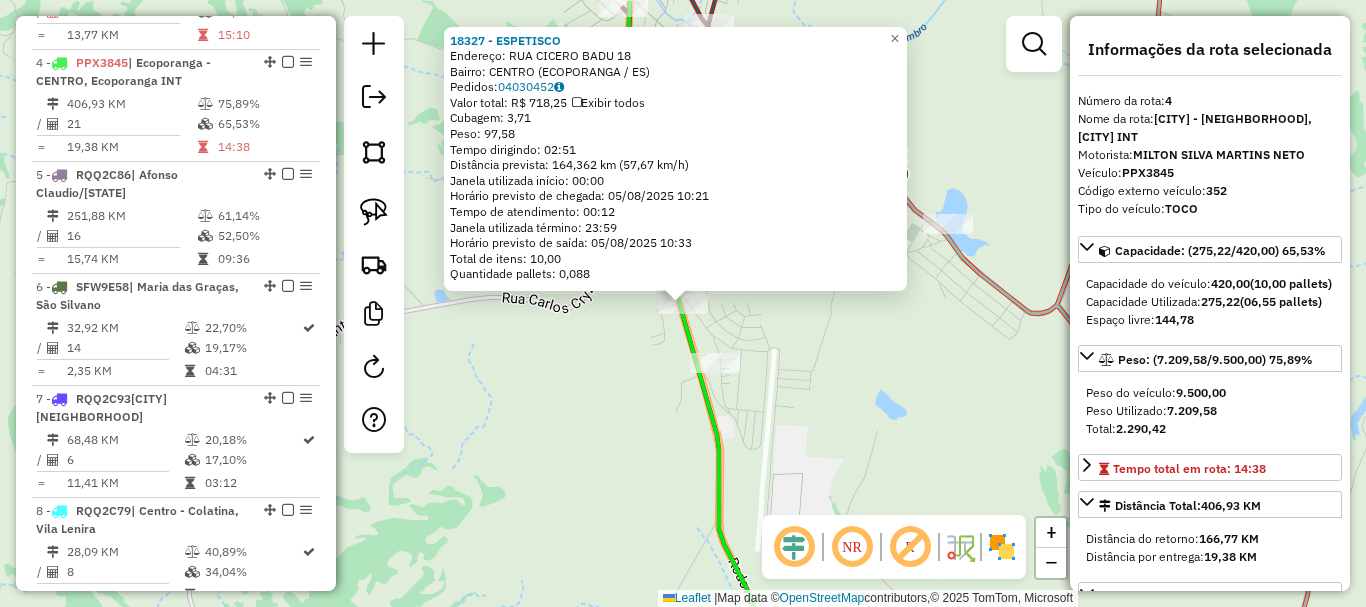 scroll, scrollTop: 1117, scrollLeft: 0, axis: vertical 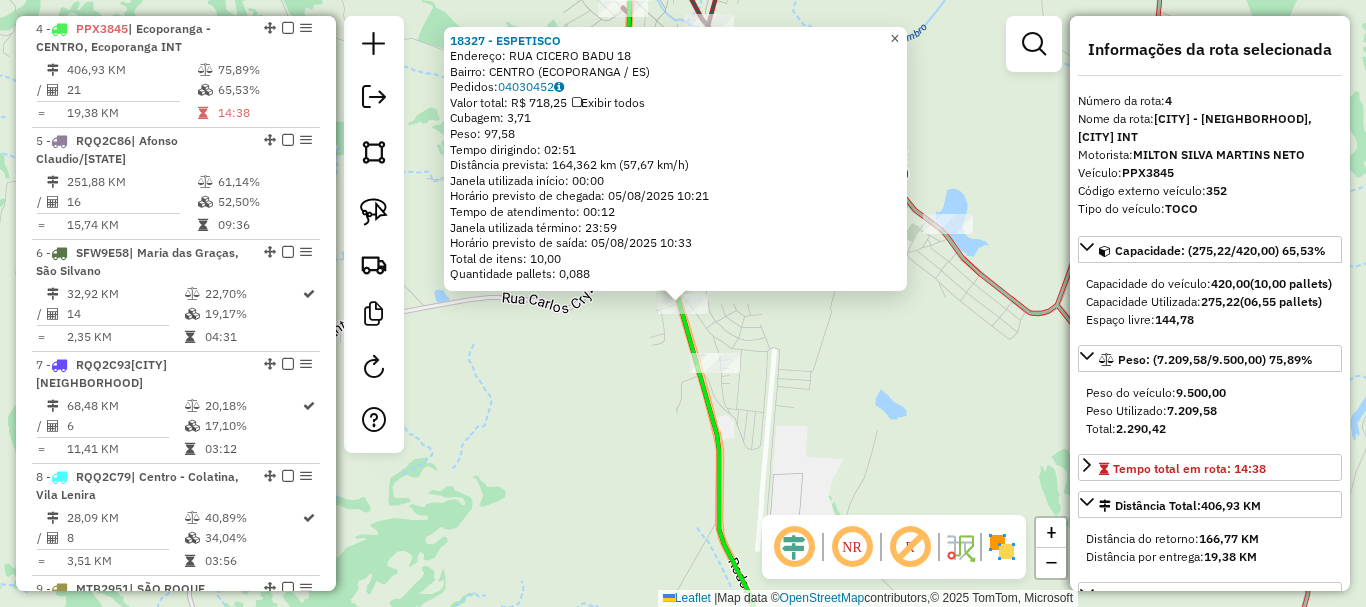 click on "×" 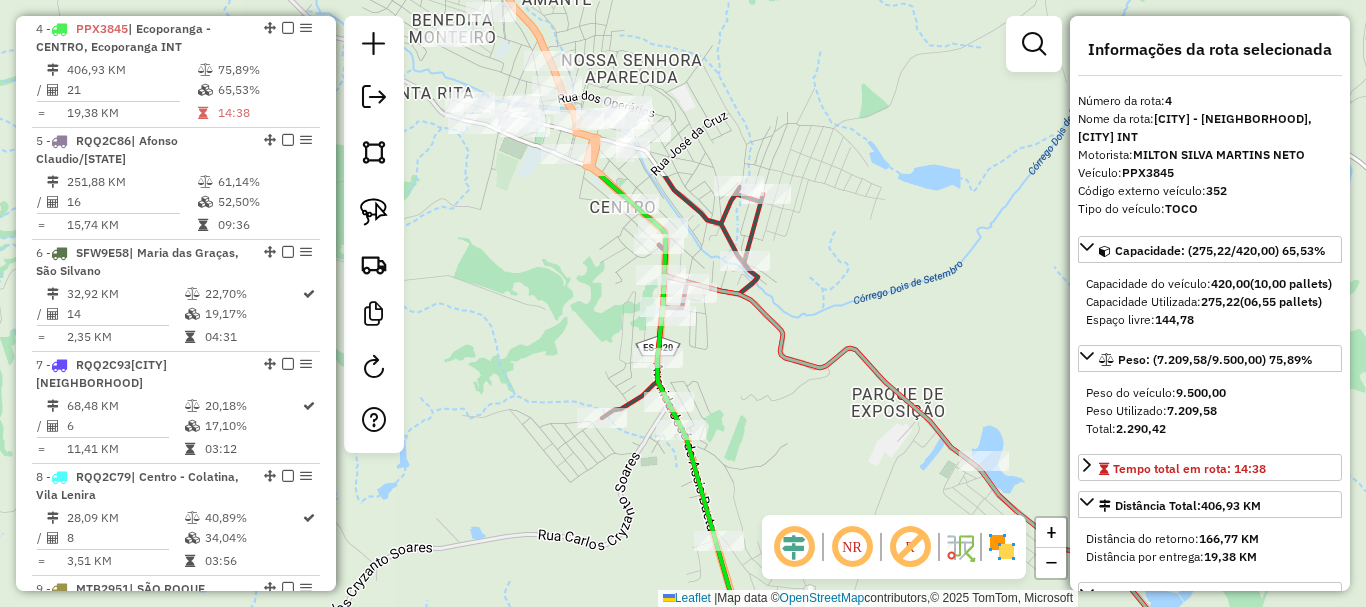 drag, startPoint x: 796, startPoint y: 445, endPoint x: 800, endPoint y: 467, distance: 22.36068 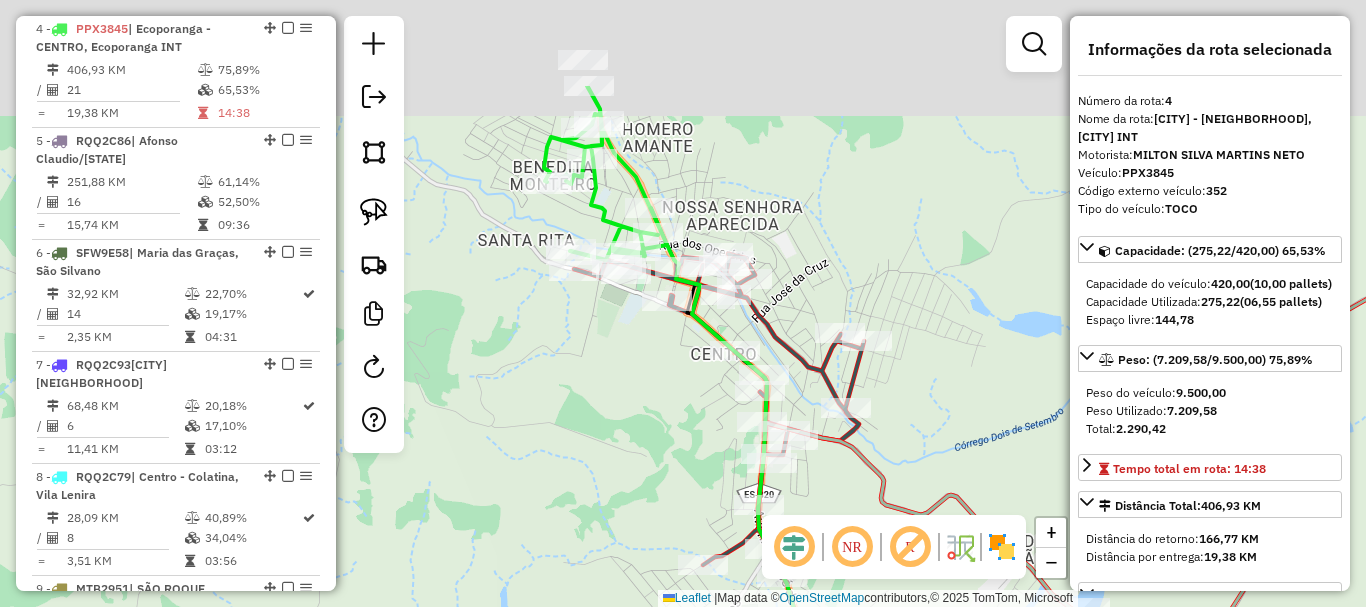 drag, startPoint x: 796, startPoint y: 416, endPoint x: 897, endPoint y: 563, distance: 178.35358 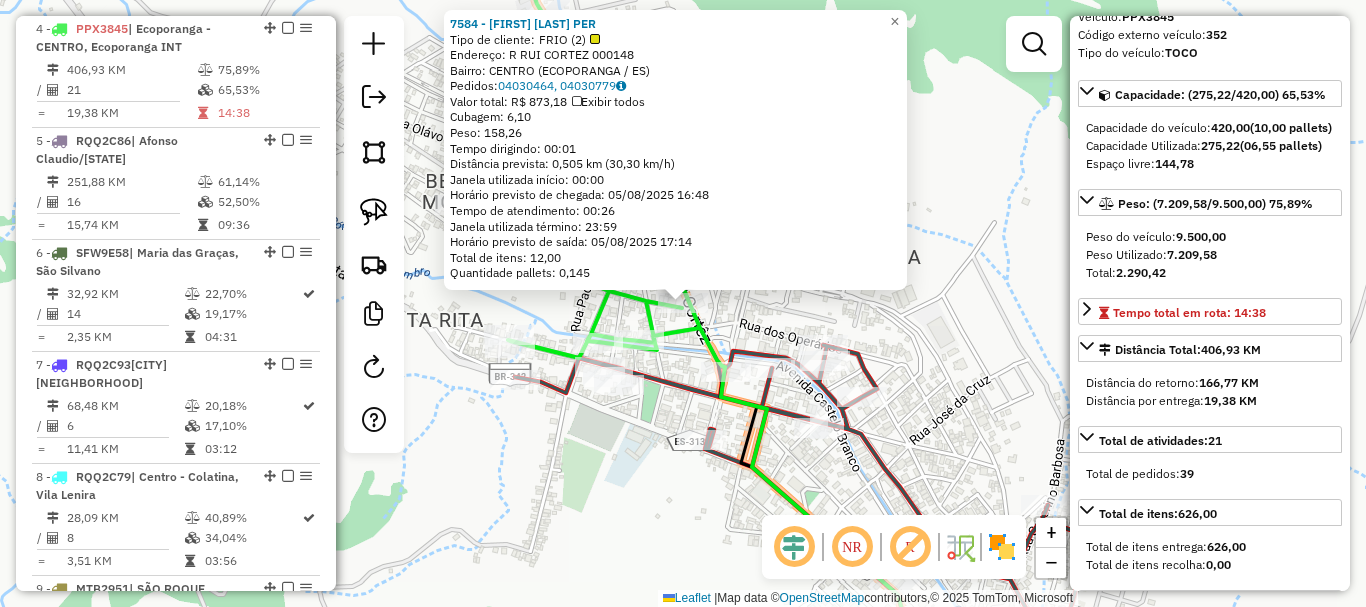 scroll, scrollTop: 400, scrollLeft: 0, axis: vertical 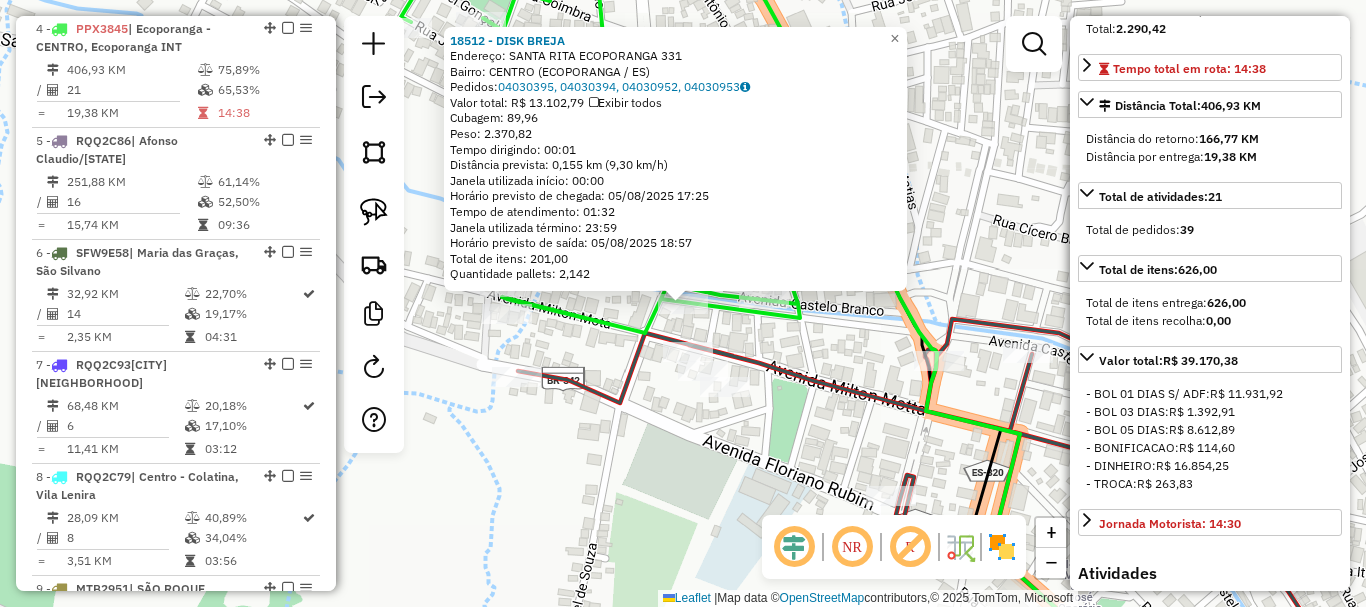 click on "18512 - DISK BREJA  Endereço:  SANTA RITA ECOPORANGA 331   Bairro: CENTRO (ECOPORANGA / ES)   Pedidos:  04030395, 04030394, 04030952, 04030953   Valor total: R$ 13.102,79   Exibir todos   Cubagem: 89,96  Peso: 2.370,82  Tempo dirigindo: 00:01   Distância prevista: 0,155 km (9,30 km/h)   Janela utilizada início: 00:00   Horário previsto de chegada: 05/08/2025 17:25   Tempo de atendimento: 01:32   Janela utilizada término: 23:59   Horário previsto de saída: 05/08/2025 18:57   Total de itens: 201,00   Quantidade pallets: 2,142  × Janela de atendimento Grade de atendimento Capacidade Transportadoras Veículos Cliente Pedidos  Rotas Selecione os dias de semana para filtrar as janelas de atendimento  Seg   Ter   Qua   Qui   Sex   Sáb   Dom  Informe o período da janela de atendimento: De: Até:  Filtrar exatamente a janela do cliente  Considerar janela de atendimento padrão  Selecione os dias de semana para filtrar as grades de atendimento  Seg   Ter   Qua   Qui   Sex   Sáb   Dom   Peso mínimo:   De:  +" 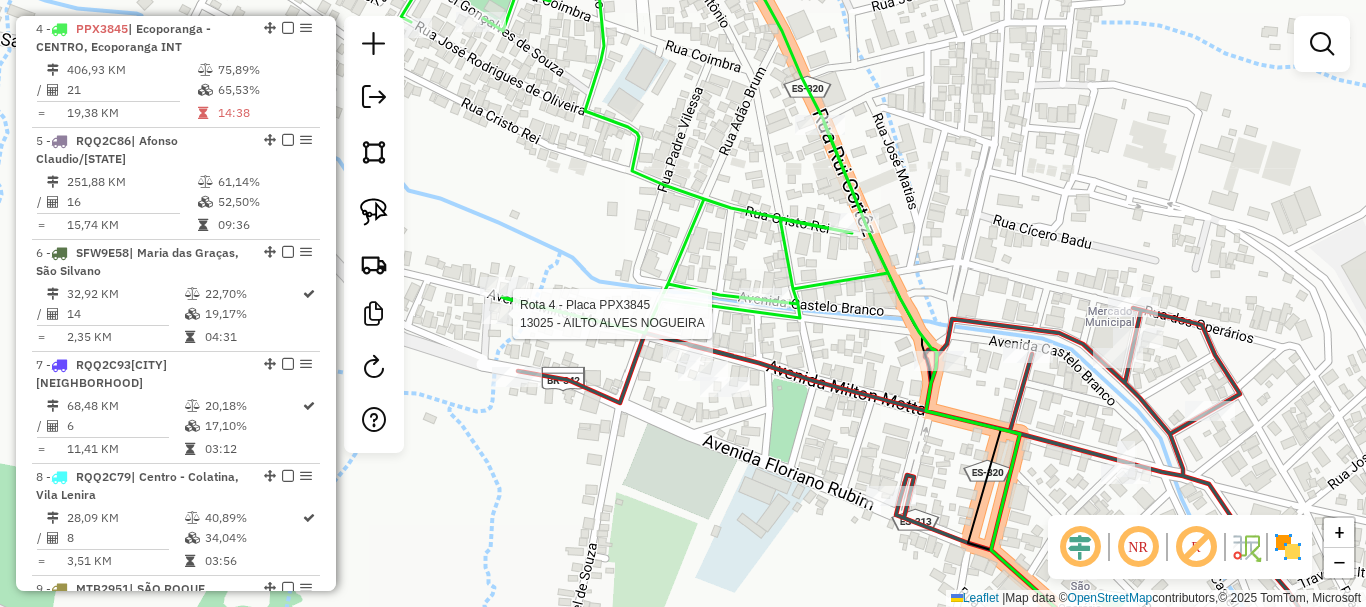 select on "**********" 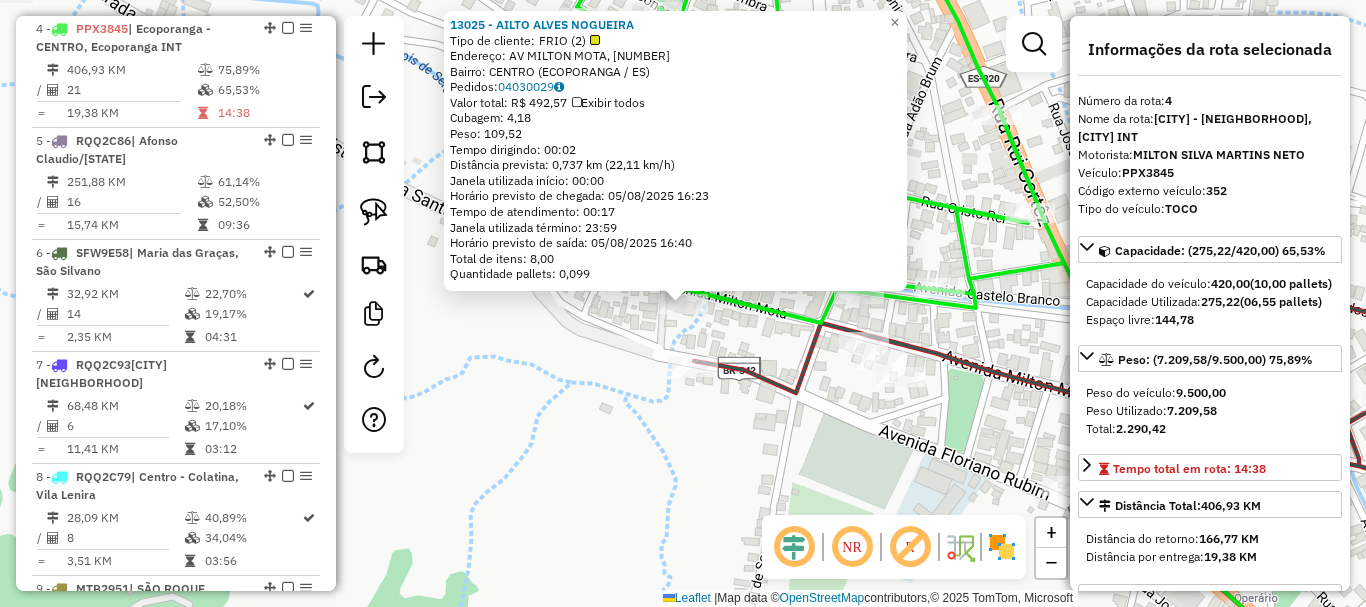 drag, startPoint x: 502, startPoint y: 348, endPoint x: 594, endPoint y: 302, distance: 102.85912 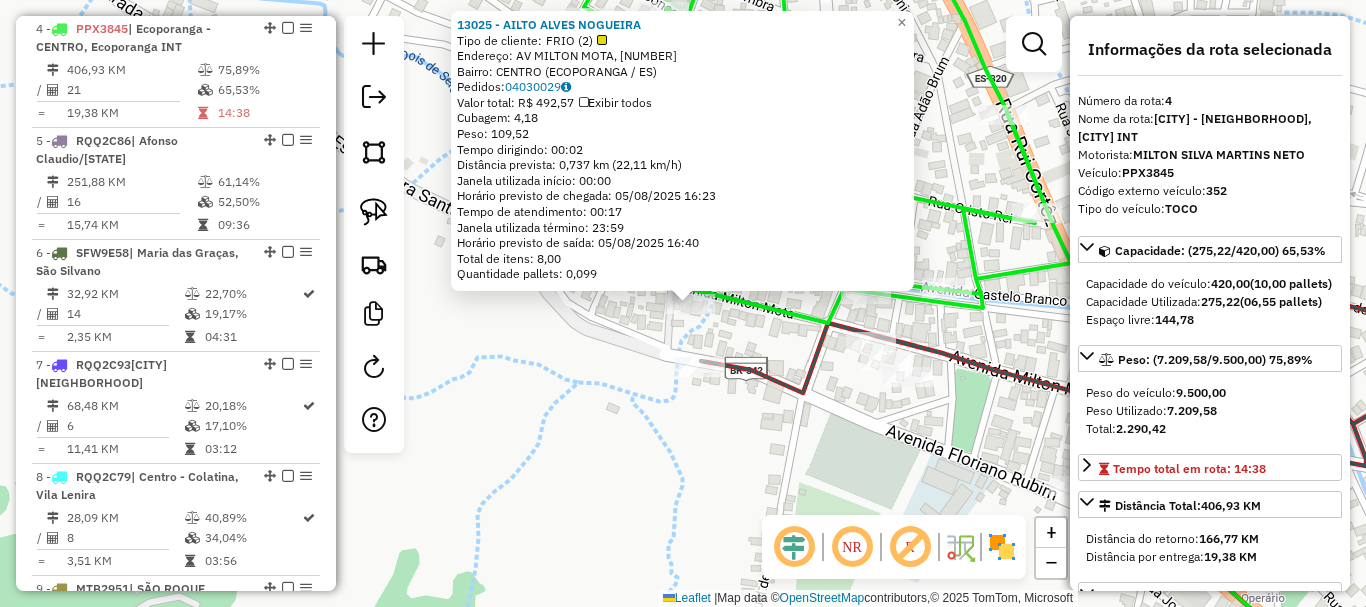 drag, startPoint x: 618, startPoint y: 314, endPoint x: 652, endPoint y: 299, distance: 37.161808 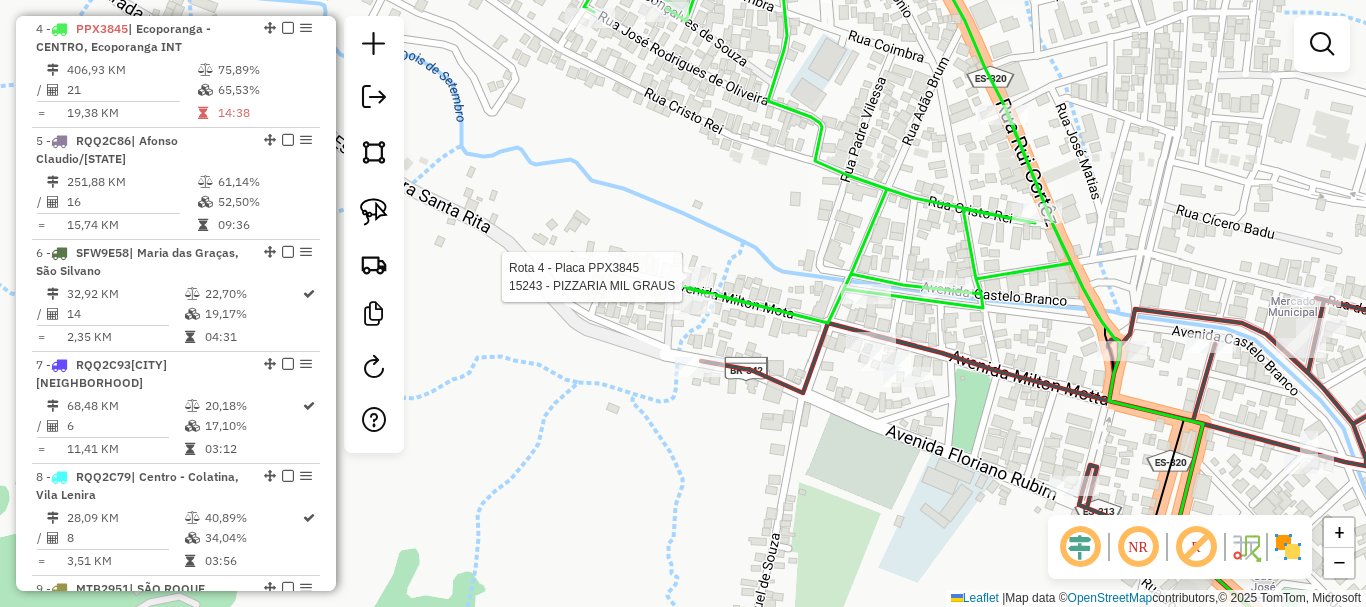 select on "**********" 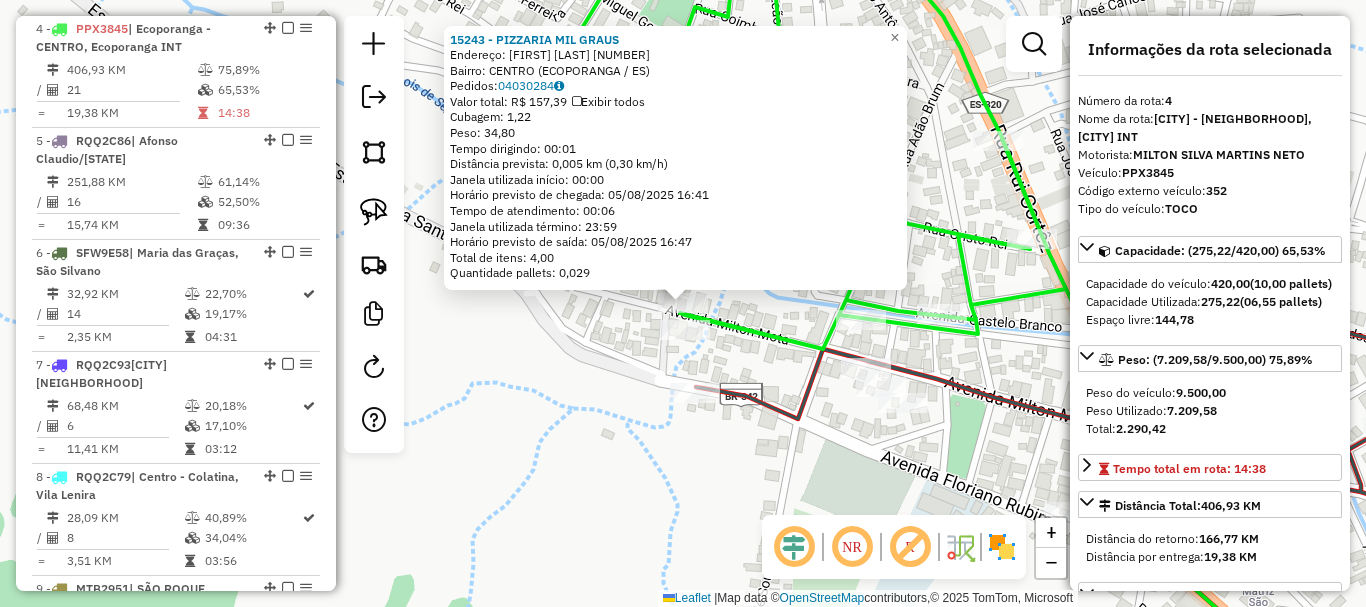 drag, startPoint x: 980, startPoint y: 164, endPoint x: 795, endPoint y: 171, distance: 185.13239 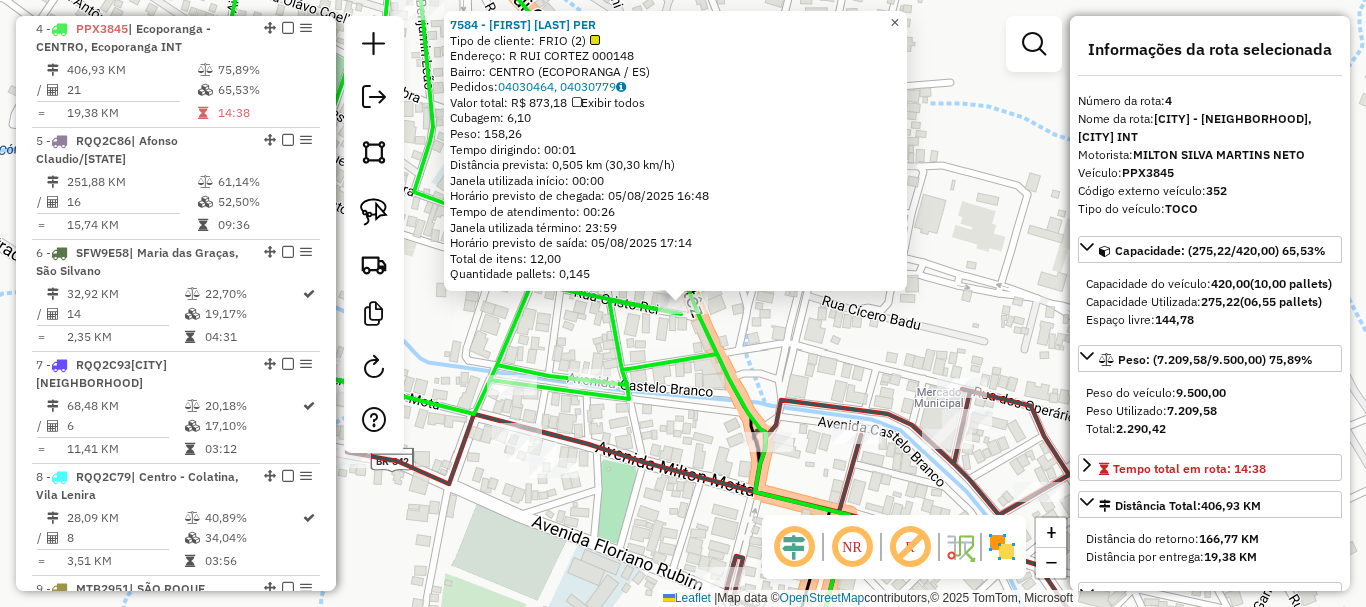click on "×" 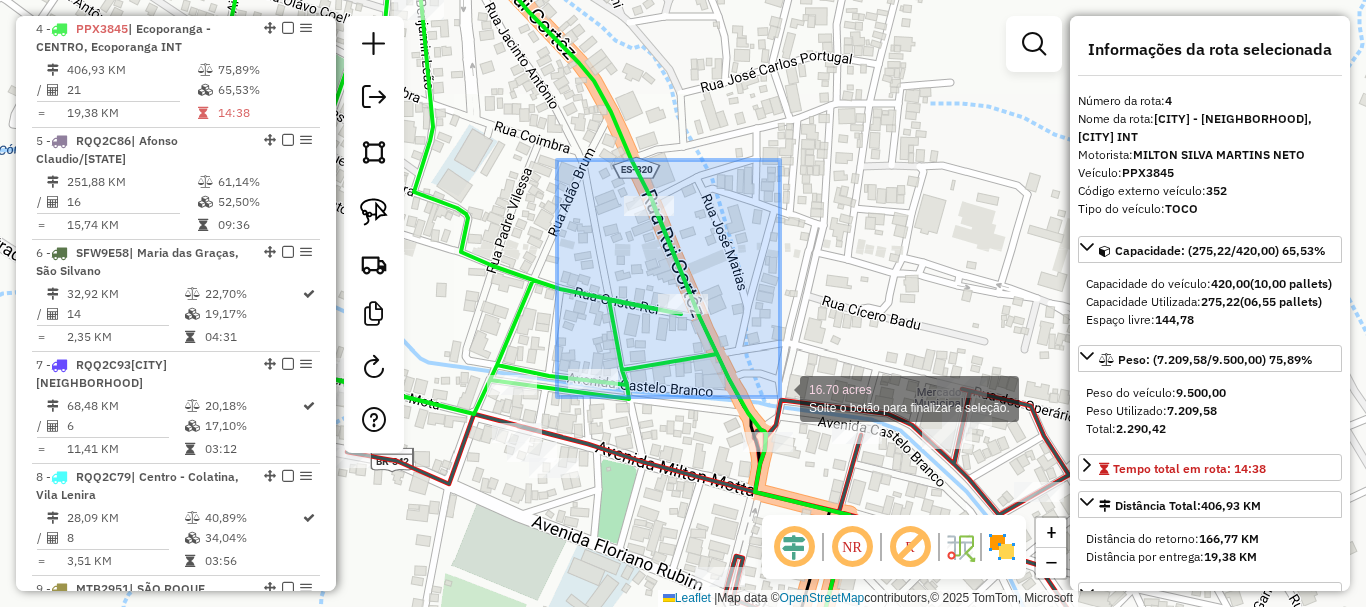 drag, startPoint x: 557, startPoint y: 160, endPoint x: 780, endPoint y: 397, distance: 325.41974 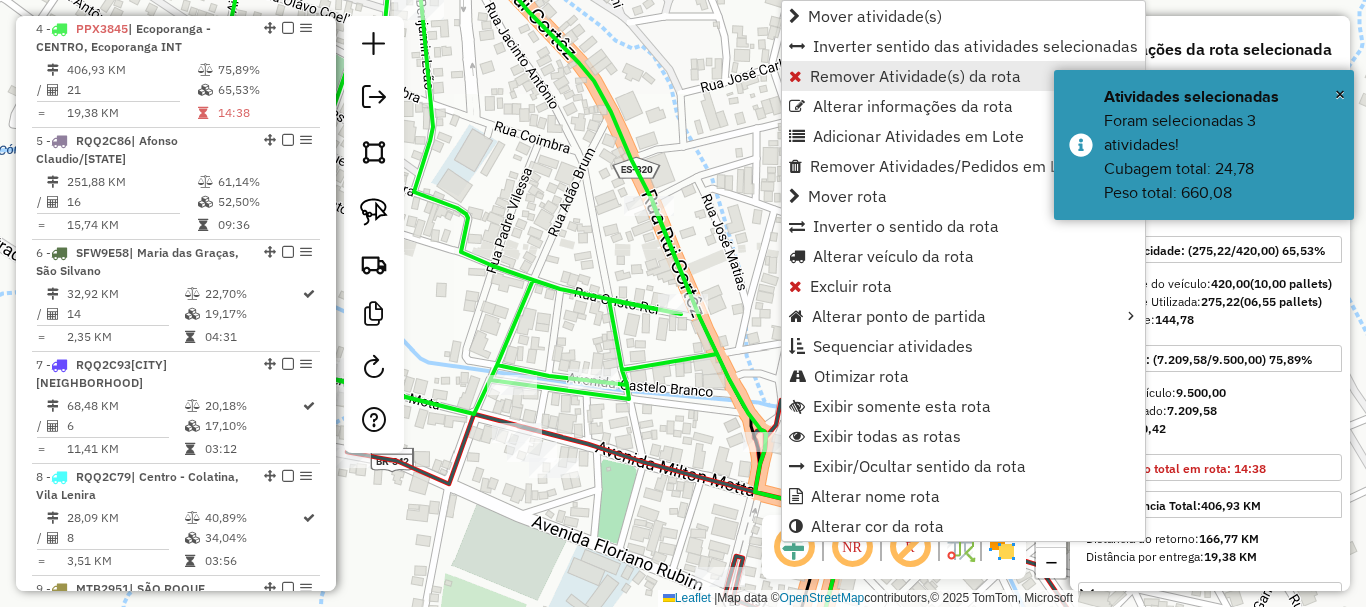 click on "Remover Atividade(s) da rota" at bounding box center (915, 76) 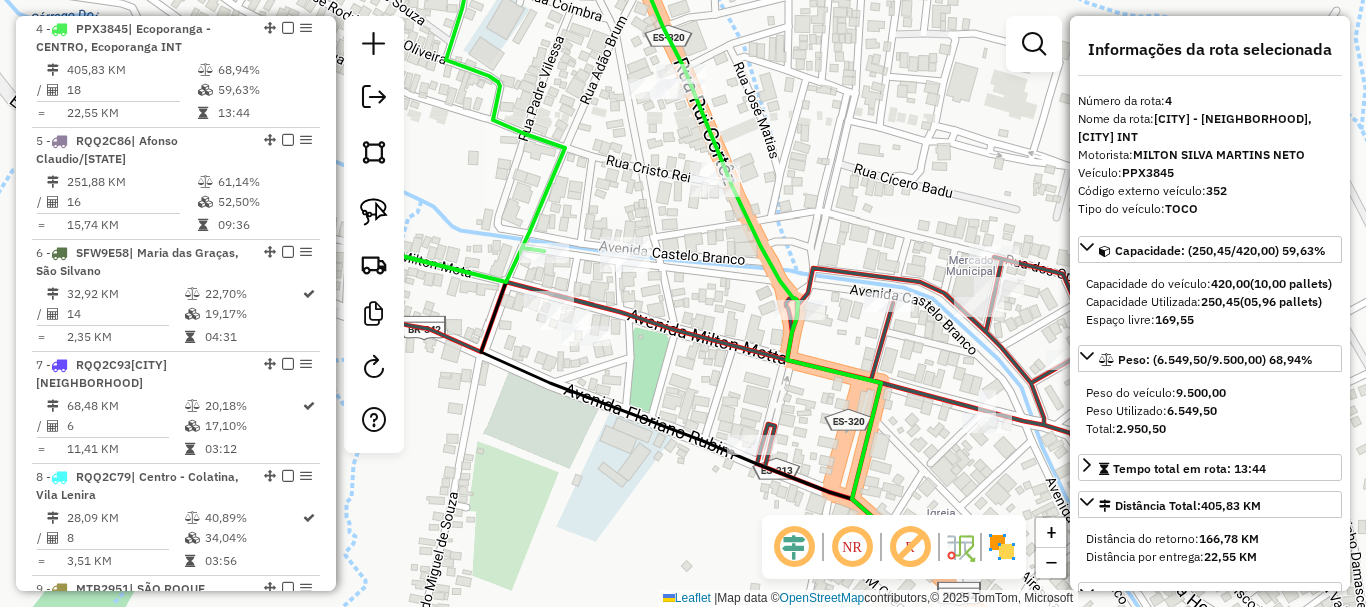 drag, startPoint x: 783, startPoint y: 249, endPoint x: 790, endPoint y: 167, distance: 82.29824 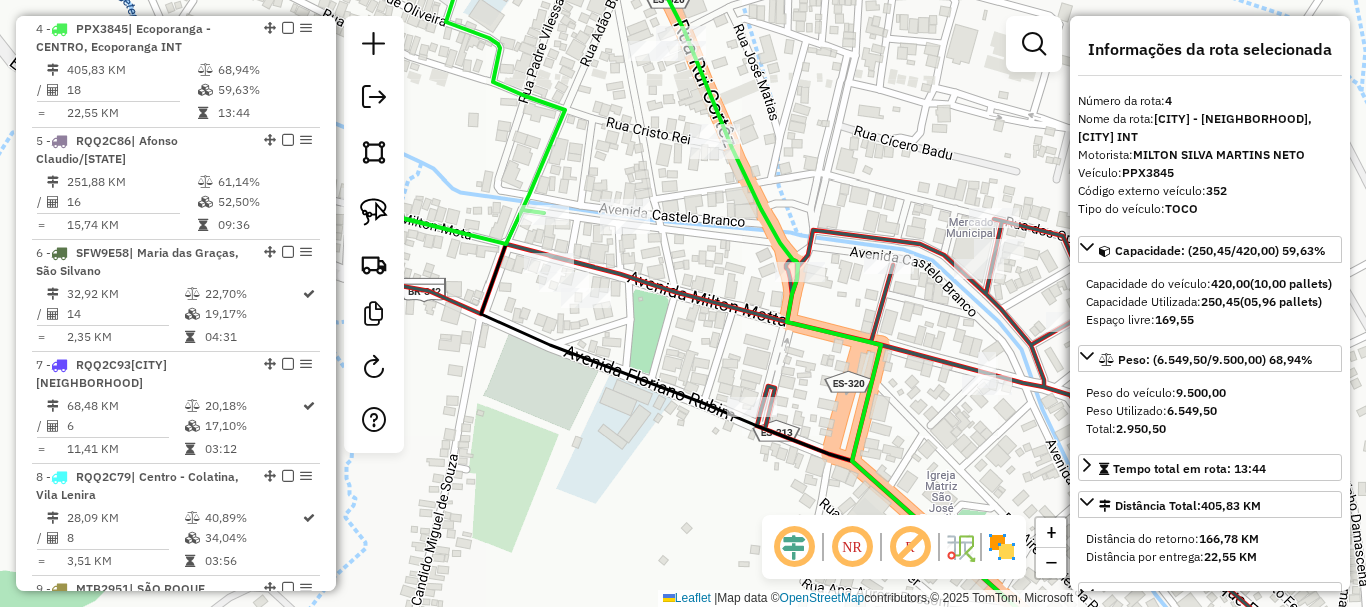 drag, startPoint x: 750, startPoint y: 364, endPoint x: 655, endPoint y: 245, distance: 152.2695 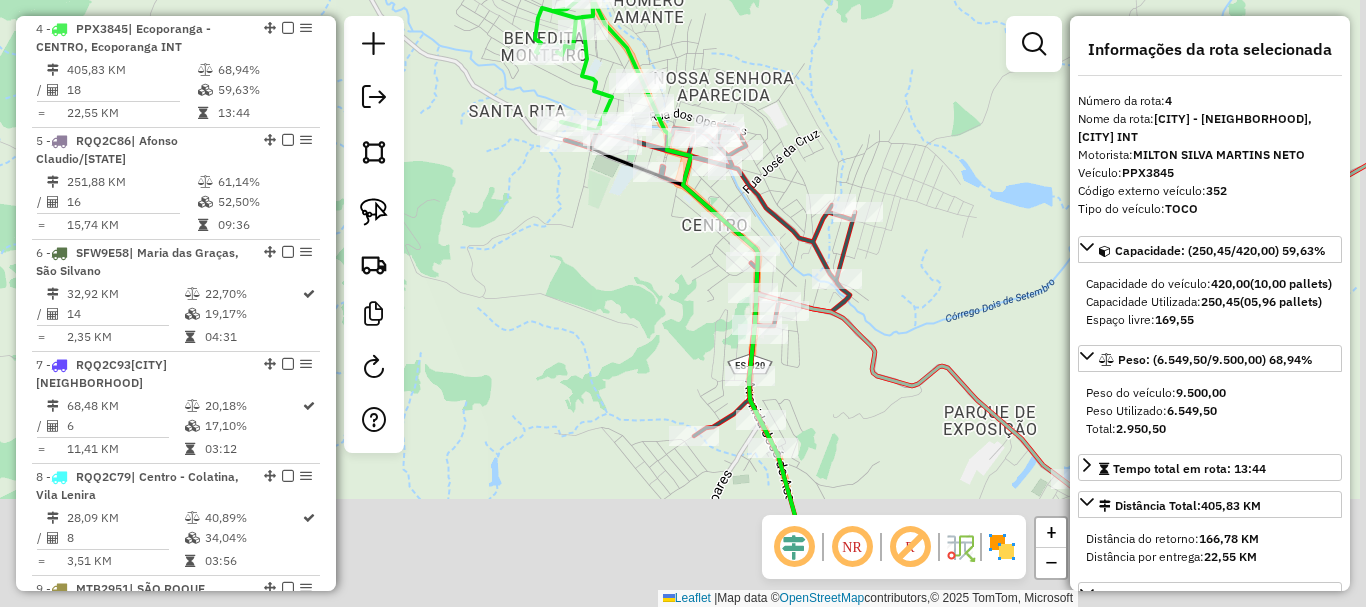 drag, startPoint x: 868, startPoint y: 133, endPoint x: 836, endPoint y: 109, distance: 40 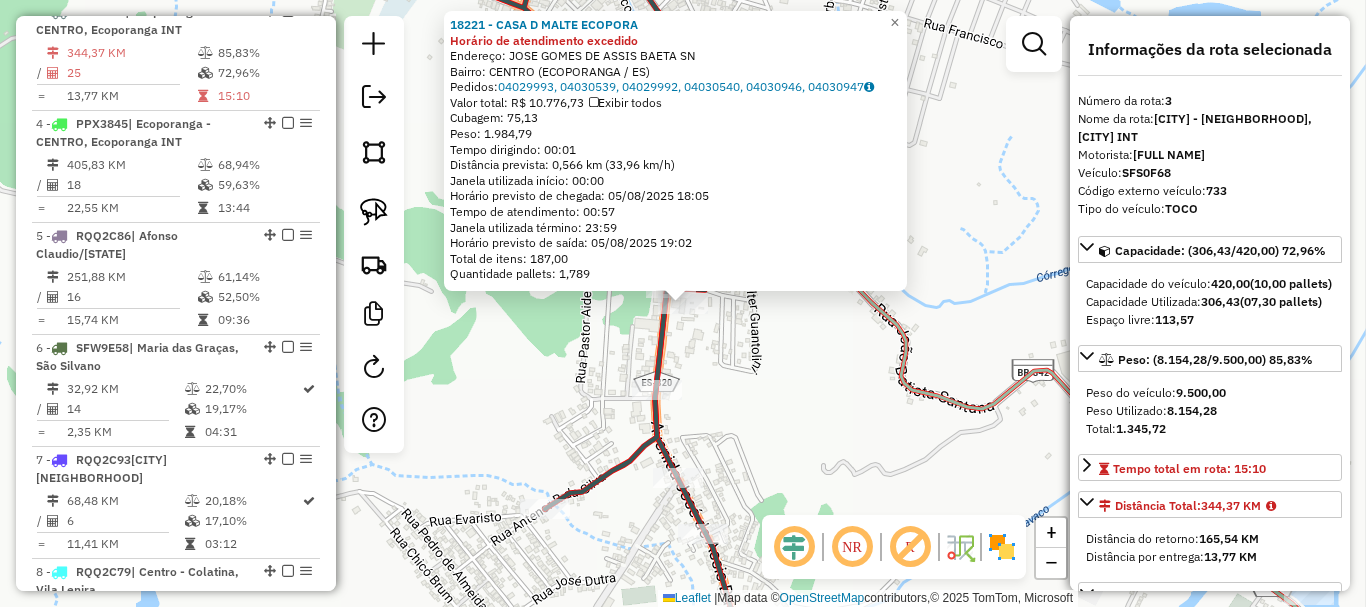 scroll, scrollTop: 1005, scrollLeft: 0, axis: vertical 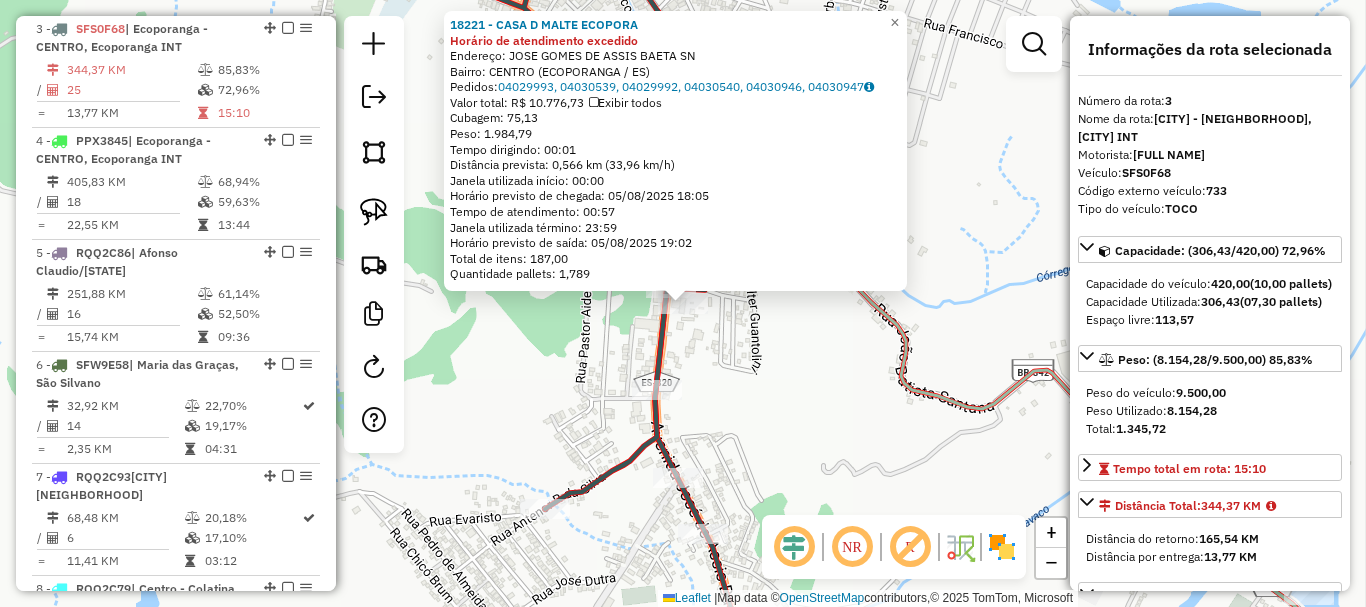click on "18221 - CASA D MALTE ECOPORA Horário de atendimento excedido  Endereço:  JOSE GOMES DE ASSIS BAETA SN   Bairro: CENTRO (ECOPORANGA / ES)   Pedidos:  04029993, 04030539, 04029992, 04030540, 04030946, 04030947   Valor total: R$ 10.776,73   Exibir todos   Cubagem: 75,13  Peso: 1.984,79  Tempo dirigindo: 00:01   Distância prevista: 0,566 km (33,96 km/h)   Janela utilizada início: 00:00   Horário previsto de chegada: 05/08/2025 18:05   Tempo de atendimento: 00:57   Janela utilizada término: 23:59   Horário previsto de saída: 05/08/2025 19:02   Total de itens: 187,00   Quantidade pallets: 1,789  × Janela de atendimento Grade de atendimento Capacidade Transportadoras Veículos Cliente Pedidos  Rotas Selecione os dias de semana para filtrar as janelas de atendimento  Seg   Ter   Qua   Qui   Sex   Sáb   Dom  Informe o período da janela de atendimento: De: Até:  Filtrar exatamente a janela do cliente  Considerar janela de atendimento padrão  Selecione os dias de semana para filtrar as grades de atendimento" 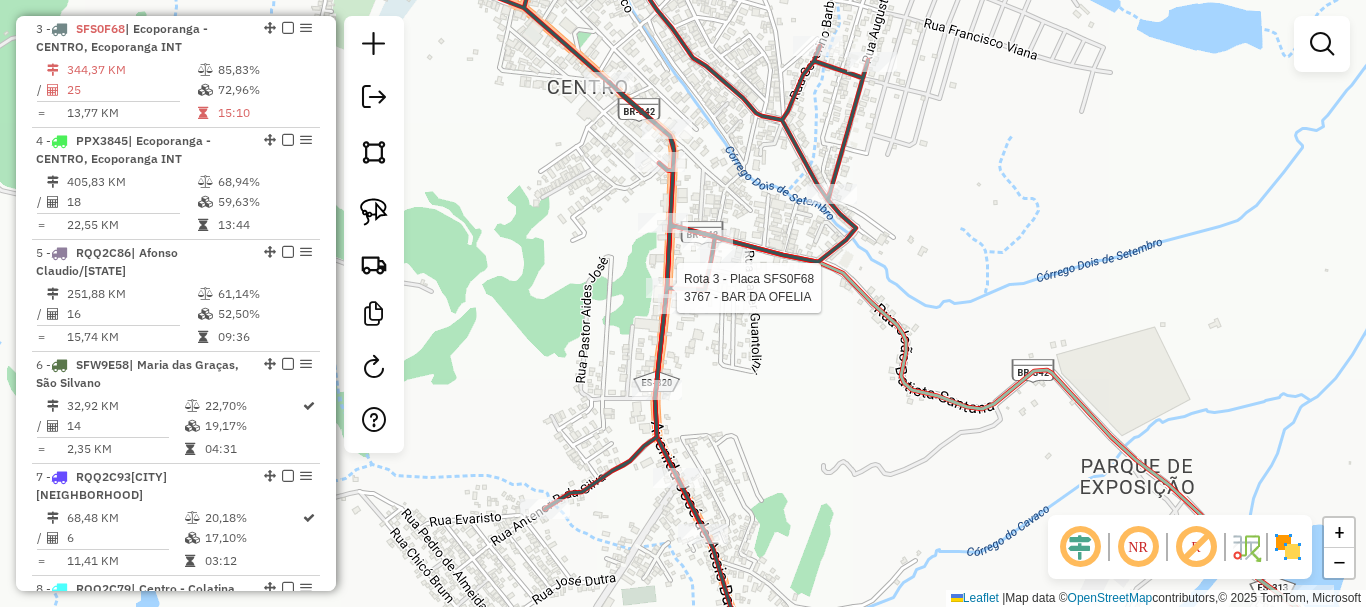 select on "**********" 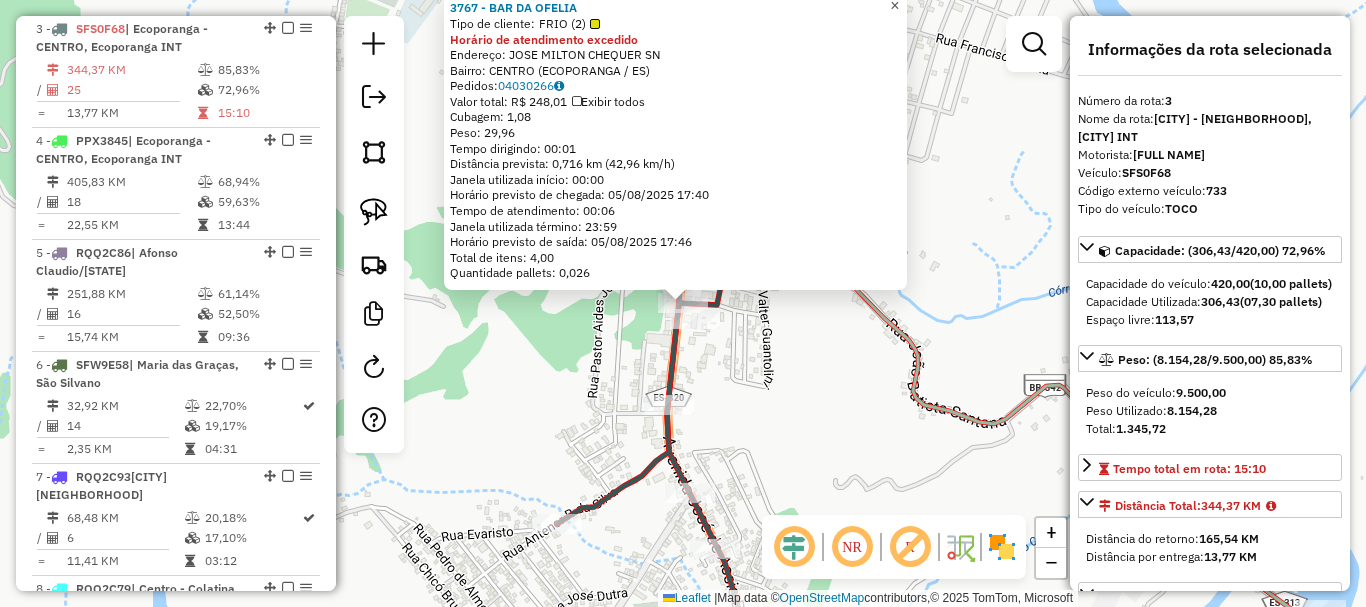 click on "×" 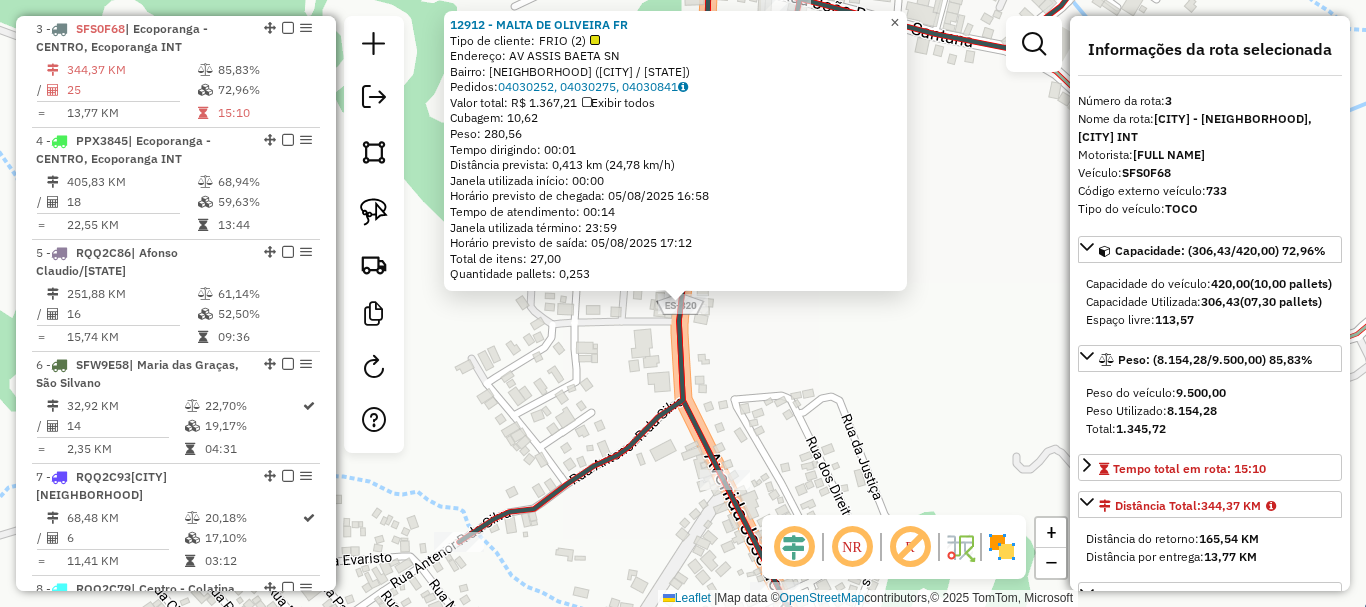 drag, startPoint x: 908, startPoint y: 10, endPoint x: 801, endPoint y: 109, distance: 145.7738 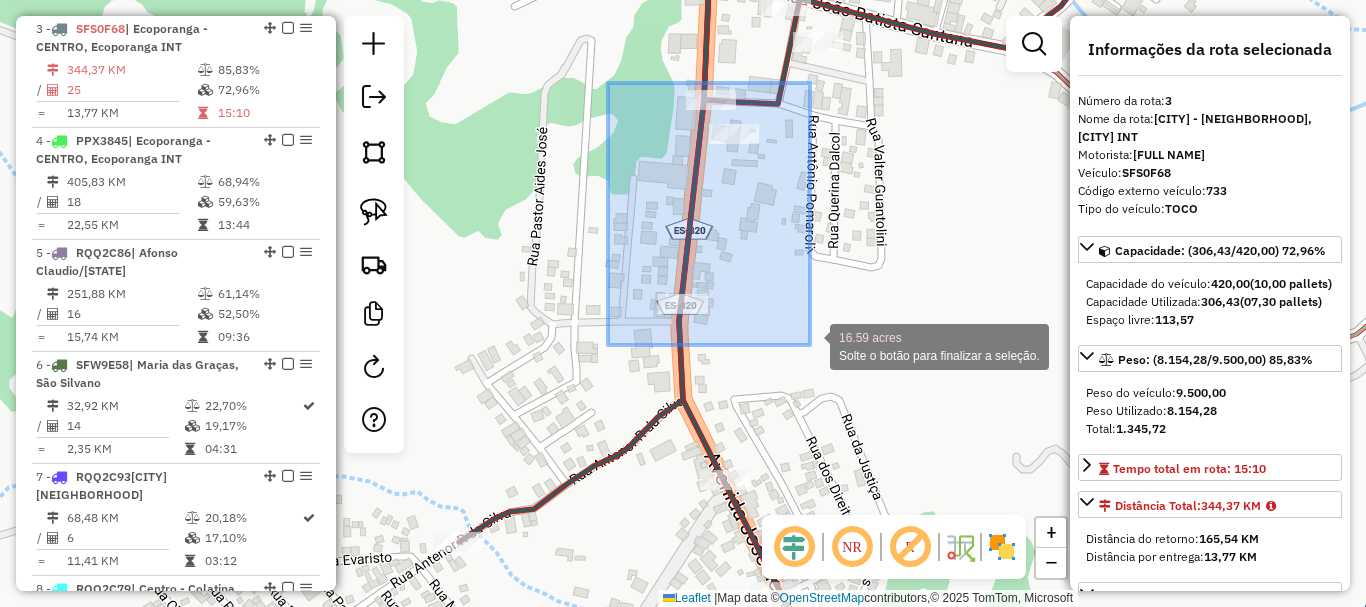 drag, startPoint x: 608, startPoint y: 83, endPoint x: 810, endPoint y: 345, distance: 330.82925 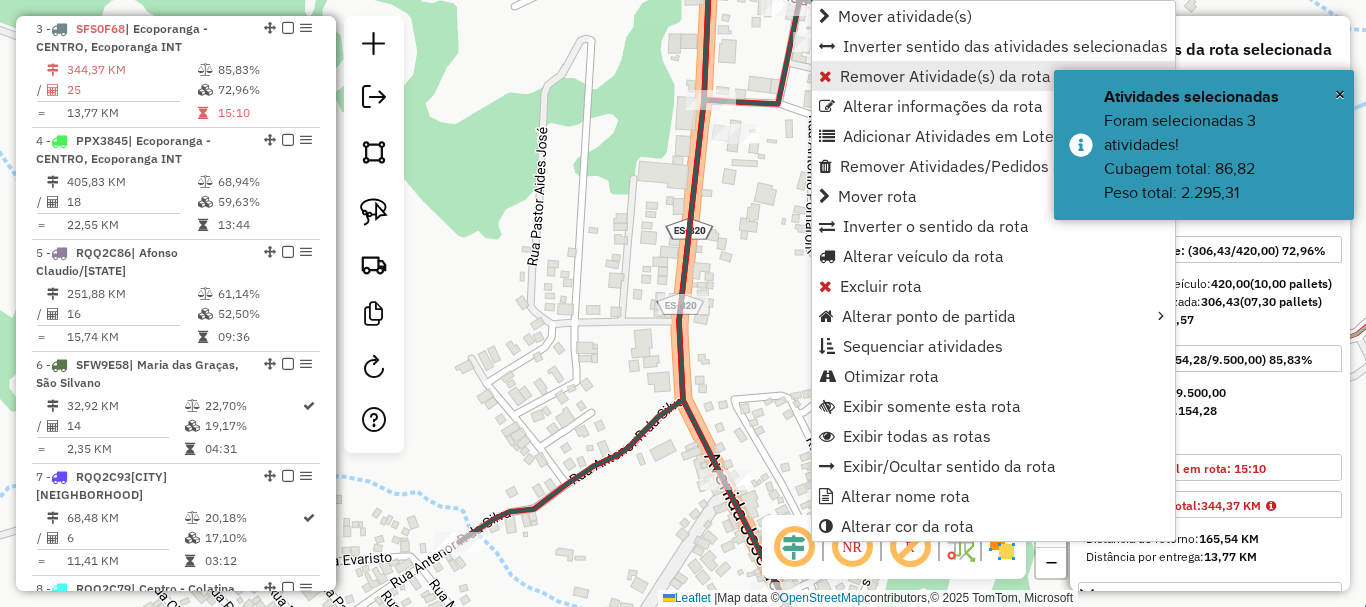 click on "Remover Atividade(s) da rota" at bounding box center (945, 76) 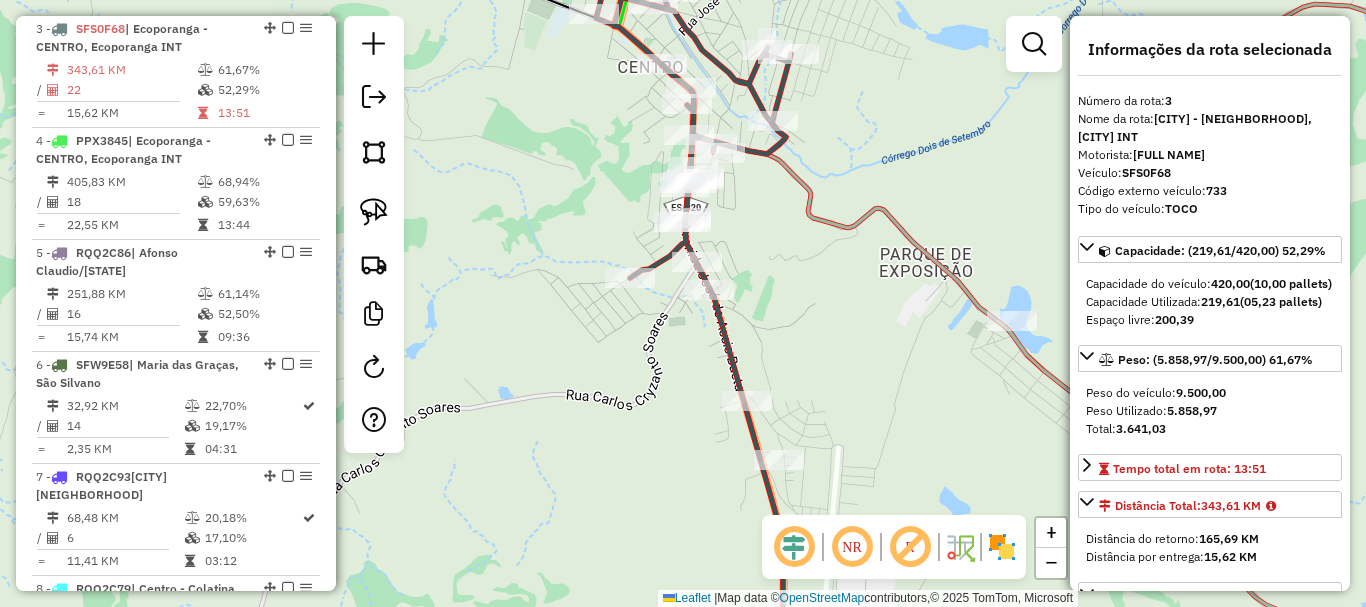 drag, startPoint x: 761, startPoint y: 306, endPoint x: 738, endPoint y: 214, distance: 94.83143 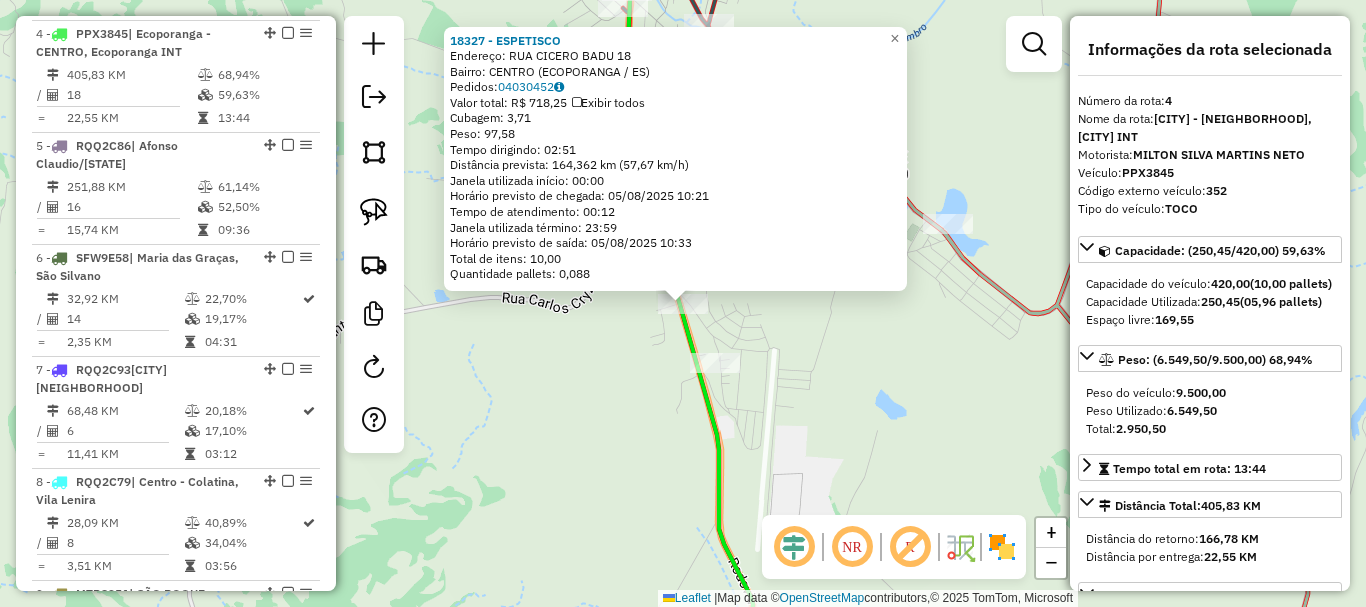 scroll, scrollTop: 1117, scrollLeft: 0, axis: vertical 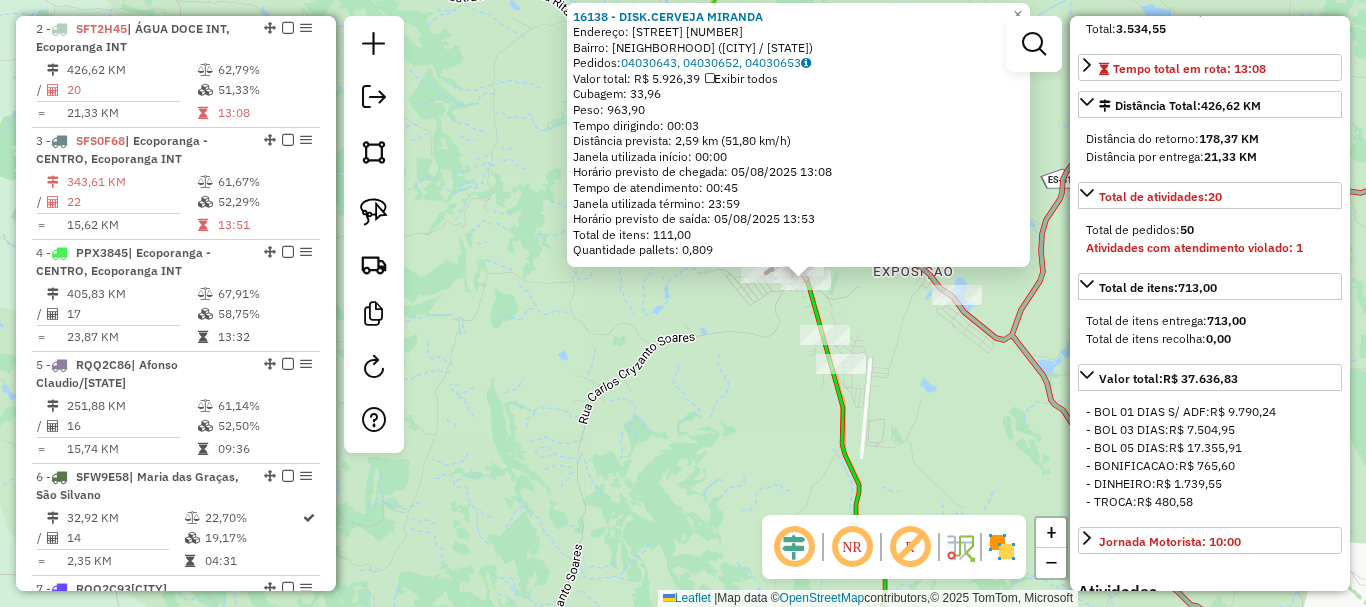 drag, startPoint x: 630, startPoint y: 406, endPoint x: 610, endPoint y: 230, distance: 177.13272 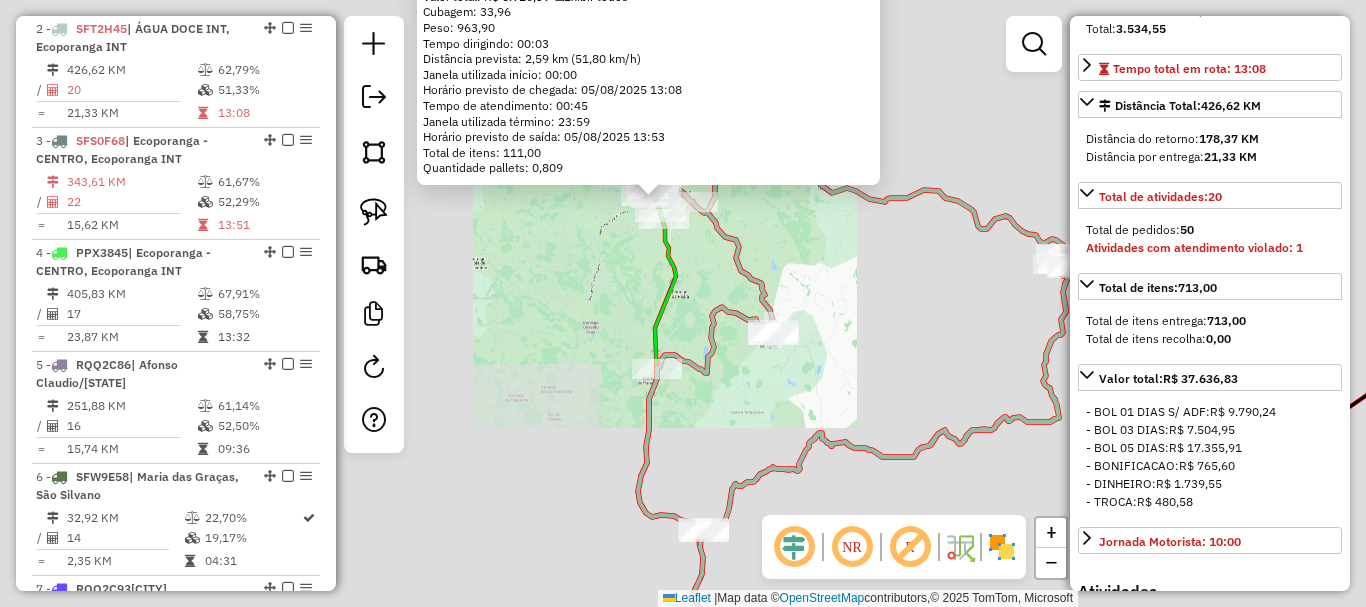 drag, startPoint x: 606, startPoint y: 278, endPoint x: 604, endPoint y: 304, distance: 26.076809 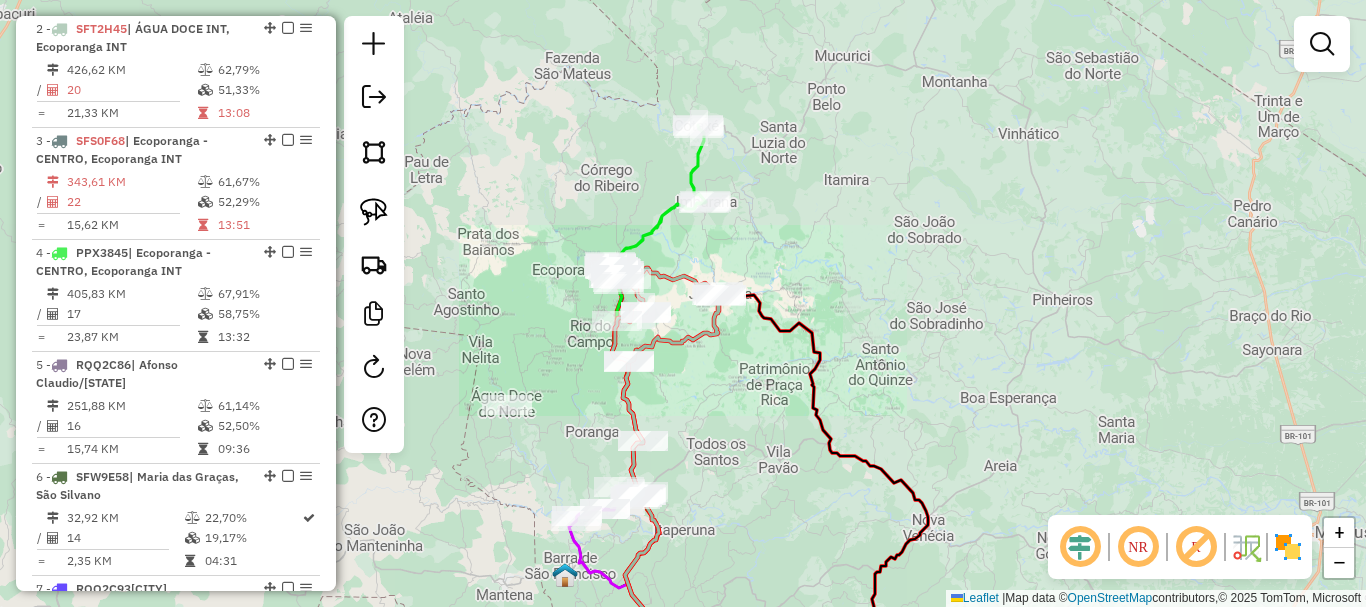 drag, startPoint x: 586, startPoint y: 364, endPoint x: 647, endPoint y: 293, distance: 93.60555 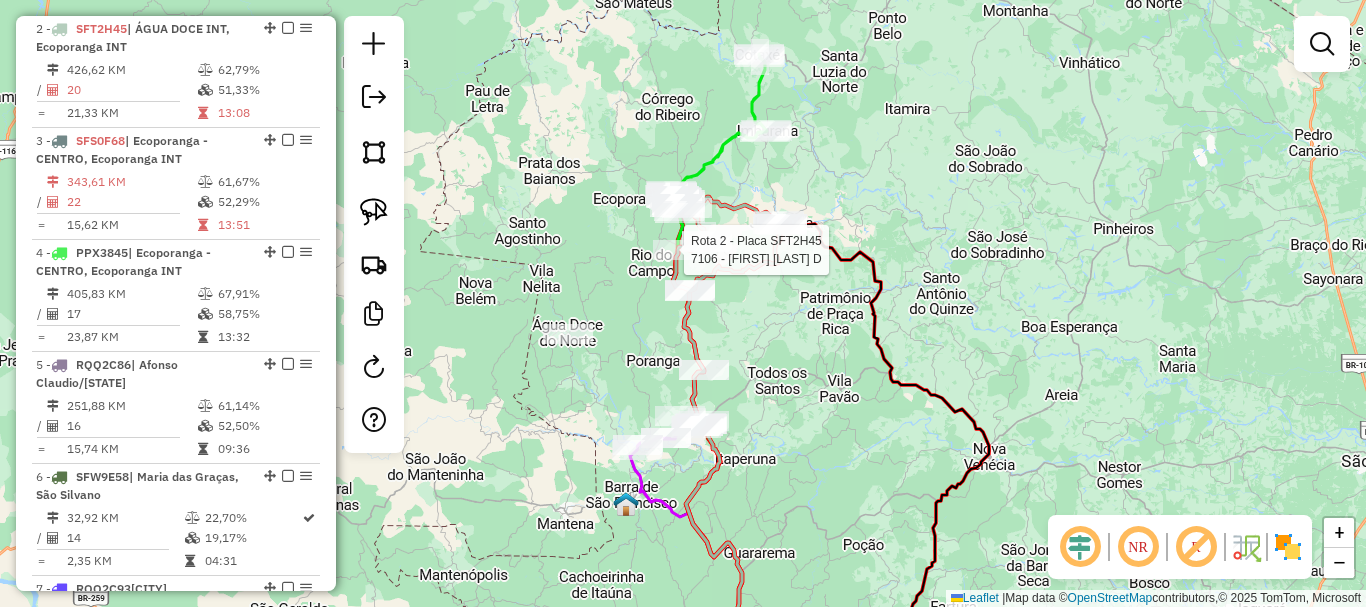 click on "Rota 2 - Placa SFT2H45  7106 - OLIVEIRA FERNANDES D Janela de atendimento Grade de atendimento Capacidade Transportadoras Veículos Cliente Pedidos  Rotas Selecione os dias de semana para filtrar as janelas de atendimento  Seg   Ter   Qua   Qui   Sex   Sáb   Dom  Informe o período da janela de atendimento: De: Até:  Filtrar exatamente a janela do cliente  Considerar janela de atendimento padrão  Selecione os dias de semana para filtrar as grades de atendimento  Seg   Ter   Qua   Qui   Sex   Sáb   Dom   Considerar clientes sem dia de atendimento cadastrado  Clientes fora do dia de atendimento selecionado Filtrar as atividades entre os valores definidos abaixo:  Peso mínimo:   Peso máximo:   Cubagem mínima:   Cubagem máxima:   De:   Até:  Filtrar as atividades entre o tempo de atendimento definido abaixo:  De:   Até:   Considerar capacidade total dos clientes não roteirizados Transportadora: Selecione um ou mais itens Tipo de veículo: Selecione um ou mais itens Veículo: Selecione um ou mais itens" 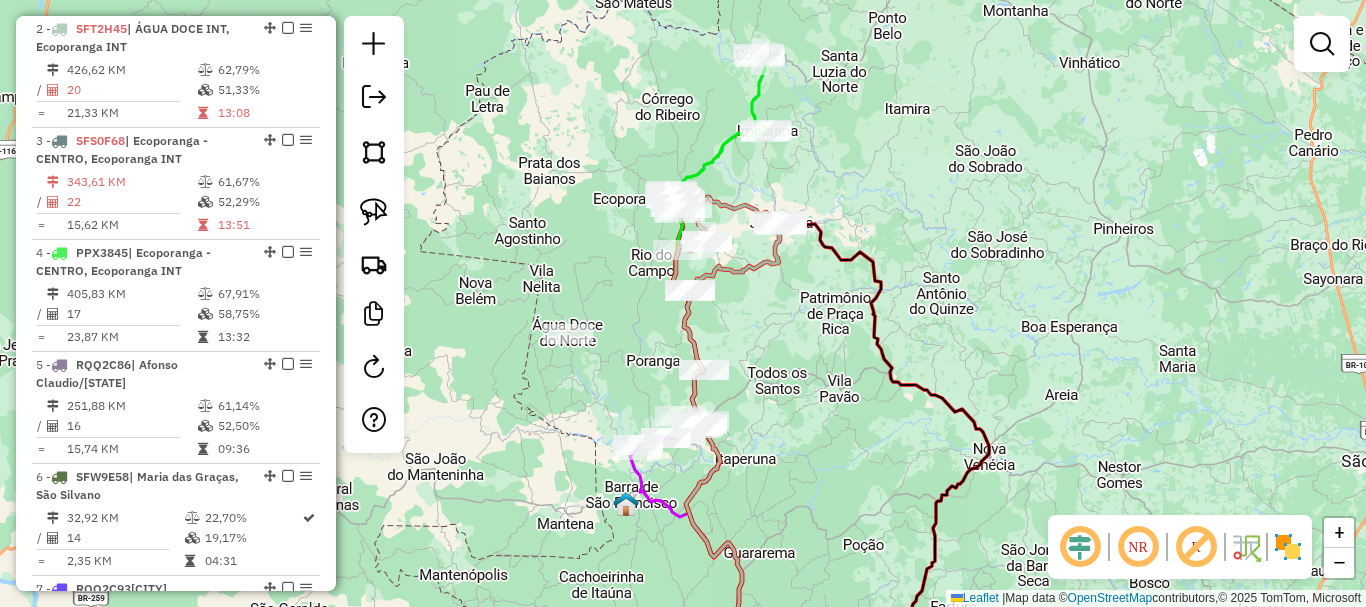 click on "Rota 2 - Placa SFT2H45  7106 - OLIVEIRA FERNANDES D Janela de atendimento Grade de atendimento Capacidade Transportadoras Veículos Cliente Pedidos  Rotas Selecione os dias de semana para filtrar as janelas de atendimento  Seg   Ter   Qua   Qui   Sex   Sáb   Dom  Informe o período da janela de atendimento: De: Até:  Filtrar exatamente a janela do cliente  Considerar janela de atendimento padrão  Selecione os dias de semana para filtrar as grades de atendimento  Seg   Ter   Qua   Qui   Sex   Sáb   Dom   Considerar clientes sem dia de atendimento cadastrado  Clientes fora do dia de atendimento selecionado Filtrar as atividades entre os valores definidos abaixo:  Peso mínimo:   Peso máximo:   Cubagem mínima:   Cubagem máxima:   De:   Até:  Filtrar as atividades entre o tempo de atendimento definido abaixo:  De:   Até:   Considerar capacidade total dos clientes não roteirizados Transportadora: Selecione um ou mais itens Tipo de veículo: Selecione um ou mais itens Veículo: Selecione um ou mais itens" 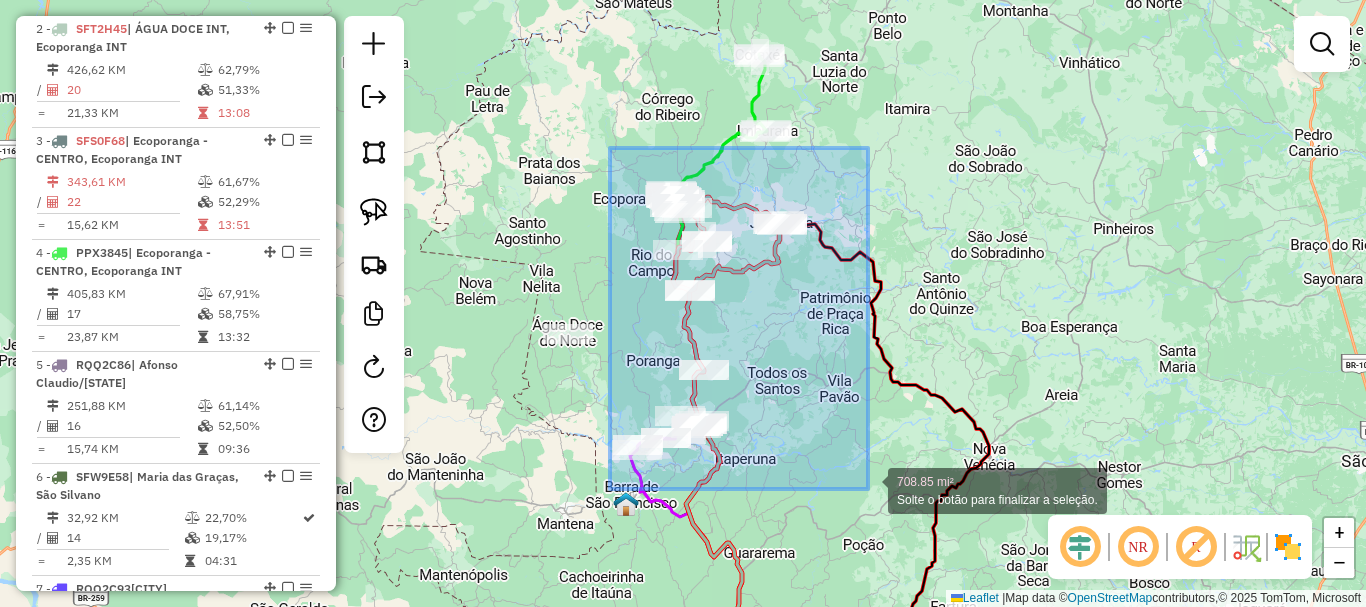 drag, startPoint x: 619, startPoint y: 148, endPoint x: 868, endPoint y: 489, distance: 422.23453 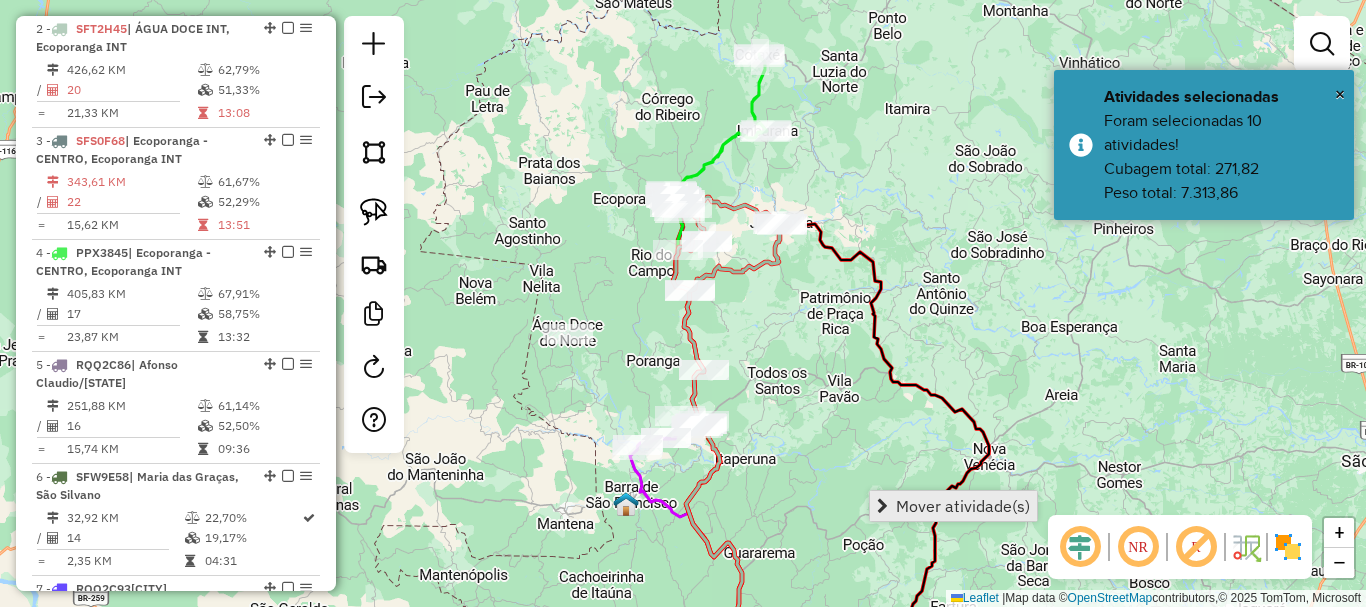 click on "Mover atividade(s)" at bounding box center [963, 506] 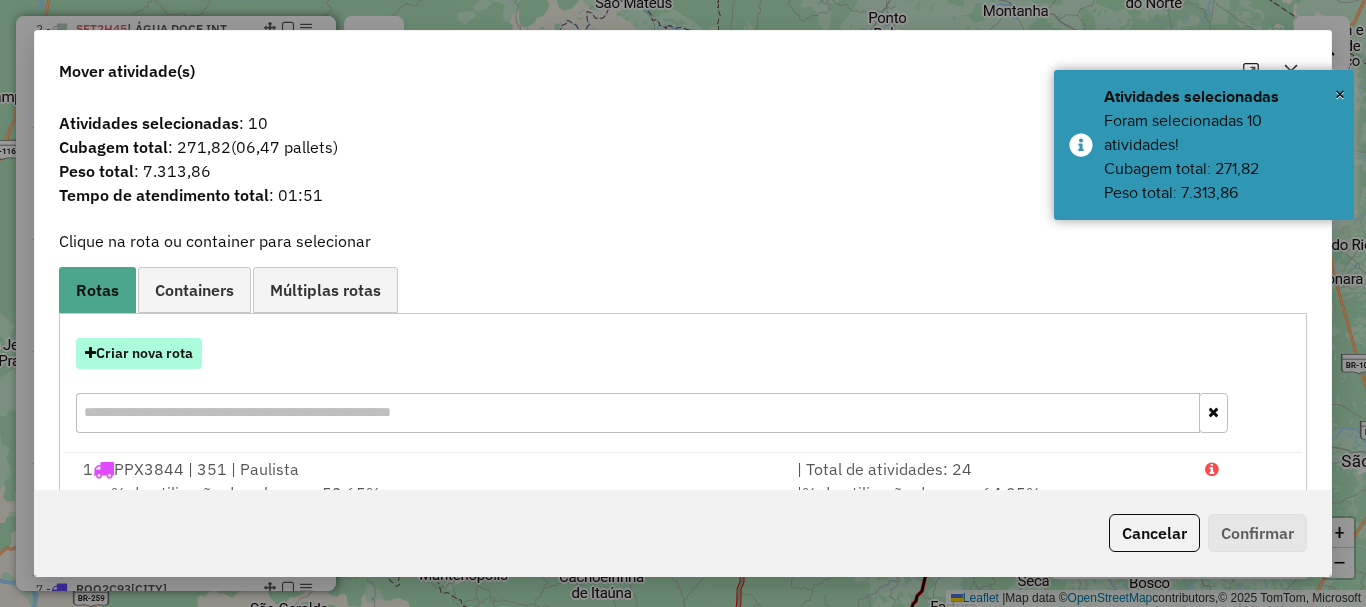 click on "Criar nova rota" at bounding box center [139, 353] 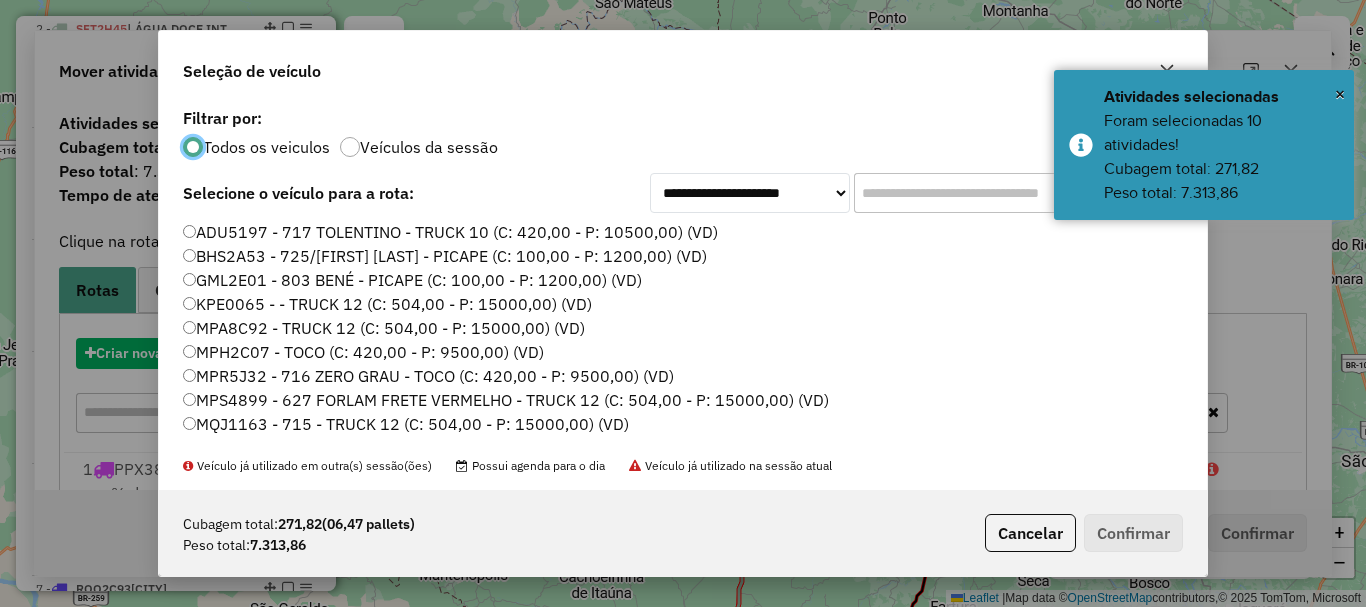 scroll, scrollTop: 11, scrollLeft: 6, axis: both 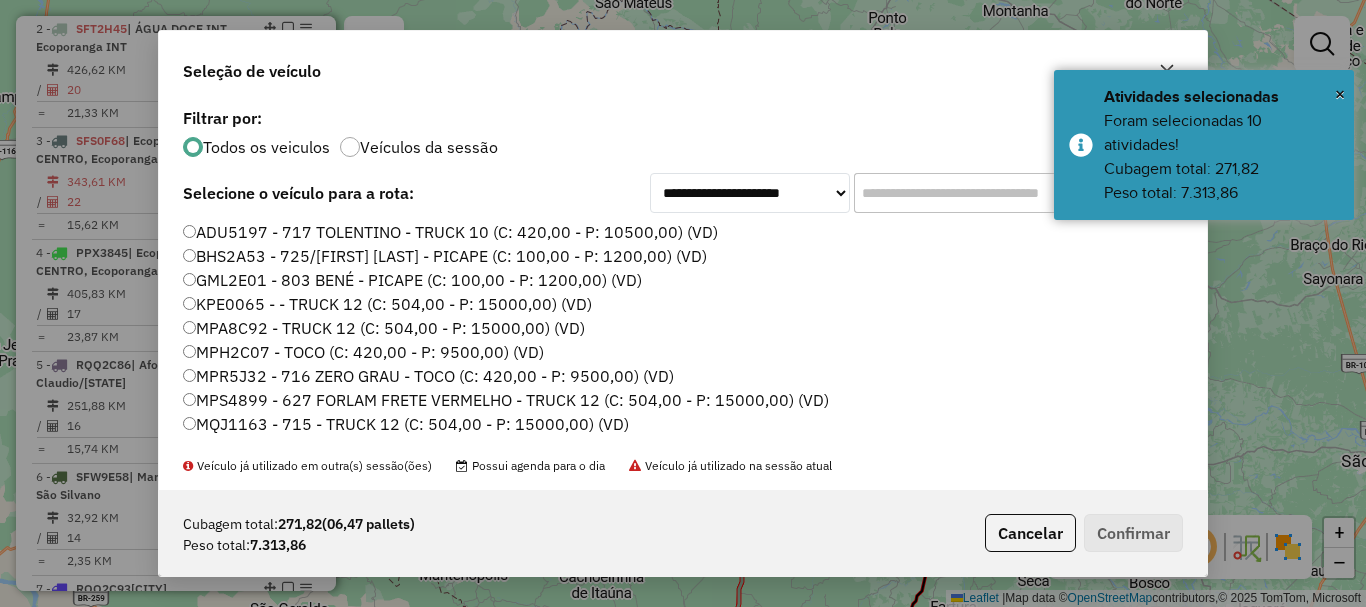 drag, startPoint x: 888, startPoint y: 208, endPoint x: 851, endPoint y: 225, distance: 40.718548 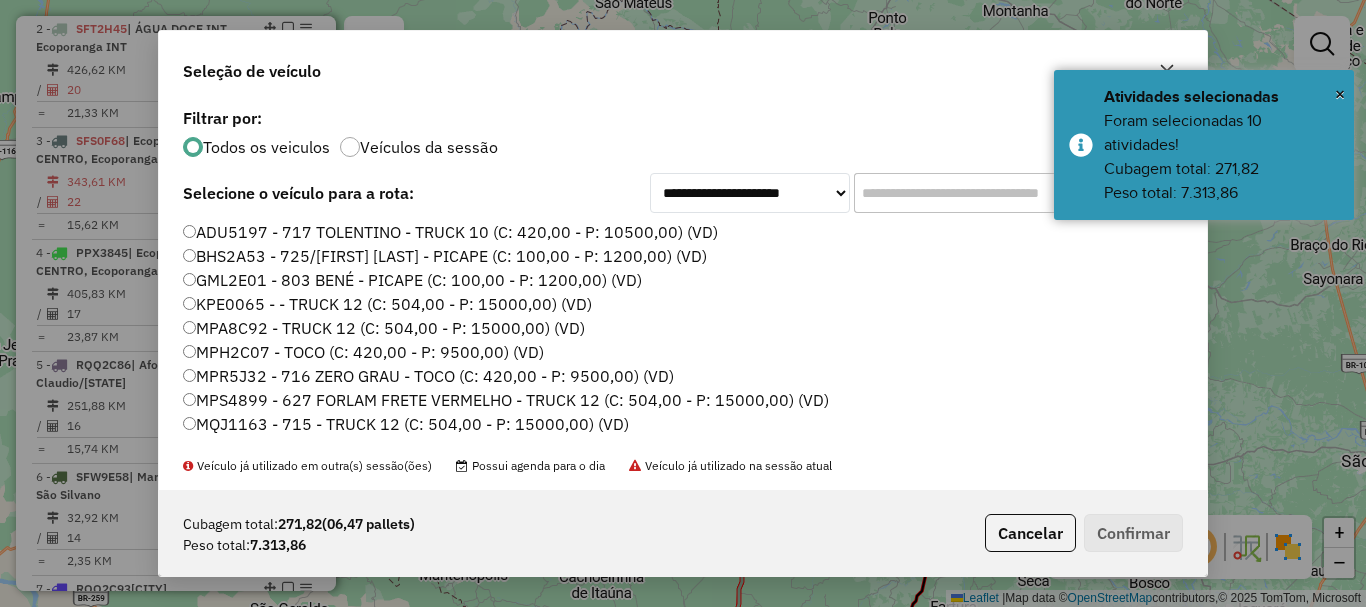 click on "**********" 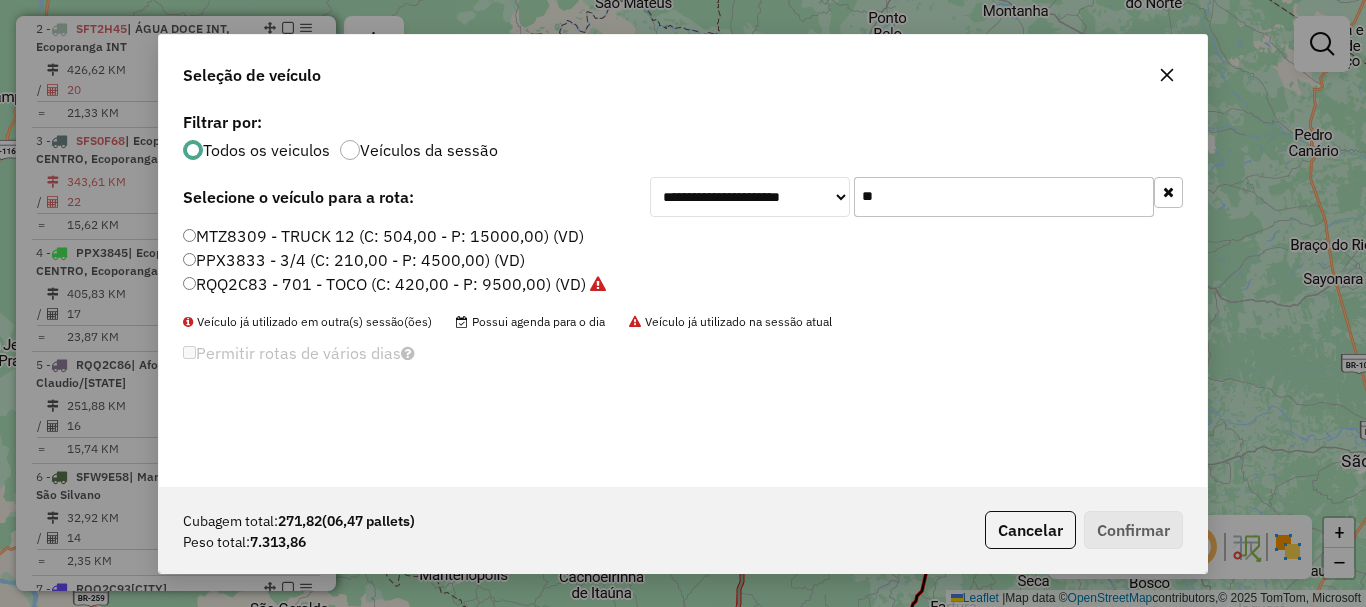 type on "**" 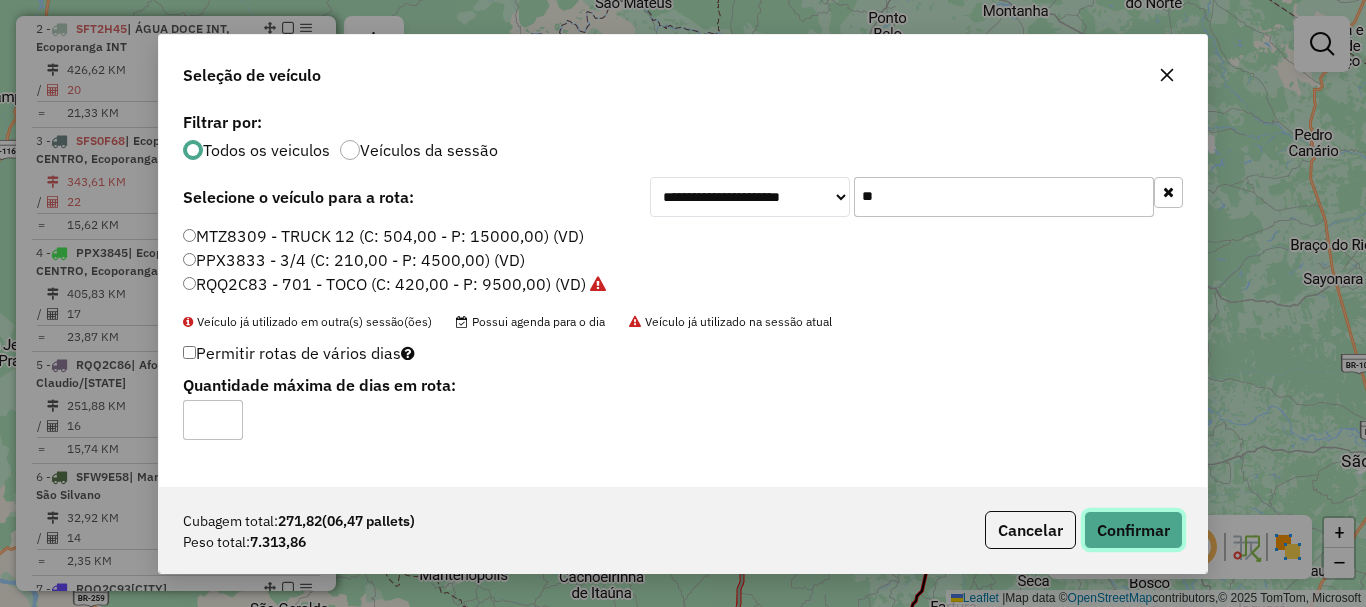 click on "Confirmar" 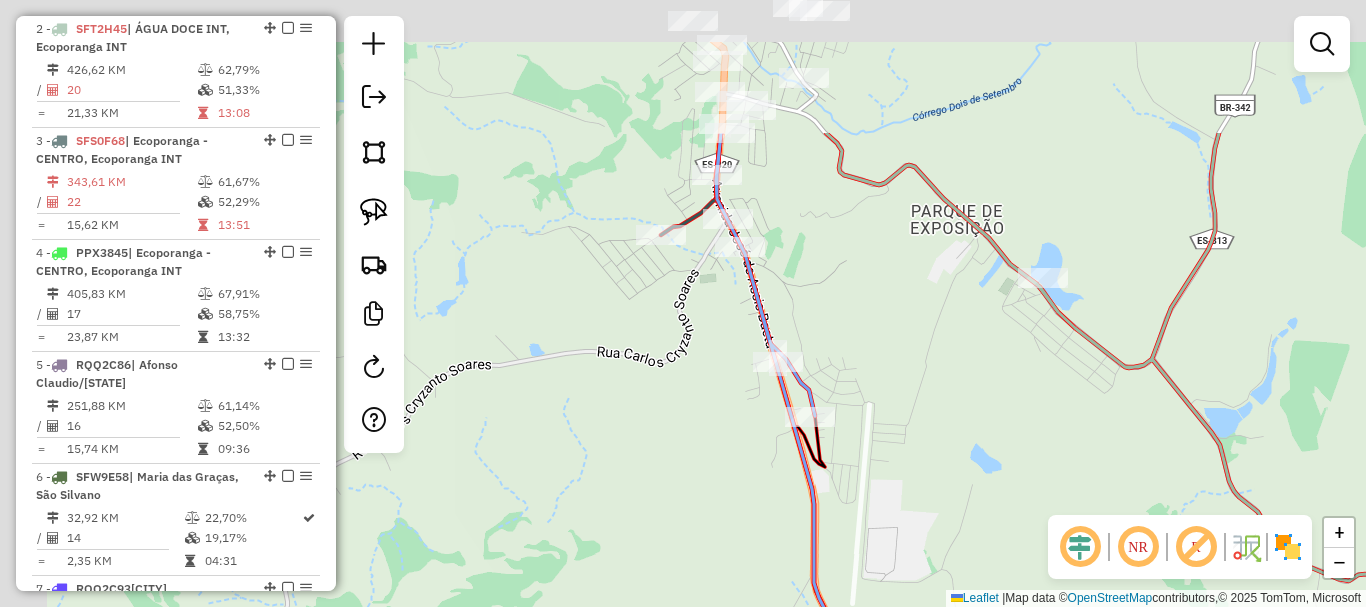 drag, startPoint x: 824, startPoint y: 326, endPoint x: 819, endPoint y: 352, distance: 26.476404 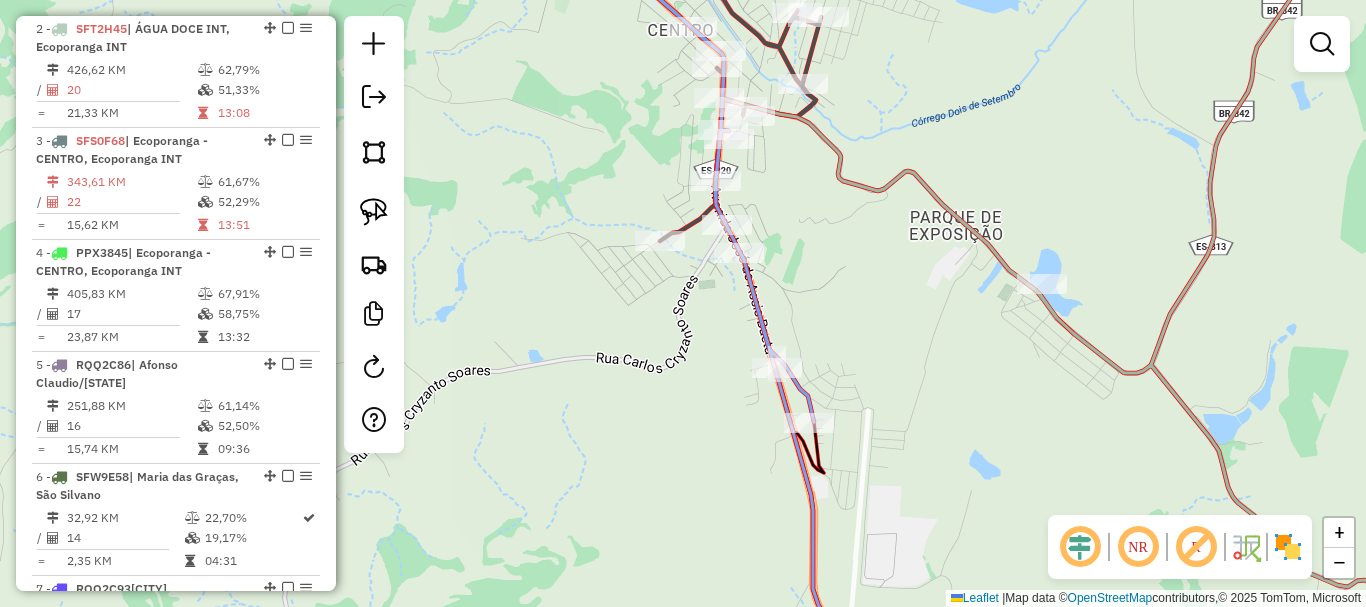 click on "Janela de atendimento Grade de atendimento Capacidade Transportadoras Veículos Cliente Pedidos  Rotas Selecione os dias de semana para filtrar as janelas de atendimento  Seg   Ter   Qua   Qui   Sex   Sáb   Dom  Informe o período da janela de atendimento: De: Até:  Filtrar exatamente a janela do cliente  Considerar janela de atendimento padrão  Selecione os dias de semana para filtrar as grades de atendimento  Seg   Ter   Qua   Qui   Sex   Sáb   Dom   Considerar clientes sem dia de atendimento cadastrado  Clientes fora do dia de atendimento selecionado Filtrar as atividades entre os valores definidos abaixo:  Peso mínimo:   Peso máximo:   Cubagem mínima:   Cubagem máxima:   De:   Até:  Filtrar as atividades entre o tempo de atendimento definido abaixo:  De:   Até:   Considerar capacidade total dos clientes não roteirizados Transportadora: Selecione um ou mais itens Tipo de veículo: Selecione um ou mais itens Veículo: Selecione um ou mais itens Motorista: Selecione um ou mais itens Nome: Rótulo:" 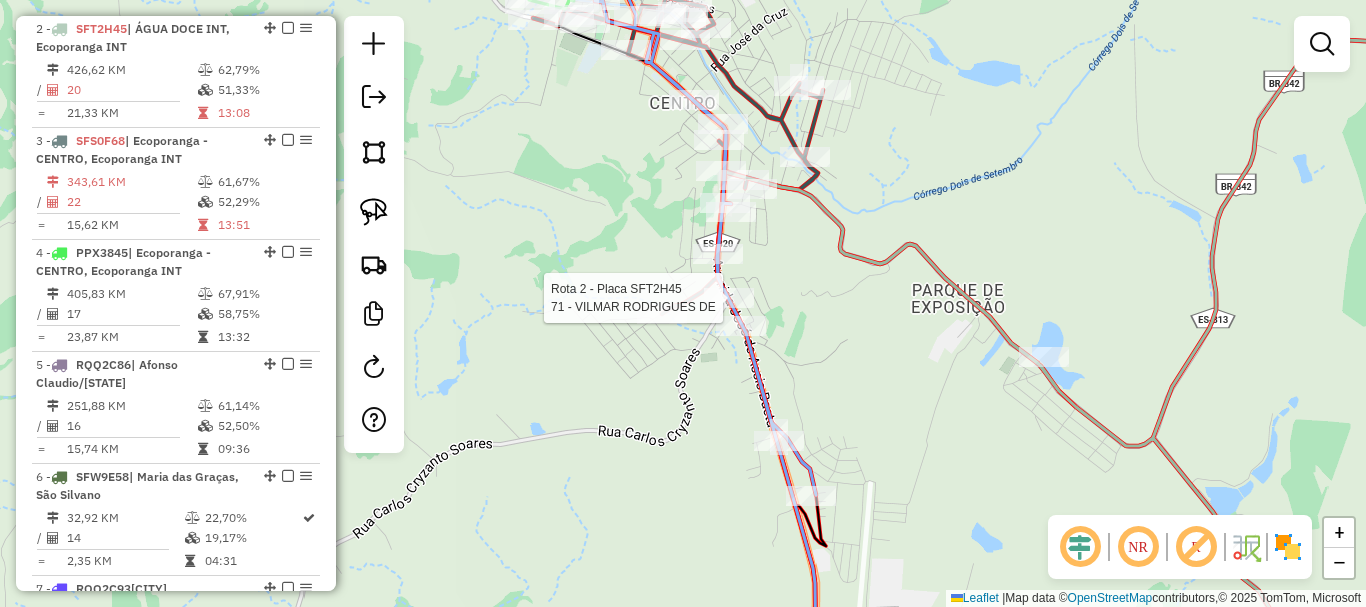 select on "**********" 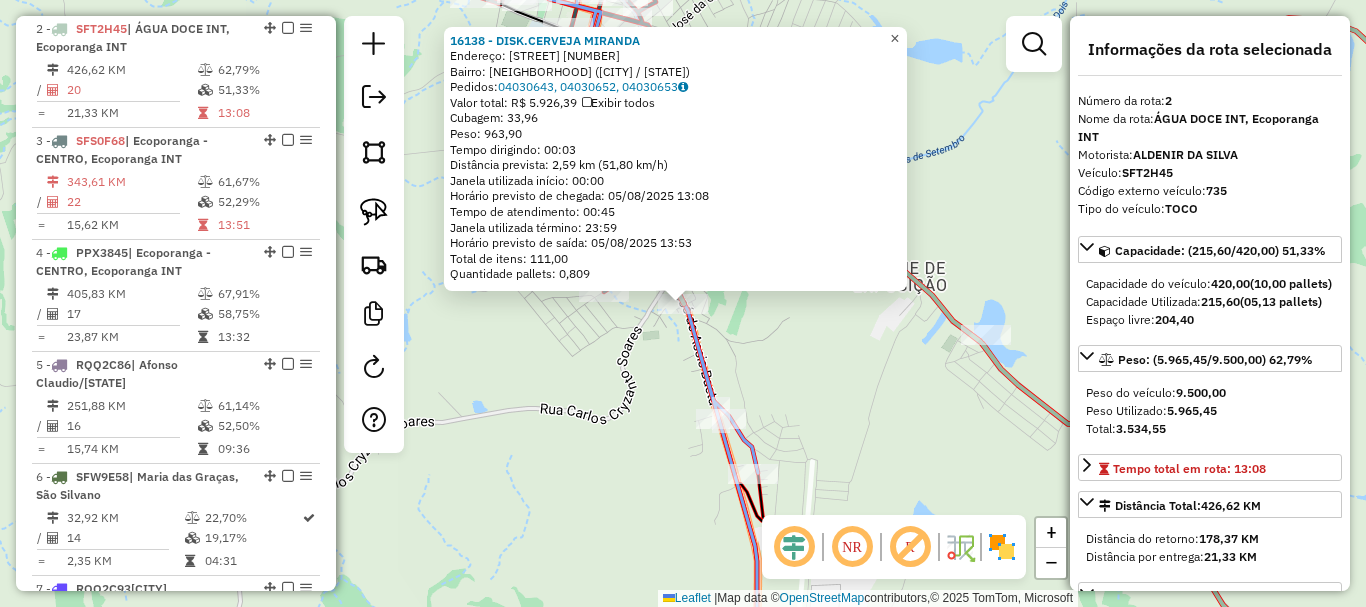 click on "×" 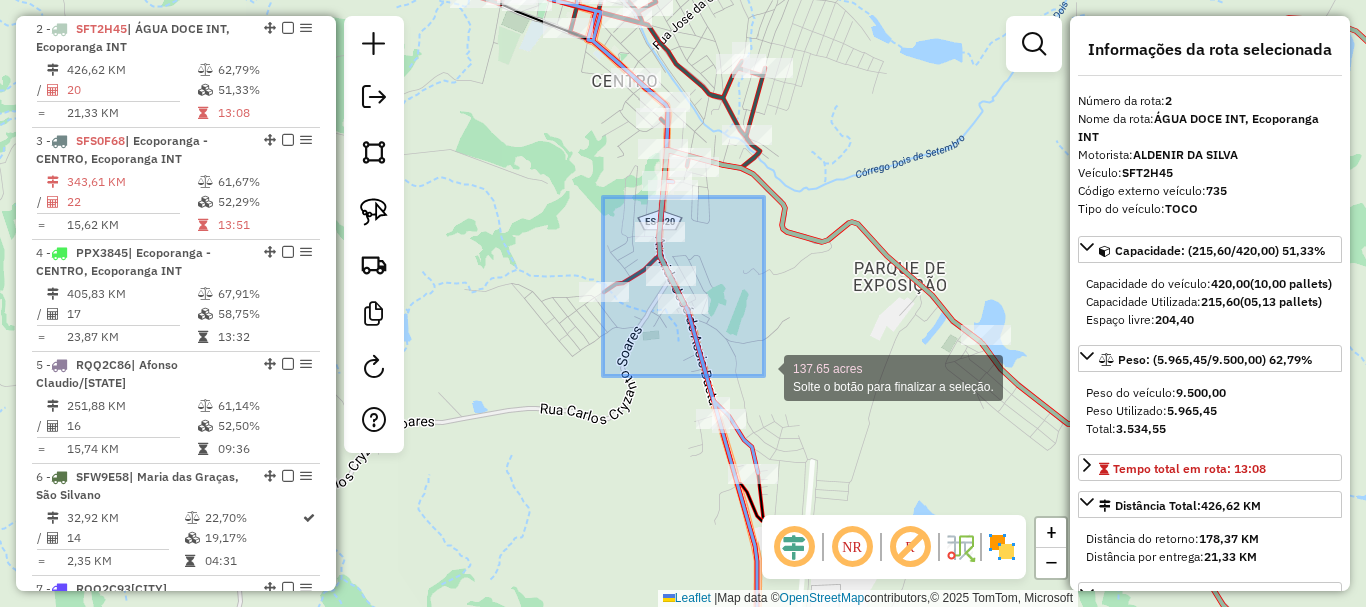 drag, startPoint x: 603, startPoint y: 196, endPoint x: 772, endPoint y: 381, distance: 250.57135 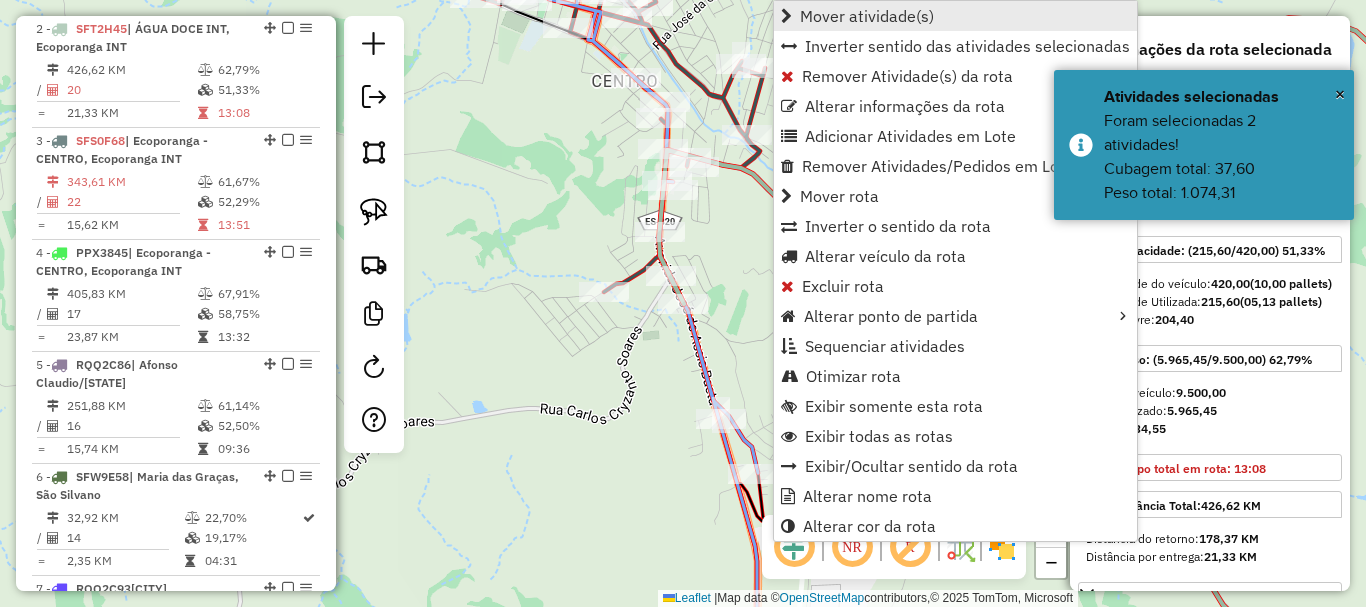click on "Mover atividade(s)" at bounding box center (867, 16) 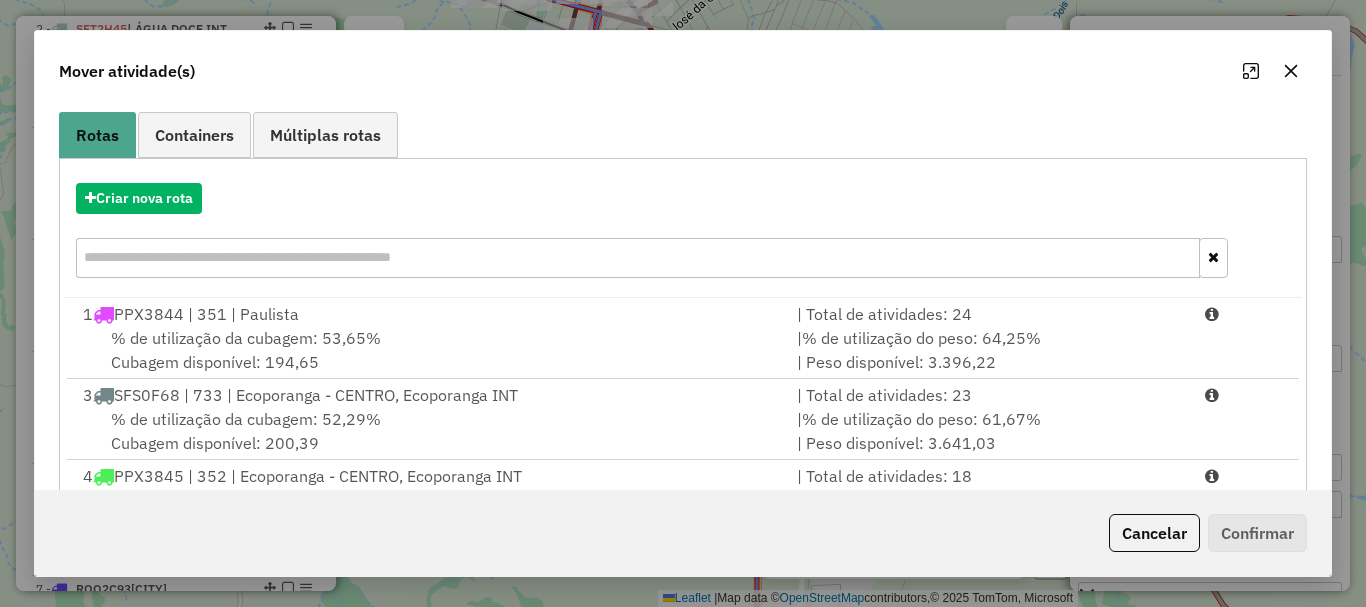 scroll, scrollTop: 397, scrollLeft: 0, axis: vertical 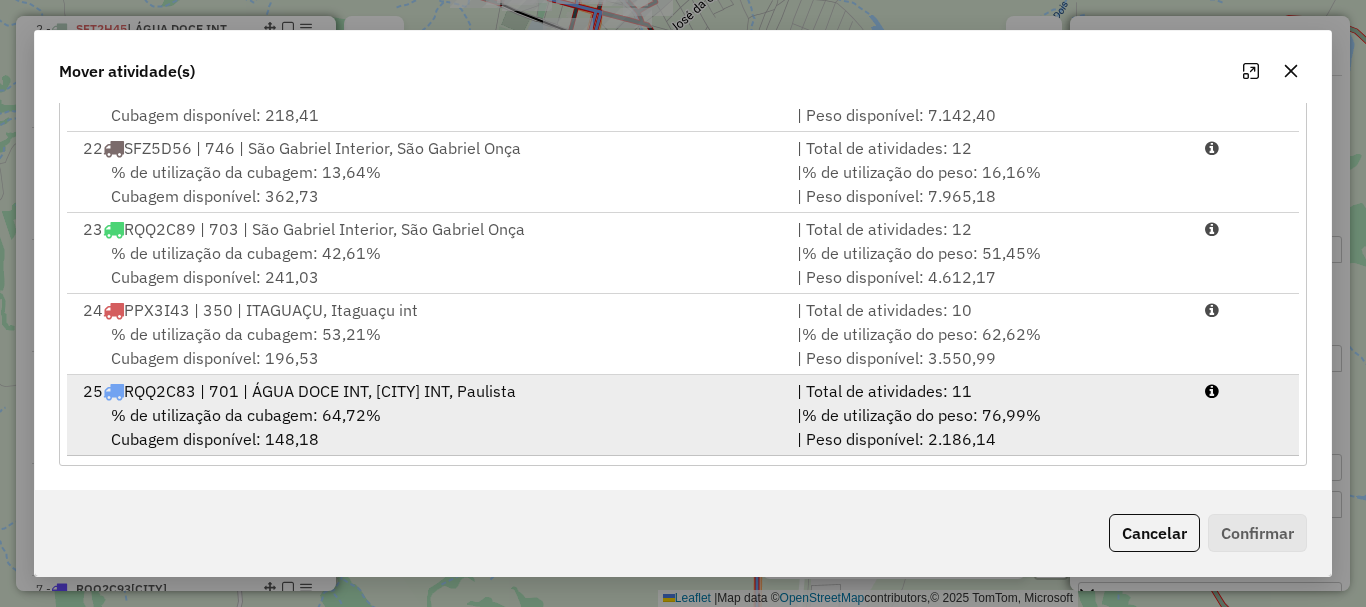 click on "RQQ2C83 | 701 | ÁGUA DOCE INT, Ecoporanga - CENTRO, Ecoporanga INT, Paulista" at bounding box center (320, 391) 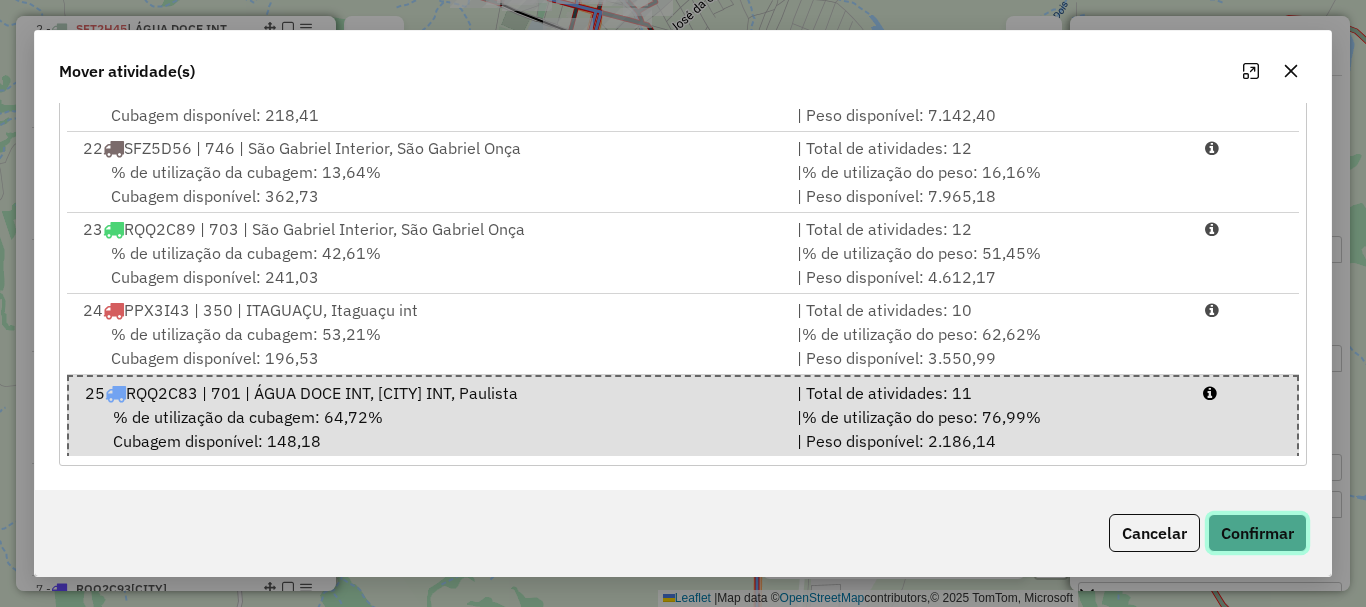 click on "Confirmar" 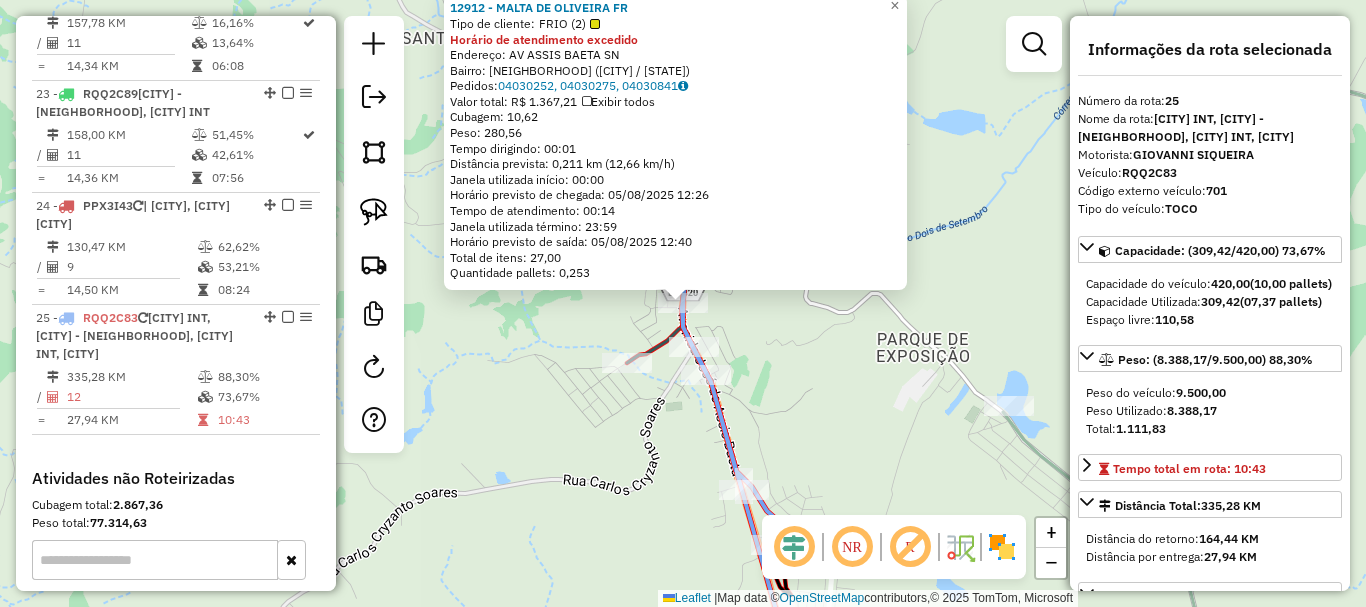 scroll, scrollTop: 3364, scrollLeft: 0, axis: vertical 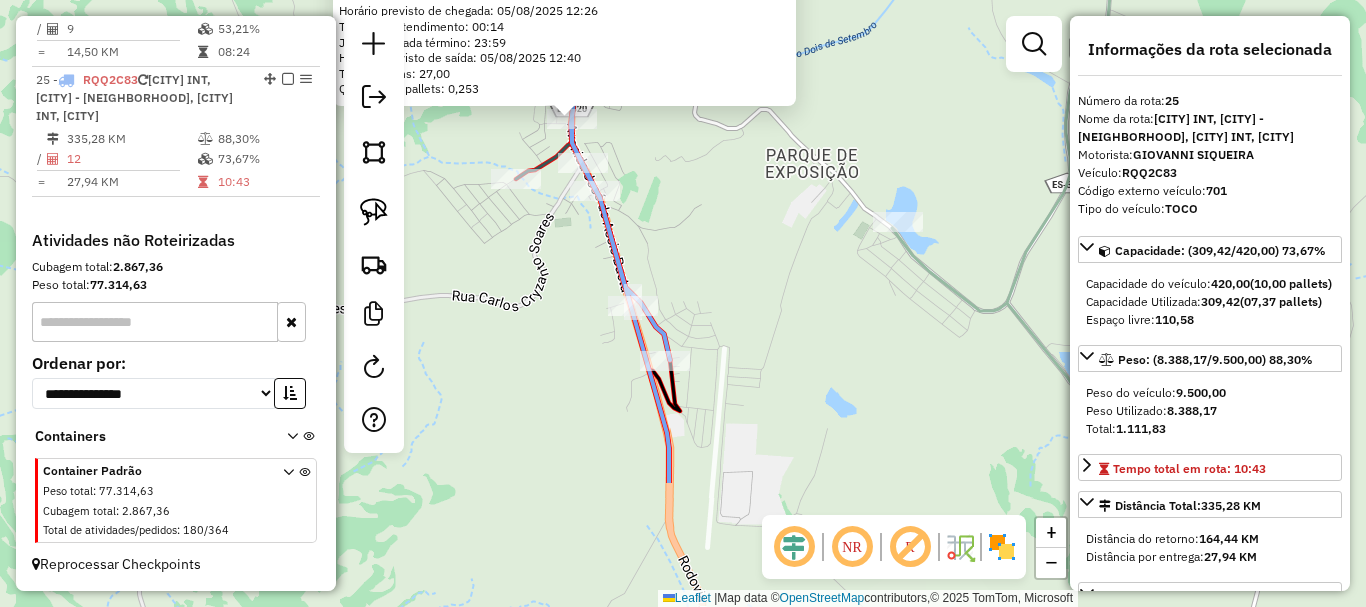 drag, startPoint x: 893, startPoint y: 375, endPoint x: 782, endPoint y: 191, distance: 214.88834 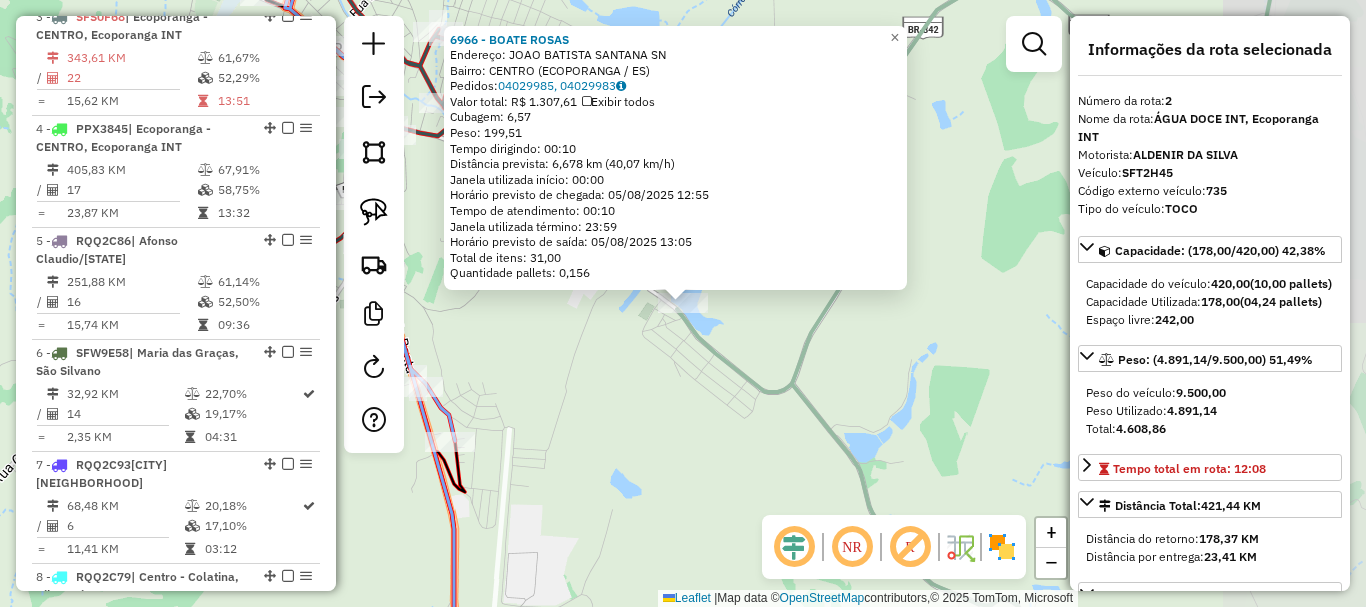 scroll, scrollTop: 893, scrollLeft: 0, axis: vertical 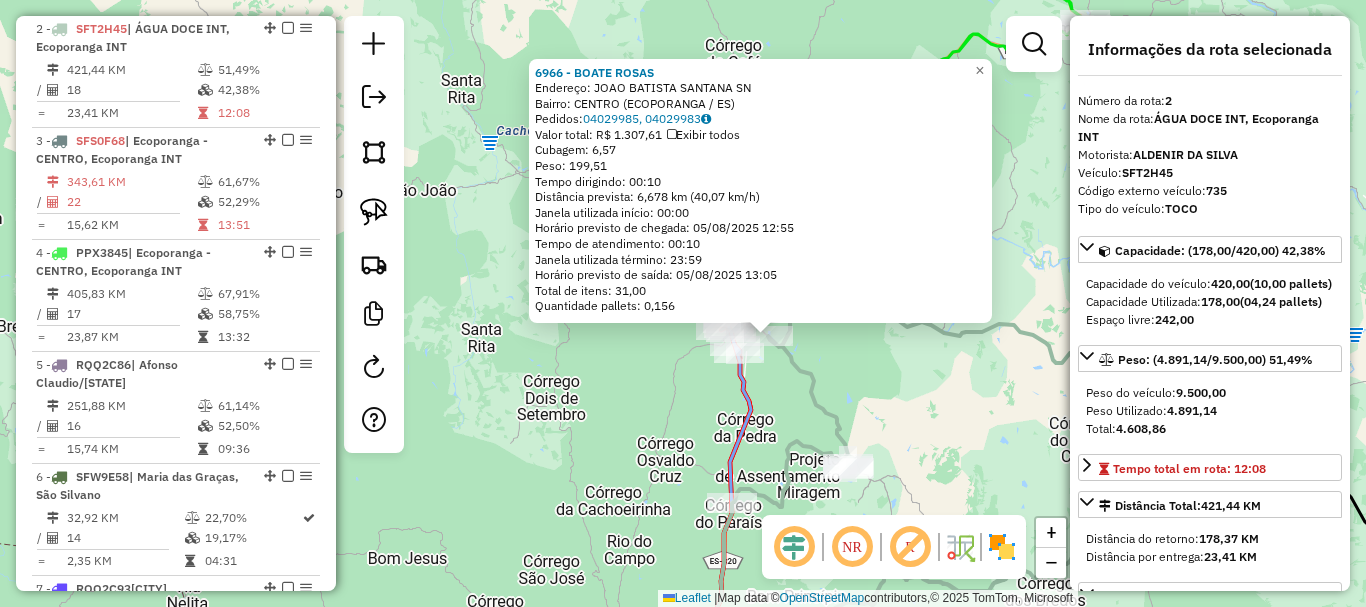 click on "6966 - BOATE ROSAS  Endereço:  JOAO BATISTA SANTANA SN   Bairro: CENTRO (ECOPORANGA / ES)   Pedidos:  04029985, 04029983   Valor total: R$ 1.307,61   Exibir todos   Cubagem: 6,57  Peso: 199,51  Tempo dirigindo: 00:10   Distância prevista: 6,678 km (40,07 km/h)   Janela utilizada início: 00:00   Horário previsto de chegada: 05/08/2025 12:55   Tempo de atendimento: 00:10   Janela utilizada término: 23:59   Horário previsto de saída: 05/08/2025 13:05   Total de itens: 31,00   Quantidade pallets: 0,156  × Janela de atendimento Grade de atendimento Capacidade Transportadoras Veículos Cliente Pedidos  Rotas Selecione os dias de semana para filtrar as janelas de atendimento  Seg   Ter   Qua   Qui   Sex   Sáb   Dom  Informe o período da janela de atendimento: De: Até:  Filtrar exatamente a janela do cliente  Considerar janela de atendimento padrão  Selecione os dias de semana para filtrar as grades de atendimento  Seg   Ter   Qua   Qui   Sex   Sáb   Dom   Clientes fora do dia de atendimento selecionado" 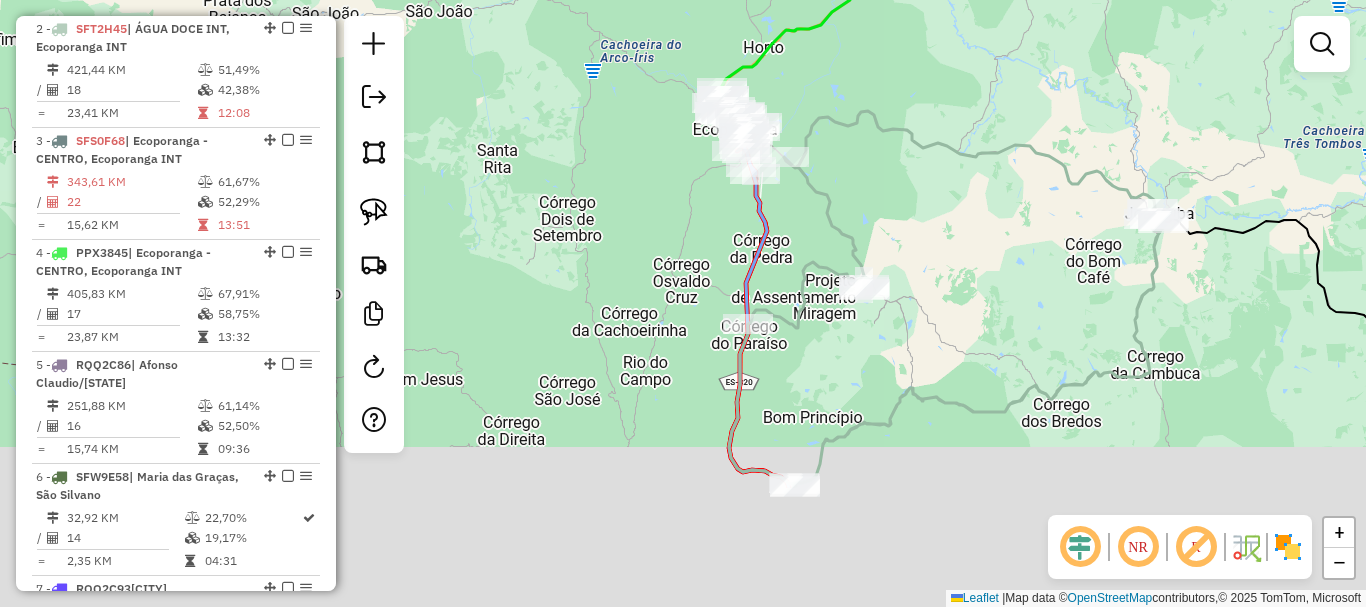 drag, startPoint x: 807, startPoint y: 172, endPoint x: 809, endPoint y: 161, distance: 11.18034 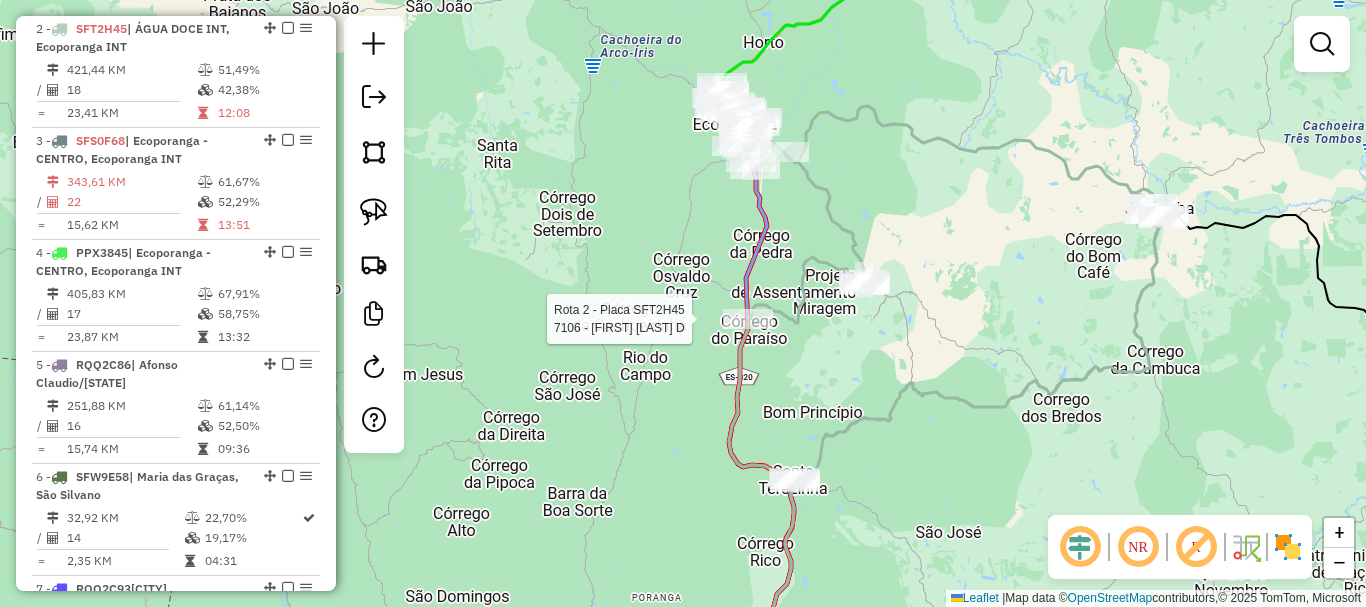 select on "**********" 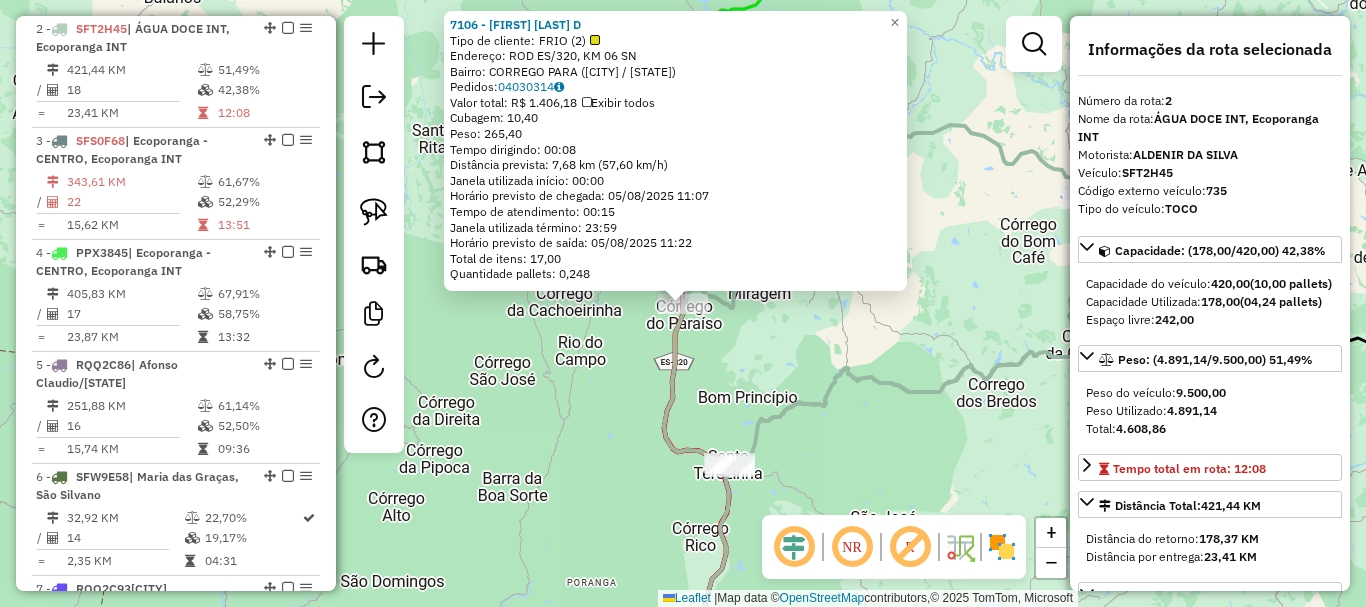 click 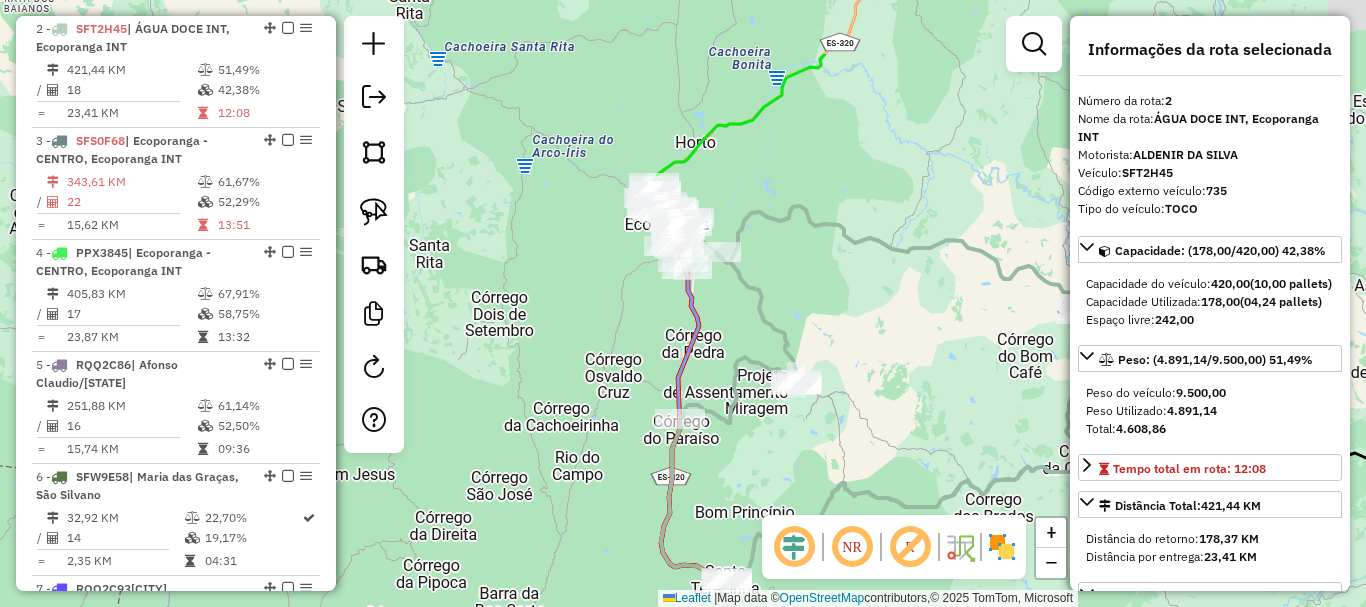 drag, startPoint x: 626, startPoint y: 305, endPoint x: 621, endPoint y: 349, distance: 44.28318 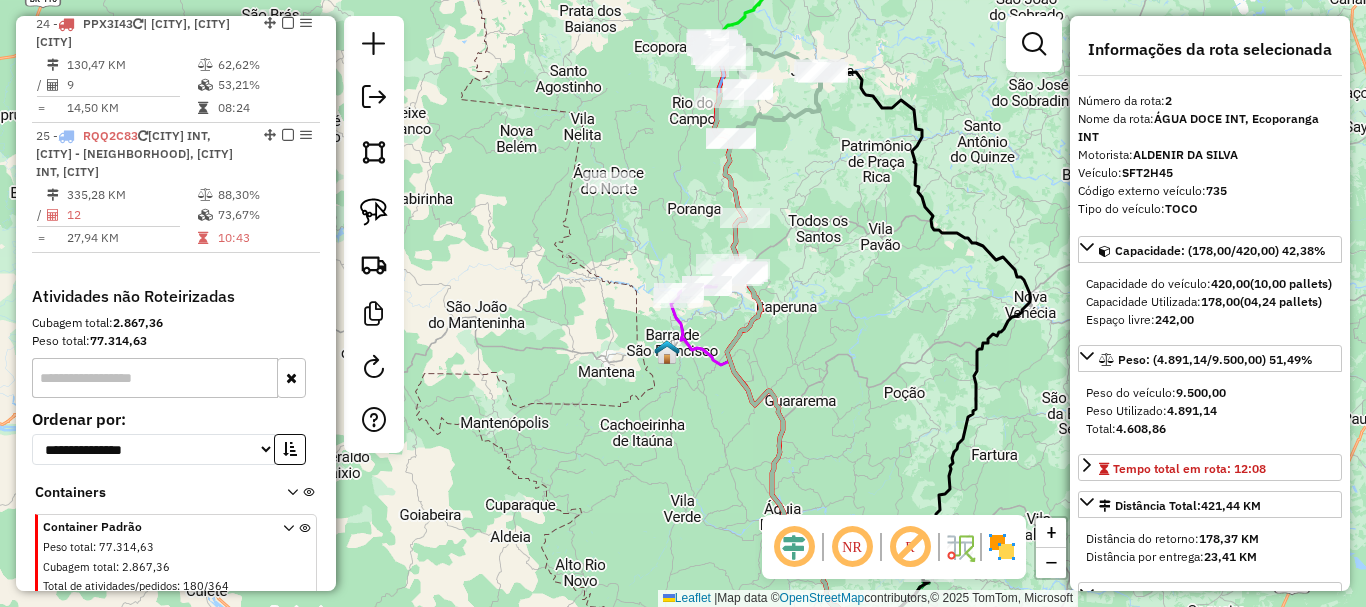 scroll, scrollTop: 3293, scrollLeft: 0, axis: vertical 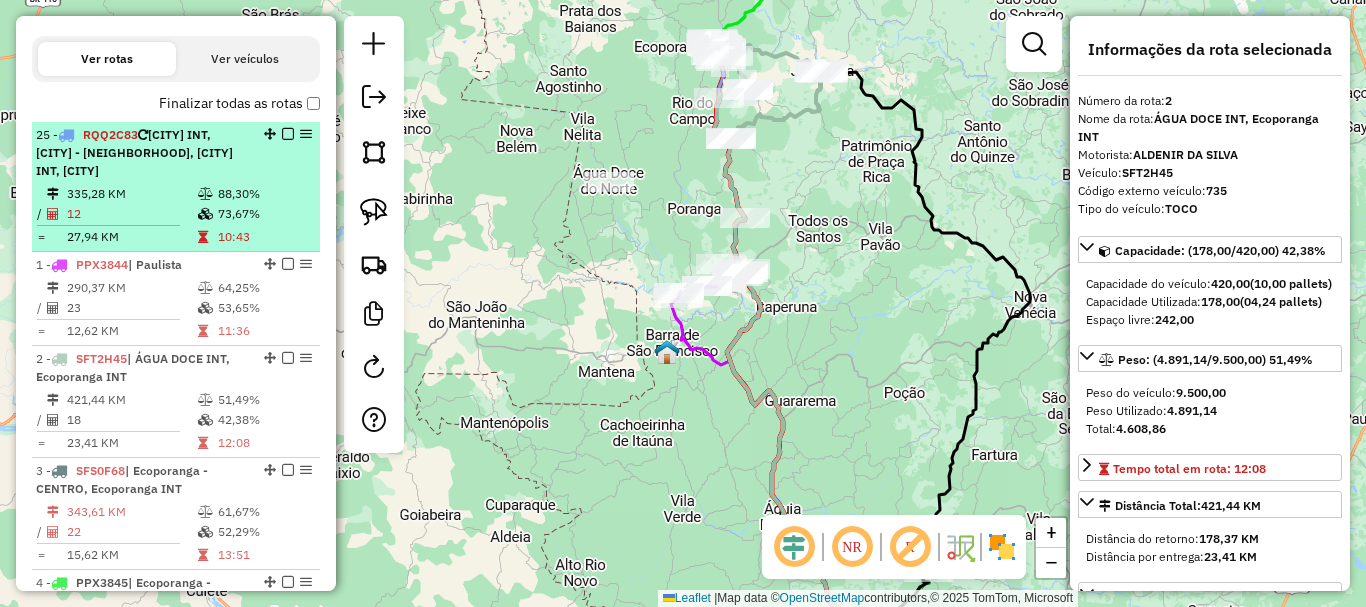 drag, startPoint x: 263, startPoint y: 146, endPoint x: 174, endPoint y: 141, distance: 89.140335 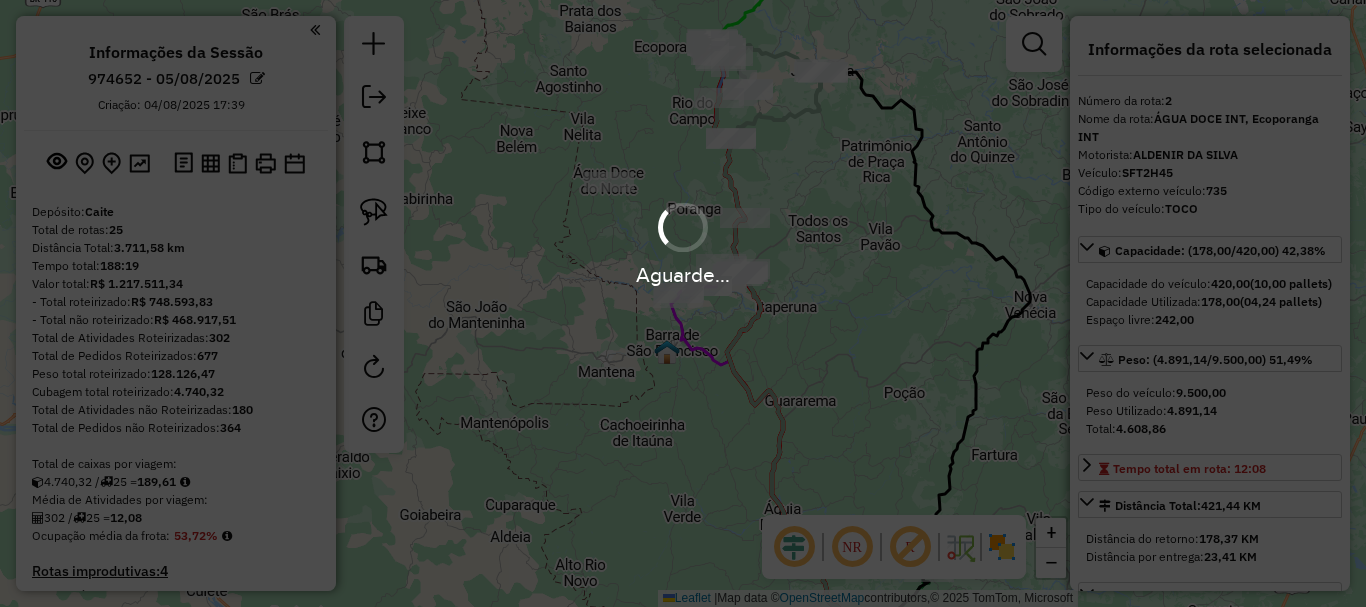 select on "**********" 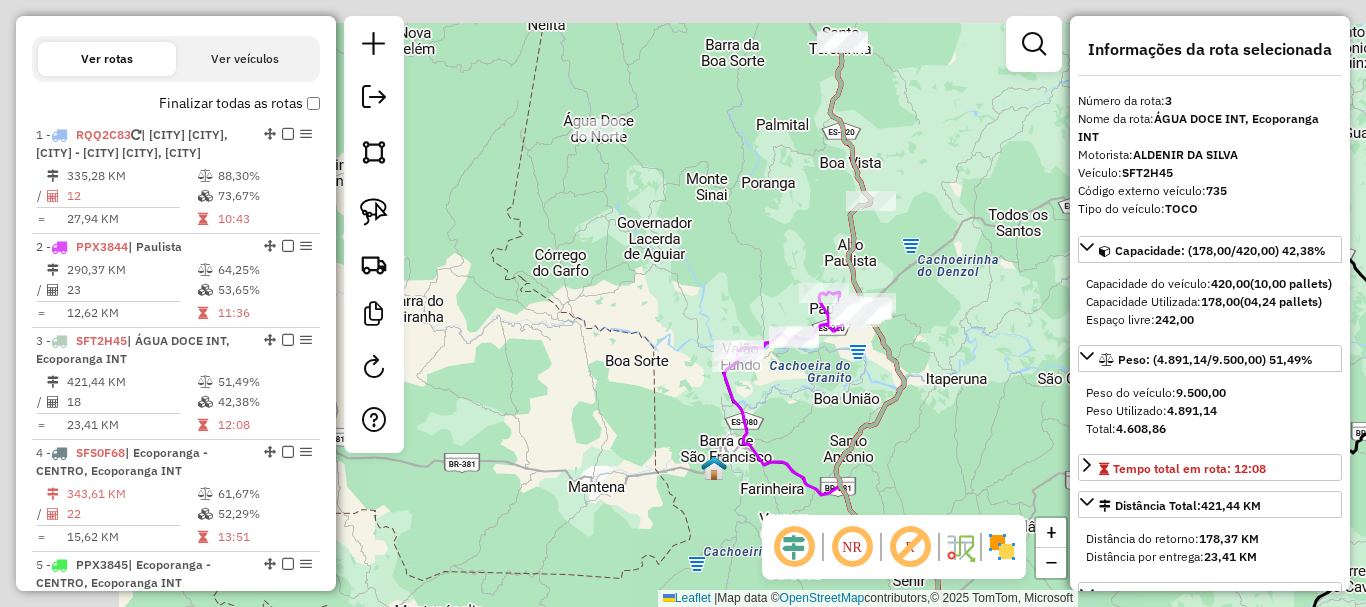 drag, startPoint x: 757, startPoint y: 258, endPoint x: 950, endPoint y: 371, distance: 223.64705 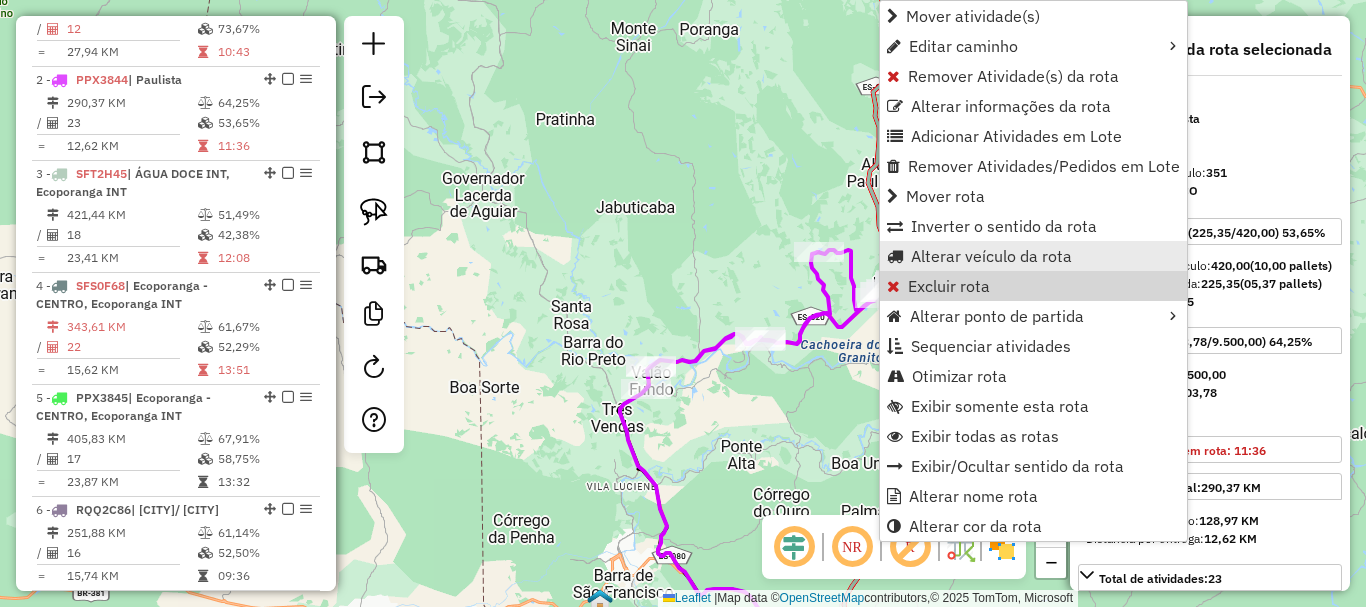 scroll, scrollTop: 929, scrollLeft: 0, axis: vertical 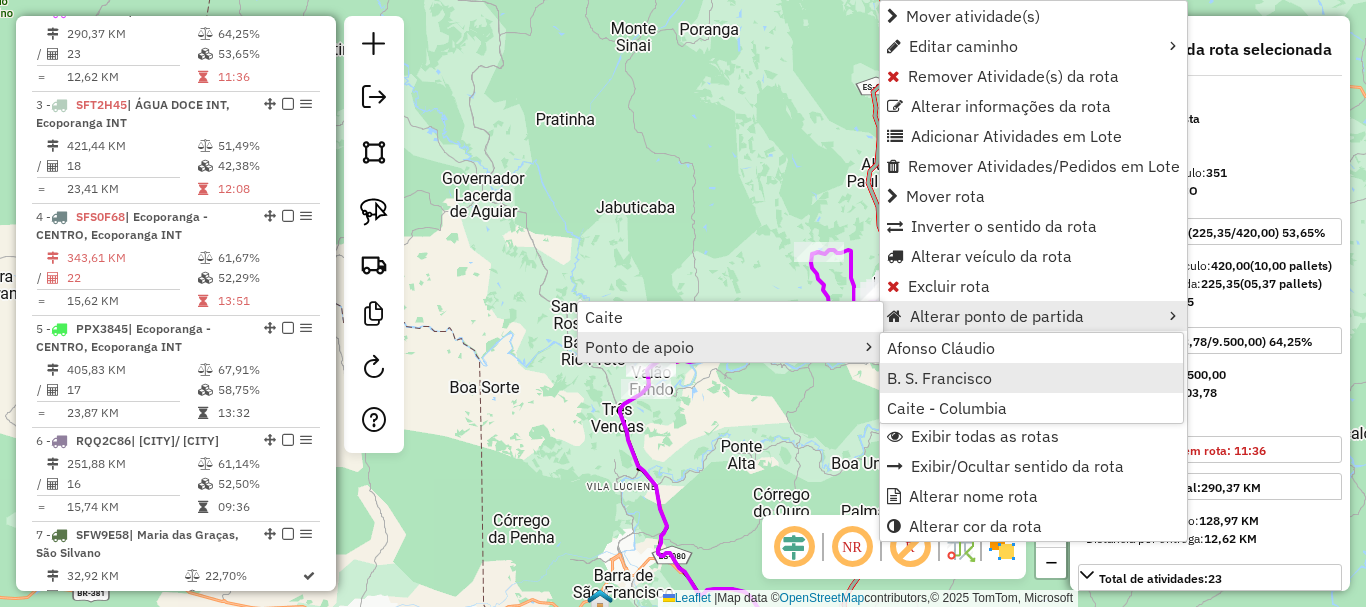 click on "B. S. Francisco" at bounding box center (939, 378) 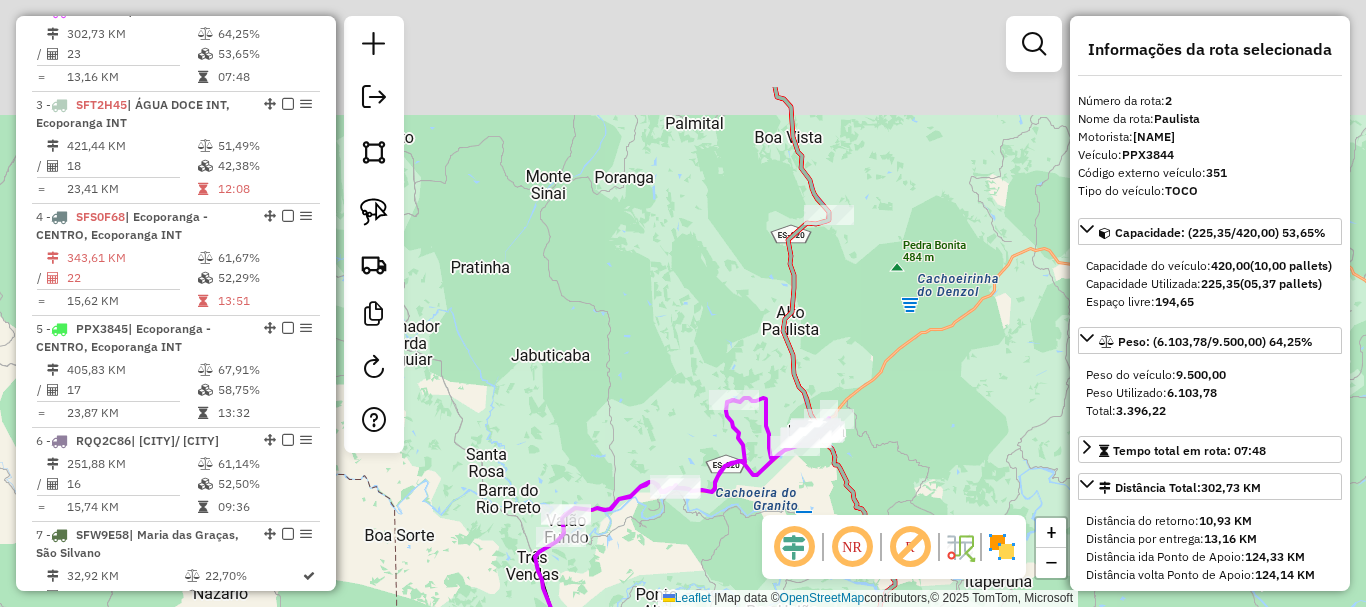 drag, startPoint x: 1009, startPoint y: 159, endPoint x: 861, endPoint y: 272, distance: 186.20688 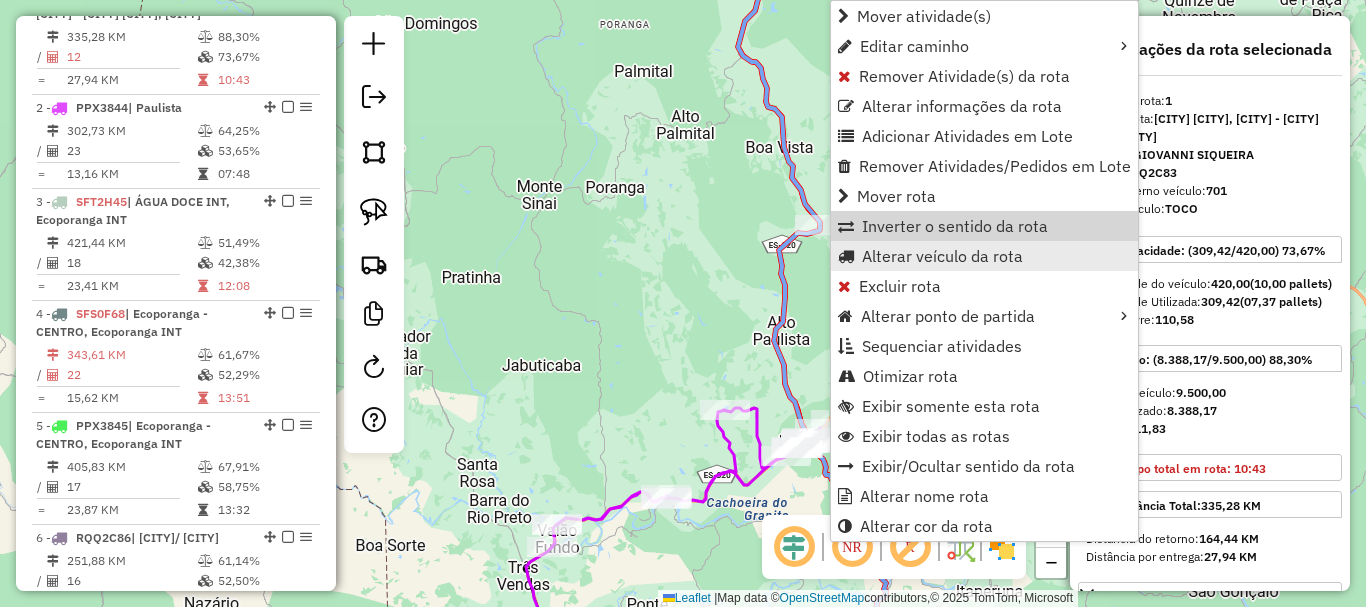 scroll, scrollTop: 799, scrollLeft: 0, axis: vertical 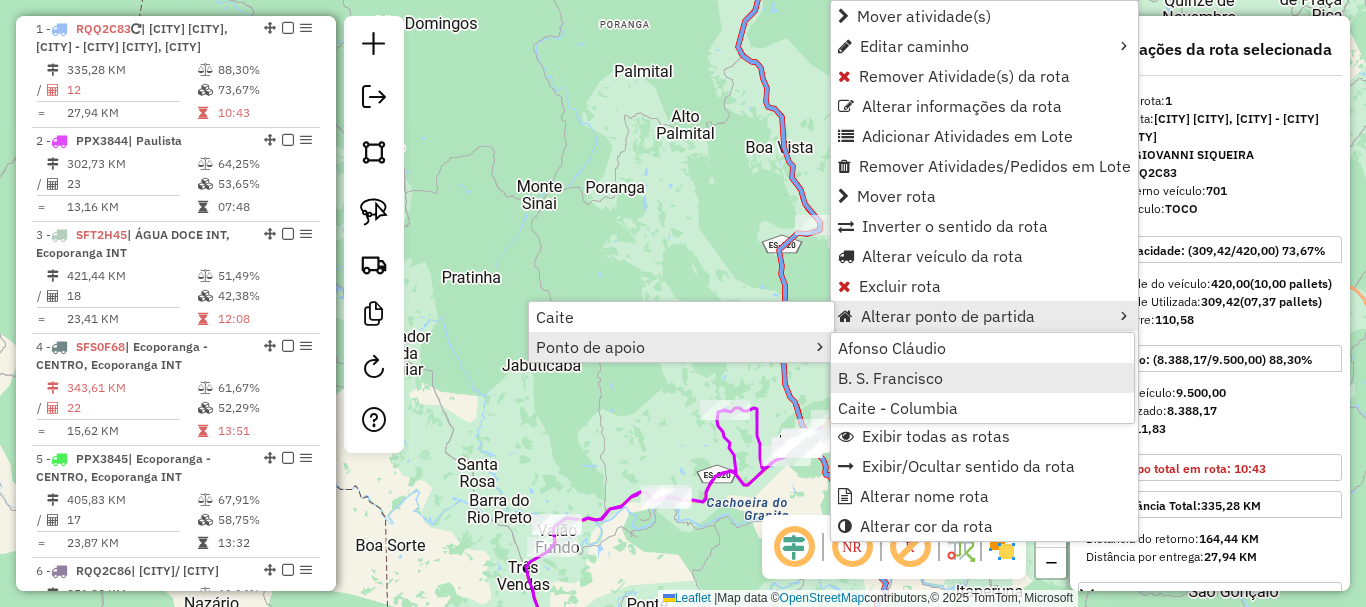 click on "B. S. Francisco" at bounding box center [890, 378] 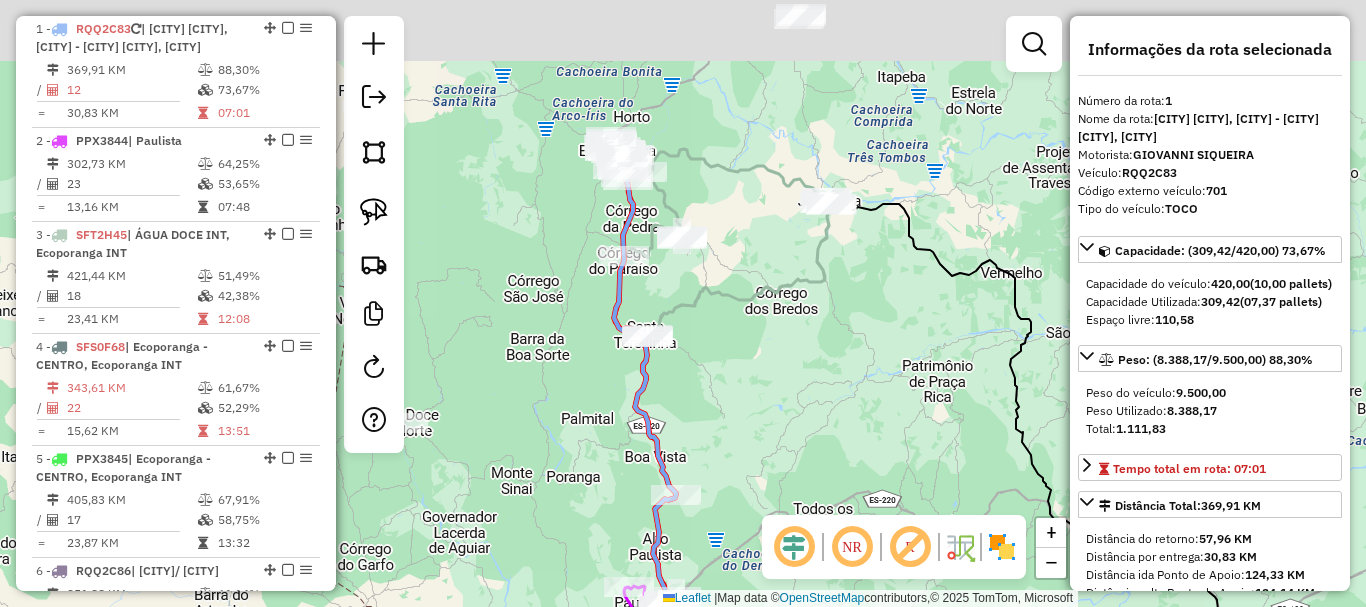drag, startPoint x: 889, startPoint y: 267, endPoint x: 811, endPoint y: 499, distance: 244.76111 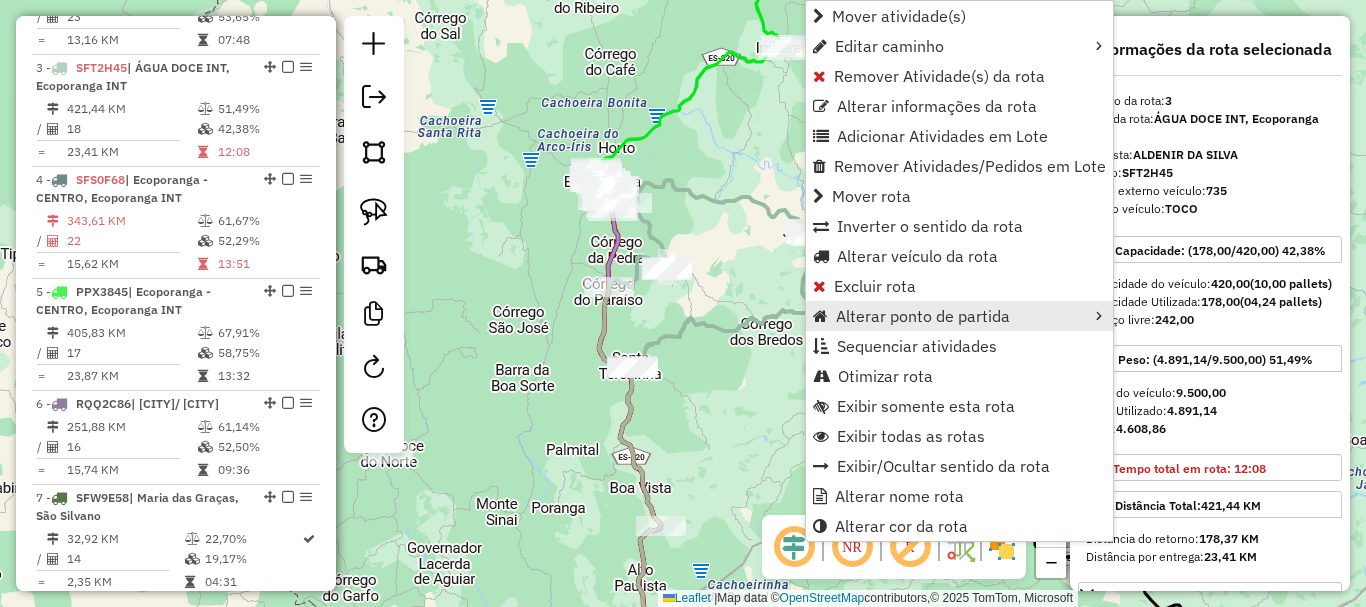 scroll, scrollTop: 1023, scrollLeft: 0, axis: vertical 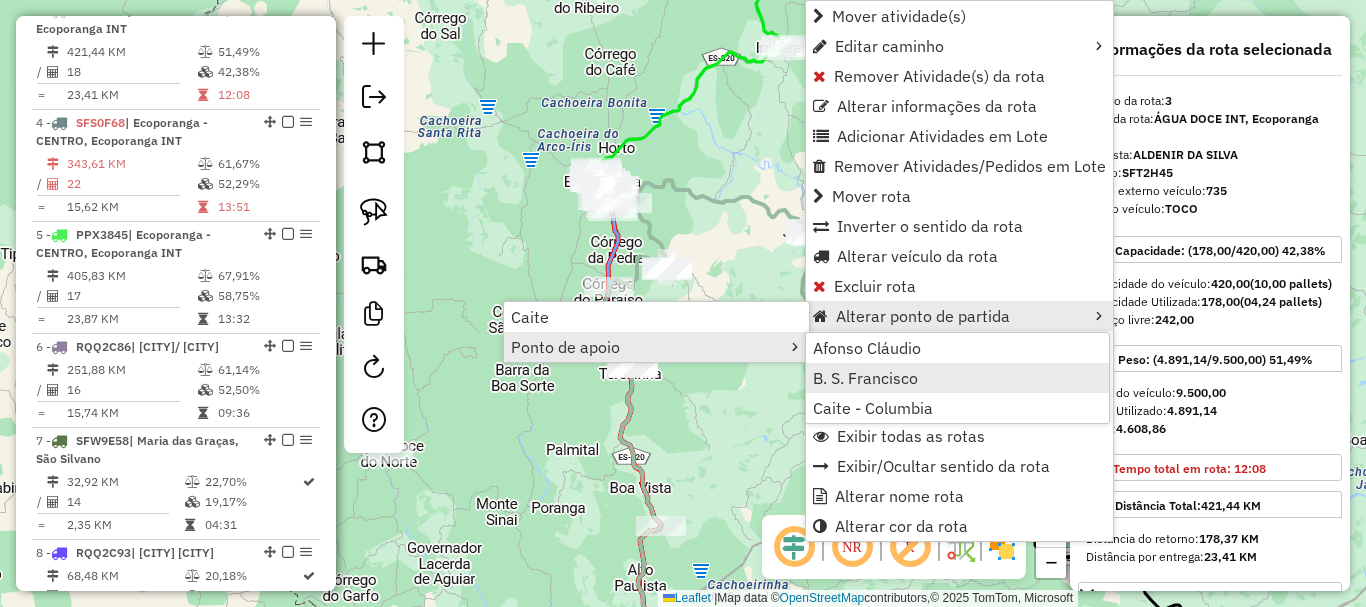 click on "B. S. Francisco" at bounding box center (865, 378) 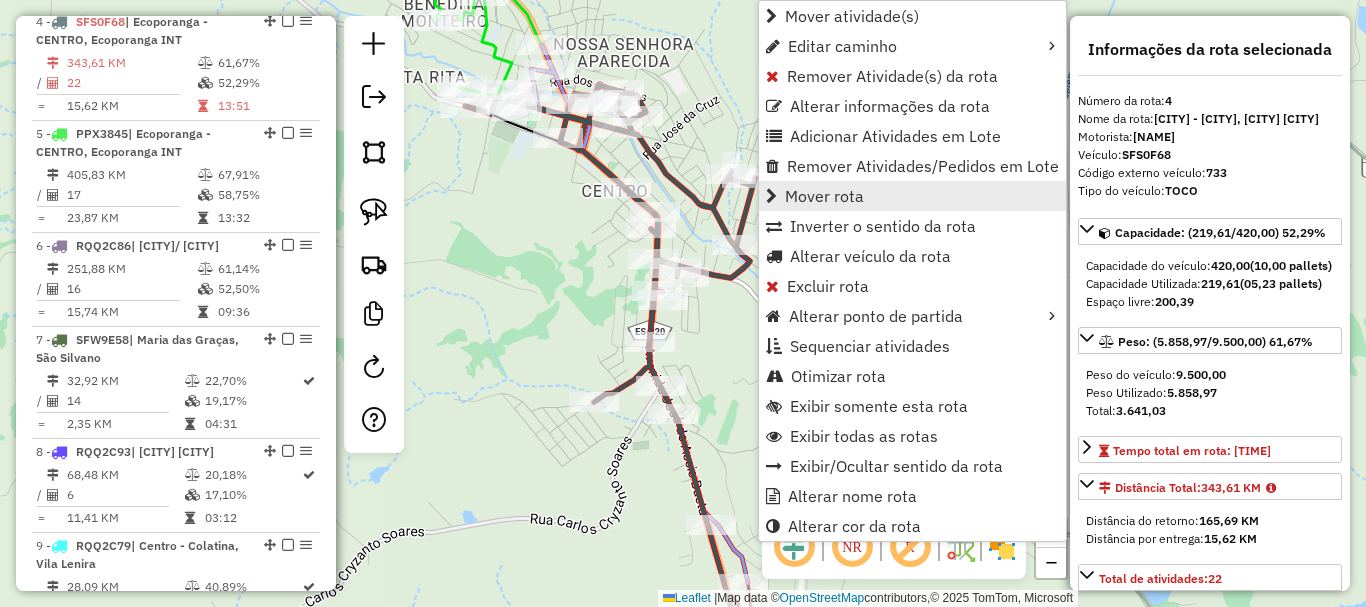 scroll, scrollTop: 1135, scrollLeft: 0, axis: vertical 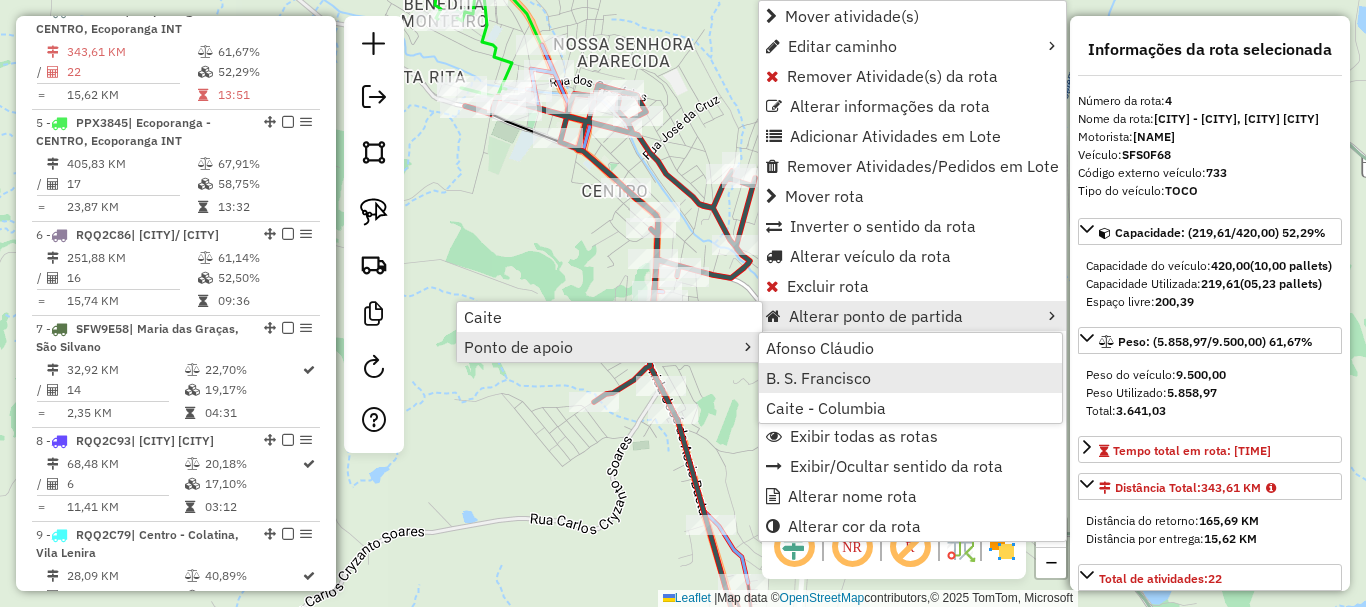 click on "B. S. Francisco" at bounding box center [818, 378] 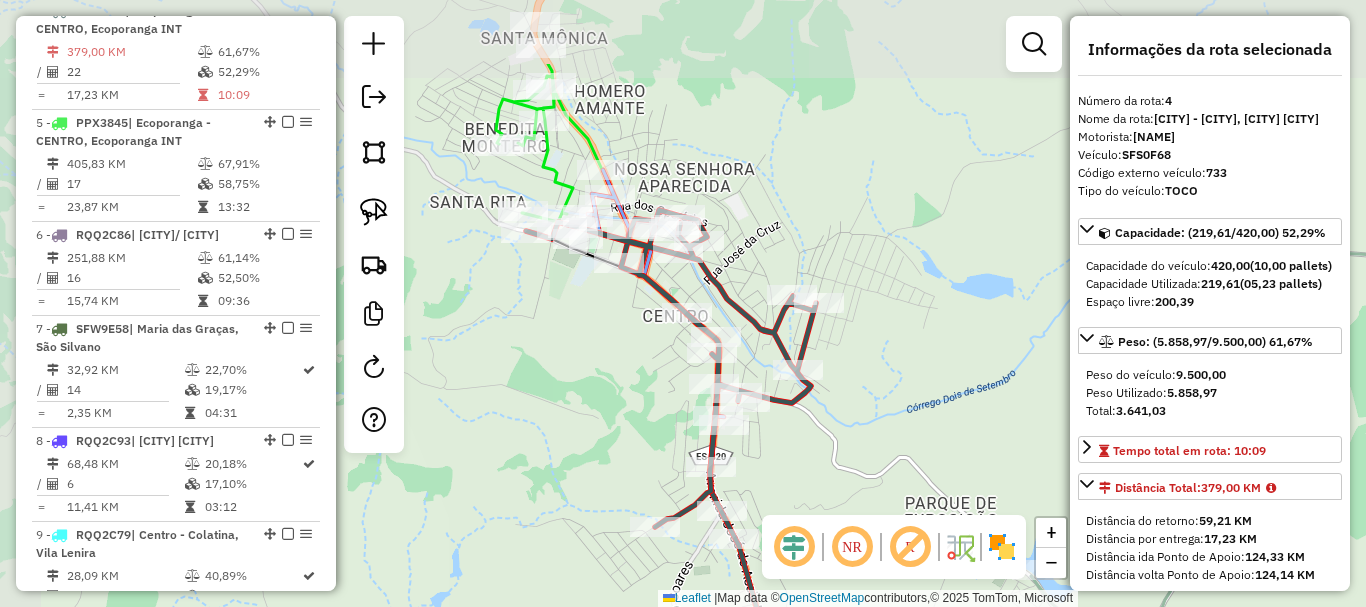 drag, startPoint x: 611, startPoint y: 306, endPoint x: 620, endPoint y: 391, distance: 85.47514 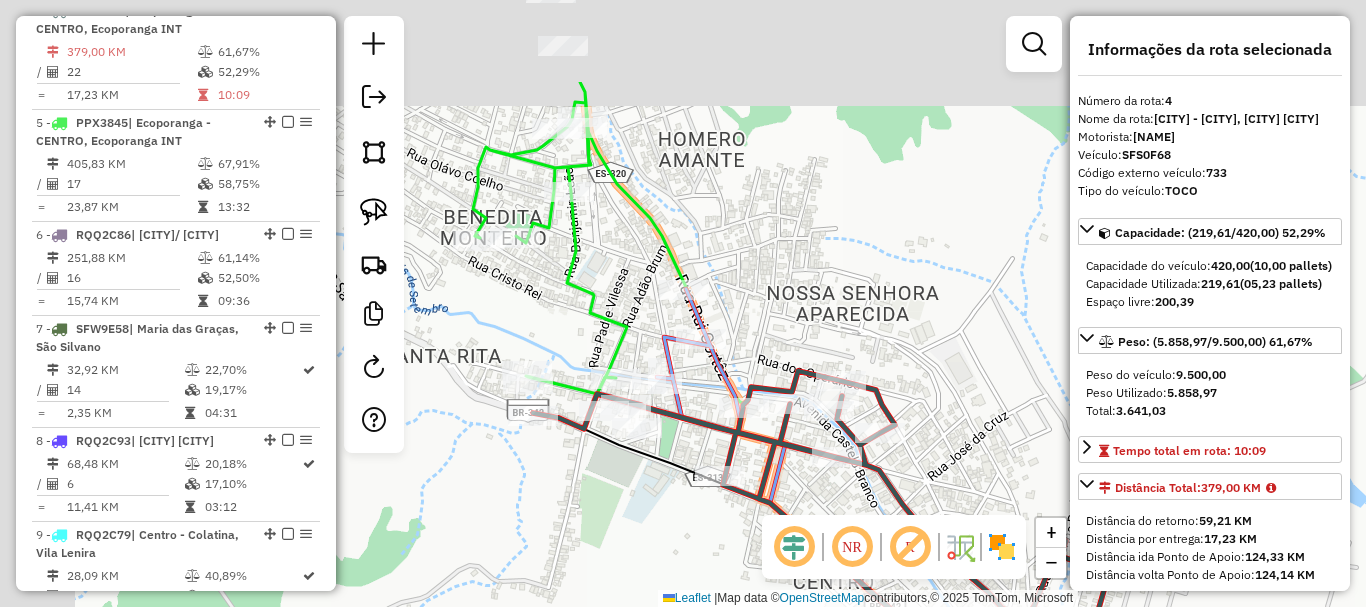drag, startPoint x: 765, startPoint y: 232, endPoint x: 808, endPoint y: 320, distance: 97.94386 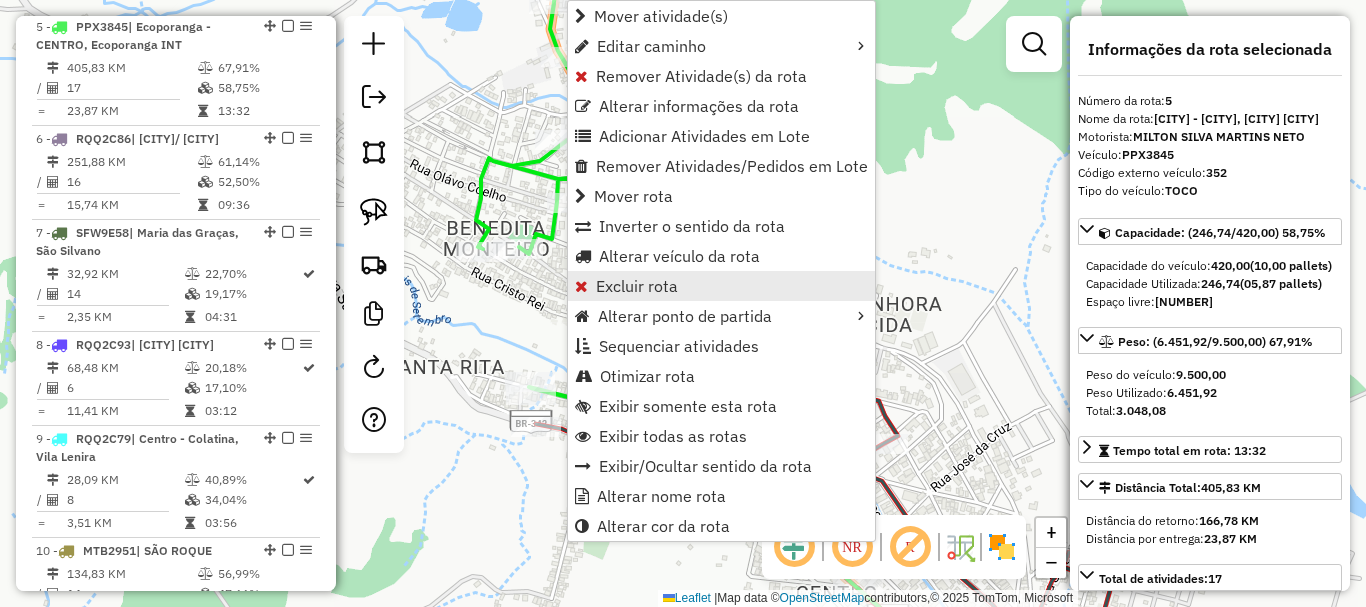 scroll, scrollTop: 1247, scrollLeft: 0, axis: vertical 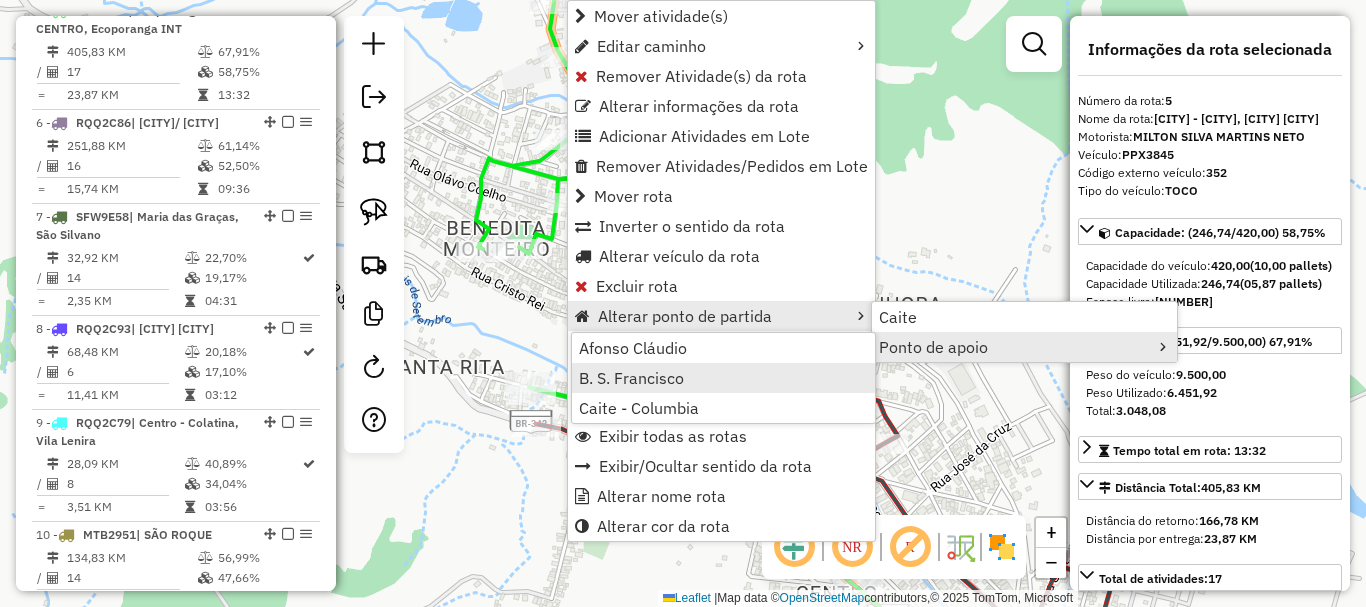 click on "B. S. Francisco" at bounding box center (631, 378) 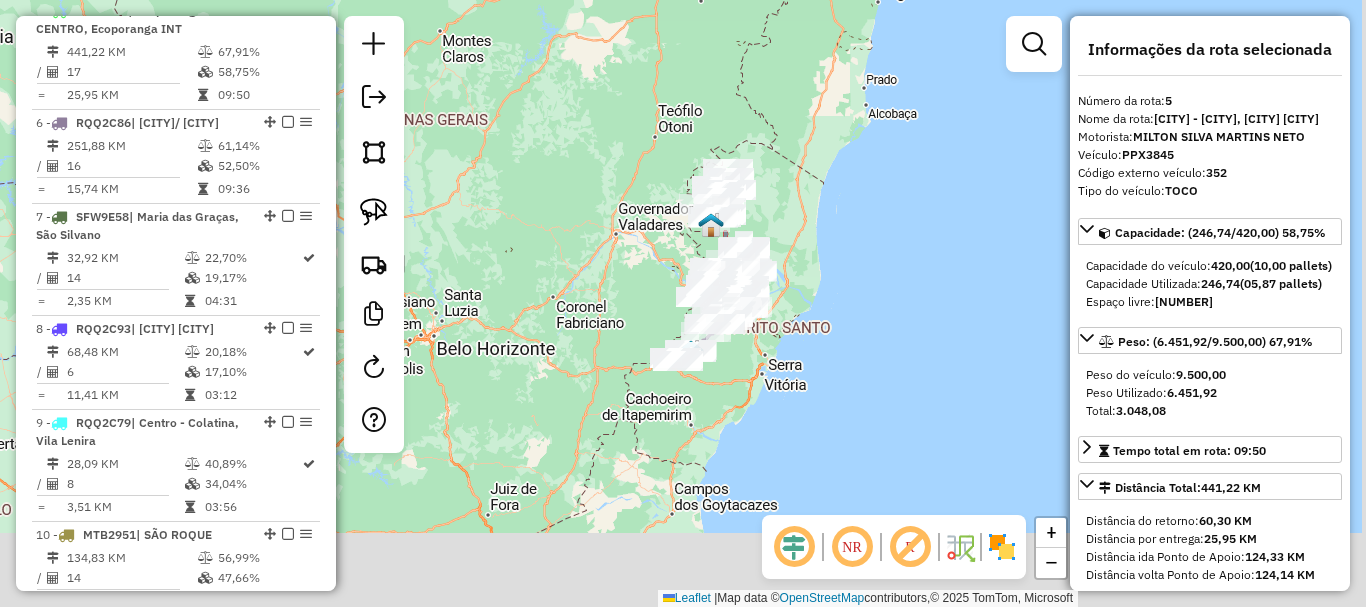 drag, startPoint x: 793, startPoint y: 266, endPoint x: 788, endPoint y: 243, distance: 23.537205 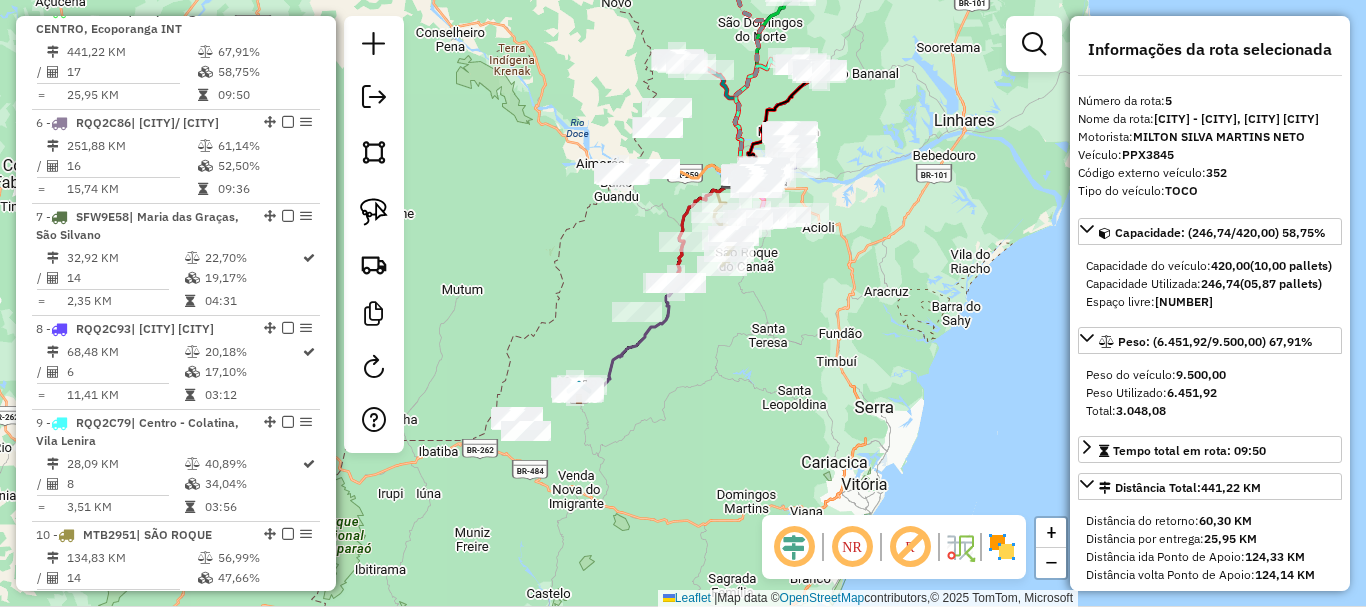 drag, startPoint x: 822, startPoint y: 329, endPoint x: 873, endPoint y: 181, distance: 156.54073 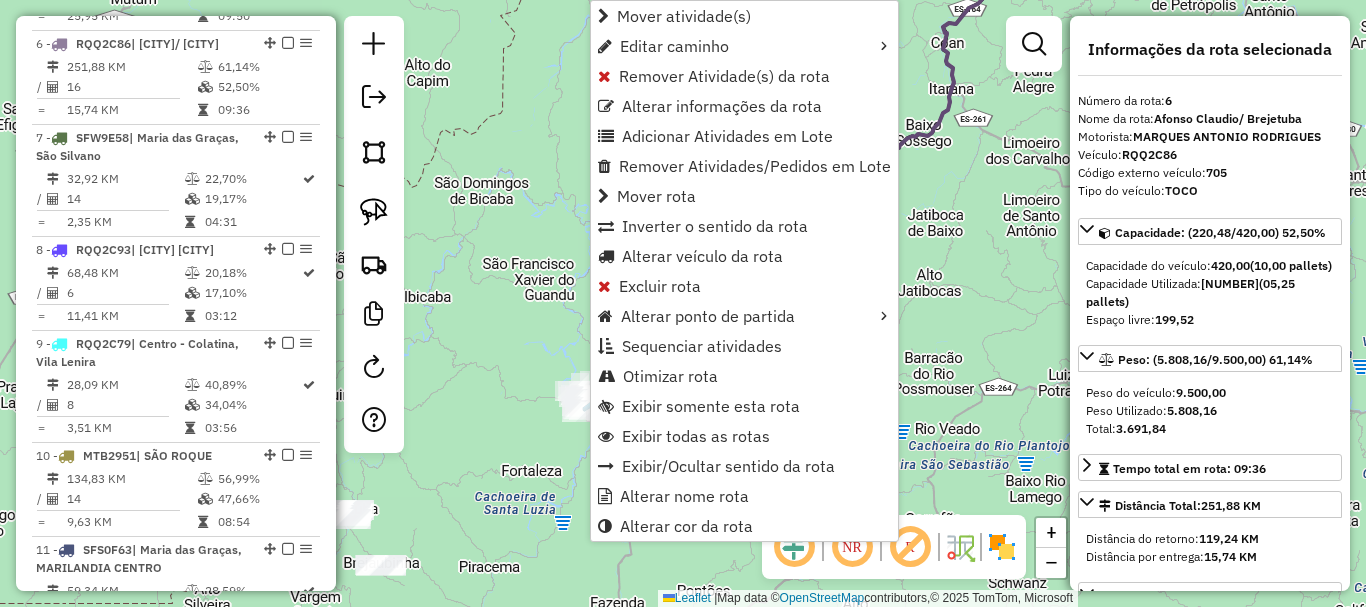scroll, scrollTop: 1359, scrollLeft: 0, axis: vertical 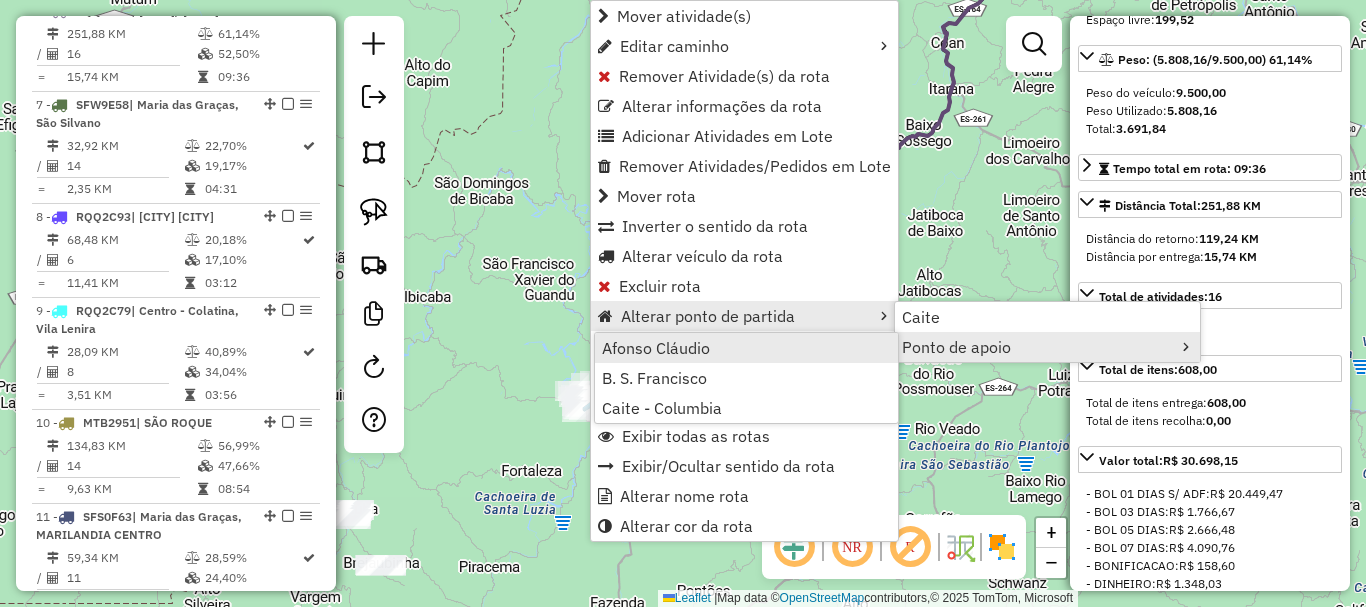 click on "Afonso Cláudio" at bounding box center (656, 348) 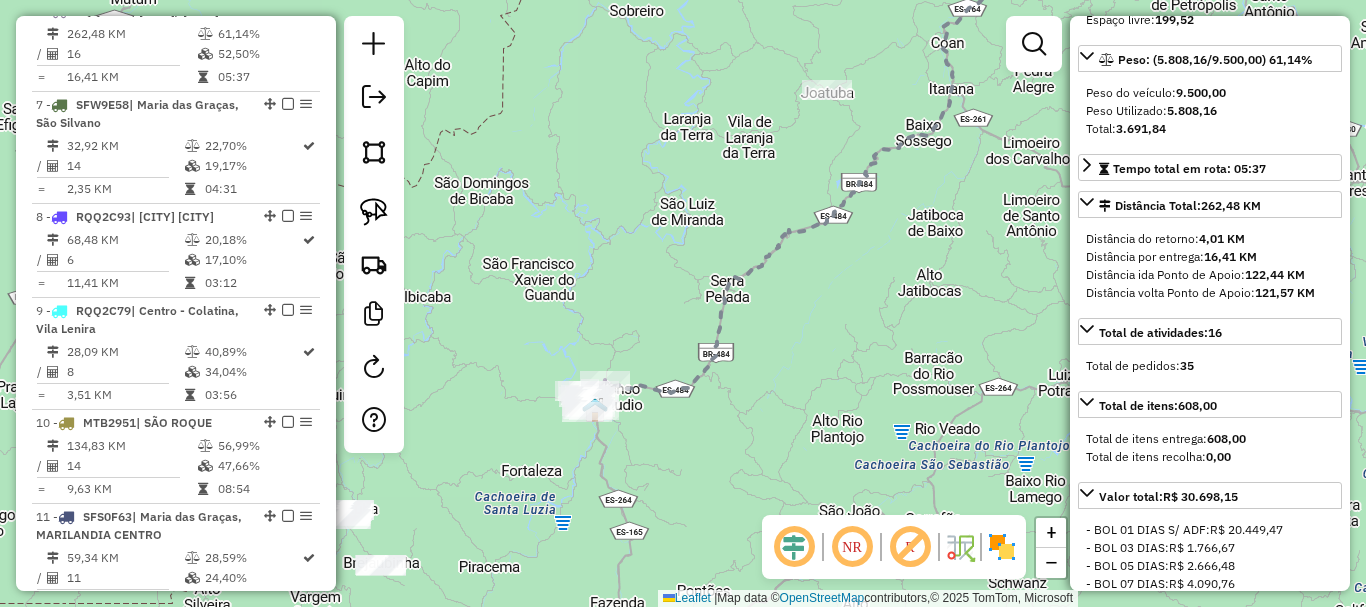 click on "Janela de atendimento Grade de atendimento Capacidade Transportadoras Veículos Cliente Pedidos  Rotas Selecione os dias de semana para filtrar as janelas de atendimento  Seg   Ter   Qua   Qui   Sex   Sáb   Dom  Informe o período da janela de atendimento: De: Até:  Filtrar exatamente a janela do cliente  Considerar janela de atendimento padrão  Selecione os dias de semana para filtrar as grades de atendimento  Seg   Ter   Qua   Qui   Sex   Sáb   Dom   Considerar clientes sem dia de atendimento cadastrado  Clientes fora do dia de atendimento selecionado Filtrar as atividades entre os valores definidos abaixo:  Peso mínimo:   Peso máximo:   Cubagem mínima:   Cubagem máxima:   De:   Até:  Filtrar as atividades entre o tempo de atendimento definido abaixo:  De:   Até:   Considerar capacidade total dos clientes não roteirizados Transportadora: Selecione um ou mais itens Tipo de veículo: Selecione um ou mais itens Veículo: Selecione um ou mais itens Motorista: Selecione um ou mais itens Nome: Rótulo:" 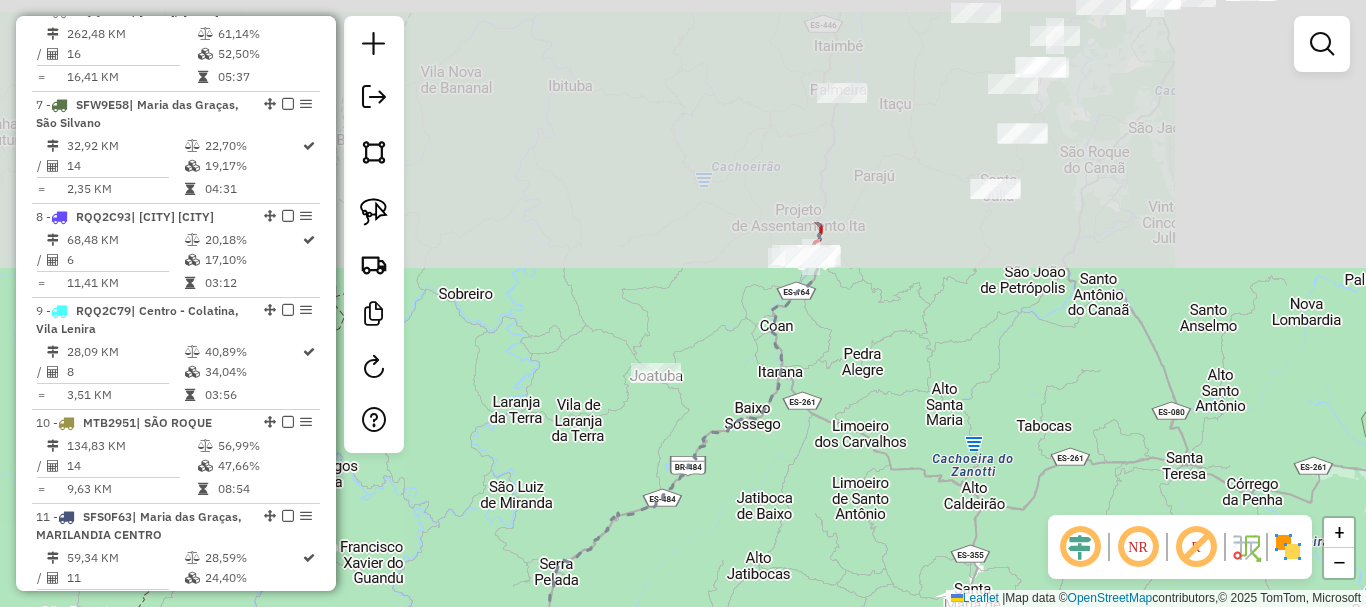 drag, startPoint x: 924, startPoint y: 285, endPoint x: 841, endPoint y: 500, distance: 230.46475 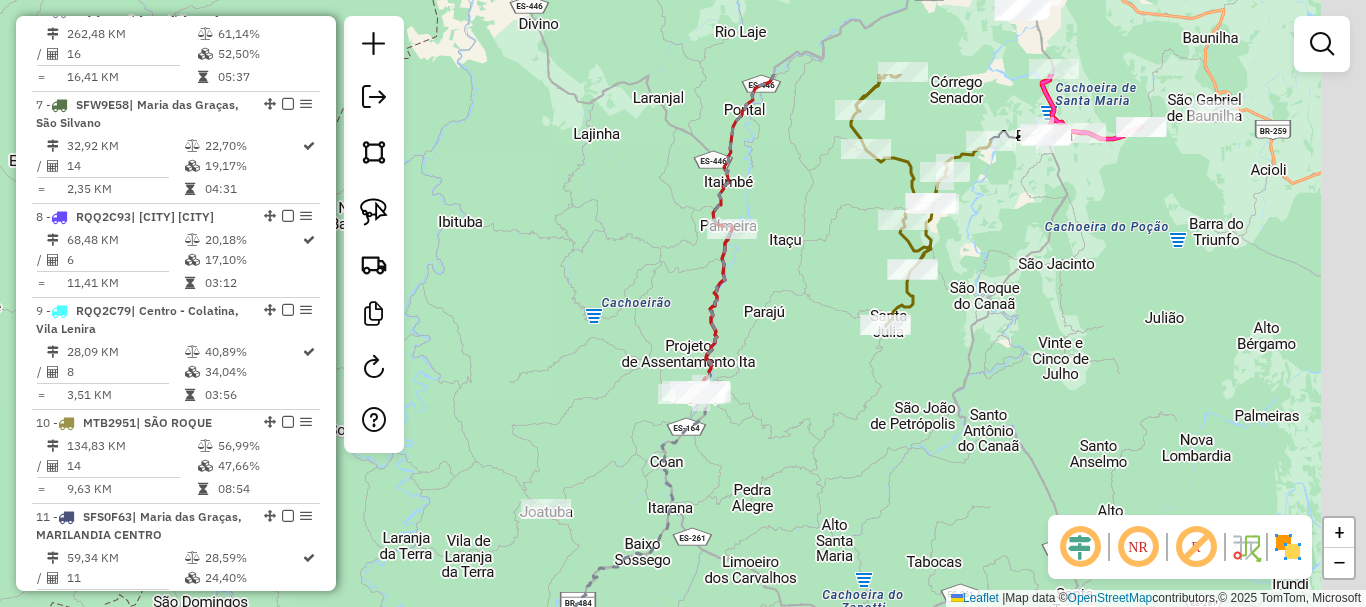 drag, startPoint x: 971, startPoint y: 361, endPoint x: 861, endPoint y: 496, distance: 174.14075 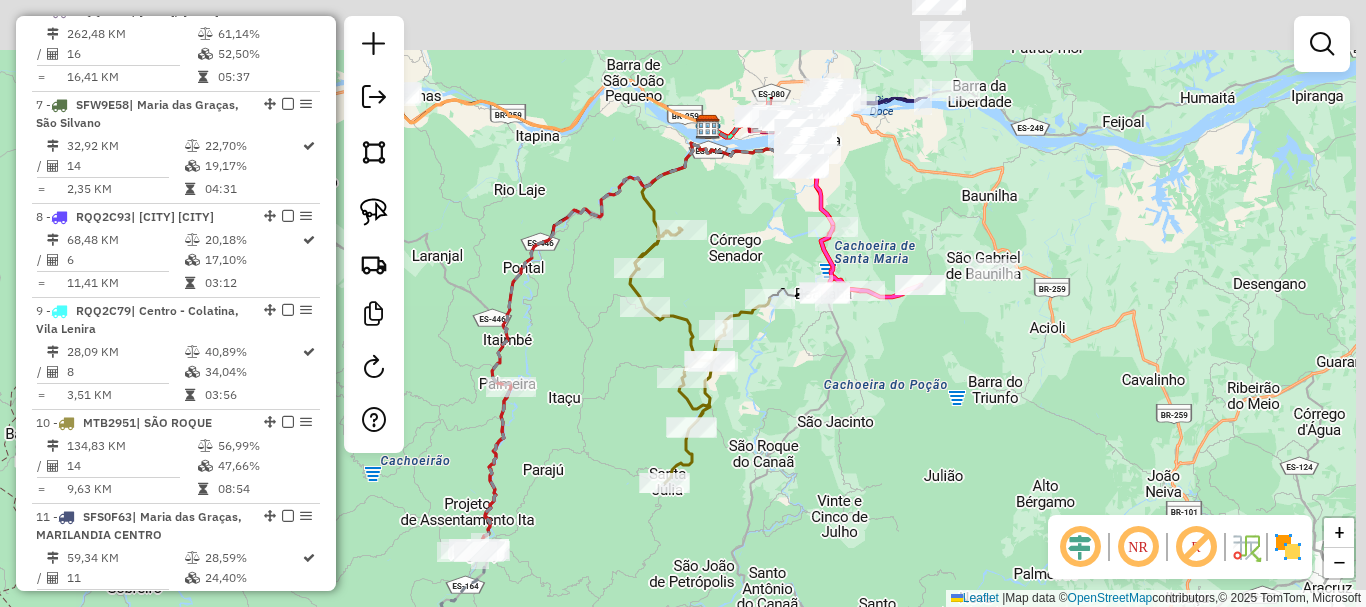 drag, startPoint x: 1004, startPoint y: 388, endPoint x: 792, endPoint y: 540, distance: 260.8601 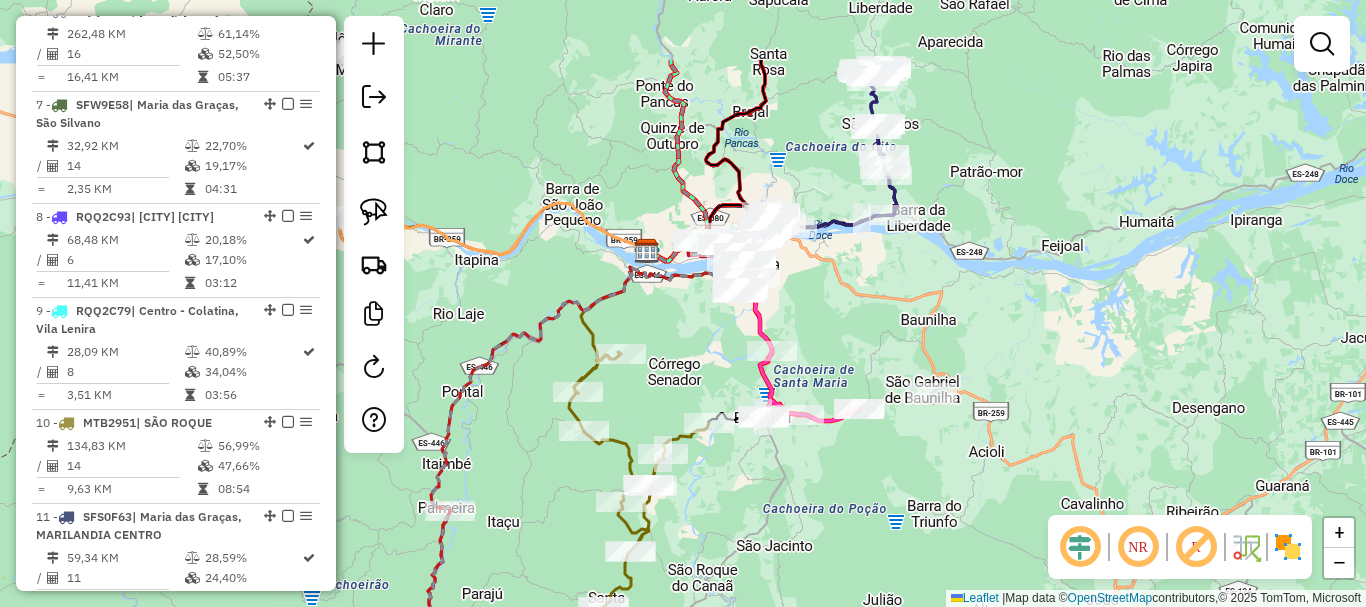 drag, startPoint x: 844, startPoint y: 501, endPoint x: 817, endPoint y: 547, distance: 53.338543 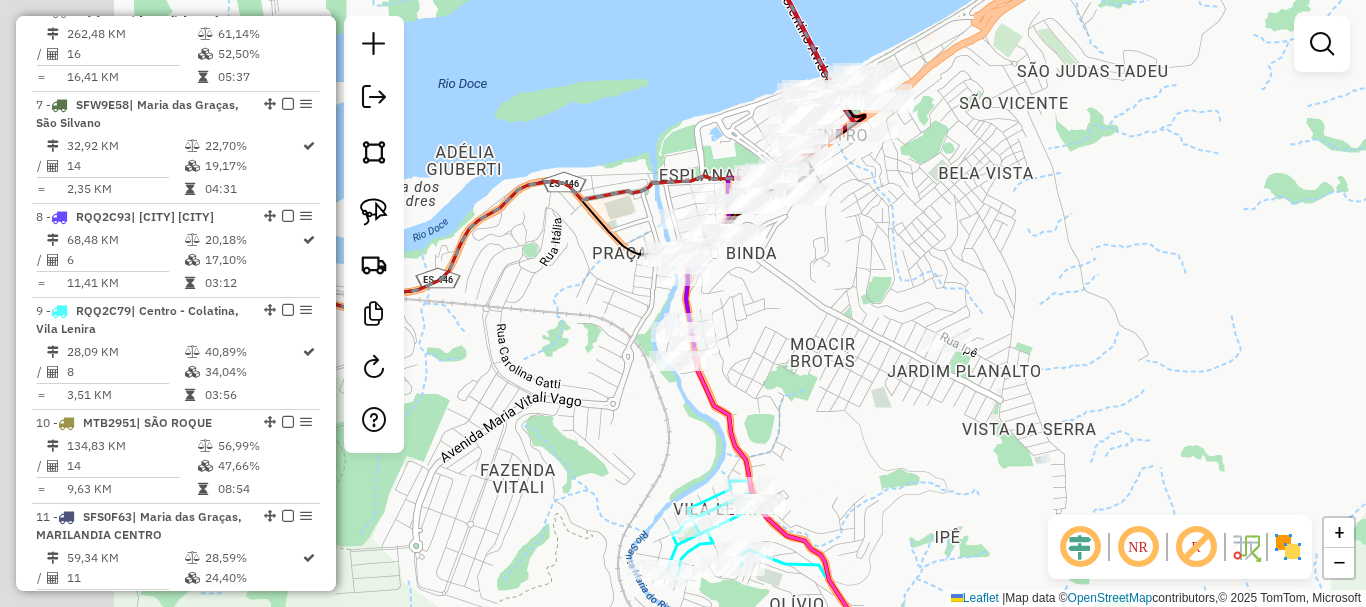drag, startPoint x: 637, startPoint y: 282, endPoint x: 849, endPoint y: 309, distance: 213.71242 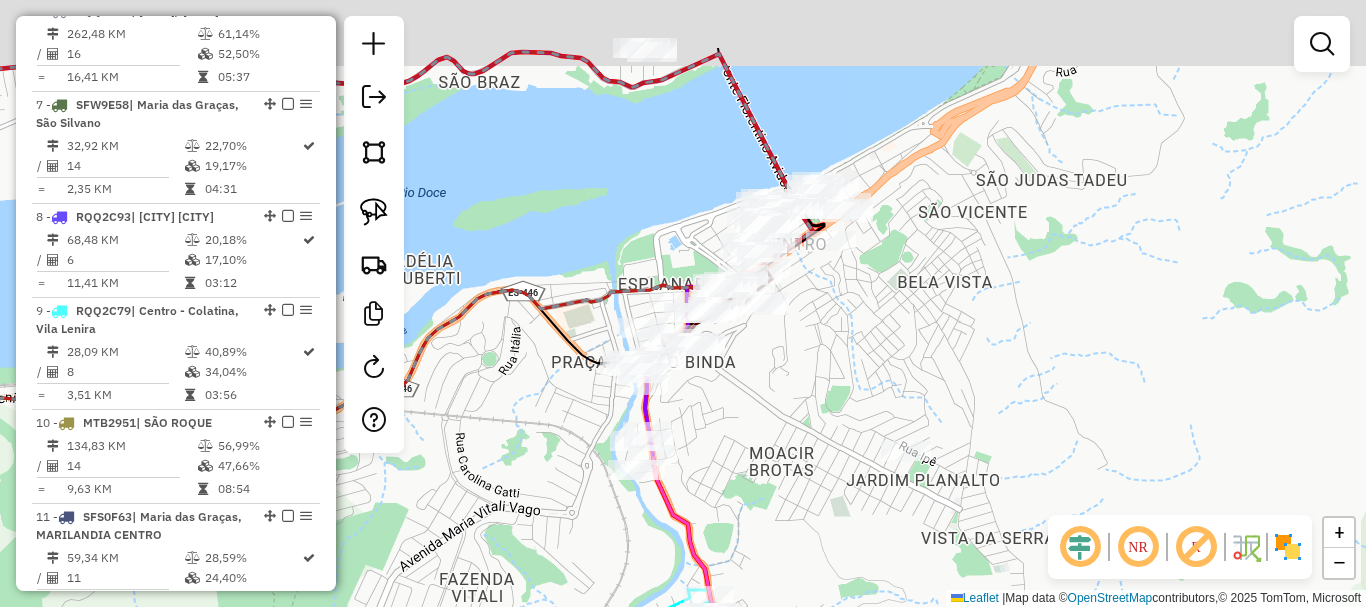 drag, startPoint x: 865, startPoint y: 266, endPoint x: 823, endPoint y: 376, distance: 117.74549 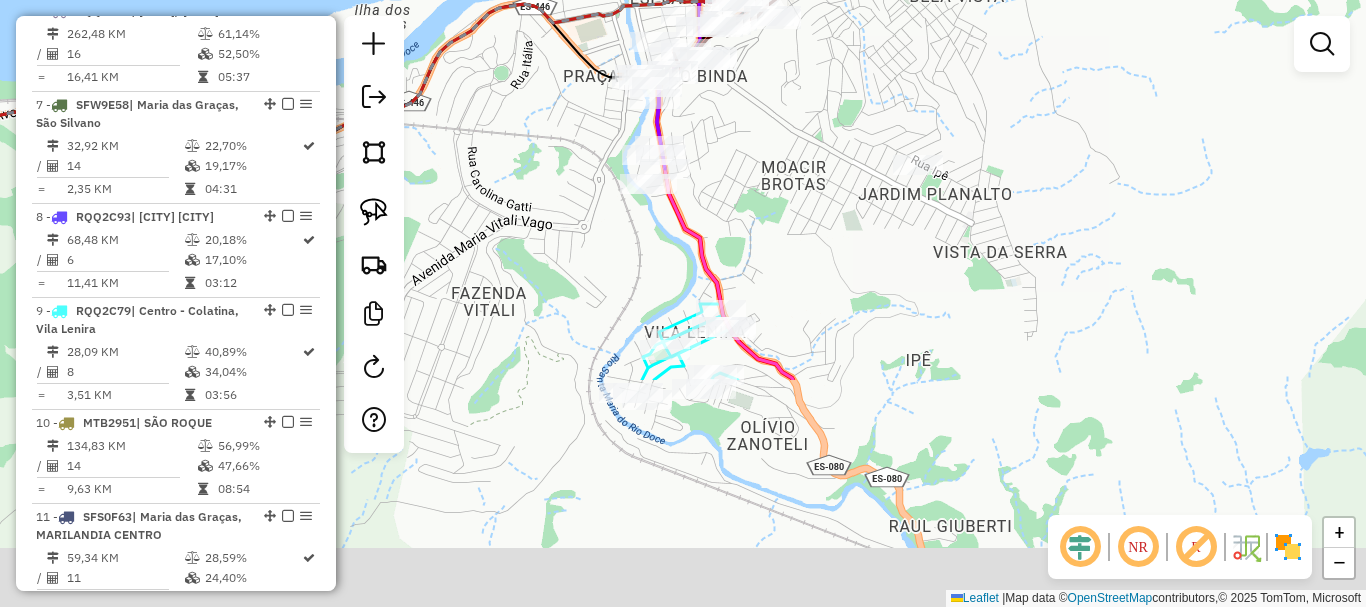 drag, startPoint x: 781, startPoint y: 400, endPoint x: 760, endPoint y: 166, distance: 234.94041 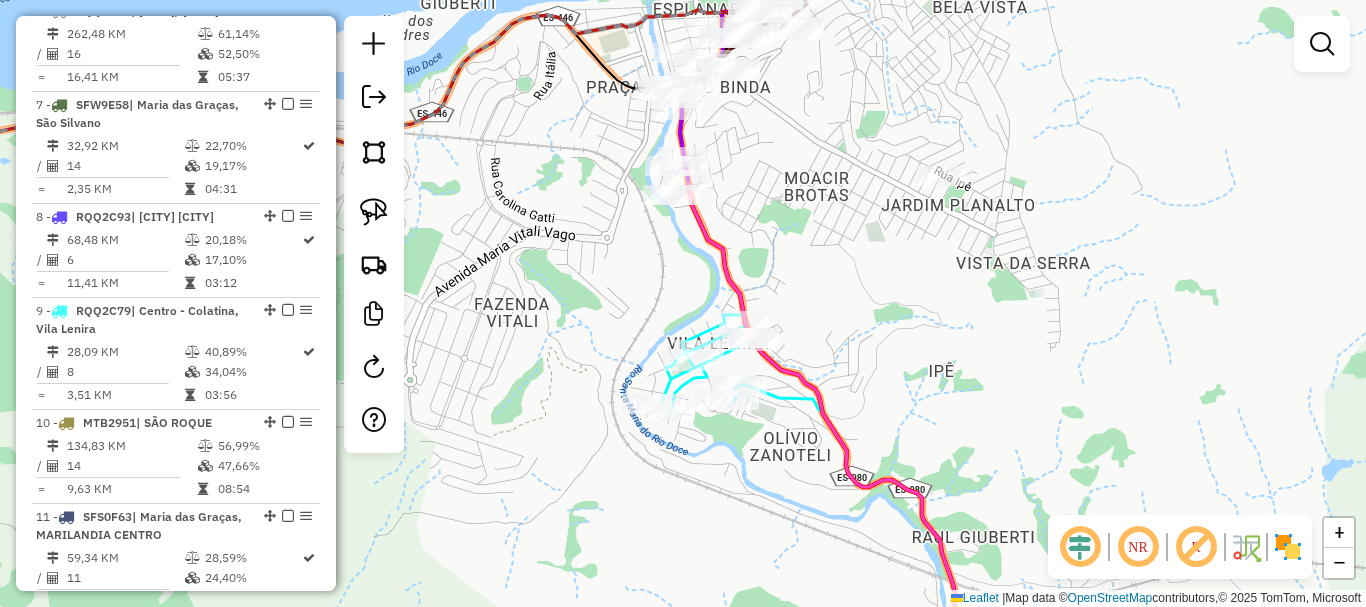 click on "Janela de atendimento Grade de atendimento Capacidade Transportadoras Veículos Cliente Pedidos  Rotas Selecione os dias de semana para filtrar as janelas de atendimento  Seg   Ter   Qua   Qui   Sex   Sáb   Dom  Informe o período da janela de atendimento: De: Até:  Filtrar exatamente a janela do cliente  Considerar janela de atendimento padrão  Selecione os dias de semana para filtrar as grades de atendimento  Seg   Ter   Qua   Qui   Sex   Sáb   Dom   Considerar clientes sem dia de atendimento cadastrado  Clientes fora do dia de atendimento selecionado Filtrar as atividades entre os valores definidos abaixo:  Peso mínimo:   Peso máximo:   Cubagem mínima:   Cubagem máxima:   De:   Até:  Filtrar as atividades entre o tempo de atendimento definido abaixo:  De:   Até:   Considerar capacidade total dos clientes não roteirizados Transportadora: Selecione um ou mais itens Tipo de veículo: Selecione um ou mais itens Veículo: Selecione um ou mais itens Motorista: Selecione um ou mais itens Nome: Rótulo:" 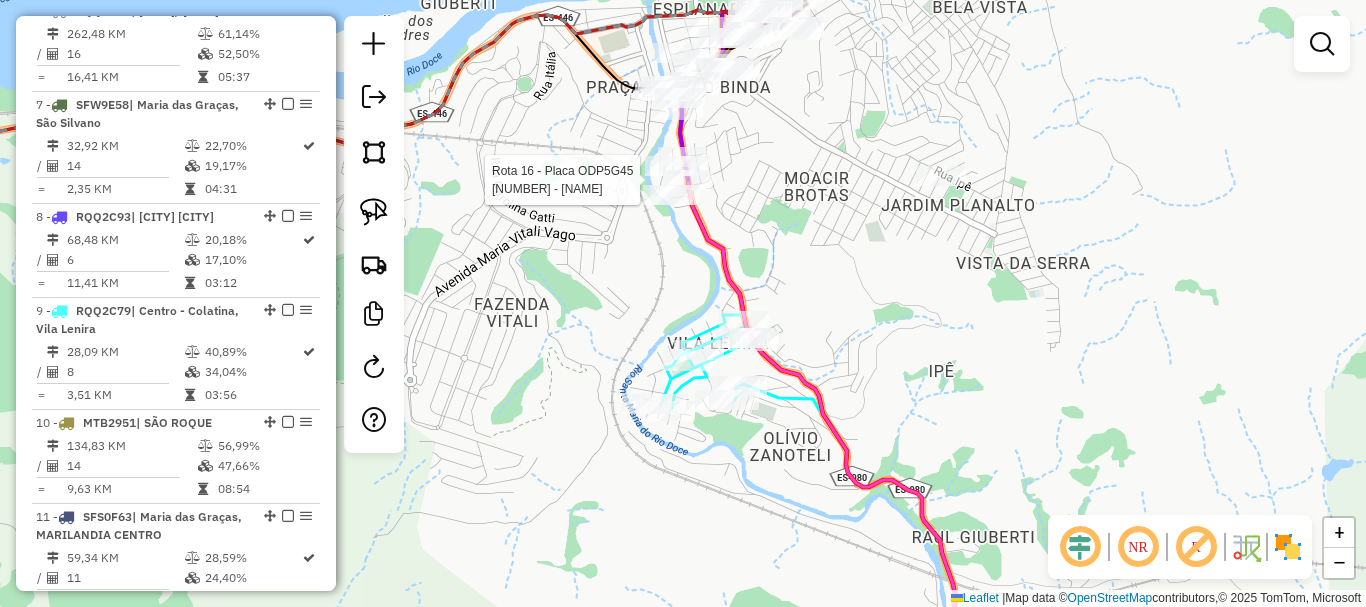 select on "**********" 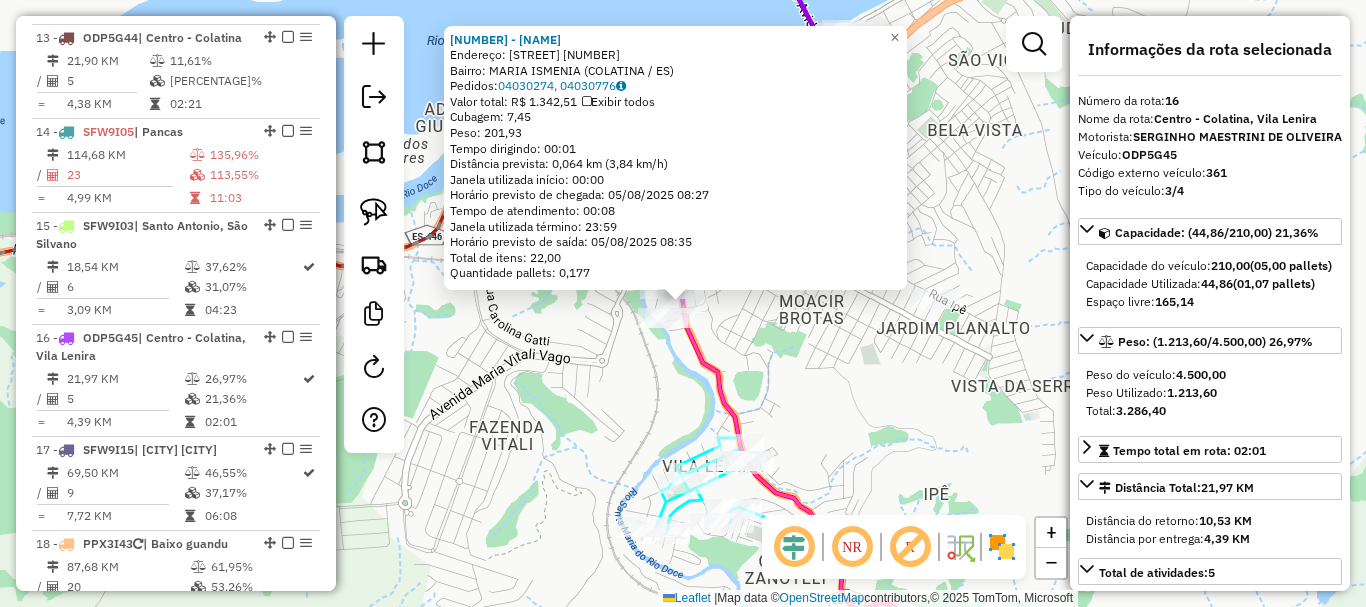 scroll, scrollTop: 2443, scrollLeft: 0, axis: vertical 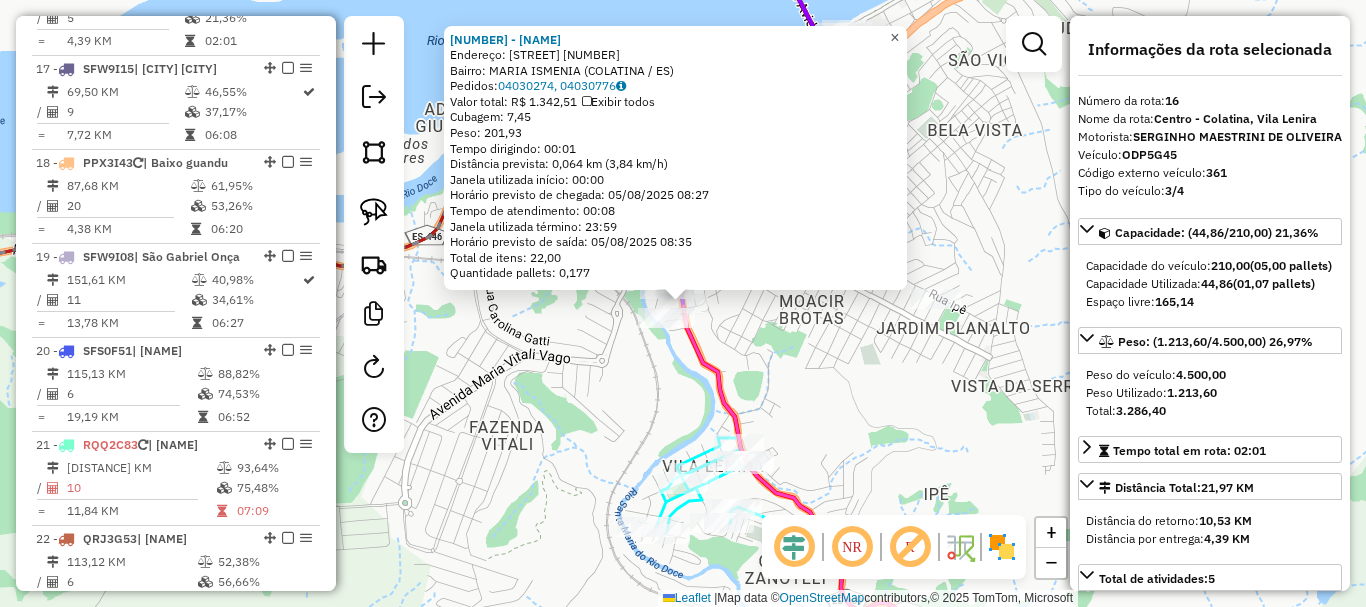 click on "×" 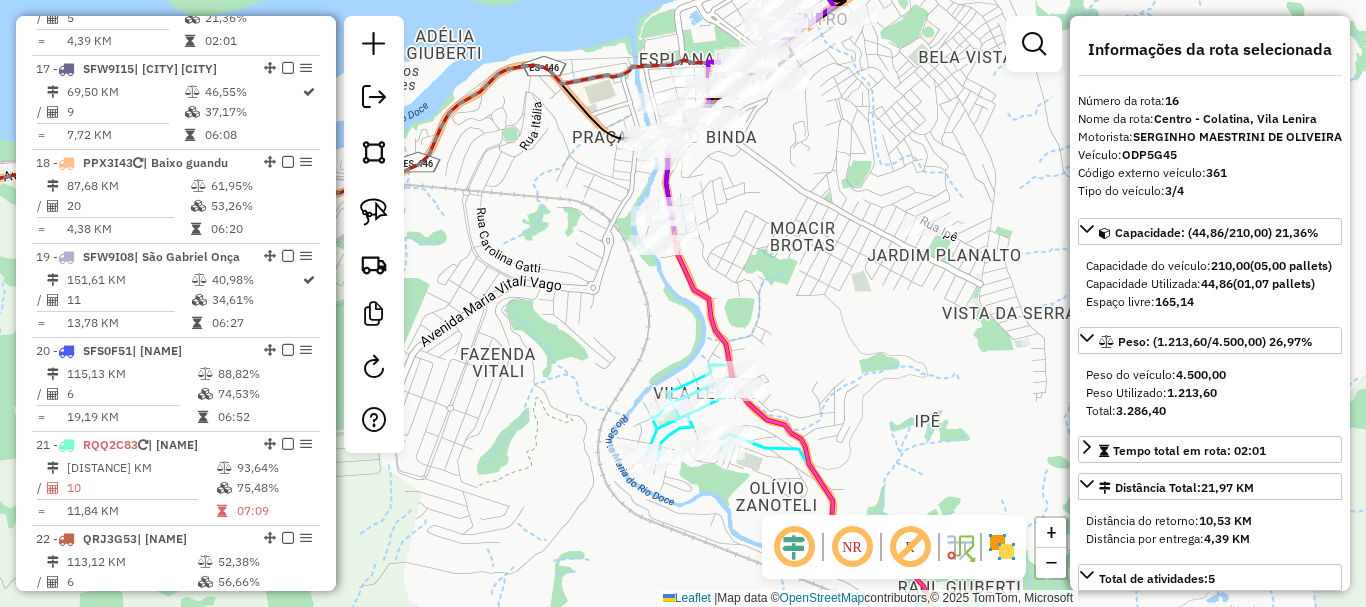 drag, startPoint x: 845, startPoint y: 304, endPoint x: 812, endPoint y: 199, distance: 110.06362 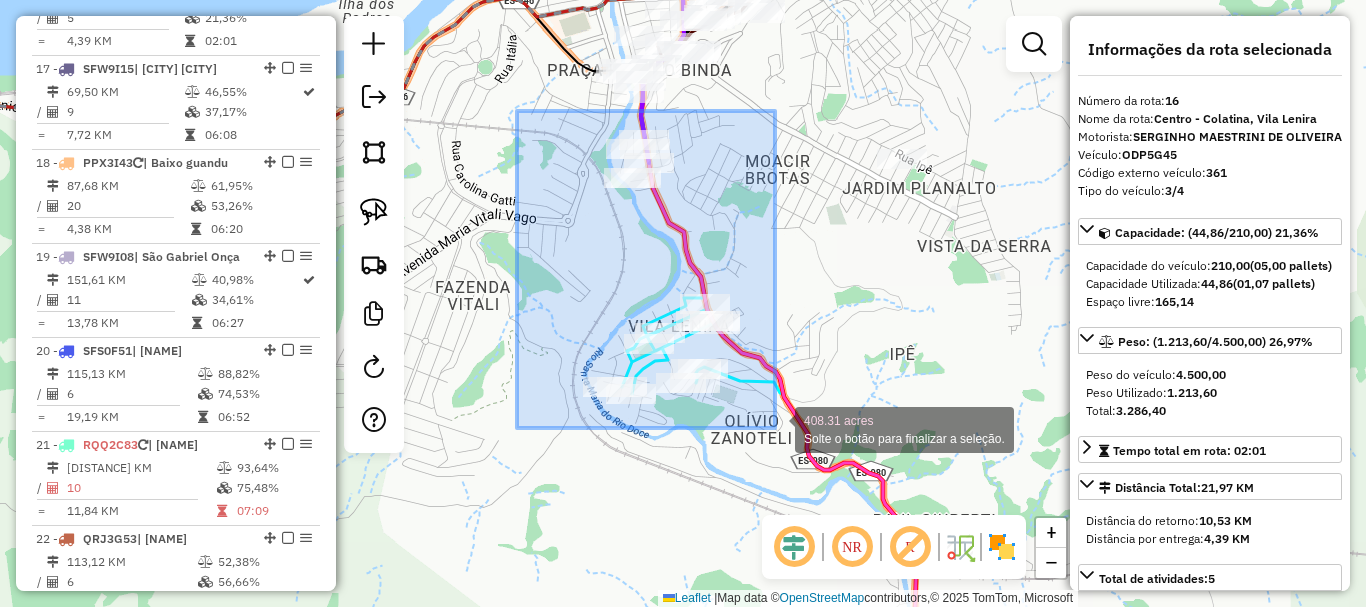 drag, startPoint x: 517, startPoint y: 111, endPoint x: 775, endPoint y: 428, distance: 408.7212 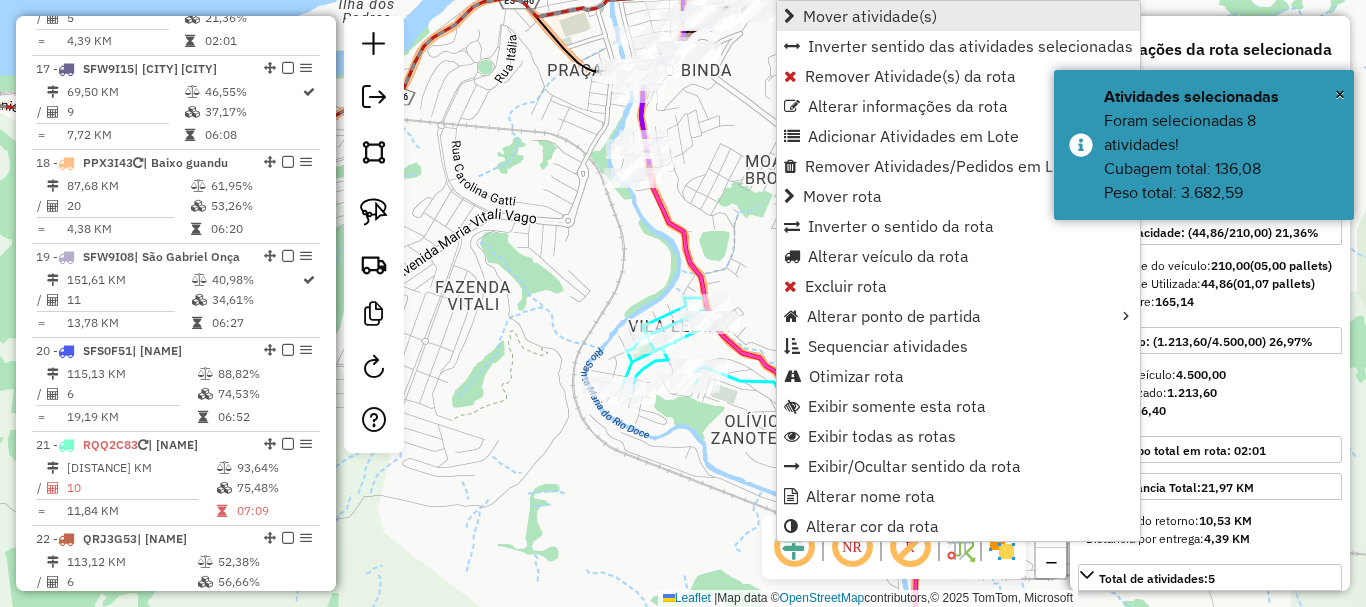 click on "Mover atividade(s)" at bounding box center (870, 16) 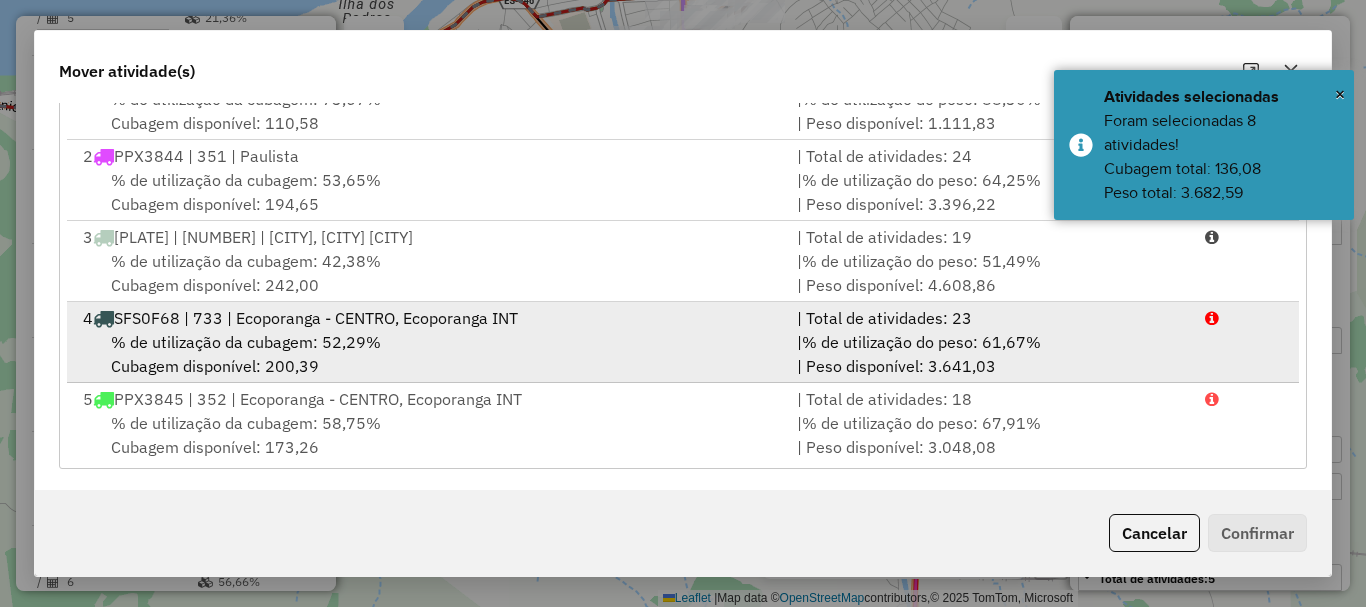 scroll, scrollTop: 397, scrollLeft: 0, axis: vertical 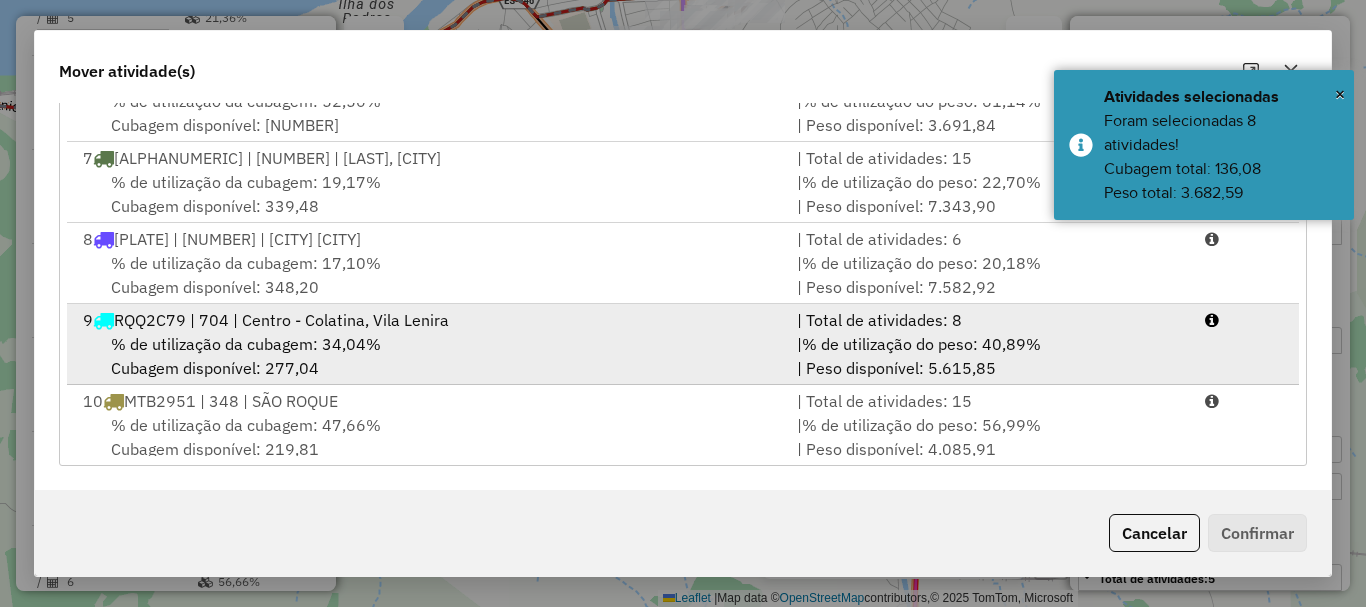 click on "% de utilização da cubagem: 34,04%" at bounding box center (246, 344) 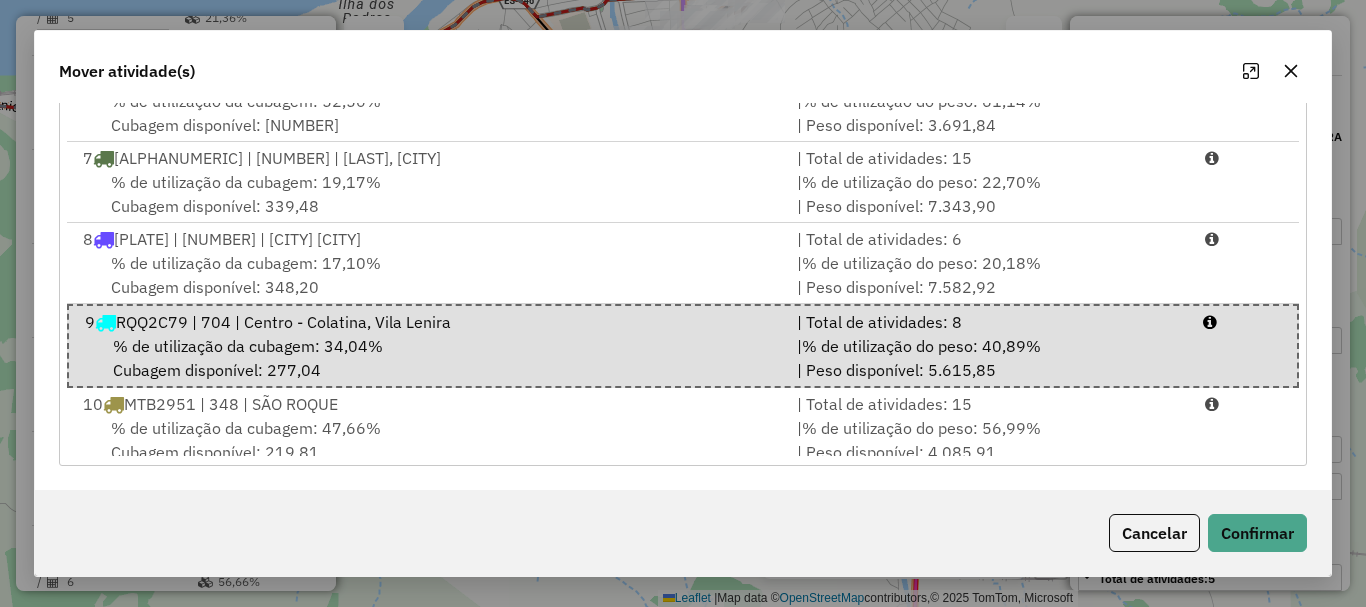 click on "Cancelar   Confirmar" 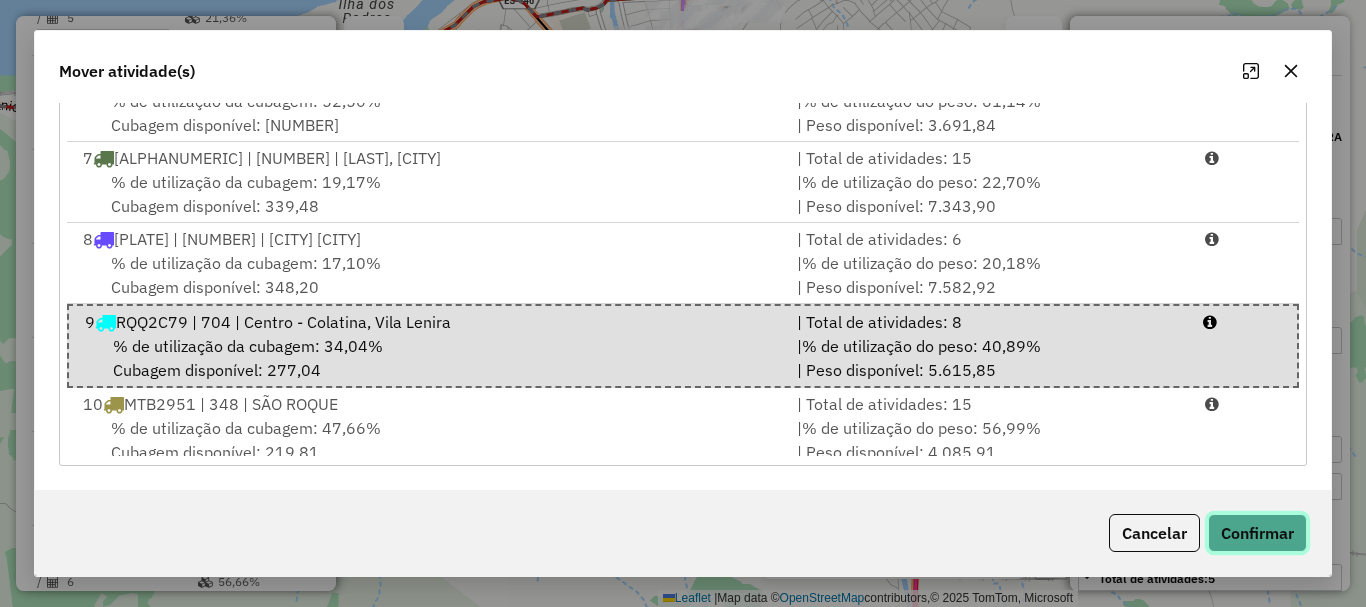 click on "Confirmar" 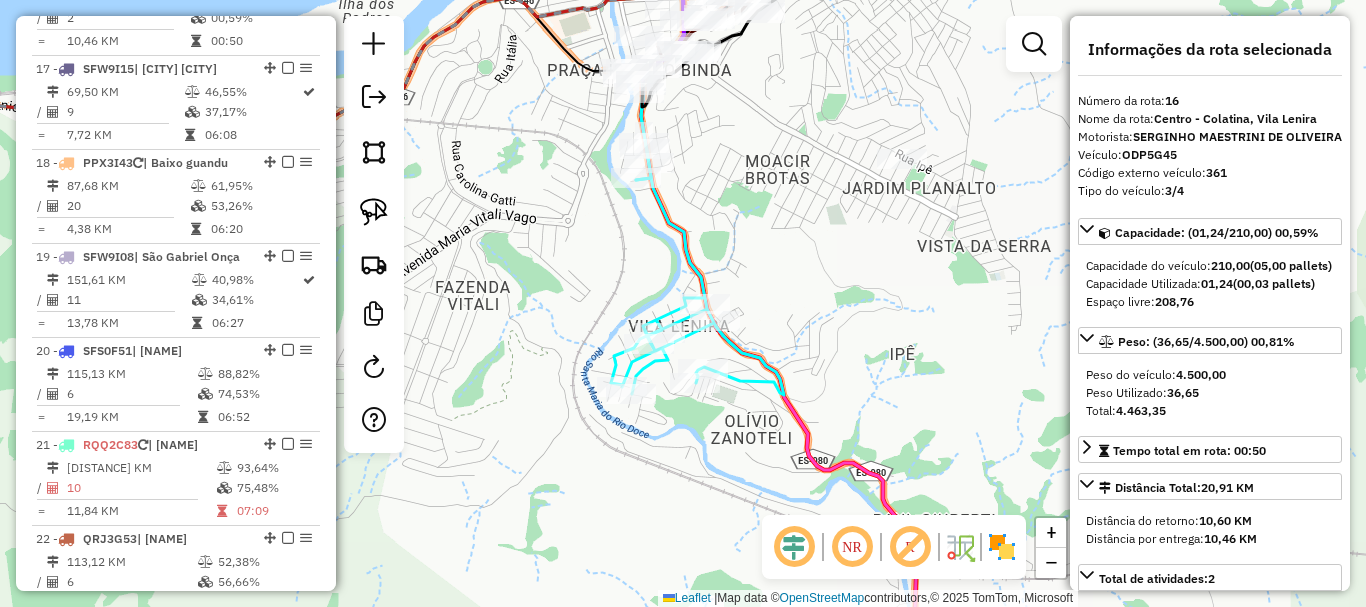 scroll, scrollTop: 0, scrollLeft: 0, axis: both 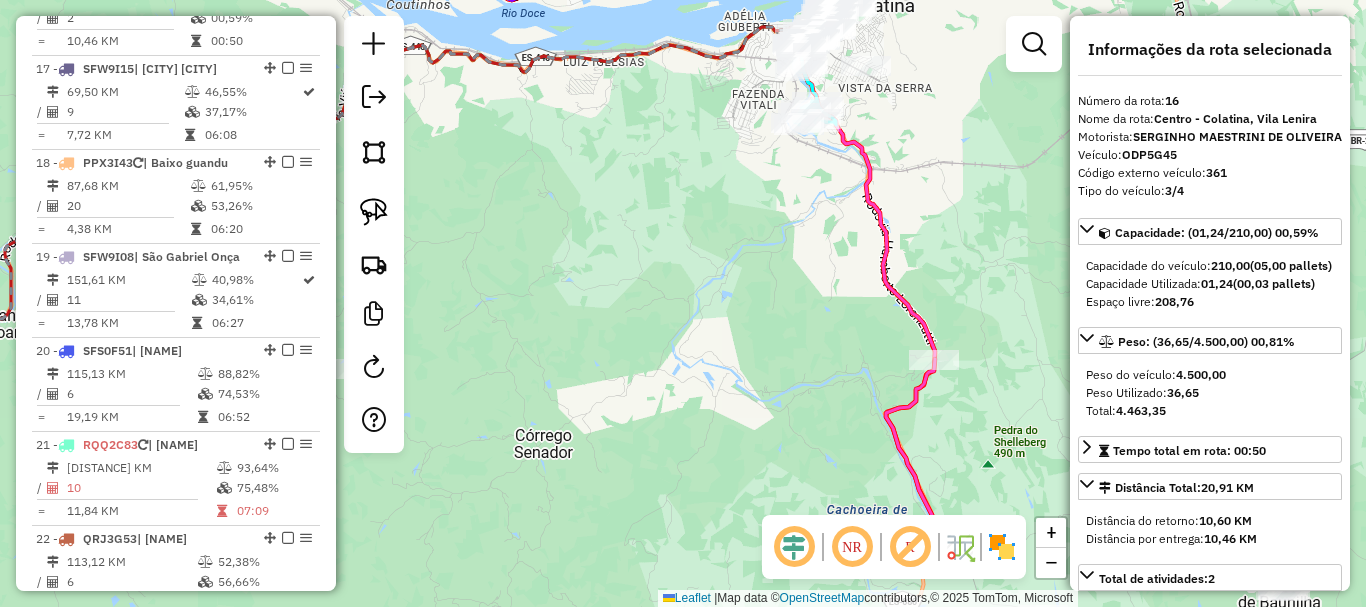 drag, startPoint x: 921, startPoint y: 109, endPoint x: 928, endPoint y: -39, distance: 148.16545 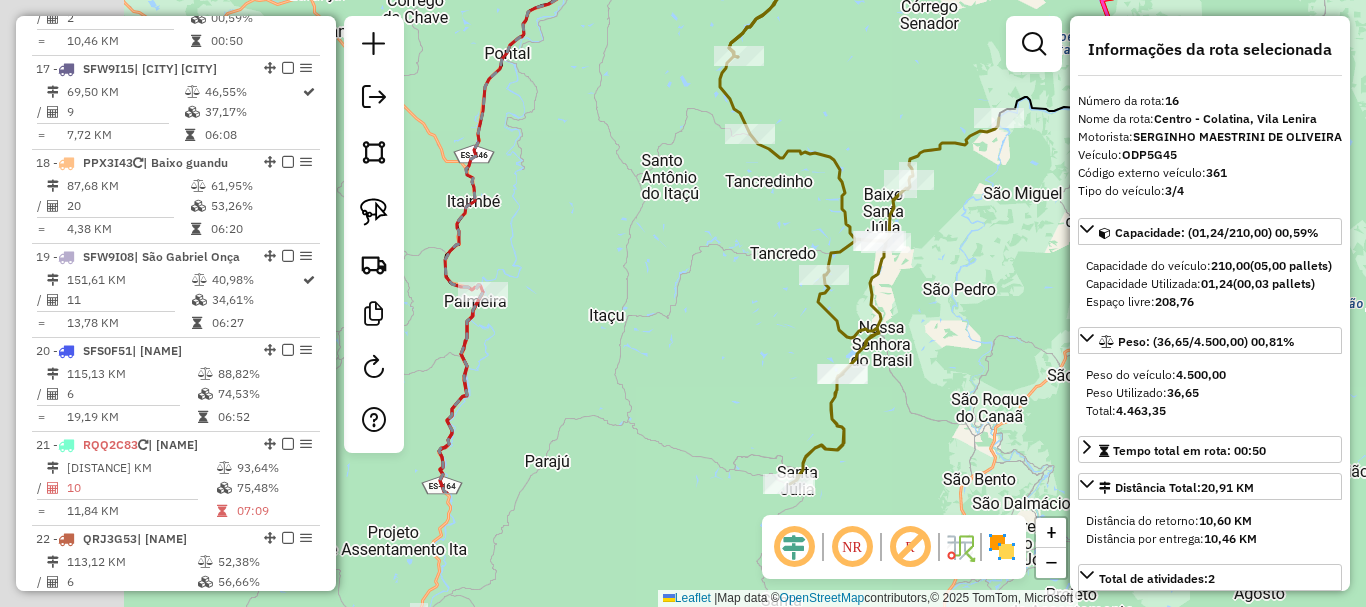 drag, startPoint x: 731, startPoint y: 224, endPoint x: 914, endPoint y: 59, distance: 246.40211 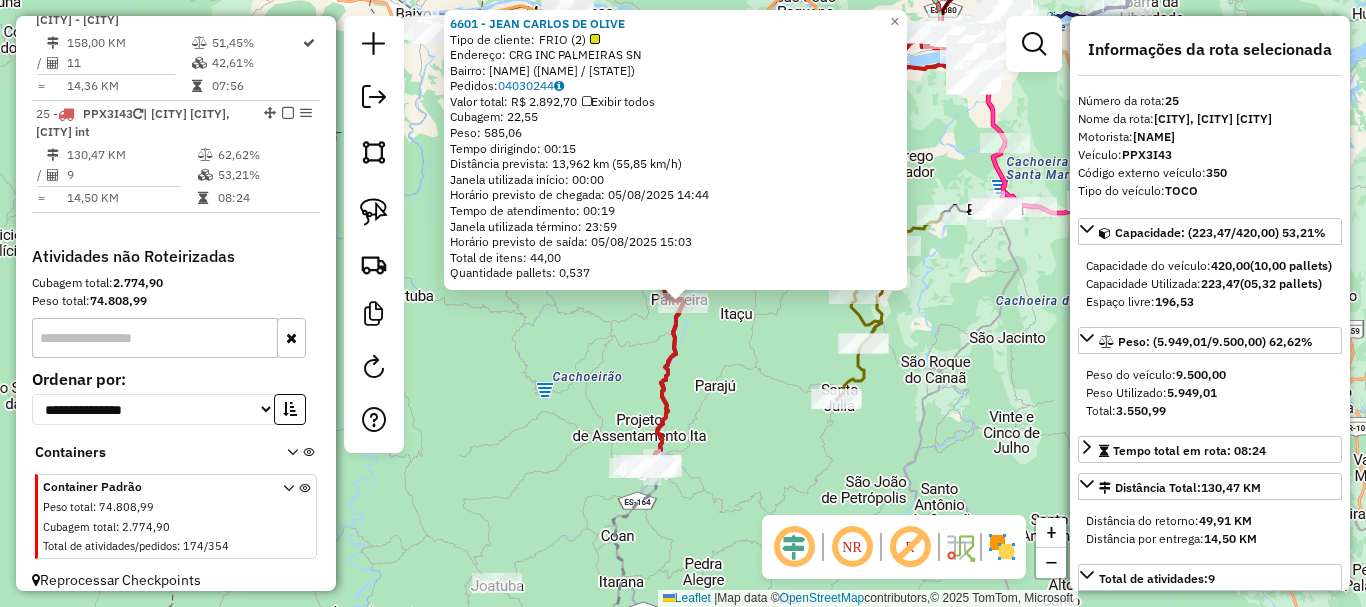 scroll, scrollTop: 3364, scrollLeft: 0, axis: vertical 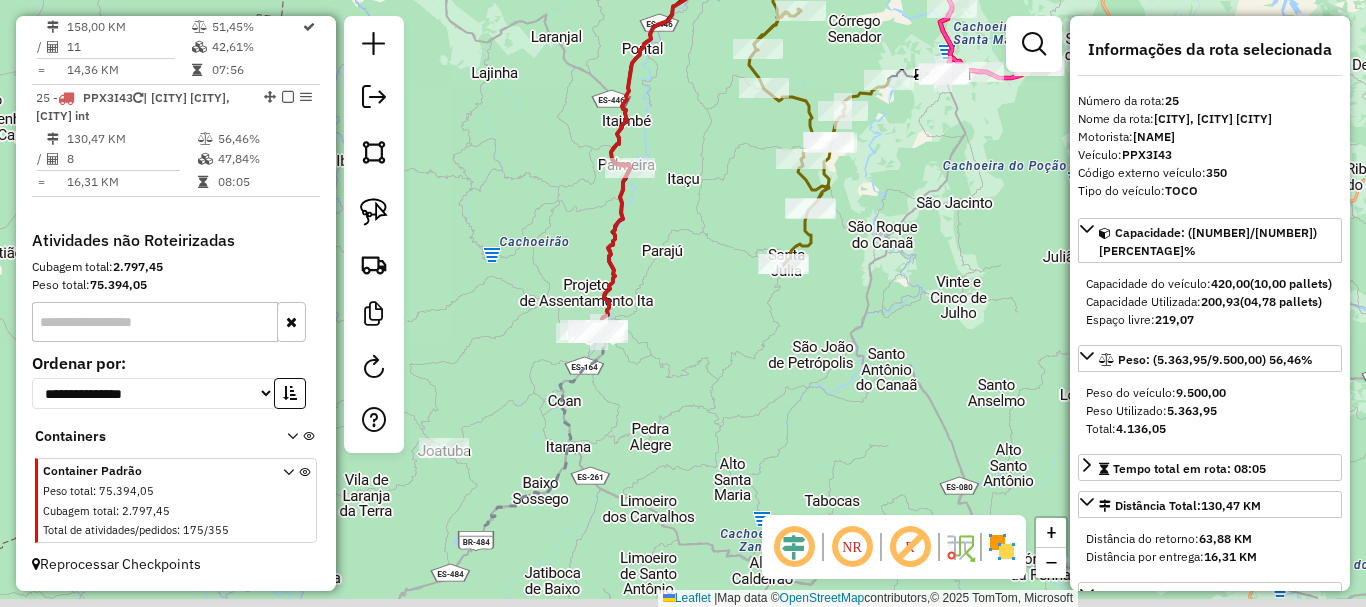 drag, startPoint x: 711, startPoint y: 315, endPoint x: 706, endPoint y: 298, distance: 17.720045 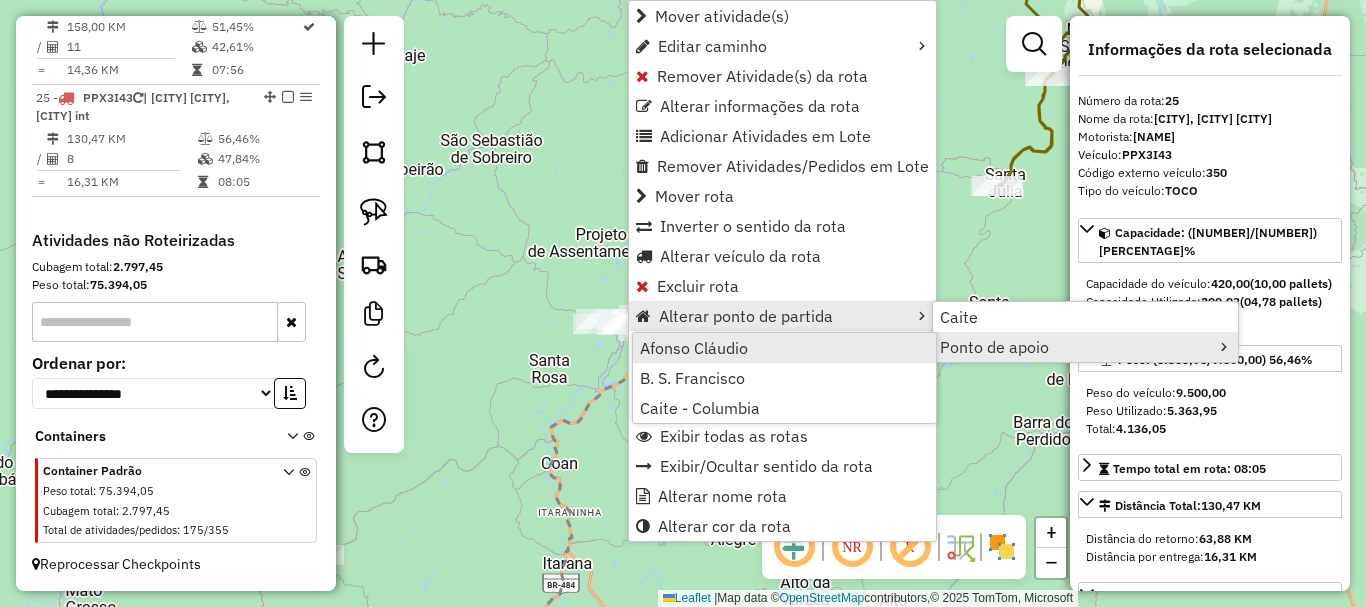 click on "Afonso Cláudio" at bounding box center (694, 348) 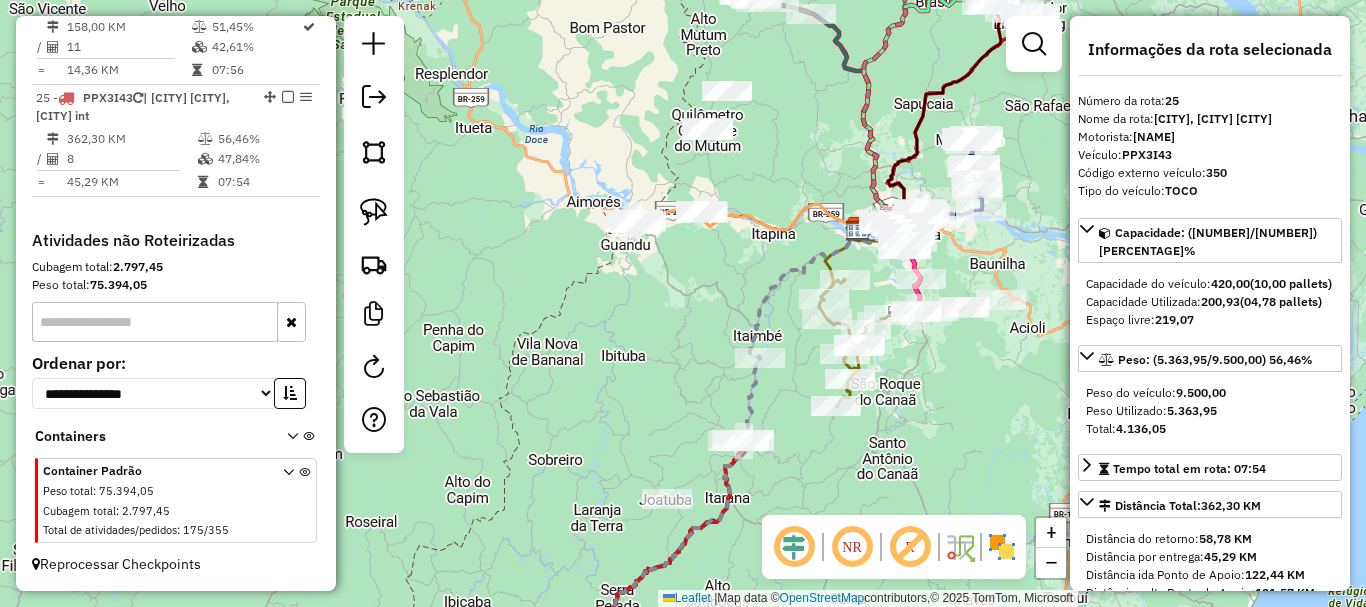 drag, startPoint x: 738, startPoint y: 212, endPoint x: 728, endPoint y: 297, distance: 85.58621 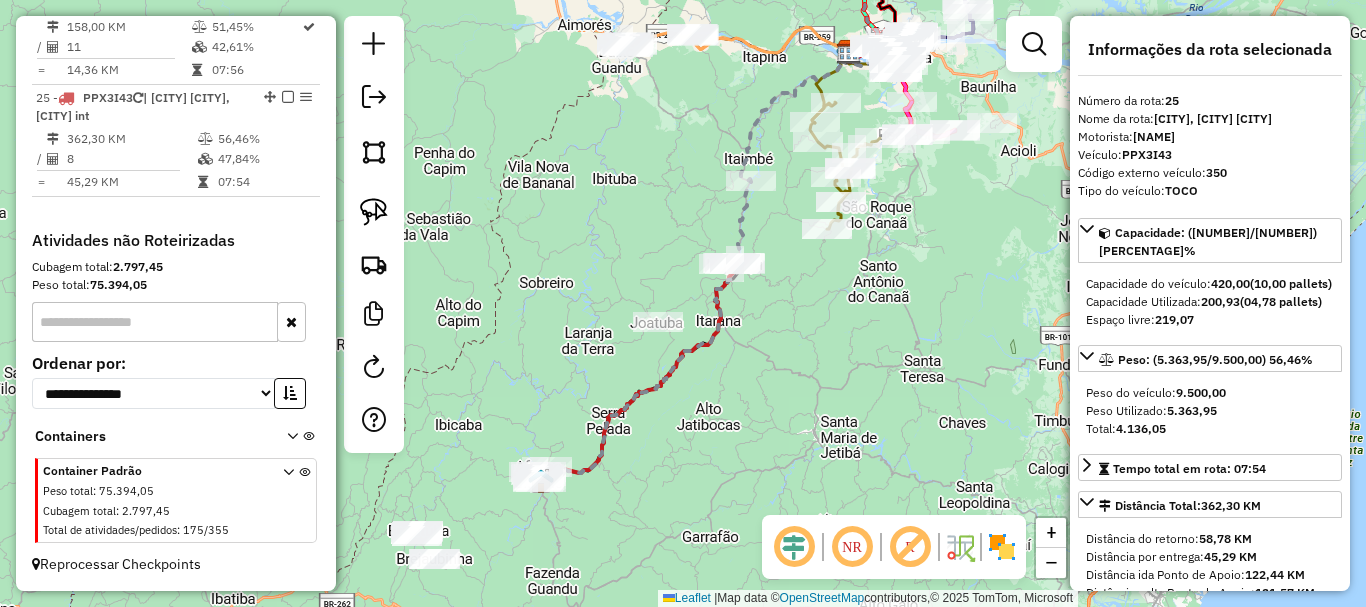 drag, startPoint x: 733, startPoint y: 322, endPoint x: 724, endPoint y: 133, distance: 189.21416 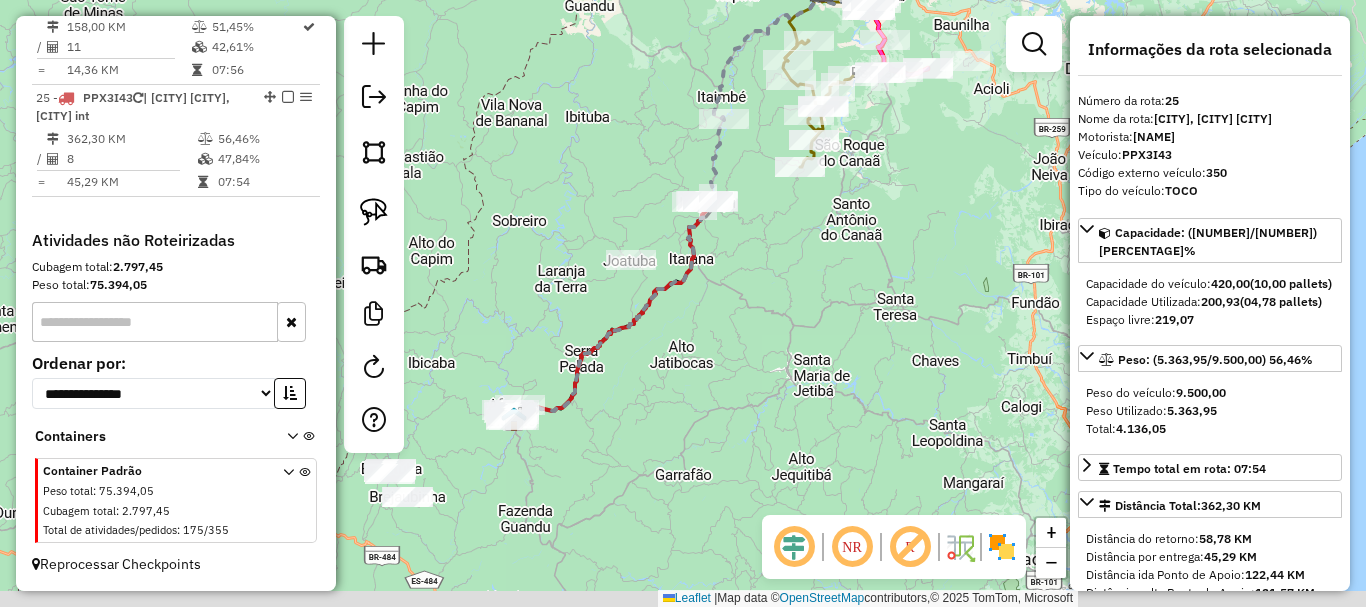 drag, startPoint x: 631, startPoint y: 409, endPoint x: 670, endPoint y: 355, distance: 66.61081 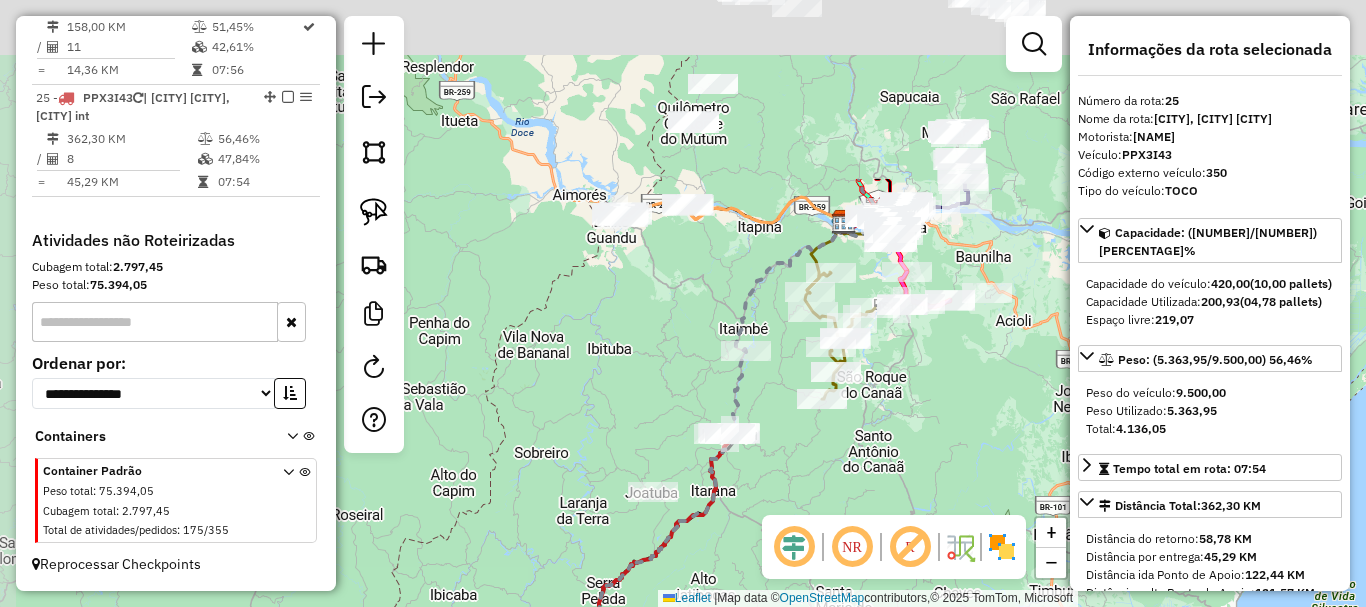 drag, startPoint x: 497, startPoint y: 251, endPoint x: 607, endPoint y: 311, distance: 125.299644 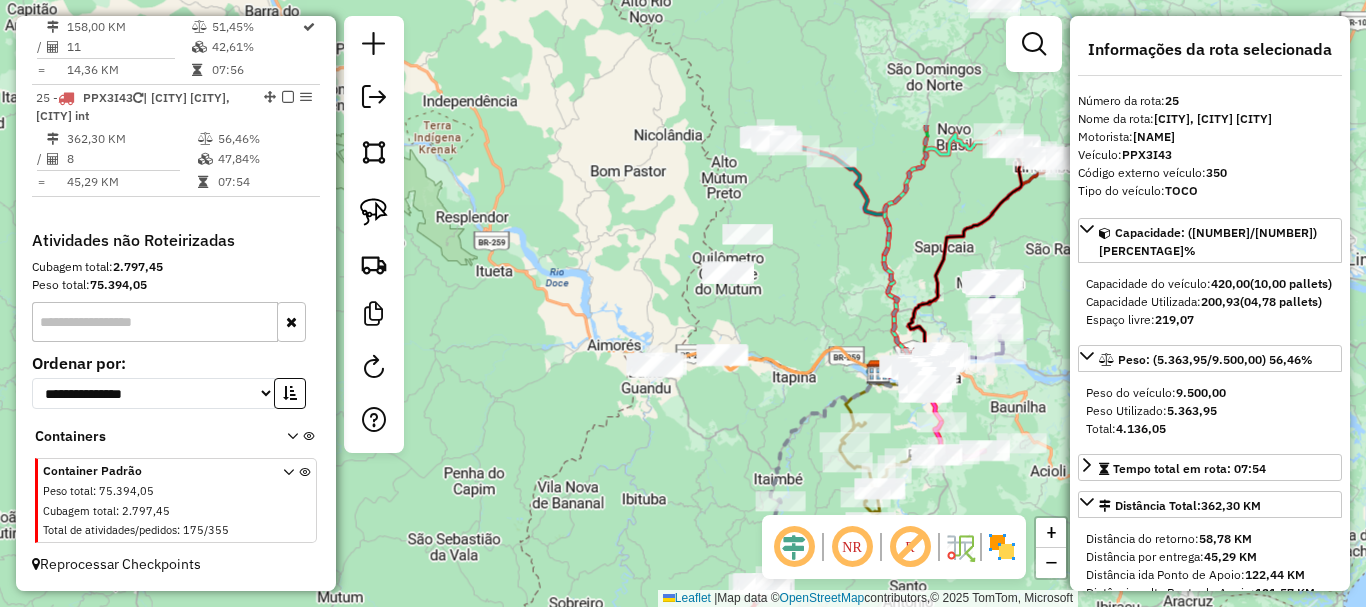 drag, startPoint x: 612, startPoint y: 301, endPoint x: 578, endPoint y: 485, distance: 187.11494 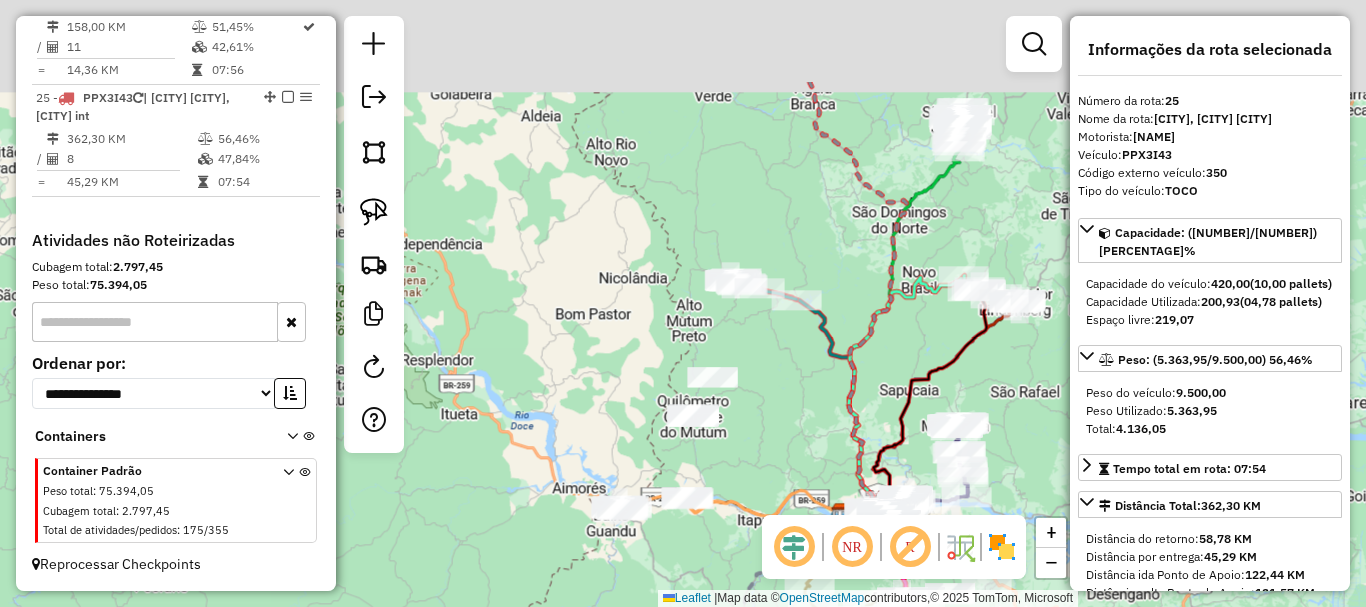 drag, startPoint x: 589, startPoint y: 282, endPoint x: 556, endPoint y: 360, distance: 84.693565 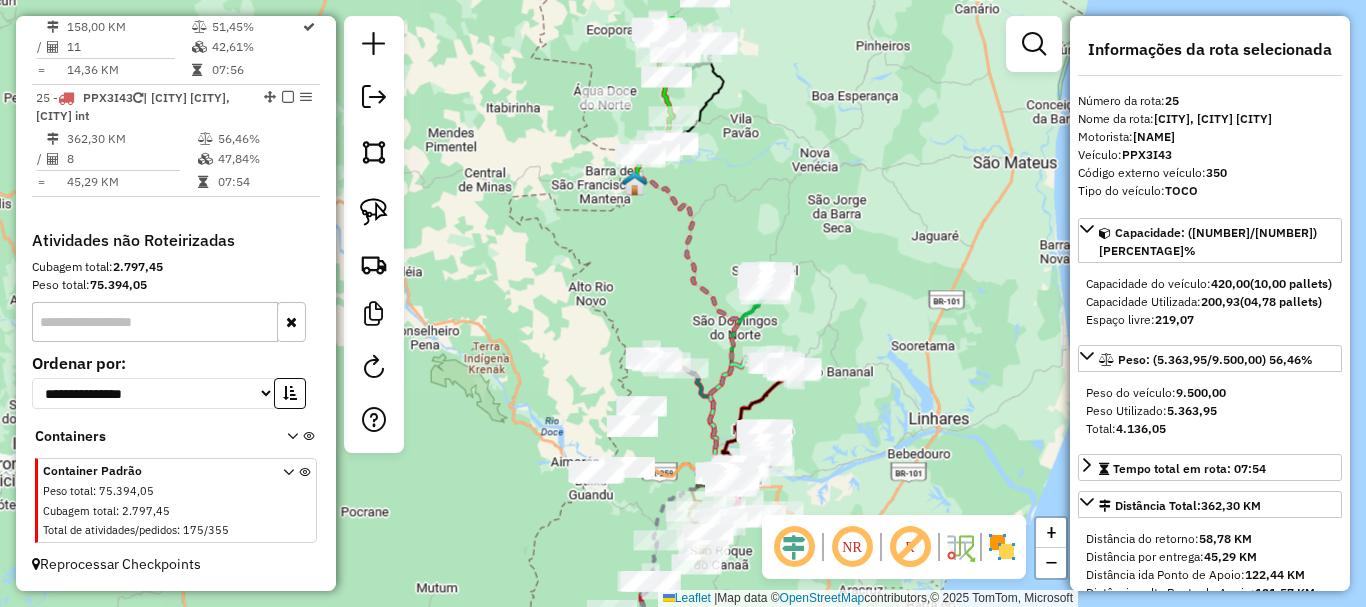 drag, startPoint x: 616, startPoint y: 278, endPoint x: 574, endPoint y: 367, distance: 98.4124 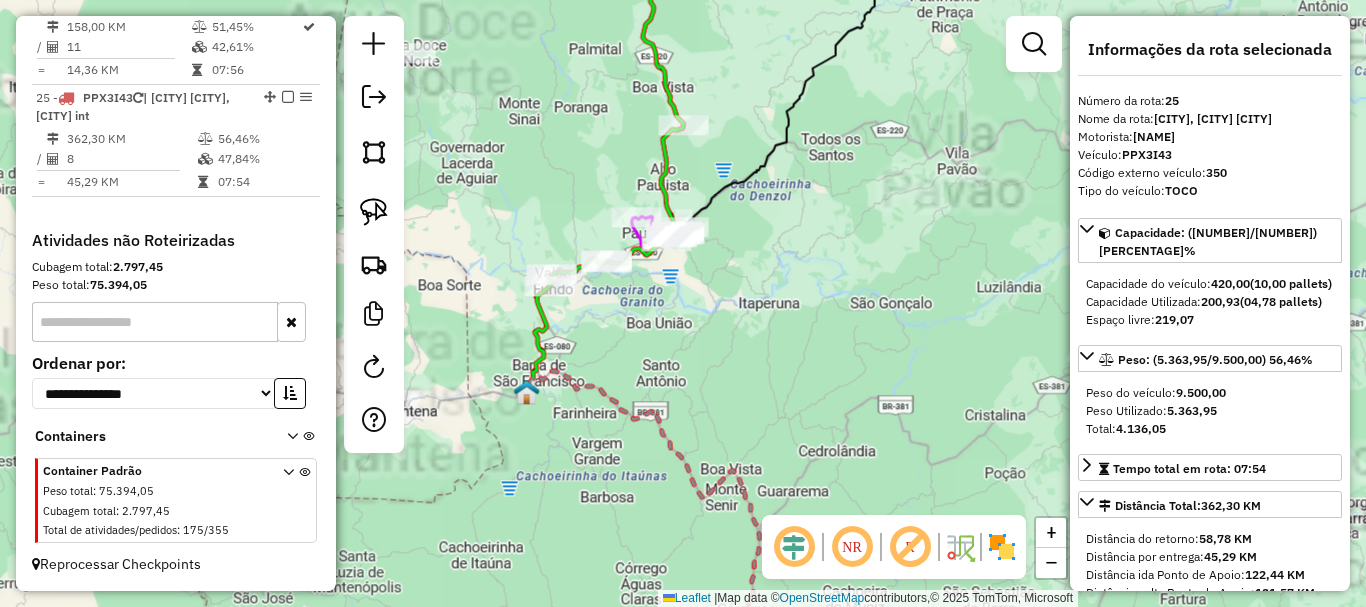 drag, startPoint x: 800, startPoint y: 227, endPoint x: 724, endPoint y: 380, distance: 170.83618 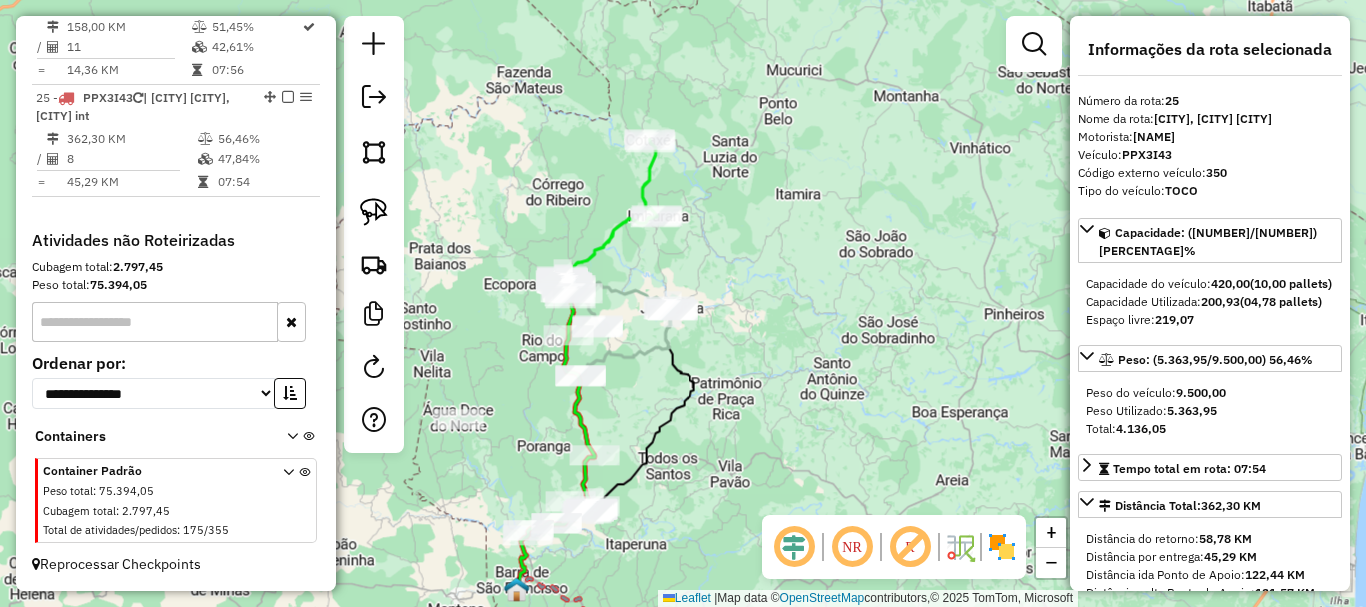 drag, startPoint x: 787, startPoint y: 309, endPoint x: 698, endPoint y: 407, distance: 132.38202 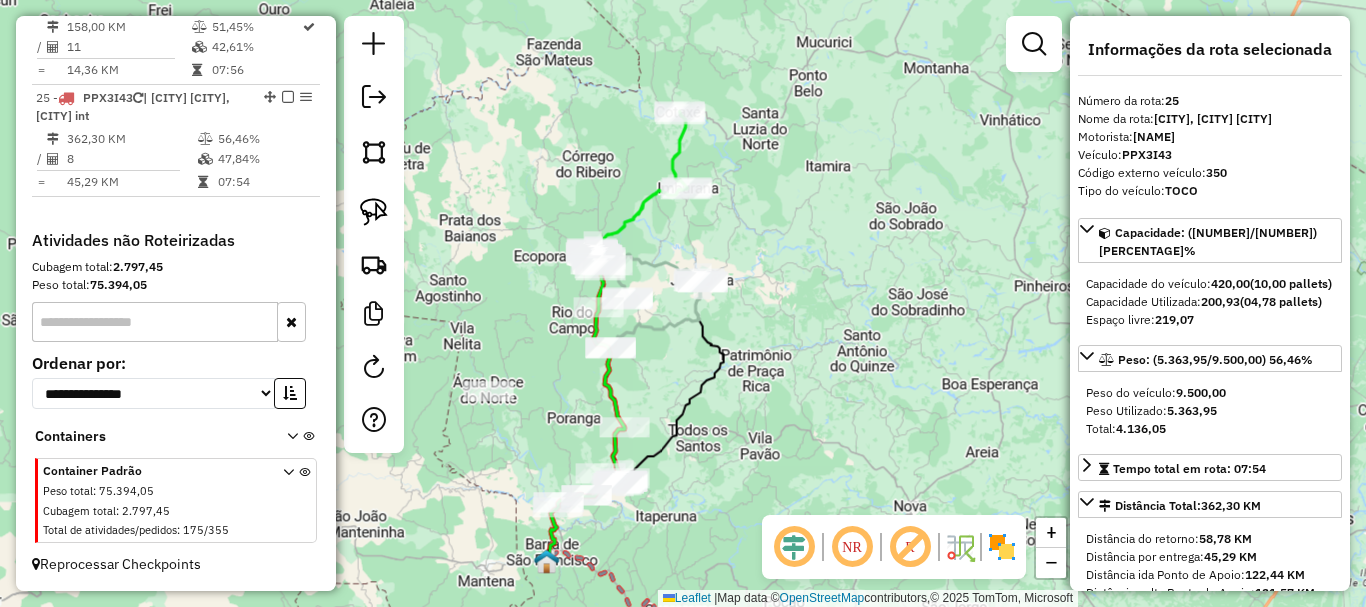 drag, startPoint x: 765, startPoint y: 392, endPoint x: 752, endPoint y: 223, distance: 169.49927 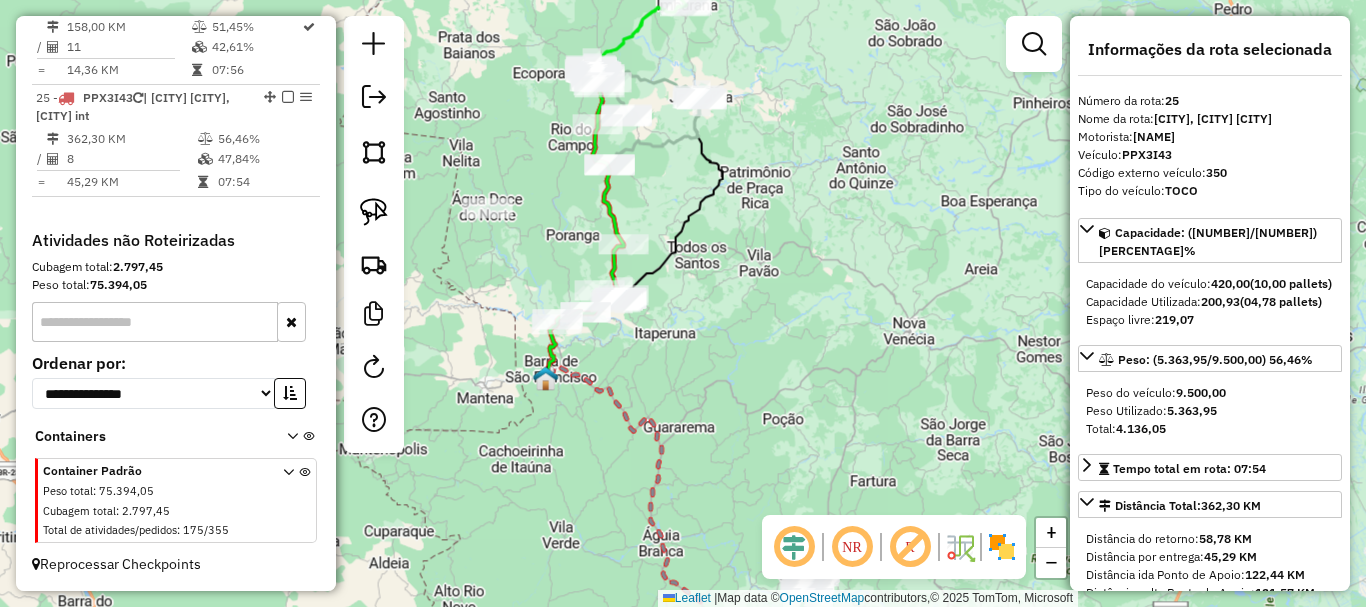 drag, startPoint x: 792, startPoint y: 331, endPoint x: 724, endPoint y: 57, distance: 282.3119 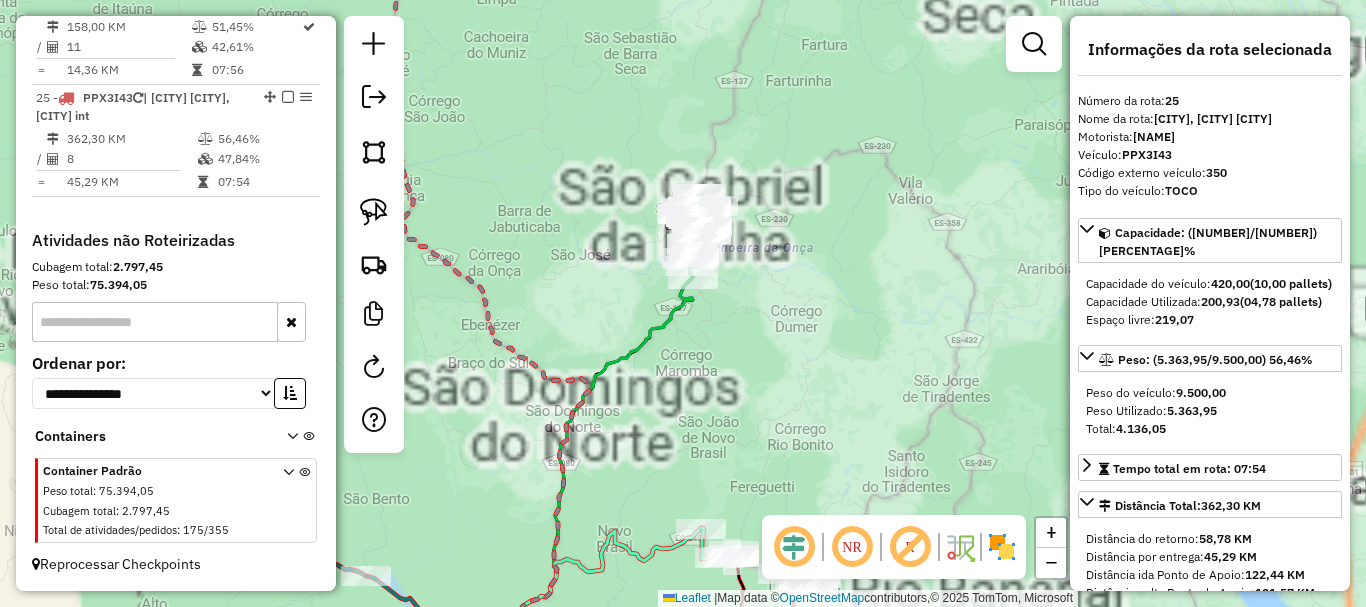drag, startPoint x: 789, startPoint y: 301, endPoint x: 723, endPoint y: 26, distance: 282.8091 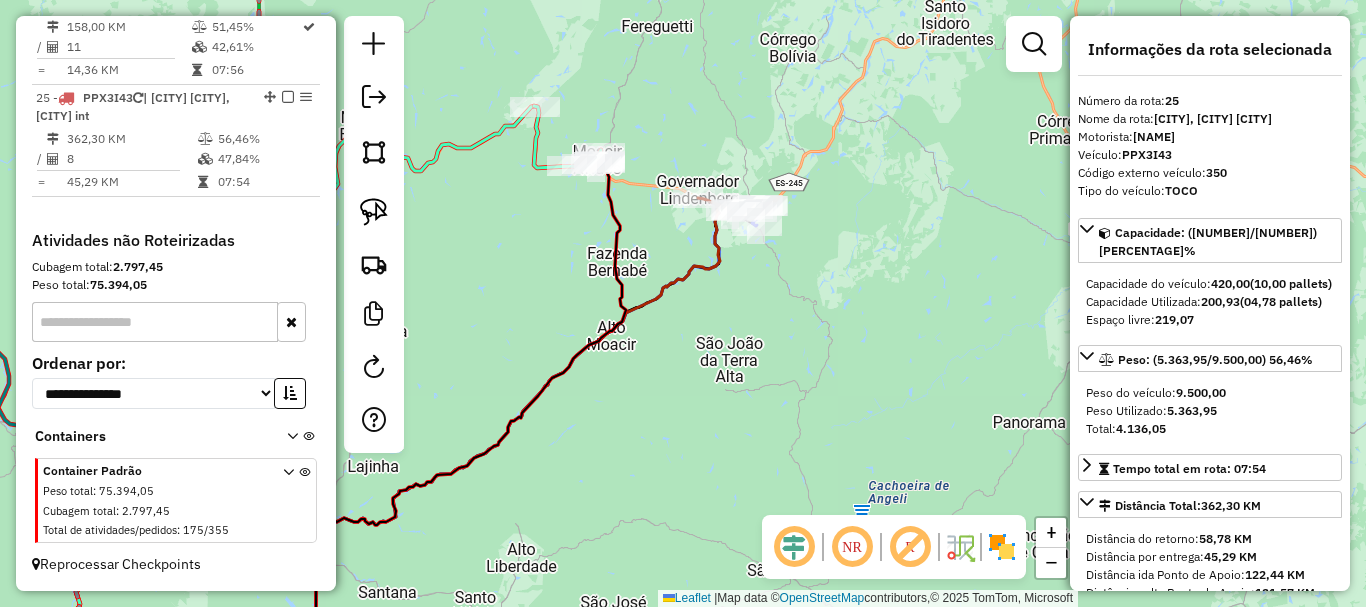 drag, startPoint x: 769, startPoint y: 295, endPoint x: 862, endPoint y: 261, distance: 99.0202 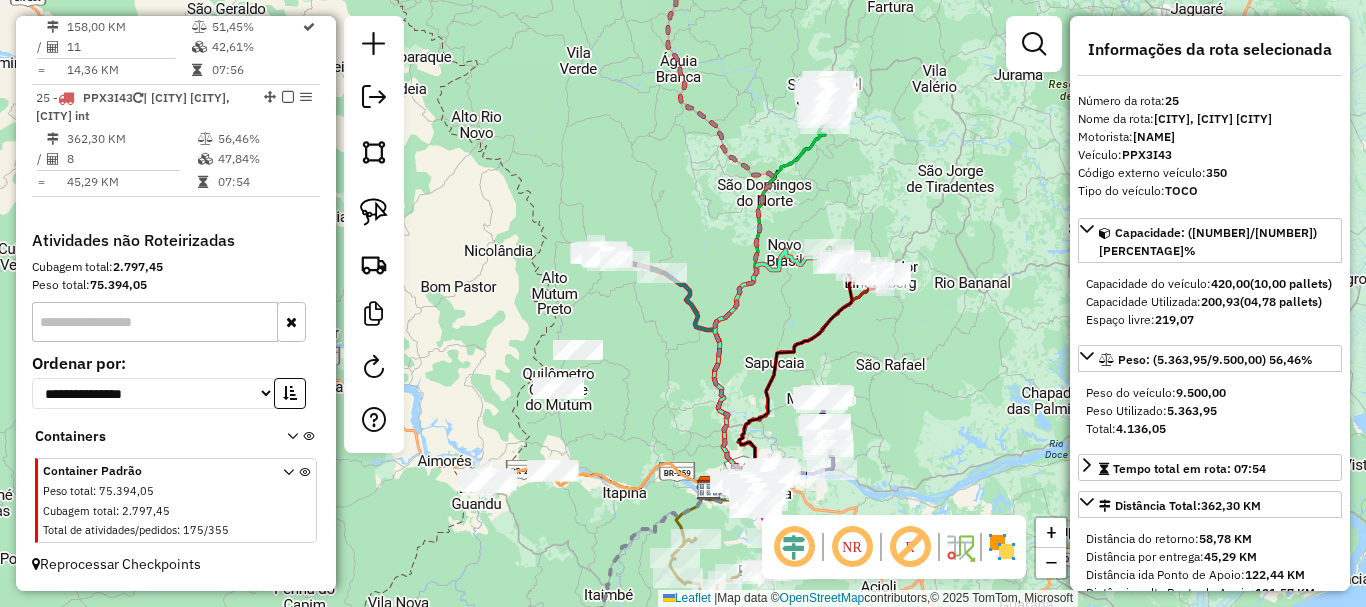 drag, startPoint x: 583, startPoint y: 295, endPoint x: 644, endPoint y: 333, distance: 71.867935 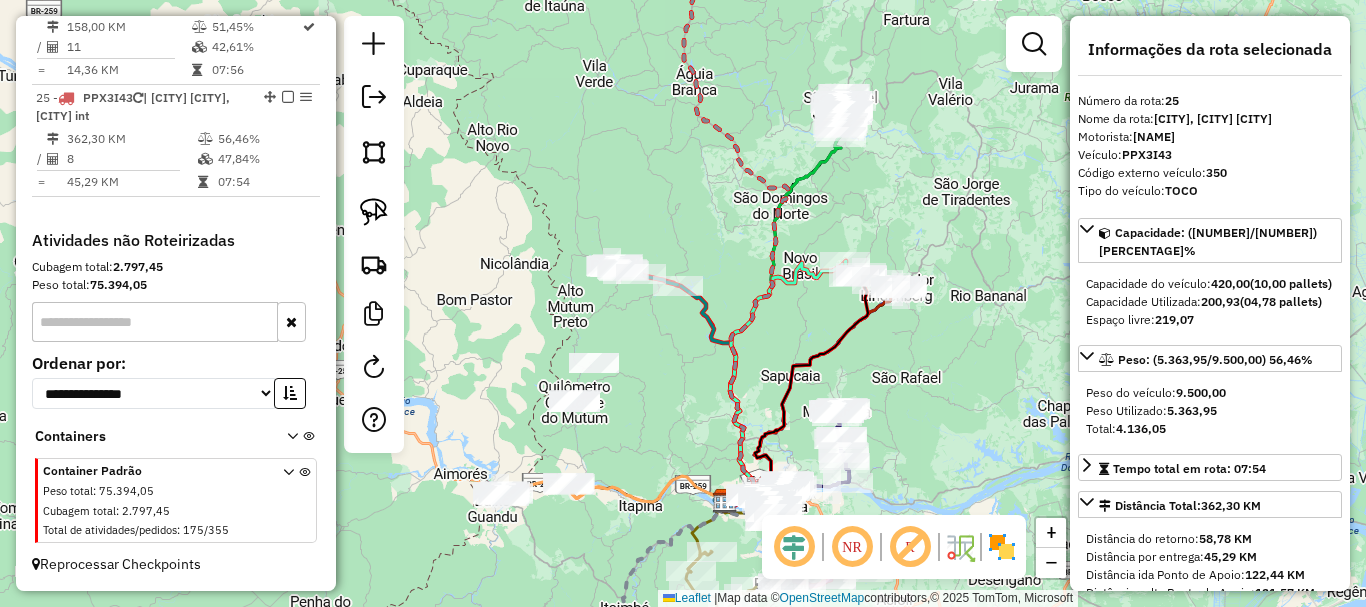 drag, startPoint x: 684, startPoint y: 203, endPoint x: 658, endPoint y: 294, distance: 94.641426 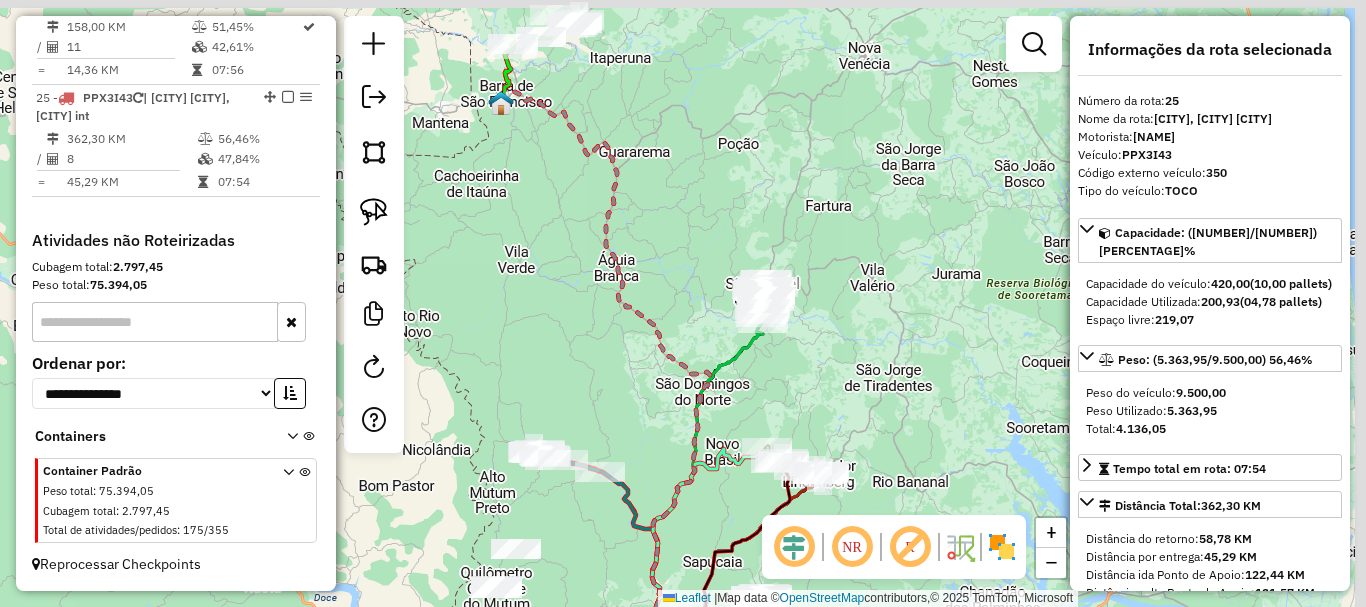 drag, startPoint x: 750, startPoint y: 174, endPoint x: 695, endPoint y: 271, distance: 111.50785 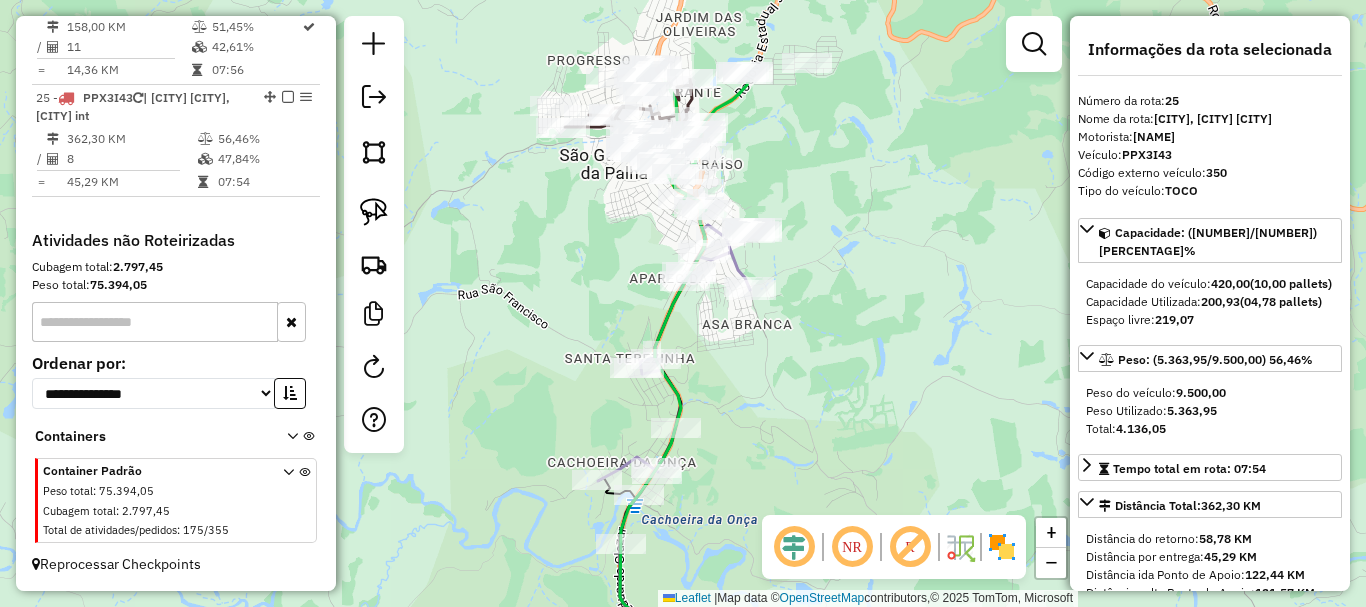 drag, startPoint x: 872, startPoint y: 189, endPoint x: 771, endPoint y: 328, distance: 171.81967 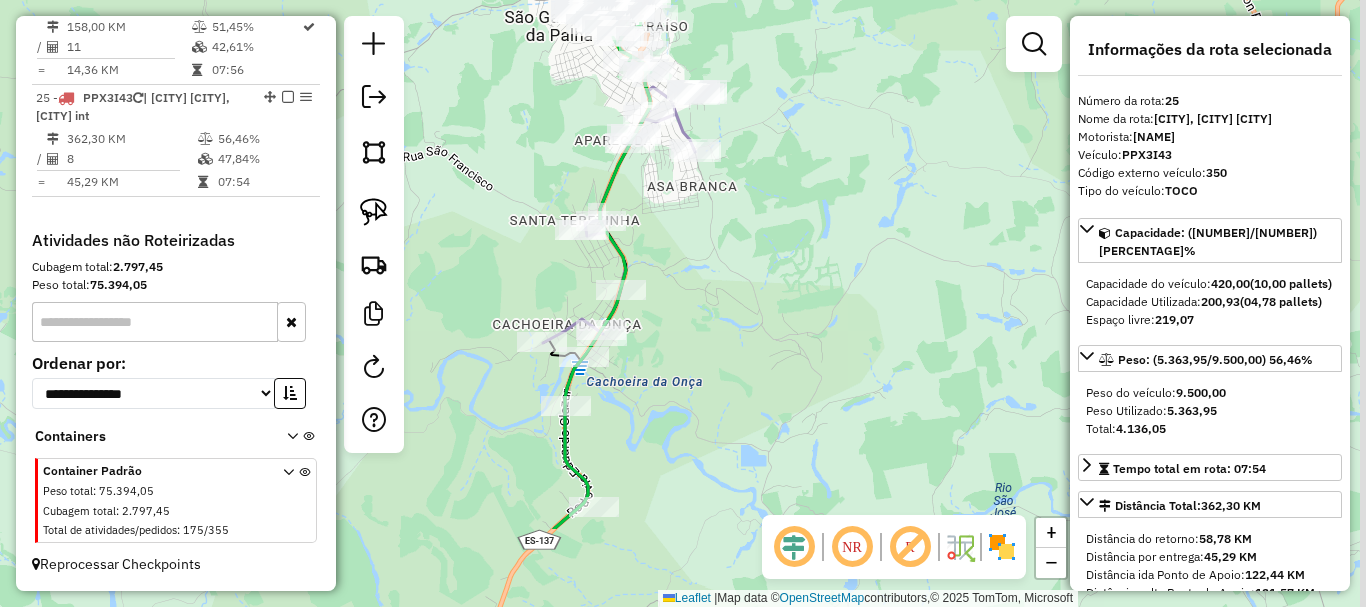 drag, startPoint x: 740, startPoint y: 203, endPoint x: 696, endPoint y: 127, distance: 87.81799 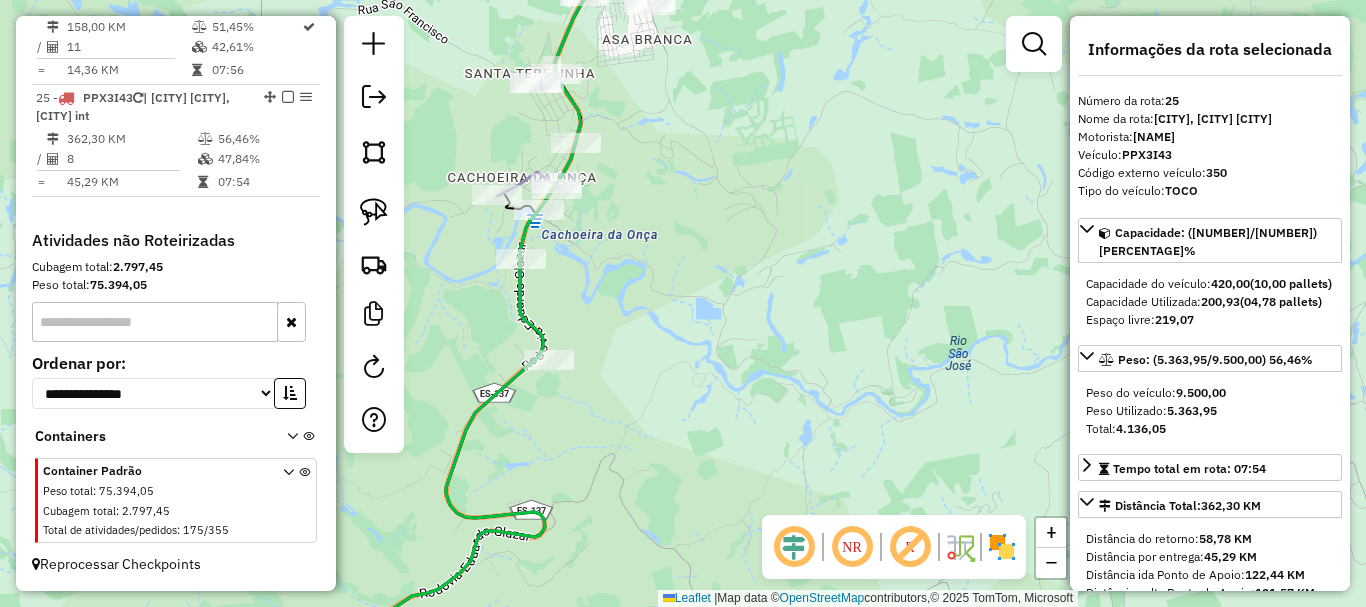 drag, startPoint x: 725, startPoint y: 324, endPoint x: 734, endPoint y: 355, distance: 32.280025 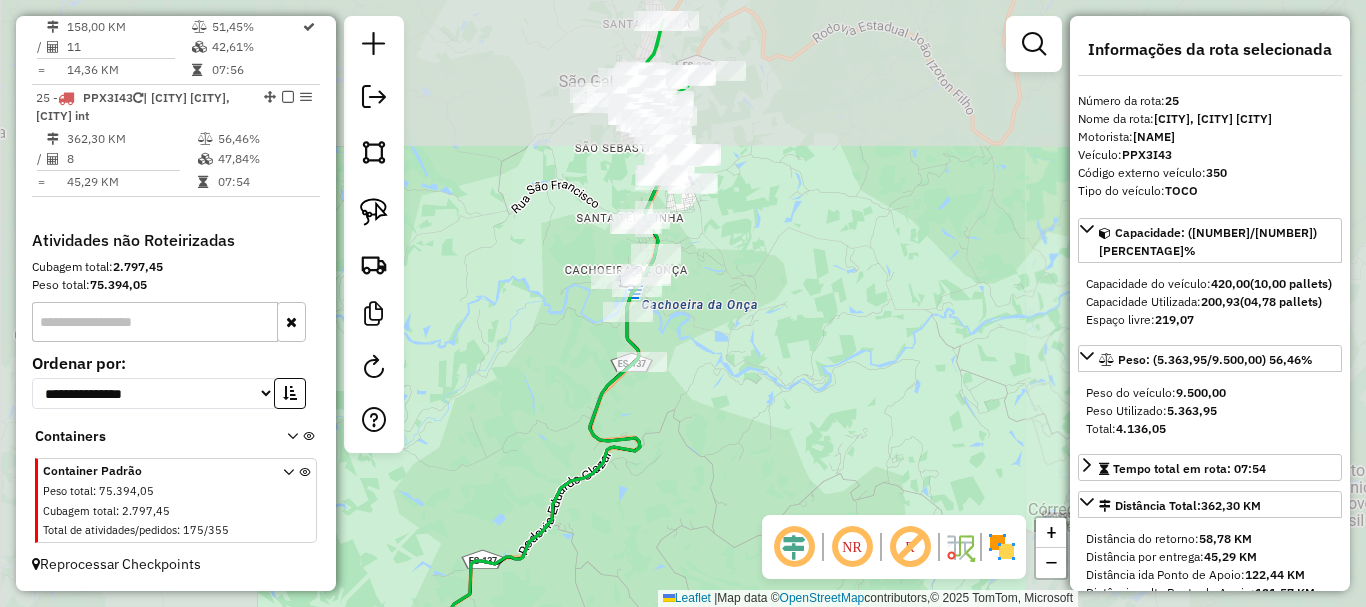 drag, startPoint x: 759, startPoint y: 382, endPoint x: 863, endPoint y: 419, distance: 110.38569 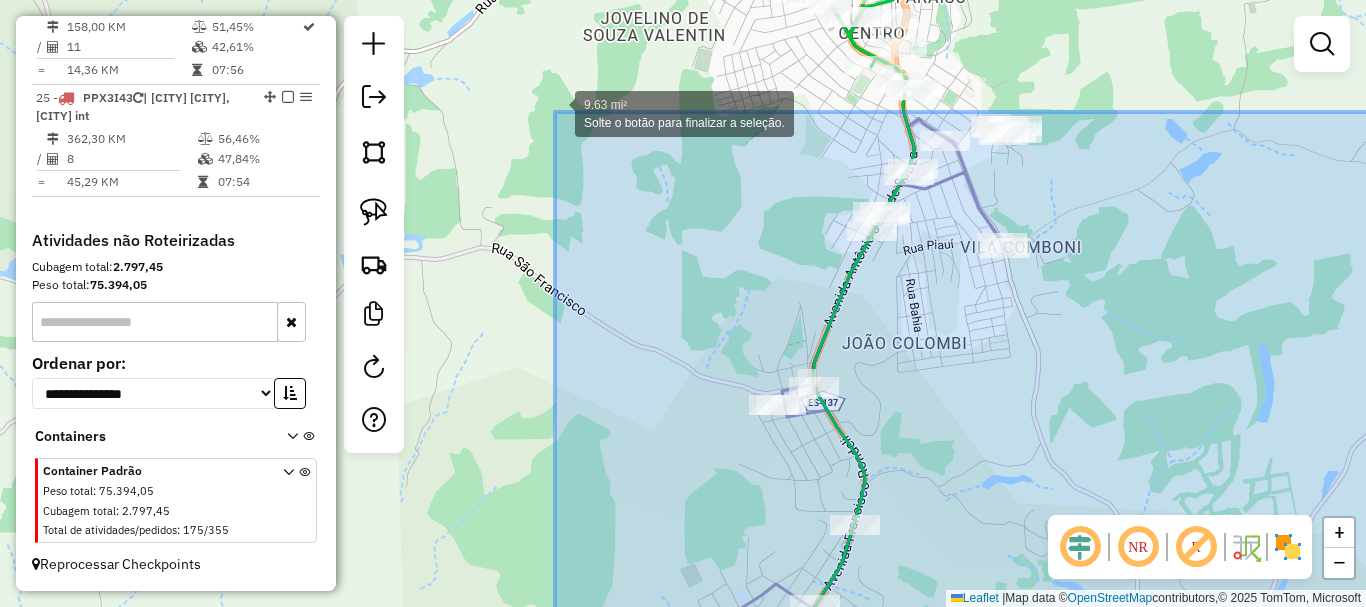 drag, startPoint x: 823, startPoint y: 417, endPoint x: 555, endPoint y: 112, distance: 406.01602 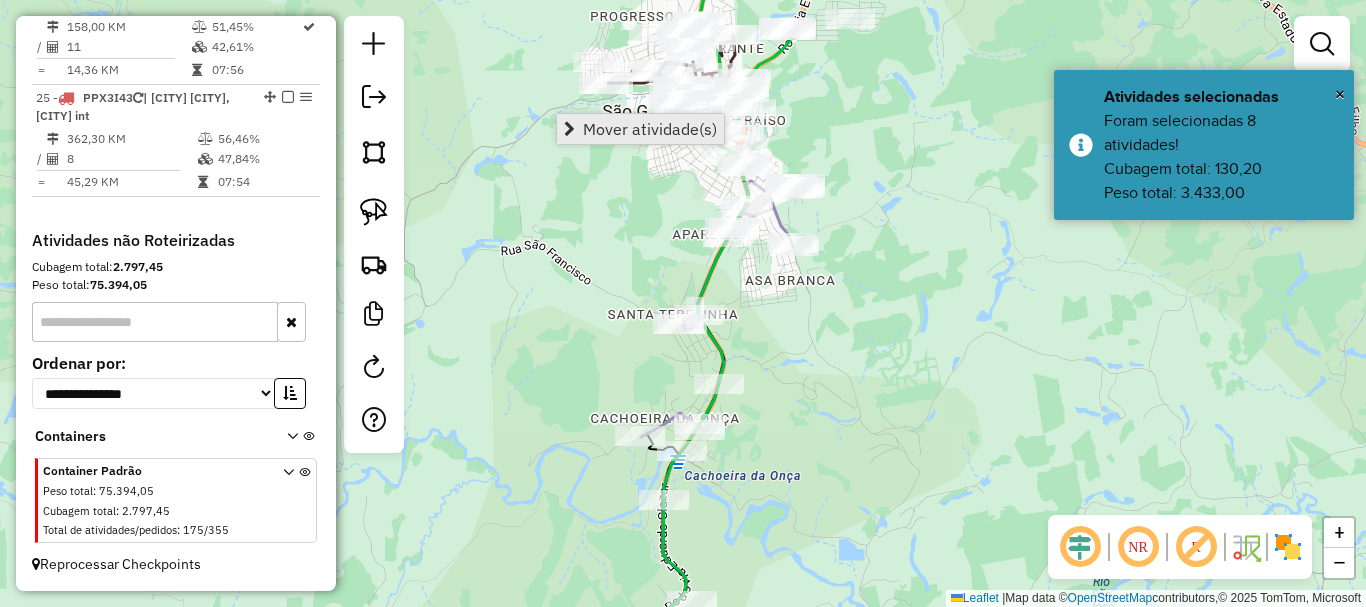 click on "Mover atividade(s)" at bounding box center (650, 129) 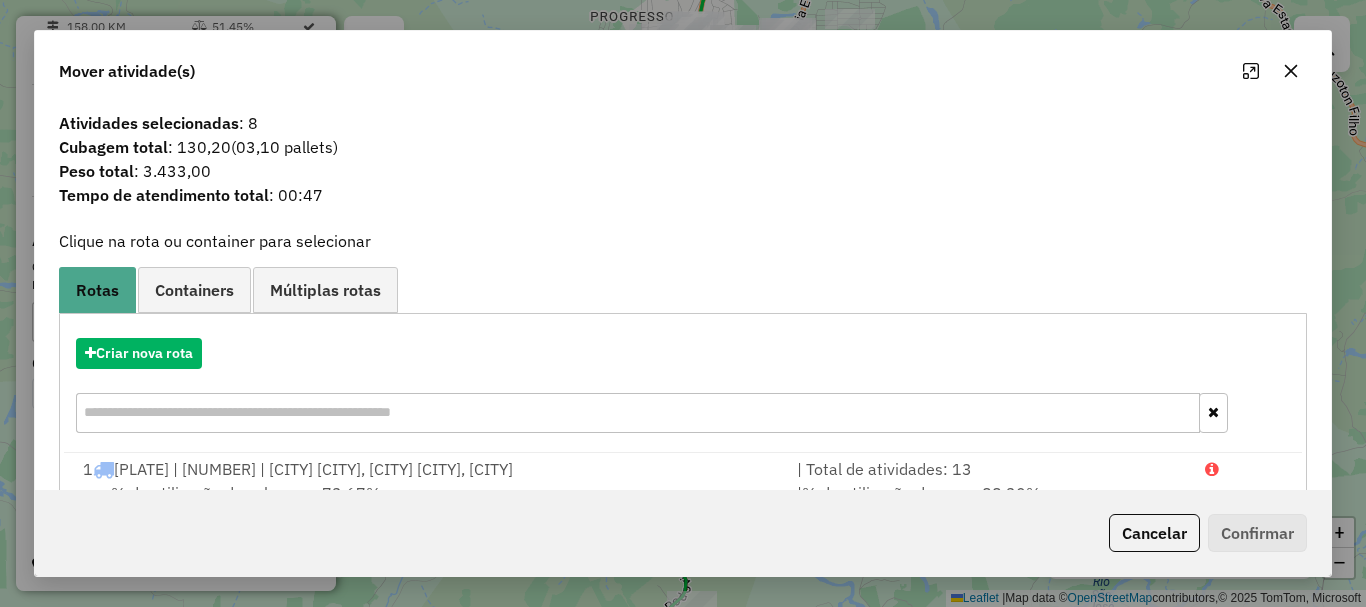 scroll, scrollTop: 397, scrollLeft: 0, axis: vertical 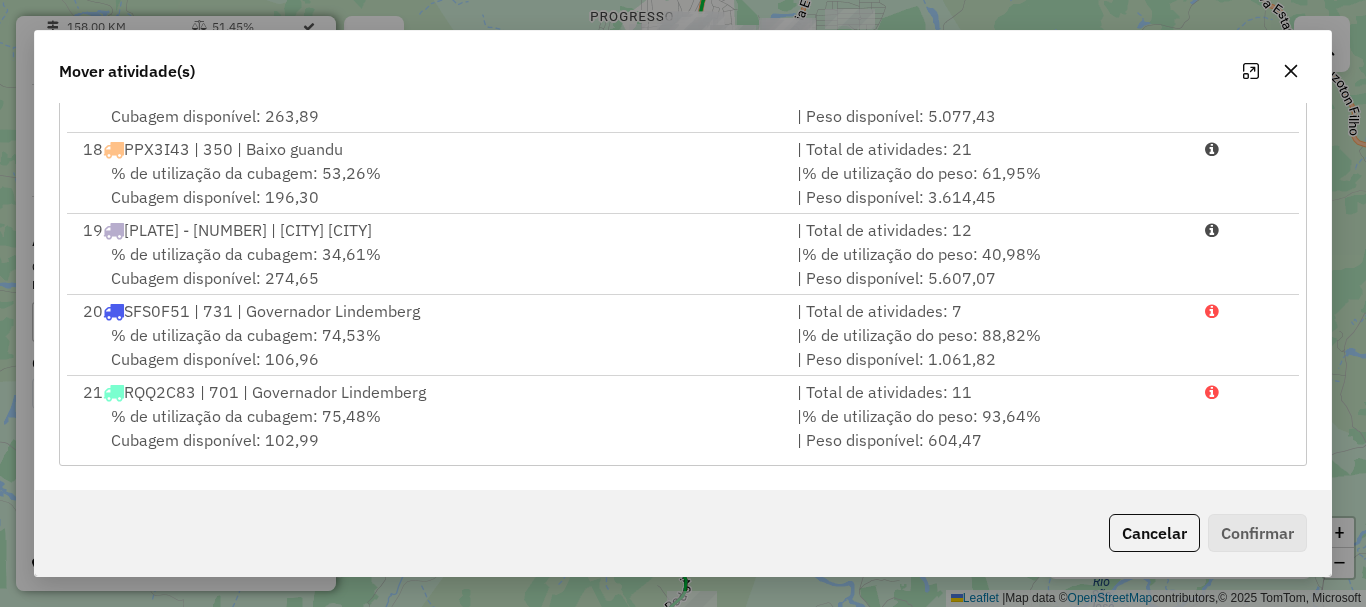 click on "Cancelar   Confirmar" 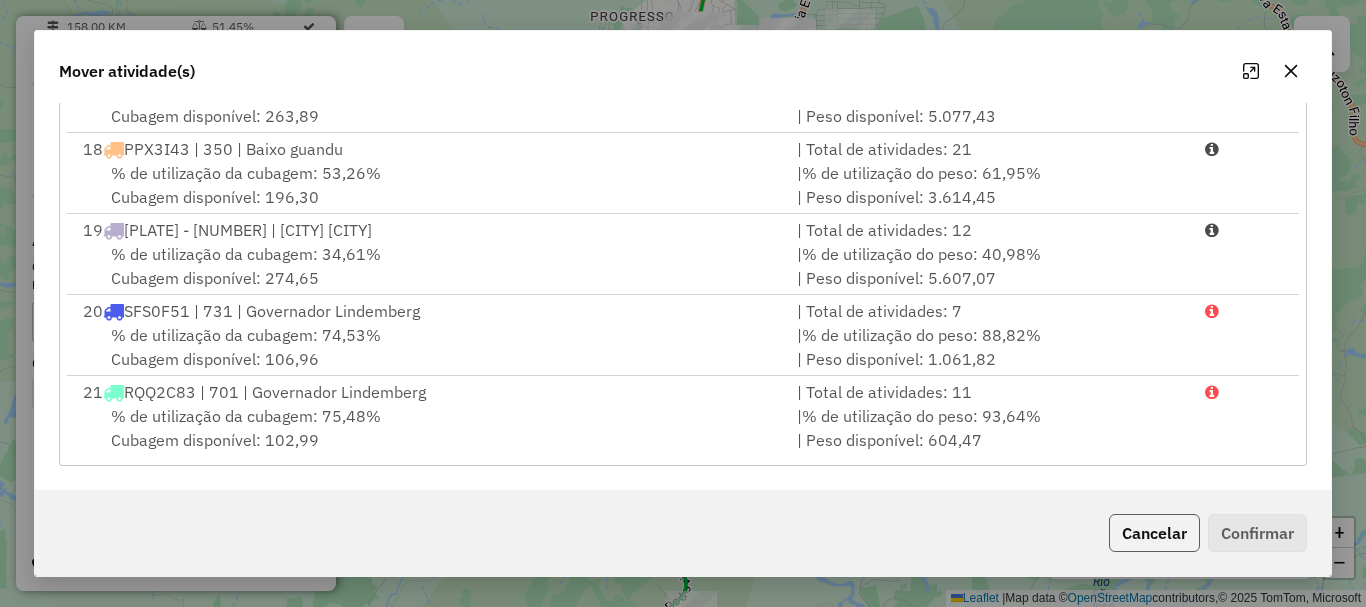 click on "Cancelar" 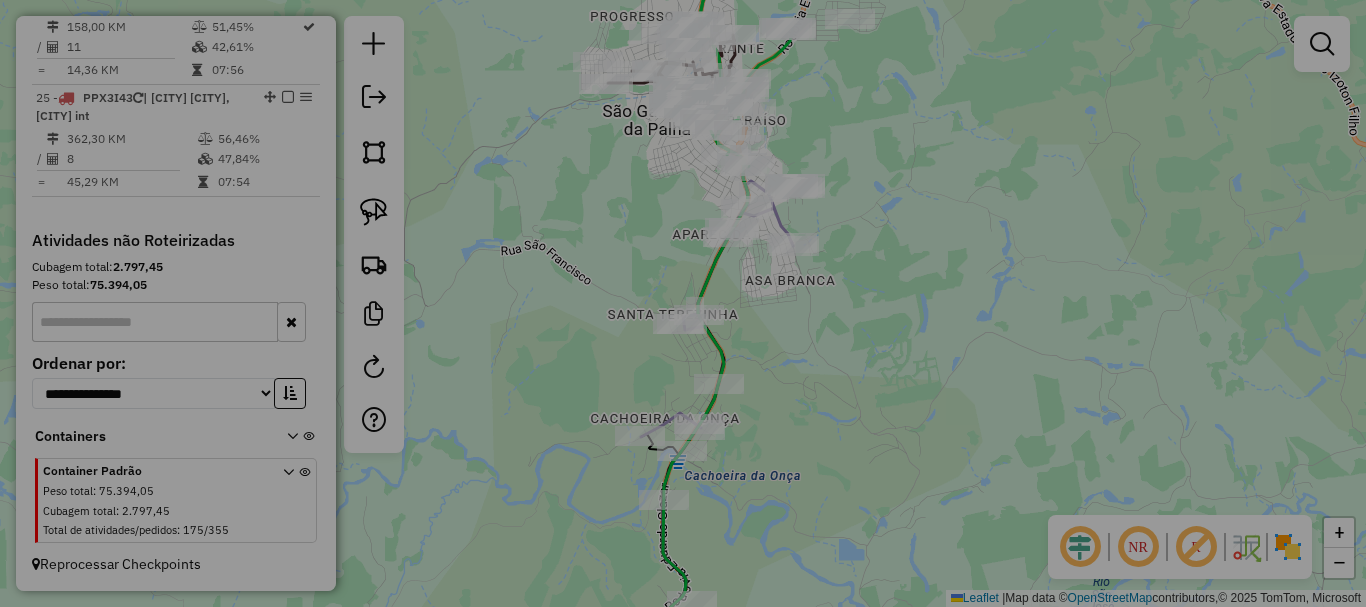 scroll, scrollTop: 0, scrollLeft: 0, axis: both 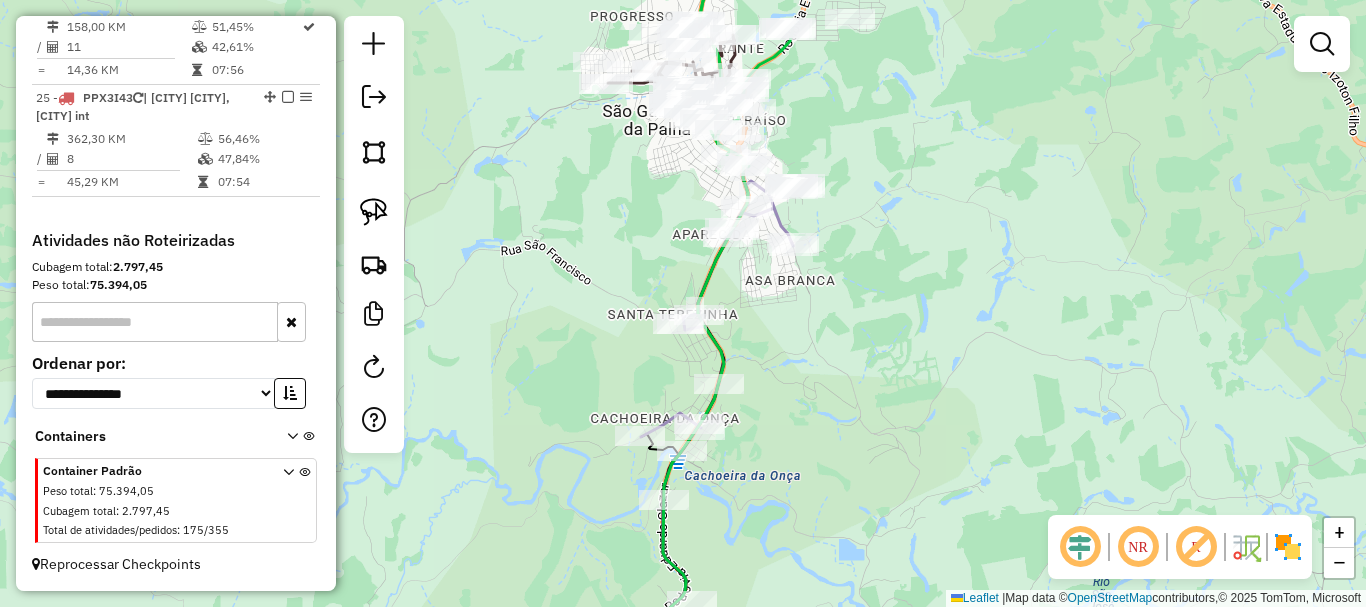 drag, startPoint x: 1191, startPoint y: 539, endPoint x: 937, endPoint y: 375, distance: 302.34418 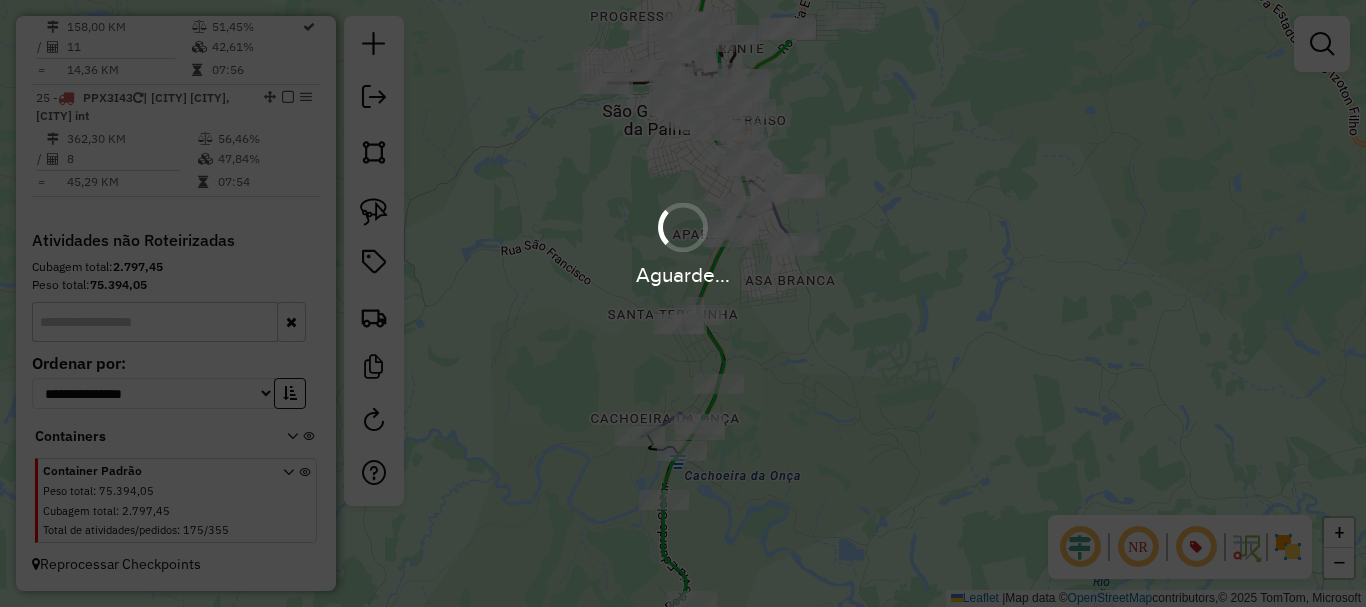 click on "Aguarde...  Pop-up bloqueado!  Seu navegador bloqueou automáticamente a abertura de uma nova janela.   Acesse as configurações e adicione o endereço do sistema a lista de permissão.   Fechar  Informações da Sessão 974652 - 05/08/2025     Criação: 04/08/2025 17:39   Depósito:  Caite  Total de rotas:  25  Distância Total:  4.098,18 km  Tempo total:  166:19  Valor total:  R$ 1.217.511,34  - Total roteirizado:  R$ 760.158,48  - Total não roteirizado:  R$ 457.352,86  Total de Atividades Roteirizadas:  303  Total de Pedidos Roteirizados:  686  Peso total roteirizado:  130.047,05  Cubagem total roteirizado:  4.810,24  Total de Atividades não Roteirizadas:  175  Total de Pedidos não Roteirizados:  355 Total de caixas por viagem:  4.810,24 /   25 =  192,41 Média de Atividades por viagem:  303 /   25 =  12,12 Ocupação média da frota:  53,98%   Rotas improdutivas:  3  Rotas vários dias:  0  Clientes Priorizados NR:  0  Transportadoras  Rotas  Recargas: 2   Ver rotas   Ver veículos   1 -      /" at bounding box center [683, 303] 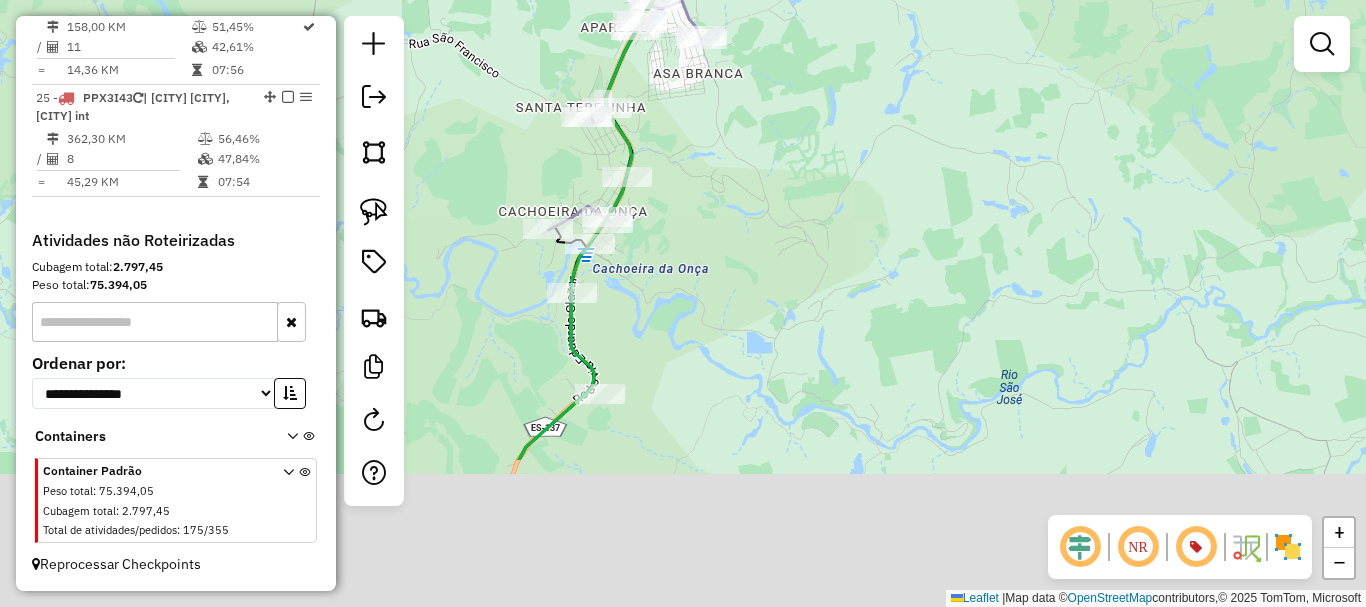 drag, startPoint x: 891, startPoint y: 311, endPoint x: 804, endPoint y: 168, distance: 167.38579 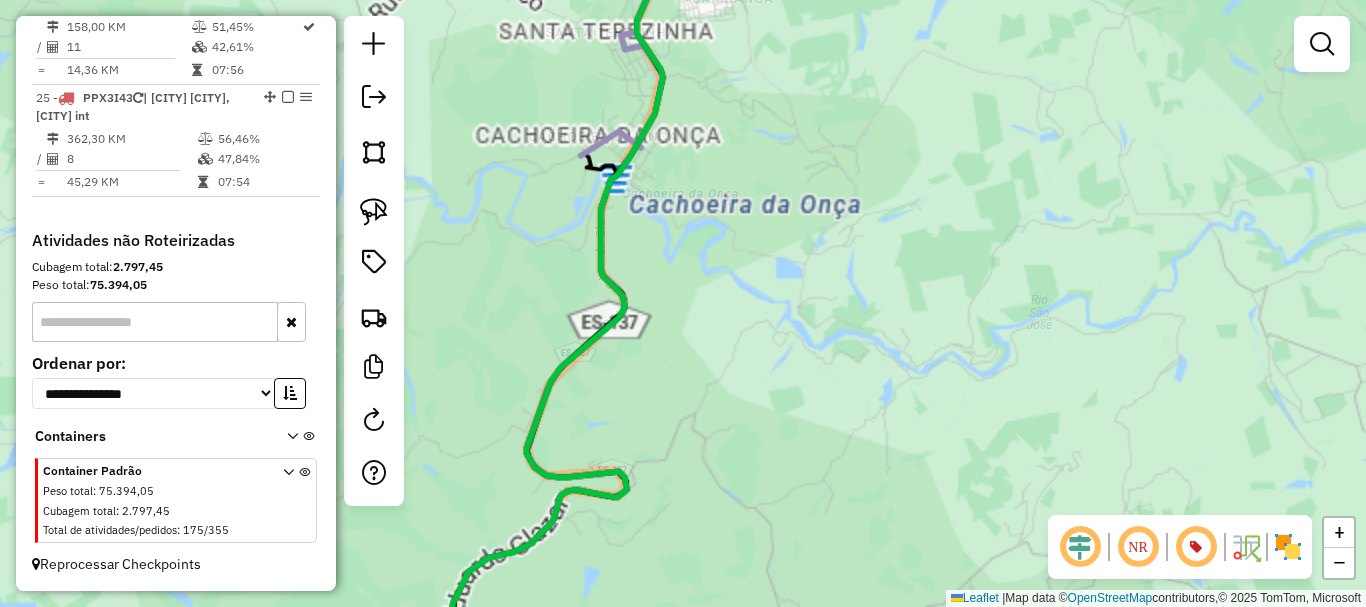click on "Janela de atendimento Grade de atendimento Capacidade Transportadoras Veículos Cliente Pedidos  Rotas Selecione os dias de semana para filtrar as janelas de atendimento  Seg   Ter   Qua   Qui   Sex   Sáb   Dom  Informe o período da janela de atendimento: De: Até:  Filtrar exatamente a janela do cliente  Considerar janela de atendimento padrão  Selecione os dias de semana para filtrar as grades de atendimento  Seg   Ter   Qua   Qui   Sex   Sáb   Dom   Considerar clientes sem dia de atendimento cadastrado  Clientes fora do dia de atendimento selecionado Filtrar as atividades entre os valores definidos abaixo:  Peso mínimo:   Peso máximo:   Cubagem mínima:   Cubagem máxima:   De:   Até:  Filtrar as atividades entre o tempo de atendimento definido abaixo:  De:   Até:   Considerar capacidade total dos clientes não roteirizados Transportadora: Selecione um ou mais itens Tipo de veículo: Selecione um ou mais itens Veículo: Selecione um ou mais itens Motorista: Selecione um ou mais itens Nome: Rótulo:" 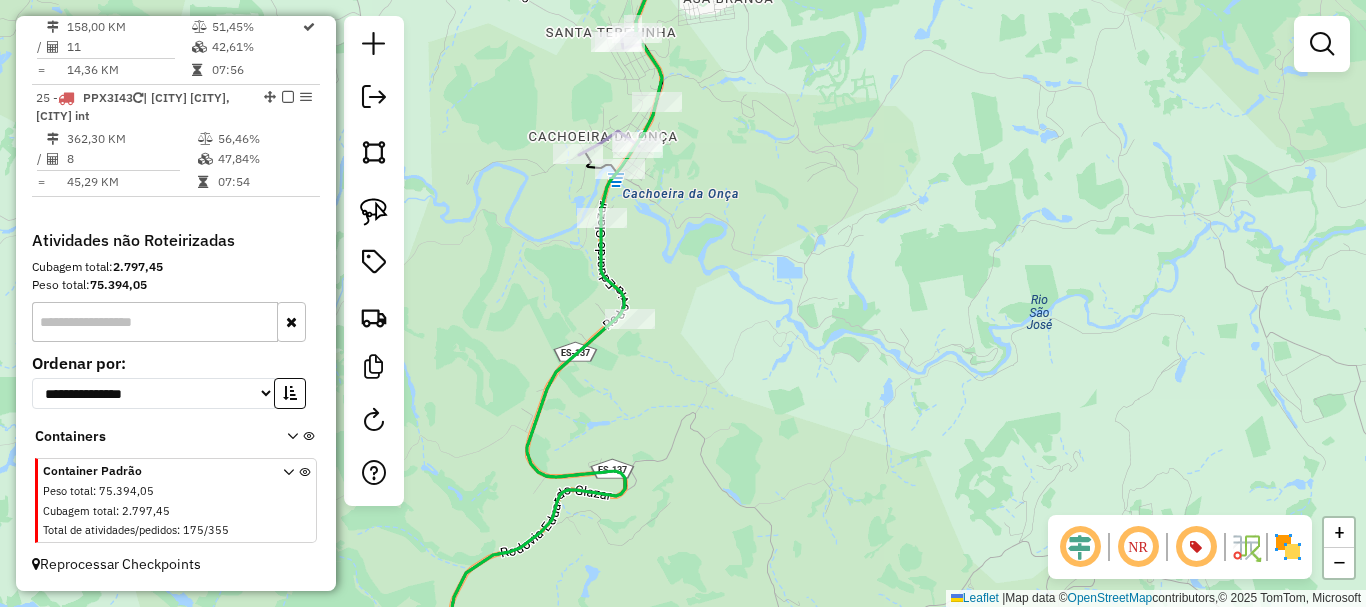 drag, startPoint x: 802, startPoint y: 297, endPoint x: 801, endPoint y: 417, distance: 120.004166 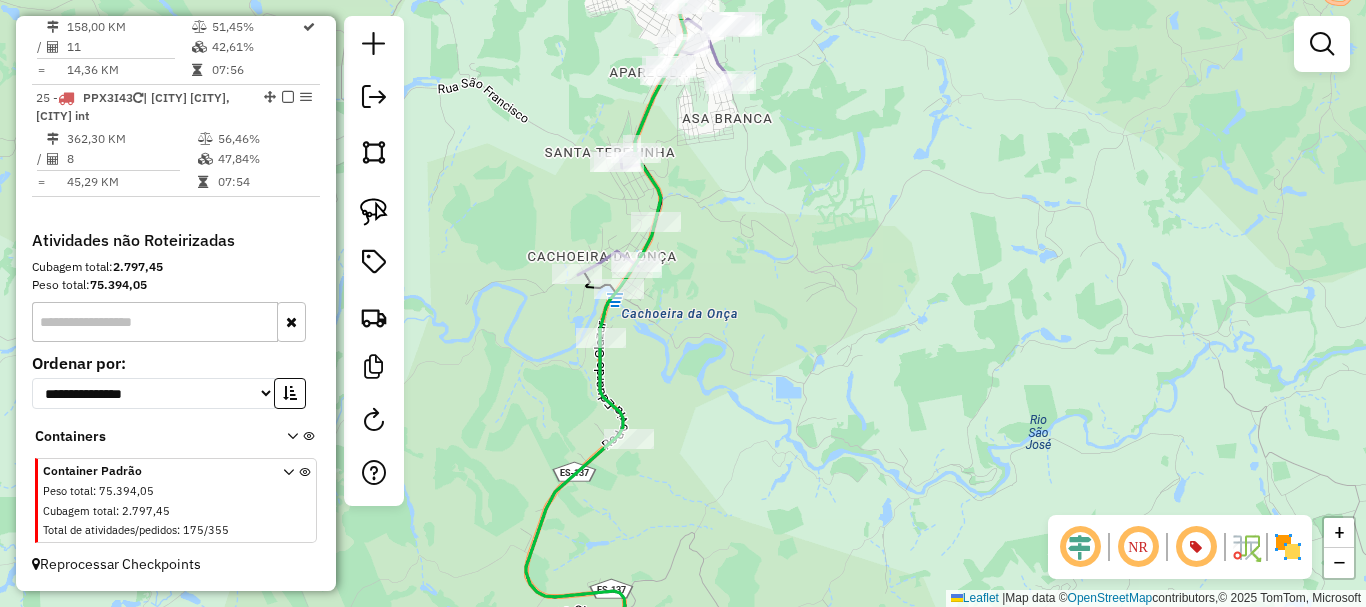 click on "Janela de atendimento Grade de atendimento Capacidade Transportadoras Veículos Cliente Pedidos  Rotas Selecione os dias de semana para filtrar as janelas de atendimento  Seg   Ter   Qua   Qui   Sex   Sáb   Dom  Informe o período da janela de atendimento: De: Até:  Filtrar exatamente a janela do cliente  Considerar janela de atendimento padrão  Selecione os dias de semana para filtrar as grades de atendimento  Seg   Ter   Qua   Qui   Sex   Sáb   Dom   Considerar clientes sem dia de atendimento cadastrado  Clientes fora do dia de atendimento selecionado Filtrar as atividades entre os valores definidos abaixo:  Peso mínimo:   Peso máximo:   Cubagem mínima:   Cubagem máxima:   De:   Até:  Filtrar as atividades entre o tempo de atendimento definido abaixo:  De:   Até:   Considerar capacidade total dos clientes não roteirizados Transportadora: Selecione um ou mais itens Tipo de veículo: Selecione um ou mais itens Veículo: Selecione um ou mais itens Motorista: Selecione um ou mais itens Nome: Rótulo:" 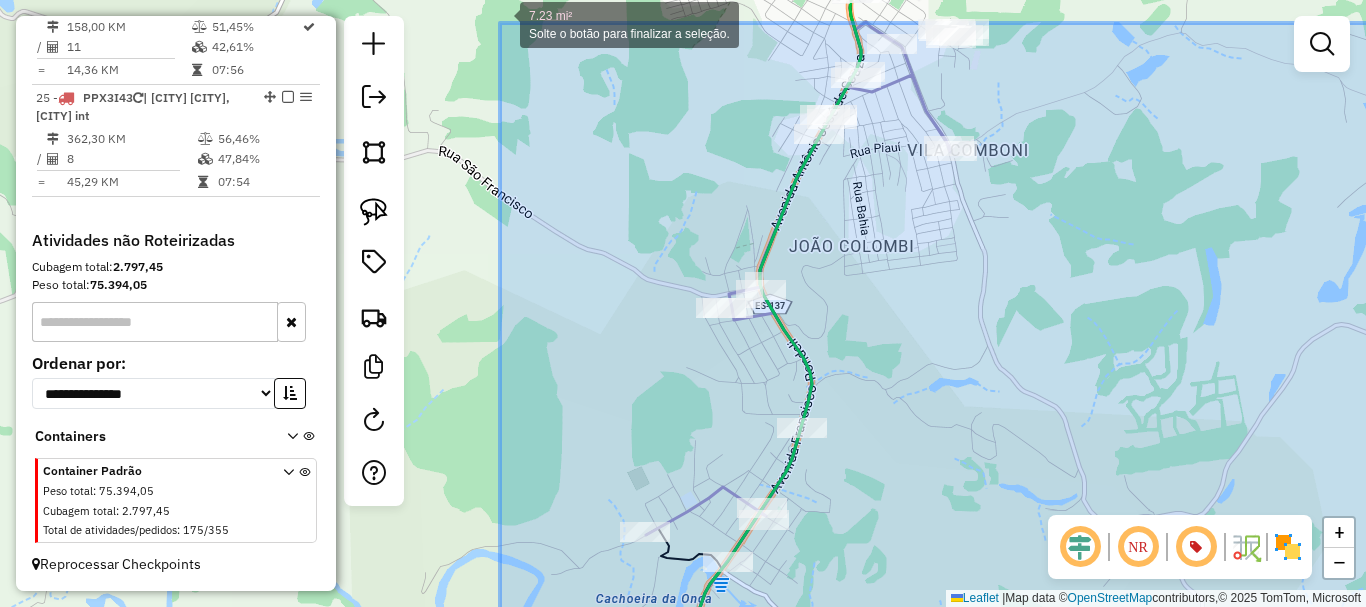 drag, startPoint x: 968, startPoint y: 516, endPoint x: 500, endPoint y: 23, distance: 679.7595 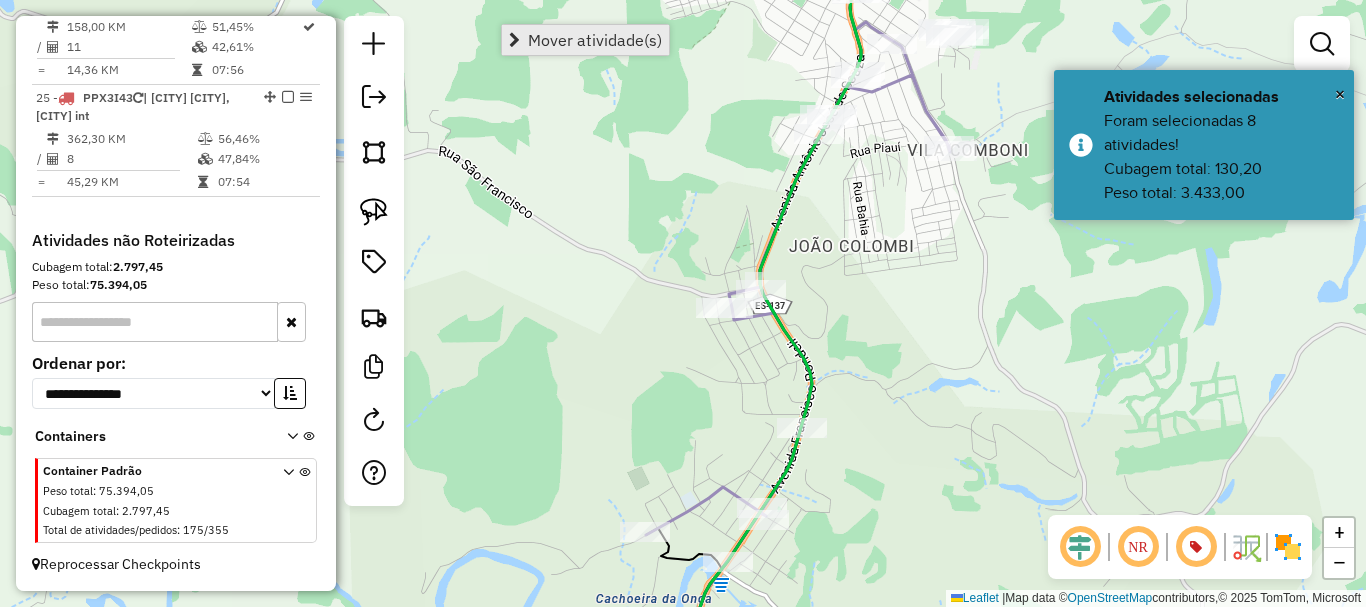 click on "Mover atividade(s)" at bounding box center [595, 40] 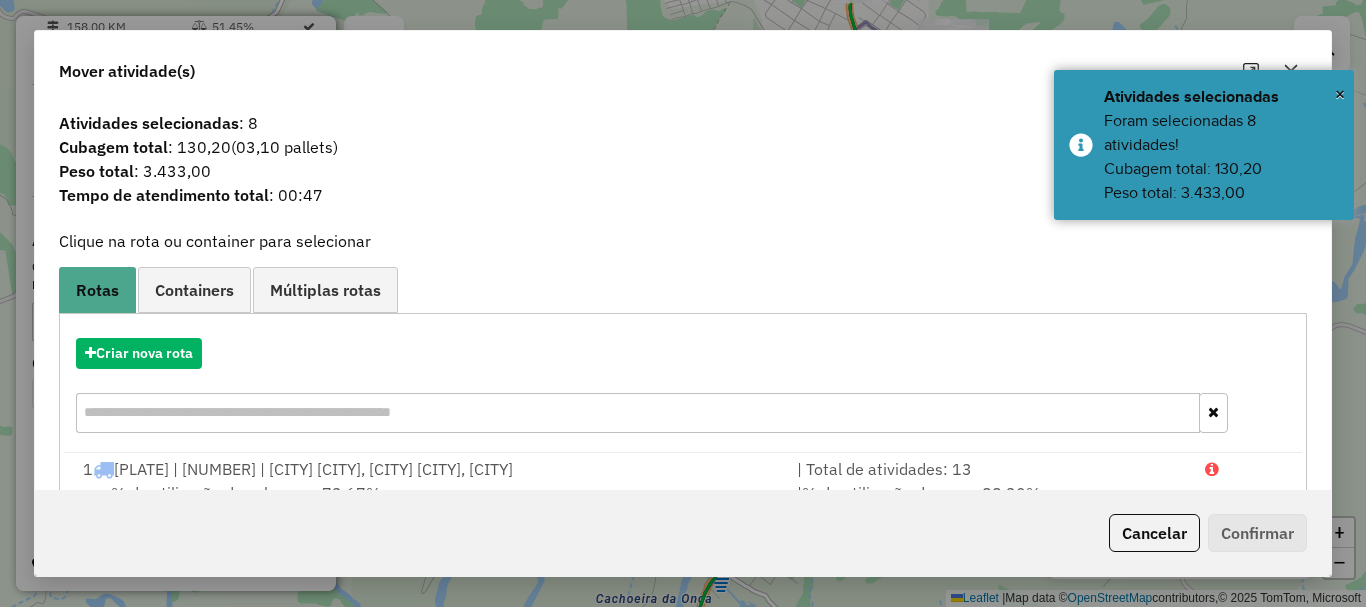 scroll, scrollTop: 397, scrollLeft: 0, axis: vertical 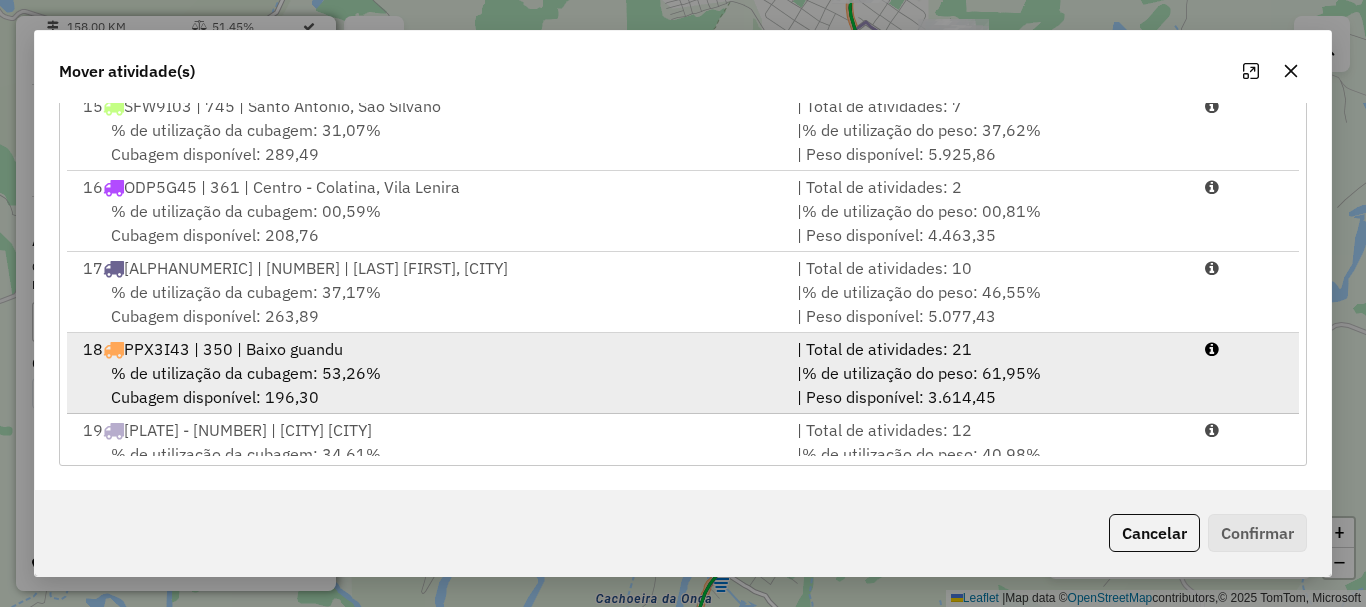 click on "PPX3I43 | 350 | Baixo guandu" at bounding box center (233, 349) 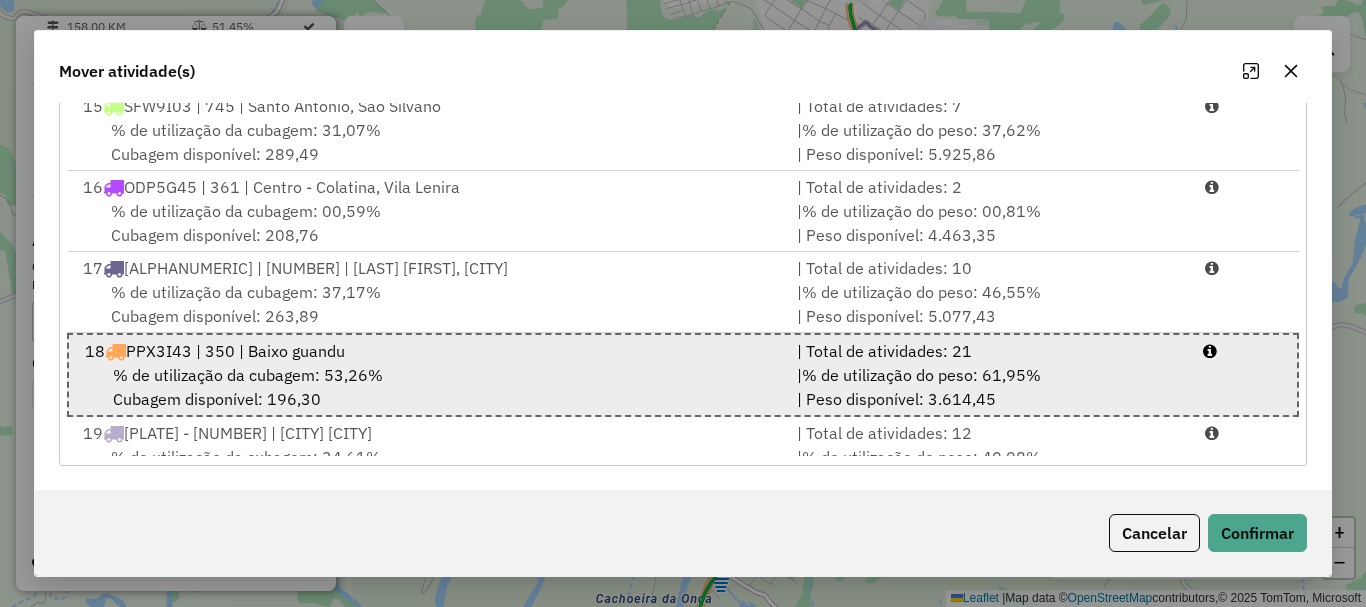 scroll, scrollTop: 1200, scrollLeft: 0, axis: vertical 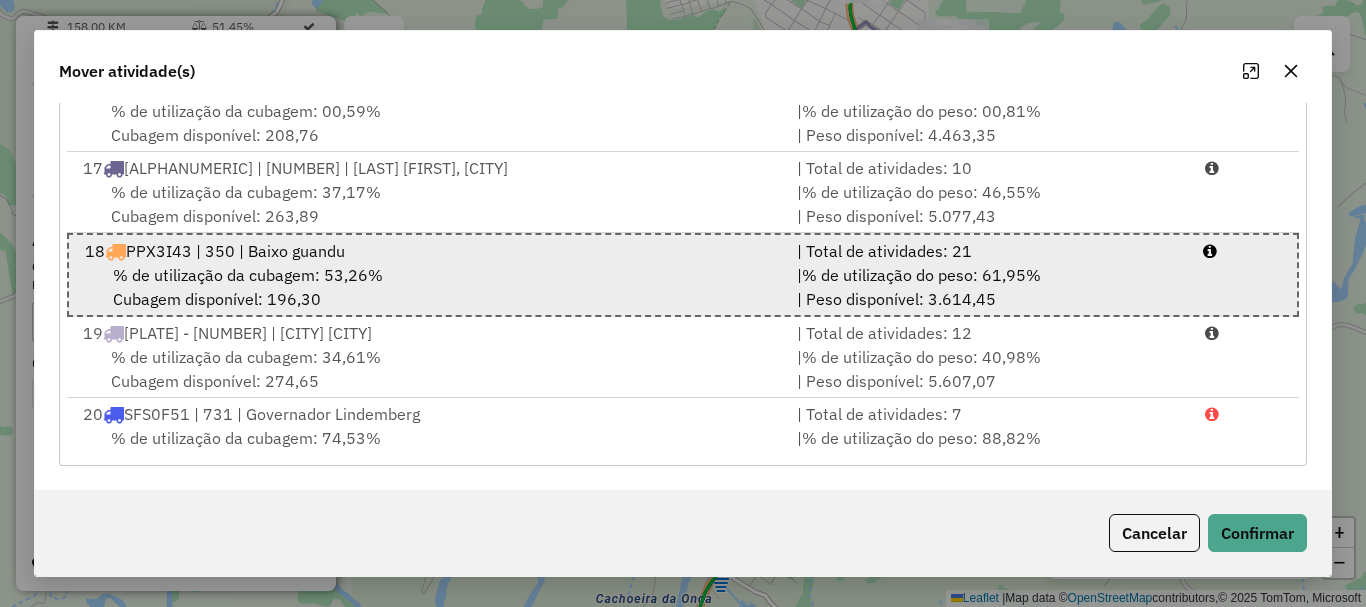 click on "% de utilização da cubagem: 34,61%  Cubagem disponível: 274,65" at bounding box center [428, 369] 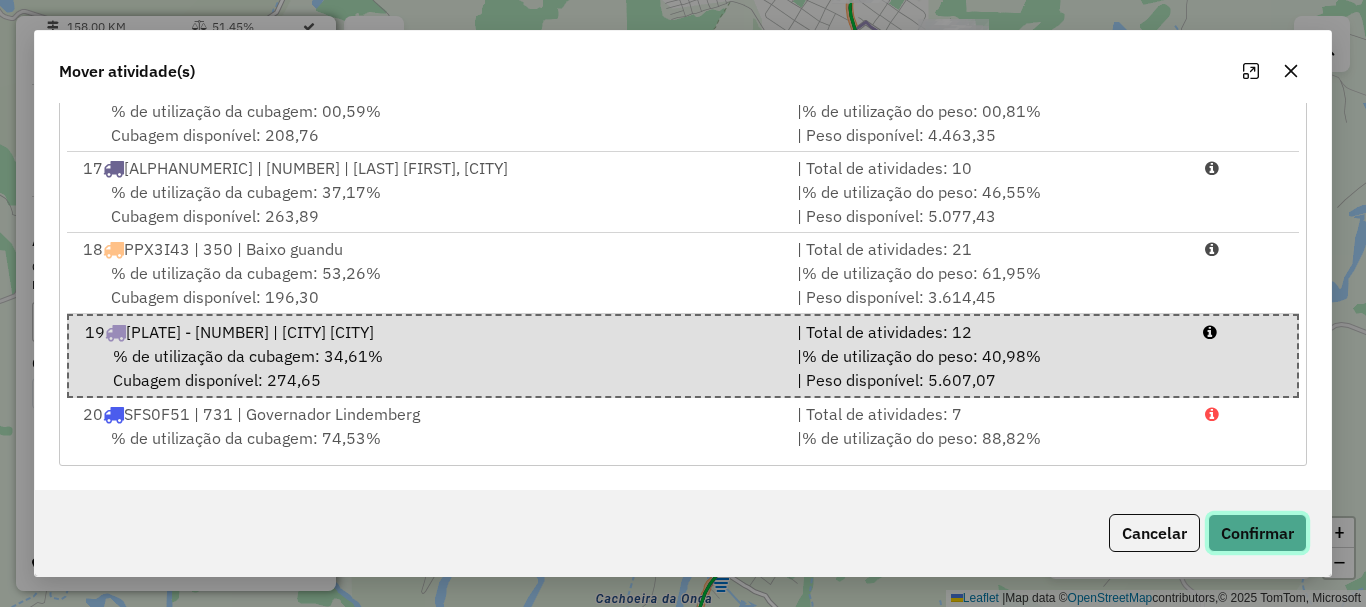 click on "Confirmar" 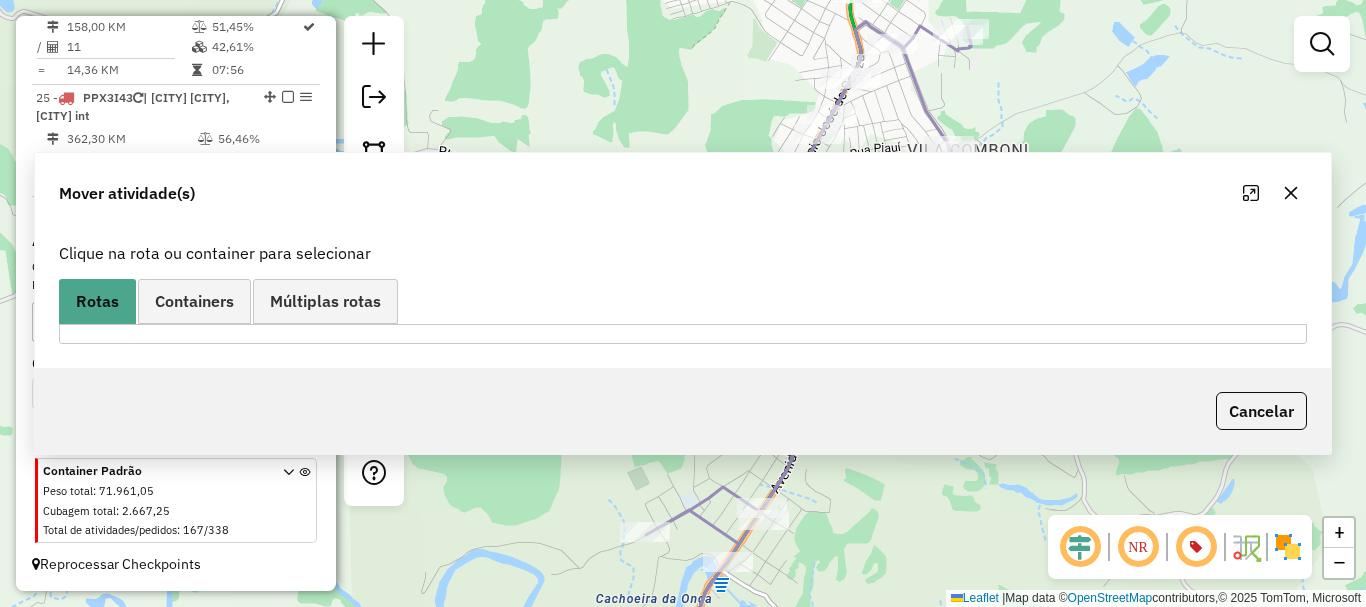 scroll, scrollTop: 0, scrollLeft: 0, axis: both 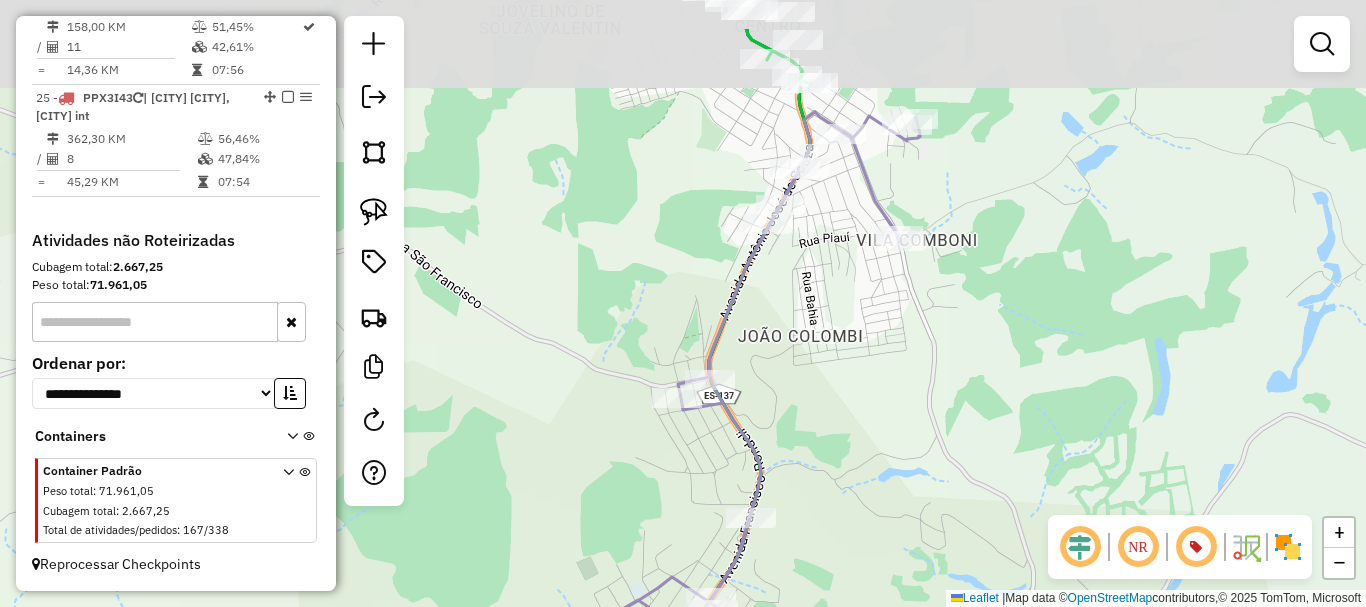 drag, startPoint x: 863, startPoint y: 184, endPoint x: 594, endPoint y: 462, distance: 386.83975 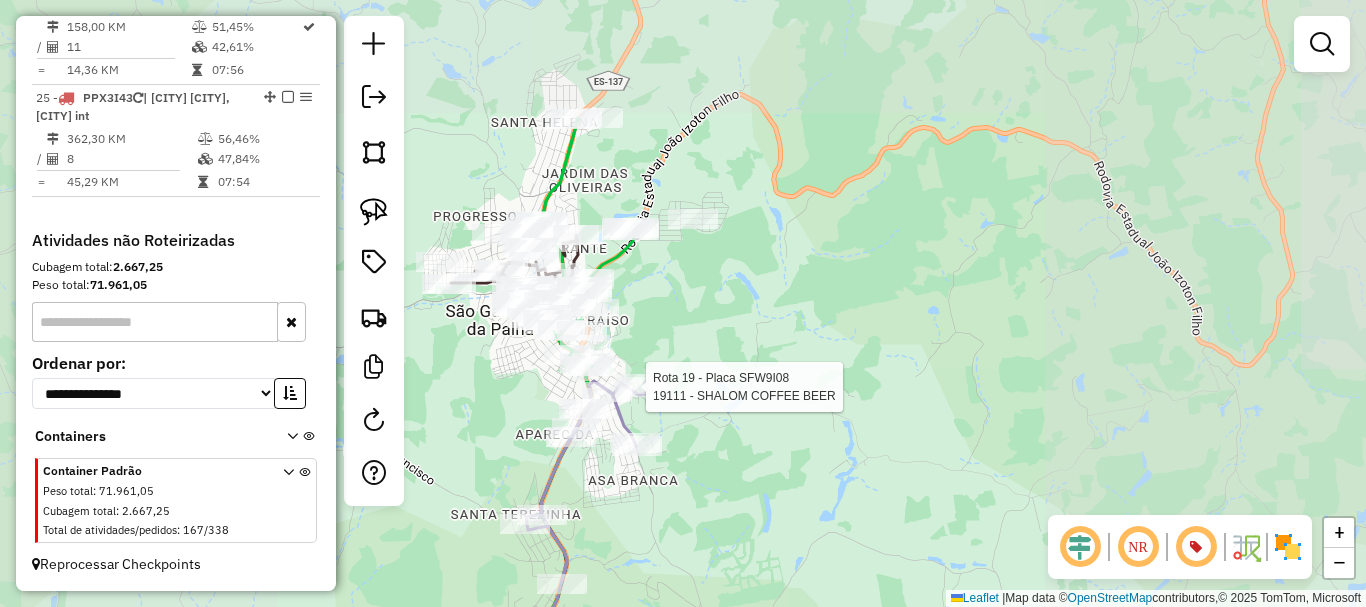 select on "**********" 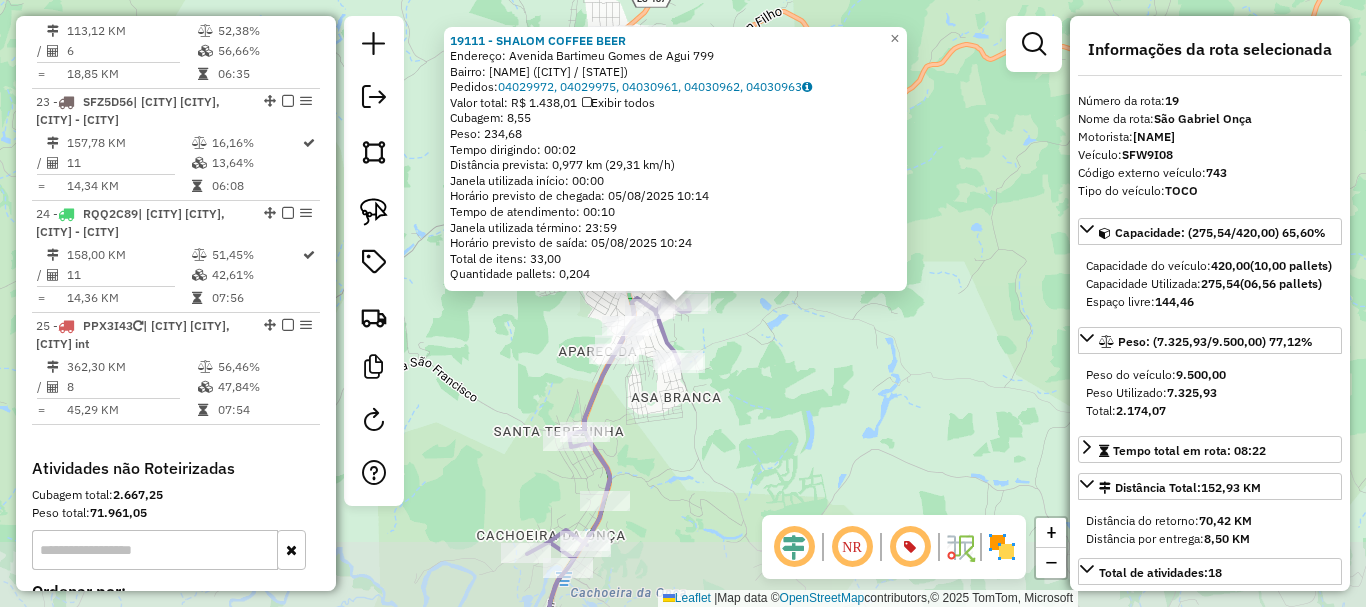 scroll, scrollTop: 2761, scrollLeft: 0, axis: vertical 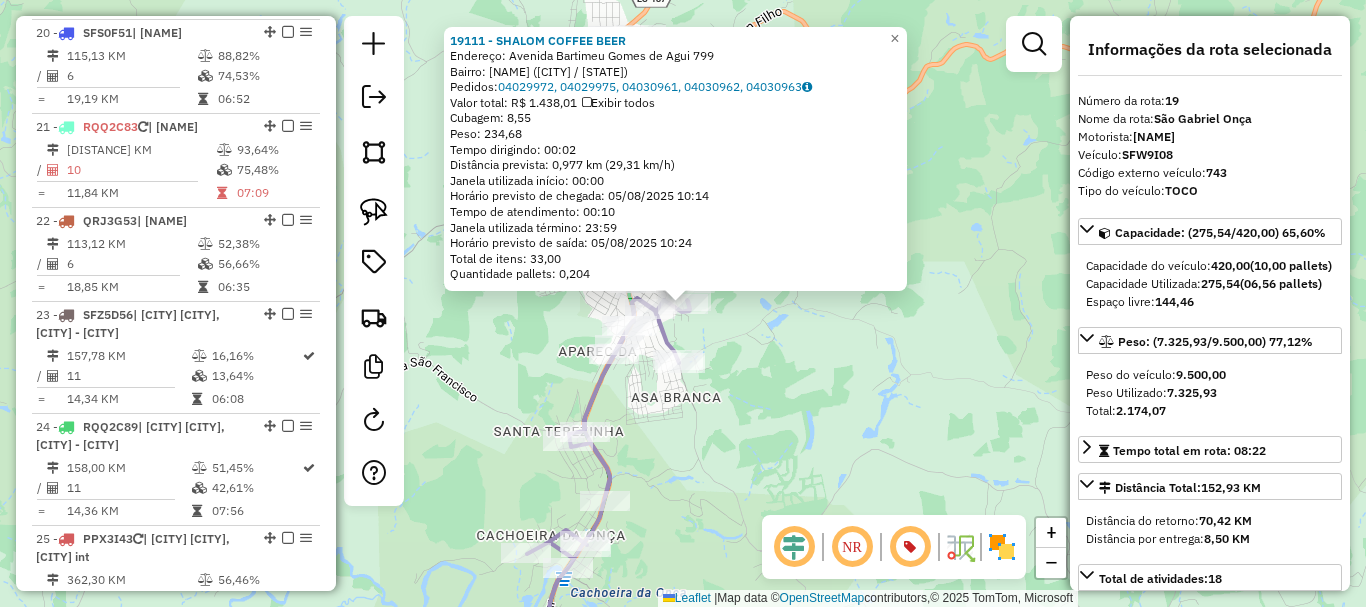 drag, startPoint x: 773, startPoint y: 456, endPoint x: 764, endPoint y: 398, distance: 58.694122 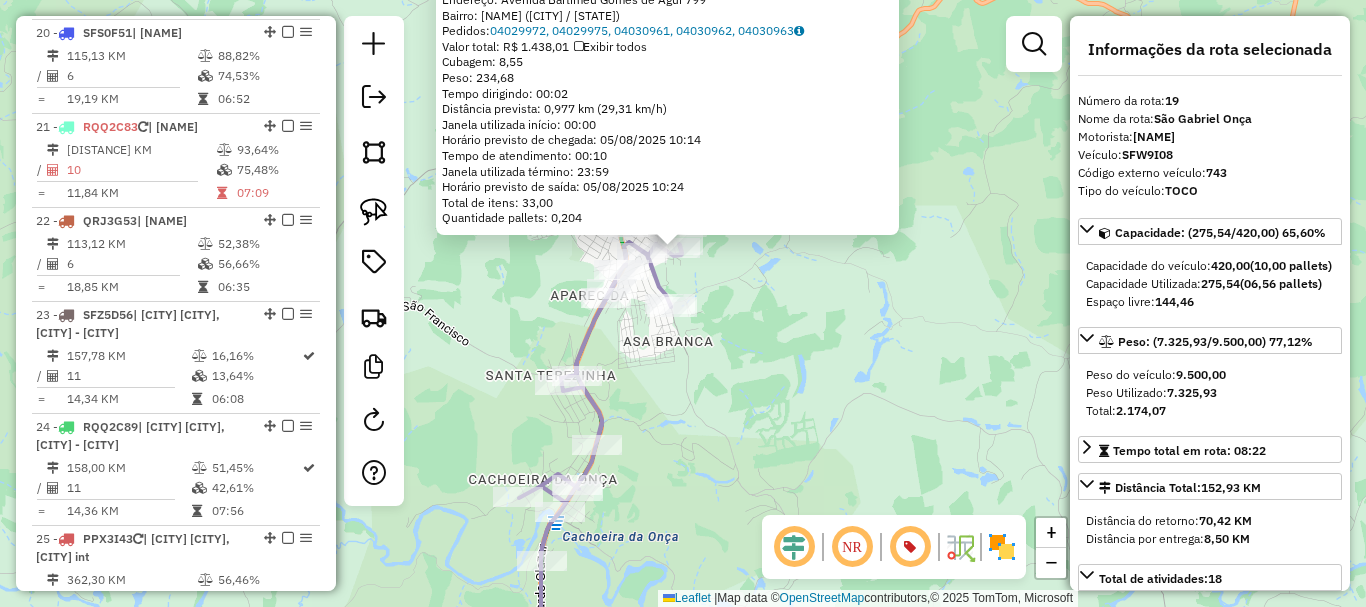 click on "19111 - SHALOM COFFEE BEER  Endereço:  Avenida Bartimeu Gomes de Agui 799   Bairro: BOA VISTA (SAO GABRIEL DA PALHA / ES)   Pedidos:  04029972, 04029975, 04030961, 04030962, 04030963   Valor total: R$ 1.438,01   Exibir todos   Cubagem: 8,55  Peso: 234,68  Tempo dirigindo: 00:02   Distância prevista: 0,977 km (29,31 km/h)   Janela utilizada início: 00:00   Horário previsto de chegada: 05/08/2025 10:14   Tempo de atendimento: 00:10   Janela utilizada término: 23:59   Horário previsto de saída: 05/08/2025 10:24   Total de itens: 33,00   Quantidade pallets: 0,204  × Janela de atendimento Grade de atendimento Capacidade Transportadoras Veículos Cliente Pedidos  Rotas Selecione os dias de semana para filtrar as janelas de atendimento  Seg   Ter   Qua   Qui   Sex   Sáb   Dom  Informe o período da janela de atendimento: De: Até:  Filtrar exatamente a janela do cliente  Considerar janela de atendimento padrão  Selecione os dias de semana para filtrar as grades de atendimento  Seg   Ter   Qua   Qui   Sex" 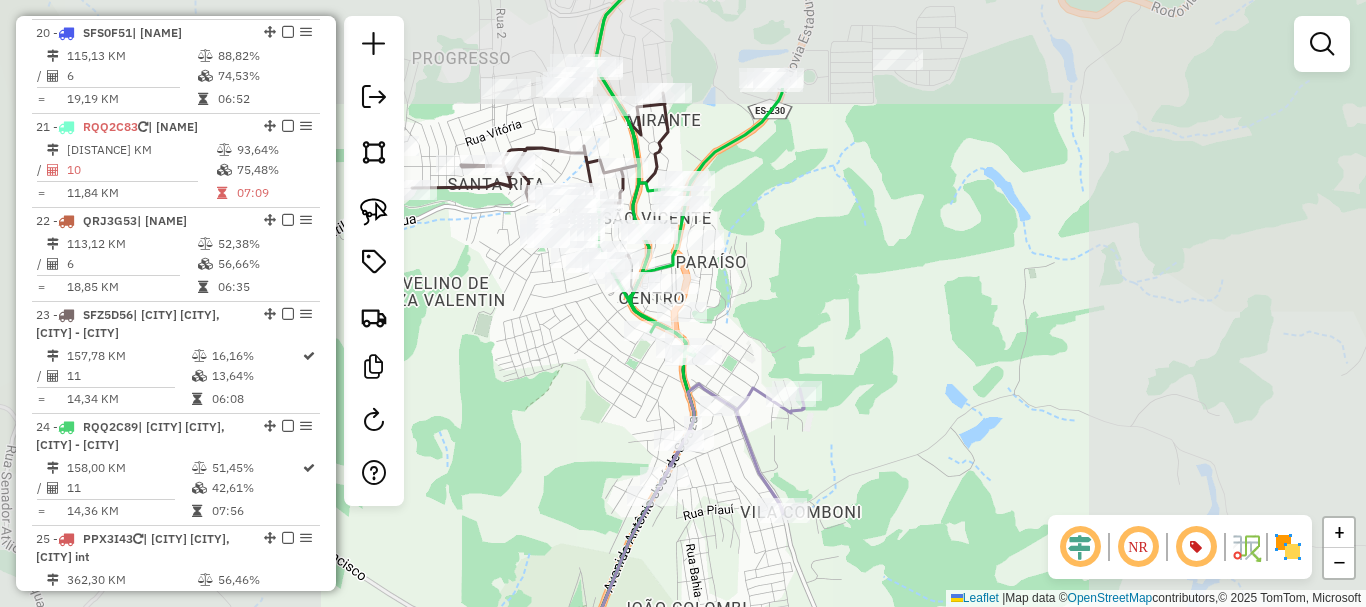 drag, startPoint x: 742, startPoint y: 289, endPoint x: 795, endPoint y: 287, distance: 53.037724 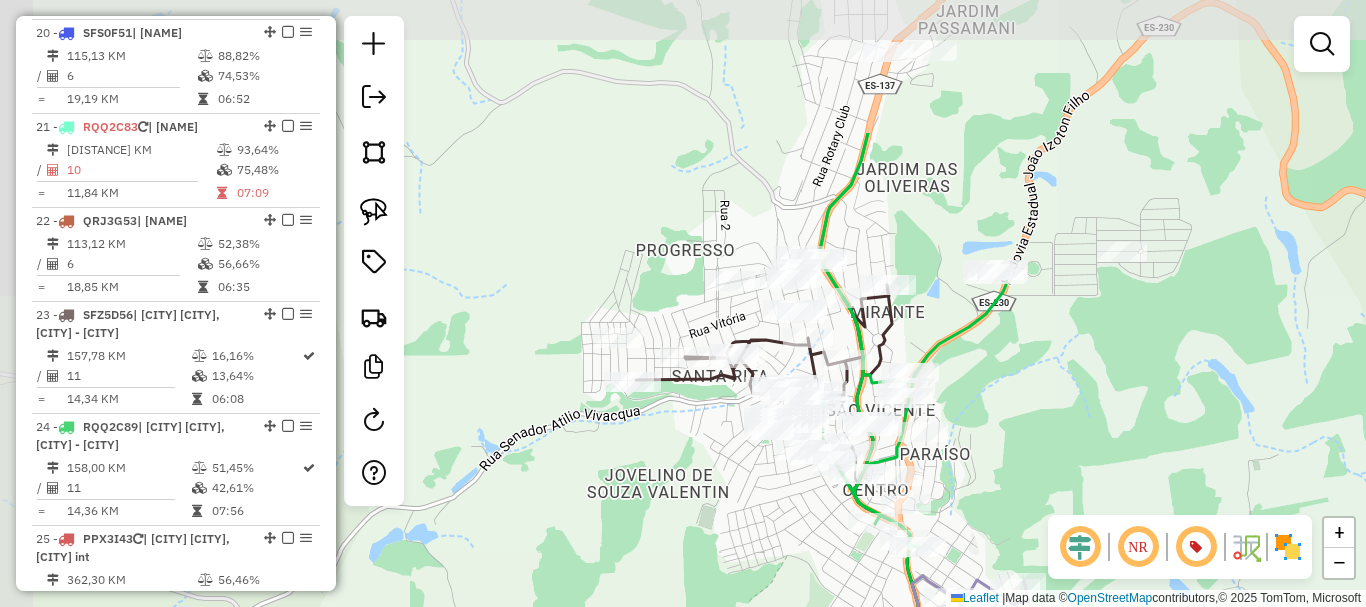 drag, startPoint x: 836, startPoint y: 265, endPoint x: 1014, endPoint y: 460, distance: 264.02463 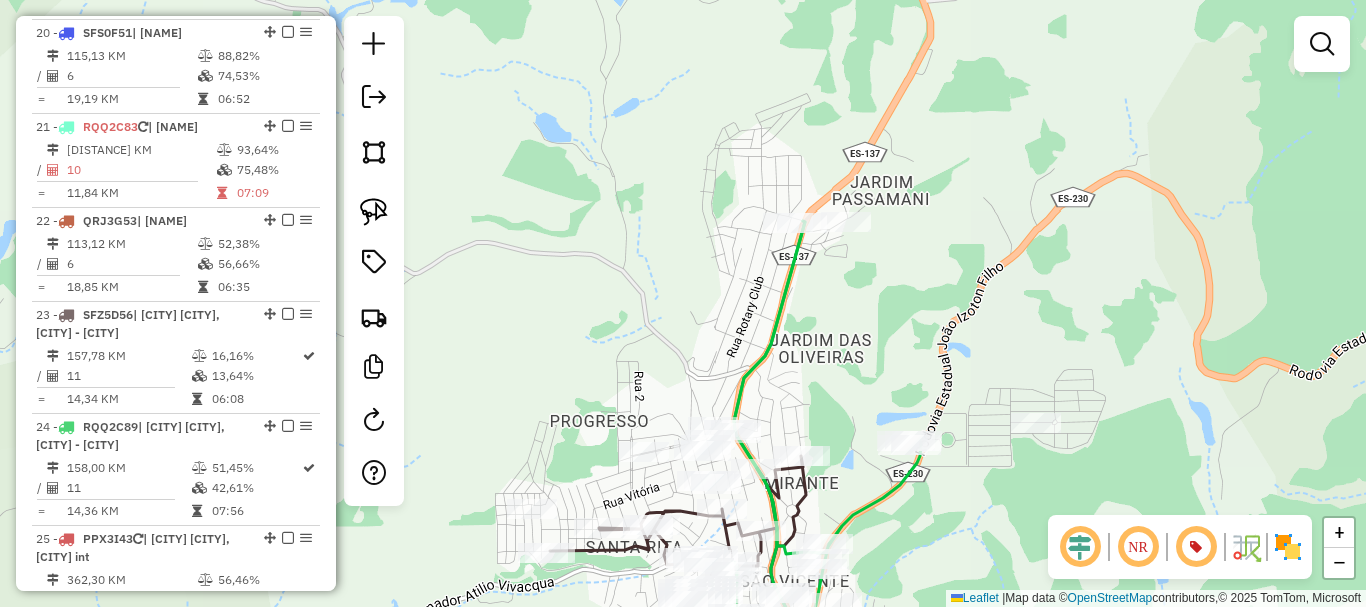 drag, startPoint x: 957, startPoint y: 254, endPoint x: 870, endPoint y: 425, distance: 191.85933 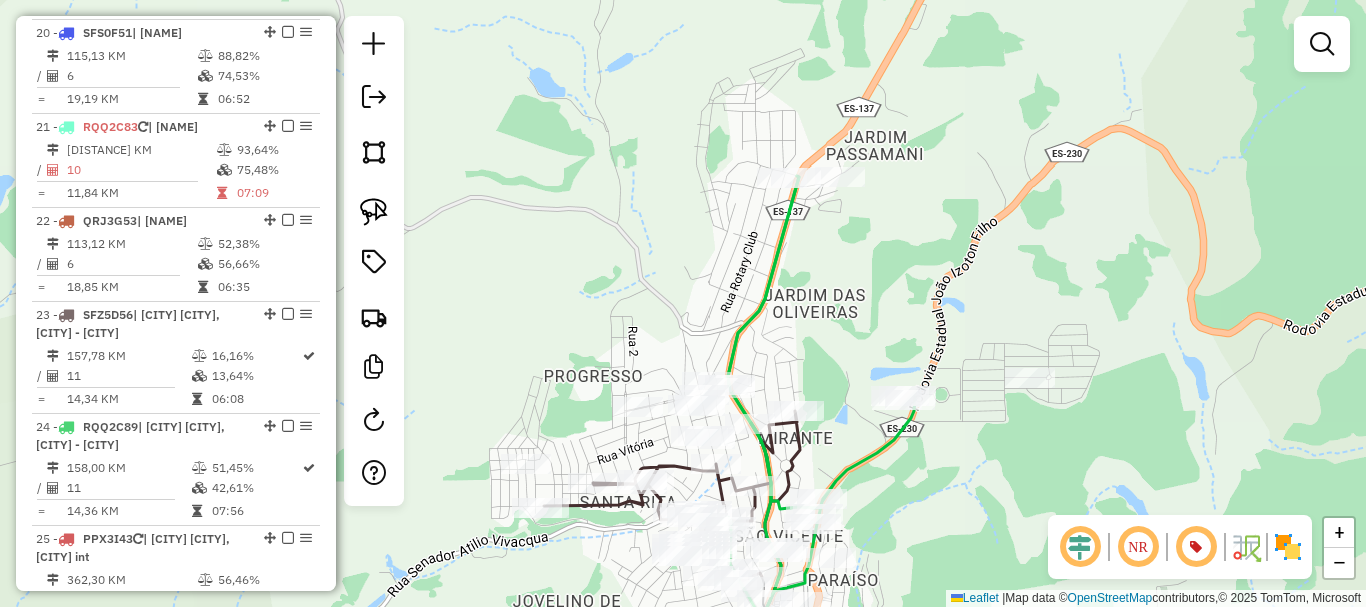drag, startPoint x: 840, startPoint y: 288, endPoint x: 830, endPoint y: 245, distance: 44.14748 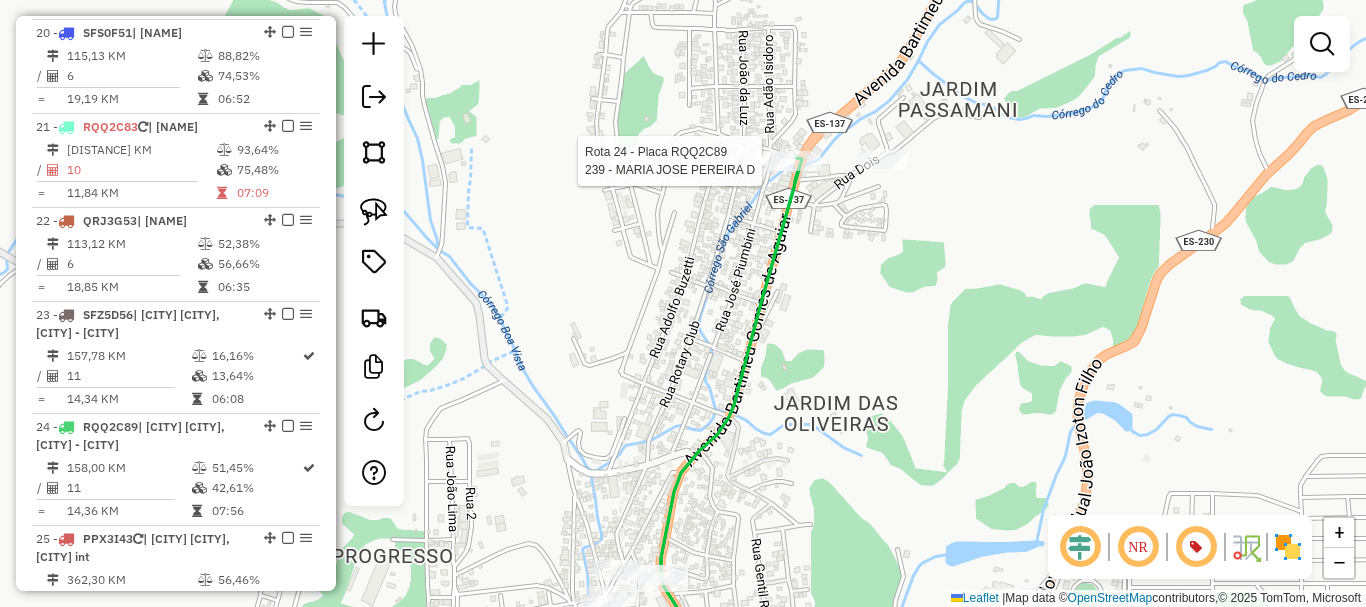 select on "**********" 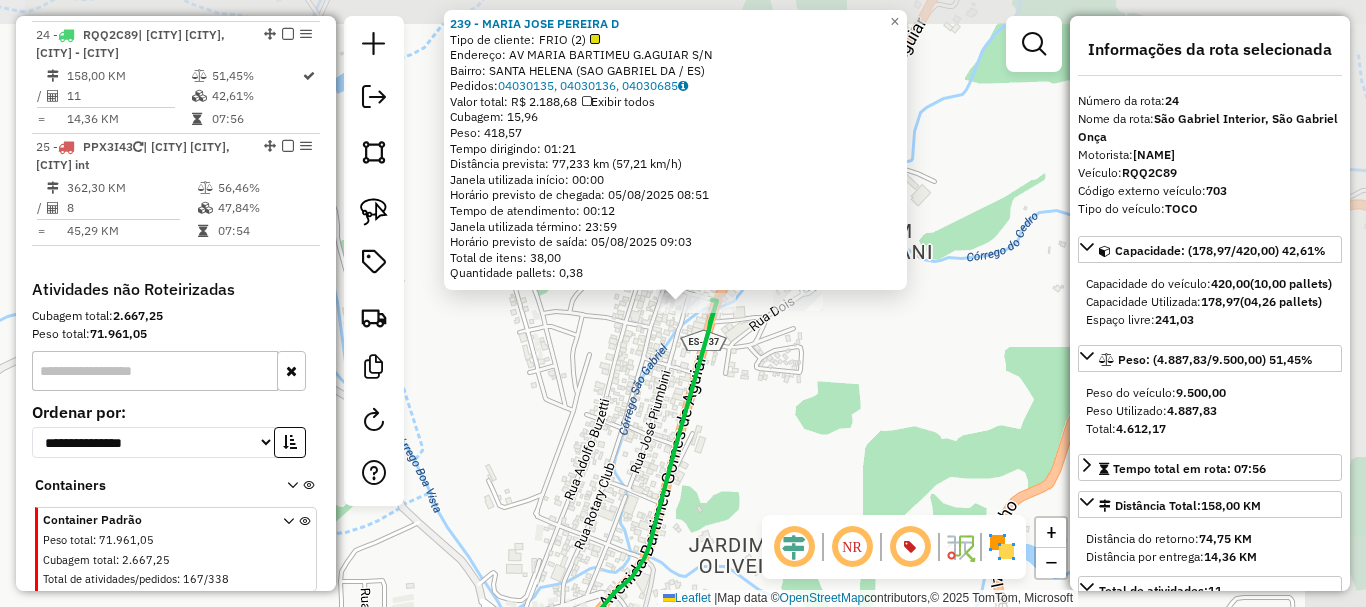 scroll, scrollTop: 3321, scrollLeft: 0, axis: vertical 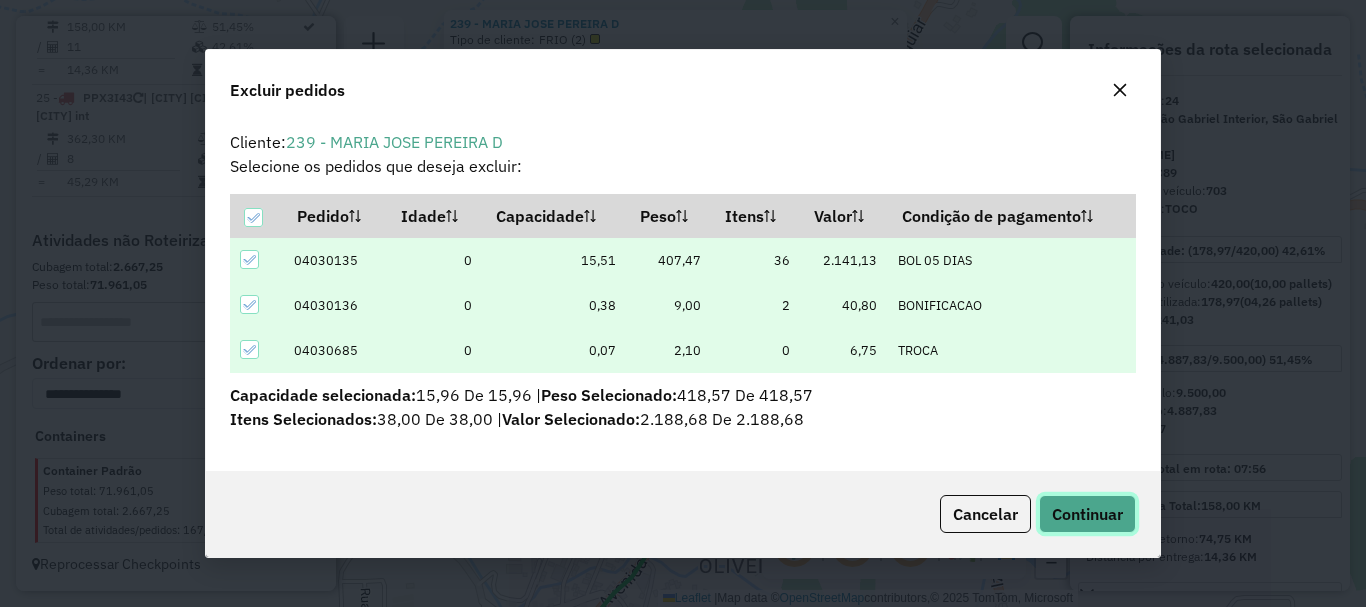click on "Continuar" 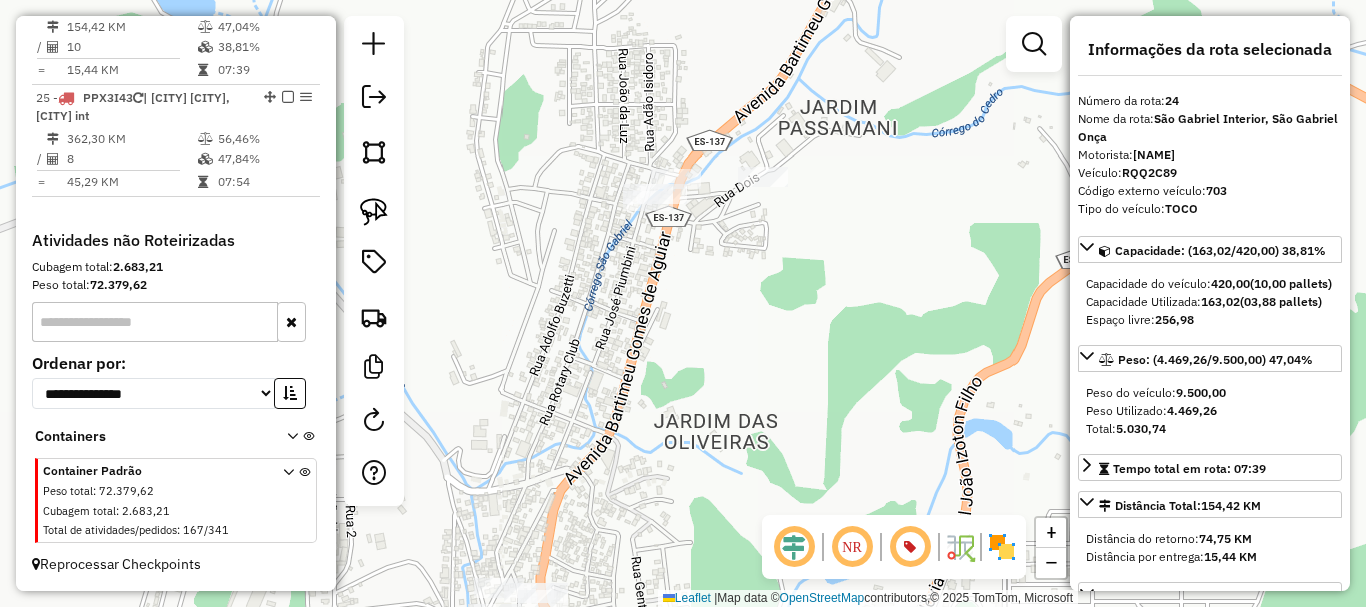 drag, startPoint x: 902, startPoint y: 418, endPoint x: 859, endPoint y: 275, distance: 149.32515 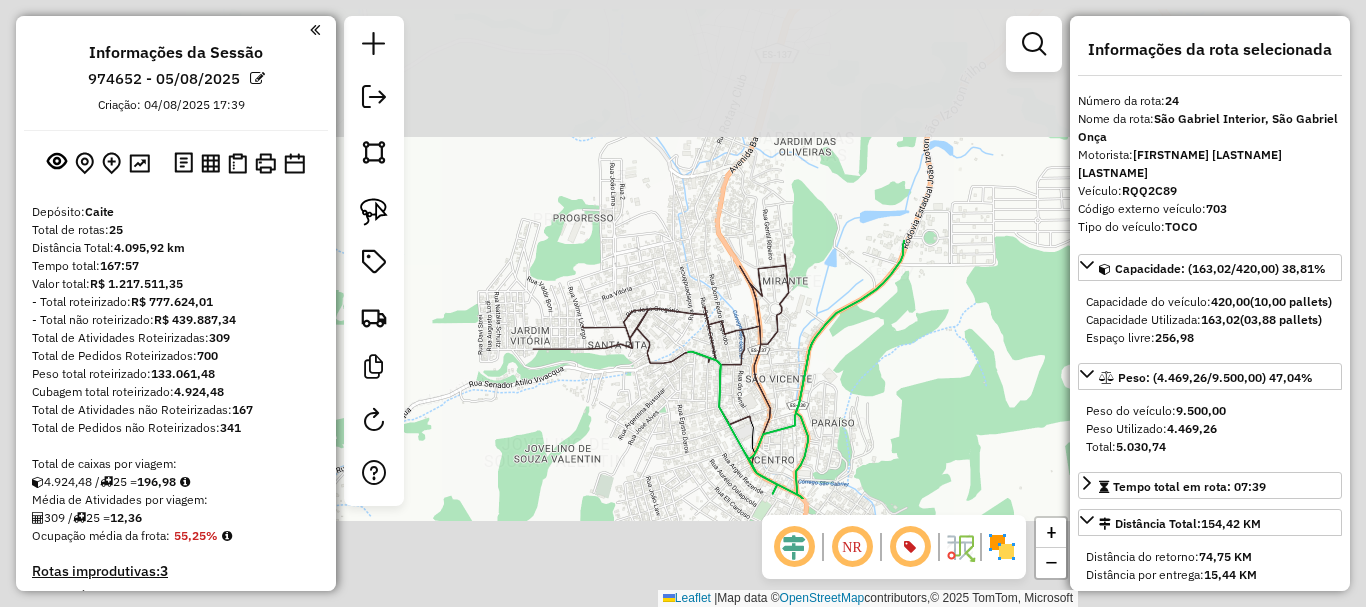 select on "**********" 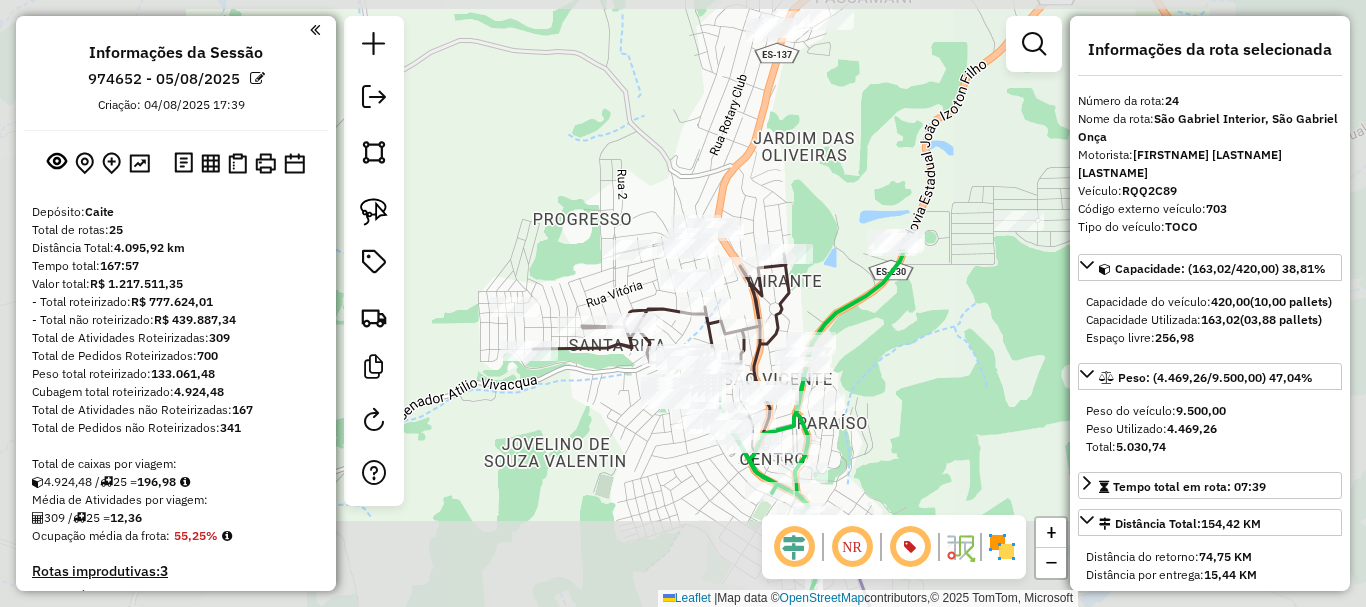 scroll, scrollTop: 3321, scrollLeft: 0, axis: vertical 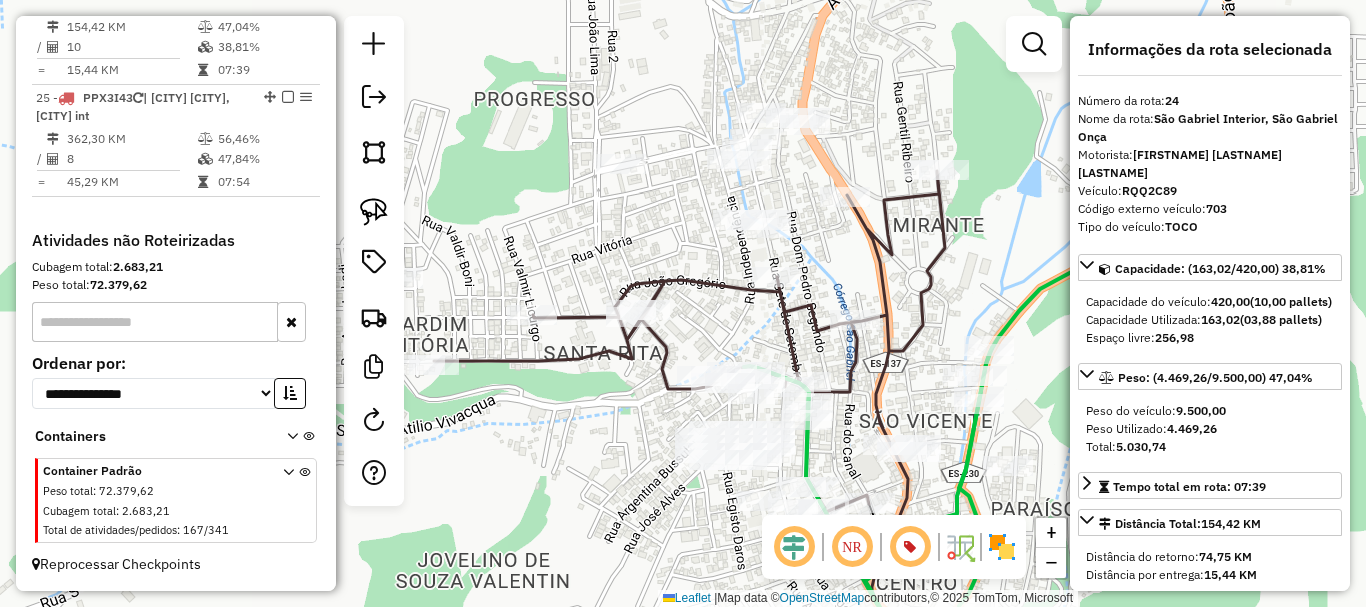 drag, startPoint x: 726, startPoint y: 328, endPoint x: 800, endPoint y: 344, distance: 75.70998 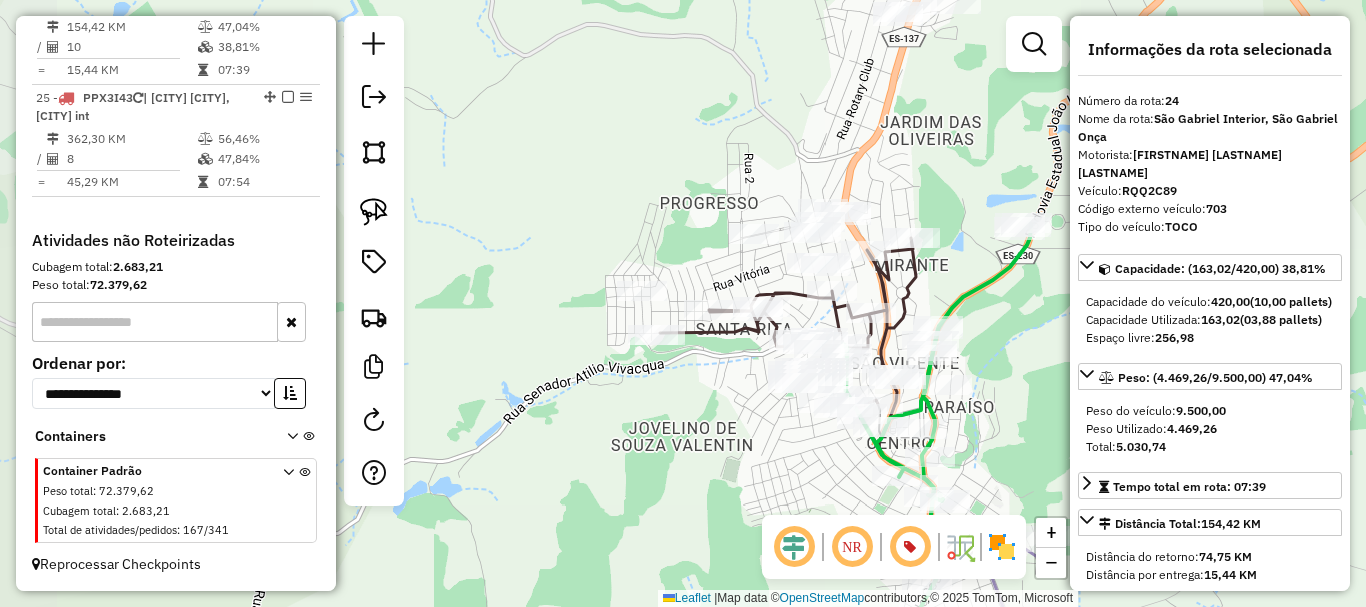 drag, startPoint x: 661, startPoint y: 129, endPoint x: 661, endPoint y: 155, distance: 26 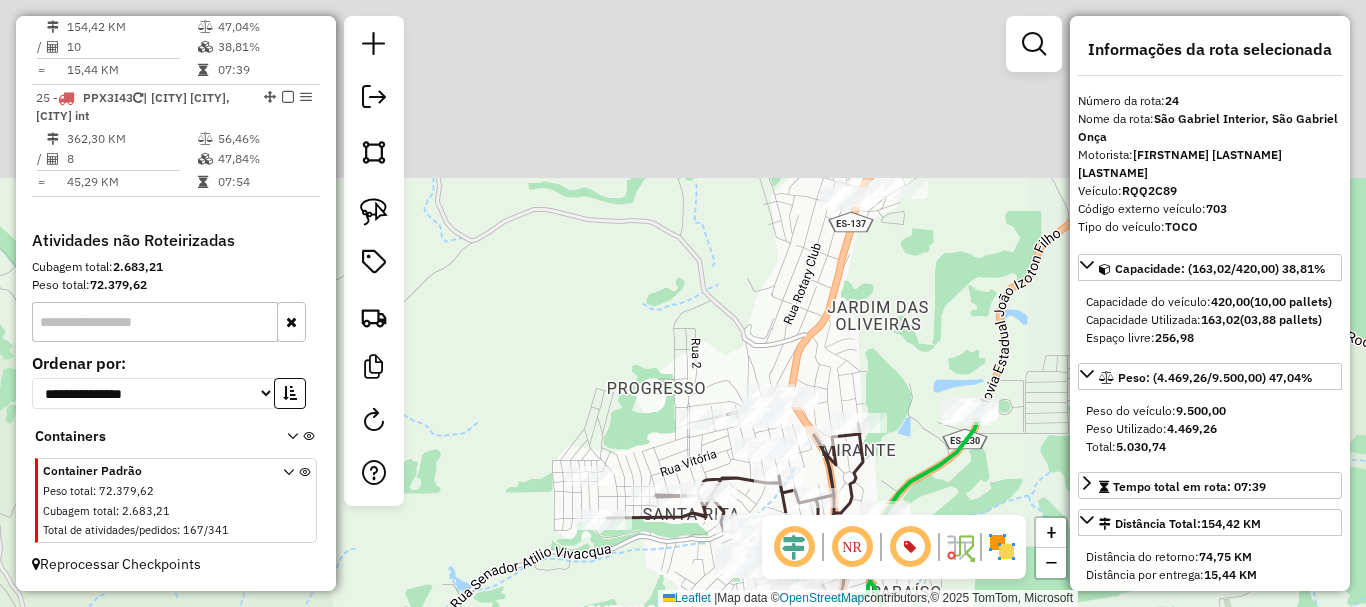 drag, startPoint x: 650, startPoint y: 275, endPoint x: 616, endPoint y: 345, distance: 77.820305 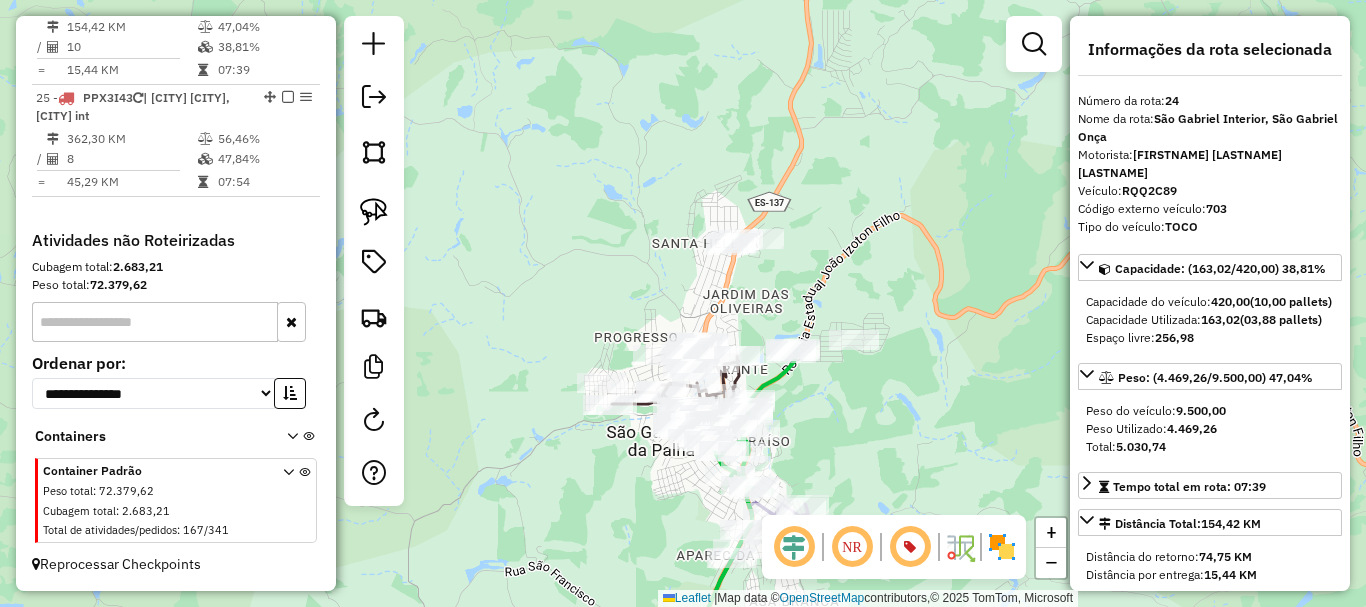 drag, startPoint x: 652, startPoint y: 302, endPoint x: 651, endPoint y: 289, distance: 13.038404 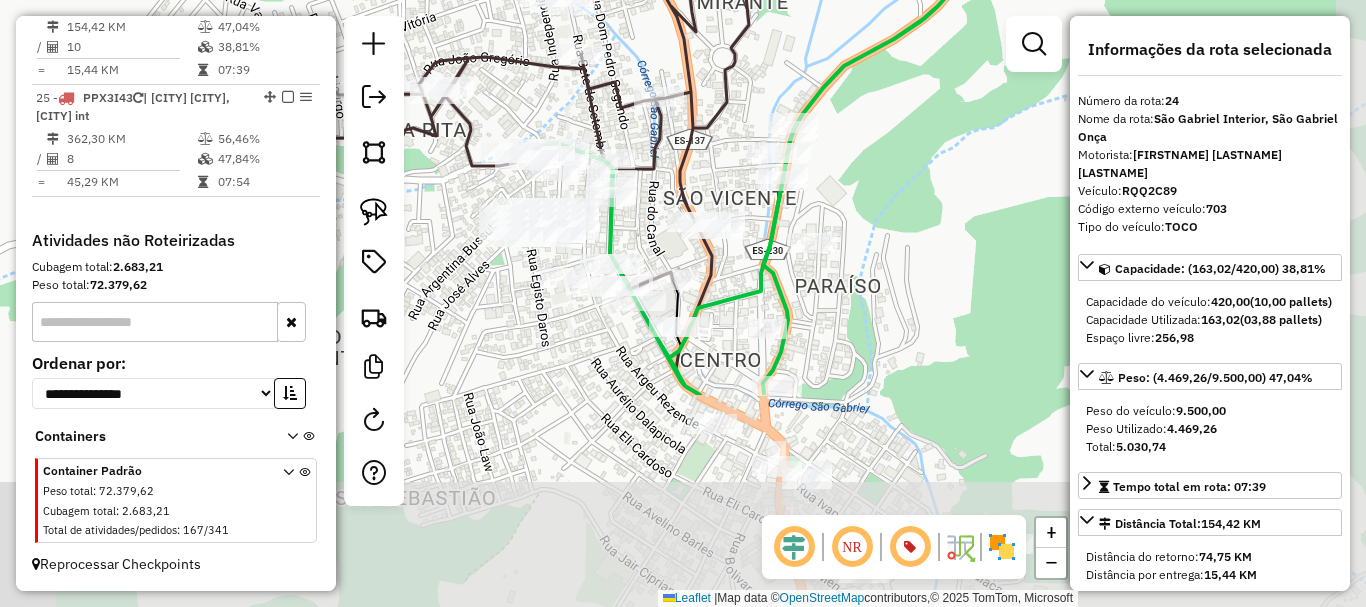 drag, startPoint x: 839, startPoint y: 368, endPoint x: 702, endPoint y: 96, distance: 304.55377 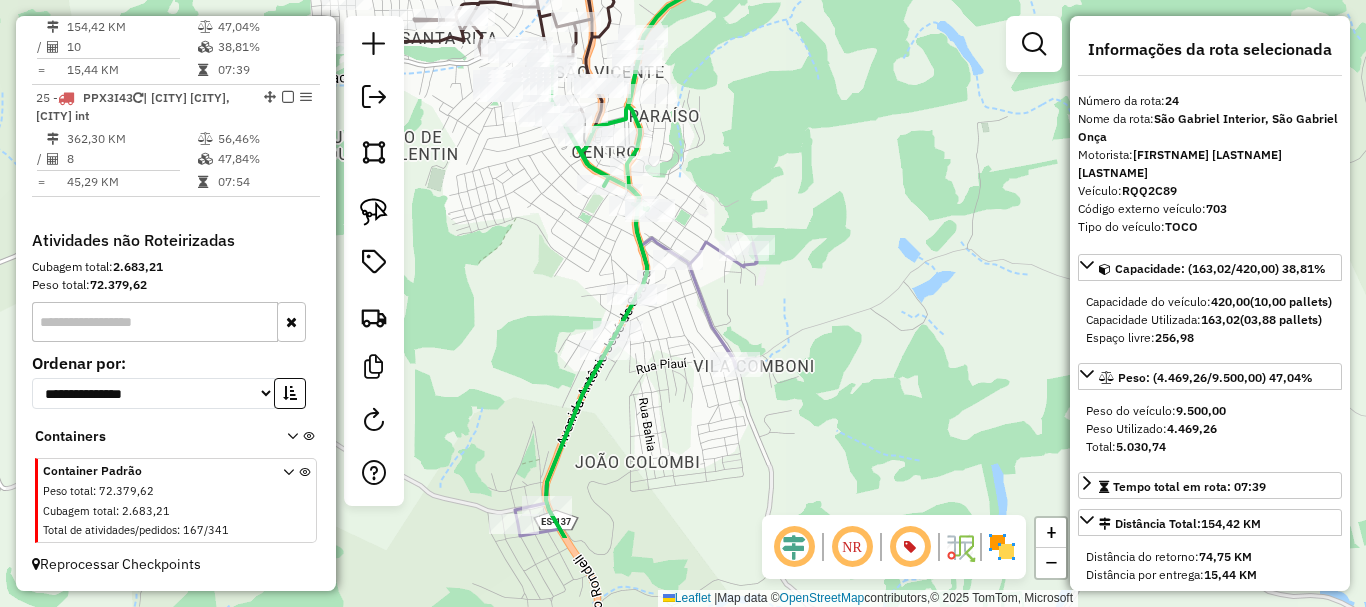 drag, startPoint x: 760, startPoint y: 272, endPoint x: 705, endPoint y: 143, distance: 140.23552 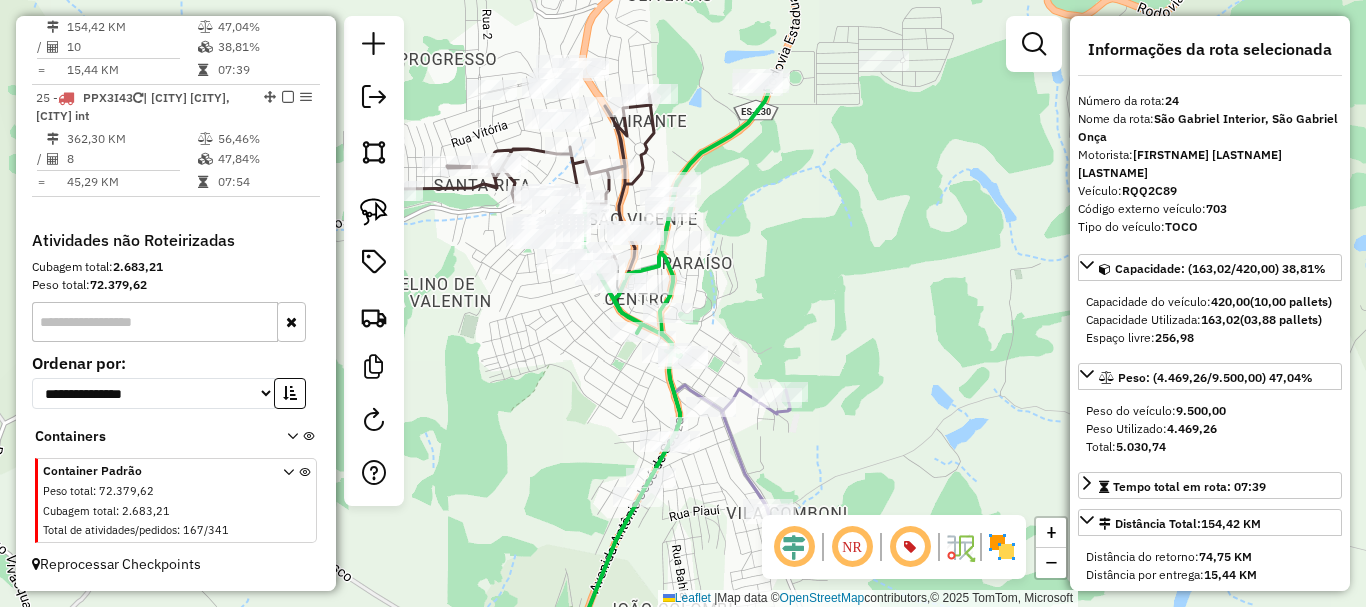 drag, startPoint x: 728, startPoint y: 300, endPoint x: 734, endPoint y: 320, distance: 20.880613 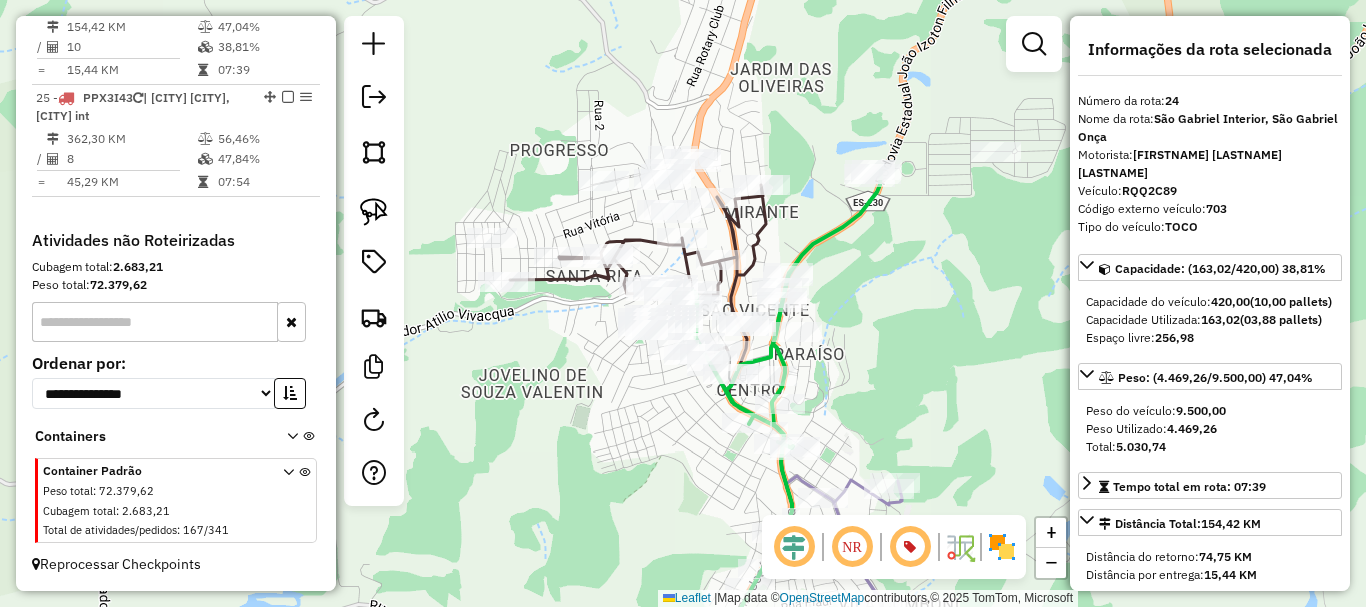 drag, startPoint x: 762, startPoint y: 299, endPoint x: 846, endPoint y: 340, distance: 93.471924 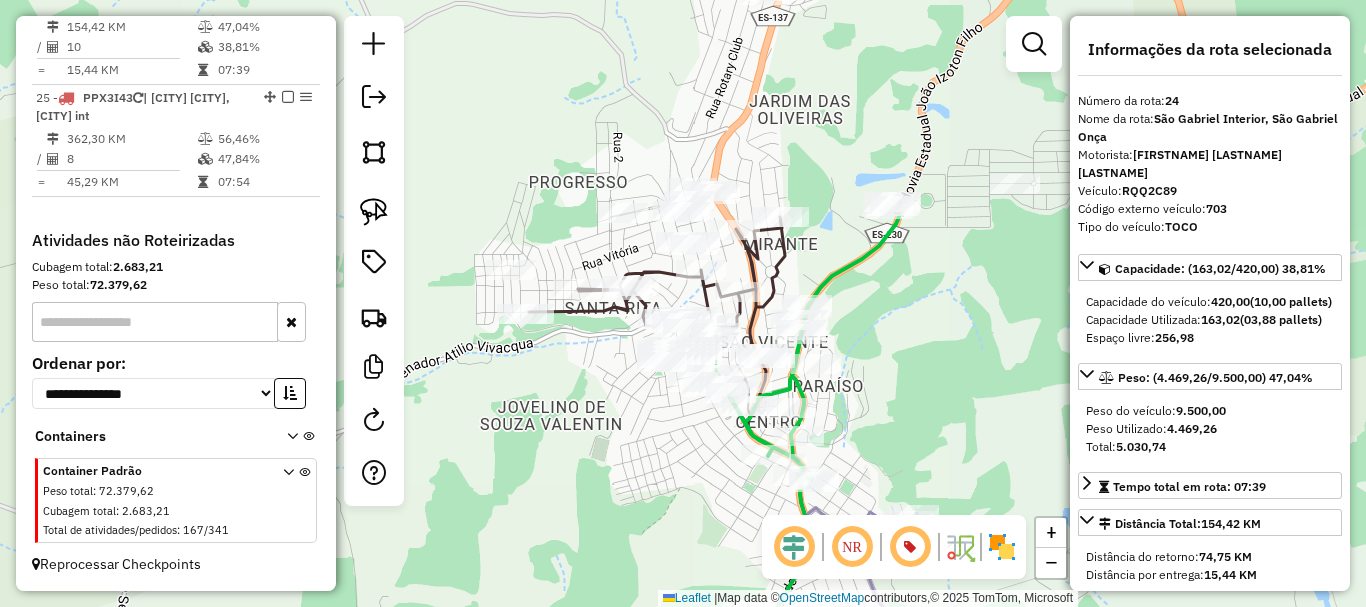 drag, startPoint x: 880, startPoint y: 340, endPoint x: 896, endPoint y: 372, distance: 35.77709 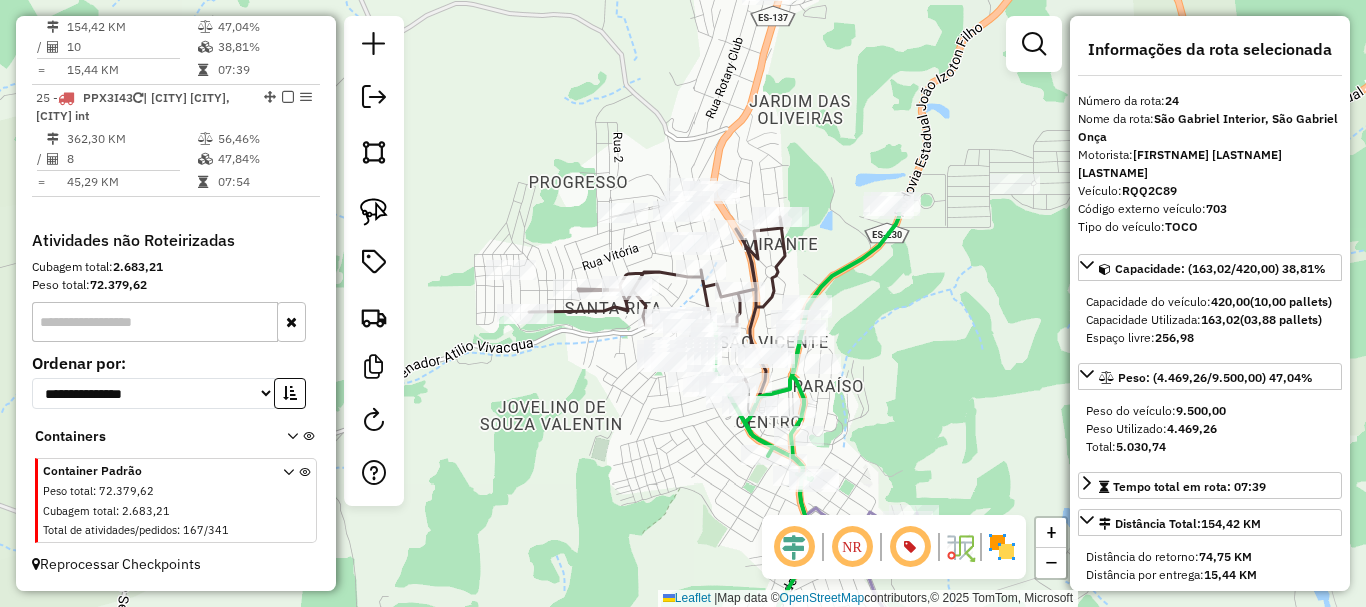 drag, startPoint x: 529, startPoint y: 185, endPoint x: 553, endPoint y: 191, distance: 24.738634 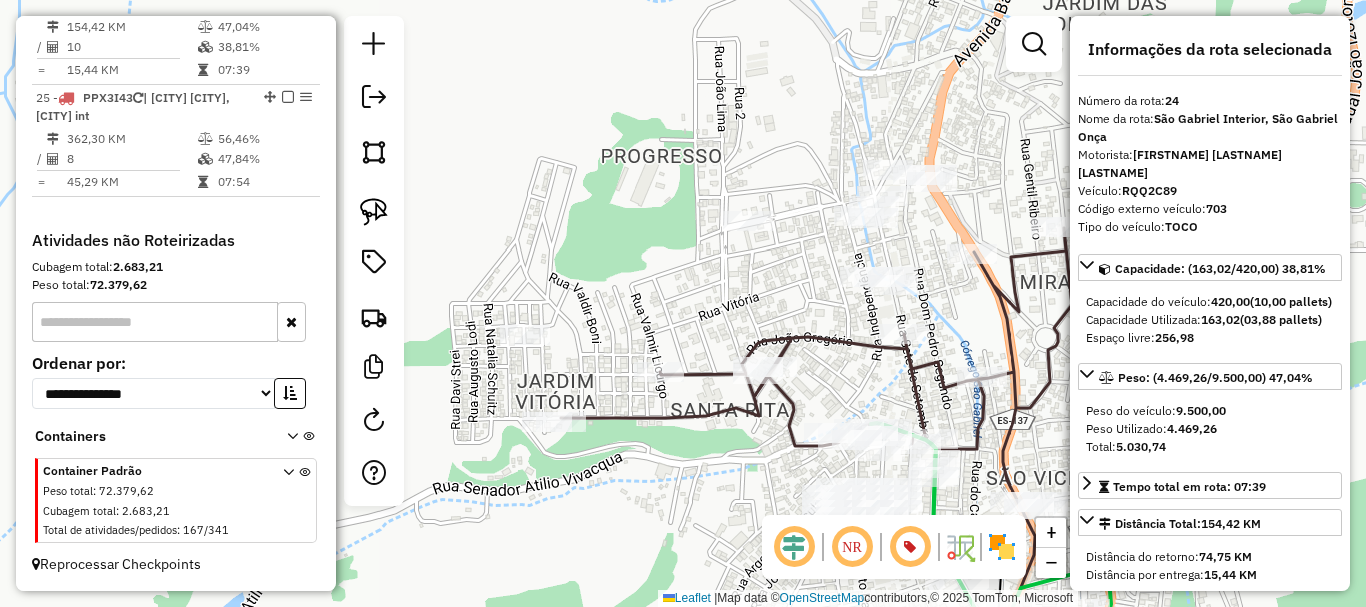 drag, startPoint x: 548, startPoint y: 129, endPoint x: 537, endPoint y: 93, distance: 37.64306 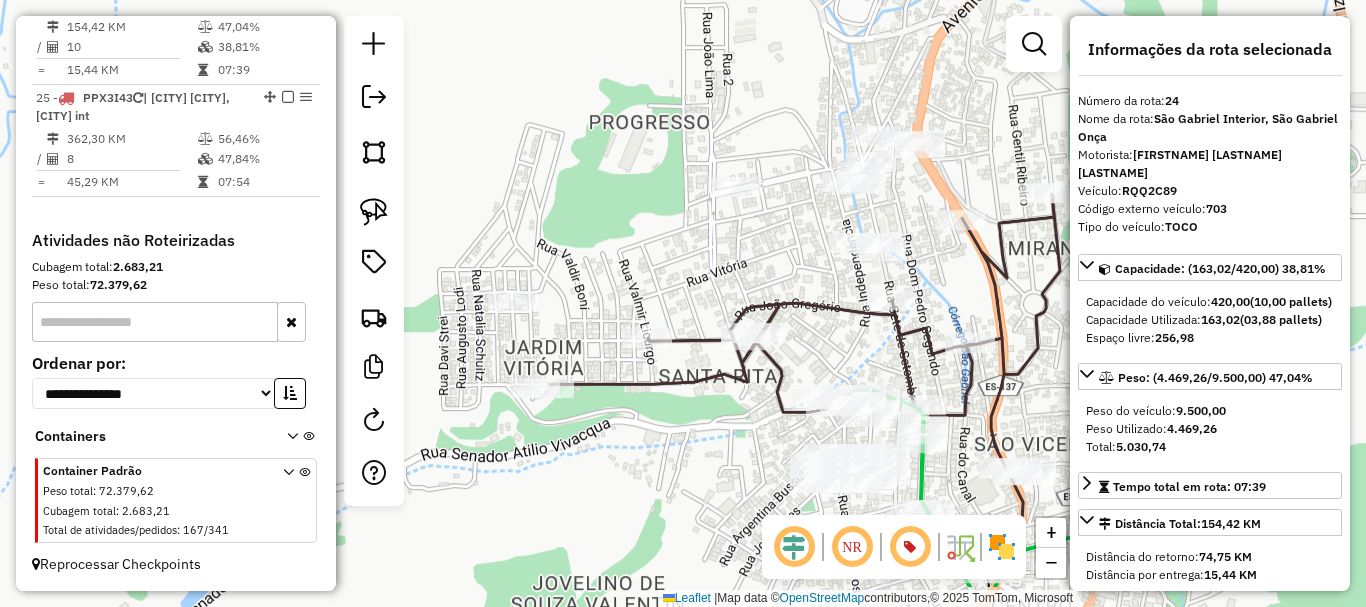 click on "Janela de atendimento Grade de atendimento Capacidade Transportadoras Veículos Cliente Pedidos  Rotas Selecione os dias de semana para filtrar as janelas de atendimento  Seg   Ter   Qua   Qui   Sex   Sáb   Dom  Informe o período da janela de atendimento: De: Até:  Filtrar exatamente a janela do cliente  Considerar janela de atendimento padrão  Selecione os dias de semana para filtrar as grades de atendimento  Seg   Ter   Qua   Qui   Sex   Sáb   Dom   Considerar clientes sem dia de atendimento cadastrado  Clientes fora do dia de atendimento selecionado Filtrar as atividades entre os valores definidos abaixo:  Peso mínimo:   Peso máximo:   Cubagem mínima:   Cubagem máxima:   De:   Até:  Filtrar as atividades entre o tempo de atendimento definido abaixo:  De:   Até:   Considerar capacidade total dos clientes não roteirizados Transportadora: Selecione um ou mais itens Tipo de veículo: Selecione um ou mais itens Veículo: Selecione um ou mais itens Motorista: Selecione um ou mais itens Nome: Rótulo:" 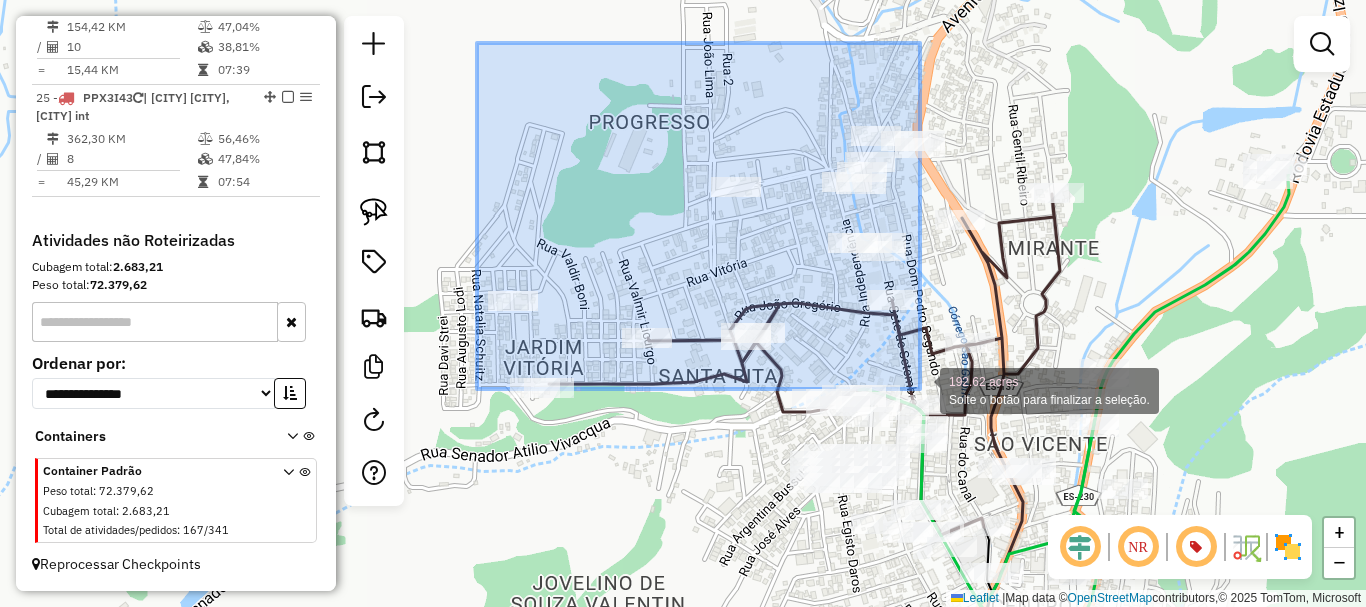 drag, startPoint x: 477, startPoint y: 43, endPoint x: 920, endPoint y: 389, distance: 562.10767 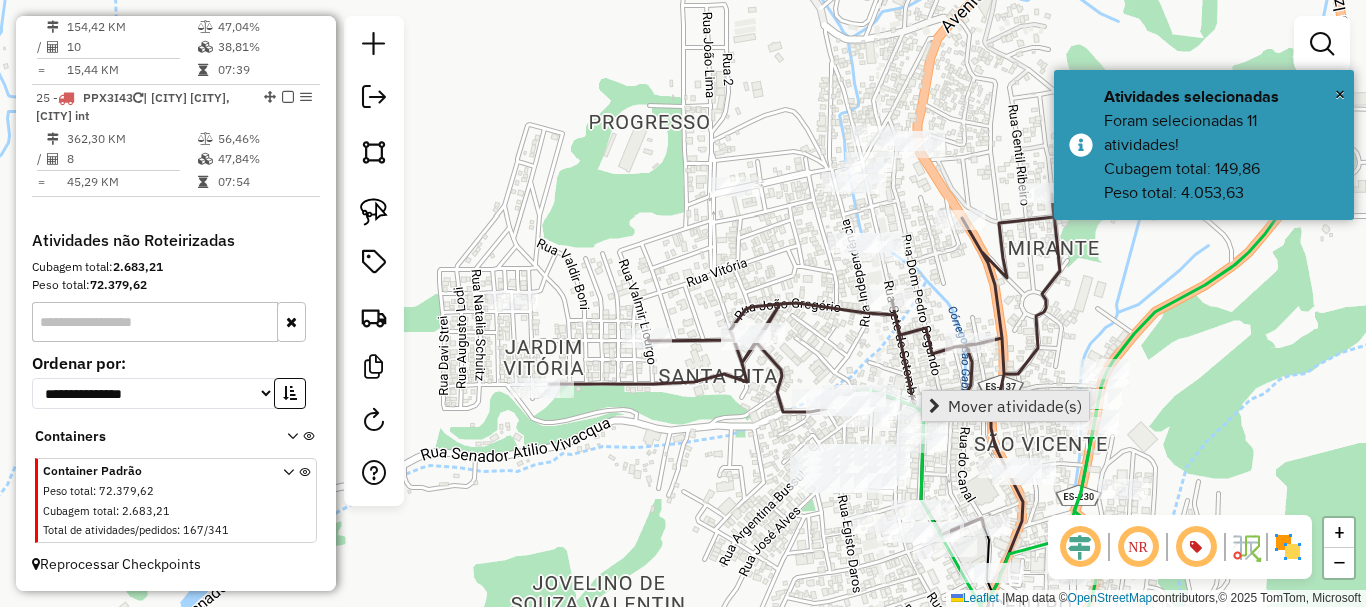 click on "Mover atividade(s)" at bounding box center [1015, 406] 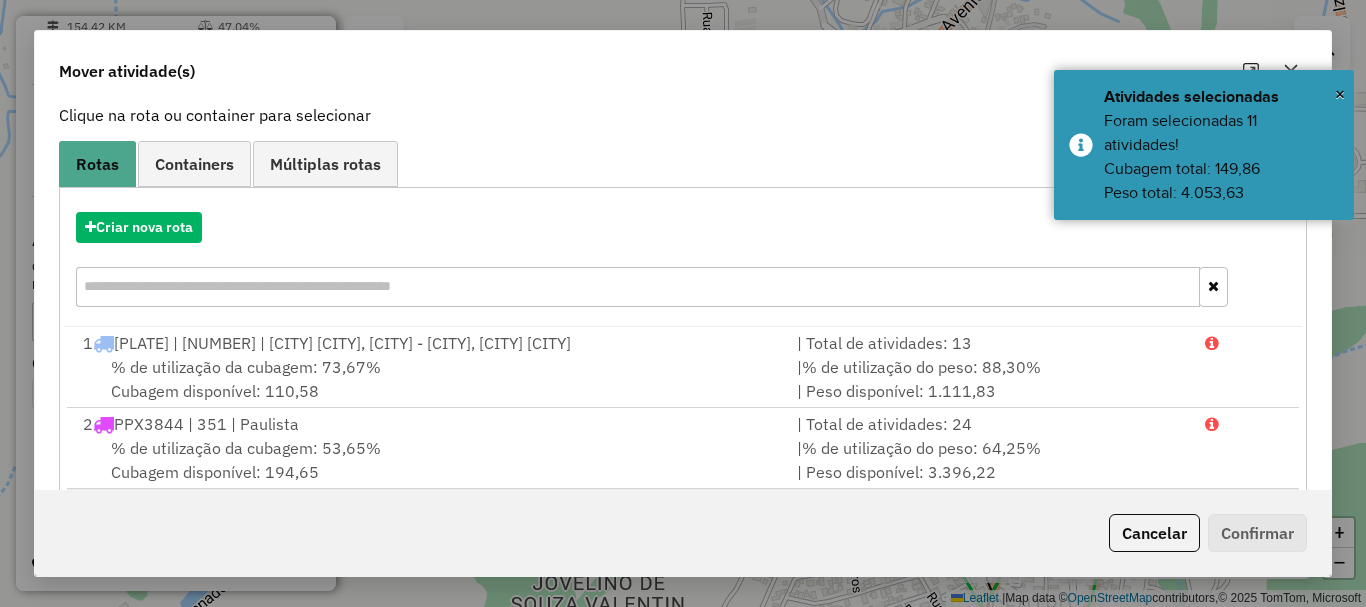 scroll, scrollTop: 397, scrollLeft: 0, axis: vertical 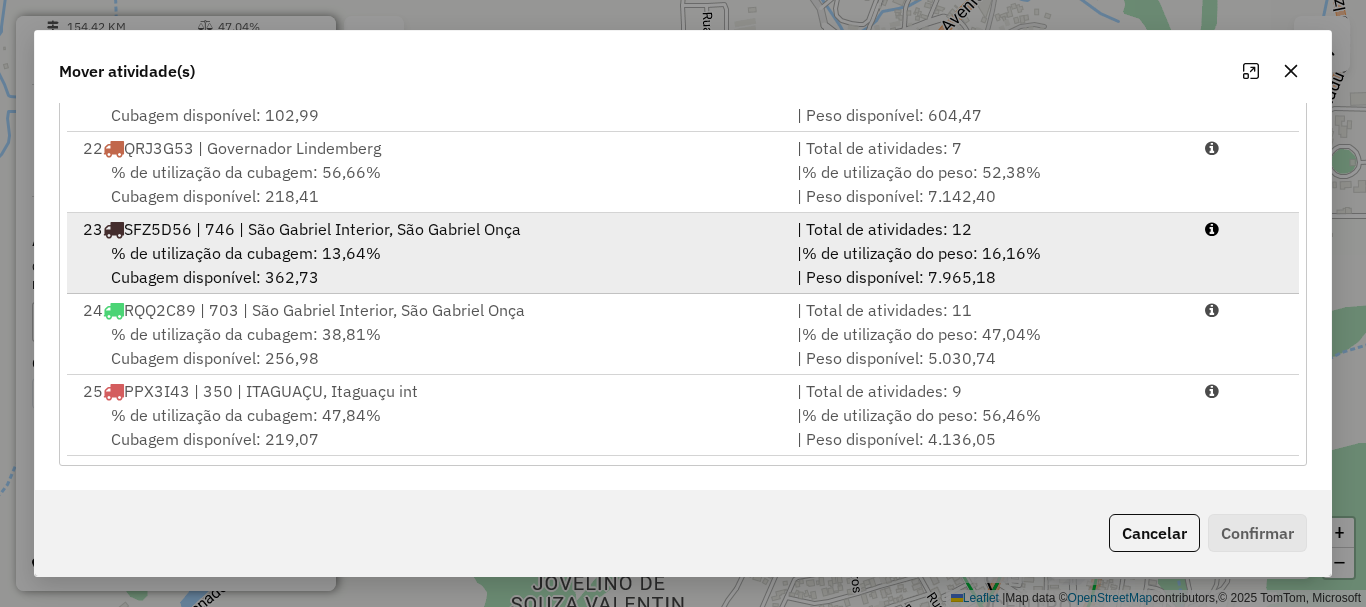click on "% de utilização da cubagem: 13,64%" at bounding box center [246, 253] 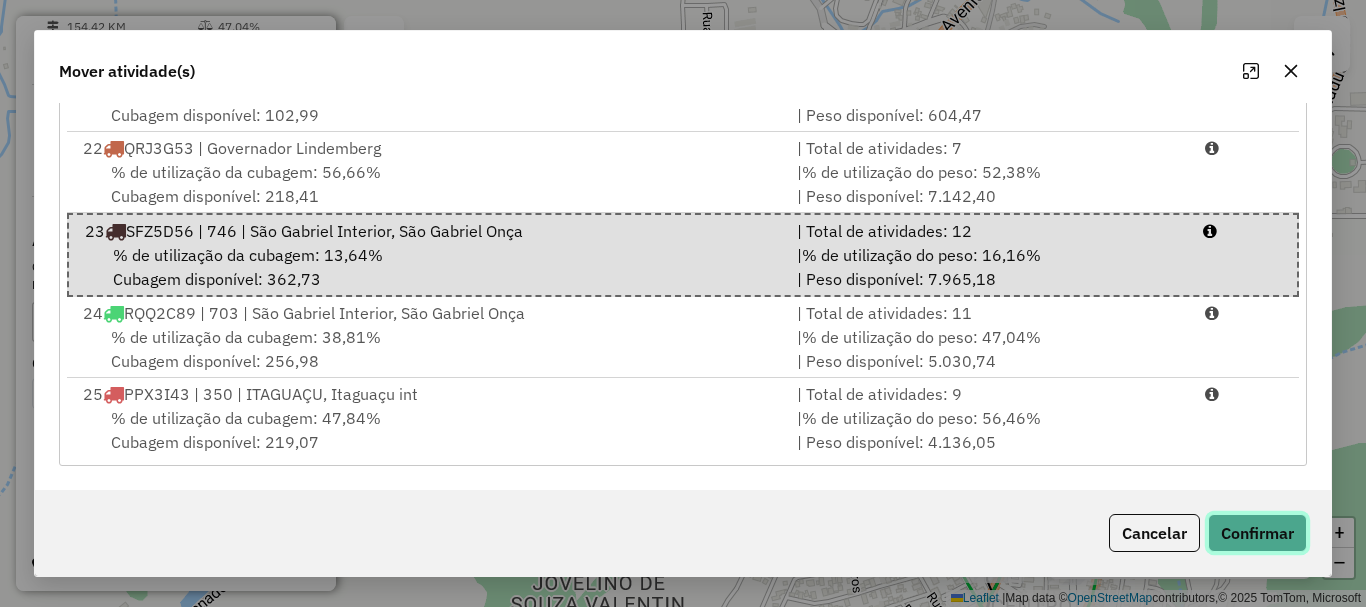 click on "Confirmar" 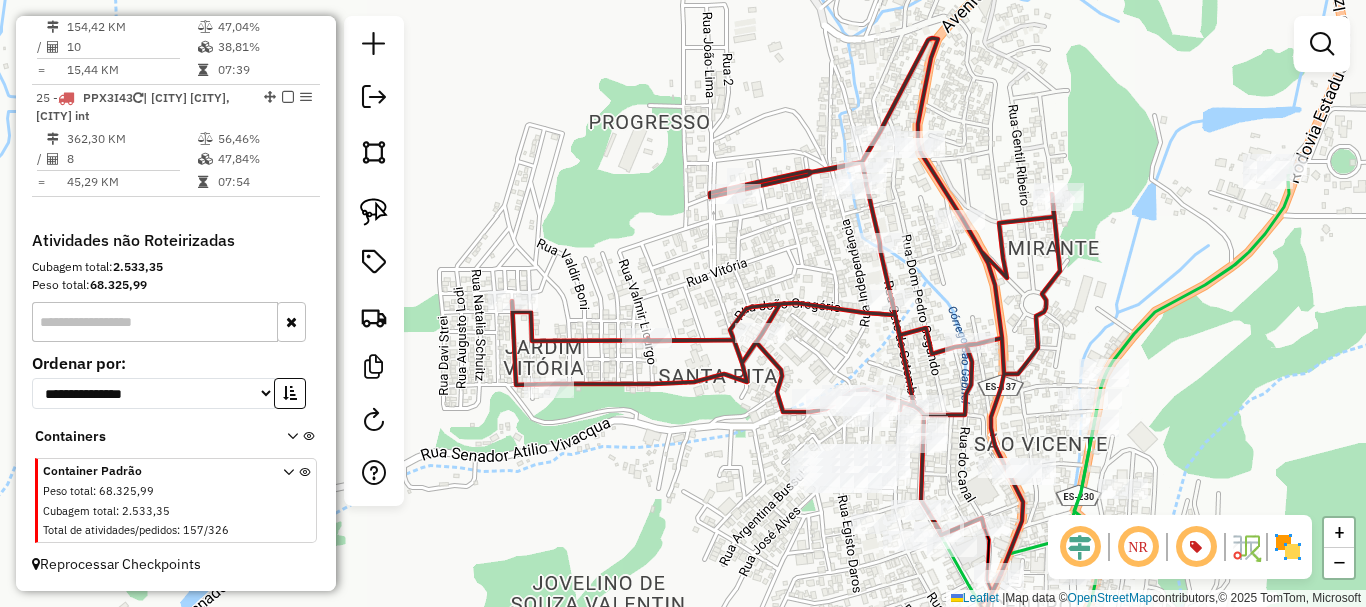 scroll, scrollTop: 0, scrollLeft: 0, axis: both 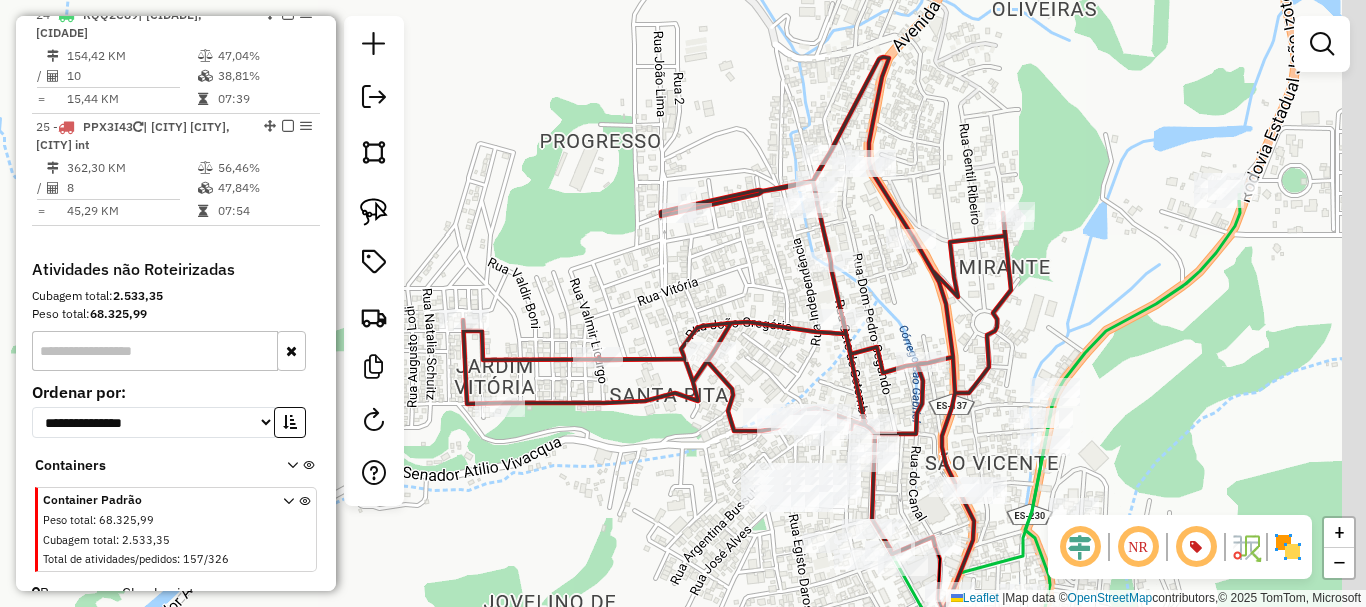 drag, startPoint x: 737, startPoint y: 219, endPoint x: 550, endPoint y: 299, distance: 203.3937 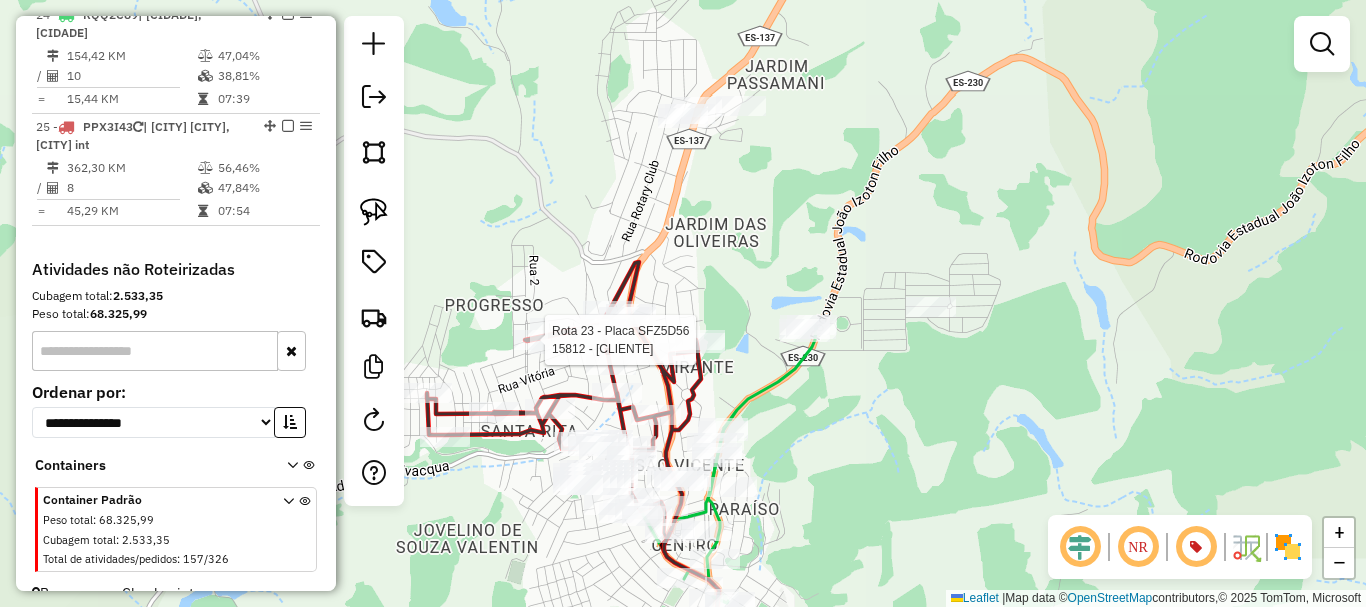 drag, startPoint x: 664, startPoint y: 209, endPoint x: 672, endPoint y: 253, distance: 44.72136 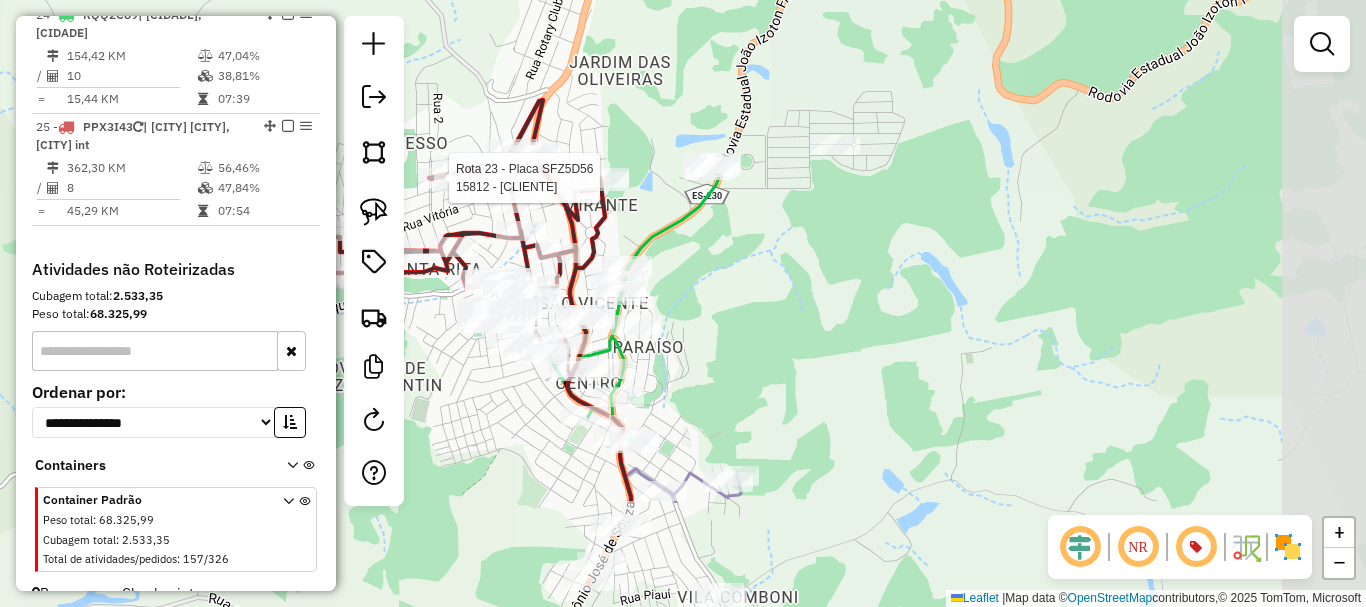 drag, startPoint x: 666, startPoint y: 144, endPoint x: 656, endPoint y: 133, distance: 14.866069 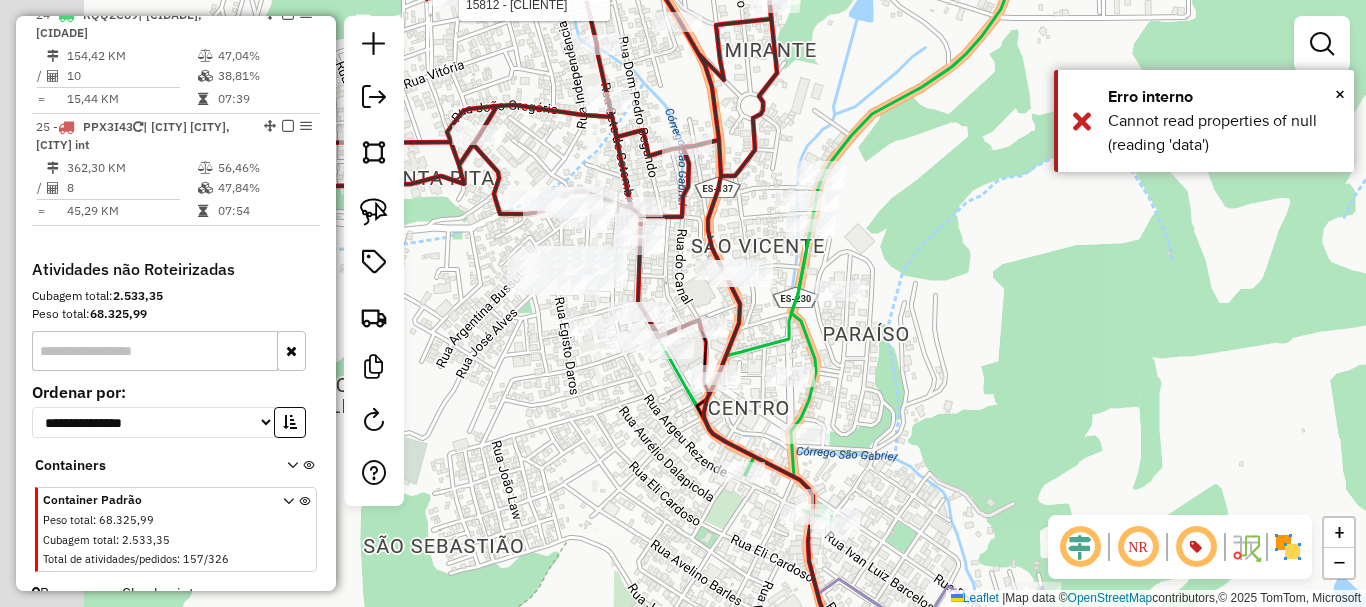 drag, startPoint x: 863, startPoint y: 318, endPoint x: 977, endPoint y: 302, distance: 115.11733 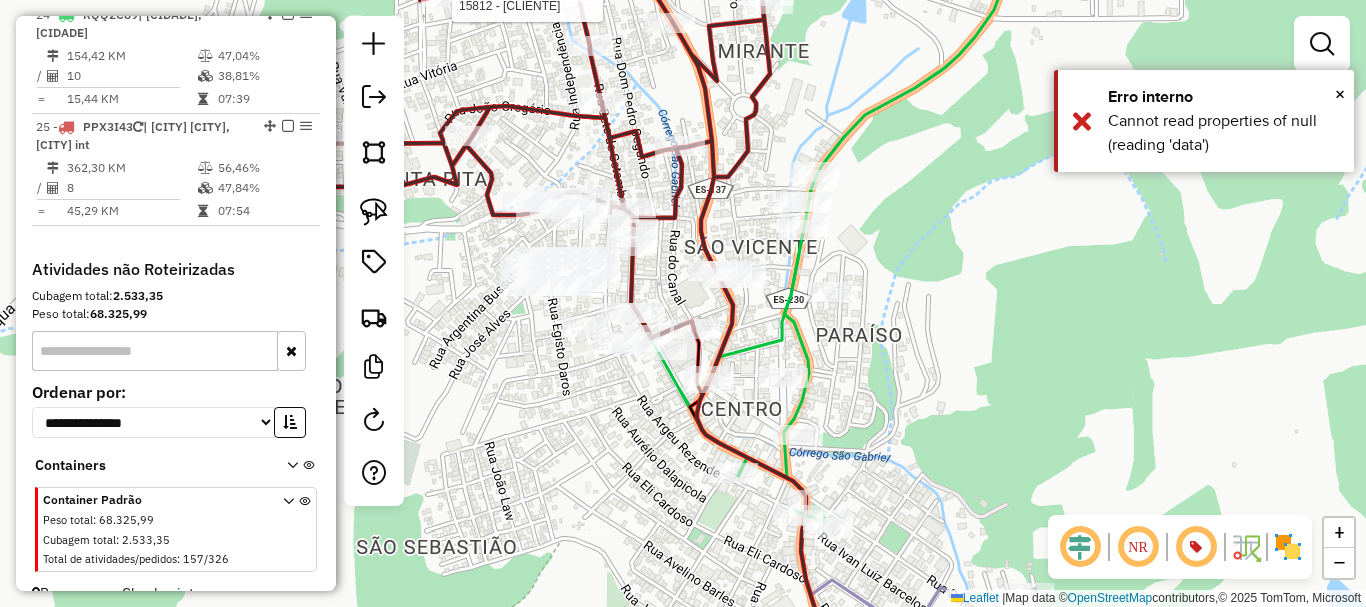 drag, startPoint x: 960, startPoint y: 316, endPoint x: 890, endPoint y: 302, distance: 71.38628 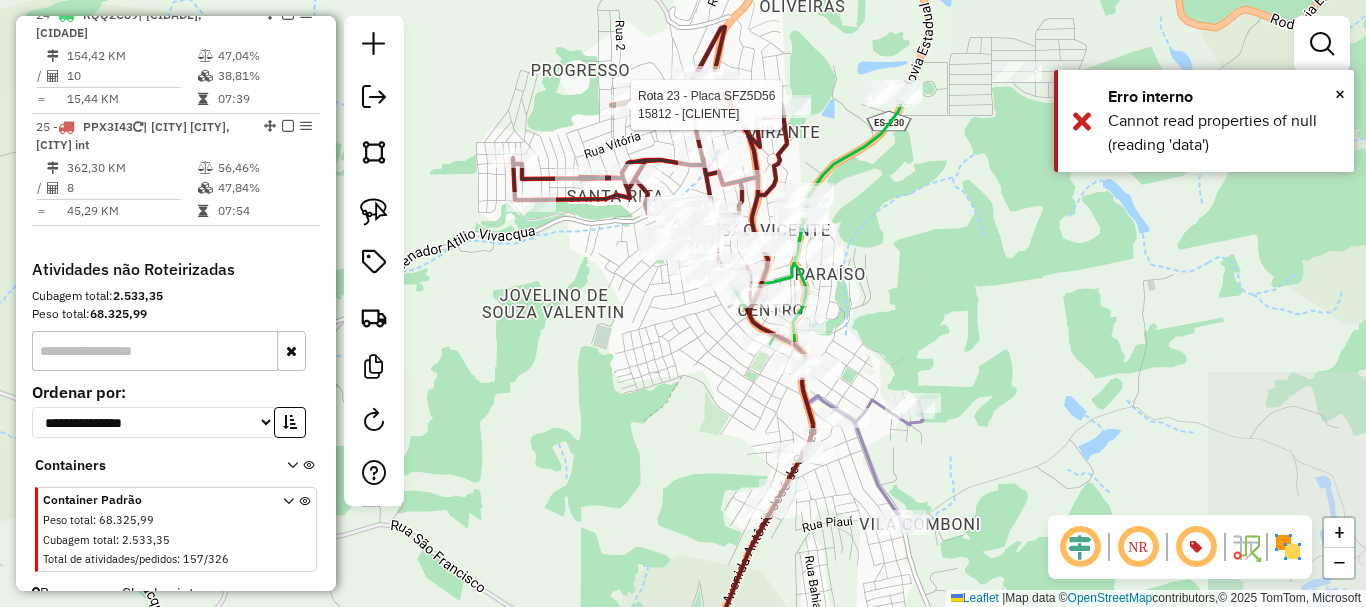 drag, startPoint x: 897, startPoint y: 294, endPoint x: 883, endPoint y: 271, distance: 26.925823 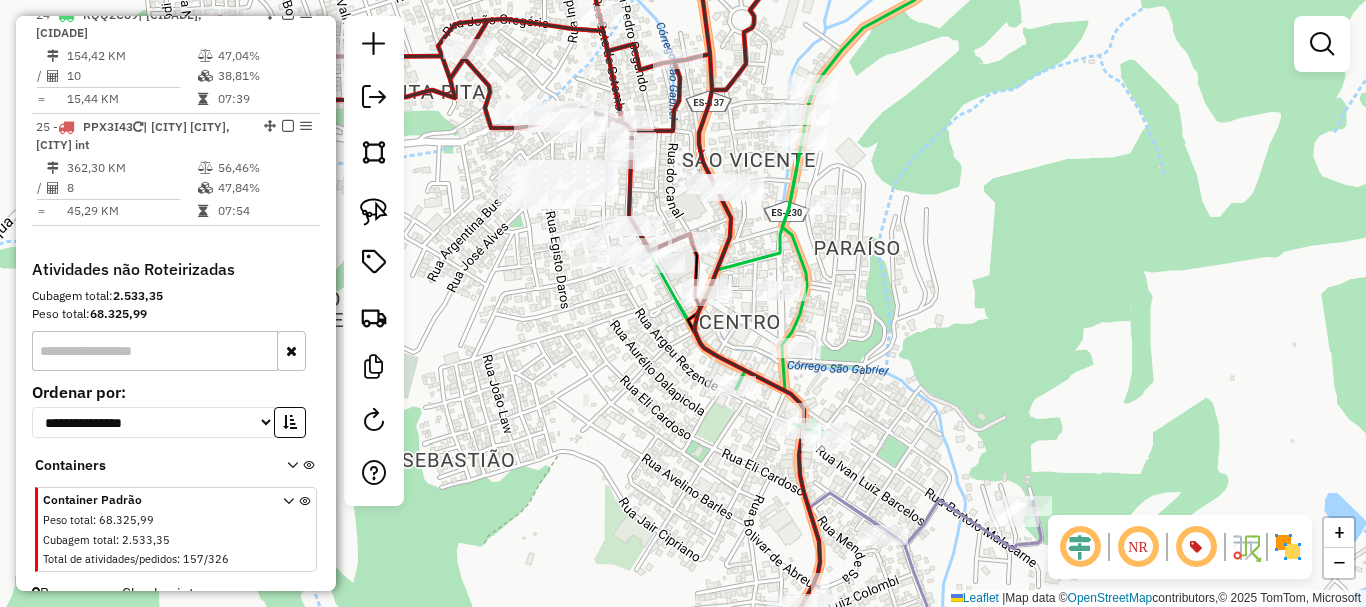 click on "Rota [NUMBER] - Placa [PLATE] [NUMBER] - [NAME] [LASTNAME] Janela de atendimento Grade de atendimento Capacidade Transportadoras Veículos Cliente Pedidos  Rotas Selecione os dias de semana para filtrar as janelas de atendimento  Seg   Ter   Qua   Qui   Sex   Sáb   Dom  Informe o período da janela de atendimento: De: Até:  Filtrar exatamente a janela do cliente  Considerar janela de atendimento padrão  Selecione os dias de semana para filtrar as grades de atendimento  Seg   Ter   Qua   Qui   Sex   Sáb   Dom   Considerar clientes sem dia de atendimento cadastrado  Clientes fora do dia de atendimento selecionado Filtrar as atividades entre os valores definidos abaixo:  Peso mínimo:   Peso máximo:   Cubagem mínima:   Cubagem máxima:   De:   Até:  Filtrar as atividades entre o tempo de atendimento definido abaixo:  De:   Até:   Considerar capacidade total dos clientes não roteirizados Transportadora: Selecione um ou mais itens Tipo de veículo: Selecione um ou mais itens Veículo: Selecione um ou mais itens +" 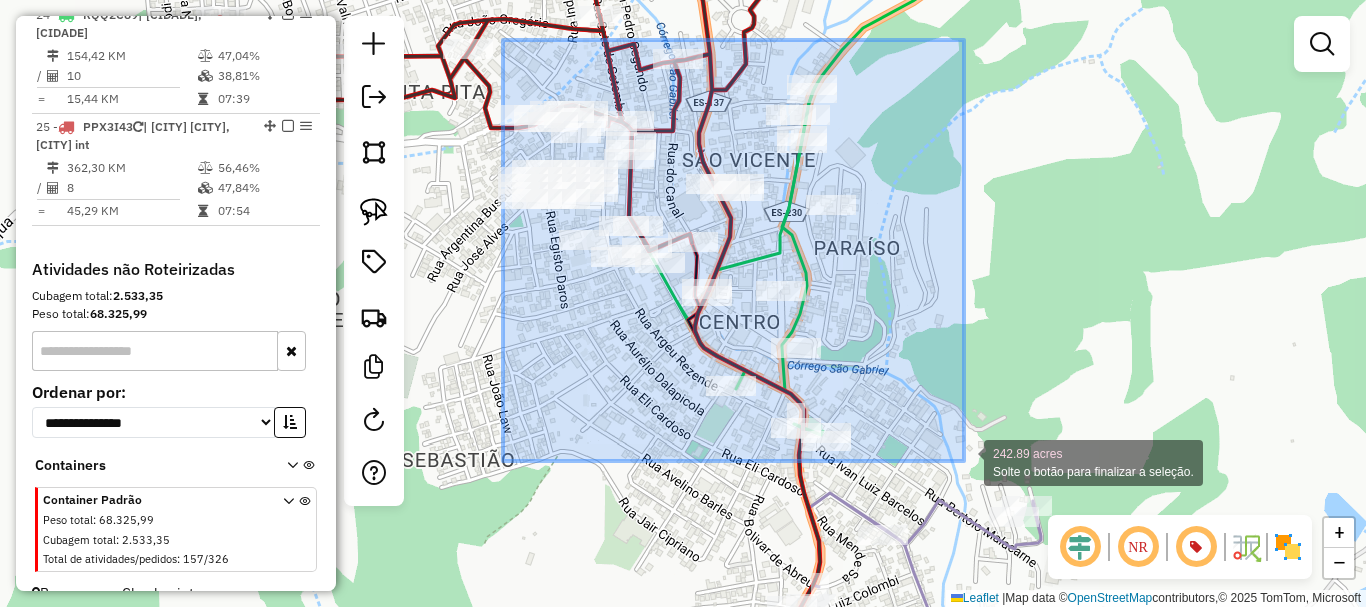 drag, startPoint x: 503, startPoint y: 40, endPoint x: 964, endPoint y: 461, distance: 624.3092 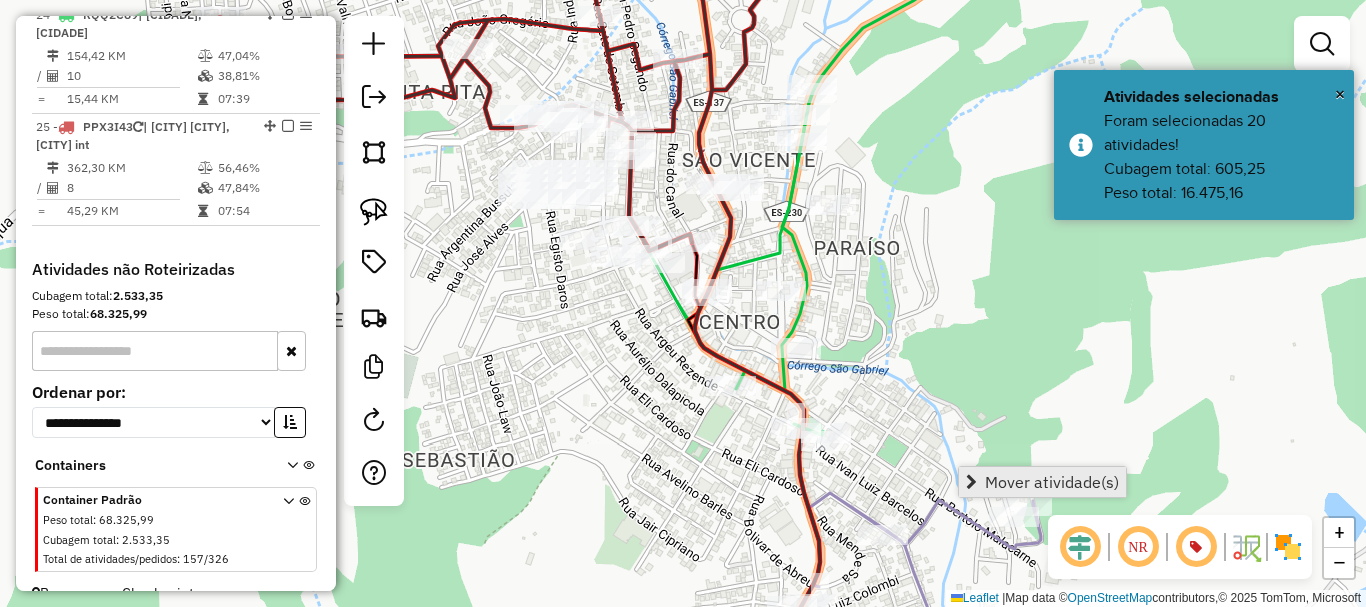 click on "Mover atividade(s)" at bounding box center (1052, 482) 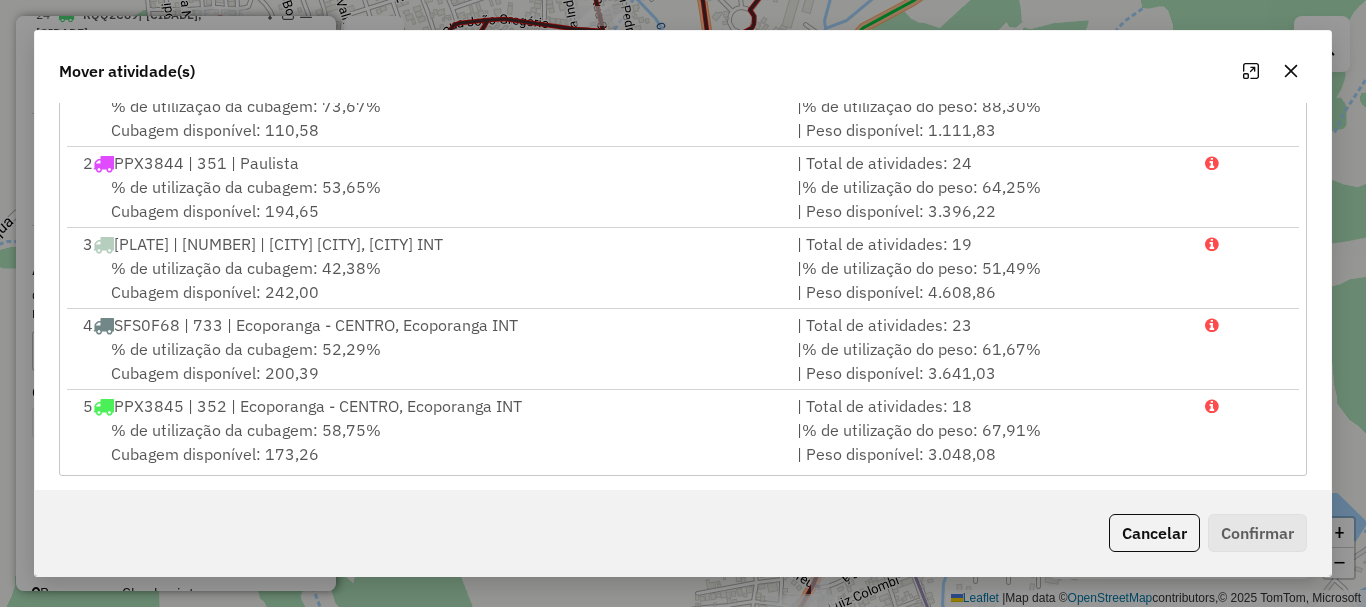scroll, scrollTop: 397, scrollLeft: 0, axis: vertical 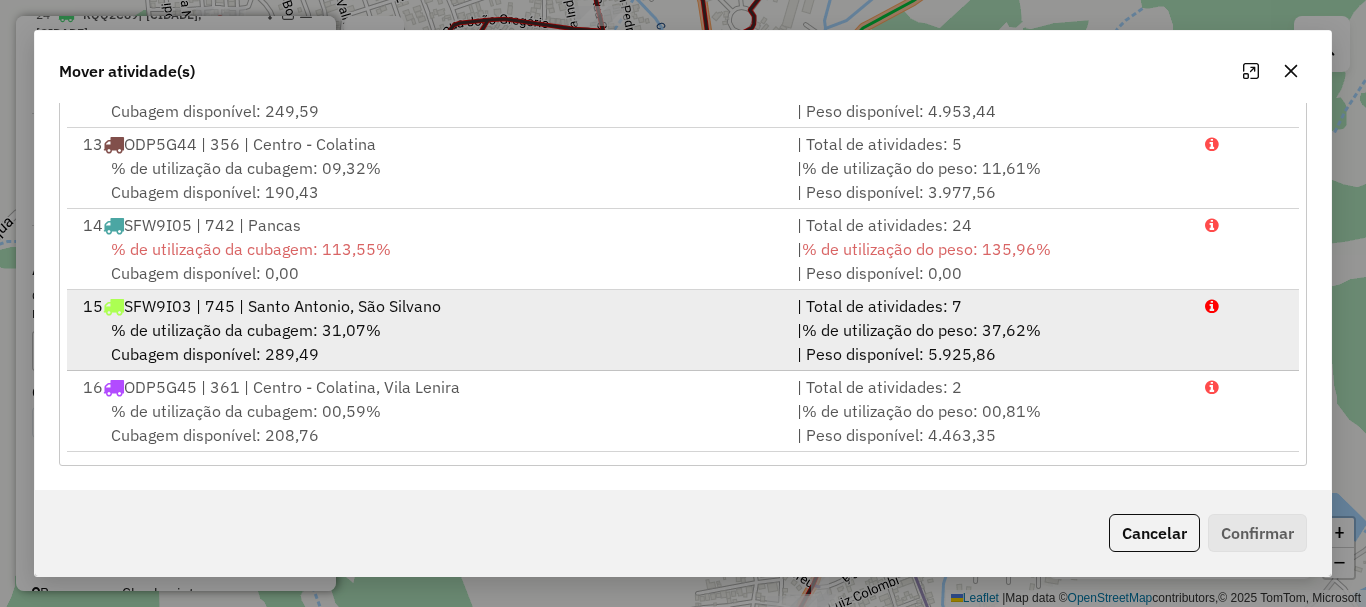 click on "% de utilização da cubagem: 31,07%  Cubagem disponível: 289,49" at bounding box center [428, 342] 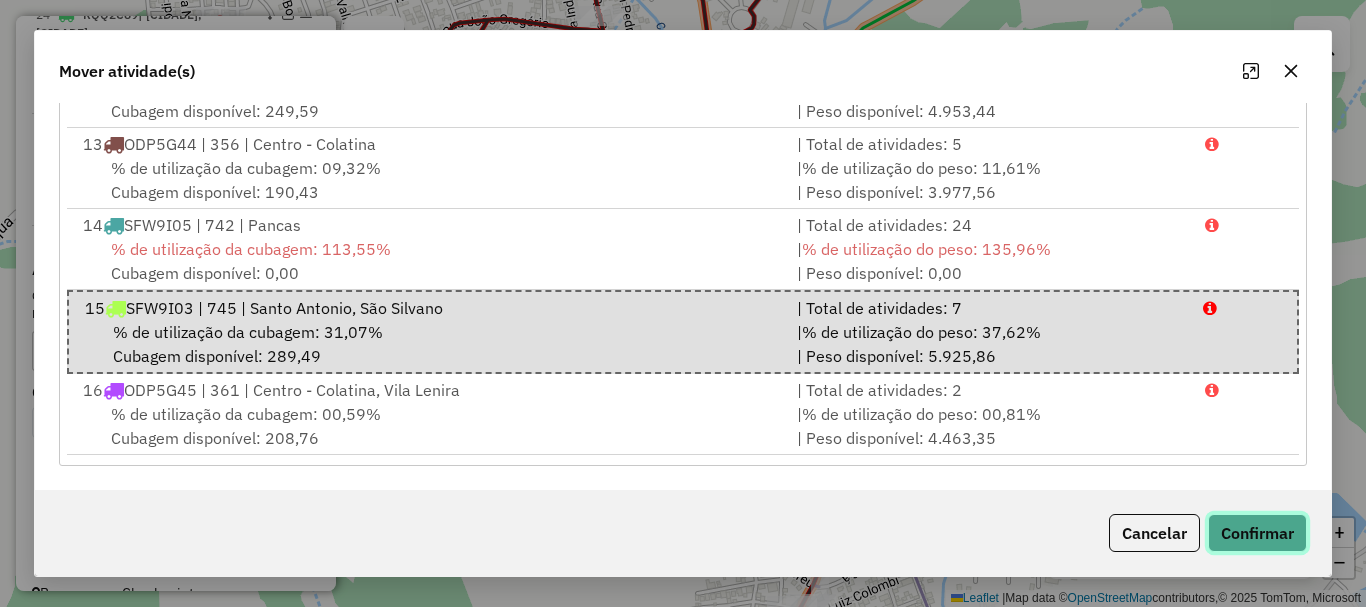 click on "Confirmar" 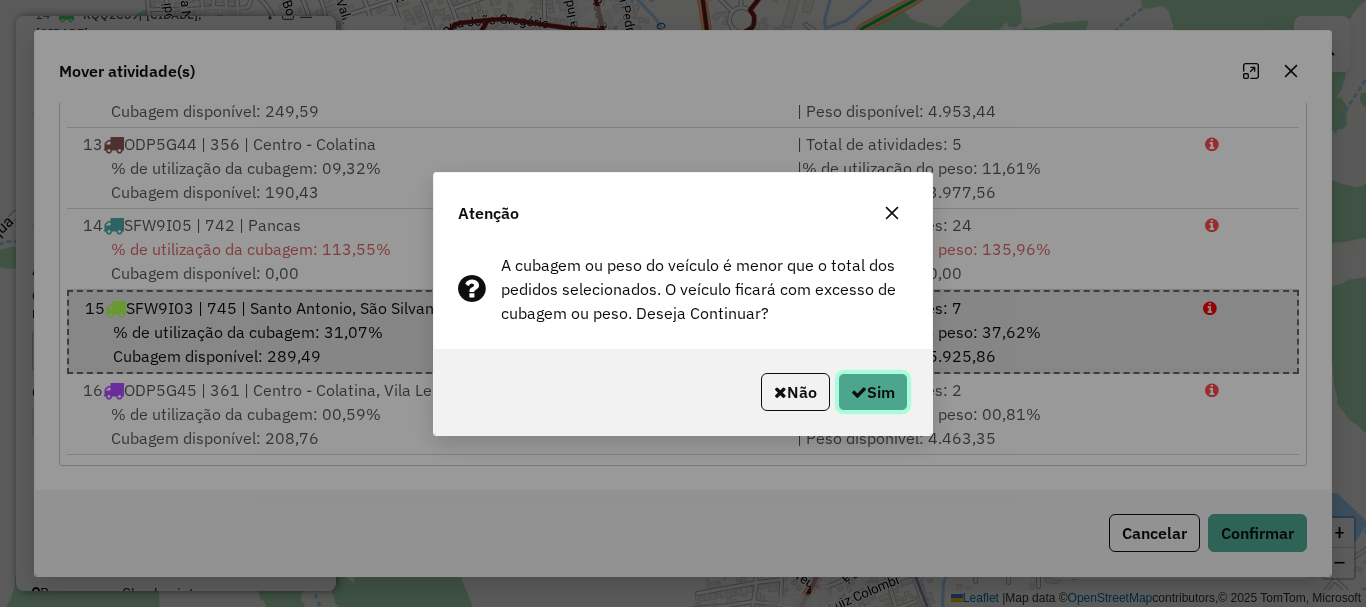 click on "Sim" 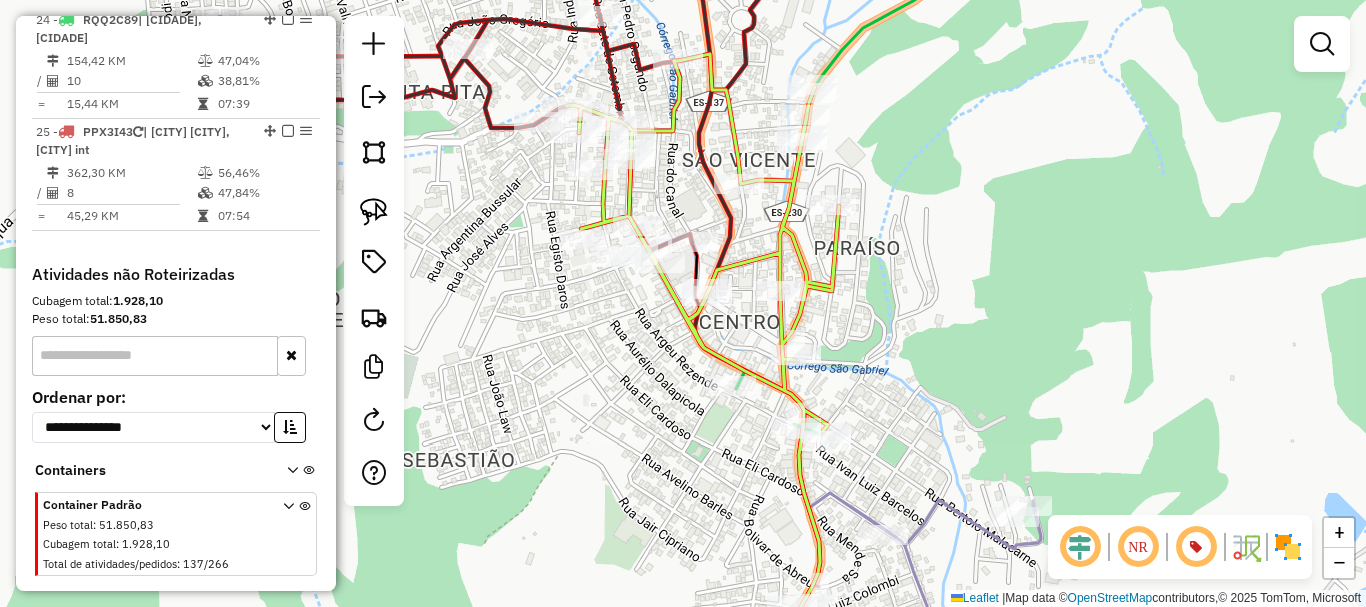scroll, scrollTop: 3214, scrollLeft: 0, axis: vertical 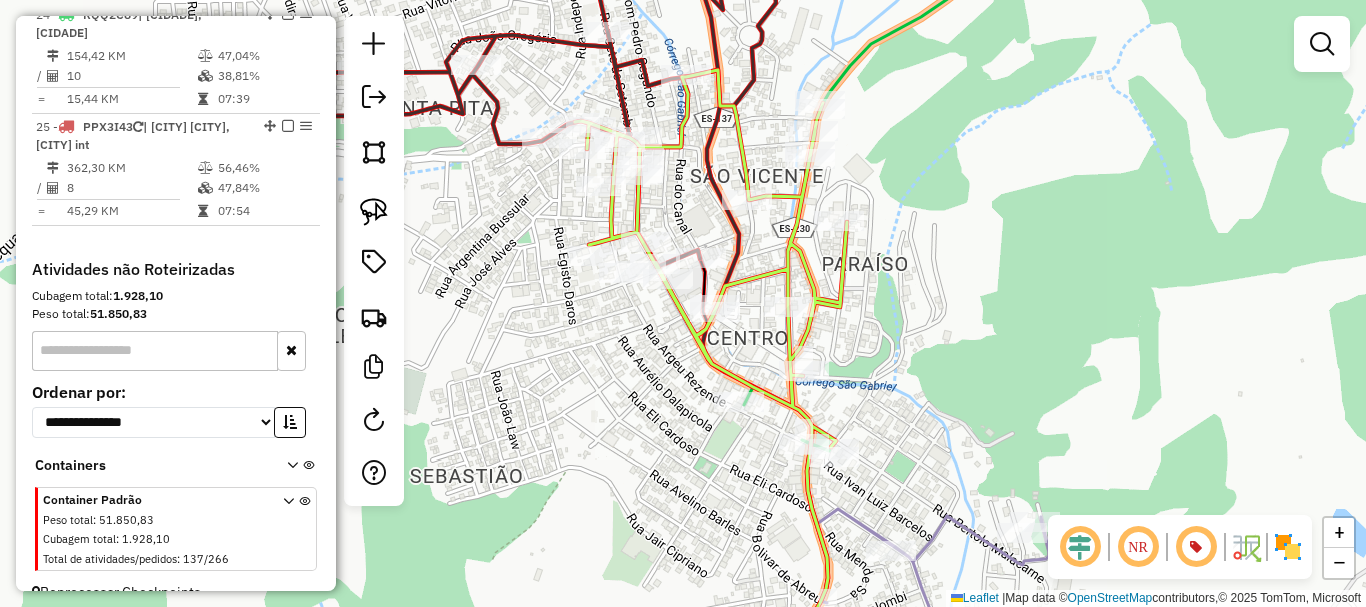 drag, startPoint x: 888, startPoint y: 272, endPoint x: 900, endPoint y: 366, distance: 94.76286 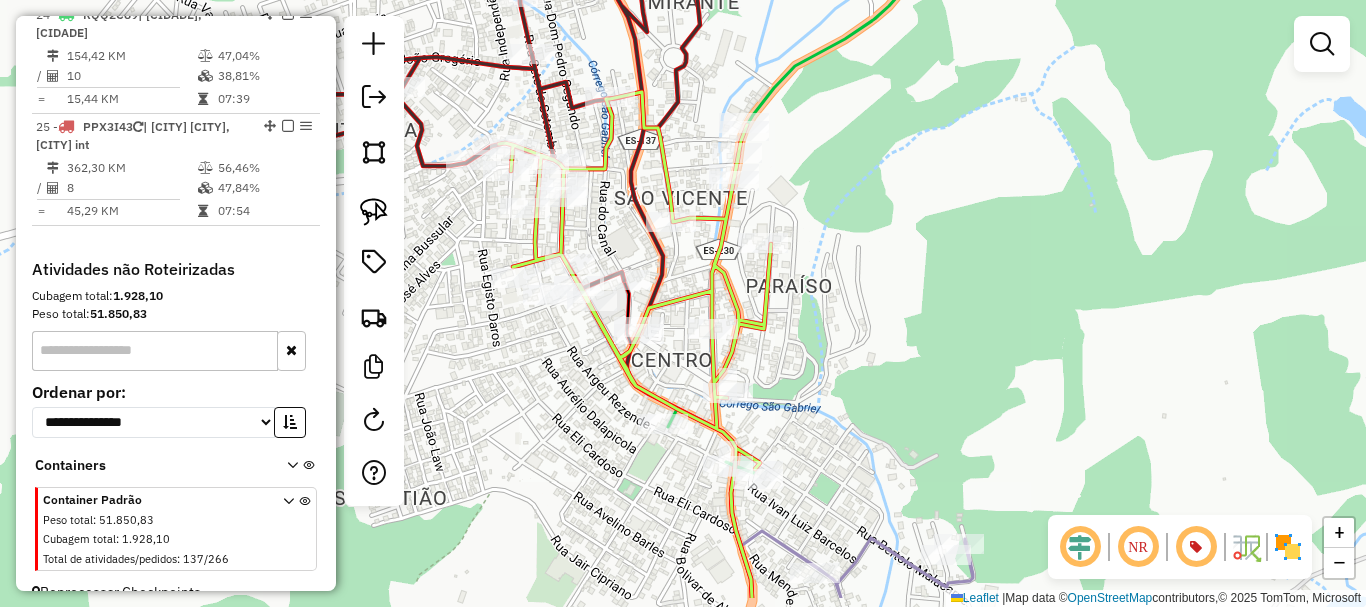 drag, startPoint x: 719, startPoint y: 284, endPoint x: 630, endPoint y: 215, distance: 112.61439 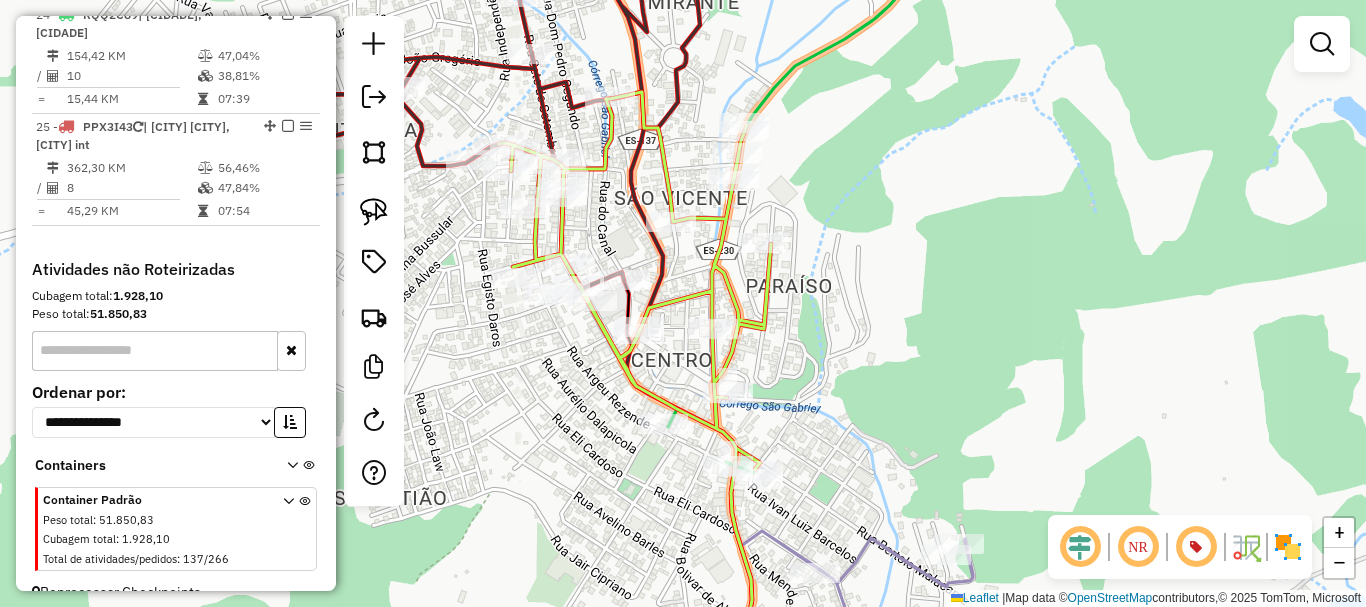 select on "**********" 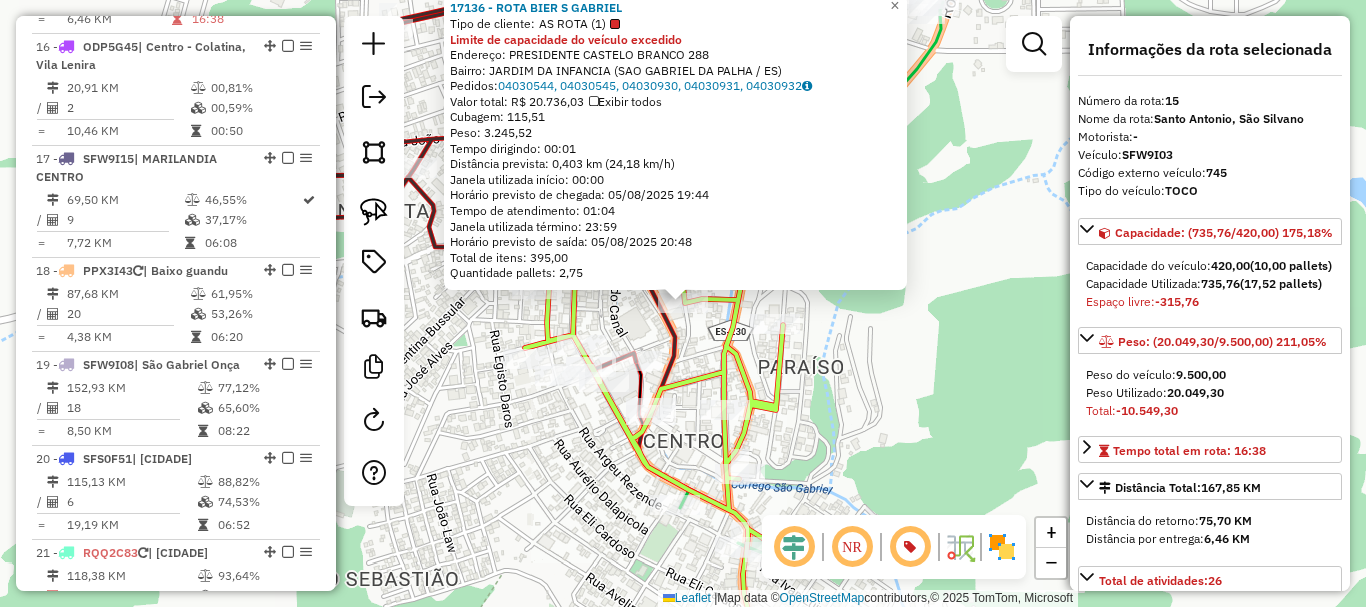 scroll, scrollTop: 2331, scrollLeft: 0, axis: vertical 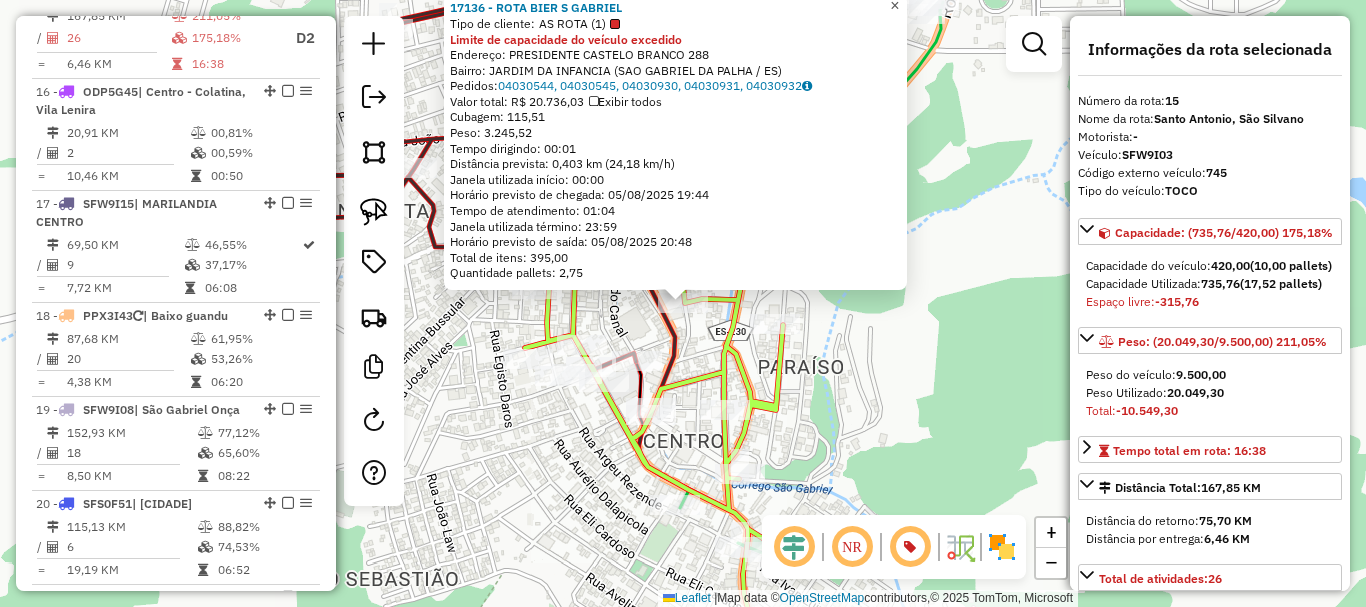 click on "×" 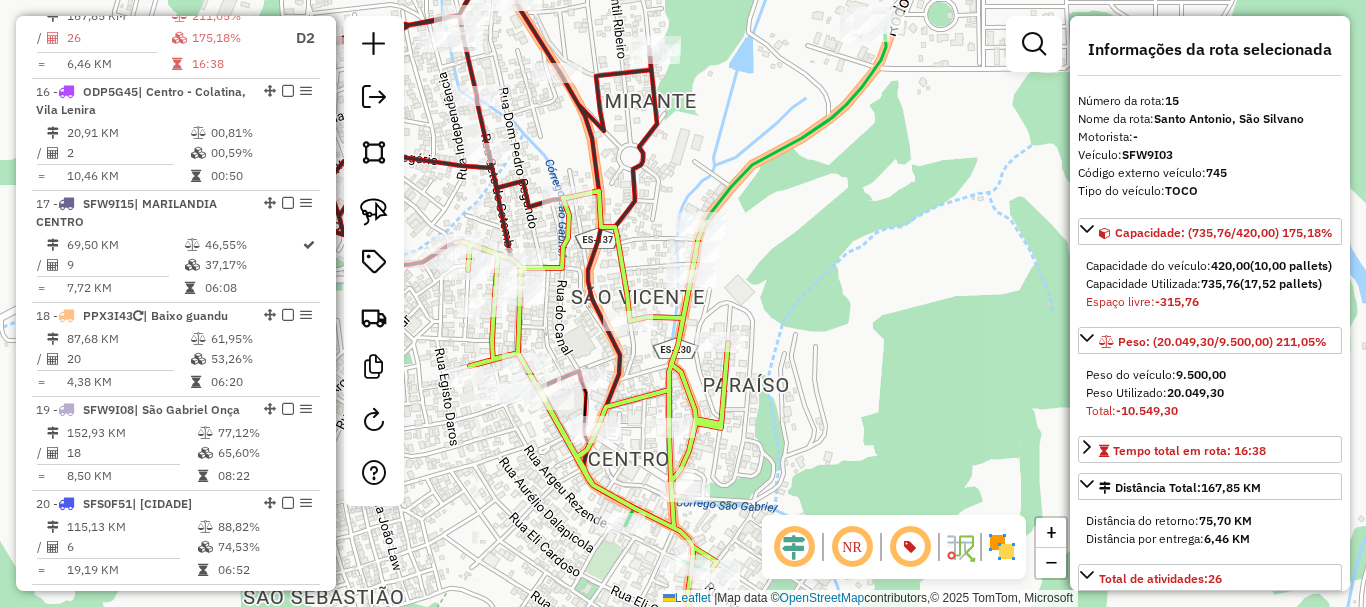 drag, startPoint x: 851, startPoint y: 234, endPoint x: 833, endPoint y: 240, distance: 18.973665 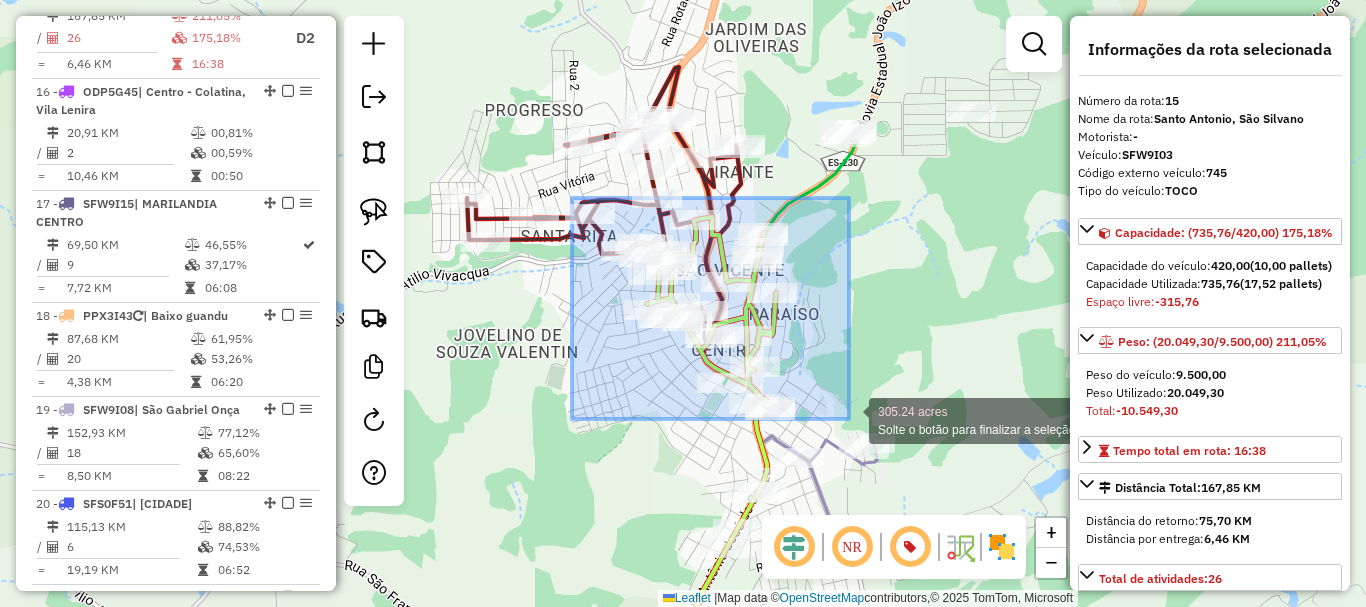 drag, startPoint x: 572, startPoint y: 198, endPoint x: 849, endPoint y: 419, distance: 354.35858 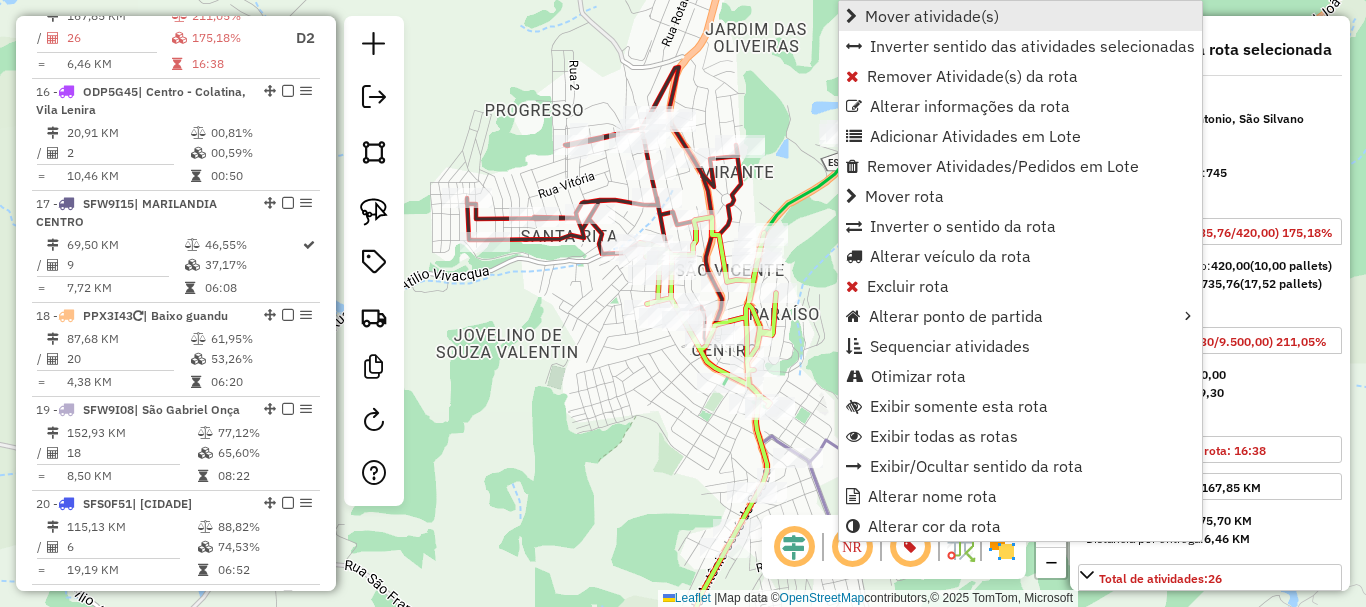 click on "Mover atividade(s)" at bounding box center [932, 16] 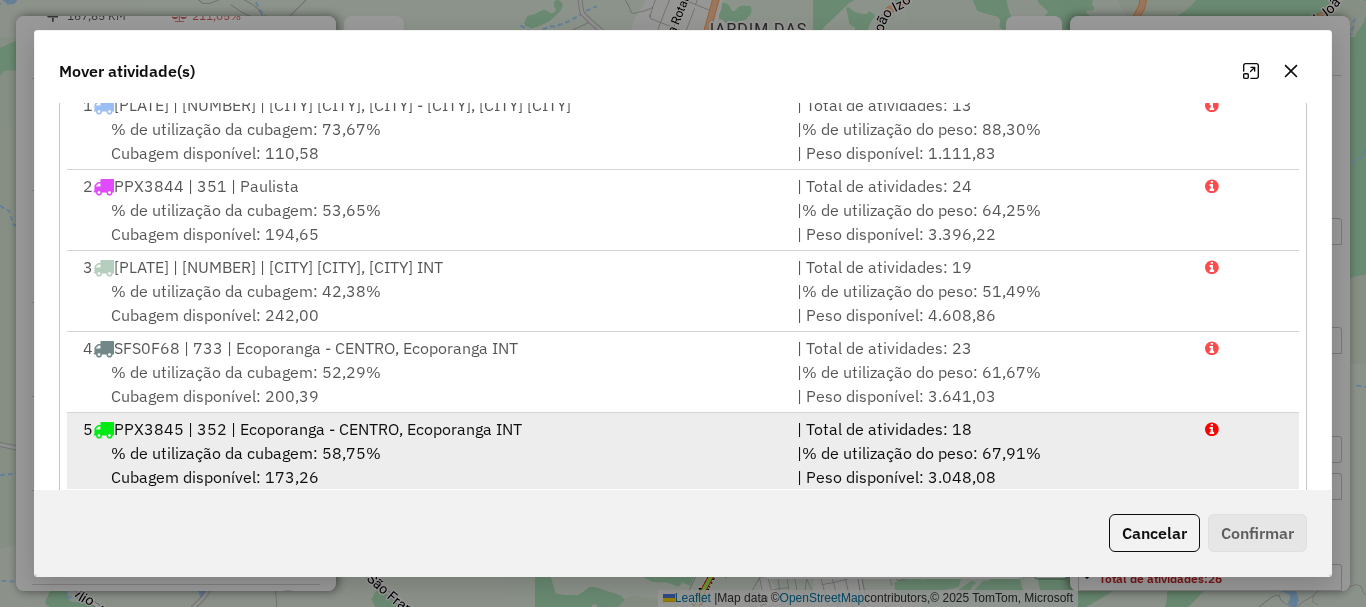 scroll, scrollTop: 397, scrollLeft: 0, axis: vertical 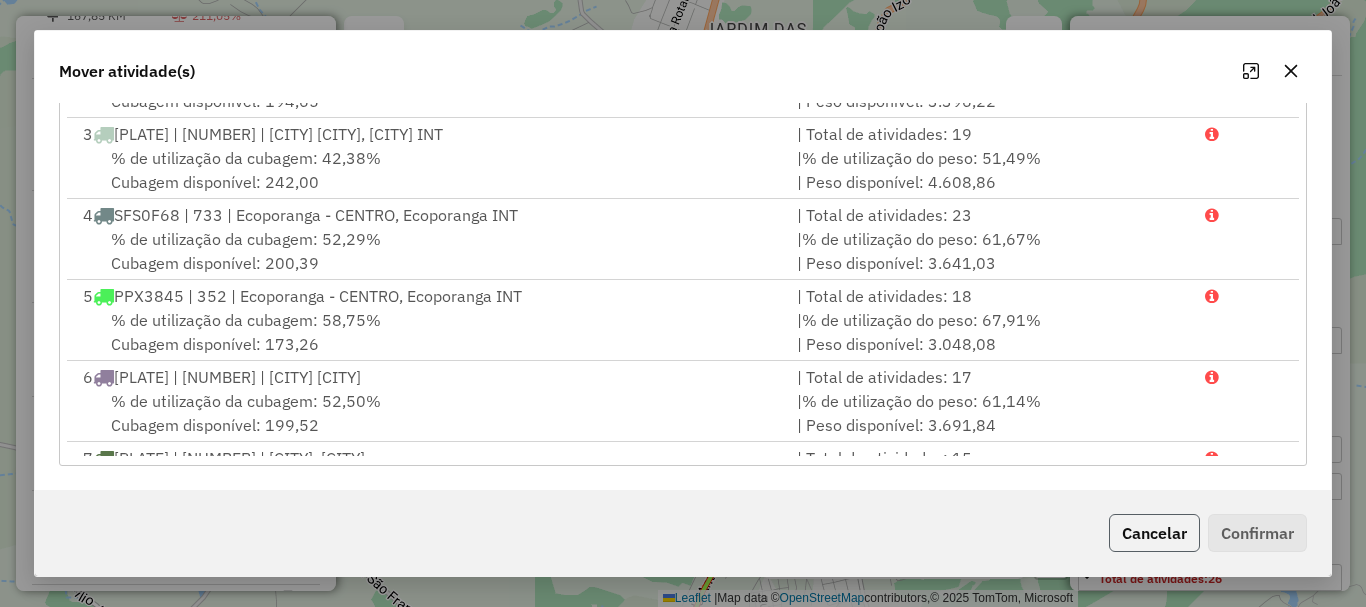 click on "Cancelar" 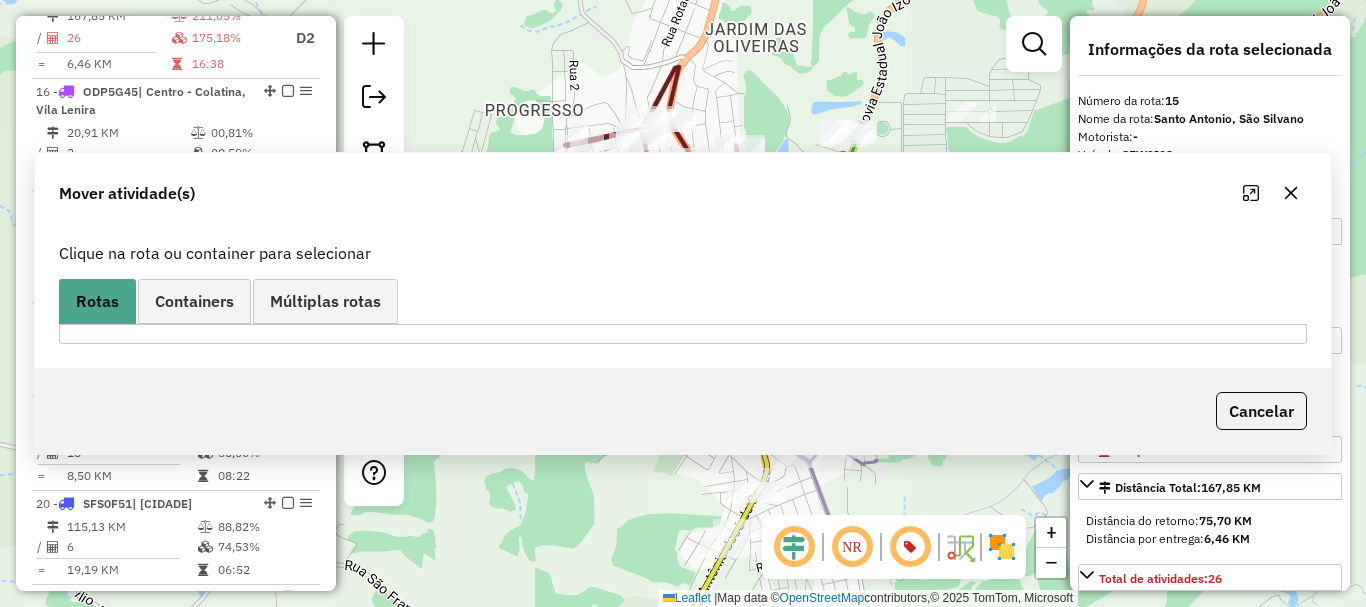 scroll, scrollTop: 0, scrollLeft: 0, axis: both 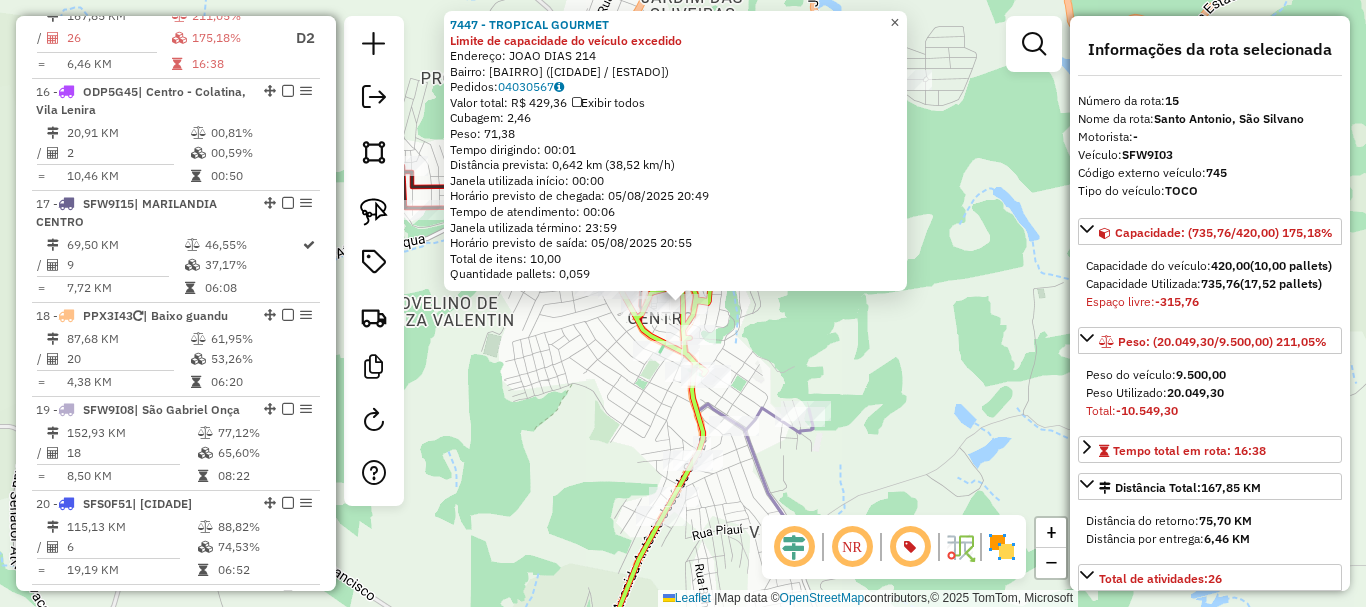 click on "×" 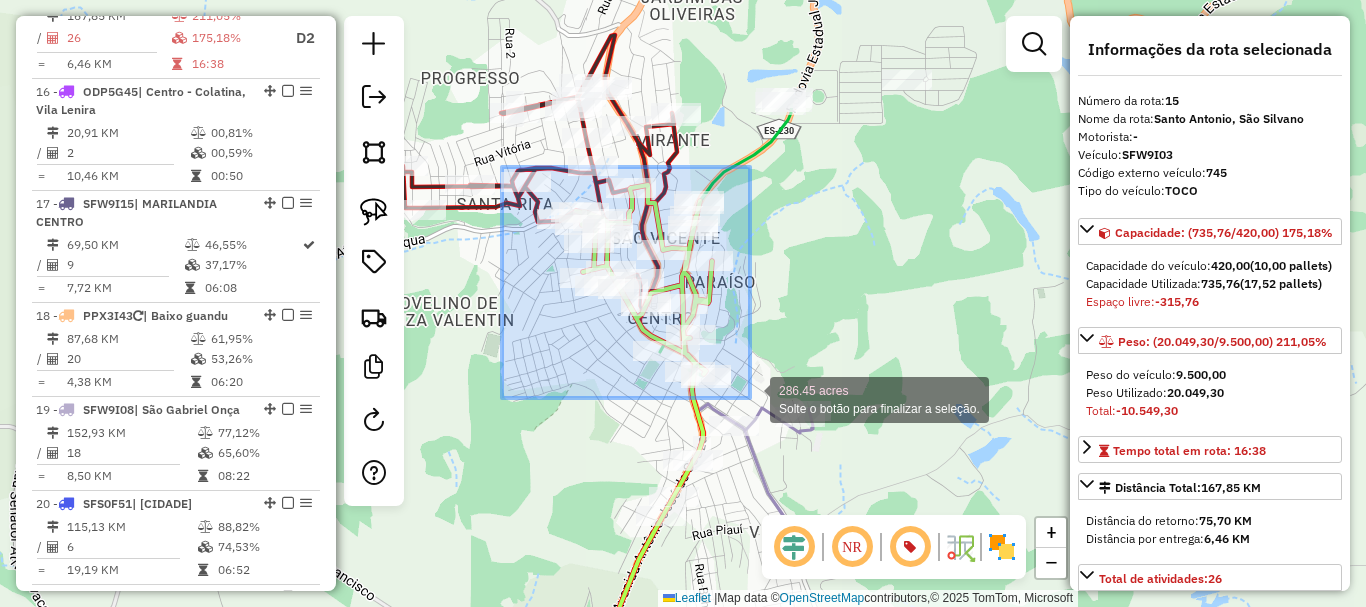 drag, startPoint x: 502, startPoint y: 167, endPoint x: 750, endPoint y: 398, distance: 338.9174 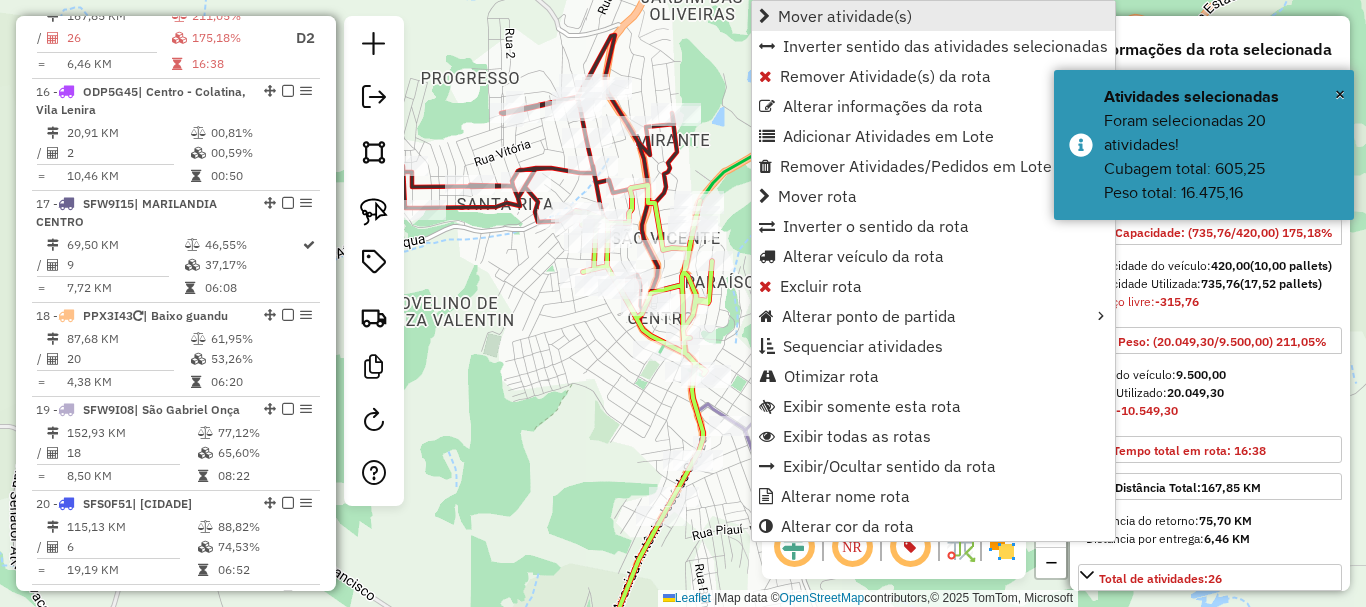 click on "Mover atividade(s)" at bounding box center [933, 16] 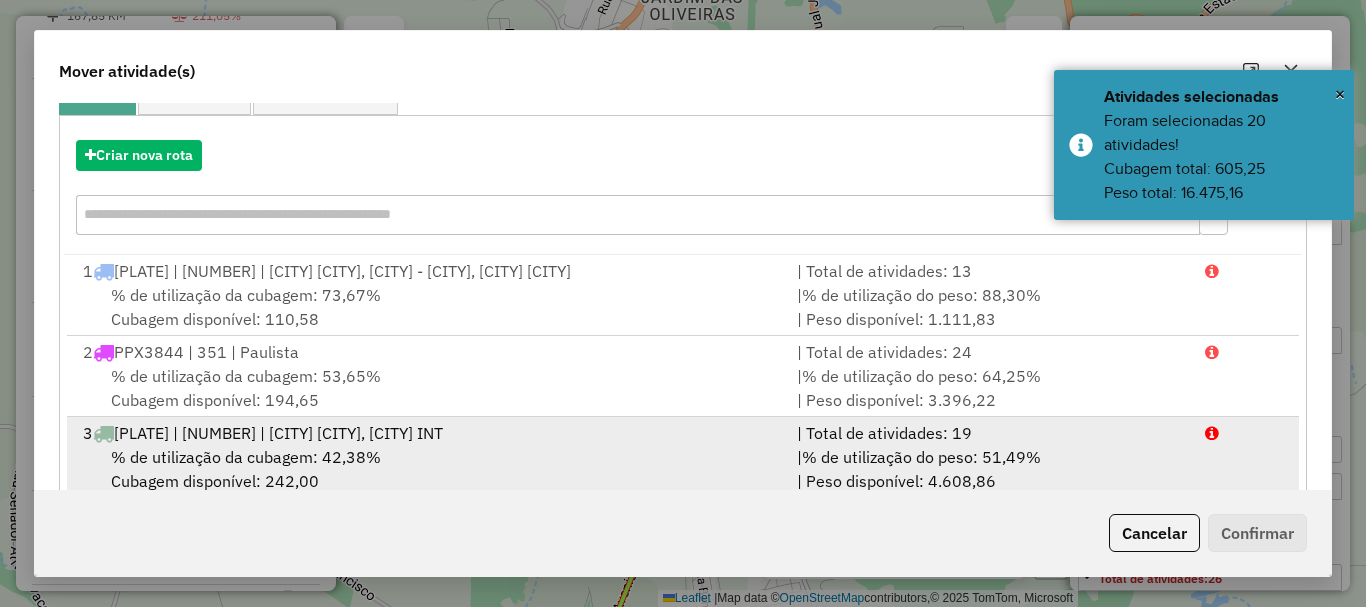 scroll, scrollTop: 397, scrollLeft: 0, axis: vertical 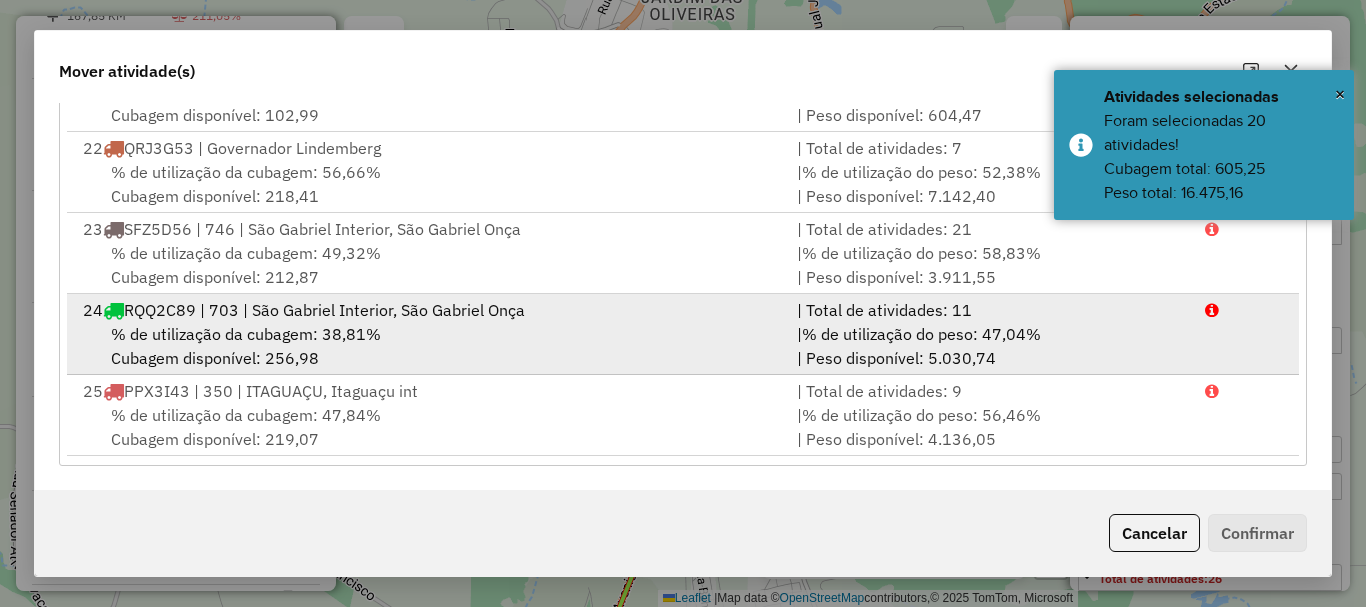 click on "% de utilização da cubagem: 38,81%" at bounding box center [246, 334] 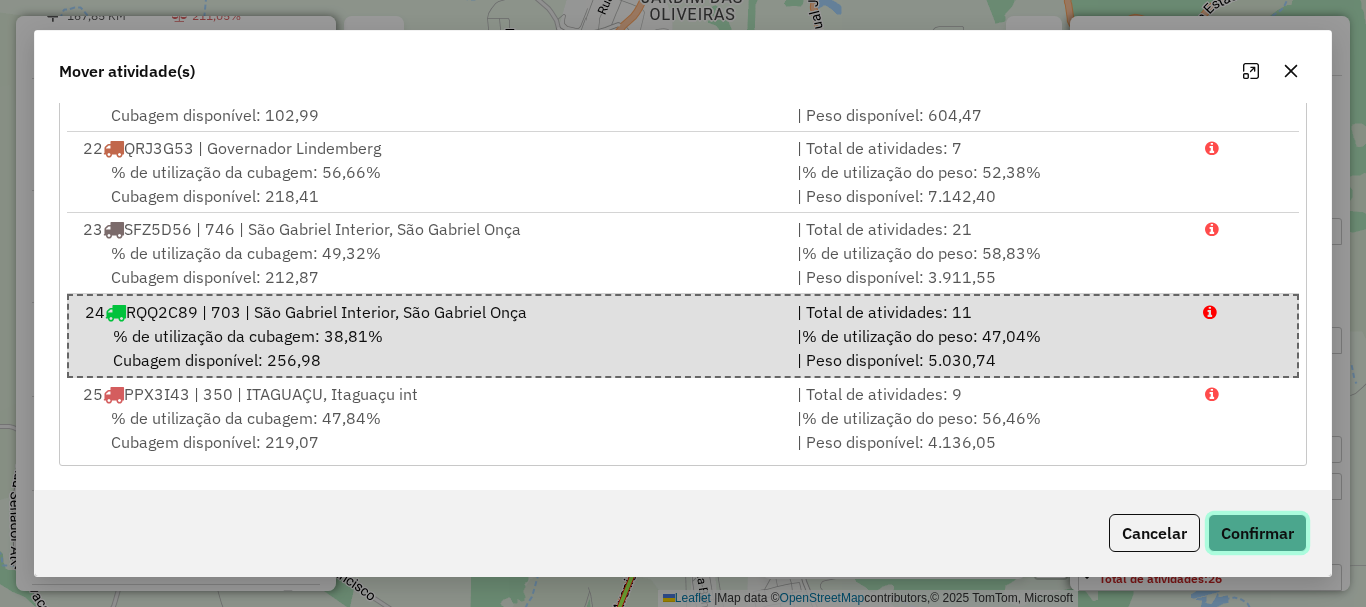 click on "Confirmar" 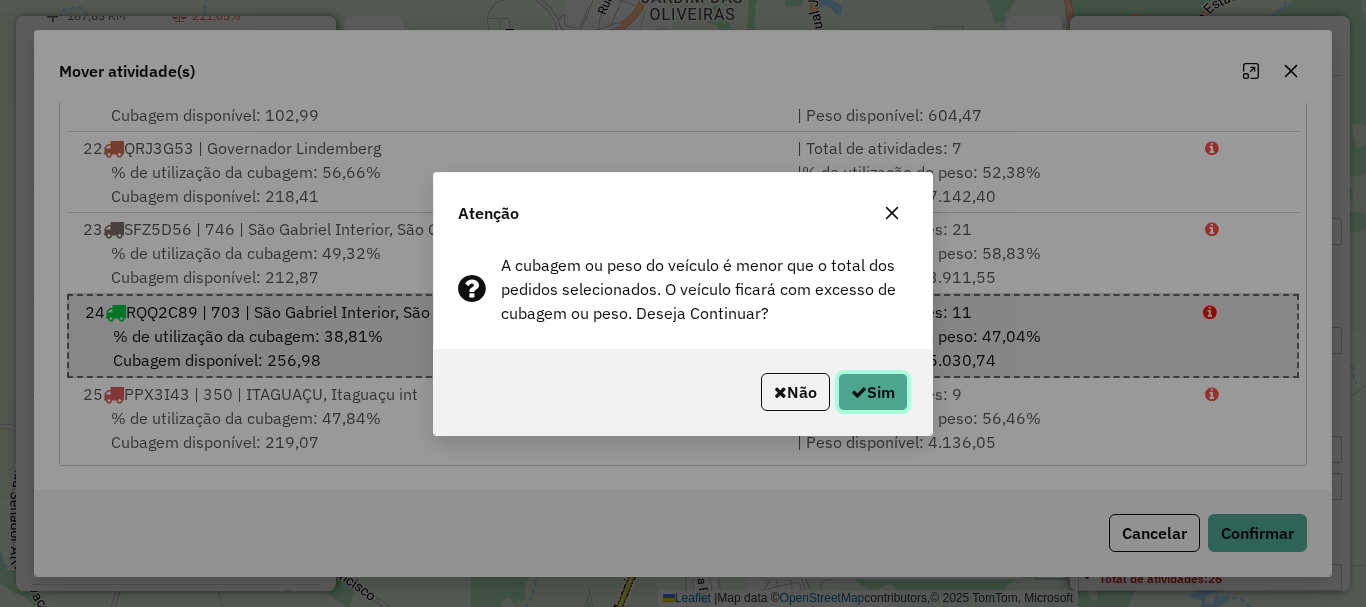 click on "Sim" 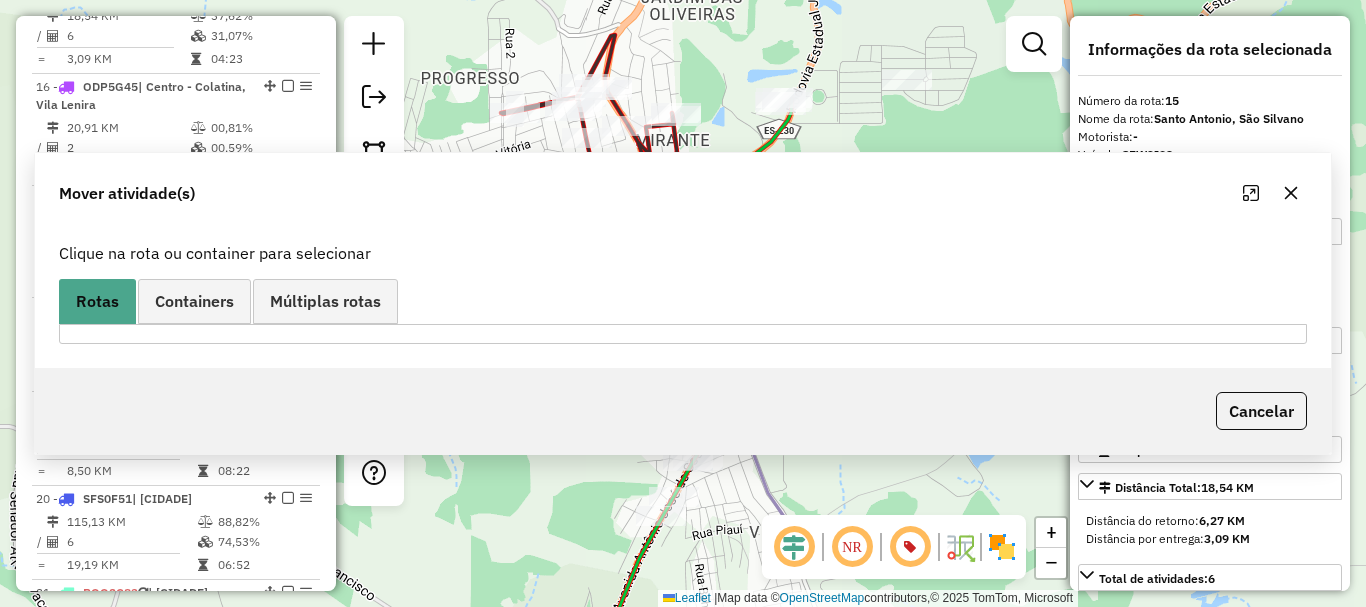 scroll, scrollTop: 0, scrollLeft: 0, axis: both 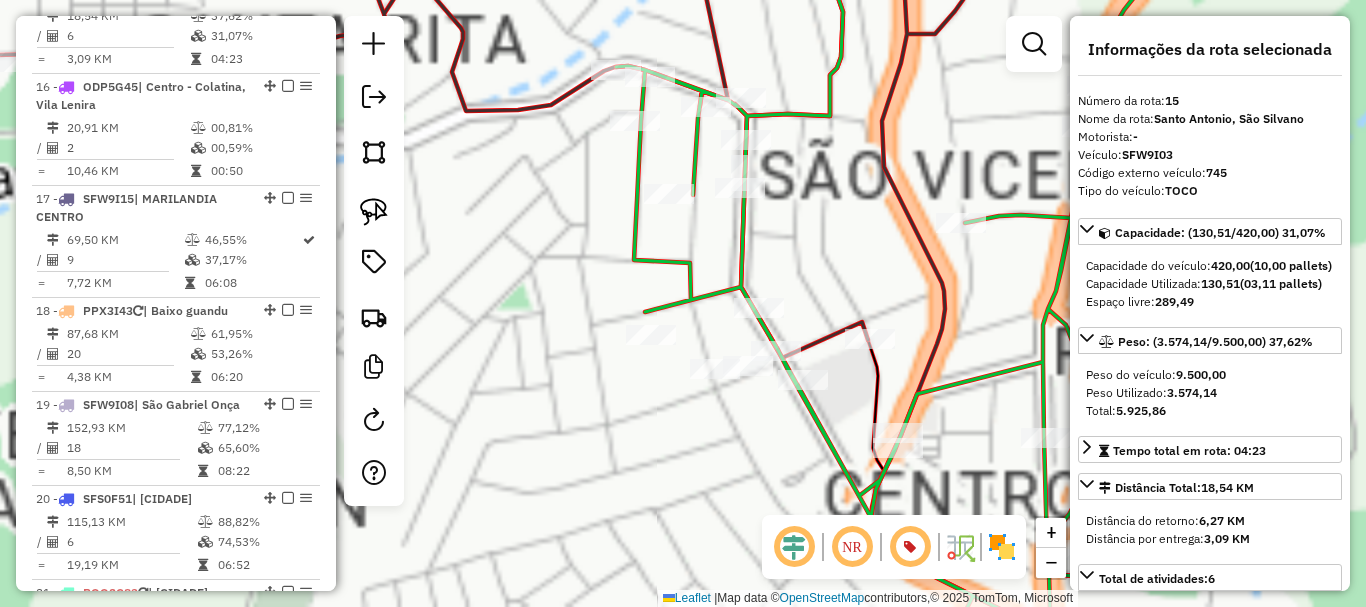 drag, startPoint x: 579, startPoint y: 289, endPoint x: 454, endPoint y: 219, distance: 143.26549 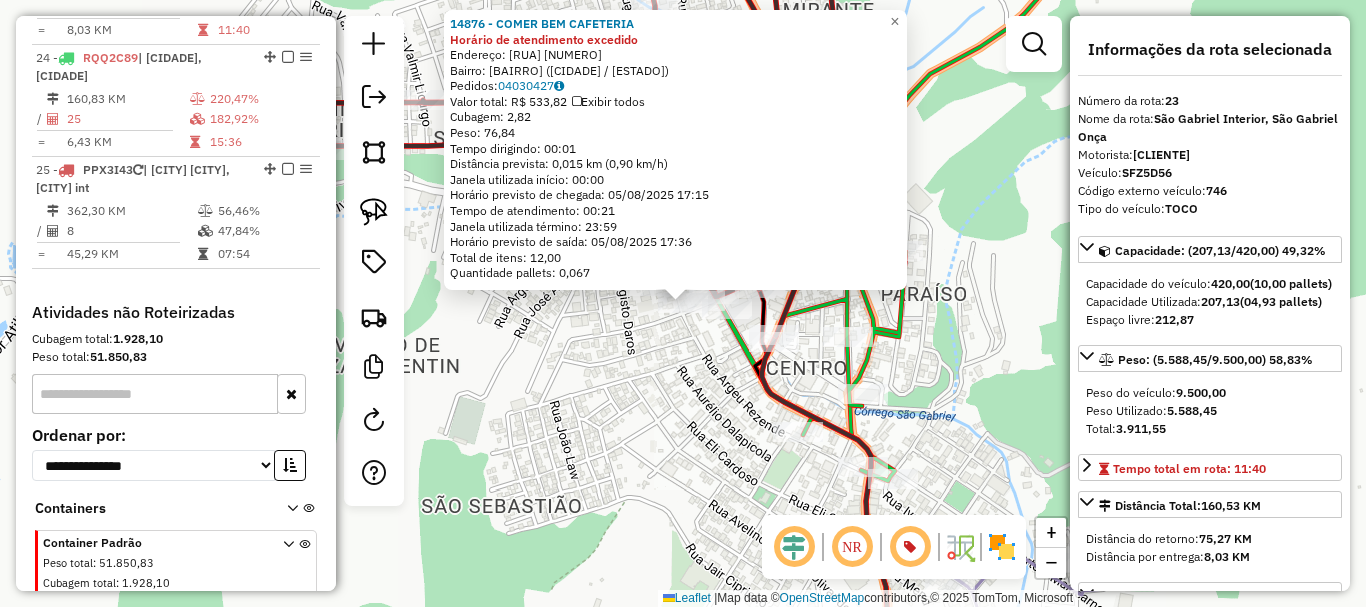 scroll, scrollTop: 3209, scrollLeft: 0, axis: vertical 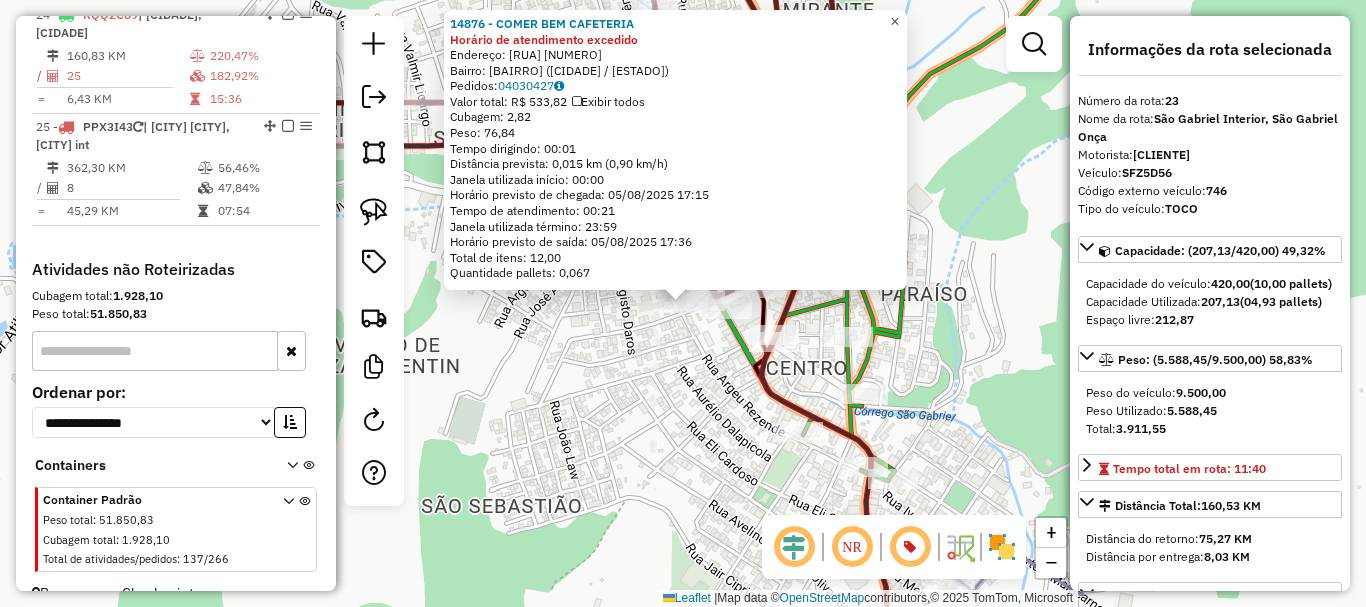 click on "×" 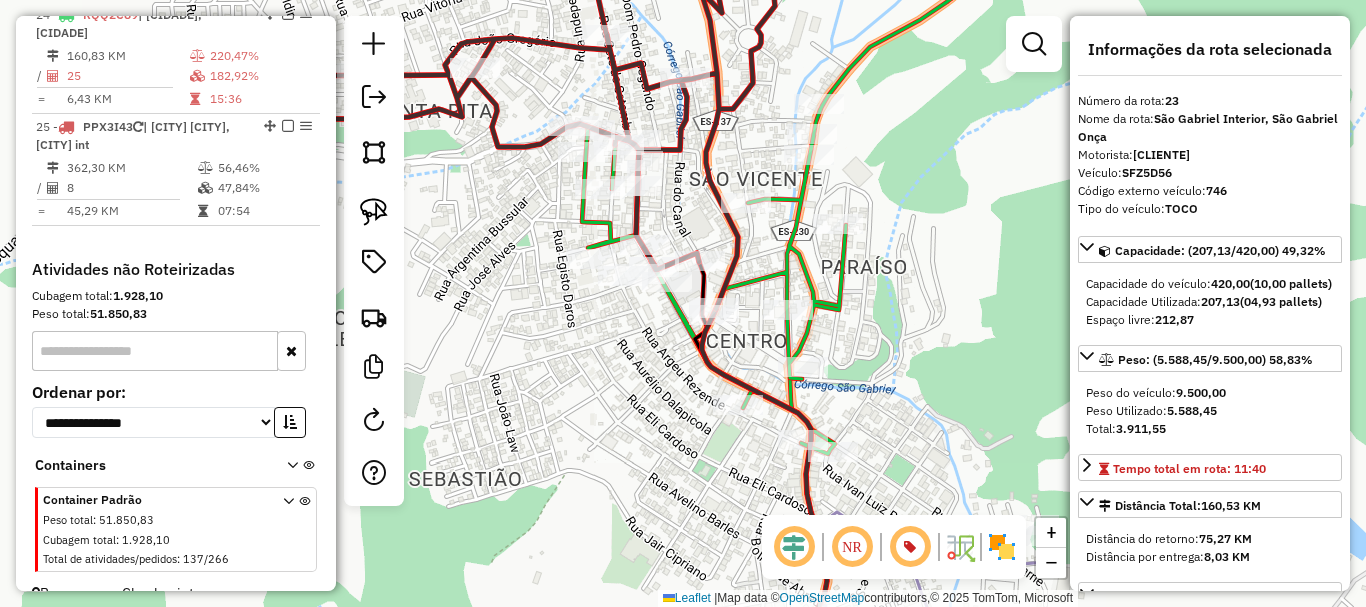 drag, startPoint x: 924, startPoint y: 212, endPoint x: 829, endPoint y: 165, distance: 105.99056 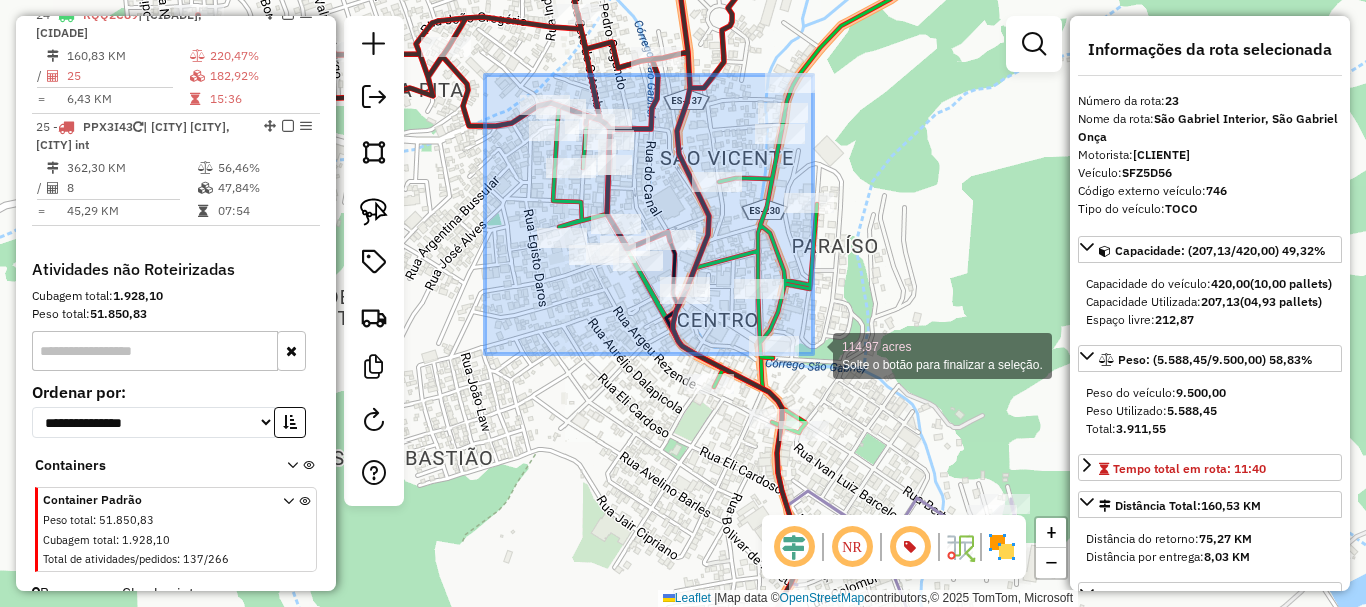 drag, startPoint x: 485, startPoint y: 75, endPoint x: 813, endPoint y: 354, distance: 430.61005 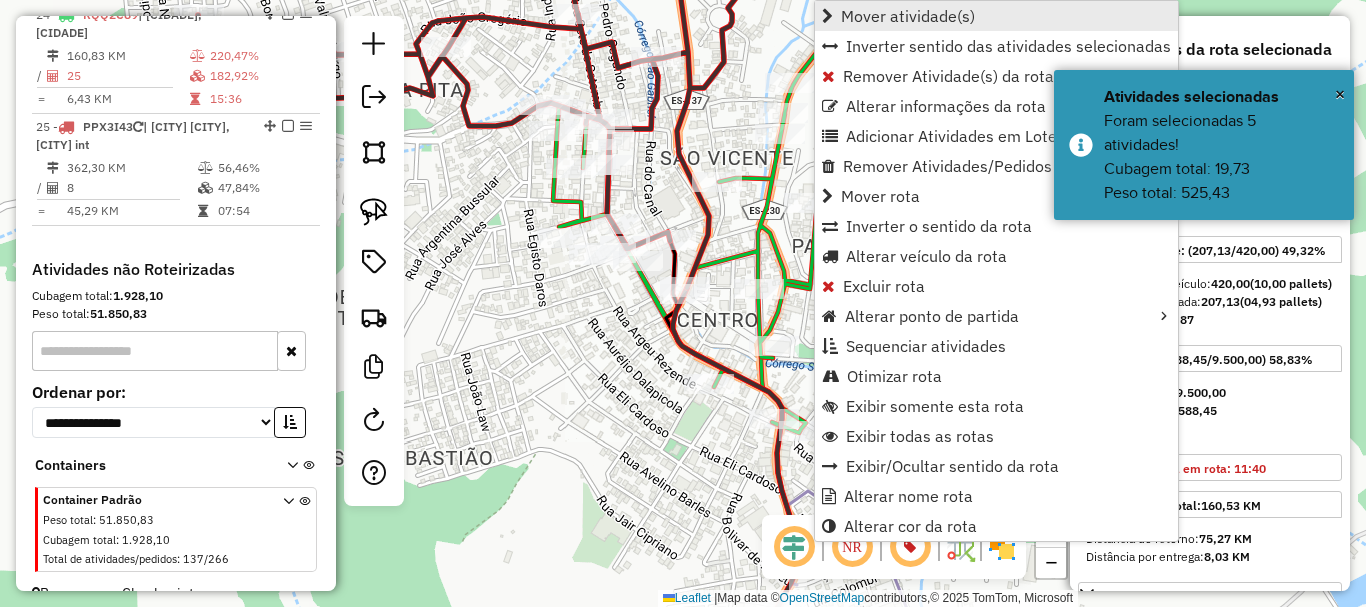 click on "Mover atividade(s)" at bounding box center [908, 16] 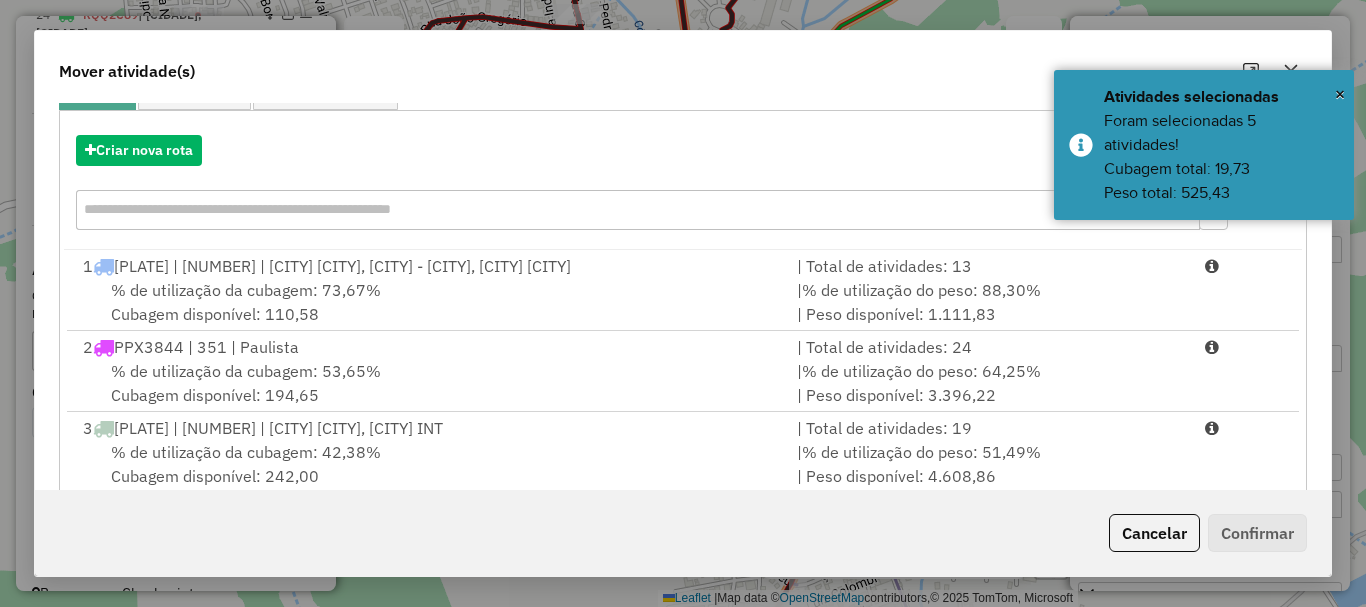 scroll, scrollTop: 397, scrollLeft: 0, axis: vertical 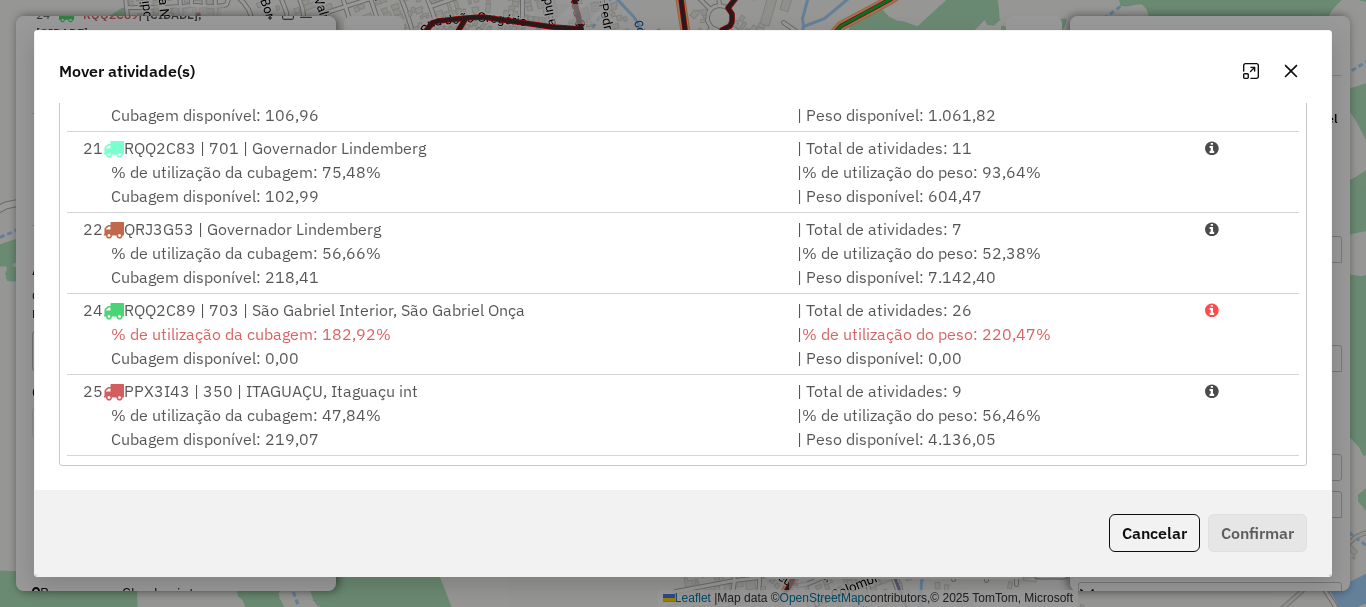 click on "% de utilização da cubagem: 182,92%  Cubagem disponível: 0,00" at bounding box center (428, 346) 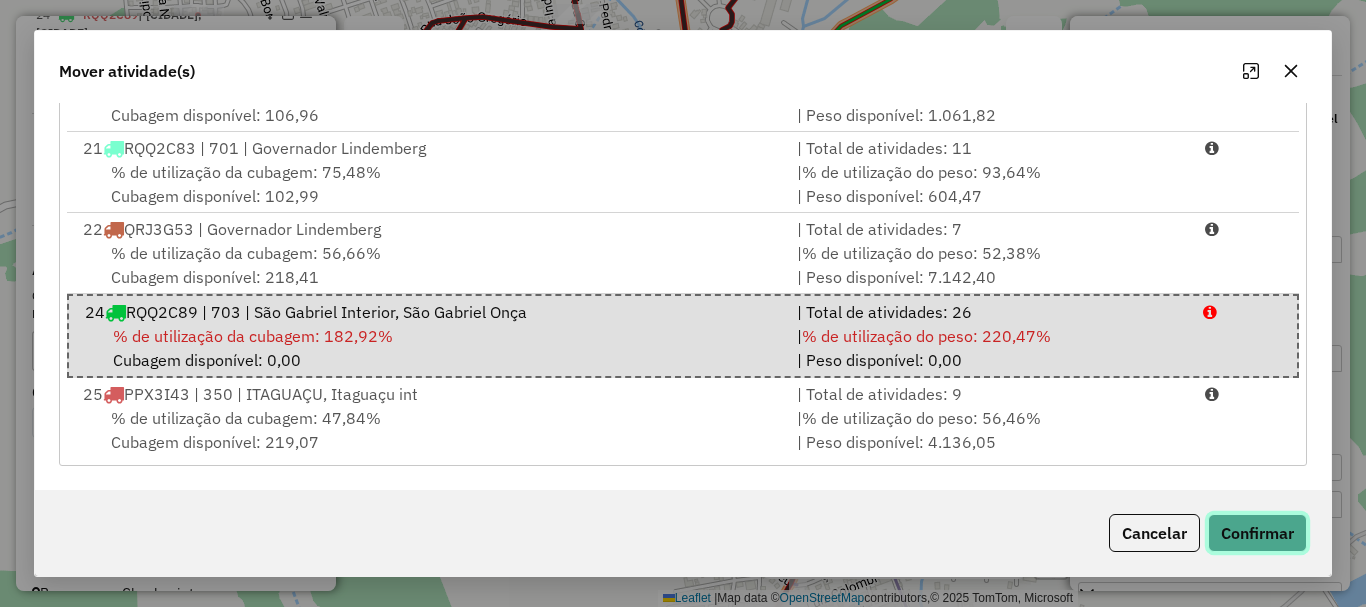 click on "Confirmar" 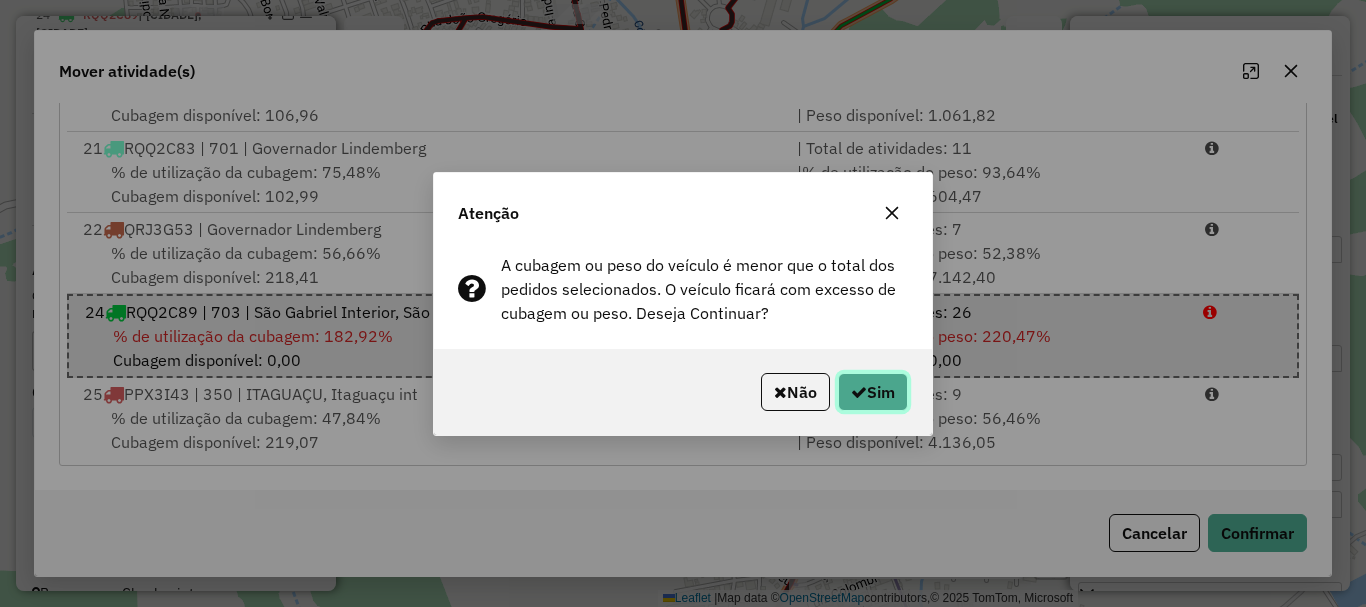 click on "Sim" 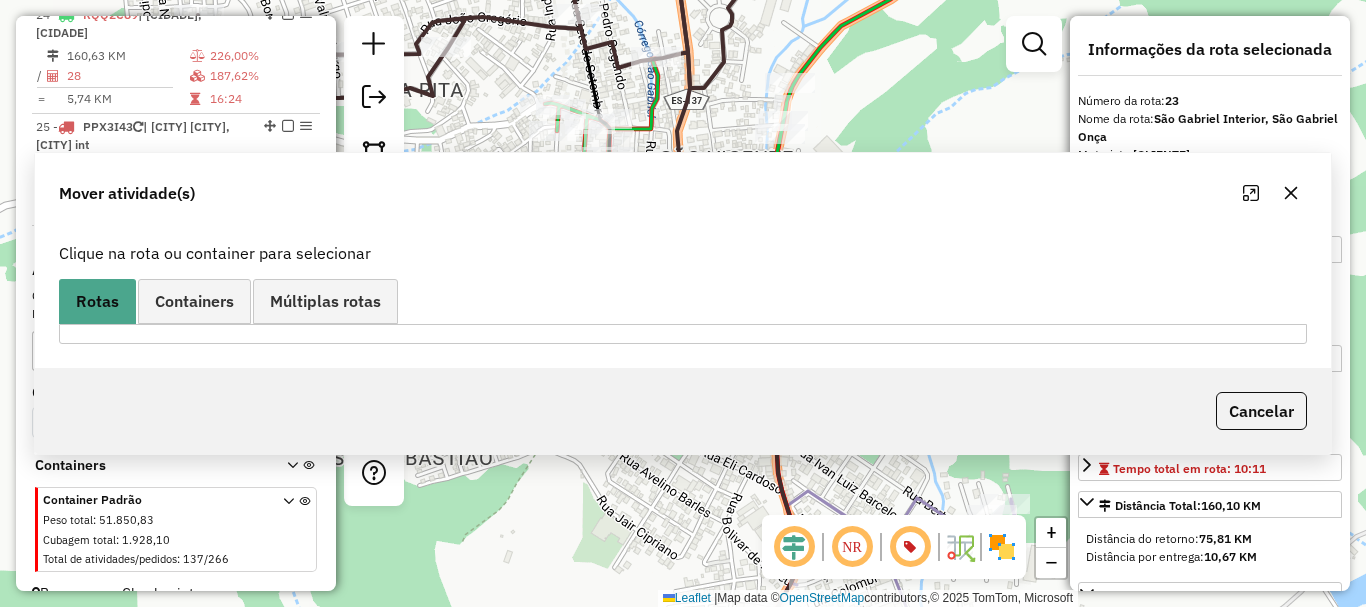 scroll, scrollTop: 0, scrollLeft: 0, axis: both 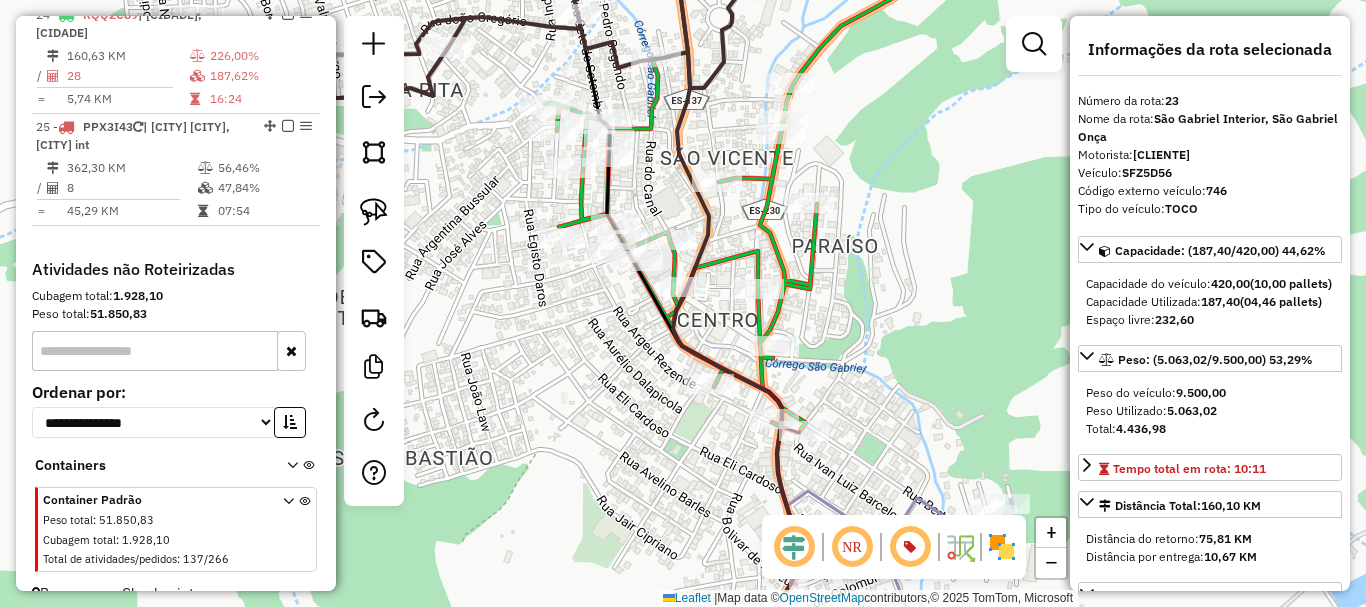 drag, startPoint x: 962, startPoint y: 214, endPoint x: 646, endPoint y: 473, distance: 408.57925 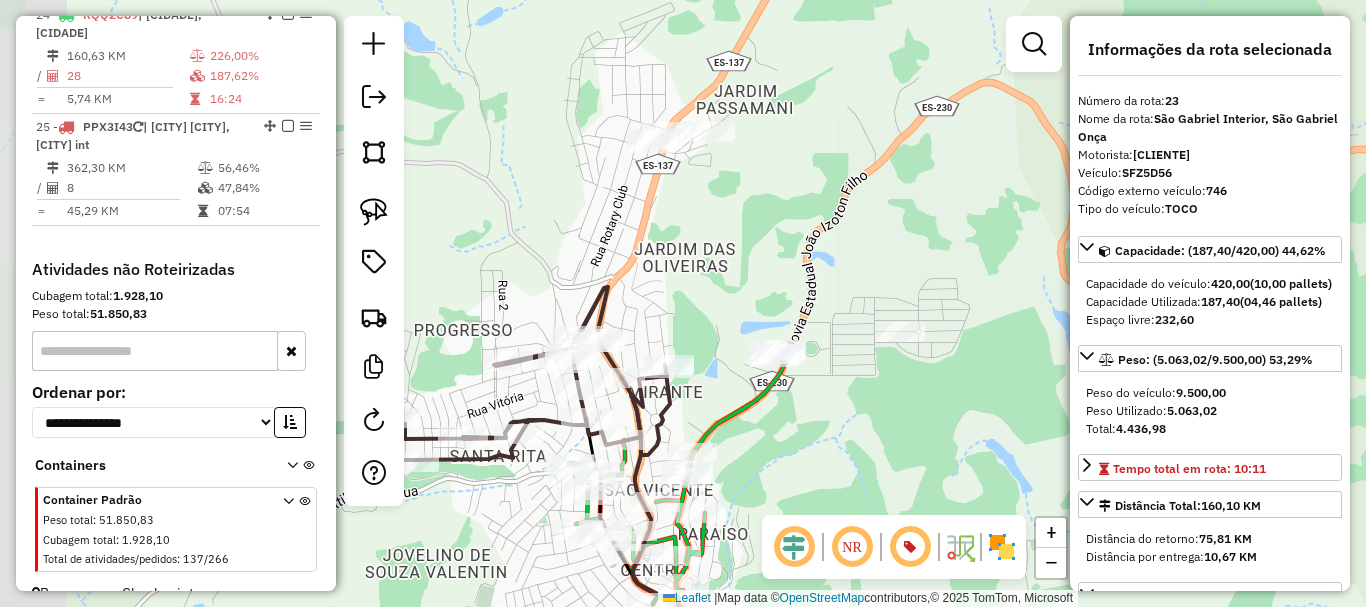 drag, startPoint x: 640, startPoint y: 399, endPoint x: 786, endPoint y: 475, distance: 164.59648 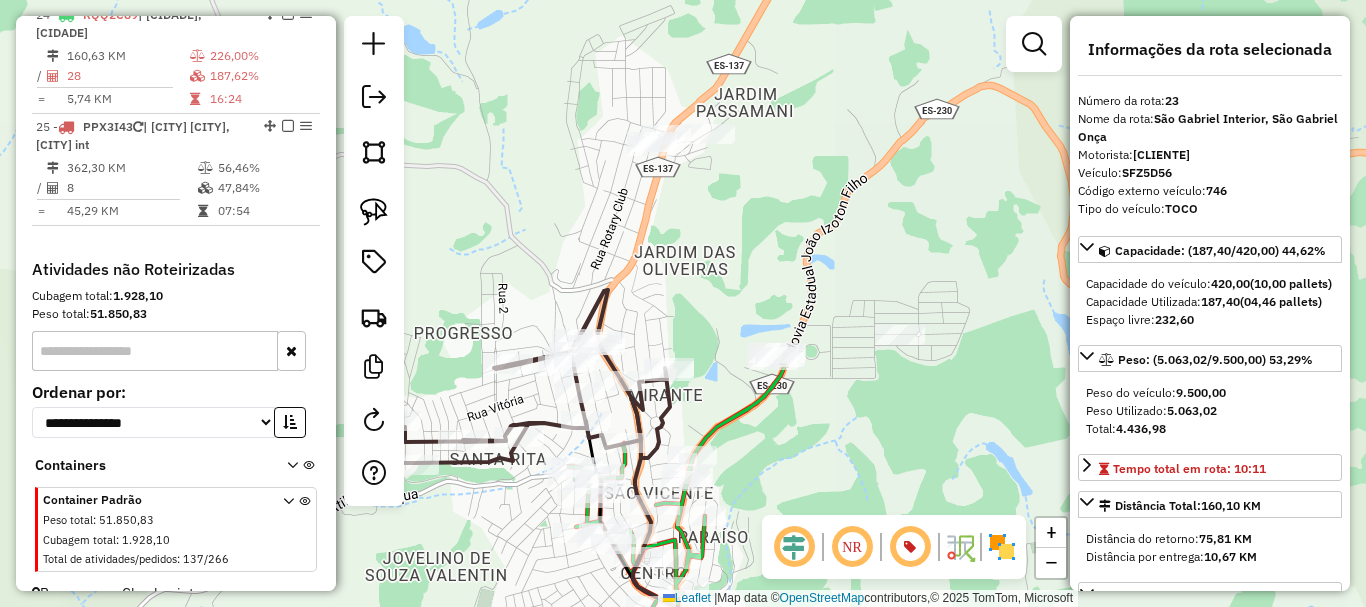 click on "Janela de atendimento Grade de atendimento Capacidade Transportadoras Veículos Cliente Pedidos  Rotas Selecione os dias de semana para filtrar as janelas de atendimento  Seg   Ter   Qua   Qui   Sex   Sáb   Dom  Informe o período da janela de atendimento: De: Até:  Filtrar exatamente a janela do cliente  Considerar janela de atendimento padrão  Selecione os dias de semana para filtrar as grades de atendimento  Seg   Ter   Qua   Qui   Sex   Sáb   Dom   Considerar clientes sem dia de atendimento cadastrado  Clientes fora do dia de atendimento selecionado Filtrar as atividades entre os valores definidos abaixo:  Peso mínimo:   Peso máximo:   Cubagem mínima:   Cubagem máxima:   De:   Até:  Filtrar as atividades entre o tempo de atendimento definido abaixo:  De:   Até:   Considerar capacidade total dos clientes não roteirizados Transportadora: Selecione um ou mais itens Tipo de veículo: Selecione um ou mais itens Veículo: Selecione um ou mais itens Motorista: Selecione um ou mais itens Nome: Rótulo:" 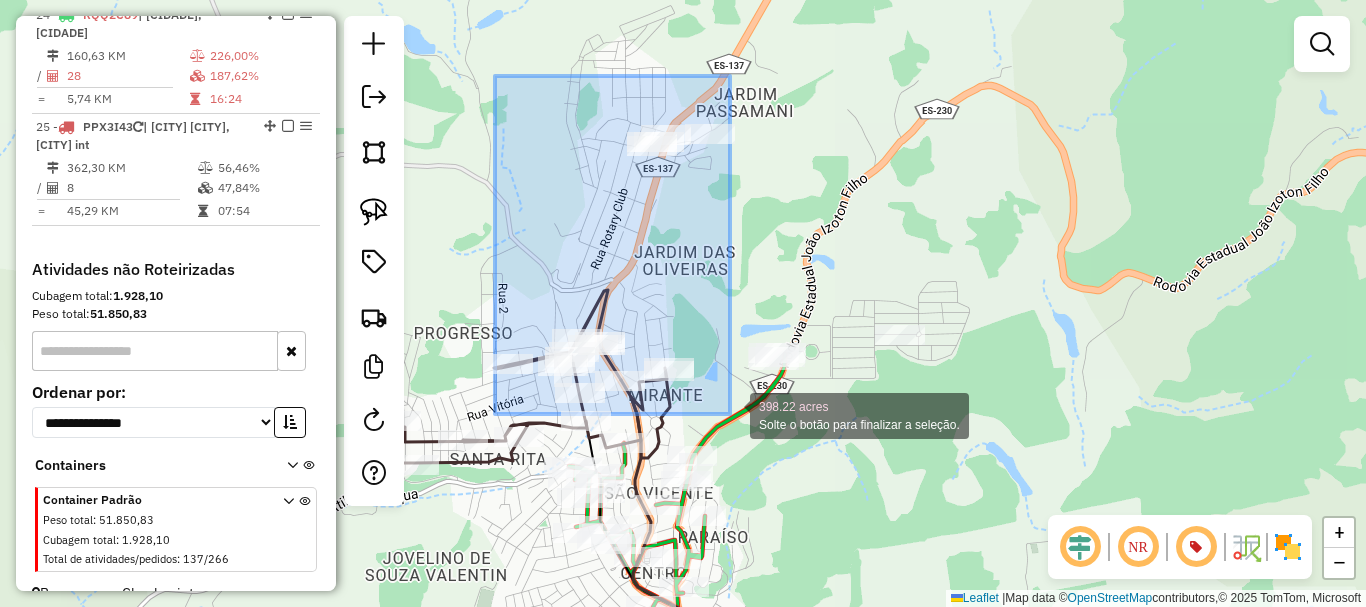 drag, startPoint x: 496, startPoint y: 78, endPoint x: 730, endPoint y: 414, distance: 409.4533 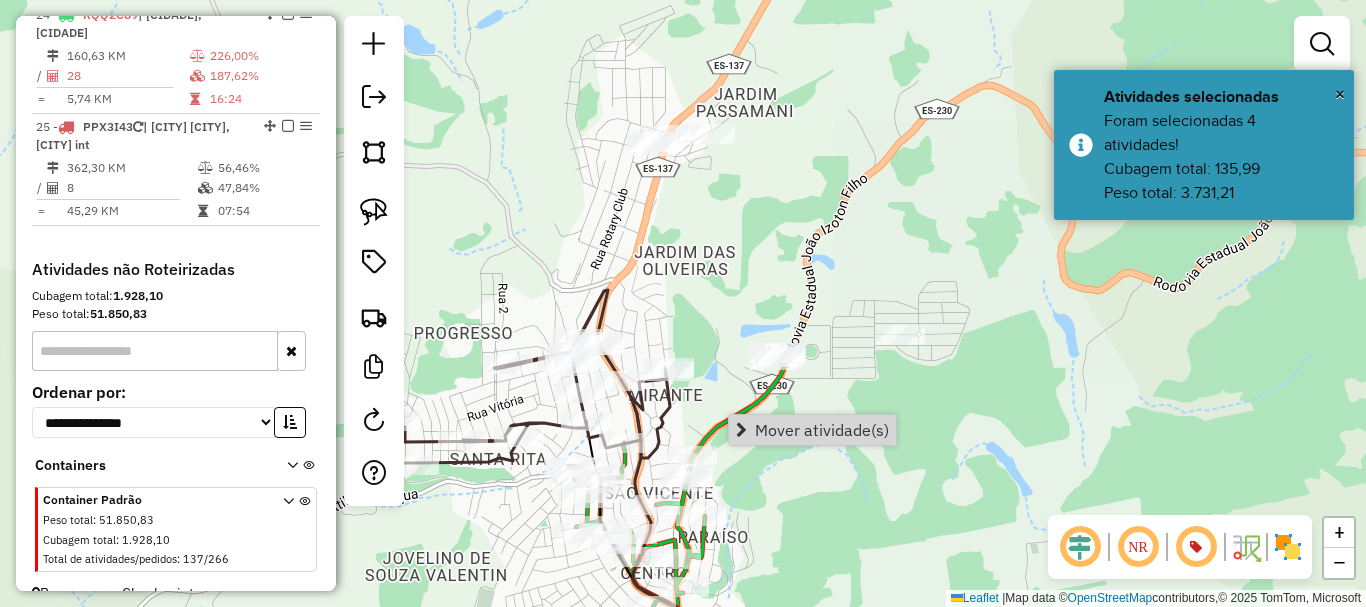 click on "Janela de atendimento Grade de atendimento Capacidade Transportadoras Veículos Cliente Pedidos  Rotas Selecione os dias de semana para filtrar as janelas de atendimento  Seg   Ter   Qua   Qui   Sex   Sáb   Dom  Informe o período da janela de atendimento: De: Até:  Filtrar exatamente a janela do cliente  Considerar janela de atendimento padrão  Selecione os dias de semana para filtrar as grades de atendimento  Seg   Ter   Qua   Qui   Sex   Sáb   Dom   Considerar clientes sem dia de atendimento cadastrado  Clientes fora do dia de atendimento selecionado Filtrar as atividades entre os valores definidos abaixo:  Peso mínimo:   Peso máximo:   Cubagem mínima:   Cubagem máxima:   De:   Até:  Filtrar as atividades entre o tempo de atendimento definido abaixo:  De:   Até:   Considerar capacidade total dos clientes não roteirizados Transportadora: Selecione um ou mais itens Tipo de veículo: Selecione um ou mais itens Veículo: Selecione um ou mais itens Motorista: Selecione um ou mais itens Nome: Rótulo:" 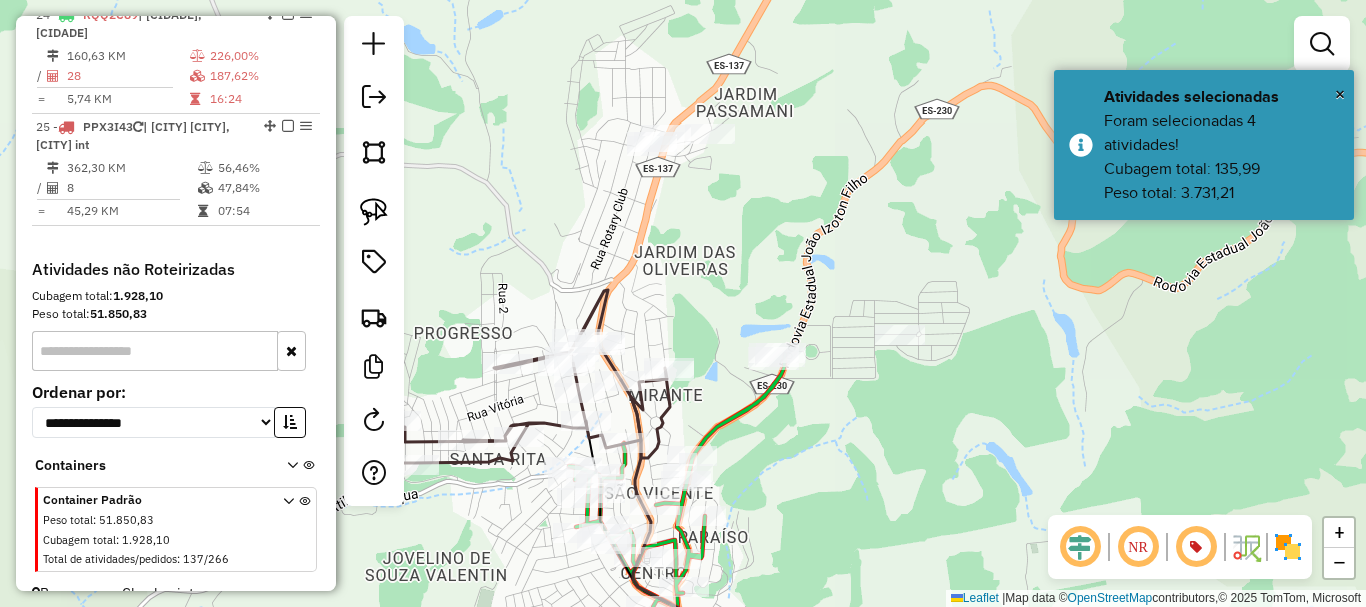 drag, startPoint x: 527, startPoint y: 266, endPoint x: 544, endPoint y: 217, distance: 51.86521 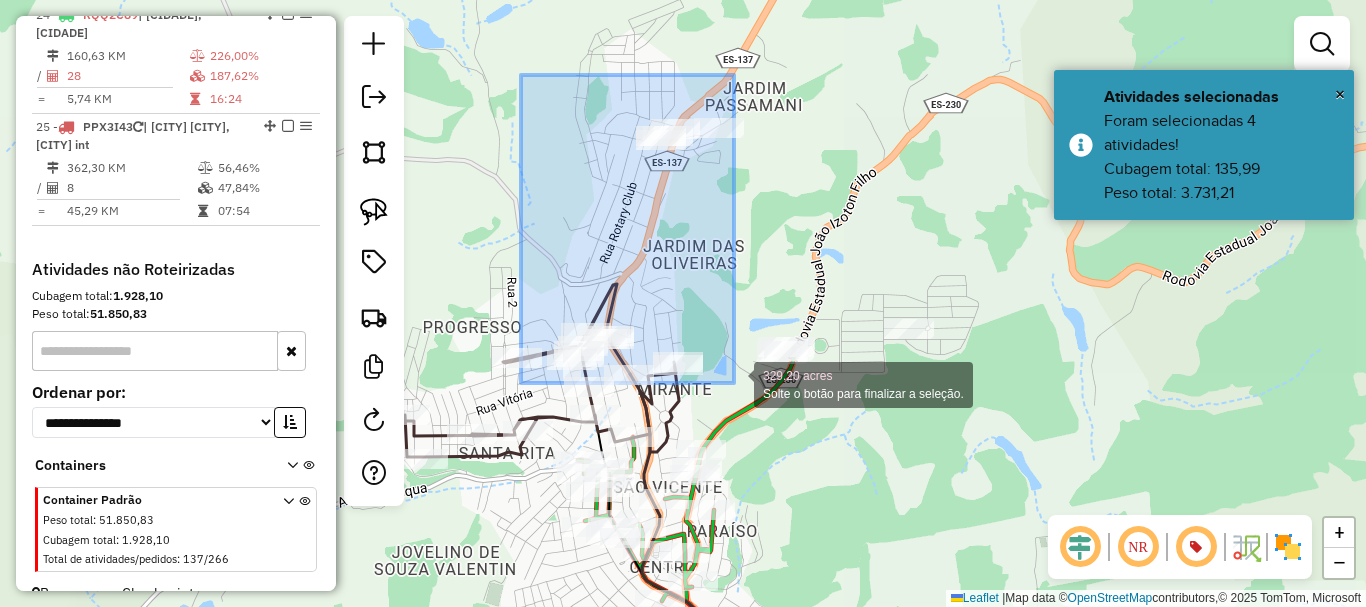 drag, startPoint x: 521, startPoint y: 75, endPoint x: 734, endPoint y: 383, distance: 374.47696 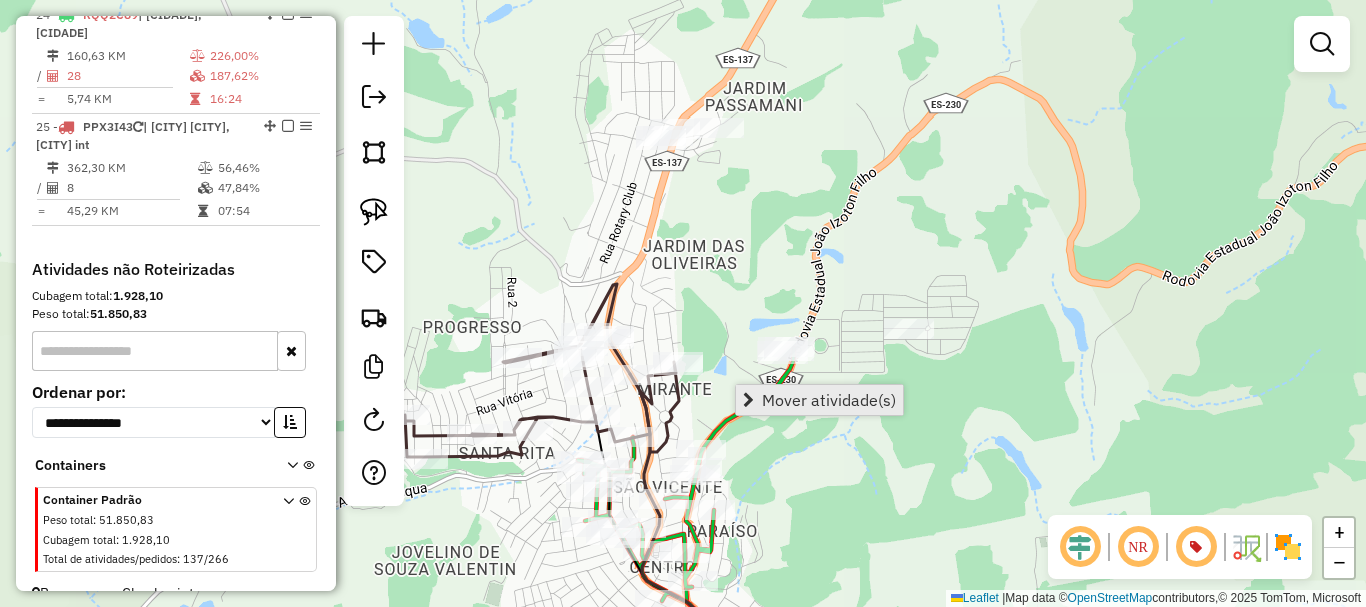 click on "Mover atividade(s)" at bounding box center [829, 400] 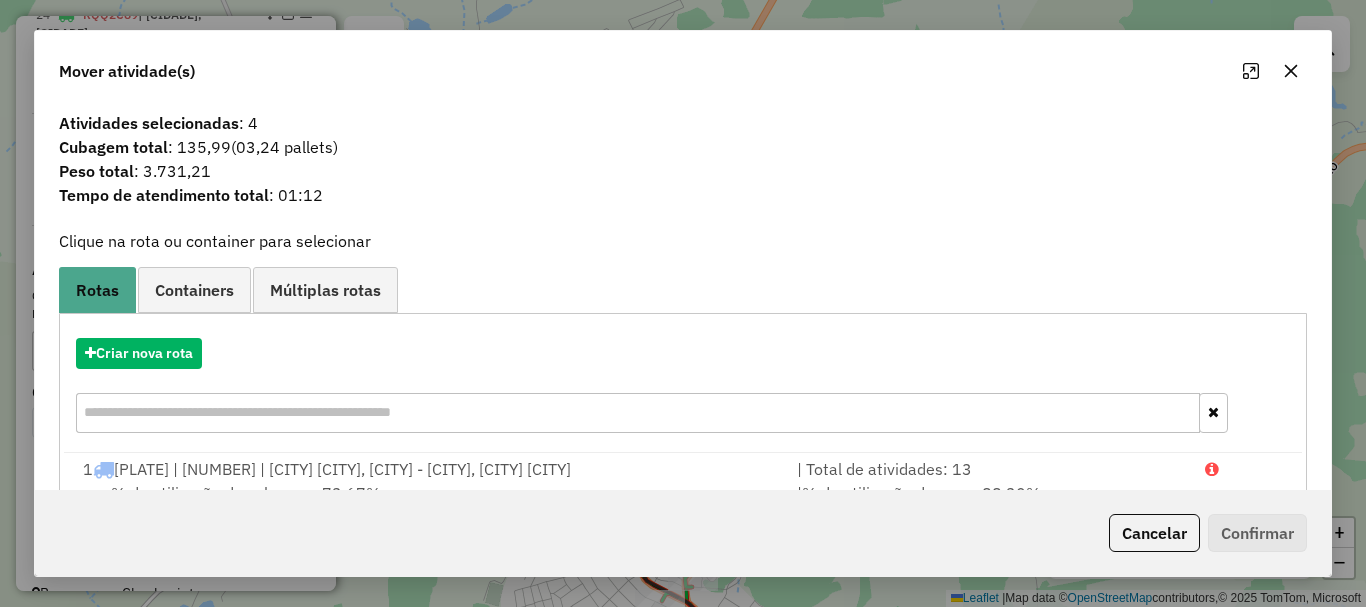 scroll, scrollTop: 397, scrollLeft: 0, axis: vertical 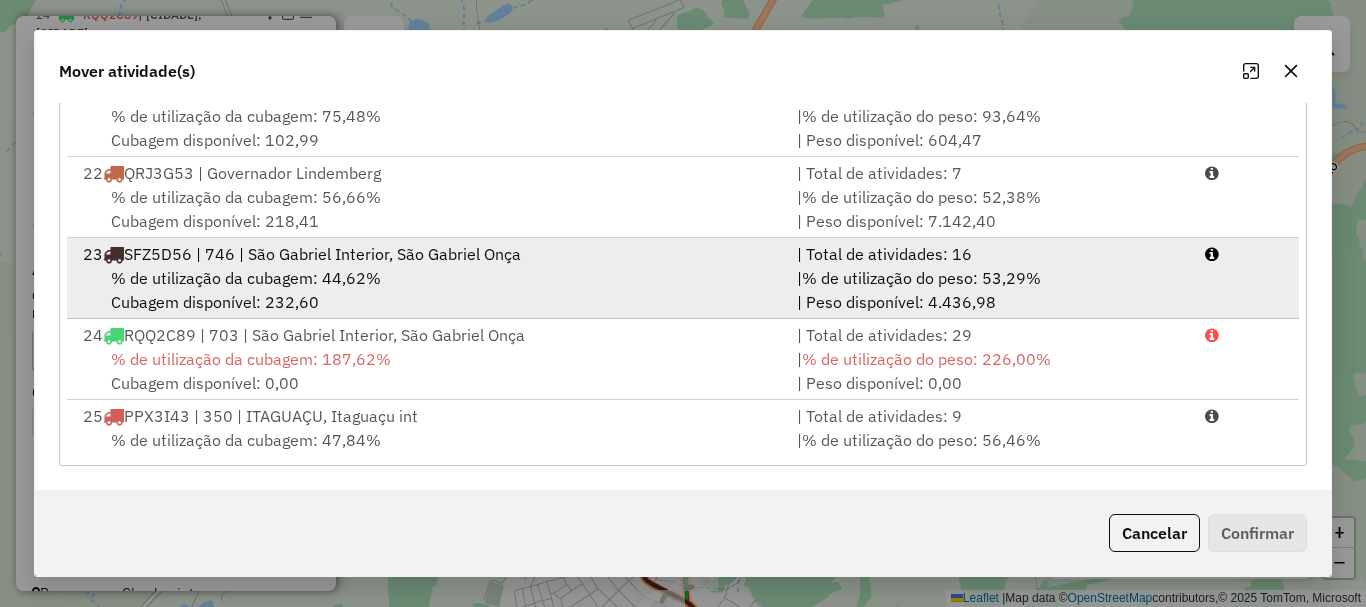 click on "% de utilização da cubagem: 44,62%  Cubagem disponível: 232,60" at bounding box center (428, 290) 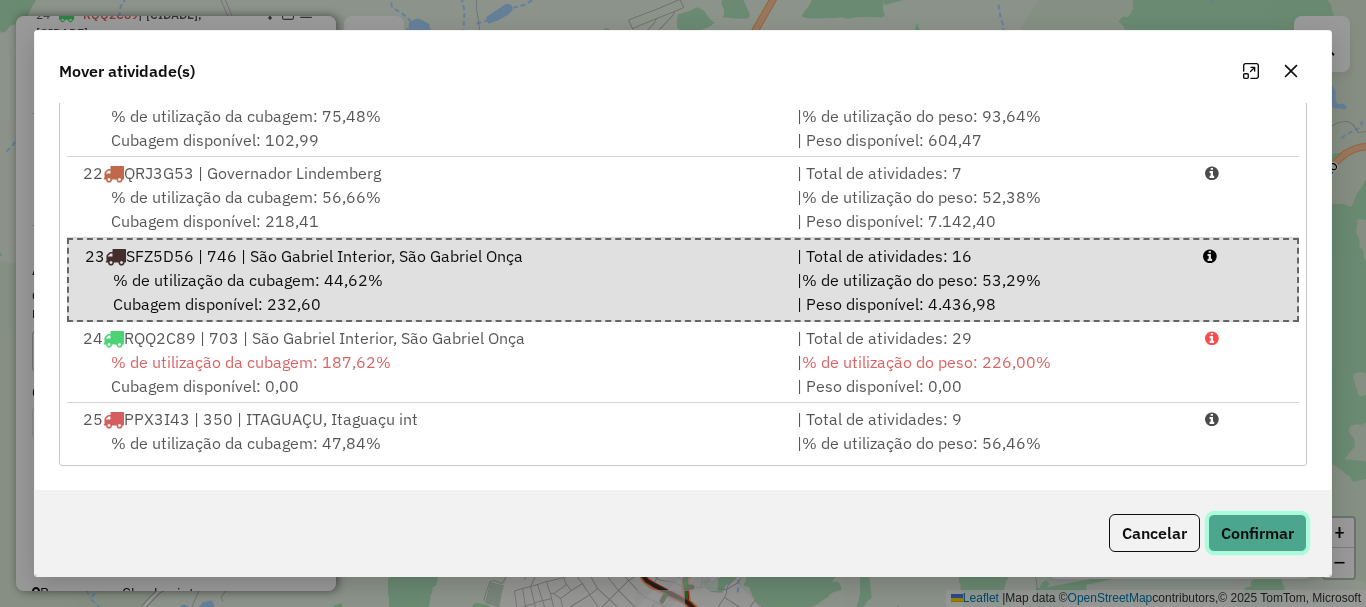 click on "Confirmar" 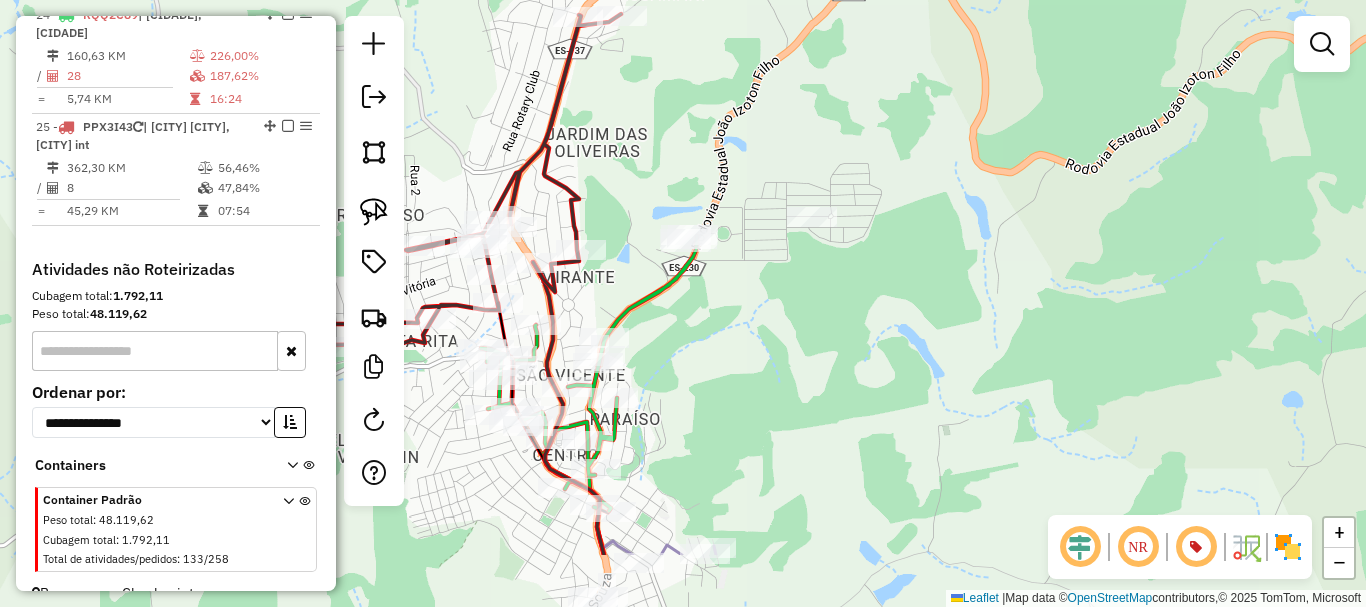 drag, startPoint x: 824, startPoint y: 395, endPoint x: 727, endPoint y: 283, distance: 148.16545 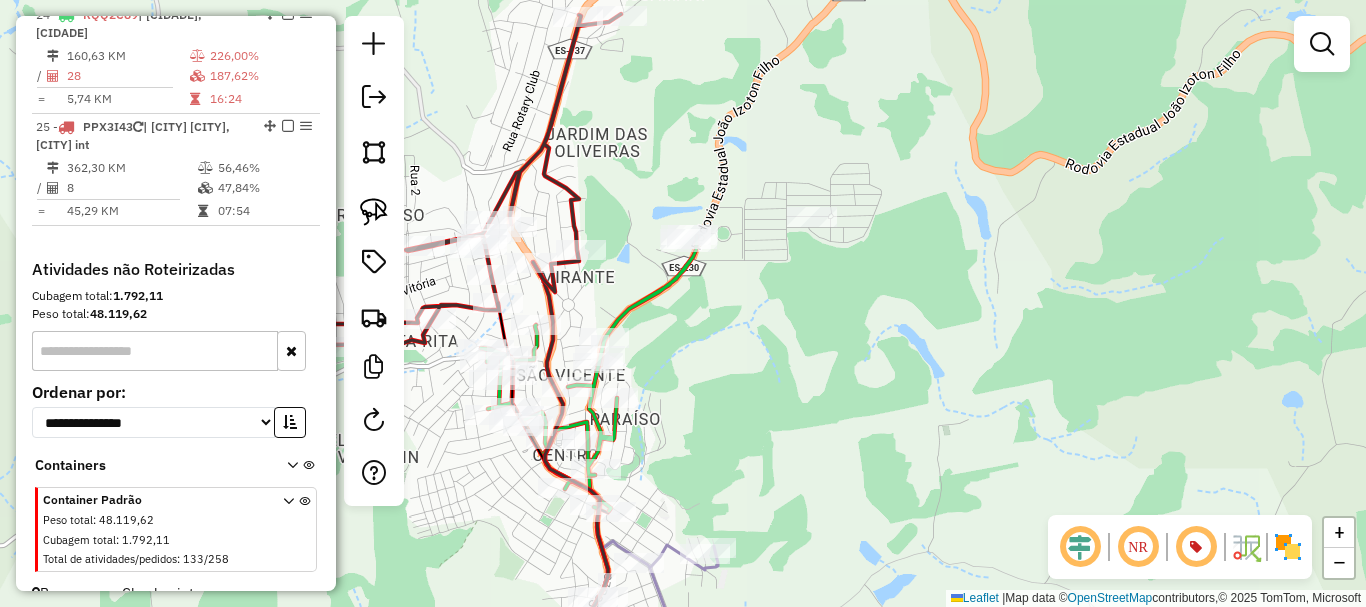 click on "Rota 24 - Placa RQQ2C89  2291 - GERLES SILVA Janela de atendimento Grade de atendimento Capacidade Transportadoras Veículos Cliente Pedidos  Rotas Selecione os dias de semana para filtrar as janelas de atendimento  Seg   Ter   Qua   Qui   Sex   Sáb   Dom  Informe o período da janela de atendimento: De: Até:  Filtrar exatamente a janela do cliente  Considerar janela de atendimento padrão  Selecione os dias de semana para filtrar as grades de atendimento  Seg   Ter   Qua   Qui   Sex   Sáb   Dom   Considerar clientes sem dia de atendimento cadastrado  Clientes fora do dia de atendimento selecionado Filtrar as atividades entre os valores definidos abaixo:  Peso mínimo:   Peso máximo:   Cubagem mínima:   Cubagem máxima:   De:   Até:  Filtrar as atividades entre o tempo de atendimento definido abaixo:  De:   Até:   Considerar capacidade total dos clientes não roteirizados Transportadora: Selecione um ou mais itens Tipo de veículo: Selecione um ou mais itens Veículo: Selecione um ou mais itens Nome: +" 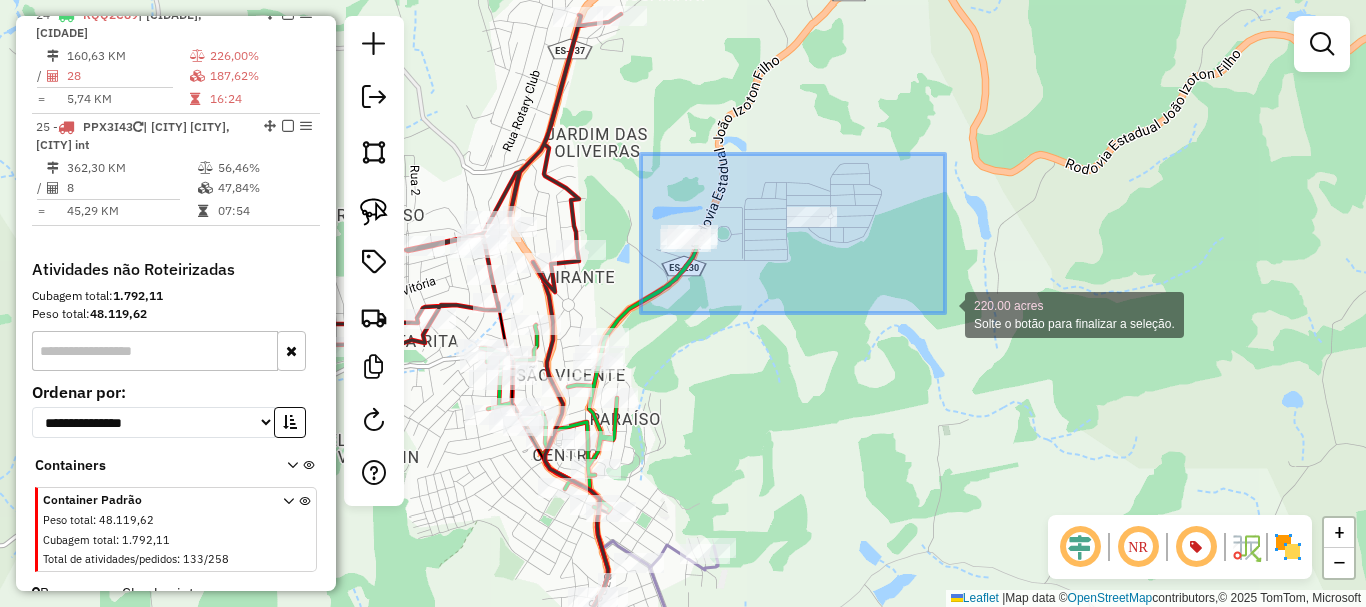 drag, startPoint x: 864, startPoint y: 267, endPoint x: 851, endPoint y: 305, distance: 40.16217 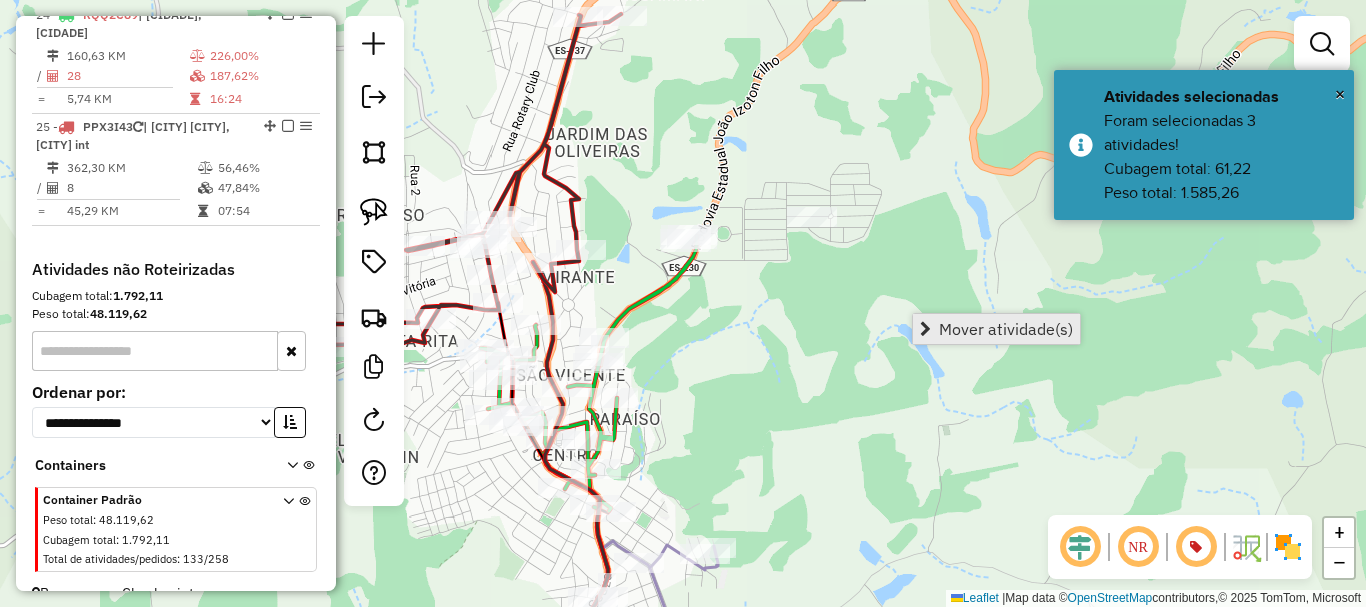 click on "Mover atividade(s)" at bounding box center (1006, 329) 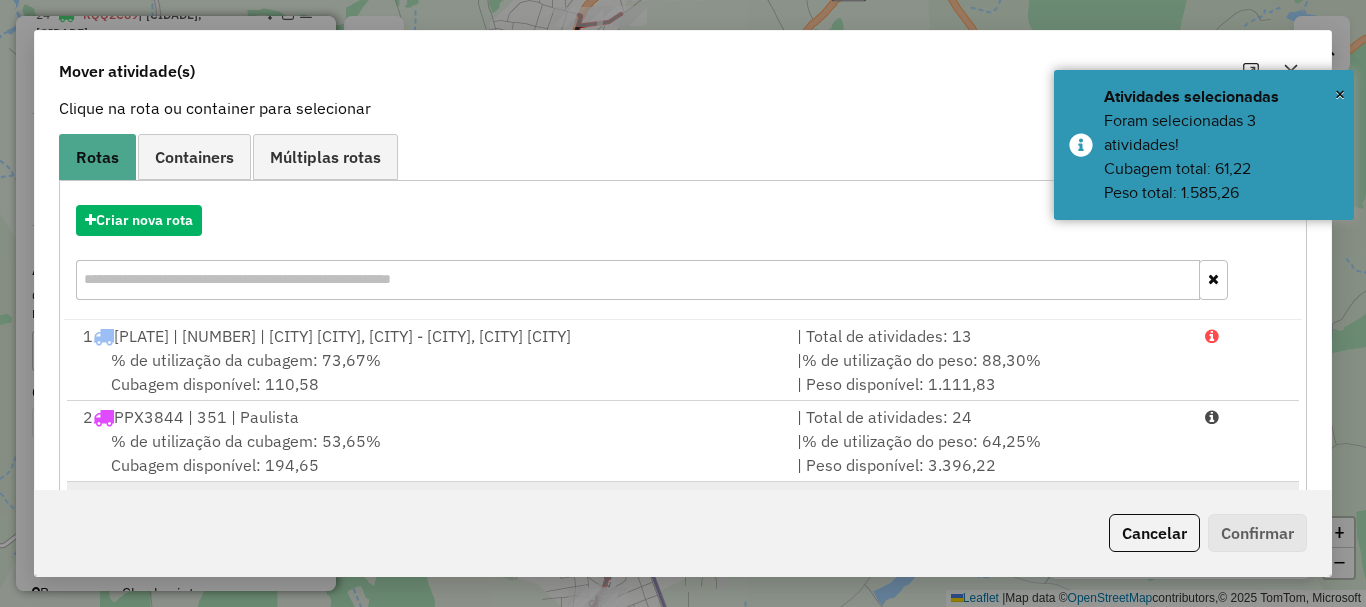 scroll, scrollTop: 397, scrollLeft: 0, axis: vertical 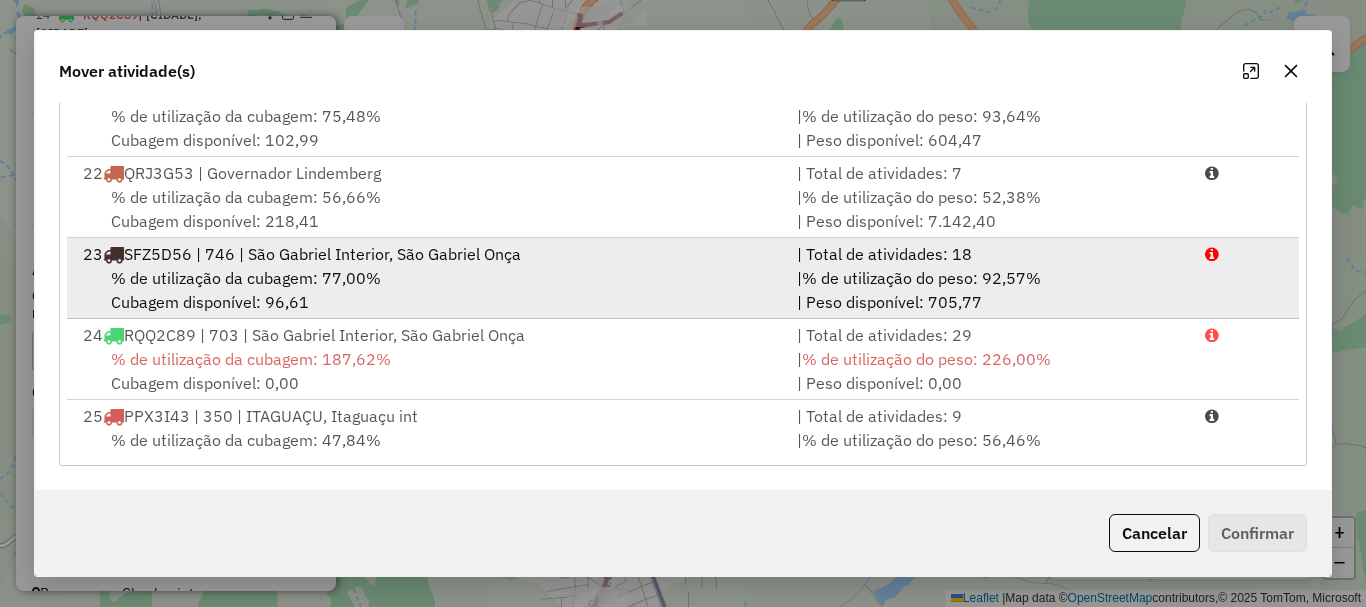 click on "% de utilização da cubagem: 187,62%  Cubagem disponível: 0,00" at bounding box center (428, 371) 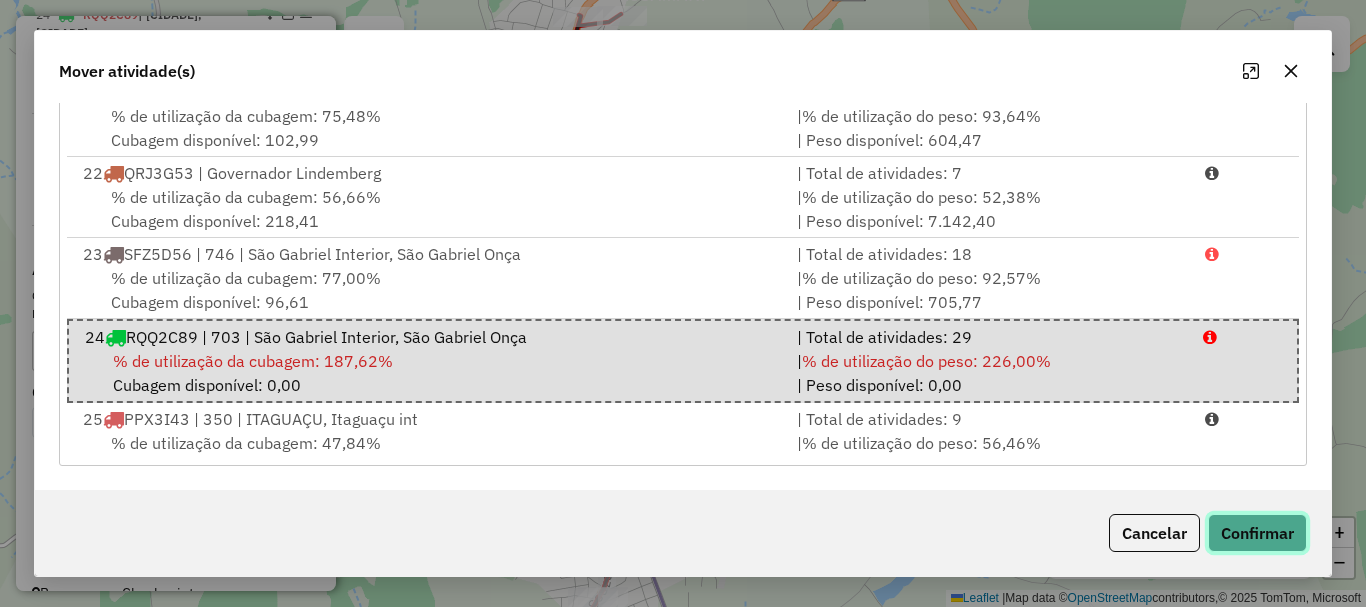 click on "Confirmar" 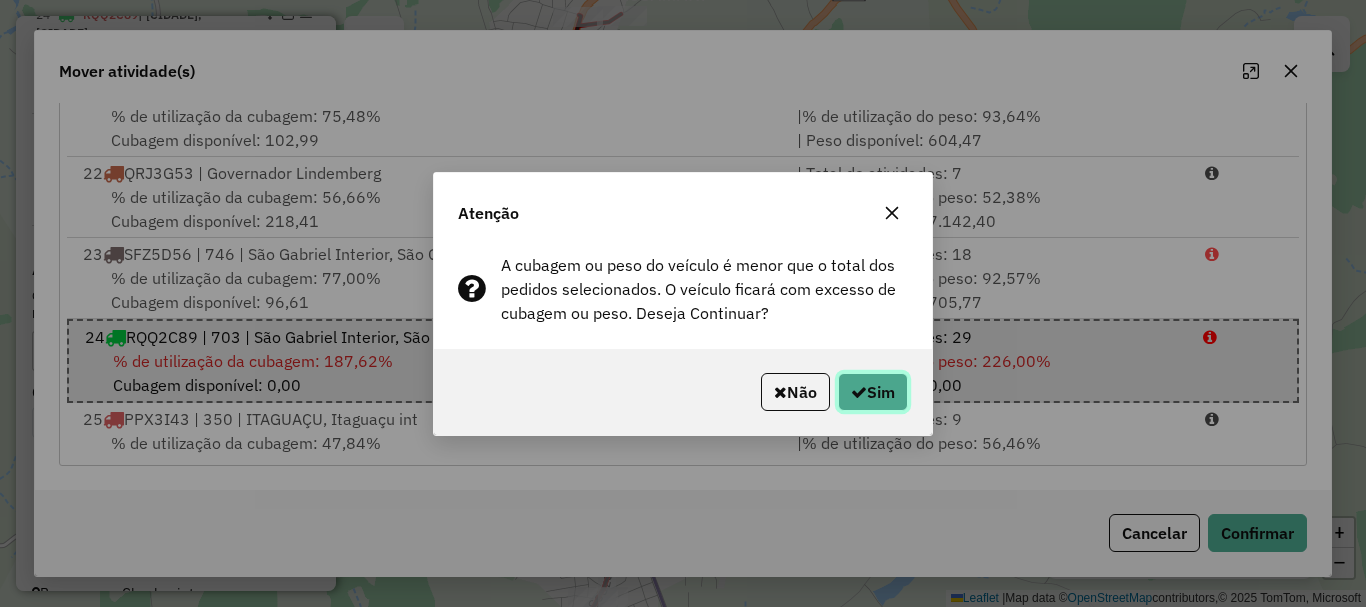 click on "Sim" 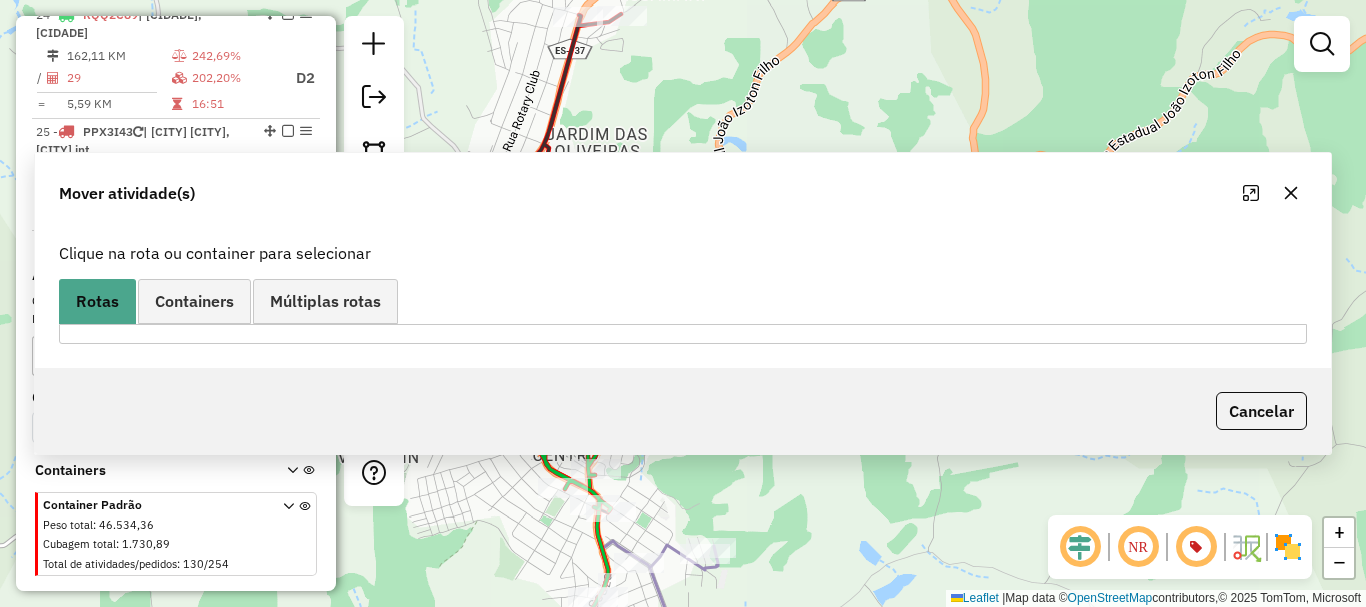 scroll, scrollTop: 0, scrollLeft: 0, axis: both 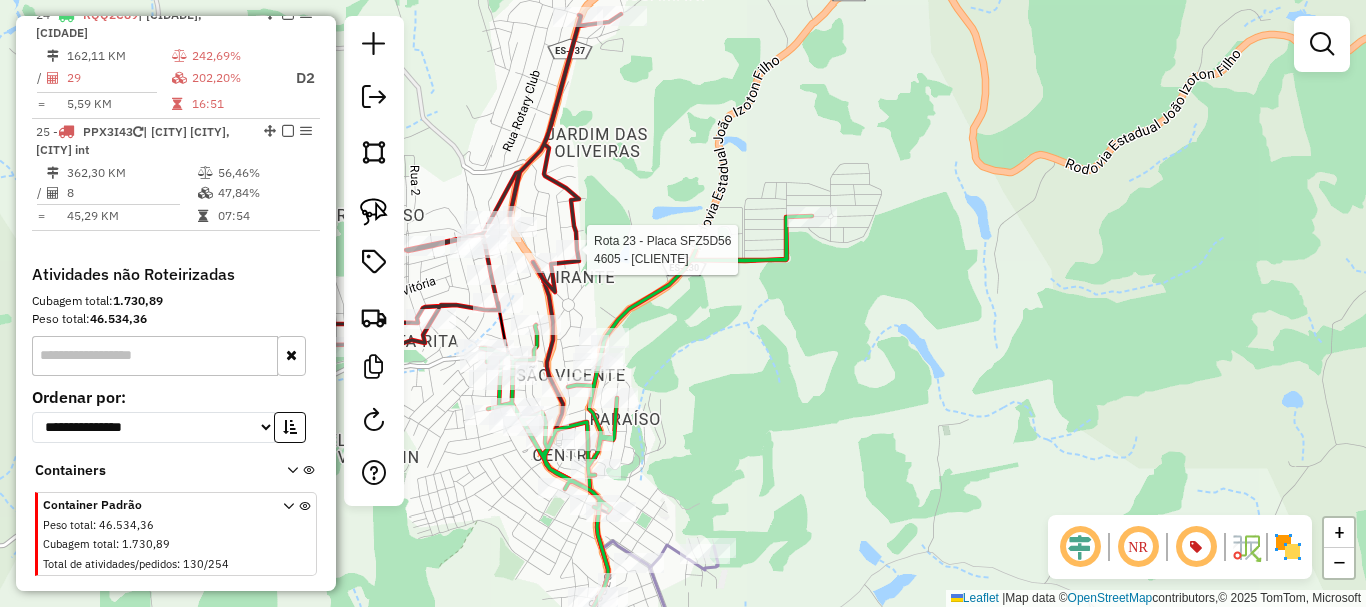 select on "**********" 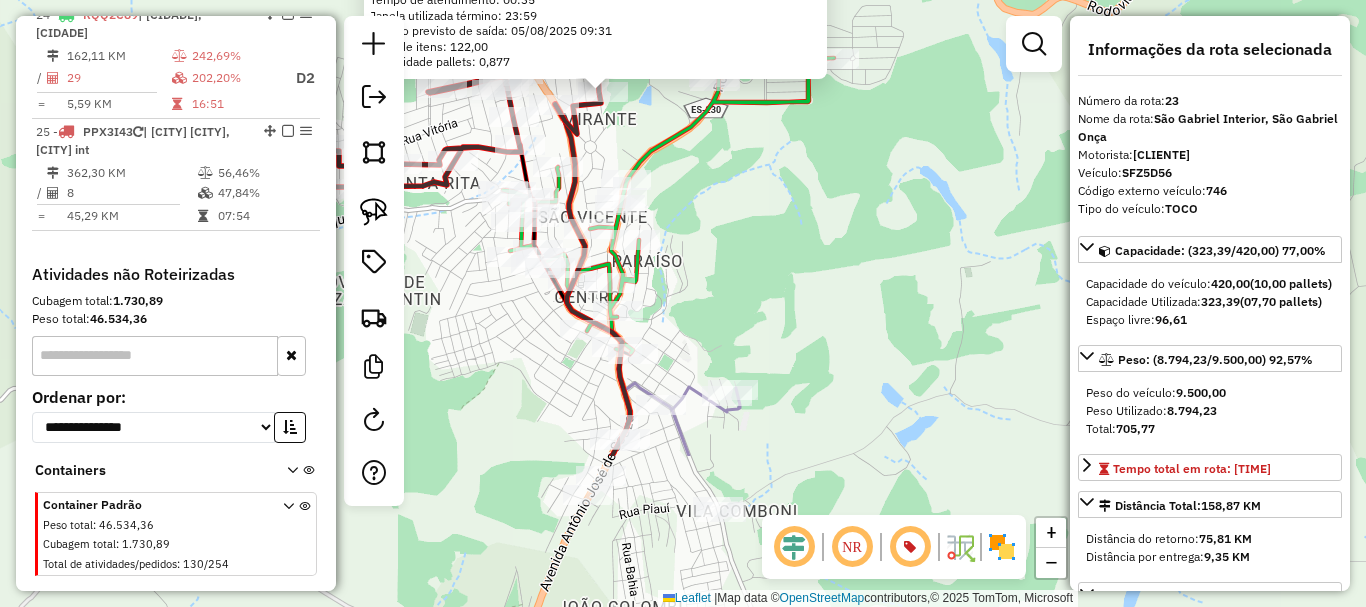 click on "4605 - FABIO JULIO RODRIGUE  Endereço: R   ANTONIO FELIX CORDEIRO        SN   Bairro: SANTA RITA (SAO GABRIEL DA / ES)   Pedidos:  04030381, 04030380   Valor total: R$ 6.259,26   Exibir todos   Cubagem: 36,83  Peso: 1.028,89  Tempo dirigindo: 00:01   Distância prevista: 0,47 km (28,20 km/h)   Janela utilizada início: 00:00   Horário previsto de chegada: 05/08/2025 08:56   Tempo de atendimento: 00:35   Janela utilizada término: 23:59   Horário previsto de saída: 05/08/2025 09:31   Total de itens: 122,00   Quantidade pallets: 0,877  × Janela de atendimento Grade de atendimento Capacidade Transportadoras Veículos Cliente Pedidos  Rotas Selecione os dias de semana para filtrar as janelas de atendimento  Seg   Ter   Qua   Qui   Sex   Sáb   Dom  Informe o período da janela de atendimento: De: Até:  Filtrar exatamente a janela do cliente  Considerar janela de atendimento padrão  Selecione os dias de semana para filtrar as grades de atendimento  Seg   Ter   Qua   Qui   Sex   Sáb   Dom   Peso mínimo:  +" 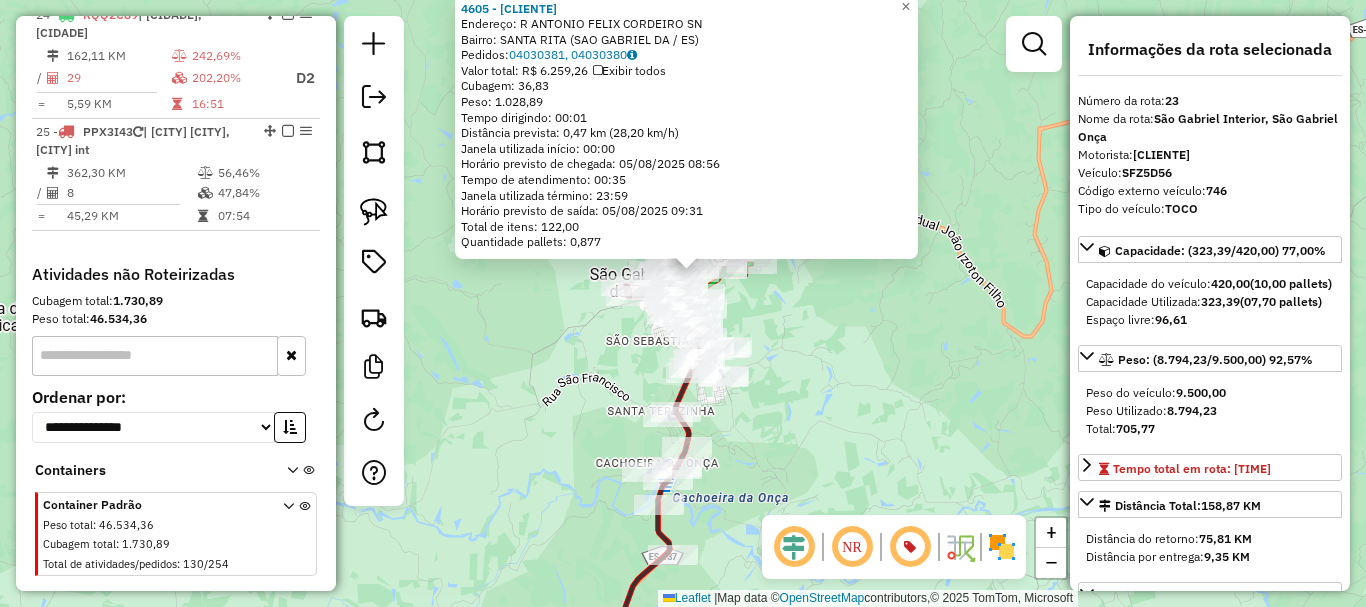 drag, startPoint x: 857, startPoint y: 335, endPoint x: 773, endPoint y: 205, distance: 154.77725 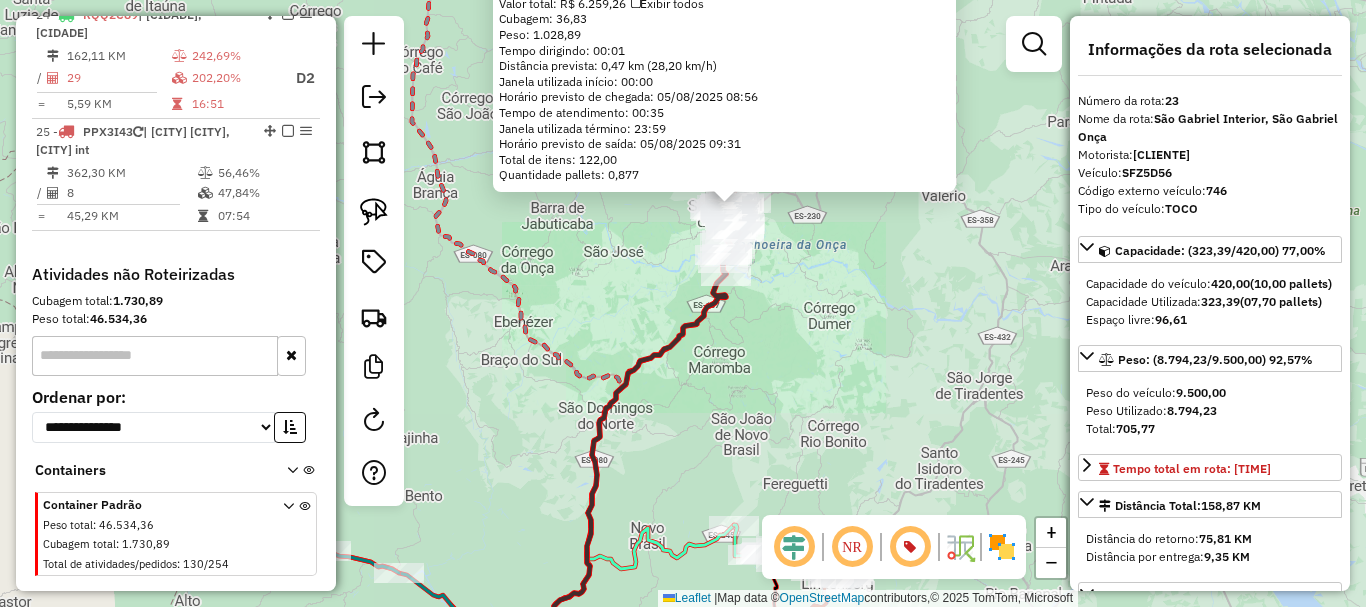 click on "4605 - FABIO JULIO RODRIGUE  Endereço: R   ANTONIO FELIX CORDEIRO        SN   Bairro: SANTA RITA (SAO GABRIEL DA / ES)   Pedidos:  04030381, 04030380   Valor total: R$ 6.259,26   Exibir todos   Cubagem: 36,83  Peso: 1.028,89  Tempo dirigindo: 00:01   Distância prevista: 0,47 km (28,20 km/h)   Janela utilizada início: 00:00   Horário previsto de chegada: 05/08/2025 08:56   Tempo de atendimento: 00:35   Janela utilizada término: 23:59   Horário previsto de saída: 05/08/2025 09:31   Total de itens: 122,00   Quantidade pallets: 0,877  × Janela de atendimento Grade de atendimento Capacidade Transportadoras Veículos Cliente Pedidos  Rotas Selecione os dias de semana para filtrar as janelas de atendimento  Seg   Ter   Qua   Qui   Sex   Sáb   Dom  Informe o período da janela de atendimento: De: Até:  Filtrar exatamente a janela do cliente  Considerar janela de atendimento padrão  Selecione os dias de semana para filtrar as grades de atendimento  Seg   Ter   Qua   Qui   Sex   Sáb   Dom   Peso mínimo:  +" 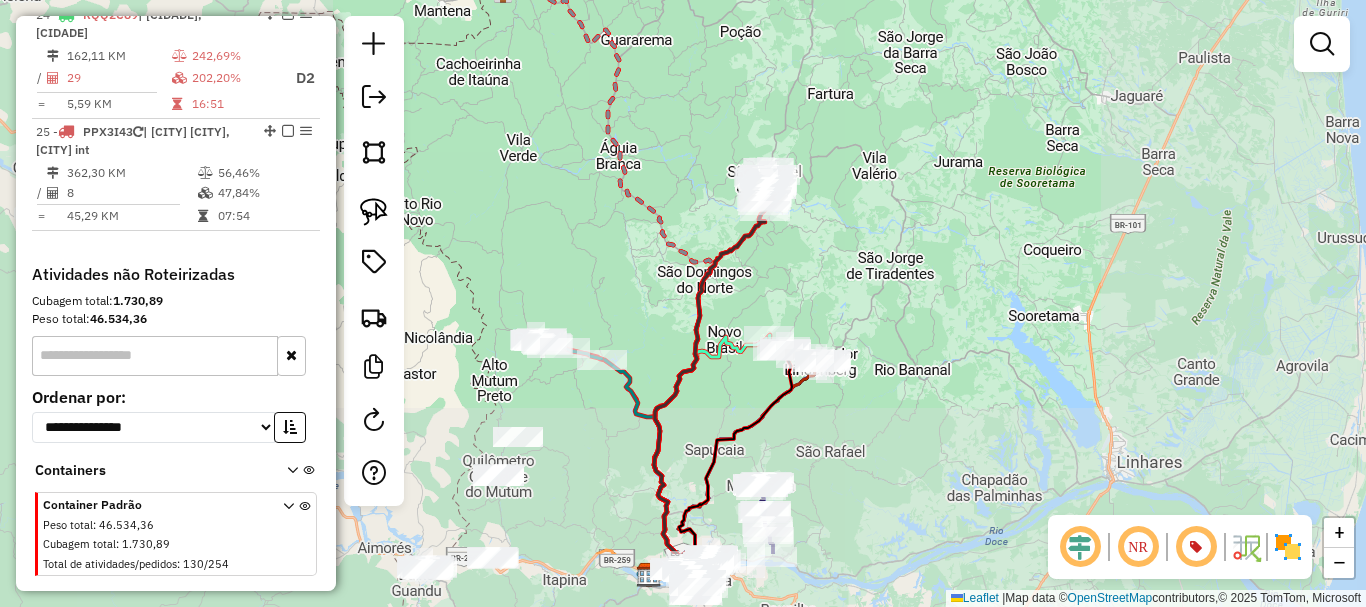 drag, startPoint x: 858, startPoint y: 288, endPoint x: 848, endPoint y: 282, distance: 11.661903 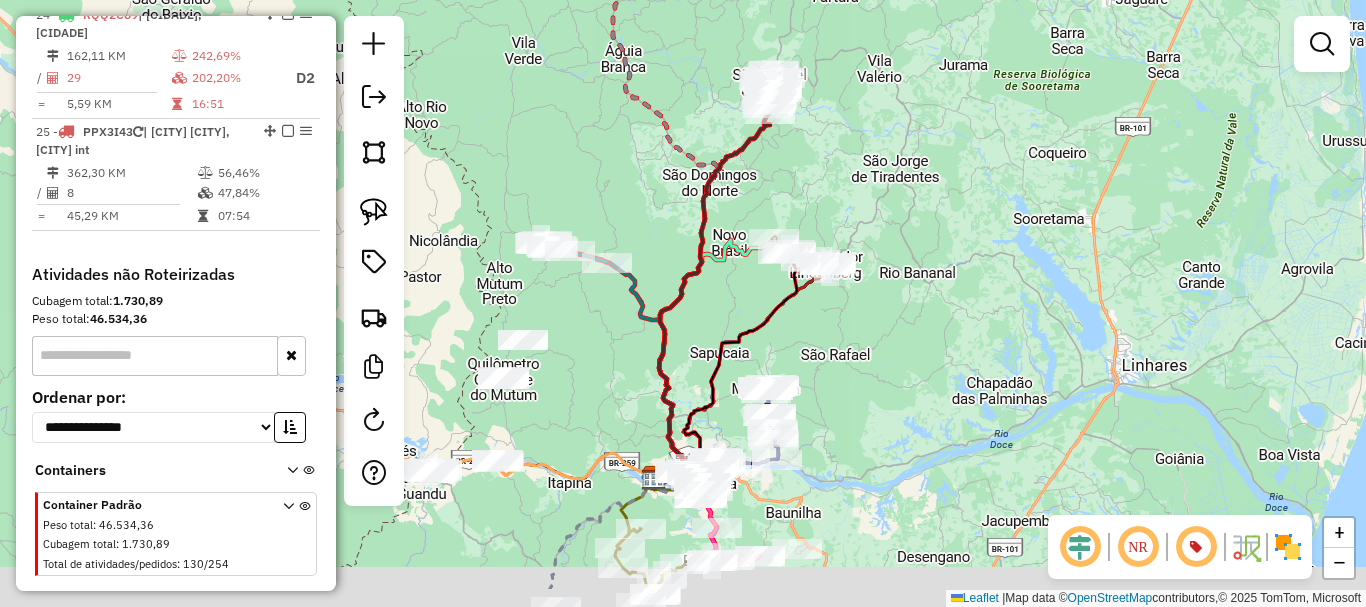 drag, startPoint x: 780, startPoint y: 395, endPoint x: 755, endPoint y: 290, distance: 107.935165 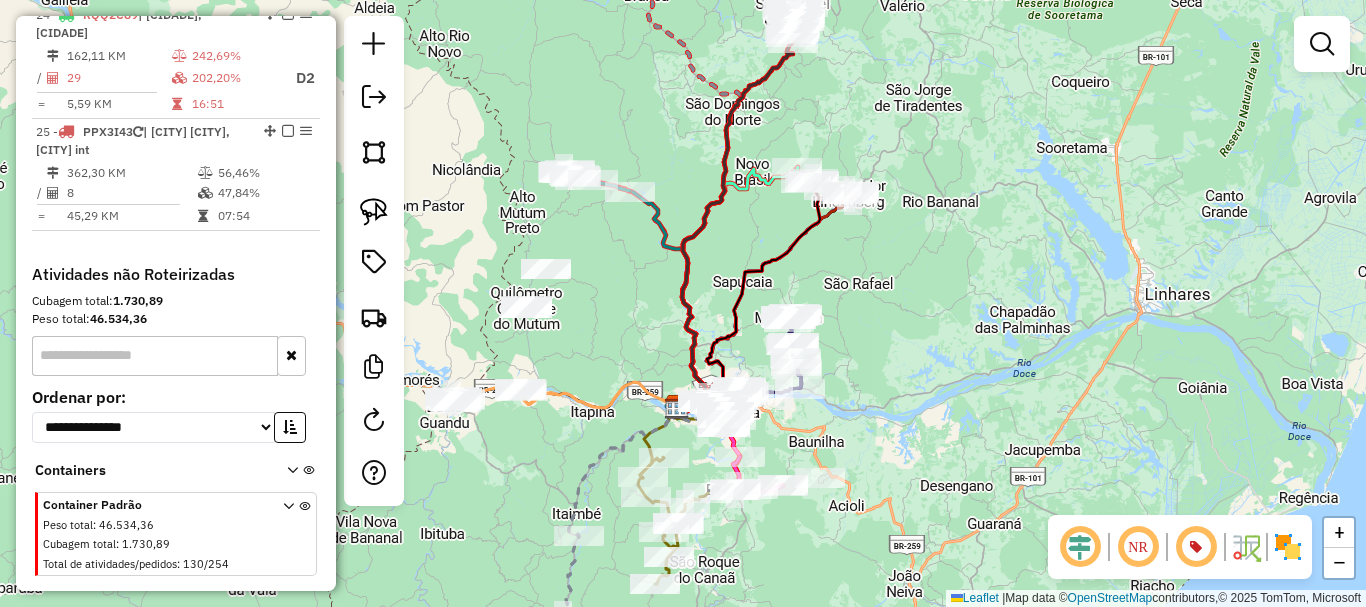 drag, startPoint x: 616, startPoint y: 328, endPoint x: 725, endPoint y: 301, distance: 112.29426 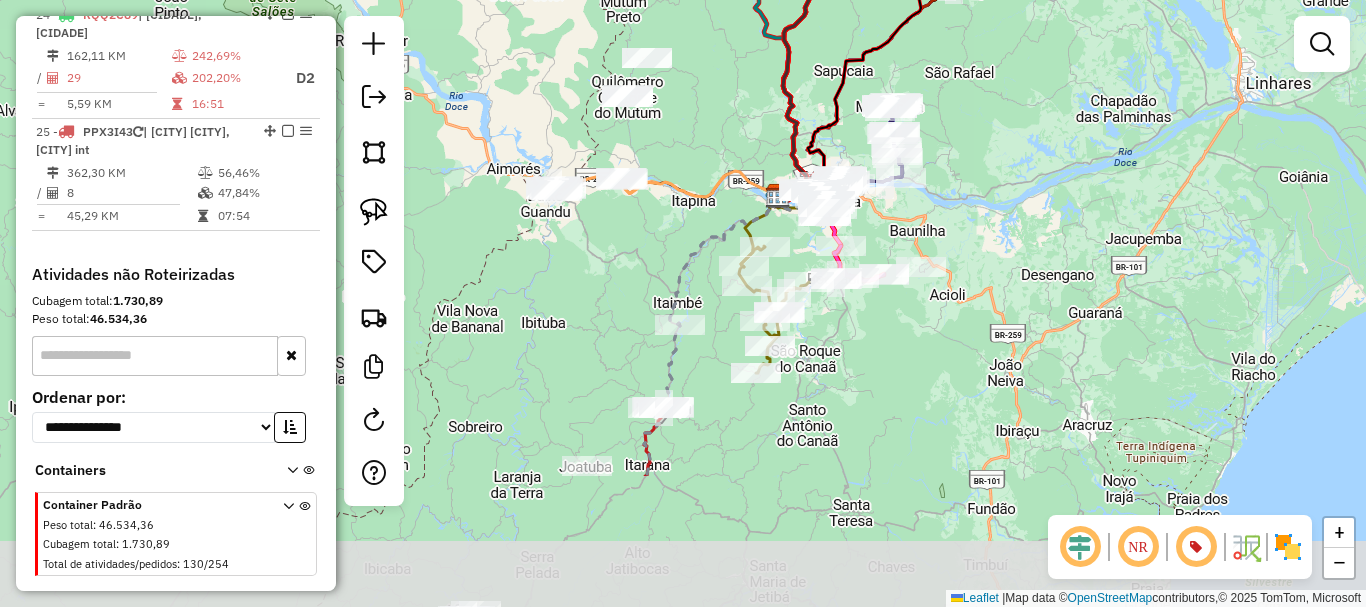 drag, startPoint x: 904, startPoint y: 440, endPoint x: 920, endPoint y: 320, distance: 121.061966 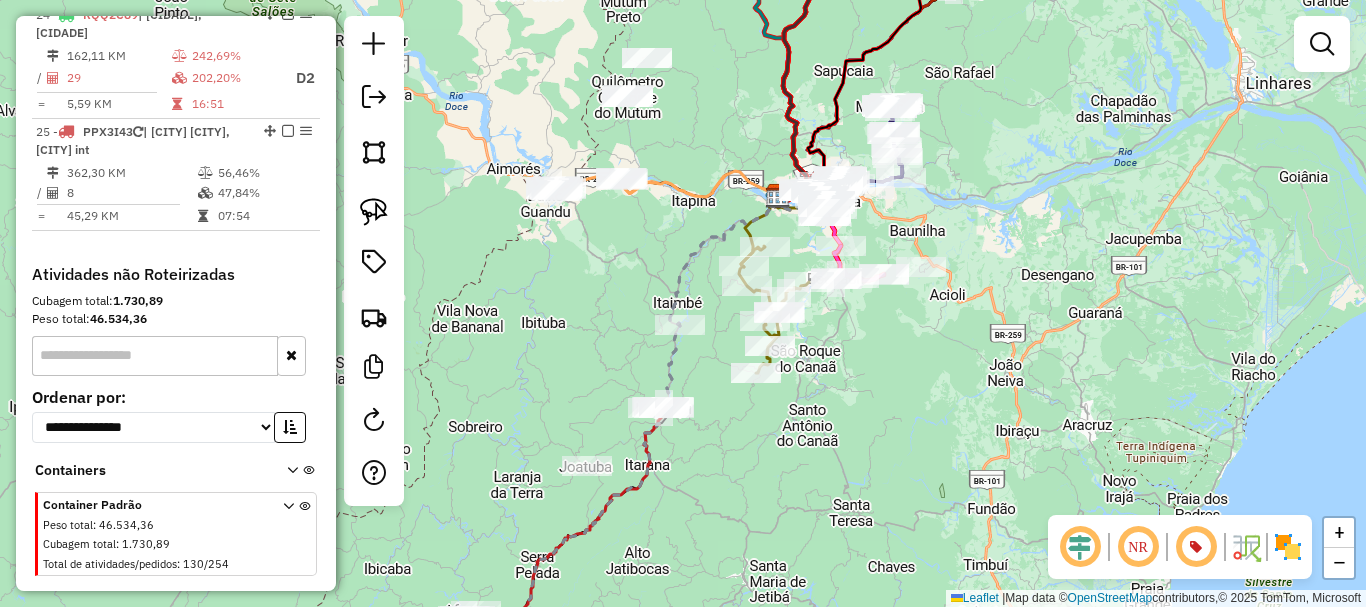 drag, startPoint x: 866, startPoint y: 446, endPoint x: 766, endPoint y: 559, distance: 150.894 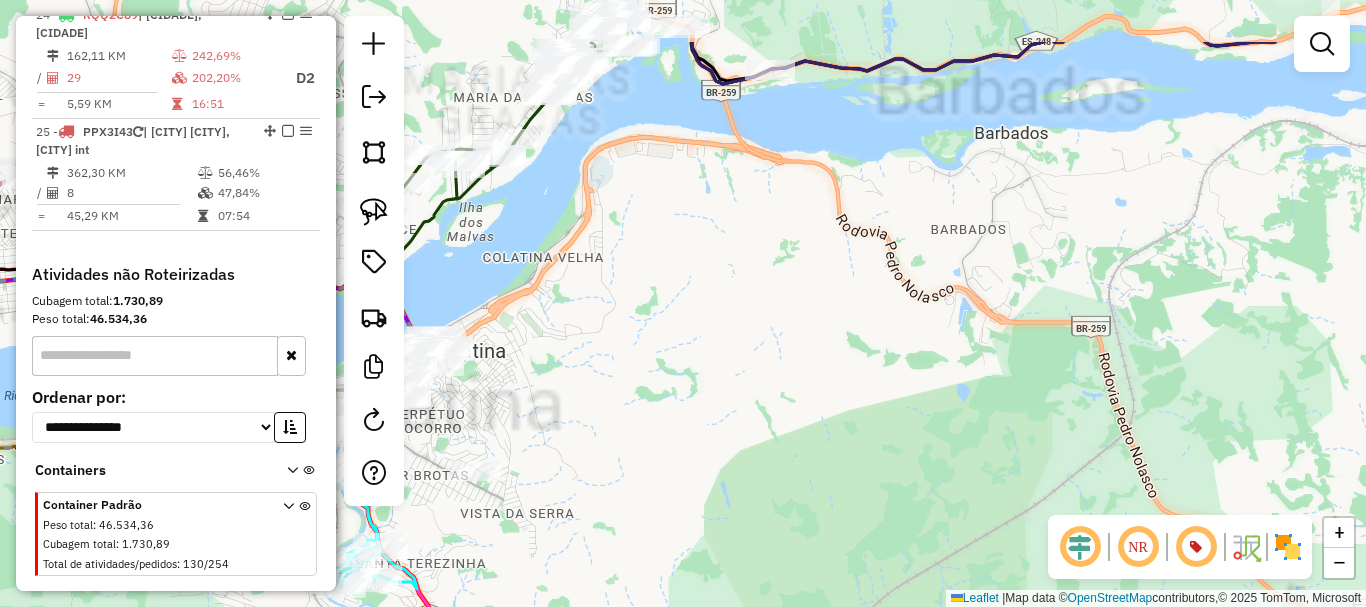 drag, startPoint x: 626, startPoint y: 156, endPoint x: 934, endPoint y: 501, distance: 462.48135 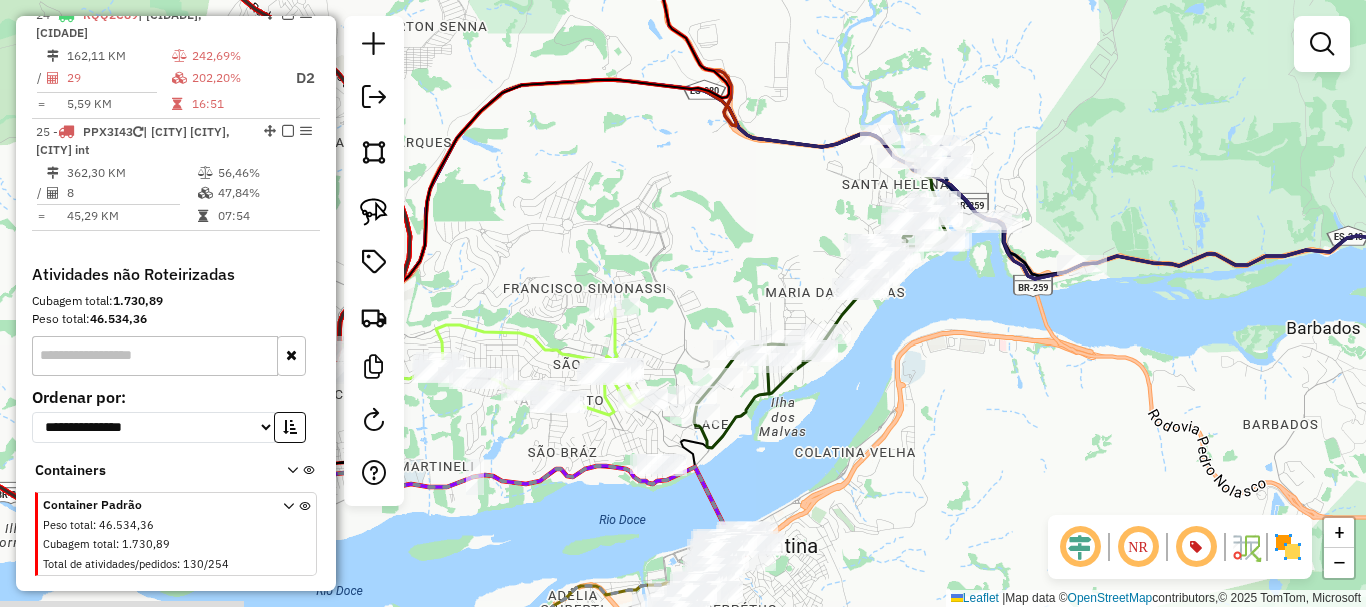 drag, startPoint x: 888, startPoint y: 416, endPoint x: 941, endPoint y: 386, distance: 60.90156 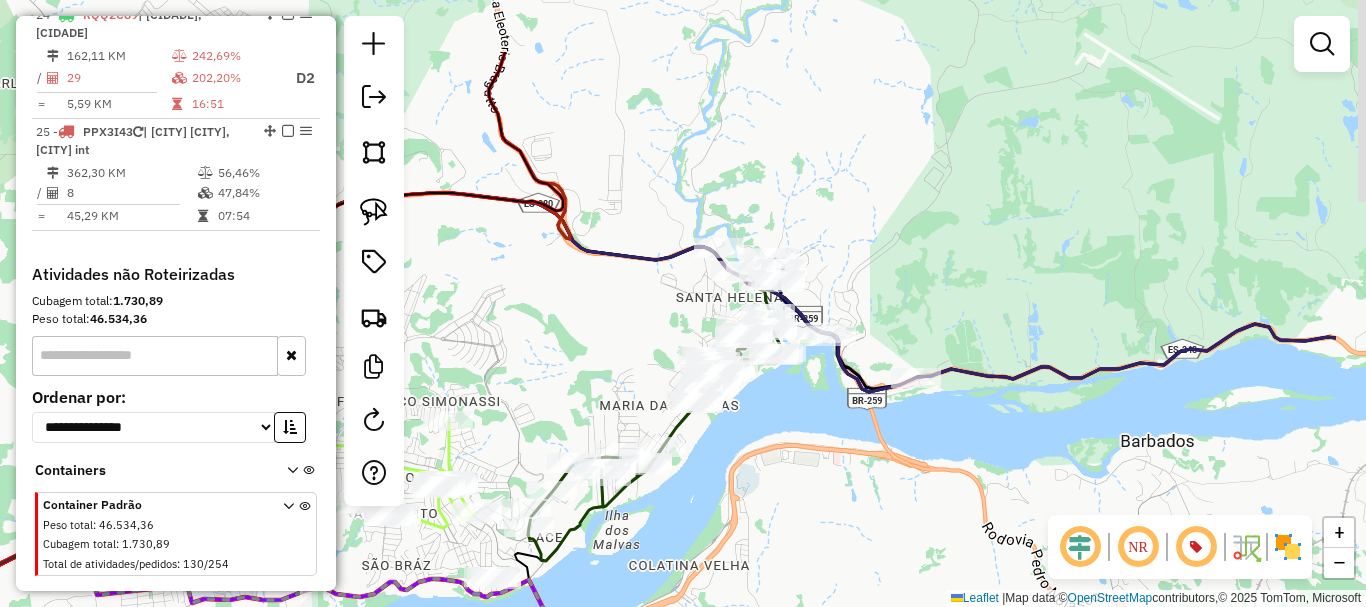 drag, startPoint x: 967, startPoint y: 360, endPoint x: 801, endPoint y: 472, distance: 200.24985 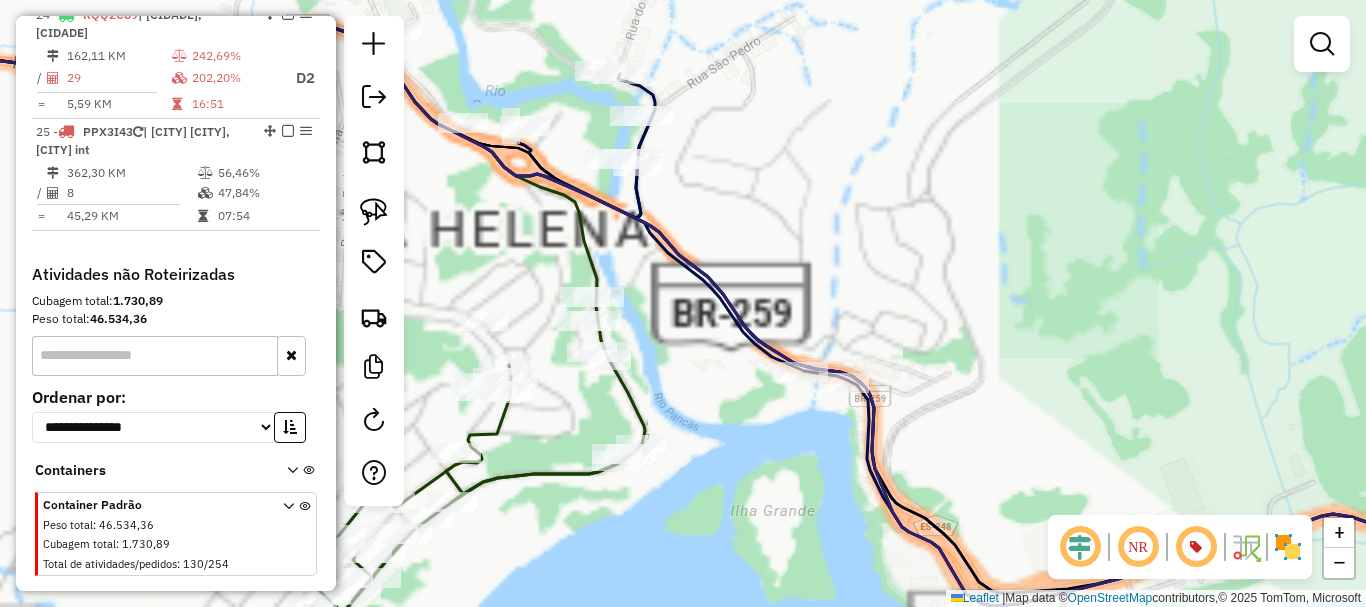 drag, startPoint x: 818, startPoint y: 266, endPoint x: 927, endPoint y: 453, distance: 216.44861 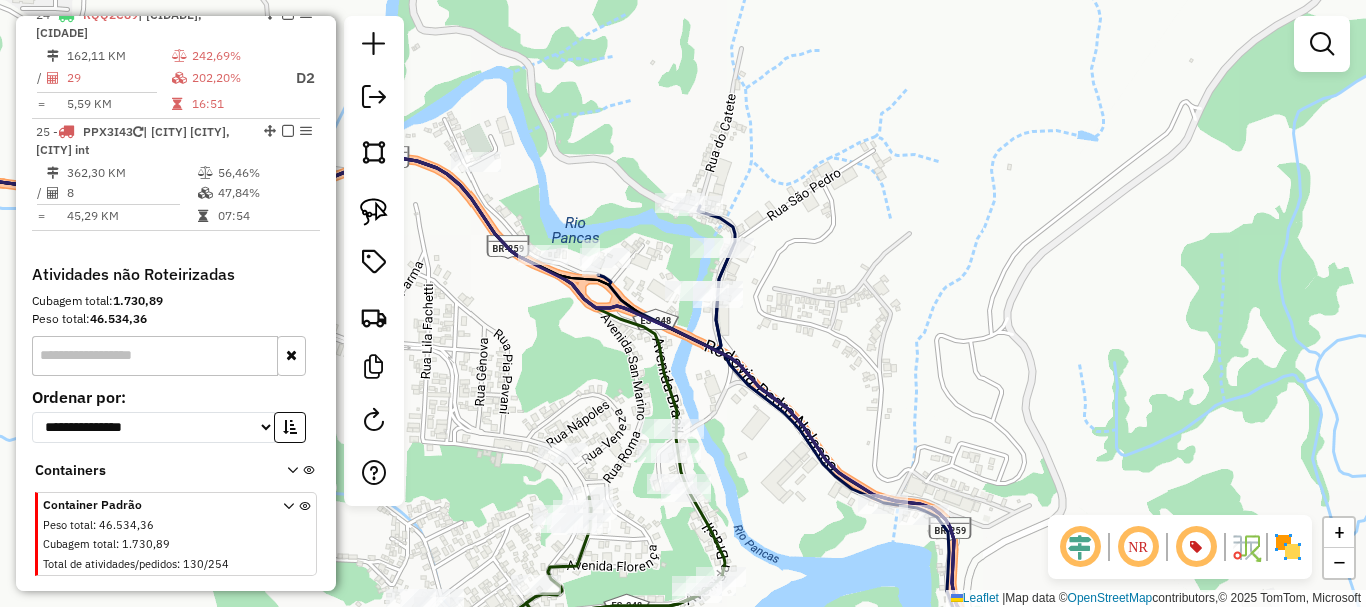 drag, startPoint x: 845, startPoint y: 326, endPoint x: 950, endPoint y: 431, distance: 148.49243 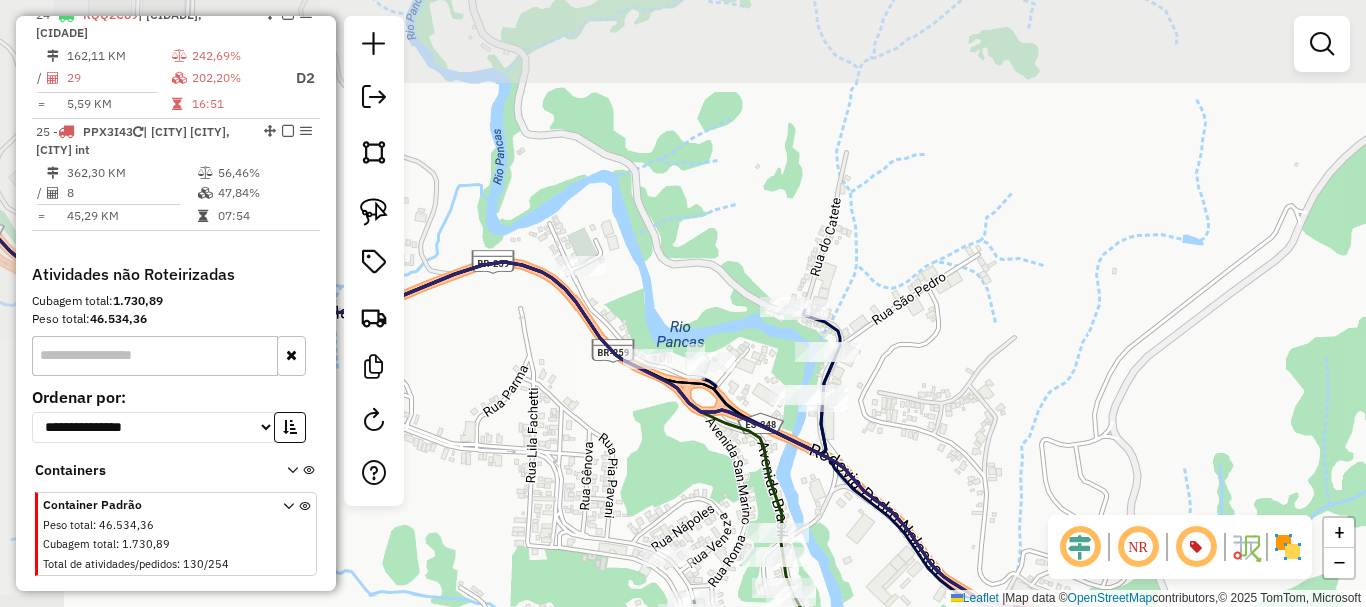 click on "Janela de atendimento Grade de atendimento Capacidade Transportadoras Veículos Cliente Pedidos  Rotas Selecione os dias de semana para filtrar as janelas de atendimento  Seg   Ter   Qua   Qui   Sex   Sáb   Dom  Informe o período da janela de atendimento: De: Até:  Filtrar exatamente a janela do cliente  Considerar janela de atendimento padrão  Selecione os dias de semana para filtrar as grades de atendimento  Seg   Ter   Qua   Qui   Sex   Sáb   Dom   Considerar clientes sem dia de atendimento cadastrado  Clientes fora do dia de atendimento selecionado Filtrar as atividades entre os valores definidos abaixo:  Peso mínimo:   Peso máximo:   Cubagem mínima:   Cubagem máxima:   De:   Até:  Filtrar as atividades entre o tempo de atendimento definido abaixo:  De:   Até:   Considerar capacidade total dos clientes não roteirizados Transportadora: Selecione um ou mais itens Tipo de veículo: Selecione um ou mais itens Veículo: Selecione um ou mais itens Motorista: Selecione um ou mais itens Nome: Rótulo:" 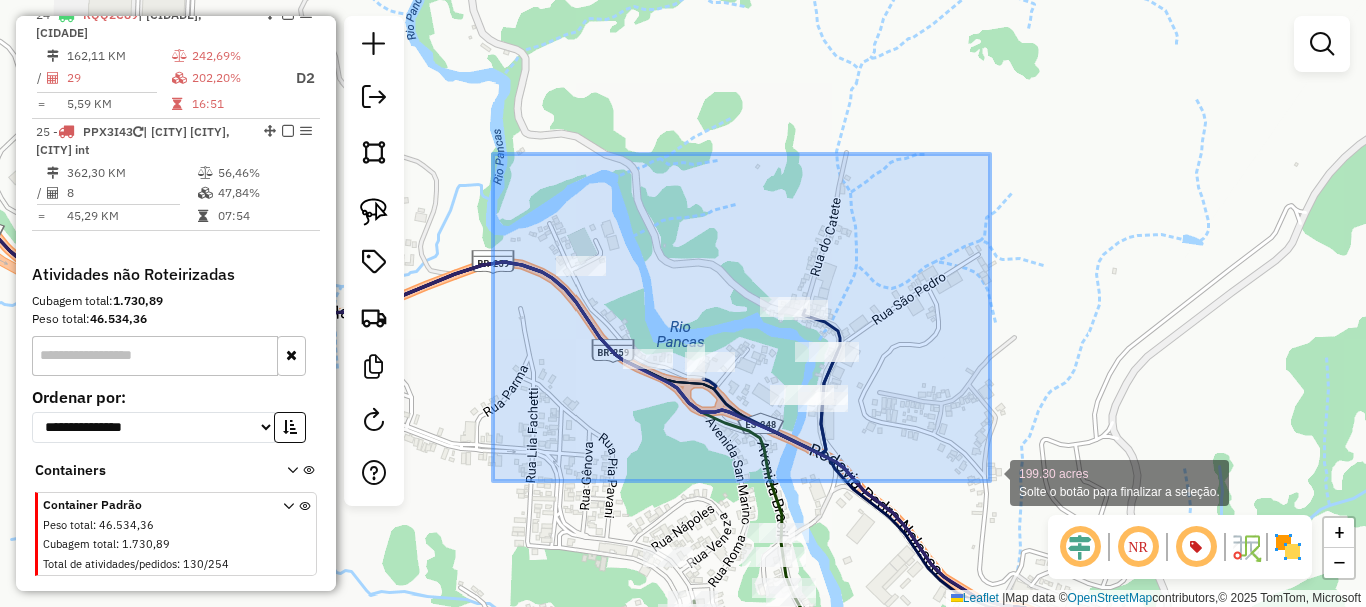 drag, startPoint x: 493, startPoint y: 154, endPoint x: 995, endPoint y: 483, distance: 600.2041 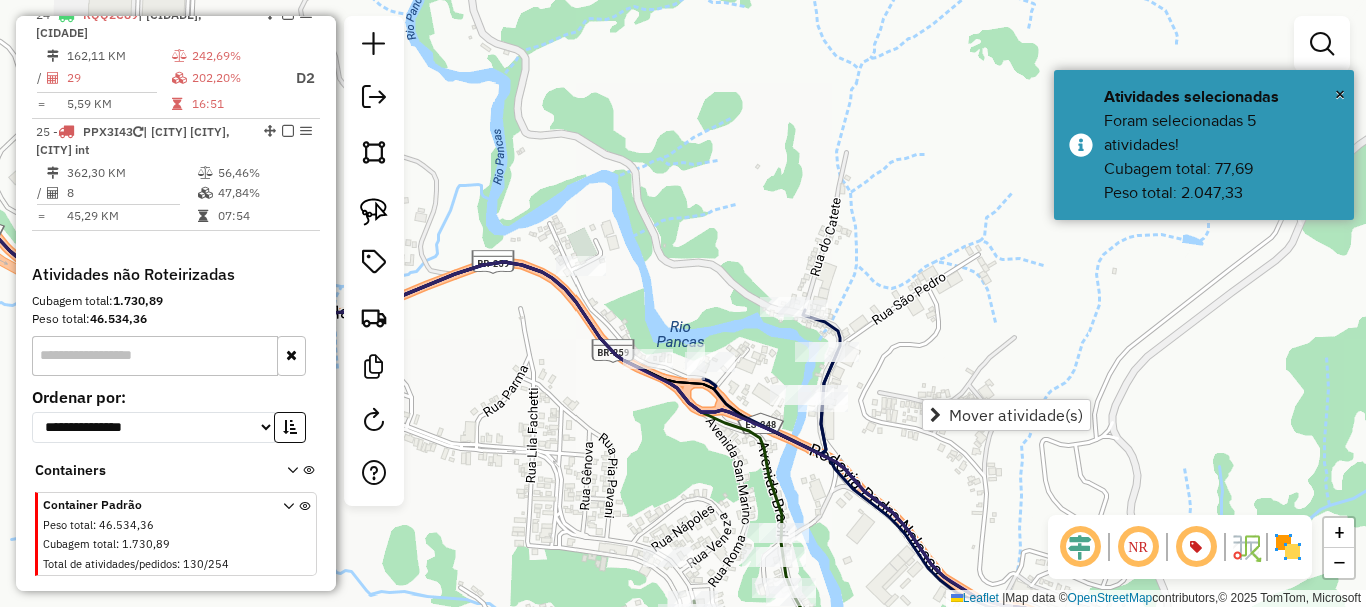 click on "Janela de atendimento Grade de atendimento Capacidade Transportadoras Veículos Cliente Pedidos  Rotas Selecione os dias de semana para filtrar as janelas de atendimento  Seg   Ter   Qua   Qui   Sex   Sáb   Dom  Informe o período da janela de atendimento: De: Até:  Filtrar exatamente a janela do cliente  Considerar janela de atendimento padrão  Selecione os dias de semana para filtrar as grades de atendimento  Seg   Ter   Qua   Qui   Sex   Sáb   Dom   Considerar clientes sem dia de atendimento cadastrado  Clientes fora do dia de atendimento selecionado Filtrar as atividades entre os valores definidos abaixo:  Peso mínimo:   Peso máximo:   Cubagem mínima:   Cubagem máxima:   De:   Até:  Filtrar as atividades entre o tempo de atendimento definido abaixo:  De:   Até:   Considerar capacidade total dos clientes não roteirizados Transportadora: Selecione um ou mais itens Tipo de veículo: Selecione um ou mais itens Veículo: Selecione um ou mais itens Motorista: Selecione um ou mais itens Nome: Rótulo:" 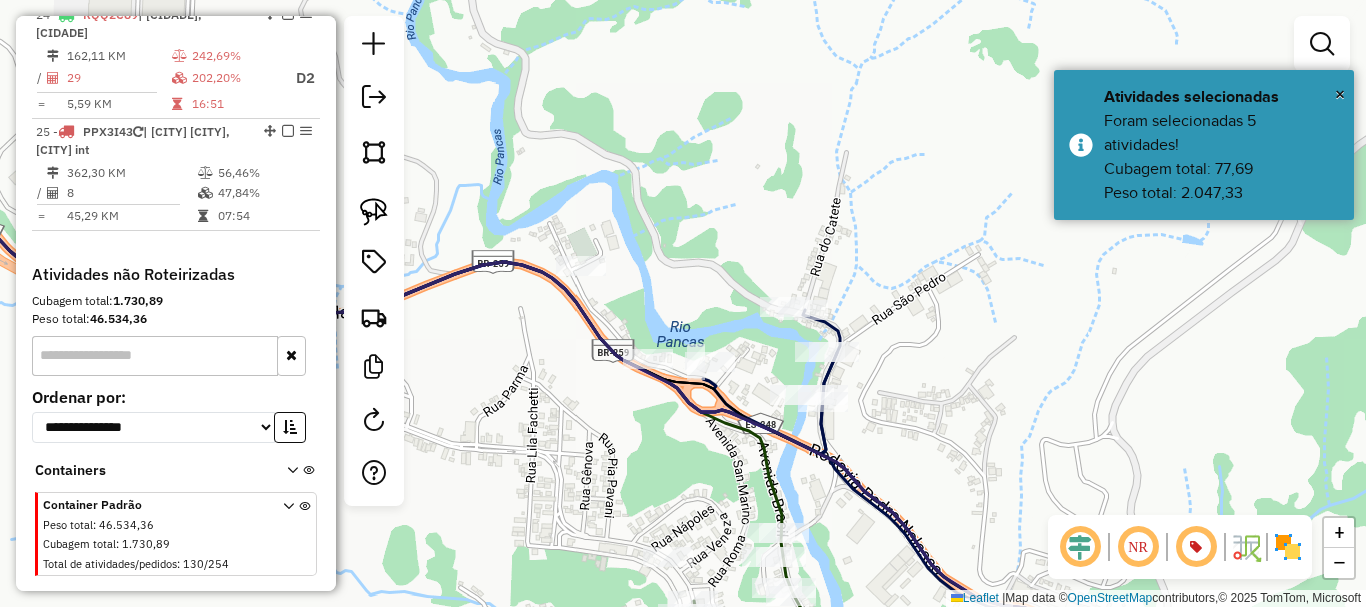 click on "Janela de atendimento Grade de atendimento Capacidade Transportadoras Veículos Cliente Pedidos  Rotas Selecione os dias de semana para filtrar as janelas de atendimento  Seg   Ter   Qua   Qui   Sex   Sáb   Dom  Informe o período da janela de atendimento: De: Até:  Filtrar exatamente a janela do cliente  Considerar janela de atendimento padrão  Selecione os dias de semana para filtrar as grades de atendimento  Seg   Ter   Qua   Qui   Sex   Sáb   Dom   Considerar clientes sem dia de atendimento cadastrado  Clientes fora do dia de atendimento selecionado Filtrar as atividades entre os valores definidos abaixo:  Peso mínimo:   Peso máximo:   Cubagem mínima:   Cubagem máxima:   De:   Até:  Filtrar as atividades entre o tempo de atendimento definido abaixo:  De:   Até:   Considerar capacidade total dos clientes não roteirizados Transportadora: Selecione um ou mais itens Tipo de veículo: Selecione um ou mais itens Veículo: Selecione um ou mais itens Motorista: Selecione um ou mais itens Nome: Rótulo:" 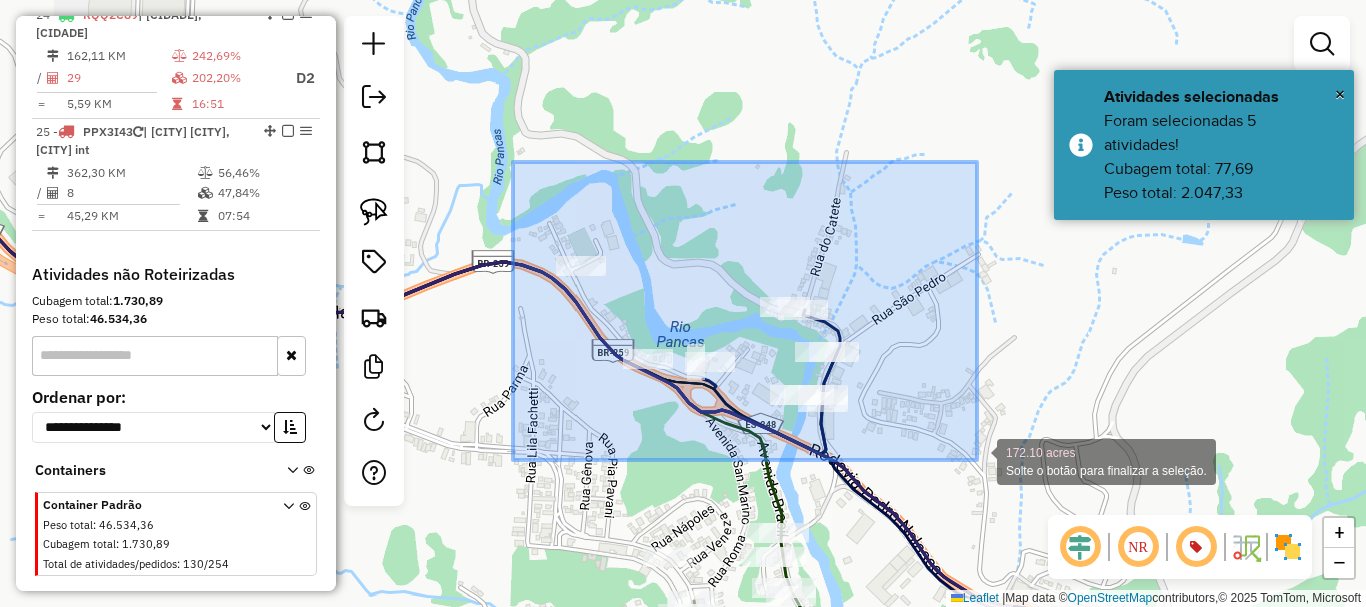drag, startPoint x: 513, startPoint y: 162, endPoint x: 986, endPoint y: 460, distance: 559.0465 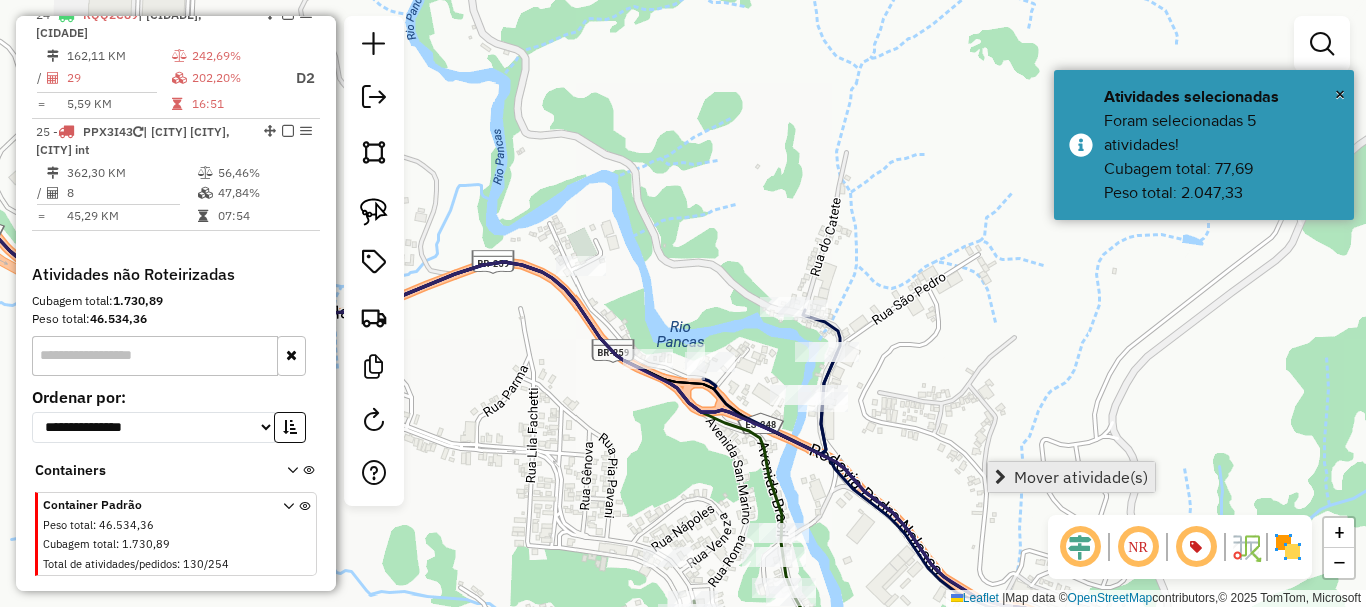 click on "Mover atividade(s)" at bounding box center [1081, 477] 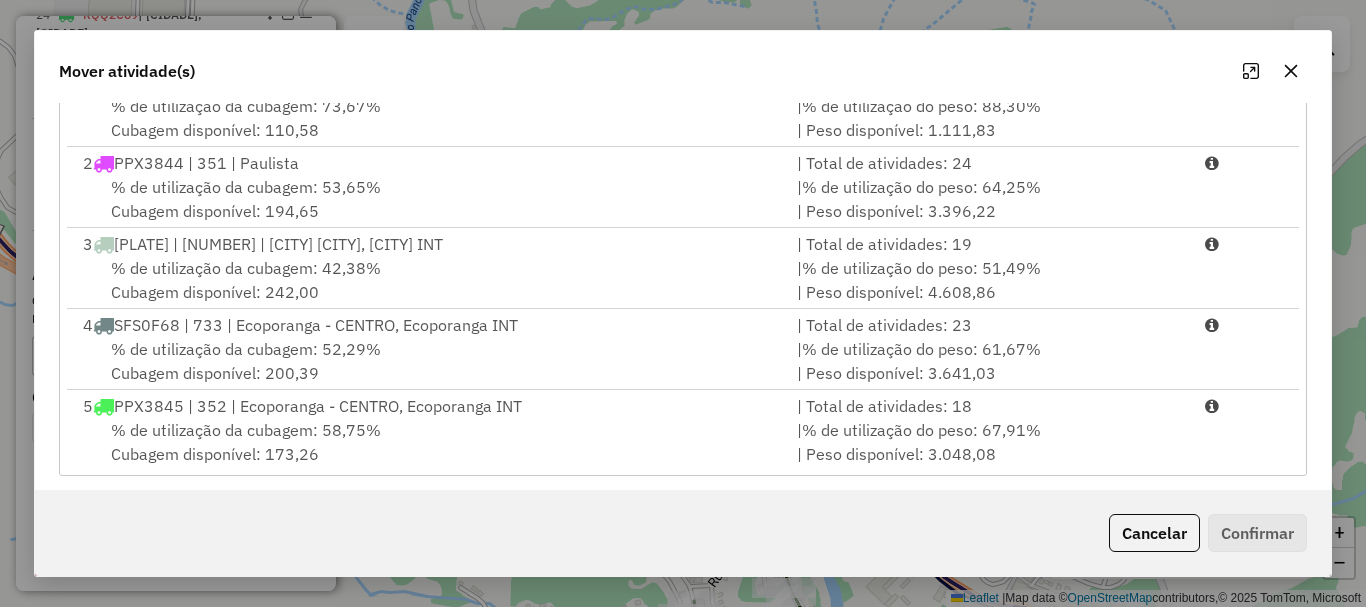 scroll, scrollTop: 397, scrollLeft: 0, axis: vertical 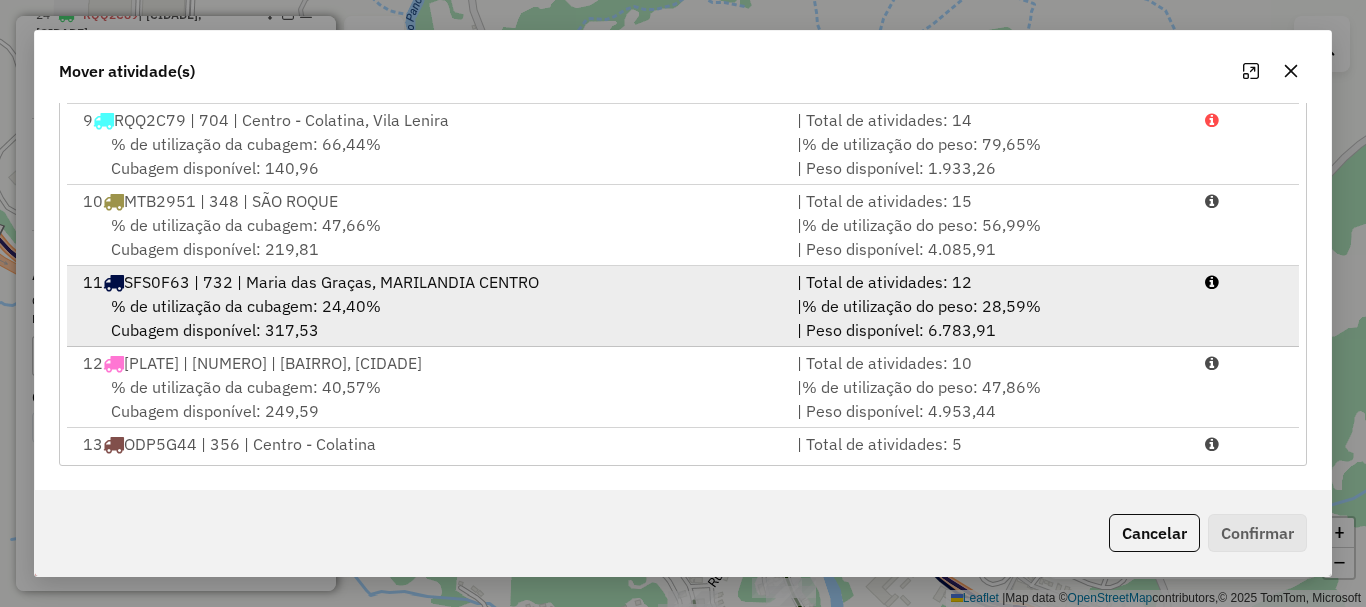 click on "% de utilização da cubagem: 24,40%" at bounding box center (246, 306) 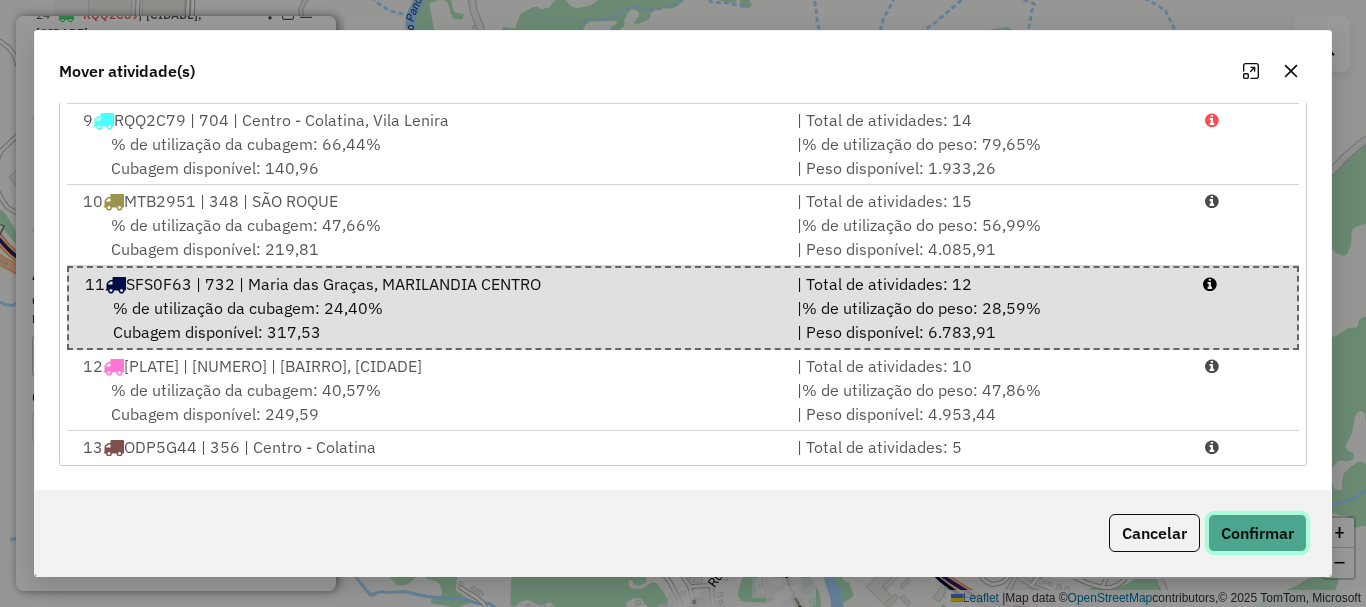 click on "Confirmar" 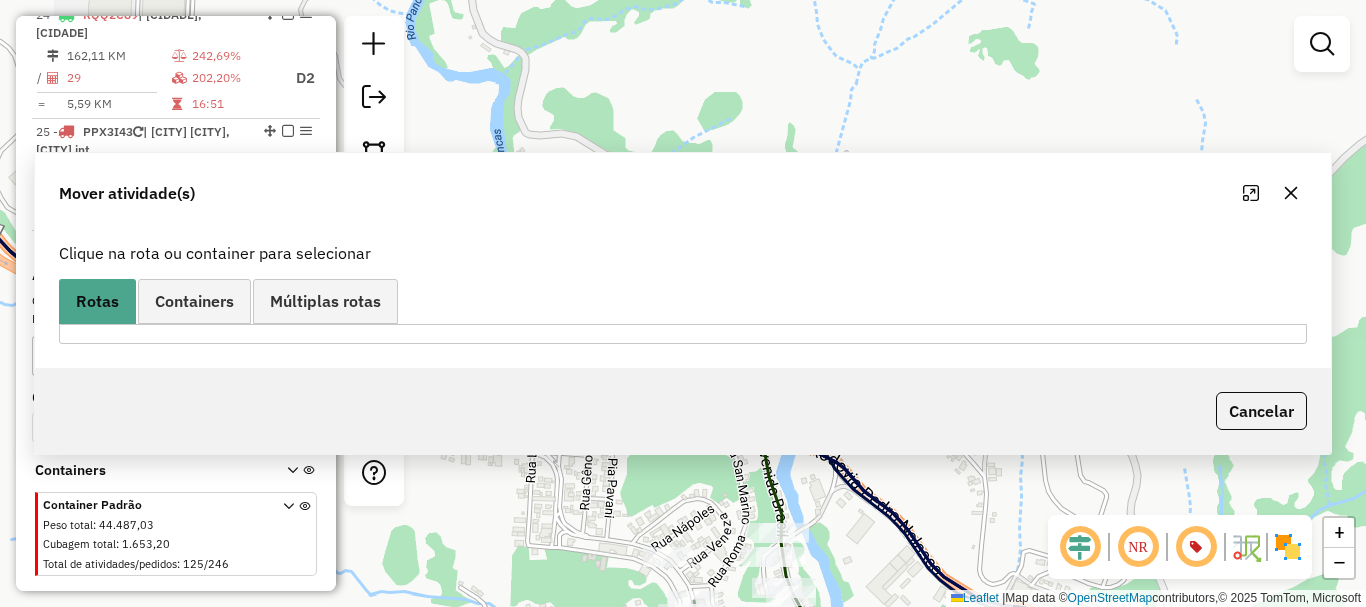 scroll, scrollTop: 0, scrollLeft: 0, axis: both 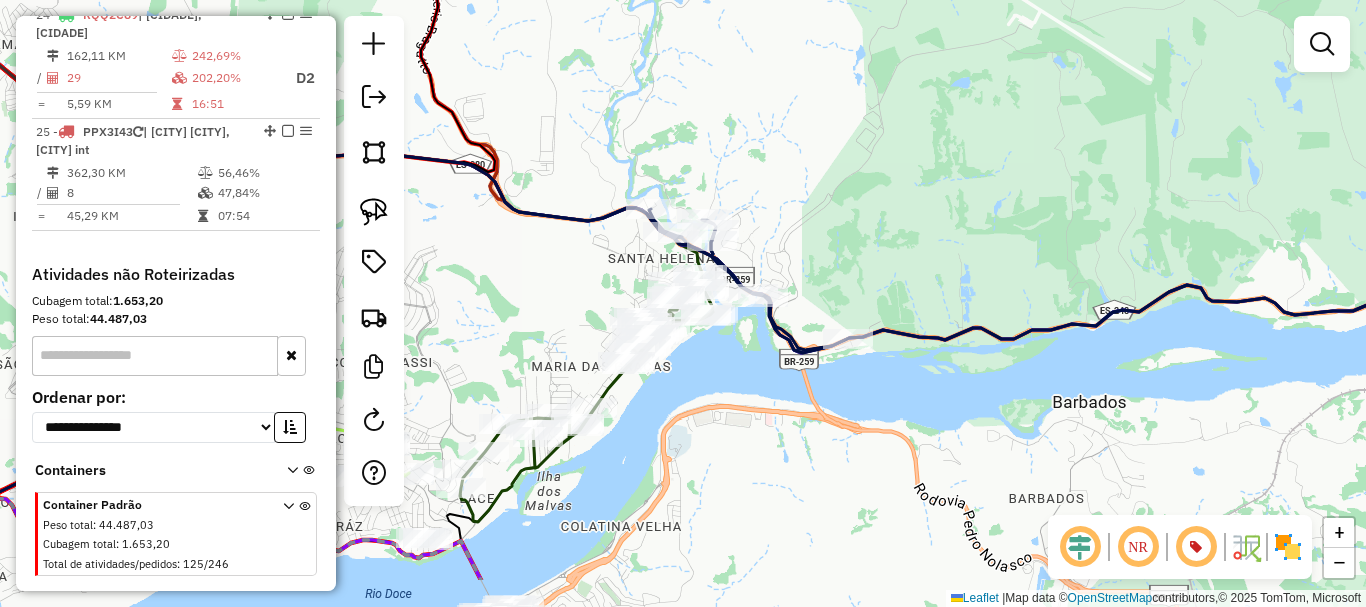 drag, startPoint x: 785, startPoint y: 245, endPoint x: 586, endPoint y: 253, distance: 199.16074 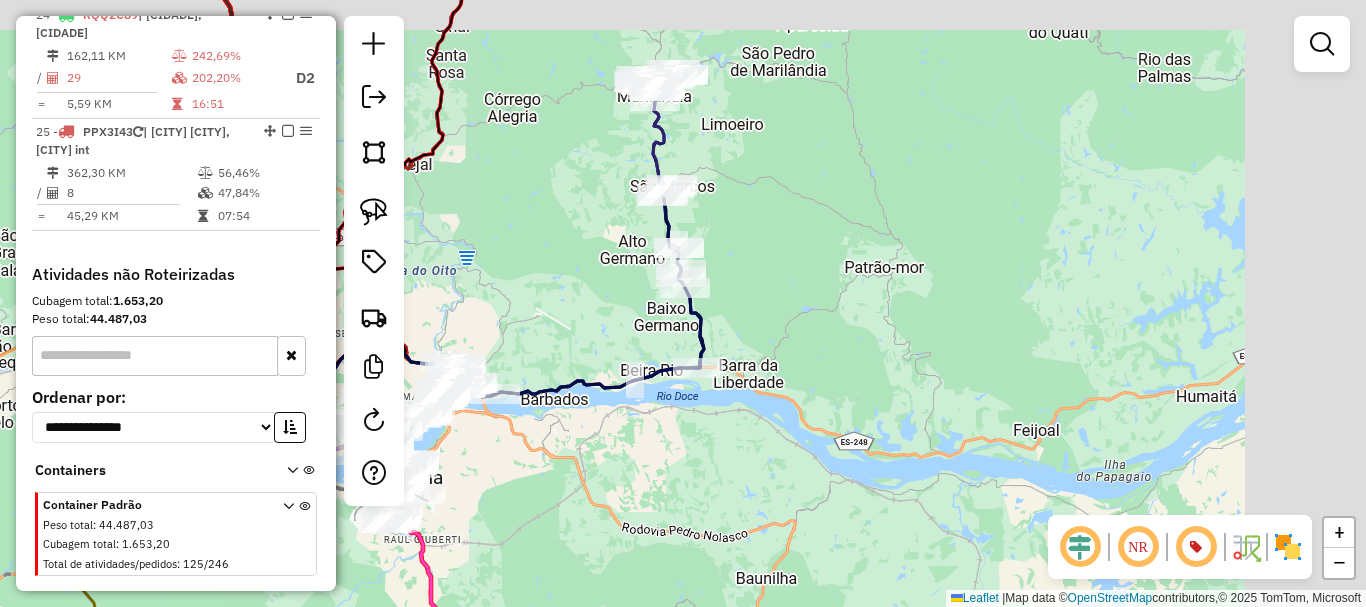 drag, startPoint x: 662, startPoint y: 389, endPoint x: 608, endPoint y: 416, distance: 60.373837 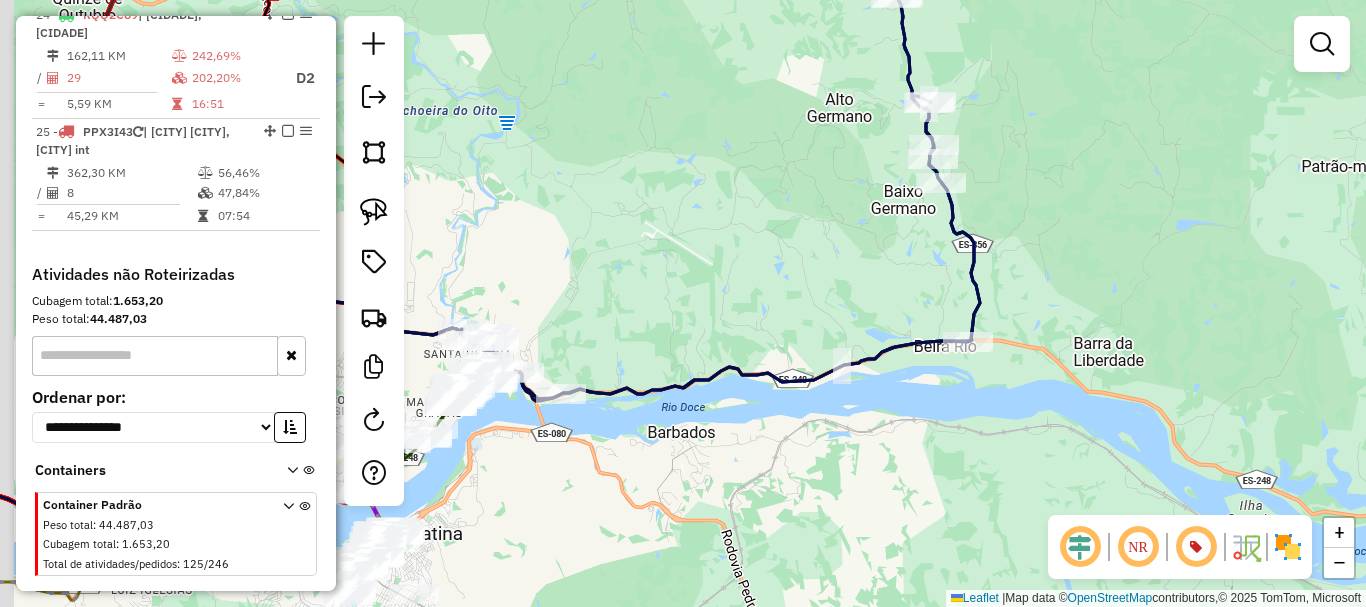 drag, startPoint x: 651, startPoint y: 307, endPoint x: 694, endPoint y: 288, distance: 47.010635 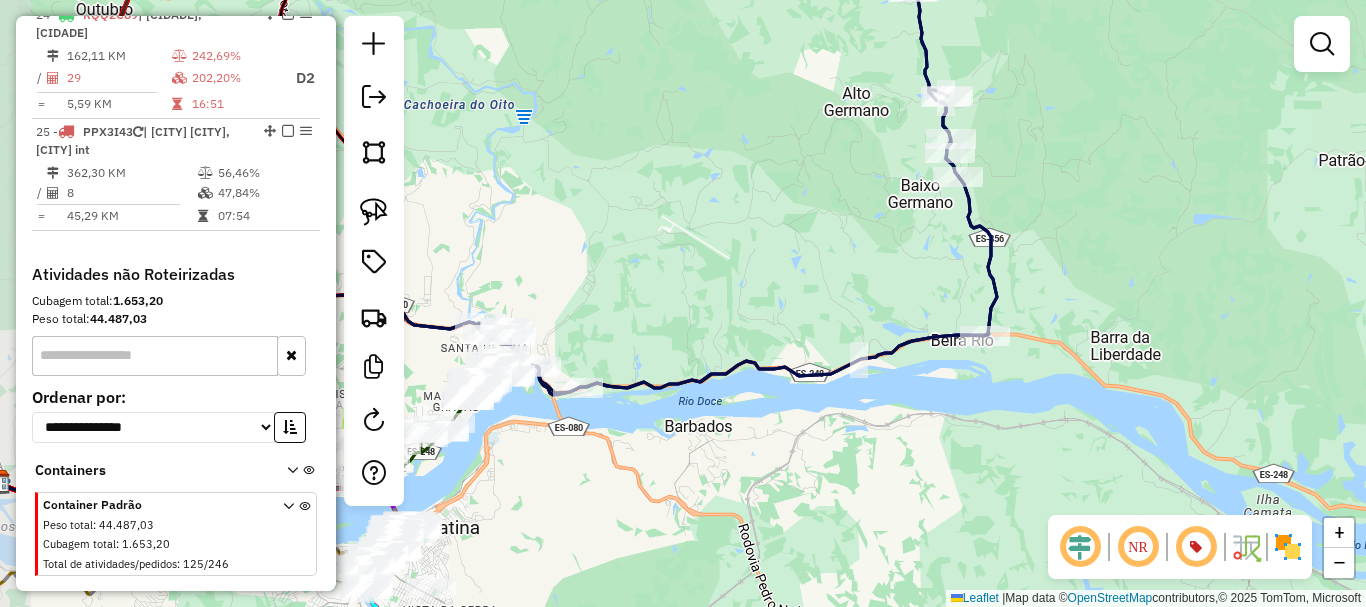 drag, startPoint x: 667, startPoint y: 230, endPoint x: 675, endPoint y: 248, distance: 19.697716 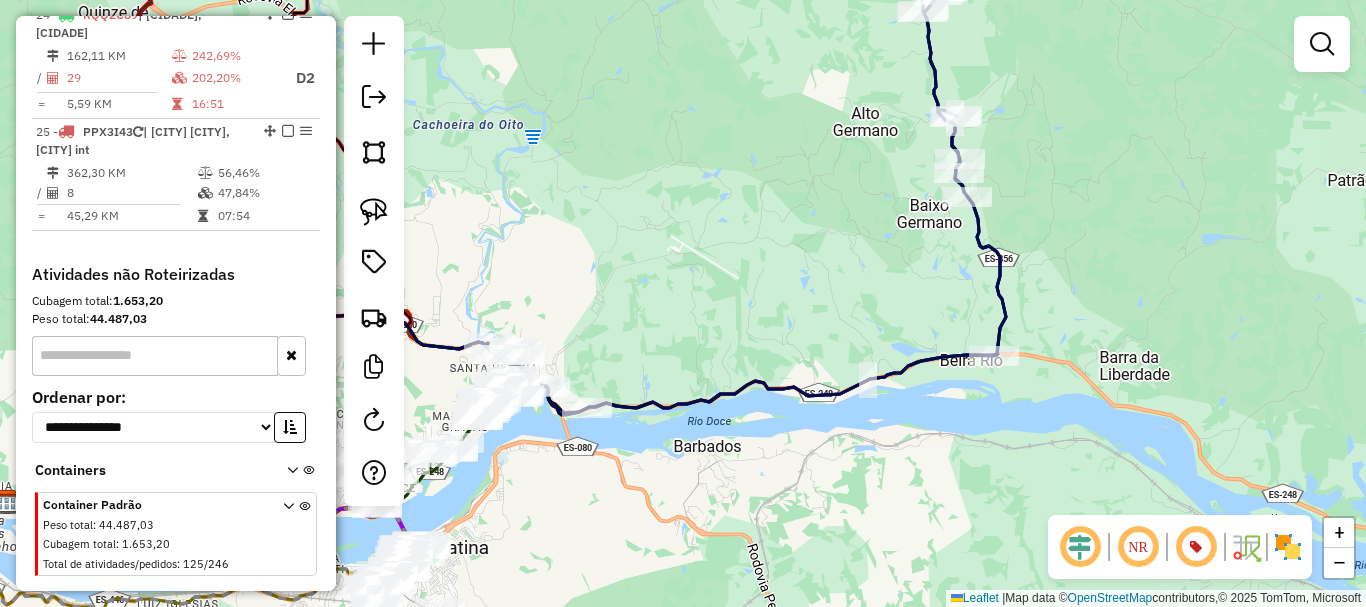 drag, startPoint x: 628, startPoint y: 148, endPoint x: 617, endPoint y: 252, distance: 104.58012 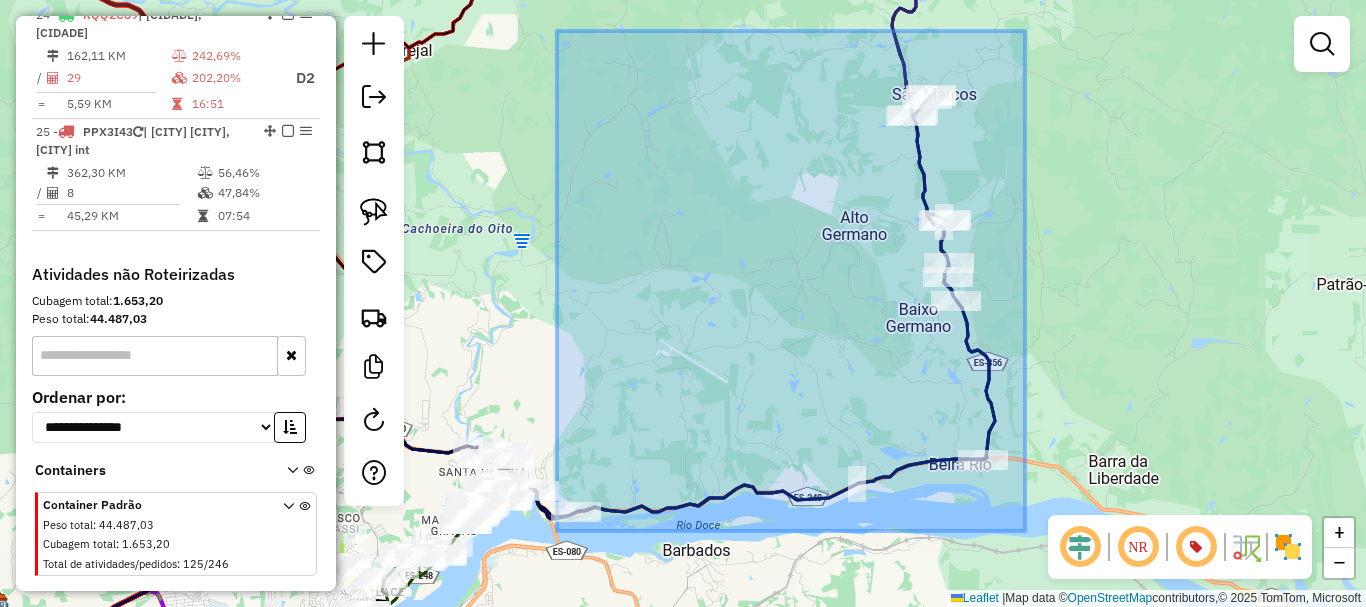 drag, startPoint x: 557, startPoint y: 31, endPoint x: 1065, endPoint y: 544, distance: 721.96466 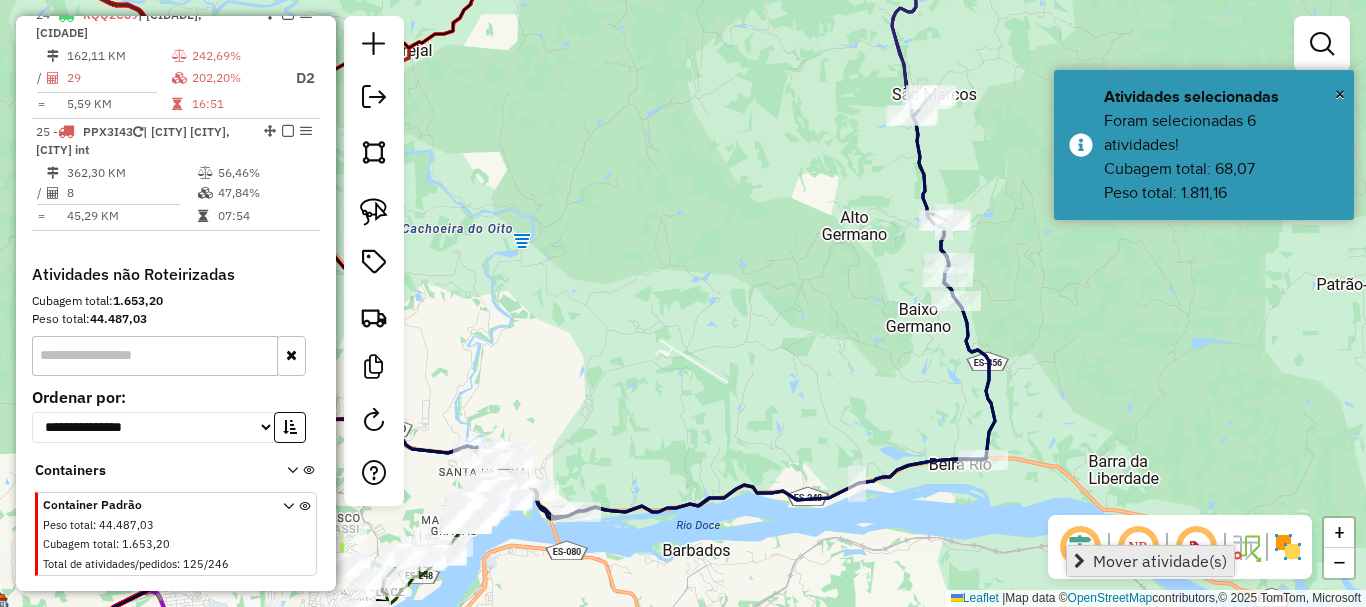 click on "Mover atividade(s)" at bounding box center [1160, 561] 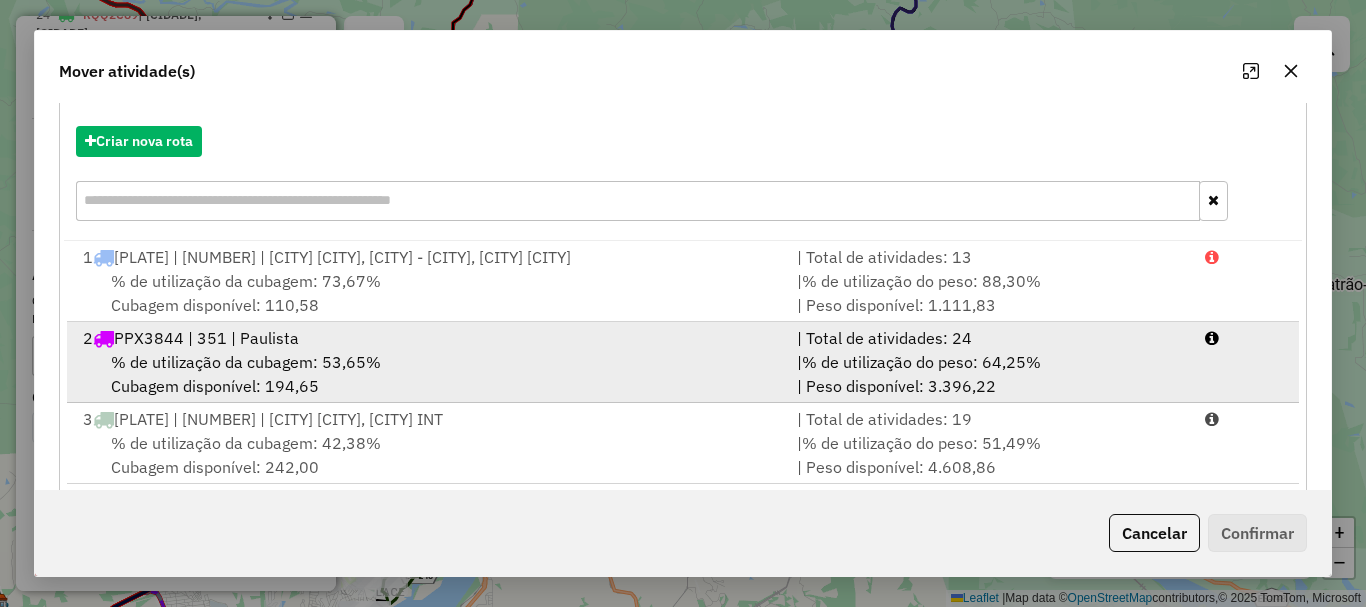 scroll, scrollTop: 397, scrollLeft: 0, axis: vertical 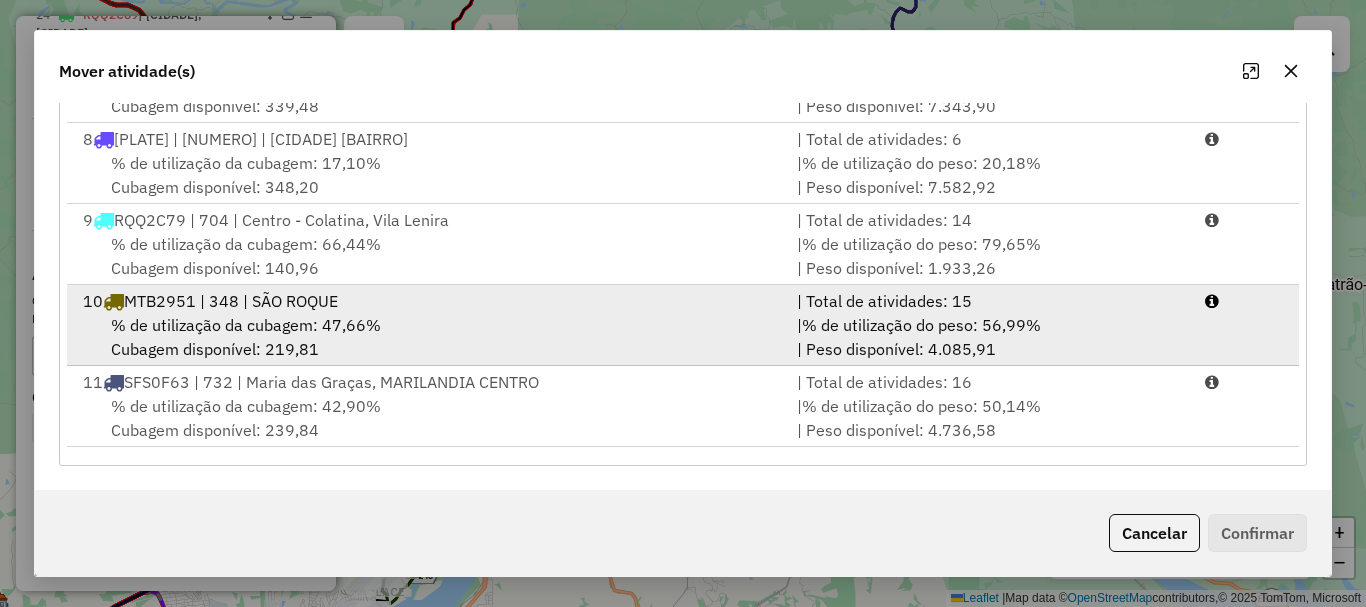 click on "% de utilização da cubagem: 47,66%" at bounding box center (246, 325) 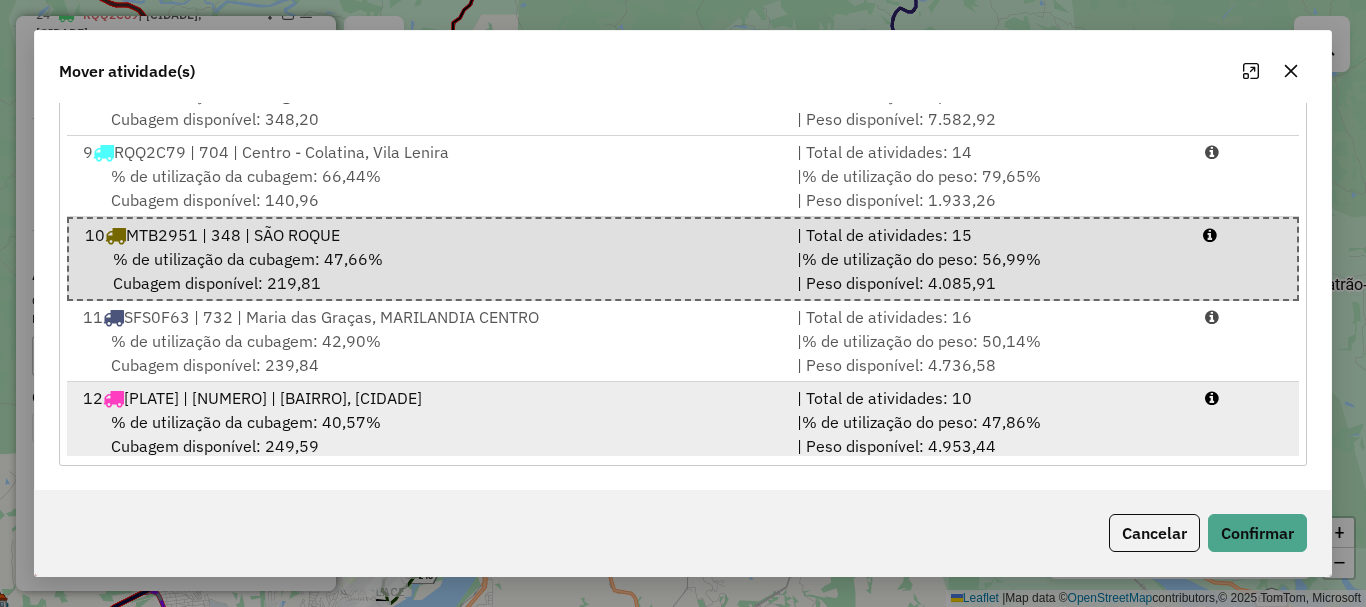 scroll, scrollTop: 600, scrollLeft: 0, axis: vertical 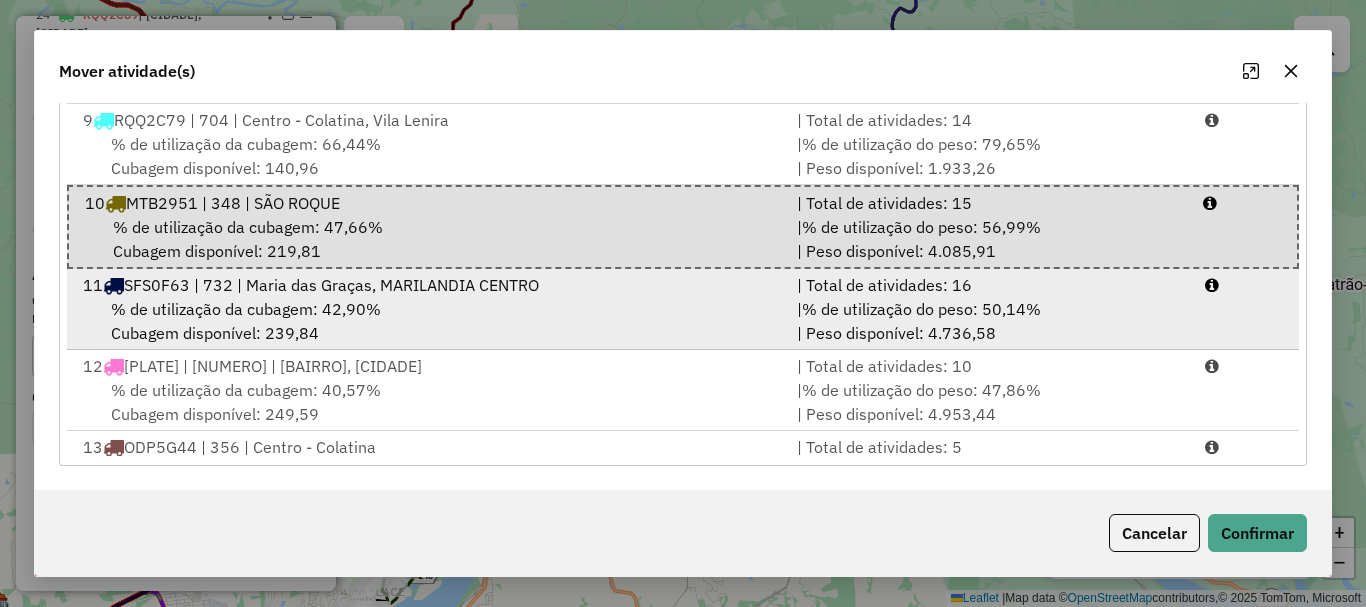 click on "% de utilização da cubagem: 42,90%" at bounding box center (246, 309) 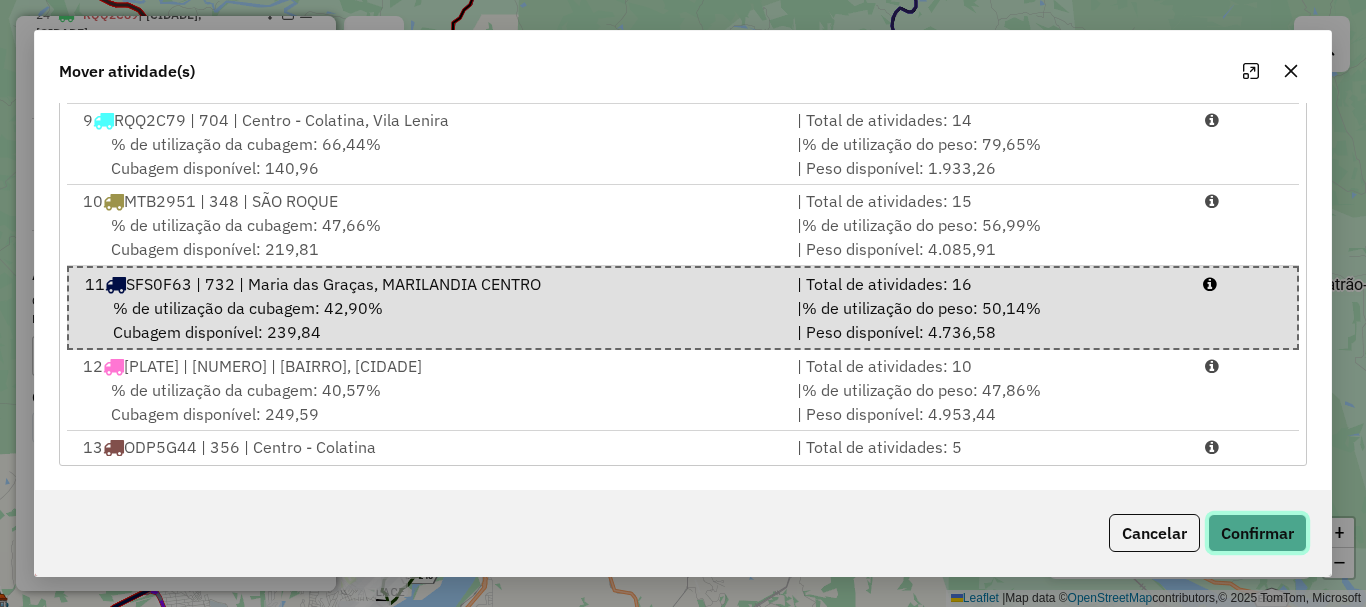 click on "Confirmar" 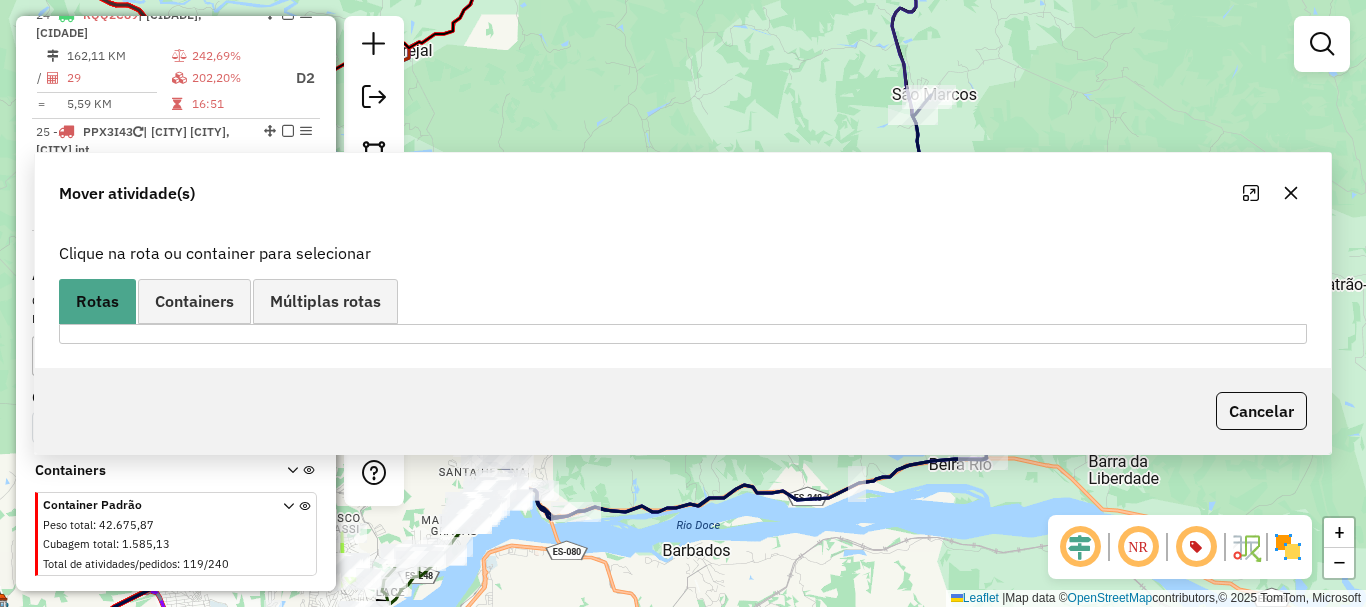 scroll, scrollTop: 0, scrollLeft: 0, axis: both 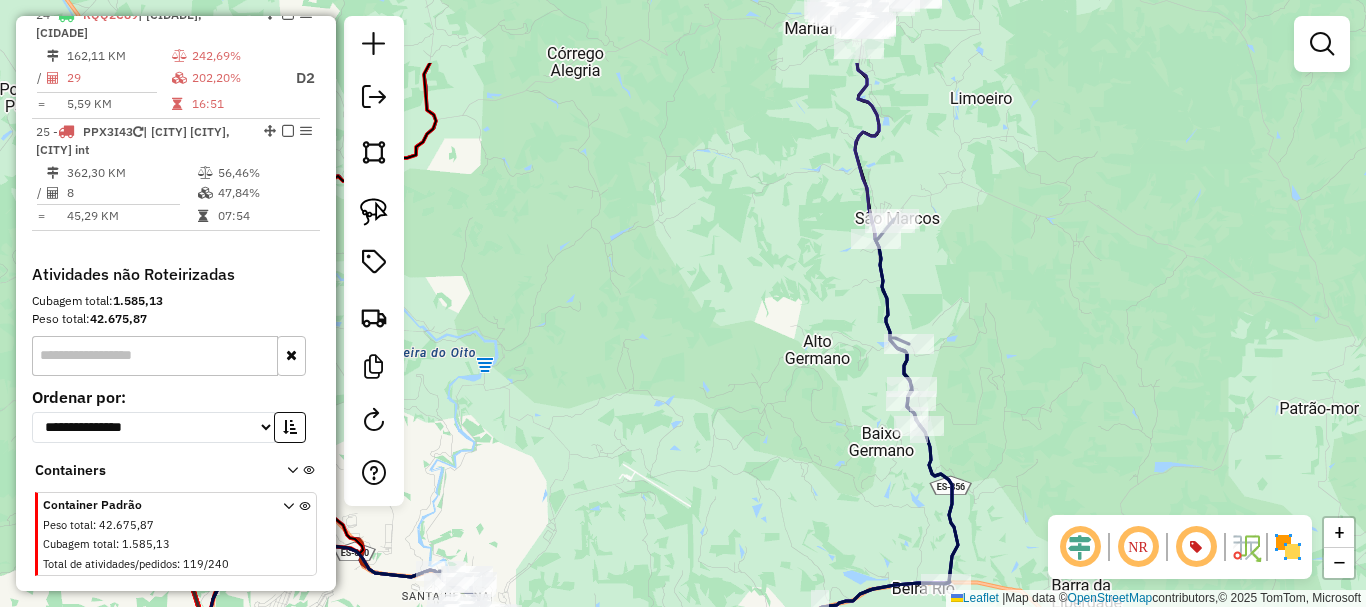 drag, startPoint x: 801, startPoint y: 287, endPoint x: 713, endPoint y: 561, distance: 287.78464 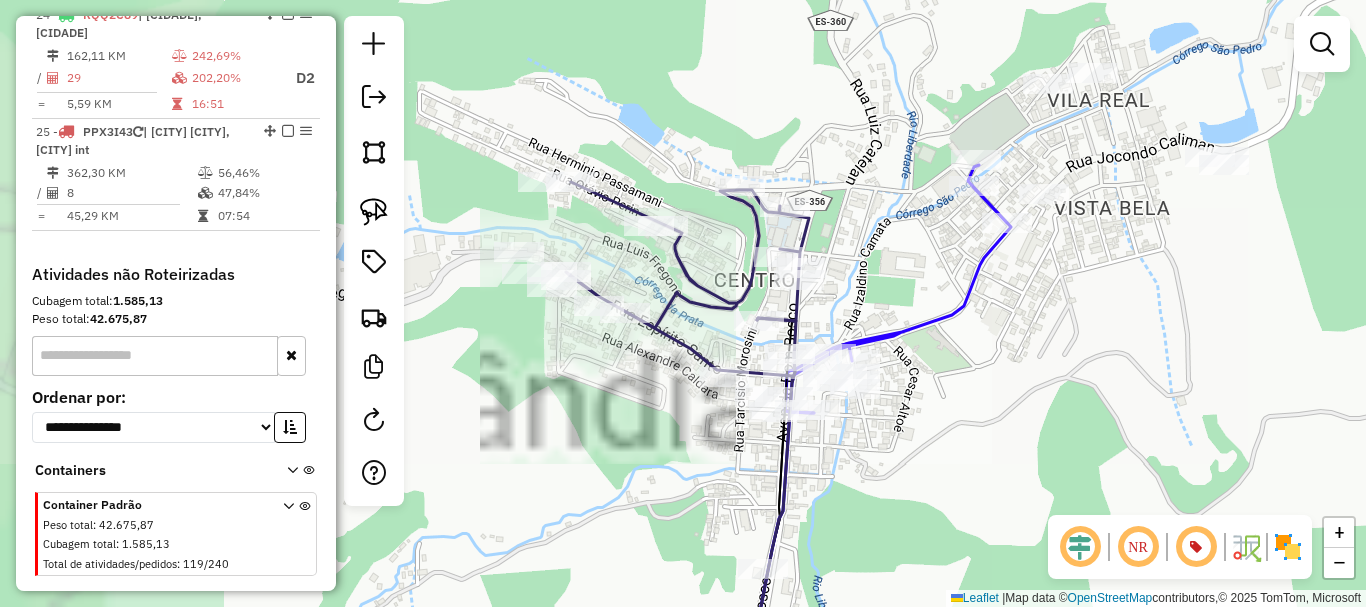 drag, startPoint x: 686, startPoint y: 366, endPoint x: 993, endPoint y: 367, distance: 307.00162 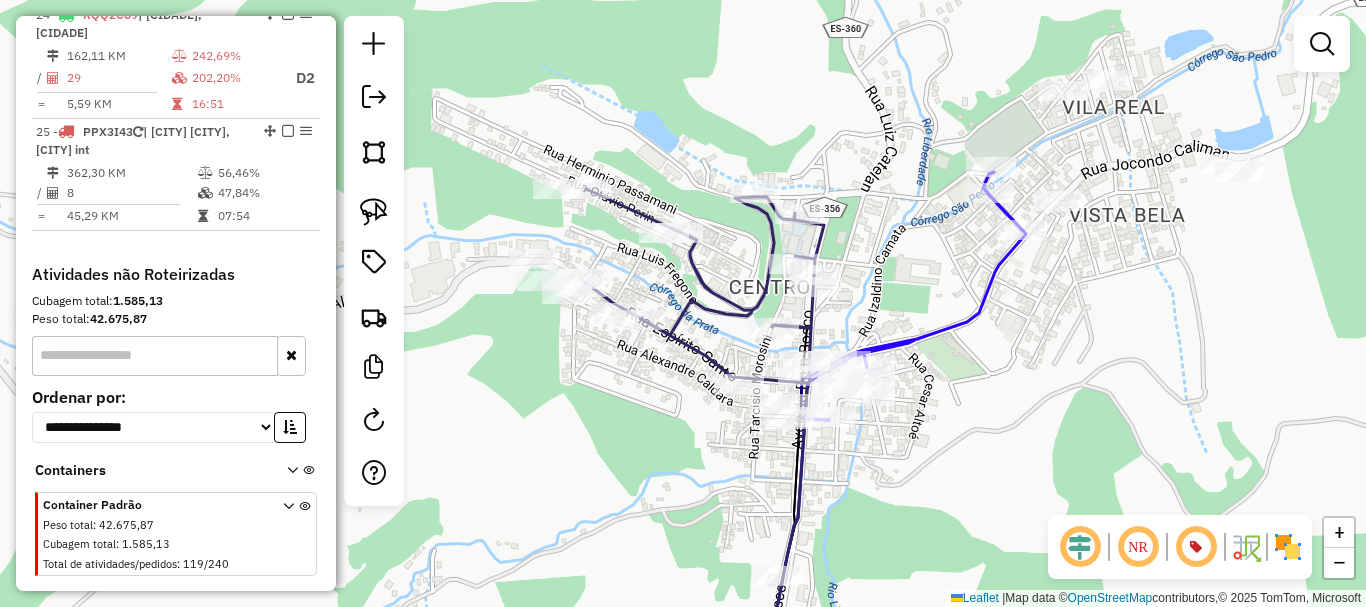 drag, startPoint x: 606, startPoint y: 383, endPoint x: 688, endPoint y: 362, distance: 84.646324 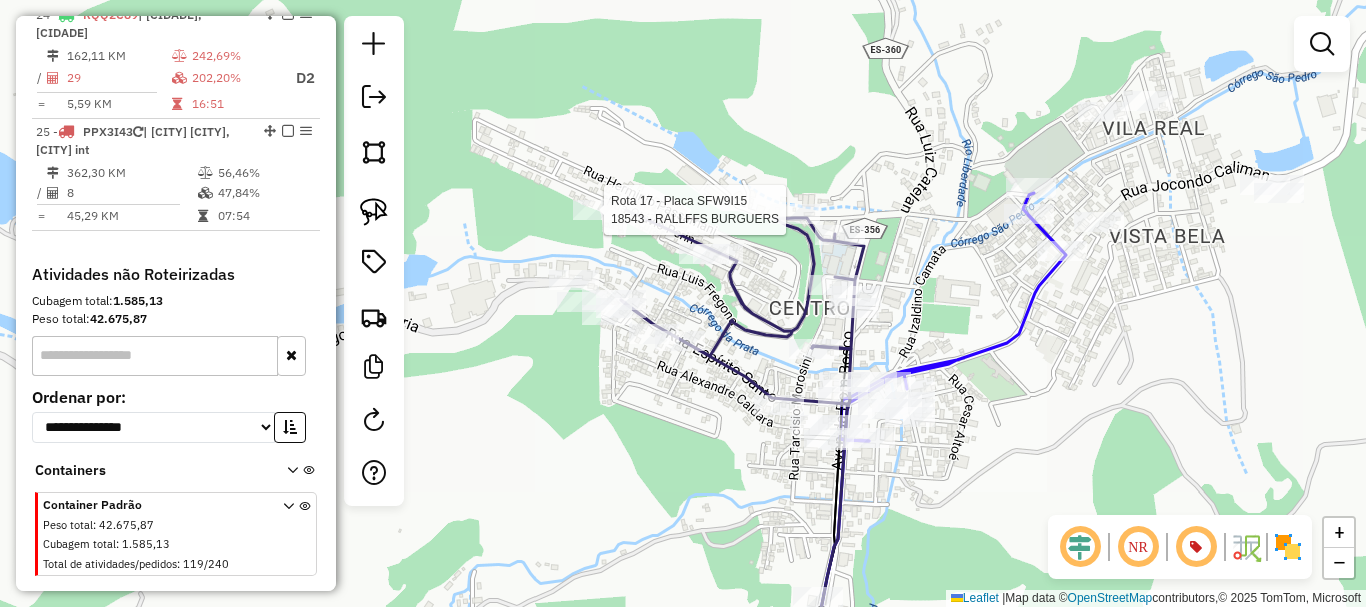 click on "Rota 17 - Placa SFW9I15  18543 - RALLFFS BURGUERS Janela de atendimento Grade de atendimento Capacidade Transportadoras Veículos Cliente Pedidos  Rotas Selecione os dias de semana para filtrar as janelas de atendimento  Seg   Ter   Qua   Qui   Sex   Sáb   Dom  Informe o período da janela de atendimento: De: Até:  Filtrar exatamente a janela do cliente  Considerar janela de atendimento padrão  Selecione os dias de semana para filtrar as grades de atendimento  Seg   Ter   Qua   Qui   Sex   Sáb   Dom   Considerar clientes sem dia de atendimento cadastrado  Clientes fora do dia de atendimento selecionado Filtrar as atividades entre os valores definidos abaixo:  Peso mínimo:   Peso máximo:   Cubagem mínima:   Cubagem máxima:   De:   Até:  Filtrar as atividades entre o tempo de atendimento definido abaixo:  De:   Até:   Considerar capacidade total dos clientes não roteirizados Transportadora: Selecione um ou mais itens Tipo de veículo: Selecione um ou mais itens Veículo: Selecione um ou mais itens +" 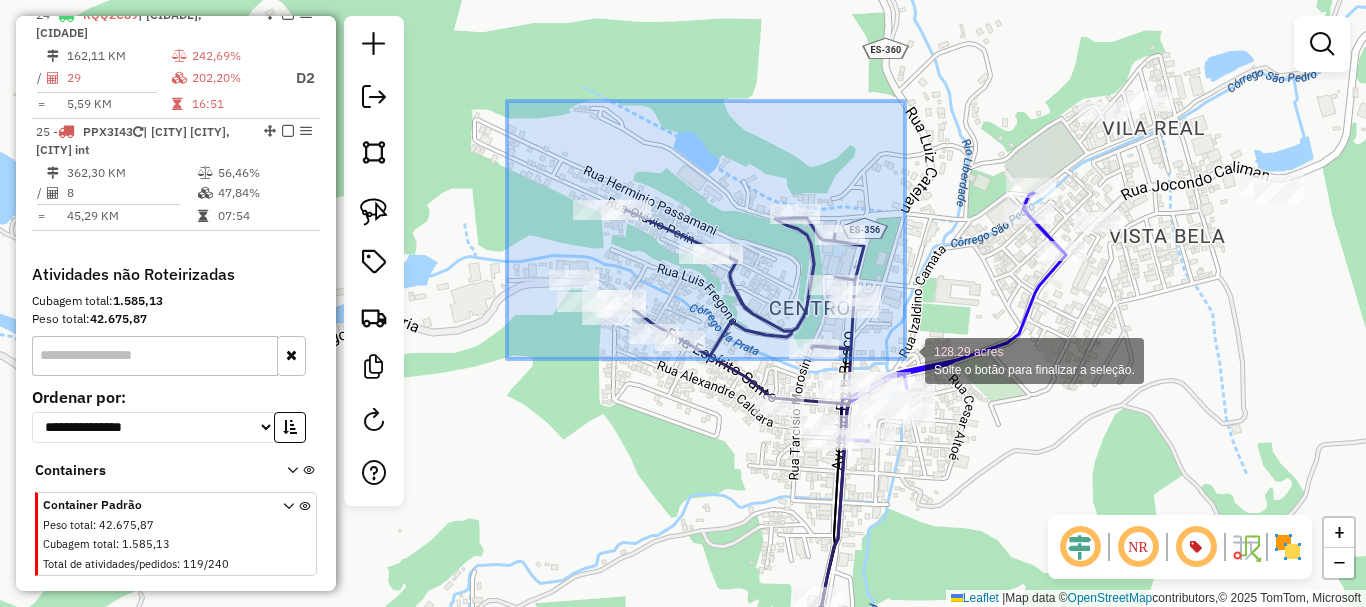 drag, startPoint x: 507, startPoint y: 101, endPoint x: 905, endPoint y: 359, distance: 474.30792 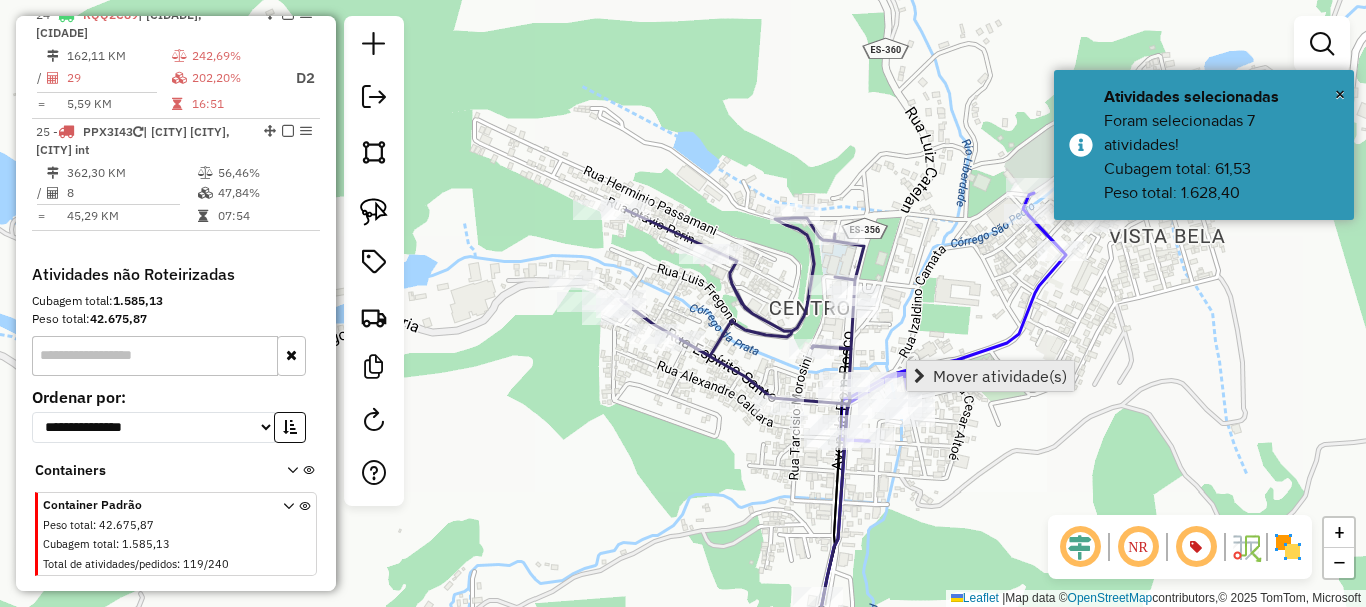 click on "Mover atividade(s)" at bounding box center (1000, 376) 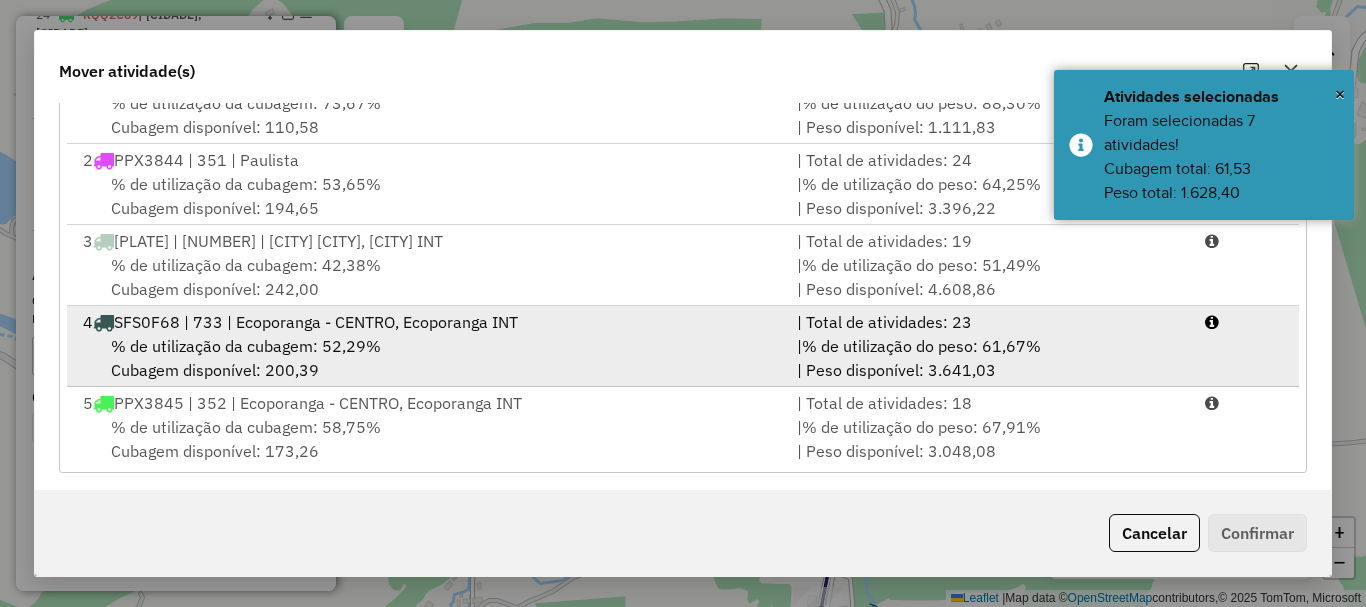 scroll, scrollTop: 397, scrollLeft: 0, axis: vertical 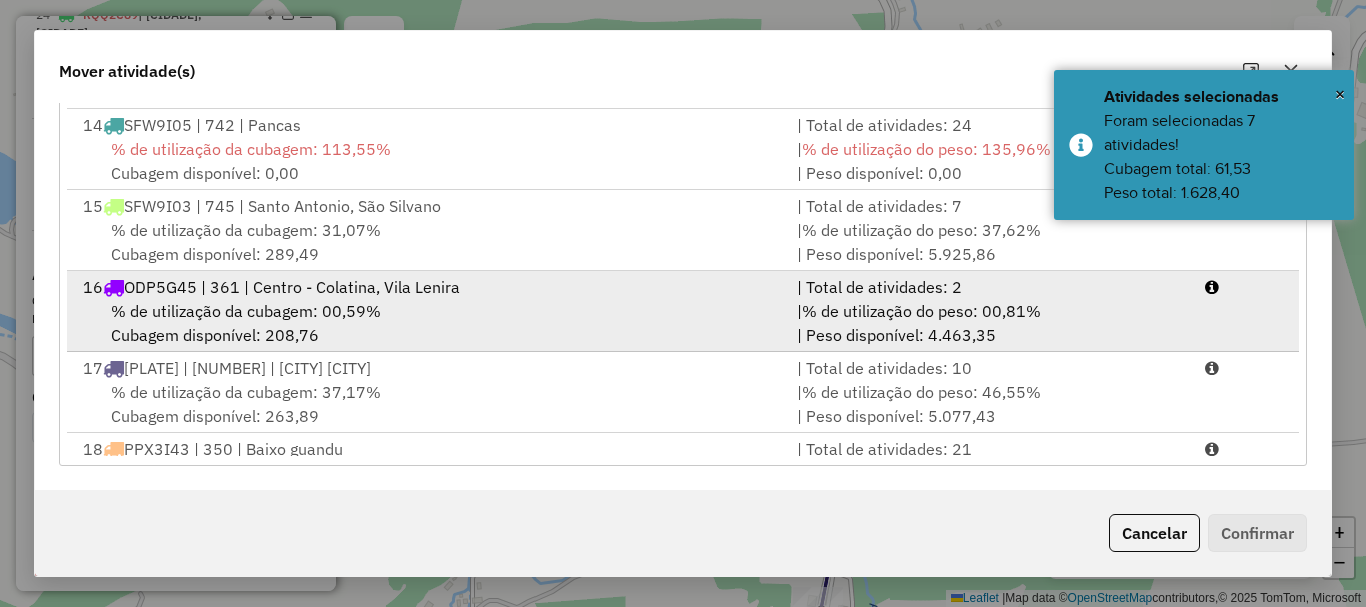 click on "% de utilização da cubagem: 00,59%  Cubagem disponível: 208,76" at bounding box center [428, 323] 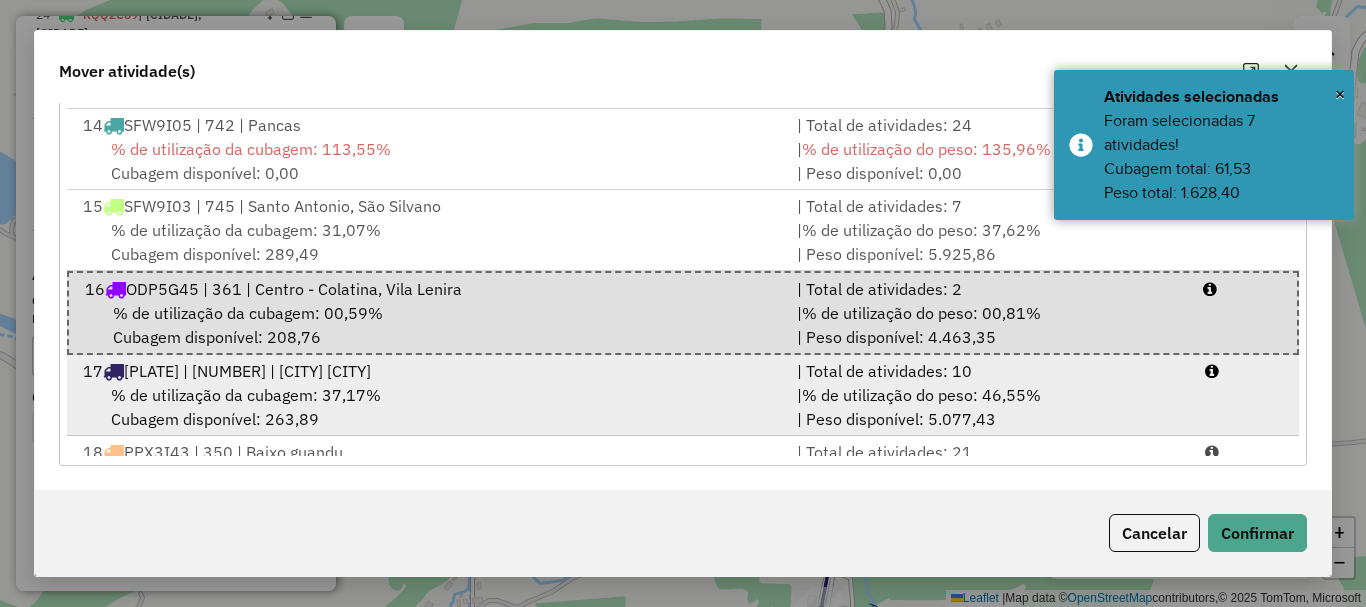 click on "17   SFW9I15 | 744 | MARILANDIA CENTRO" at bounding box center (428, 371) 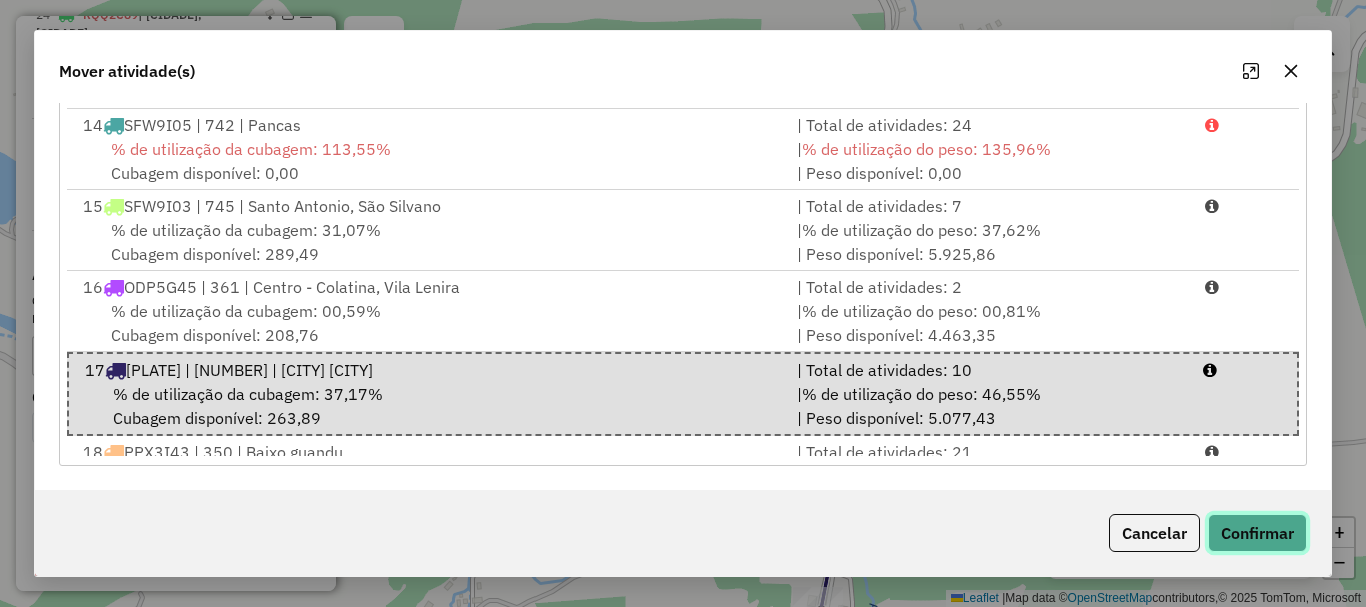 drag, startPoint x: 1283, startPoint y: 537, endPoint x: 1211, endPoint y: 529, distance: 72.443085 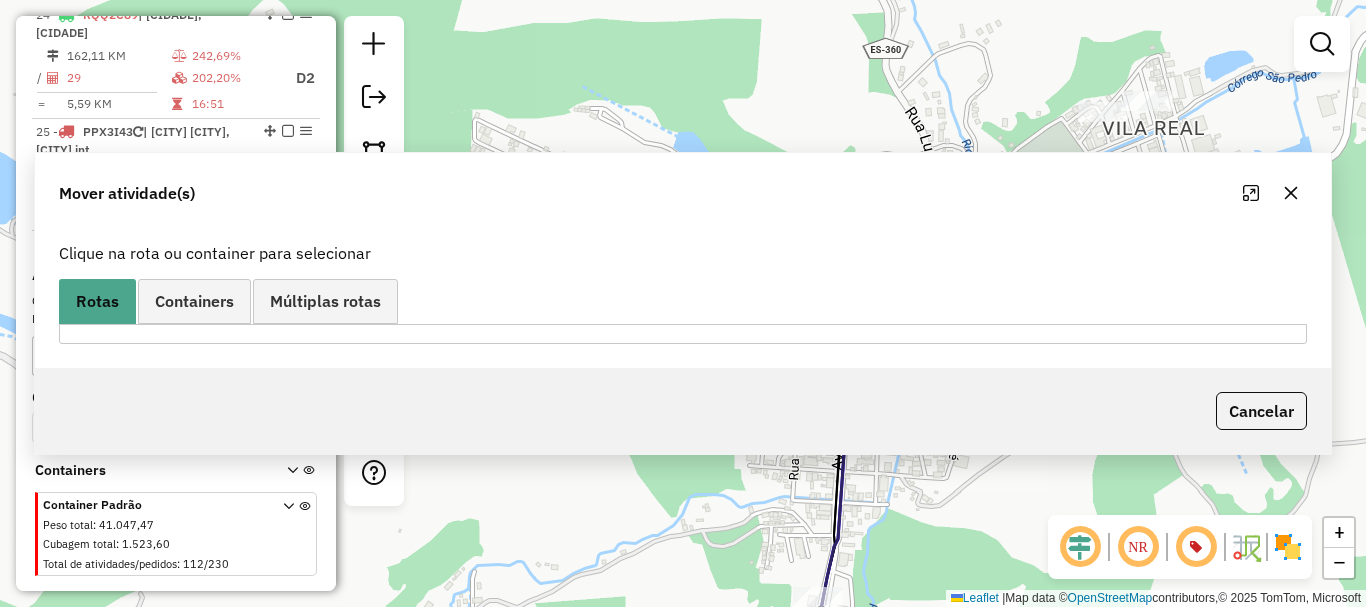 scroll, scrollTop: 0, scrollLeft: 0, axis: both 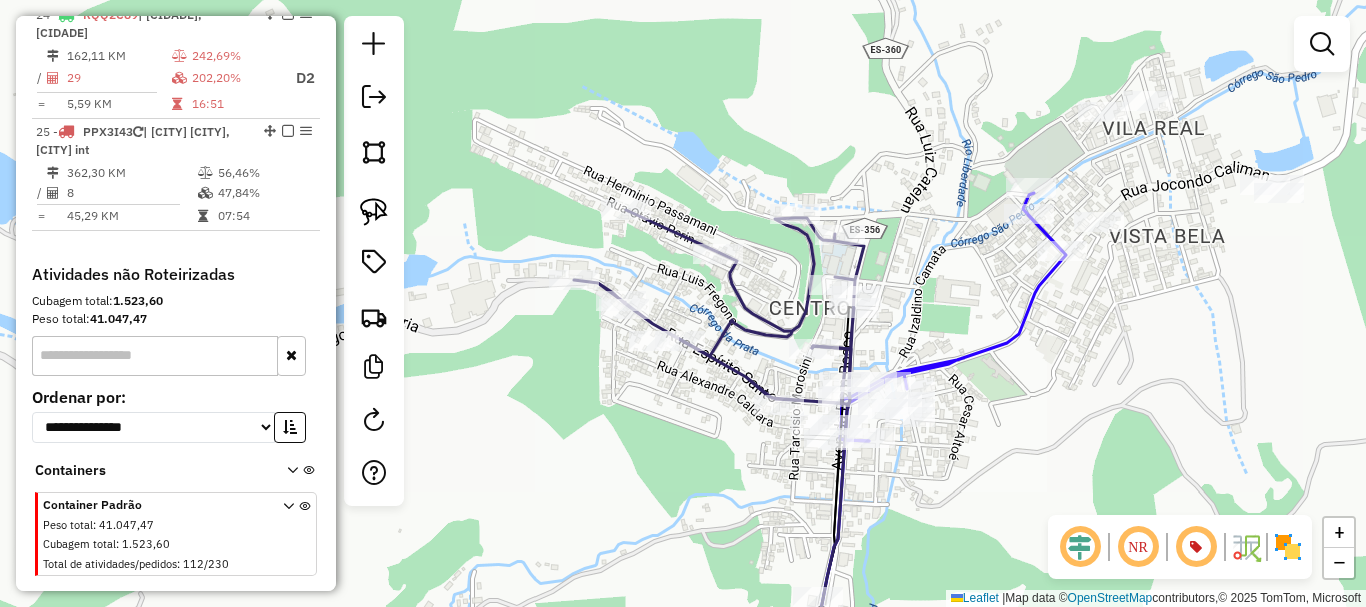 drag, startPoint x: 1076, startPoint y: 435, endPoint x: 955, endPoint y: 388, distance: 129.80756 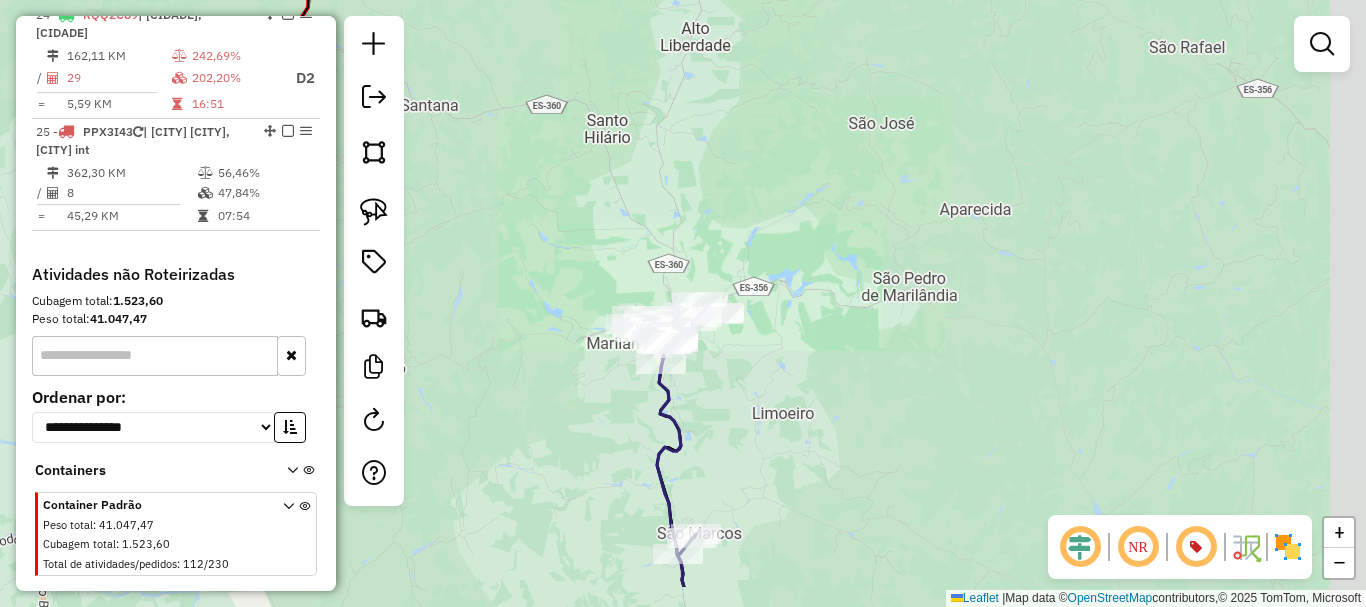 drag, startPoint x: 806, startPoint y: 411, endPoint x: 761, endPoint y: 308, distance: 112.40107 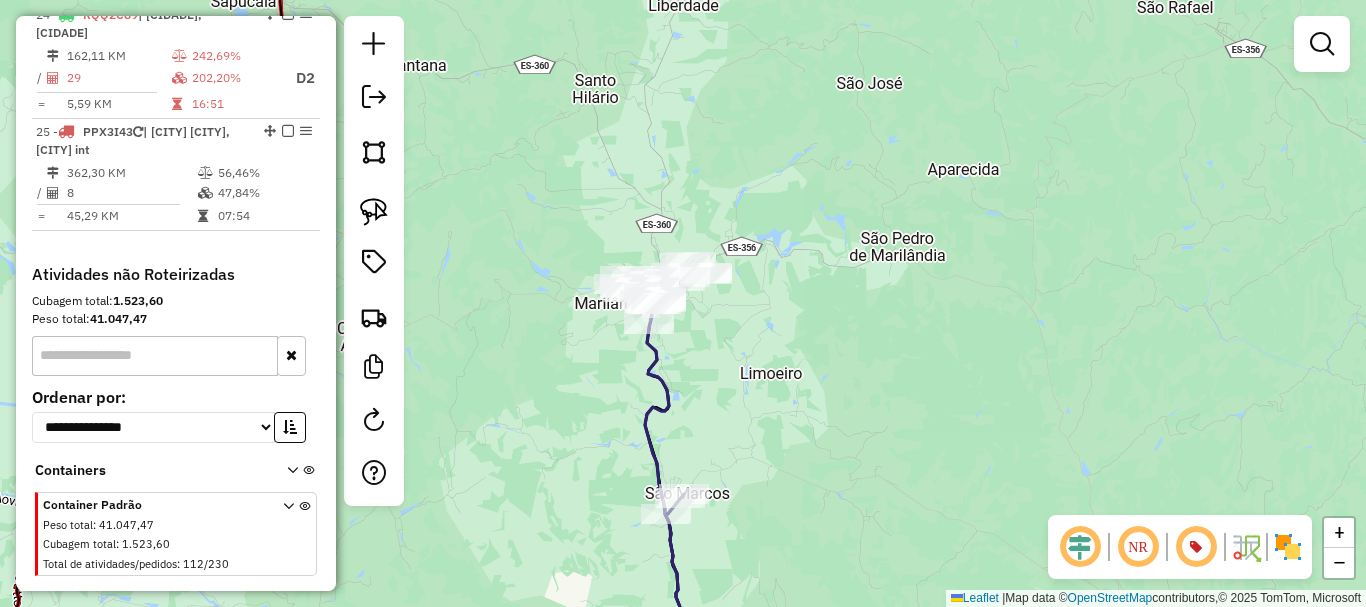 click on "Janela de atendimento Grade de atendimento Capacidade Transportadoras Veículos Cliente Pedidos  Rotas Selecione os dias de semana para filtrar as janelas de atendimento  Seg   Ter   Qua   Qui   Sex   Sáb   Dom  Informe o período da janela de atendimento: De: Até:  Filtrar exatamente a janela do cliente  Considerar janela de atendimento padrão  Selecione os dias de semana para filtrar as grades de atendimento  Seg   Ter   Qua   Qui   Sex   Sáb   Dom   Considerar clientes sem dia de atendimento cadastrado  Clientes fora do dia de atendimento selecionado Filtrar as atividades entre os valores definidos abaixo:  Peso mínimo:   Peso máximo:   Cubagem mínima:   Cubagem máxima:   De:   Até:  Filtrar as atividades entre o tempo de atendimento definido abaixo:  De:   Até:   Considerar capacidade total dos clientes não roteirizados Transportadora: Selecione um ou mais itens Tipo de veículo: Selecione um ou mais itens Veículo: Selecione um ou mais itens Motorista: Selecione um ou mais itens Nome: Rótulo:" 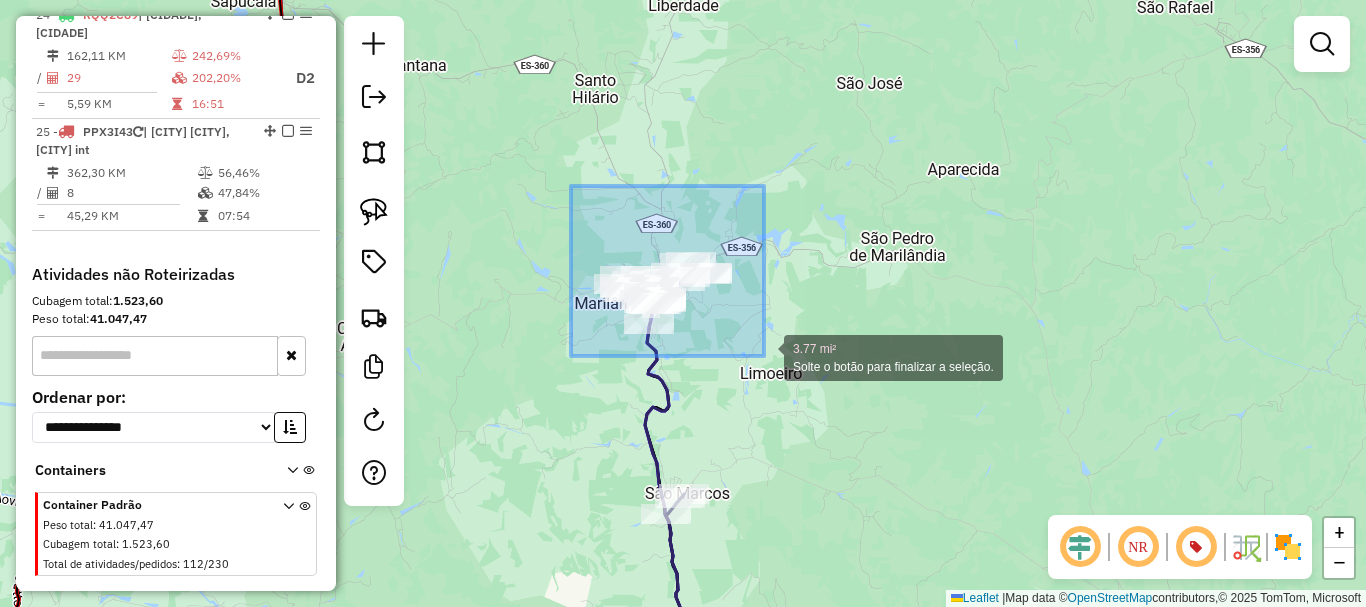 drag, startPoint x: 571, startPoint y: 186, endPoint x: 819, endPoint y: 380, distance: 314.86505 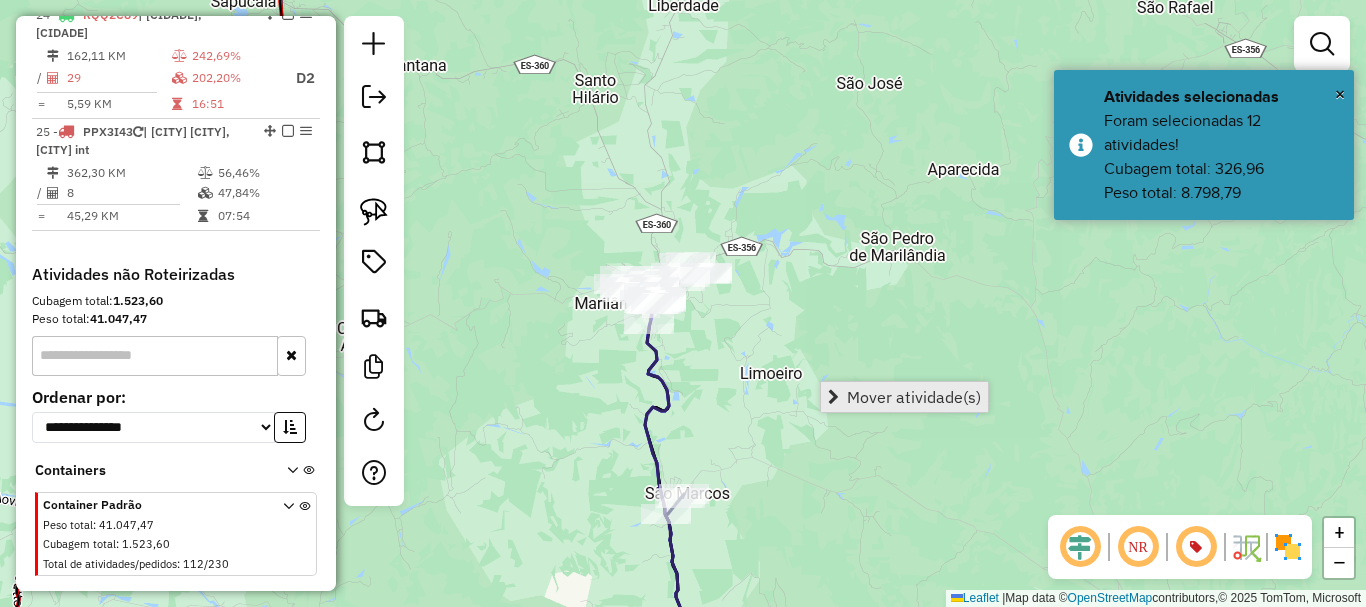click on "Mover atividade(s)" at bounding box center [914, 397] 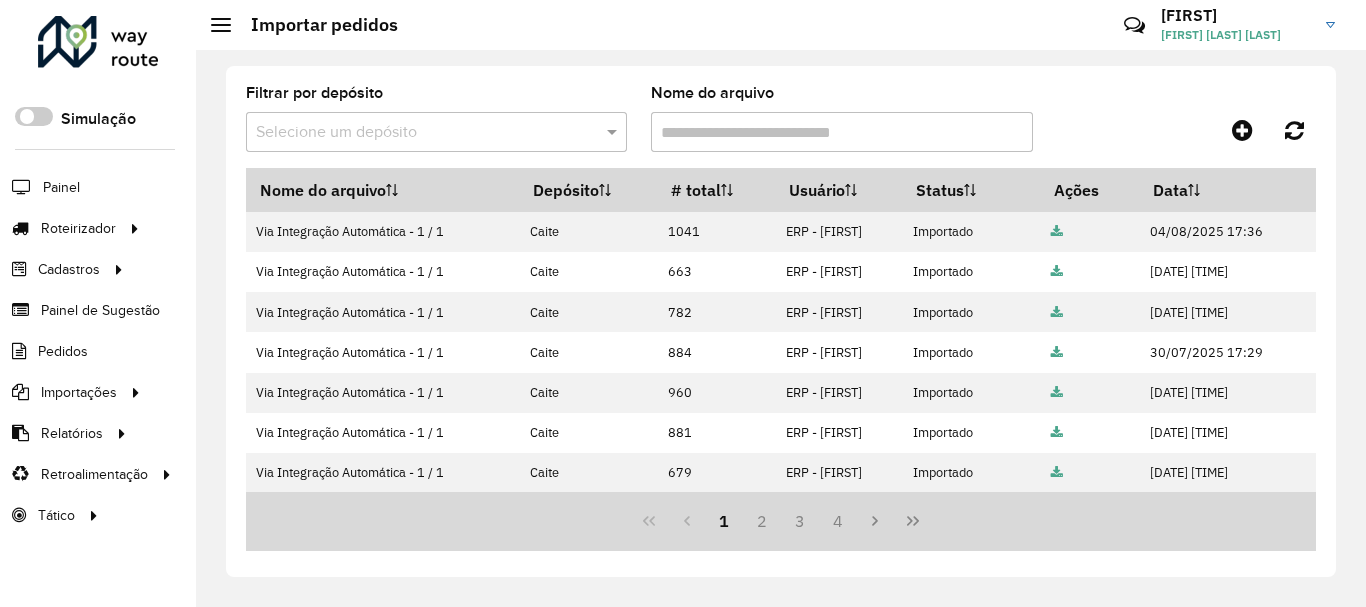 scroll, scrollTop: 0, scrollLeft: 0, axis: both 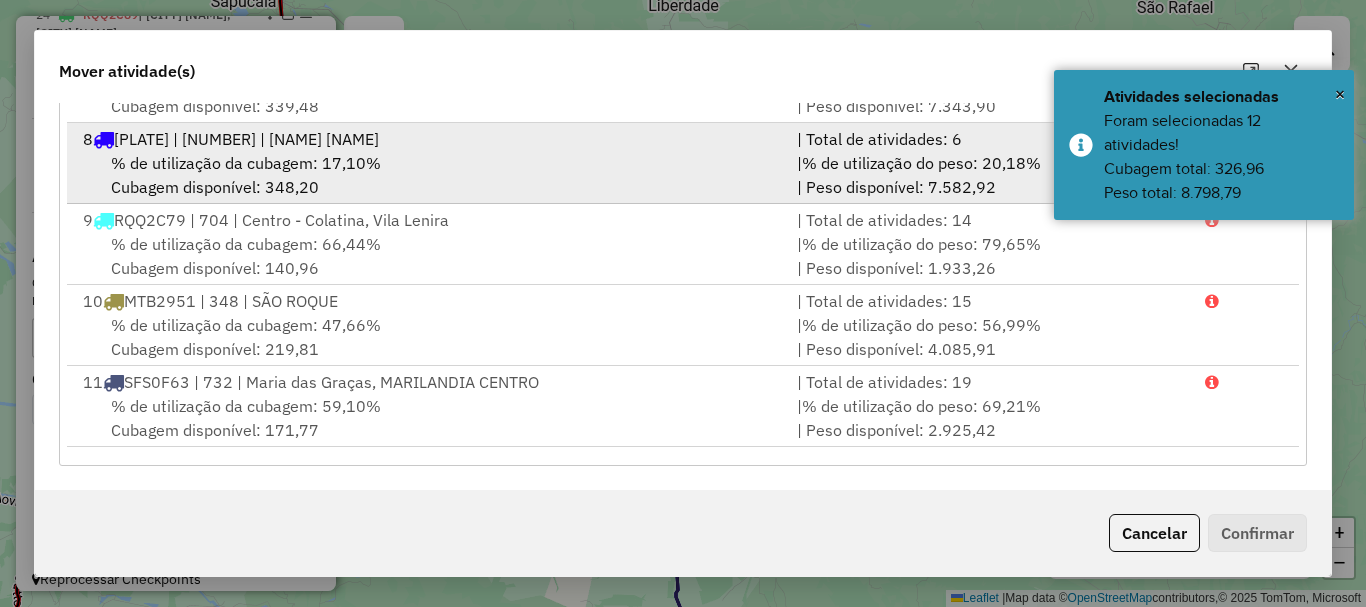 click on "% de utilização da cubagem: 17,10%" at bounding box center [246, 163] 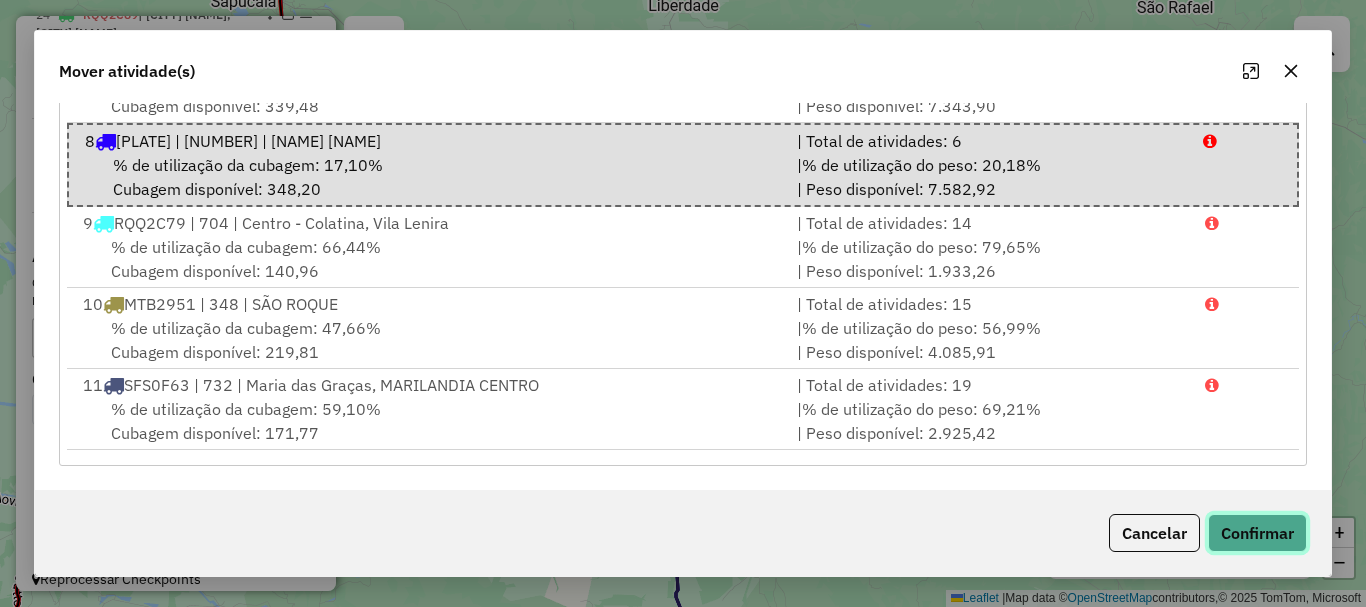 click on "Confirmar" 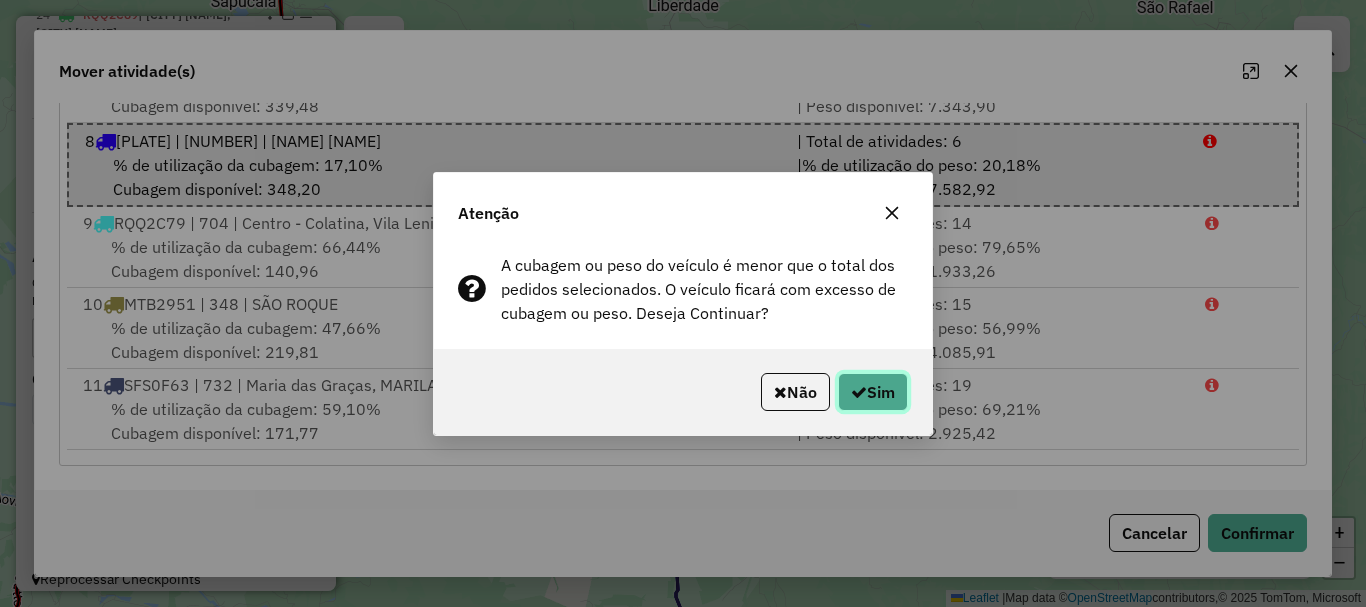 click on "Sim" 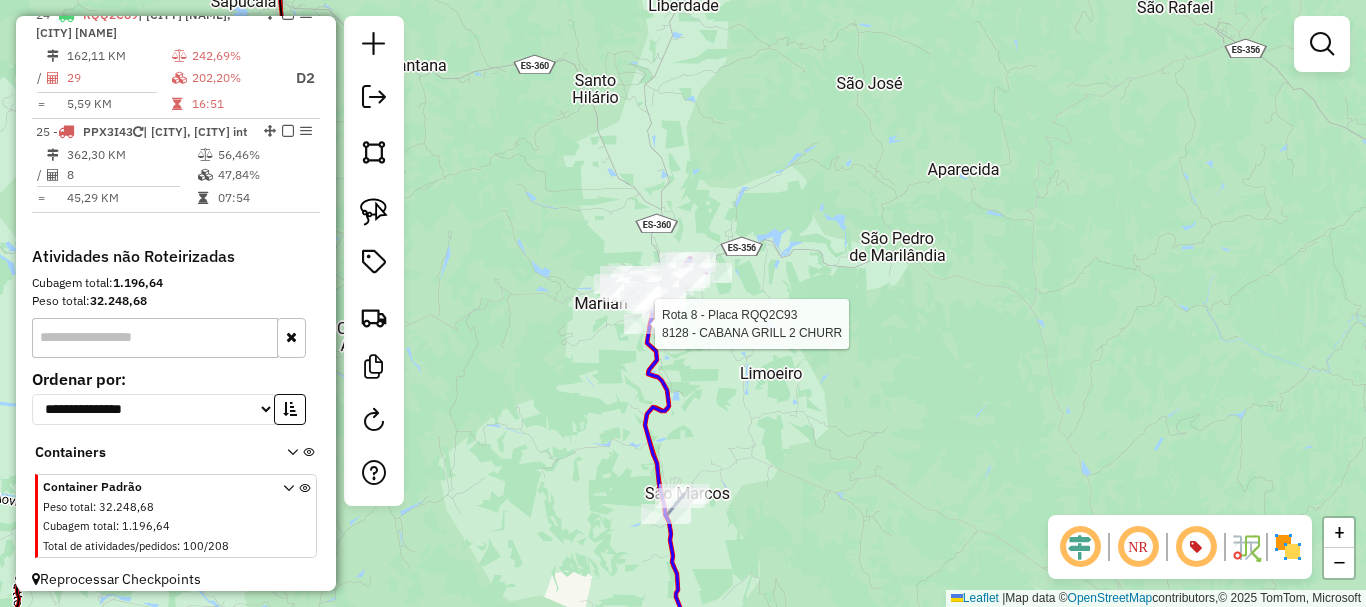 select on "**********" 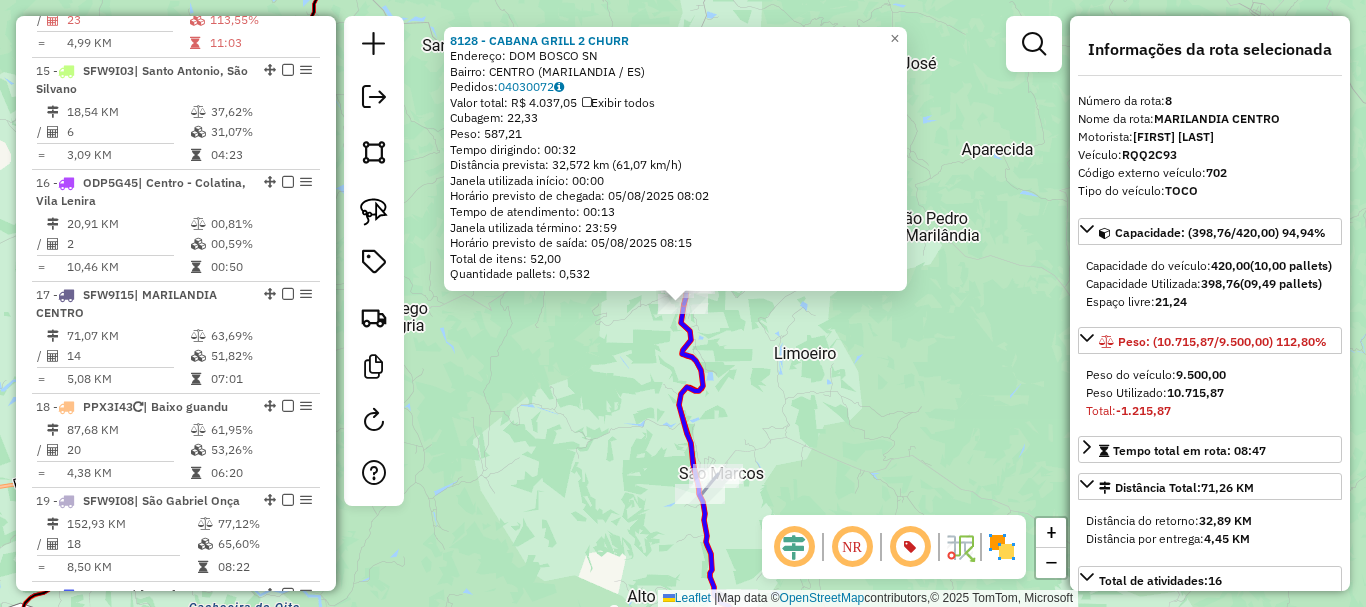 scroll, scrollTop: 1583, scrollLeft: 0, axis: vertical 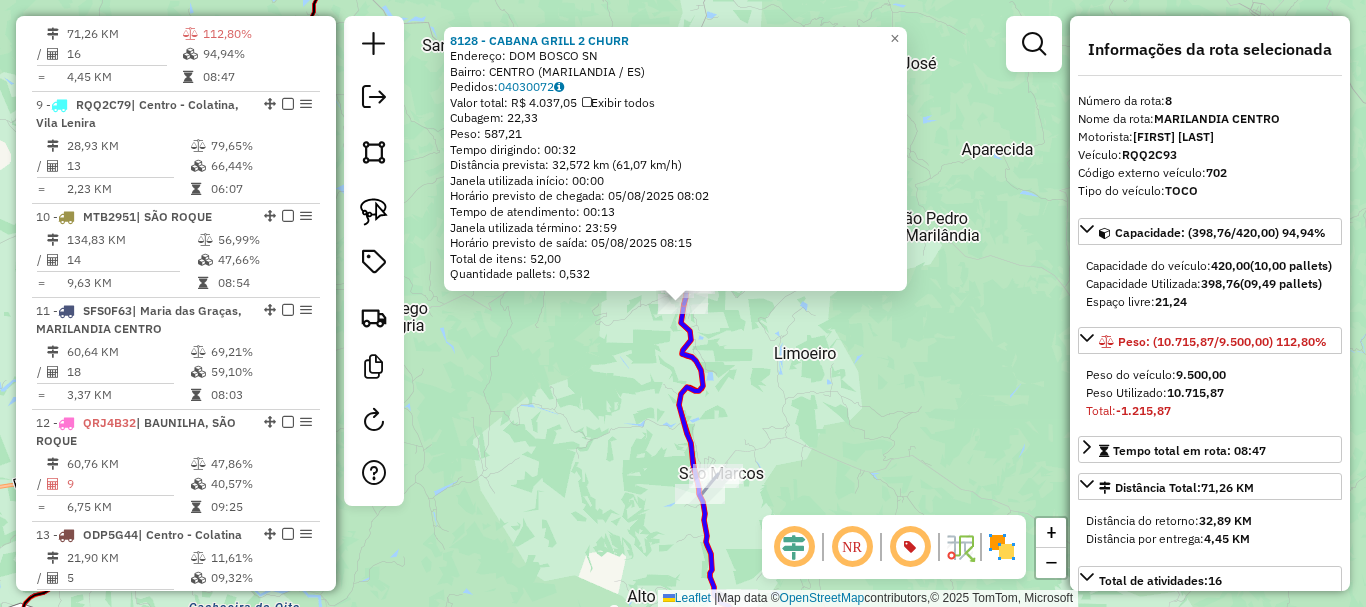 click on "8128 - CABANA GRILL 2 CHURR  Endereço:  DOM BOSCO SN   Bairro: CENTRO (MARILANDIA / ES)   Pedidos:  04030072   Valor total: R$ 4.037,05   Exibir todos   Cubagem: 22,33  Peso: 587,21  Tempo dirigindo: 00:32   Distância prevista: 32,572 km (61,07 km/h)   Janela utilizada início: 00:00   Horário previsto de chegada: 05/08/2025 08:02   Tempo de atendimento: 00:13   Janela utilizada término: 23:59   Horário previsto de saída: 05/08/2025 08:15   Total de itens: 52,00   Quantidade pallets: 0,532  × Janela de atendimento Grade de atendimento Capacidade Transportadoras Veículos Cliente Pedidos  Rotas Selecione os dias de semana para filtrar as janelas de atendimento  Seg   Ter   Qua   Qui   Sex   Sáb   Dom  Informe o período da janela de atendimento: De: Até:  Filtrar exatamente a janela do cliente  Considerar janela de atendimento padrão  Selecione os dias de semana para filtrar as grades de atendimento  Seg   Ter   Qua   Qui   Sex   Sáb   Dom   Considerar clientes sem dia de atendimento cadastrado De:" 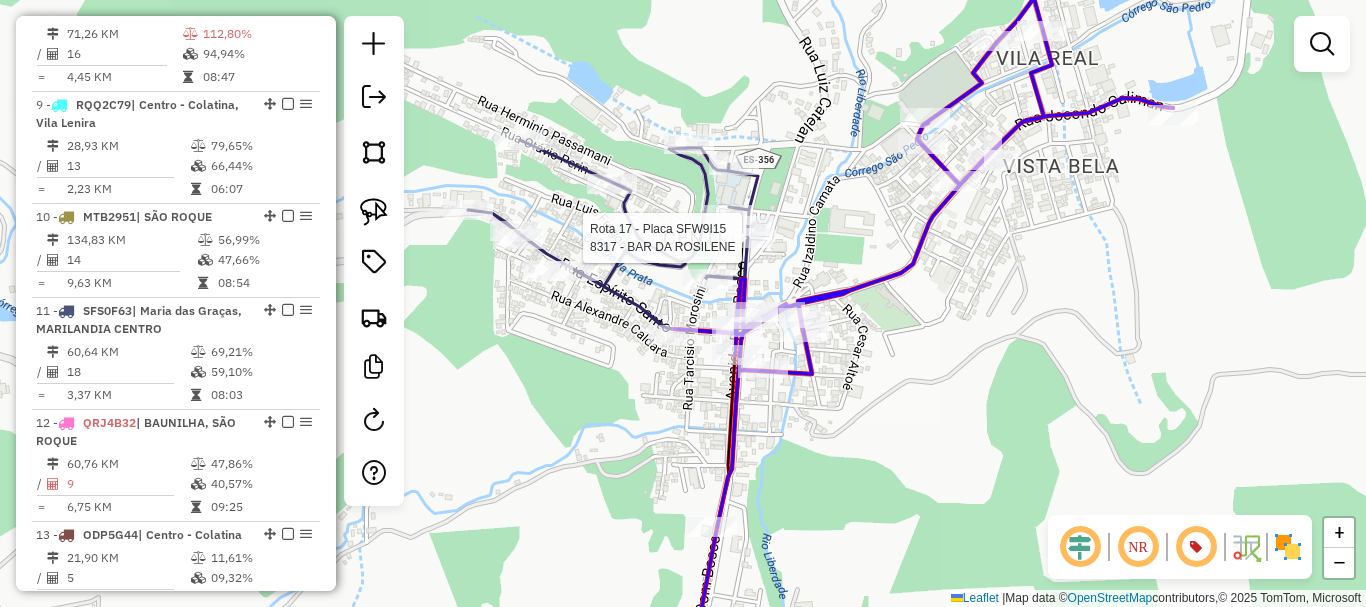 select on "**********" 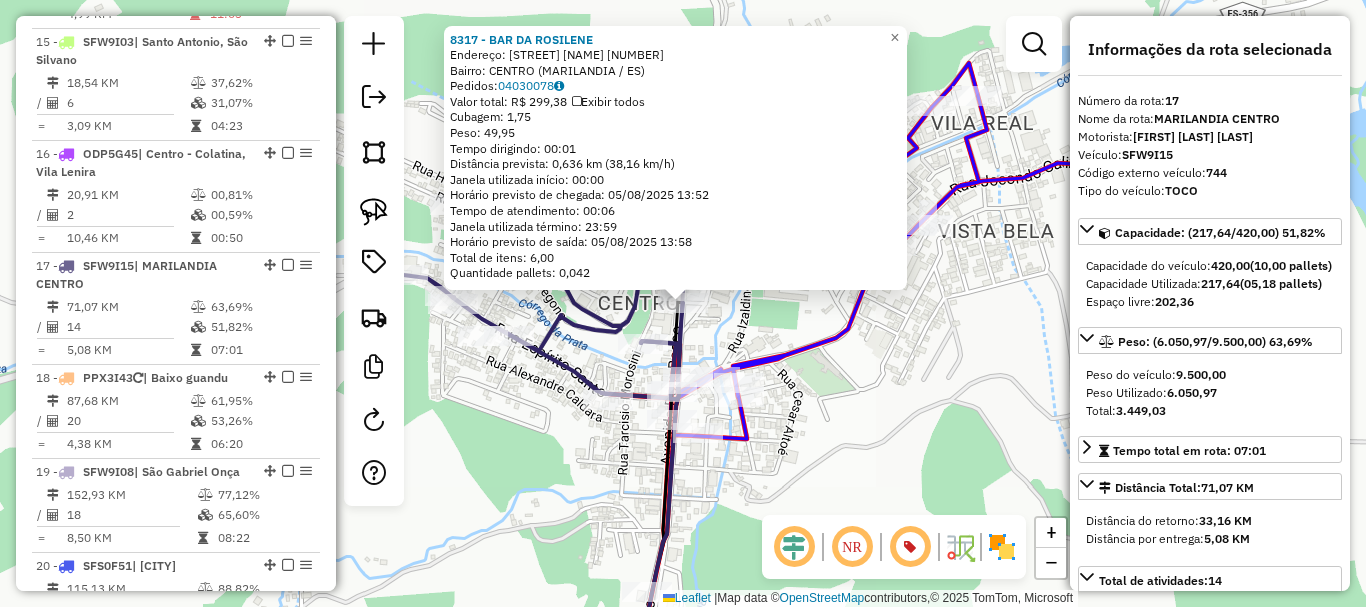 scroll, scrollTop: 2555, scrollLeft: 0, axis: vertical 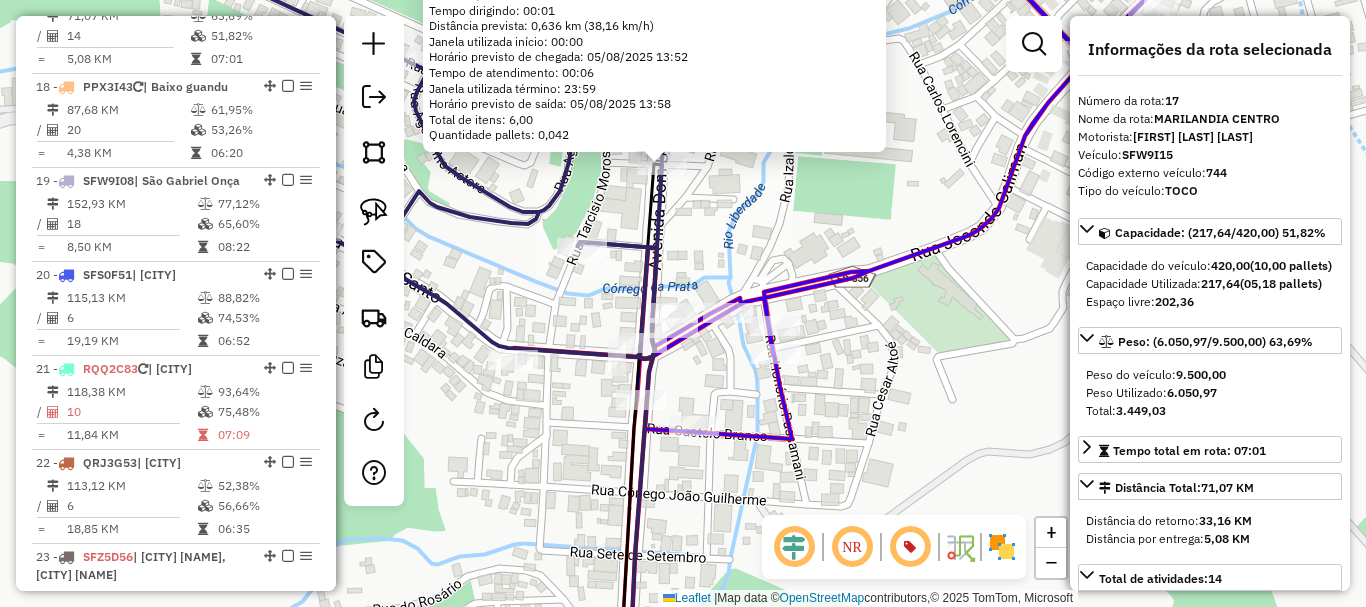 click on "8317 - BAR DA ROSILENE  Endereço:  DOM BOSCO 676   Bairro: CENTRO (MARILANDIA / ES)   Pedidos:  04030078   Valor total: R$ 299,38   Exibir todos   Cubagem: 1,75  Peso: 49,95  Tempo dirigindo: 00:01   Distância prevista: 0,636 km (38,16 km/h)   Janela utilizada início: 00:00   Horário previsto de chegada: 05/08/2025 13:52   Tempo de atendimento: 00:06   Janela utilizada término: 23:59   Horário previsto de saída: 05/08/2025 13:58   Total de itens: 6,00   Quantidade pallets: 0,042  × Janela de atendimento Grade de atendimento Capacidade Transportadoras Veículos Cliente Pedidos  Rotas Selecione os dias de semana para filtrar as janelas de atendimento  Seg   Ter   Qua   Qui   Sex   Sáb   Dom  Informe o período da janela de atendimento: De: Até:  Filtrar exatamente a janela do cliente  Considerar janela de atendimento padrão  Selecione os dias de semana para filtrar as grades de atendimento  Seg   Ter   Qua   Qui   Sex   Sáb   Dom   Considerar clientes sem dia de atendimento cadastrado  De:   Até:" 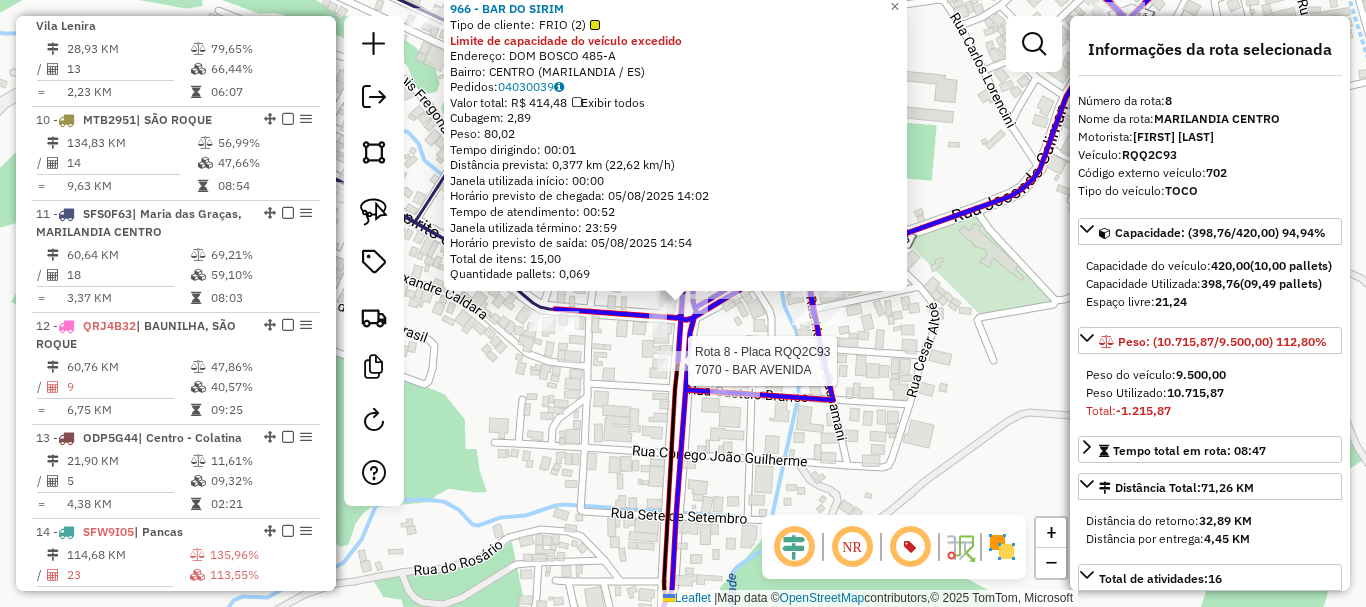 scroll, scrollTop: 1583, scrollLeft: 0, axis: vertical 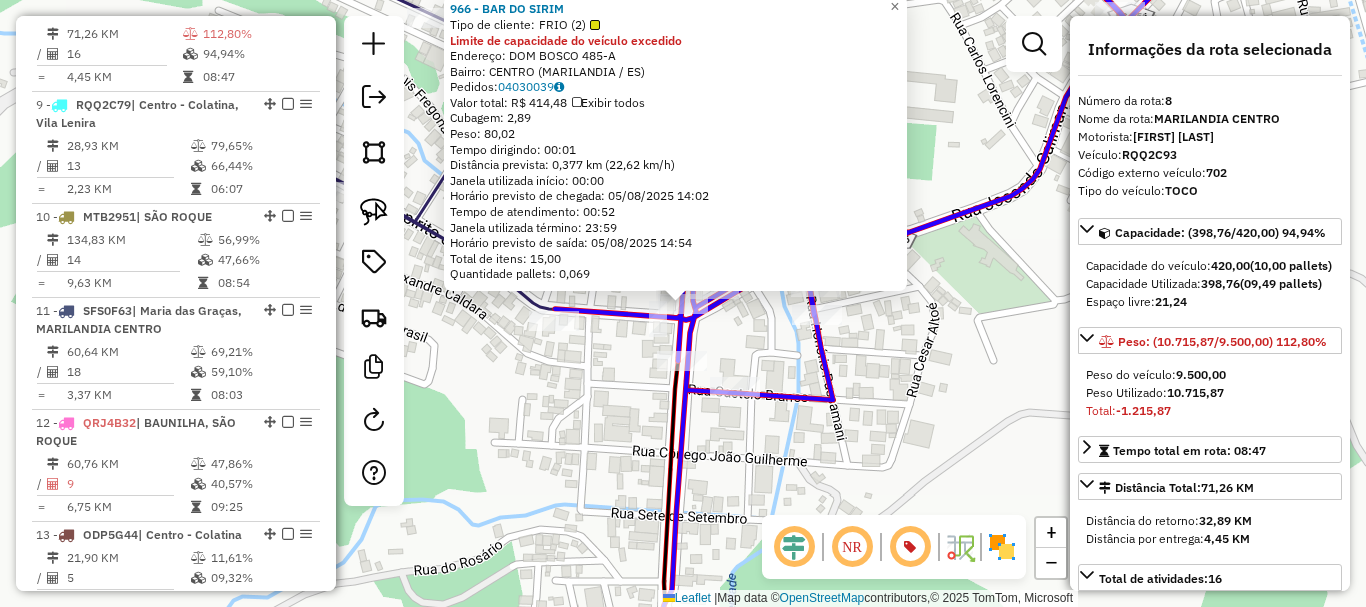 click on "Rota 8 - Placa RQQ2C93  8254 - NC DISTRIBUIDORA LTD 966 - BAR DO SIRIM  Tipo de cliente:   FRIO (2)  Limite de capacidade do veículo excedido  Endereço:  DOM BOSCO 485-A   Bairro: CENTRO (MARILANDIA / ES)   Pedidos:  04030039   Valor total: R$ 414,48   Exibir todos   Cubagem: 2,89  Peso: 80,02  Tempo dirigindo: 00:01   Distância prevista: 0,377 km (22,62 km/h)   Janela utilizada início: 00:00   Horário previsto de chegada: 05/08/2025 14:02   Tempo de atendimento: 00:52   Janela utilizada término: 23:59   Horário previsto de saída: 05/08/2025 14:54   Total de itens: 15,00   Quantidade pallets: 0,069  × Janela de atendimento Grade de atendimento Capacidade Transportadoras Veículos Cliente Pedidos  Rotas Selecione os dias de semana para filtrar as janelas de atendimento  Seg   Ter   Qua   Qui   Sex   Sáb   Dom  Informe o período da janela de atendimento: De: Até:  Filtrar exatamente a janela do cliente  Considerar janela de atendimento padrão   Seg   Ter   Qua   Qui   Sex   Sáb   Dom   De:   De:" 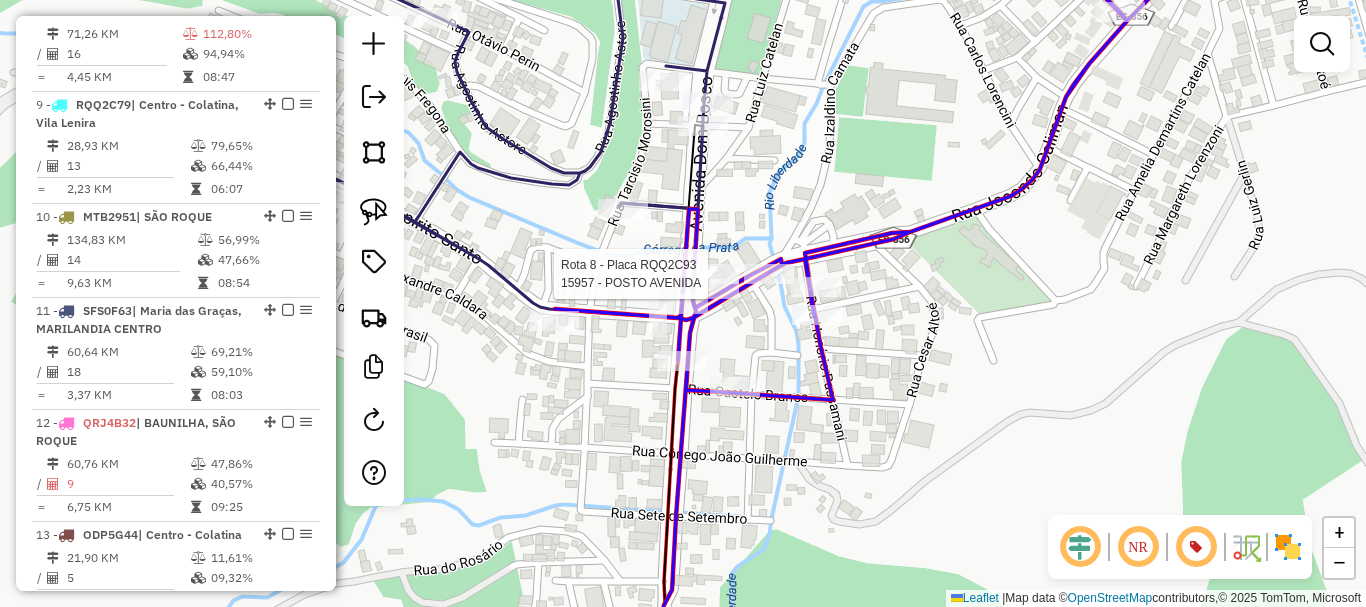 select on "**********" 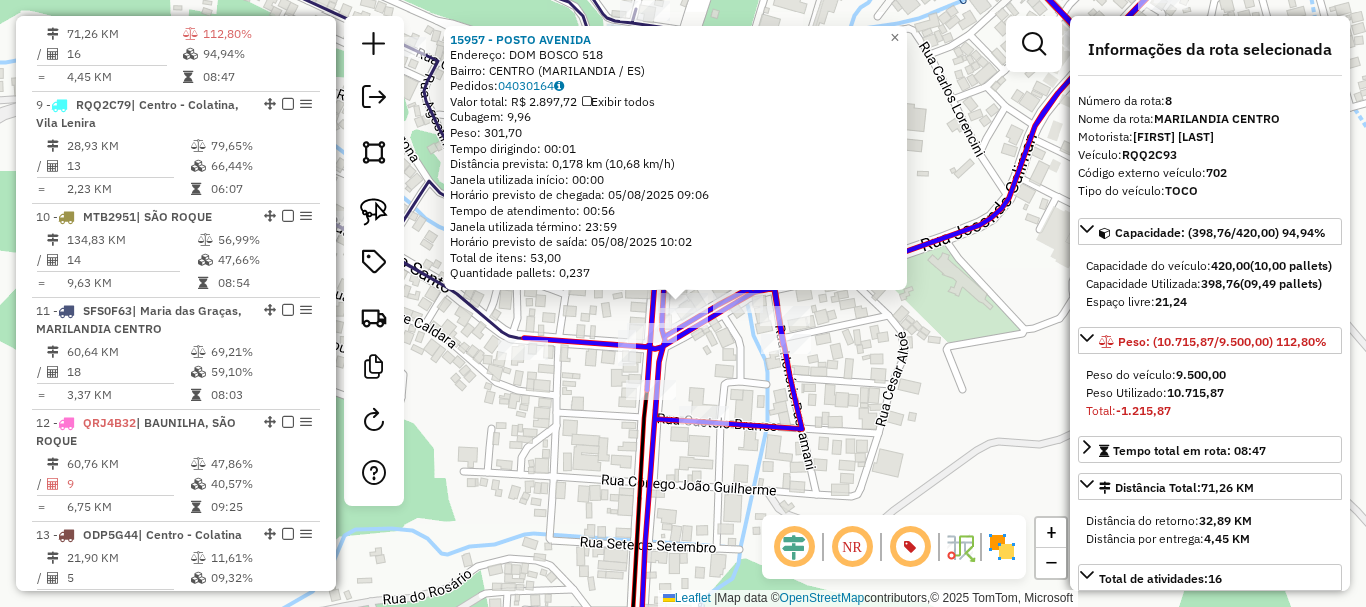 click on "15957 - POSTO AVENIDA  Endereço:  DOM BOSCO 518   Bairro: CENTRO (MARILANDIA / ES)   Pedidos:  04030164   Valor total: R$ 2.897,72   Exibir todos   Cubagem: 9,96  Peso: 301,70  Tempo dirigindo: 00:01   Distância prevista: 0,178 km (10,68 km/h)   Janela utilizada início: 00:00   Horário previsto de chegada: 05/08/2025 09:06   Tempo de atendimento: 00:56   Janela utilizada término: 23:59   Horário previsto de saída: 05/08/2025 10:02   Total de itens: 53,00   Quantidade pallets: 0,237  × Janela de atendimento Grade de atendimento Capacidade Transportadoras Veículos Cliente Pedidos  Rotas Selecione os dias de semana para filtrar as janelas de atendimento  Seg   Ter   Qua   Qui   Sex   Sáb   Dom  Informe o período da janela de atendimento: De: Até:  Filtrar exatamente a janela do cliente  Considerar janela de atendimento padrão  Selecione os dias de semana para filtrar as grades de atendimento  Seg   Ter   Qua   Qui   Sex   Sáb   Dom   Considerar clientes sem dia de atendimento cadastrado  De:   De:" 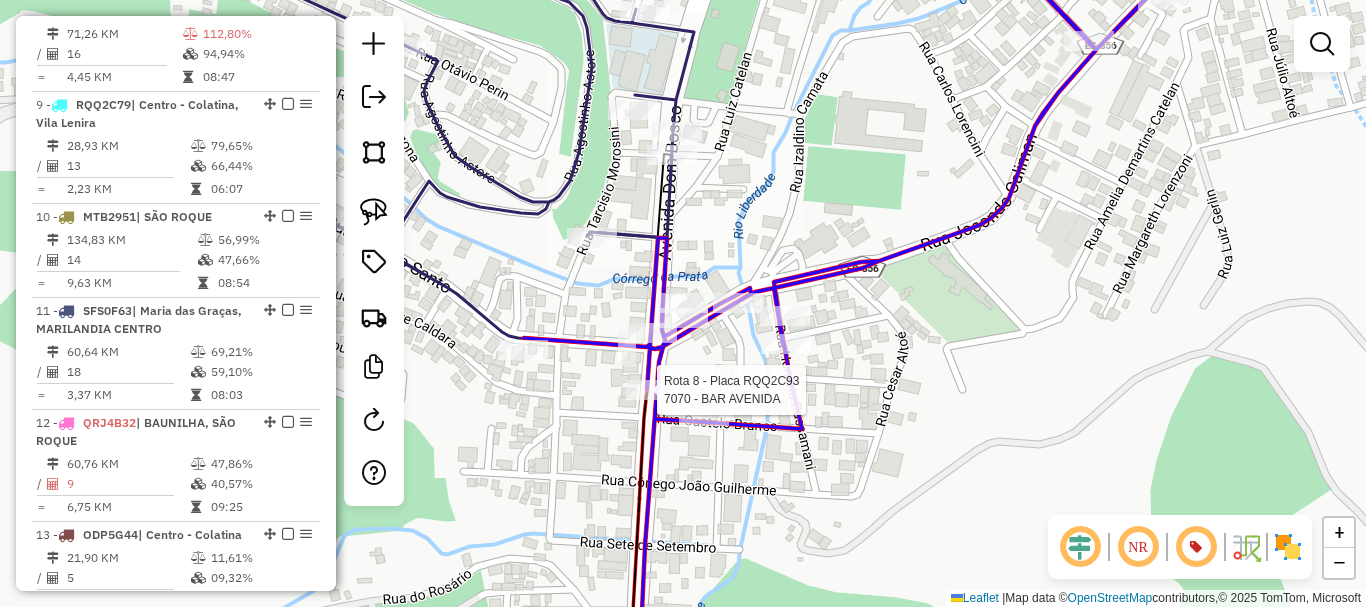 select on "**********" 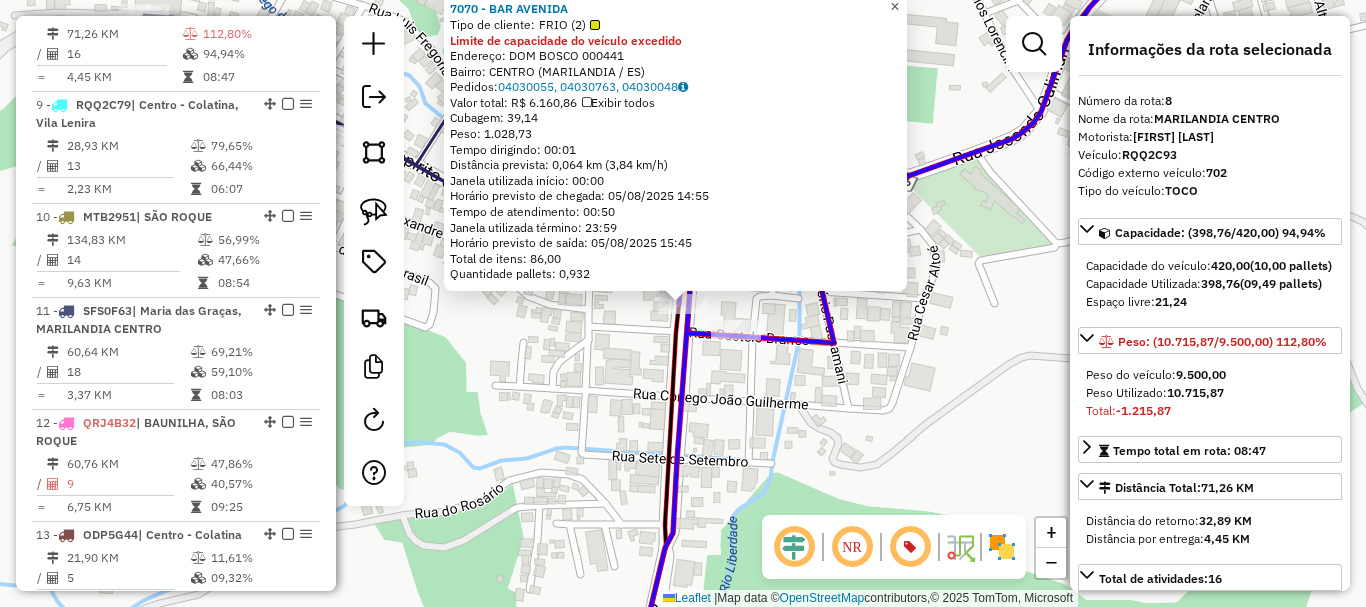 click on "×" 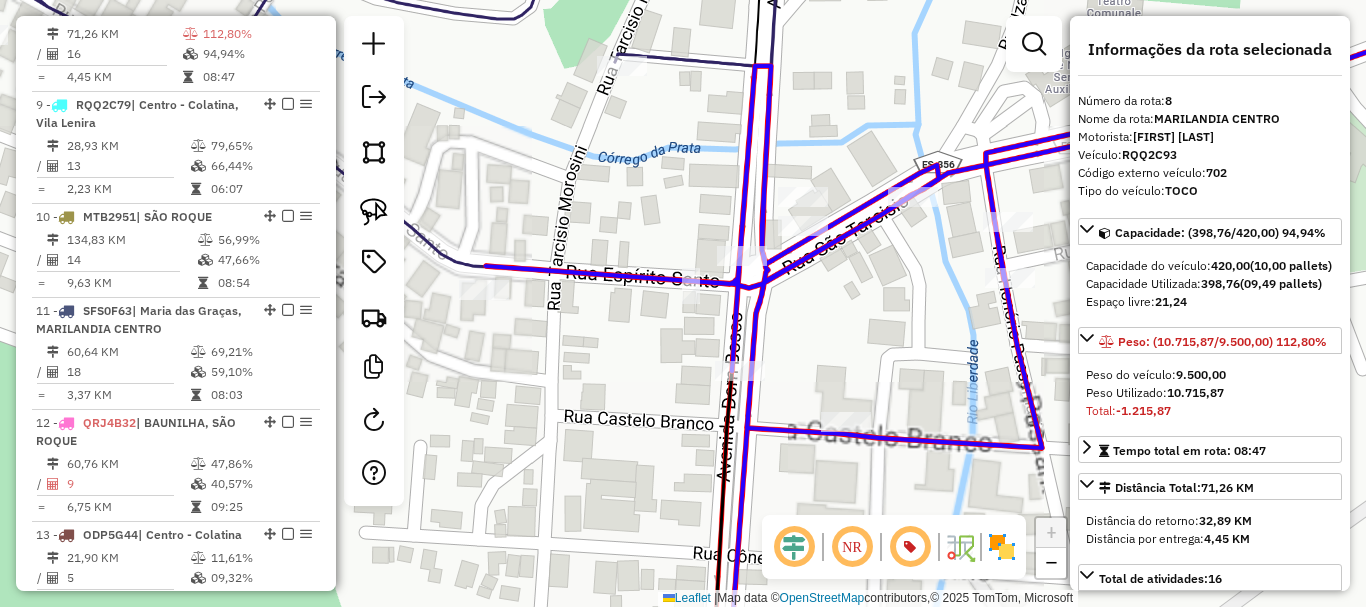 drag, startPoint x: 638, startPoint y: 183, endPoint x: 633, endPoint y: 232, distance: 49.25444 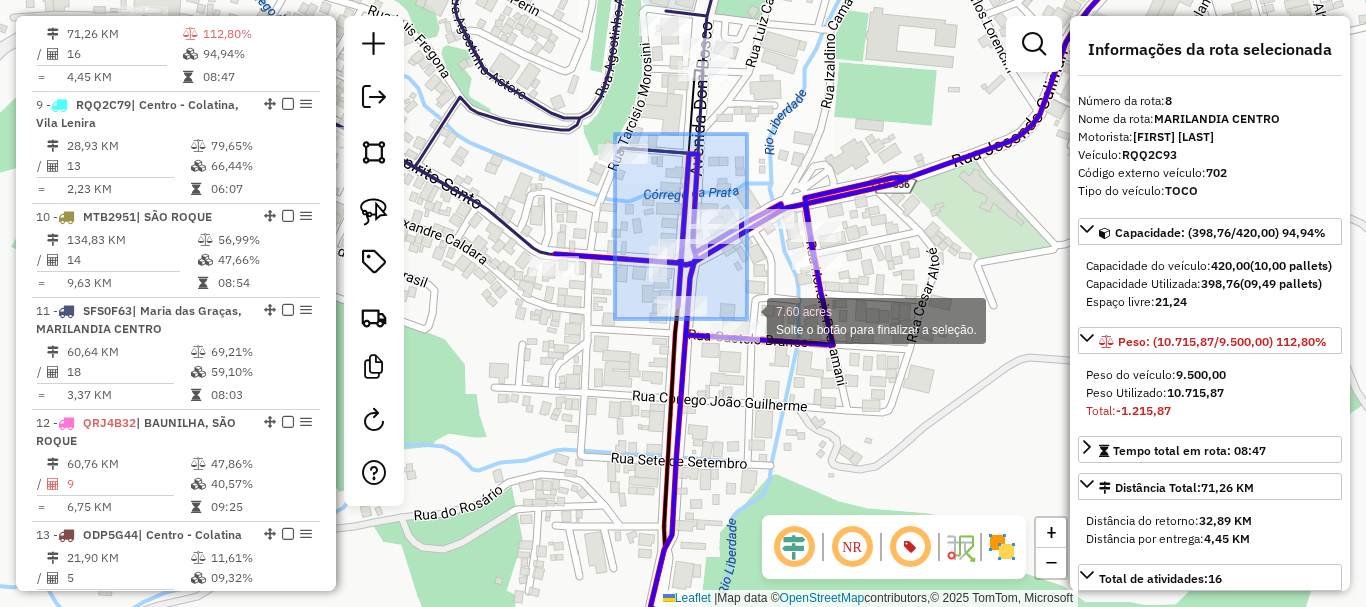 drag, startPoint x: 615, startPoint y: 134, endPoint x: 747, endPoint y: 319, distance: 227.26416 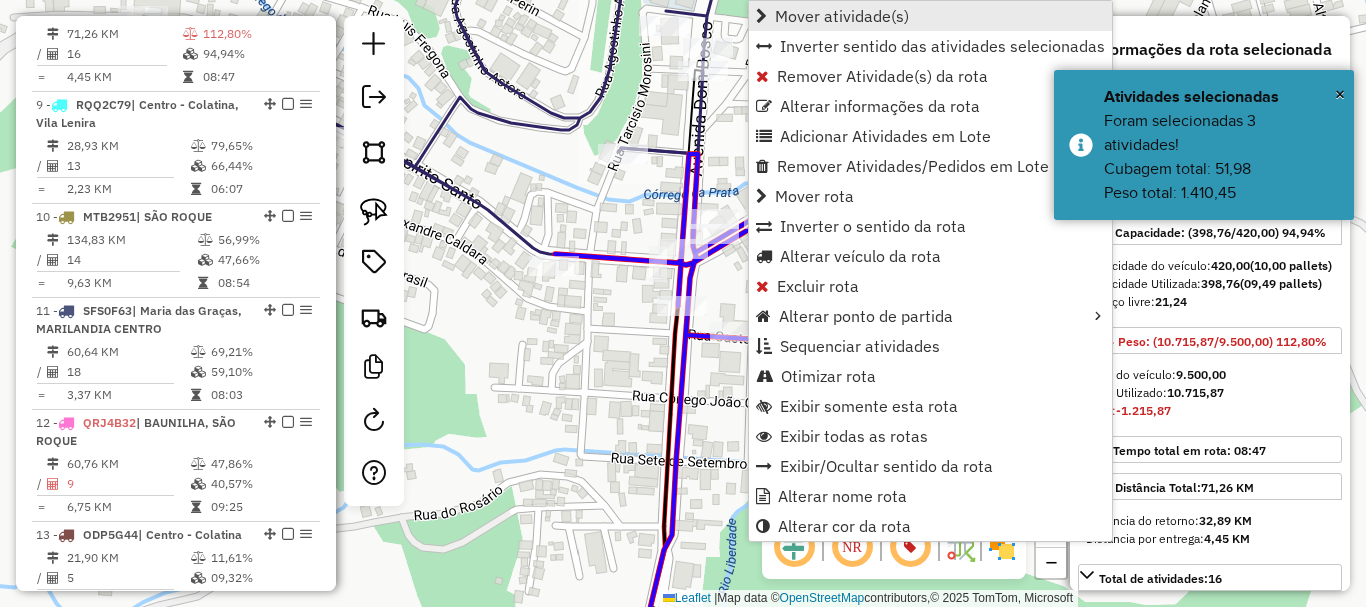 click on "Mover atividade(s)" at bounding box center (842, 16) 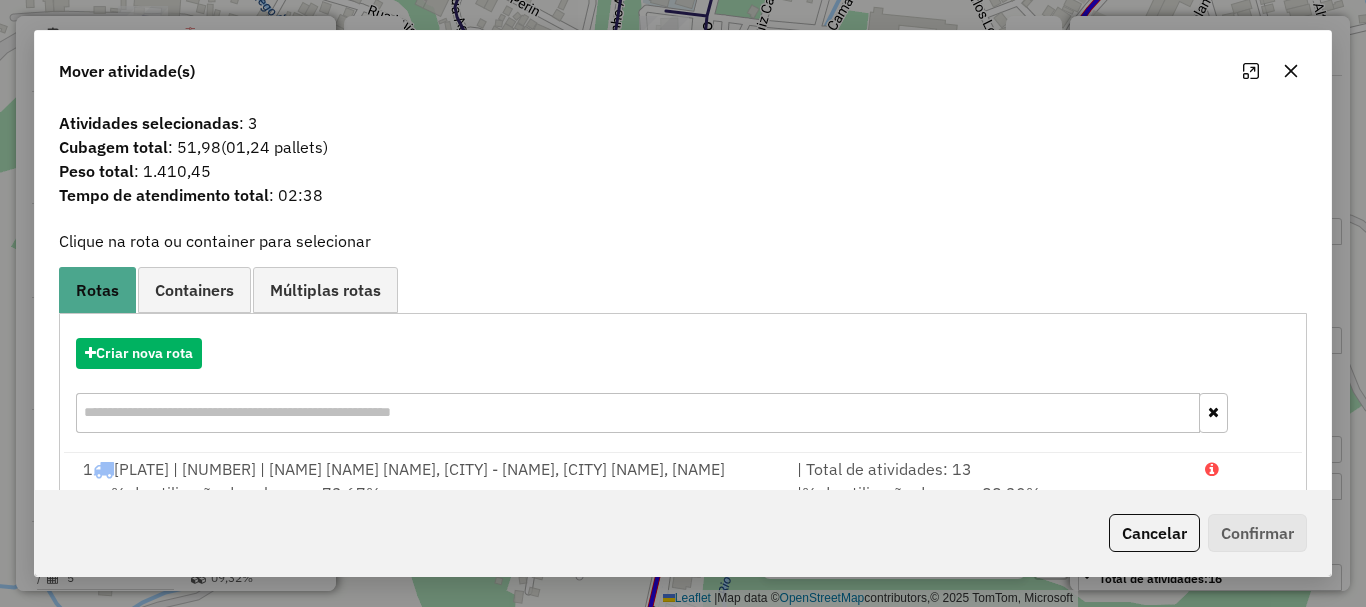 scroll, scrollTop: 297, scrollLeft: 0, axis: vertical 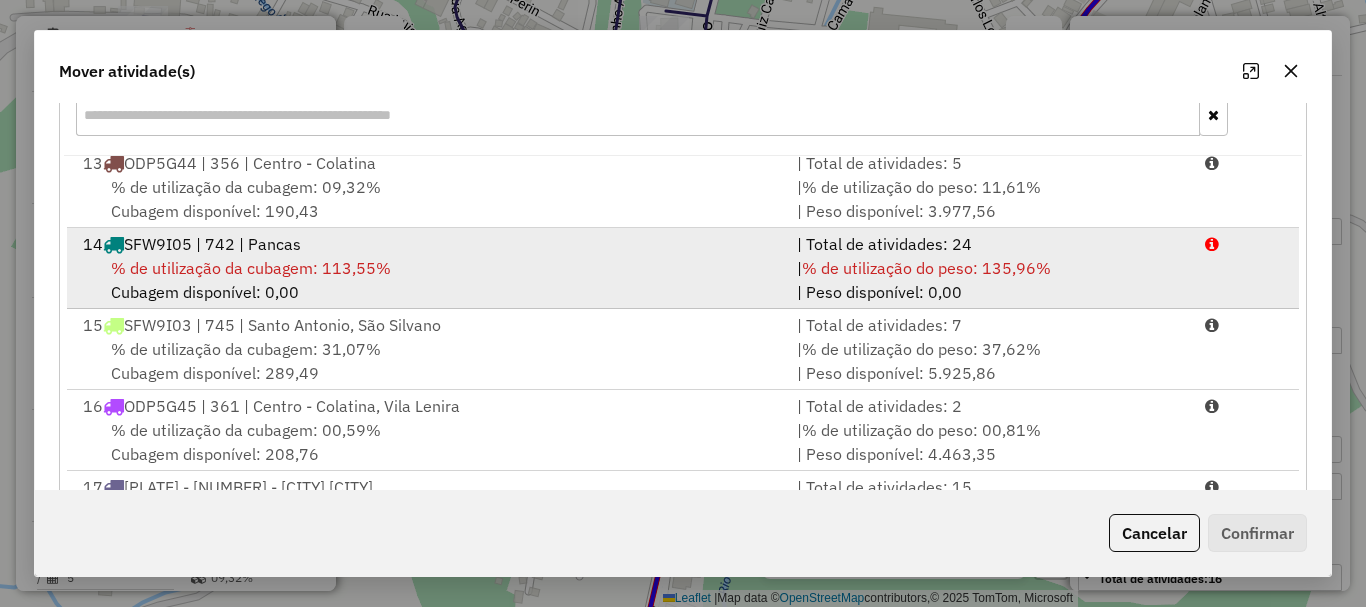 click on "% de utilização da cubagem: 113,55%" at bounding box center (251, 268) 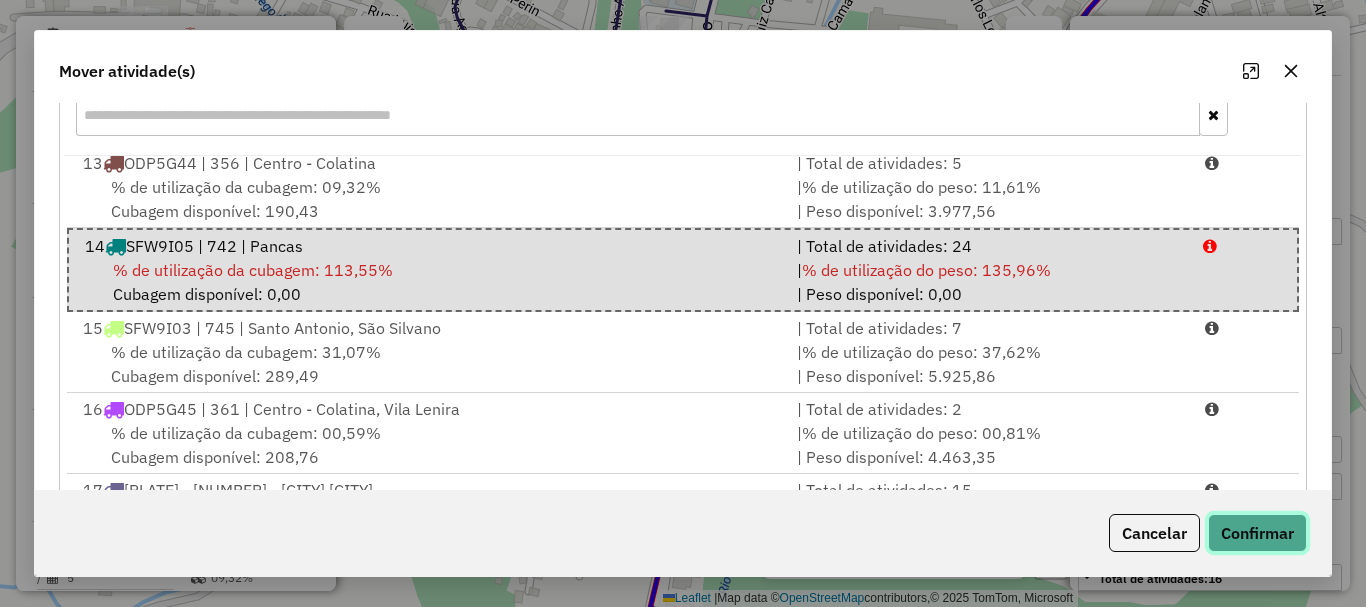 click on "Confirmar" 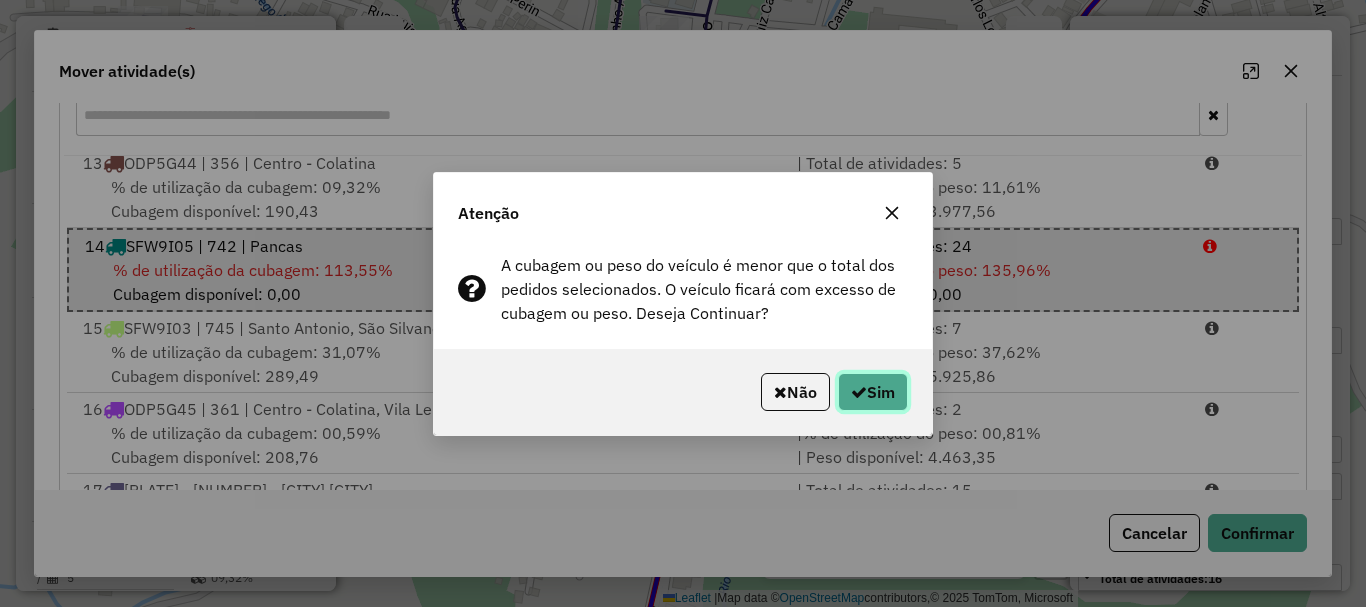 click on "Sim" 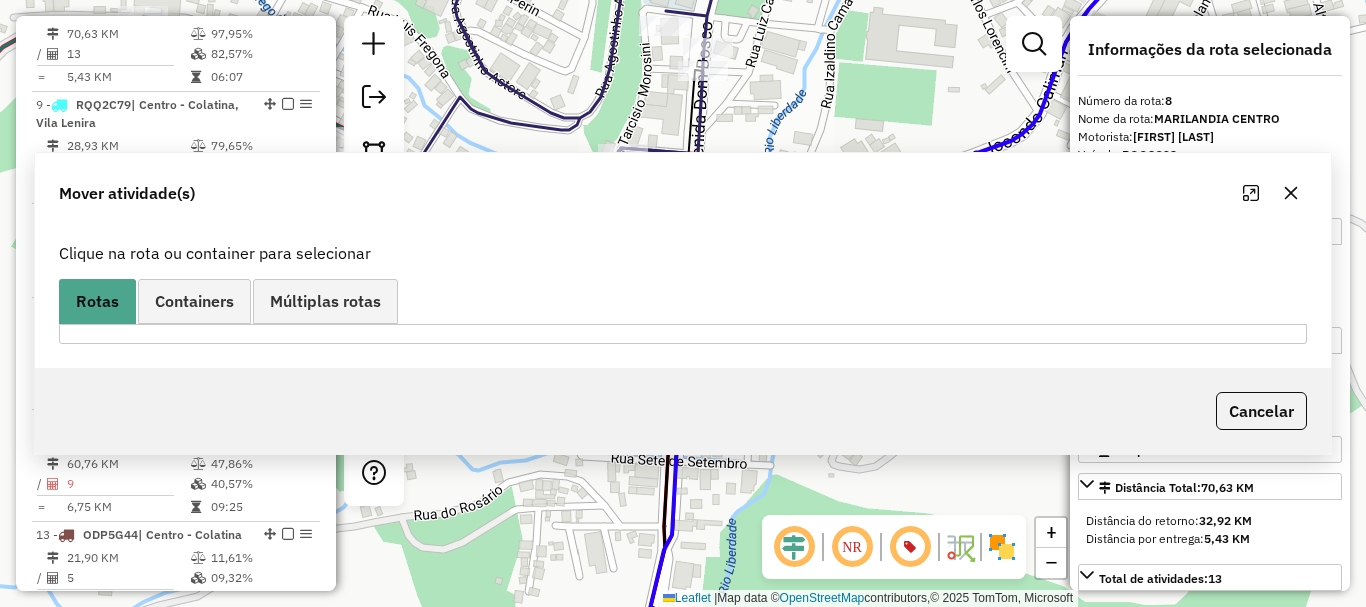 scroll, scrollTop: 0, scrollLeft: 0, axis: both 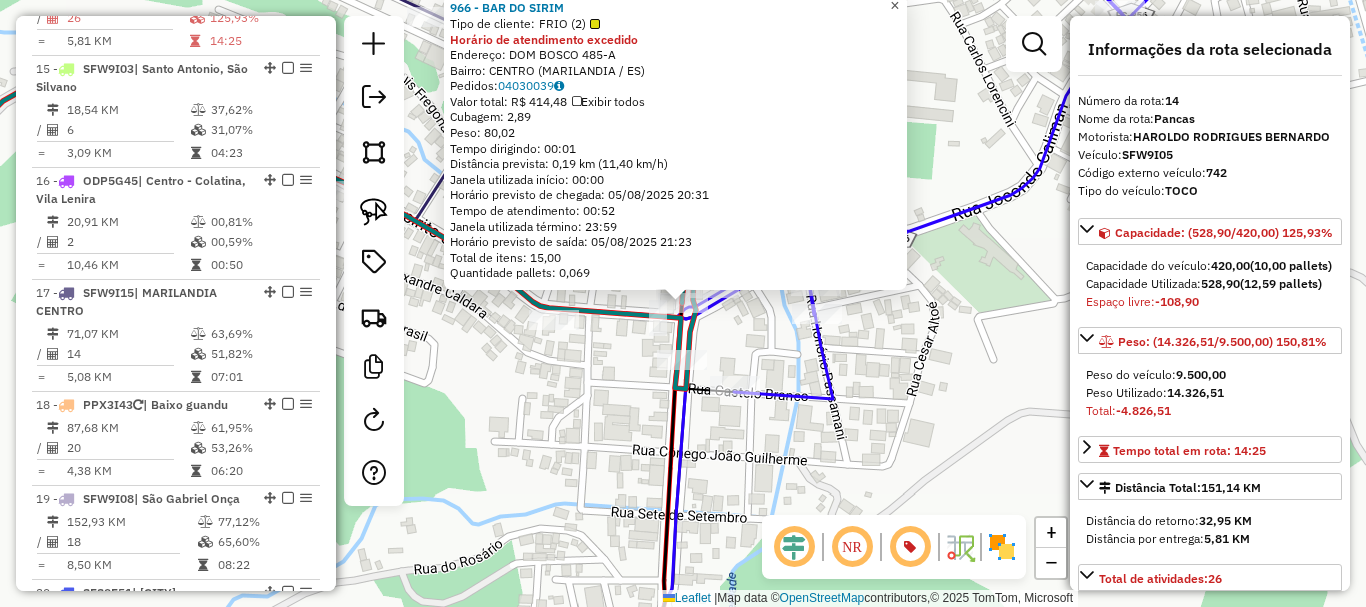 click on "×" 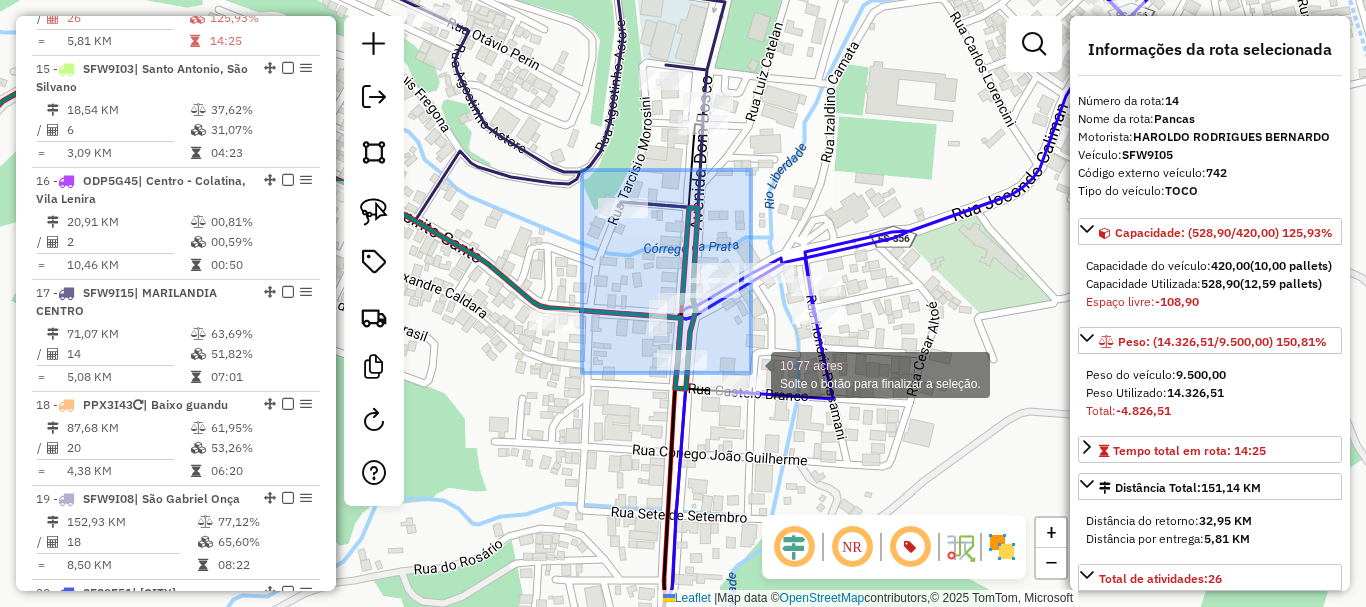 drag, startPoint x: 584, startPoint y: 170, endPoint x: 751, endPoint y: 373, distance: 262.865 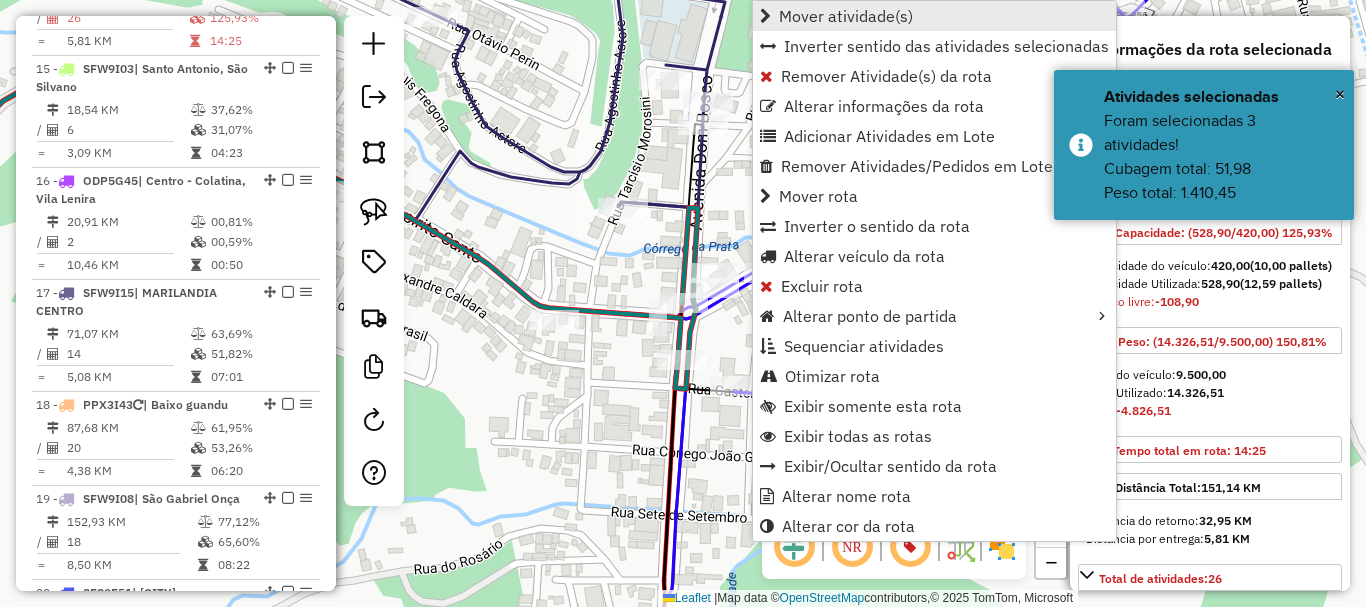 click on "Mover atividade(s)" at bounding box center (846, 16) 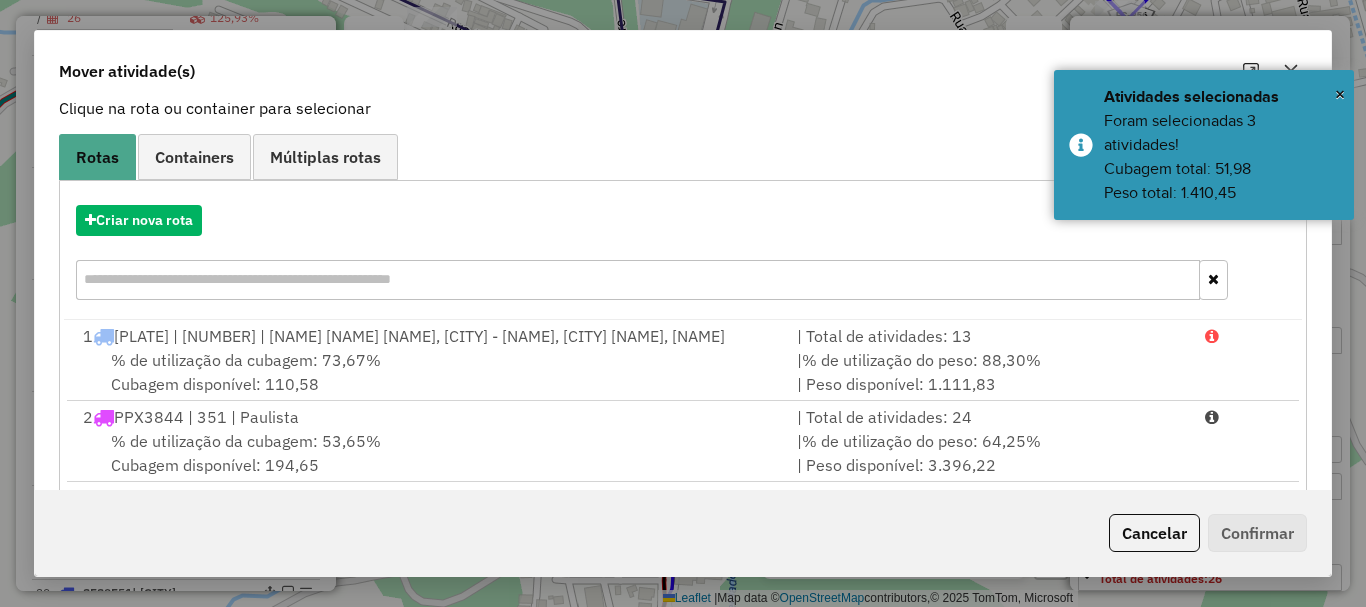 scroll, scrollTop: 397, scrollLeft: 0, axis: vertical 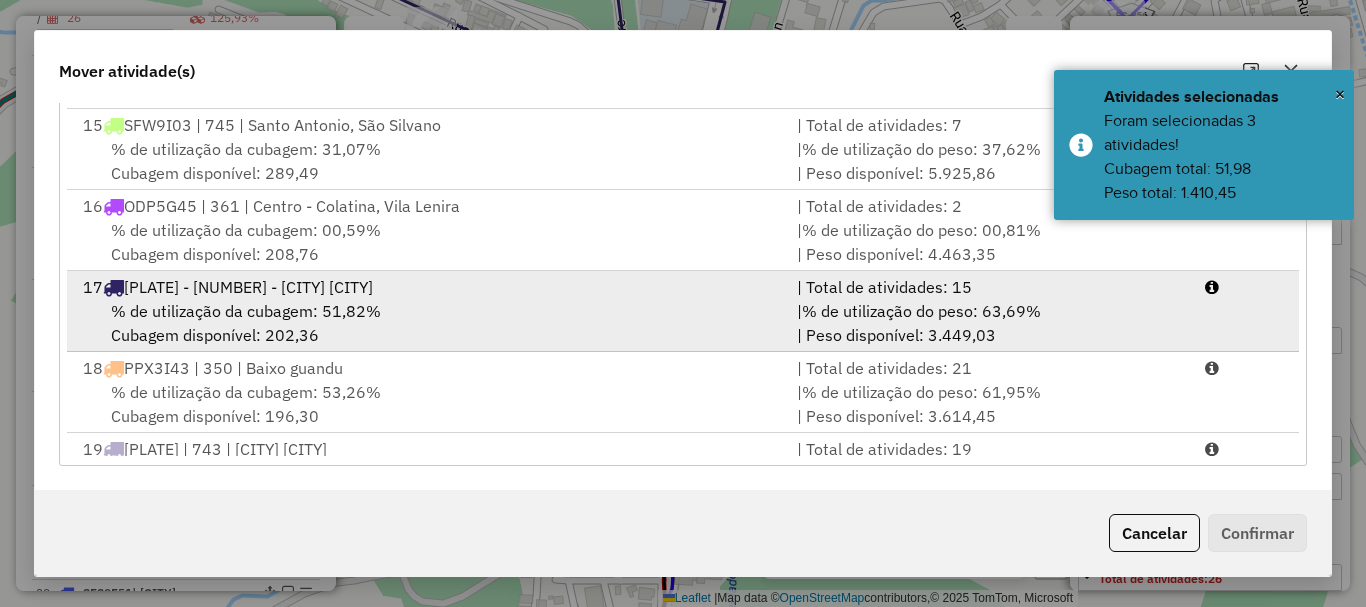 click on "% de utilização da cubagem: 51,82%  Cubagem disponível: 202,36" at bounding box center [428, 323] 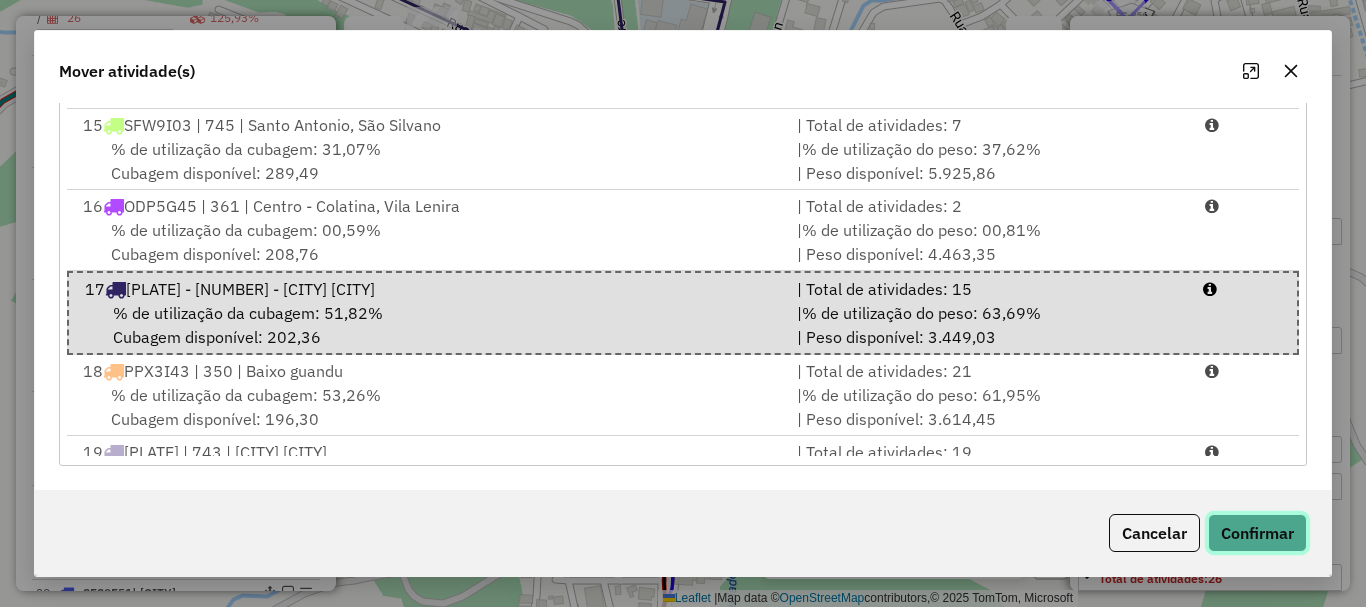 drag, startPoint x: 1249, startPoint y: 544, endPoint x: 793, endPoint y: 345, distance: 497.5309 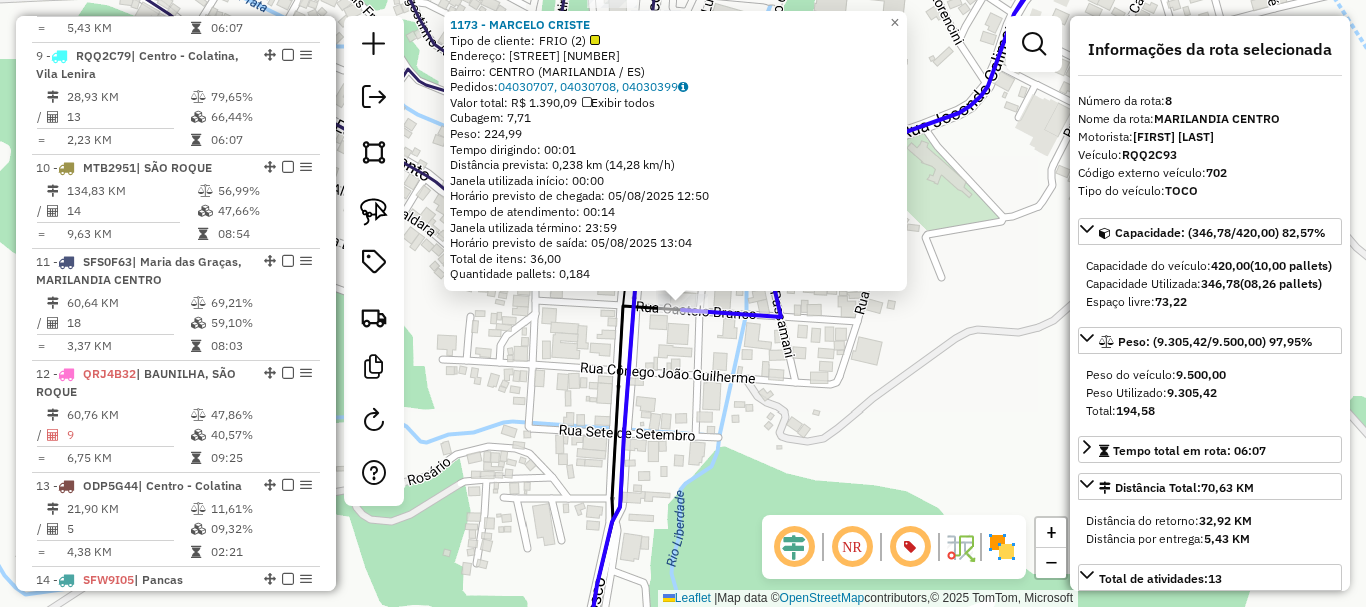scroll, scrollTop: 1583, scrollLeft: 0, axis: vertical 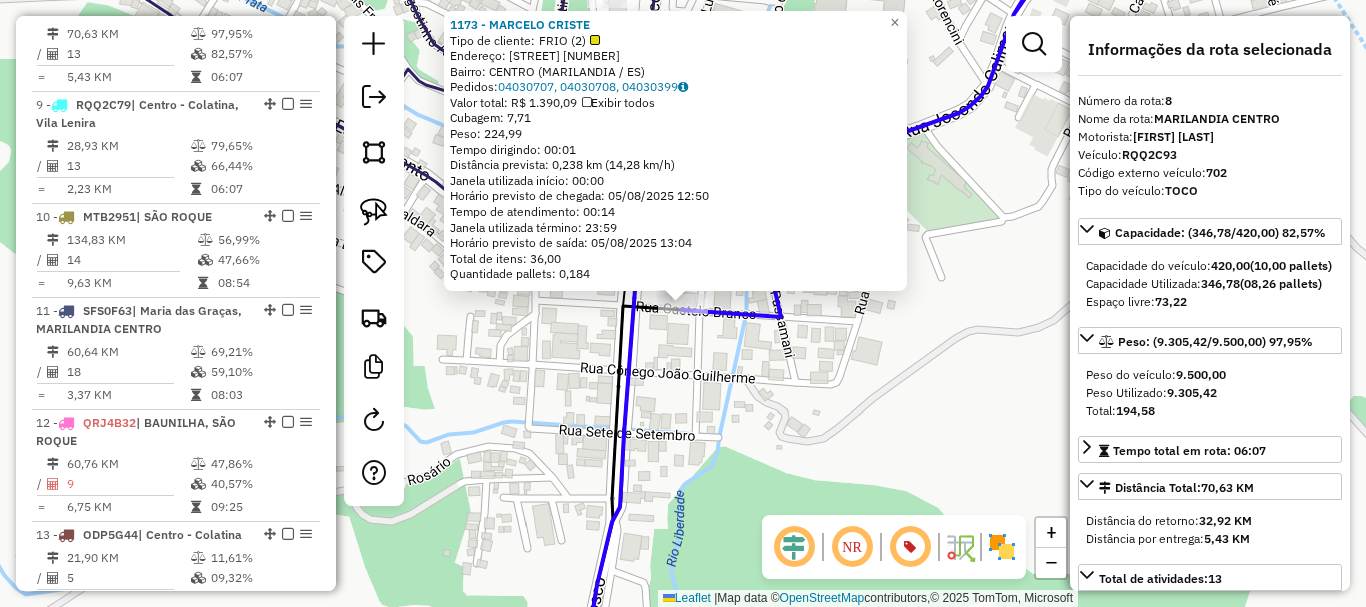 drag, startPoint x: 730, startPoint y: 399, endPoint x: 716, endPoint y: 359, distance: 42.379242 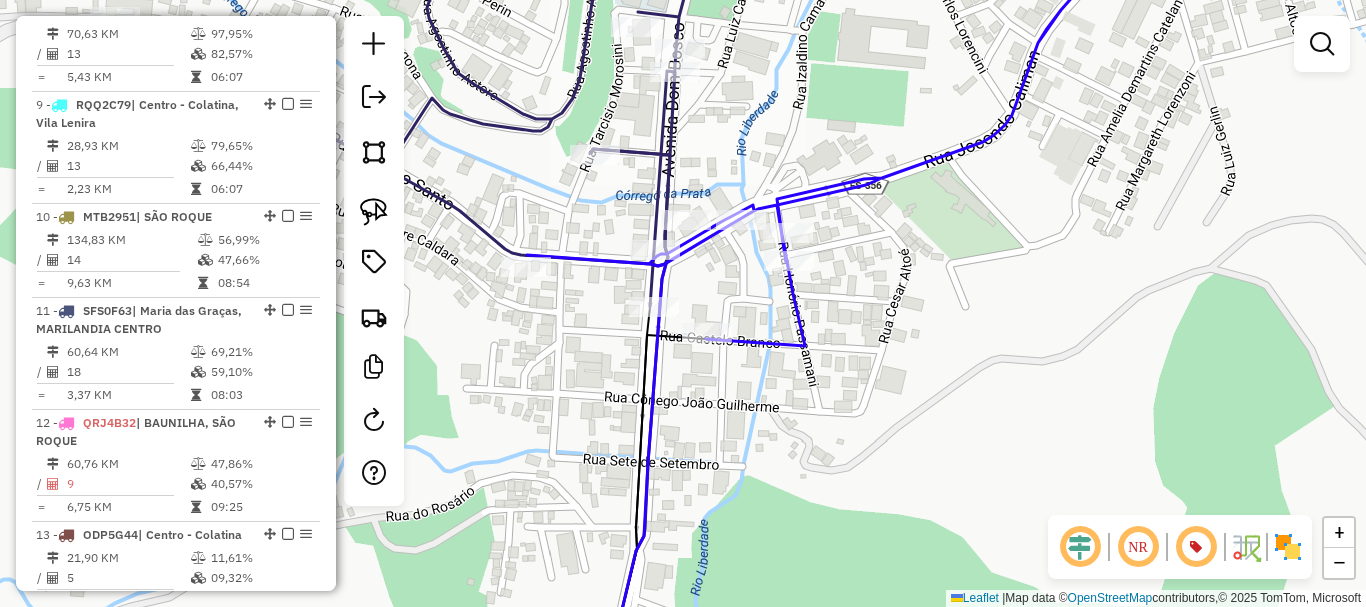drag, startPoint x: 694, startPoint y: 434, endPoint x: 750, endPoint y: 494, distance: 82.073135 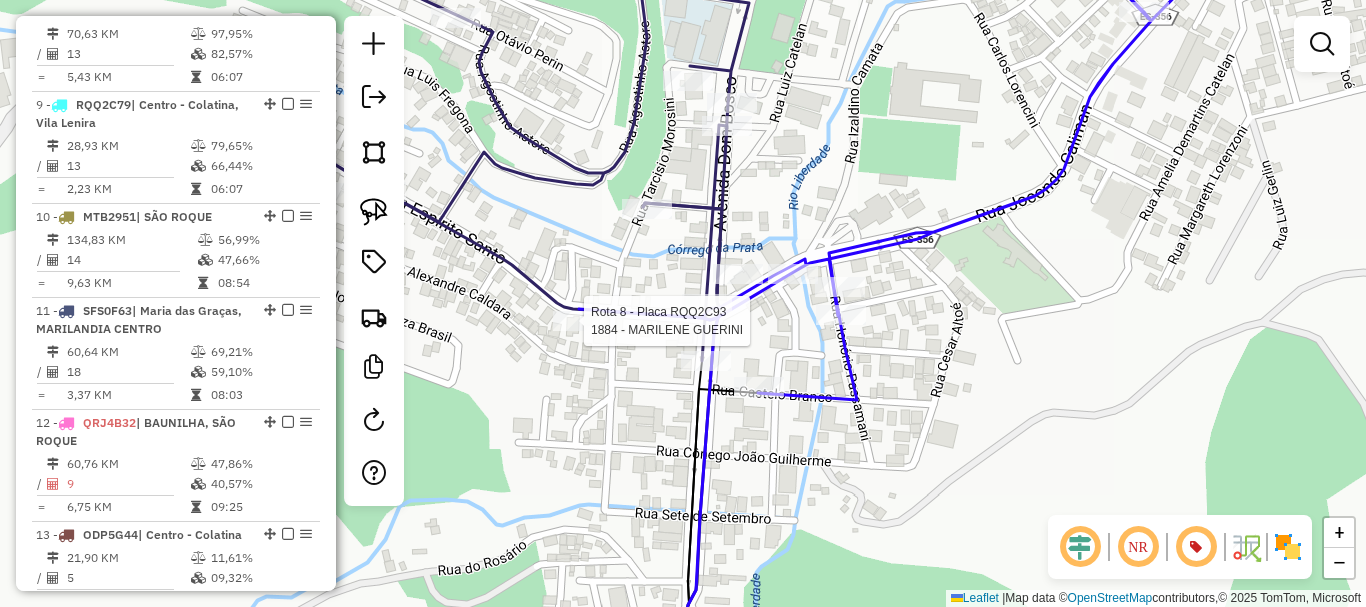 select on "**********" 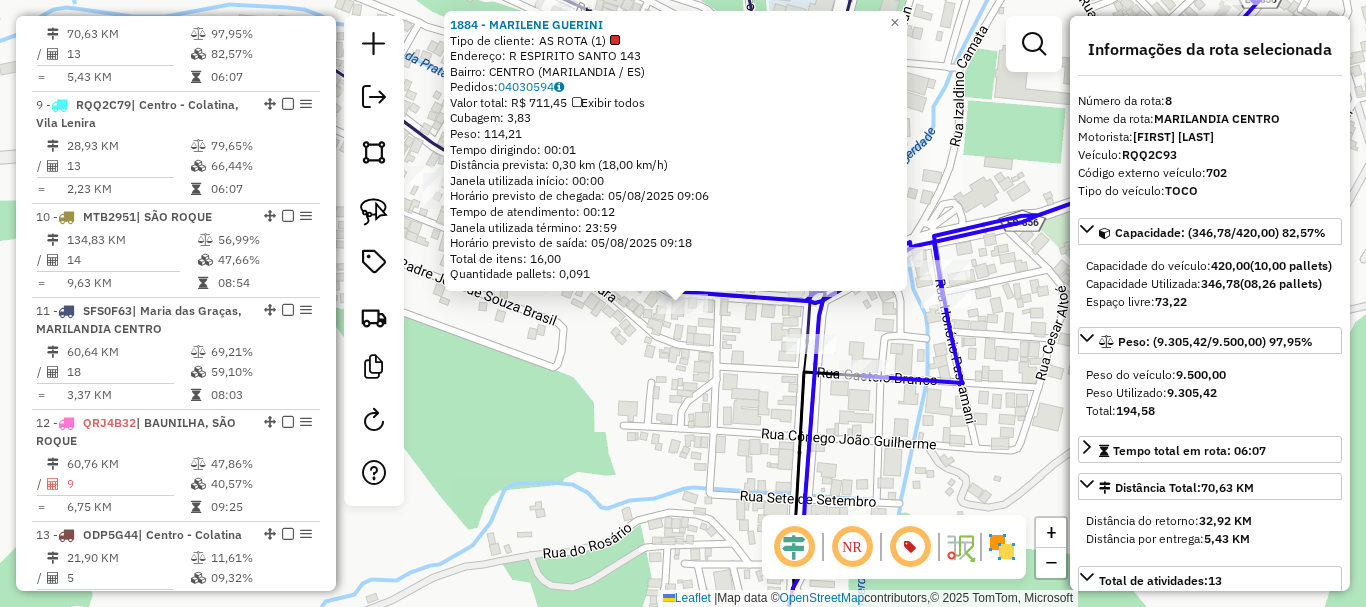 click on "1884 - MARILENE GUERINI  Tipo de cliente:   AS ROTA (1)   Endereço: R   ESPIRITO SANTO                143   Bairro: CENTRO (MARILANDIA / ES)   Pedidos:  04030594   Valor total: R$ 711,45   Exibir todos   Cubagem: 3,83  Peso: 114,21  Tempo dirigindo: 00:01   Distância prevista: 0,30 km (18,00 km/h)   Janela utilizada início: 00:00   Horário previsto de chegada: 05/08/2025 09:06   Tempo de atendimento: 00:12   Janela utilizada término: 23:59   Horário previsto de saída: 05/08/2025 09:18   Total de itens: 16,00   Quantidade pallets: 0,091  × Janela de atendimento Grade de atendimento Capacidade Transportadoras Veículos Cliente Pedidos  Rotas Selecione os dias de semana para filtrar as janelas de atendimento  Seg   Ter   Qua   Qui   Sex   Sáb   Dom  Informe o período da janela de atendimento: De: Até:  Filtrar exatamente a janela do cliente  Considerar janela de atendimento padrão  Selecione os dias de semana para filtrar as grades de atendimento  Seg   Ter   Qua   Qui   Sex   Sáb   Dom   De:   De:" 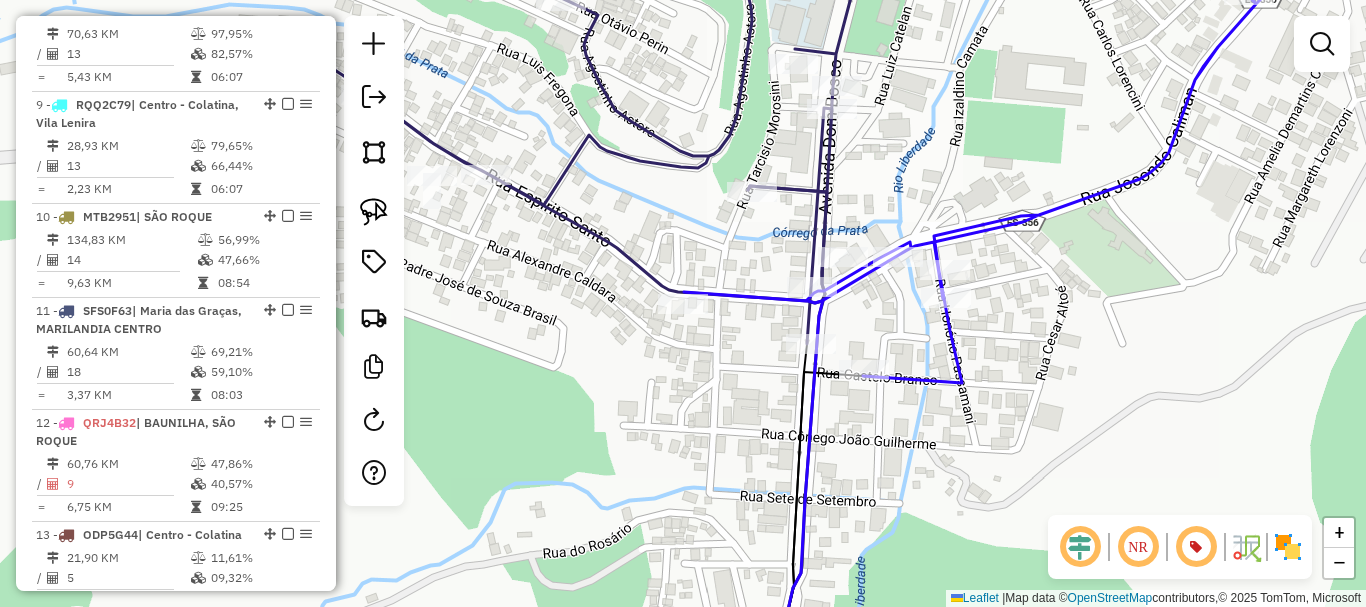 drag, startPoint x: 701, startPoint y: 387, endPoint x: 491, endPoint y: 495, distance: 236.14403 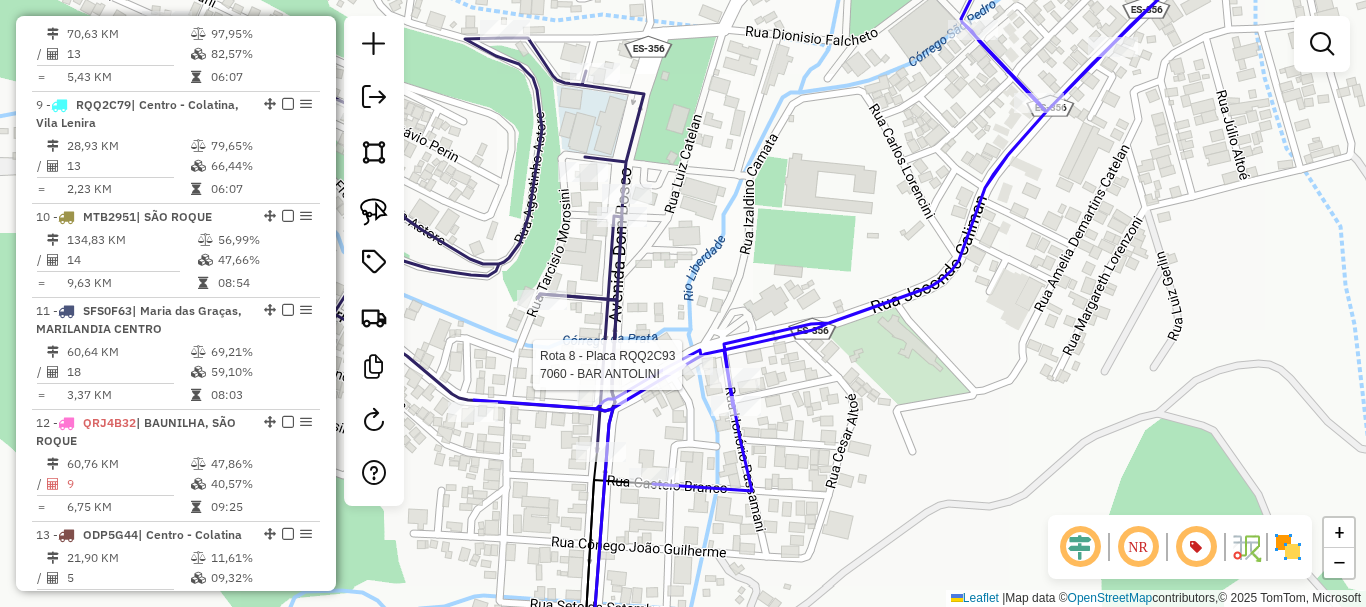 select on "**********" 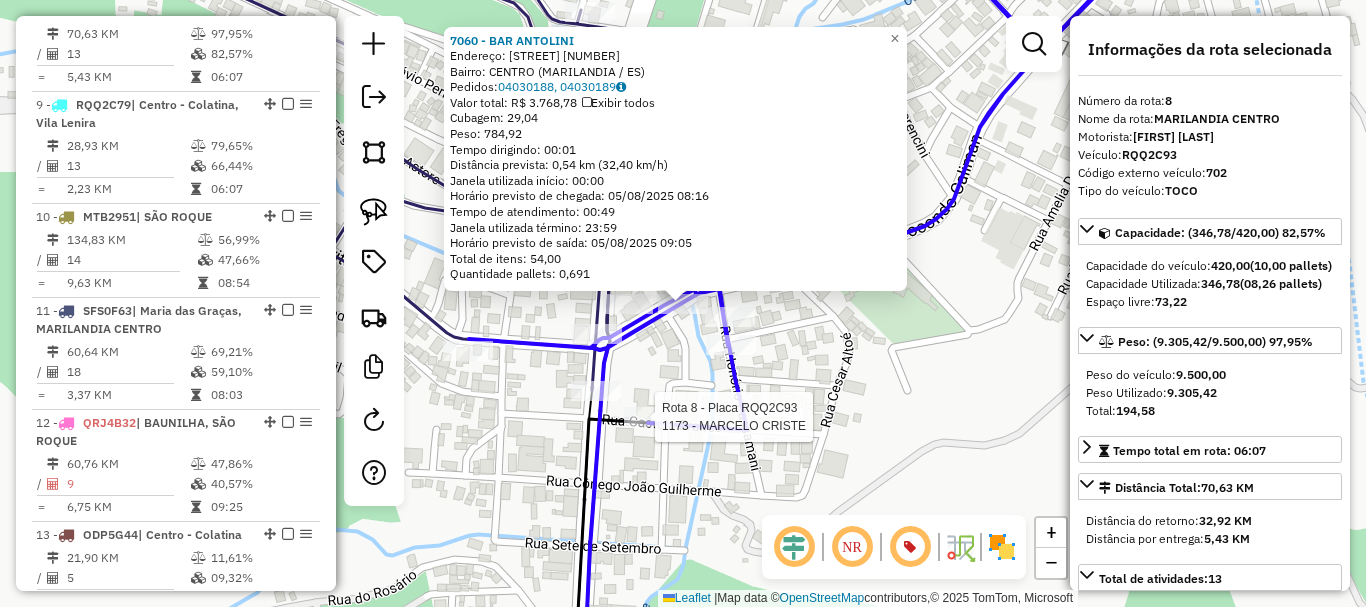 click 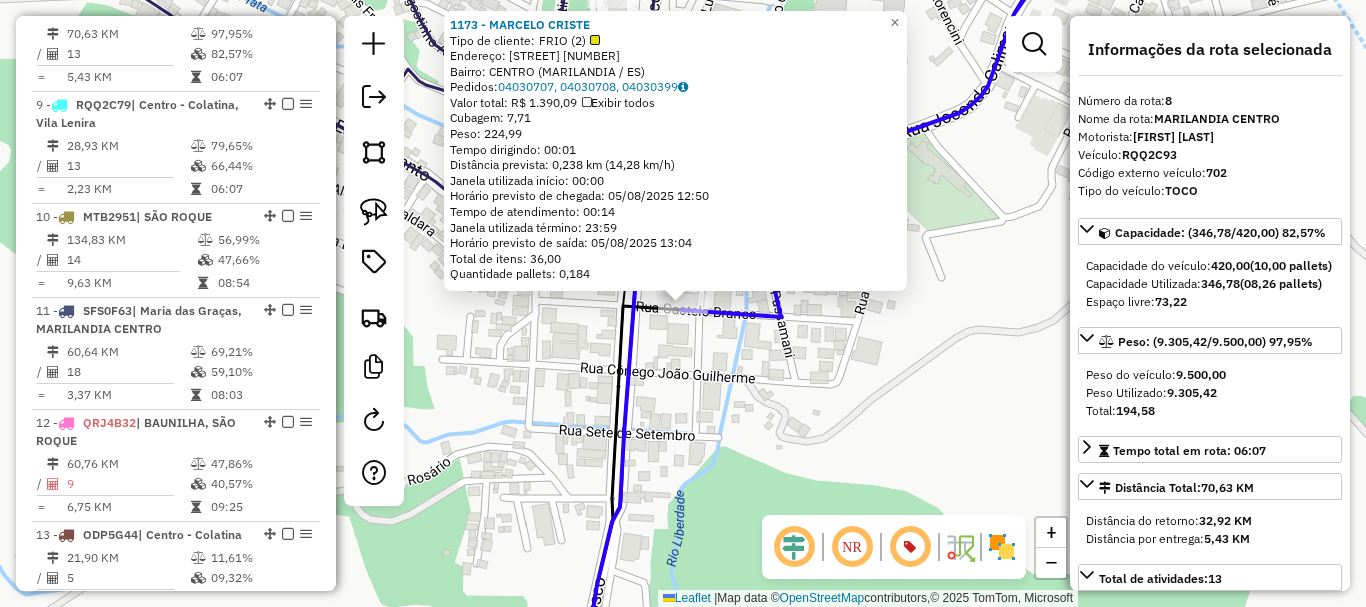 drag, startPoint x: 657, startPoint y: 453, endPoint x: 683, endPoint y: 417, distance: 44.407207 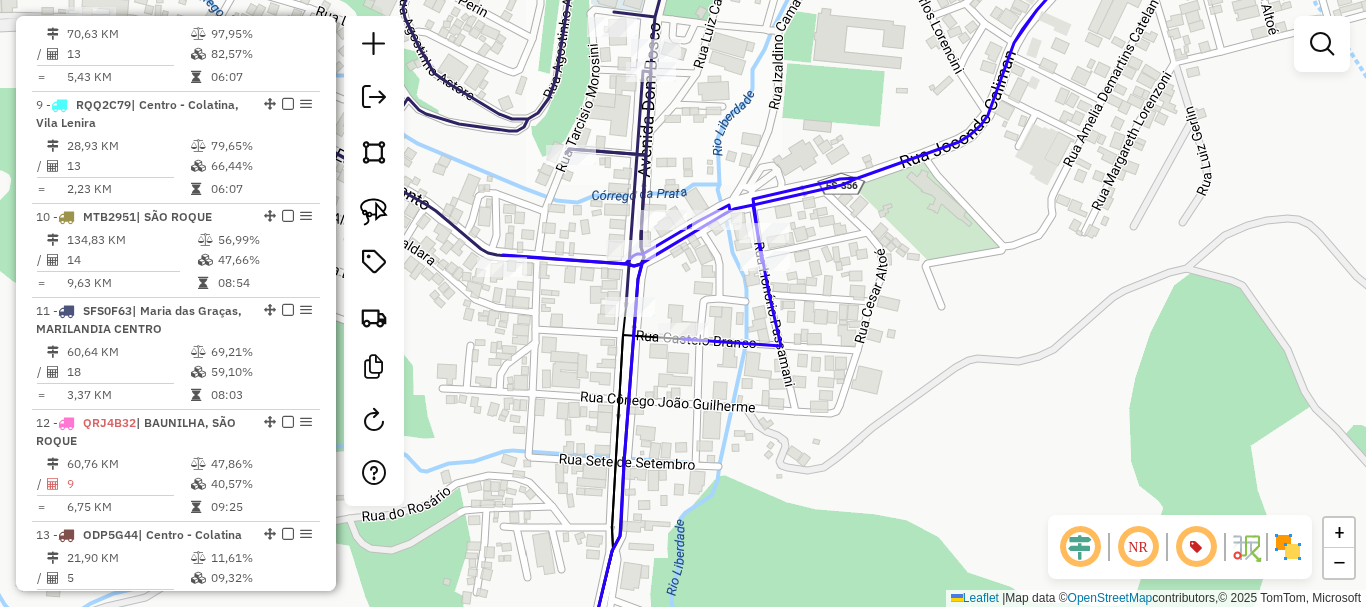 drag, startPoint x: 698, startPoint y: 417, endPoint x: 696, endPoint y: 474, distance: 57.035076 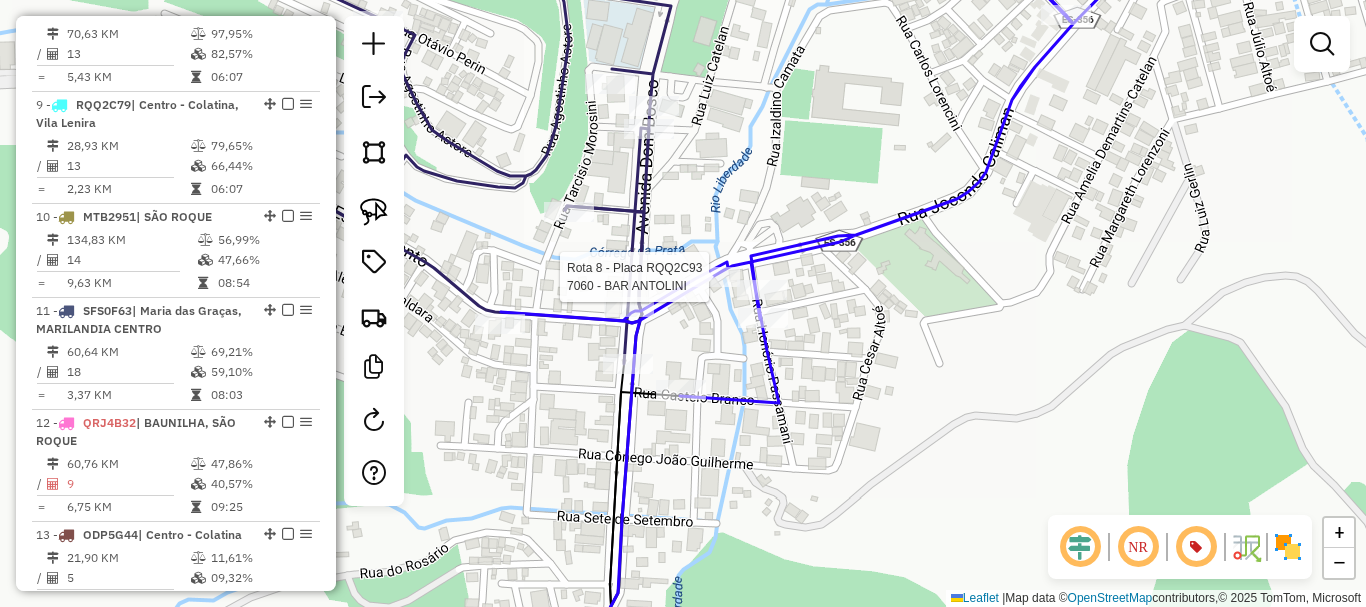 select on "**********" 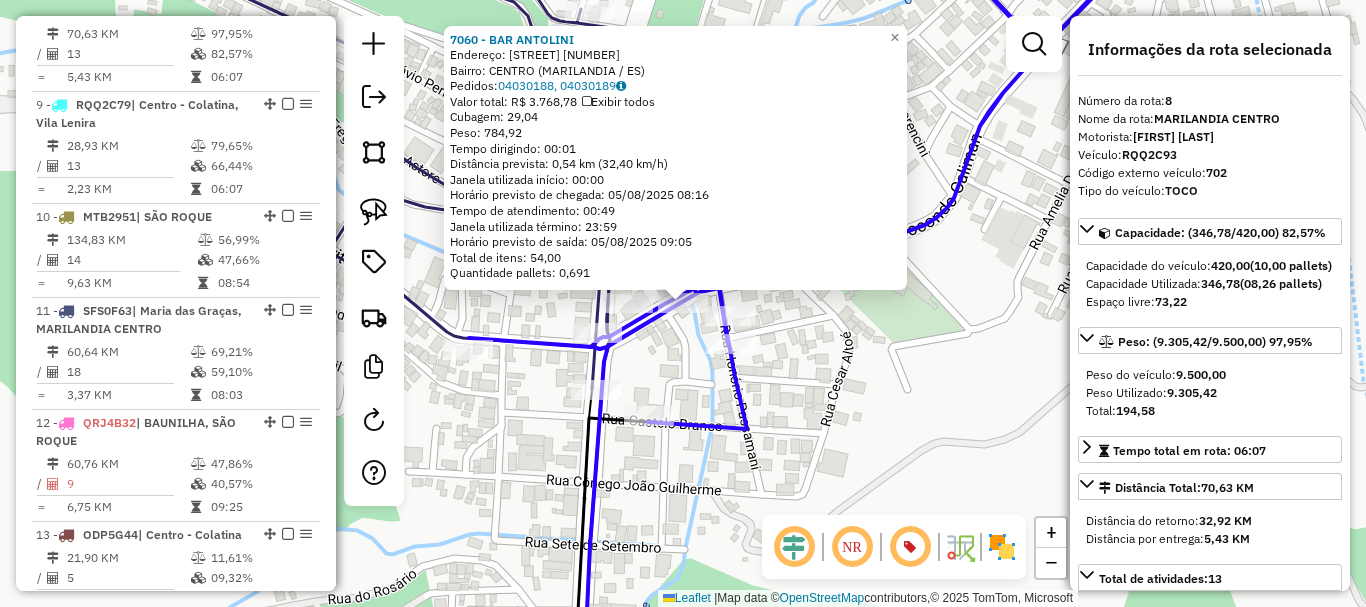 click on "7060 - BAR ANTOLINI  Endereço:  SAO TARCISO 102   Bairro: CENTRO (MARILANDIA / ES)   Pedidos:  04030188, 04030189   Valor total: R$ 3.768,78   Exibir todos   Cubagem: 29,04  Peso: 784,92  Tempo dirigindo: 00:01   Distância prevista: 0,54 km (32,40 km/h)   Janela utilizada início: 00:00   Horário previsto de chegada: 05/08/2025 08:16   Tempo de atendimento: 00:49   Janela utilizada término: 23:59   Horário previsto de saída: 05/08/2025 09:05   Total de itens: 54,00   Quantidade pallets: 0,691  × Janela de atendimento Grade de atendimento Capacidade Transportadoras Veículos Cliente Pedidos  Rotas Selecione os dias de semana para filtrar as janelas de atendimento  Seg   Ter   Qua   Qui   Sex   Sáb   Dom  Informe o período da janela de atendimento: De: Até:  Filtrar exatamente a janela do cliente  Considerar janela de atendimento padrão  Selecione os dias de semana para filtrar as grades de atendimento  Seg   Ter   Qua   Qui   Sex   Sáb   Dom   Considerar clientes sem dia de atendimento cadastrado +" 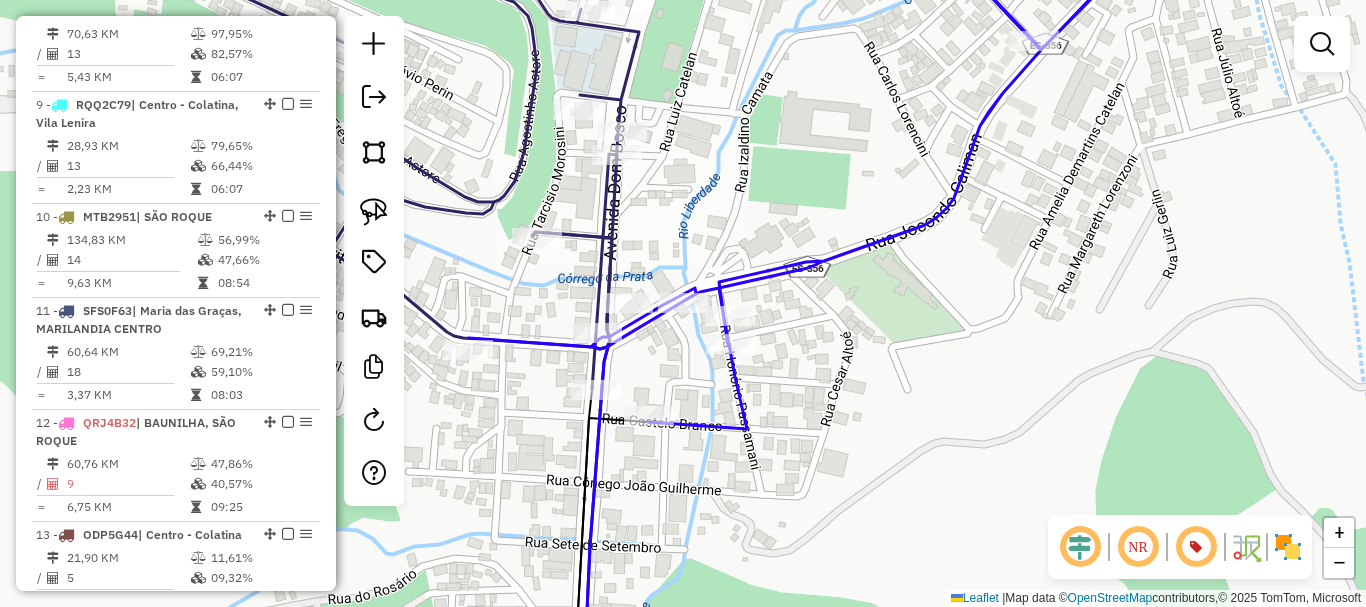 drag, startPoint x: 681, startPoint y: 347, endPoint x: 698, endPoint y: 396, distance: 51.86521 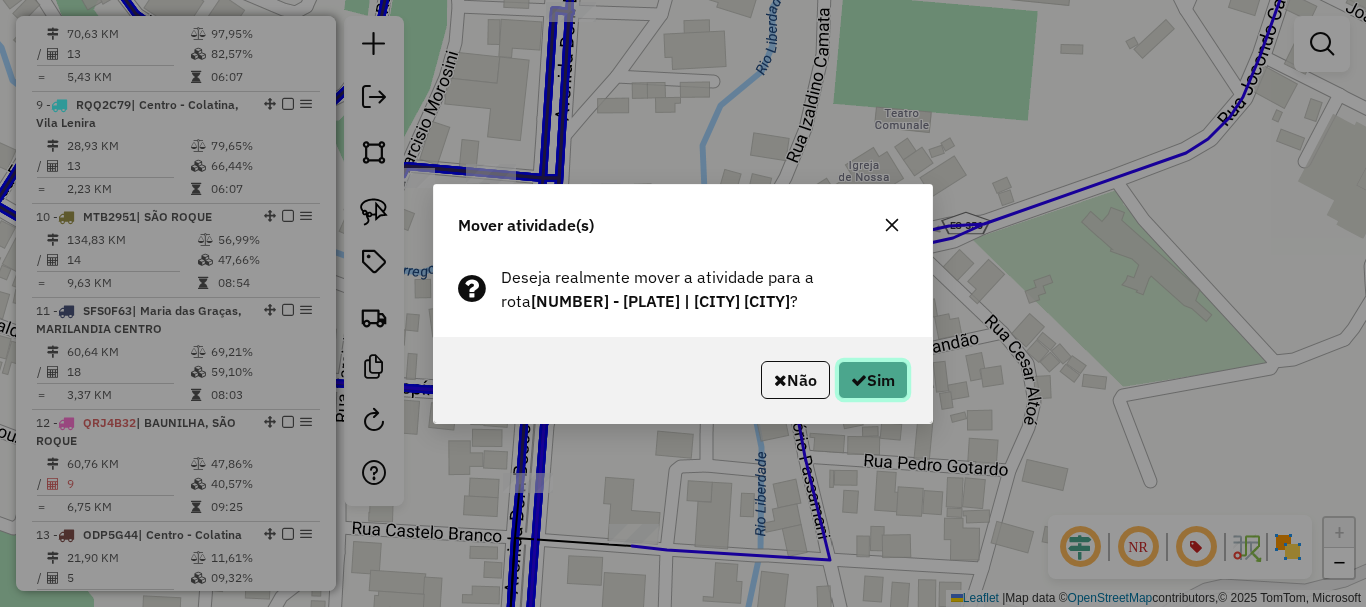 click 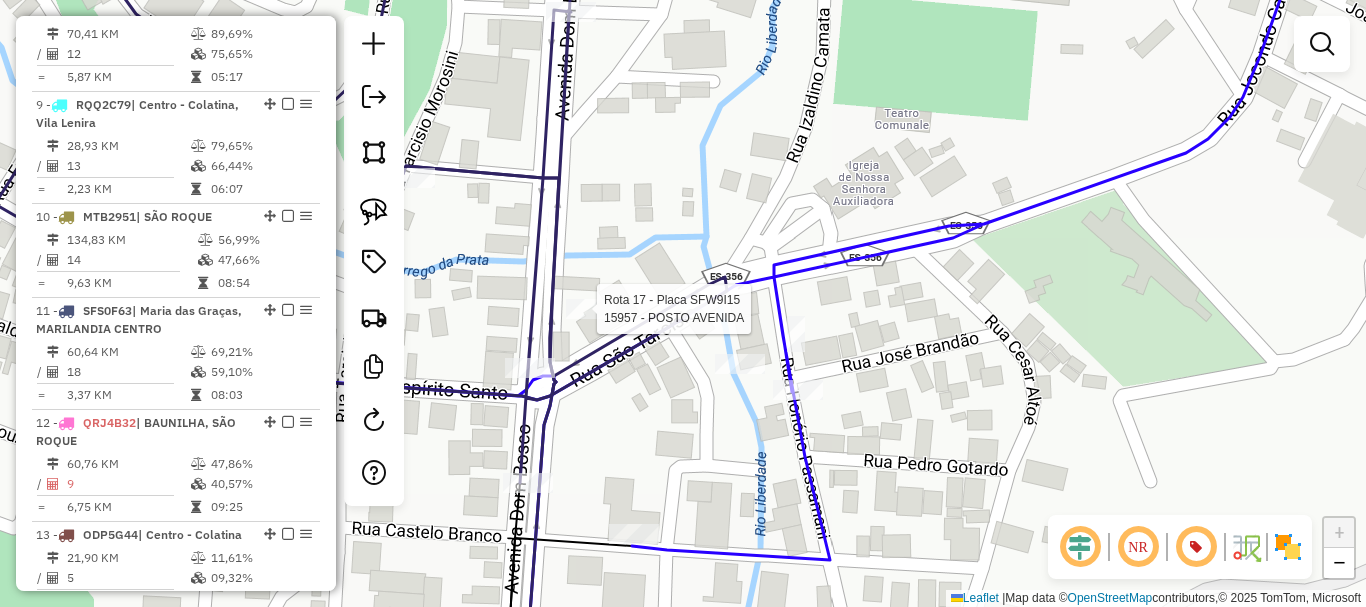 select on "**********" 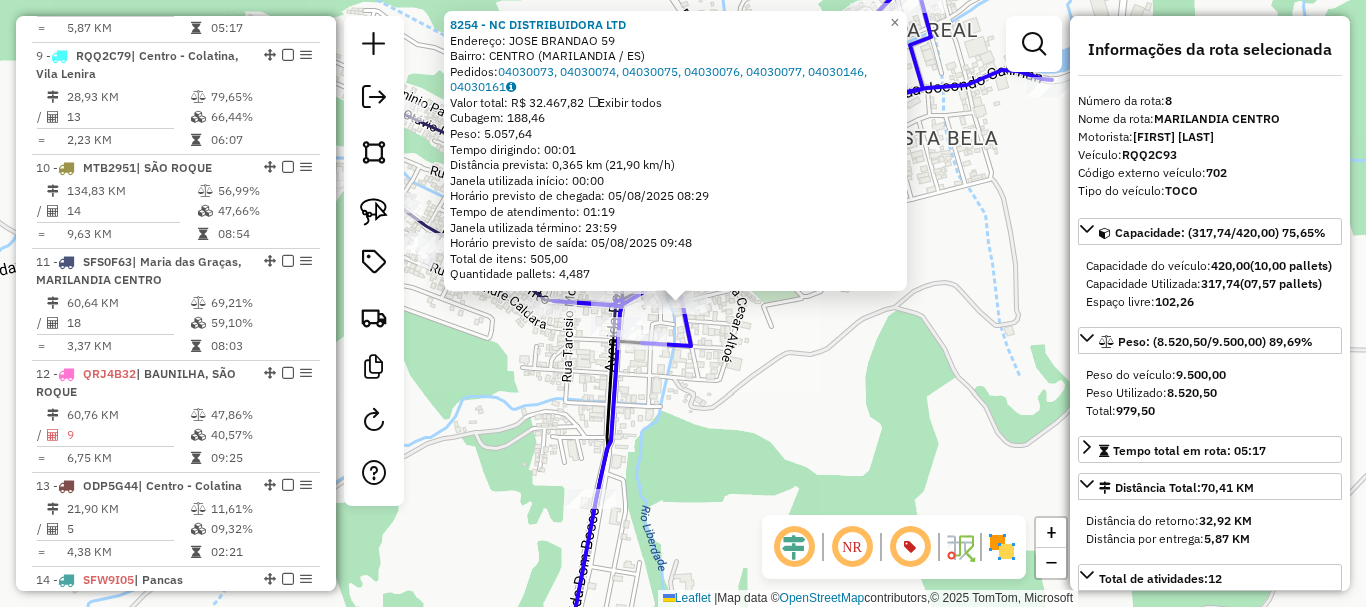 scroll, scrollTop: 1583, scrollLeft: 0, axis: vertical 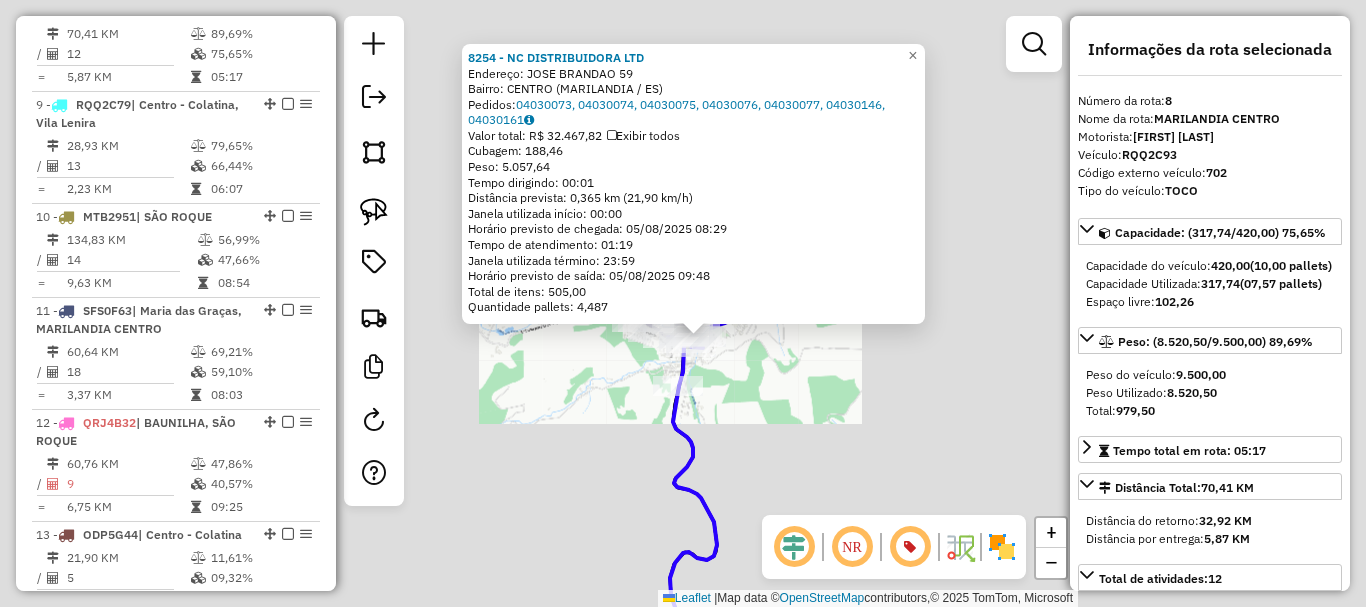 click on "8254 - NC DISTRIBUIDORA LTD  Endereço:  JOSE BRANDAO 59   Bairro: CENTRO (MARILANDIA / ES)   Pedidos:  04030073, 04030074, 04030075, 04030076, 04030077, 04030146, 04030161   Valor total: R$ 32.467,82   Exibir todos   Cubagem: 188,46  Peso: 5.057,64  Tempo dirigindo: 00:01   Distância prevista: 0,365 km (21,90 km/h)   Janela utilizada início: 00:00   Horário previsto de chegada: 05/08/2025 08:29   Tempo de atendimento: 01:19   Janela utilizada término: 23:59   Horário previsto de saída: 05/08/2025 09:48   Total de itens: 505,00   Quantidade pallets: 4,487  × Janela de atendimento Grade de atendimento Capacidade Transportadoras Veículos Cliente Pedidos  Rotas Selecione os dias de semana para filtrar as janelas de atendimento  Seg   Ter   Qua   Qui   Sex   Sáb   Dom  Informe o período da janela de atendimento: De: Até:  Filtrar exatamente a janela do cliente  Considerar janela de atendimento padrão  Selecione os dias de semana para filtrar as grades de atendimento  Seg   Ter   Qua   Qui   Sex   Dom" 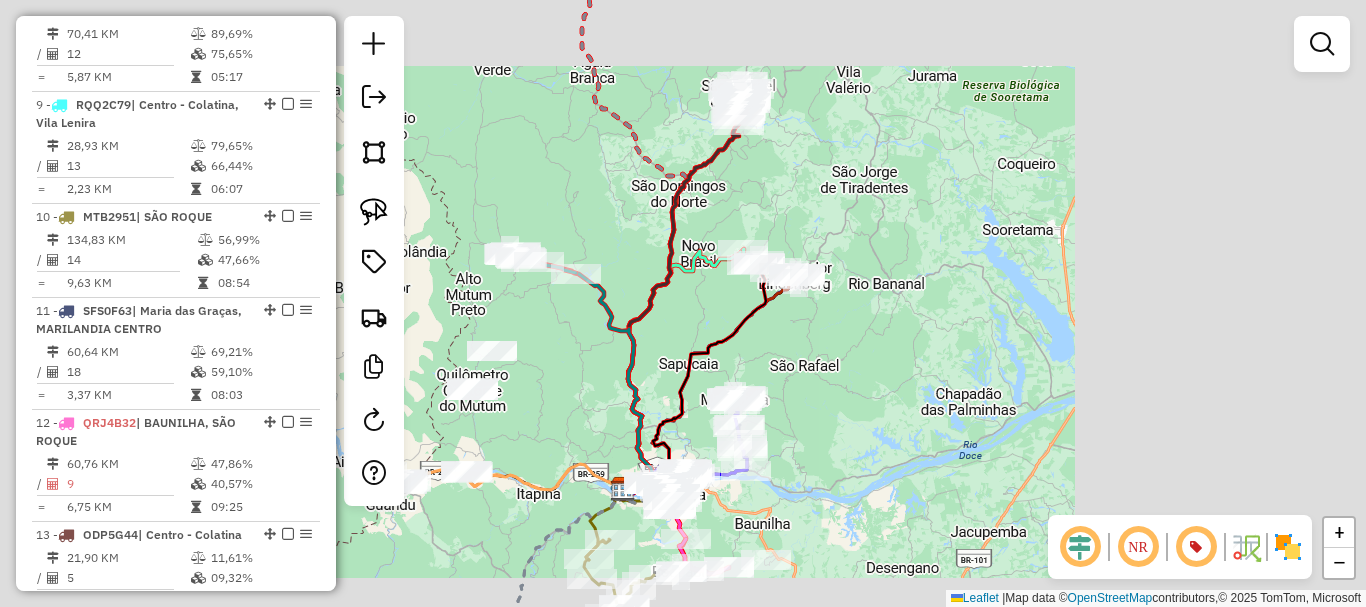 click on "Janela de atendimento Grade de atendimento Capacidade Transportadoras Veículos Cliente Pedidos  Rotas Selecione os dias de semana para filtrar as janelas de atendimento  Seg   Ter   Qua   Qui   Sex   Sáb   Dom  Informe o período da janela de atendimento: De: Até:  Filtrar exatamente a janela do cliente  Considerar janela de atendimento padrão  Selecione os dias de semana para filtrar as grades de atendimento  Seg   Ter   Qua   Qui   Sex   Sáb   Dom   Considerar clientes sem dia de atendimento cadastrado  Clientes fora do dia de atendimento selecionado Filtrar as atividades entre os valores definidos abaixo:  Peso mínimo:   Peso máximo:   Cubagem mínima:   Cubagem máxima:   De:   Até:  Filtrar as atividades entre o tempo de atendimento definido abaixo:  De:   Até:   Considerar capacidade total dos clientes não roteirizados Transportadora: Selecione um ou mais itens Tipo de veículo: Selecione um ou mais itens Veículo: Selecione um ou mais itens Motorista: Selecione um ou mais itens Nome: Rótulo:" 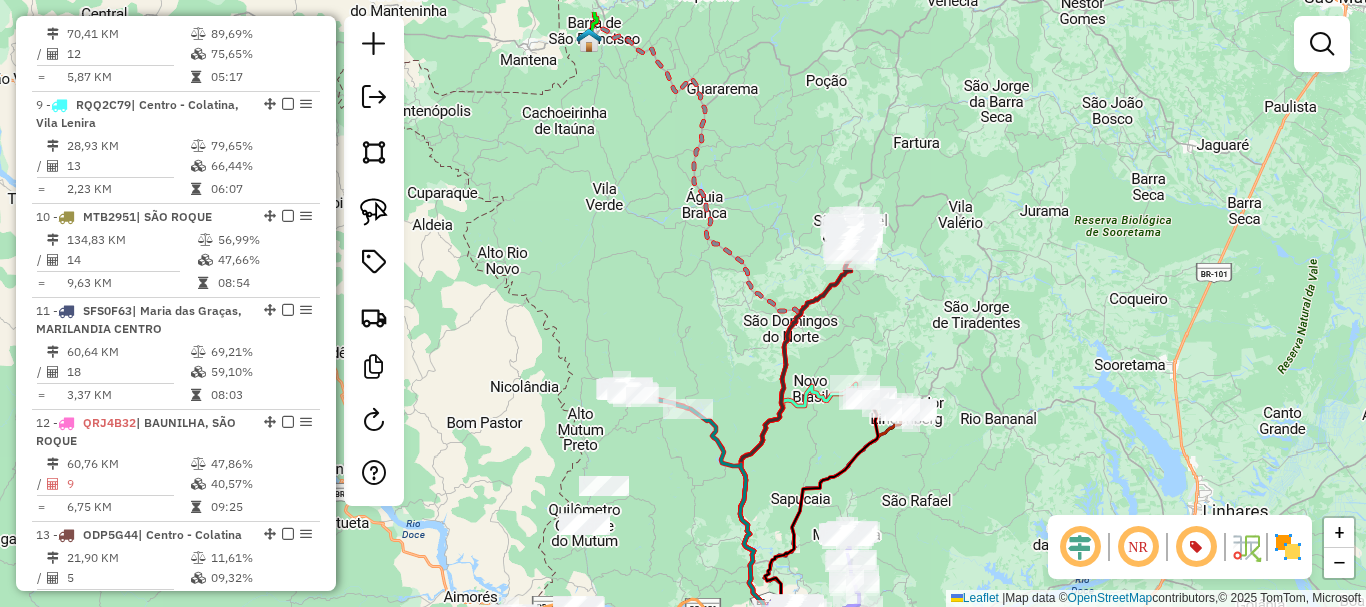 drag, startPoint x: 676, startPoint y: 323, endPoint x: 701, endPoint y: 355, distance: 40.60788 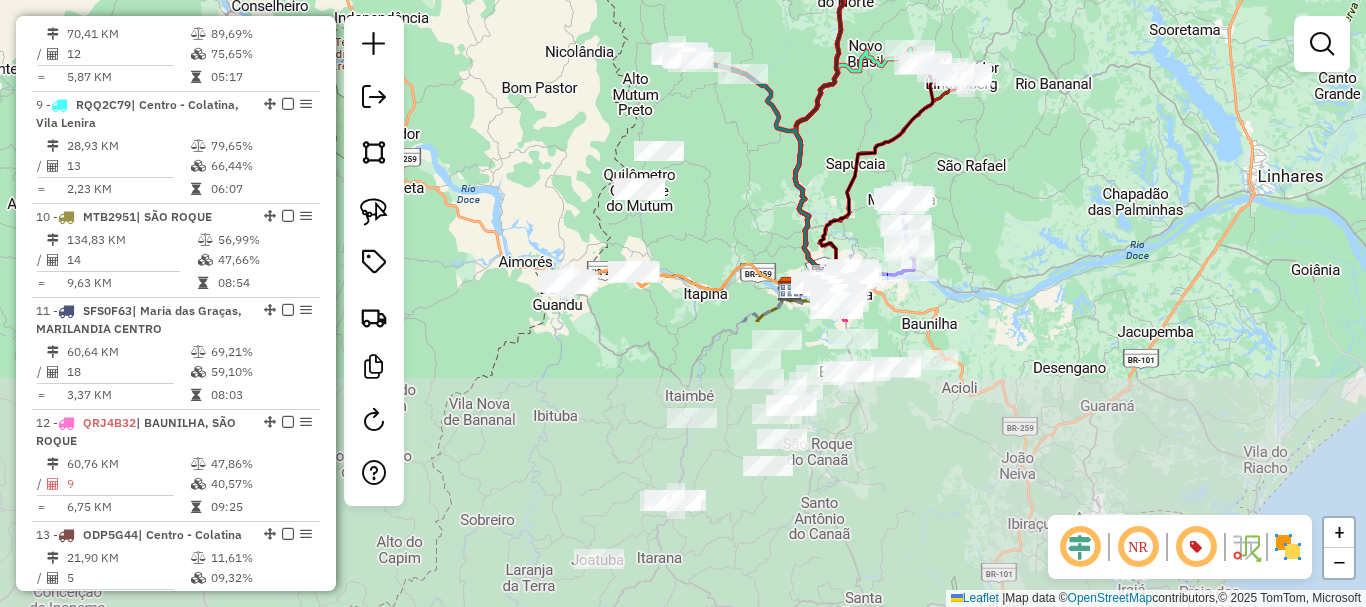 drag, startPoint x: 607, startPoint y: 454, endPoint x: 693, endPoint y: 91, distance: 373.04825 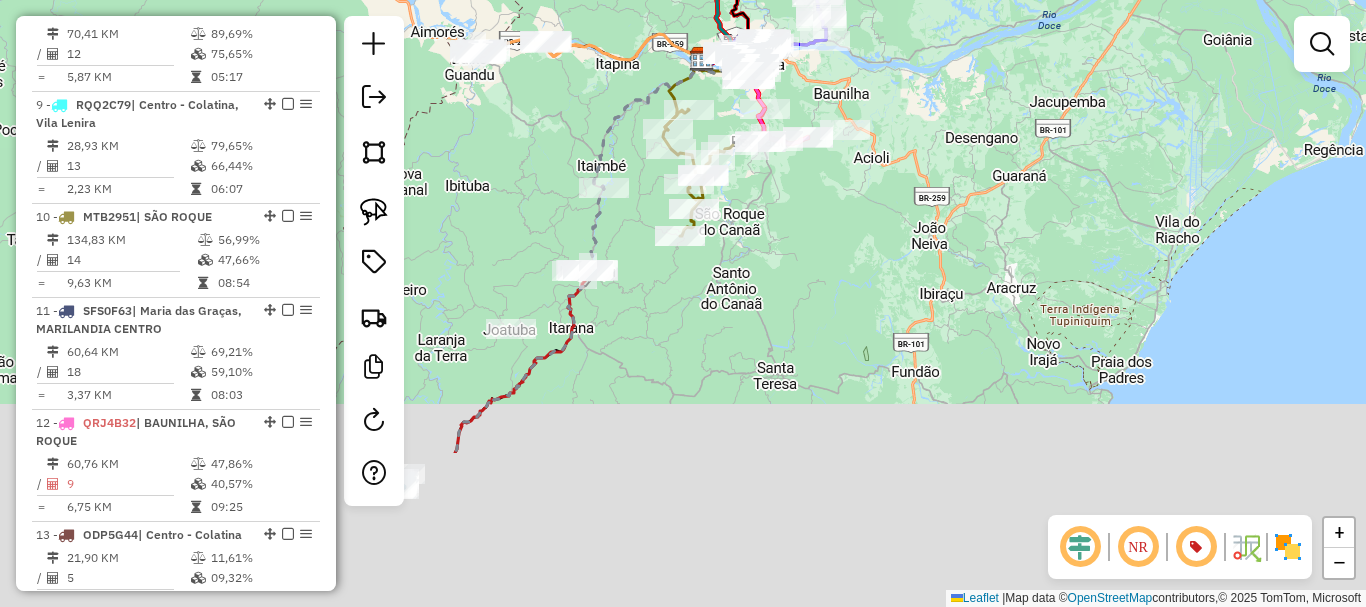 drag, startPoint x: 882, startPoint y: 436, endPoint x: 742, endPoint y: 90, distance: 373.25058 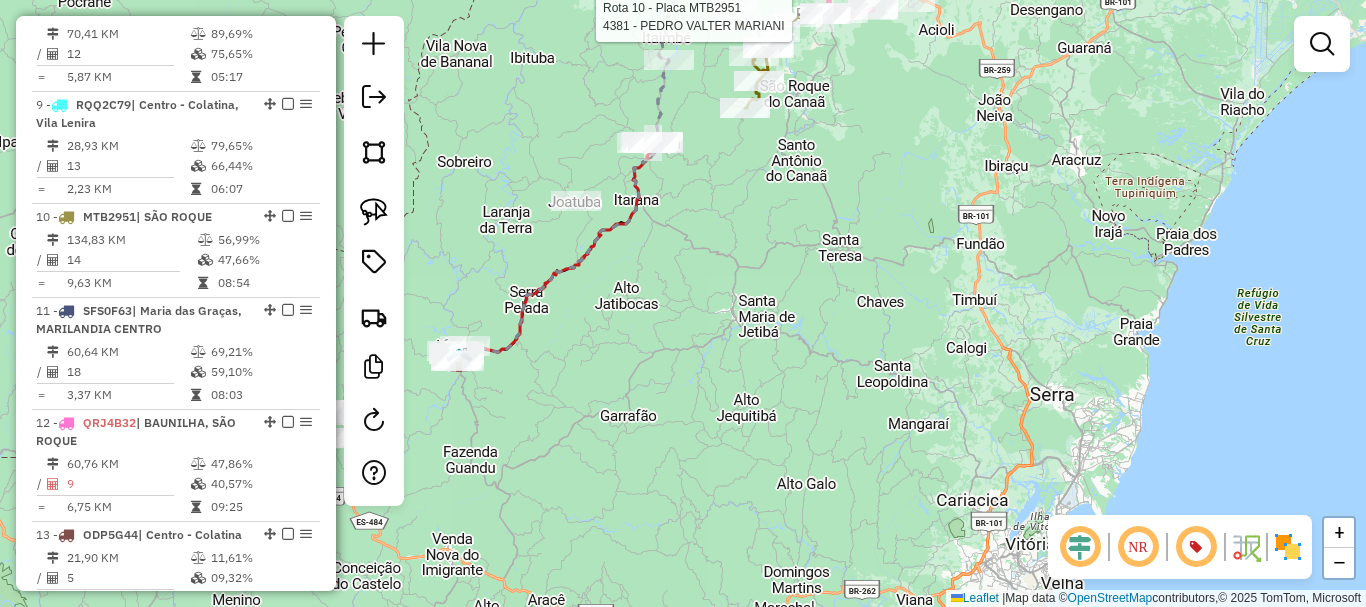 drag, startPoint x: 820, startPoint y: 175, endPoint x: 1098, endPoint y: 150, distance: 279.12183 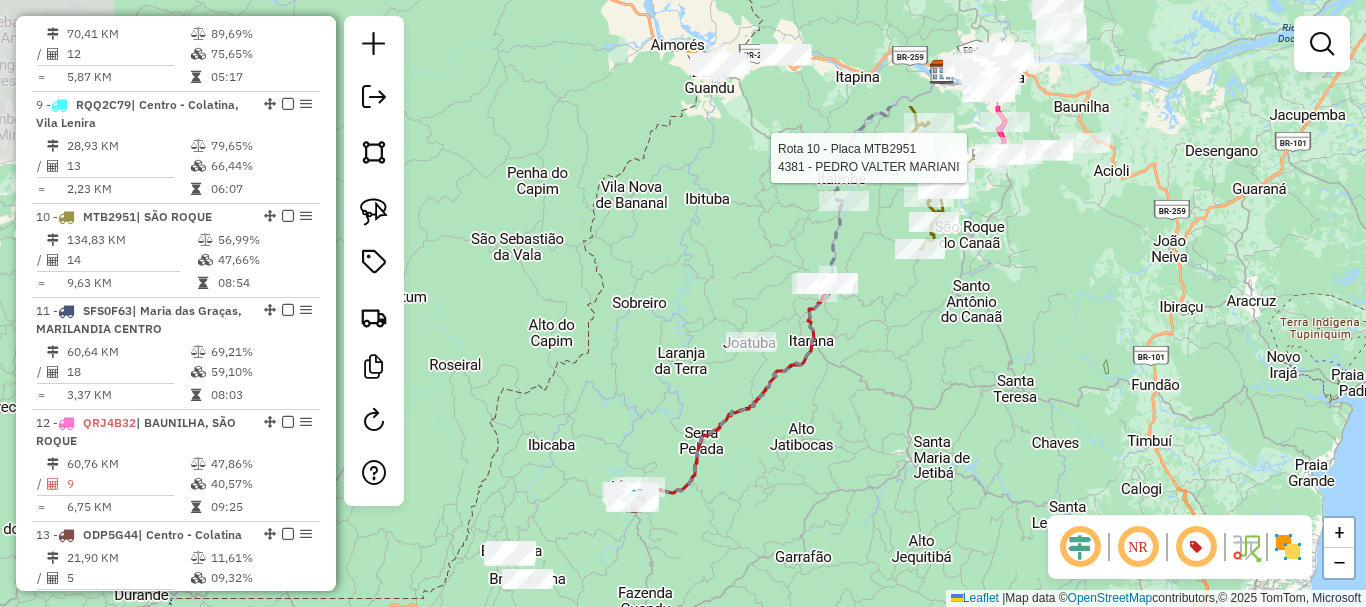 drag, startPoint x: 1045, startPoint y: 171, endPoint x: 936, endPoint y: 344, distance: 204.47493 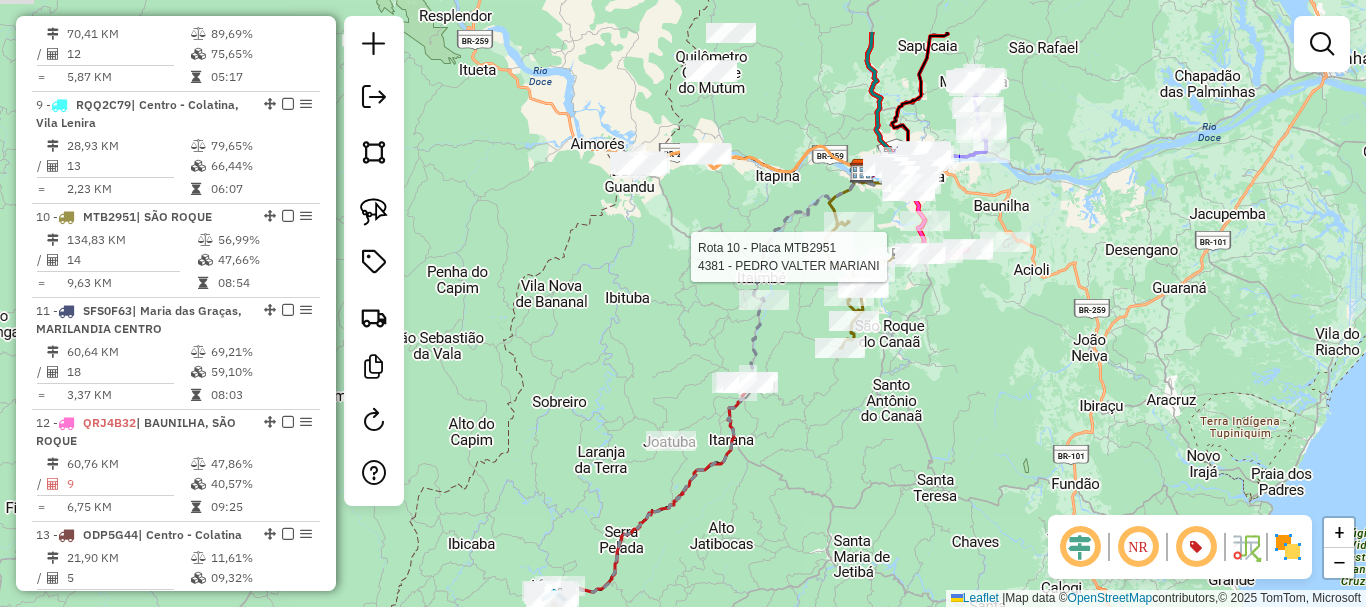 drag, startPoint x: 913, startPoint y: 361, endPoint x: 870, endPoint y: 394, distance: 54.20332 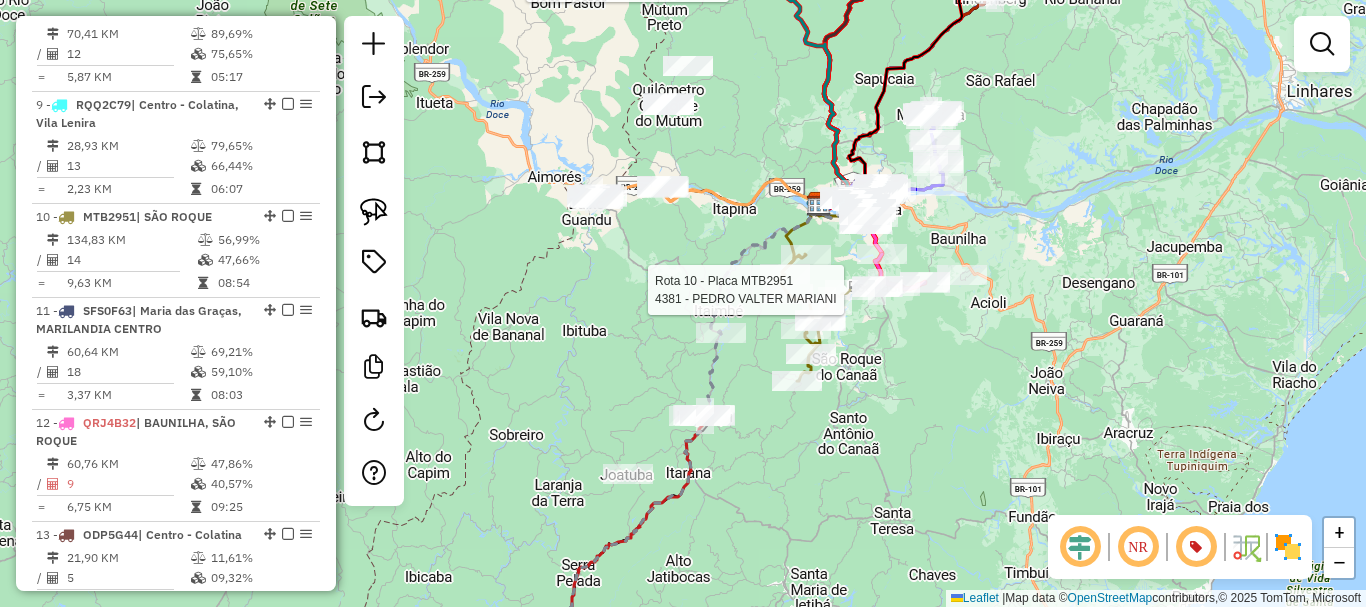 click on "Rota 14 - Placa SFW9I05  18467 - CHURRASCARIA SaO LUI Rota 10 - Placa MTB2951  4381 - PEDRO VALTER MARIANI Janela de atendimento Grade de atendimento Capacidade Transportadoras Veículos Cliente Pedidos  Rotas Selecione os dias de semana para filtrar as janelas de atendimento  Seg   Ter   Qua   Qui   Sex   Sáb   Dom  Informe o período da janela de atendimento: De: Até:  Filtrar exatamente a janela do cliente  Considerar janela de atendimento padrão  Selecione os dias de semana para filtrar as grades de atendimento  Seg   Ter   Qua   Qui   Sex   Sáb   Dom   Considerar clientes sem dia de atendimento cadastrado  Clientes fora do dia de atendimento selecionado Filtrar as atividades entre os valores definidos abaixo:  Peso mínimo:   Peso máximo:   Cubagem mínima:   Cubagem máxima:   De:   Até:  Filtrar as atividades entre o tempo de atendimento definido abaixo:  De:   Até:   Considerar capacidade total dos clientes não roteirizados Transportadora: Selecione um ou mais itens Tipo de veículo: Veículo:" 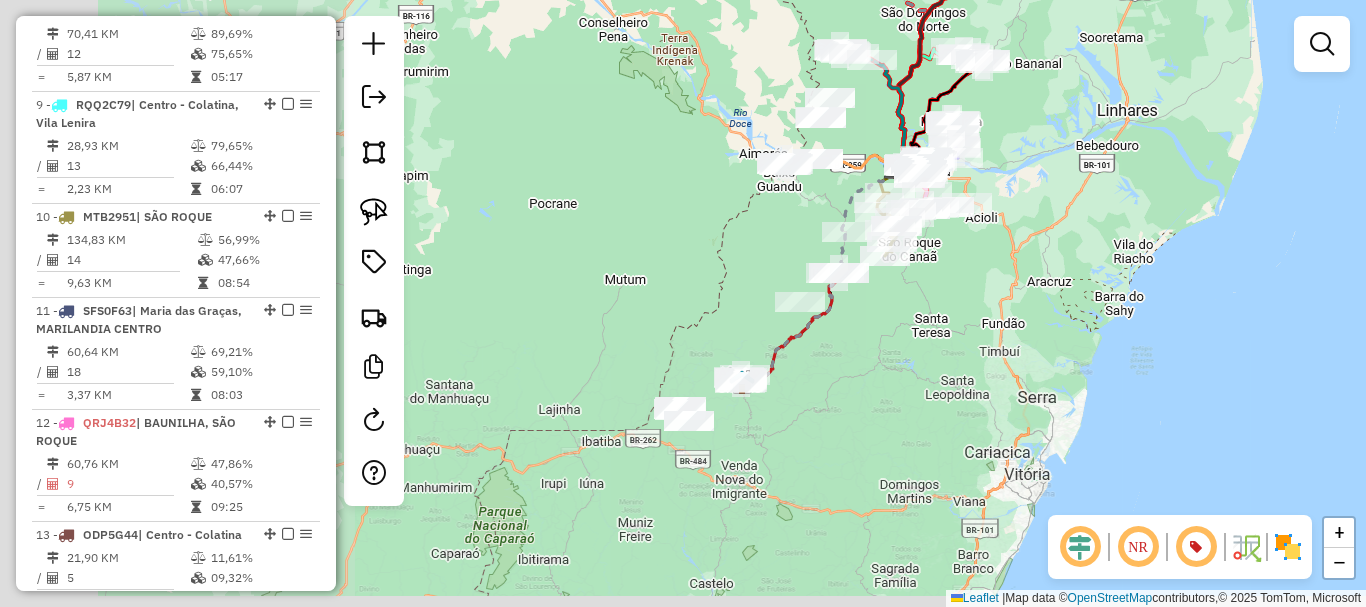 drag, startPoint x: 758, startPoint y: 249, endPoint x: 461, endPoint y: 253, distance: 297.02695 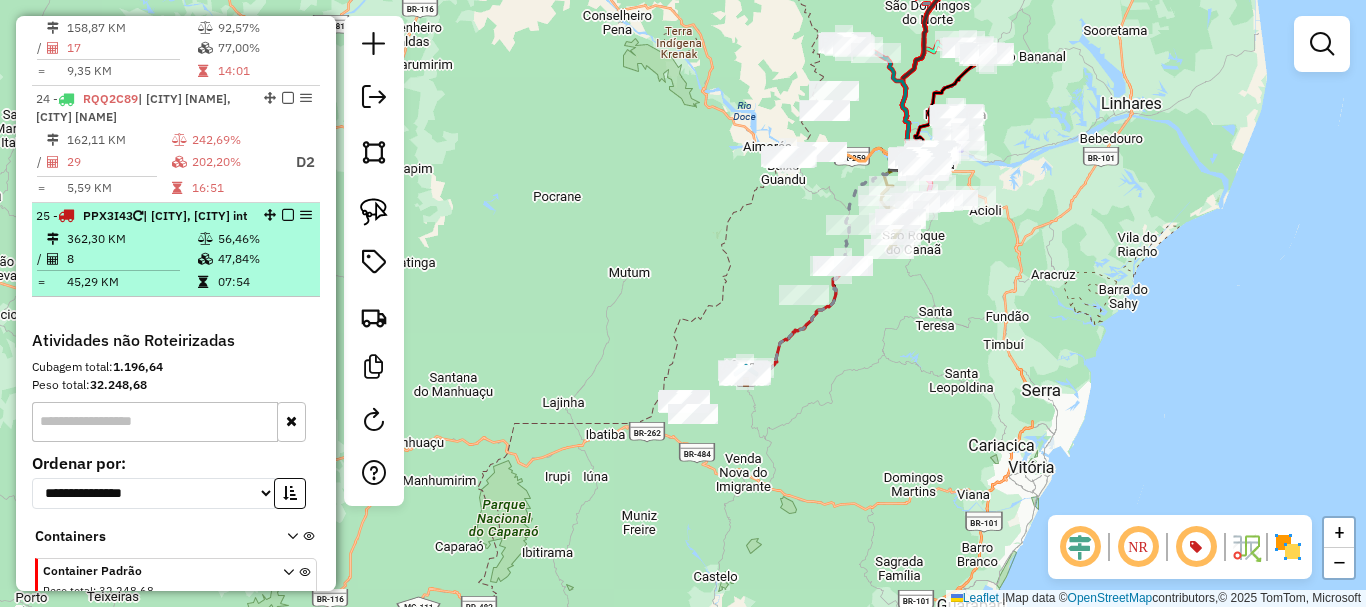 scroll, scrollTop: 3183, scrollLeft: 0, axis: vertical 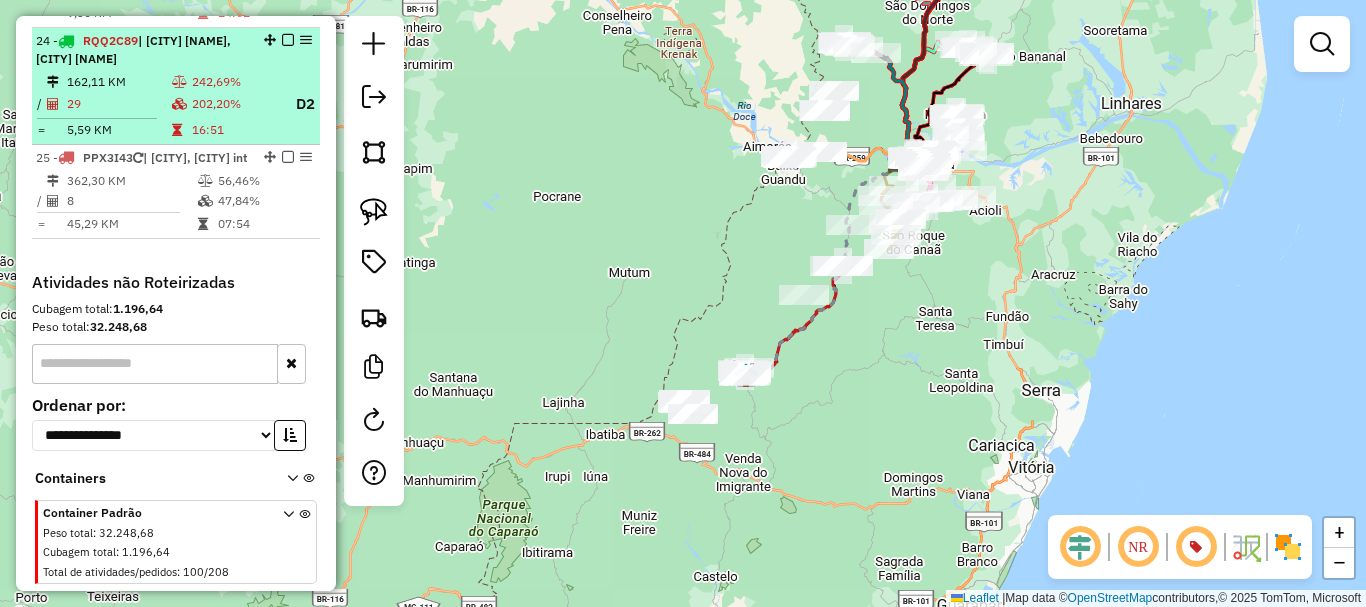 drag, startPoint x: 266, startPoint y: 289, endPoint x: 250, endPoint y: 228, distance: 63.06346 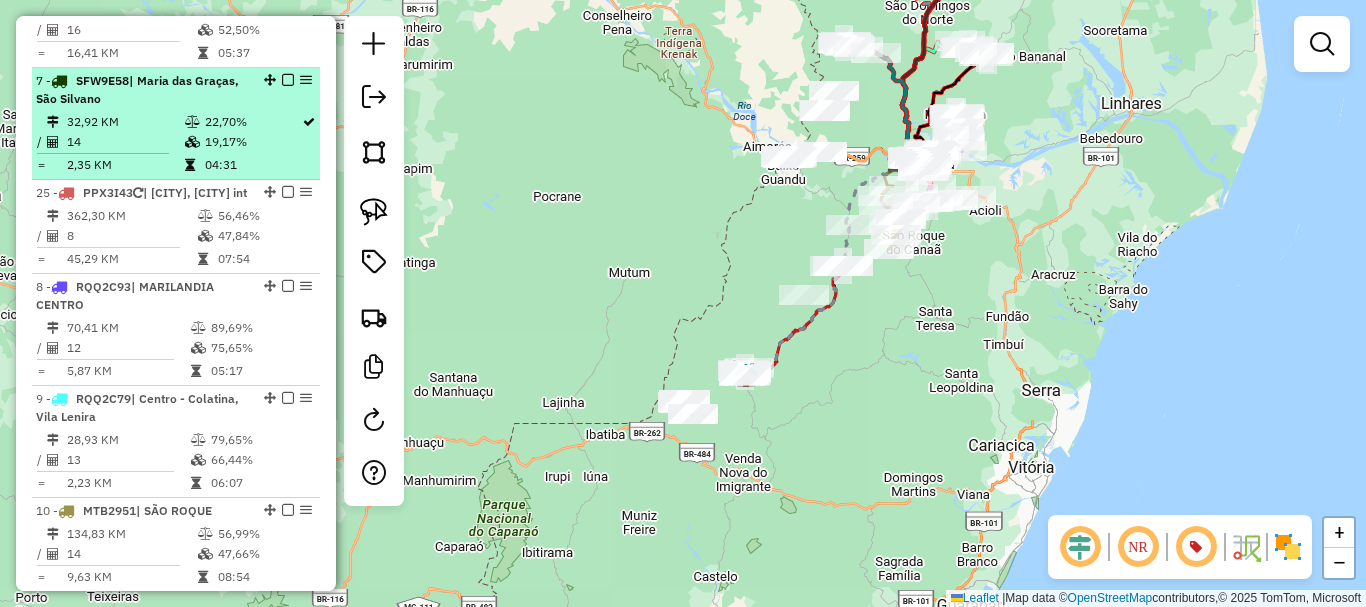 scroll, scrollTop: 1283, scrollLeft: 0, axis: vertical 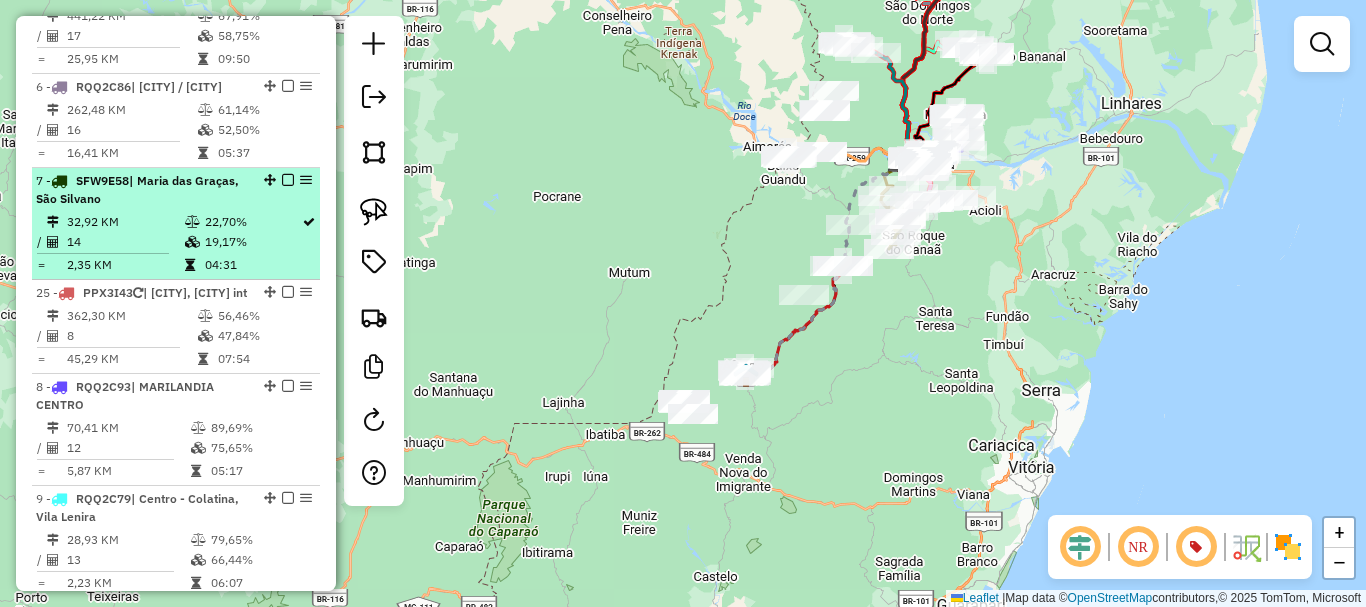 drag, startPoint x: 263, startPoint y: 278, endPoint x: 227, endPoint y: 201, distance: 85 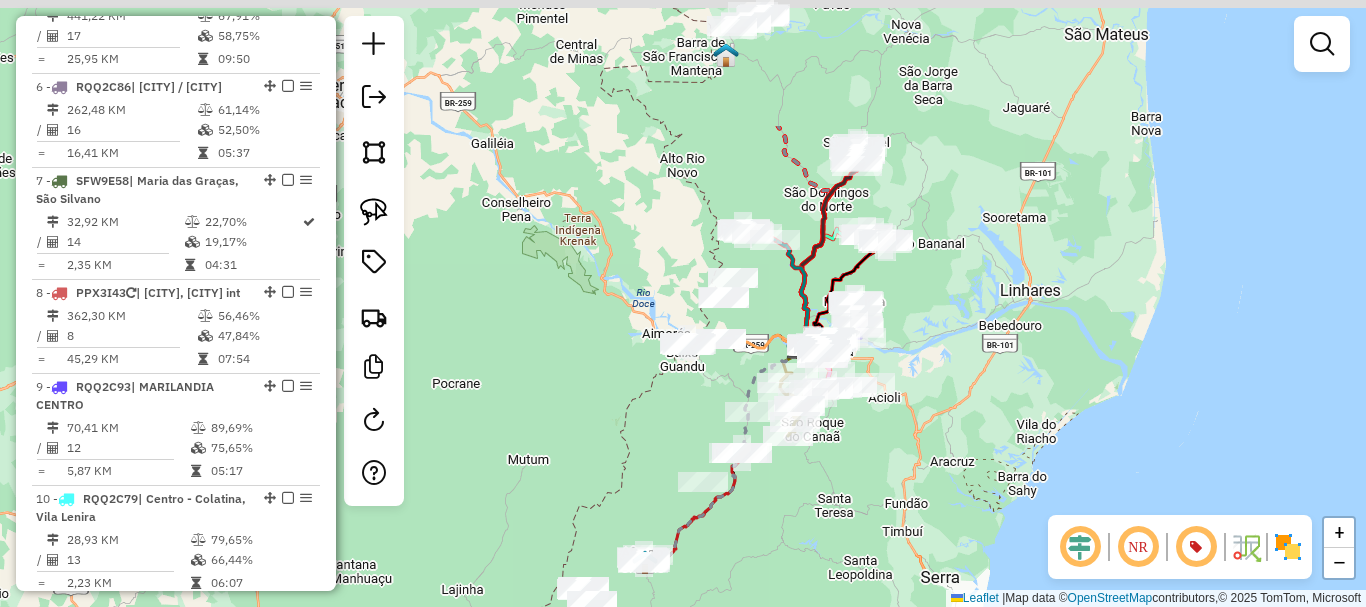 drag, startPoint x: 733, startPoint y: 260, endPoint x: 657, endPoint y: 387, distance: 148.00337 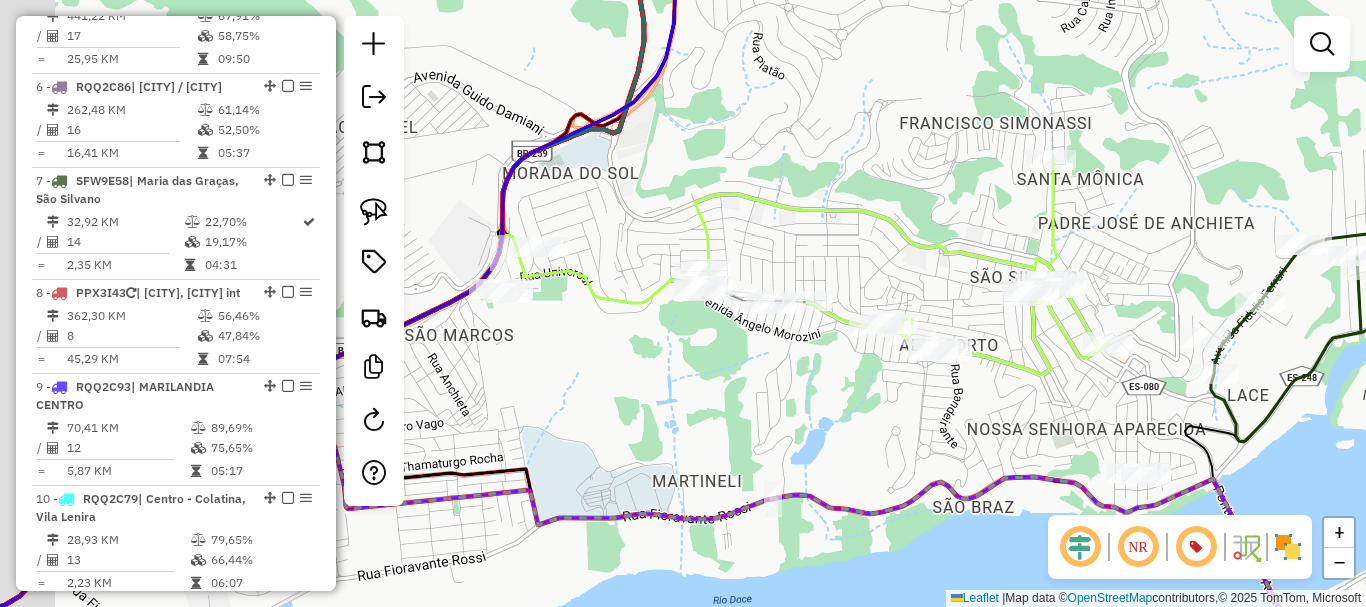 drag, startPoint x: 808, startPoint y: 382, endPoint x: 850, endPoint y: 368, distance: 44.27189 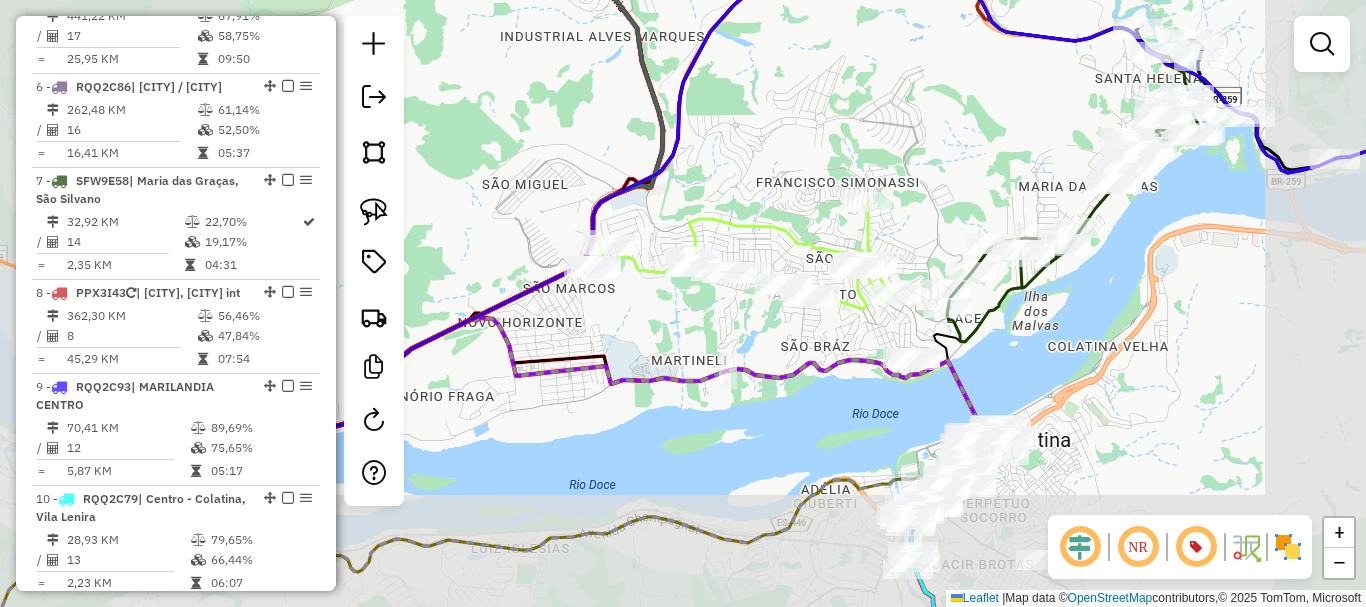 click on "Janela de atendimento Grade de atendimento Capacidade Transportadoras Veículos Cliente Pedidos  Rotas Selecione os dias de semana para filtrar as janelas de atendimento  Seg   Ter   Qua   Qui   Sex   Sáb   Dom  Informe o período da janela de atendimento: De: Até:  Filtrar exatamente a janela do cliente  Considerar janela de atendimento padrão  Selecione os dias de semana para filtrar as grades de atendimento  Seg   Ter   Qua   Qui   Sex   Sáb   Dom   Considerar clientes sem dia de atendimento cadastrado  Clientes fora do dia de atendimento selecionado Filtrar as atividades entre os valores definidos abaixo:  Peso mínimo:   Peso máximo:   Cubagem mínima:   Cubagem máxima:   De:   Até:  Filtrar as atividades entre o tempo de atendimento definido abaixo:  De:   Até:   Considerar capacidade total dos clientes não roteirizados Transportadora: Selecione um ou mais itens Tipo de veículo: Selecione um ou mais itens Veículo: Selecione um ou mais itens Motorista: Selecione um ou mais itens Nome: Rótulo:" 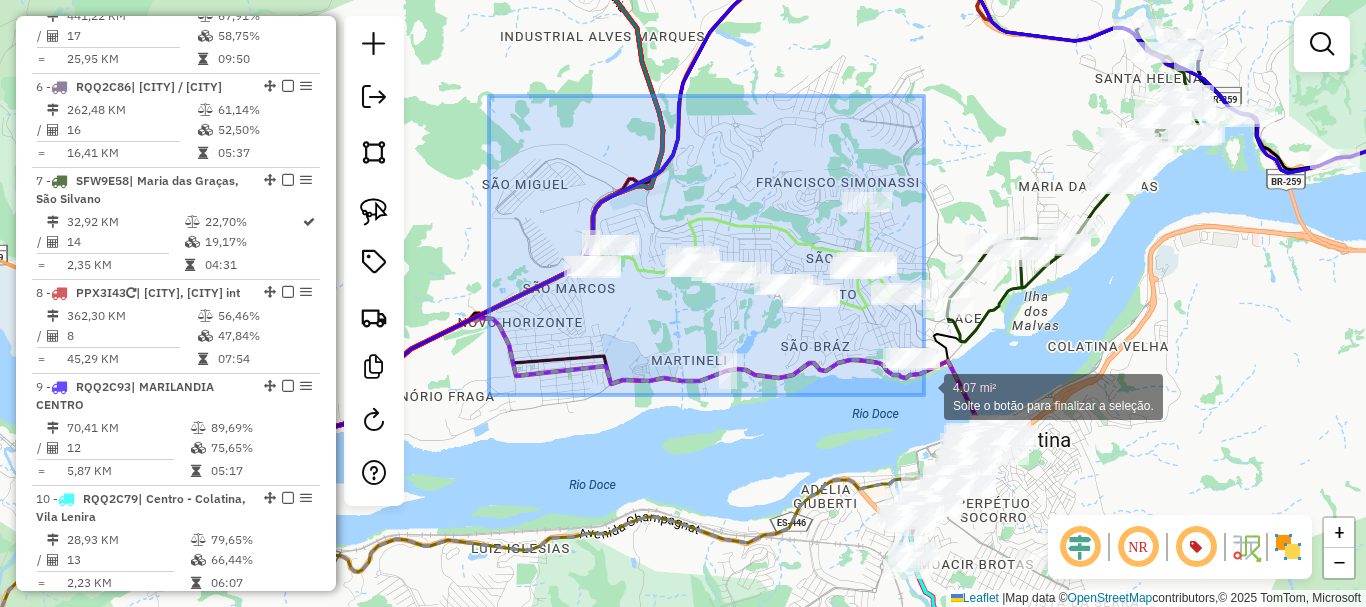drag, startPoint x: 489, startPoint y: 96, endPoint x: 924, endPoint y: 395, distance: 527.85034 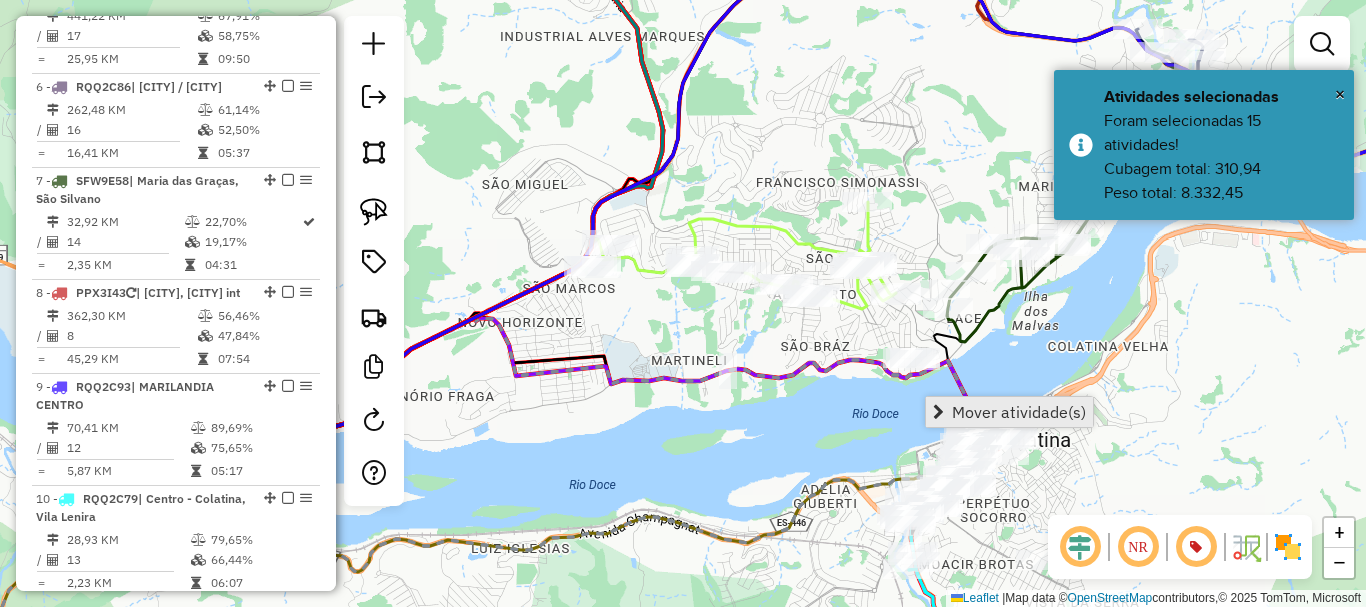 click on "Mover atividade(s)" at bounding box center [1019, 412] 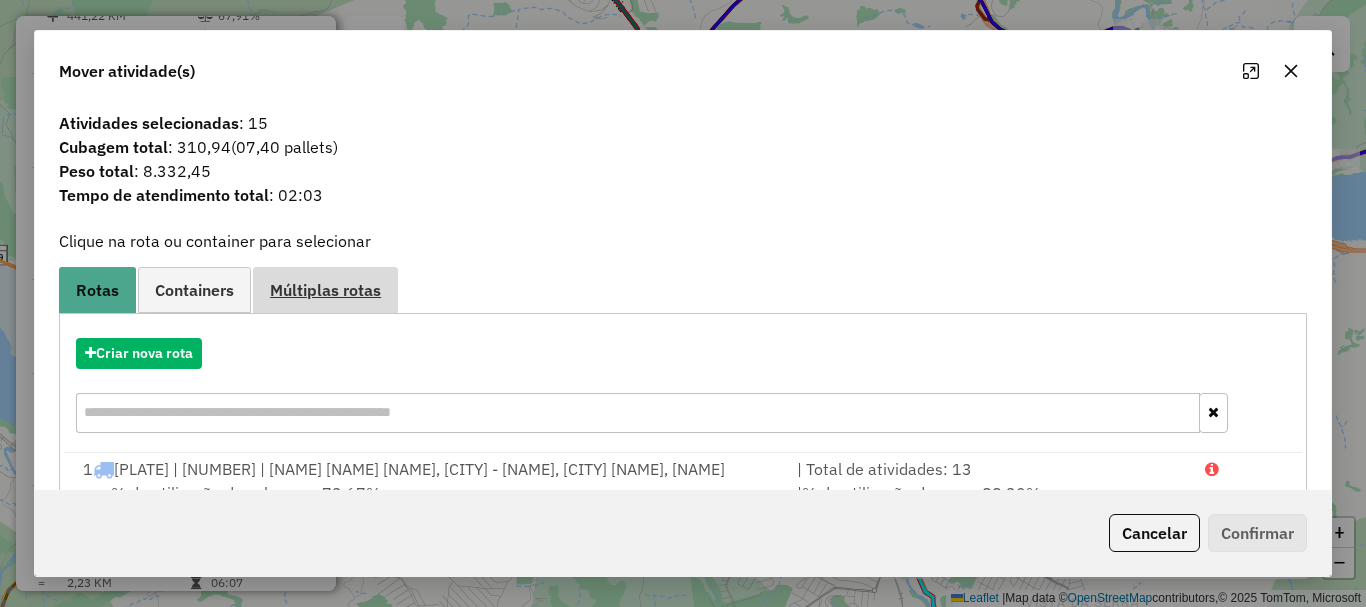 scroll, scrollTop: 397, scrollLeft: 0, axis: vertical 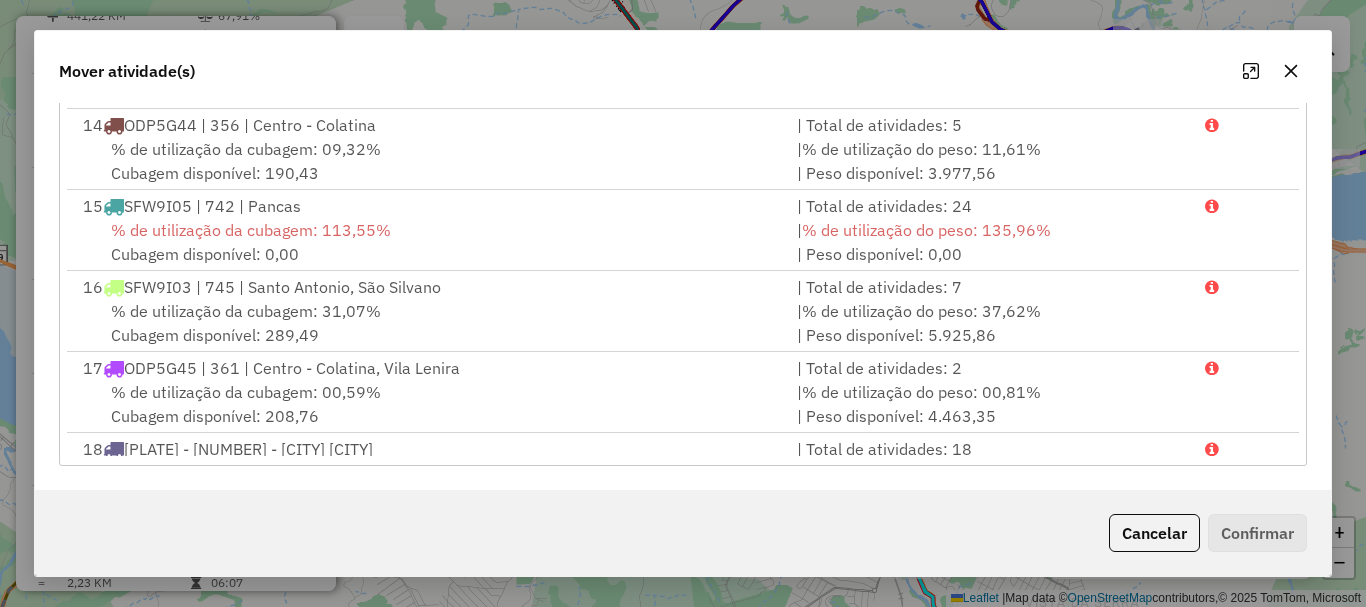 click on "% de utilização da cubagem: 31,07%  Cubagem disponível: 289,49" at bounding box center [428, 323] 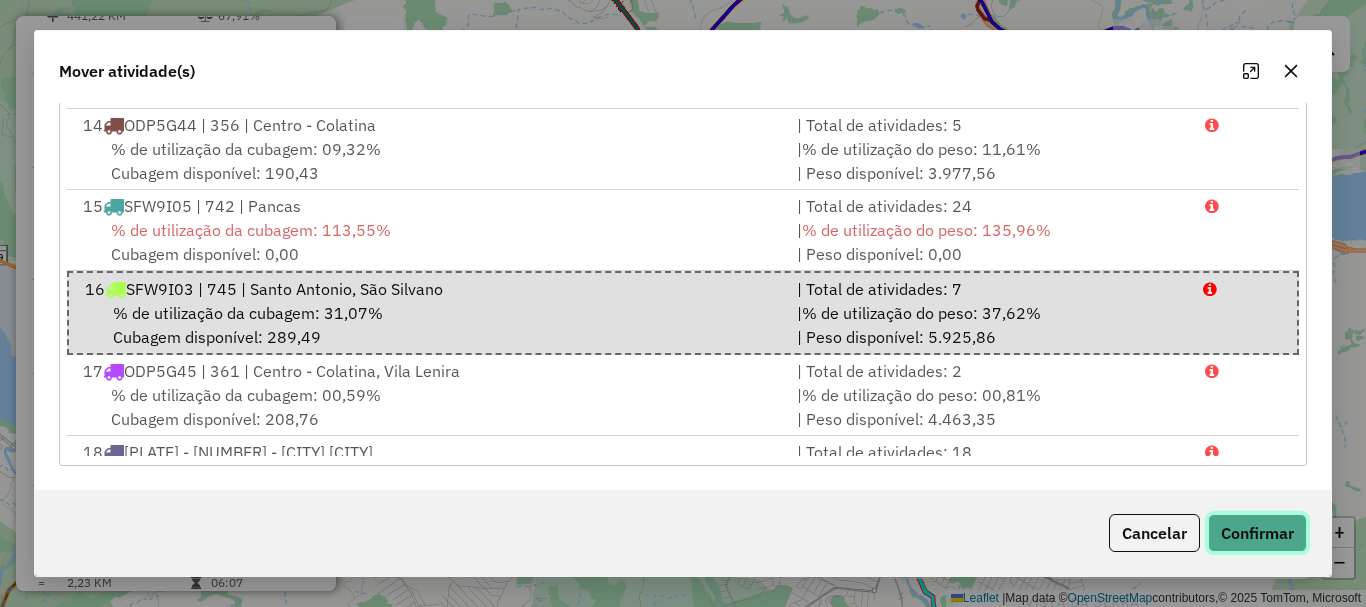 click on "Confirmar" 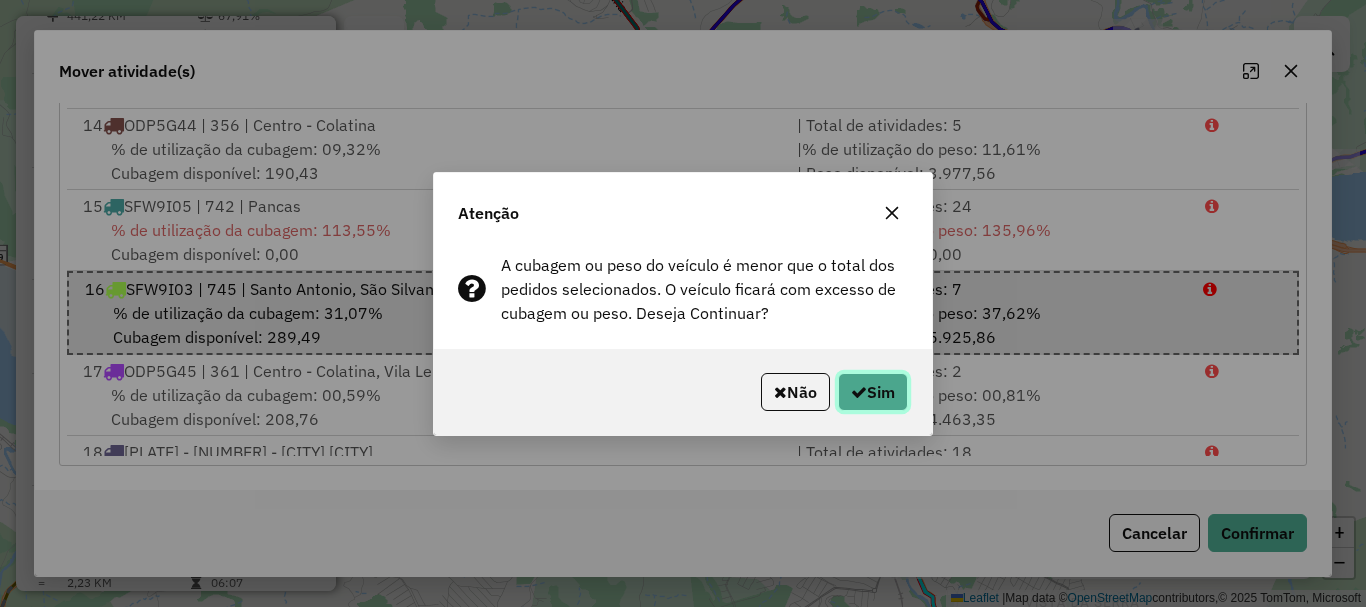 click on "Sim" 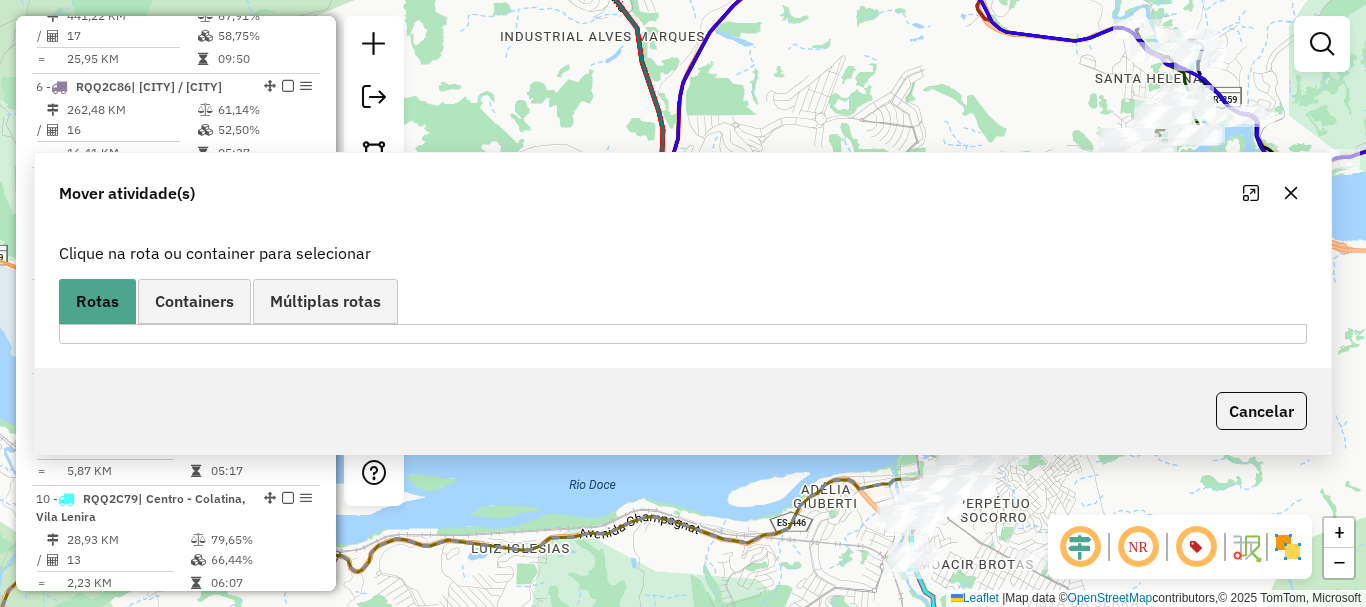 scroll, scrollTop: 0, scrollLeft: 0, axis: both 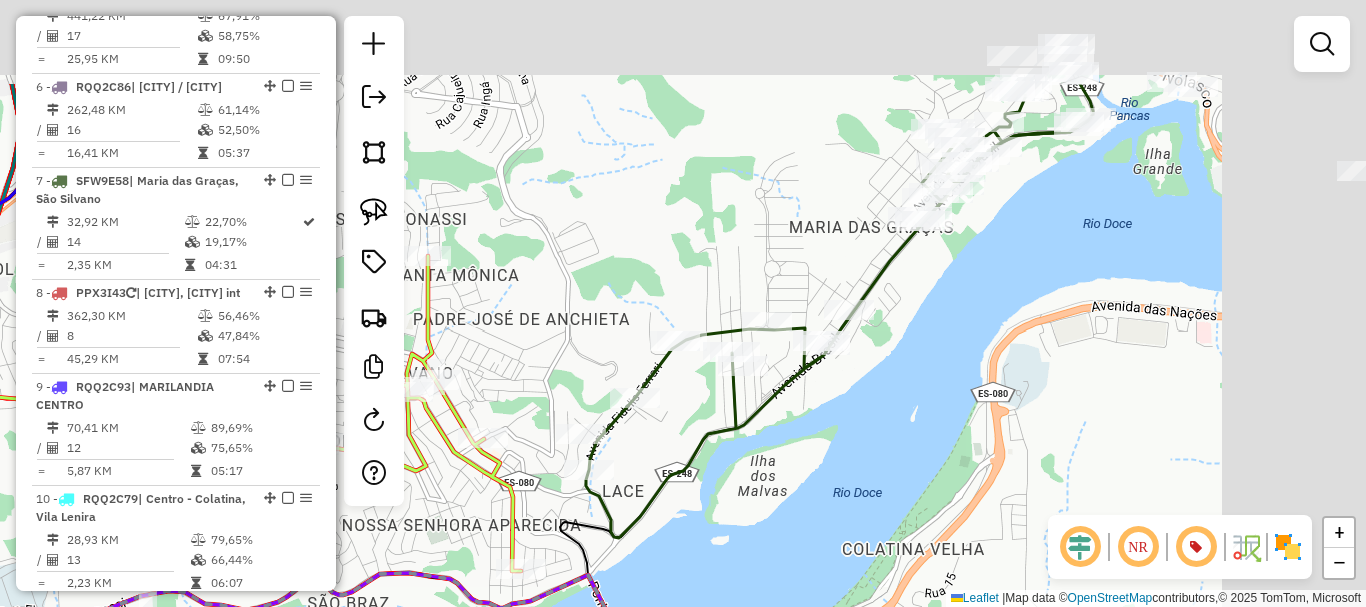 drag, startPoint x: 1006, startPoint y: 157, endPoint x: 658, endPoint y: 302, distance: 377 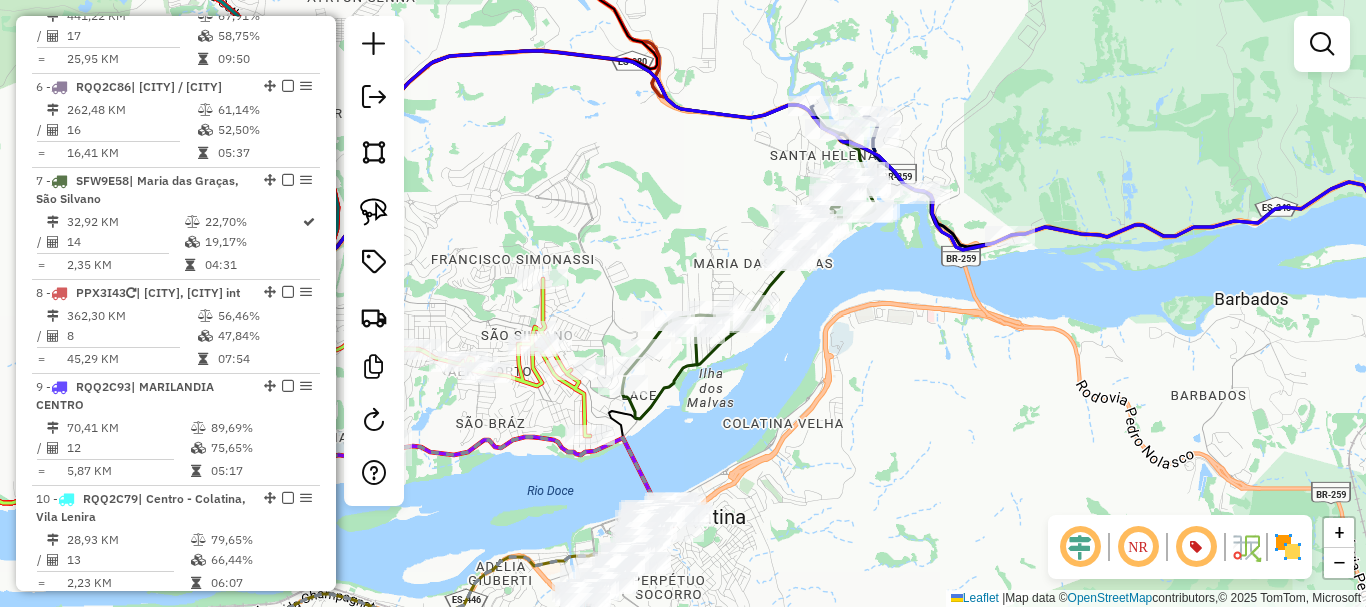 click on "Janela de atendimento Grade de atendimento Capacidade Transportadoras Veículos Cliente Pedidos  Rotas Selecione os dias de semana para filtrar as janelas de atendimento  Seg   Ter   Qua   Qui   Sex   Sáb   Dom  Informe o período da janela de atendimento: De: Até:  Filtrar exatamente a janela do cliente  Considerar janela de atendimento padrão  Selecione os dias de semana para filtrar as grades de atendimento  Seg   Ter   Qua   Qui   Sex   Sáb   Dom   Considerar clientes sem dia de atendimento cadastrado  Clientes fora do dia de atendimento selecionado Filtrar as atividades entre os valores definidos abaixo:  Peso mínimo:   Peso máximo:   Cubagem mínima:   Cubagem máxima:   De:   Até:  Filtrar as atividades entre o tempo de atendimento definido abaixo:  De:   Até:   Considerar capacidade total dos clientes não roteirizados Transportadora: Selecione um ou mais itens Tipo de veículo: Selecione um ou mais itens Veículo: Selecione um ou mais itens Motorista: Selecione um ou mais itens Nome: Rótulo:" 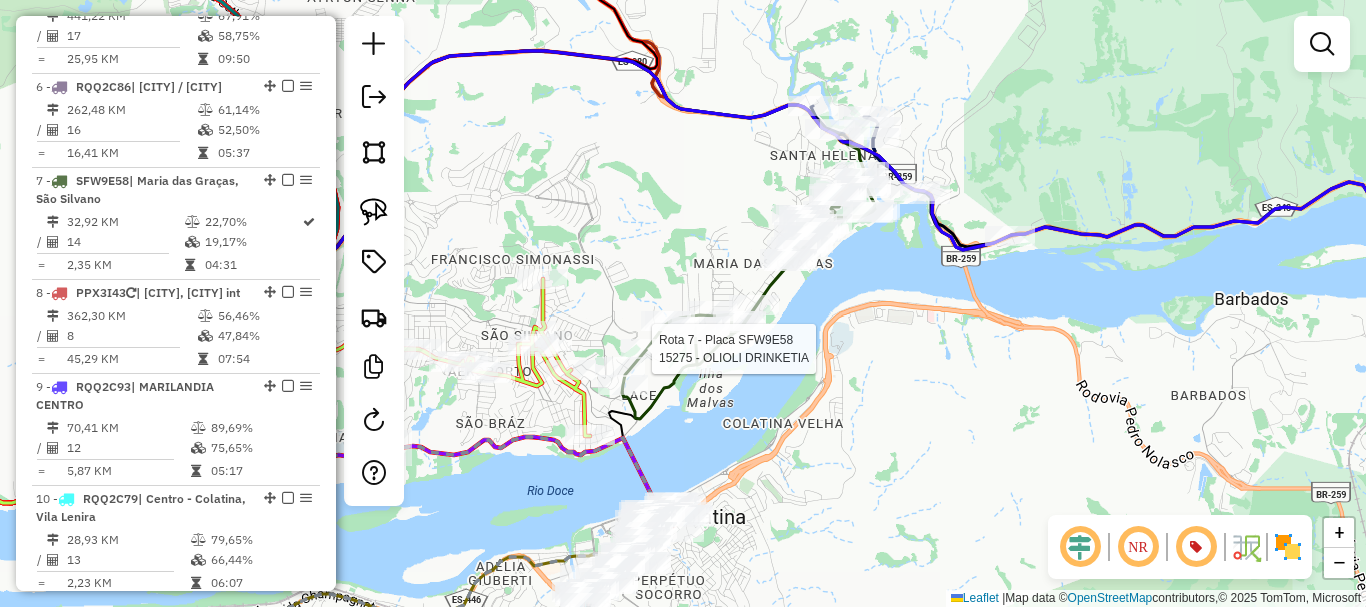 click on "Rota 7 - Placa SFW9E58  3221 - ADRIANA LEITE SILVA Rota 7 - Placa SFW9E58  15275 - OLIOLI DRINKETIA Janela de atendimento Grade de atendimento Capacidade Transportadoras Veículos Cliente Pedidos  Rotas Selecione os dias de semana para filtrar as janelas de atendimento  Seg   Ter   Qua   Qui   Sex   Sáb   Dom  Informe o período da janela de atendimento: De: Até:  Filtrar exatamente a janela do cliente  Considerar janela de atendimento padrão  Selecione os dias de semana para filtrar as grades de atendimento  Seg   Ter   Qua   Qui   Sex   Sáb   Dom   Considerar clientes sem dia de atendimento cadastrado  Clientes fora do dia de atendimento selecionado Filtrar as atividades entre os valores definidos abaixo:  Peso mínimo:   Peso máximo:   Cubagem mínima:   Cubagem máxima:   De:   Até:  Filtrar as atividades entre o tempo de atendimento definido abaixo:  De:   Até:   Considerar capacidade total dos clientes não roteirizados Transportadora: Selecione um ou mais itens Tipo de veículo: Veículo: Nome:" 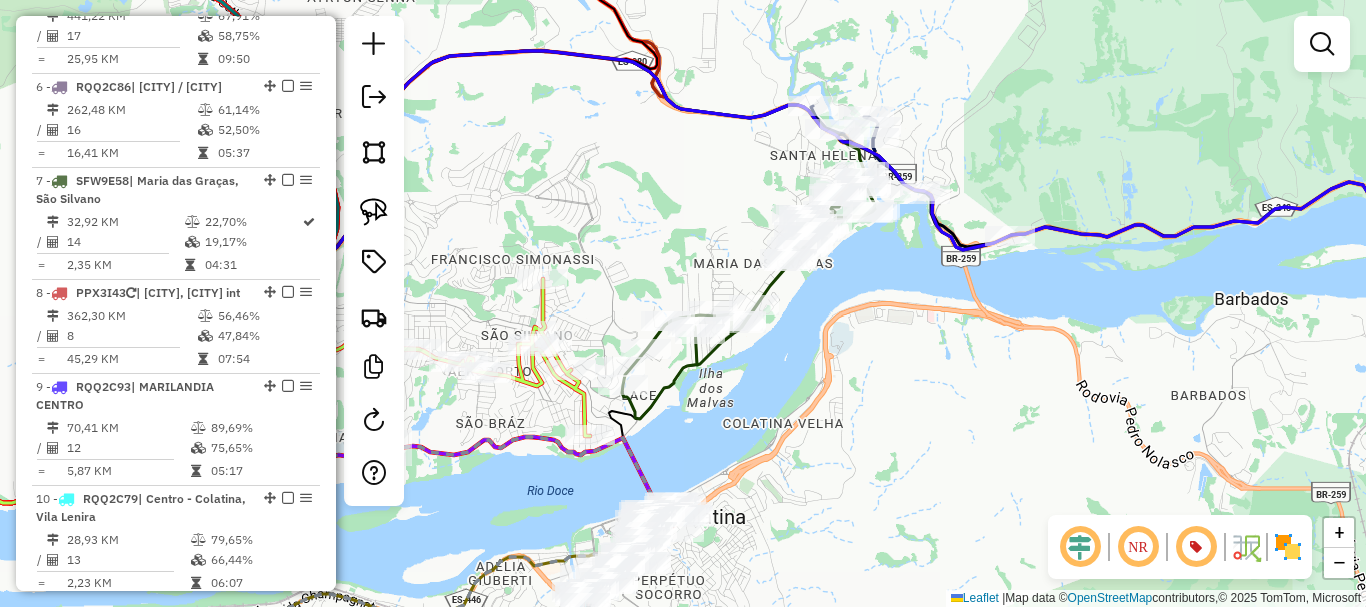 click on "Janela de atendimento Grade de atendimento Capacidade Transportadoras Veículos Cliente Pedidos  Rotas Selecione os dias de semana para filtrar as janelas de atendimento  Seg   Ter   Qua   Qui   Sex   Sáb   Dom  Informe o período da janela de atendimento: De: Até:  Filtrar exatamente a janela do cliente  Considerar janela de atendimento padrão  Selecione os dias de semana para filtrar as grades de atendimento  Seg   Ter   Qua   Qui   Sex   Sáb   Dom   Considerar clientes sem dia de atendimento cadastrado  Clientes fora do dia de atendimento selecionado Filtrar as atividades entre os valores definidos abaixo:  Peso mínimo:   Peso máximo:   Cubagem mínima:   Cubagem máxima:   De:   Até:  Filtrar as atividades entre o tempo de atendimento definido abaixo:  De:   Até:   Considerar capacidade total dos clientes não roteirizados Transportadora: Selecione um ou mais itens Tipo de veículo: Selecione um ou mais itens Veículo: Selecione um ou mais itens Motorista: Selecione um ou mais itens Nome: Rótulo:" 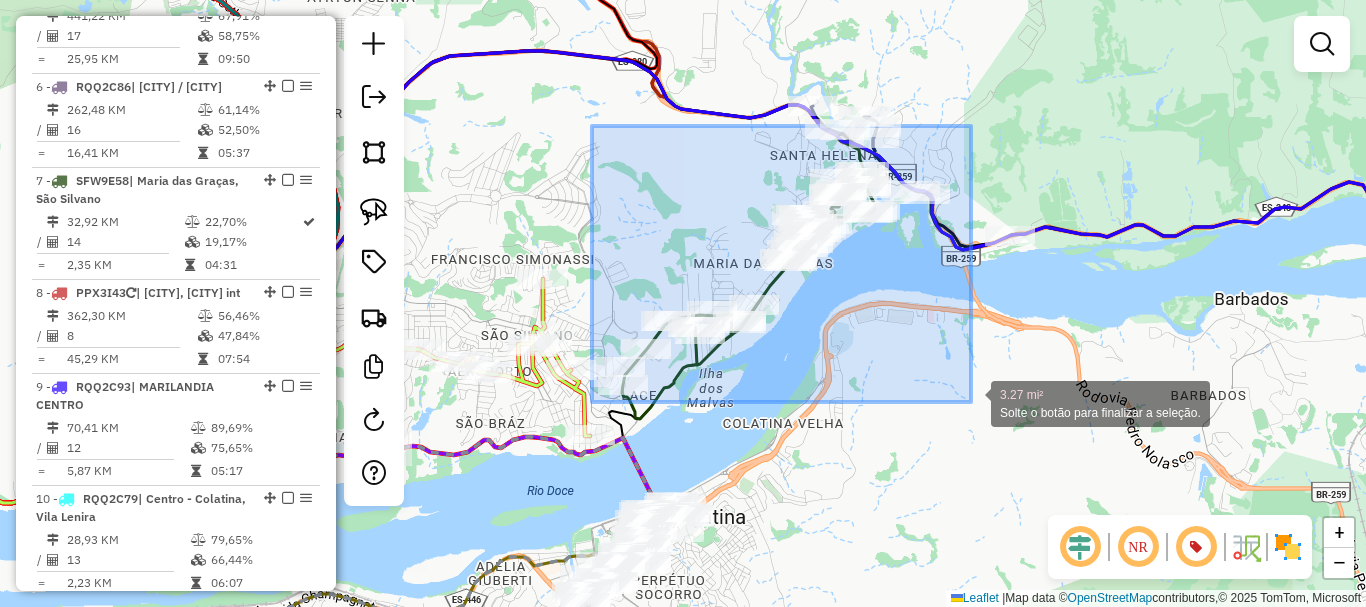 drag, startPoint x: 590, startPoint y: 126, endPoint x: 971, endPoint y: 402, distance: 470.46466 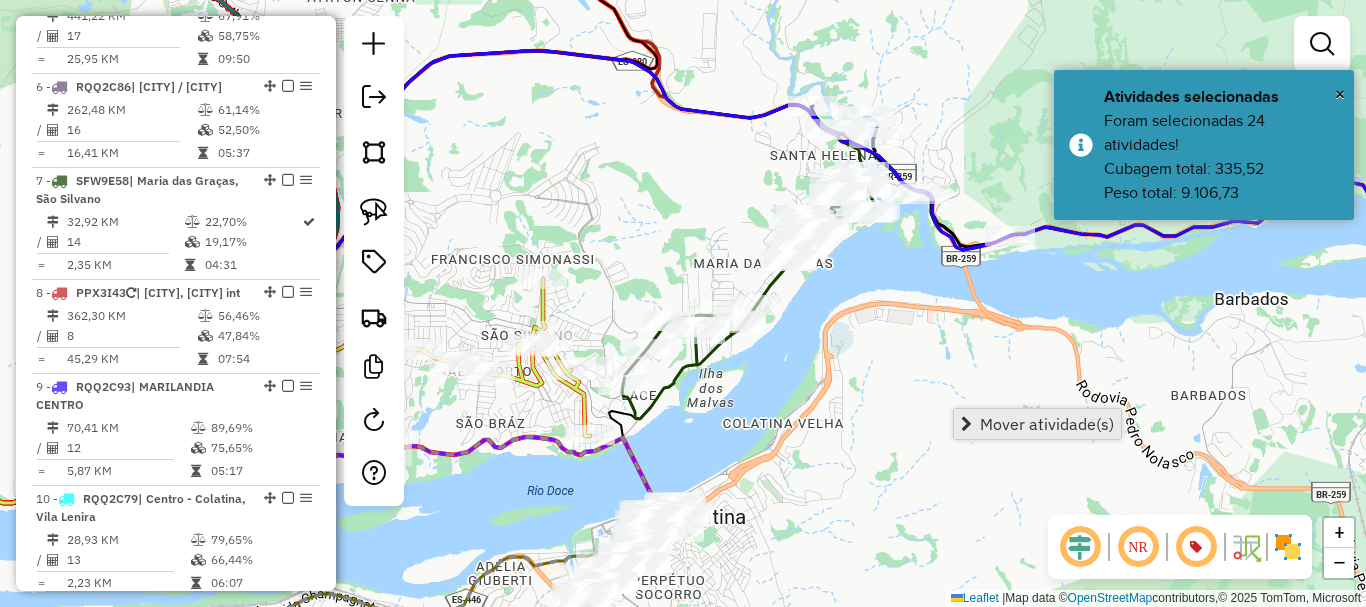 click on "Mover atividade(s)" at bounding box center (1047, 424) 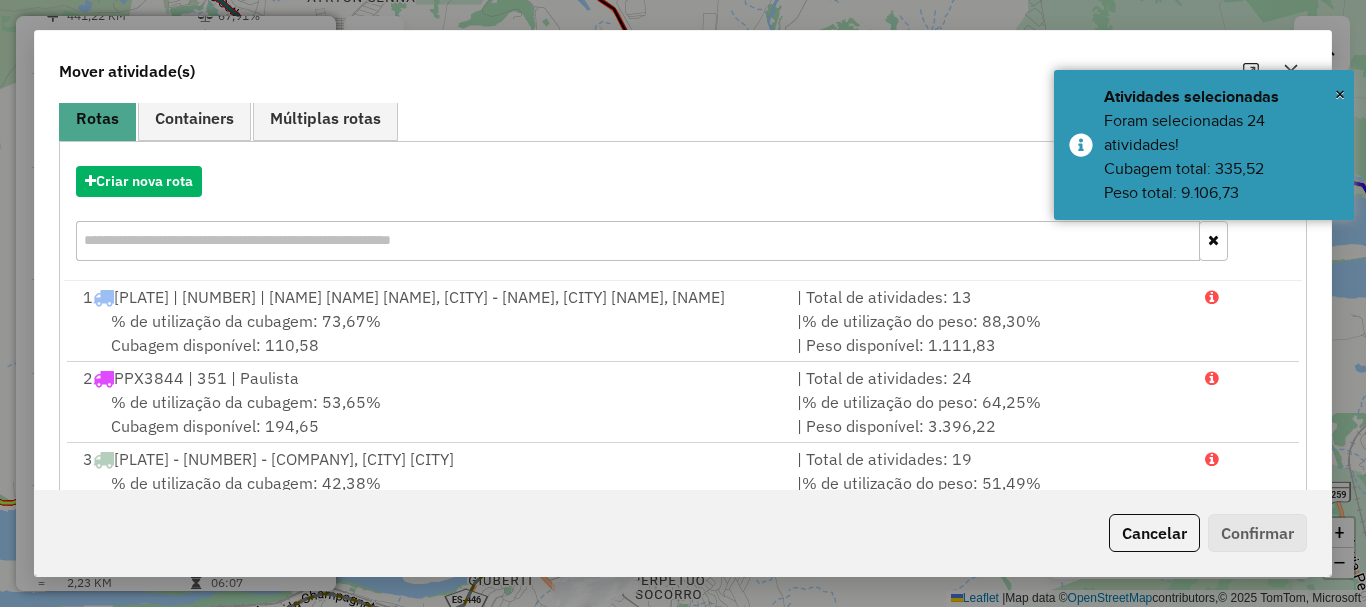 scroll, scrollTop: 397, scrollLeft: 0, axis: vertical 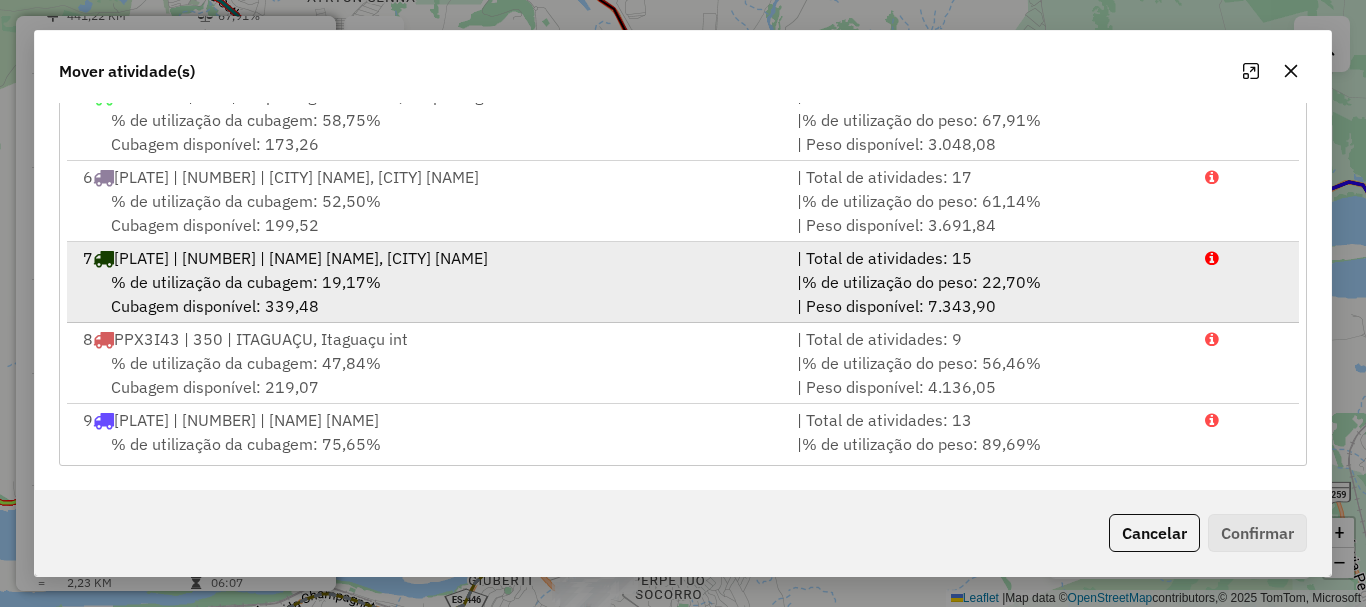 click on "% de utilização da cubagem: 19,17%  Cubagem disponível: 339,48" at bounding box center [428, 294] 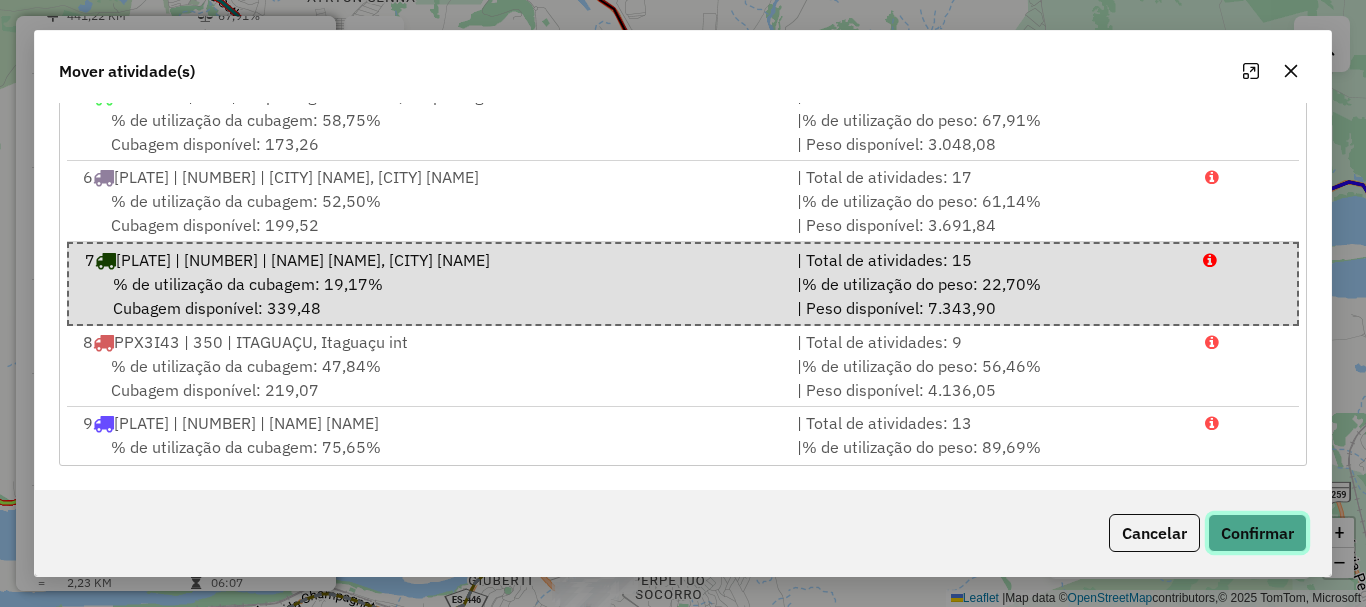 click on "Confirmar" 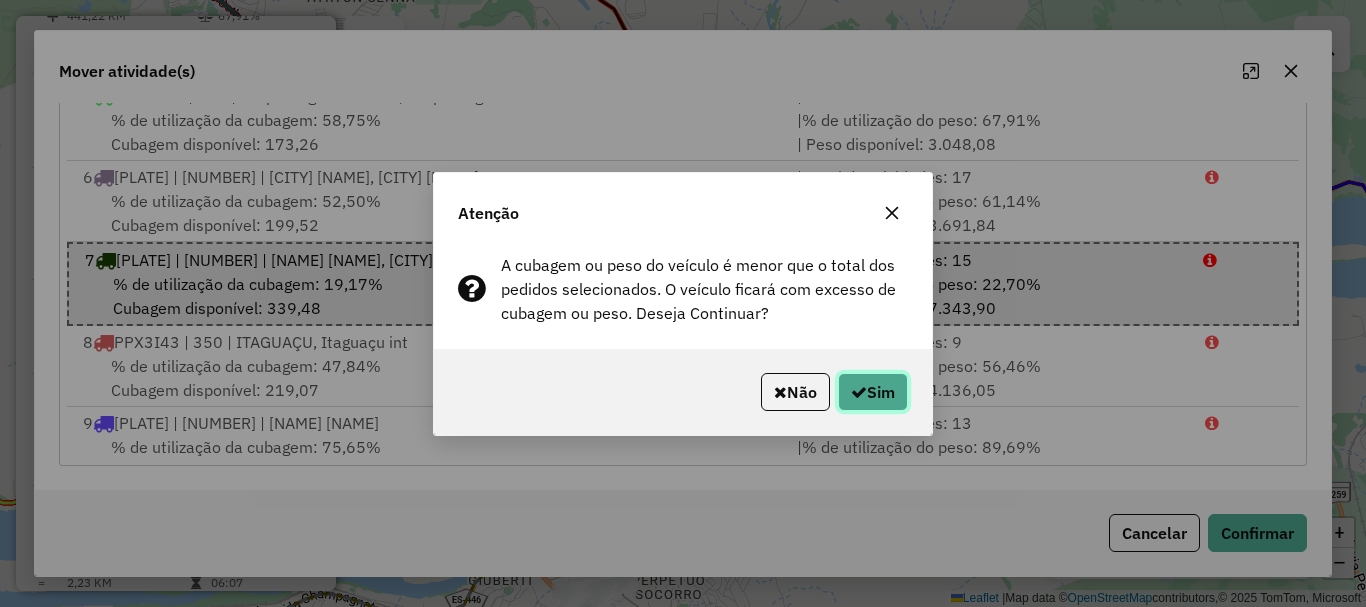 click on "Sim" 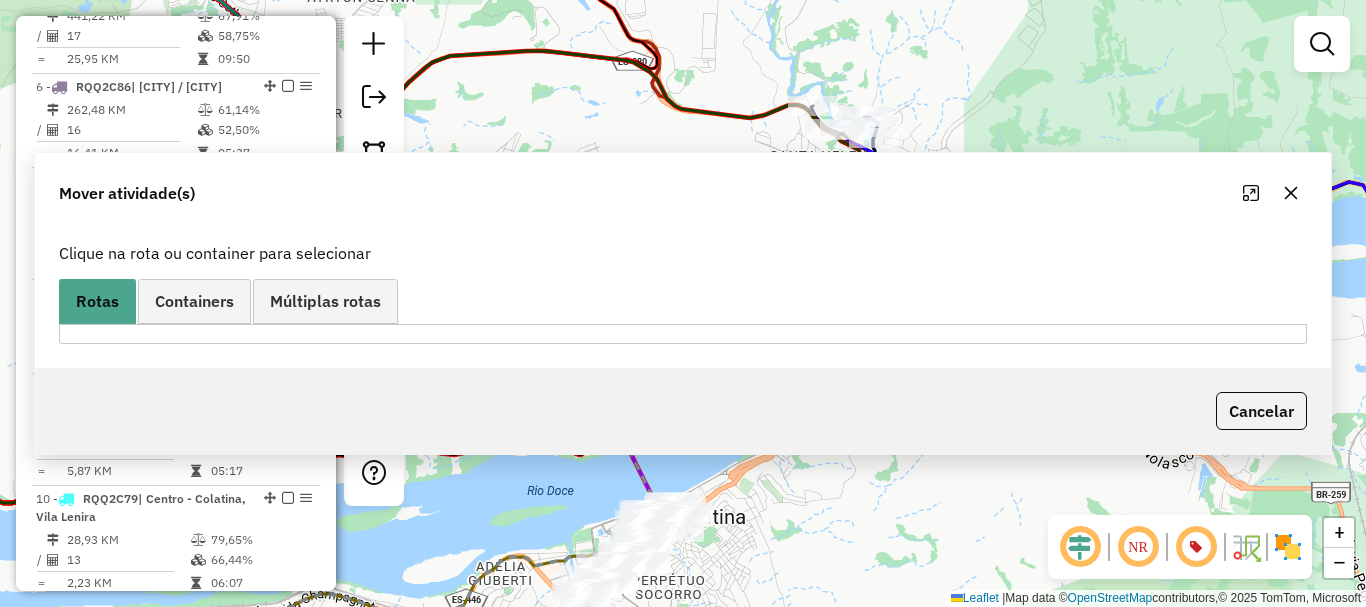 scroll, scrollTop: 0, scrollLeft: 0, axis: both 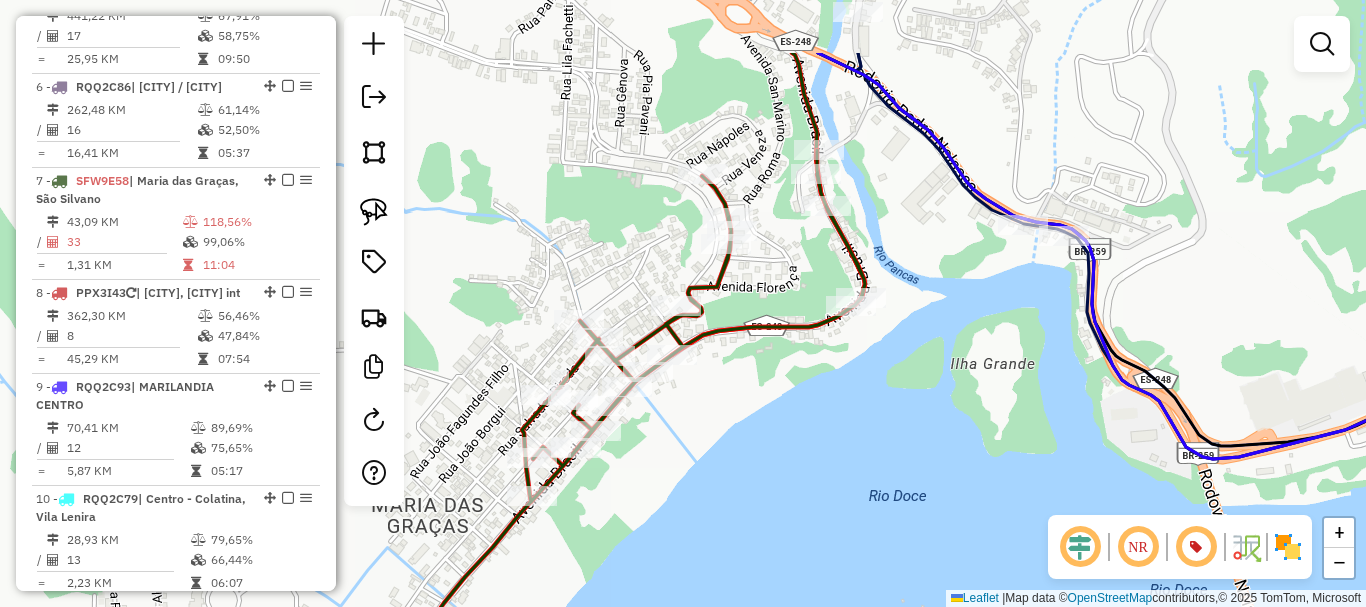 drag, startPoint x: 874, startPoint y: 108, endPoint x: 877, endPoint y: 222, distance: 114.03947 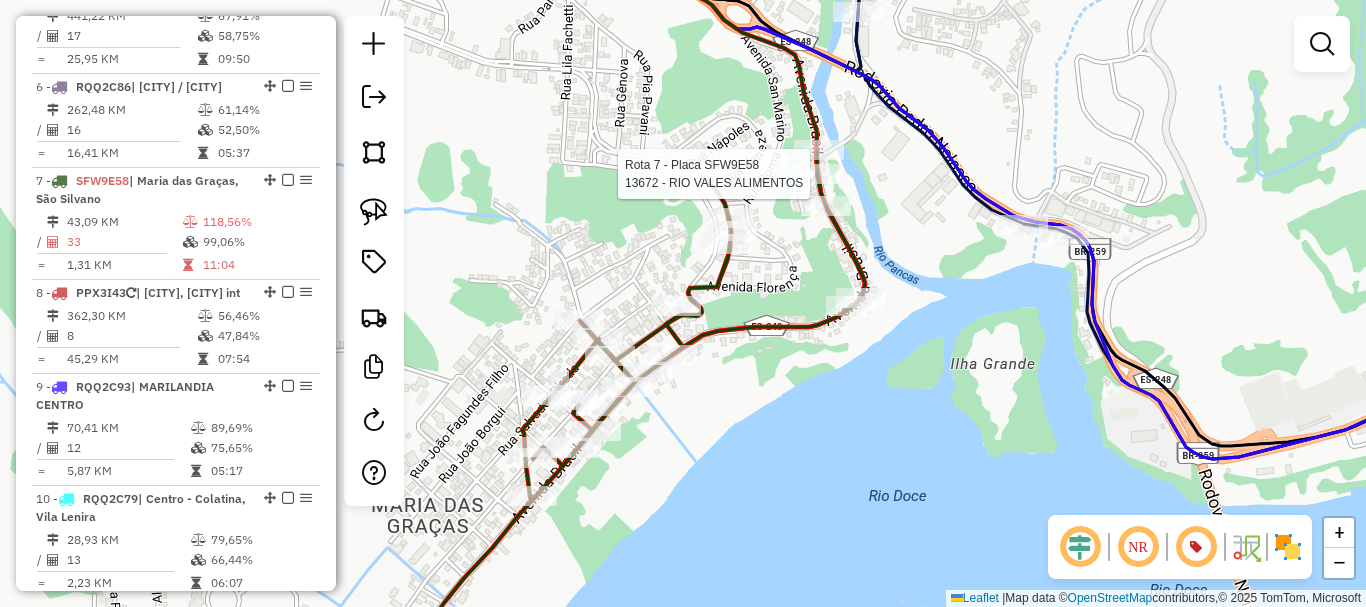 click 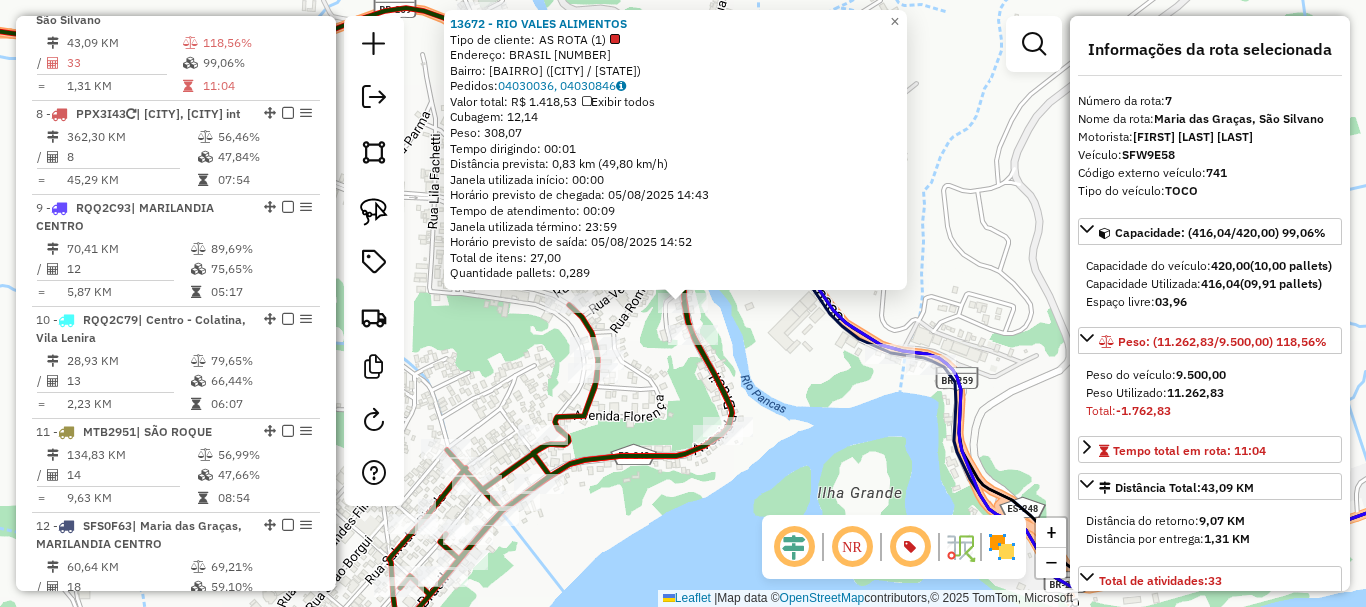 scroll, scrollTop: 1471, scrollLeft: 0, axis: vertical 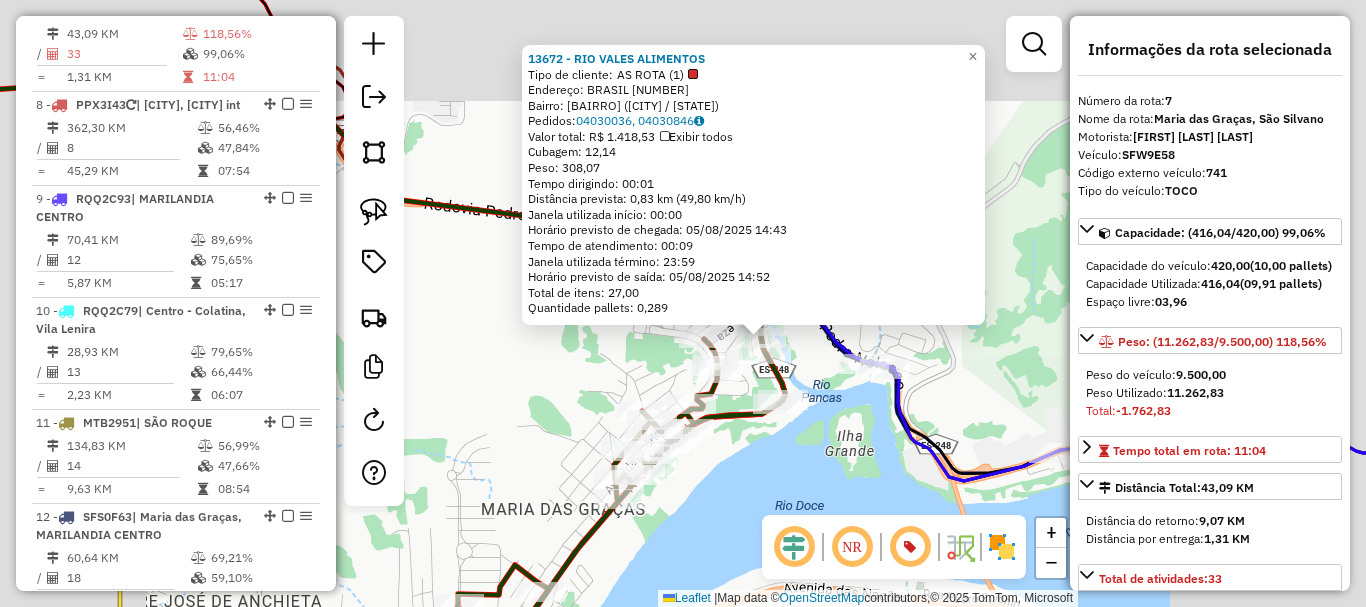 click on "13672 - RIO VALES ALIMENTOS  Tipo de cliente:   AS ROTA (1)   Endereço:  BRASIL 3425   Bairro: SANTA HELENA (COLATINA / ES)   Pedidos:  04030036, 04030846   Valor total: R$ 1.418,53   Exibir todos   Cubagem: 12,14  Peso: 308,07  Tempo dirigindo: 00:01   Distância prevista: 0,83 km (49,80 km/h)   Janela utilizada início: 00:00   Horário previsto de chegada: 05/08/2025 14:43   Tempo de atendimento: 00:09   Janela utilizada término: 23:59   Horário previsto de saída: 05/08/2025 14:52   Total de itens: 27,00   Quantidade pallets: 0,289  × Janela de atendimento Grade de atendimento Capacidade Transportadoras Veículos Cliente Pedidos  Rotas Selecione os dias de semana para filtrar as janelas de atendimento  Seg   Ter   Qua   Qui   Sex   Sáb   Dom  Informe o período da janela de atendimento: De: Até:  Filtrar exatamente a janela do cliente  Considerar janela de atendimento padrão  Selecione os dias de semana para filtrar as grades de atendimento  Seg   Ter   Qua   Qui   Sex   Sáb   Dom   Peso mínimo:" 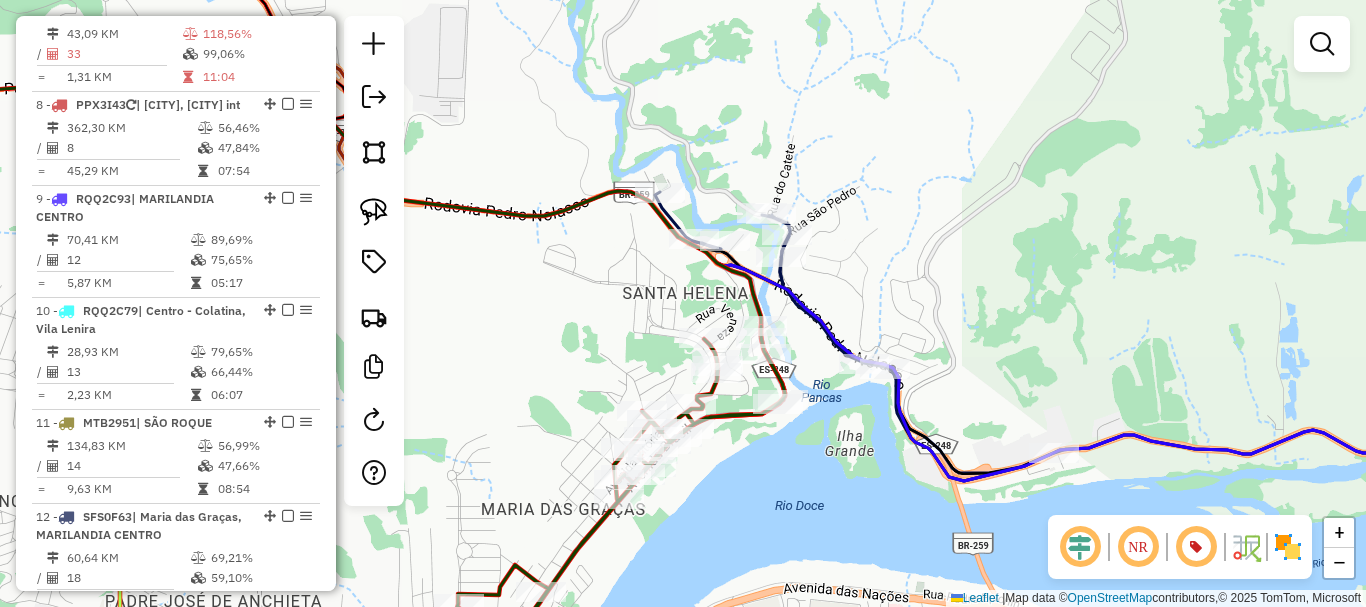drag, startPoint x: 808, startPoint y: 477, endPoint x: 825, endPoint y: 315, distance: 162.88953 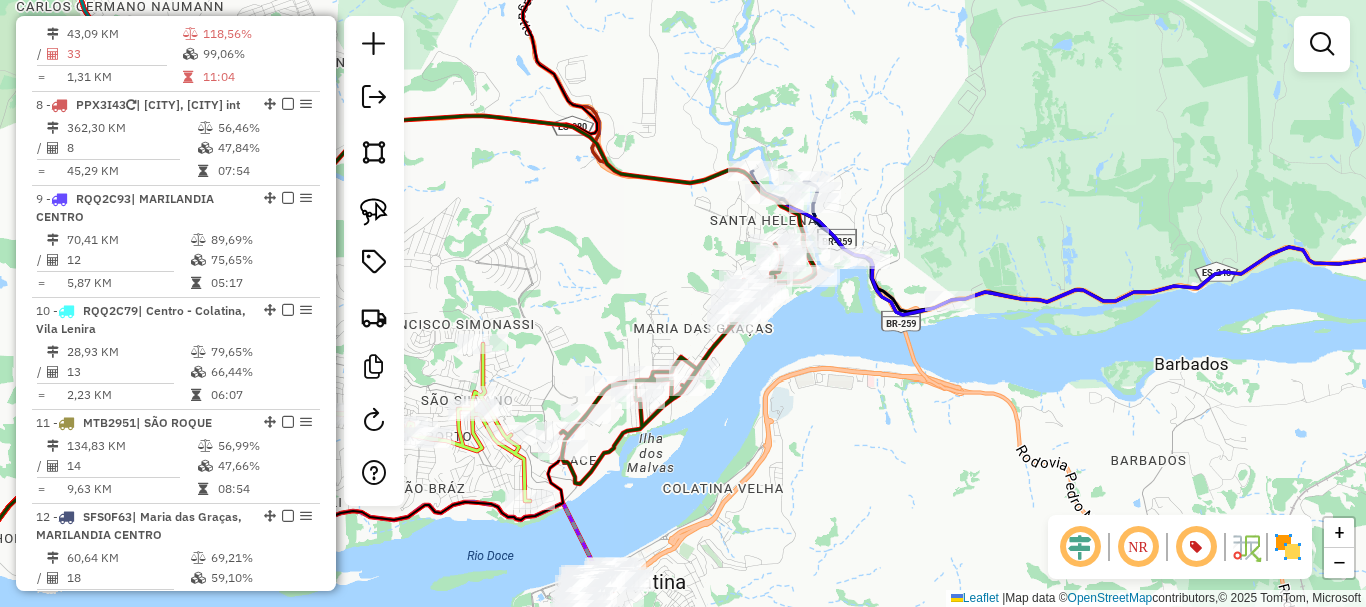 drag, startPoint x: 808, startPoint y: 439, endPoint x: 796, endPoint y: 391, distance: 49.47727 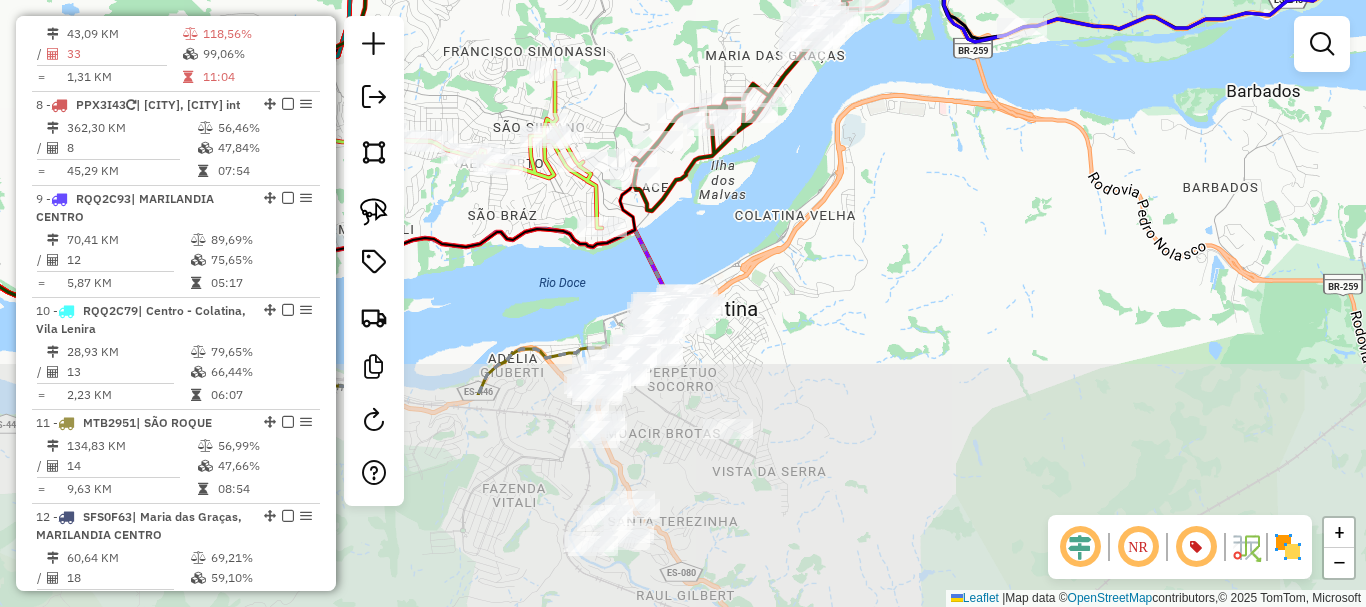 drag, startPoint x: 855, startPoint y: 199, endPoint x: 879, endPoint y: 103, distance: 98.95454 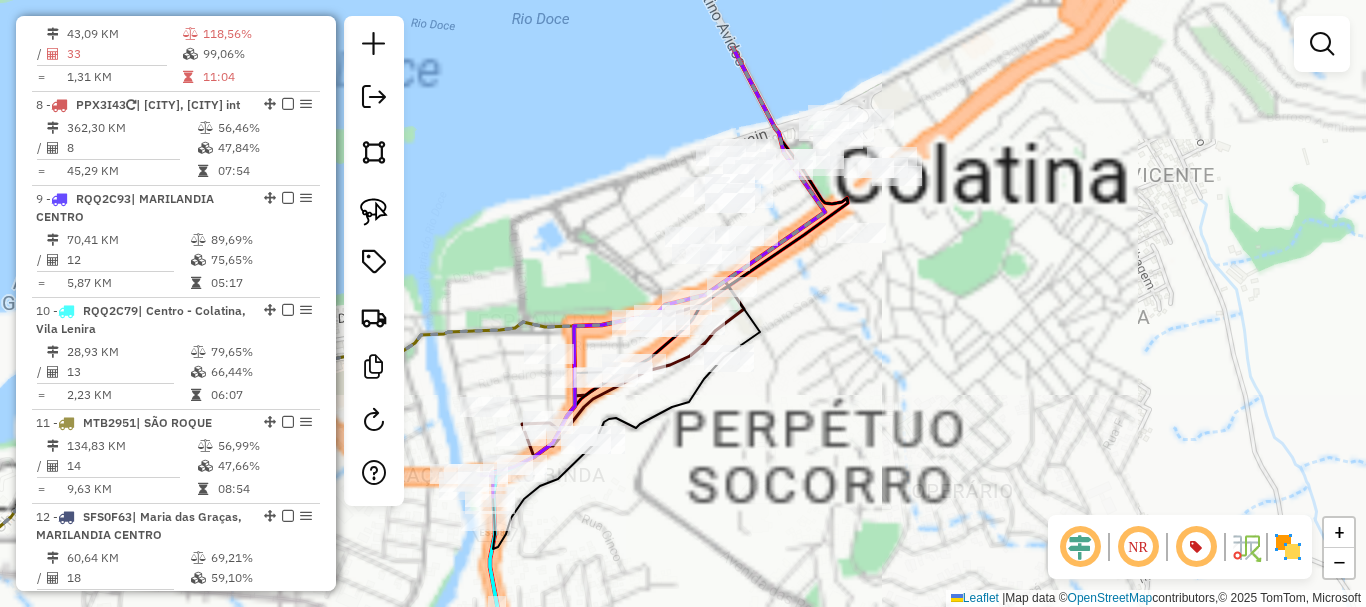 drag, startPoint x: 714, startPoint y: 235, endPoint x: 798, endPoint y: 349, distance: 141.60509 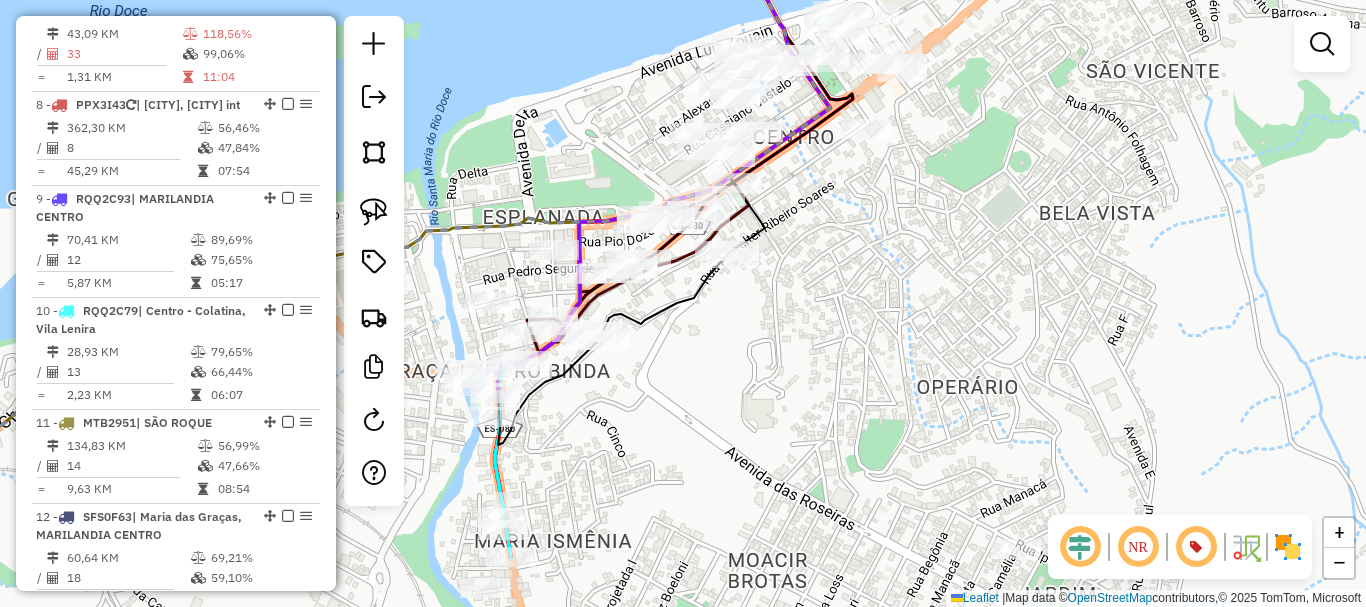 drag, startPoint x: 820, startPoint y: 351, endPoint x: 856, endPoint y: 222, distance: 133.9291 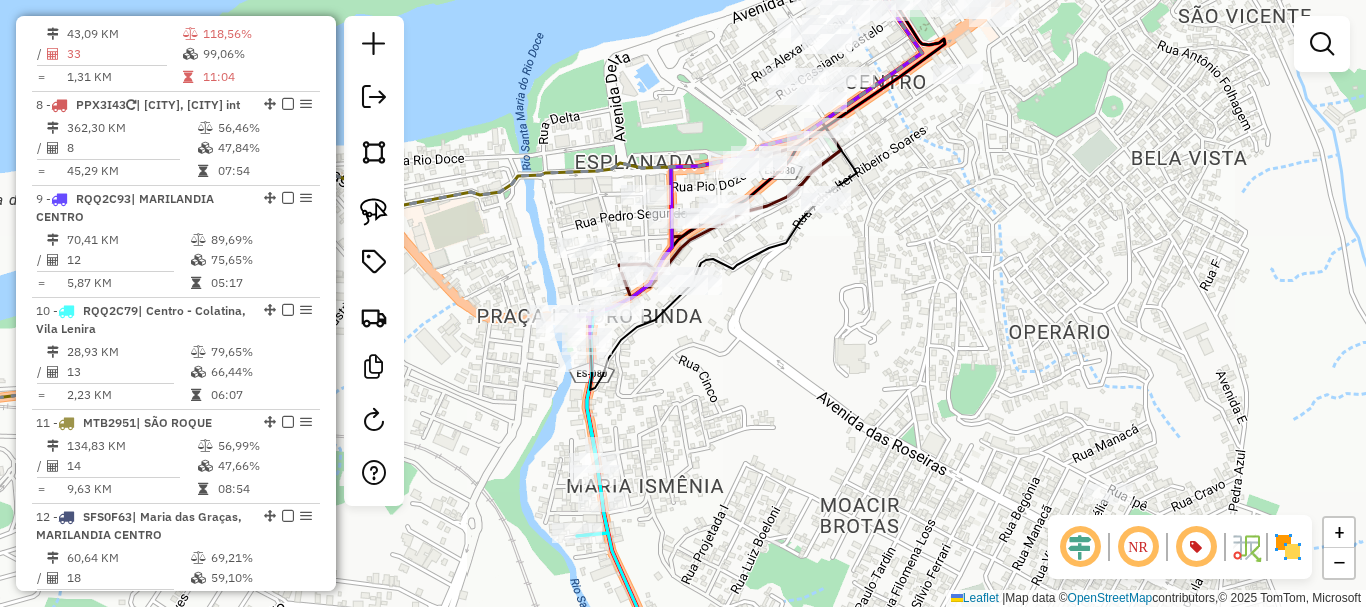 drag, startPoint x: 828, startPoint y: 337, endPoint x: 902, endPoint y: 315, distance: 77.201035 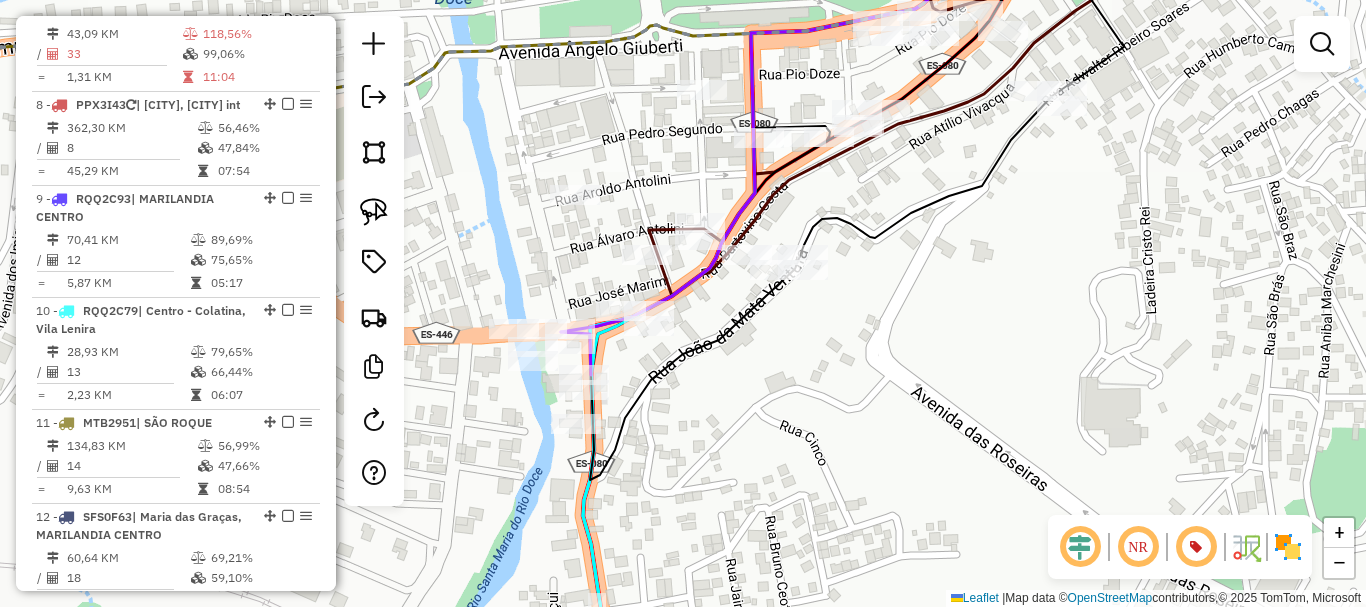 drag, startPoint x: 724, startPoint y: 343, endPoint x: 717, endPoint y: 316, distance: 27.89265 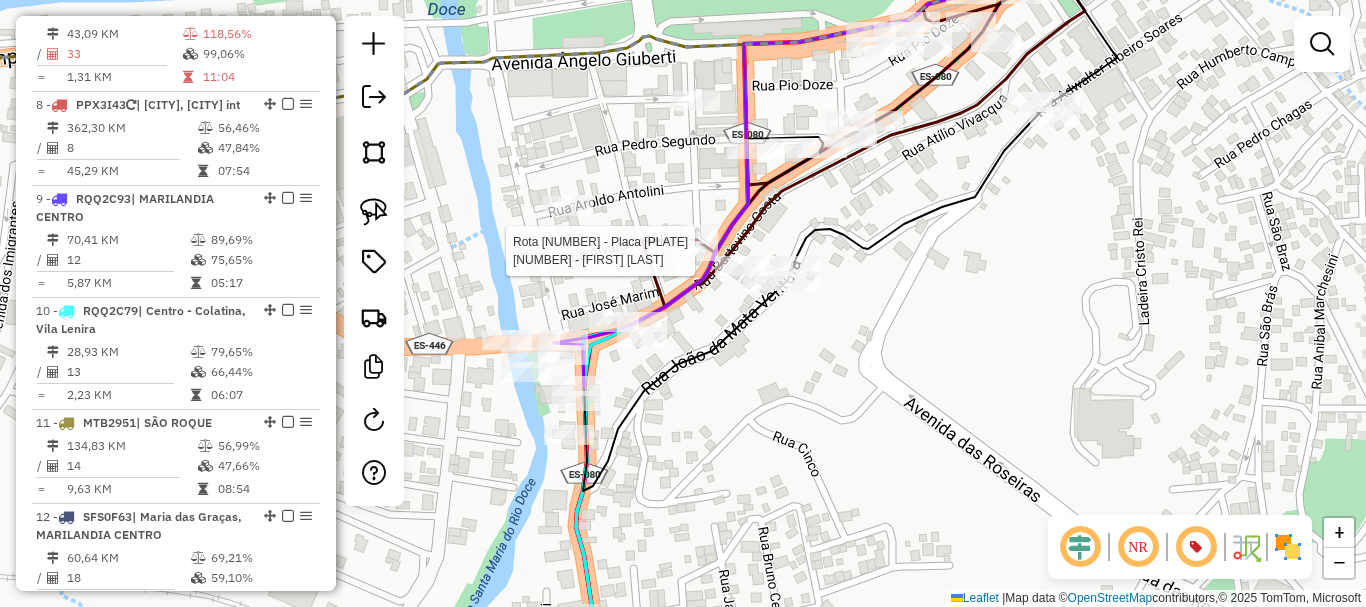 select on "**********" 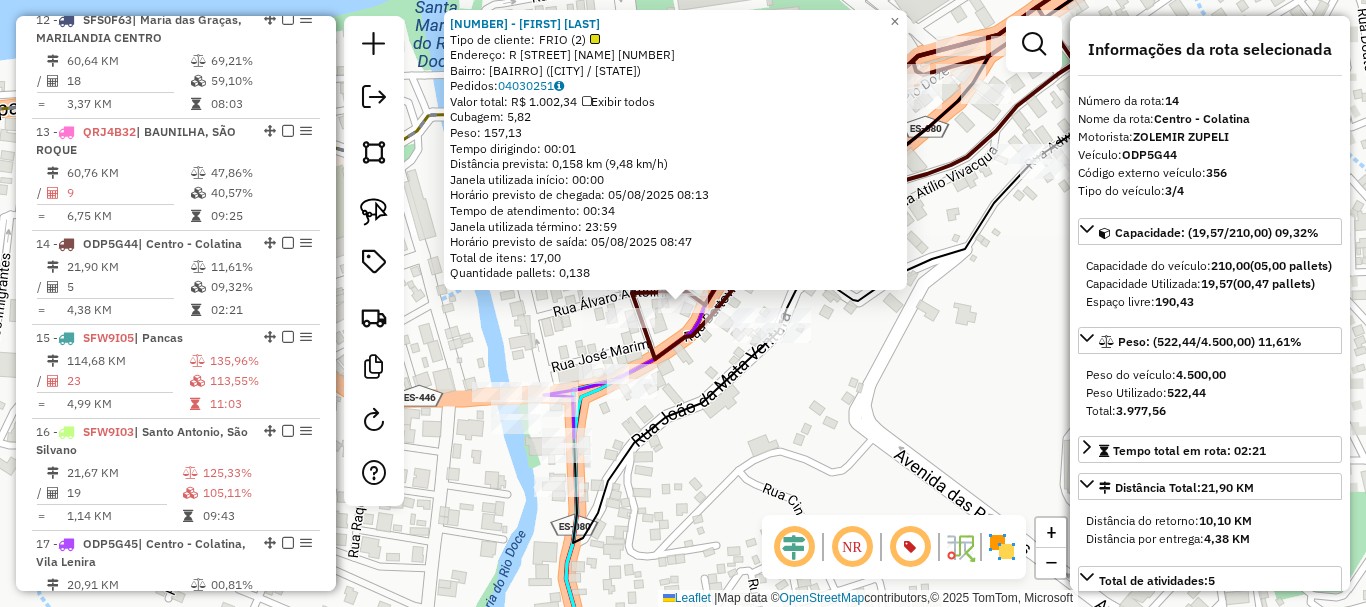 scroll, scrollTop: 2237, scrollLeft: 0, axis: vertical 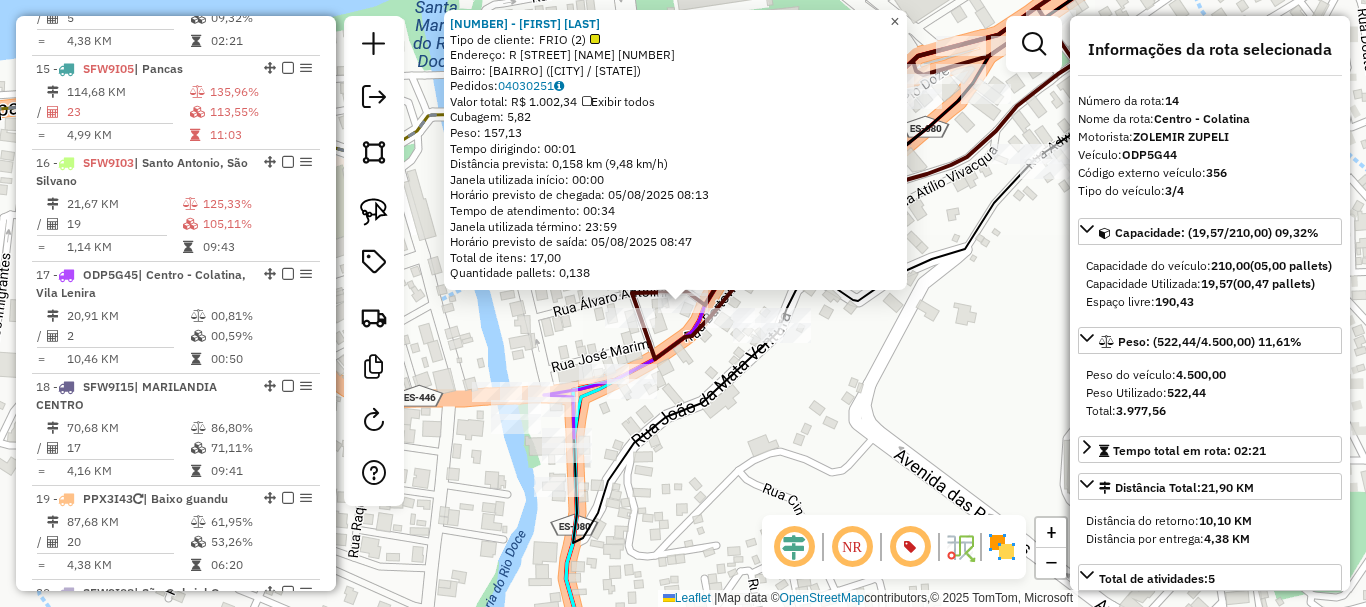 click on "×" 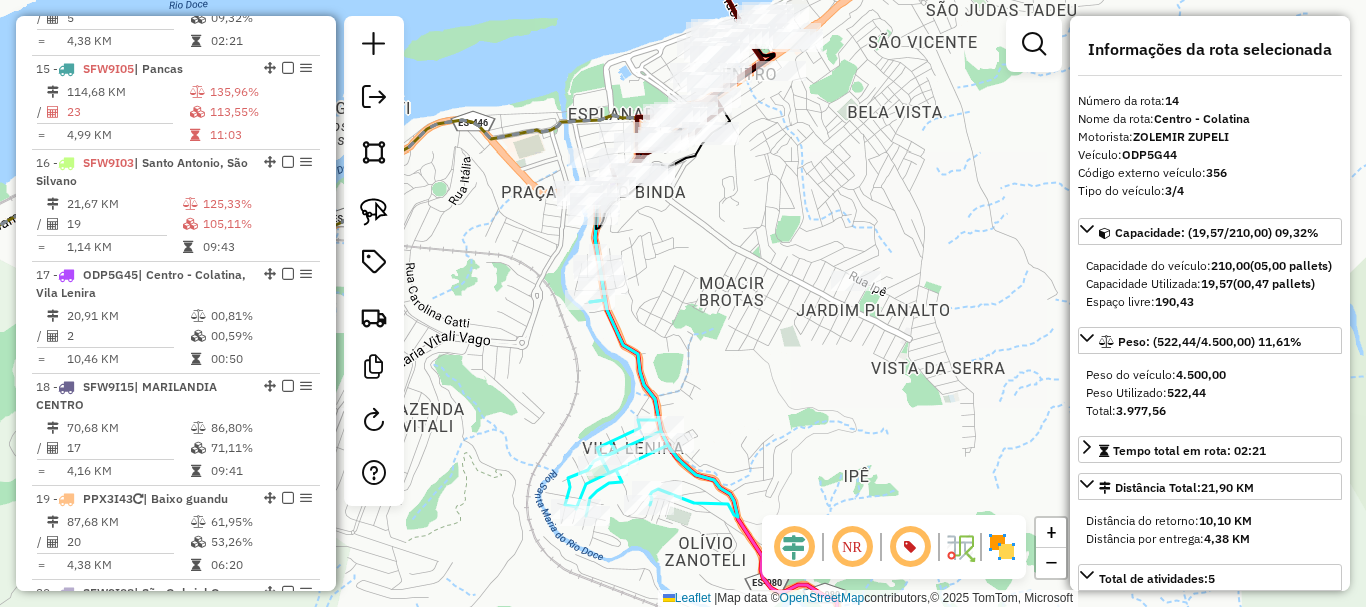 drag, startPoint x: 549, startPoint y: 89, endPoint x: 588, endPoint y: 156, distance: 77.52419 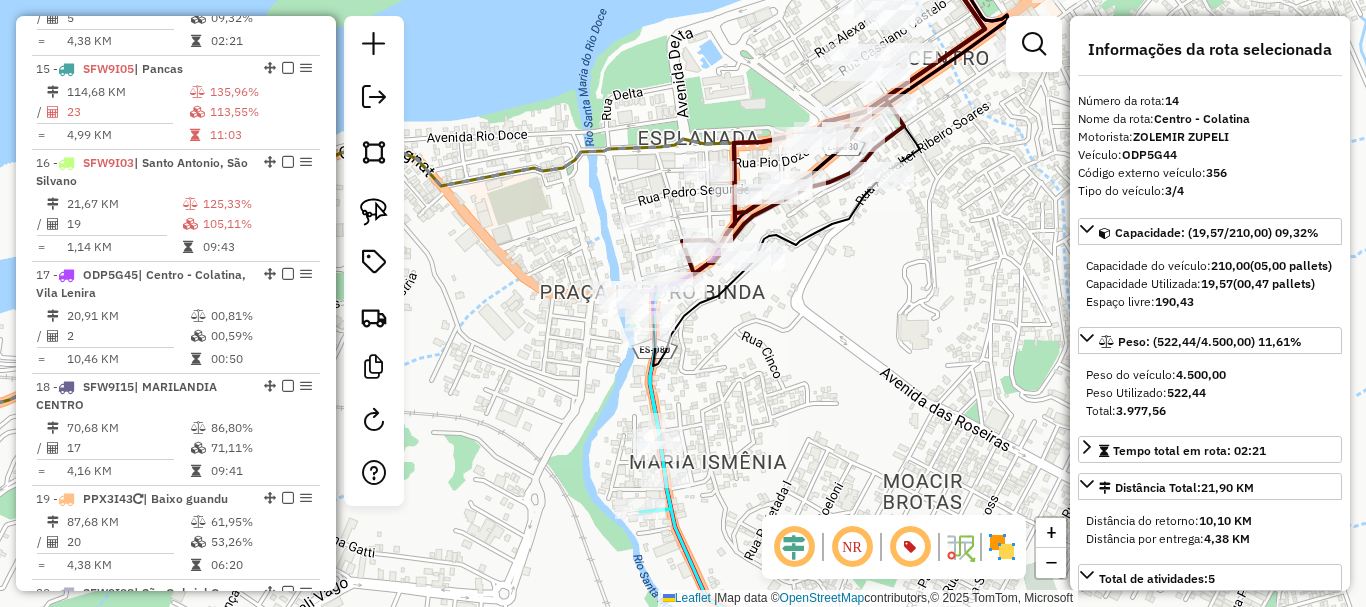 drag, startPoint x: 608, startPoint y: 171, endPoint x: 570, endPoint y: 108, distance: 73.57309 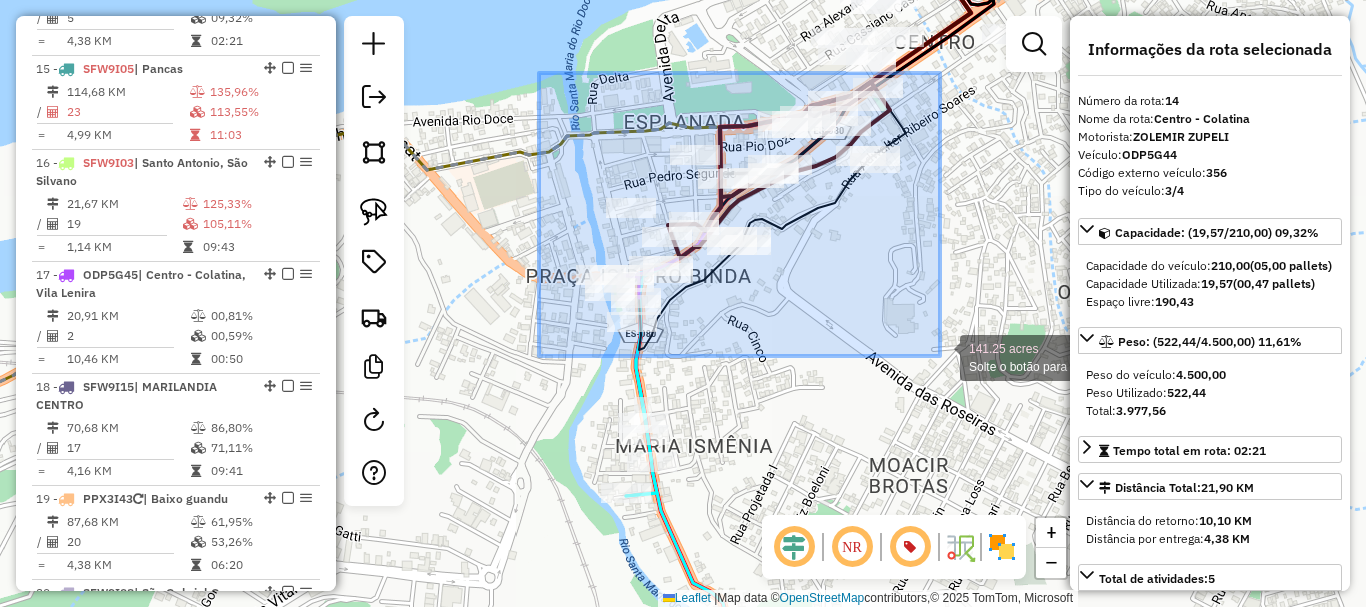 drag, startPoint x: 539, startPoint y: 73, endPoint x: 940, endPoint y: 356, distance: 490.80545 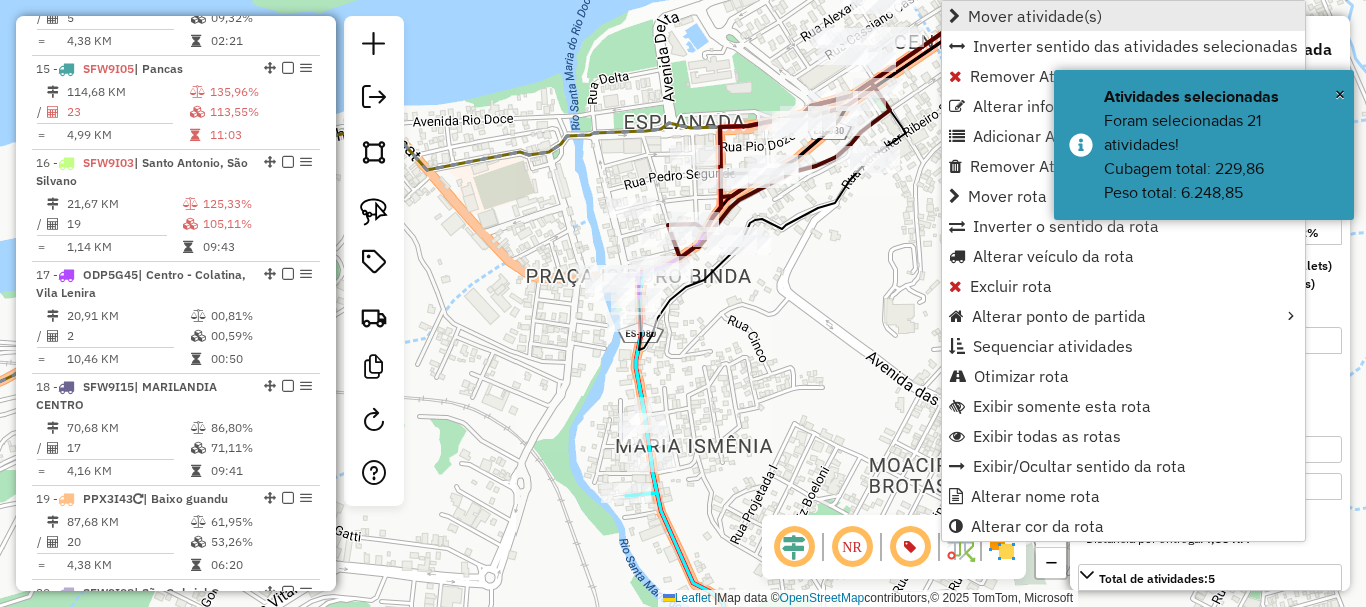 click on "Mover atividade(s)" at bounding box center (1035, 16) 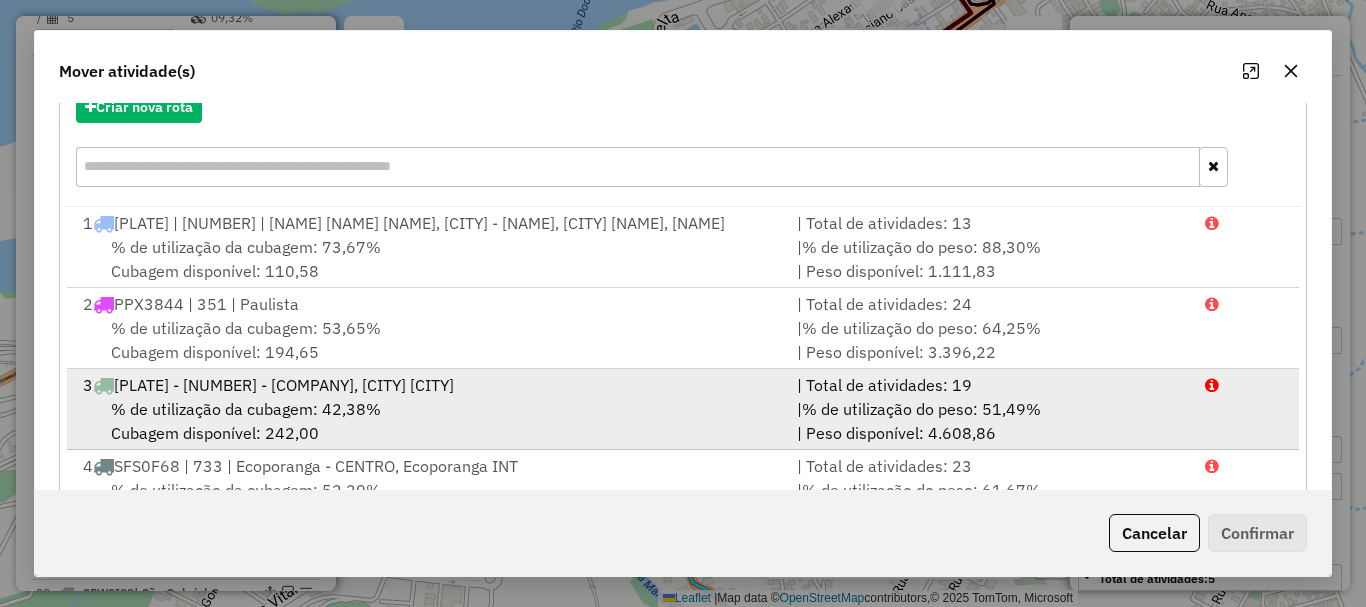 scroll, scrollTop: 397, scrollLeft: 0, axis: vertical 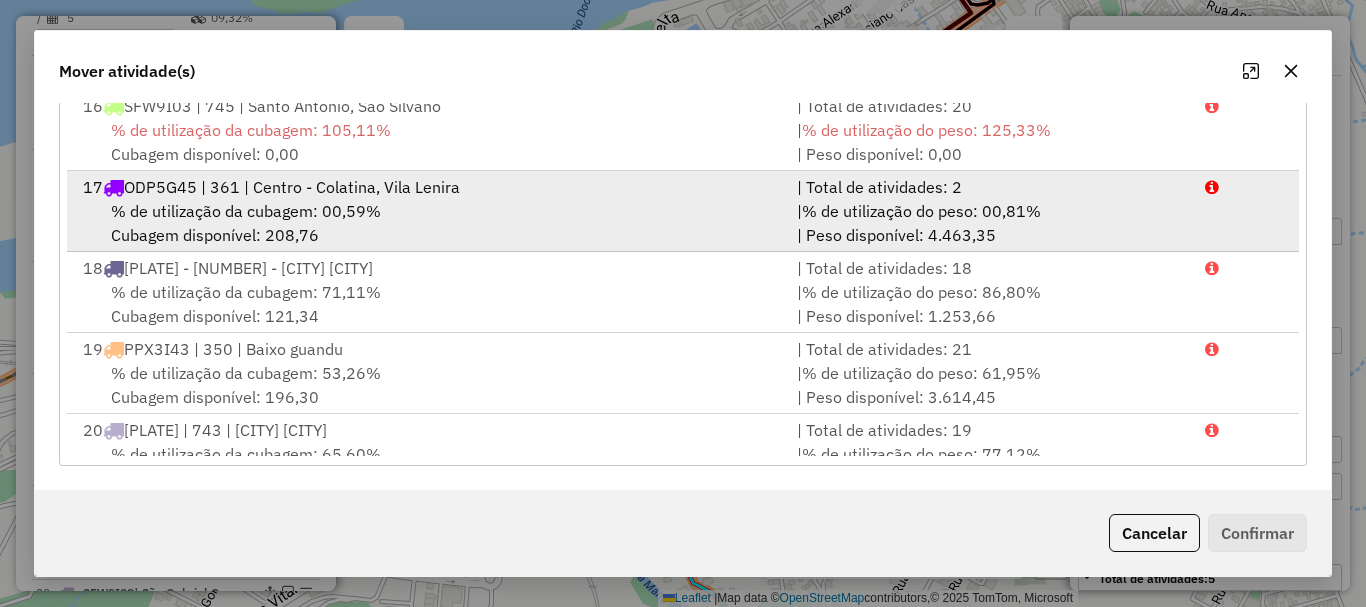 click on "ODP5G45 | 361 | Centro - Colatina, Vila Lenira" at bounding box center [292, 187] 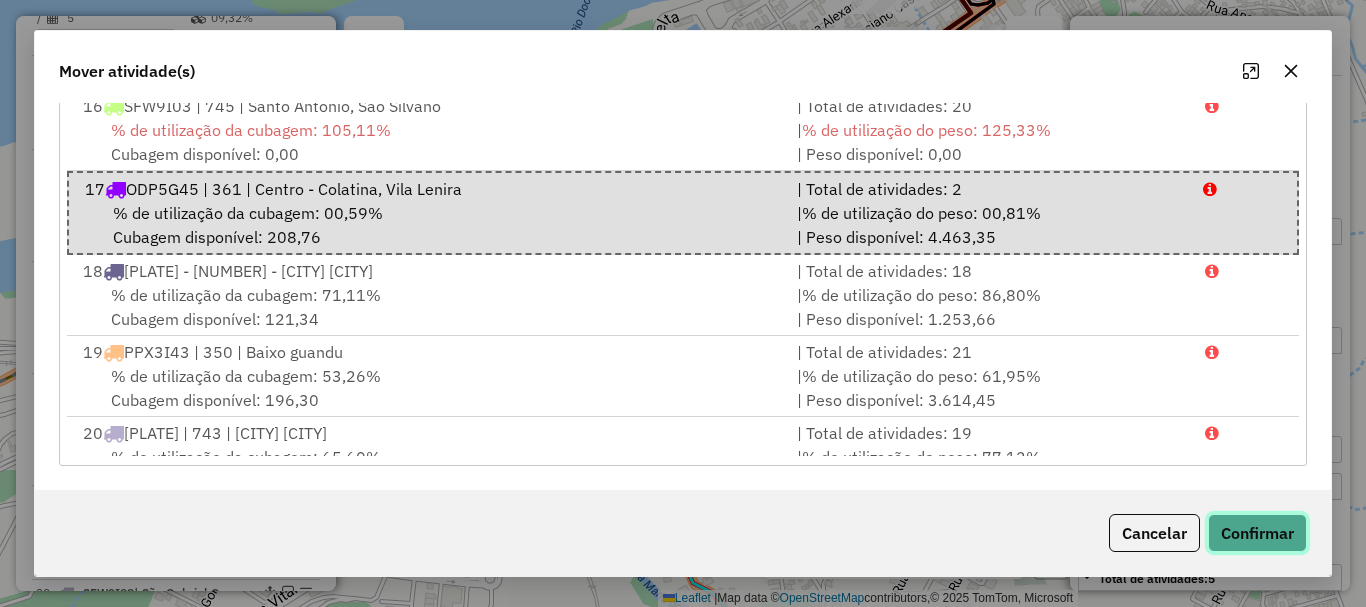 click on "Confirmar" 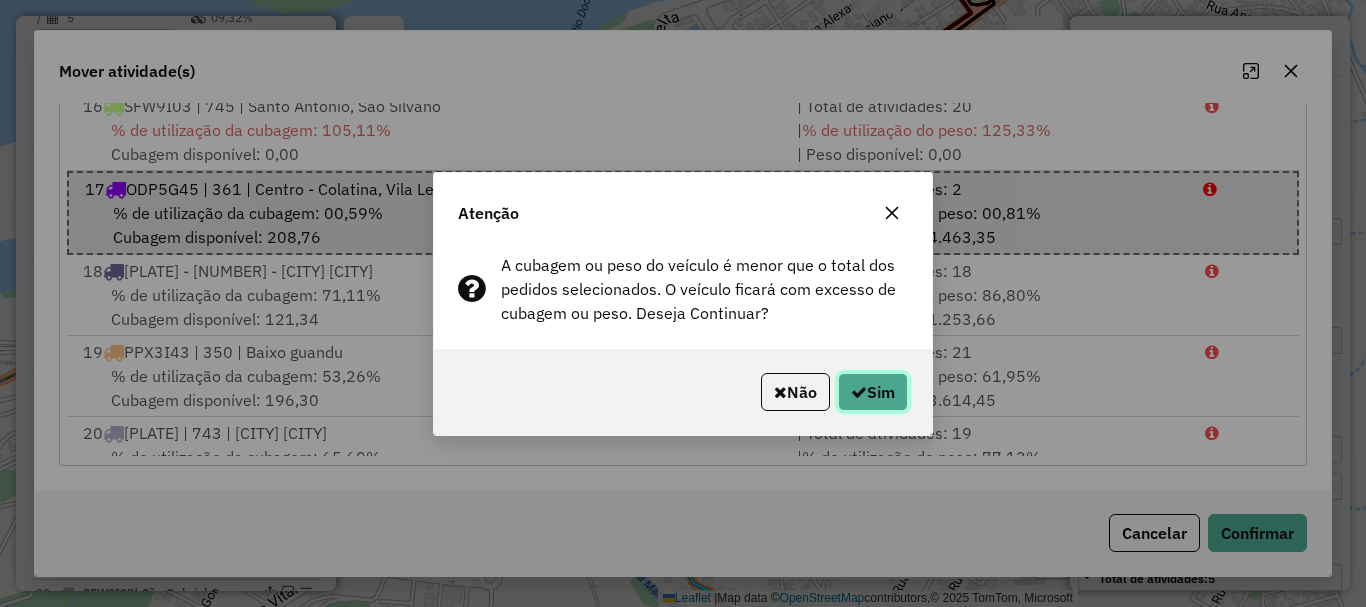 click on "Sim" 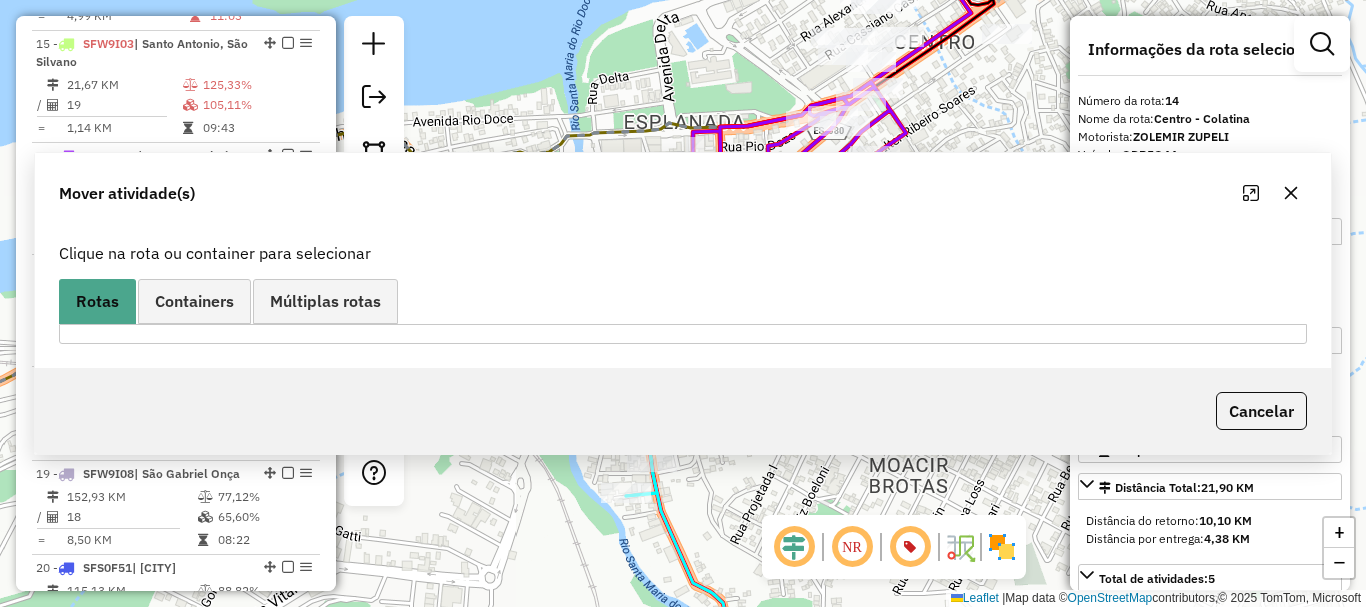 scroll, scrollTop: 0, scrollLeft: 0, axis: both 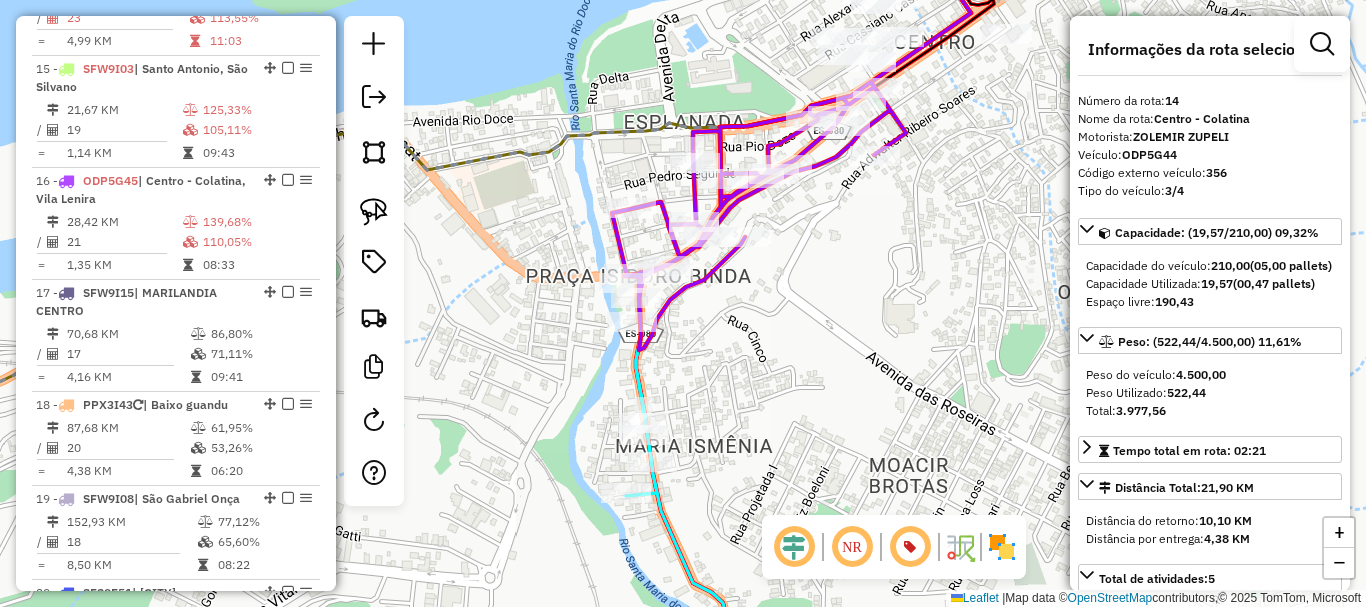drag, startPoint x: 924, startPoint y: 404, endPoint x: 842, endPoint y: 484, distance: 114.56003 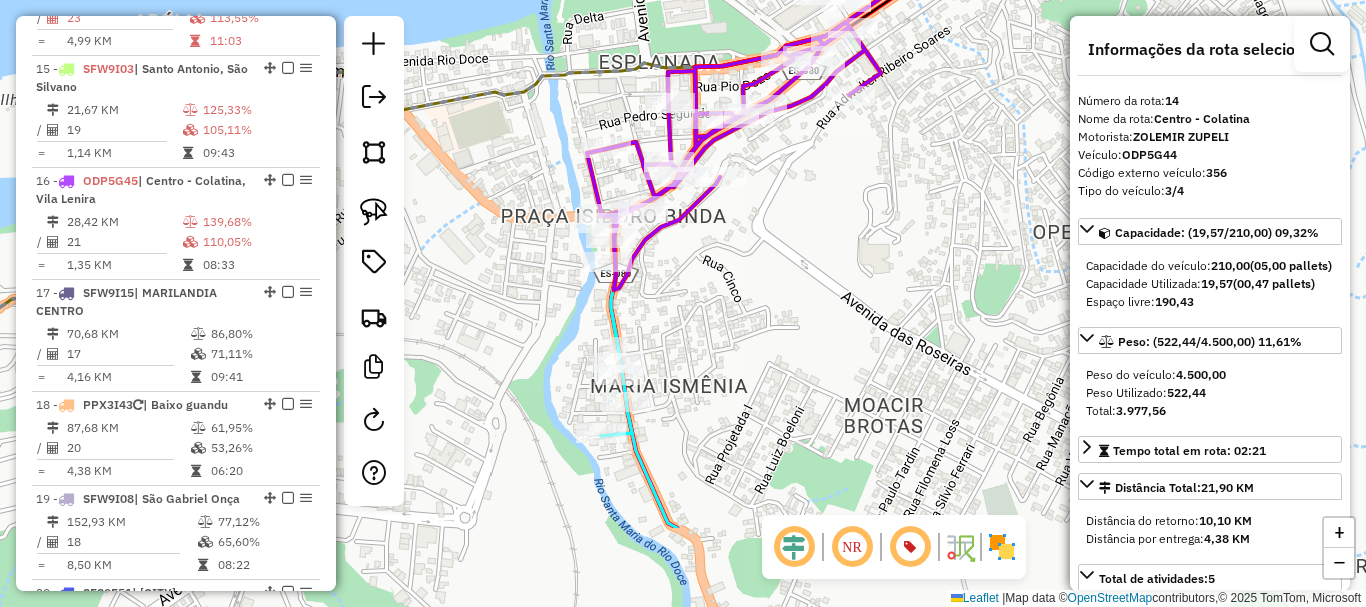 drag, startPoint x: 726, startPoint y: 287, endPoint x: 727, endPoint y: 269, distance: 18.027756 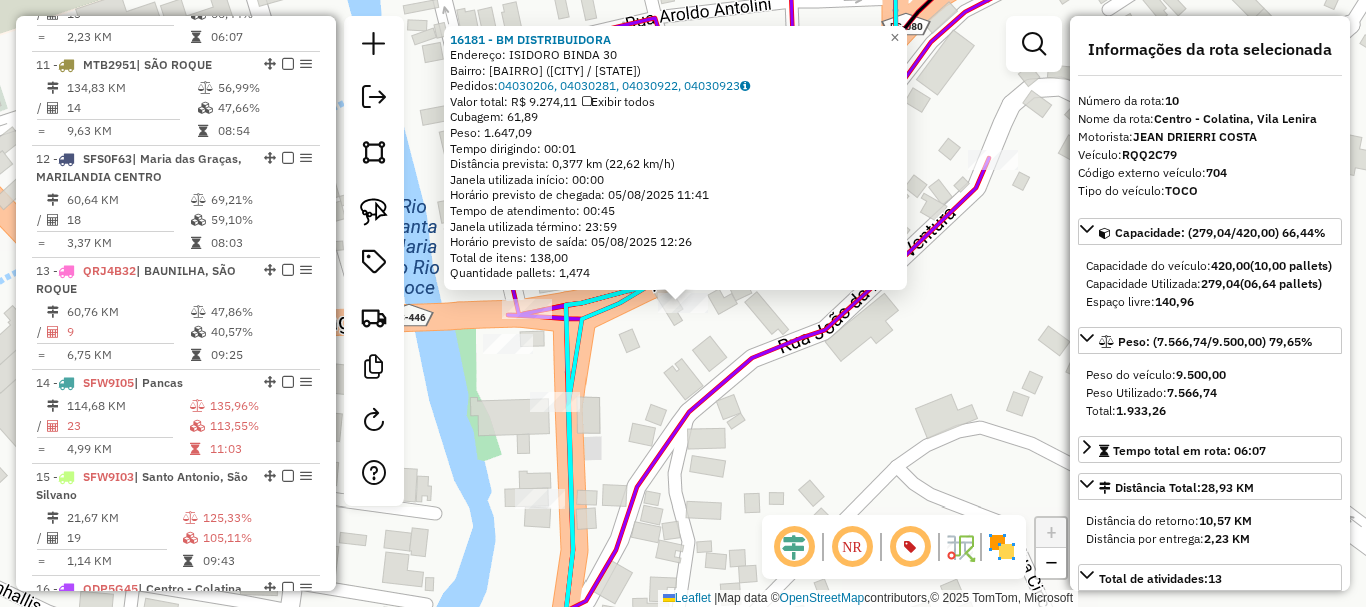 scroll, scrollTop: 1782, scrollLeft: 0, axis: vertical 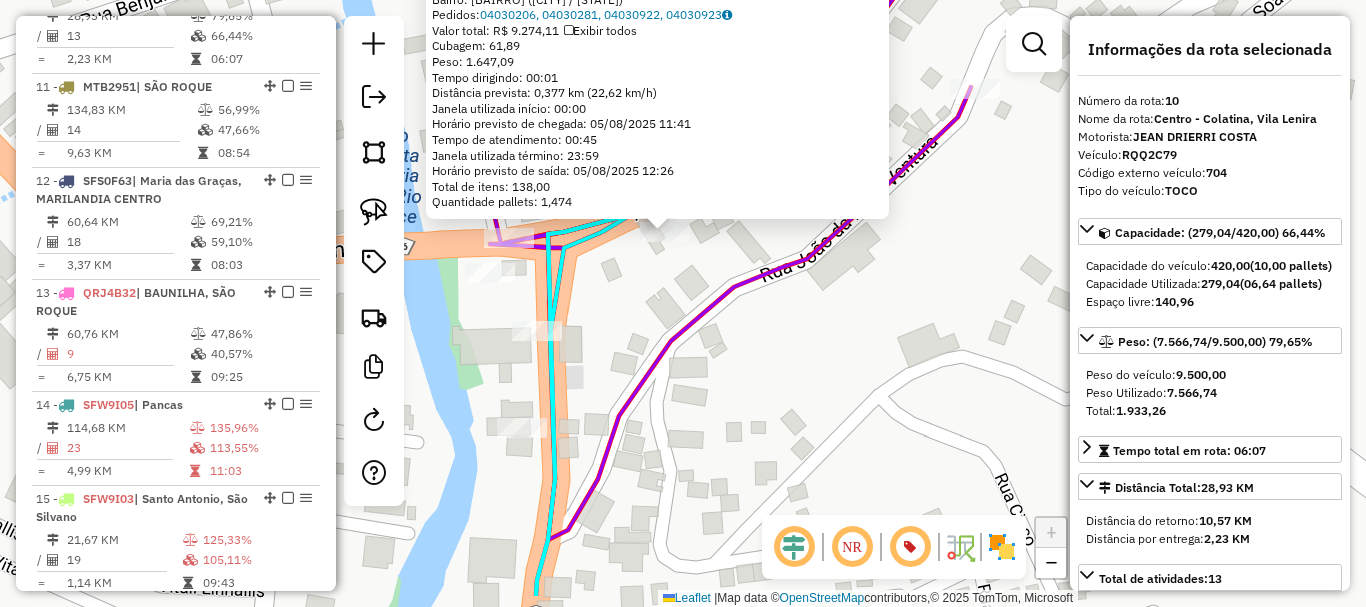 drag, startPoint x: 666, startPoint y: 289, endPoint x: 661, endPoint y: 272, distance: 17.720045 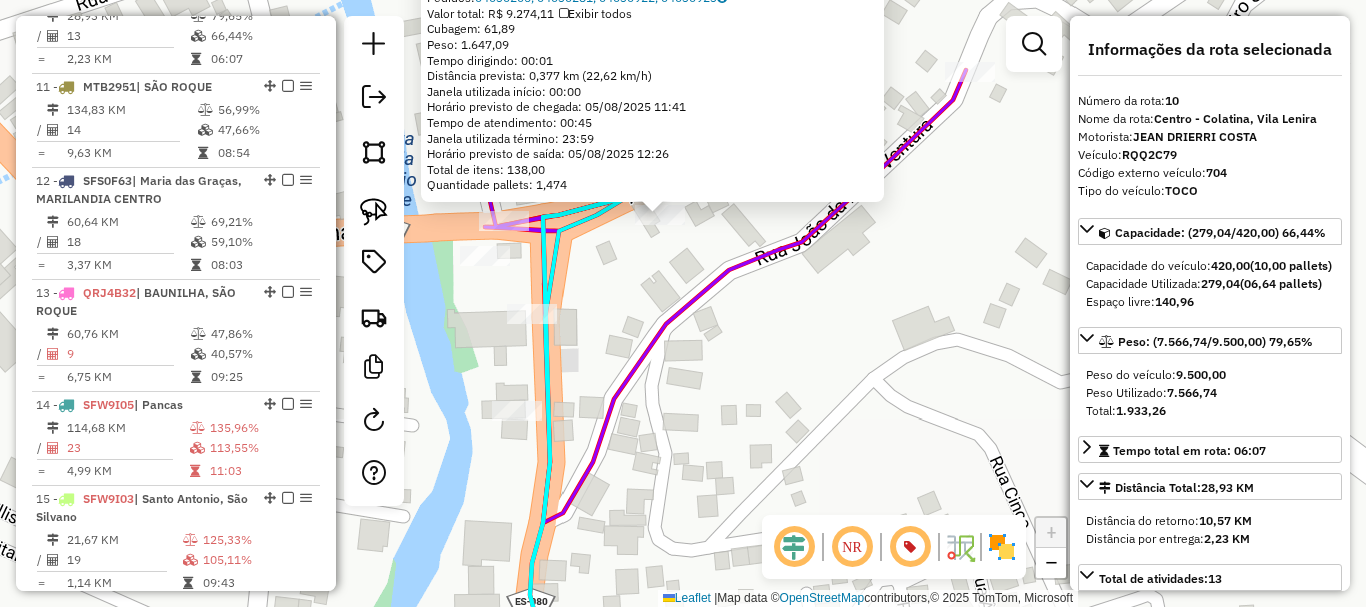 click on "16181 - BM DISTRIBUIDORA  Endereço:  ISIDORO BINDA 30   Bairro: VILA NOVA (COLATINA / ES)   Pedidos:  04030206, 04030281, 04030922, 04030923   Valor total: R$ 9.274,11   Exibir todos   Cubagem: 61,89  Peso: 1.647,09  Tempo dirigindo: 00:01   Distância prevista: 0,377 km (22,62 km/h)   Janela utilizada início: 00:00   Horário previsto de chegada: 05/08/2025 11:41   Tempo de atendimento: 00:45   Janela utilizada término: 23:59   Horário previsto de saída: 05/08/2025 12:26   Total de itens: 138,00   Quantidade pallets: 1,474  × Janela de atendimento Grade de atendimento Capacidade Transportadoras Veículos Cliente Pedidos  Rotas Selecione os dias de semana para filtrar as janelas de atendimento  Seg   Ter   Qua   Qui   Sex   Sáb   Dom  Informe o período da janela de atendimento: De: Até:  Filtrar exatamente a janela do cliente  Considerar janela de atendimento padrão  Selecione os dias de semana para filtrar as grades de atendimento  Seg   Ter   Qua   Qui   Sex   Sáb   Dom   Peso mínimo:   De:  De:" 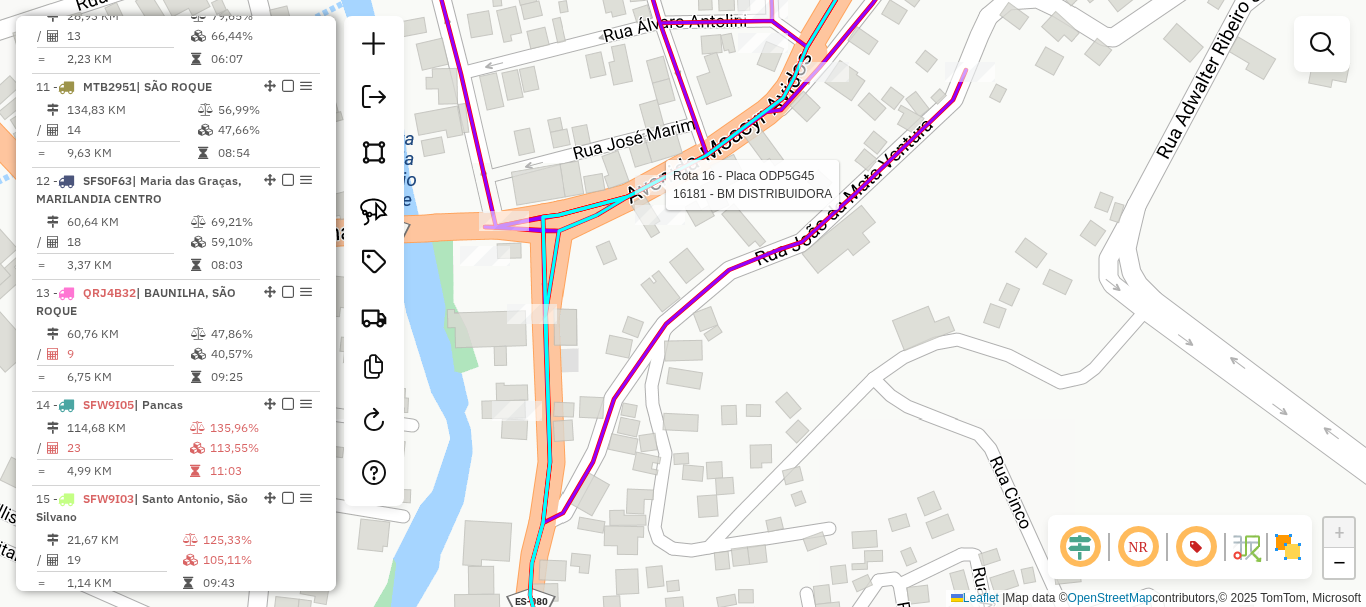 select on "**********" 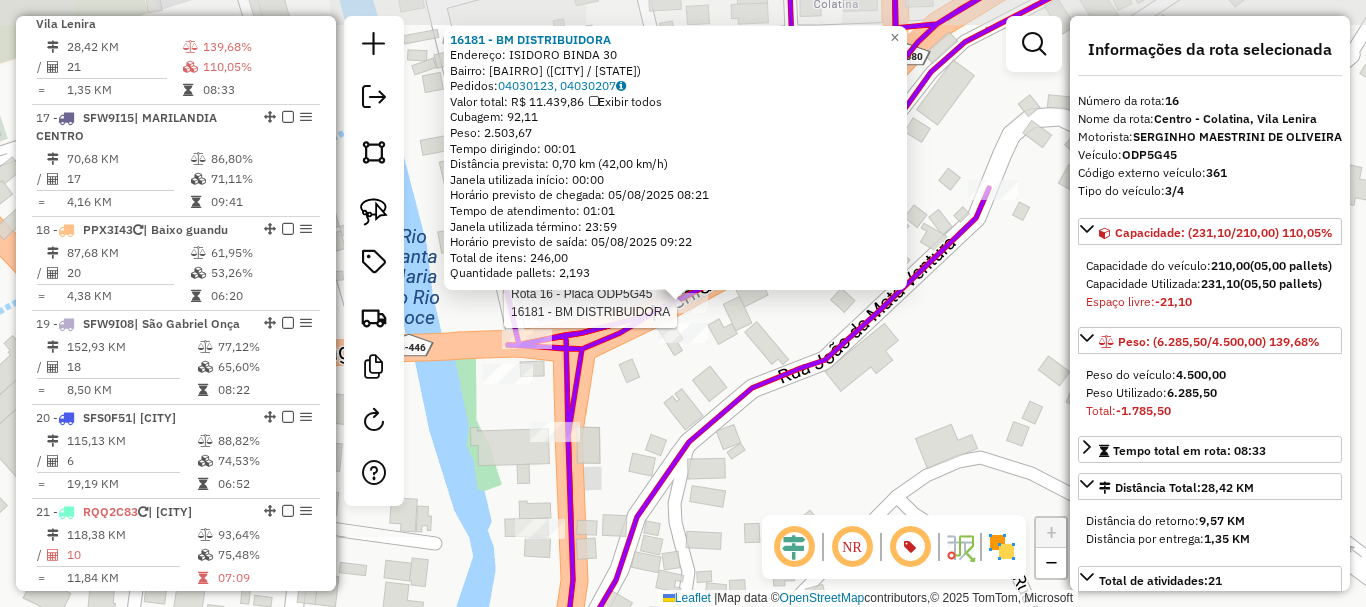 scroll, scrollTop: 2418, scrollLeft: 0, axis: vertical 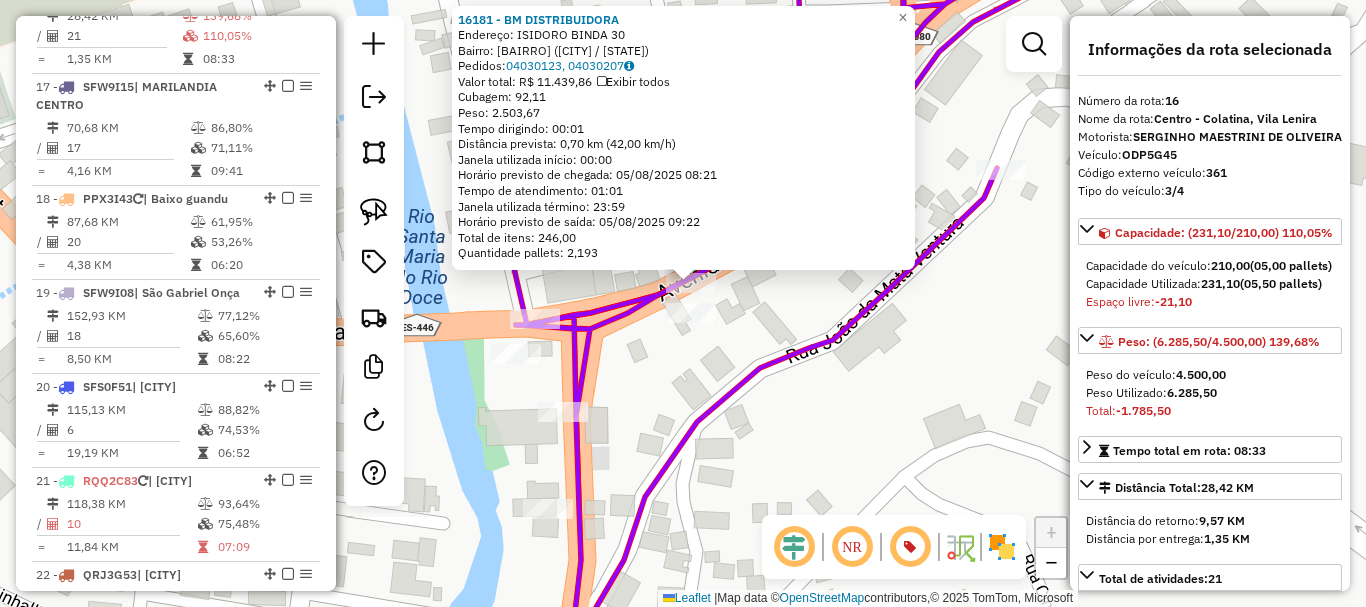 drag, startPoint x: 672, startPoint y: 363, endPoint x: 615, endPoint y: 224, distance: 150.23315 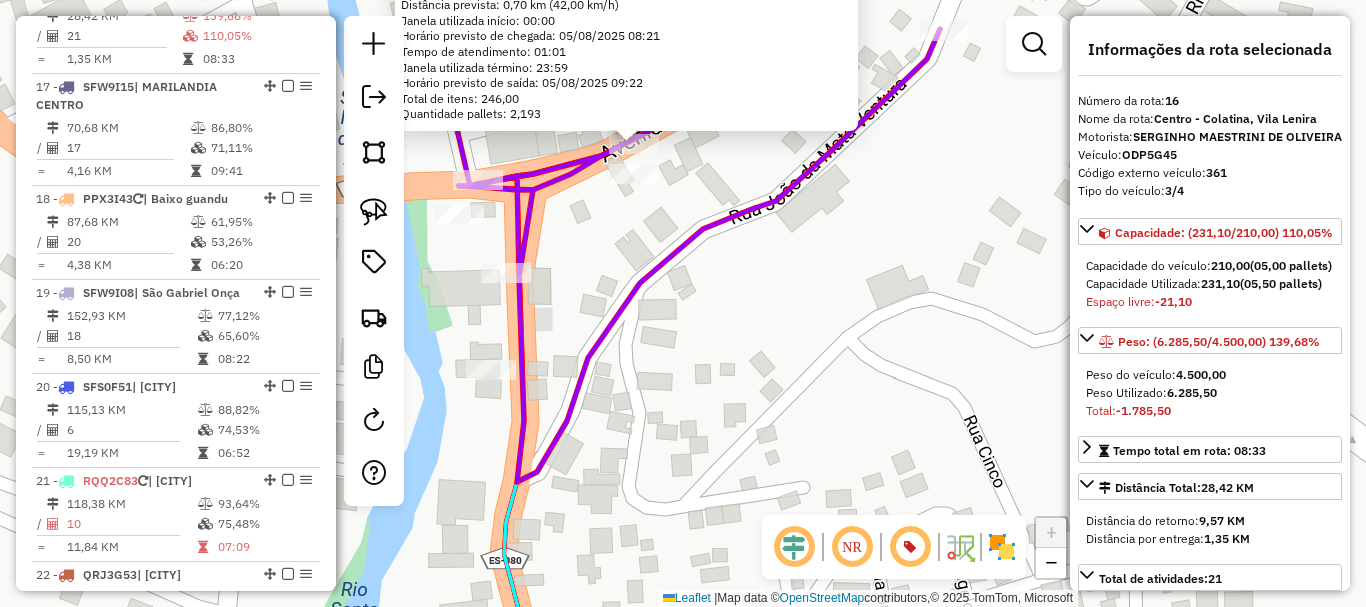 click on "16181 - BM DISTRIBUIDORA  Endereço:  ISIDORO BINDA 30   Bairro: VILA NOVA (COLATINA / ES)   Pedidos:  04030123, 04030207   Valor total: R$ 11.439,86   Exibir todos   Cubagem: 92,11  Peso: 2.503,67  Tempo dirigindo: 00:01   Distância prevista: 0,70 km (42,00 km/h)   Janela utilizada início: 00:00   Horário previsto de chegada: 05/08/2025 08:21   Tempo de atendimento: 01:01   Janela utilizada término: 23:59   Horário previsto de saída: 05/08/2025 09:22   Total de itens: 246,00   Quantidade pallets: 2,193  × Janela de atendimento Grade de atendimento Capacidade Transportadoras Veículos Cliente Pedidos  Rotas Selecione os dias de semana para filtrar as janelas de atendimento  Seg   Ter   Qua   Qui   Sex   Sáb   Dom  Informe o período da janela de atendimento: De: Até:  Filtrar exatamente a janela do cliente  Considerar janela de atendimento padrão  Selecione os dias de semana para filtrar as grades de atendimento  Seg   Ter   Qua   Qui   Sex   Sáb   Dom   Peso mínimo:   Peso máximo:   De:   Até:" 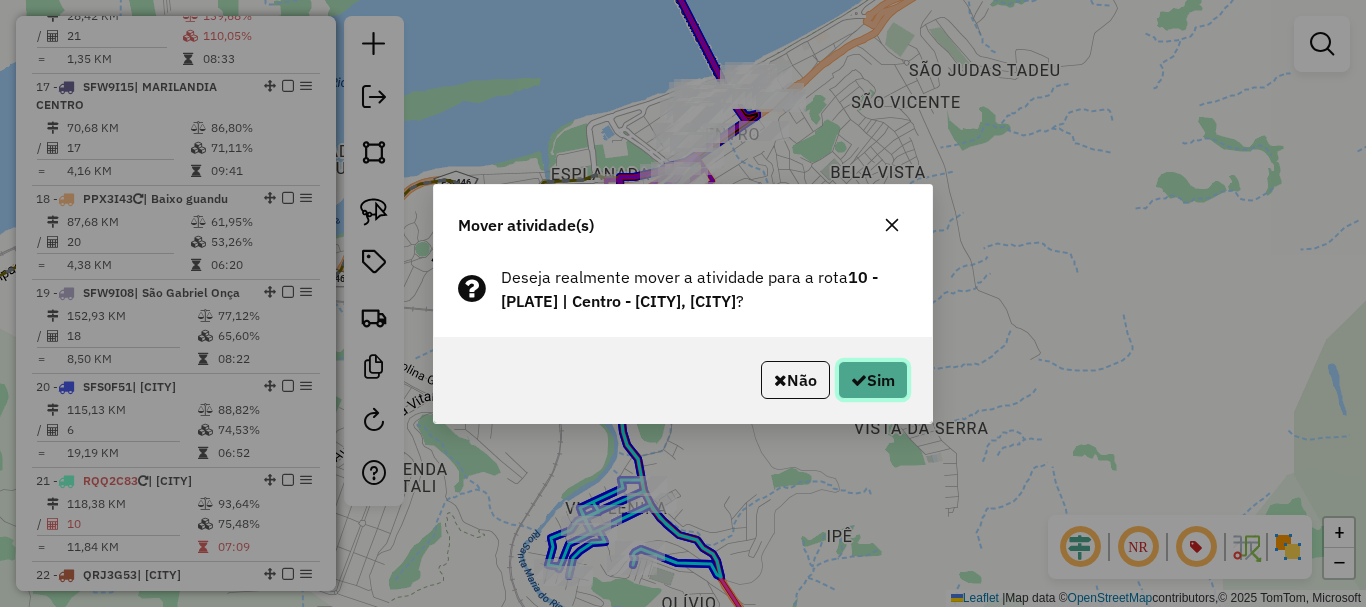 click on "Sim" 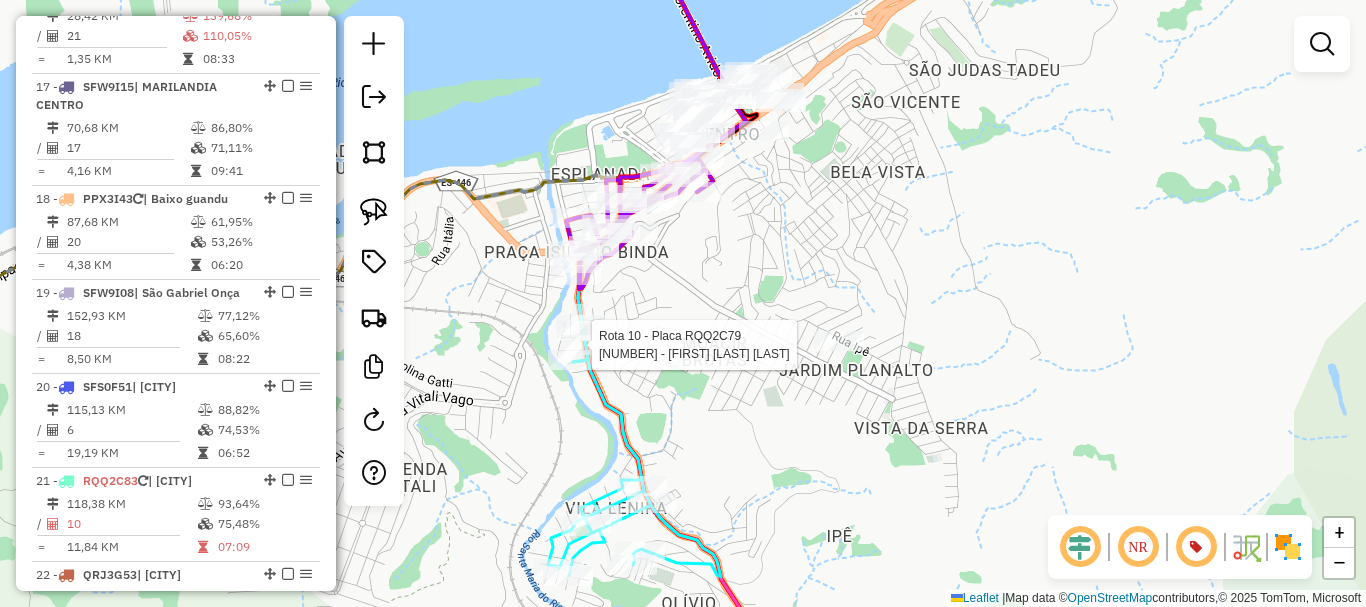 select on "**********" 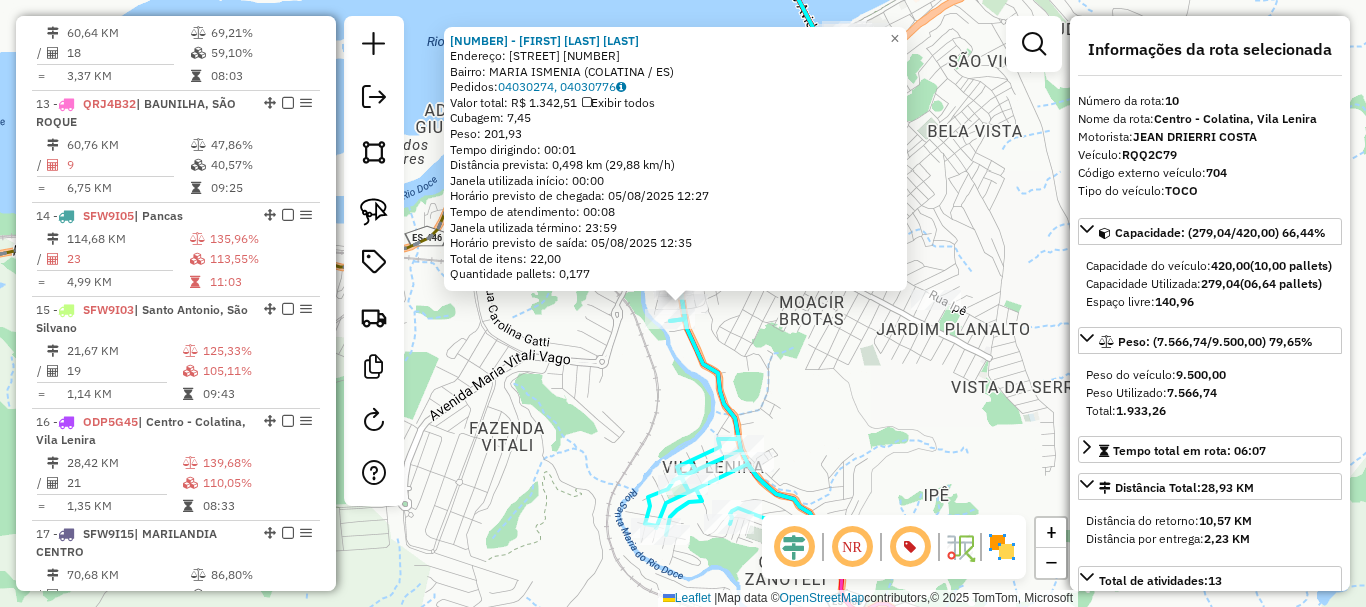 scroll, scrollTop: 1782, scrollLeft: 0, axis: vertical 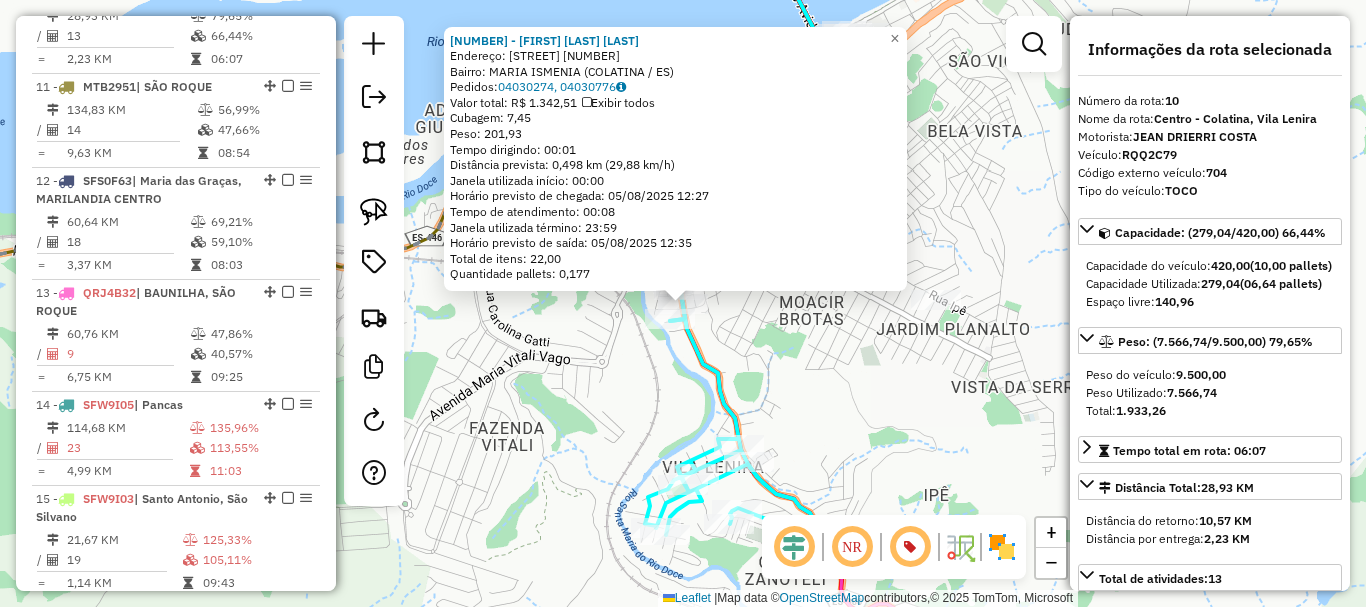 click 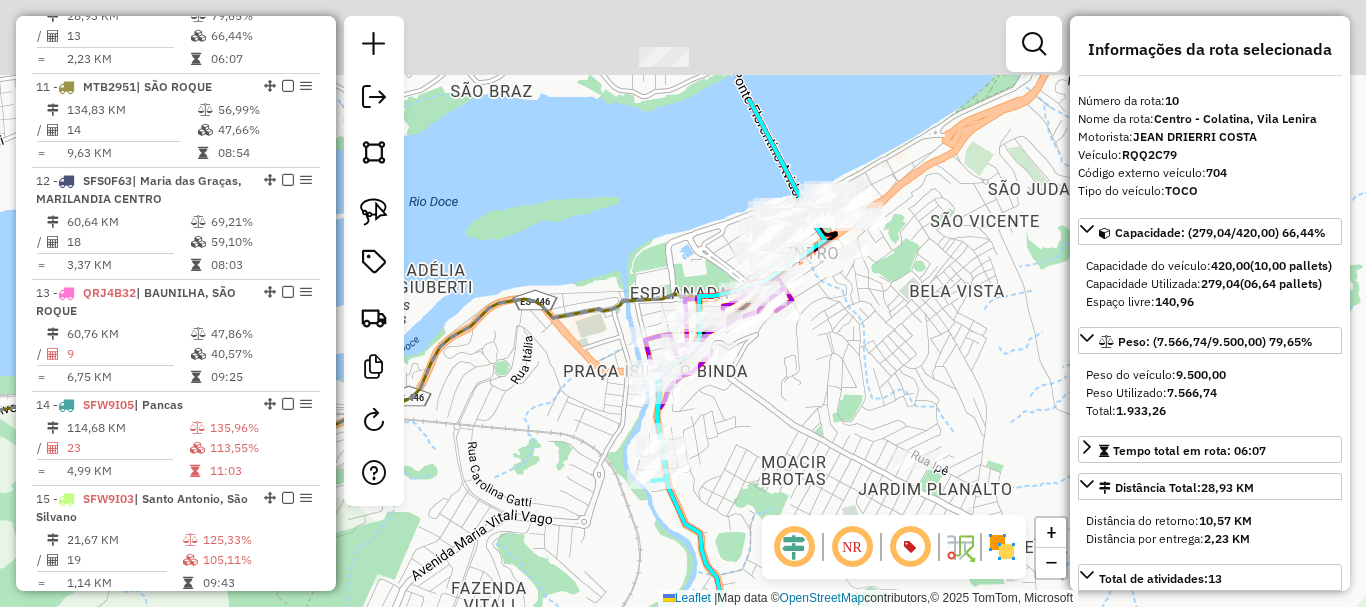 drag, startPoint x: 773, startPoint y: 201, endPoint x: 754, endPoint y: 361, distance: 161.12418 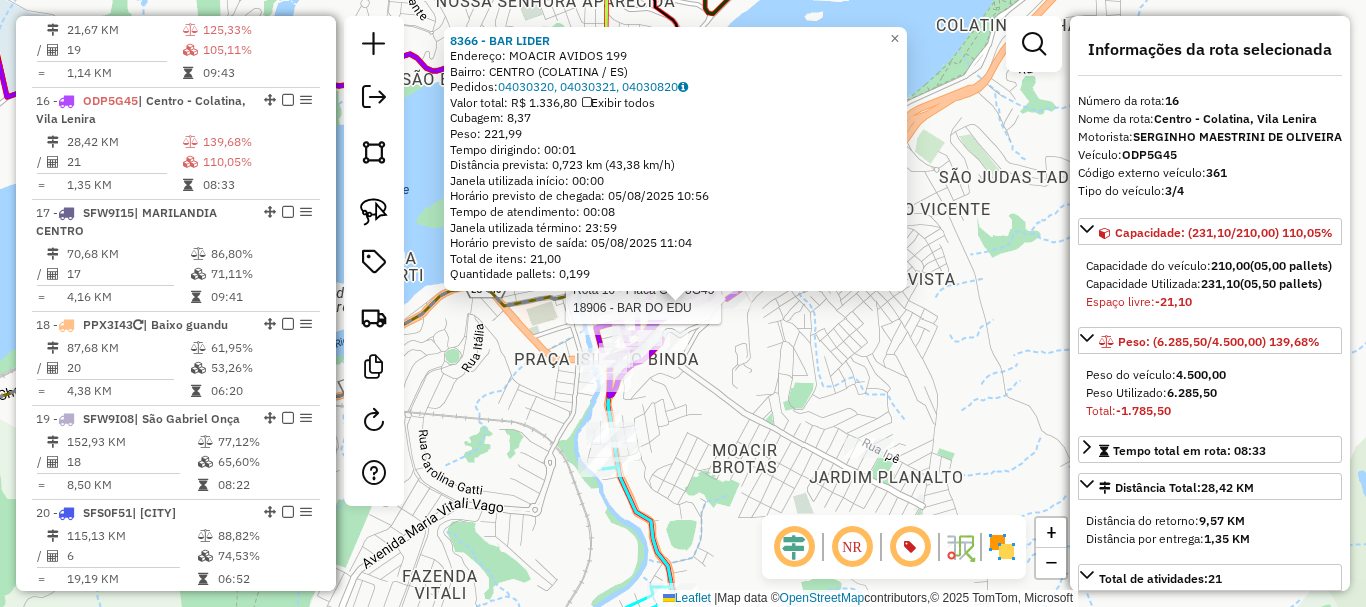 scroll, scrollTop: 2418, scrollLeft: 0, axis: vertical 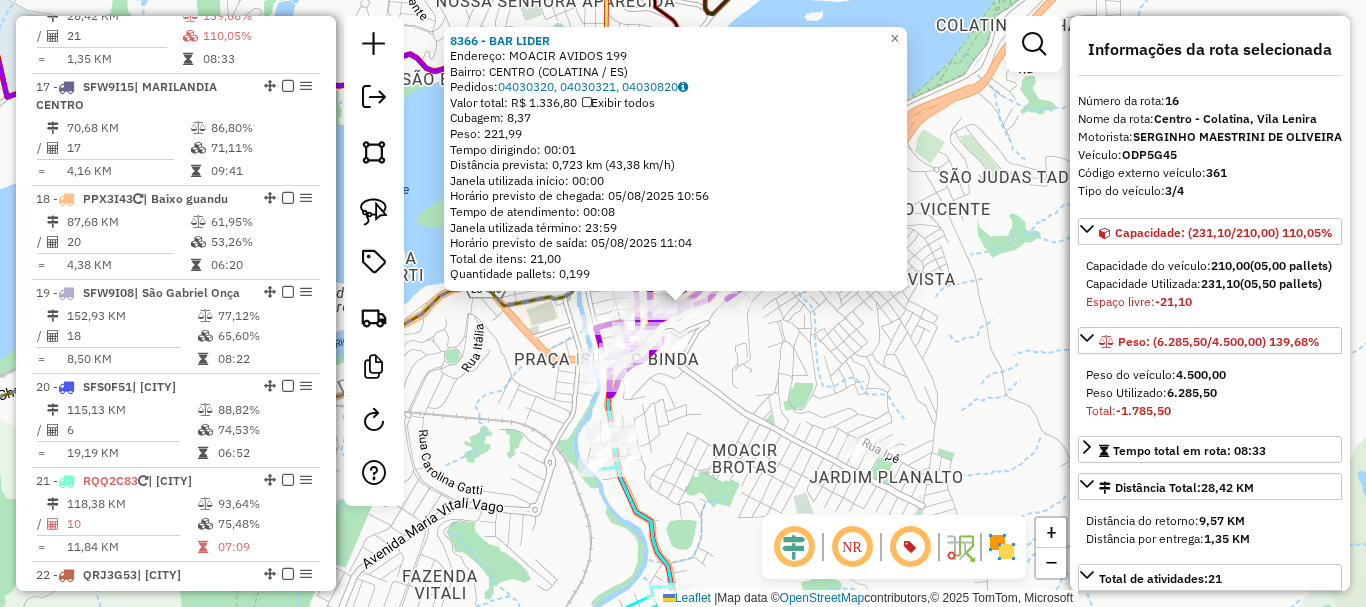 click on "8366 - BAR  LIDER  Endereço:  MOACIR AVIDOS 199   Bairro: CENTRO (COLATINA / ES)   Pedidos:  04030320, 04030321, 04030820   Valor total: R$ 1.336,80   Exibir todos   Cubagem: 8,37  Peso: 221,99  Tempo dirigindo: 00:01   Distância prevista: 0,723 km (43,38 km/h)   Janela utilizada início: 00:00   Horário previsto de chegada: 05/08/2025 10:56   Tempo de atendimento: 00:08   Janela utilizada término: 23:59   Horário previsto de saída: 05/08/2025 11:04   Total de itens: 21,00   Quantidade pallets: 0,199  × Janela de atendimento Grade de atendimento Capacidade Transportadoras Veículos Cliente Pedidos  Rotas Selecione os dias de semana para filtrar as janelas de atendimento  Seg   Ter   Qua   Qui   Sex   Sáb   Dom  Informe o período da janela de atendimento: De: Até:  Filtrar exatamente a janela do cliente  Considerar janela de atendimento padrão  Selecione os dias de semana para filtrar as grades de atendimento  Seg   Ter   Qua   Qui   Sex   Sáb   Dom   Clientes fora do dia de atendimento selecionado" 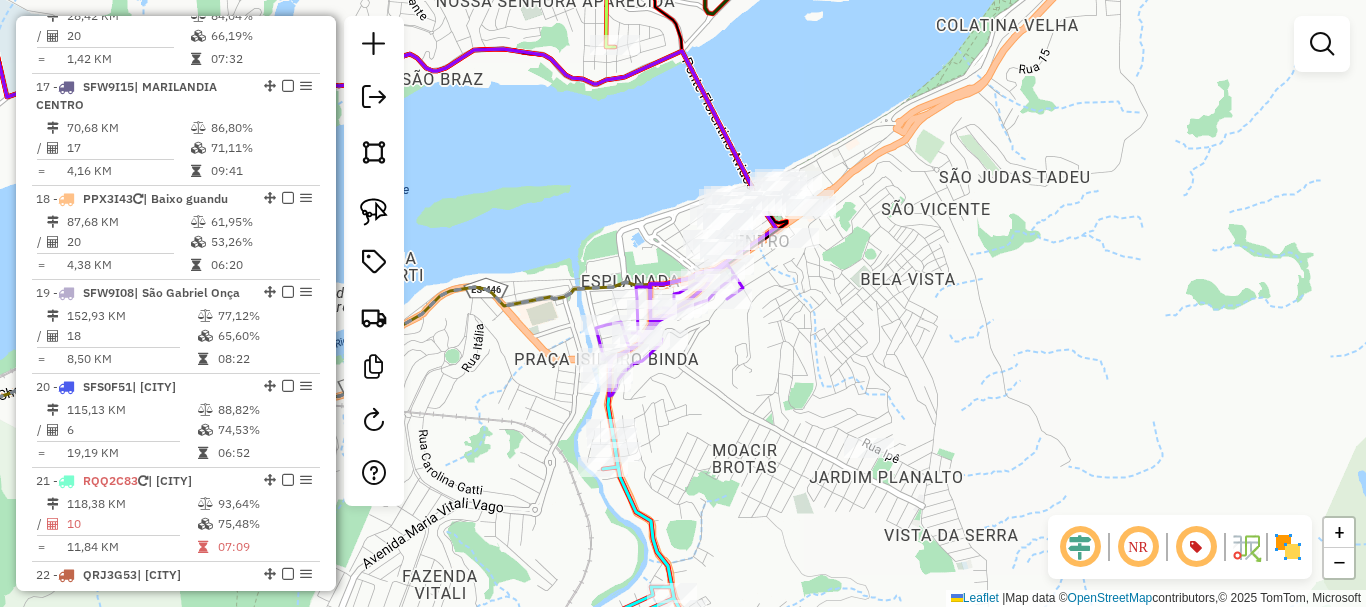 drag, startPoint x: 804, startPoint y: 323, endPoint x: 766, endPoint y: 334, distance: 39.56008 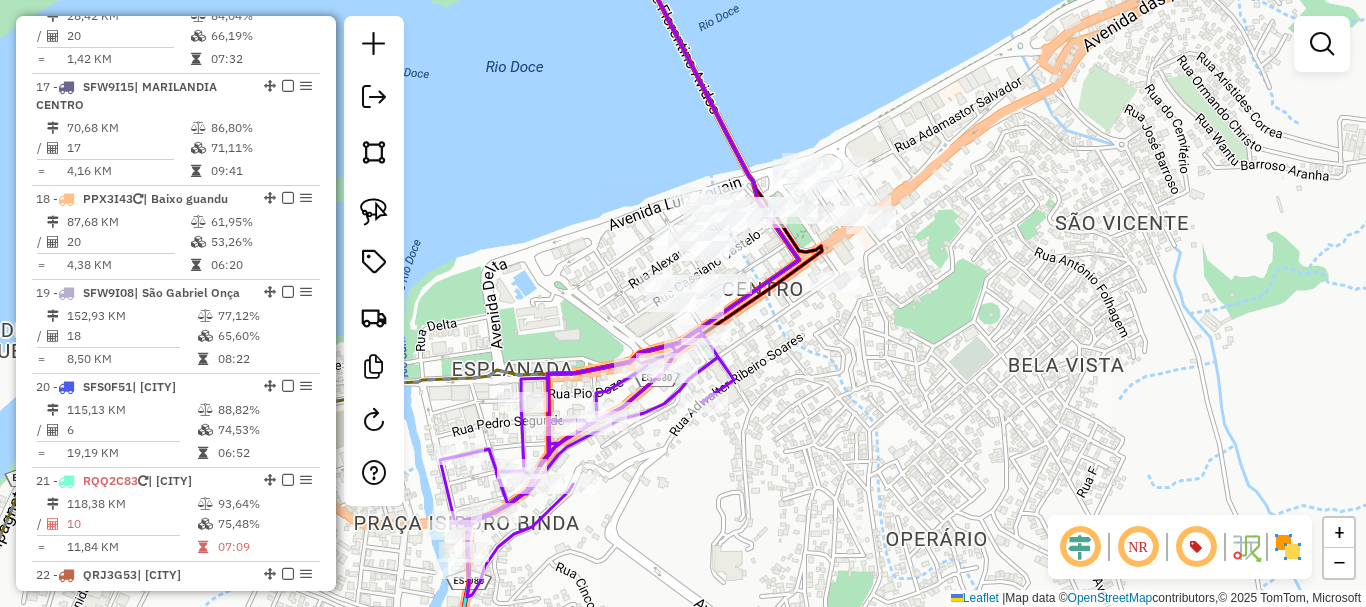 click on "Janela de atendimento Grade de atendimento Capacidade Transportadoras Veículos Cliente Pedidos  Rotas Selecione os dias de semana para filtrar as janelas de atendimento  Seg   Ter   Qua   Qui   Sex   Sáb   Dom  Informe o período da janela de atendimento: De: Até:  Filtrar exatamente a janela do cliente  Considerar janela de atendimento padrão  Selecione os dias de semana para filtrar as grades de atendimento  Seg   Ter   Qua   Qui   Sex   Sáb   Dom   Considerar clientes sem dia de atendimento cadastrado  Clientes fora do dia de atendimento selecionado Filtrar as atividades entre os valores definidos abaixo:  Peso mínimo:   Peso máximo:   Cubagem mínima:   Cubagem máxima:   De:   Até:  Filtrar as atividades entre o tempo de atendimento definido abaixo:  De:   Até:   Considerar capacidade total dos clientes não roteirizados Transportadora: Selecione um ou mais itens Tipo de veículo: Selecione um ou mais itens Veículo: Selecione um ou mais itens Motorista: Selecione um ou mais itens Nome: Rótulo:" 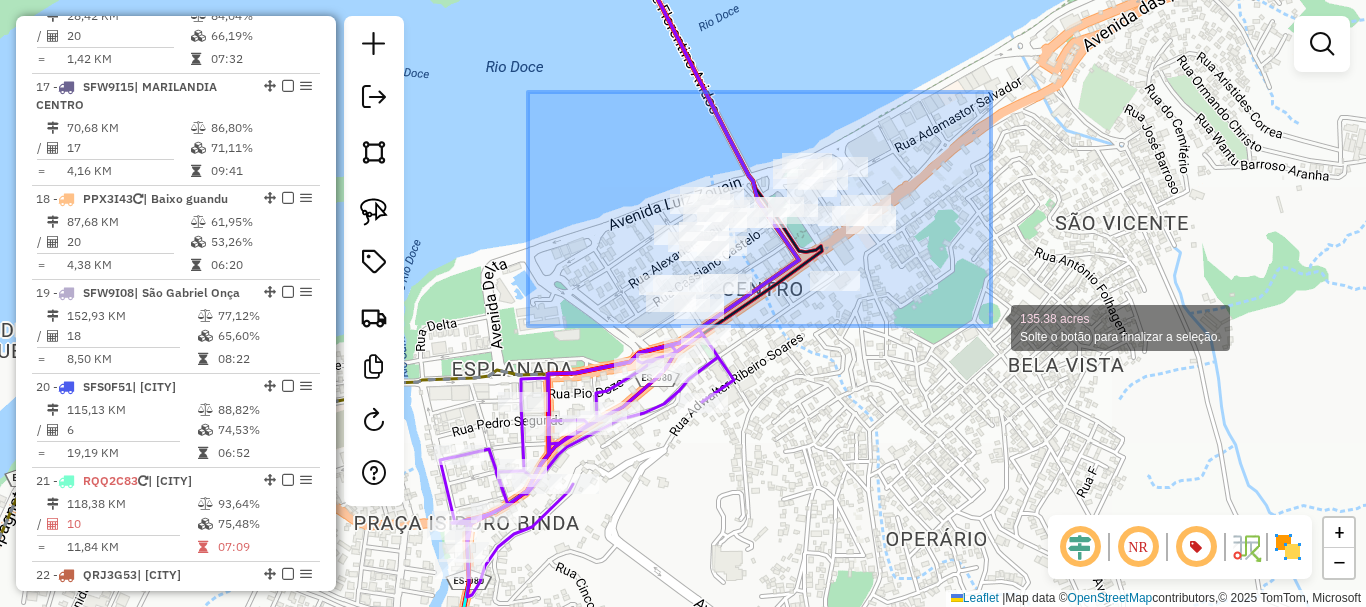 drag, startPoint x: 619, startPoint y: 109, endPoint x: 991, endPoint y: 326, distance: 430.66577 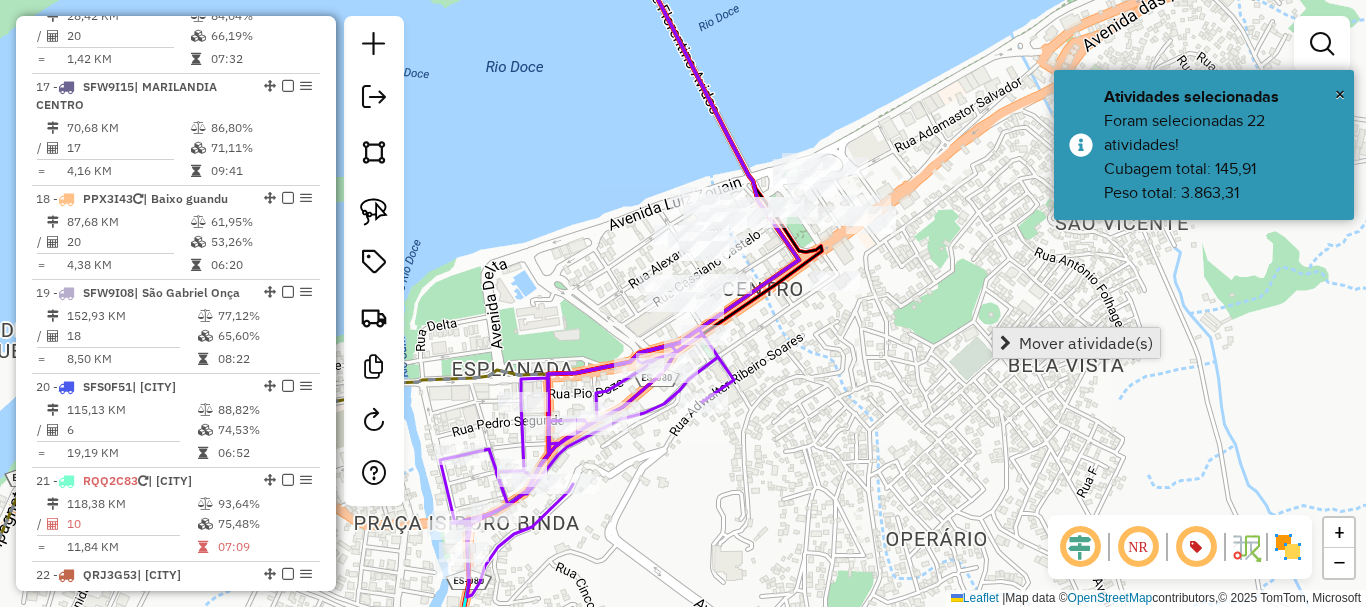 click on "Mover atividade(s)" at bounding box center [1086, 343] 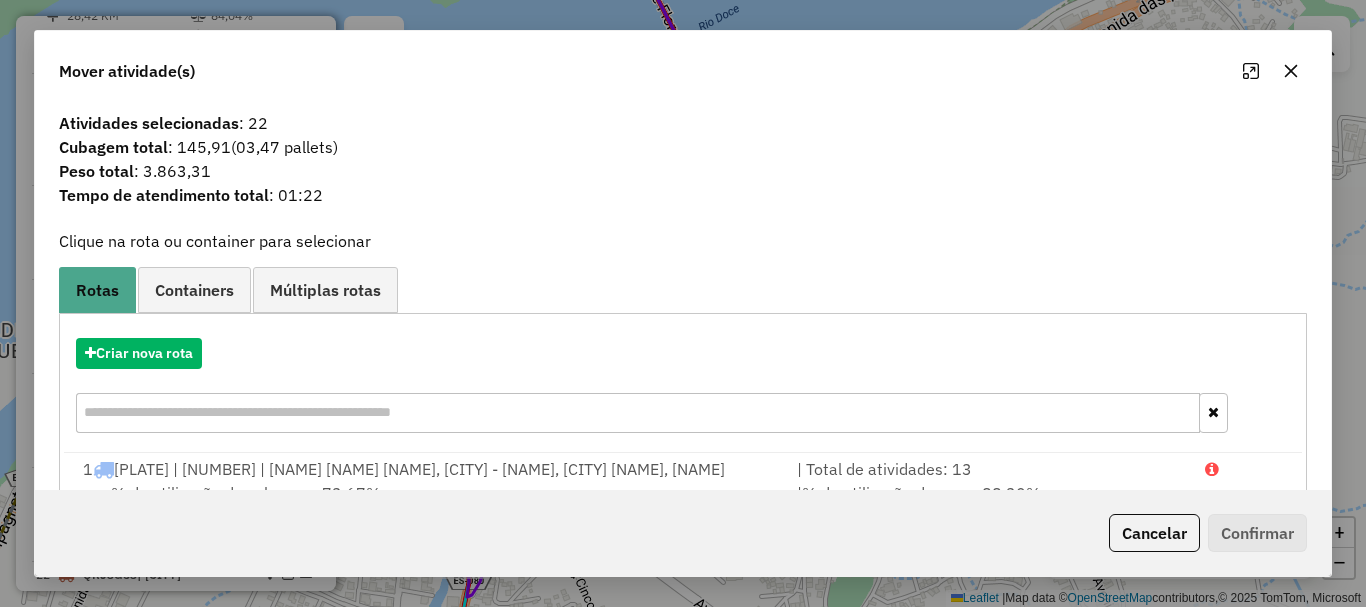scroll, scrollTop: 397, scrollLeft: 0, axis: vertical 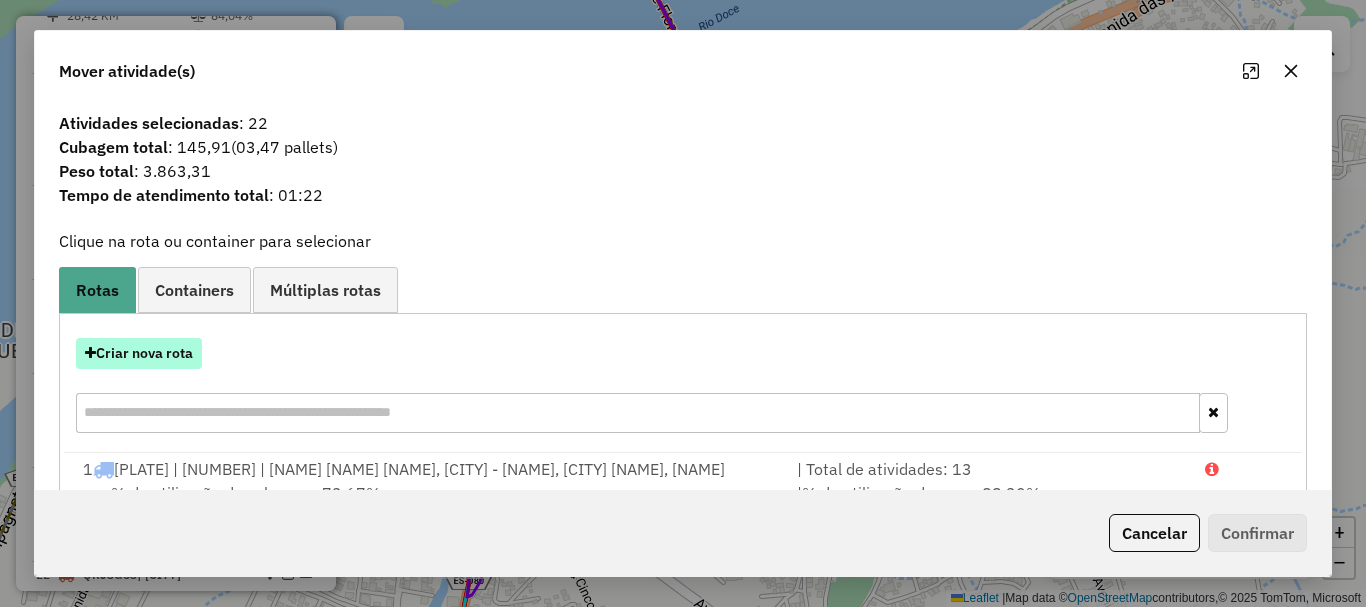 click on "Criar nova rota" at bounding box center (139, 353) 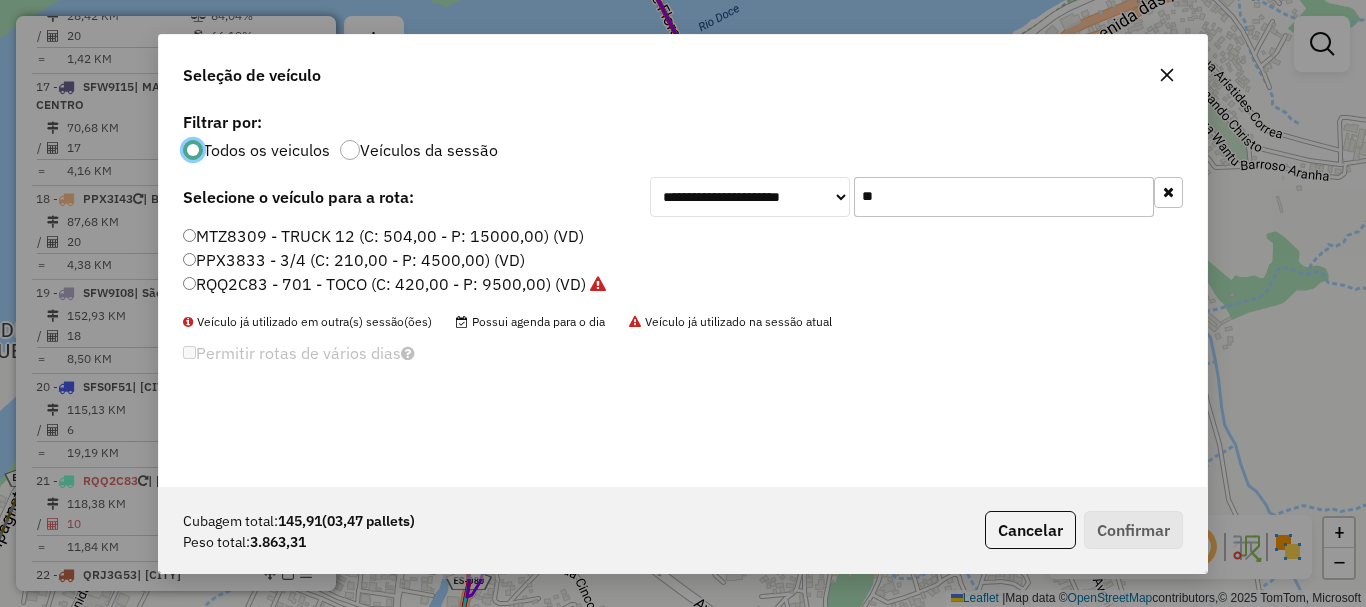 scroll, scrollTop: 11, scrollLeft: 6, axis: both 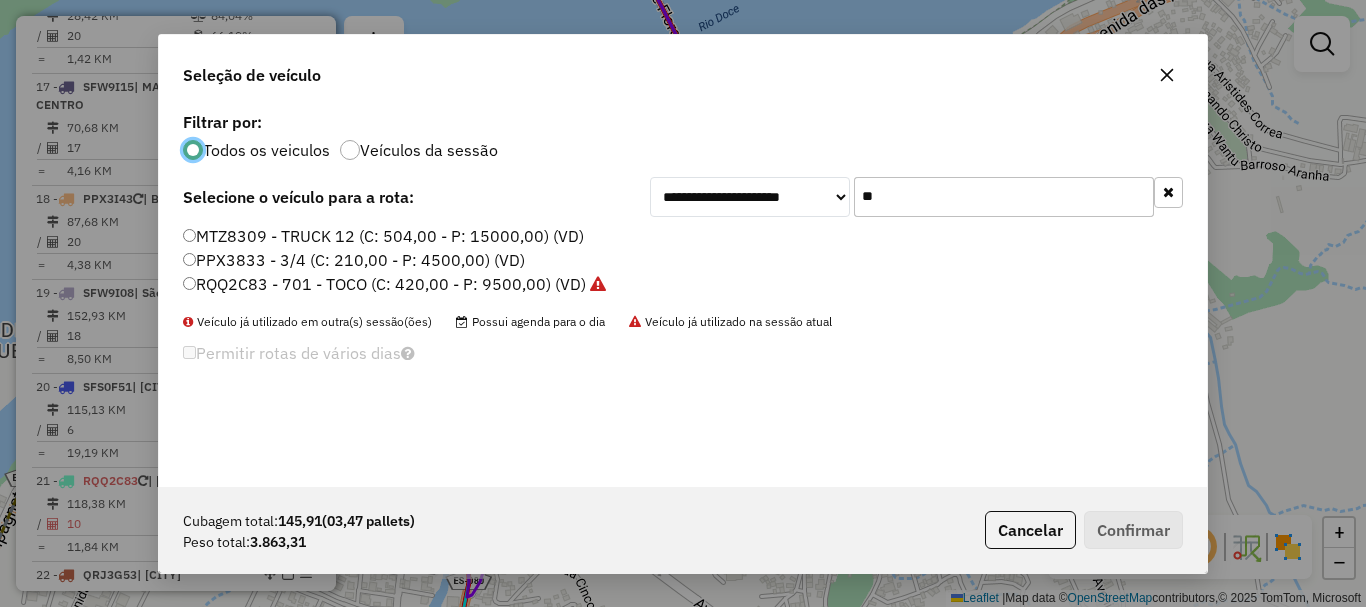 drag, startPoint x: 928, startPoint y: 199, endPoint x: 813, endPoint y: 243, distance: 123.13001 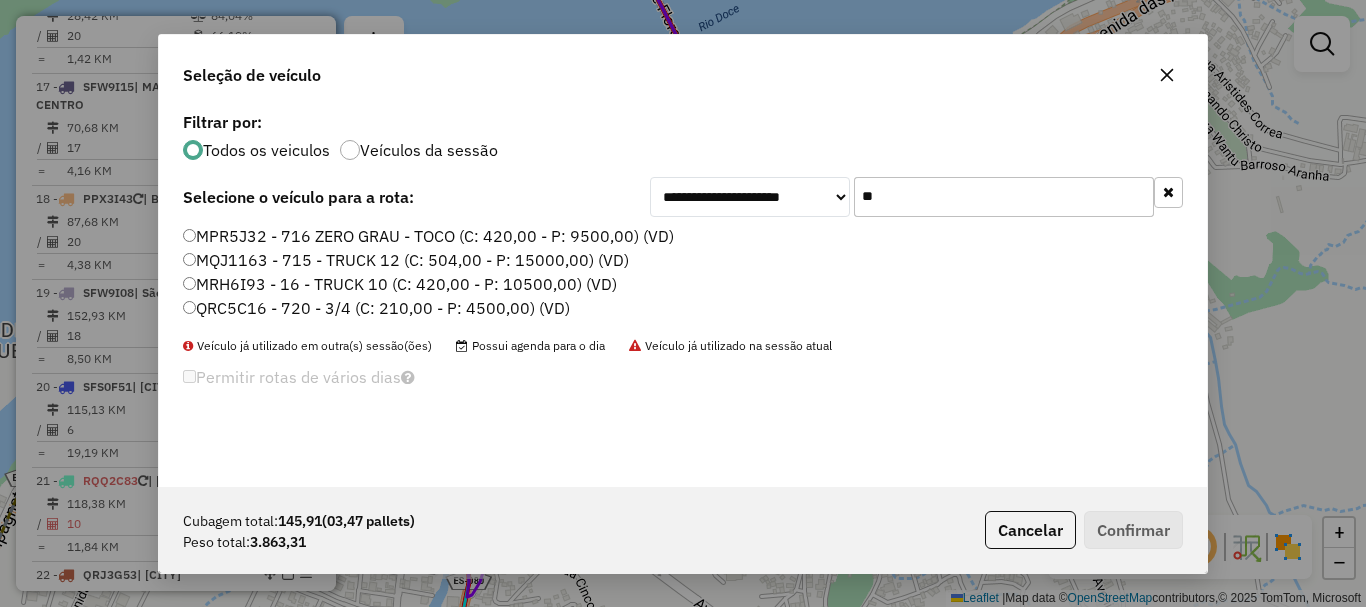 type on "**" 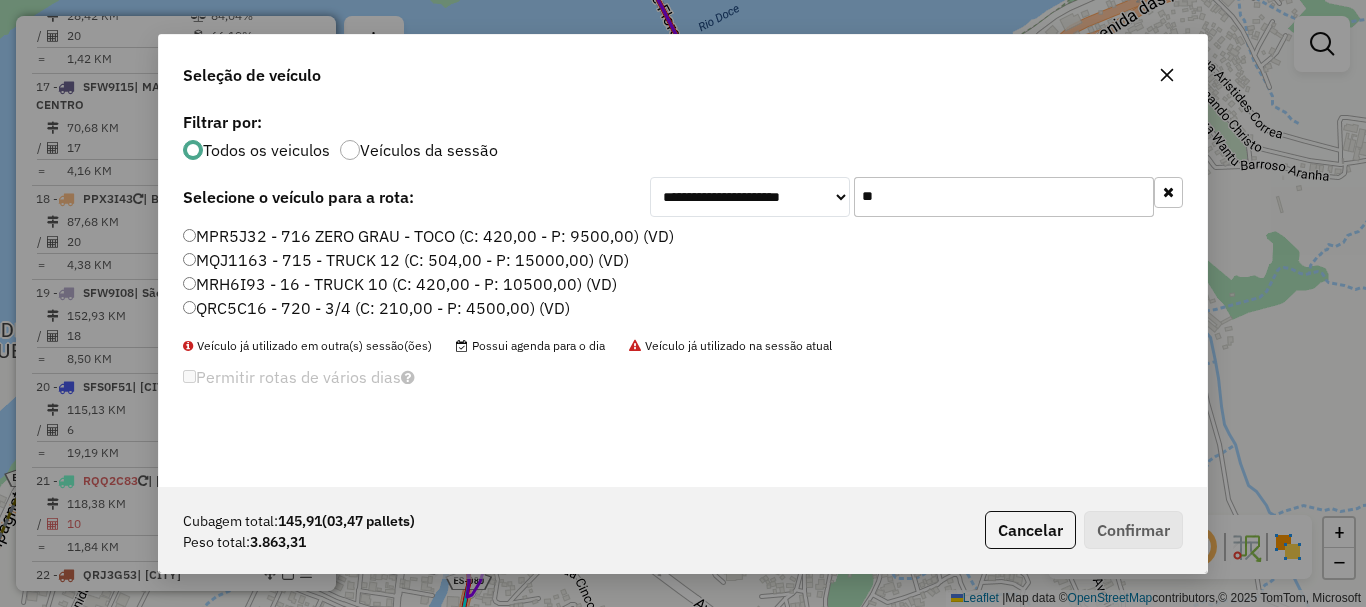 click on "QRC5C16 - 720 - 3/4 (C: 210,00 - P: 4500,00) (VD)" 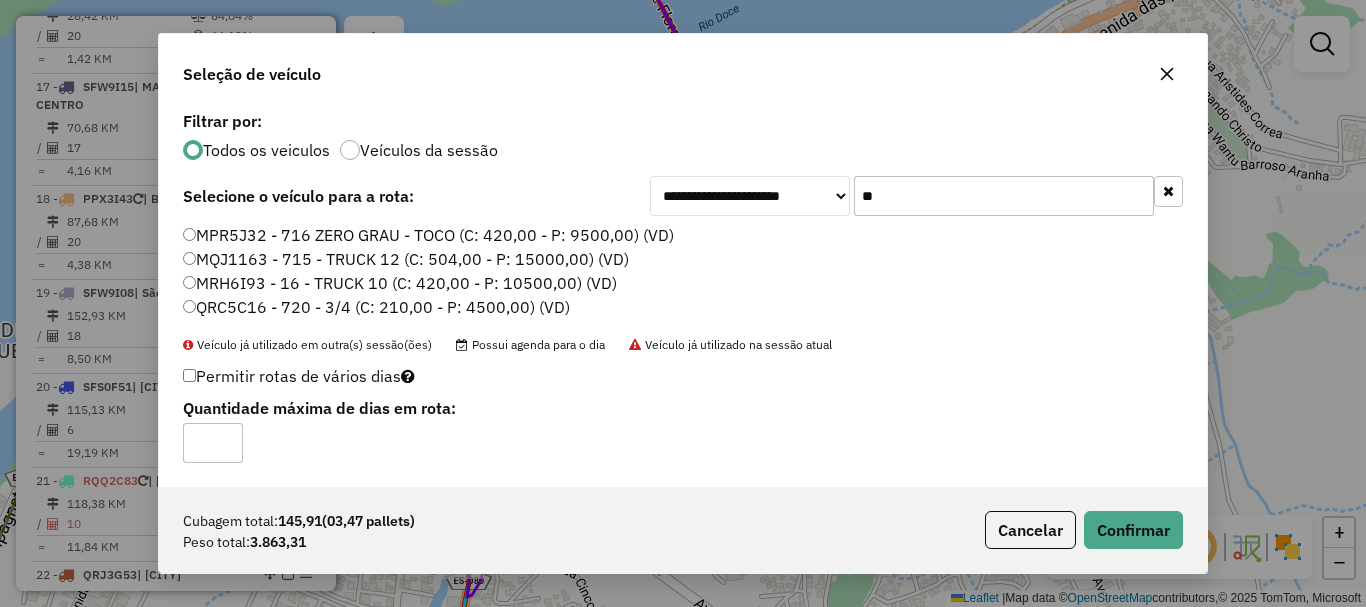 click on "Cubagem total:  145,91   (03,47 pallets)  Peso total: 3.863,31  Cancelar   Confirmar" 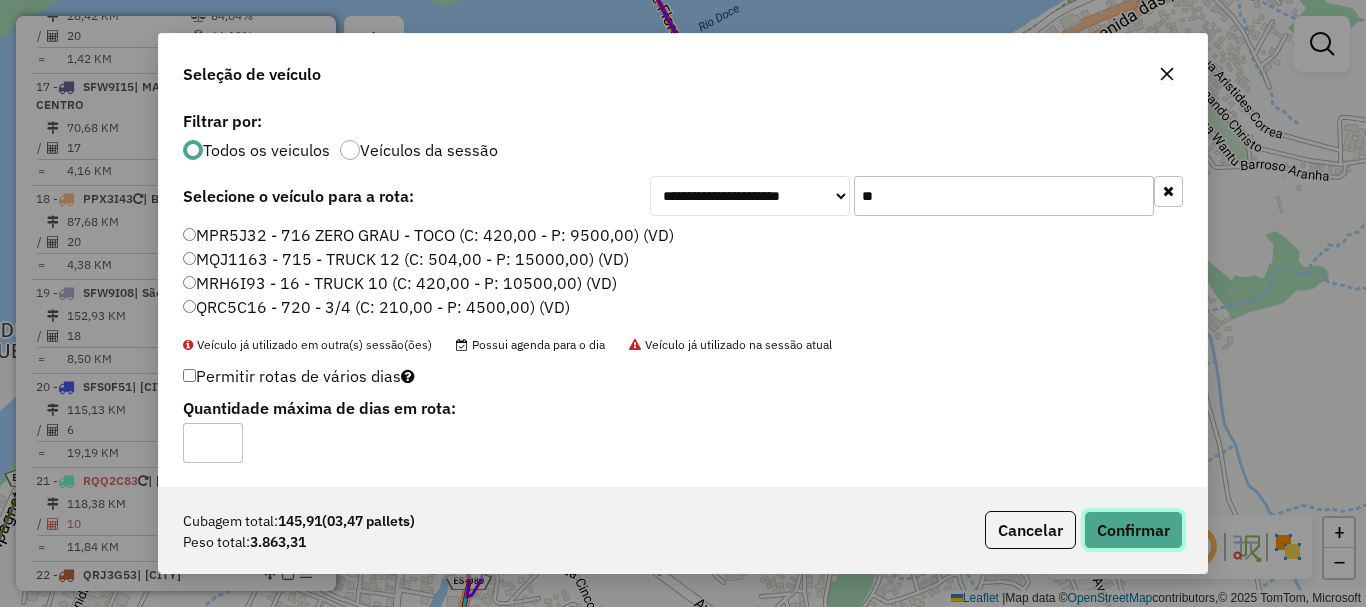 click on "Confirmar" 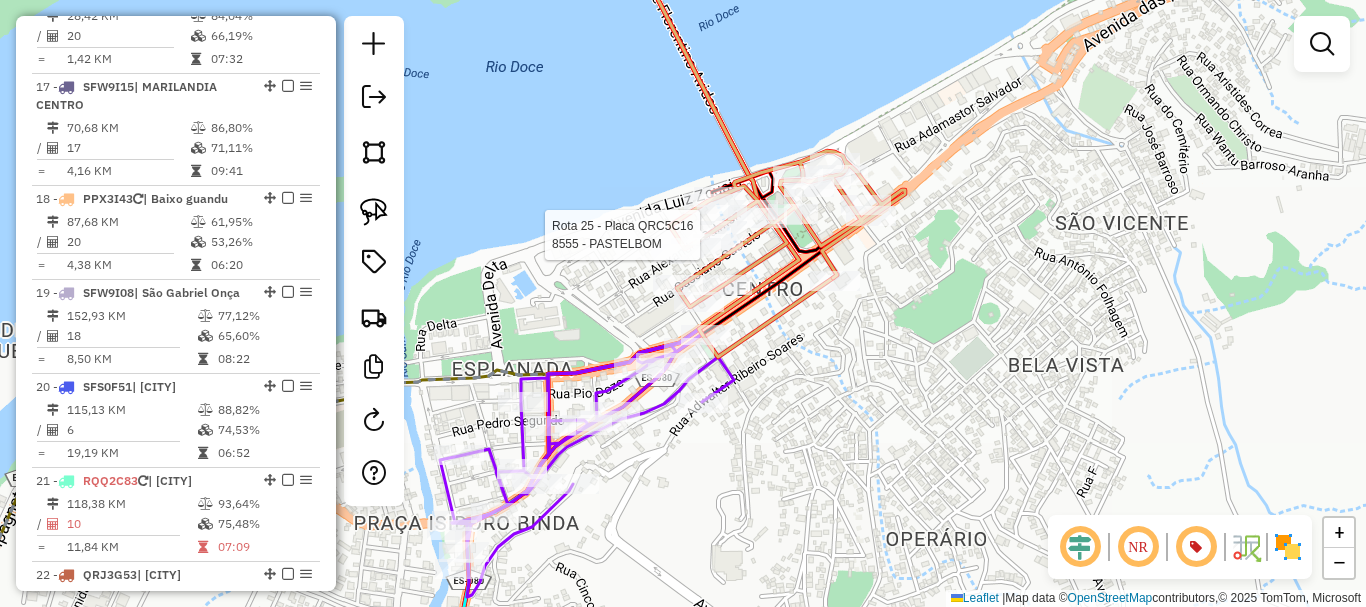 select on "**********" 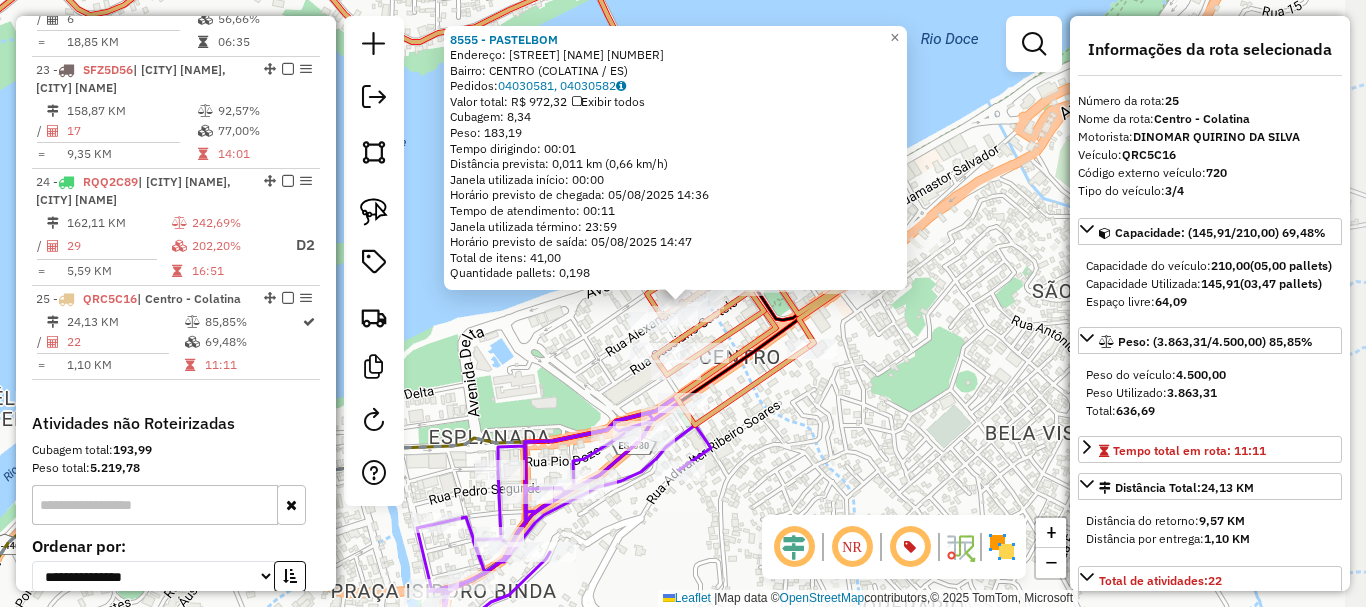scroll, scrollTop: 3344, scrollLeft: 0, axis: vertical 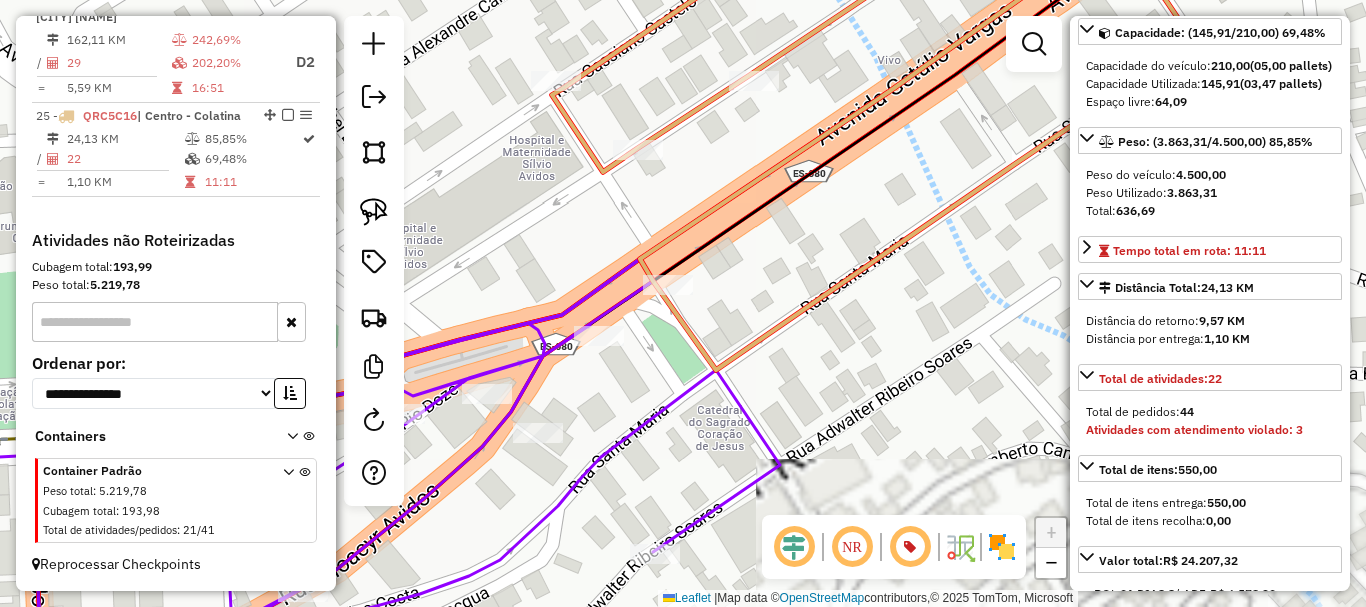 drag, startPoint x: 863, startPoint y: 337, endPoint x: 743, endPoint y: 372, distance: 125 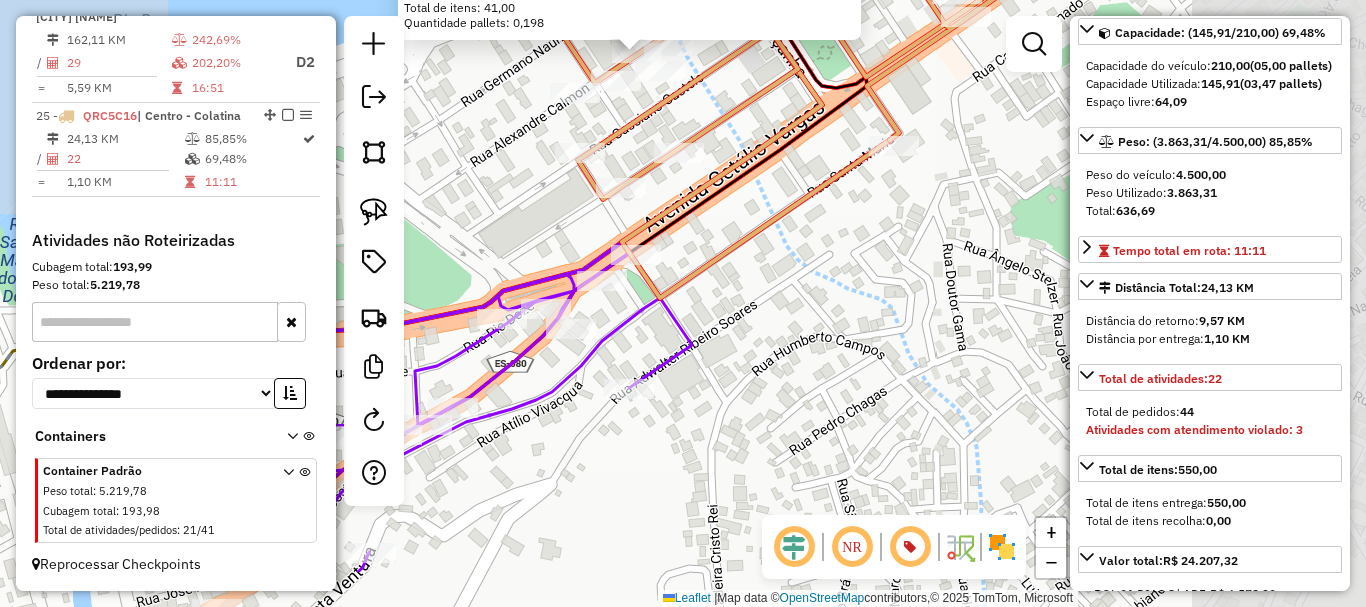 drag, startPoint x: 873, startPoint y: 339, endPoint x: 861, endPoint y: 230, distance: 109.65856 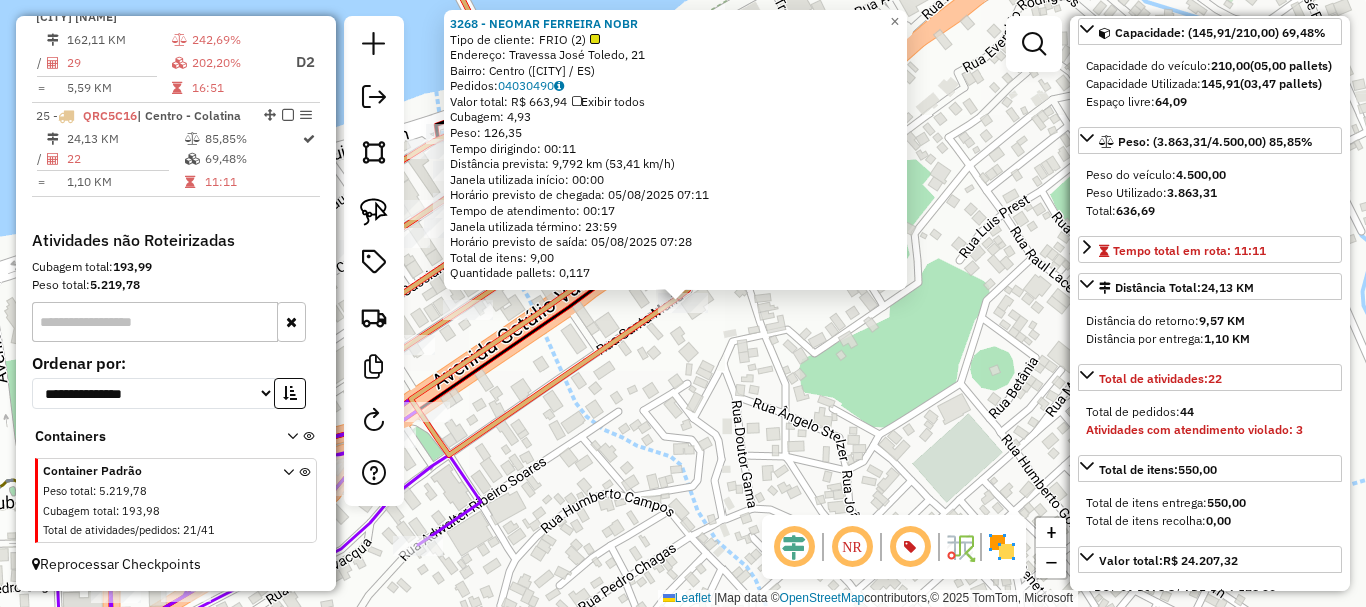 drag, startPoint x: 783, startPoint y: 360, endPoint x: 803, endPoint y: 196, distance: 165.21501 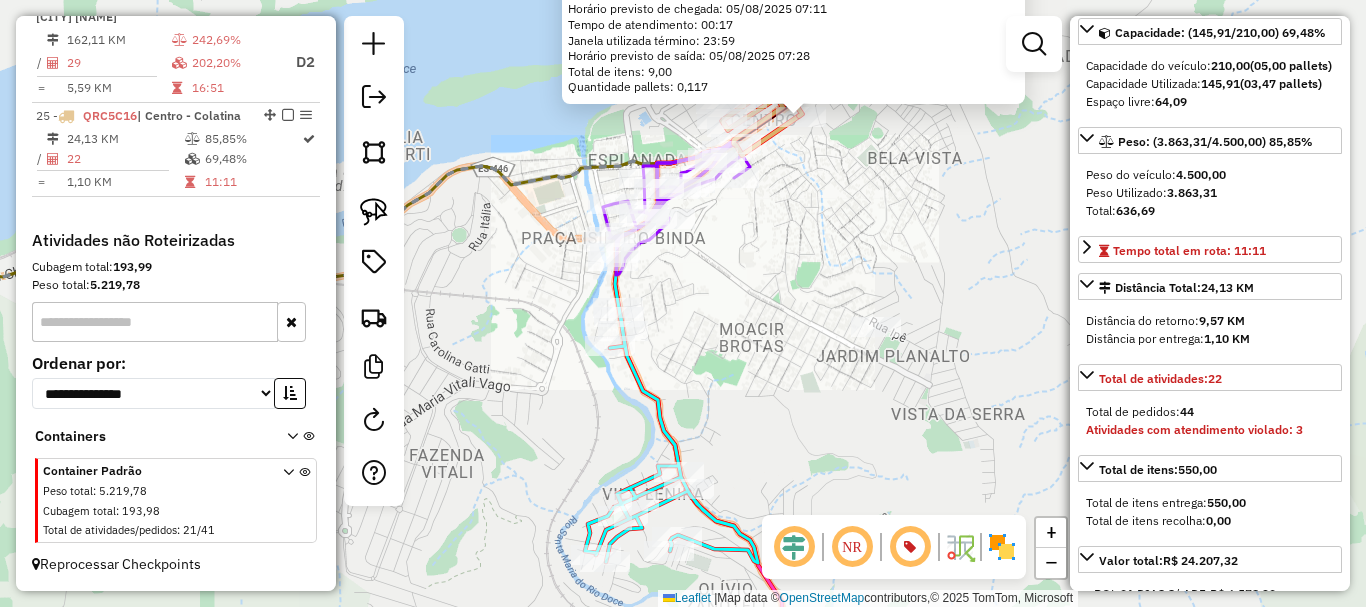 drag, startPoint x: 804, startPoint y: 342, endPoint x: 805, endPoint y: 184, distance: 158.00316 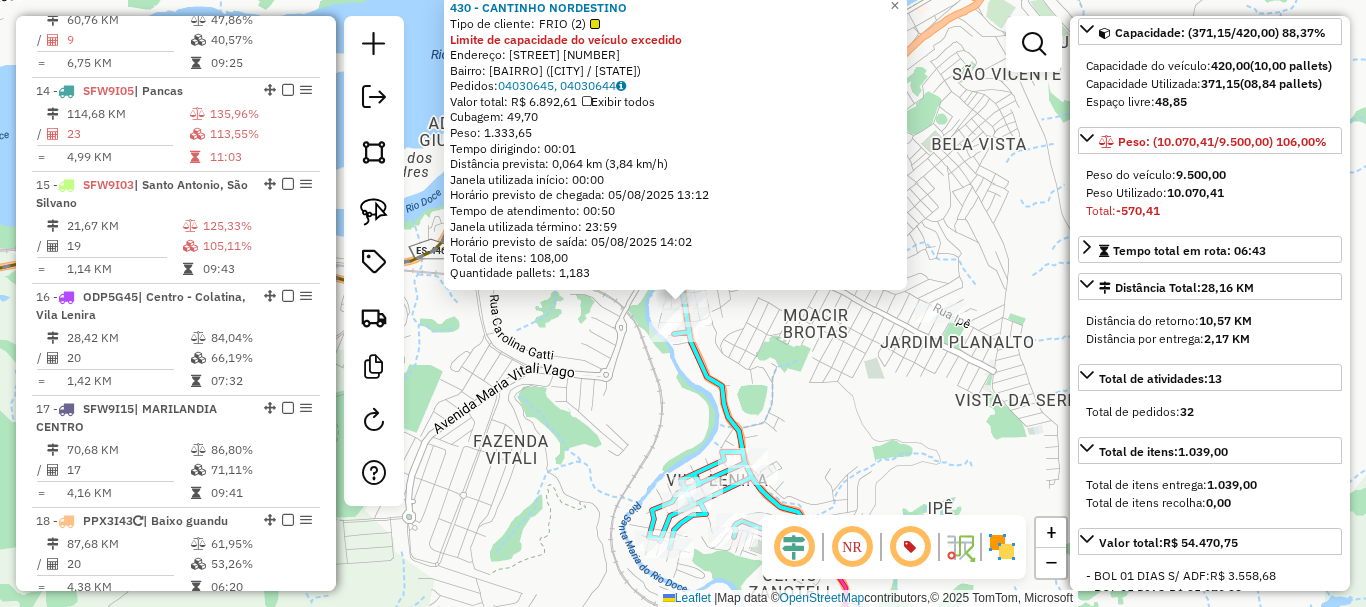 scroll, scrollTop: 1782, scrollLeft: 0, axis: vertical 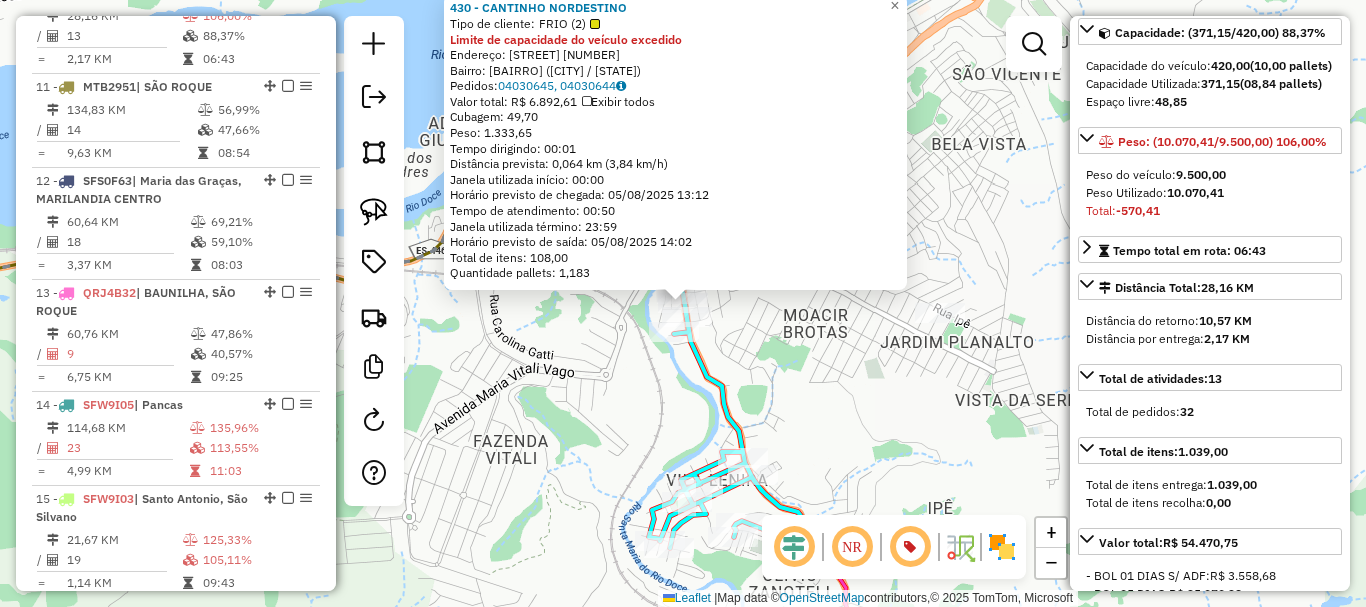 click on "430 - CANTINHO NORDESTINO  Tipo de cliente:   FRIO (2)  Limite de capacidade do veículo excedido  Endereço: Avenida Presidente Kenedy, 201   Bairro: Vila Nova (Colatina / ES)   Pedidos:  04030645, 04030644   Valor total: R$ 6.892,61   Exibir todos   Cubagem: 49,70  Peso: 1.333,65  Tempo dirigindo: 00:01   Distância prevista: 0,064 km (3,84 km/h)   Janela utilizada início: 00:00   Horário previsto de chegada: 05/08/2025 13:12   Tempo de atendimento: 00:50   Janela utilizada término: 23:59   Horário previsto de saída: 05/08/2025 14:02   Total de itens: 108,00   Quantidade pallets: 1,183  × Janela de atendimento Grade de atendimento Capacidade Transportadoras Veículos Cliente Pedidos  Rotas Selecione os dias de semana para filtrar as janelas de atendimento  Seg   Ter   Qua   Qui   Sex   Sáb   Dom  Informe o período da janela de atendimento: De: Até:  Filtrar exatamente a janela do cliente  Considerar janela de atendimento padrão  Selecione os dias de semana para filtrar as grades de atendimento De:" 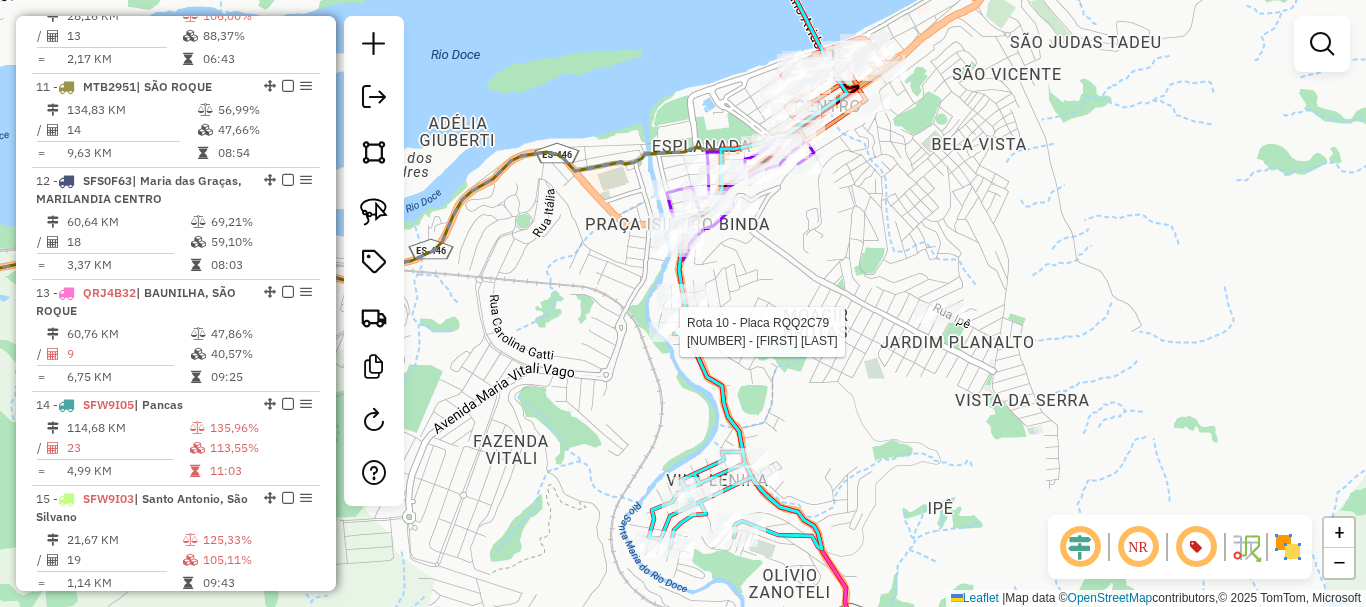 select on "**********" 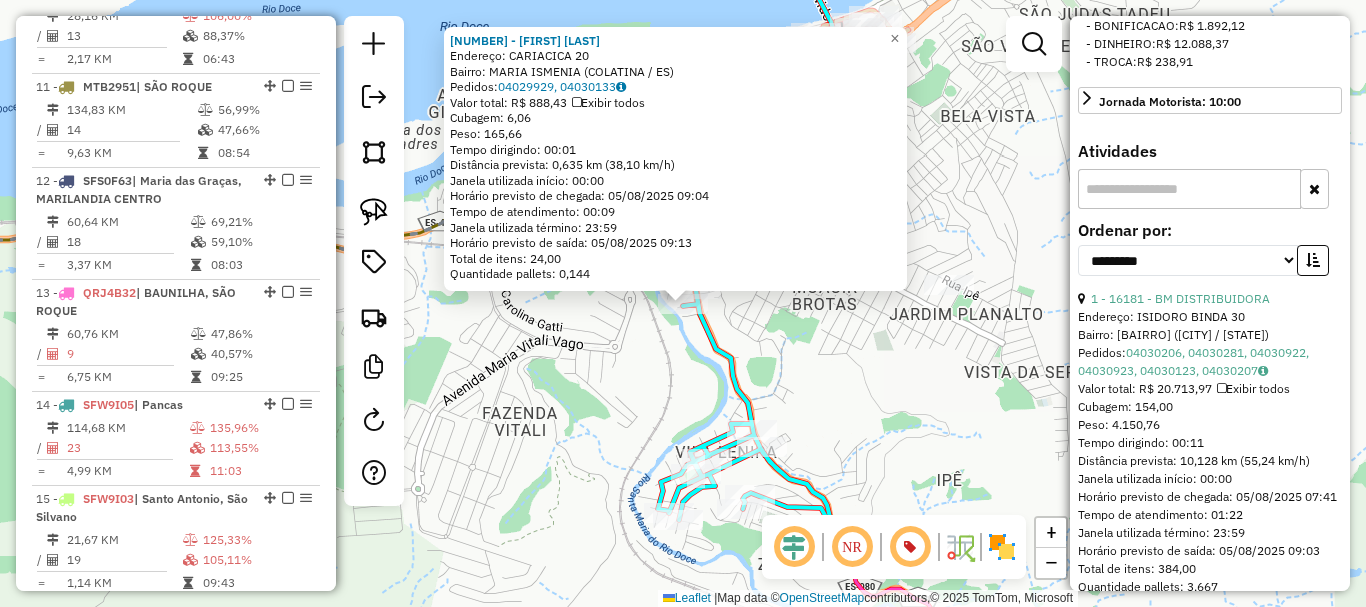scroll, scrollTop: 900, scrollLeft: 0, axis: vertical 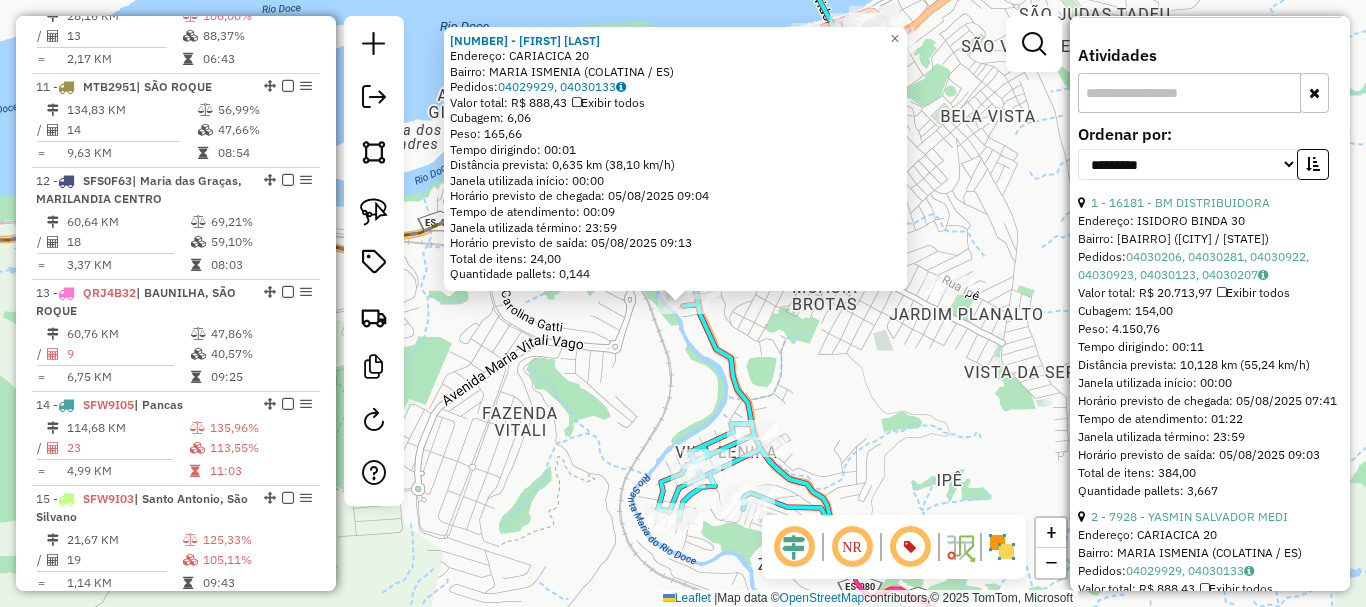 click on "7928 - YASMIN SALVADOR MEDI  Endereço:  CARIACICA 20   Bairro: MARIA ISMENIA (COLATINA / ES)   Pedidos:  04029929, 04030133   Valor total: R$ 888,43   Exibir todos   Cubagem: 6,06  Peso: 165,66  Tempo dirigindo: 00:01   Distância prevista: 0,635 km (38,10 km/h)   Janela utilizada início: 00:00   Horário previsto de chegada: 05/08/2025 09:04   Tempo de atendimento: 00:09   Janela utilizada término: 23:59   Horário previsto de saída: 05/08/2025 09:13   Total de itens: 24,00   Quantidade pallets: 0,144  × Janela de atendimento Grade de atendimento Capacidade Transportadoras Veículos Cliente Pedidos  Rotas Selecione os dias de semana para filtrar as janelas de atendimento  Seg   Ter   Qua   Qui   Sex   Sáb   Dom  Informe o período da janela de atendimento: De: Até:  Filtrar exatamente a janela do cliente  Considerar janela de atendimento padrão  Selecione os dias de semana para filtrar as grades de atendimento  Seg   Ter   Qua   Qui   Sex   Sáb   Dom   Clientes fora do dia de atendimento selecionado" 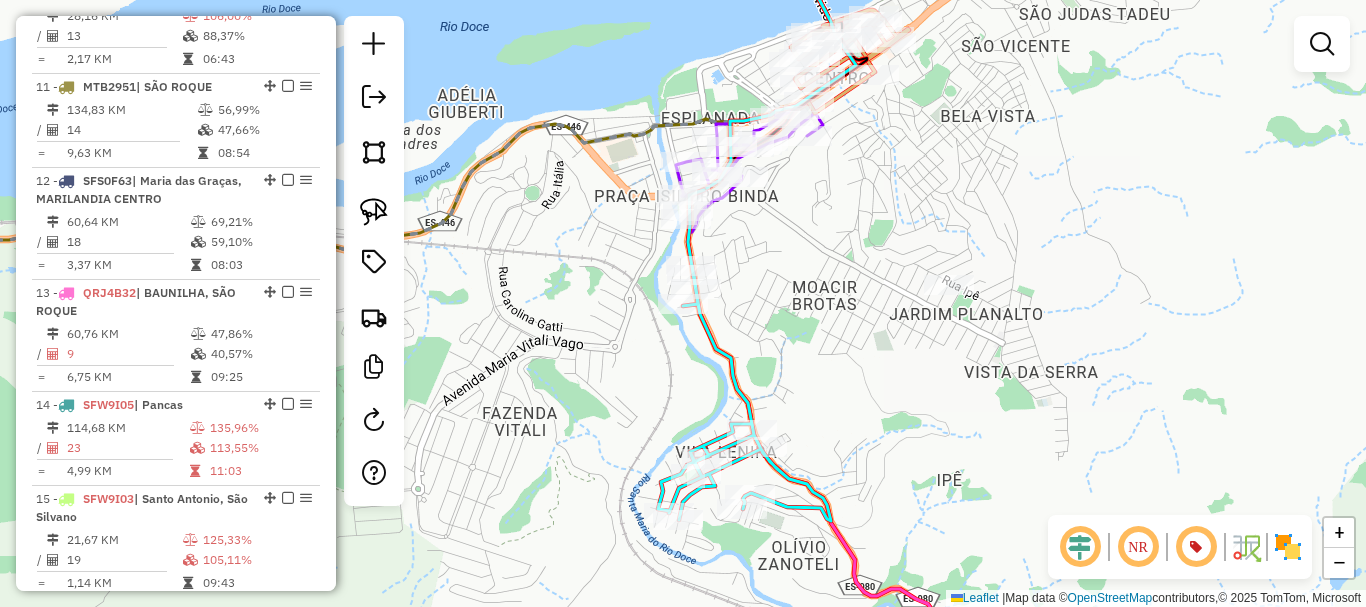 drag, startPoint x: 810, startPoint y: 371, endPoint x: 813, endPoint y: 388, distance: 17.262676 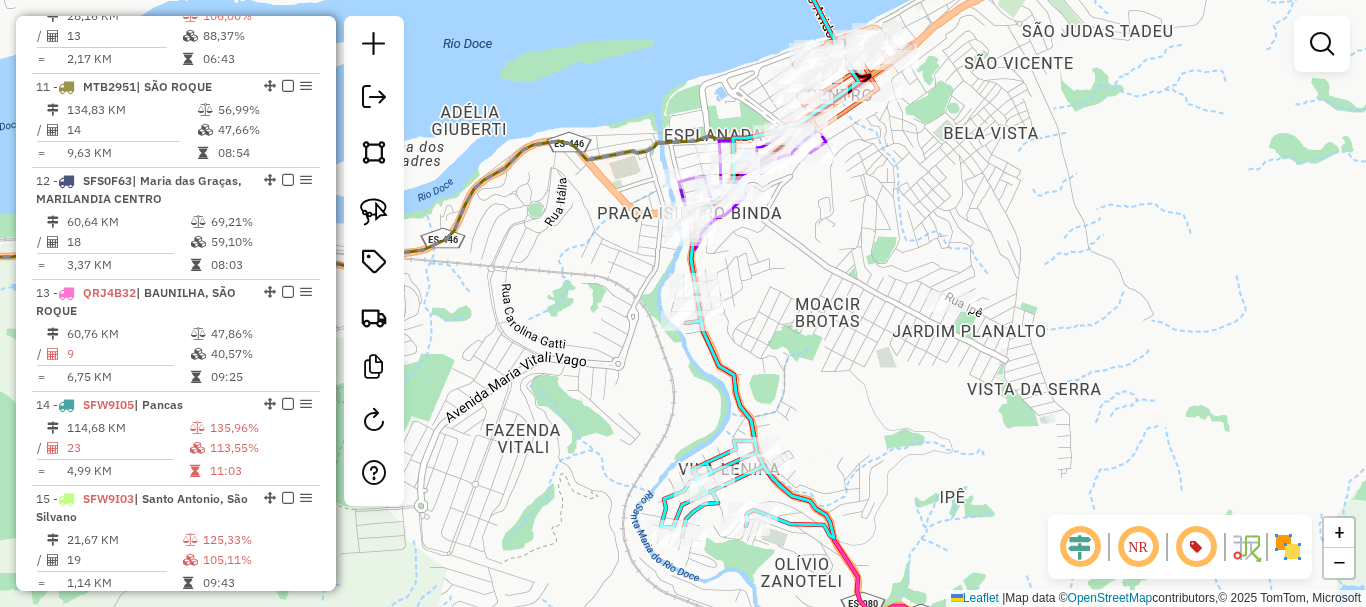 drag, startPoint x: 872, startPoint y: 316, endPoint x: 733, endPoint y: 331, distance: 139.807 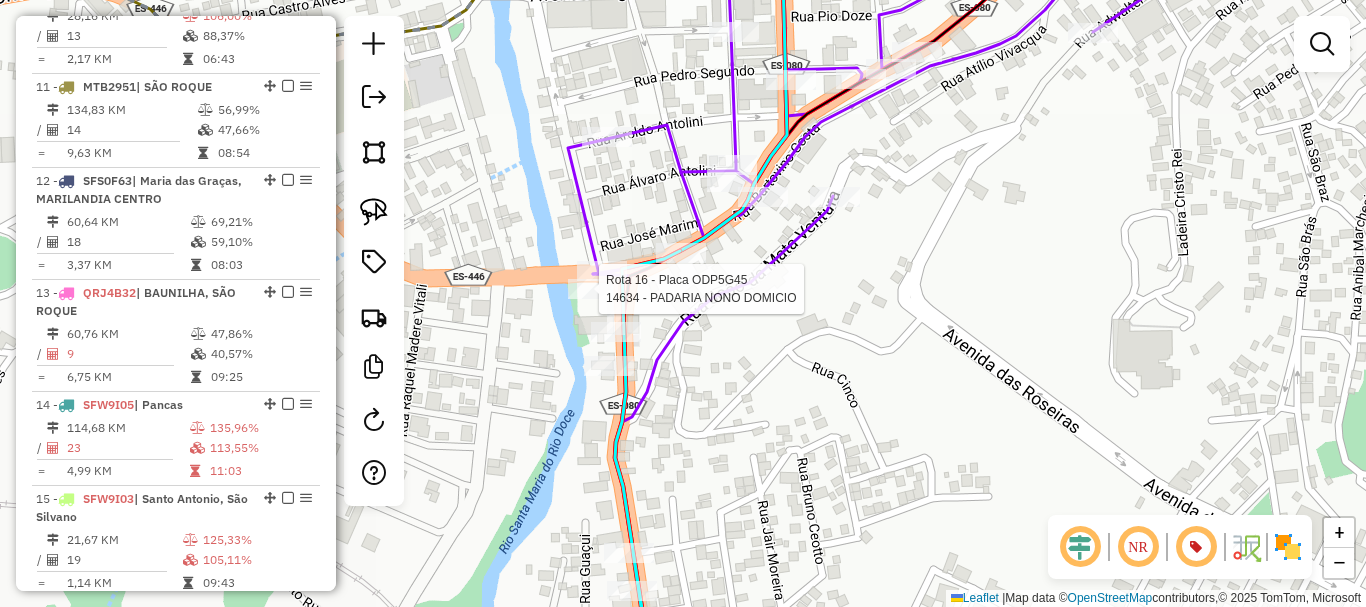 select on "**********" 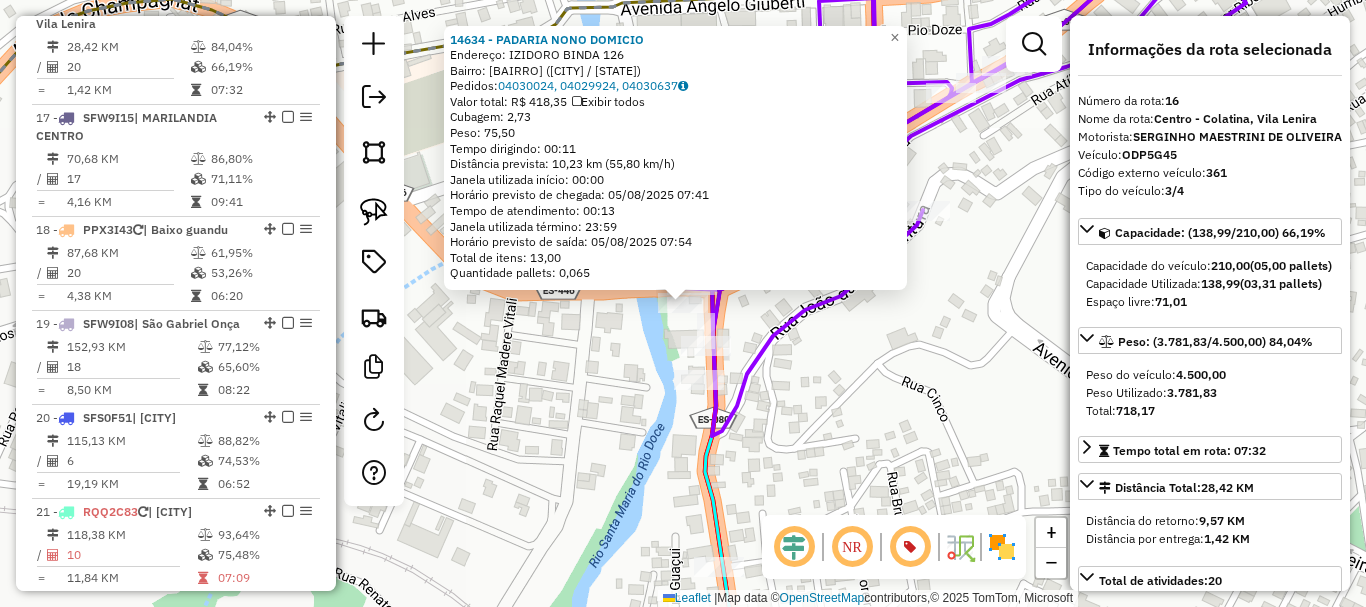 scroll, scrollTop: 2418, scrollLeft: 0, axis: vertical 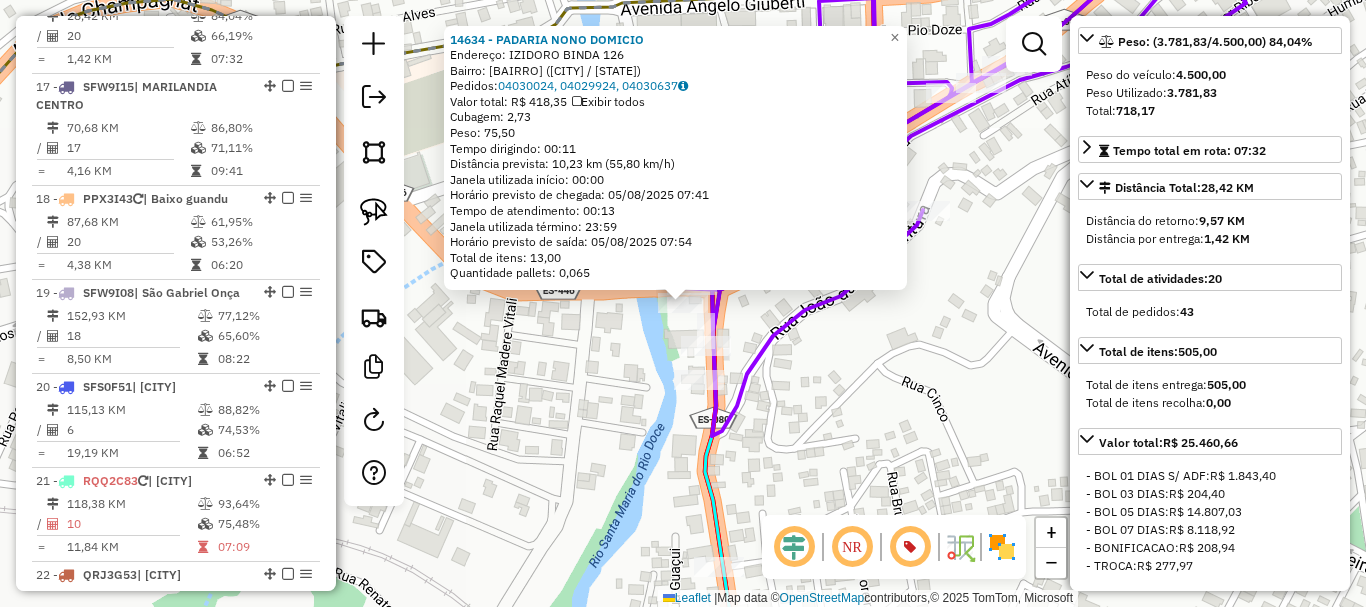 click on "14634 - PADARIA NONO DOMICIO  Endereço:  IZIDORO BINDA 126   Bairro: VILA NOVA (COLATINA / ES)   Pedidos:  04030024, 04029924, 04030637   Valor total: R$ 418,35   Exibir todos   Cubagem: 2,73  Peso: 75,50  Tempo dirigindo: 00:11   Distância prevista: 10,23 km (55,80 km/h)   Janela utilizada início: 00:00   Horário previsto de chegada: 05/08/2025 07:41   Tempo de atendimento: 00:13   Janela utilizada término: 23:59   Horário previsto de saída: 05/08/2025 07:54   Total de itens: 13,00   Quantidade pallets: 0,065  × Janela de atendimento Grade de atendimento Capacidade Transportadoras Veículos Cliente Pedidos  Rotas Selecione os dias de semana para filtrar as janelas de atendimento  Seg   Ter   Qua   Qui   Sex   Sáb   Dom  Informe o período da janela de atendimento: De: Até:  Filtrar exatamente a janela do cliente  Considerar janela de atendimento padrão  Selecione os dias de semana para filtrar as grades de atendimento  Seg   Ter   Qua   Qui   Sex   Sáb   Dom   Peso mínimo:   Peso máximo:   De:" 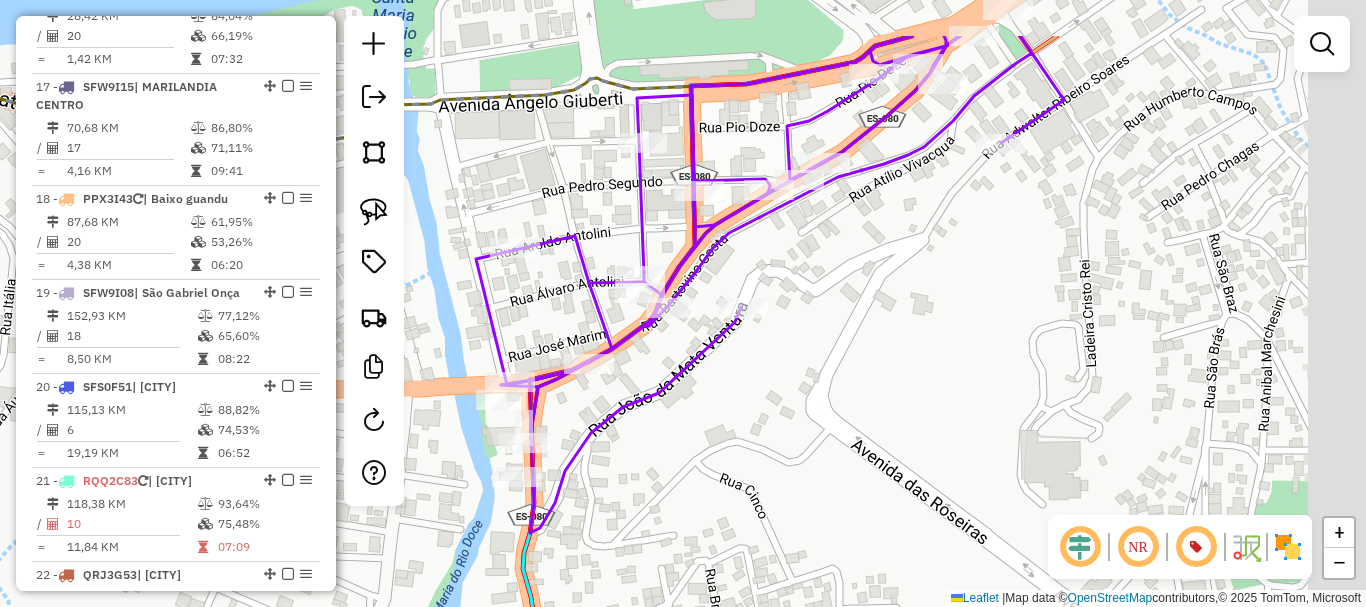 drag, startPoint x: 759, startPoint y: 470, endPoint x: 708, endPoint y: 501, distance: 59.682495 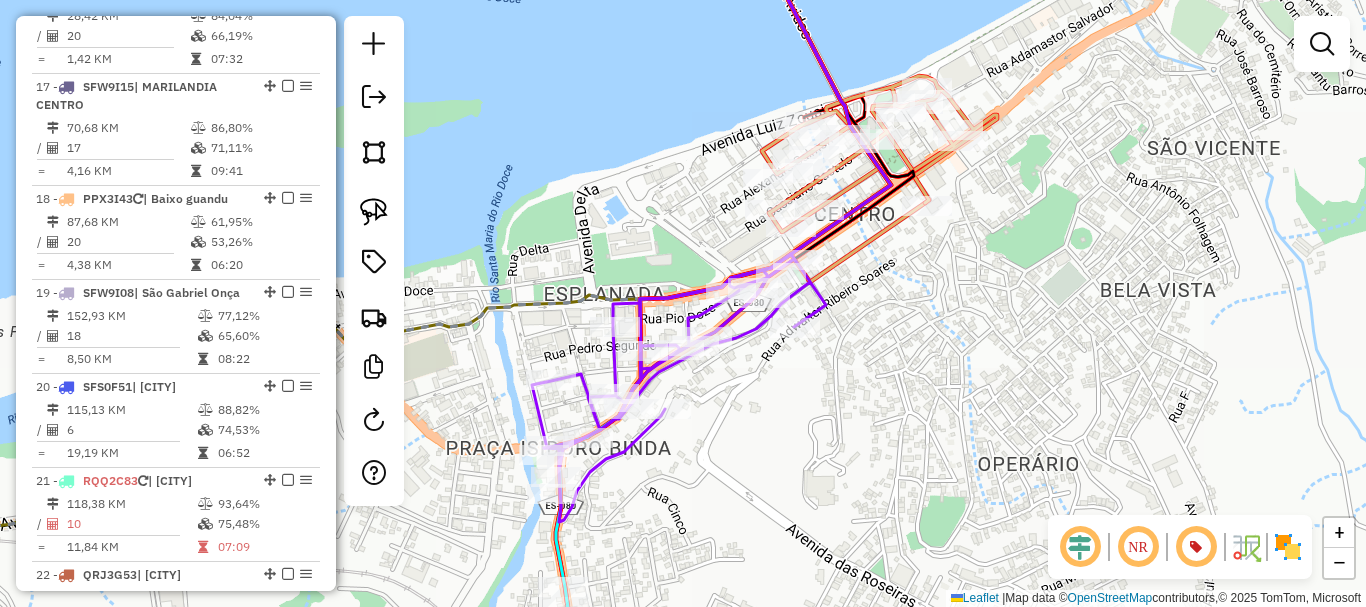 drag, startPoint x: 889, startPoint y: 391, endPoint x: 774, endPoint y: 453, distance: 130.64838 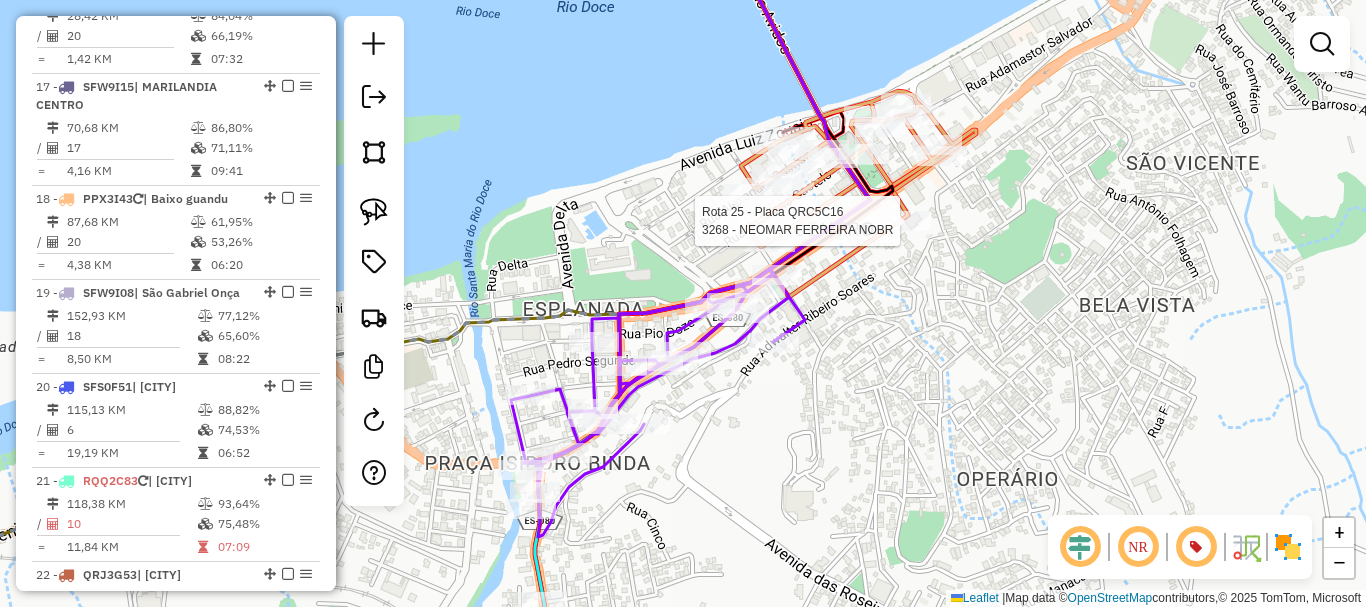select on "**********" 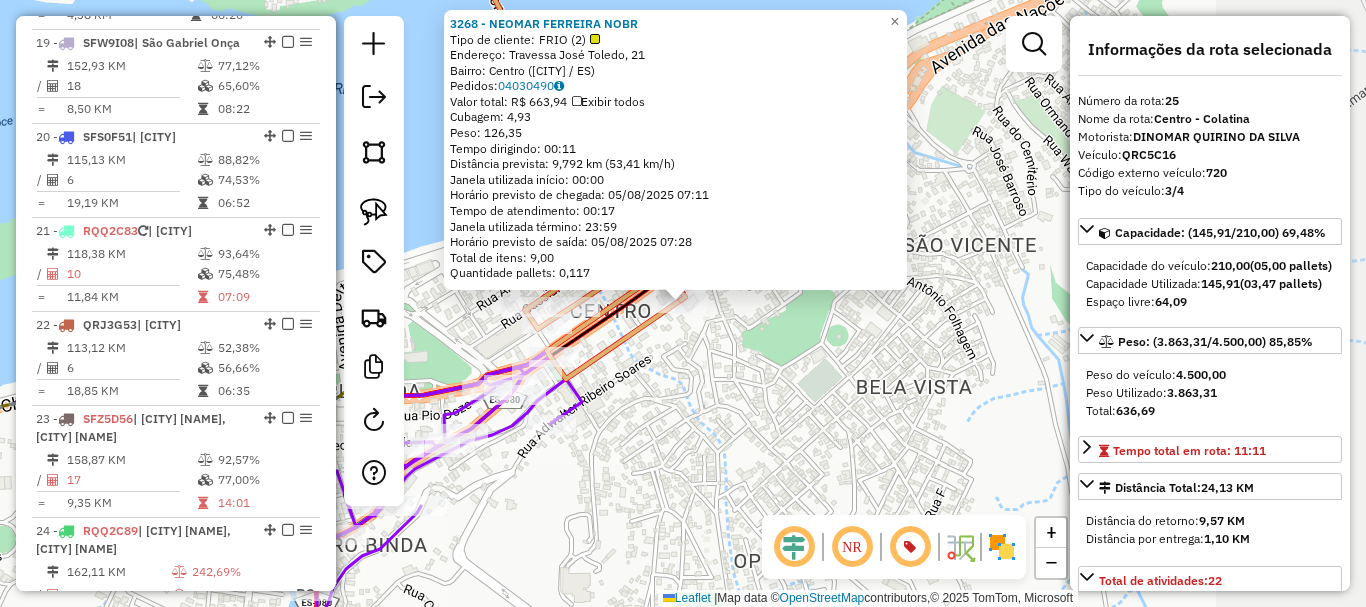 scroll, scrollTop: 2918, scrollLeft: 0, axis: vertical 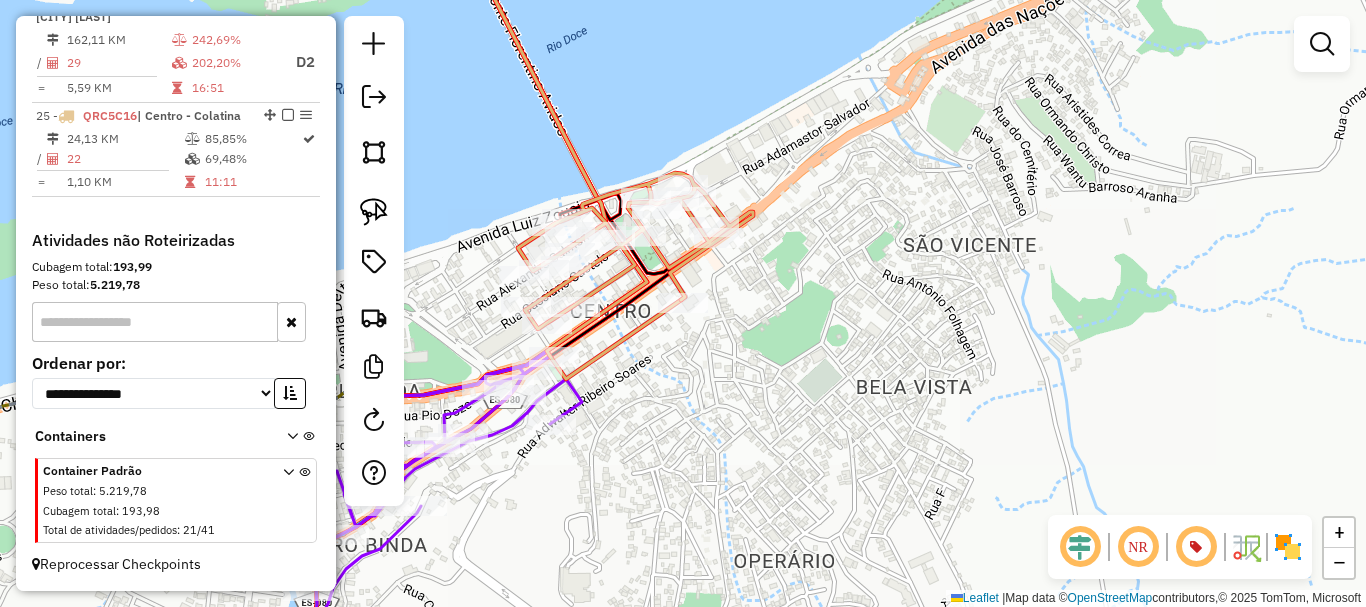 drag, startPoint x: 807, startPoint y: 378, endPoint x: 866, endPoint y: 270, distance: 123.065025 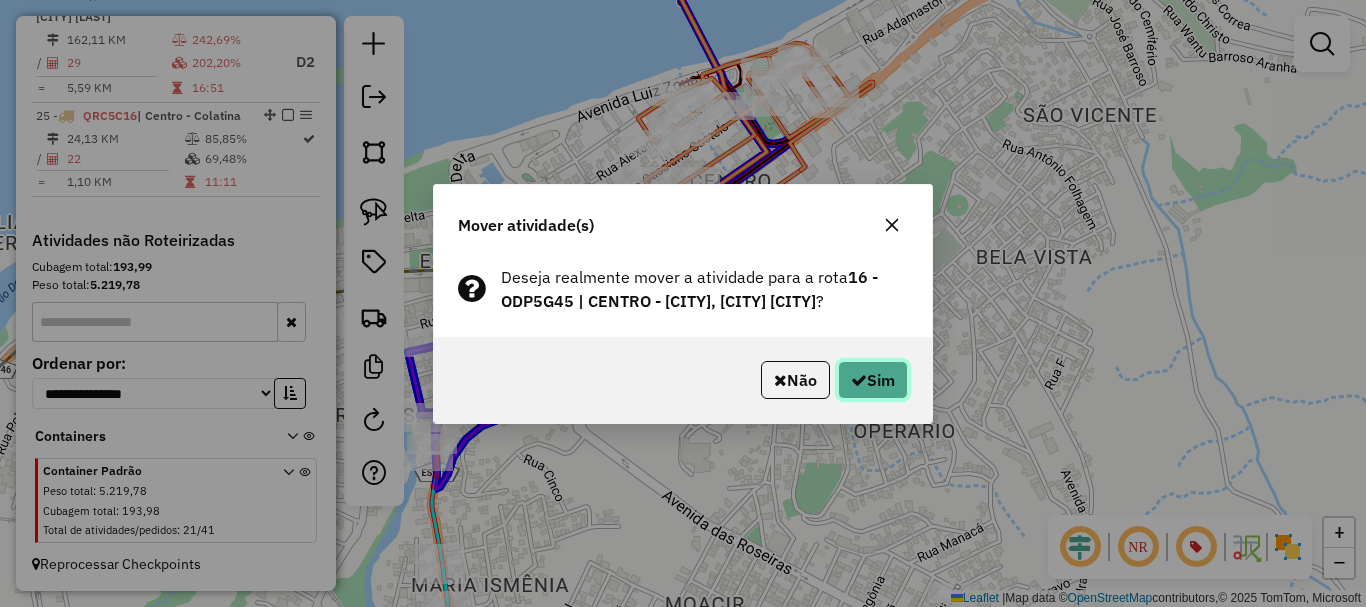 click on "Sim" 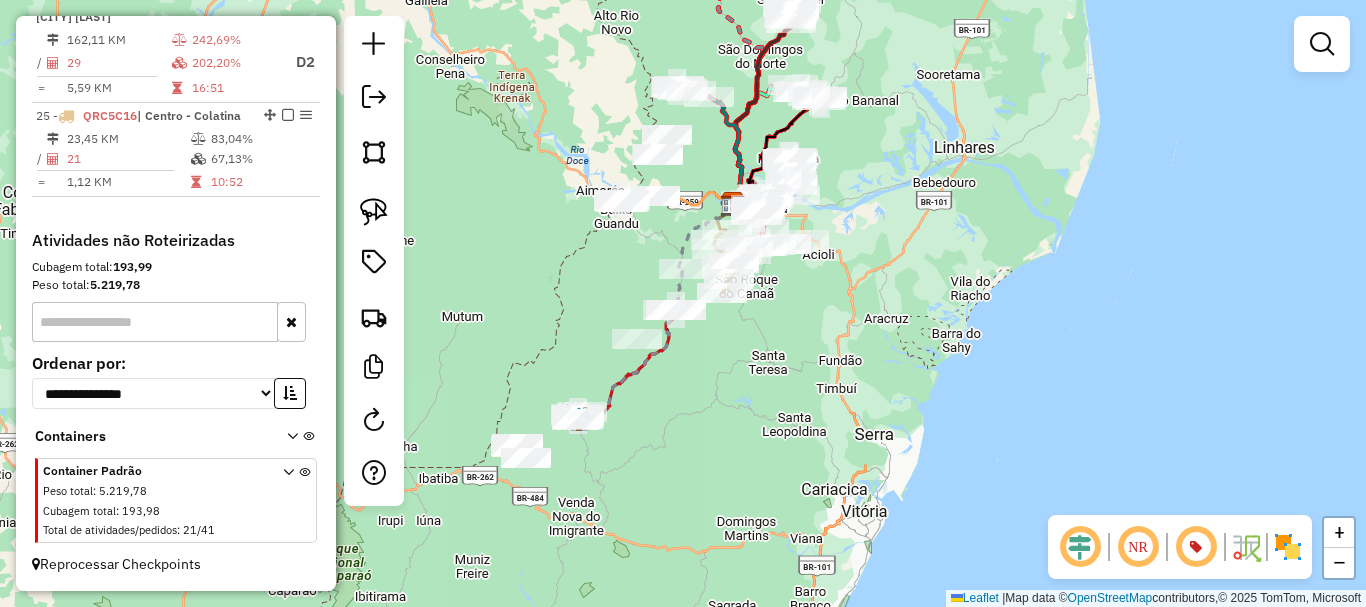 drag, startPoint x: 736, startPoint y: 471, endPoint x: 776, endPoint y: 332, distance: 144.64093 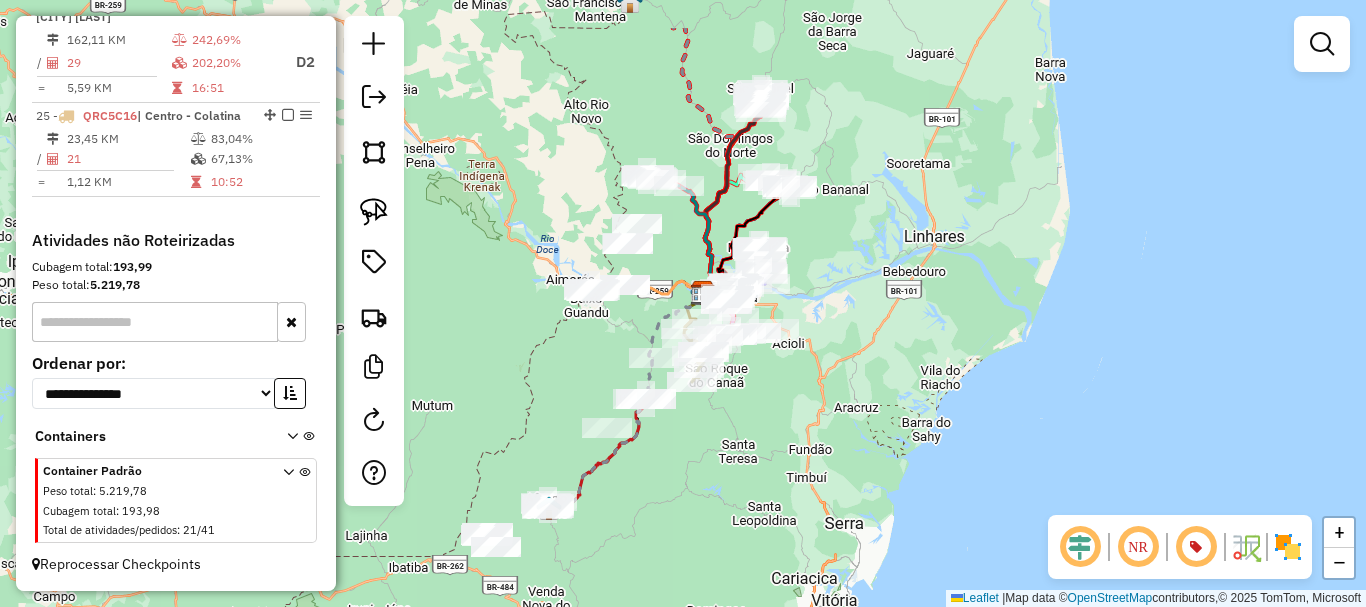 drag, startPoint x: 739, startPoint y: 415, endPoint x: 712, endPoint y: 504, distance: 93.00538 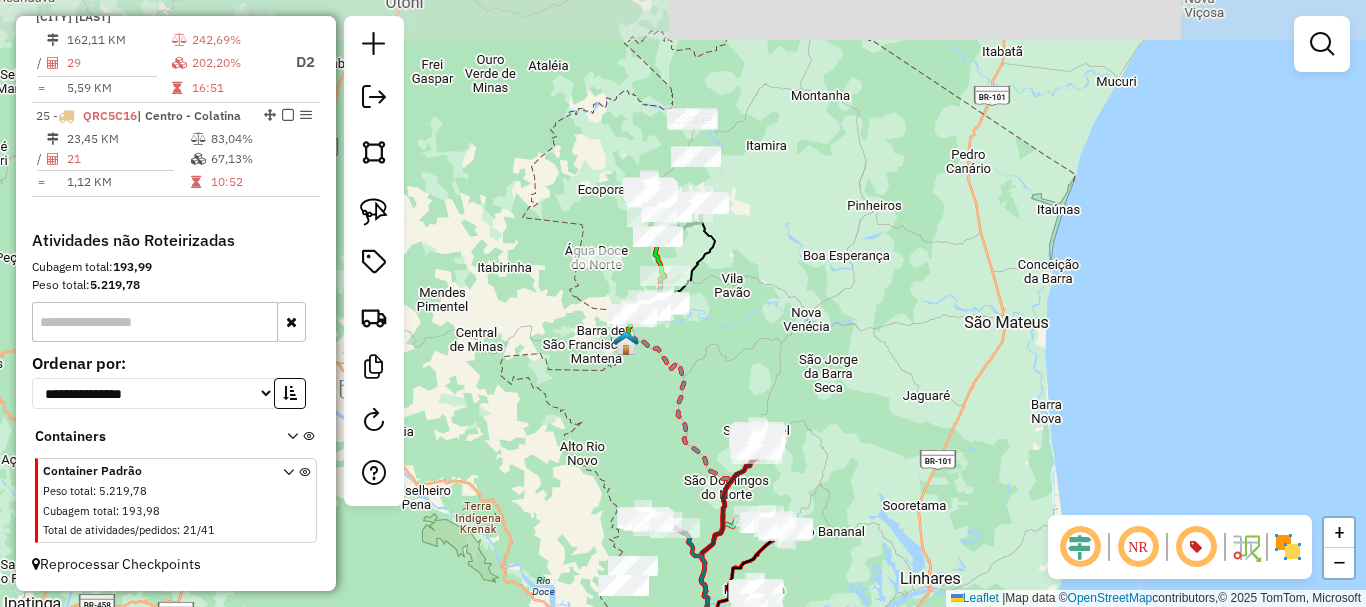 drag, startPoint x: 865, startPoint y: 237, endPoint x: 878, endPoint y: 422, distance: 185.45619 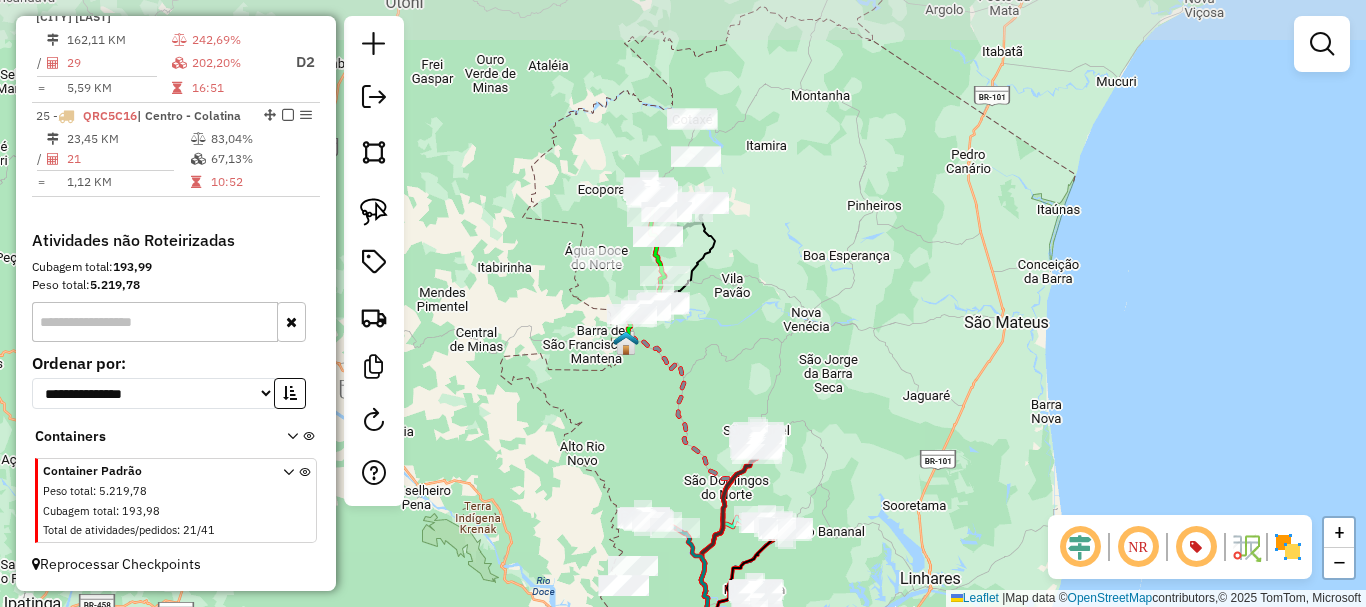 click on "Janela de atendimento Grade de atendimento Capacidade Transportadoras Veículos Cliente Pedidos  Rotas Selecione os dias de semana para filtrar as janelas de atendimento  Seg   Ter   Qua   Qui   Sex   Sáb   Dom  Informe o período da janela de atendimento: De: Até:  Filtrar exatamente a janela do cliente  Considerar janela de atendimento padrão  Selecione os dias de semana para filtrar as grades de atendimento  Seg   Ter   Qua   Qui   Sex   Sáb   Dom   Considerar clientes sem dia de atendimento cadastrado  Clientes fora do dia de atendimento selecionado Filtrar as atividades entre os valores definidos abaixo:  Peso mínimo:   Peso máximo:   Cubagem mínima:   Cubagem máxima:   De:   Até:  Filtrar as atividades entre o tempo de atendimento definido abaixo:  De:   Até:   Considerar capacidade total dos clientes não roteirizados Transportadora: Selecione um ou mais itens Tipo de veículo: Selecione um ou mais itens Veículo: Selecione um ou mais itens Motorista: Selecione um ou mais itens Nome: Rótulo:" 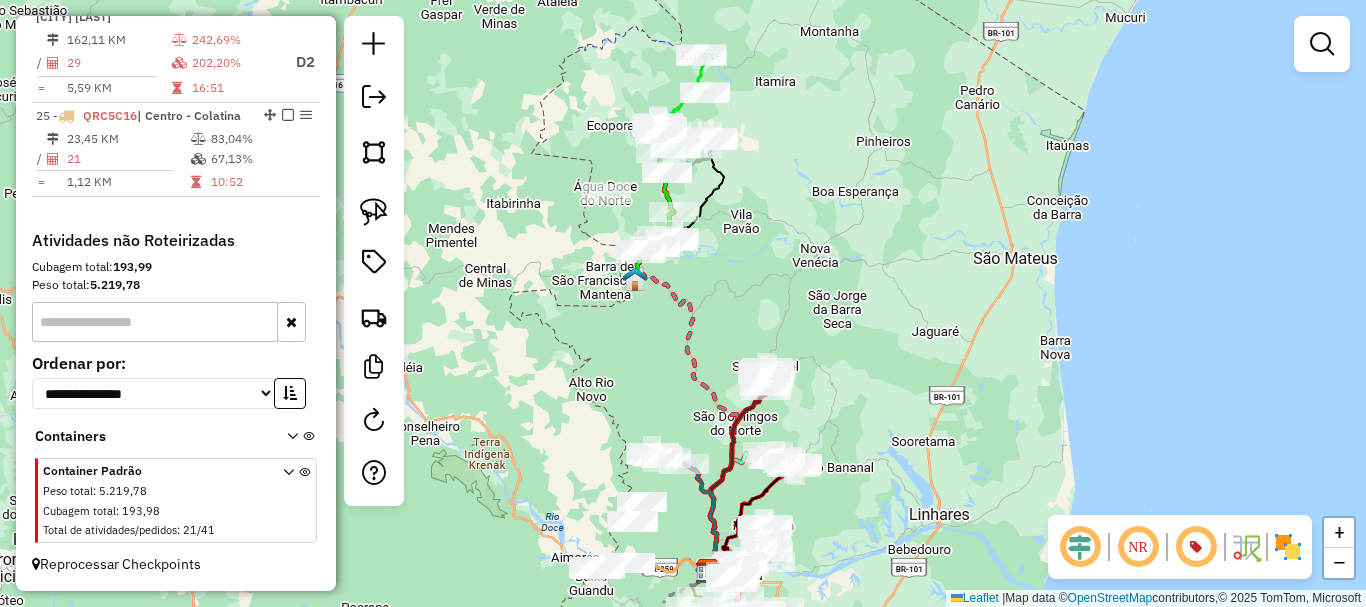 drag, startPoint x: 890, startPoint y: 318, endPoint x: 901, endPoint y: 268, distance: 51.1957 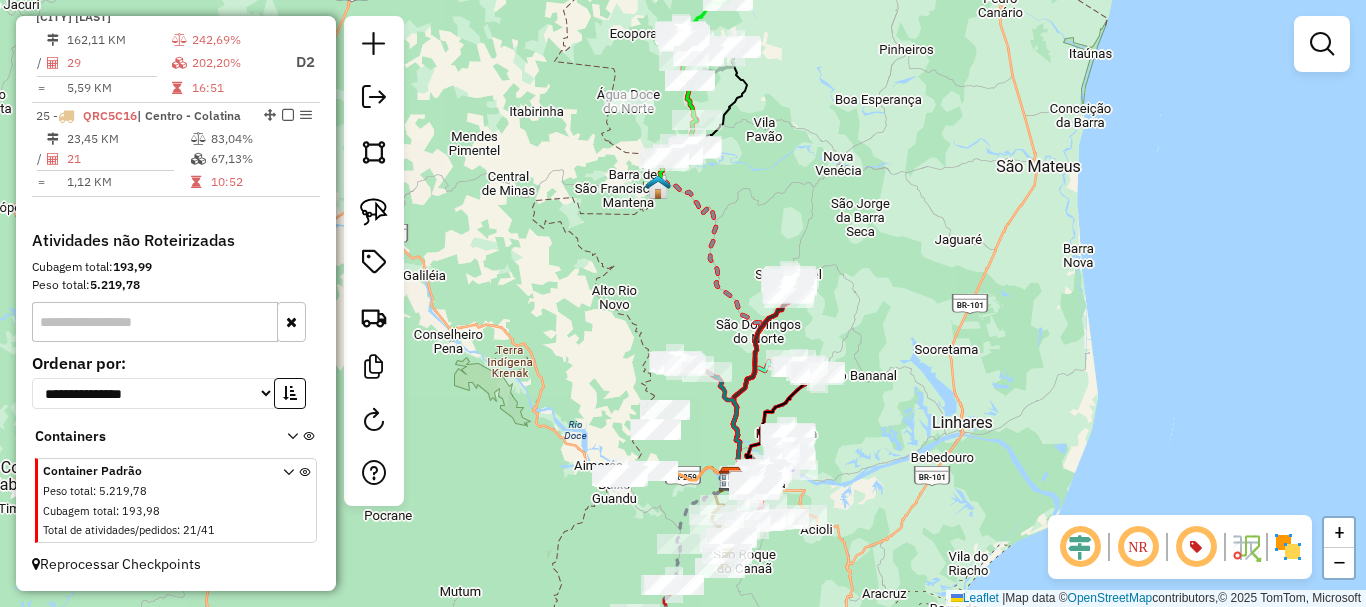 drag, startPoint x: 927, startPoint y: 352, endPoint x: 931, endPoint y: 213, distance: 139.05754 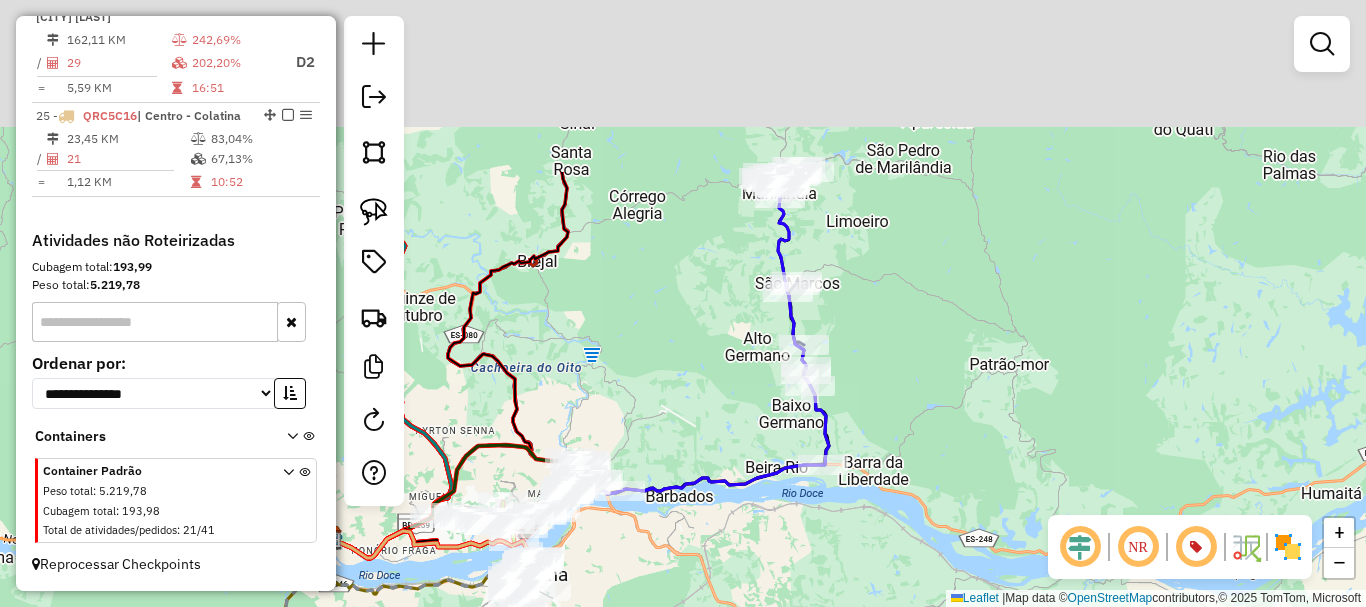 drag, startPoint x: 883, startPoint y: 141, endPoint x: 687, endPoint y: 378, distance: 307.54675 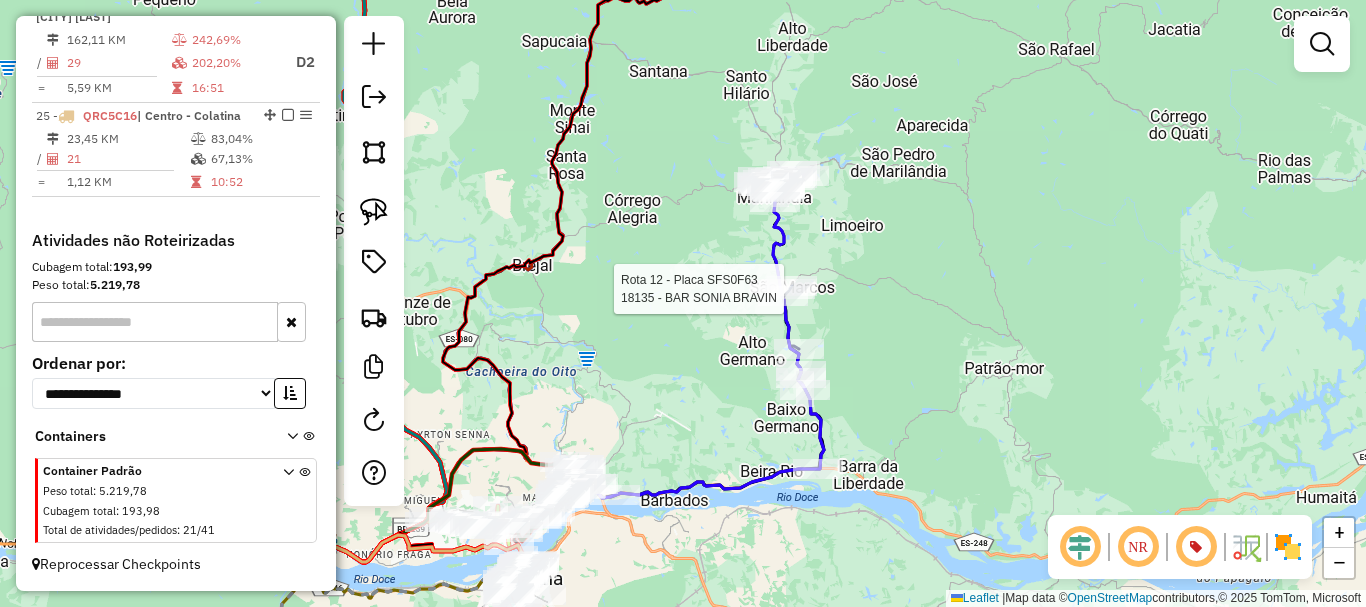 select on "**********" 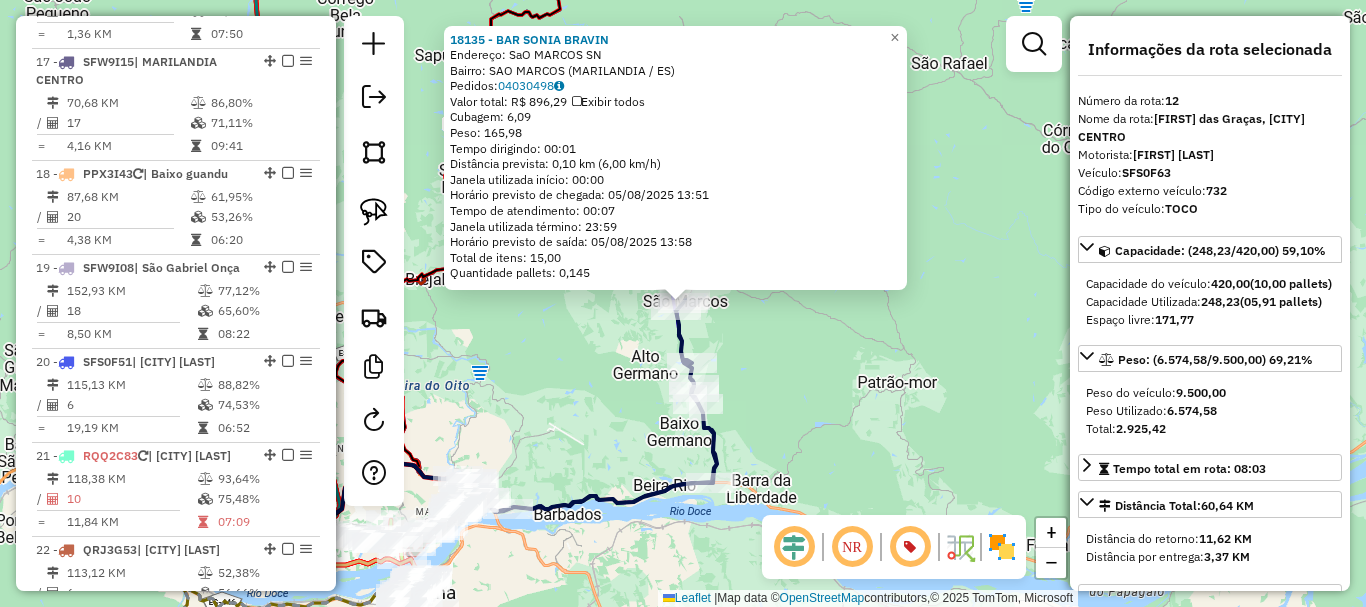 scroll, scrollTop: 1988, scrollLeft: 0, axis: vertical 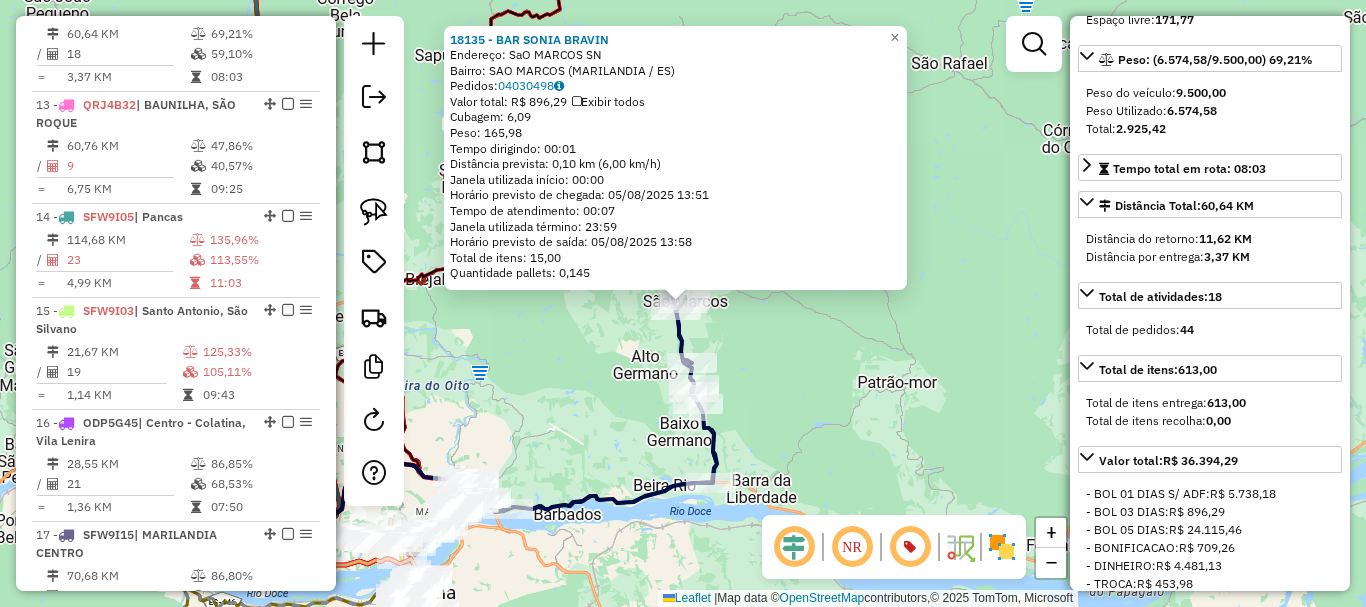 click on "18135 - BAR SONIA BRAVIN  Endereço:  SaO MARCOS SN   Bairro: SAO MARCOS (MARILANDIA / ES)   Pedidos:  04030498   Valor total: R$ 896,29   Exibir todos   Cubagem: 6,09  Peso: 165,98  Tempo dirigindo: 00:01   Distância prevista: 0,10 km (6,00 km/h)   Janela utilizada início: 00:00   Horário previsto de chegada: 05/08/2025 13:51   Tempo de atendimento: 00:07   Janela utilizada término: 23:59   Horário previsto de saída: 05/08/2025 13:58   Total de itens: 15,00   Quantidade pallets: 0,145  × Janela de atendimento Grade de atendimento Capacidade Transportadoras Veículos Cliente Pedidos  Rotas Selecione os dias de semana para filtrar as janelas de atendimento  Seg   Ter   Qua   Qui   Sex   Sáb   Dom  Informe o período da janela de atendimento: De: Até:  Filtrar exatamente a janela do cliente  Considerar janela de atendimento padrão  Selecione os dias de semana para filtrar as grades de atendimento  Seg   Ter   Qua   Qui   Sex   Sáb   Dom   Considerar clientes sem dia de atendimento cadastrado  De:  +" 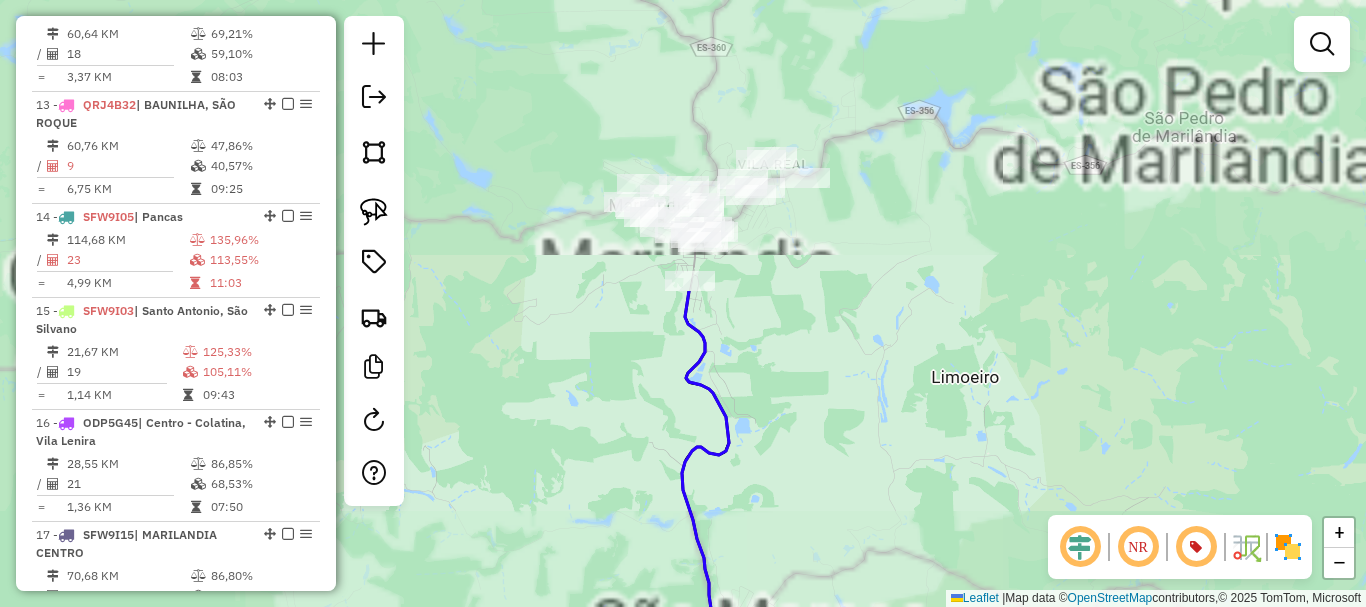 drag, startPoint x: 766, startPoint y: 305, endPoint x: 912, endPoint y: 498, distance: 242.00206 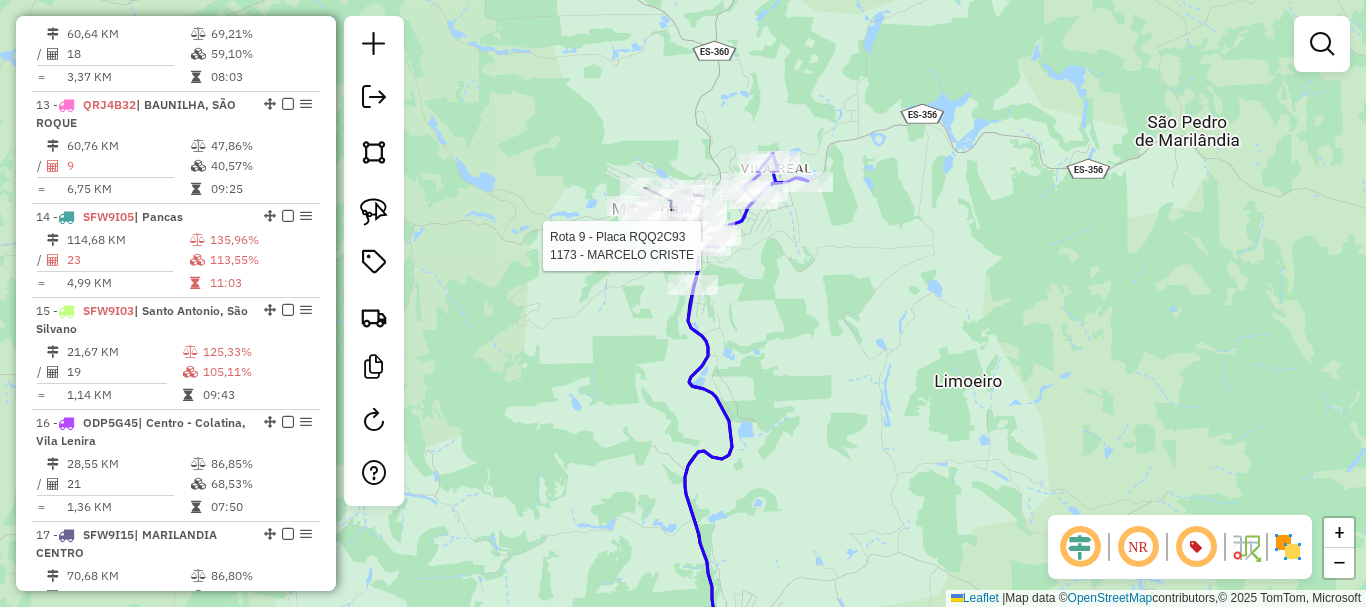 select on "**********" 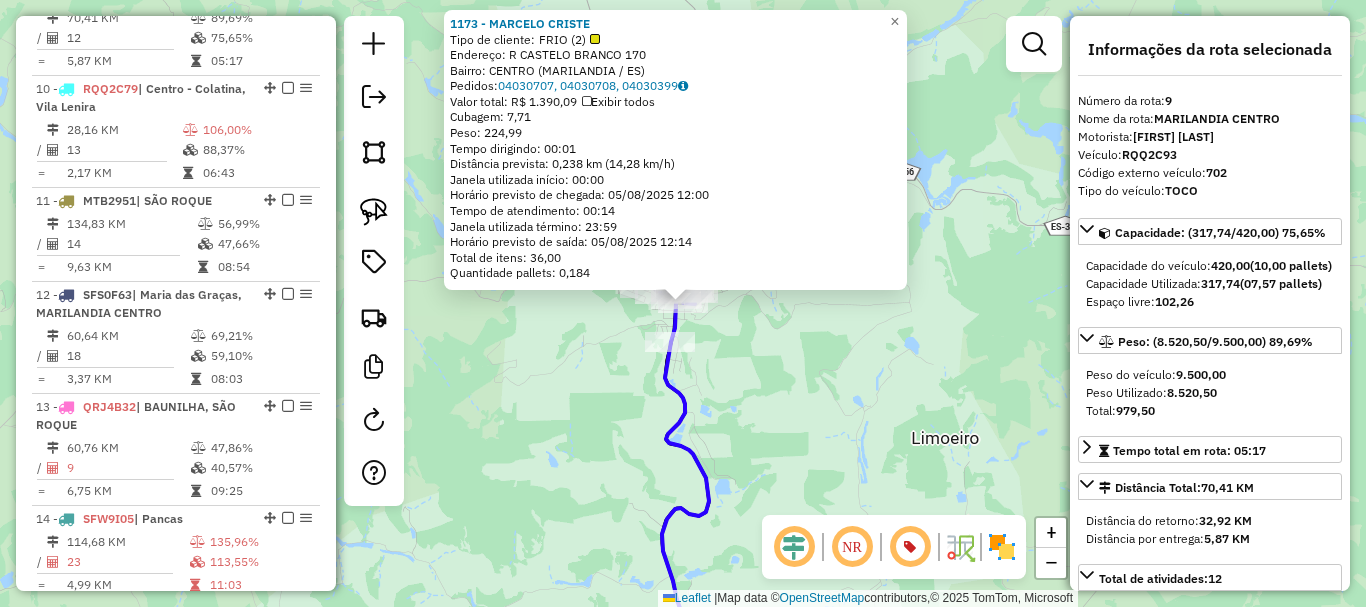 scroll, scrollTop: 1670, scrollLeft: 0, axis: vertical 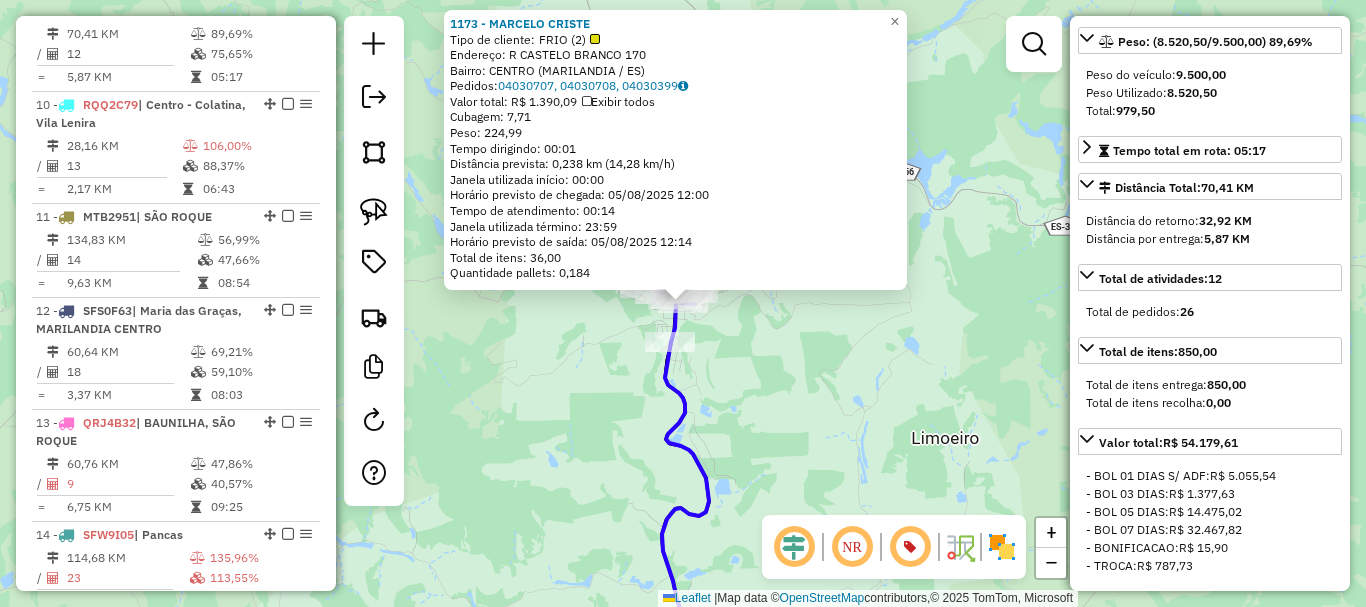 click on "1173 - MARCELO CRISTE  Tipo de cliente:   FRIO (2)   Endereço: R   CASTELO BRANCO                170   Bairro: CENTRO (MARILANDIA / ES)   Pedidos:  04030707, 04030708, 04030399   Valor total: R$ 1.390,09   Exibir todos   Cubagem: 7,71  Peso: 224,99  Tempo dirigindo: 00:01   Distância prevista: 0,238 km (14,28 km/h)   Janela utilizada início: 00:00   Horário previsto de chegada: 05/08/2025 12:00   Tempo de atendimento: 00:14   Janela utilizada término: 23:59   Horário previsto de saída: 05/08/2025 12:14   Total de itens: 36,00   Quantidade pallets: 0,184  × Janela de atendimento Grade de atendimento Capacidade Transportadoras Veículos Cliente Pedidos  Rotas Selecione os dias de semana para filtrar as janelas de atendimento  Seg   Ter   Qua   Qui   Sex   Sáb   Dom  Informe o período da janela de atendimento: De: Até:  Filtrar exatamente a janela do cliente  Considerar janela de atendimento padrão  Selecione os dias de semana para filtrar as grades de atendimento  Seg   Ter   Qua   Qui   Sex   Sáb" 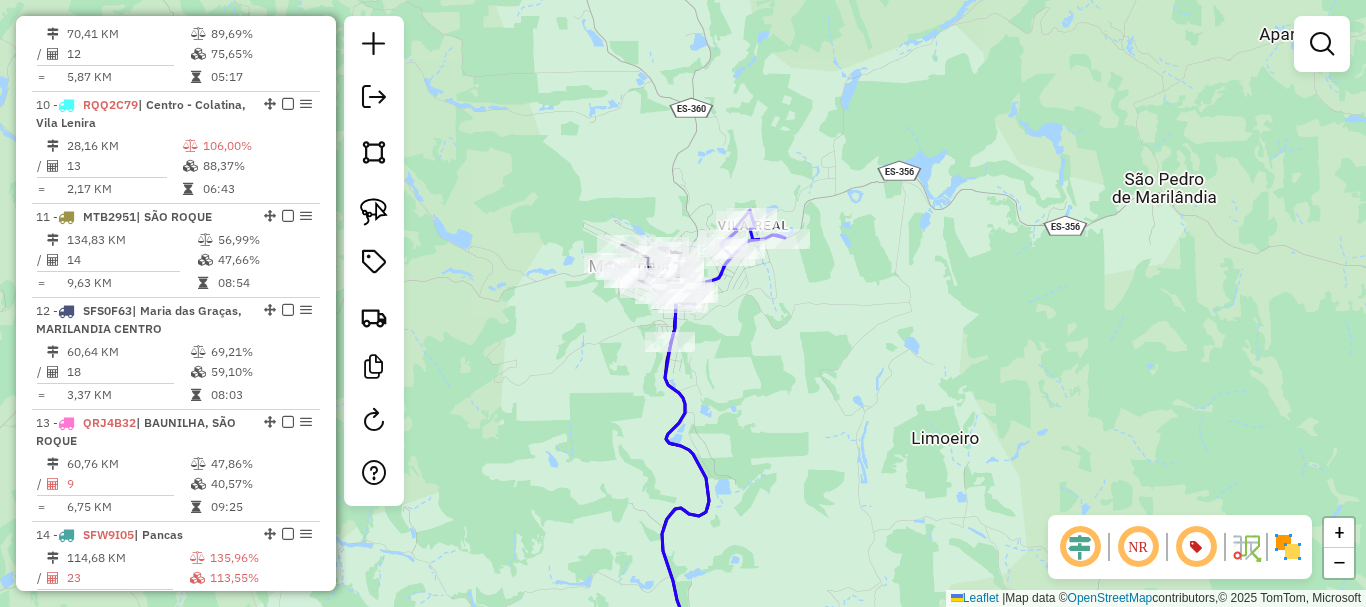 select on "**********" 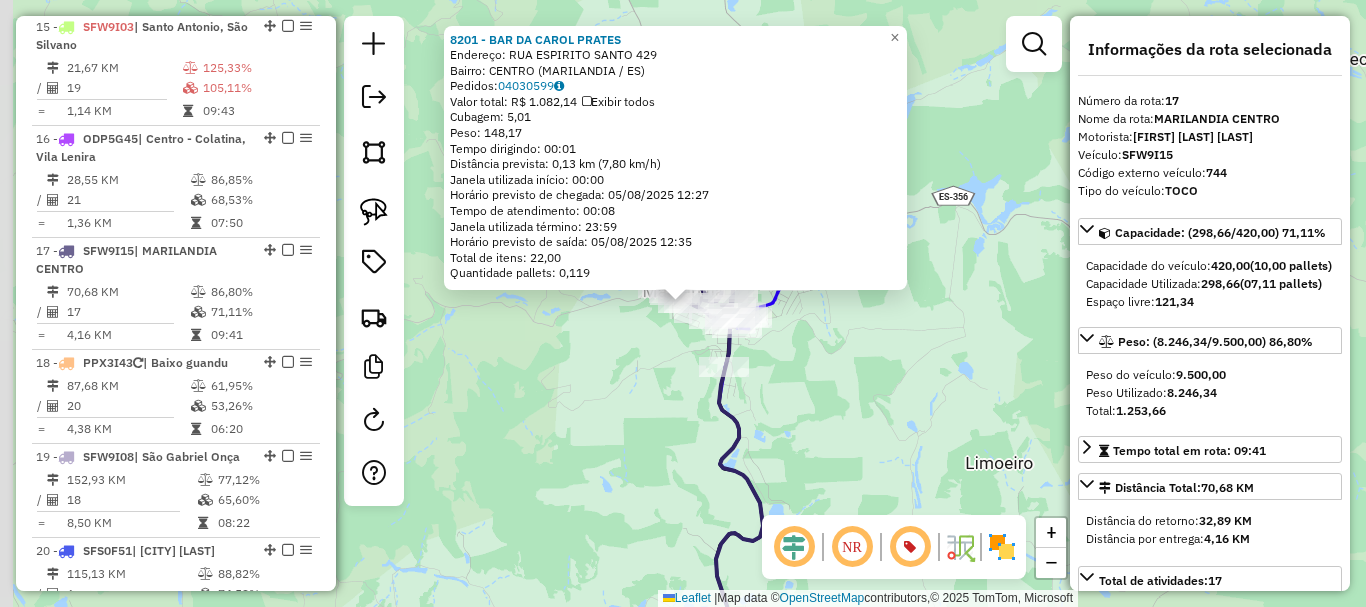 scroll, scrollTop: 2530, scrollLeft: 0, axis: vertical 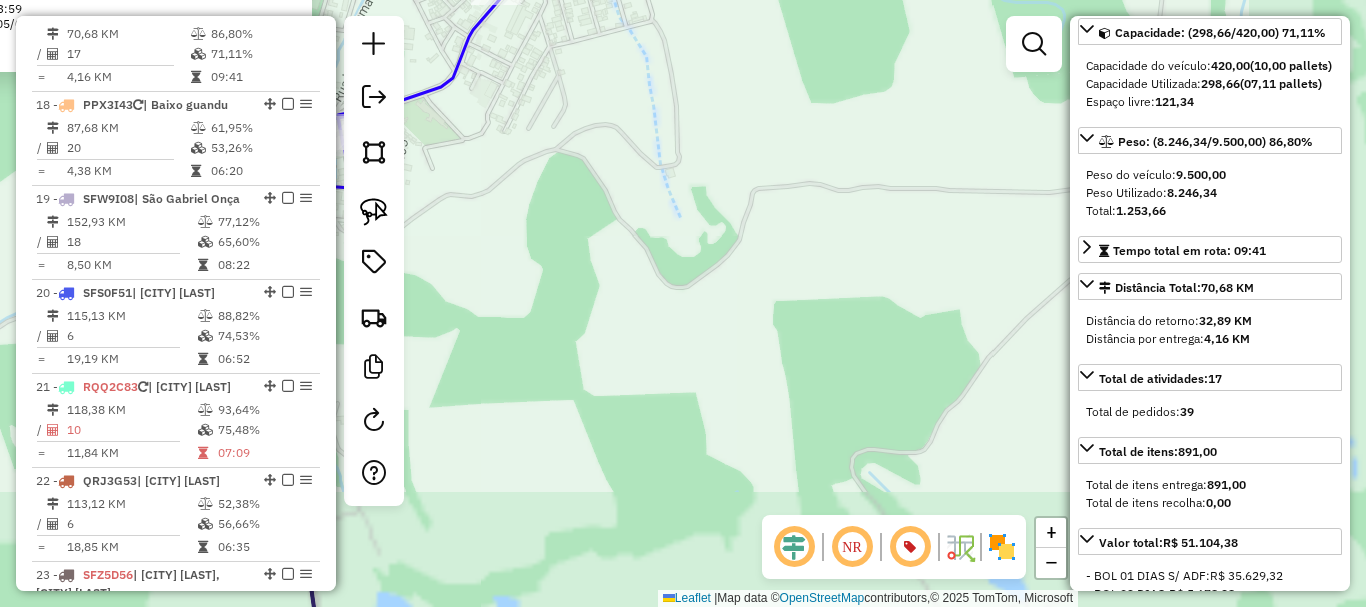 drag, startPoint x: 603, startPoint y: 248, endPoint x: 1051, endPoint y: 427, distance: 482.43652 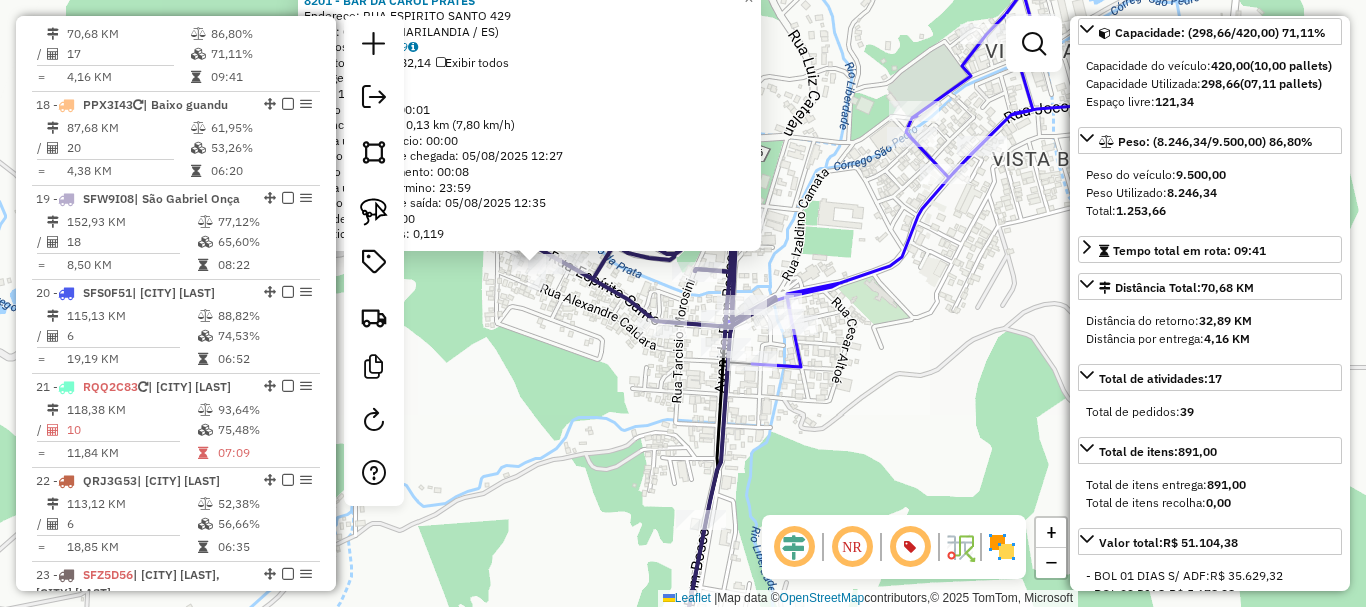 drag, startPoint x: 890, startPoint y: 391, endPoint x: 828, endPoint y: 345, distance: 77.201035 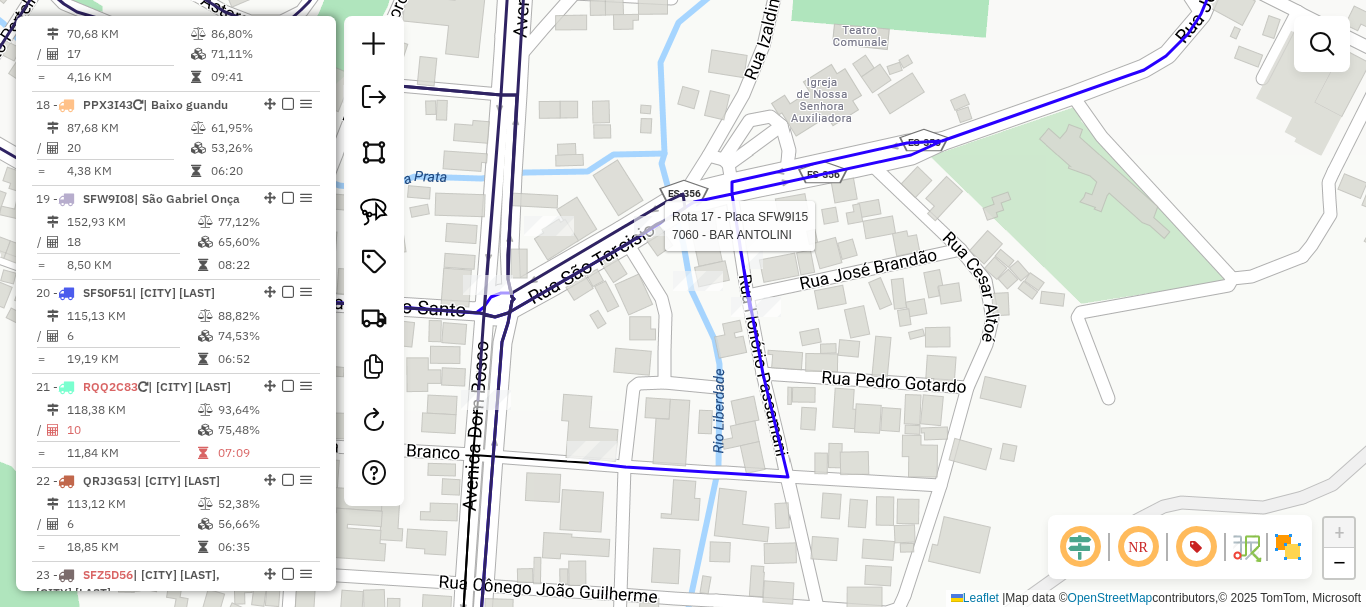 select on "**********" 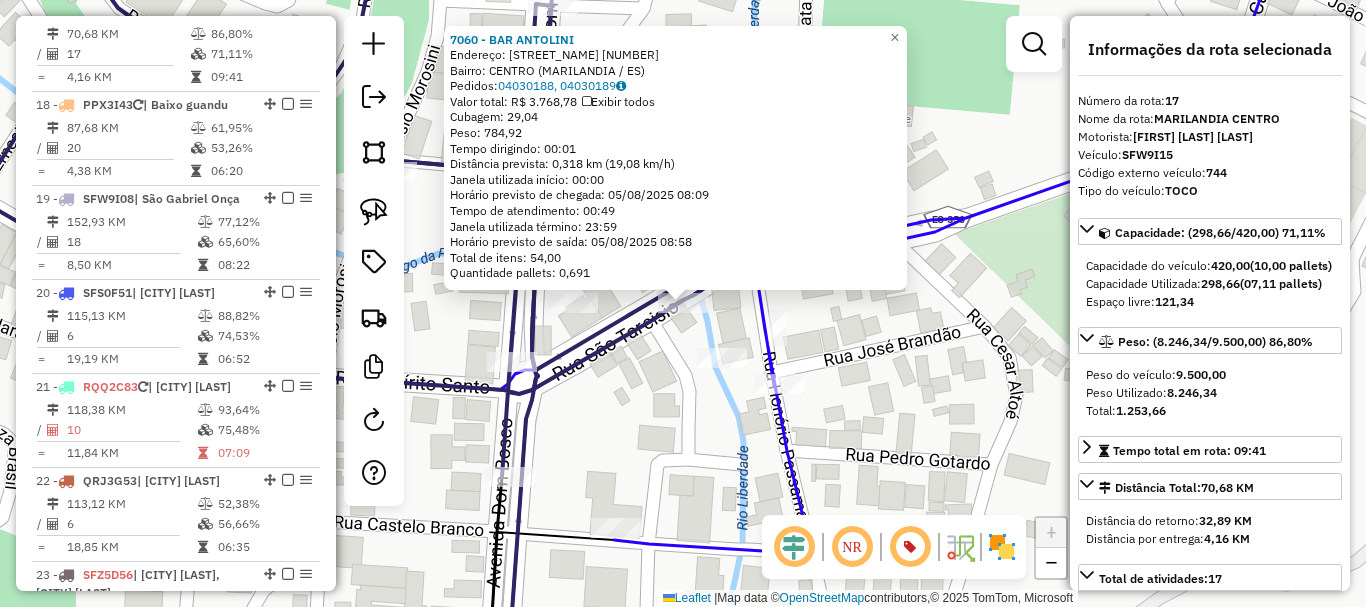 click on "7060 - BAR ANTOLINI  Endereço:  SAO TARCISO 102   Bairro: CENTRO (MARILANDIA / ES)   Pedidos:  04030188, 04030189   Valor total: R$ 3.768,78   Exibir todos   Cubagem: 29,04  Peso: 784,92  Tempo dirigindo: 00:01   Distância prevista: 0,318 km (19,08 km/h)   Janela utilizada início: 00:00   Horário previsto de chegada: 05/08/2025 08:09   Tempo de atendimento: 00:49   Janela utilizada término: 23:59   Horário previsto de saída: 05/08/2025 08:58   Total de itens: 54,00   Quantidade pallets: 0,691  × Janela de atendimento Grade de atendimento Capacidade Transportadoras Veículos Cliente Pedidos  Rotas Selecione os dias de semana para filtrar as janelas de atendimento  Seg   Ter   Qua   Qui   Sex   Sáb   Dom  Informe o período da janela de atendimento: De: Até:  Filtrar exatamente a janela do cliente  Considerar janela de atendimento padrão  Selecione os dias de semana para filtrar as grades de atendimento  Seg   Ter   Qua   Qui   Sex   Sáb   Dom   Considerar clientes sem dia de atendimento cadastrado" 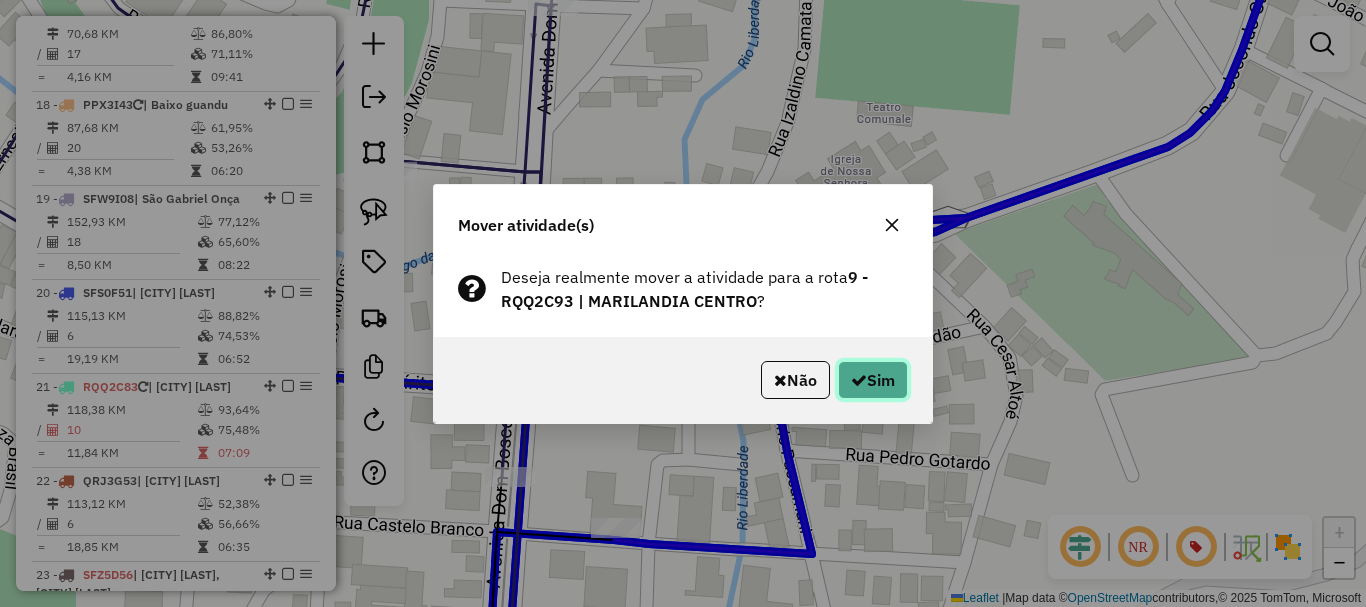 click on "Sim" 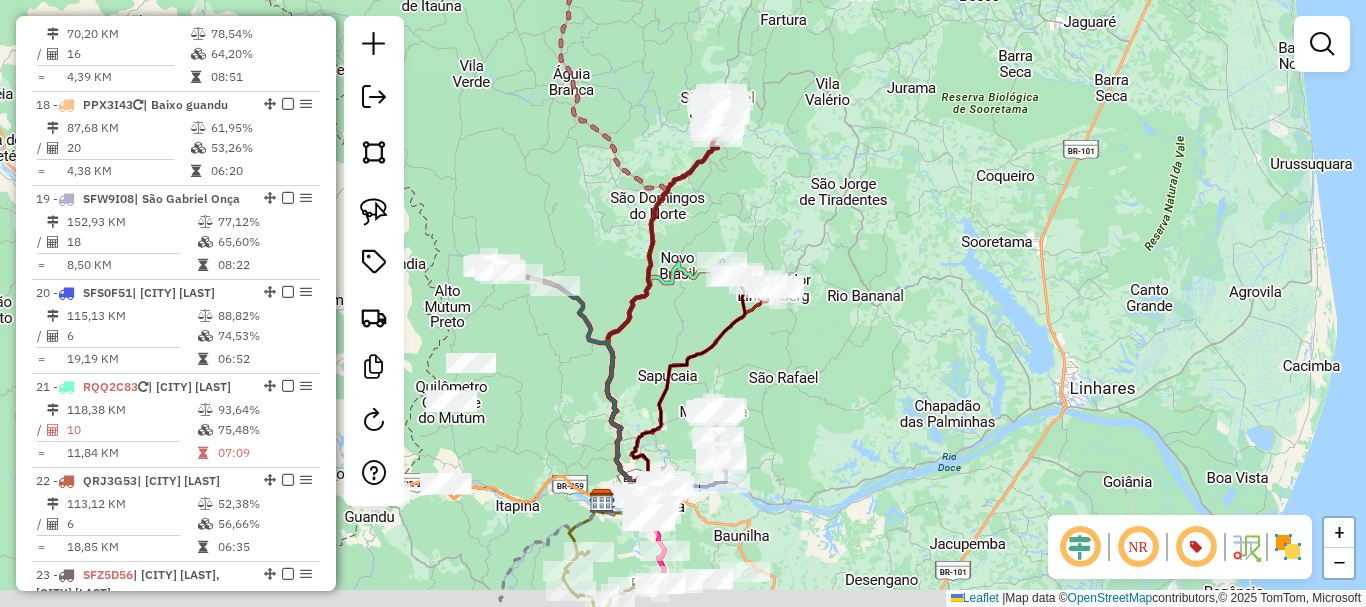 drag, startPoint x: 808, startPoint y: 421, endPoint x: 827, endPoint y: 147, distance: 274.65796 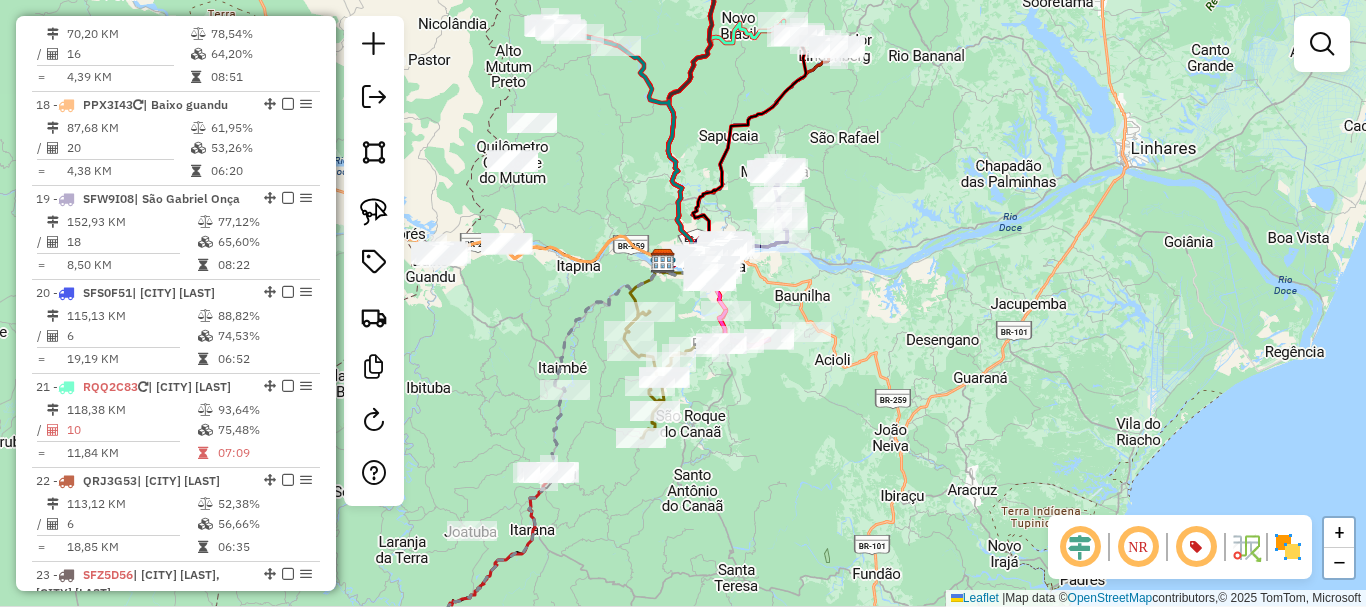drag, startPoint x: 961, startPoint y: 193, endPoint x: 1010, endPoint y: 189, distance: 49.162994 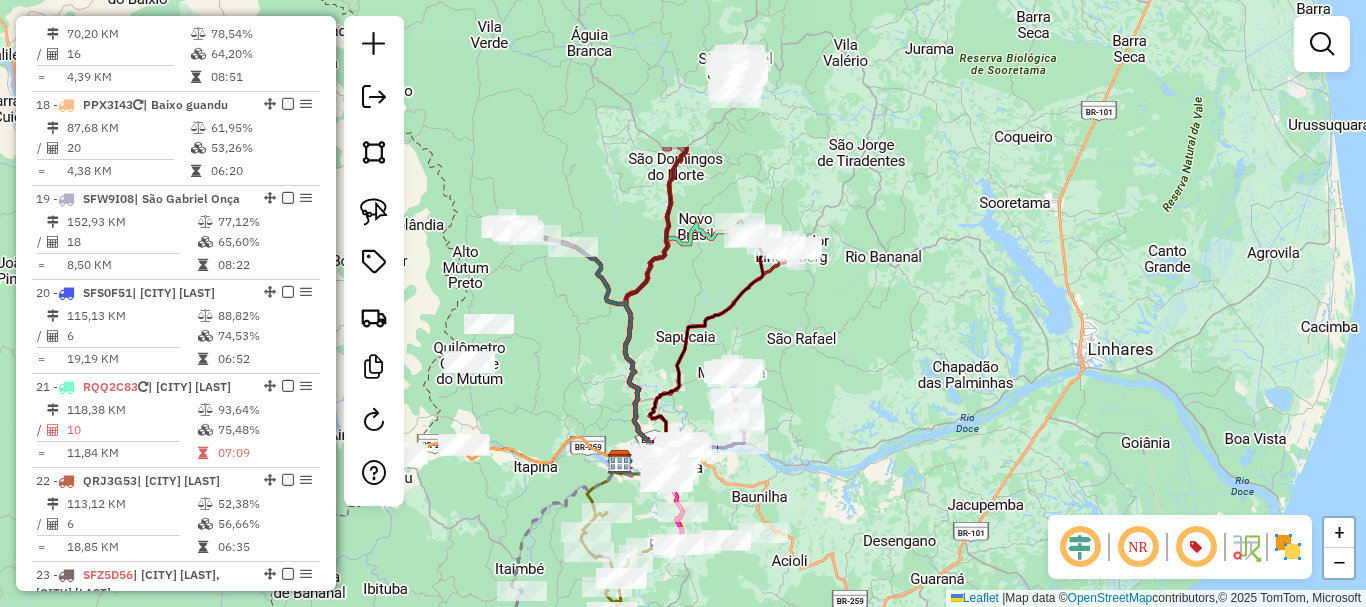 drag, startPoint x: 623, startPoint y: 131, endPoint x: 515, endPoint y: 364, distance: 256.81317 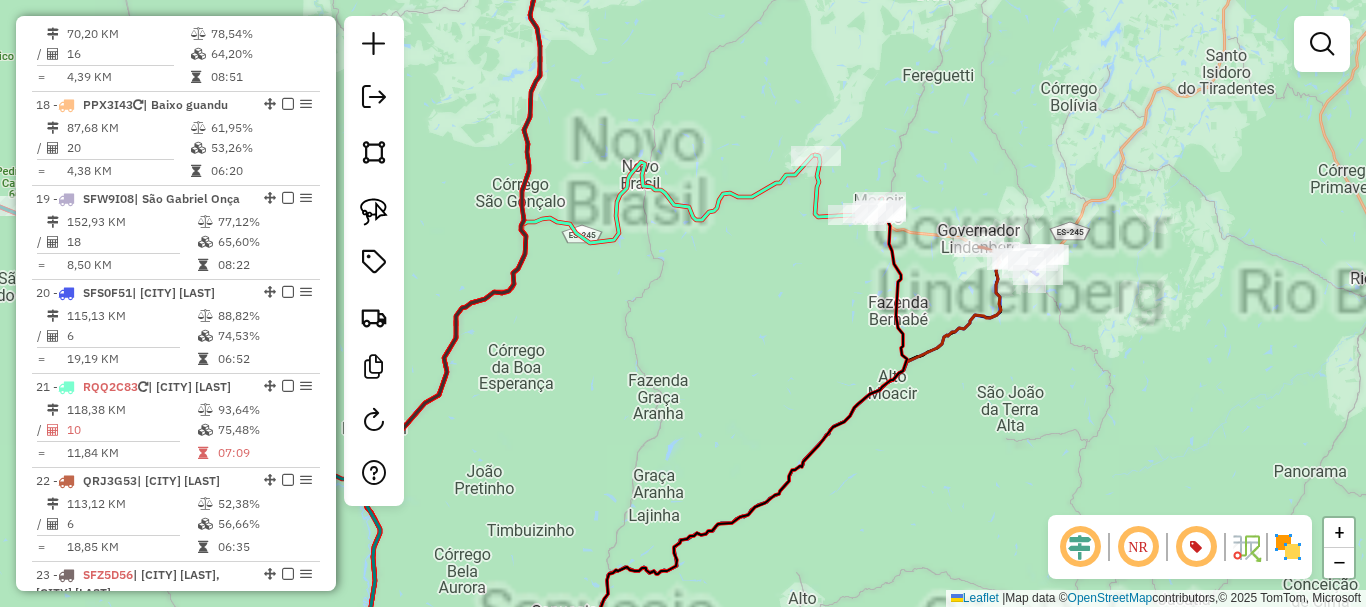 drag, startPoint x: 608, startPoint y: 329, endPoint x: 1117, endPoint y: 356, distance: 509.7156 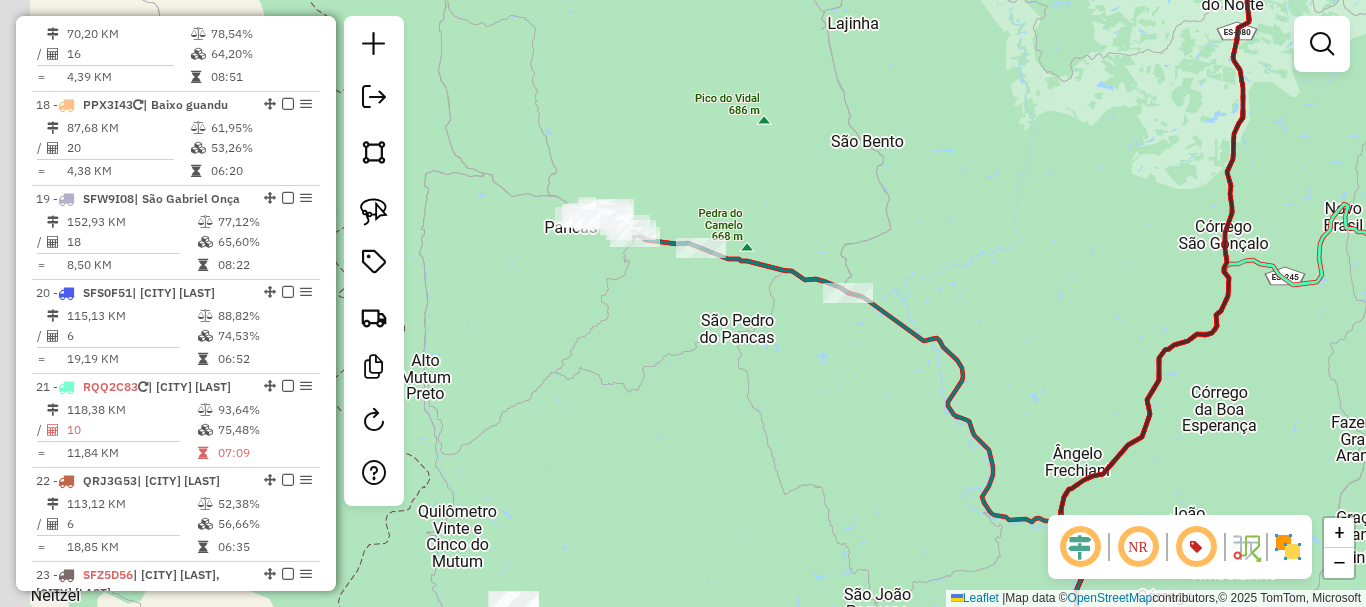 drag, startPoint x: 672, startPoint y: 369, endPoint x: 902, endPoint y: 399, distance: 231.94827 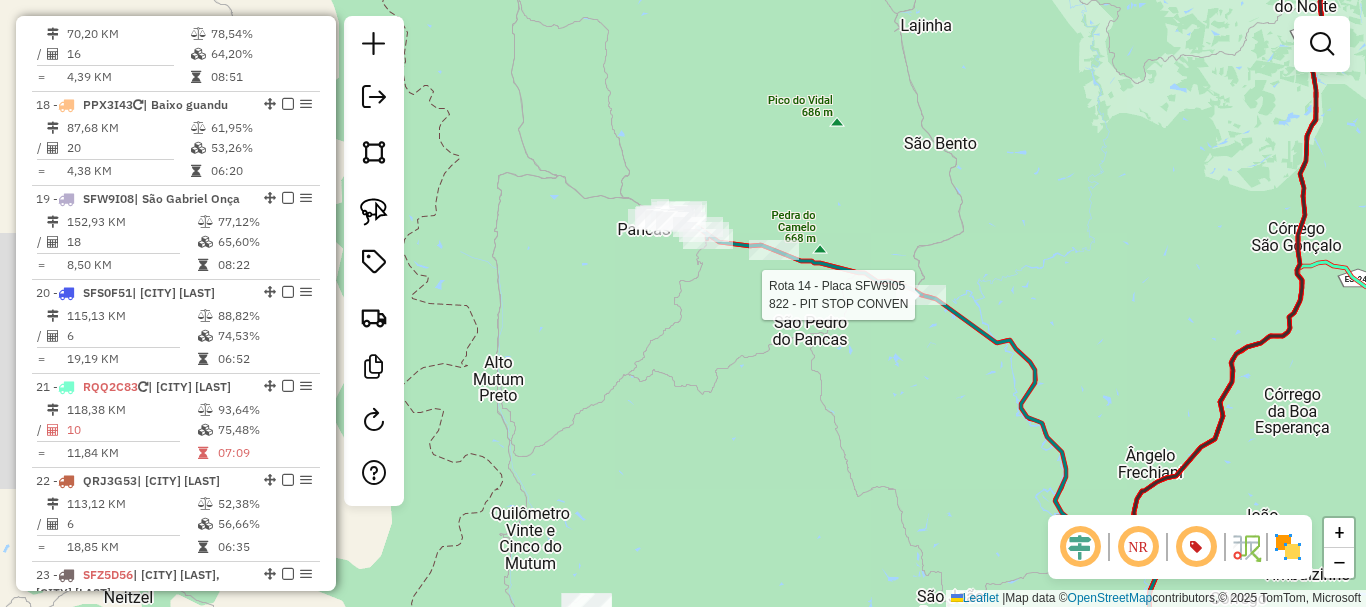 select on "**********" 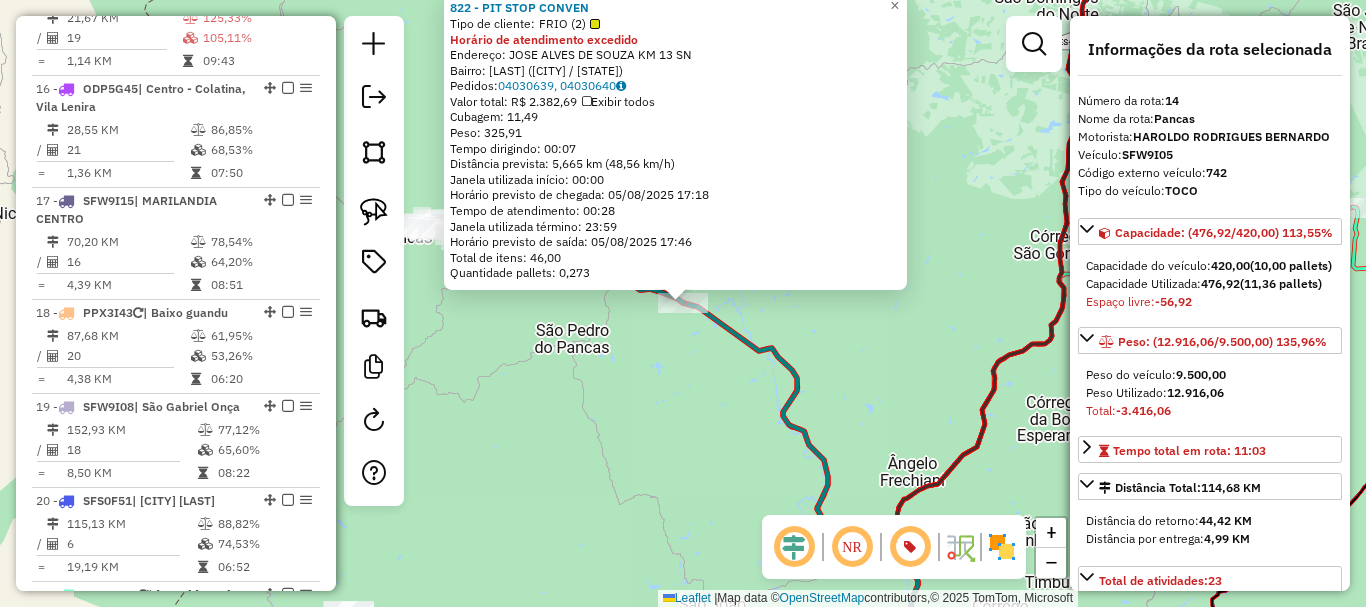 scroll, scrollTop: 2212, scrollLeft: 0, axis: vertical 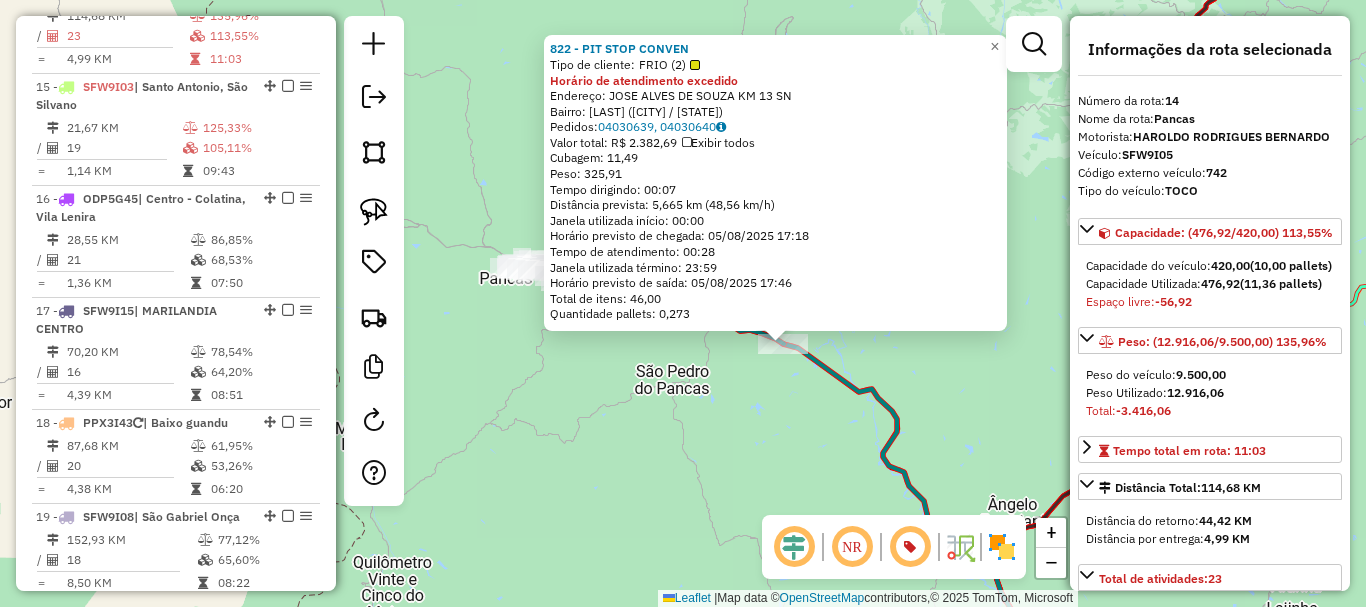 drag, startPoint x: 592, startPoint y: 398, endPoint x: 720, endPoint y: 450, distance: 138.15933 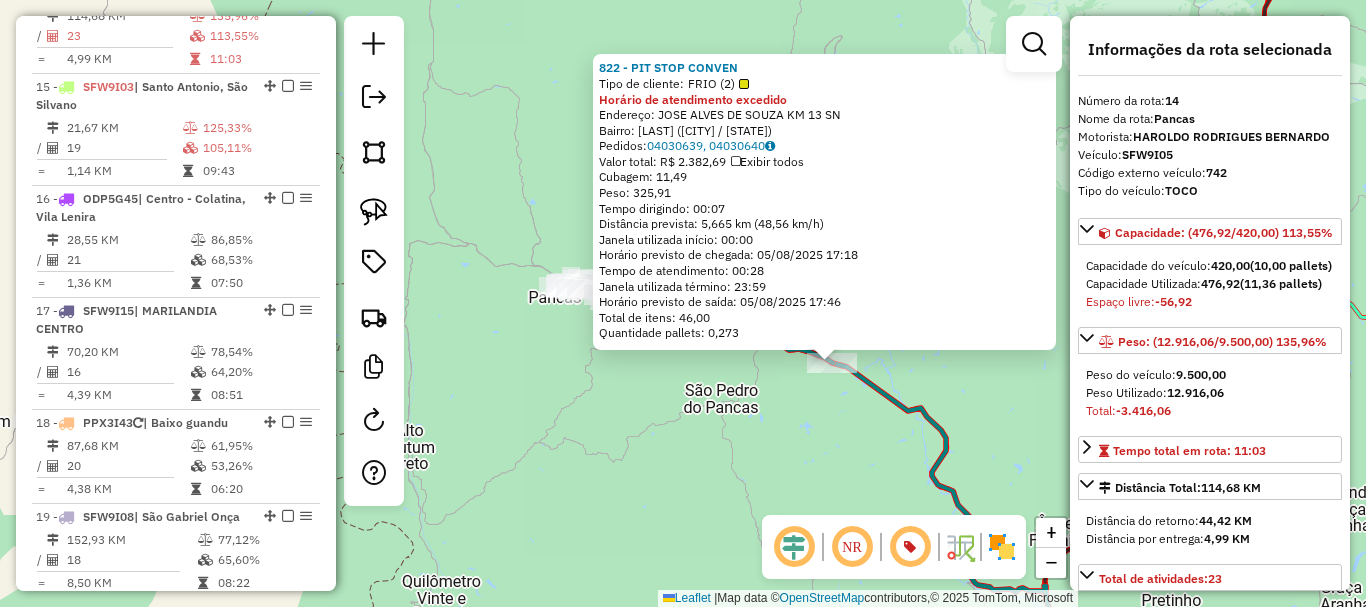 click on "822 - PIT STOP CONVEN  Tipo de cliente:   FRIO (2)  Horário de atendimento excedido  Endereço:  JOSE ALVES DE SOUZA KM 13 SN   Bairro: ZONA RURAL (PANCAS / ES)   Pedidos:  04030639, 04030640   Valor total: R$ 2.382,69   Exibir todos   Cubagem: 11,49  Peso: 325,91  Tempo dirigindo: 00:07   Distância prevista: 5,665 km (48,56 km/h)   Janela utilizada início: 00:00   Horário previsto de chegada: 05/08/2025 17:18   Tempo de atendimento: 00:28   Janela utilizada término: 23:59   Horário previsto de saída: 05/08/2025 17:46   Total de itens: 46,00   Quantidade pallets: 0,273  × Janela de atendimento Grade de atendimento Capacidade Transportadoras Veículos Cliente Pedidos  Rotas Selecione os dias de semana para filtrar as janelas de atendimento  Seg   Ter   Qua   Qui   Sex   Sáb   Dom  Informe o período da janela de atendimento: De: Até:  Filtrar exatamente a janela do cliente  Considerar janela de atendimento padrão  Selecione os dias de semana para filtrar as grades de atendimento  Seg   Ter   Qua  +" 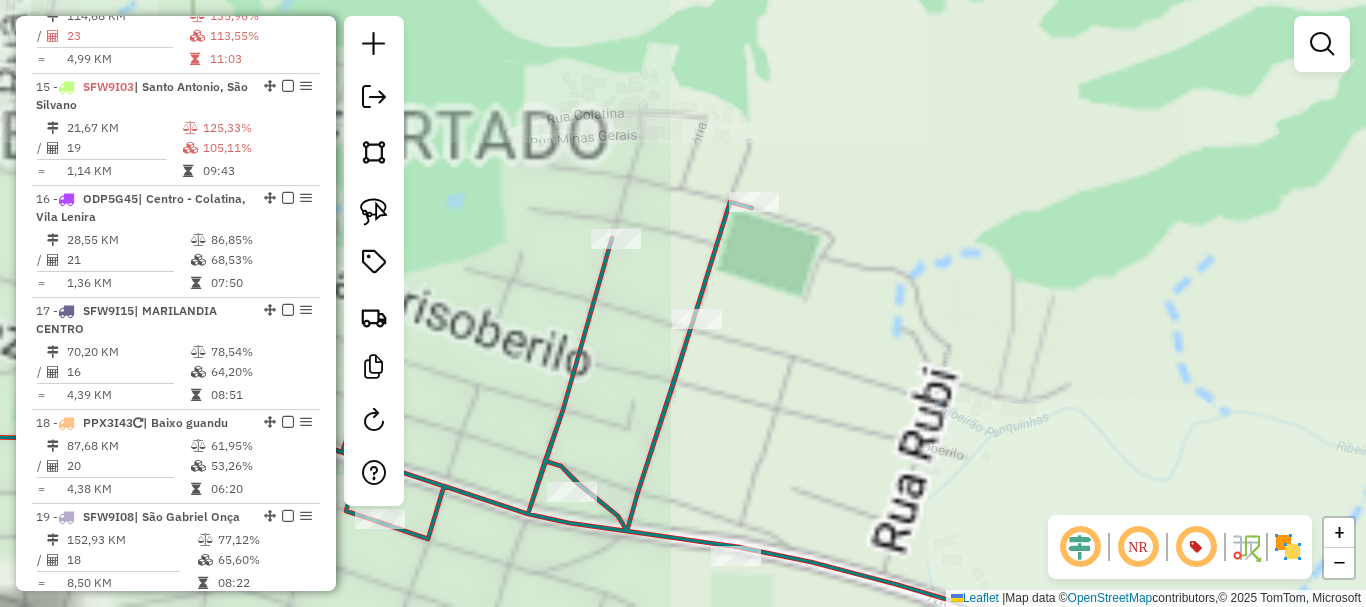 click on "Janela de atendimento Grade de atendimento Capacidade Transportadoras Veículos Cliente Pedidos  Rotas Selecione os dias de semana para filtrar as janelas de atendimento  Seg   Ter   Qua   Qui   Sex   Sáb   Dom  Informe o período da janela de atendimento: De: Até:  Filtrar exatamente a janela do cliente  Considerar janela de atendimento padrão  Selecione os dias de semana para filtrar as grades de atendimento  Seg   Ter   Qua   Qui   Sex   Sáb   Dom   Considerar clientes sem dia de atendimento cadastrado  Clientes fora do dia de atendimento selecionado Filtrar as atividades entre os valores definidos abaixo:  Peso mínimo:   Peso máximo:   Cubagem mínima:   Cubagem máxima:   De:   Até:  Filtrar as atividades entre o tempo de atendimento definido abaixo:  De:   Até:   Considerar capacidade total dos clientes não roteirizados Transportadora: Selecione um ou mais itens Tipo de veículo: Selecione um ou mais itens Veículo: Selecione um ou mais itens Motorista: Selecione um ou mais itens Nome: Rótulo:" 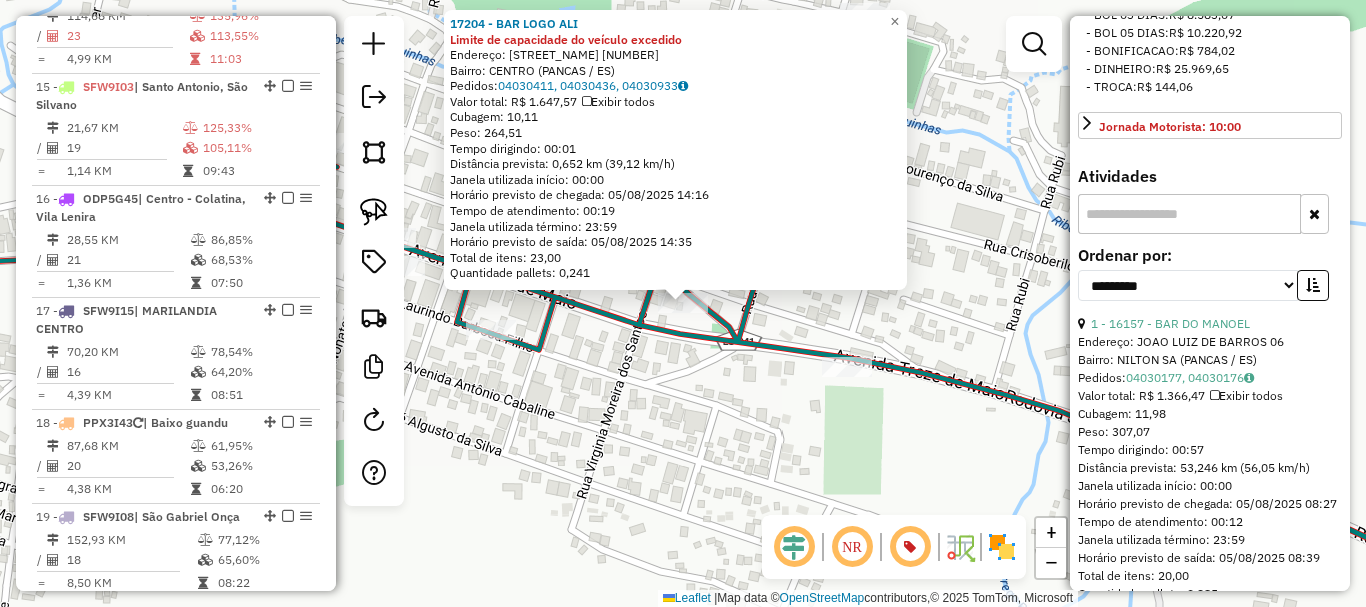 scroll, scrollTop: 900, scrollLeft: 0, axis: vertical 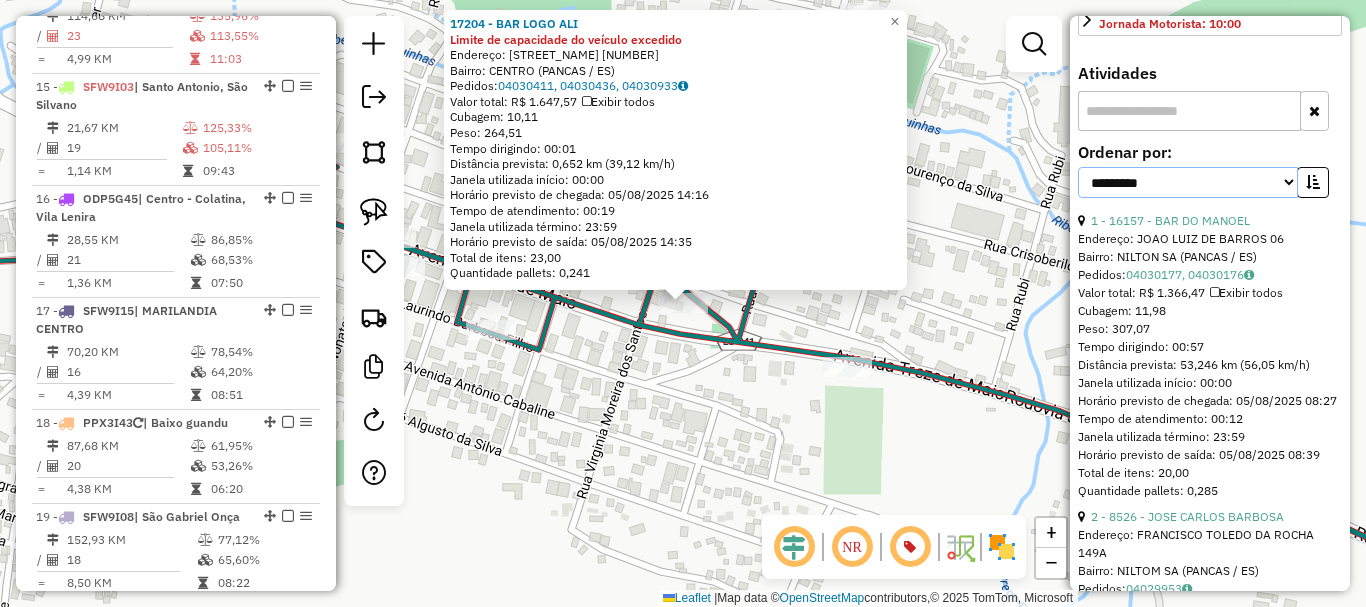 drag, startPoint x: 1183, startPoint y: 236, endPoint x: 1173, endPoint y: 249, distance: 16.40122 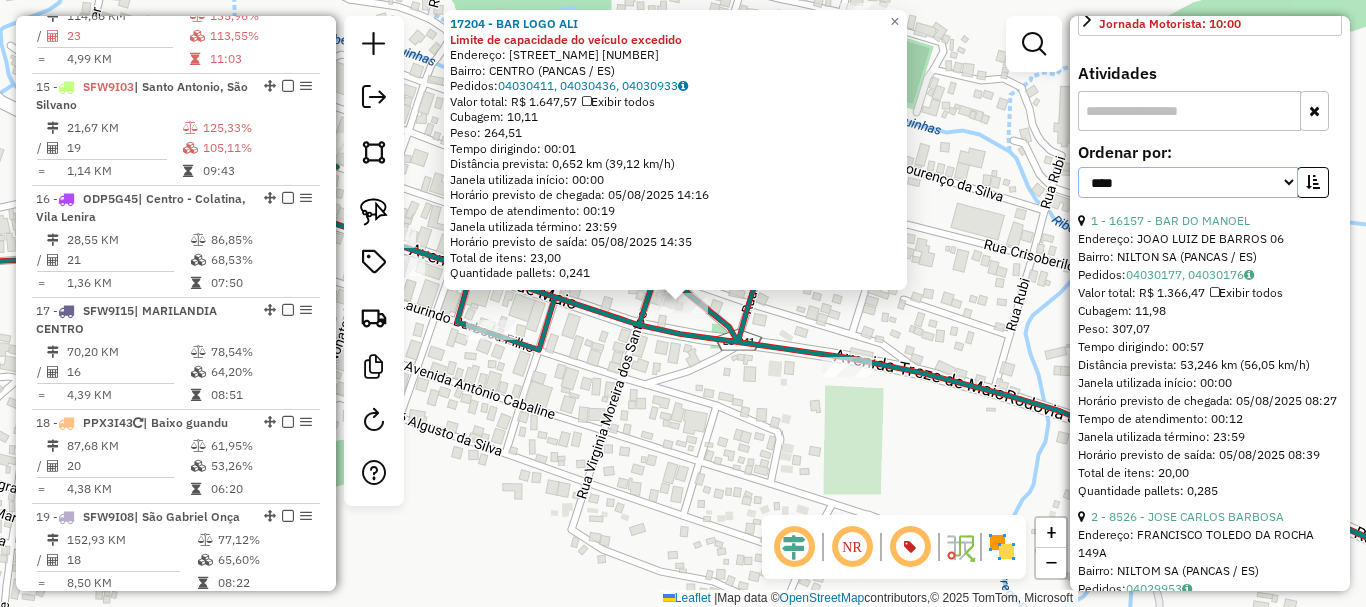 click on "**********" at bounding box center [1188, 182] 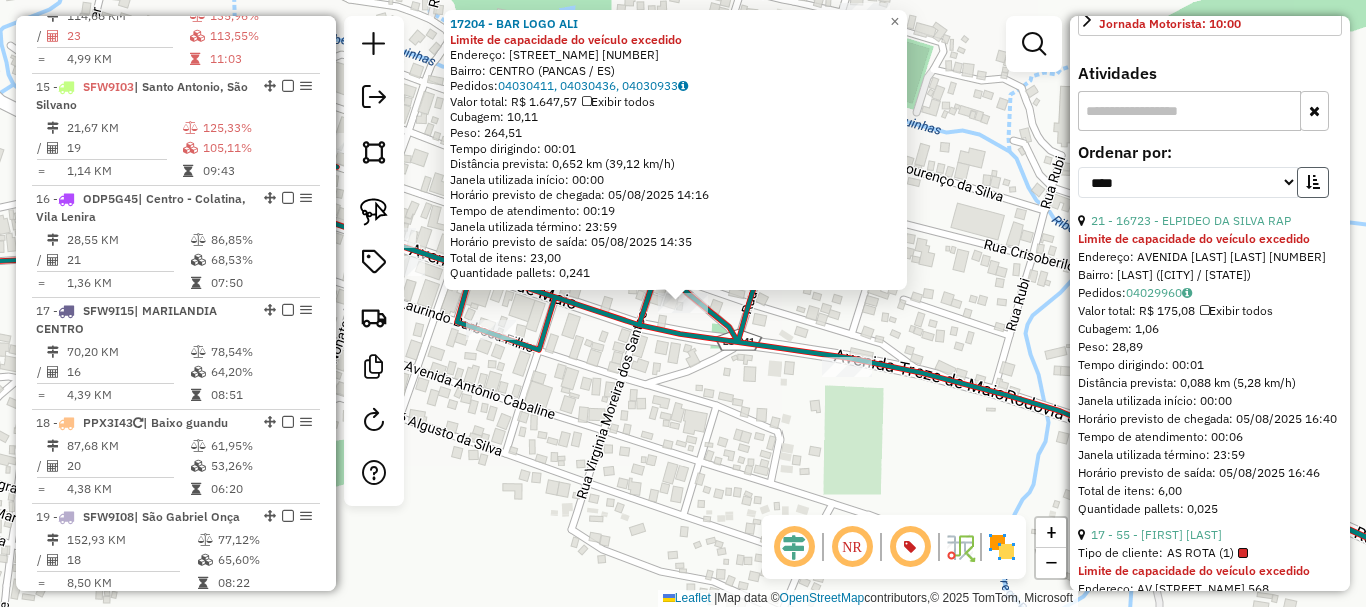 click at bounding box center (1313, 182) 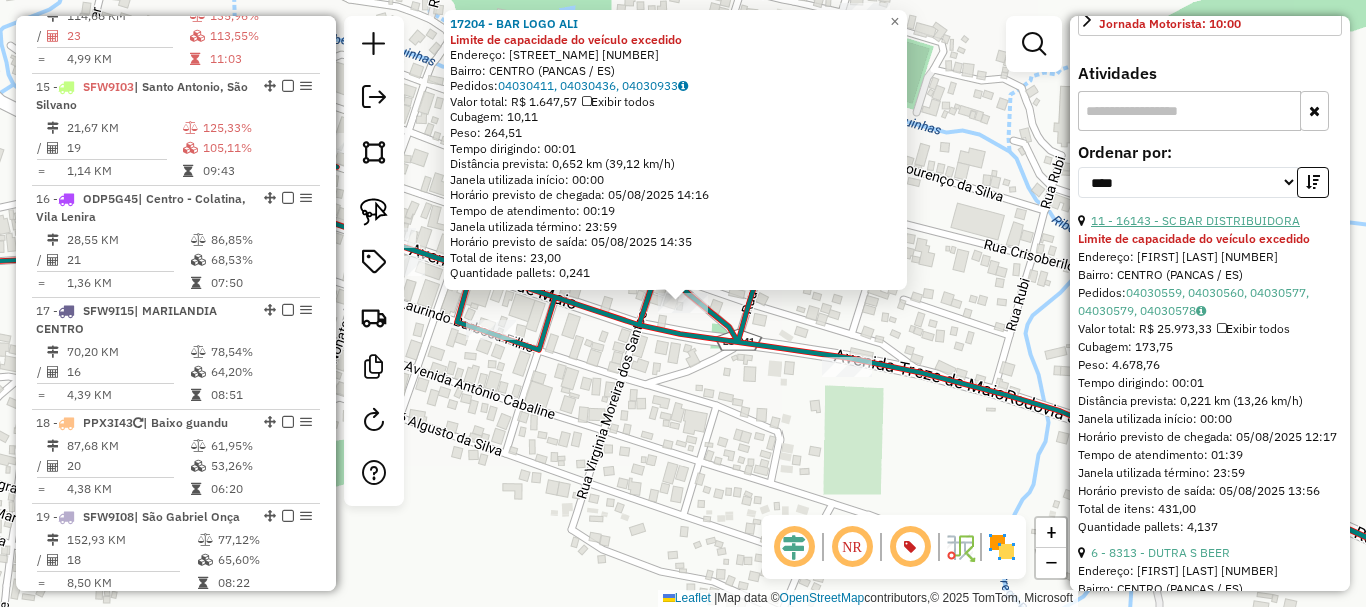 click on "11 - 16143 - SC BAR DISTRIBUIDORA" at bounding box center (1195, 220) 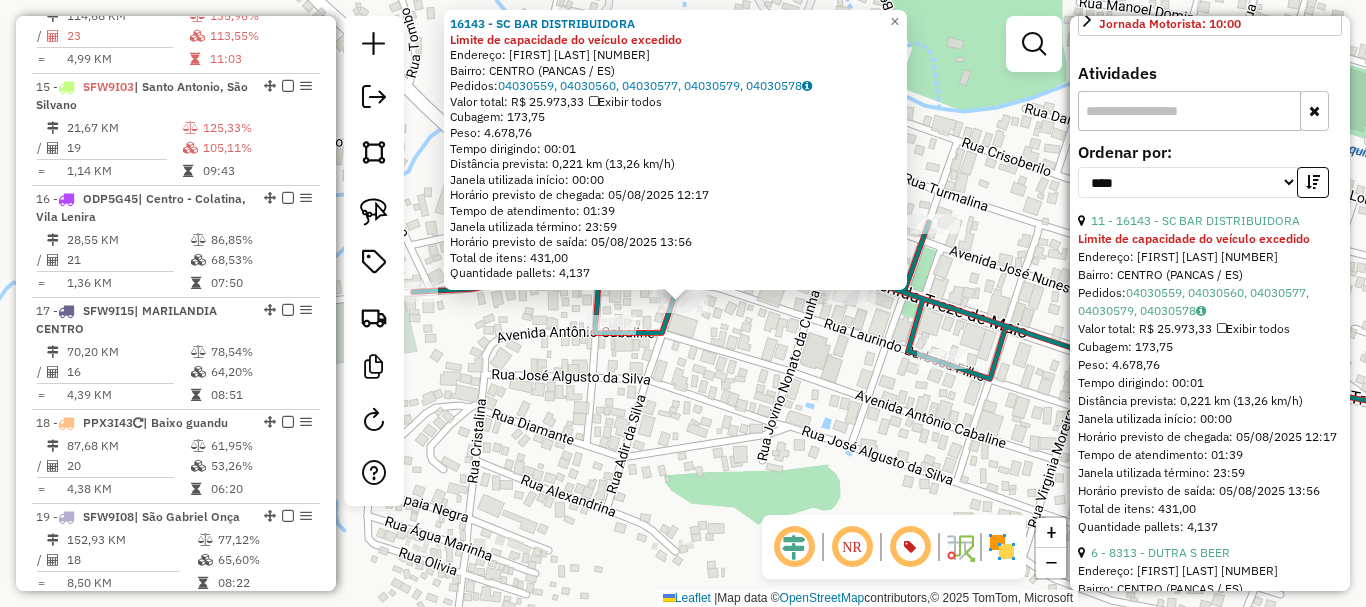 click 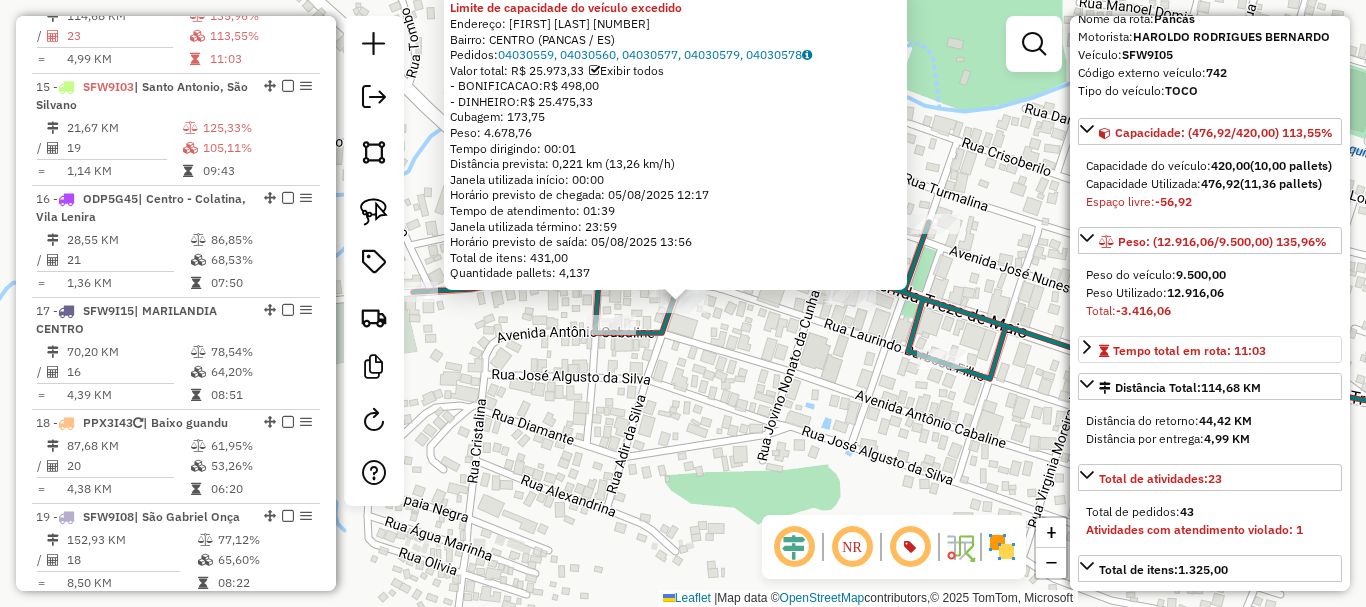scroll, scrollTop: 0, scrollLeft: 0, axis: both 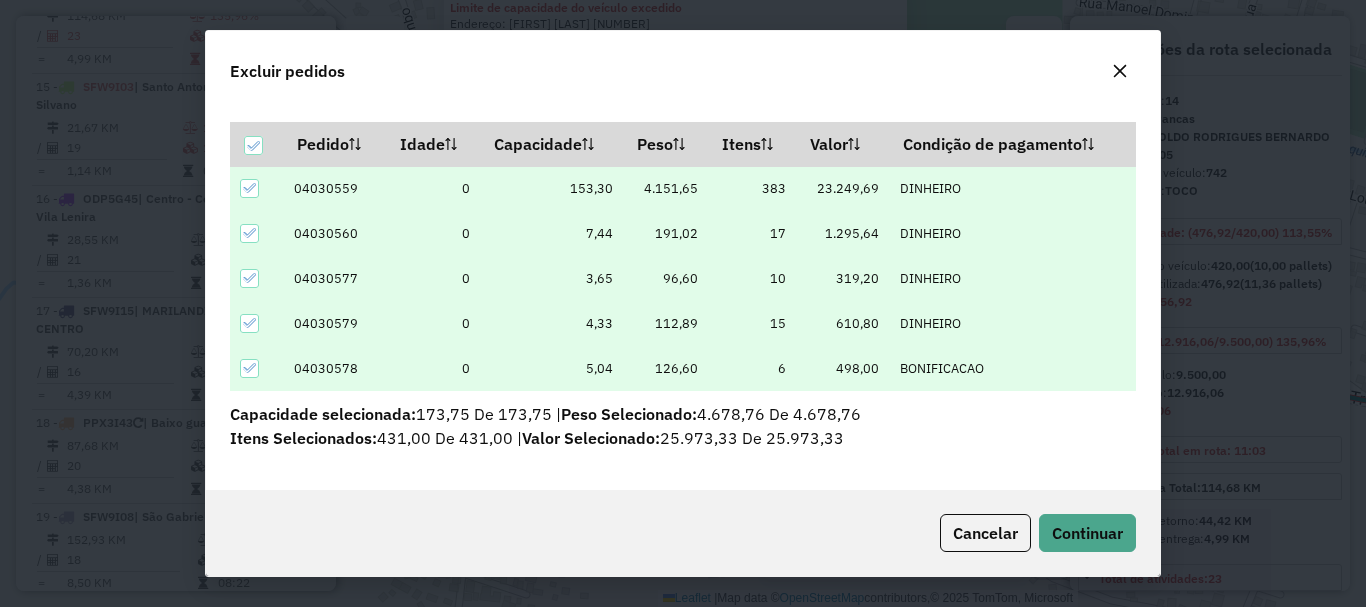click on "Cancelar  Continuar" 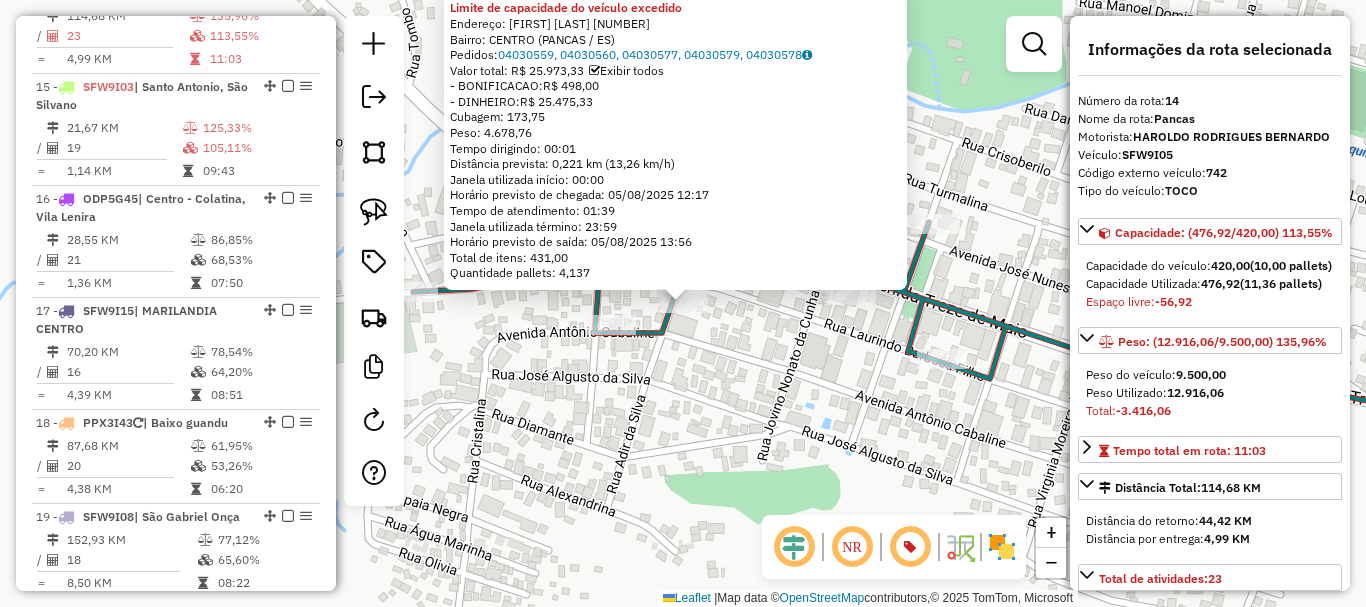 scroll, scrollTop: 300, scrollLeft: 0, axis: vertical 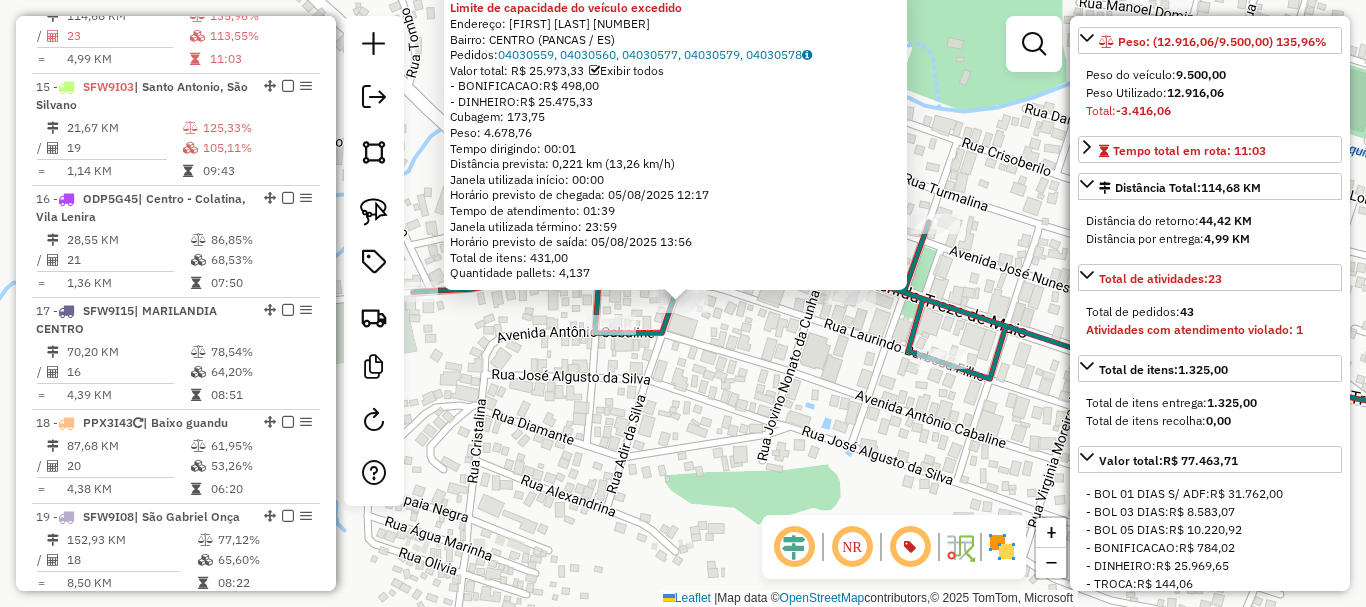 click on "16143 - SC BAR DISTRIBUIDORA Limite de capacidade do veículo excedido  Endereço:  LAURINDO BARBOSA 709   Bairro: CENTRO (PANCAS / ES)   Pedidos:  04030559, 04030560, 04030577, 04030579, 04030578   Valor total: R$ 25.973,33   Exibir todos   - BONIFICACAO:  R$ 498,00   - DINHEIRO:  R$ 25.475,33   Cubagem: 173,75  Peso: 4.678,76  Tempo dirigindo: 00:01   Distância prevista: 0,221 km (13,26 km/h)   Janela utilizada início: 00:00   Horário previsto de chegada: 05/08/2025 12:17   Tempo de atendimento: 01:39   Janela utilizada término: 23:59   Horário previsto de saída: 05/08/2025 13:56   Total de itens: 431,00   Quantidade pallets: 4,137  × Janela de atendimento Grade de atendimento Capacidade Transportadoras Veículos Cliente Pedidos  Rotas Selecione os dias de semana para filtrar as janelas de atendimento  Seg   Ter   Qua   Qui   Sex   Sáb   Dom  Informe o período da janela de atendimento: De: Até:  Filtrar exatamente a janela do cliente  Considerar janela de atendimento padrão   Seg   Ter   Qua  De:" 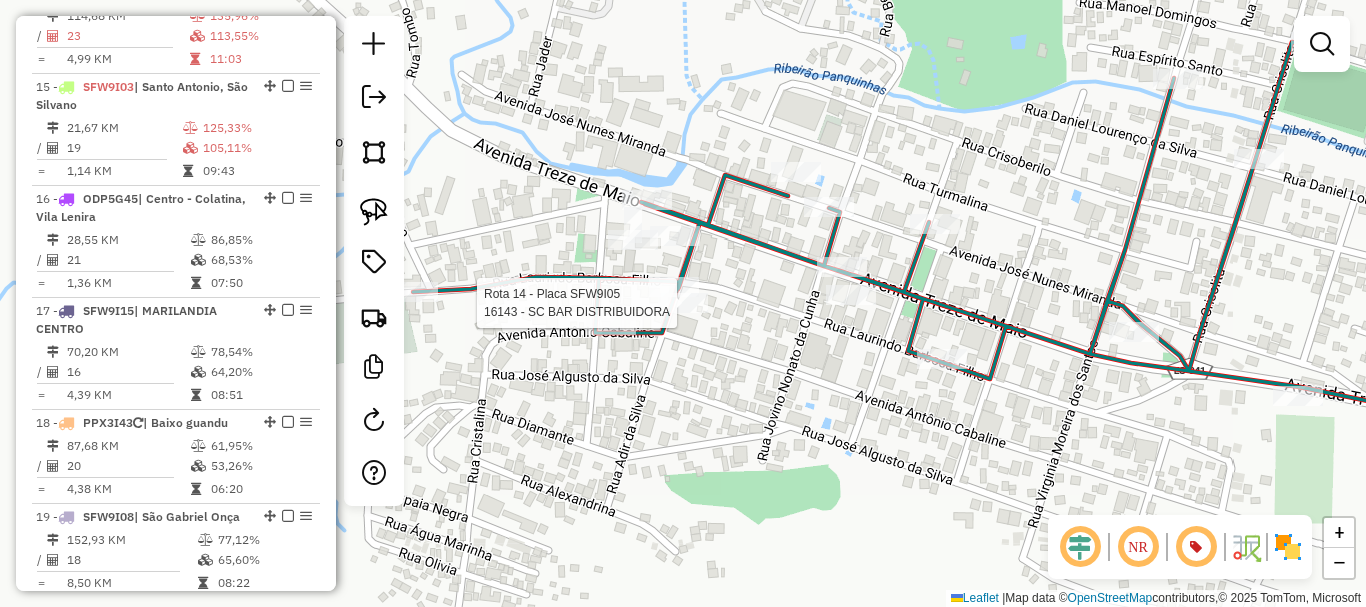 select on "*********" 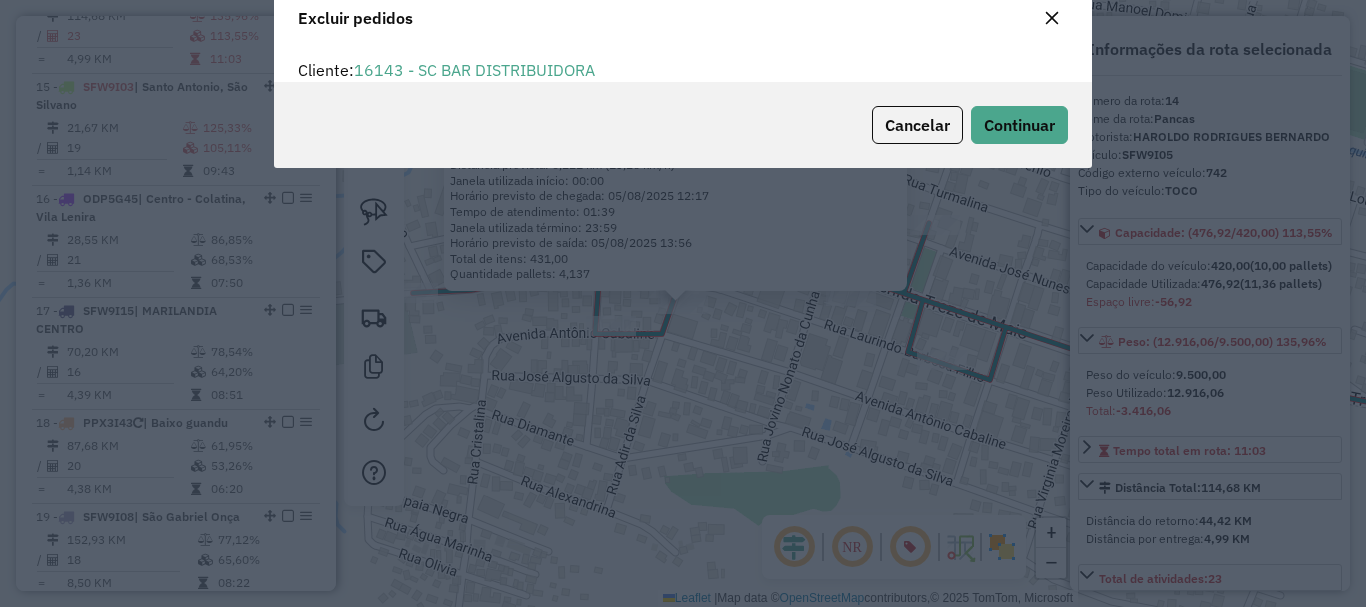 scroll, scrollTop: 12, scrollLeft: 6, axis: both 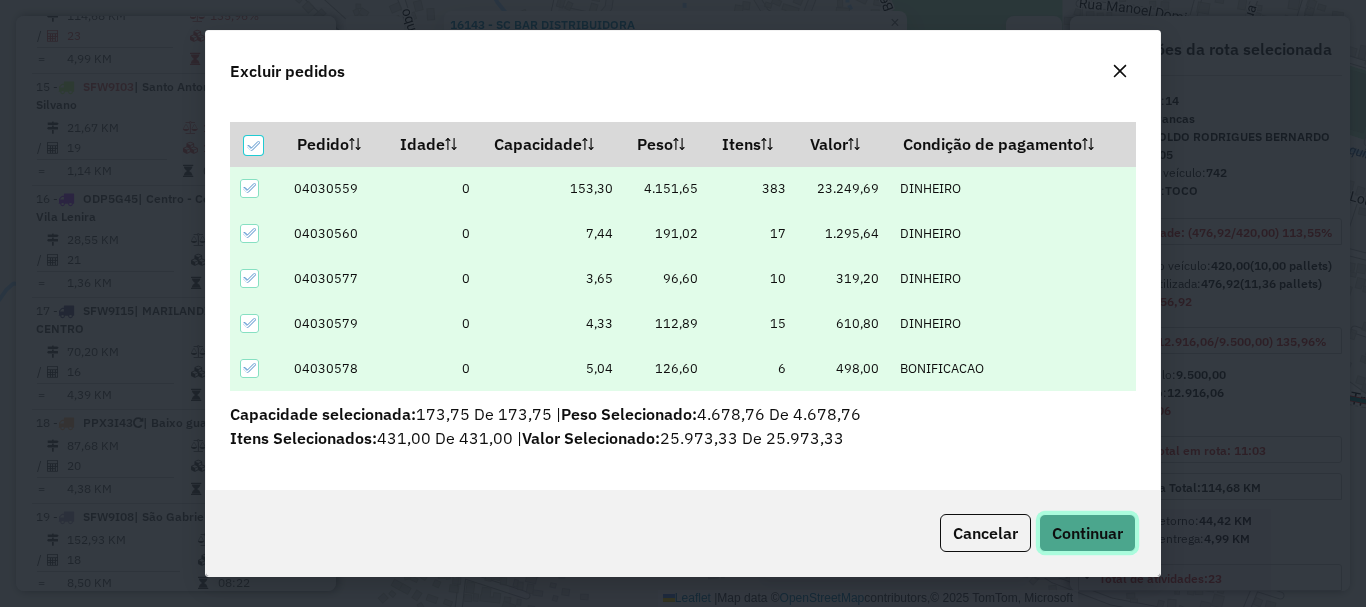 click on "Continuar" 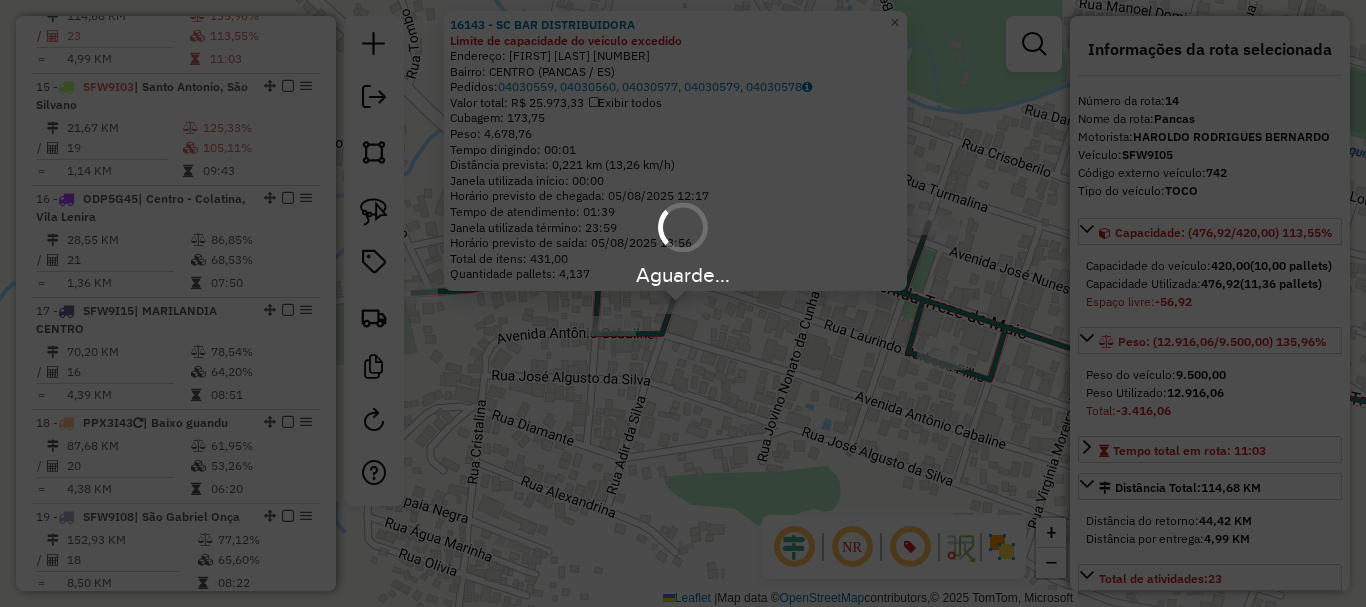 click on "Aguarde..." at bounding box center (683, 303) 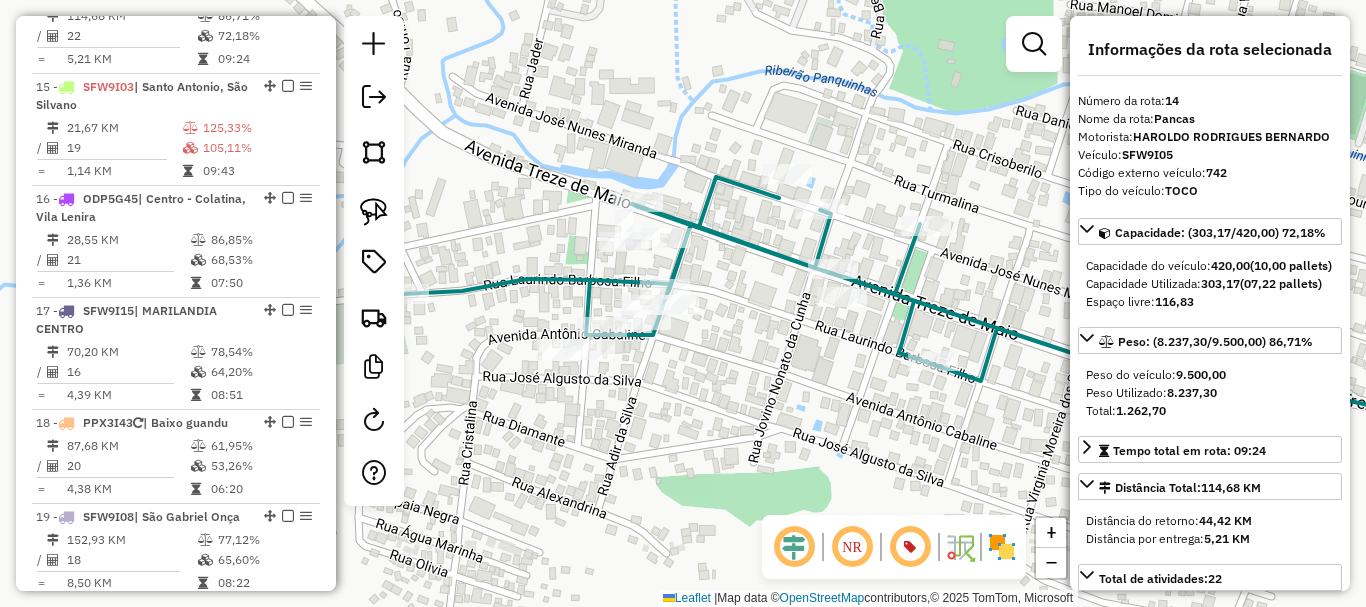 drag, startPoint x: 748, startPoint y: 421, endPoint x: 712, endPoint y: 406, distance: 39 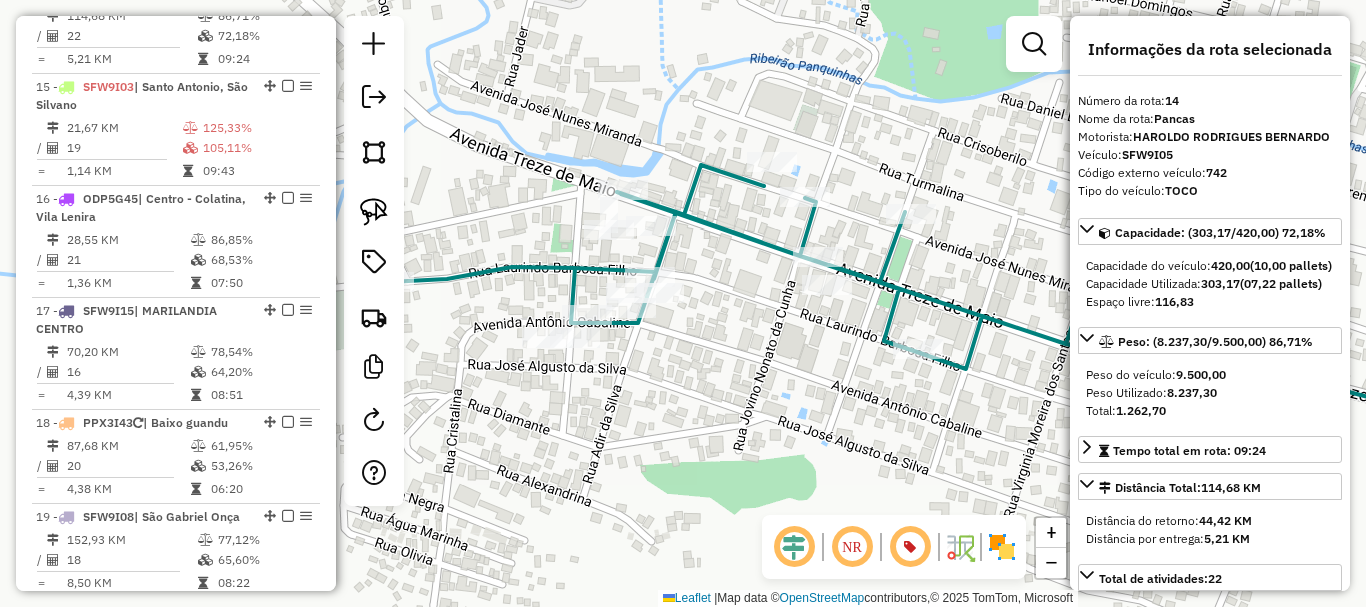 drag, startPoint x: 557, startPoint y: 150, endPoint x: 610, endPoint y: 182, distance: 61.91123 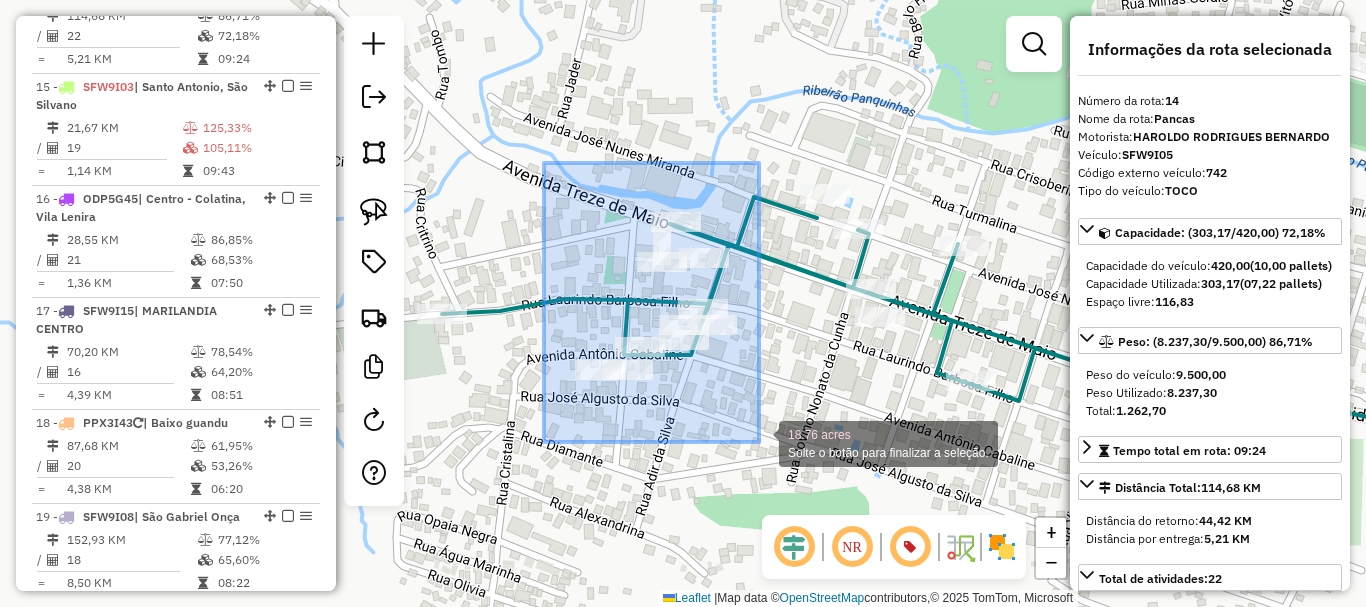 drag, startPoint x: 544, startPoint y: 163, endPoint x: 759, endPoint y: 442, distance: 352.23004 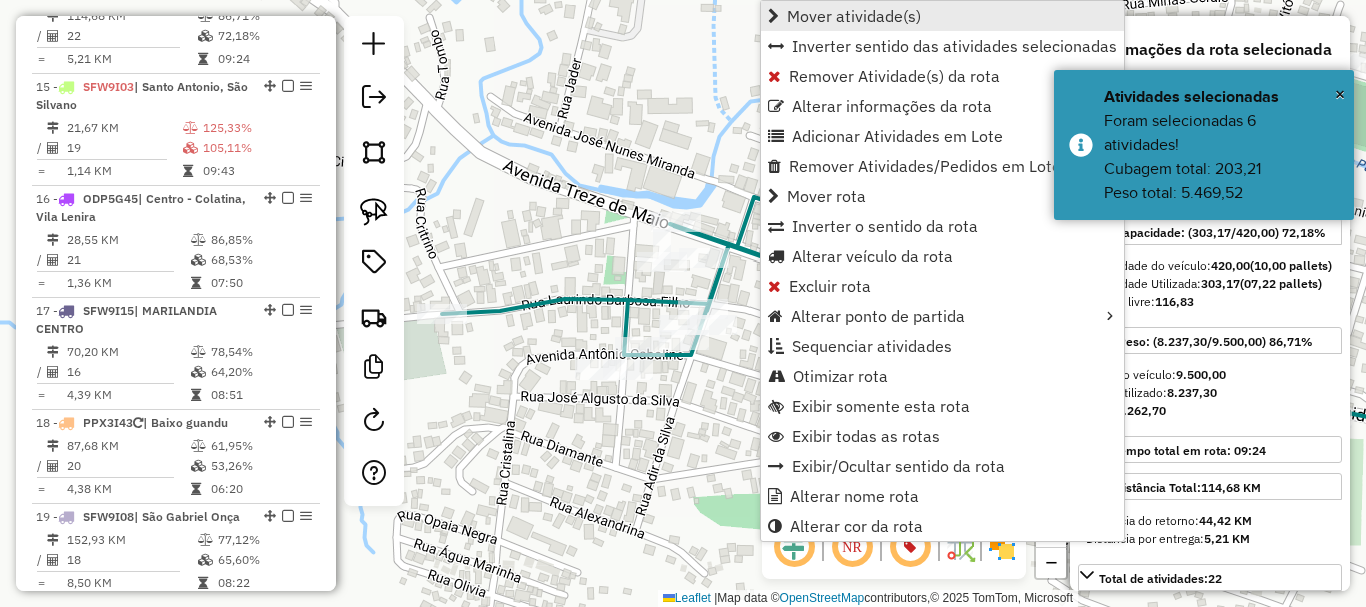 click on "Mover atividade(s)" at bounding box center (854, 16) 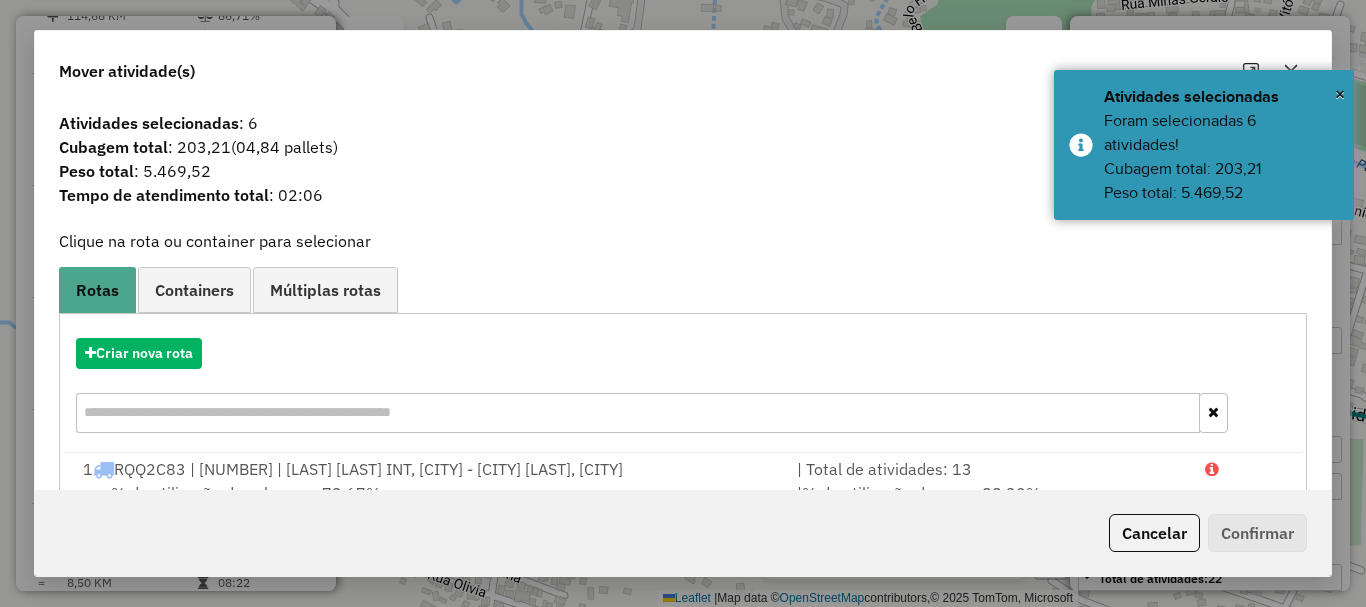 drag, startPoint x: 1122, startPoint y: 516, endPoint x: 782, endPoint y: 474, distance: 342.5843 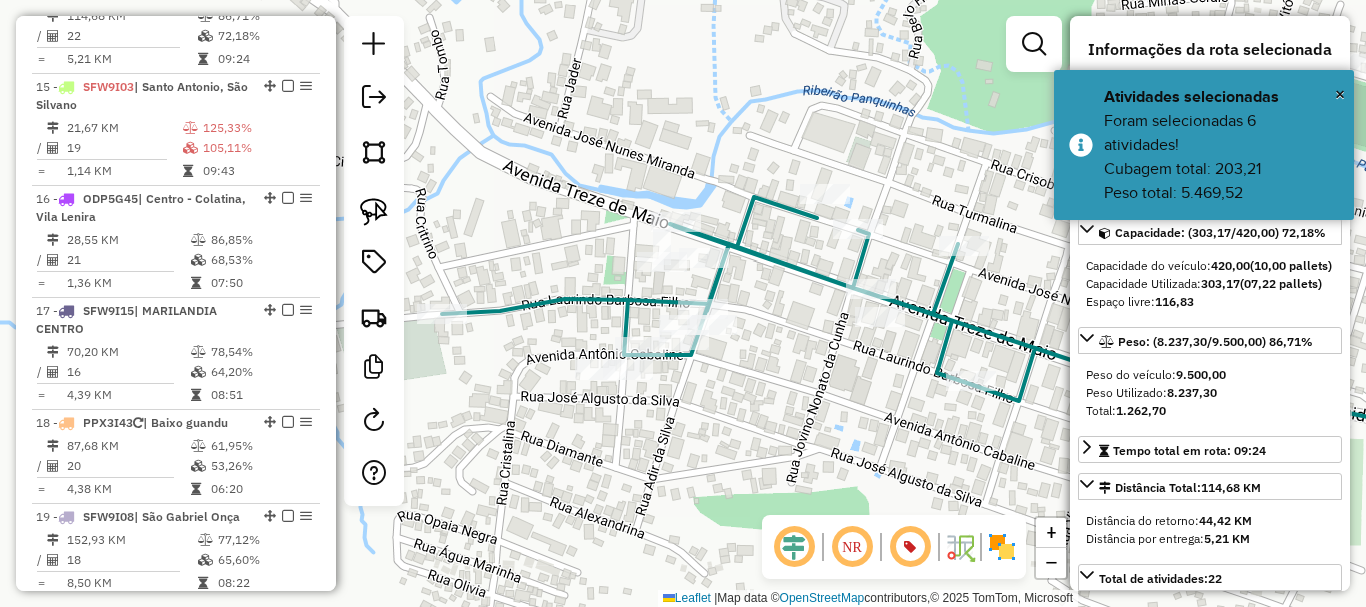 click on "Janela de atendimento Grade de atendimento Capacidade Transportadoras Veículos Cliente Pedidos  Rotas Selecione os dias de semana para filtrar as janelas de atendimento  Seg   Ter   Qua   Qui   Sex   Sáb   Dom  Informe o período da janela de atendimento: De: Até:  Filtrar exatamente a janela do cliente  Considerar janela de atendimento padrão  Selecione os dias de semana para filtrar as grades de atendimento  Seg   Ter   Qua   Qui   Sex   Sáb   Dom   Considerar clientes sem dia de atendimento cadastrado  Clientes fora do dia de atendimento selecionado Filtrar as atividades entre os valores definidos abaixo:  Peso mínimo:   Peso máximo:   Cubagem mínima:   Cubagem máxima:   De:   Até:  Filtrar as atividades entre o tempo de atendimento definido abaixo:  De:   Até:   Considerar capacidade total dos clientes não roteirizados Transportadora: Selecione um ou mais itens Tipo de veículo: Selecione um ou mais itens Veículo: Selecione um ou mais itens Motorista: Selecione um ou mais itens Nome: Rótulo:" 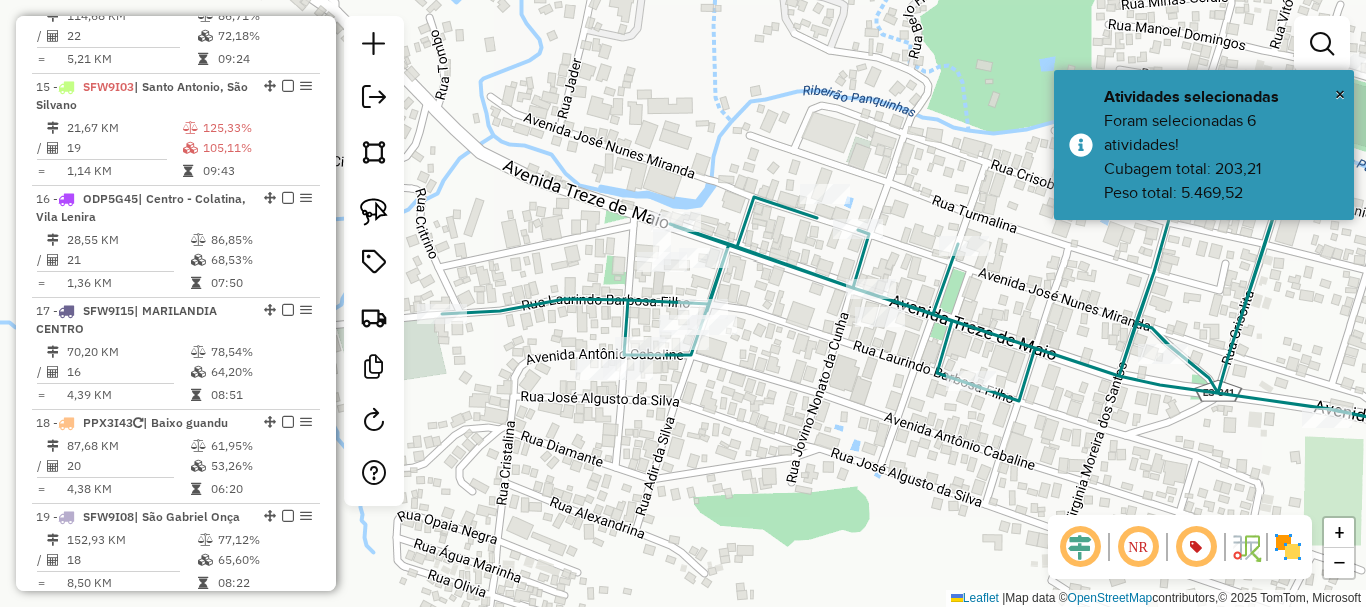 click on "Janela de atendimento Grade de atendimento Capacidade Transportadoras Veículos Cliente Pedidos  Rotas Selecione os dias de semana para filtrar as janelas de atendimento  Seg   Ter   Qua   Qui   Sex   Sáb   Dom  Informe o período da janela de atendimento: De: Até:  Filtrar exatamente a janela do cliente  Considerar janela de atendimento padrão  Selecione os dias de semana para filtrar as grades de atendimento  Seg   Ter   Qua   Qui   Sex   Sáb   Dom   Considerar clientes sem dia de atendimento cadastrado  Clientes fora do dia de atendimento selecionado Filtrar as atividades entre os valores definidos abaixo:  Peso mínimo:   Peso máximo:   Cubagem mínima:   Cubagem máxima:   De:   Até:  Filtrar as atividades entre o tempo de atendimento definido abaixo:  De:   Até:   Considerar capacidade total dos clientes não roteirizados Transportadora: Selecione um ou mais itens Tipo de veículo: Selecione um ou mais itens Veículo: Selecione um ou mais itens Motorista: Selecione um ou mais itens Nome: Rótulo:" 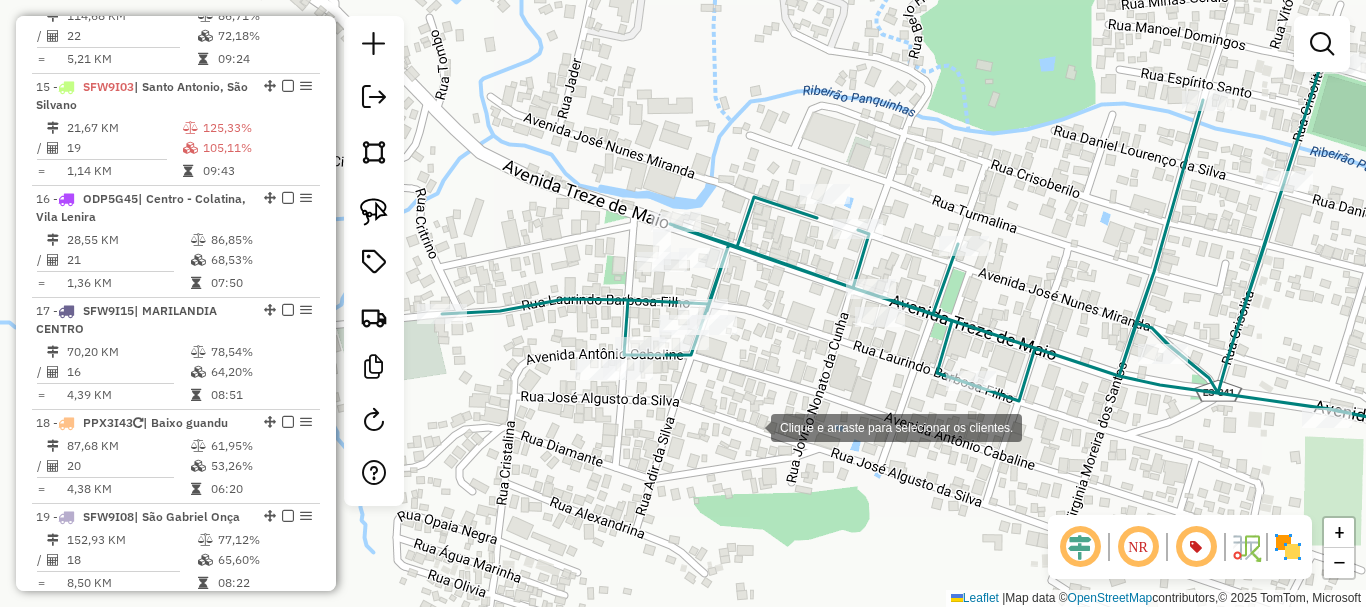 drag, startPoint x: 528, startPoint y: 148, endPoint x: 753, endPoint y: 427, distance: 358.42154 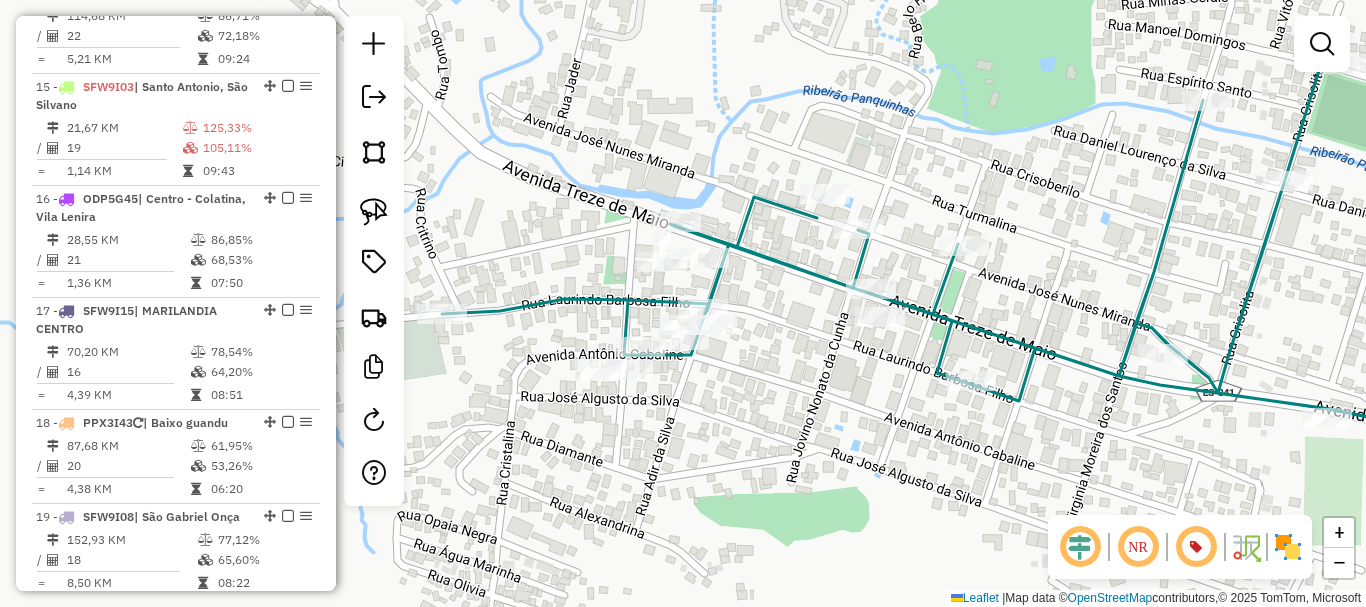 click on "Janela de atendimento Grade de atendimento Capacidade Transportadoras Veículos Cliente Pedidos  Rotas Selecione os dias de semana para filtrar as janelas de atendimento  Seg   Ter   Qua   Qui   Sex   Sáb   Dom  Informe o período da janela de atendimento: De: Até:  Filtrar exatamente a janela do cliente  Considerar janela de atendimento padrão  Selecione os dias de semana para filtrar as grades de atendimento  Seg   Ter   Qua   Qui   Sex   Sáb   Dom   Considerar clientes sem dia de atendimento cadastrado  Clientes fora do dia de atendimento selecionado Filtrar as atividades entre os valores definidos abaixo:  Peso mínimo:   Peso máximo:   Cubagem mínima:   Cubagem máxima:   De:   Até:  Filtrar as atividades entre o tempo de atendimento definido abaixo:  De:   Até:   Considerar capacidade total dos clientes não roteirizados Transportadora: Selecione um ou mais itens Tipo de veículo: Selecione um ou mais itens Veículo: Selecione um ou mais itens Motorista: Selecione um ou mais itens Nome: Rótulo:" 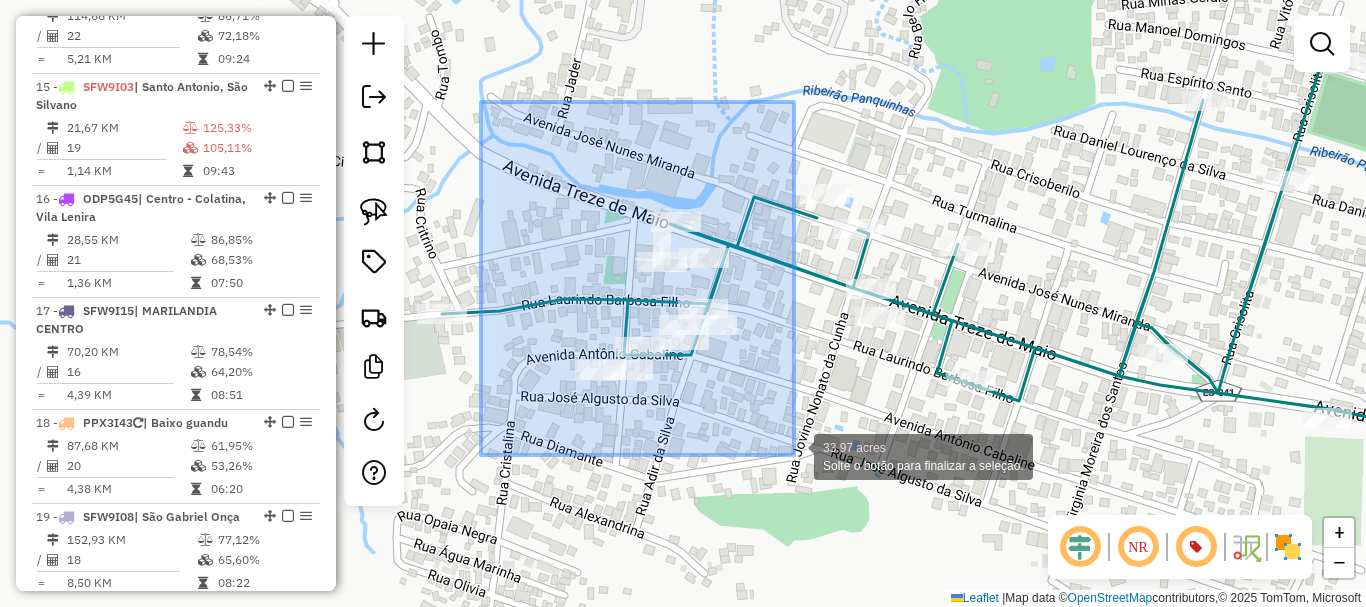 drag, startPoint x: 481, startPoint y: 102, endPoint x: 795, endPoint y: 456, distance: 473.19342 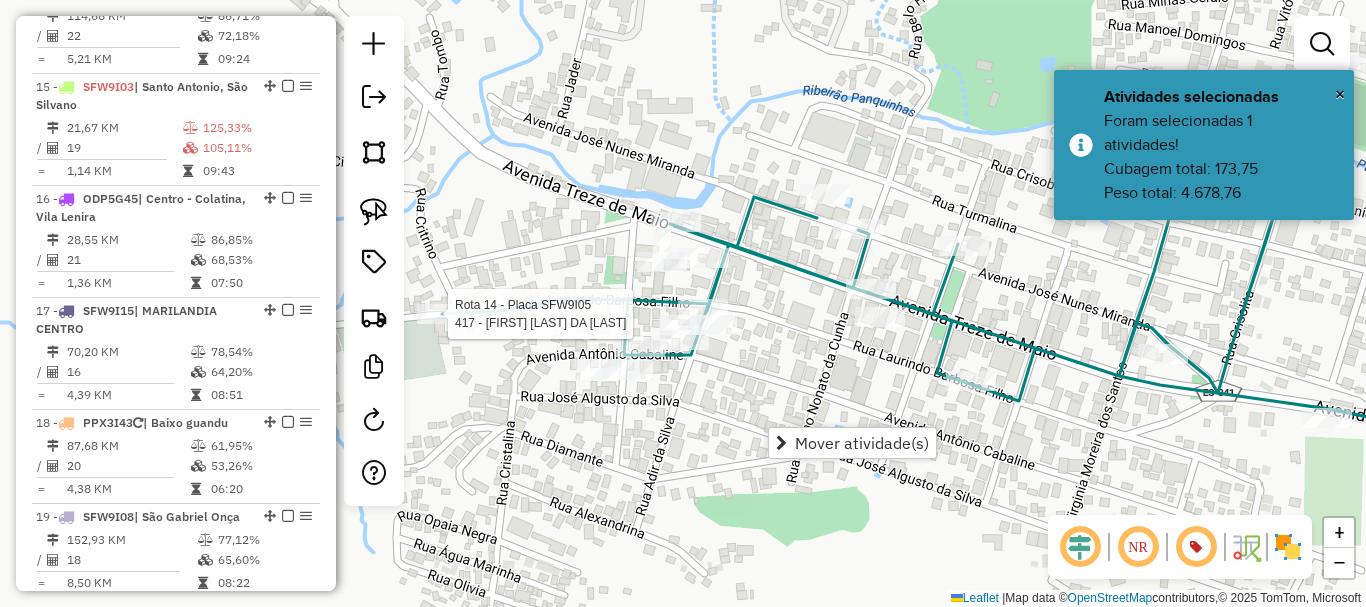 select on "*********" 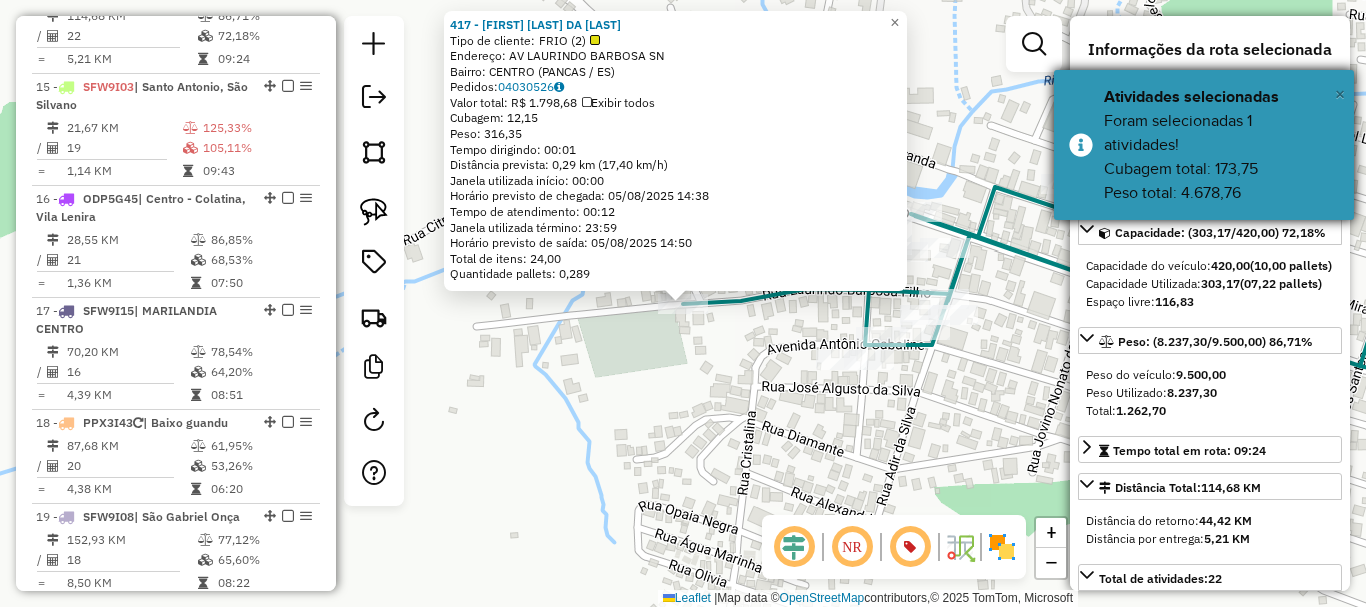 click on "×" at bounding box center (1340, 94) 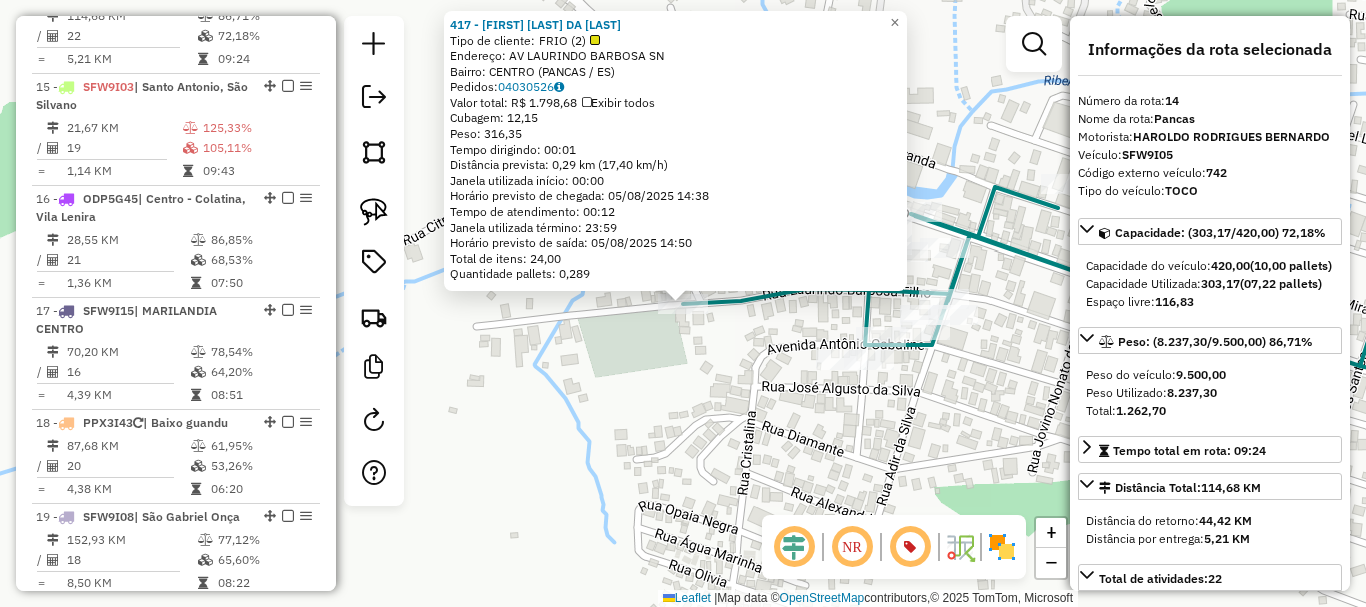 drag, startPoint x: 953, startPoint y: 437, endPoint x: 905, endPoint y: 396, distance: 63.126858 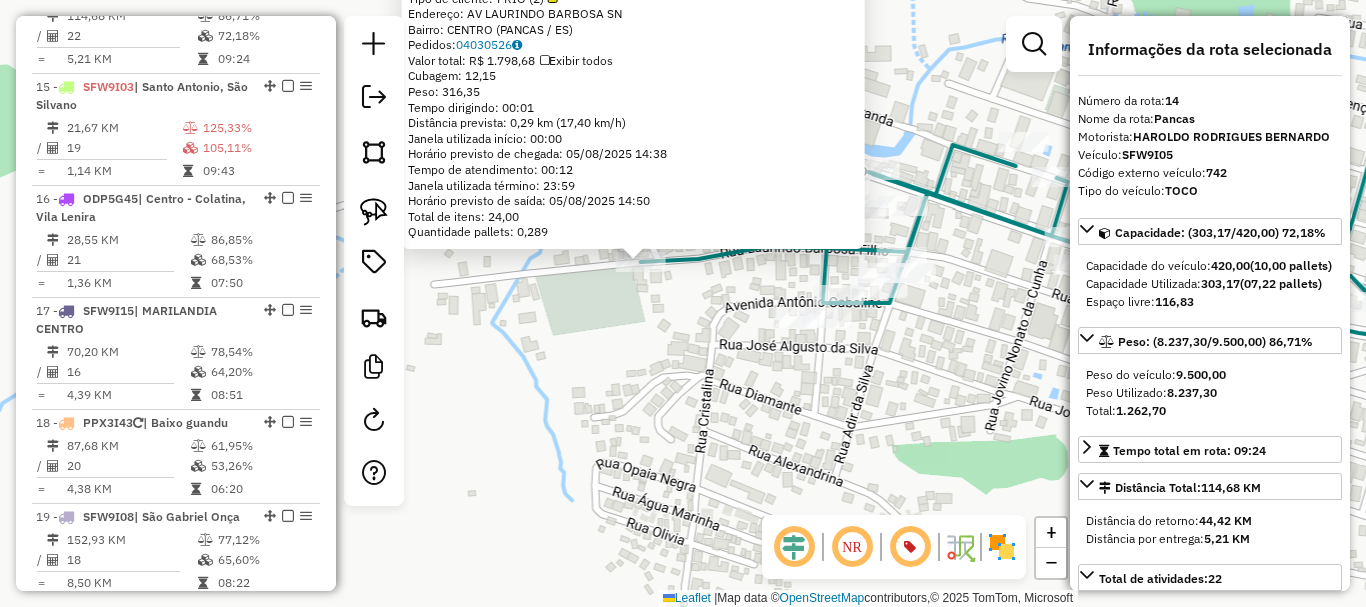click on "417 - WERICSON NEVES DA SI  Tipo de cliente:   FRIO (2)   Endereço: AV  LAURINDO BARBOSA              SN   Bairro: CENTRO (PANCAS / ES)   Pedidos:  04030526   Valor total: R$ 1.798,68   Exibir todos   Cubagem: 12,15  Peso: 316,35  Tempo dirigindo: 00:01   Distância prevista: 0,29 km (17,40 km/h)   Janela utilizada início: 00:00   Horário previsto de chegada: 05/08/2025 14:38   Tempo de atendimento: 00:12   Janela utilizada término: 23:59   Horário previsto de saída: 05/08/2025 14:50   Total de itens: 24,00   Quantidade pallets: 0,289  × Janela de atendimento Grade de atendimento Capacidade Transportadoras Veículos Cliente Pedidos  Rotas Selecione os dias de semana para filtrar as janelas de atendimento  Seg   Ter   Qua   Qui   Sex   Sáb   Dom  Informe o período da janela de atendimento: De: Até:  Filtrar exatamente a janela do cliente  Considerar janela de atendimento padrão  Selecione os dias de semana para filtrar as grades de atendimento  Seg   Ter   Qua   Qui   Sex   Sáb   Dom   De:   Até:" 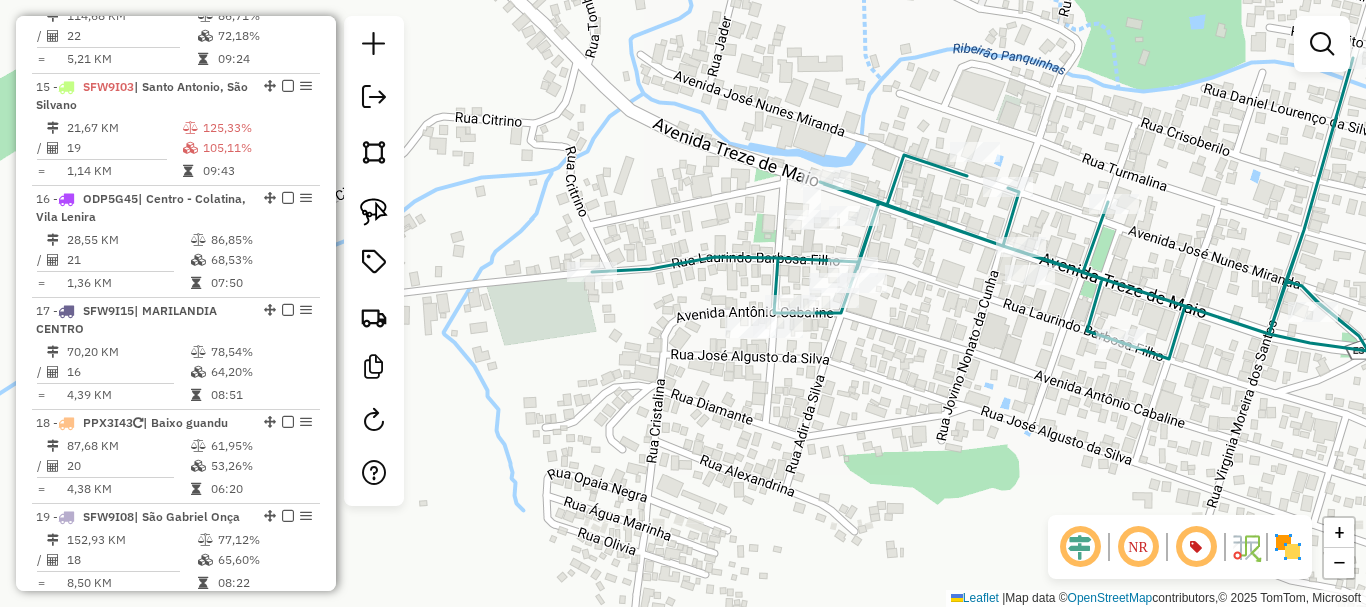 drag, startPoint x: 867, startPoint y: 407, endPoint x: 754, endPoint y: 417, distance: 113.44161 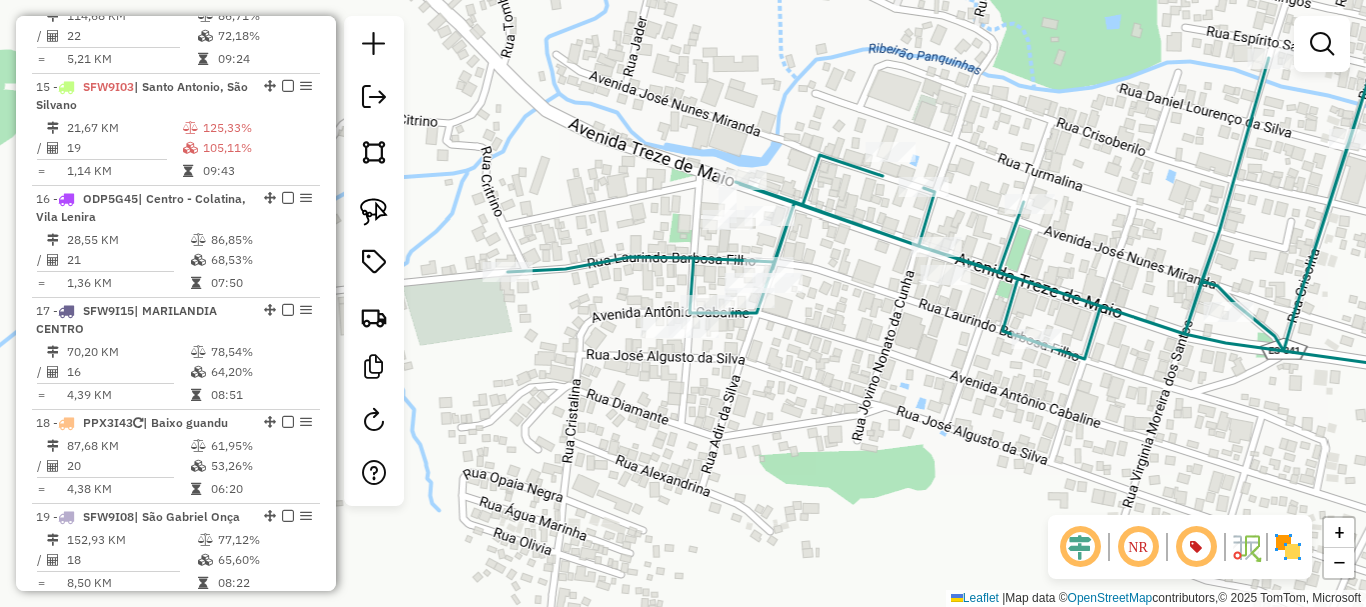 click on "Janela de atendimento Grade de atendimento Capacidade Transportadoras Veículos Cliente Pedidos  Rotas Selecione os dias de semana para filtrar as janelas de atendimento  Seg   Ter   Qua   Qui   Sex   Sáb   Dom  Informe o período da janela de atendimento: De: Até:  Filtrar exatamente a janela do cliente  Considerar janela de atendimento padrão  Selecione os dias de semana para filtrar as grades de atendimento  Seg   Ter   Qua   Qui   Sex   Sáb   Dom   Considerar clientes sem dia de atendimento cadastrado  Clientes fora do dia de atendimento selecionado Filtrar as atividades entre os valores definidos abaixo:  Peso mínimo:   Peso máximo:   Cubagem mínima:   Cubagem máxima:   De:   Até:  Filtrar as atividades entre o tempo de atendimento definido abaixo:  De:   Até:   Considerar capacidade total dos clientes não roteirizados Transportadora: Selecione um ou mais itens Tipo de veículo: Selecione um ou mais itens Veículo: Selecione um ou mais itens Motorista: Selecione um ou mais itens Nome: Rótulo:" 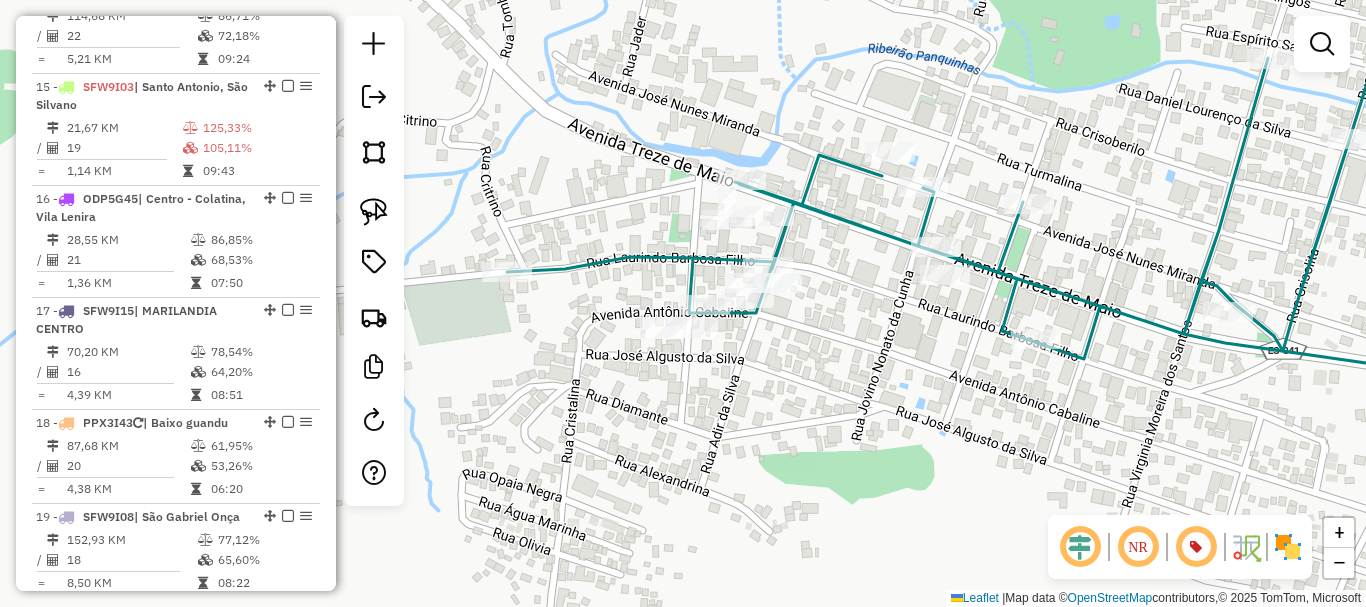 click on "Janela de atendimento Grade de atendimento Capacidade Transportadoras Veículos Cliente Pedidos  Rotas Selecione os dias de semana para filtrar as janelas de atendimento  Seg   Ter   Qua   Qui   Sex   Sáb   Dom  Informe o período da janela de atendimento: De: Até:  Filtrar exatamente a janela do cliente  Considerar janela de atendimento padrão  Selecione os dias de semana para filtrar as grades de atendimento  Seg   Ter   Qua   Qui   Sex   Sáb   Dom   Considerar clientes sem dia de atendimento cadastrado  Clientes fora do dia de atendimento selecionado Filtrar as atividades entre os valores definidos abaixo:  Peso mínimo:   Peso máximo:   Cubagem mínima:   Cubagem máxima:   De:   Até:  Filtrar as atividades entre o tempo de atendimento definido abaixo:  De:   Até:   Considerar capacidade total dos clientes não roteirizados Transportadora: Selecione um ou mais itens Tipo de veículo: Selecione um ou mais itens Veículo: Selecione um ou mais itens Motorista: Selecione um ou mais itens Nome: Rótulo:" 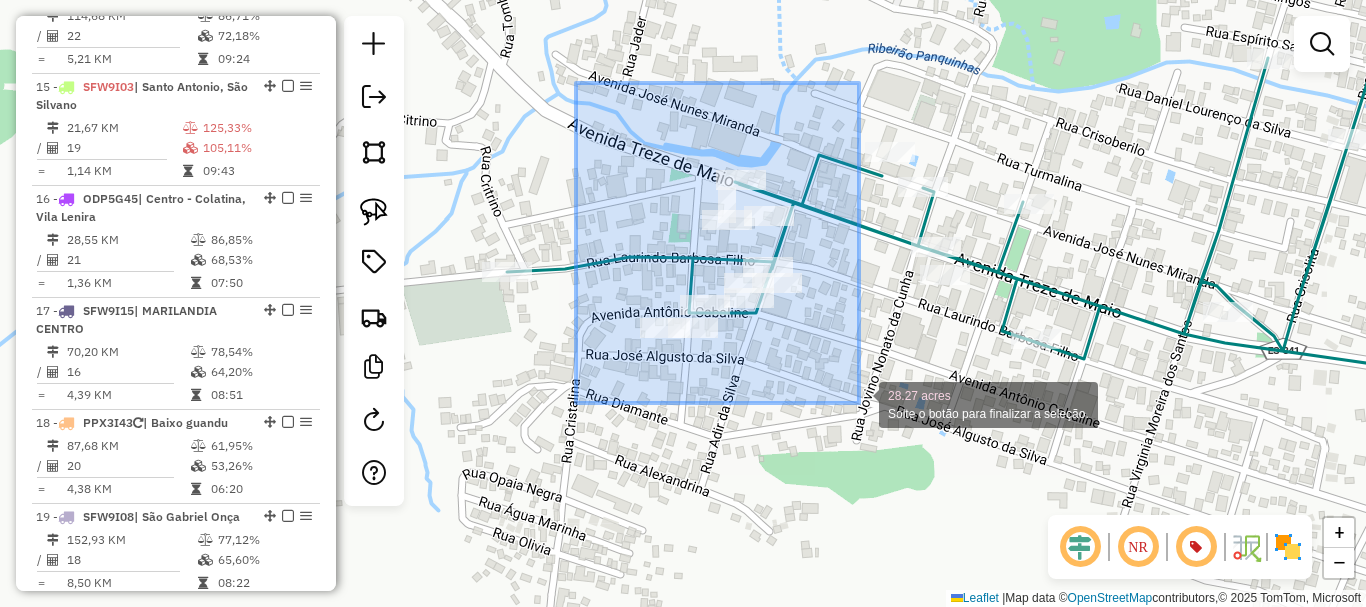 drag, startPoint x: 576, startPoint y: 83, endPoint x: 859, endPoint y: 403, distance: 427.18732 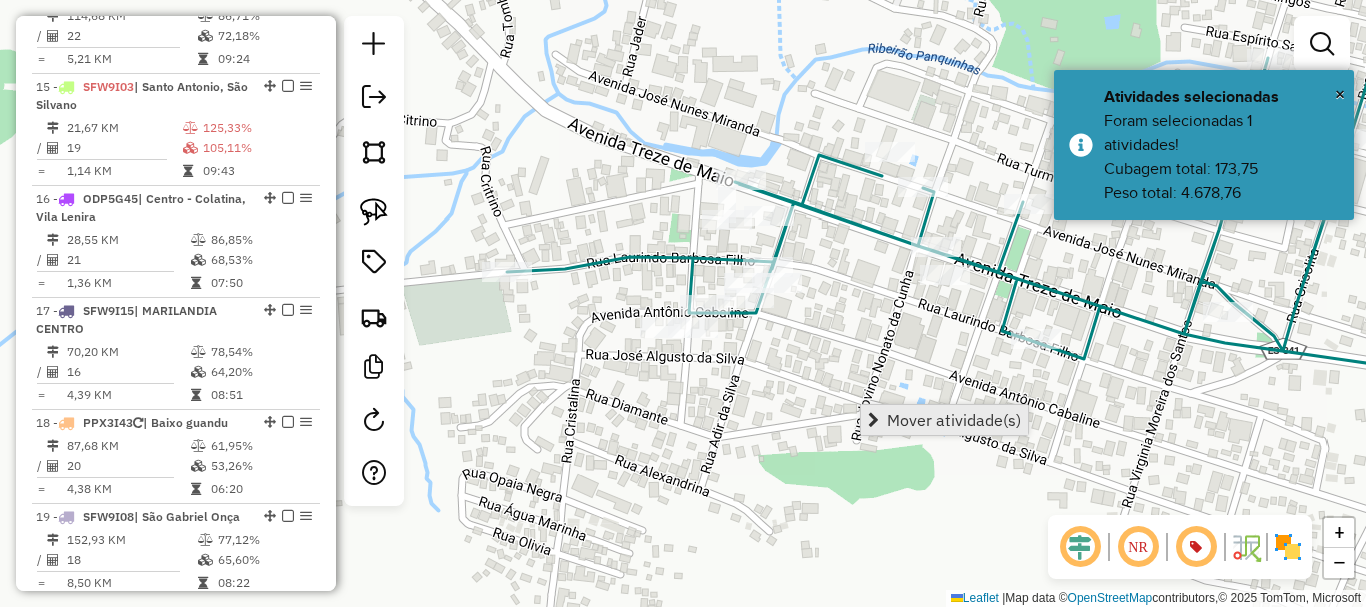 click on "Mover atividade(s)" at bounding box center (954, 420) 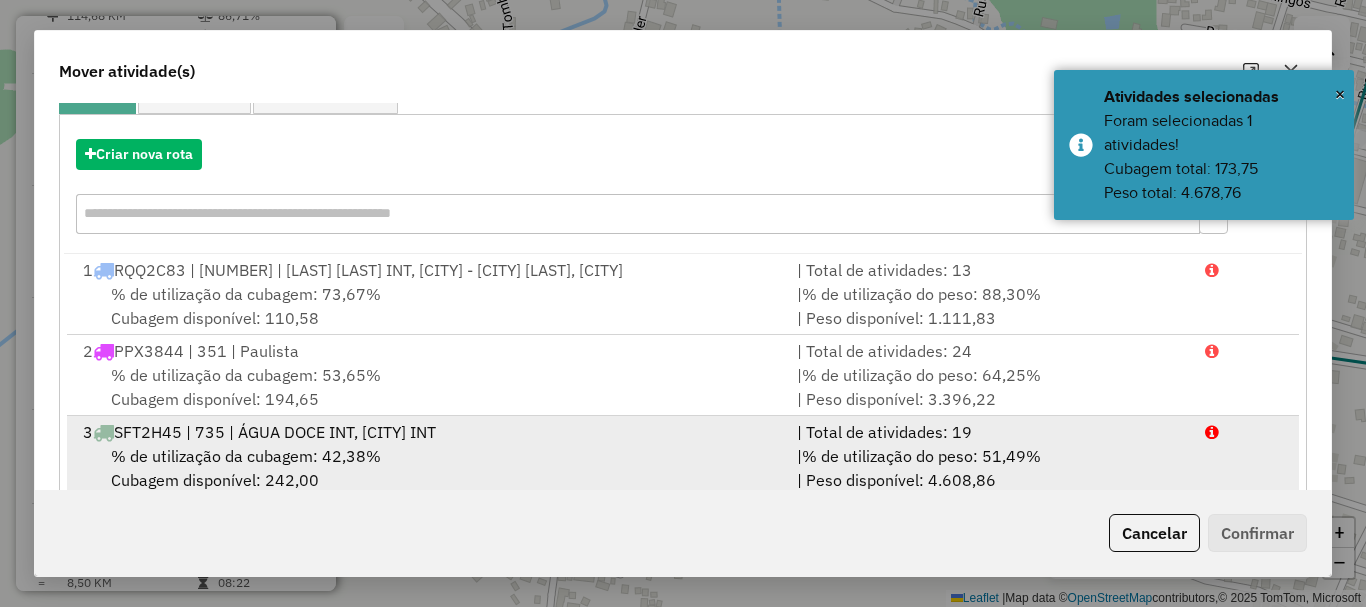 scroll, scrollTop: 397, scrollLeft: 0, axis: vertical 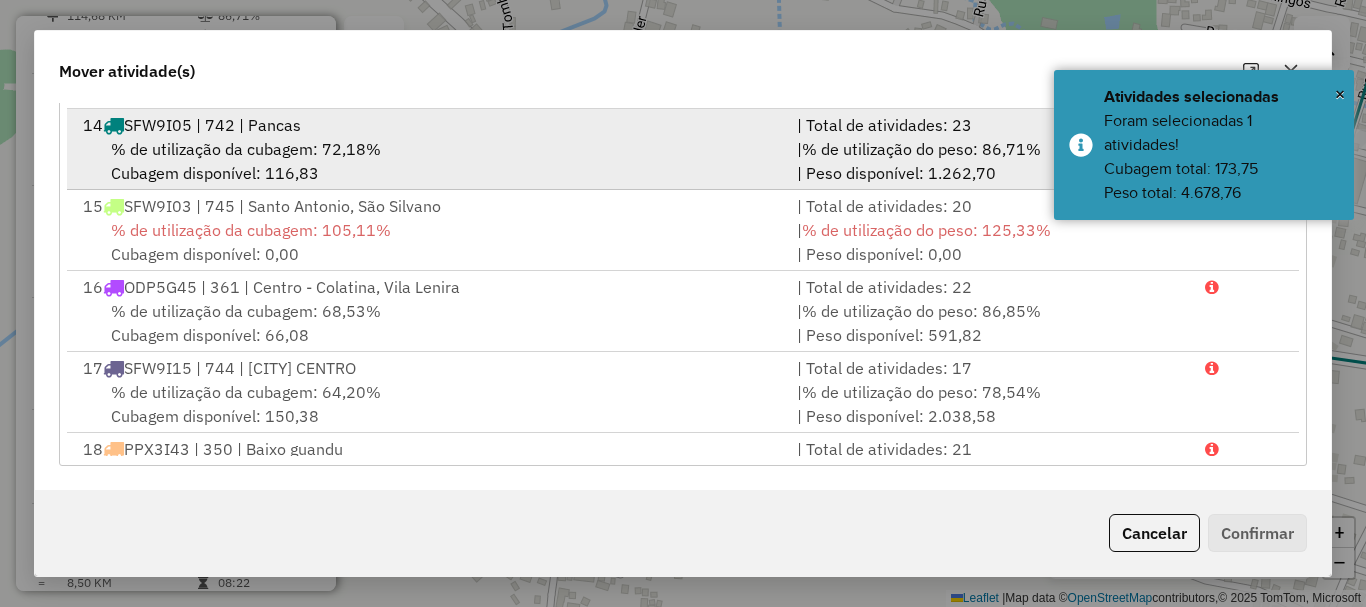 click on "% de utilização da cubagem: 72,18%  Cubagem disponível: 116,83" at bounding box center (428, 161) 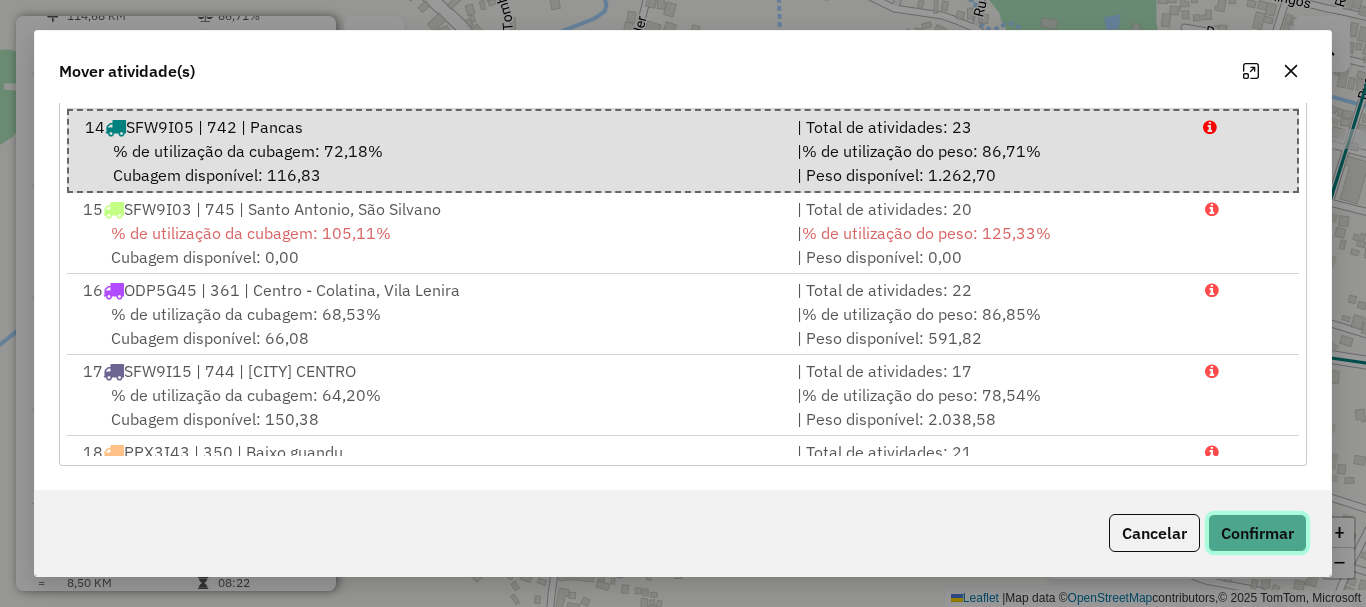 click on "Confirmar" 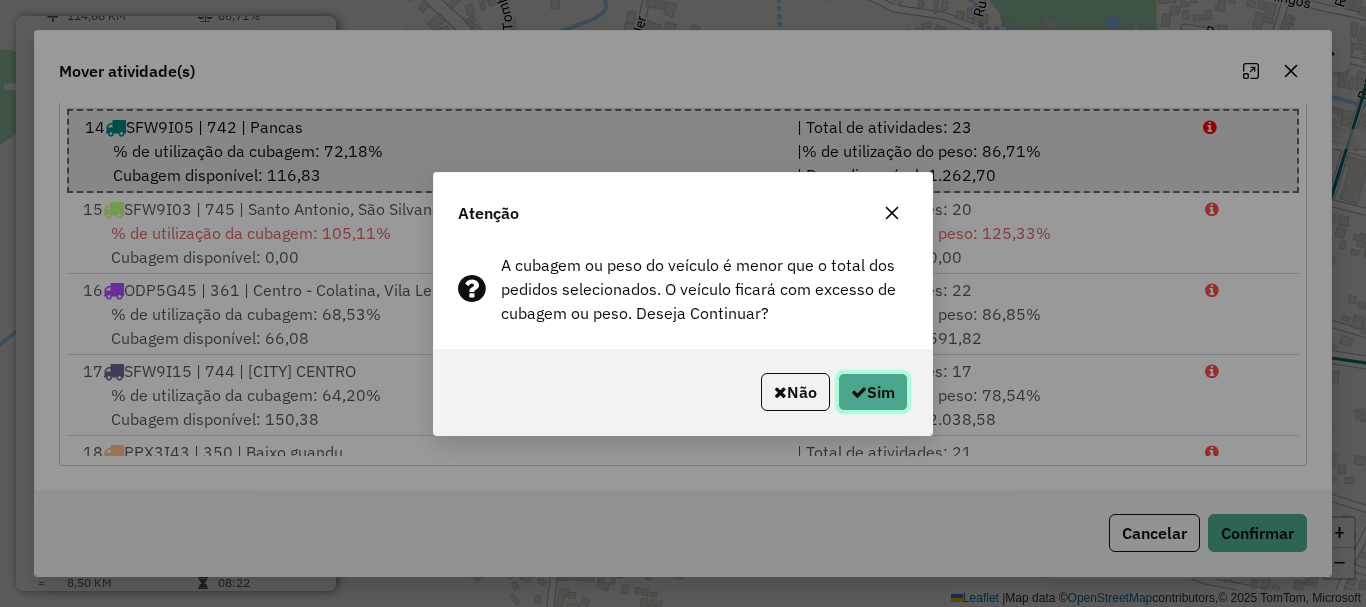 click on "Sim" 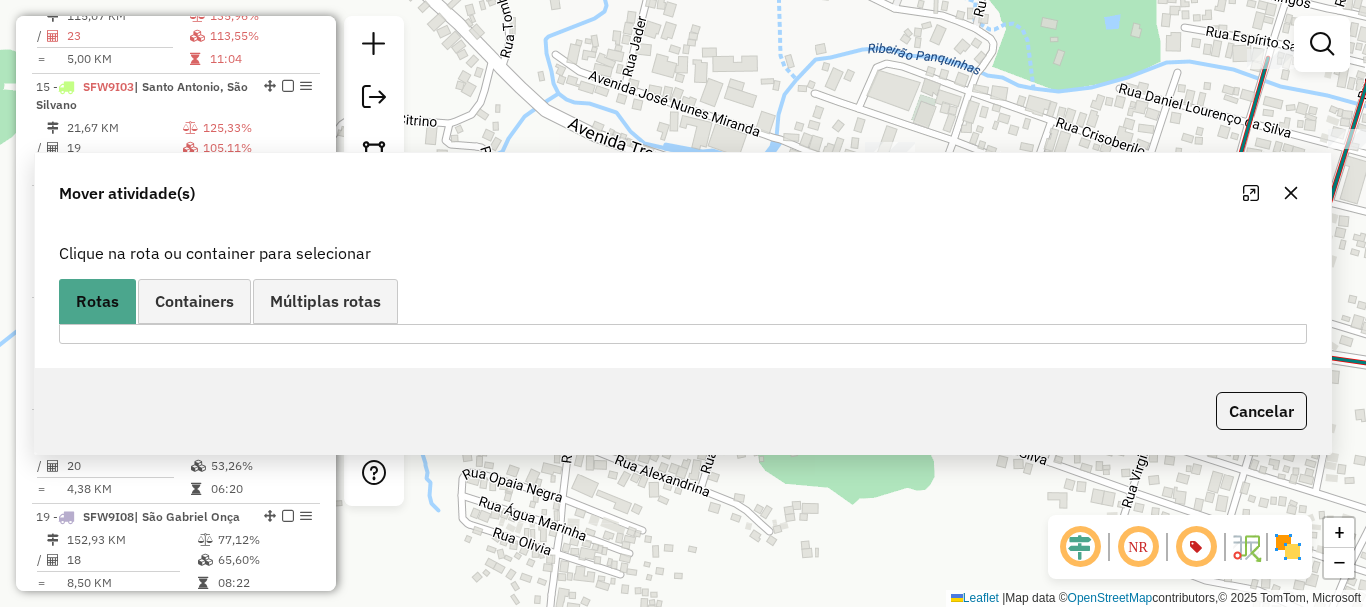 scroll, scrollTop: 0, scrollLeft: 0, axis: both 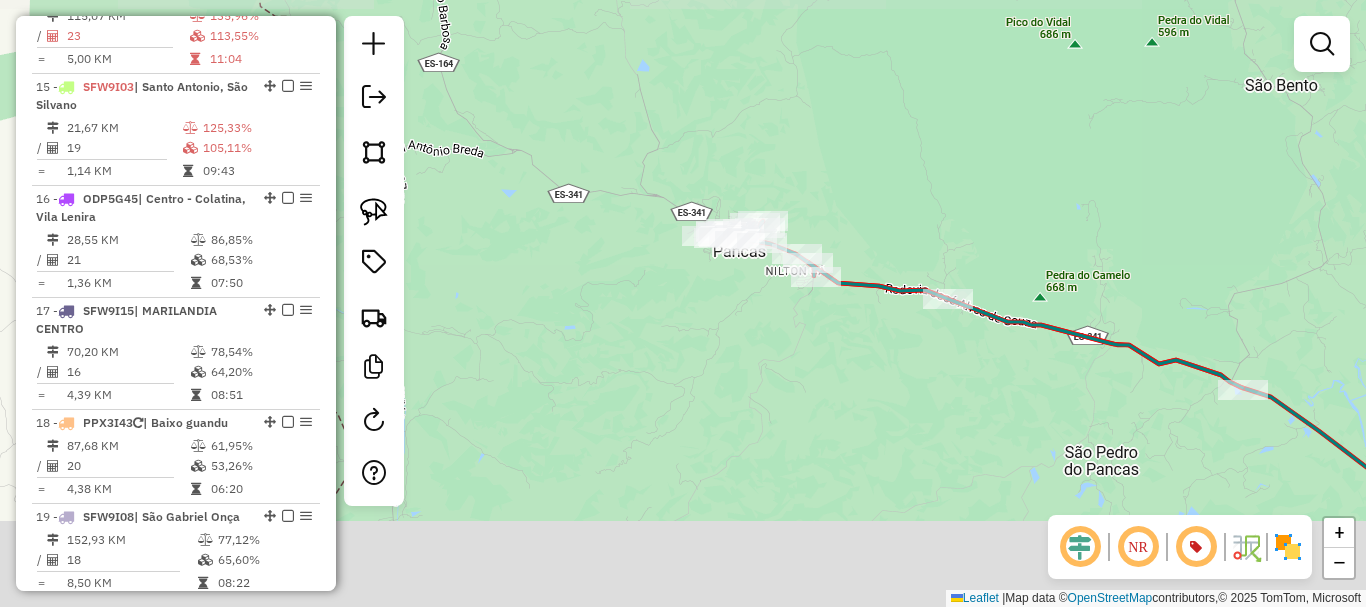 drag, startPoint x: 934, startPoint y: 224, endPoint x: 780, endPoint y: 80, distance: 210.83643 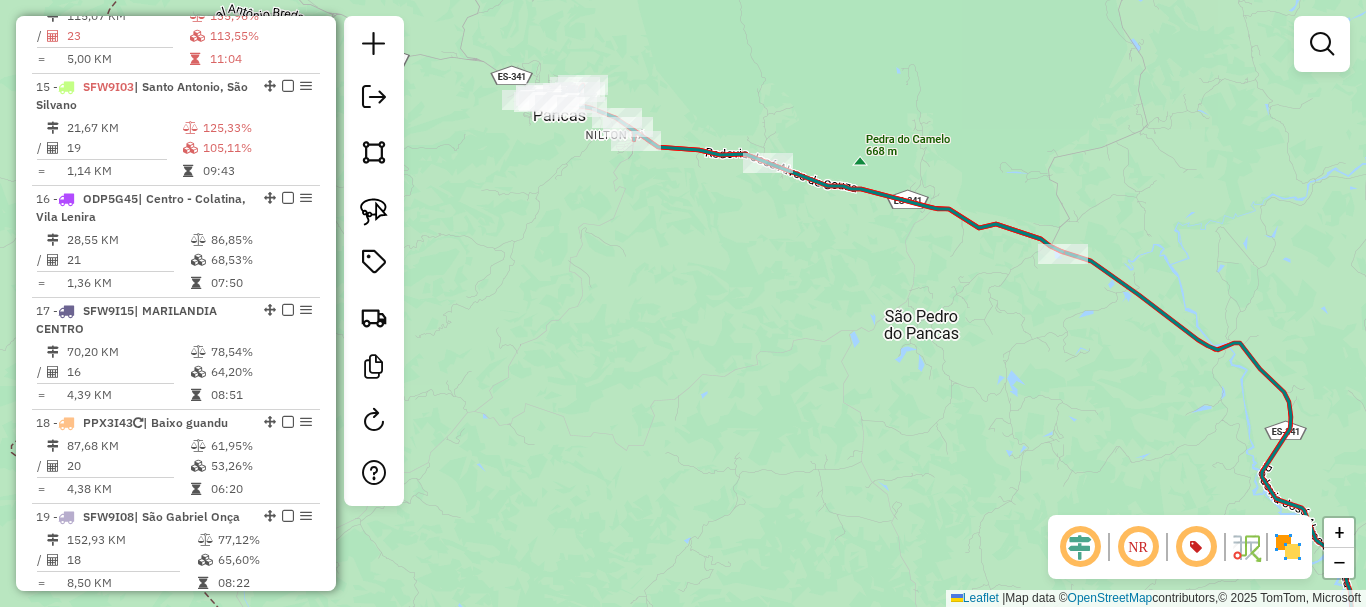 drag, startPoint x: 965, startPoint y: 217, endPoint x: 665, endPoint y: 285, distance: 307.61014 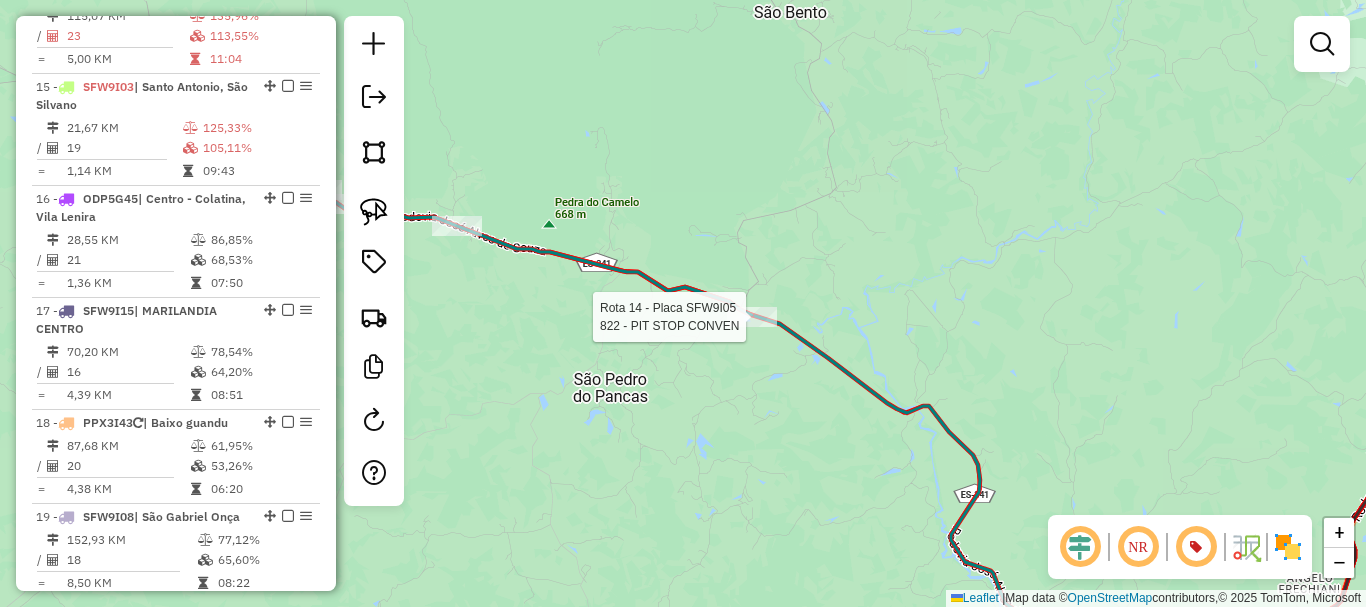 select on "*********" 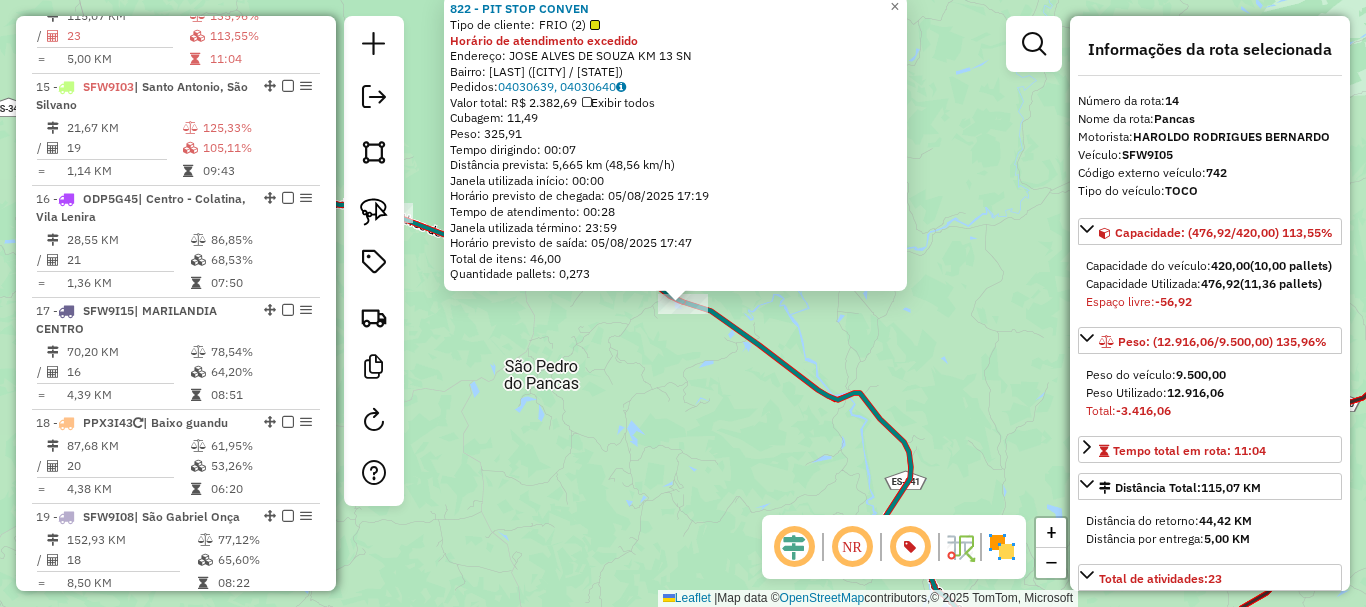 click on "822 - PIT STOP CONVEN  Tipo de cliente:   FRIO (2)  Horário de atendimento excedido  Endereço:  JOSE ALVES DE SOUZA KM 13 SN   Bairro: ZONA RURAL (PANCAS / ES)   Pedidos:  04030639, 04030640   Valor total: R$ 2.382,69   Exibir todos   Cubagem: 11,49  Peso: 325,91  Tempo dirigindo: 00:07   Distância prevista: 5,665 km (48,56 km/h)   Janela utilizada início: 00:00   Horário previsto de chegada: 05/08/2025 17:19   Tempo de atendimento: 00:28   Janela utilizada término: 23:59   Horário previsto de saída: 05/08/2025 17:47   Total de itens: 46,00   Quantidade pallets: 0,273  × Janela de atendimento Grade de atendimento Capacidade Transportadoras Veículos Cliente Pedidos  Rotas Selecione os dias de semana para filtrar as janelas de atendimento  Seg   Ter   Qua   Qui   Sex   Sáb   Dom  Informe o período da janela de atendimento: De: Até:  Filtrar exatamente a janela do cliente  Considerar janela de atendimento padrão  Selecione os dias de semana para filtrar as grades de atendimento  Seg   Ter   Qua  +" 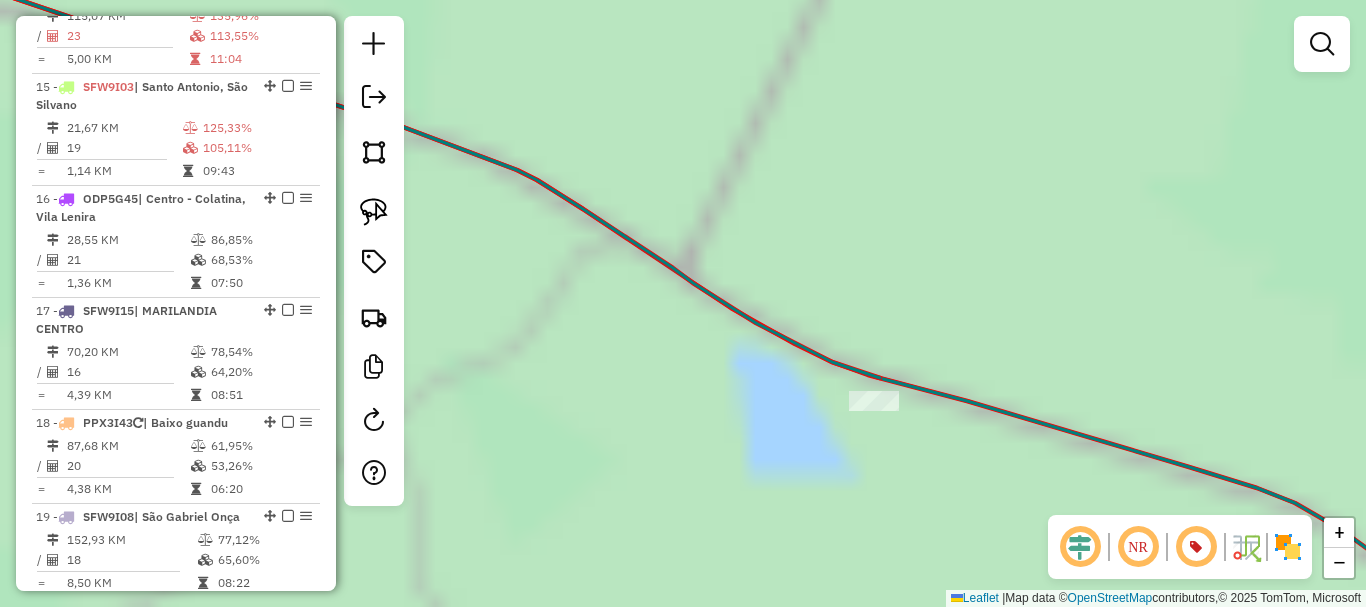 click on "Janela de atendimento Grade de atendimento Capacidade Transportadoras Veículos Cliente Pedidos  Rotas Selecione os dias de semana para filtrar as janelas de atendimento  Seg   Ter   Qua   Qui   Sex   Sáb   Dom  Informe o período da janela de atendimento: De: Até:  Filtrar exatamente a janela do cliente  Considerar janela de atendimento padrão  Selecione os dias de semana para filtrar as grades de atendimento  Seg   Ter   Qua   Qui   Sex   Sáb   Dom   Considerar clientes sem dia de atendimento cadastrado  Clientes fora do dia de atendimento selecionado Filtrar as atividades entre os valores definidos abaixo:  Peso mínimo:   Peso máximo:   Cubagem mínima:   Cubagem máxima:   De:   Até:  Filtrar as atividades entre o tempo de atendimento definido abaixo:  De:   Até:   Considerar capacidade total dos clientes não roteirizados Transportadora: Selecione um ou mais itens Tipo de veículo: Selecione um ou mais itens Veículo: Selecione um ou mais itens Motorista: Selecione um ou mais itens Nome: Rótulo:" 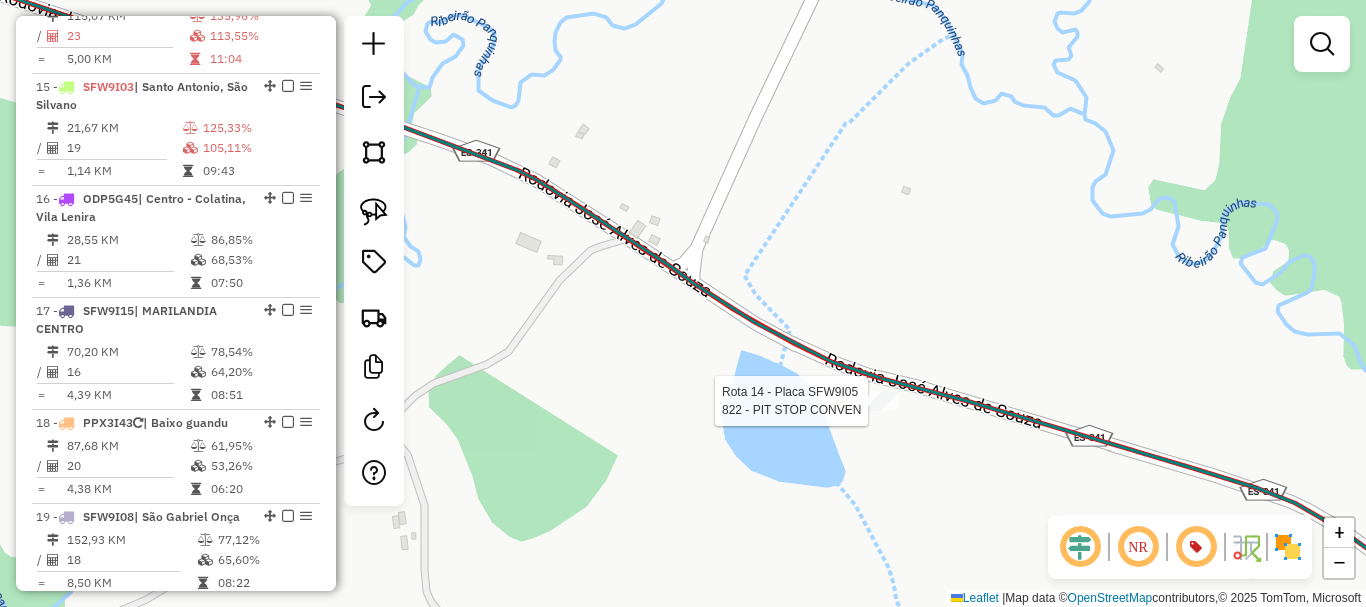 select on "*********" 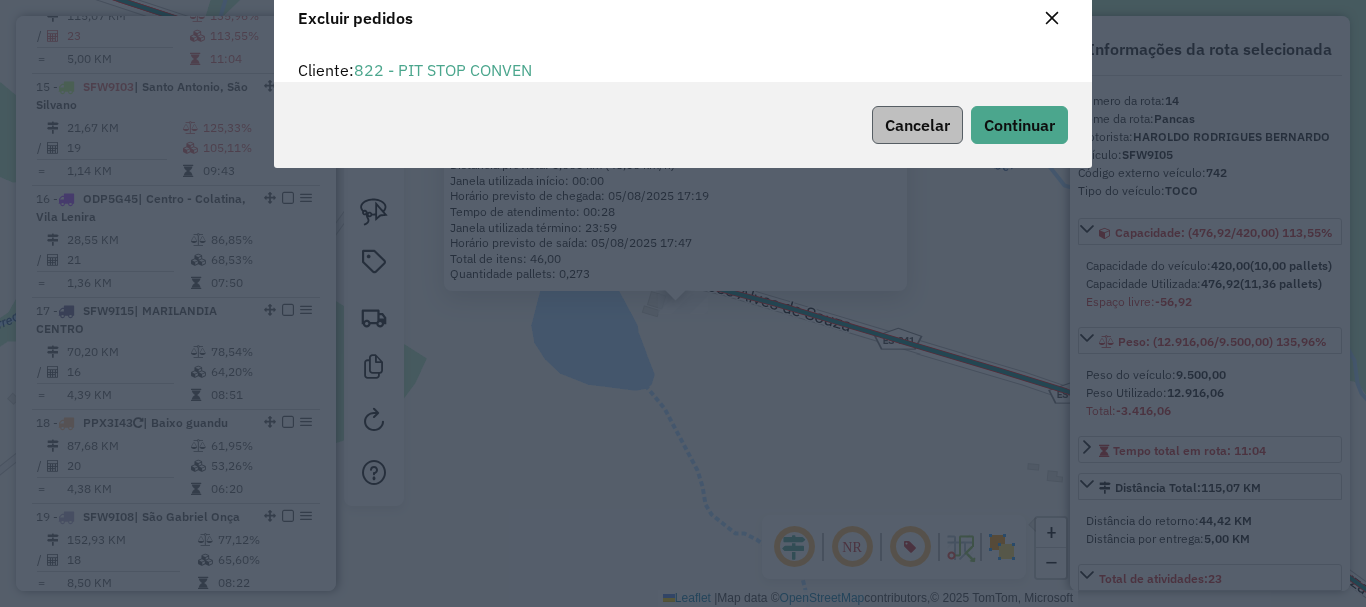 scroll, scrollTop: 0, scrollLeft: 0, axis: both 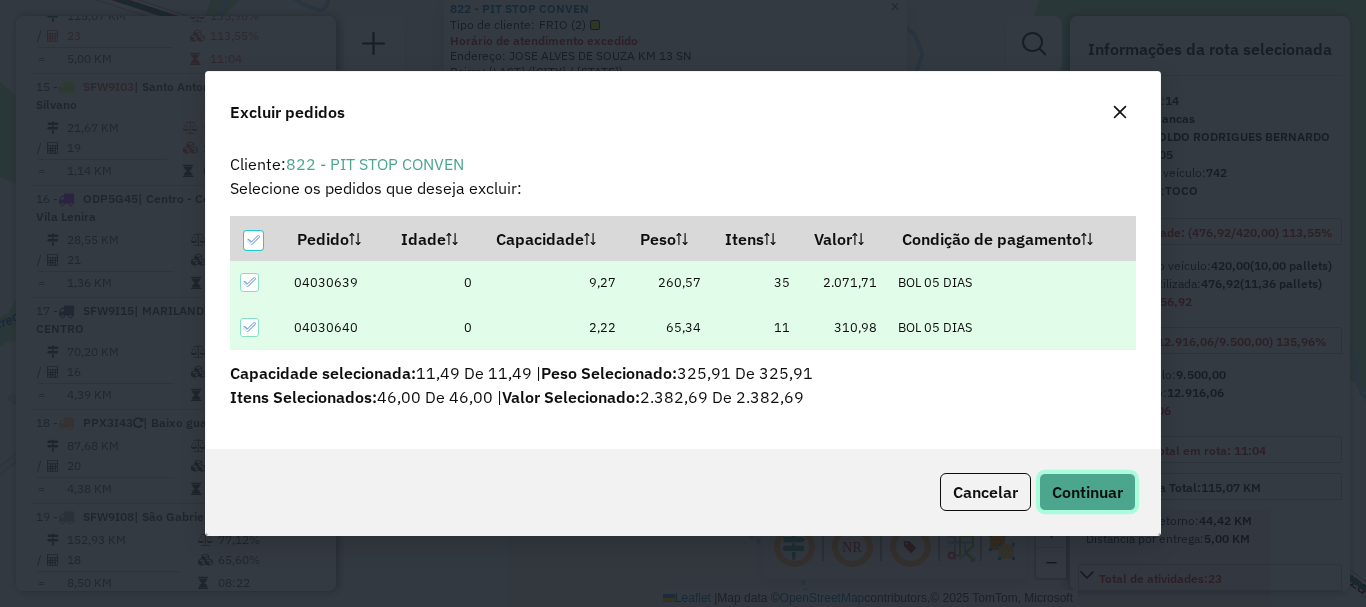 click on "Continuar" 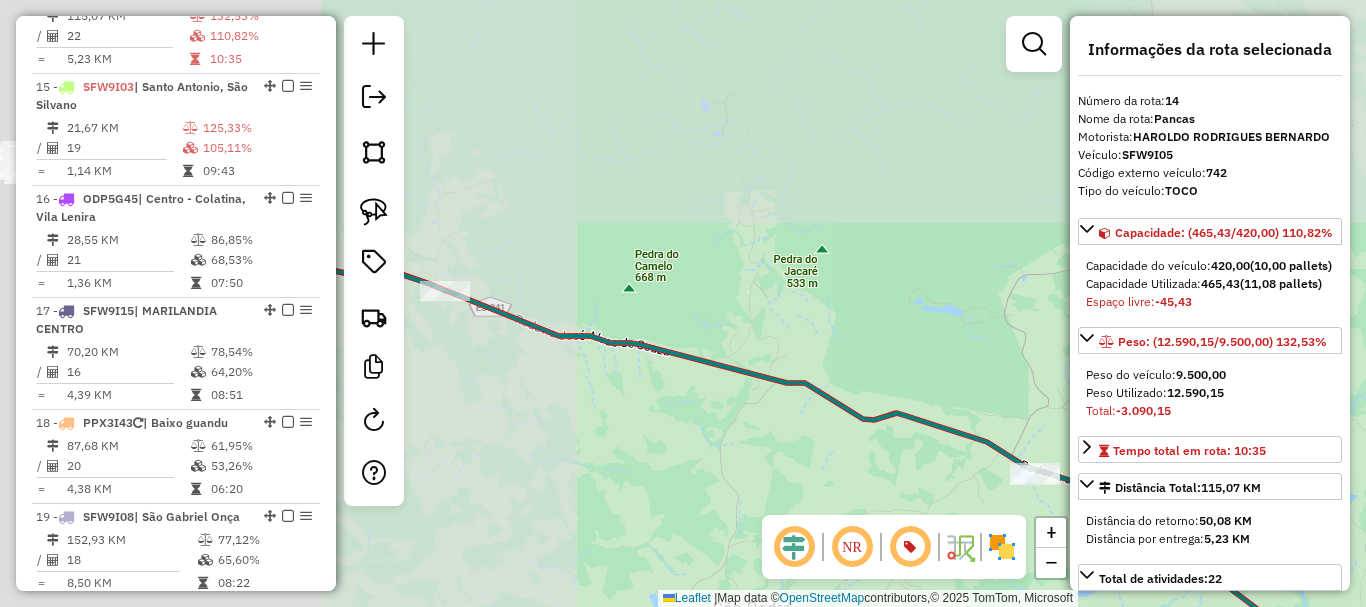 drag, startPoint x: 588, startPoint y: 407, endPoint x: 958, endPoint y: 482, distance: 377.52484 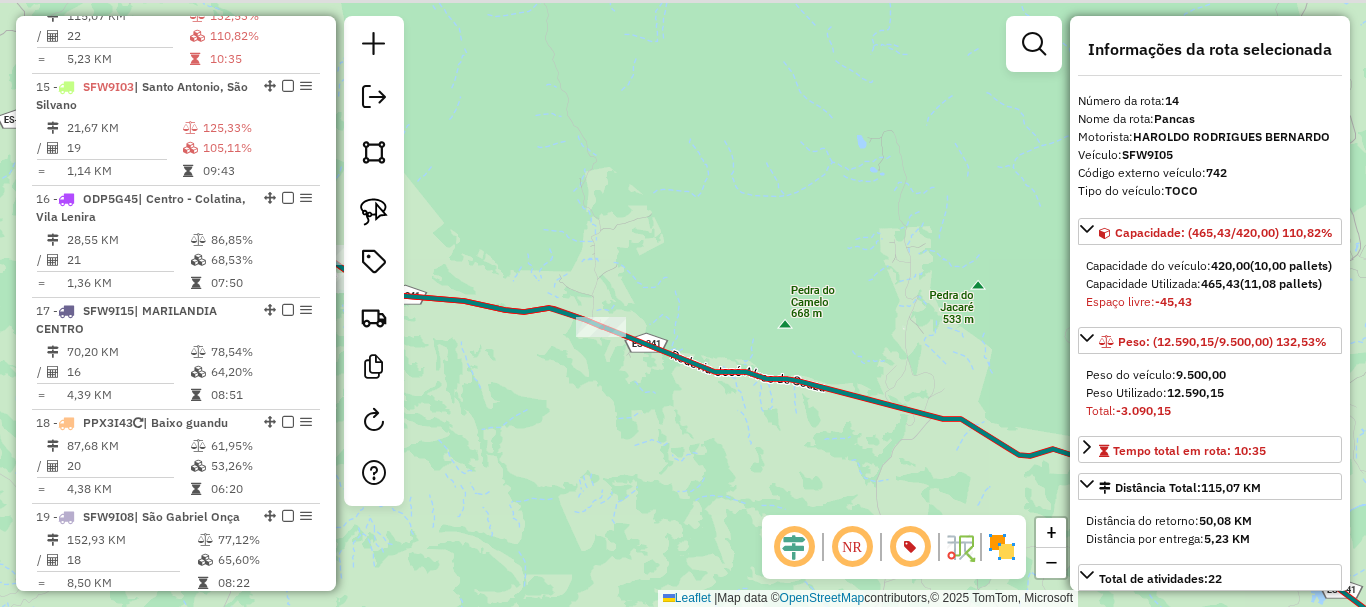 drag, startPoint x: 839, startPoint y: 438, endPoint x: 1075, endPoint y: 511, distance: 247.03238 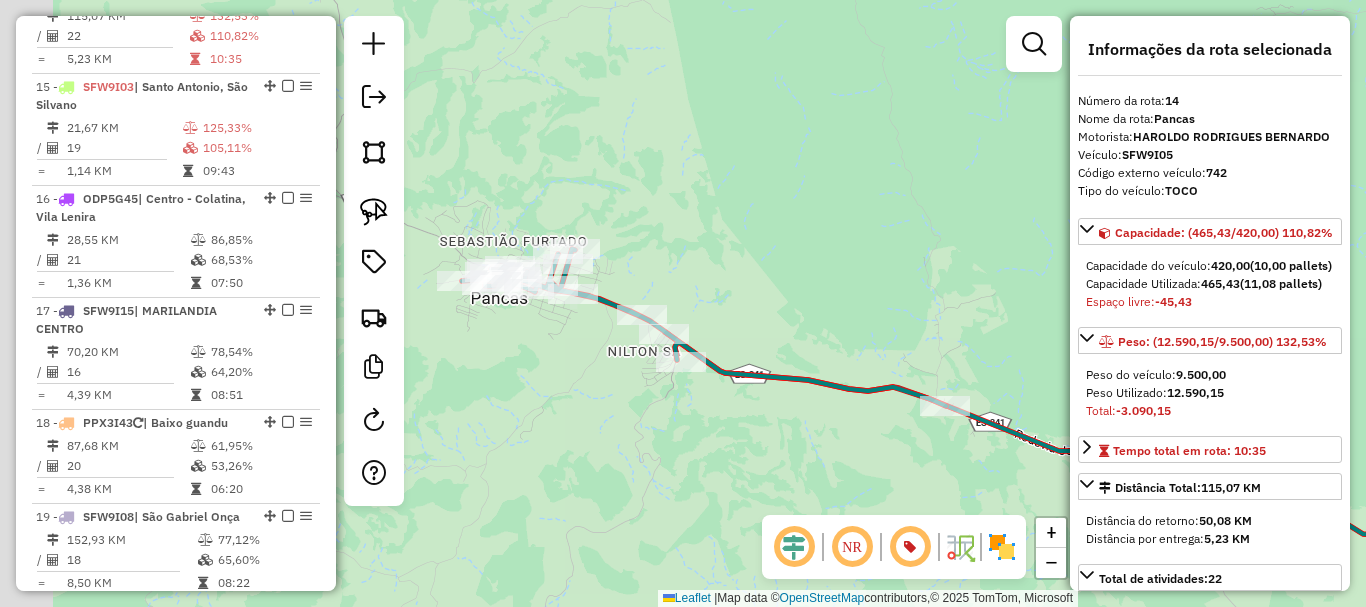 drag, startPoint x: 778, startPoint y: 418, endPoint x: 947, endPoint y: 447, distance: 171.47011 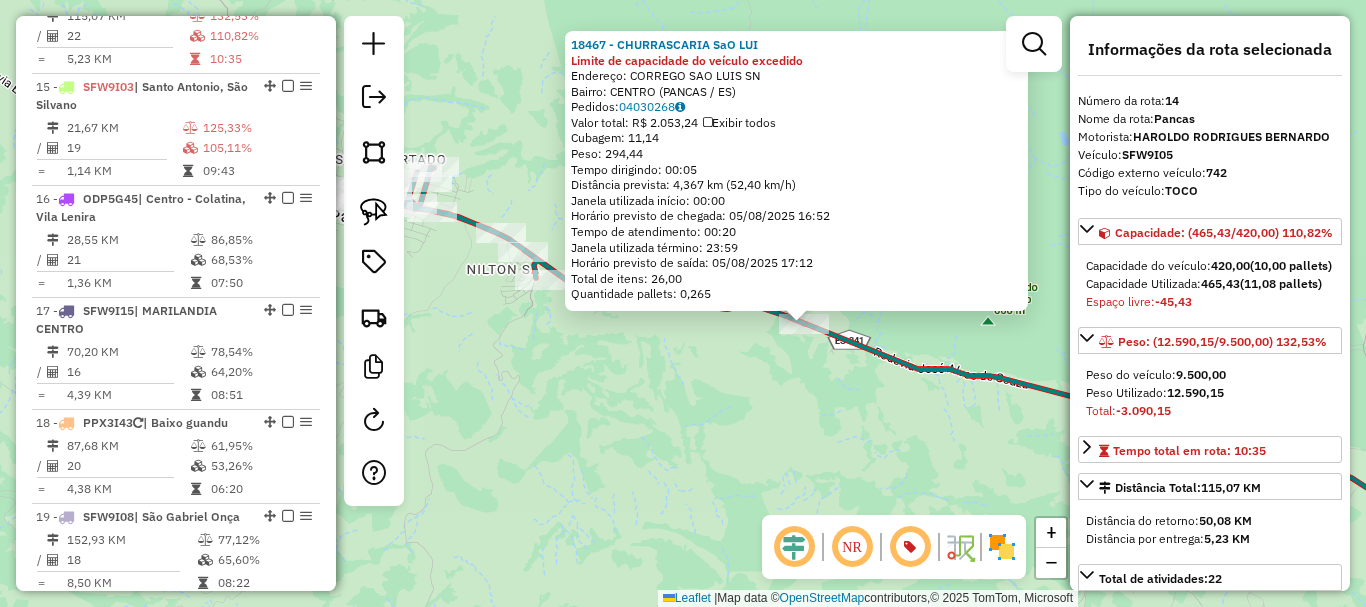 drag, startPoint x: 721, startPoint y: 414, endPoint x: 883, endPoint y: 446, distance: 165.13025 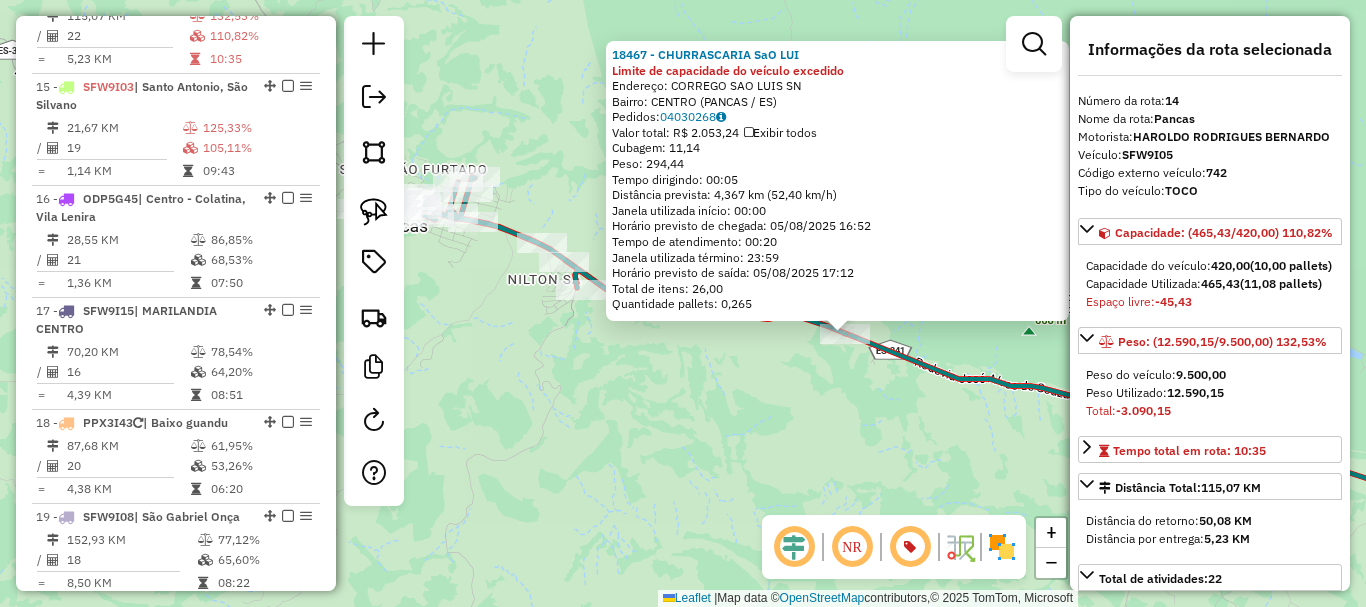 click on "18467 - CHURRASCARIA SaO LUI Limite de capacidade do veículo excedido  Endereço:  CORREGO SAO LUIS SN   Bairro: CENTRO (PANCAS / ES)   Pedidos:  04030268   Valor total: R$ 2.053,24   Exibir todos   Cubagem: 11,14  Peso: 294,44  Tempo dirigindo: 00:05   Distância prevista: 4,367 km (52,40 km/h)   Janela utilizada início: 00:00   Horário previsto de chegada: 05/08/2025 16:52   Tempo de atendimento: 00:20   Janela utilizada término: 23:59   Horário previsto de saída: 05/08/2025 17:12   Total de itens: 26,00   Quantidade pallets: 0,265  × Janela de atendimento Grade de atendimento Capacidade Transportadoras Veículos Cliente Pedidos  Rotas Selecione os dias de semana para filtrar as janelas de atendimento  Seg   Ter   Qua   Qui   Sex   Sáb   Dom  Informe o período da janela de atendimento: De: Até:  Filtrar exatamente a janela do cliente  Considerar janela de atendimento padrão  Selecione os dias de semana para filtrar as grades de atendimento  Seg   Ter   Qua   Qui   Sex   Sáb   Dom   De:   Até:" 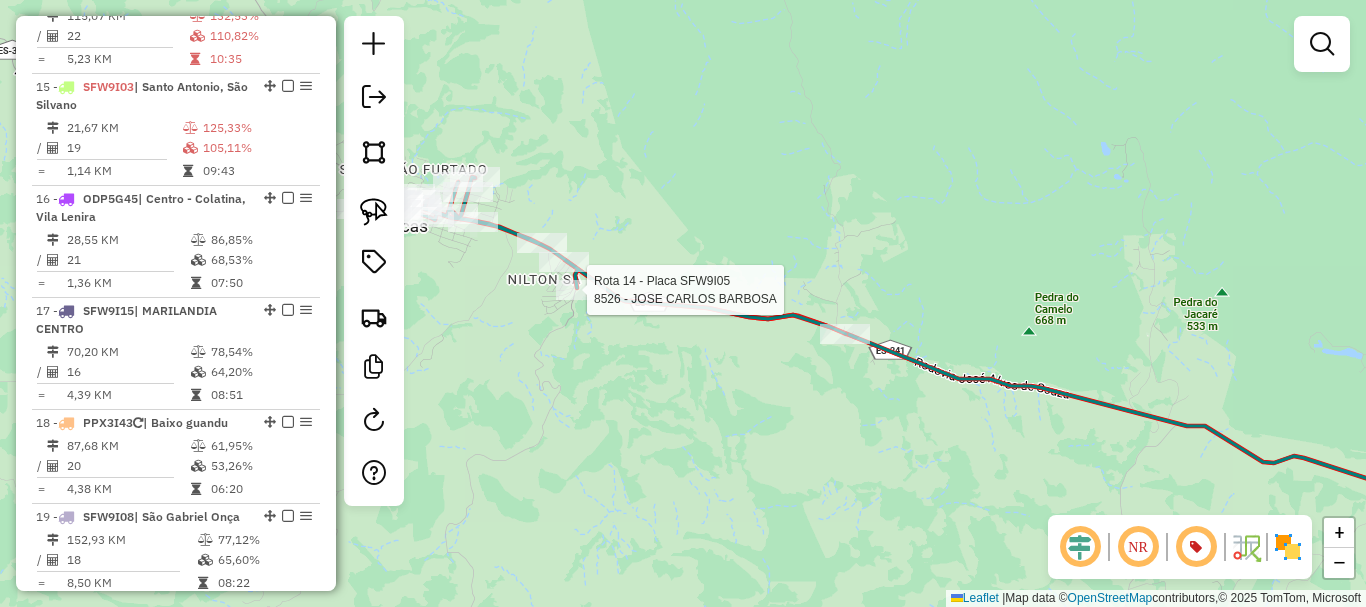 select on "*********" 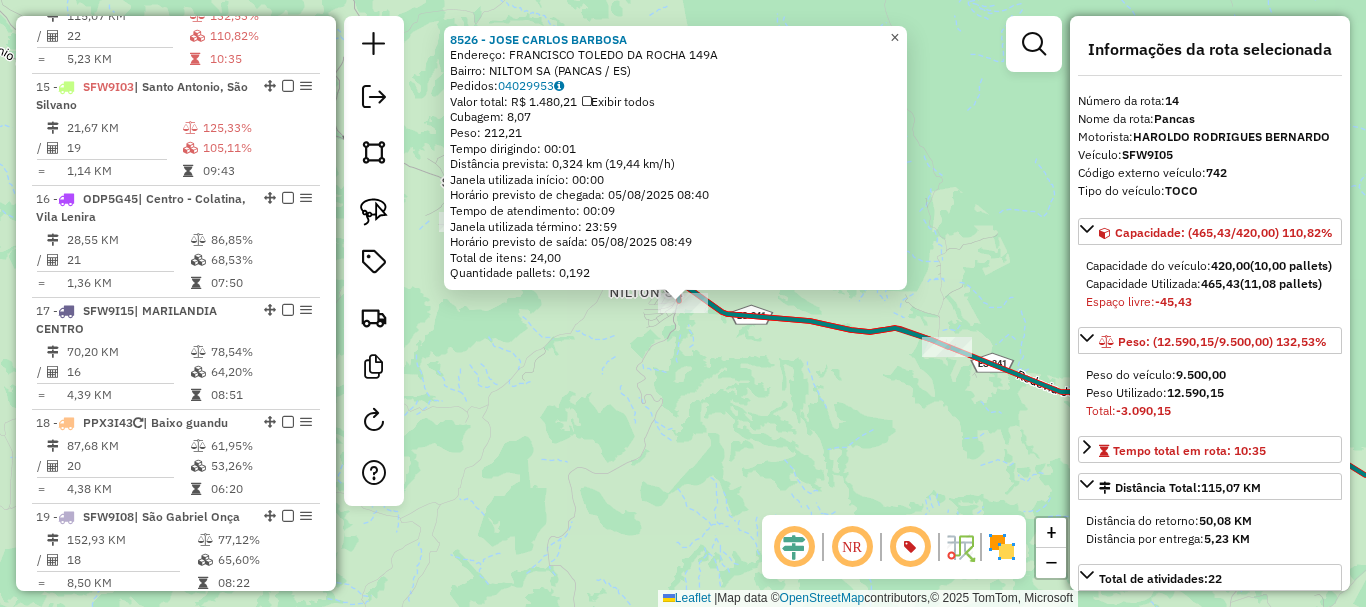 click on "×" 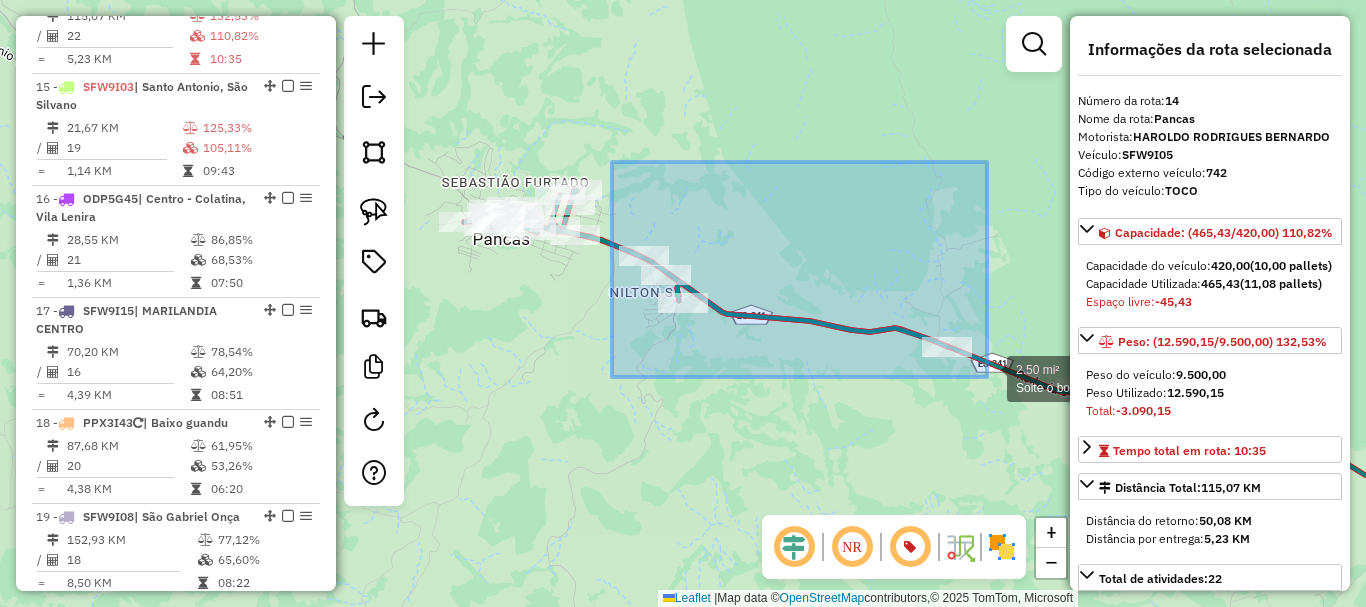 drag, startPoint x: 612, startPoint y: 162, endPoint x: 987, endPoint y: 377, distance: 432.2615 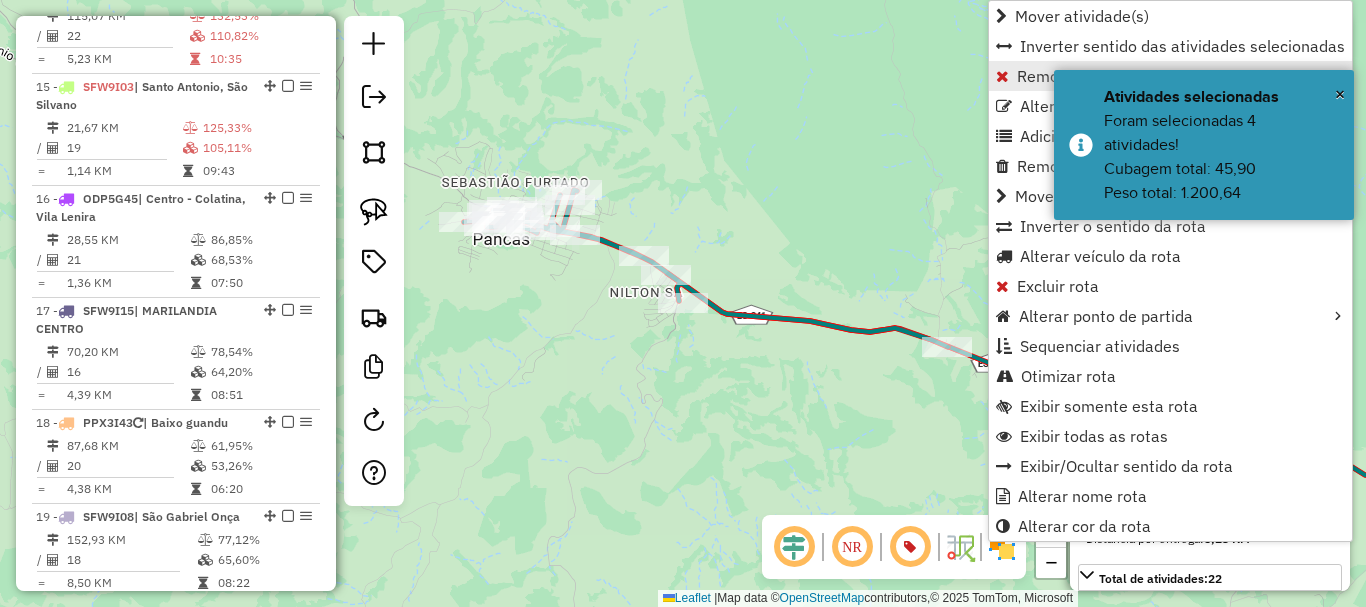 click on "Remover Atividade(s) da rota" at bounding box center (1122, 76) 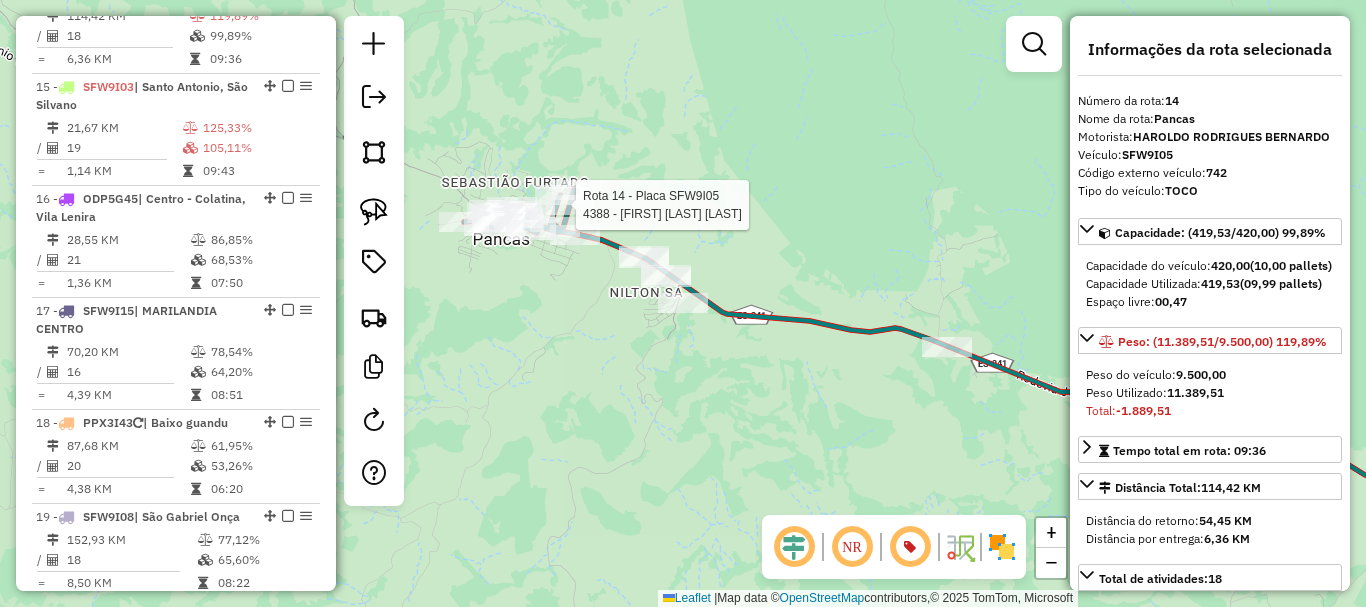 click 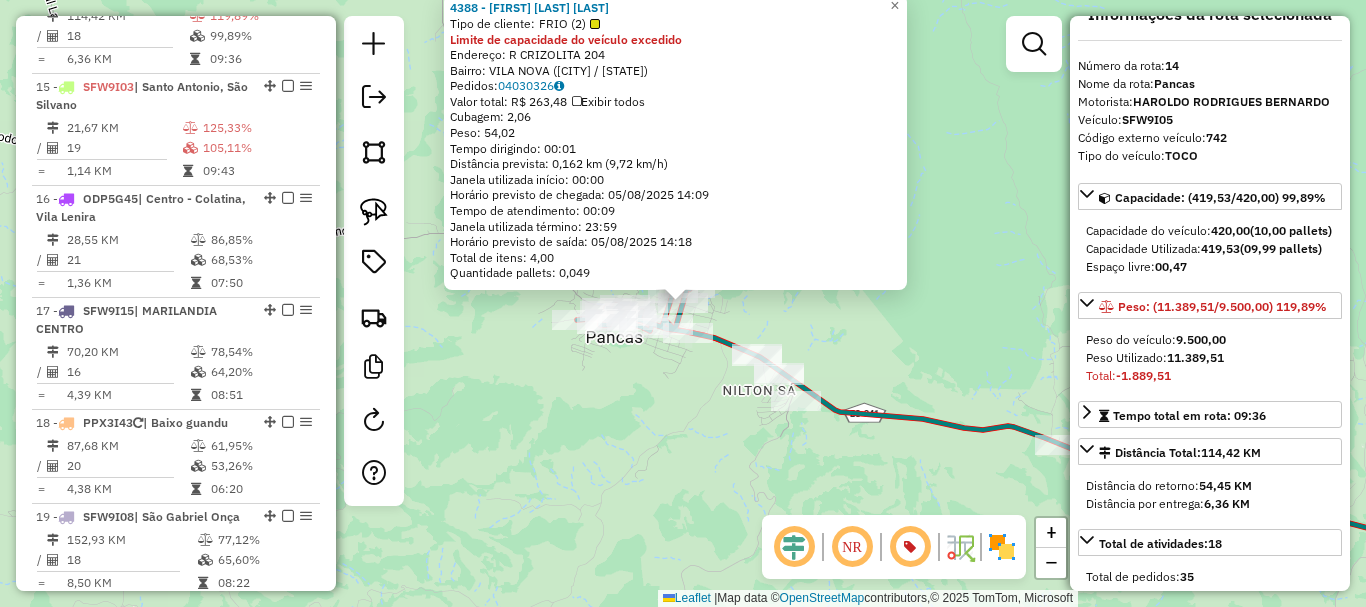 scroll, scrollTop: 0, scrollLeft: 0, axis: both 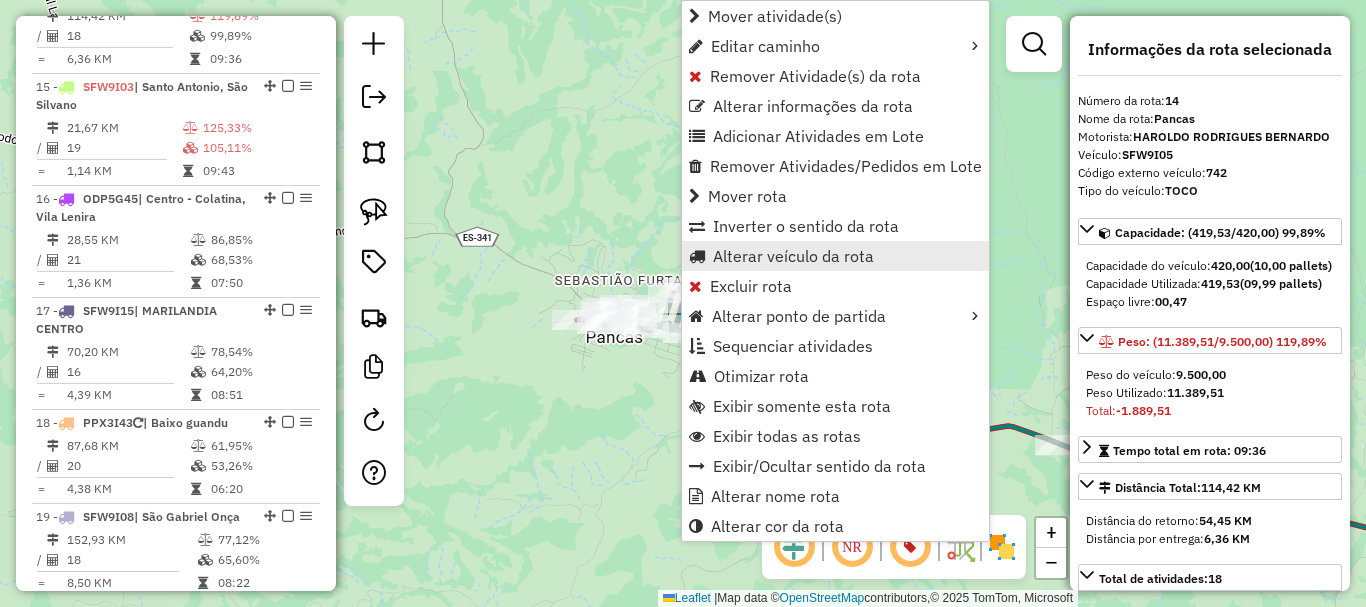 click on "Alterar veículo da rota" at bounding box center (793, 256) 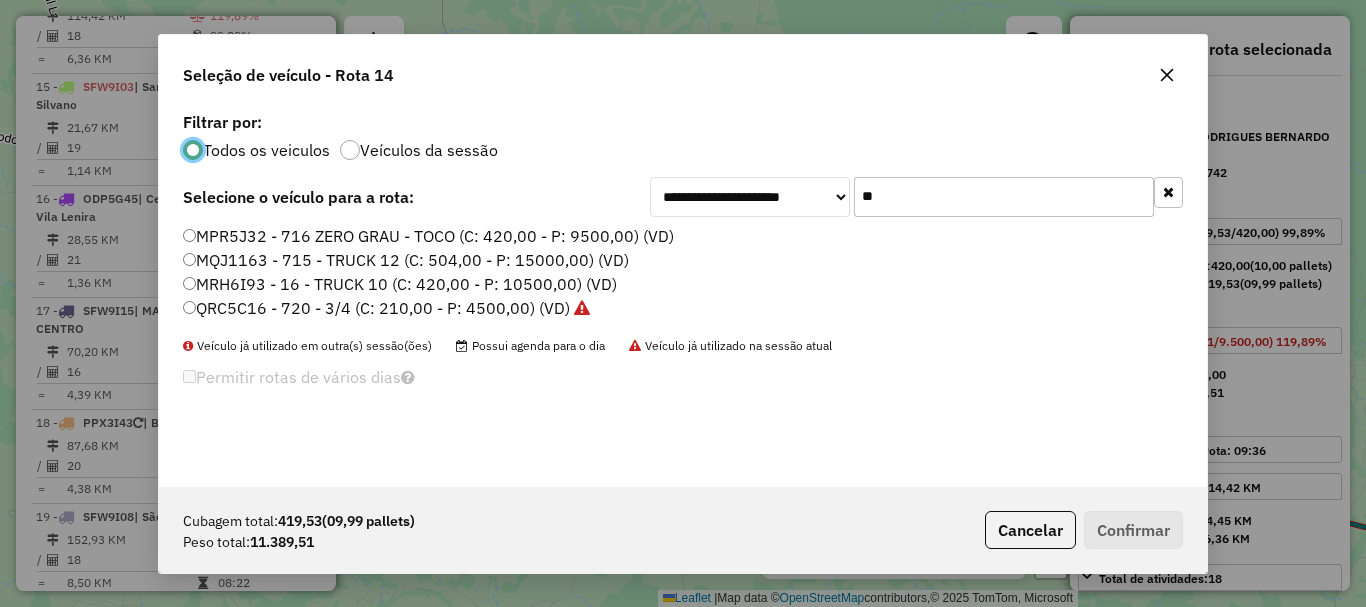 scroll, scrollTop: 11, scrollLeft: 6, axis: both 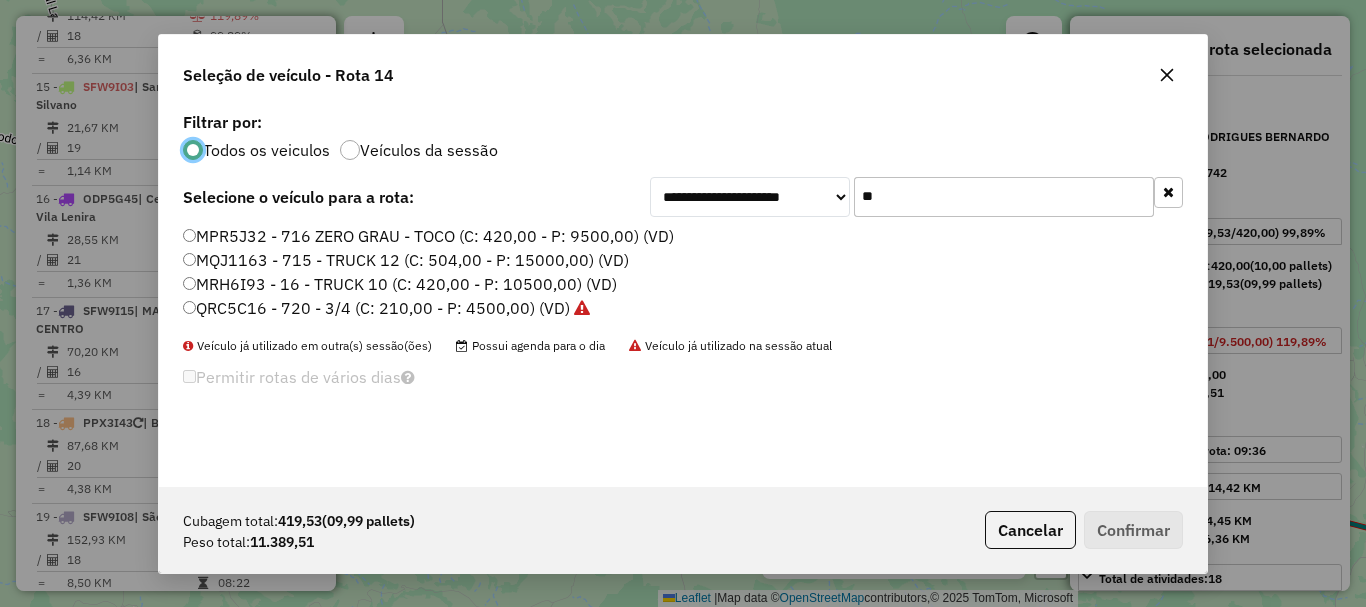 drag, startPoint x: 917, startPoint y: 219, endPoint x: 840, endPoint y: 238, distance: 79.30952 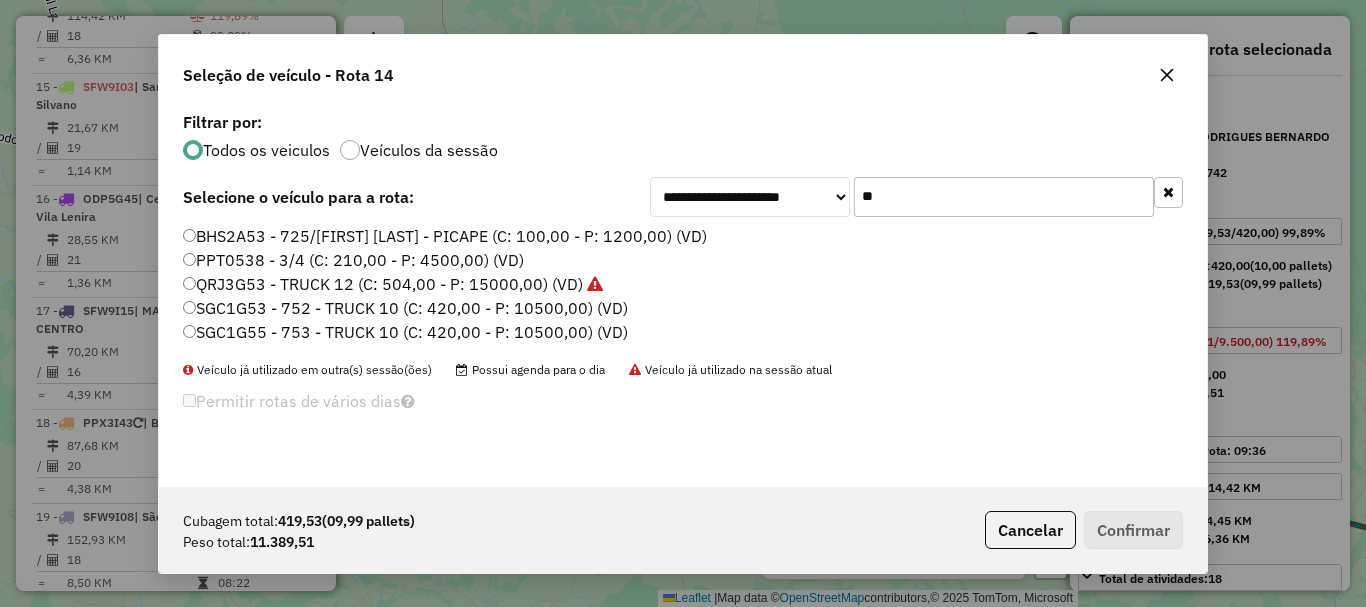 type on "**" 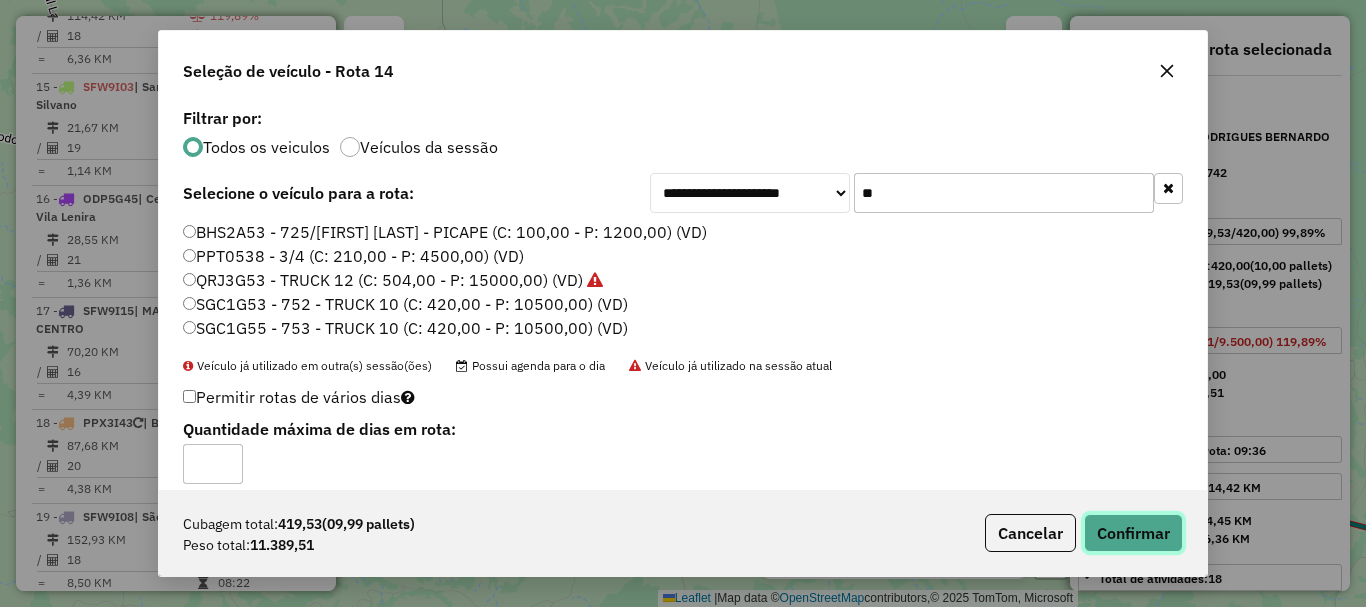 click on "Confirmar" 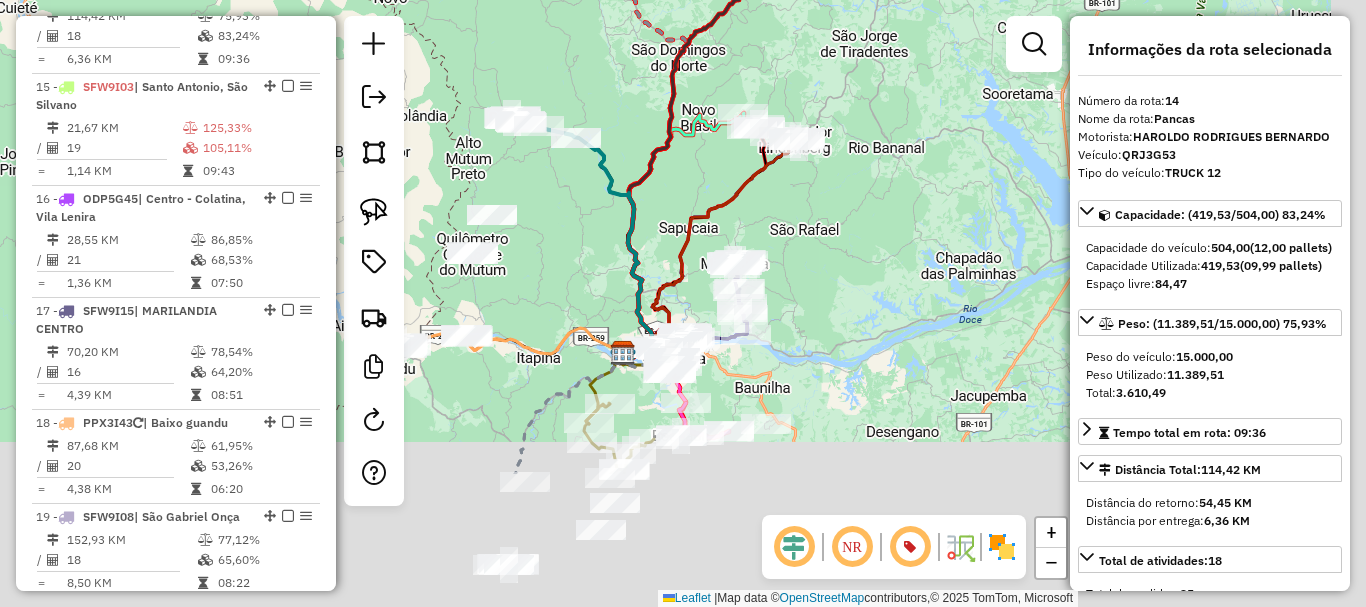 drag, startPoint x: 805, startPoint y: 130, endPoint x: 756, endPoint y: 75, distance: 73.661385 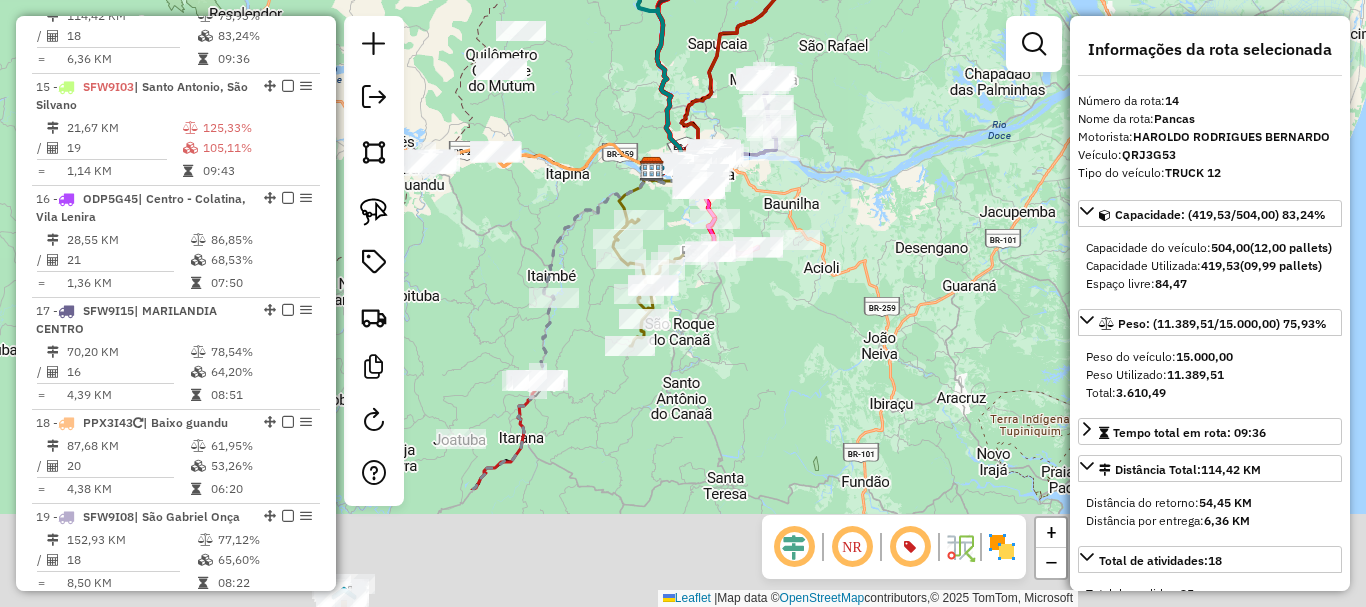 drag, startPoint x: 878, startPoint y: 311, endPoint x: 907, endPoint y: 110, distance: 203.08127 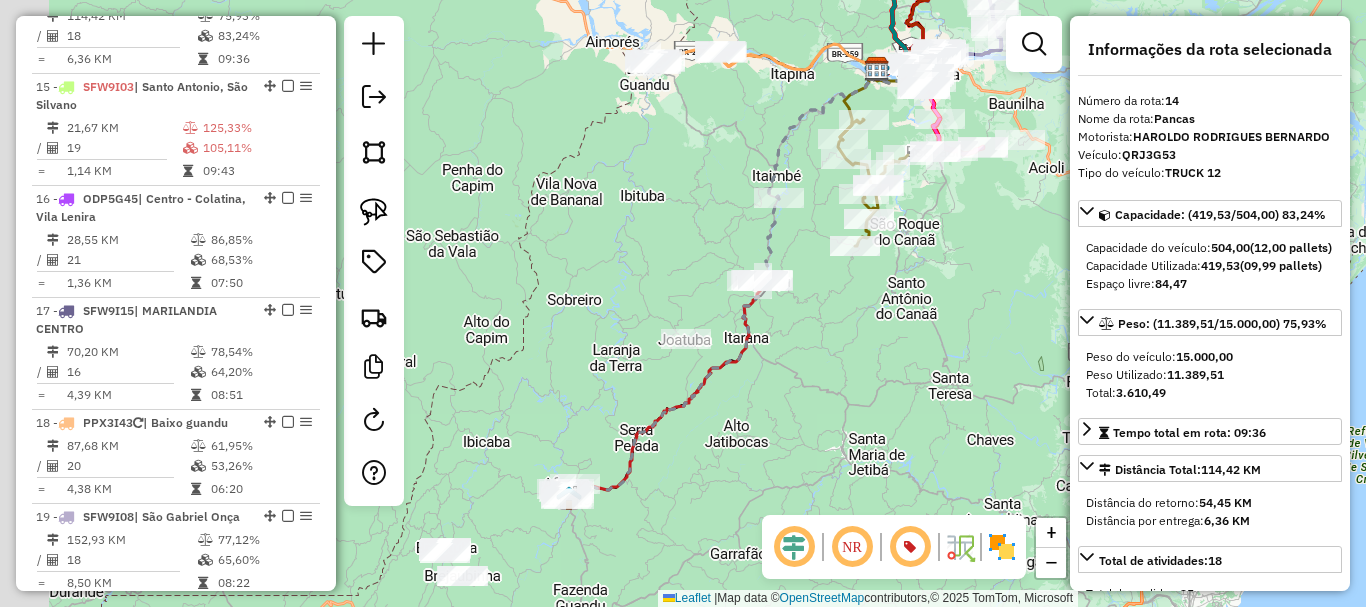 drag, startPoint x: 813, startPoint y: 306, endPoint x: 1032, endPoint y: 245, distance: 227.33676 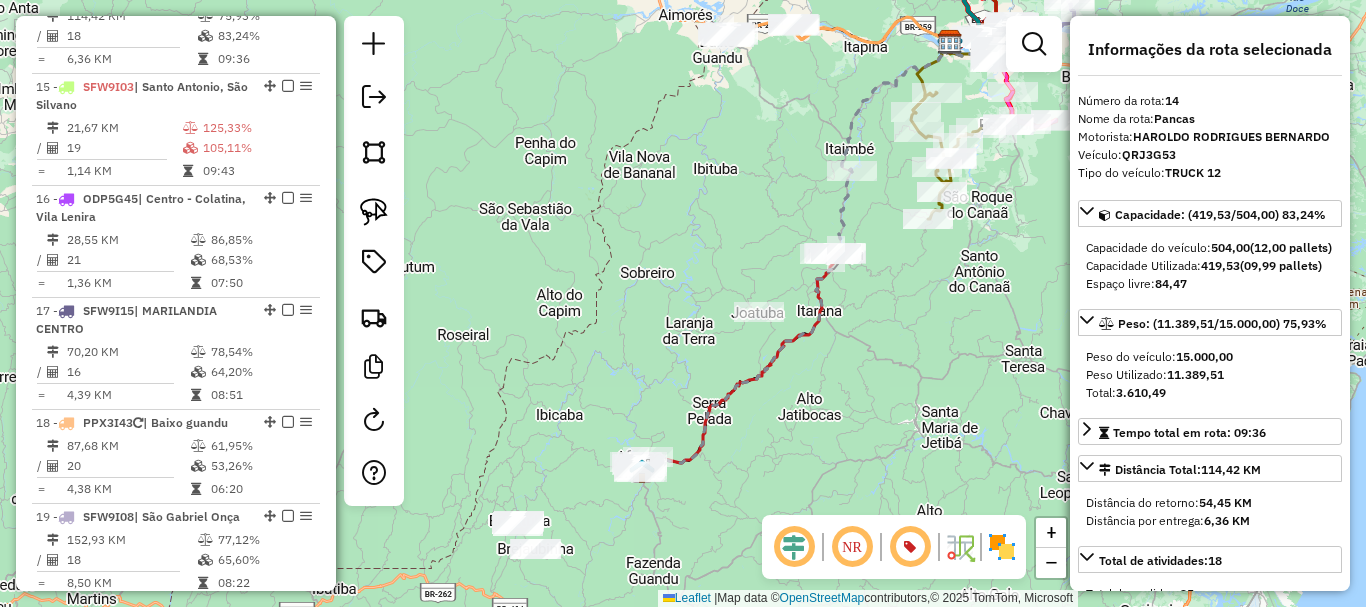 drag, startPoint x: 906, startPoint y: 294, endPoint x: 994, endPoint y: 260, distance: 94.33981 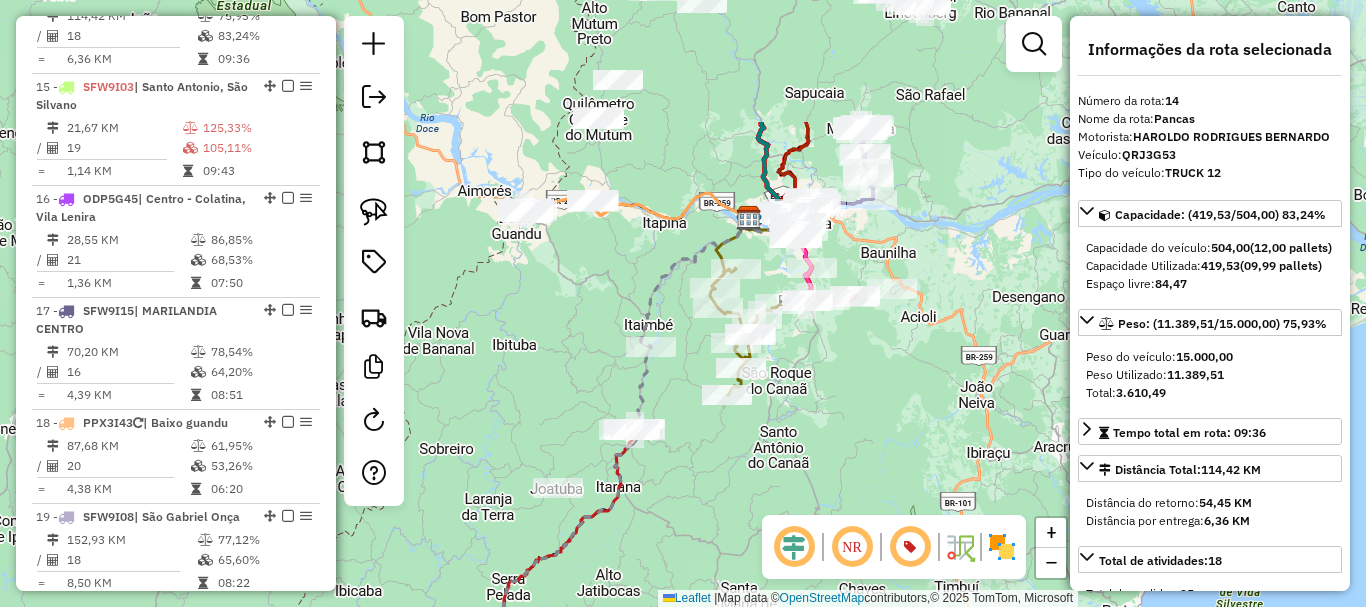 drag, startPoint x: 995, startPoint y: 260, endPoint x: 779, endPoint y: 443, distance: 283.0989 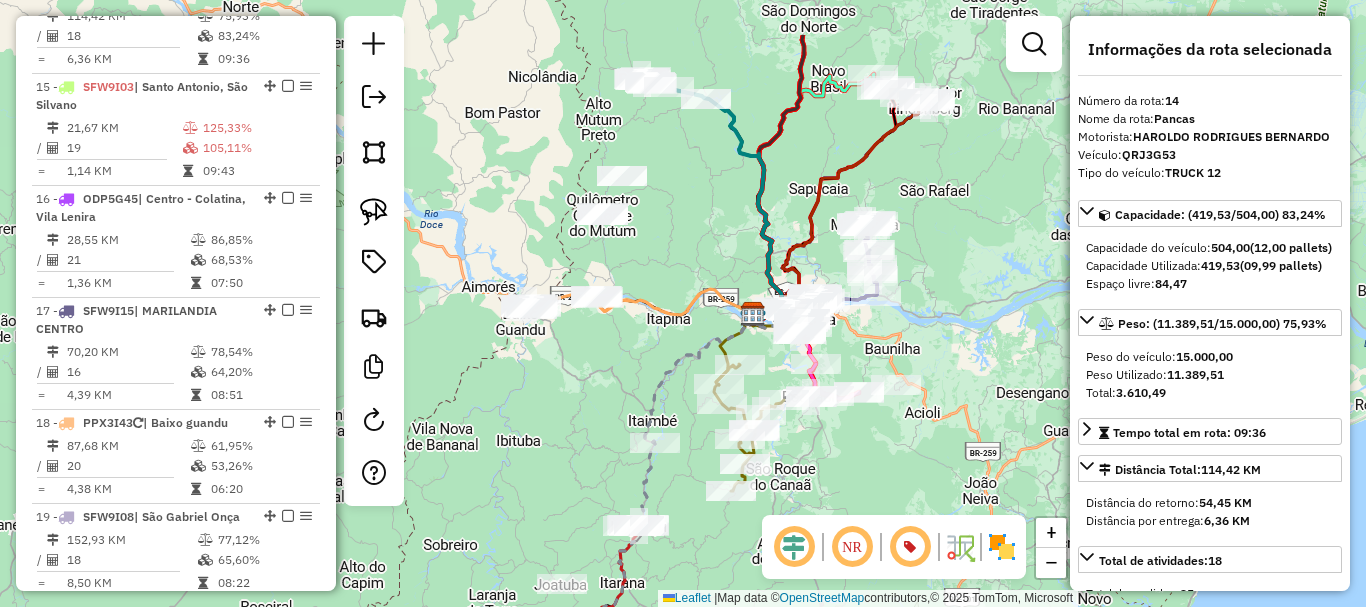 drag, startPoint x: 854, startPoint y: 376, endPoint x: 856, endPoint y: 488, distance: 112.01785 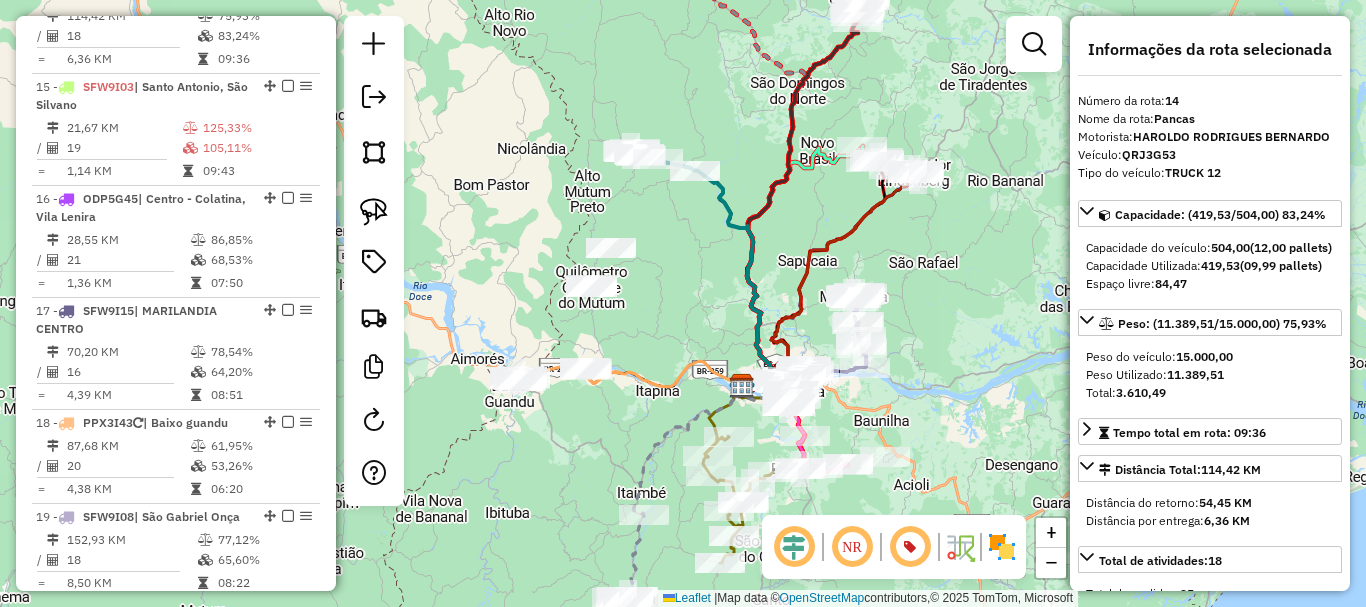 drag, startPoint x: 522, startPoint y: 356, endPoint x: 511, endPoint y: 412, distance: 57.070133 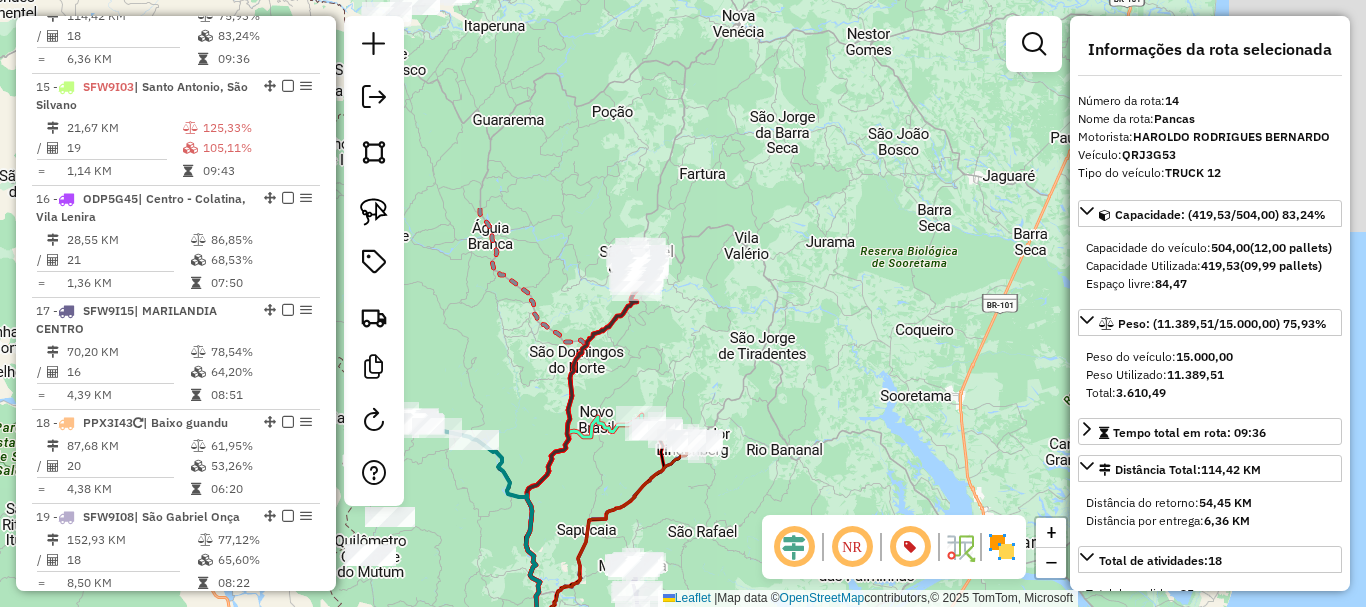 drag, startPoint x: 762, startPoint y: 265, endPoint x: 541, endPoint y: 534, distance: 348.14078 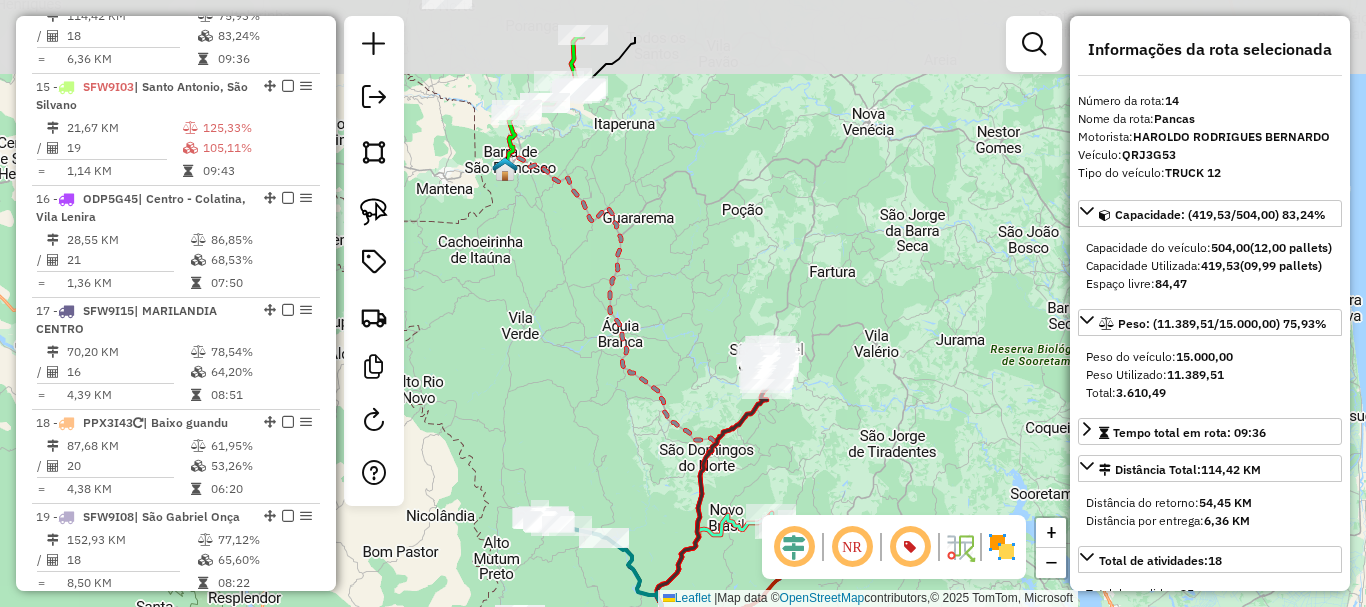 drag, startPoint x: 821, startPoint y: 410, endPoint x: 832, endPoint y: 413, distance: 11.401754 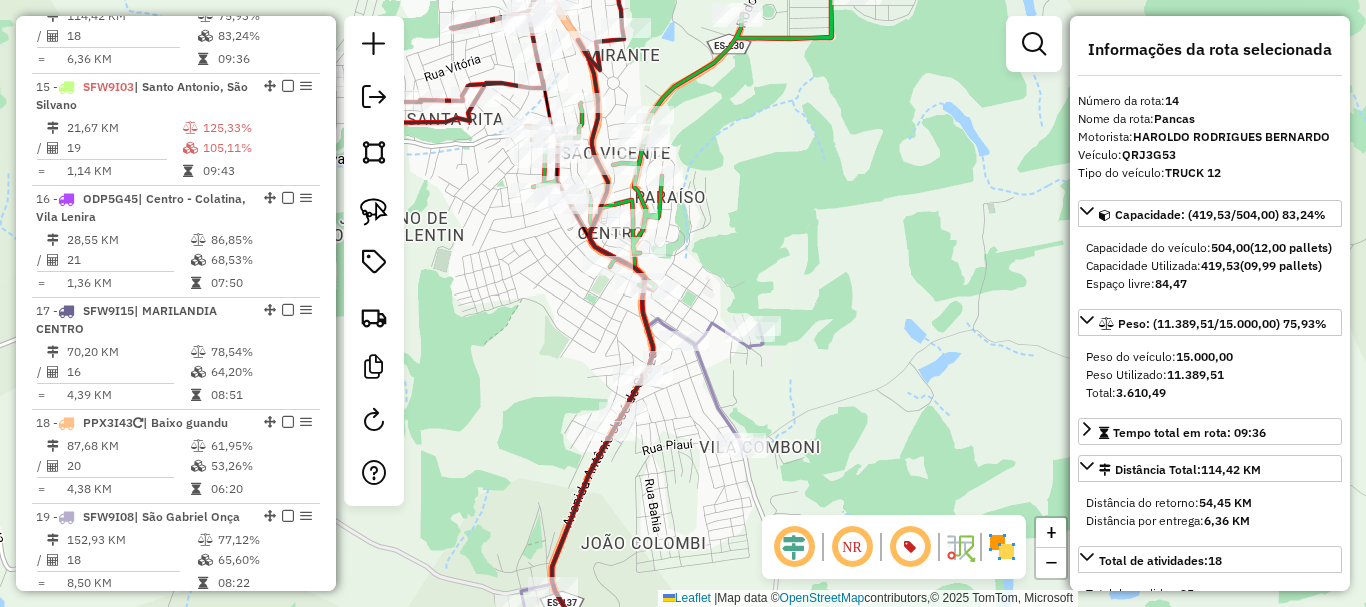 drag, startPoint x: 735, startPoint y: 250, endPoint x: 870, endPoint y: 347, distance: 166.23477 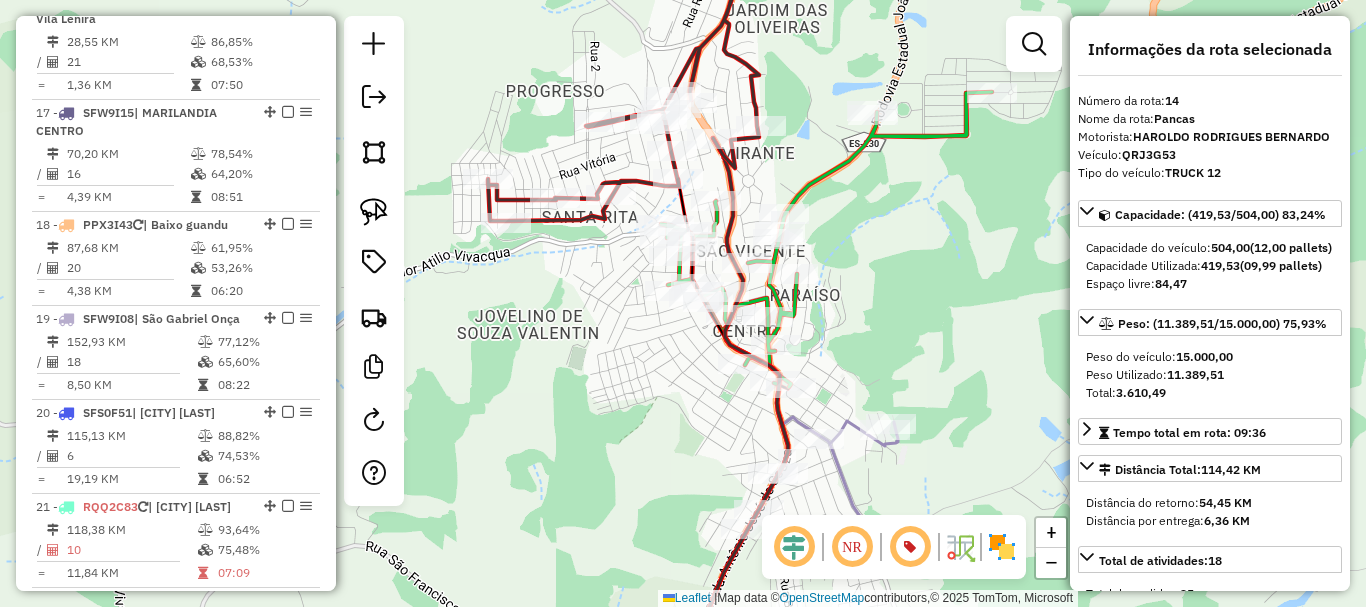 scroll, scrollTop: 2412, scrollLeft: 0, axis: vertical 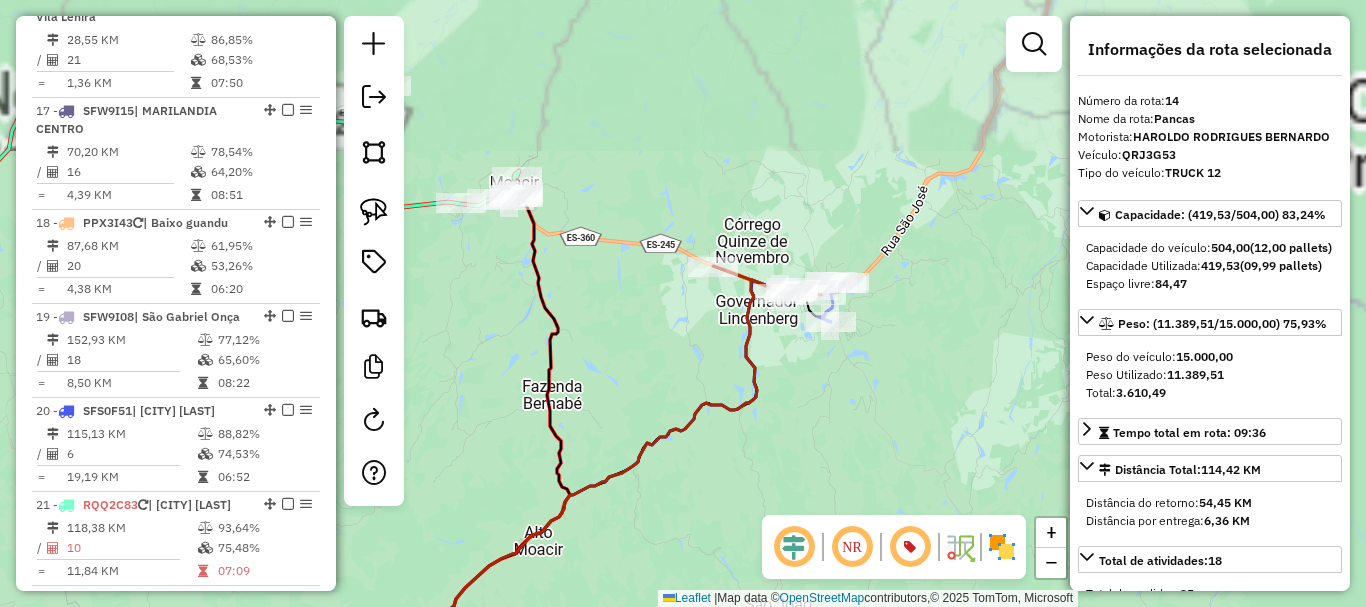 drag, startPoint x: 658, startPoint y: 358, endPoint x: 510, endPoint y: 443, distance: 170.6722 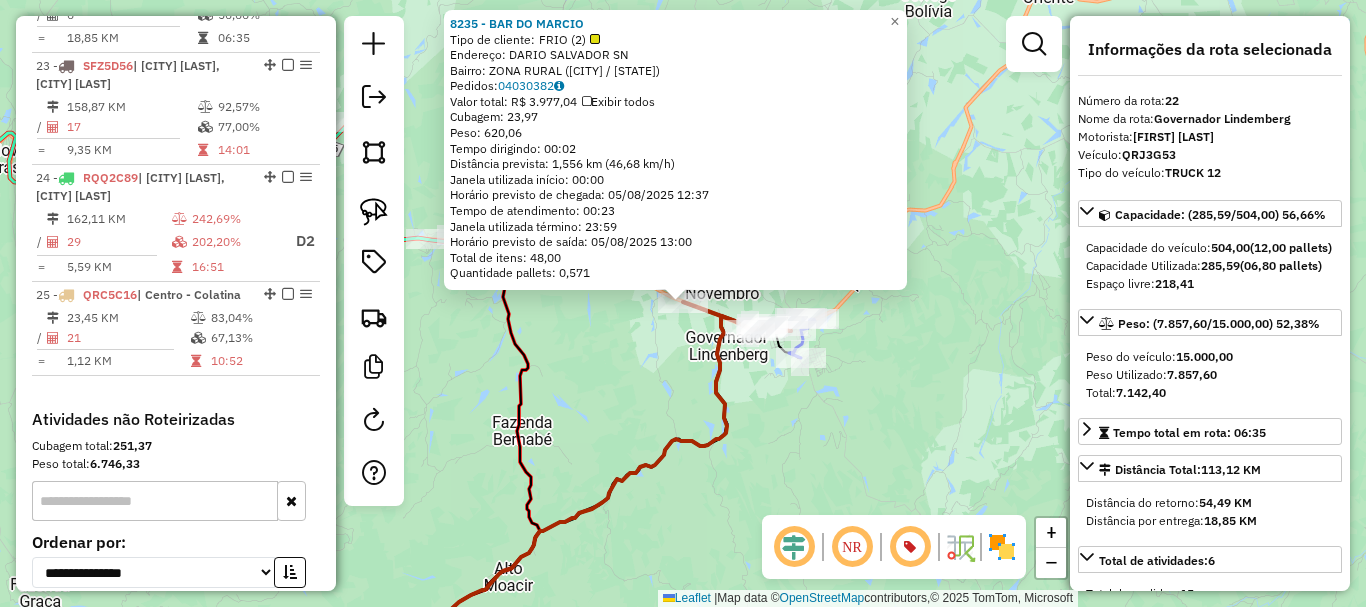 scroll, scrollTop: 3072, scrollLeft: 0, axis: vertical 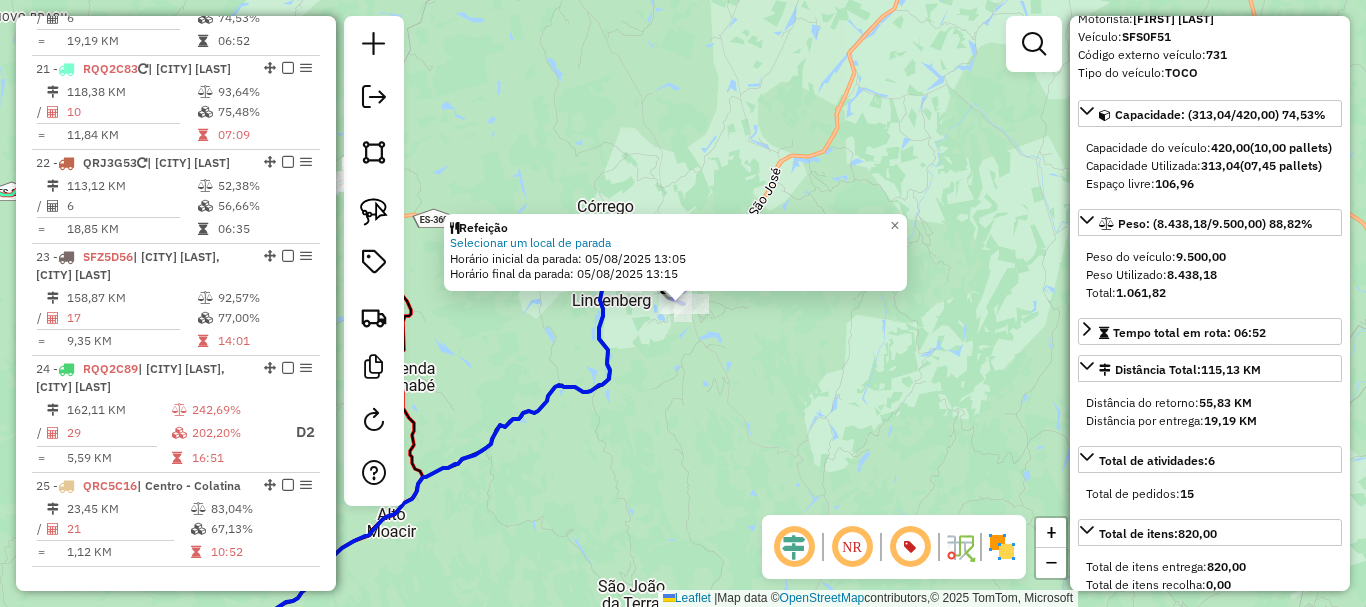 click on "Refeição Selecionar um local de parada  Horário inicial da parada: 05/08/2025 13:05   Horário final da parada: 05/08/2025 13:15  × Janela de atendimento Grade de atendimento Capacidade Transportadoras Veículos Cliente Pedidos  Rotas Selecione os dias de semana para filtrar as janelas de atendimento  Seg   Ter   Qua   Qui   Sex   Sáb   Dom  Informe o período da janela de atendimento: De: Até:  Filtrar exatamente a janela do cliente  Considerar janela de atendimento padrão  Selecione os dias de semana para filtrar as grades de atendimento  Seg   Ter   Qua   Qui   Sex   Sáb   Dom   Considerar clientes sem dia de atendimento cadastrado  Clientes fora do dia de atendimento selecionado Filtrar as atividades entre os valores definidos abaixo:  Peso mínimo:   Peso máximo:   Cubagem mínima:   Cubagem máxima:   De:   Até:  Filtrar as atividades entre o tempo de atendimento definido abaixo:  De:   Até:   Considerar capacidade total dos clientes não roteirizados Transportadora: Tipo de veículo: Nome:" 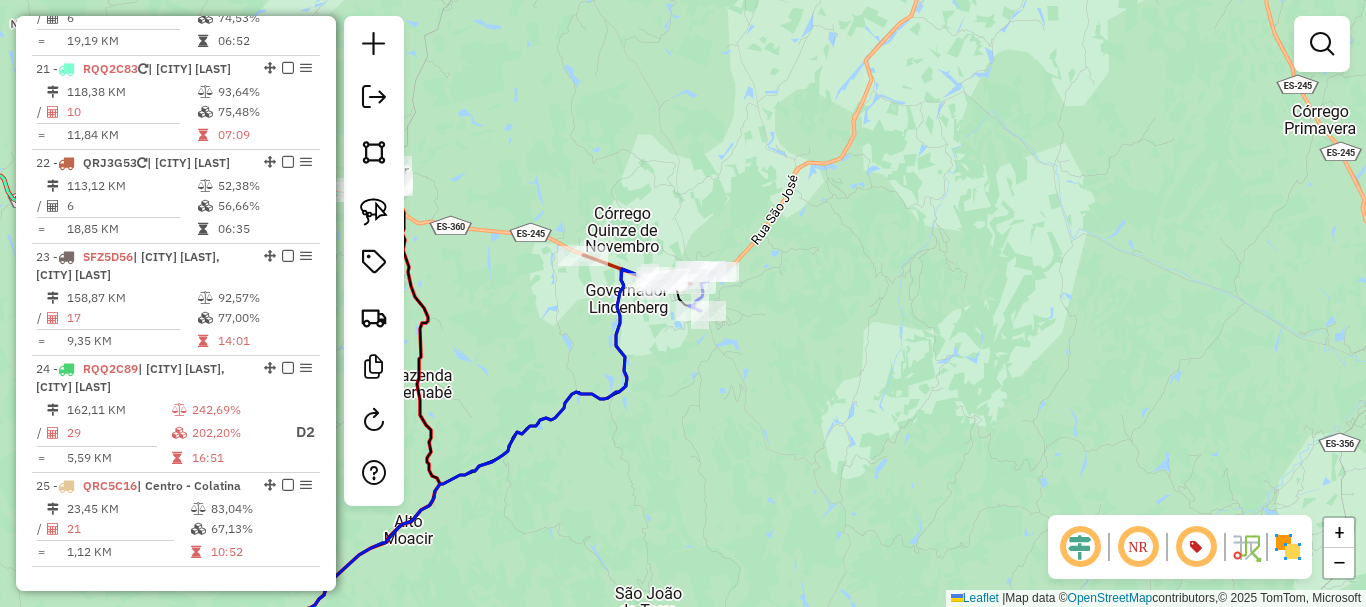 drag, startPoint x: 735, startPoint y: 441, endPoint x: 935, endPoint y: 527, distance: 217.70622 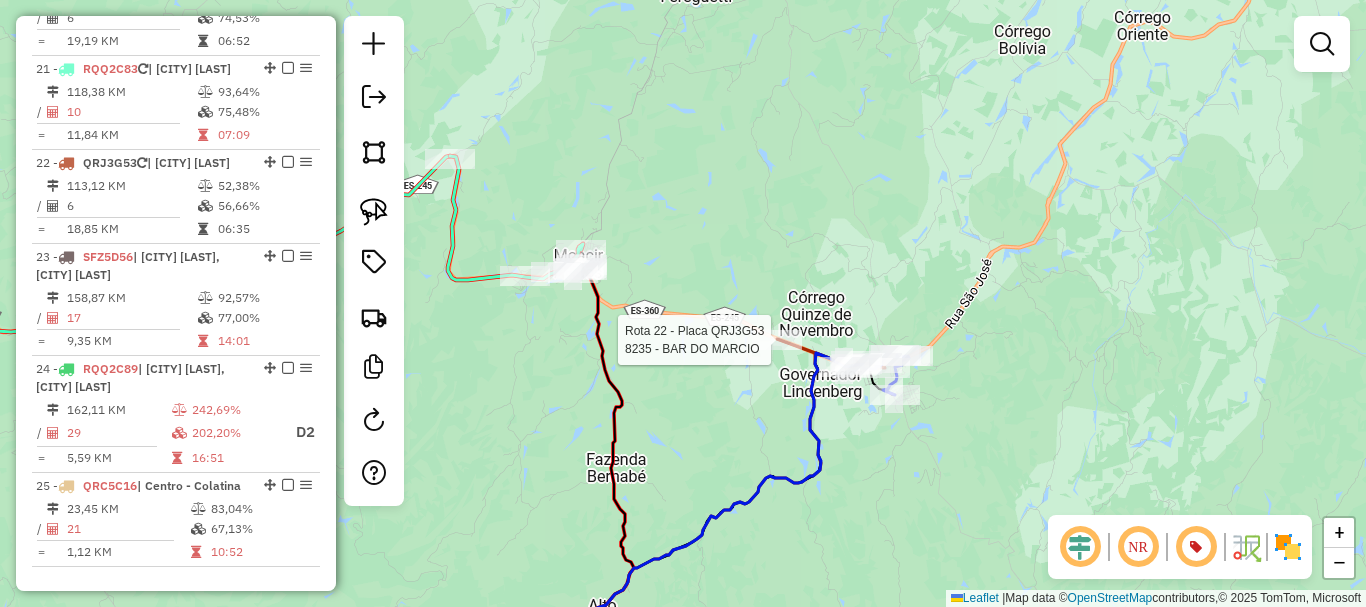 select on "*********" 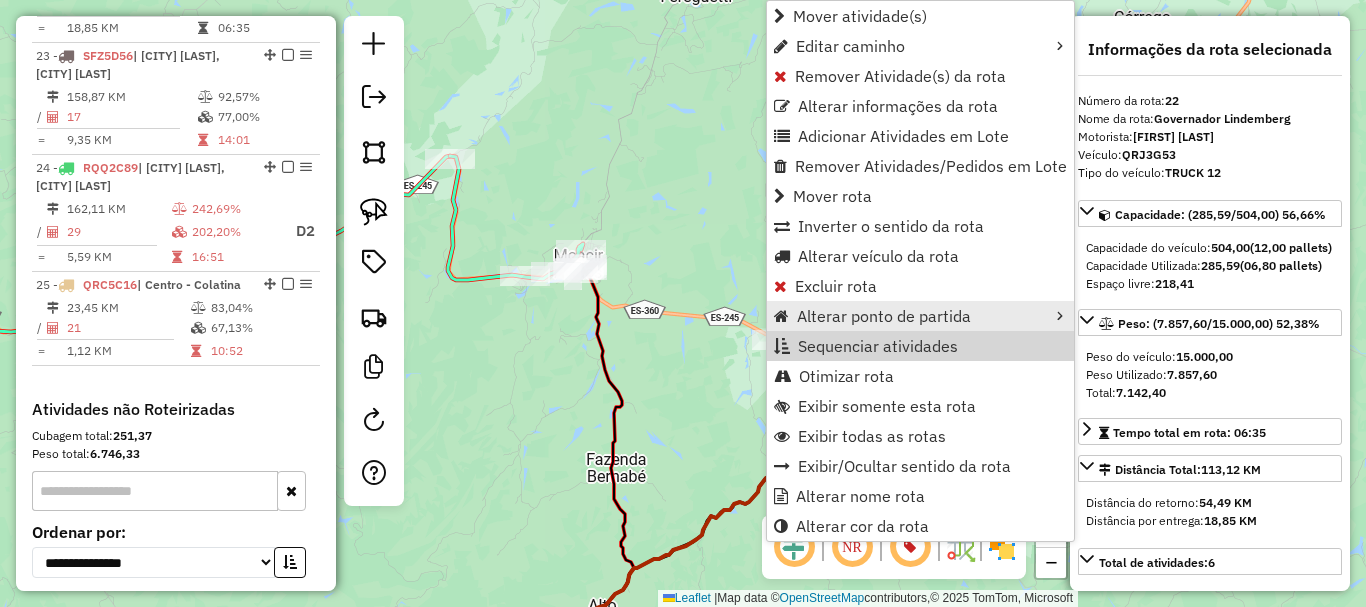 scroll, scrollTop: 3072, scrollLeft: 0, axis: vertical 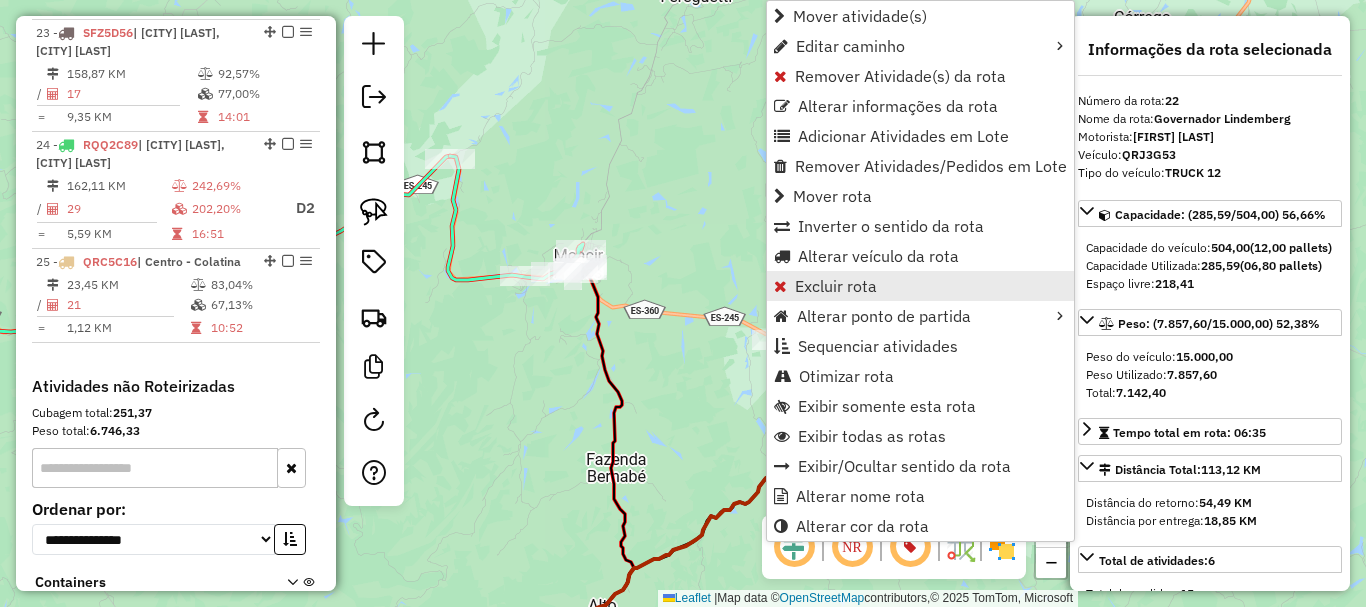 click on "Excluir rota" at bounding box center (836, 286) 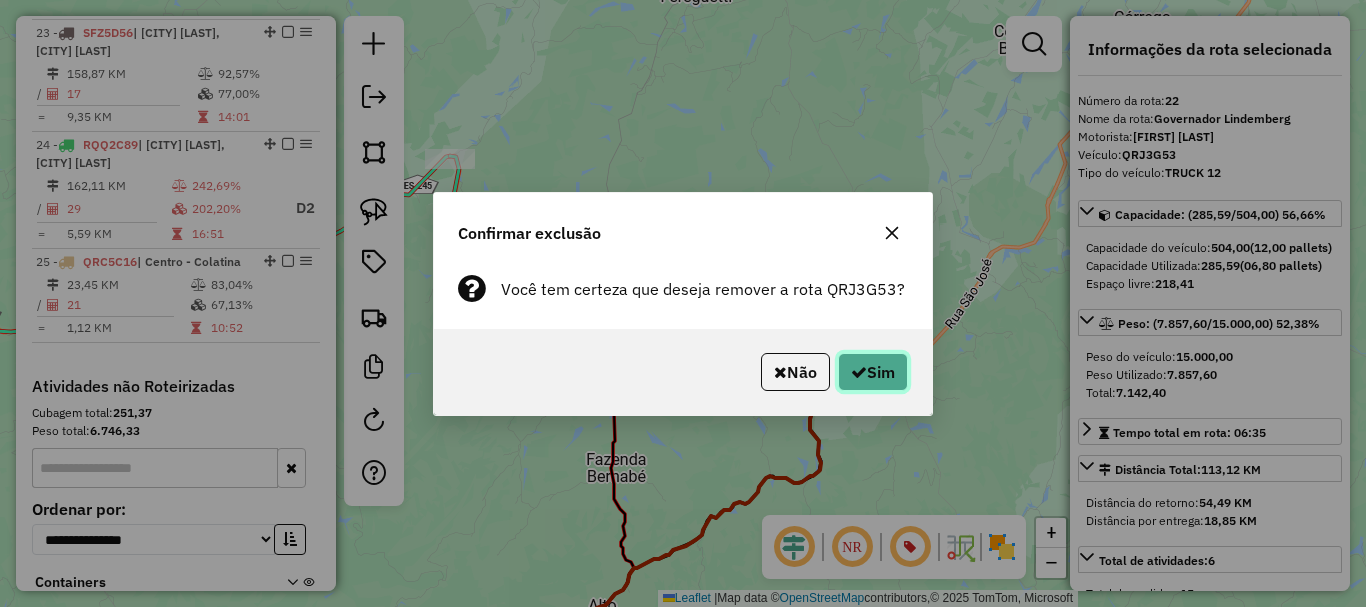 click on "Sim" 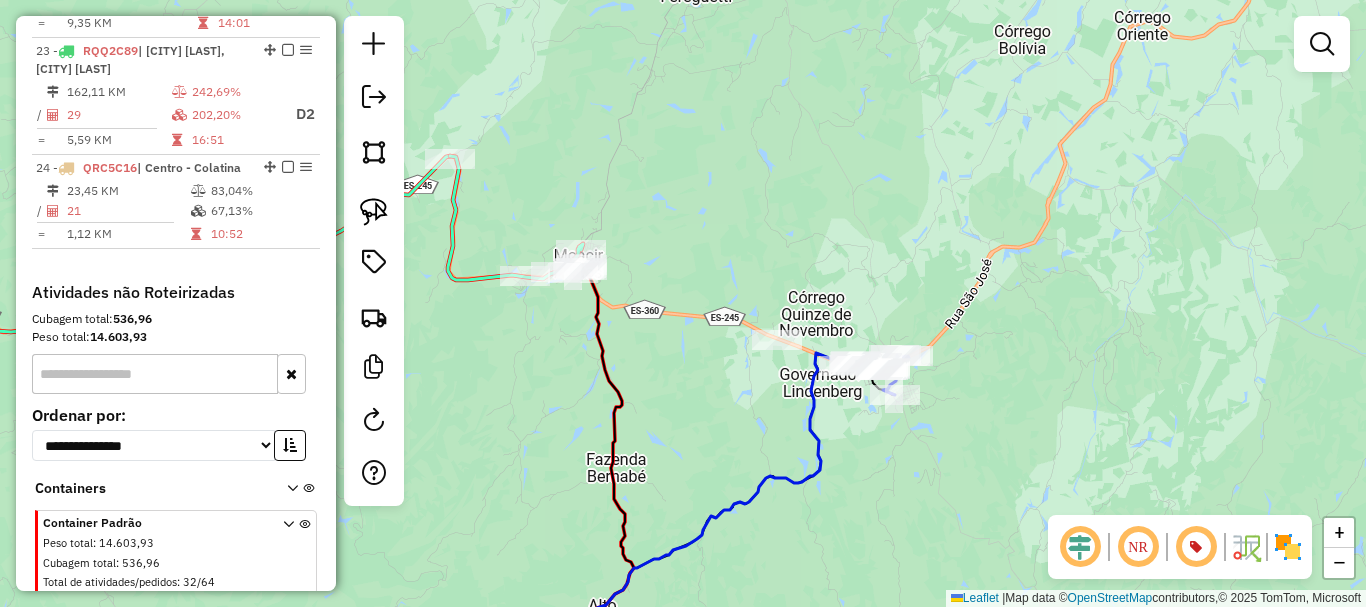 drag, startPoint x: 867, startPoint y: 264, endPoint x: 850, endPoint y: 205, distance: 61.400326 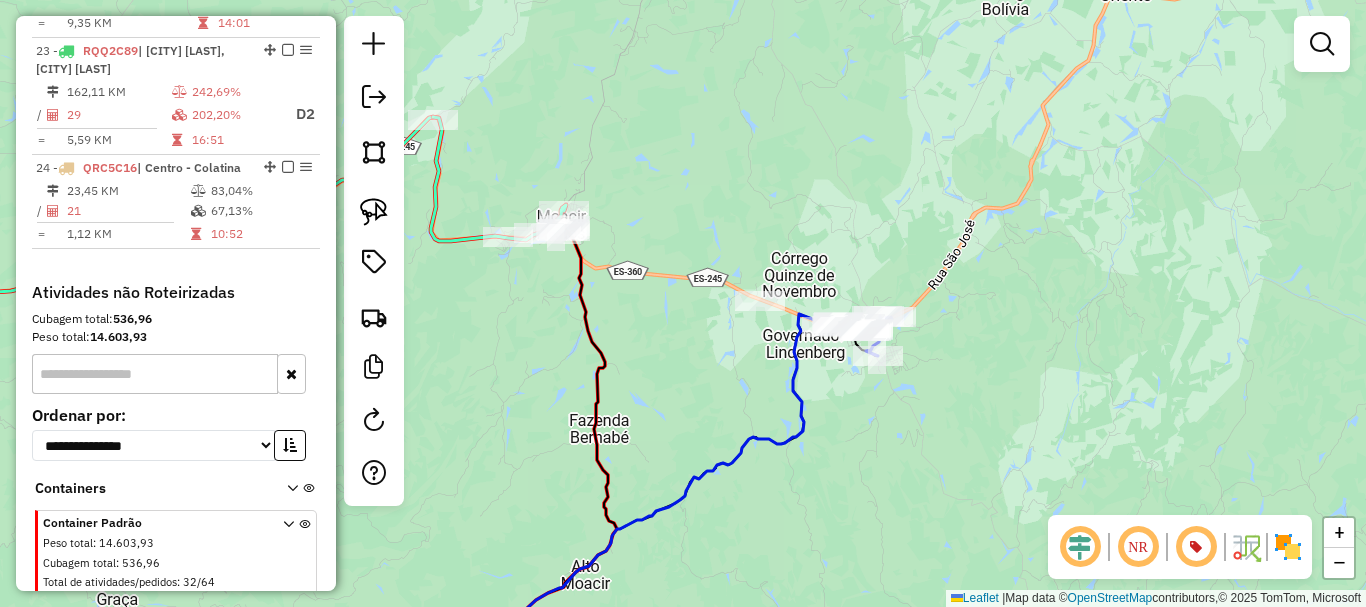 drag, startPoint x: 845, startPoint y: 172, endPoint x: 837, endPoint y: 334, distance: 162.19742 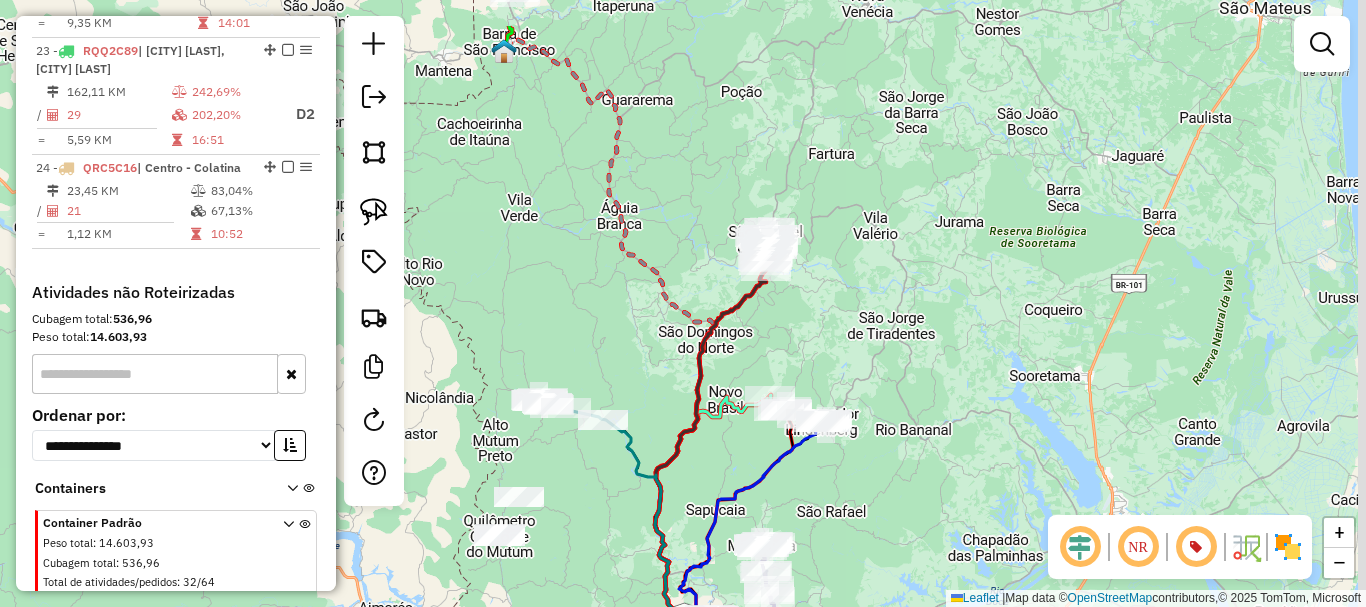 drag, startPoint x: 856, startPoint y: 212, endPoint x: 838, endPoint y: 320, distance: 109.48972 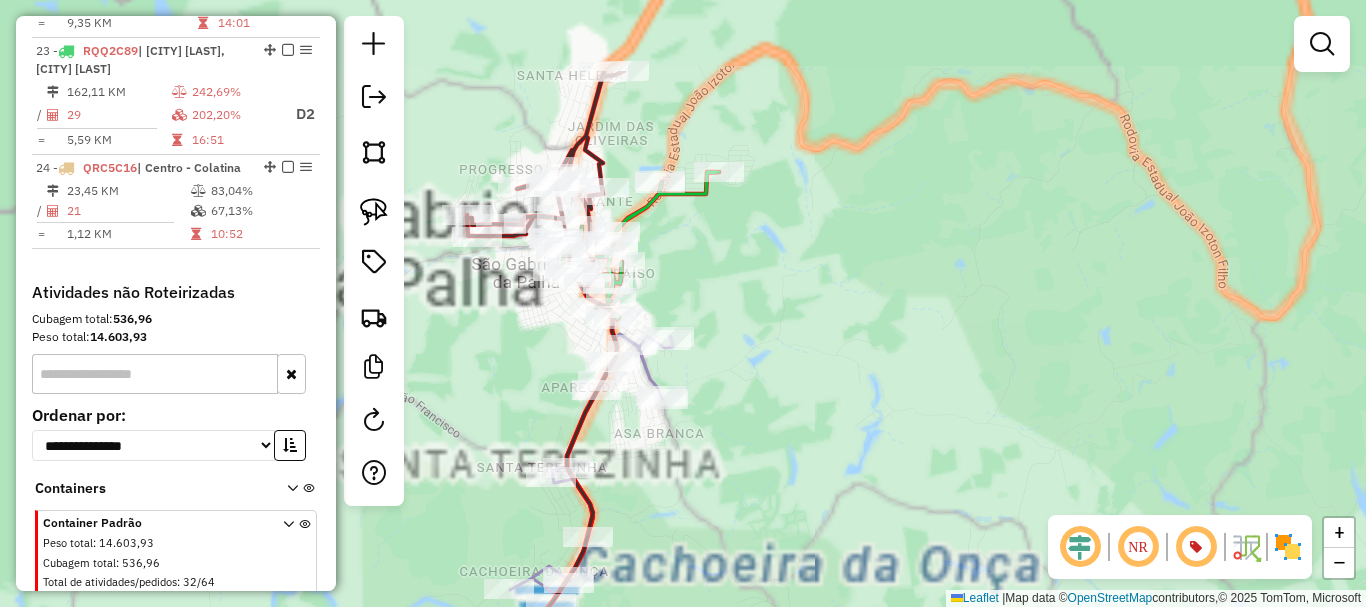 drag, startPoint x: 799, startPoint y: 266, endPoint x: 849, endPoint y: 317, distance: 71.42129 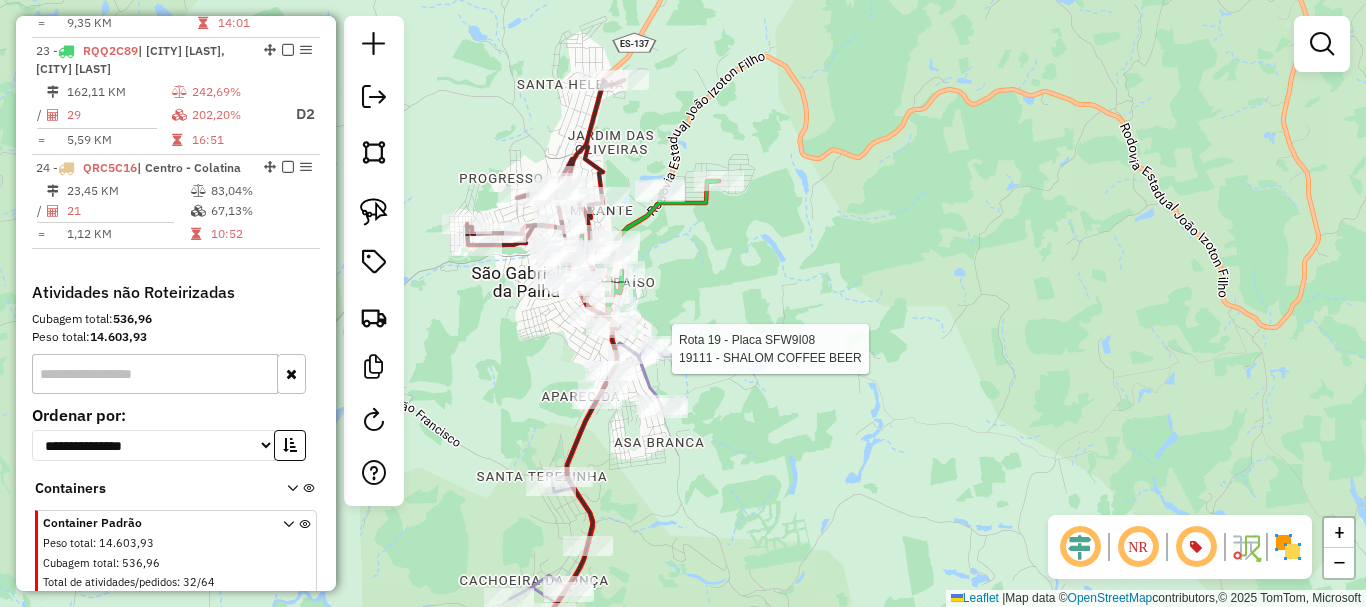 select on "*********" 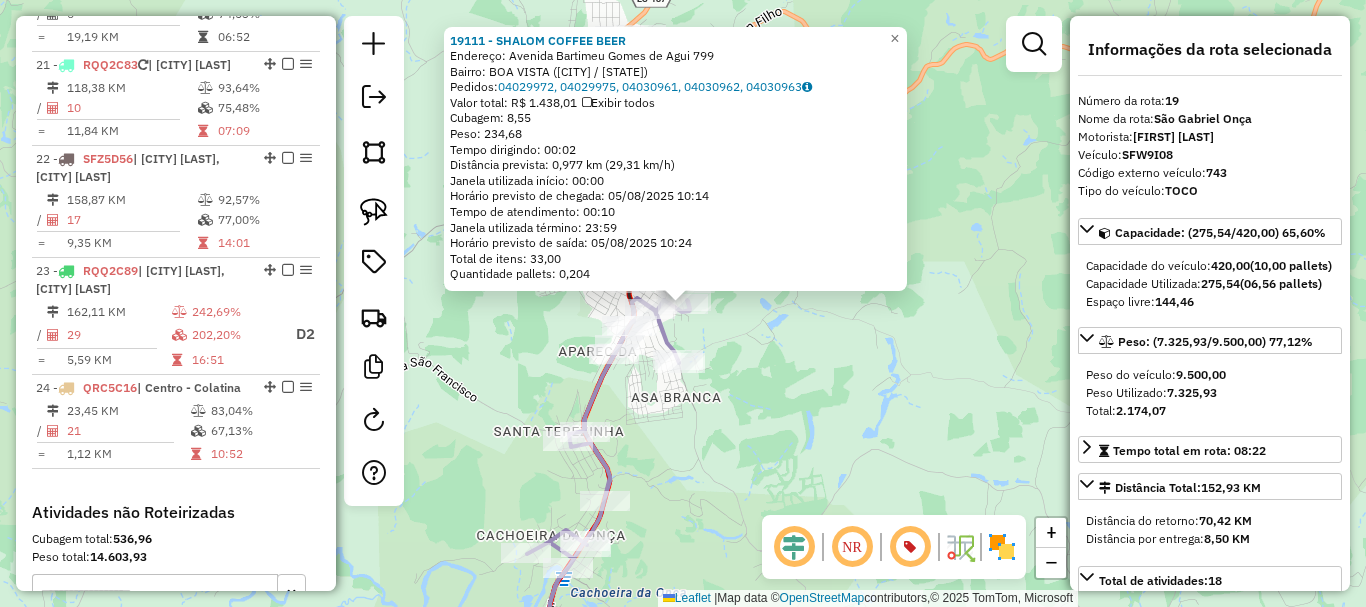 scroll, scrollTop: 2736, scrollLeft: 0, axis: vertical 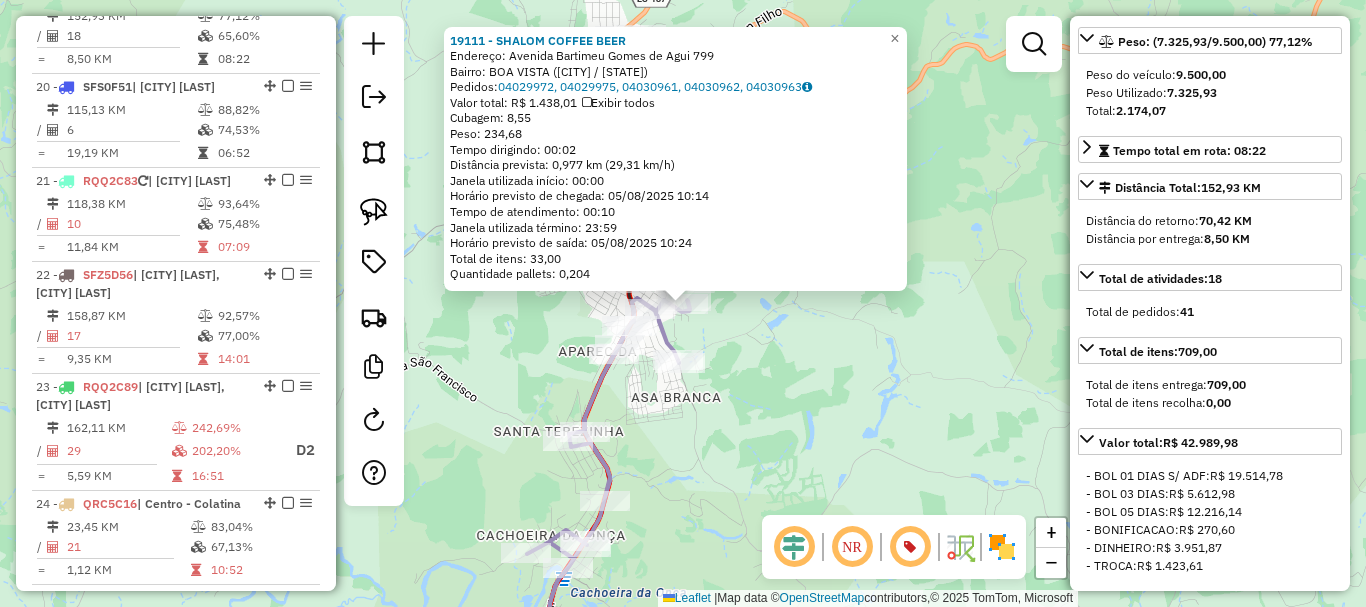 click on "19111 - SHALOM COFFEE BEER  Endereço:  Avenida Bartimeu Gomes de Agui 799   Bairro: BOA VISTA (SAO GABRIEL DA PALHA / ES)   Pedidos:  04029972, 04029975, 04030961, 04030962, 04030963   Valor total: R$ 1.438,01   Exibir todos   Cubagem: 8,55  Peso: 234,68  Tempo dirigindo: 00:02   Distância prevista: 0,977 km (29,31 km/h)   Janela utilizada início: 00:00   Horário previsto de chegada: 05/08/2025 10:14   Tempo de atendimento: 00:10   Janela utilizada término: 23:59   Horário previsto de saída: 05/08/2025 10:24   Total de itens: 33,00   Quantidade pallets: 0,204  × Janela de atendimento Grade de atendimento Capacidade Transportadoras Veículos Cliente Pedidos  Rotas Selecione os dias de semana para filtrar as janelas de atendimento  Seg   Ter   Qua   Qui   Sex   Sáb   Dom  Informe o período da janela de atendimento: De: Até:  Filtrar exatamente a janela do cliente  Considerar janela de atendimento padrão  Selecione os dias de semana para filtrar as grades de atendimento  Seg   Ter   Qua   Qui   Sex" 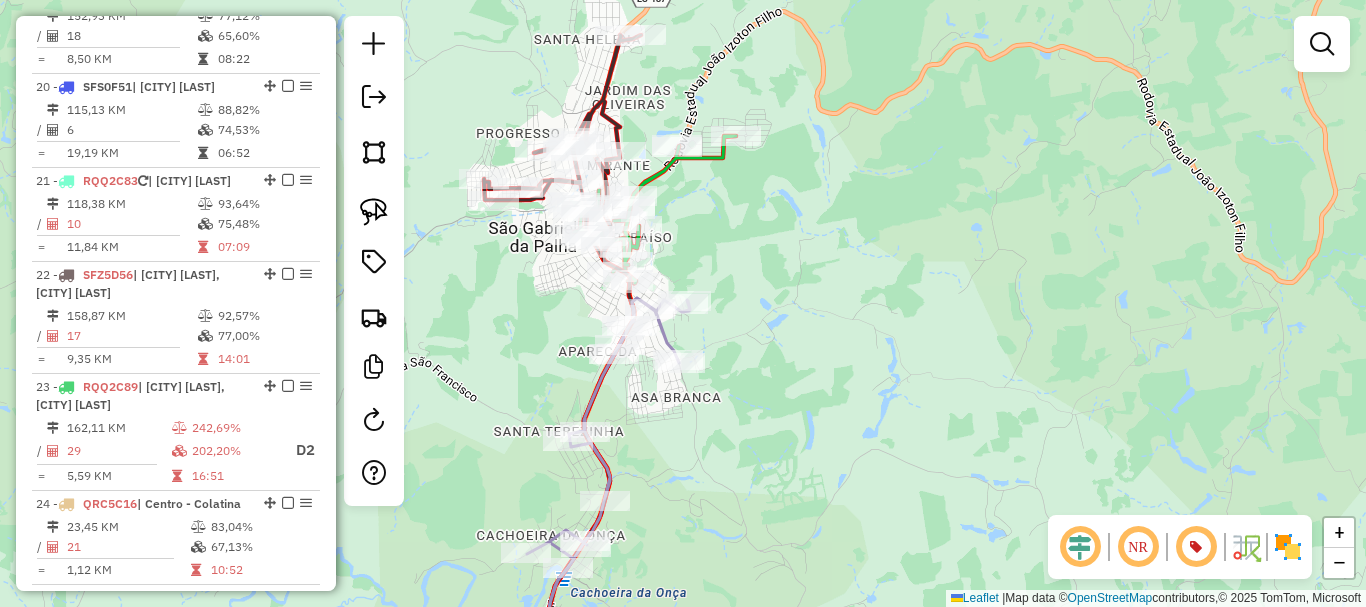 drag, startPoint x: 820, startPoint y: 354, endPoint x: 857, endPoint y: 457, distance: 109.444046 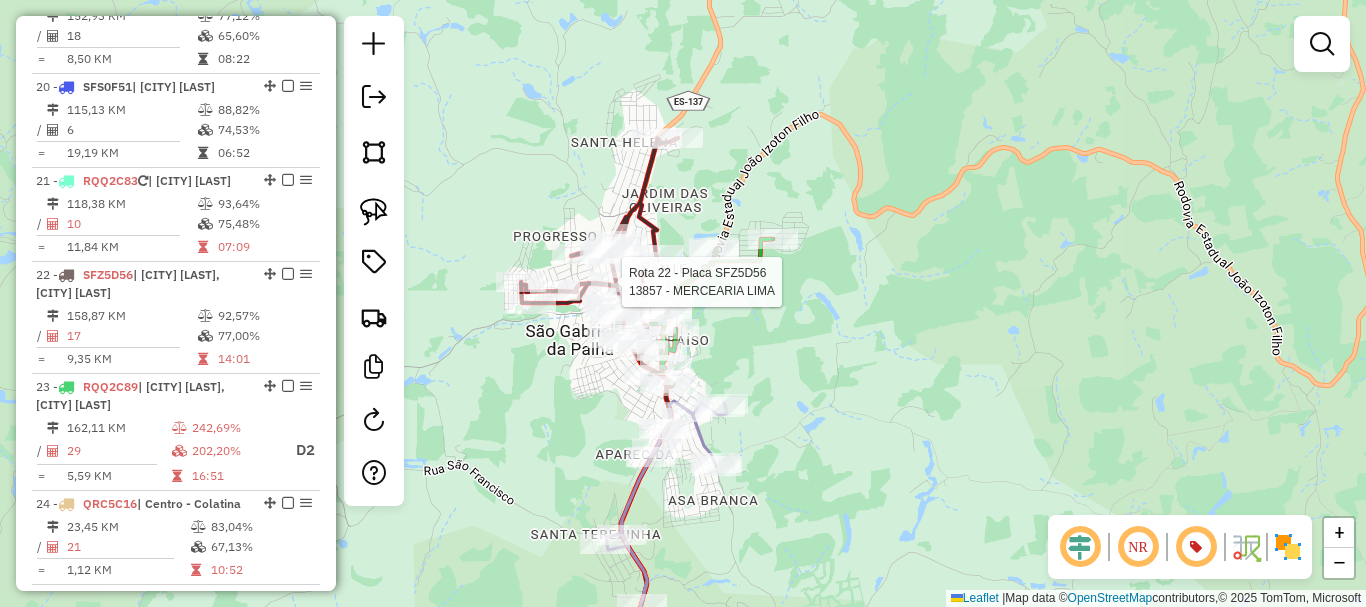 select on "*********" 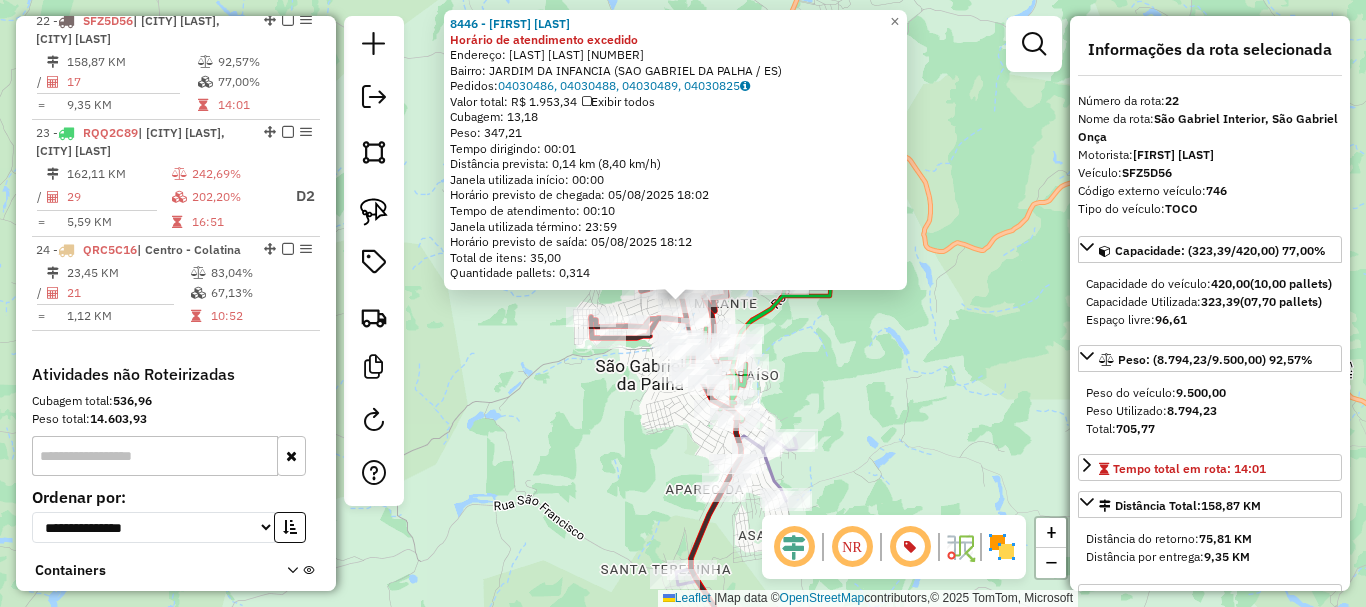 scroll, scrollTop: 3072, scrollLeft: 0, axis: vertical 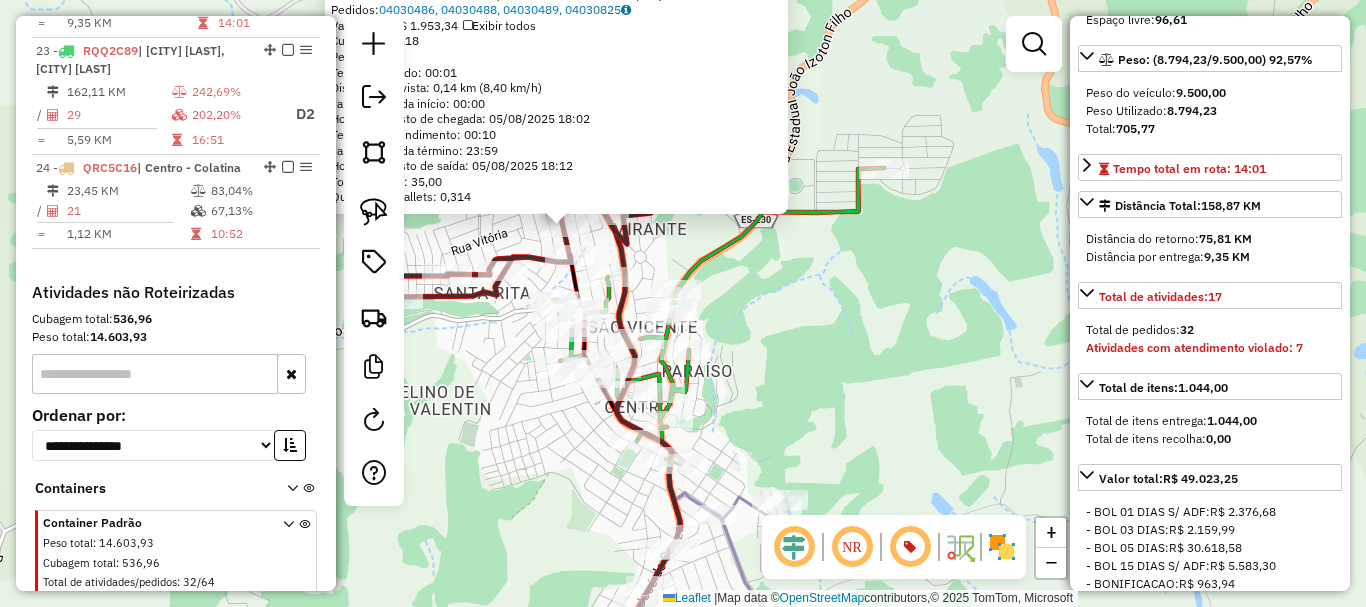 click on "8446 - ROMARIO DOS SANTOS Horário de atendimento excedido  Endereço:  SETE DE SETEMBRO 386   Bairro: JARDIM DA INFANCIA (SAO GABRIEL DA PALHA / ES)   Pedidos:  04030486, 04030488, 04030489, 04030825   Valor total: R$ 1.953,34   Exibir todos   Cubagem: 13,18  Peso: 347,21  Tempo dirigindo: 00:01   Distância prevista: 0,14 km (8,40 km/h)   Janela utilizada início: 00:00   Horário previsto de chegada: 05/08/2025 18:02   Tempo de atendimento: 00:10   Janela utilizada término: 23:59   Horário previsto de saída: 05/08/2025 18:12   Total de itens: 35,00   Quantidade pallets: 0,314  × Janela de atendimento Grade de atendimento Capacidade Transportadoras Veículos Cliente Pedidos  Rotas Selecione os dias de semana para filtrar as janelas de atendimento  Seg   Ter   Qua   Qui   Sex   Sáb   Dom  Informe o período da janela de atendimento: De: Até:  Filtrar exatamente a janela do cliente  Considerar janela de atendimento padrão  Selecione os dias de semana para filtrar as grades de atendimento  Seg   Ter  +" 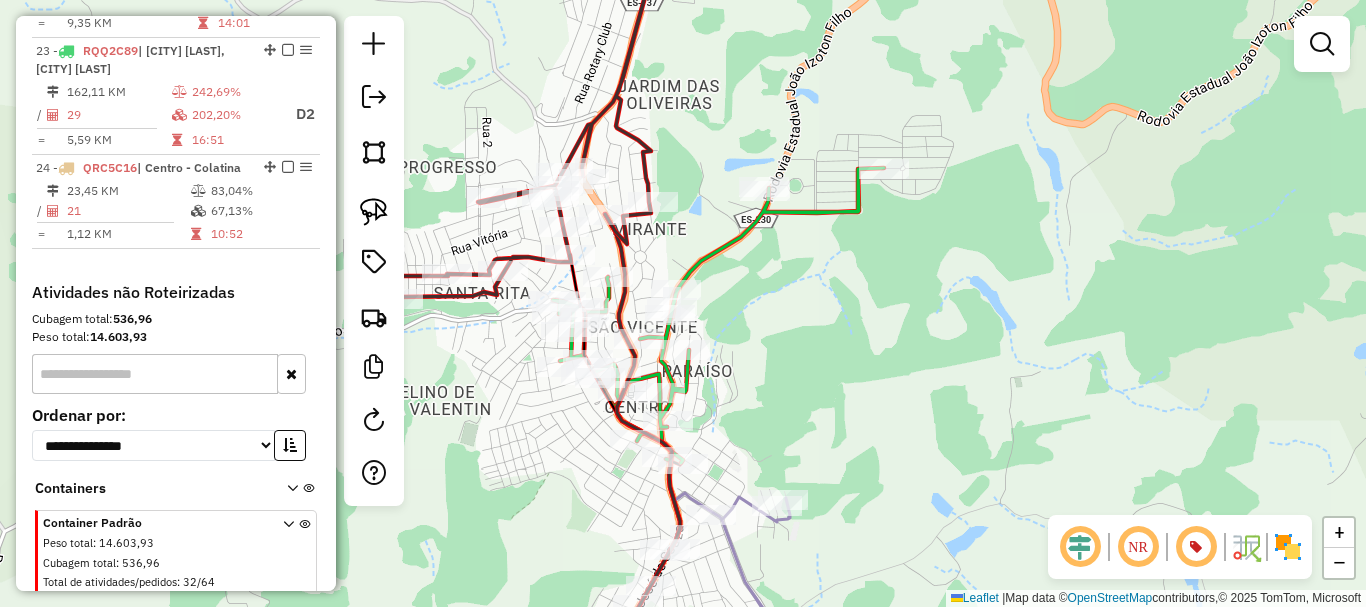 click on "Janela de atendimento Grade de atendimento Capacidade Transportadoras Veículos Cliente Pedidos  Rotas Selecione os dias de semana para filtrar as janelas de atendimento  Seg   Ter   Qua   Qui   Sex   Sáb   Dom  Informe o período da janela de atendimento: De: Até:  Filtrar exatamente a janela do cliente  Considerar janela de atendimento padrão  Selecione os dias de semana para filtrar as grades de atendimento  Seg   Ter   Qua   Qui   Sex   Sáb   Dom   Considerar clientes sem dia de atendimento cadastrado  Clientes fora do dia de atendimento selecionado Filtrar as atividades entre os valores definidos abaixo:  Peso mínimo:   Peso máximo:   Cubagem mínima:   Cubagem máxima:   De:   Até:  Filtrar as atividades entre o tempo de atendimento definido abaixo:  De:   Até:   Considerar capacidade total dos clientes não roteirizados Transportadora: Selecione um ou mais itens Tipo de veículo: Selecione um ou mais itens Veículo: Selecione um ou mais itens Motorista: Selecione um ou mais itens Nome: Rótulo:" 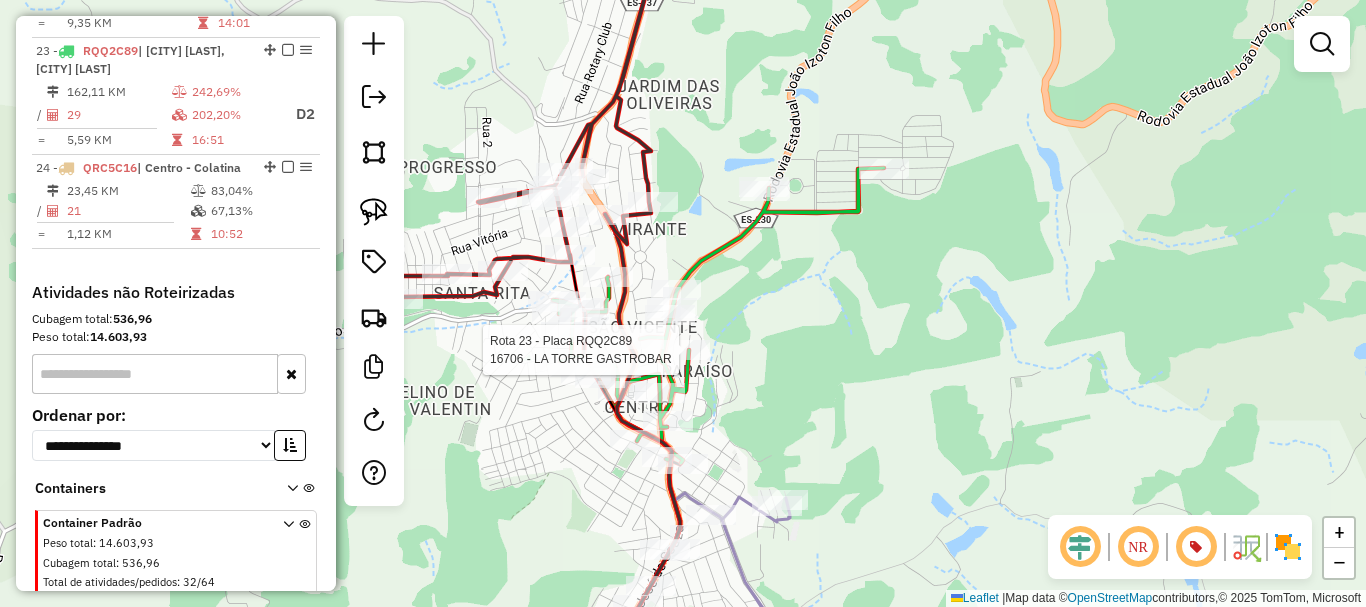 select on "*********" 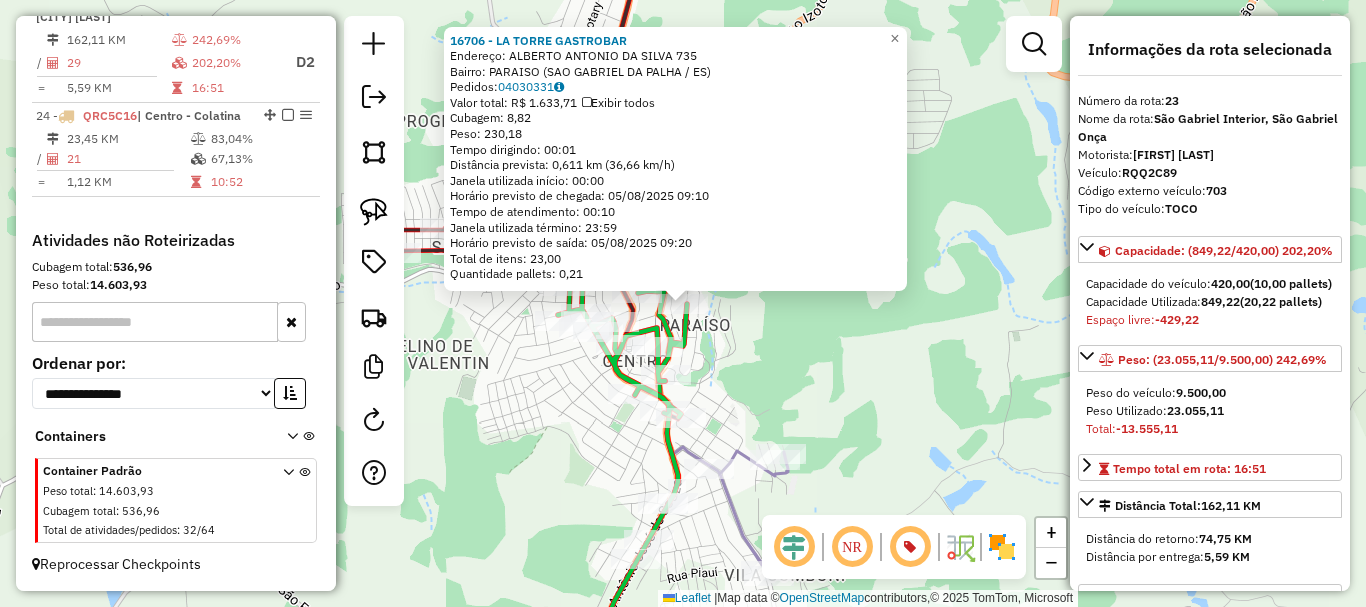 scroll, scrollTop: 3184, scrollLeft: 0, axis: vertical 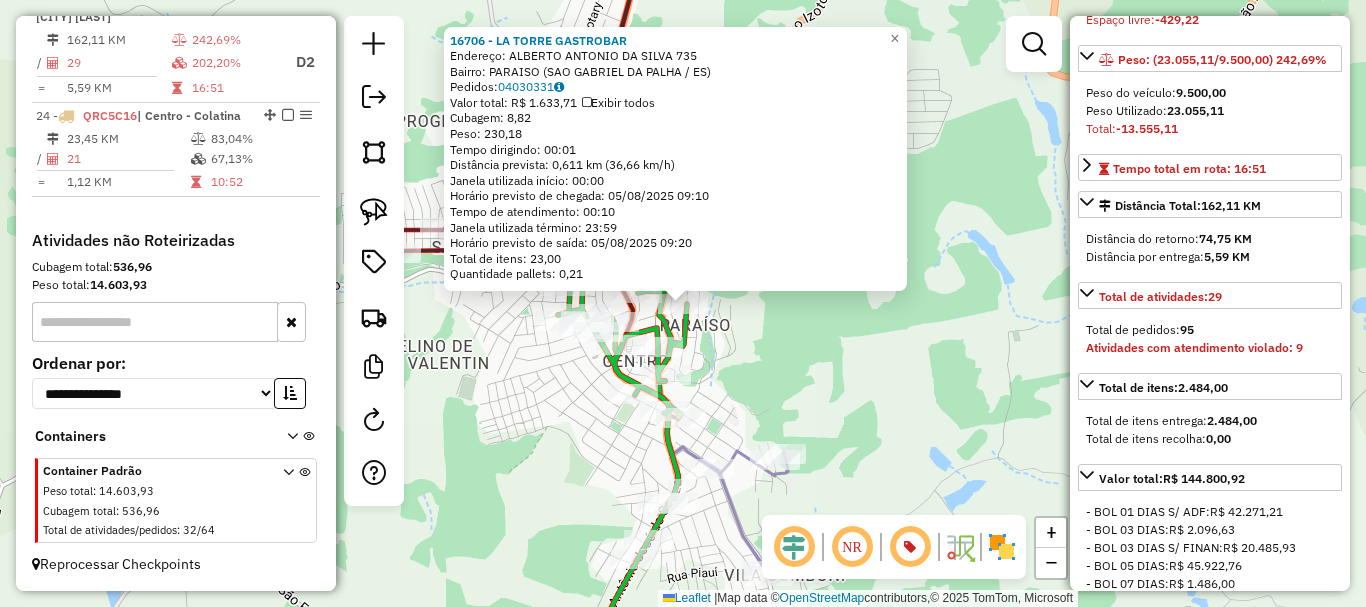 drag, startPoint x: 876, startPoint y: 391, endPoint x: 921, endPoint y: 387, distance: 45.17743 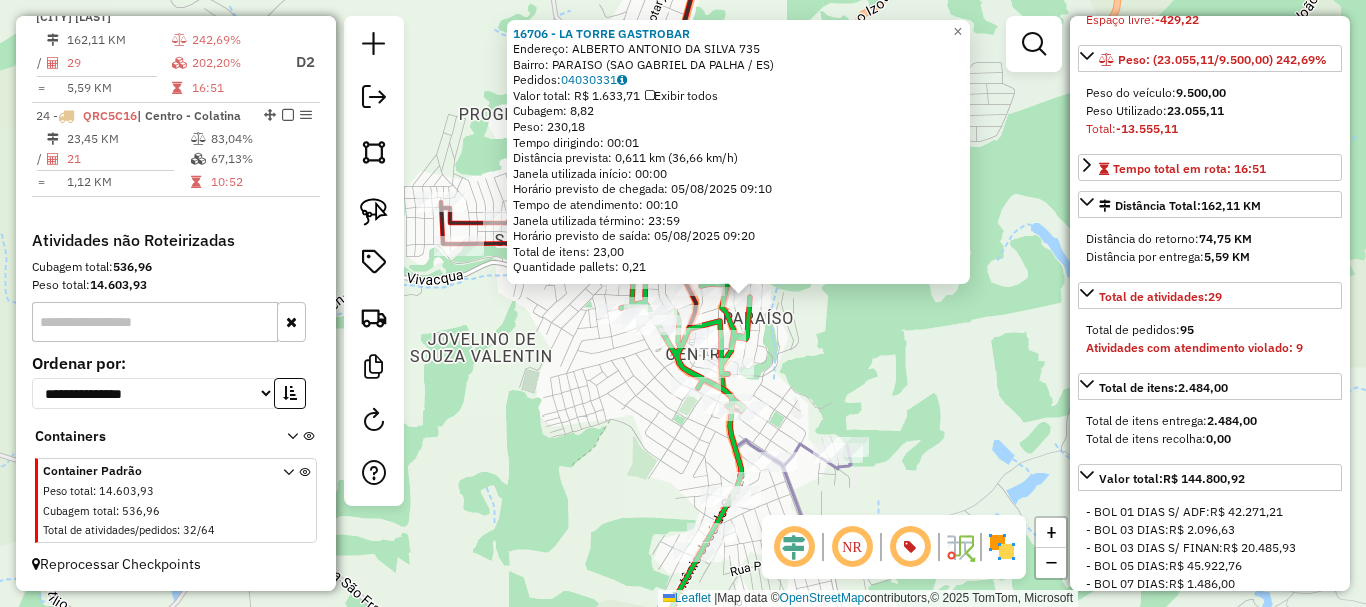 click on "16706 - LA TORRE GASTROBAR  Endereço:  ALBERTO ANTONIO DA SILVA 735   Bairro: PARAISO (SAO GABRIEL DA PALHA / ES)   Pedidos:  04030331   Valor total: R$ 1.633,71   Exibir todos   Cubagem: 8,82  Peso: 230,18  Tempo dirigindo: 00:01   Distância prevista: 0,611 km (36,66 km/h)   Janela utilizada início: 00:00   Horário previsto de chegada: 05/08/2025 09:10   Tempo de atendimento: 00:10   Janela utilizada término: 23:59   Horário previsto de saída: 05/08/2025 09:20   Total de itens: 23,00   Quantidade pallets: 0,21  × Janela de atendimento Grade de atendimento Capacidade Transportadoras Veículos Cliente Pedidos  Rotas Selecione os dias de semana para filtrar as janelas de atendimento  Seg   Ter   Qua   Qui   Sex   Sáb   Dom  Informe o período da janela de atendimento: De: Até:  Filtrar exatamente a janela do cliente  Considerar janela de atendimento padrão  Selecione os dias de semana para filtrar as grades de atendimento  Seg   Ter   Qua   Qui   Sex   Sáb   Dom   Peso mínimo:   Peso máximo:  De:" 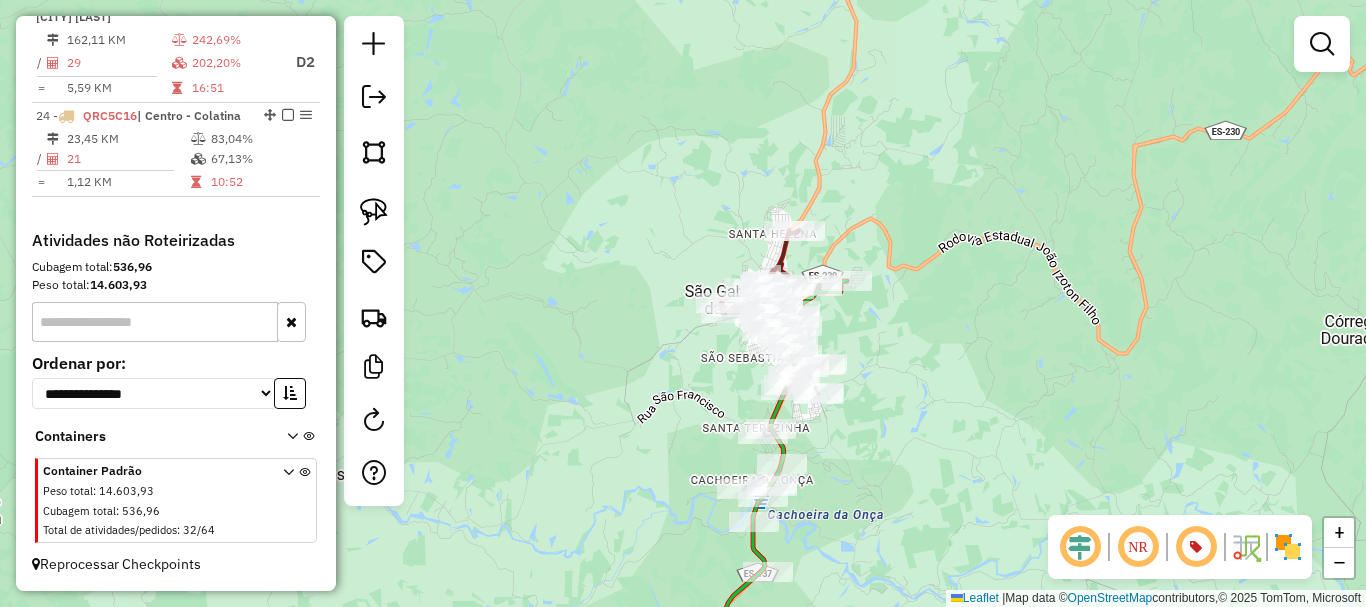 drag, startPoint x: 915, startPoint y: 381, endPoint x: 846, endPoint y: 201, distance: 192.77188 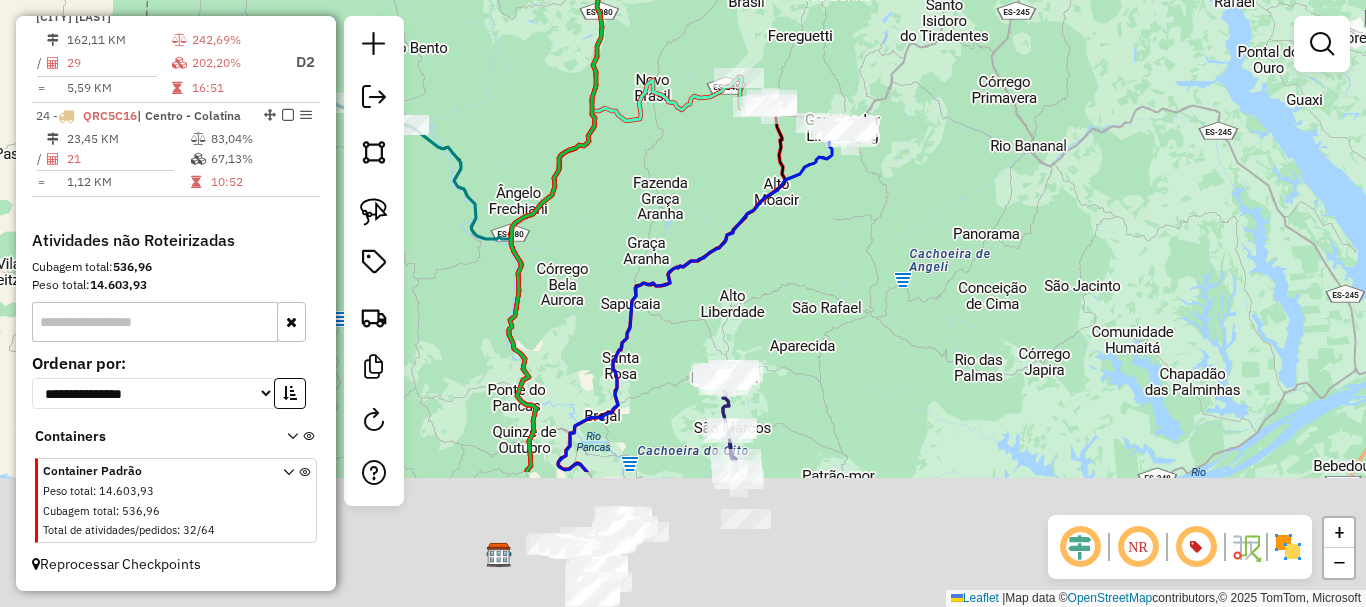 drag, startPoint x: 899, startPoint y: 250, endPoint x: 879, endPoint y: 180, distance: 72.8011 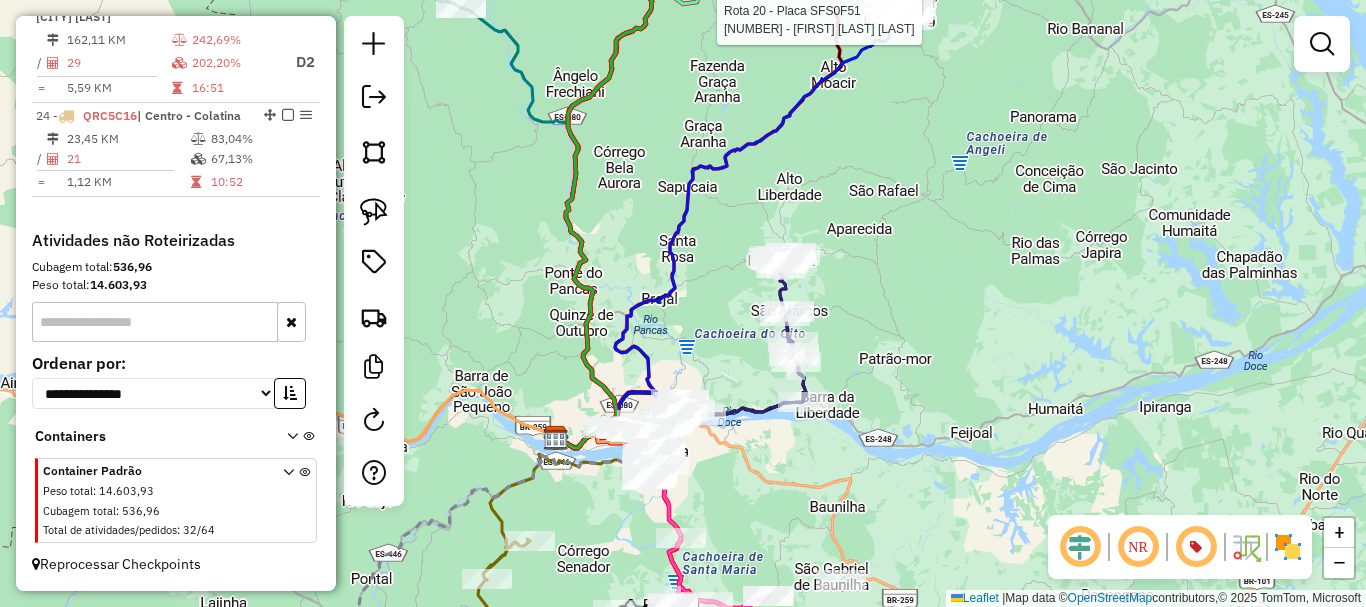 drag, startPoint x: 903, startPoint y: 177, endPoint x: 905, endPoint y: 161, distance: 16.124516 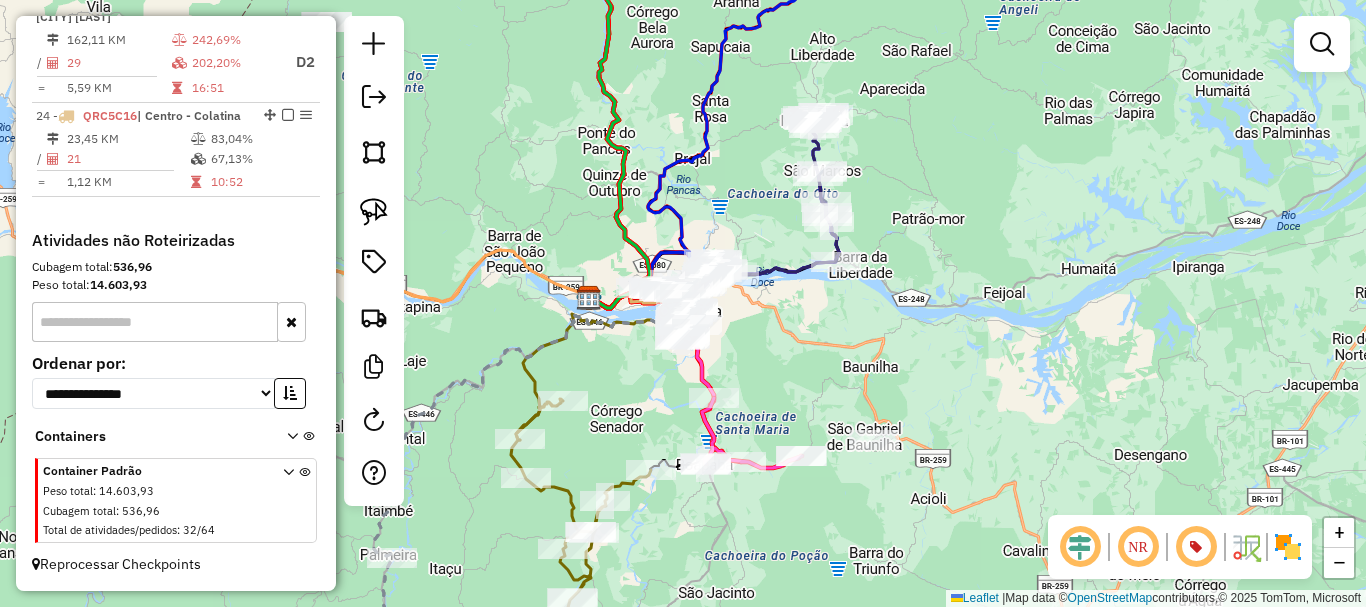 drag, startPoint x: 903, startPoint y: 311, endPoint x: 941, endPoint y: 325, distance: 40.496914 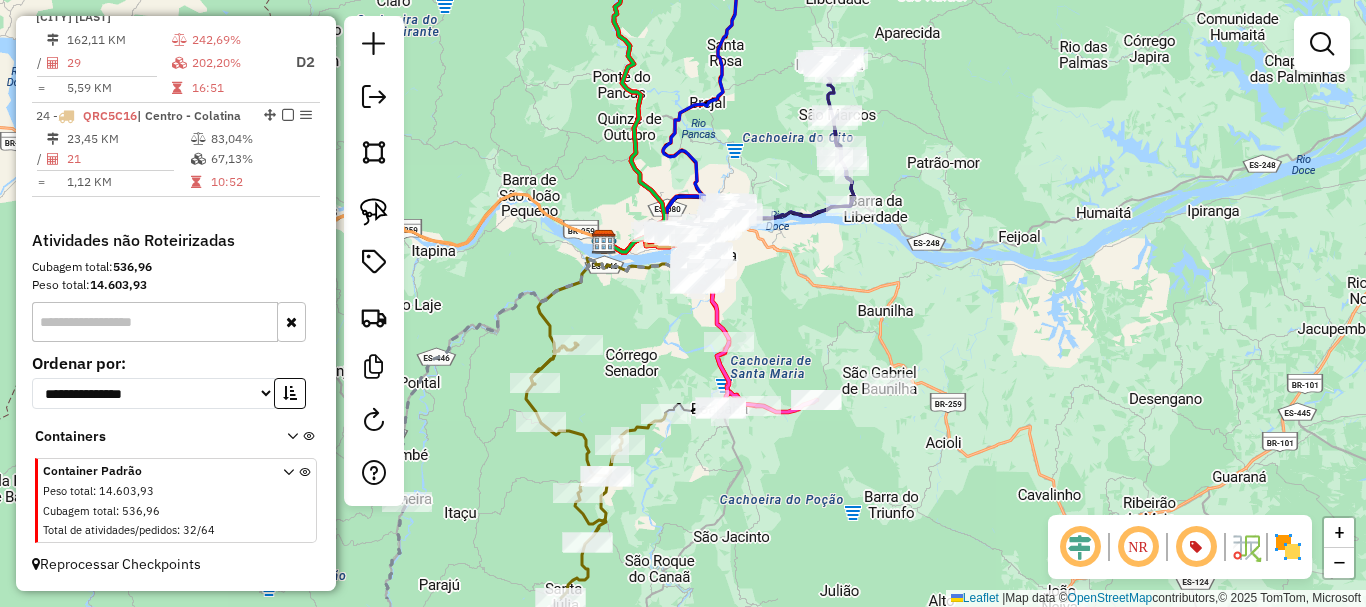 drag, startPoint x: 839, startPoint y: 330, endPoint x: 797, endPoint y: 317, distance: 43.965897 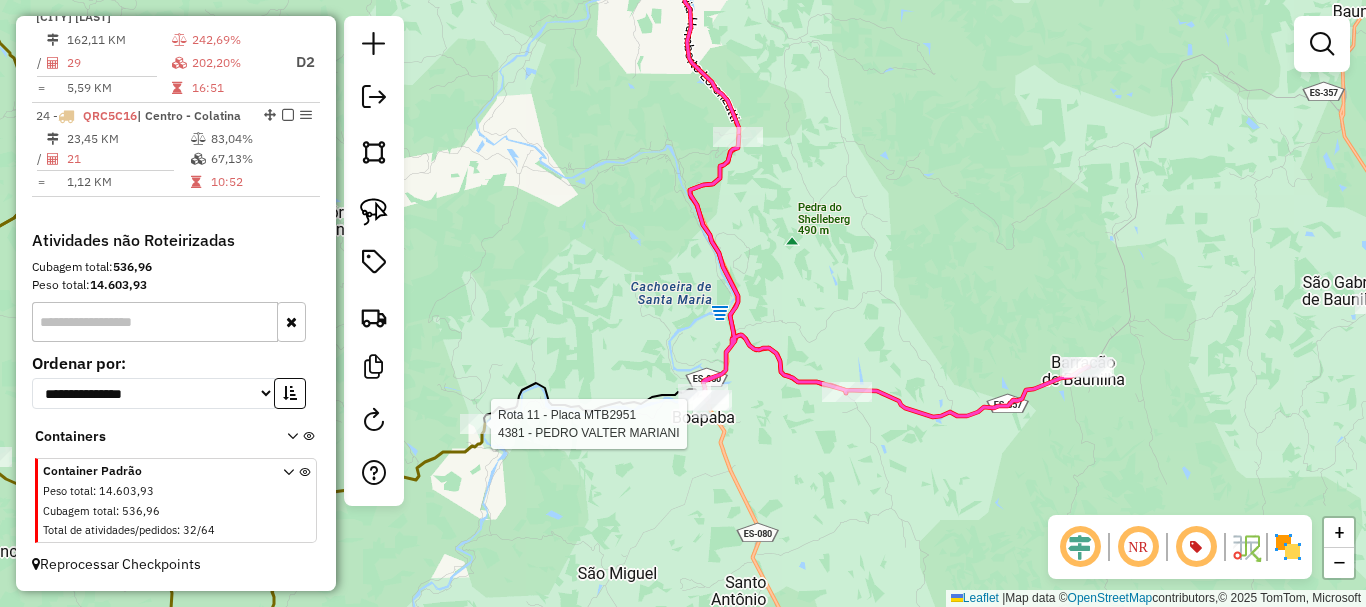 select on "*********" 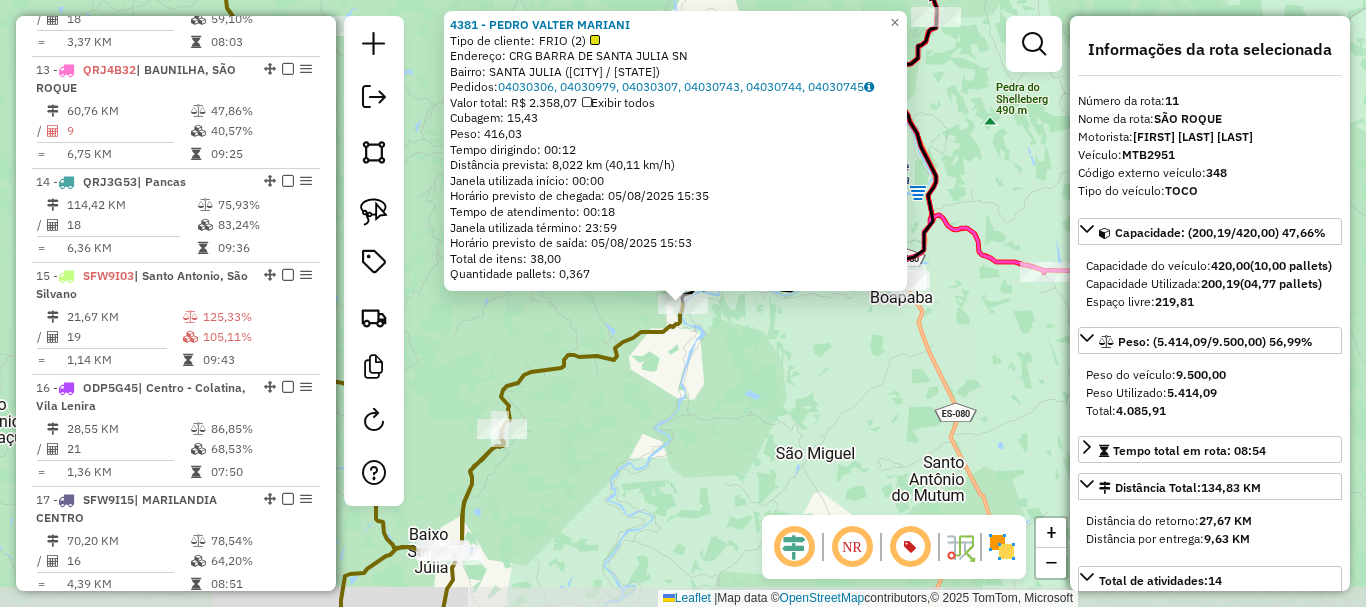 scroll, scrollTop: 1894, scrollLeft: 0, axis: vertical 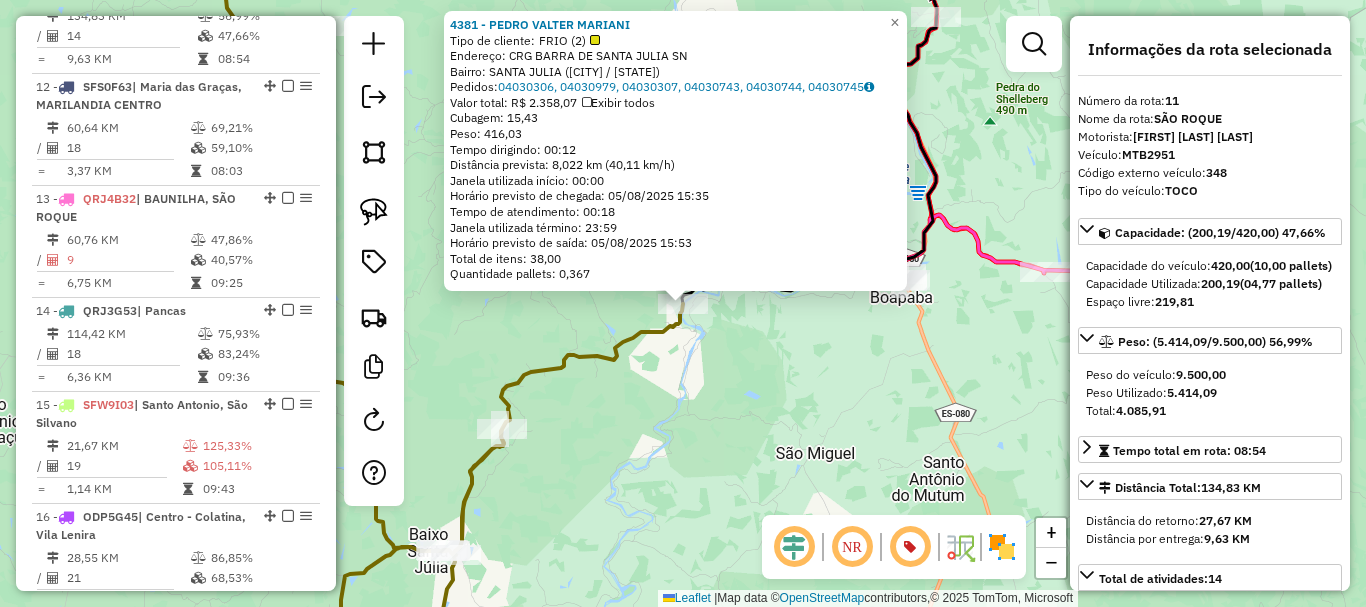 click on "4381 - PEDRO VALTER MARIANI  Tipo de cliente:   FRIO (2)   Endereço: CRG BARRA DE SANTA JULIA          SN   Bairro: SANTA JULIA (COLATINA / ES)   Pedidos:  04030306, 04030979, 04030307, 04030743, 04030744, 04030745   Valor total: R$ 2.358,07   Exibir todos   Cubagem: 15,43  Peso: 416,03  Tempo dirigindo: 00:12   Distância prevista: 8,022 km (40,11 km/h)   Janela utilizada início: 00:00   Horário previsto de chegada: 05/08/2025 15:35   Tempo de atendimento: 00:18   Janela utilizada término: 23:59   Horário previsto de saída: 05/08/2025 15:53   Total de itens: 38,00   Quantidade pallets: 0,367  × Janela de atendimento Grade de atendimento Capacidade Transportadoras Veículos Cliente Pedidos  Rotas Selecione os dias de semana para filtrar as janelas de atendimento  Seg   Ter   Qua   Qui   Sex   Sáb   Dom  Informe o período da janela de atendimento: De: Até:  Filtrar exatamente a janela do cliente  Considerar janela de atendimento padrão   Seg   Ter   Qua   Qui   Sex   Sáb   Dom   Peso mínimo:  De:" 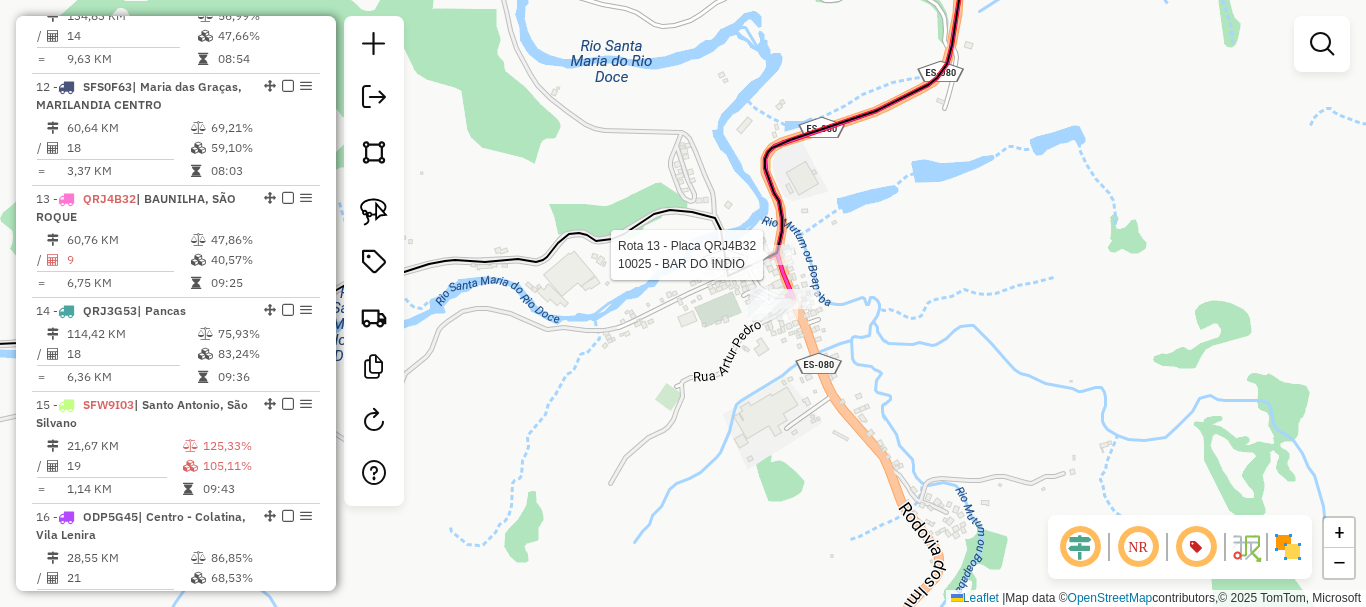 select on "*********" 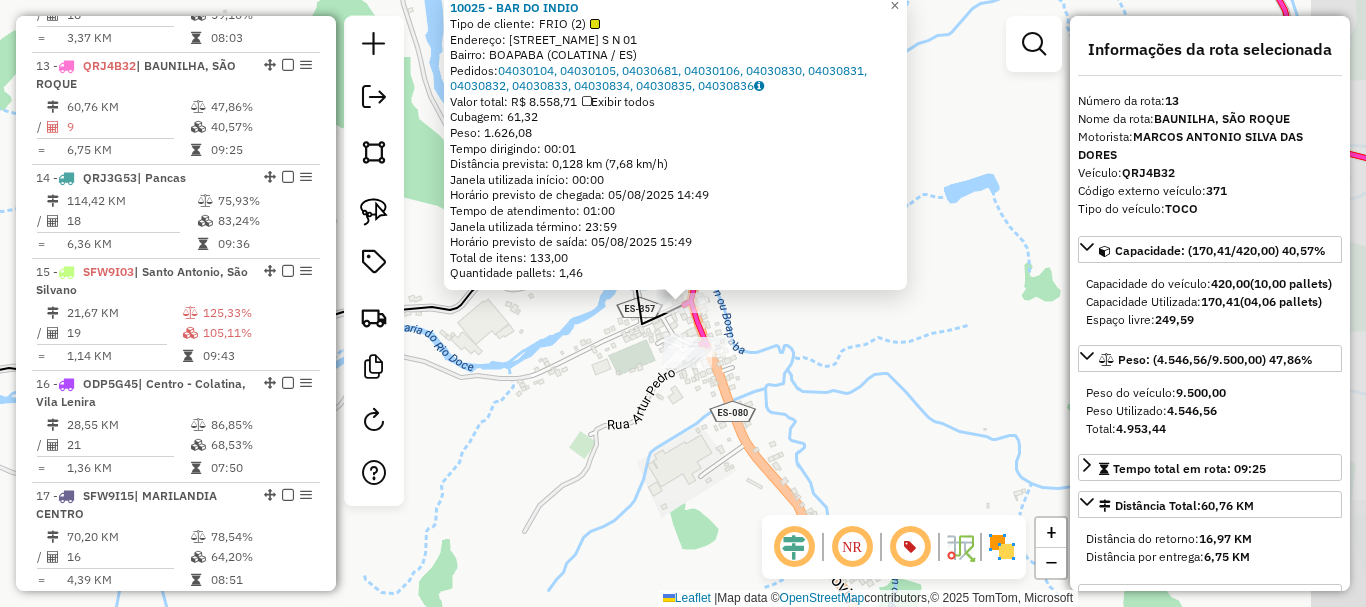 scroll, scrollTop: 2100, scrollLeft: 0, axis: vertical 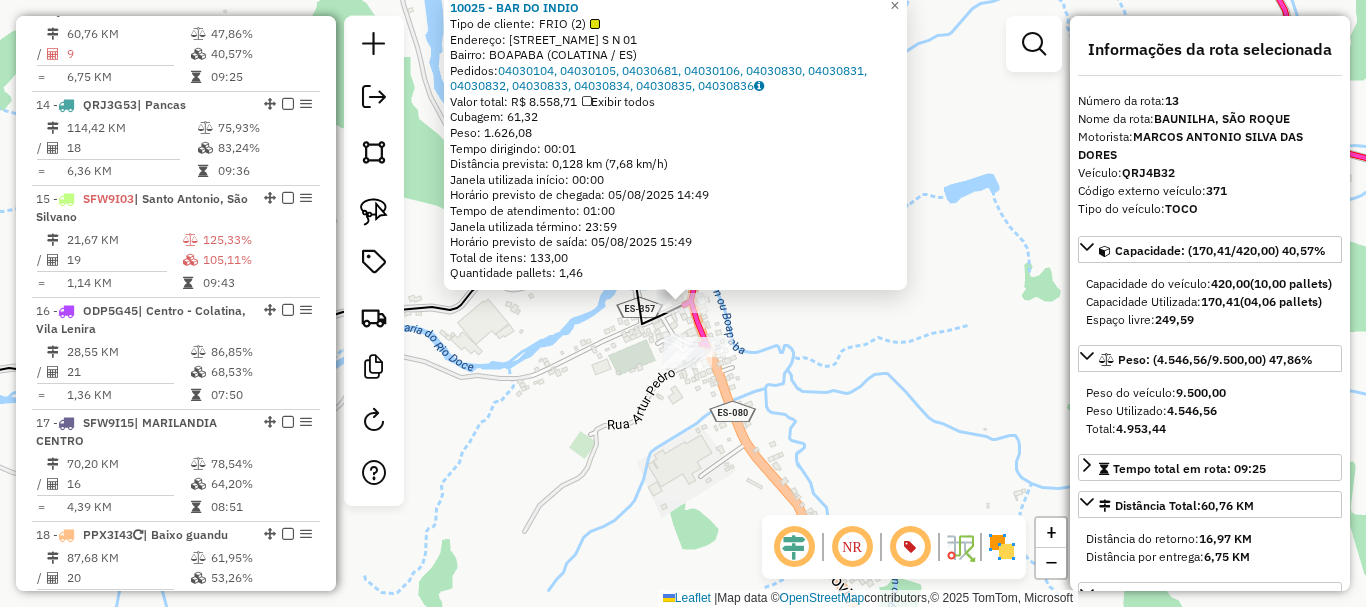 click on "Rota 13 - Placa QRJ4B32  5204 - BAR DO VALDEIR Rota 13 - Placa QRJ4B32  3194 - ANTONIO CARLOS MENEG 10025 - BAR DO INDIO  Tipo de cliente:   FRIO (2)   Endereço:  SANTA MARIA S N 01   Bairro: BOAPABA (COLATINA / ES)   Pedidos:  04030104, 04030105, 04030681, 04030106, 04030830, 04030831, 04030832, 04030833, 04030834, 04030835, 04030836   Valor total: R$ 8.558,71   Exibir todos   Cubagem: 61,32  Peso: 1.626,08  Tempo dirigindo: 00:01   Distância prevista: 0,128 km (7,68 km/h)   Janela utilizada início: 00:00   Horário previsto de chegada: 05/08/2025 14:49   Tempo de atendimento: 01:00   Janela utilizada término: 23:59   Horário previsto de saída: 05/08/2025 15:49   Total de itens: 133,00   Quantidade pallets: 1,46  × Janela de atendimento Grade de atendimento Capacidade Transportadoras Veículos Cliente Pedidos  Rotas Selecione os dias de semana para filtrar as janelas de atendimento  Seg   Ter   Qua   Qui   Sex   Sáb   Dom  Informe o período da janela de atendimento: De: Até:  Seg   Ter   Qua   Qui" 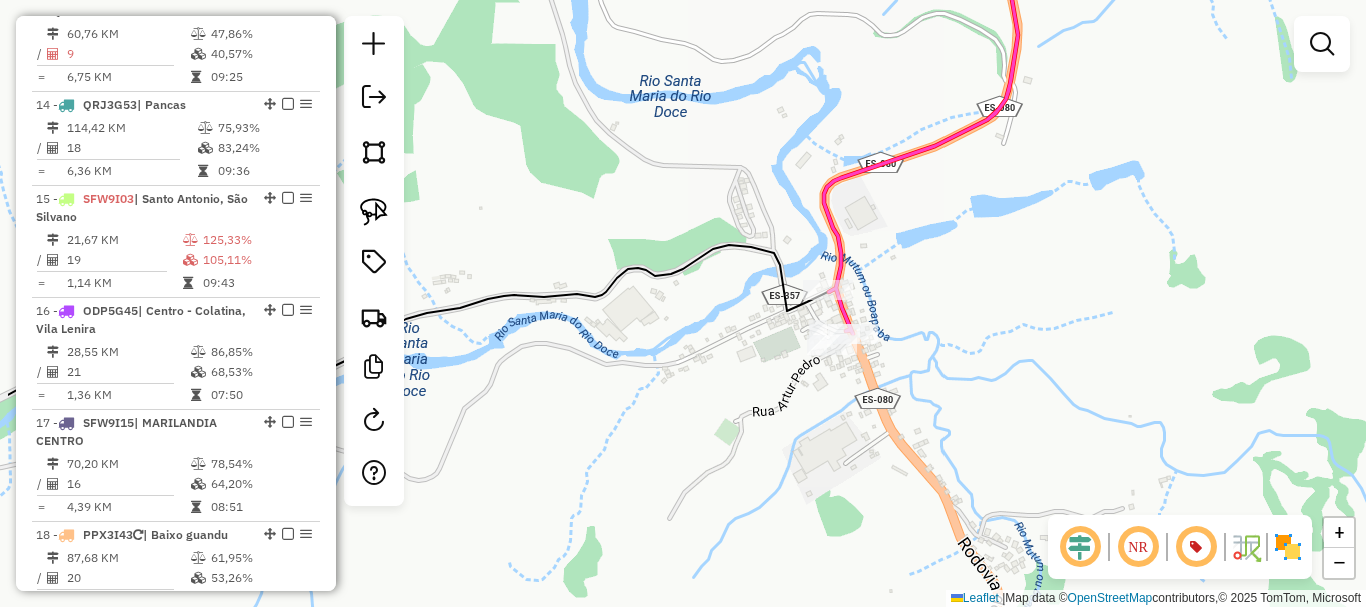 drag, startPoint x: 624, startPoint y: 423, endPoint x: 860, endPoint y: 411, distance: 236.30489 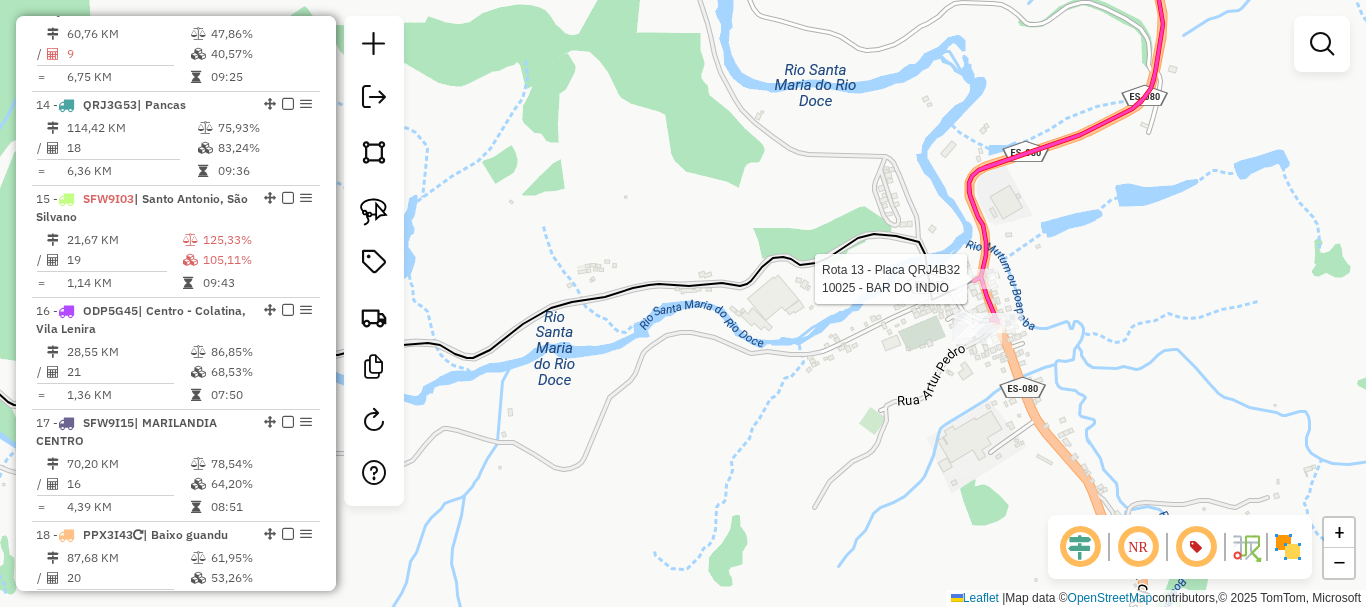 select on "*********" 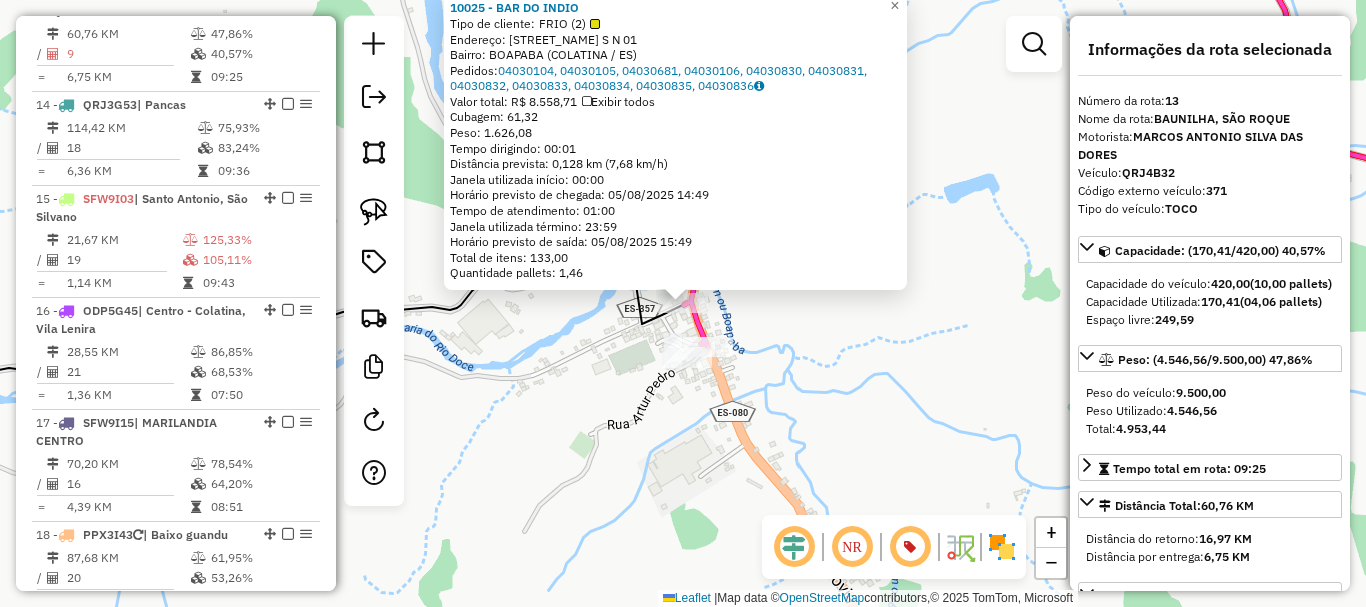 drag, startPoint x: 563, startPoint y: 453, endPoint x: 774, endPoint y: 449, distance: 211.03792 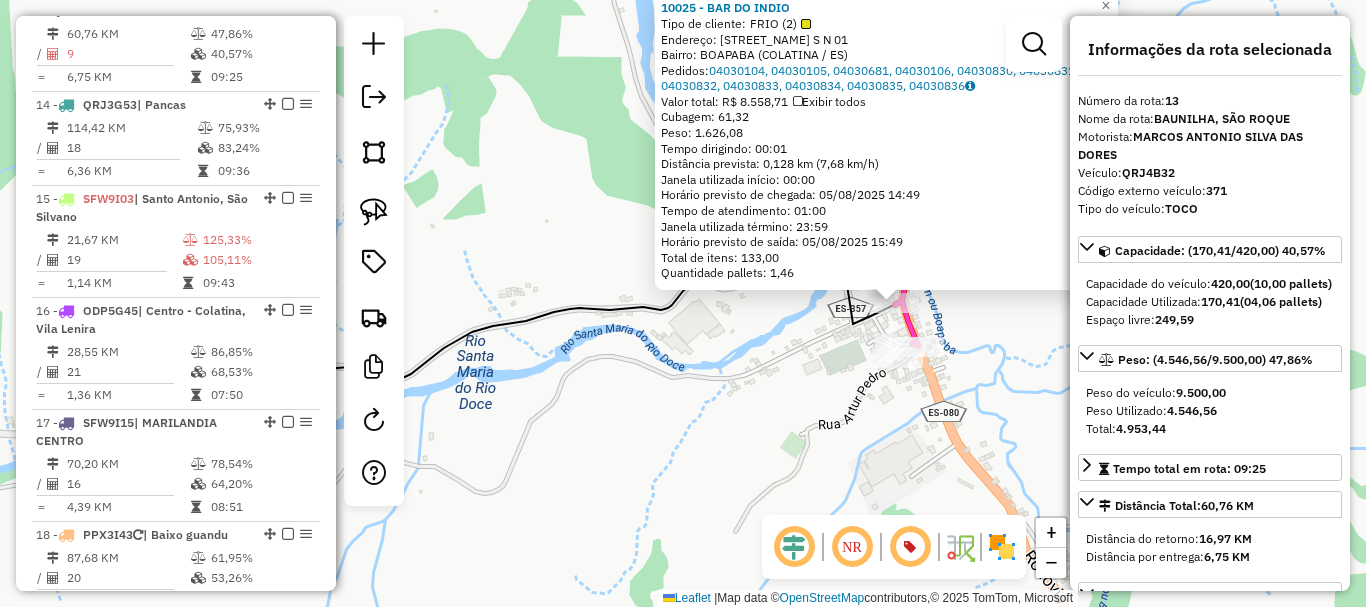 click on "10025 - BAR DO INDIO  Tipo de cliente:   FRIO (2)   Endereço:  SANTA MARIA S N 01   Bairro: BOAPABA (COLATINA / ES)   Pedidos:  04030104, 04030105, 04030681, 04030106, 04030830, 04030831, 04030832, 04030833, 04030834, 04030835, 04030836   Valor total: R$ 8.558,71   Exibir todos   Cubagem: 61,32  Peso: 1.626,08  Tempo dirigindo: 00:01   Distância prevista: 0,128 km (7,68 km/h)   Janela utilizada início: 00:00   Horário previsto de chegada: 05/08/2025 14:49   Tempo de atendimento: 01:00   Janela utilizada término: 23:59   Horário previsto de saída: 05/08/2025 15:49   Total de itens: 133,00   Quantidade pallets: 1,46  × Janela de atendimento Grade de atendimento Capacidade Transportadoras Veículos Cliente Pedidos  Rotas Selecione os dias de semana para filtrar as janelas de atendimento  Seg   Ter   Qua   Qui   Sex   Sáb   Dom  Informe o período da janela de atendimento: De: Até:  Filtrar exatamente a janela do cliente  Considerar janela de atendimento padrão   Seg   Ter   Qua   Qui   Sex   Sáb  De:" 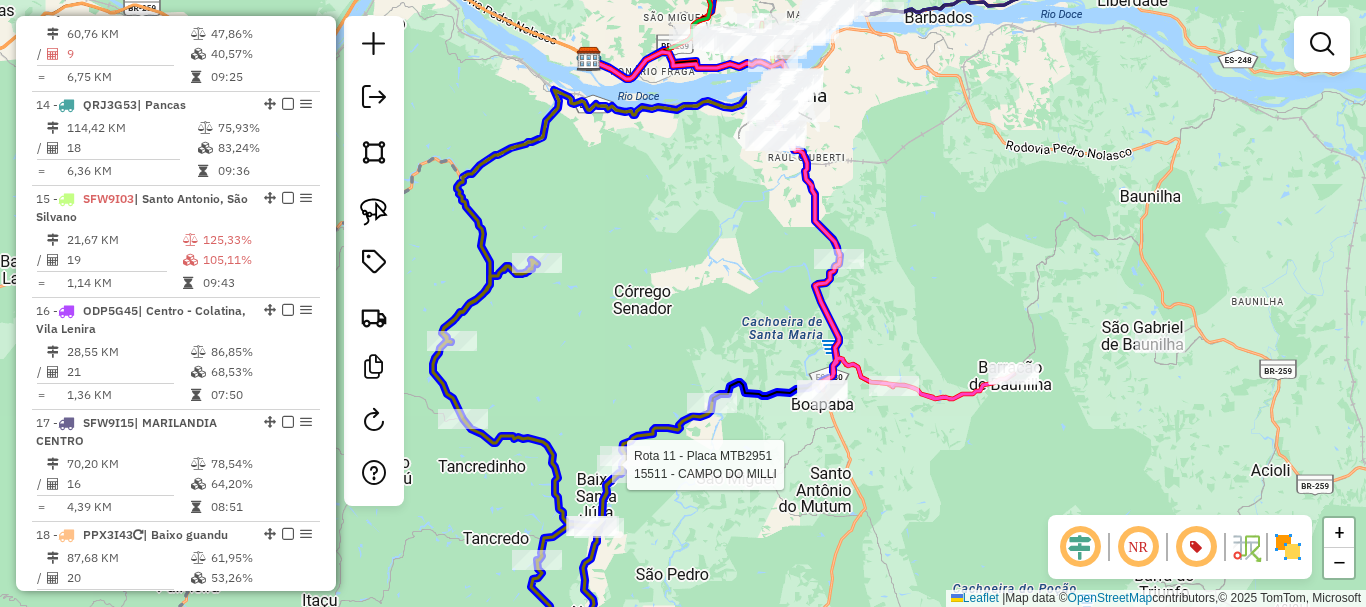click 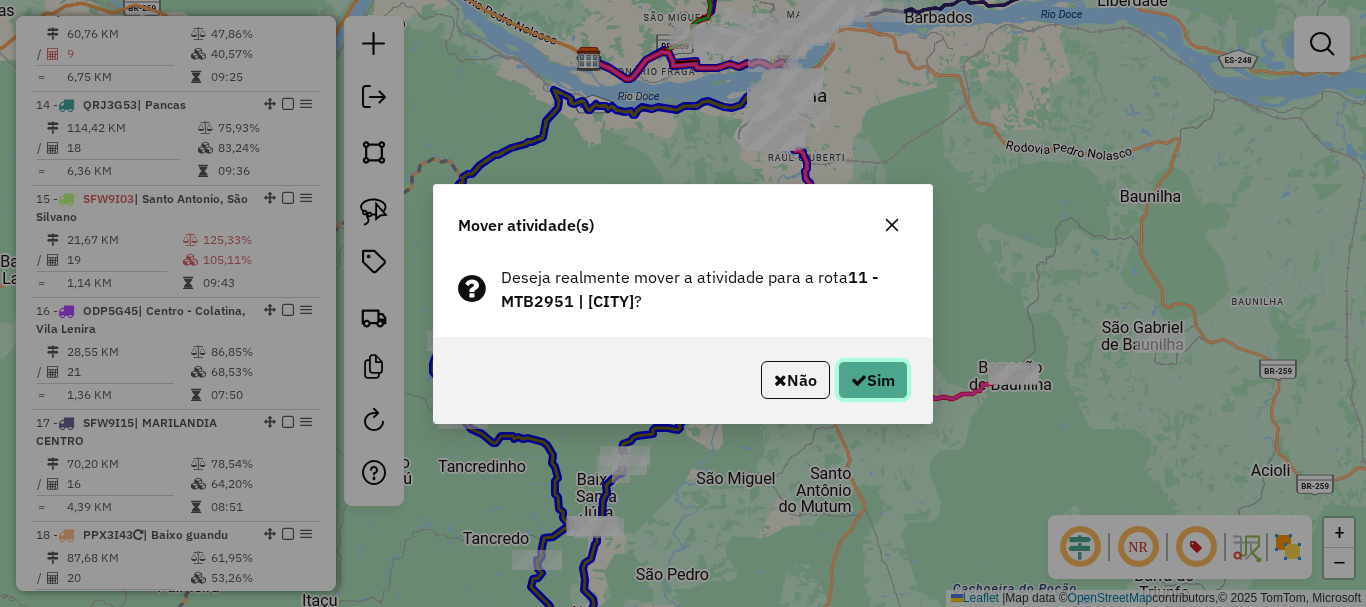 click on "Sim" 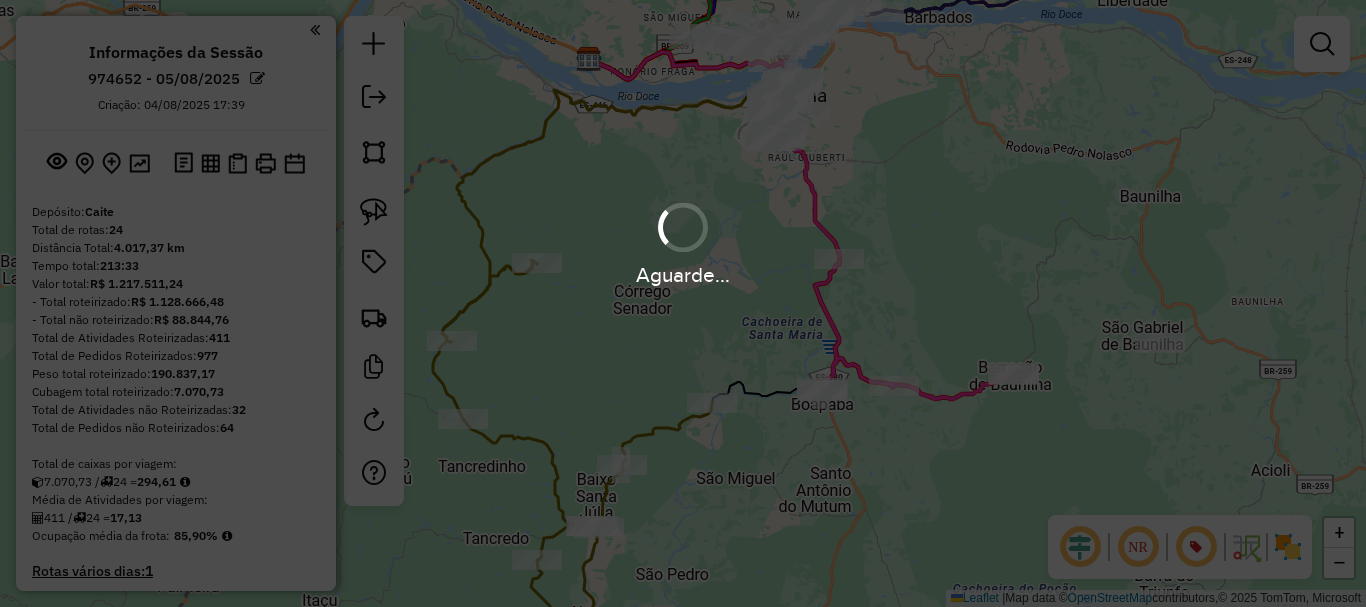 scroll, scrollTop: 0, scrollLeft: 0, axis: both 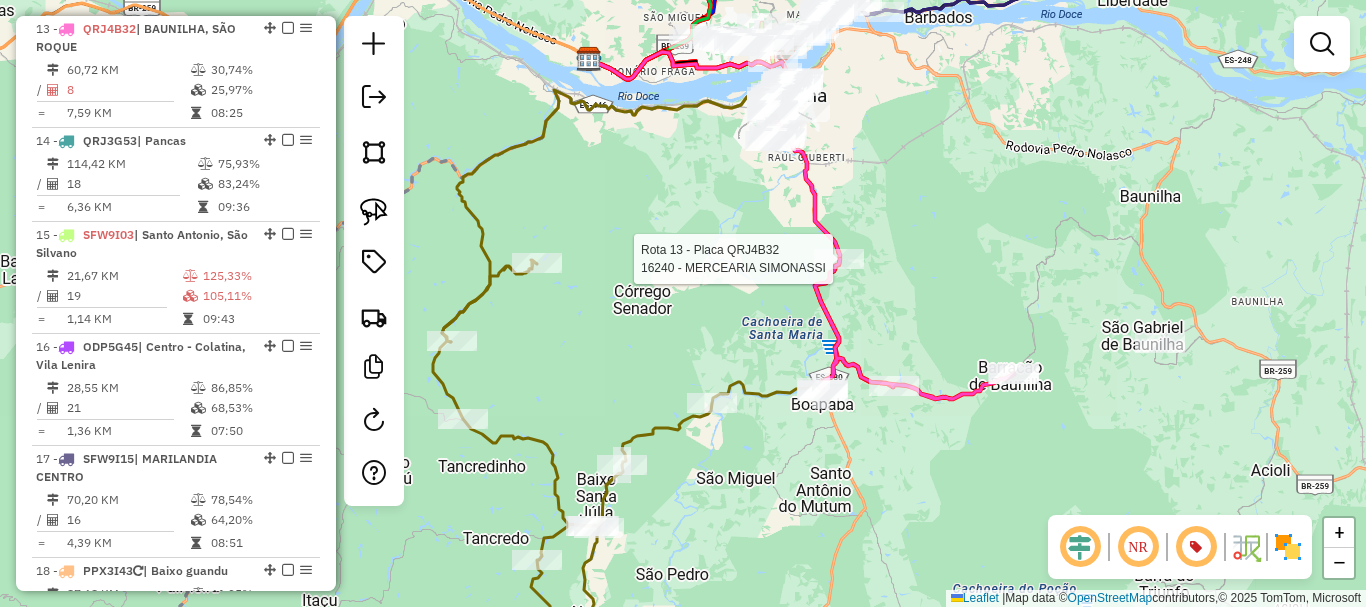 select on "*********" 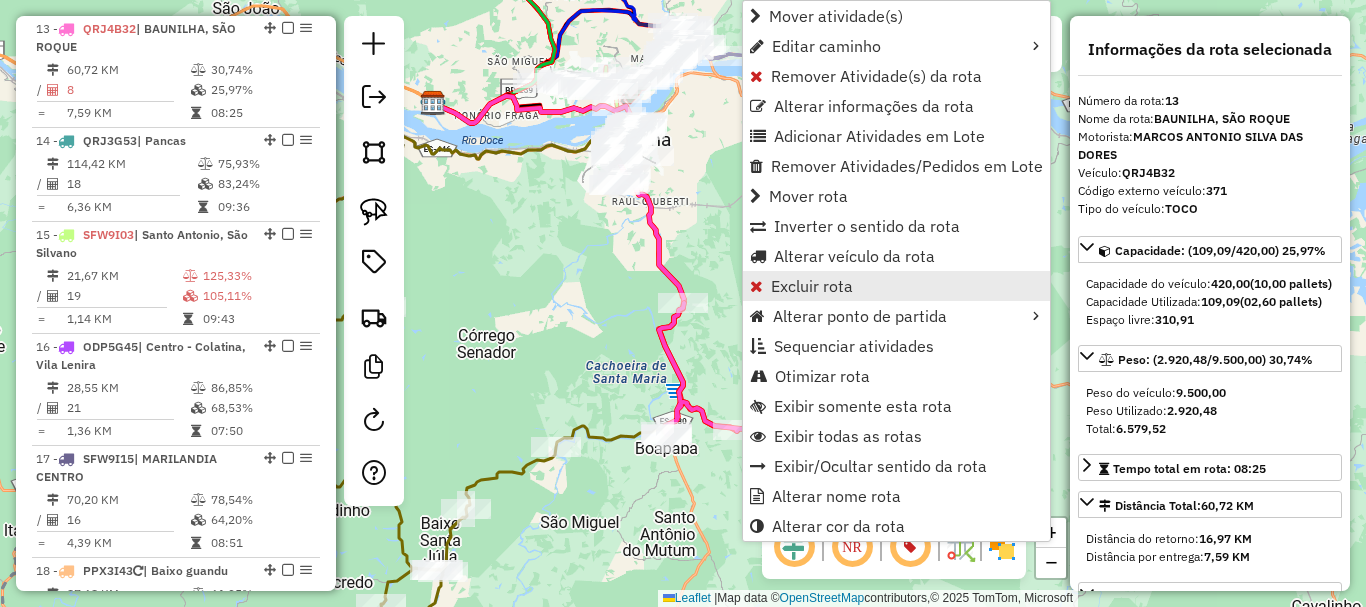 click on "Excluir rota" at bounding box center [812, 286] 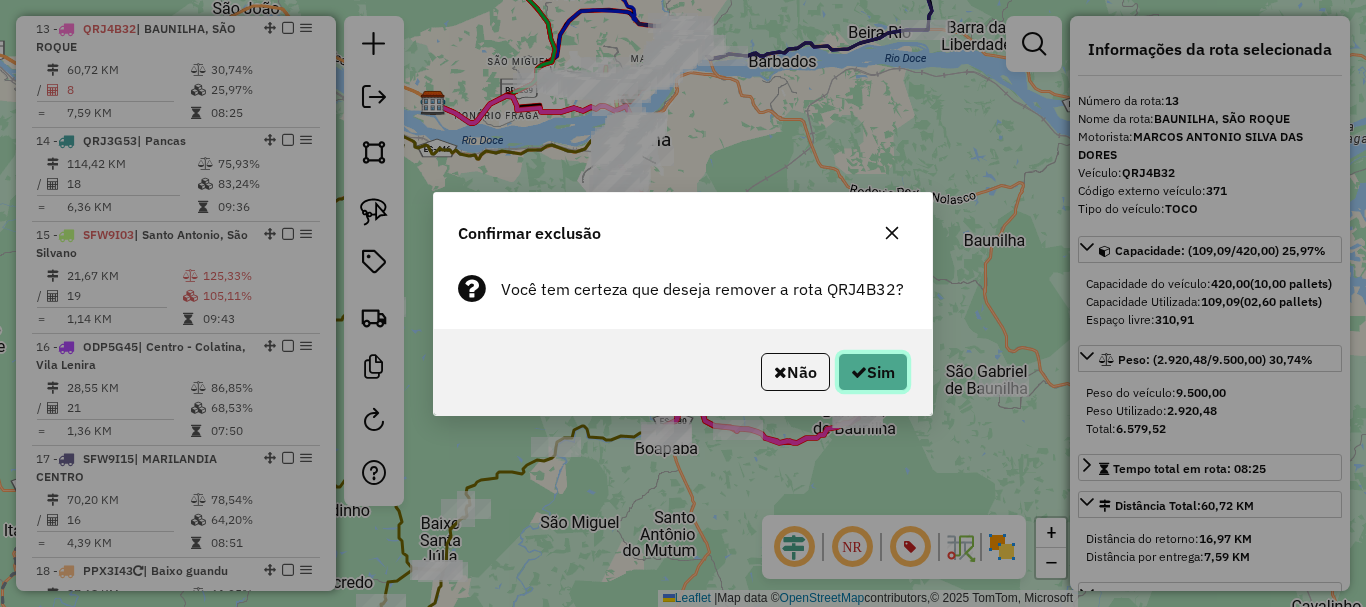 click 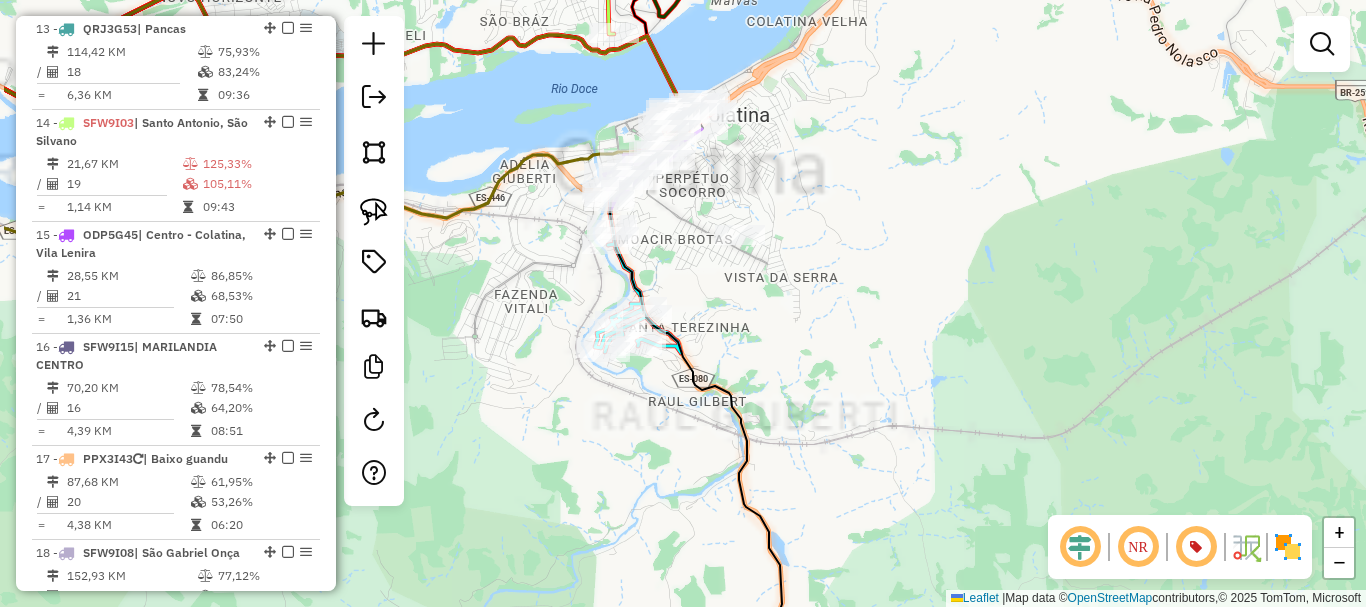 drag, startPoint x: 758, startPoint y: 248, endPoint x: 949, endPoint y: 316, distance: 202.74368 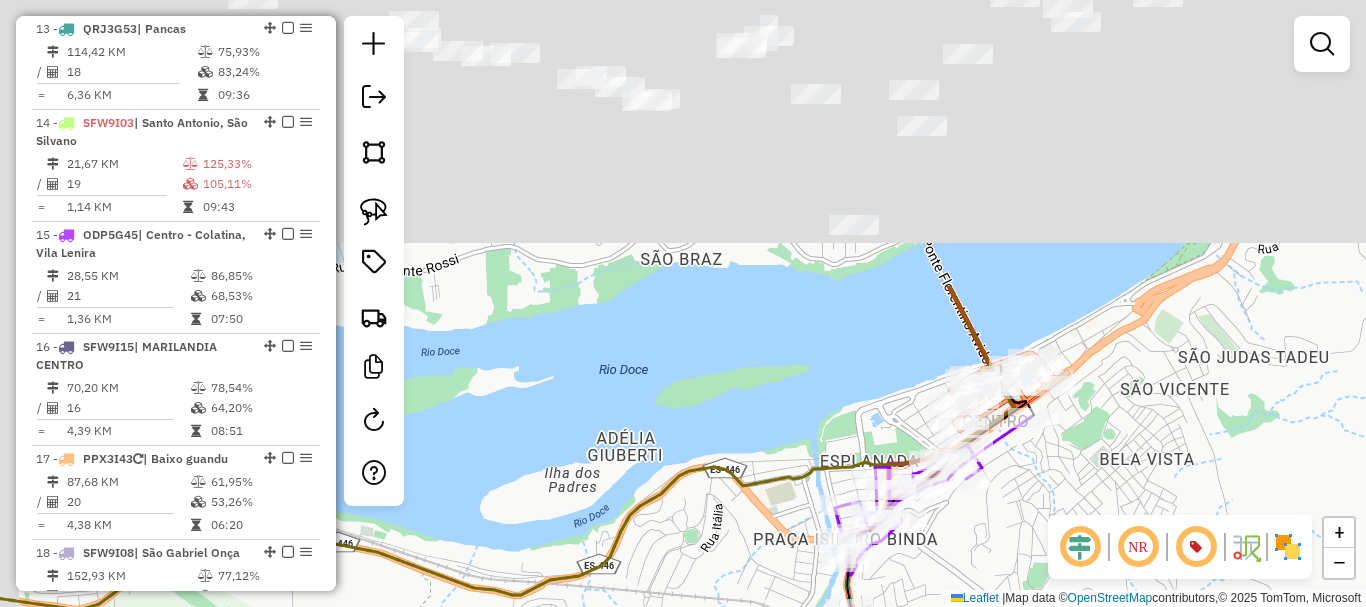 drag, startPoint x: 860, startPoint y: 189, endPoint x: 993, endPoint y: 536, distance: 371.6154 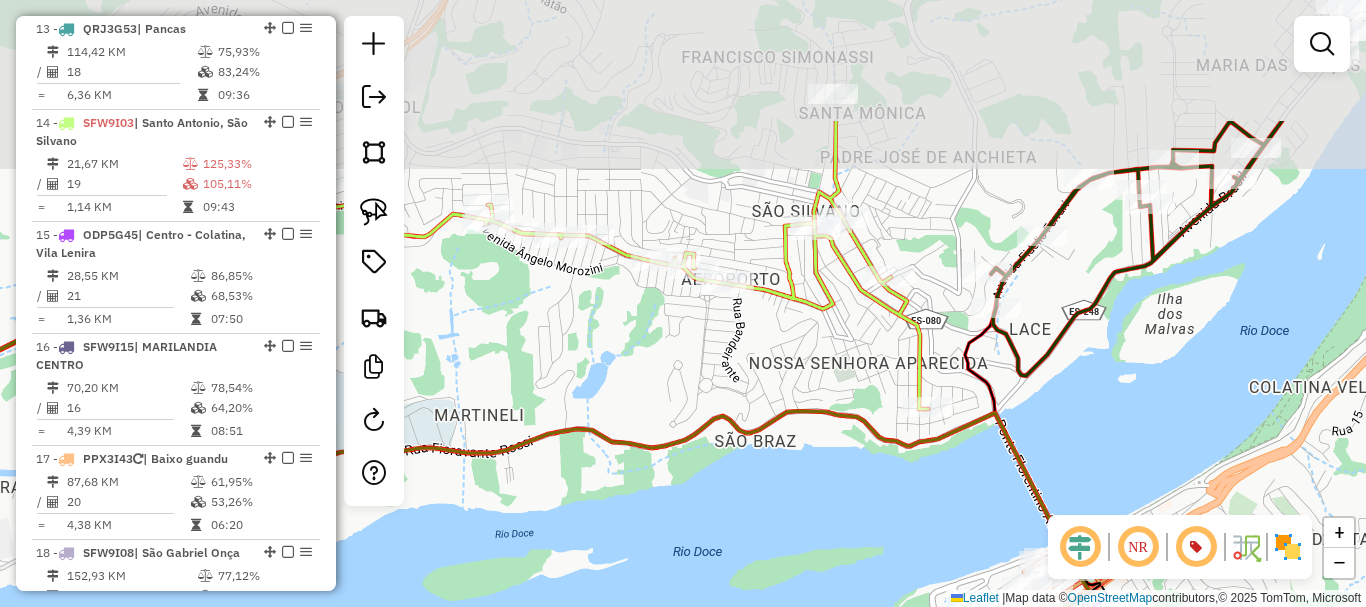 drag, startPoint x: 824, startPoint y: 350, endPoint x: 908, endPoint y: 486, distance: 159.84993 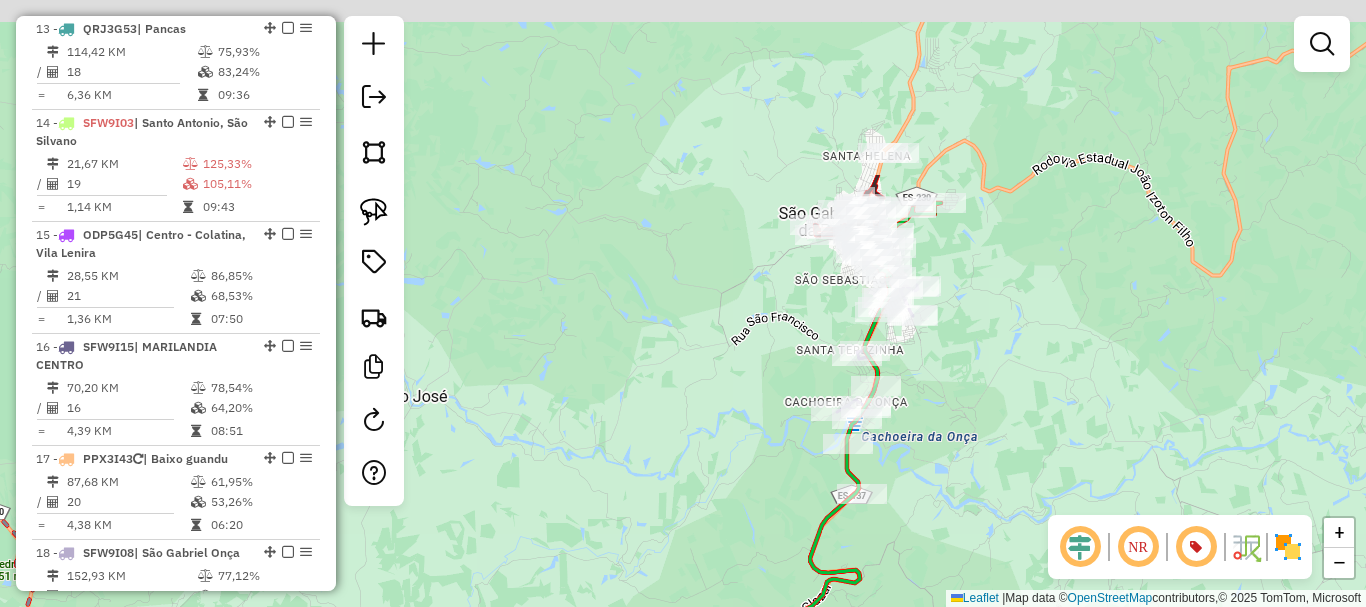 drag, startPoint x: 1032, startPoint y: 146, endPoint x: 935, endPoint y: 325, distance: 203.59273 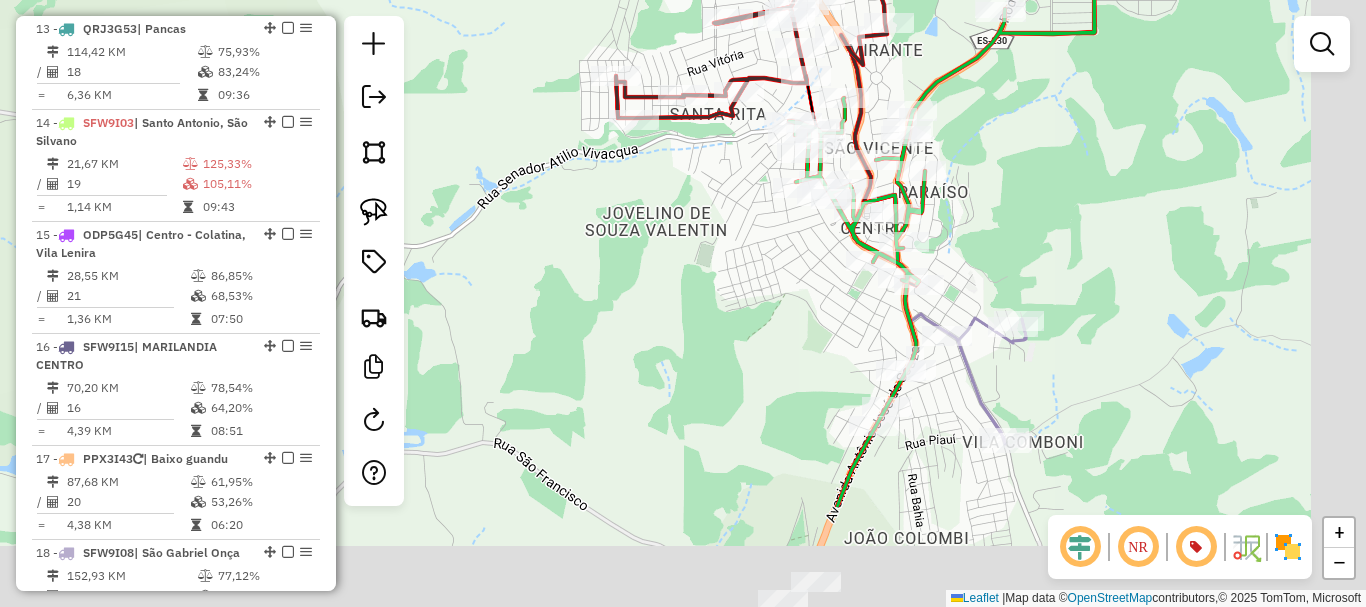 drag, startPoint x: 1130, startPoint y: 315, endPoint x: 920, endPoint y: 129, distance: 280.52808 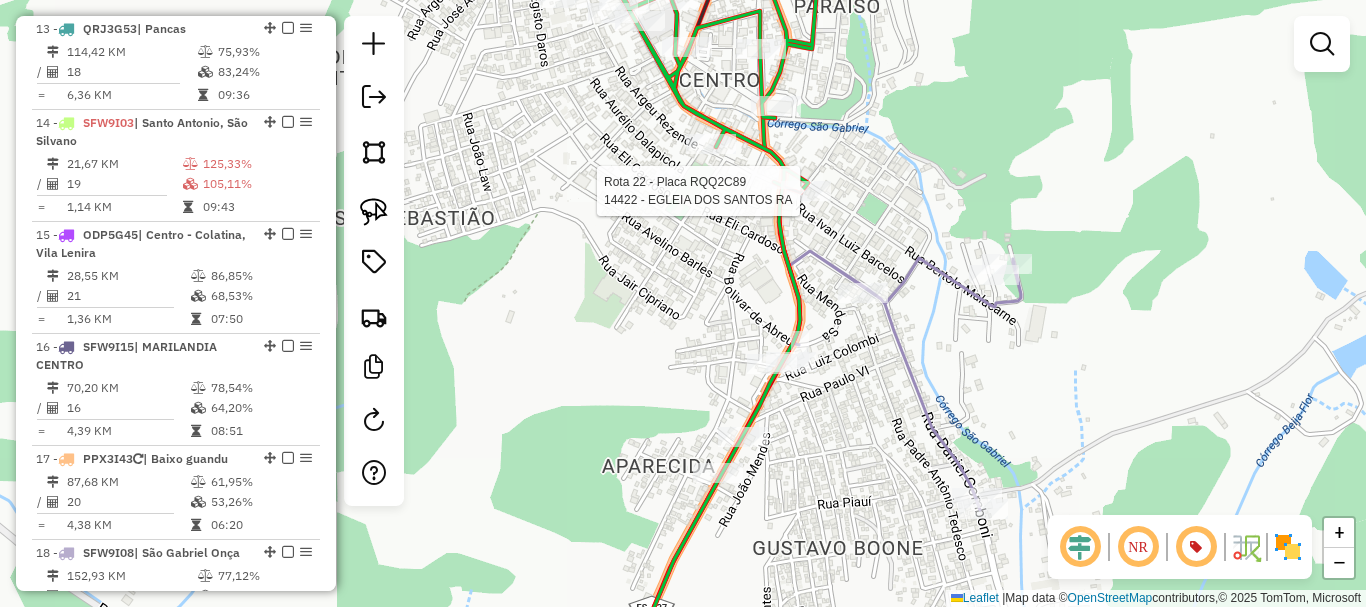 select on "*********" 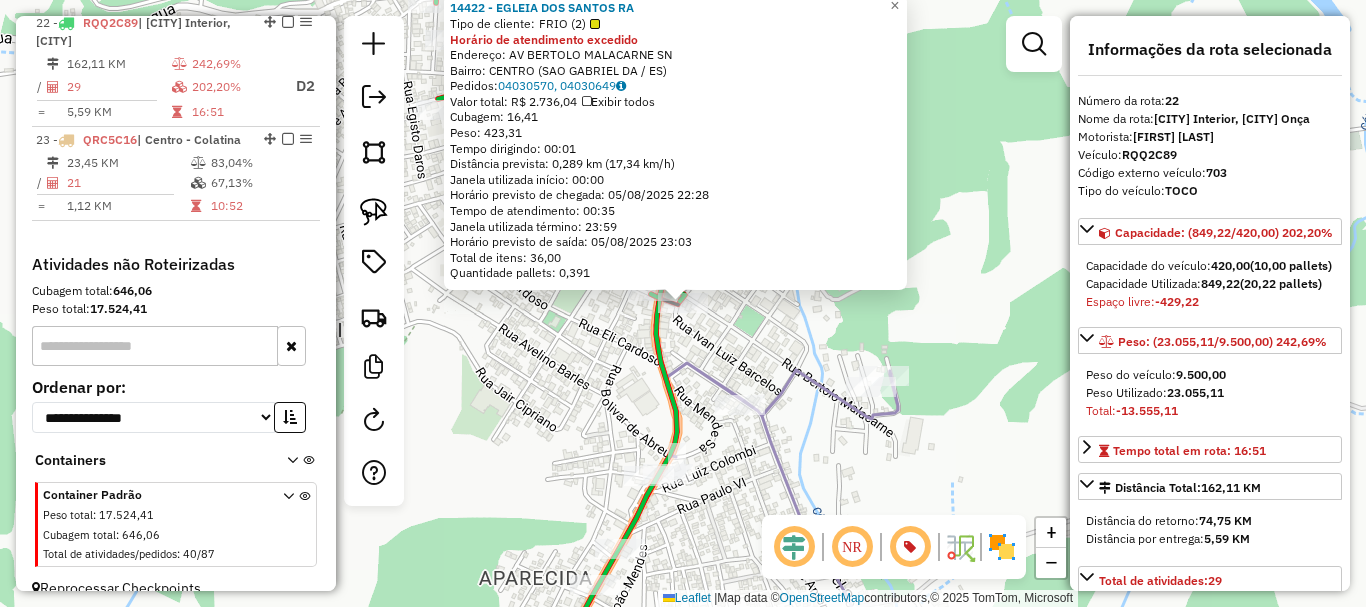 scroll, scrollTop: 3072, scrollLeft: 0, axis: vertical 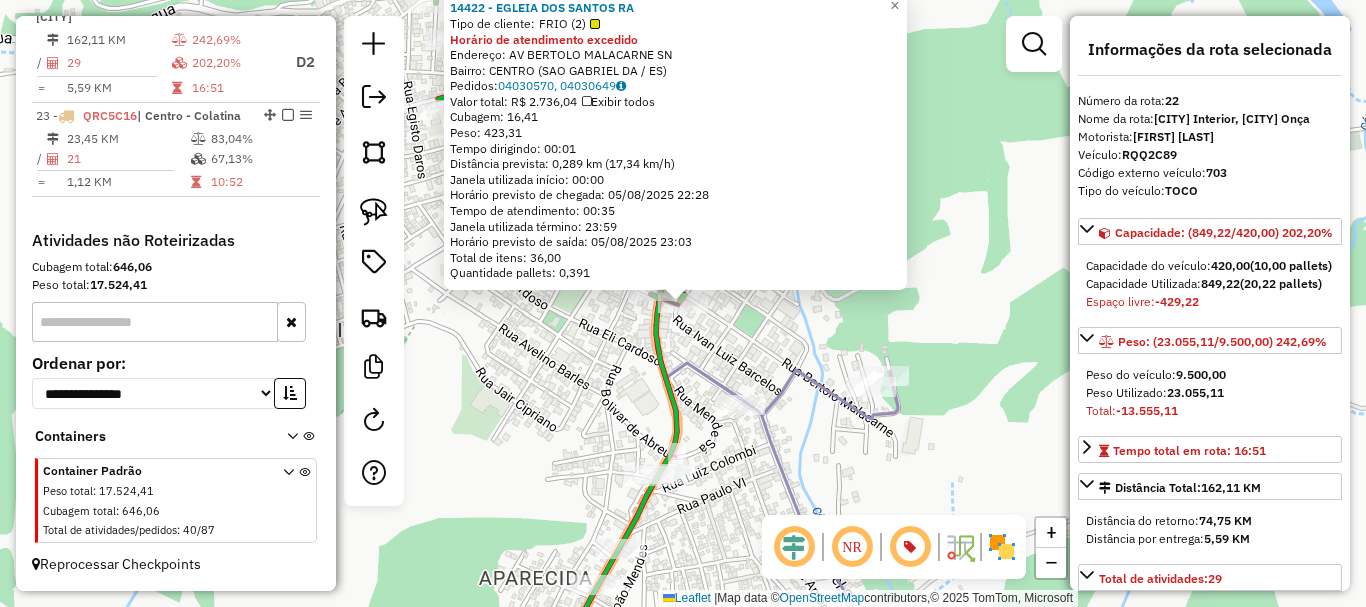 click on "[NUMBER] - EGLEIA DOS SANTOS RA  Tipo de cliente:   FRIO (2)  Horário de atendimento excedido  Endereço: AV  BERTOLO MALACARNE             SN   Bairro: CENTRO ([CITY] / [STATE])   Pedidos:  [ORDER_ID], [ORDER_ID]   Valor total: R$ 2.736,04   Exibir todos   Cubagem: 16,41  Peso: 423,31  Tempo dirigindo: 00:01   Distância prevista: 0,289 km (17,34 km/h)   Janela utilizada início: 00:00   Horário previsto de chegada: 05/08/2025 22:28   Tempo de atendimento: 00:35   Janela utilizada término: 23:59   Horário previsto de saída: 05/08/2025 23:03   Total de itens: 36,00   Quantidade pallets: 0,391  × Janela de atendimento Grade de atendimento Capacidade Transportadoras Veículos Cliente Pedidos  Rotas Selecione os dias de semana para filtrar as janelas de atendimento  Seg   Ter   Qua   Qui   Sex   Sáb   Dom  Informe o período da janela de atendimento: De: Até:  Filtrar exatamente a janela do cliente  Considerar janela de atendimento padrão  Selecione os dias de semana para filtrar as grades de atendimento  Seg   Ter   Qua   Qui   Sex   Sáb   Dom   +" 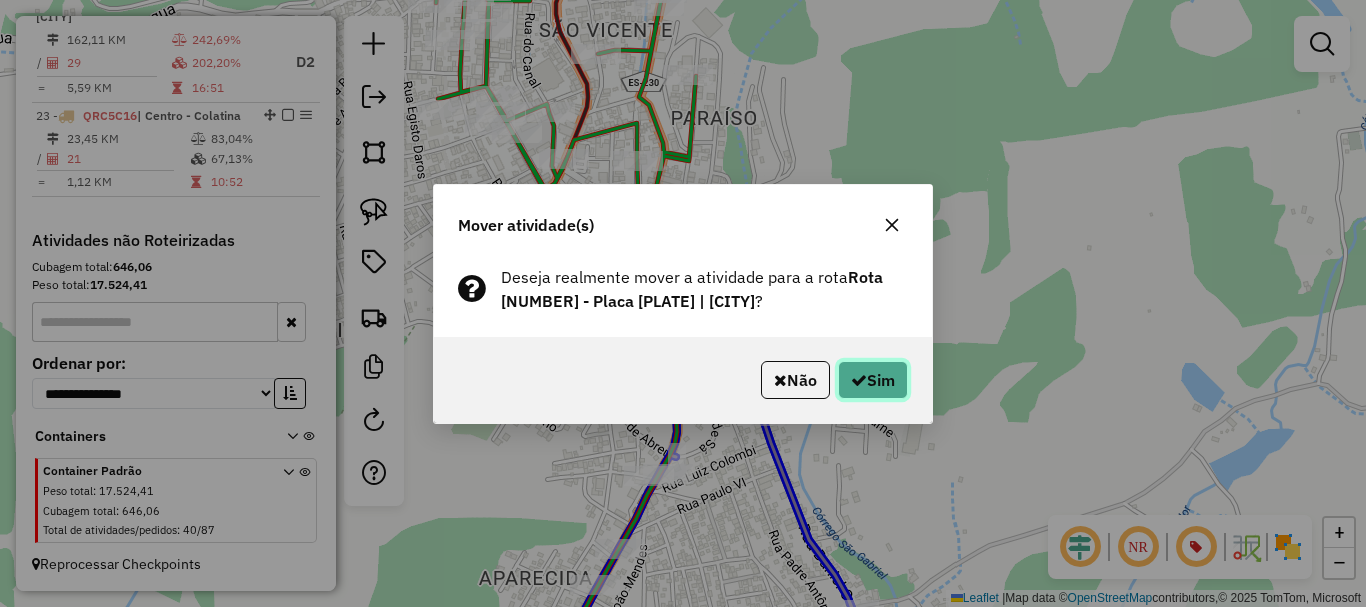 click on "Sim" 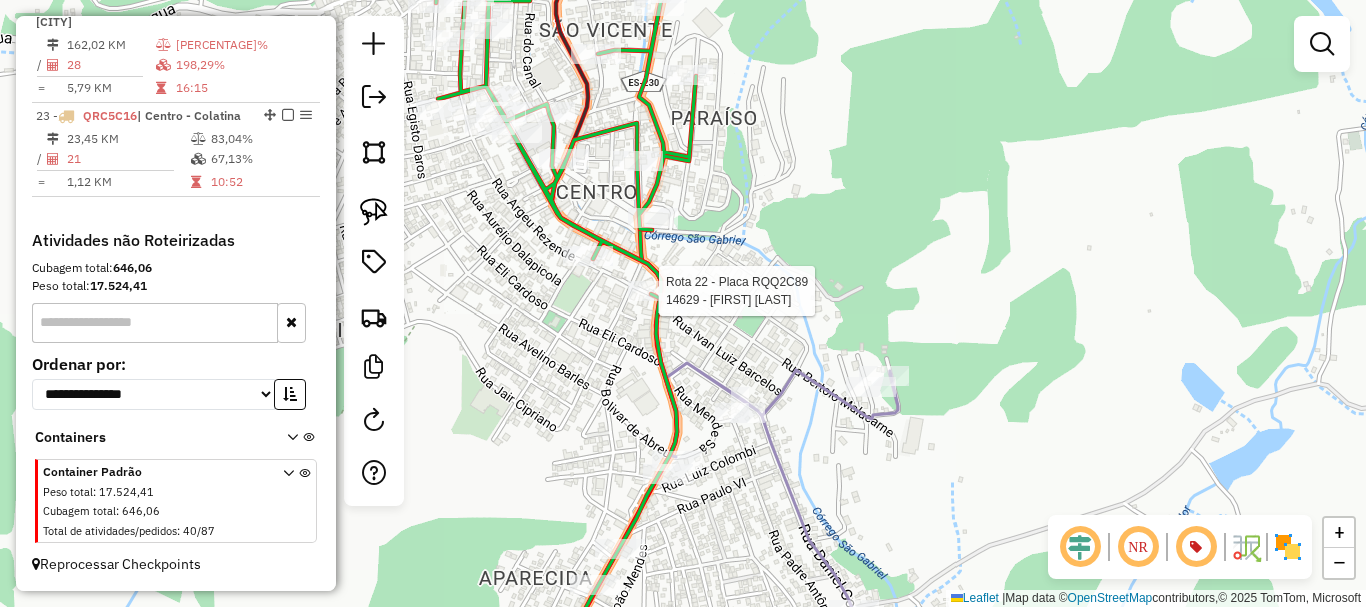 select on "*********" 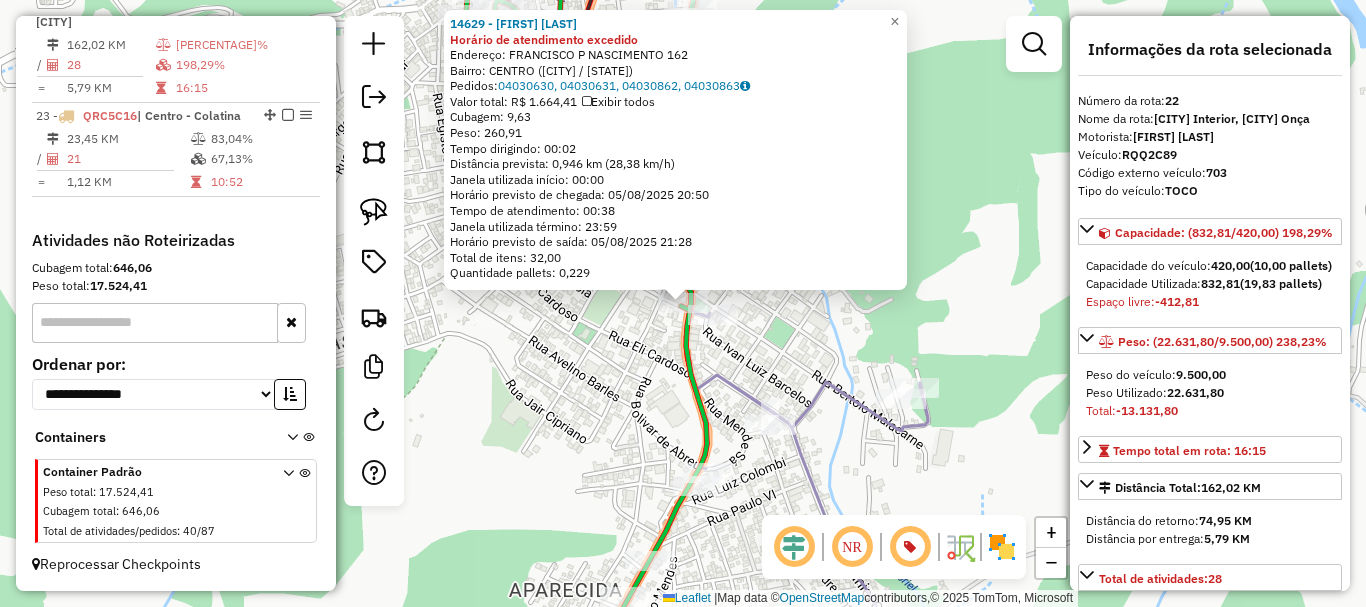 click on "[NUMBER] - [NAME] Horário de atendimento excedido  Endereço:  FRANCISCO P NASCIMENTO [NUMBER]   Bairro: CENTRO ([CITY] DA PALHA / [STATE])   Pedidos:  [ORDER_ID], [ORDER_ID], [ORDER_ID], [ORDER_ID]   Valor total: R$ [PRICE]   Exibir todos   Cubagem: [CUBAGE]  Peso: [WEIGHT]  Tempo dirigindo: [TIME]   Distância prevista: [DISTANCE] km ([SPEED])   Janela utilizada início: [TIME]   Horário previsto de chegada: [DATE] [TIME]   Tempo de atendimento: [TIME]   Janela utilizada término: [TIME]   Horário previsto de saída: [DATE] [TIME]   Total de itens: [ITEMS]   Quantidade pallets: [PALLETS]  × Janela de atendimento Grade de atendimento Capacidade Transportadoras Veículos Cliente Pedidos  Rotas Selecione os dias de semana para filtrar as janelas de atendimento  Seg   Ter   Qua   Qui   Sex   Sáb   Dom  Informe o período da janela de atendimento: De: Até:  Filtrar exatamente a janela do cliente  Considere janela de atendimento padrão  Selecione os dias de semana para filtrar as grades de atendimento  Seg   Ter   Qua  +" 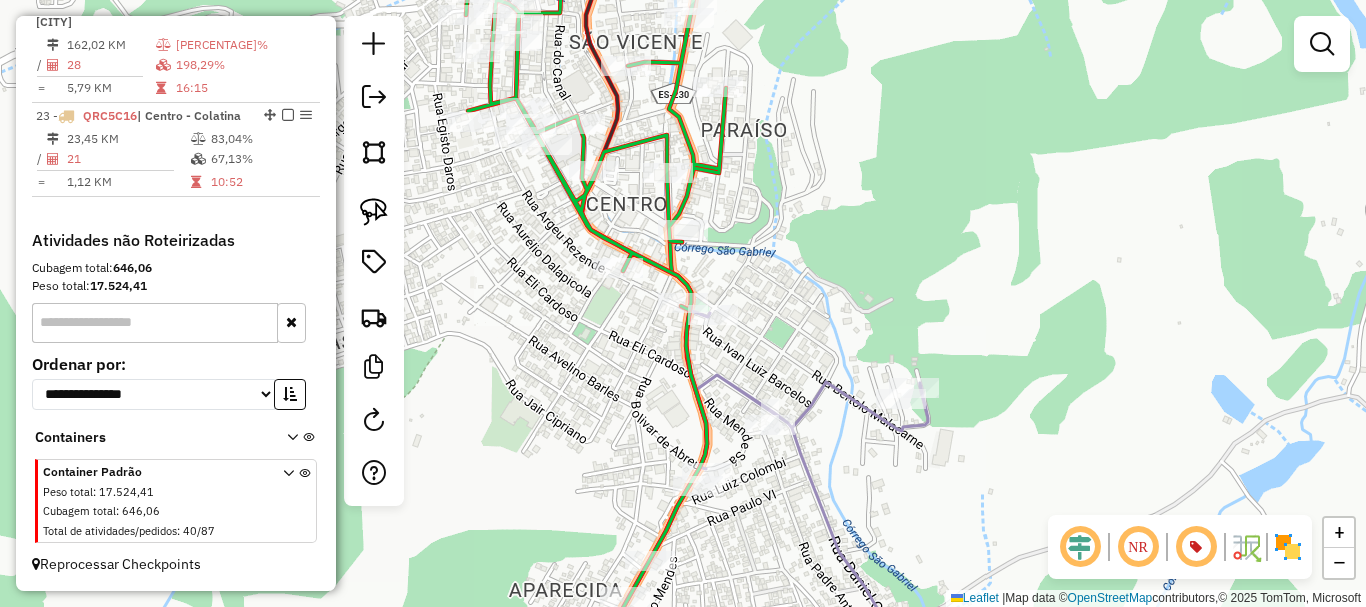 click on "Janela de atendimento Grade de atendimento Capacidade Transportadoras Veículos Cliente Pedidos  Rotas Selecione os dias de semana para filtrar as janelas de atendimento  Seg   Ter   Qua   Qui   Sex   Sáb   Dom  Informe o período da janela de atendimento: De: Até:  Filtrar exatamente a janela do cliente  Considerar janela de atendimento padrão  Selecione os dias de semana para filtrar as grades de atendimento  Seg   Ter   Qua   Qui   Sex   Sáb   Dom   Considerar clientes sem dia de atendimento cadastrado  Clientes fora do dia de atendimento selecionado Filtrar as atividades entre os valores definidos abaixo:  Peso mínimo:   Peso máximo:   Cubagem mínima:   Cubagem máxima:   De:   Até:  Filtrar as atividades entre o tempo de atendimento definido abaixo:  De:   Até:   Considerar capacidade total dos clientes não roteirizados Transportadora: Selecione um ou mais itens Tipo de veículo: Selecione um ou mais itens Veículo: Selecione um ou mais itens Motorista: Selecione um ou mais itens Nome: Rótulo:" 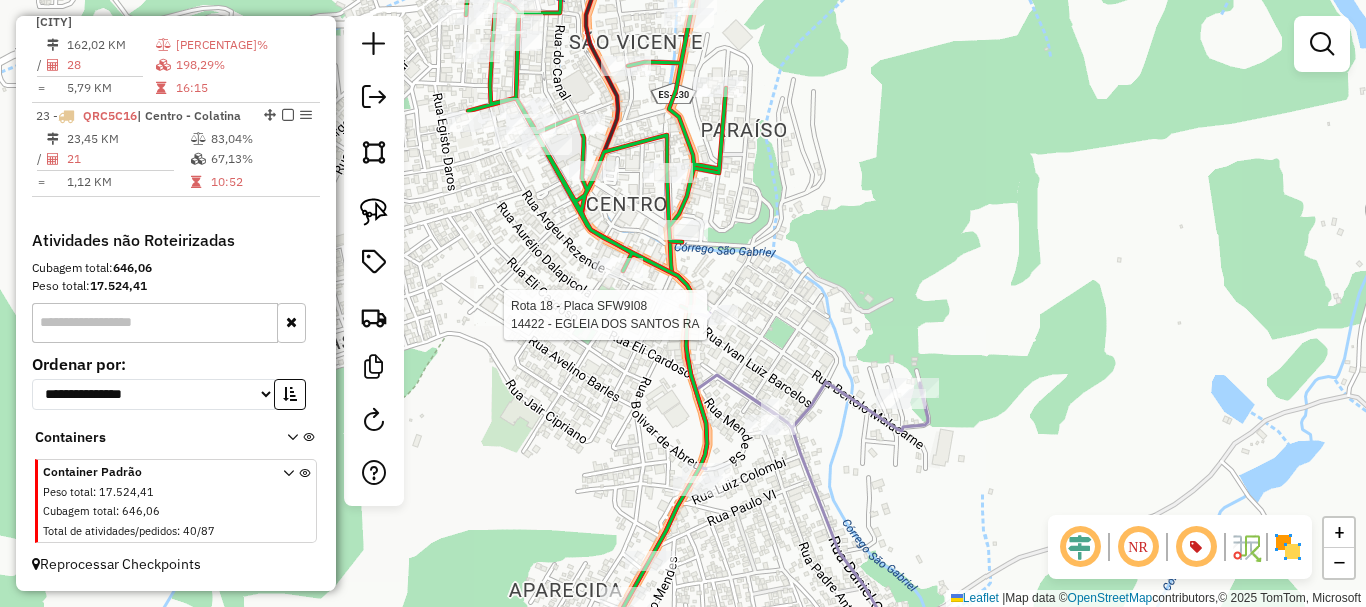 select on "*********" 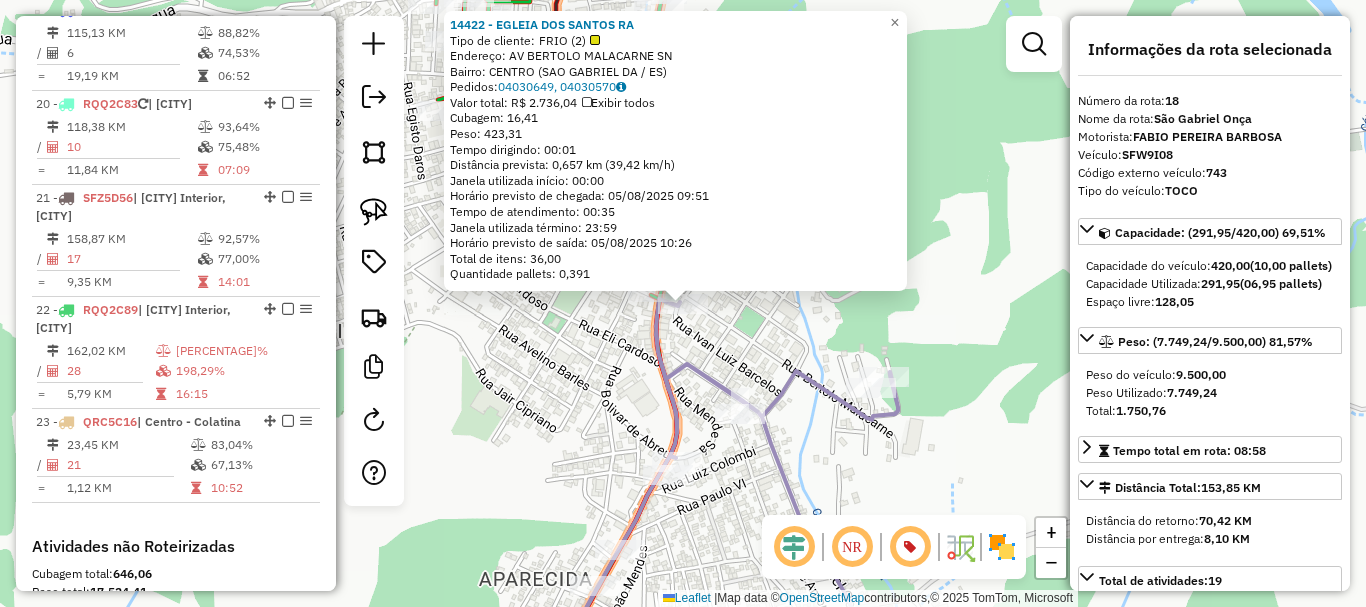 scroll, scrollTop: 2624, scrollLeft: 0, axis: vertical 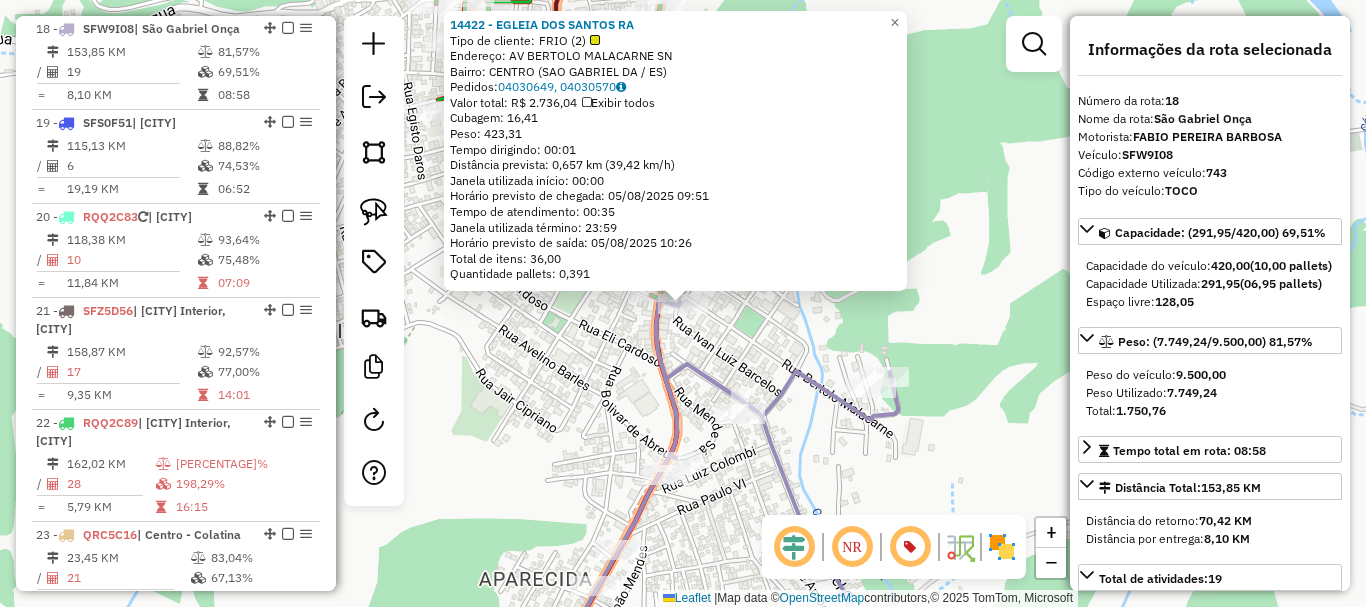 click on "14422 - [FIRST] [LAST]  Tipo de cliente:   FRIO (2)   Endereço: AV  BERTOLO MALACARNE             SN   Bairro: CENTRO ([CITY] / [STATE])   Pedidos:  04030649, 04030570   Valor total: R$ 2.736,04   Exibir todos   Cubagem: 16,41  Peso: 423,31  Tempo dirigindo: 00:01   Distância prevista: 0,657 km (39,42 km/h)   Janela utilizada início: 00:00   Horário previsto de chegada: 05/08/2025 09:51   Tempo de atendimento: 00:35   Janela utilizada término: 23:59   Horário previsto de saída: 05/08/2025 10:26   Total de itens: 36,00   Quantidade pallets: 0,391  × Janela de atendimento Grade de atendimento Capacidade Transportadoras Veículos Cliente Pedidos  Rotas Selecione os dias de semana para filtrar as janelas de atendimento  Seg   Ter   Qua   Qui   Sex   Sáb   Dom  Informe o período da janela de atendimento: De: Até:  Filtrar exatamente a janela do cliente  Considerar janela de atendimento padrão  Selecione os dias de semana para filtrar as grades de atendimento  Seg   Ter   Qua   Qui   Sex   Dom" 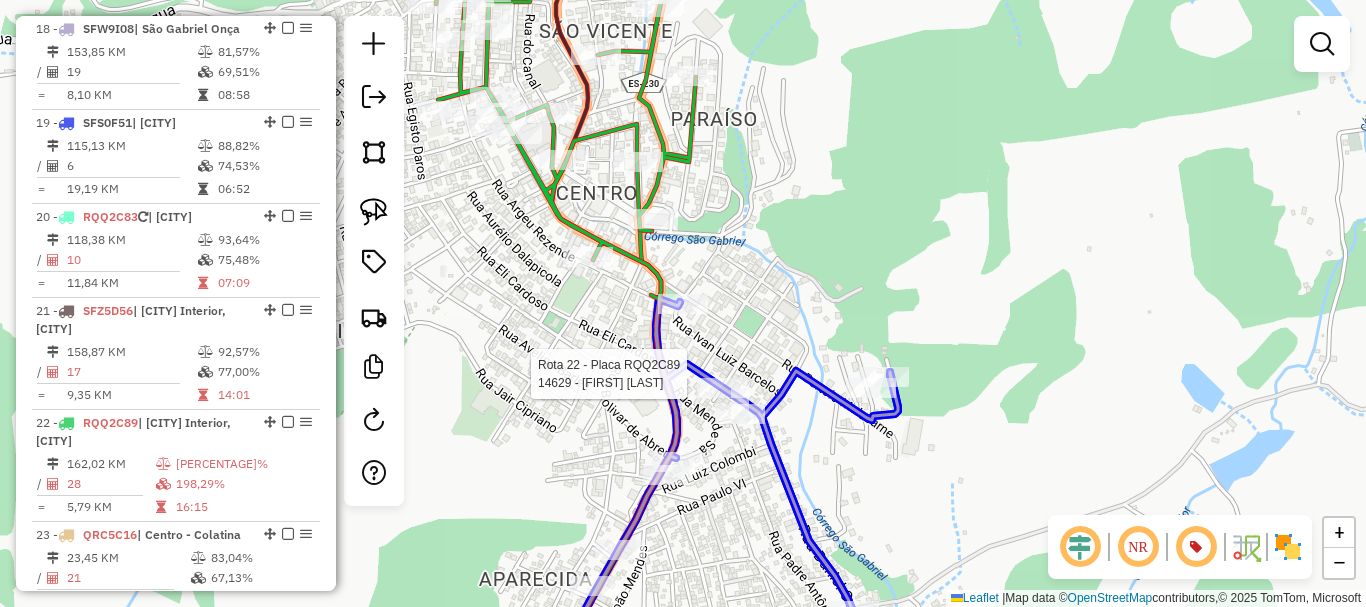 click 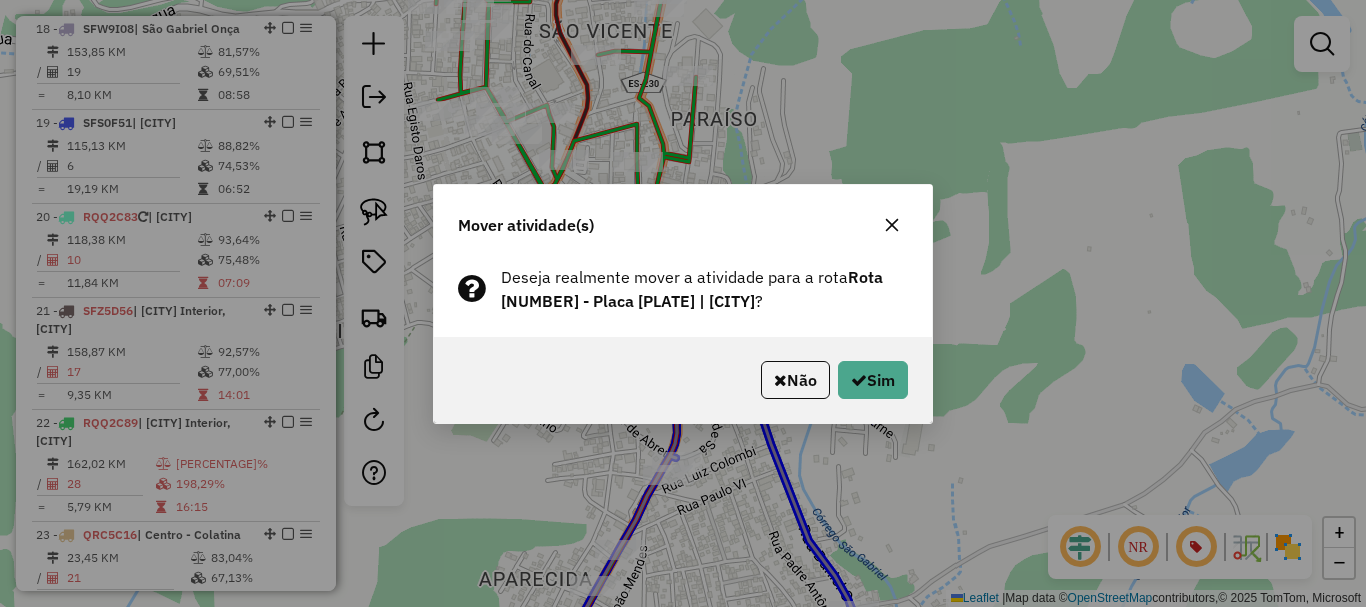 drag, startPoint x: 801, startPoint y: 393, endPoint x: 818, endPoint y: 388, distance: 17.720045 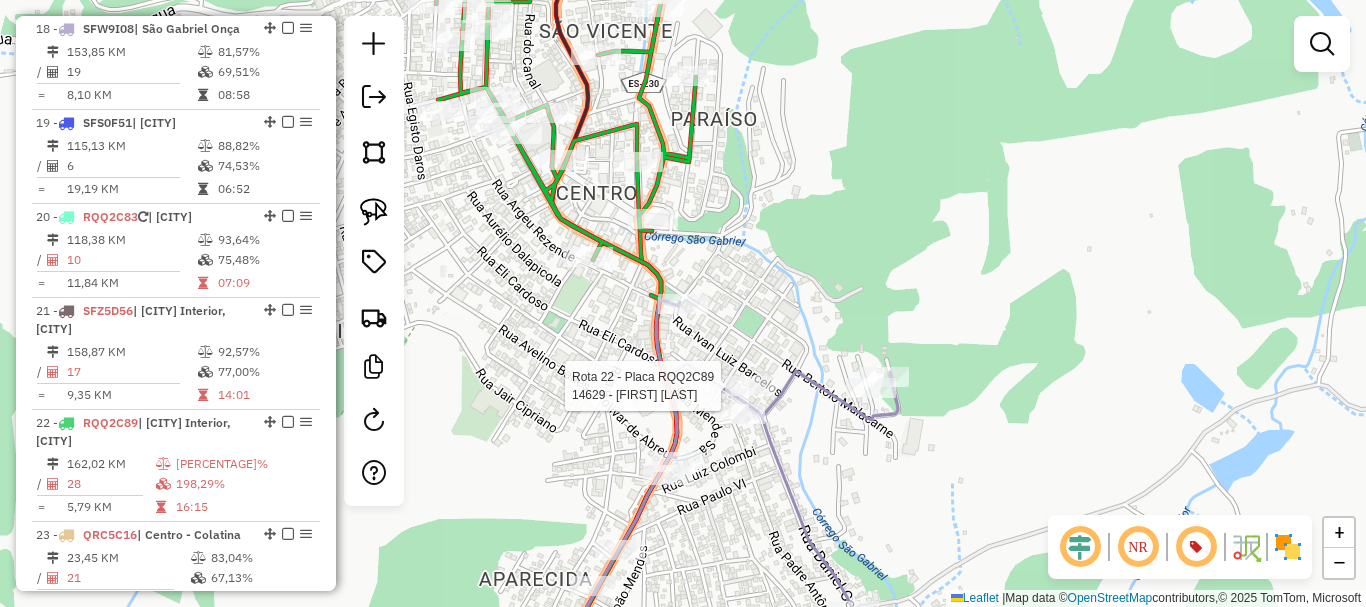 click 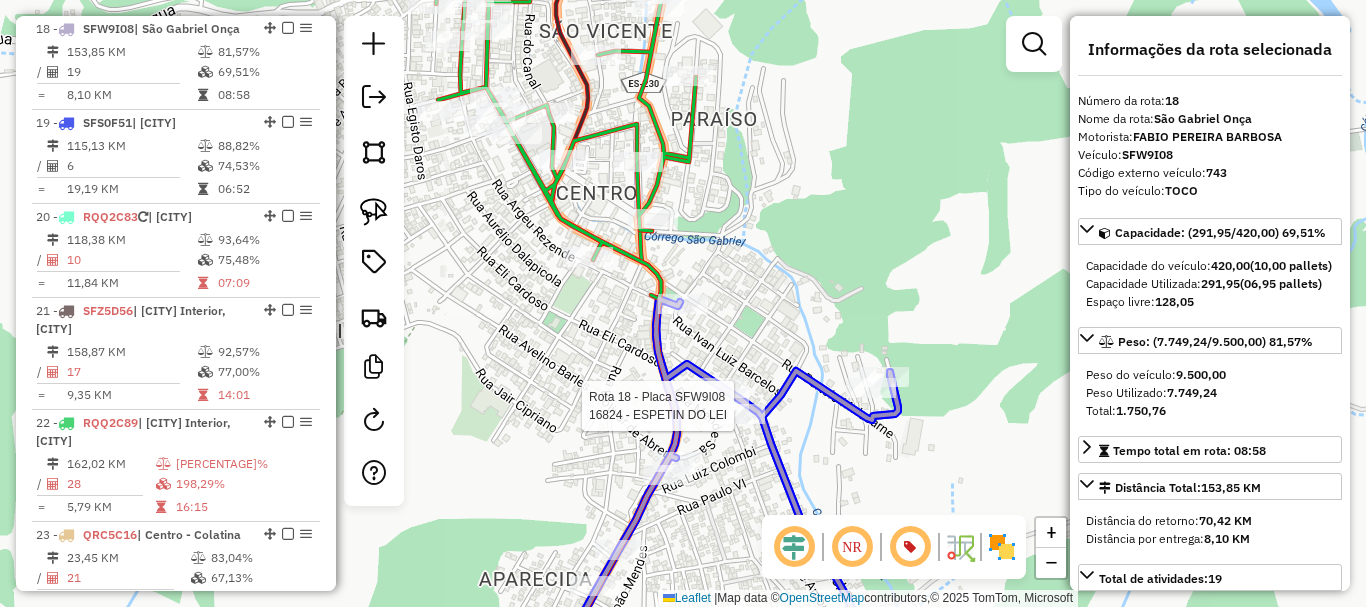 click 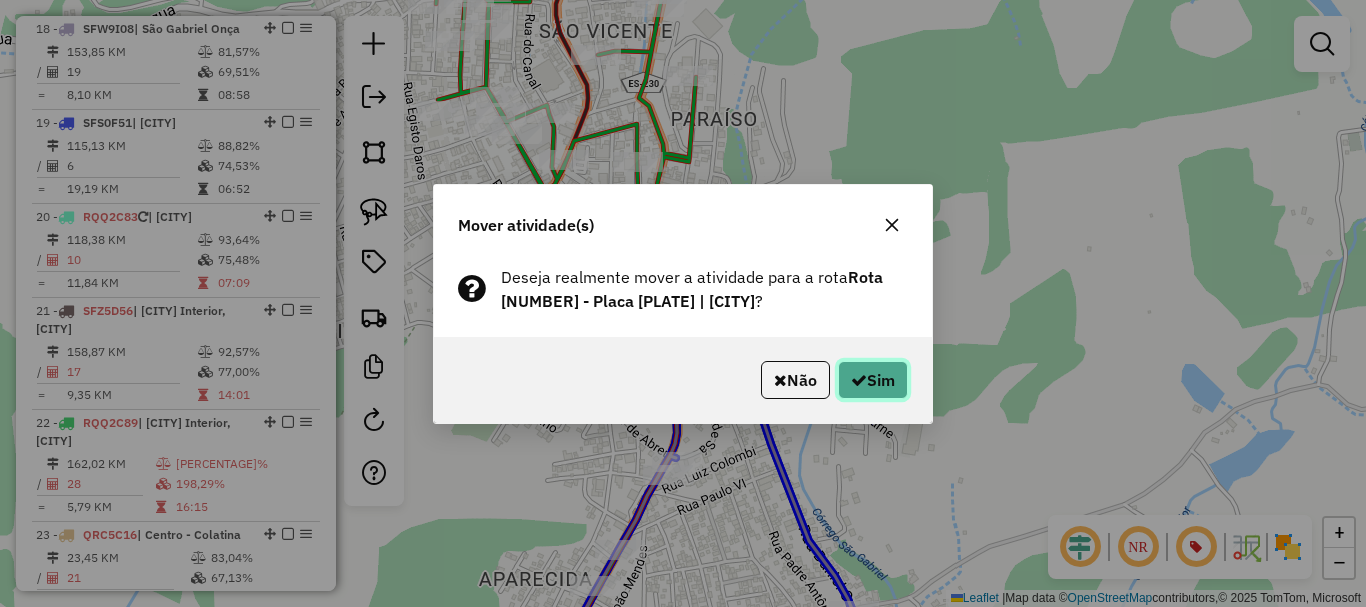 click 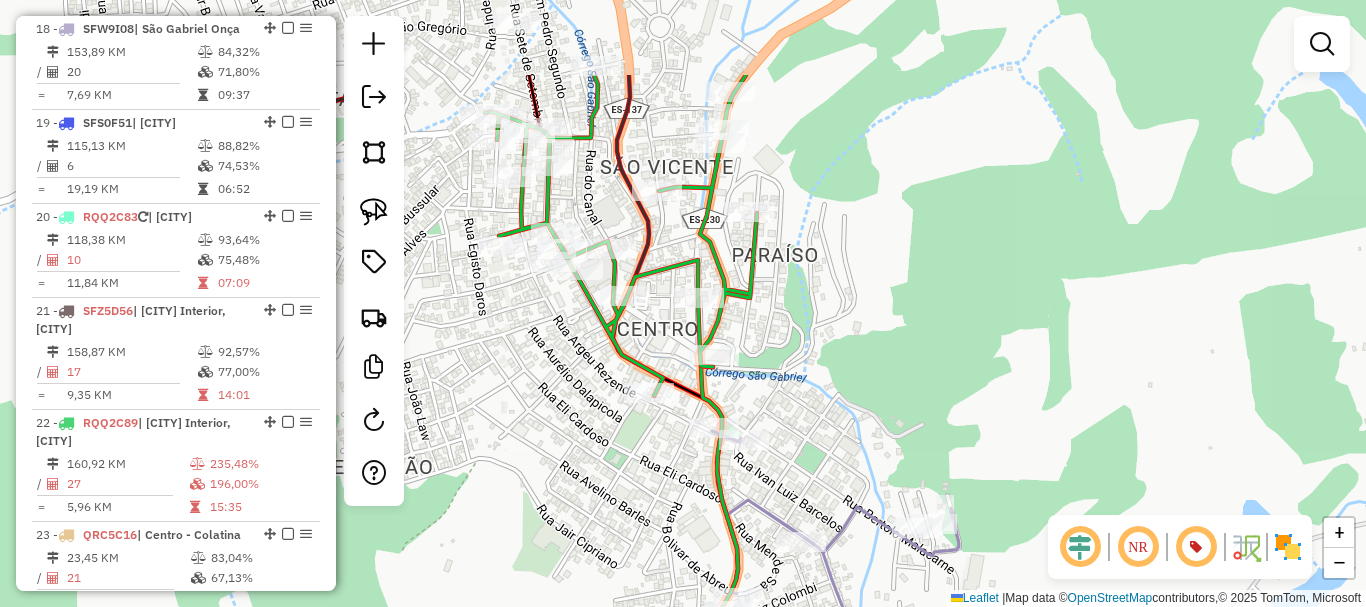 drag, startPoint x: 828, startPoint y: 141, endPoint x: 1005, endPoint y: 393, distance: 307.94968 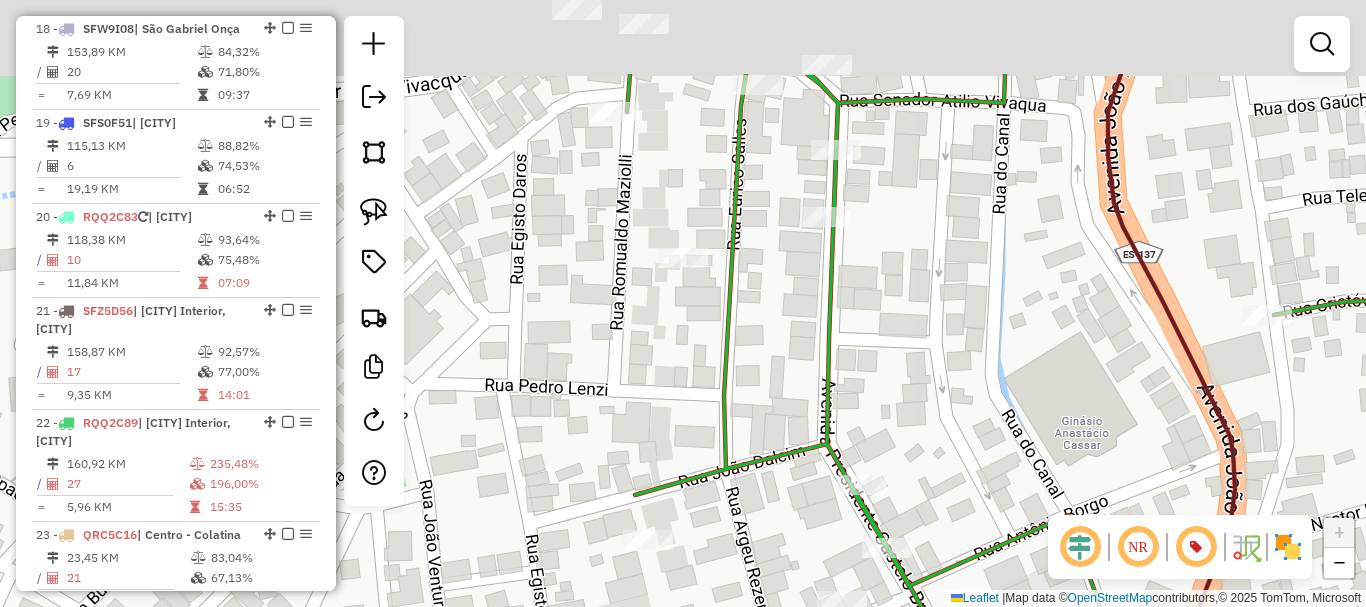 drag, startPoint x: 736, startPoint y: 343, endPoint x: 747, endPoint y: 418, distance: 75.802376 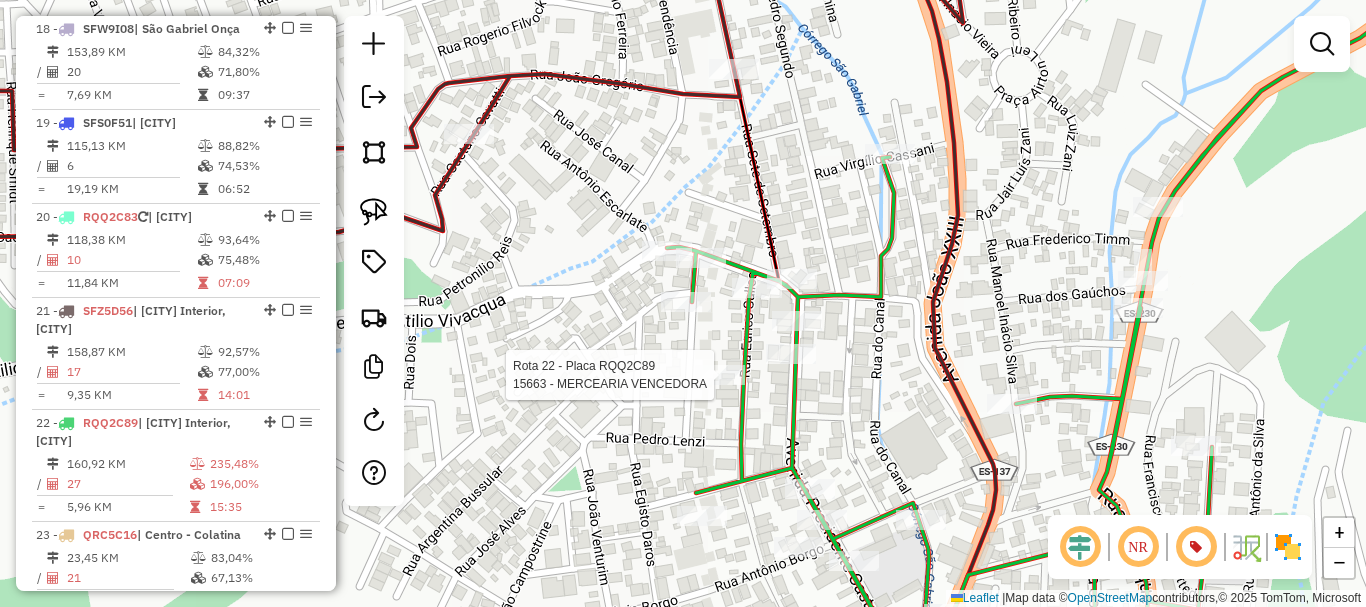select on "*********" 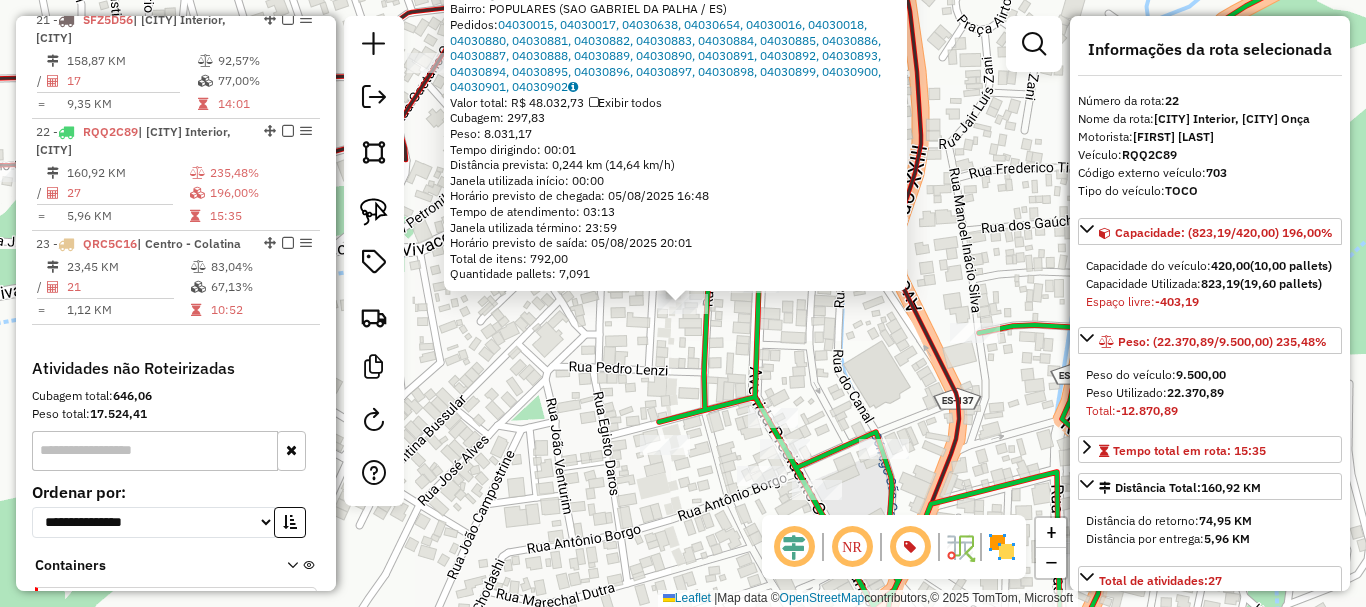 scroll, scrollTop: 3072, scrollLeft: 0, axis: vertical 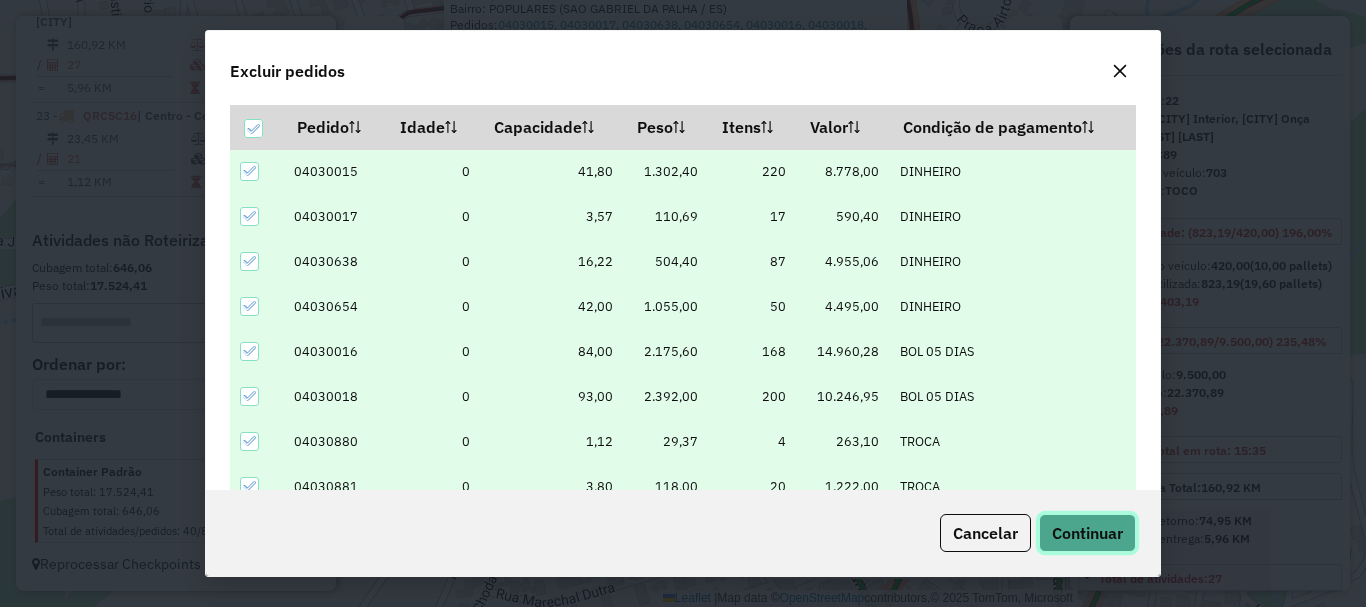 click on "Continuar" 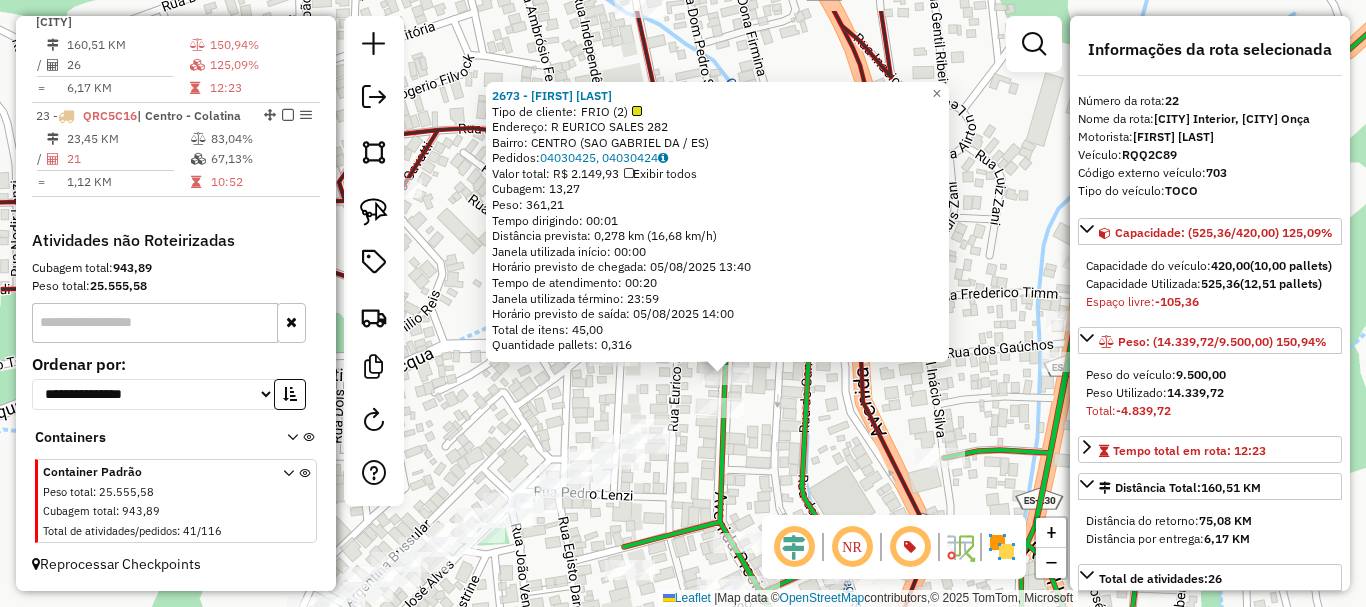 drag, startPoint x: 721, startPoint y: 398, endPoint x: 763, endPoint y: 470, distance: 83.35467 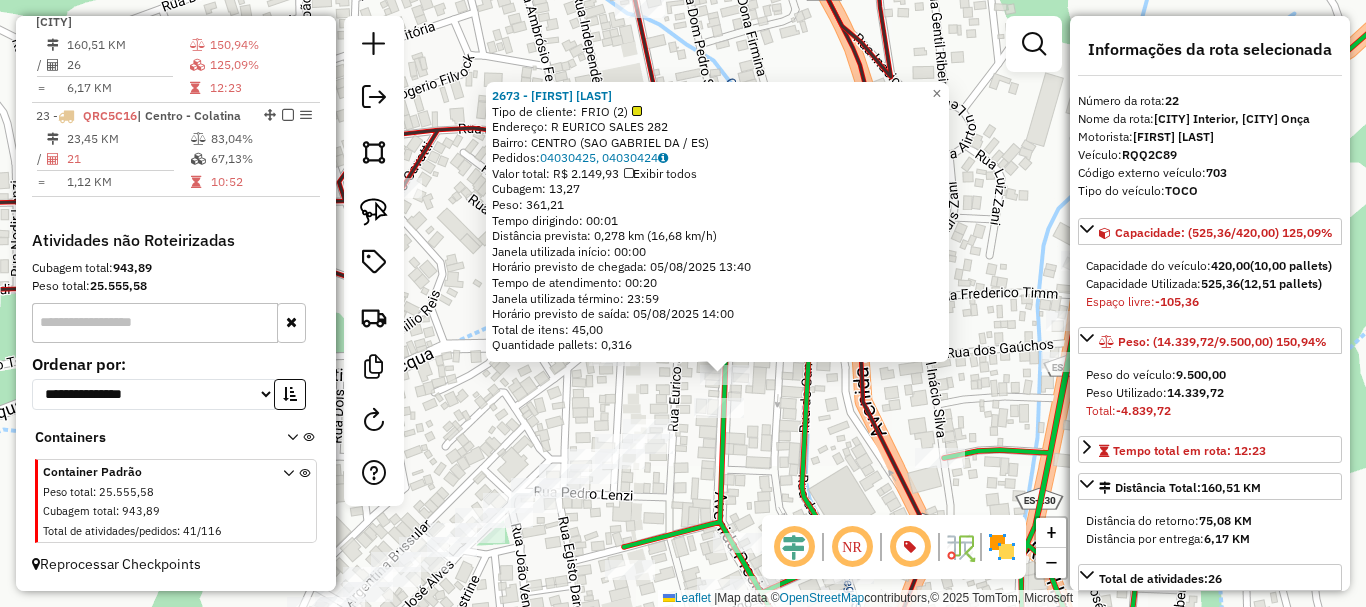 click on "[NUMBER] - [NAME] [LAST] Tipo de cliente:   FRIO (2)   Endereço: R   EURICO SALES                  [NUMBER]   Bairro: CENTRO ([CITY] / [STATE])   Pedidos:  [ORDER_ID], [ORDER_ID]   Valor total: R$ 2.149,93   Exibir todos   Cubagem: 13,27  Peso: 361,21  Tempo dirigindo: 00:01   Distância prevista: 0,278 km (16,68 km/h)   Janela utilizada início: 00:00   Horário previsto de chegada: 05/08/2025 13:40   Tempo de atendimento: 00:20   Janela utilizada término: 23:59   Horário previsto de saída: 05/08/2025 14:00   Total de itens: 45,00   Quantidade pallets: 0,316  × Janela de atendimento Grade de atendimento Capacidade Transportadoras Veículos Cliente Pedidos  Rotas Selecione os dias de semana para filtrar as janelas de atendimento  Seg   Ter   Qua   Qui   Sex   Sáb   Dom  Informe o período da janela de atendimento: De: Até:  Filtrar exatamente a janela do cliente  Considerar janela de atendimento padrão  Selecione os dias de semana para filtrar as grades de atendimento  Seg   Ter   Qua   Qui   Sex   Sáb   Dom" 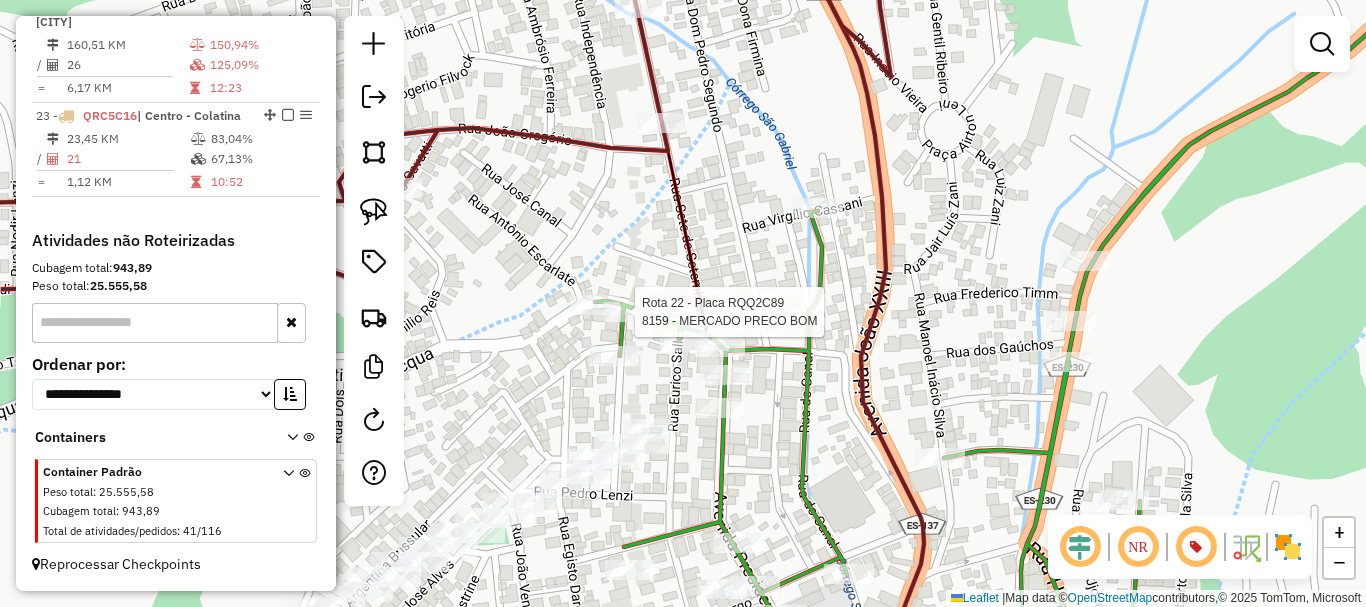 select on "*********" 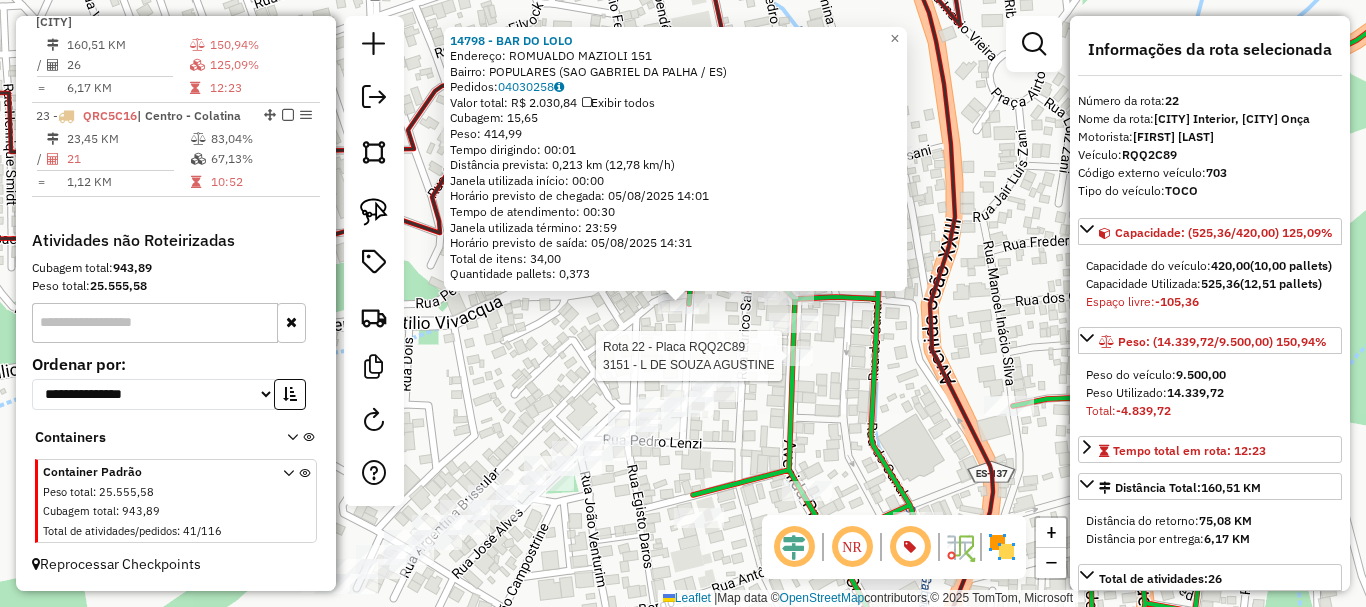 click 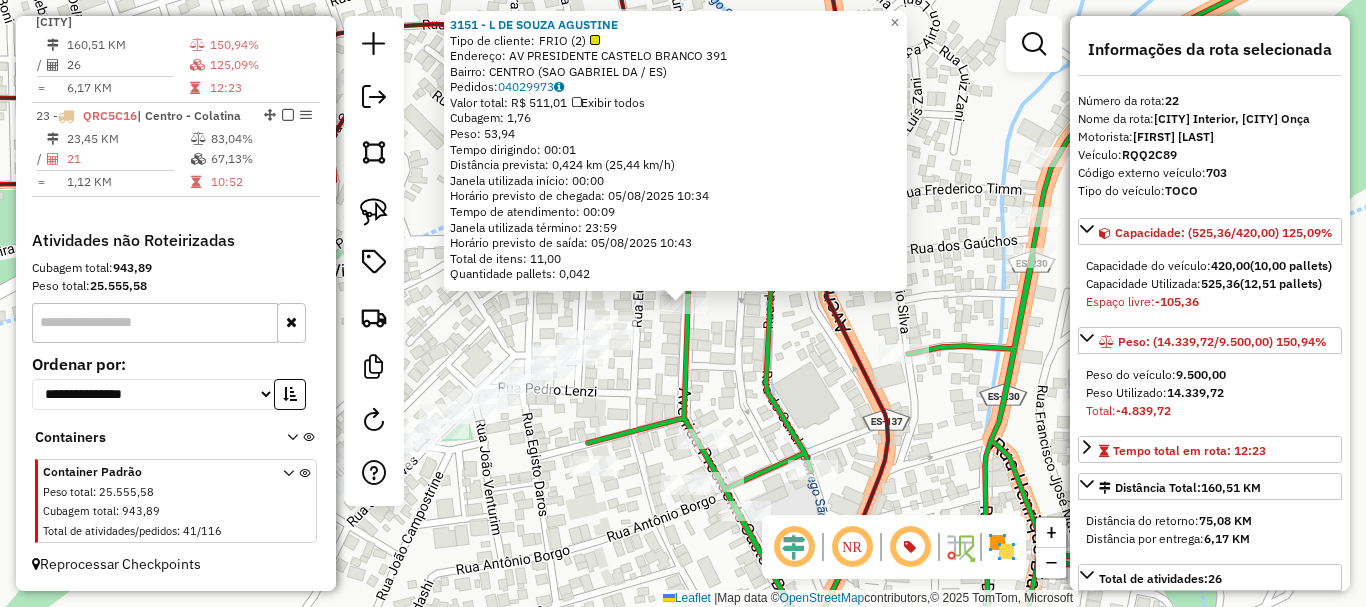 click on "3151 - L DE SOUZA AGUSTINE  Tipo de cliente:   FRIO (2)   Endereço: AV  PRESIDENTE CASTELO BRANCO     [NUMBER]   Bairro: CENTRO ([CITY] / [STATE])   Pedidos:  [ORDER_ID]   Valor total: R$ 511,01   Exibir todos   Cubagem: 1,76  Peso: 53,94  Tempo dirigindo: 00:01   Distância prevista: 0,424 km (25,44 km/h)   Janela utilizada início: 00:00   Horário previsto de chegada: 05/08/2025 10:34   Tempo de atendimento: 00:09   Janela utilizada término: 23:59   Horário previsto de saída: 05/08/2025 10:43   Total de itens: 11,00   Quantidade pallets: 0,042  × Janela de atendimento Grade de atendimento Capacidade Transportadoras Veículos Cliente Pedidos  Rotas Selecione os dias de semana para filtrar as janelas de atendimento  Seg   Ter   Qua   Qui   Sex   Sáb   Dom  Informe o período da janela de atendimento: De: Até:  Filtrar exatamente a janela do cliente  Considerar janela de atendimento padrão  Selecione os dias de semana para filtrar as grades de atendimento  Seg   Ter   Qua   Qui   Sex   Sáb   Dom   De:  +" 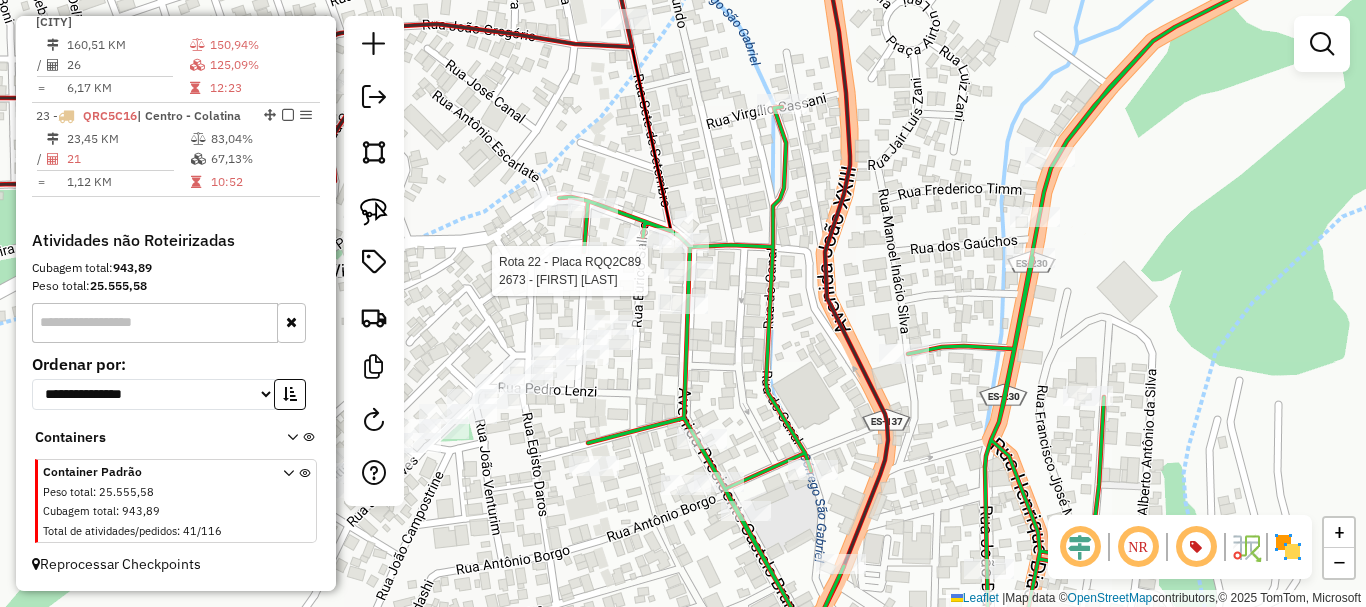 select on "*********" 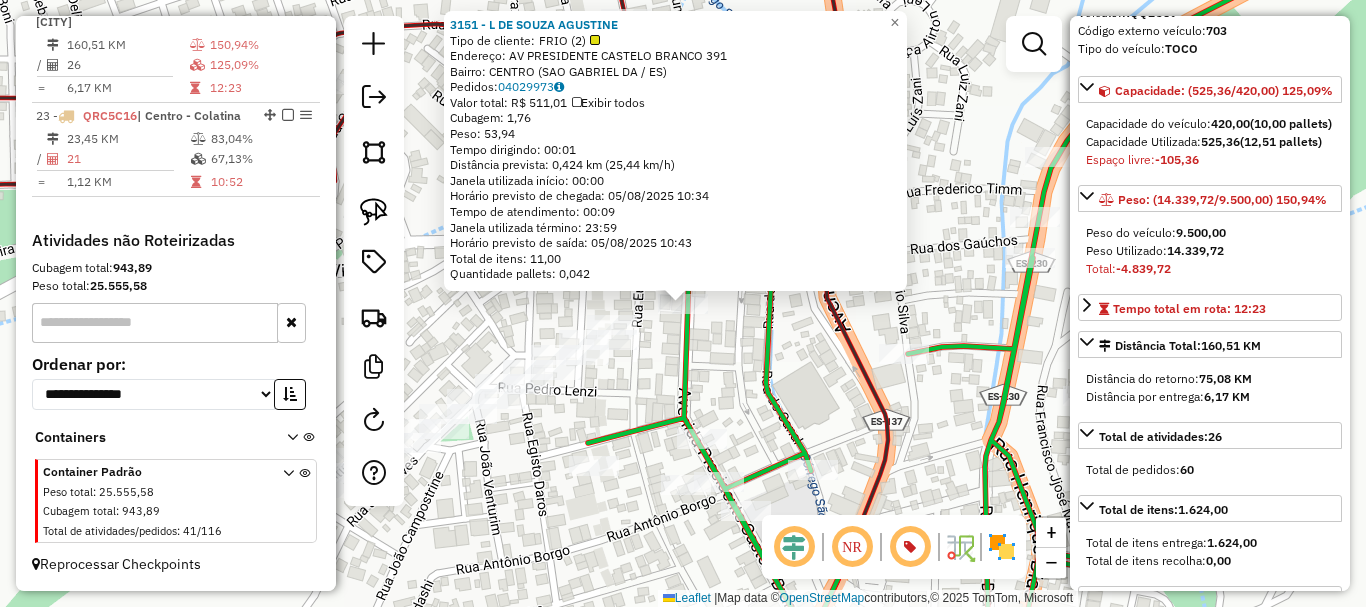 scroll, scrollTop: 400, scrollLeft: 0, axis: vertical 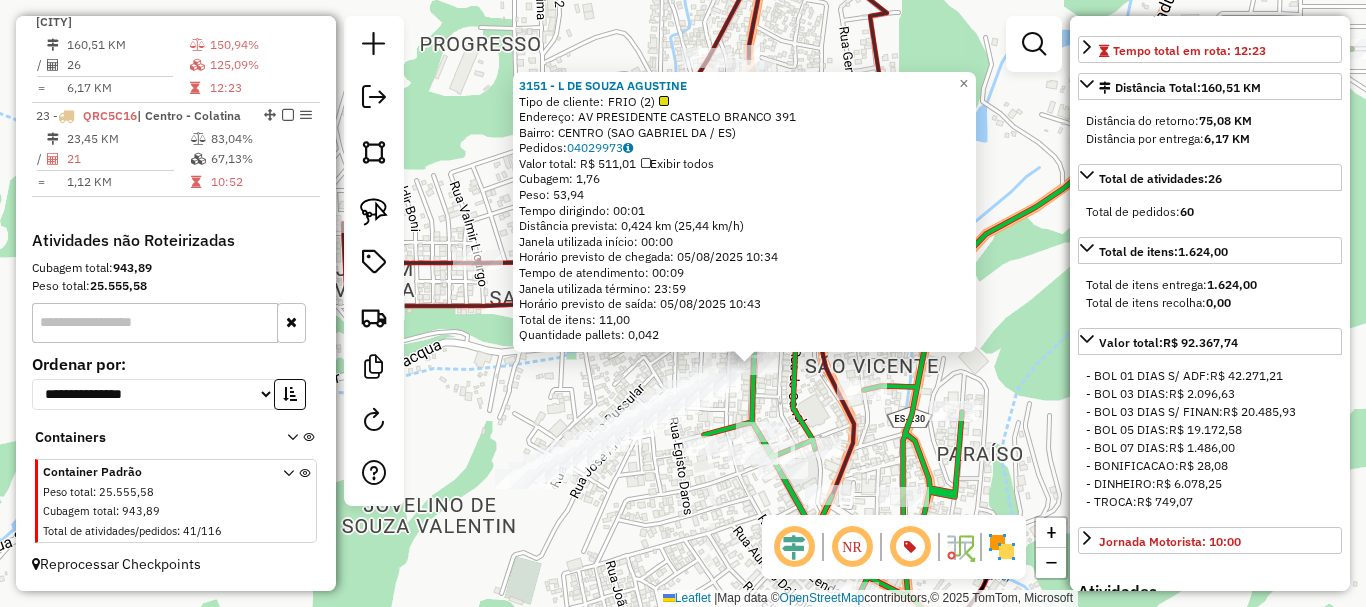 click on "3151 - L DE SOUZA AGUSTINE  Tipo de cliente:   FRIO (2)   Endereço: AV  PRESIDENTE CASTELO BRANCO     [NUMBER]   Bairro: CENTRO ([CITY] / [STATE])   Pedidos:  [ORDER_ID]   Valor total: R$ 511,01   Exibir todos   Cubagem: 1,76  Peso: 53,94  Tempo dirigindo: 00:01   Distância prevista: 0,424 km (25,44 km/h)   Janela utilizada início: 00:00   Horário previsto de chegada: 05/08/2025 10:34   Tempo de atendimento: 00:09   Janela utilizada término: 23:59   Horário previsto de saída: 05/08/2025 10:43   Total de itens: 11,00   Quantidade pallets: 0,042  × Janela de atendimento Grade de atendimento Capacidade Transportadoras Veículos Cliente Pedidos  Rotas Selecione os dias de semana para filtrar as janelas de atendimento  Seg   Ter   Qua   Qui   Sex   Sáb   Dom  Informe o período da janela de atendimento: De: Até:  Filtrar exatamente a janela do cliente  Considerar janela de atendimento padrão  Selecione os dias de semana para filtrar as grades de atendimento  Seg   Ter   Qua   Qui   Sex   Sáb   Dom   De:  +" 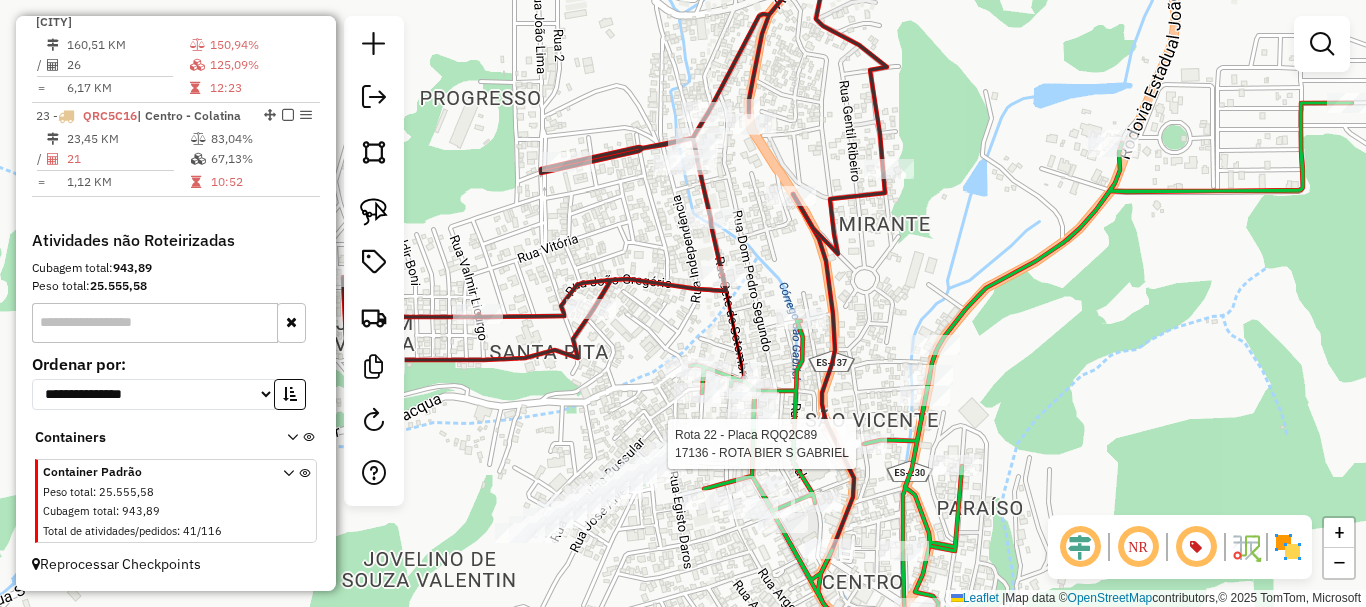select on "*********" 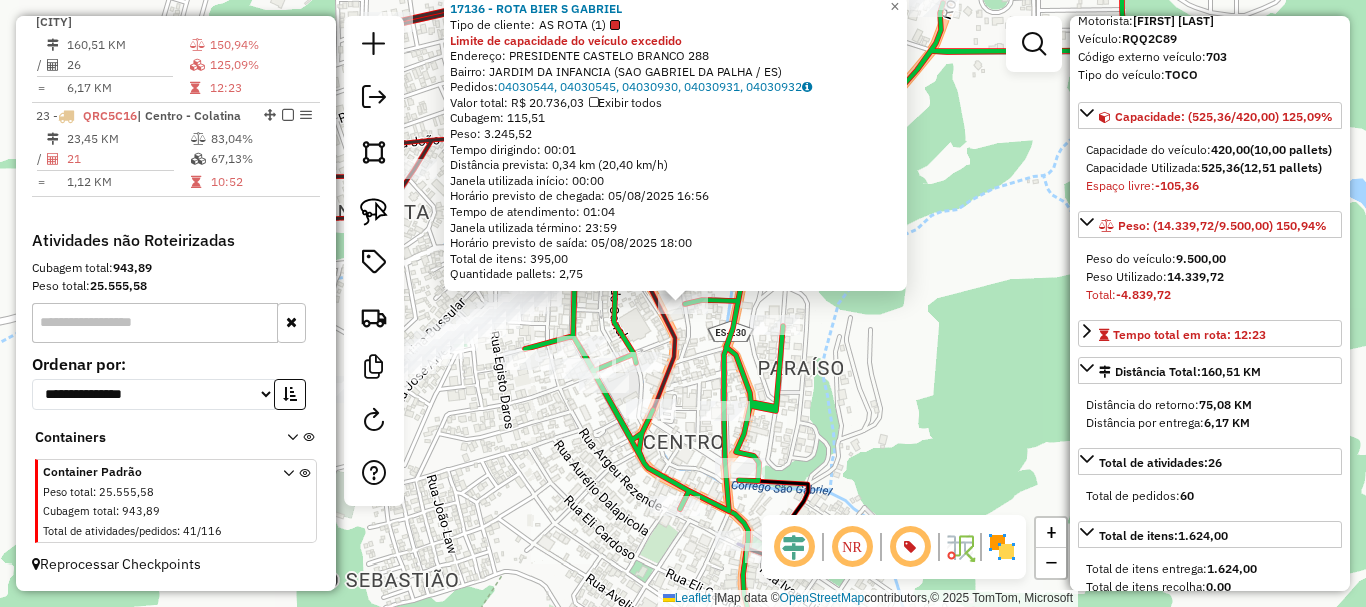 scroll, scrollTop: 300, scrollLeft: 0, axis: vertical 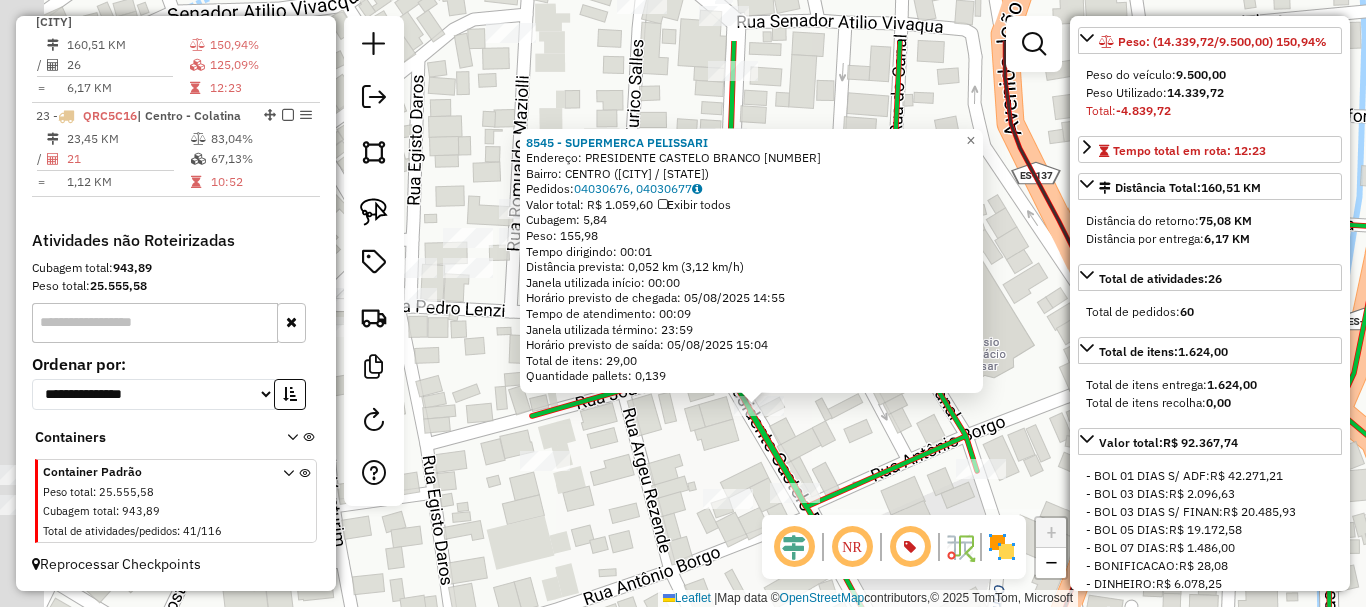 drag, startPoint x: 551, startPoint y: 382, endPoint x: 632, endPoint y: 492, distance: 136.60527 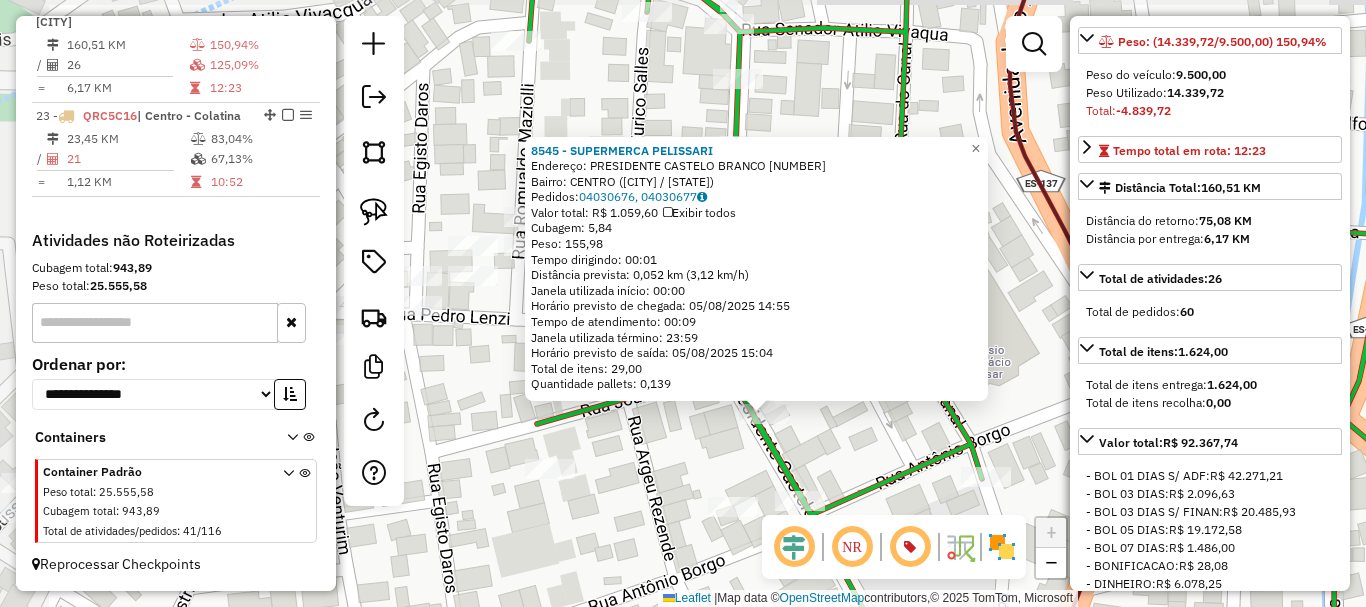 click on "[NUMBER] - SUPERMERCA PELISSARI  Endereço:  PRESIDENTE CASTELO BRANCO [NUMBER]   Bairro: CENTRO ([CITY] / [STATE])   Pedidos:  [ORDER_ID], [ORDER_ID]   Valor total: R$ 1.059,60   Exibir todos   Cubagem: 5,84  Peso: 155,98  Tempo dirigindo: 00:01   Distância prevista: 0,052 km (3,12 km/h)   Janela utilizada início: 00:00   Horário previsto de chegada: 05/08/2025 14:55   Tempo de atendimento: 00:09   Janela utilizada término: 23:59   Horário previsto de saída: 05/08/2025 15:04   Total de itens: 29,00   Quantidade pallets: 0,139  × Janela de atendimento Grade de atendimento Capacidade Transportadoras Veículos Cliente Pedidos  Rotas Selecione os dias de semana para filtrar as janelas de atendimento  Seg   Ter   Qua   Qui   Sex   Sáb   Dom  Informe o período da janela de atendimento: De: Até:  Filtrar exatamente a janela do cliente  Considerar janela de atendimento padrão  Selecione os dias de semana para filtrar as grades de atendimento  Seg   Ter   Qua   Qui   Sex   Sáb   Dom   Peso mínimo:   De:" 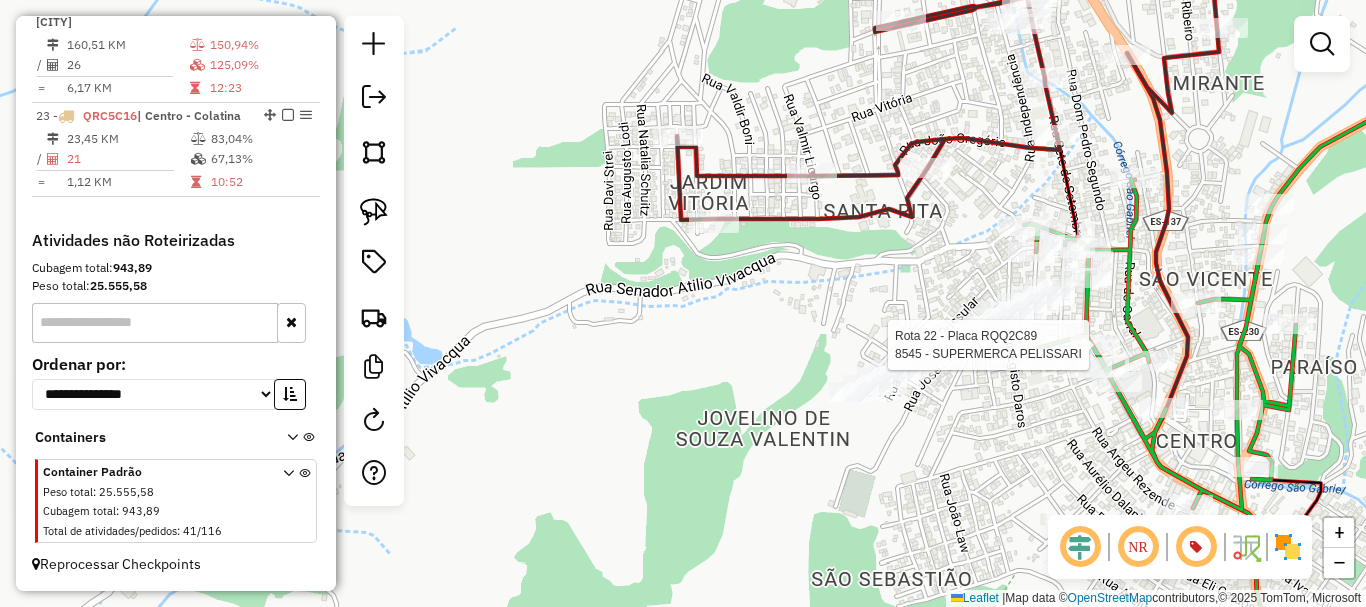 select on "*********" 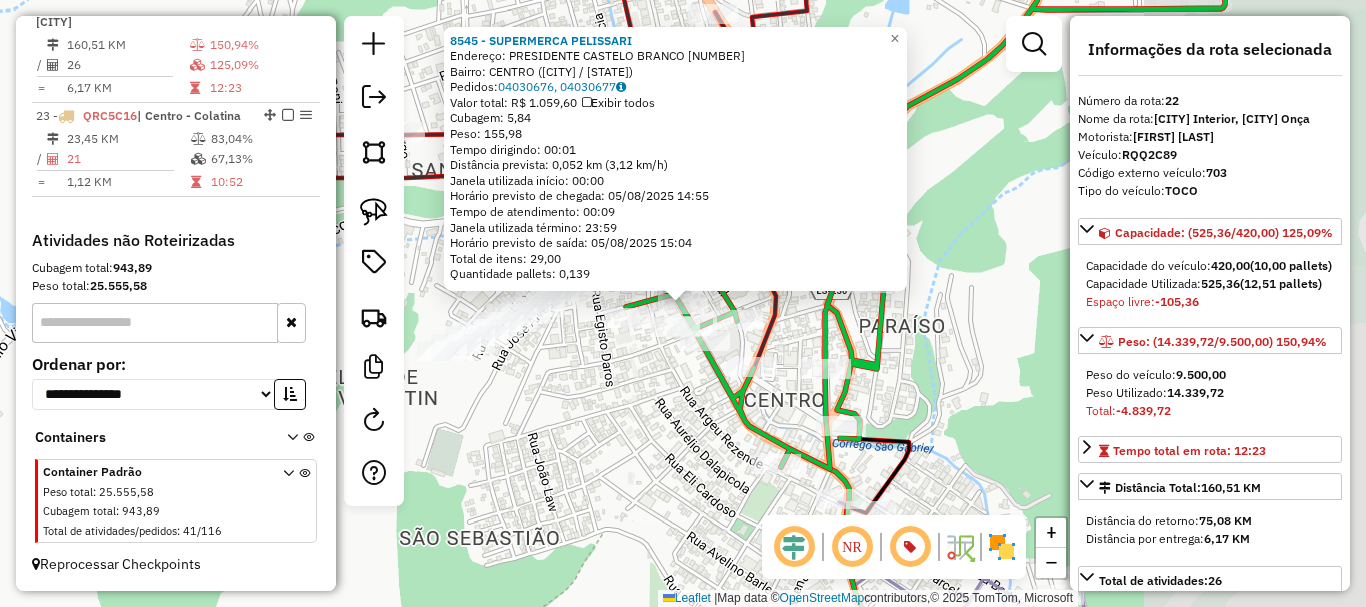 click on "Capacidade Utilizada:  525,36  (12,51 pallets)" at bounding box center [1210, 284] 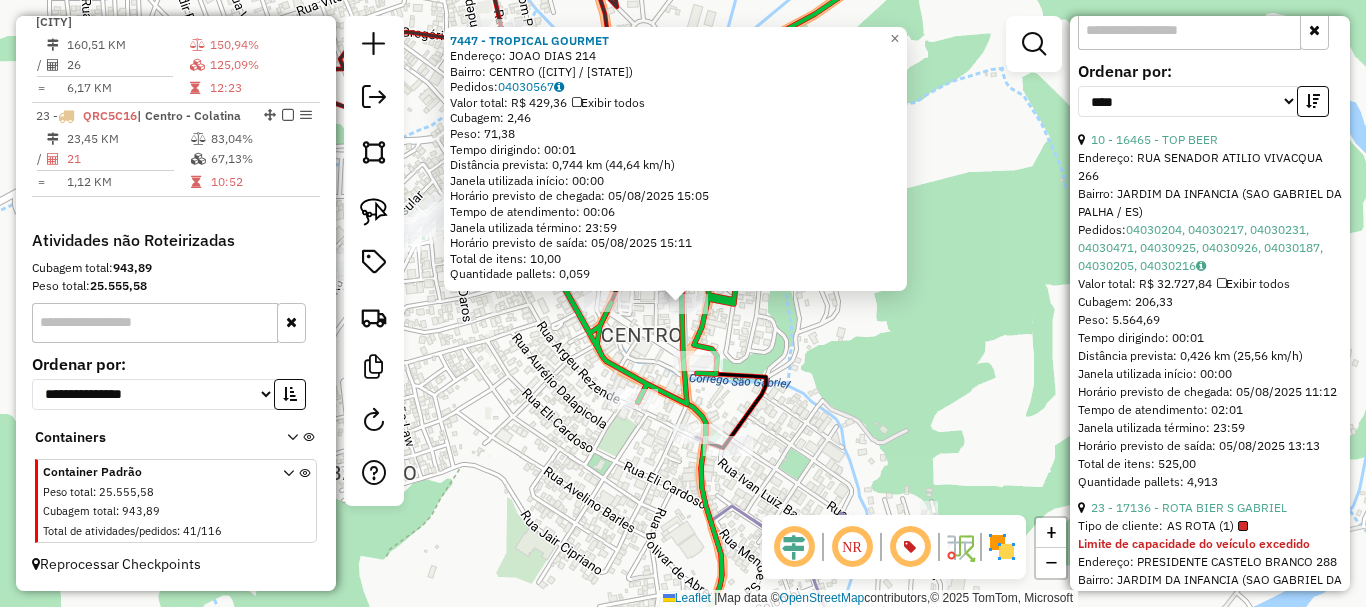 scroll, scrollTop: 1000, scrollLeft: 0, axis: vertical 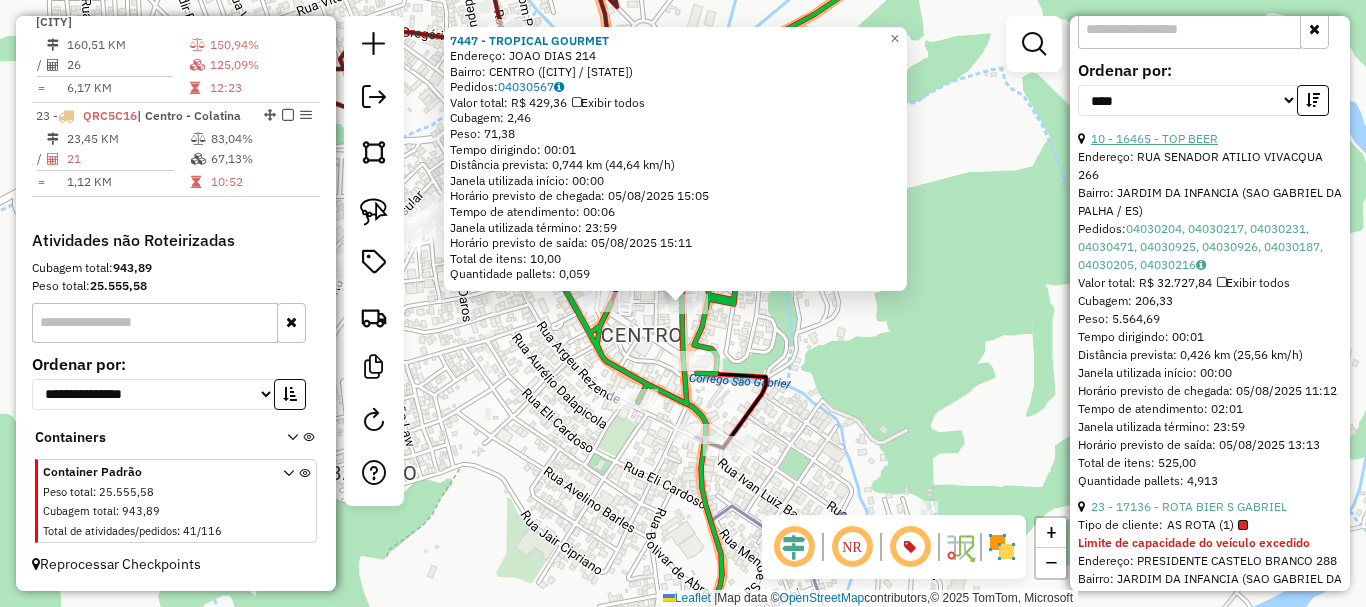 click on "10 - 16465 - TOP BEER" at bounding box center [1154, 138] 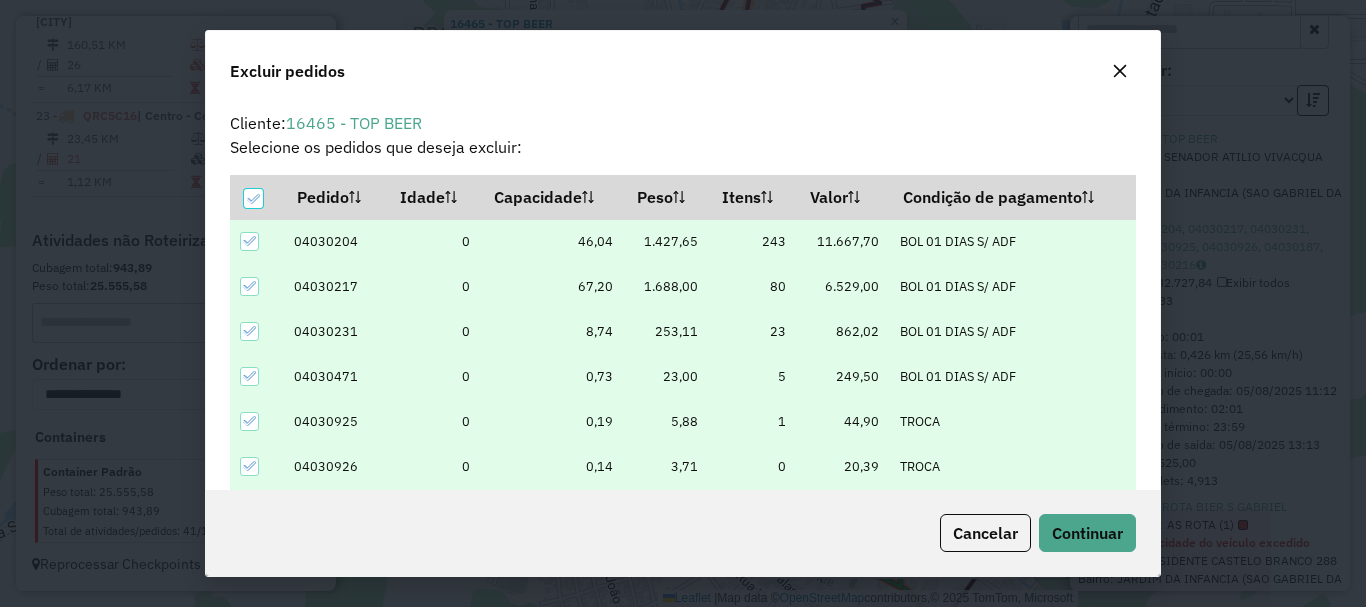scroll, scrollTop: 70, scrollLeft: 0, axis: vertical 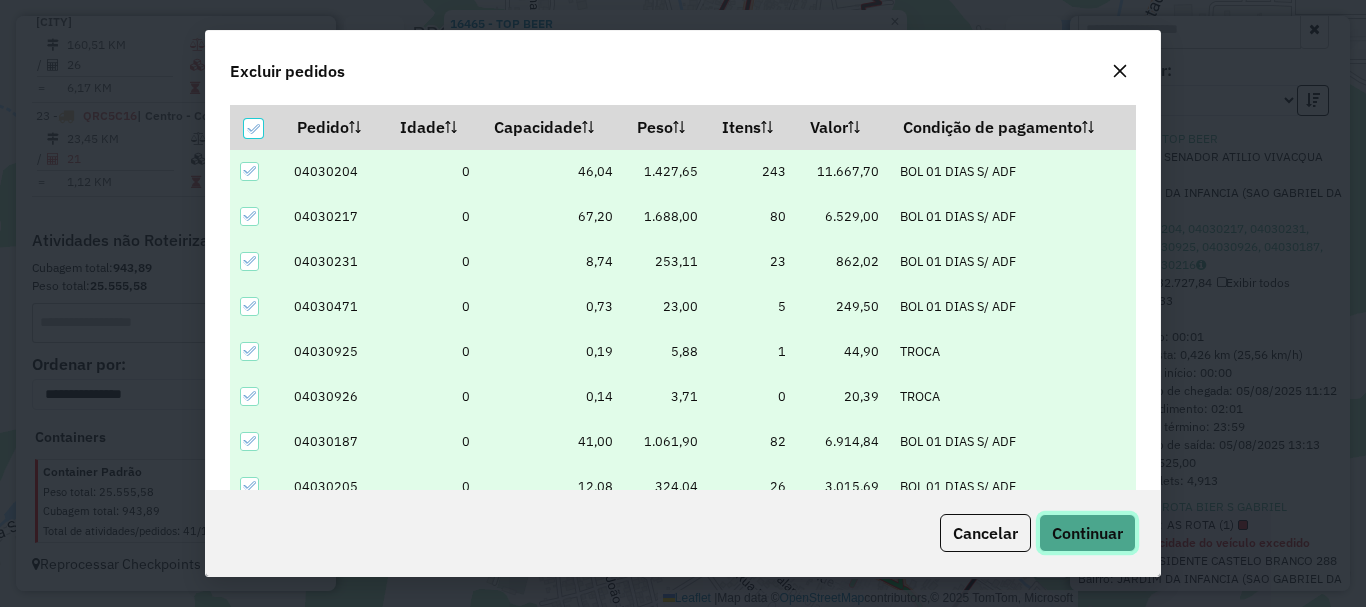 click on "Continuar" 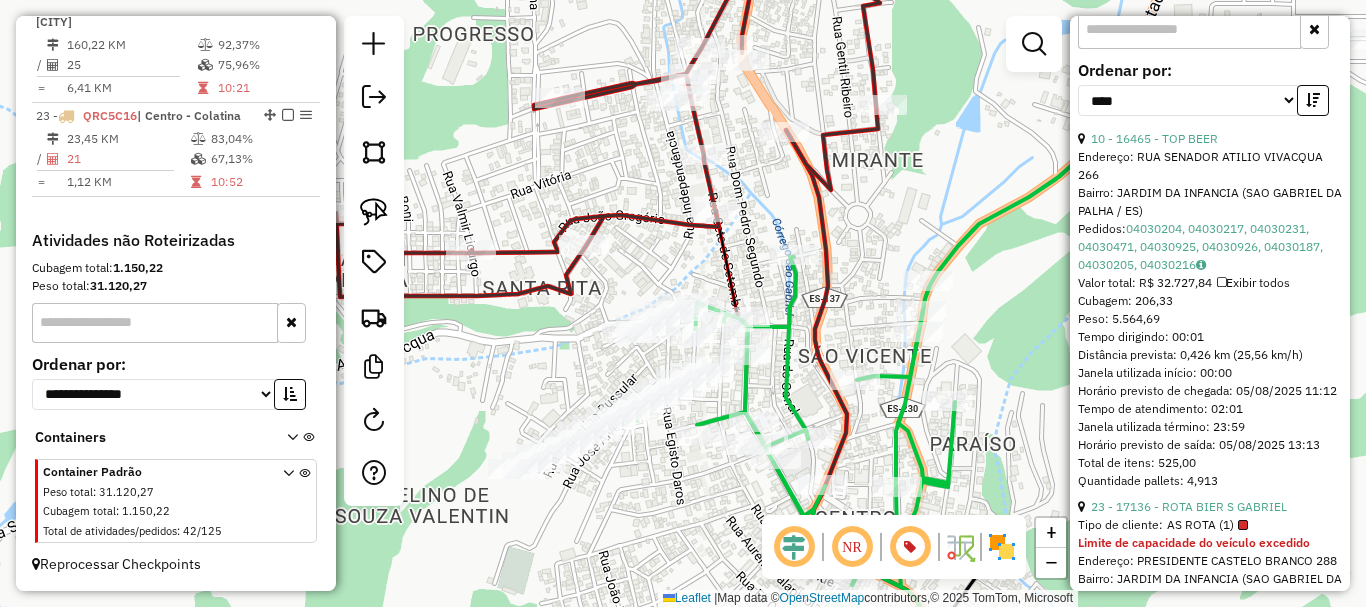 scroll, scrollTop: 982, scrollLeft: 0, axis: vertical 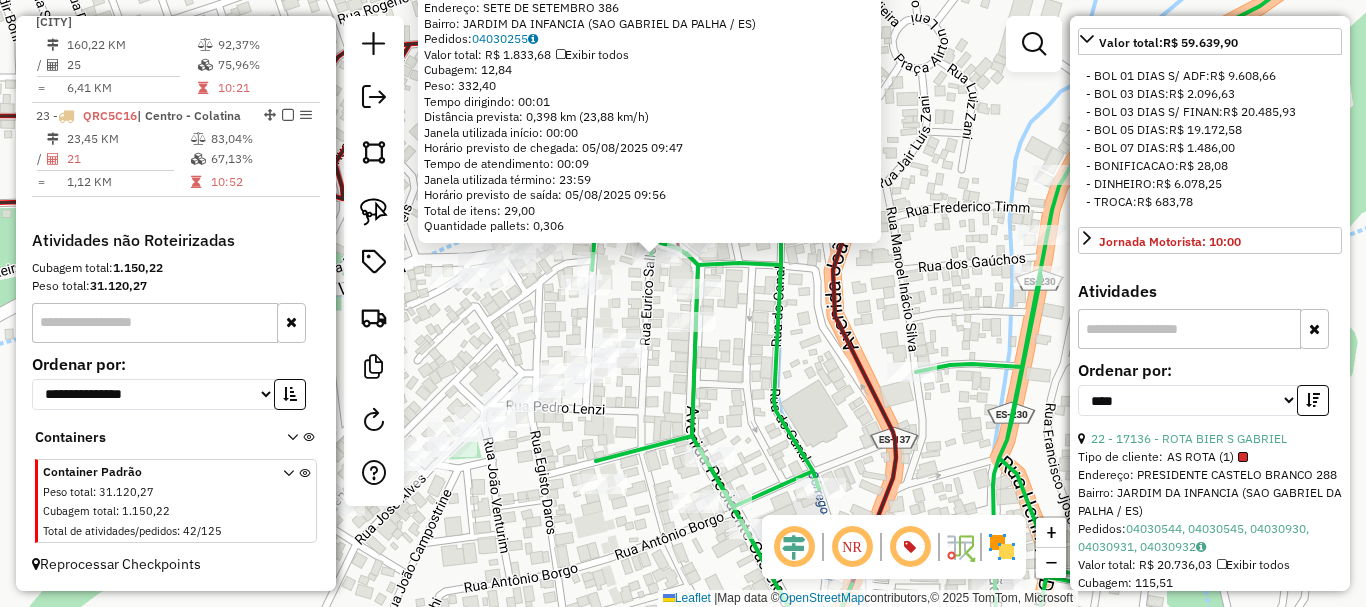drag, startPoint x: 822, startPoint y: 347, endPoint x: 785, endPoint y: 298, distance: 61.400326 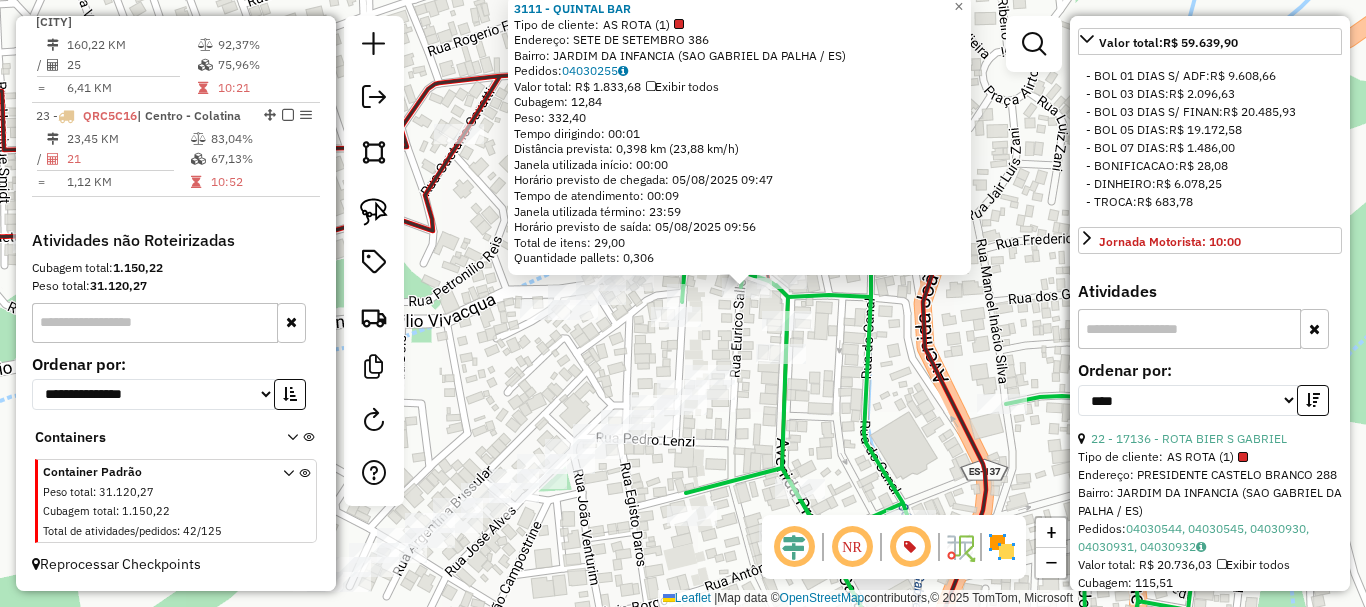 drag, startPoint x: 644, startPoint y: 307, endPoint x: 710, endPoint y: 445, distance: 152.97058 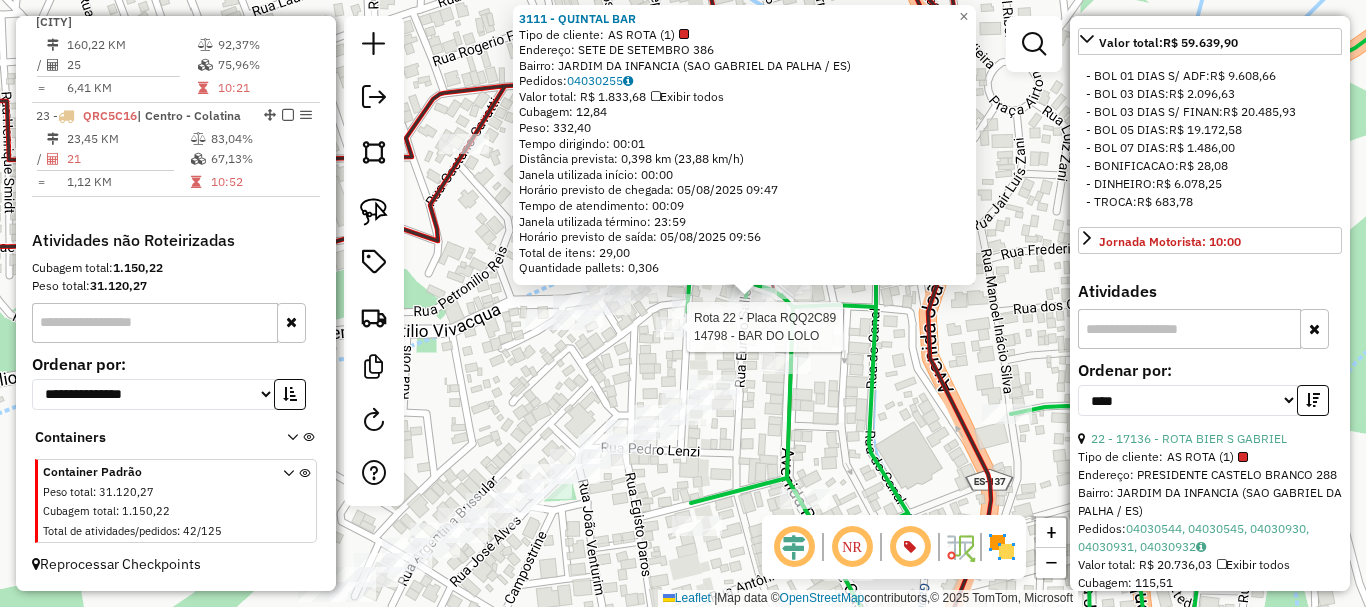 click on "Rota [NUMBER] - Placa [PLATE]  [NUMBER] - BAR DO LOLO [NUMBER] - QUINTAL BAR  Tipo de cliente:   AS ROTA ([NUMBER])   Endereço:  SETE DE SETEMBRO [NUMBER]   Bairro: JARDIM DA INFANCIA (SAO GABRIEL DA PALHA / ES)   Pedidos:  [ORDER_ID]   Valor total: R$ [PRICE]   Exibir todos   Cubagem: [CUBAGE]  Peso: [WEIGHT]  Tempo dirigindo: [TIME]   Distância prevista: [DISTANCE] km ([SPEED])   Janela utilizada início: [TIME]   Horário previsto de chegada: [DATE] [TIME]   Tempo de atendimento: [TIME]   Janela utilizada término: [TIME]   Horário previsto de saída: [DATE] [TIME]   Total de itens: [ITEMS]   Quantidade pallets: [PALLETS]  × Janela de atendimento Grade de atendimento Capacidade Transportadoras Veículos Cliente Pedidos  Rotas Selecione os dias de semana para filtrar as janelas de atendimento  Seg   Ter   Qua   Qui   Sex   Sáb   Dom  Informe o período da janela de atendimento: De: Até:  Filtrar exatamente a janela do cliente  Considere janela de atendimento padrão  Selecione os dias de semana para filtrar as grades de atendimento De:" 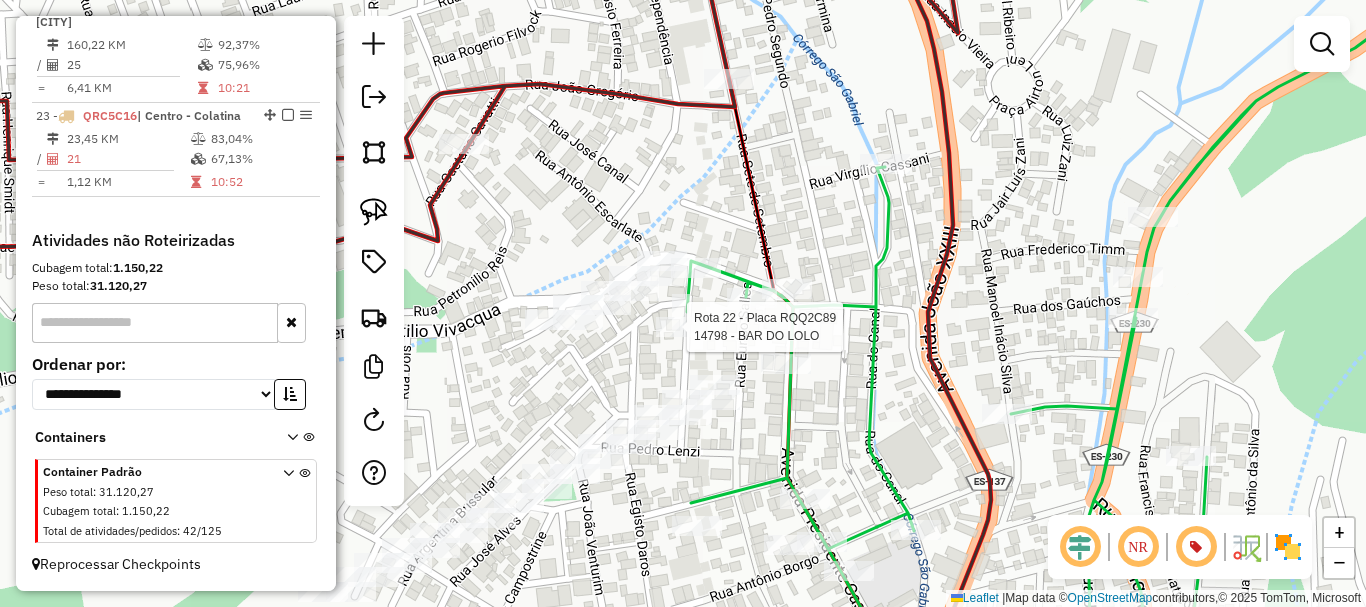 select on "*********" 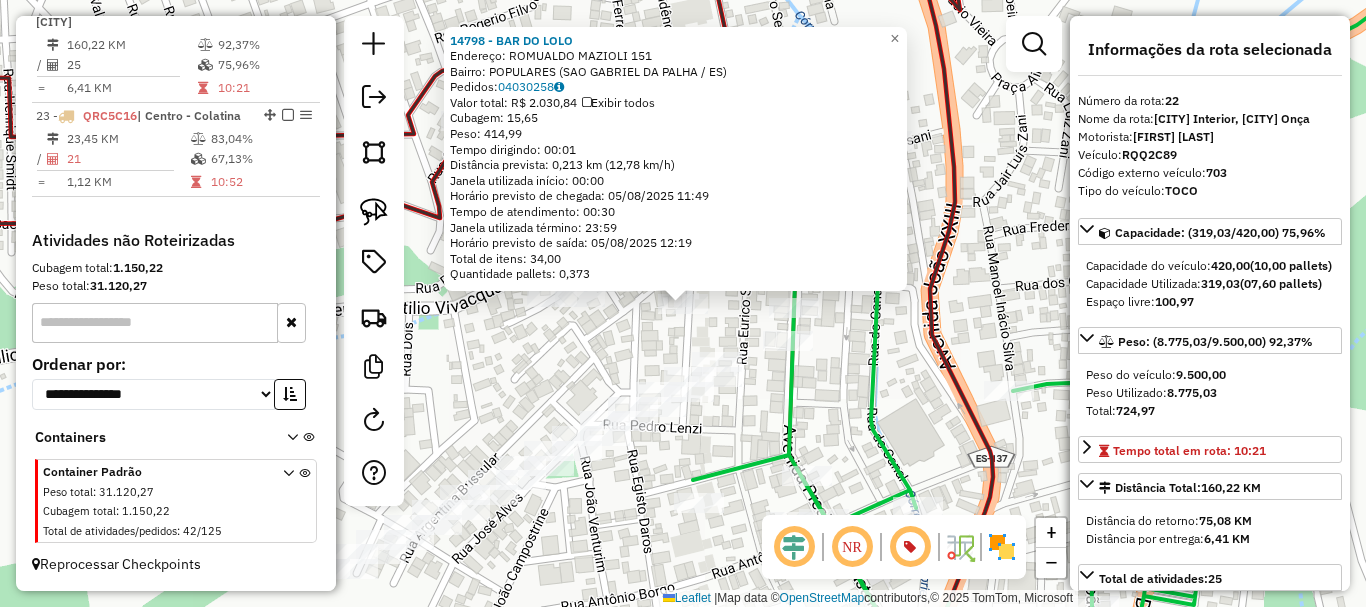 click on "[NUMBER] - BAR DO LOLO  Endereço:  ROMUALDO MAZIOLI [NUMBER]   Bairro: POPULARES (SAO GABRIEL DA PALHA / ES)   Pedidos:  [ORDER_ID]   Valor total: R$ [PRICE]   Exibir todos   Cubagem: [CUBAGE]  Peso: [WEIGHT]  Tempo dirigindo: [TIME]   Distância prevista: [DISTANCE] km ([SPEED])   Janela utilizada início: [TIME]   Horário previsto de chegada: [DATE] [TIME]   Tempo de atendimento: [TIME]   Janela utilizada término: [TIME]   Horário previsto de saída: [DATE] [TIME]   Total de itens: [ITEMS]   Quantidade pallets: [PALLETS]  × Janela de atendimento Grade de atendimento Capacidade Transportadoras Veículos Cliente Pedidos  Rotas Selecione os dias de semana para filtrar as janelas de atendimento  Seg   Ter   Qua   Qui   Sex   Sáb   Dom  Informe o período da janela de atendimento: De: Até:  Filtrar exatamente a janela do cliente  Considere janela de atendimento padrão  Selecione os dias de semana para filtrar as grades de atendimento  Seg   Ter   Qua   Qui   Sex   Sáb   Dom   Peso mínimo:   Peso máximo:   De:   Até:  +" 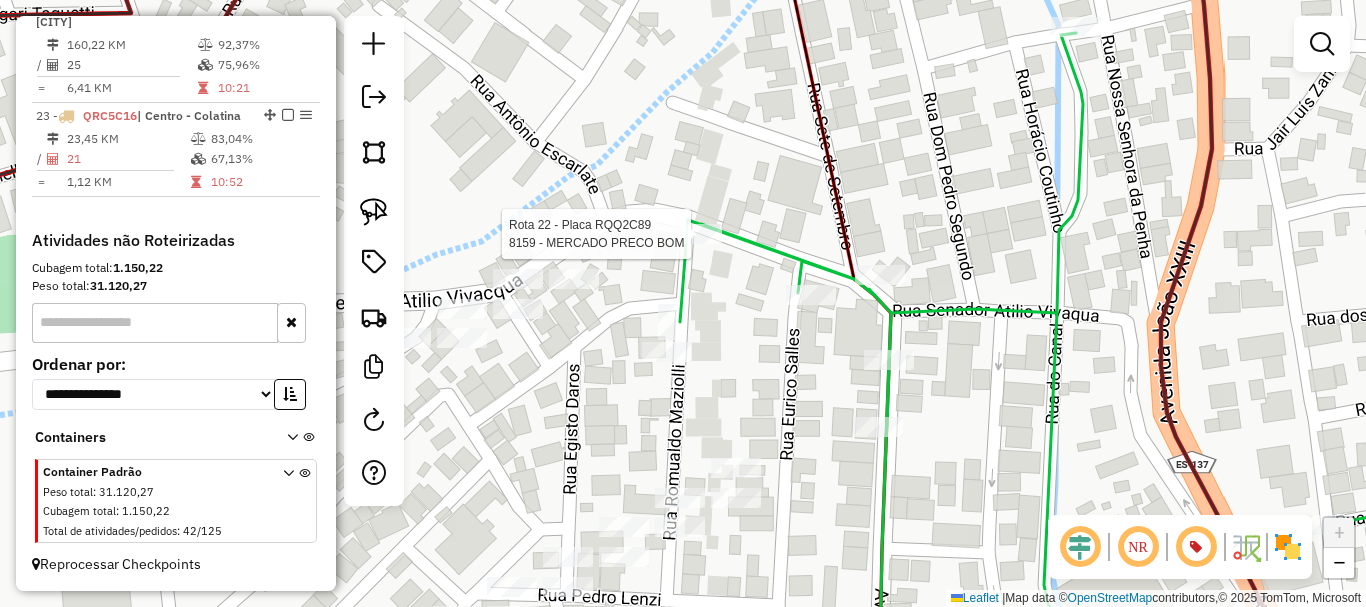 select on "*********" 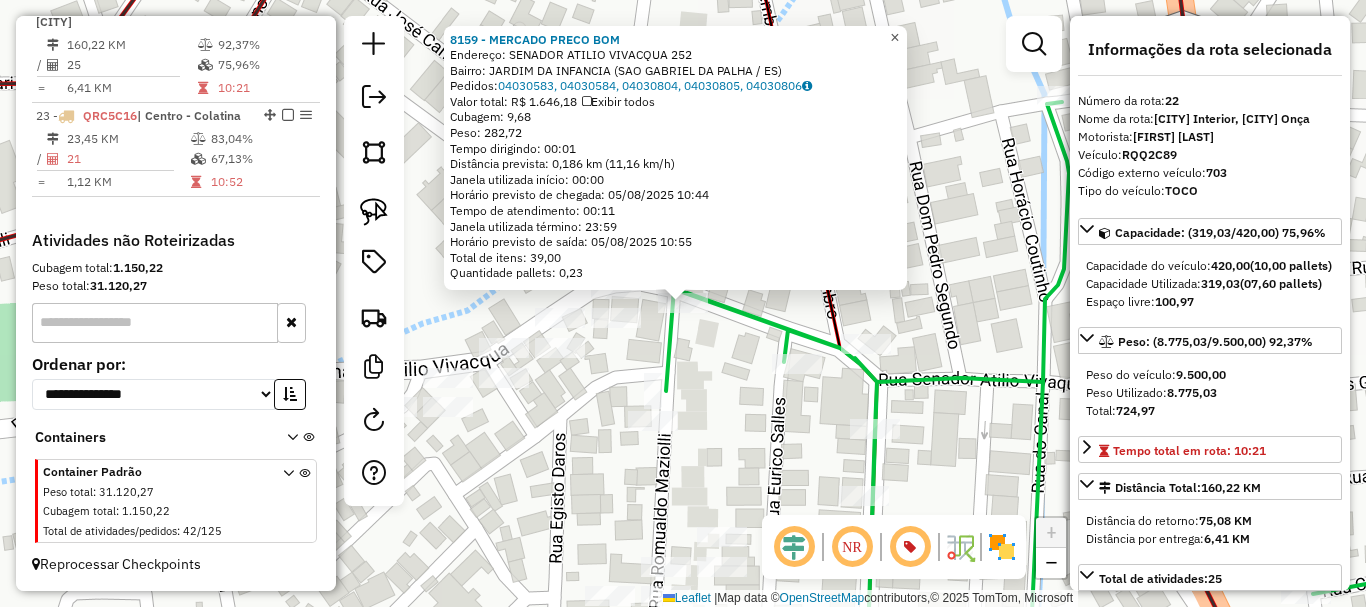 click on "×" 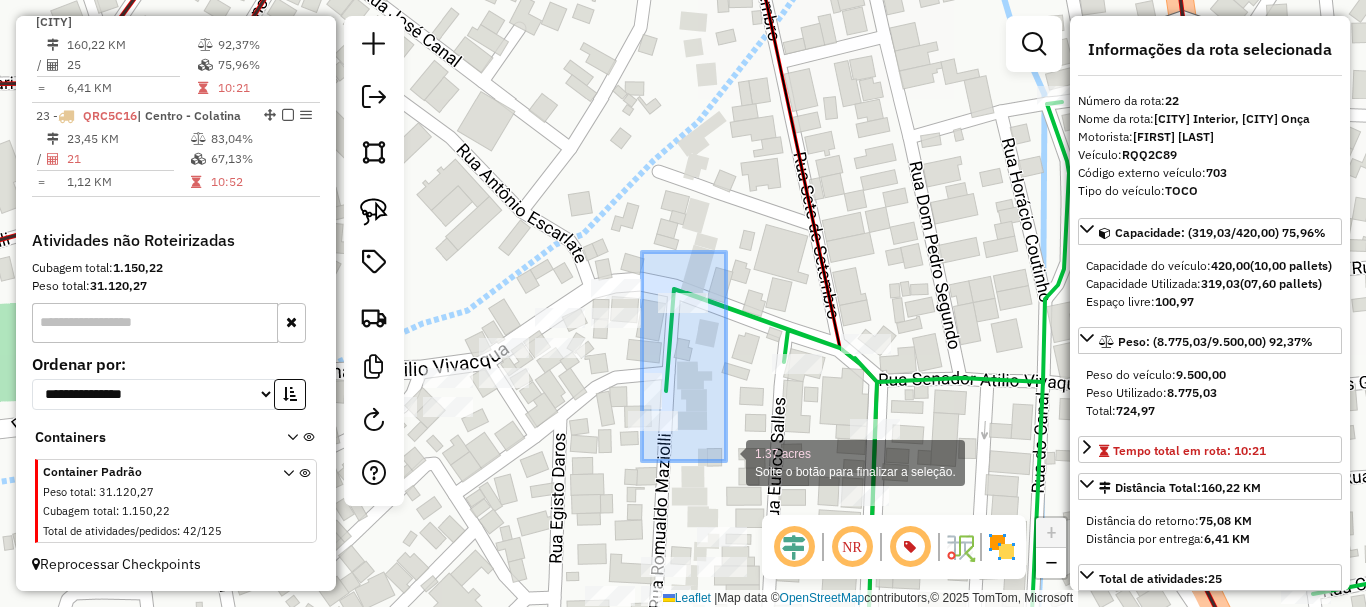 drag, startPoint x: 642, startPoint y: 252, endPoint x: 726, endPoint y: 461, distance: 225.24875 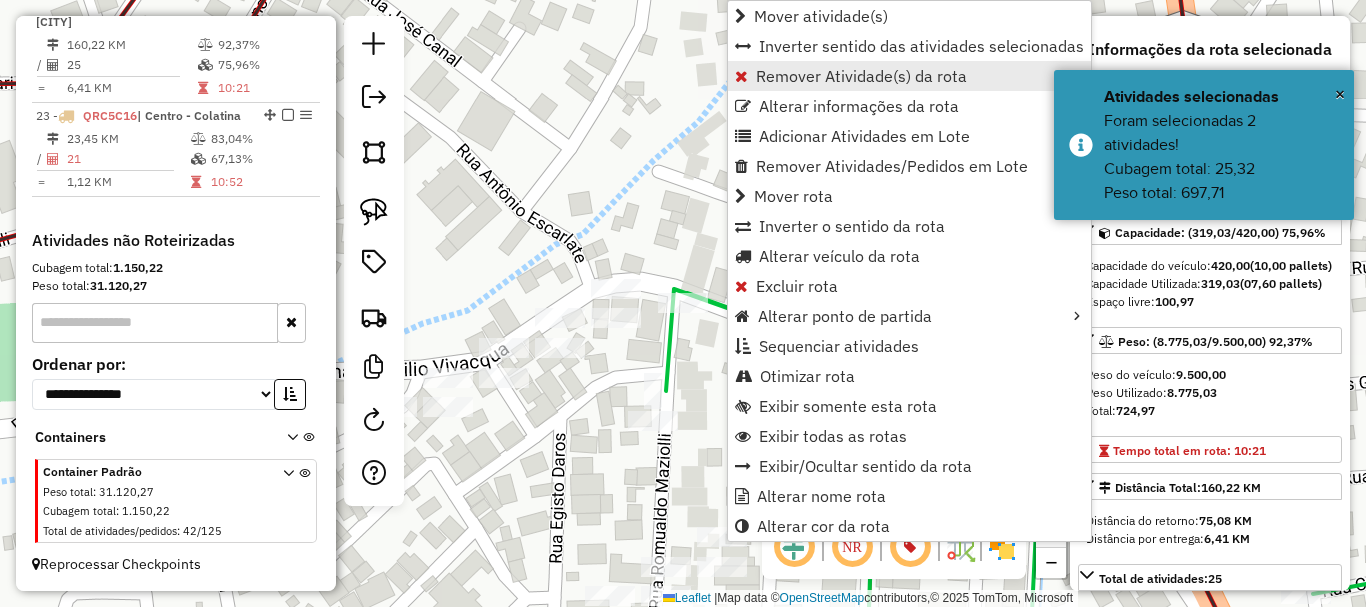 click on "Remover Atividade(s) da rota" at bounding box center [861, 76] 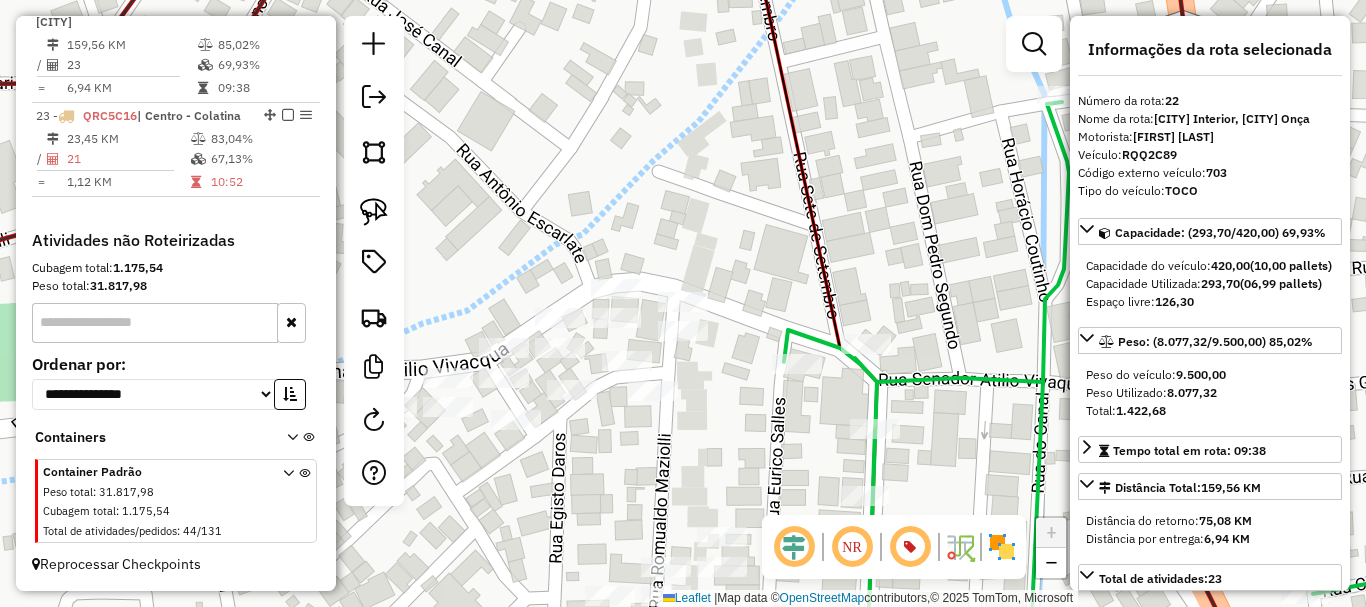 click on "Janela de atendimento Grade de atendimento Capacidade Transportadoras Veículos Cliente Pedidos  Rotas Selecione os dias de semana para filtrar as janelas de atendimento  Seg   Ter   Qua   Qui   Sex   Sáb   Dom  Informe o período da janela de atendimento: De: Até:  Filtrar exatamente a janela do cliente  Considerar janela de atendimento padrão  Selecione os dias de semana para filtrar as grades de atendimento  Seg   Ter   Qua   Qui   Sex   Sáb   Dom   Considerar clientes sem dia de atendimento cadastrado  Clientes fora do dia de atendimento selecionado Filtrar as atividades entre os valores definidos abaixo:  Peso mínimo:   Peso máximo:   Cubagem mínima:   Cubagem máxima:   De:   Até:  Filtrar as atividades entre o tempo de atendimento definido abaixo:  De:   Até:   Considerar capacidade total dos clientes não roteirizados Transportadora: Selecione um ou mais itens Tipo de veículo: Selecione um ou mais itens Veículo: Selecione um ou mais itens Motorista: Selecione um ou mais itens Nome: Rótulo:" 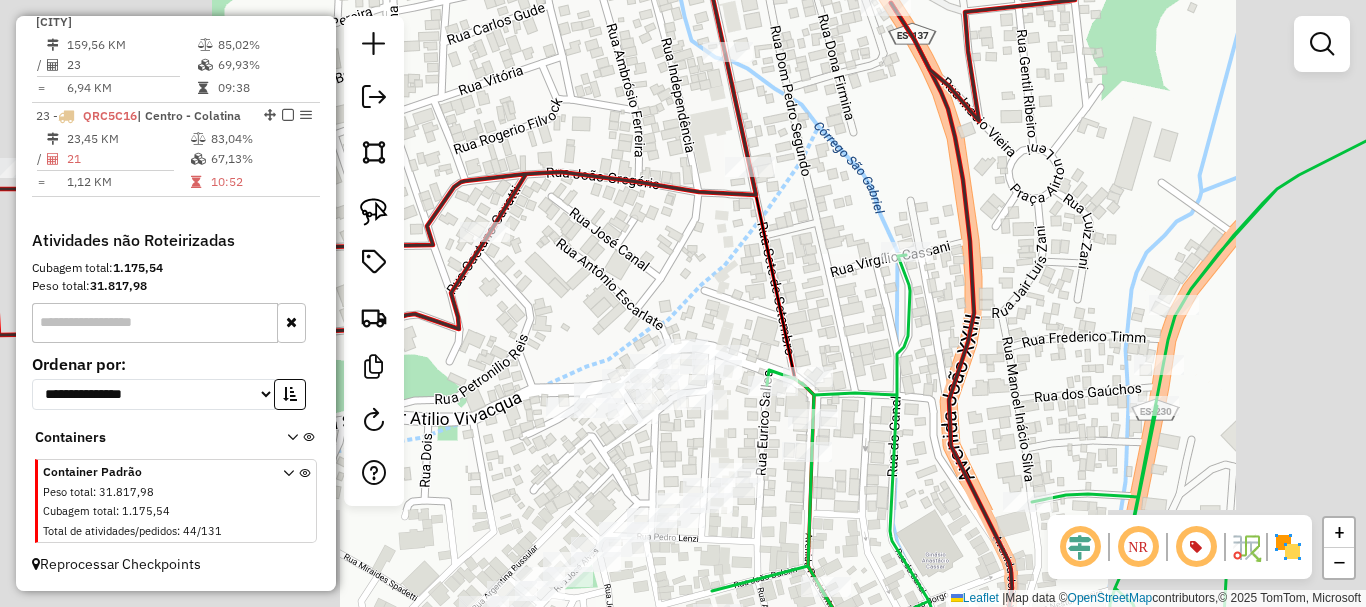 drag, startPoint x: 744, startPoint y: 417, endPoint x: 695, endPoint y: 250, distance: 174.04022 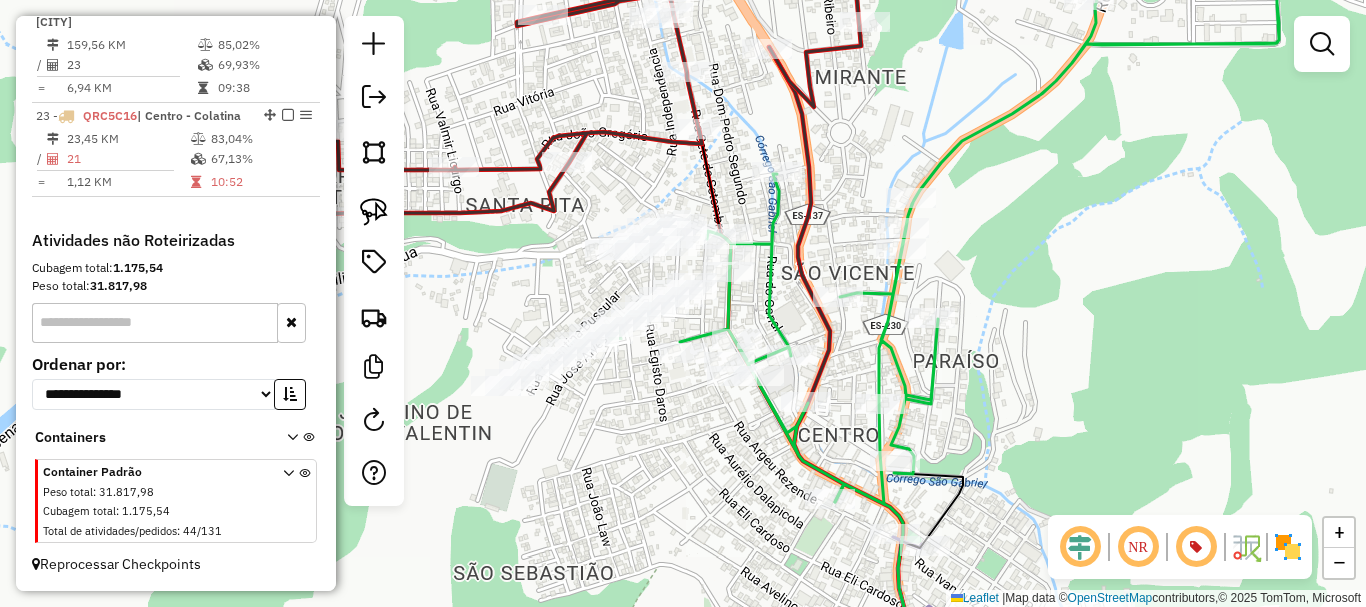 select on "*********" 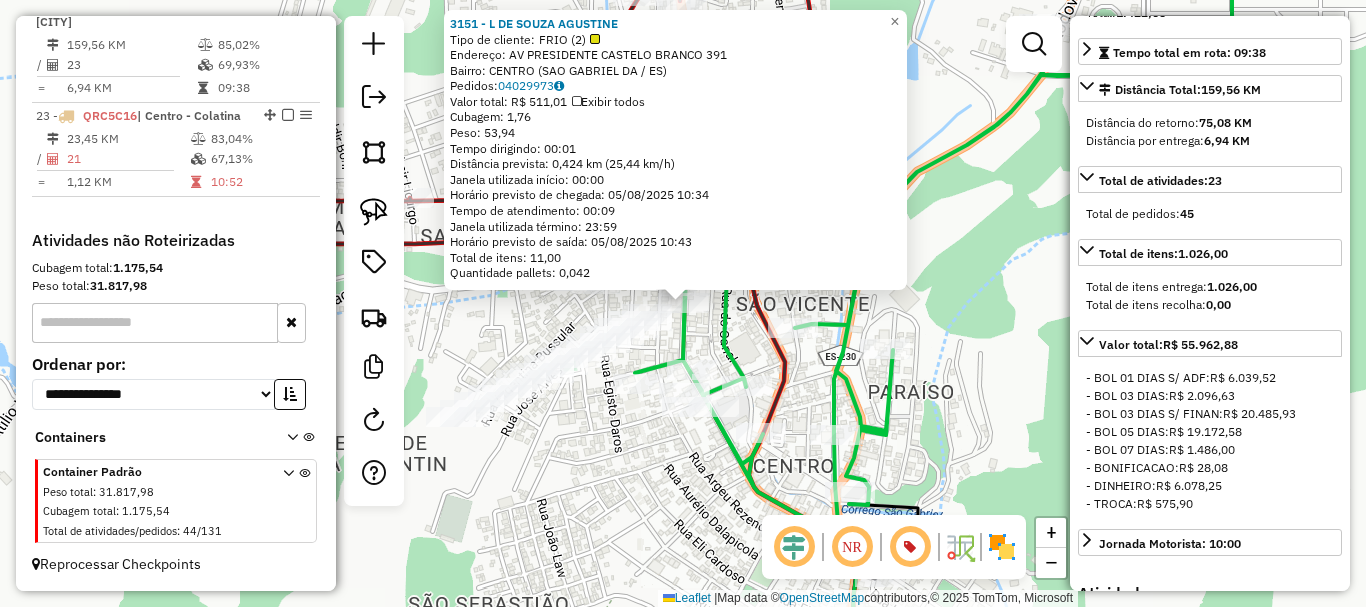scroll, scrollTop: 400, scrollLeft: 0, axis: vertical 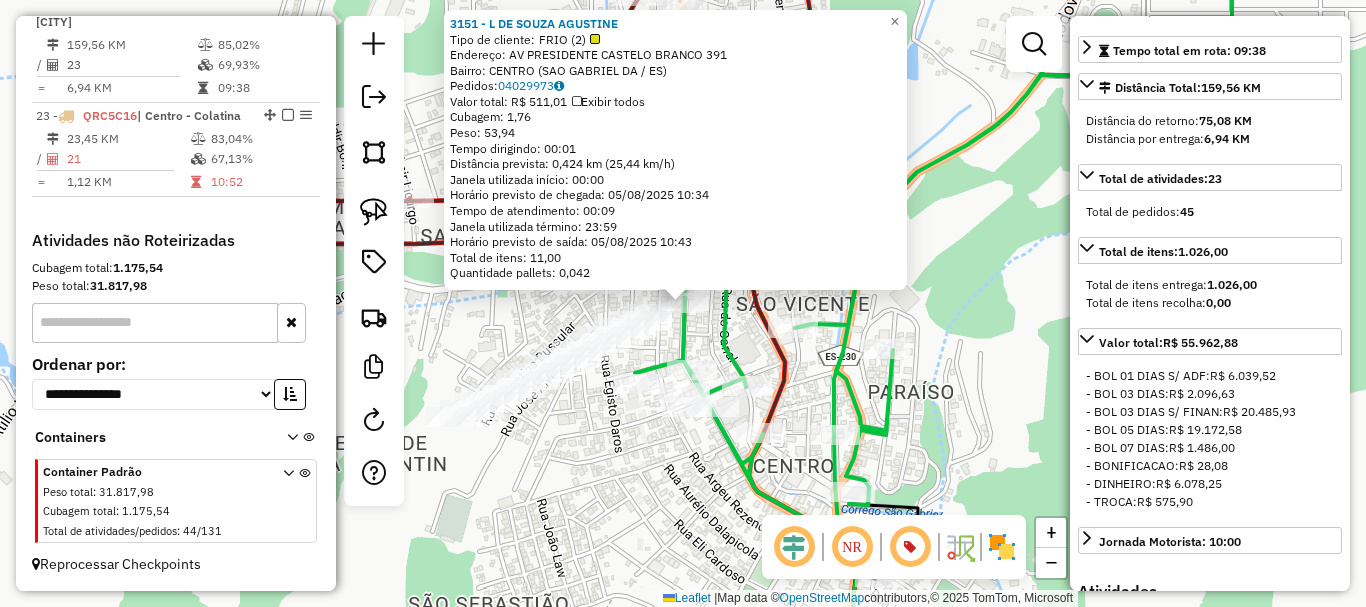 click on "Rota [NUMBER] - Placa [PLATE]  [NUMBER] - [NAME] [NUMBER] - [NAME]  Tipo de cliente:   FRIO ([NUMBER])   Endereço: AV  PRESIDENTE CASTELO BRANCO     [NUMBER]   Bairro: CENTRO ([CITY] DA / [STATE])   Pedidos:  [ORDER_ID]   Valor total: R$ [PRICE]   Exibir todos   Cubagem: [CUBAGE]  Peso: [WEIGHT]  Tempo dirigindo: [TIME]   Distância prevista: [DISTANCE] km ([SPEED])   Janela utilizada início: [TIME]   Horário previsto de chegada: [DATE] [TIME]   Tempo de atendimento: [TIME]   Janela utilizada término: [TIME]   Horário previsto de saída: [DATE] [TIME]   Total de itens: [ITEMS]   Quantidade pallets: [PALLETS]  × Janela de atendimento Grade de atendimento Capacidade Transportadoras Veículos Cliente Pedidos  Rotas Selecione os dias de semana para filtrar as janelas de atendimento  Seg   Ter   Qua   Qui   Sex   Sáb   Dom  Informe o período da janela de atendimento: De: Até:  Filtrar exatamente a janela do cliente  Considere janela de atendimento padrão  Selecione os dias de semana para filtrar as grades de atendimento  Seg" 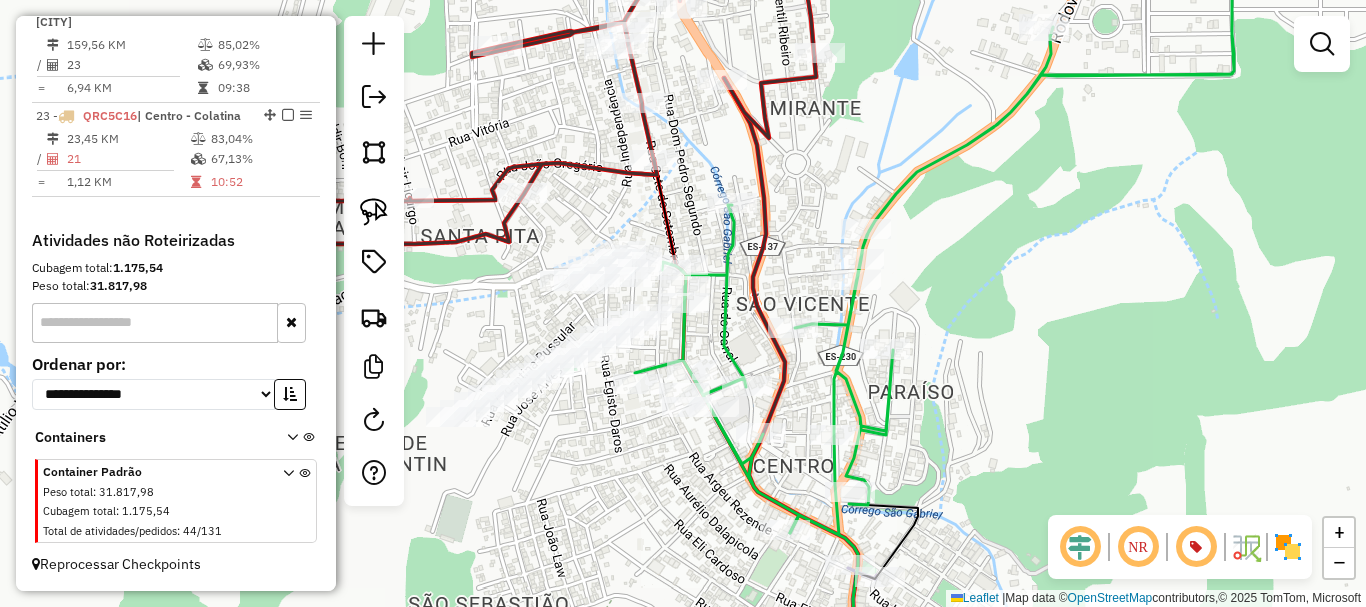 drag, startPoint x: 637, startPoint y: 428, endPoint x: 615, endPoint y: 517, distance: 91.67879 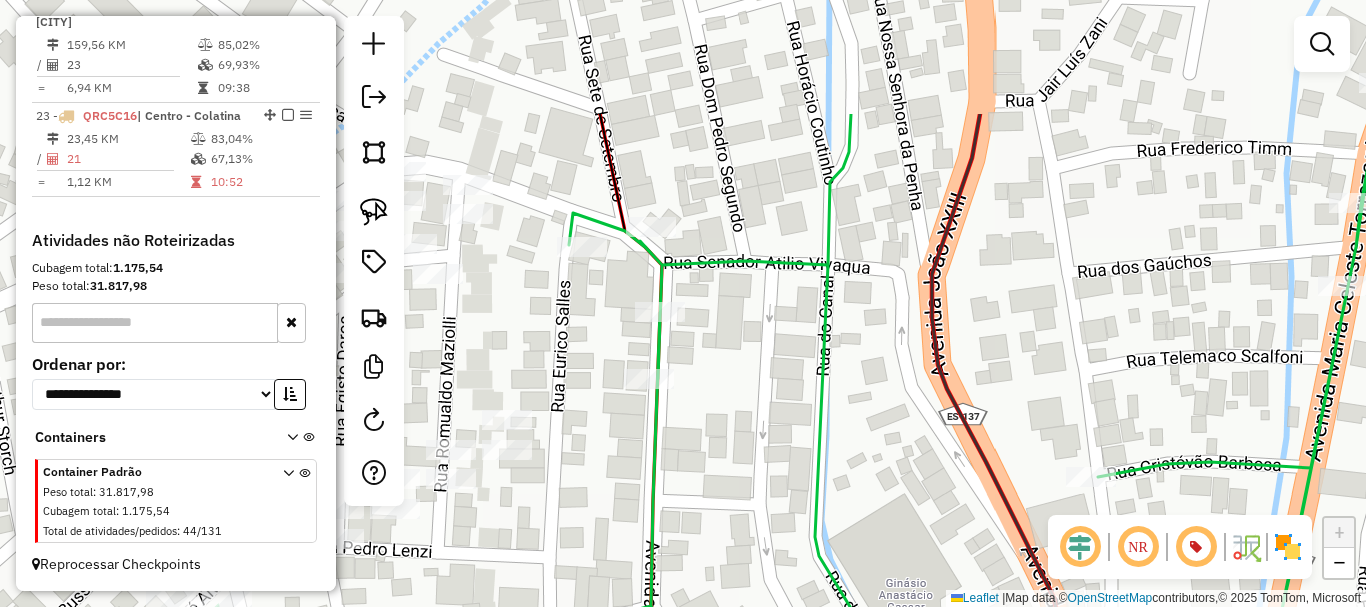 drag, startPoint x: 810, startPoint y: 239, endPoint x: 724, endPoint y: 414, distance: 194.98975 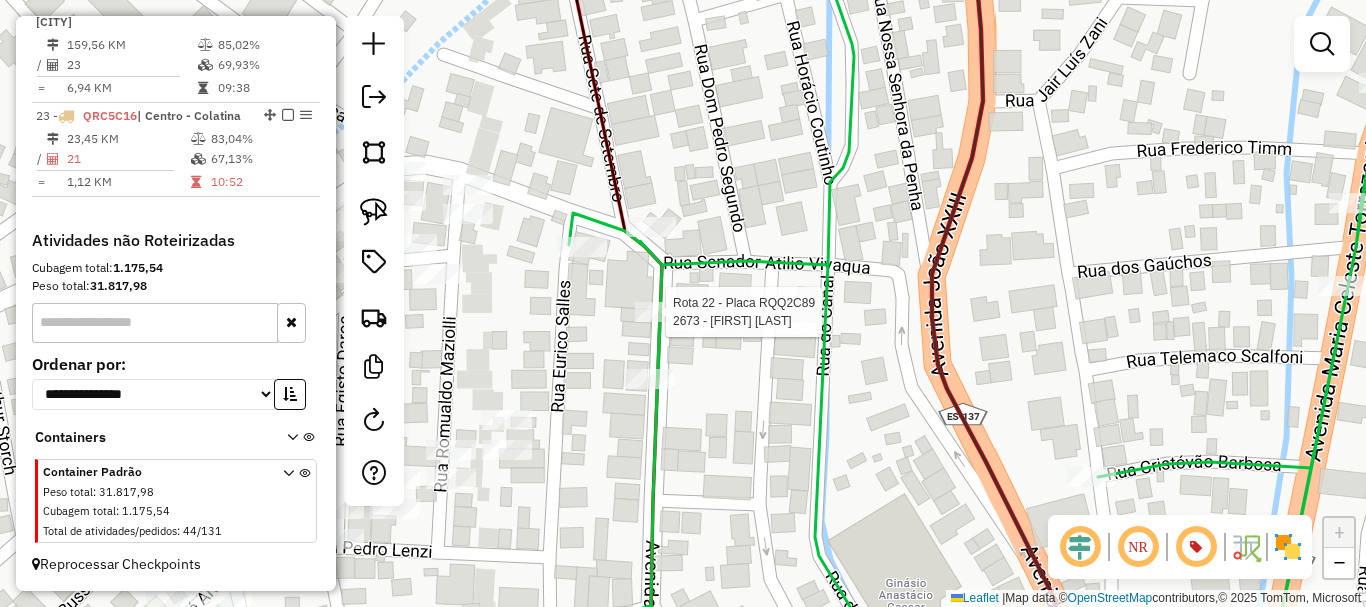 select on "*********" 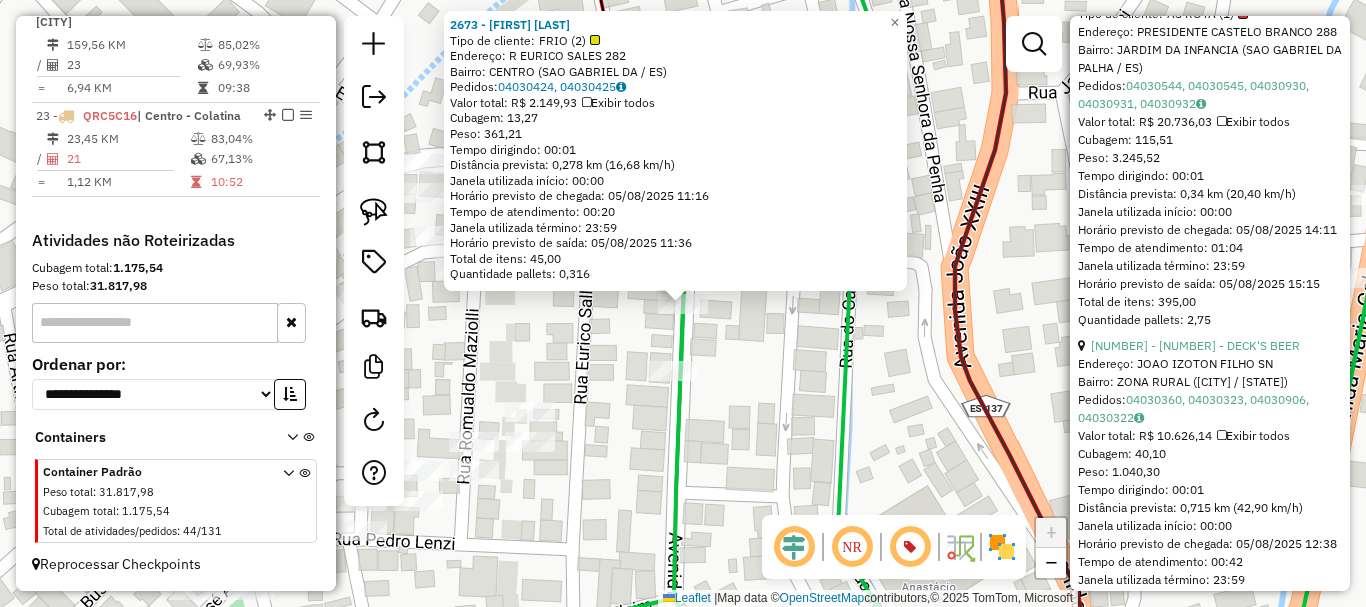 scroll, scrollTop: 1200, scrollLeft: 0, axis: vertical 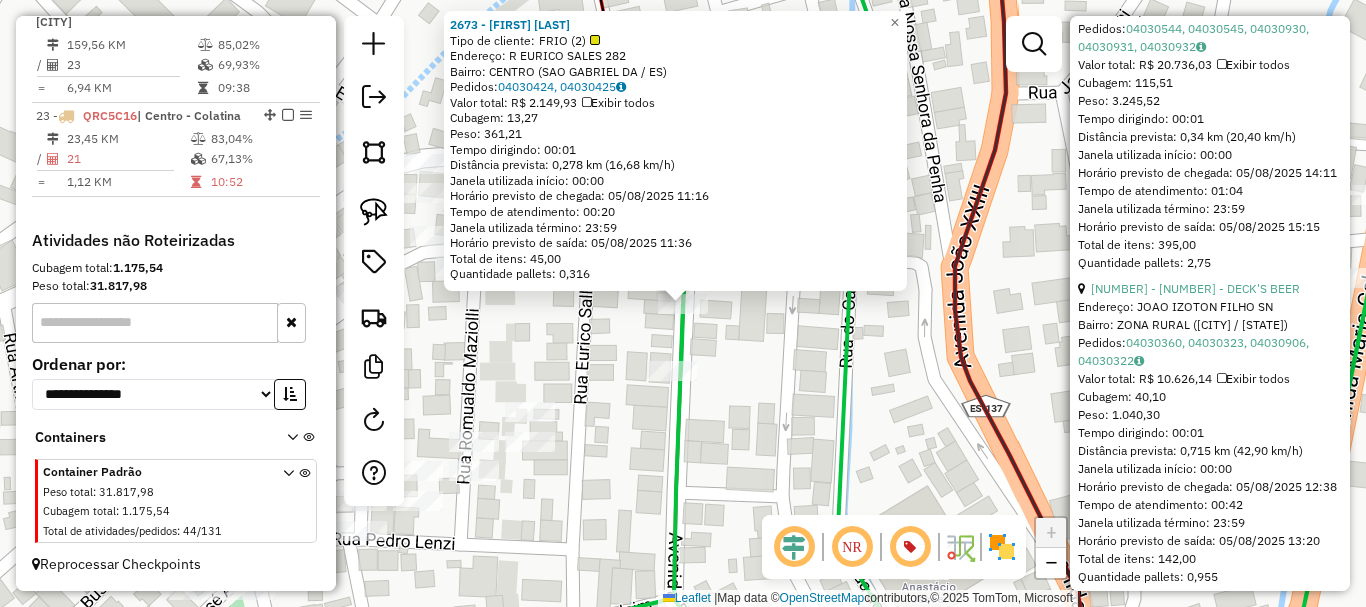 drag, startPoint x: 743, startPoint y: 471, endPoint x: 742, endPoint y: 428, distance: 43.011627 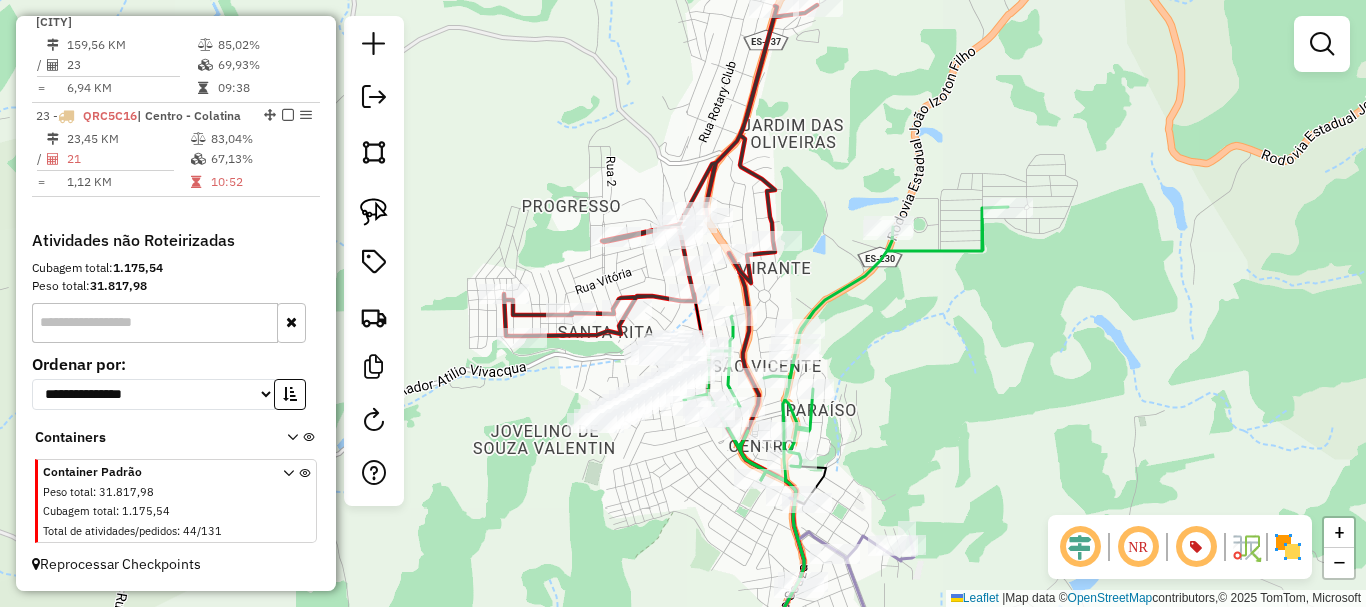 drag, startPoint x: 872, startPoint y: 360, endPoint x: 887, endPoint y: 402, distance: 44.598206 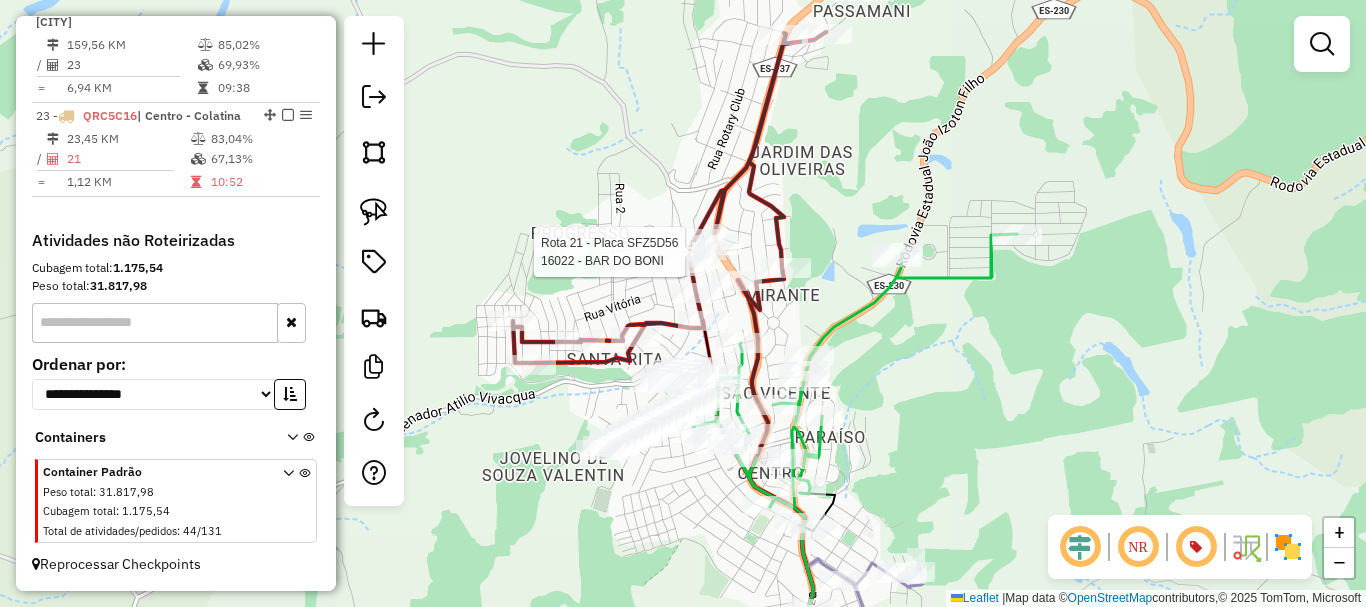select on "*********" 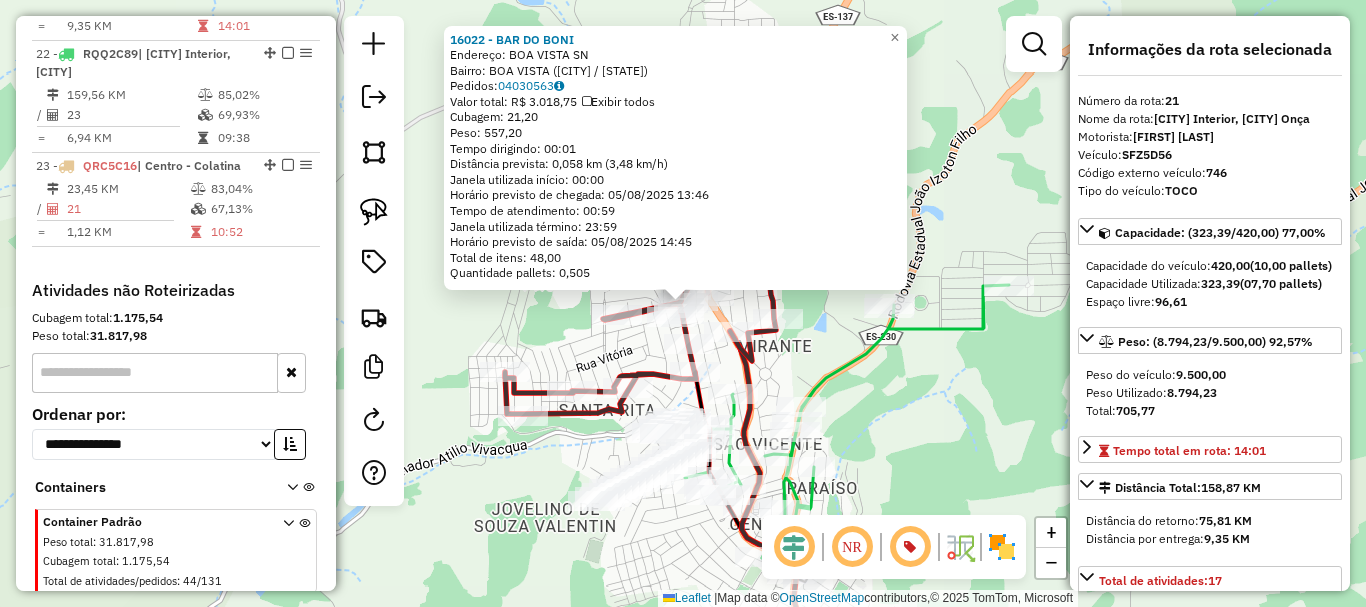 scroll, scrollTop: 2960, scrollLeft: 0, axis: vertical 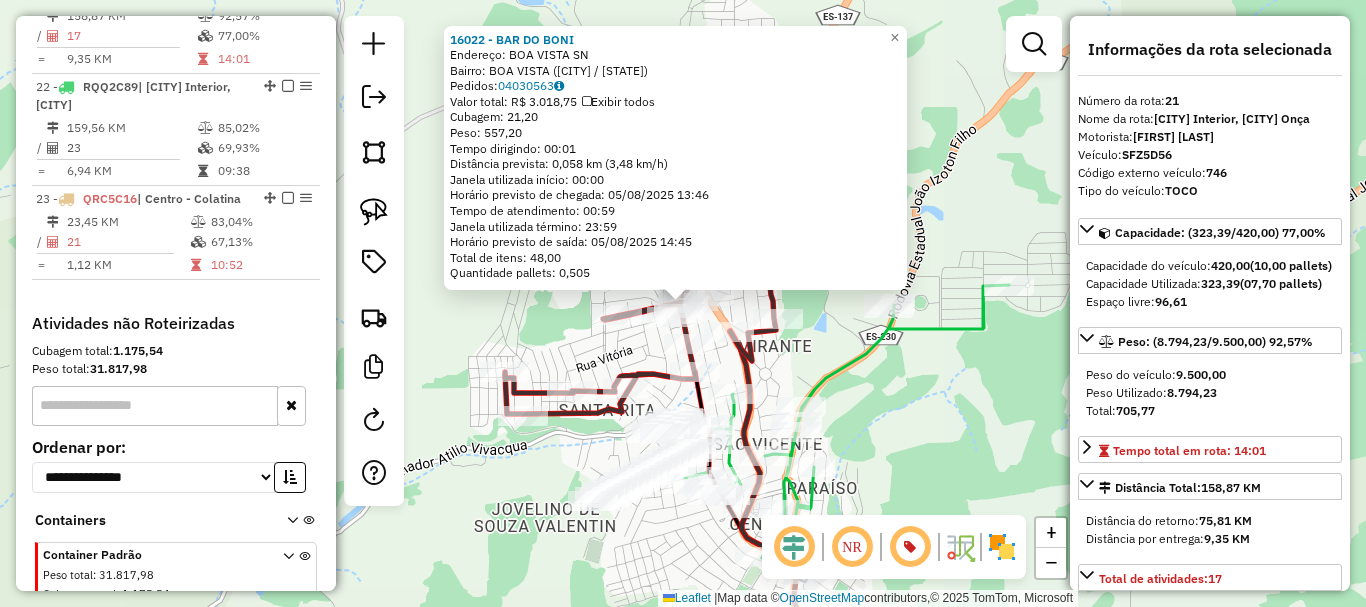 click 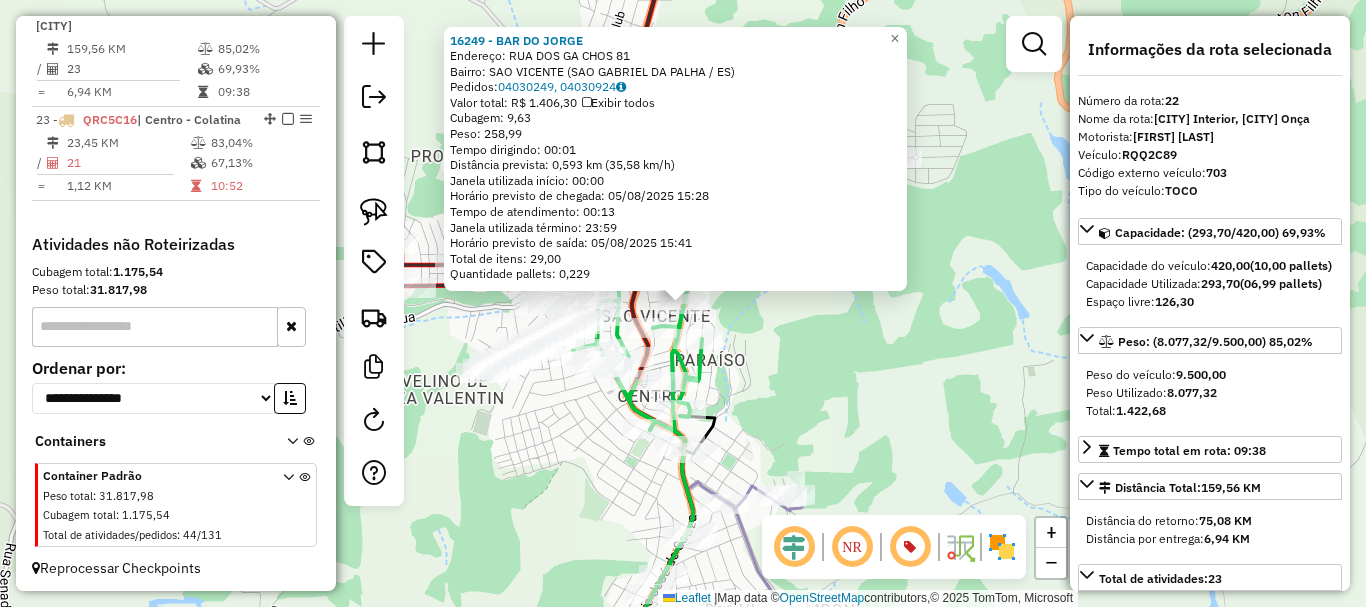 scroll, scrollTop: 3072, scrollLeft: 0, axis: vertical 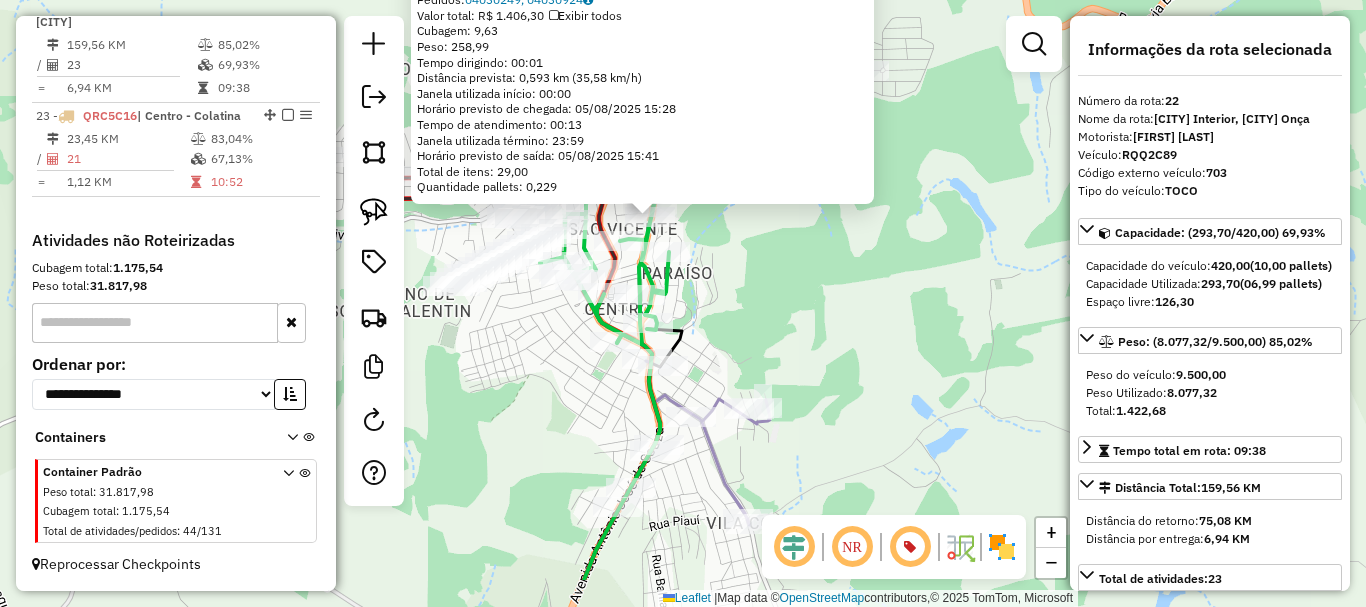 drag, startPoint x: 910, startPoint y: 356, endPoint x: 884, endPoint y: 312, distance: 51.10773 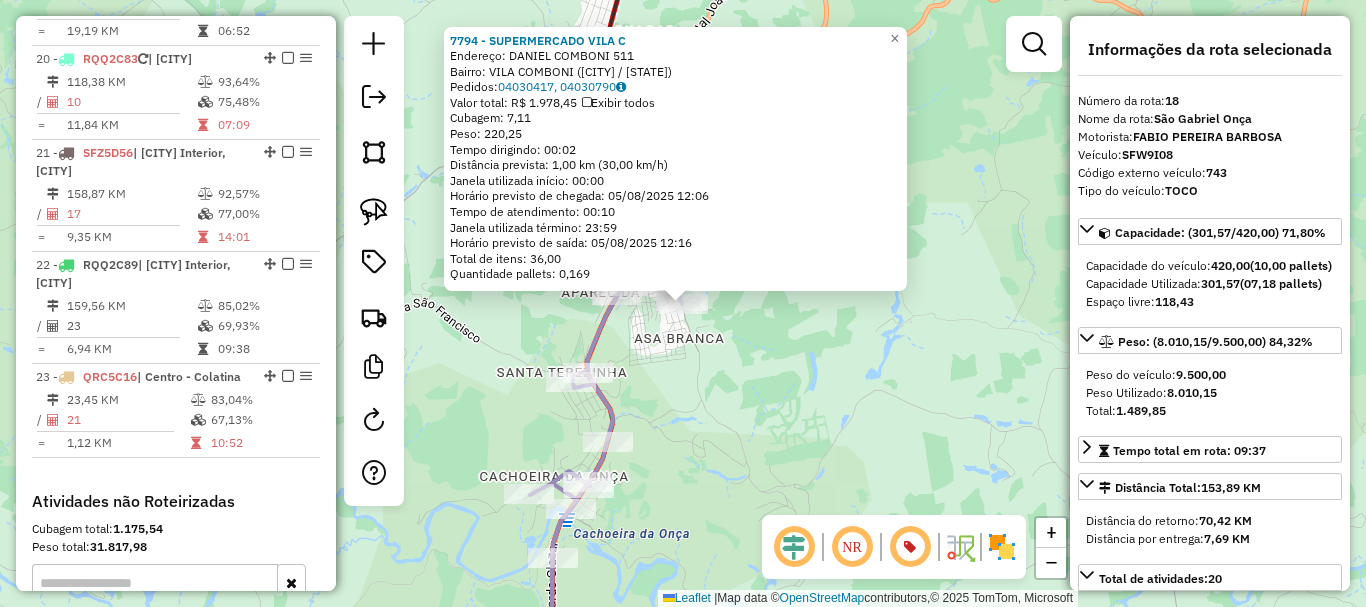 scroll, scrollTop: 2624, scrollLeft: 0, axis: vertical 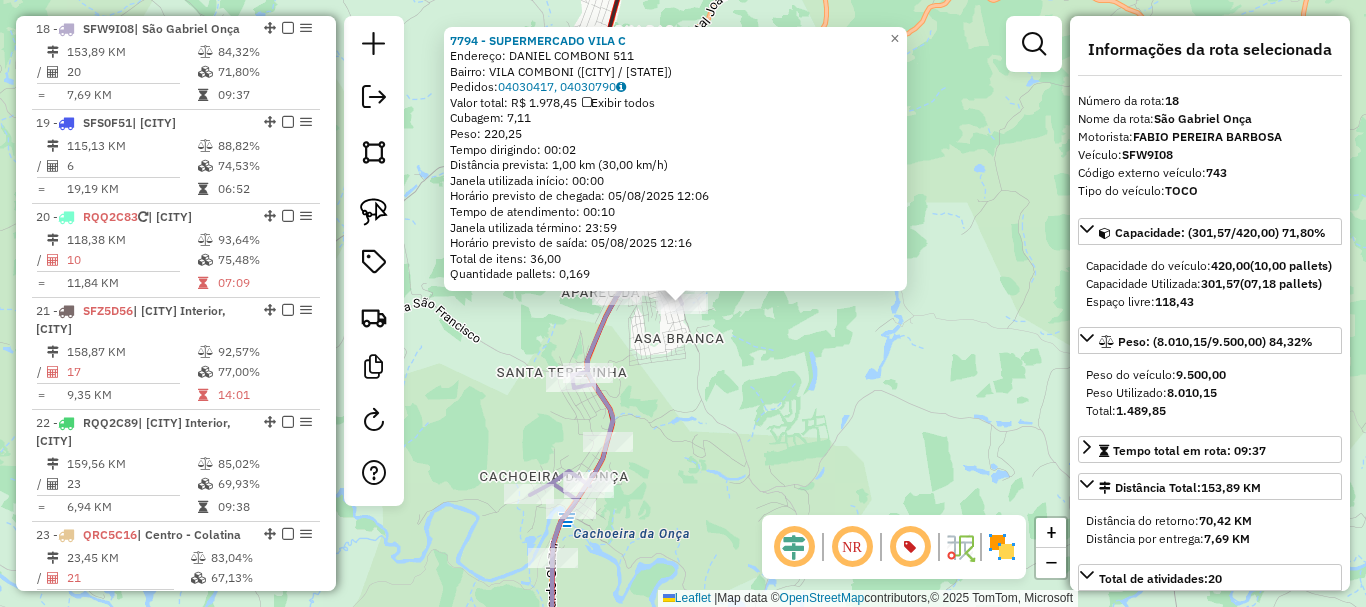 click on "[NUMBER] - SUPERMERCADO VILA C  Endereço:  DANIEL COMBONI [NUMBER]   Bairro: VILA COMBONI ([CITY] / [STATE])   Pedidos:  [ORDER_ID], [ORDER_ID]   Valor total: R$ 1.978,45   Exibir todos   Cubagem: 7,11  Peso: 220,25  Tempo dirigindo: 00:02   Distância prevista: 1,00 km (30,00 km/h)   Janela utilizada início: 00:00   Horário previsto de chegada: 05/08/2025 12:06   Tempo de atendimento: 00:10   Janela utilizada término: 23:59   Horário previsto de saída: 05/08/2025 12:16   Total de itens: 36,00   Quantidade pallets: 0,169  × Janela de atendimento Grade de atendimento Capacidade Transportadoras Veículos Cliente Pedidos  Rotas Selecione os dias de semana para filtrar as janelas de atendimento  Seg   Ter   Qua   Qui   Sex   Sáb   Dom  Informe o período da janela de atendimento: De: Até:  Filtrar exatamente a janela do cliente  Considerar janela de atendimento padrão  Selecione os dias de semana para filtrar as grades de atendimento  Seg   Ter   Qua   Qui   Sex   Sáb   Dom   Peso mínimo:   Peso máximo:" 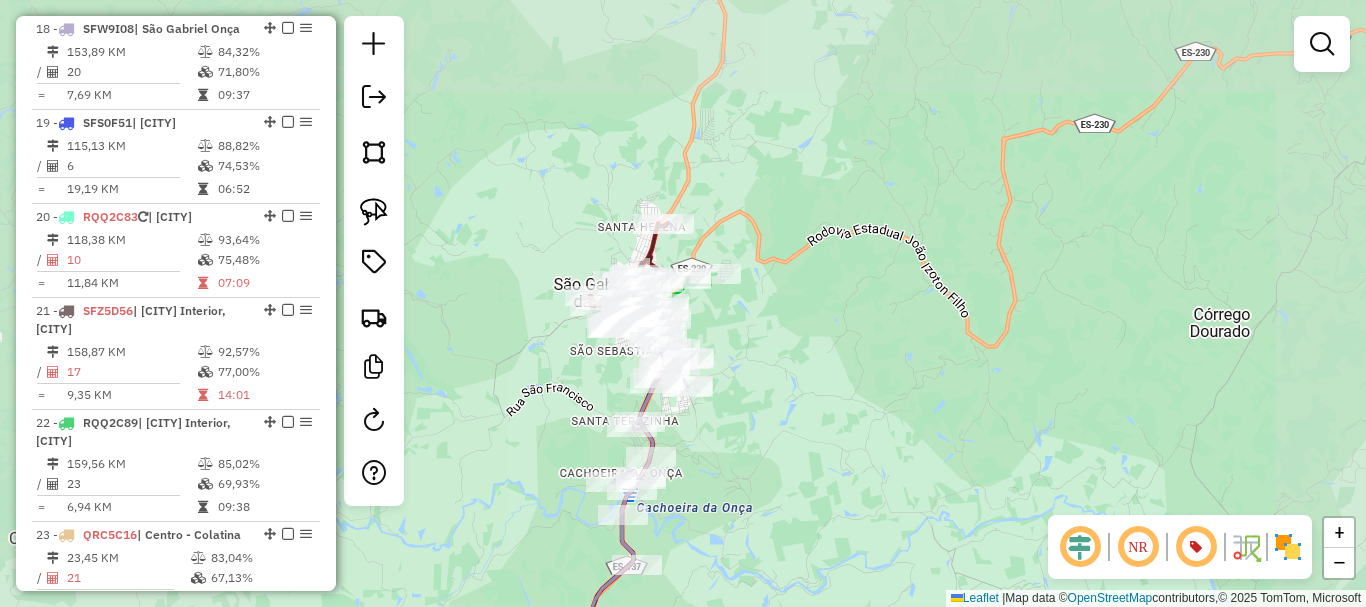 drag, startPoint x: 757, startPoint y: 289, endPoint x: 756, endPoint y: 267, distance: 22.022715 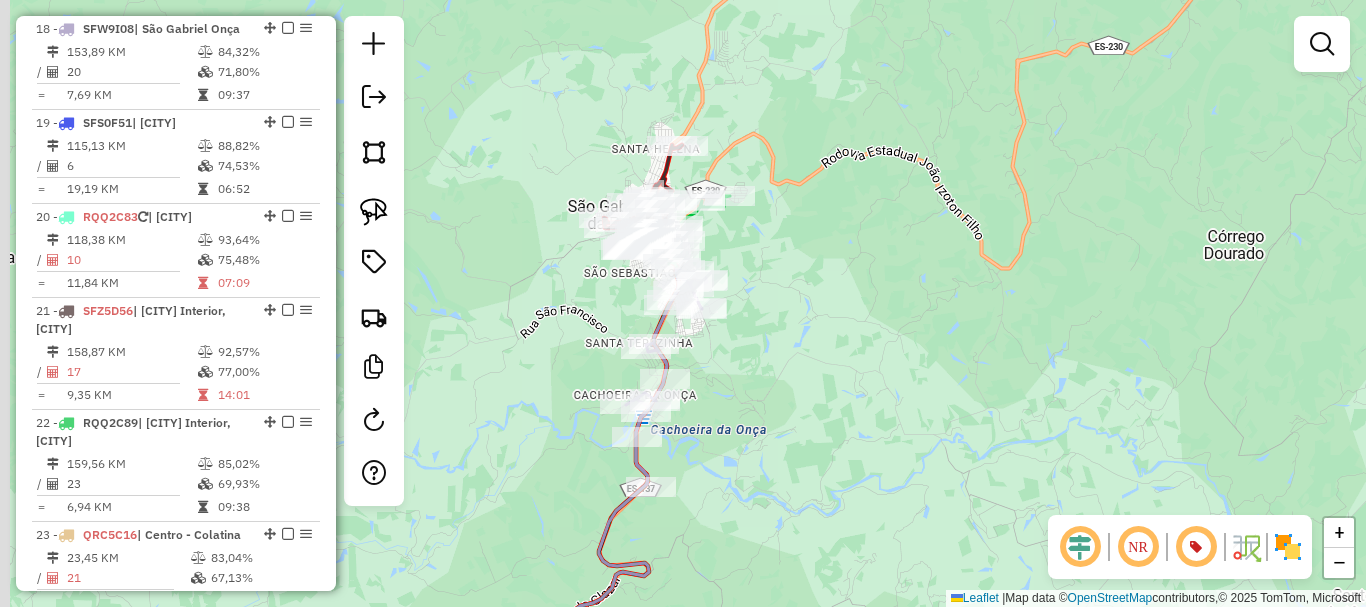 drag, startPoint x: 756, startPoint y: 267, endPoint x: 783, endPoint y: 399, distance: 134.73306 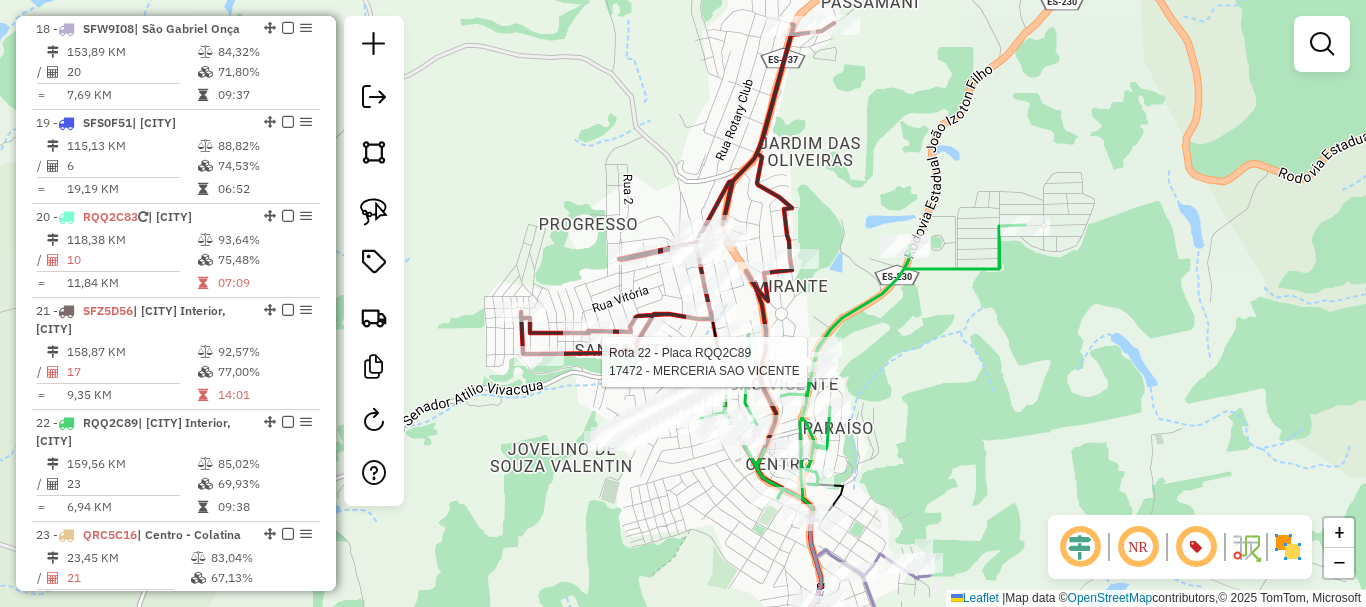 select on "*********" 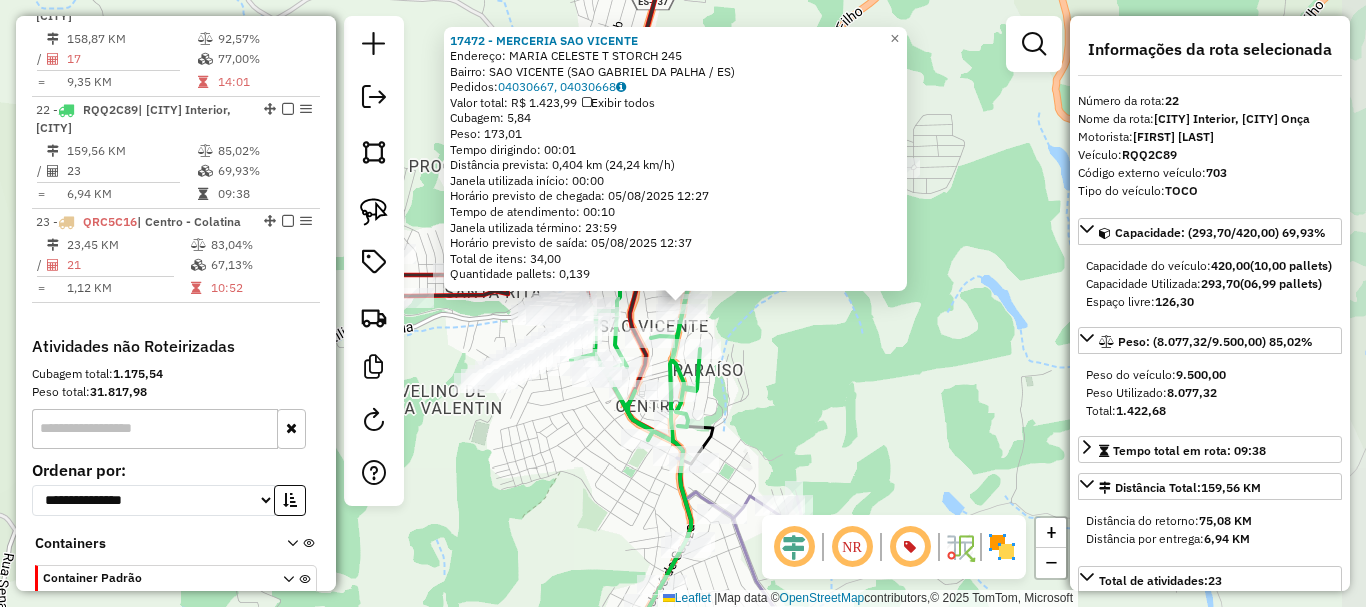 scroll, scrollTop: 3072, scrollLeft: 0, axis: vertical 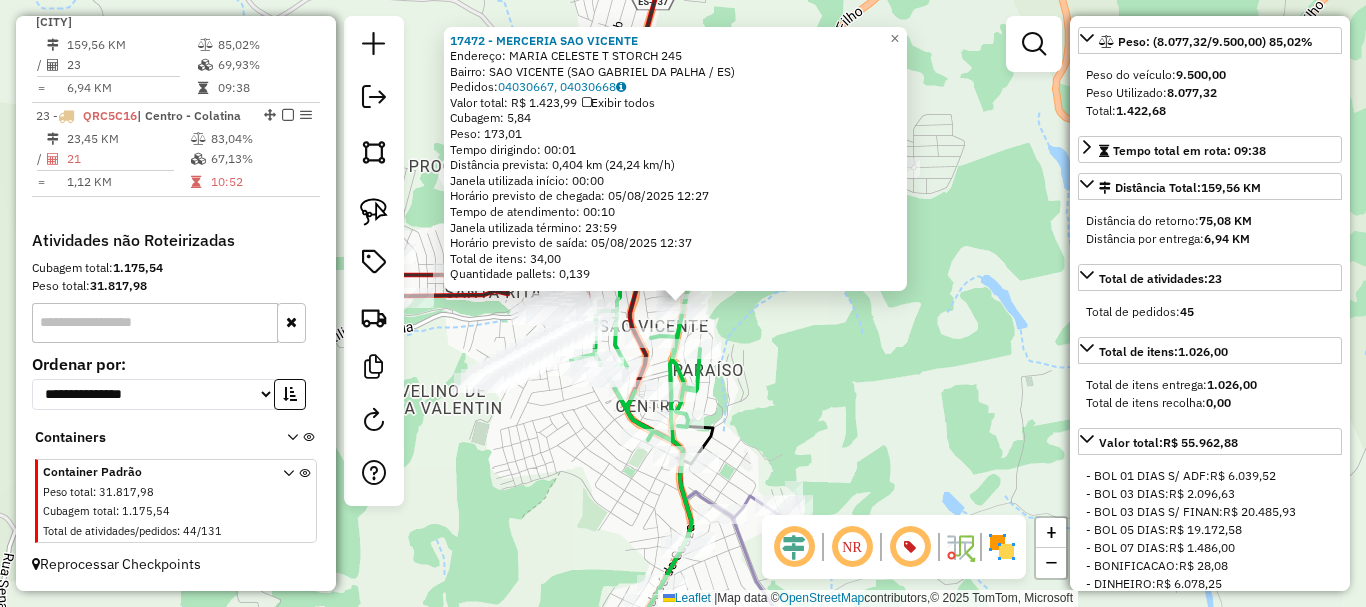 click on "[NUMBER] - MERCERIA SAO VICENTE  Endereço:  MARIA CELESTE T STORCH [NUMBER]   Bairro: SAO VICENTE ([CITY] / [STATE])   Pedidos:  [ORDER_ID], [ORDER_ID]   Valor total: R$ 1.423,99   Exibir todos   Cubagem: 5,84  Peso: 173,01  Tempo dirigindo: 00:01   Distância prevista: 0,404 km (24,24 km/h)   Janela utilizada início: 00:00   Horário previsto de chegada: 05/08/2025 12:27   Tempo de atendimento: 00:10   Janela utilizada término: 23:59   Horário previsto de saída: 05/08/2025 12:37   Total de itens: 34,00   Quantidade pallets: 0,139  × Janela de atendimento Grade de atendimento Capacidade Transportadoras Veículos Cliente Pedidos  Rotas Selecione os dias de semana para filtrar as janelas de atendimento  Seg   Ter   Qua   Qui   Sex   Sáb   Dom  Informe o período da janela de atendimento: De: Até:  Filtrar exatamente a janela do cliente  Considerar janela de atendimento padrão  Selecione os dias de semana para filtrar as grades de atendimento  Seg   Ter   Qua   Qui   Sex   Sáb   Dom   Peso mínimo:   De:" 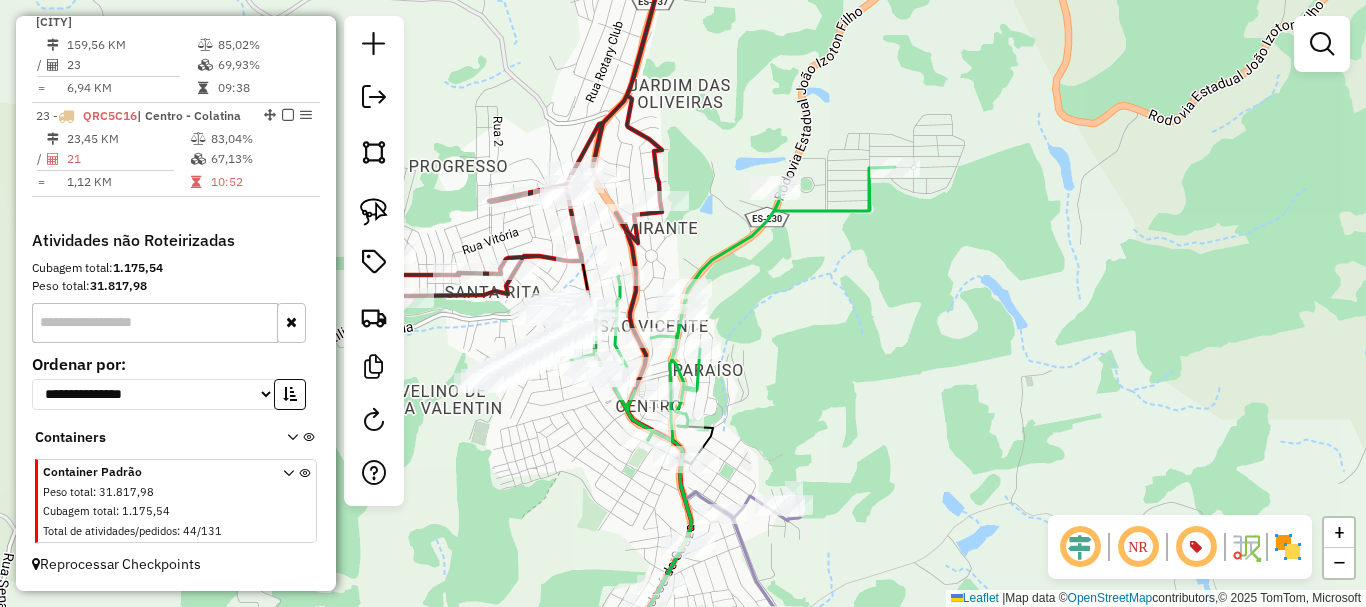click on "Rota [NUMBER] - Placa [PLATE]  [NUMBER] - MERCEARIA LIMA Rota [NUMBER] - Placa [PLATE]  [NUMBER] - ROMARIO DOS SANTOS Janela de atendimento Grade de atendimento Capacidade Transportadoras Veículos Cliente Pedidos  Rotas Selecione os dias de semana para filtrar as janelas de atendimento  Seg   Ter   Qua   Qui   Sex   Sáb   Dom  Informe o período da janela de atendimento: De: Até:  Filtrar exatamente a janela do cliente  Considerar janela de atendimento padrão  Selecione os dias de semana para filtrar as grades de atendimento  Seg   Ter   Qua   Qui   Sex   Sáb   Dom   Considerar clientes sem dia de atendimento cadastrado  Clientes fora do dia de atendimento selecionado Filtrar as atividades entre os valores definidos abaixo:  Peso mínimo:   Peso máximo:   Cubagem mínima:   Cubagem máxima:   De:   Até:  Filtrar as atividades entre o tempo de atendimento definido abaixo:  De:   Até:   Considerar capacidade total dos clientes não roteirizados Transportadora: Selecione um ou mais itens Tipo de veículo: Veículo: Nome: +" 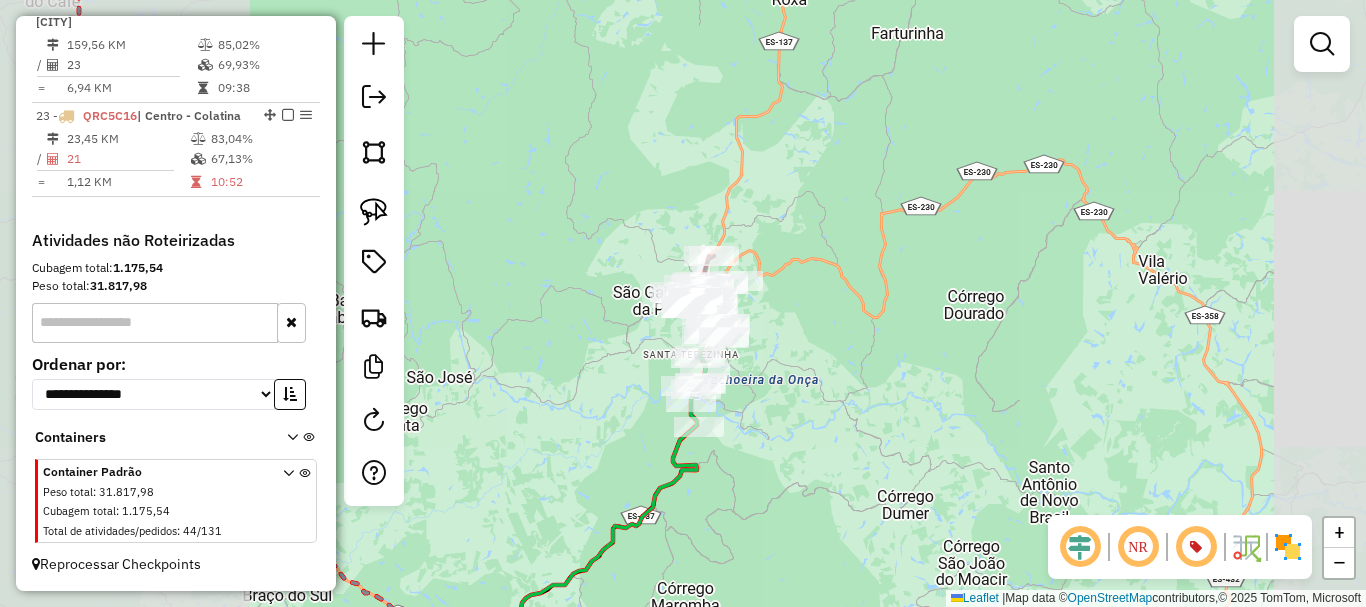 click on "Janela de atendimento Grade de atendimento Capacidade Transportadoras Veículos Cliente Pedidos  Rotas Selecione os dias de semana para filtrar as janelas de atendimento  Seg   Ter   Qua   Qui   Sex   Sáb   Dom  Informe o período da janela de atendimento: De: Até:  Filtrar exatamente a janela do cliente  Considerar janela de atendimento padrão  Selecione os dias de semana para filtrar as grades de atendimento  Seg   Ter   Qua   Qui   Sex   Sáb   Dom   Considerar clientes sem dia de atendimento cadastrado  Clientes fora do dia de atendimento selecionado Filtrar as atividades entre os valores definidos abaixo:  Peso mínimo:   Peso máximo:   Cubagem mínima:   Cubagem máxima:   De:   Até:  Filtrar as atividades entre o tempo de atendimento definido abaixo:  De:   Até:   Considerar capacidade total dos clientes não roteirizados Transportadora: Selecione um ou mais itens Tipo de veículo: Selecione um ou mais itens Veículo: Selecione um ou mais itens Motorista: Selecione um ou mais itens Nome: Rótulo:" 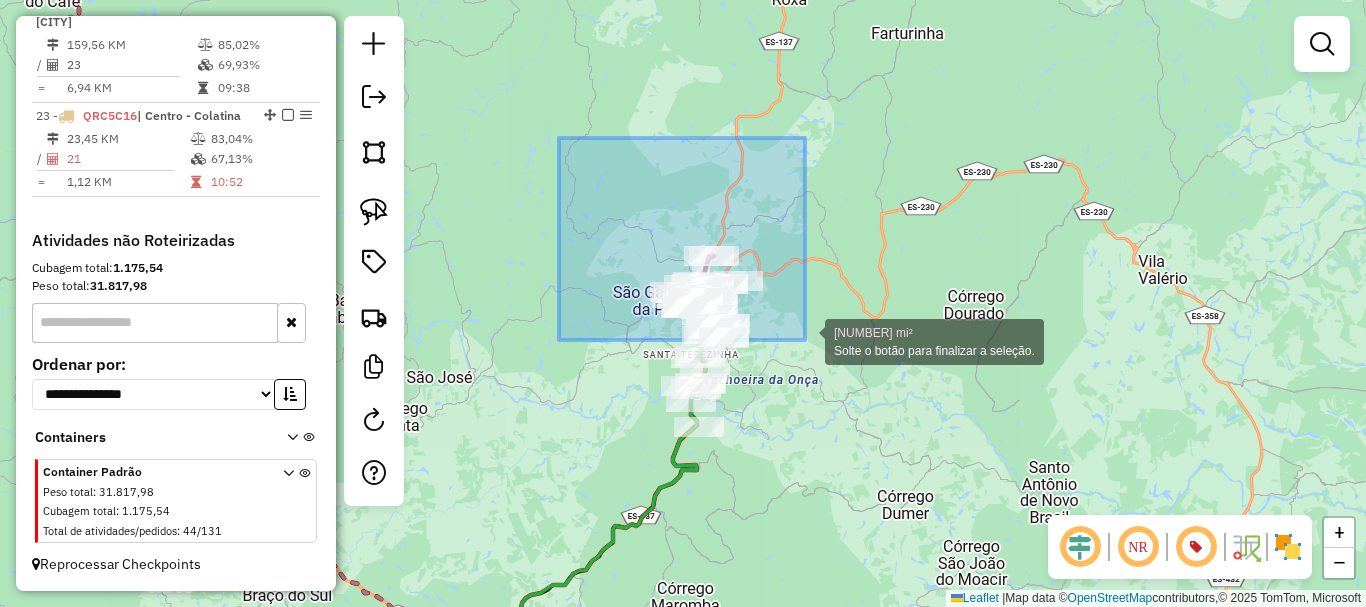 drag, startPoint x: 598, startPoint y: 156, endPoint x: 805, endPoint y: 340, distance: 276.95667 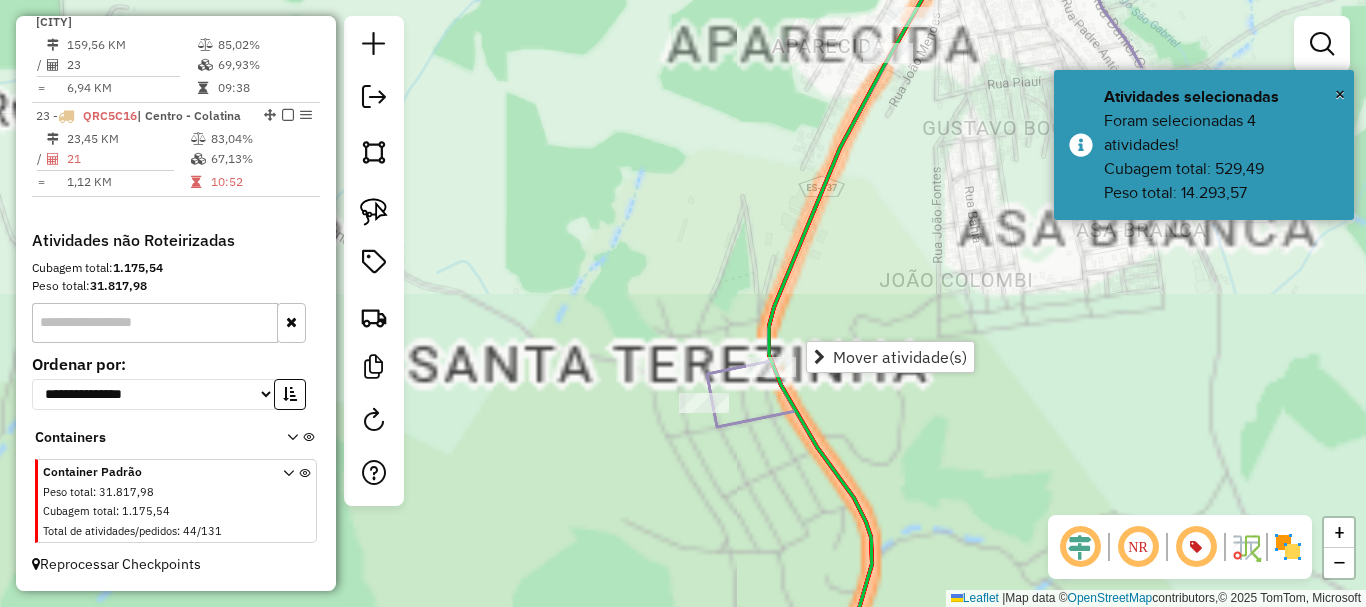 drag, startPoint x: 705, startPoint y: 84, endPoint x: 614, endPoint y: 485, distance: 411.19583 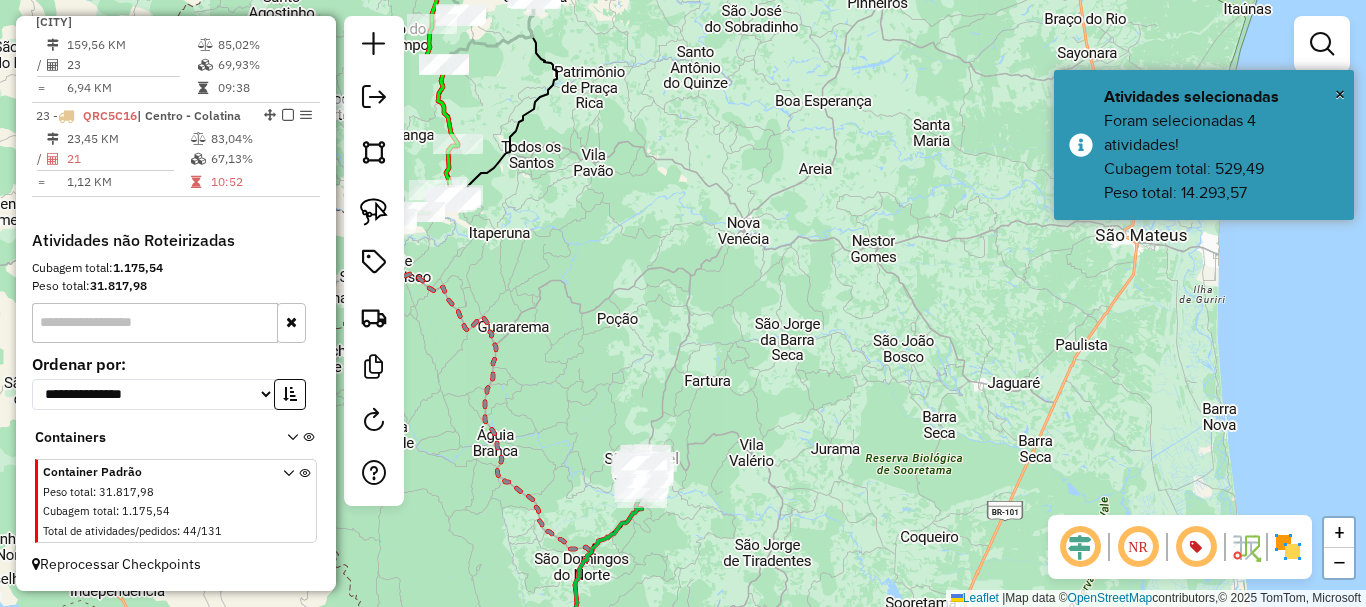 drag, startPoint x: 761, startPoint y: 389, endPoint x: 790, endPoint y: 352, distance: 47.010635 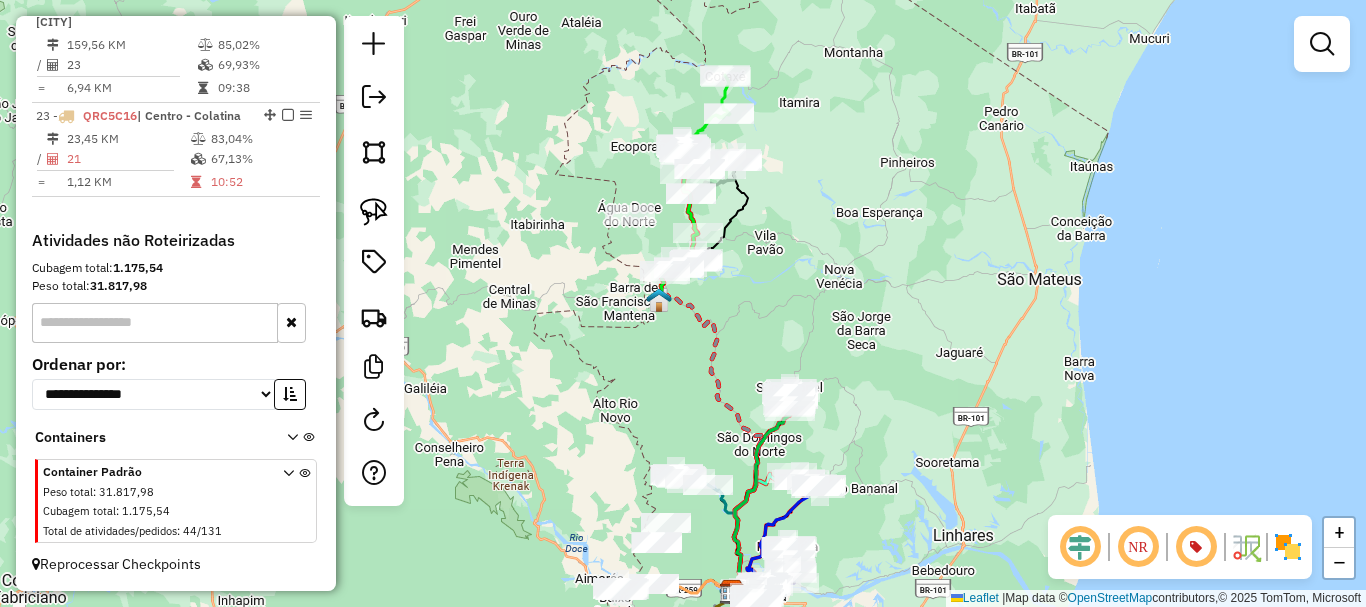 drag, startPoint x: 885, startPoint y: 482, endPoint x: 895, endPoint y: 320, distance: 162.30835 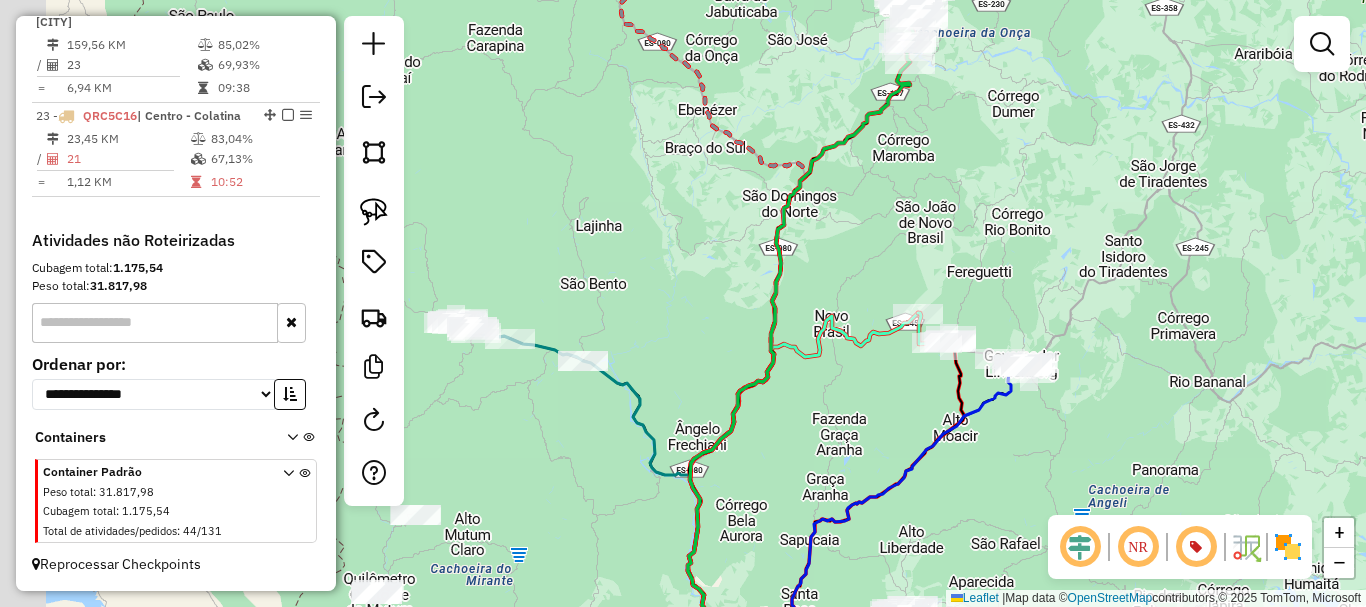 drag, startPoint x: 644, startPoint y: 362, endPoint x: 827, endPoint y: 393, distance: 185.60712 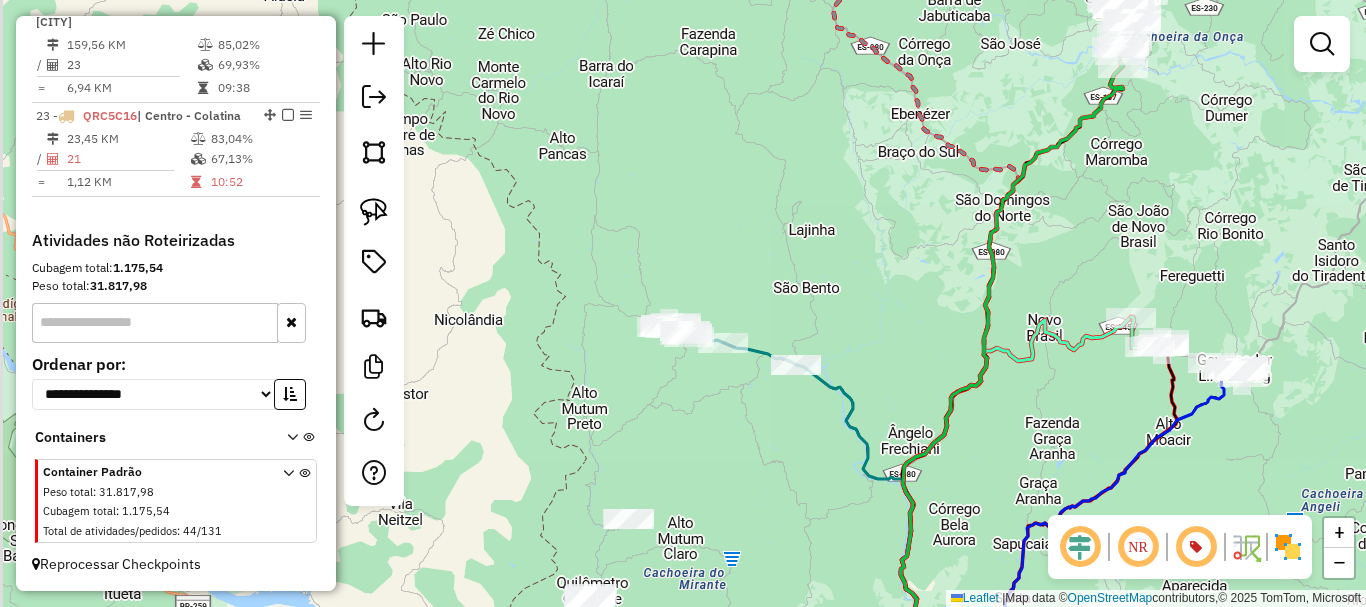 drag, startPoint x: 773, startPoint y: 412, endPoint x: 984, endPoint y: 416, distance: 211.03792 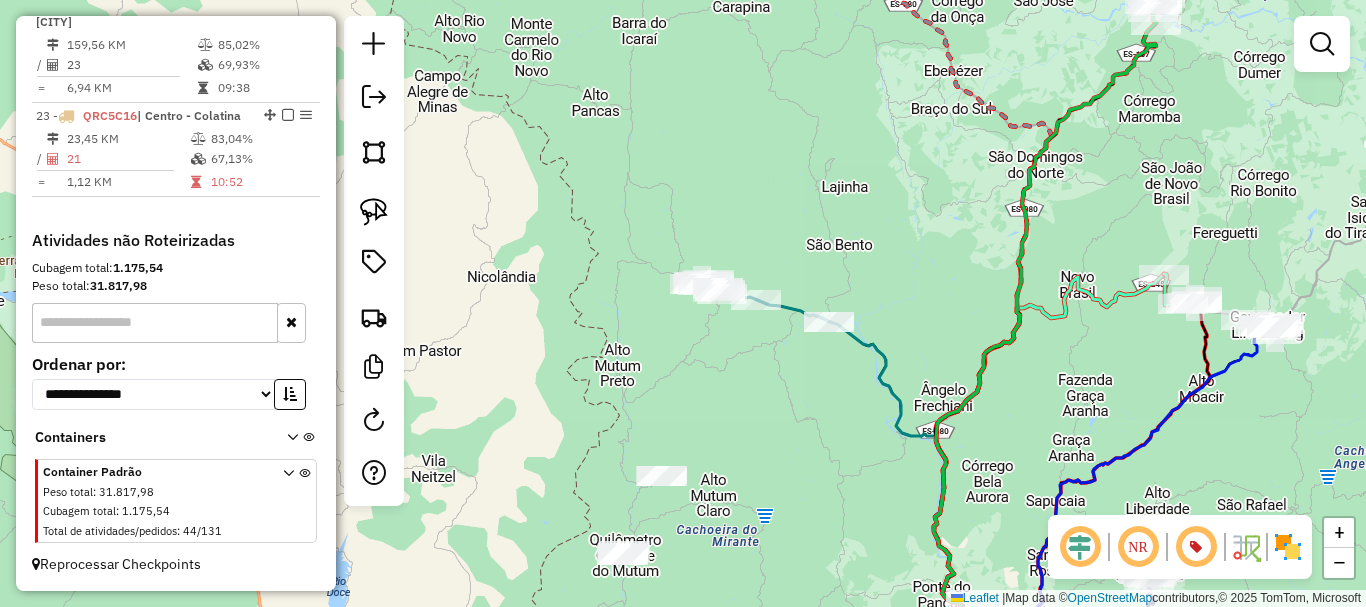 drag, startPoint x: 782, startPoint y: 441, endPoint x: 823, endPoint y: 244, distance: 201.22127 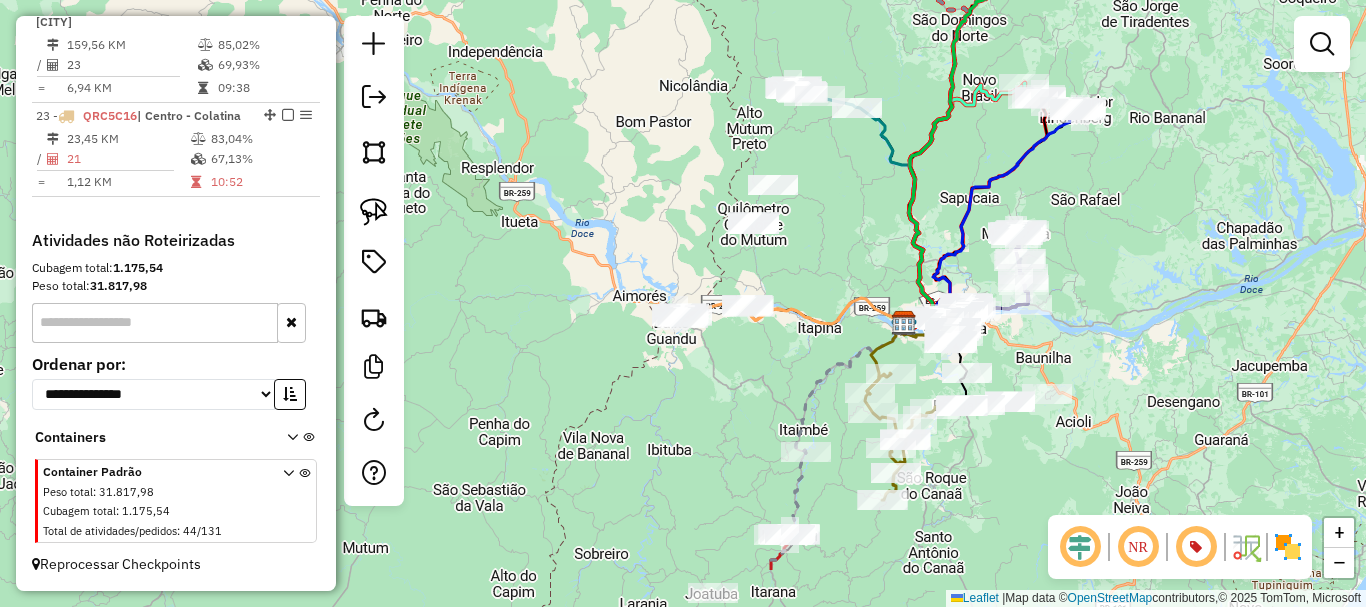 drag, startPoint x: 729, startPoint y: 463, endPoint x: 756, endPoint y: 341, distance: 124.95199 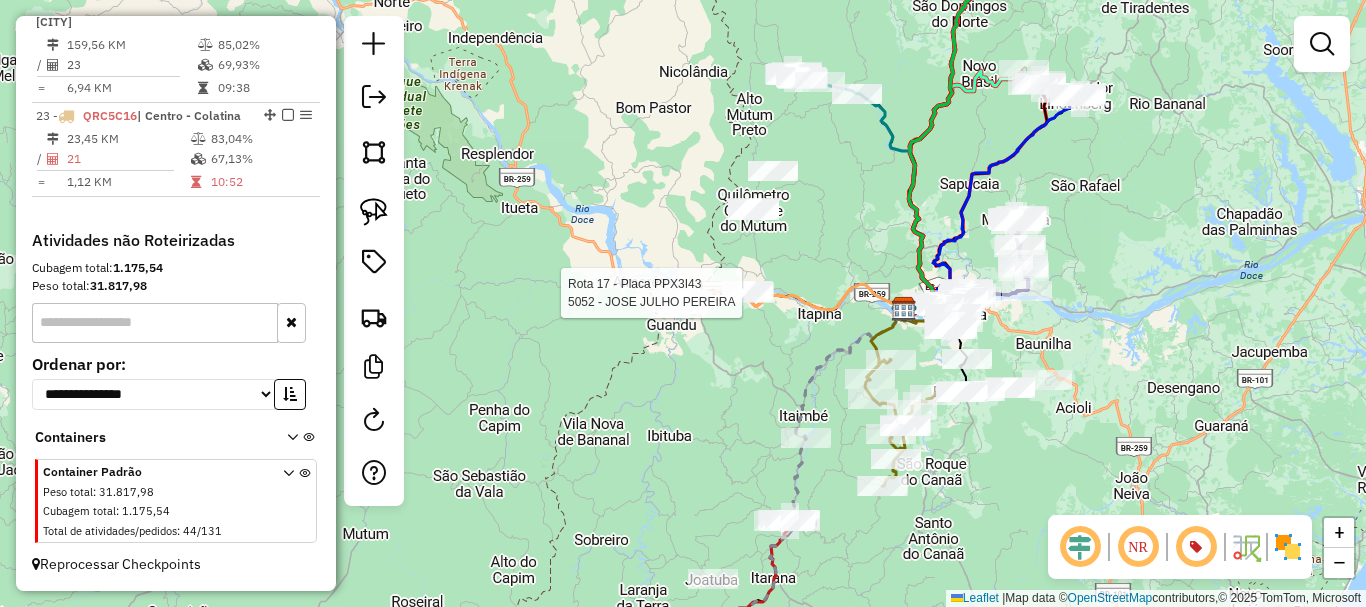 select on "*********" 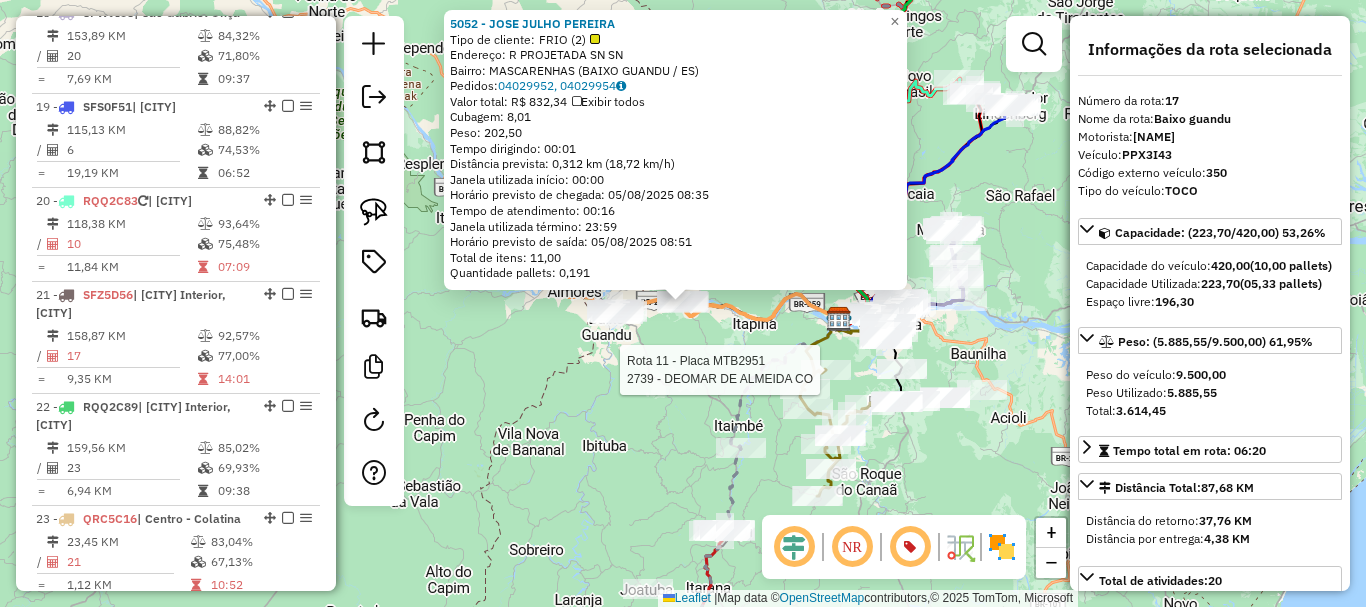 scroll, scrollTop: 2530, scrollLeft: 0, axis: vertical 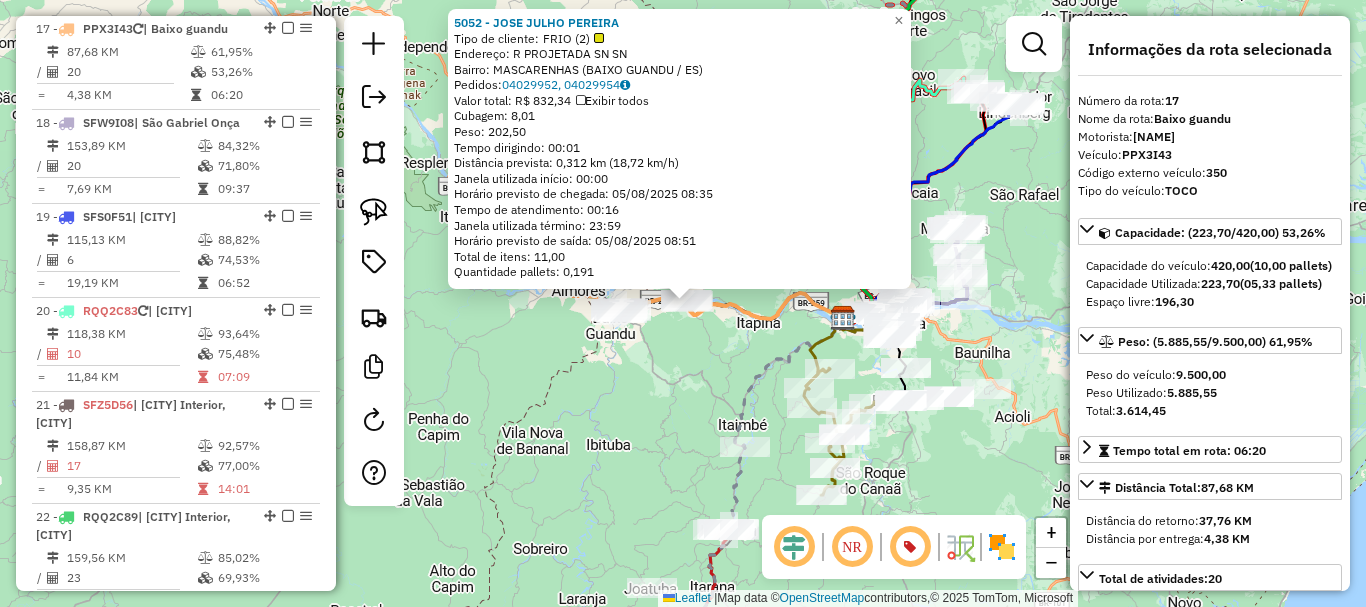 drag, startPoint x: 899, startPoint y: 471, endPoint x: 818, endPoint y: 319, distance: 172.2353 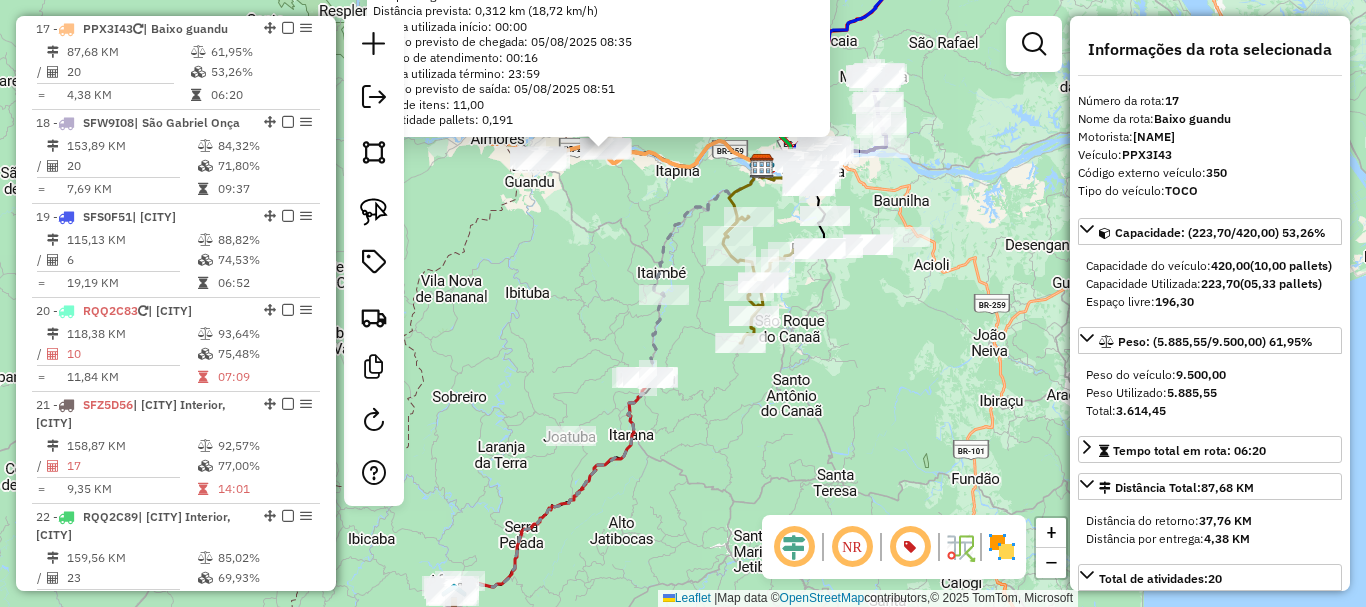 click on "5052 - [FIRST] [LAST]  Tipo de cliente:   FRIO (2)   Endereço: R   PROJETADA SN                  SN   Bairro: MASCARENHAS ([CITY] / [STATE])   Pedidos:  04029952, 04029954   Valor total: R$ 832,34   Exibir todos   Cubagem: 8,01  Peso: 202,50  Tempo dirigindo: 00:01   Distância prevista: 0,312 km (18,72 km/h)   Janela utilizada início: 00:00   Horário previsto de chegada: 05/08/2025 08:35   Tempo de atendimento: 00:16   Janela utilizada término: 23:59   Horário previsto de saída: 05/08/2025 08:51   Total de itens: 11,00   Quantidade pallets: 0,191  × Janela de atendimento Grade de atendimento Capacidade Transportadoras Veículos Cliente Pedidos  Rotas Selecione os dias de semana para filtrar as janelas de atendimento  Seg   Ter   Qua   Qui   Sex   Sáb   Dom  Informe o período da janela de atendimento: De: Até:  Filtrar exatamente a janela do cliente  Considerar janela de atendimento padrão  Selecione os dias de semana para filtrar as grades de atendimento  Seg   Ter   Qua   Qui   Sex   Sáb  +" 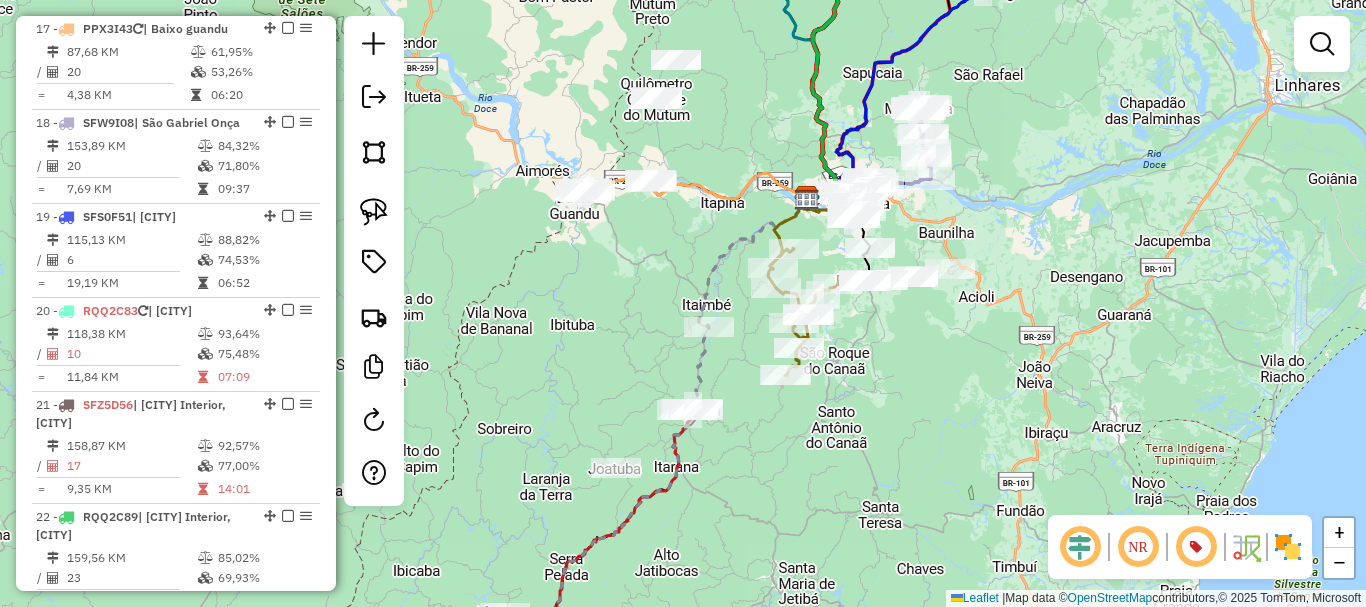 drag, startPoint x: 844, startPoint y: 356, endPoint x: 955, endPoint y: 363, distance: 111.220505 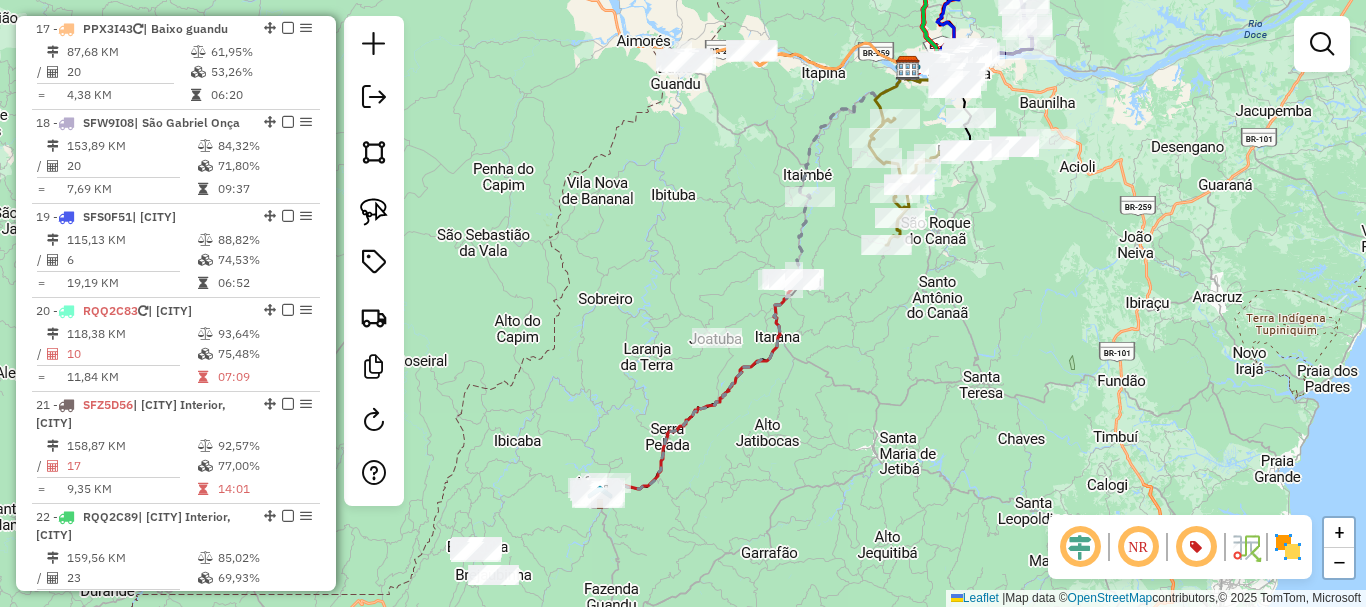 drag, startPoint x: 944, startPoint y: 323, endPoint x: 947, endPoint y: 310, distance: 13.341664 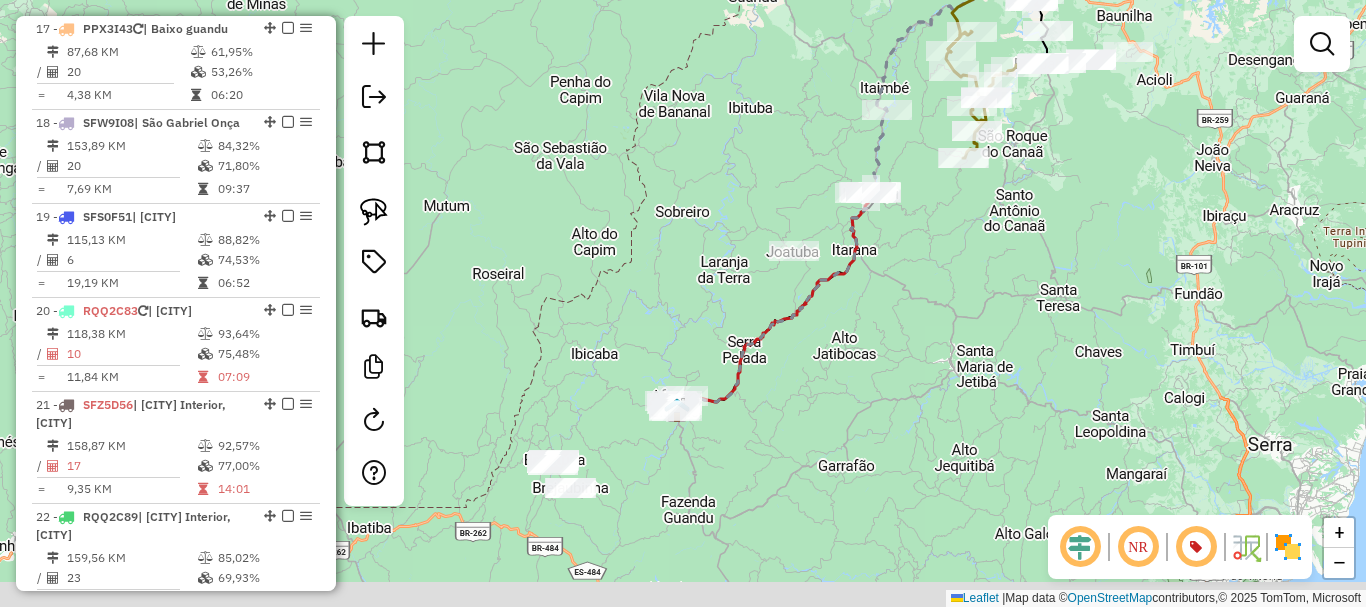 click on "Janela de atendimento Grade de atendimento Capacidade Transportadoras Veículos Cliente Pedidos  Rotas Selecione os dias de semana para filtrar as janelas de atendimento  Seg   Ter   Qua   Qui   Sex   Sáb   Dom  Informe o período da janela de atendimento: De: Até:  Filtrar exatamente a janela do cliente  Considerar janela de atendimento padrão  Selecione os dias de semana para filtrar as grades de atendimento  Seg   Ter   Qua   Qui   Sex   Sáb   Dom   Considerar clientes sem dia de atendimento cadastrado  Clientes fora do dia de atendimento selecionado Filtrar as atividades entre os valores definidos abaixo:  Peso mínimo:   Peso máximo:   Cubagem mínima:   Cubagem máxima:   De:   Até:  Filtrar as atividades entre o tempo de atendimento definido abaixo:  De:   Até:   Considerar capacidade total dos clientes não roteirizados Transportadora: Selecione um ou mais itens Tipo de veículo: Selecione um ou mais itens Veículo: Selecione um ou mais itens Motorista: Selecione um ou mais itens Nome: Rótulo:" 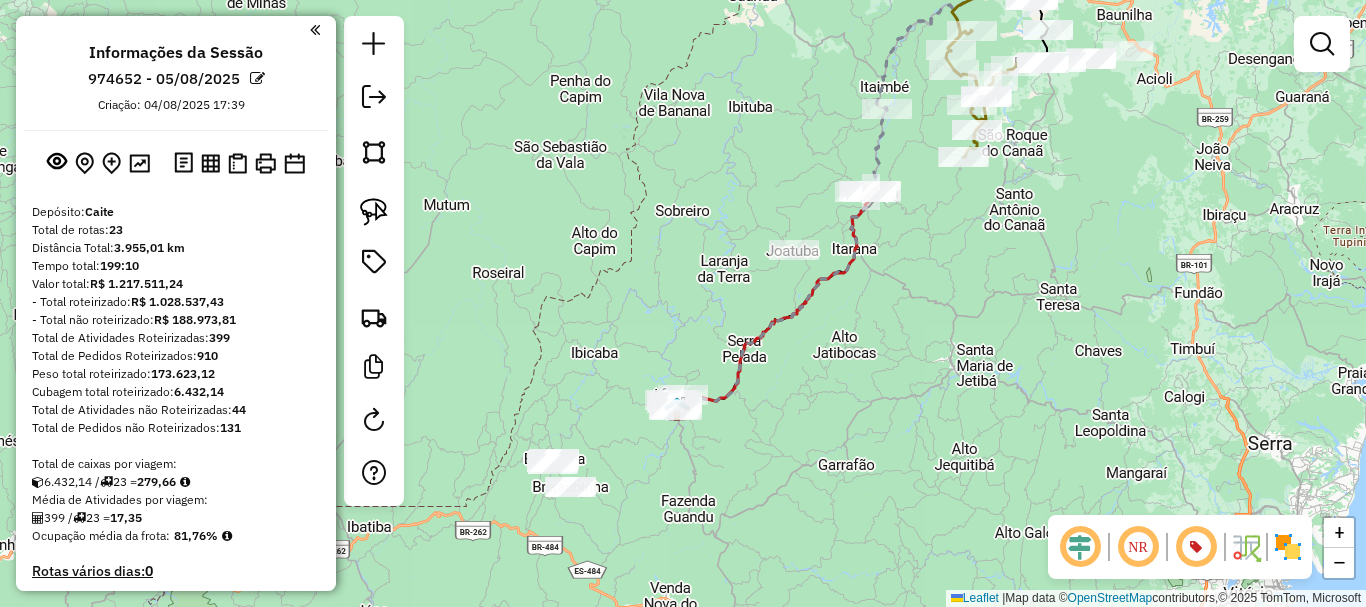 scroll, scrollTop: 0, scrollLeft: 0, axis: both 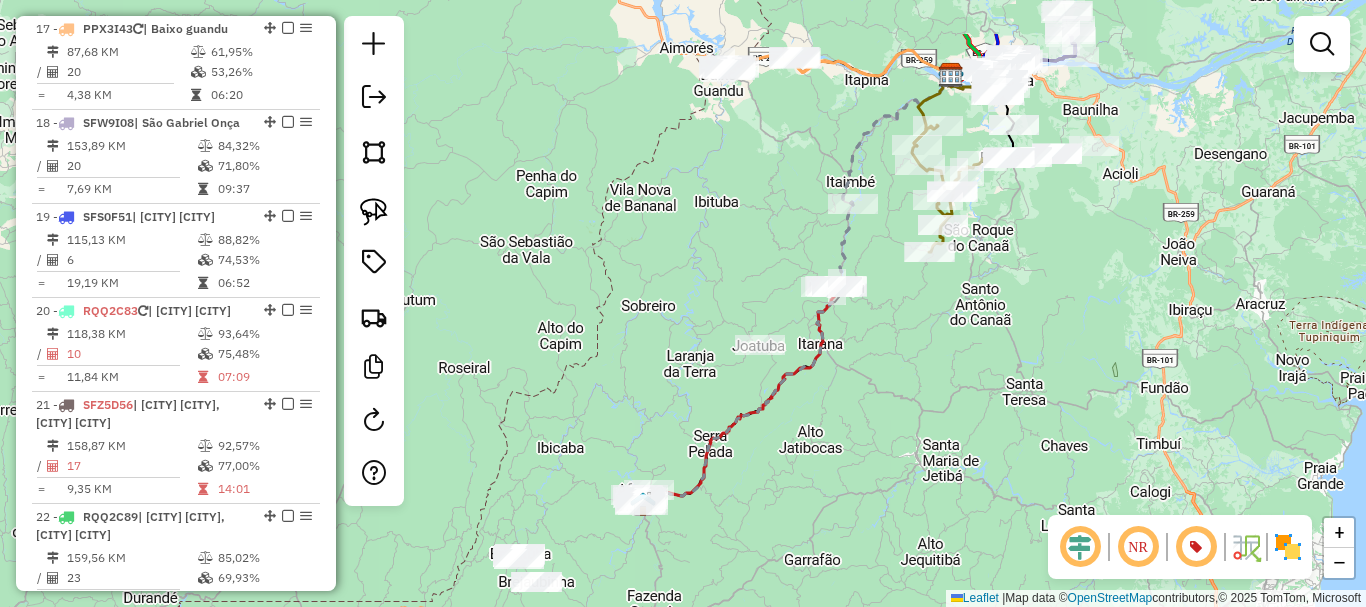 drag, startPoint x: 821, startPoint y: 115, endPoint x: 778, endPoint y: 231, distance: 123.71338 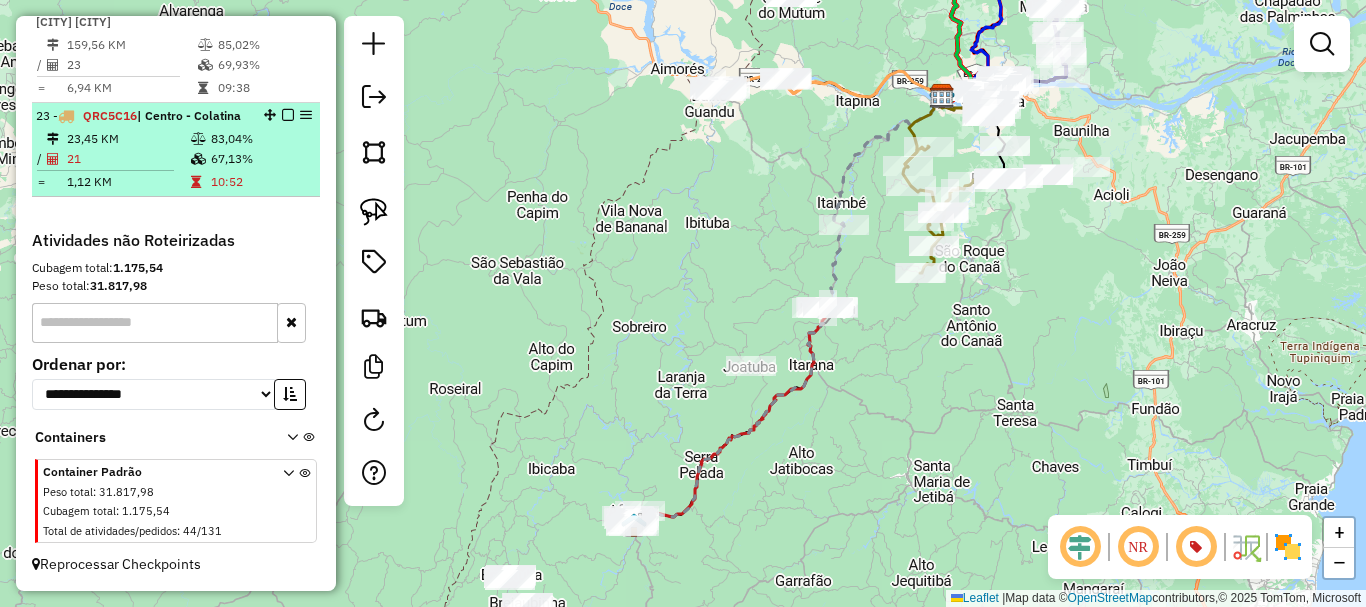 scroll, scrollTop: 3115, scrollLeft: 0, axis: vertical 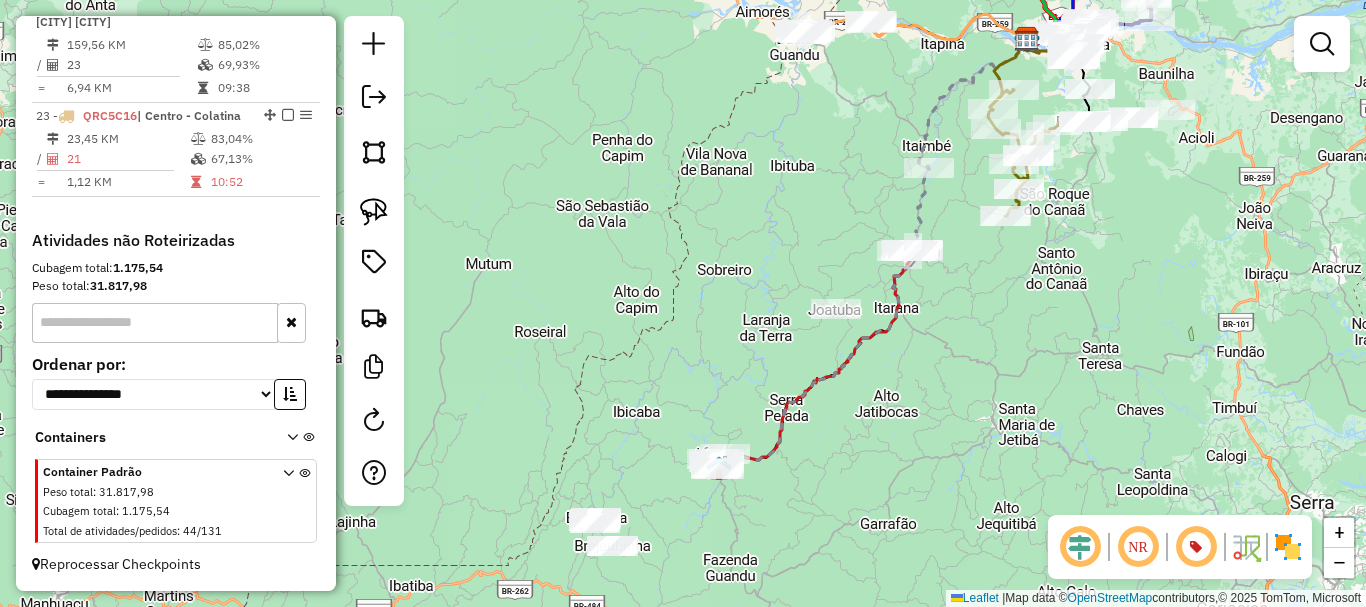 drag, startPoint x: 609, startPoint y: 242, endPoint x: 730, endPoint y: 163, distance: 144.50606 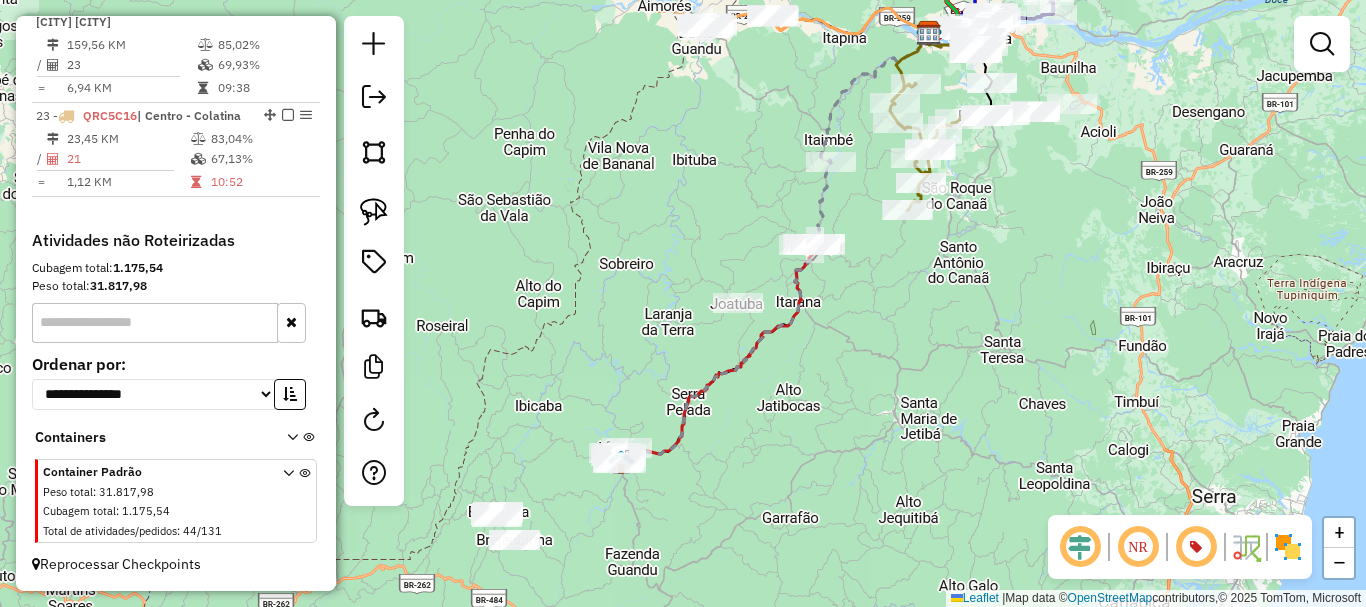 drag, startPoint x: 779, startPoint y: 158, endPoint x: 681, endPoint y: 166, distance: 98.32599 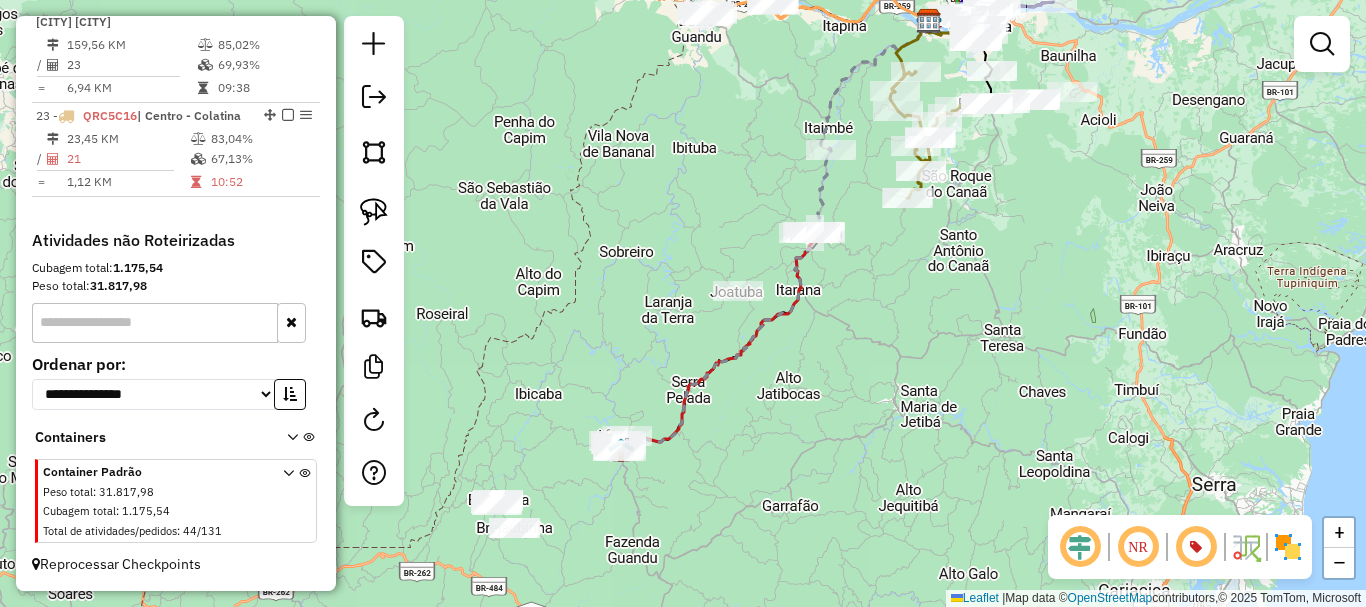 drag, startPoint x: 646, startPoint y: 307, endPoint x: 667, endPoint y: 206, distance: 103.16007 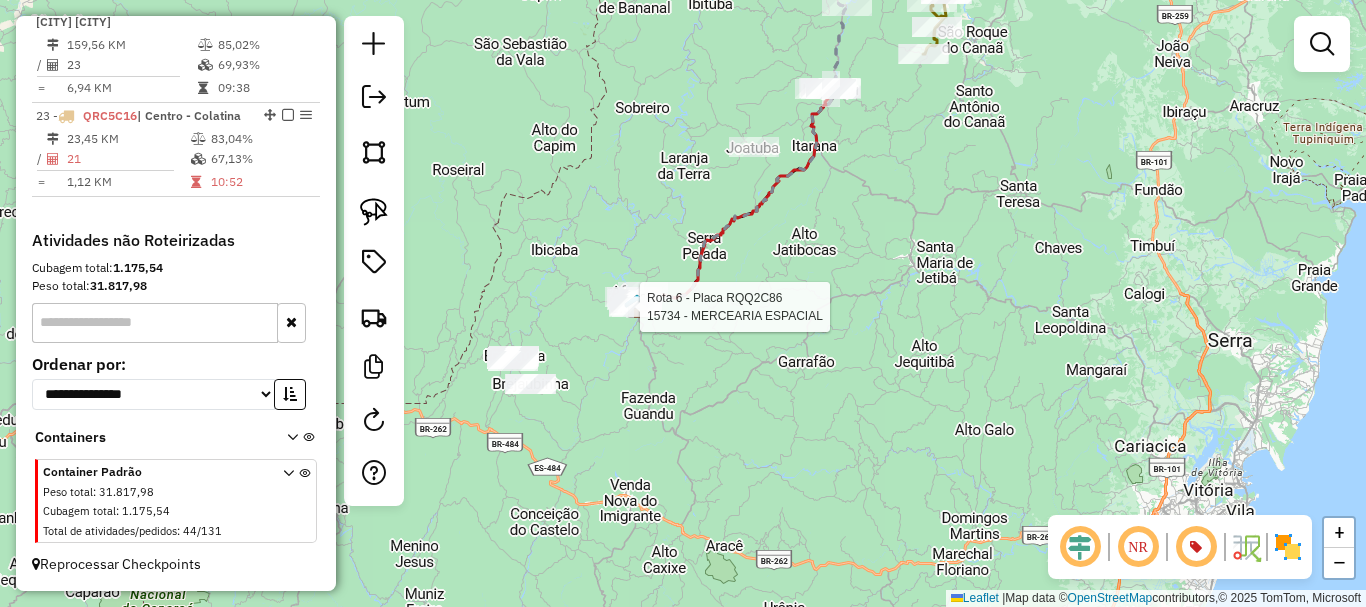select on "*********" 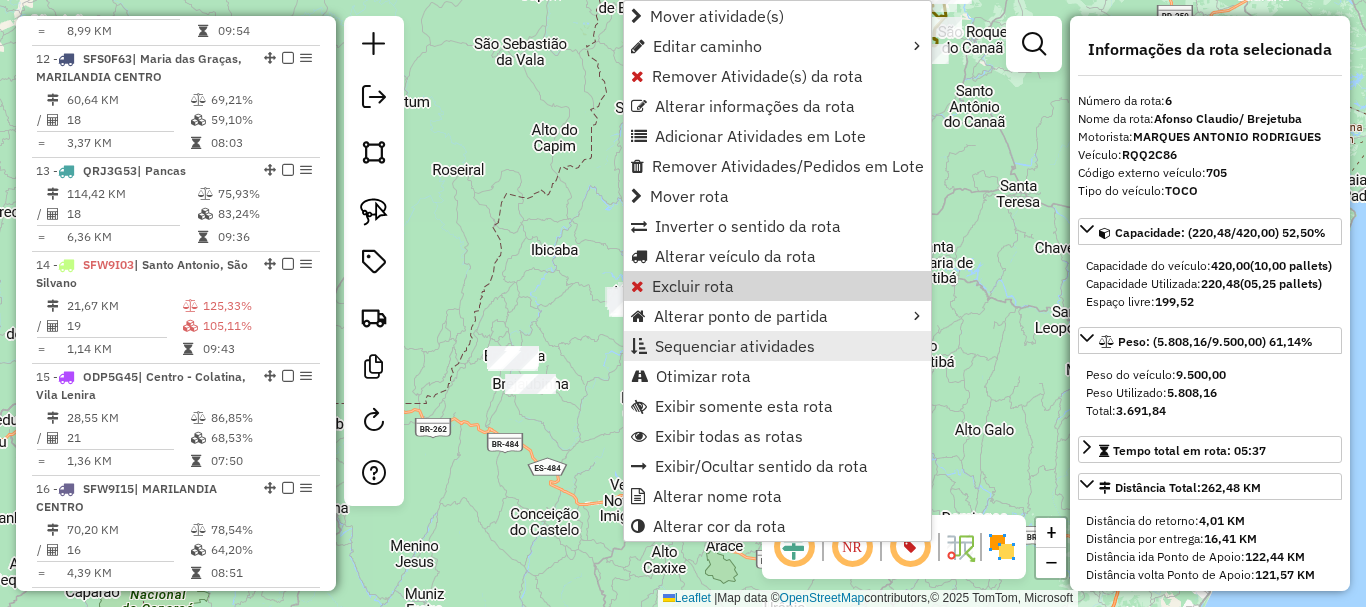 scroll, scrollTop: 1334, scrollLeft: 0, axis: vertical 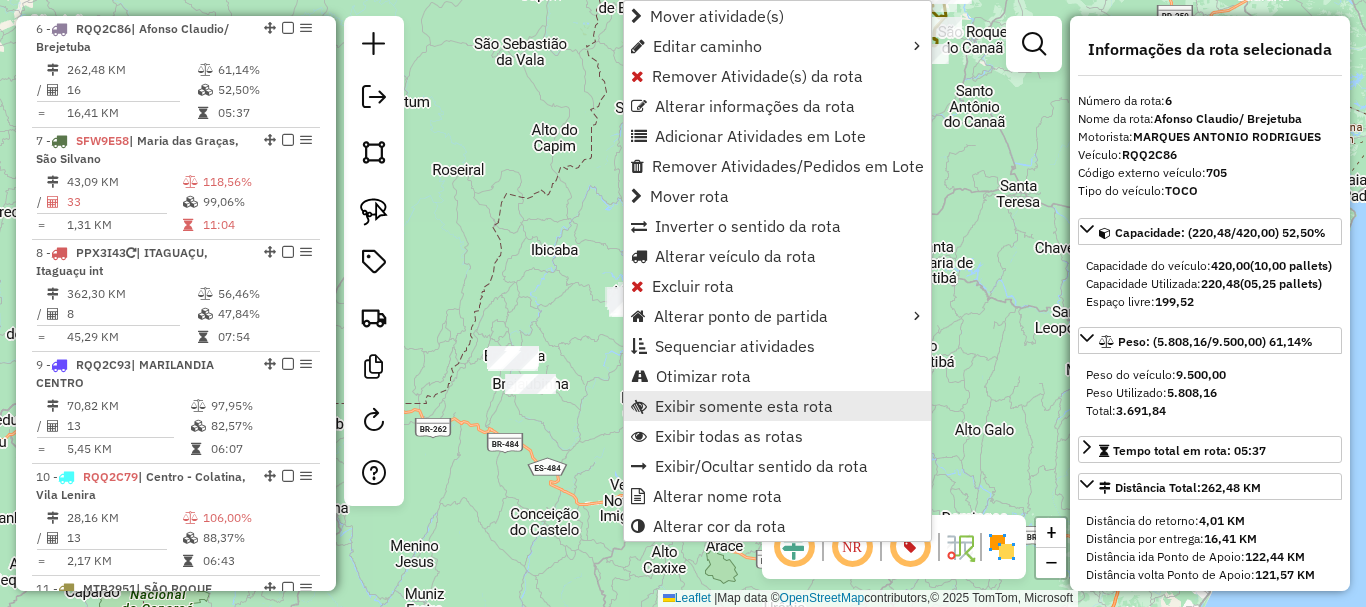 click on "Exibir somente esta rota" at bounding box center (744, 406) 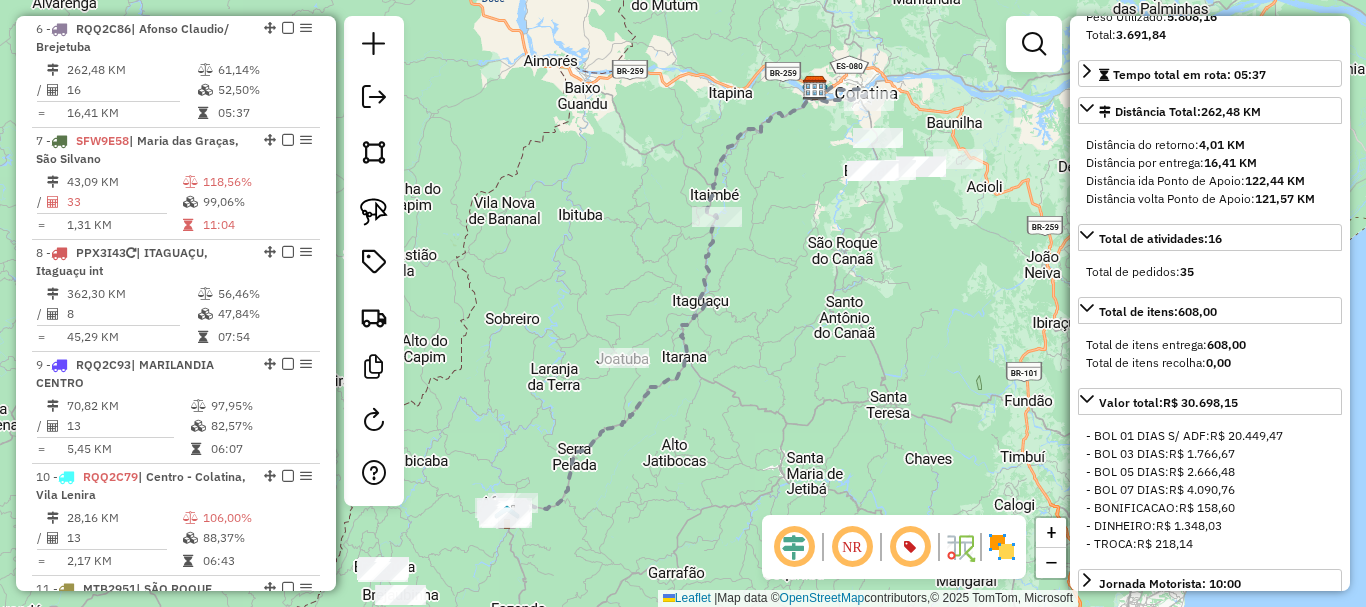 scroll, scrollTop: 500, scrollLeft: 0, axis: vertical 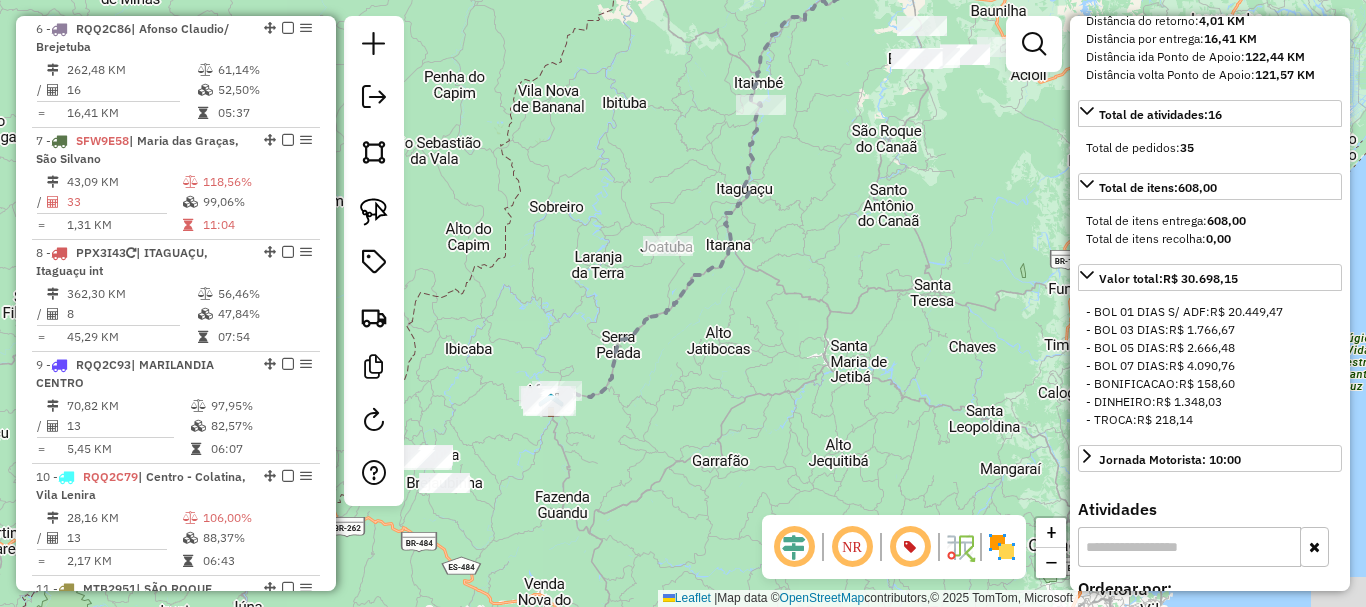 drag, startPoint x: 848, startPoint y: 420, endPoint x: 978, endPoint y: 236, distance: 225.29092 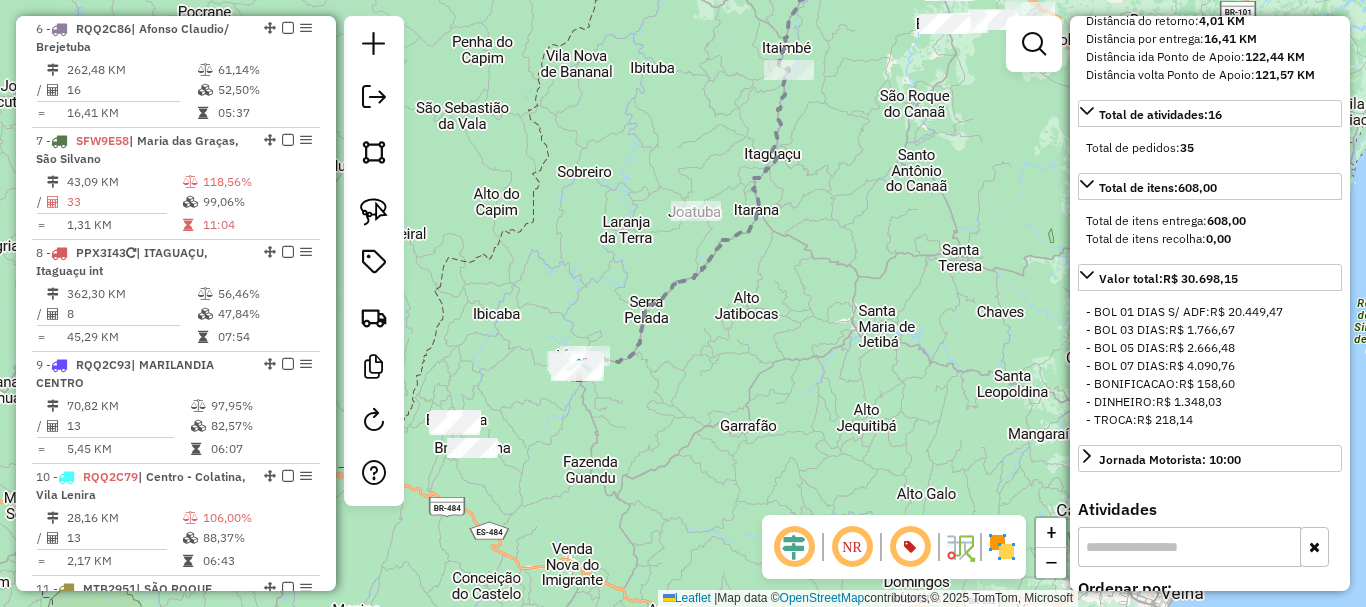 scroll, scrollTop: 300, scrollLeft: 0, axis: vertical 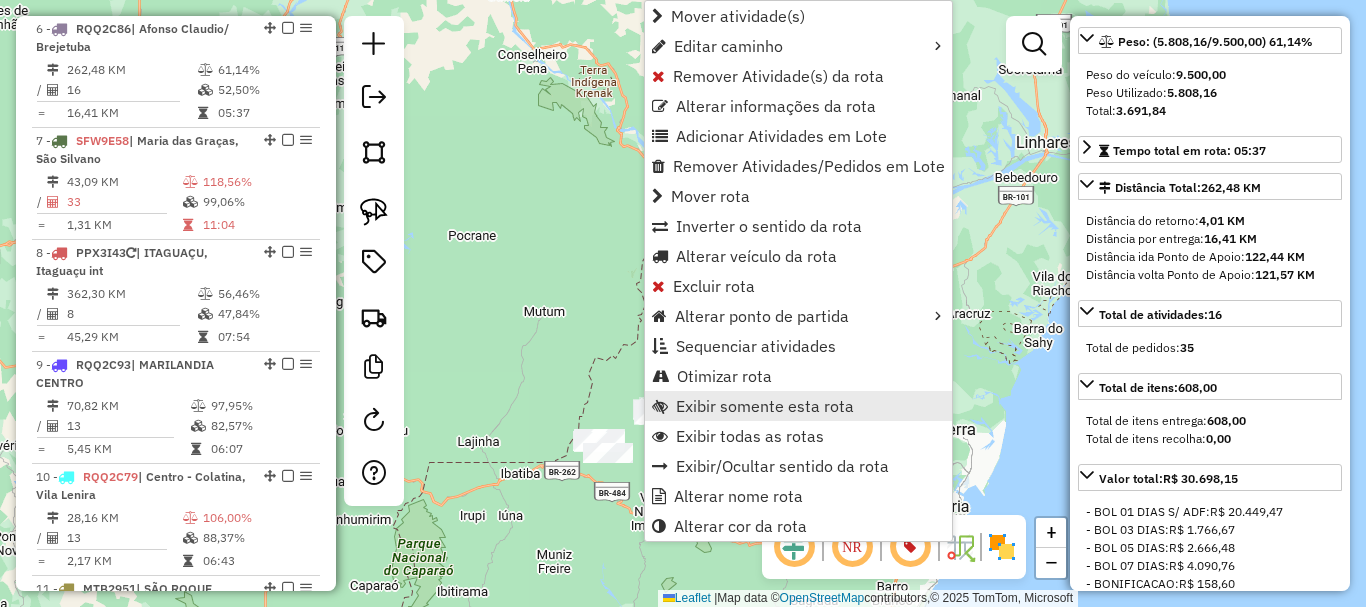 click on "Exibir somente esta rota" at bounding box center [765, 406] 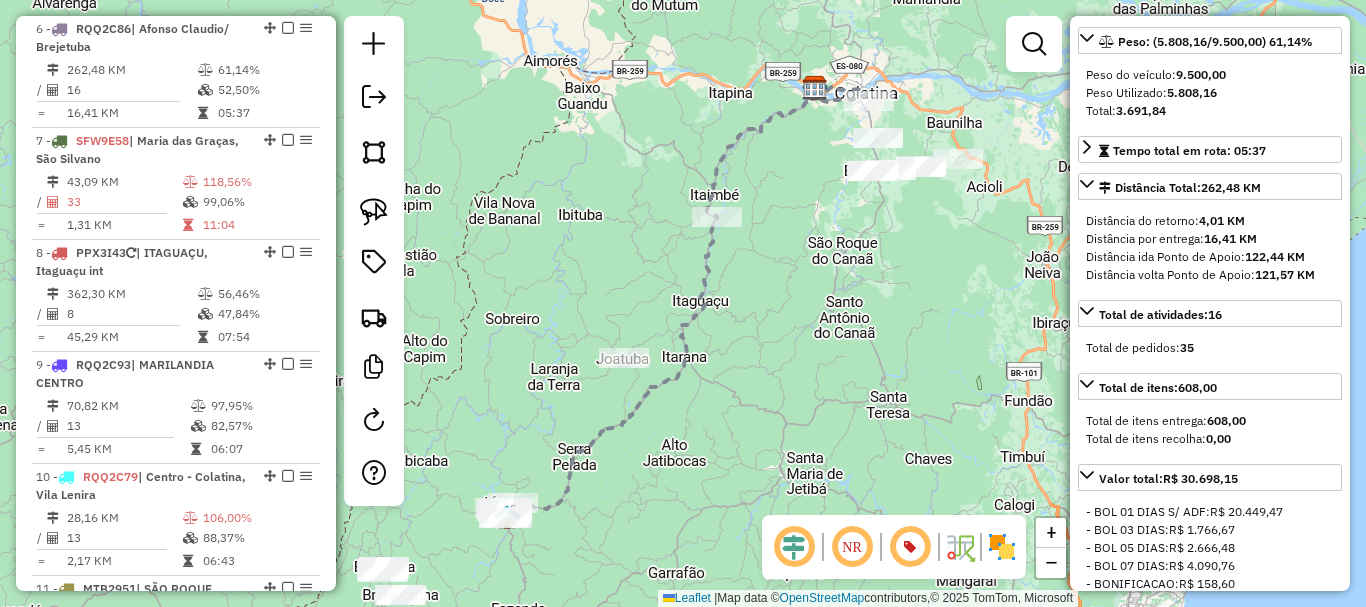 scroll, scrollTop: 318, scrollLeft: 0, axis: vertical 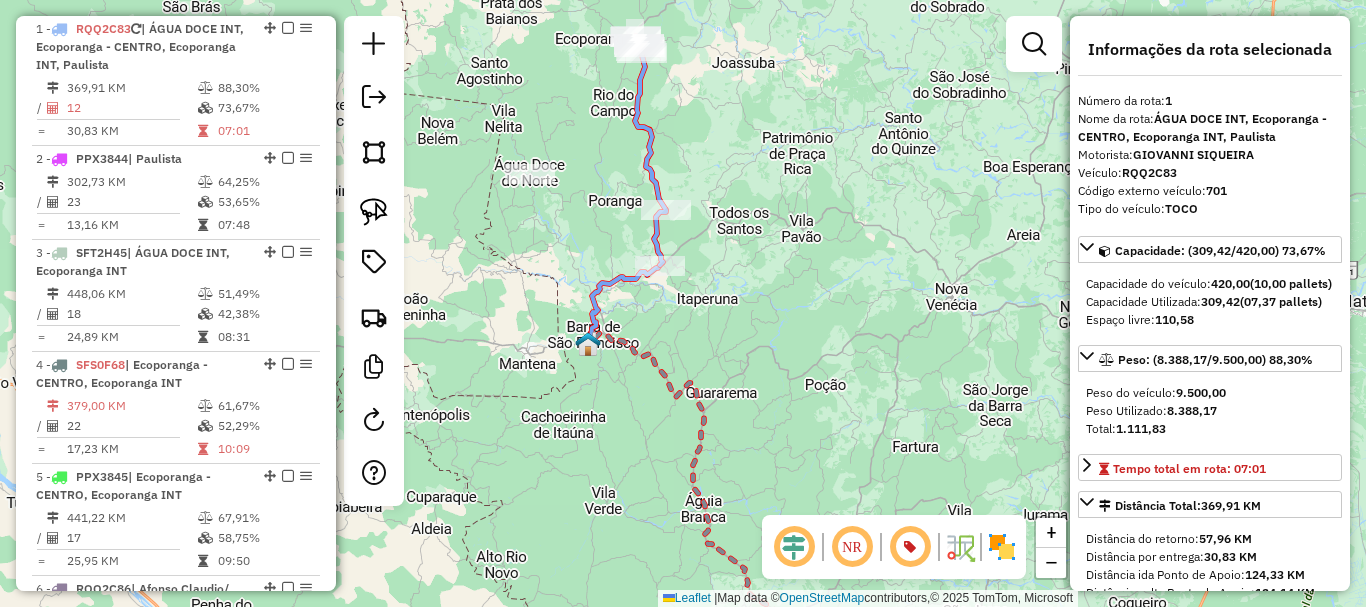 drag, startPoint x: 768, startPoint y: 176, endPoint x: 768, endPoint y: 250, distance: 74 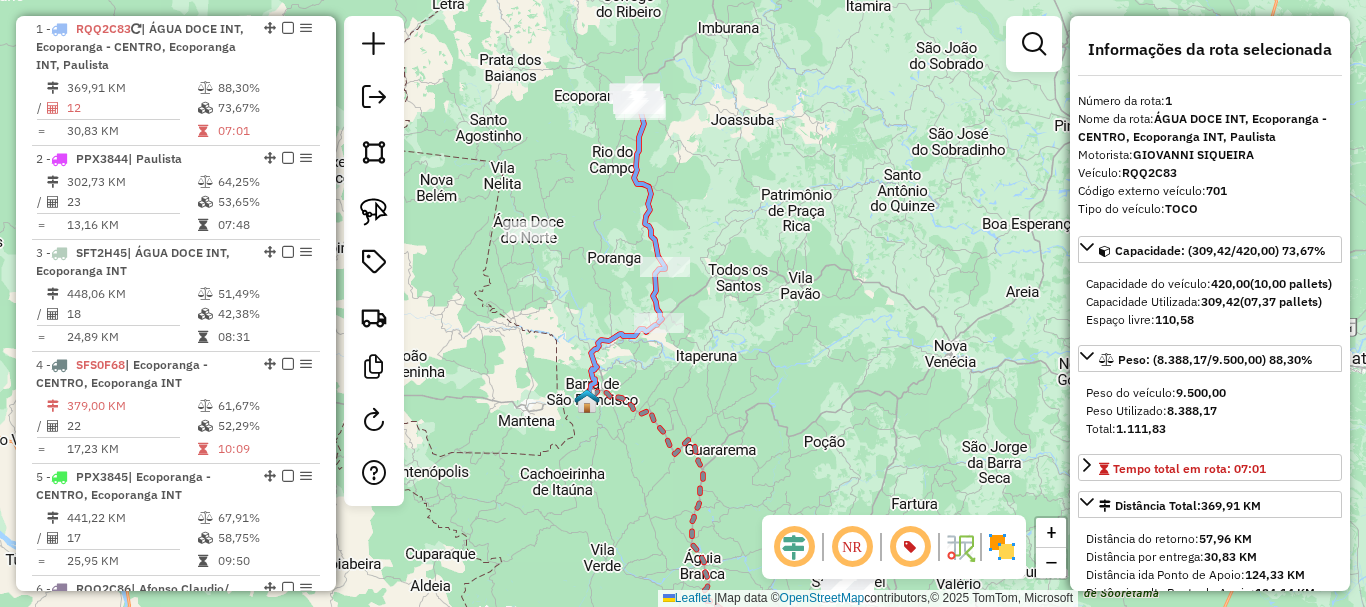 drag, startPoint x: 768, startPoint y: 250, endPoint x: 767, endPoint y: 287, distance: 37.01351 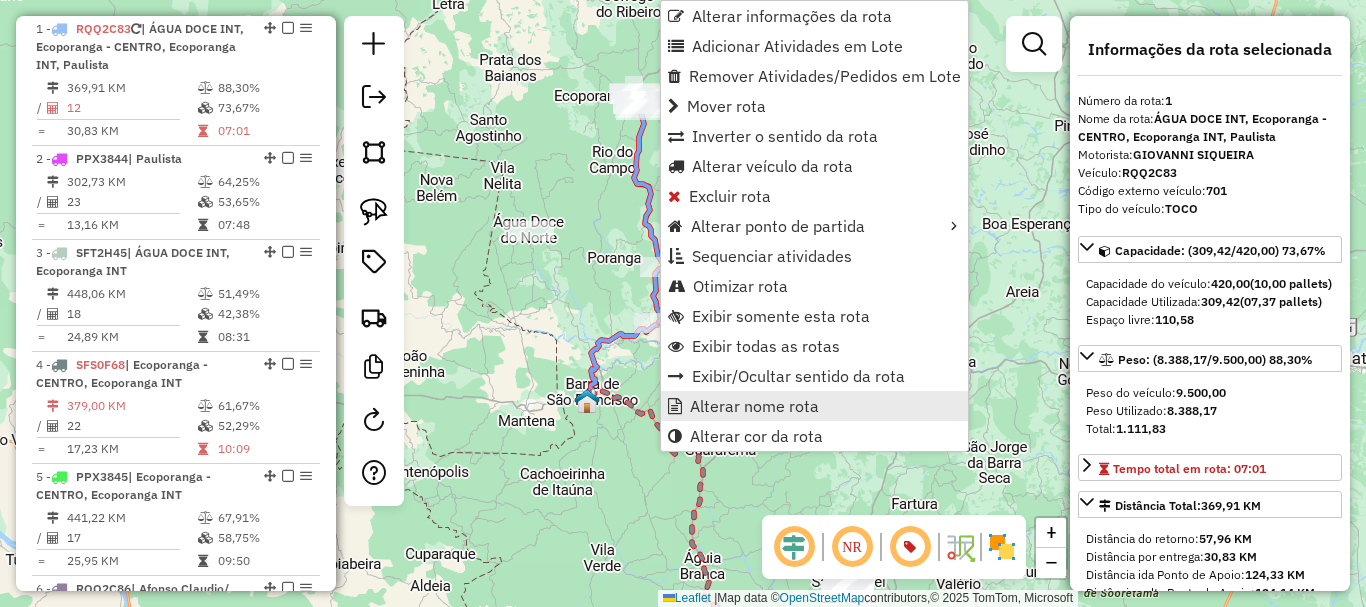 click on "Alterar nome rota" at bounding box center [754, 406] 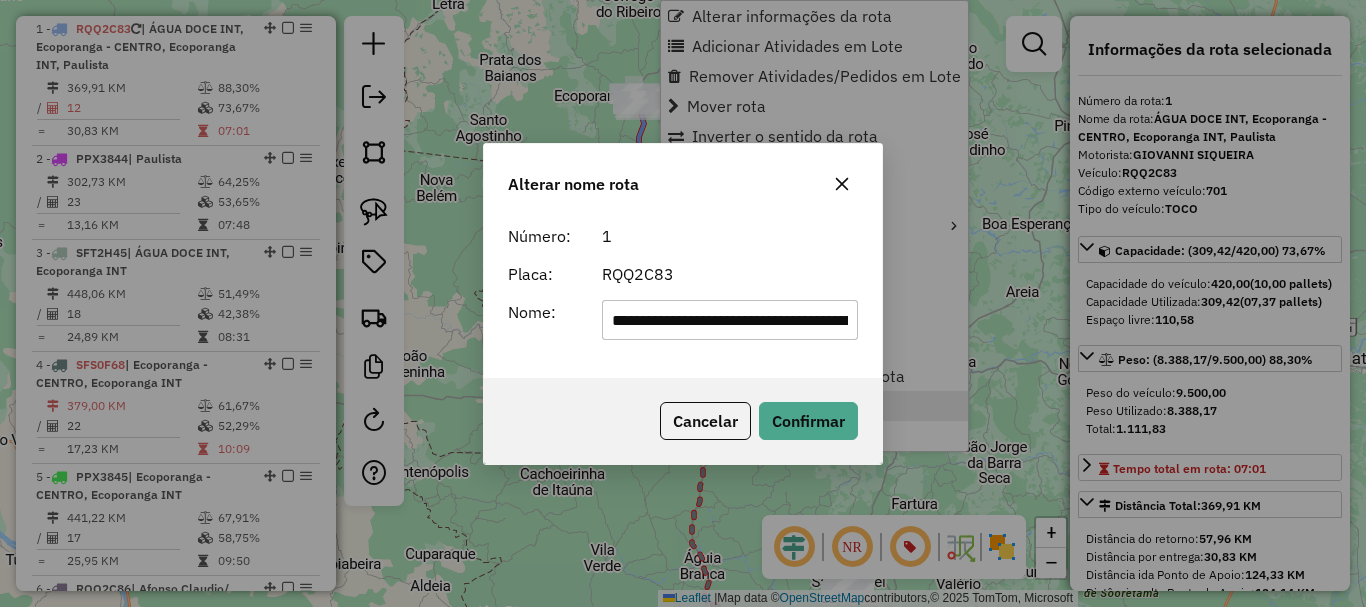 scroll, scrollTop: 0, scrollLeft: 235, axis: horizontal 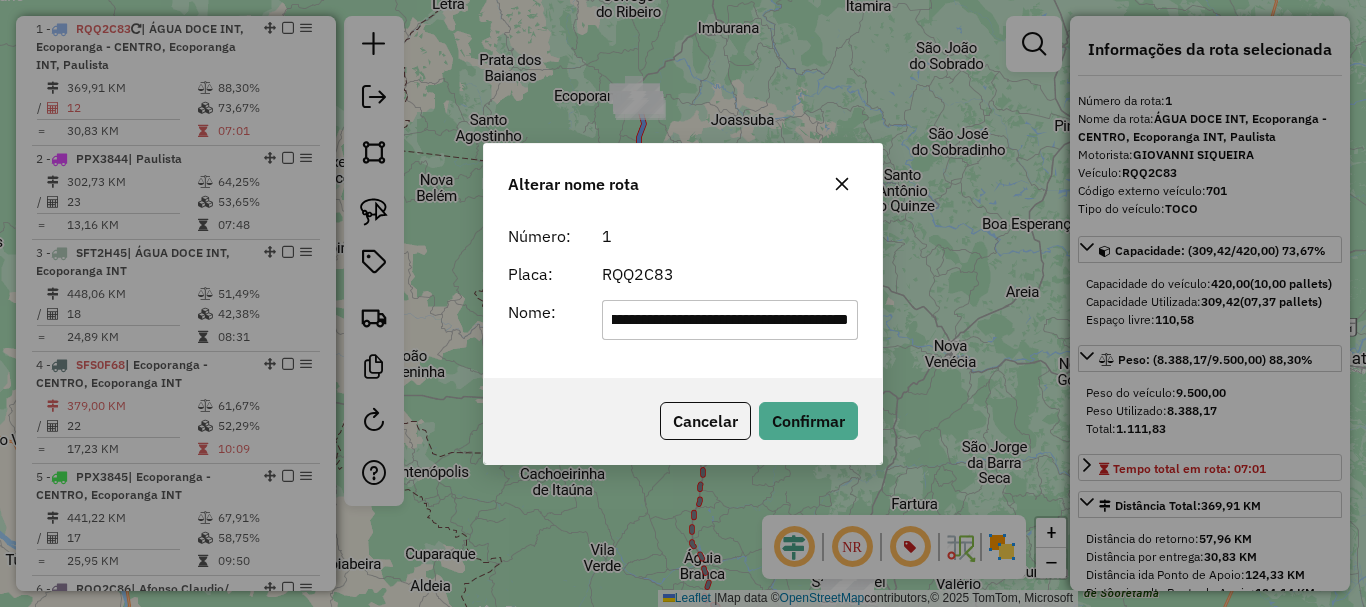 drag, startPoint x: 779, startPoint y: 319, endPoint x: 935, endPoint y: 317, distance: 156.01282 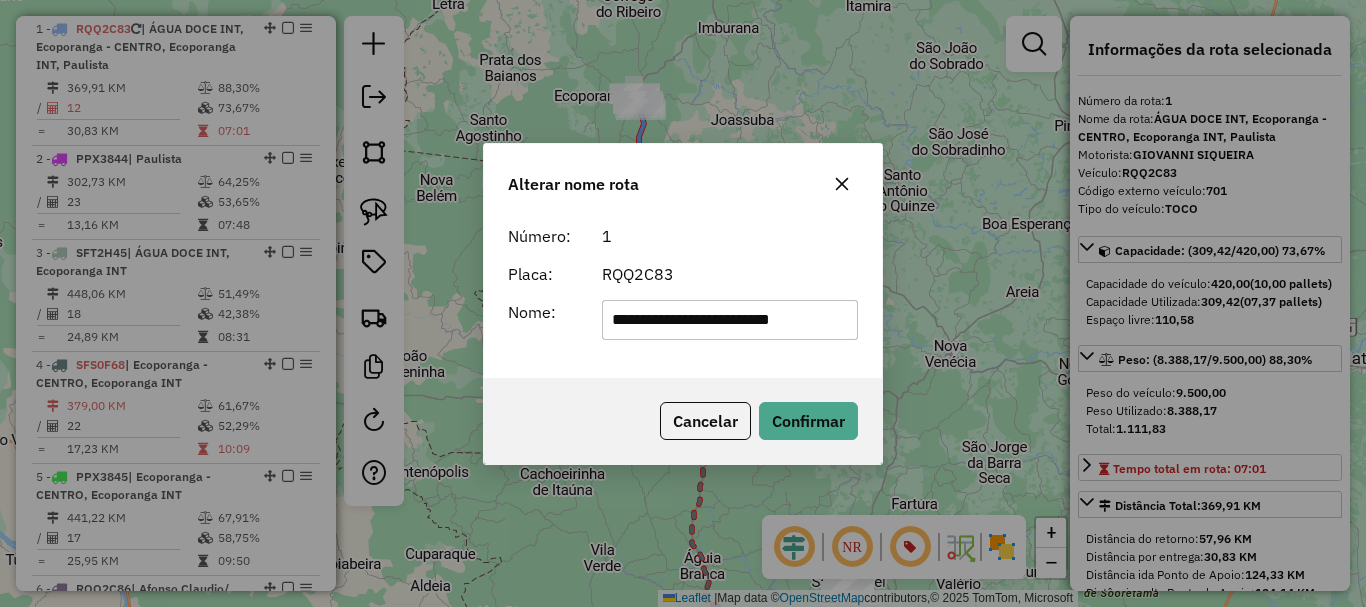 scroll, scrollTop: 0, scrollLeft: 0, axis: both 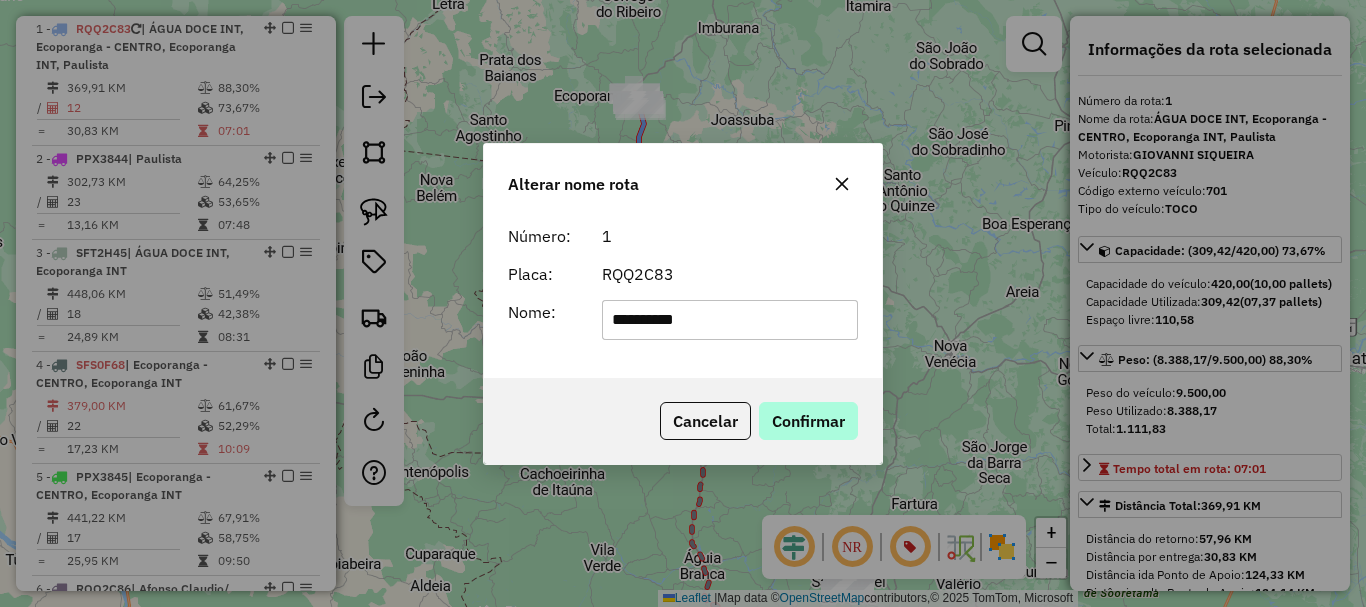 type on "**********" 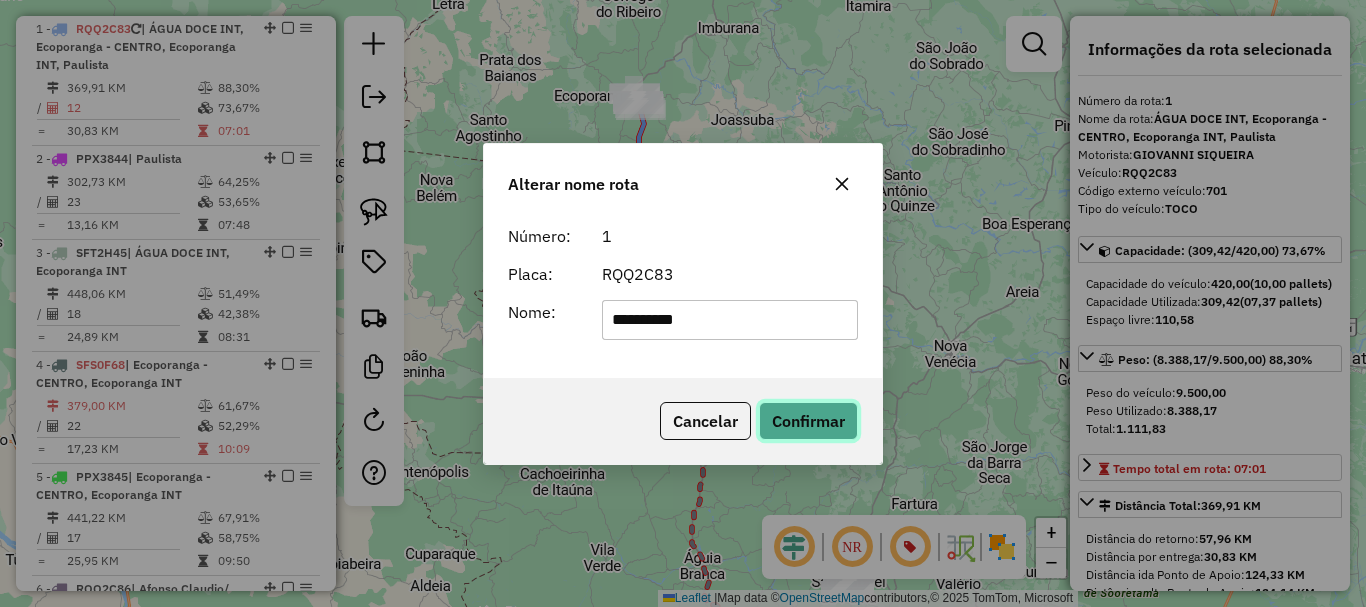 click on "Confirmar" 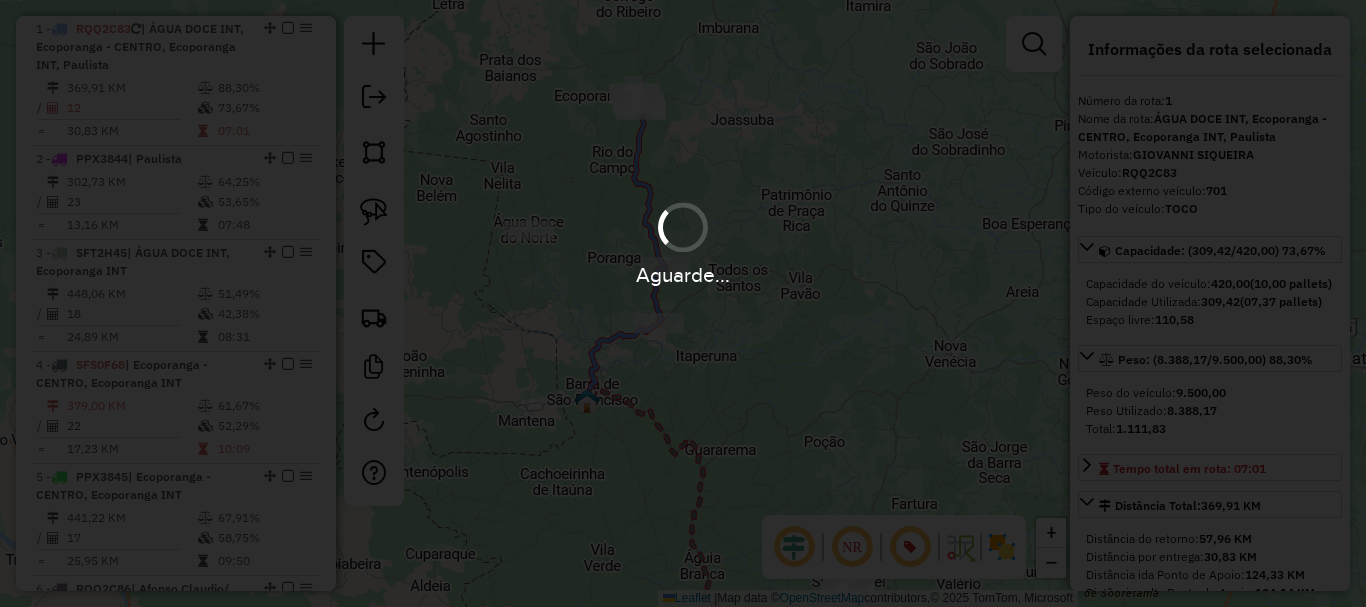 type 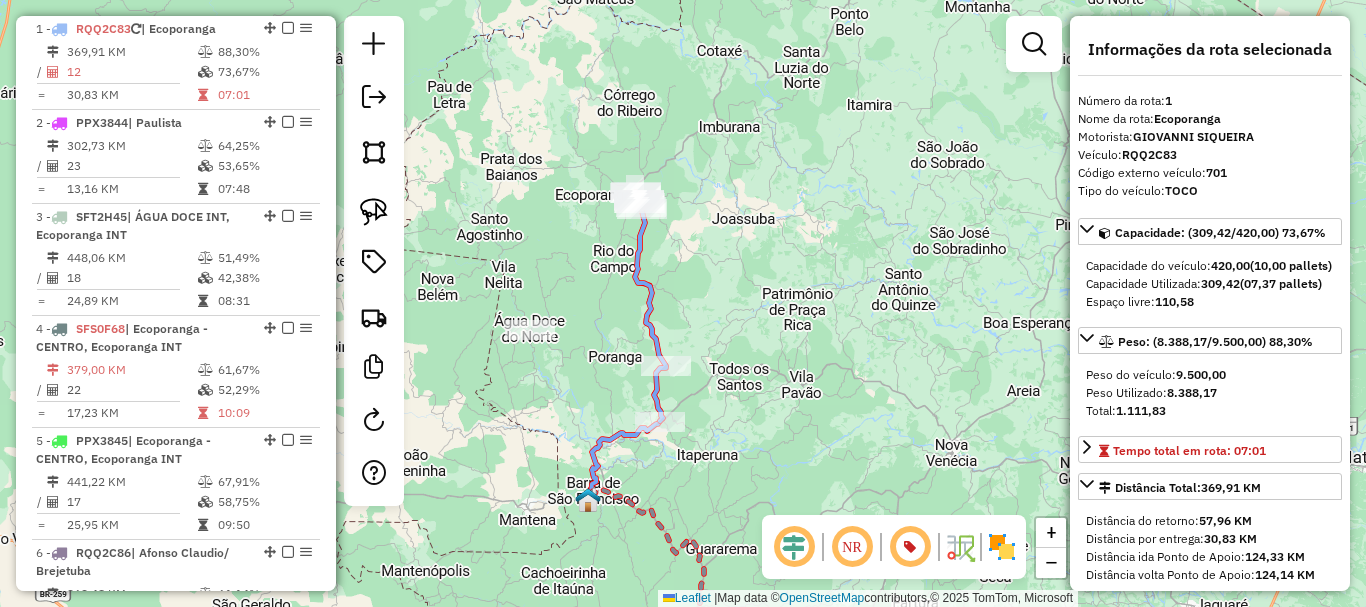 drag, startPoint x: 733, startPoint y: 172, endPoint x: 715, endPoint y: 217, distance: 48.466484 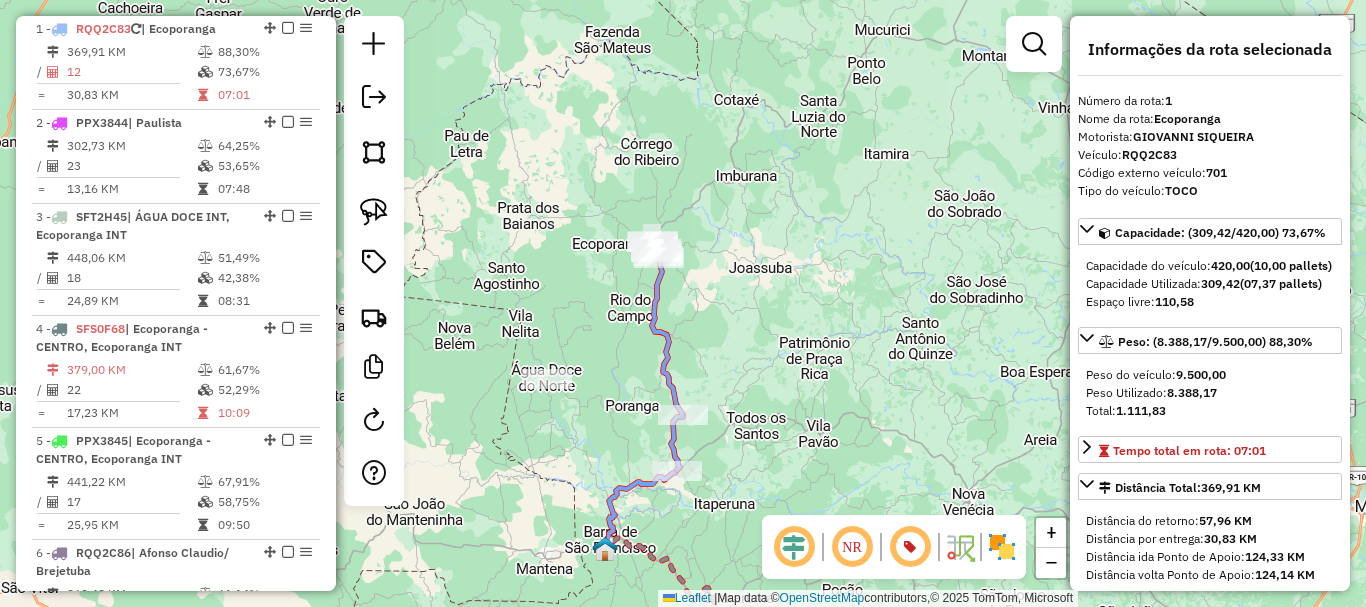 drag, startPoint x: 784, startPoint y: 240, endPoint x: 1157, endPoint y: 238, distance: 373.00537 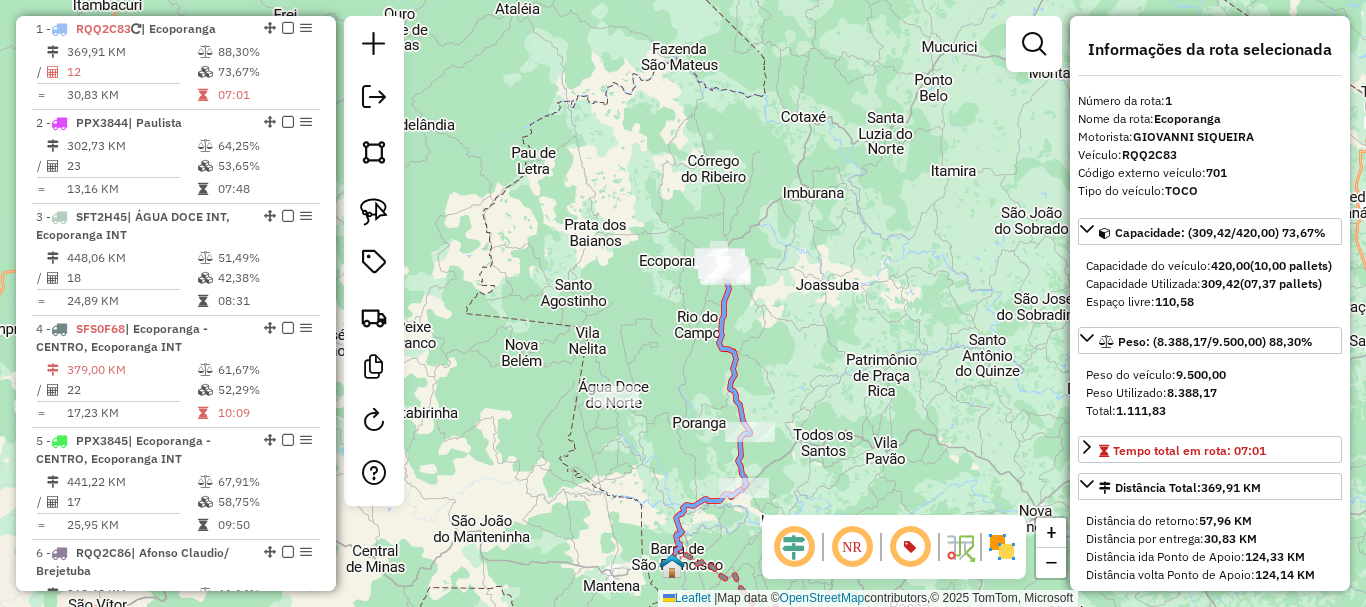 drag, startPoint x: 907, startPoint y: 312, endPoint x: 872, endPoint y: 213, distance: 105.00476 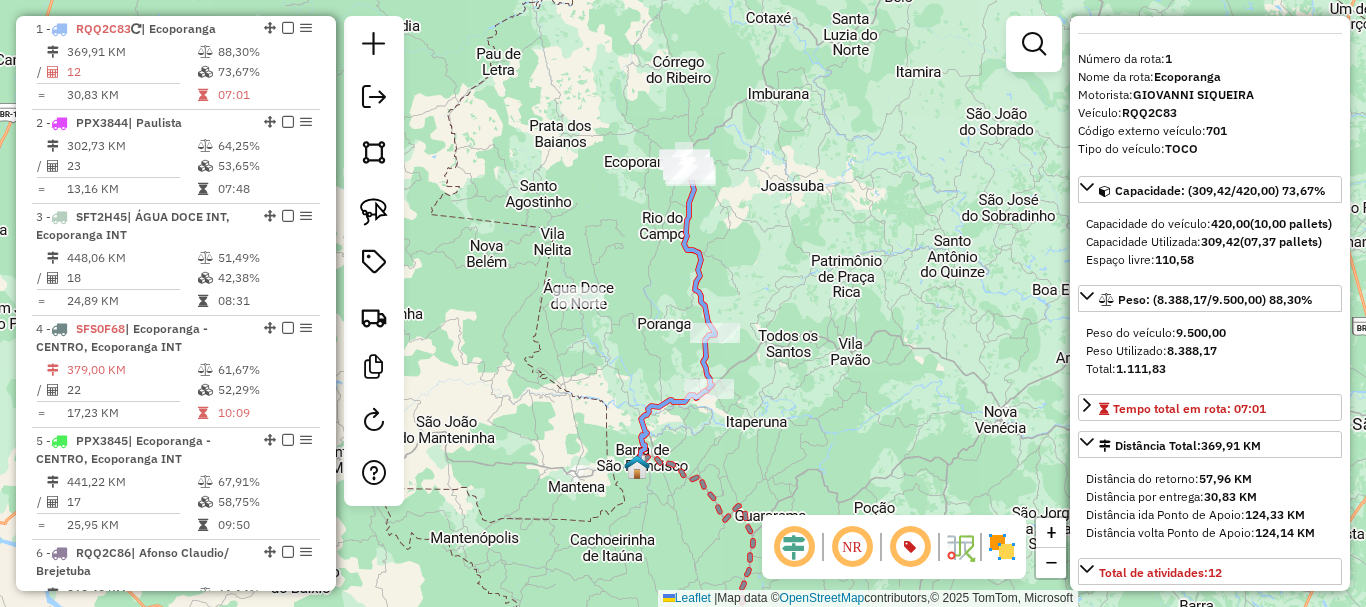 scroll, scrollTop: 100, scrollLeft: 0, axis: vertical 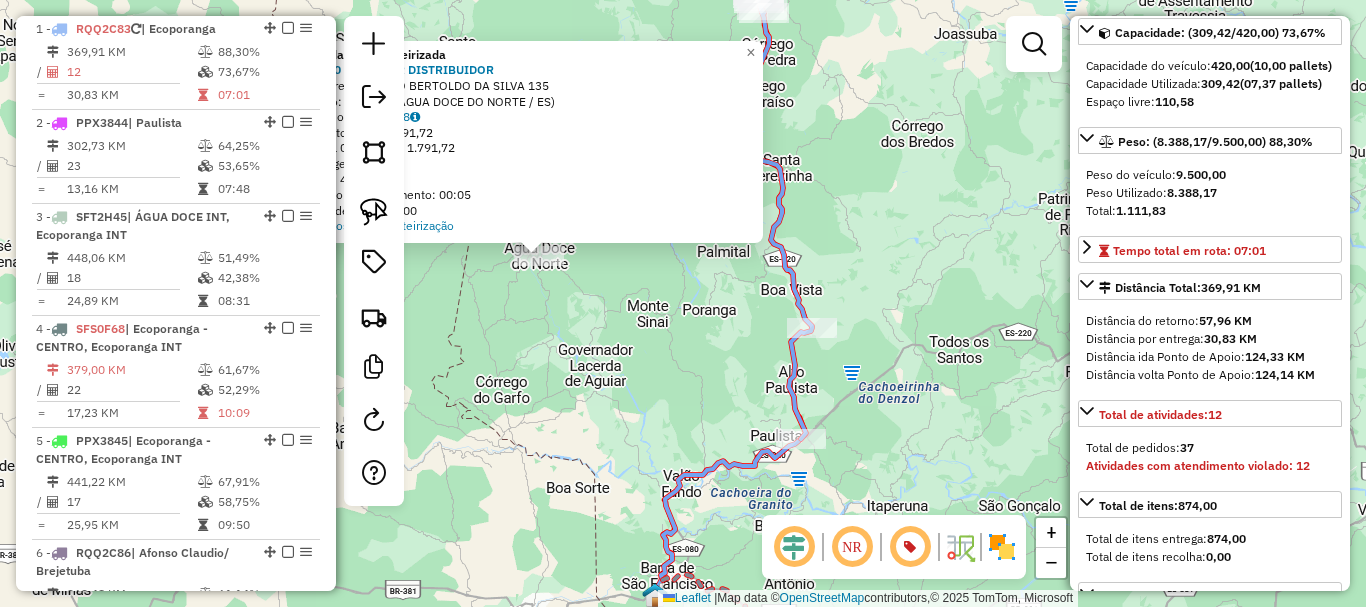 drag, startPoint x: 675, startPoint y: 334, endPoint x: 666, endPoint y: 391, distance: 57.706154 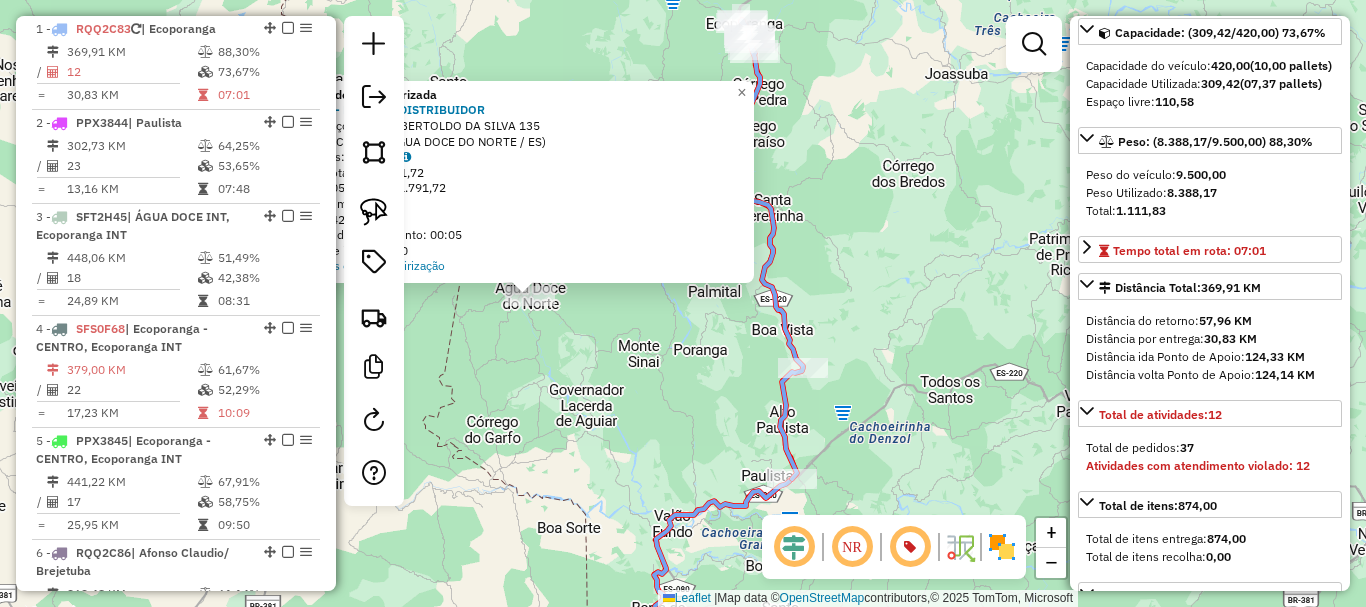 click on "Atividade não roteirizada 19340 - [BUSINESS NAME]  Endereço:  ABILIO BERTOLDO DA SILVA 135   Bairro: CENTRO ([CITY] / [STATE])   Pedidos:  04030248   Valor total: R$ 1.791,72   -BOL 05 DIAS:  R$ 1.791,72   Cubagem: 16,57   Peso: 426,40   Tempo de atendimento: 00:05   Total de itens: 36,00  Motivos da não roteirização × Janela de atendimento Grade de atendimento Capacidade Transportadoras Veículos Cliente Pedidos  Rotas Selecione os dias de semana para filtrar as janelas de atendimento  Seg   Ter   Qua   Qui   Sex   Sáb   Dom  Informe o período da janela de atendimento: De: Até:  Filtrar exatamente a janela do cliente  Considerar janela de atendimento padrão  Selecione os dias de semana para filtrar as grades de atendimento  Seg   Ter   Qua   Qui   Sex   Sáb   Dom   Considerar clientes sem dia de atendimento cadastrado  Clientes fora do dia de atendimento selecionado Filtrar as atividades entre os valores definidos abaixo:  Peso mínimo:   Peso máximo:   Cubagem mínima:   De:   De:" 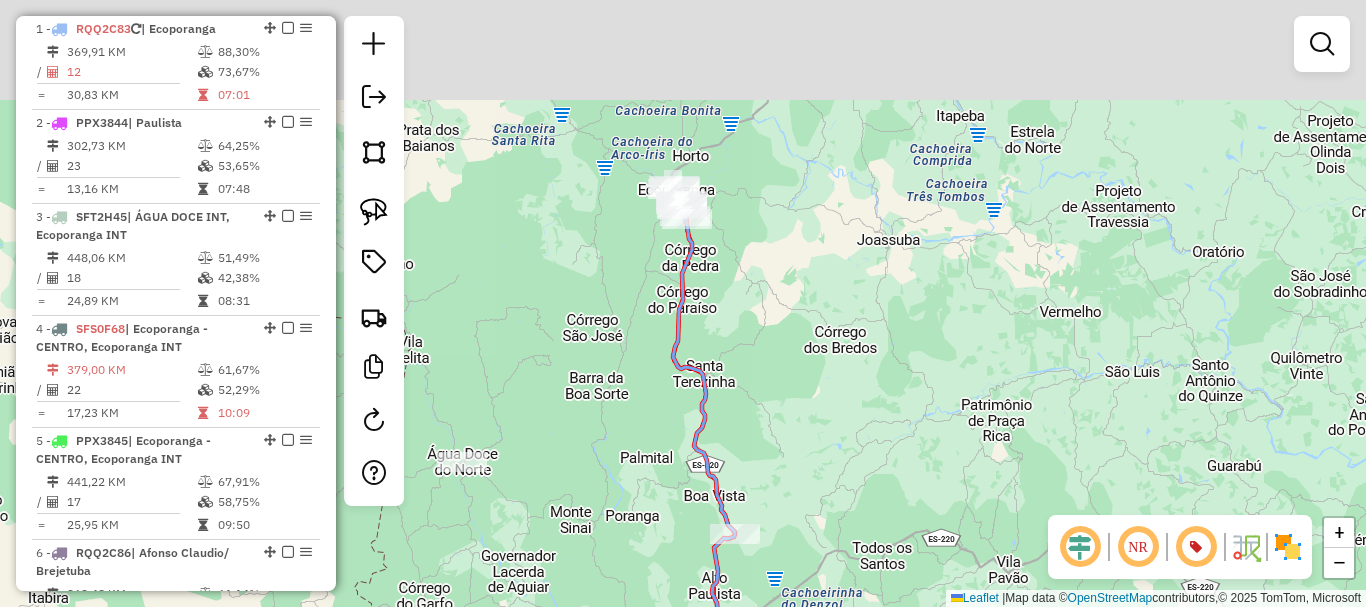 drag, startPoint x: 886, startPoint y: 223, endPoint x: 818, endPoint y: 389, distance: 179.38785 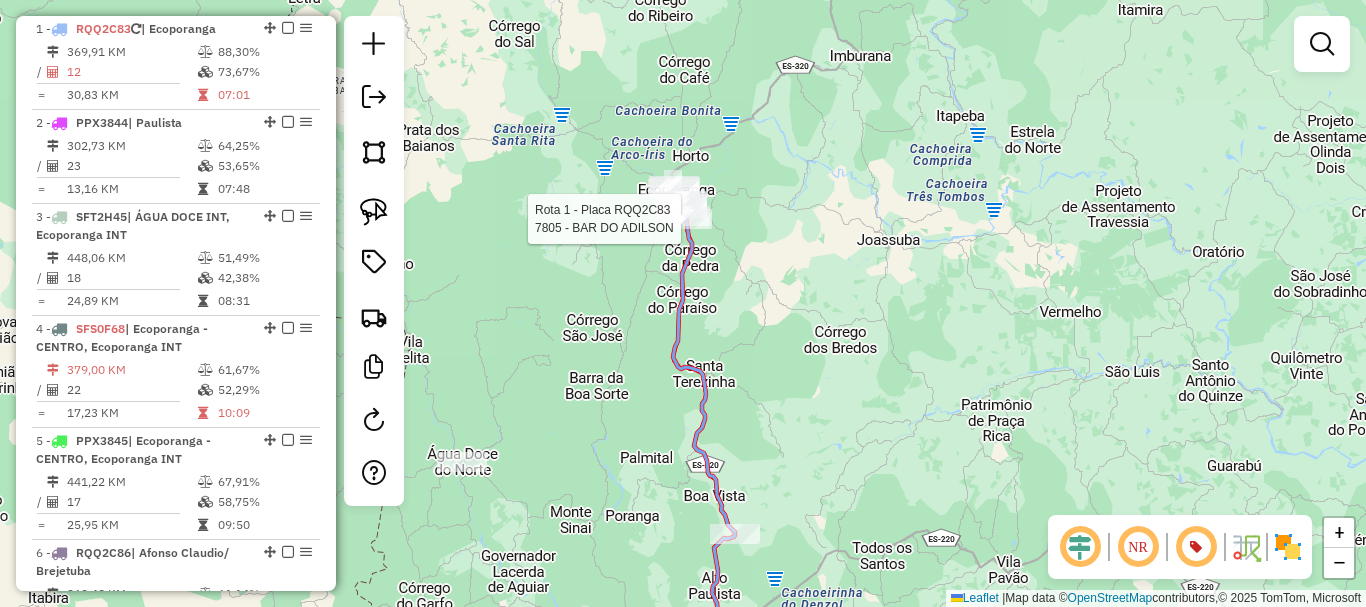 select on "*********" 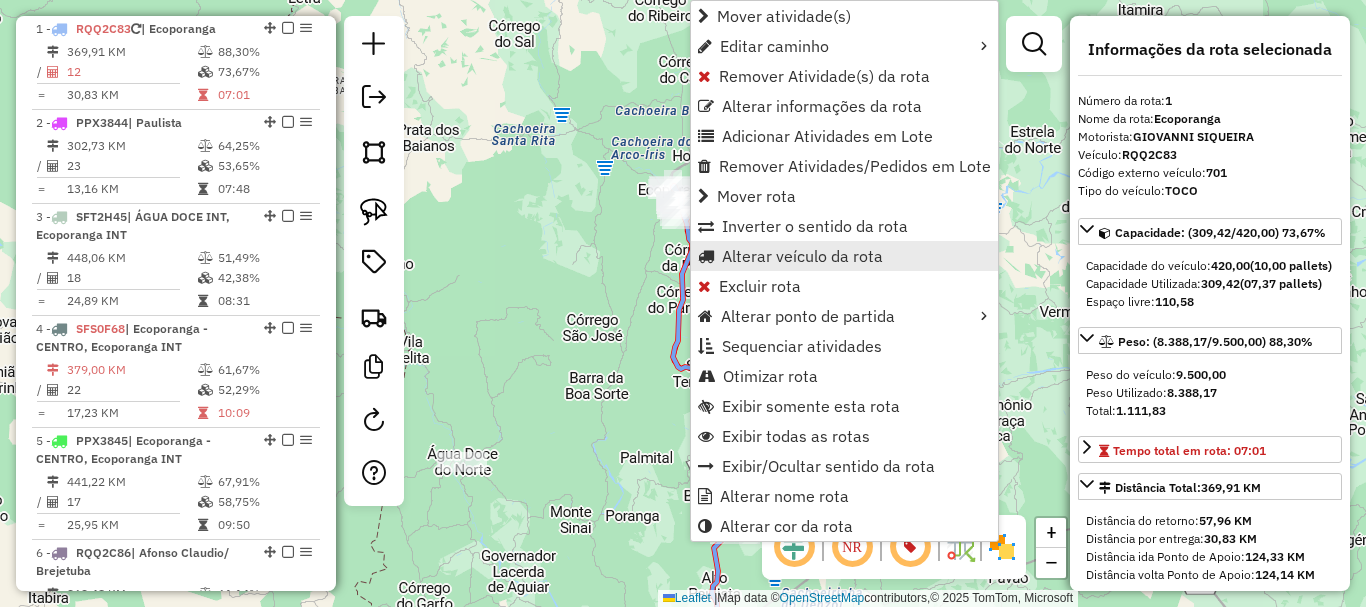 click on "Alterar veículo da rota" at bounding box center (802, 256) 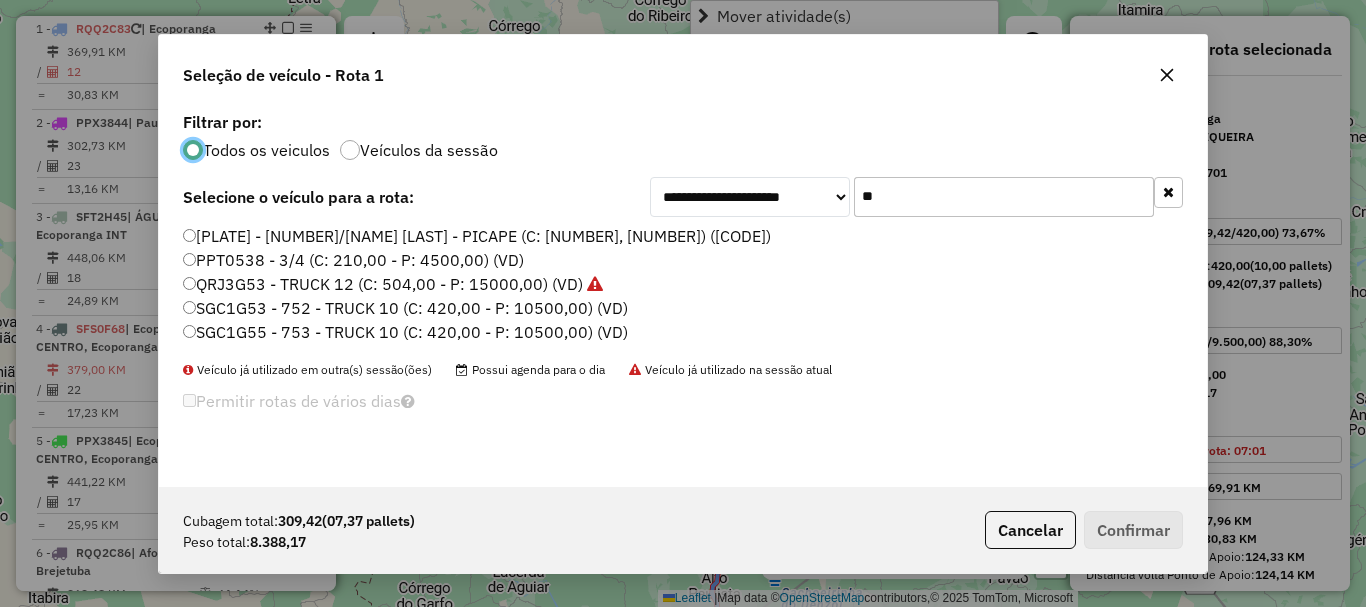 scroll, scrollTop: 11, scrollLeft: 6, axis: both 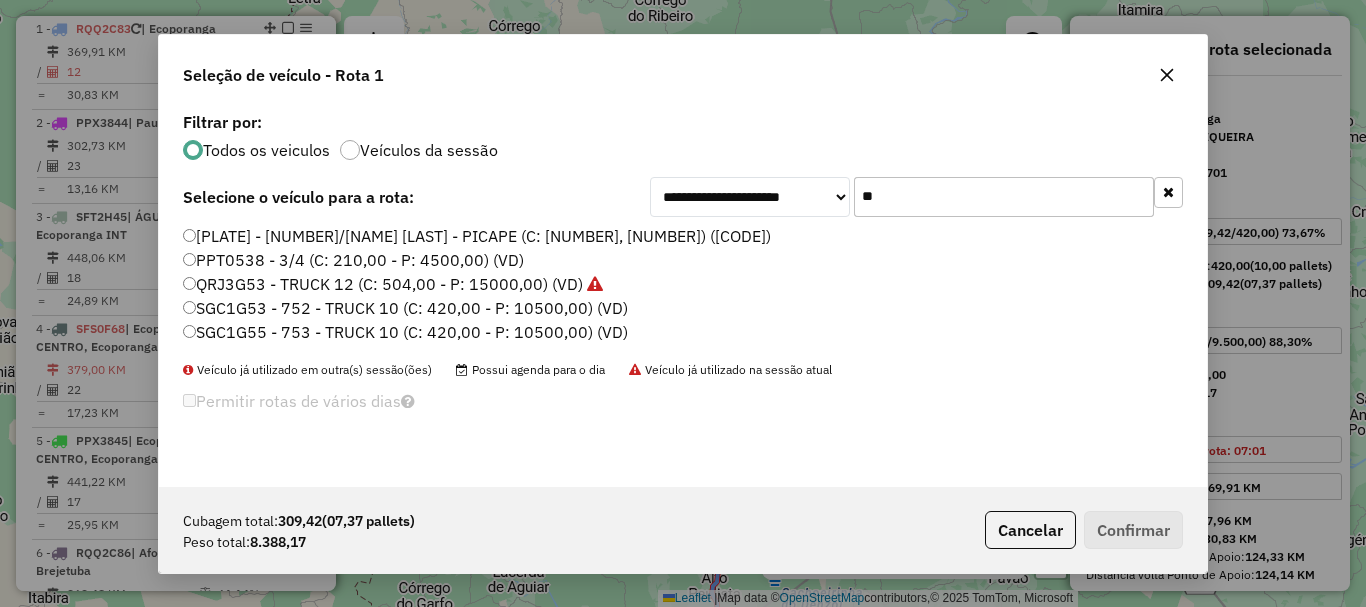 drag, startPoint x: 844, startPoint y: 250, endPoint x: 790, endPoint y: 265, distance: 56.044624 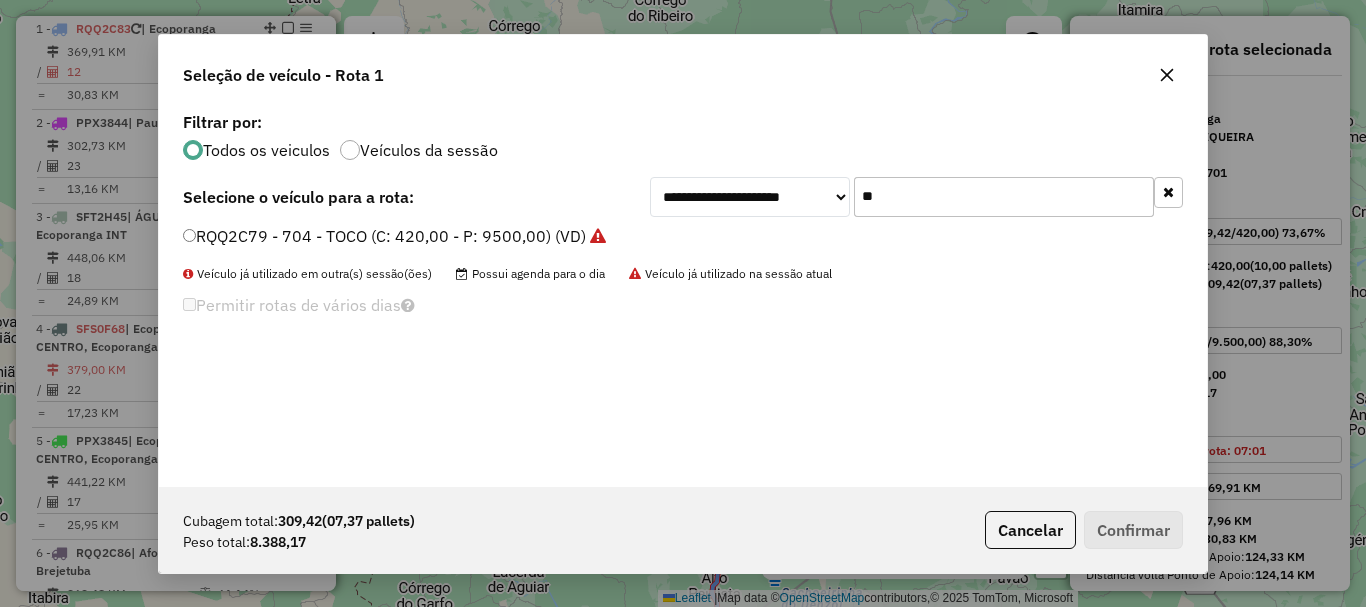 type on "**" 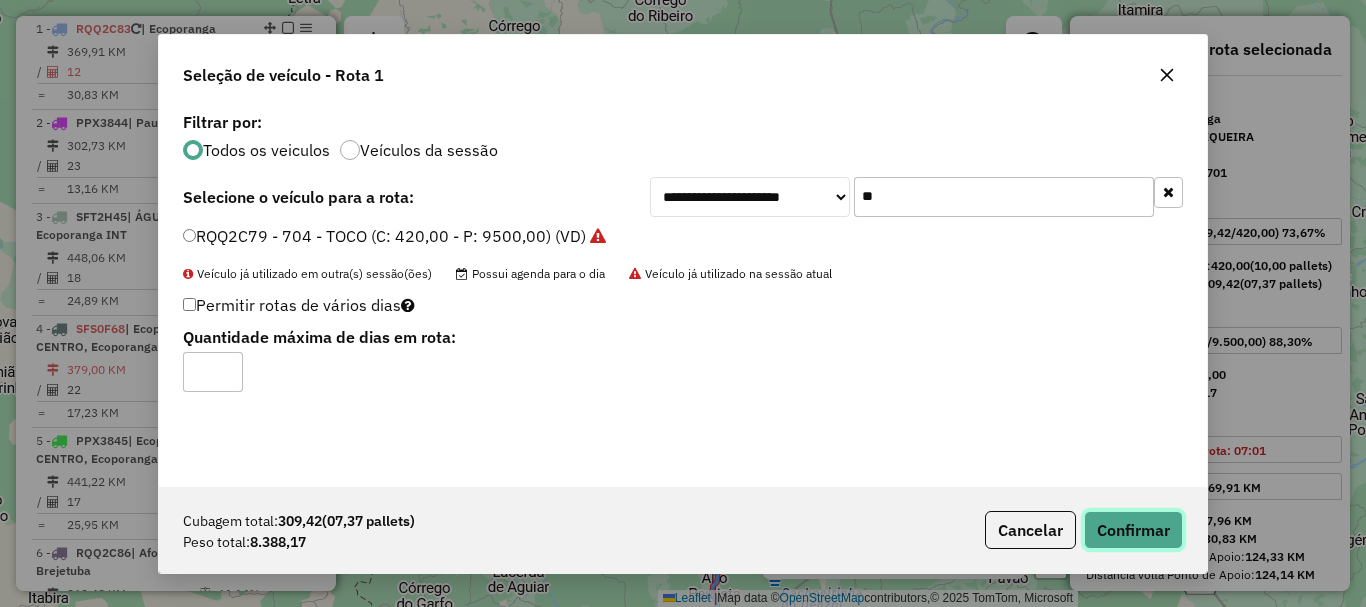 click on "Confirmar" 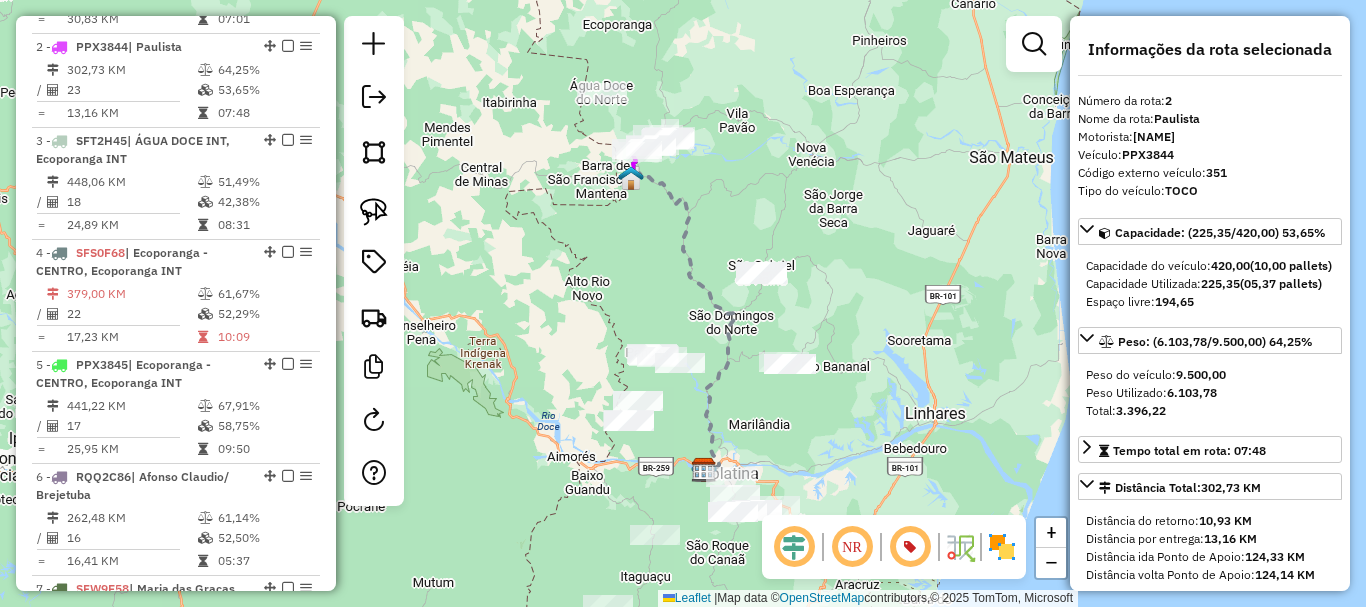 scroll, scrollTop: 868, scrollLeft: 0, axis: vertical 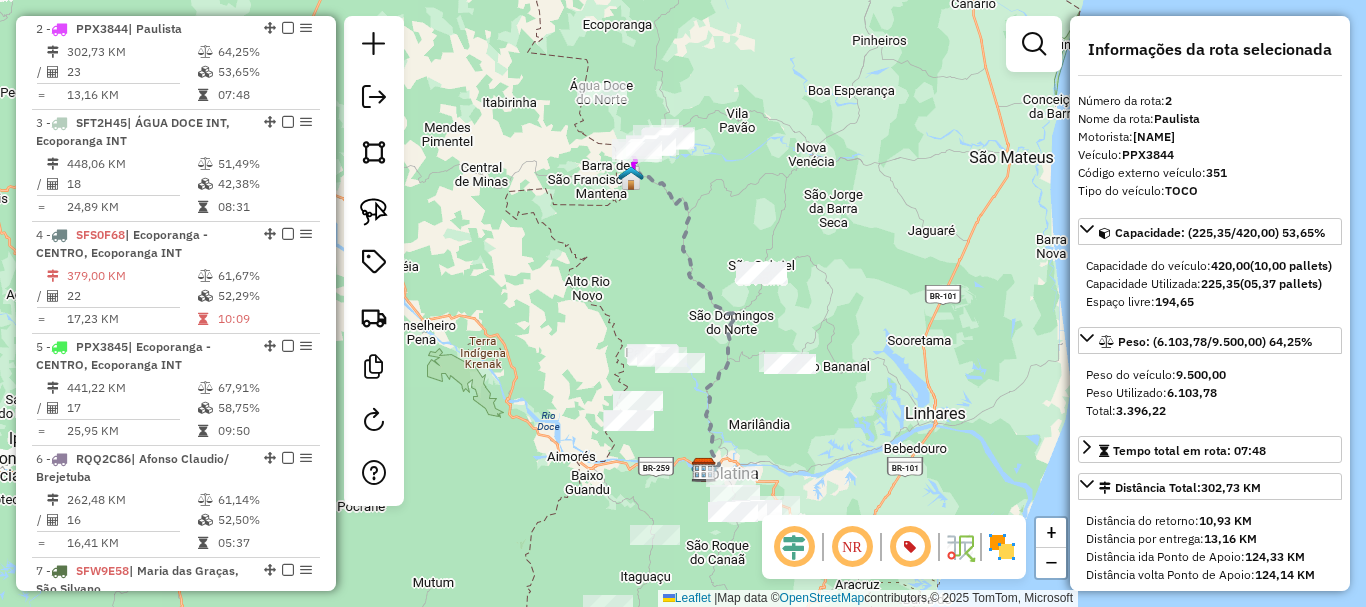 drag, startPoint x: 790, startPoint y: 150, endPoint x: 809, endPoint y: 190, distance: 44.28318 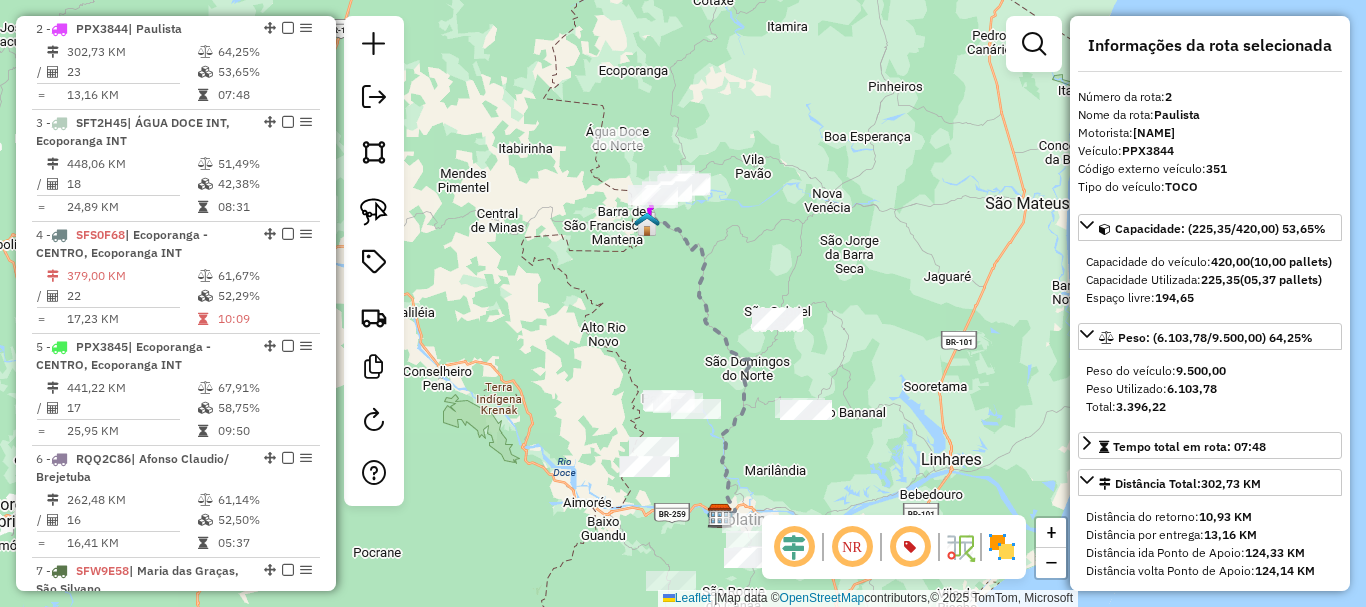 scroll, scrollTop: 0, scrollLeft: 0, axis: both 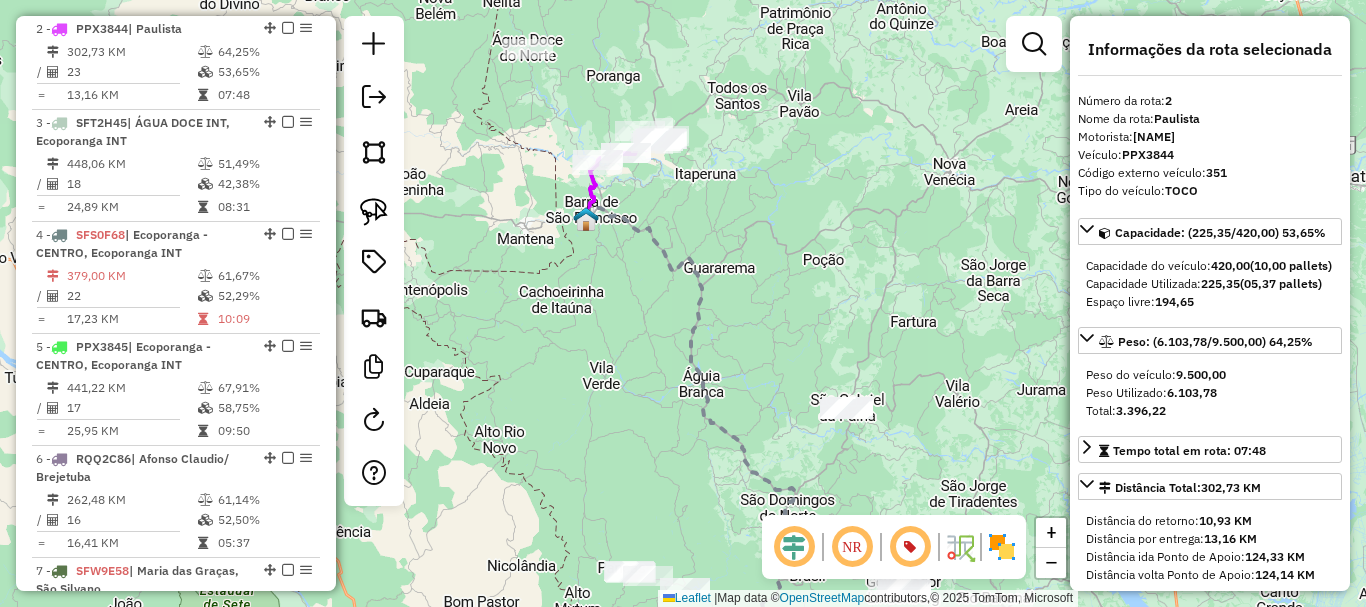 drag, startPoint x: 602, startPoint y: 174, endPoint x: 704, endPoint y: 284, distance: 150.01334 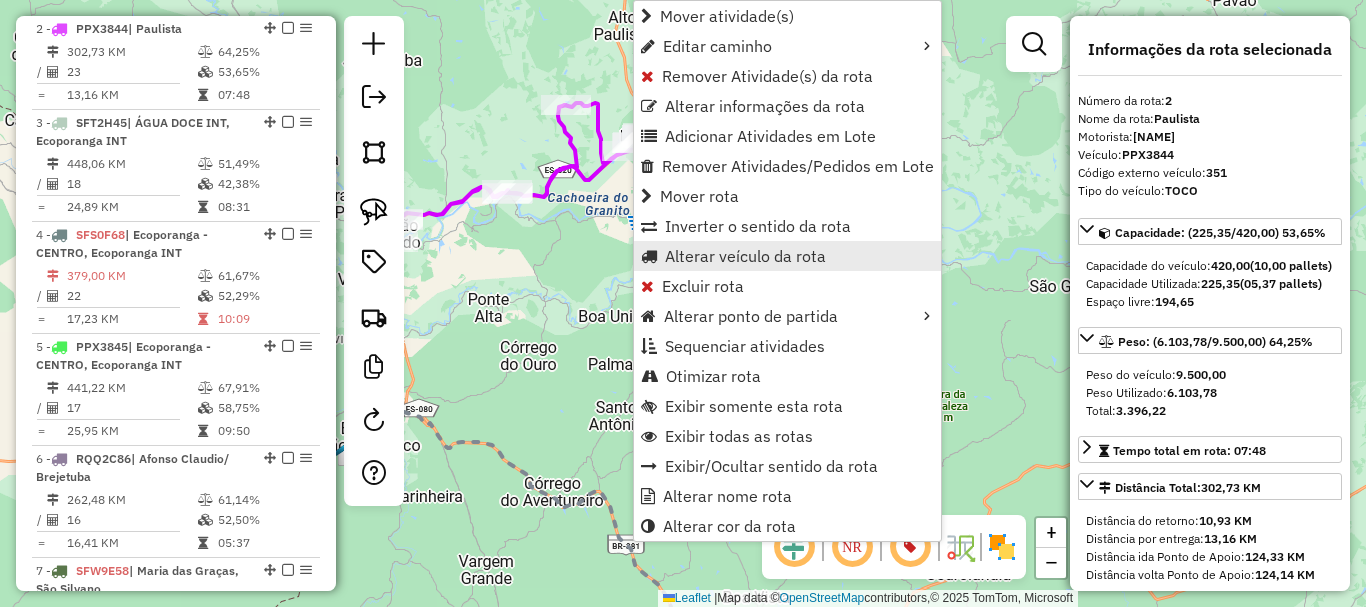 click on "Alterar veículo da rota" at bounding box center (745, 256) 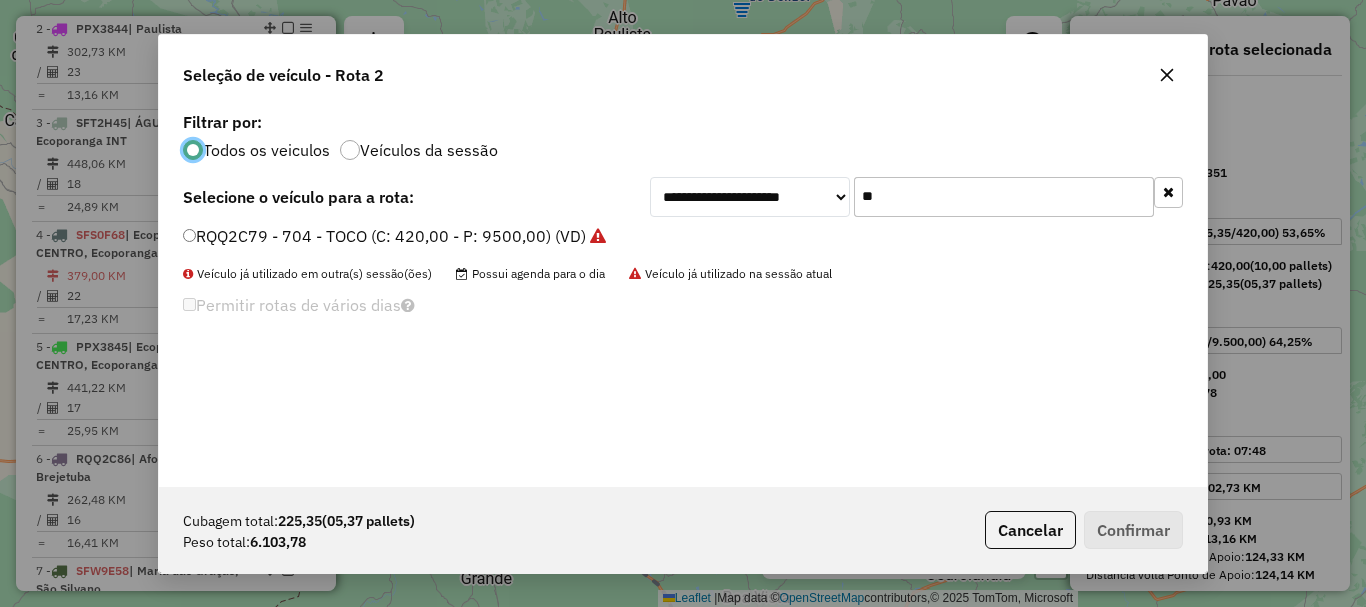 scroll, scrollTop: 11, scrollLeft: 6, axis: both 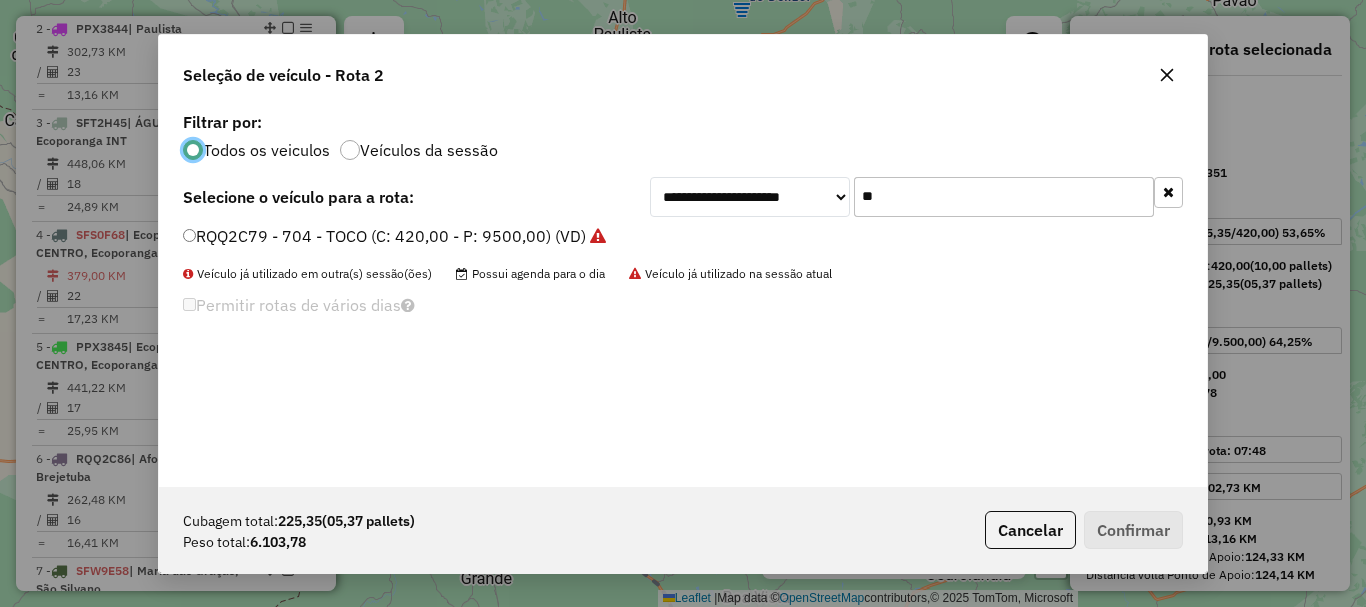 drag, startPoint x: 948, startPoint y: 203, endPoint x: 809, endPoint y: 245, distance: 145.20676 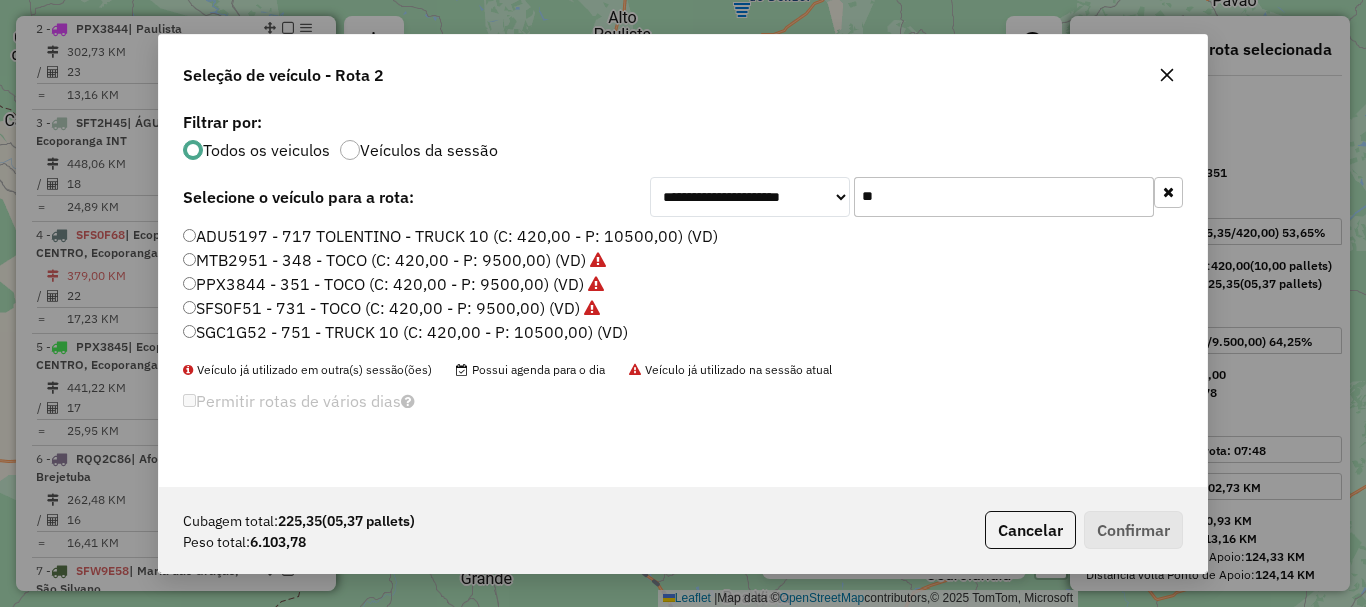 type on "**" 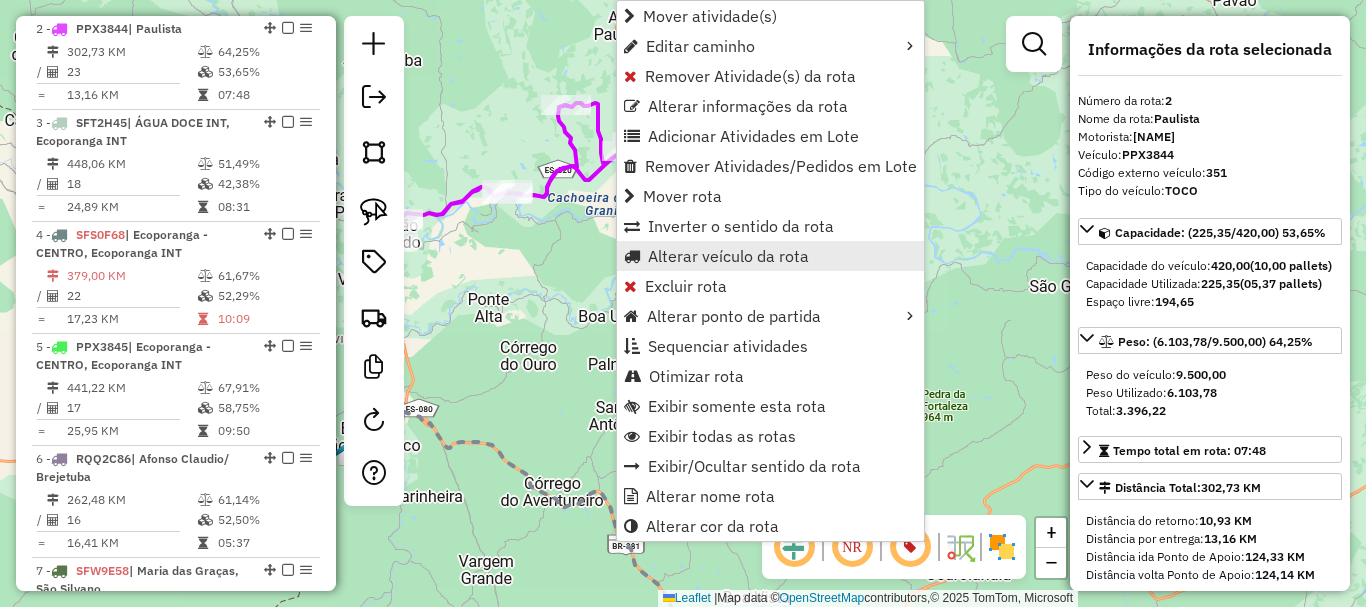 click on "Alterar veículo da rota" at bounding box center [728, 256] 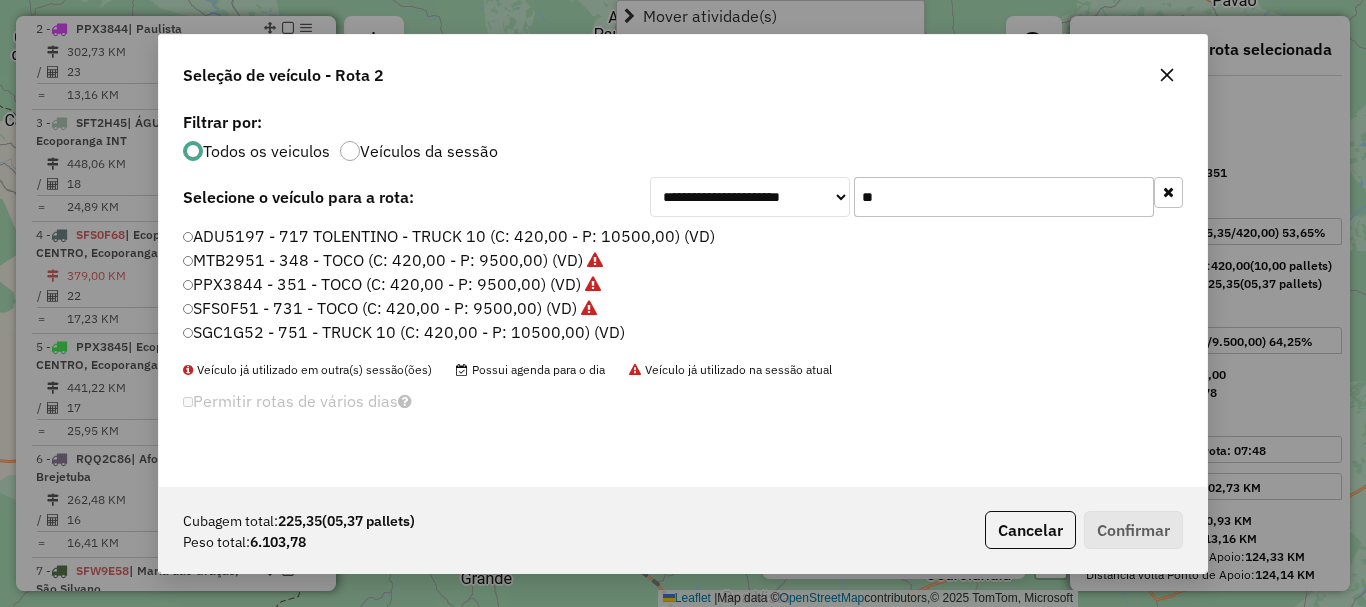 scroll, scrollTop: 11, scrollLeft: 6, axis: both 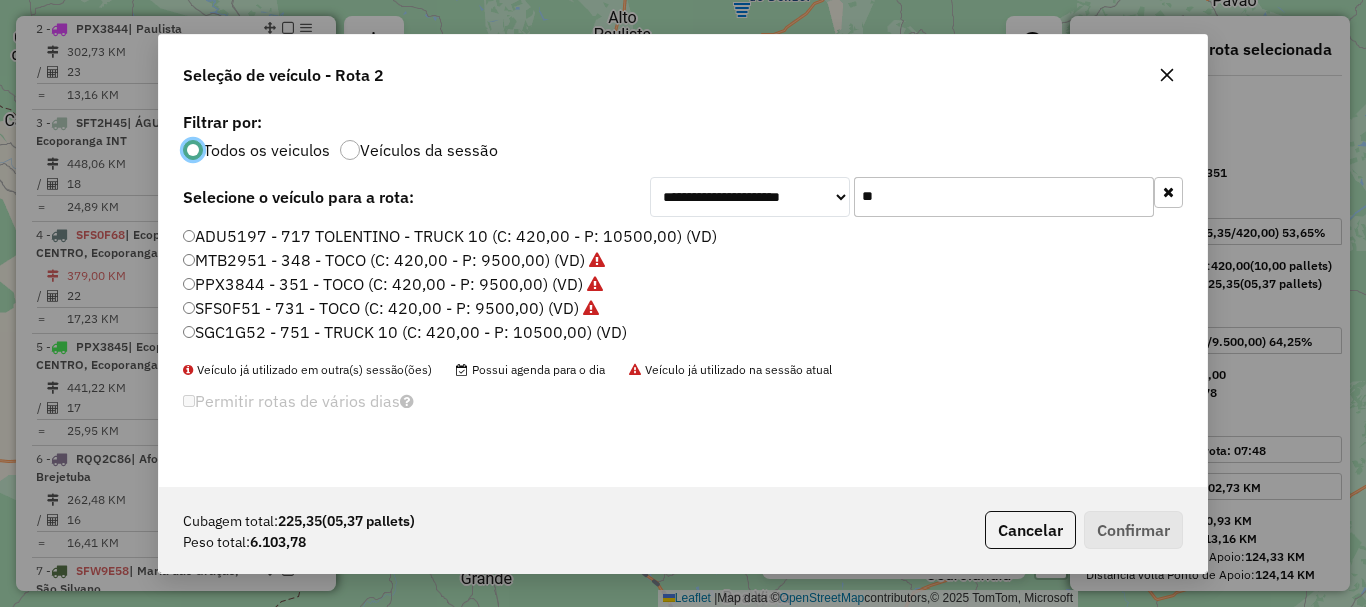drag, startPoint x: 913, startPoint y: 206, endPoint x: 804, endPoint y: 249, distance: 117.17508 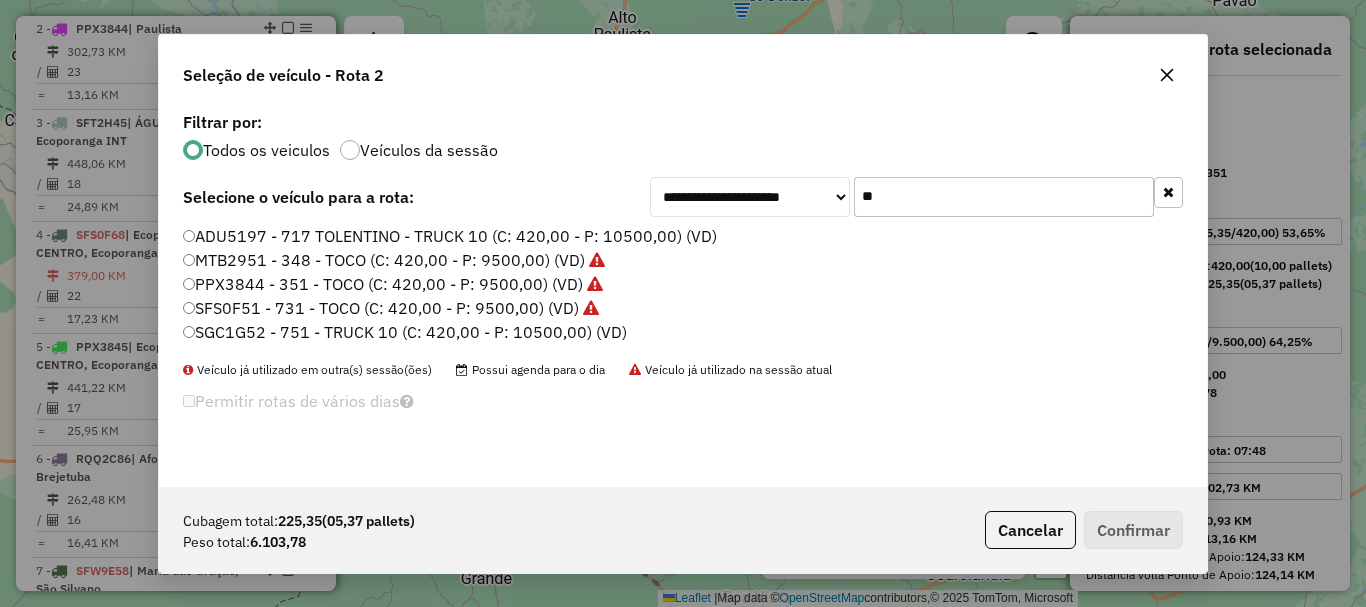 click on "SFS0F51 - 731 - TOCO (C: 420,00 - P: 9500,00) (VD)" 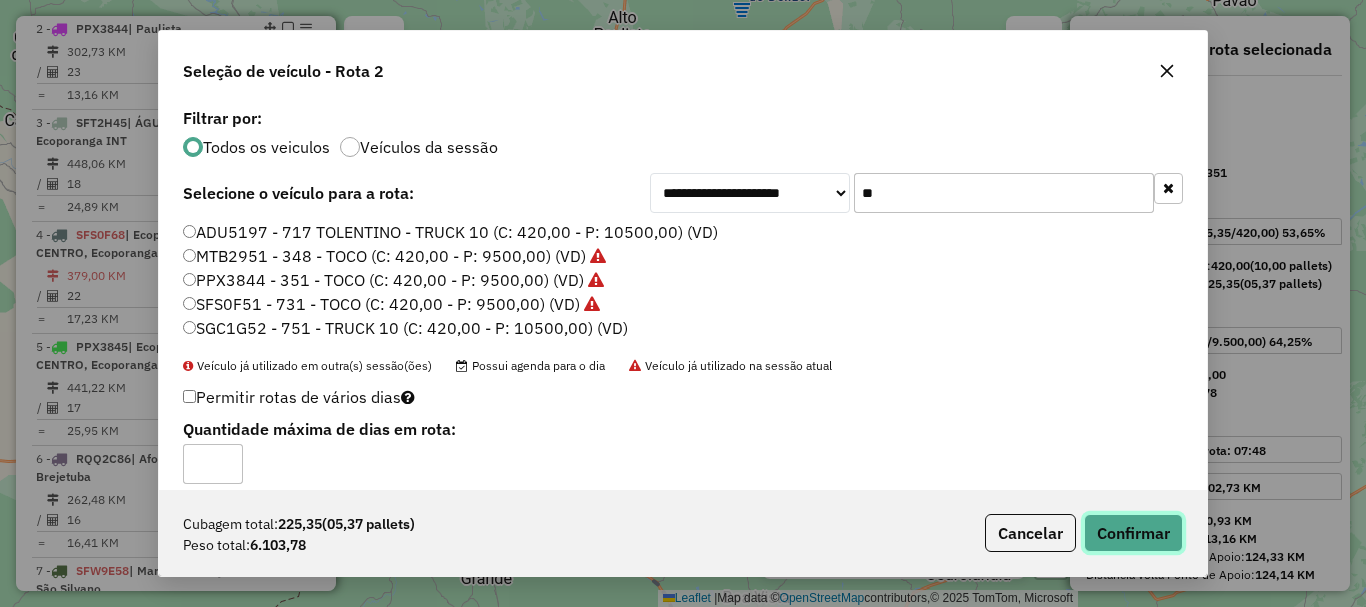 click on "Confirmar" 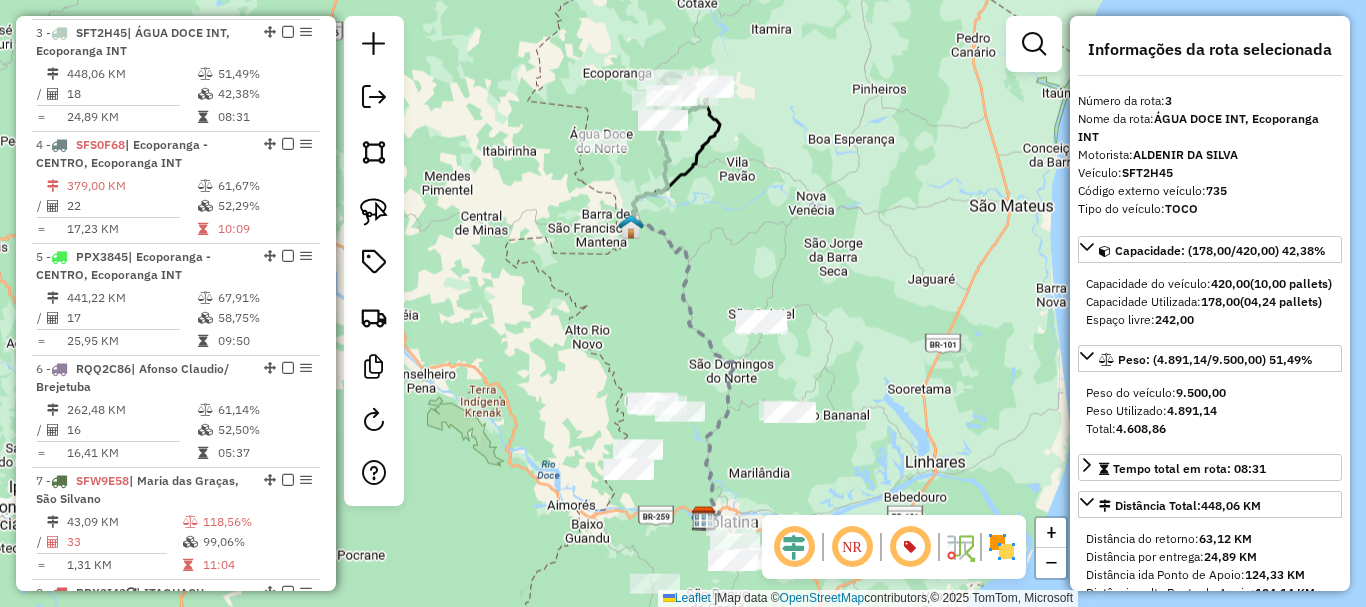 scroll, scrollTop: 962, scrollLeft: 0, axis: vertical 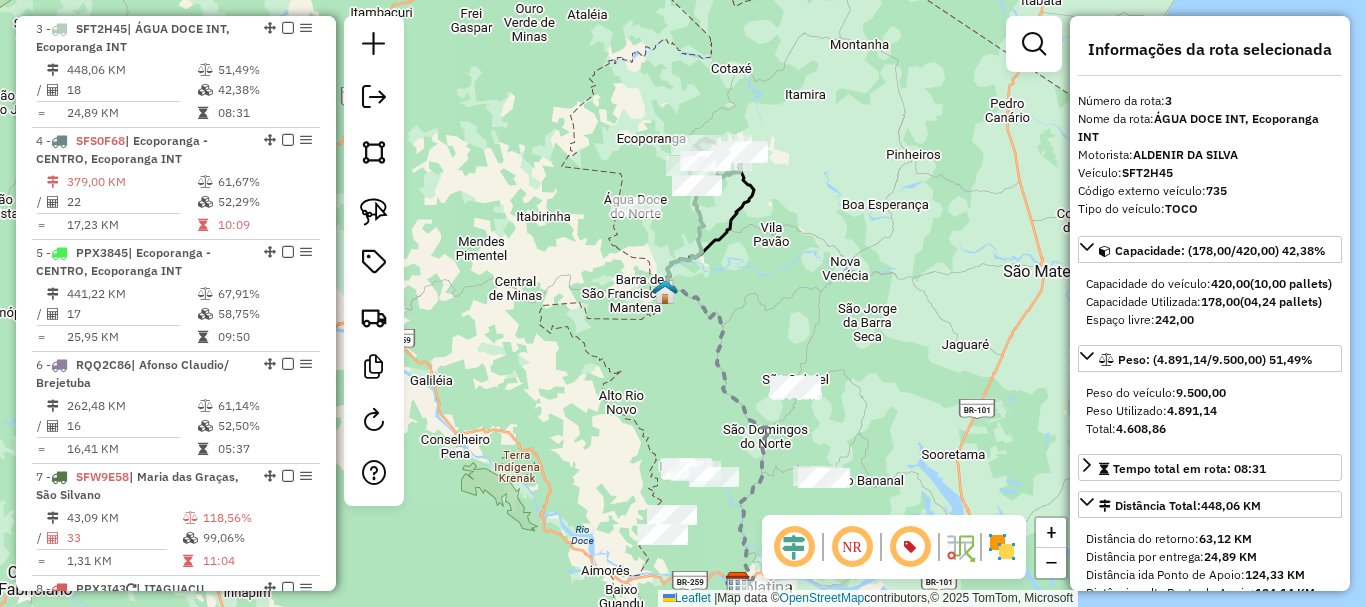 drag, startPoint x: 819, startPoint y: 257, endPoint x: 824, endPoint y: 326, distance: 69.18092 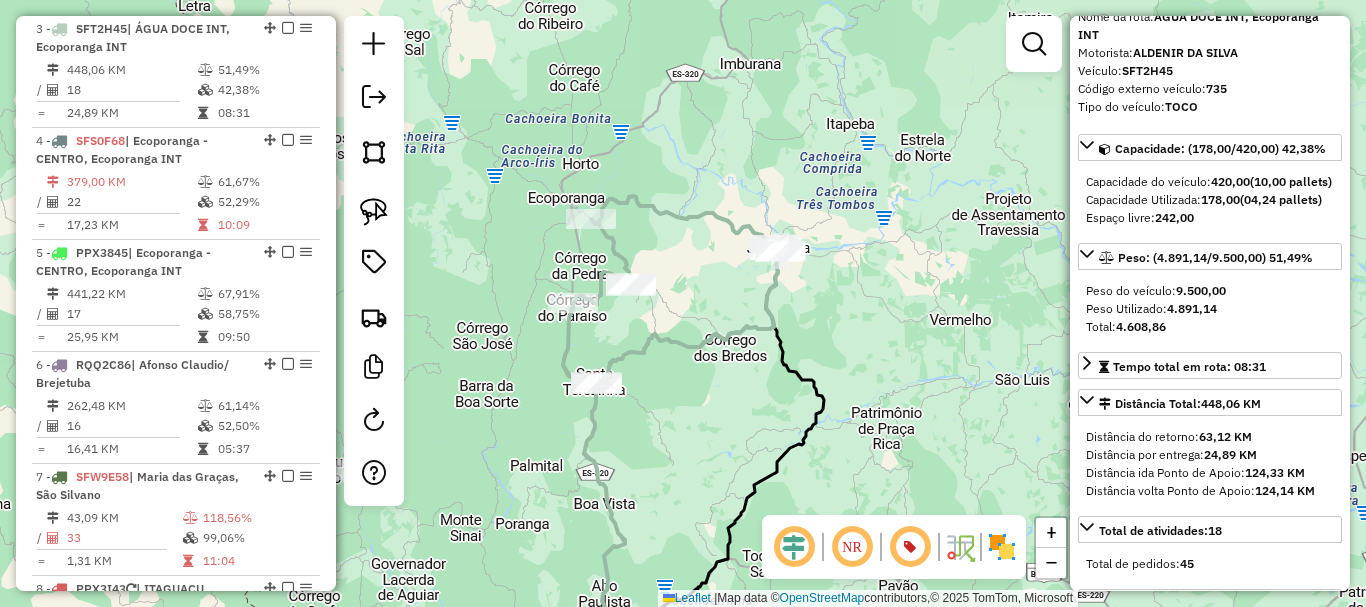 scroll, scrollTop: 100, scrollLeft: 0, axis: vertical 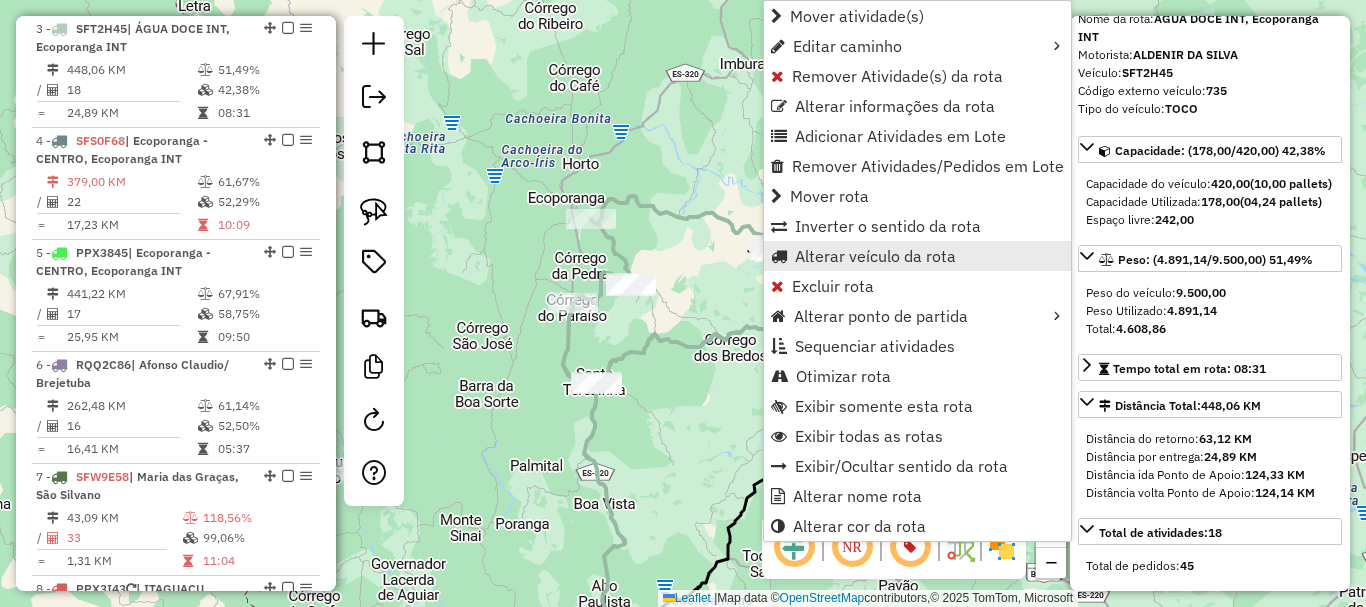 click on "Alterar veículo da rota" at bounding box center [875, 256] 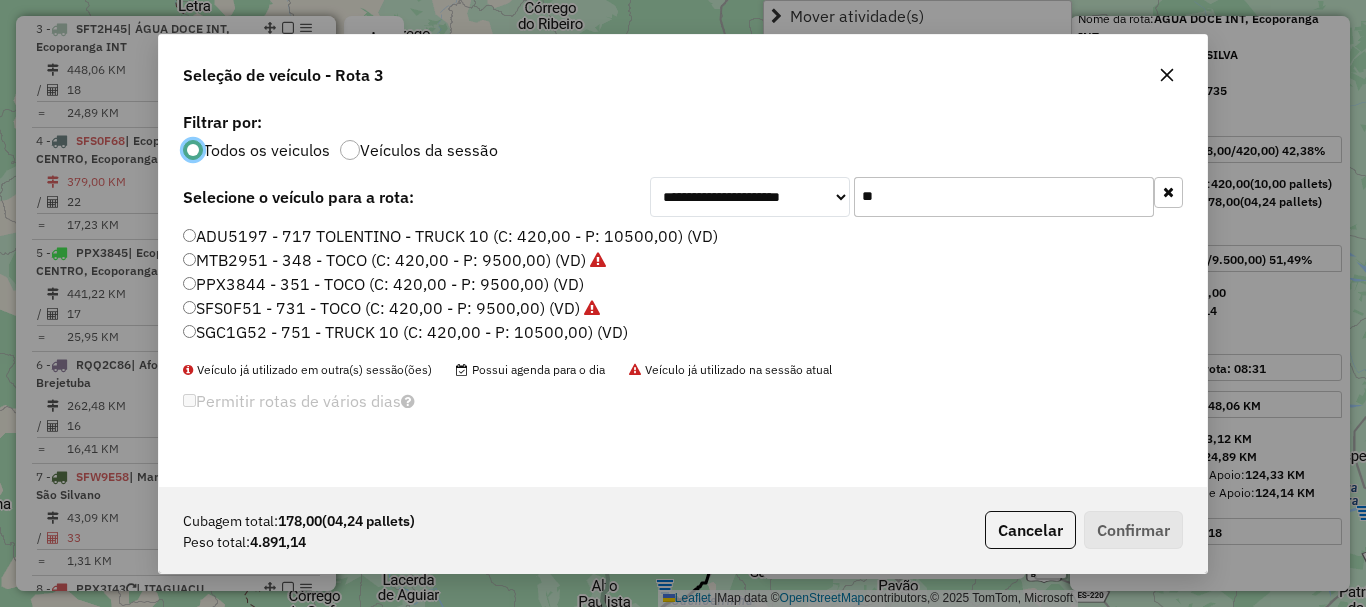 scroll, scrollTop: 11, scrollLeft: 6, axis: both 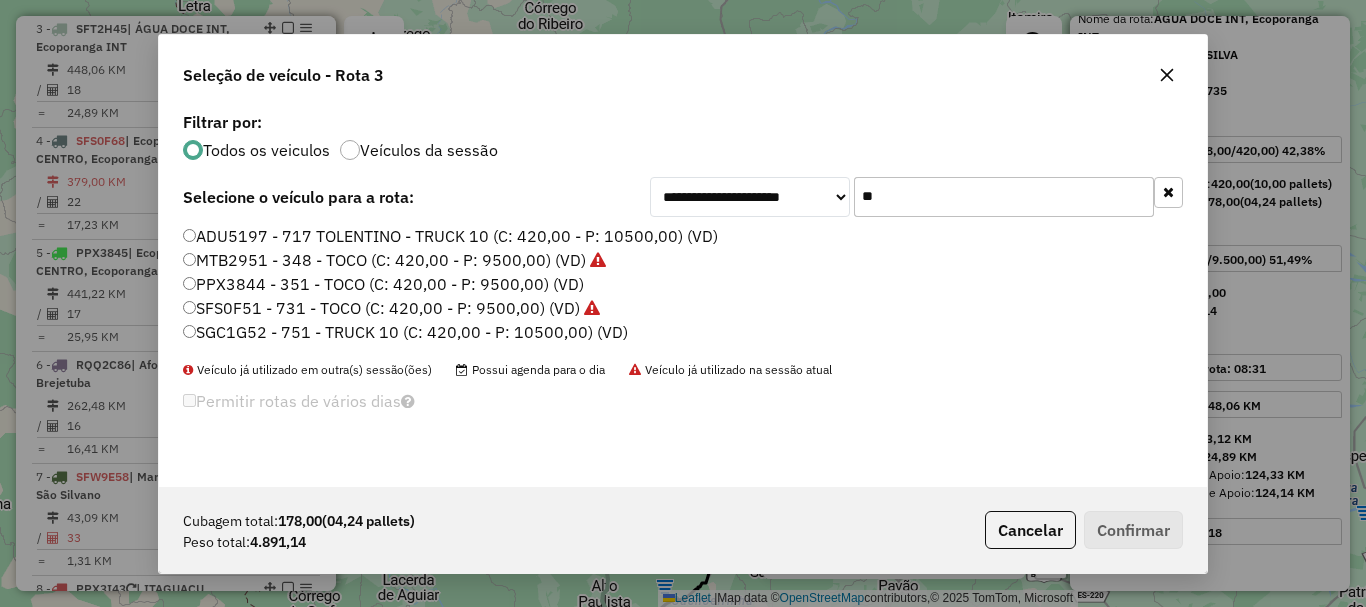 drag, startPoint x: 918, startPoint y: 214, endPoint x: 772, endPoint y: 242, distance: 148.66069 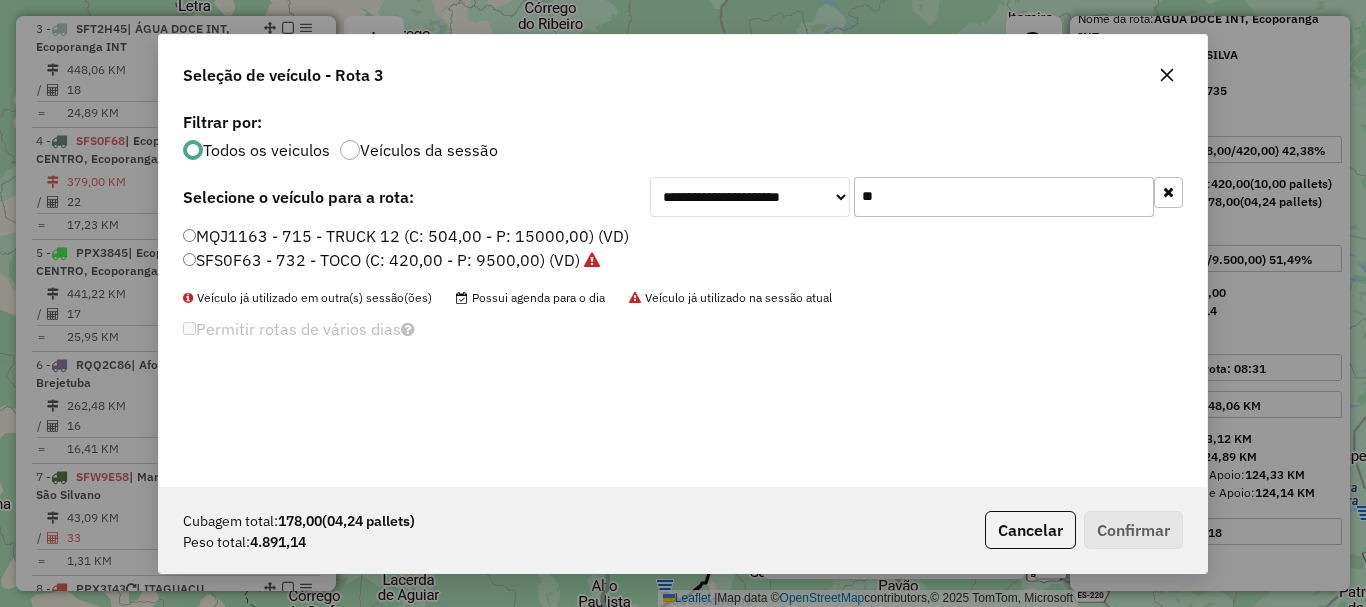 type on "**" 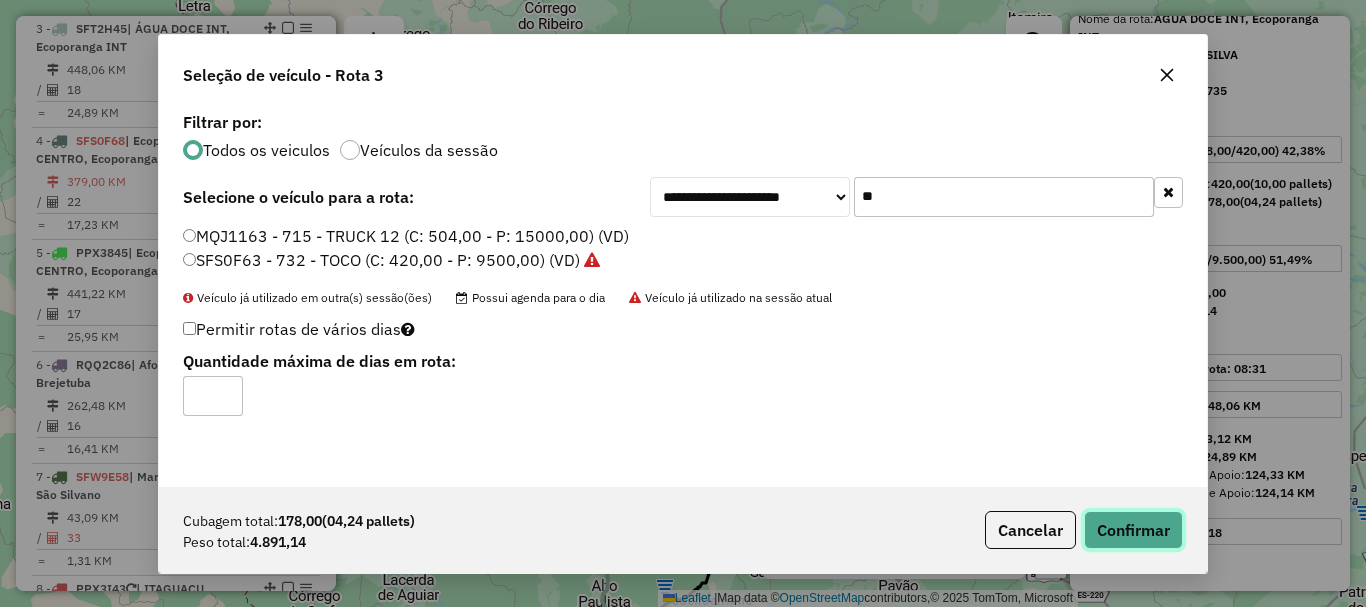 click on "Confirmar" 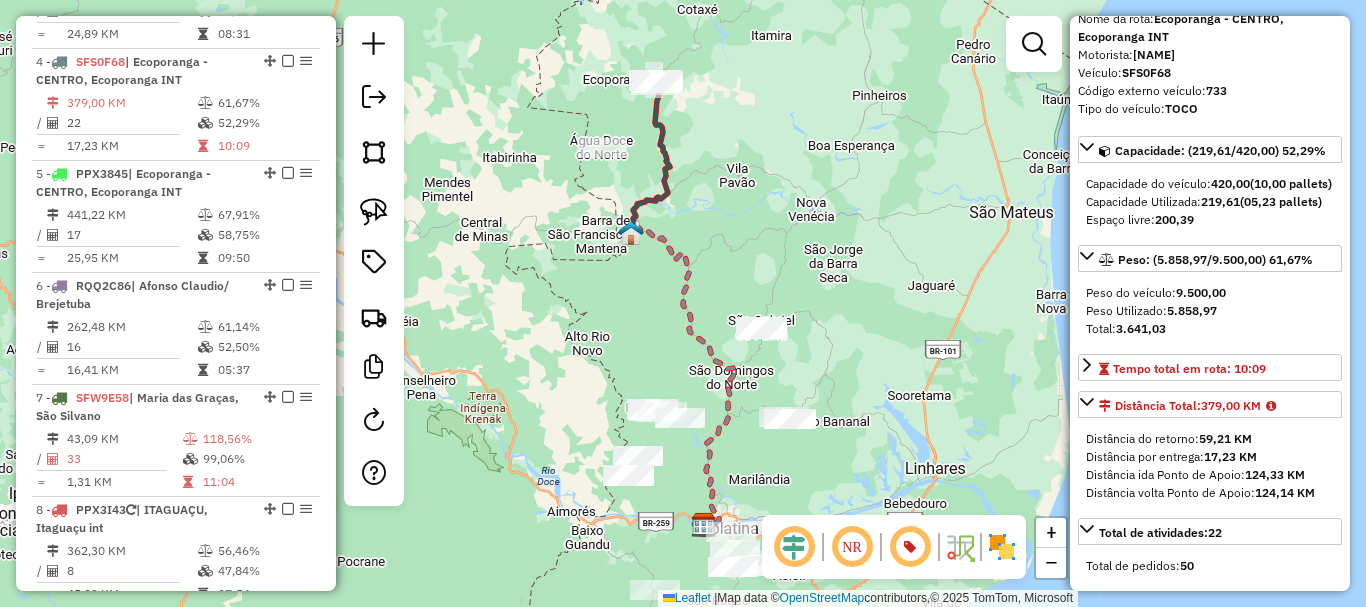 scroll, scrollTop: 1074, scrollLeft: 0, axis: vertical 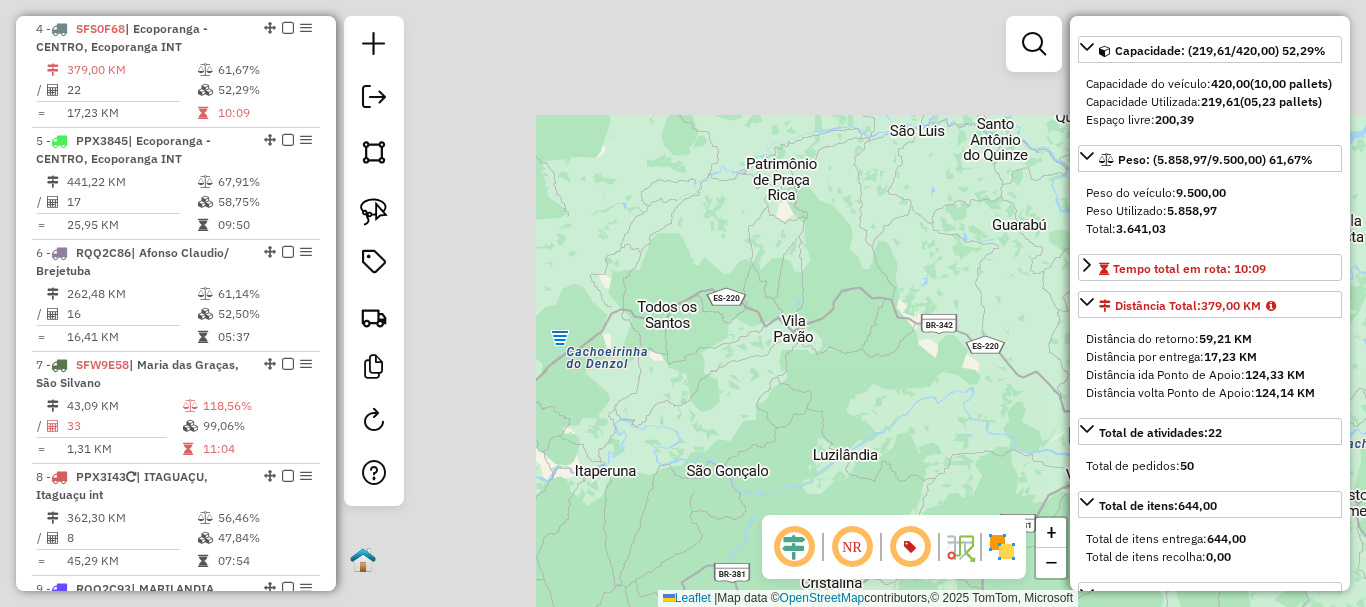 drag, startPoint x: 1261, startPoint y: 441, endPoint x: 1345, endPoint y: 488, distance: 96.25487 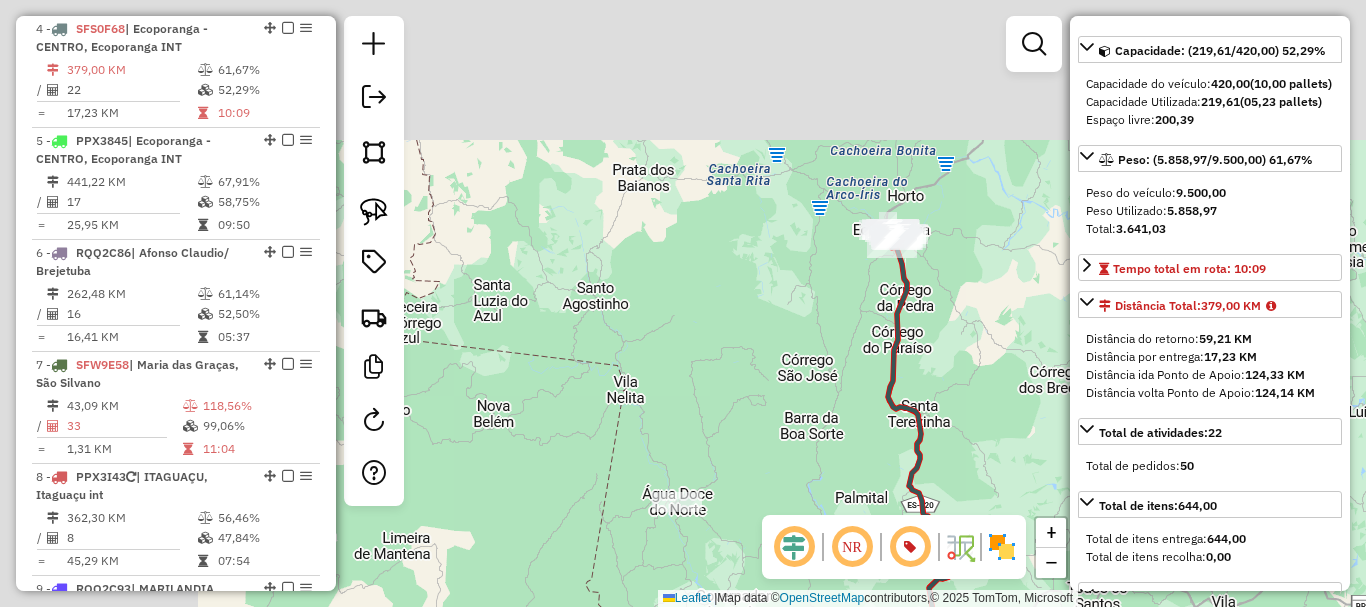 drag, startPoint x: 889, startPoint y: 291, endPoint x: 1319, endPoint y: 572, distance: 513.674 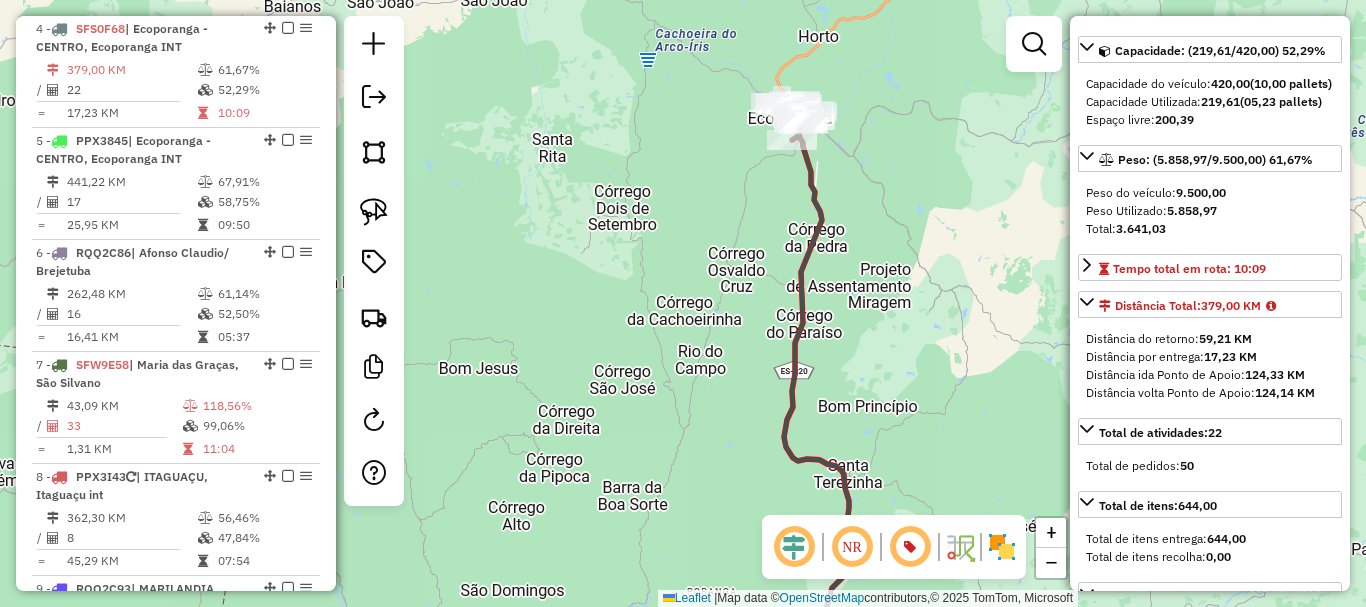 drag, startPoint x: 832, startPoint y: 171, endPoint x: 788, endPoint y: 288, distance: 125 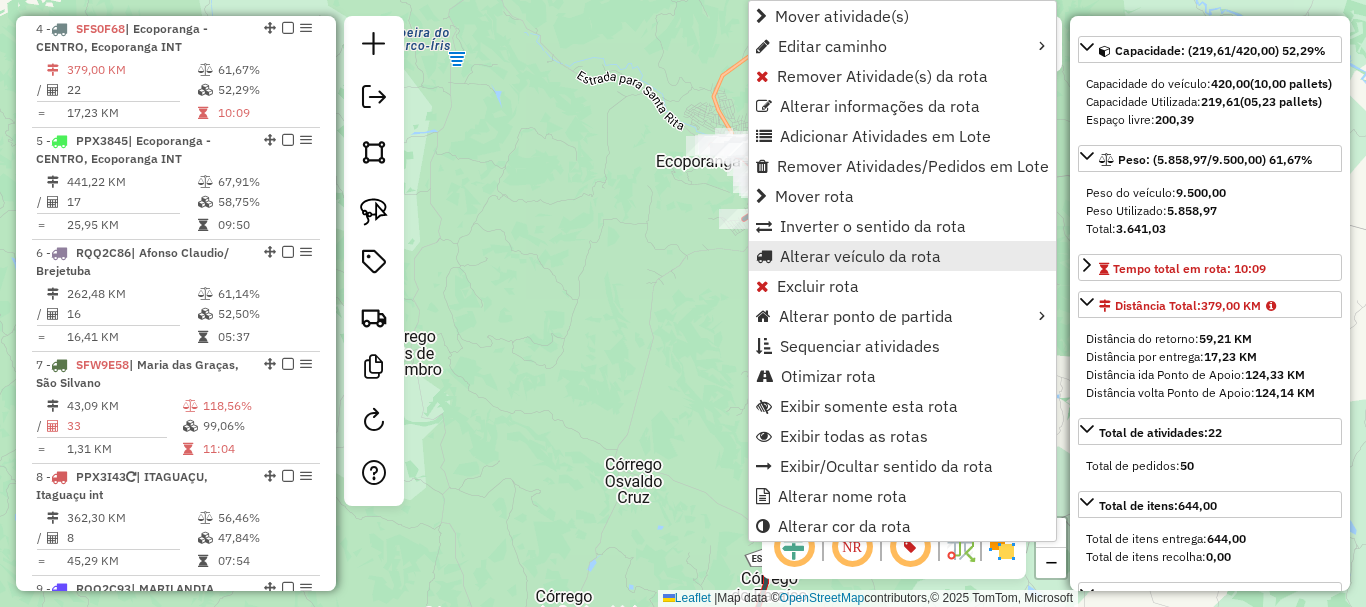 click on "Alterar veículo da rota" at bounding box center [860, 256] 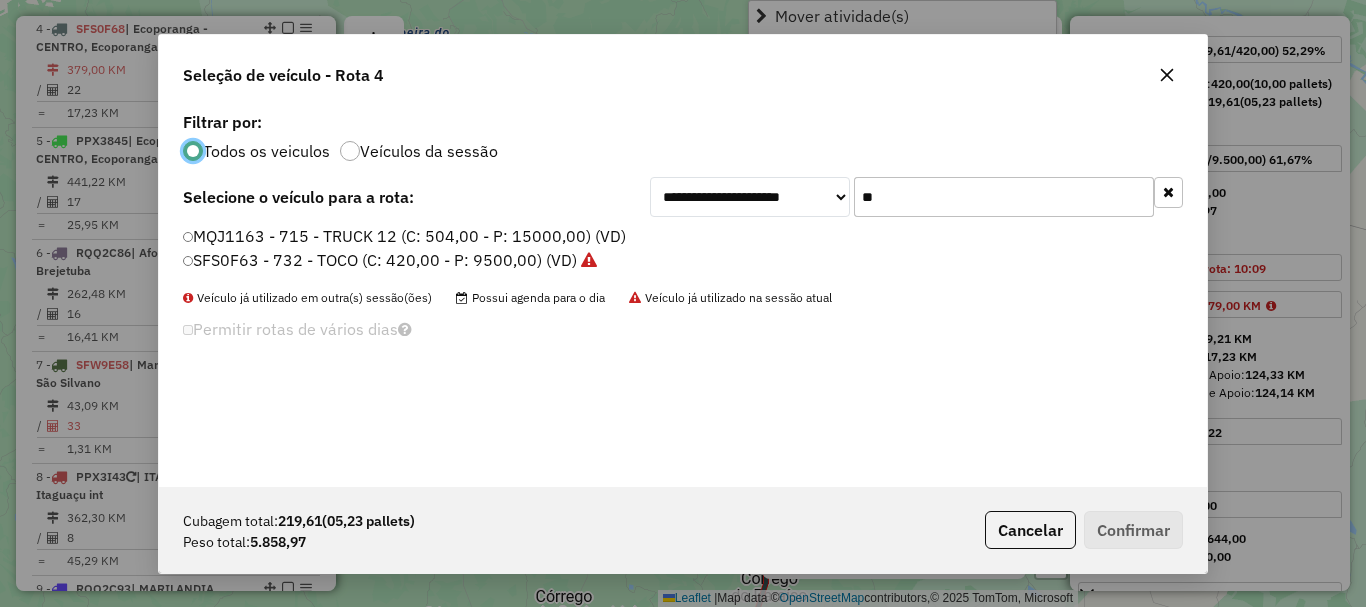 scroll, scrollTop: 11, scrollLeft: 6, axis: both 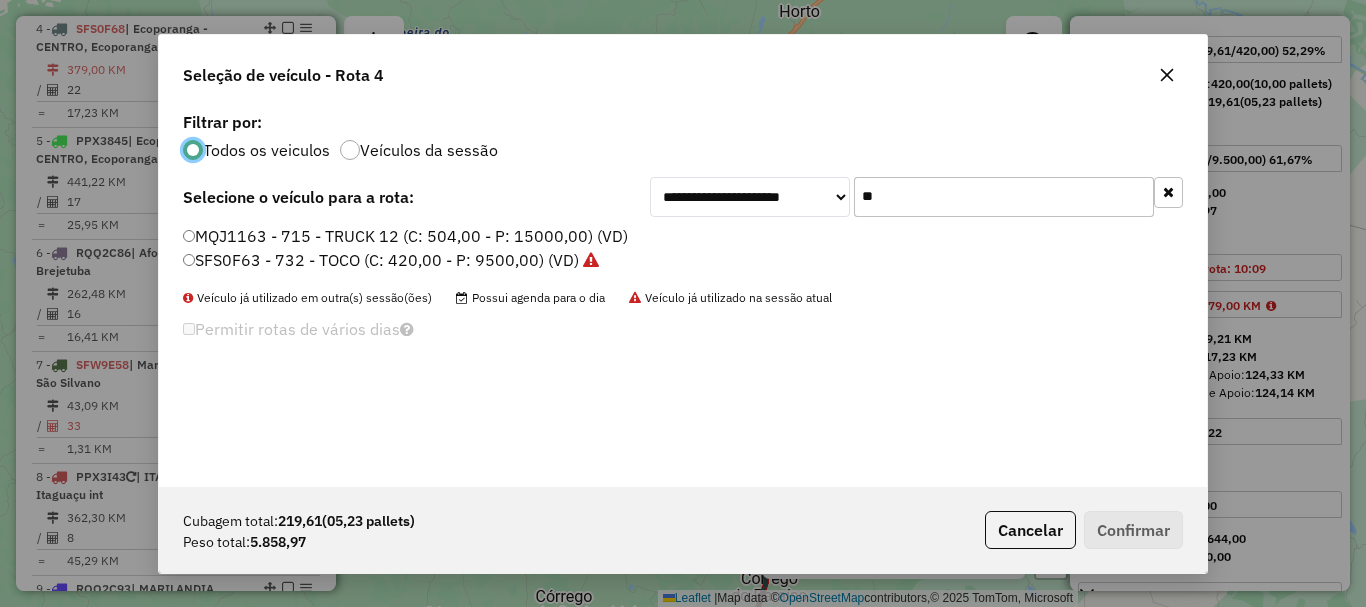 drag, startPoint x: 893, startPoint y: 198, endPoint x: 830, endPoint y: 223, distance: 67.77905 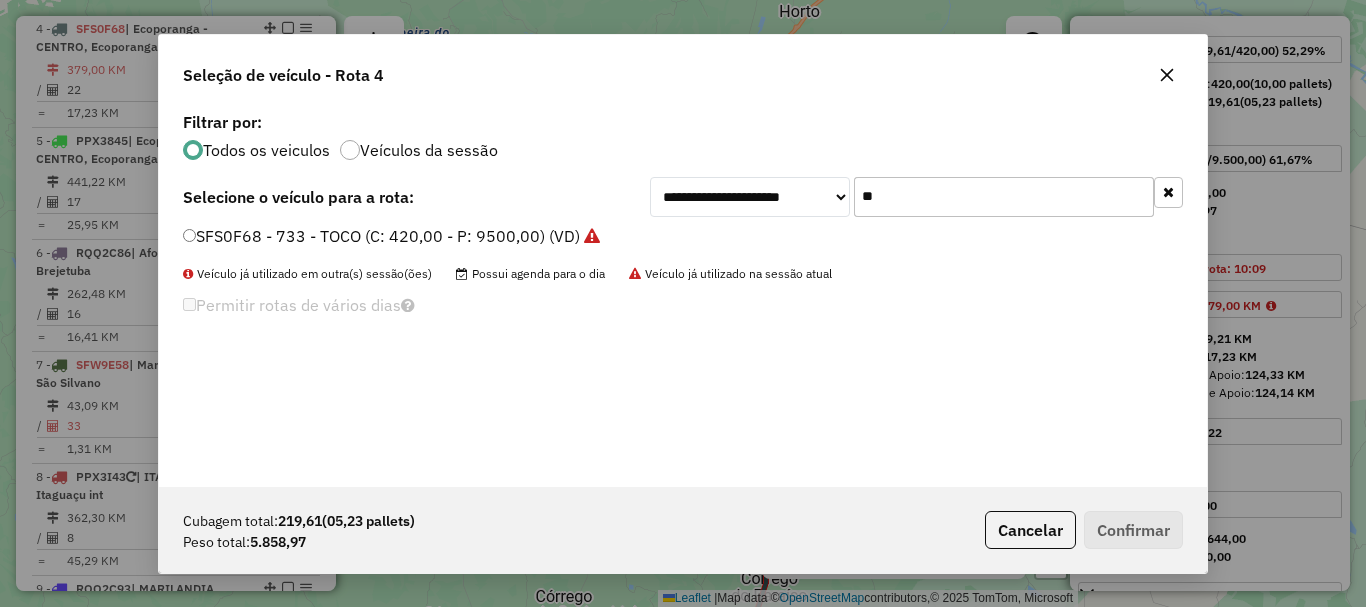 type on "**" 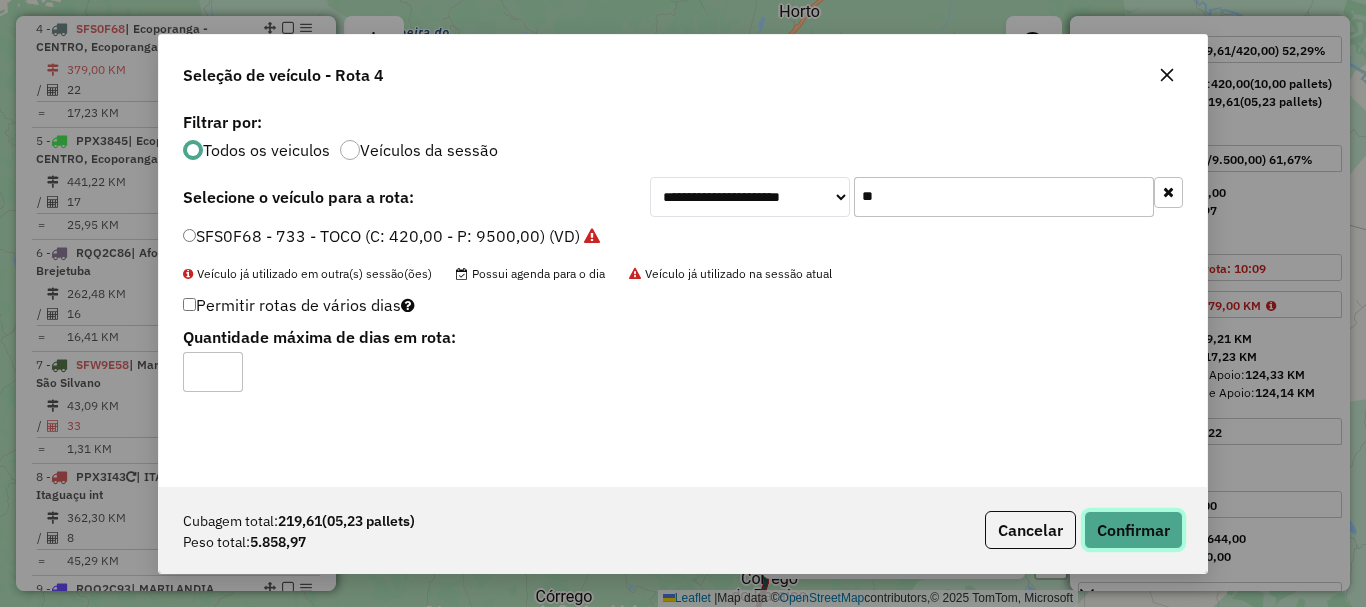 click on "Confirmar" 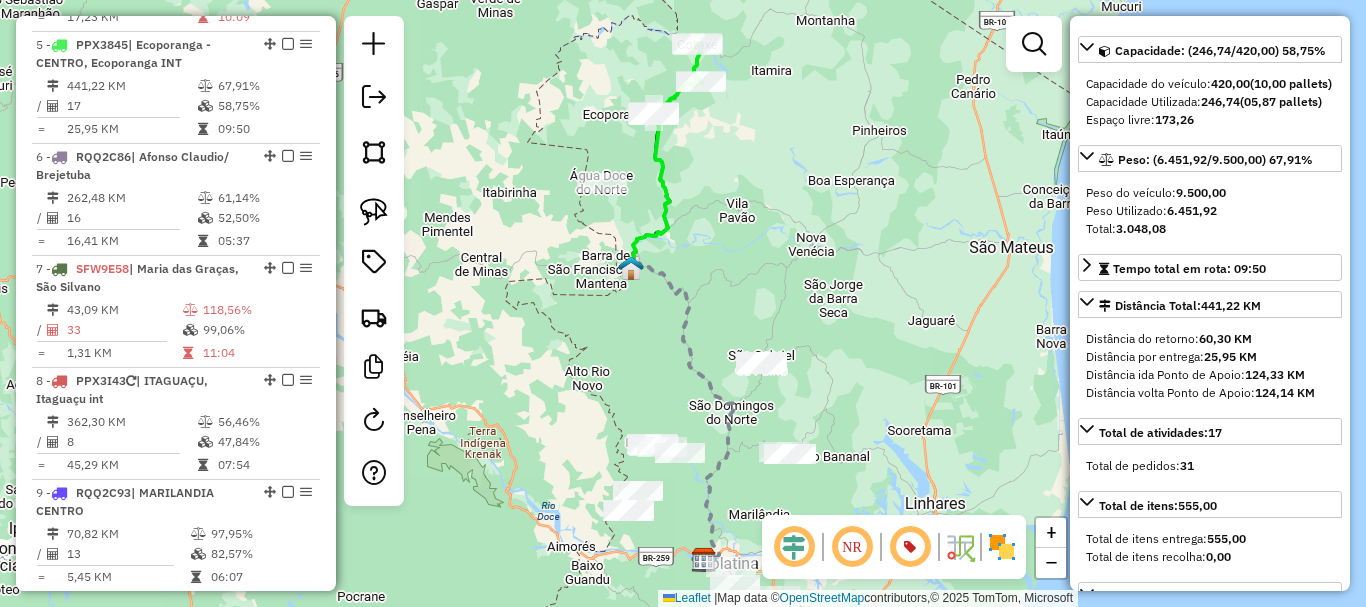 scroll, scrollTop: 1186, scrollLeft: 0, axis: vertical 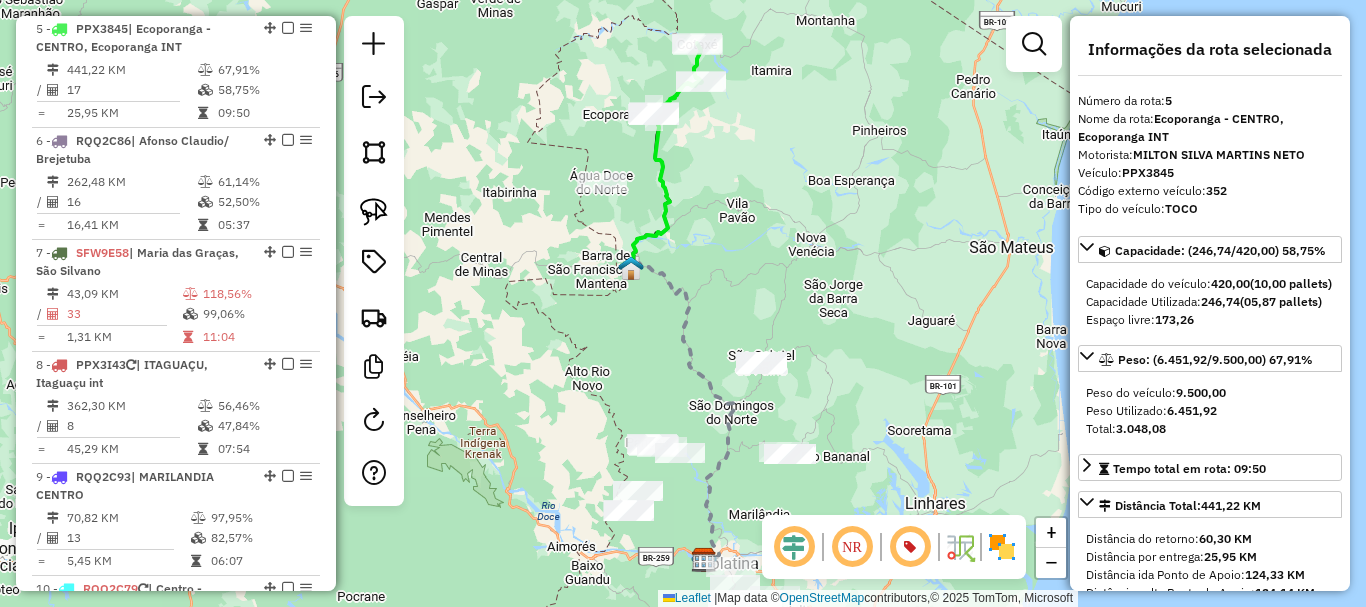 drag, startPoint x: 717, startPoint y: 215, endPoint x: 829, endPoint y: 338, distance: 166.35204 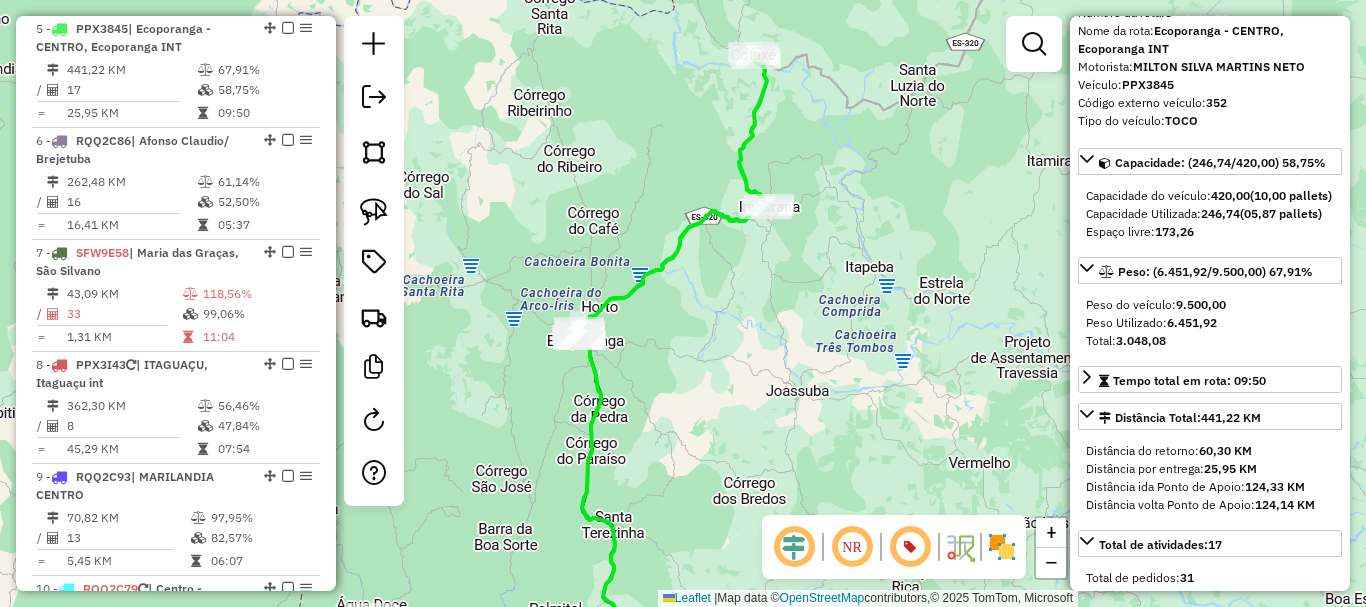 scroll, scrollTop: 200, scrollLeft: 0, axis: vertical 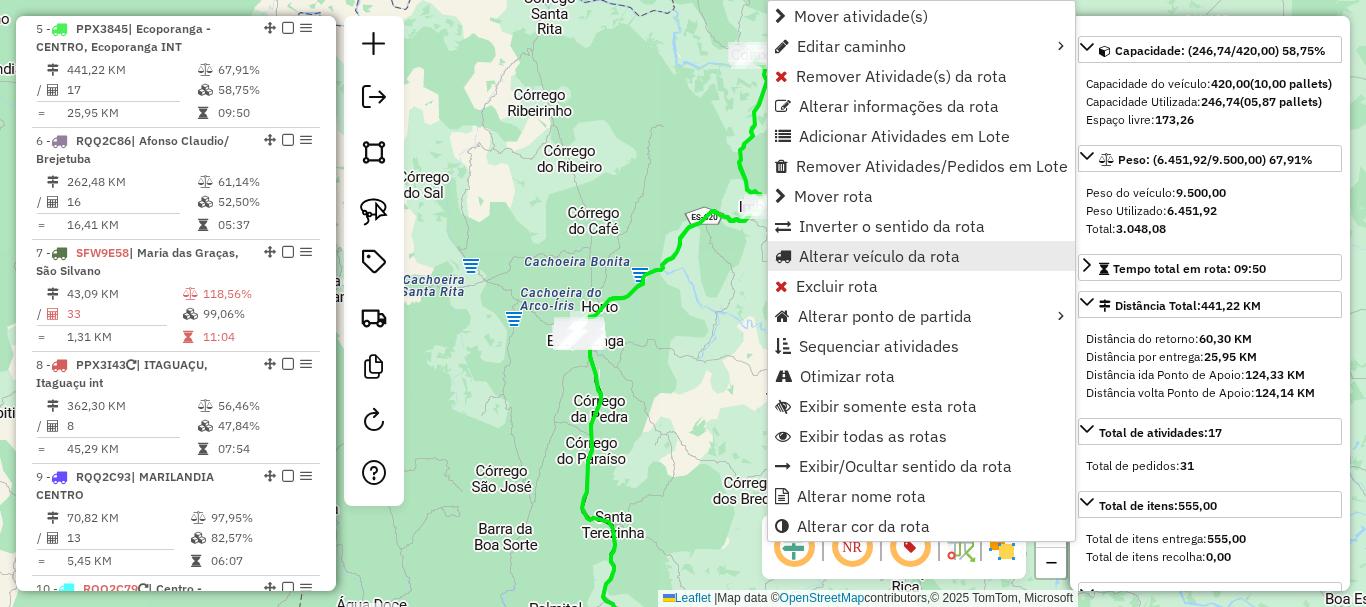 click on "Alterar veículo da rota" at bounding box center [879, 256] 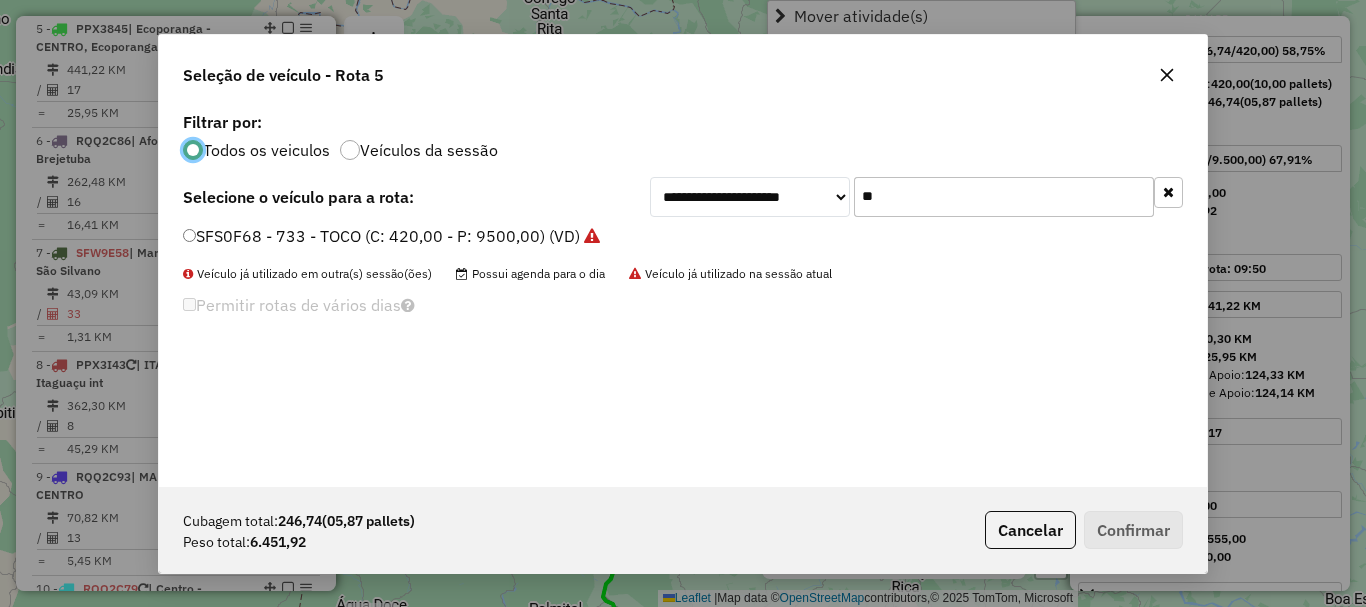 scroll, scrollTop: 11, scrollLeft: 6, axis: both 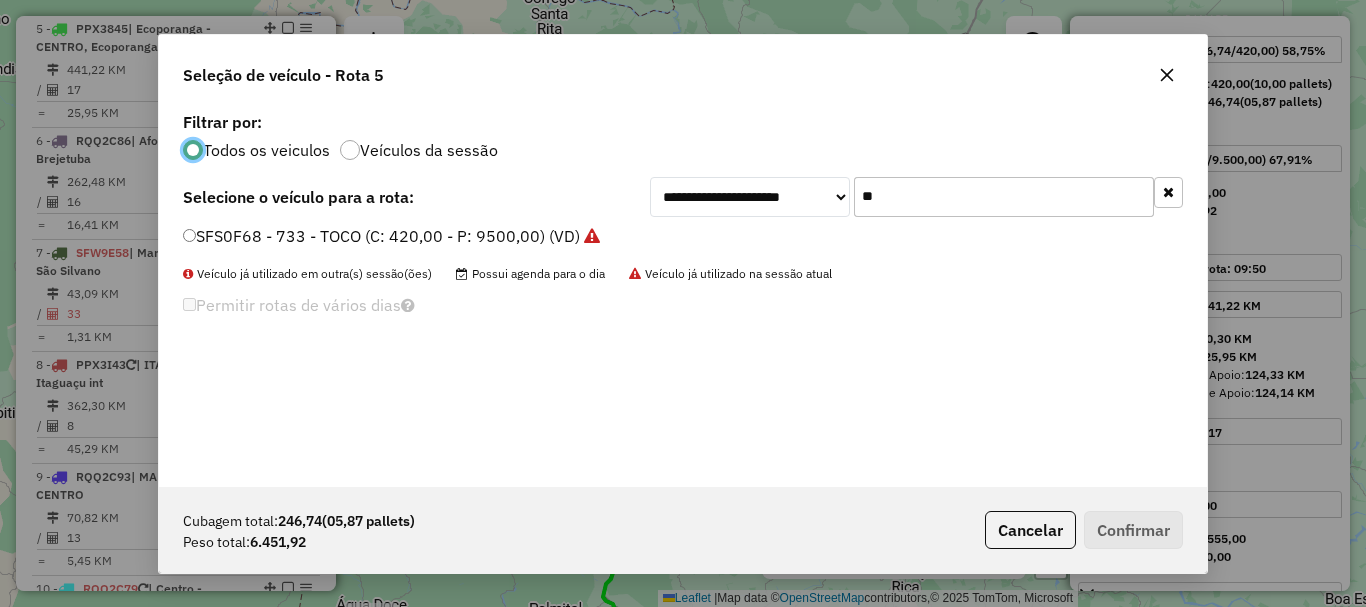 drag, startPoint x: 971, startPoint y: 205, endPoint x: 801, endPoint y: 260, distance: 178.67569 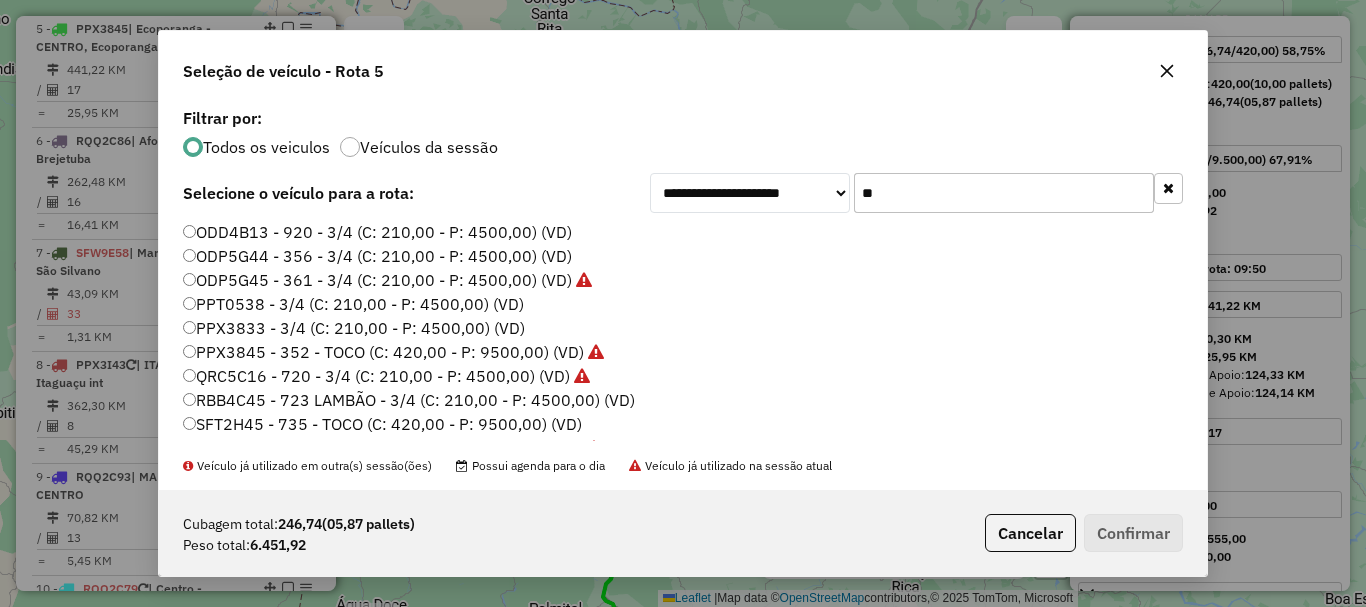 type on "**" 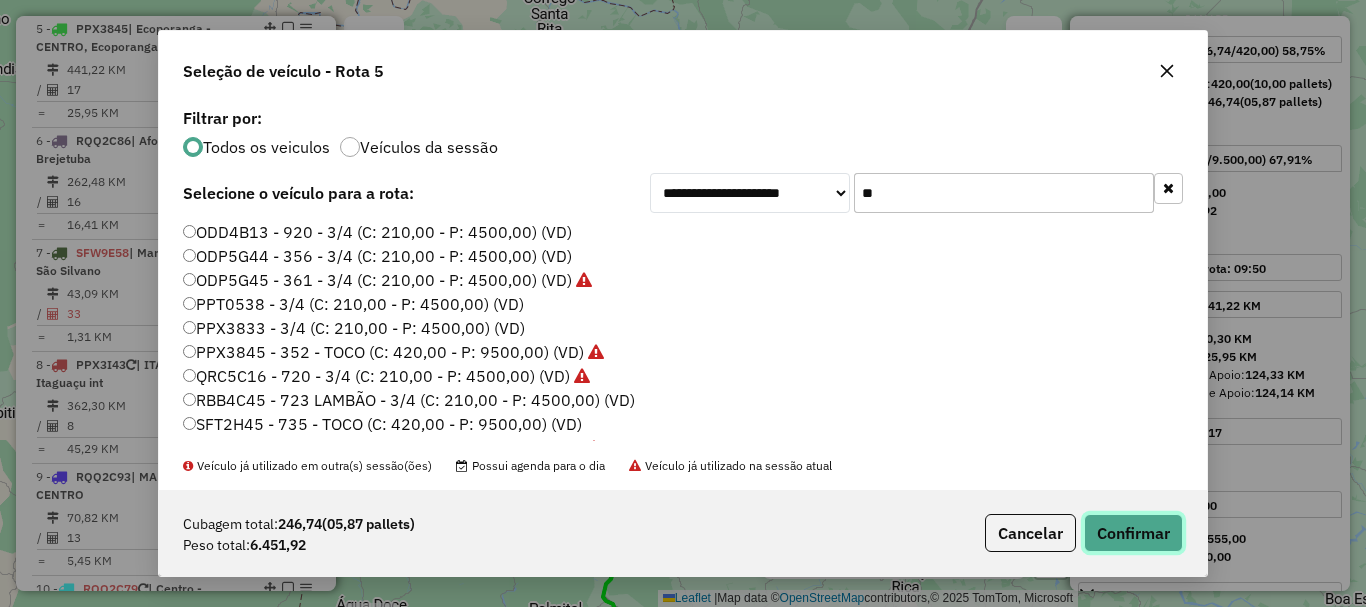 click on "Confirmar" 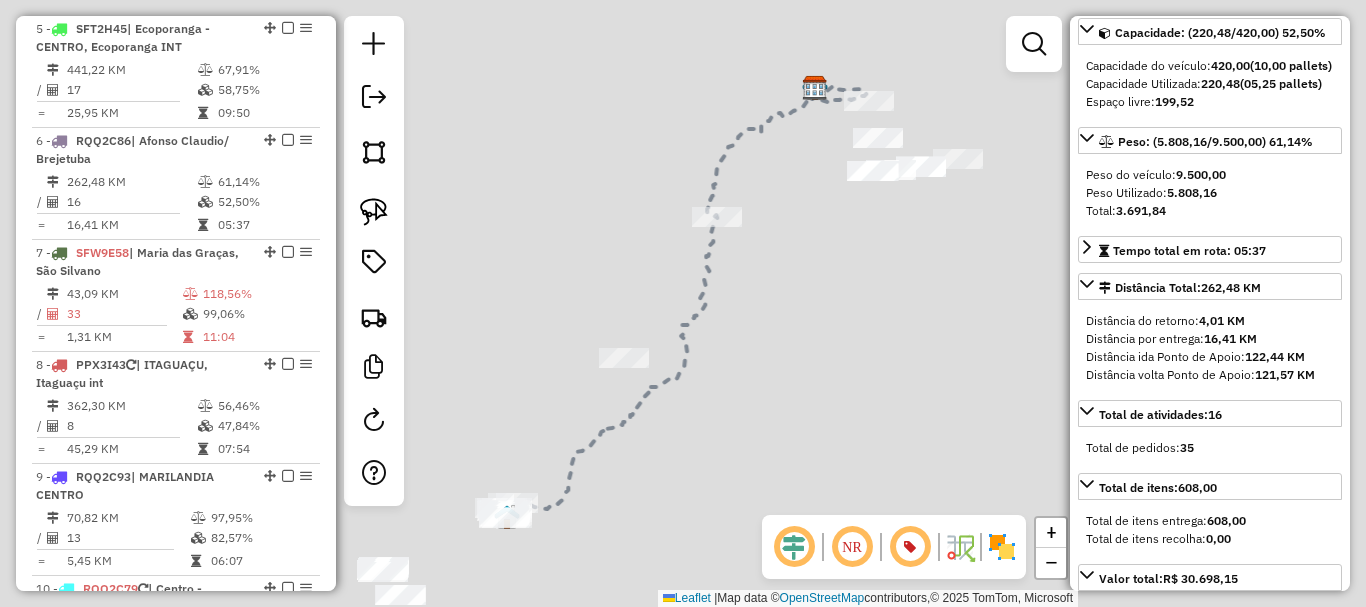 scroll, scrollTop: 182, scrollLeft: 0, axis: vertical 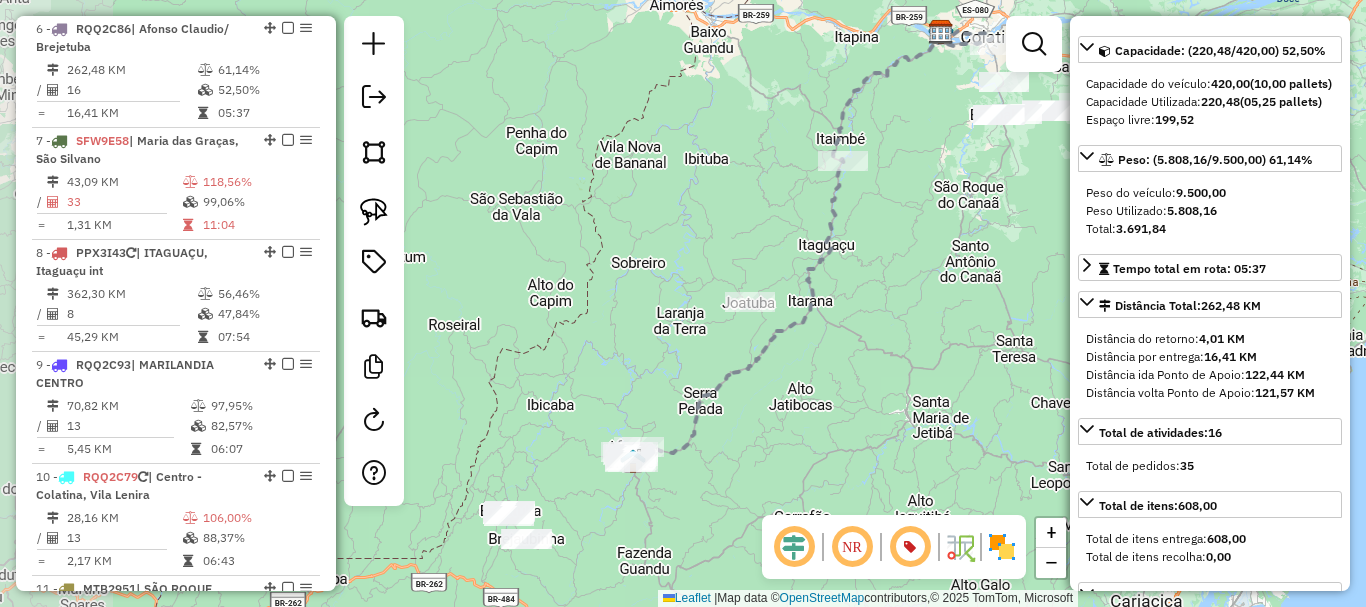 drag, startPoint x: 789, startPoint y: 287, endPoint x: 1096, endPoint y: 201, distance: 318.8181 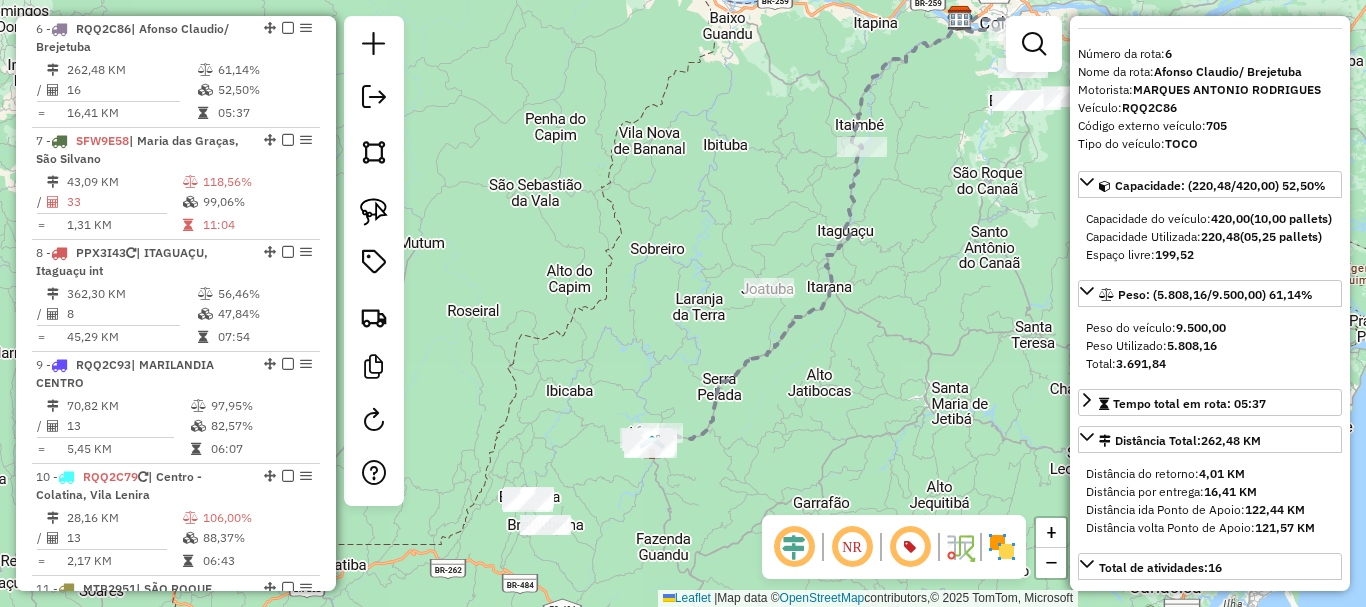 scroll, scrollTop: 0, scrollLeft: 0, axis: both 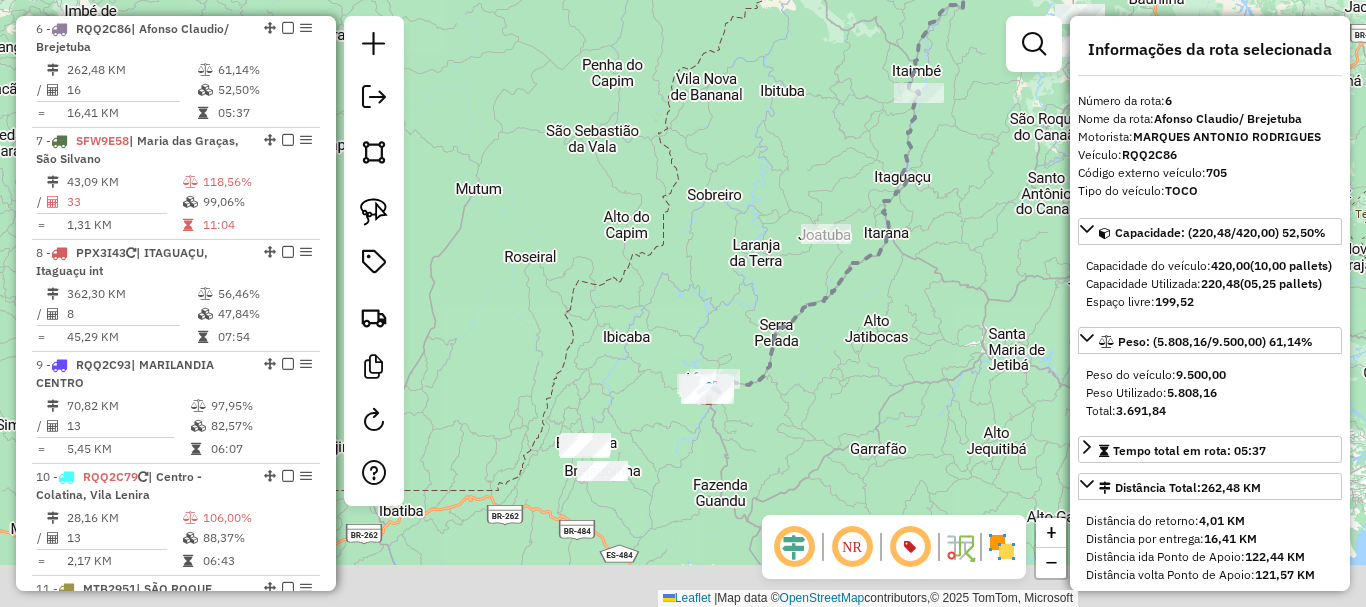 drag, startPoint x: 893, startPoint y: 351, endPoint x: 996, endPoint y: 339, distance: 103.69667 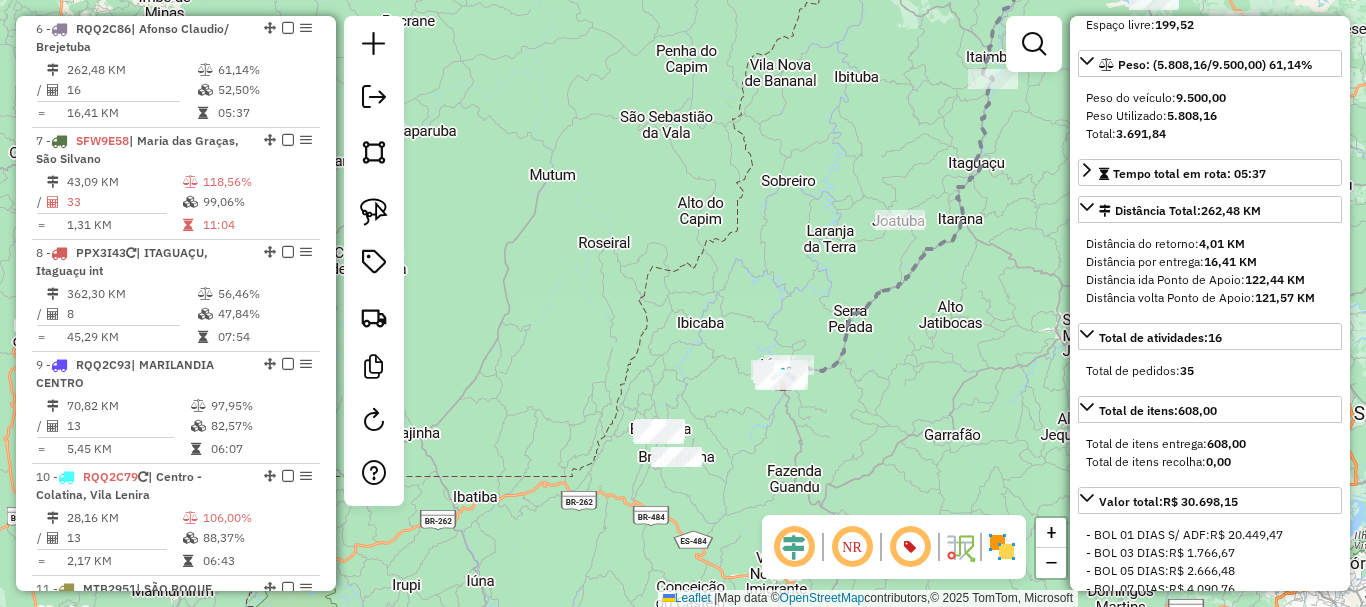 scroll, scrollTop: 300, scrollLeft: 0, axis: vertical 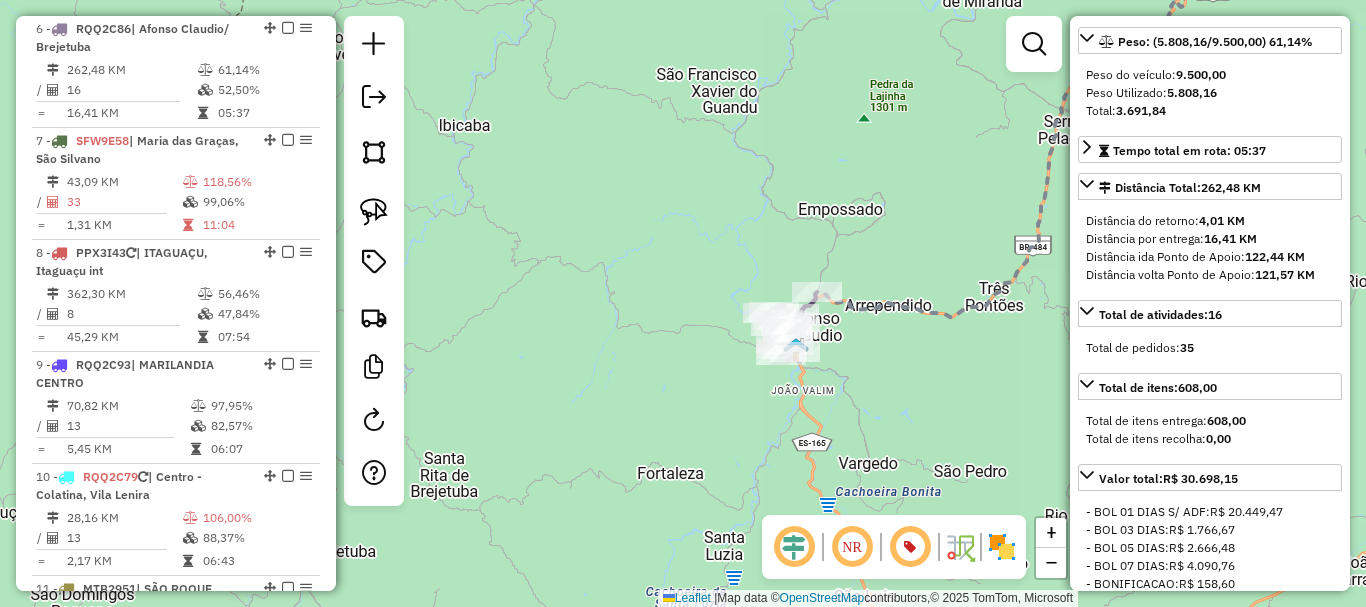 drag, startPoint x: 849, startPoint y: 383, endPoint x: 705, endPoint y: 368, distance: 144.77914 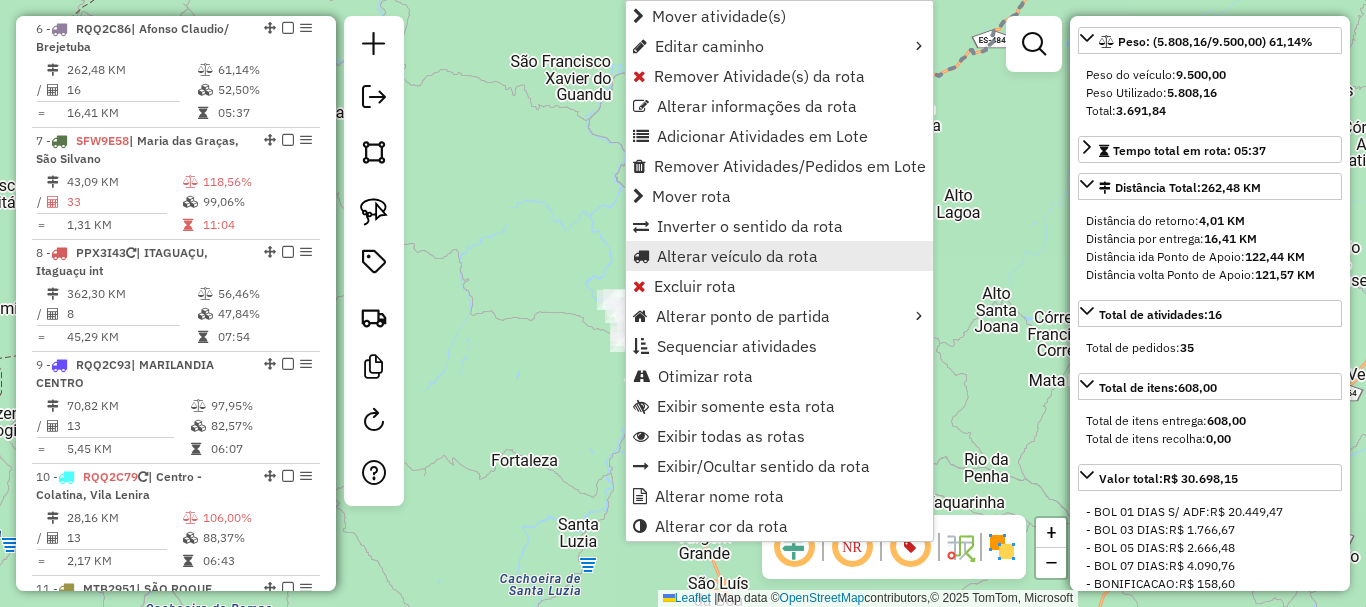 click on "Alterar veículo da rota" at bounding box center [737, 256] 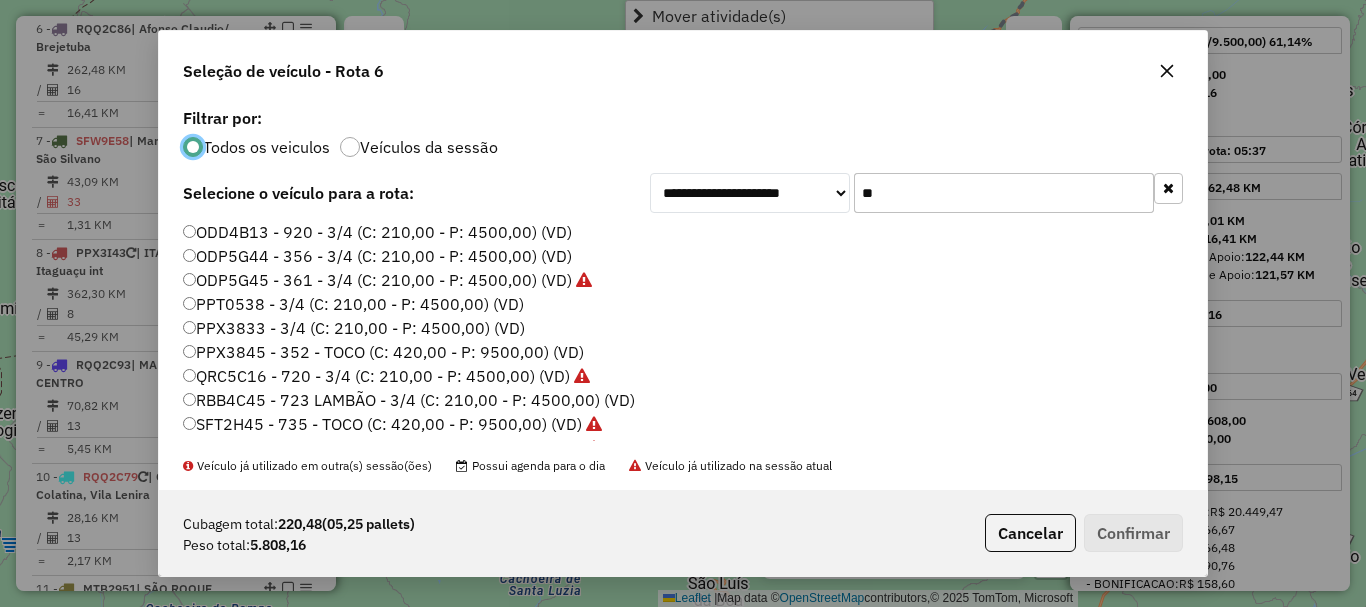 scroll, scrollTop: 11, scrollLeft: 6, axis: both 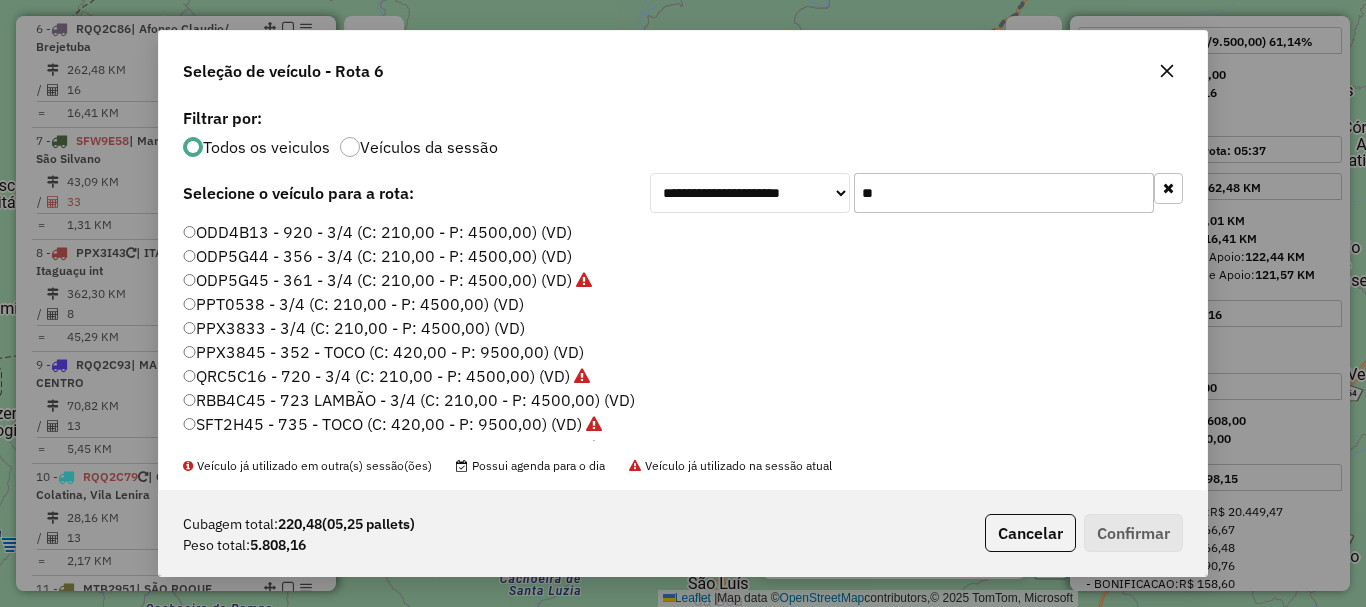 drag, startPoint x: 894, startPoint y: 199, endPoint x: 778, endPoint y: 242, distance: 123.71338 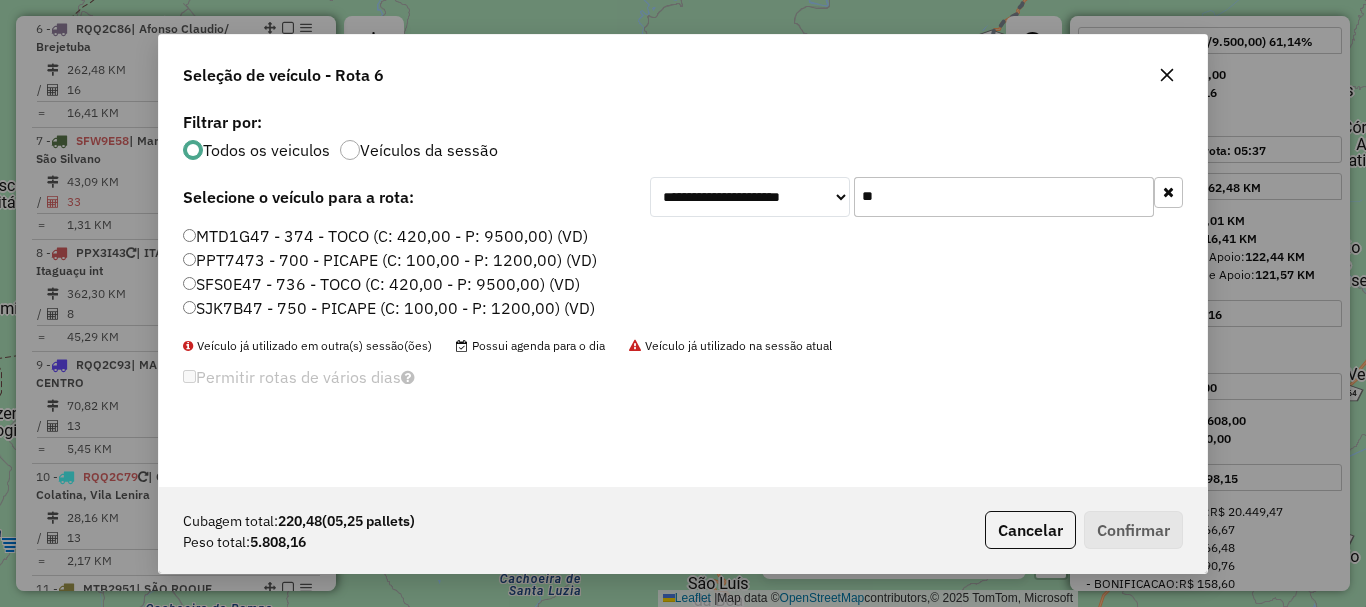 type on "**" 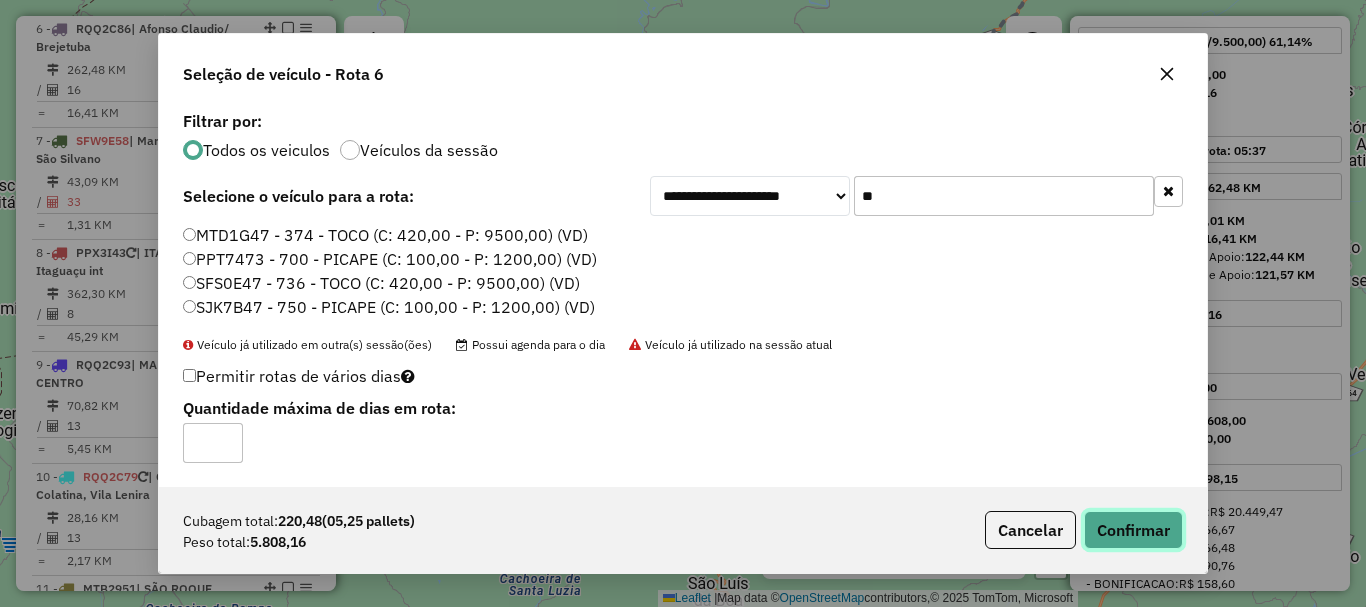click on "Confirmar" 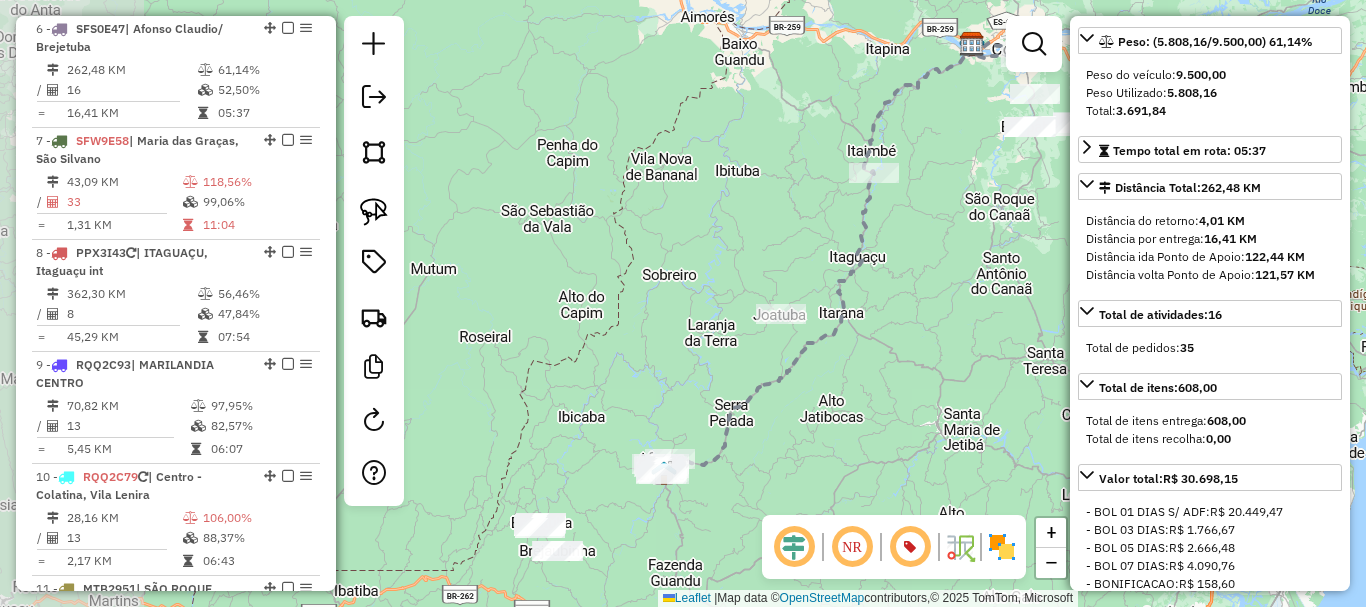 drag, startPoint x: 743, startPoint y: 379, endPoint x: 874, endPoint y: 328, distance: 140.57738 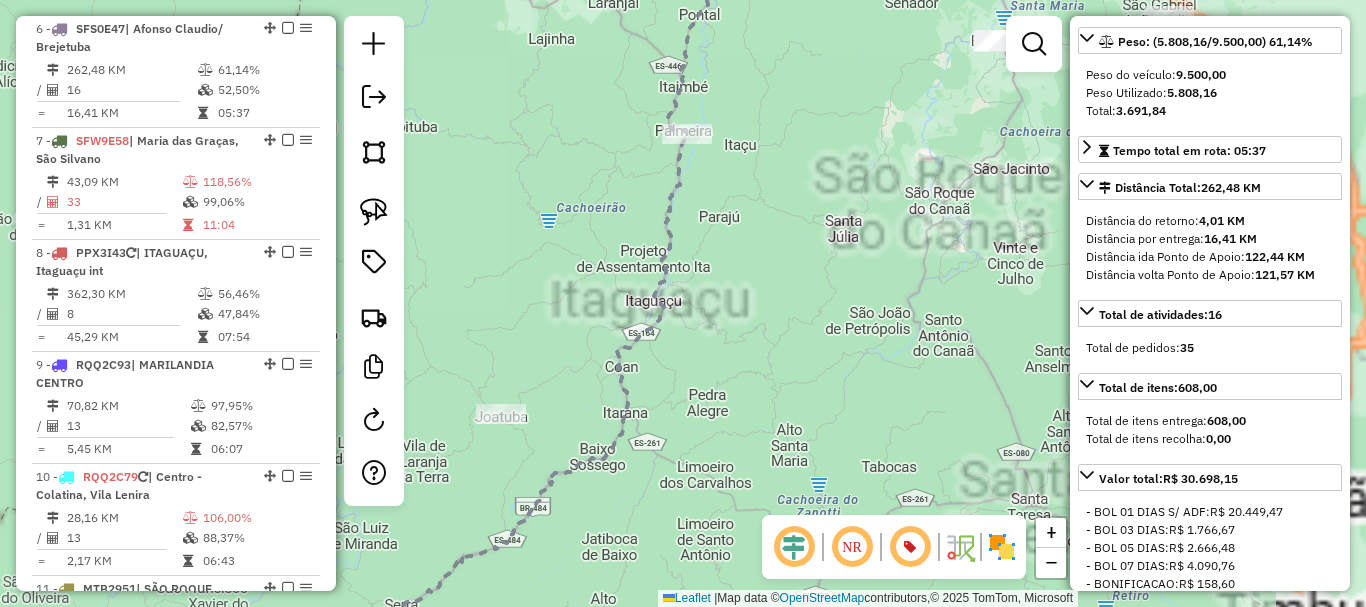 drag, startPoint x: 837, startPoint y: 212, endPoint x: 720, endPoint y: 409, distance: 229.12442 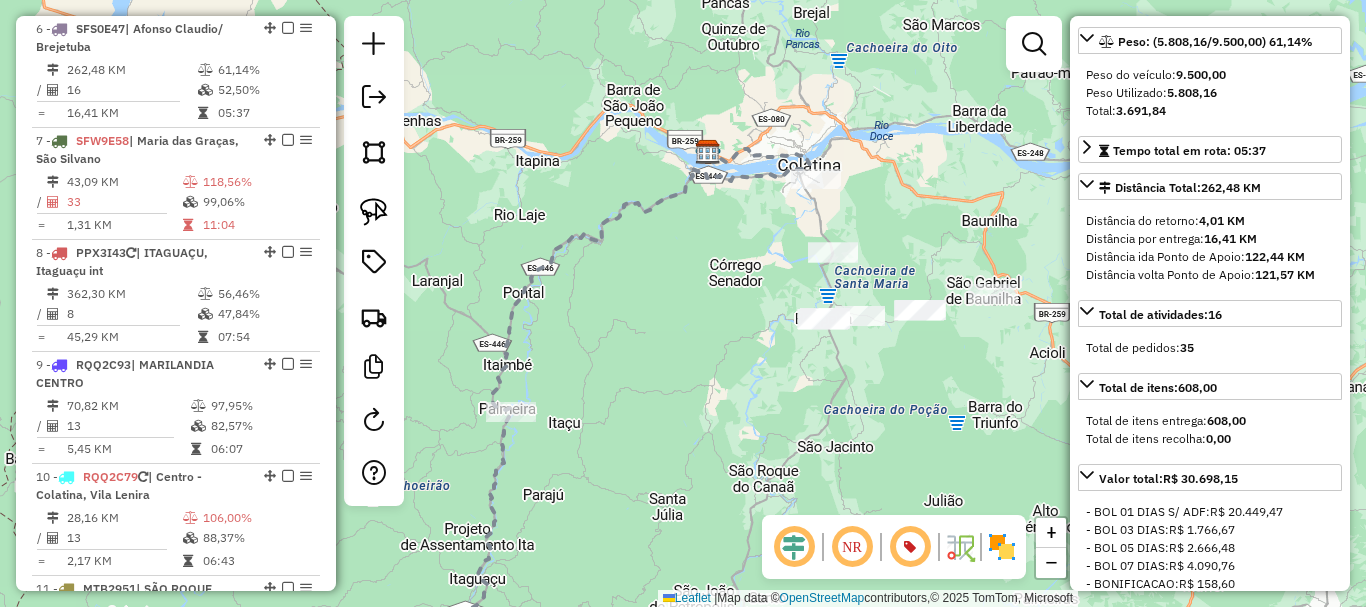 drag, startPoint x: 769, startPoint y: 316, endPoint x: 760, endPoint y: 360, distance: 44.911022 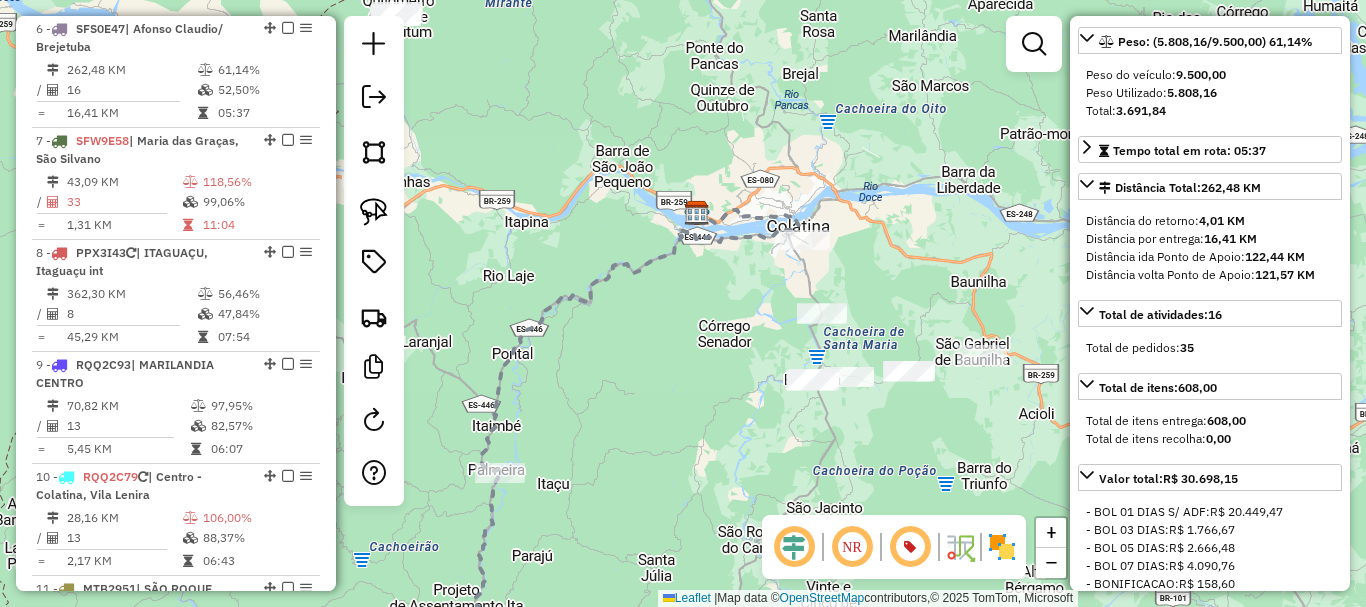 drag, startPoint x: 771, startPoint y: 338, endPoint x: 766, endPoint y: 358, distance: 20.615528 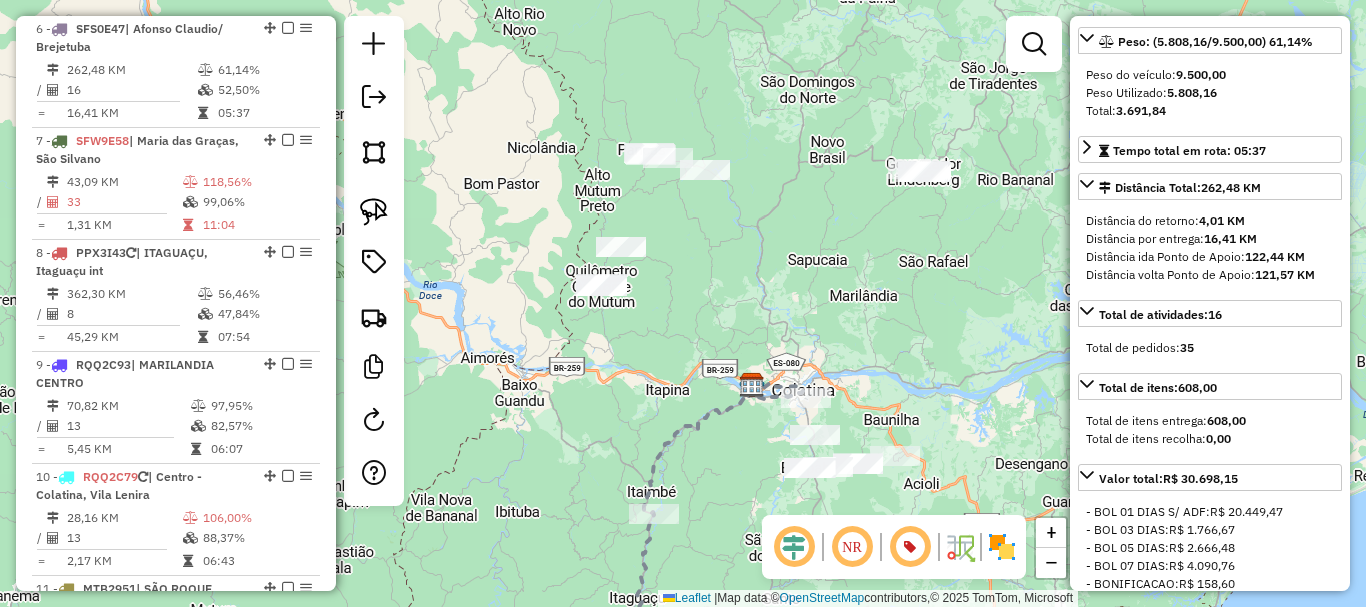 drag, startPoint x: 649, startPoint y: 258, endPoint x: 698, endPoint y: 397, distance: 147.38385 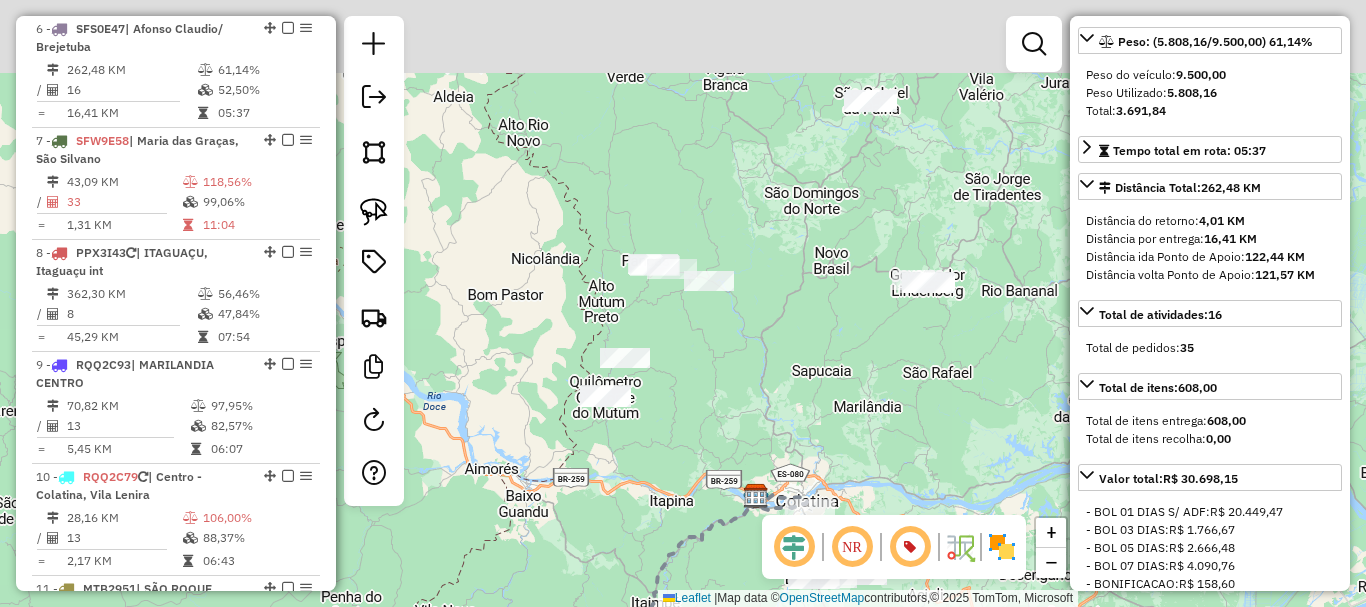 drag, startPoint x: 744, startPoint y: 303, endPoint x: 741, endPoint y: 352, distance: 49.09175 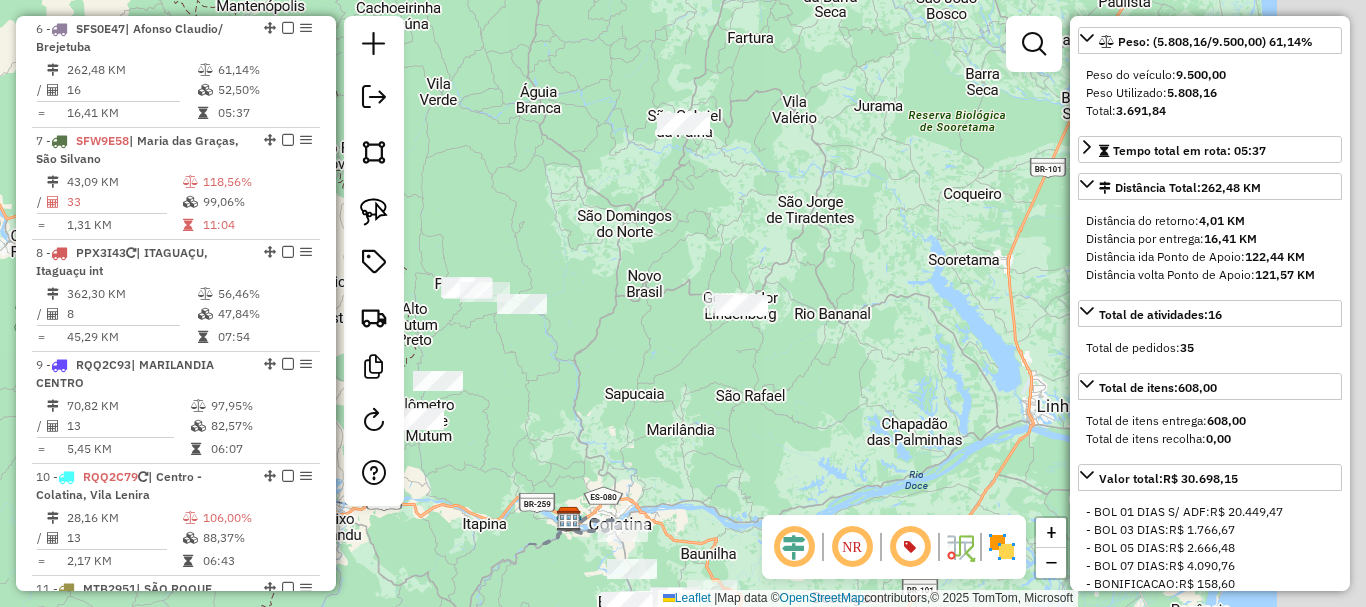 drag, startPoint x: 796, startPoint y: 338, endPoint x: 599, endPoint y: 216, distance: 231.7175 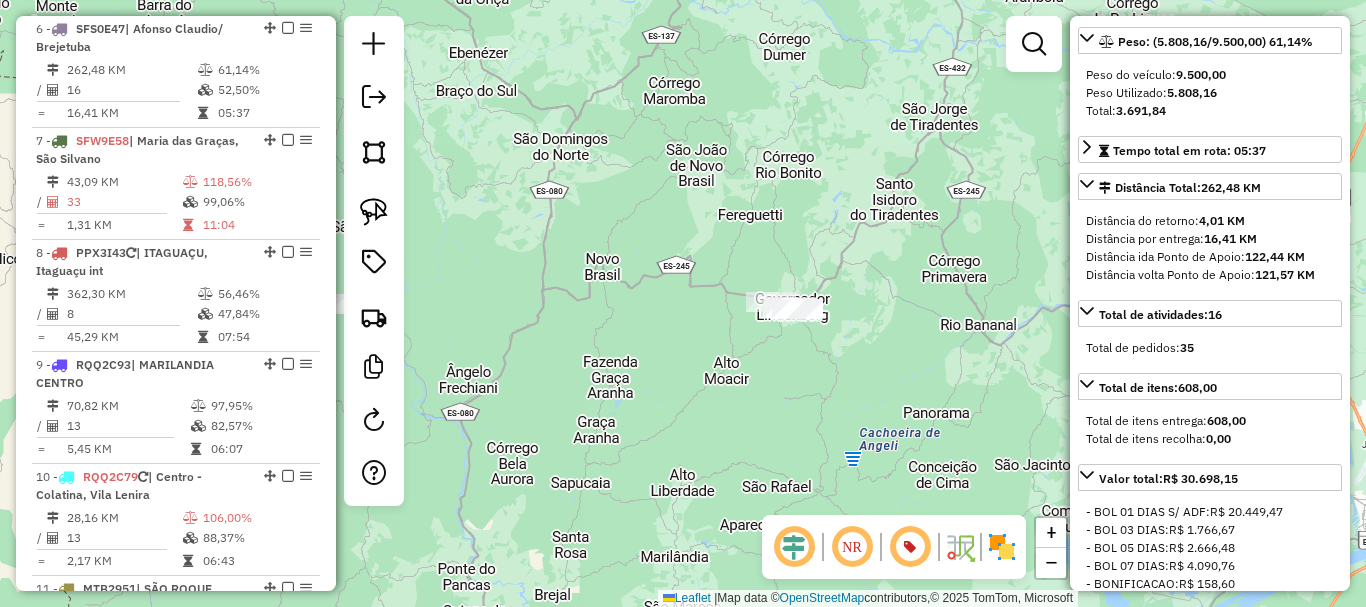 drag, startPoint x: 718, startPoint y: 310, endPoint x: 660, endPoint y: 233, distance: 96.40021 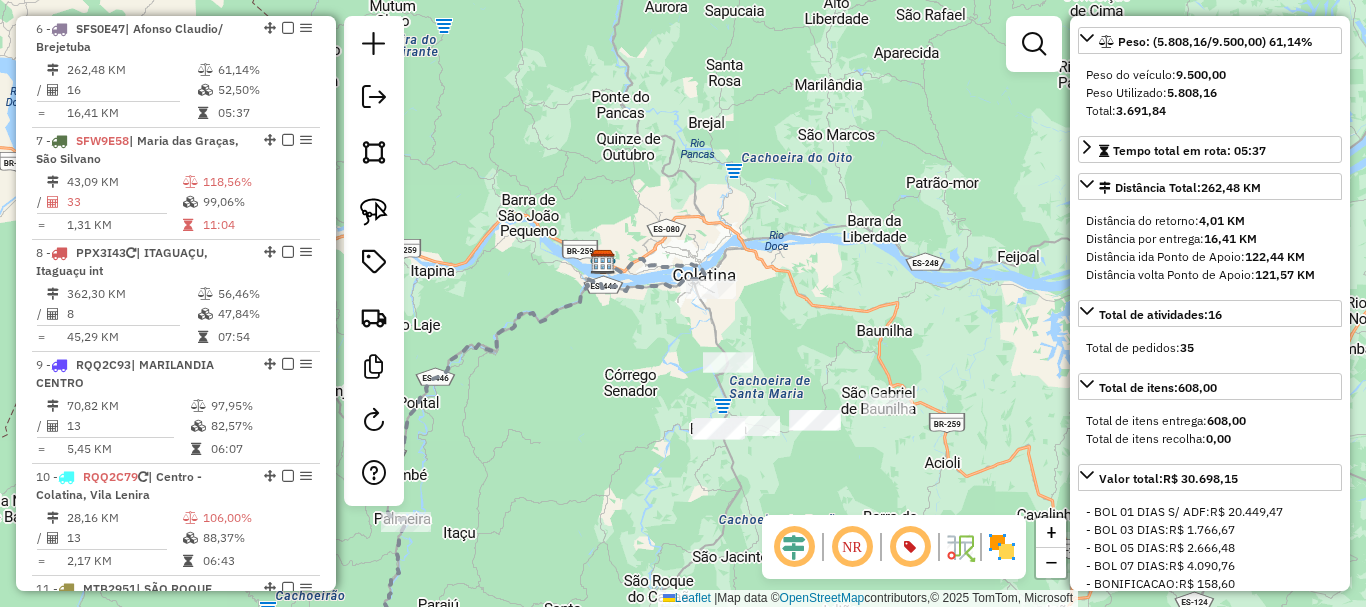 drag, startPoint x: 788, startPoint y: 255, endPoint x: 783, endPoint y: 273, distance: 18.681541 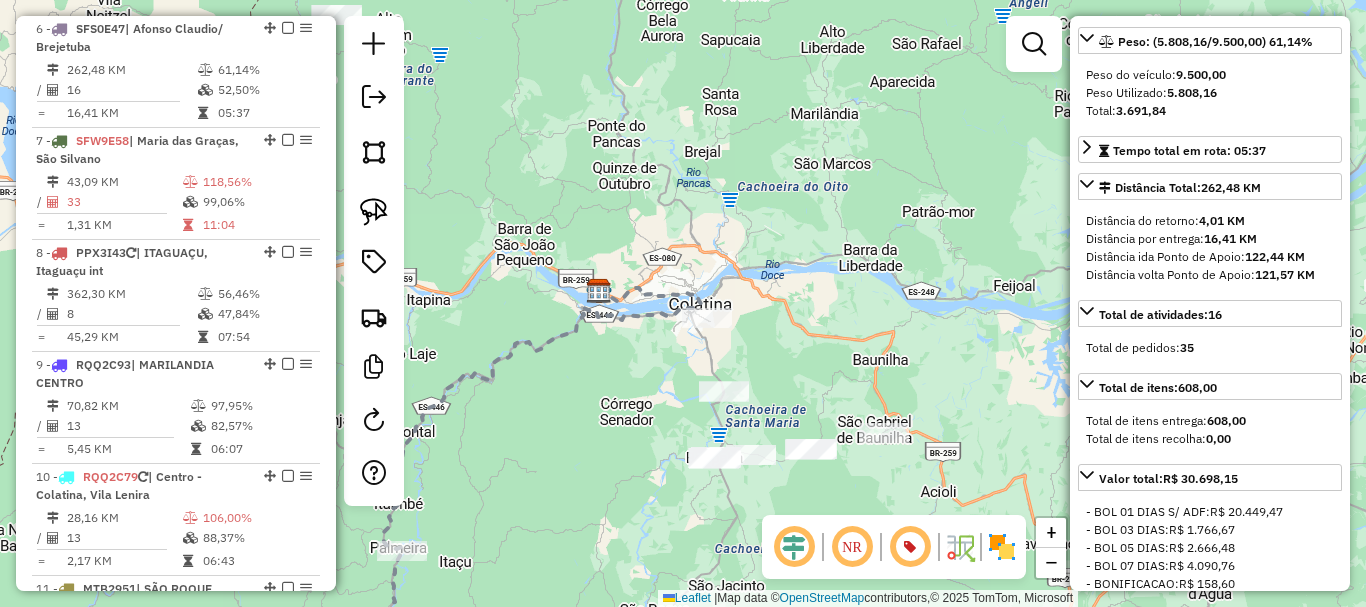 drag, startPoint x: 905, startPoint y: 114, endPoint x: 660, endPoint y: 0, distance: 270.22397 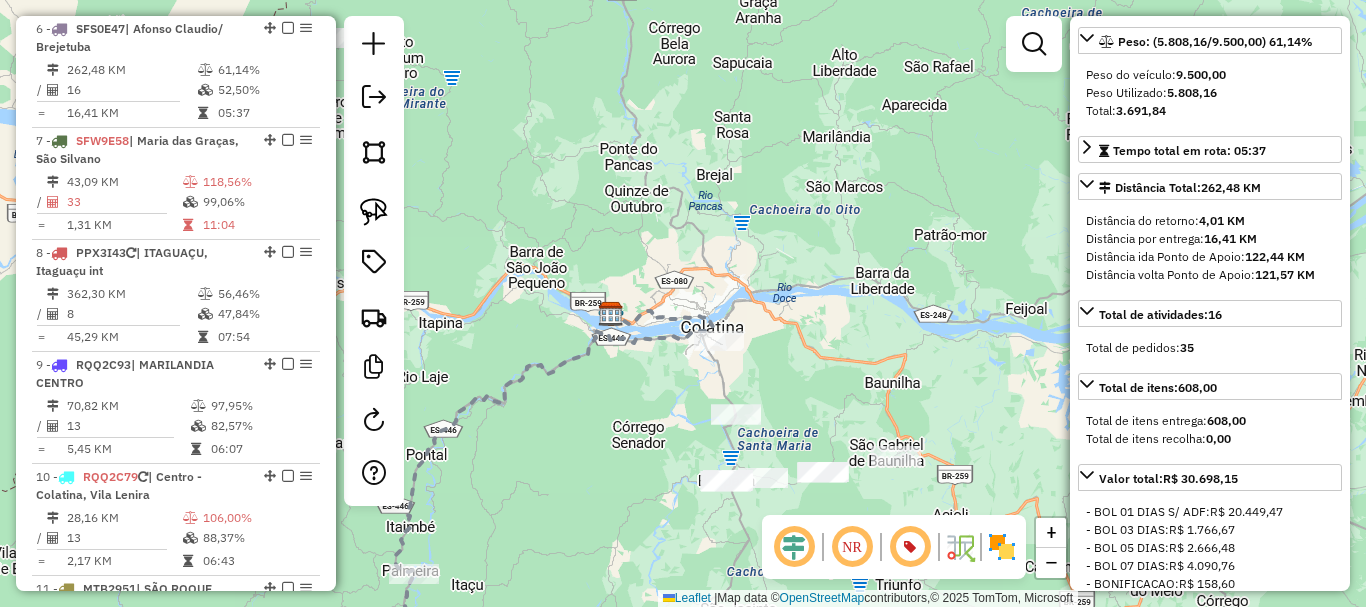 drag, startPoint x: 835, startPoint y: 369, endPoint x: 844, endPoint y: 374, distance: 10.29563 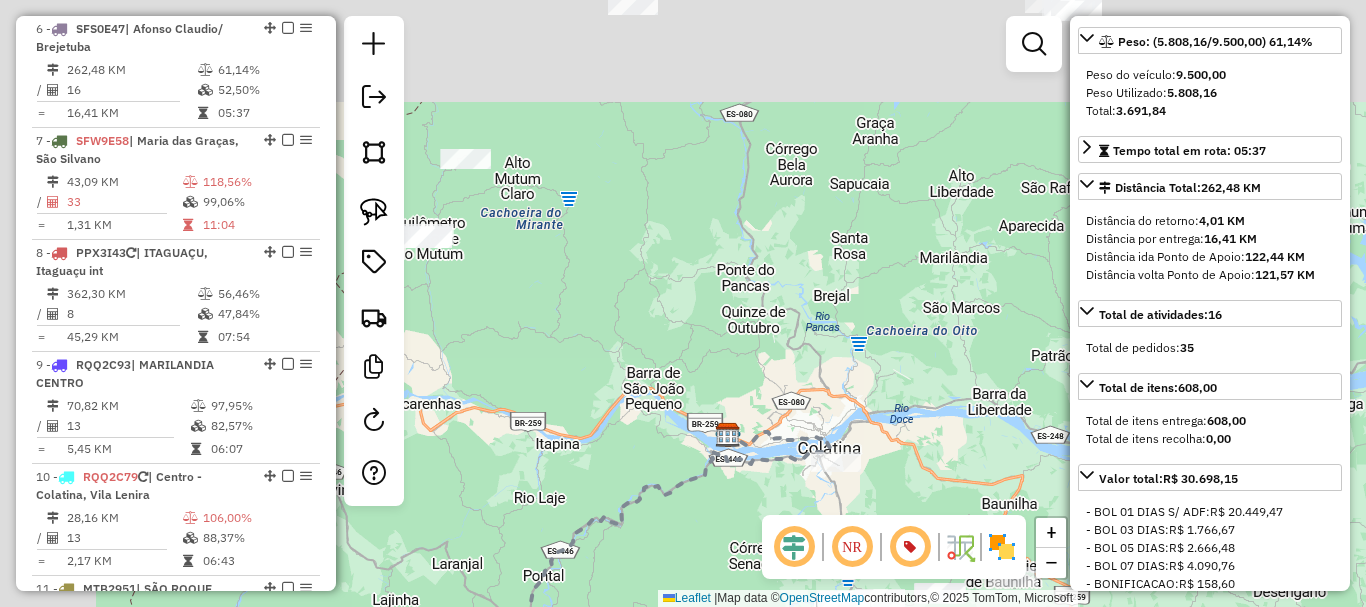 drag, startPoint x: 744, startPoint y: 244, endPoint x: 859, endPoint y: 365, distance: 166.93112 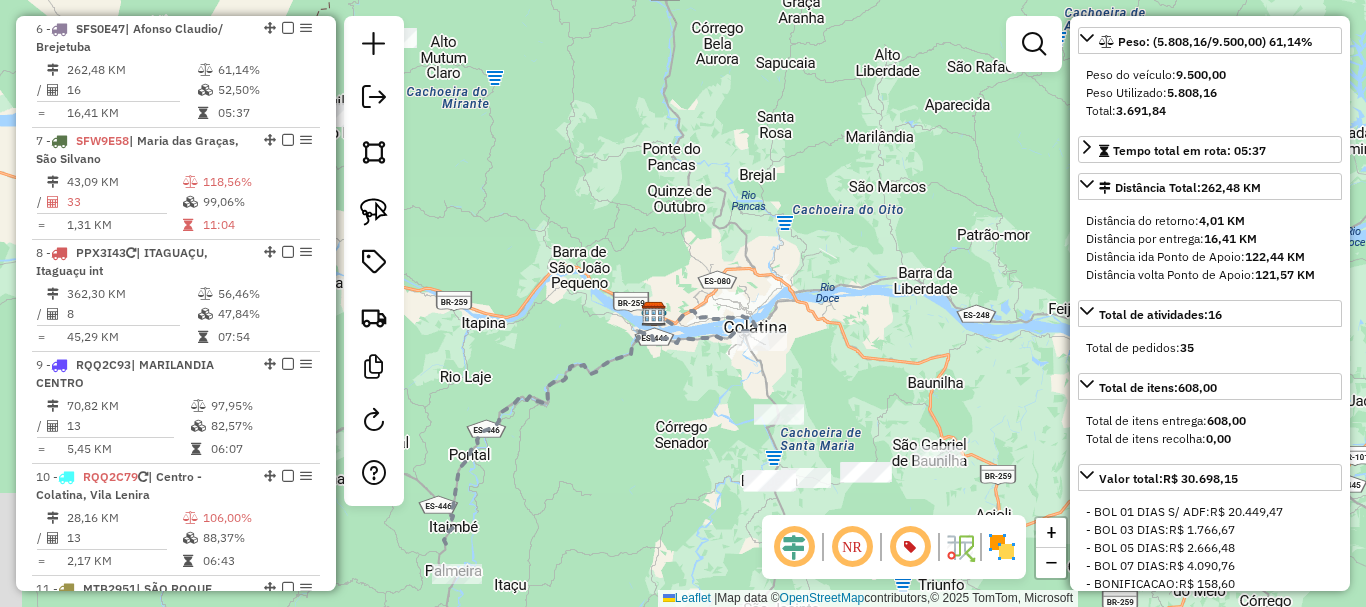 drag, startPoint x: 976, startPoint y: 264, endPoint x: 896, endPoint y: 130, distance: 156.06409 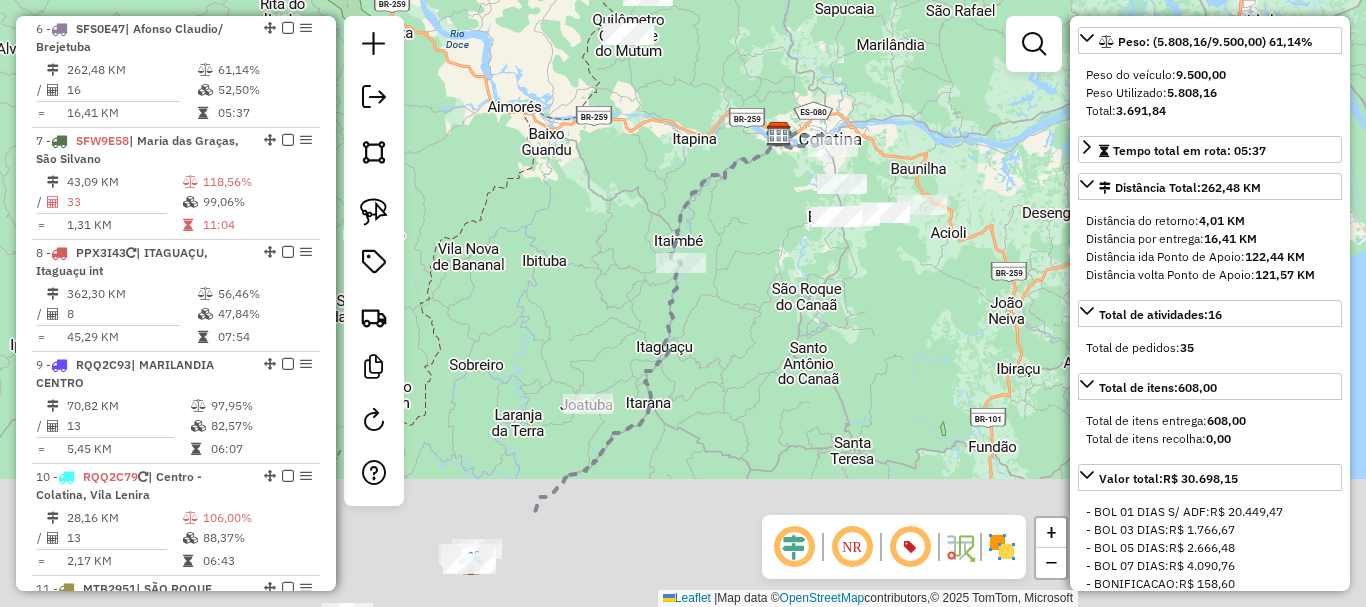 drag, startPoint x: 689, startPoint y: 442, endPoint x: 793, endPoint y: 217, distance: 247.87296 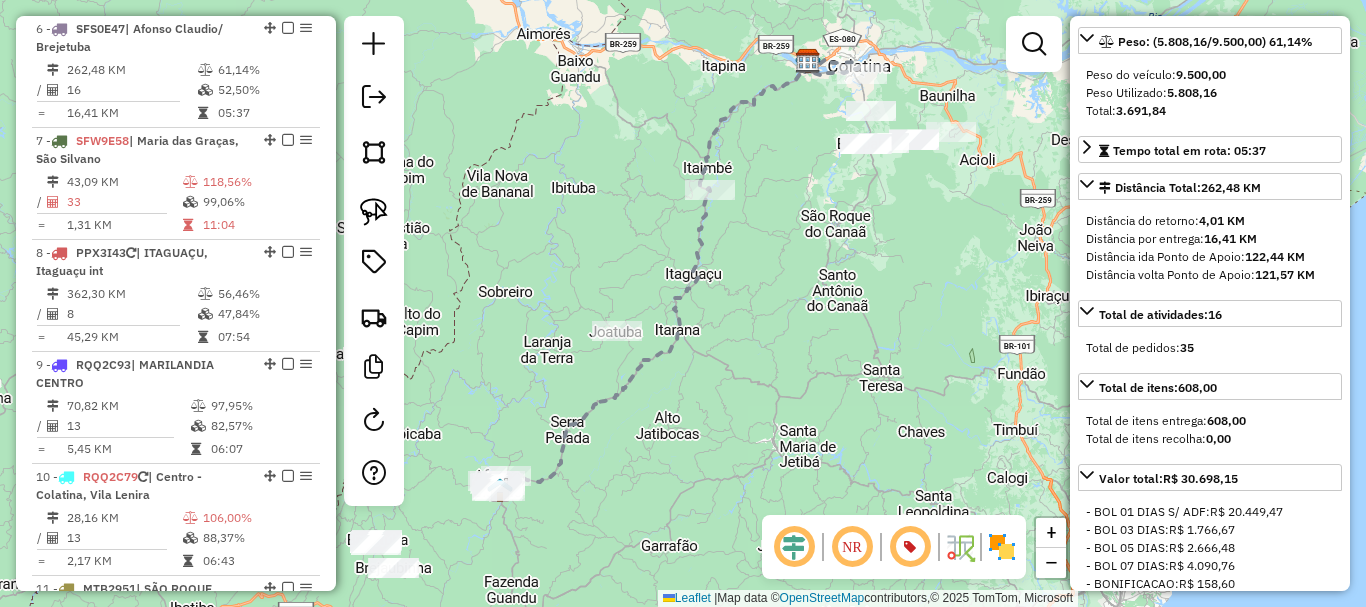 click on "Janela de atendimento Grade de atendimento Capacidade Transportadoras Veículos Cliente Pedidos  Rotas Selecione os dias de semana para filtrar as janelas de atendimento  Seg   Ter   Qua   Qui   Sex   Sáb   Dom  Informe o período da janela de atendimento: De: Até:  Filtrar exatamente a janela do cliente  Considerar janela de atendimento padrão  Selecione os dias de semana para filtrar as grades de atendimento  Seg   Ter   Qua   Qui   Sex   Sáb   Dom   Considerar clientes sem dia de atendimento cadastrado  Clientes fora do dia de atendimento selecionado Filtrar as atividades entre os valores definidos abaixo:  Peso mínimo:   Peso máximo:   Cubagem mínima:   Cubagem máxima:   De:   Até:  Filtrar as atividades entre o tempo de atendimento definido abaixo:  De:   Até:   Considerar capacidade total dos clientes não roteirizados Transportadora: Selecione um ou mais itens Tipo de veículo: Selecione um ou mais itens Veículo: Selecione um ou mais itens Motorista: Selecione um ou mais itens Nome: Rótulo:" 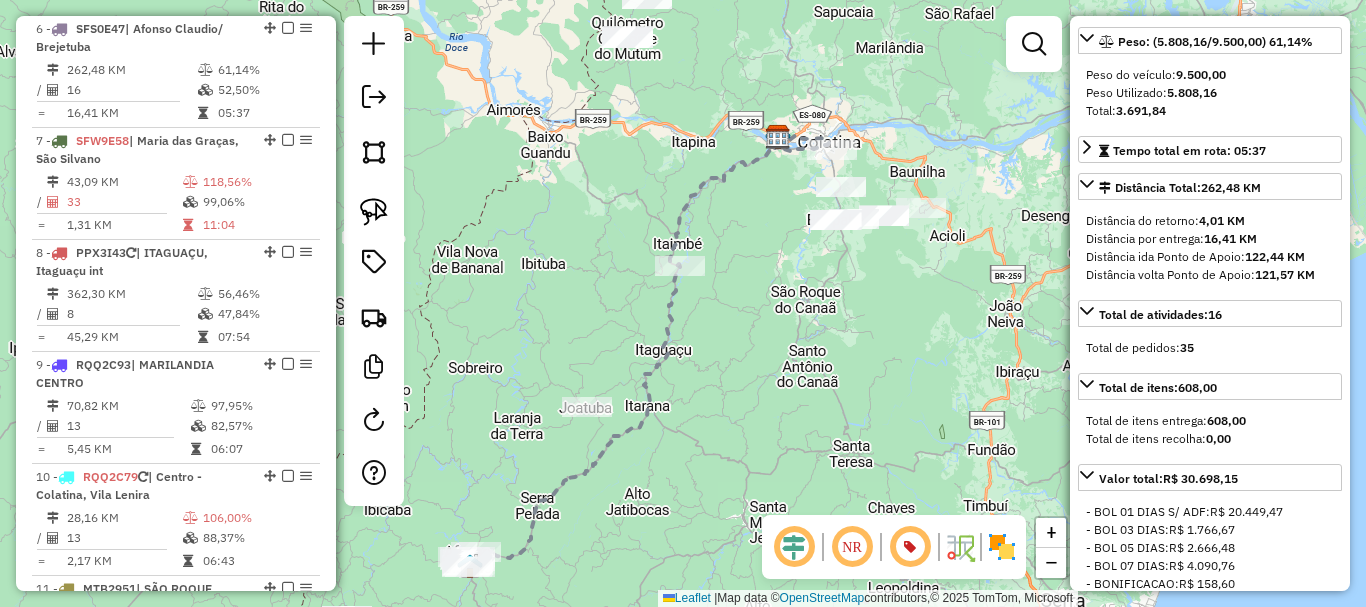 drag, startPoint x: 782, startPoint y: 375, endPoint x: 652, endPoint y: 481, distance: 167.73788 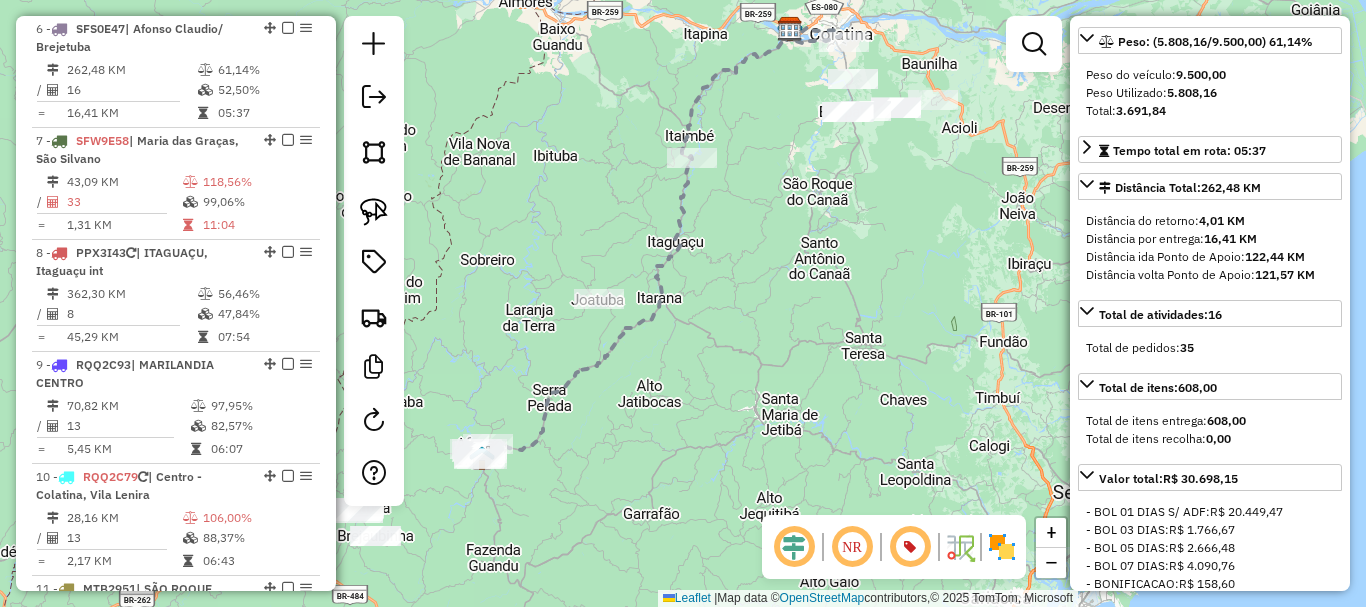 drag, startPoint x: 783, startPoint y: 351, endPoint x: 771, endPoint y: 292, distance: 60.207973 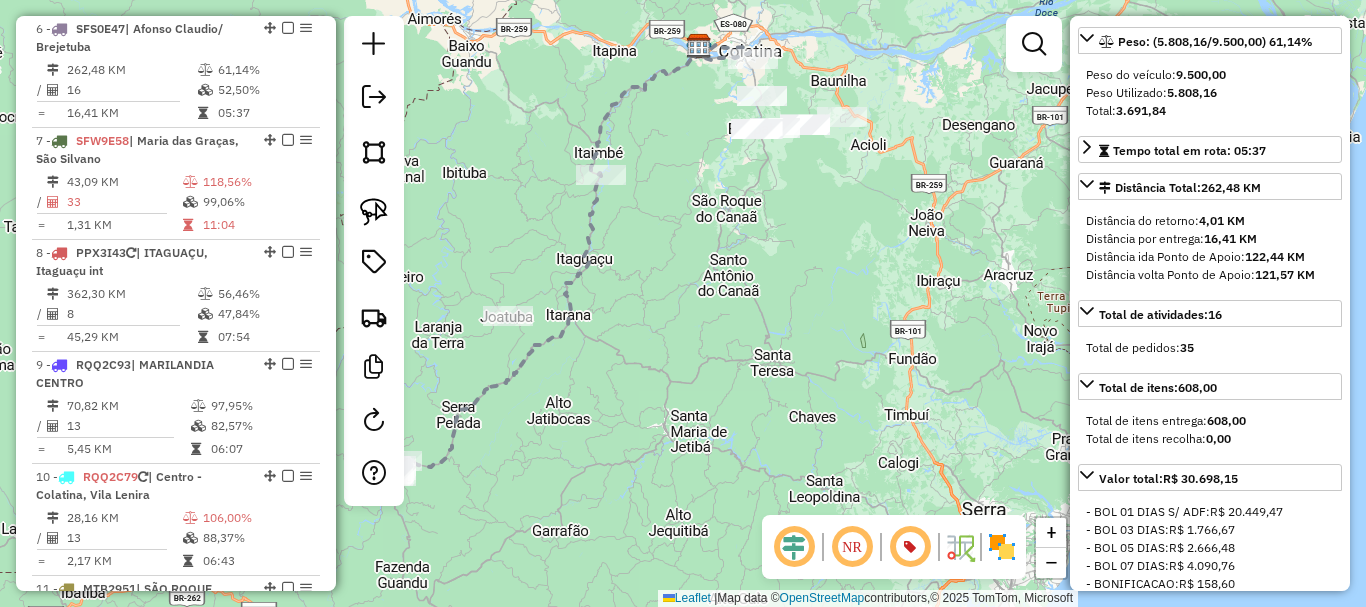 drag, startPoint x: 785, startPoint y: 401, endPoint x: 697, endPoint y: 432, distance: 93.30059 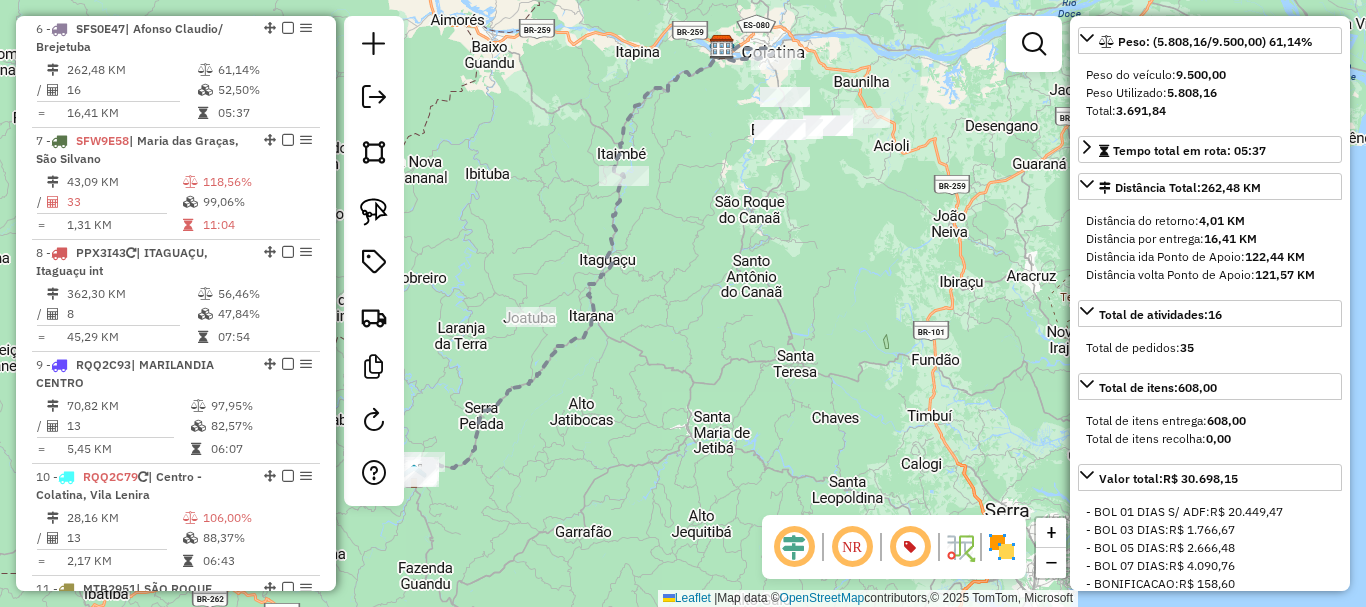 drag, startPoint x: 723, startPoint y: 310, endPoint x: 869, endPoint y: 274, distance: 150.37286 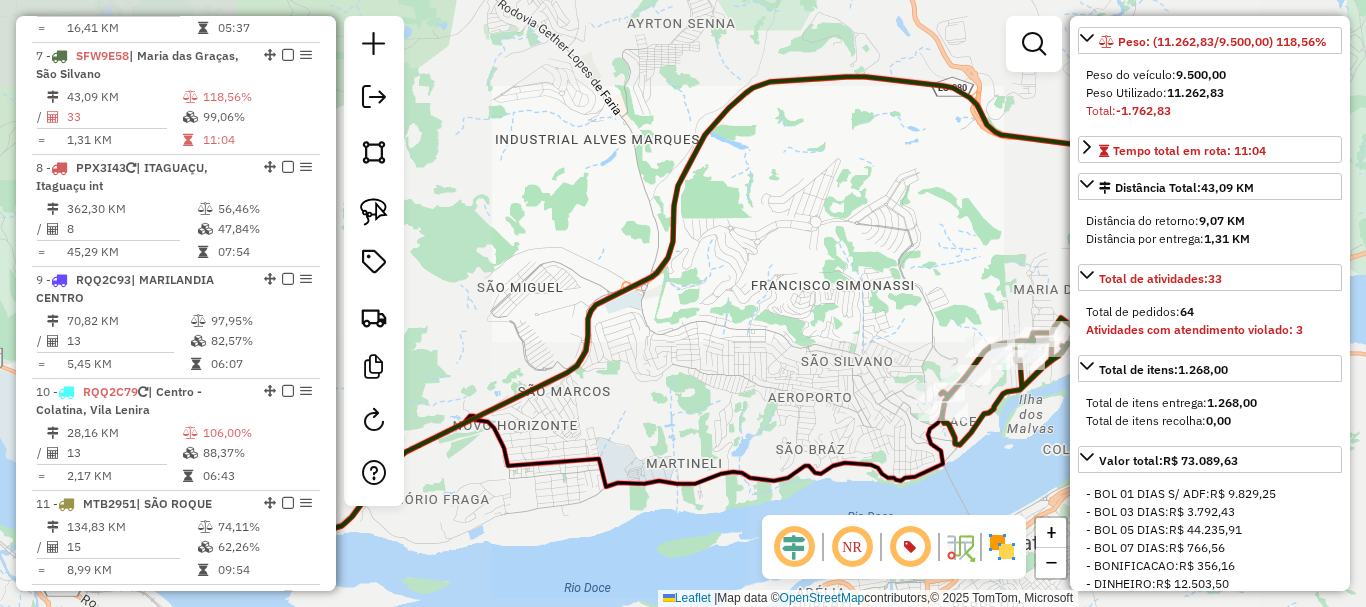 scroll, scrollTop: 1410, scrollLeft: 0, axis: vertical 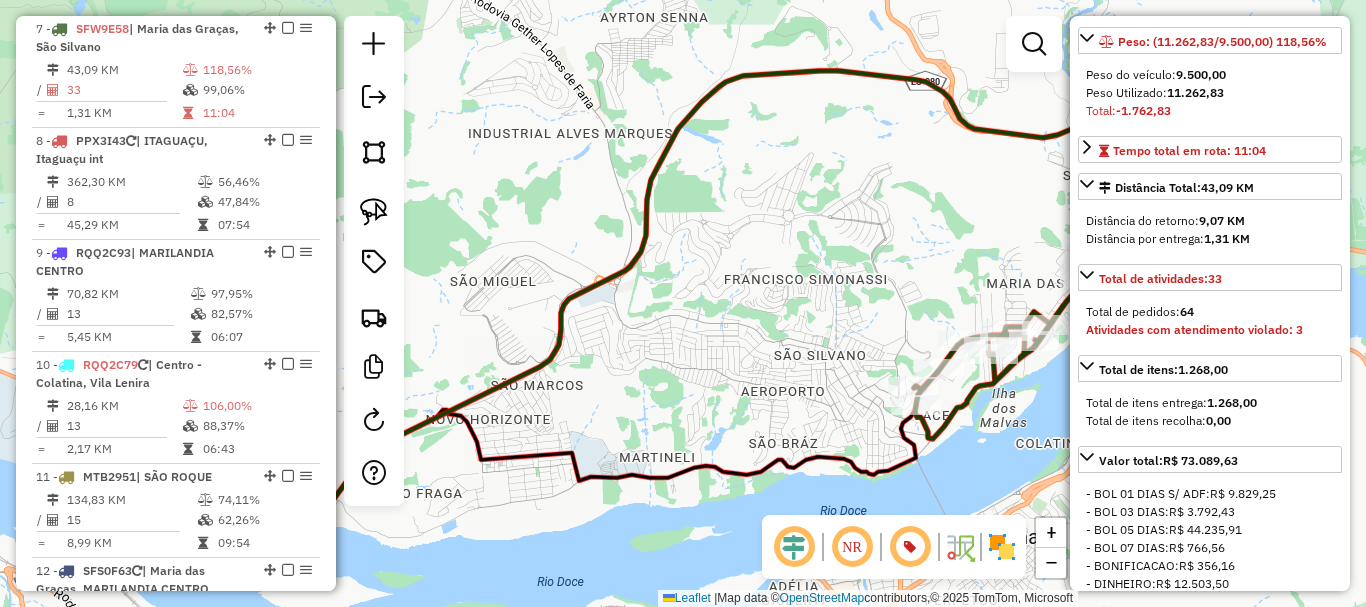 drag, startPoint x: 858, startPoint y: 256, endPoint x: 656, endPoint y: 223, distance: 204.6778 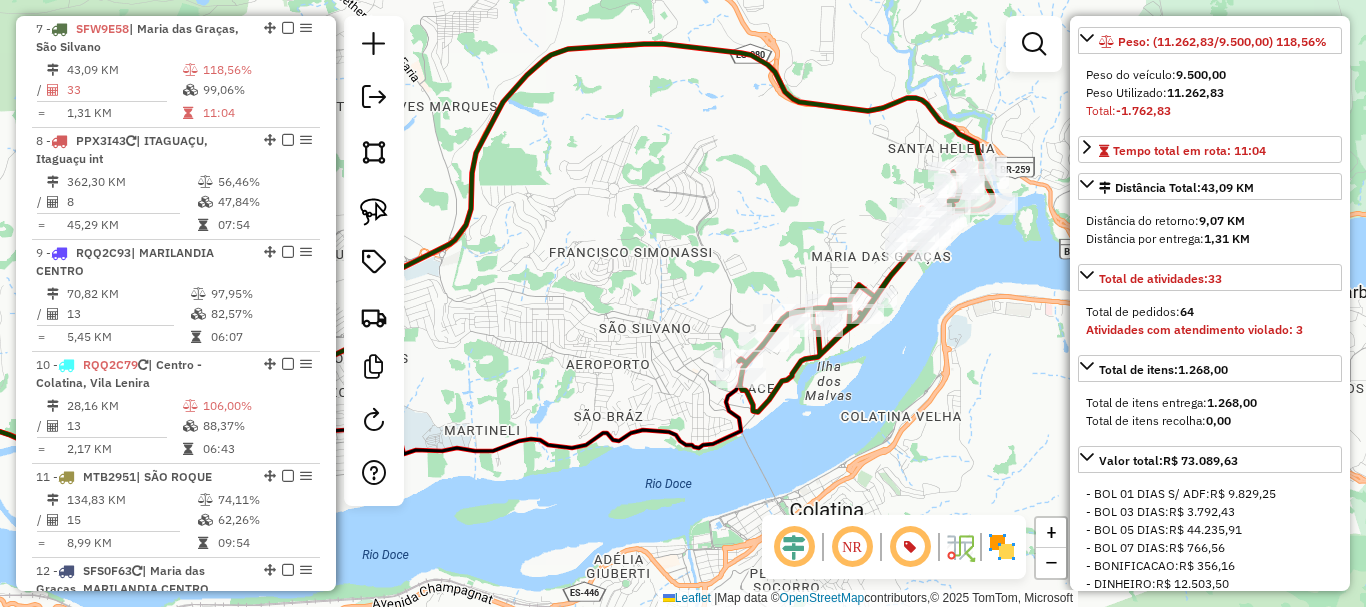 scroll, scrollTop: 0, scrollLeft: 0, axis: both 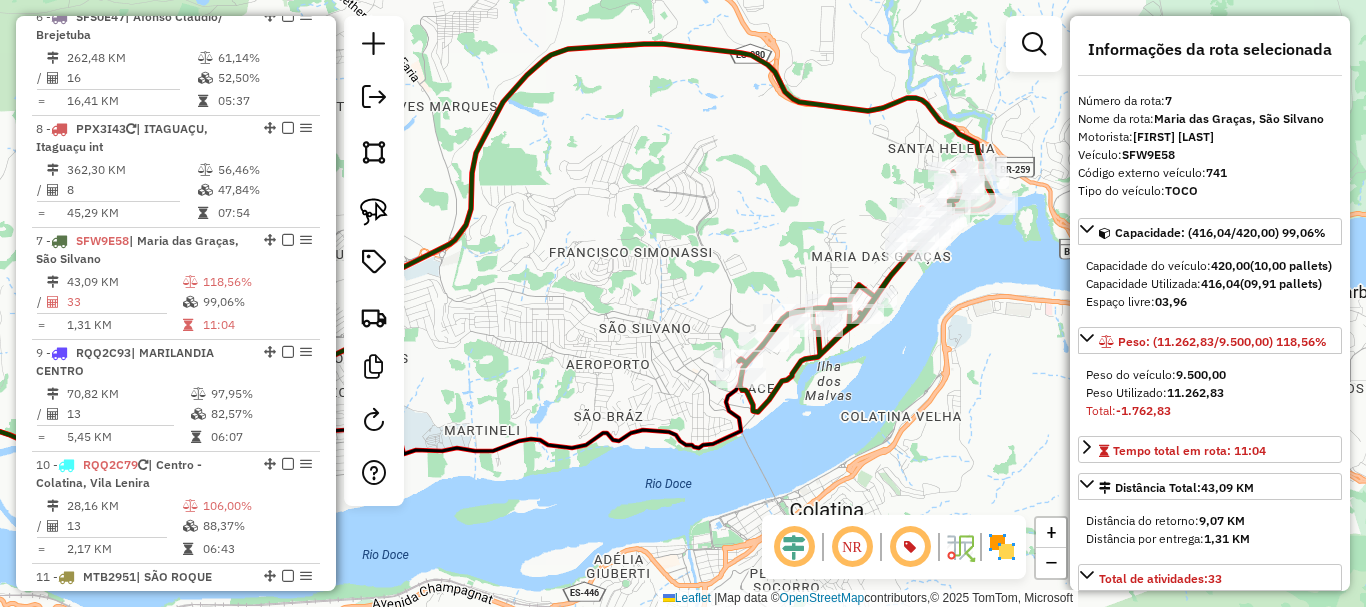 drag, startPoint x: 259, startPoint y: 239, endPoint x: 246, endPoint y: 157, distance: 83.02409 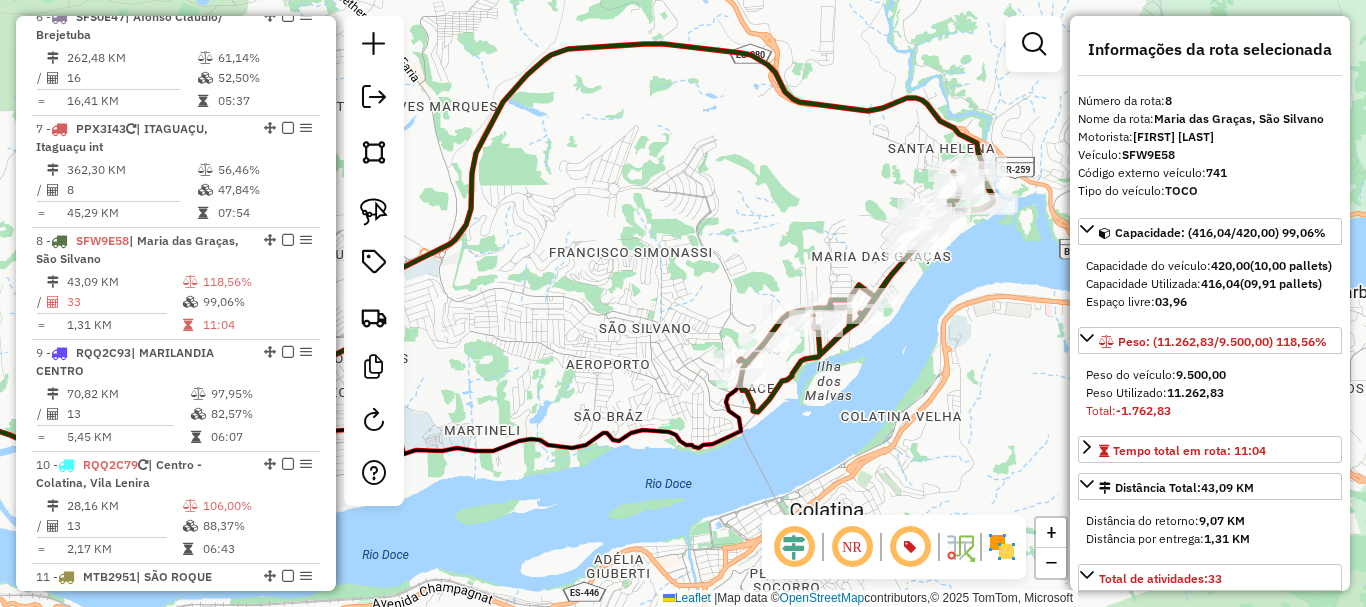 drag, startPoint x: 881, startPoint y: 377, endPoint x: 790, endPoint y: 409, distance: 96.462425 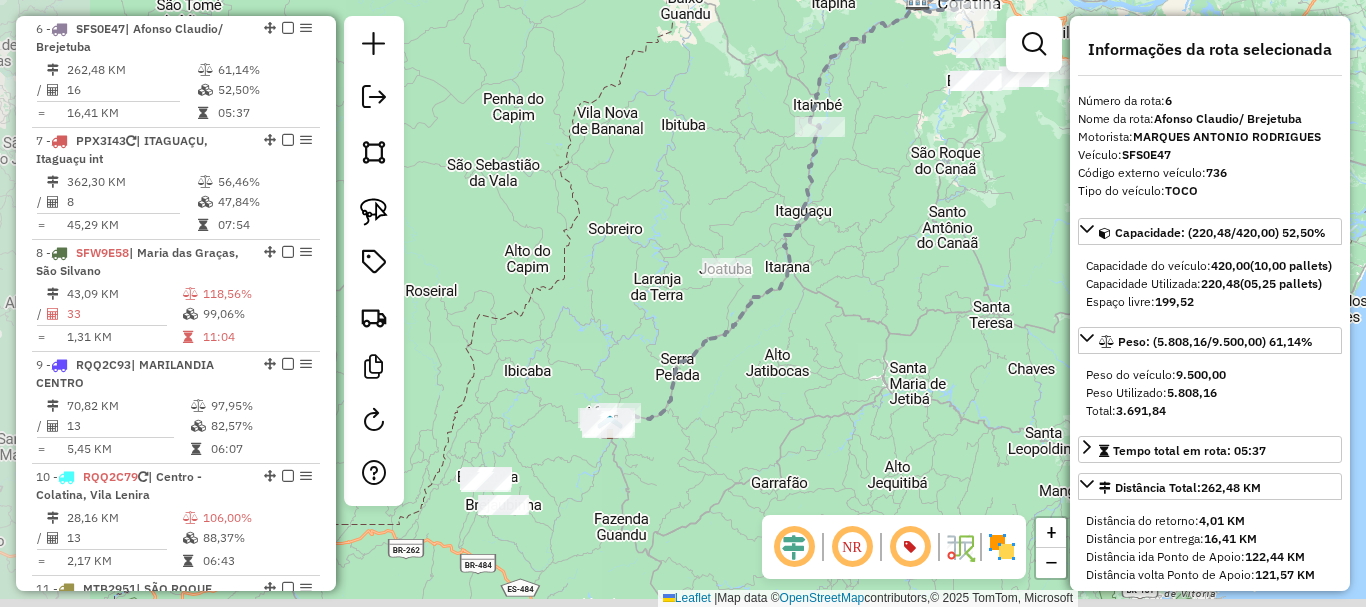 drag, startPoint x: 718, startPoint y: 411, endPoint x: 821, endPoint y: 321, distance: 136.78085 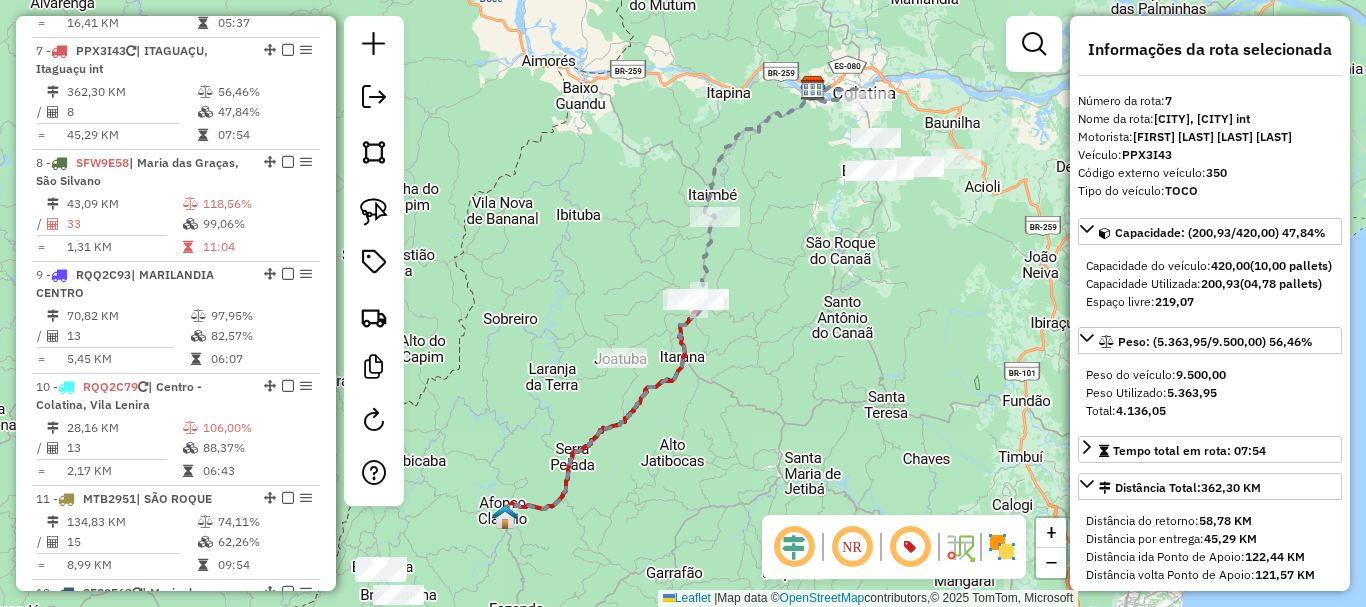 scroll, scrollTop: 1410, scrollLeft: 0, axis: vertical 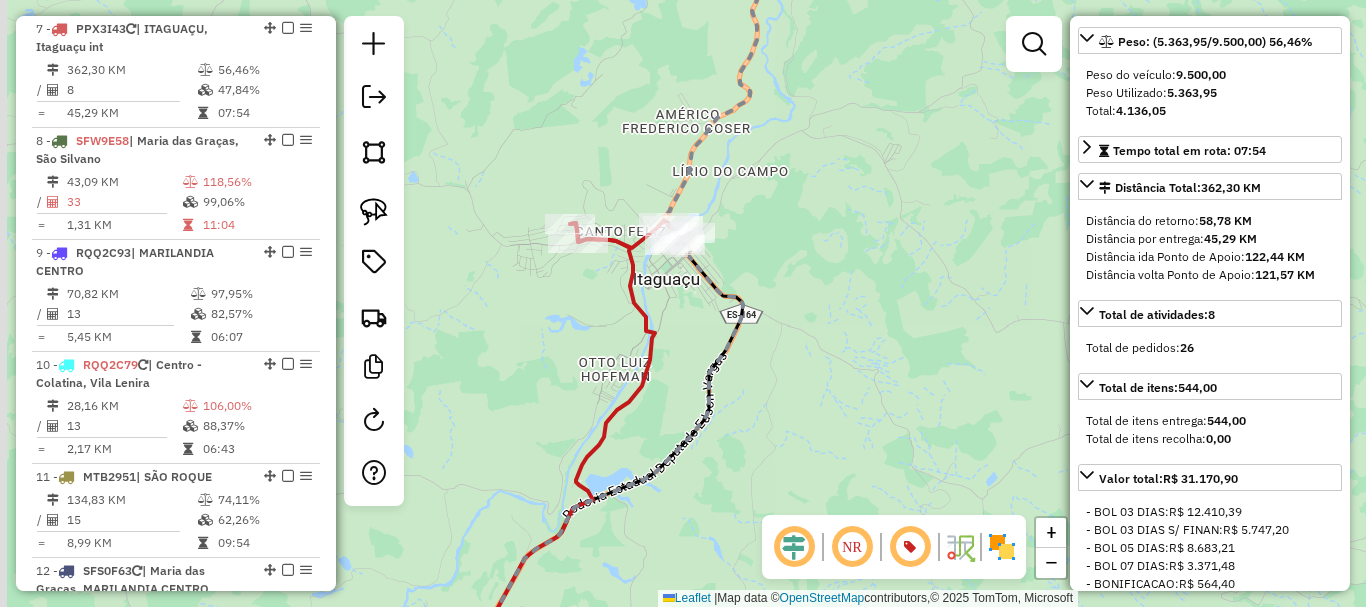 drag, startPoint x: 789, startPoint y: 335, endPoint x: 895, endPoint y: 320, distance: 107.05606 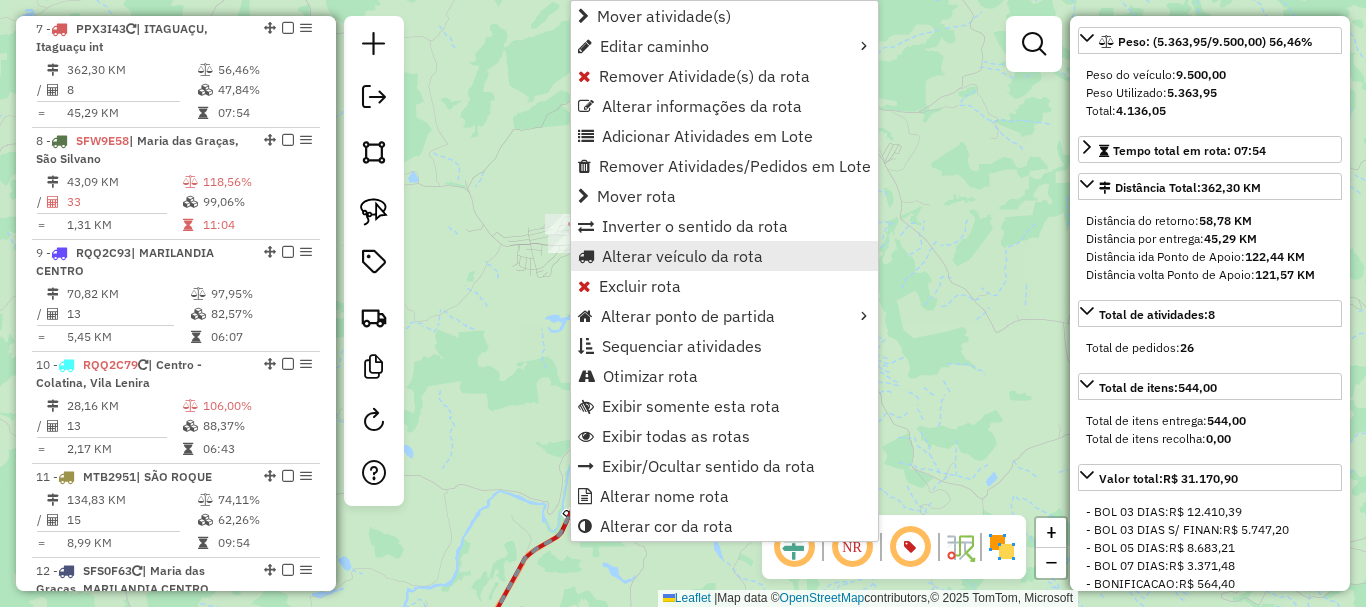 click on "Alterar veículo da rota" at bounding box center [682, 256] 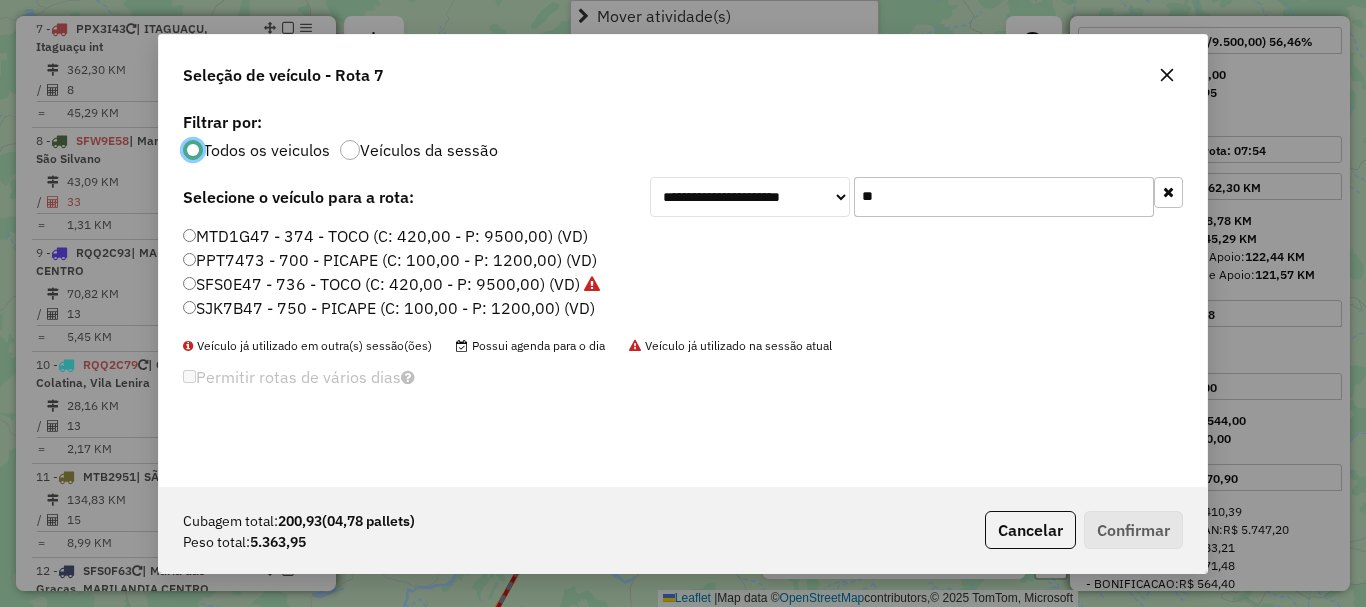 scroll, scrollTop: 11, scrollLeft: 6, axis: both 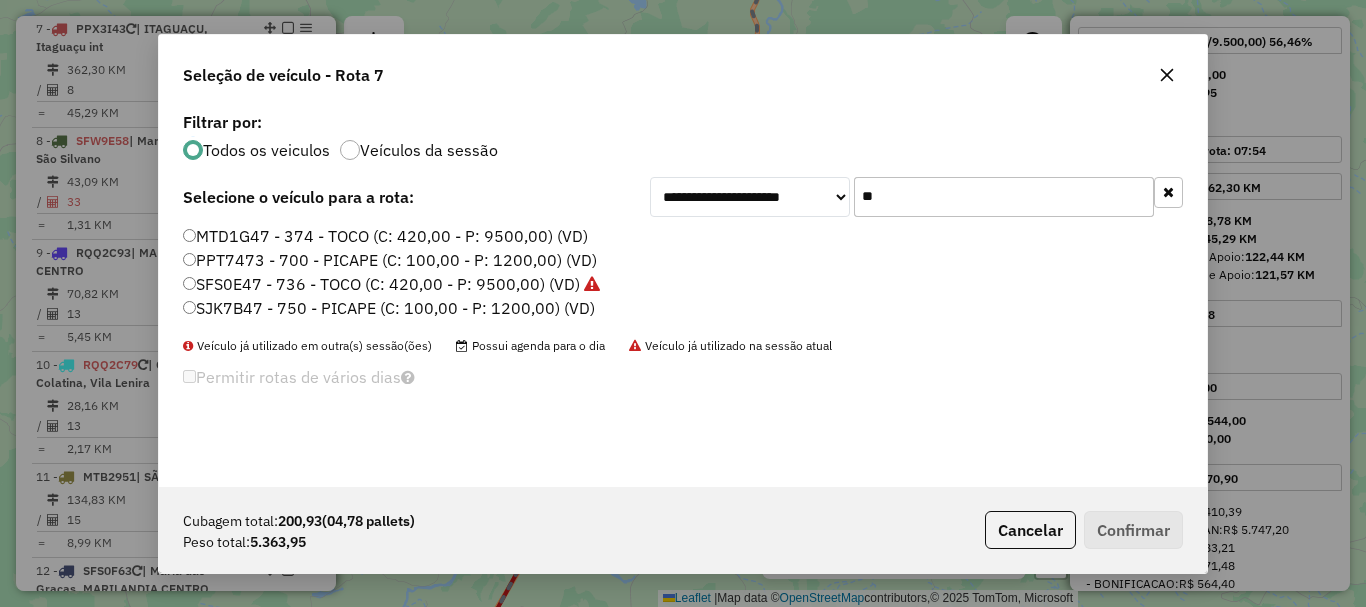 drag, startPoint x: 897, startPoint y: 196, endPoint x: 826, endPoint y: 222, distance: 75.61085 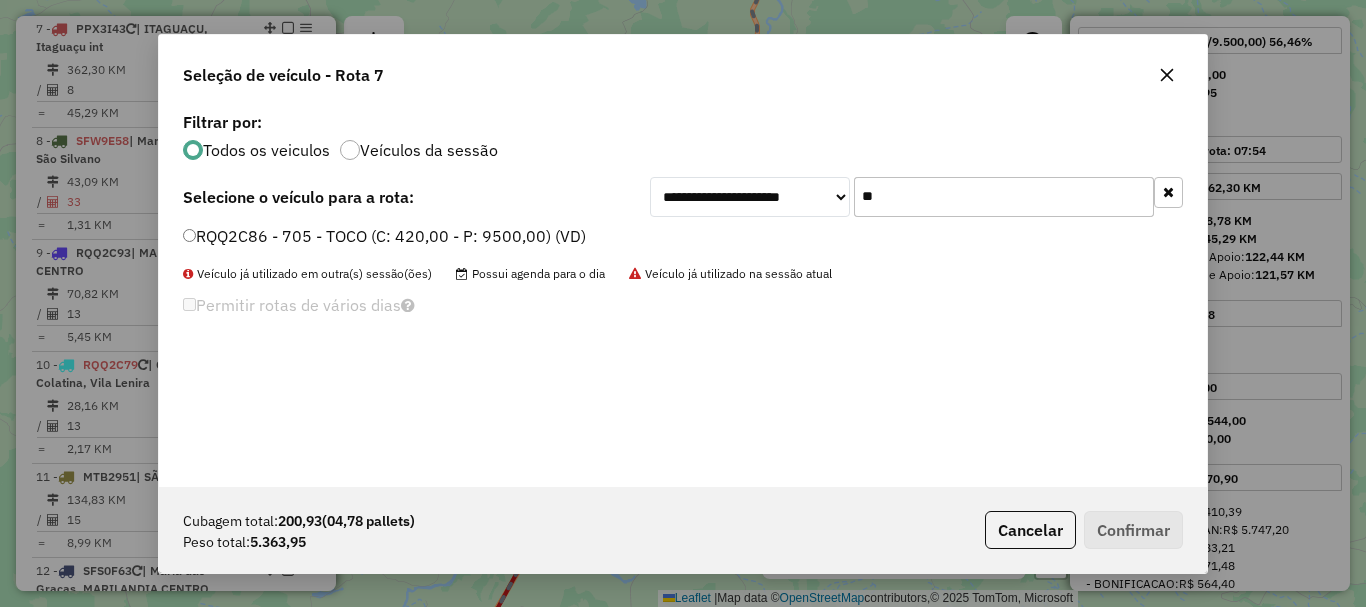 type on "**" 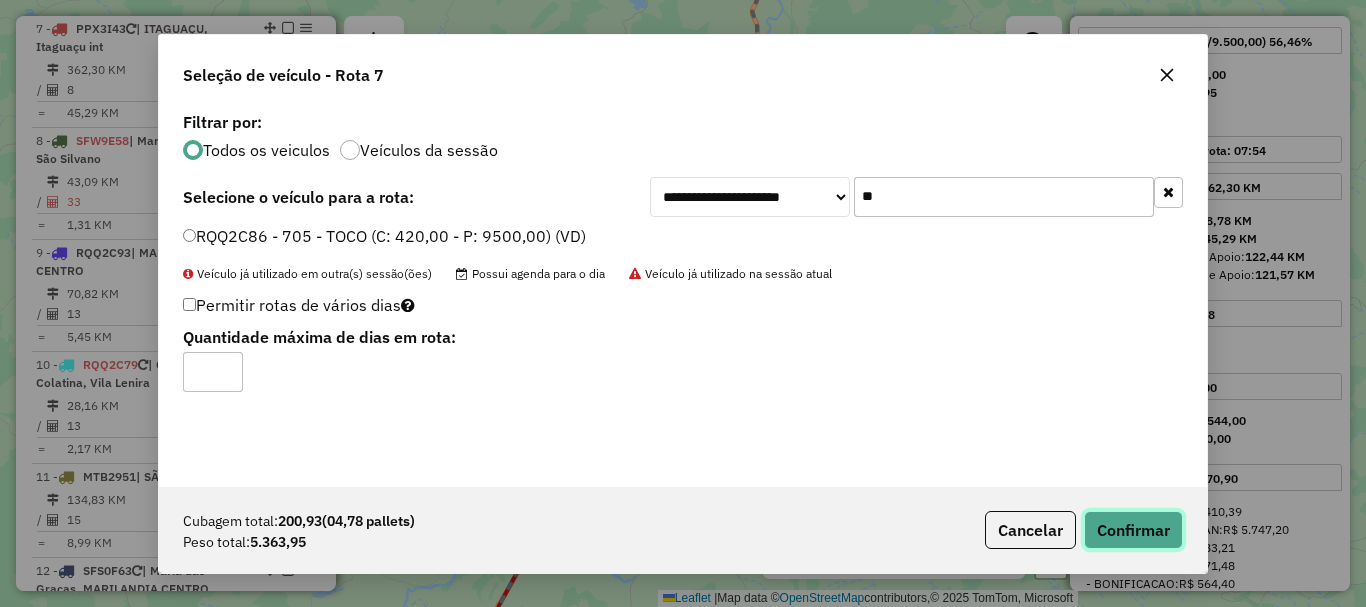 click on "Confirmar" 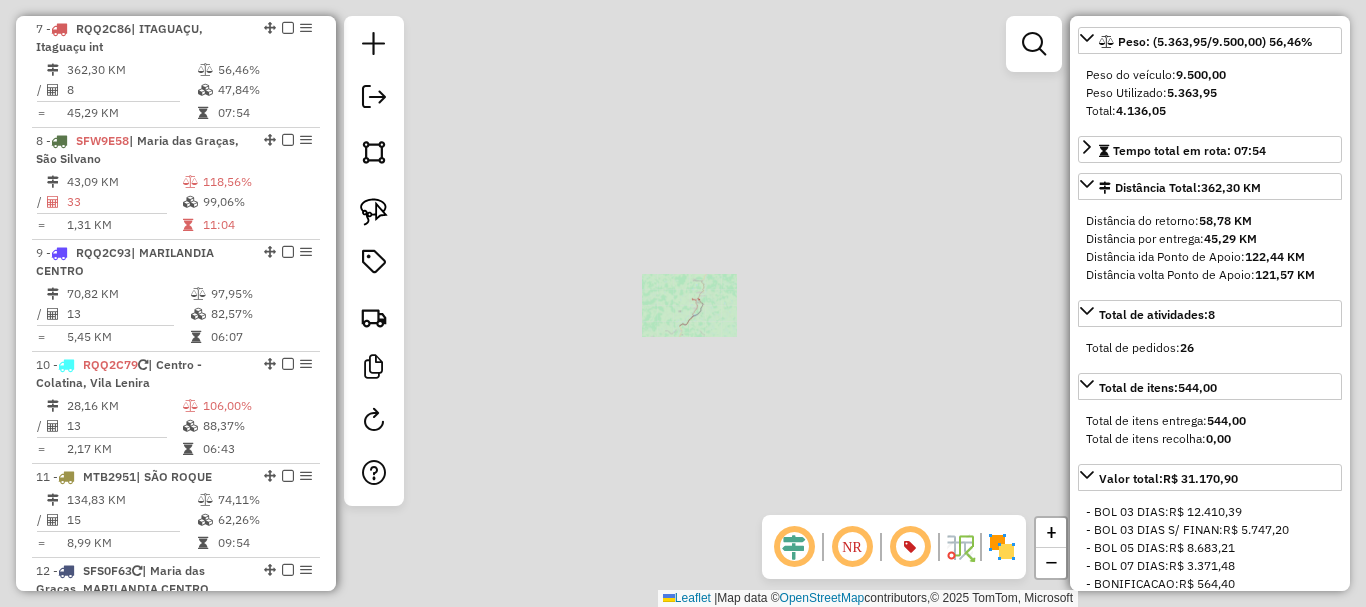 scroll, scrollTop: 282, scrollLeft: 0, axis: vertical 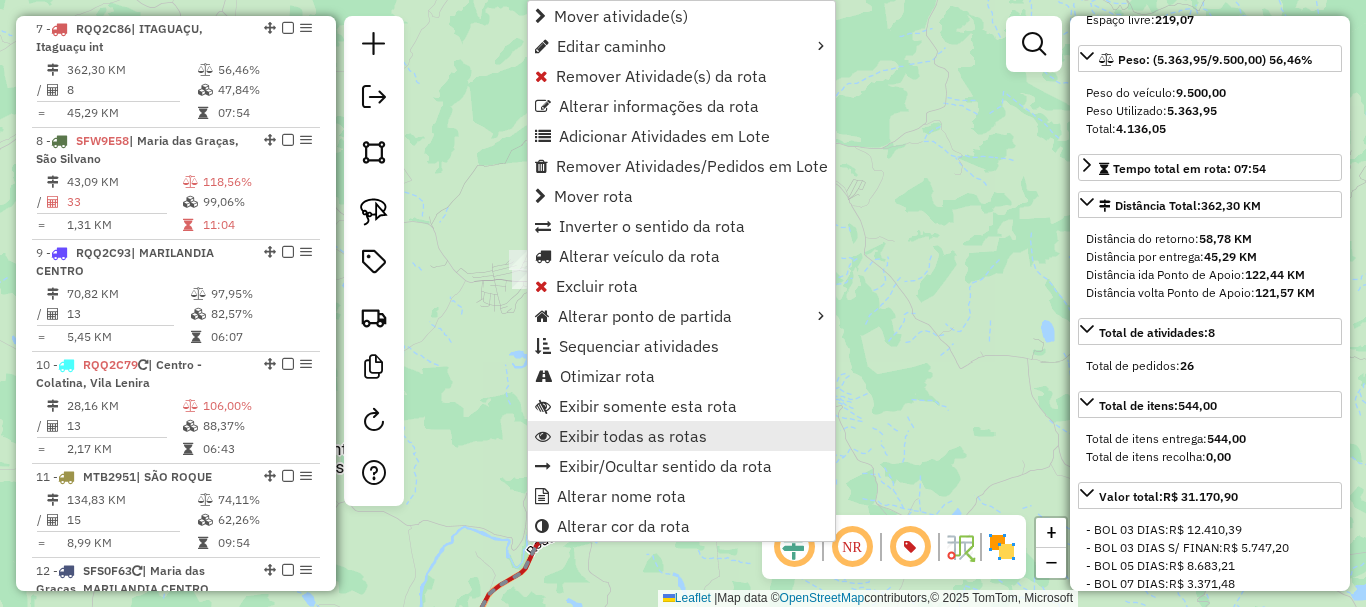 click on "Exibir todas as rotas" at bounding box center (633, 436) 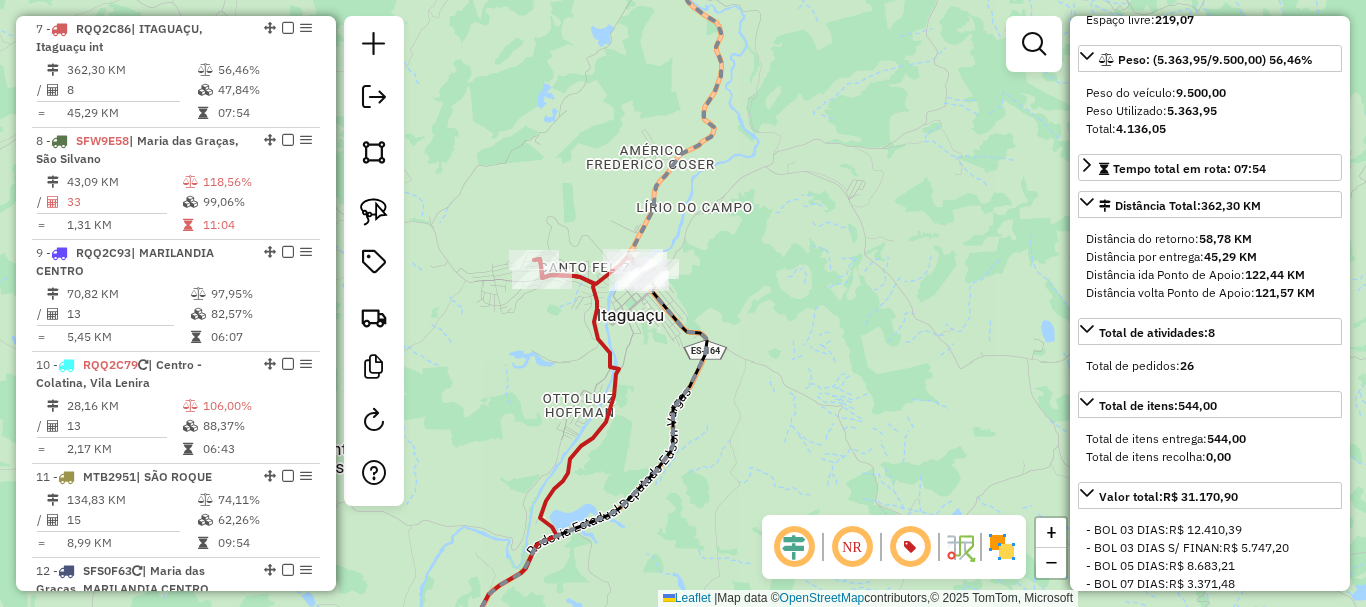 drag, startPoint x: 821, startPoint y: 323, endPoint x: 665, endPoint y: 477, distance: 219.20766 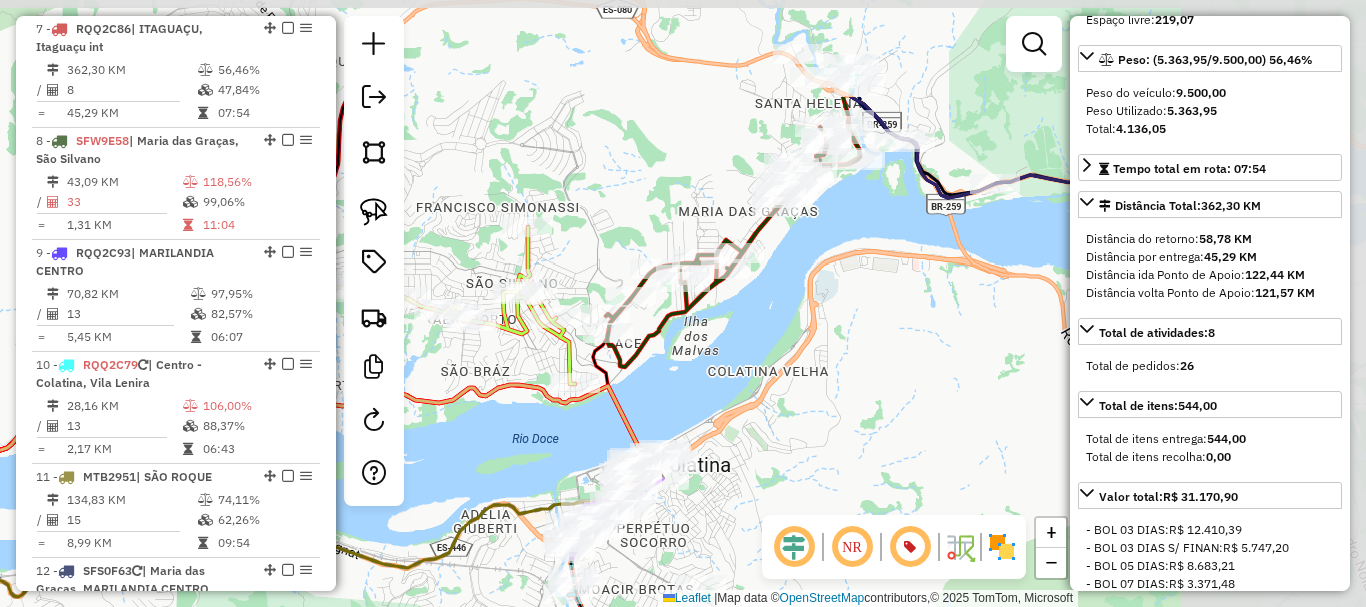drag, startPoint x: 924, startPoint y: 95, endPoint x: 584, endPoint y: 253, distance: 374.91867 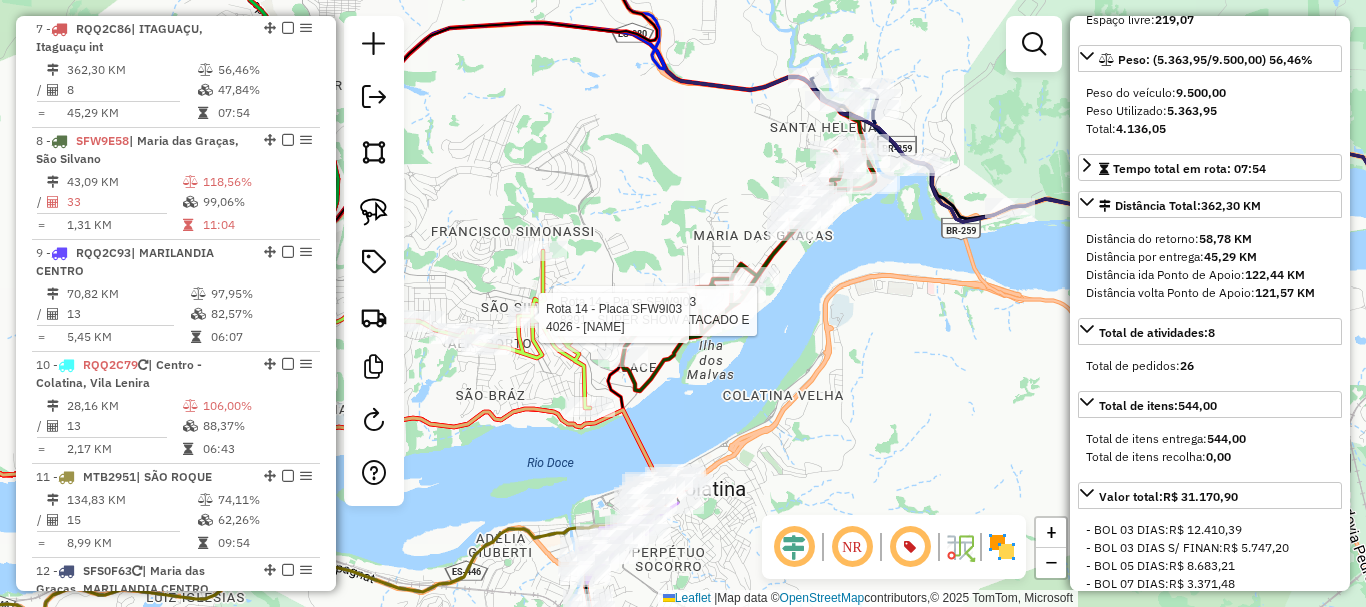 drag, startPoint x: 838, startPoint y: 300, endPoint x: 850, endPoint y: 322, distance: 25.059929 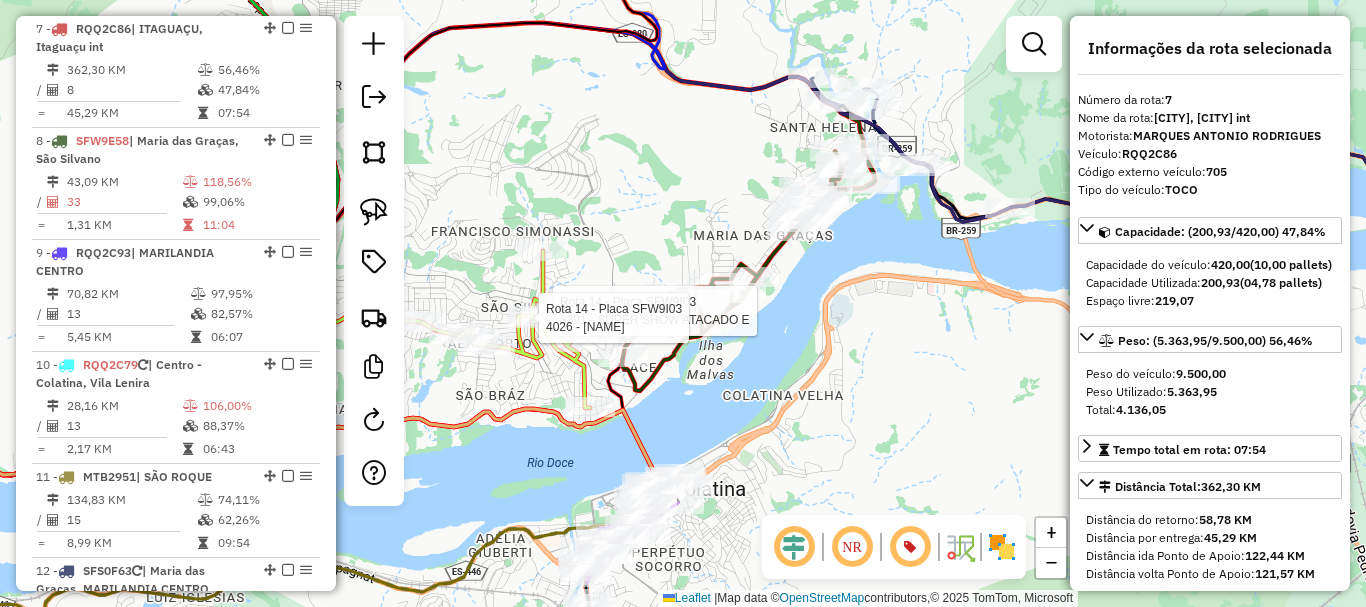 scroll, scrollTop: 0, scrollLeft: 0, axis: both 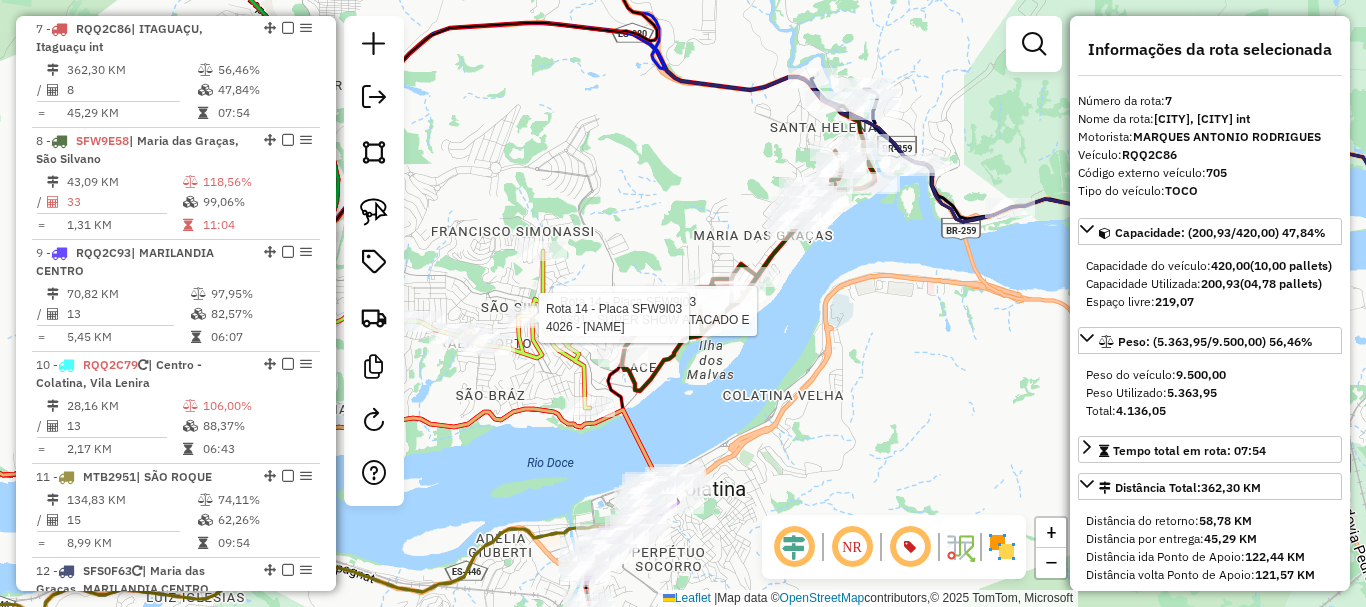 drag, startPoint x: 1039, startPoint y: 44, endPoint x: 1030, endPoint y: 68, distance: 25.632011 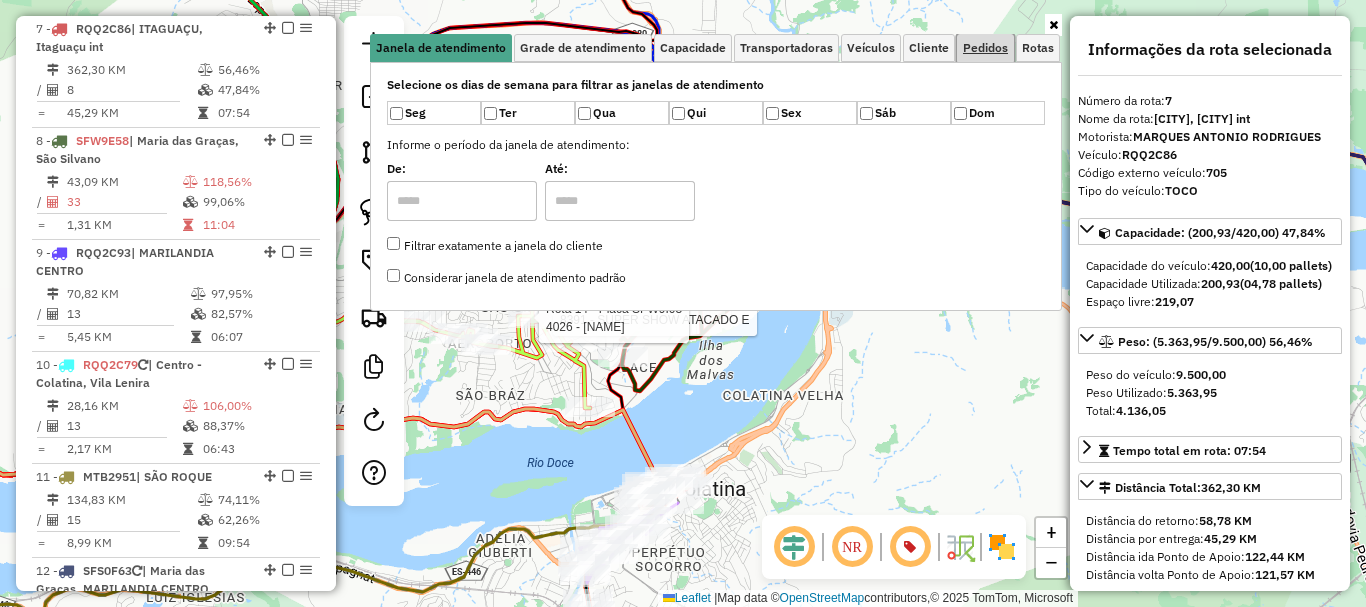 click on "Pedidos" at bounding box center [985, 48] 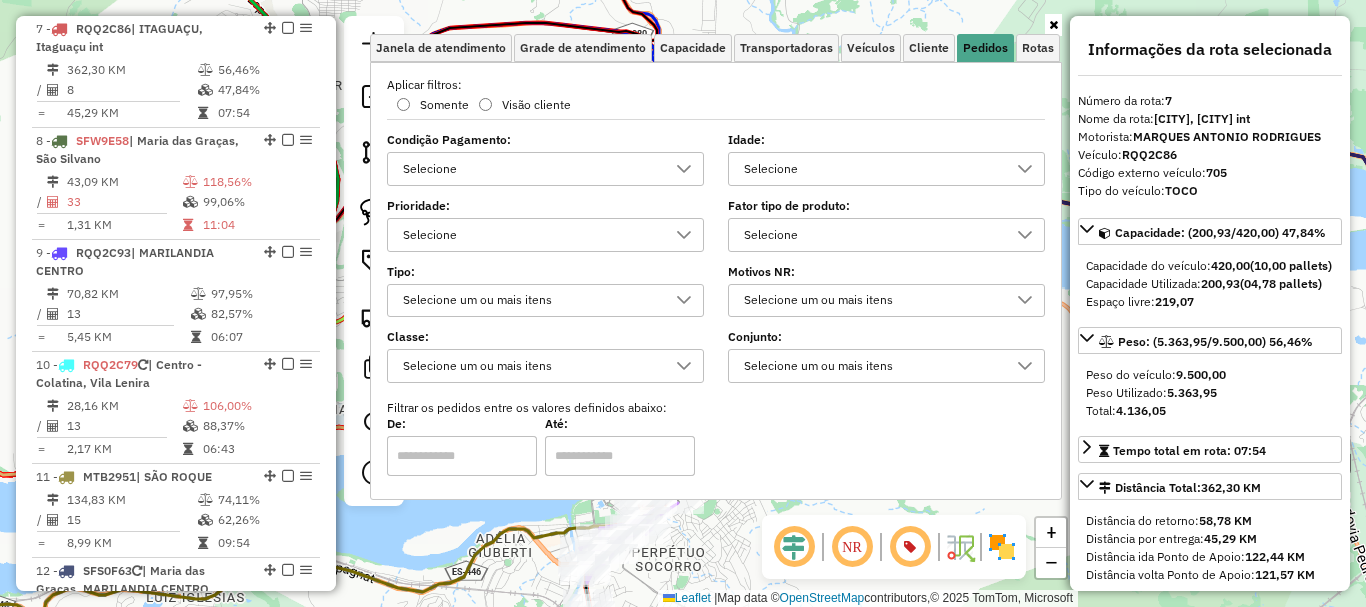 click on "Selecione" at bounding box center (530, 169) 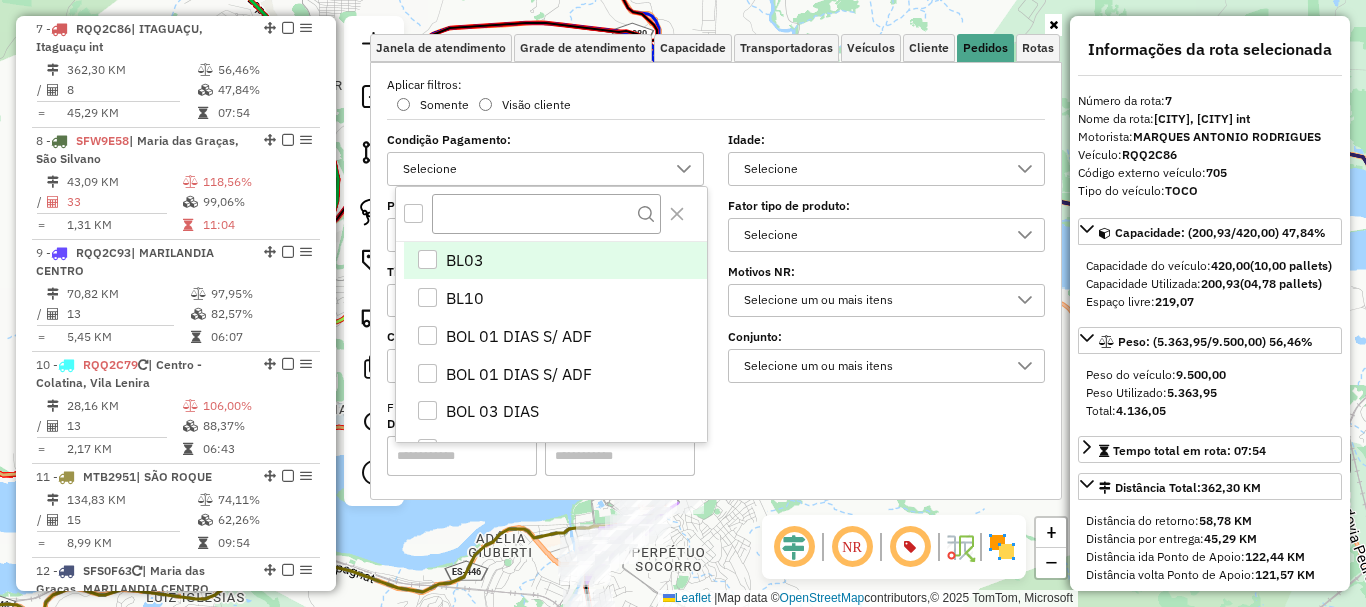 click at bounding box center (413, 213) 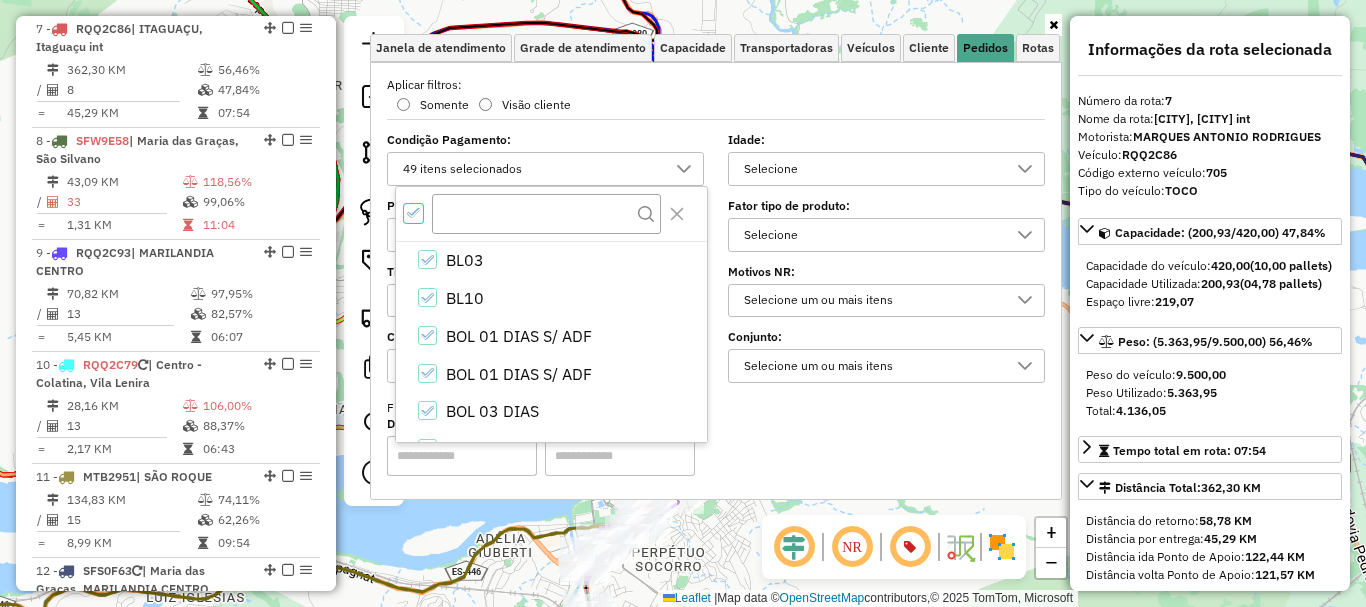 scroll, scrollTop: 12, scrollLeft: 7, axis: both 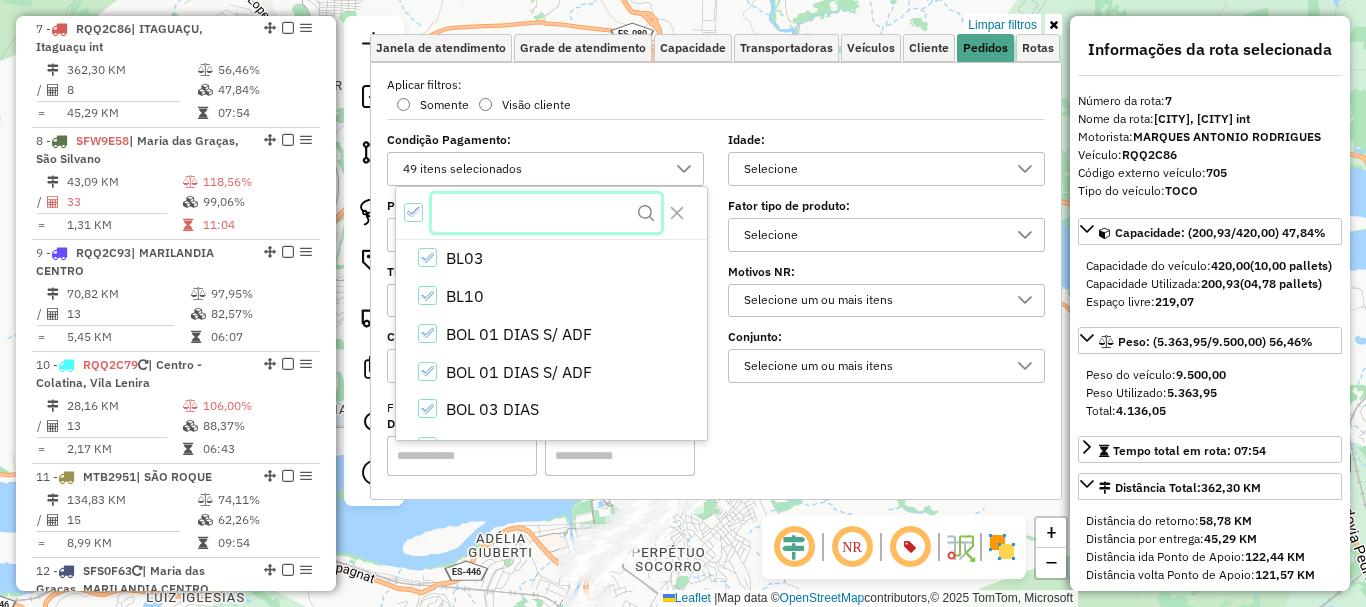 click at bounding box center [546, 213] 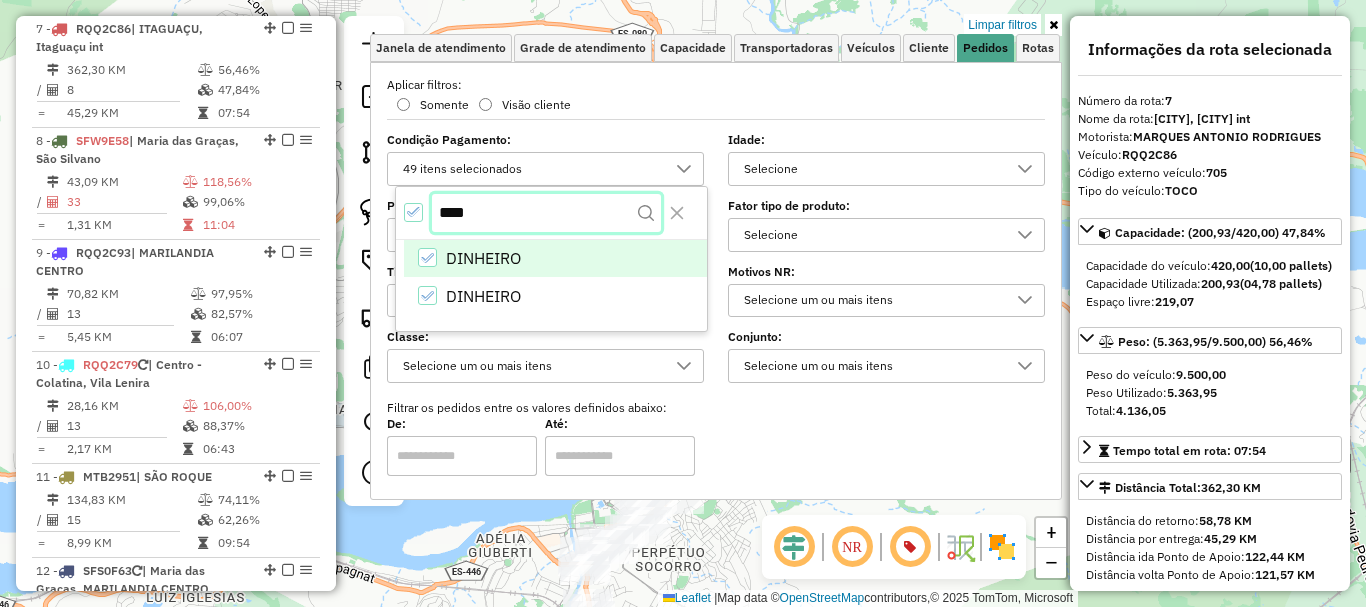 type on "****" 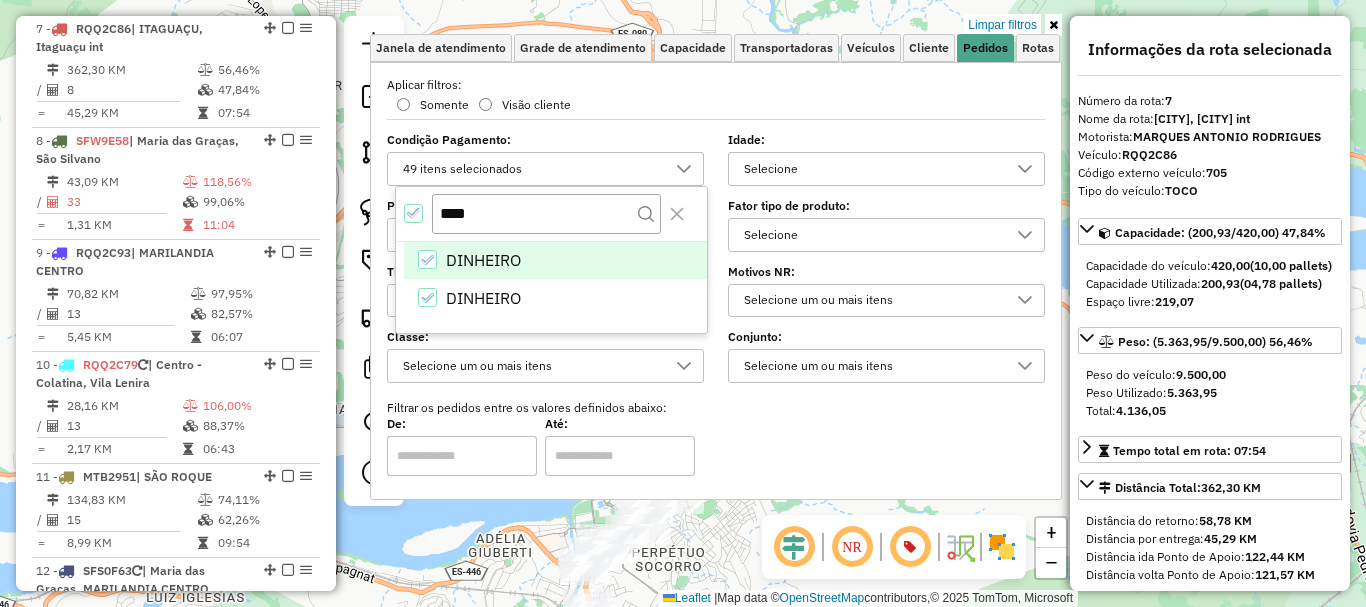 click 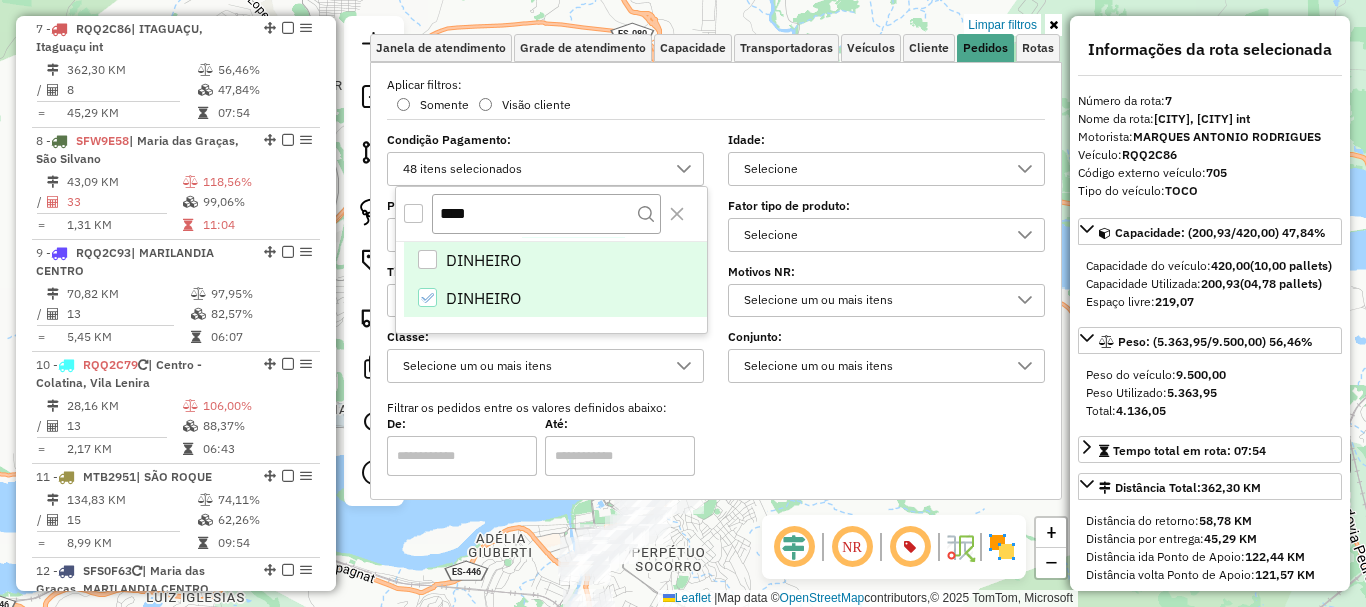 click 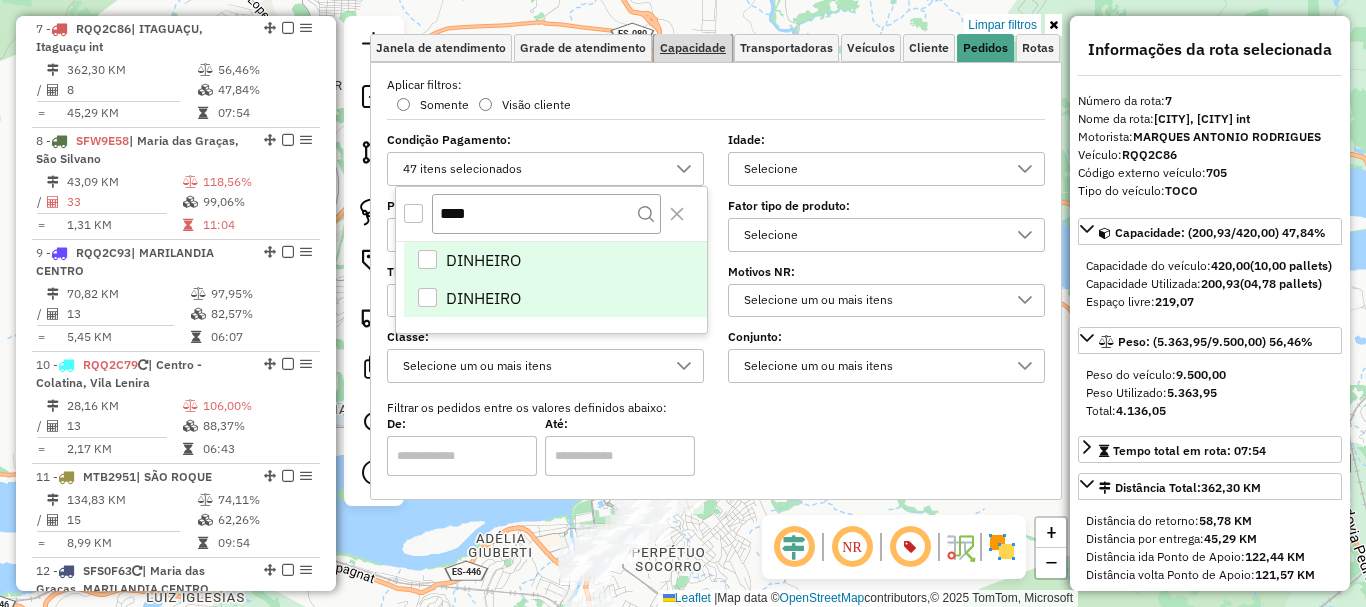 click on "Capacidade" at bounding box center [693, 48] 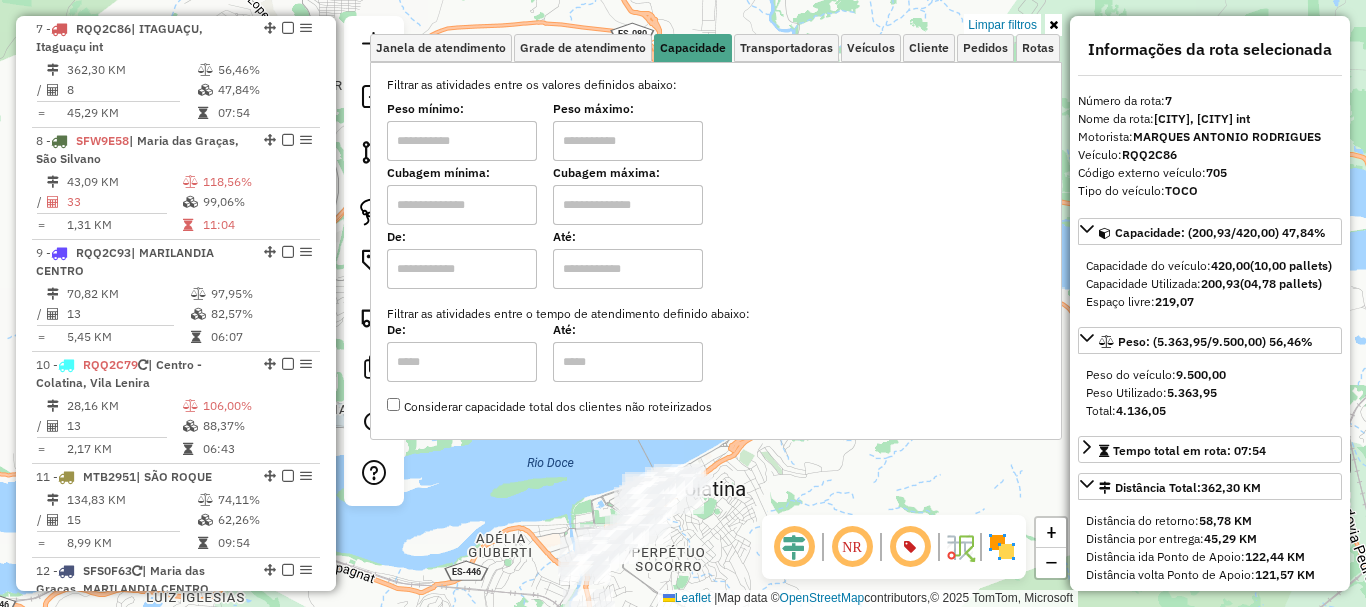 click at bounding box center (462, 141) 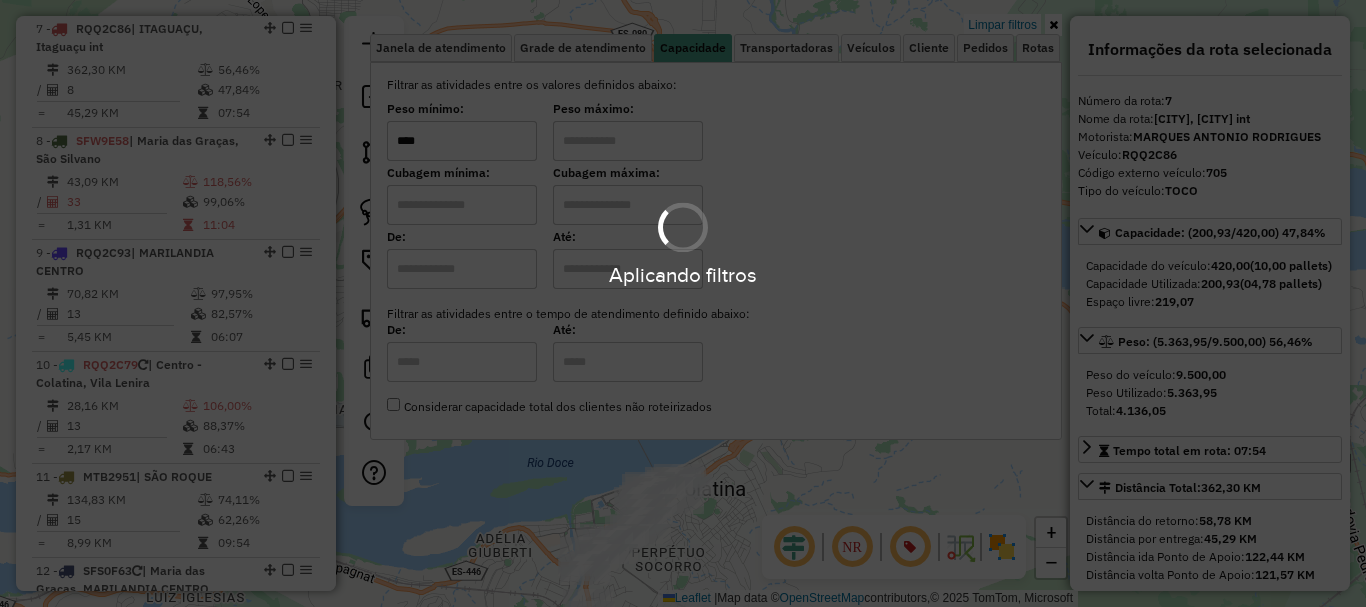 type on "****" 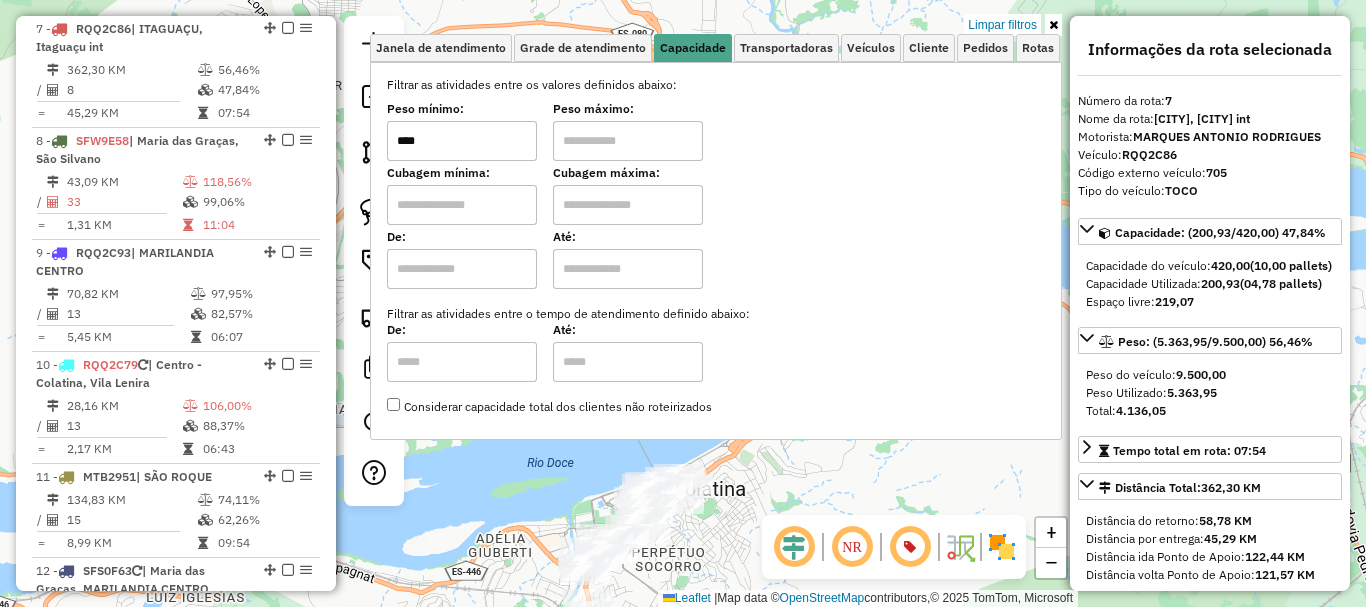 click at bounding box center [628, 141] 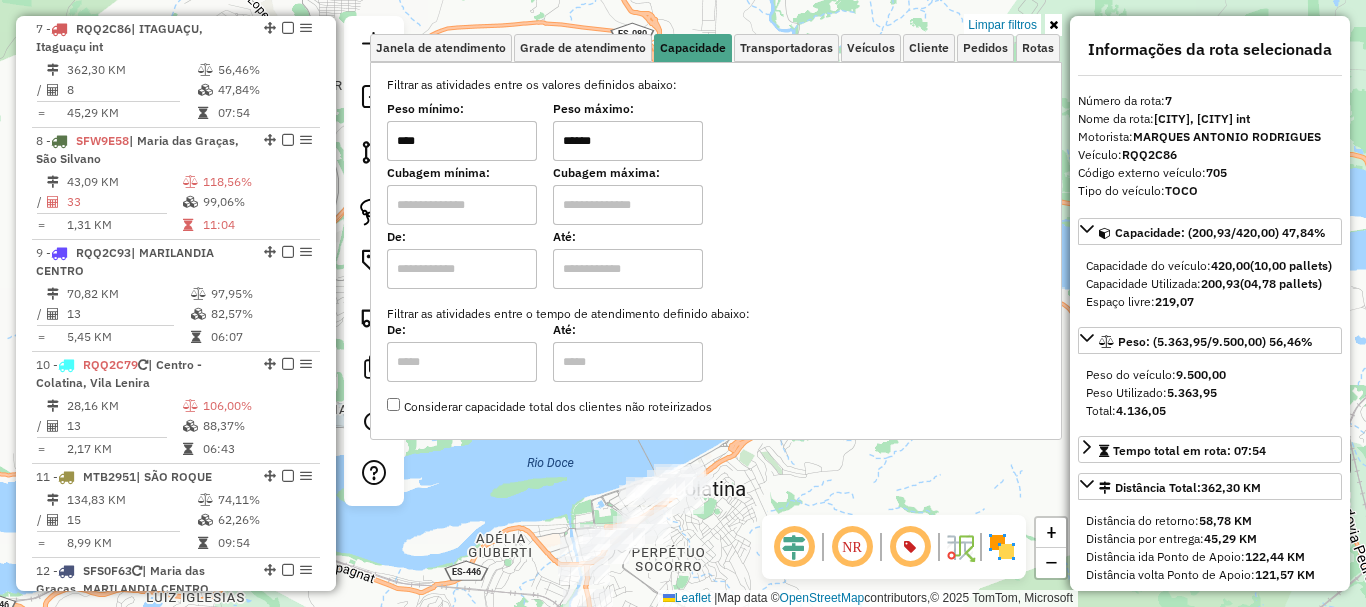 type on "******" 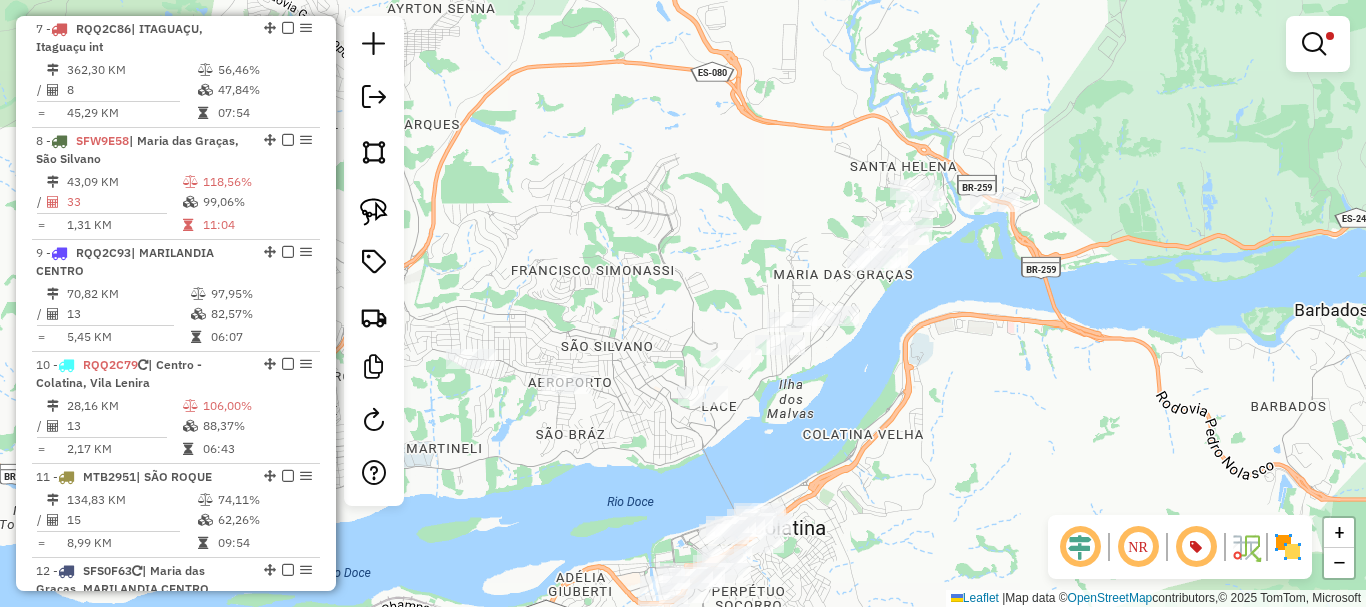 drag, startPoint x: 811, startPoint y: 373, endPoint x: 891, endPoint y: 412, distance: 89 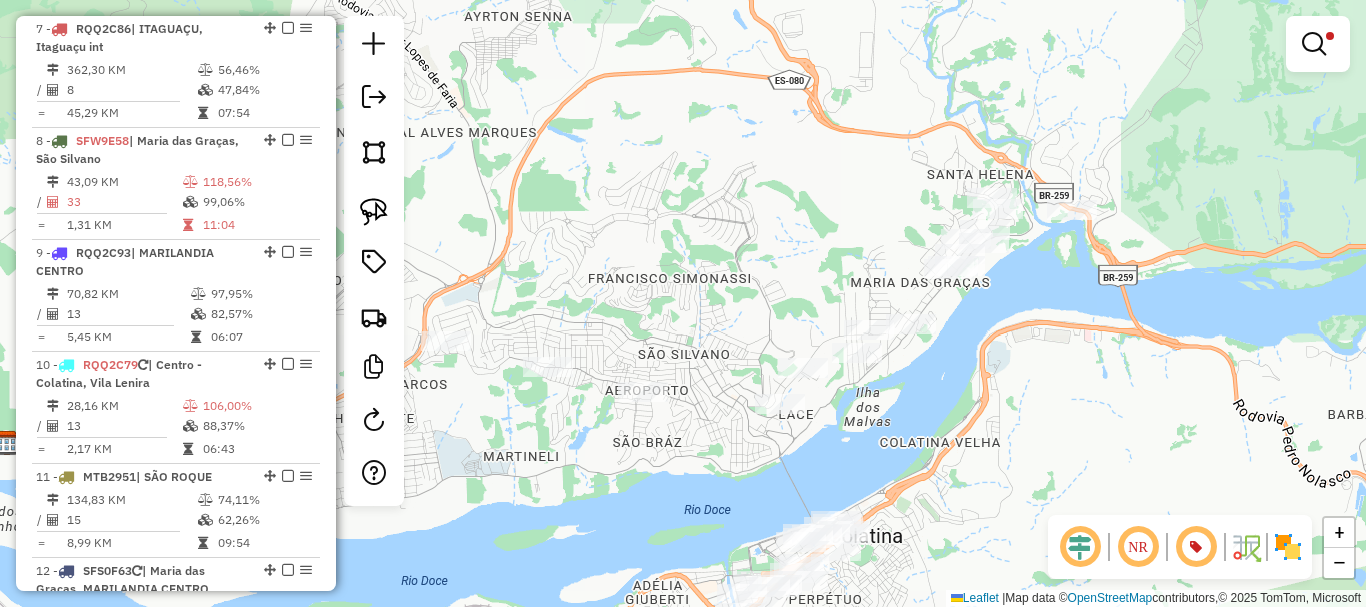 drag, startPoint x: 995, startPoint y: 441, endPoint x: 899, endPoint y: 412, distance: 100.28459 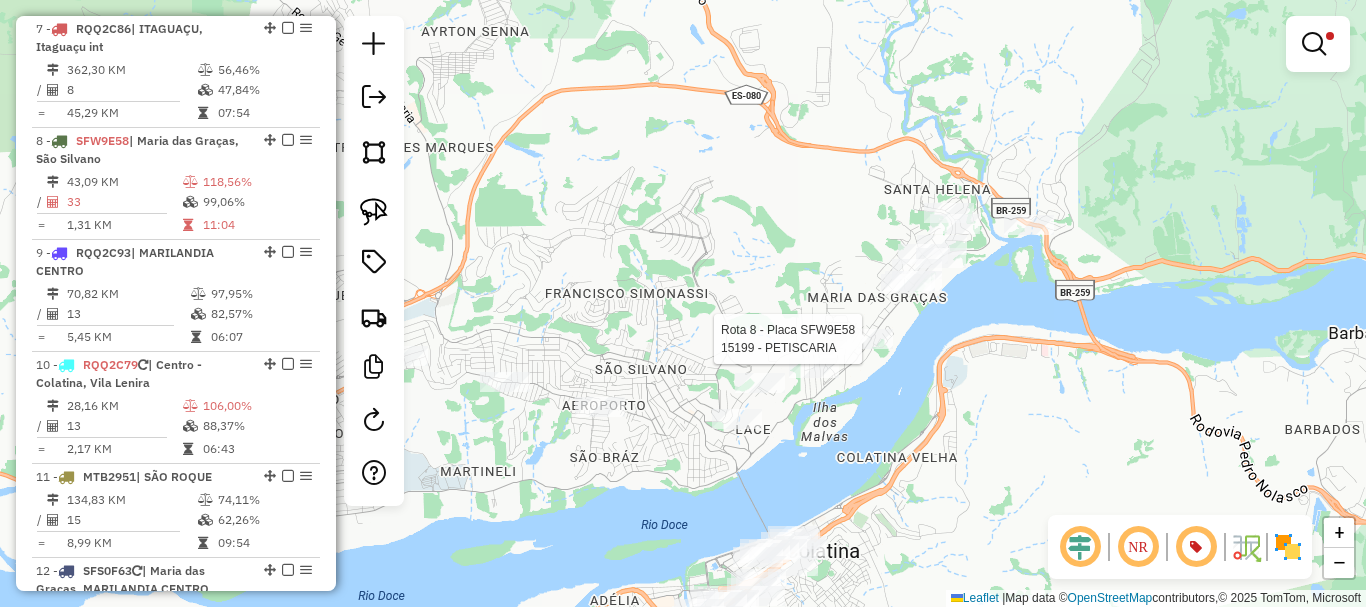 select on "*********" 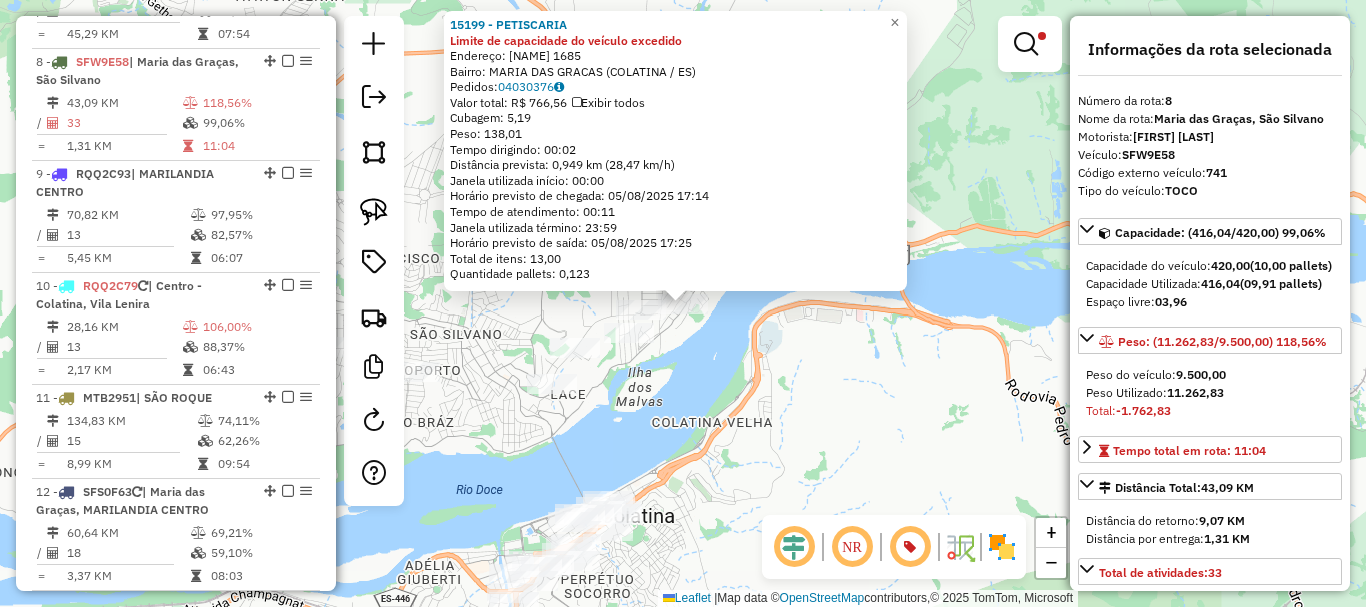 scroll, scrollTop: 1522, scrollLeft: 0, axis: vertical 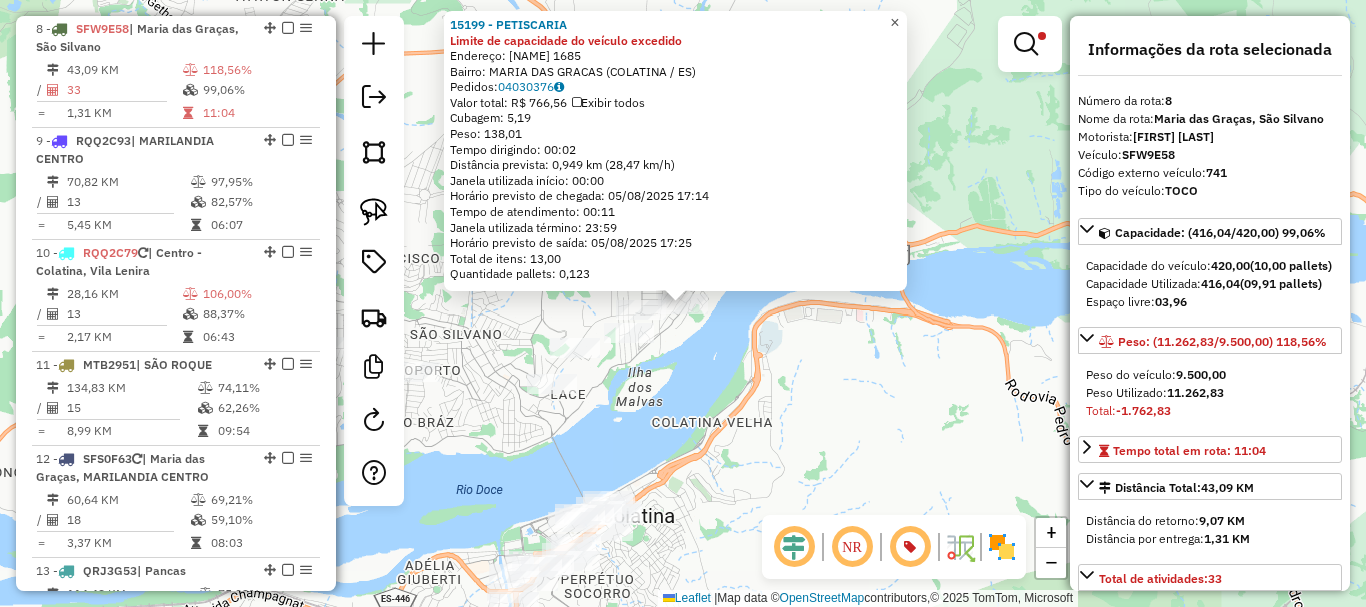 click on "×" 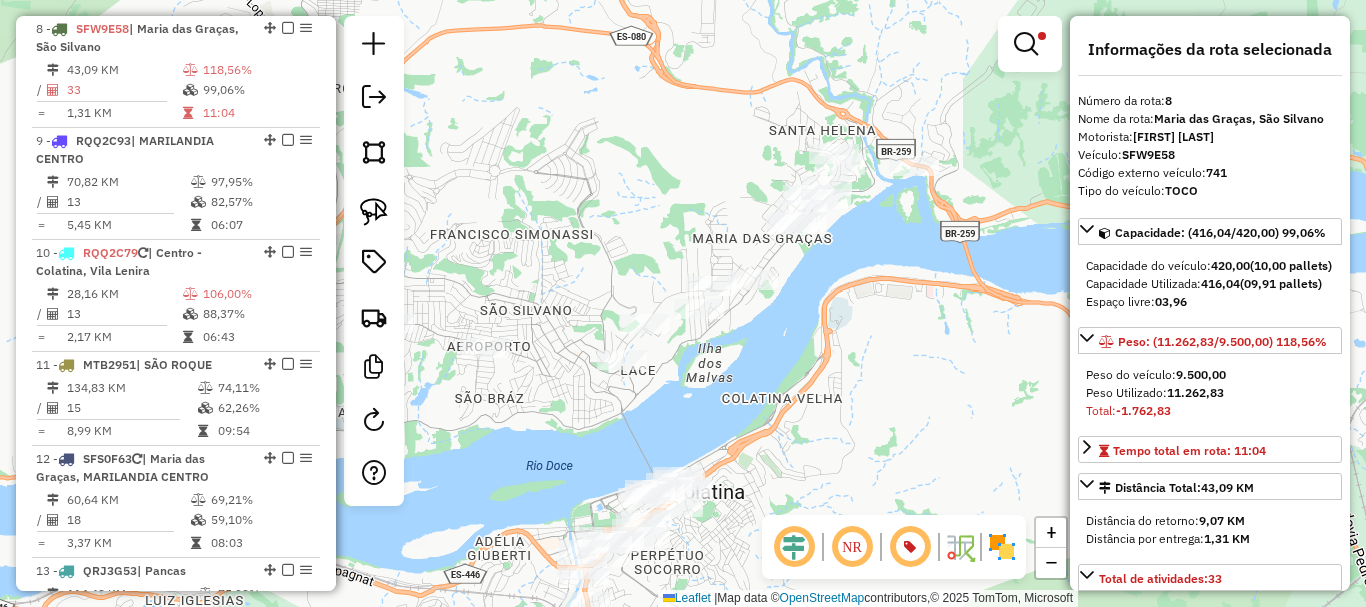 drag, startPoint x: 683, startPoint y: 140, endPoint x: 696, endPoint y: 134, distance: 14.3178215 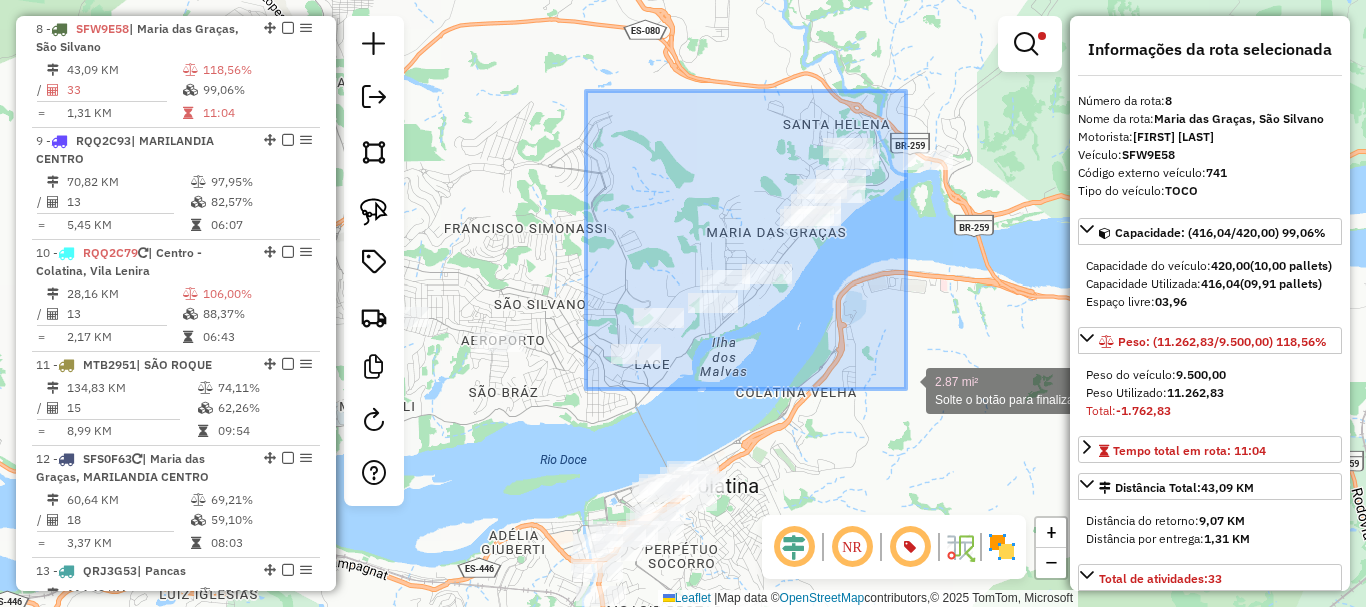 drag, startPoint x: 617, startPoint y: 104, endPoint x: 917, endPoint y: 396, distance: 418.64545 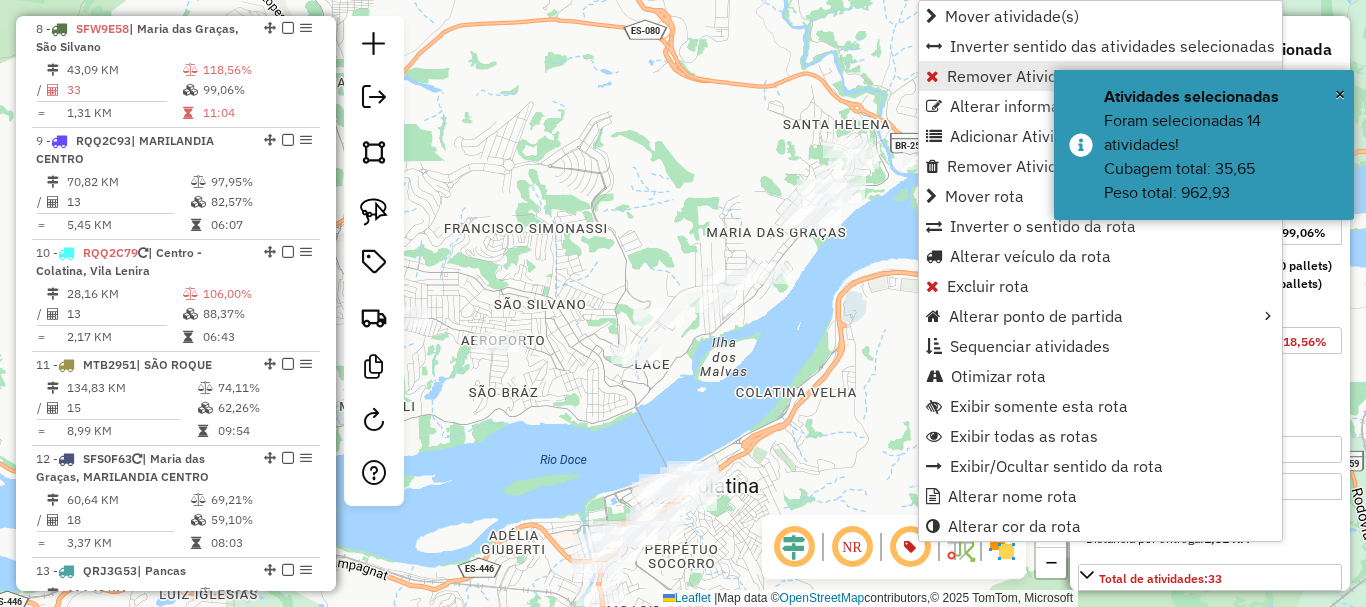 click on "Remover Atividade(s) da rota" at bounding box center (1052, 76) 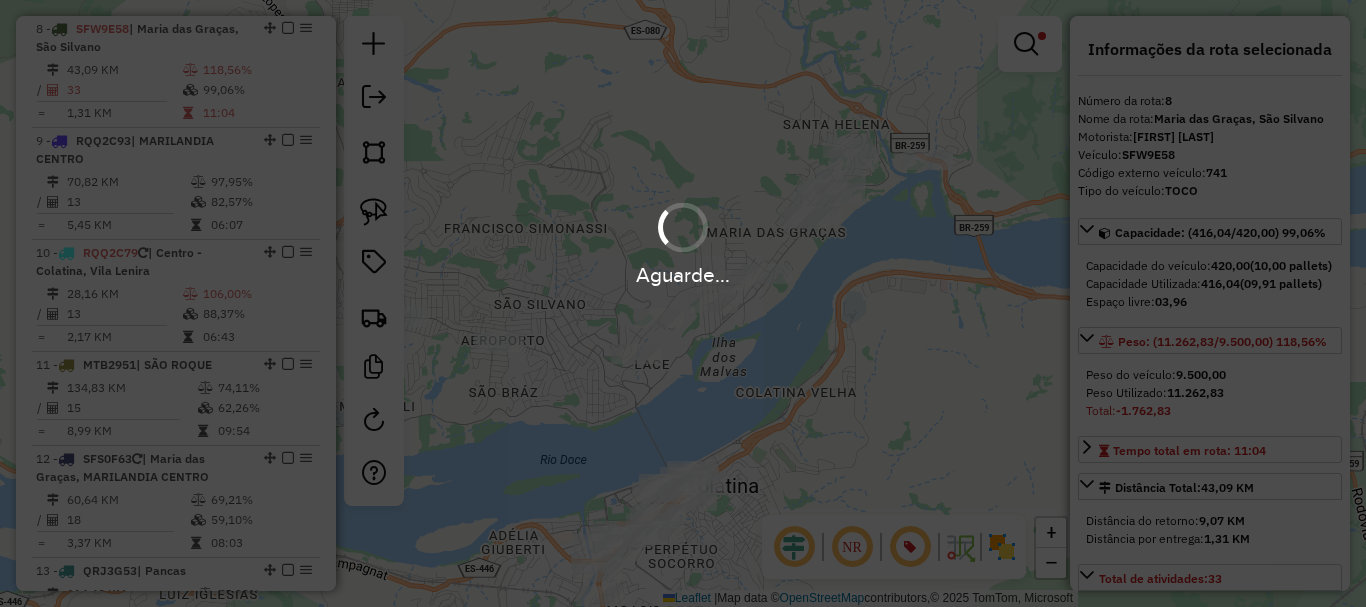 click on "Aguarde..." at bounding box center [683, 303] 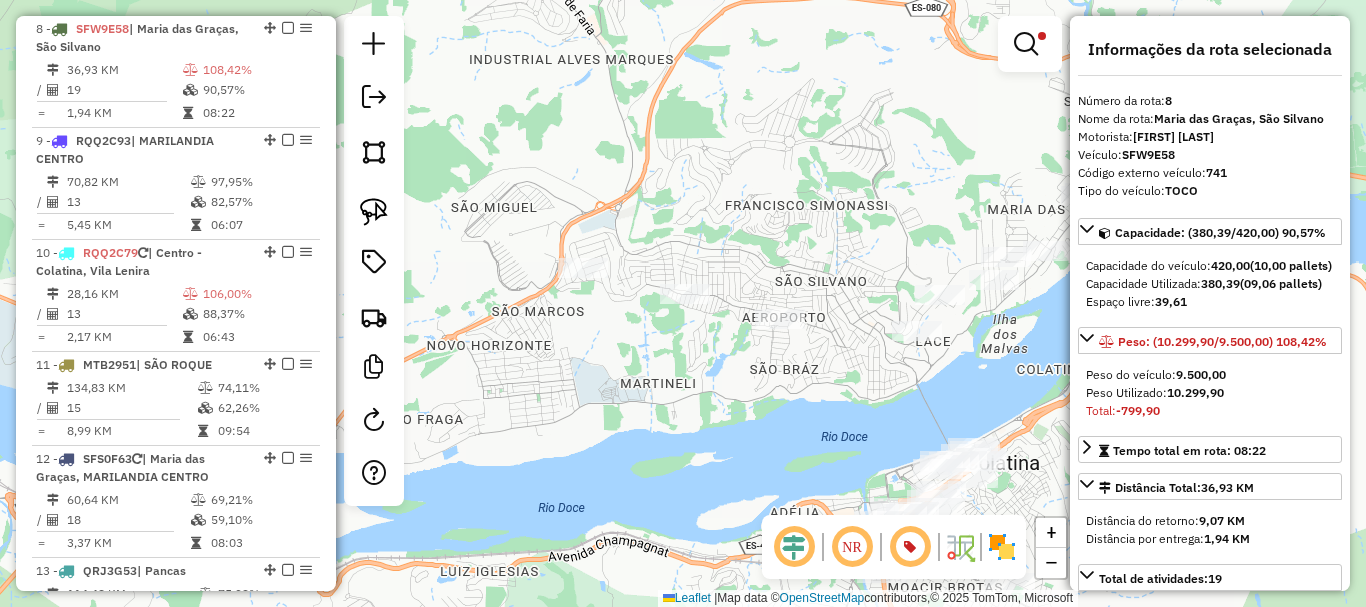drag, startPoint x: 605, startPoint y: 259, endPoint x: 885, endPoint y: 241, distance: 280.57797 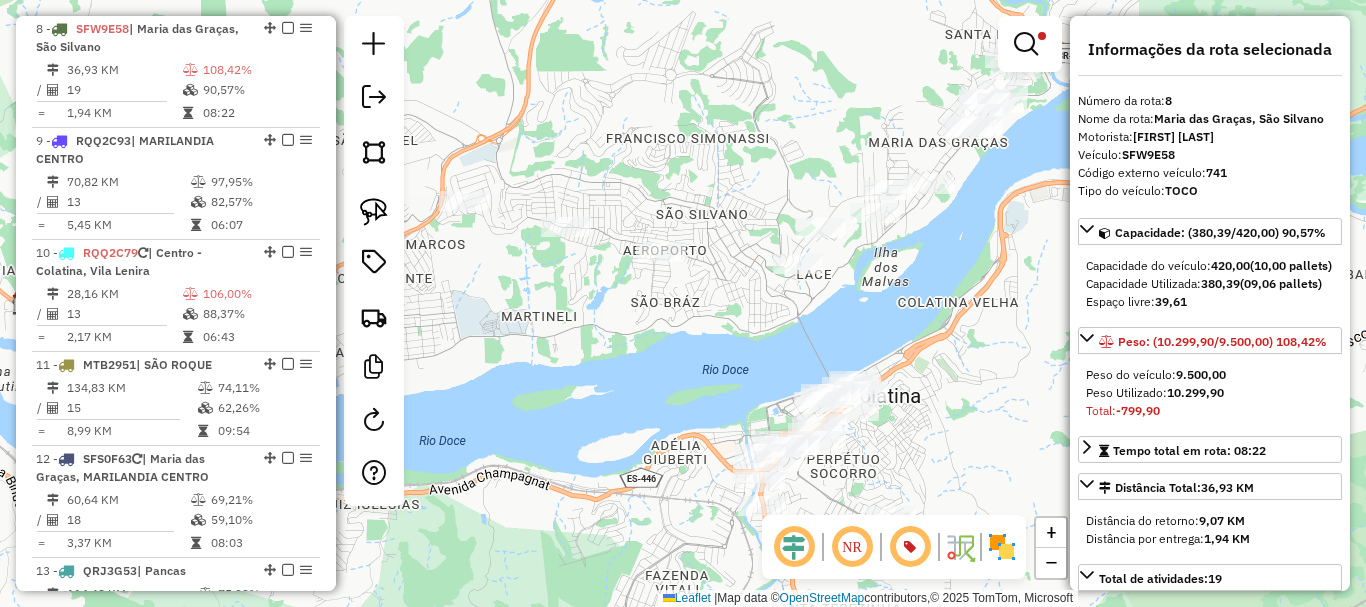 drag, startPoint x: 740, startPoint y: 197, endPoint x: 715, endPoint y: 196, distance: 25.019993 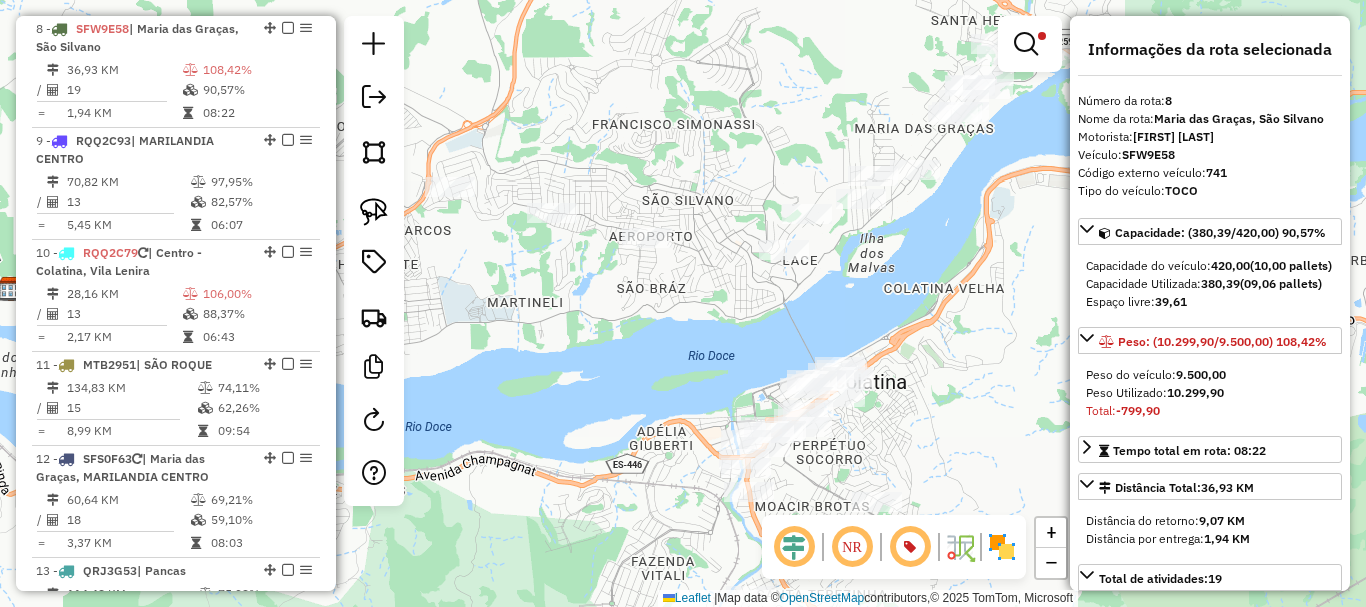 drag, startPoint x: 911, startPoint y: 385, endPoint x: 812, endPoint y: 354, distance: 103.74006 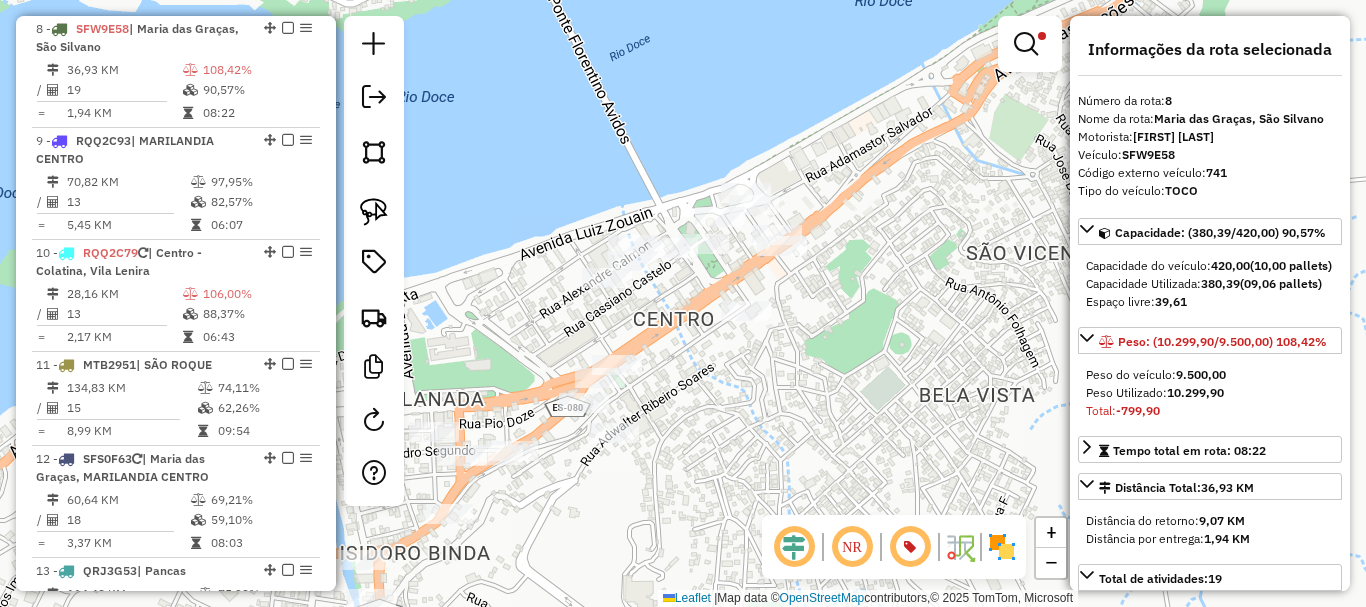 drag, startPoint x: 818, startPoint y: 293, endPoint x: 842, endPoint y: 334, distance: 47.507893 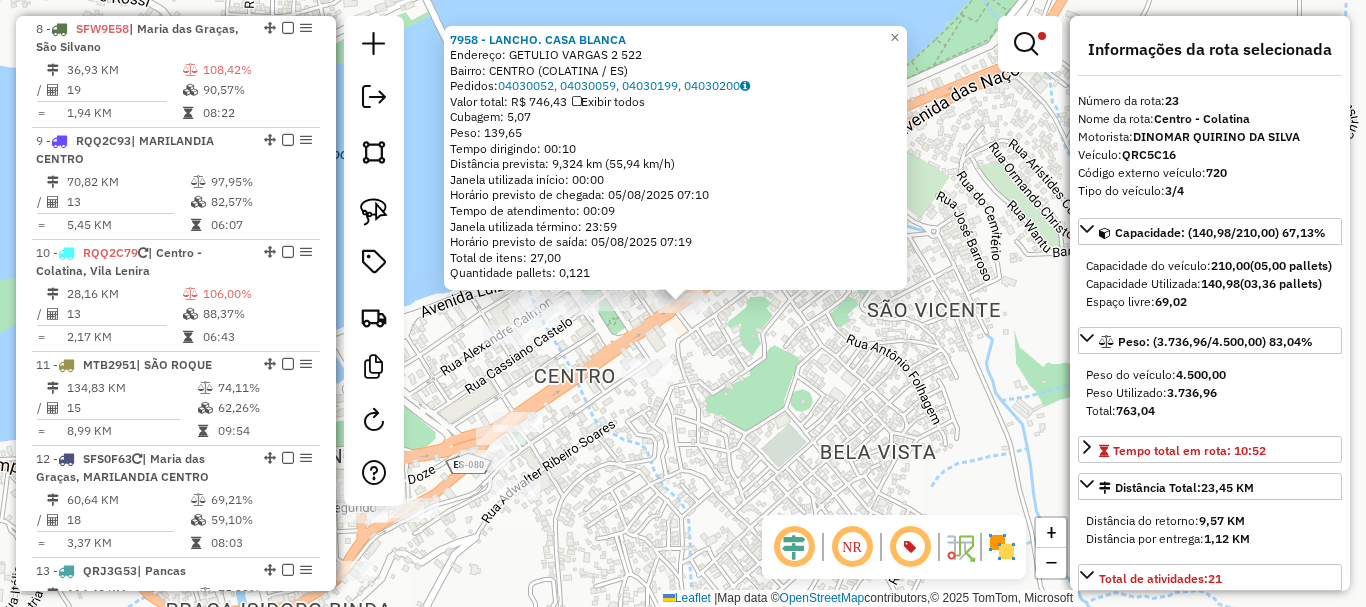 scroll, scrollTop: 3079, scrollLeft: 0, axis: vertical 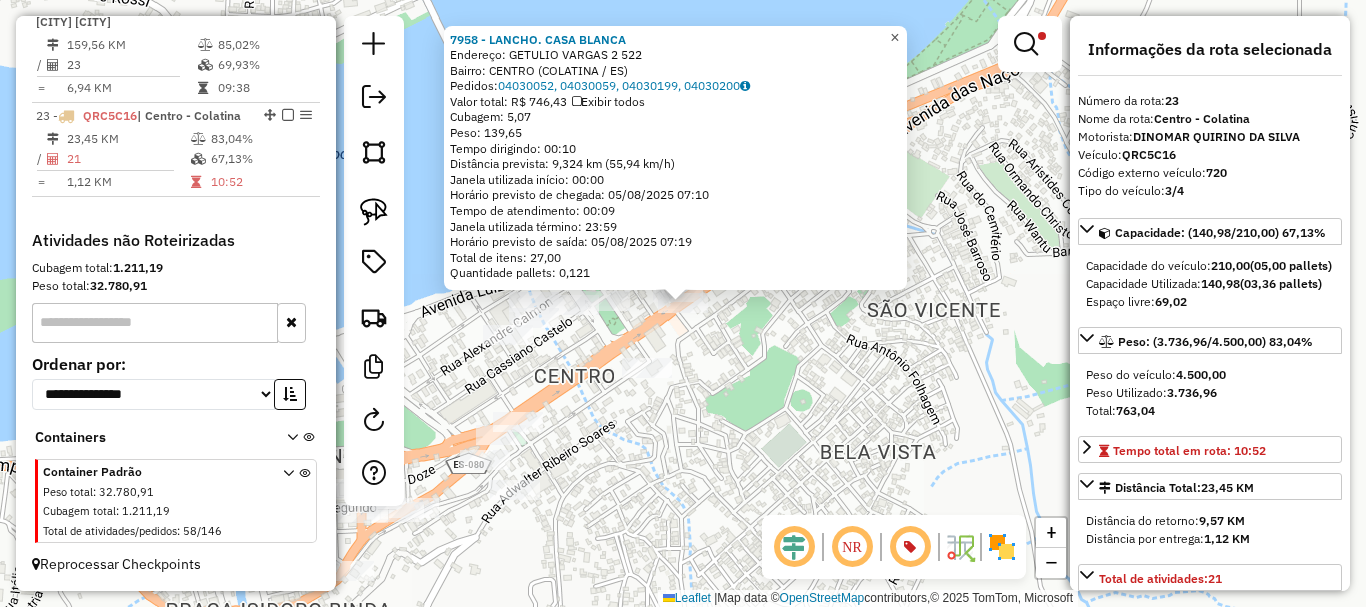 click on "×" 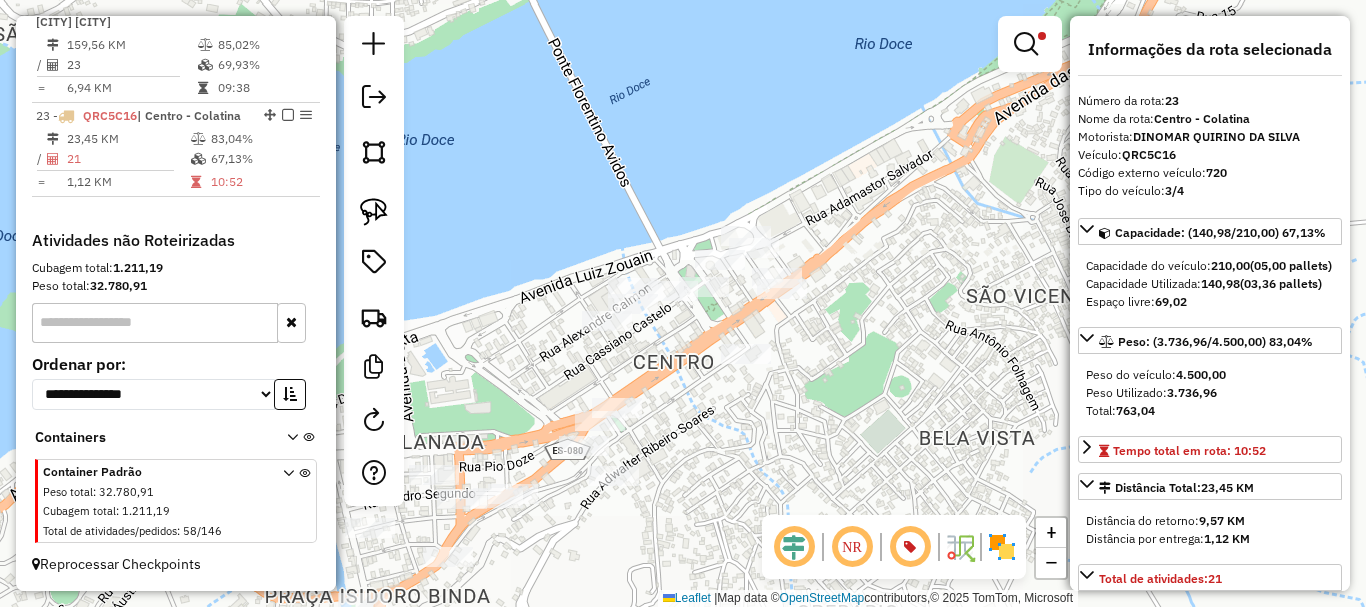 click on "Limpar filtros Janela de atendimento Grade de atendimento Capacidade Transportadoras Veículos Cliente Pedidos  Rotas Selecione os dias de semana para filtrar as janelas de atendimento  Seg   Ter   Qua   Qui   Sex   Sáb   Dom  Informe o período da janela de atendimento: De: Até:  Filtrar exatamente a janela do cliente  Considerar janela de atendimento padrão  Selecione os dias de semana para filtrar as grades de atendimento  Seg   Ter   Qua   Qui   Sex   Sáb   Dom   Considerar clientes sem dia de atendimento cadastrado  Clientes fora do dia de atendimento selecionado Filtrar as atividades entre os valores definidos abaixo:  Peso mínimo:  ****  Peso máximo:  ******  Cubagem mínima:   Cubagem máxima:   De:   Até:  Filtrar as atividades entre o tempo de atendimento definido abaixo:  De:   Até:   Considerar capacidade total dos clientes não roteirizados Transportadora: Selecione um ou mais itens Tipo de veículo: Selecione um ou mais itens Veículo: Selecione um ou mais itens Motorista: Nome: Rótulo:" 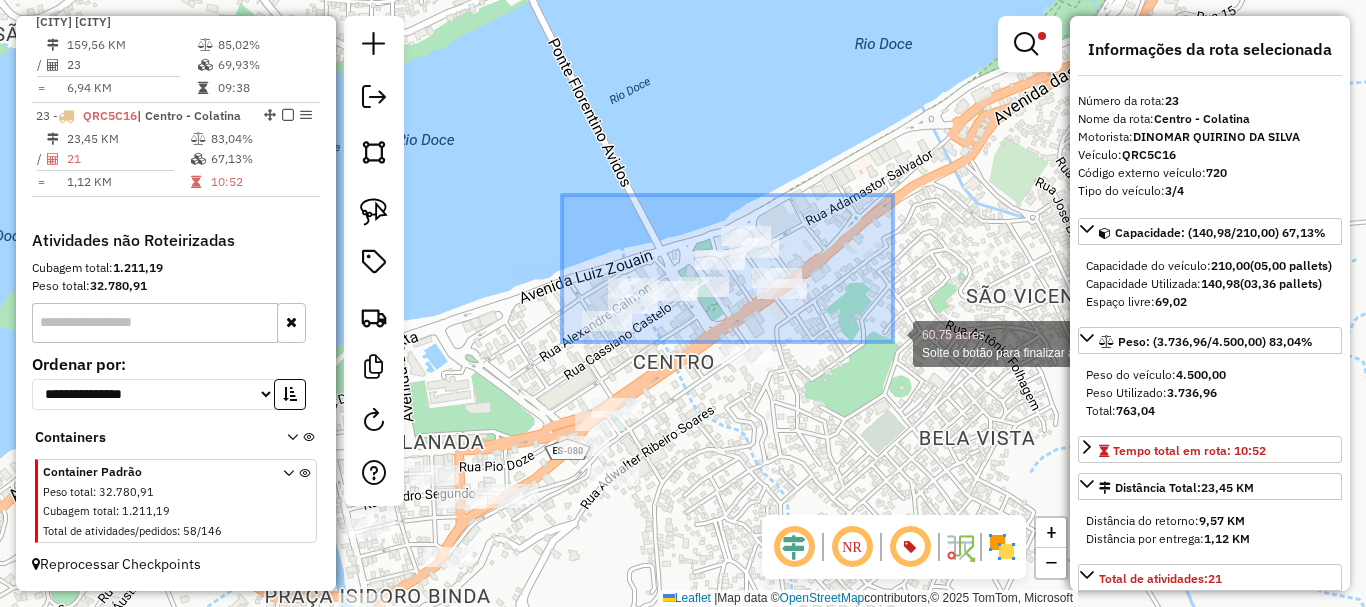 drag, startPoint x: 562, startPoint y: 195, endPoint x: 893, endPoint y: 342, distance: 362.17398 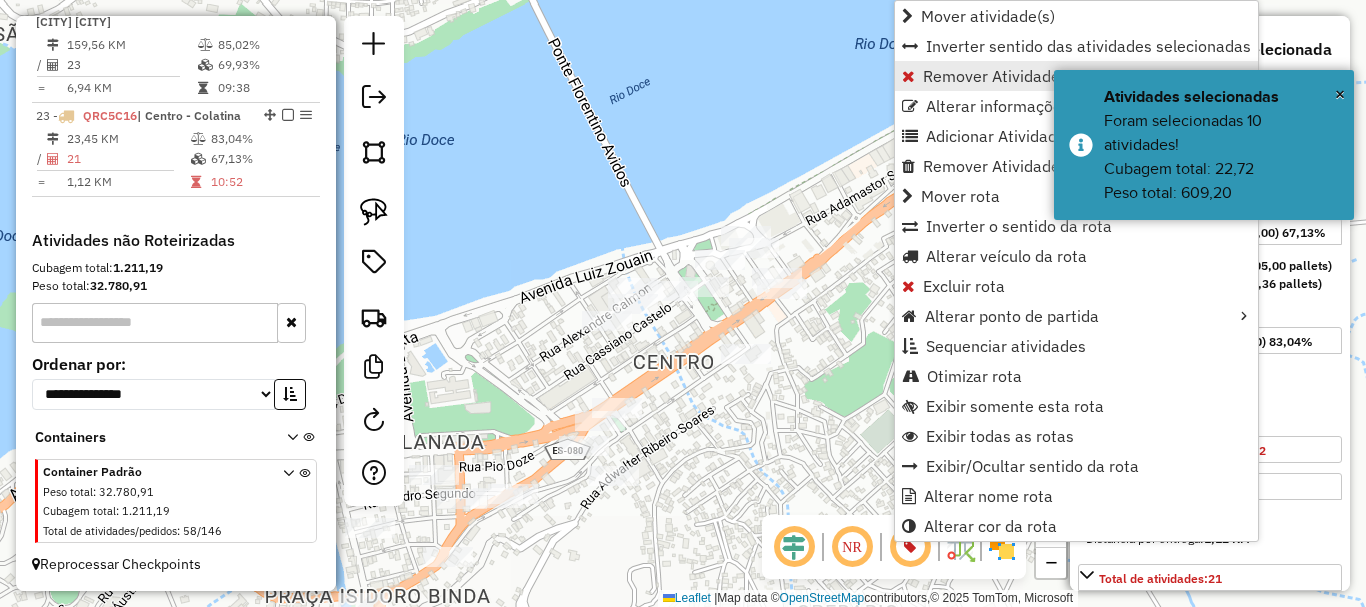 click on "Remover Atividade(s) da rota" at bounding box center (1028, 76) 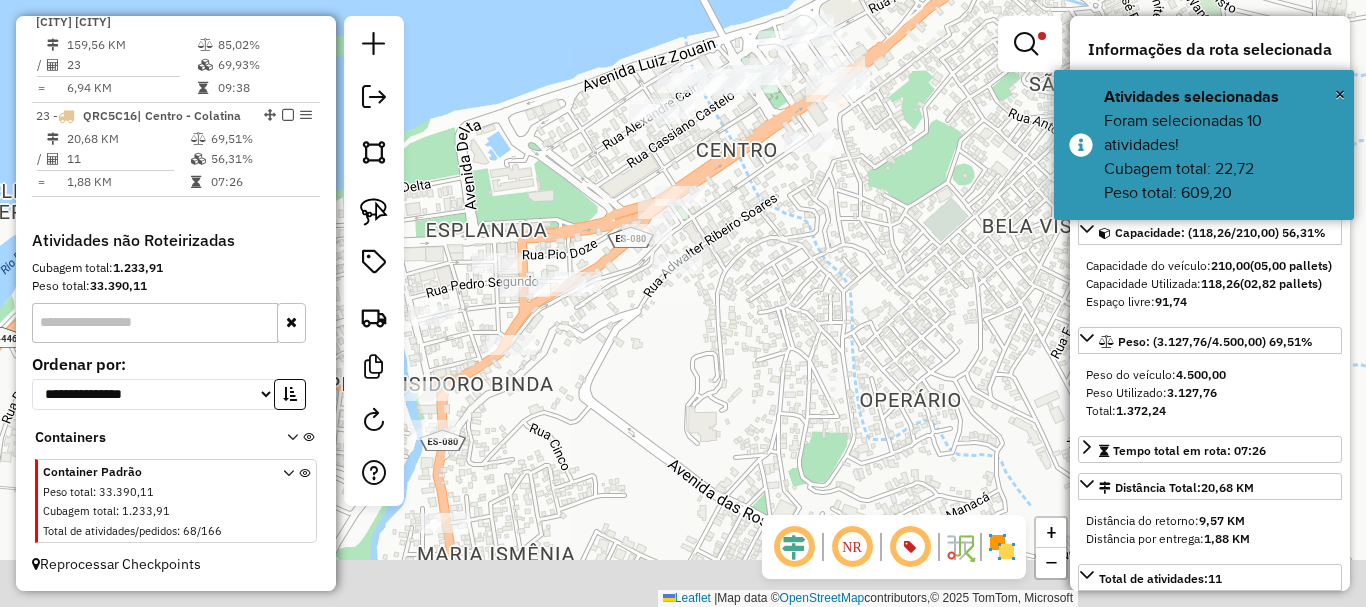 drag, startPoint x: 866, startPoint y: 280, endPoint x: 907, endPoint y: 227, distance: 67.00746 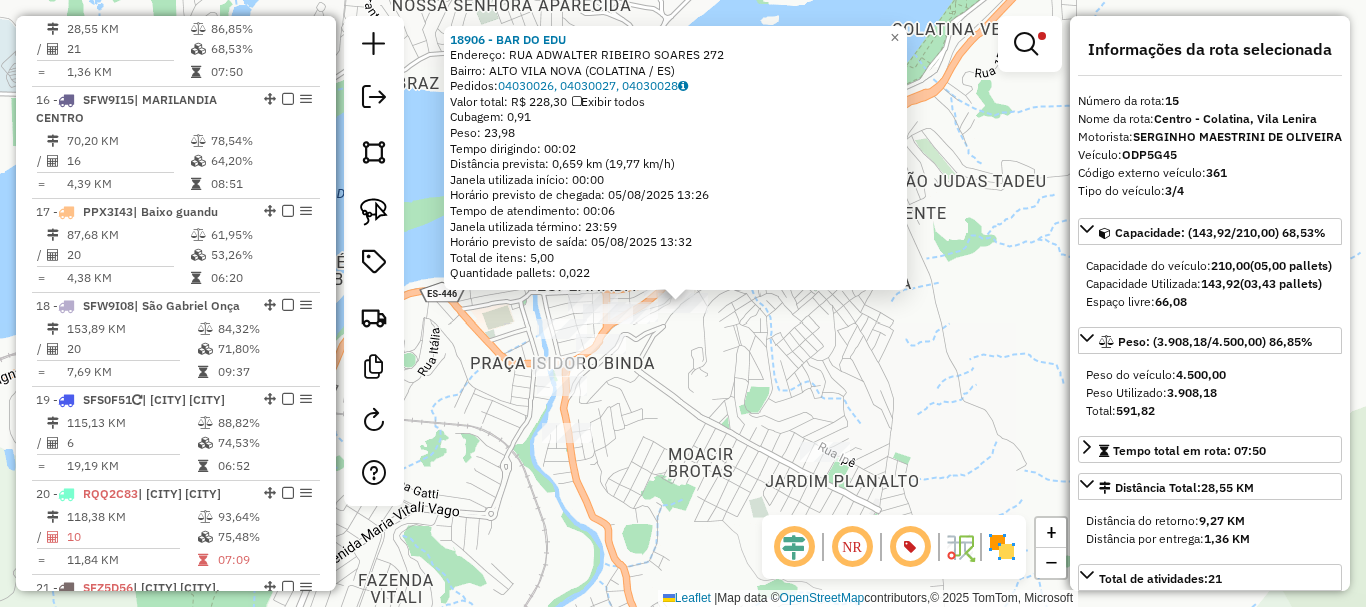 scroll, scrollTop: 2270, scrollLeft: 0, axis: vertical 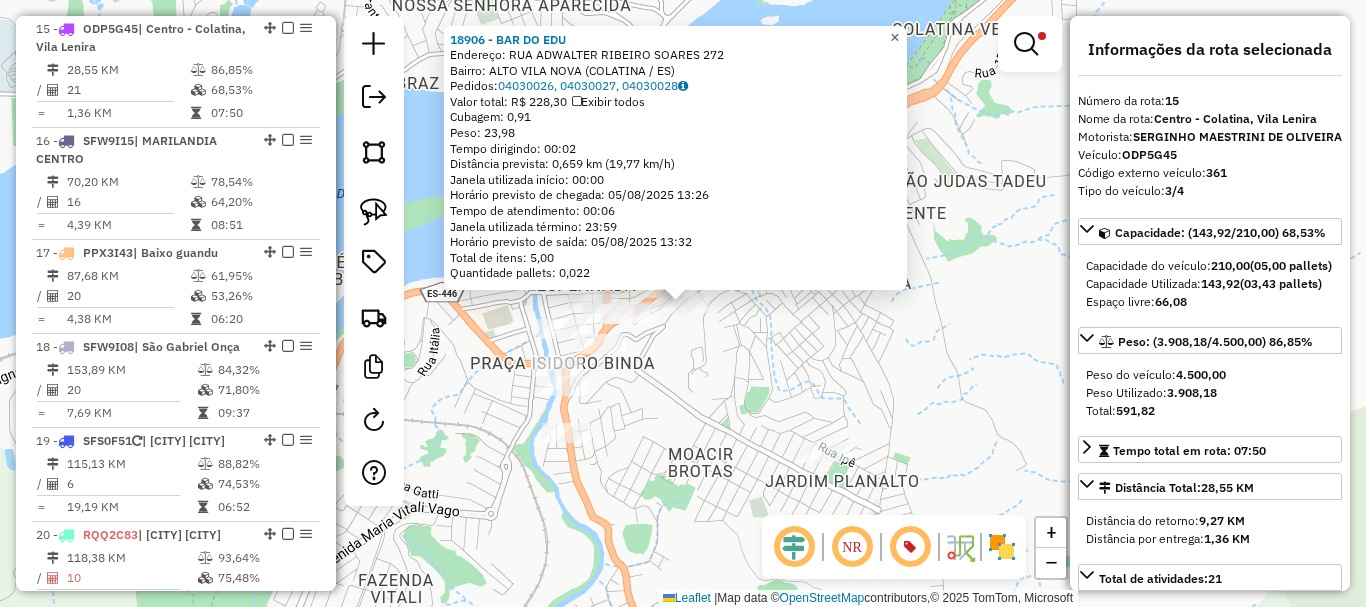 click on "×" 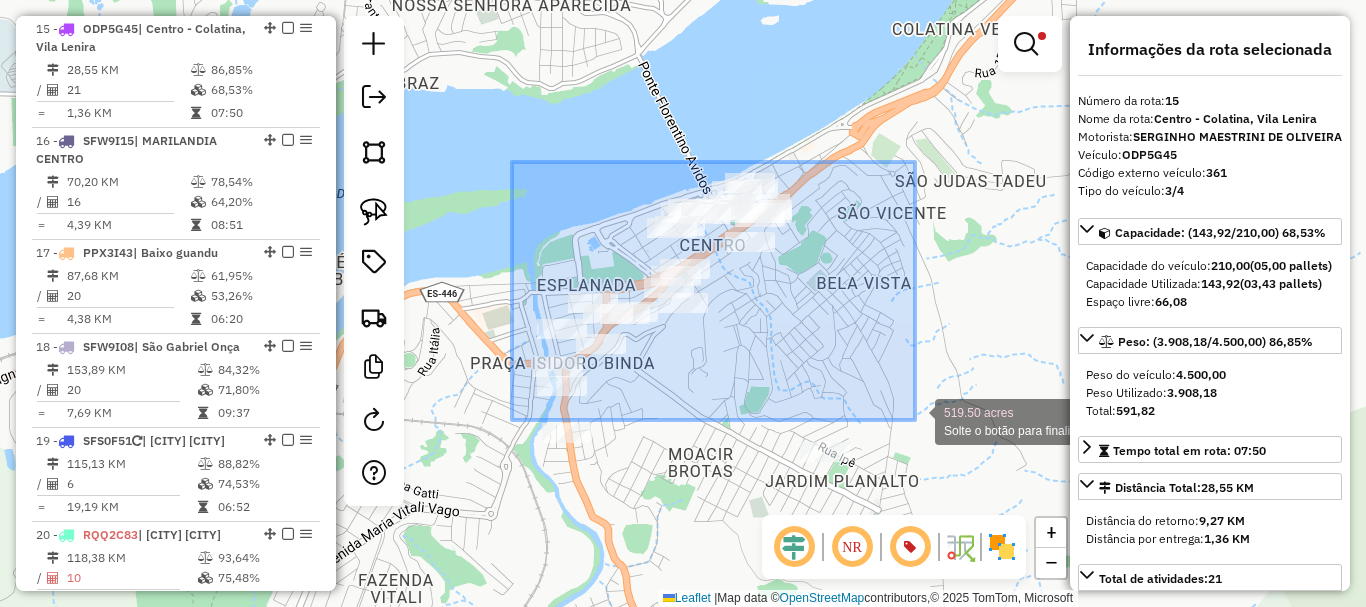 drag, startPoint x: 616, startPoint y: 203, endPoint x: 915, endPoint y: 420, distance: 369.44553 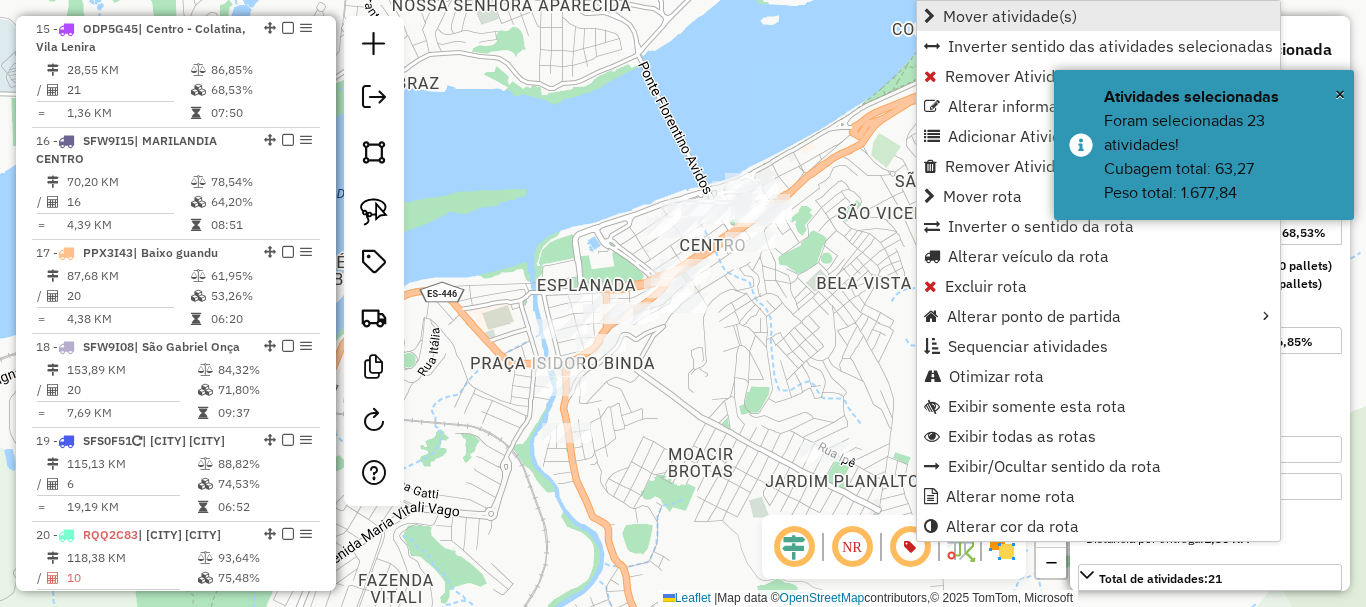 click on "Mover atividade(s)" at bounding box center [1010, 16] 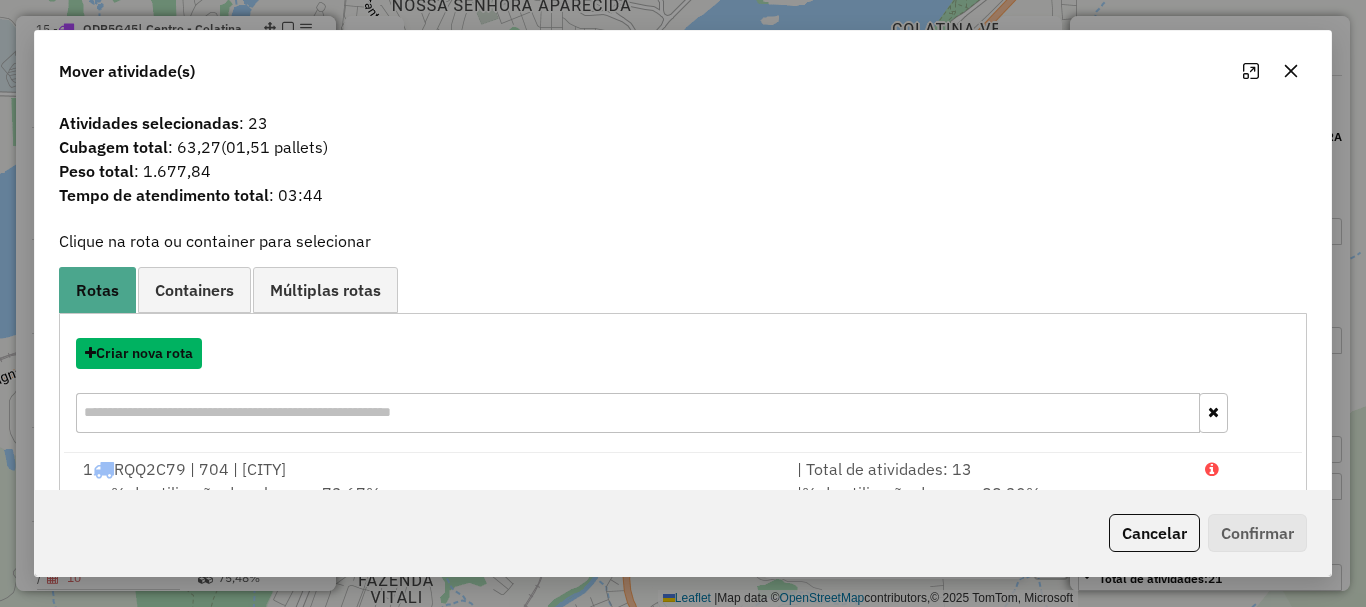 click on "Criar nova rota" at bounding box center [139, 353] 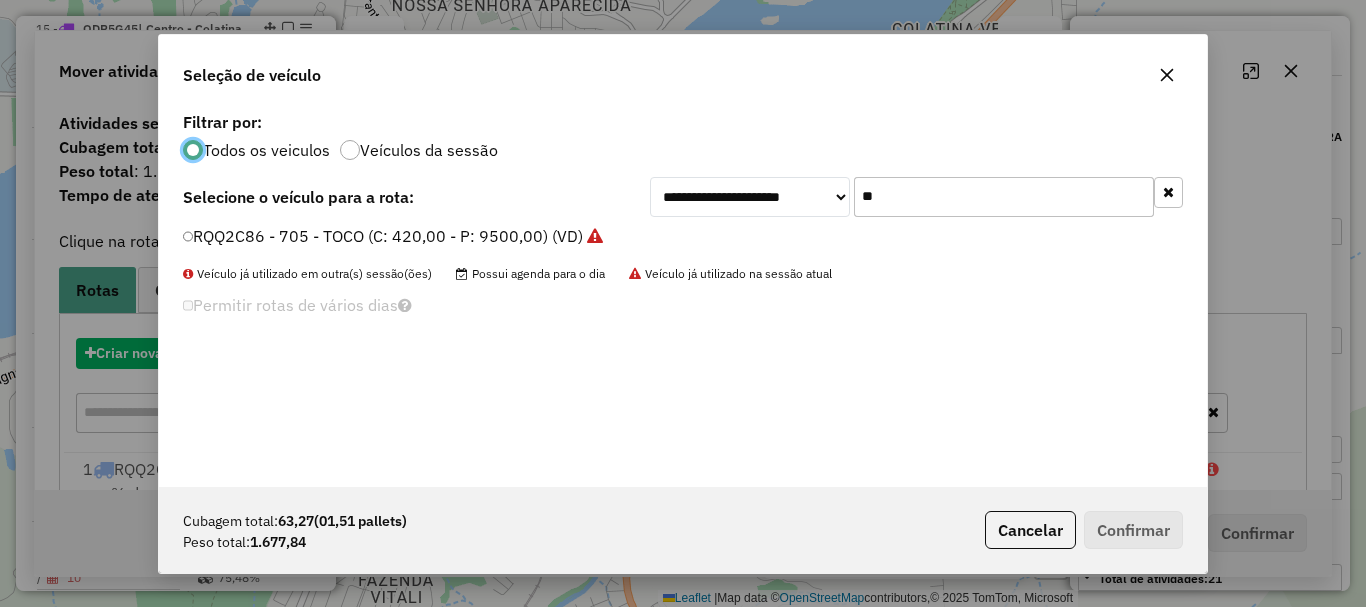 scroll, scrollTop: 11, scrollLeft: 6, axis: both 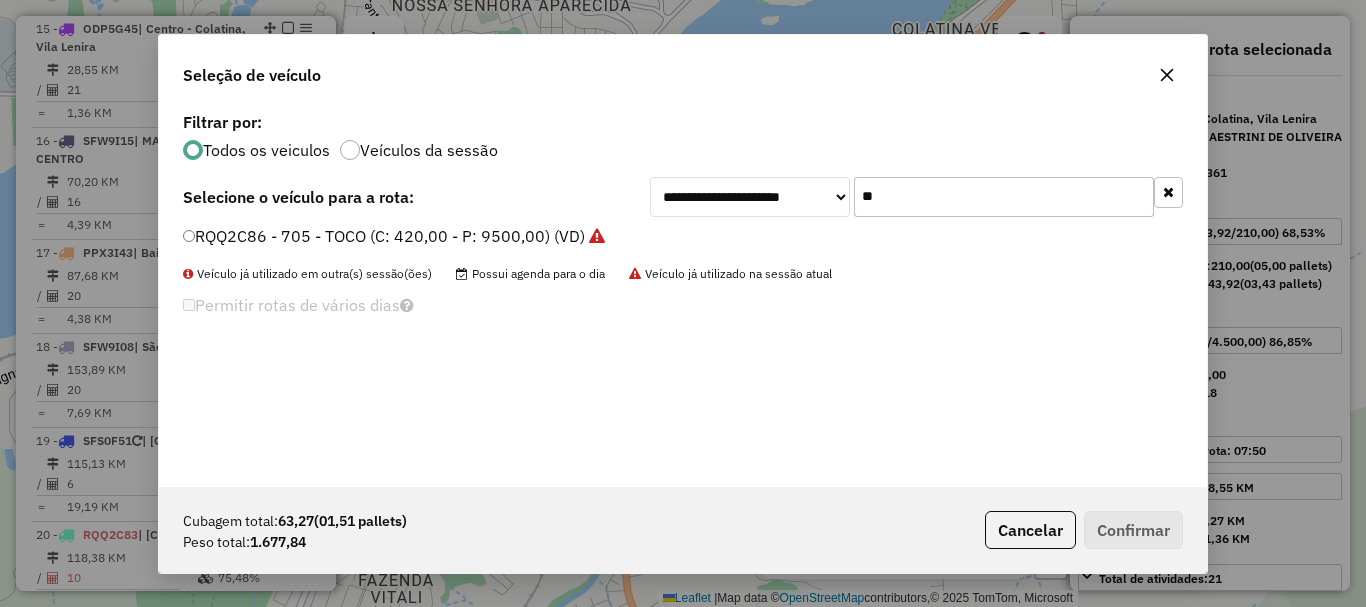 drag, startPoint x: 800, startPoint y: 239, endPoint x: 790, endPoint y: 243, distance: 10.770329 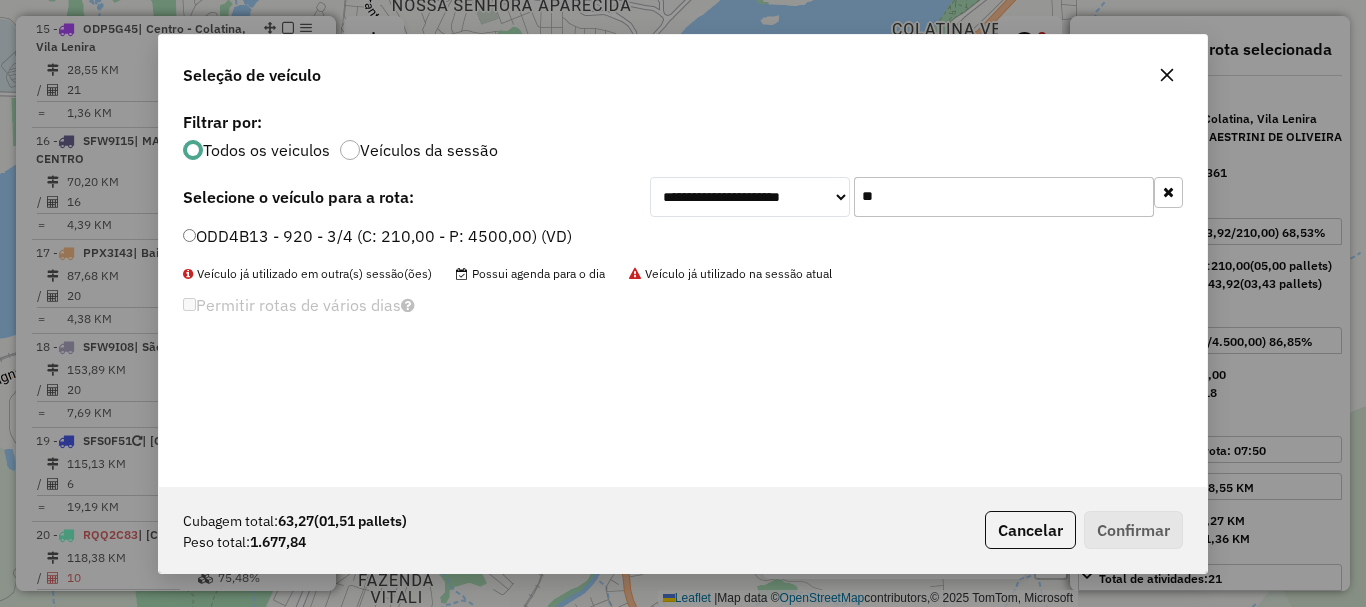type on "**" 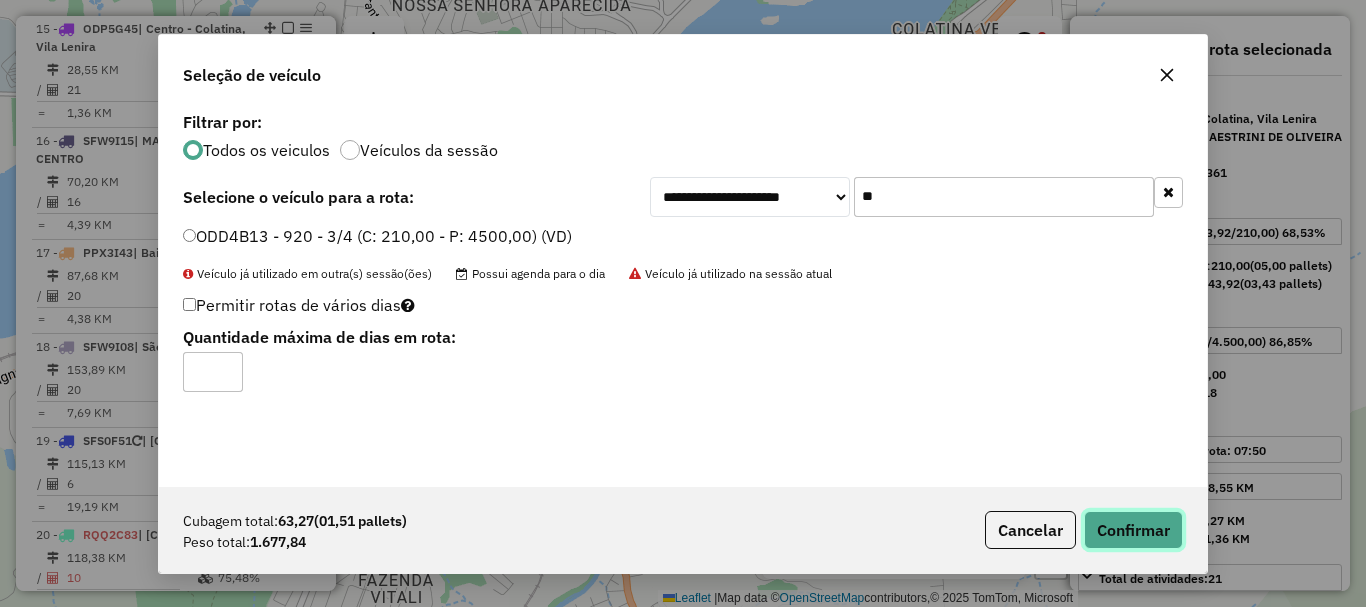 click on "Confirmar" 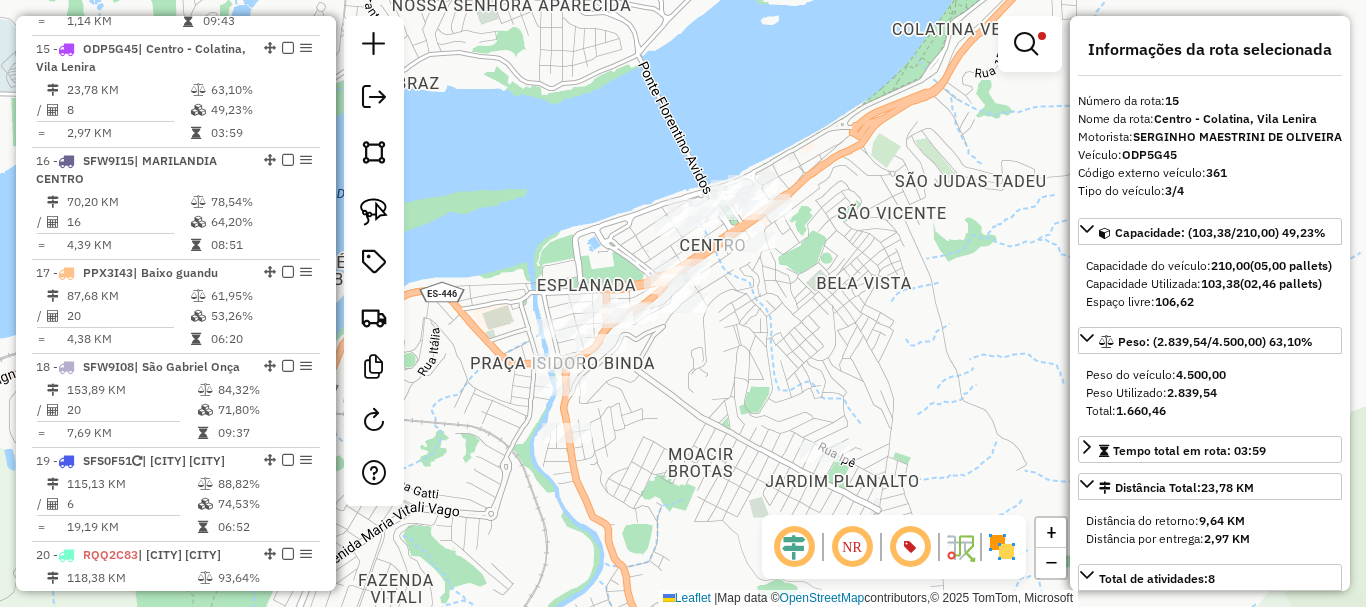 scroll, scrollTop: 2270, scrollLeft: 0, axis: vertical 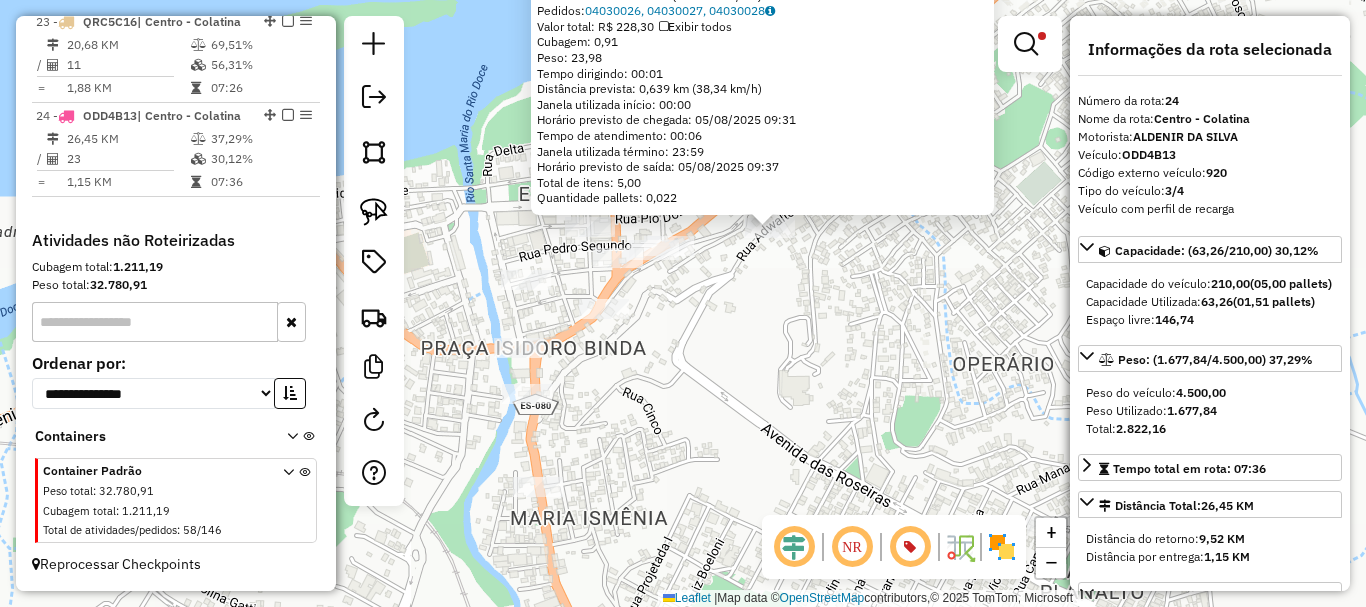 click on "18906 - [NAME]  Endereço:  RUA [NAME] 272   Bairro: ALTO VILA NOVA ([CITY] / ES)   Pedidos:  04030026, 04030027, 04030028   Valor total: R$ 228,30   Exibir todos   Cubagem: 0,91  Peso: 23,98  Tempo dirigindo: 00:01   Distância prevista: 0,639 km (38,34 km/h)   Janela utilizada início: 00:00   Horário previsto de chegada: 05/08/2025 09:31   Tempo de atendimento: 00:06   Janela utilizada término: 23:59   Horário previsto de saída: 05/08/2025 09:37   Total de itens: 5,00   Quantidade pallets: 0,022  × Limpar filtros Janela de atendimento Grade de atendimento Capacidade Transportadoras Veículos Cliente Pedidos  Rotas Selecione os dias de semana para filtrar as janelas de atendimento  Seg   Ter   Qua   Qui   Sex   Sáb   Dom  Informe o período da janela de atendimento: De: Até:  Filtrar exatamente a janela do cliente  Considerar janela de atendimento padrão  Selecione os dias de semana para filtrar as grades de atendimento  Seg   Ter   Qua   Qui   Sex   Sáb   Dom   Considerar clientes sem dia de atendimento cadastrado  Clientes fora do dia de atendimento selecionado Filtrar as atividades entre os valores definidos abaixo:  Peso mínimo:  ****  Peso máximo:  ******  Cubagem mínima:   Cubagem máxima:   De:   Até:  Filtrar as atividades entre o tempo de atendimento definido abaixo:  De:   Até:   Considerar capacidade total dos clientes não roteirizados Transportadora: Selecione um ou mais itens Nome: +" 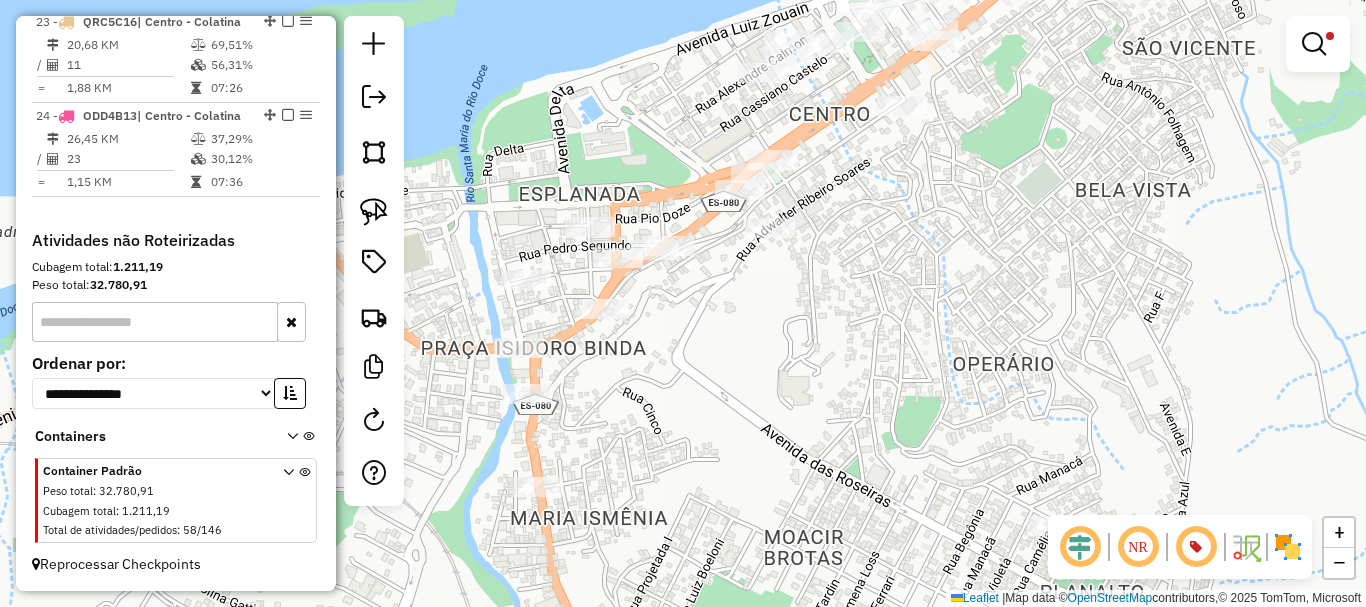 drag, startPoint x: 704, startPoint y: 349, endPoint x: 670, endPoint y: 443, distance: 99.95999 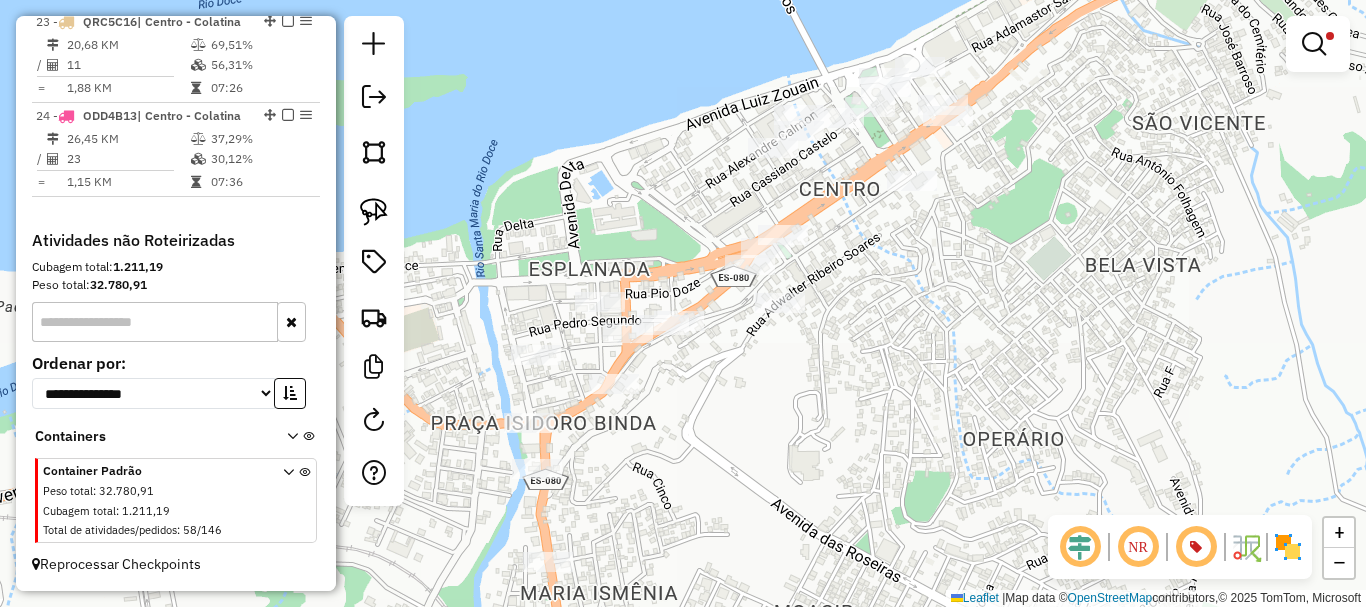 drag, startPoint x: 711, startPoint y: 427, endPoint x: 695, endPoint y: 321, distance: 107.200745 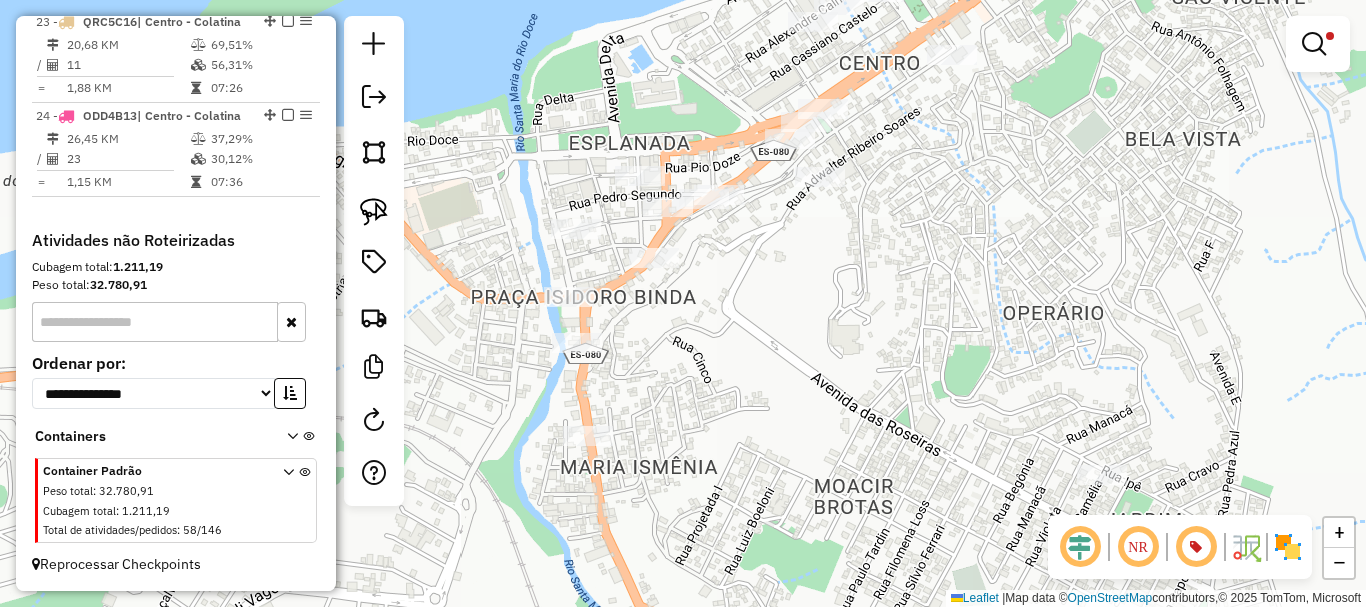 click on "Rota 24 - Placa ODD4B13  19056 - [NAME] Limpar filtros Janela de atendimento Grade de atendimento Capacidade Transportadoras Veículos Cliente Pedidos  Rotas Selecione os dias de semana para filtrar as janelas de atendimento  Seg   Ter   Qua   Qui   Sex   Sáb   Dom  Informe o período da janela de atendimento: De: Até:  Filtrar exatamente a janela do cliente  Considerar janela de atendimento padrão  Selecione os dias de semana para filtrar as grades de atendimento  Seg   Ter   Qua   Qui   Sex   Sáb   Dom   Considerar clientes sem dia de atendimento cadastrado  Clientes fora do dia de atendimento selecionado Filtrar as atividades entre os valores definidos abaixo:  Peso mínimo:  ****  Peso máximo:  ******  Cubagem mínima:   Cubagem máxima:   De:   Até:  Filtrar as atividades entre o tempo de atendimento definido abaixo:  De:   Até:   Considerar capacidade total dos clientes não roteirizados Transportadora: Selecione um ou mais itens Nome: +" 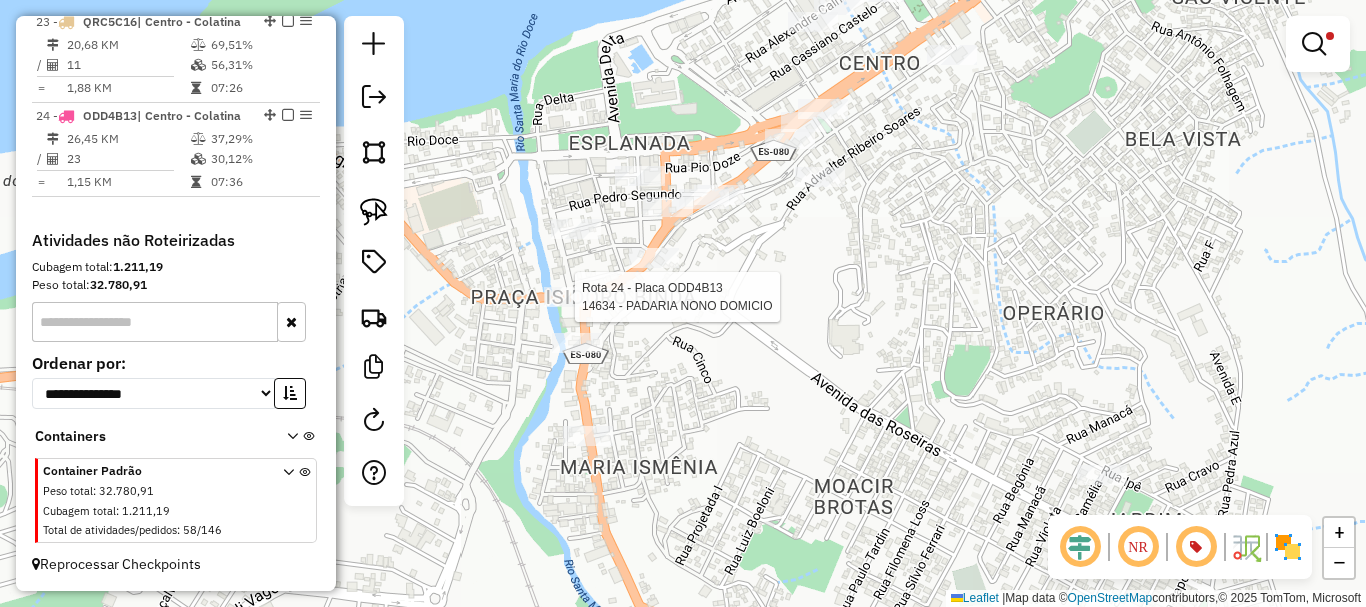 select on "*********" 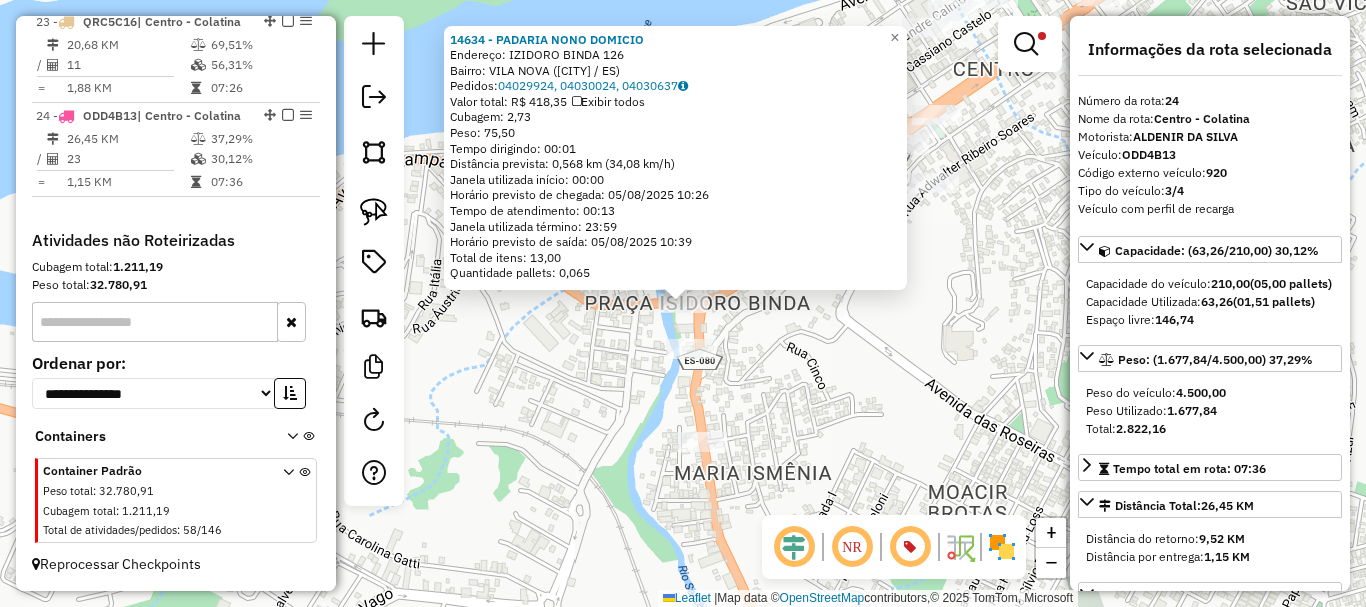 click on "14634 - [FIRST] [LAST] Endereço: [FIRST] [LAST] 126 Bairro: VILA NOVA (COLATINA / ES) Pedidos: 04029924, 04030024, 04030637 Valor total: R$ 418,35 Exibir todos Cubagem: 2,73 Peso: 75,50 Tempo dirigindo: 00:01 Distância prevista: 0,568 km (34,08 km/h) Janela utilizada início: 00:00 Horário previsto de chegada: 05/08/2025 10:26 Tempo de atendimento: 00:13 Janela utilizada término: 23:59 Horário previsto de saída: 05/08/2025 10:39 Total de itens: 13,00 Quantidade pallets: 0,065 × Limpar filtros Janela de atendimento Grade de atendimento Capacidade Transportadoras Veículos Cliente Pedidos Rotas Selecione os dias de semana para filtrar as janelas de atendimento Seg Ter Qua Qui Sex Sáb Dom Informe o período da janela de atendimento: De: Até: Filtrar exatamente a janela do cliente Considerar janela de atendimento padrão Selecione os dias de semana para filtrar as grades de atendimento Seg Ter Qua Qui Sex Sáb Dom Peso mínimo: **** +" 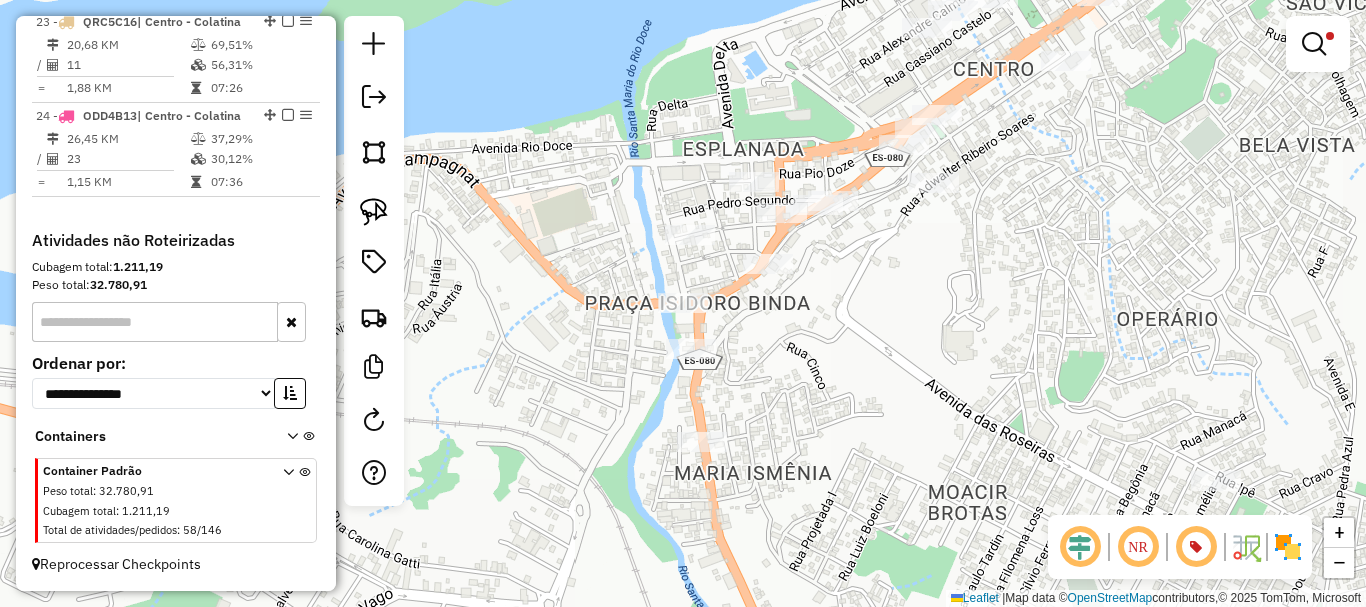 drag, startPoint x: 784, startPoint y: 381, endPoint x: 606, endPoint y: 465, distance: 196.8248 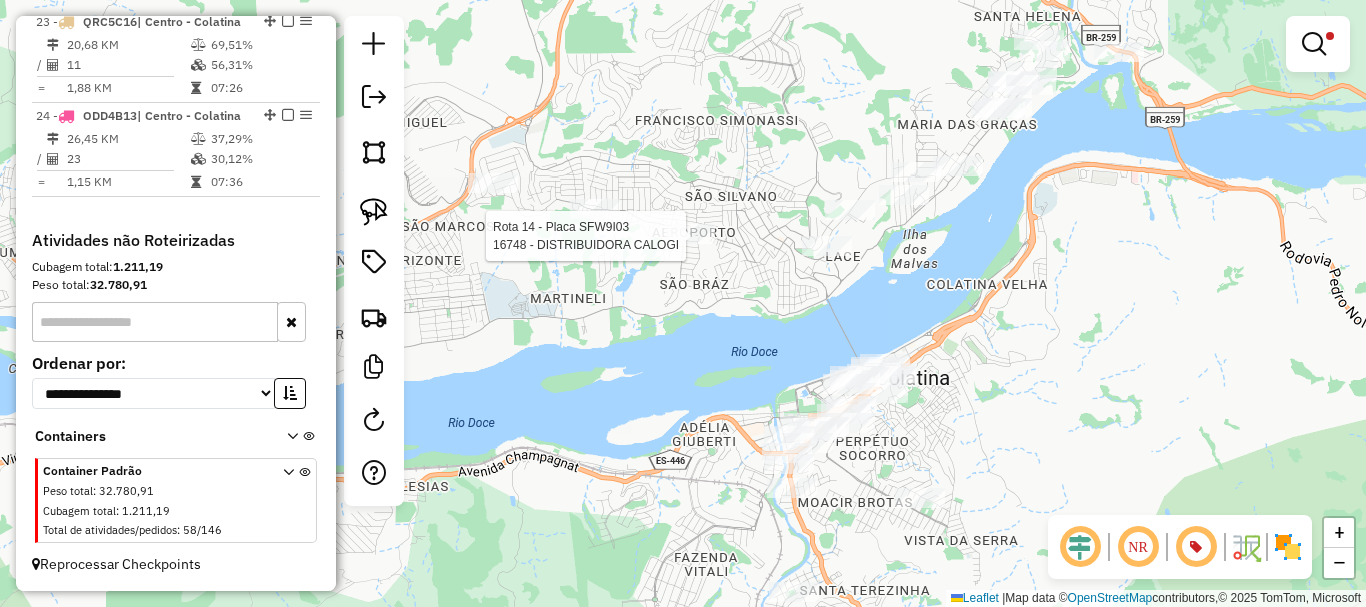 drag, startPoint x: 734, startPoint y: 254, endPoint x: 816, endPoint y: 304, distance: 96.04166 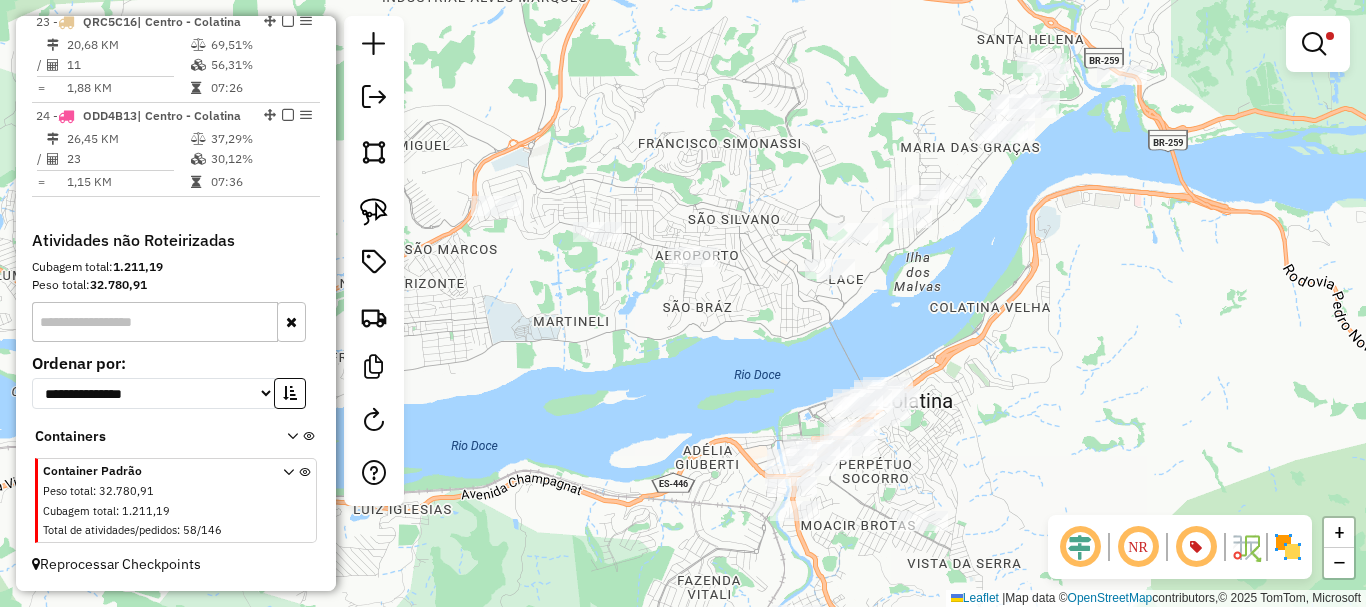drag, startPoint x: 758, startPoint y: 227, endPoint x: 758, endPoint y: 266, distance: 39 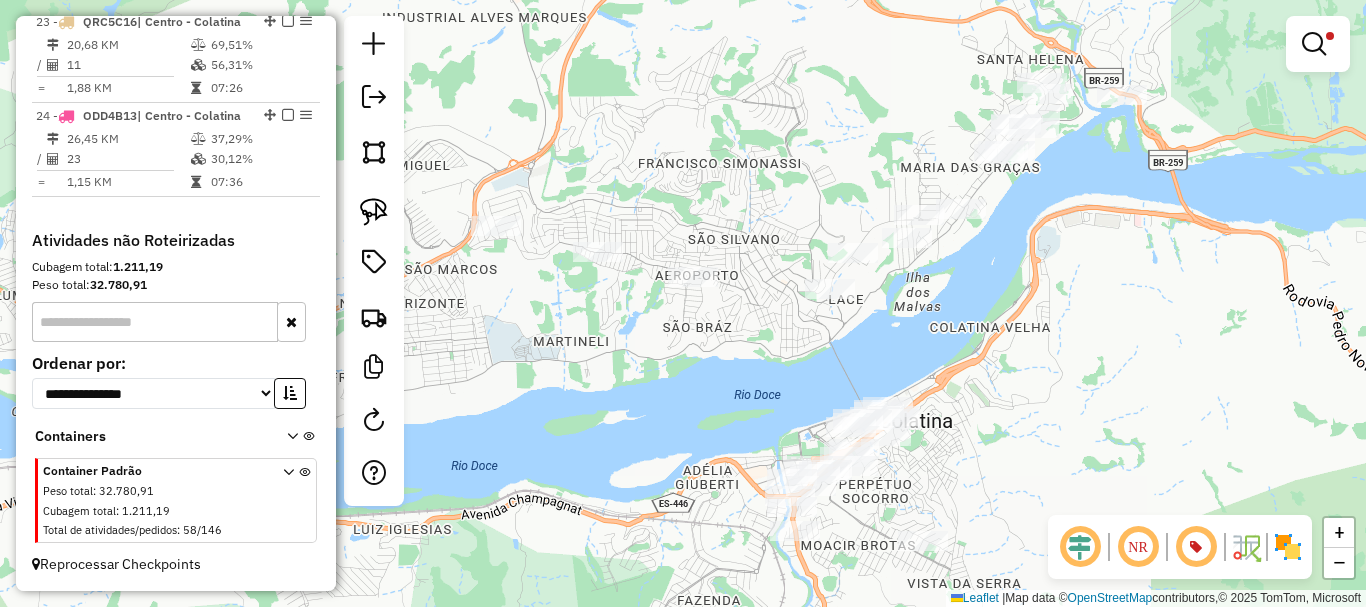 drag, startPoint x: 784, startPoint y: 252, endPoint x: 669, endPoint y: 301, distance: 125.004 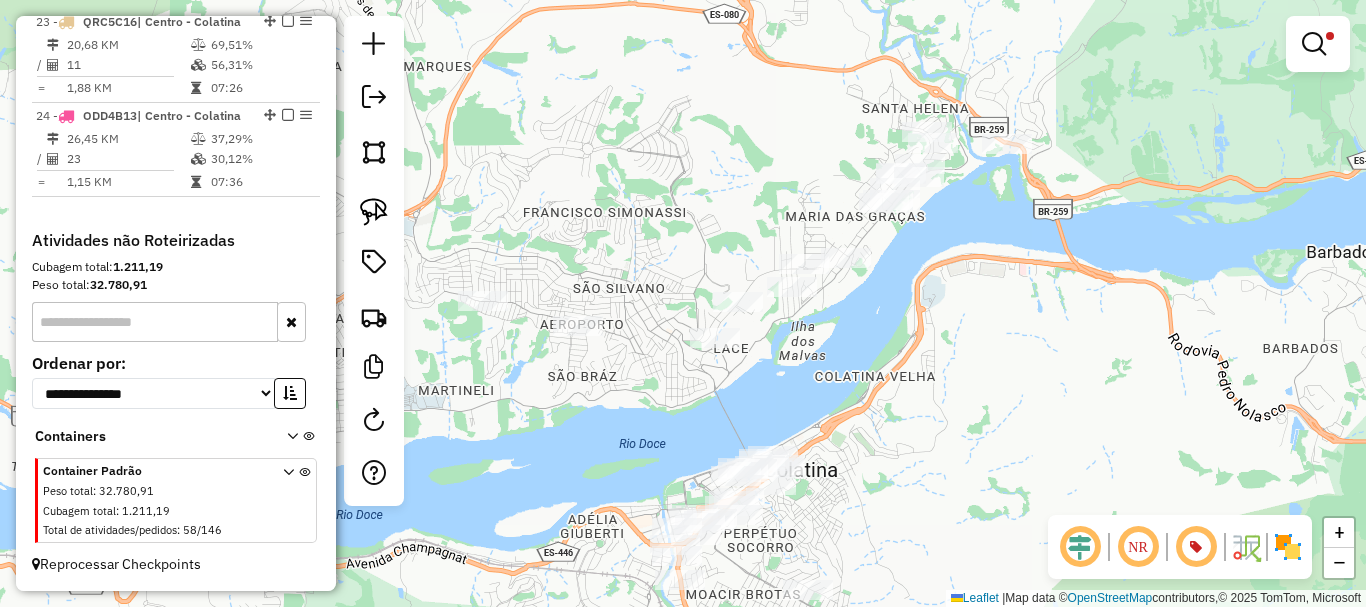 click at bounding box center [1318, 44] 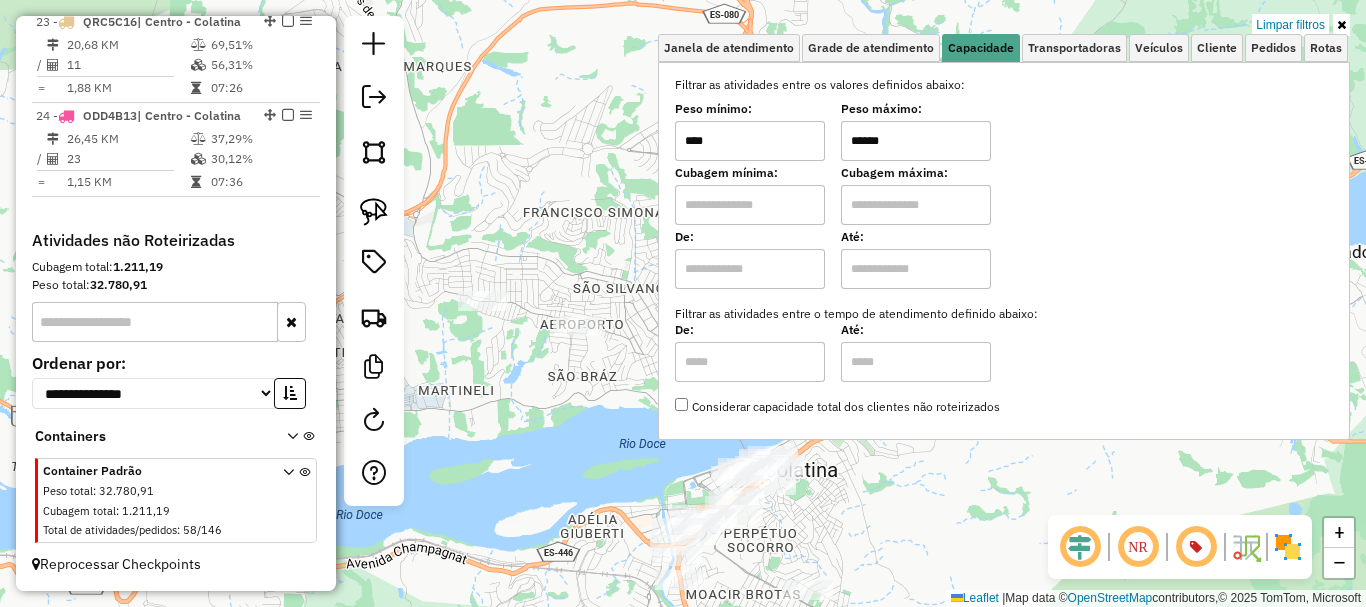 drag, startPoint x: 929, startPoint y: 138, endPoint x: 815, endPoint y: 164, distance: 116.92733 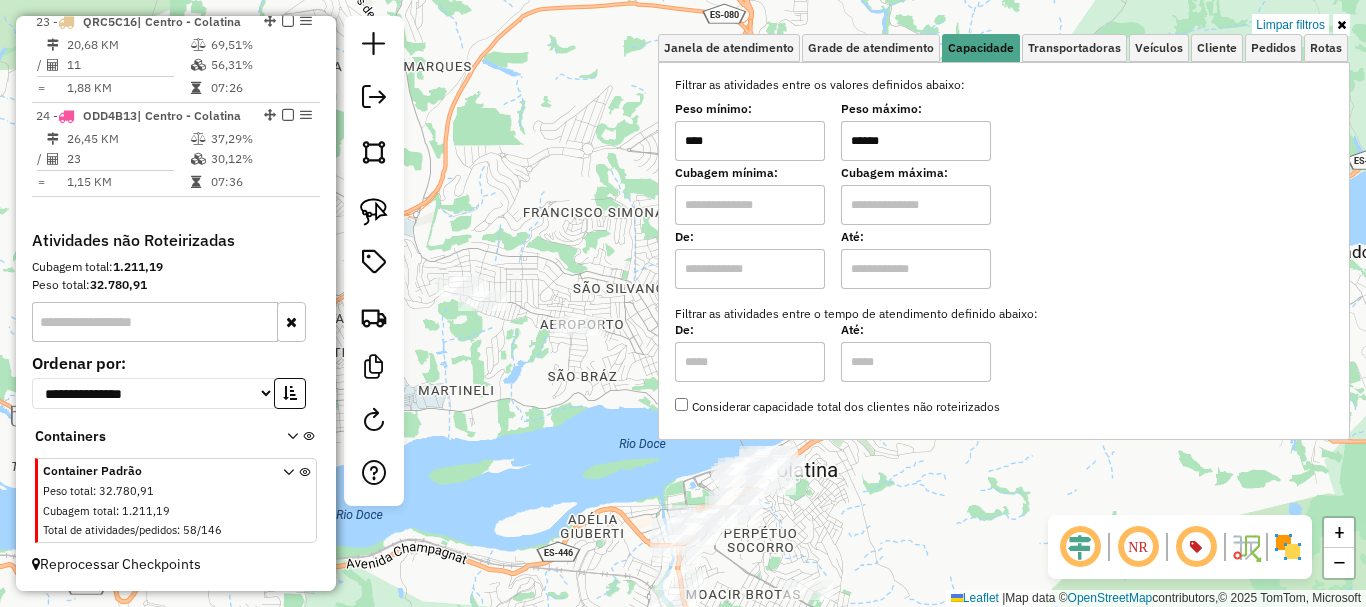 type on "******" 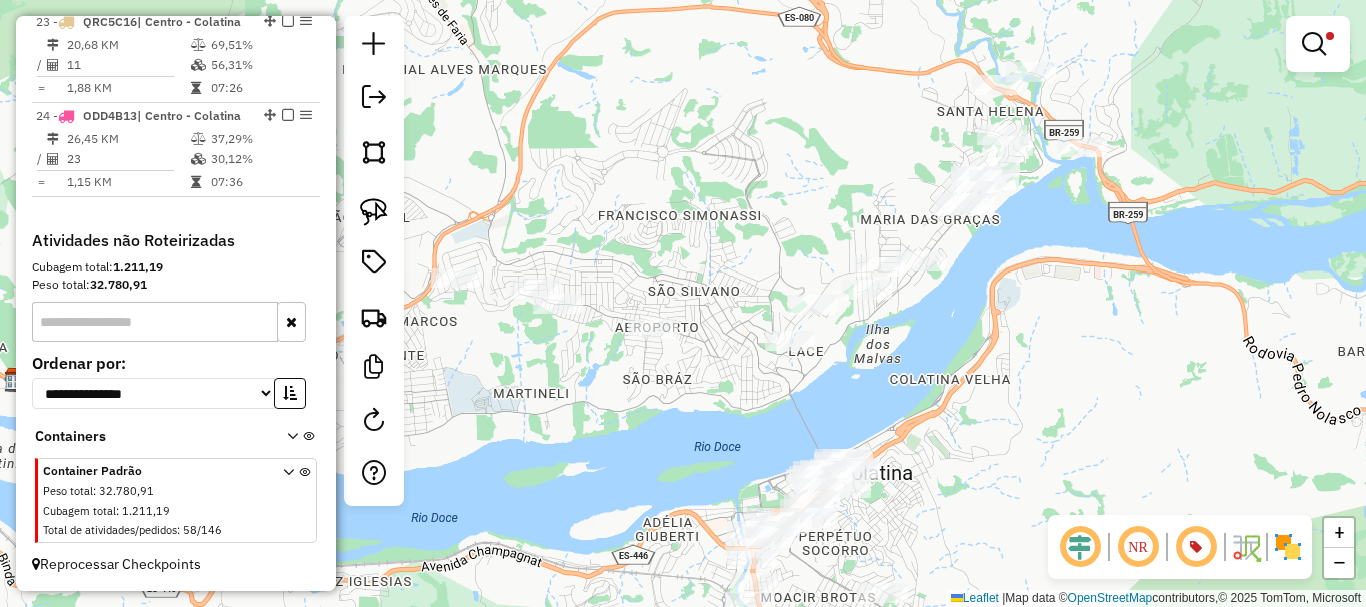 drag, startPoint x: 824, startPoint y: 116, endPoint x: 944, endPoint y: 119, distance: 120.03749 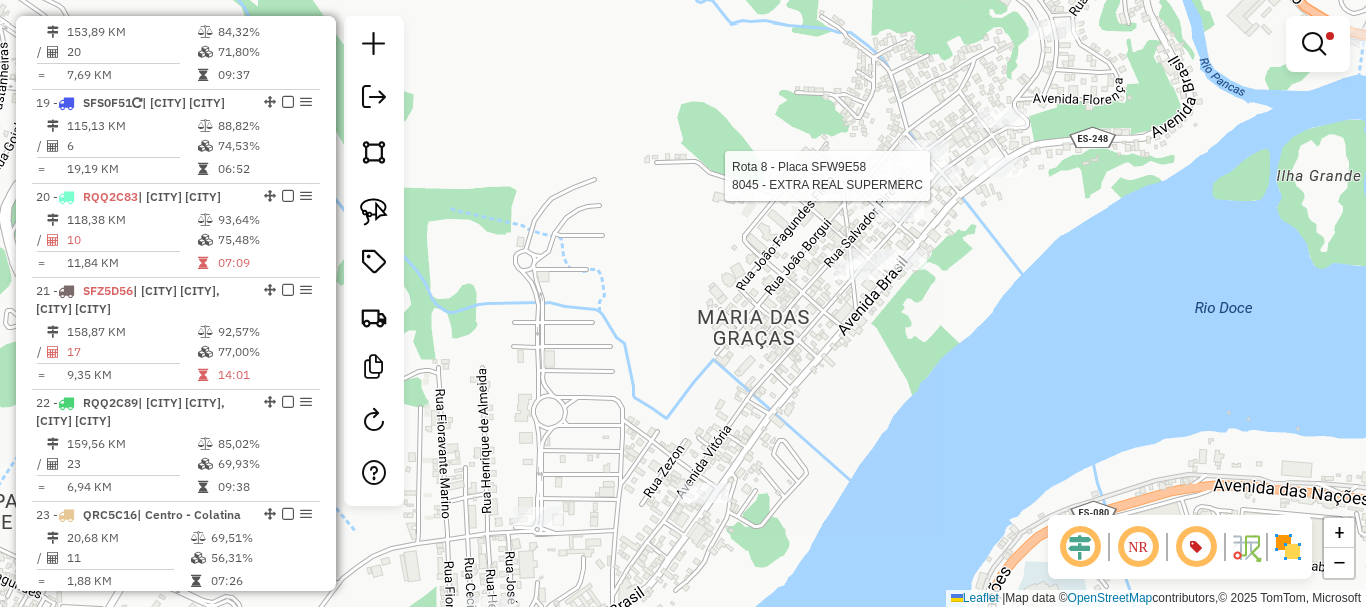 select on "*********" 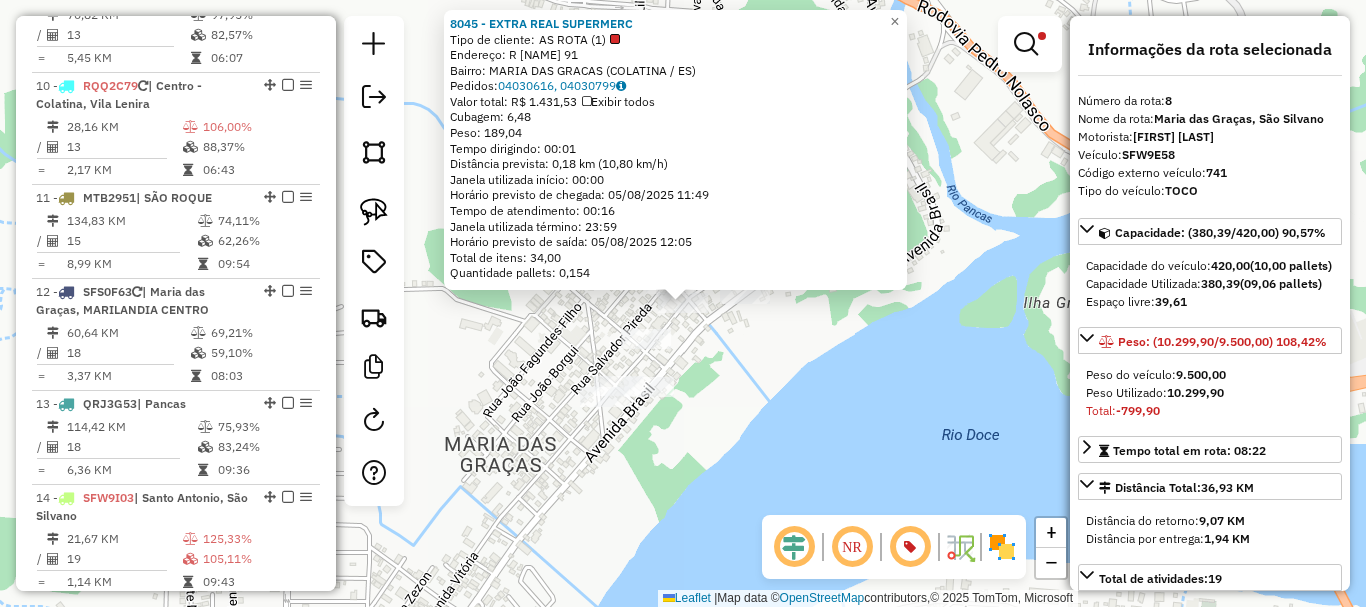 scroll, scrollTop: 1547, scrollLeft: 0, axis: vertical 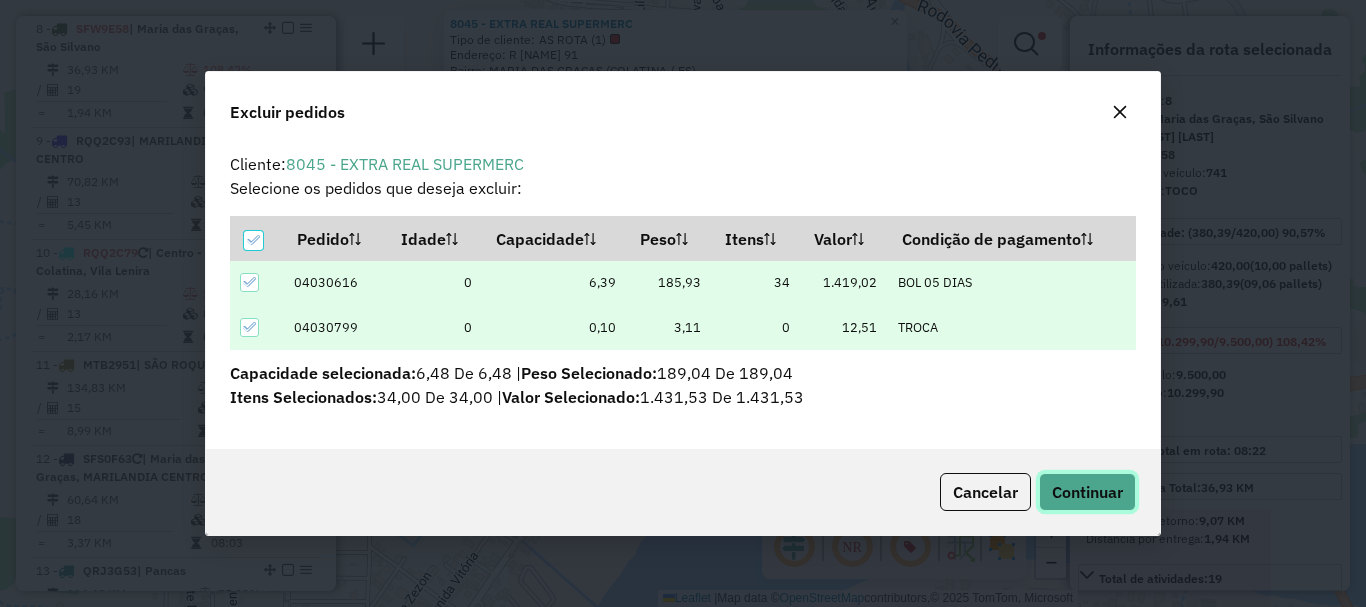 click on "Continuar" 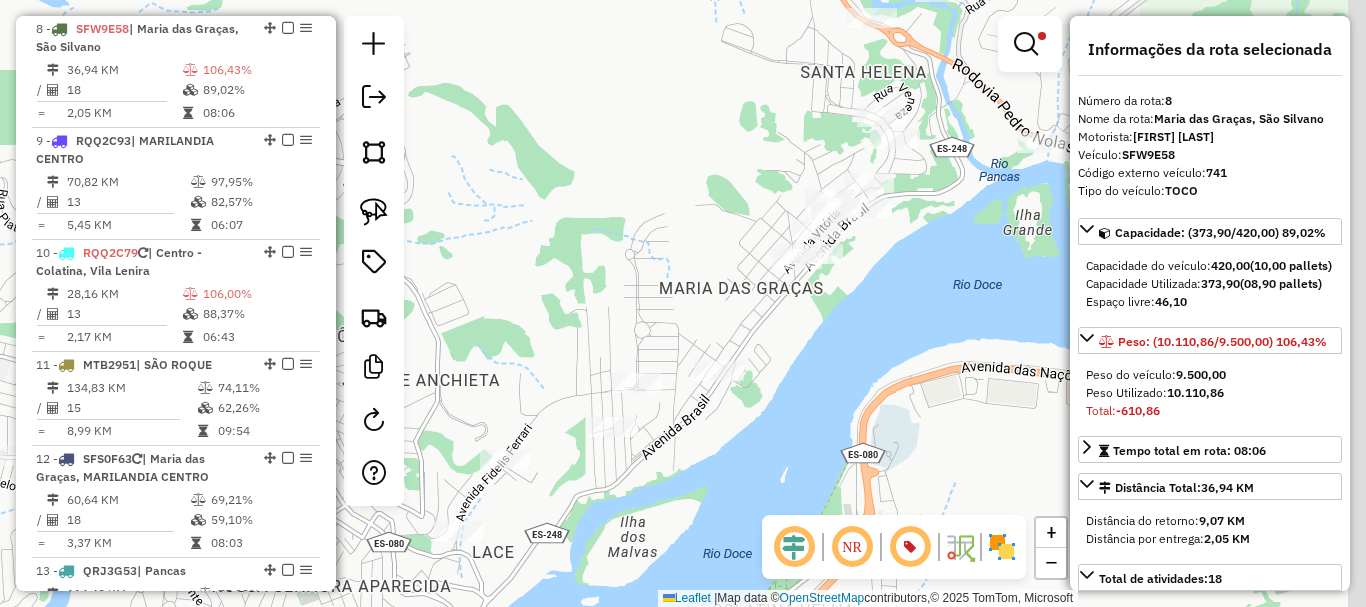 drag, startPoint x: 932, startPoint y: 328, endPoint x: 916, endPoint y: 257, distance: 72.780495 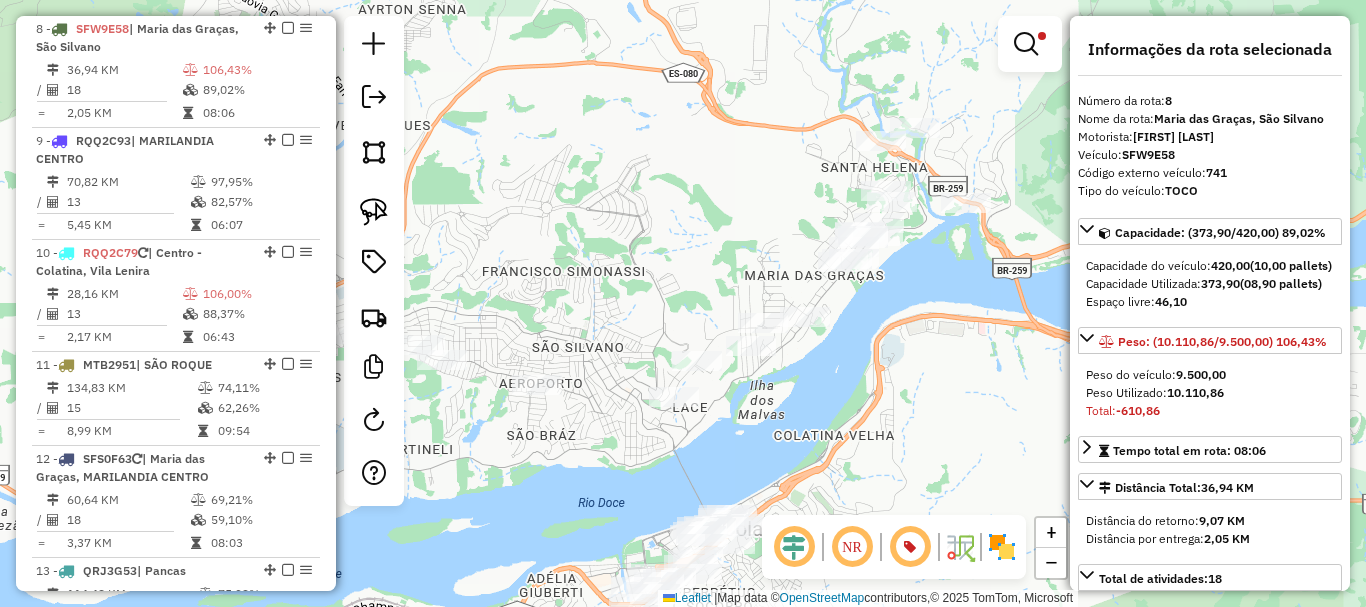 drag, startPoint x: 966, startPoint y: 229, endPoint x: 953, endPoint y: 233, distance: 13.601471 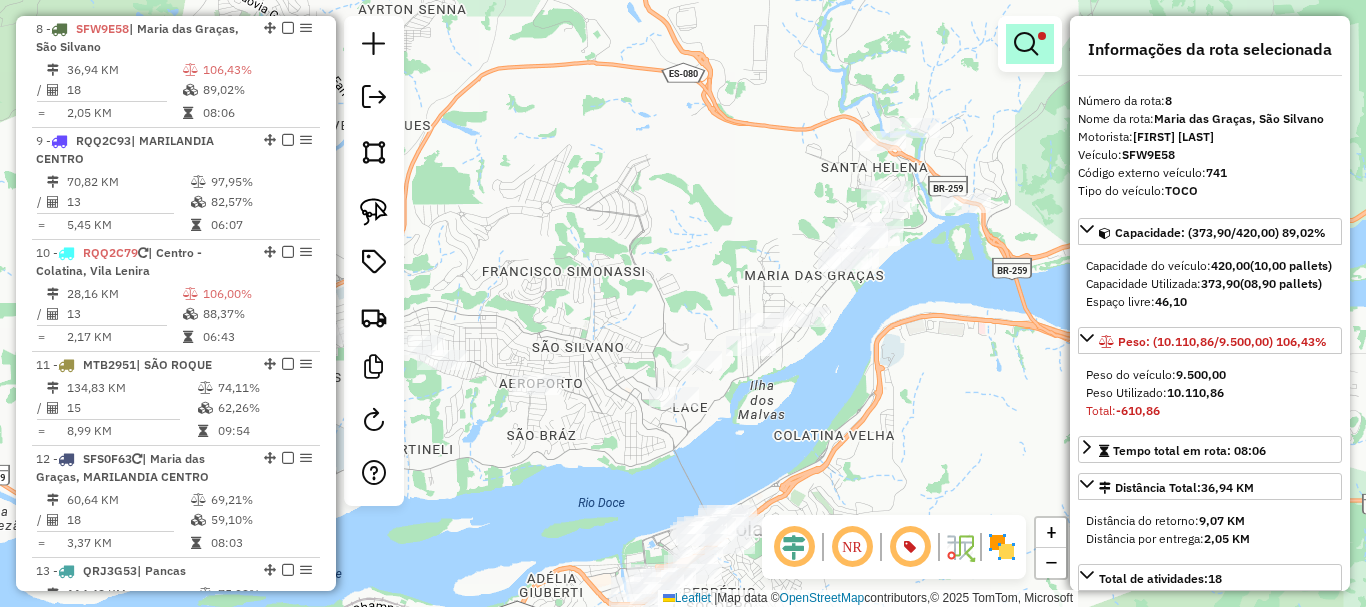 click at bounding box center [1026, 44] 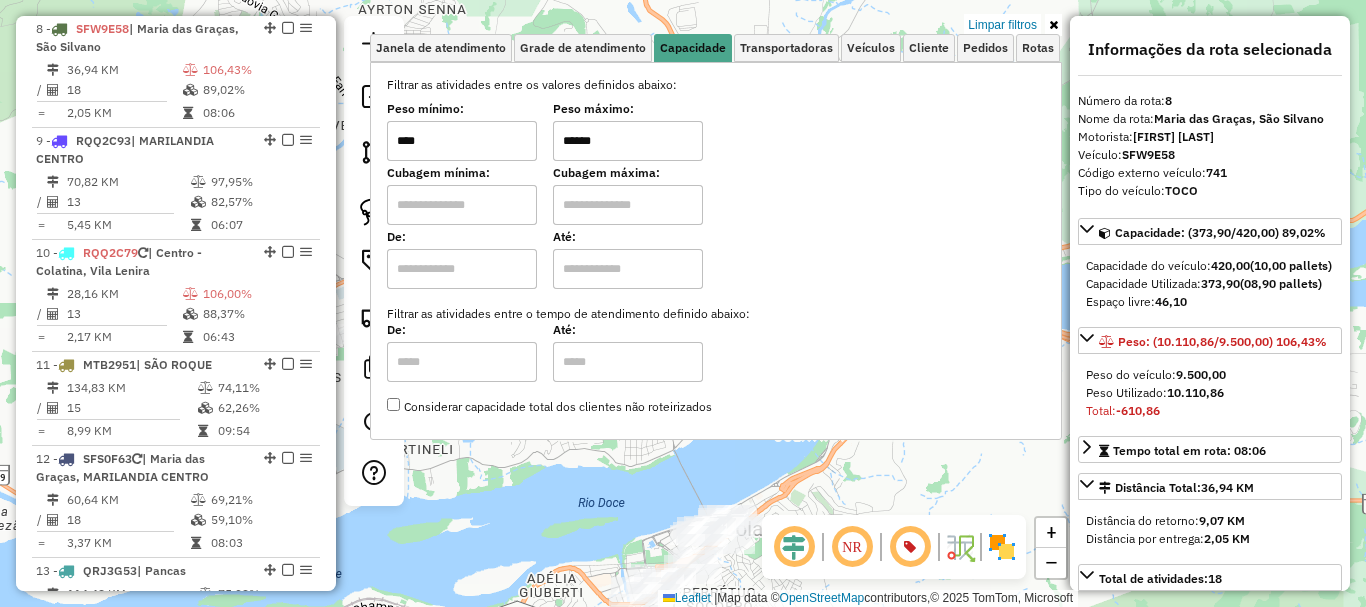 drag, startPoint x: 642, startPoint y: 142, endPoint x: 523, endPoint y: 169, distance: 122.02459 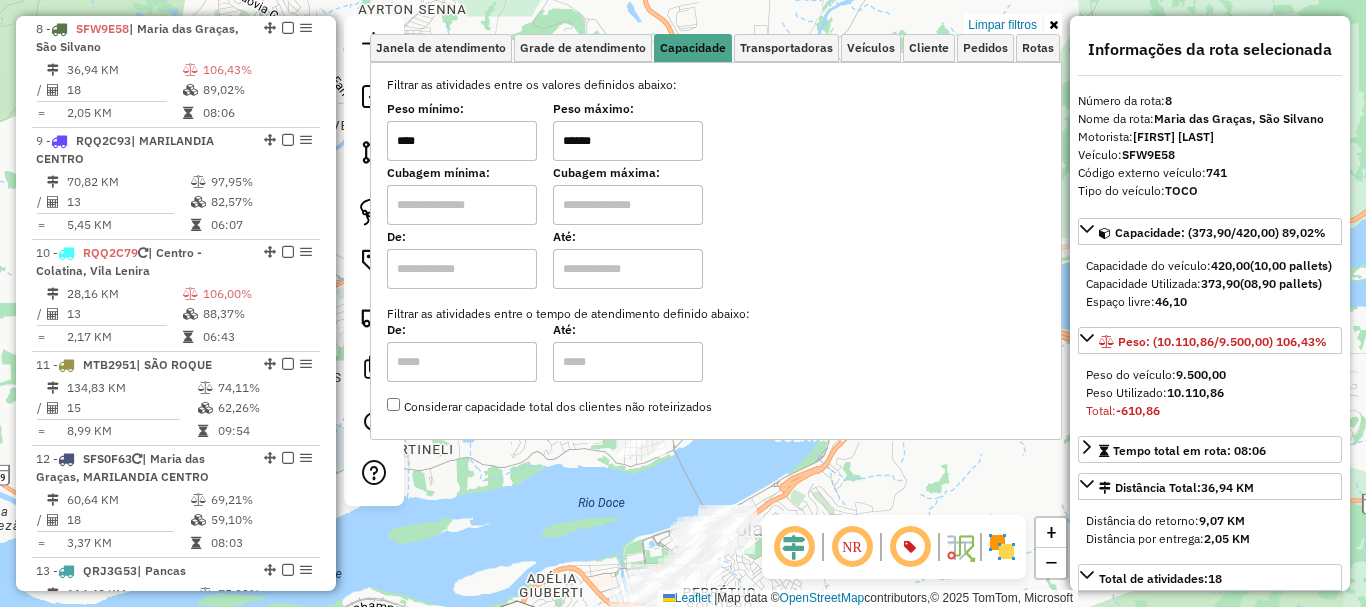 type on "******" 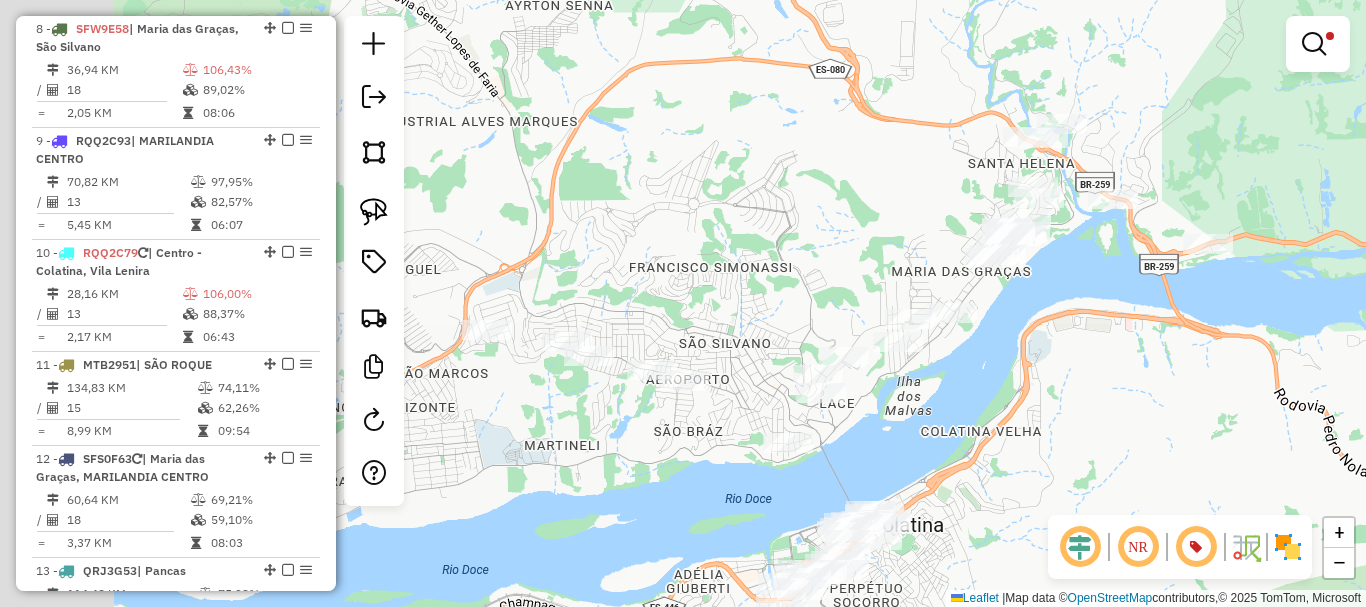 drag, startPoint x: 587, startPoint y: 454, endPoint x: 749, endPoint y: 446, distance: 162.19742 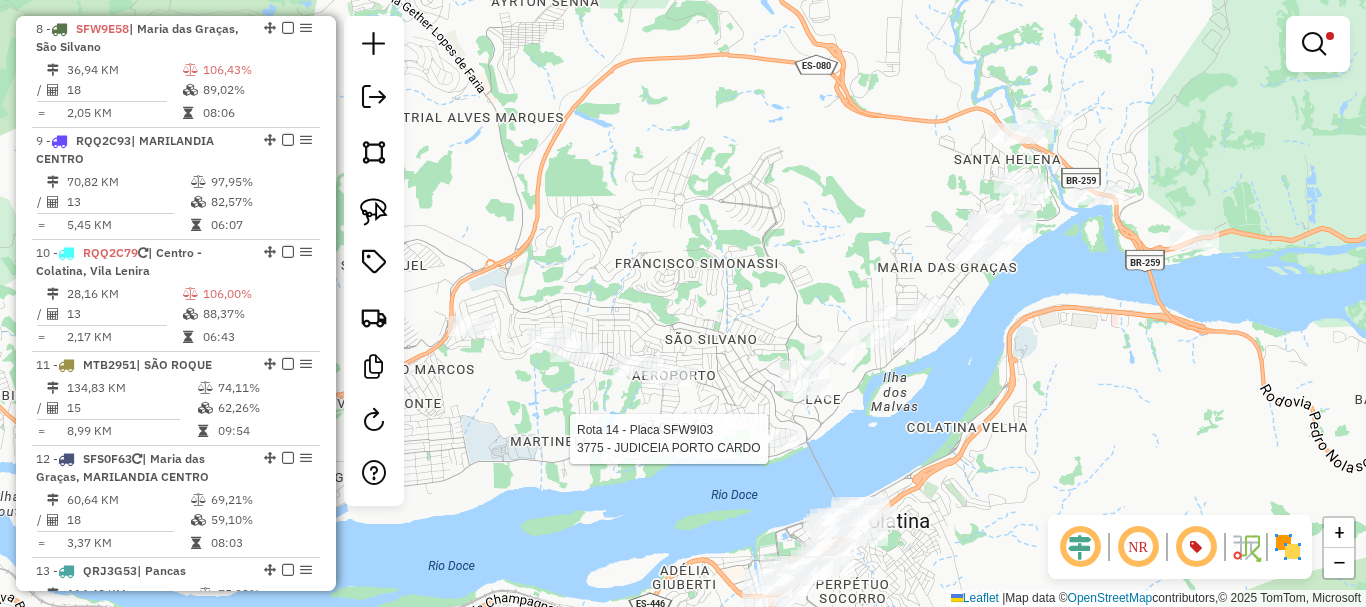 drag, startPoint x: 738, startPoint y: 441, endPoint x: 652, endPoint y: 452, distance: 86.70064 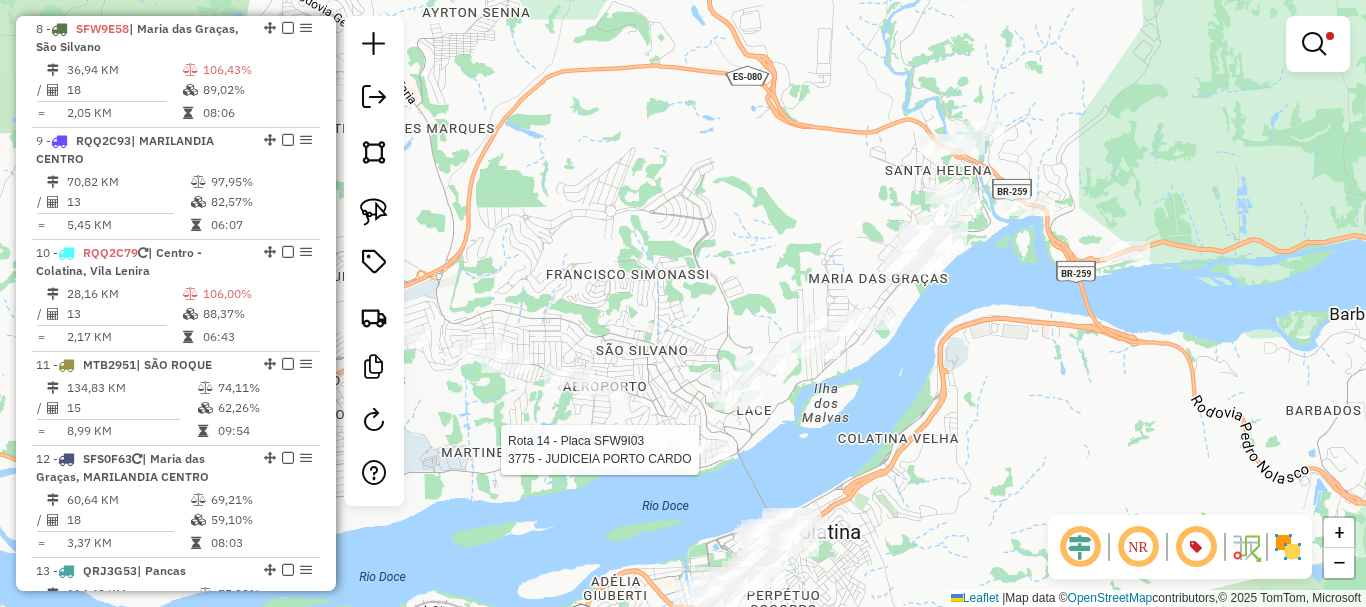 drag, startPoint x: 876, startPoint y: 406, endPoint x: 860, endPoint y: 412, distance: 17.088007 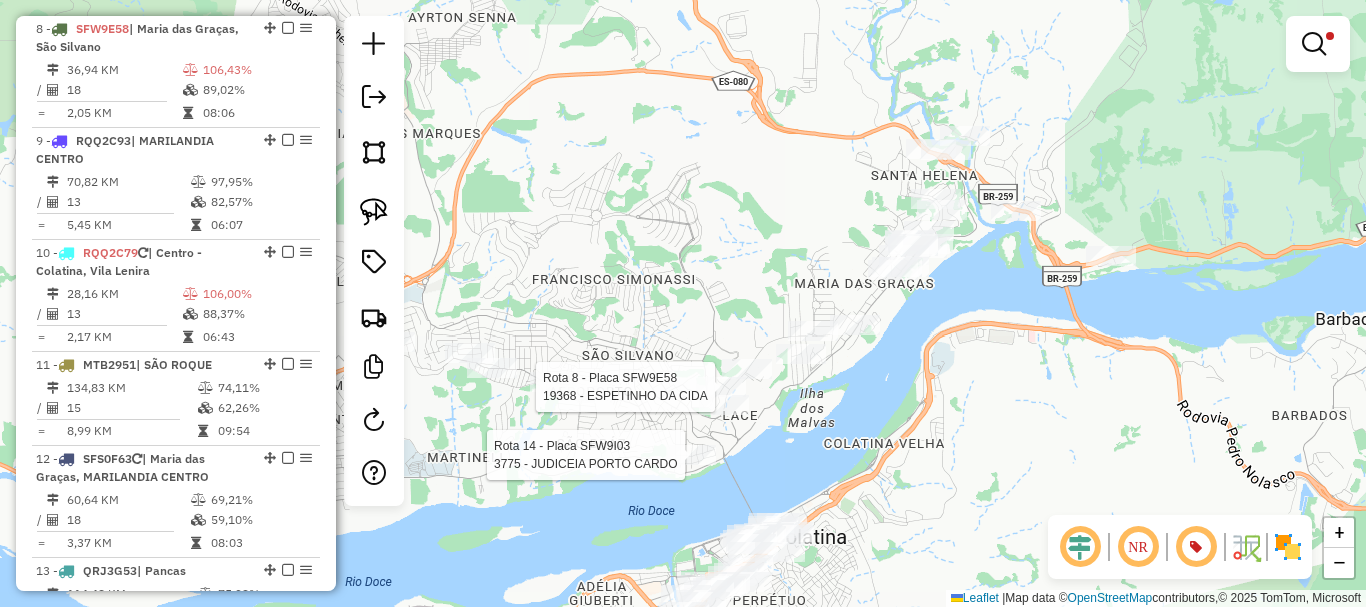 select on "*********" 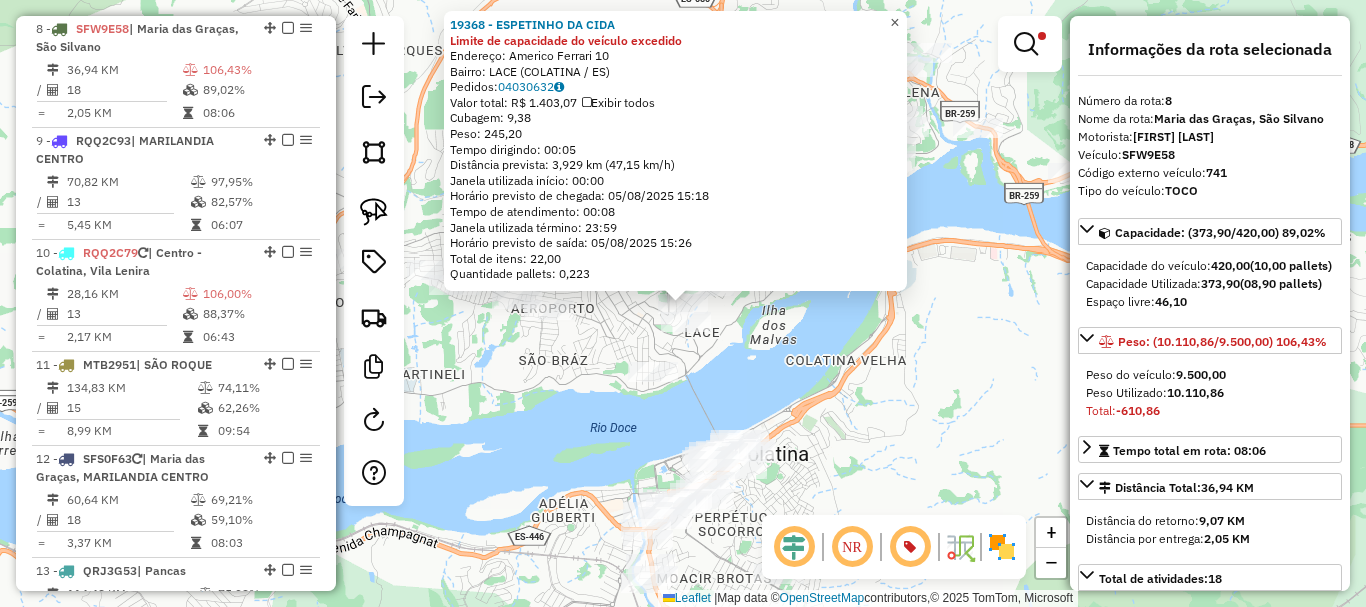 click on "×" 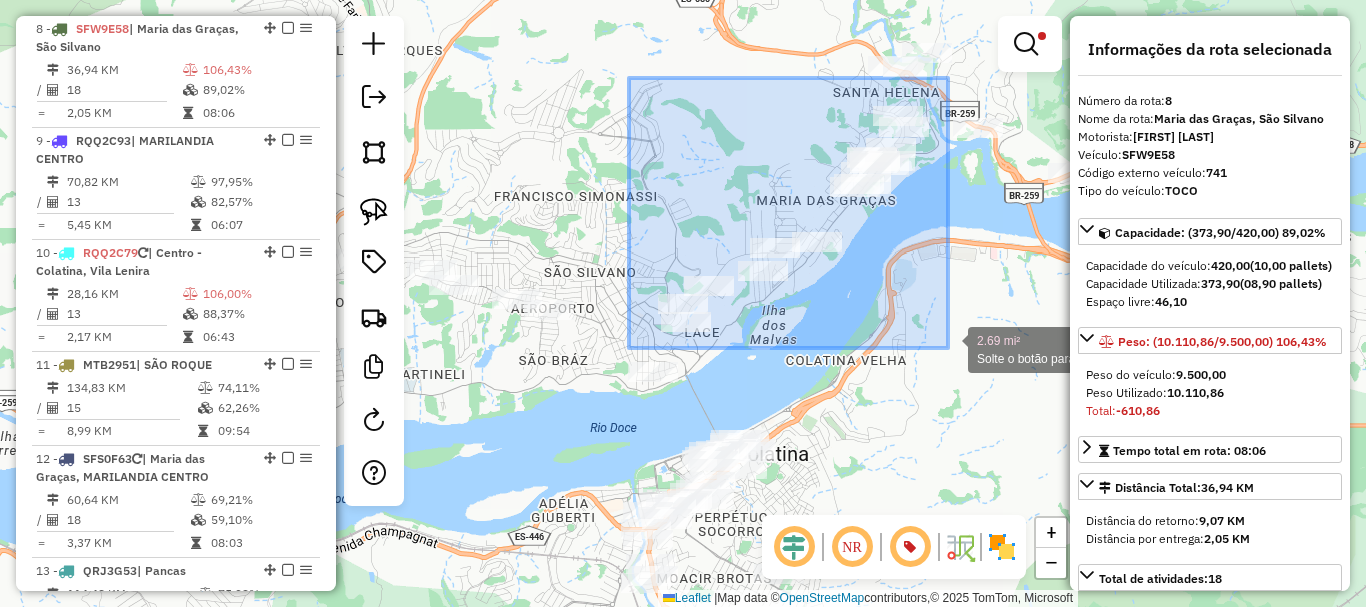 drag, startPoint x: 630, startPoint y: 78, endPoint x: 948, endPoint y: 348, distance: 417.16183 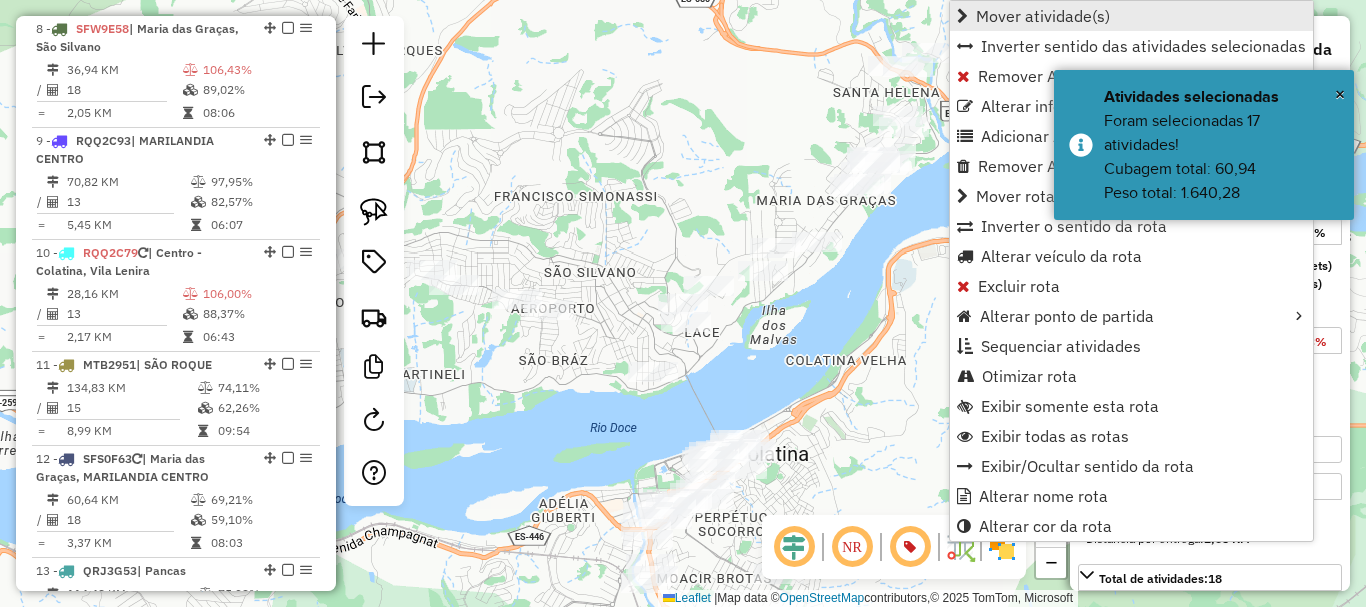 click on "Mover atividade(s)" at bounding box center (1043, 16) 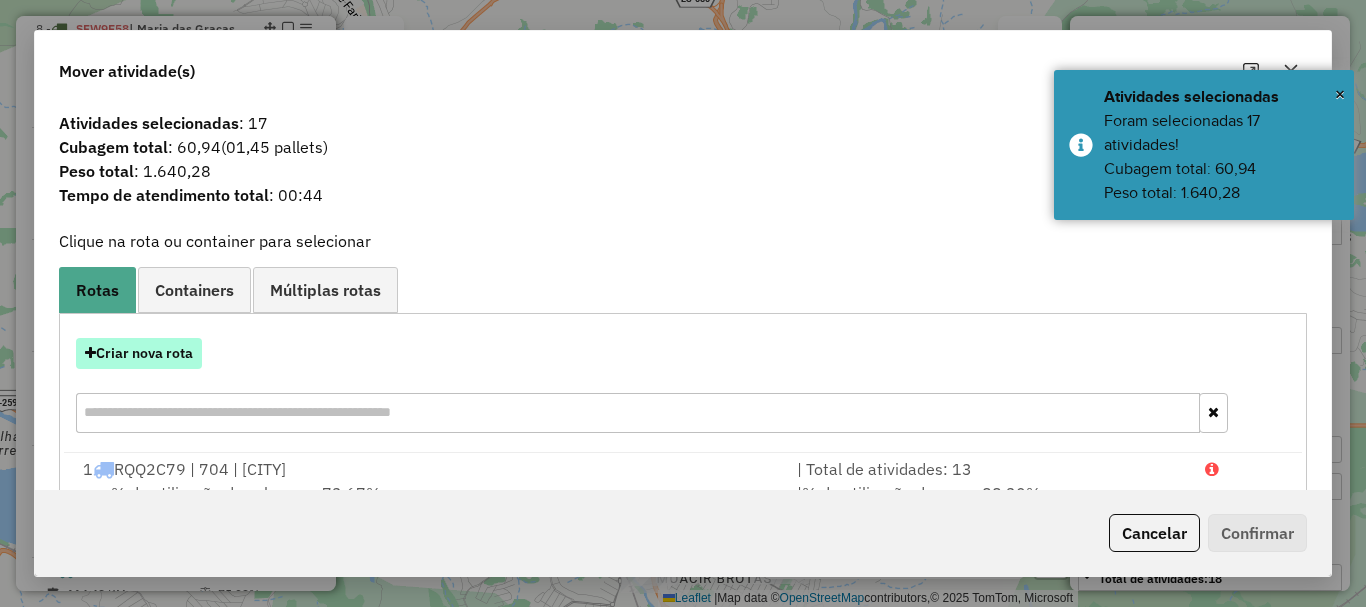 click on "Criar nova rota" at bounding box center [139, 353] 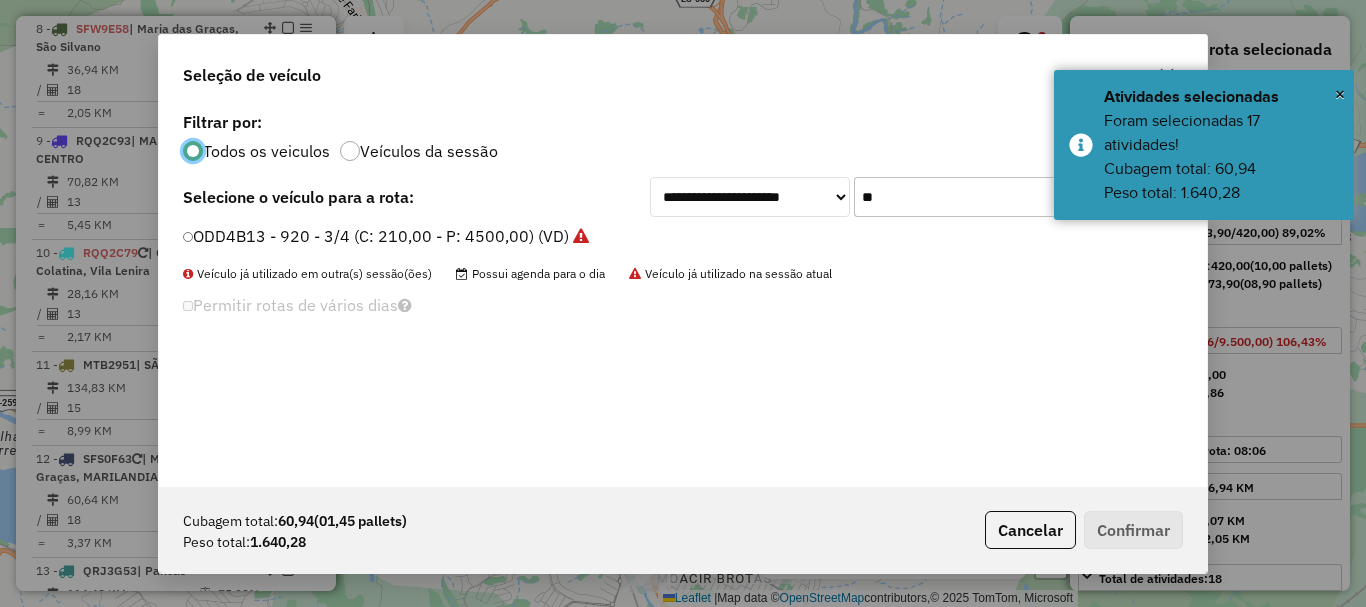 scroll, scrollTop: 11, scrollLeft: 6, axis: both 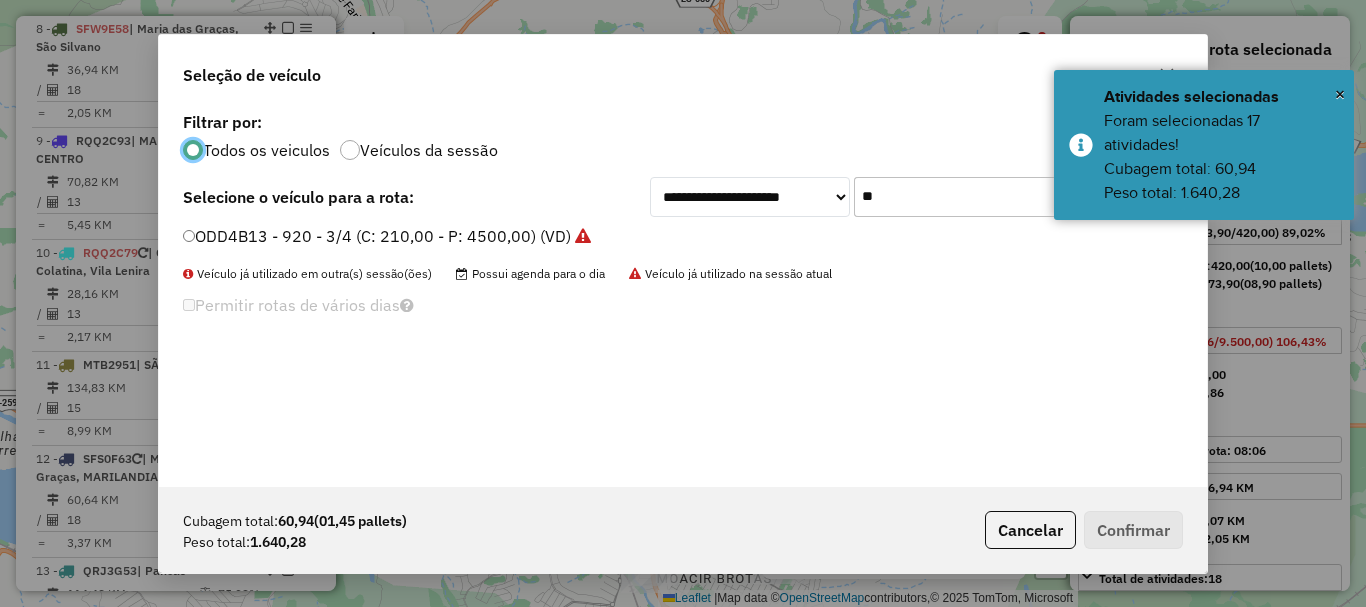 drag, startPoint x: 887, startPoint y: 208, endPoint x: 825, endPoint y: 226, distance: 64.56005 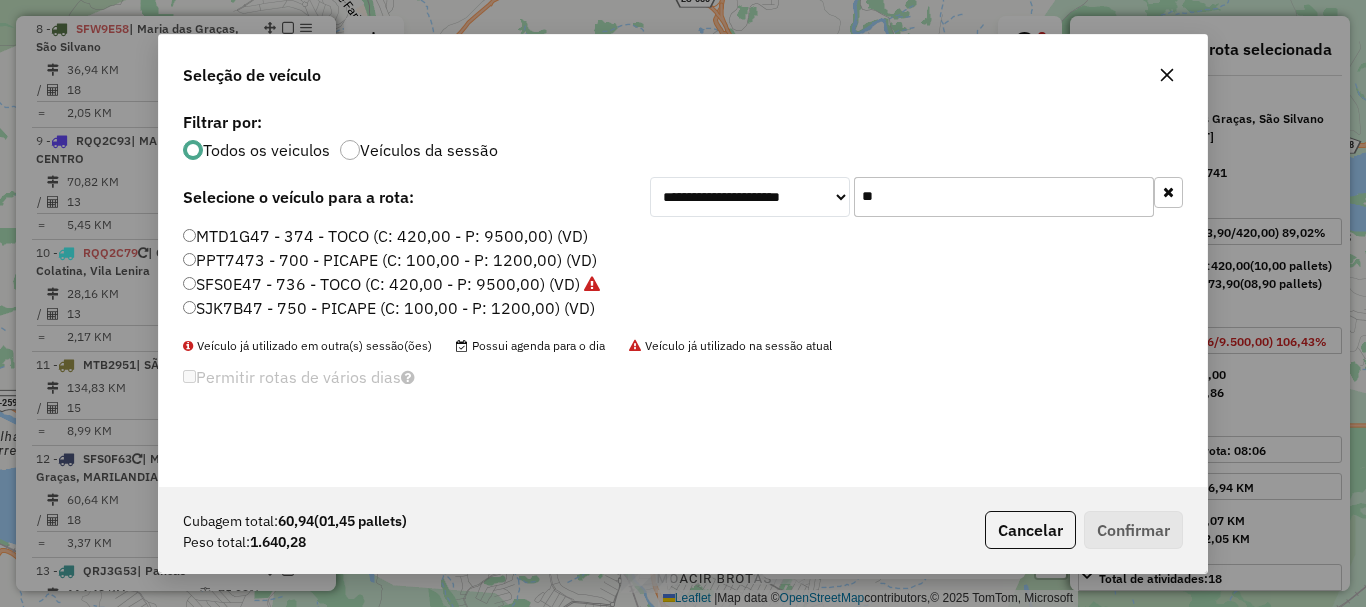type on "**" 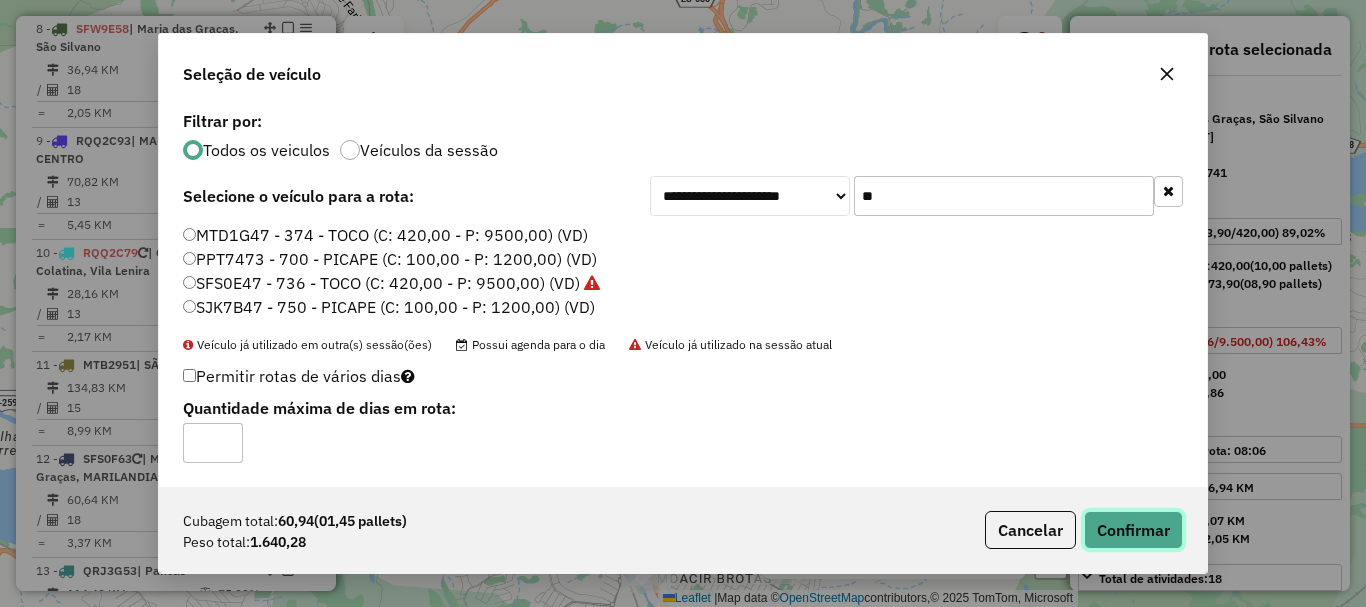 click on "Confirmar" 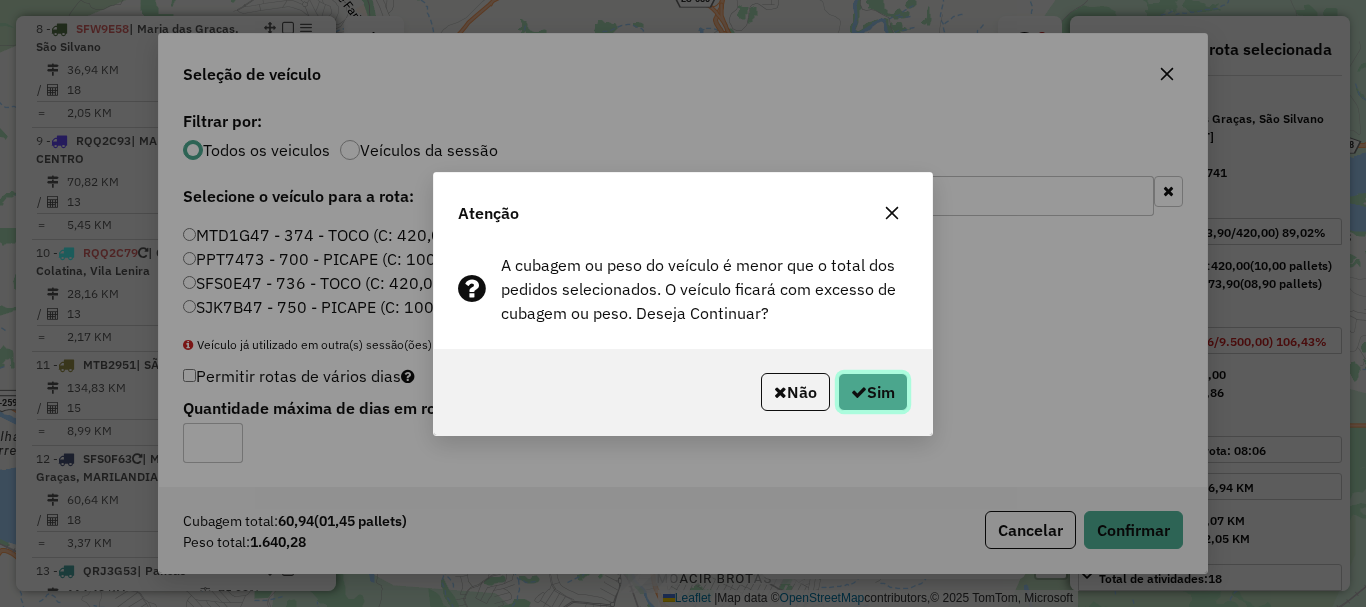 click on "Sim" 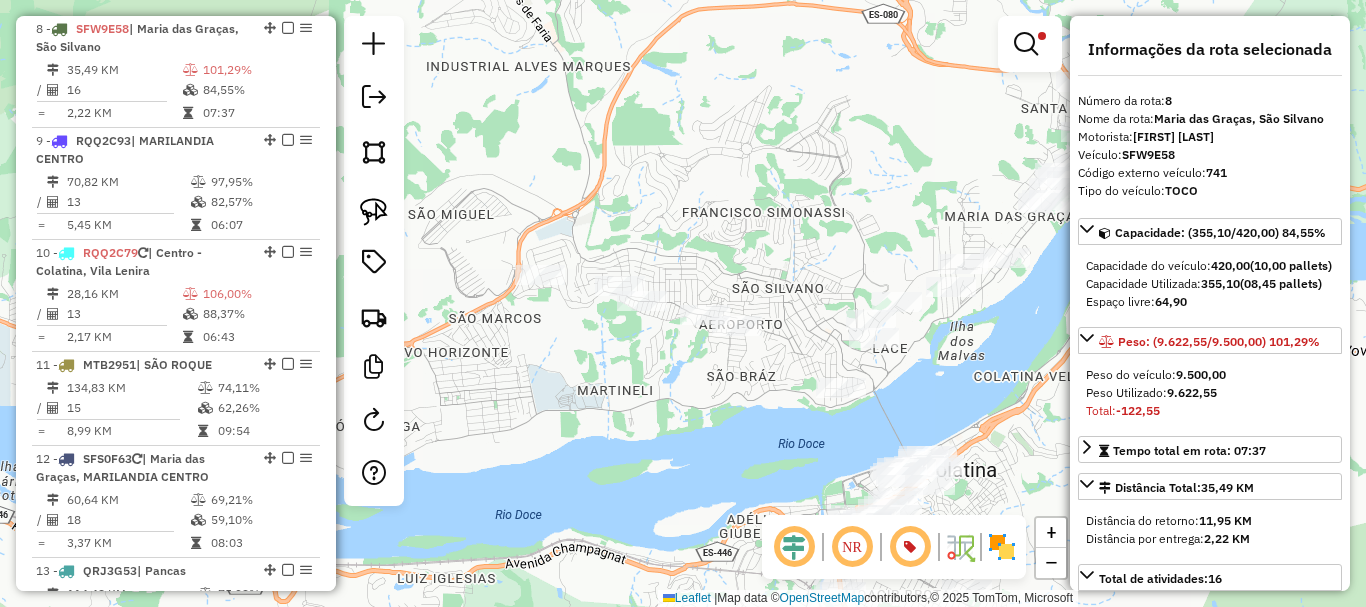 click on "Limpar filtros Janela de atendimento Grade de atendimento Capacidade Transportadoras Veículos Cliente Pedidos  Rotas Selecione os dias de semana para filtrar as janelas de atendimento  Seg   Ter   Qua   Qui   Sex   Sáb   Dom  Informe o período da janela de atendimento: De: Até:  Filtrar exatamente a janela do cliente  Considerar janela de atendimento padrão  Selecione os dias de semana para filtrar as grades de atendimento  Seg   Ter   Qua   Qui   Sex   Sáb   Dom   Considerar clientes sem dia de atendimento cadastrado  Clientes fora do dia de atendimento selecionado Filtrar as atividades entre os valores definidos abaixo:  Peso mínimo:  ****  Peso máximo:  ******  Cubagem mínima:   Cubagem máxima:   De:   Até:  Filtrar as atividades entre o tempo de atendimento definido abaixo:  De:   Até:   Considerar capacidade total dos clientes não roteirizados Transportadora: Selecione um ou mais itens Tipo de veículo: Selecione um ou mais itens Veículo: Selecione um ou mais itens Motorista: Nome: Rótulo:" 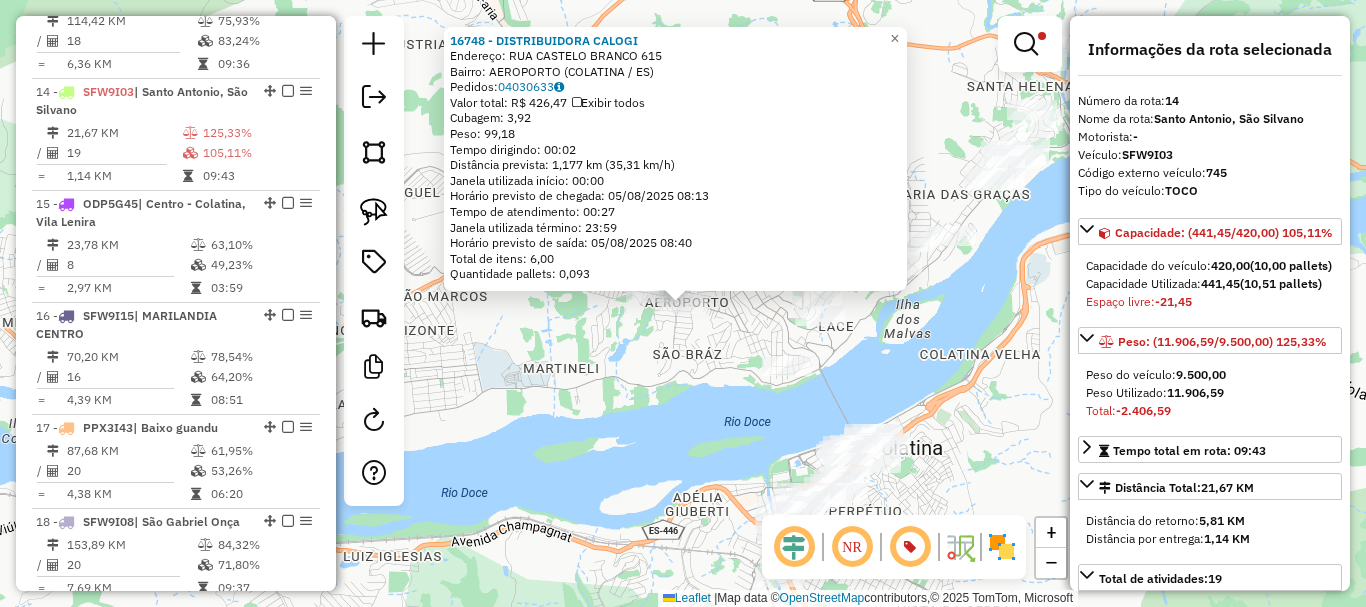 scroll, scrollTop: 2183, scrollLeft: 0, axis: vertical 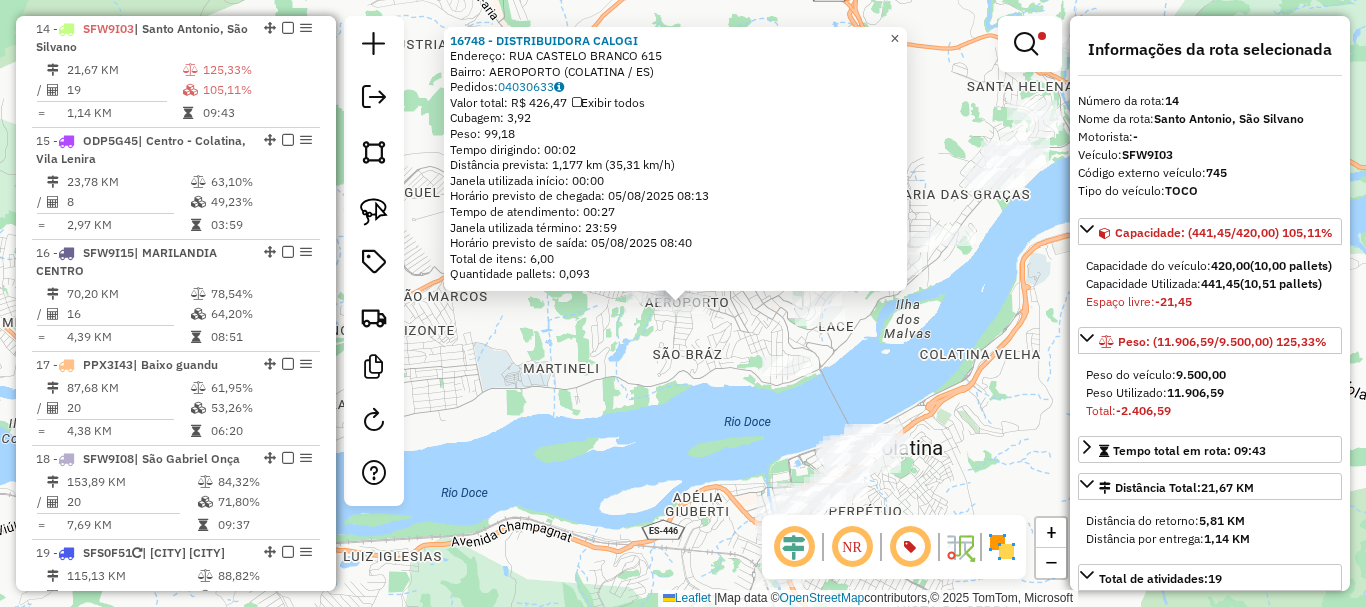 drag, startPoint x: 912, startPoint y: 32, endPoint x: 715, endPoint y: 118, distance: 214.95348 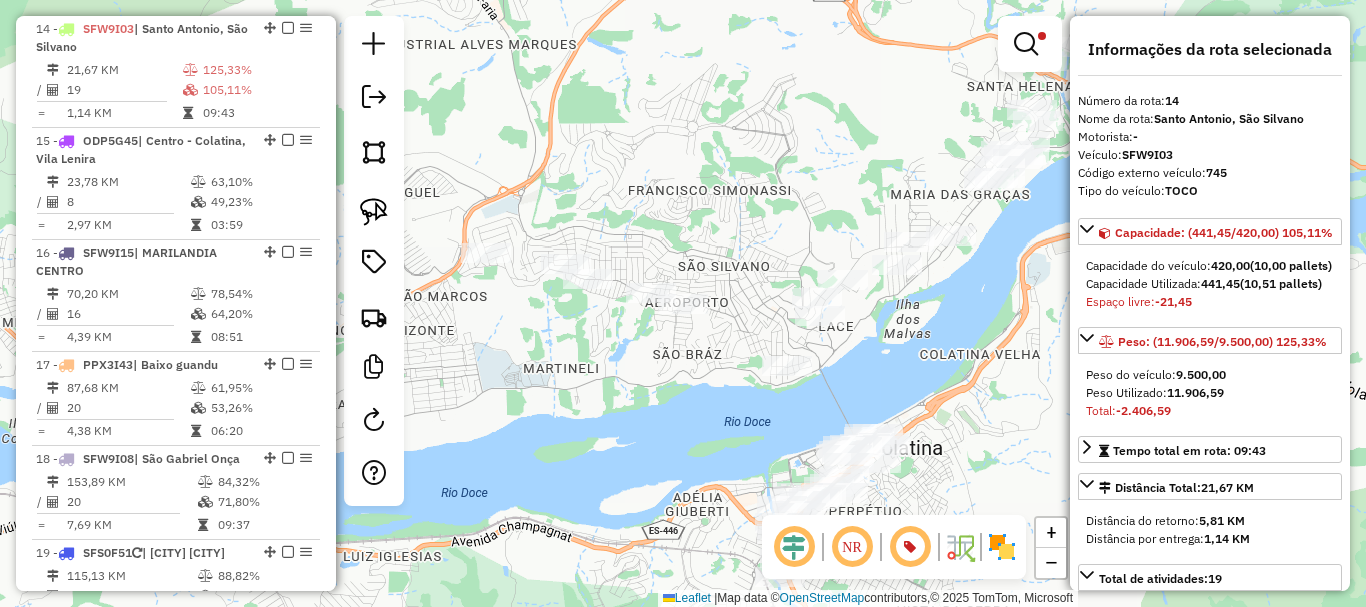 drag, startPoint x: 710, startPoint y: 121, endPoint x: 808, endPoint y: 140, distance: 99.824844 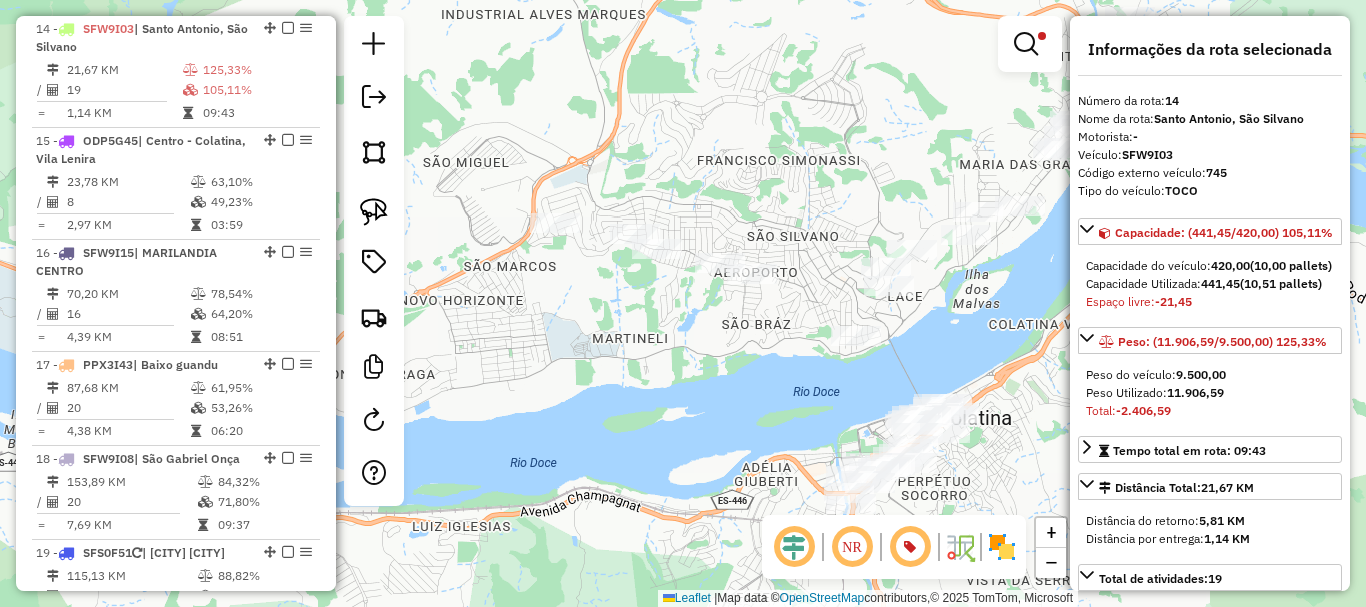 drag, startPoint x: 657, startPoint y: 218, endPoint x: 628, endPoint y: 169, distance: 56.938564 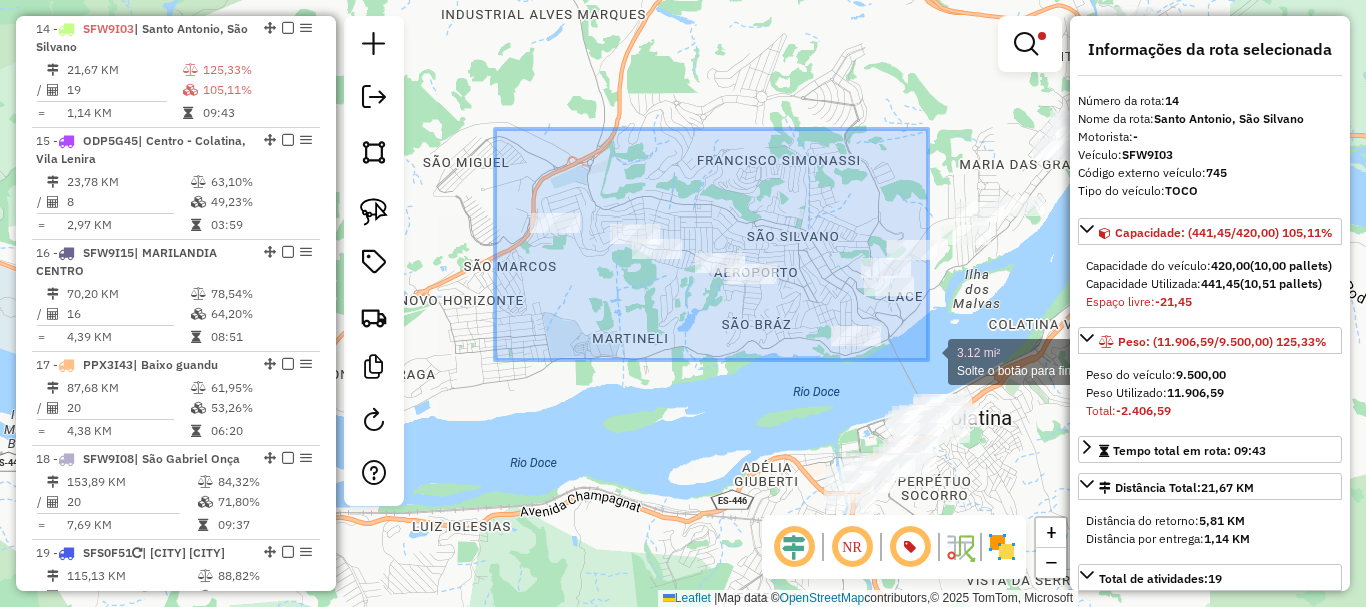 drag, startPoint x: 495, startPoint y: 129, endPoint x: 928, endPoint y: 360, distance: 490.7647 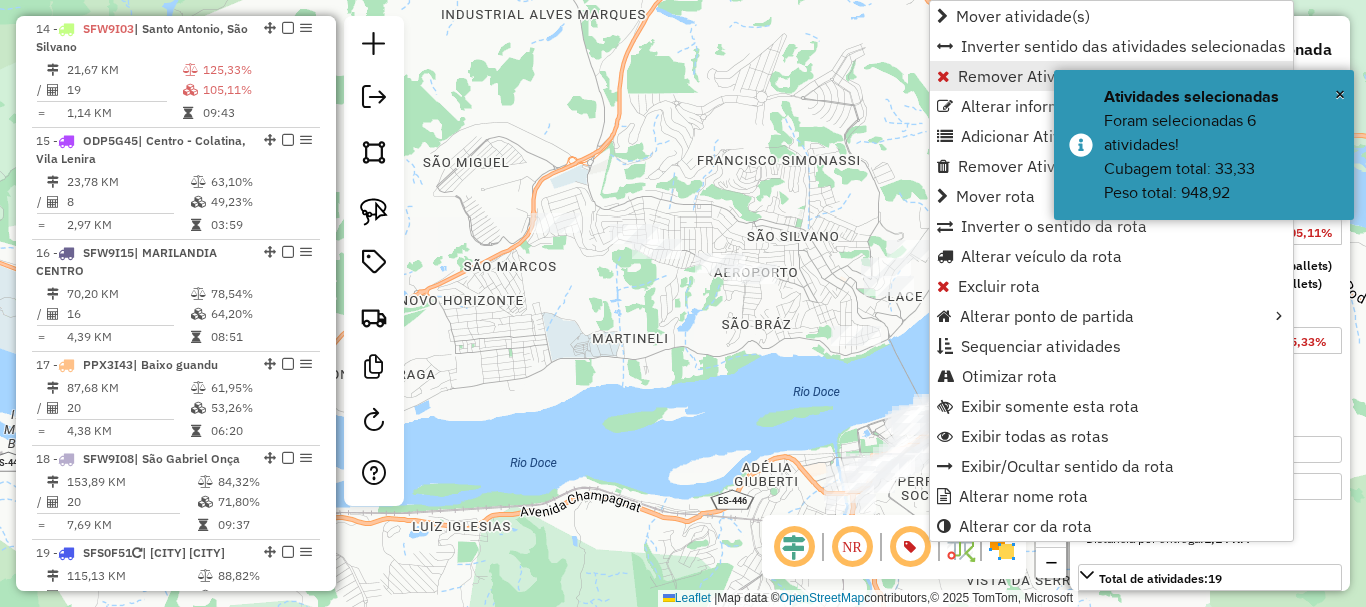 click on "Remover Atividade(s) da rota" at bounding box center (1063, 76) 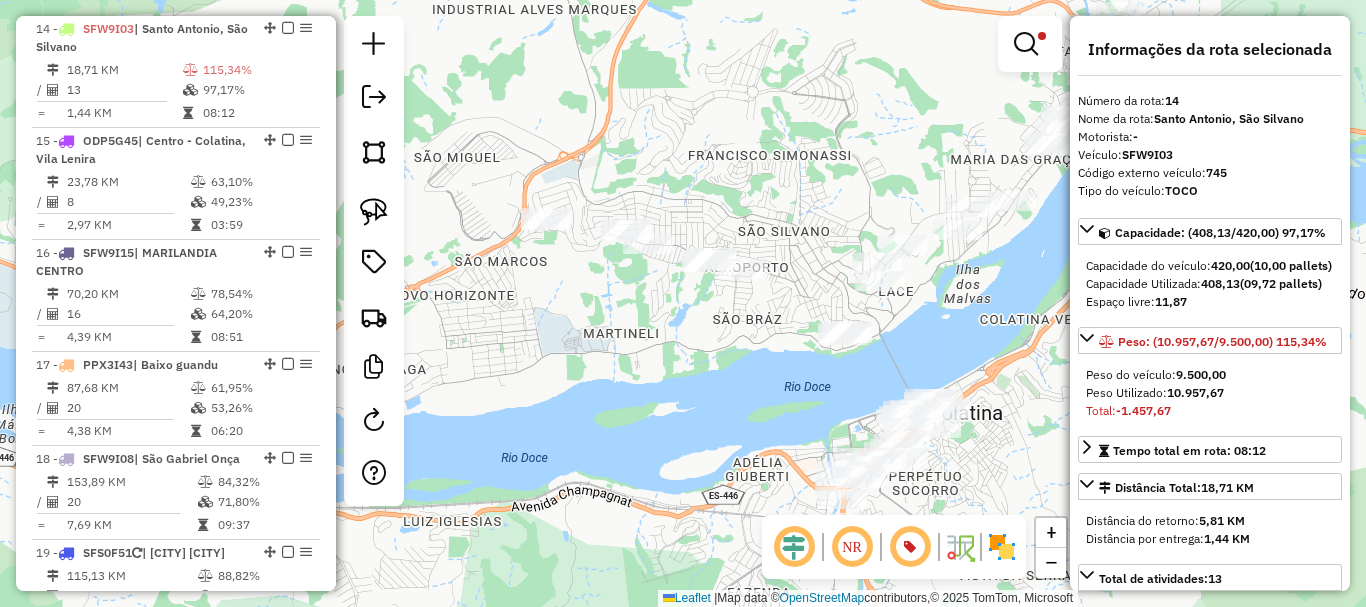 click on "Limpar filtros Janela de atendimento Grade de atendimento Capacidade Transportadoras Veículos Cliente Pedidos  Rotas Selecione os dias de semana para filtrar as janelas de atendimento  Seg   Ter   Qua   Qui   Sex   Sáb   Dom  Informe o período da janela de atendimento: De: Até:  Filtrar exatamente a janela do cliente  Considerar janela de atendimento padrão  Selecione os dias de semana para filtrar as grades de atendimento  Seg   Ter   Qua   Qui   Sex   Sáb   Dom   Considerar clientes sem dia de atendimento cadastrado  Clientes fora do dia de atendimento selecionado Filtrar as atividades entre os valores definidos abaixo:  Peso mínimo:  ****  Peso máximo:  ******  Cubagem mínima:   Cubagem máxima:   De:   Até:  Filtrar as atividades entre o tempo de atendimento definido abaixo:  De:   Até:   Considerar capacidade total dos clientes não roteirizados Transportadora: Selecione um ou mais itens Tipo de veículo: Selecione um ou mais itens Veículo: Selecione um ou mais itens Motorista: Nome: Rótulo:" 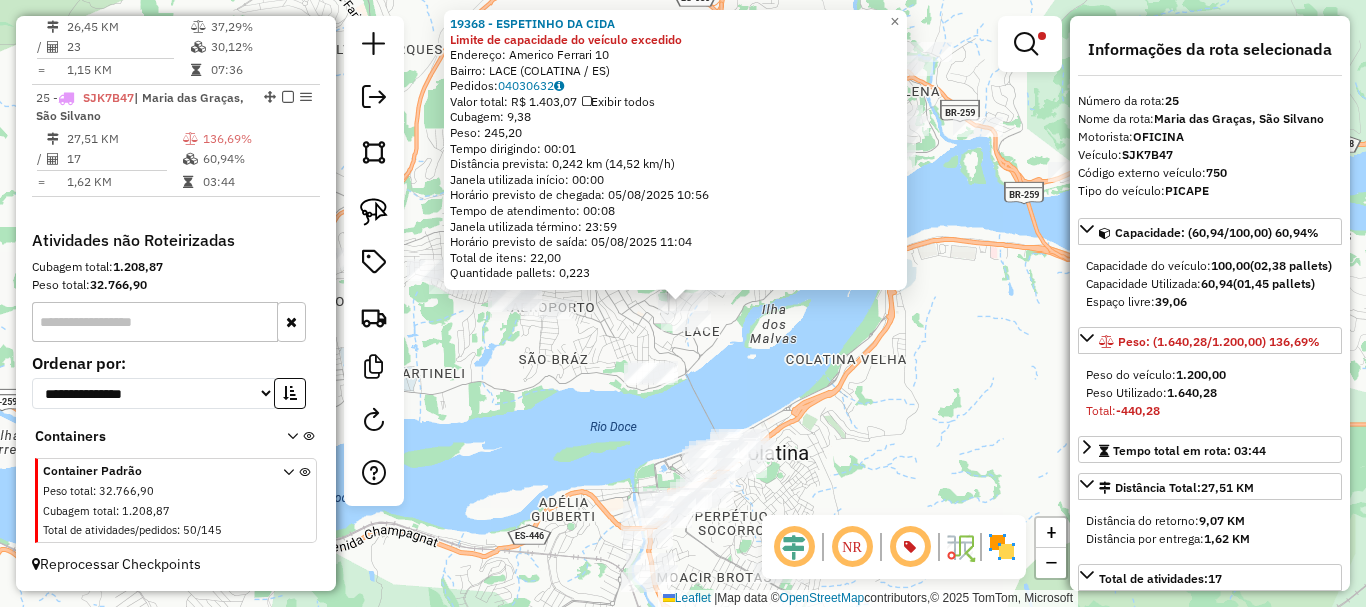 scroll, scrollTop: 3328, scrollLeft: 0, axis: vertical 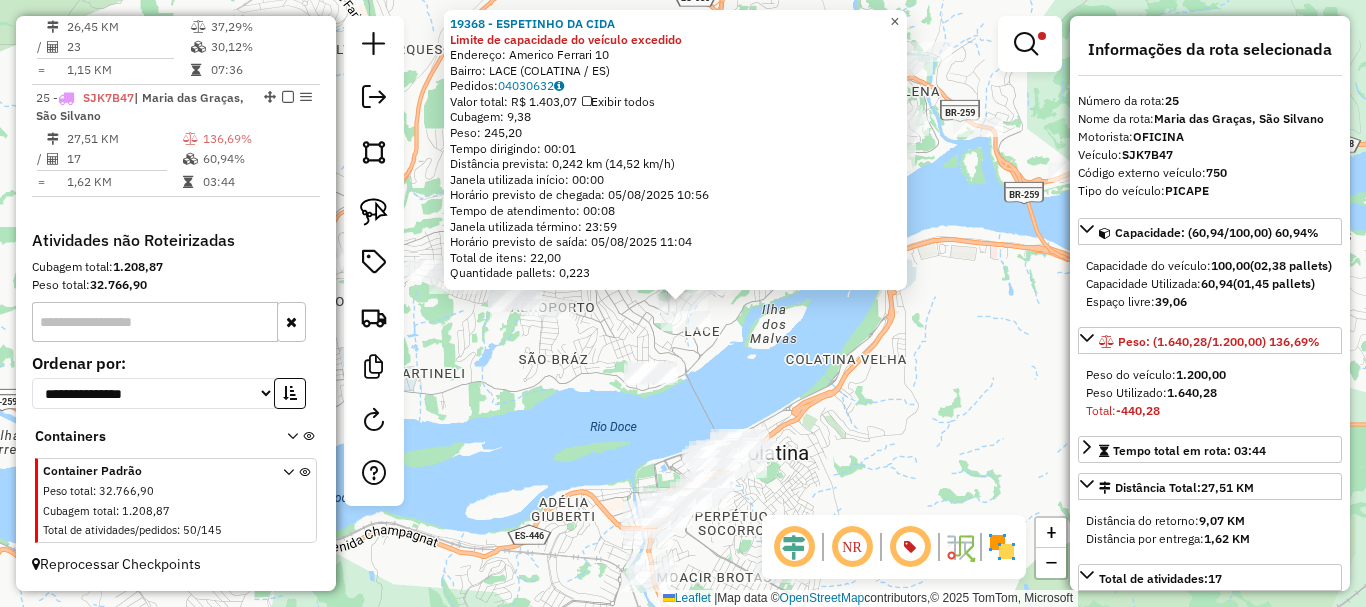 click on "×" 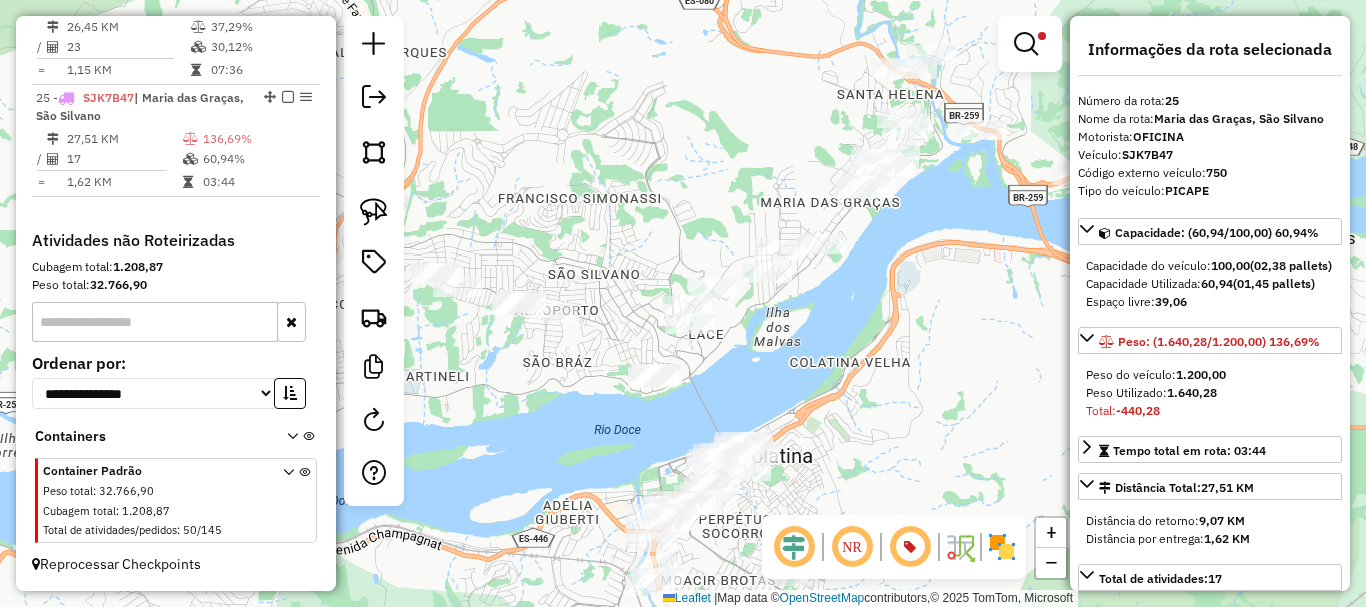 drag, startPoint x: 660, startPoint y: 130, endPoint x: 859, endPoint y: 138, distance: 199.16074 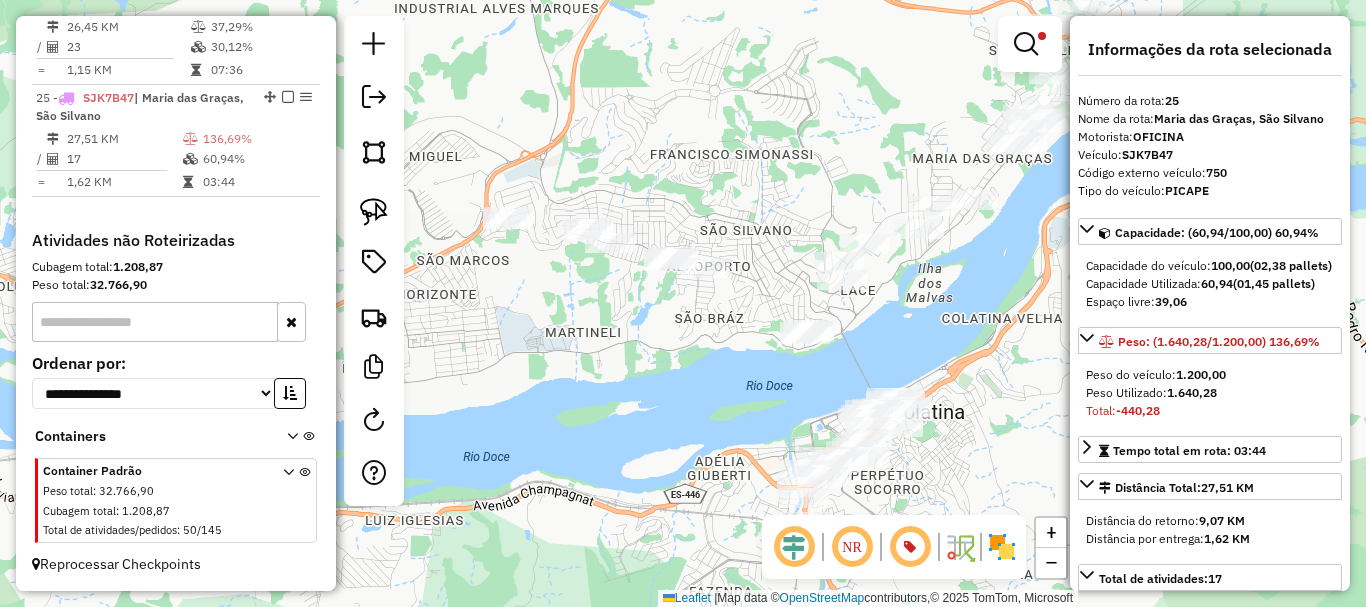 drag, startPoint x: 671, startPoint y: 180, endPoint x: 571, endPoint y: 123, distance: 115.1043 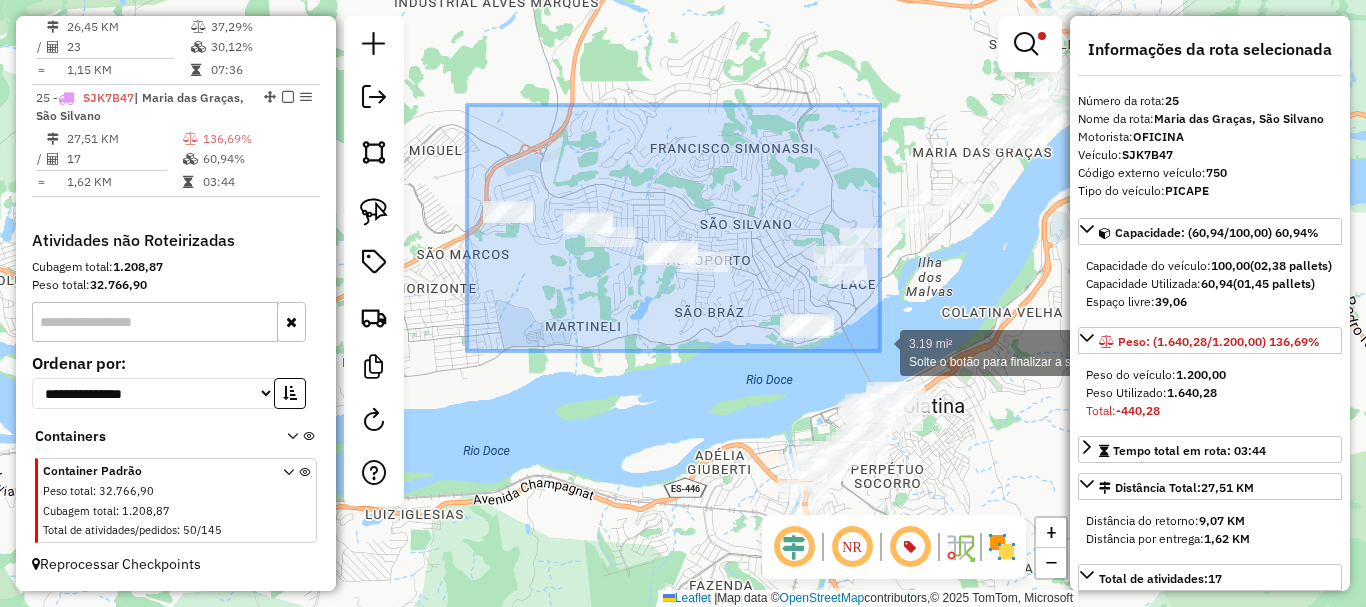 drag, startPoint x: 467, startPoint y: 105, endPoint x: 880, endPoint y: 351, distance: 480.713 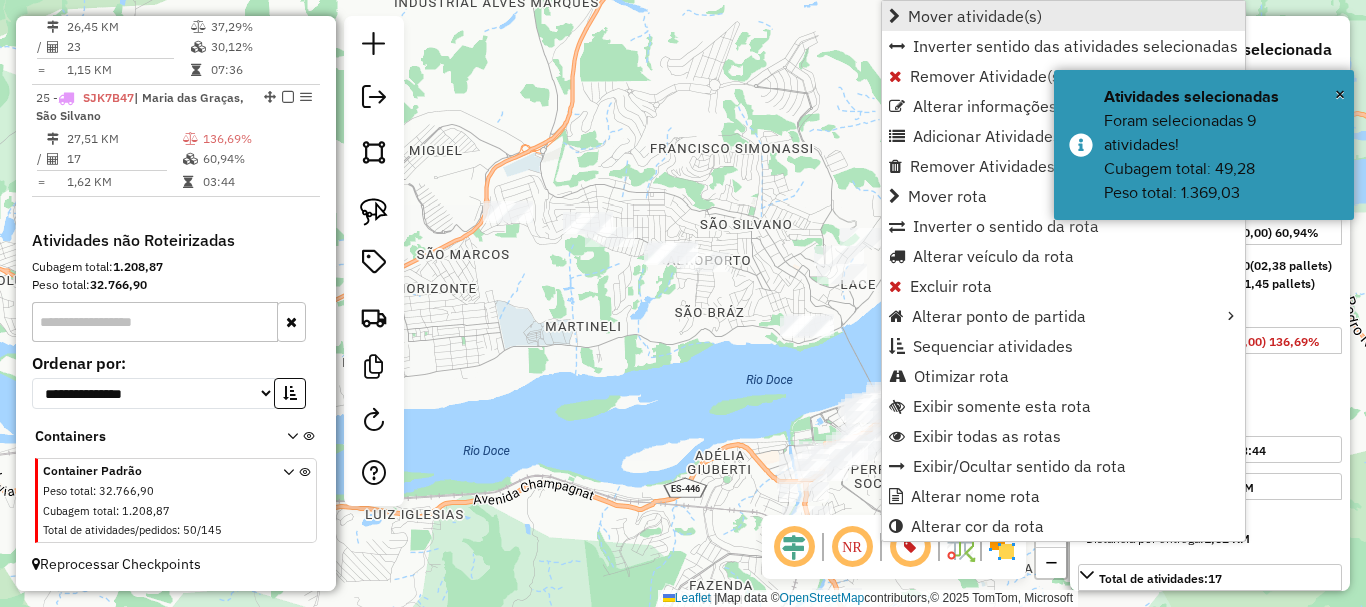 click on "Mover atividade(s)" at bounding box center [975, 16] 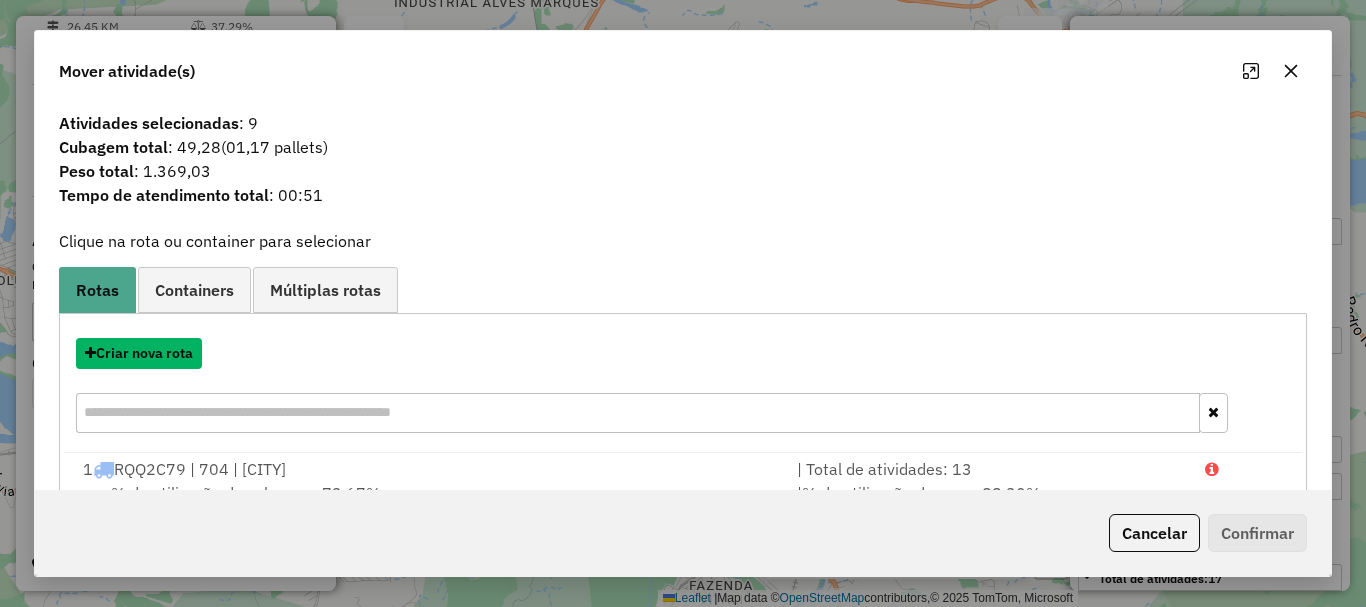 click on "Criar nova rota" at bounding box center [139, 353] 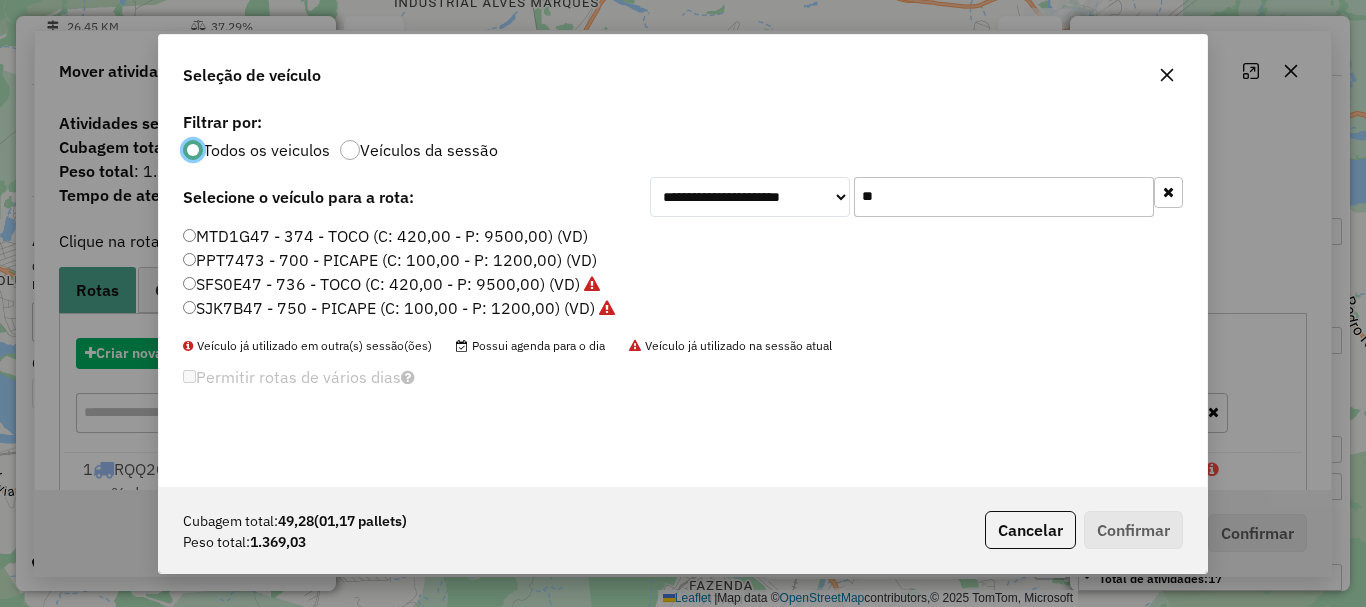 scroll, scrollTop: 11, scrollLeft: 6, axis: both 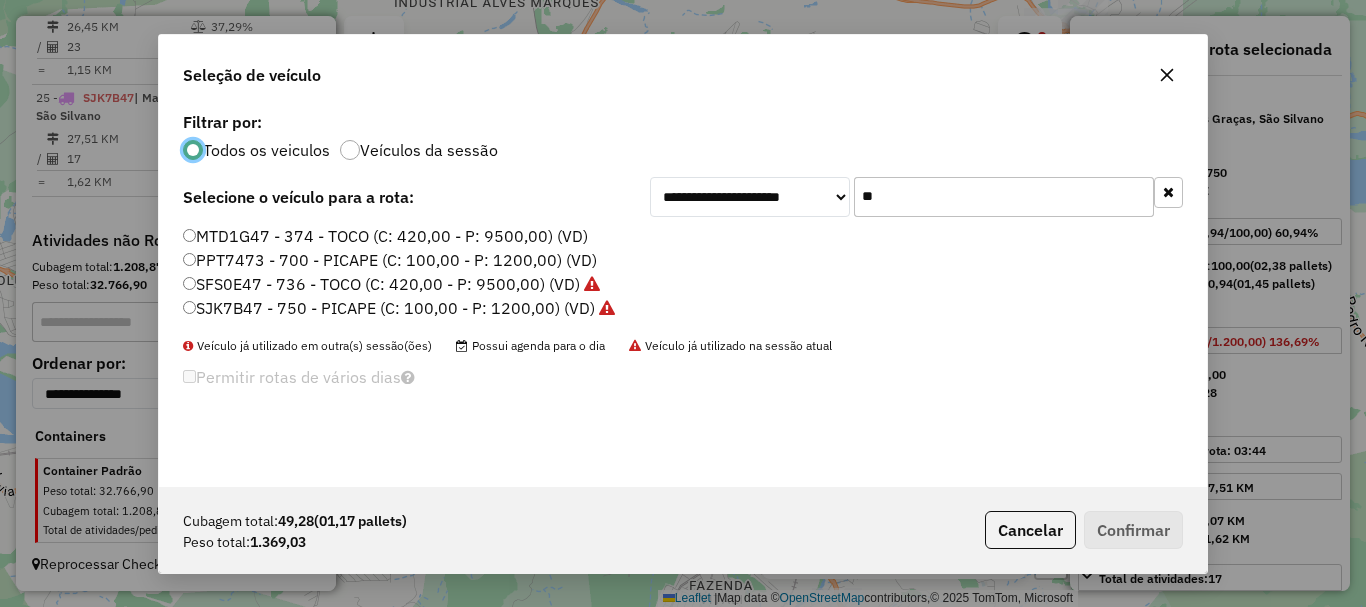 click on "SJK7B47 - 750 - PICAPE (C: 100,00 - P: 1200,00) (VD)" 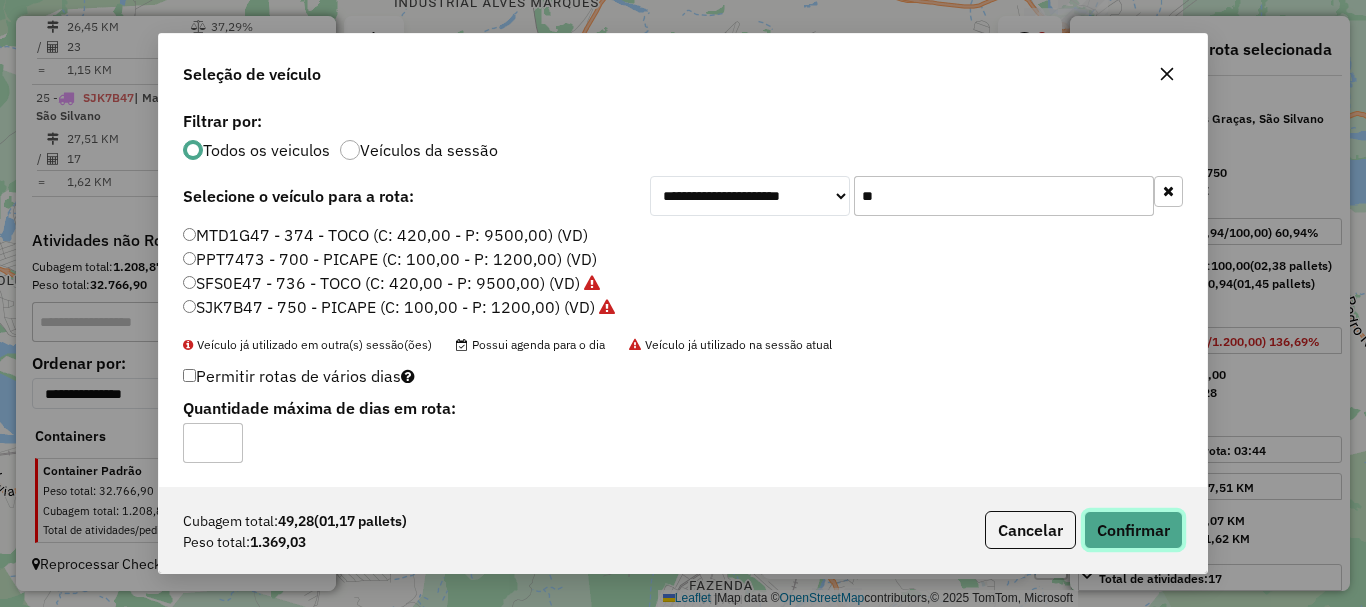 click on "Confirmar" 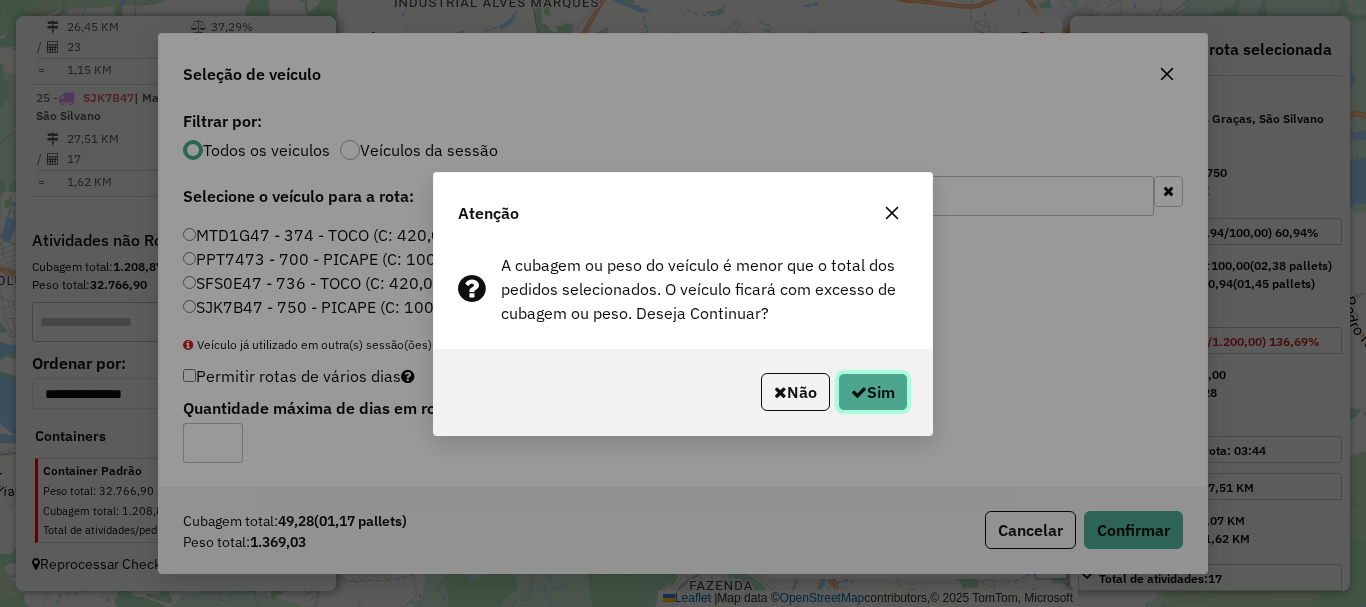 click on "Sim" 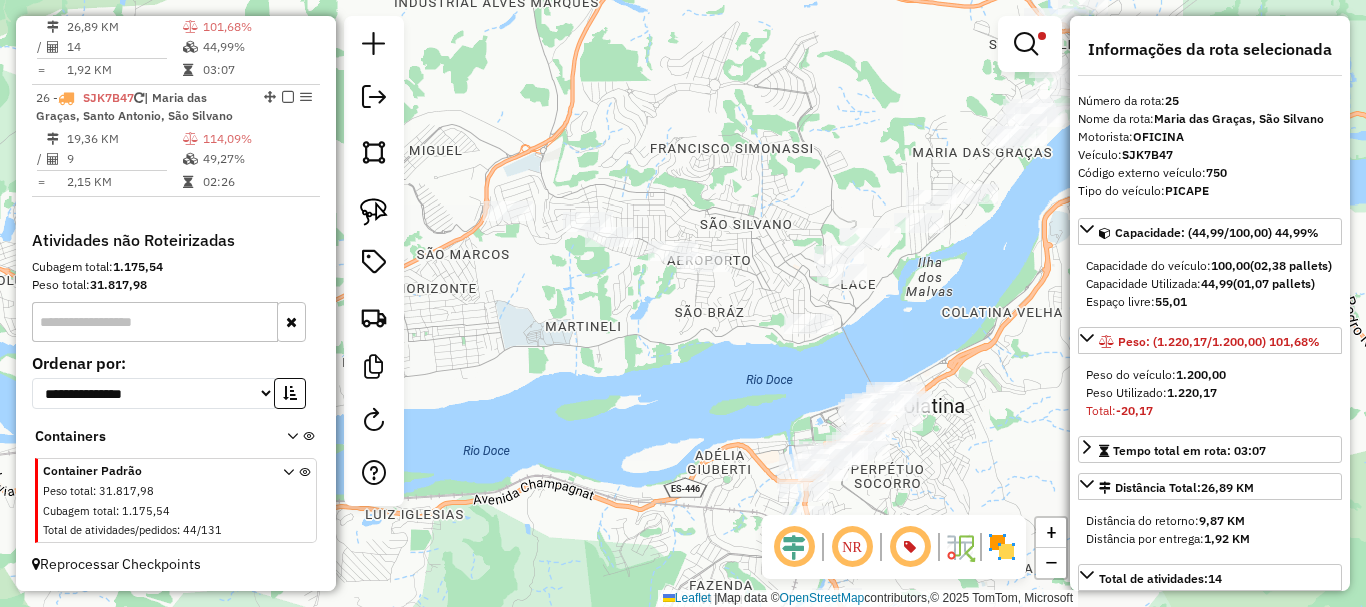 scroll, scrollTop: 3397, scrollLeft: 0, axis: vertical 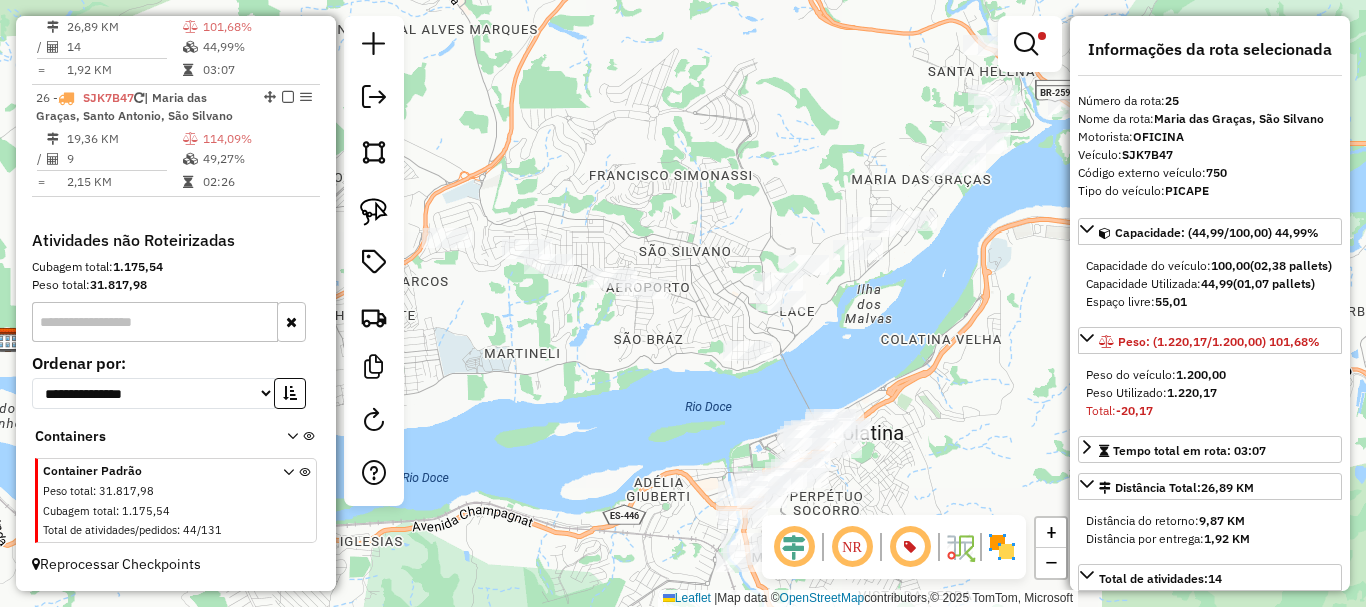 click on "Limpar filtros Janela de atendimento Grade de atendimento Capacidade Transportadoras Veículos Cliente Pedidos  Rotas Selecione os dias de semana para filtrar as janelas de atendimento  Seg   Ter   Qua   Qui   Sex   Sáb   Dom  Informe o período da janela de atendimento: De: Até:  Filtrar exatamente a janela do cliente  Considerar janela de atendimento padrão  Selecione os dias de semana para filtrar as grades de atendimento  Seg   Ter   Qua   Qui   Sex   Sáb   Dom   Considerar clientes sem dia de atendimento cadastrado  Clientes fora do dia de atendimento selecionado Filtrar as atividades entre os valores definidos abaixo:  Peso mínimo:  ****  Peso máximo:  ******  Cubagem mínima:   Cubagem máxima:   De:   Até:  Filtrar as atividades entre o tempo de atendimento definido abaixo:  De:   Até:   Considerar capacidade total dos clientes não roteirizados Transportadora: Selecione um ou mais itens Tipo de veículo: Selecione um ou mais itens Veículo: Selecione um ou mais itens Motorista: Nome: Rótulo:" 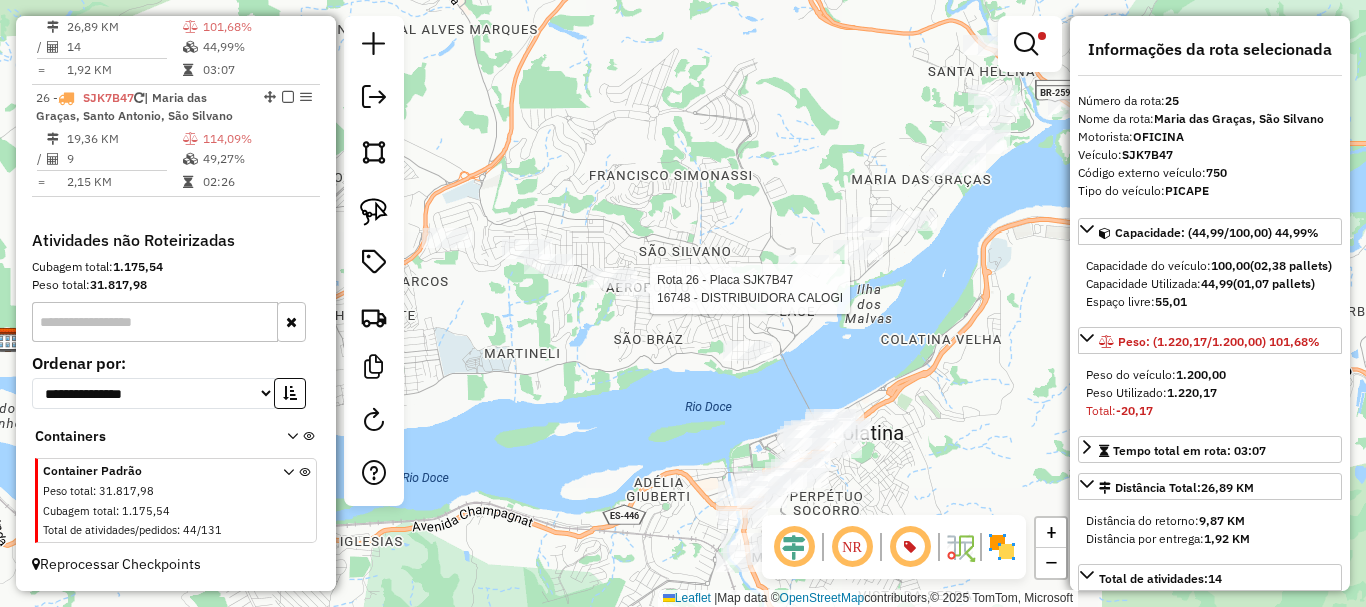 scroll, scrollTop: 3440, scrollLeft: 0, axis: vertical 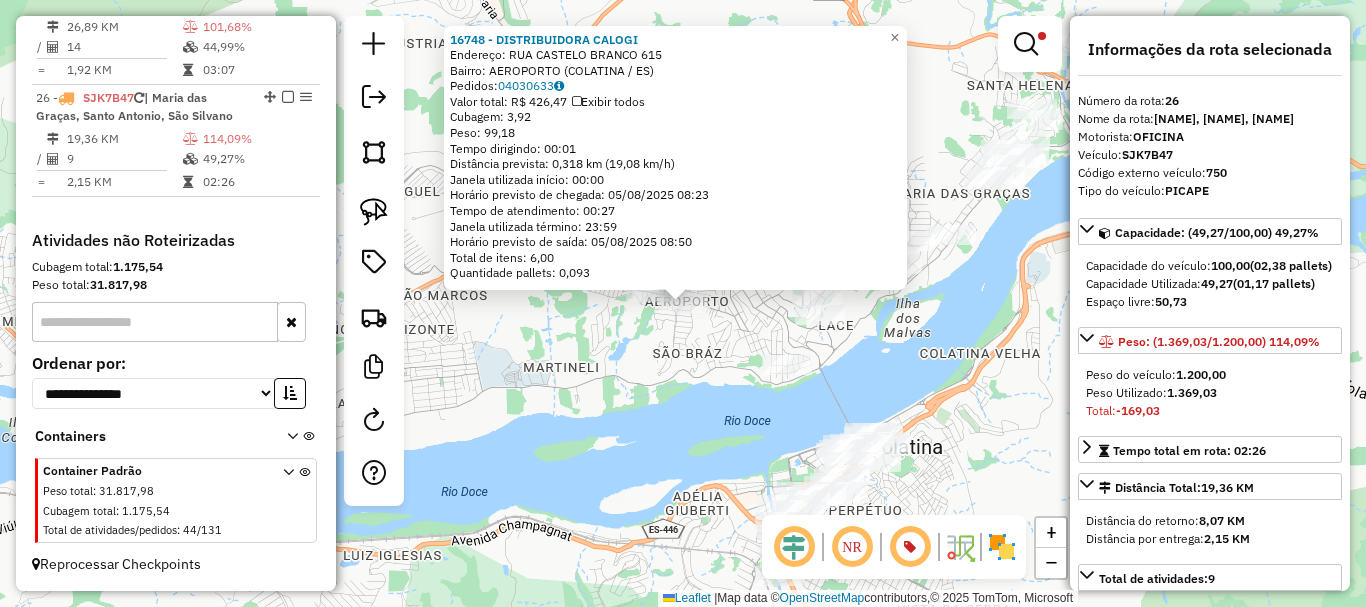 drag, startPoint x: 984, startPoint y: 334, endPoint x: 971, endPoint y: 328, distance: 14.3178215 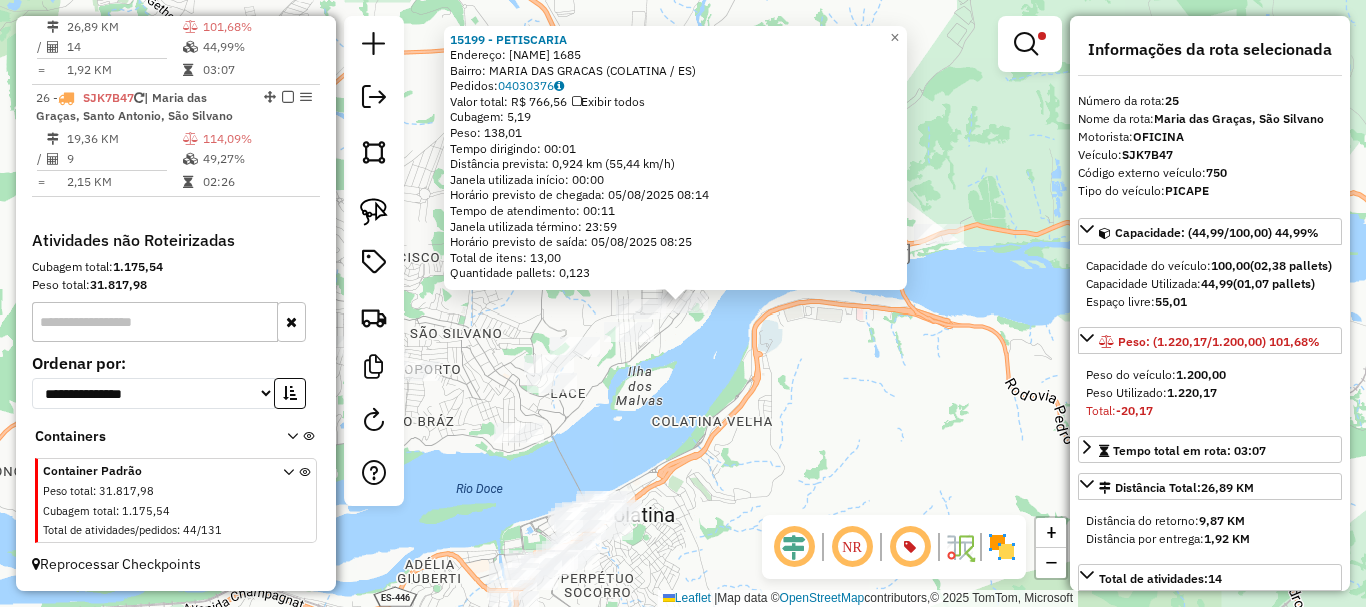 scroll, scrollTop: 3397, scrollLeft: 0, axis: vertical 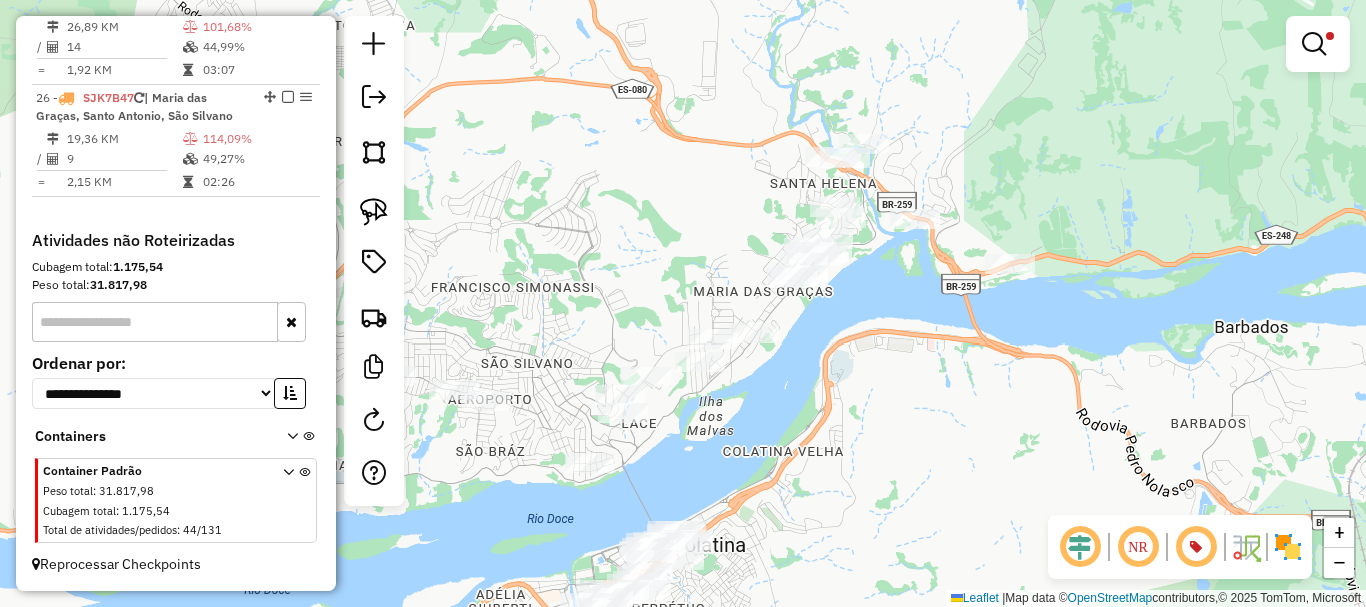 drag, startPoint x: 744, startPoint y: 391, endPoint x: 820, endPoint y: 424, distance: 82.85529 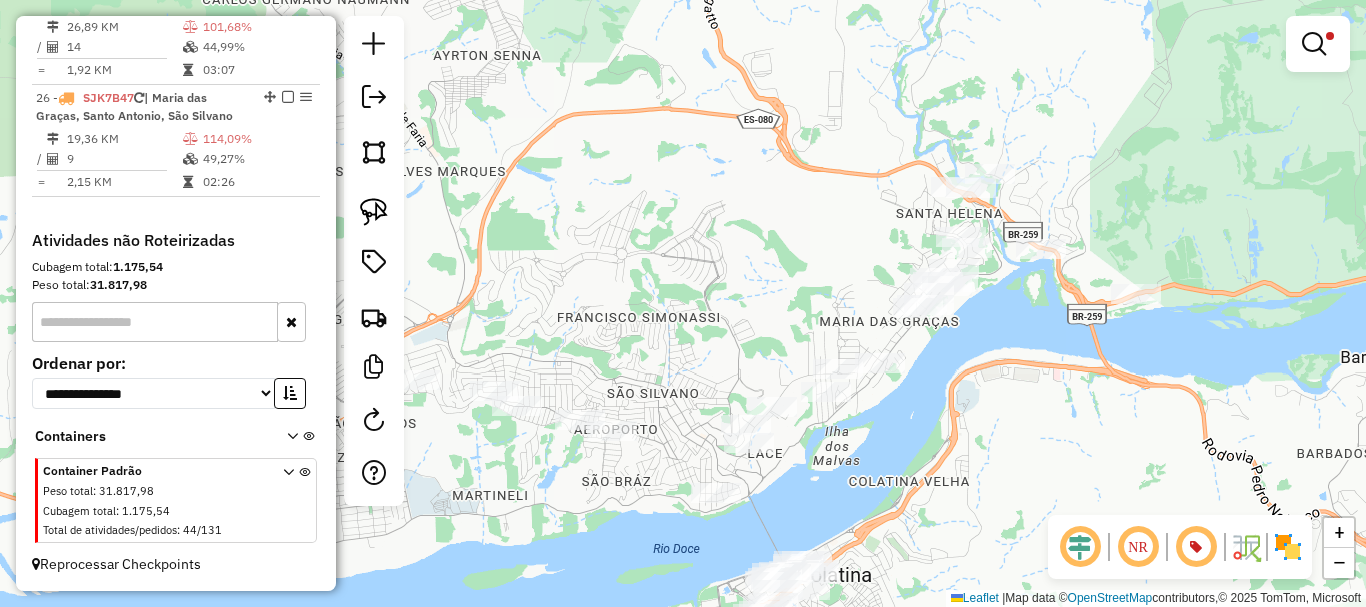 drag, startPoint x: 819, startPoint y: 373, endPoint x: 940, endPoint y: 400, distance: 123.97581 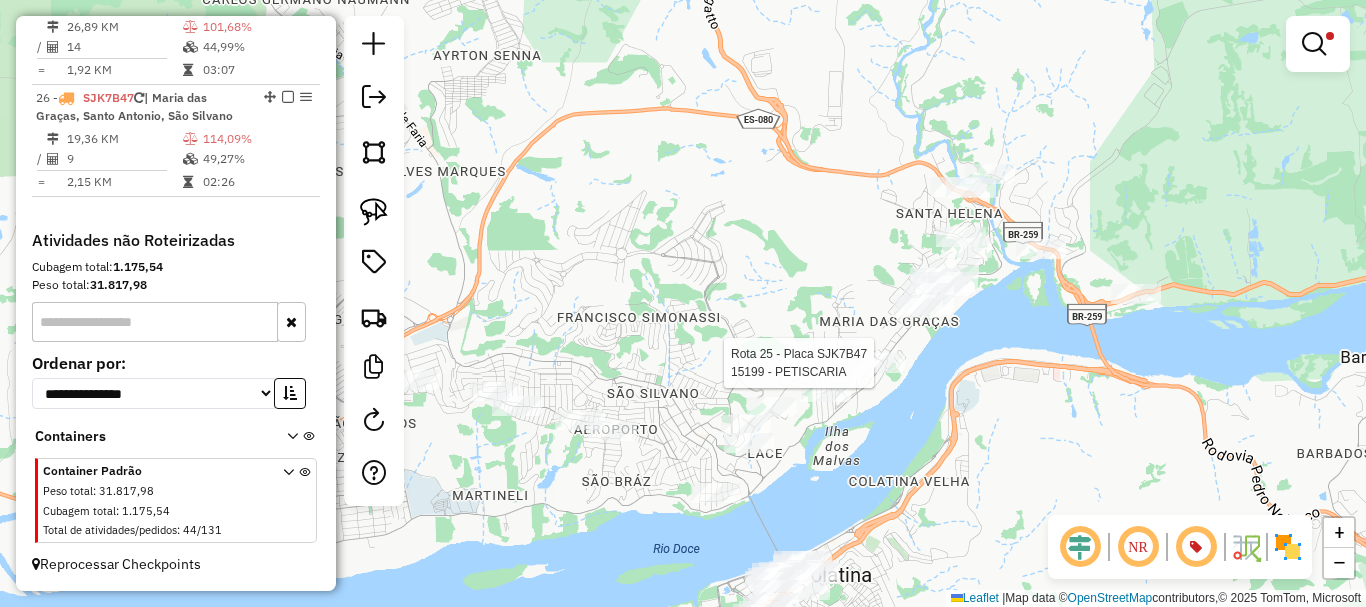 select on "*********" 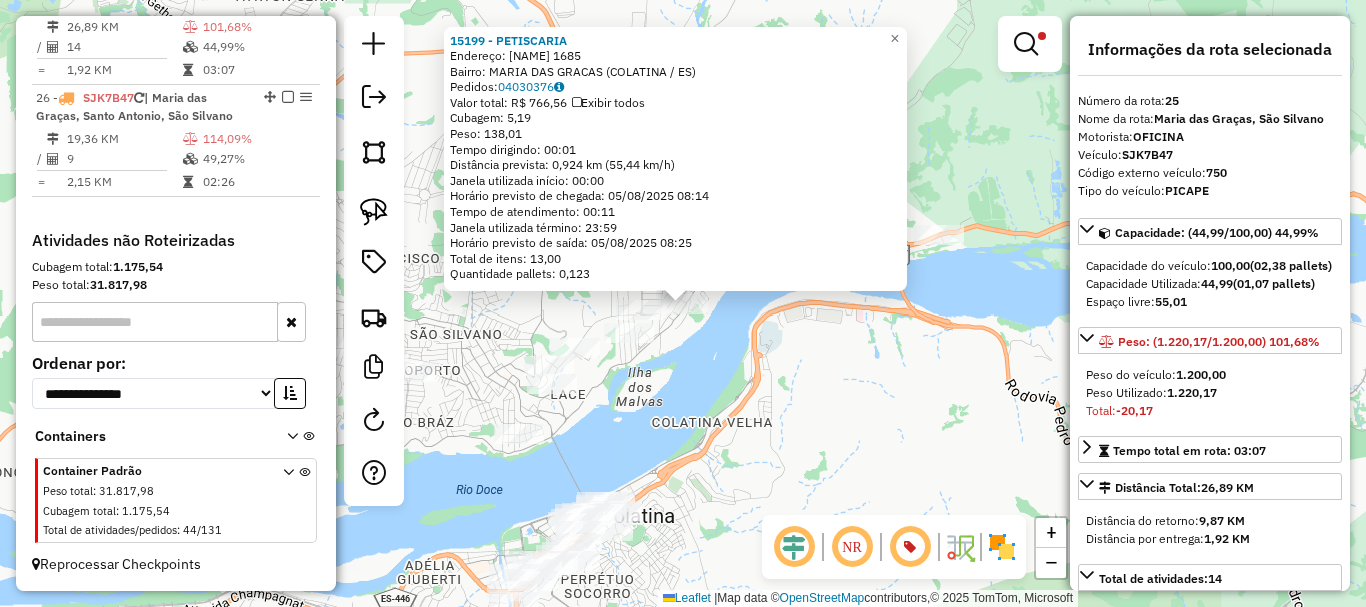 click on "15199 - PETISCARIA  Endereço:  BRASIL 1685   Bairro: MARIA DAS GRACAS (COLATINA / ES)   Pedidos:  04030376   Valor total: R$ 766,56   Exibir todos   Cubagem: 5,19  Peso: 138,01  Tempo dirigindo: 00:01   Distância prevista: 0,924 km (55,44 km/h)   Janela utilizada início: 00:00   Horário previsto de chegada: 05/08/2025 08:14   Tempo de atendimento: 00:11   Janela utilizada término: 23:59   Horário previsto de saída: 05/08/2025 08:25   Total de itens: 13,00   Quantidade pallets: 0,123  × Limpar filtros Janela de atendimento Grade de atendimento Capacidade Transportadoras Veículos Cliente Pedidos  Rotas Selecione os dias de semana para filtrar as janelas de atendimento  Seg   Ter   Qua   Qui   Sex   Sáb   Dom  Informe o período da janela de atendimento: De: Até:  Filtrar exatamente a janela do cliente  Considerar janela de atendimento padrão  Selecione os dias de semana para filtrar as grades de atendimento  Seg   Ter   Qua   Qui   Sex   Sáb   Dom   Clientes fora do dia de atendimento selecionado +" 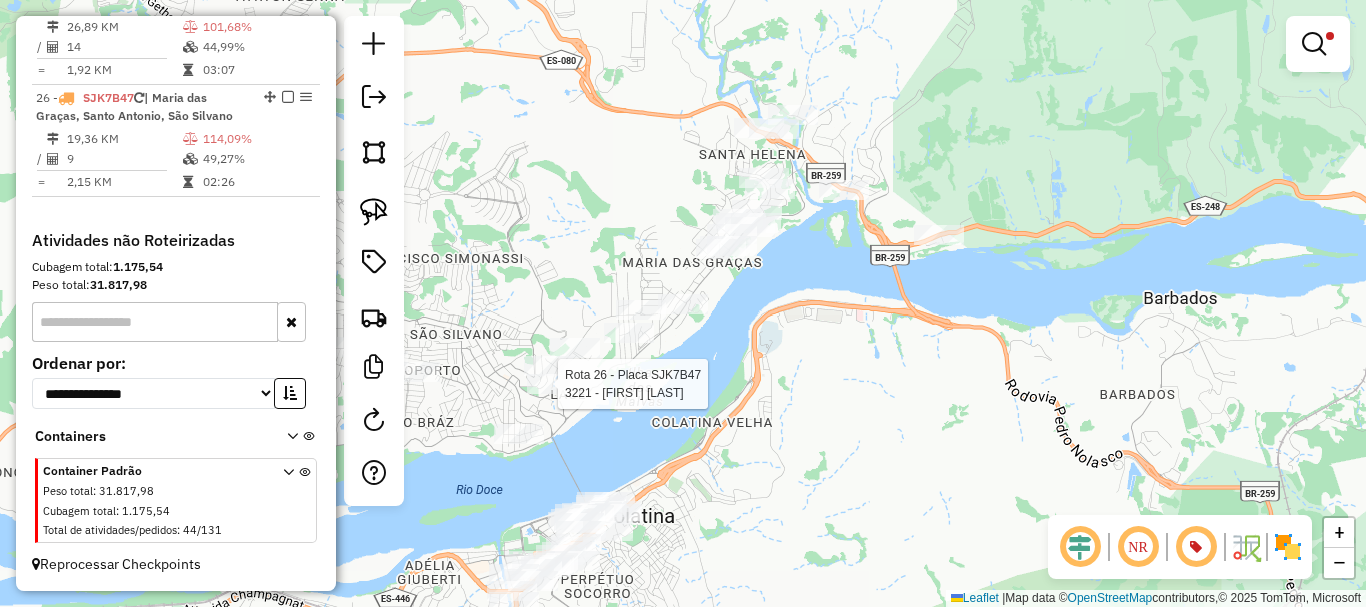 select on "*********" 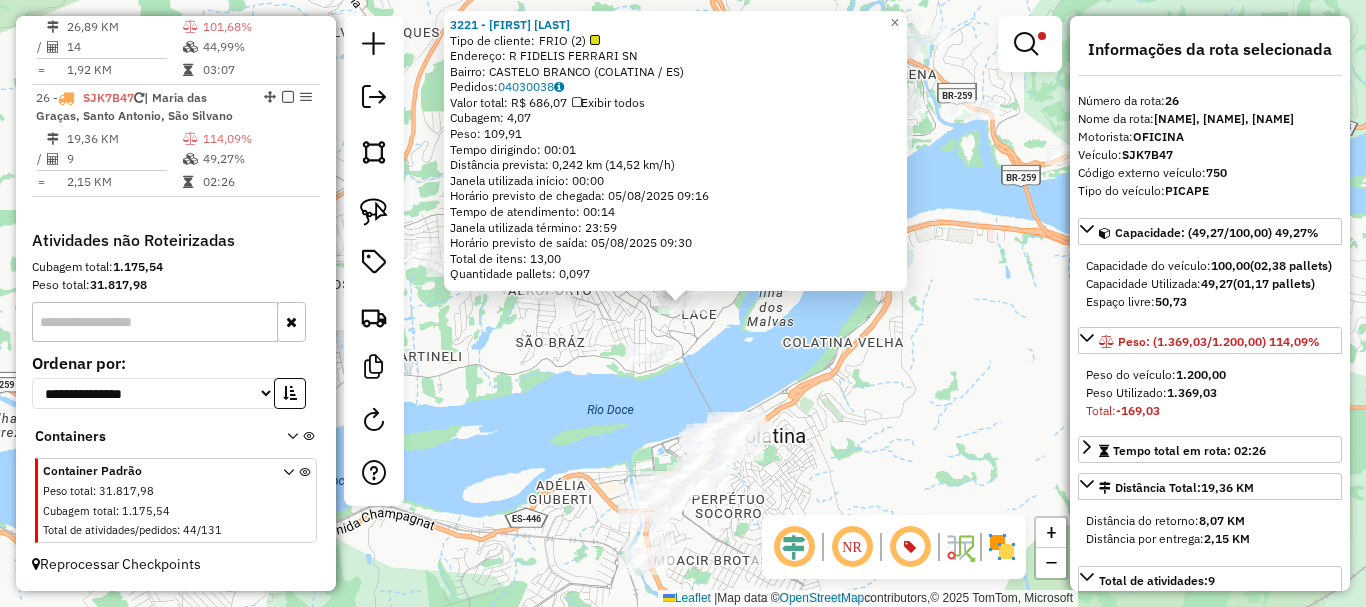 scroll, scrollTop: 3440, scrollLeft: 0, axis: vertical 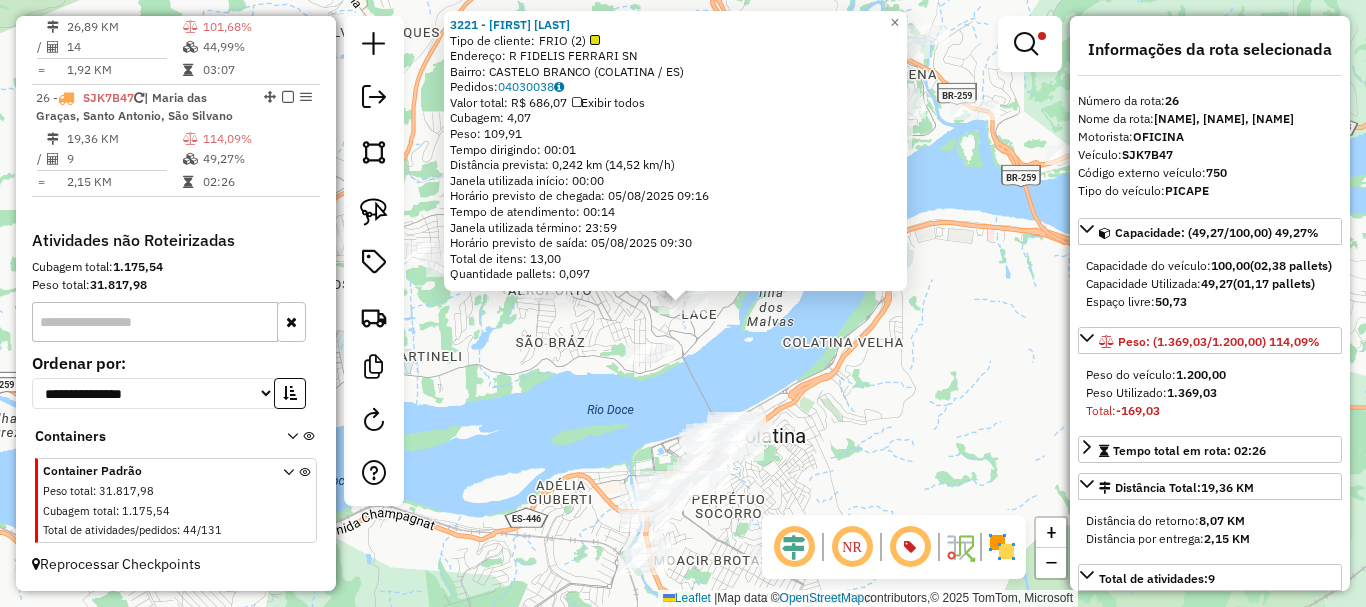 click on "3221 - ADRIANA LEITE SILVA  Tipo de cliente:   FRIO (2)   Endereço: R   FIDELIS FERRARI               SN   Bairro: CASTELO BRANCO (COLATINA / ES)   Pedidos:  04030038   Valor total: R$ 686,07   Exibir todos   Cubagem: 4,07  Peso: 109,91  Tempo dirigindo: 00:01   Distância prevista: 0,242 km (14,52 km/h)   Janela utilizada início: 00:00   Horário previsto de chegada: 05/08/2025 09:16   Tempo de atendimento: 00:14   Janela utilizada término: 23:59   Horário previsto de saída: 05/08/2025 09:30   Total de itens: 13,00   Quantidade pallets: 0,097  × Limpar filtros Janela de atendimento Grade de atendimento Capacidade Transportadoras Veículos Cliente Pedidos  Rotas Selecione os dias de semana para filtrar as janelas de atendimento  Seg   Ter   Qua   Qui   Sex   Sáb   Dom  Informe o período da janela de atendimento: De: Até:  Filtrar exatamente a janela do cliente  Considerar janela de atendimento padrão  Selecione os dias de semana para filtrar as grades de atendimento  Seg   Ter   Qua   Qui   Sex  De:" 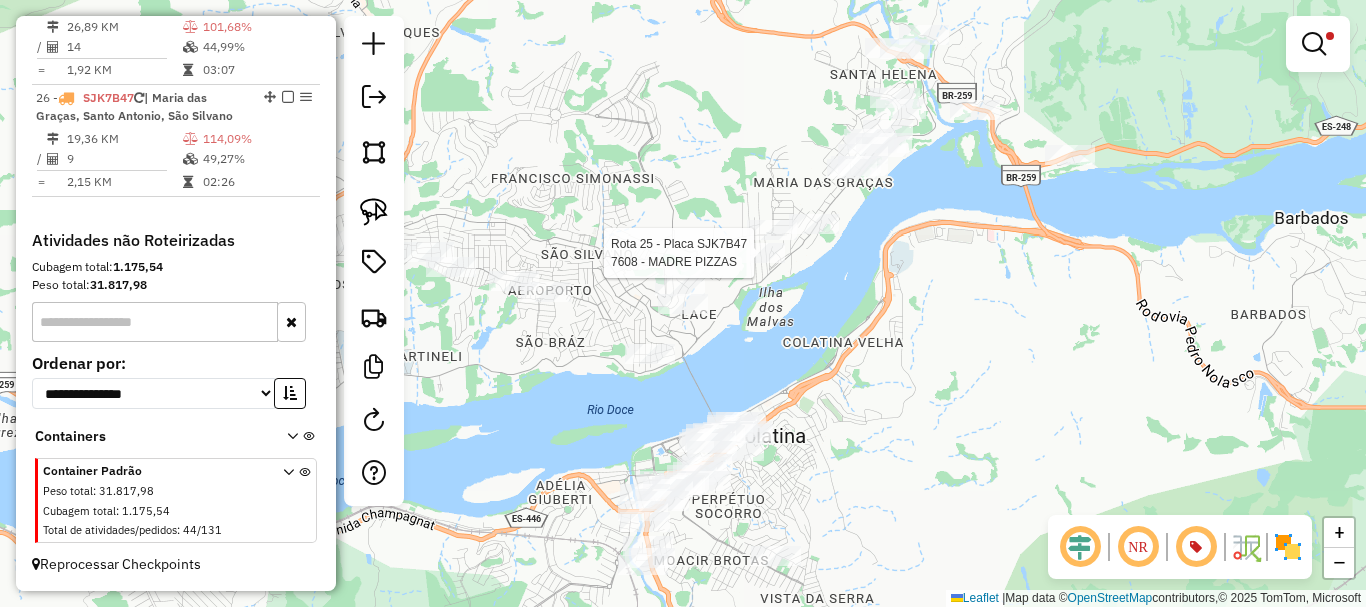 select on "*********" 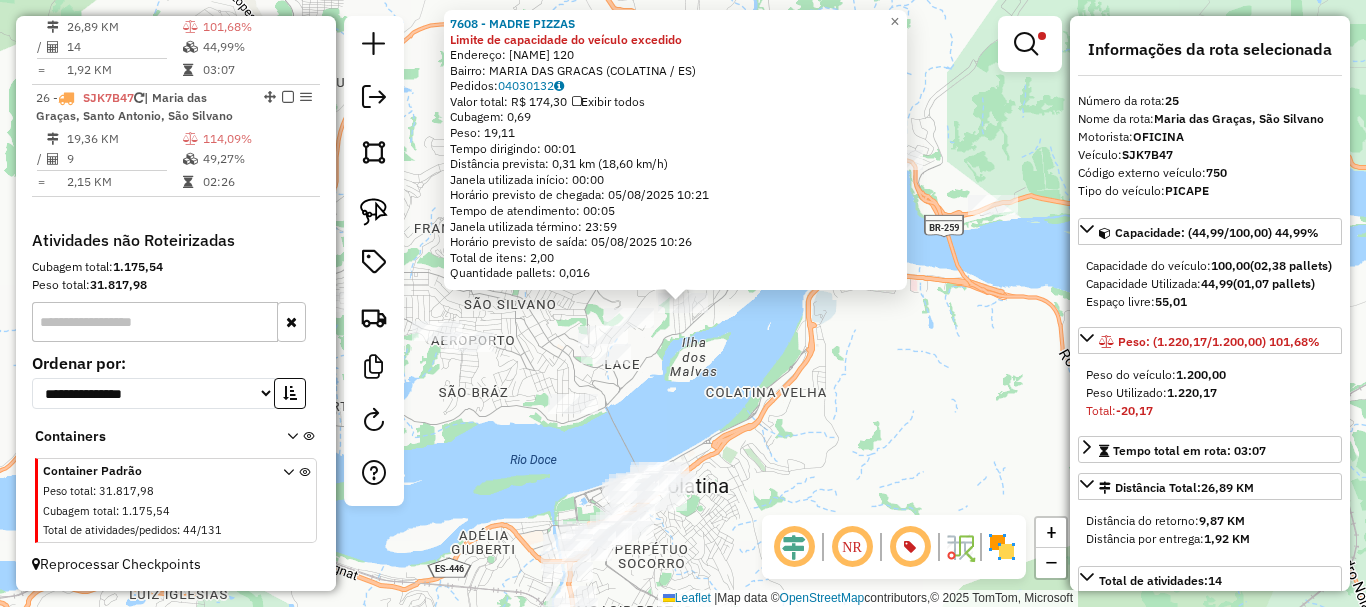 scroll, scrollTop: 3397, scrollLeft: 0, axis: vertical 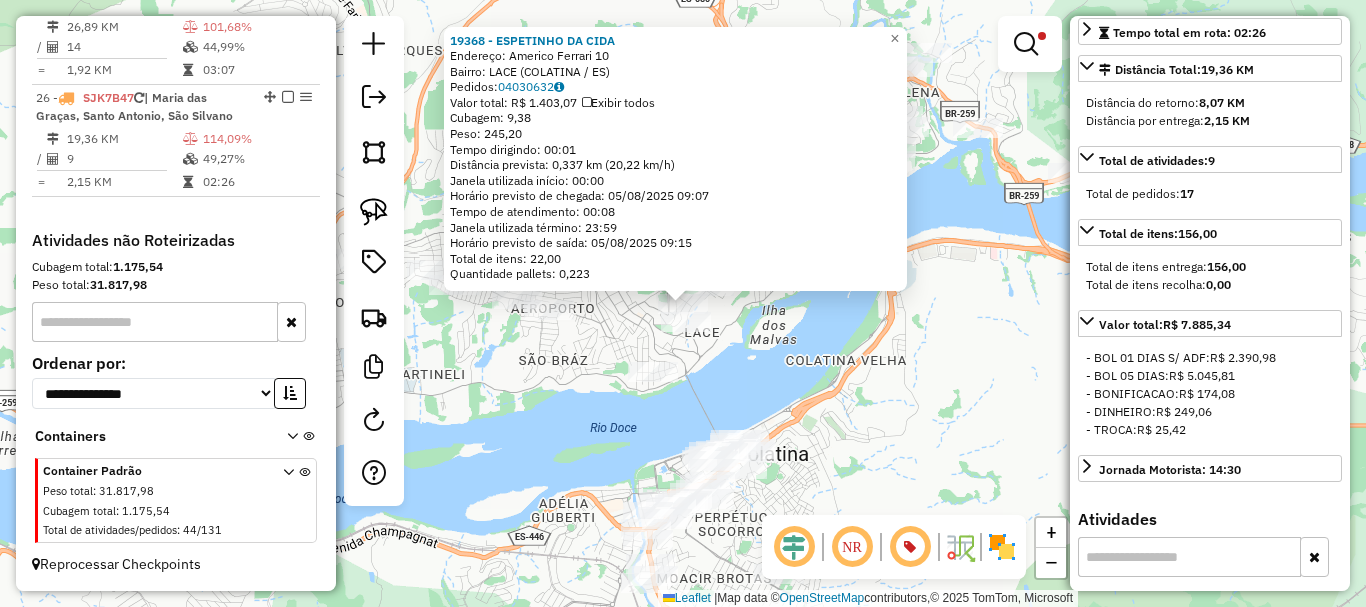 click on "19368 - ESPETINHO  DA CIDA  Endereço:  Americo Ferrari 10   Bairro: LACE (COLATINA / ES)   Pedidos:  04030632   Valor total: R$ 1.403,07   Exibir todos   Cubagem: 9,38  Peso: 245,20  Tempo dirigindo: 00:01   Distância prevista: 0,337 km (20,22 km/h)   Janela utilizada início: 00:00   Horário previsto de chegada: 05/08/2025 09:07   Tempo de atendimento: 00:08   Janela utilizada término: 23:59   Horário previsto de saída: 05/08/2025 09:15   Total de itens: 22,00   Quantidade pallets: 0,223  × Limpar filtros Janela de atendimento Grade de atendimento Capacidade Transportadoras Veículos Cliente Pedidos  Rotas Selecione os dias de semana para filtrar as janelas de atendimento  Seg   Ter   Qua   Qui   Sex   Sáb   Dom  Informe o período da janela de atendimento: De: Até:  Filtrar exatamente a janela do cliente  Considerar janela de atendimento padrão  Selecione os dias de semana para filtrar as grades de atendimento  Seg   Ter   Qua   Qui   Sex   Sáb   Dom   Peso mínimo:  ****  Peso máximo:  ****** +" 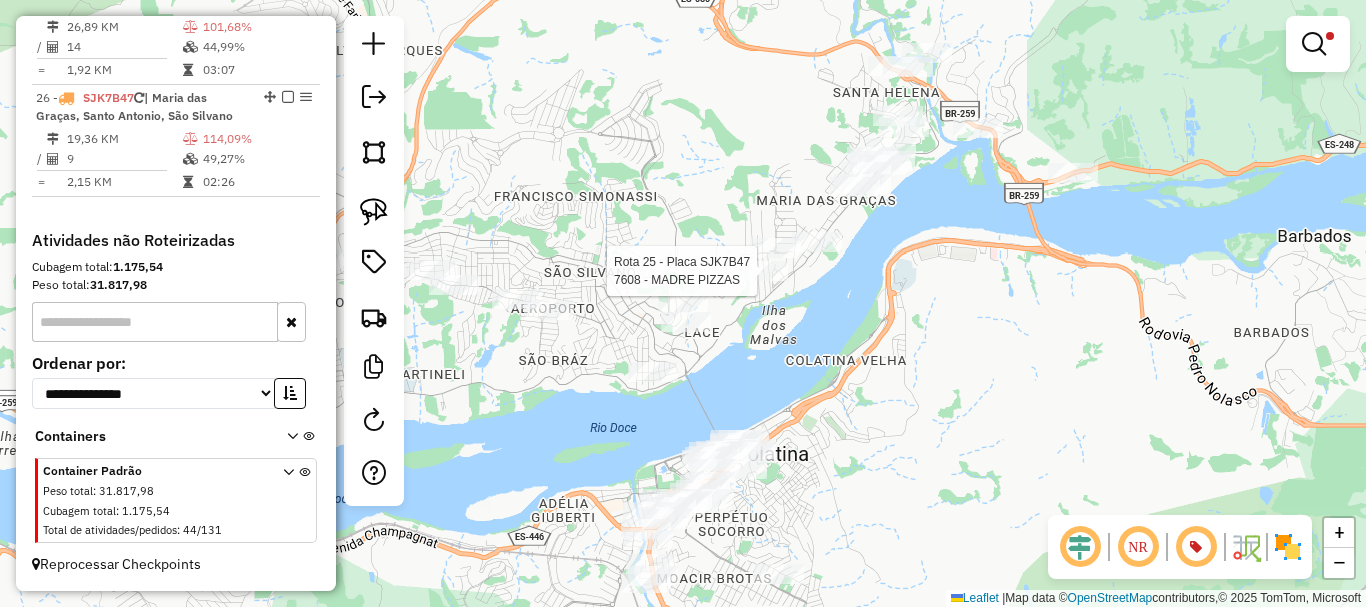 select on "*********" 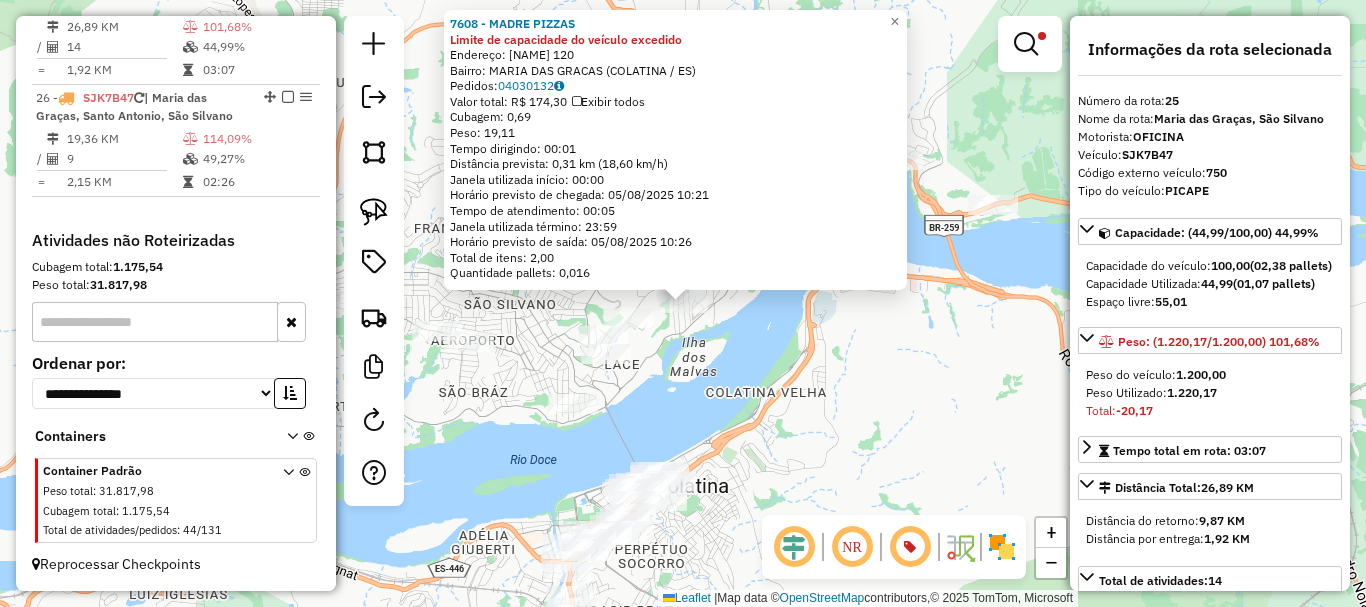 scroll, scrollTop: 3397, scrollLeft: 0, axis: vertical 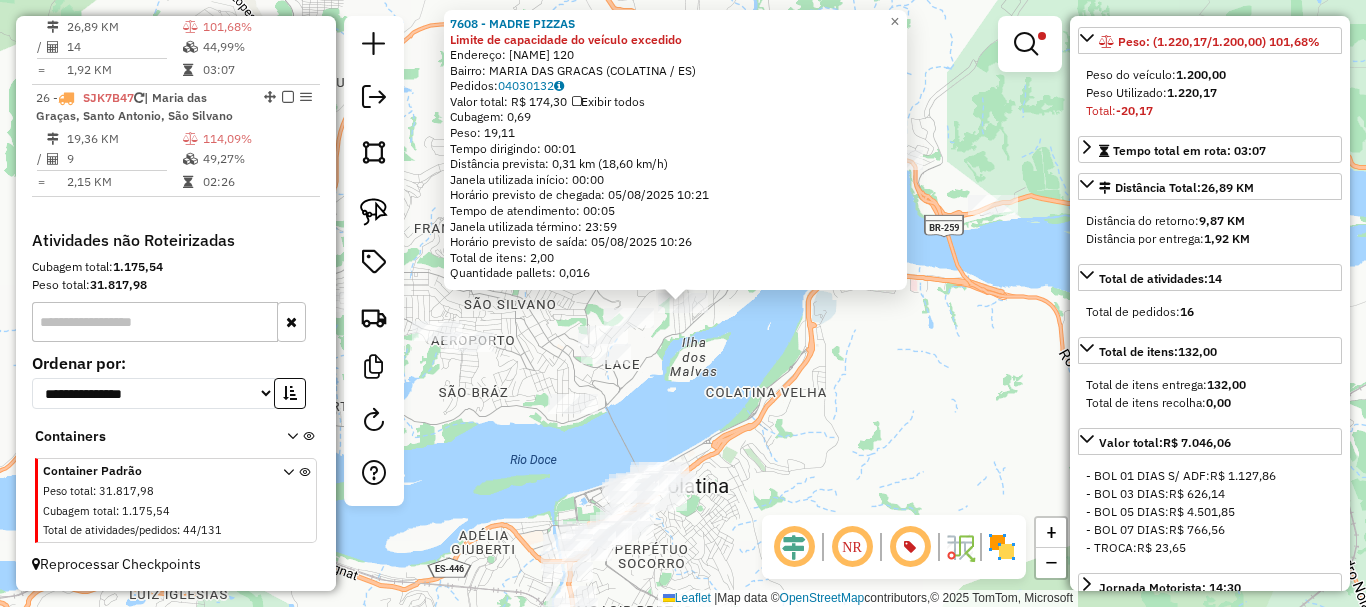 click on "7608 - MADRE PIZZAS Limite de capacidade do veículo excedido  Endereço:  FIORAVANTI MARINO 120   Bairro: MARIA DAS GRACAS (COLATINA / ES)   Pedidos:  04030132   Valor total: R$ 174,30   Exibir todos   Cubagem: 0,69  Peso: 19,11  Tempo dirigindo: 00:01   Distância prevista: 0,31 km (18,60 km/h)   Janela utilizada início: 00:00   Horário previsto de chegada: 05/08/2025 10:21   Tempo de atendimento: 00:05   Janela utilizada término: 23:59   Horário previsto de saída: 05/08/2025 10:26   Total de itens: 2,00   Quantidade pallets: 0,016  × Limpar filtros Janela de atendimento Grade de atendimento Capacidade Transportadoras Veículos Cliente Pedidos  Rotas Selecione os dias de semana para filtrar as janelas de atendimento  Seg   Ter   Qua   Qui   Sex   Sáb   Dom  Informe o período da janela de atendimento: De: Até:  Filtrar exatamente a janela do cliente  Considerar janela de atendimento padrão  Selecione os dias de semana para filtrar as grades de atendimento  Seg   Ter   Qua   Qui   Sex   Sáb   Dom" 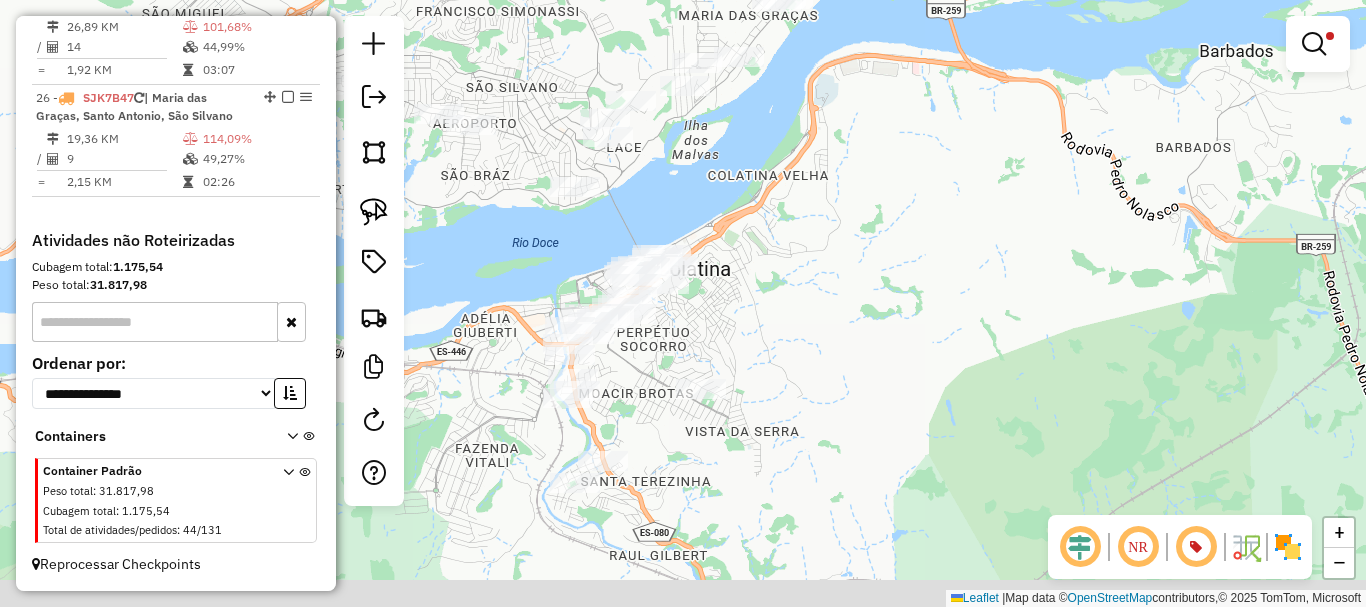drag, startPoint x: 824, startPoint y: 434, endPoint x: 821, endPoint y: 188, distance: 246.0183 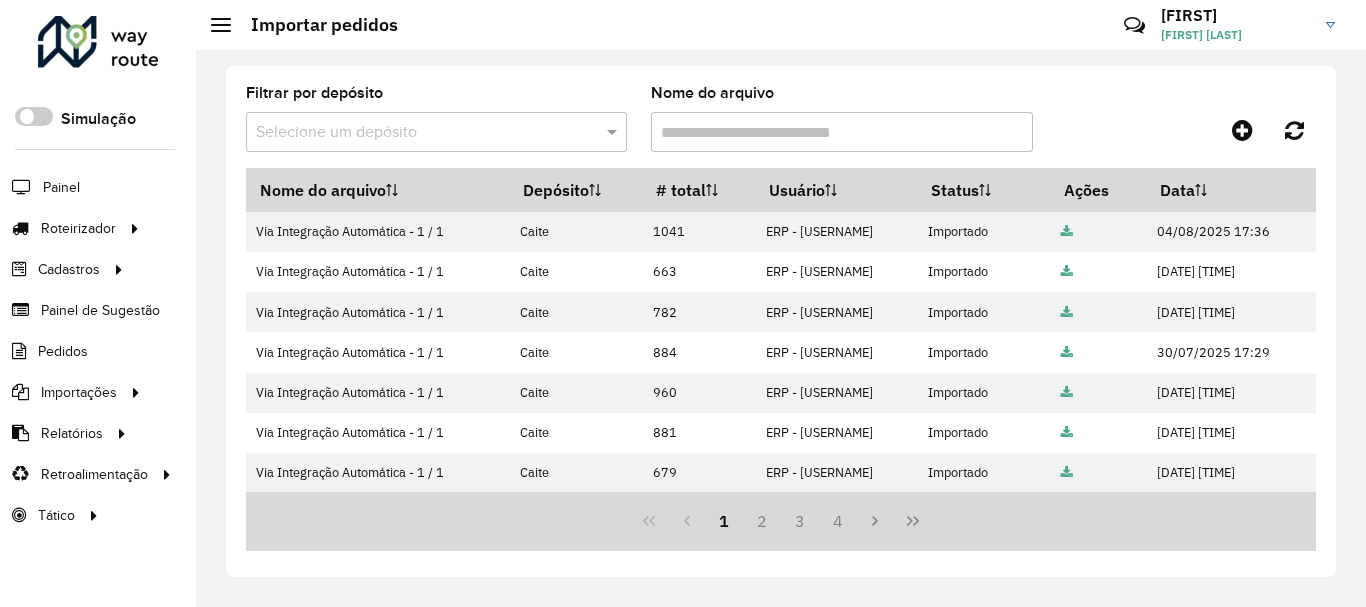 scroll, scrollTop: 0, scrollLeft: 0, axis: both 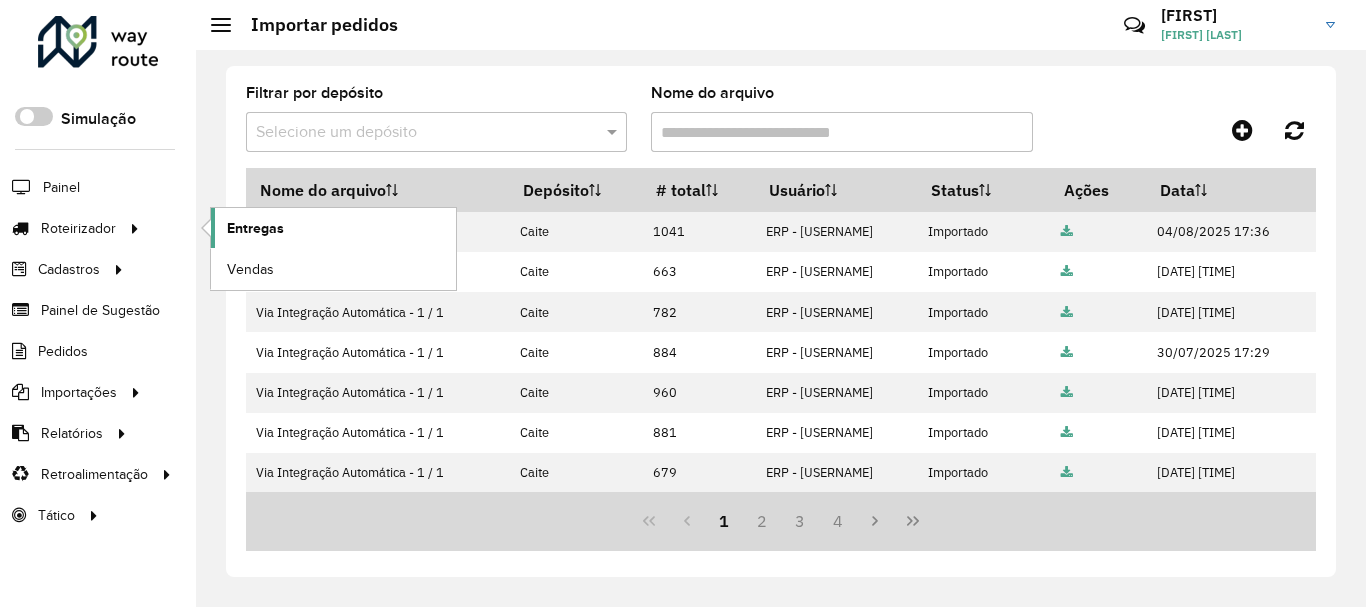 click on "Entregas" 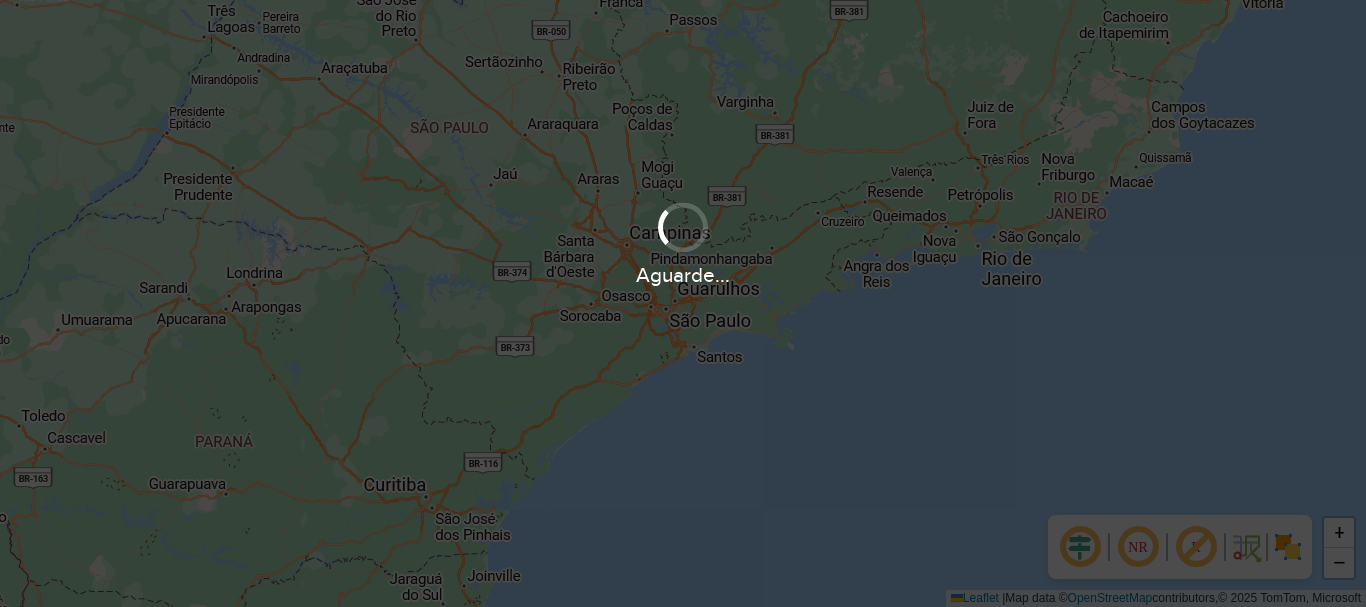 scroll, scrollTop: 0, scrollLeft: 0, axis: both 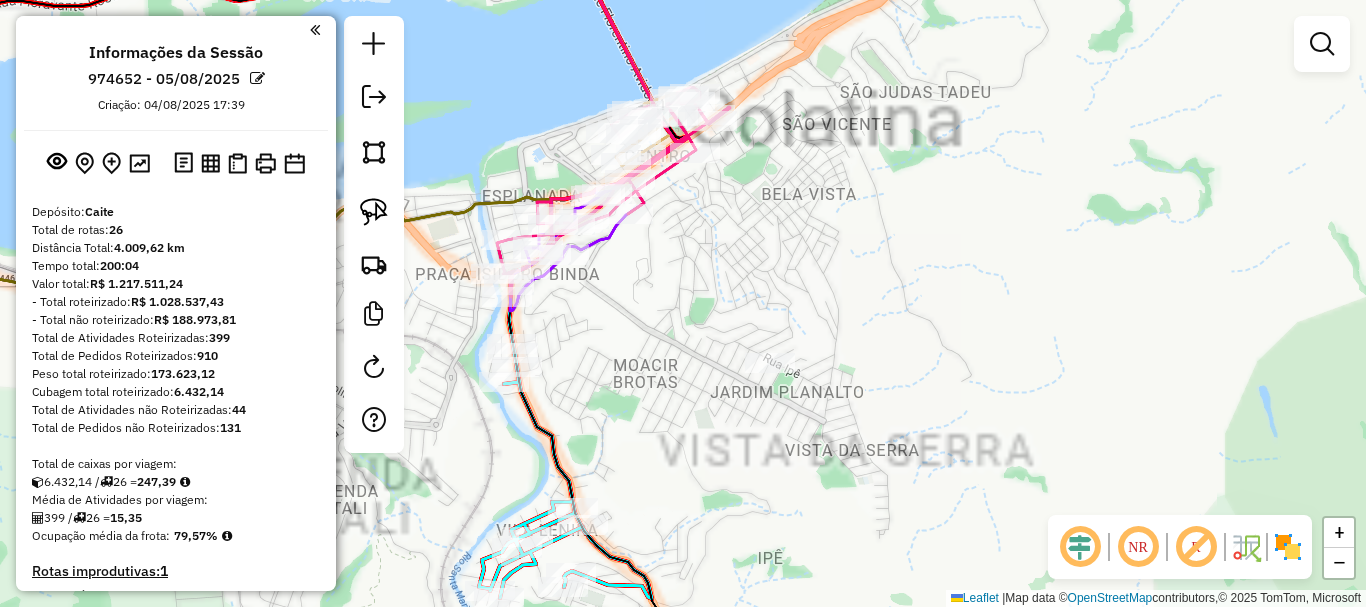 drag, startPoint x: 830, startPoint y: 290, endPoint x: 1070, endPoint y: 403, distance: 265.27155 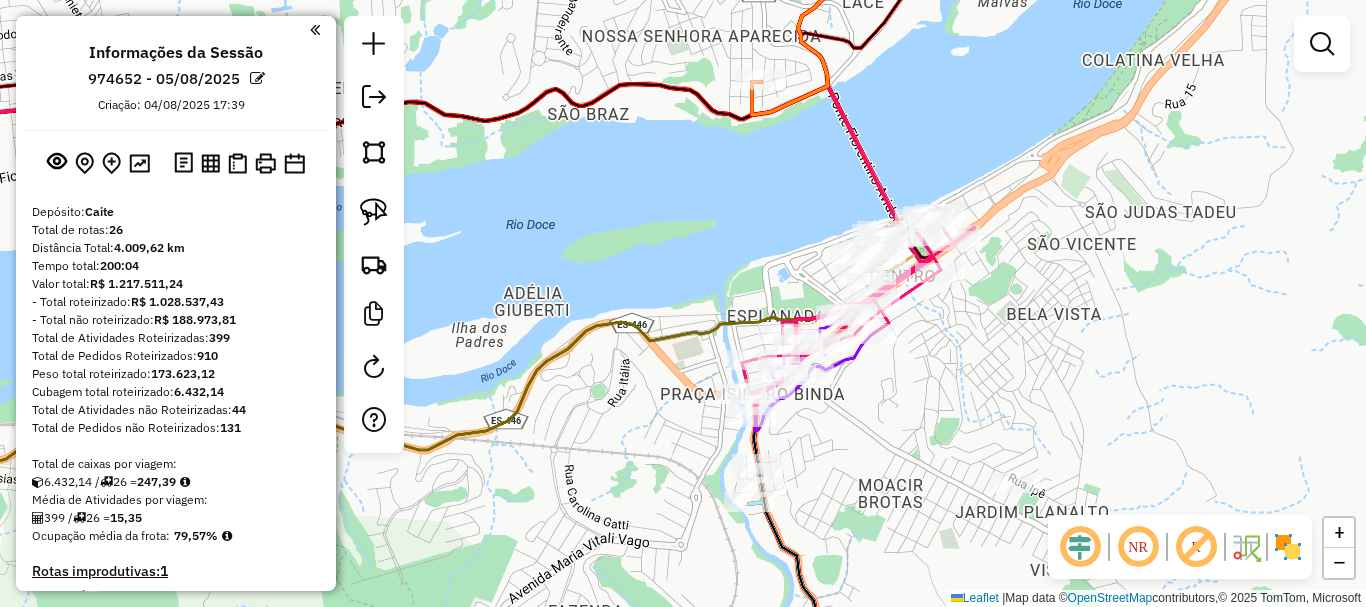 drag, startPoint x: 981, startPoint y: 356, endPoint x: 949, endPoint y: 415, distance: 67.11929 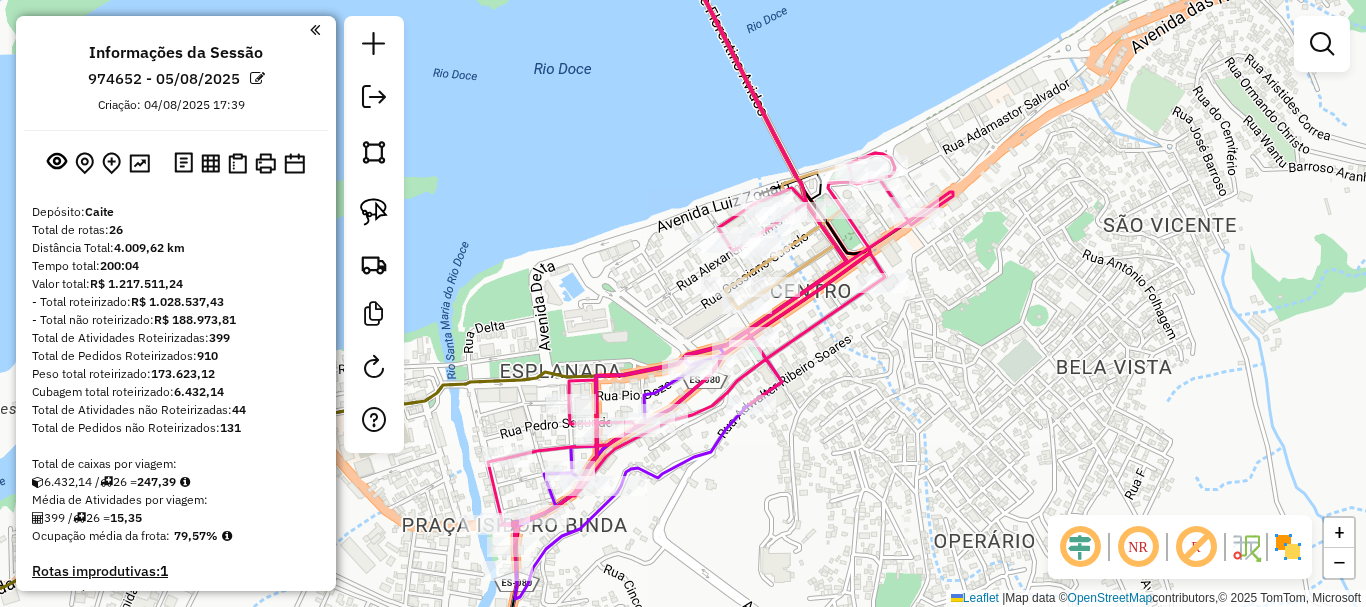 click on "Janela de atendimento Grade de atendimento Capacidade Transportadoras Veículos Cliente Pedidos  Rotas Selecione os dias de semana para filtrar as janelas de atendimento  Seg   Ter   Qua   Qui   Sex   Sáb   Dom  Informe o período da janela de atendimento: De: Até:  Filtrar exatamente a janela do cliente  Considerar janela de atendimento padrão  Selecione os dias de semana para filtrar as grades de atendimento  Seg   Ter   Qua   Qui   Sex   Sáb   Dom   Considerar clientes sem dia de atendimento cadastrado  Clientes fora do dia de atendimento selecionado Filtrar as atividades entre os valores definidos abaixo:  Peso mínimo:   Peso máximo:   Cubagem mínima:   Cubagem máxima:   De:   Até:  Filtrar as atividades entre o tempo de atendimento definido abaixo:  De:   Até:   Considerar capacidade total dos clientes não roteirizados Transportadora: Selecione um ou mais itens Tipo de veículo: Selecione um ou mais itens Veículo: Selecione um ou mais itens Motorista: Selecione um ou mais itens Nome: Rótulo:" 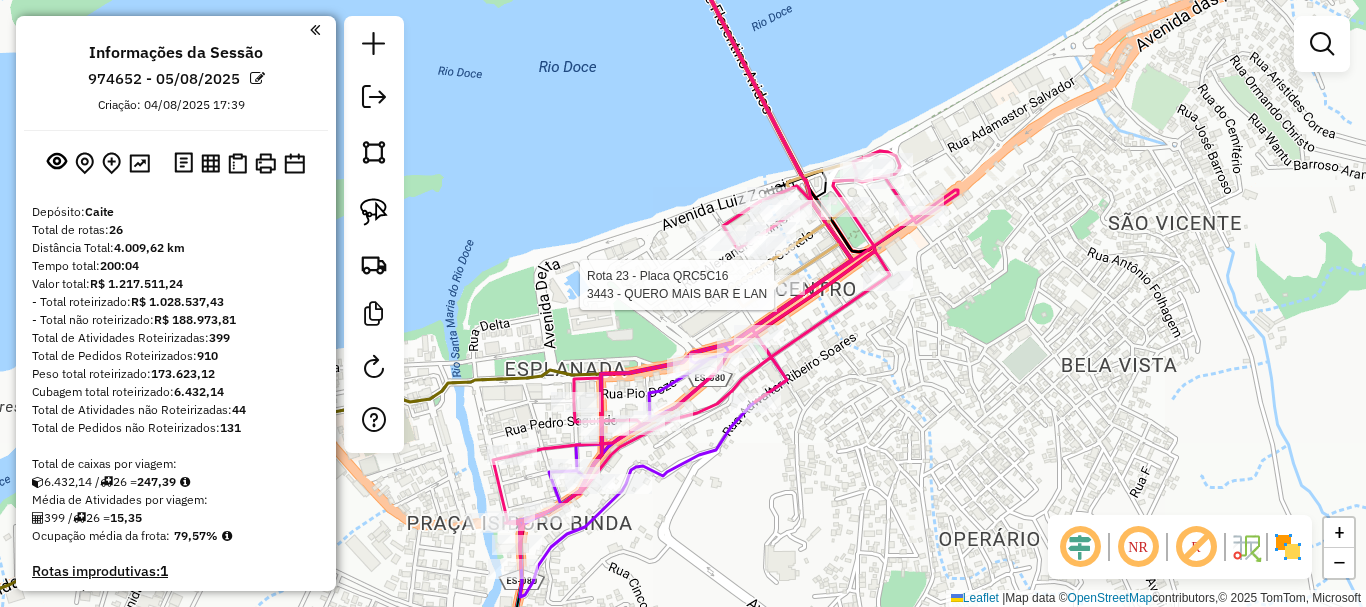select on "**********" 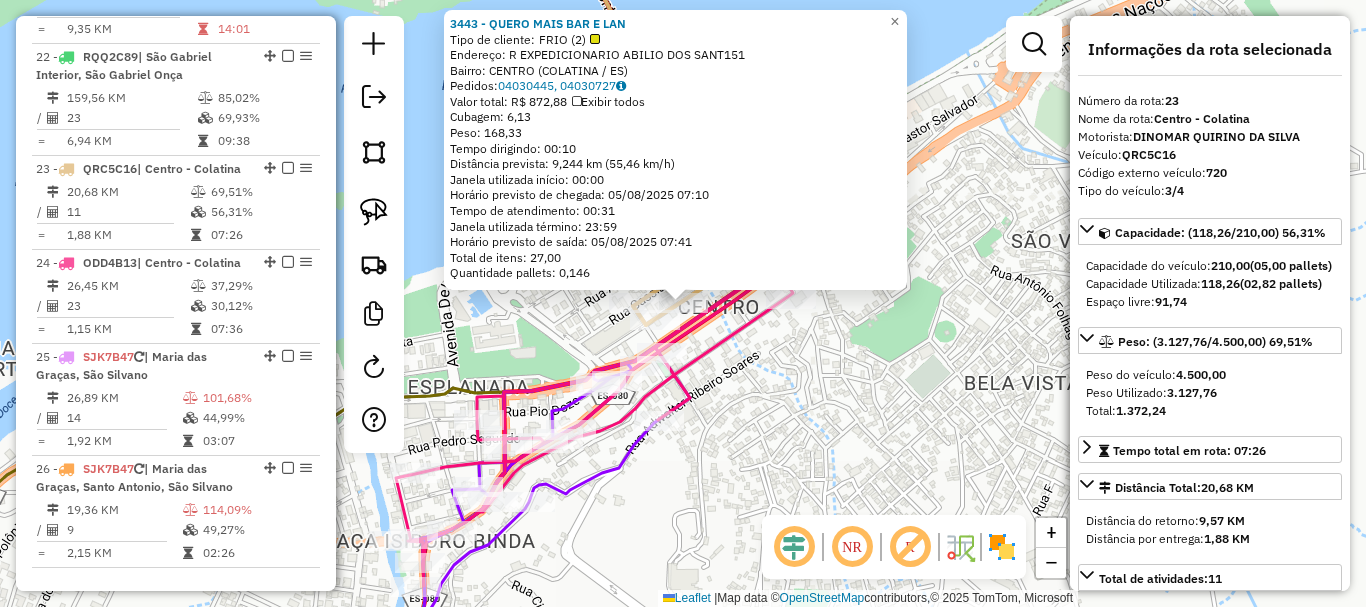 scroll, scrollTop: 3173, scrollLeft: 0, axis: vertical 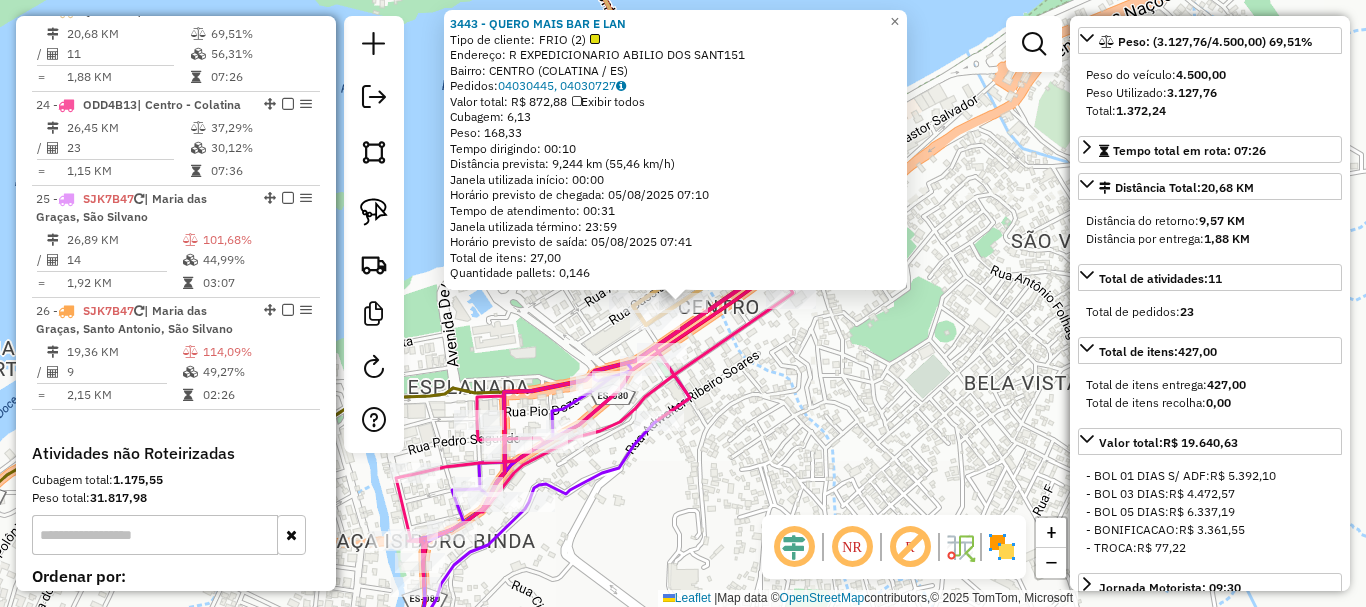 drag, startPoint x: 753, startPoint y: 439, endPoint x: 657, endPoint y: 396, distance: 105.1903 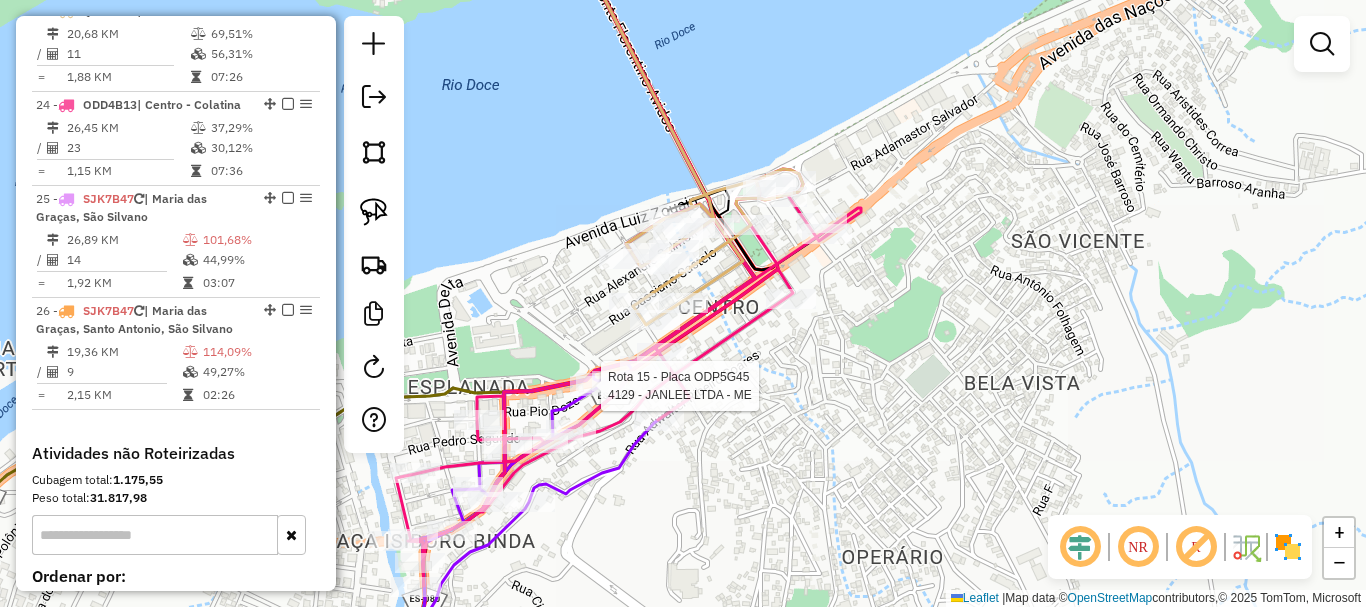 select on "**********" 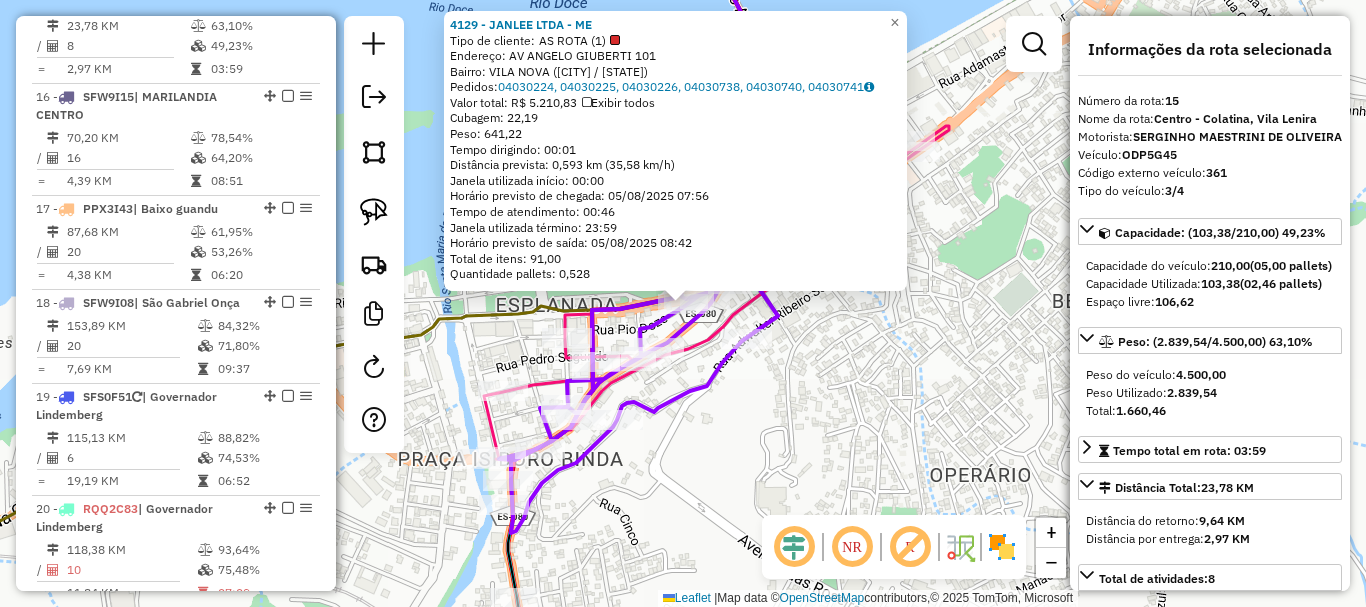 scroll, scrollTop: 2295, scrollLeft: 0, axis: vertical 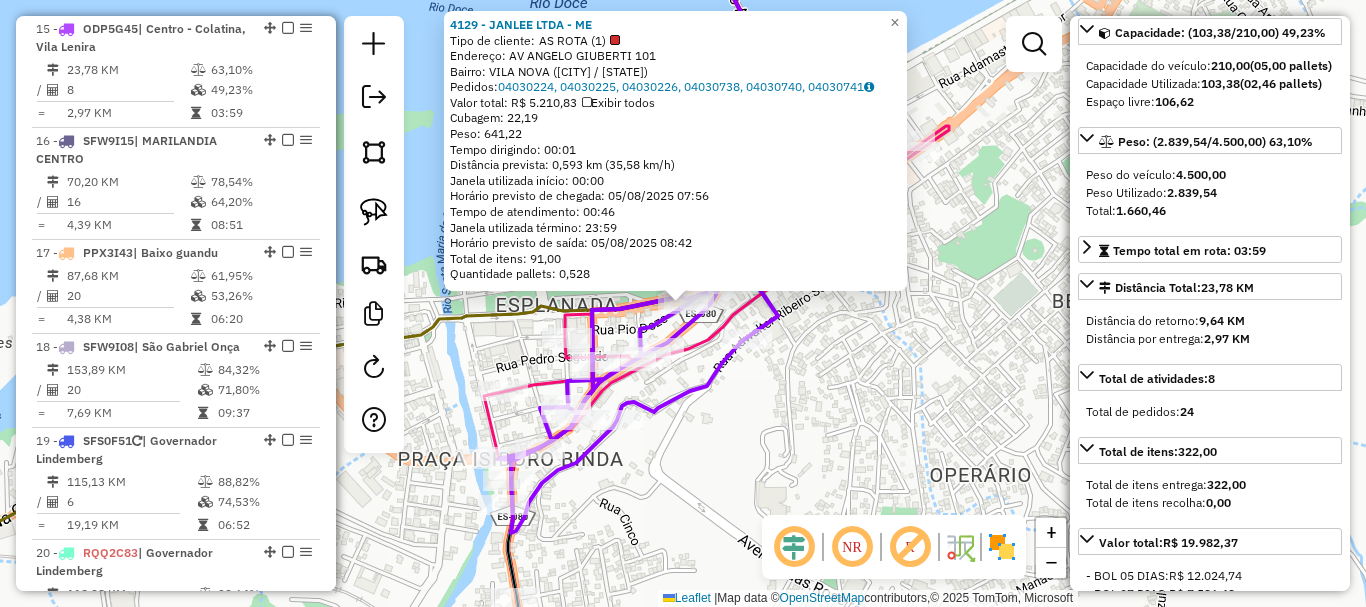 click on "4129 - JANLEE  LTDA - ME  Tipo de cliente:   AS ROTA (1)   Endereço: AV  ANGELO GIUBERTI               101   Bairro: VILA NOVA (COLATINA / ES)   Pedidos:  04030224, 04030225, 04030226, 04030738, 04030740, 04030741   Valor total: R$ 5.210,83   Exibir todos   Cubagem: 22,19  Peso: 641,22  Tempo dirigindo: 00:01   Distância prevista: 0,593 km (35,58 km/h)   Janela utilizada início: 00:00   Horário previsto de chegada: 05/08/2025 07:56   Tempo de atendimento: 00:46   Janela utilizada término: 23:59   Horário previsto de saída: 05/08/2025 08:42   Total de itens: 91,00   Quantidade pallets: 0,528  × Janela de atendimento Grade de atendimento Capacidade Transportadoras Veículos Cliente Pedidos  Rotas Selecione os dias de semana para filtrar as janelas de atendimento  Seg   Ter   Qua   Qui   Sex   Sáb   Dom  Informe o período da janela de atendimento: De: Até:  Filtrar exatamente a janela do cliente  Considerar janela de atendimento padrão   Seg   Ter   Qua   Qui   Sex   Sáb   Dom   Peso mínimo:   De:" 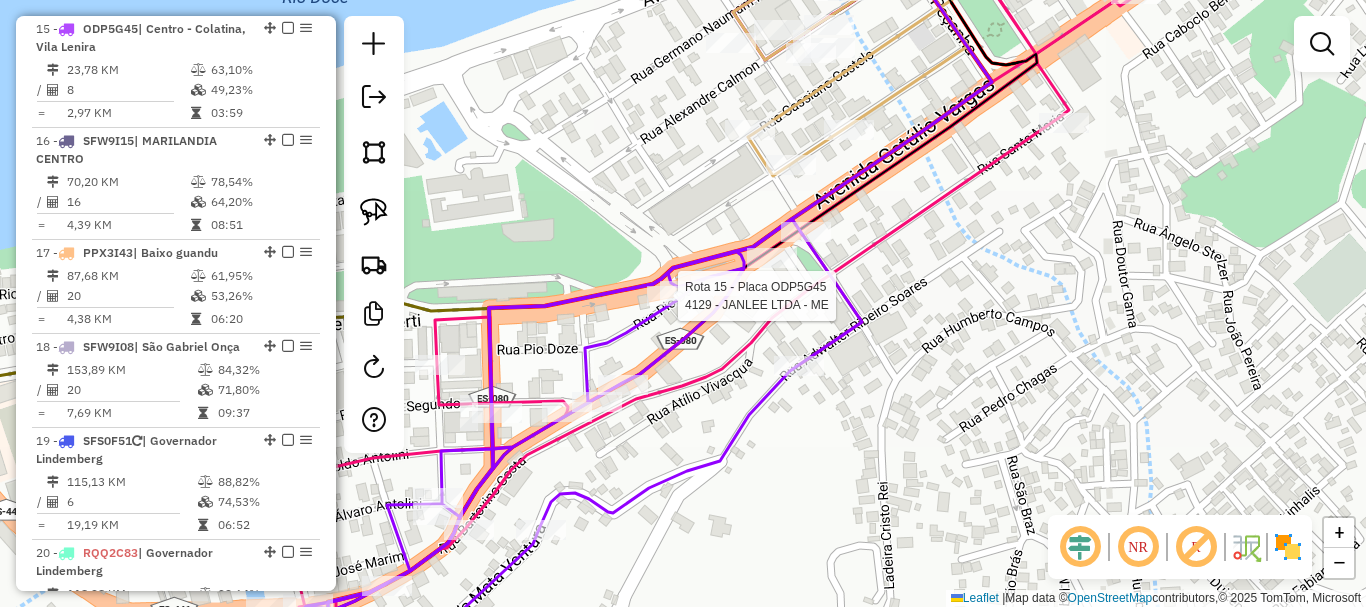 select on "**********" 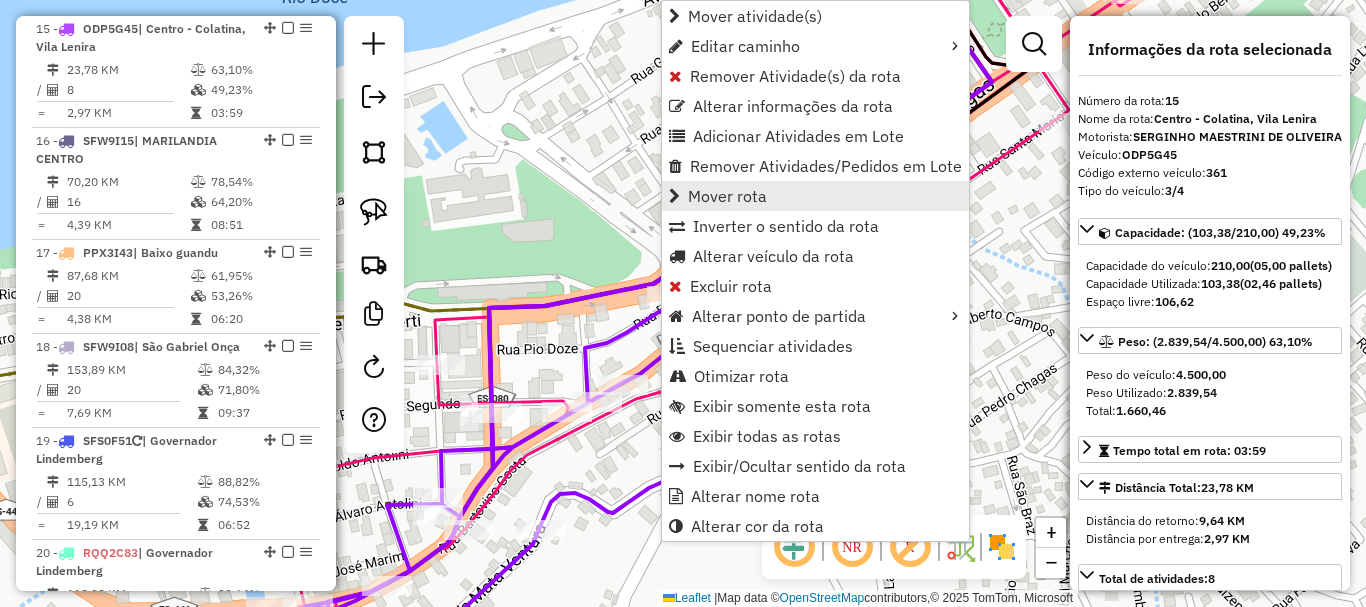 click on "Mover rota" at bounding box center [727, 196] 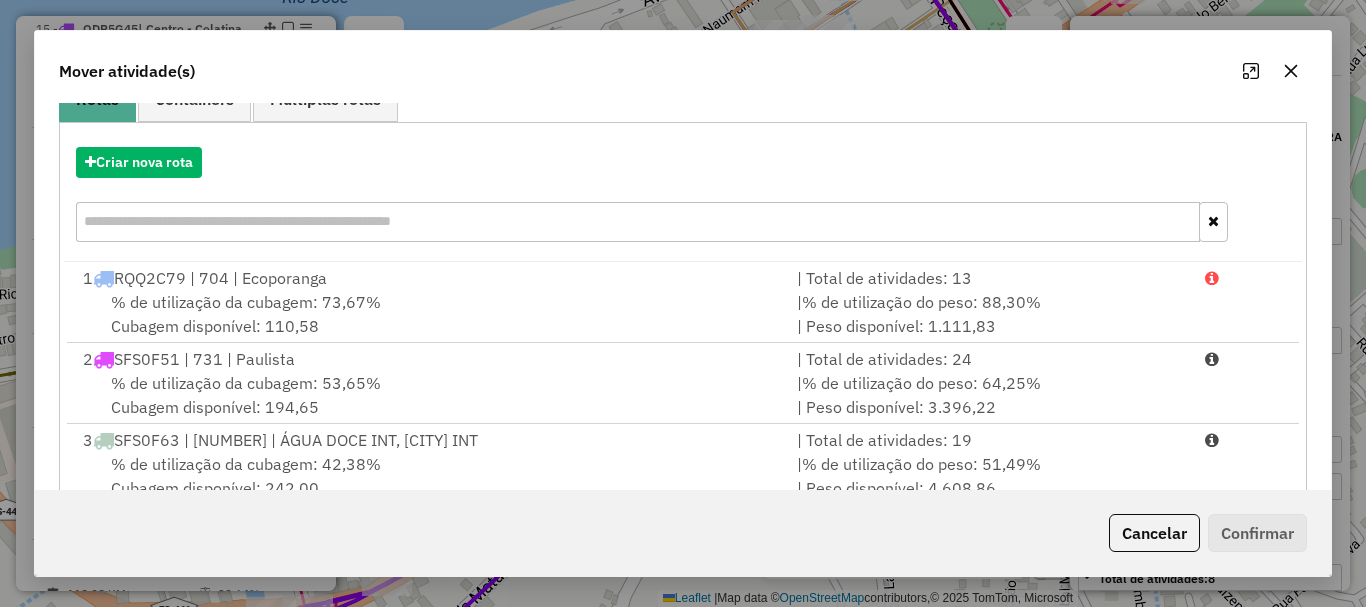 scroll, scrollTop: 421, scrollLeft: 0, axis: vertical 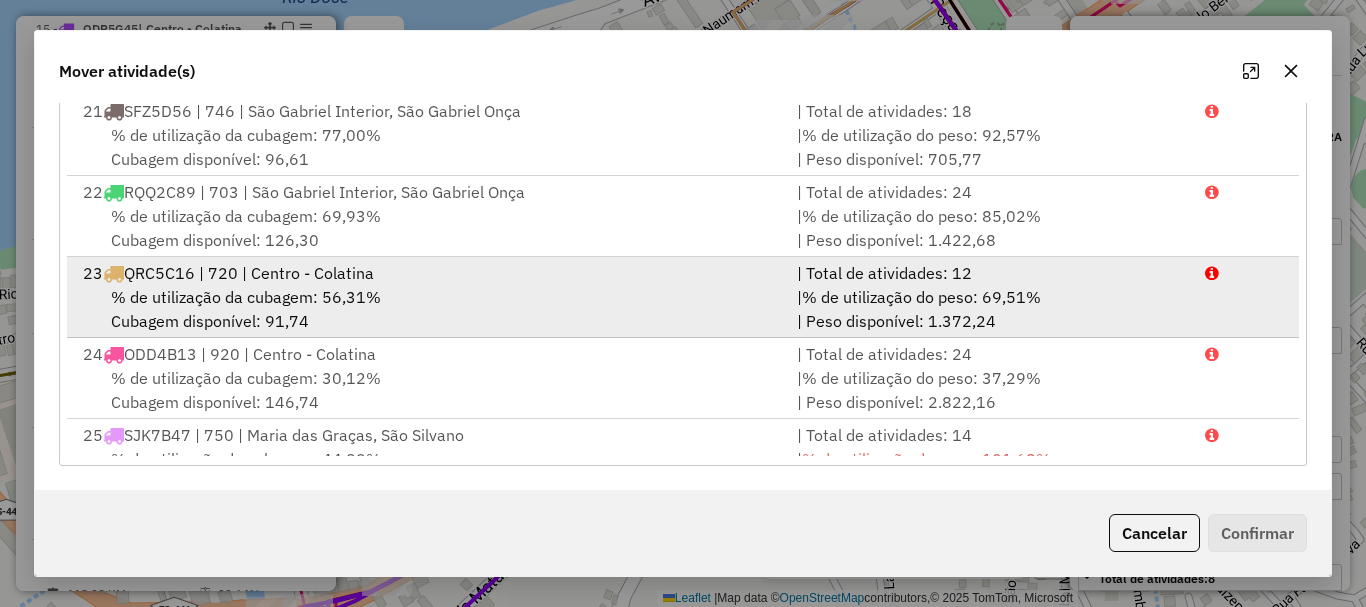 click on "23   QRC5C16 | 720 | Centro - Colatina   | Total de atividades: 12  % de utilização da cubagem: 56,31%  Cubagem disponível: 91,74   |  % de utilização do peso: 69,51%  | Peso disponível: 1.372,24" at bounding box center [683, 297] 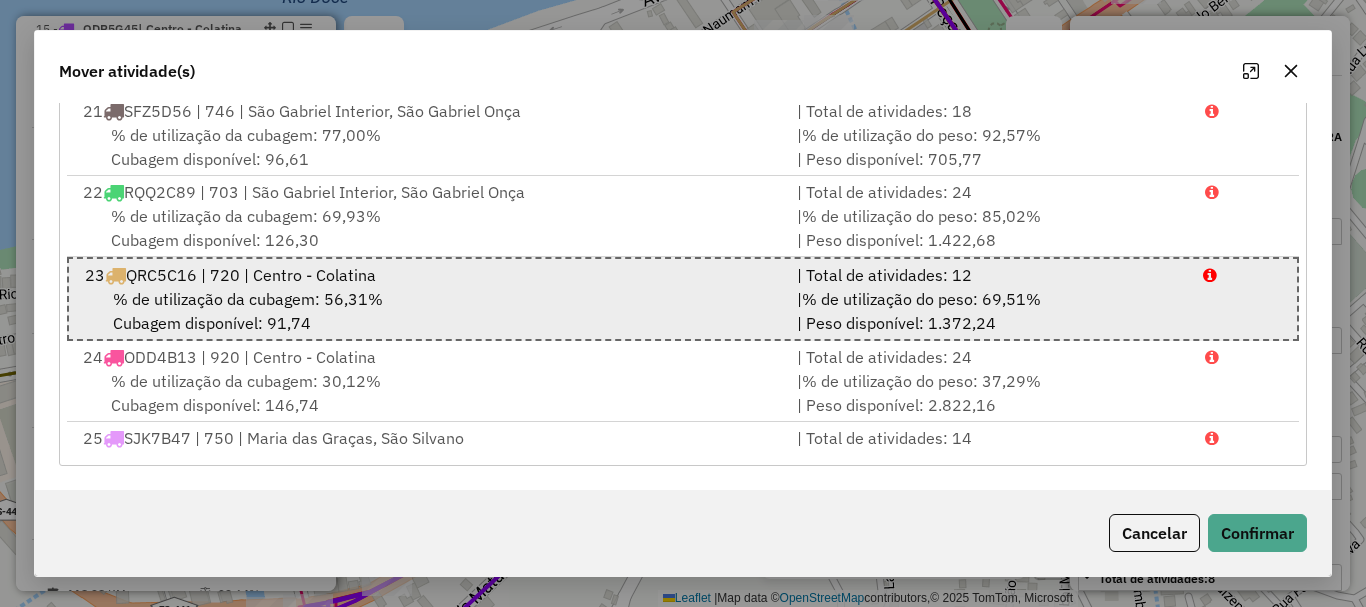 click on "% de utilização da cubagem: 56,31%" at bounding box center [248, 299] 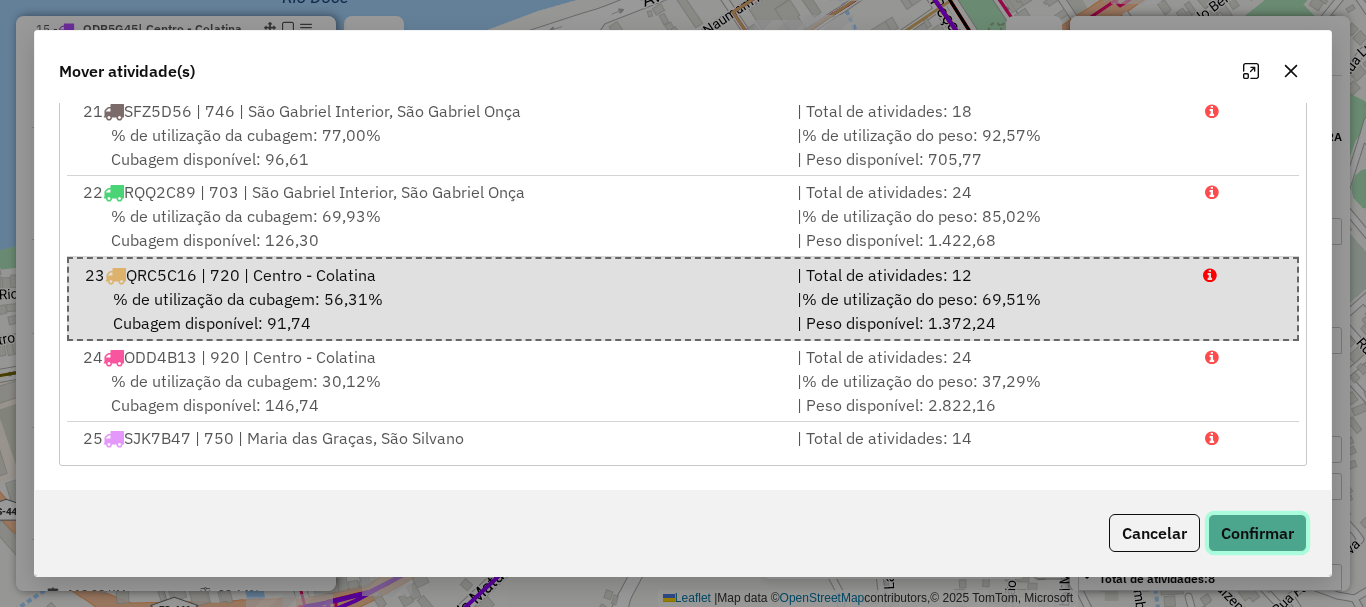 click on "Confirmar" 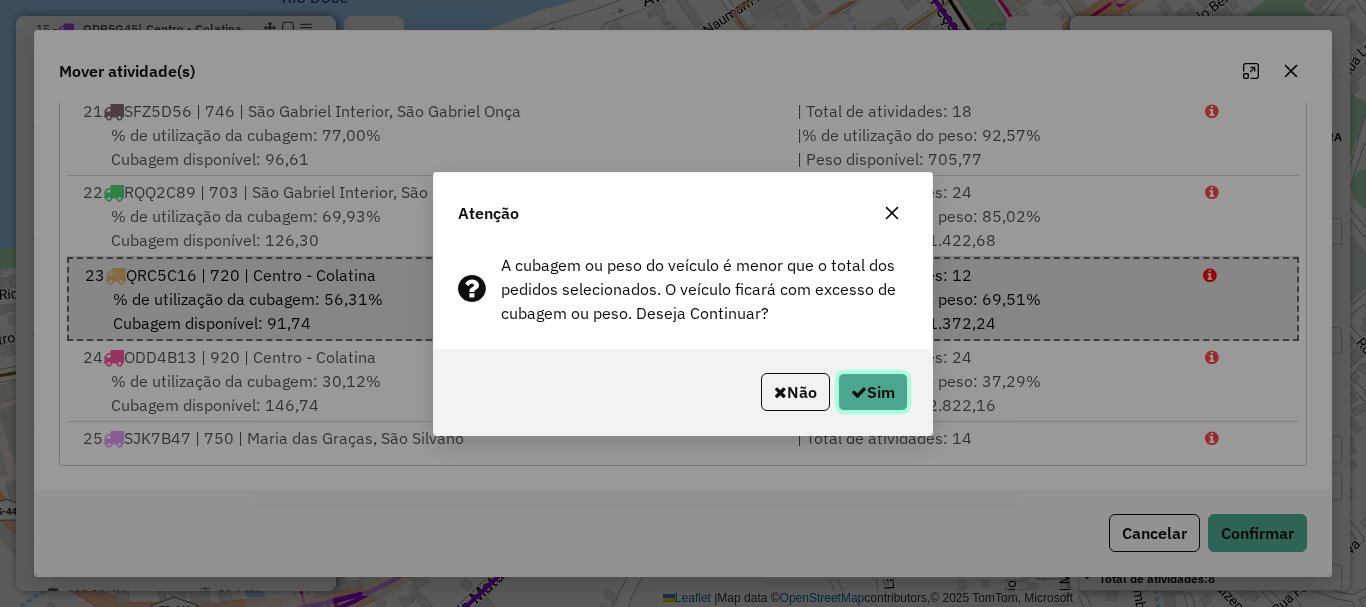 click on "Sim" 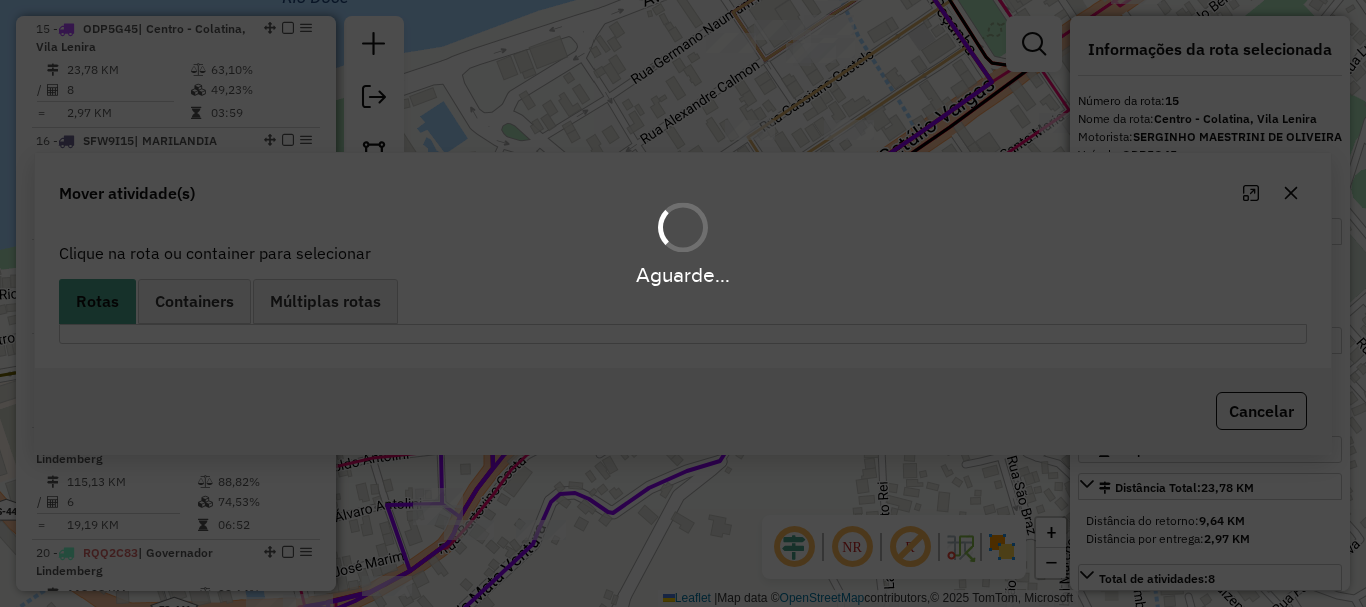 scroll, scrollTop: 0, scrollLeft: 0, axis: both 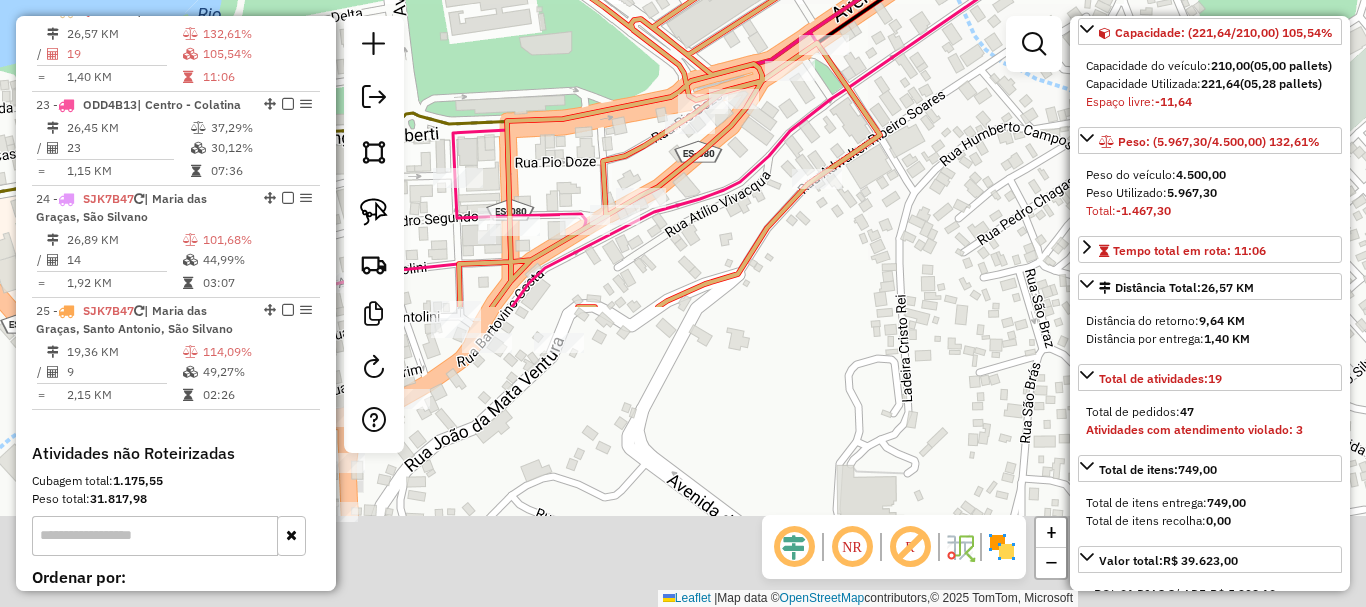 drag, startPoint x: 758, startPoint y: 501, endPoint x: 846, endPoint y: 122, distance: 389.08224 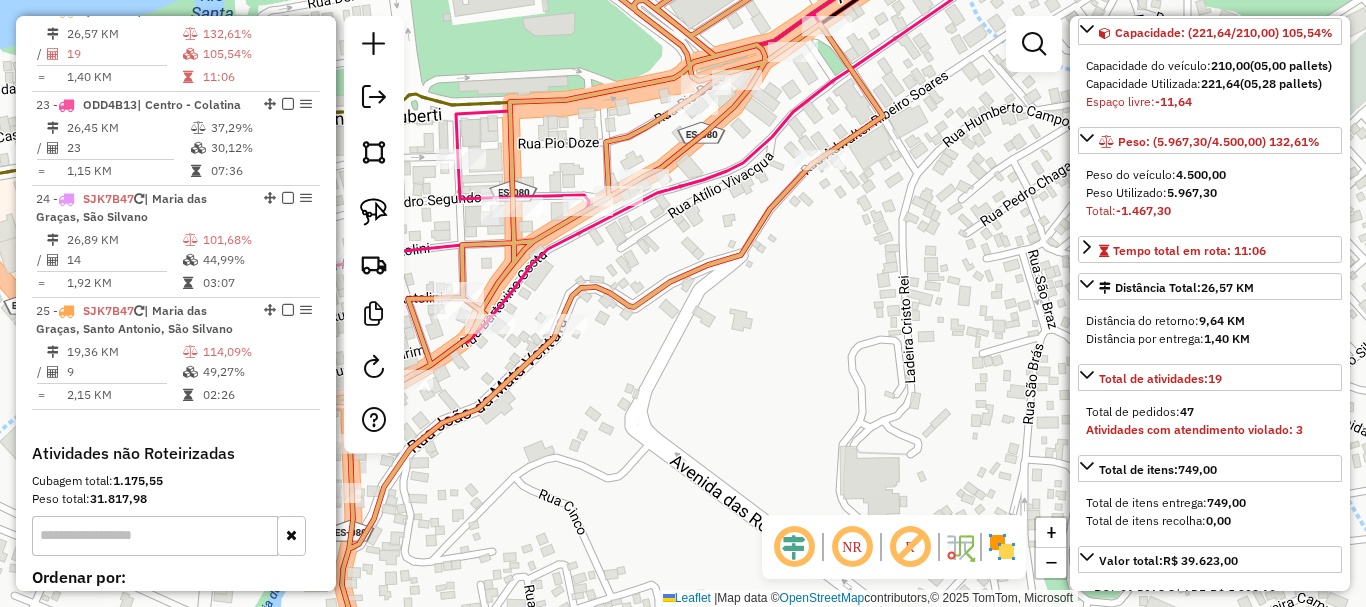 drag, startPoint x: 817, startPoint y: 256, endPoint x: 844, endPoint y: 237, distance: 33.01515 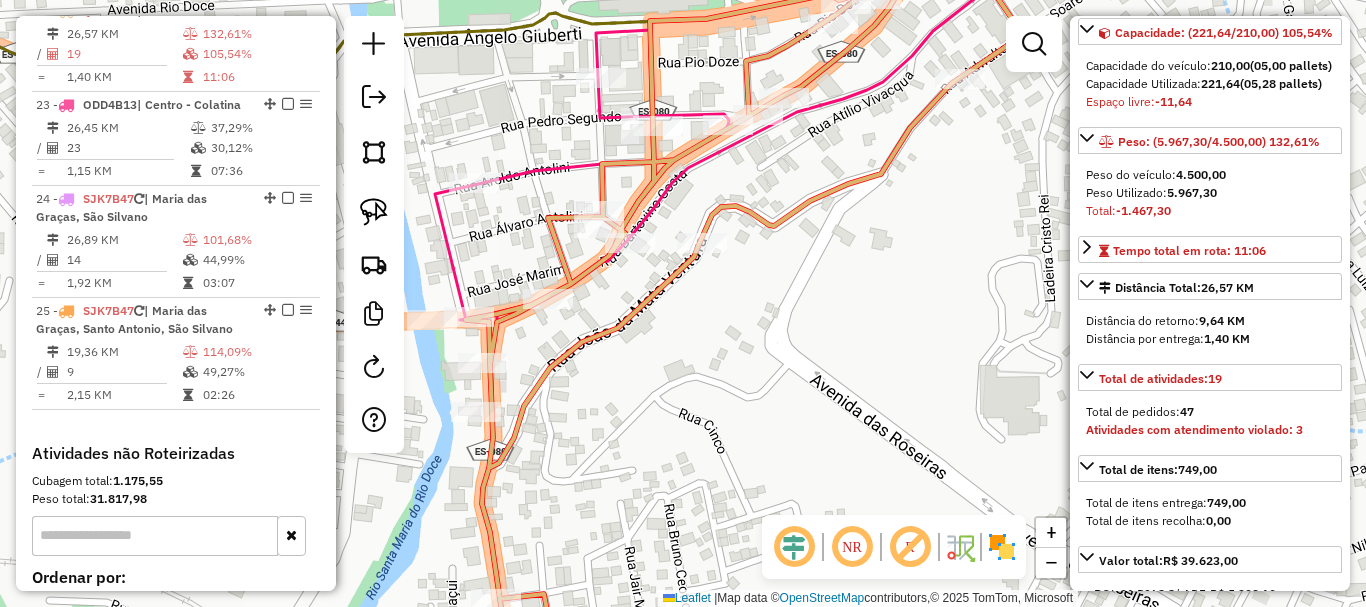 drag, startPoint x: 778, startPoint y: 297, endPoint x: 814, endPoint y: 168, distance: 133.9291 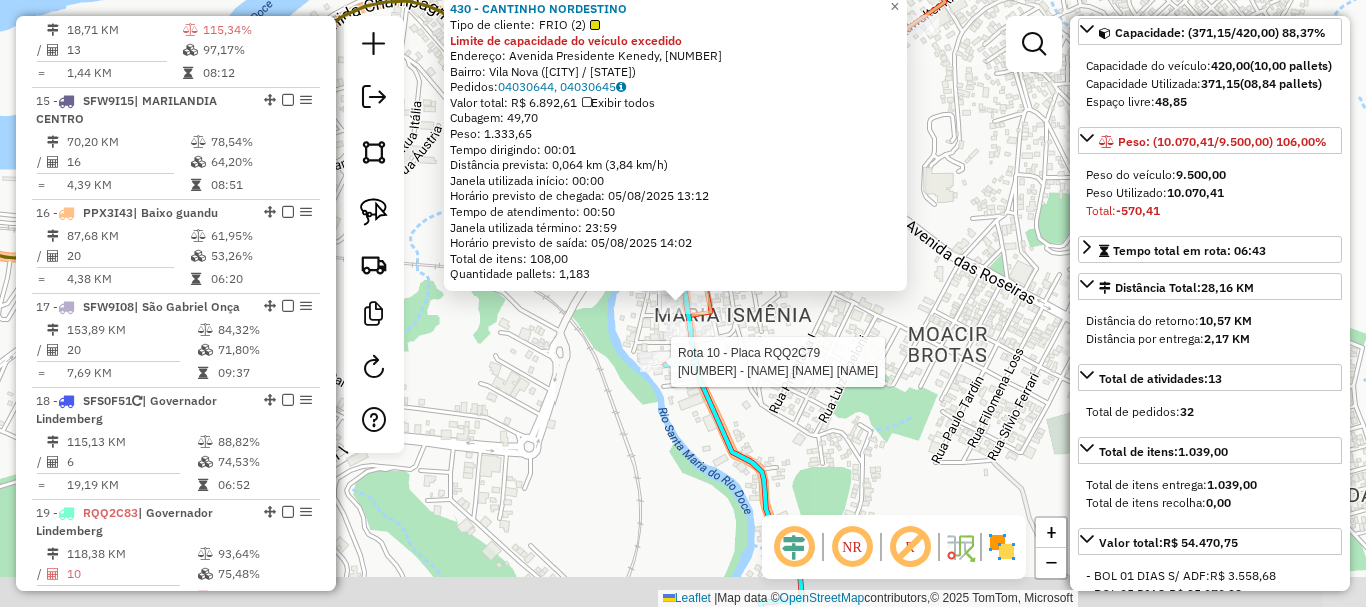scroll, scrollTop: 1746, scrollLeft: 0, axis: vertical 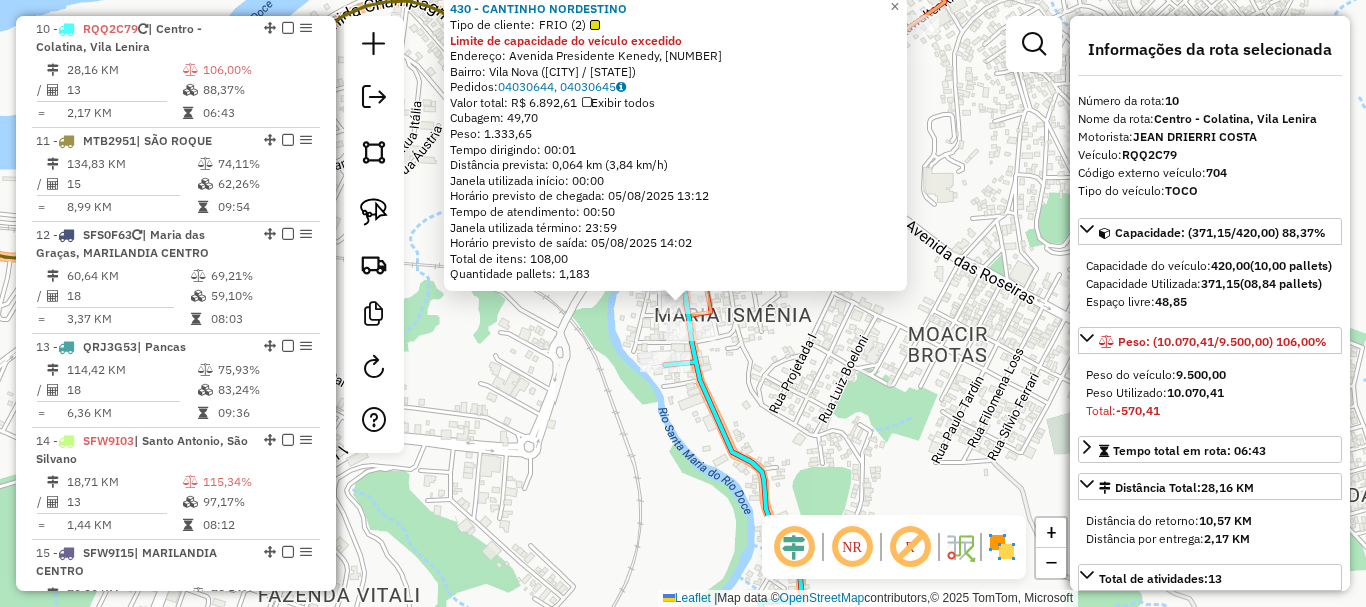 click on "430 - CANTINHO NORDESTINO  Tipo de cliente:   FRIO (2)  Limite de capacidade do veículo excedido  Endereço: Avenida Presidente Kenedy, 201   Bairro: Vila Nova (Colatina / ES)   Pedidos:  04030644, 04030645   Valor total: R$ 6.892,61   Exibir todos   Cubagem: 49,70  Peso: 1.333,65  Tempo dirigindo: 00:01   Distância prevista: 0,064 km (3,84 km/h)   Janela utilizada início: 00:00   Horário previsto de chegada: 05/08/2025 13:12   Tempo de atendimento: 00:50   Janela utilizada término: 23:59   Horário previsto de saída: 05/08/2025 14:02   Total de itens: 108,00   Quantidade pallets: 1,183  × Janela de atendimento Grade de atendimento Capacidade Transportadoras Veículos Cliente Pedidos  Rotas Selecione os dias de semana para filtrar as janelas de atendimento  Seg   Ter   Qua   Qui   Sex   Sáb   Dom  Informe o período da janela de atendimento: De: Até:  Filtrar exatamente a janela do cliente  Considerar janela de atendimento padrão  Selecione os dias de semana para filtrar as grades de atendimento De:" 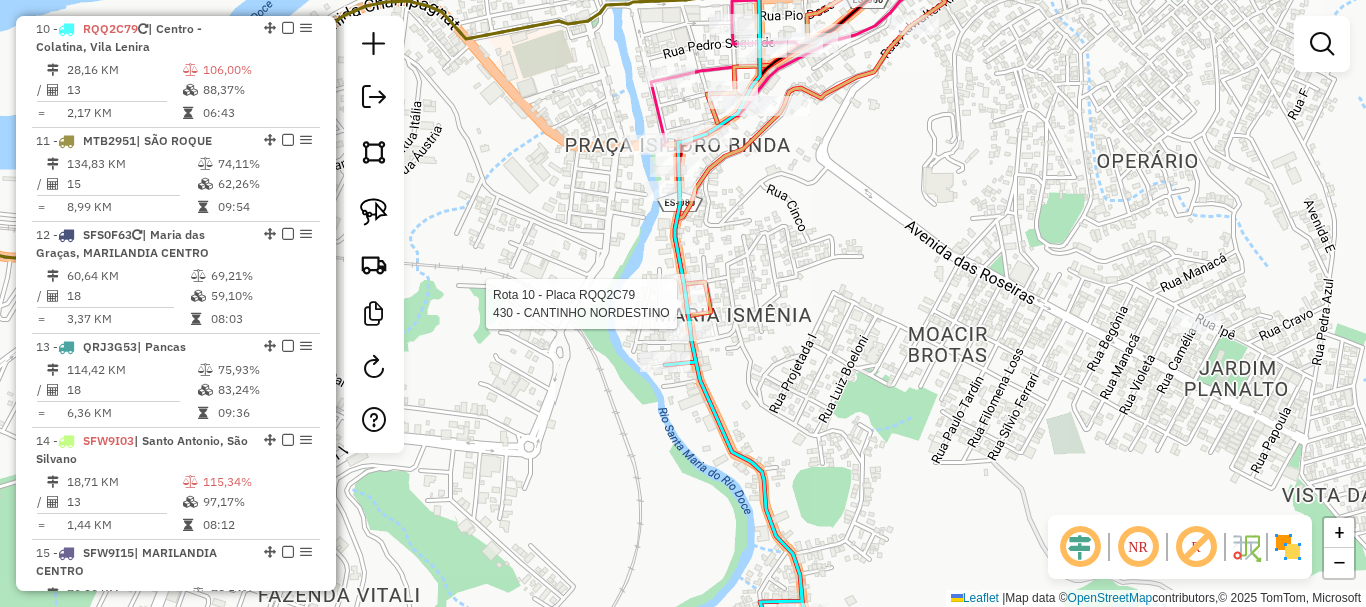 select on "**********" 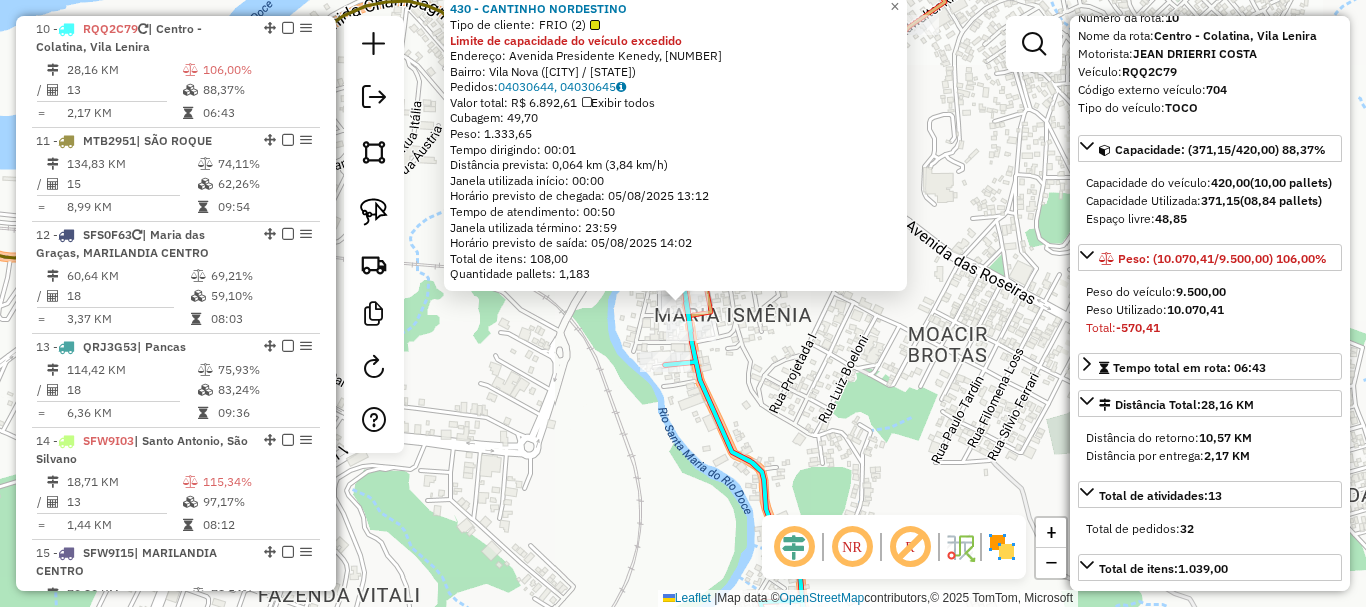 scroll, scrollTop: 300, scrollLeft: 0, axis: vertical 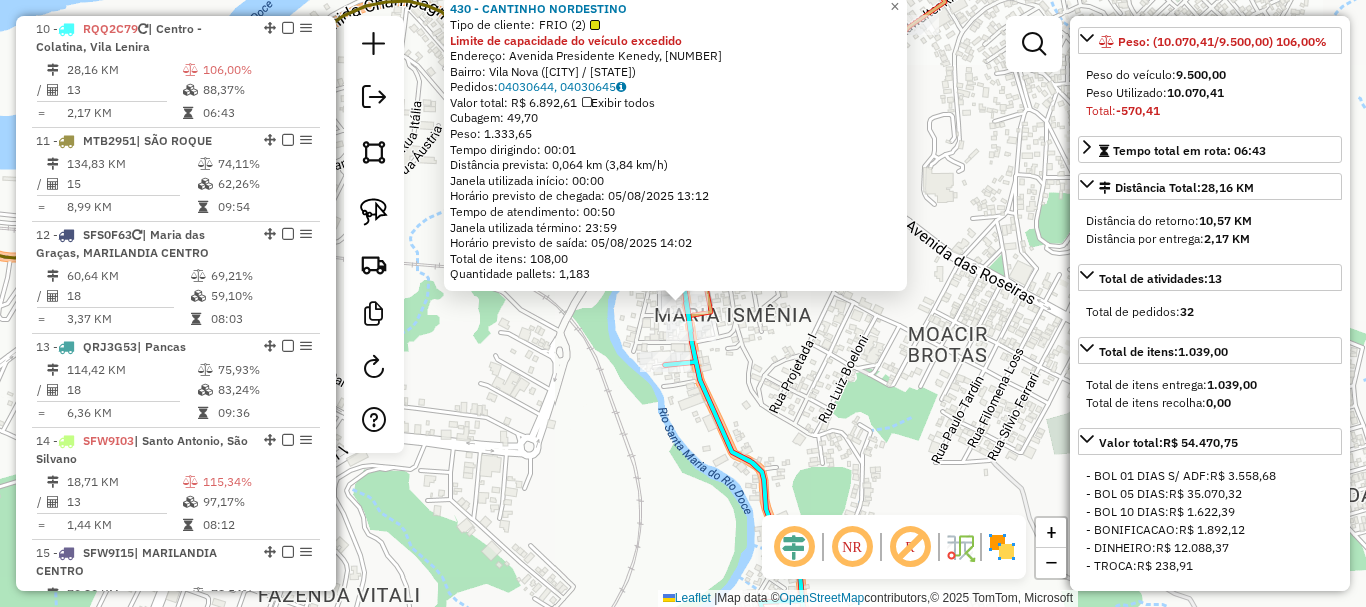 click on "430 - CANTINHO NORDESTINO  Tipo de cliente:   FRIO (2)  Limite de capacidade do veículo excedido  Endereço: Avenida Presidente Kenedy, 201   Bairro: Vila Nova (Colatina / ES)   Pedidos:  04030644, 04030645   Valor total: R$ 6.892,61   Exibir todos   Cubagem: 49,70  Peso: 1.333,65  Tempo dirigindo: 00:01   Distância prevista: 0,064 km (3,84 km/h)   Janela utilizada início: 00:00   Horário previsto de chegada: 05/08/2025 13:12   Tempo de atendimento: 00:50   Janela utilizada término: 23:59   Horário previsto de saída: 05/08/2025 14:02   Total de itens: 108,00   Quantidade pallets: 1,183  × Janela de atendimento Grade de atendimento Capacidade Transportadoras Veículos Cliente Pedidos  Rotas Selecione os dias de semana para filtrar as janelas de atendimento  Seg   Ter   Qua   Qui   Sex   Sáb   Dom  Informe o período da janela de atendimento: De: Até:  Filtrar exatamente a janela do cliente  Considerar janela de atendimento padrão  Selecione os dias de semana para filtrar as grades de atendimento De:" 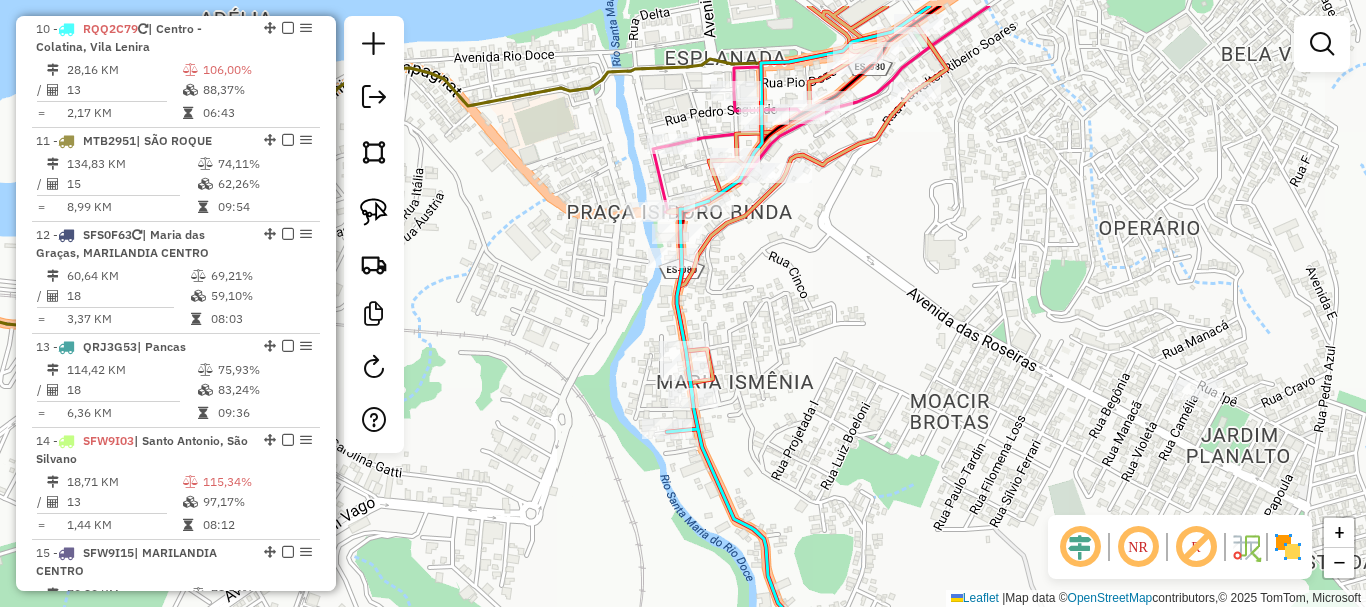 drag, startPoint x: 864, startPoint y: 411, endPoint x: 863, endPoint y: 547, distance: 136.00368 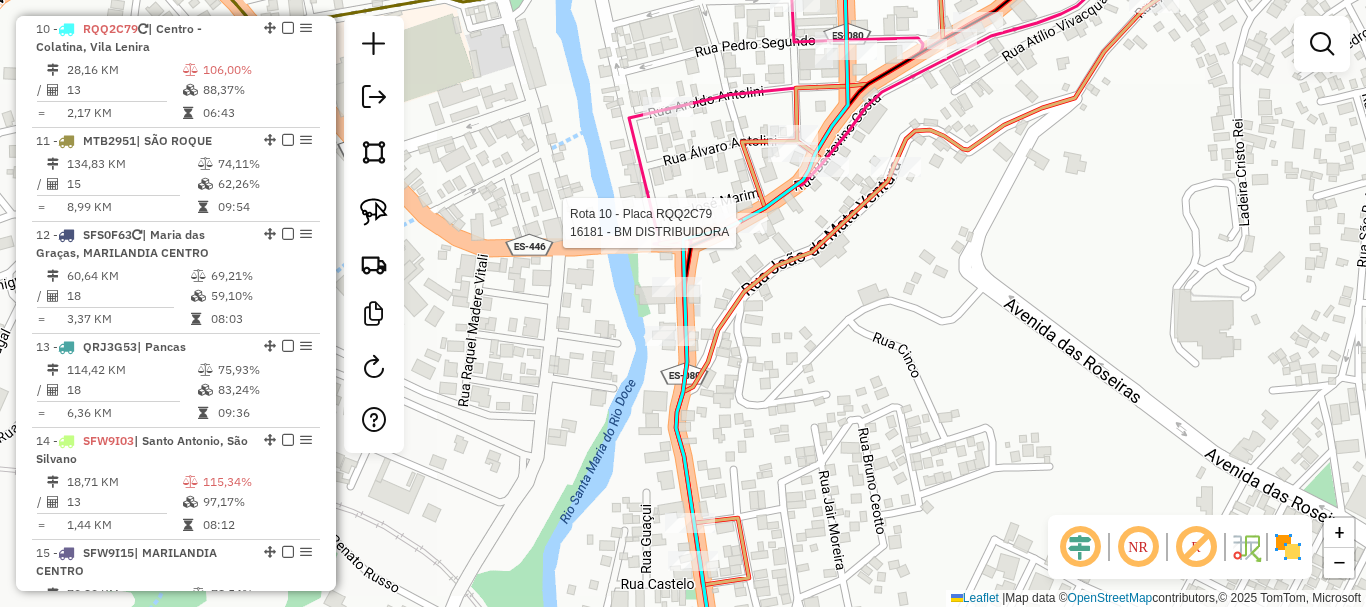 select on "**********" 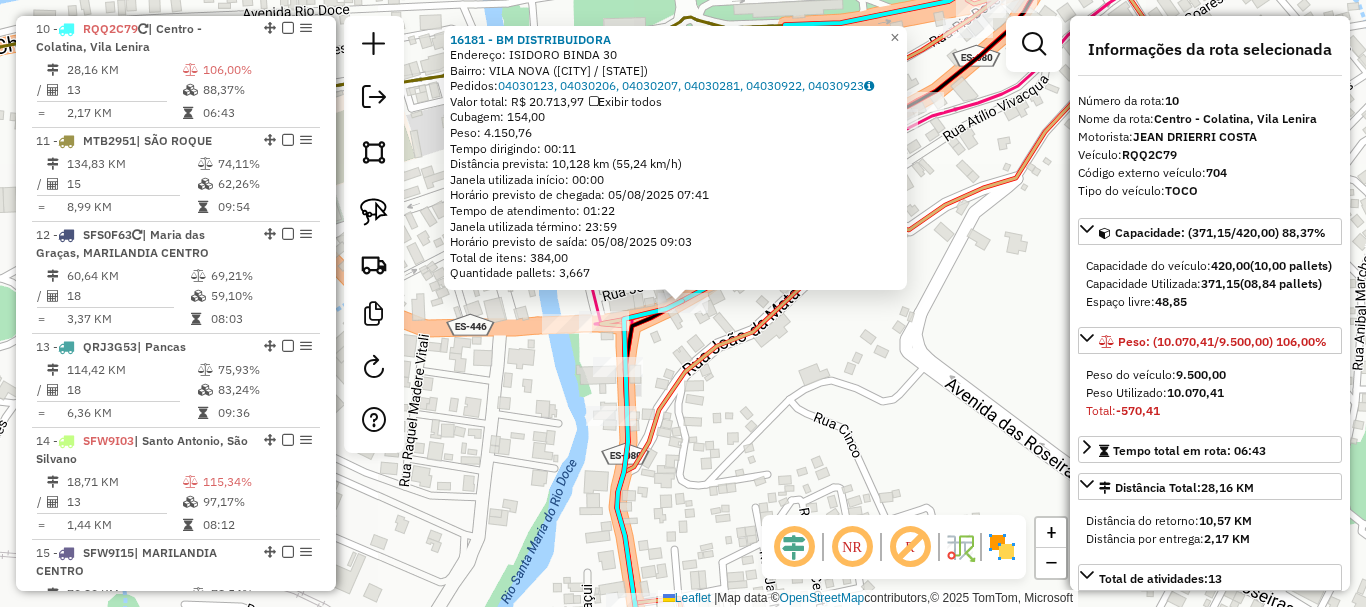 click on "16181 - BM DISTRIBUIDORA  Endereço:  ISIDORO BINDA 30   Bairro: VILA NOVA (COLATINA / ES)   Pedidos:  04030123, 04030206, 04030207, 04030281, 04030922, 04030923   Valor total: R$ 20.713,97   Exibir todos   Cubagem: 154,00  Peso: 4.150,76  Tempo dirigindo: 00:11   Distância prevista: 10,128 km (55,24 km/h)   Janela utilizada início: 00:00   Horário previsto de chegada: 05/08/2025 07:41   Tempo de atendimento: 01:22   Janela utilizada término: 23:59   Horário previsto de saída: 05/08/2025 09:03   Total de itens: 384,00   Quantidade pallets: 3,667  × Janela de atendimento Grade de atendimento Capacidade Transportadoras Veículos Cliente Pedidos  Rotas Selecione os dias de semana para filtrar as janelas de atendimento  Seg   Ter   Qua   Qui   Sex   Sáb   Dom  Informe o período da janela de atendimento: De: Até:  Filtrar exatamente a janela do cliente  Considerar janela de atendimento padrão  Selecione os dias de semana para filtrar as grades de atendimento  Seg   Ter   Qua   Qui   Sex   Sáb   Dom  +" 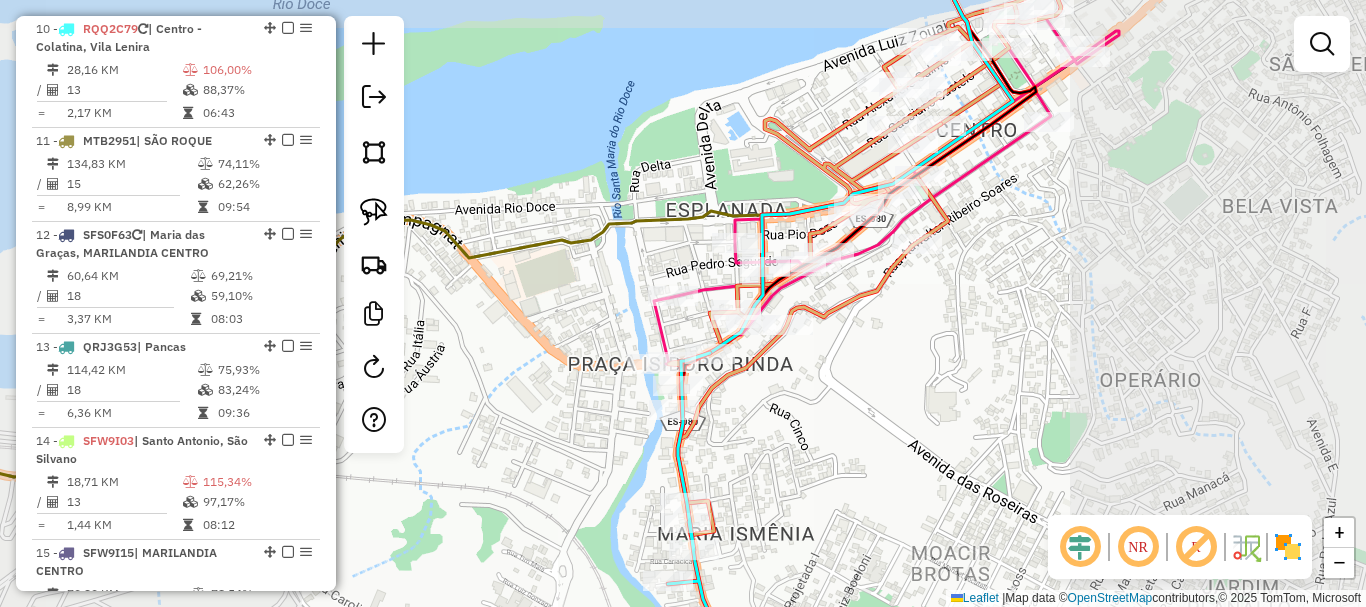 drag, startPoint x: 830, startPoint y: 367, endPoint x: 618, endPoint y: 474, distance: 237.4721 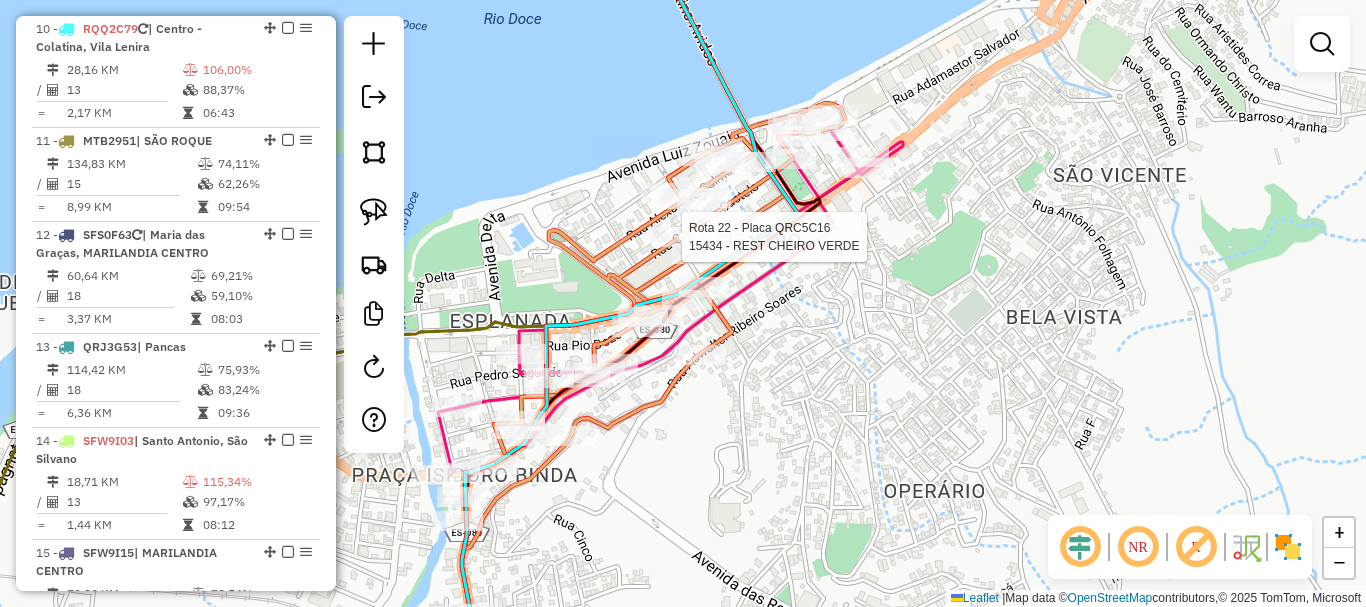 select on "**********" 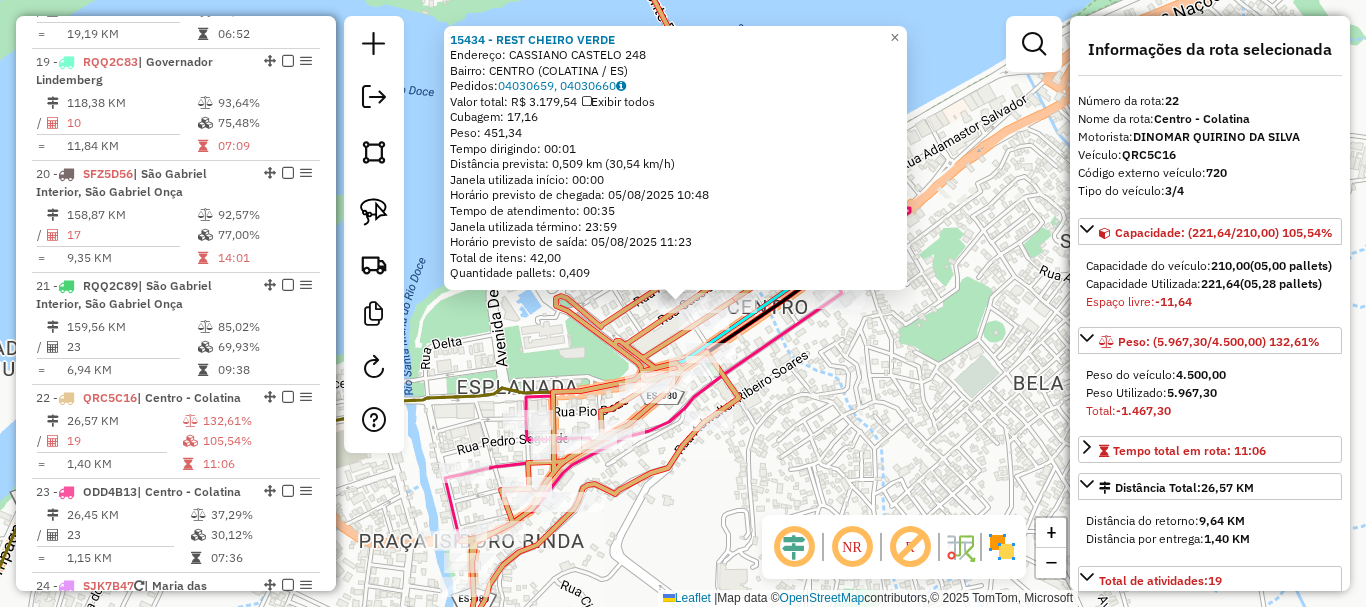 scroll, scrollTop: 3036, scrollLeft: 0, axis: vertical 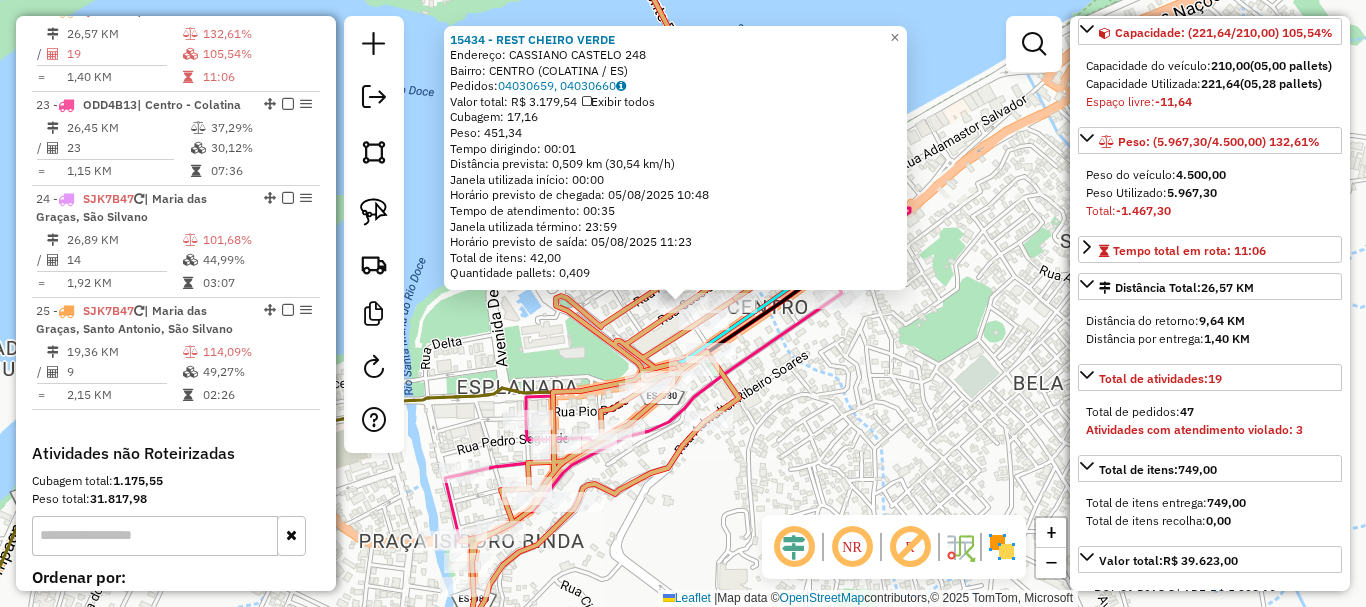 click on "15434 - REST CHEIRO VERDE  Endereço:  CASSIANO CASTELO 248   Bairro: CENTRO (COLATINA / ES)   Pedidos:  04030659, 04030660   Valor total: R$ 3.179,54   Exibir todos   Cubagem: 17,16  Peso: 451,34  Tempo dirigindo: 00:01   Distância prevista: 0,509 km (30,54 km/h)   Janela utilizada início: 00:00   Horário previsto de chegada: 05/08/2025 10:48   Tempo de atendimento: 00:35   Janela utilizada término: 23:59   Horário previsto de saída: 05/08/2025 11:23   Total de itens: 42,00   Quantidade pallets: 0,409  × Janela de atendimento Grade de atendimento Capacidade Transportadoras Veículos Cliente Pedidos  Rotas Selecione os dias de semana para filtrar as janelas de atendimento  Seg   Ter   Qua   Qui   Sex   Sáb   Dom  Informe o período da janela de atendimento: De: Até:  Filtrar exatamente a janela do cliente  Considerar janela de atendimento padrão  Selecione os dias de semana para filtrar as grades de atendimento  Seg   Ter   Qua   Qui   Sex   Sáb   Dom   Peso mínimo:   Peso máximo:   De:   Até:" 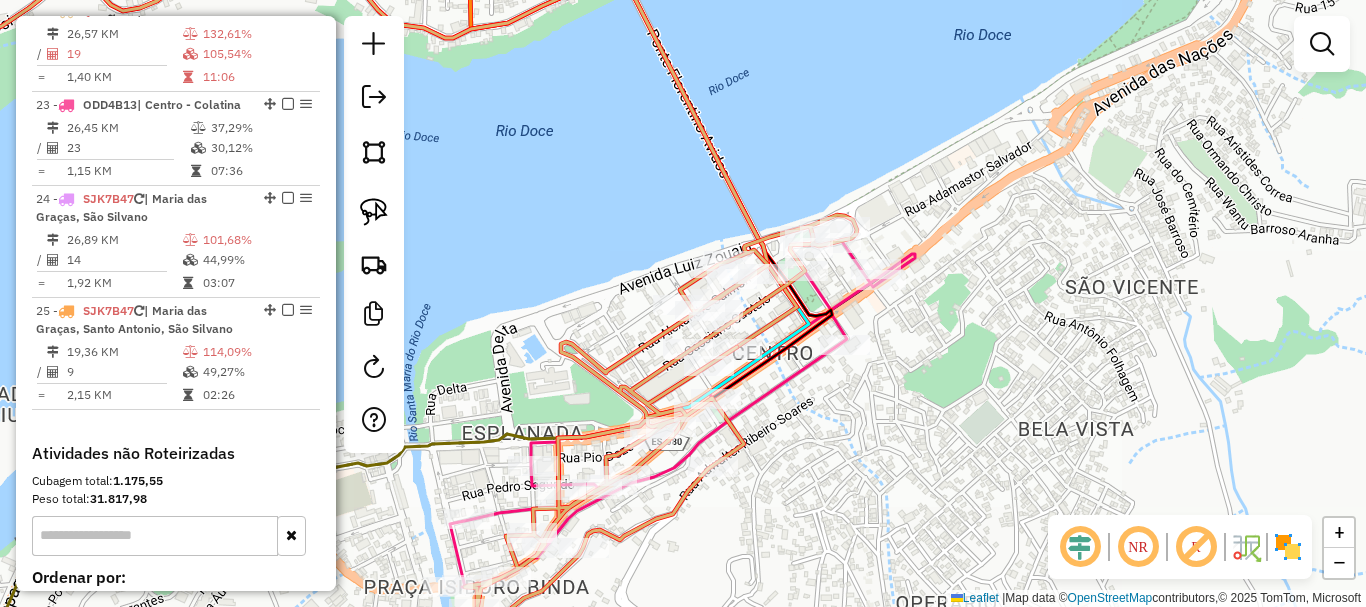 drag, startPoint x: 831, startPoint y: 404, endPoint x: 836, endPoint y: 450, distance: 46.270943 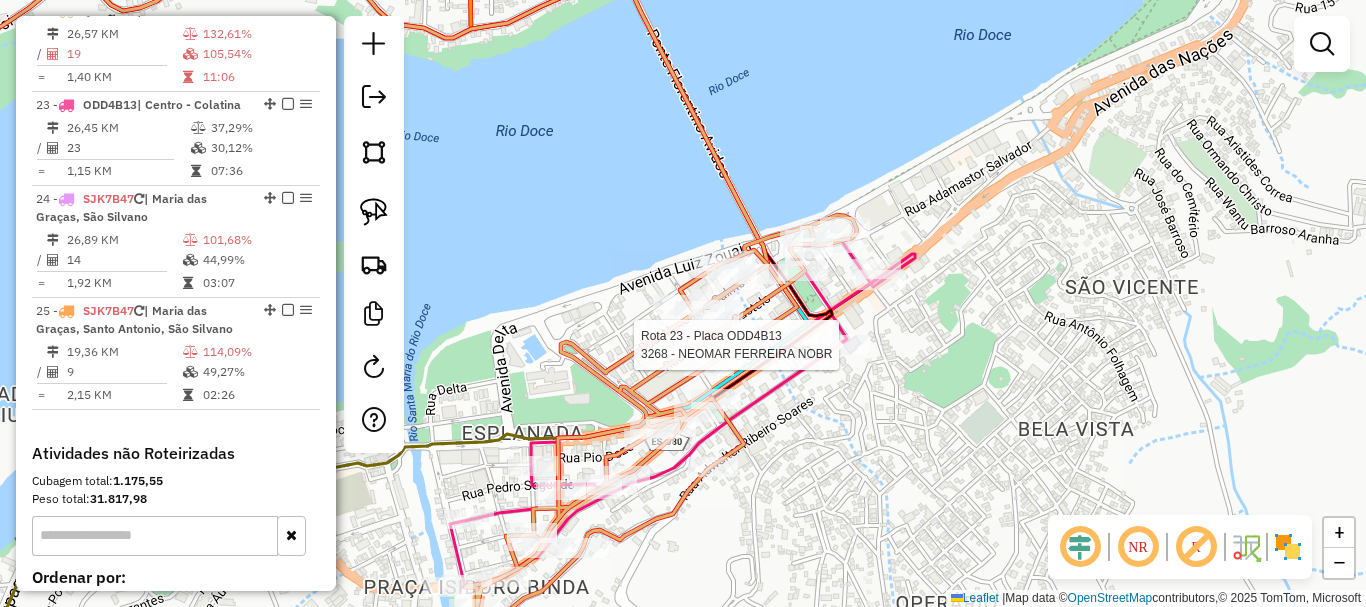click 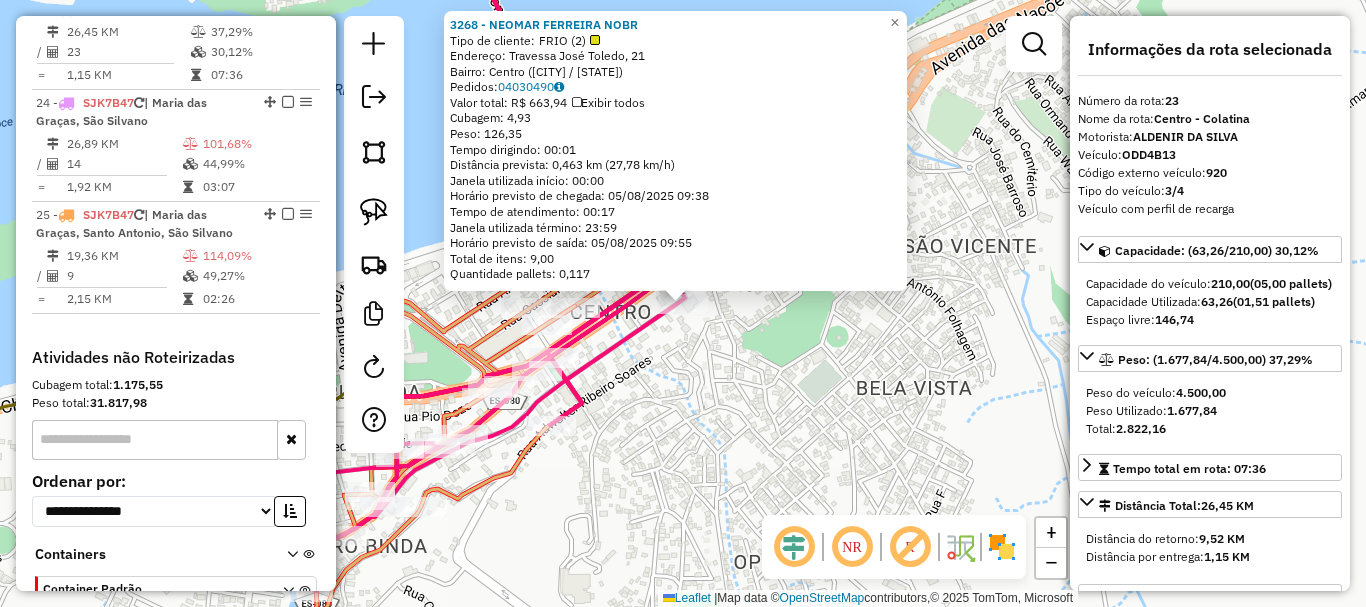 scroll, scrollTop: 3148, scrollLeft: 0, axis: vertical 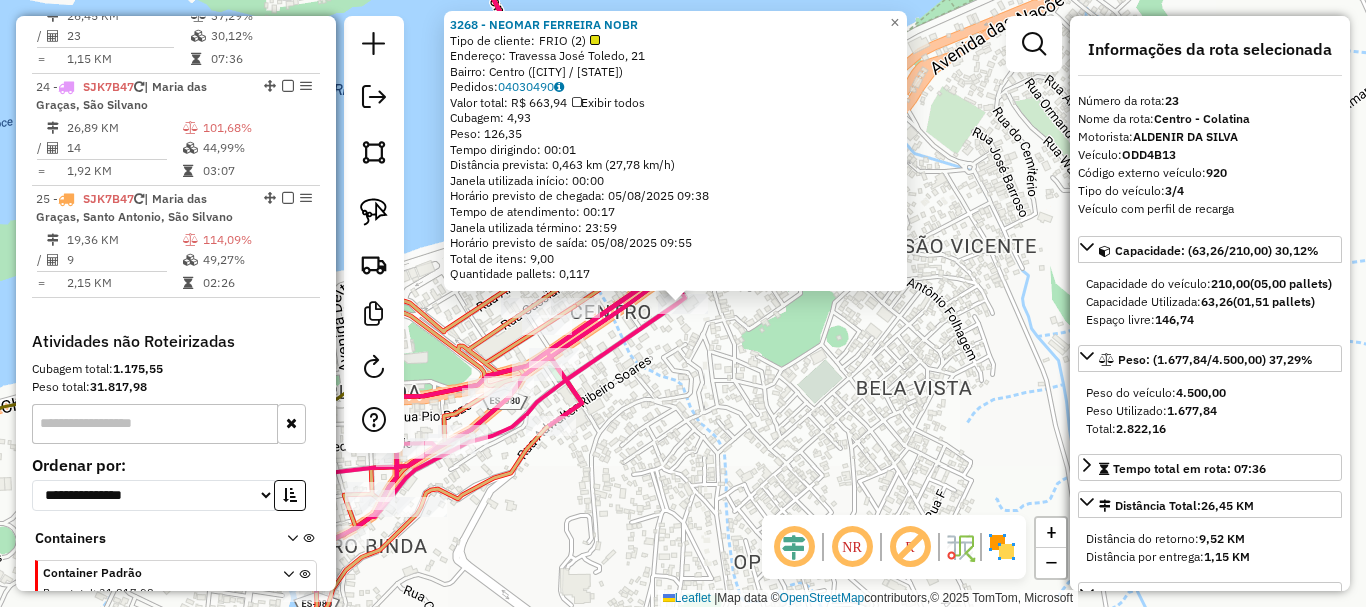 drag, startPoint x: 874, startPoint y: 375, endPoint x: 884, endPoint y: 364, distance: 14.866069 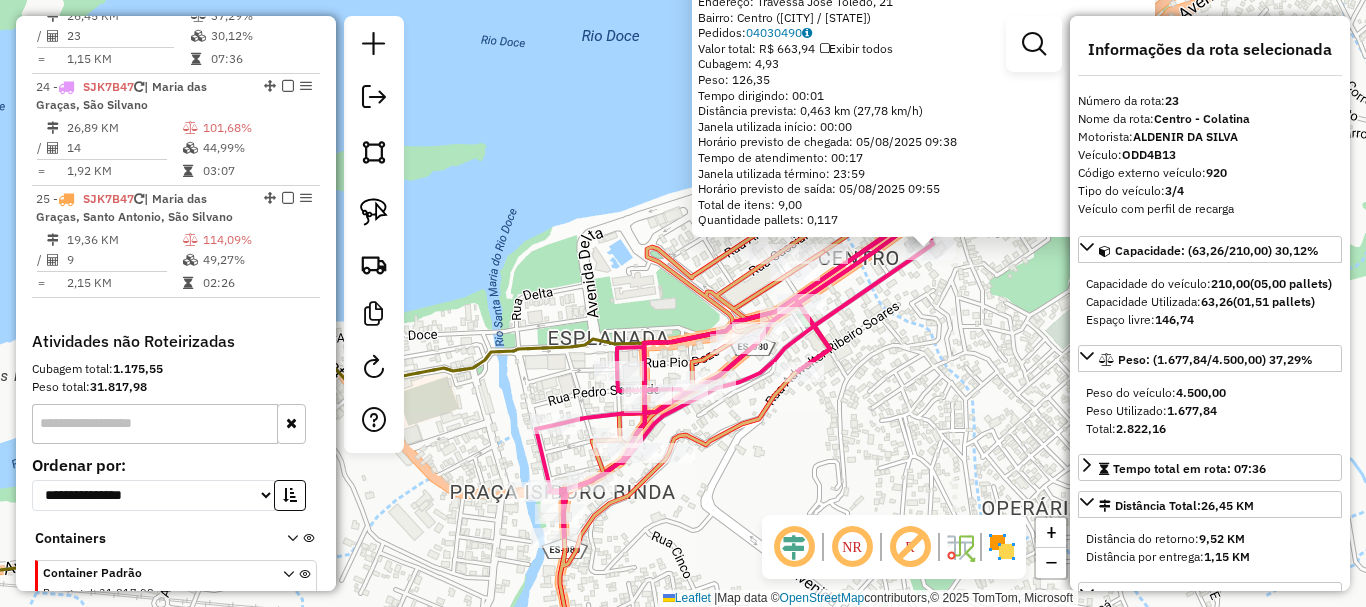 drag, startPoint x: 816, startPoint y: 443, endPoint x: 889, endPoint y: 265, distance: 192.38763 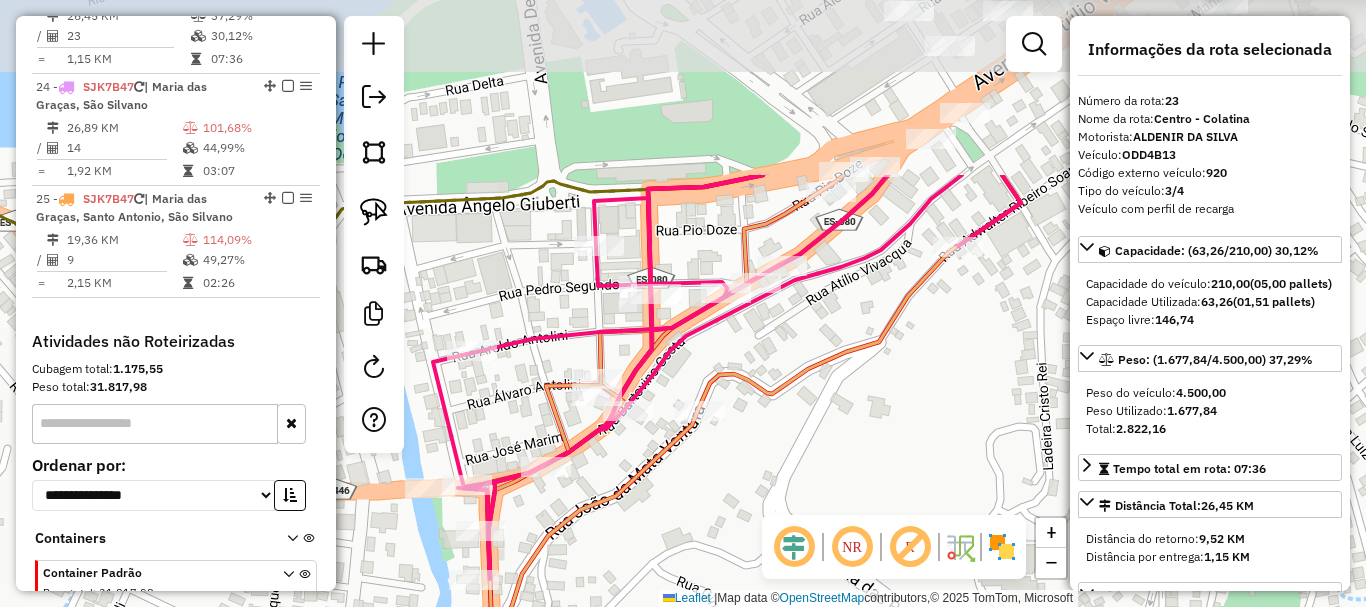 drag, startPoint x: 724, startPoint y: 266, endPoint x: 622, endPoint y: 482, distance: 238.87234 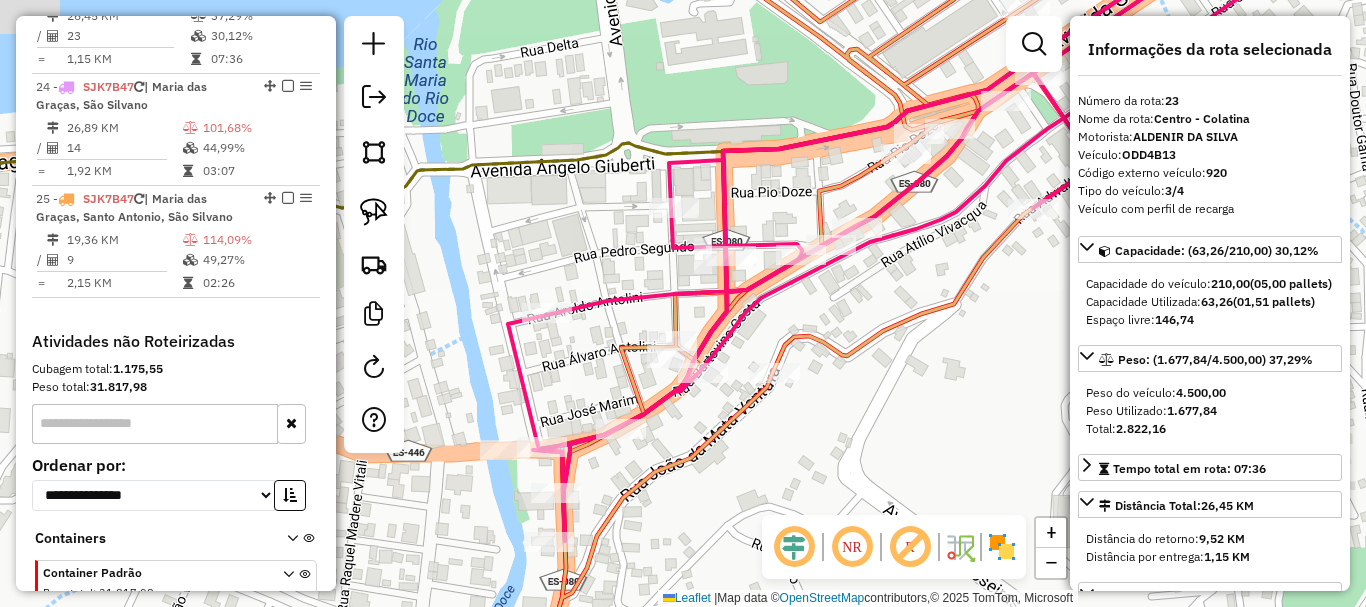 drag, startPoint x: 520, startPoint y: 373, endPoint x: 548, endPoint y: 357, distance: 32.24903 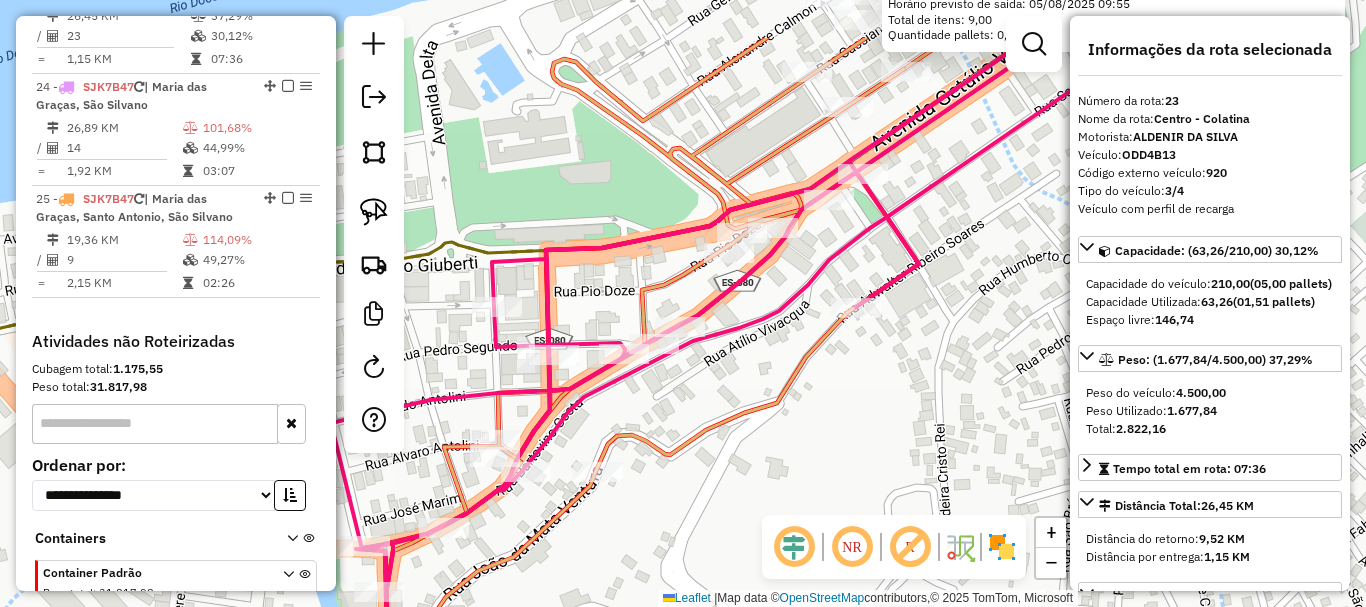 drag, startPoint x: 563, startPoint y: 349, endPoint x: 445, endPoint y: 405, distance: 130.61394 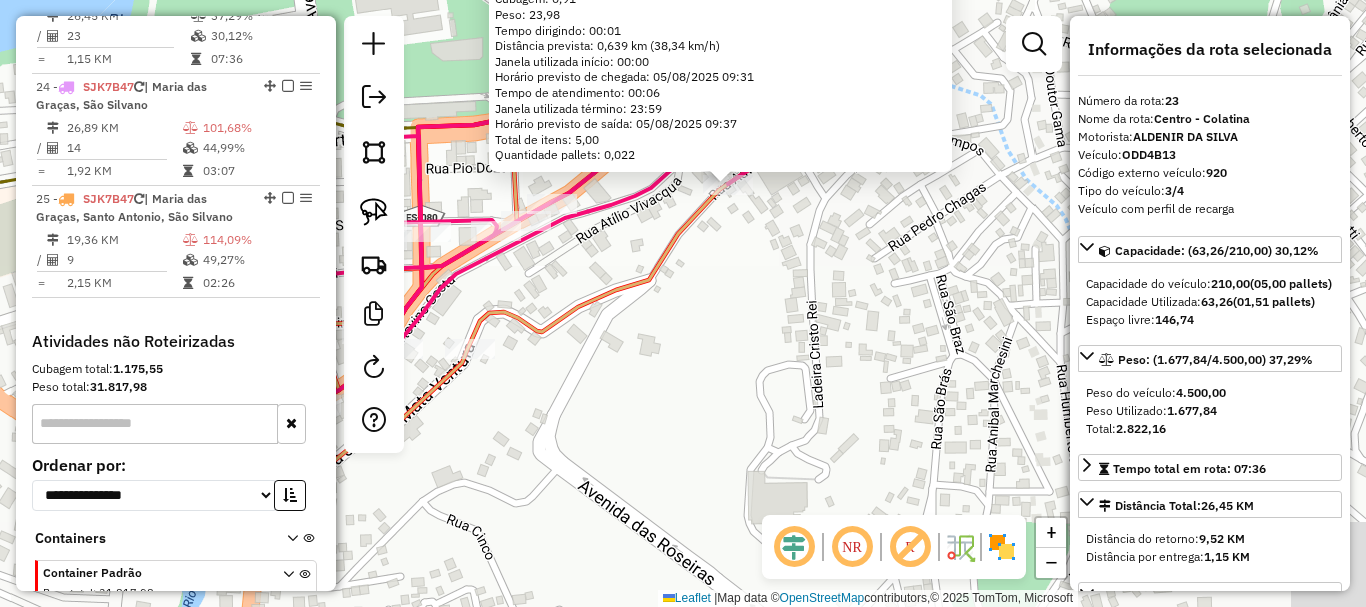 click on "18906 - BAR DO EDU  Endereço:  RUA ADWALTER RIBEIRO SOARES 272   Bairro: ALTO VILA NOVA (COLATINA / ES)   Pedidos:  04030026, 04030027, 04030028   Valor total: R$ 228,30   Exibir todos   Cubagem: 0,91  Peso: 23,98  Tempo dirigindo: 00:01   Distância prevista: 0,639 km (38,34 km/h)   Janela utilizada início: 00:00   Horário previsto de chegada: 05/08/2025 09:31   Tempo de atendimento: 00:06   Janela utilizada término: 23:59   Horário previsto de saída: 05/08/2025 09:37   Total de itens: 5,00   Quantidade pallets: 0,022  × Janela de atendimento Grade de atendimento Capacidade Transportadoras Veículos Cliente Pedidos  Rotas Selecione os dias de semana para filtrar as janelas de atendimento  Seg   Ter   Qua   Qui   Sex   Sáb   Dom  Informe o período da janela de atendimento: De: Até:  Filtrar exatamente a janela do cliente  Considerar janela de atendimento padrão  Selecione os dias de semana para filtrar as grades de atendimento  Seg   Ter   Qua   Qui   Sex   Sáb   Dom   Peso mínimo:   De:   Até:" 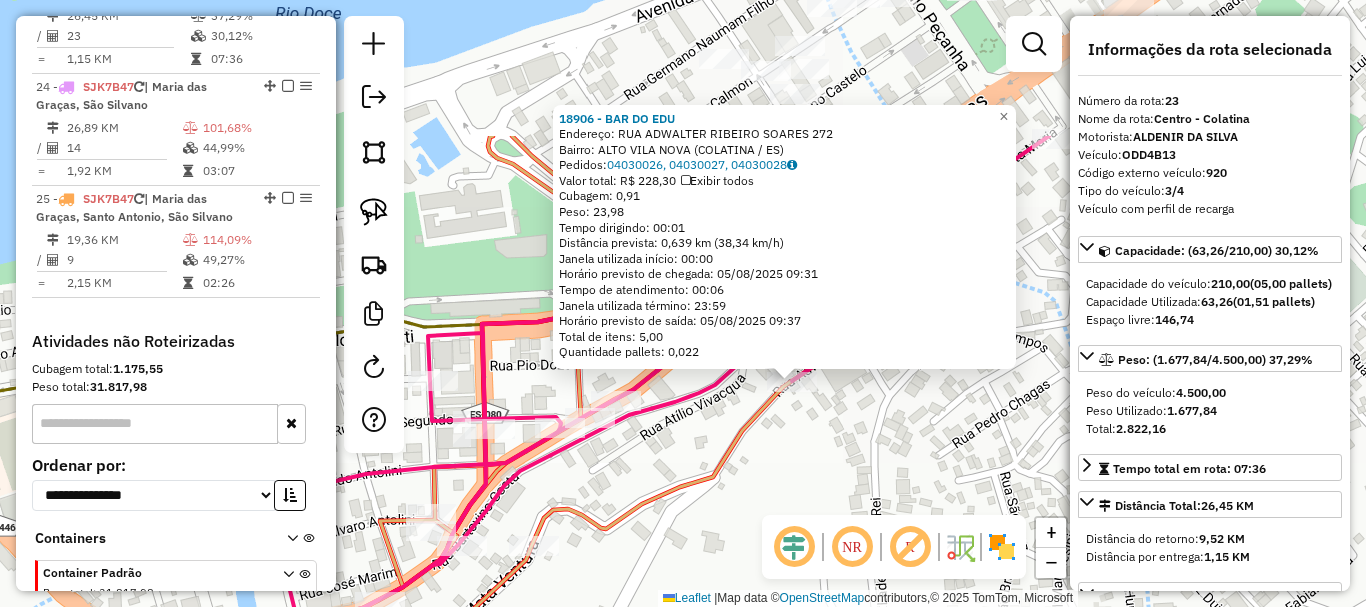 drag, startPoint x: 752, startPoint y: 351, endPoint x: 816, endPoint y: 548, distance: 207.13522 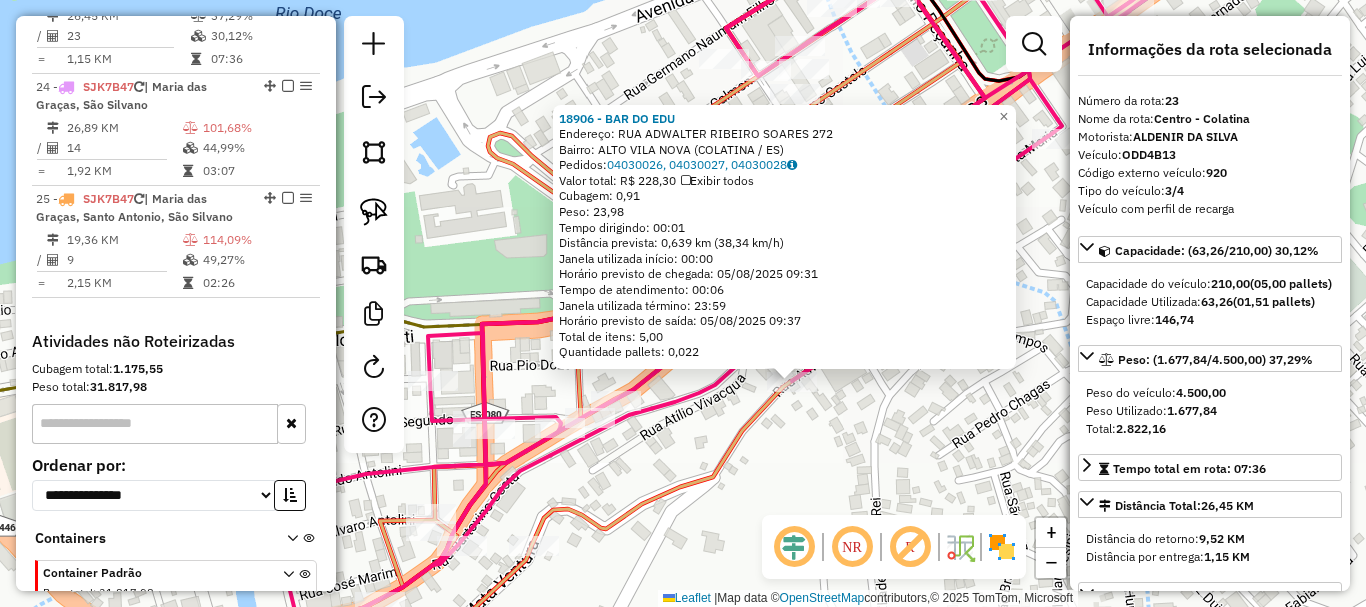 drag, startPoint x: 655, startPoint y: 475, endPoint x: 769, endPoint y: 240, distance: 261.1915 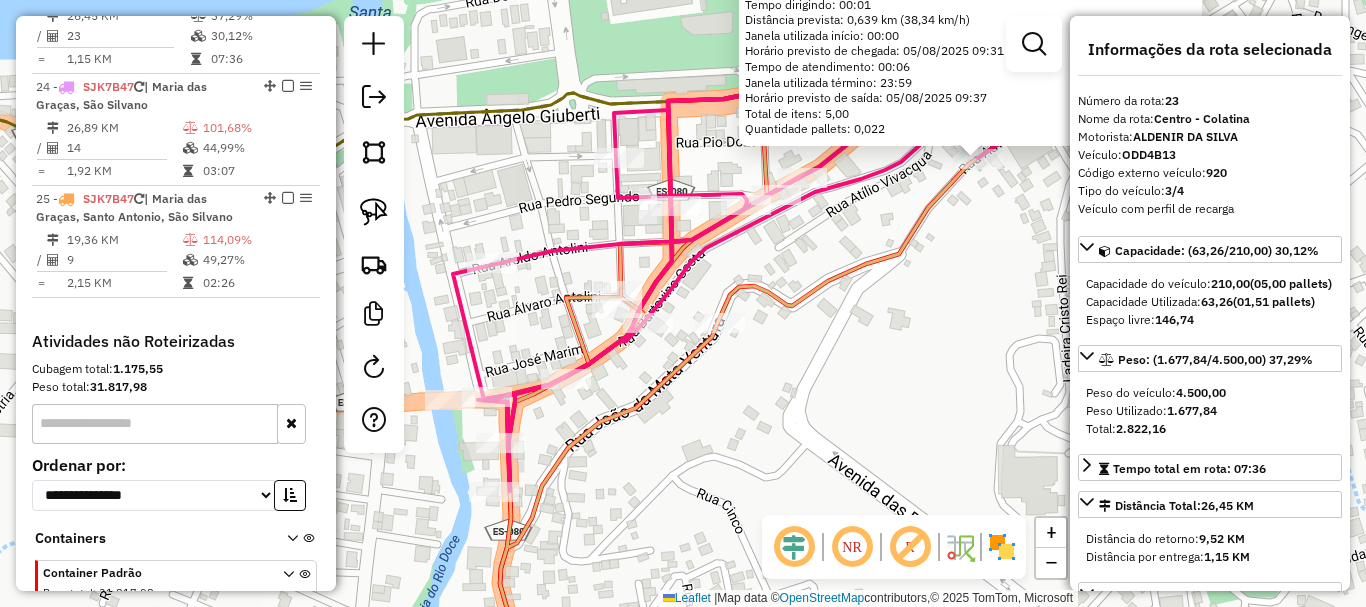 drag, startPoint x: 702, startPoint y: 413, endPoint x: 749, endPoint y: 406, distance: 47.518417 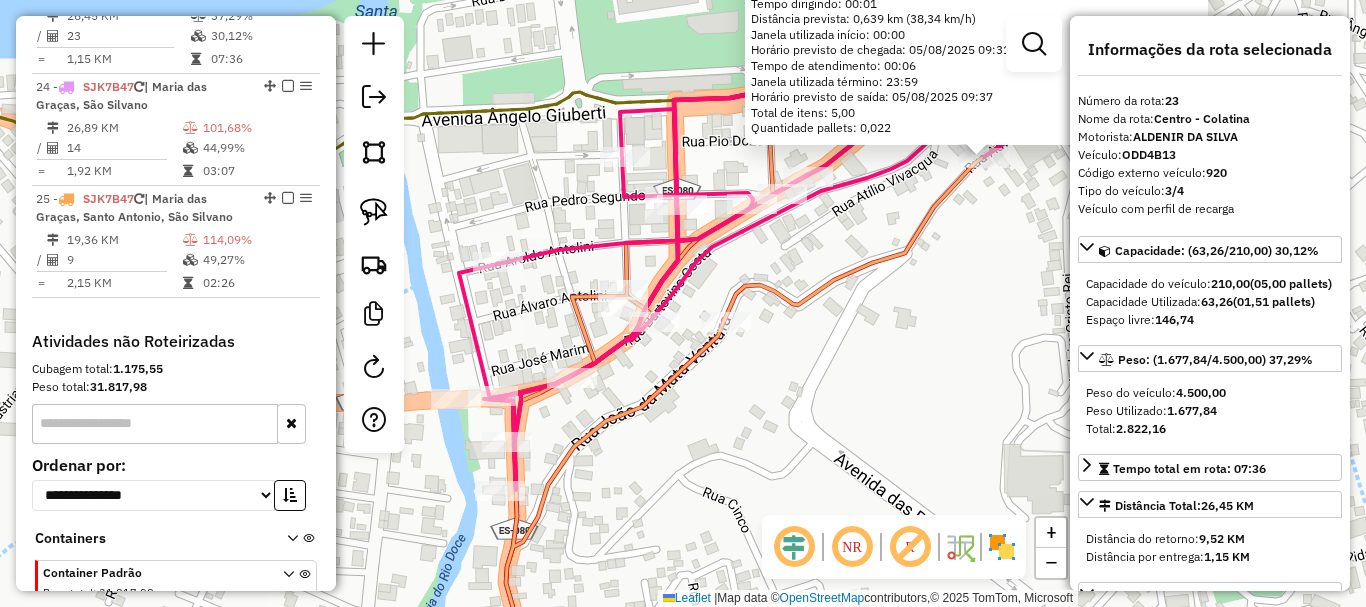 click on "18906 - BAR DO EDU  Endereço:  RUA ADWALTER RIBEIRO SOARES 272   Bairro: ALTO VILA NOVA (COLATINA / ES)   Pedidos:  04030026, 04030027, 04030028   Valor total: R$ 228,30   Exibir todos   Cubagem: 0,91  Peso: 23,98  Tempo dirigindo: 00:01   Distância prevista: 0,639 km (38,34 km/h)   Janela utilizada início: 00:00   Horário previsto de chegada: 05/08/2025 09:31   Tempo de atendimento: 00:06   Janela utilizada término: 23:59   Horário previsto de saída: 05/08/2025 09:37   Total de itens: 5,00   Quantidade pallets: 0,022  × Janela de atendimento Grade de atendimento Capacidade Transportadoras Veículos Cliente Pedidos  Rotas Selecione os dias de semana para filtrar as janelas de atendimento  Seg   Ter   Qua   Qui   Sex   Sáb   Dom  Informe o período da janela de atendimento: De: Até:  Filtrar exatamente a janela do cliente  Considerar janela de atendimento padrão  Selecione os dias de semana para filtrar as grades de atendimento  Seg   Ter   Qua   Qui   Sex   Sáb   Dom   Peso mínimo:   De:   Até:" 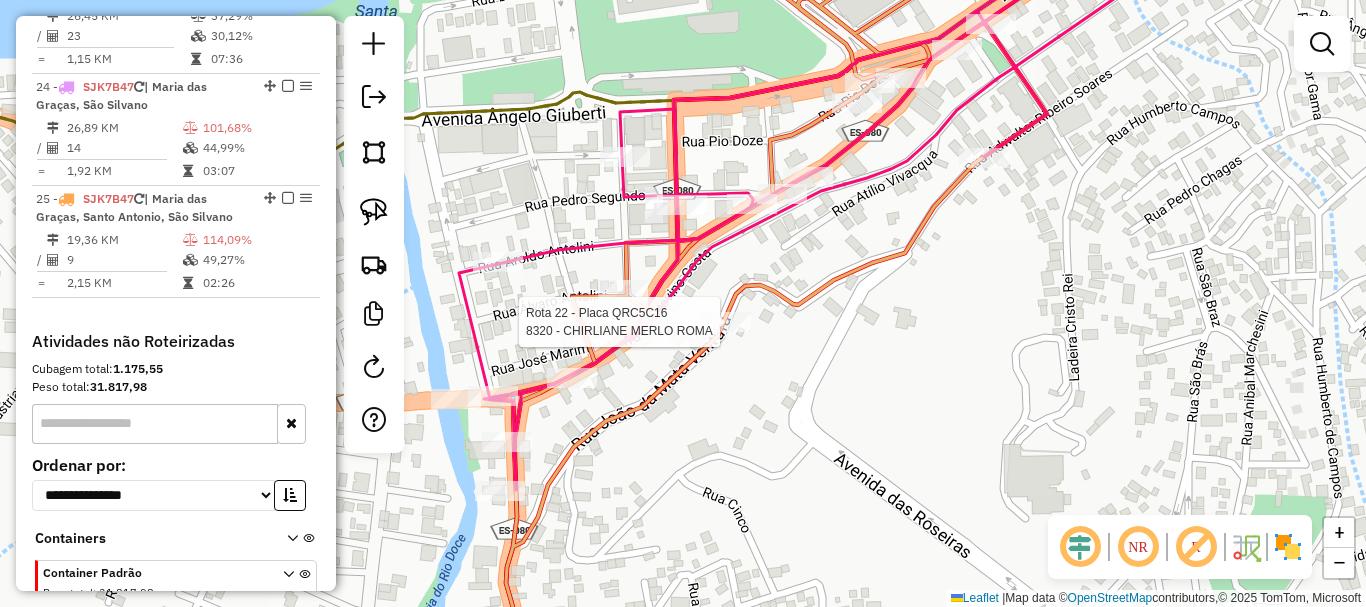 select on "**********" 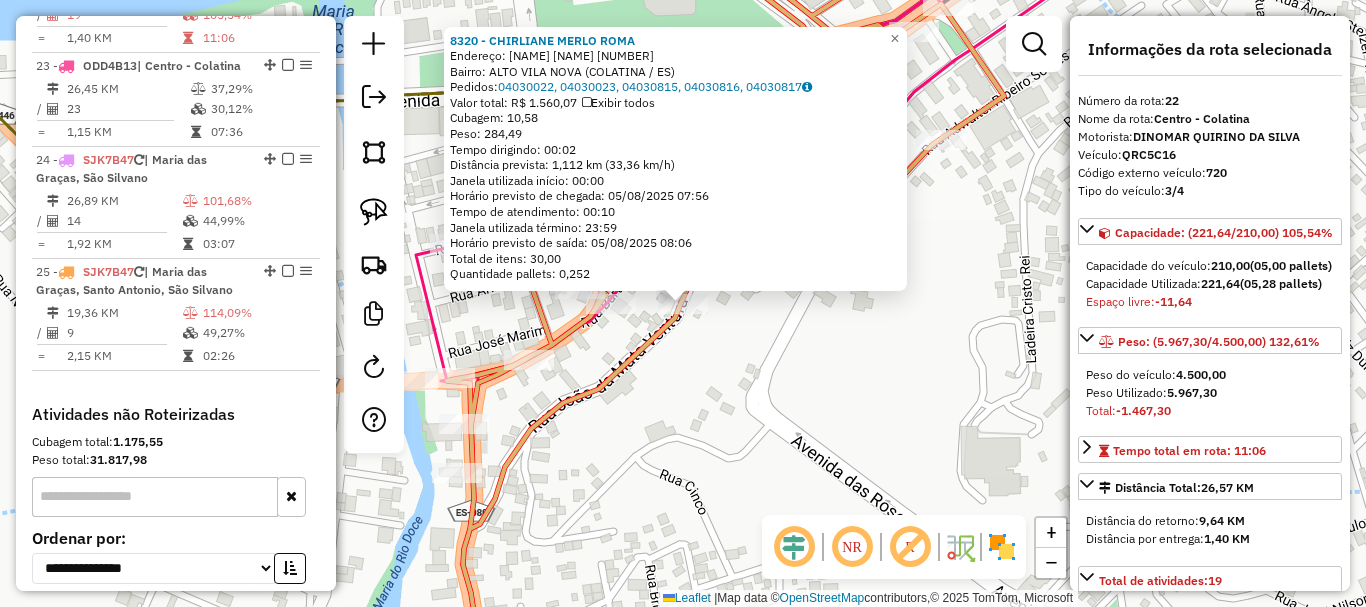 scroll, scrollTop: 3036, scrollLeft: 0, axis: vertical 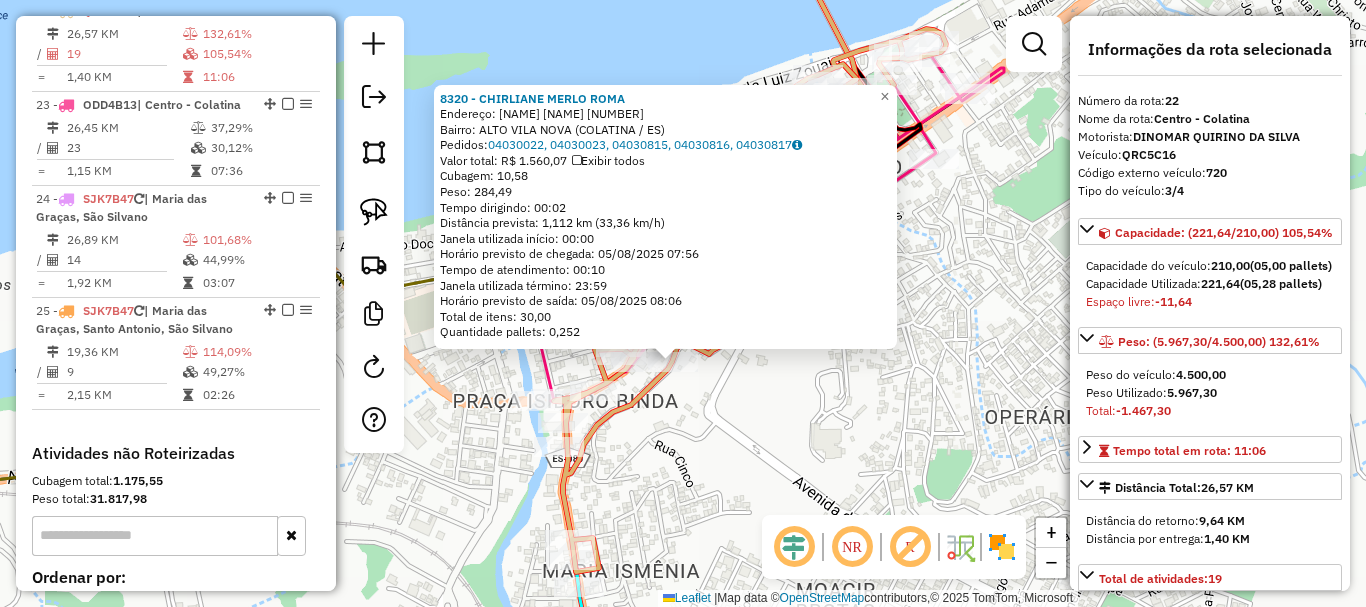 click on "8320 - CHIRLIANE MERLO ROMA  Endereço:  JOAO DA MATA VENTURA 350   Bairro: ALTO VILA NOVA (COLATINA / ES)   Pedidos:  04030022, 04030023, 04030815, 04030816, 04030817   Valor total: R$ 1.560,07   Exibir todos   Cubagem: 10,58  Peso: 284,49  Tempo dirigindo: 00:02   Distância prevista: 1,112 km (33,36 km/h)   Janela utilizada início: 00:00   Horário previsto de chegada: 05/08/2025 07:56   Tempo de atendimento: 00:10   Janela utilizada término: 23:59   Horário previsto de saída: 05/08/2025 08:06   Total de itens: 30,00   Quantidade pallets: 0,252  × Janela de atendimento Grade de atendimento Capacidade Transportadoras Veículos Cliente Pedidos  Rotas Selecione os dias de semana para filtrar as janelas de atendimento  Seg   Ter   Qua   Qui   Sex   Sáb   Dom  Informe o período da janela de atendimento: De: Até:  Filtrar exatamente a janela do cliente  Considerar janela de atendimento padrão  Selecione os dias de semana para filtrar as grades de atendimento  Seg   Ter   Qua   Qui   Sex   Sáb   Dom  +" 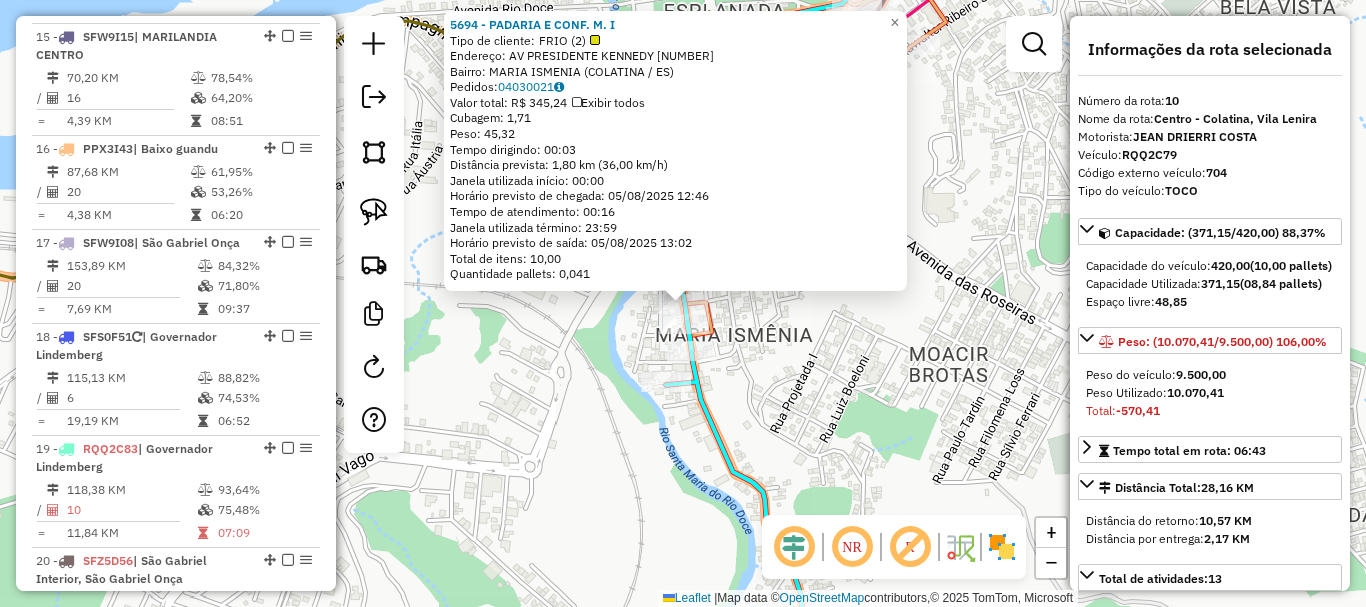 scroll, scrollTop: 1746, scrollLeft: 0, axis: vertical 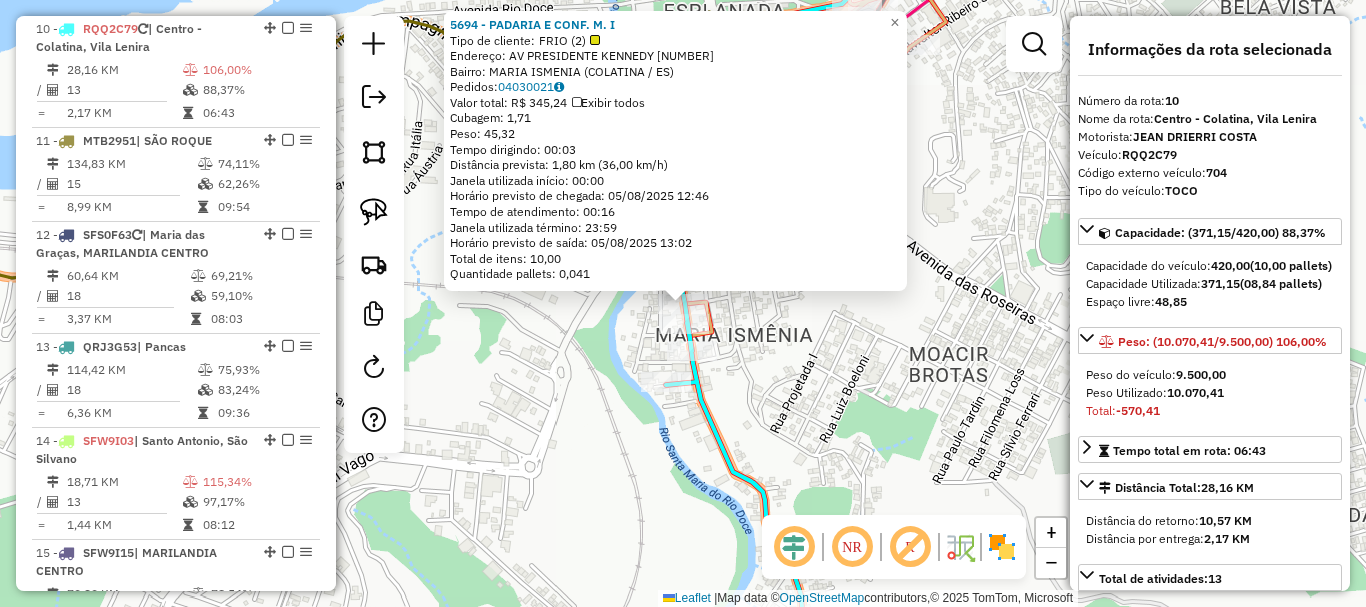 click on "5694 - PADARIA E CONF. M. I  Tipo de cliente:   FRIO (2)   Endereço: AV  PRESIDENTE KENNEDY            299   Bairro: MARIA ISMENIA (COLATINA / ES)   Pedidos:  04030021   Valor total: R$ 345,24   Exibir todos   Cubagem: 1,71  Peso: 45,32  Tempo dirigindo: 00:03   Distância prevista: 1,80 km (36,00 km/h)   Janela utilizada início: 00:00   Horário previsto de chegada: 05/08/2025 12:46   Tempo de atendimento: 00:16   Janela utilizada término: 23:59   Horário previsto de saída: 05/08/2025 13:02   Total de itens: 10,00   Quantidade pallets: 0,041  × Janela de atendimento Grade de atendimento Capacidade Transportadoras Veículos Cliente Pedidos  Rotas Selecione os dias de semana para filtrar as janelas de atendimento  Seg   Ter   Qua   Qui   Sex   Sáb   Dom  Informe o período da janela de atendimento: De: Até:  Filtrar exatamente a janela do cliente  Considerar janela de atendimento padrão  Selecione os dias de semana para filtrar as grades de atendimento  Seg   Ter   Qua   Qui   Sex   Sáb   Dom   De:" 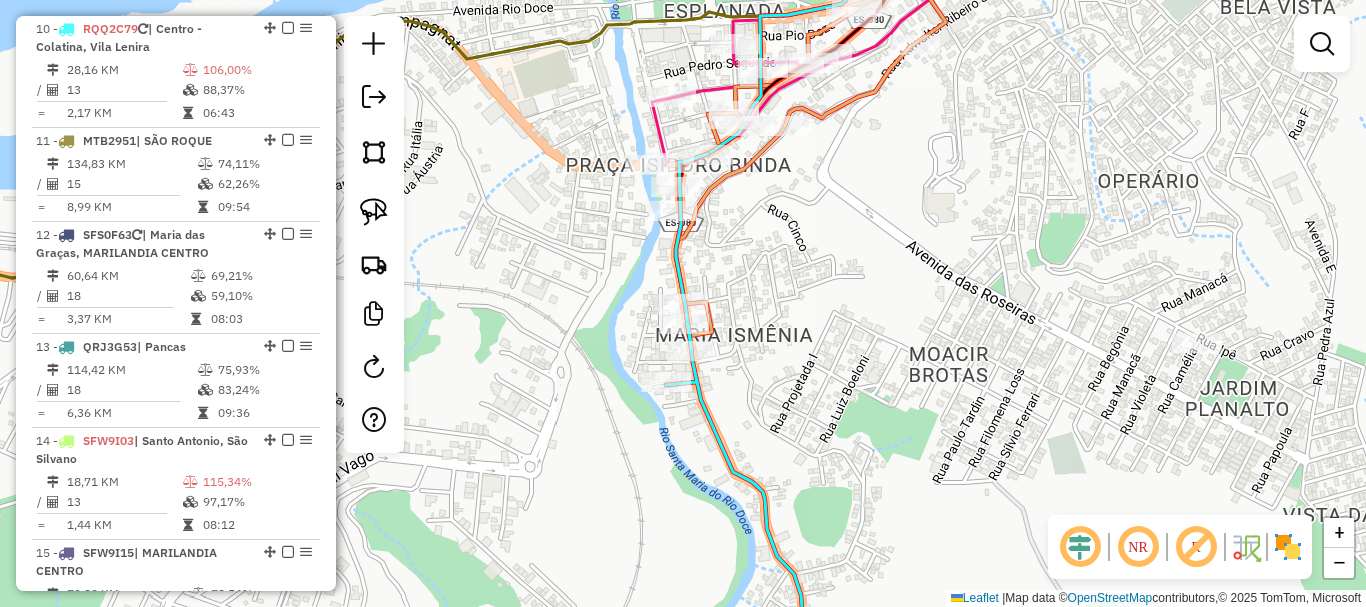 drag, startPoint x: 823, startPoint y: 230, endPoint x: 776, endPoint y: 323, distance: 104.20173 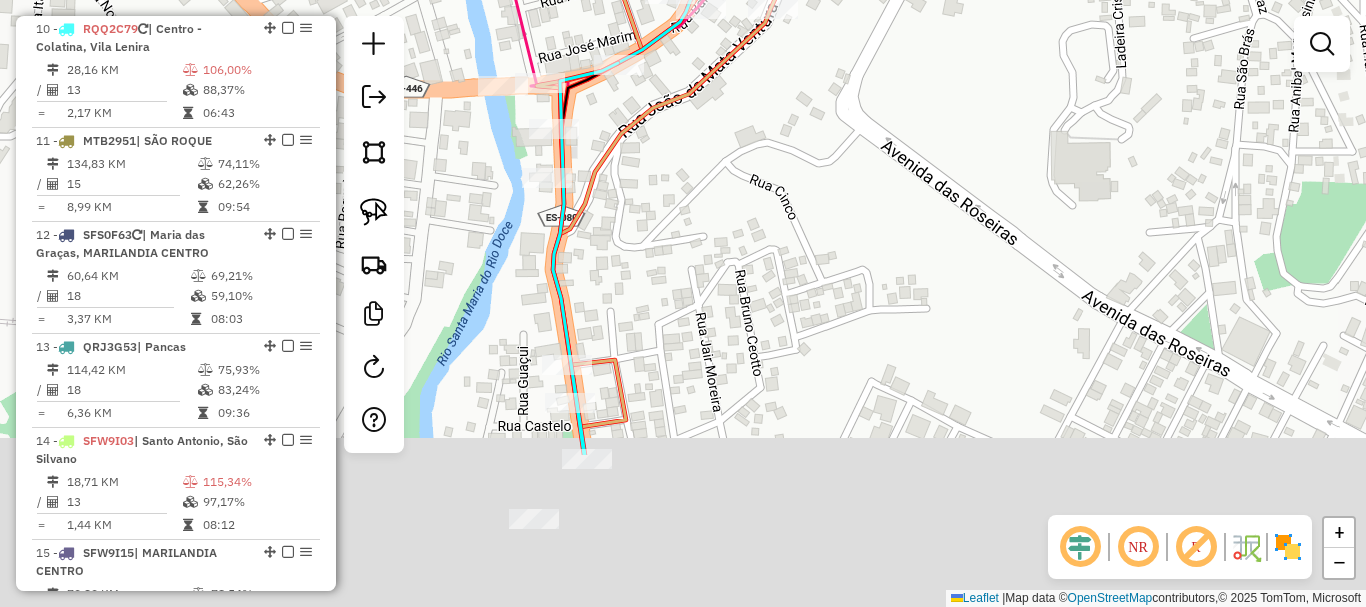 drag, startPoint x: 654, startPoint y: 426, endPoint x: 654, endPoint y: 213, distance: 213 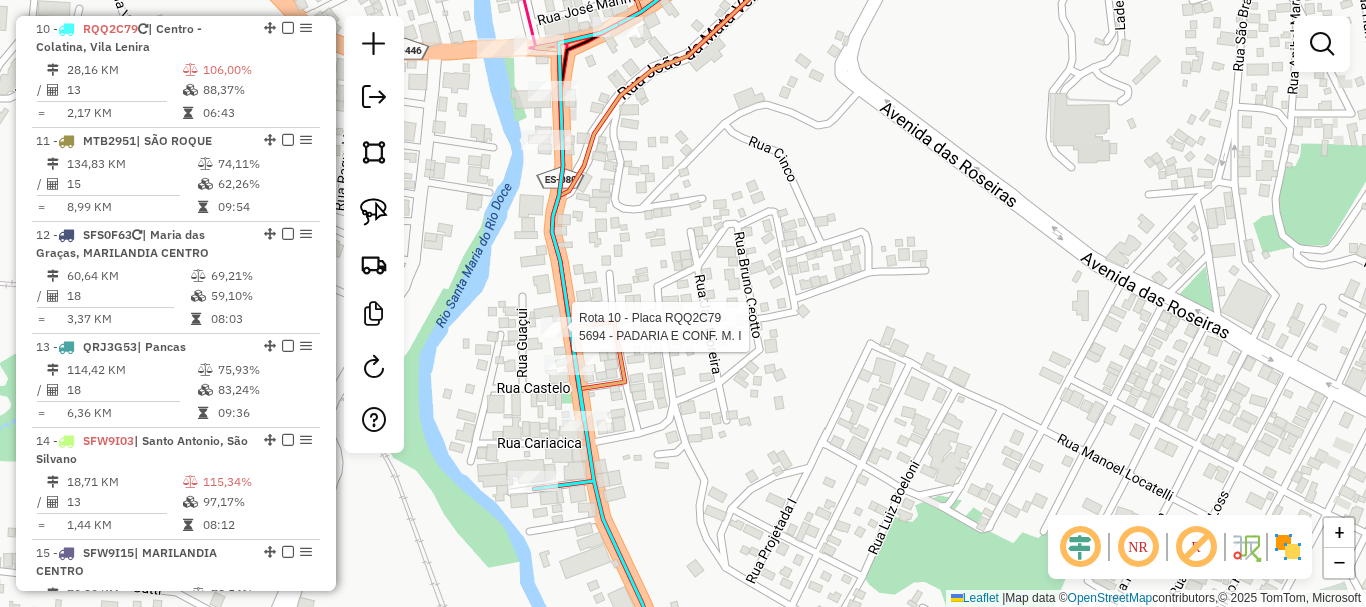 select on "**********" 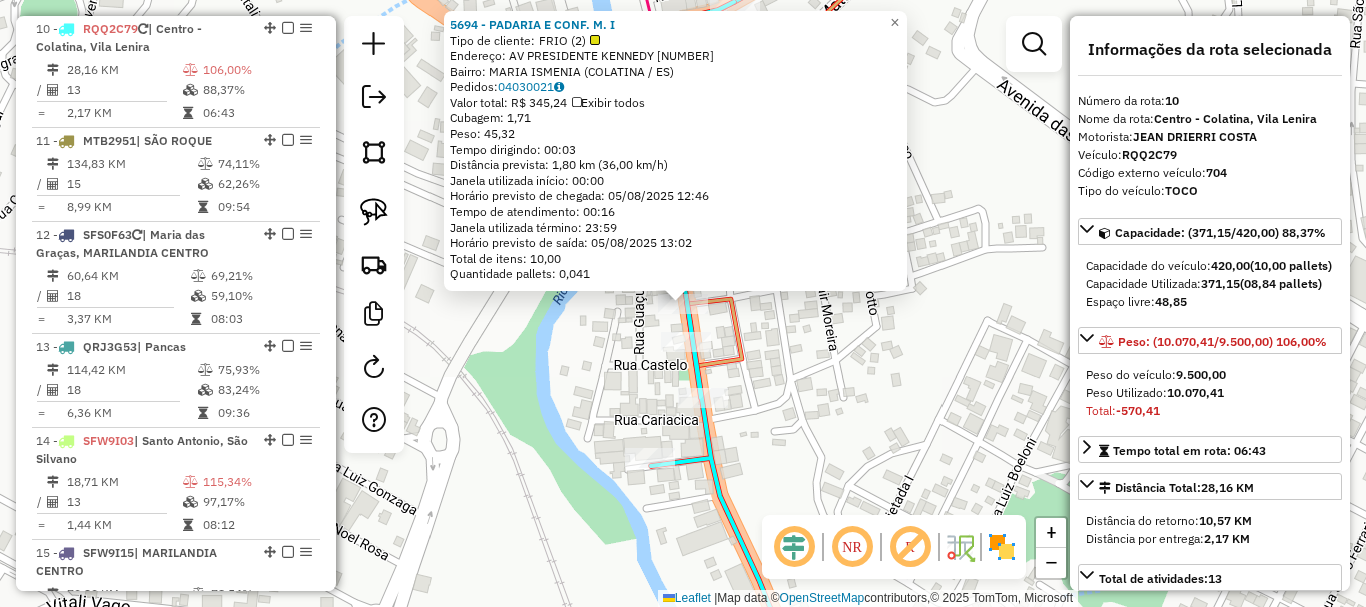 scroll, scrollTop: 400, scrollLeft: 0, axis: vertical 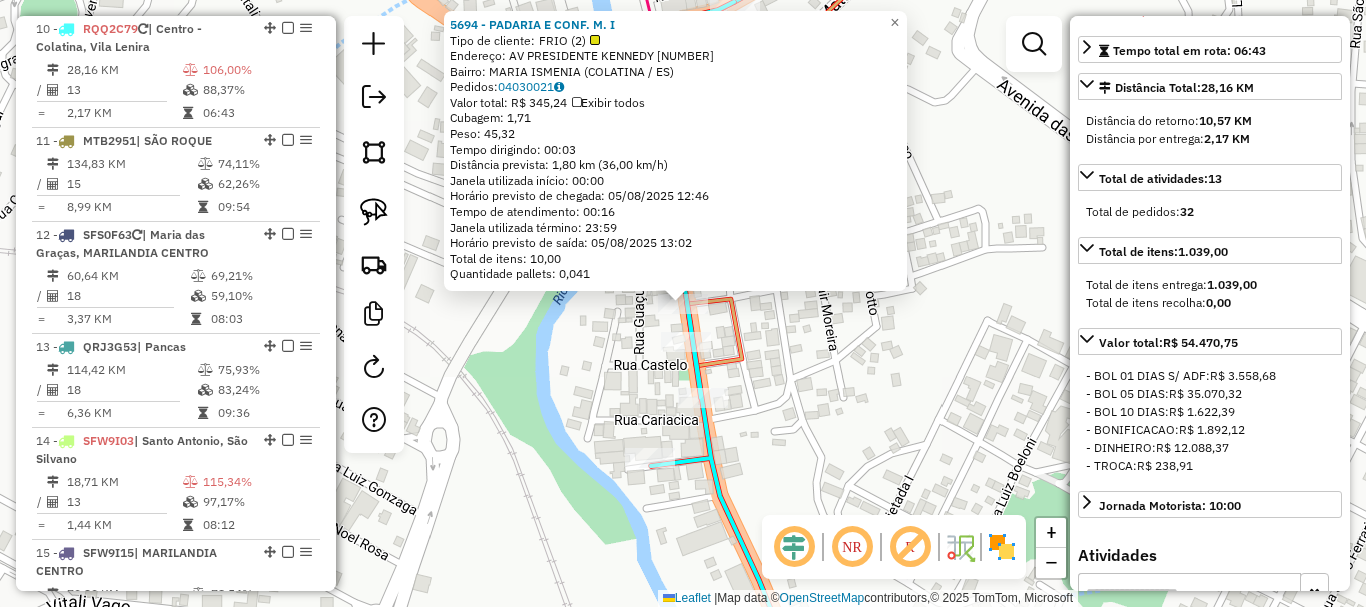 click on "5694 - PADARIA E CONF. M. I  Tipo de cliente:   FRIO (2)   Endereço: AV  PRESIDENTE KENNEDY            299   Bairro: MARIA ISMENIA (COLATINA / ES)   Pedidos:  04030021   Valor total: R$ 345,24   Exibir todos   Cubagem: 1,71  Peso: 45,32  Tempo dirigindo: 00:03   Distância prevista: 1,80 km (36,00 km/h)   Janela utilizada início: 00:00   Horário previsto de chegada: 05/08/2025 12:46   Tempo de atendimento: 00:16   Janela utilizada término: 23:59   Horário previsto de saída: 05/08/2025 13:02   Total de itens: 10,00   Quantidade pallets: 0,041  × Janela de atendimento Grade de atendimento Capacidade Transportadoras Veículos Cliente Pedidos  Rotas Selecione os dias de semana para filtrar as janelas de atendimento  Seg   Ter   Qua   Qui   Sex   Sáb   Dom  Informe o período da janela de atendimento: De: Até:  Filtrar exatamente a janela do cliente  Considerar janela de atendimento padrão  Selecione os dias de semana para filtrar as grades de atendimento  Seg   Ter   Qua   Qui   Sex   Sáb   Dom   De:" 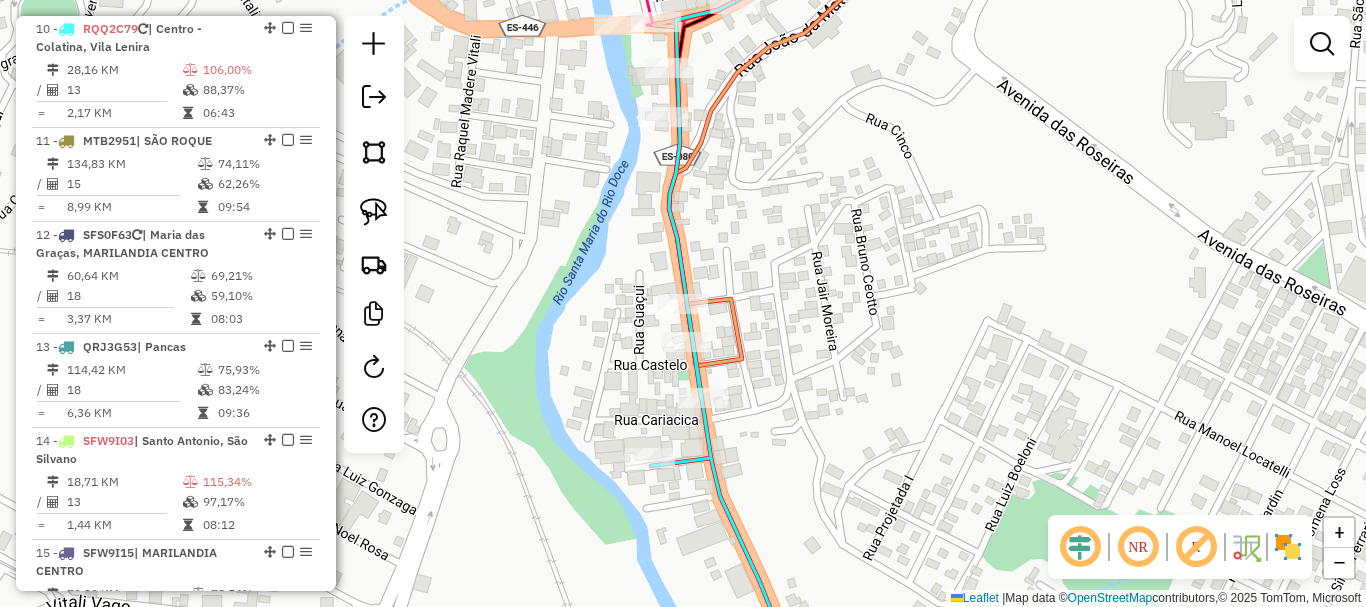 drag, startPoint x: 876, startPoint y: 404, endPoint x: 852, endPoint y: 496, distance: 95.07891 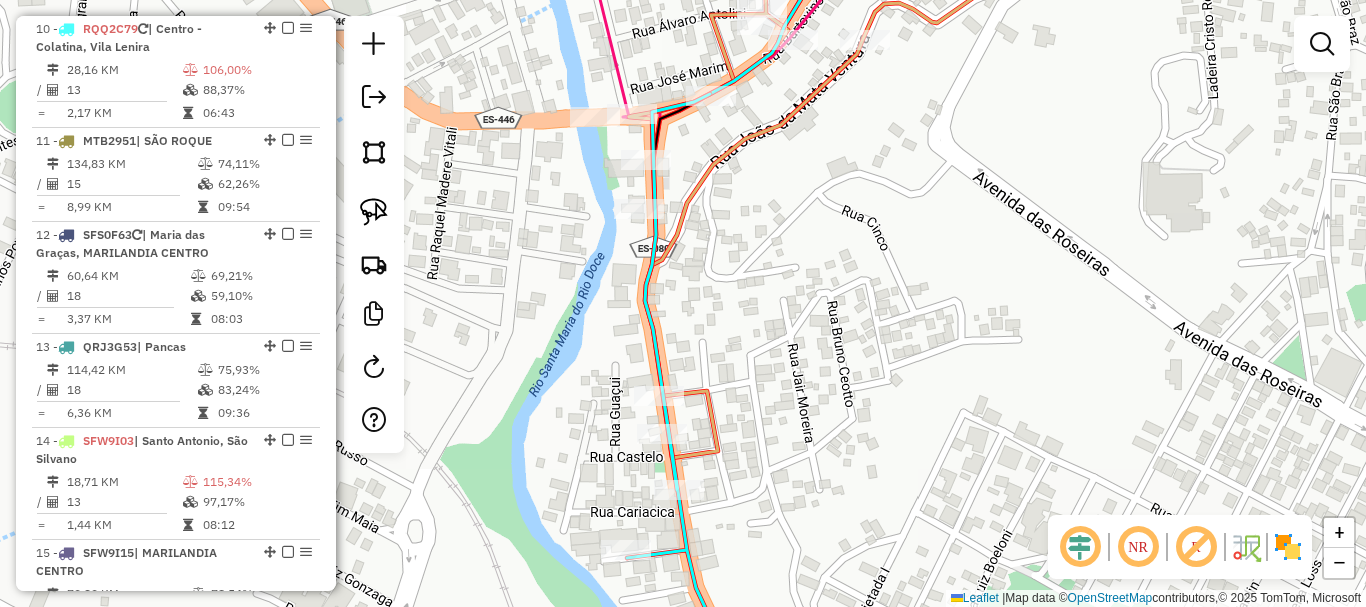 drag, startPoint x: 790, startPoint y: 203, endPoint x: 765, endPoint y: 366, distance: 164.90604 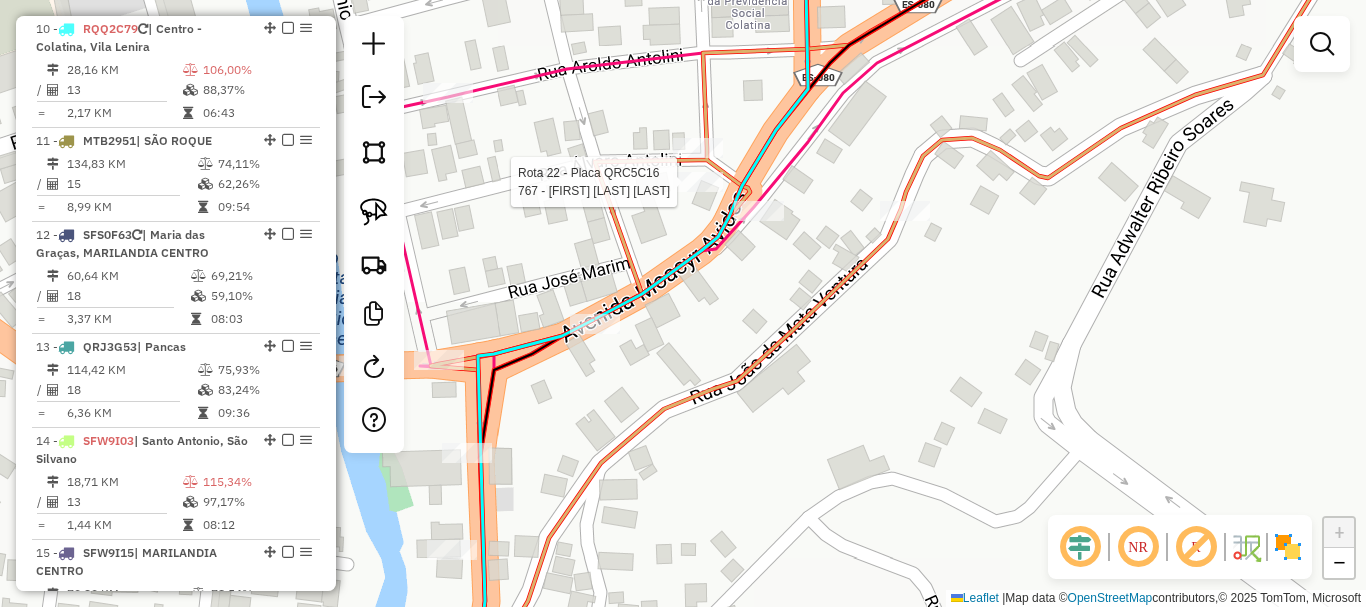select on "**********" 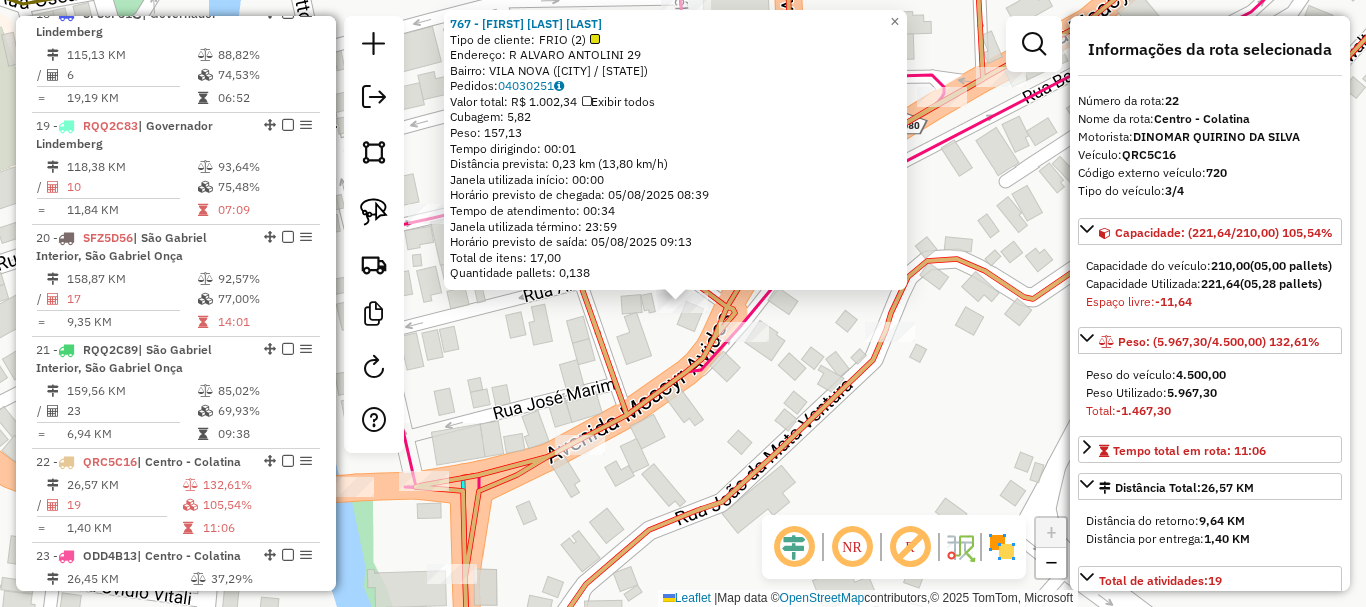 scroll, scrollTop: 3036, scrollLeft: 0, axis: vertical 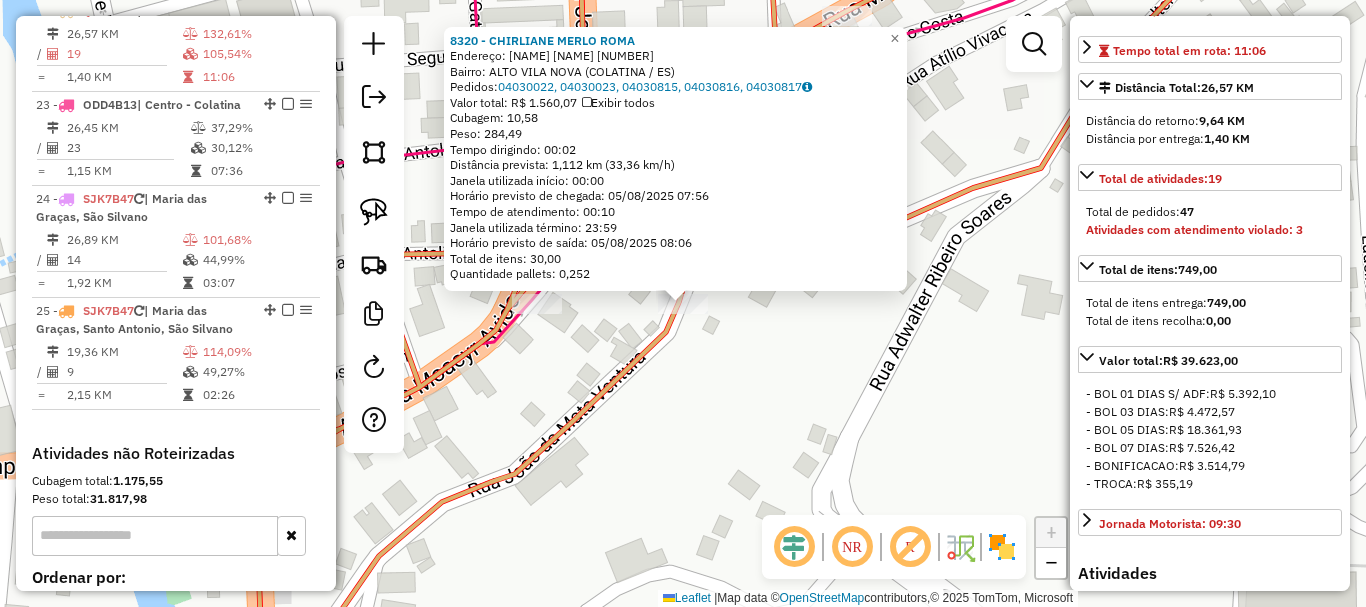 click on "8320 - CHIRLIANE MERLO ROMA  Endereço:  JOAO DA MATA VENTURA 350   Bairro: ALTO VILA NOVA (COLATINA / ES)   Pedidos:  04030022, 04030023, 04030815, 04030816, 04030817   Valor total: R$ 1.560,07   Exibir todos   Cubagem: 10,58  Peso: 284,49  Tempo dirigindo: 00:02   Distância prevista: 1,112 km (33,36 km/h)   Janela utilizada início: 00:00   Horário previsto de chegada: 05/08/2025 07:56   Tempo de atendimento: 00:10   Janela utilizada término: 23:59   Horário previsto de saída: 05/08/2025 08:06   Total de itens: 30,00   Quantidade pallets: 0,252  × Janela de atendimento Grade de atendimento Capacidade Transportadoras Veículos Cliente Pedidos  Rotas Selecione os dias de semana para filtrar as janelas de atendimento  Seg   Ter   Qua   Qui   Sex   Sáb   Dom  Informe o período da janela de atendimento: De: Até:  Filtrar exatamente a janela do cliente  Considerar janela de atendimento padrão  Selecione os dias de semana para filtrar as grades de atendimento  Seg   Ter   Qua   Qui   Sex   Sáb   Dom  +" 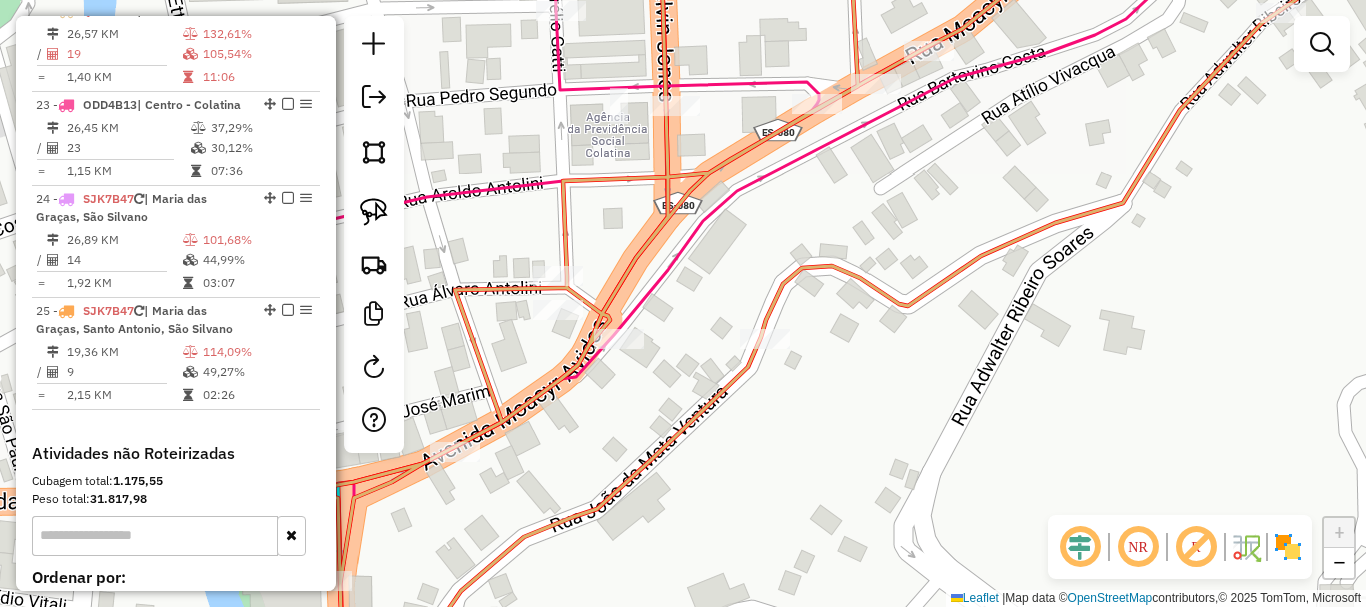drag, startPoint x: 774, startPoint y: 465, endPoint x: 861, endPoint y: 503, distance: 94.93682 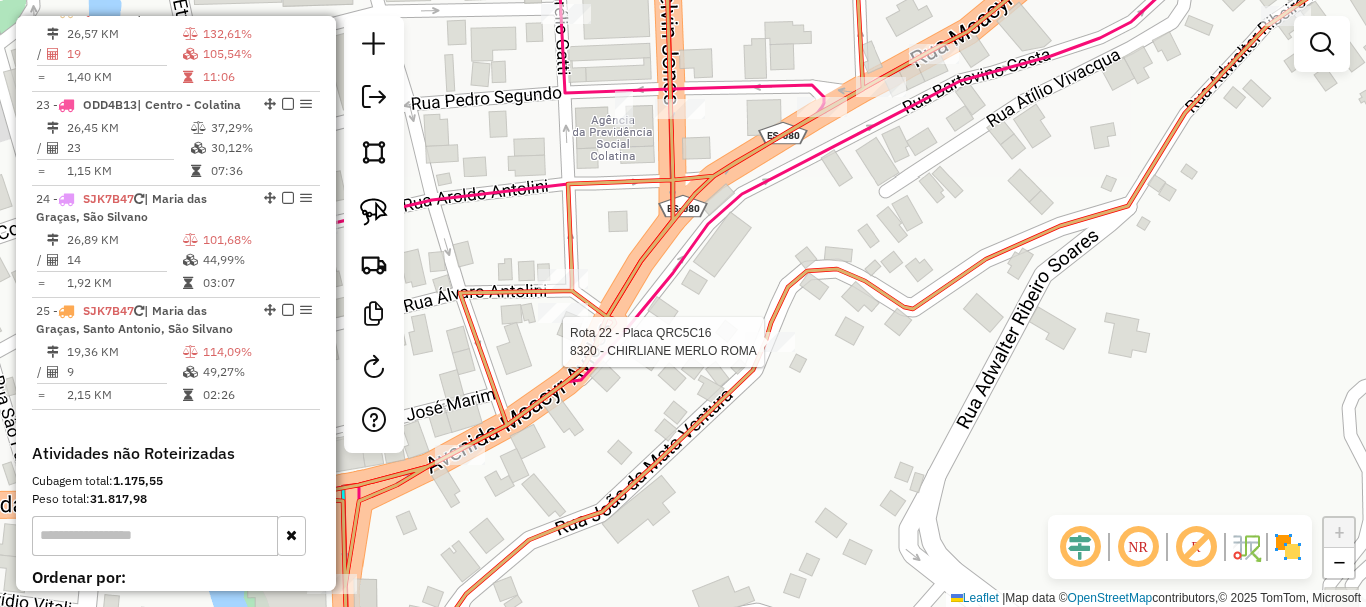 click 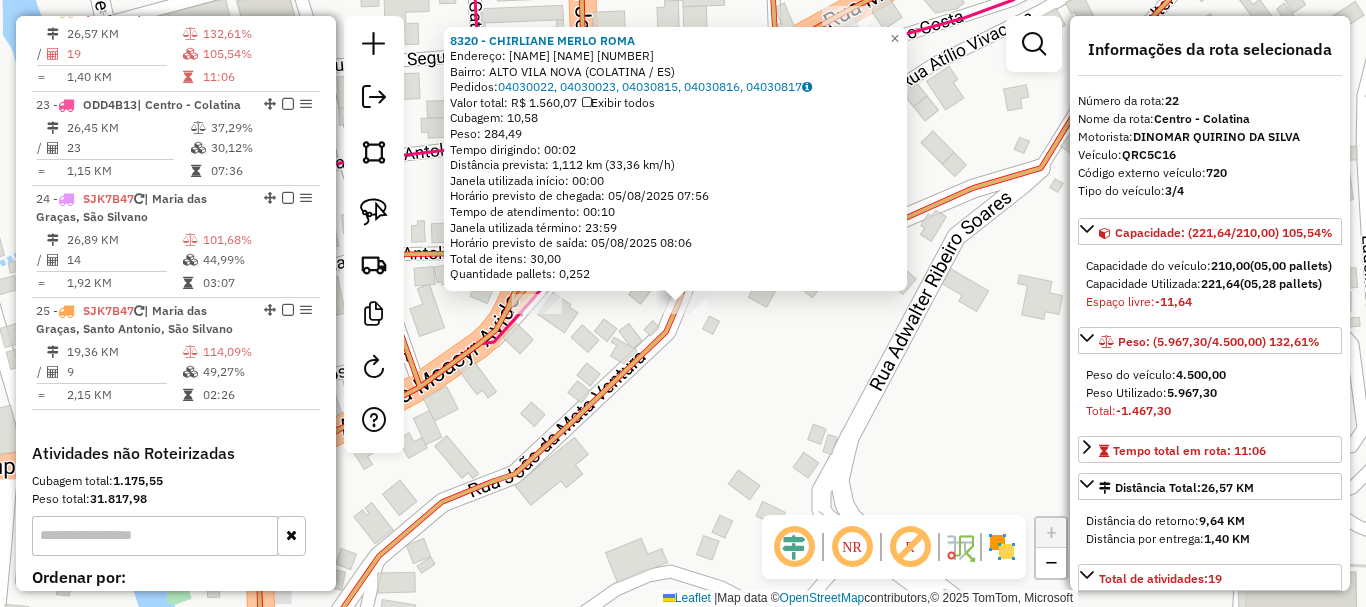 click on "8320 - CHIRLIANE MERLO ROMA  Endereço:  JOAO DA MATA VENTURA 350   Bairro: ALTO VILA NOVA (COLATINA / ES)   Pedidos:  04030022, 04030023, 04030815, 04030816, 04030817   Valor total: R$ 1.560,07   Exibir todos   Cubagem: 10,58  Peso: 284,49  Tempo dirigindo: 00:02   Distância prevista: 1,112 km (33,36 km/h)   Janela utilizada início: 00:00   Horário previsto de chegada: 05/08/2025 07:56   Tempo de atendimento: 00:10   Janela utilizada término: 23:59   Horário previsto de saída: 05/08/2025 08:06   Total de itens: 30,00   Quantidade pallets: 0,252  × Janela de atendimento Grade de atendimento Capacidade Transportadoras Veículos Cliente Pedidos  Rotas Selecione os dias de semana para filtrar as janelas de atendimento  Seg   Ter   Qua   Qui   Sex   Sáb   Dom  Informe o período da janela de atendimento: De: Até:  Filtrar exatamente a janela do cliente  Considerar janela de atendimento padrão  Selecione os dias de semana para filtrar as grades de atendimento  Seg   Ter   Qua   Qui   Sex   Sáb   Dom  +" 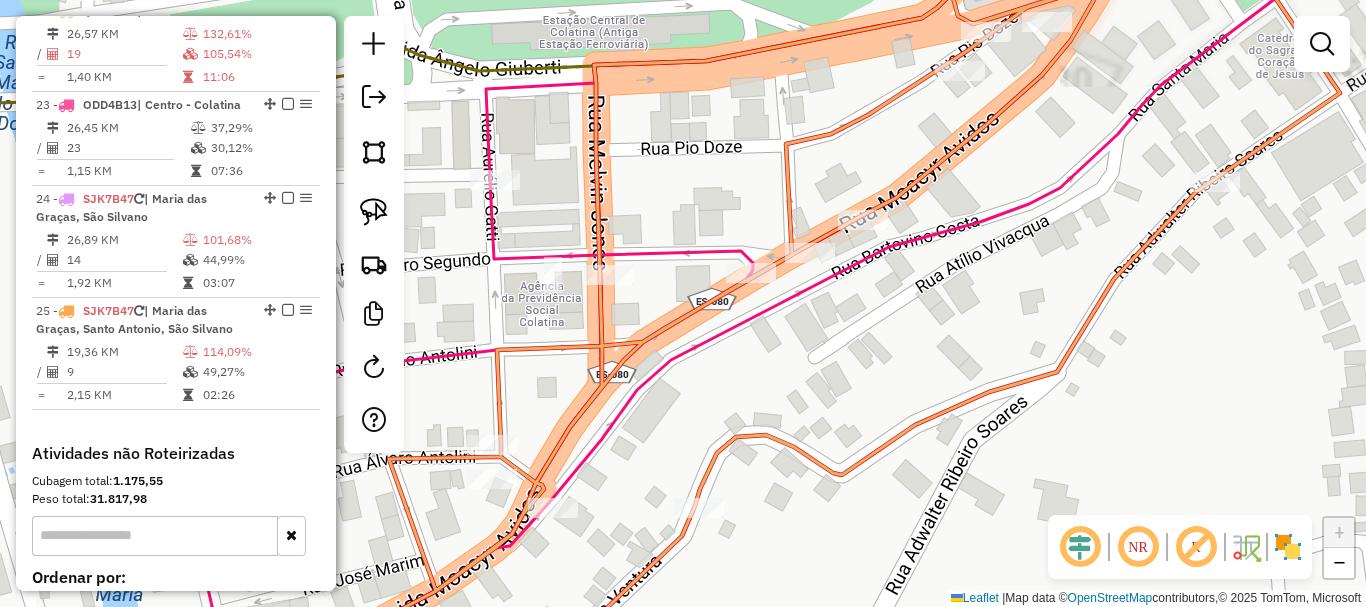 drag, startPoint x: 891, startPoint y: 344, endPoint x: 695, endPoint y: 540, distance: 277.18585 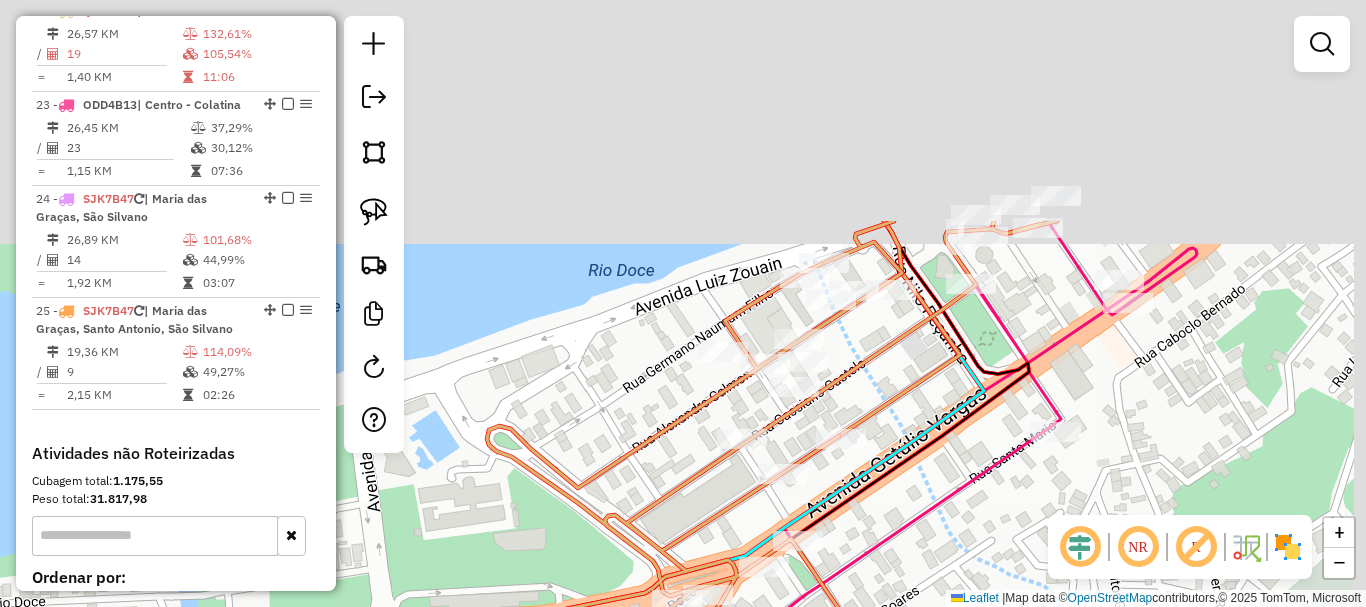 drag, startPoint x: 1044, startPoint y: 277, endPoint x: 882, endPoint y: 500, distance: 275.632 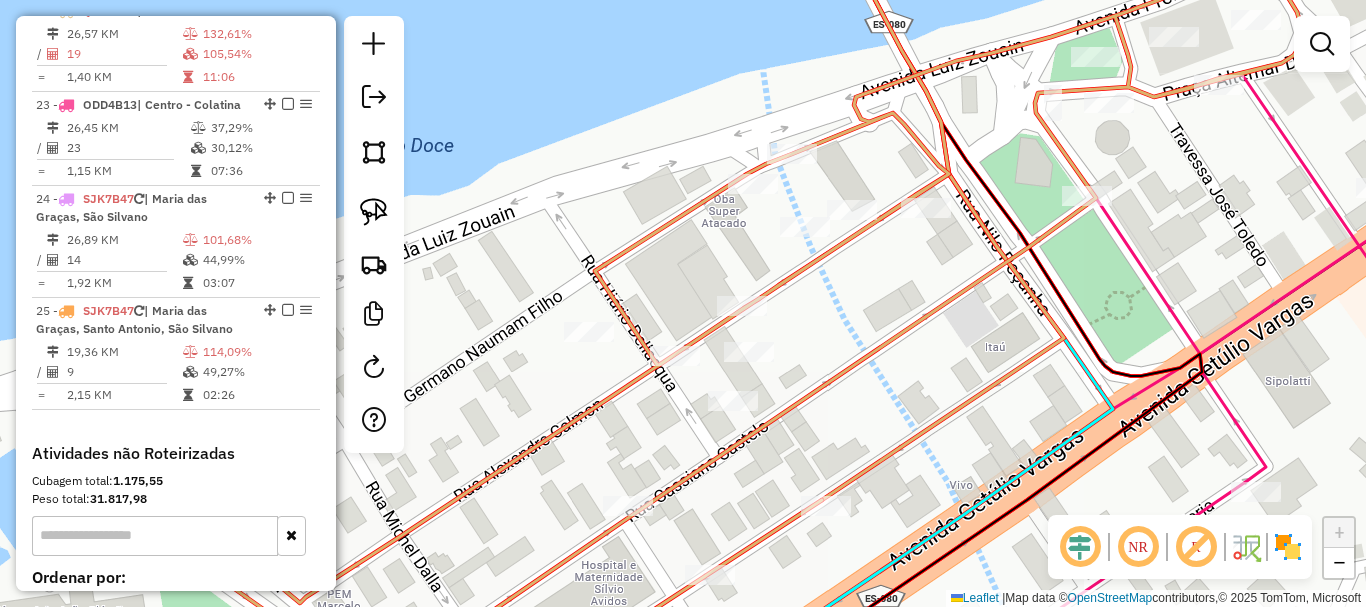 drag, startPoint x: 847, startPoint y: 295, endPoint x: 766, endPoint y: 402, distance: 134.20134 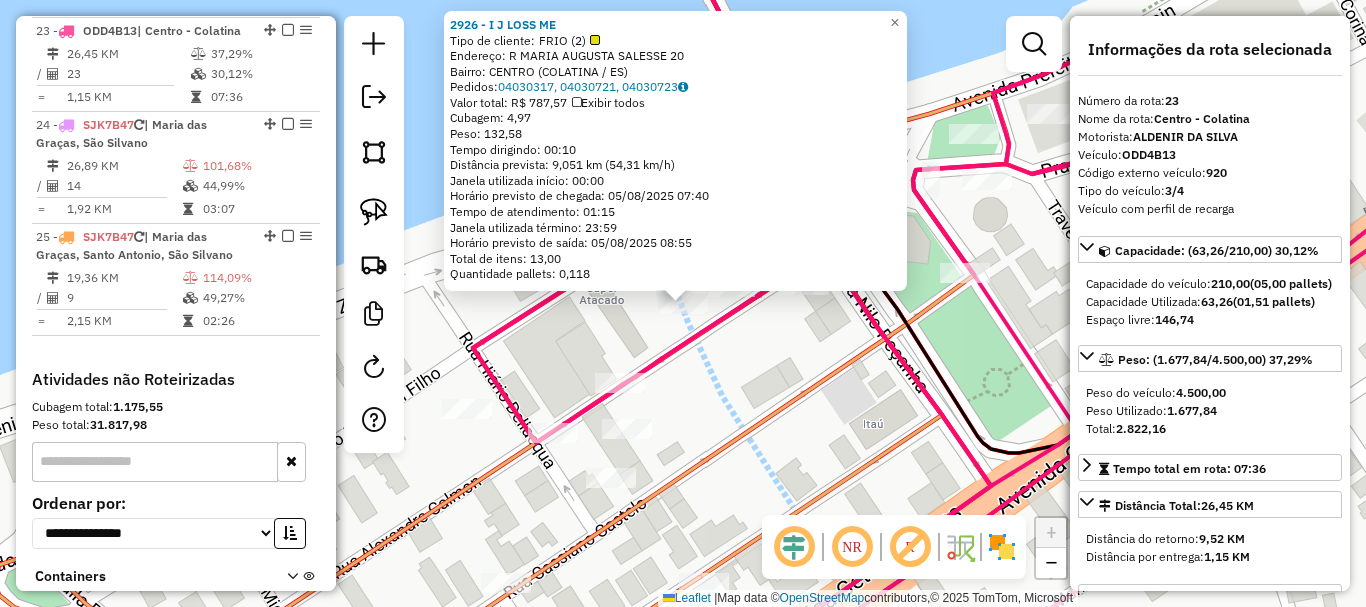 scroll, scrollTop: 3148, scrollLeft: 0, axis: vertical 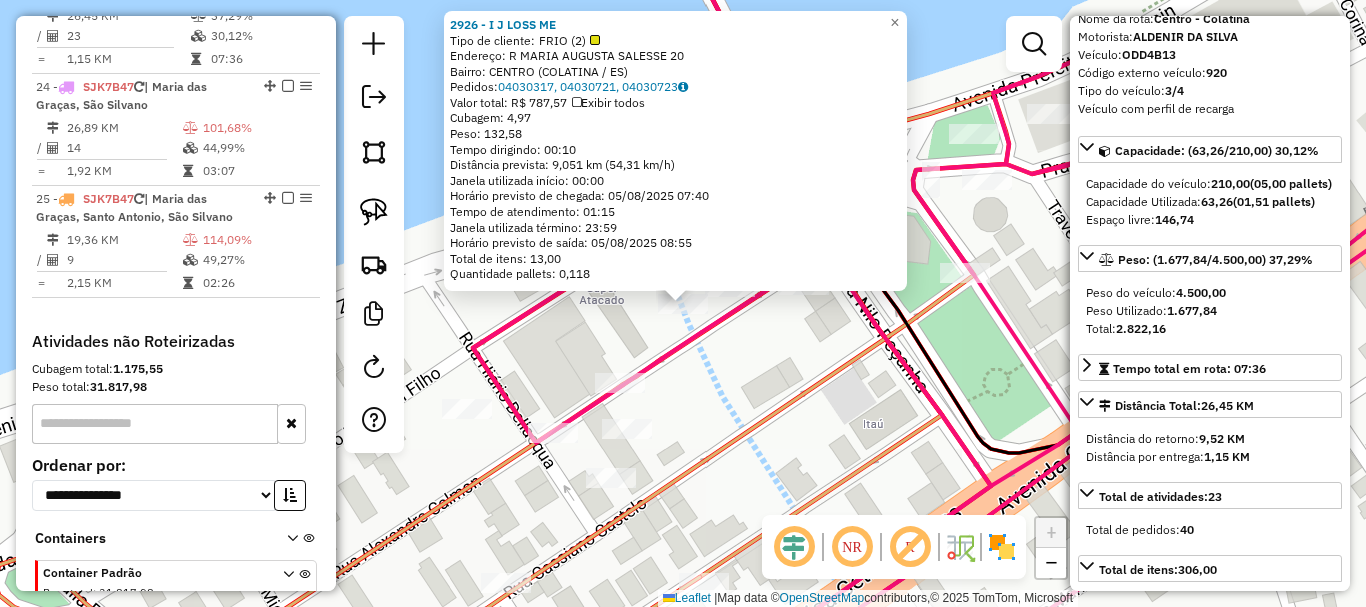 click 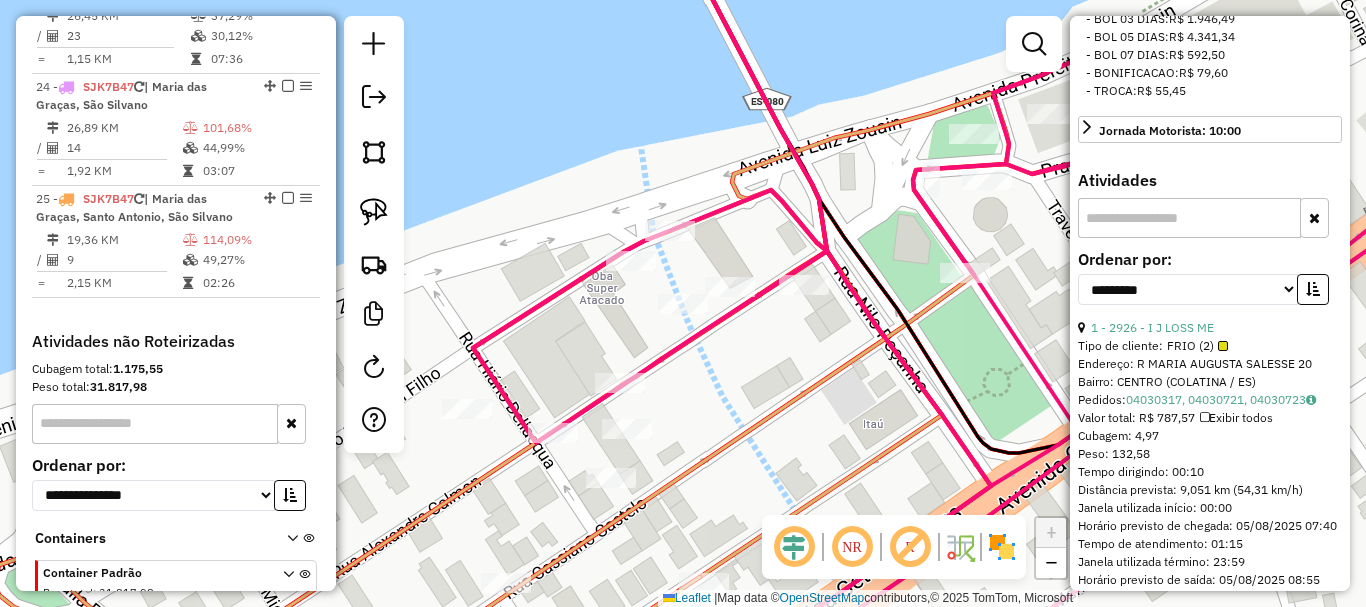 scroll, scrollTop: 800, scrollLeft: 0, axis: vertical 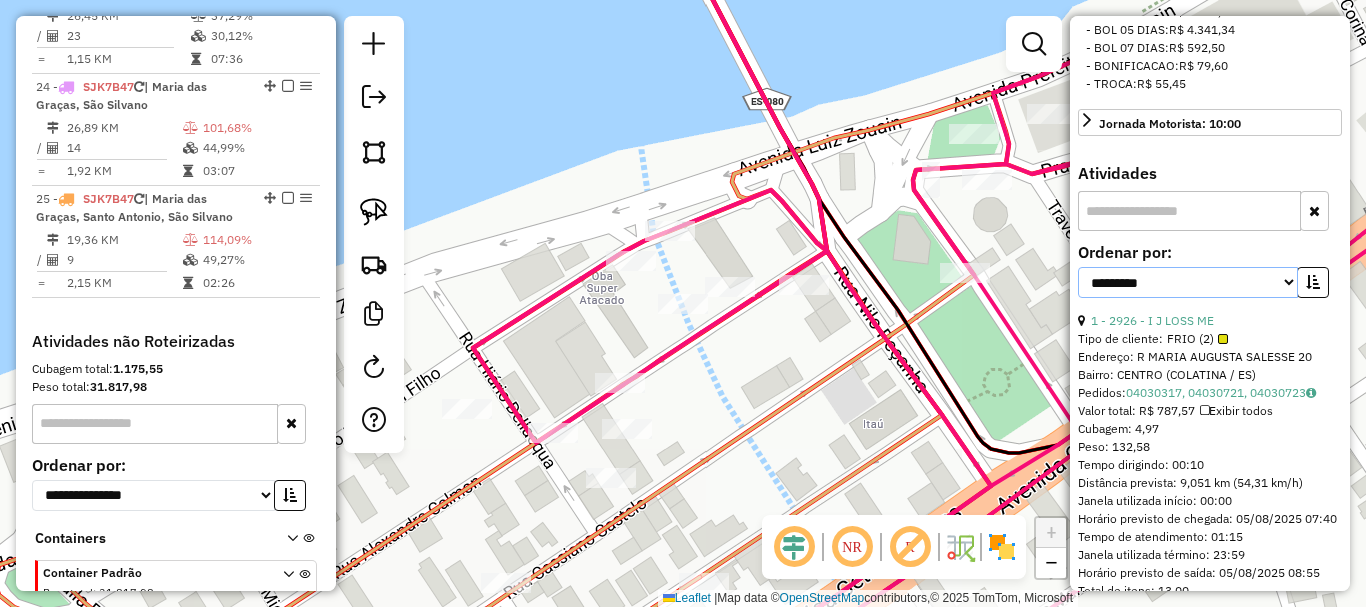 click on "**********" at bounding box center (1188, 282) 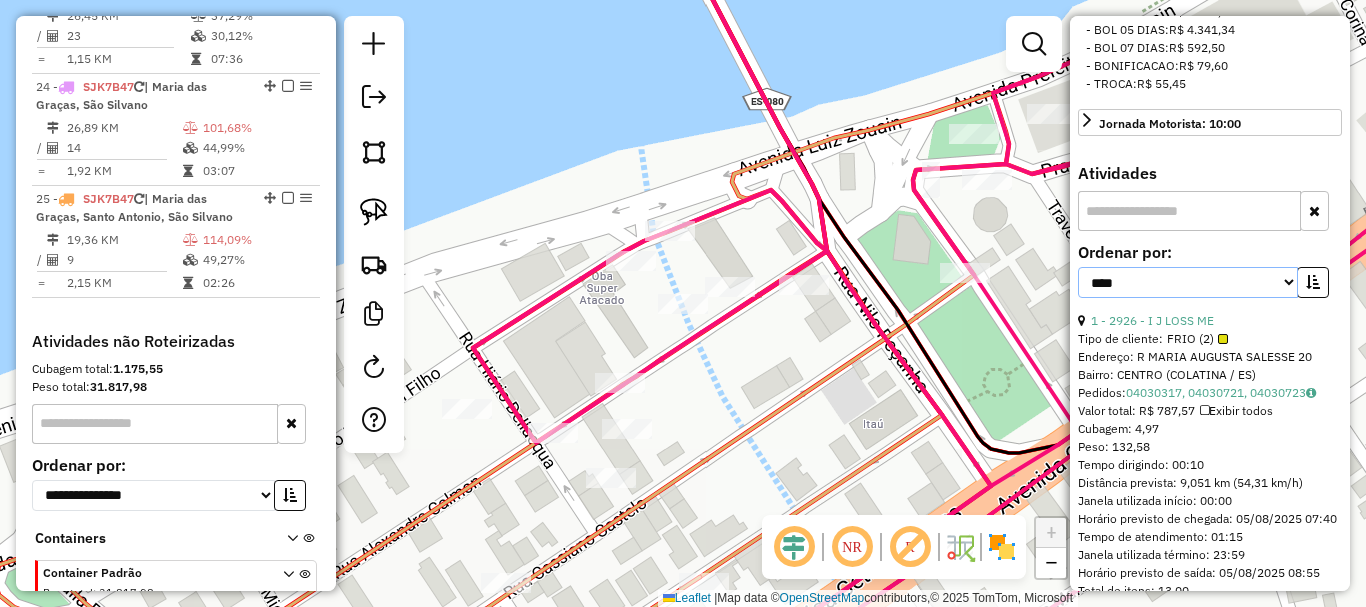 click on "**********" at bounding box center [1188, 282] 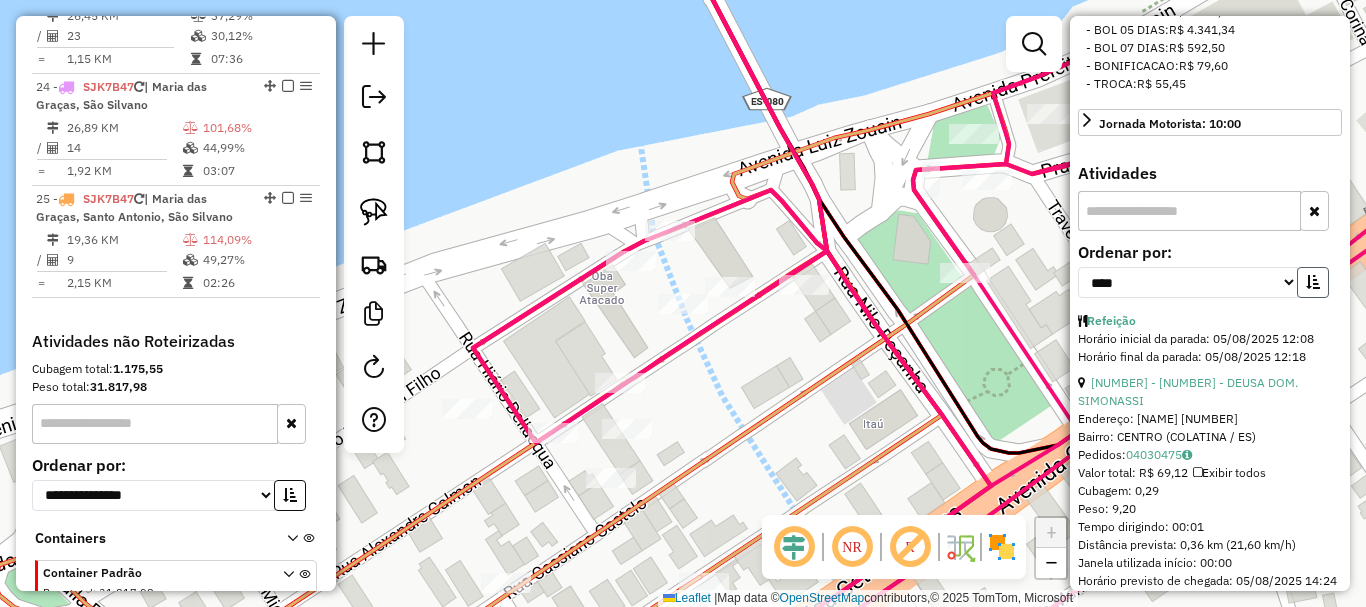 click at bounding box center (1313, 282) 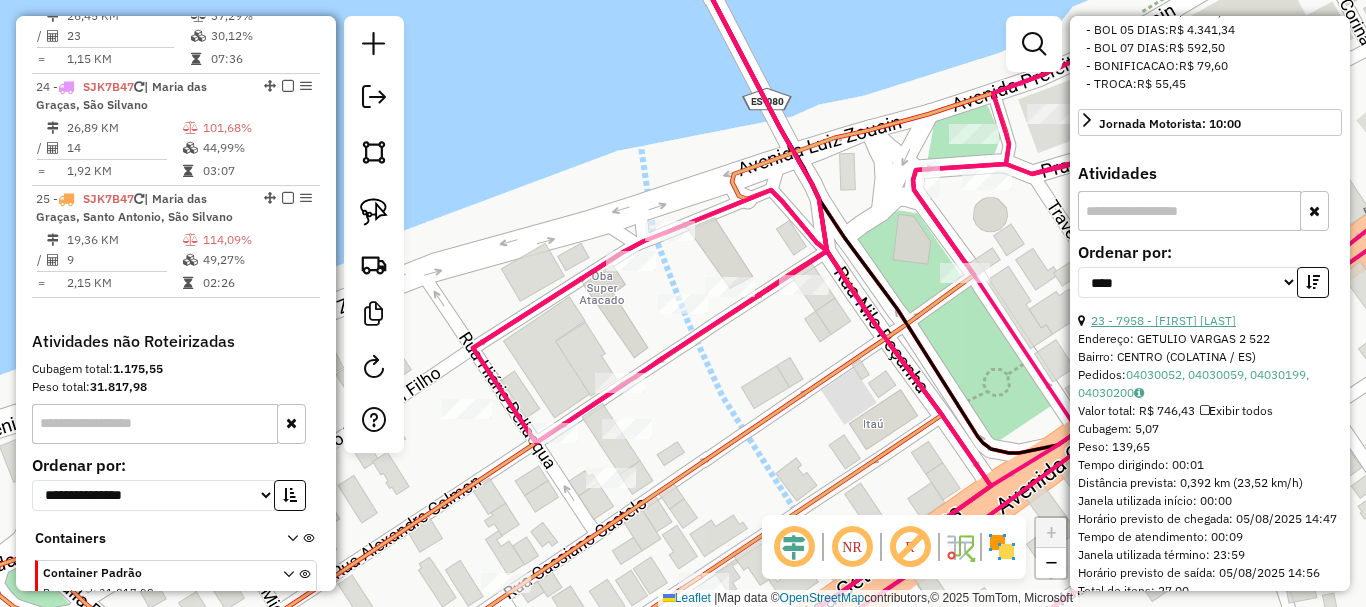 click on "23 - 7958 - LANCHO. CASA BLANCA" at bounding box center [1163, 320] 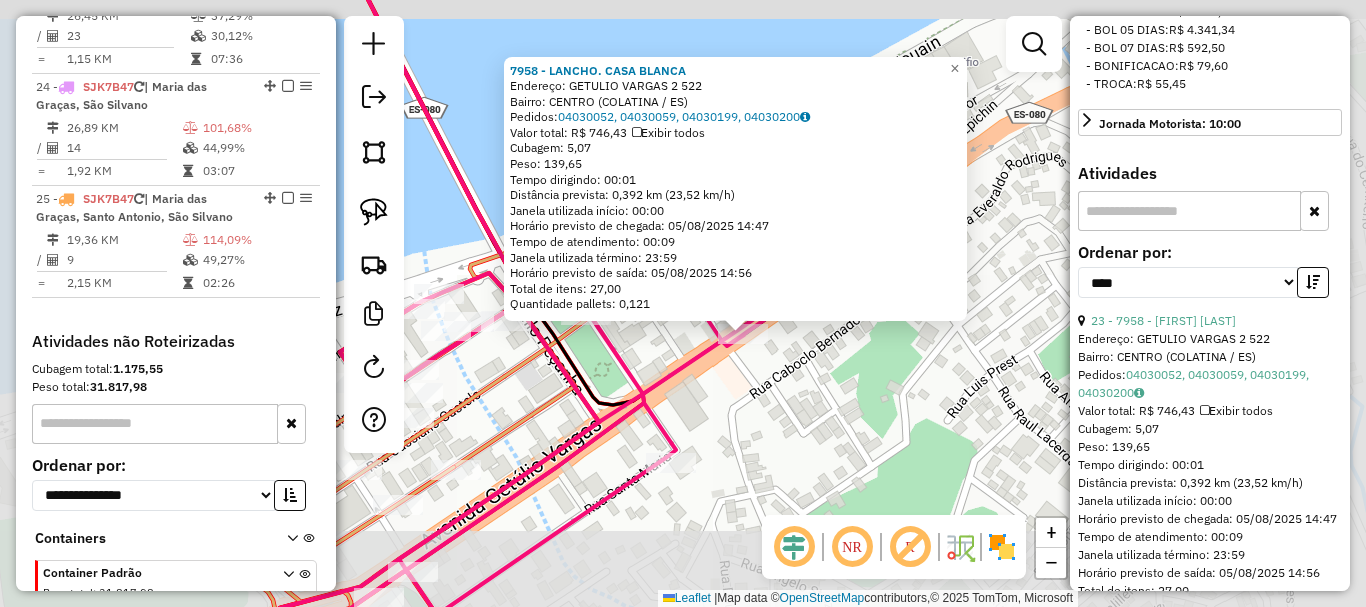 click on "7958 - LANCHO. CASA BLANCA  Endereço:  GETULIO VARGAS 2 522   Bairro: CENTRO (COLATINA / ES)   Pedidos:  04030052, 04030059, 04030199, 04030200   Valor total: R$ 746,43   Exibir todos   Cubagem: 5,07  Peso: 139,65  Tempo dirigindo: 00:01   Distância prevista: 0,392 km (23,52 km/h)   Janela utilizada início: 00:00   Horário previsto de chegada: 05/08/2025 14:47   Tempo de atendimento: 00:09   Janela utilizada término: 23:59   Horário previsto de saída: 05/08/2025 14:56   Total de itens: 27,00   Quantidade pallets: 0,121  × Janela de atendimento Grade de atendimento Capacidade Transportadoras Veículos Cliente Pedidos  Rotas Selecione os dias de semana para filtrar as janelas de atendimento  Seg   Ter   Qua   Qui   Sex   Sáb   Dom  Informe o período da janela de atendimento: De: Até:  Filtrar exatamente a janela do cliente  Considerar janela de atendimento padrão  Selecione os dias de semana para filtrar as grades de atendimento  Seg   Ter   Qua   Qui   Sex   Sáb   Dom   Peso mínimo:   De:   De:" 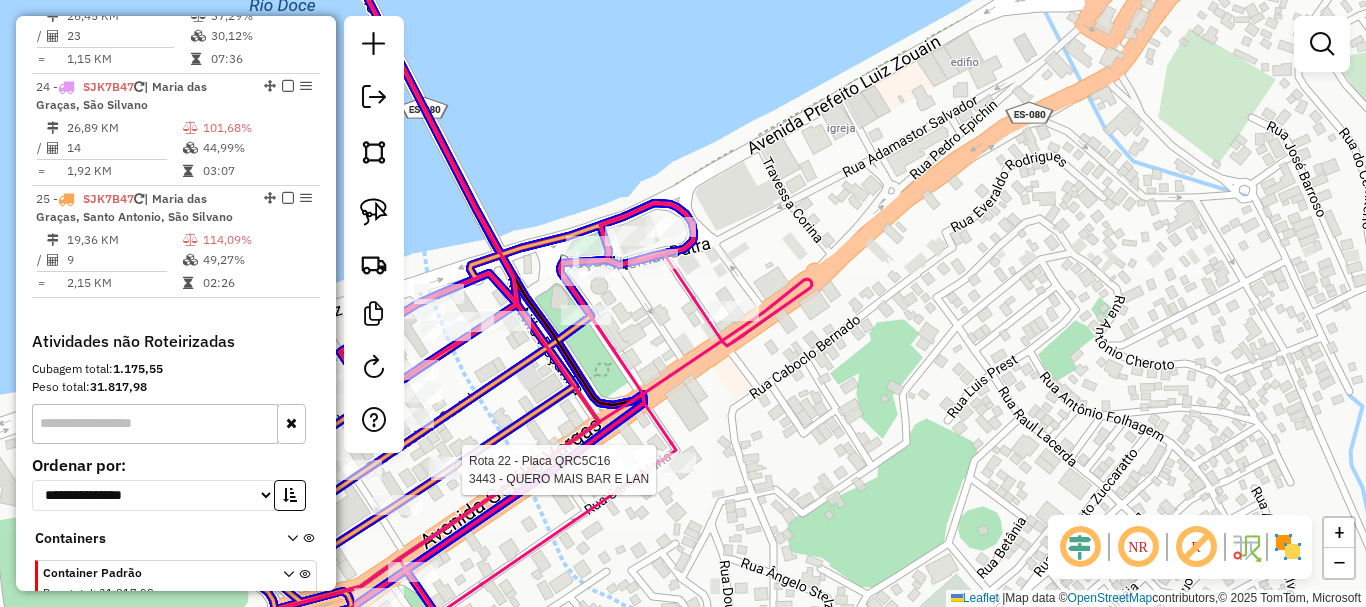 click 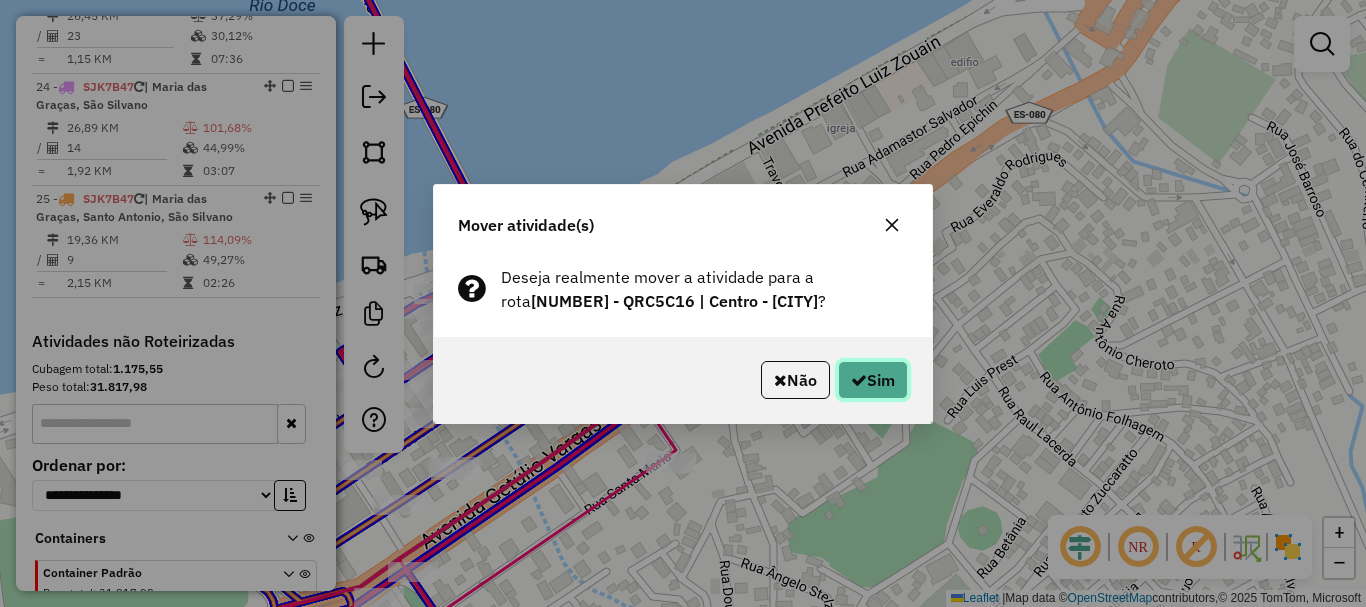 click on "Sim" 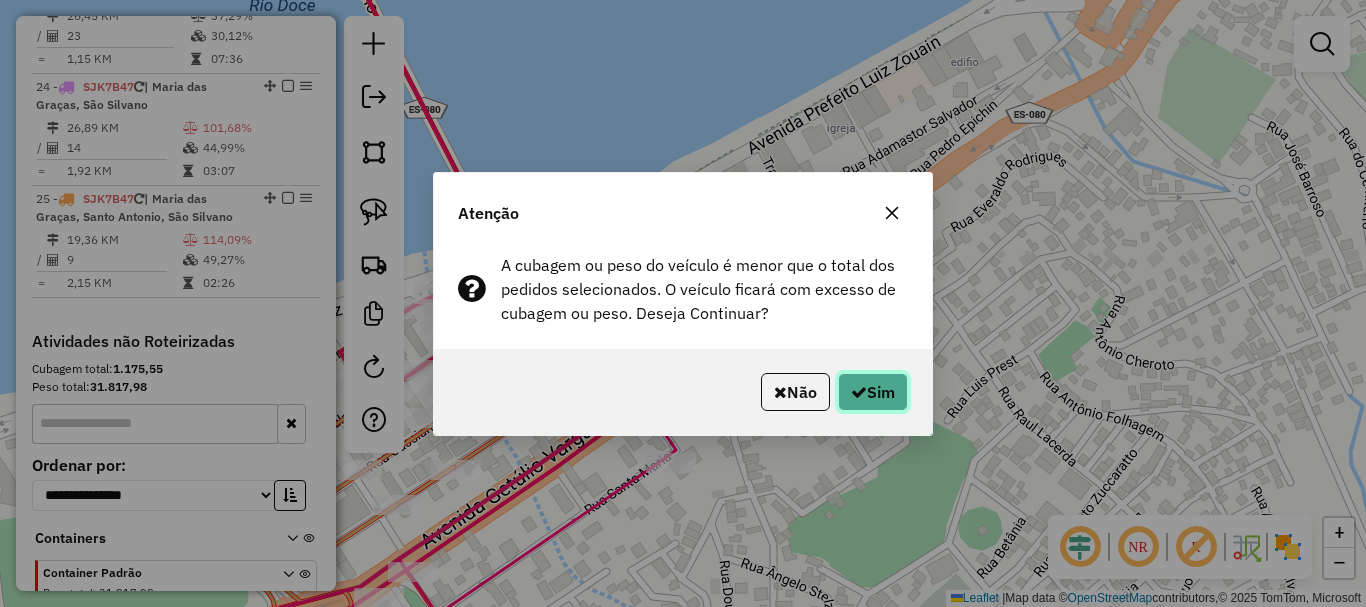 click 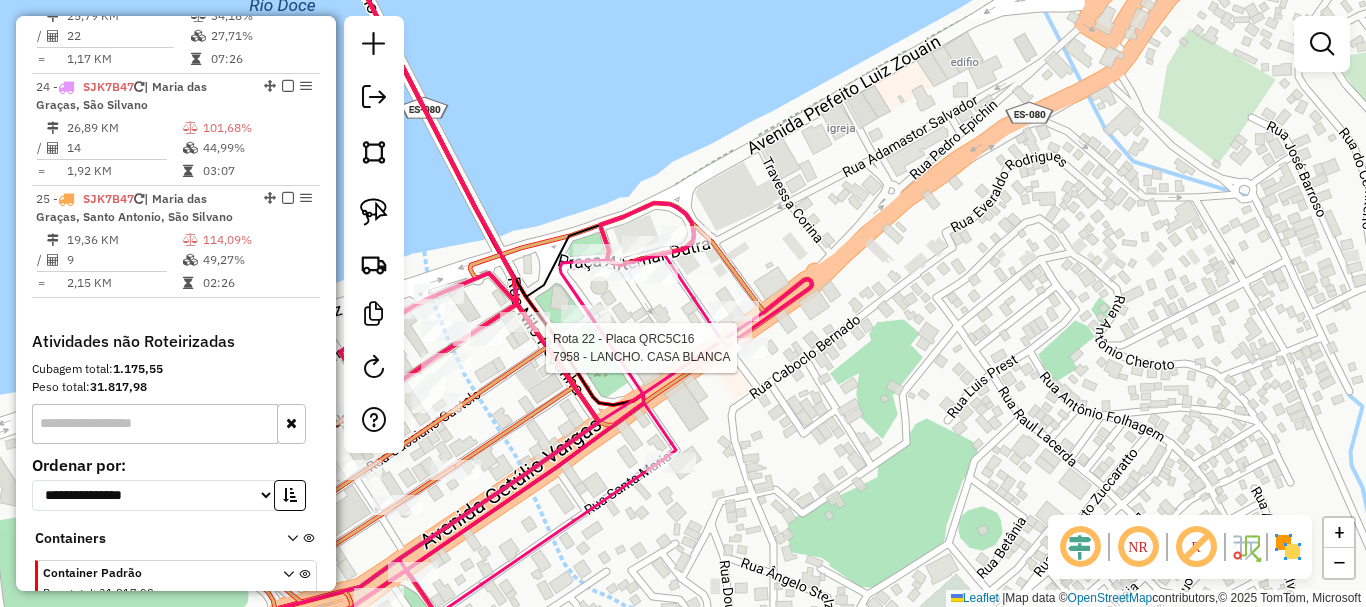 select on "*********" 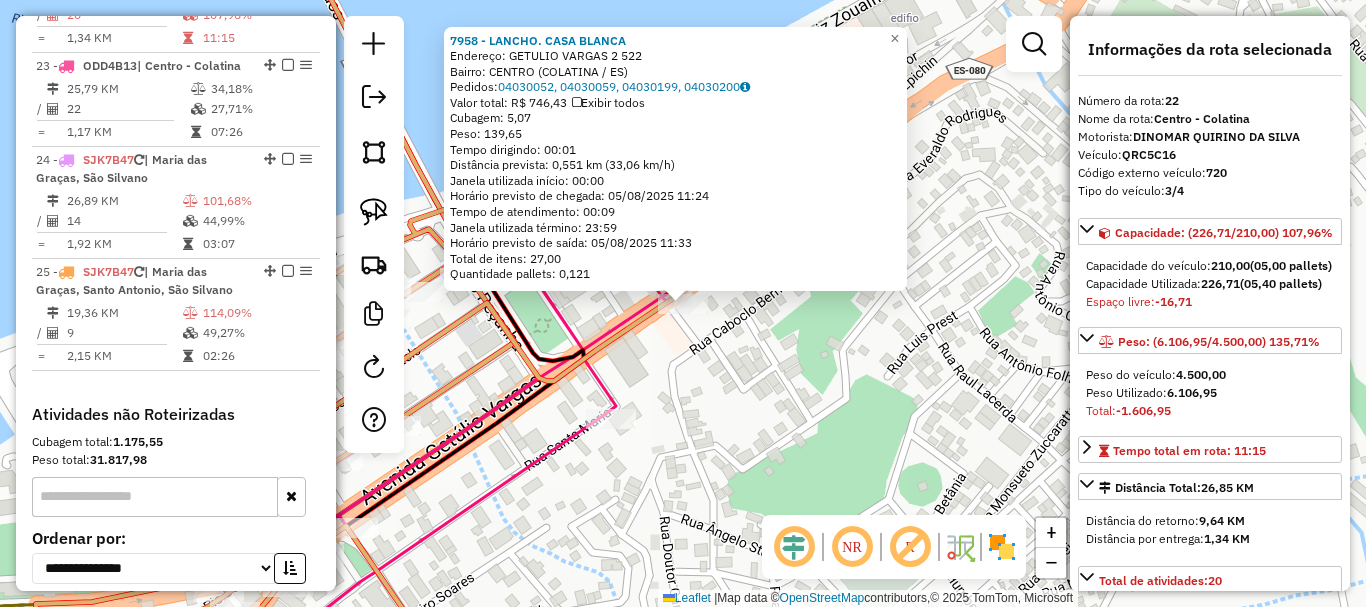 scroll, scrollTop: 3036, scrollLeft: 0, axis: vertical 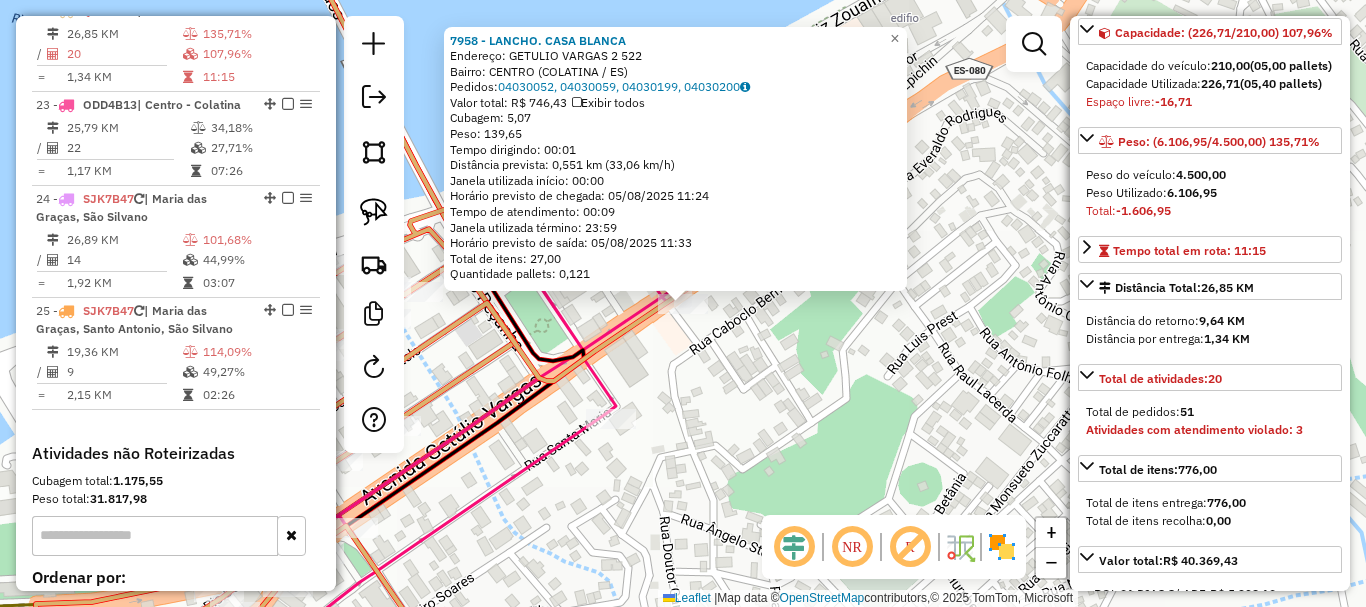 click on "7958 - LANCHO. CASA BLANCA  Endereço:  GETULIO VARGAS 2 522   Bairro: CENTRO (COLATINA / ES)   Pedidos:  04030052, 04030059, 04030199, 04030200   Valor total: R$ 746,43   Exibir todos   Cubagem: 5,07  Peso: 139,65  Tempo dirigindo: 00:01   Distância prevista: 0,551 km (33,06 km/h)   Janela utilizada início: 00:00   Horário previsto de chegada: 05/08/2025 11:24   Tempo de atendimento: 00:09   Janela utilizada término: 23:59   Horário previsto de saída: 05/08/2025 11:33   Total de itens: 27,00   Quantidade pallets: 0,121  × Janela de atendimento Grade de atendimento Capacidade Transportadoras Veículos Cliente Pedidos  Rotas Selecione os dias de semana para filtrar as janelas de atendimento  Seg   Ter   Qua   Qui   Sex   Sáb   Dom  Informe o período da janela de atendimento: De: Até:  Filtrar exatamente a janela do cliente  Considerar janela de atendimento padrão  Selecione os dias de semana para filtrar as grades de atendimento  Seg   Ter   Qua   Qui   Sex   Sáb   Dom   Peso mínimo:   De:   De:" 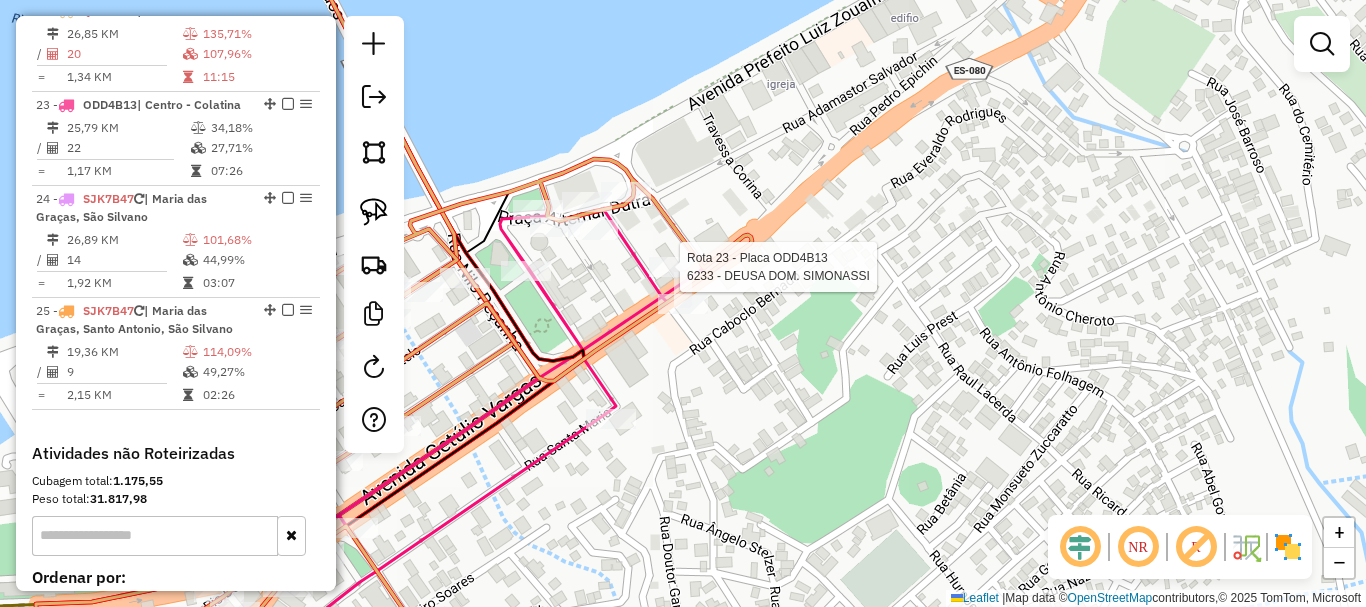 select on "*********" 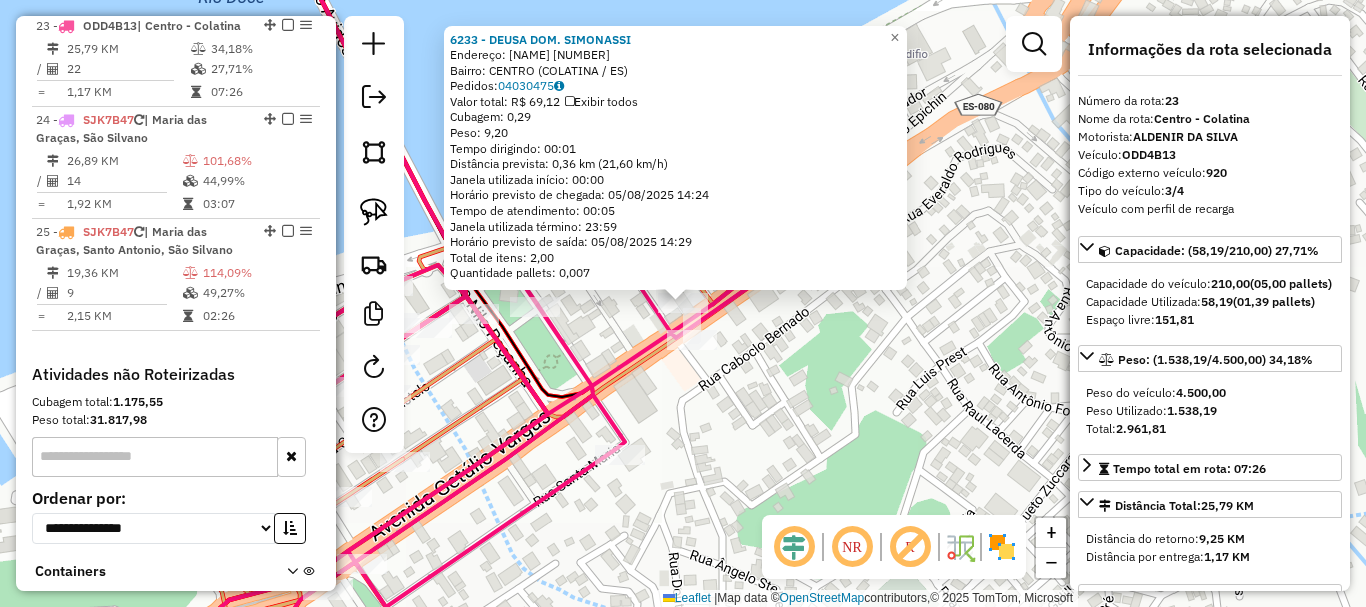 scroll, scrollTop: 3148, scrollLeft: 0, axis: vertical 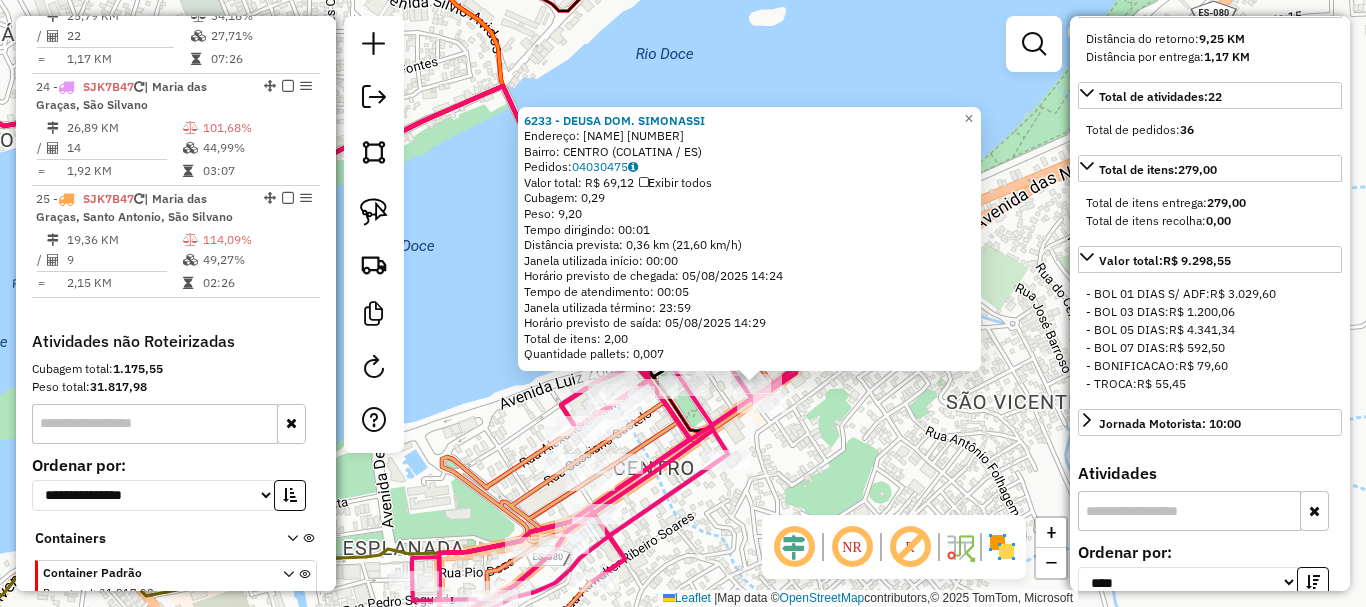click on "6233 - DEUSA DOM. SIMONASSI  Endereço:  GETULIO VARGAS 513   Bairro: CENTRO (COLATINA / ES)   Pedidos:  04030475   Valor total: R$ 69,12   Exibir todos   Cubagem: 0,29  Peso: 9,20  Tempo dirigindo: 00:01   Distância prevista: 0,36 km (21,60 km/h)   Janela utilizada início: 00:00   Horário previsto de chegada: 05/08/2025 14:24   Tempo de atendimento: 00:05   Janela utilizada término: 23:59   Horário previsto de saída: 05/08/2025 14:29   Total de itens: 2,00   Quantidade pallets: 0,007  × Janela de atendimento Grade de atendimento Capacidade Transportadoras Veículos Cliente Pedidos  Rotas Selecione os dias de semana para filtrar as janelas de atendimento  Seg   Ter   Qua   Qui   Sex   Sáb   Dom  Informe o período da janela de atendimento: De: Até:  Filtrar exatamente a janela do cliente  Considerar janela de atendimento padrão  Selecione os dias de semana para filtrar as grades de atendimento  Seg   Ter   Qua   Qui   Sex   Sáb   Dom   Considerar clientes sem dia de atendimento cadastrado  De:  De:" 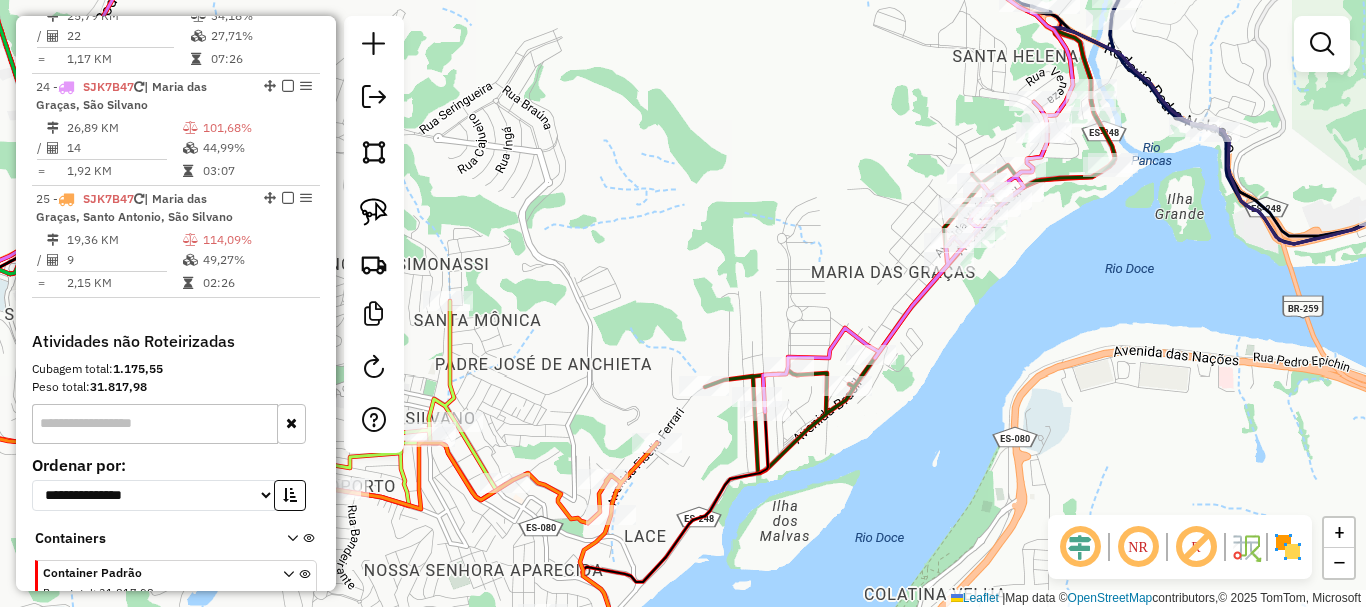 drag, startPoint x: 841, startPoint y: 408, endPoint x: 938, endPoint y: 465, distance: 112.507774 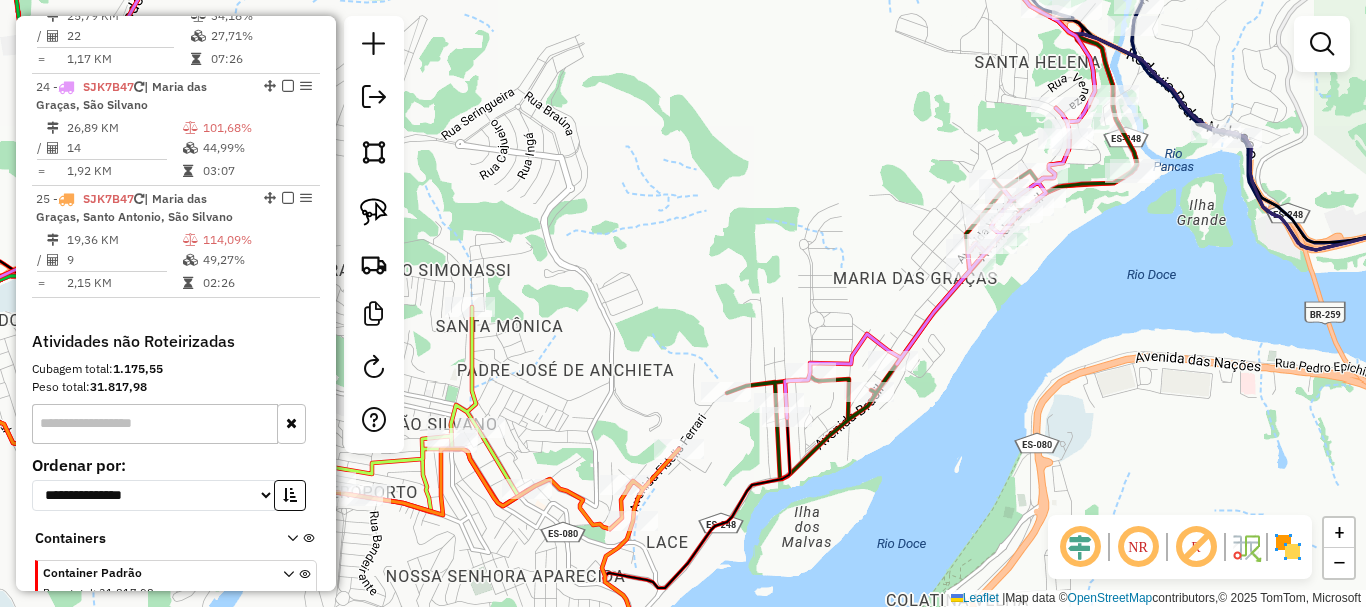 click 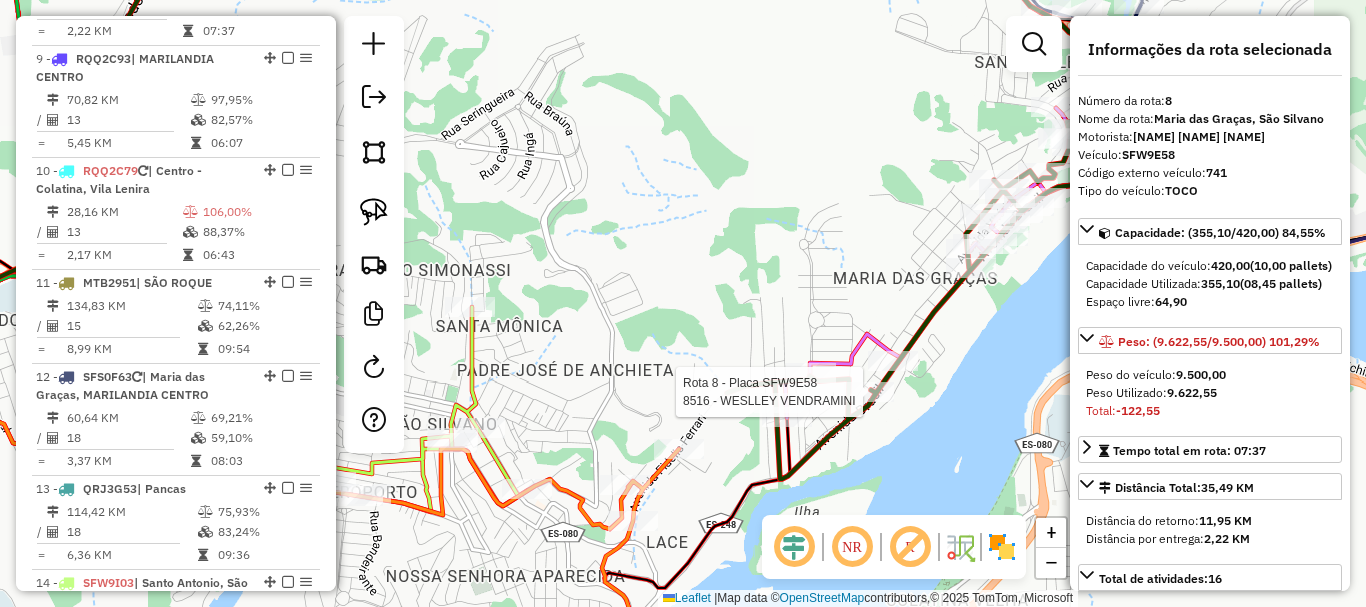 scroll, scrollTop: 1522, scrollLeft: 0, axis: vertical 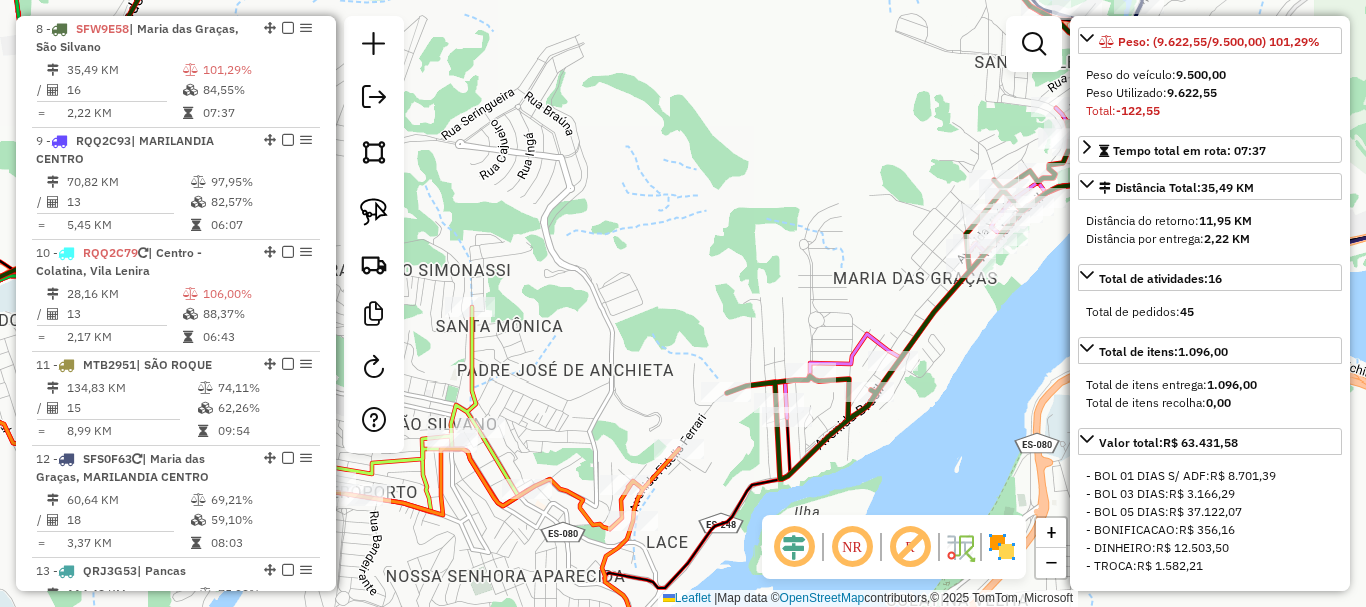 click on "Janela de atendimento Grade de atendimento Capacidade Transportadoras Veículos Cliente Pedidos  Rotas Selecione os dias de semana para filtrar as janelas de atendimento  Seg   Ter   Qua   Qui   Sex   Sáb   Dom  Informe o período da janela de atendimento: De: Até:  Filtrar exatamente a janela do cliente  Considerar janela de atendimento padrão  Selecione os dias de semana para filtrar as grades de atendimento  Seg   Ter   Qua   Qui   Sex   Sáb   Dom   Considerar clientes sem dia de atendimento cadastrado  Clientes fora do dia de atendimento selecionado Filtrar as atividades entre os valores definidos abaixo:  Peso mínimo:   Peso máximo:   Cubagem mínima:   Cubagem máxima:   De:   Até:  Filtrar as atividades entre o tempo de atendimento definido abaixo:  De:   Até:   Considerar capacidade total dos clientes não roteirizados Transportadora: Selecione um ou mais itens Tipo de veículo: Selecione um ou mais itens Veículo: Selecione um ou mais itens Motorista: Selecione um ou mais itens Nome: Rótulo:" 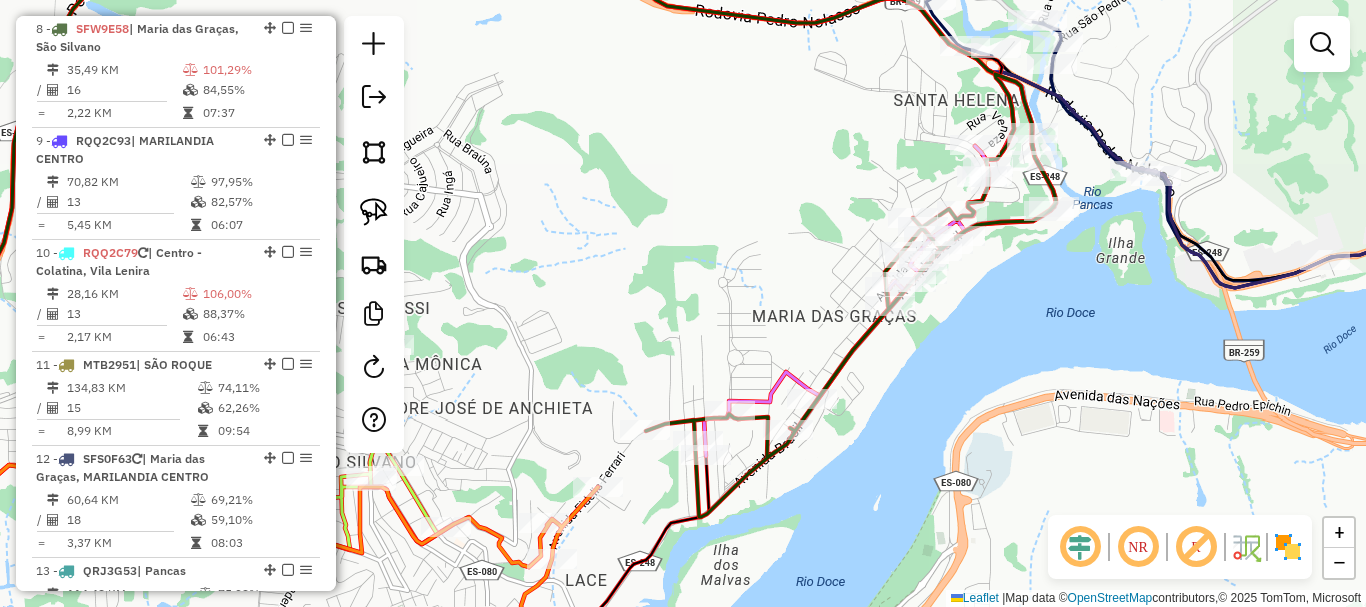 drag, startPoint x: 864, startPoint y: 466, endPoint x: 816, endPoint y: 489, distance: 53.225933 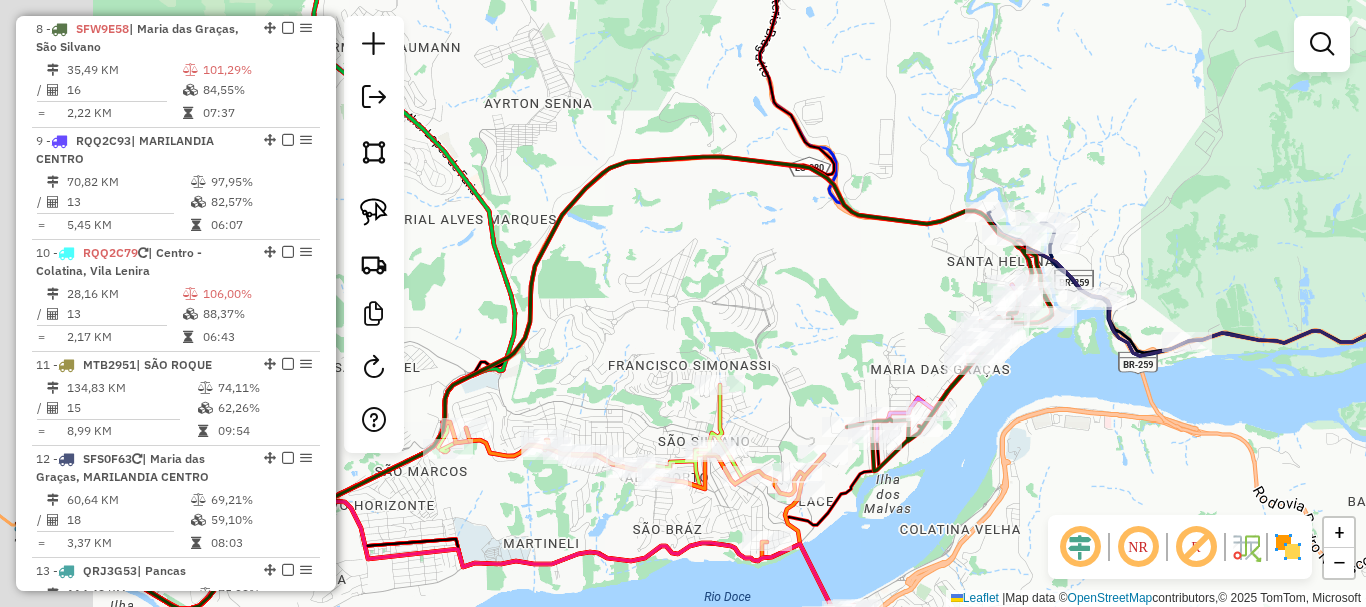 drag, startPoint x: 741, startPoint y: 346, endPoint x: 758, endPoint y: 340, distance: 18.027756 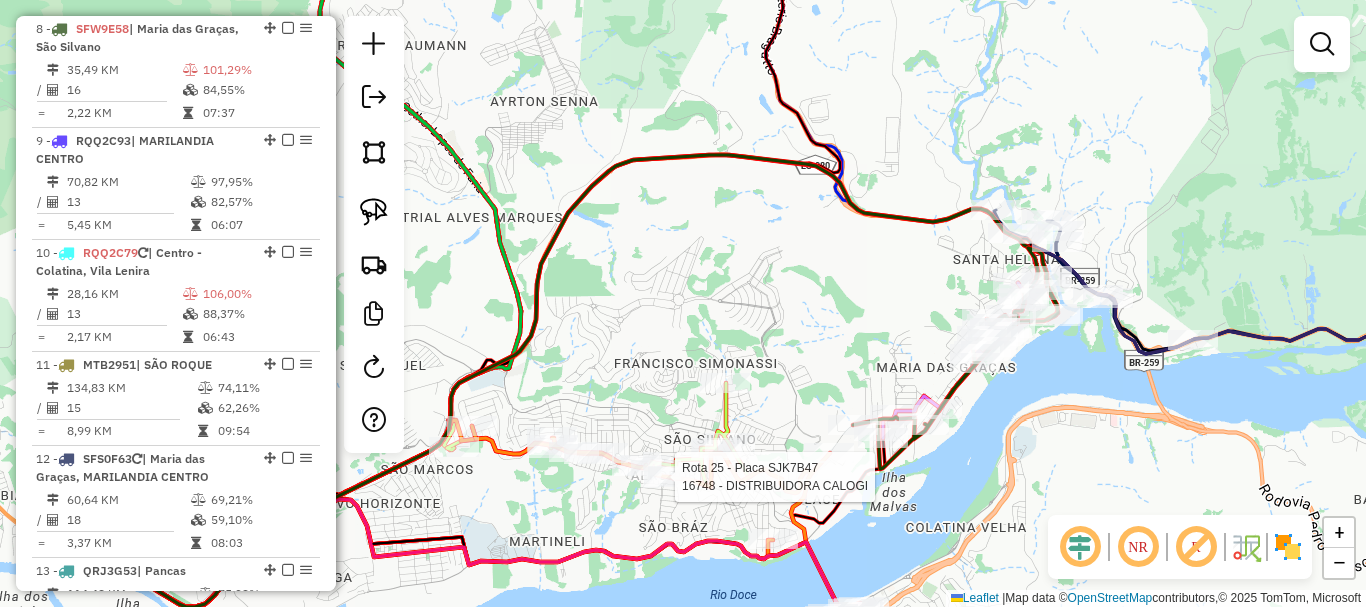 select on "*********" 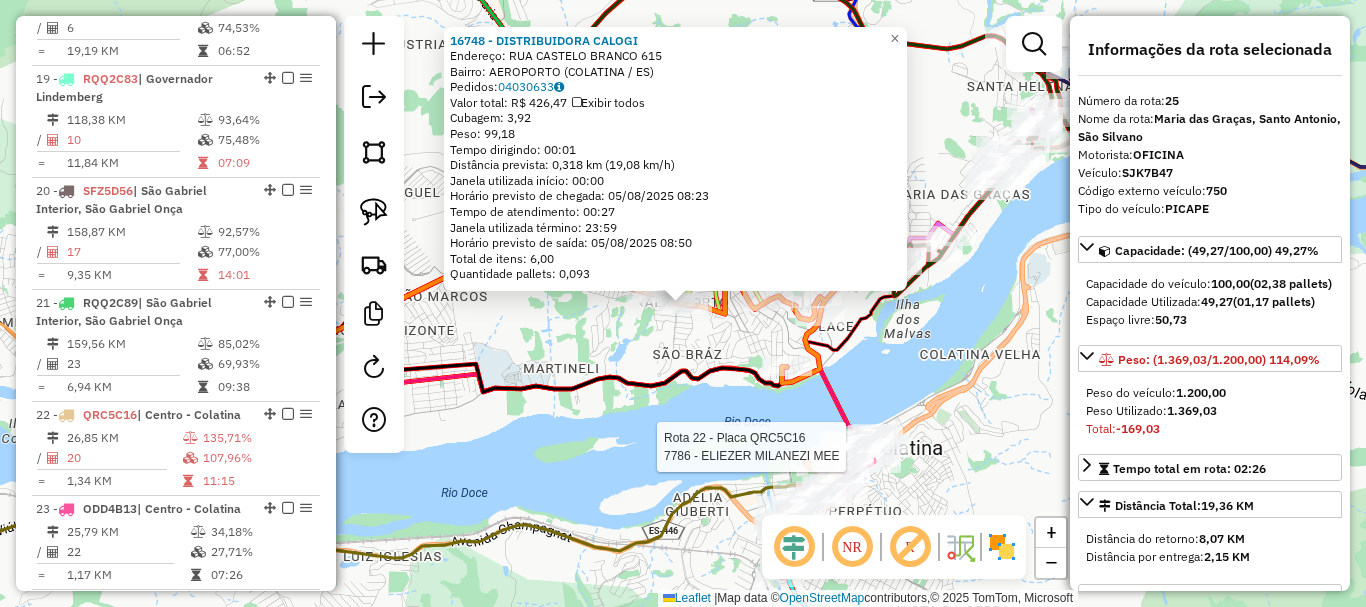 scroll, scrollTop: 3303, scrollLeft: 0, axis: vertical 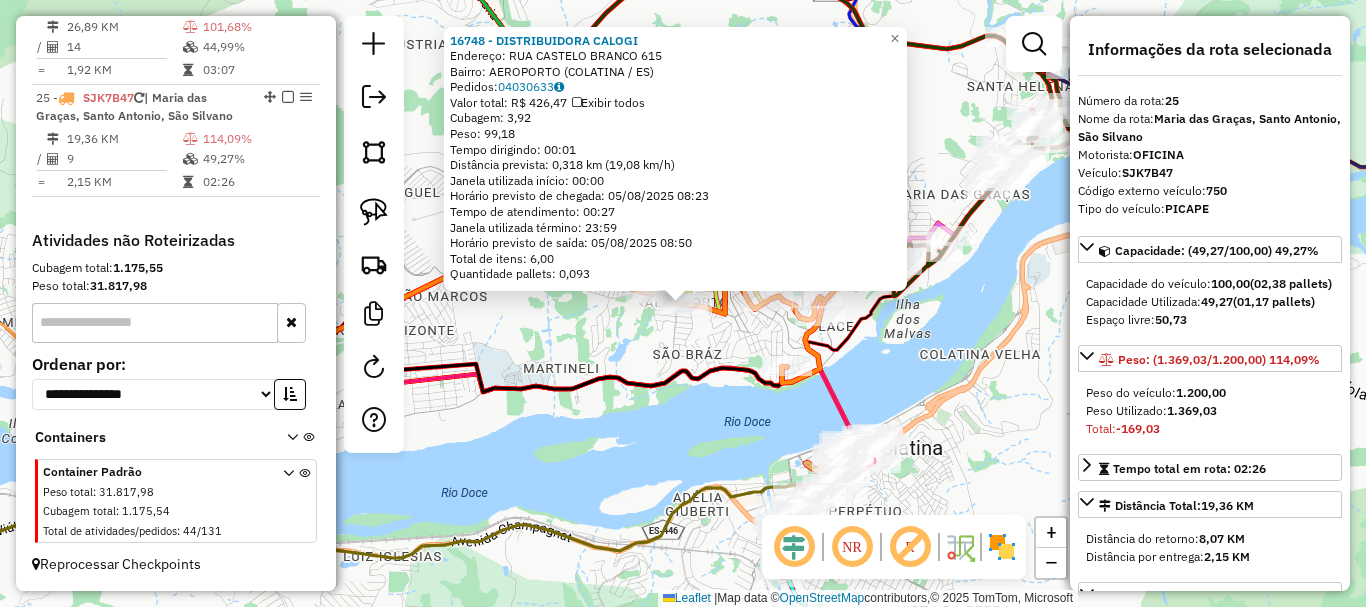 click 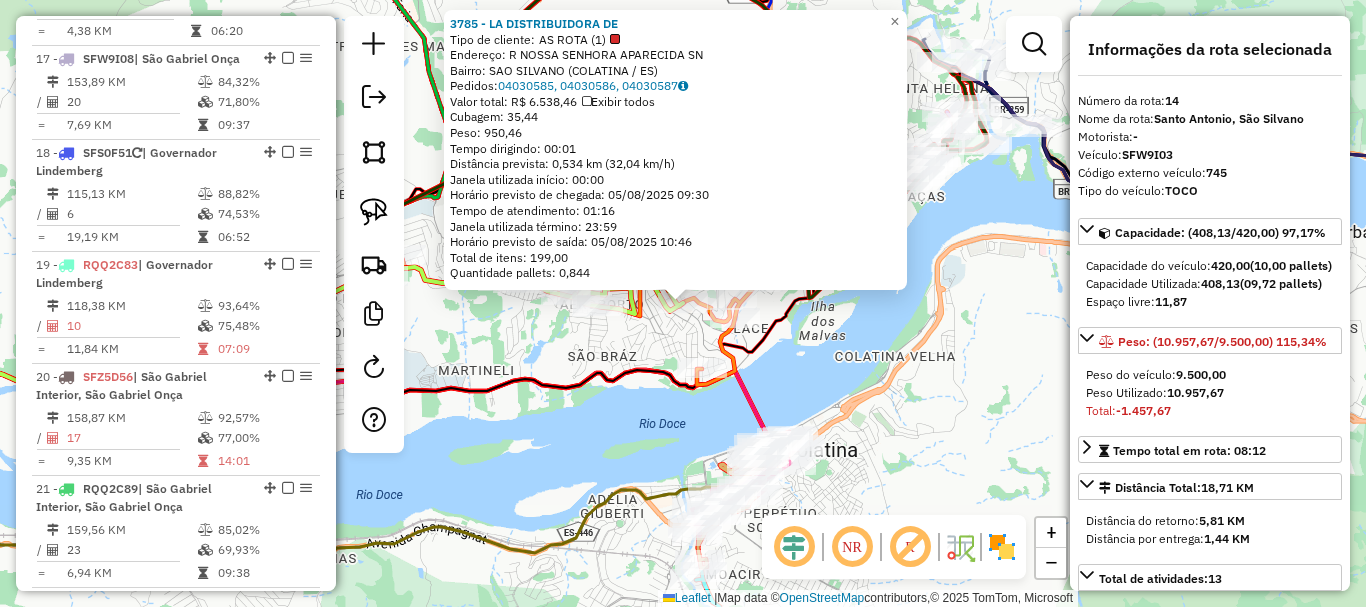 scroll, scrollTop: 2158, scrollLeft: 0, axis: vertical 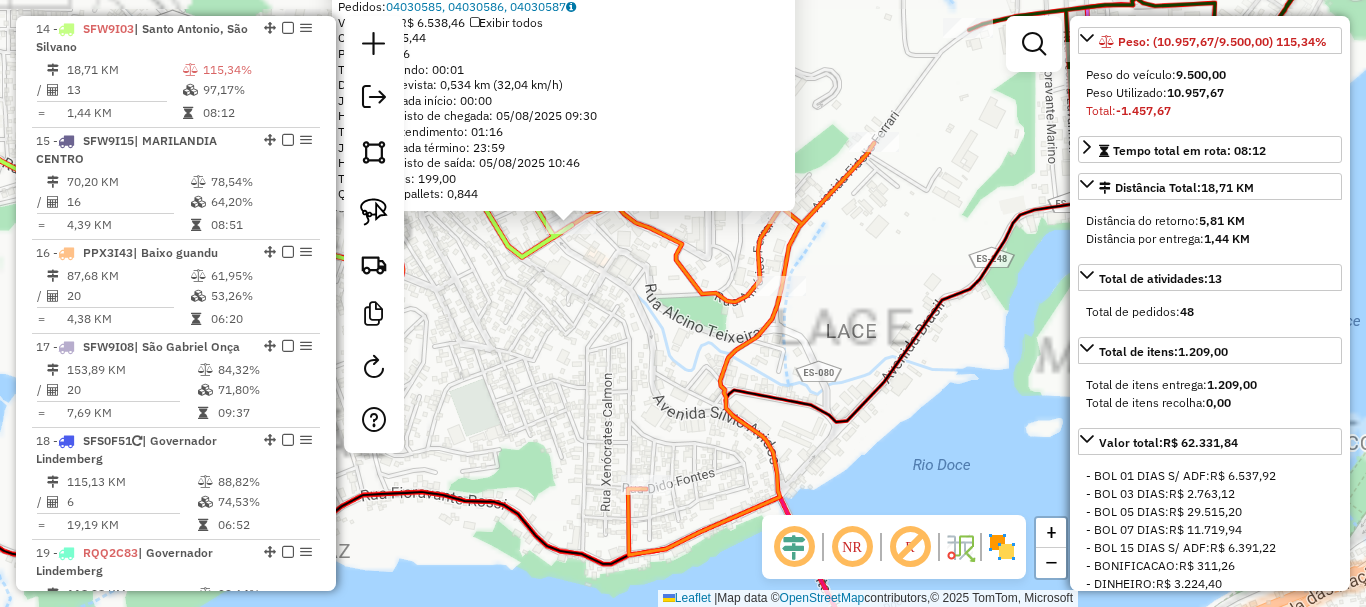 click on "3785 - LA DISTRIBUIDORA DE  Tipo de cliente:   AS ROTA (1)   Endereço: R   NOSSA SENHORA APARECIDA       SN   Bairro: SAO SILVANO (COLATINA / ES)   Pedidos:  04030585, 04030586, 04030587   Valor total: R$ 6.538,46   Exibir todos   Cubagem: 35,44  Peso: 950,46  Tempo dirigindo: 00:01   Distância prevista: 0,534 km (32,04 km/h)   Janela utilizada início: 00:00   Horário previsto de chegada: 05/08/2025 09:30   Tempo de atendimento: 01:16   Janela utilizada término: 23:59   Horário previsto de saída: 05/08/2025 10:46   Total de itens: 199,00   Quantidade pallets: 0,844  × Janela de atendimento Grade de atendimento Capacidade Transportadoras Veículos Cliente Pedidos  Rotas Selecione os dias de semana para filtrar as janelas de atendimento  Seg   Ter   Qua   Qui   Sex   Sáb   Dom  Informe o período da janela de atendimento: De: Até:  Filtrar exatamente a janela do cliente  Considerar janela de atendimento padrão  Selecione os dias de semana para filtrar as grades de atendimento  Seg   Ter   Qua   Qui" 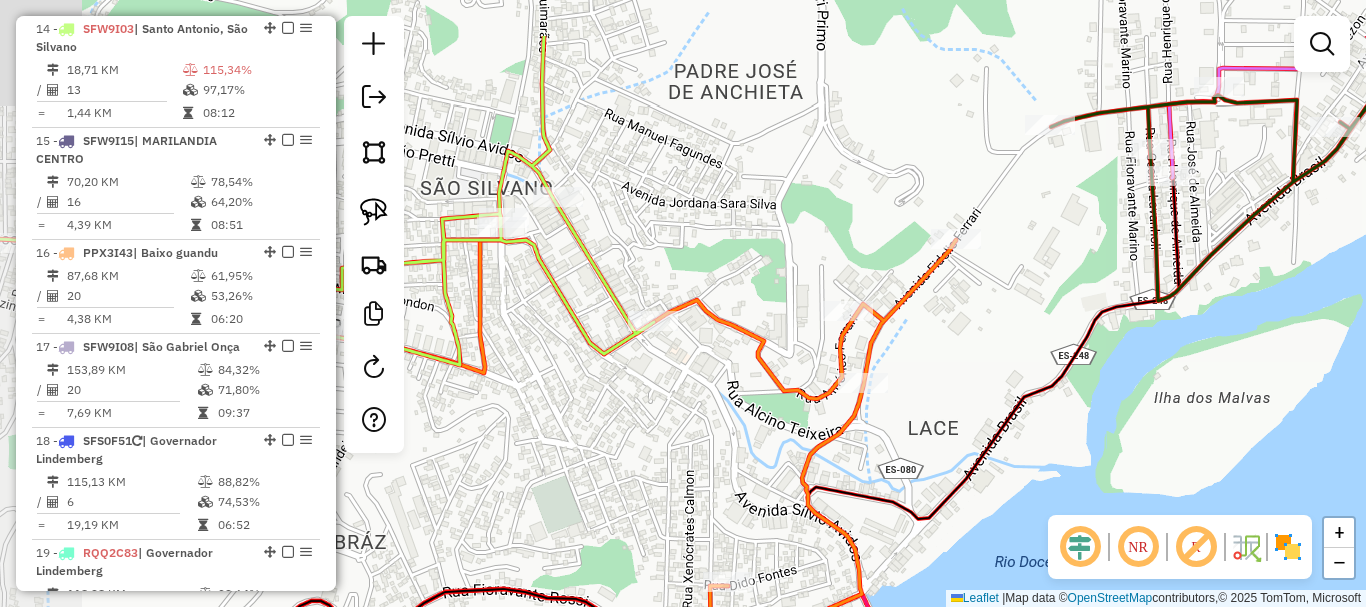 drag, startPoint x: 539, startPoint y: 286, endPoint x: 621, endPoint y: 383, distance: 127.01575 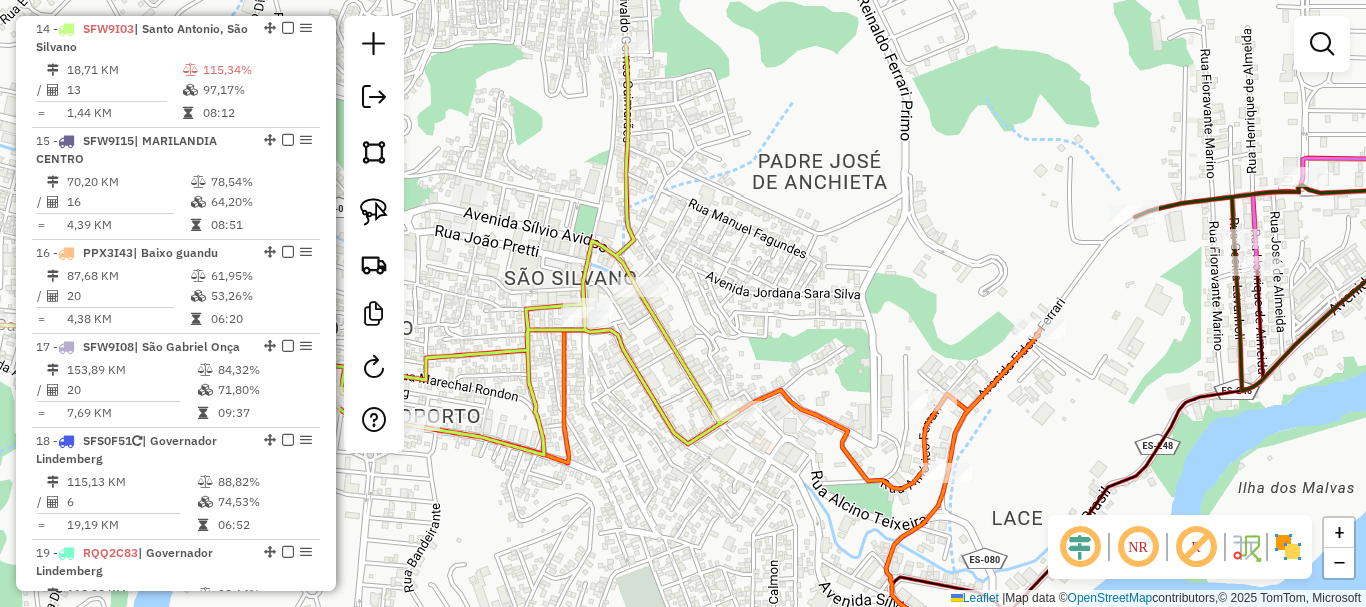 drag, startPoint x: 596, startPoint y: 218, endPoint x: 679, endPoint y: 308, distance: 122.42957 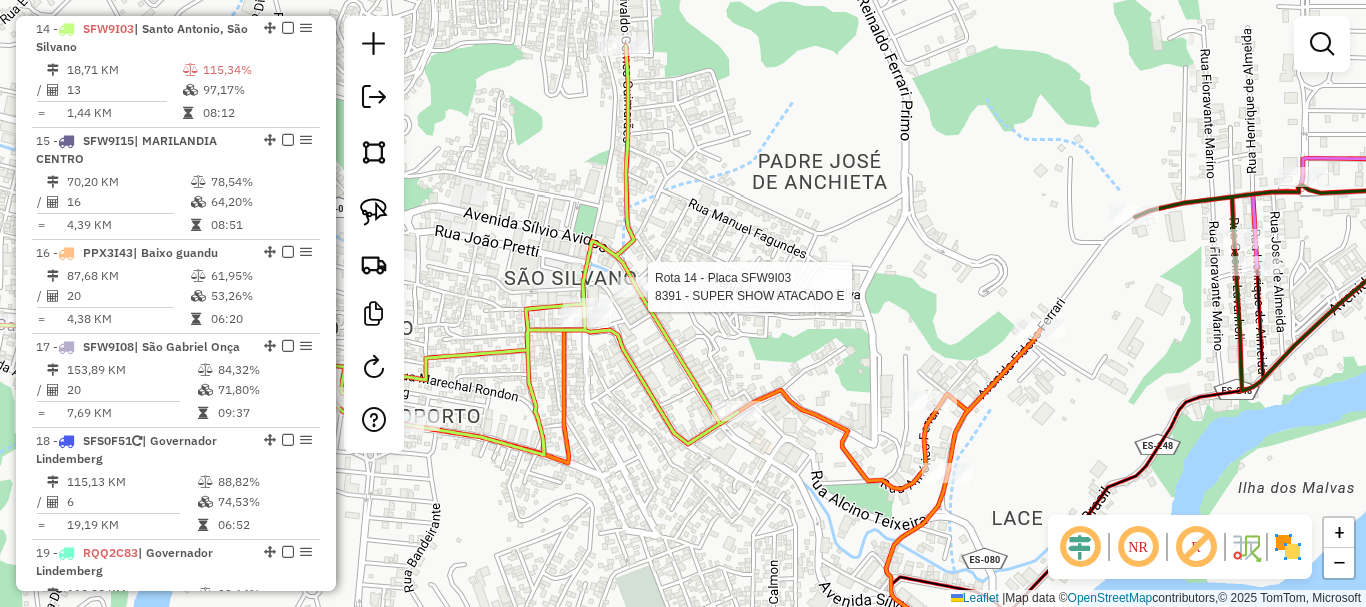 select on "*********" 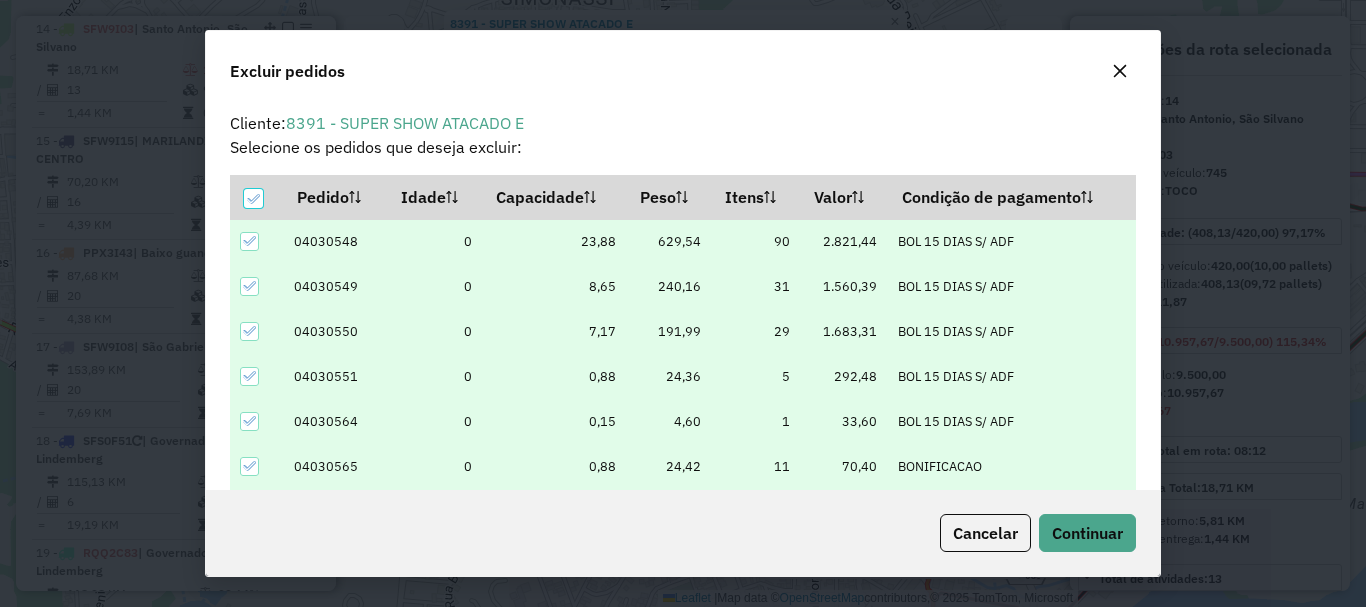 scroll, scrollTop: 70, scrollLeft: 0, axis: vertical 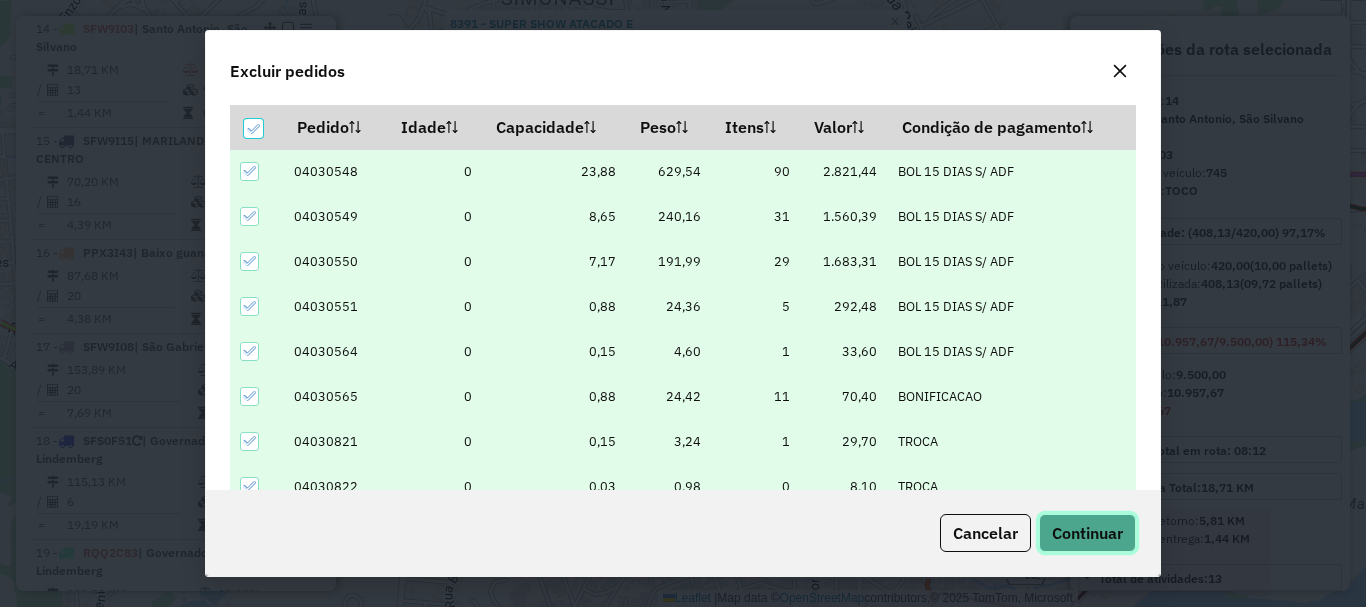 click on "Continuar" 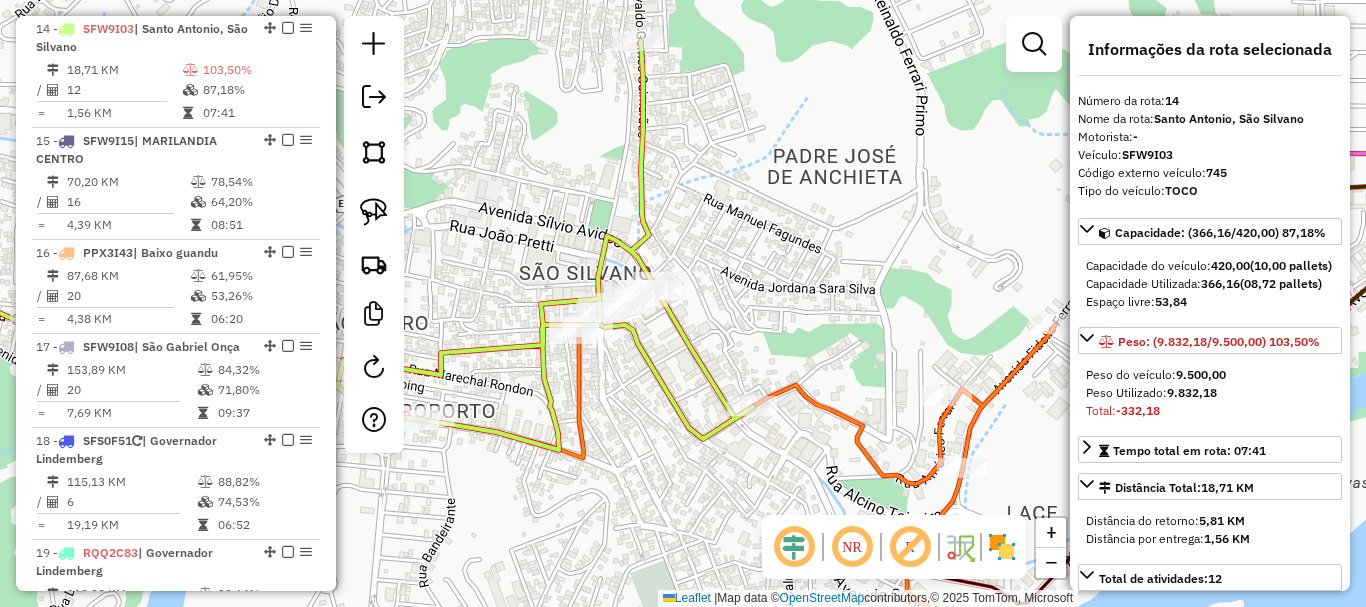 drag, startPoint x: 867, startPoint y: 328, endPoint x: 749, endPoint y: 276, distance: 128.9496 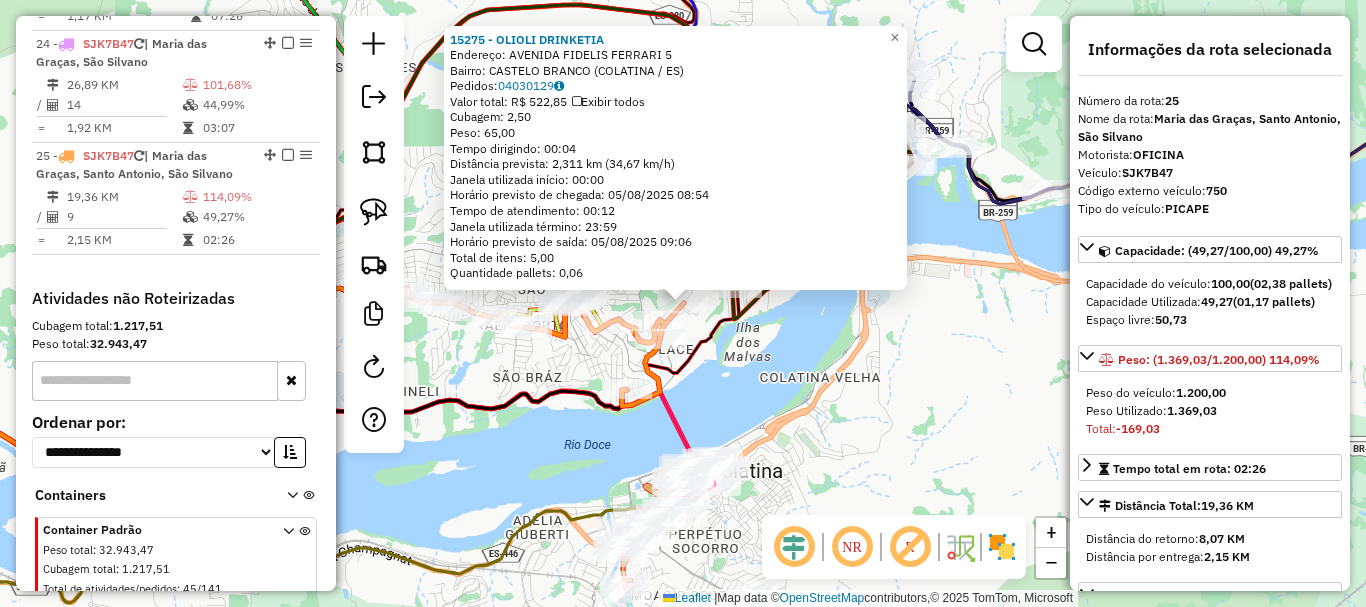 scroll, scrollTop: 3303, scrollLeft: 0, axis: vertical 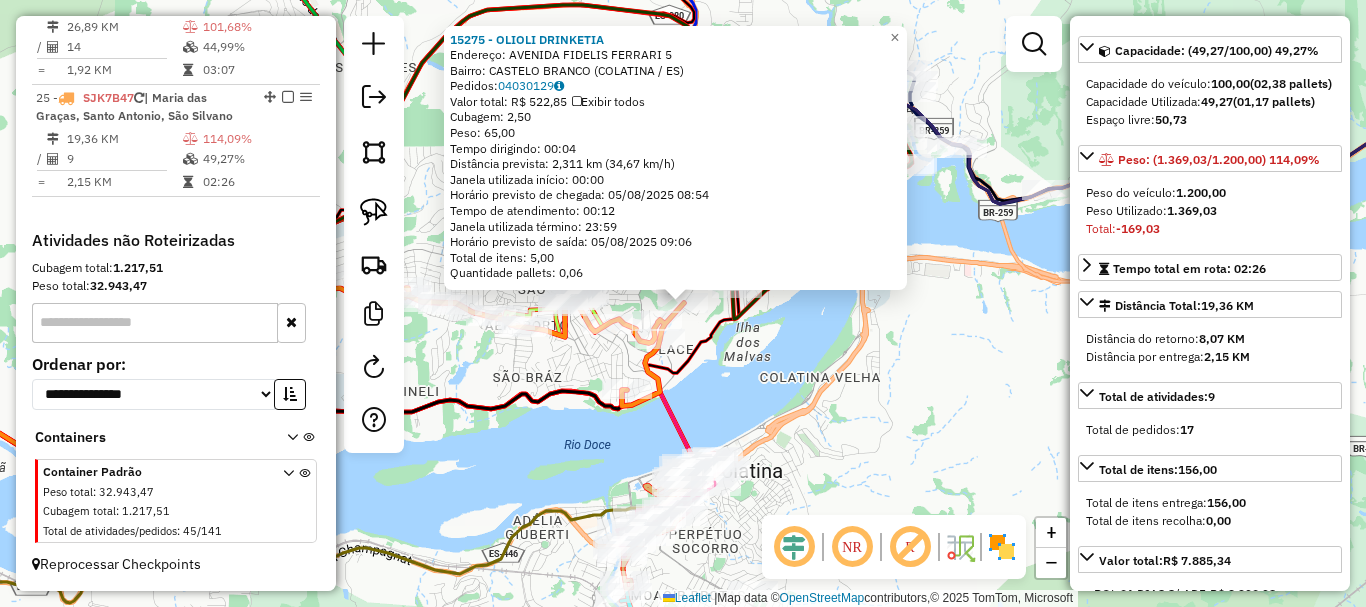 drag, startPoint x: 963, startPoint y: 383, endPoint x: 821, endPoint y: 307, distance: 161.05899 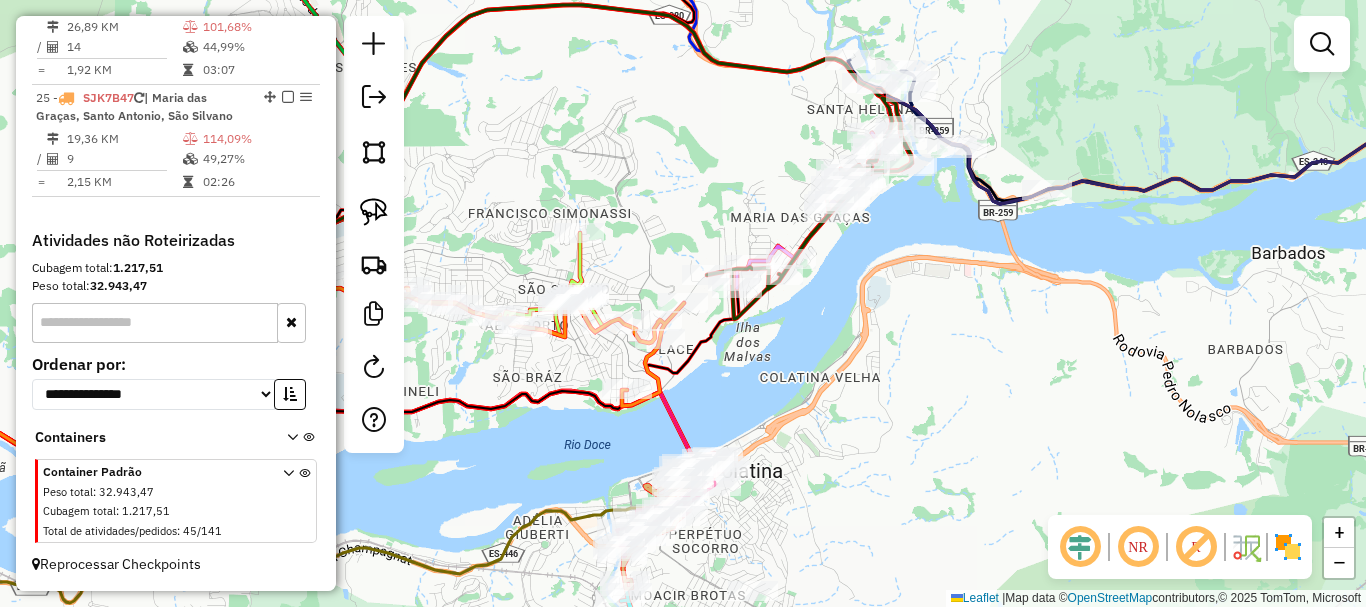 drag, startPoint x: 821, startPoint y: 307, endPoint x: 818, endPoint y: 341, distance: 34.132095 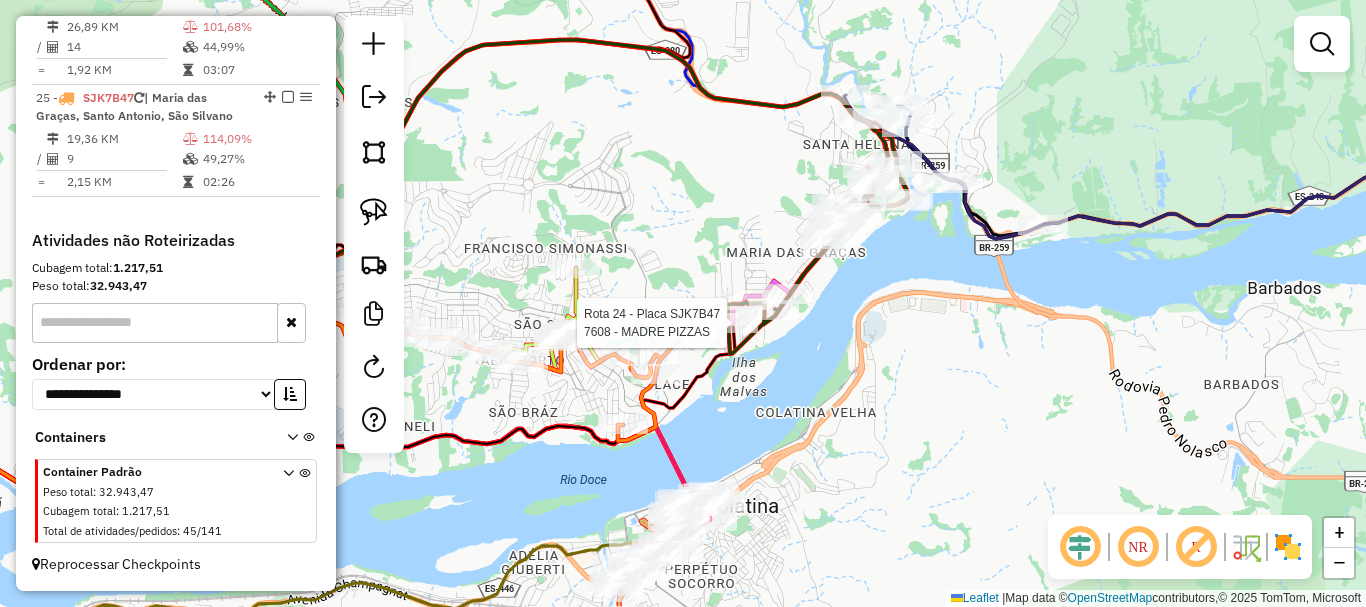select on "*********" 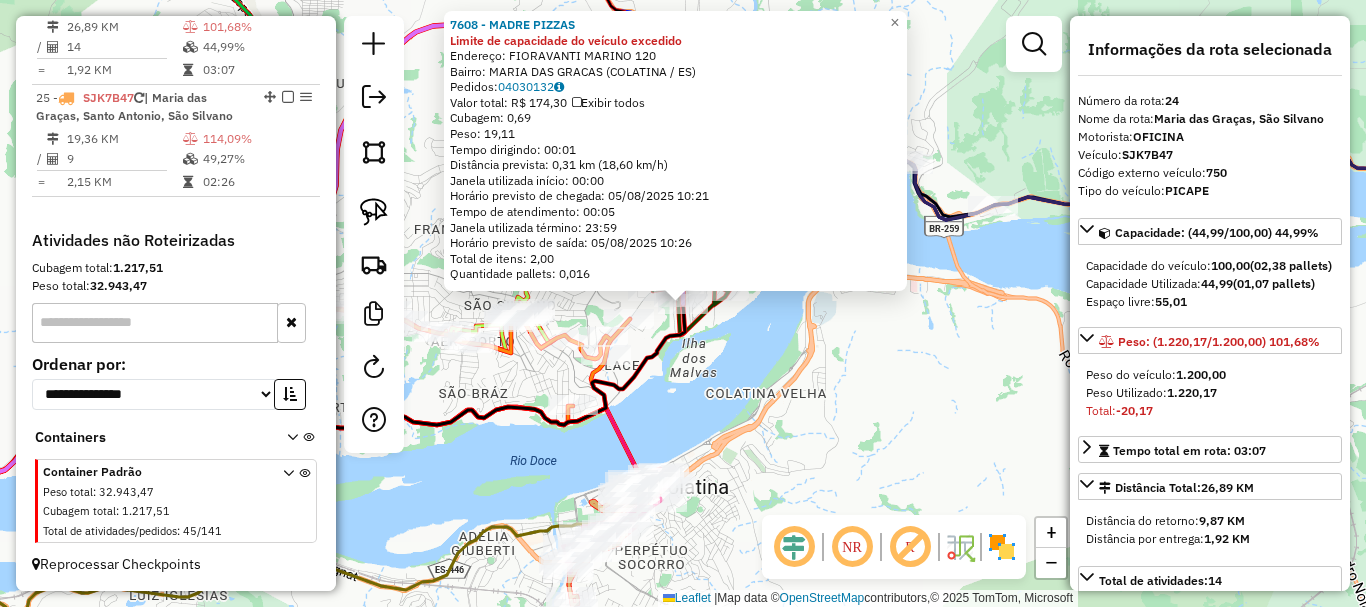 scroll, scrollTop: 3260, scrollLeft: 0, axis: vertical 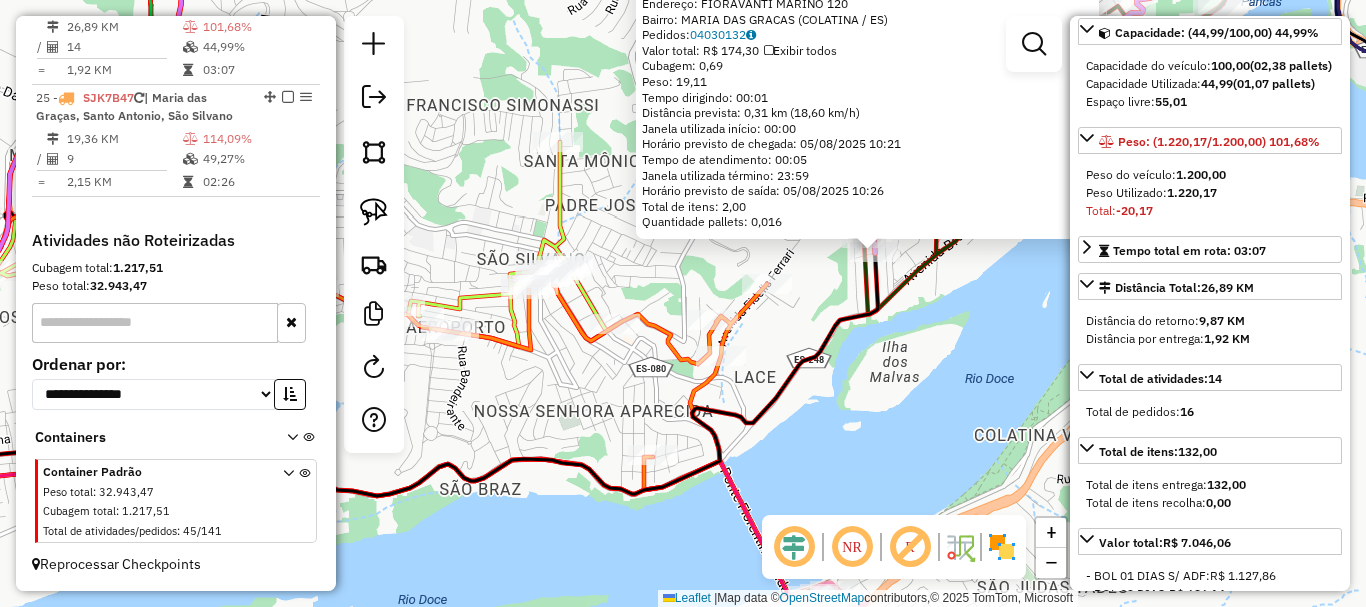 drag, startPoint x: 527, startPoint y: 373, endPoint x: 636, endPoint y: 398, distance: 111.83023 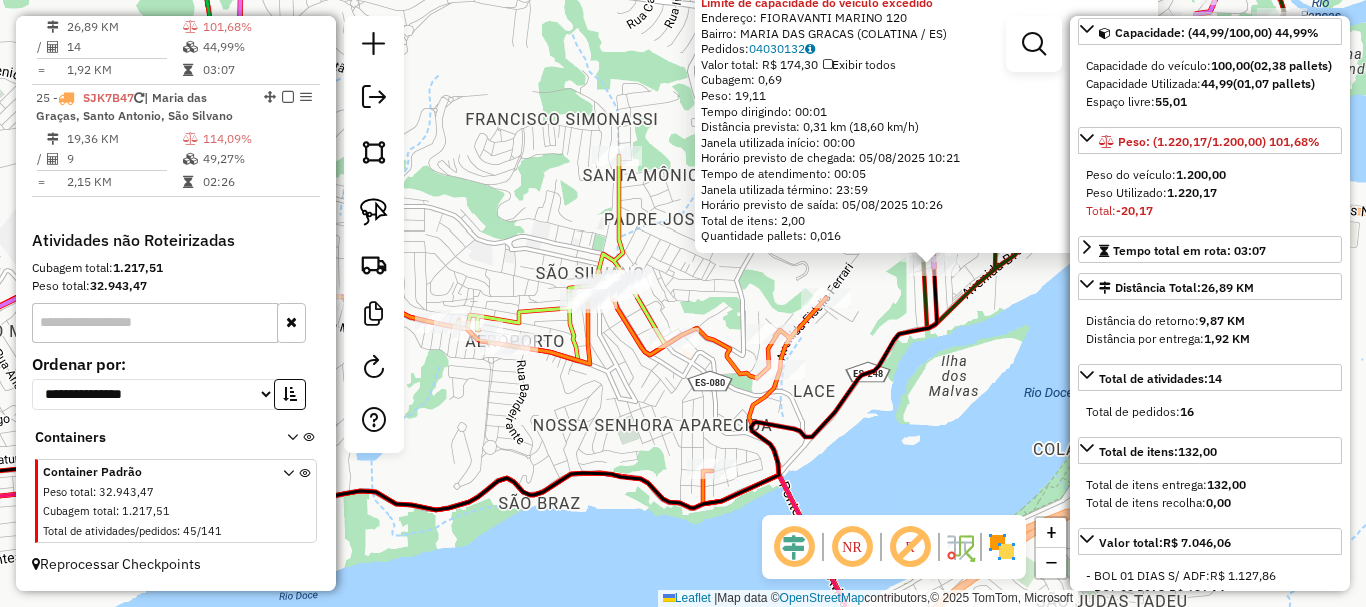click on "7608 - MADRE PIZZAS Limite de capacidade do veículo excedido  Endereço:  FIORAVANTI MARINO 120   Bairro: MARIA DAS GRACAS (COLATINA / ES)   Pedidos:  04030132   Valor total: R$ 174,30   Exibir todos   Cubagem: 0,69  Peso: 19,11  Tempo dirigindo: 00:01   Distância prevista: 0,31 km (18,60 km/h)   Janela utilizada início: 00:00   Horário previsto de chegada: 05/08/2025 10:21   Tempo de atendimento: 00:05   Janela utilizada término: 23:59   Horário previsto de saída: 05/08/2025 10:26   Total de itens: 2,00   Quantidade pallets: 0,016  × Janela de atendimento Grade de atendimento Capacidade Transportadoras Veículos Cliente Pedidos  Rotas Selecione os dias de semana para filtrar as janelas de atendimento  Seg   Ter   Qua   Qui   Sex   Sáb   Dom  Informe o período da janela de atendimento: De: Até:  Filtrar exatamente a janela do cliente  Considerar janela de atendimento padrão  Selecione os dias de semana para filtrar as grades de atendimento  Seg   Ter   Qua   Qui   Sex   Sáb   Dom   Peso mínimo:" 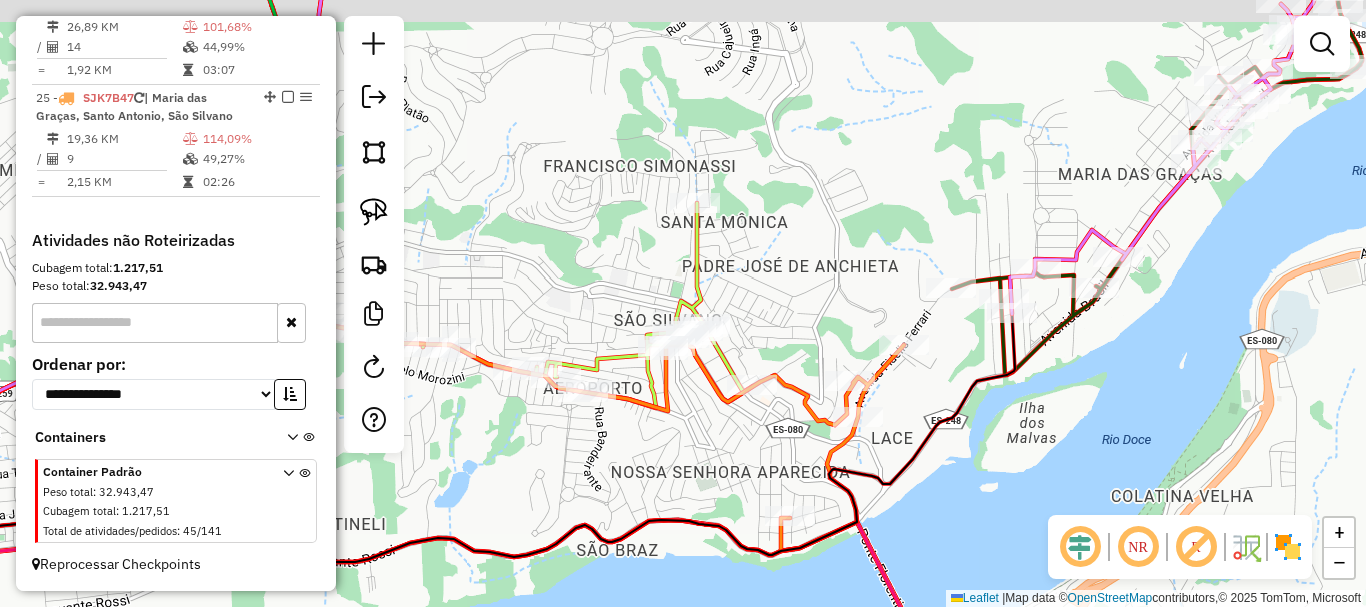 drag, startPoint x: 668, startPoint y: 419, endPoint x: 735, endPoint y: 445, distance: 71.867935 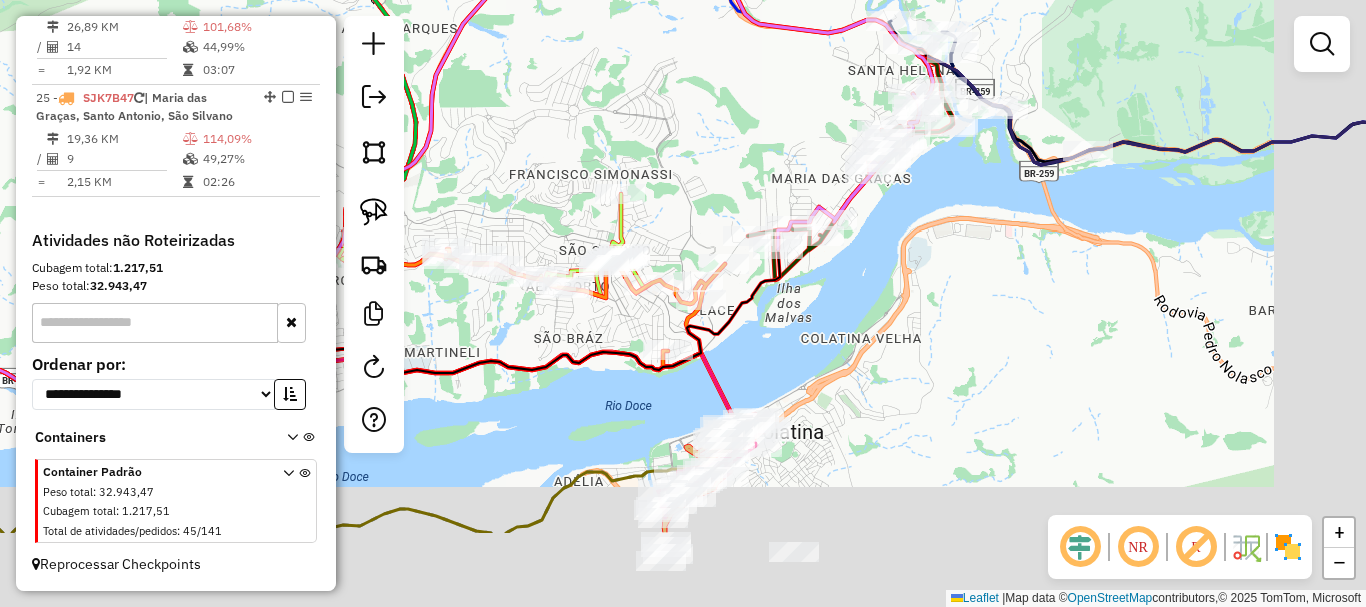 drag, startPoint x: 644, startPoint y: 429, endPoint x: 533, endPoint y: 305, distance: 166.42416 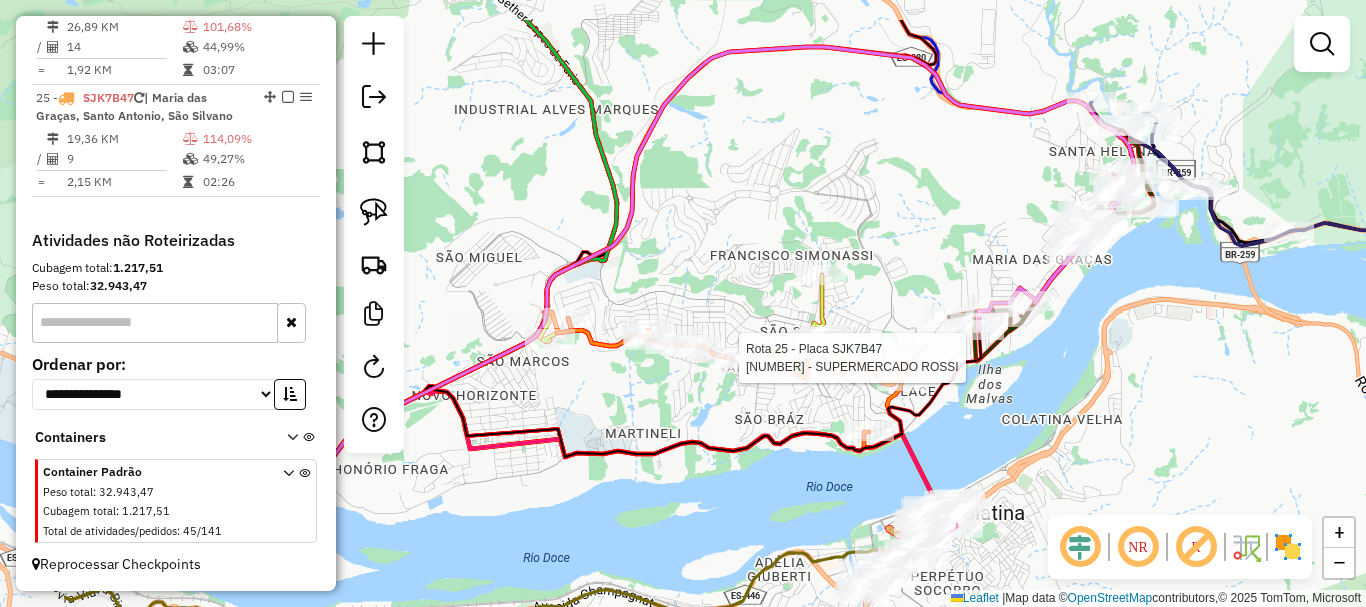 drag, startPoint x: 526, startPoint y: 305, endPoint x: 730, endPoint y: 386, distance: 219.4926 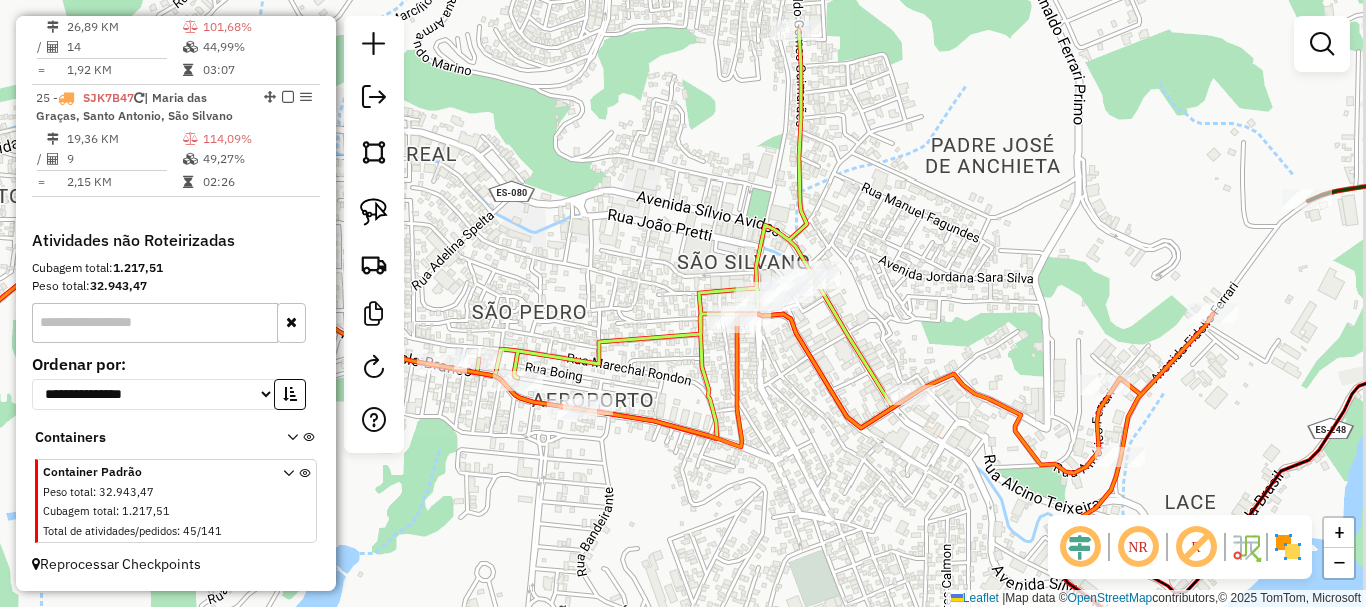 drag, startPoint x: 969, startPoint y: 370, endPoint x: 864, endPoint y: 327, distance: 113.46365 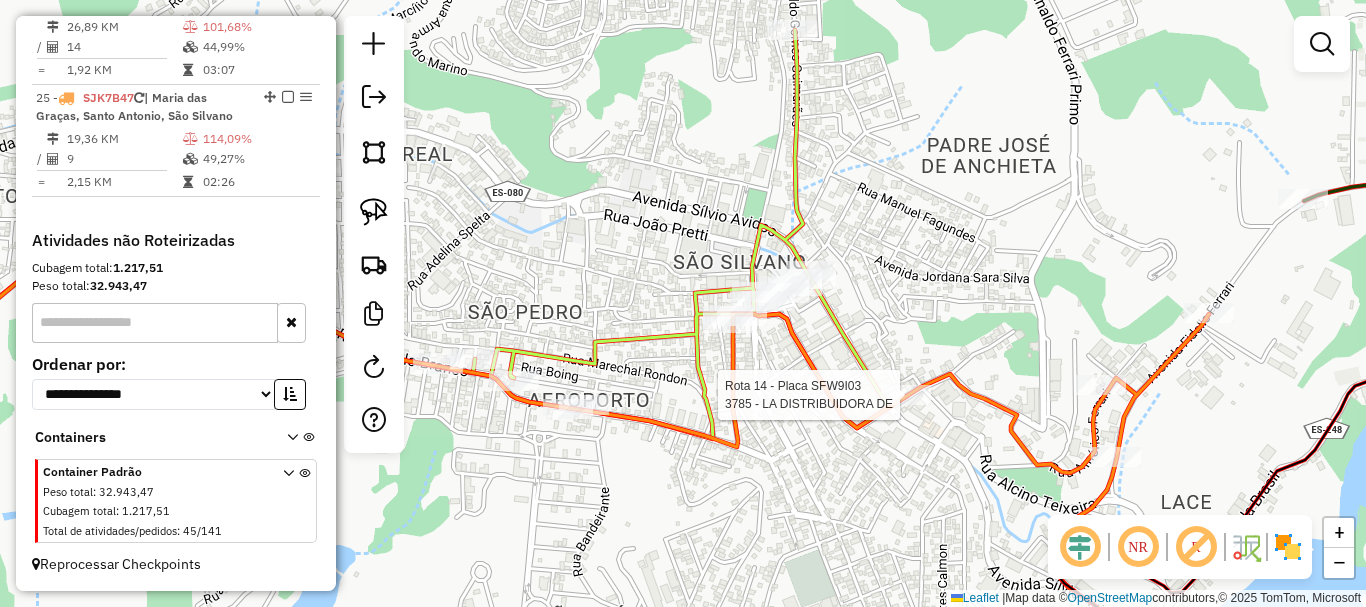 select on "*********" 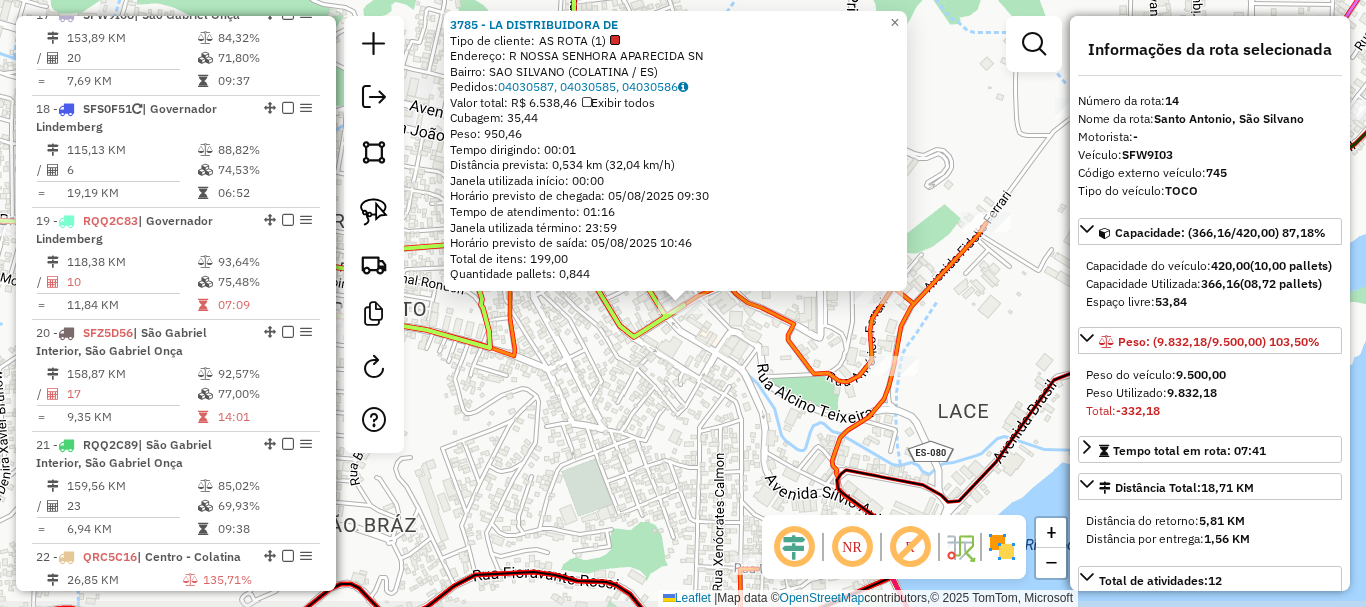 scroll, scrollTop: 2158, scrollLeft: 0, axis: vertical 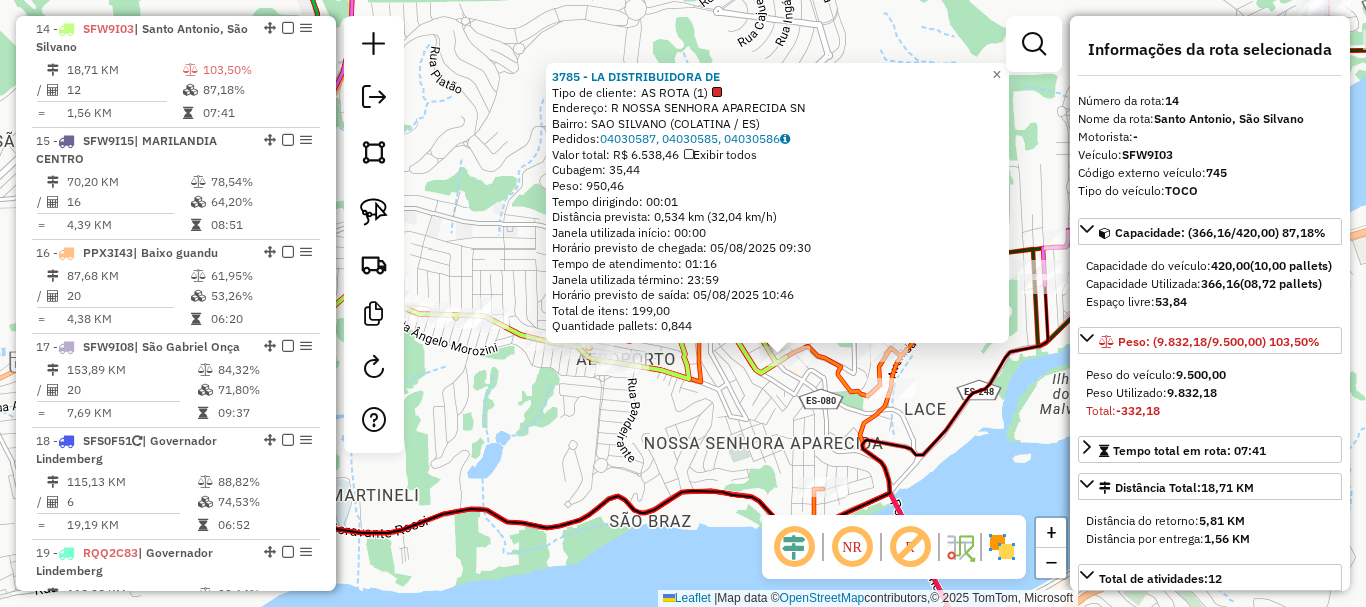drag, startPoint x: 510, startPoint y: 339, endPoint x: 712, endPoint y: 372, distance: 204.6778 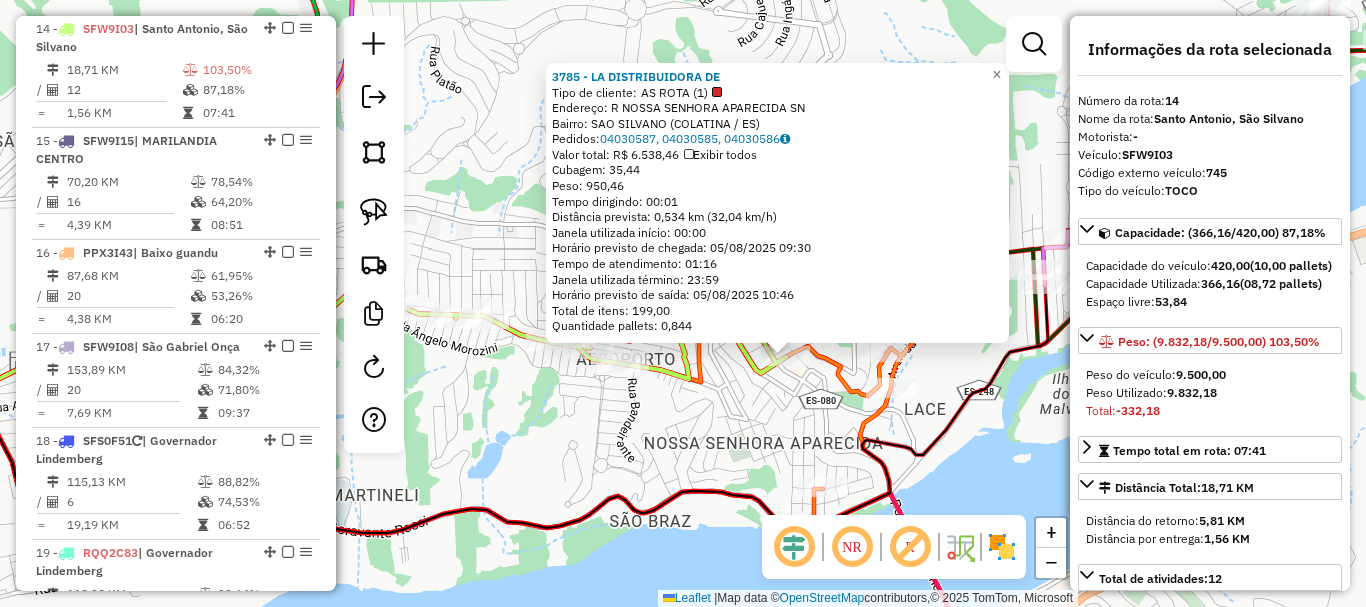 click on "3785 - LA DISTRIBUIDORA DE  Tipo de cliente:   AS ROTA (1)   Endereço: R   NOSSA SENHORA APARECIDA       SN   Bairro: SAO SILVANO (COLATINA / ES)   Pedidos:  04030587, 04030585, 04030586   Valor total: R$ 6.538,46   Exibir todos   Cubagem: 35,44  Peso: 950,46  Tempo dirigindo: 00:01   Distância prevista: 0,534 km (32,04 km/h)   Janela utilizada início: 00:00   Horário previsto de chegada: 05/08/2025 09:30   Tempo de atendimento: 01:16   Janela utilizada término: 23:59   Horário previsto de saída: 05/08/2025 10:46   Total de itens: 199,00   Quantidade pallets: 0,844  × Janela de atendimento Grade de atendimento Capacidade Transportadoras Veículos Cliente Pedidos  Rotas Selecione os dias de semana para filtrar as janelas de atendimento  Seg   Ter   Qua   Qui   Sex   Sáb   Dom  Informe o período da janela de atendimento: De: Até:  Filtrar exatamente a janela do cliente  Considerar janela de atendimento padrão  Selecione os dias de semana para filtrar as grades de atendimento  Seg   Ter   Qua   Qui" 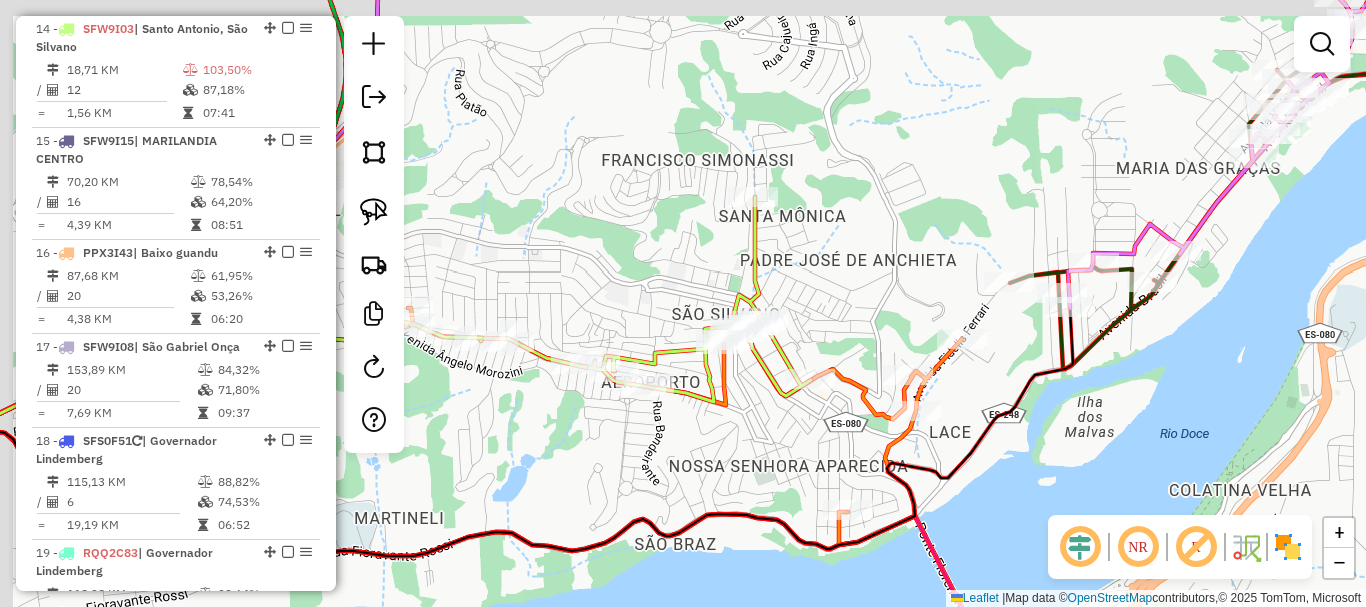 drag, startPoint x: 750, startPoint y: 394, endPoint x: 765, endPoint y: 410, distance: 21.931713 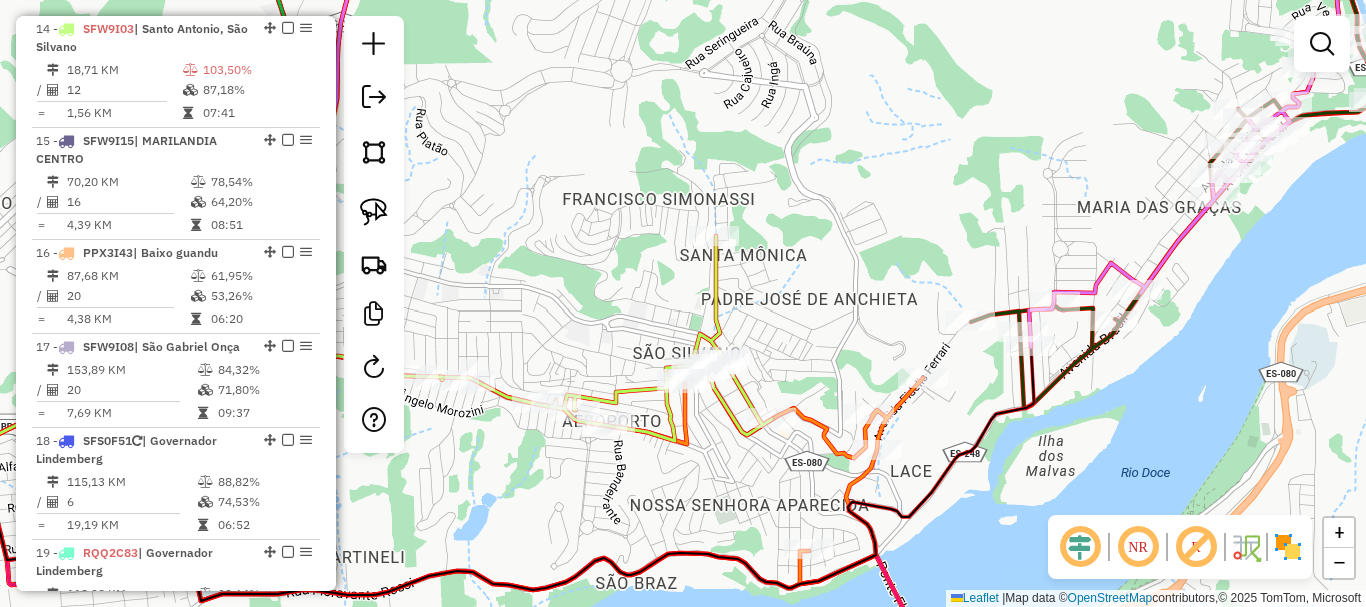 click on "Janela de atendimento Grade de atendimento Capacidade Transportadoras Veículos Cliente Pedidos  Rotas Selecione os dias de semana para filtrar as janelas de atendimento  Seg   Ter   Qua   Qui   Sex   Sáb   Dom  Informe o período da janela de atendimento: De: Até:  Filtrar exatamente a janela do cliente  Considerar janela de atendimento padrão  Selecione os dias de semana para filtrar as grades de atendimento  Seg   Ter   Qua   Qui   Sex   Sáb   Dom   Considerar clientes sem dia de atendimento cadastrado  Clientes fora do dia de atendimento selecionado Filtrar as atividades entre os valores definidos abaixo:  Peso mínimo:   Peso máximo:   Cubagem mínima:   Cubagem máxima:   De:   Até:  Filtrar as atividades entre o tempo de atendimento definido abaixo:  De:   Até:   Considerar capacidade total dos clientes não roteirizados Transportadora: Selecione um ou mais itens Tipo de veículo: Selecione um ou mais itens Veículo: Selecione um ou mais itens Motorista: Selecione um ou mais itens Nome: Rótulo:" 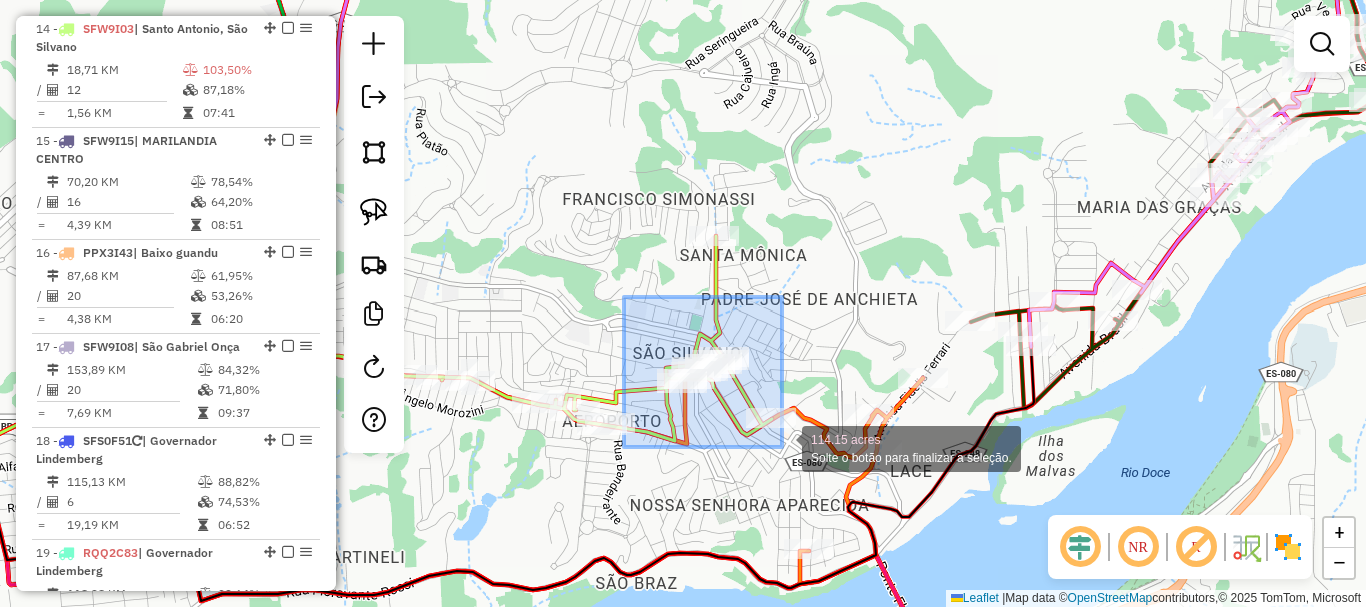drag, startPoint x: 624, startPoint y: 297, endPoint x: 794, endPoint y: 456, distance: 232.76813 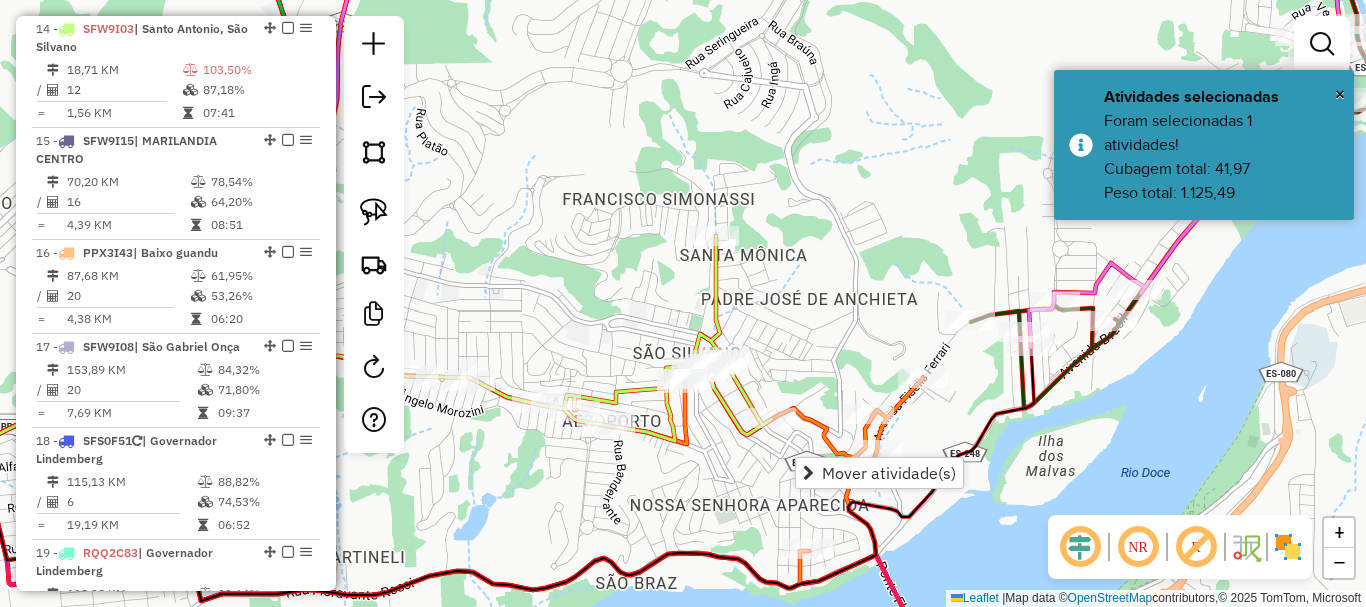 click on "Mover atividade(s)" at bounding box center (879, 473) 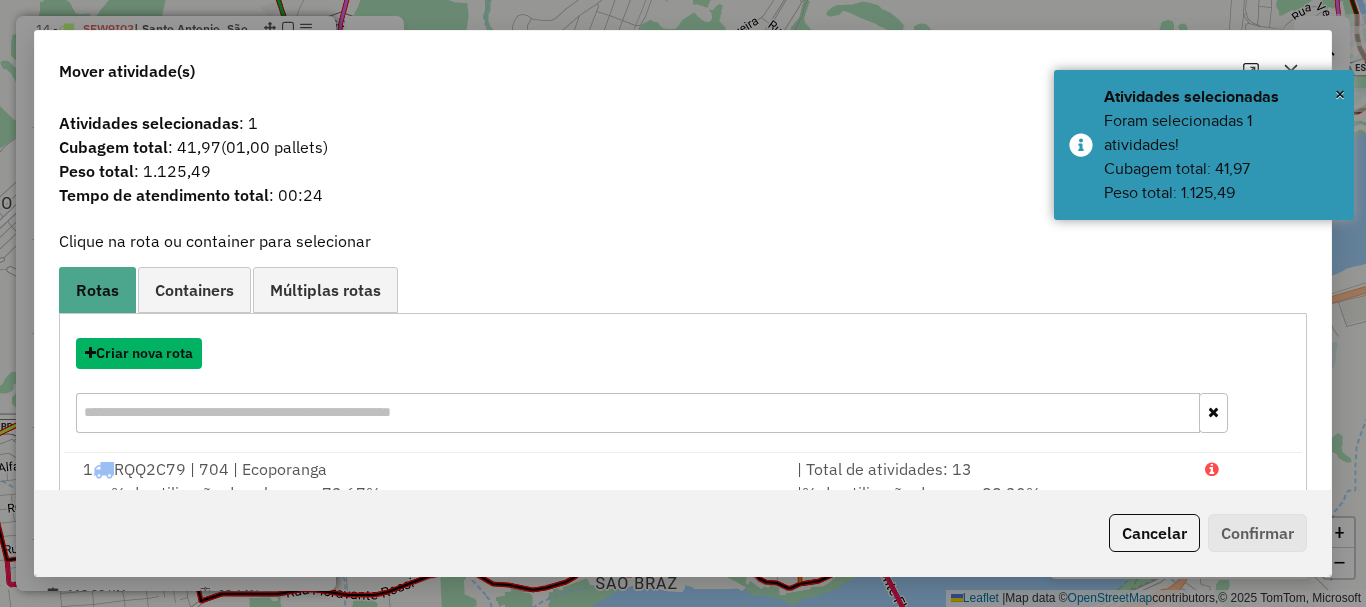 click on "Criar nova rota" at bounding box center [139, 353] 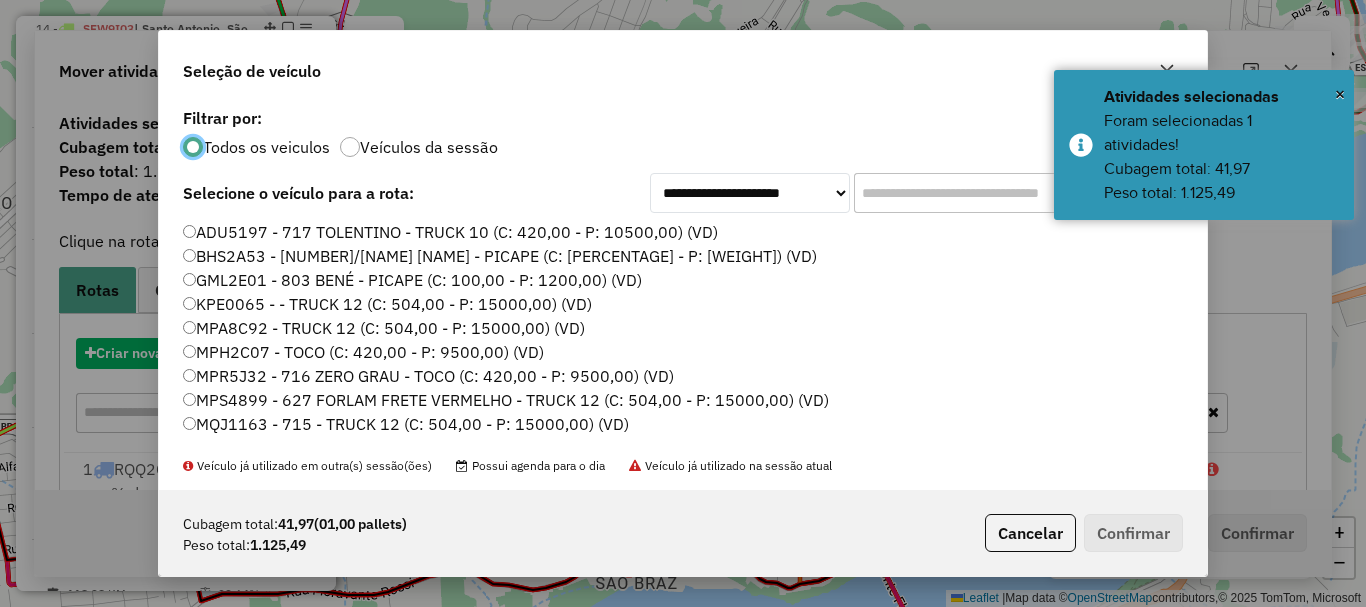 scroll, scrollTop: 11, scrollLeft: 6, axis: both 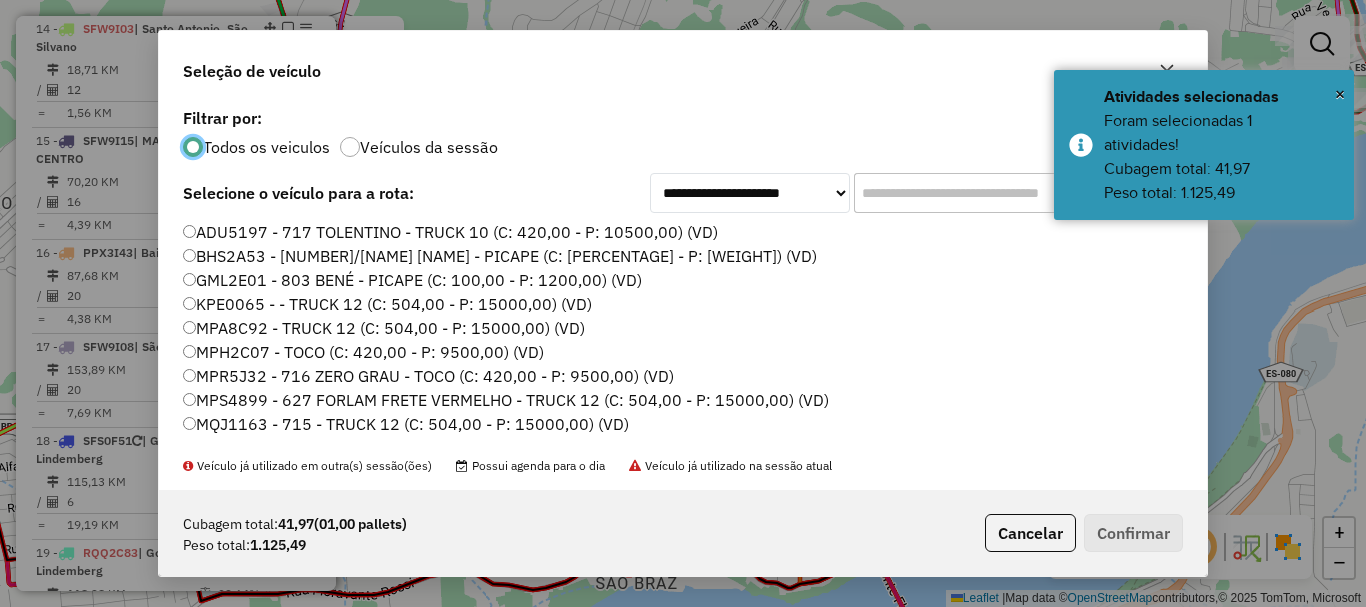 click 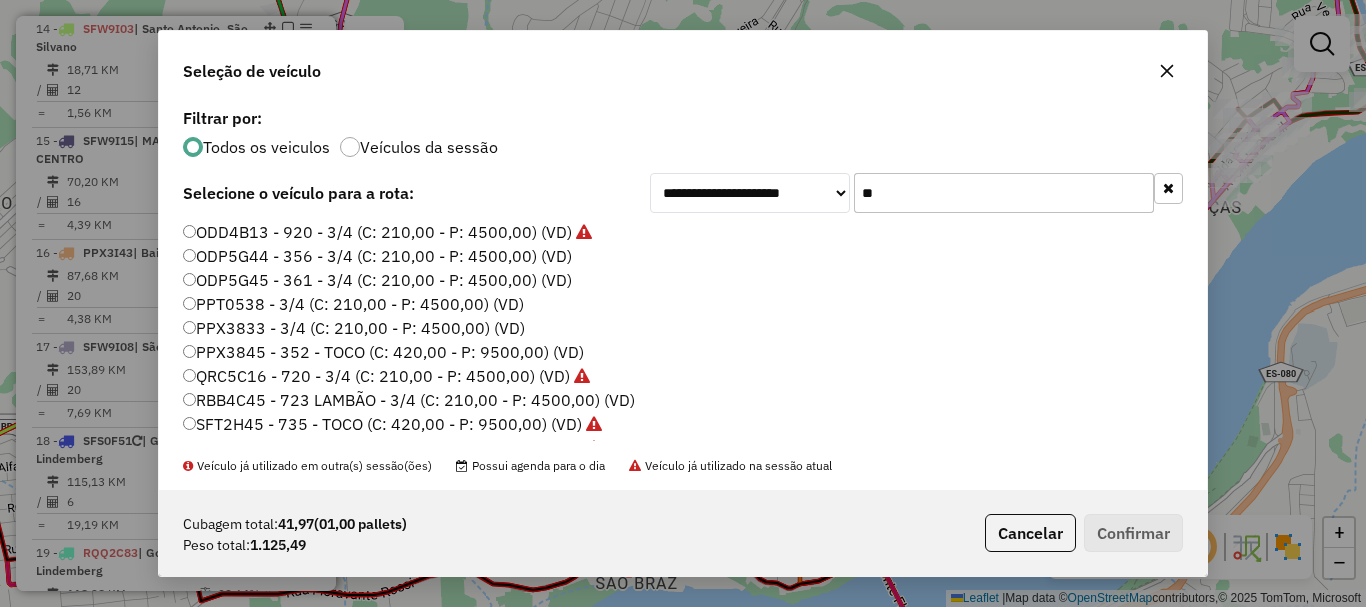 type on "**" 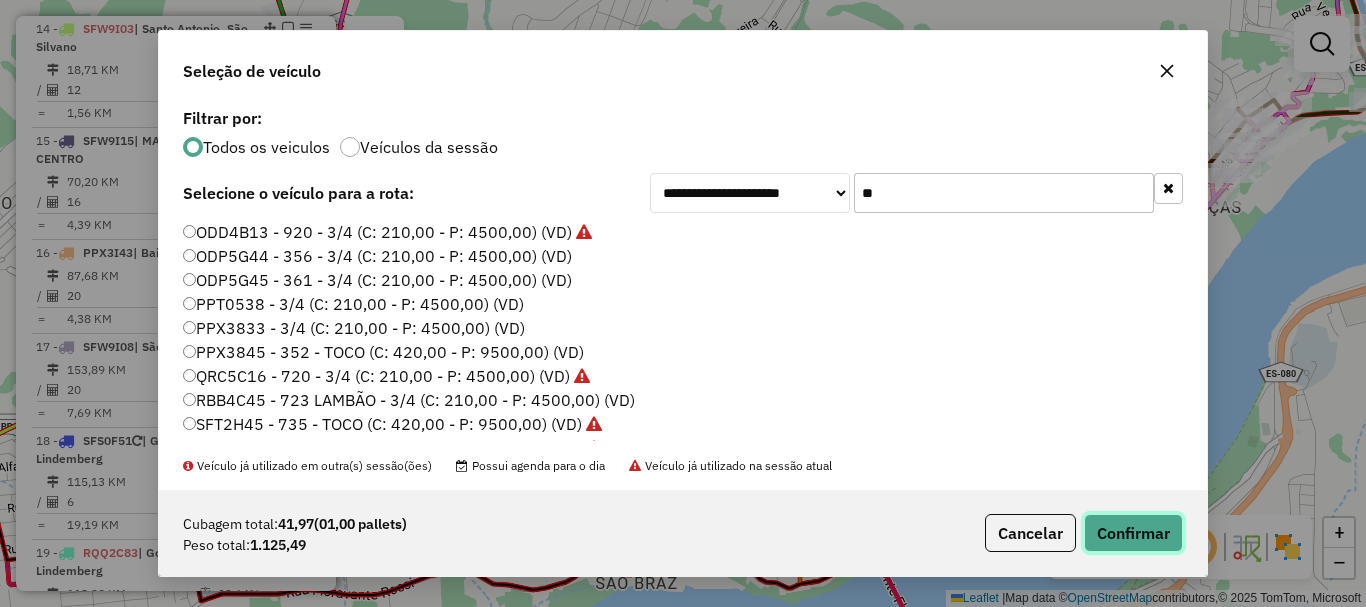 click on "Confirmar" 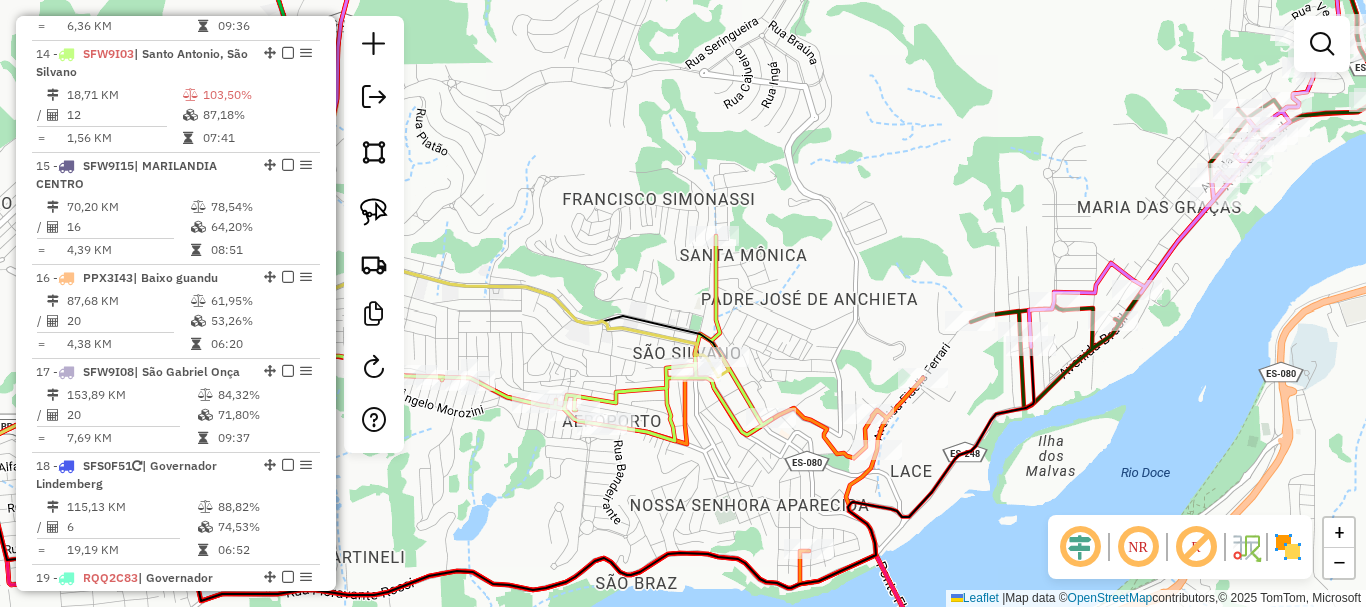 scroll, scrollTop: 2183, scrollLeft: 0, axis: vertical 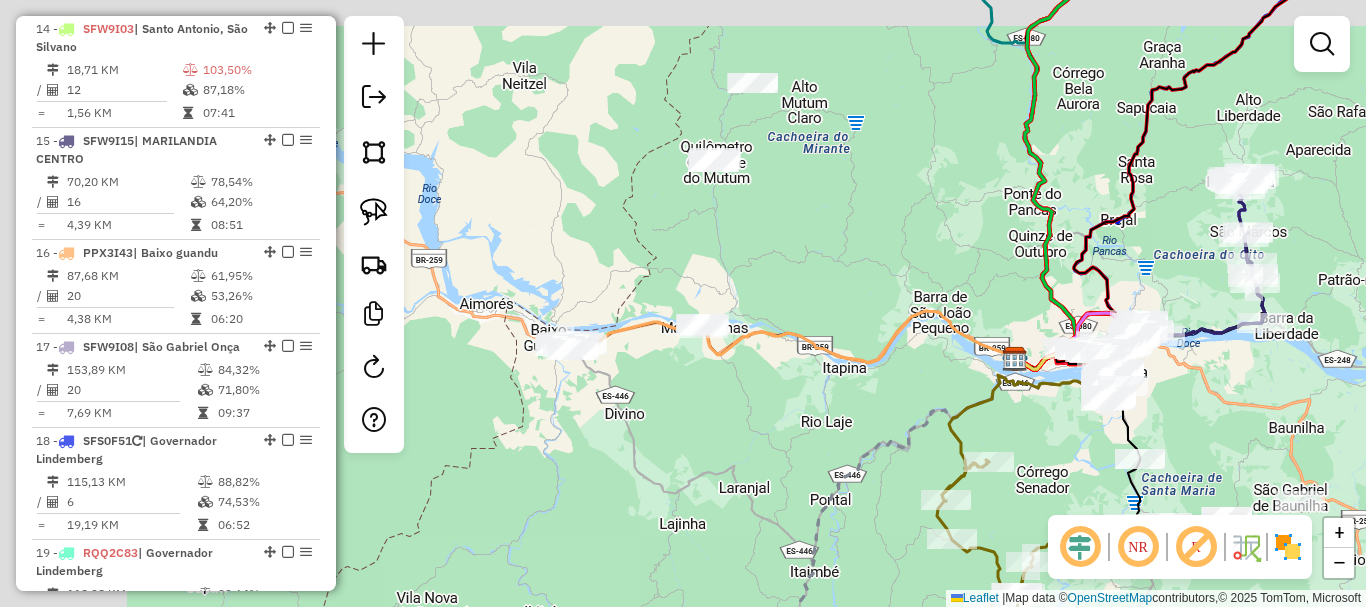 drag, startPoint x: 631, startPoint y: 397, endPoint x: 726, endPoint y: 412, distance: 96.17692 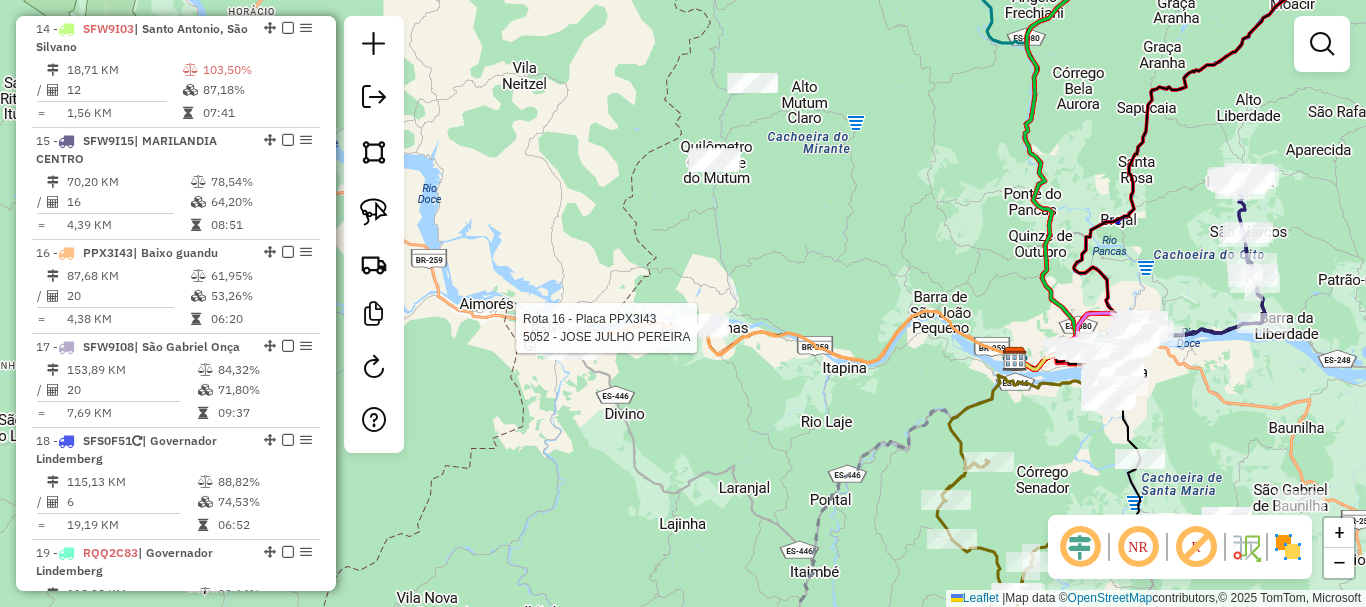 select on "*********" 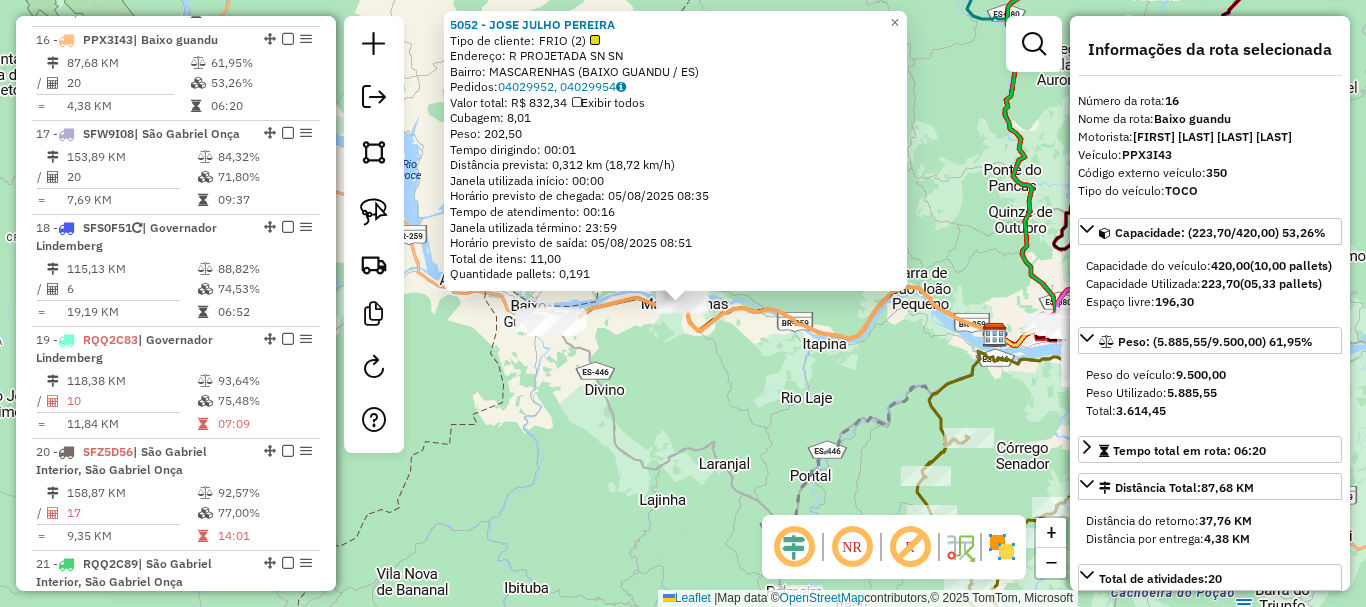 scroll, scrollTop: 2407, scrollLeft: 0, axis: vertical 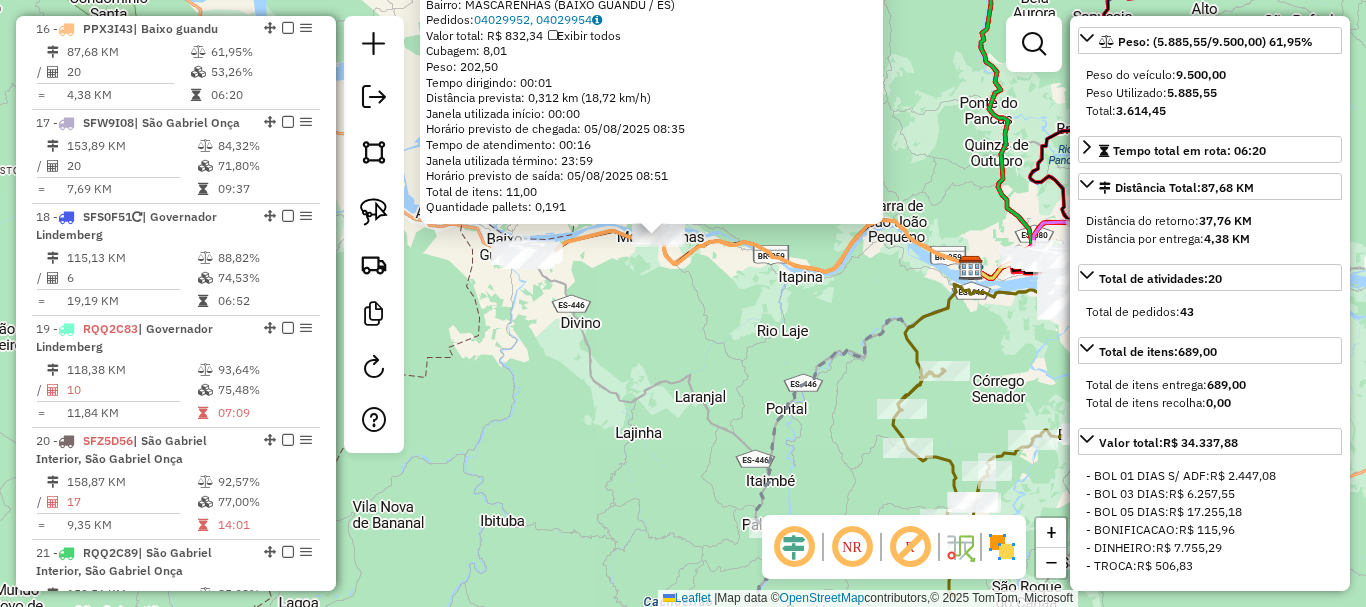 drag, startPoint x: 715, startPoint y: 335, endPoint x: 664, endPoint y: 134, distance: 207.36923 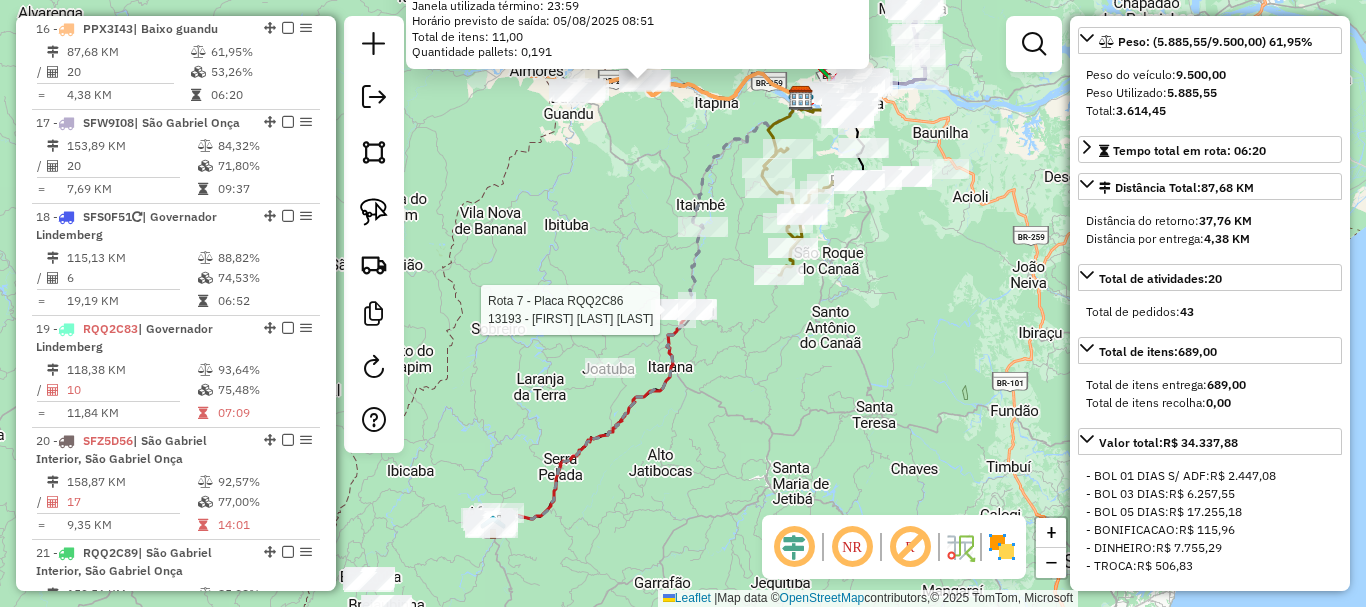 scroll, scrollTop: 282, scrollLeft: 0, axis: vertical 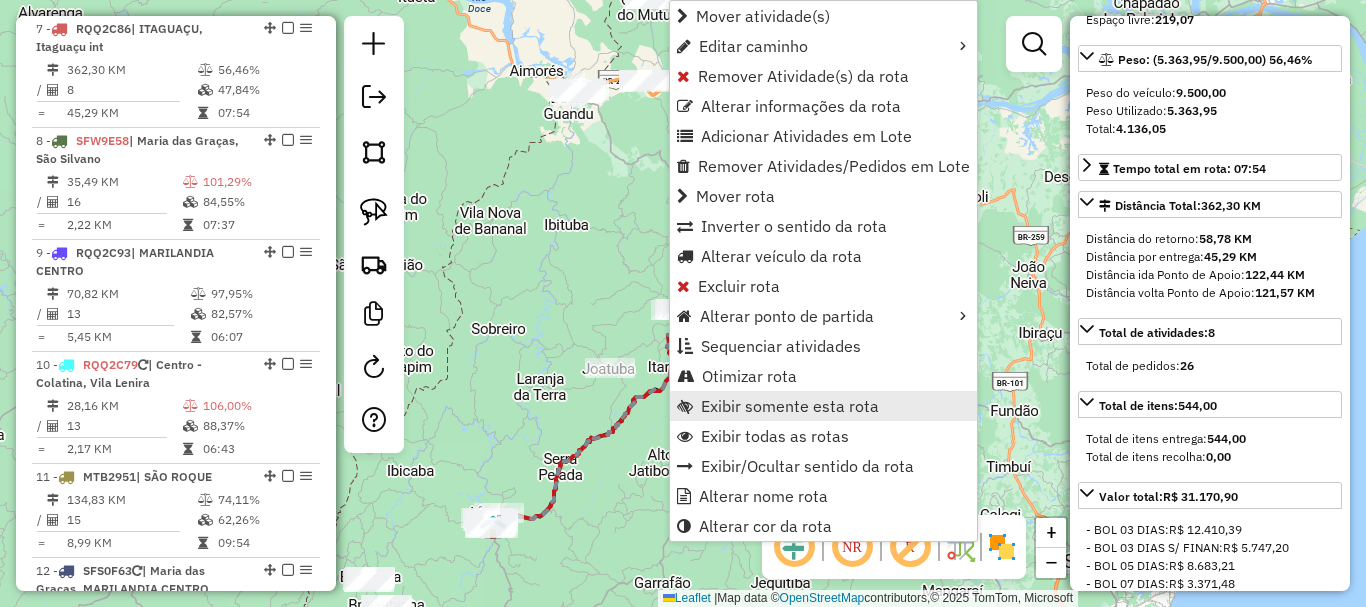 click on "Exibir somente esta rota" at bounding box center (790, 406) 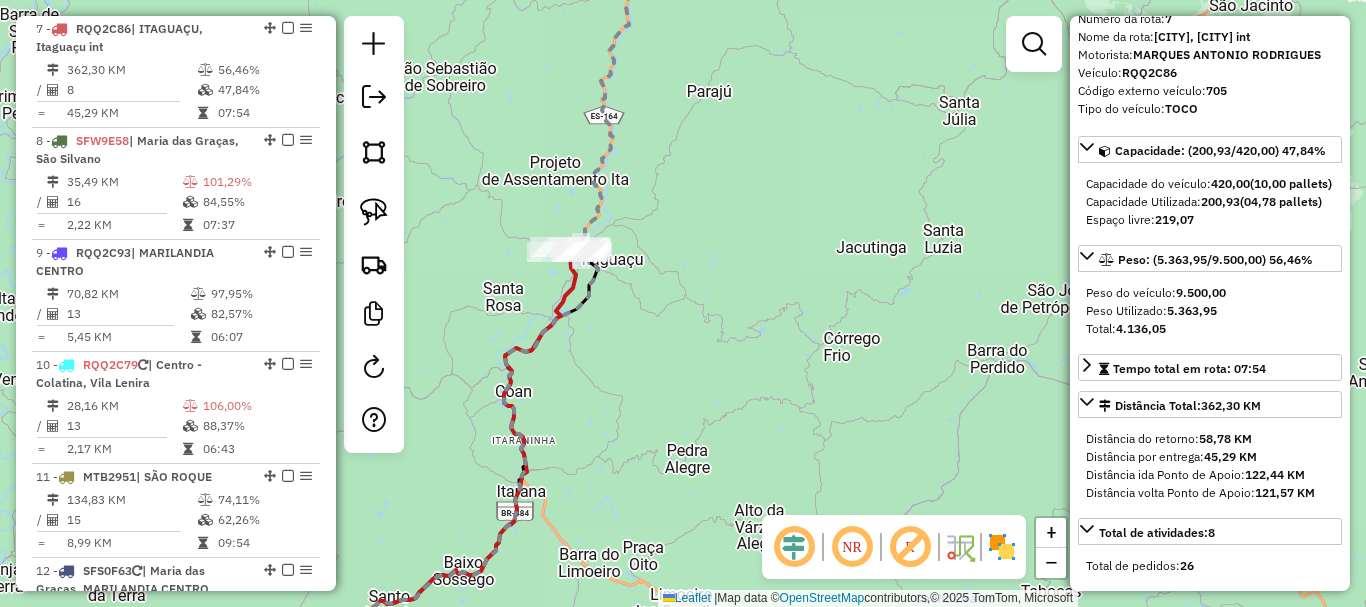 scroll, scrollTop: 0, scrollLeft: 0, axis: both 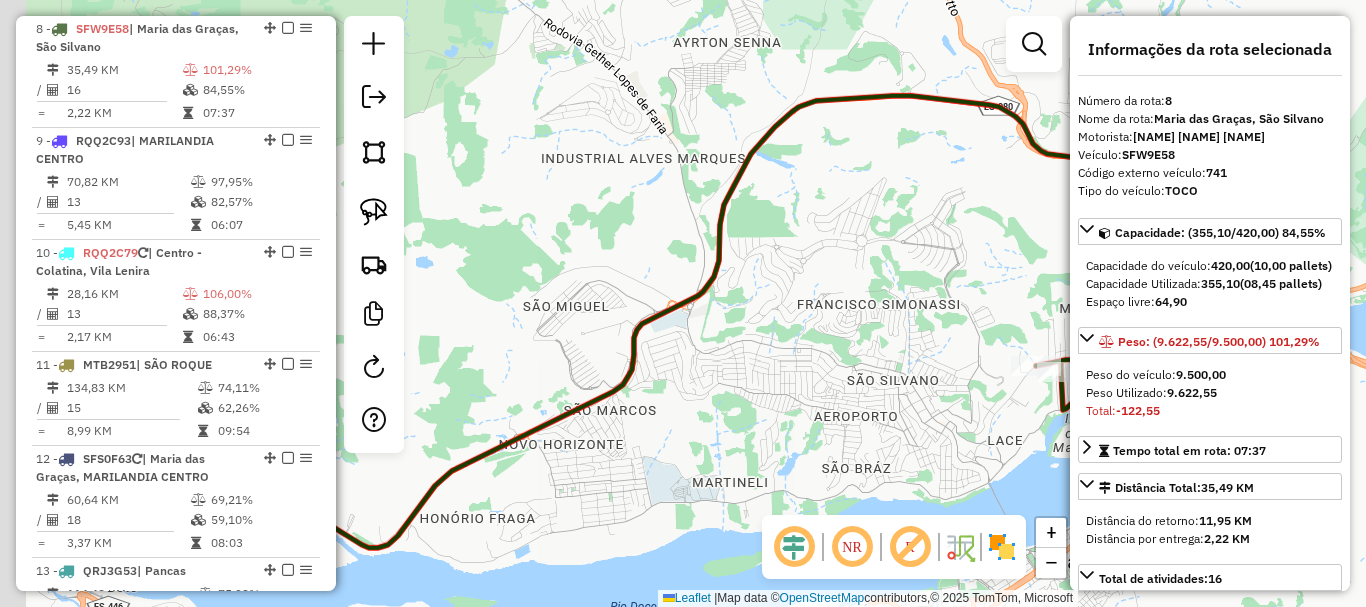 drag, startPoint x: 859, startPoint y: 323, endPoint x: 462, endPoint y: 384, distance: 401.65906 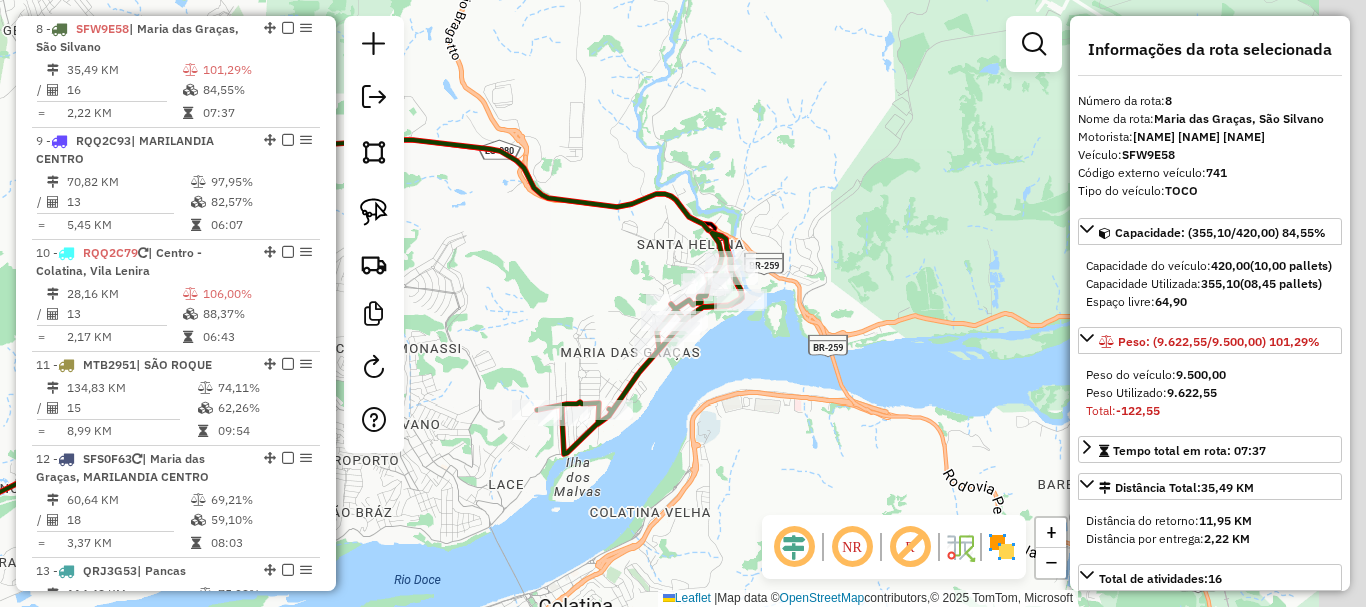 drag, startPoint x: 633, startPoint y: 322, endPoint x: 920, endPoint y: 359, distance: 289.37518 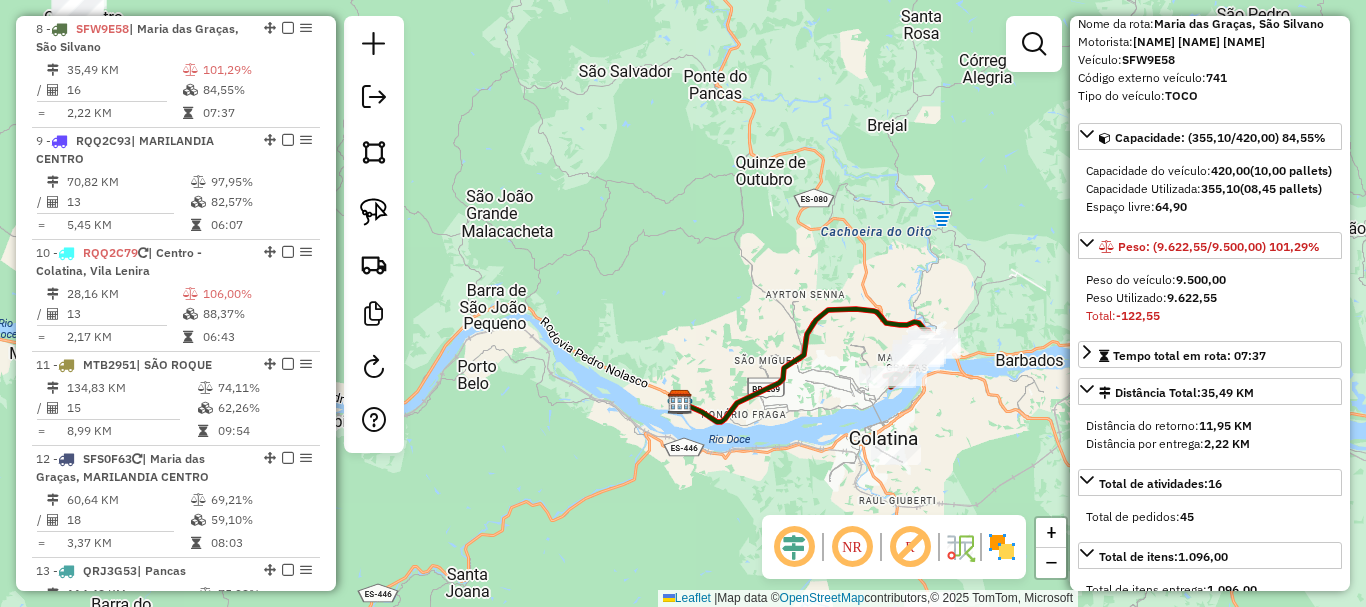 scroll, scrollTop: 0, scrollLeft: 0, axis: both 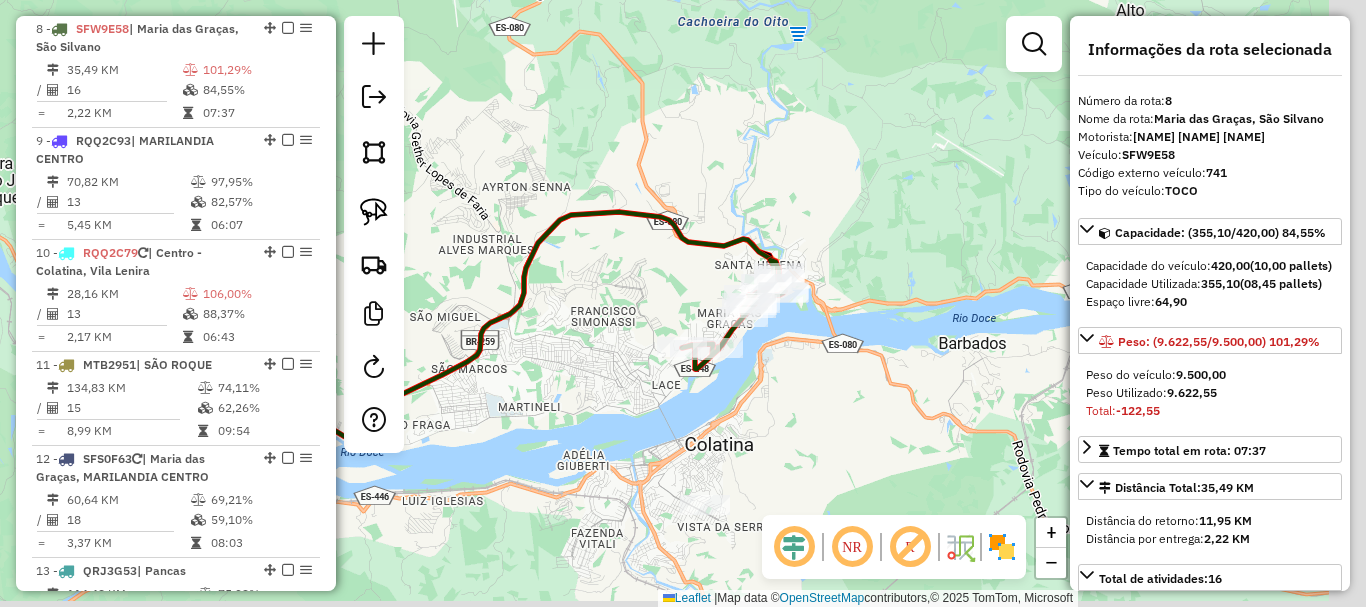 drag, startPoint x: 826, startPoint y: 359, endPoint x: 776, endPoint y: 348, distance: 51.1957 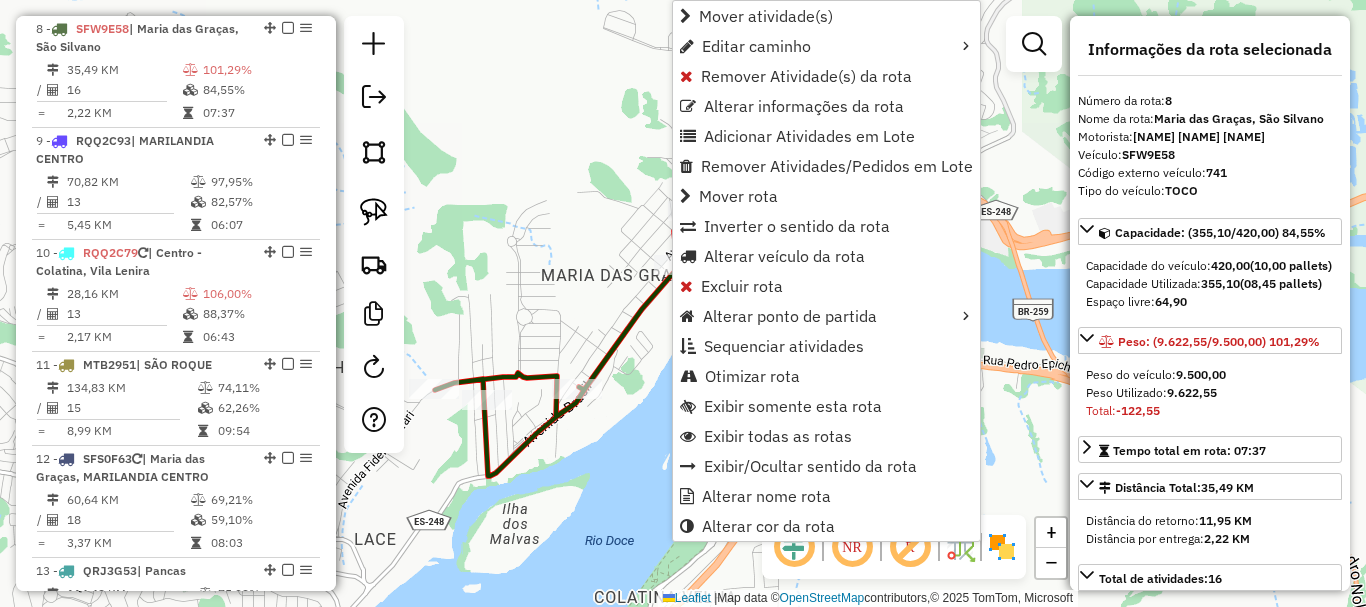 click on "Janela de atendimento Grade de atendimento Capacidade Transportadoras Veículos Cliente Pedidos  Rotas Selecione os dias de semana para filtrar as janelas de atendimento  Seg   Ter   Qua   Qui   Sex   Sáb   Dom  Informe o período da janela de atendimento: De: Até:  Filtrar exatamente a janela do cliente  Considerar janela de atendimento padrão  Selecione os dias de semana para filtrar as grades de atendimento  Seg   Ter   Qua   Qui   Sex   Sáb   Dom   Considerar clientes sem dia de atendimento cadastrado  Clientes fora do dia de atendimento selecionado Filtrar as atividades entre os valores definidos abaixo:  Peso mínimo:   Peso máximo:   Cubagem mínima:   Cubagem máxima:   De:   Até:  Filtrar as atividades entre o tempo de atendimento definido abaixo:  De:   Até:   Considerar capacidade total dos clientes não roteirizados Transportadora: Selecione um ou mais itens Tipo de veículo: Selecione um ou mais itens Veículo: Selecione um ou mais itens Motorista: Selecione um ou mais itens Nome: Rótulo:" 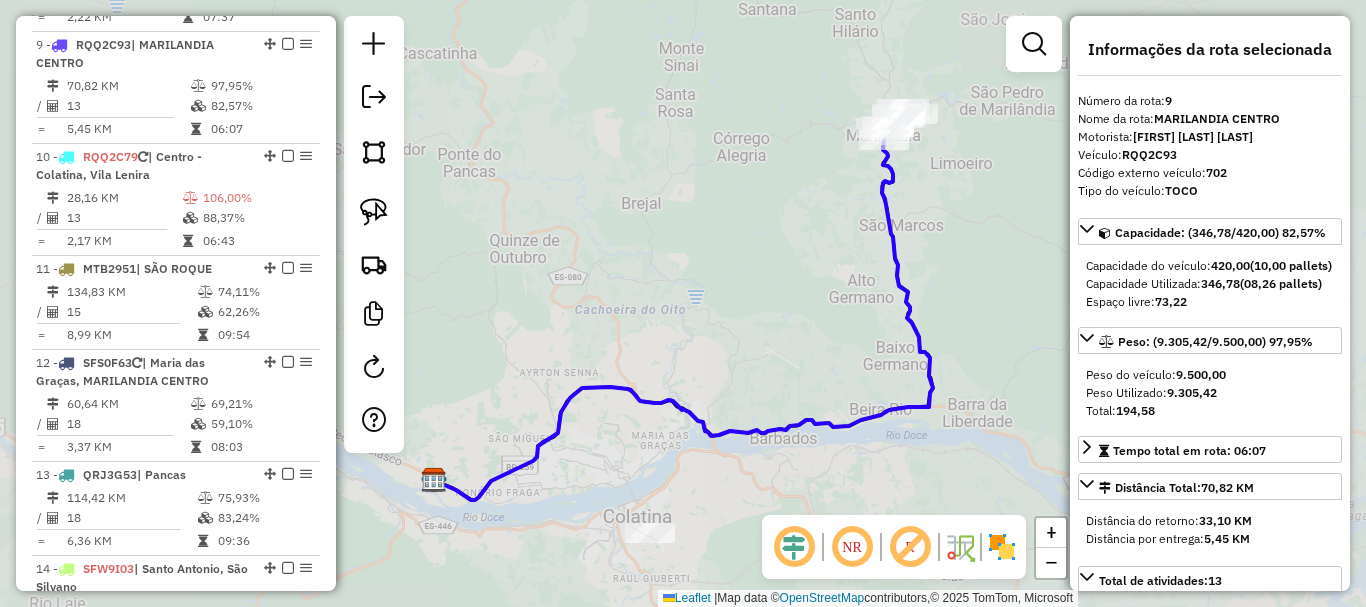 scroll, scrollTop: 1659, scrollLeft: 0, axis: vertical 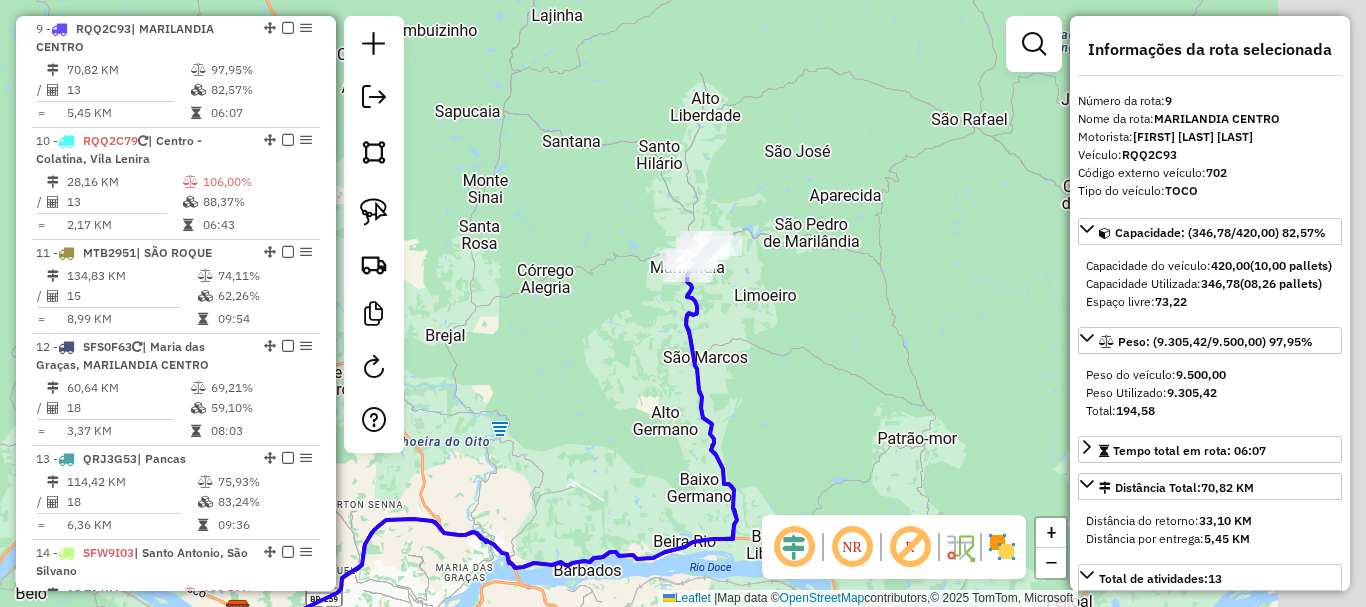 drag, startPoint x: 657, startPoint y: 400, endPoint x: 588, endPoint y: 439, distance: 79.25907 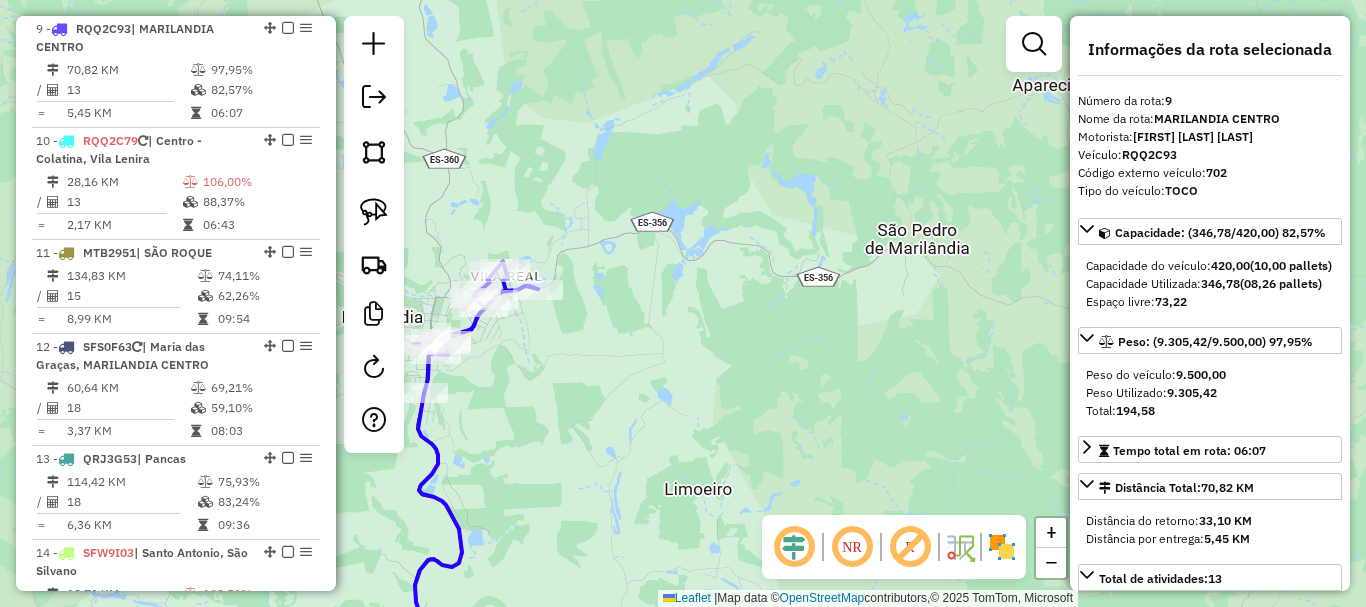 scroll, scrollTop: 200, scrollLeft: 0, axis: vertical 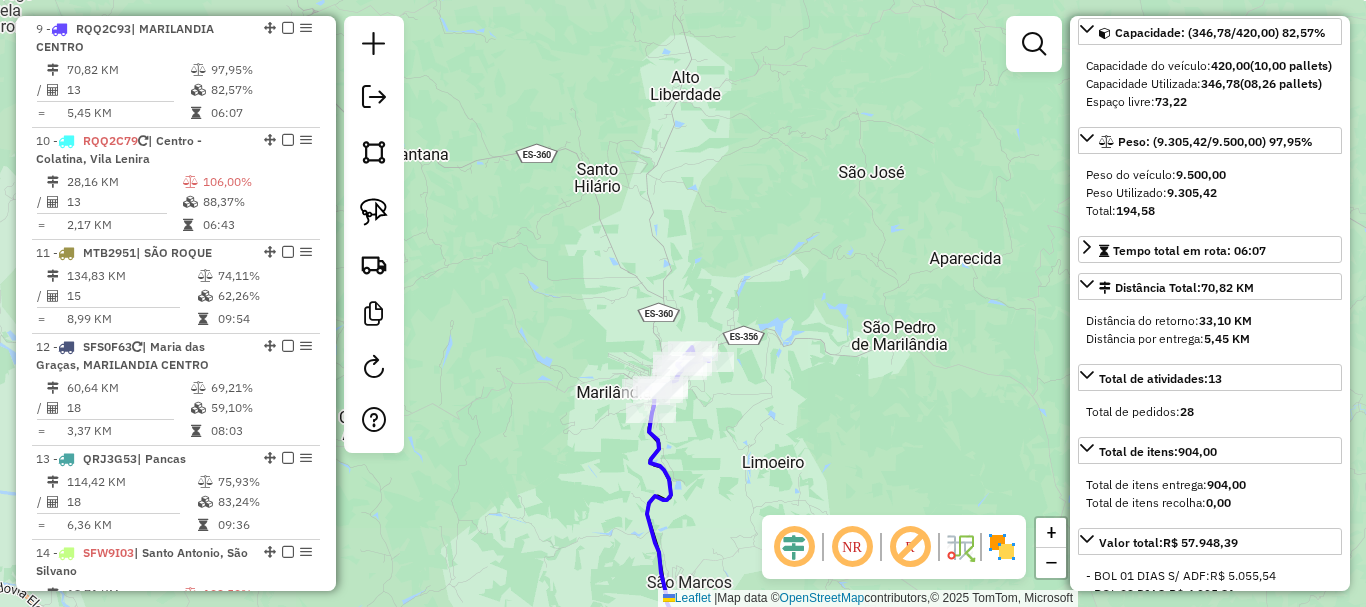 drag, startPoint x: 788, startPoint y: 430, endPoint x: 860, endPoint y: 399, distance: 78.39005 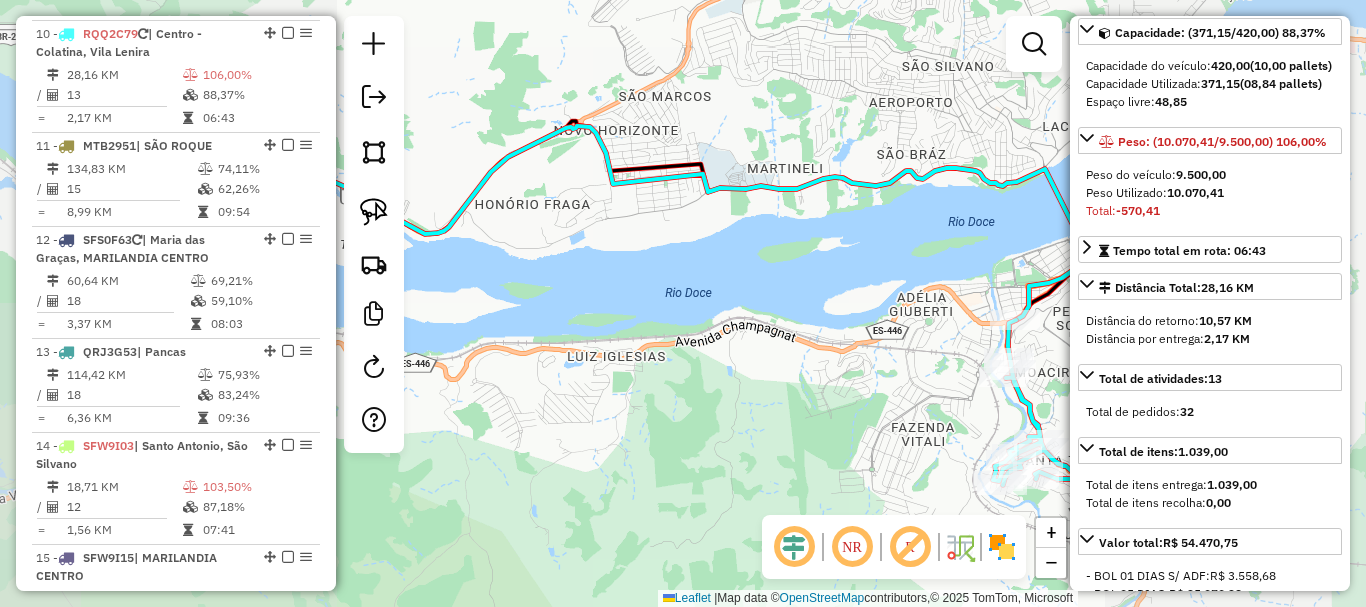 scroll, scrollTop: 1771, scrollLeft: 0, axis: vertical 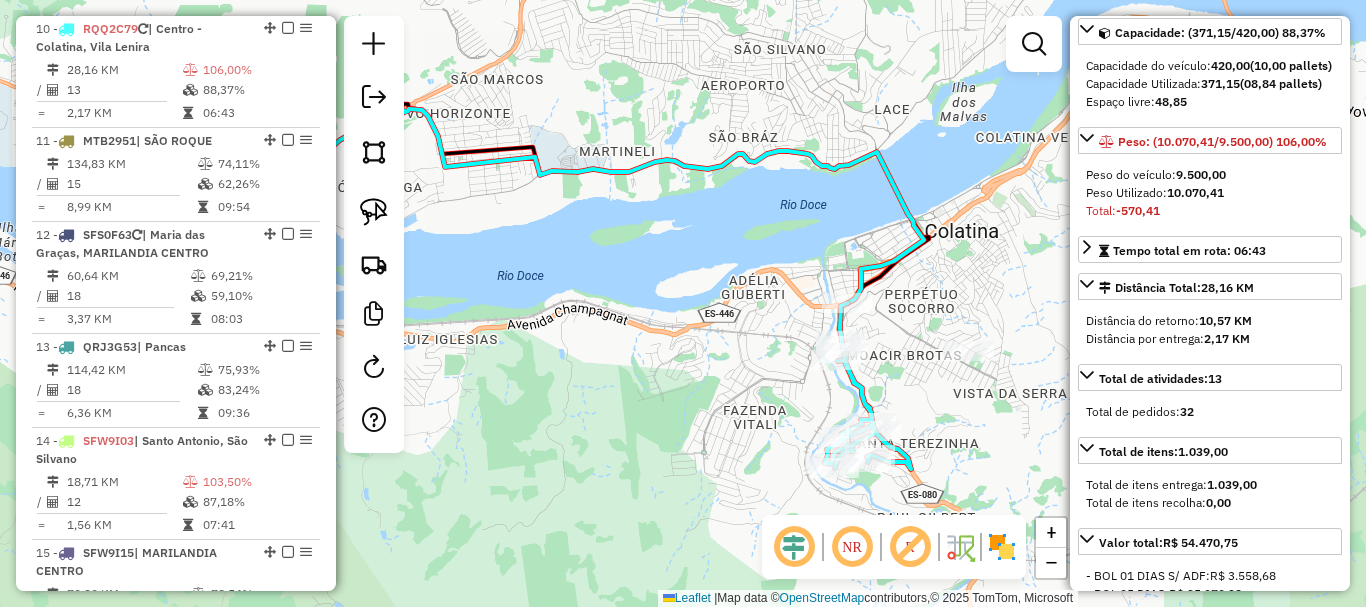 drag, startPoint x: 712, startPoint y: 303, endPoint x: 588, endPoint y: 288, distance: 124.90396 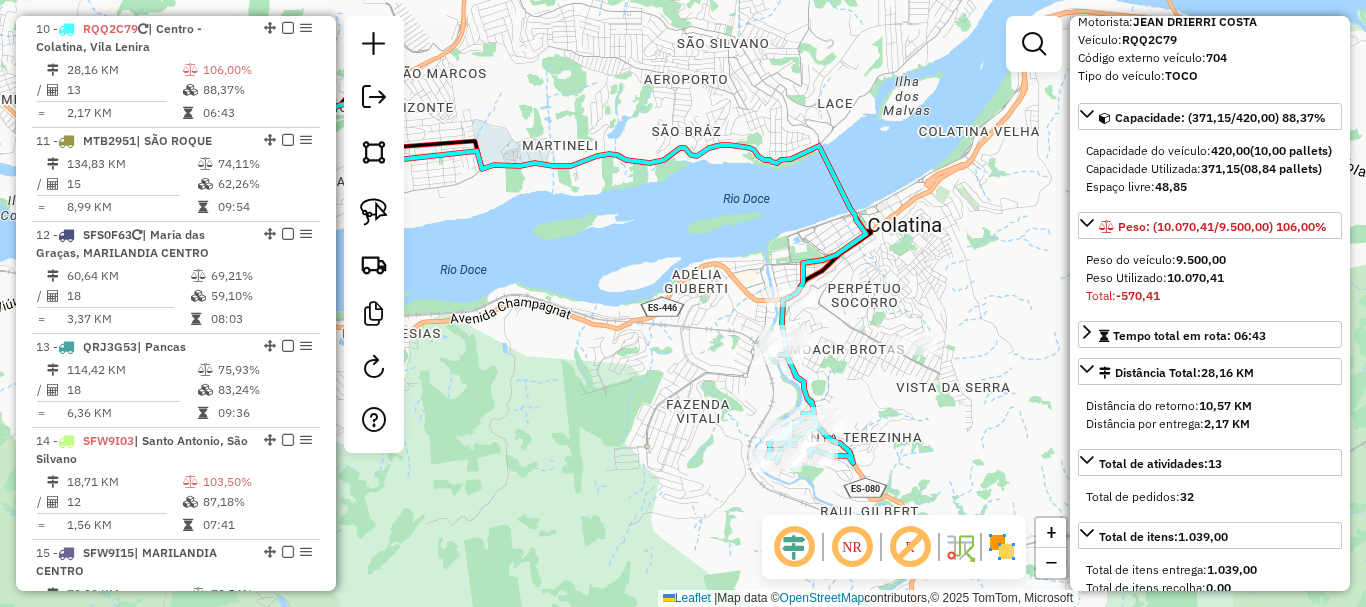 scroll, scrollTop: 0, scrollLeft: 0, axis: both 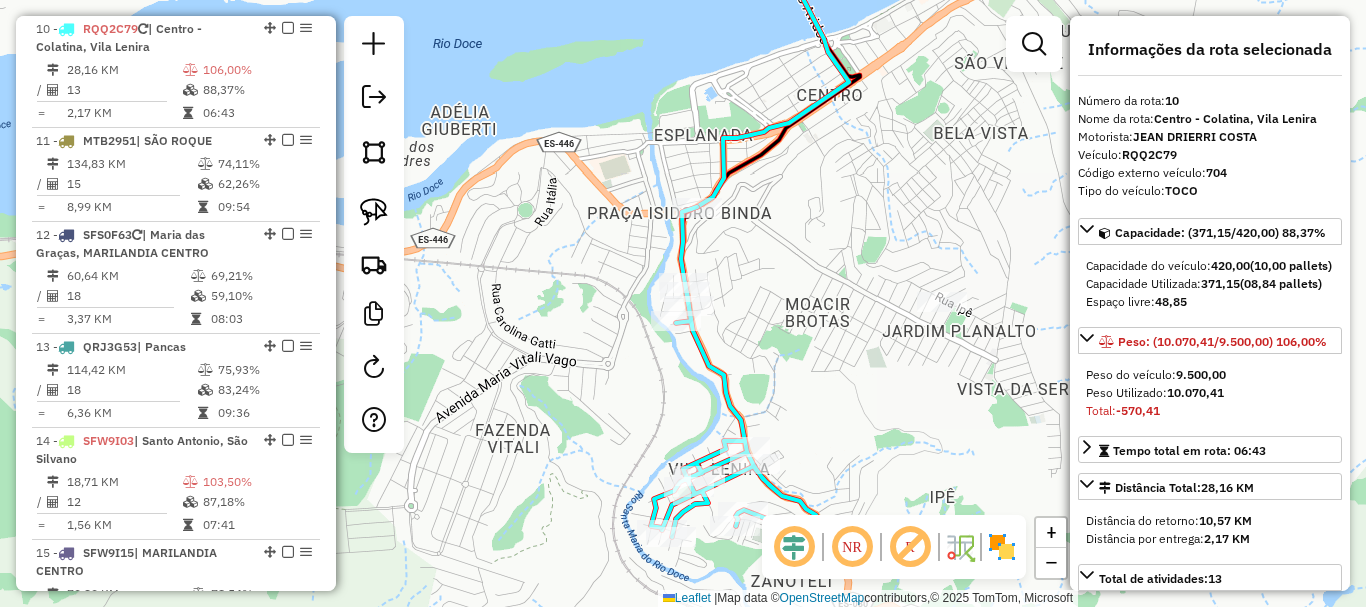 drag, startPoint x: 759, startPoint y: 275, endPoint x: 776, endPoint y: 296, distance: 27.018513 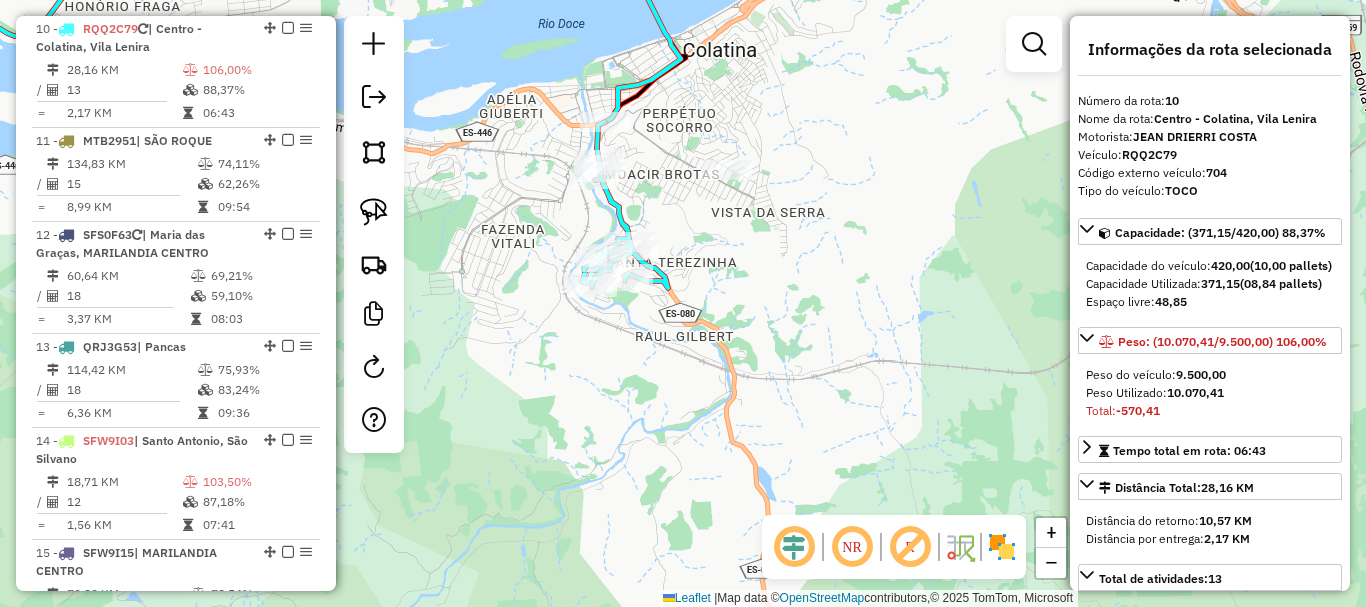 drag, startPoint x: 728, startPoint y: 282, endPoint x: 730, endPoint y: 321, distance: 39.051247 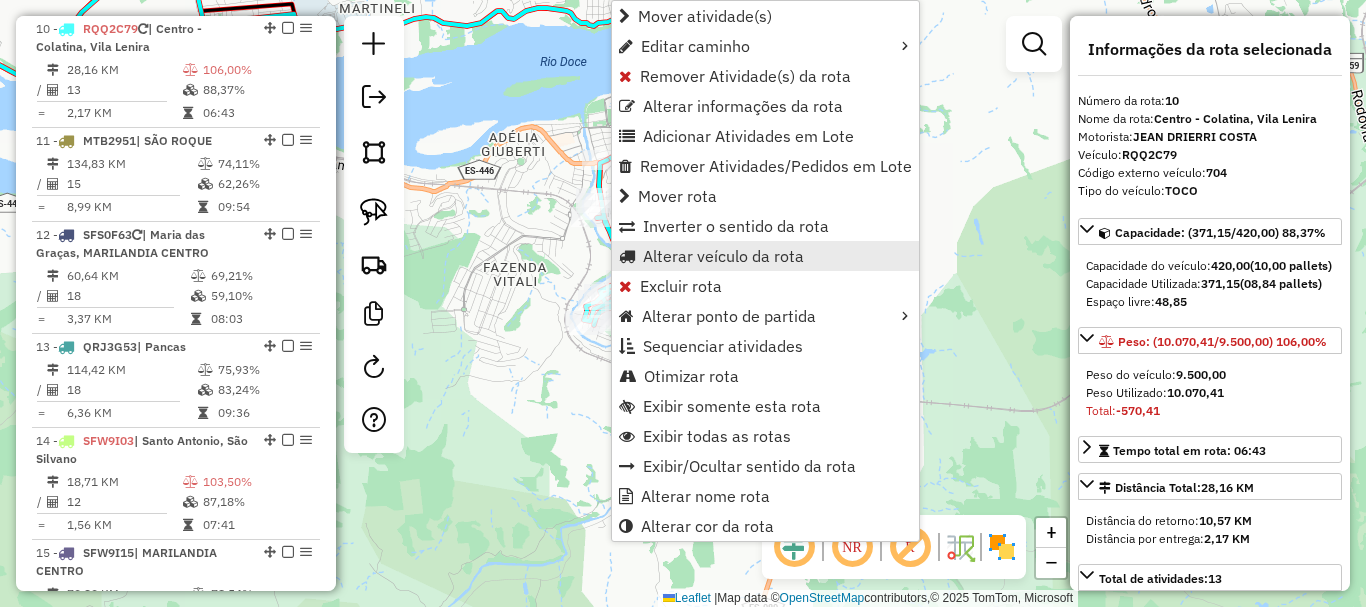 click on "Alterar veículo da rota" at bounding box center (723, 256) 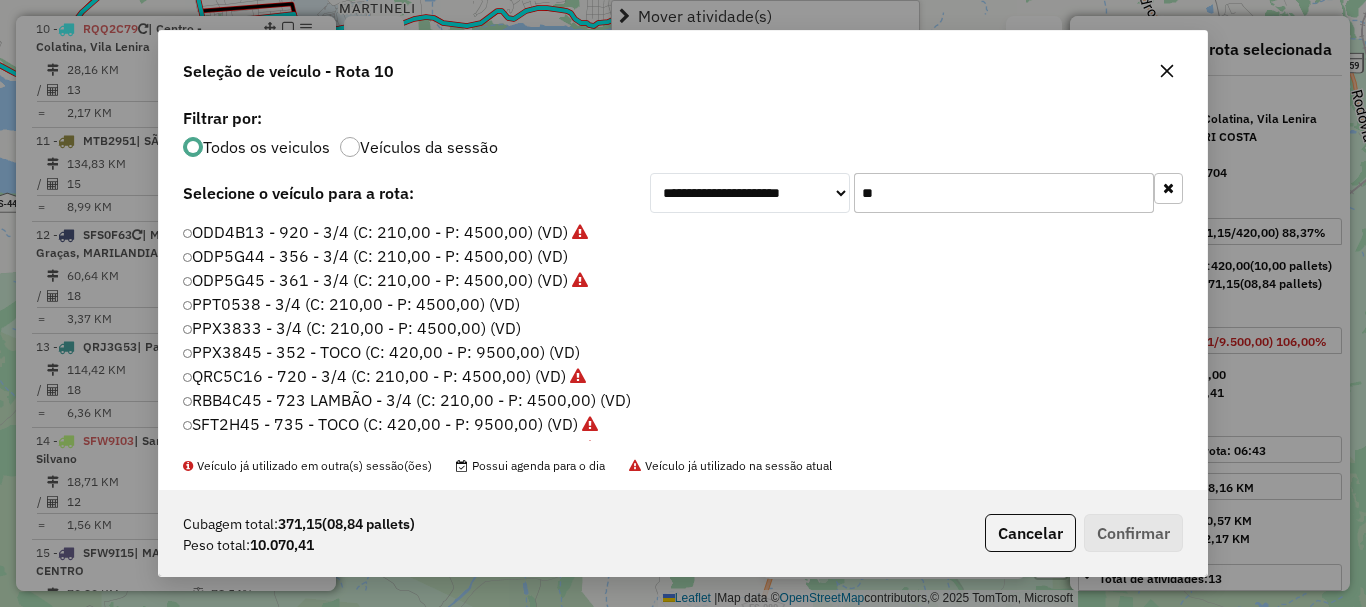 scroll, scrollTop: 11, scrollLeft: 6, axis: both 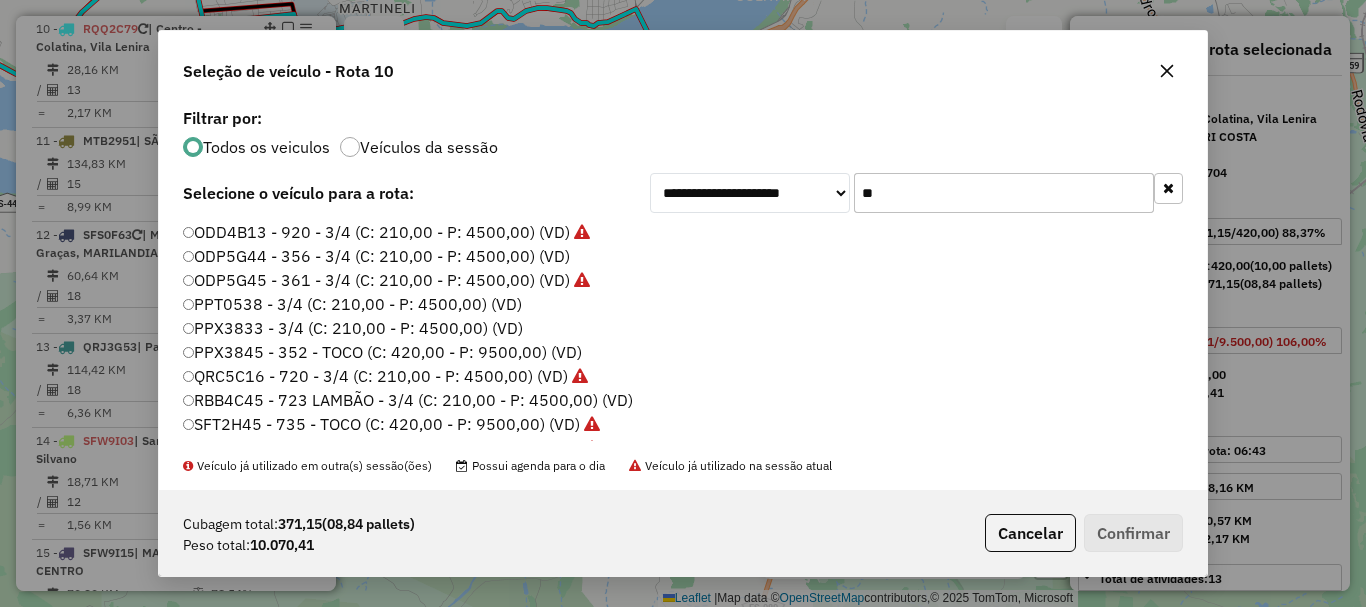 drag, startPoint x: 870, startPoint y: 207, endPoint x: 796, endPoint y: 239, distance: 80.622574 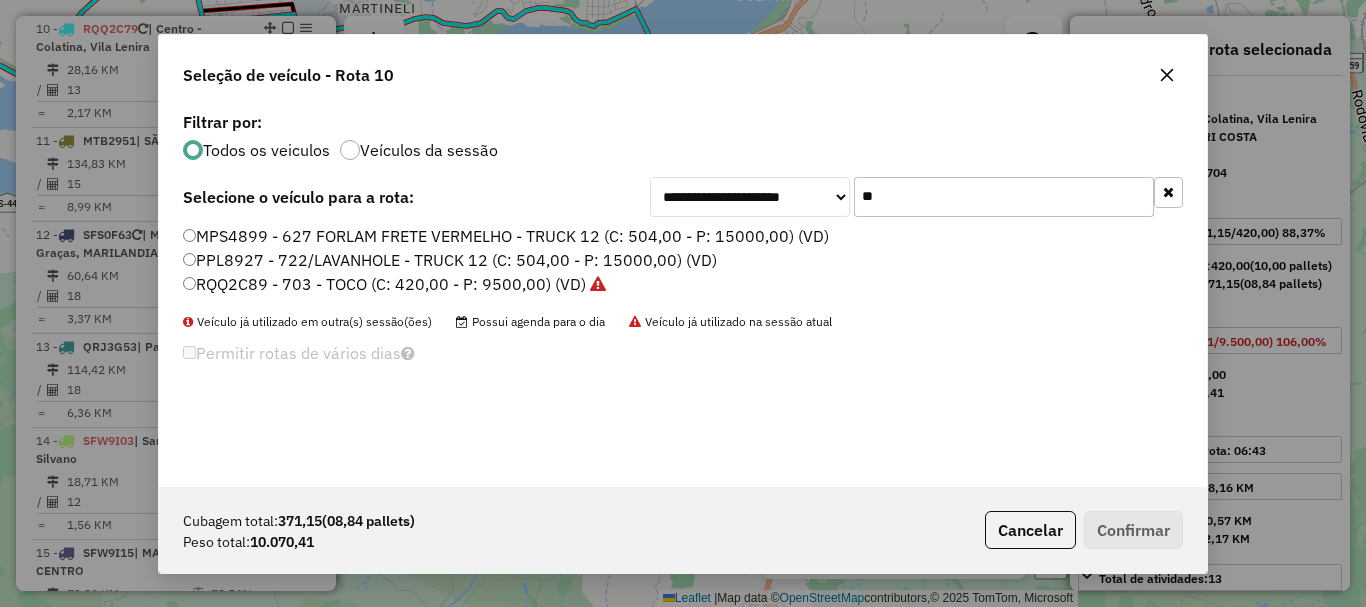 type on "**" 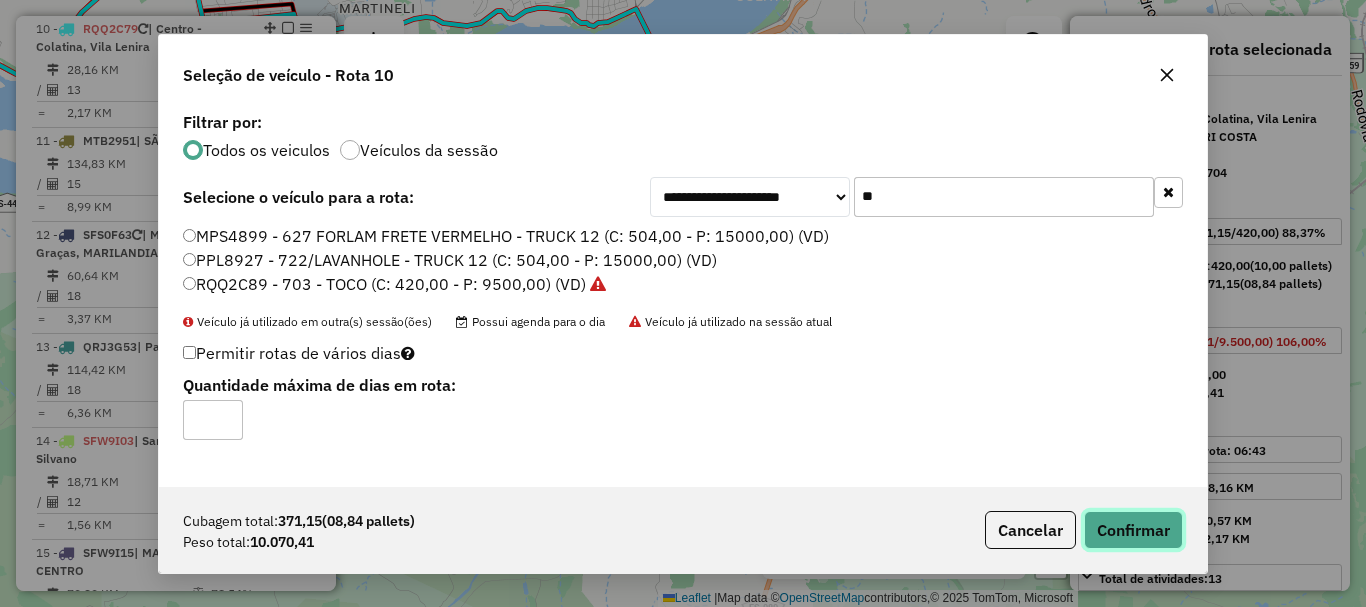 click on "Confirmar" 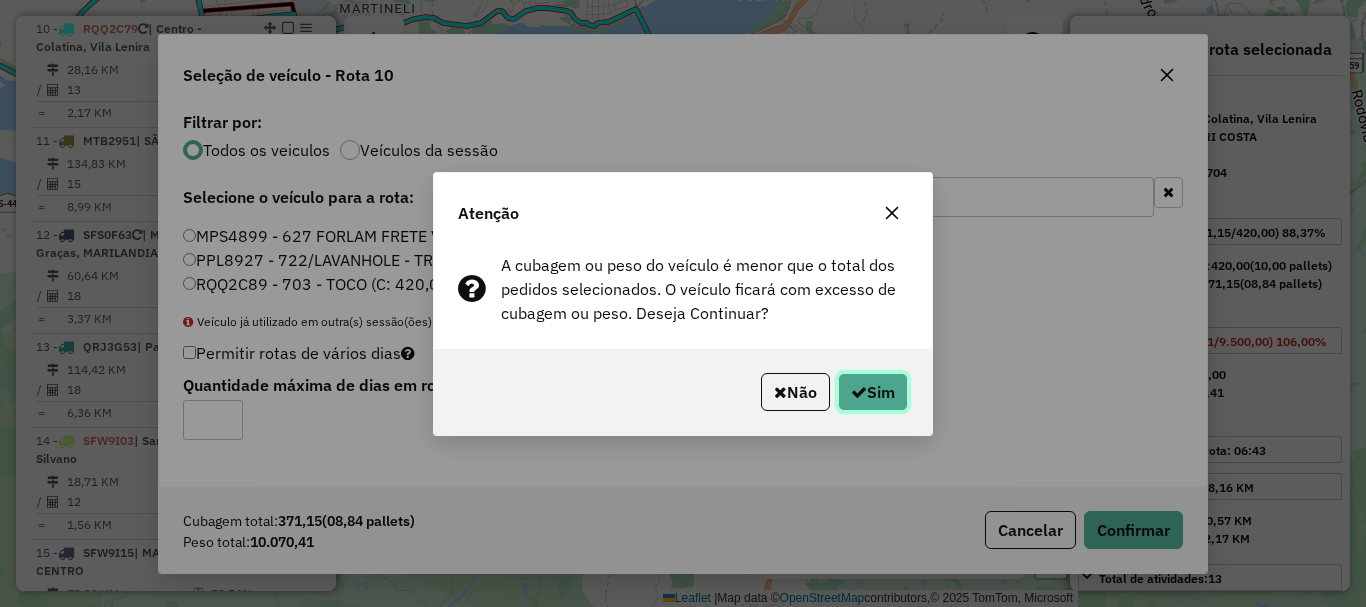click on "Sim" 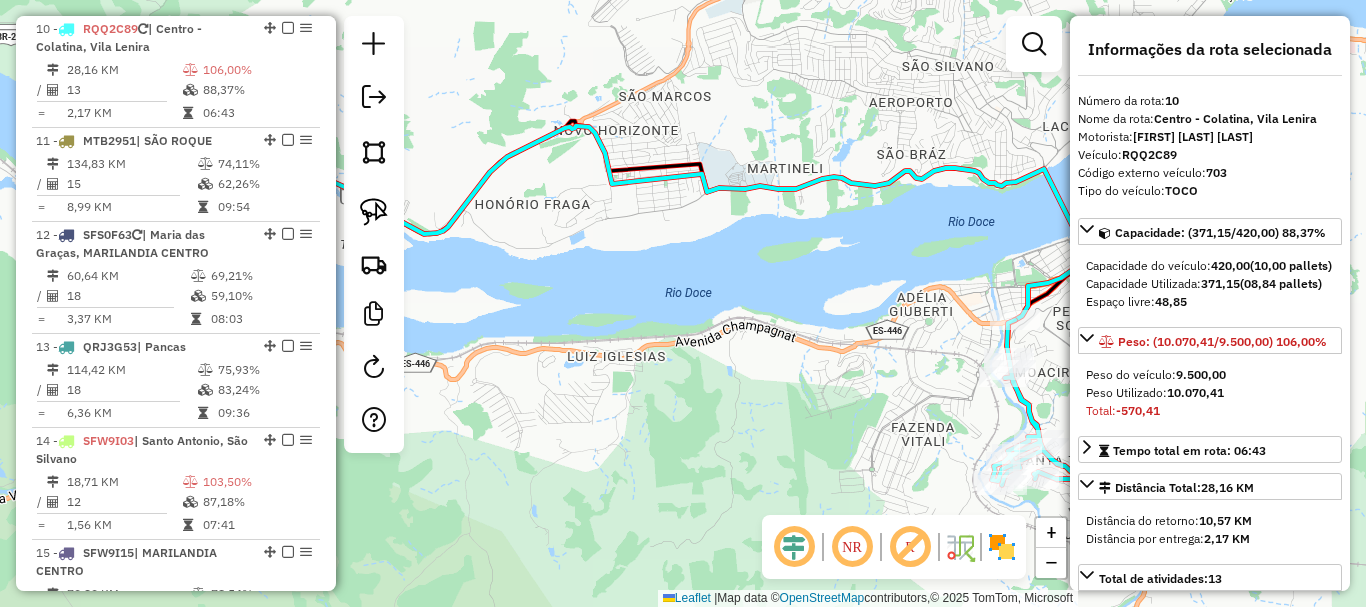 drag, startPoint x: 782, startPoint y: 426, endPoint x: 720, endPoint y: 410, distance: 64.03124 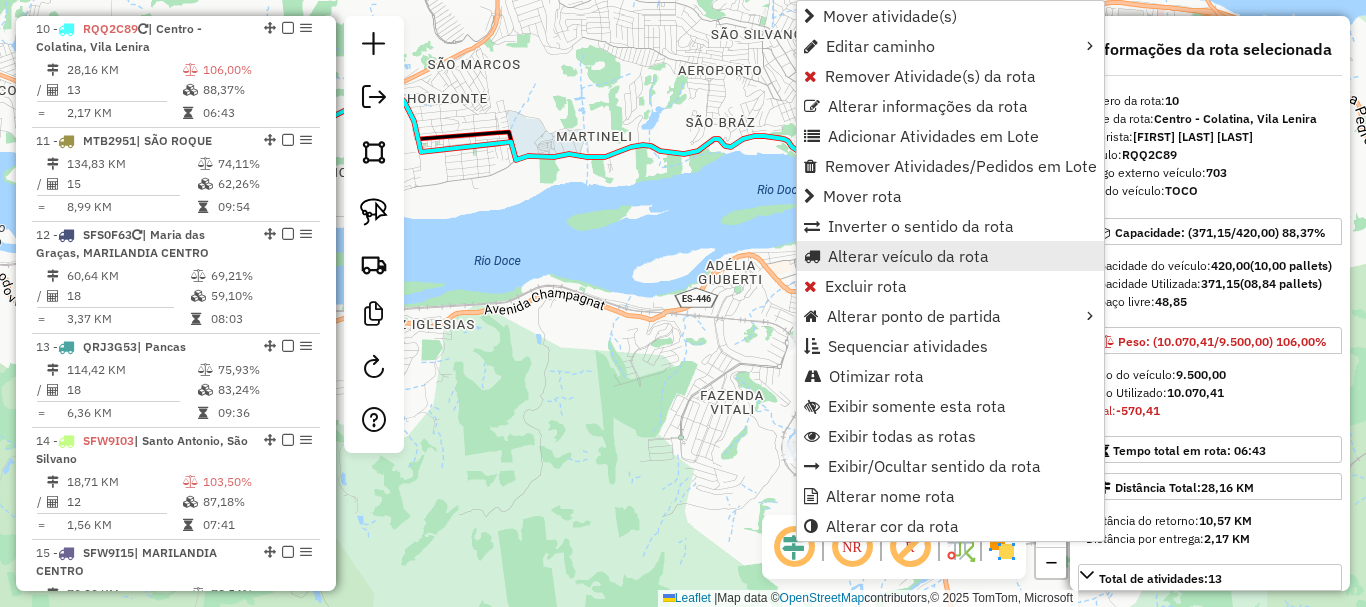 click on "Alterar veículo da rota" at bounding box center (908, 256) 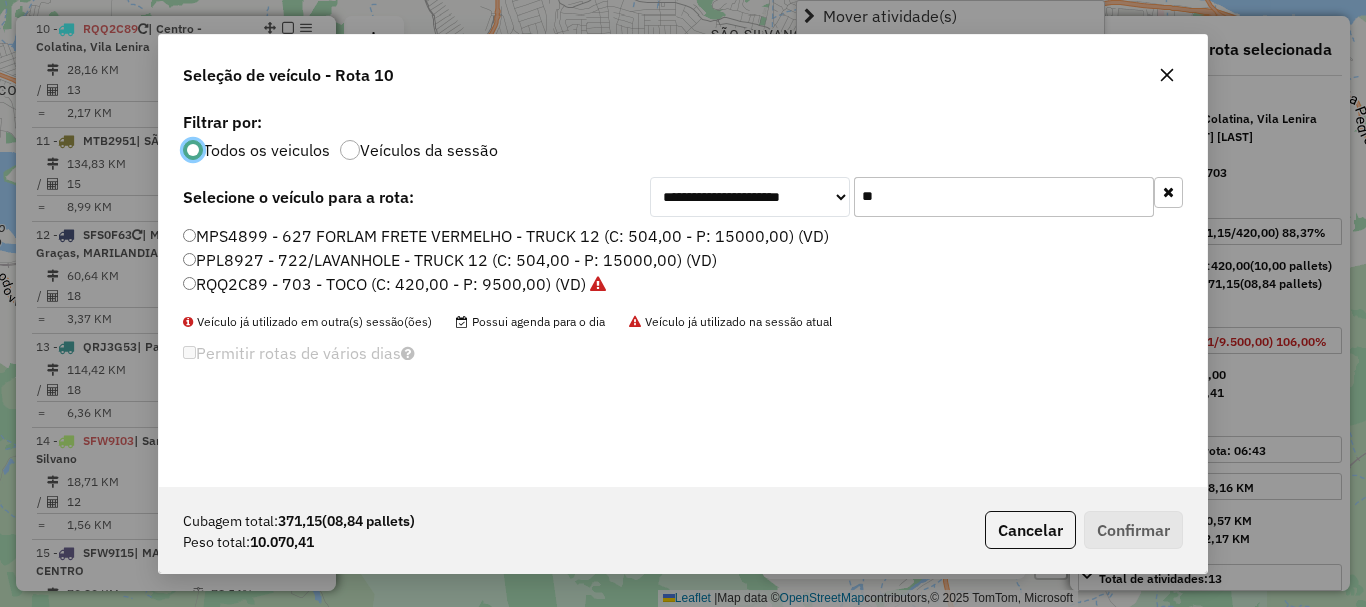 scroll, scrollTop: 11, scrollLeft: 6, axis: both 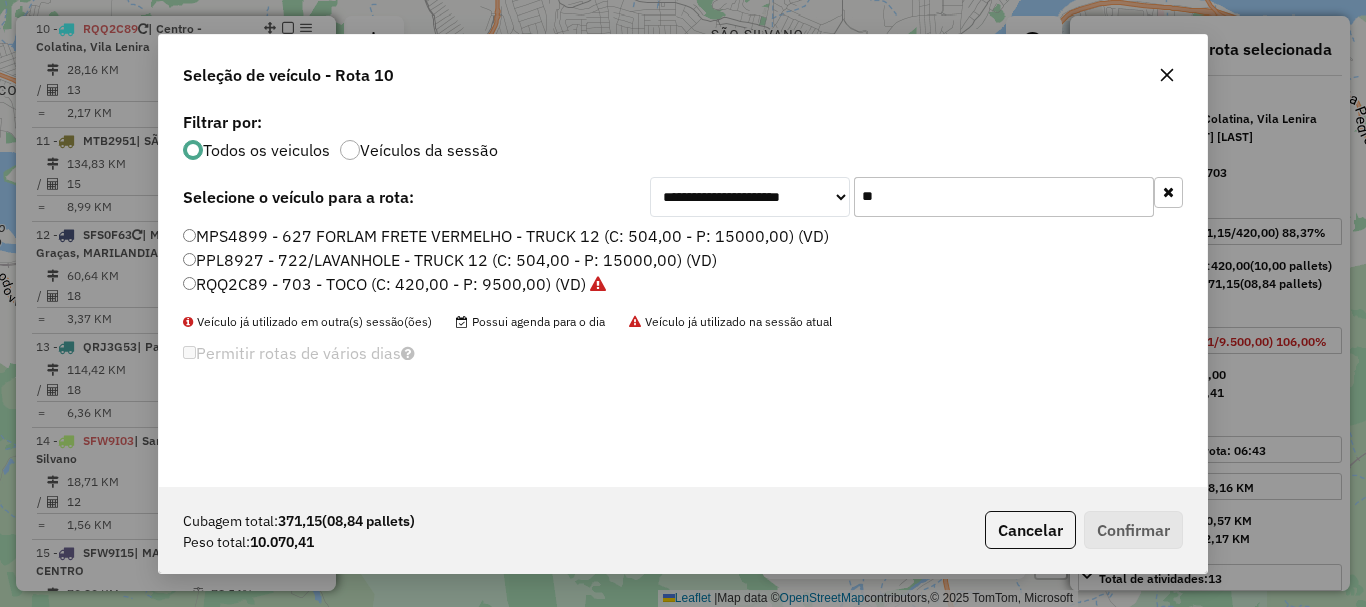 drag, startPoint x: 938, startPoint y: 206, endPoint x: 818, endPoint y: 232, distance: 122.78436 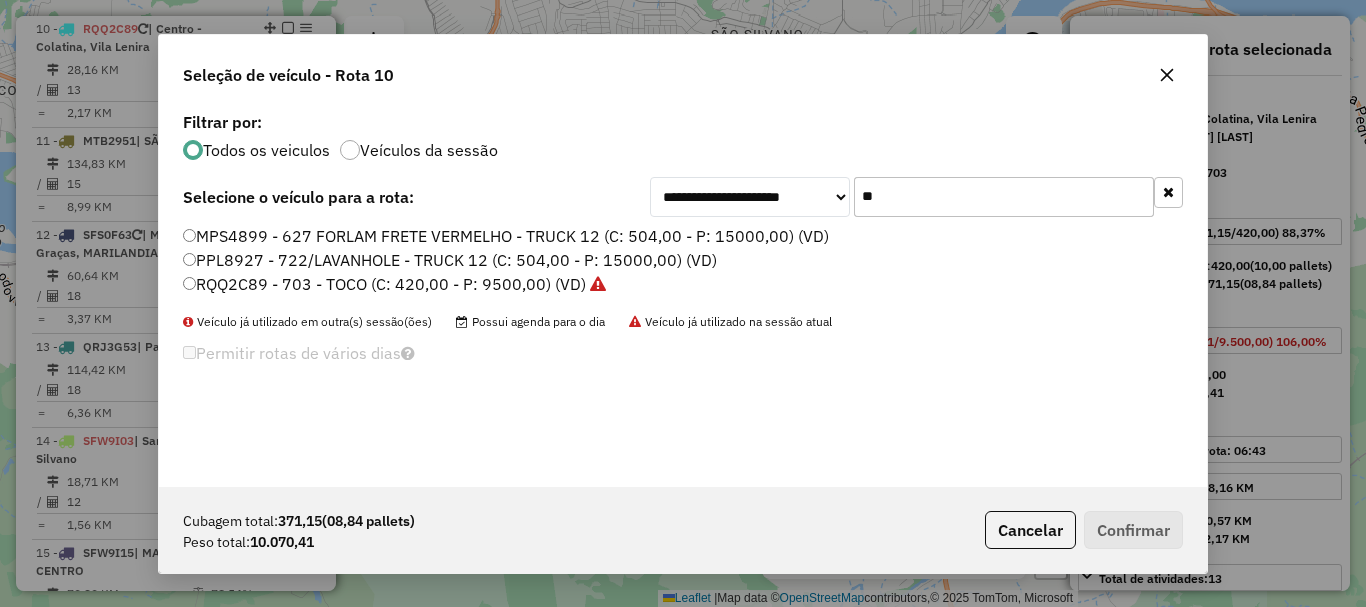 drag, startPoint x: 908, startPoint y: 201, endPoint x: 825, endPoint y: 222, distance: 85.61542 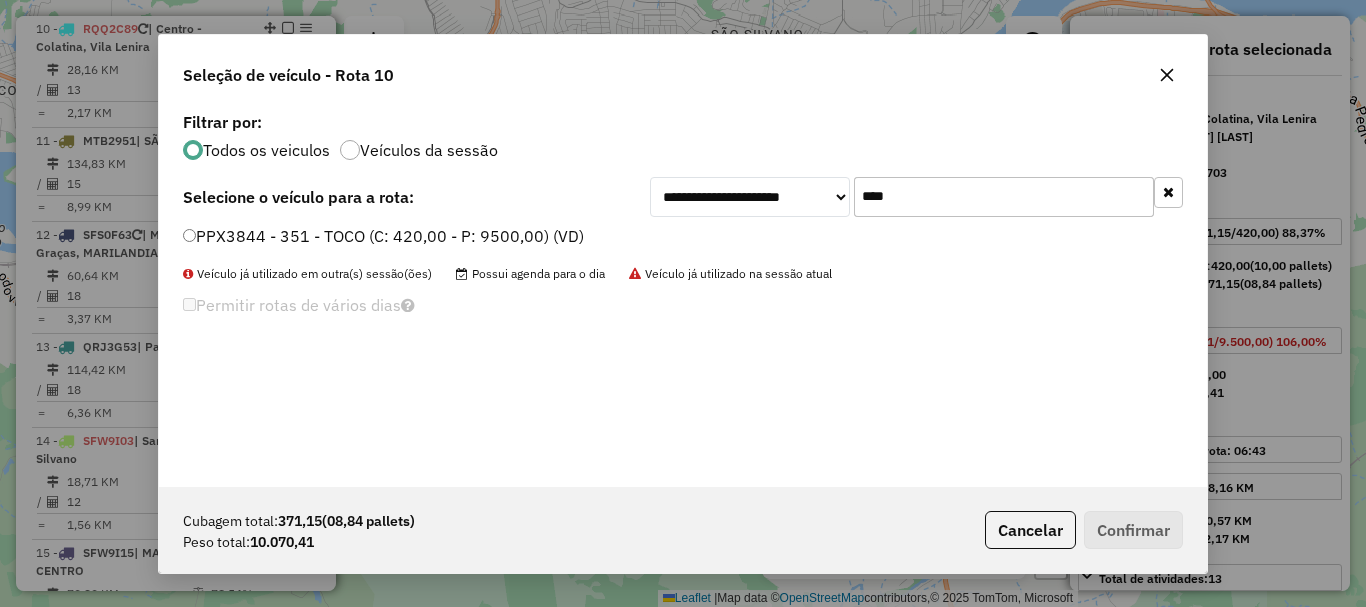 type on "****" 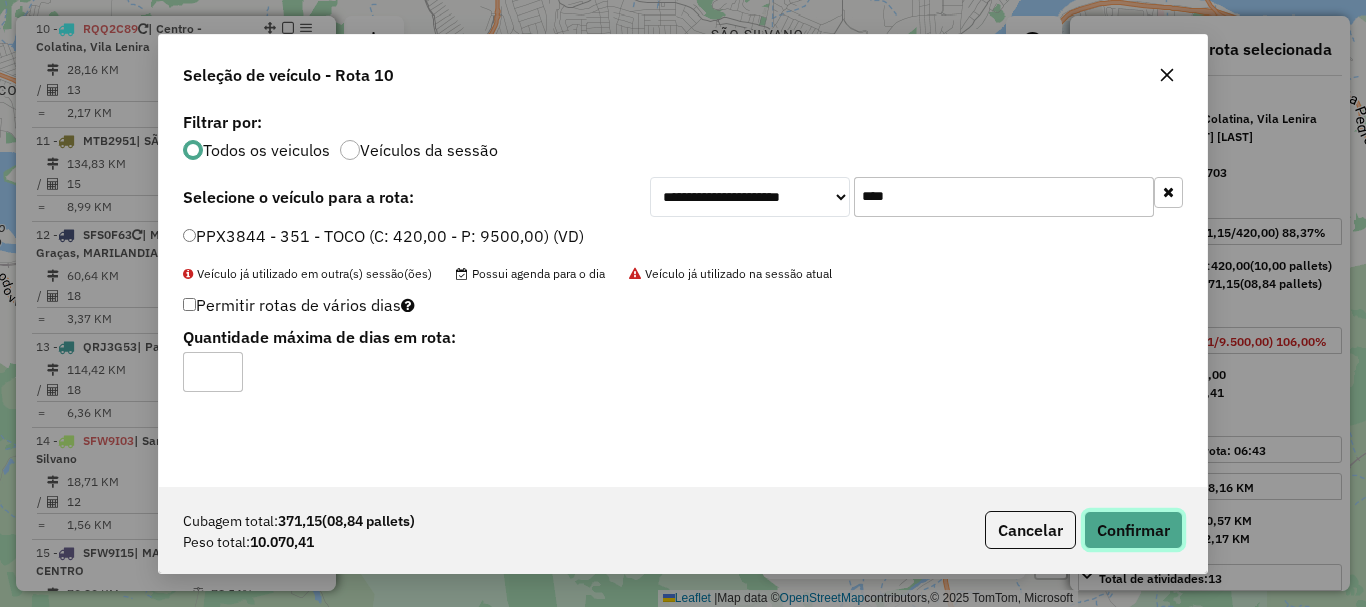 click on "Confirmar" 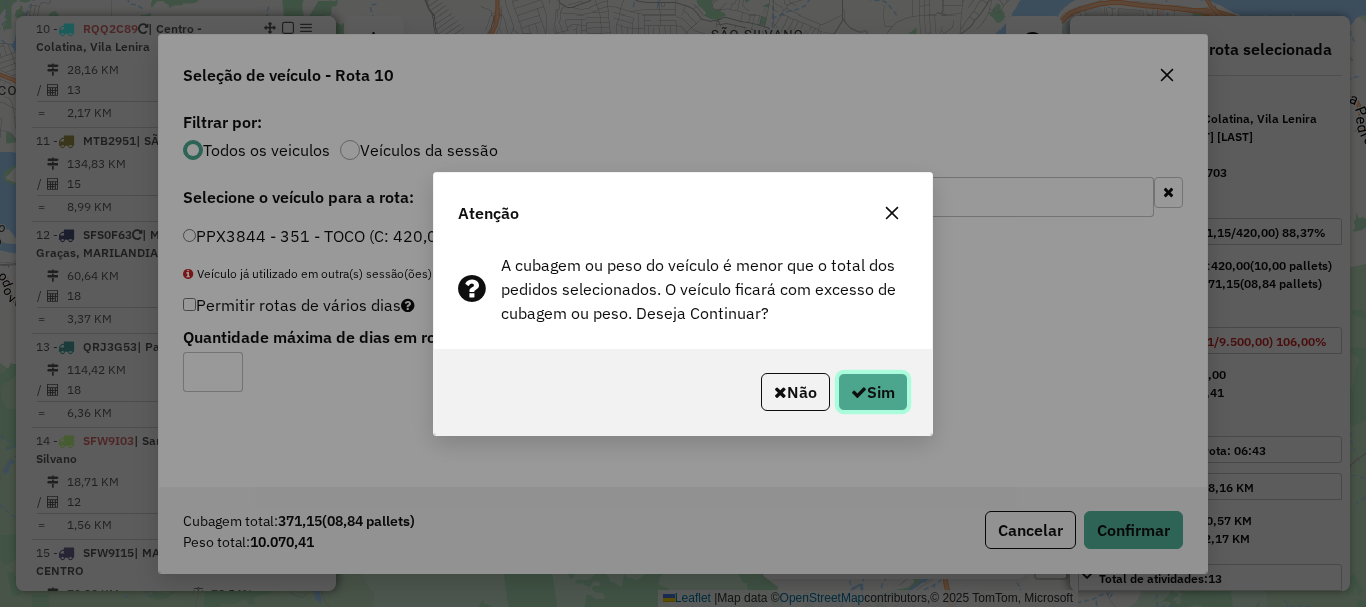 click on "Sim" 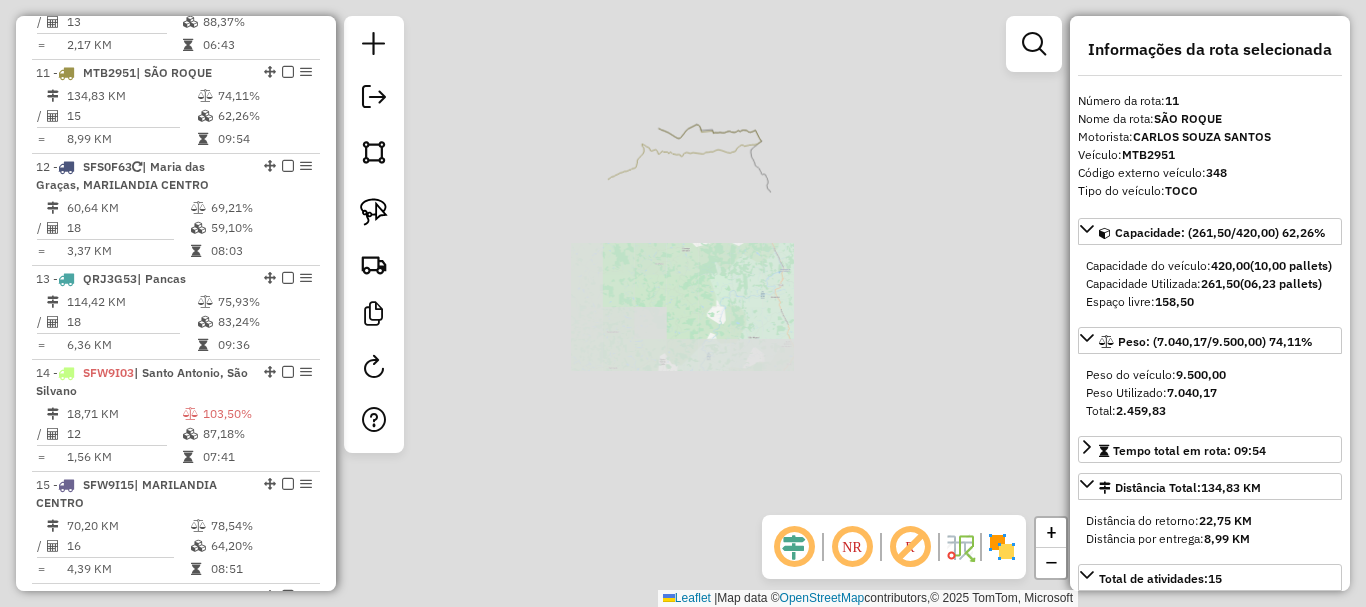 scroll, scrollTop: 1883, scrollLeft: 0, axis: vertical 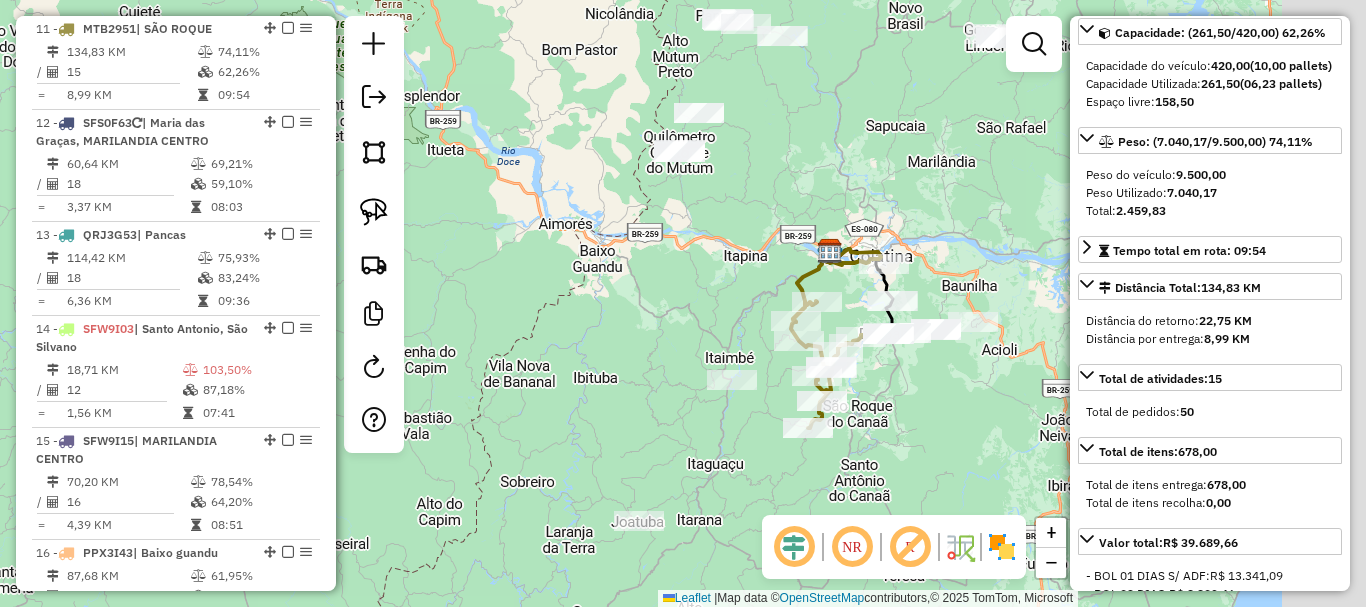 drag, startPoint x: 922, startPoint y: 472, endPoint x: 771, endPoint y: 441, distance: 154.14928 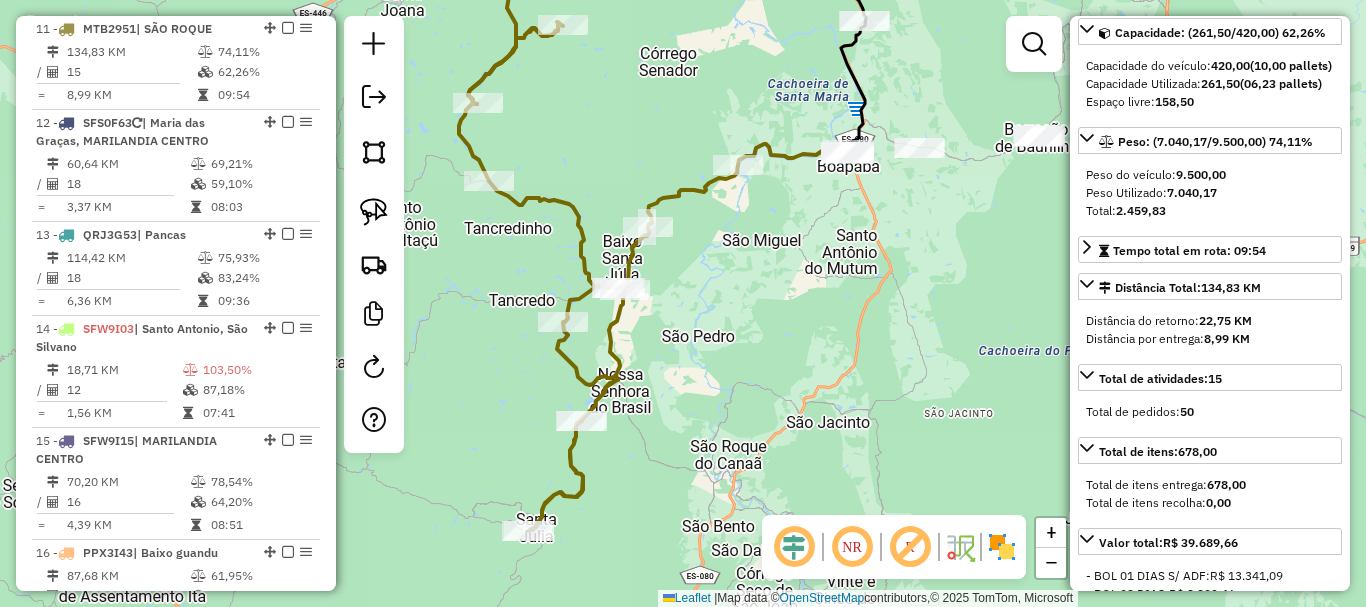 click on "Janela de atendimento Grade de atendimento Capacidade Transportadoras Veículos Cliente Pedidos  Rotas Selecione os dias de semana para filtrar as janelas de atendimento  Seg   Ter   Qua   Qui   Sex   Sáb   Dom  Informe o período da janela de atendimento: De: Até:  Filtrar exatamente a janela do cliente  Considerar janela de atendimento padrão  Selecione os dias de semana para filtrar as grades de atendimento  Seg   Ter   Qua   Qui   Sex   Sáb   Dom   Considerar clientes sem dia de atendimento cadastrado  Clientes fora do dia de atendimento selecionado Filtrar as atividades entre os valores definidos abaixo:  Peso mínimo:   Peso máximo:   Cubagem mínima:   Cubagem máxima:   De:   Até:  Filtrar as atividades entre o tempo de atendimento definido abaixo:  De:   Até:   Considerar capacidade total dos clientes não roteirizados Transportadora: Selecione um ou mais itens Tipo de veículo: Selecione um ou mais itens Veículo: Selecione um ou mais itens Motorista: Selecione um ou mais itens Nome: Rótulo:" 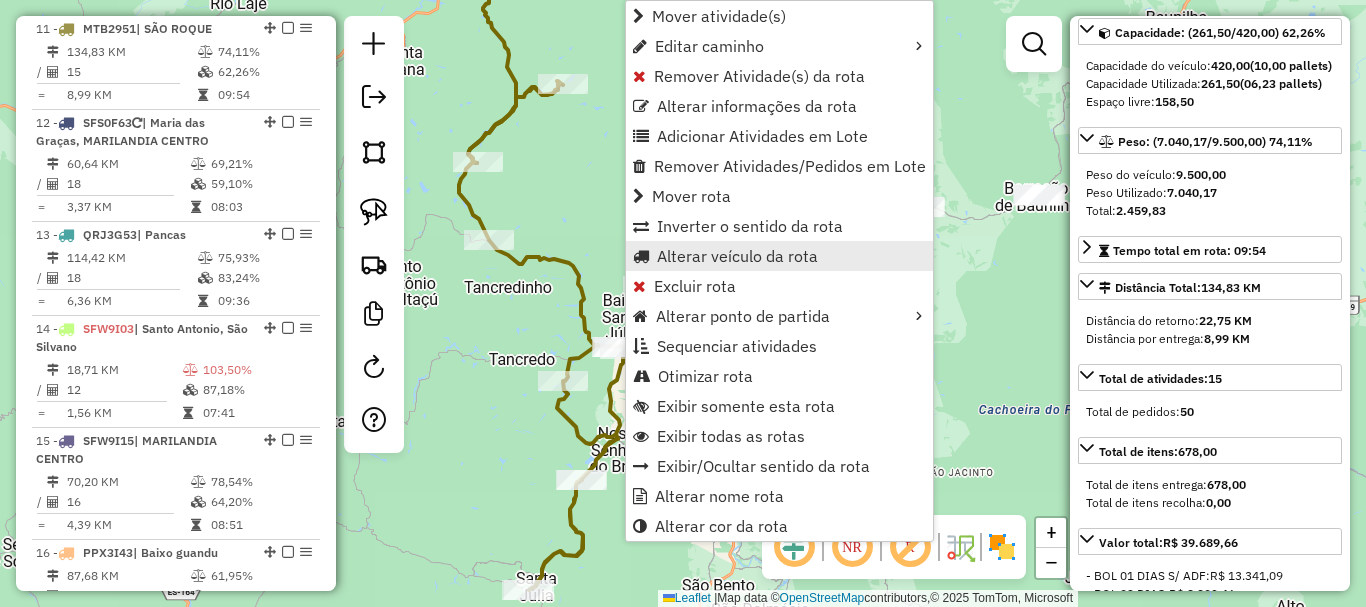 click on "Alterar veículo da rota" at bounding box center (737, 256) 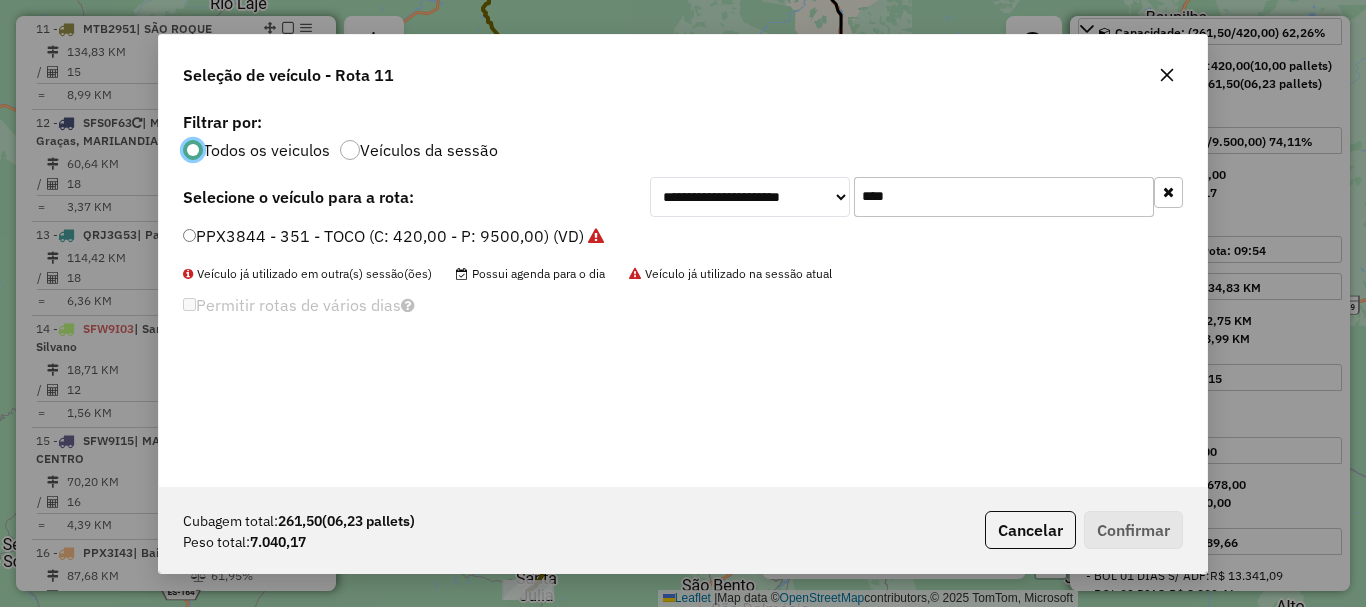 scroll, scrollTop: 11, scrollLeft: 6, axis: both 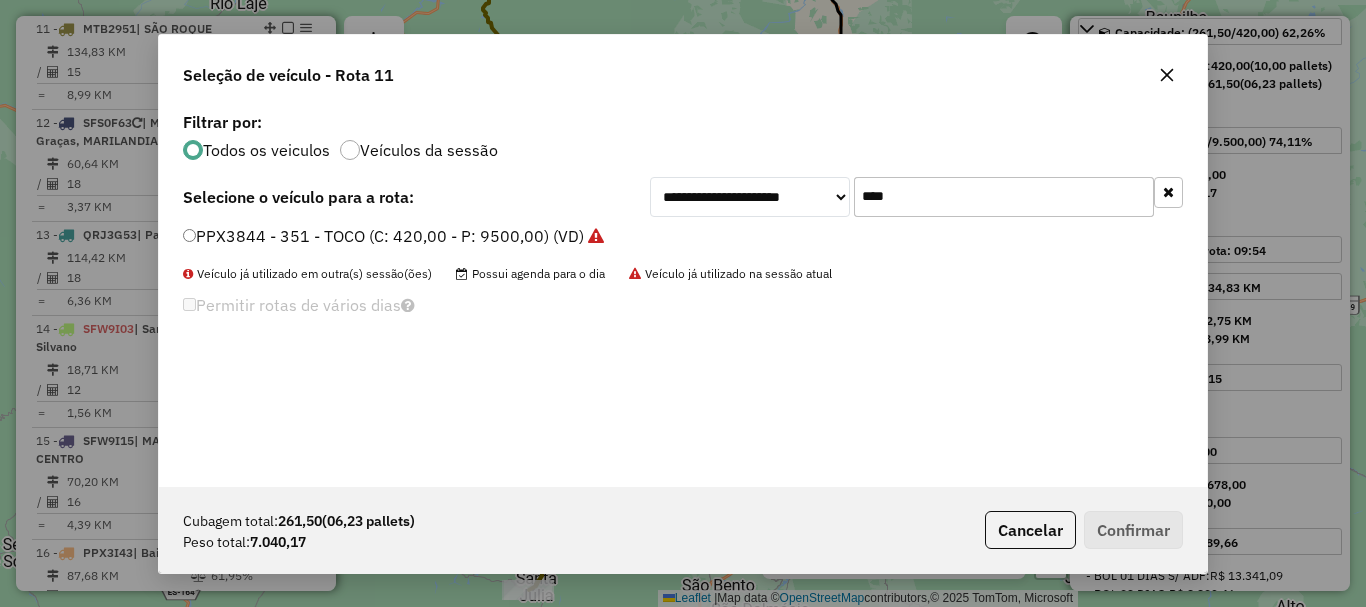 drag, startPoint x: 833, startPoint y: 234, endPoint x: 789, endPoint y: 251, distance: 47.169907 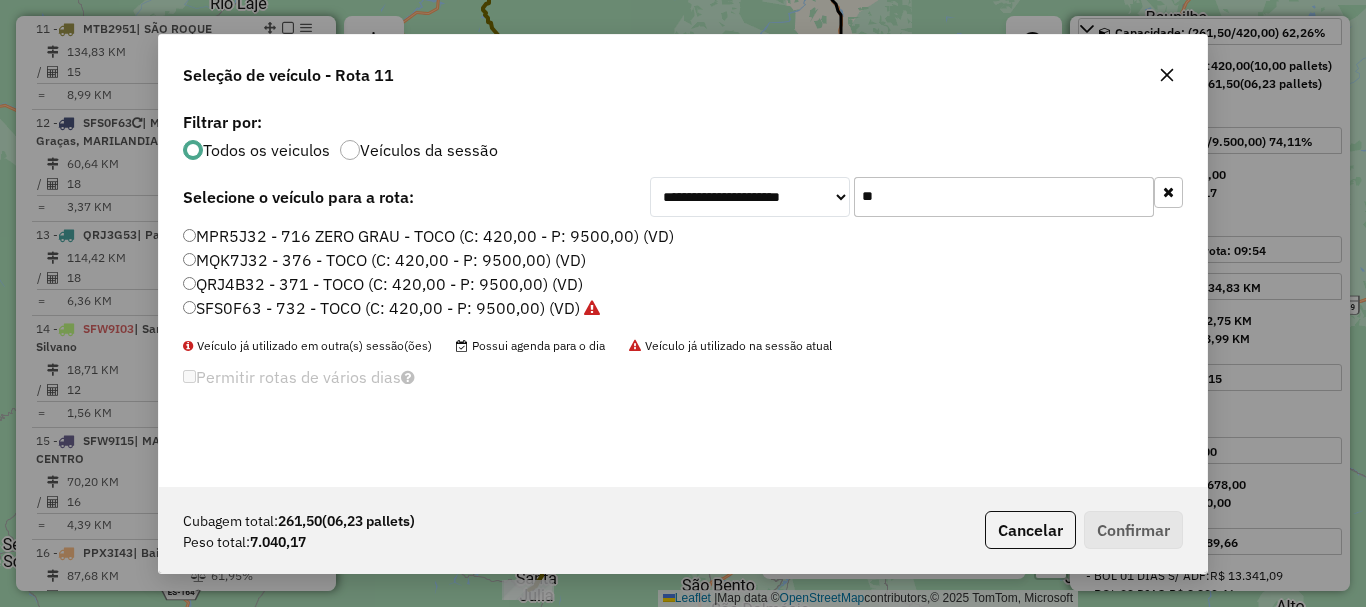 type on "**" 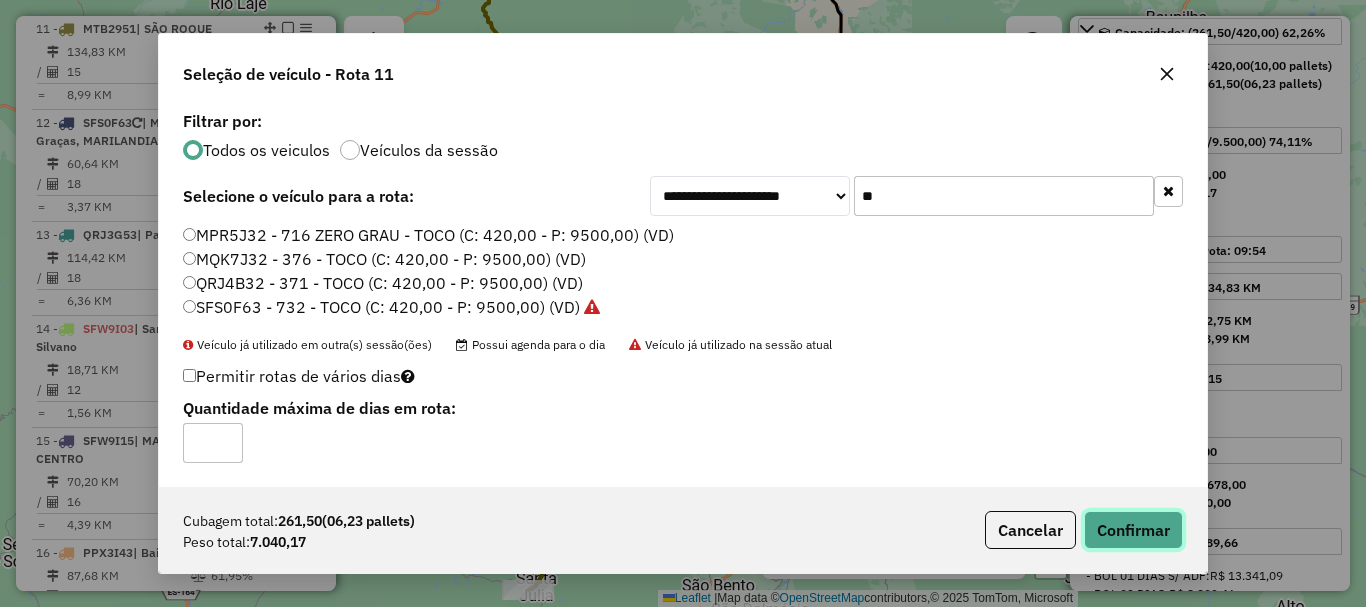 drag, startPoint x: 1131, startPoint y: 529, endPoint x: 709, endPoint y: 359, distance: 454.95496 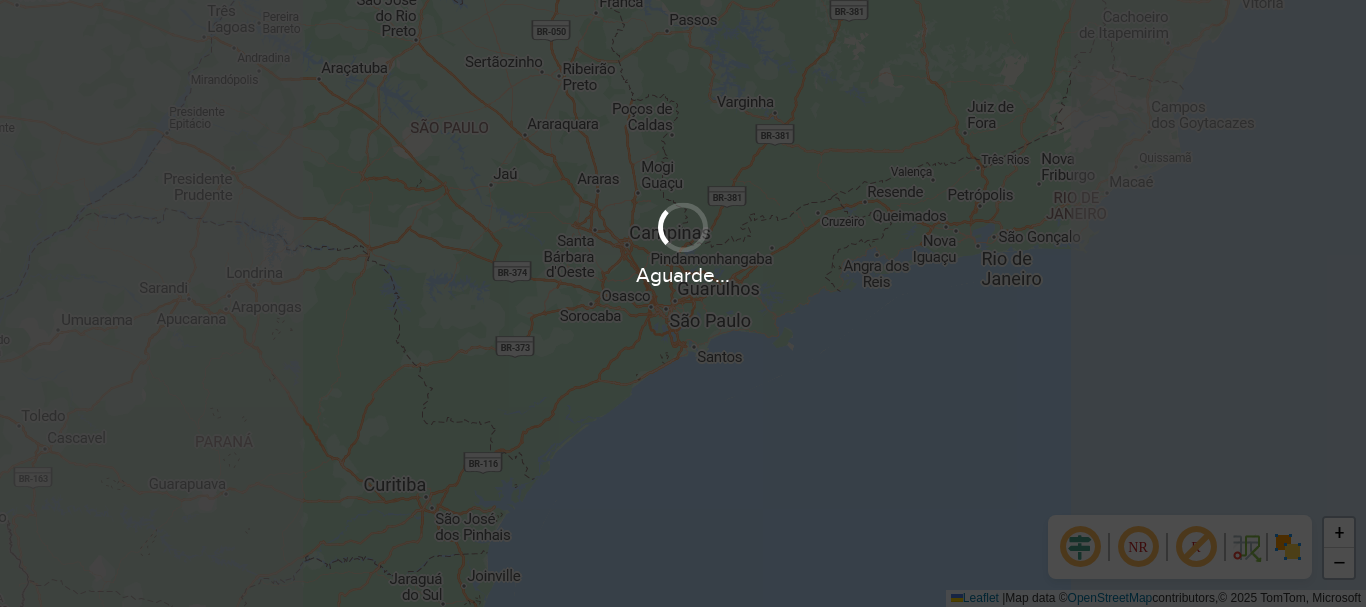 scroll, scrollTop: 0, scrollLeft: 0, axis: both 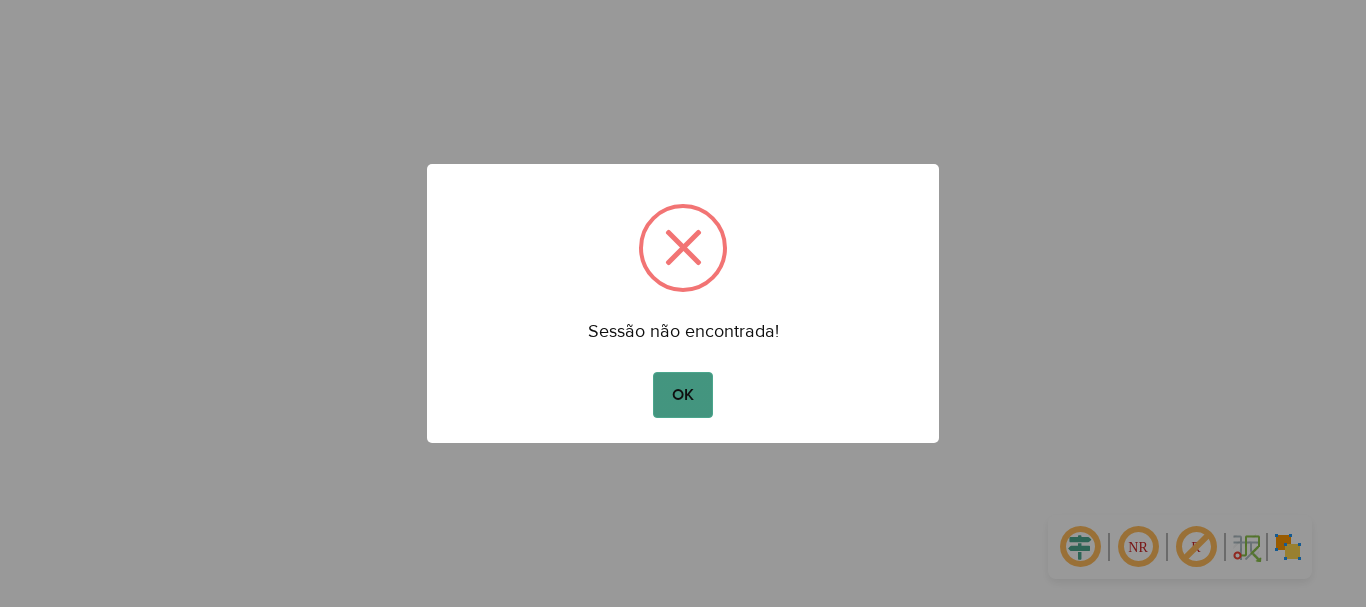 click on "OK" at bounding box center (682, 395) 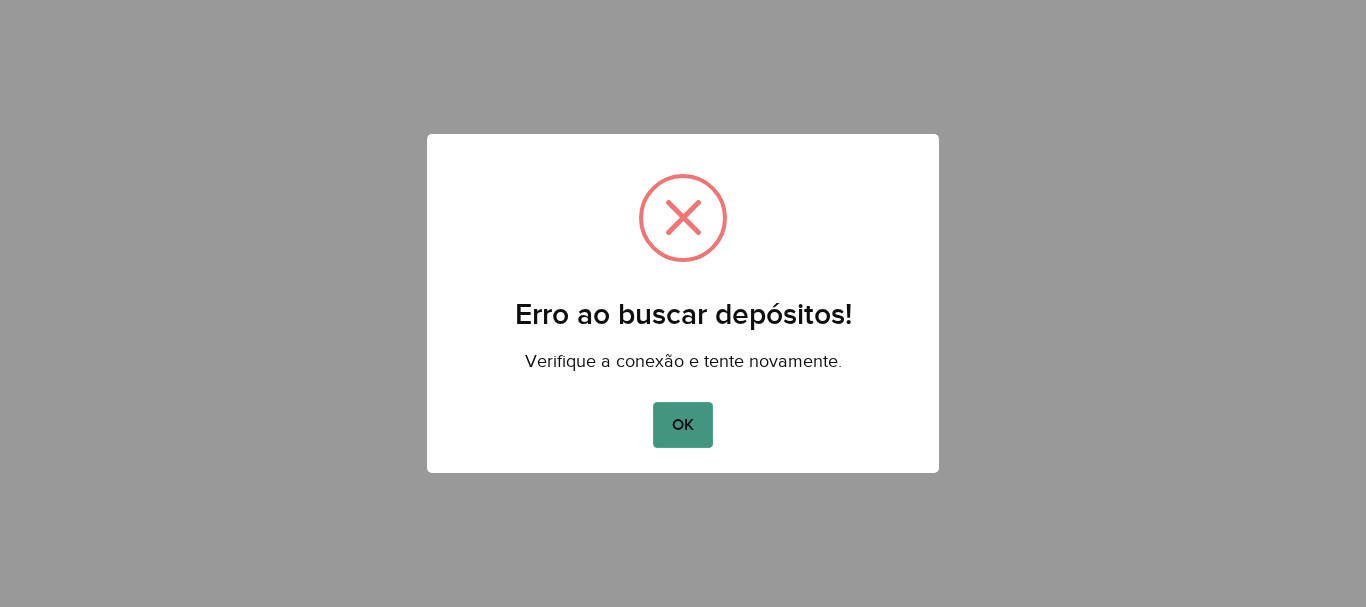 click on "OK" at bounding box center (682, 425) 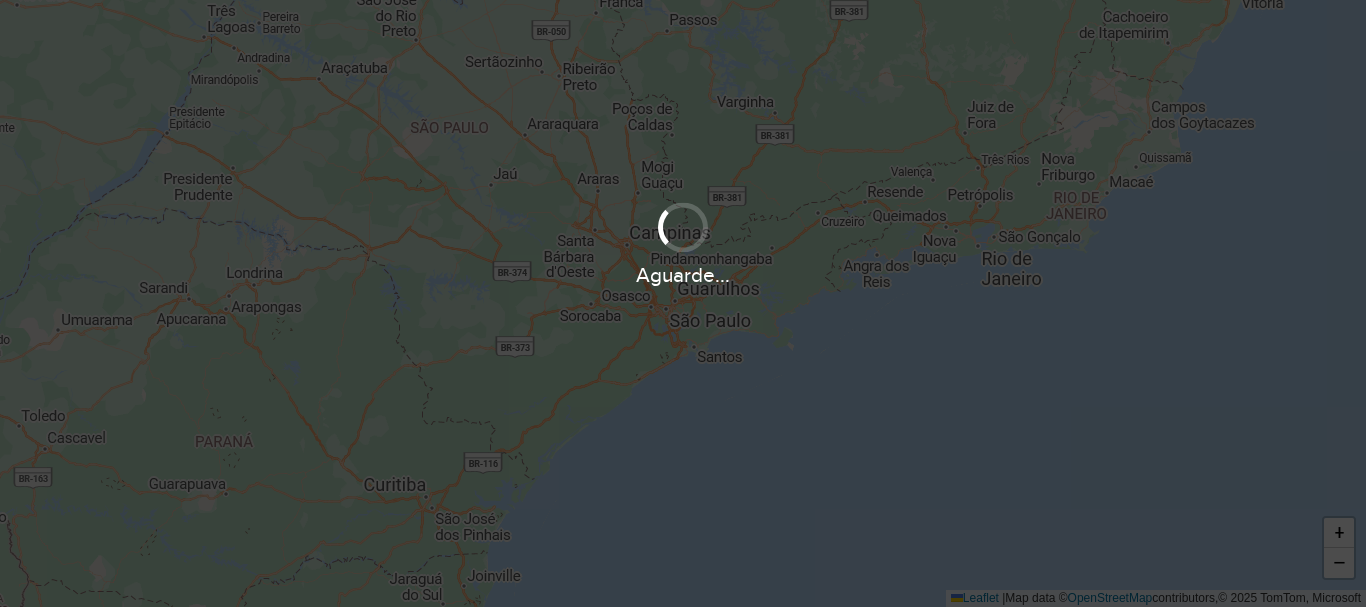 scroll, scrollTop: 0, scrollLeft: 0, axis: both 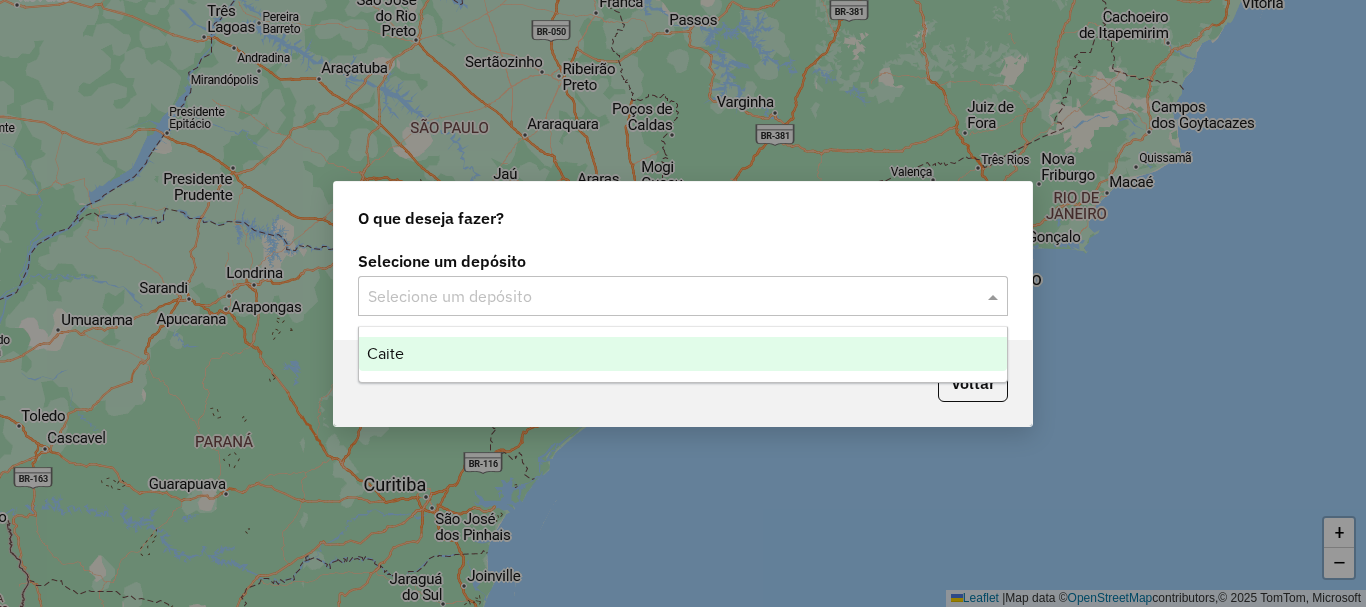 click 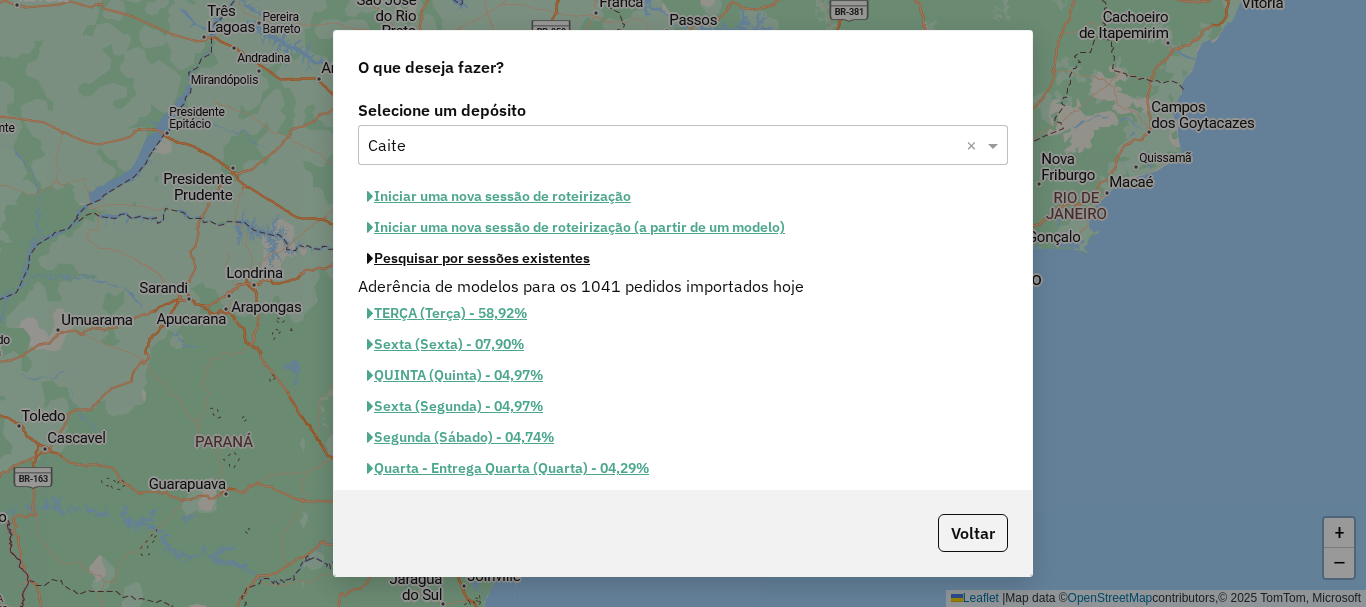 click on "Pesquisar por sessões existentes" 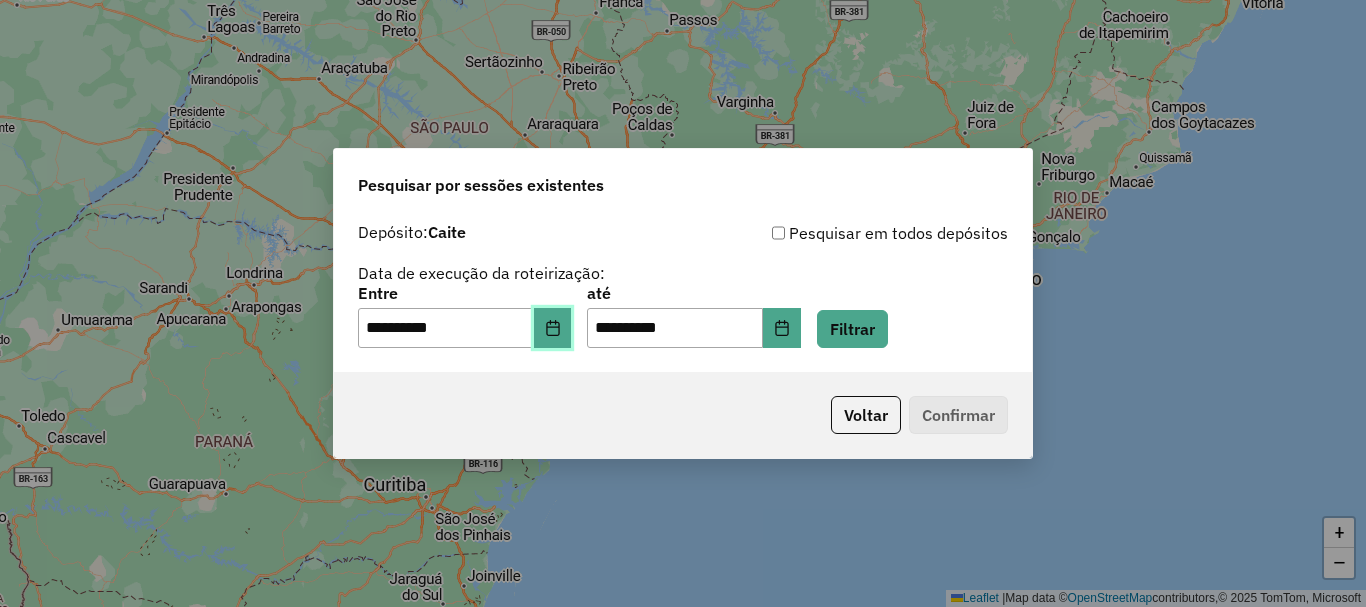 click 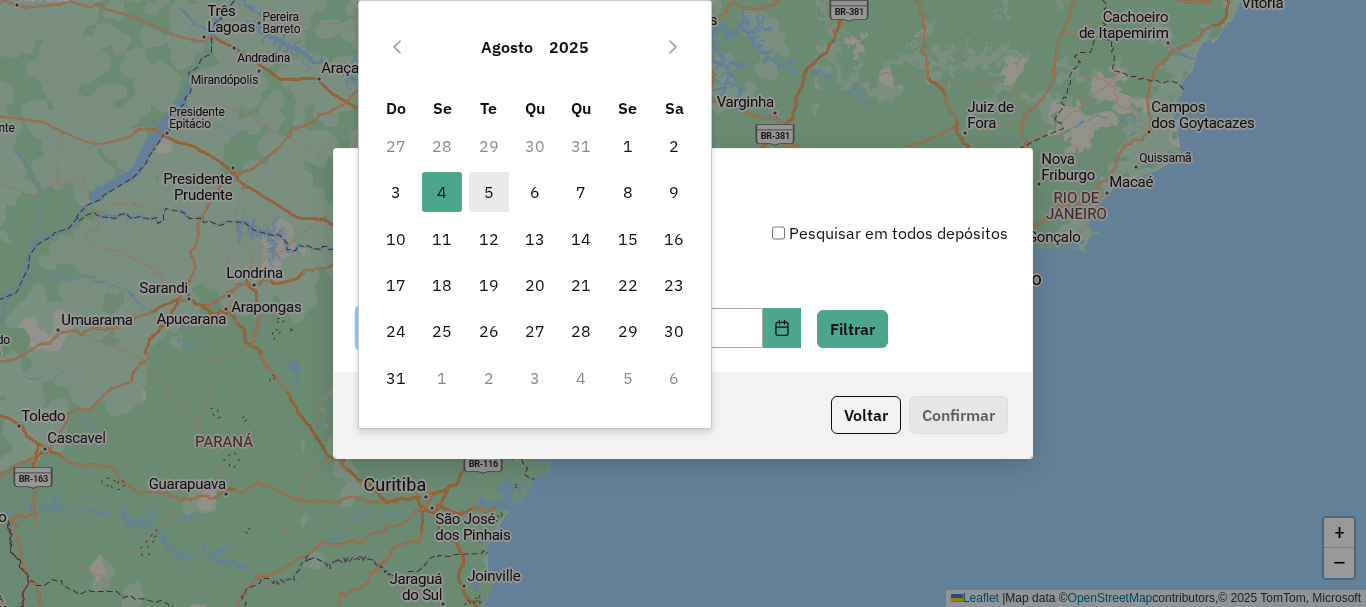 click on "5" at bounding box center (489, 192) 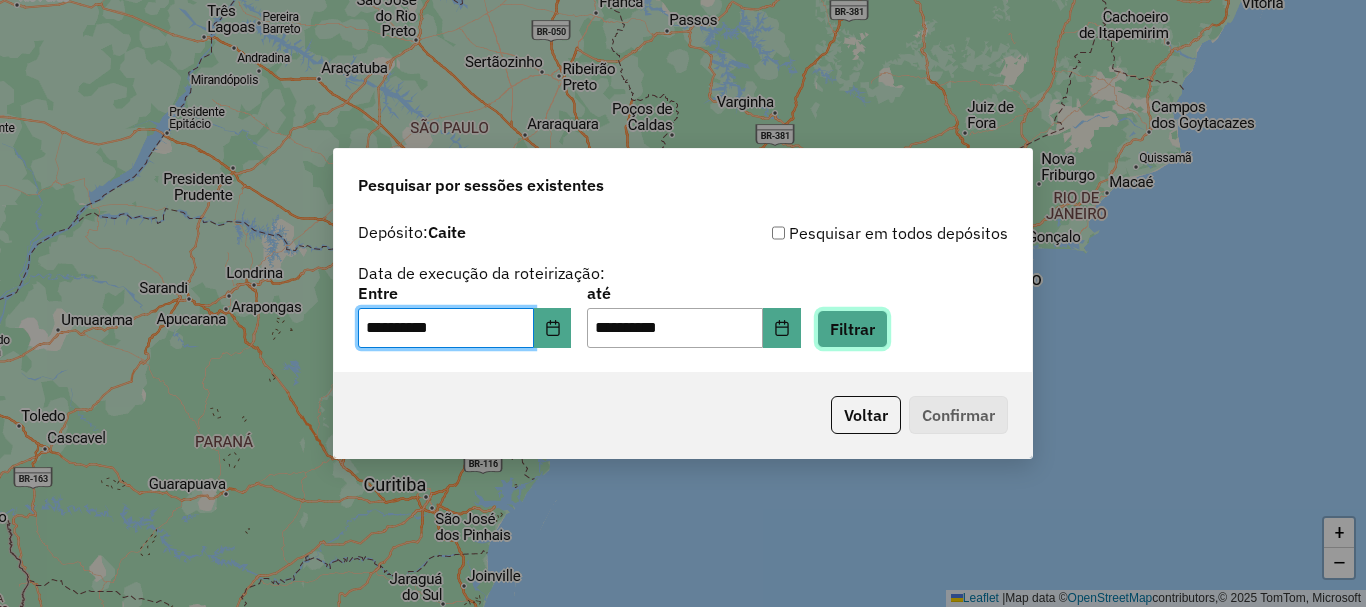 click on "Filtrar" 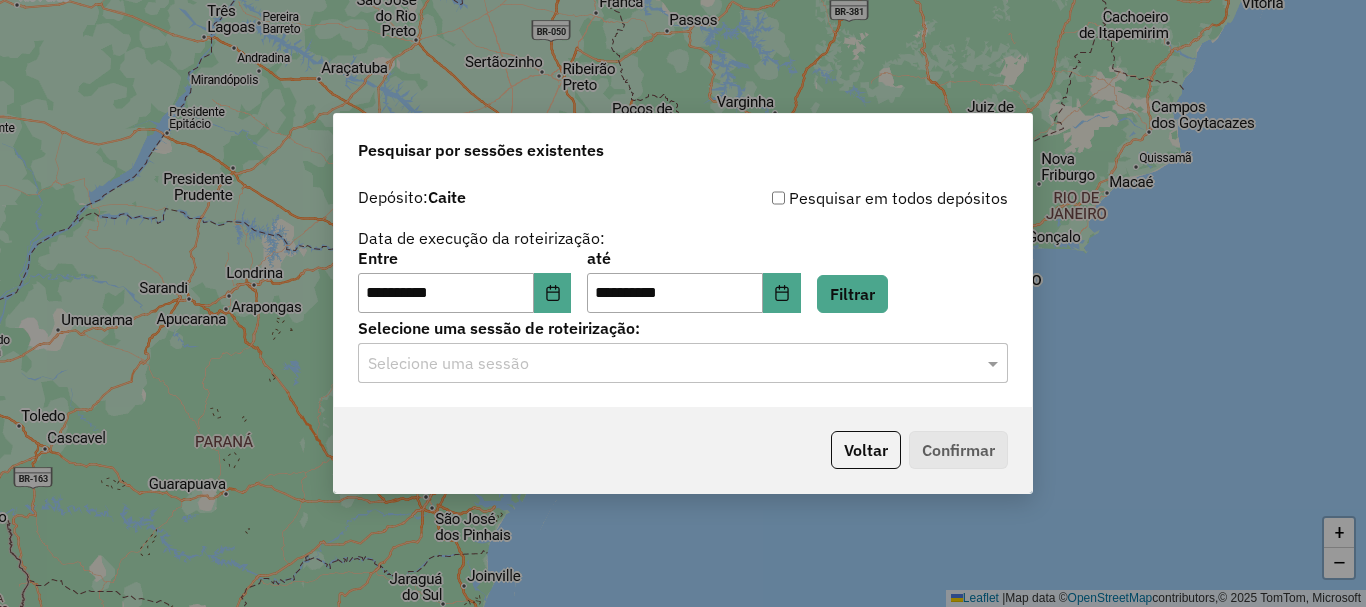 click on "Selecione uma sessão" 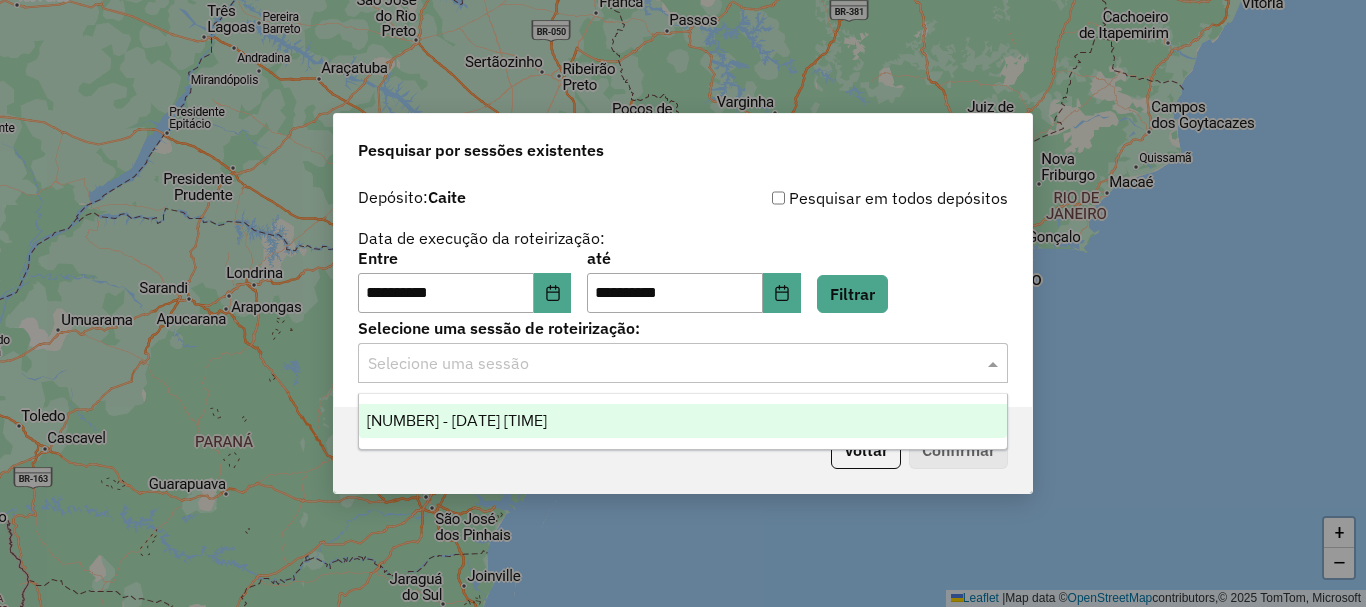 click on "[NUMBER] - [DATE] [TIME]" at bounding box center (457, 420) 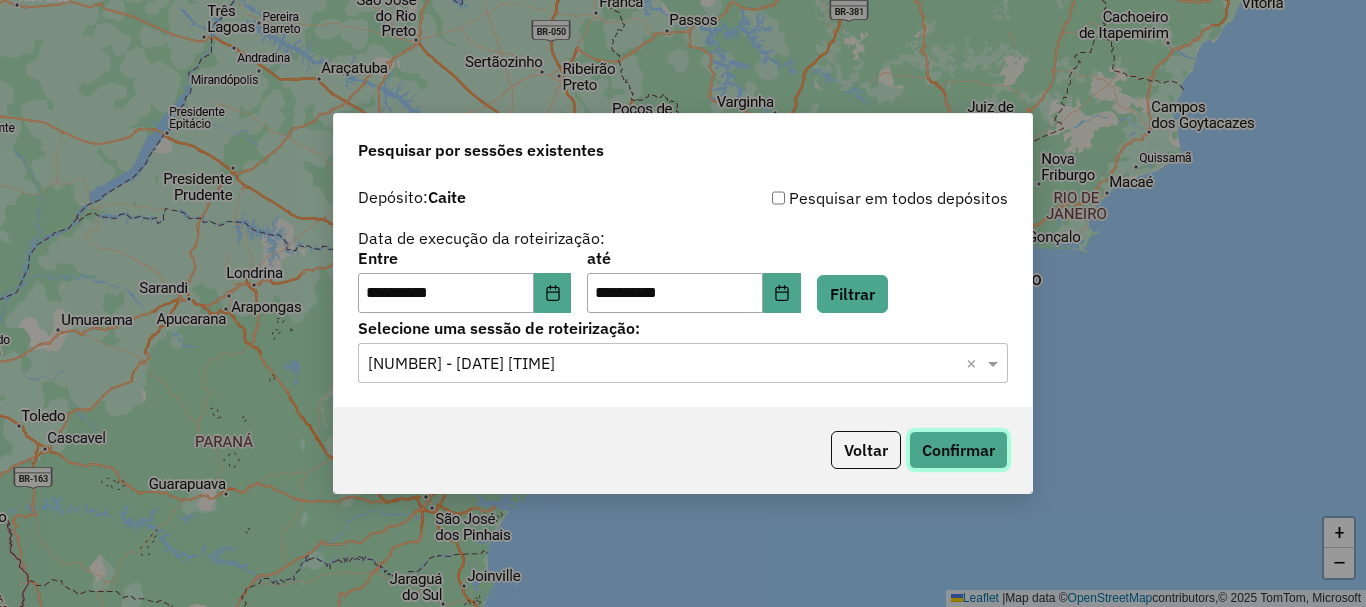 click on "Confirmar" 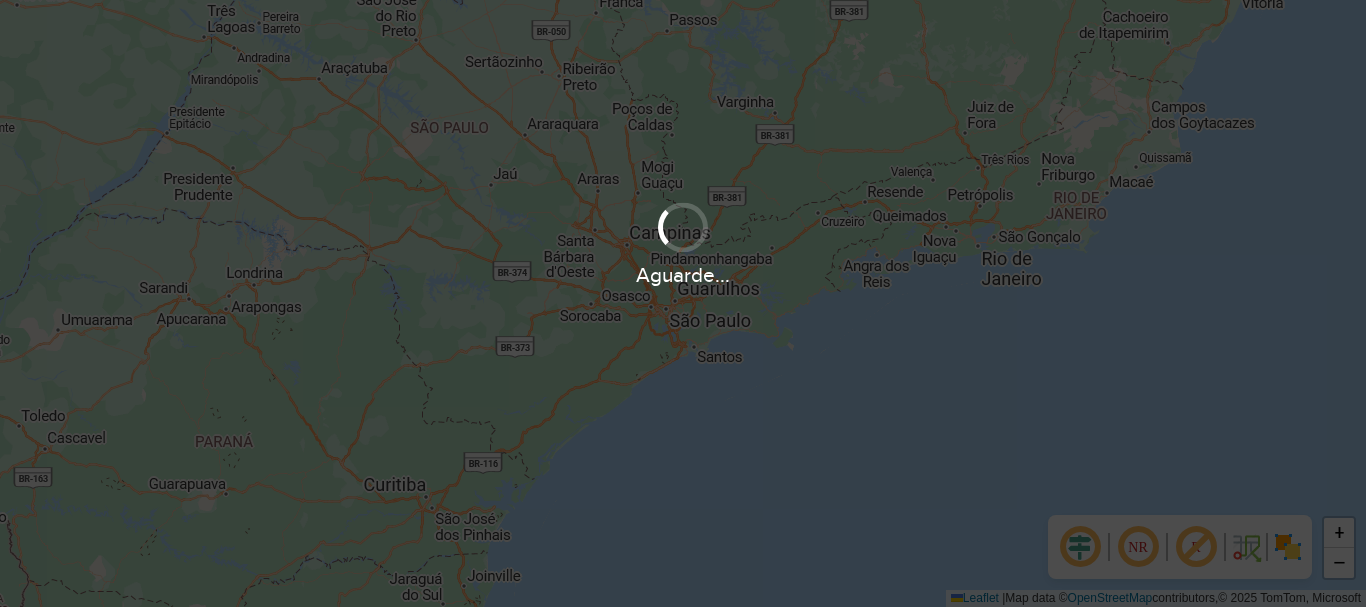 scroll, scrollTop: 0, scrollLeft: 0, axis: both 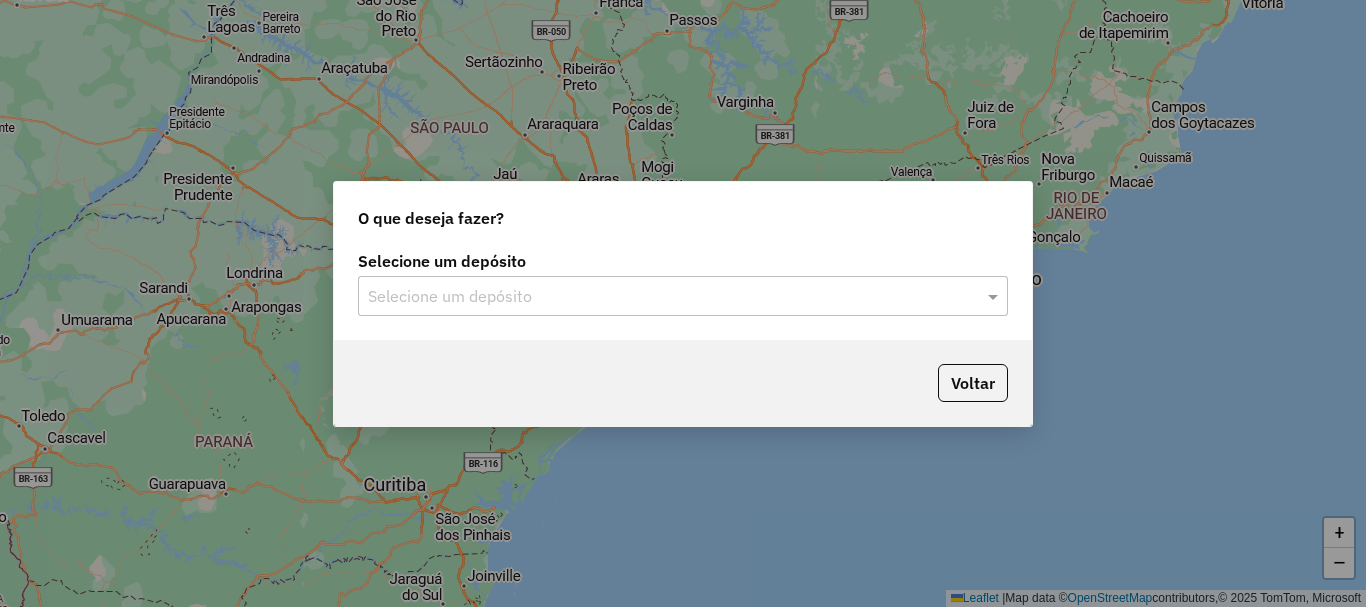 click 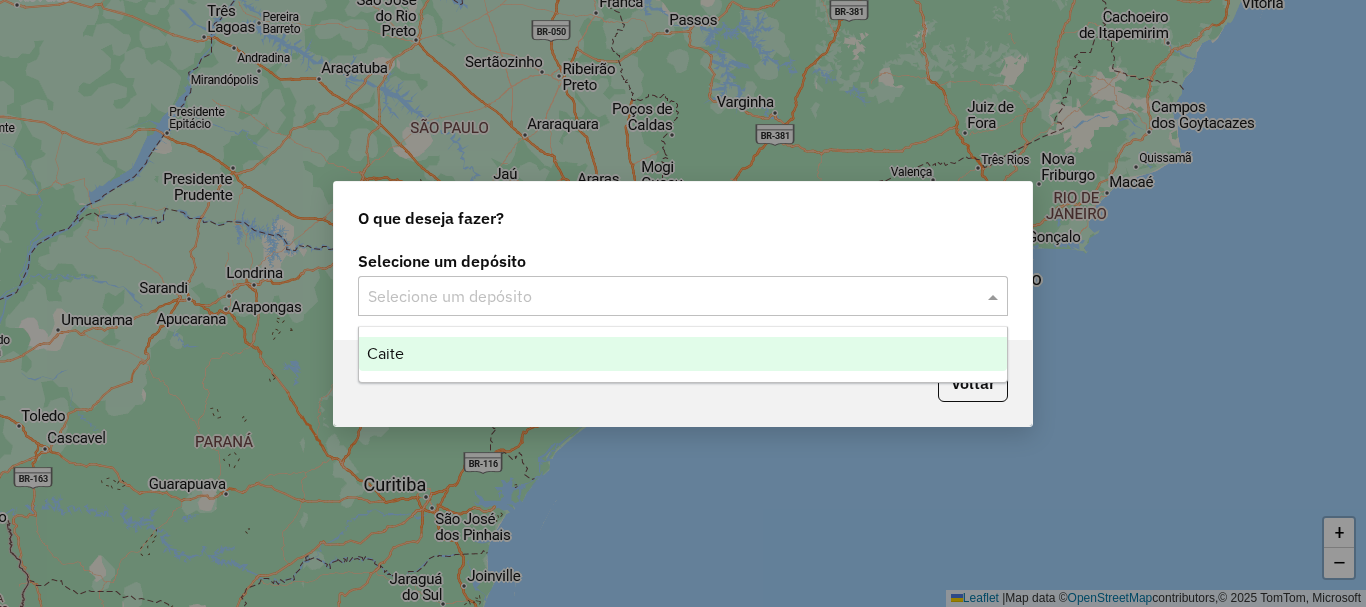 click on "Caite" at bounding box center [683, 354] 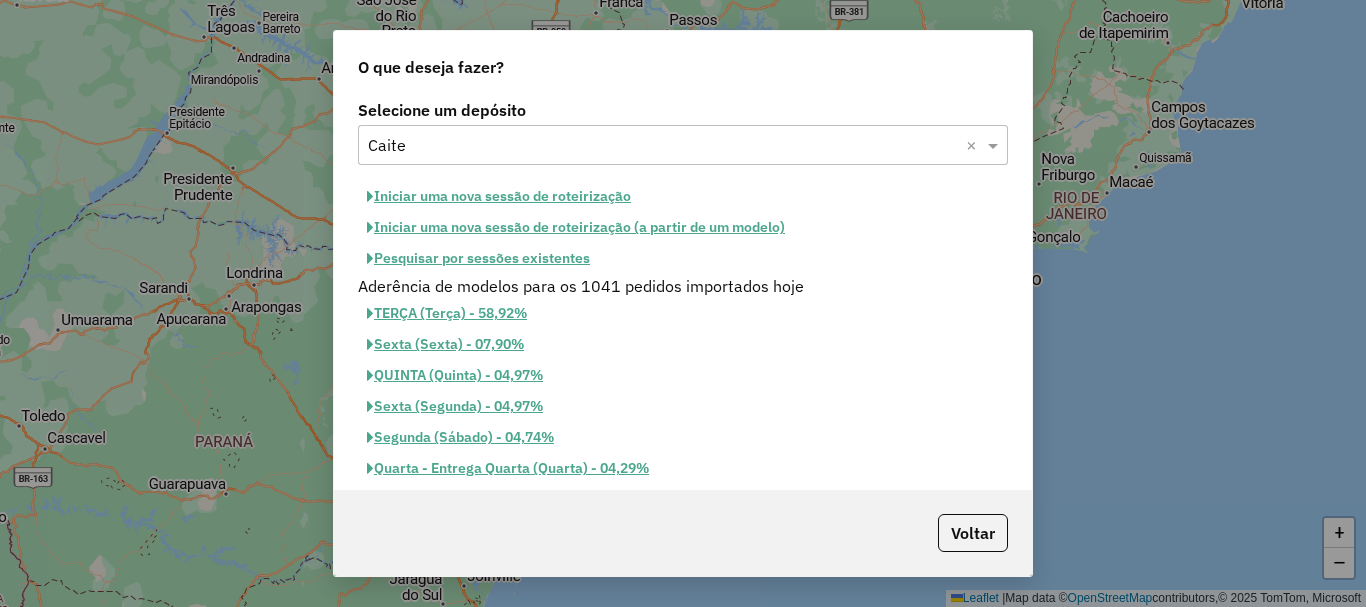 click on "Pesquisar por sessões existentes" 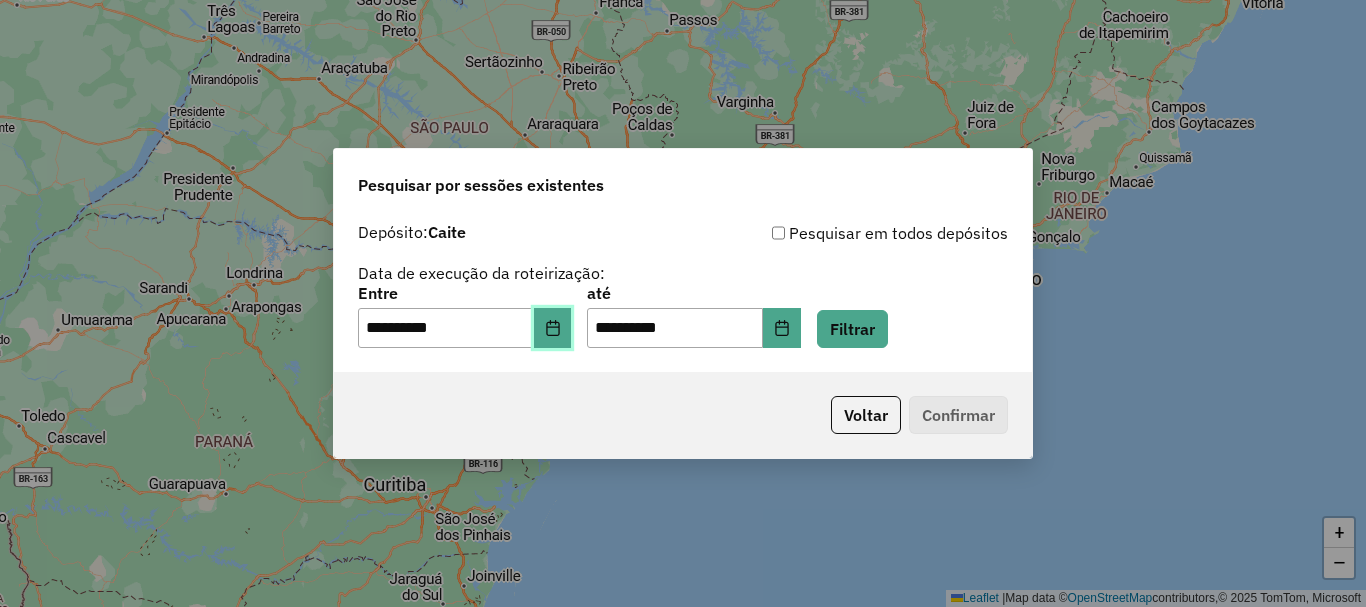 click 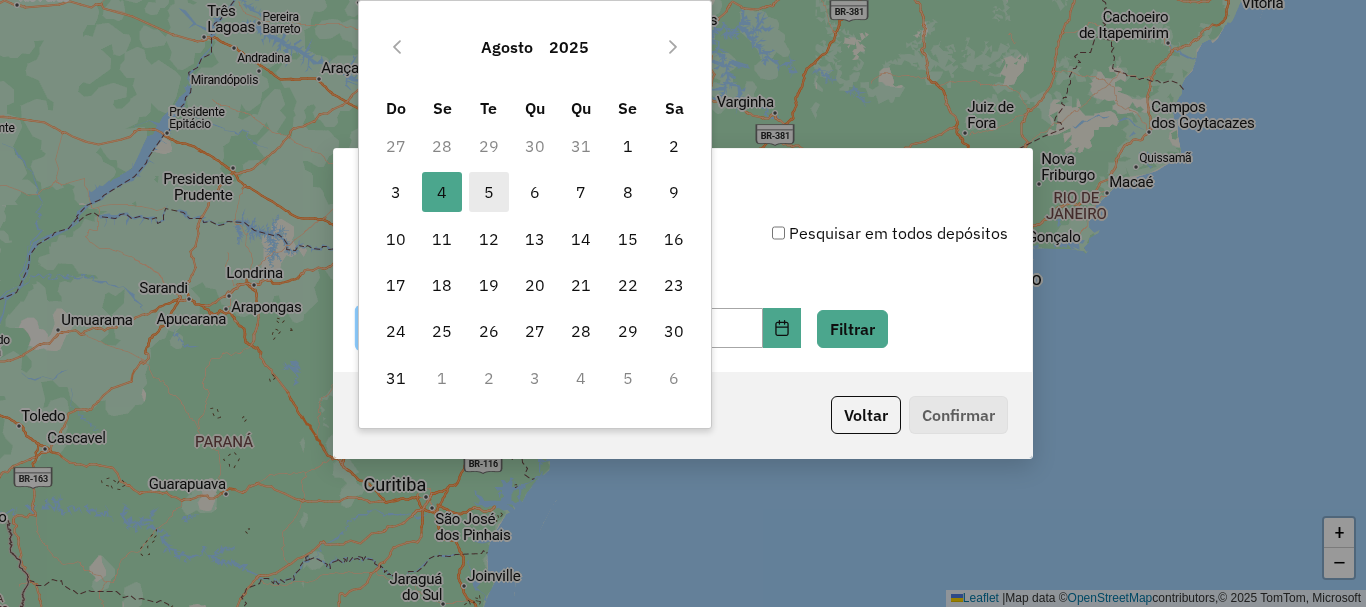 click on "5" at bounding box center [489, 192] 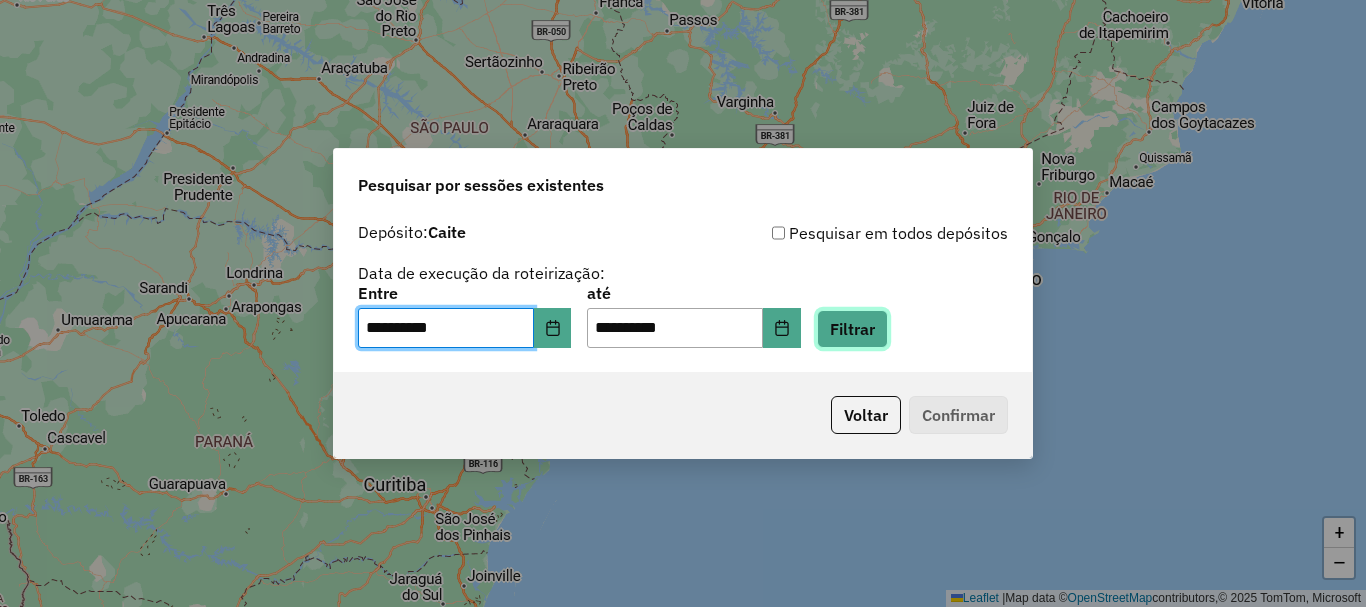 click on "Filtrar" 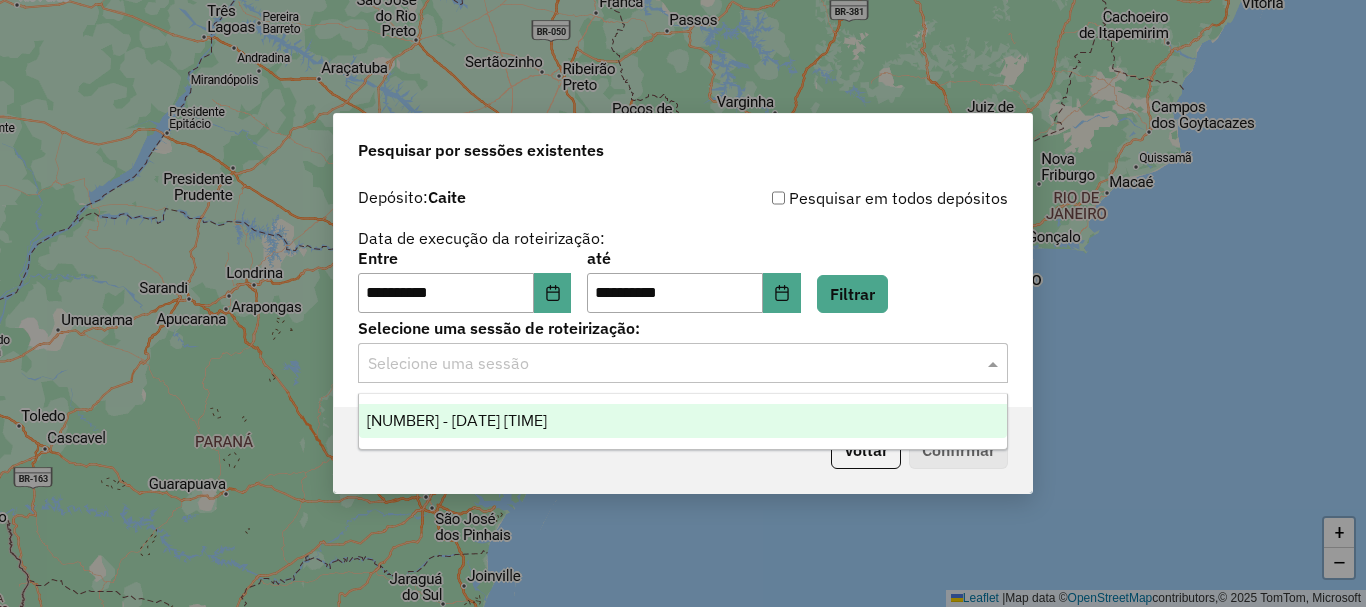 click 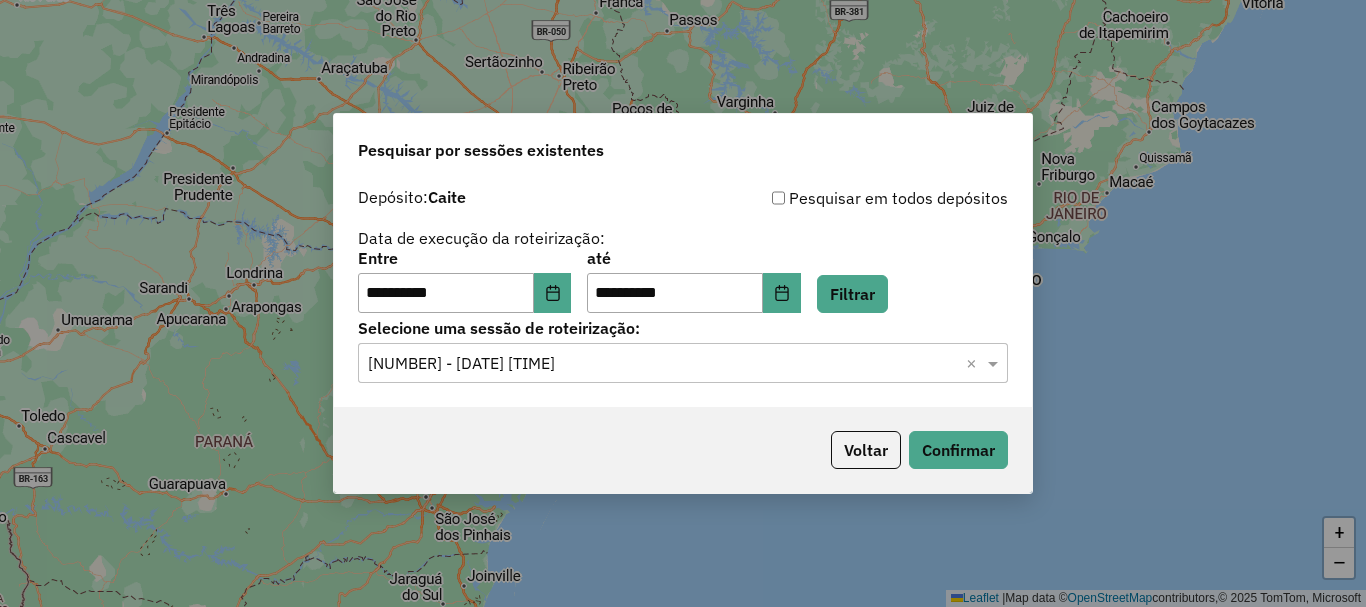 click on "Voltar   Confirmar" 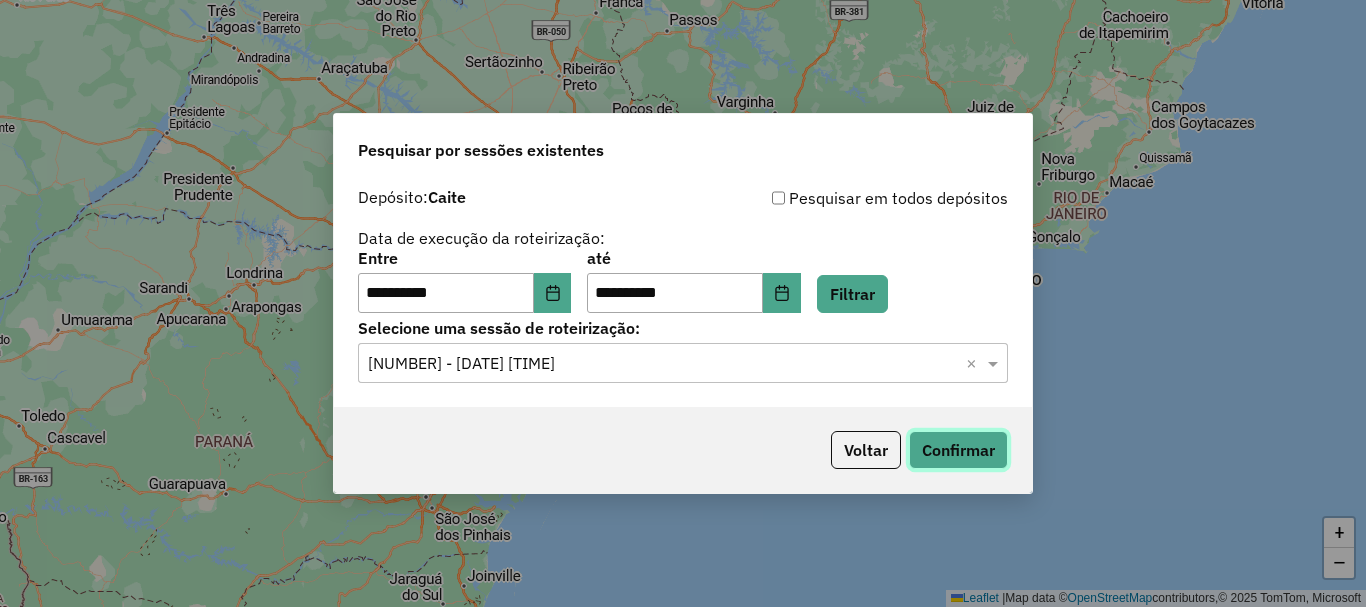 click on "Confirmar" 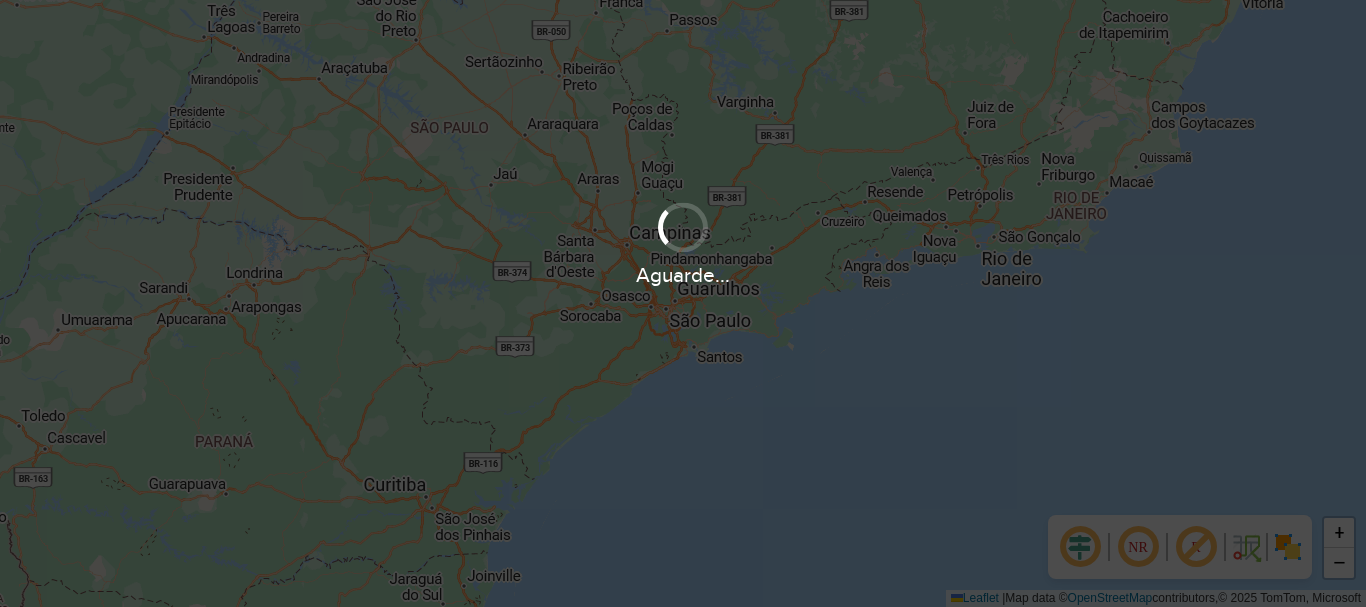 scroll, scrollTop: 0, scrollLeft: 0, axis: both 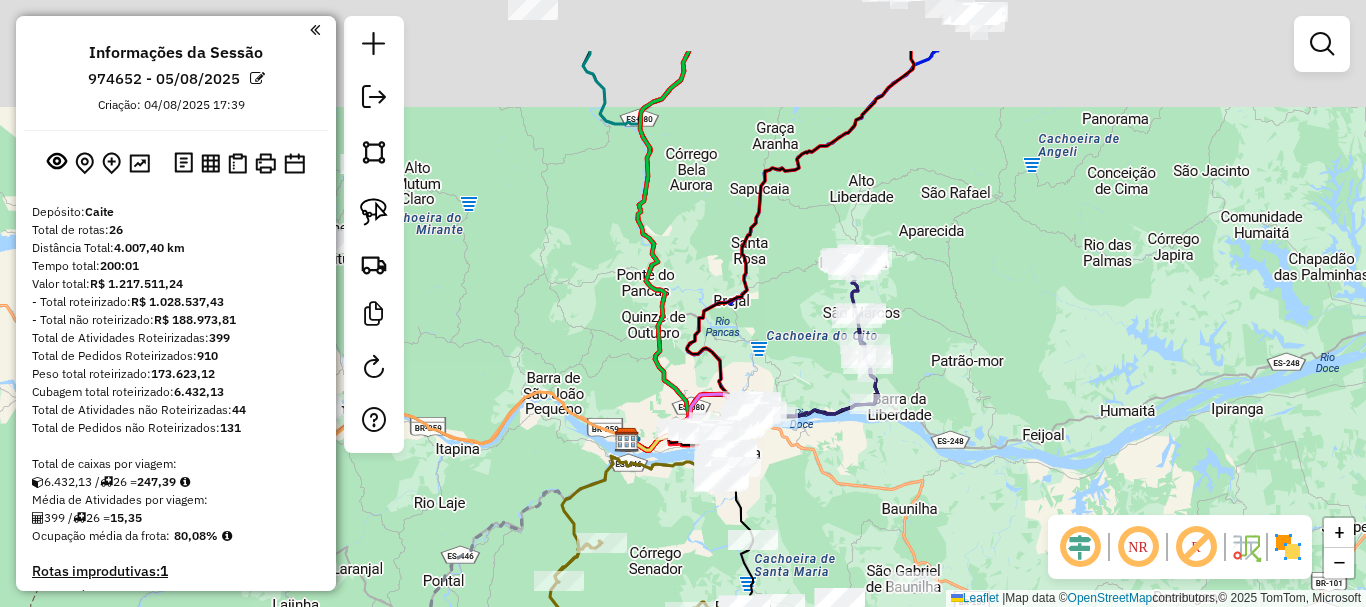 drag, startPoint x: 870, startPoint y: 487, endPoint x: 862, endPoint y: 504, distance: 18.788294 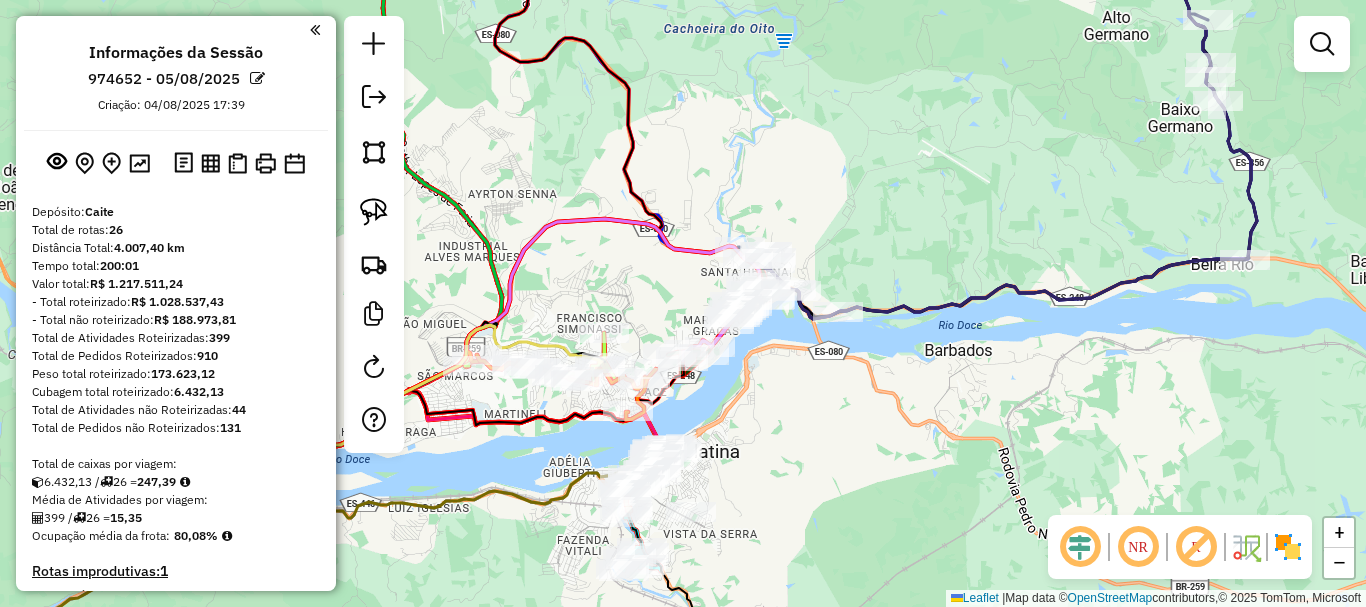 drag, startPoint x: 820, startPoint y: 426, endPoint x: 864, endPoint y: 240, distance: 191.13347 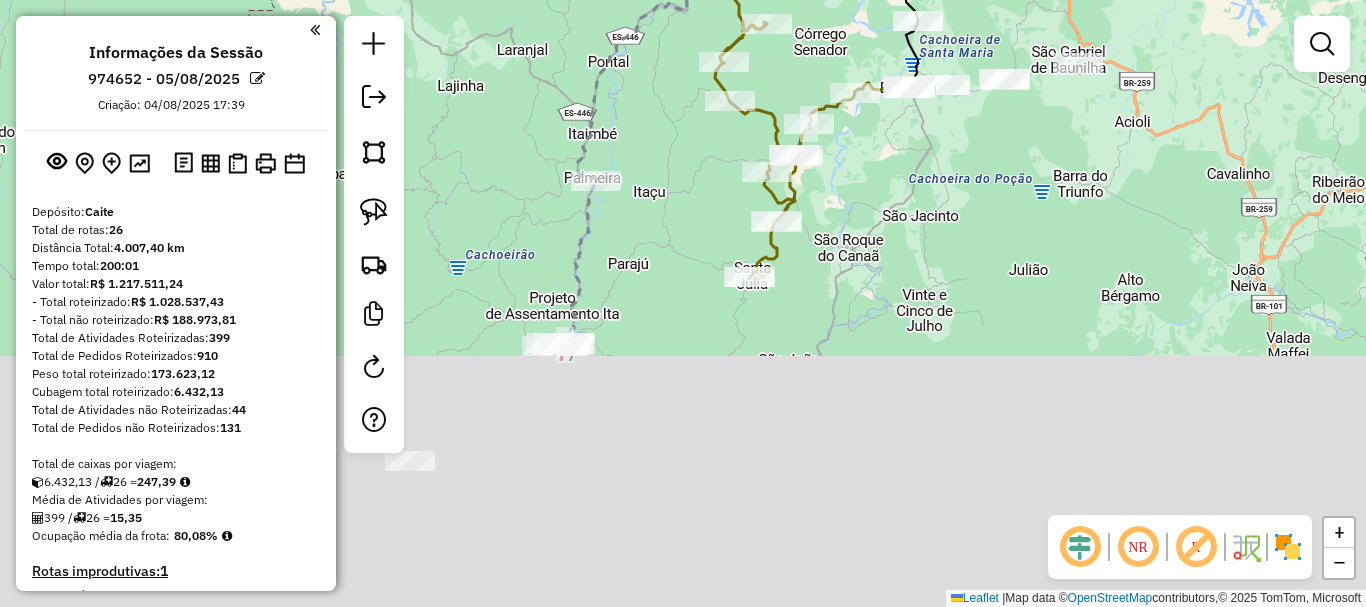drag, startPoint x: 628, startPoint y: 469, endPoint x: 700, endPoint y: 199, distance: 279.43515 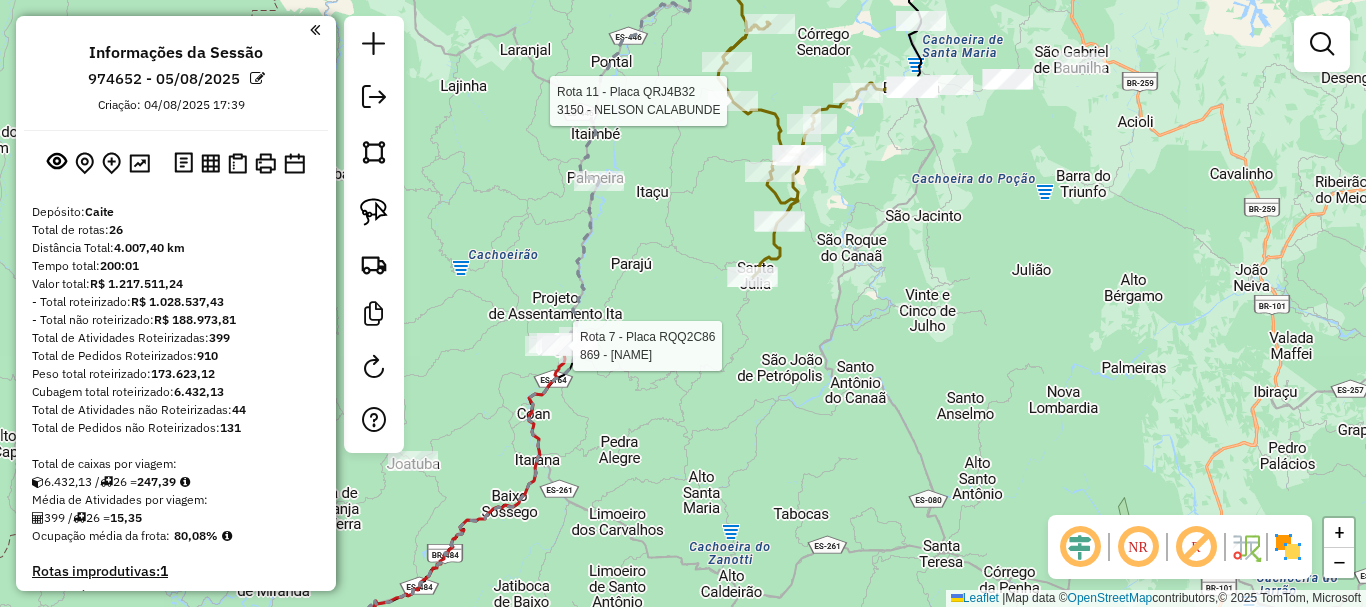 select on "**********" 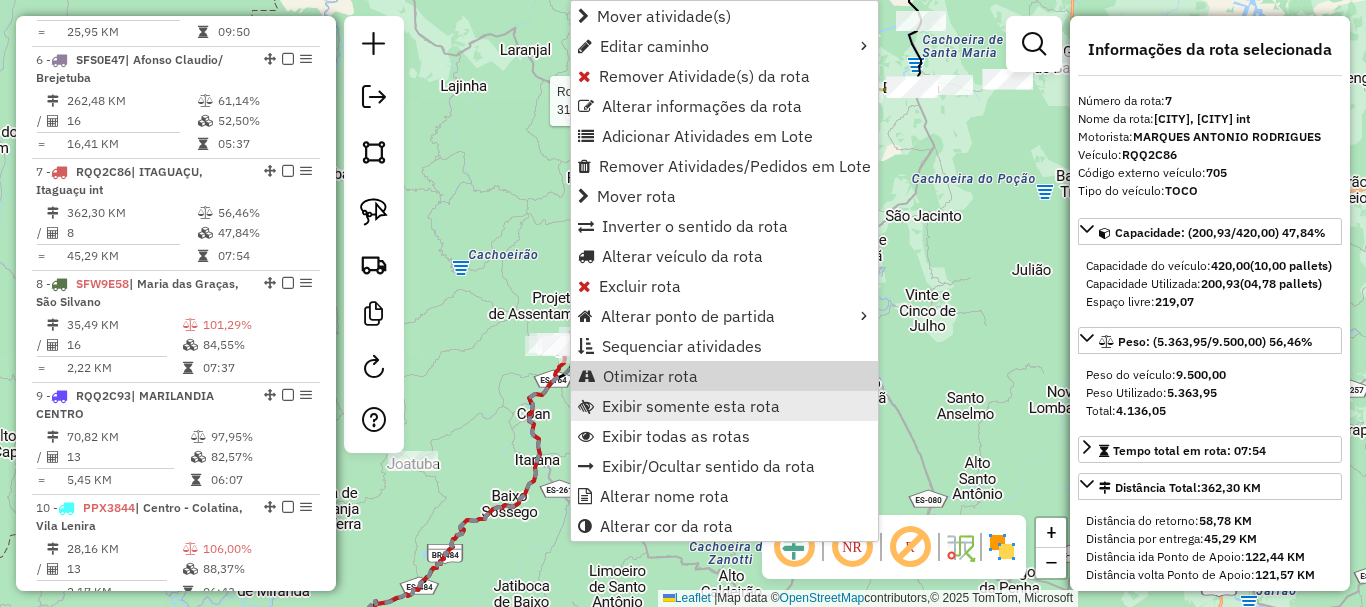 scroll, scrollTop: 1435, scrollLeft: 0, axis: vertical 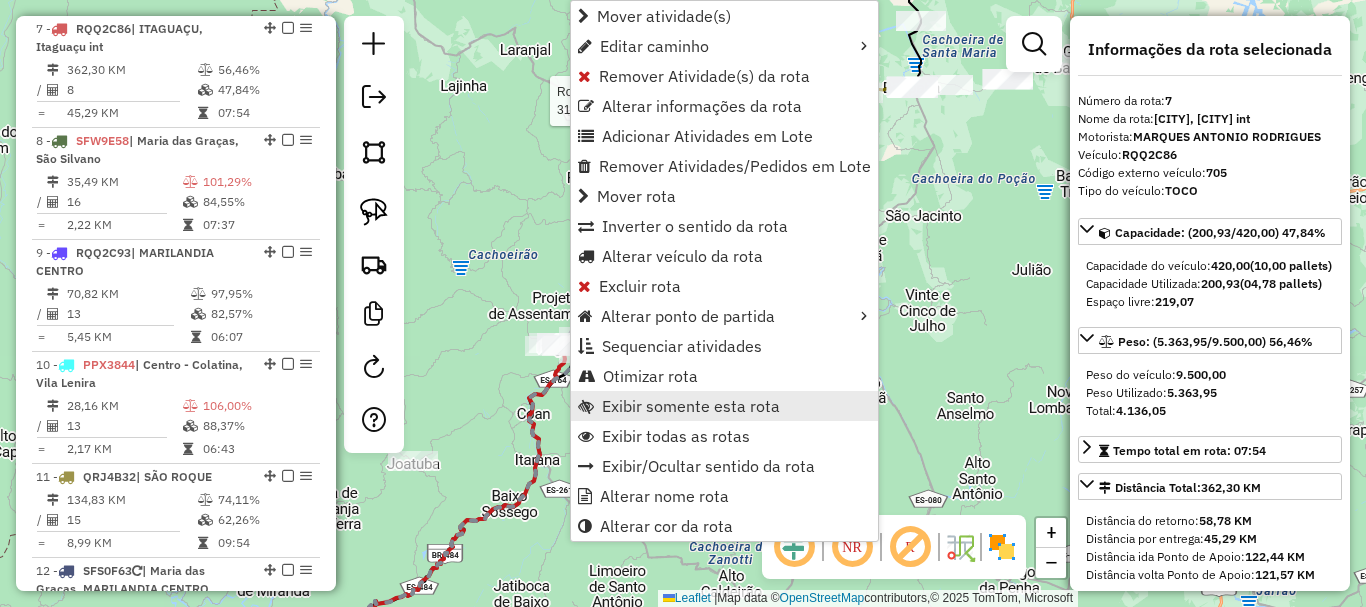 click on "Exibir somente esta rota" at bounding box center (691, 406) 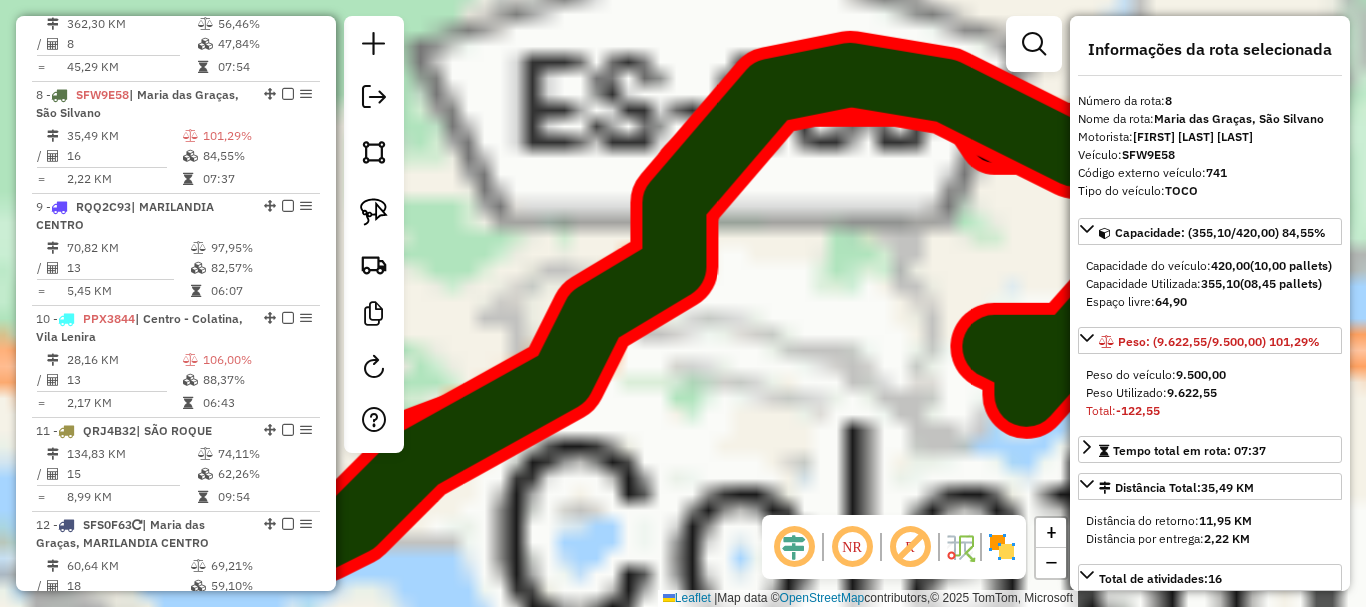 scroll, scrollTop: 1531, scrollLeft: 0, axis: vertical 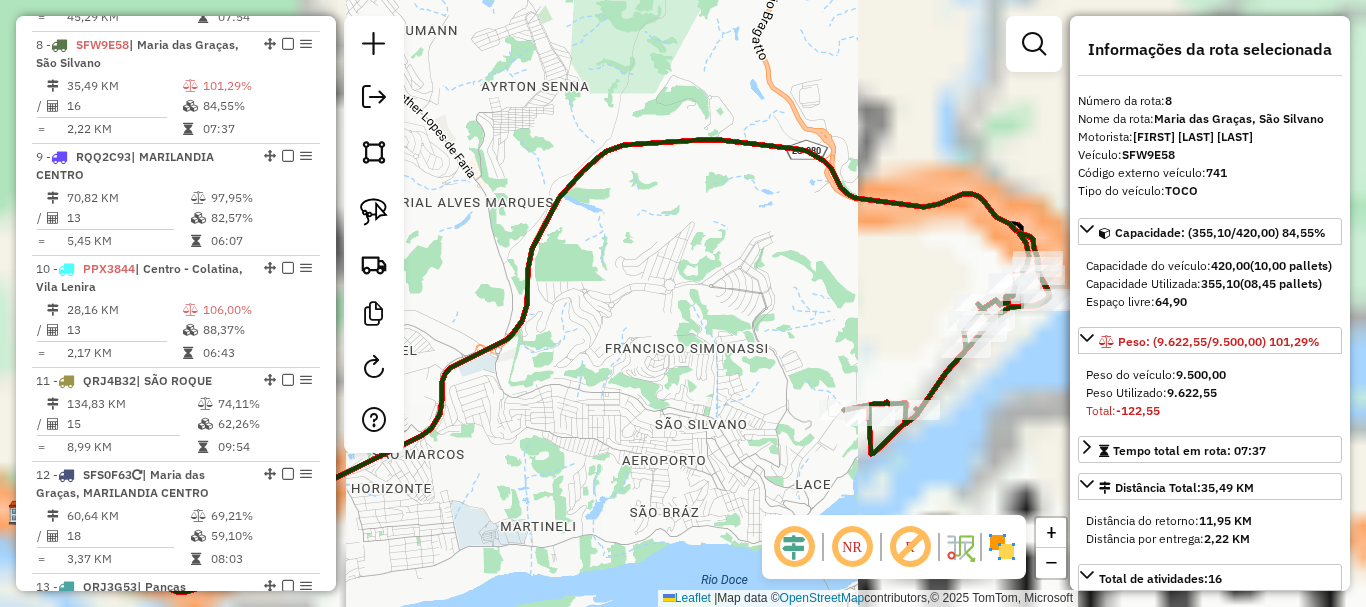 drag, startPoint x: 932, startPoint y: 256, endPoint x: 786, endPoint y: 318, distance: 158.61903 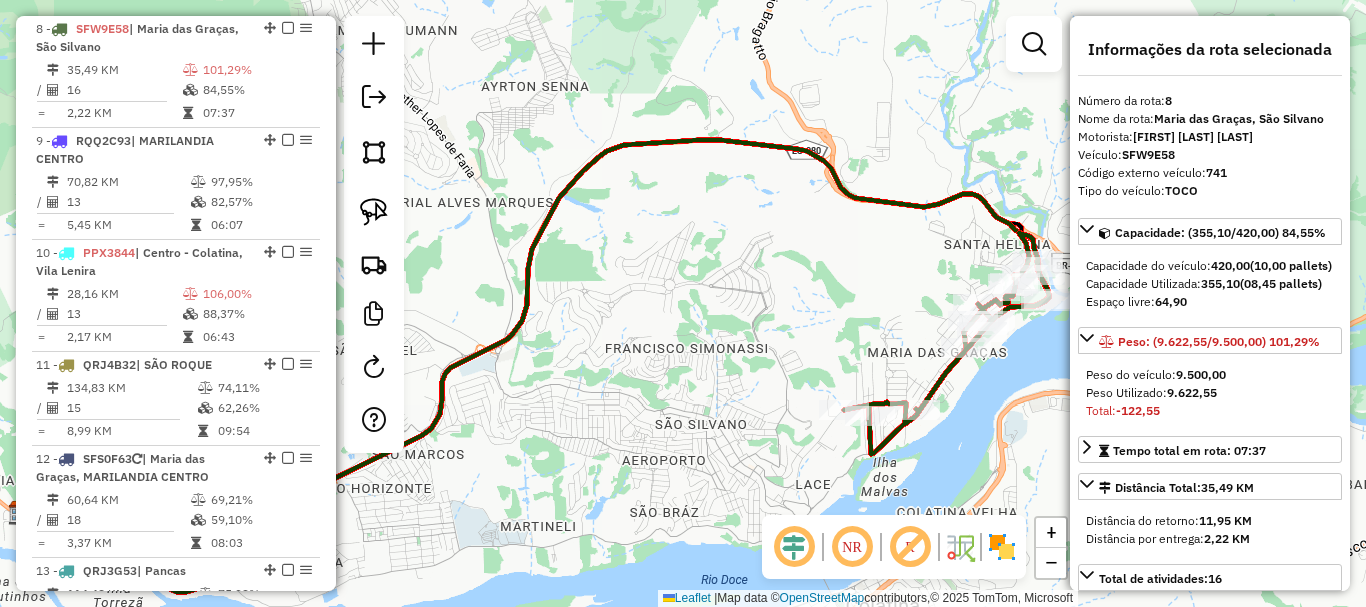 drag, startPoint x: 893, startPoint y: 285, endPoint x: 734, endPoint y: 337, distance: 167.28719 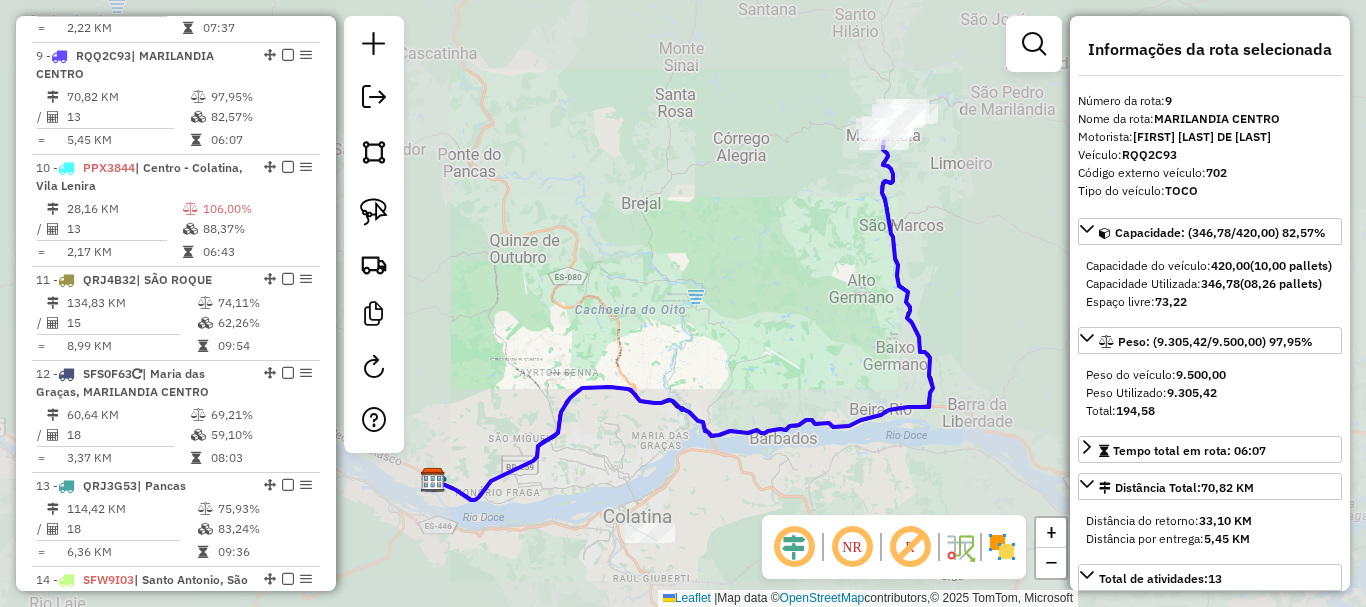 scroll, scrollTop: 1659, scrollLeft: 0, axis: vertical 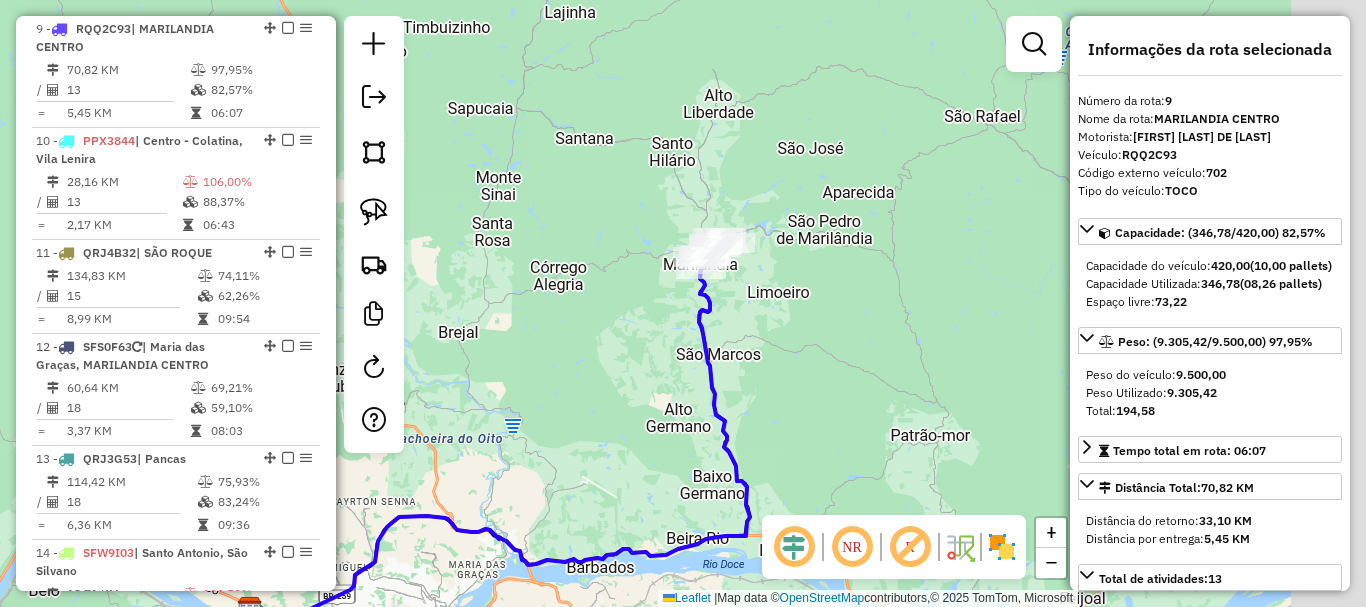 drag, startPoint x: 845, startPoint y: 254, endPoint x: 663, endPoint y: 383, distance: 223.0807 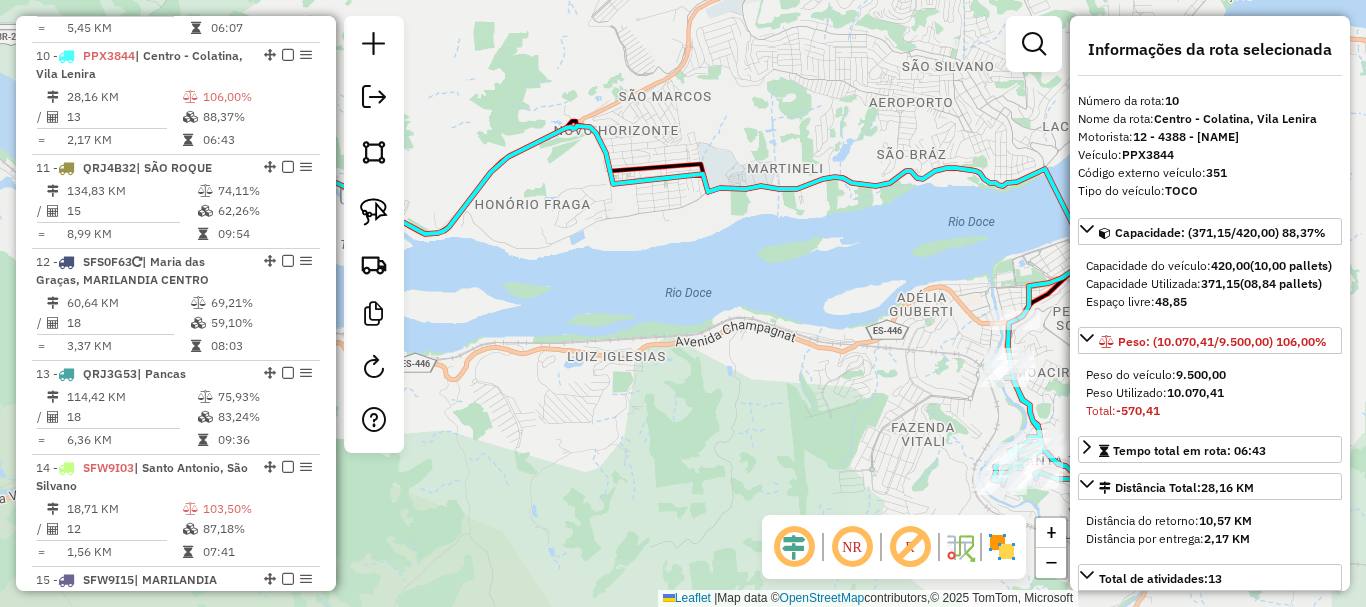 scroll, scrollTop: 1771, scrollLeft: 0, axis: vertical 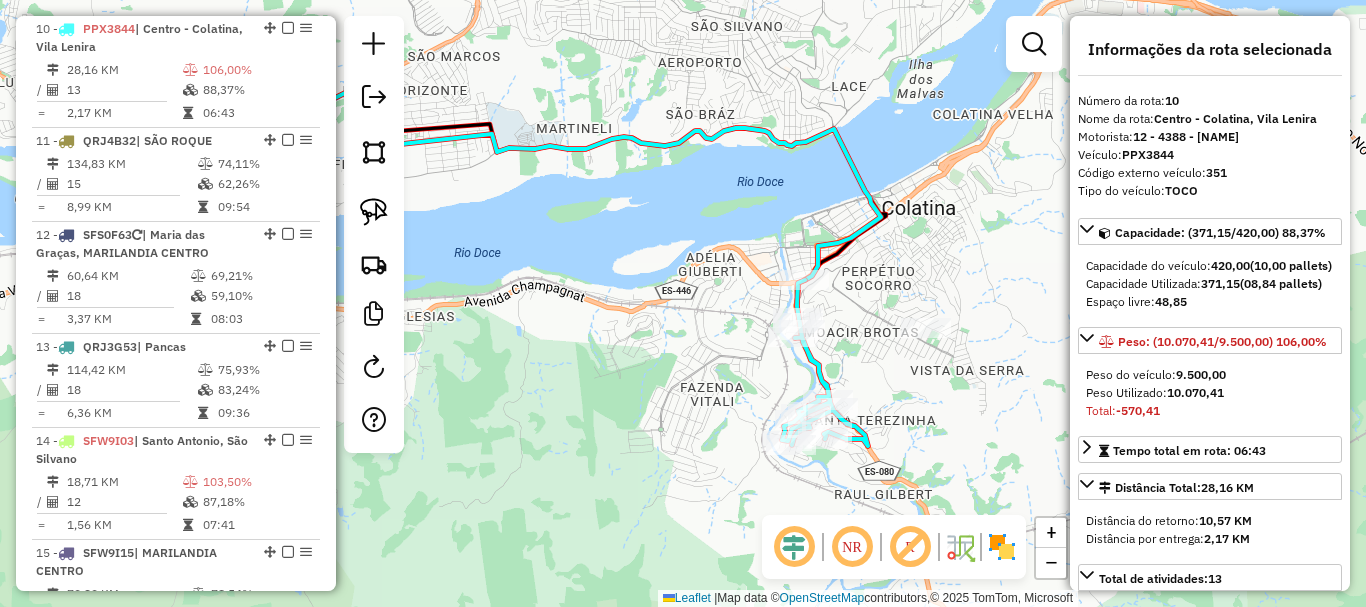 click on "Janela de atendimento Grade de atendimento Capacidade Transportadoras Veículos Cliente Pedidos  Rotas Selecione os dias de semana para filtrar as janelas de atendimento  Seg   Ter   Qua   Qui   Sex   Sáb   Dom  Informe o período da janela de atendimento: De: Até:  Filtrar exatamente a janela do cliente  Considerar janela de atendimento padrão  Selecione os dias de semana para filtrar as grades de atendimento  Seg   Ter   Qua   Qui   Sex   Sáb   Dom   Considerar clientes sem dia de atendimento cadastrado  Clientes fora do dia de atendimento selecionado Filtrar as atividades entre os valores definidos abaixo:  Peso mínimo:   Peso máximo:   Cubagem mínima:   Cubagem máxima:   De:   Até:  Filtrar as atividades entre o tempo de atendimento definido abaixo:  De:   Até:   Considerar capacidade total dos clientes não roteirizados Transportadora: Selecione um ou mais itens Tipo de veículo: Selecione um ou mais itens Veículo: Selecione um ou mais itens Motorista: Selecione um ou mais itens Nome: Rótulo:" 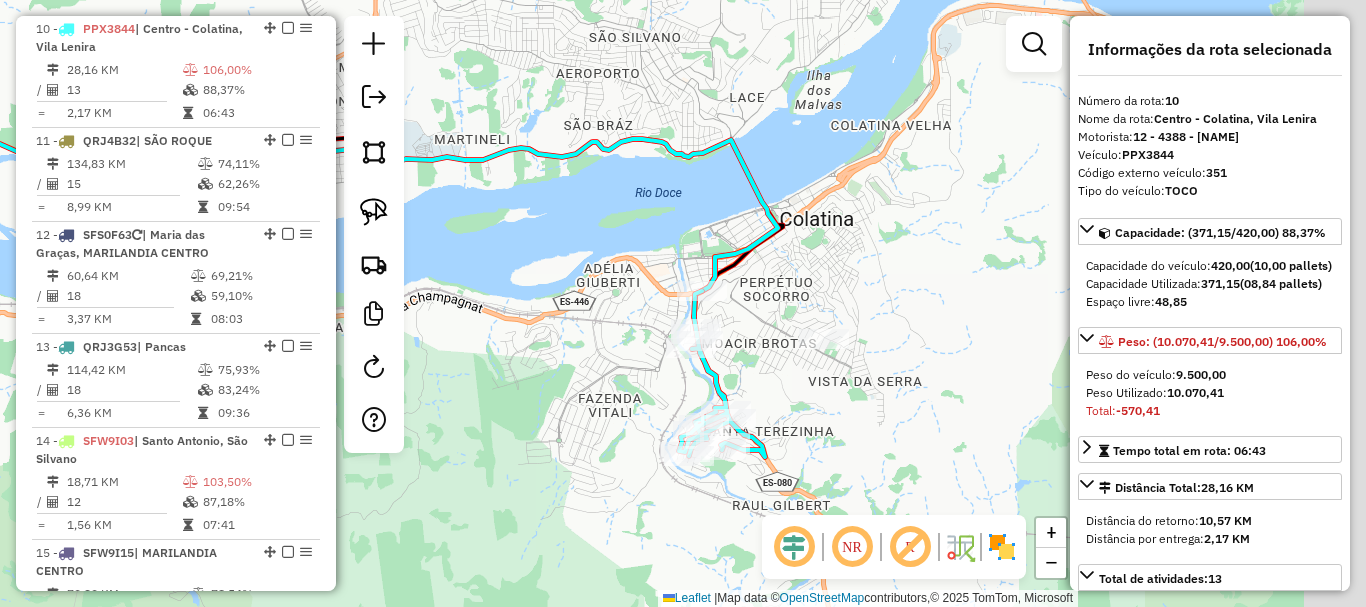 drag, startPoint x: 837, startPoint y: 307, endPoint x: 788, endPoint y: 319, distance: 50.447994 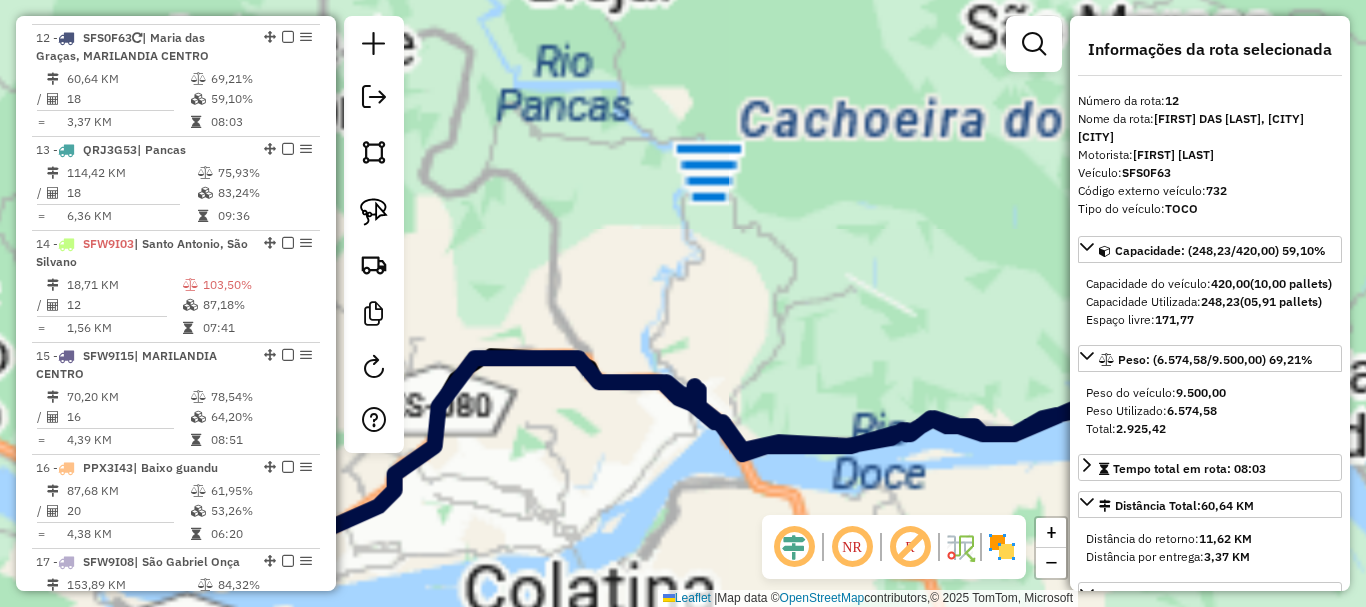 scroll, scrollTop: 1977, scrollLeft: 0, axis: vertical 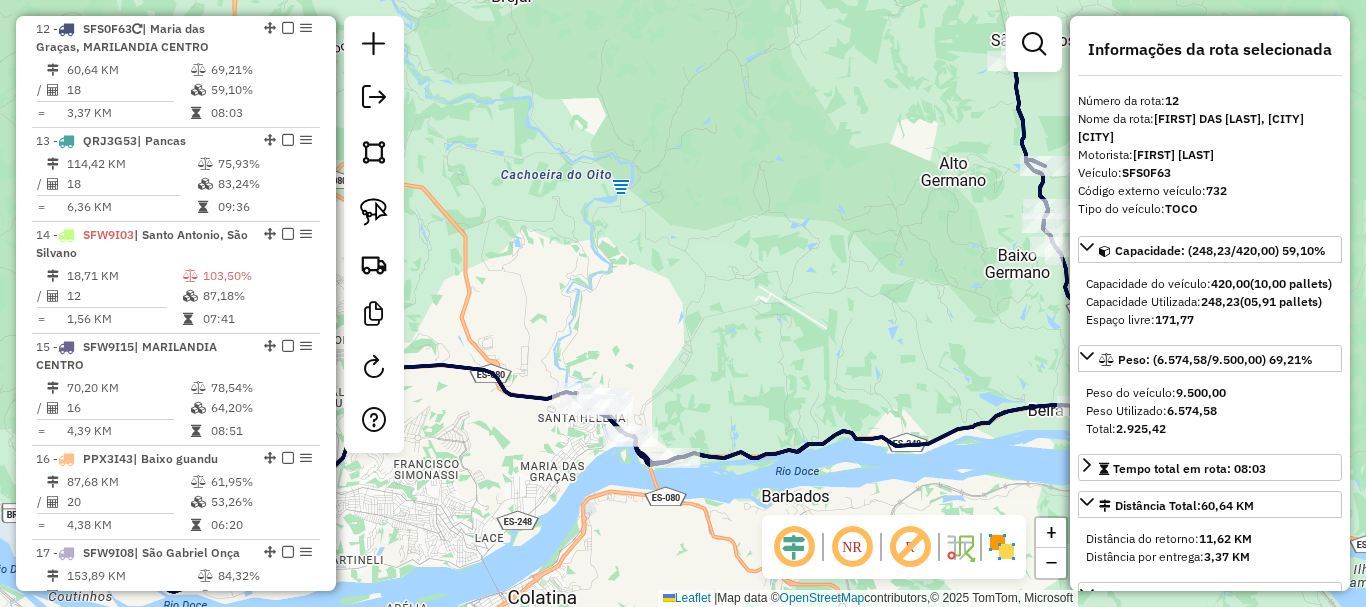 drag, startPoint x: 872, startPoint y: 286, endPoint x: 734, endPoint y: 301, distance: 138.81282 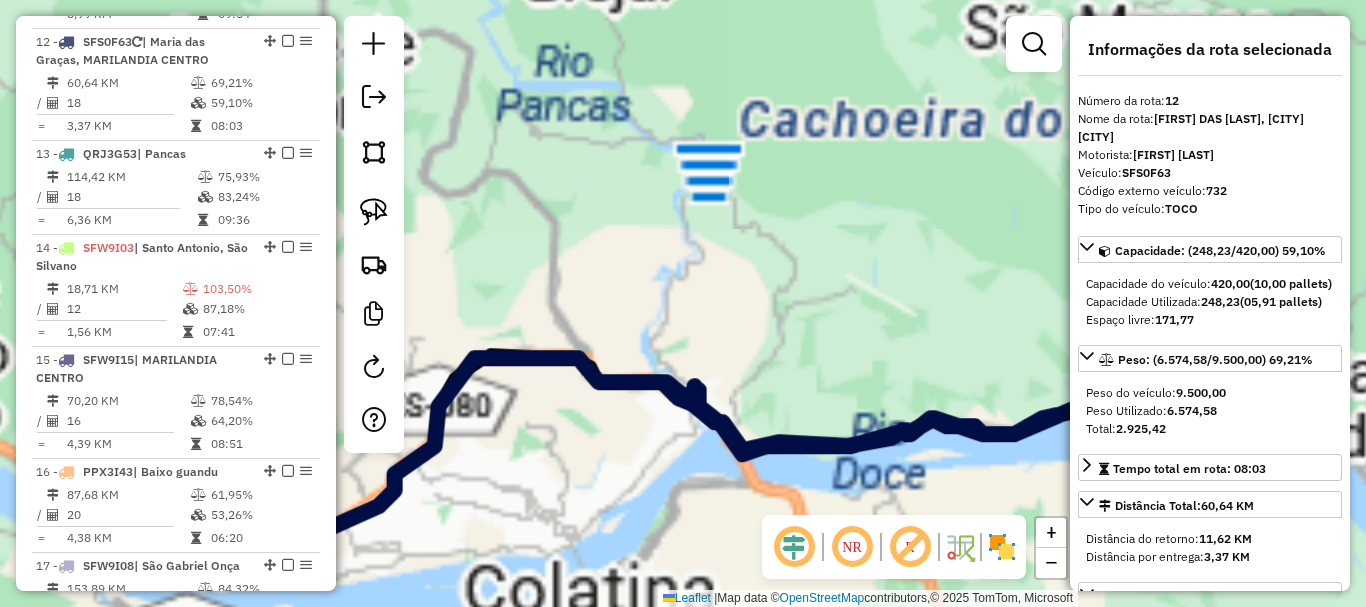 scroll, scrollTop: 1977, scrollLeft: 0, axis: vertical 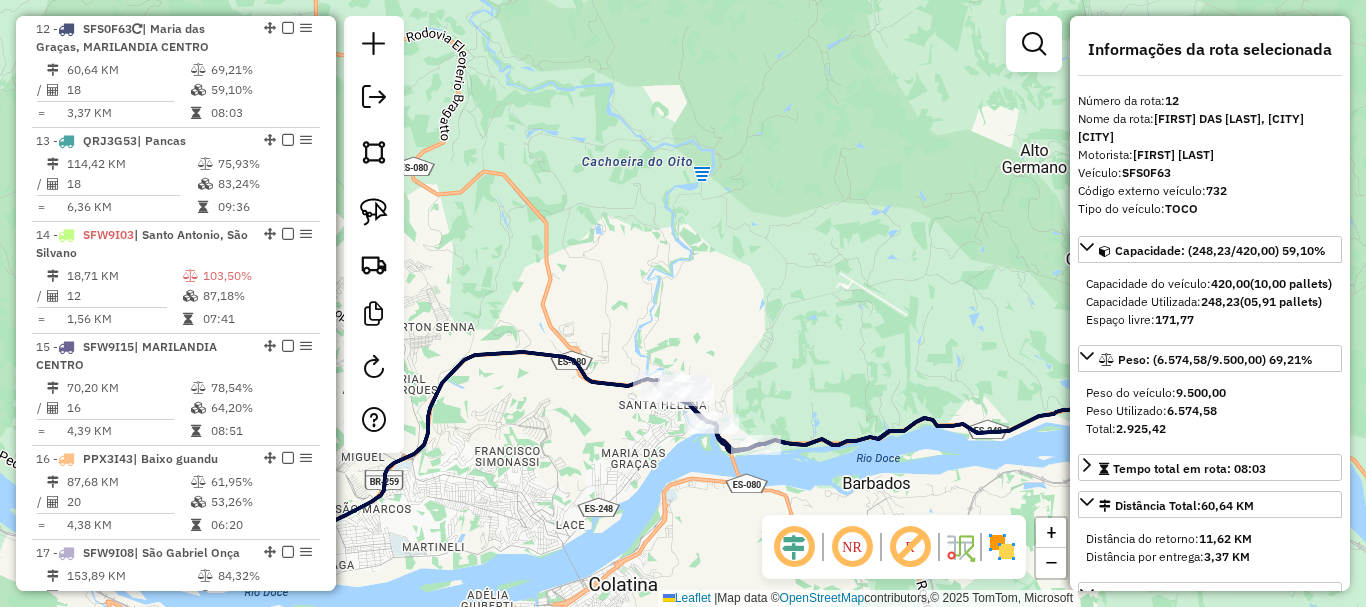drag, startPoint x: 830, startPoint y: 274, endPoint x: 620, endPoint y: 268, distance: 210.0857 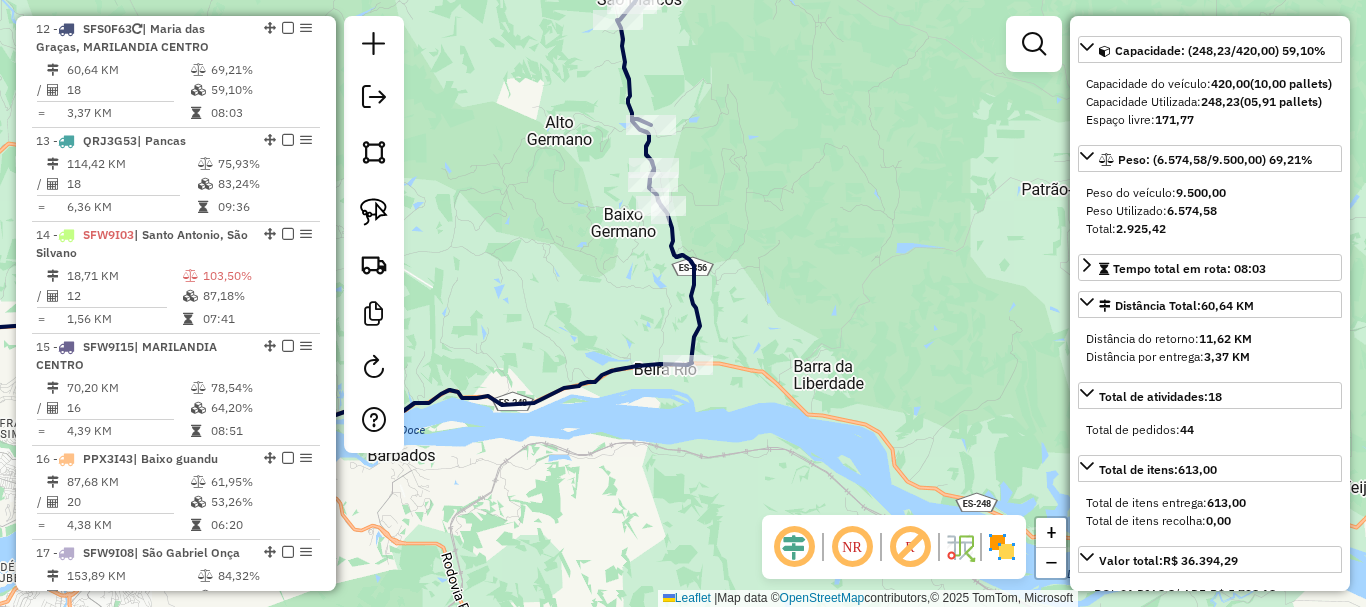 scroll, scrollTop: 300, scrollLeft: 0, axis: vertical 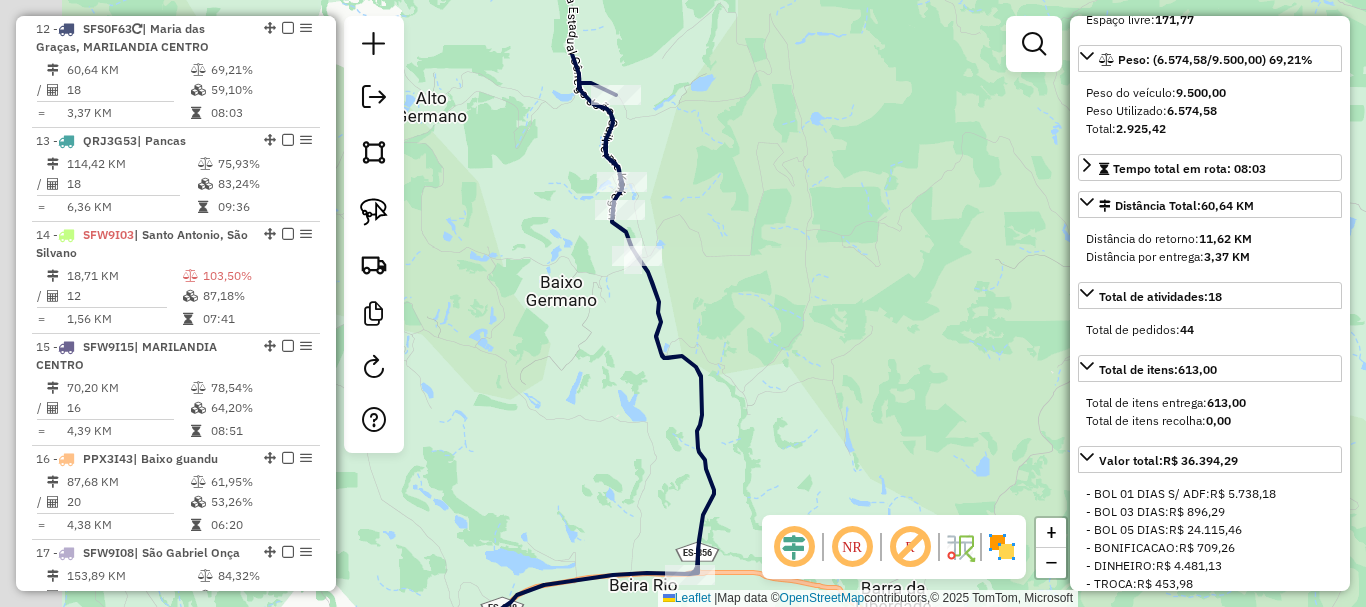 drag, startPoint x: 737, startPoint y: 227, endPoint x: 766, endPoint y: 283, distance: 63.06346 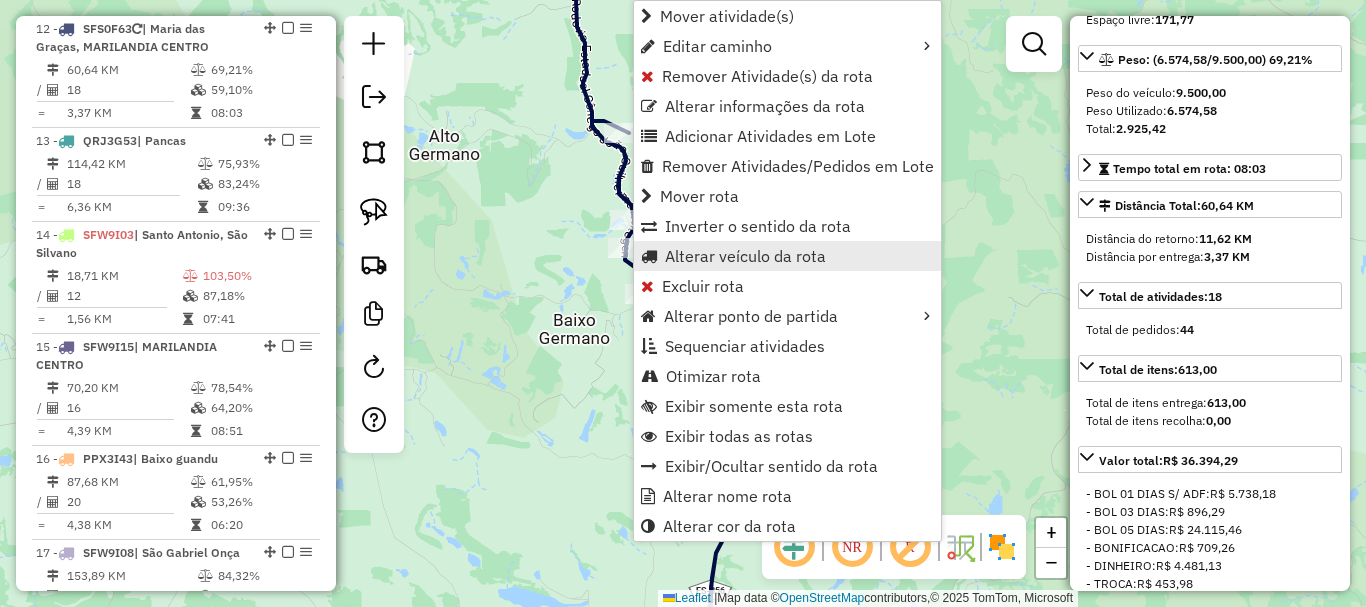 click on "Alterar veículo da rota" at bounding box center [745, 256] 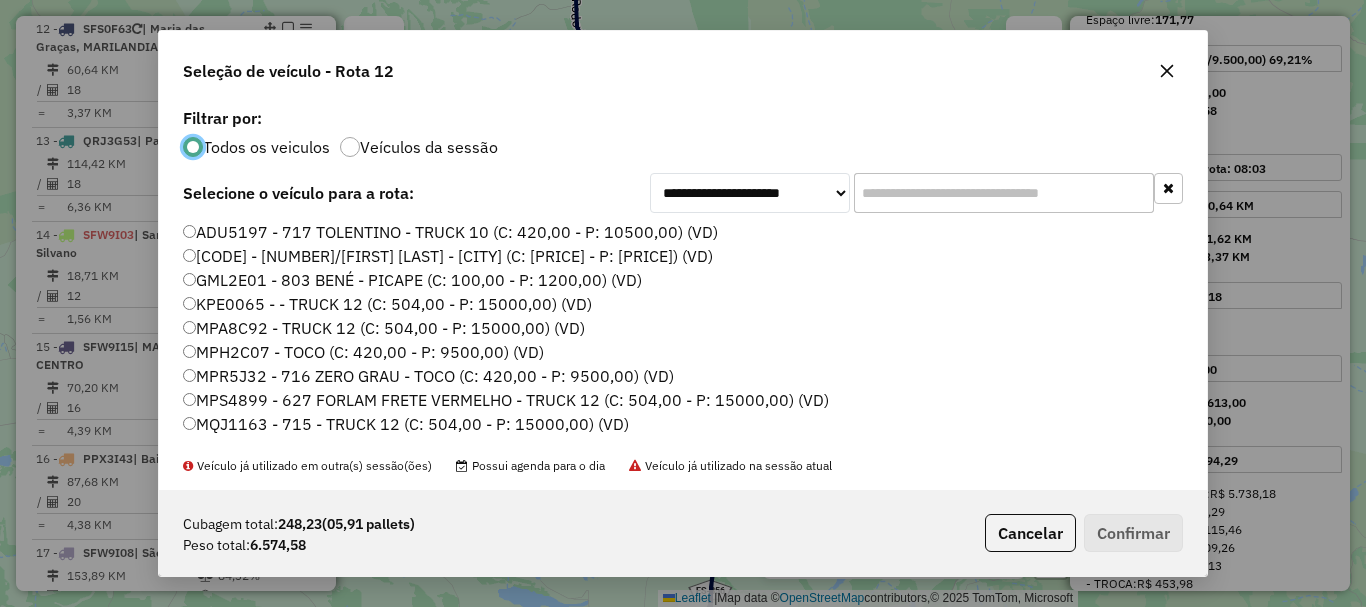 scroll, scrollTop: 11, scrollLeft: 6, axis: both 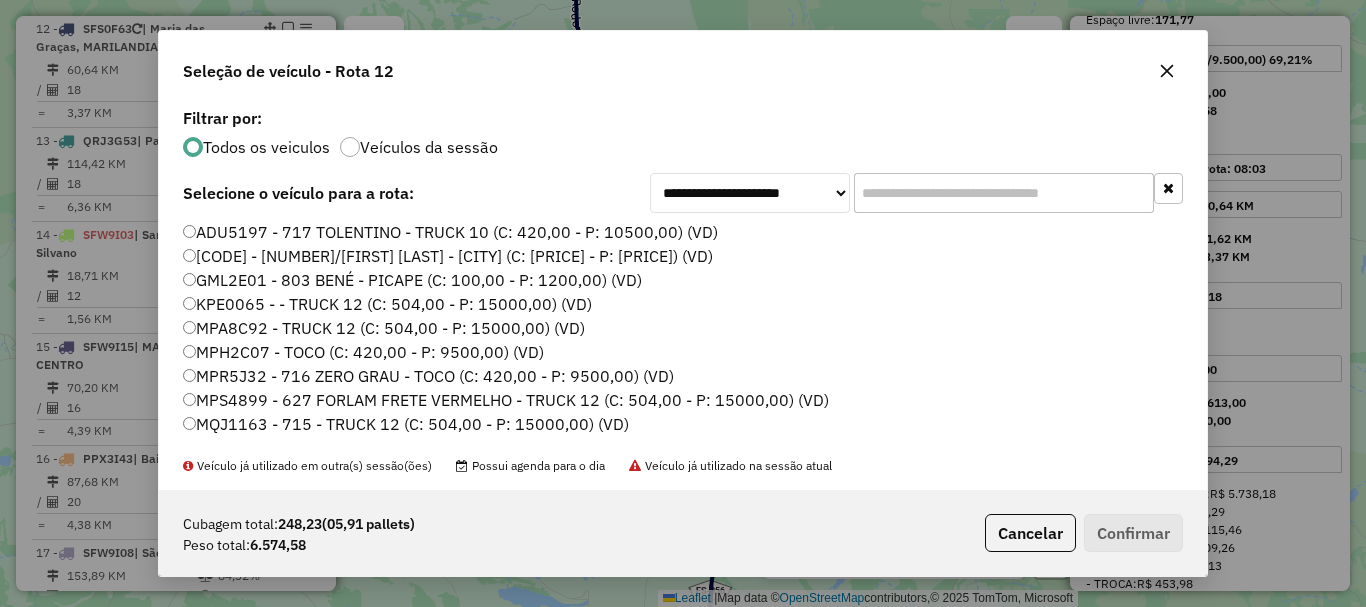 drag, startPoint x: 907, startPoint y: 197, endPoint x: 872, endPoint y: 208, distance: 36.687874 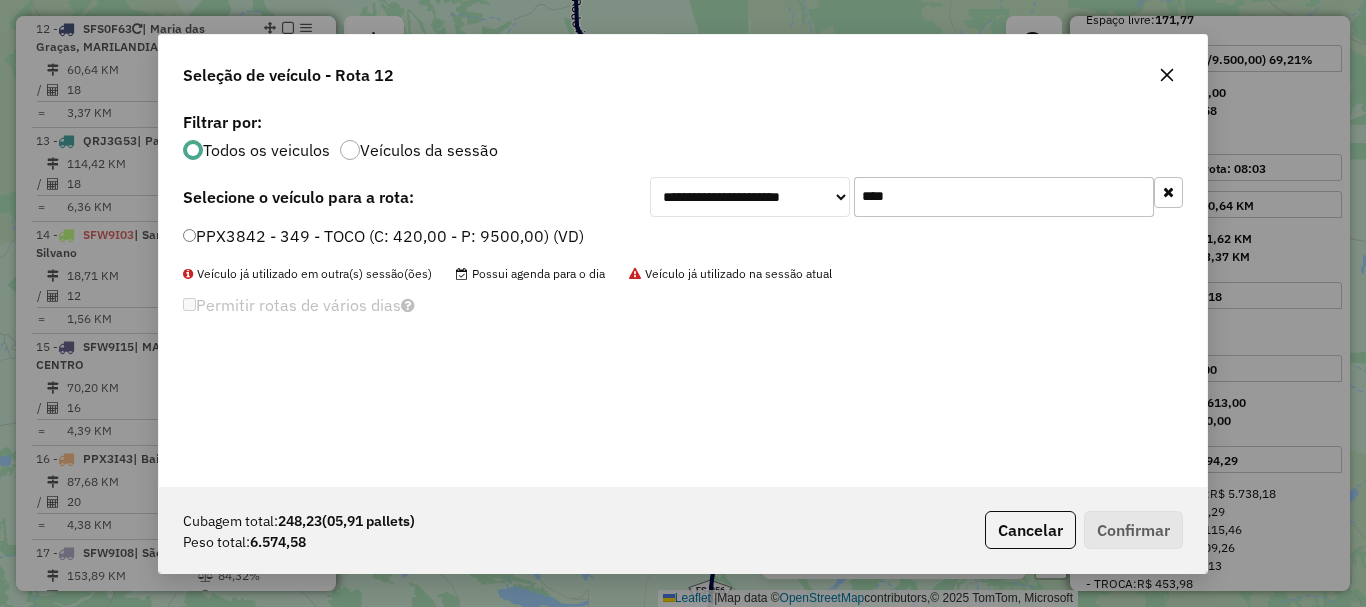 type on "****" 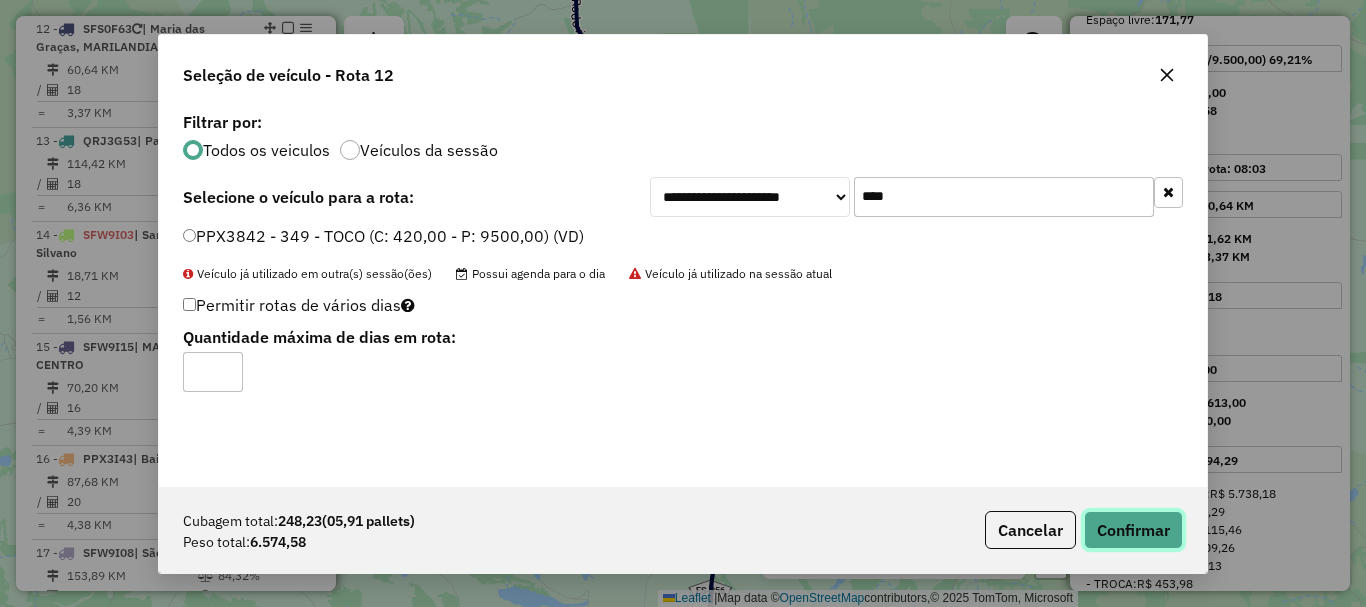 click on "Confirmar" 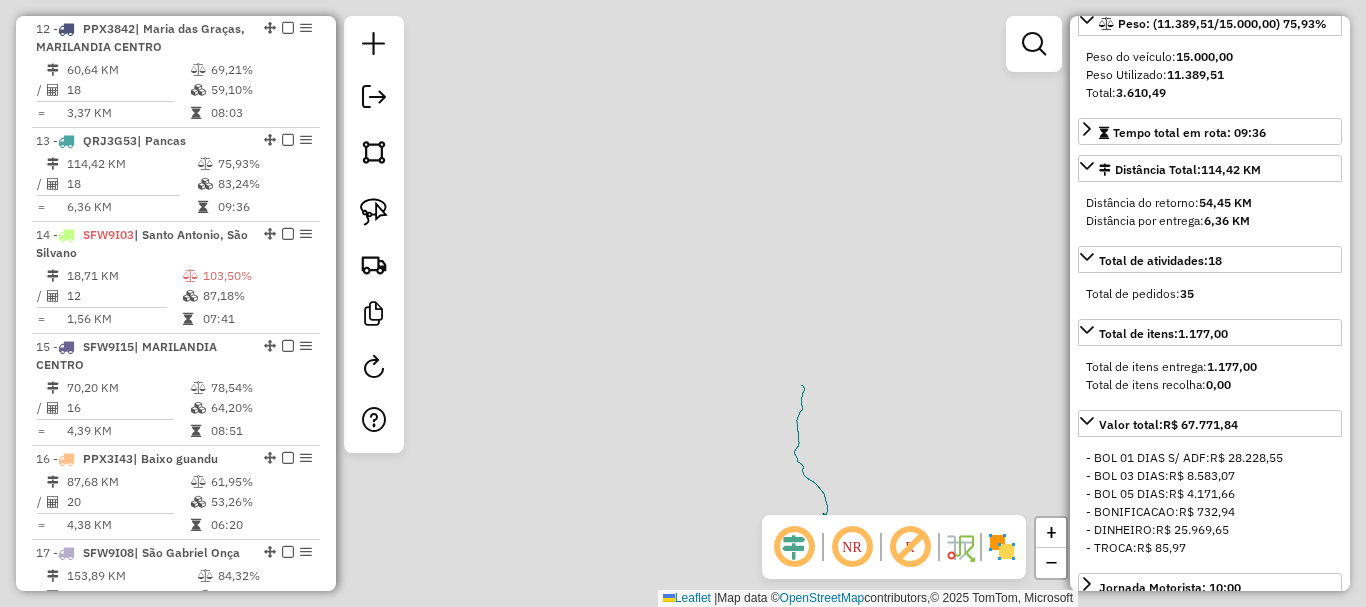 scroll, scrollTop: 246, scrollLeft: 0, axis: vertical 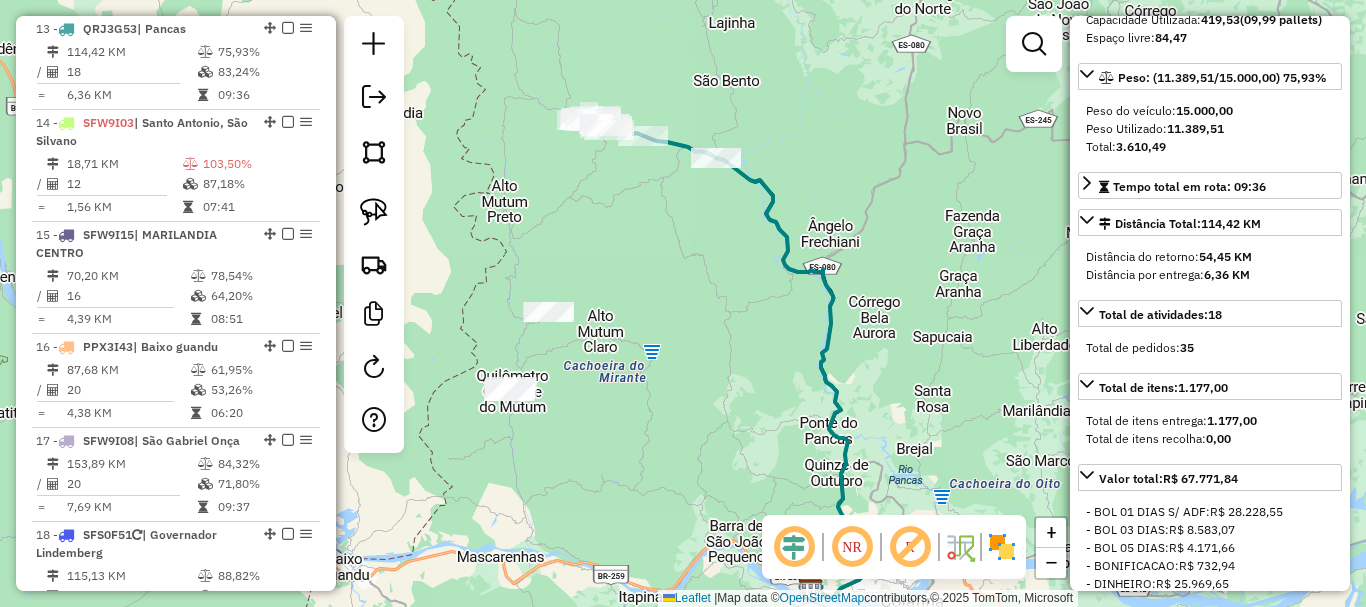 drag, startPoint x: 744, startPoint y: 240, endPoint x: 836, endPoint y: 346, distance: 140.35669 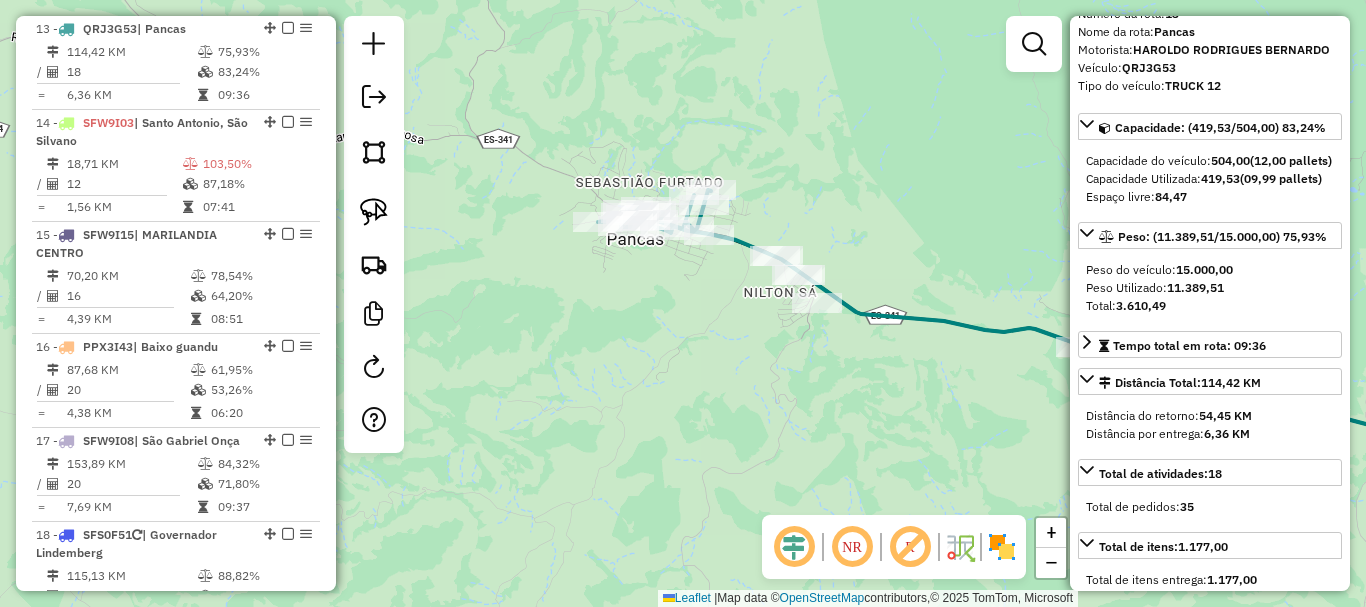 scroll, scrollTop: 0, scrollLeft: 0, axis: both 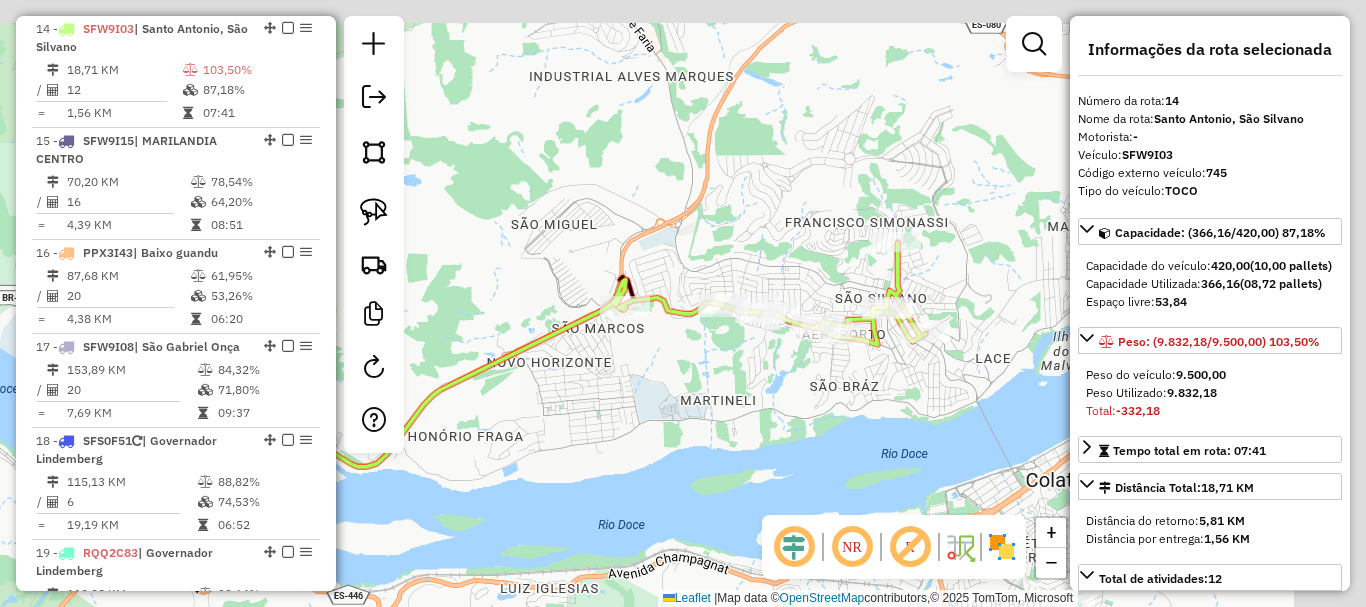 drag, startPoint x: 814, startPoint y: 308, endPoint x: 637, endPoint y: 377, distance: 189.97368 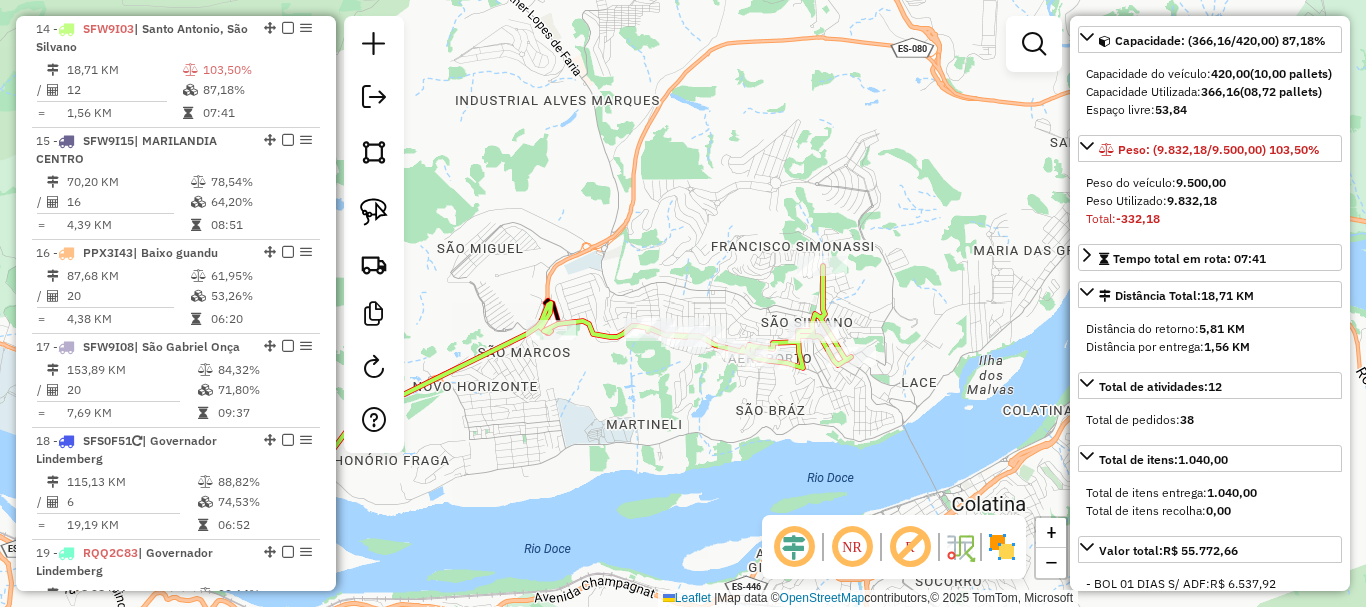 scroll, scrollTop: 200, scrollLeft: 0, axis: vertical 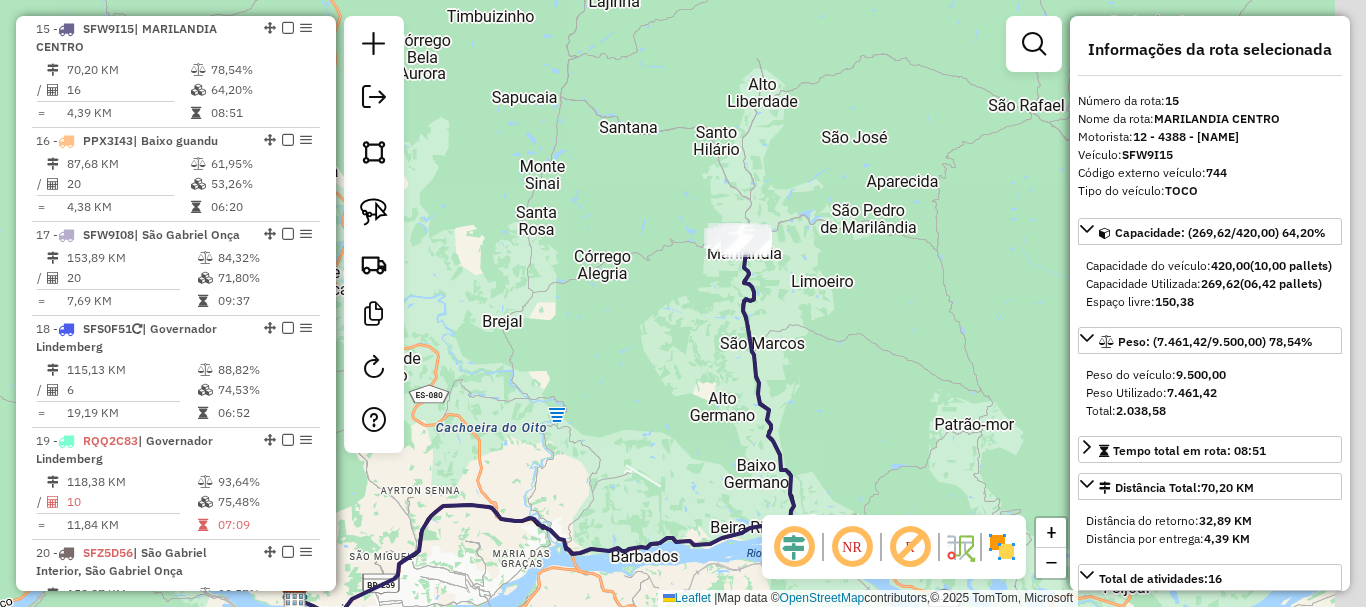 drag, startPoint x: 846, startPoint y: 251, endPoint x: 665, endPoint y: 418, distance: 246.2722 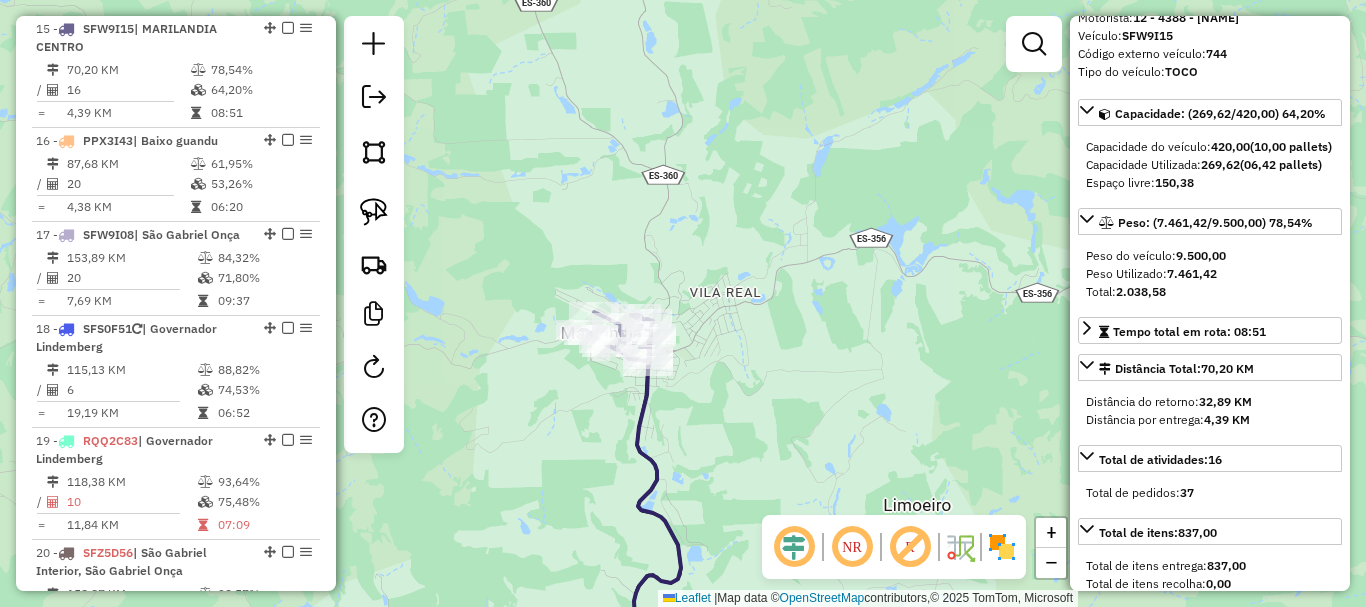 scroll, scrollTop: 300, scrollLeft: 0, axis: vertical 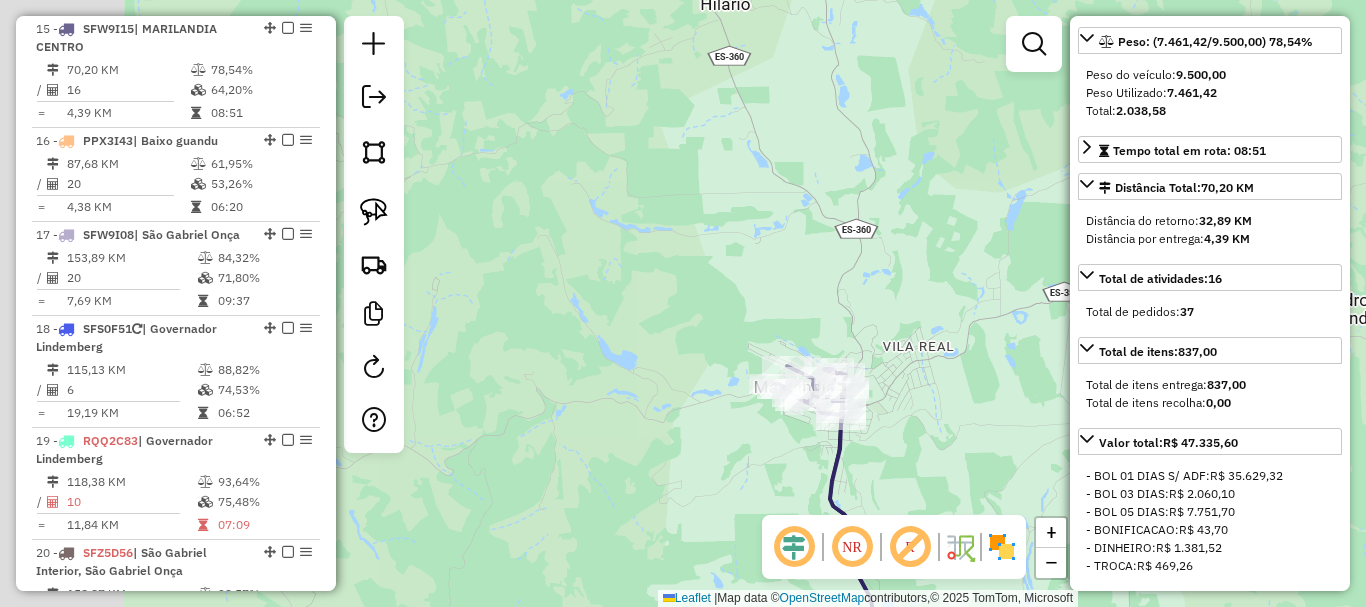 drag, startPoint x: 858, startPoint y: 408, endPoint x: 1051, endPoint y: 462, distance: 200.41208 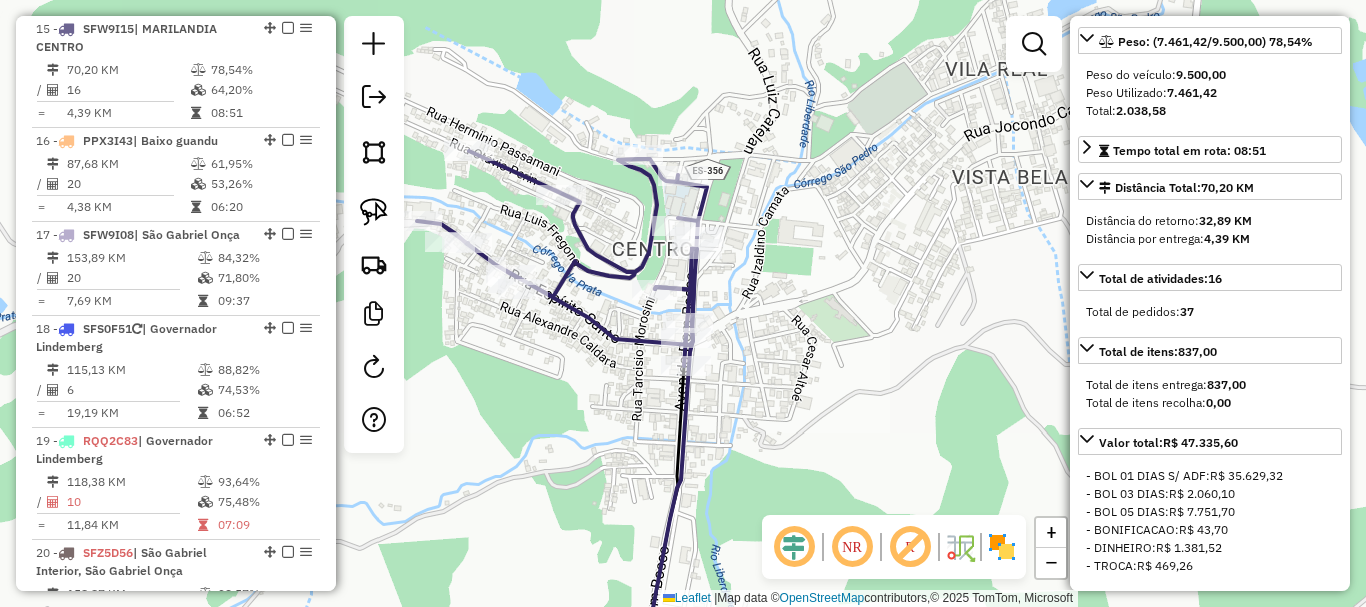 drag, startPoint x: 743, startPoint y: 267, endPoint x: 806, endPoint y: 300, distance: 71.11962 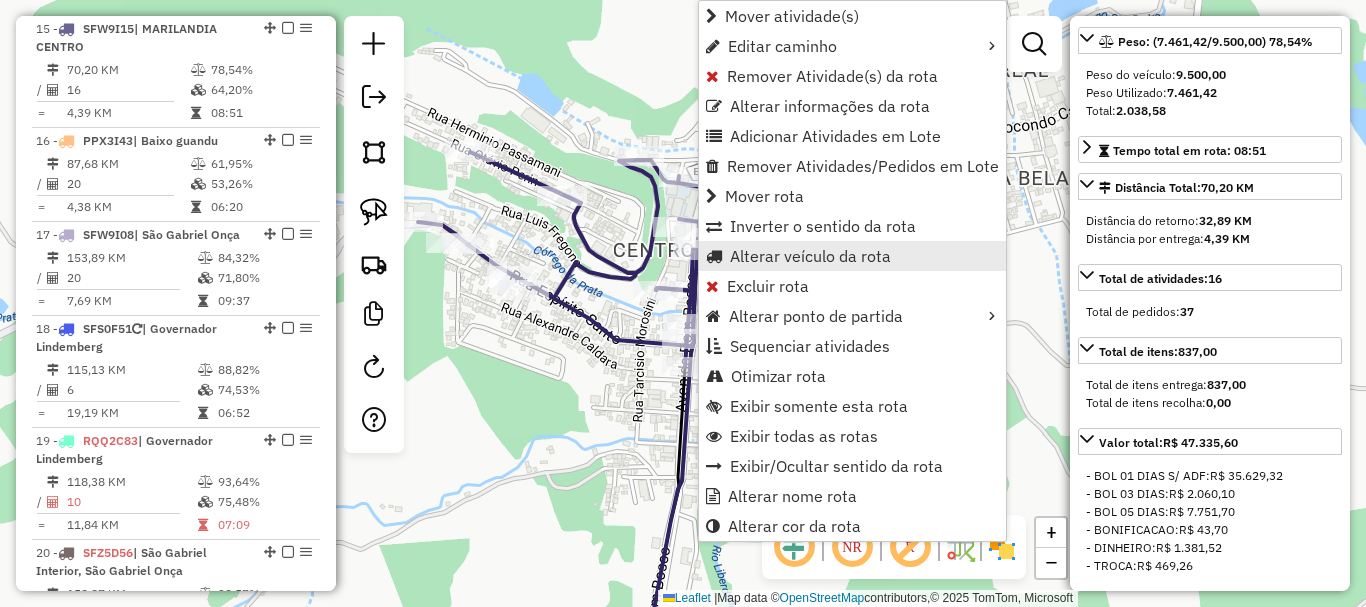 click on "Alterar veículo da rota" at bounding box center (810, 256) 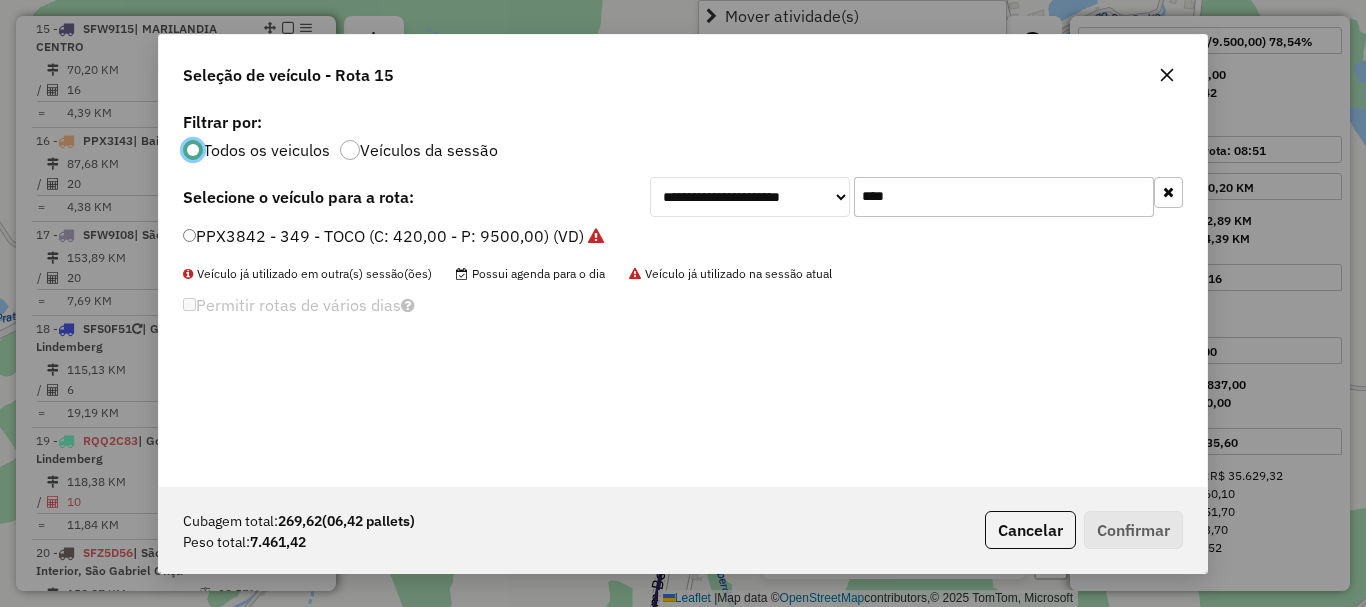 scroll, scrollTop: 11, scrollLeft: 6, axis: both 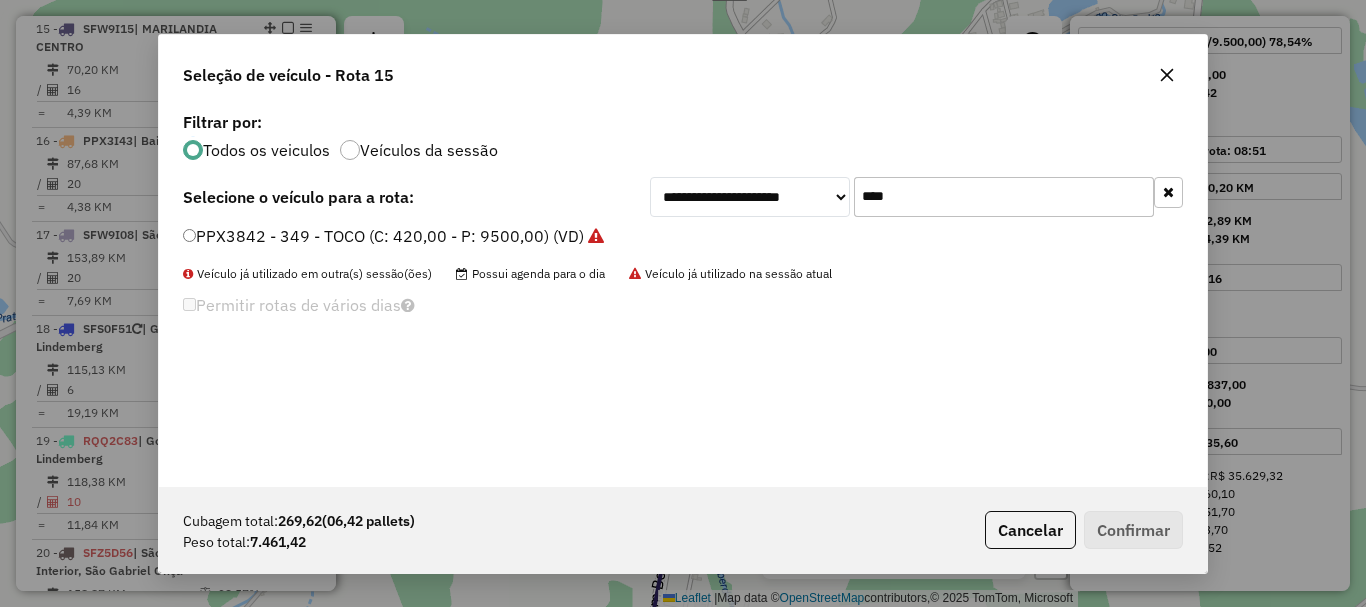drag, startPoint x: 927, startPoint y: 193, endPoint x: 808, endPoint y: 233, distance: 125.54282 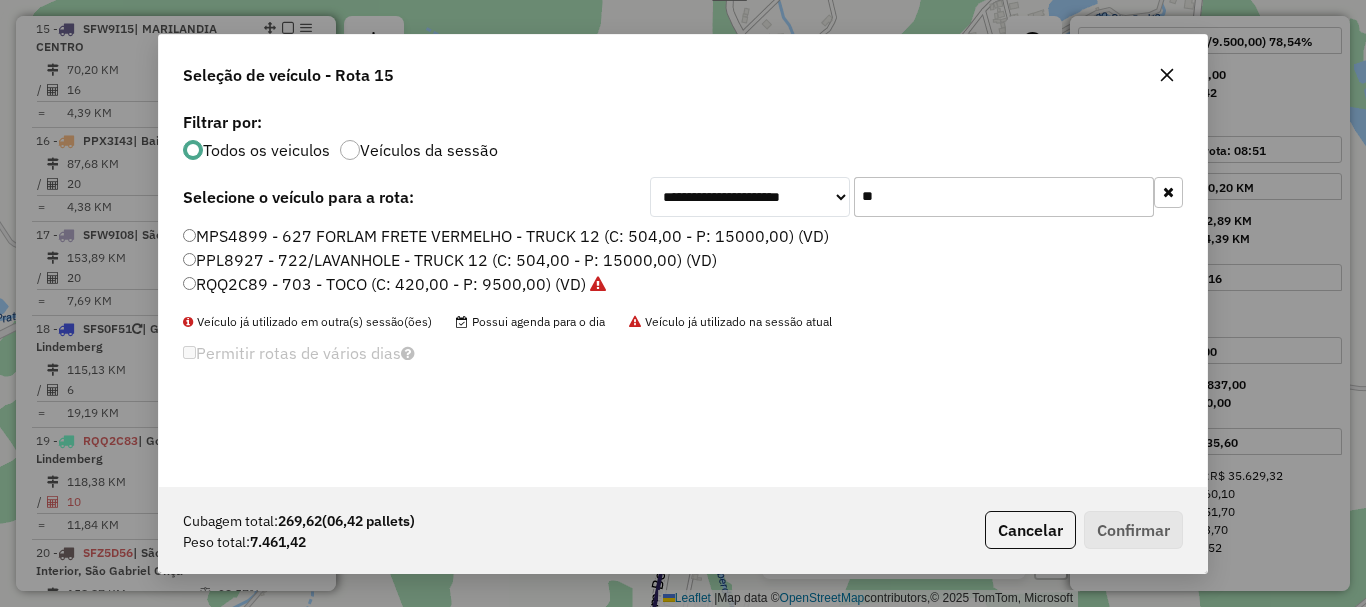 type on "**" 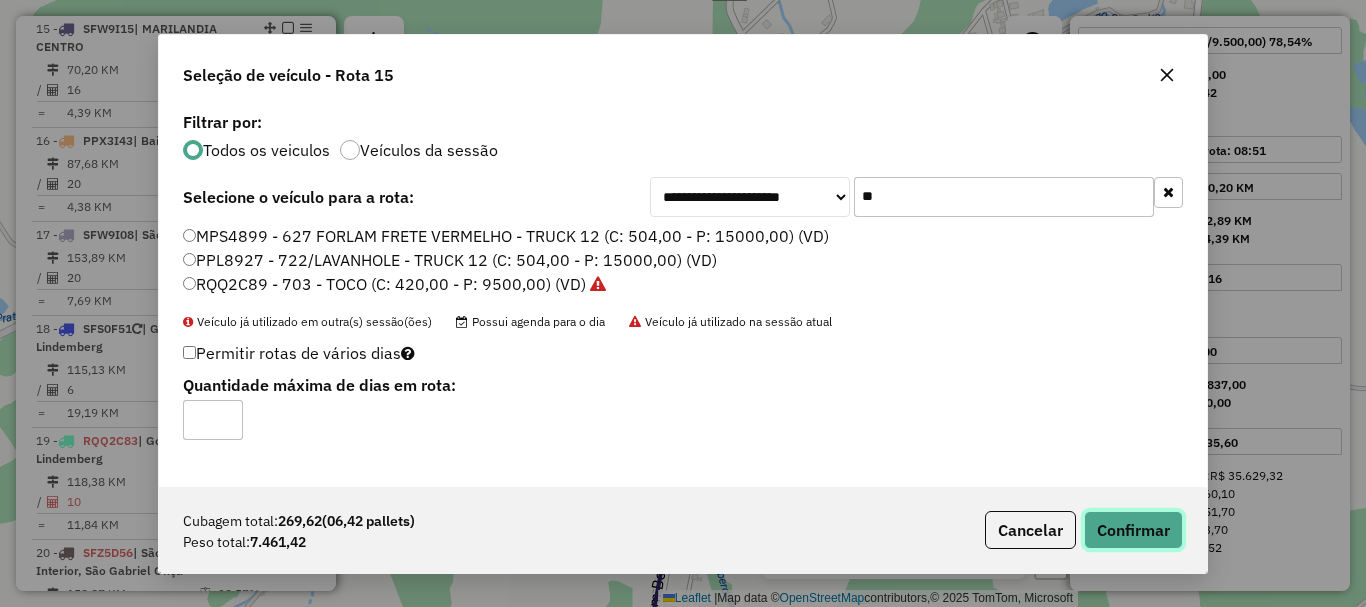 click on "Confirmar" 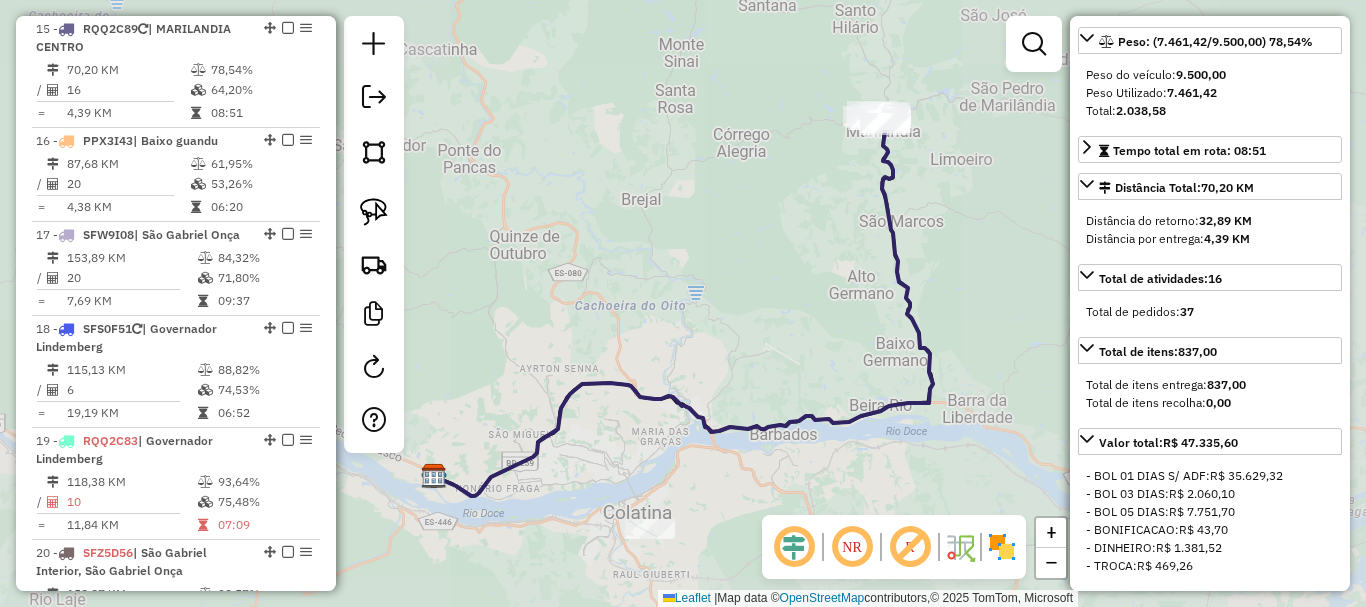 scroll, scrollTop: 318, scrollLeft: 0, axis: vertical 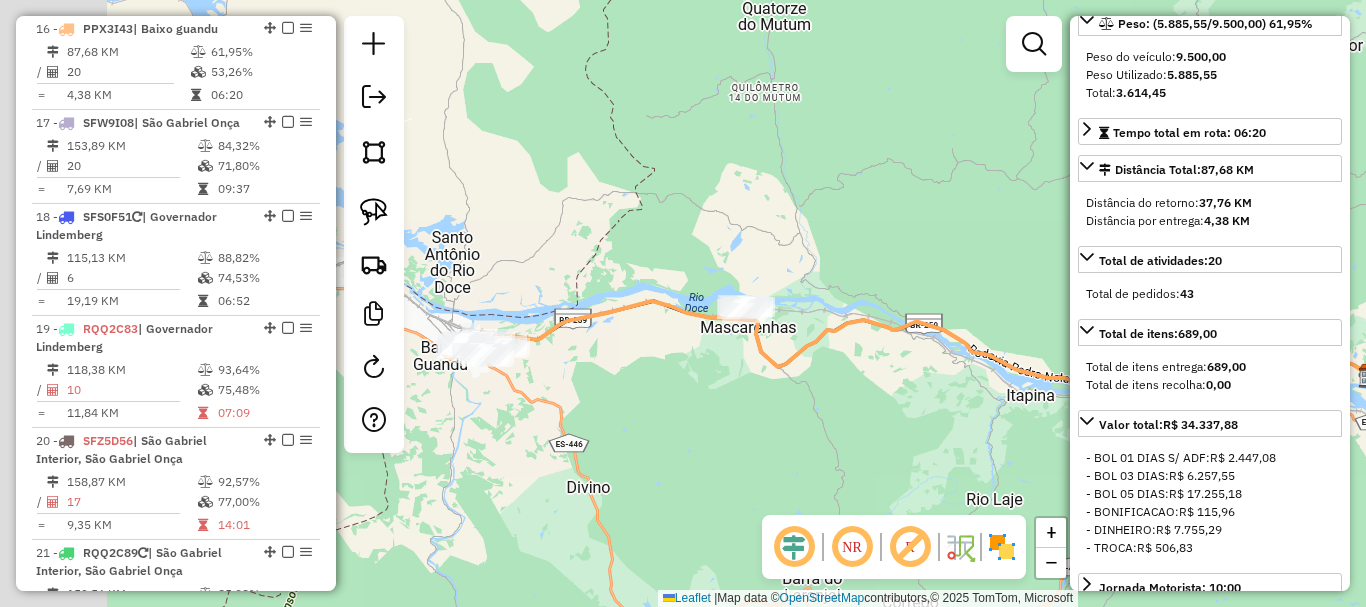 drag, startPoint x: 747, startPoint y: 245, endPoint x: 955, endPoint y: 245, distance: 208 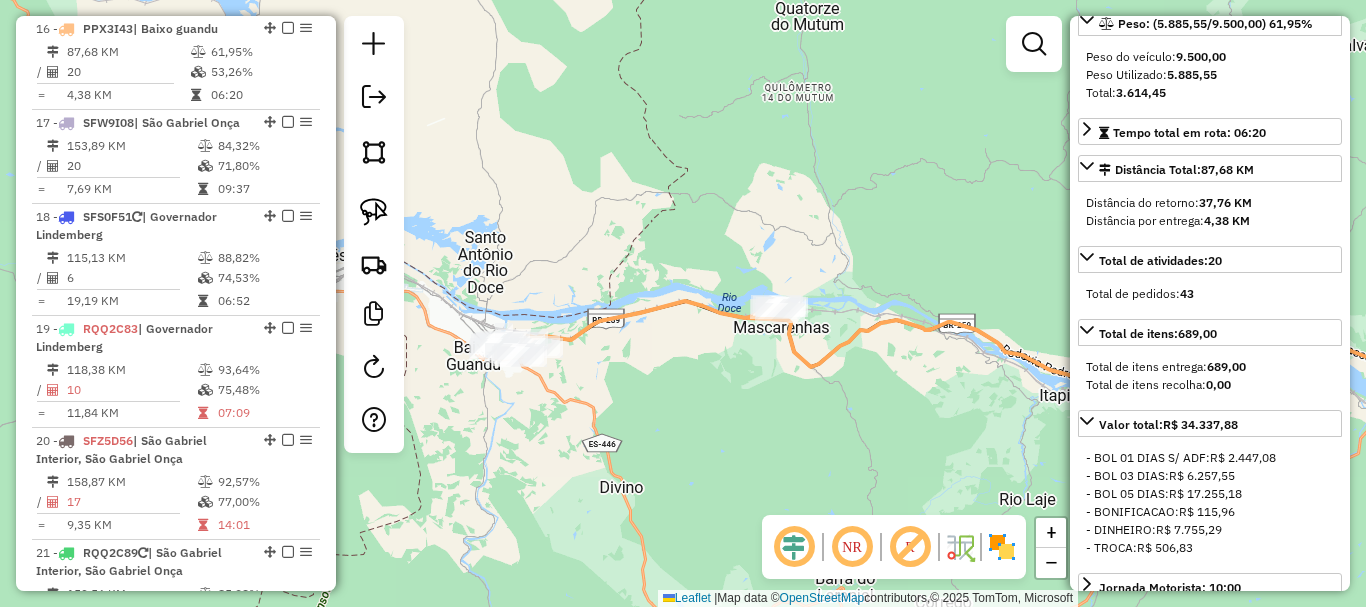 scroll, scrollTop: 218, scrollLeft: 0, axis: vertical 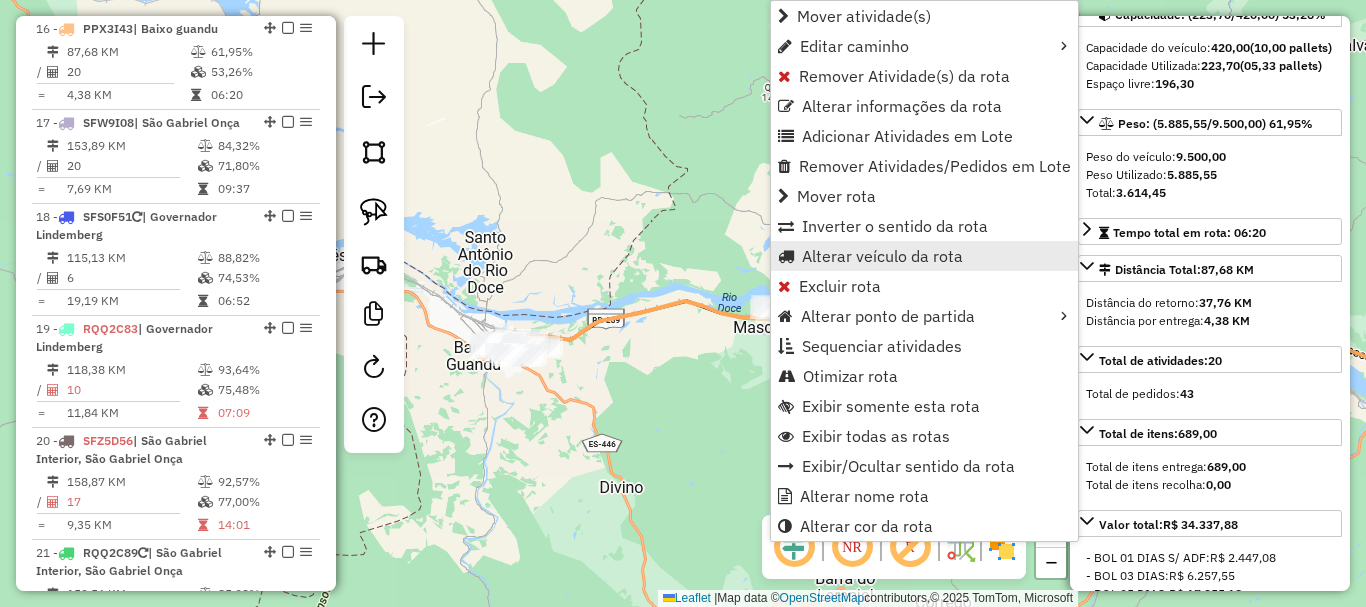 click on "Alterar veículo da rota" at bounding box center (882, 256) 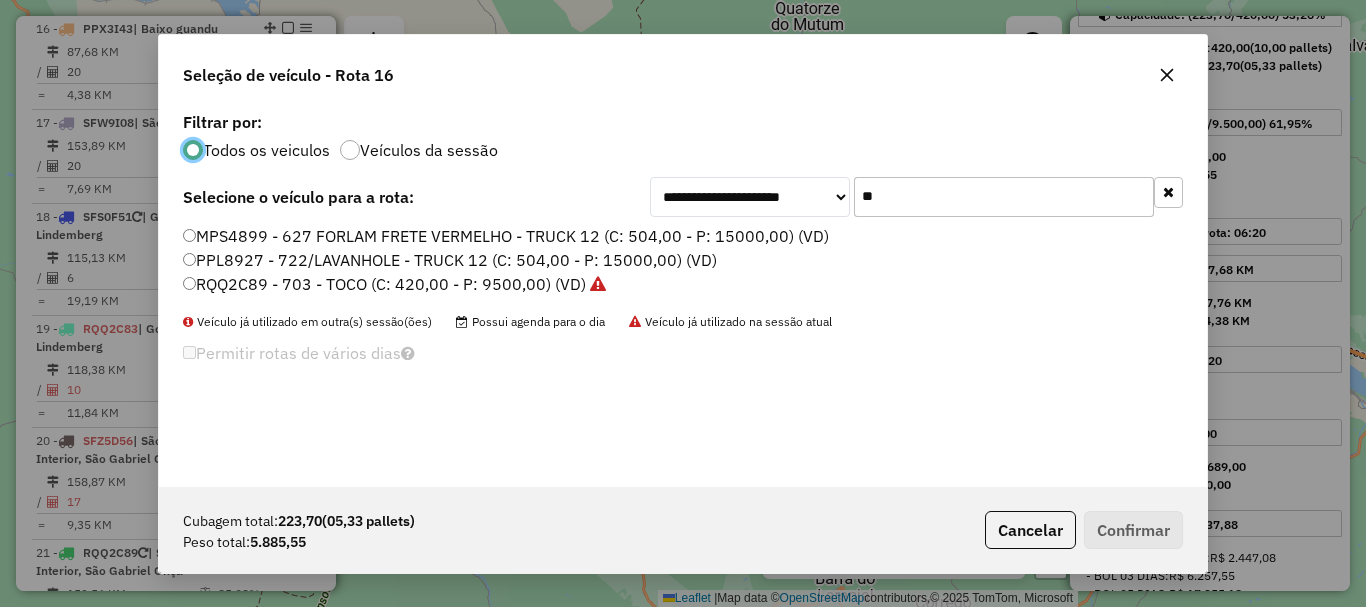 scroll, scrollTop: 11, scrollLeft: 6, axis: both 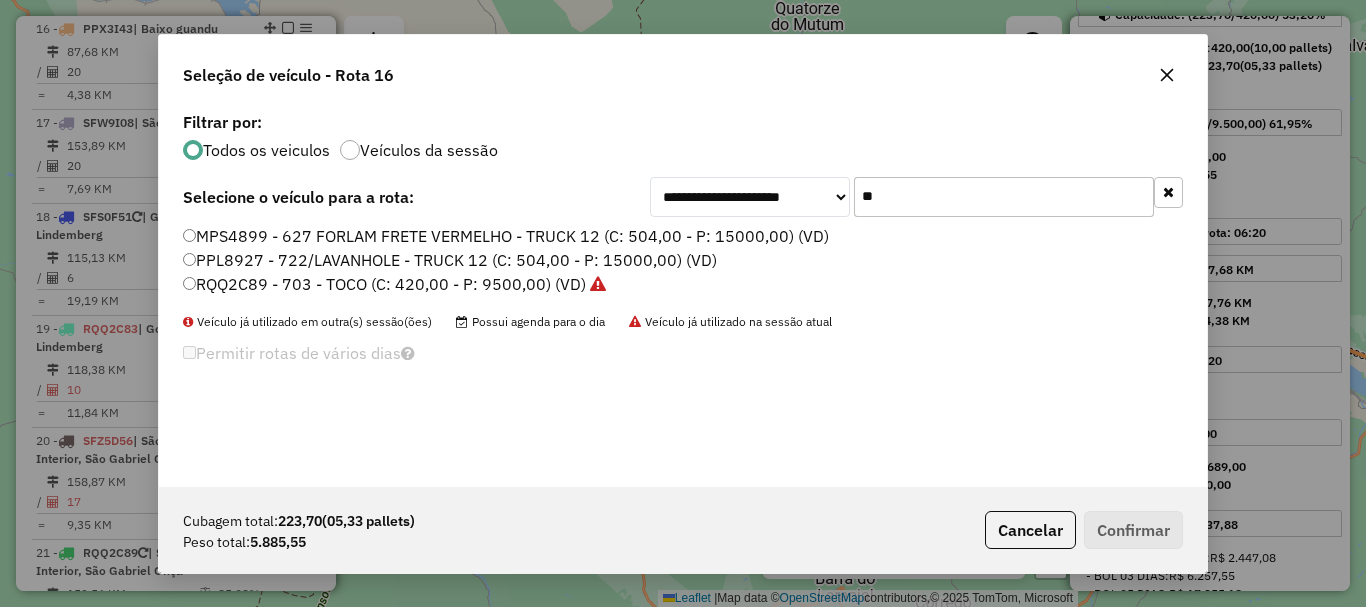 drag, startPoint x: 1003, startPoint y: 209, endPoint x: 720, endPoint y: 251, distance: 286.09964 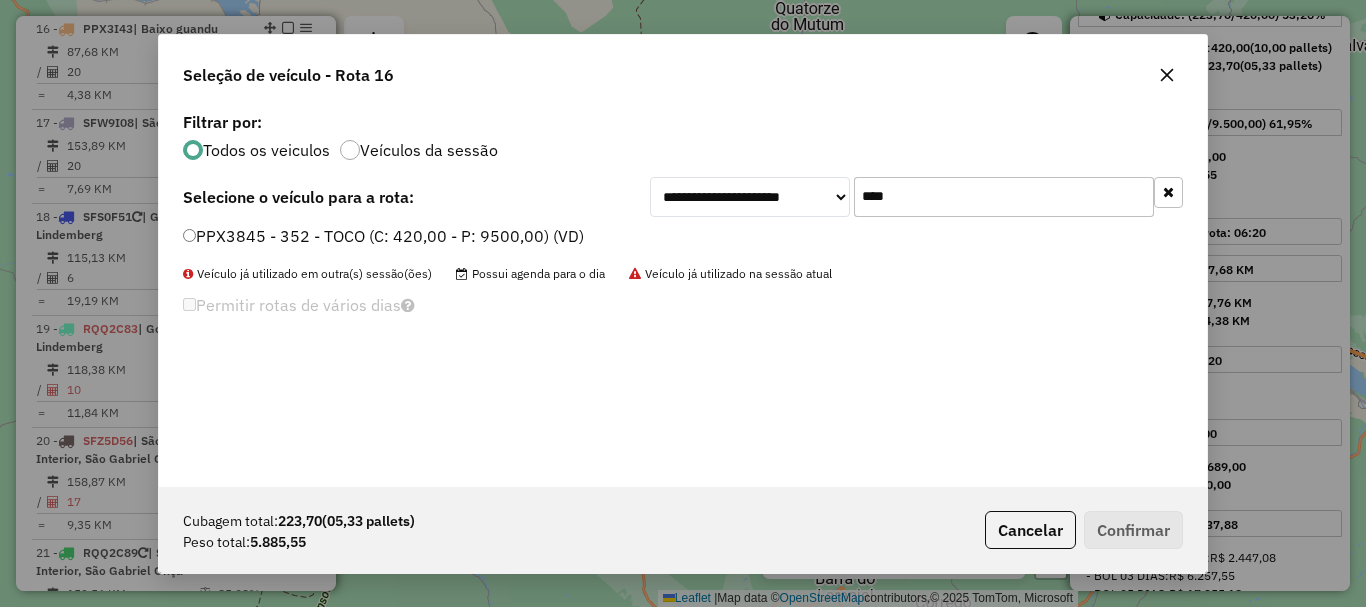 type on "****" 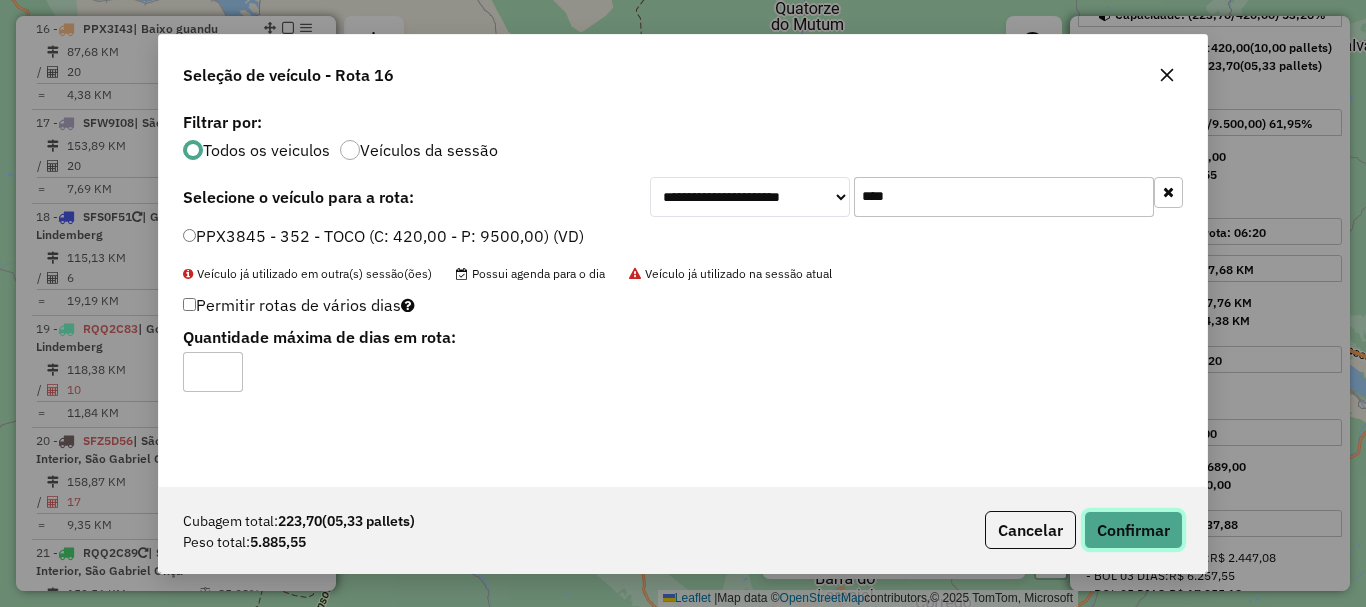 click on "Confirmar" 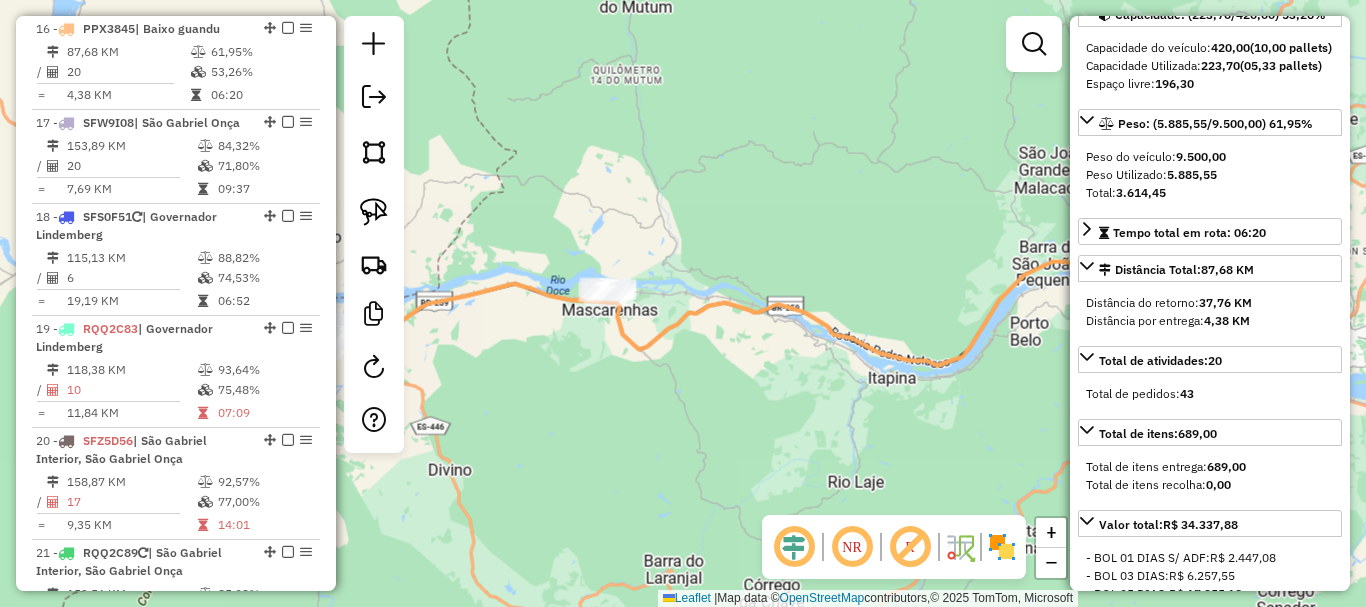 scroll, scrollTop: 200, scrollLeft: 0, axis: vertical 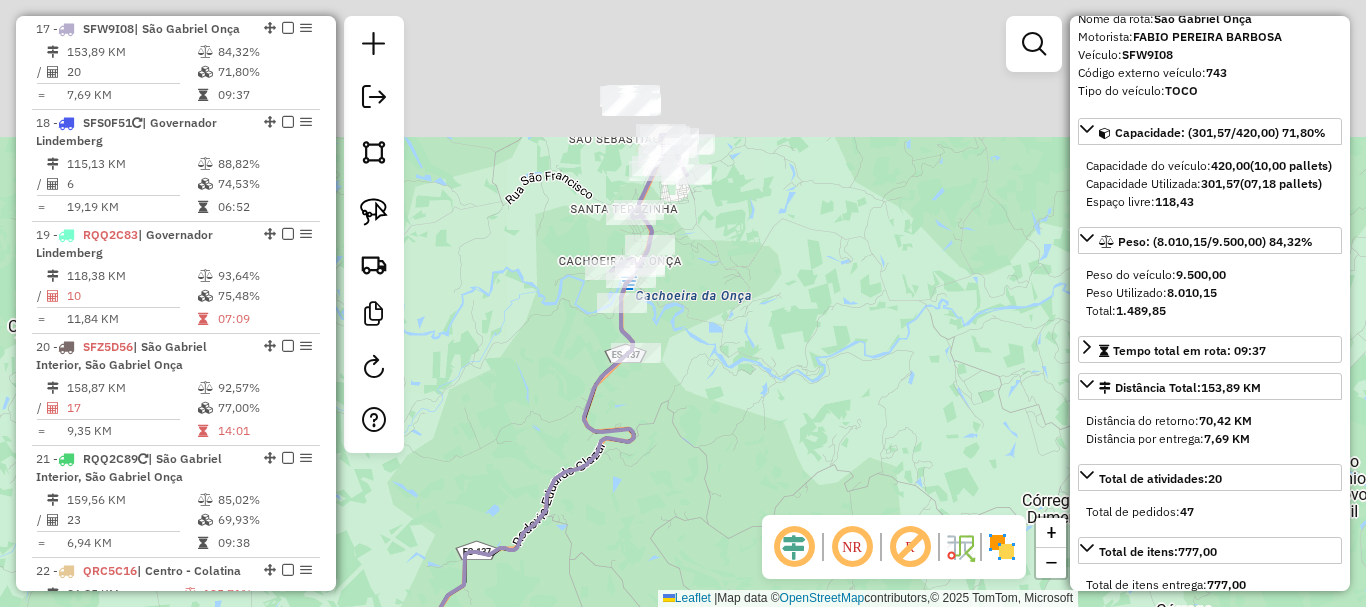 drag, startPoint x: 857, startPoint y: 122, endPoint x: 777, endPoint y: 307, distance: 201.55644 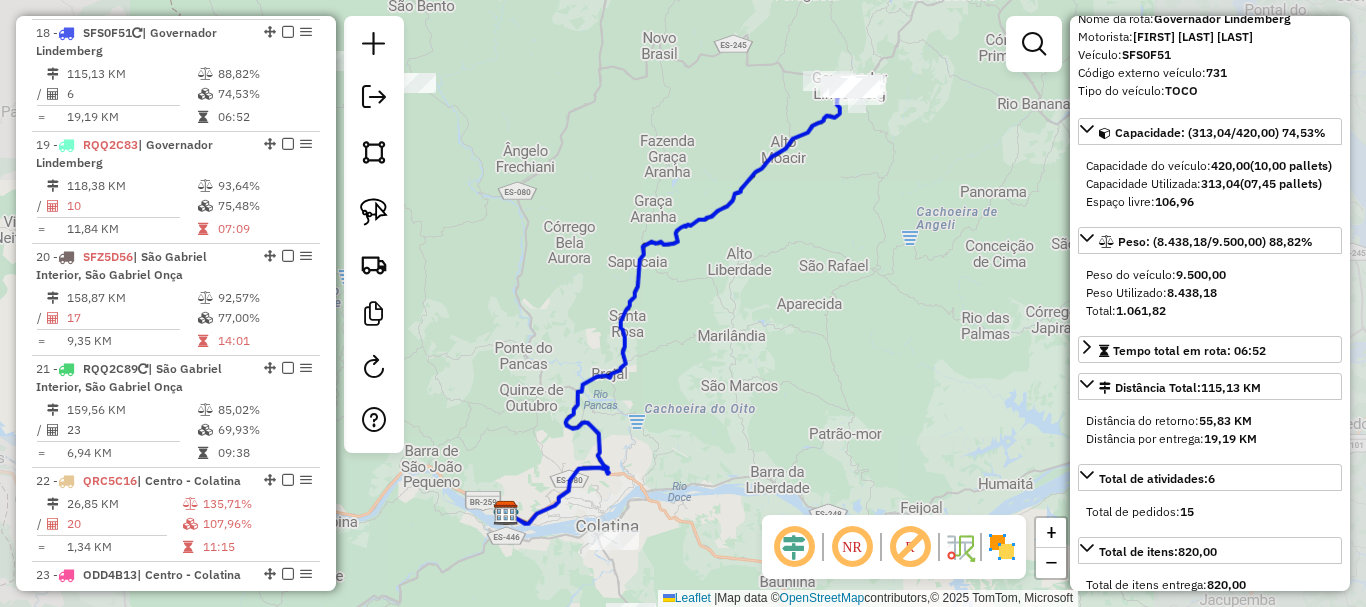scroll, scrollTop: 2613, scrollLeft: 0, axis: vertical 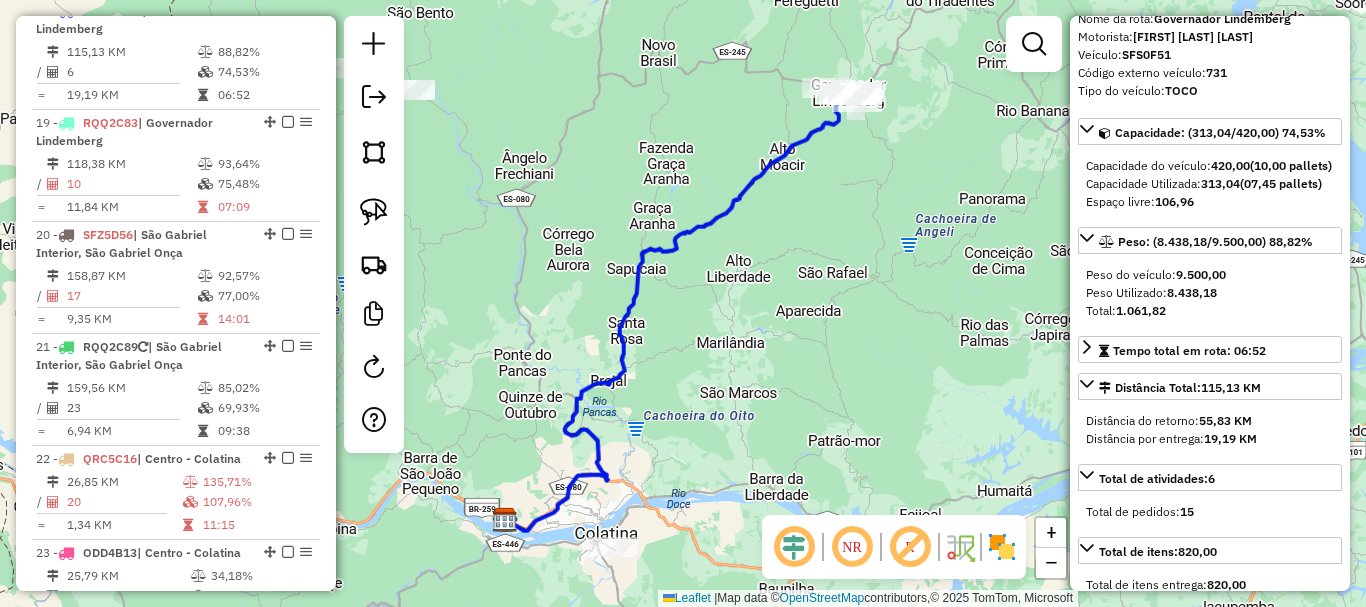 drag, startPoint x: 857, startPoint y: 194, endPoint x: 718, endPoint y: 314, distance: 183.63278 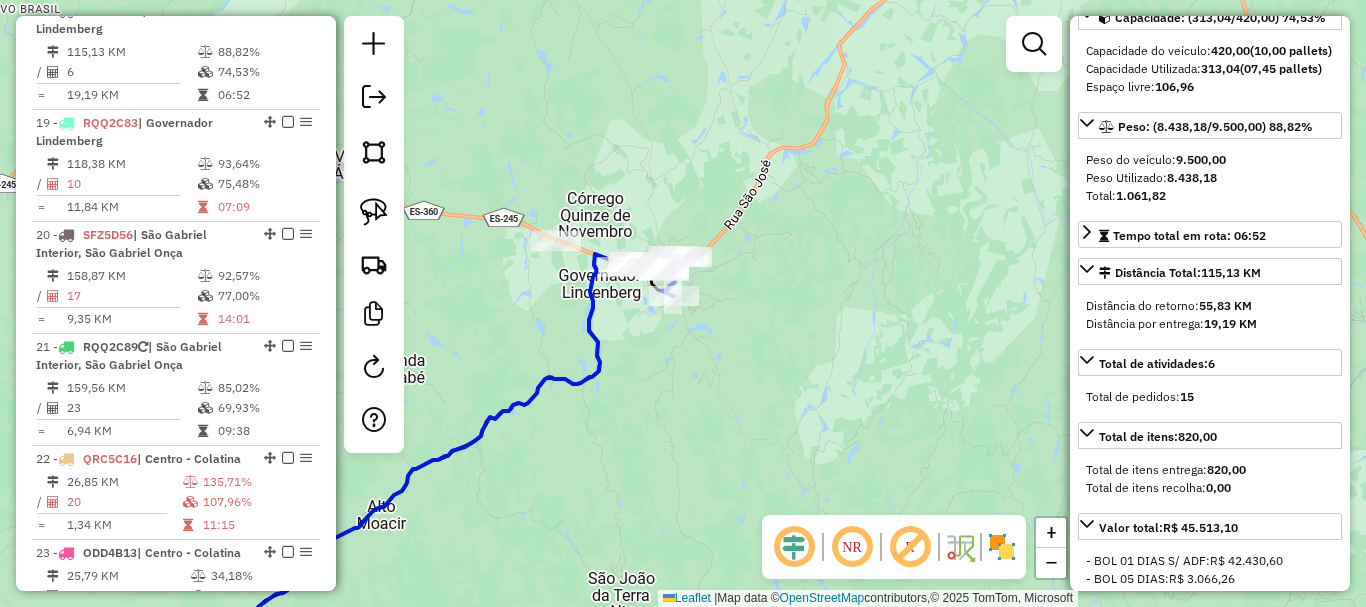 scroll, scrollTop: 300, scrollLeft: 0, axis: vertical 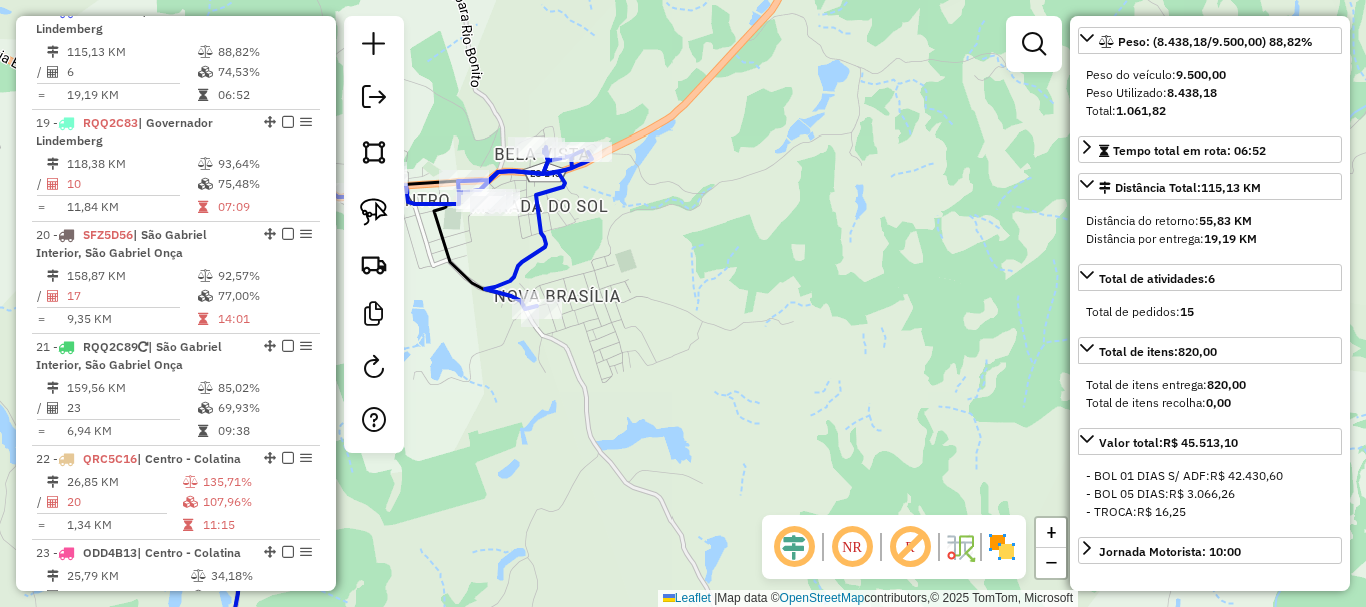 drag, startPoint x: 678, startPoint y: 258, endPoint x: 901, endPoint y: 328, distance: 233.72847 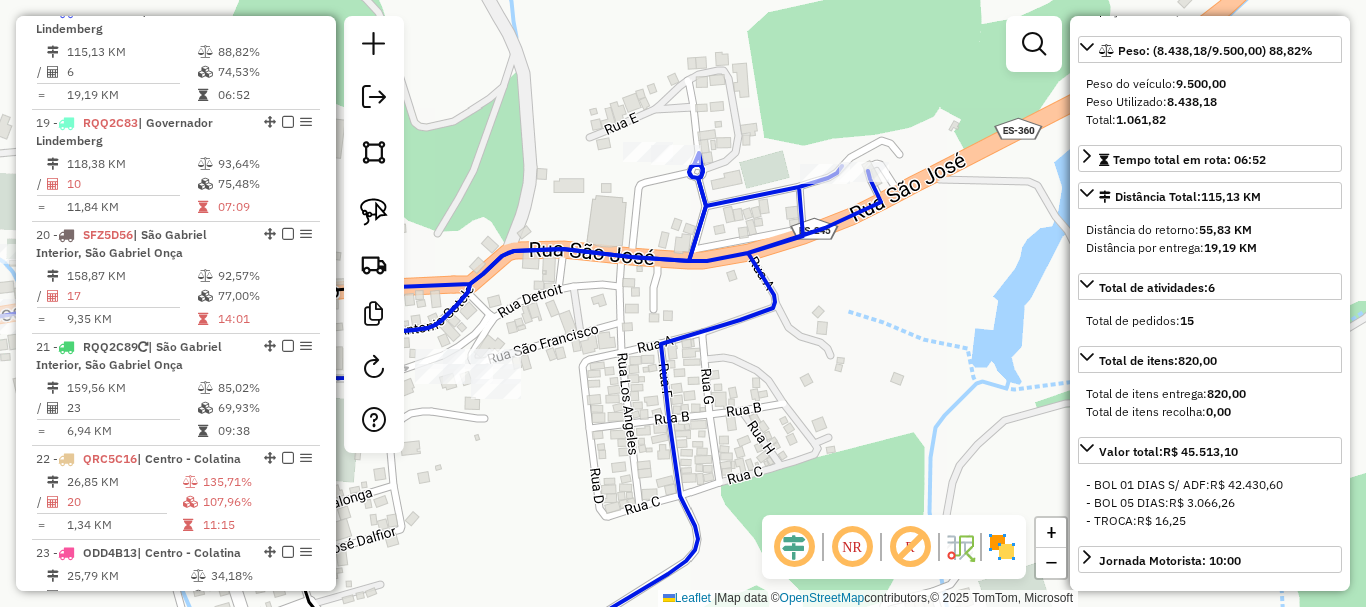 scroll, scrollTop: 300, scrollLeft: 0, axis: vertical 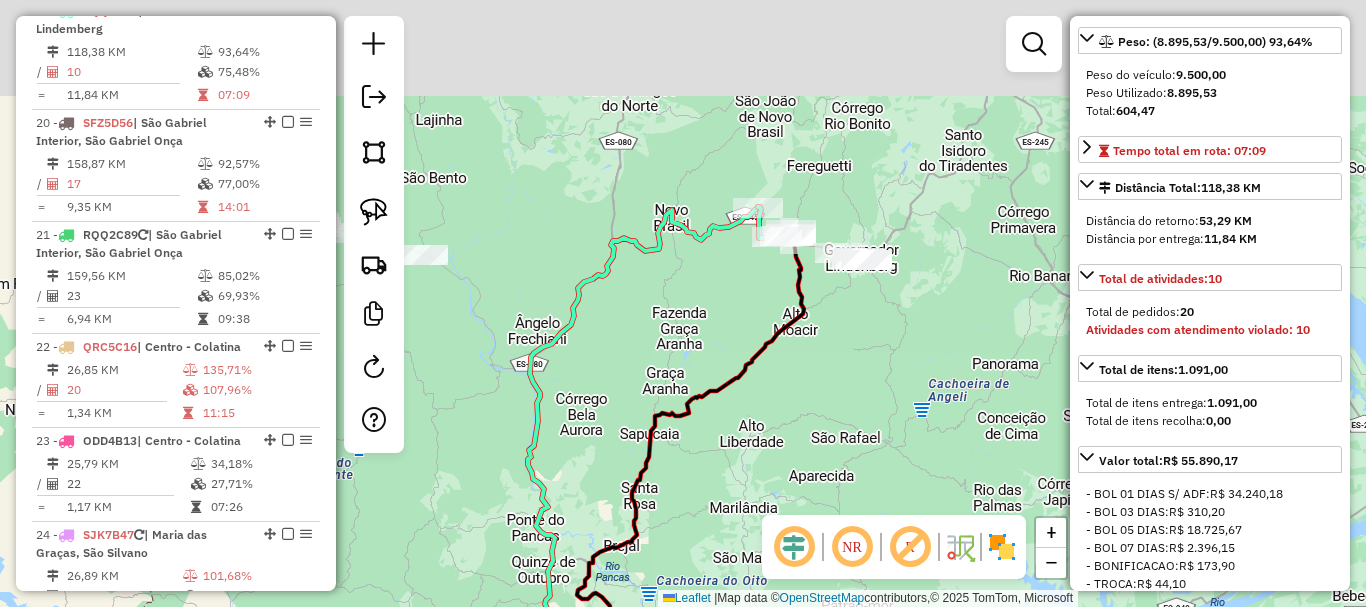 drag, startPoint x: 836, startPoint y: 390, endPoint x: 829, endPoint y: 417, distance: 27.89265 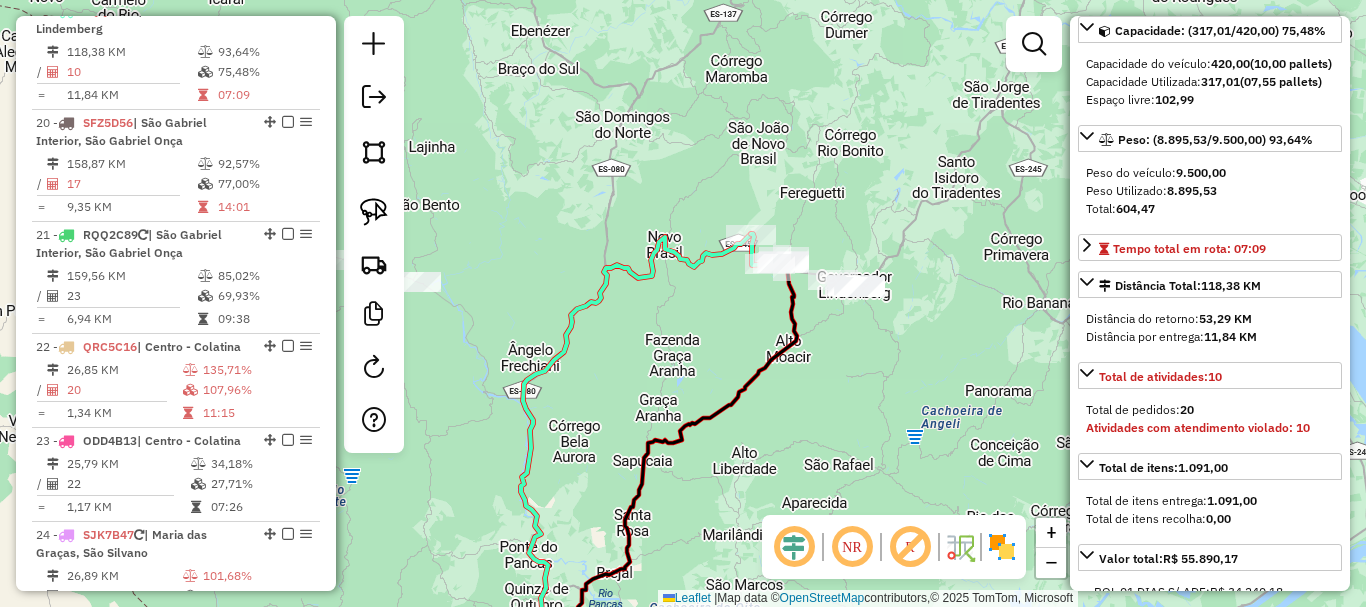 scroll, scrollTop: 200, scrollLeft: 0, axis: vertical 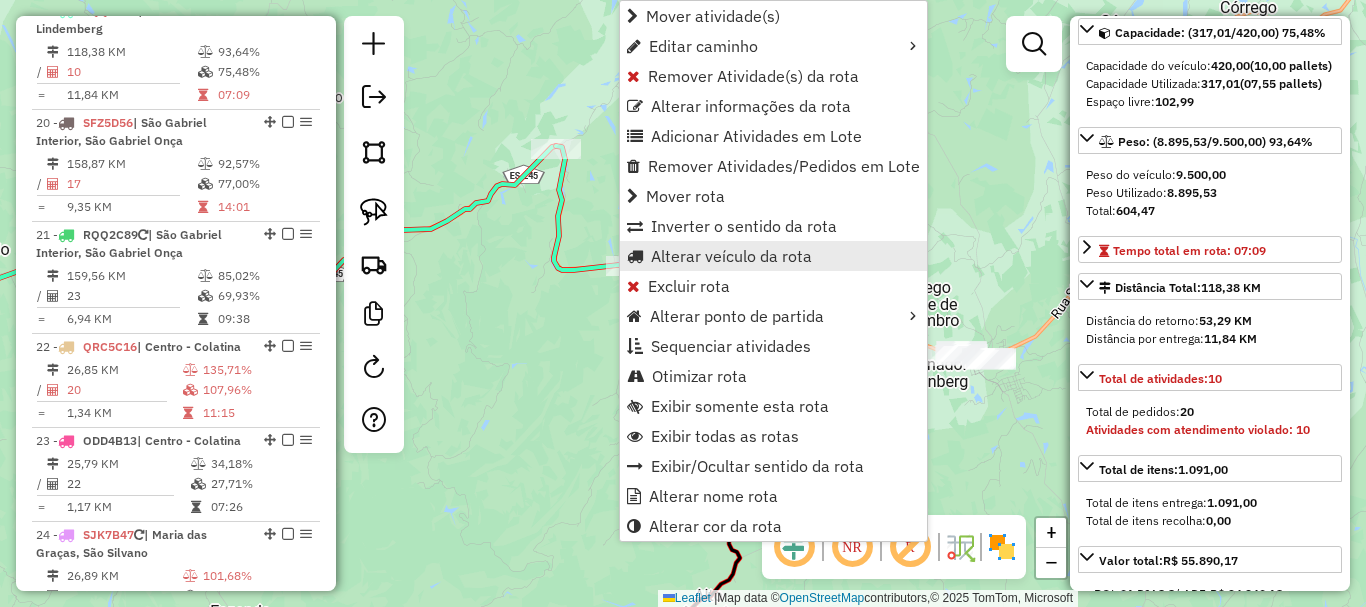 click on "Alterar veículo da rota" at bounding box center [731, 256] 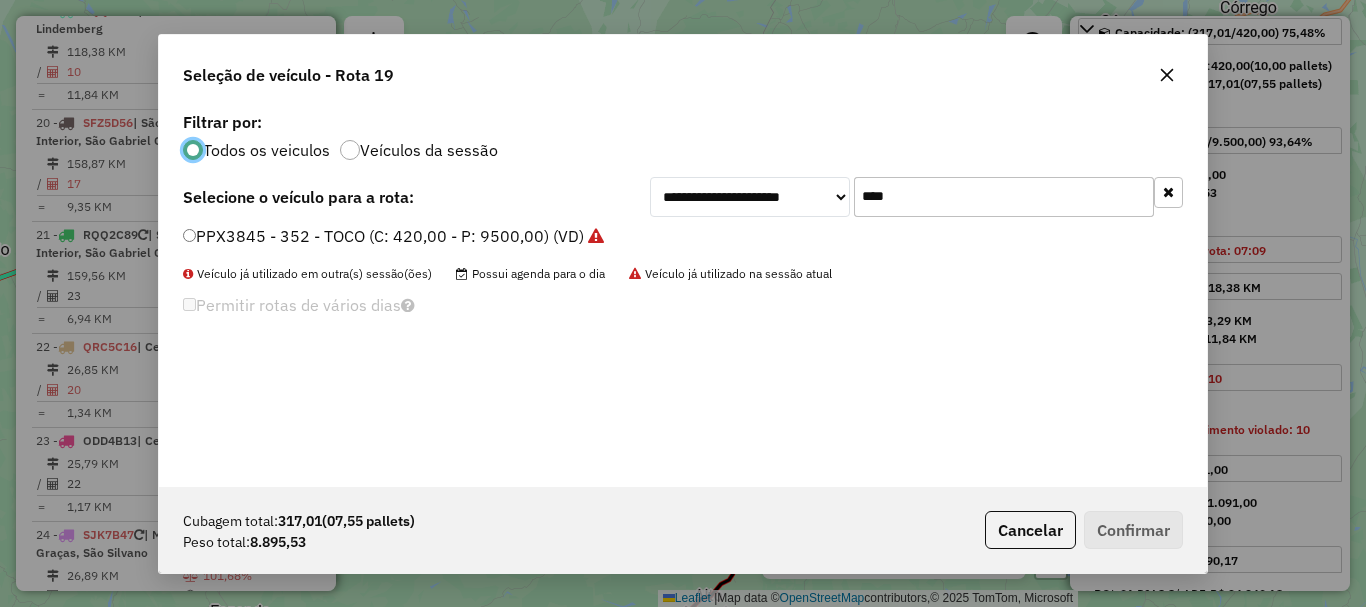 scroll, scrollTop: 11, scrollLeft: 6, axis: both 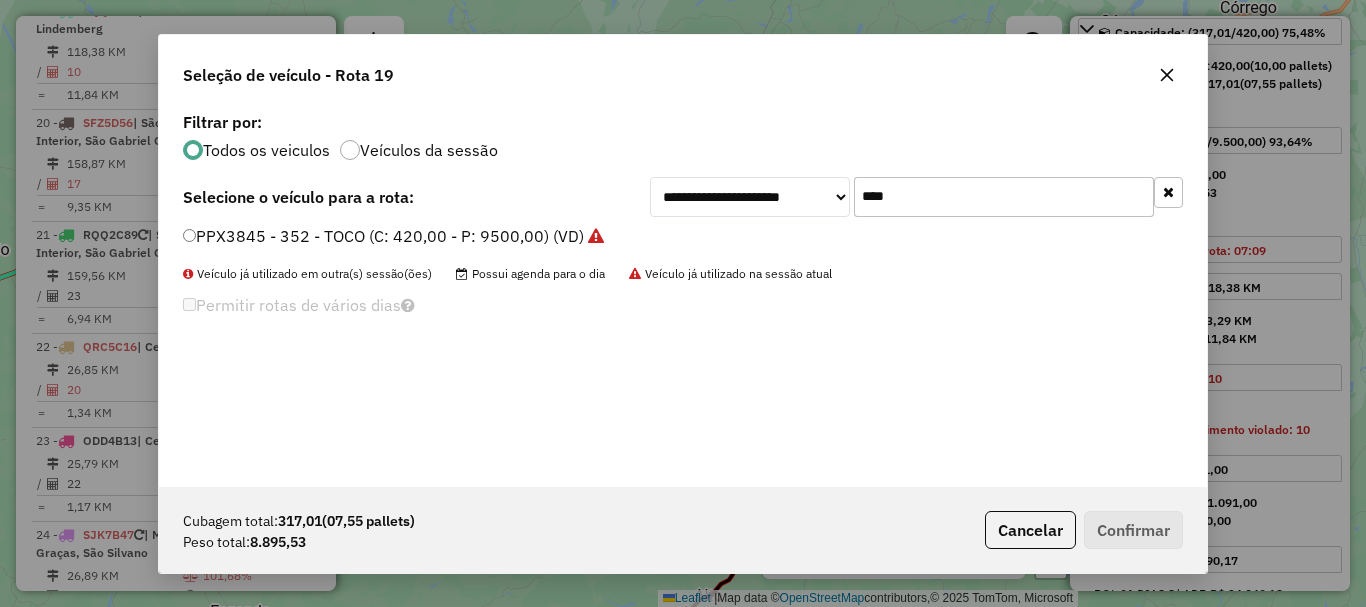 drag, startPoint x: 922, startPoint y: 204, endPoint x: 843, endPoint y: 236, distance: 85.23497 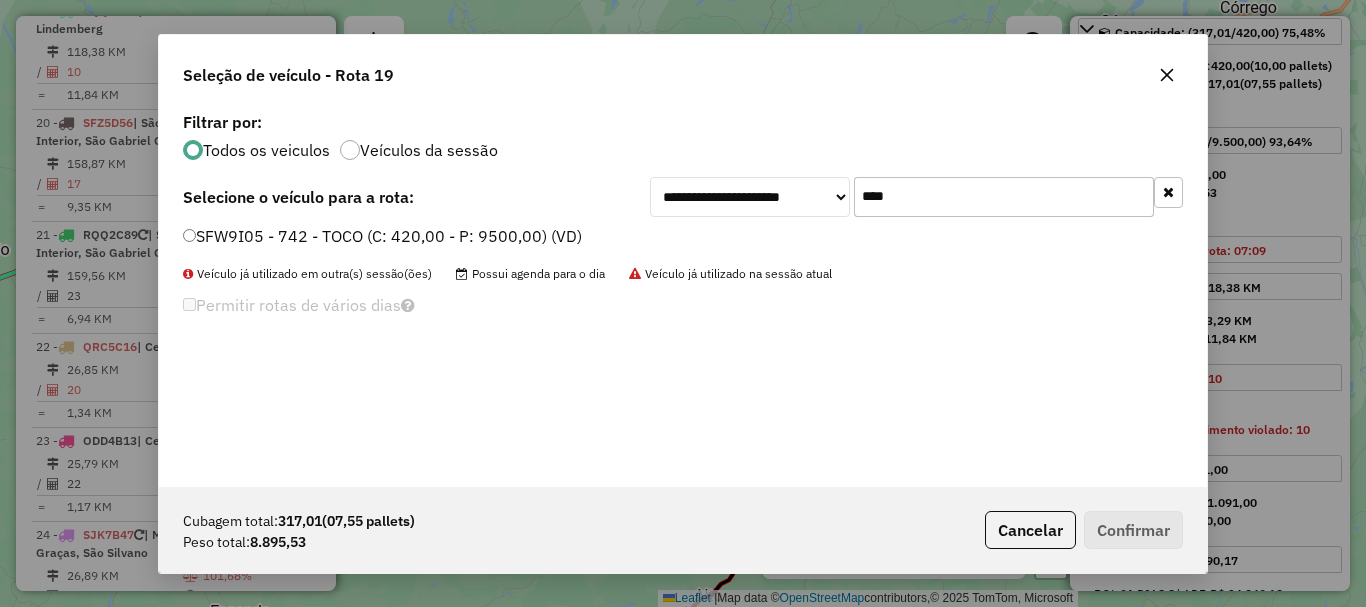 type on "****" 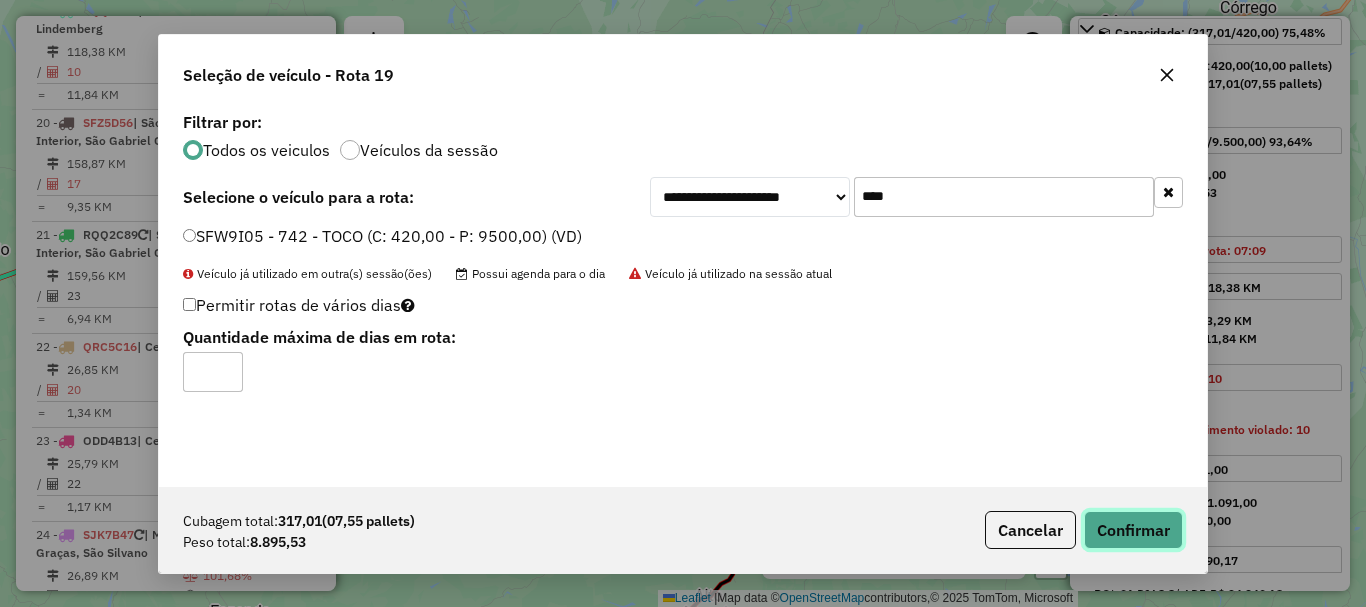 drag, startPoint x: 1144, startPoint y: 528, endPoint x: 1097, endPoint y: 488, distance: 61.7171 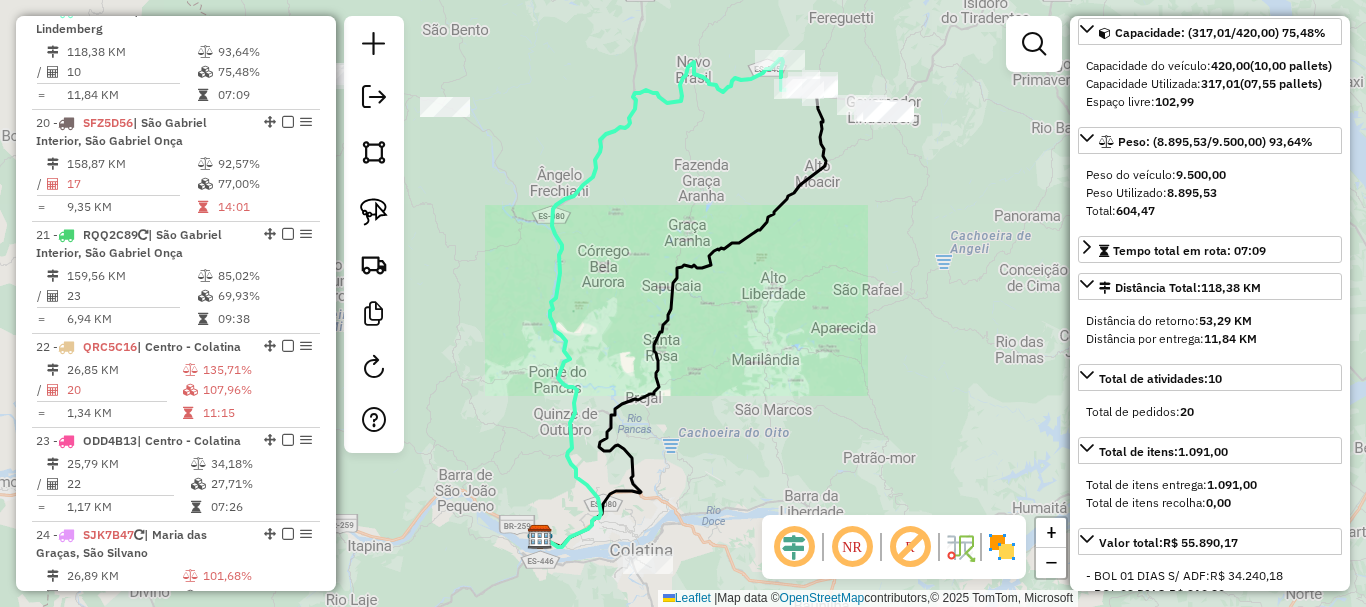 scroll, scrollTop: 218, scrollLeft: 0, axis: vertical 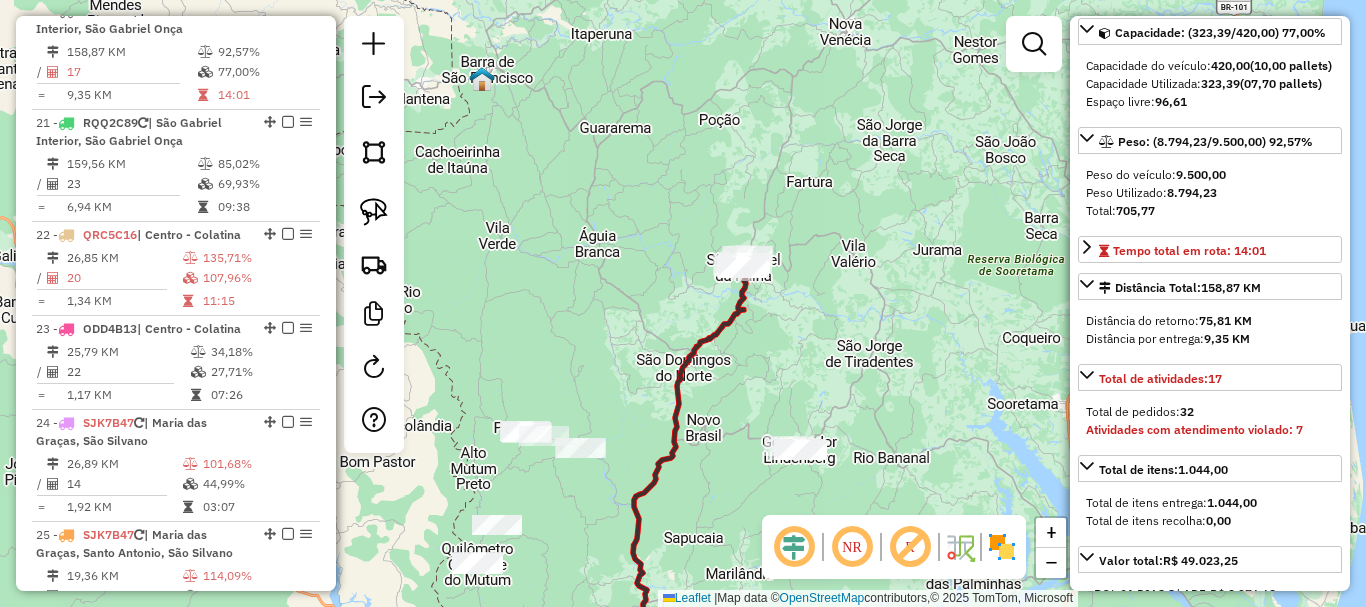 drag, startPoint x: 802, startPoint y: 276, endPoint x: 795, endPoint y: 323, distance: 47.518417 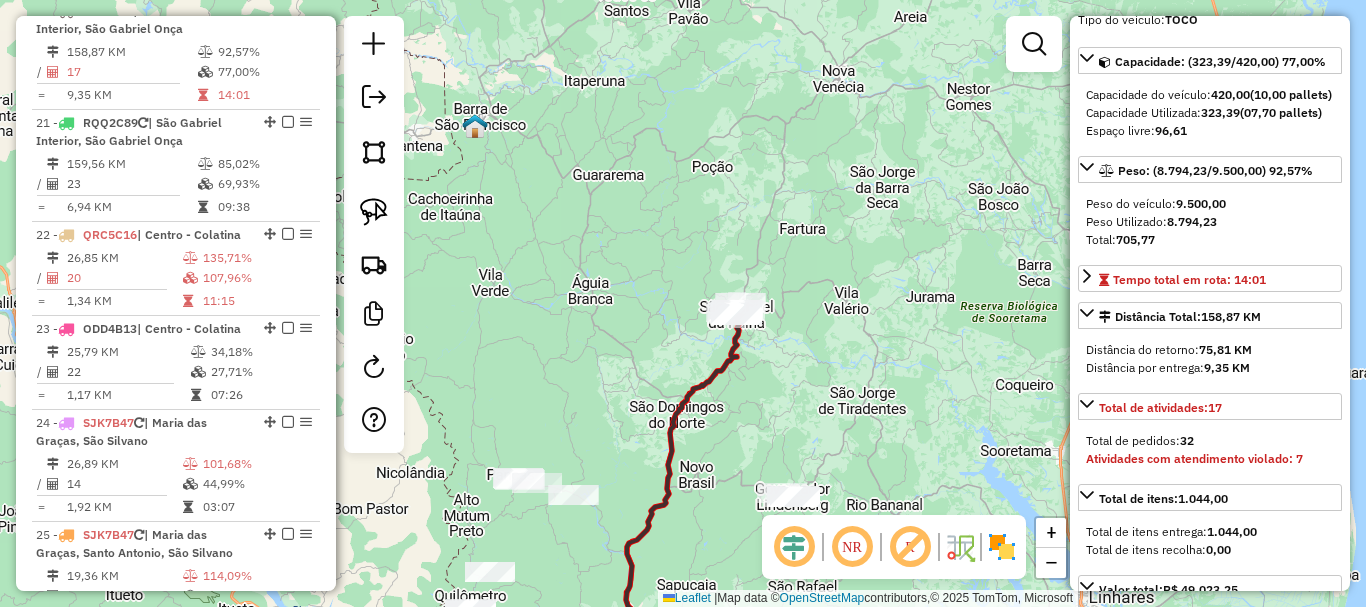 scroll, scrollTop: 118, scrollLeft: 0, axis: vertical 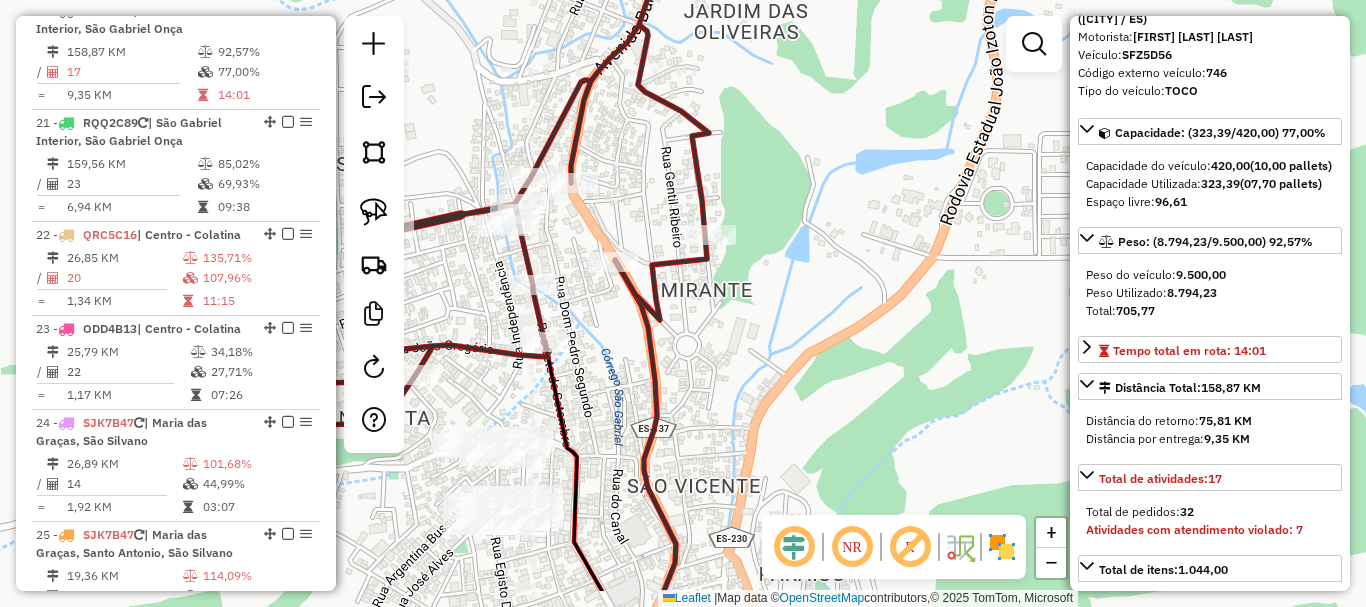 drag, startPoint x: 716, startPoint y: 270, endPoint x: 713, endPoint y: 260, distance: 10.440307 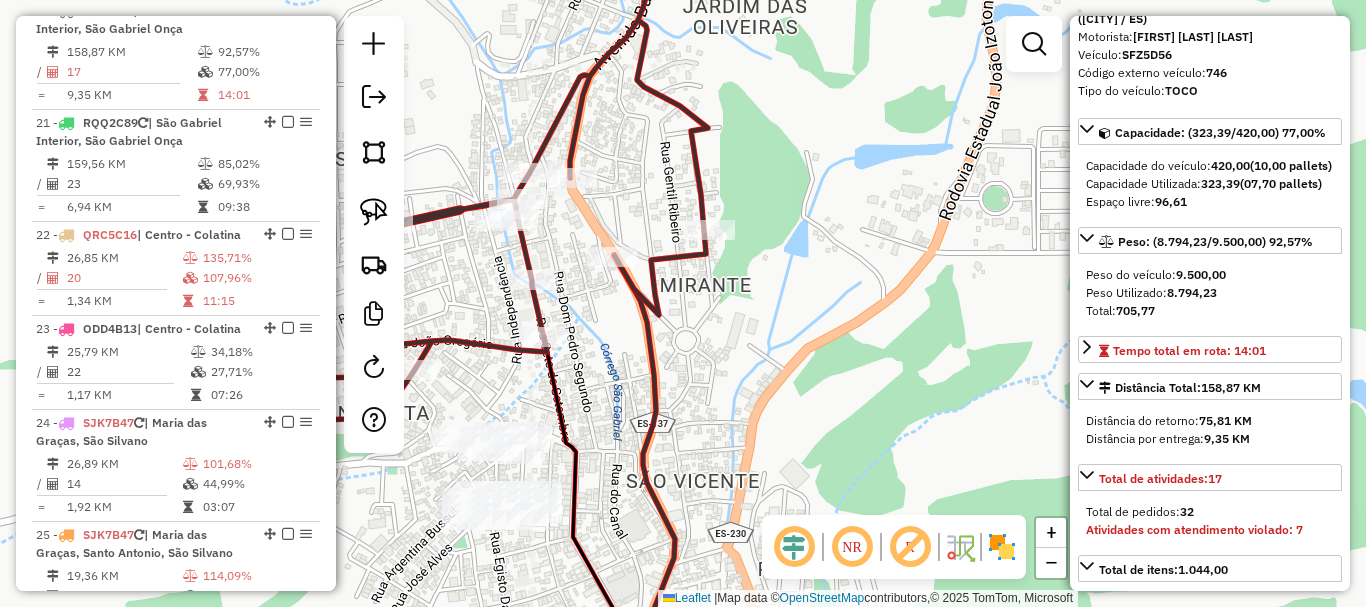 scroll, scrollTop: 0, scrollLeft: 0, axis: both 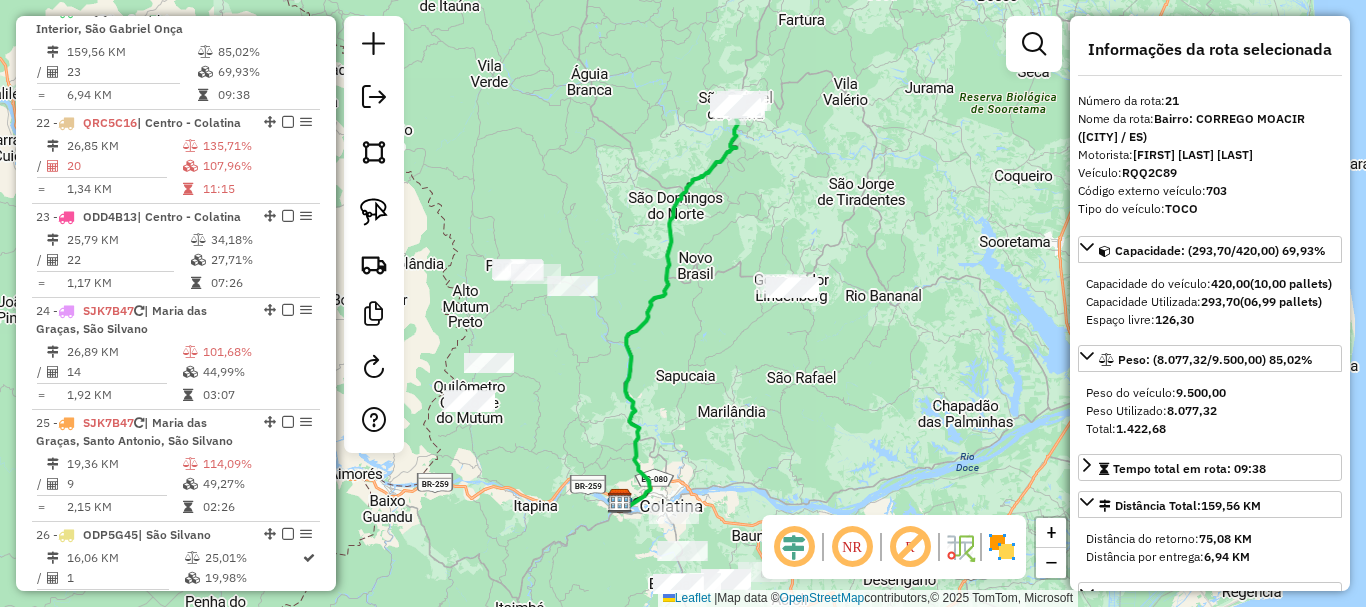 drag, startPoint x: 830, startPoint y: 239, endPoint x: 904, endPoint y: 404, distance: 180.83418 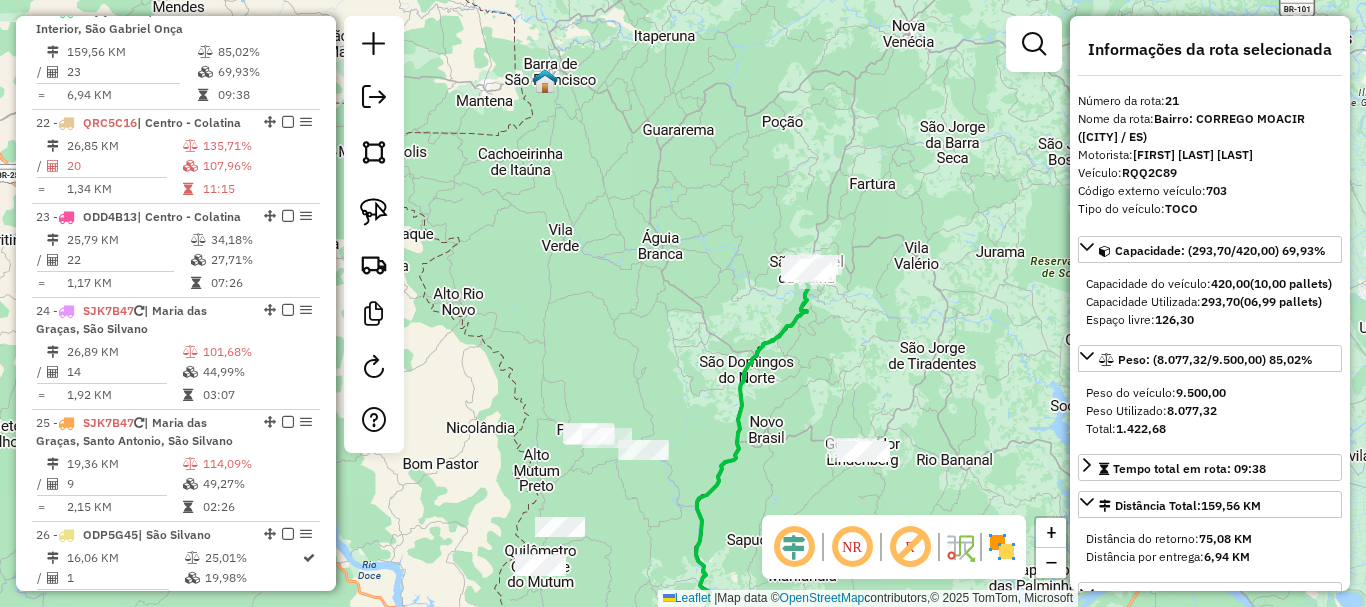 scroll, scrollTop: 200, scrollLeft: 0, axis: vertical 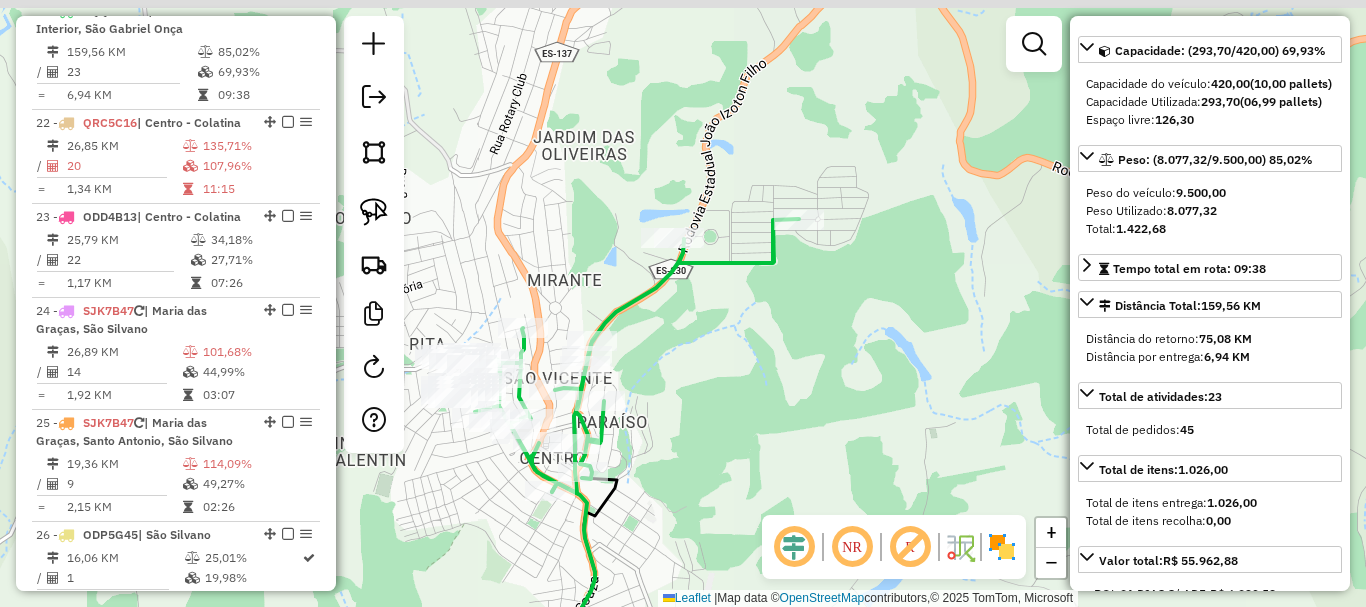 drag, startPoint x: 752, startPoint y: 176, endPoint x: 693, endPoint y: 436, distance: 266.6102 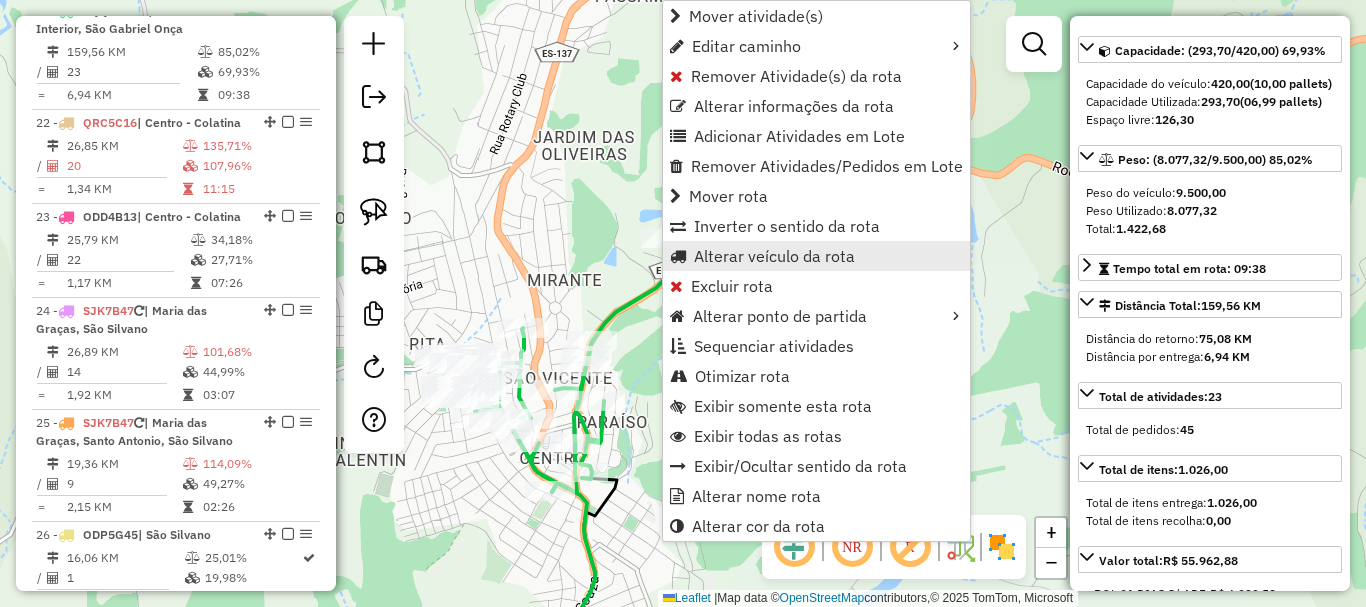 click on "Alterar veículo da rota" at bounding box center [774, 256] 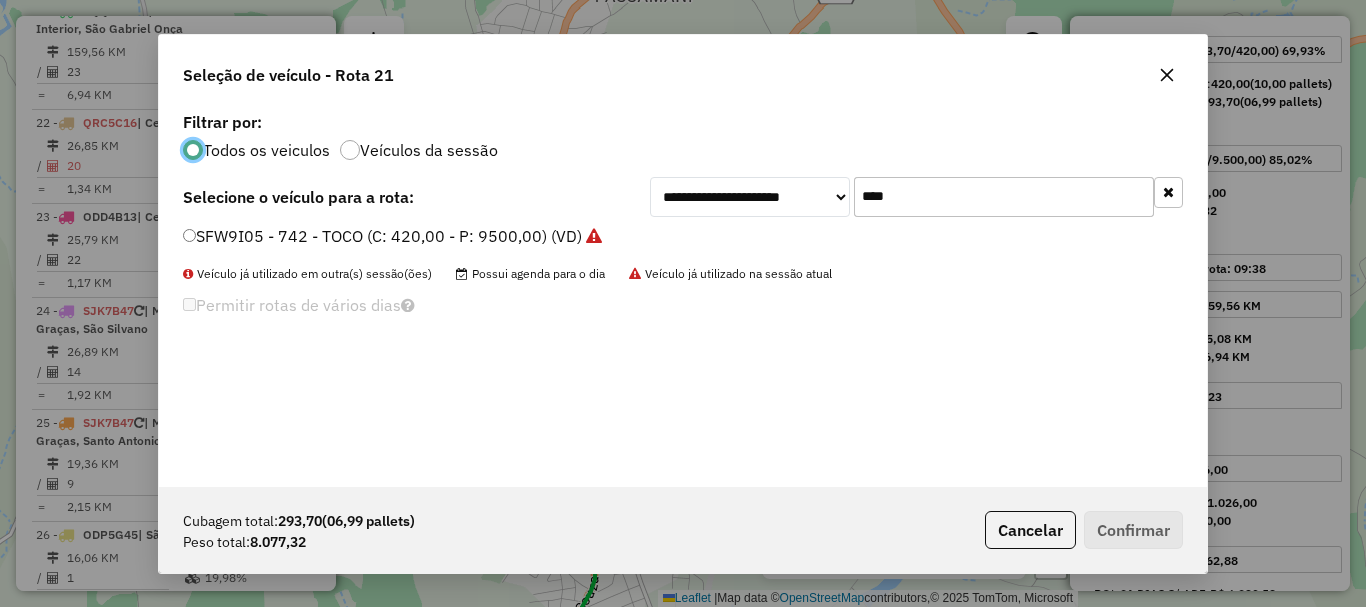 scroll, scrollTop: 11, scrollLeft: 6, axis: both 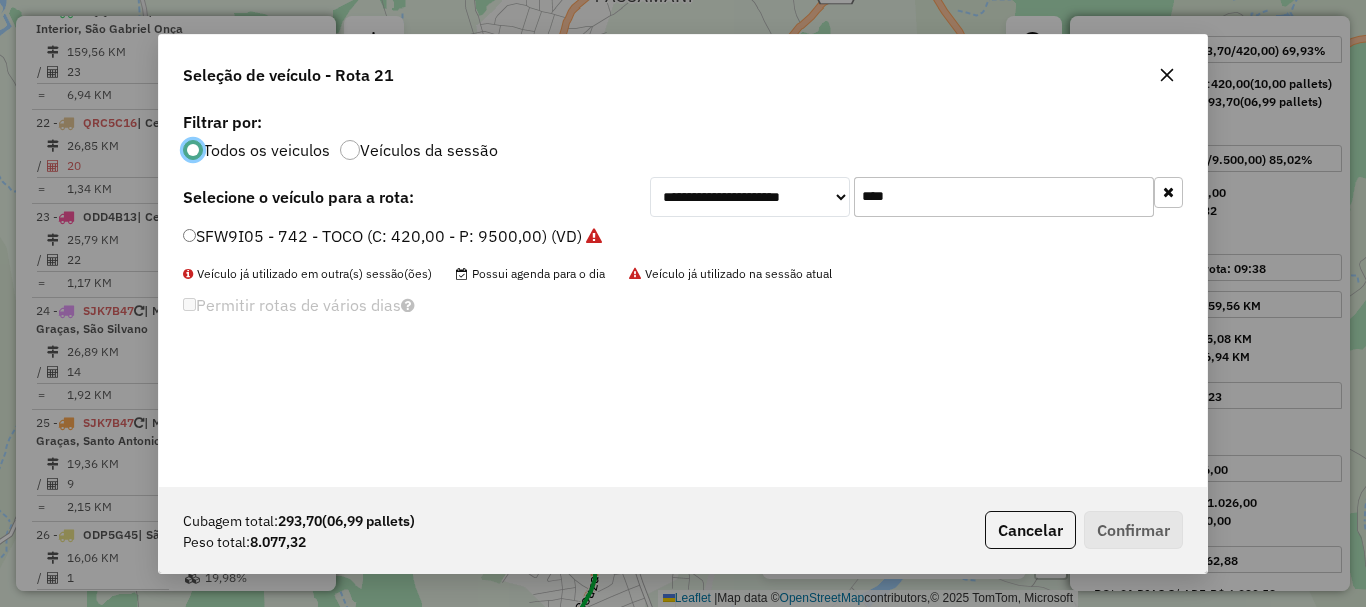 click on "**********" 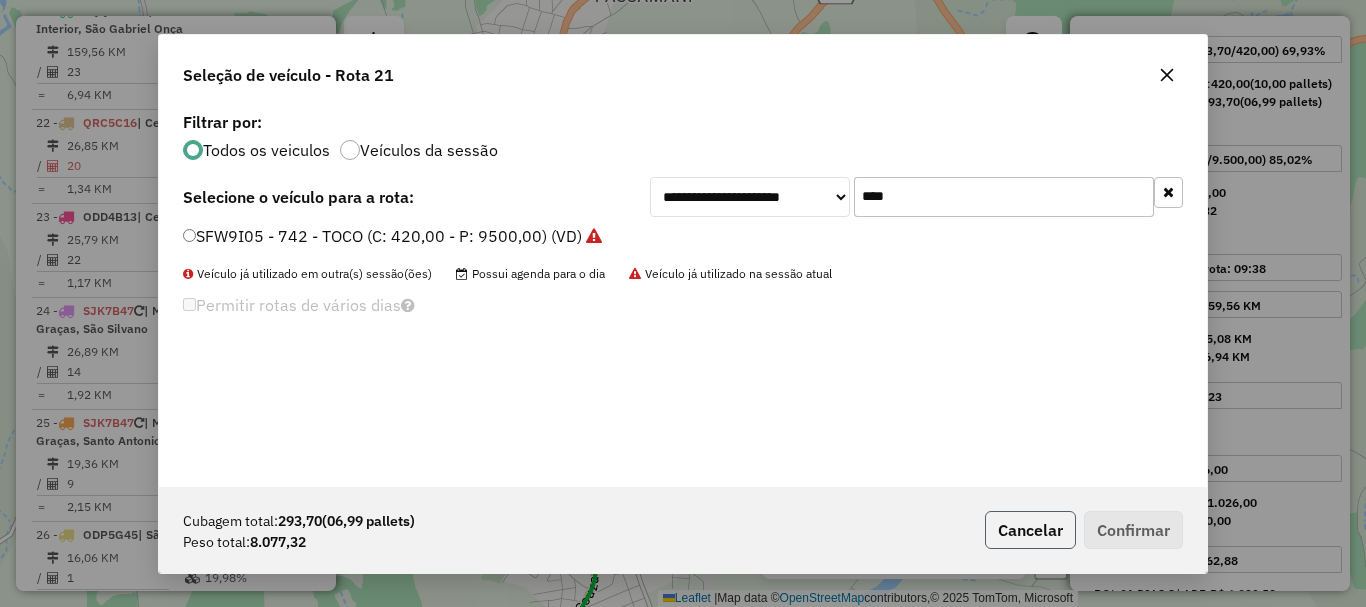 click on "Cancelar" 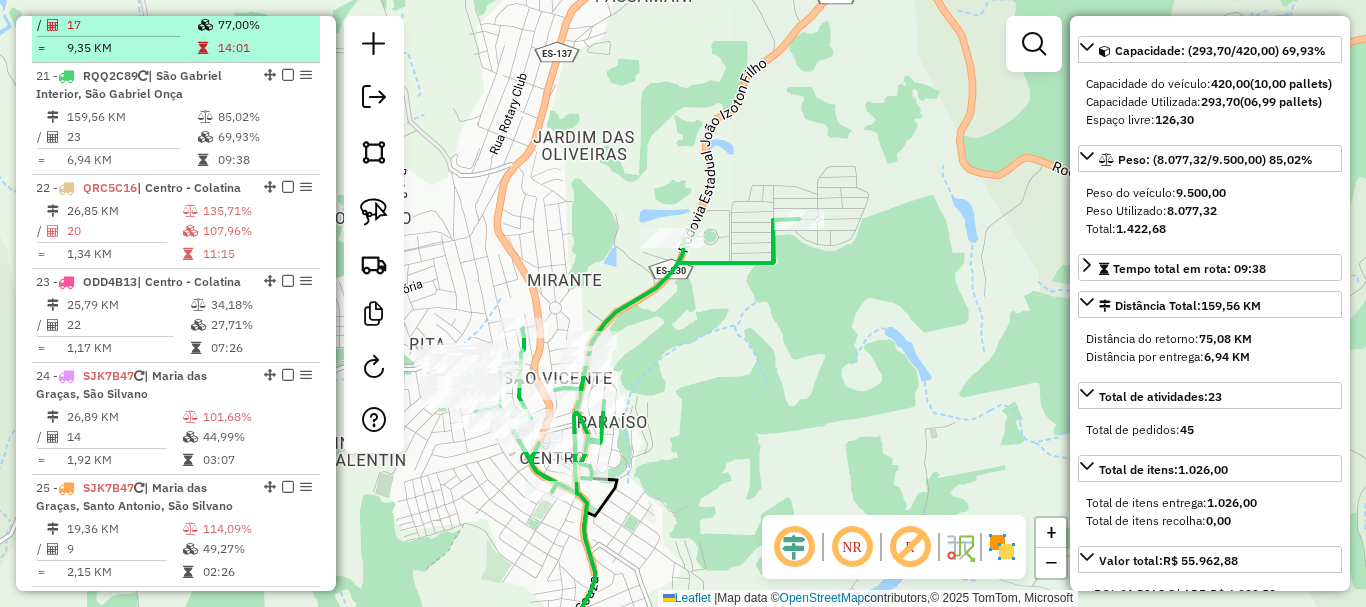 scroll, scrollTop: 2849, scrollLeft: 0, axis: vertical 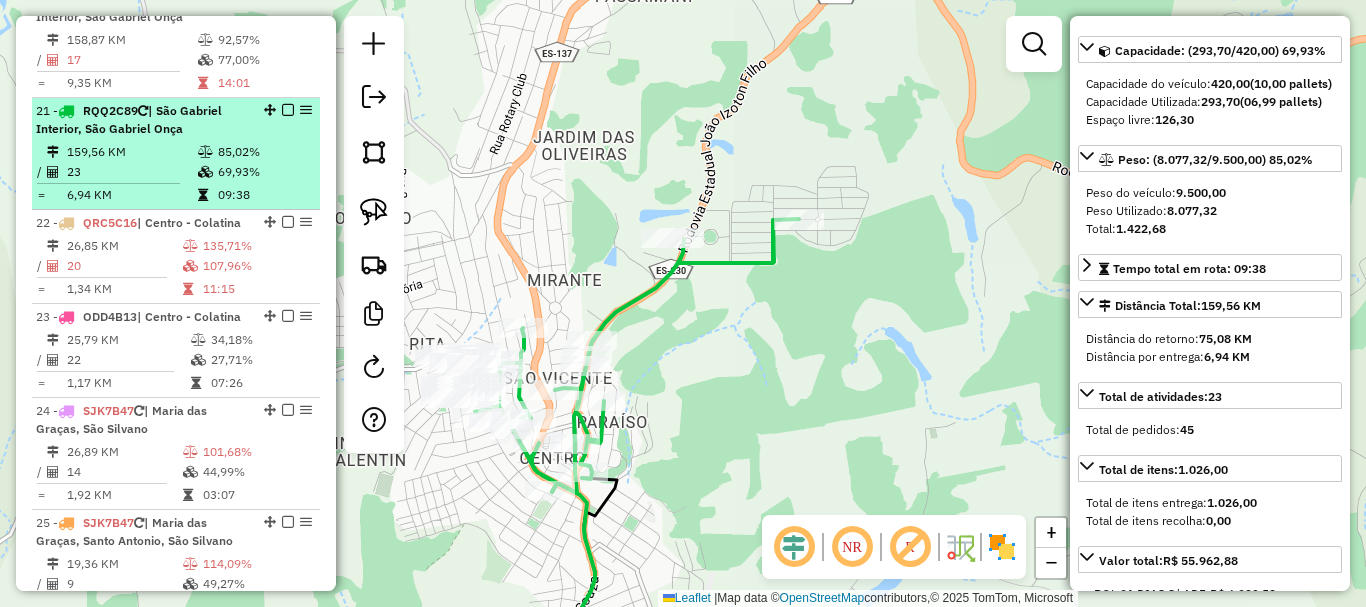 click on "16 - 15811 - [NAME]" at bounding box center [176, 154] 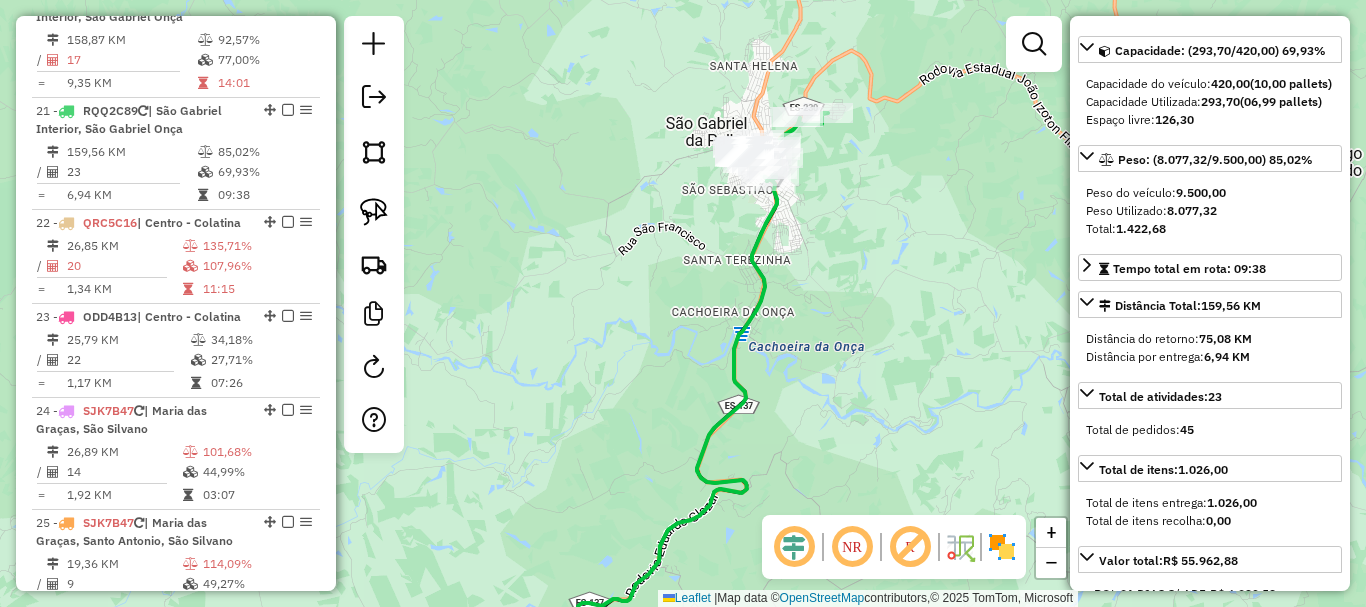drag, startPoint x: 935, startPoint y: 162, endPoint x: 734, endPoint y: 271, distance: 228.65257 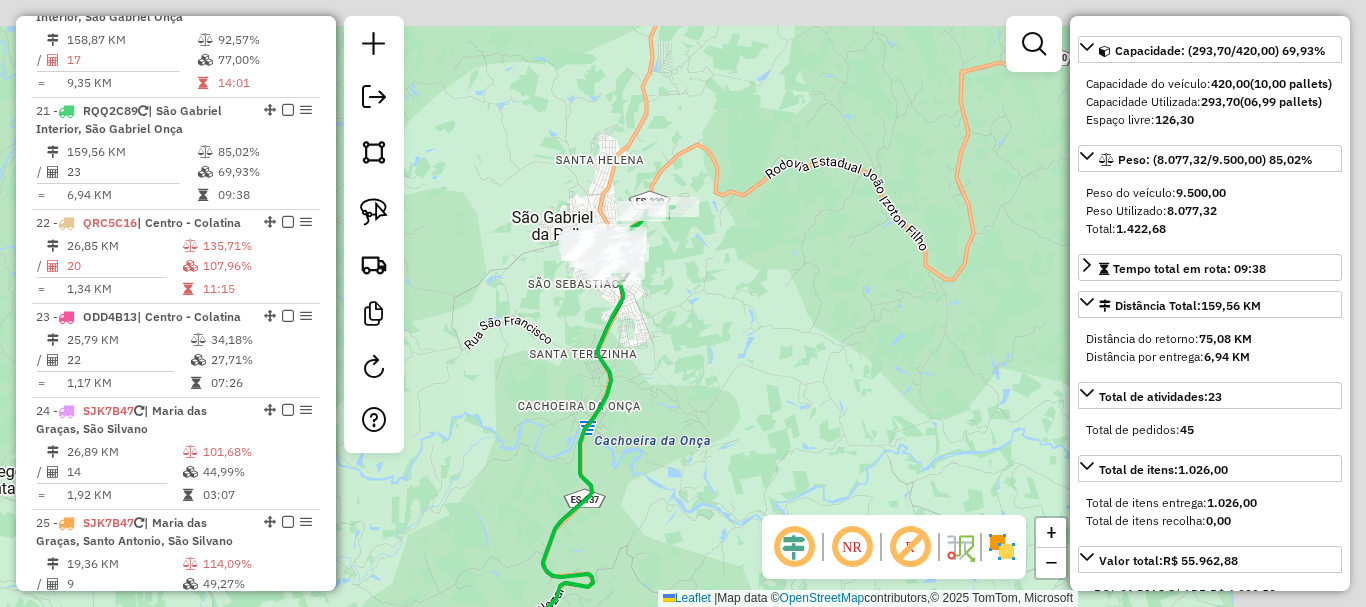 drag, startPoint x: 769, startPoint y: 239, endPoint x: 742, endPoint y: 252, distance: 29.966648 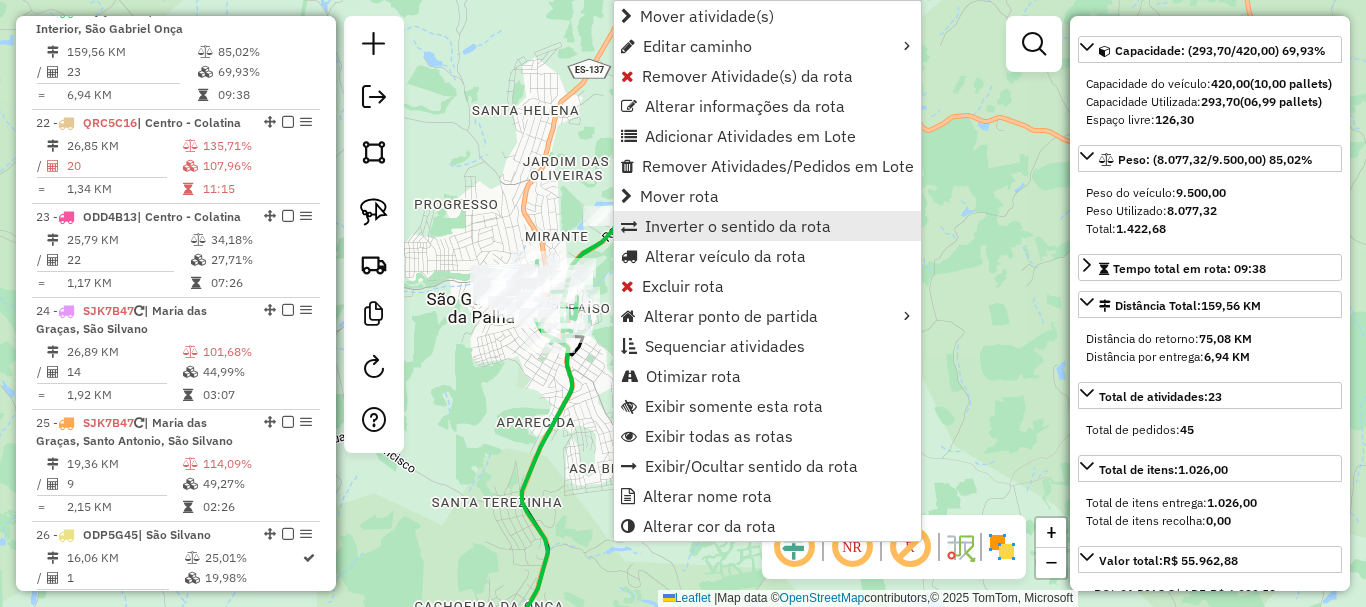 scroll, scrollTop: 2949, scrollLeft: 0, axis: vertical 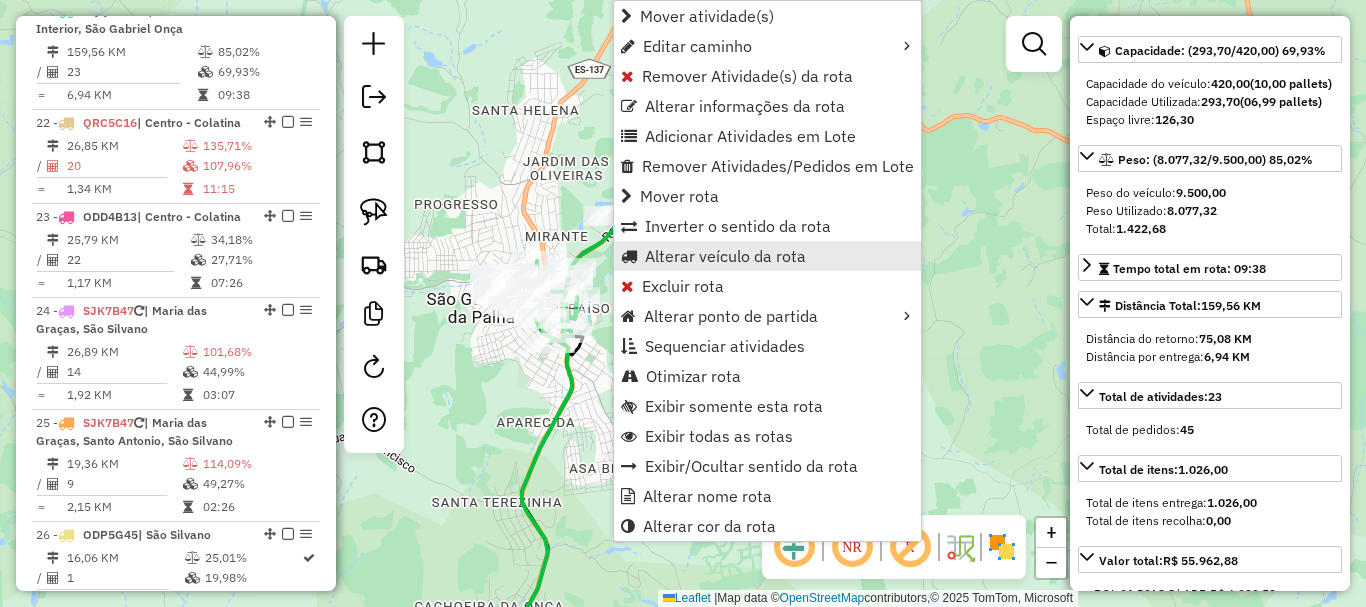 click on "Alterar veículo da rota" at bounding box center [725, 256] 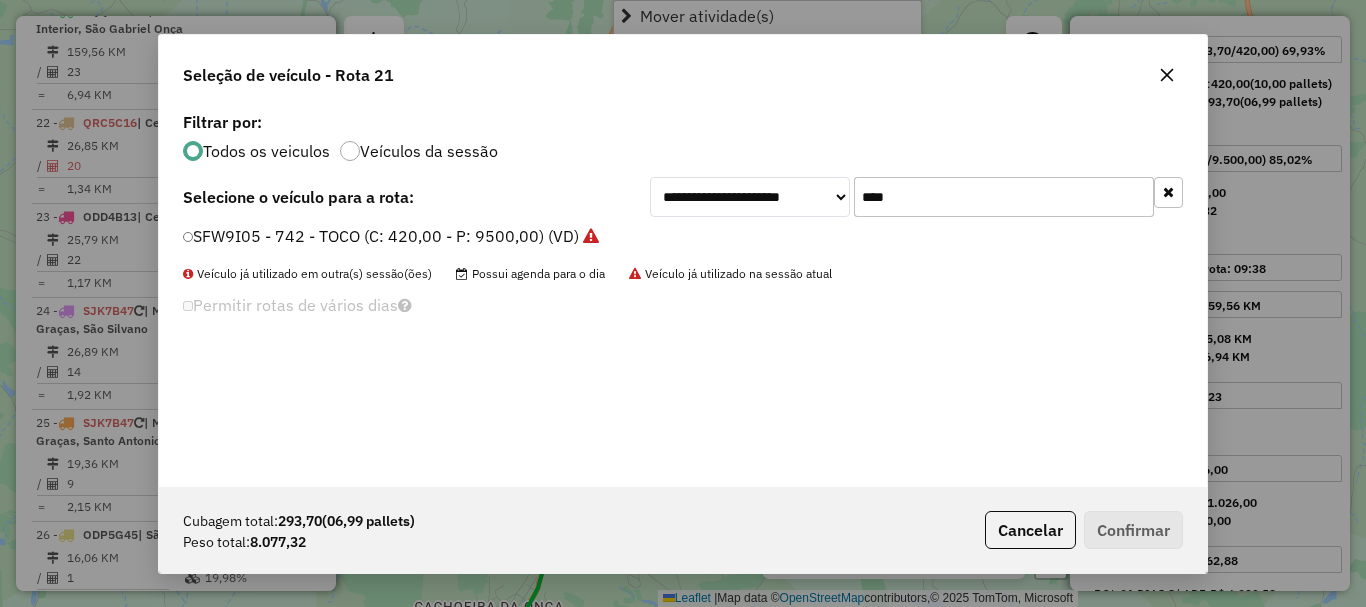 scroll, scrollTop: 11, scrollLeft: 6, axis: both 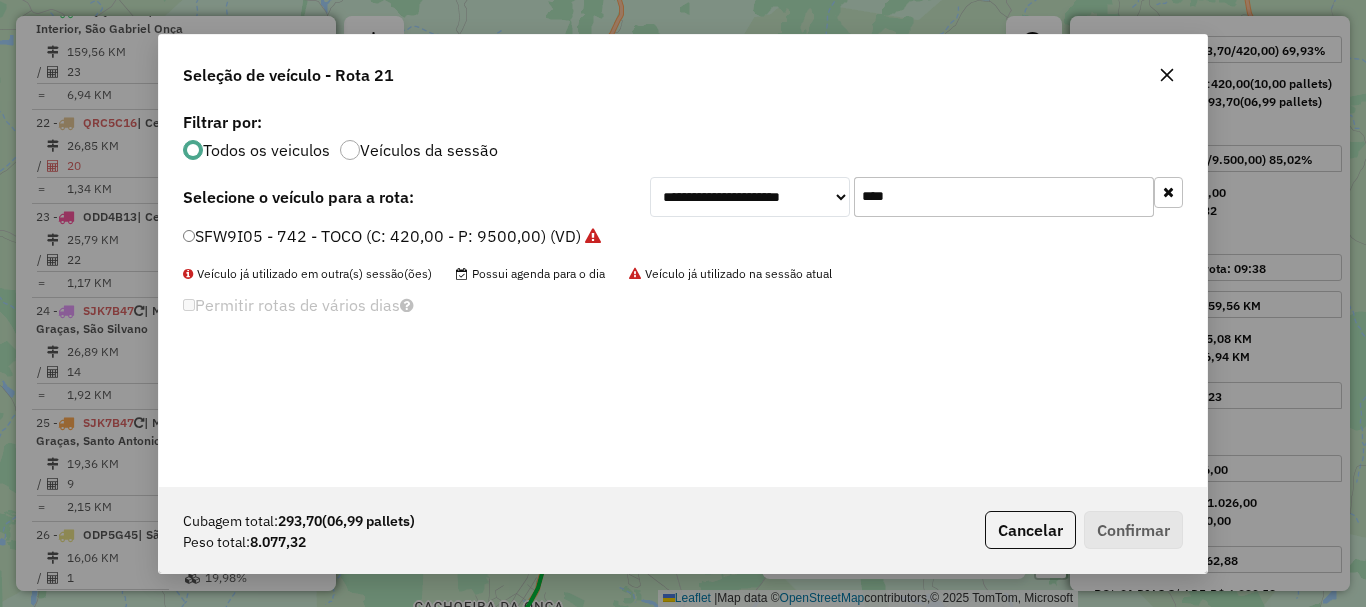 drag, startPoint x: 915, startPoint y: 194, endPoint x: 788, endPoint y: 239, distance: 134.73679 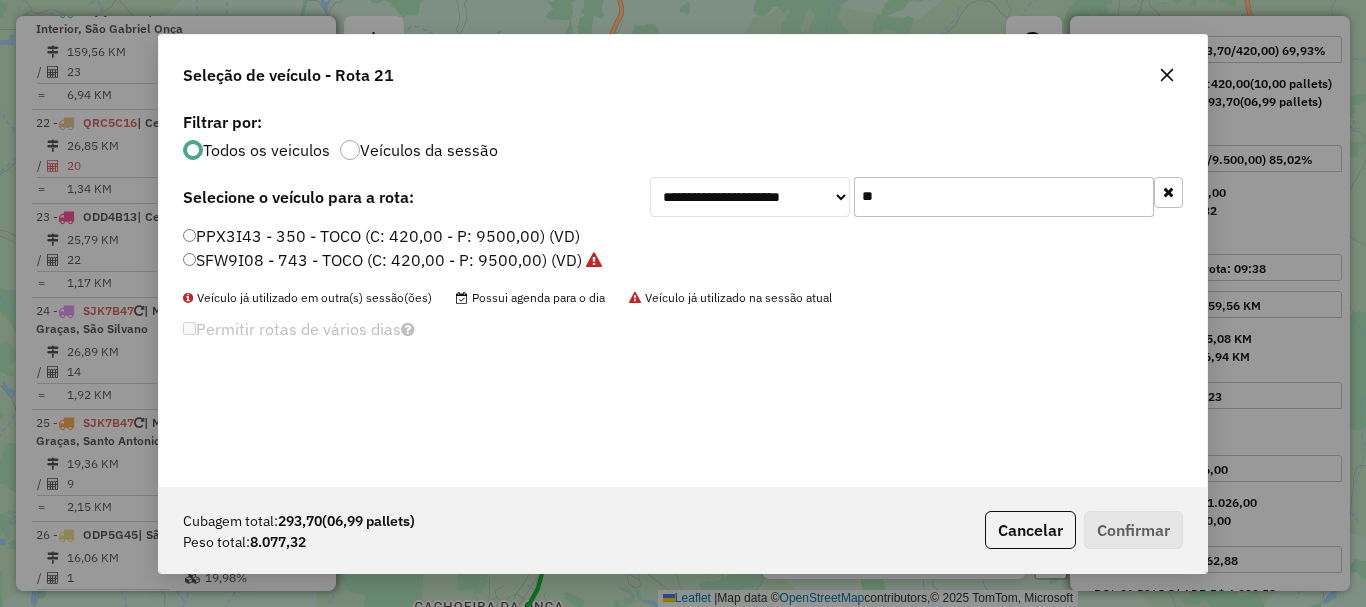 type on "**" 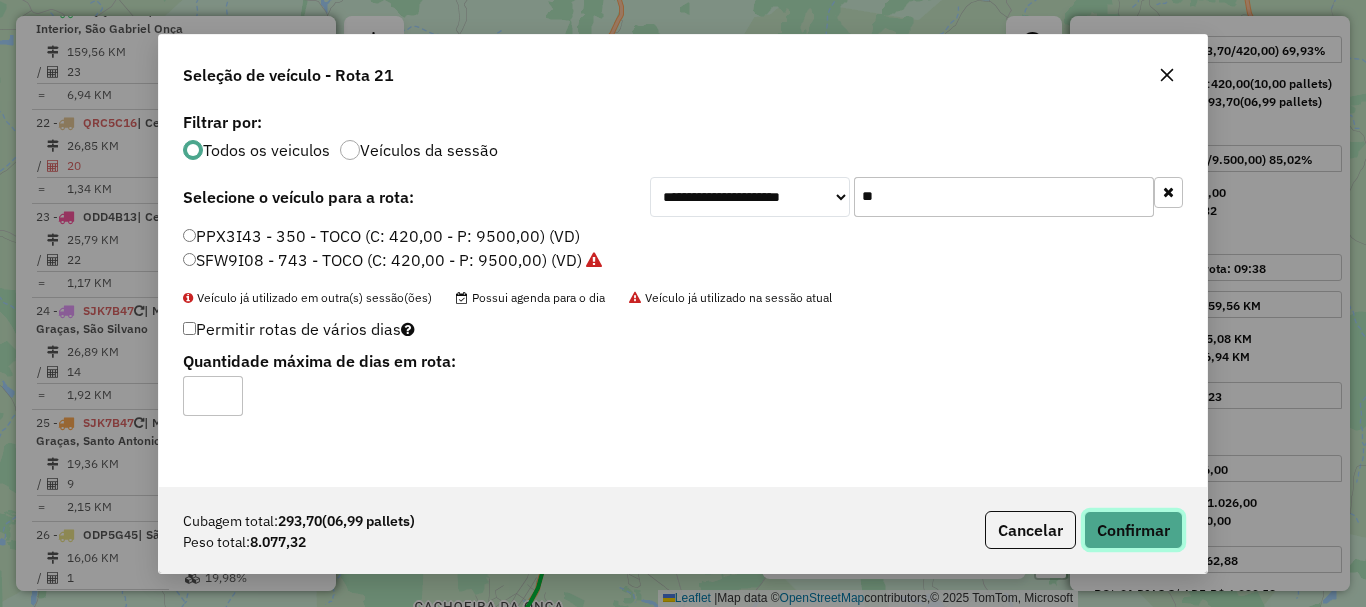 click on "Confirmar" 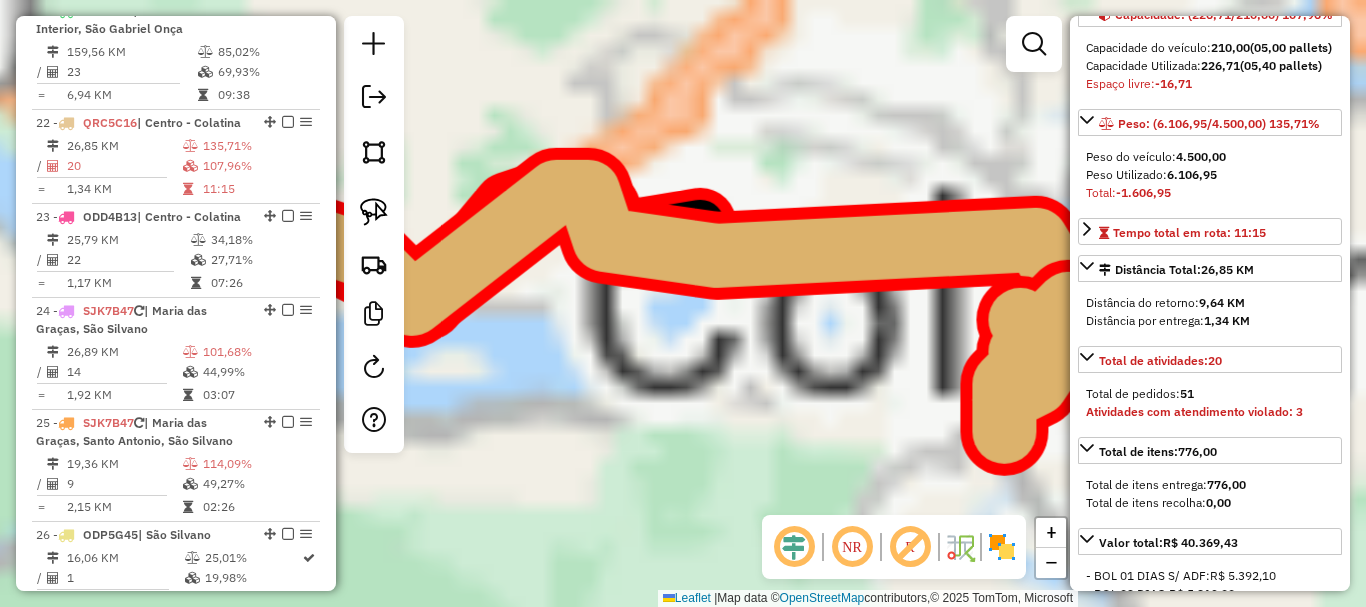 scroll, scrollTop: 182, scrollLeft: 0, axis: vertical 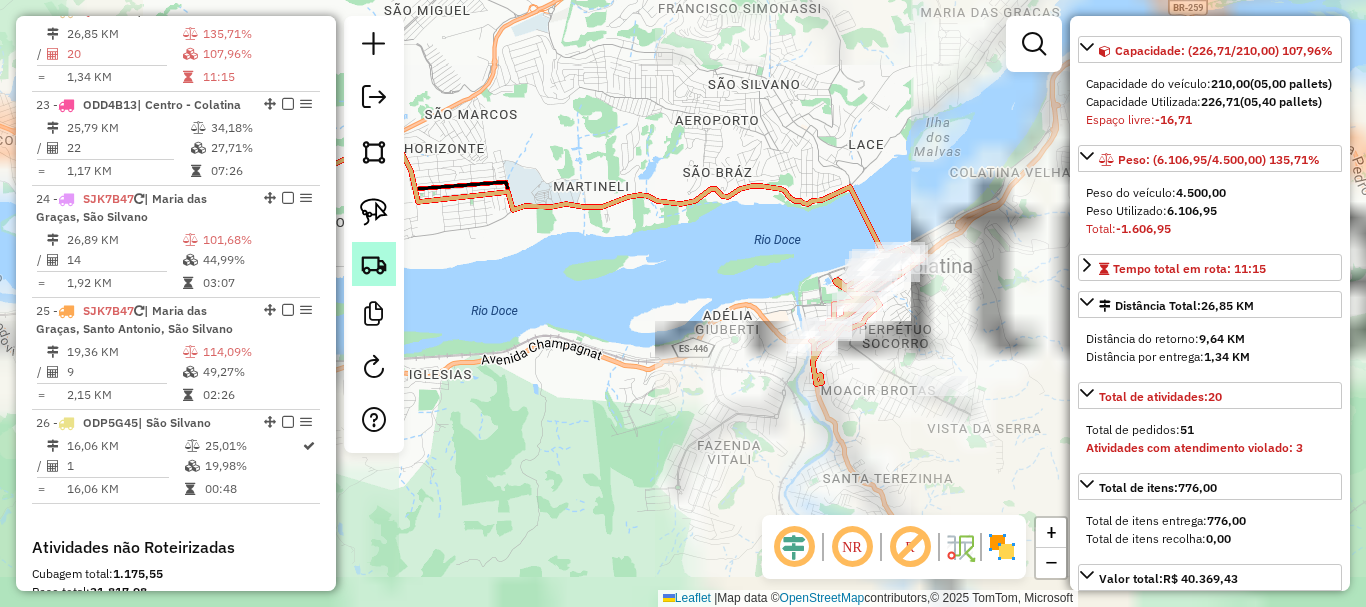 drag, startPoint x: 778, startPoint y: 301, endPoint x: 354, endPoint y: 256, distance: 426.3813 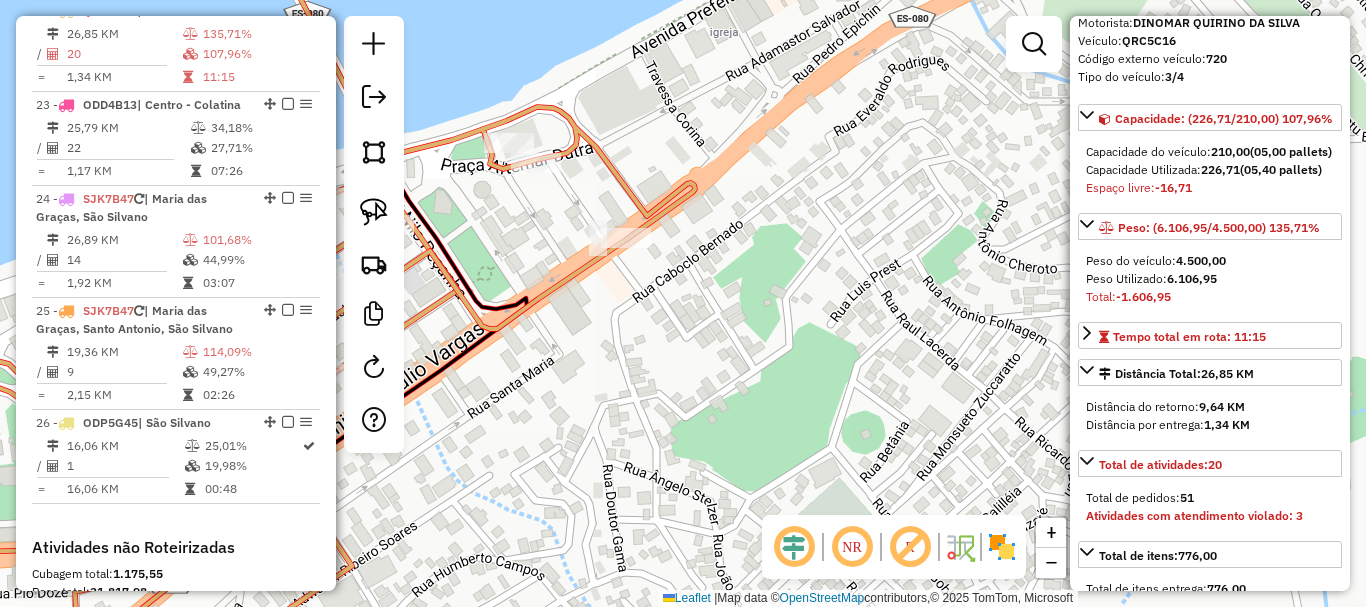 scroll, scrollTop: 82, scrollLeft: 0, axis: vertical 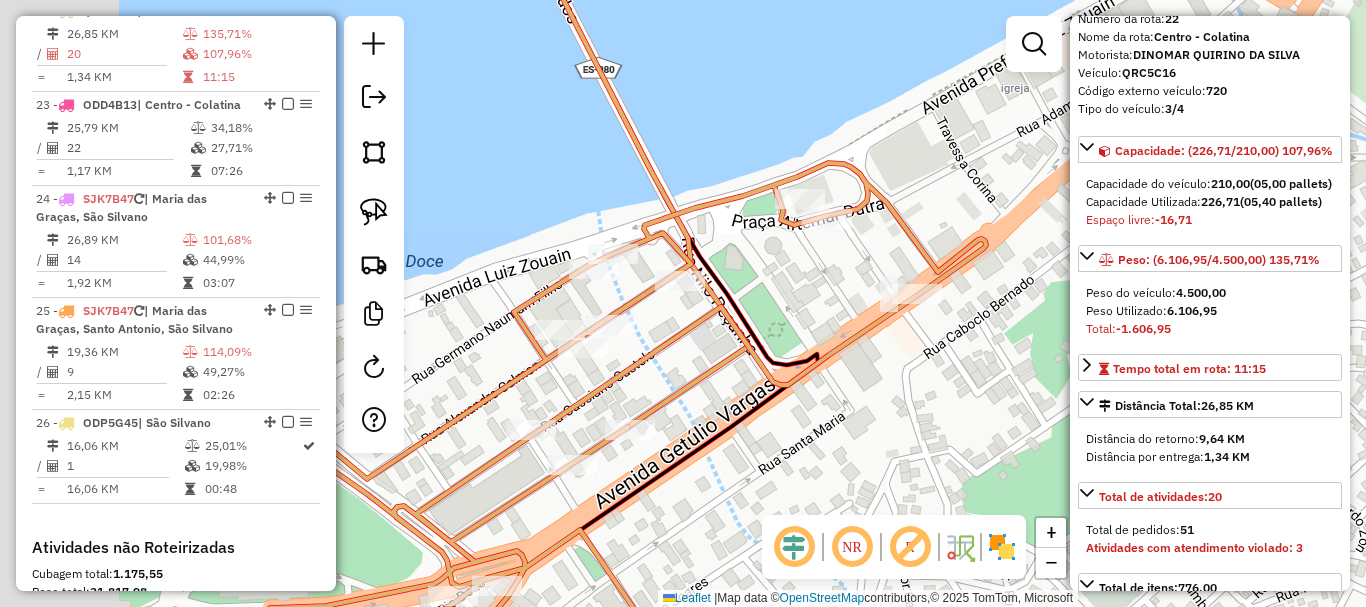 drag, startPoint x: 827, startPoint y: 419, endPoint x: 1119, endPoint y: 474, distance: 297.13464 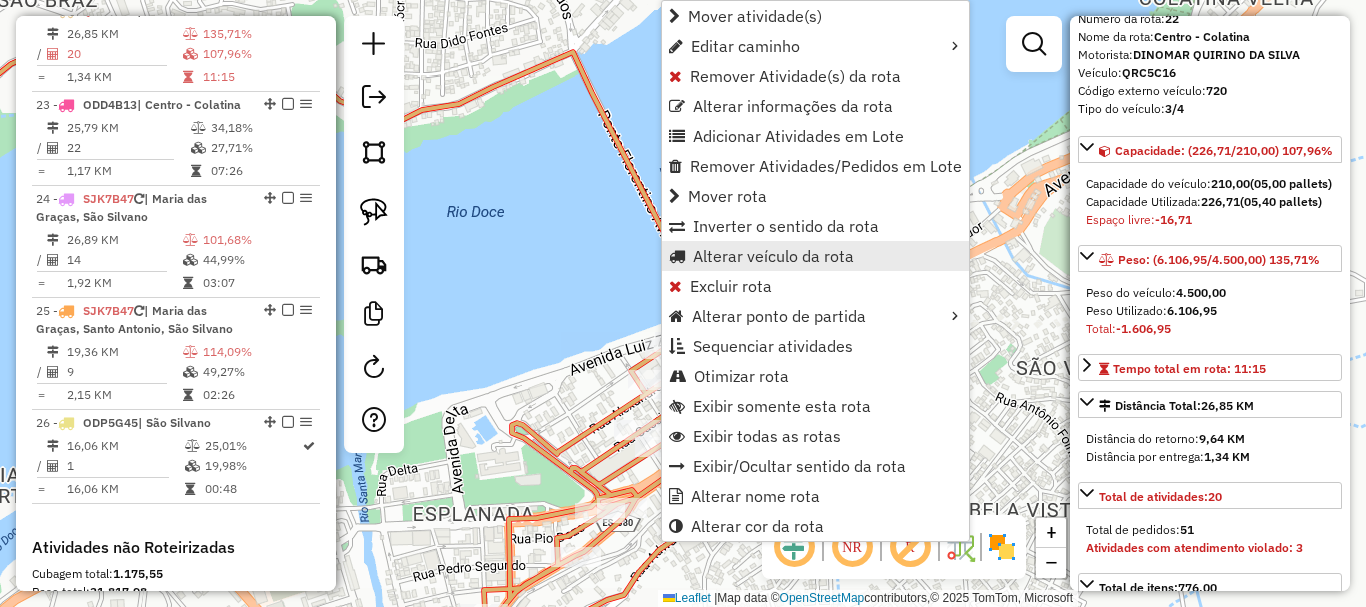 click on "Alterar veículo da rota" at bounding box center [773, 256] 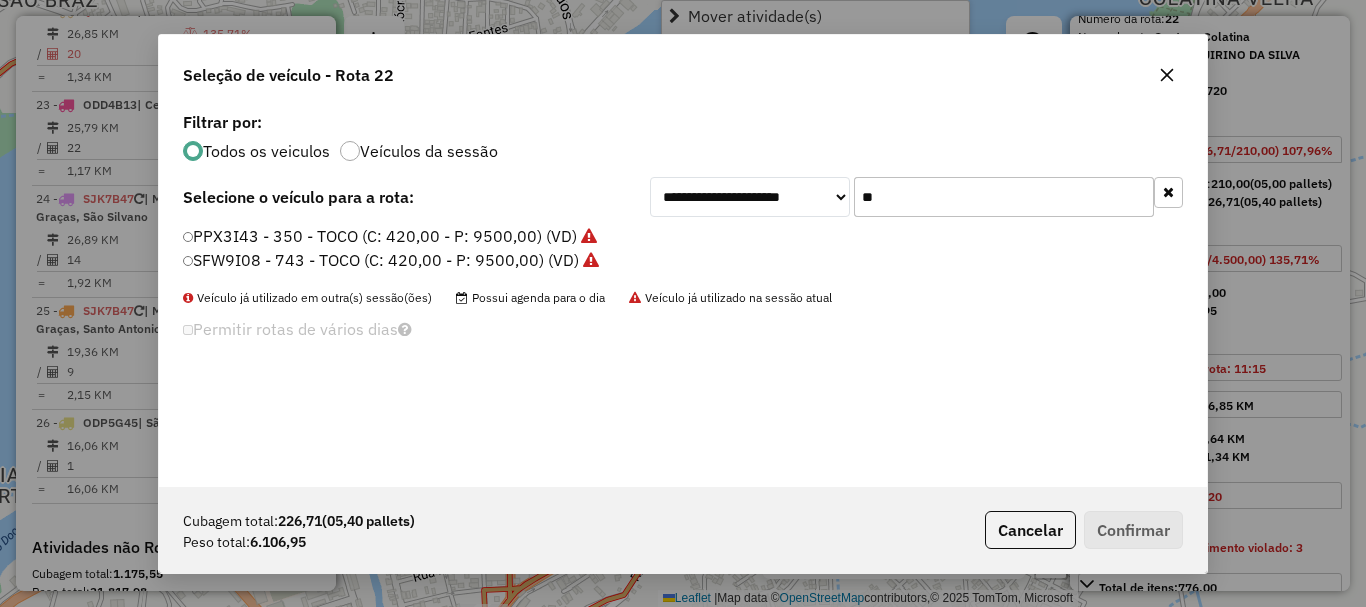 scroll, scrollTop: 11, scrollLeft: 6, axis: both 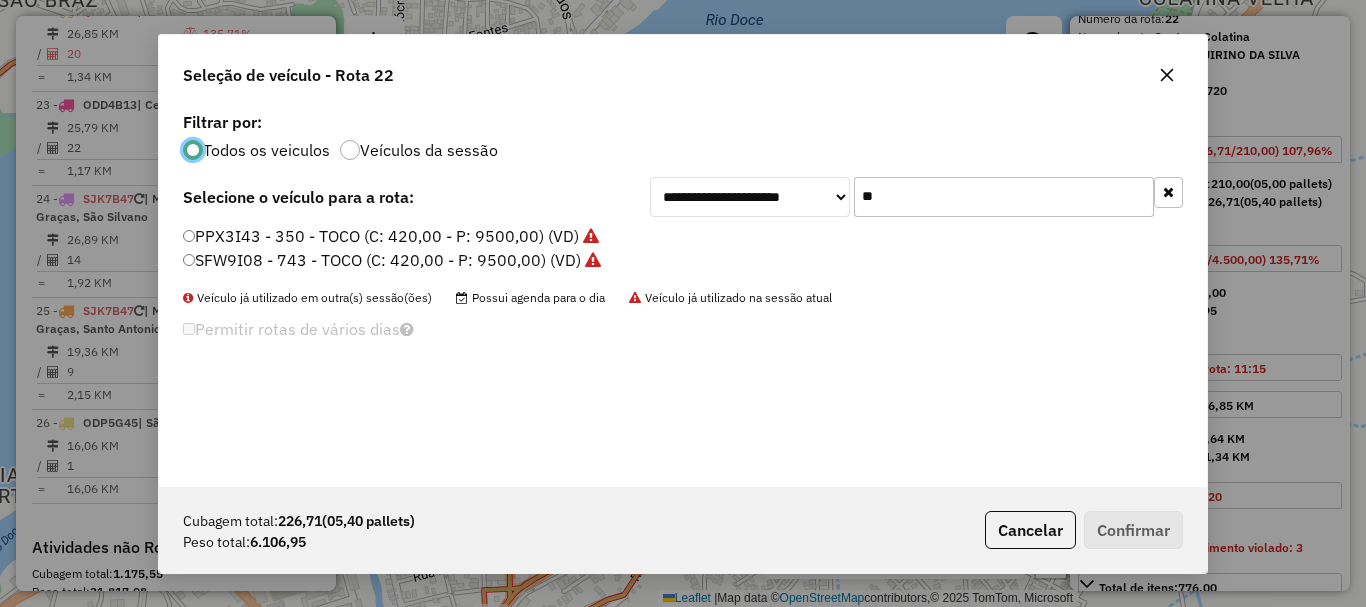 click 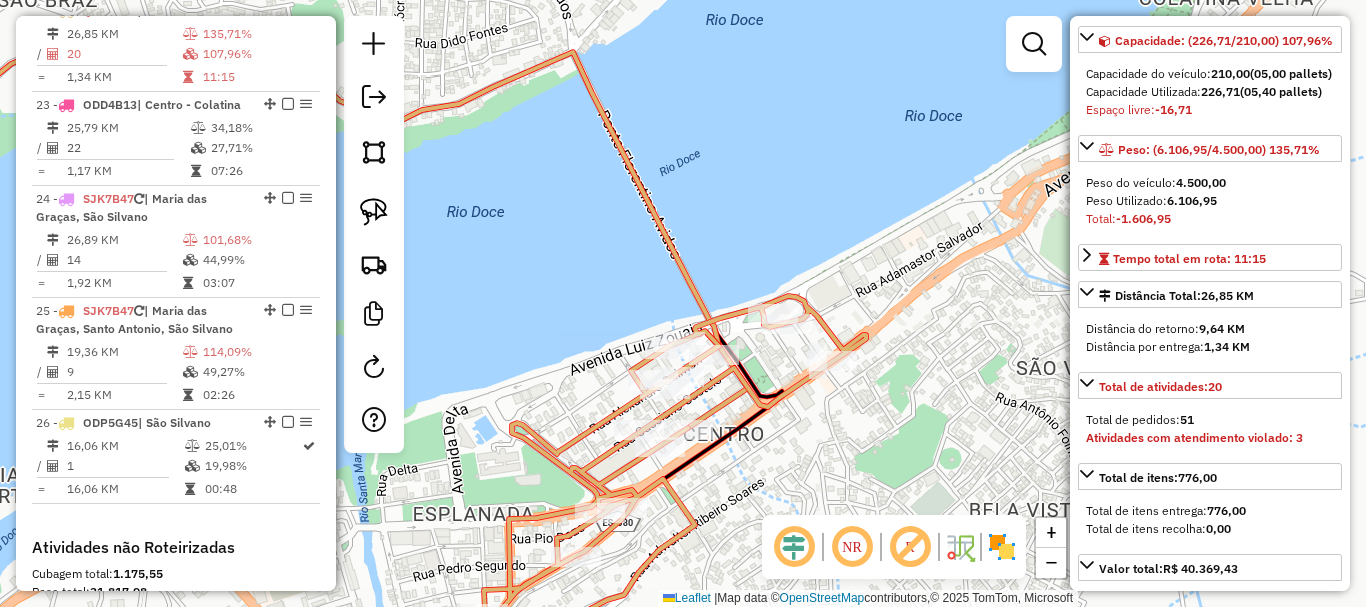 scroll, scrollTop: 200, scrollLeft: 0, axis: vertical 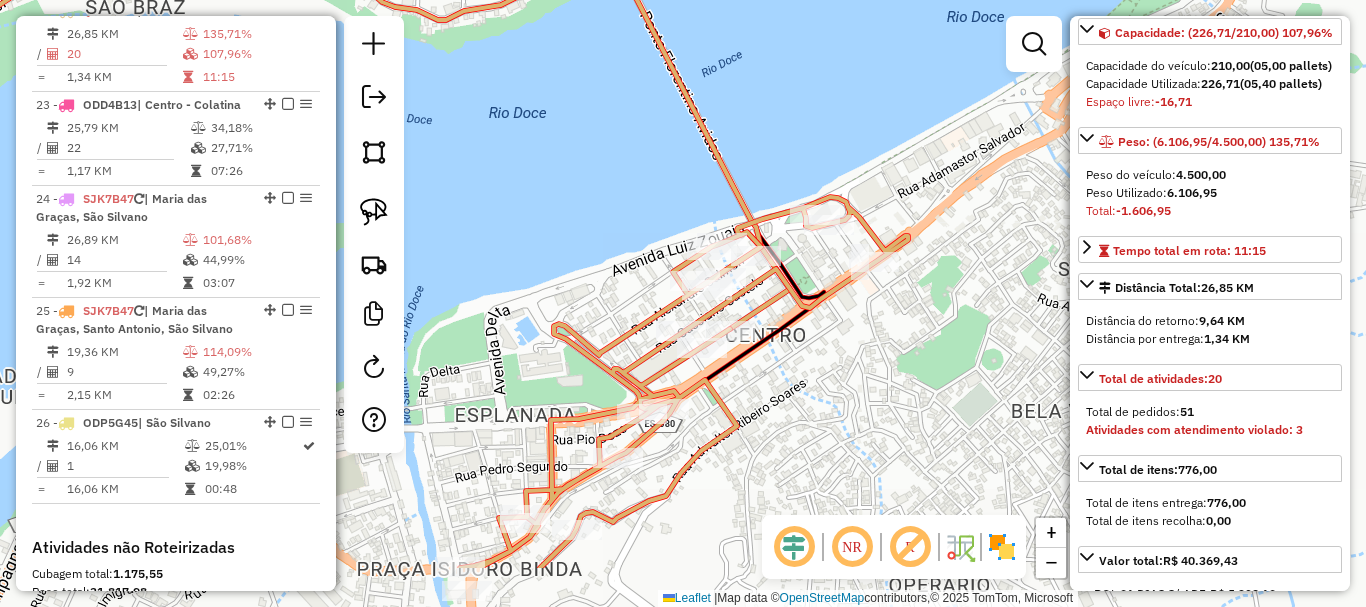 drag, startPoint x: 846, startPoint y: 382, endPoint x: 868, endPoint y: 255, distance: 128.89143 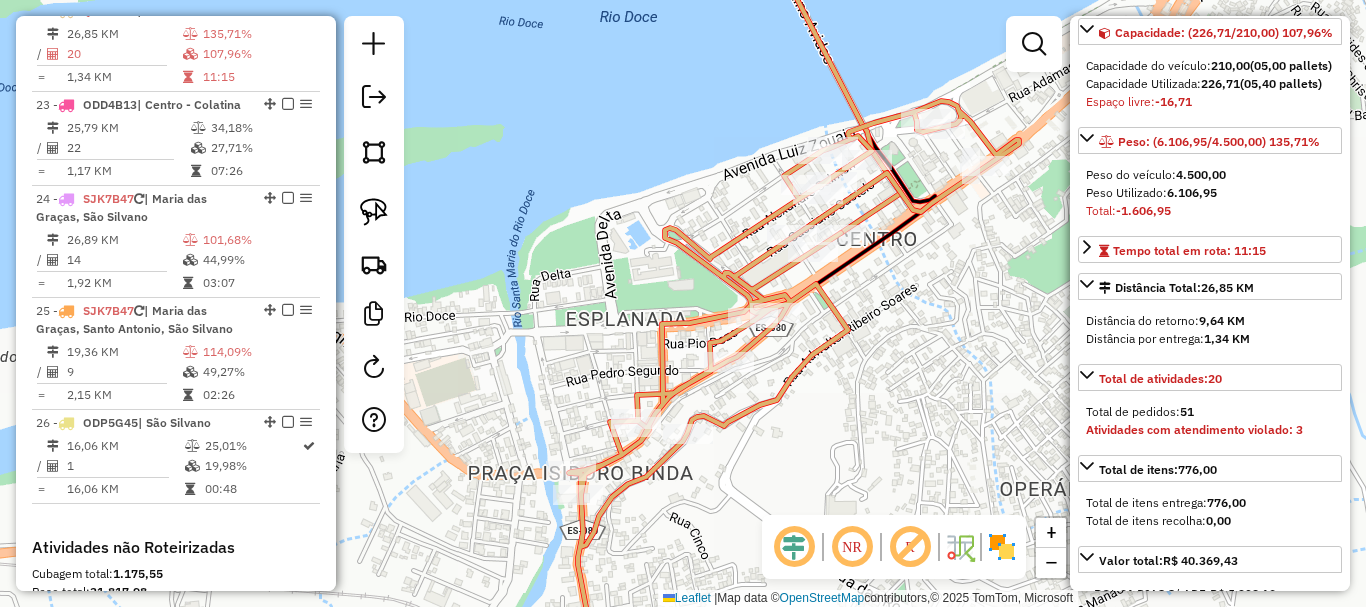 drag, startPoint x: 779, startPoint y: 339, endPoint x: 846, endPoint y: 363, distance: 71.168816 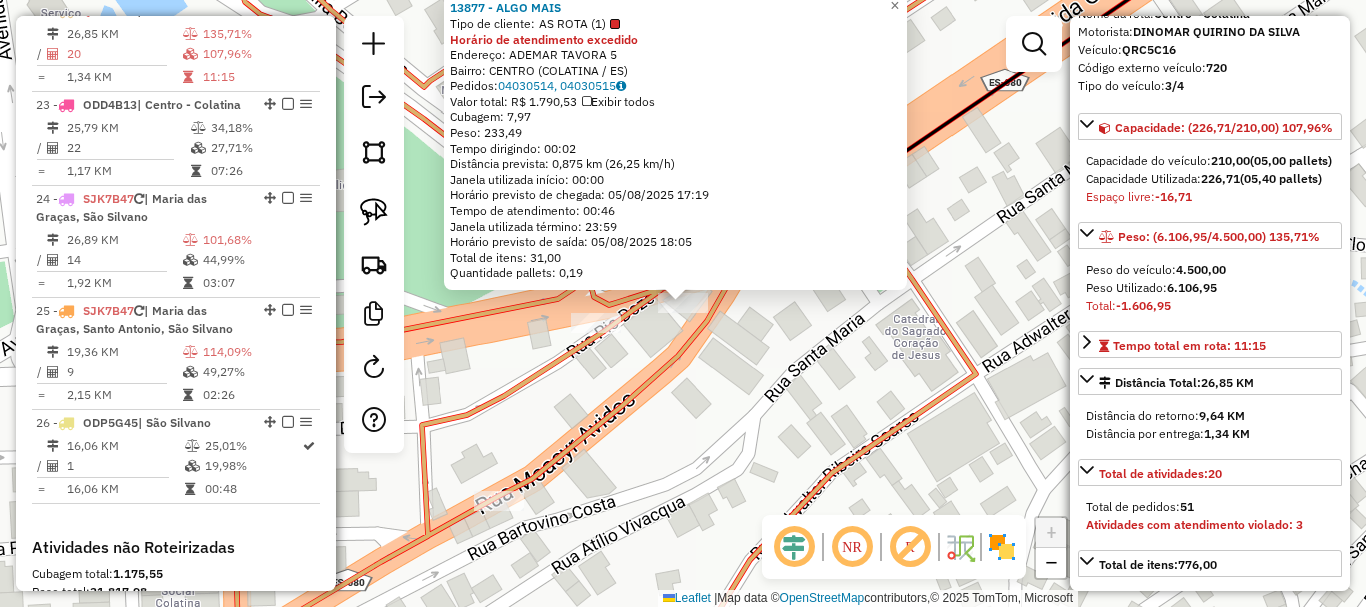 scroll, scrollTop: 0, scrollLeft: 0, axis: both 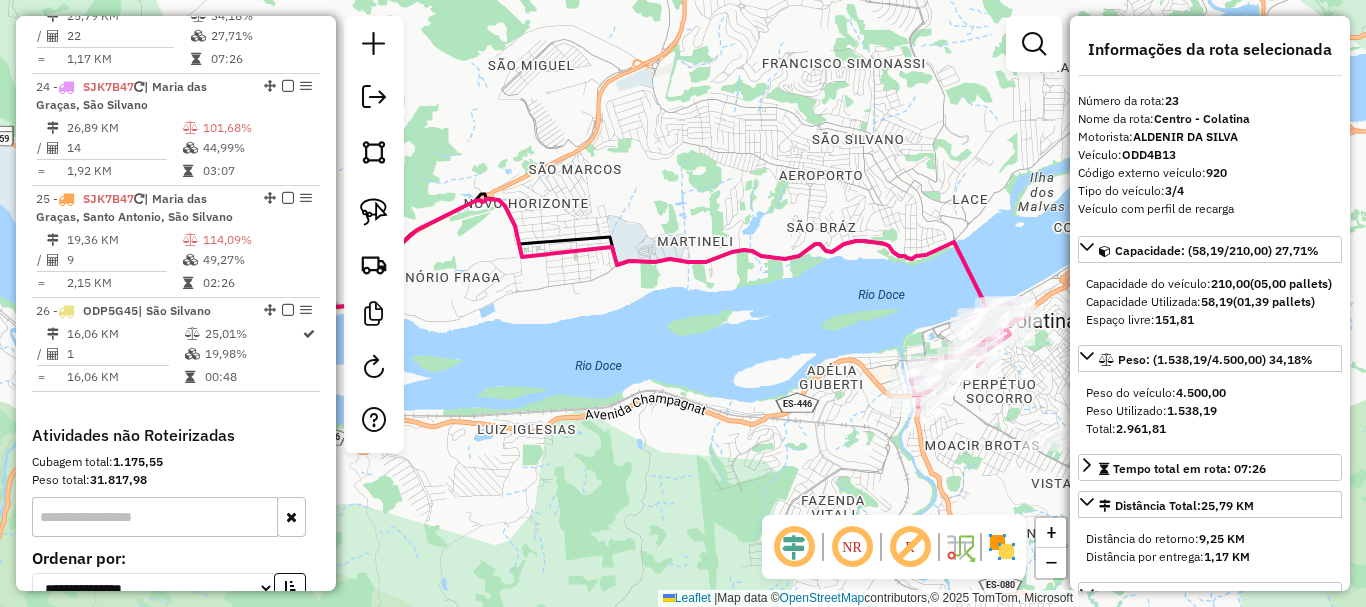 drag, startPoint x: 792, startPoint y: 336, endPoint x: 681, endPoint y: 351, distance: 112.00893 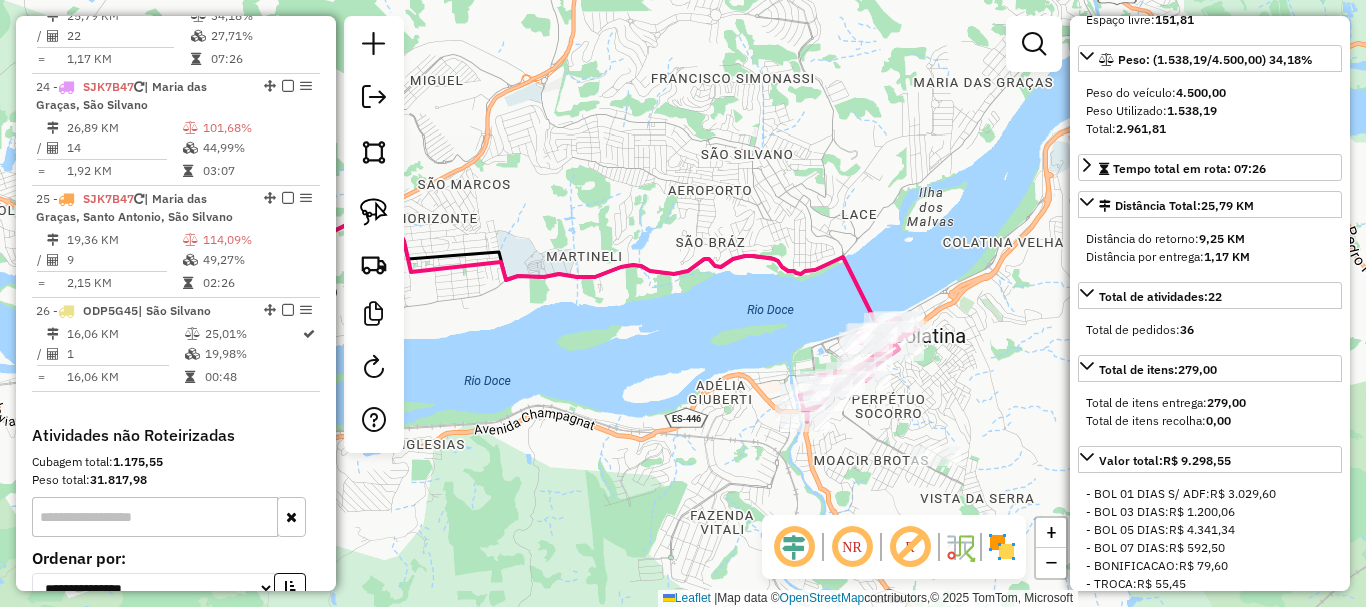 scroll, scrollTop: 282, scrollLeft: 0, axis: vertical 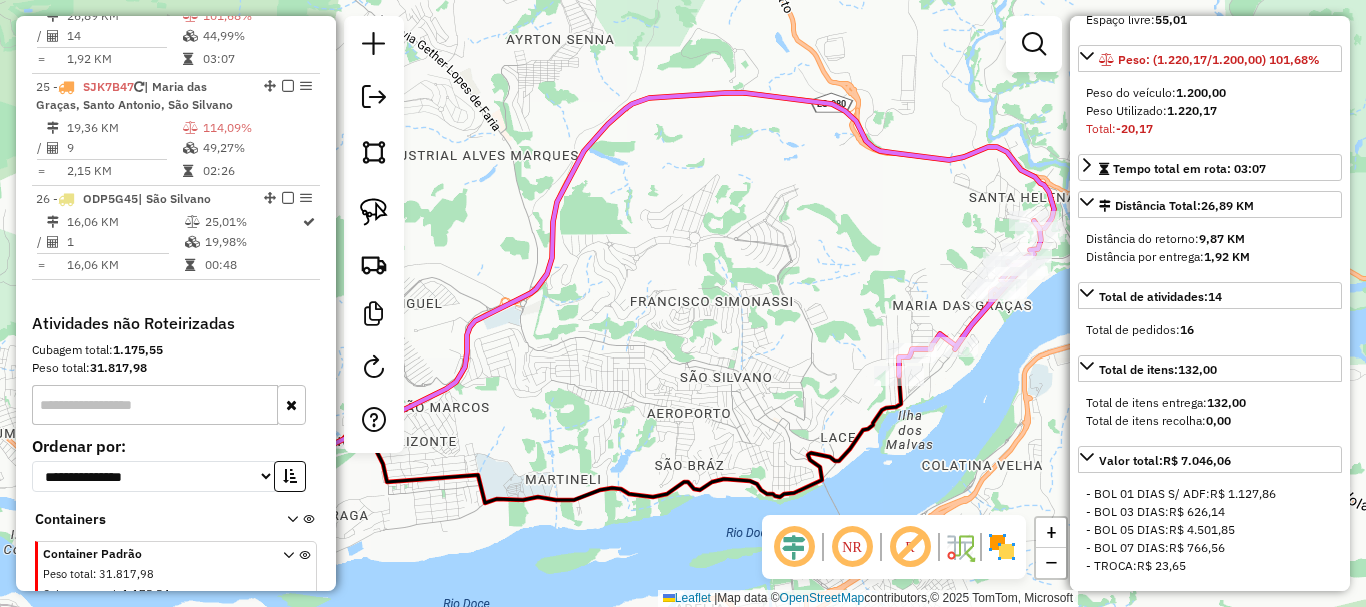 drag, startPoint x: 925, startPoint y: 359, endPoint x: 502, endPoint y: 429, distance: 428.75284 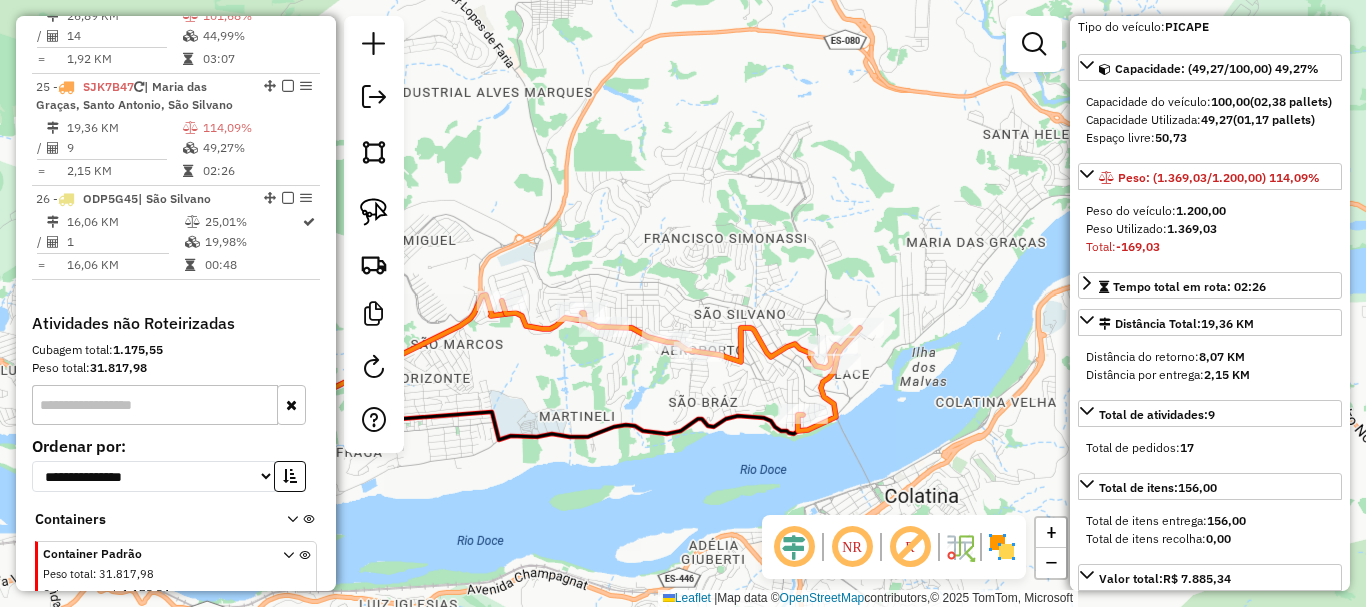 scroll, scrollTop: 200, scrollLeft: 0, axis: vertical 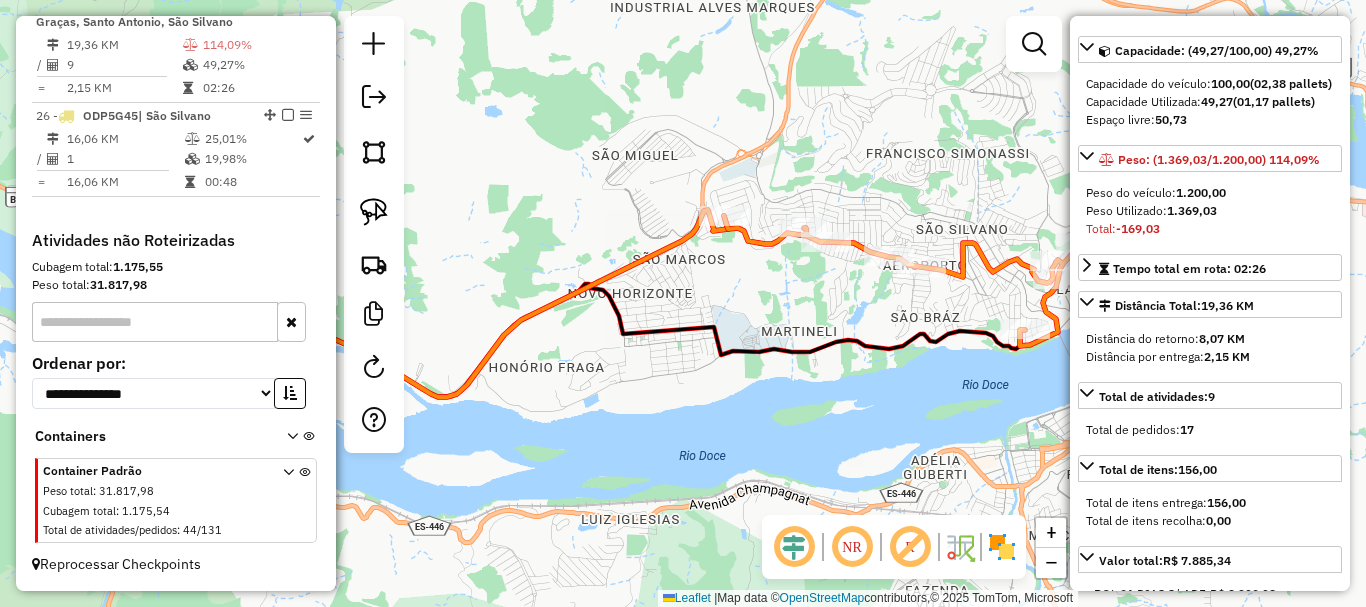 click 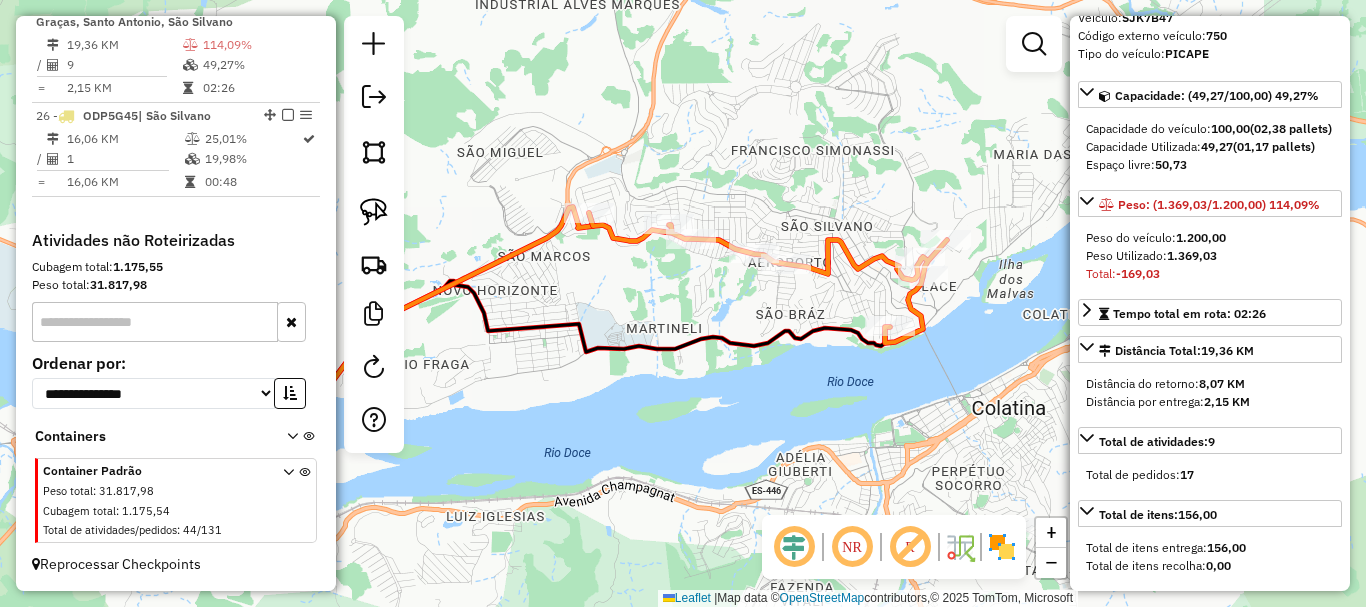 scroll, scrollTop: 100, scrollLeft: 0, axis: vertical 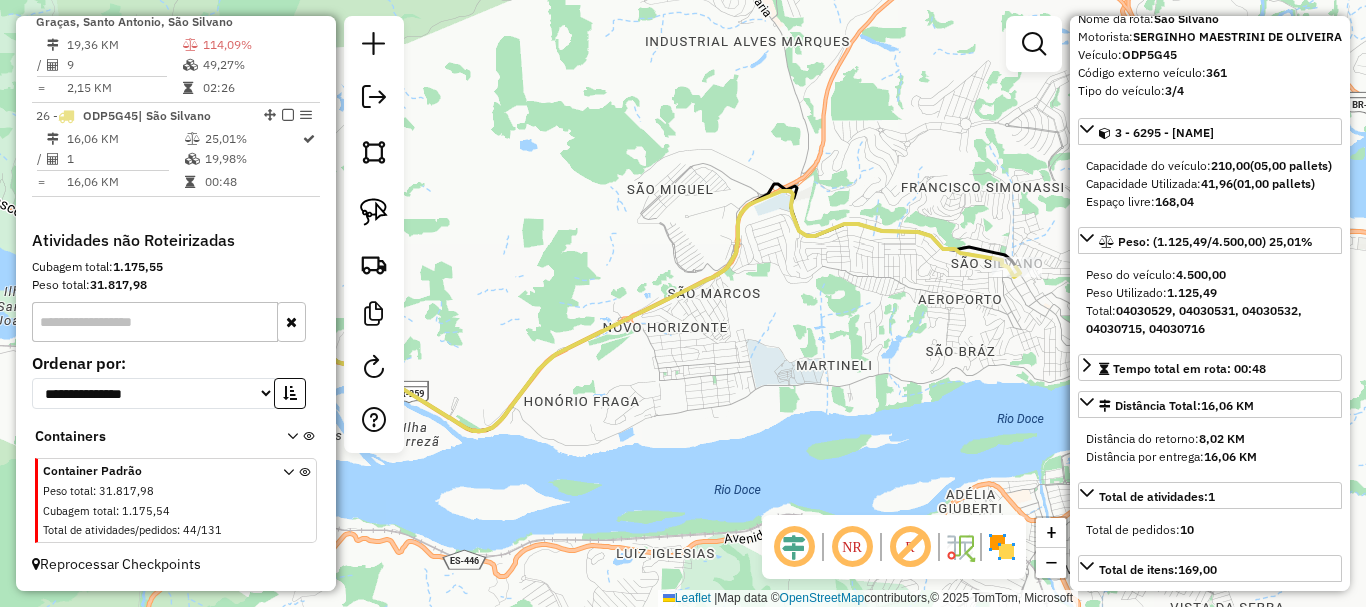 drag, startPoint x: 930, startPoint y: 406, endPoint x: 751, endPoint y: 418, distance: 179.40178 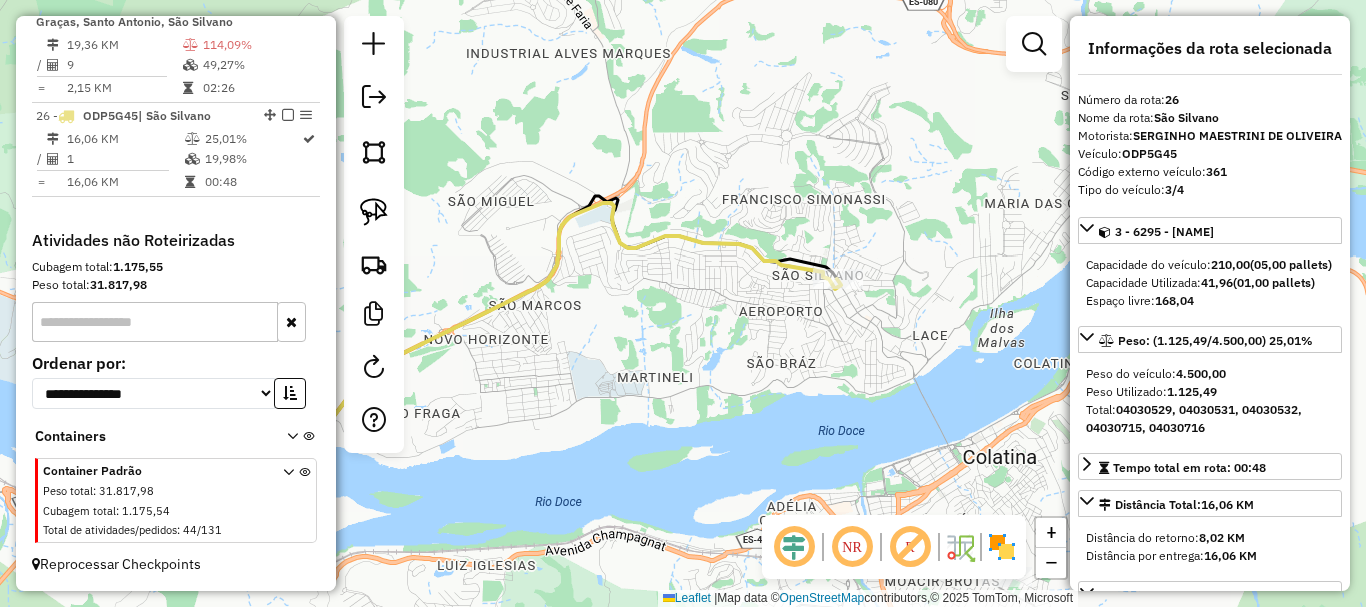 scroll, scrollTop: 0, scrollLeft: 0, axis: both 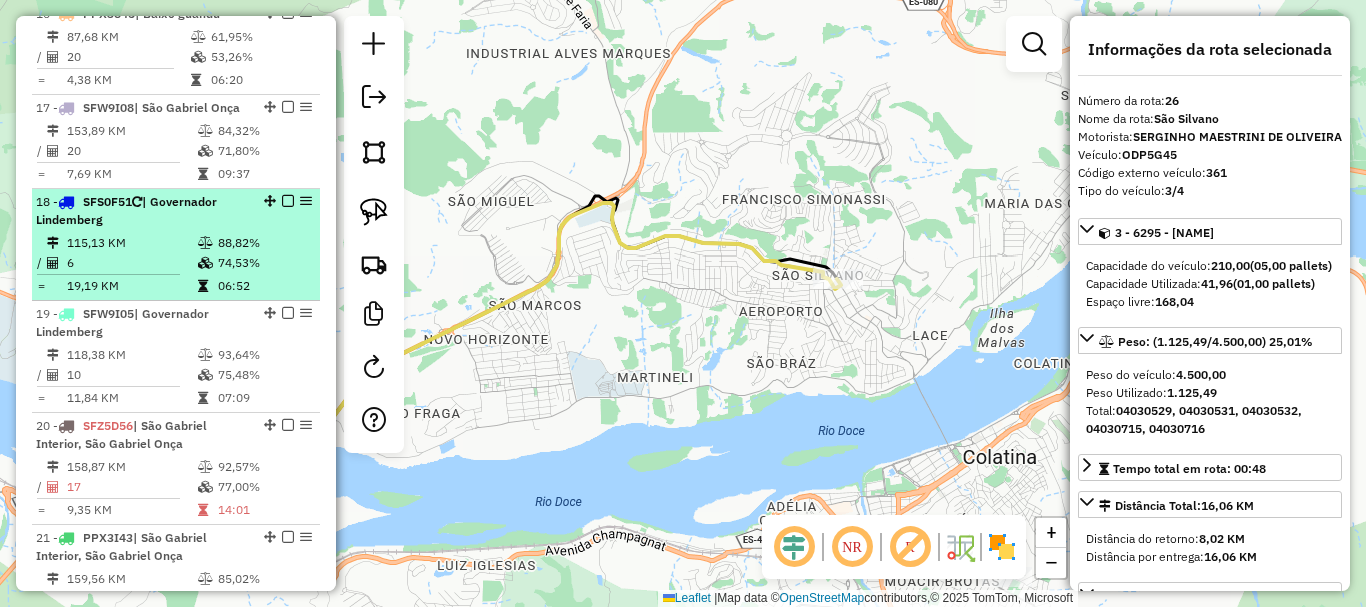click at bounding box center [205, 243] 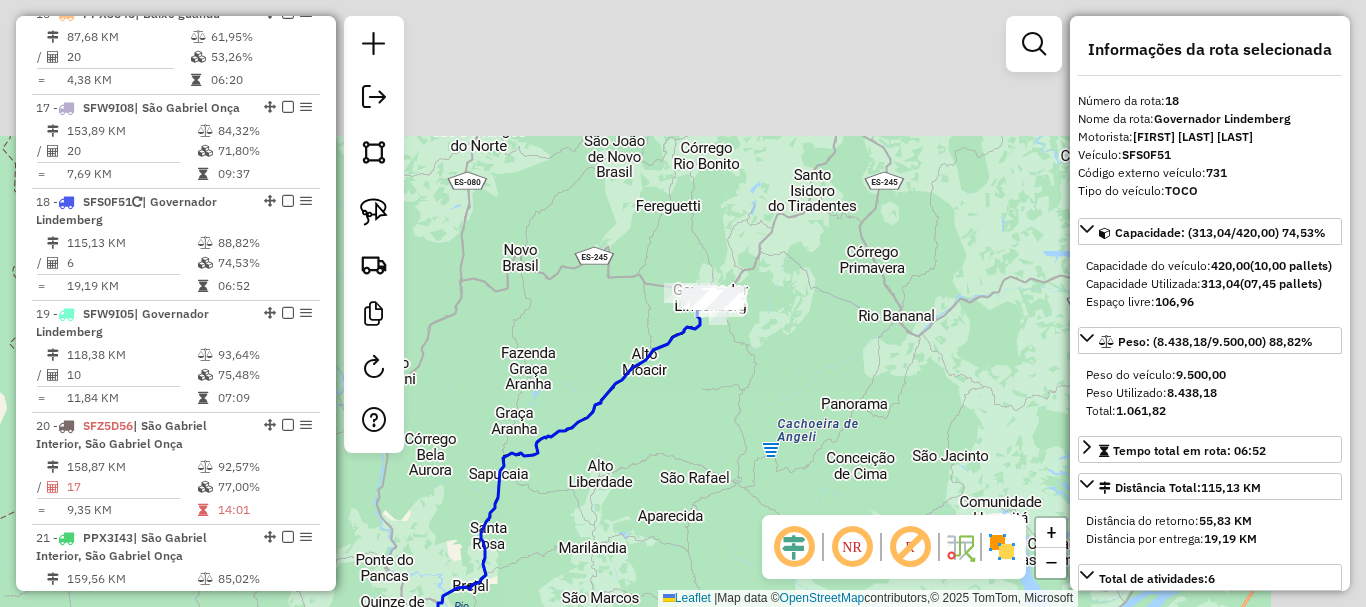 drag, startPoint x: 832, startPoint y: 190, endPoint x: 689, endPoint y: 407, distance: 259.88074 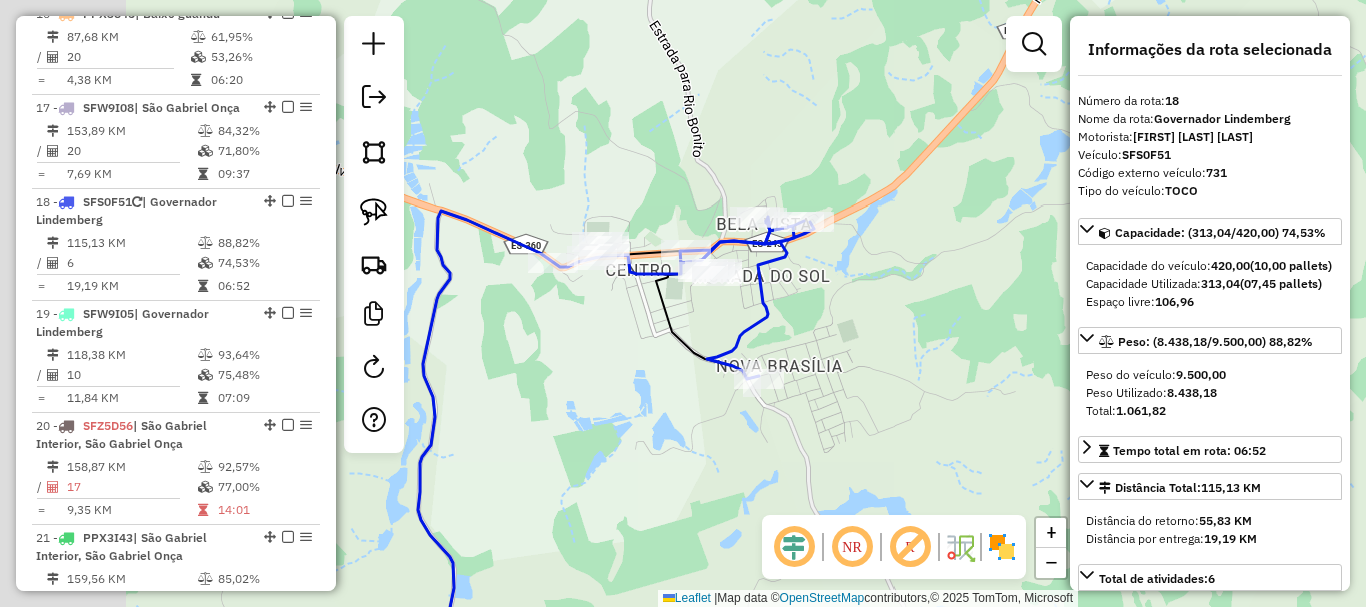 drag, startPoint x: 540, startPoint y: 194, endPoint x: 953, endPoint y: 373, distance: 450.1222 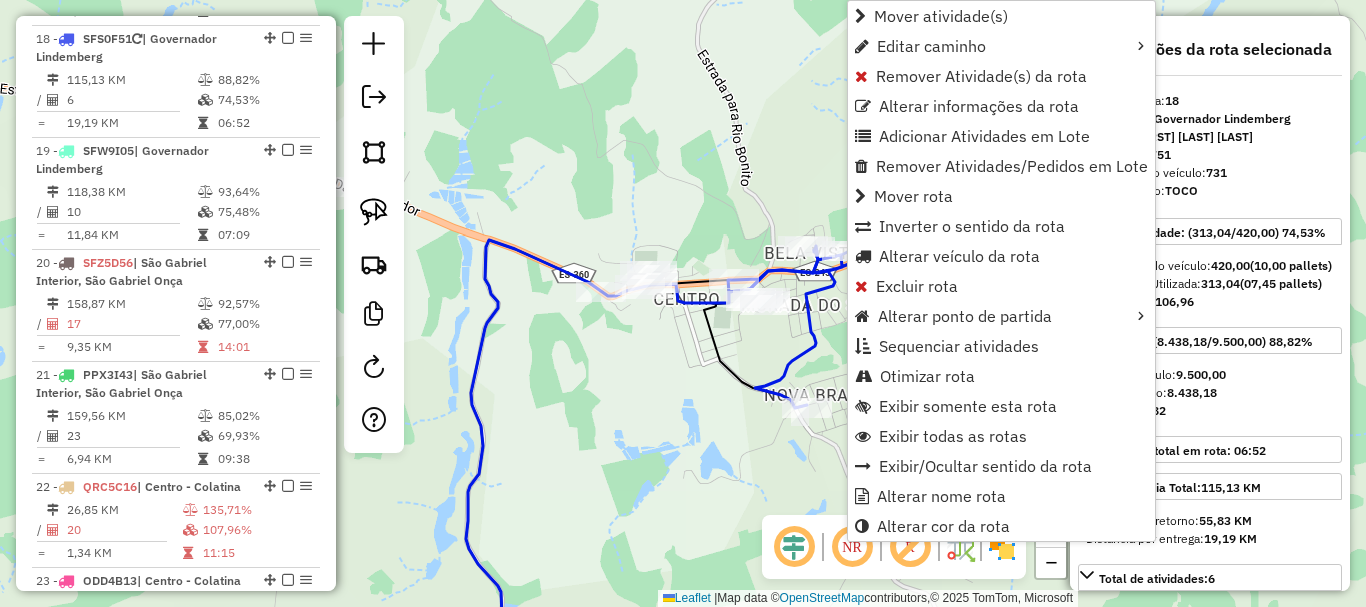 scroll, scrollTop: 2613, scrollLeft: 0, axis: vertical 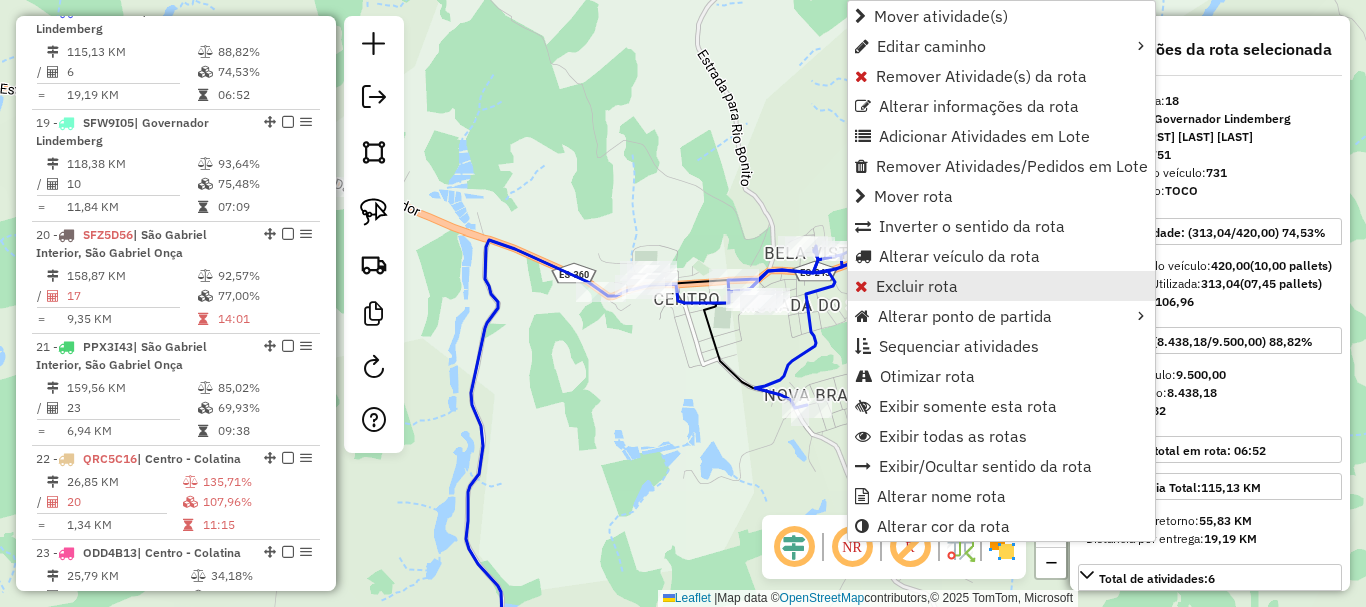 click on "Excluir rota" at bounding box center [917, 286] 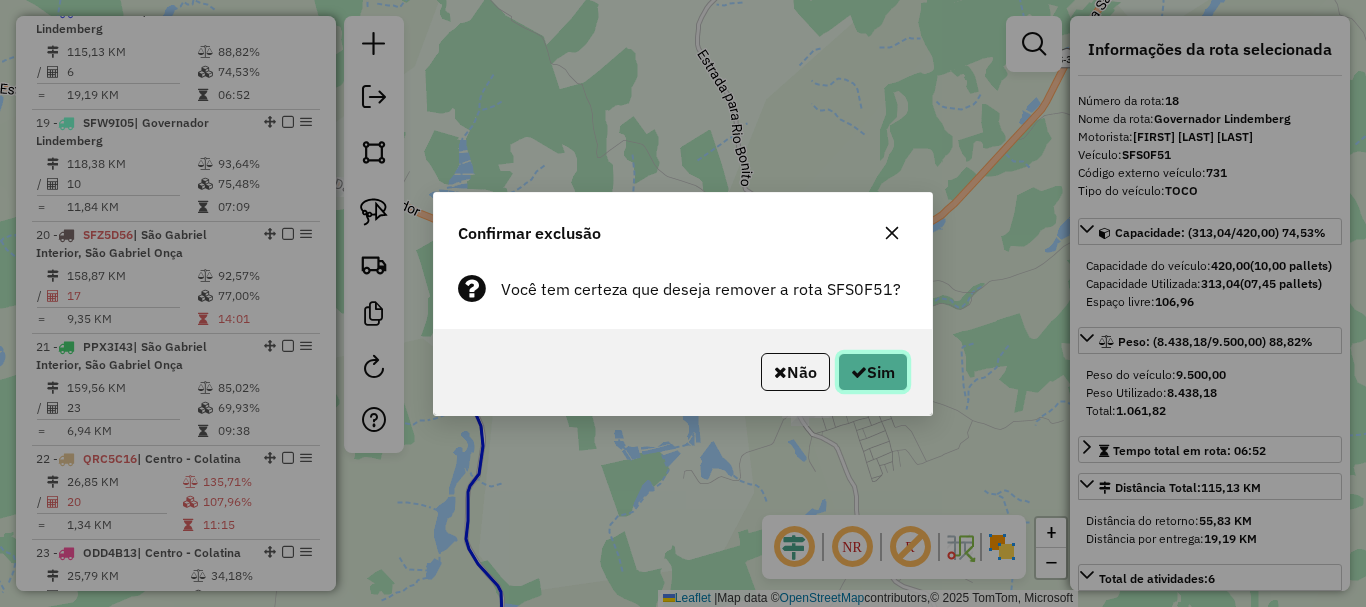 click on "Sim" 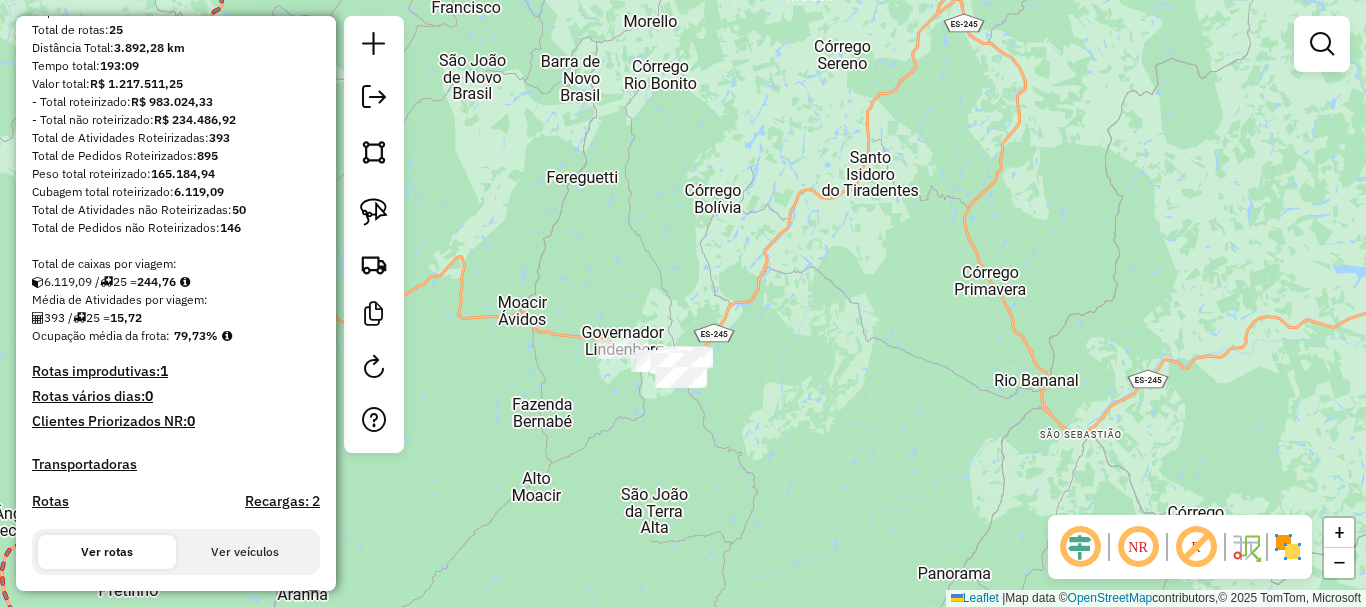 scroll, scrollTop: 0, scrollLeft: 0, axis: both 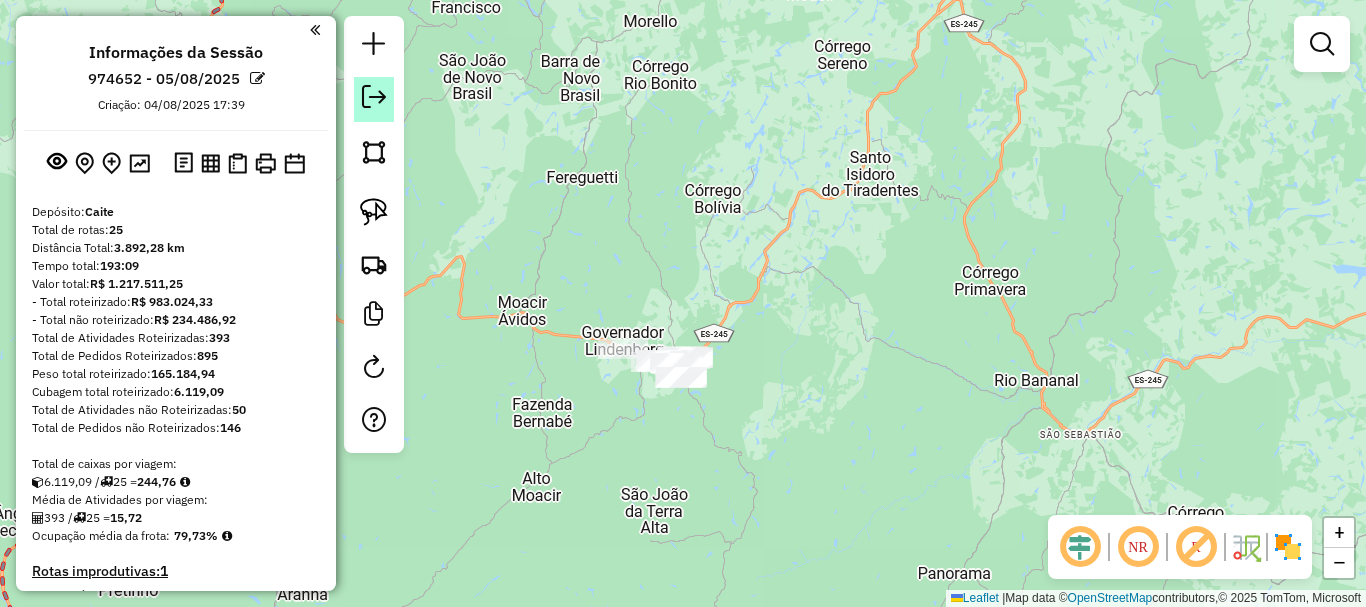 click 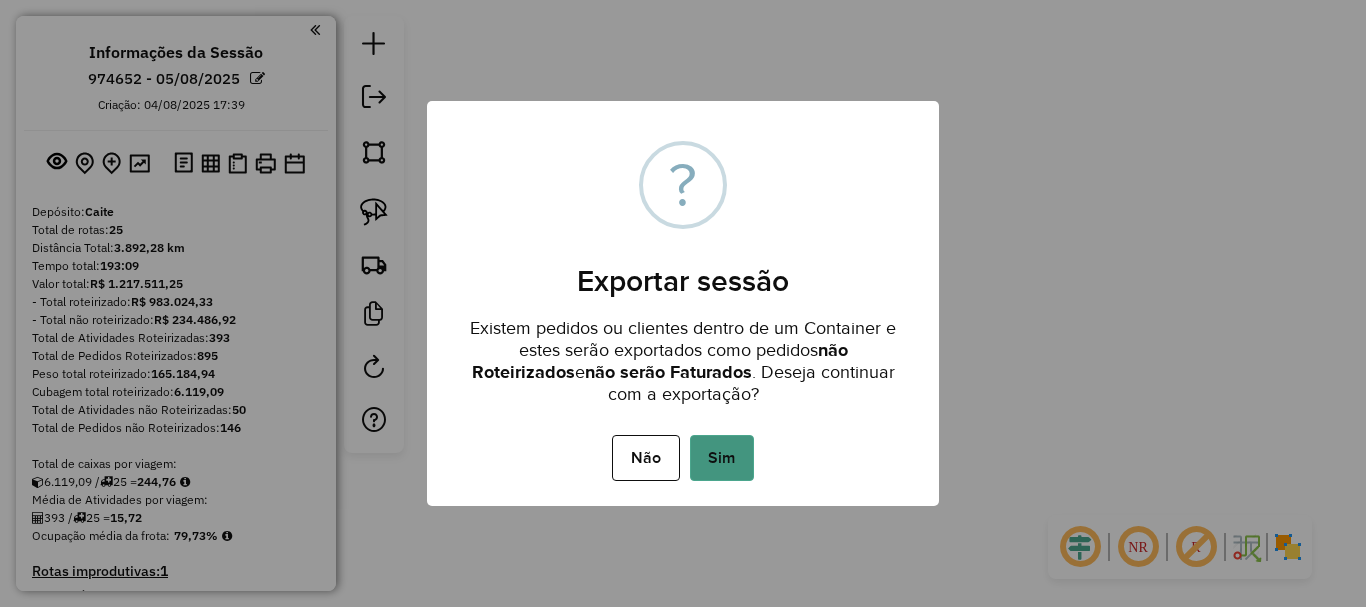 click on "Sim" at bounding box center (722, 458) 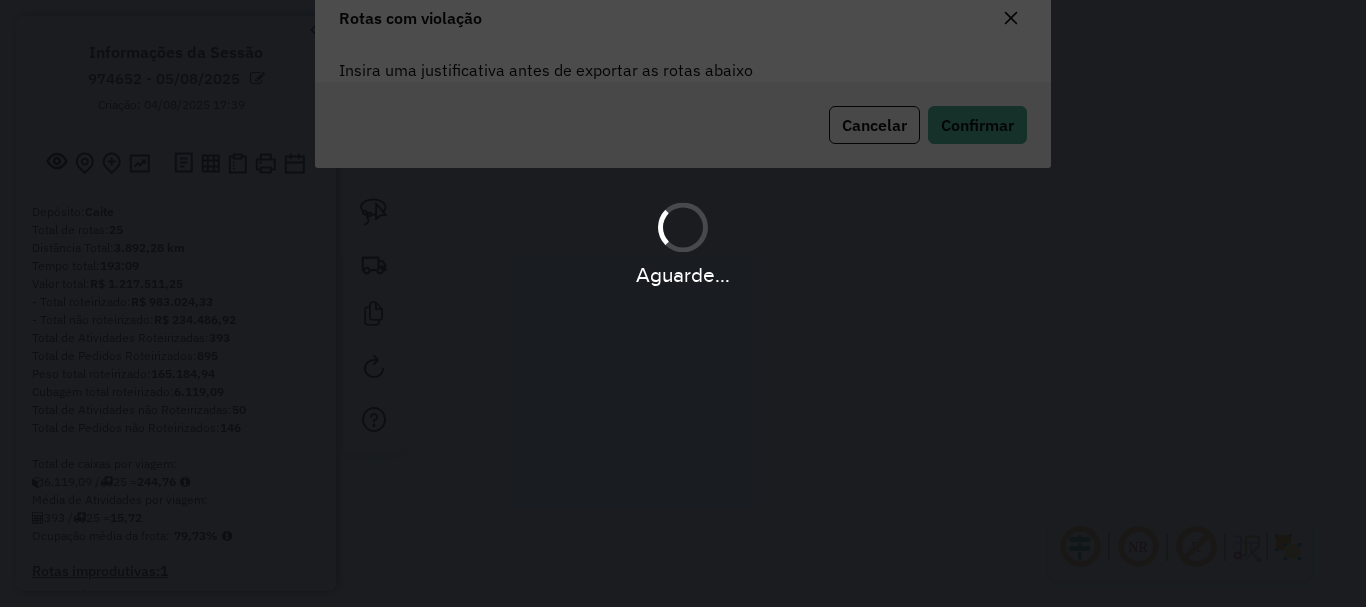 scroll, scrollTop: 108, scrollLeft: 0, axis: vertical 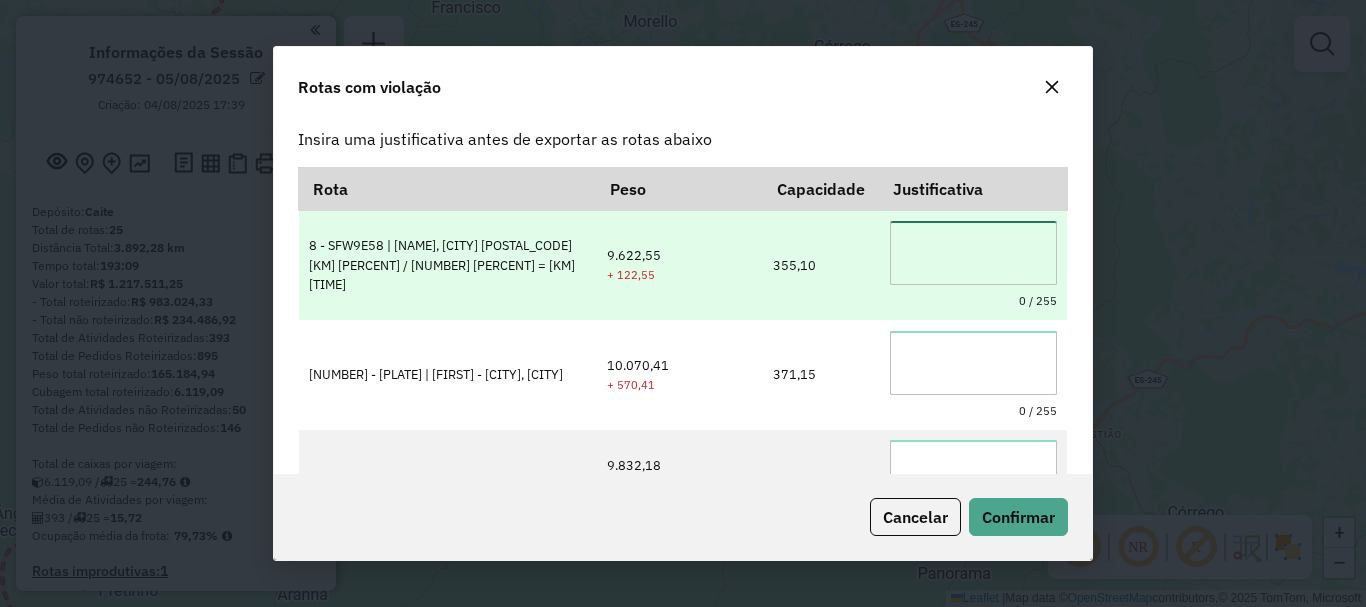 click at bounding box center (973, 253) 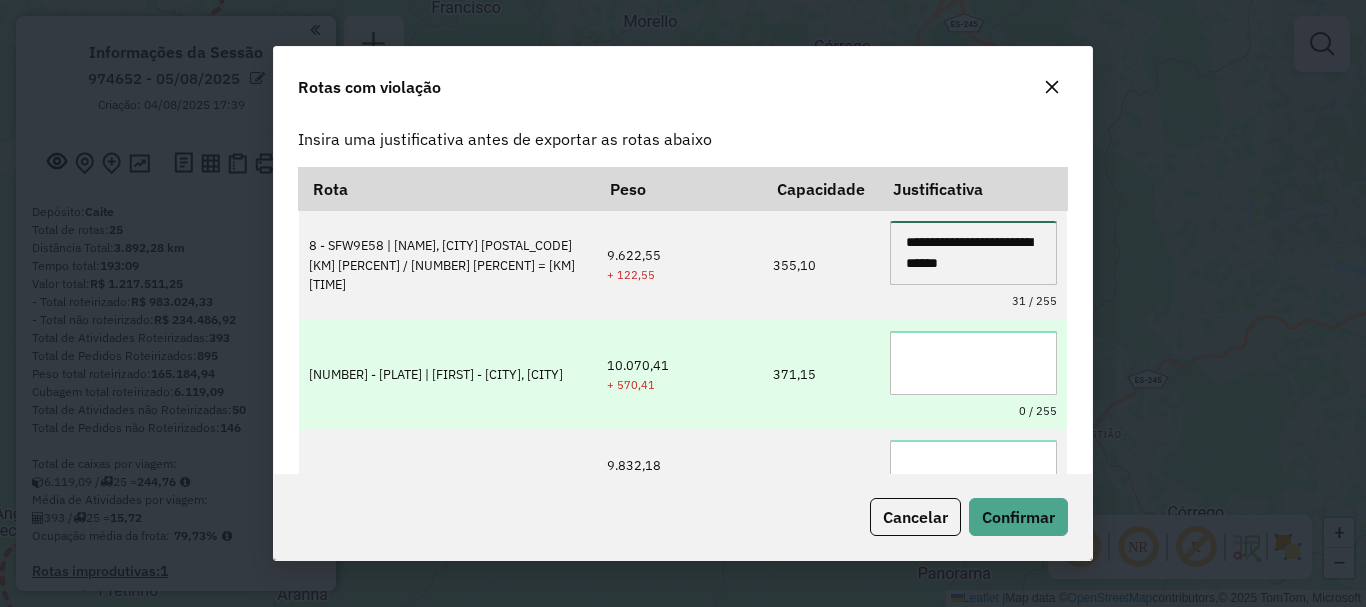 type on "**********" 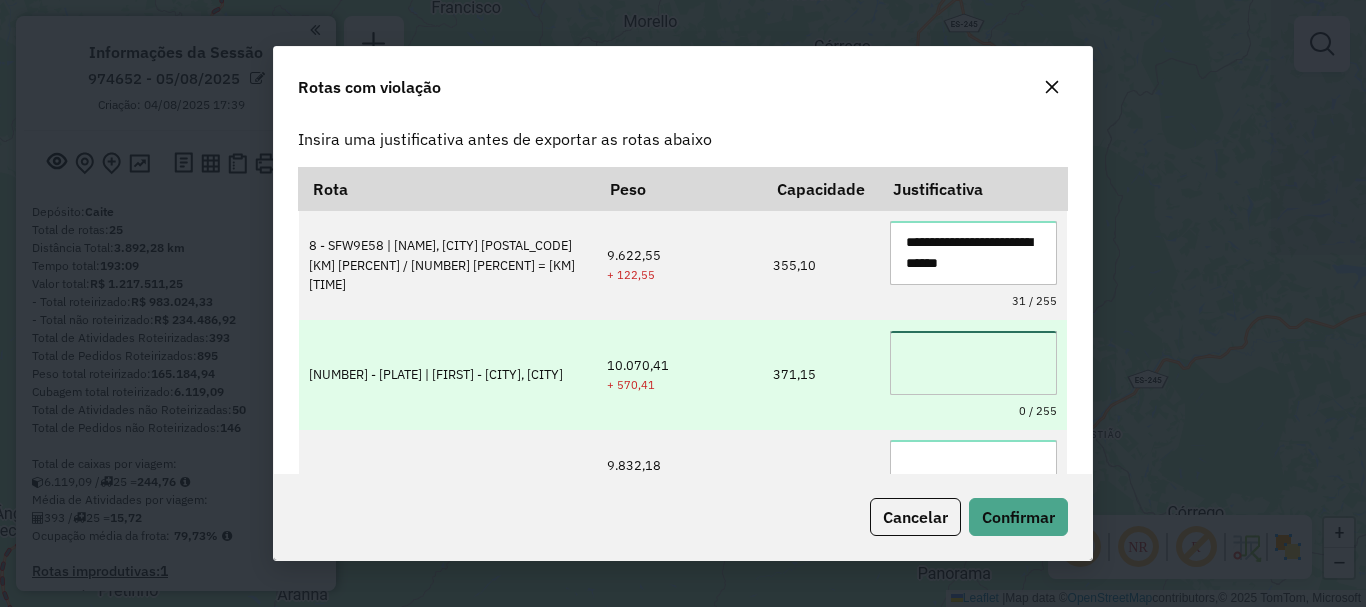 click at bounding box center (973, 363) 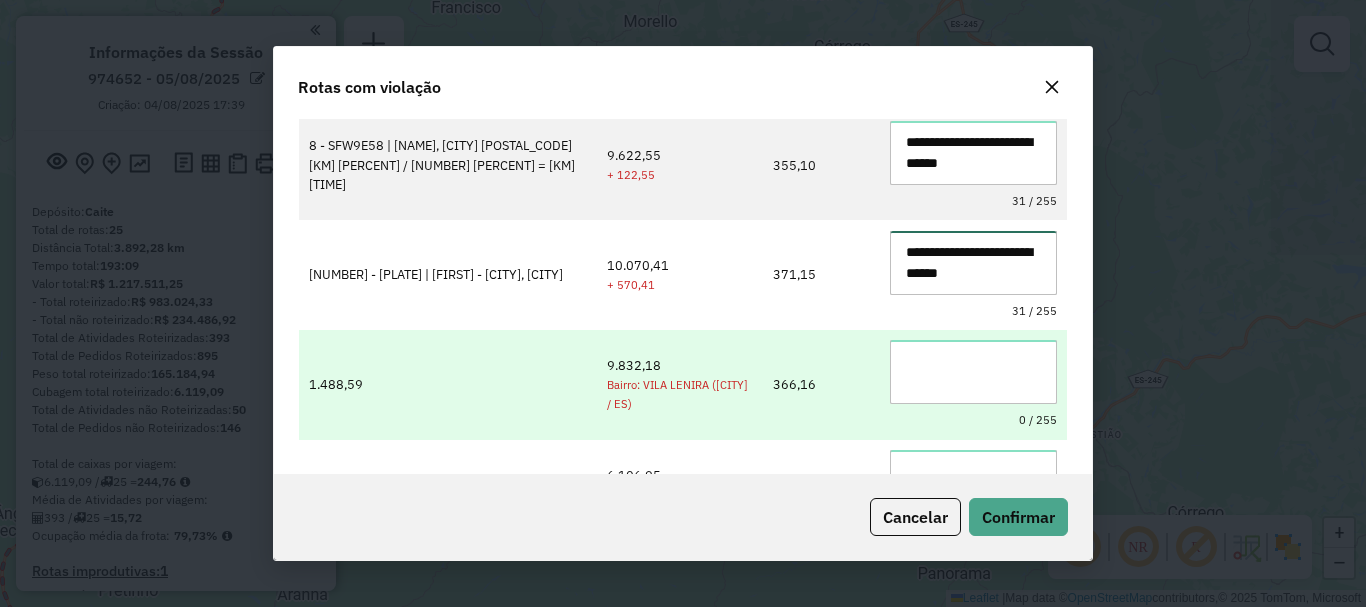 type on "**********" 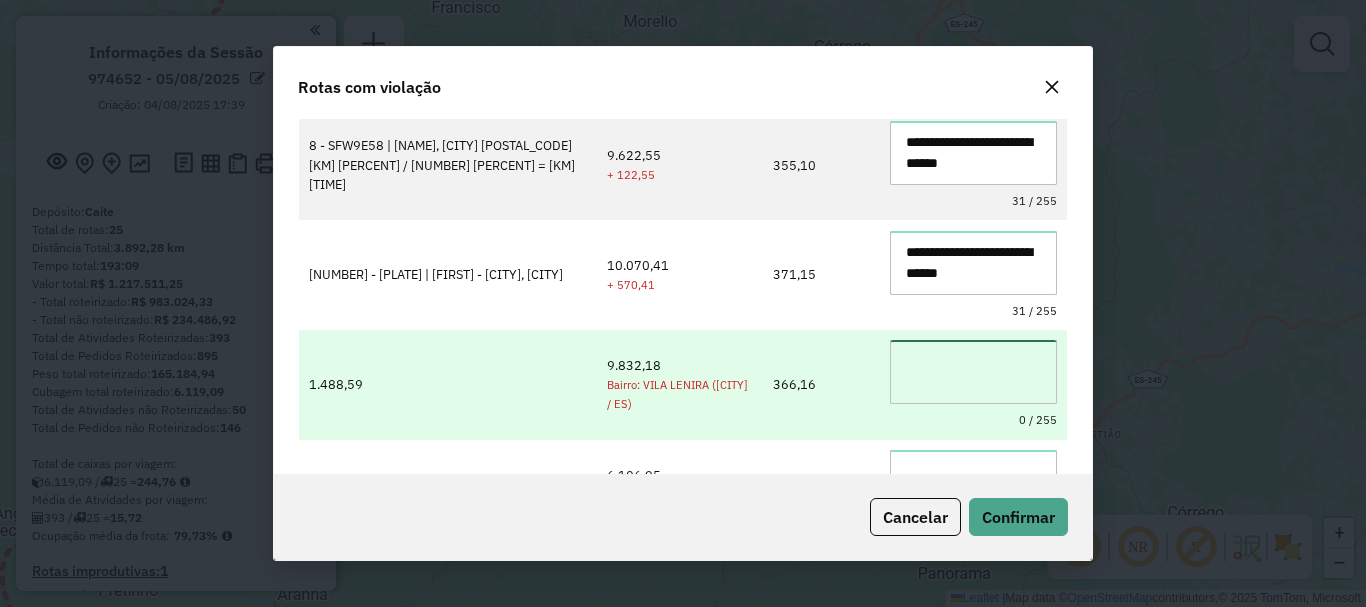 click at bounding box center [973, 372] 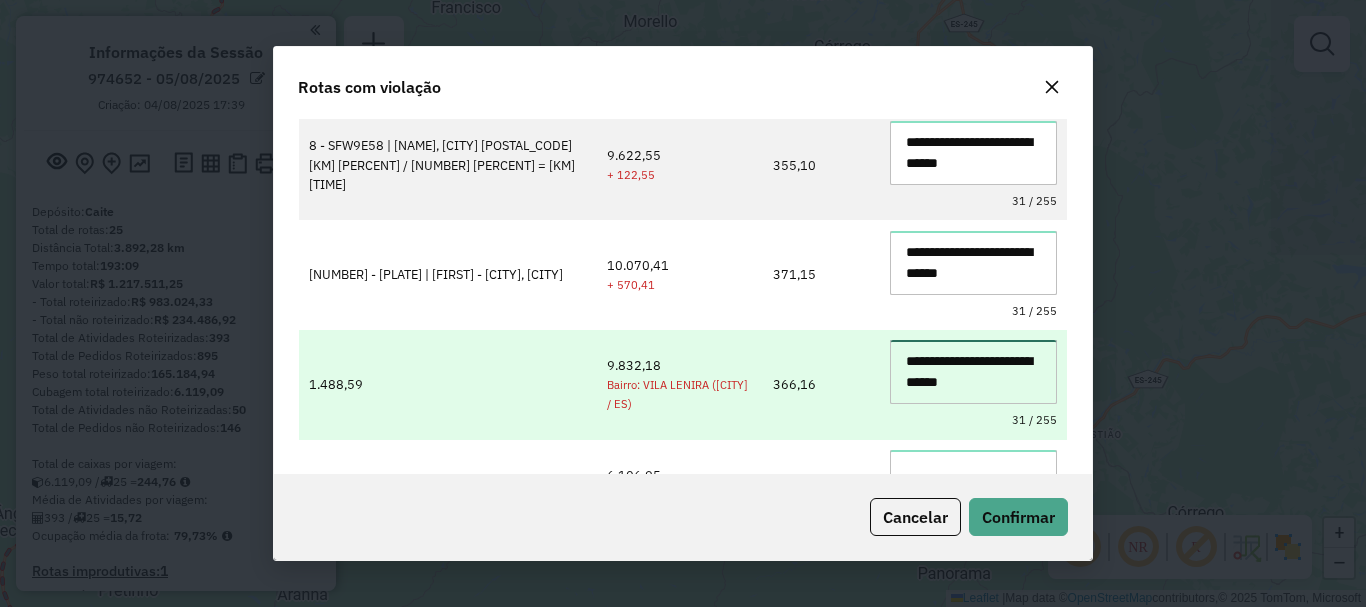 scroll, scrollTop: 300, scrollLeft: 0, axis: vertical 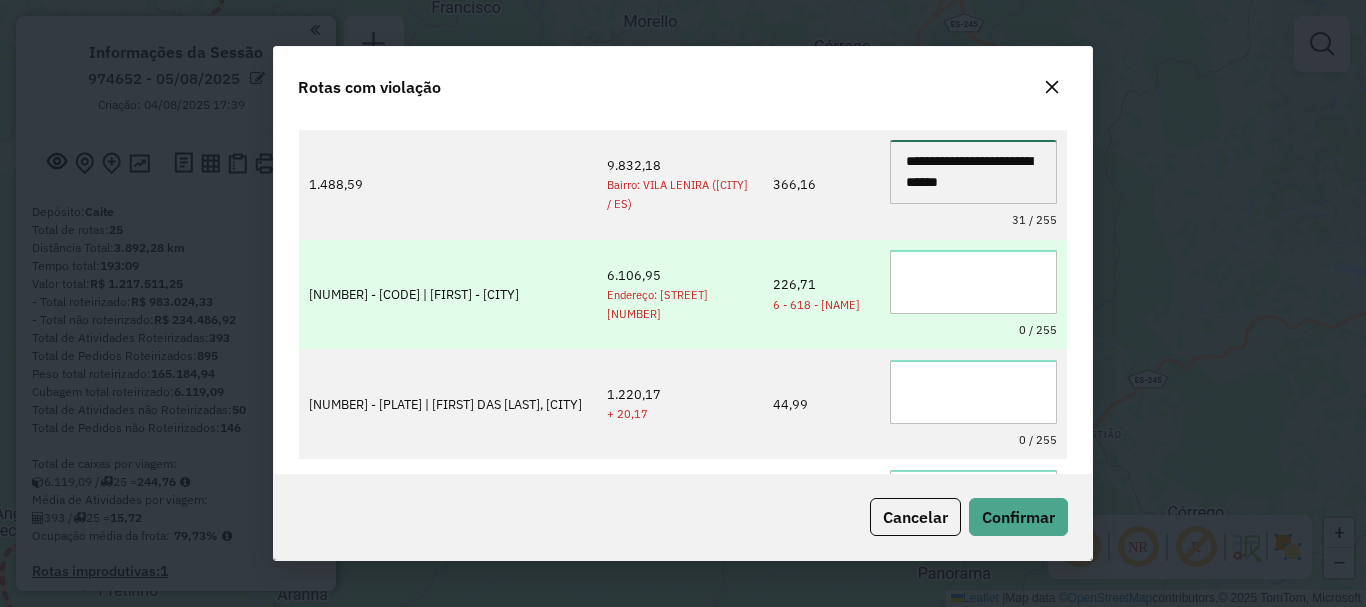 type on "**********" 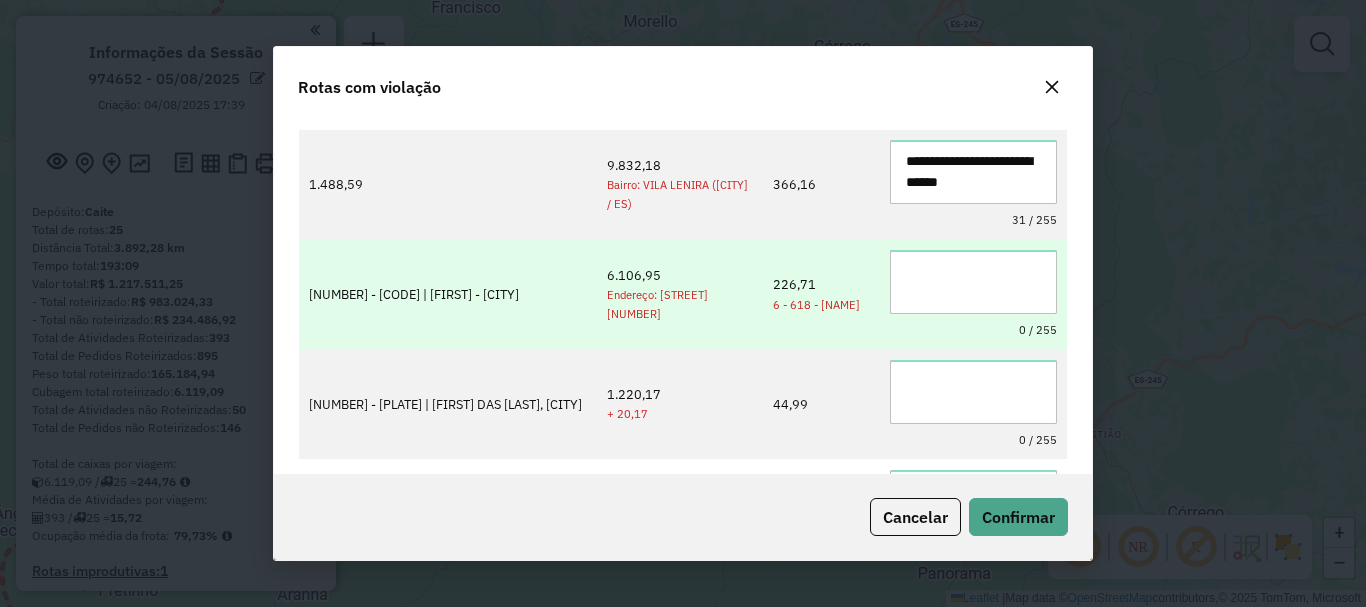 click on "0 / 255" at bounding box center (973, 294) 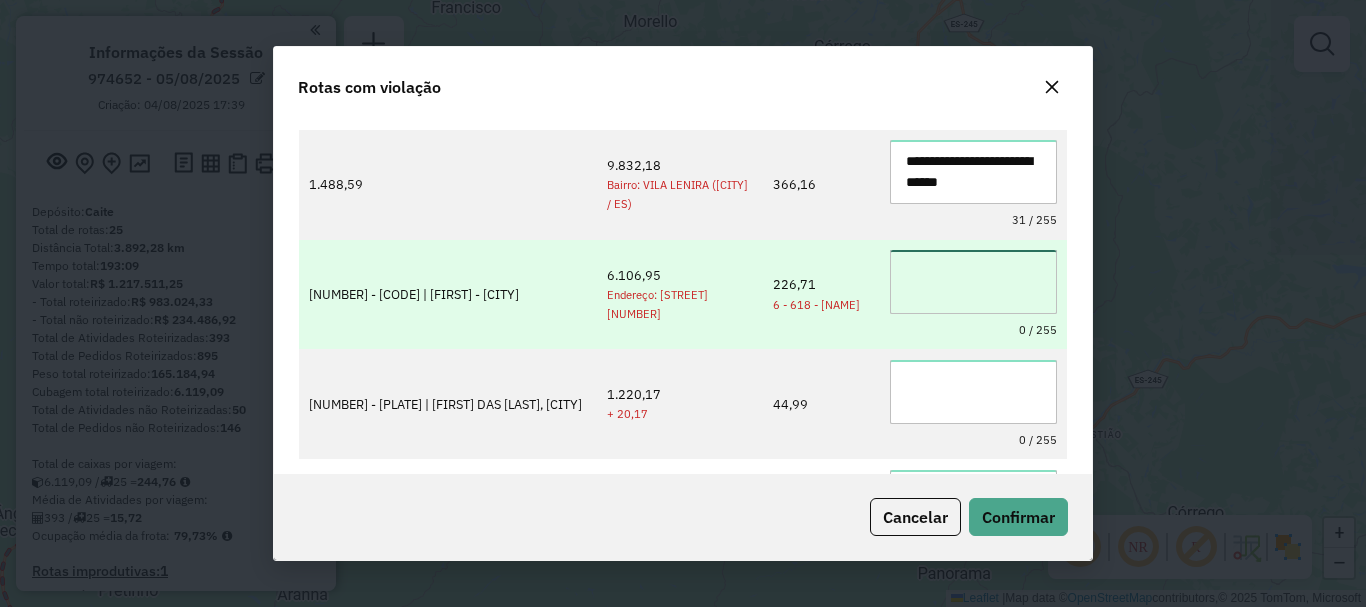 click at bounding box center (973, 282) 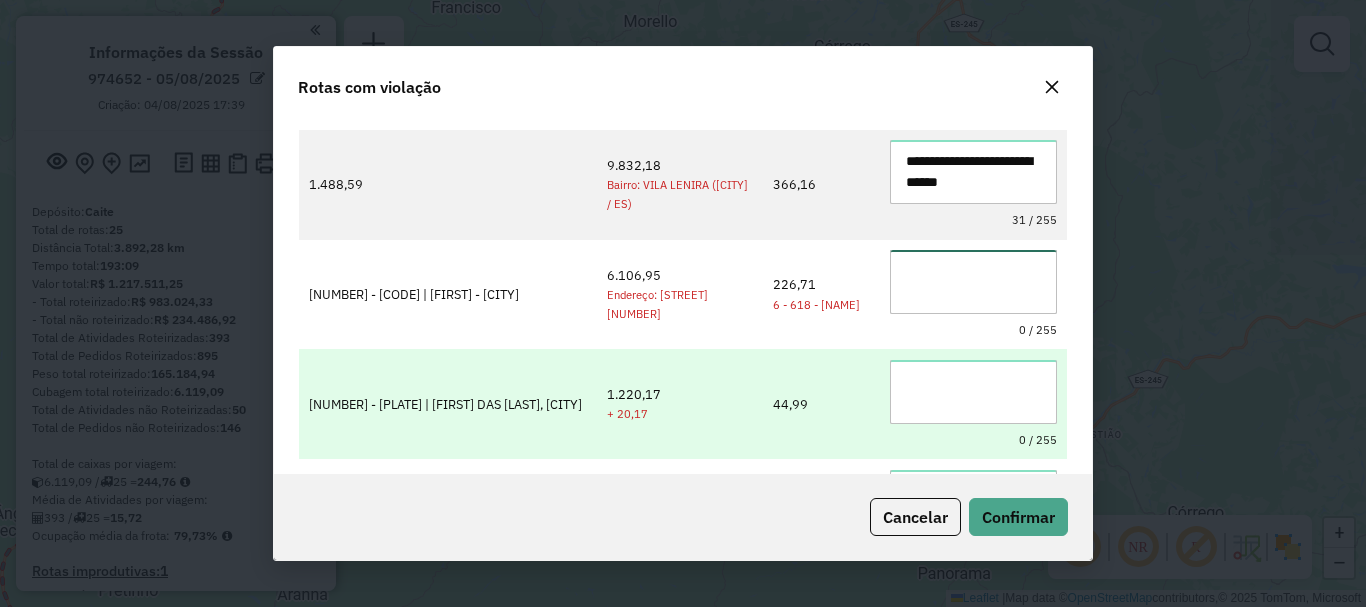 paste on "**********" 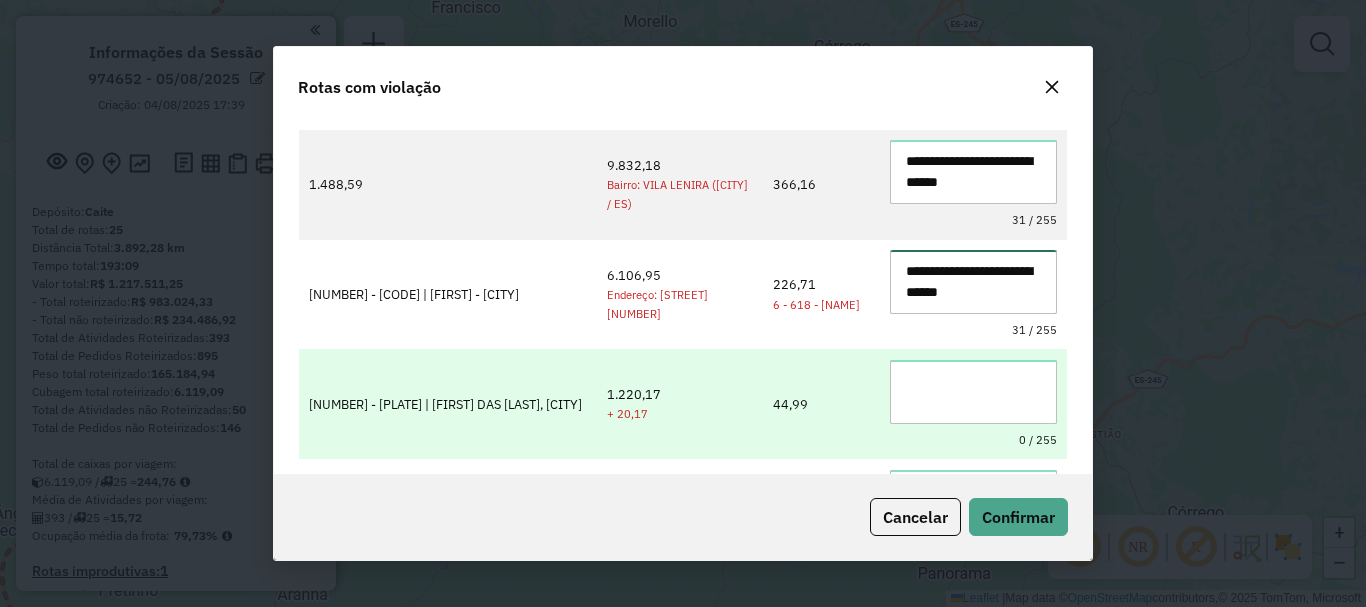 type on "**********" 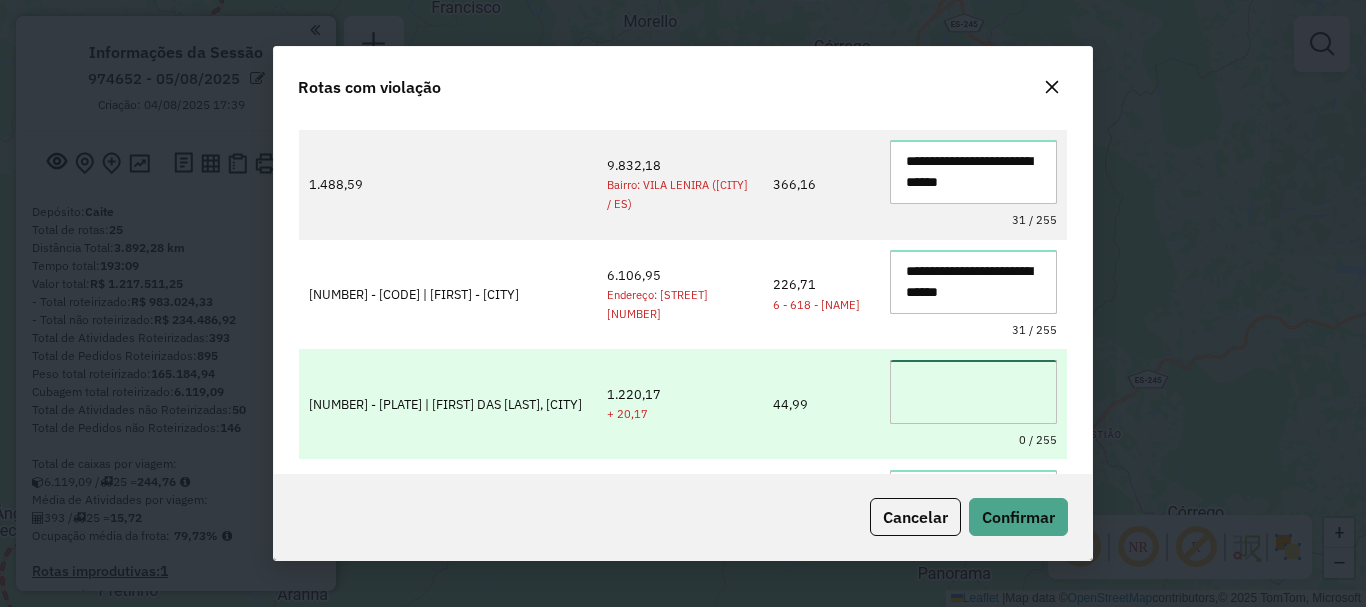 click at bounding box center (973, 392) 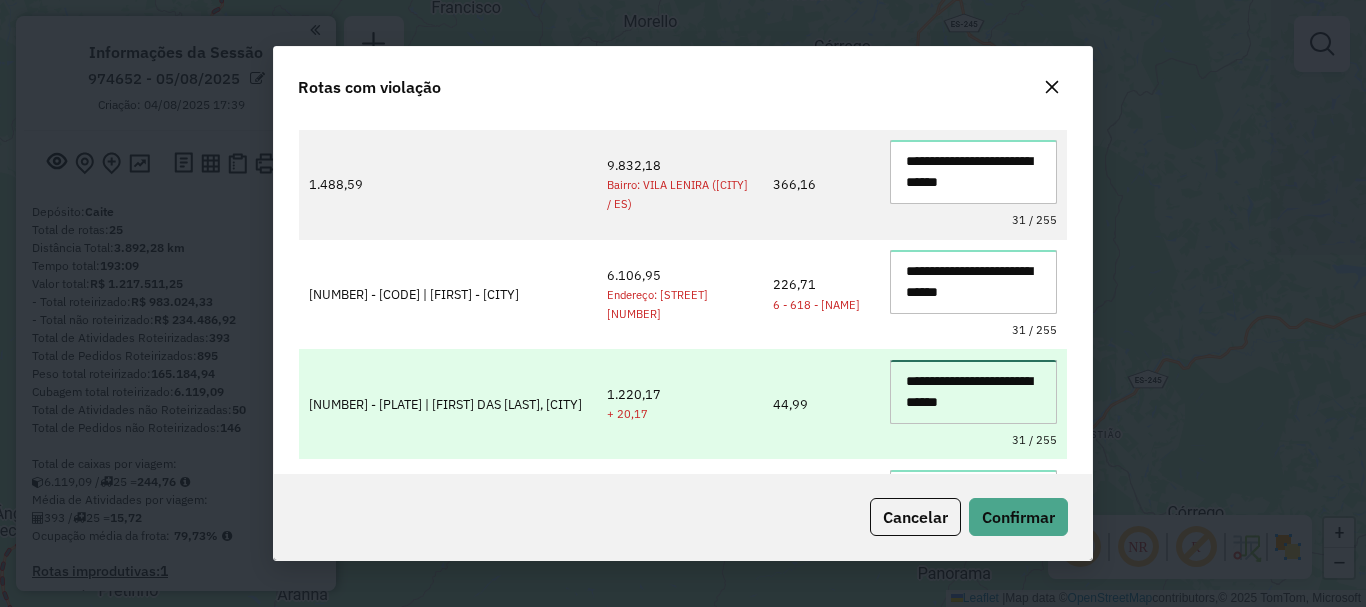 scroll, scrollTop: 395, scrollLeft: 0, axis: vertical 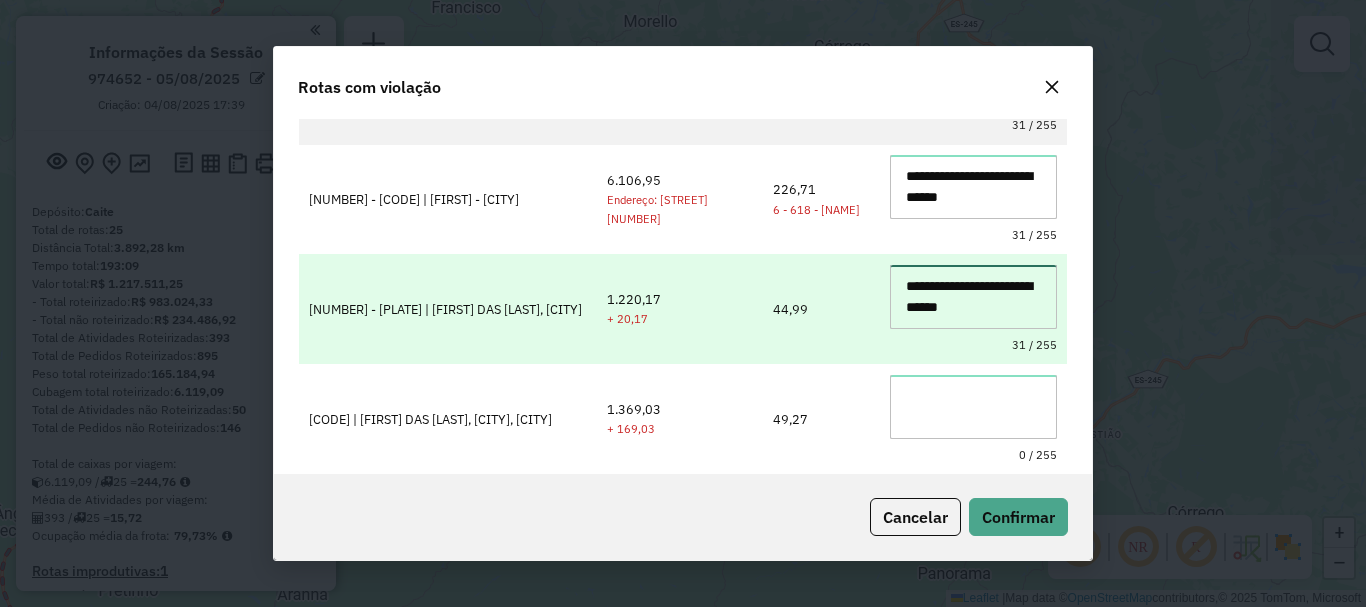 type on "**********" 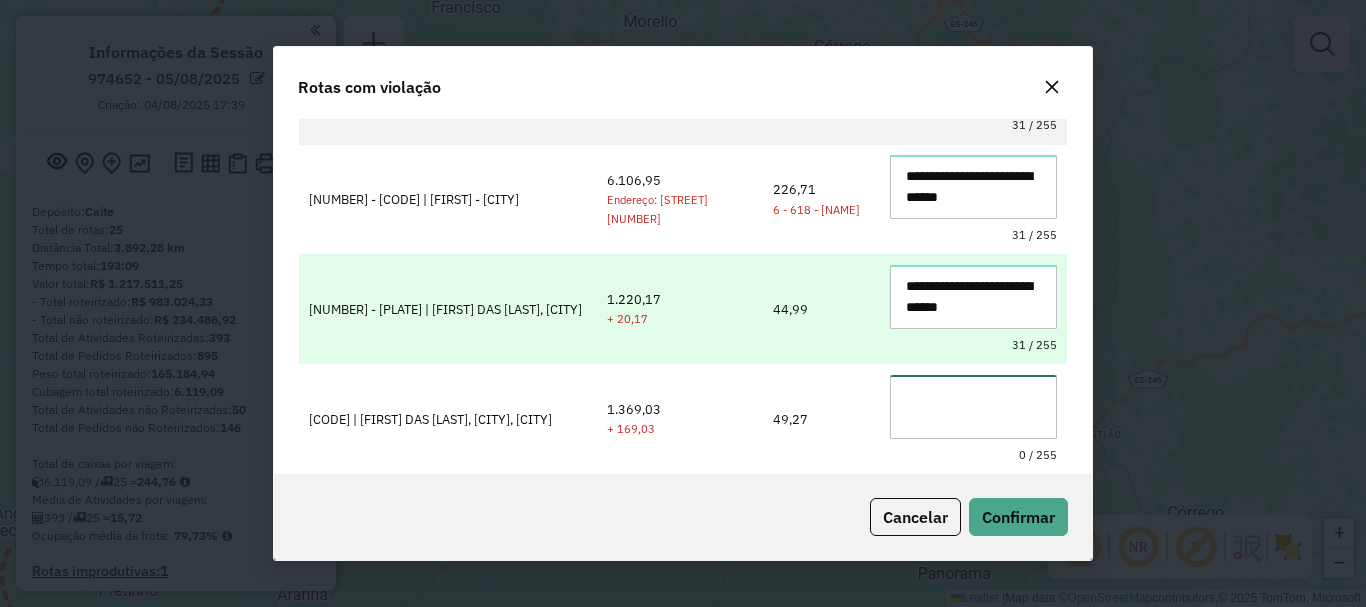 click at bounding box center [973, 407] 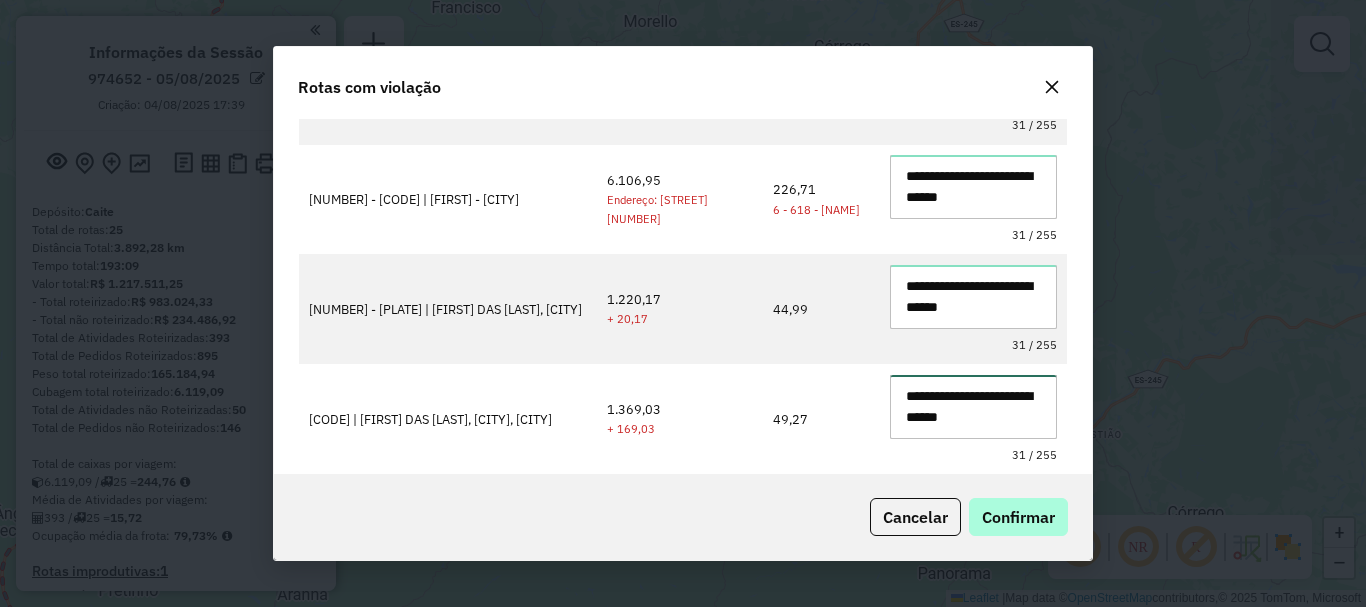 type on "**********" 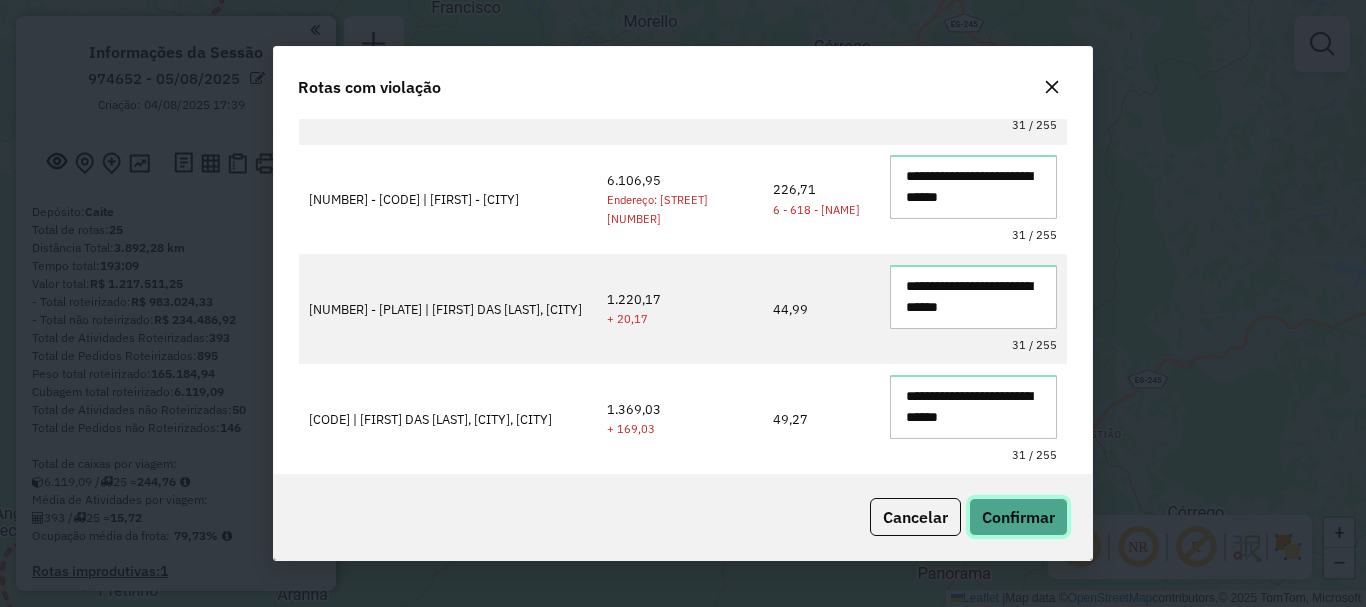 click on "Confirmar" 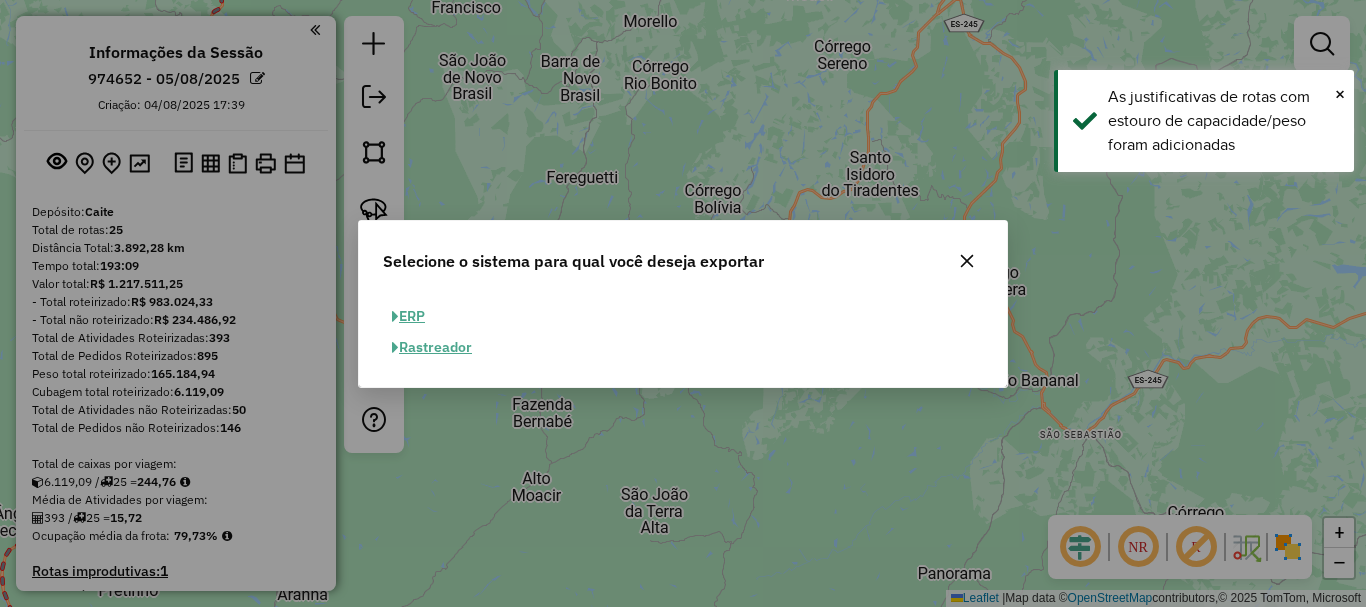 click on "ERP" 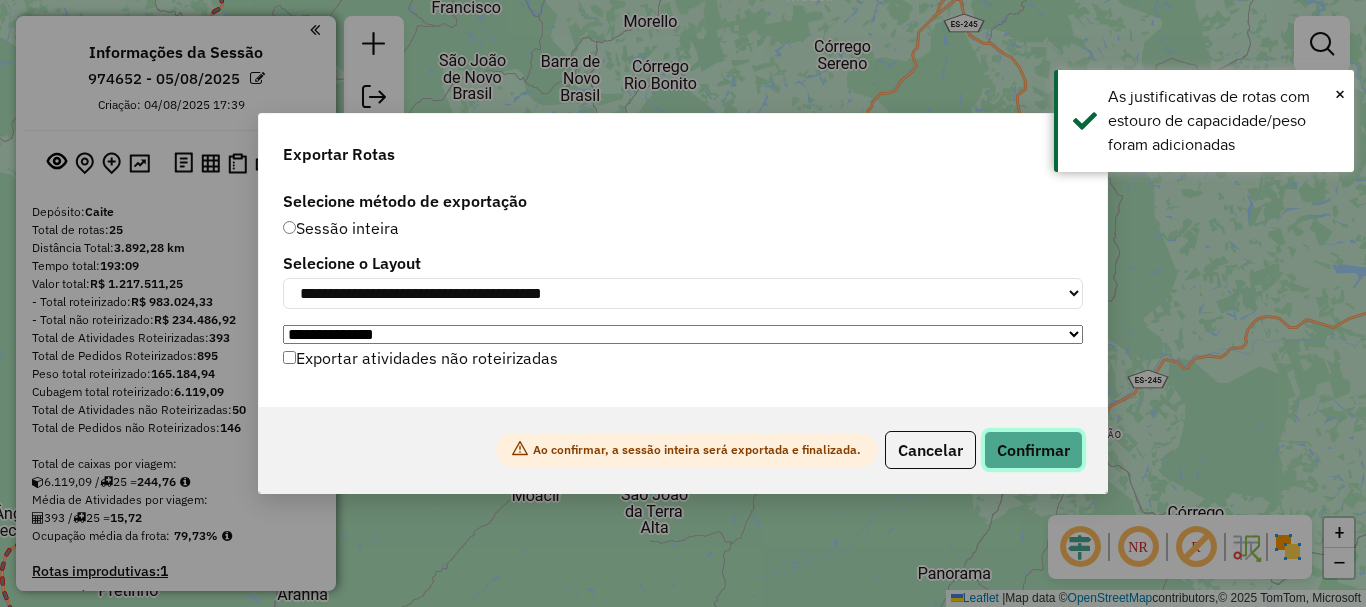 click on "Confirmar" 